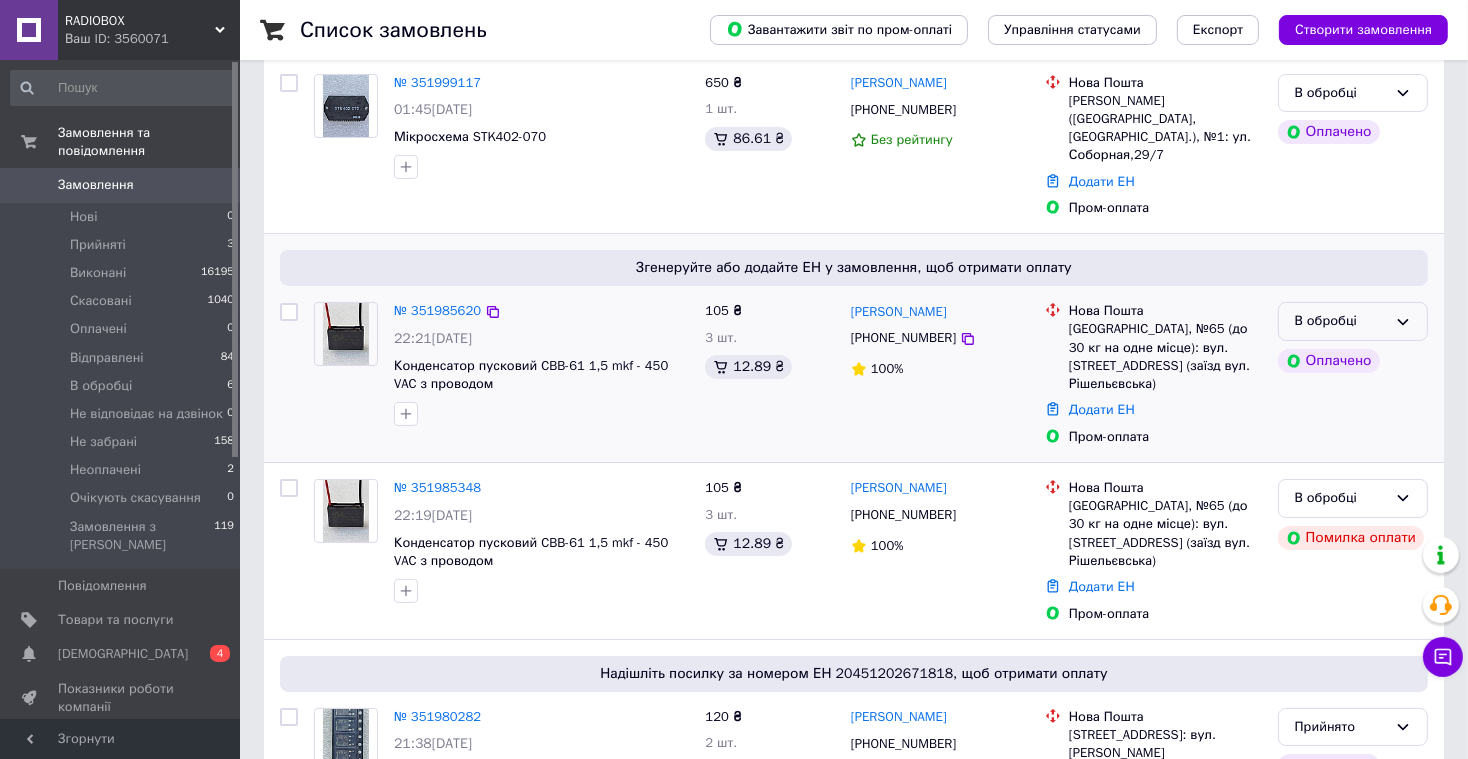 scroll, scrollTop: 210, scrollLeft: 0, axis: vertical 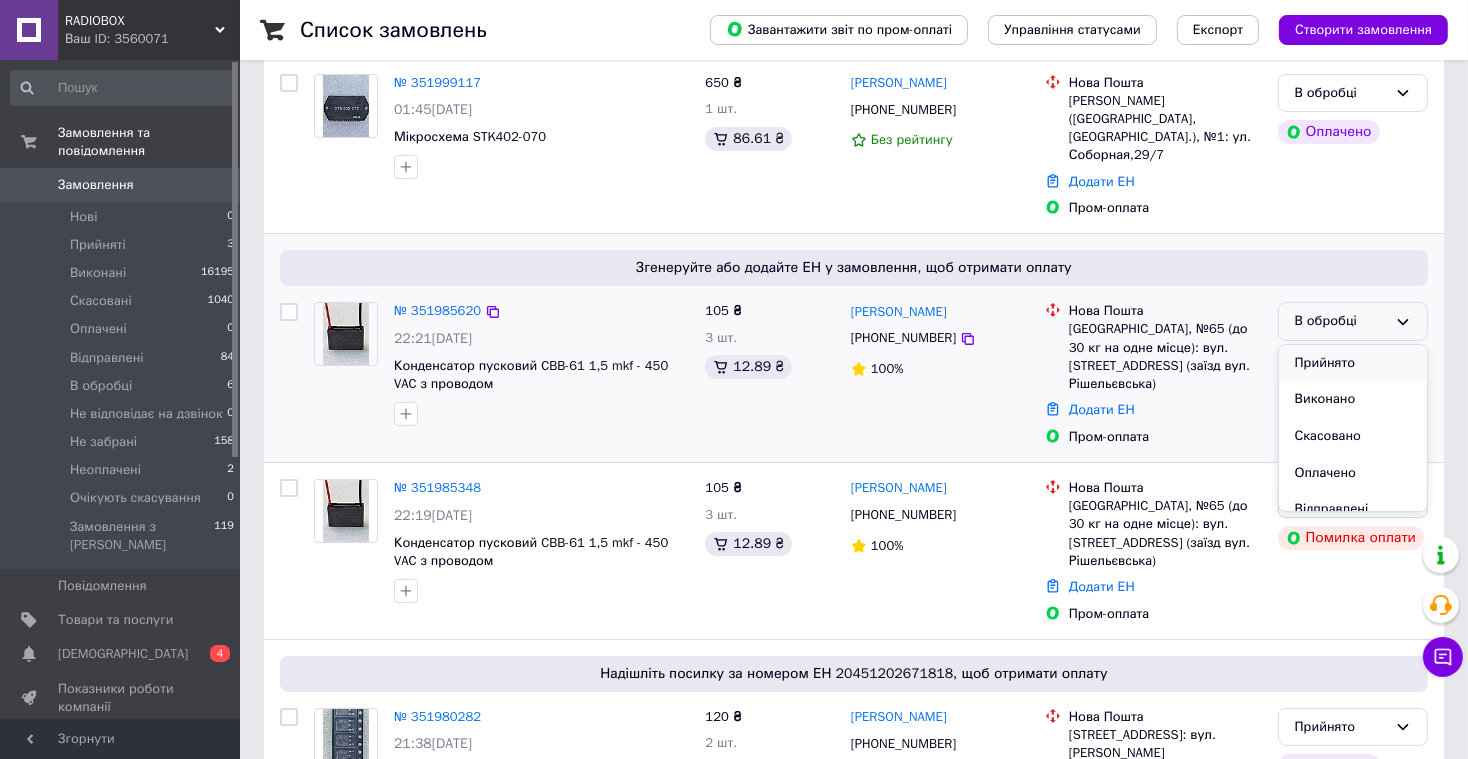 click on "Прийнято" at bounding box center (1353, 363) 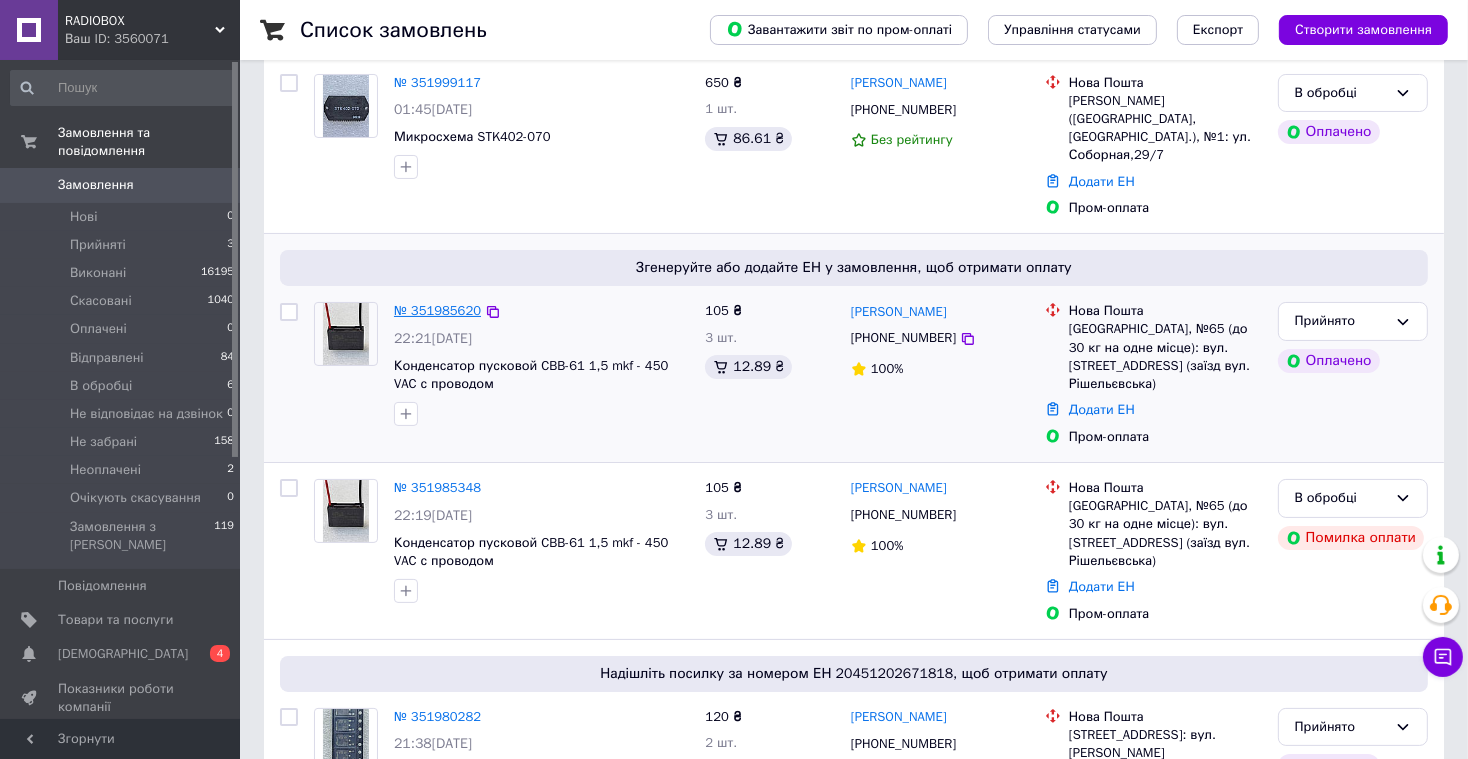 click on "№ 351985620" at bounding box center [437, 310] 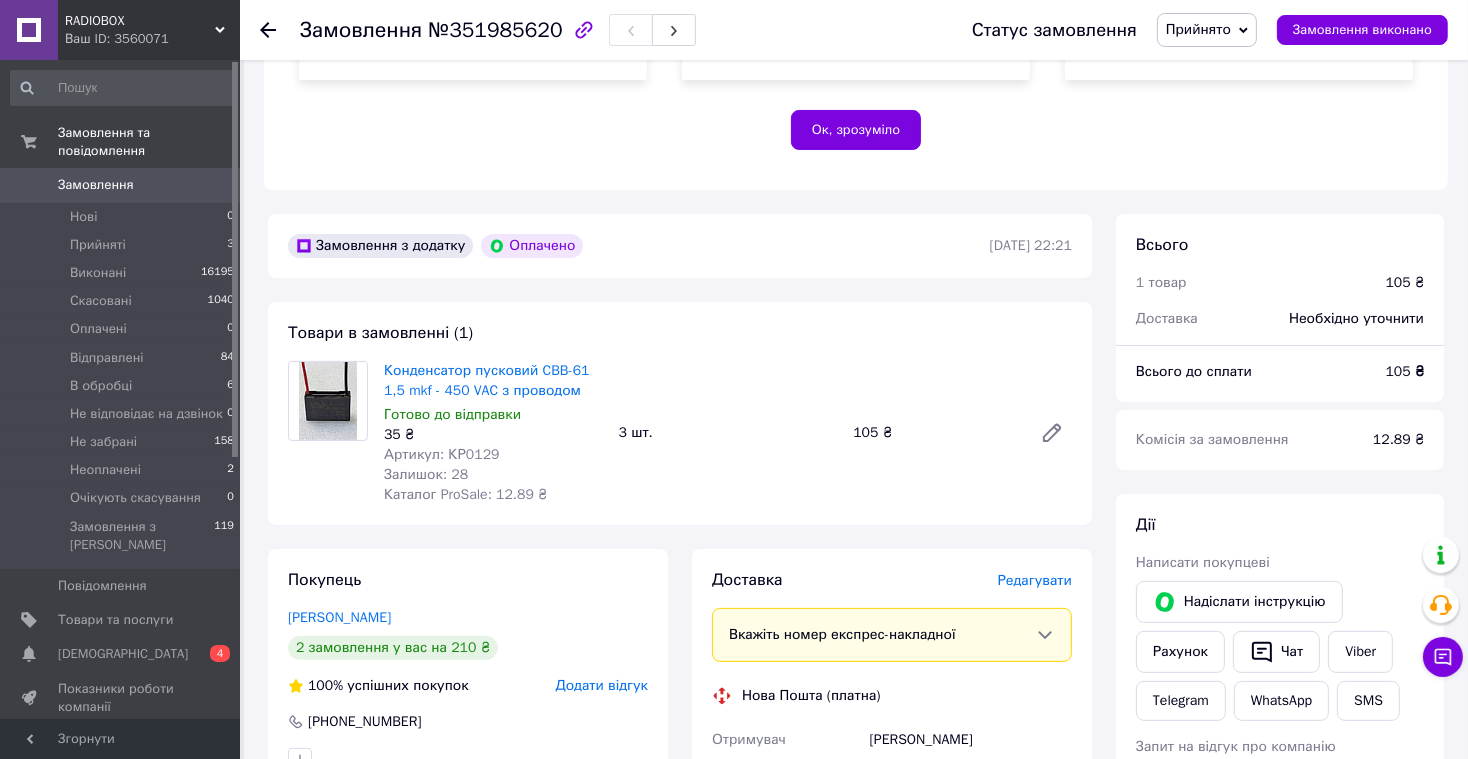 scroll, scrollTop: 475, scrollLeft: 0, axis: vertical 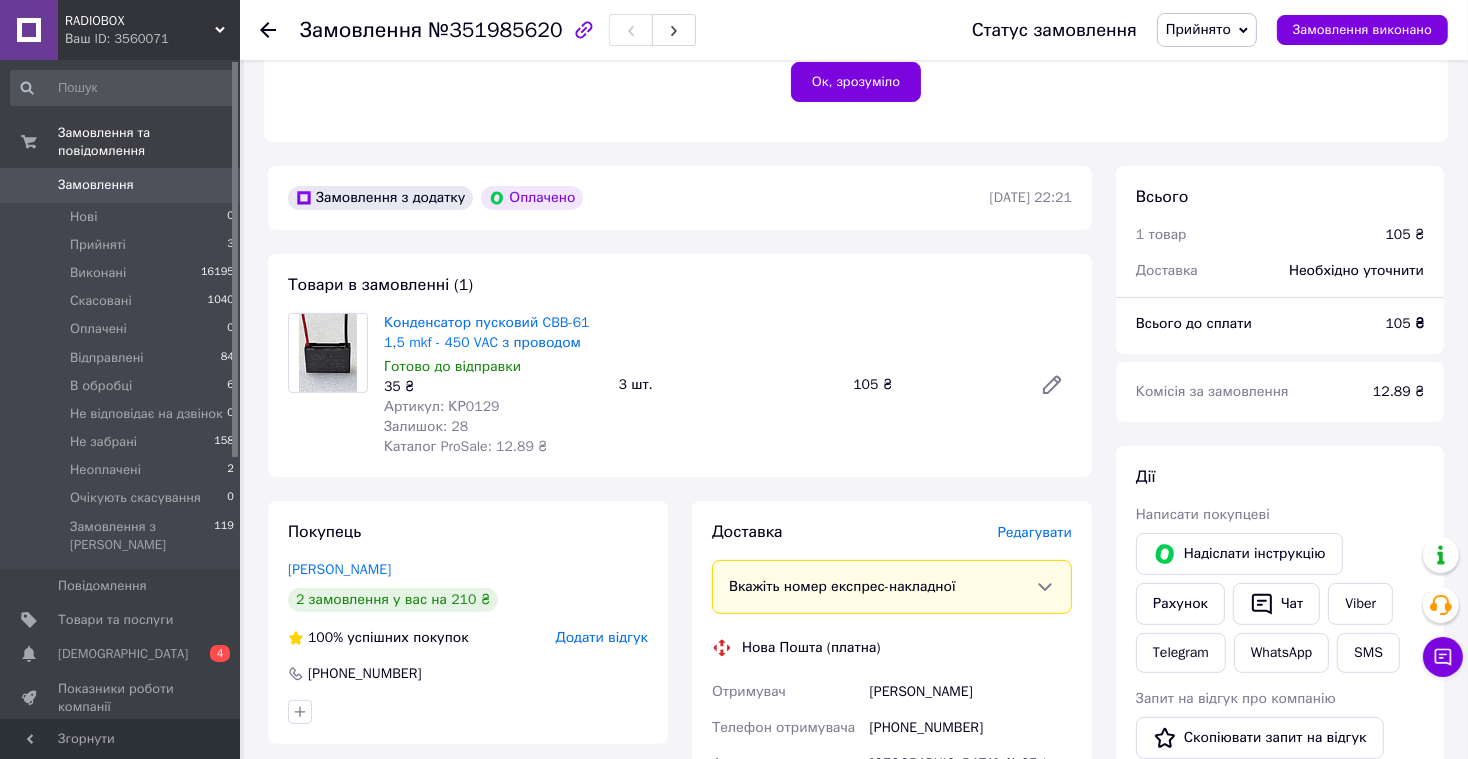 click on "Редагувати" at bounding box center (1035, 532) 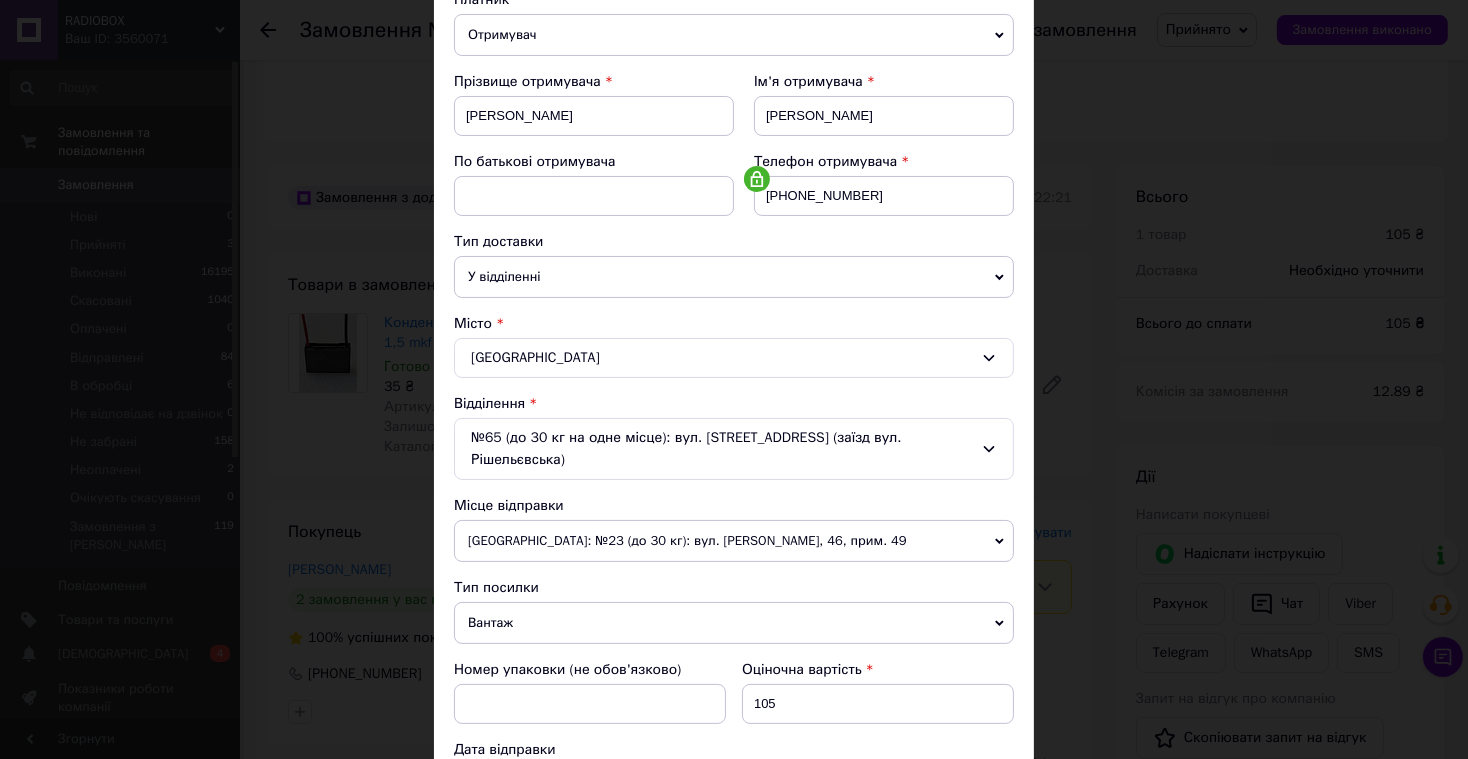 scroll, scrollTop: 608, scrollLeft: 0, axis: vertical 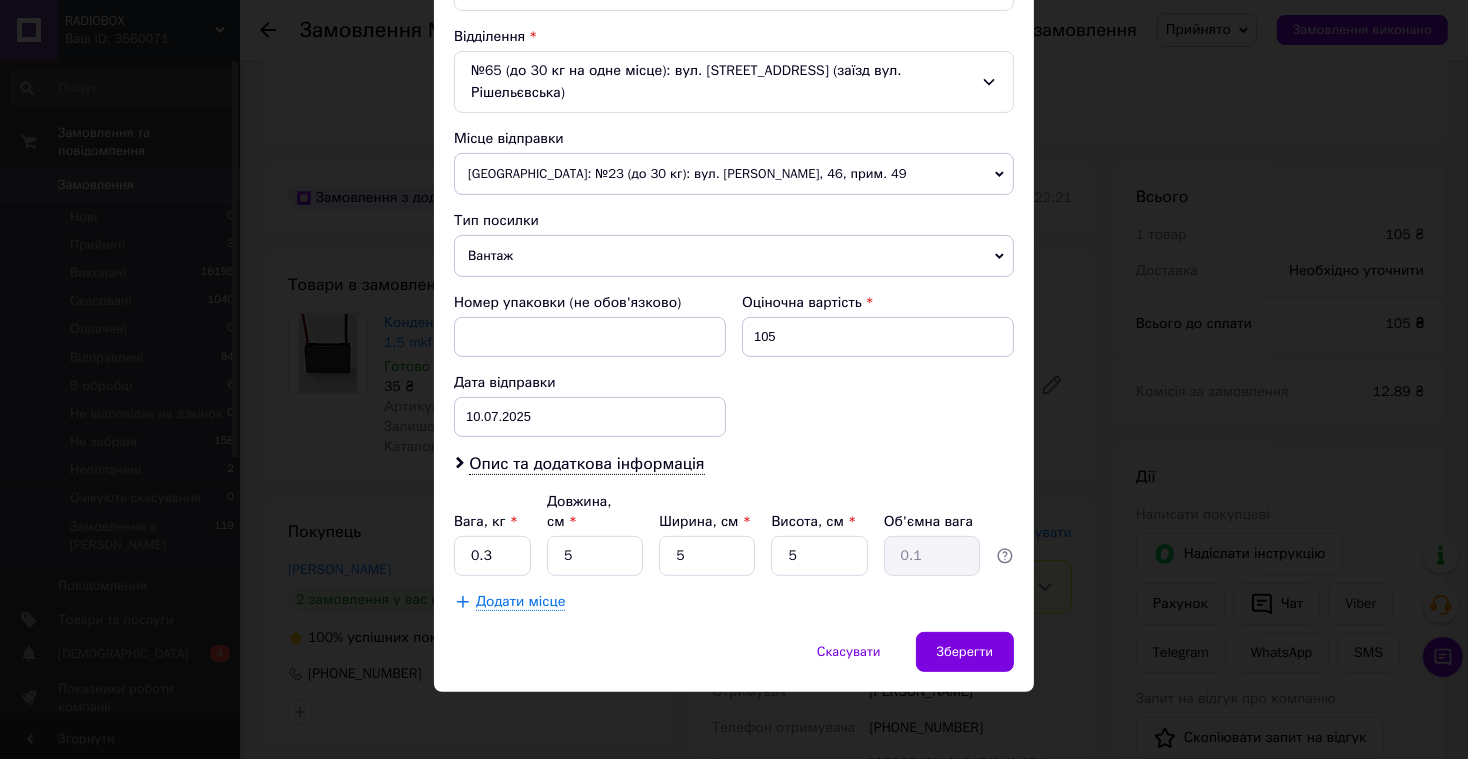 click on "Вантаж" at bounding box center [734, 256] 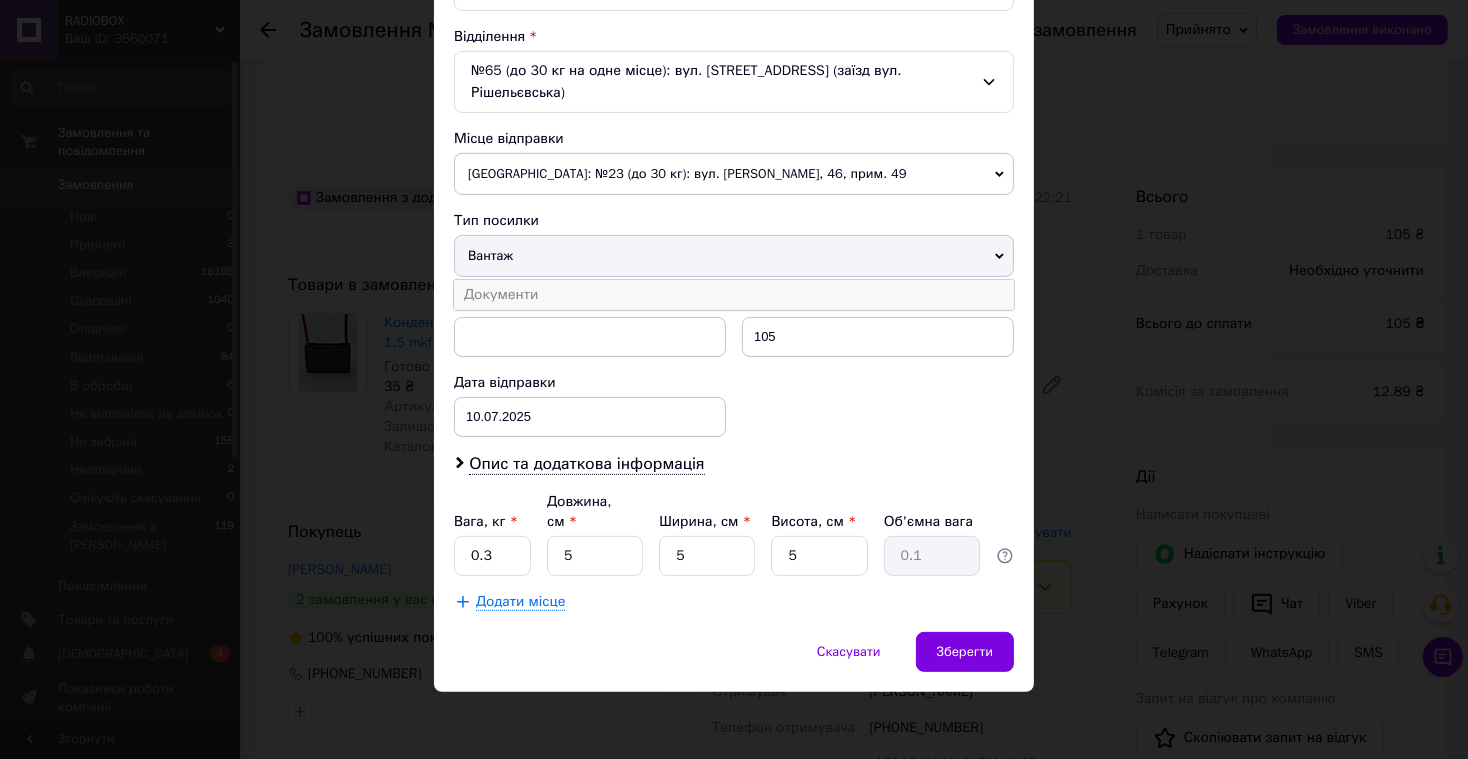 click on "Документи" at bounding box center (734, 295) 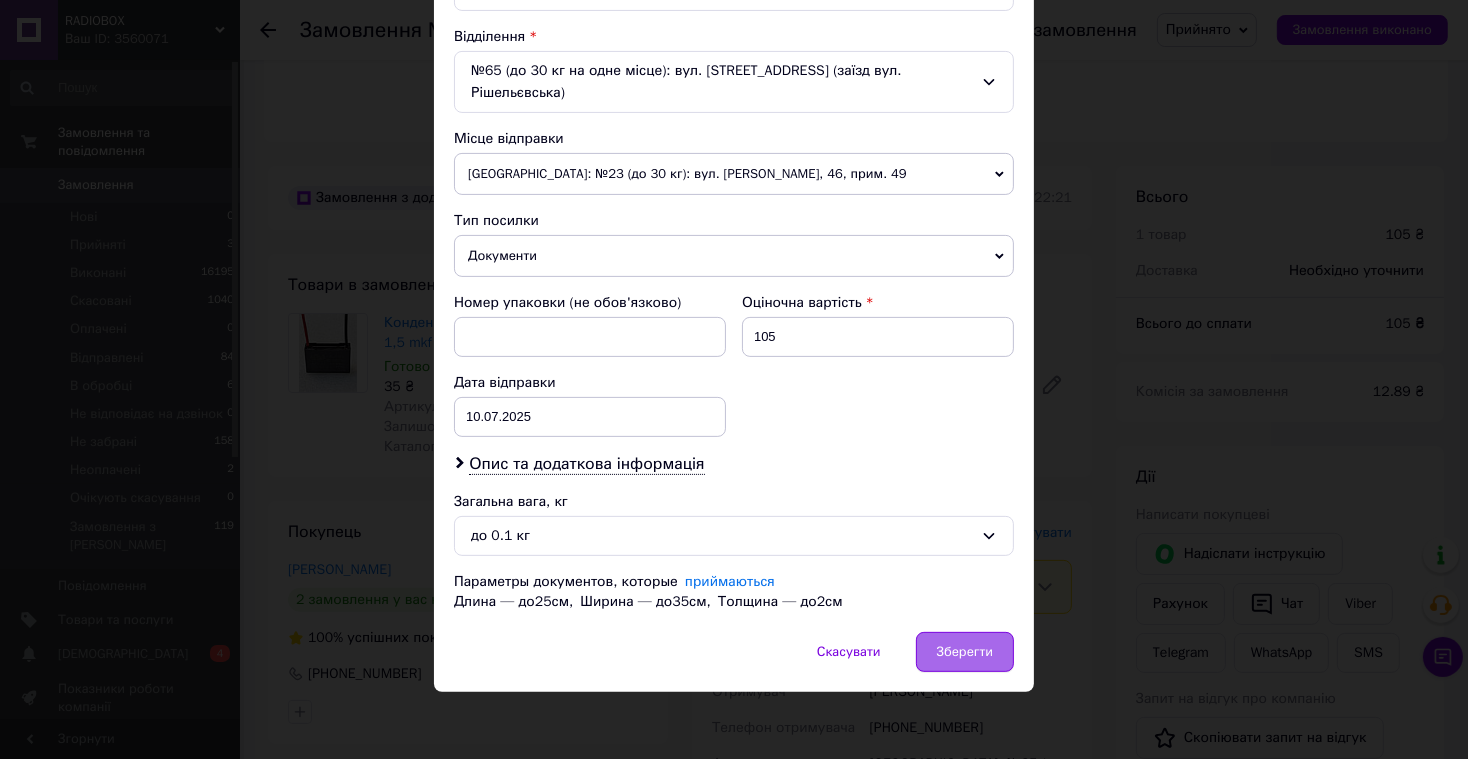 click on "Зберегти" at bounding box center [965, 652] 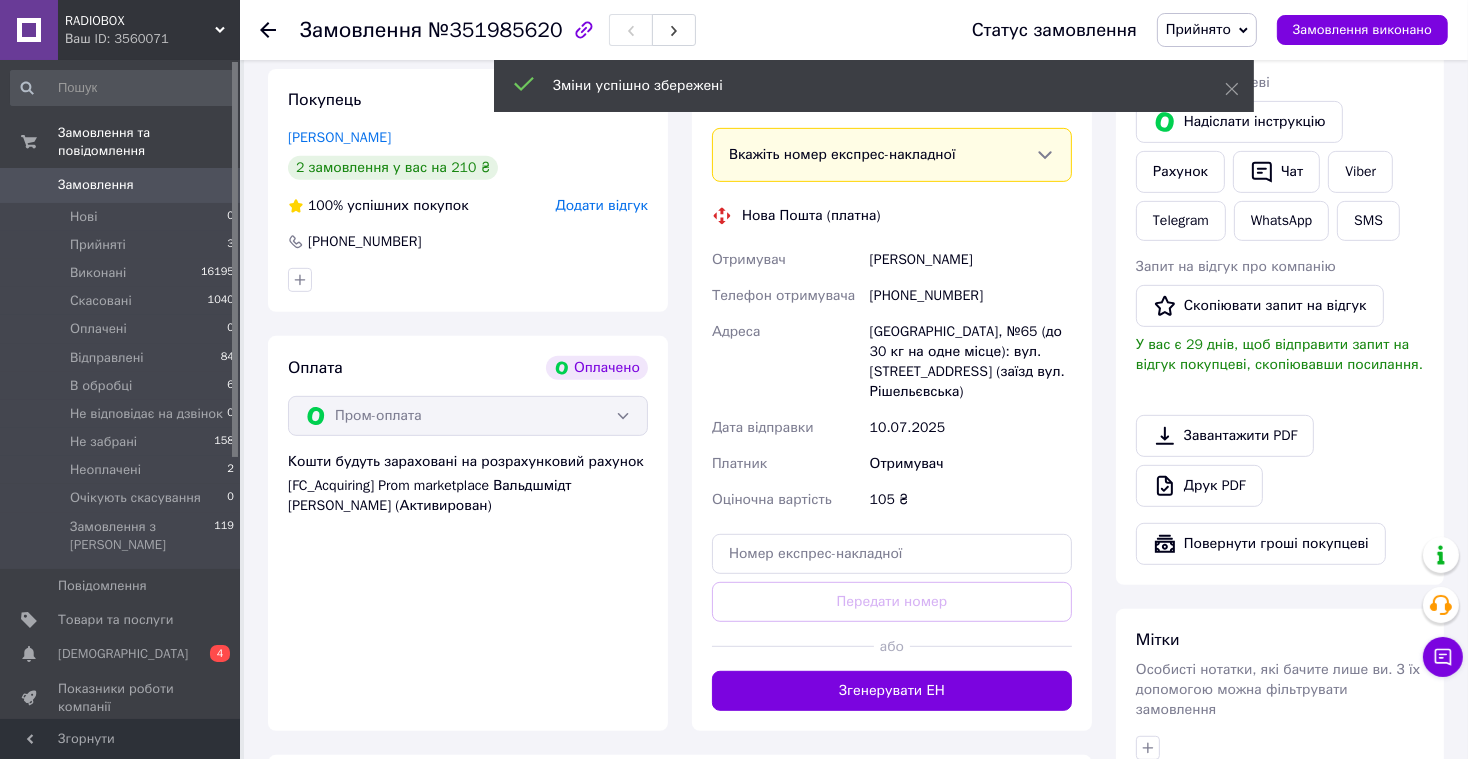 scroll, scrollTop: 915, scrollLeft: 0, axis: vertical 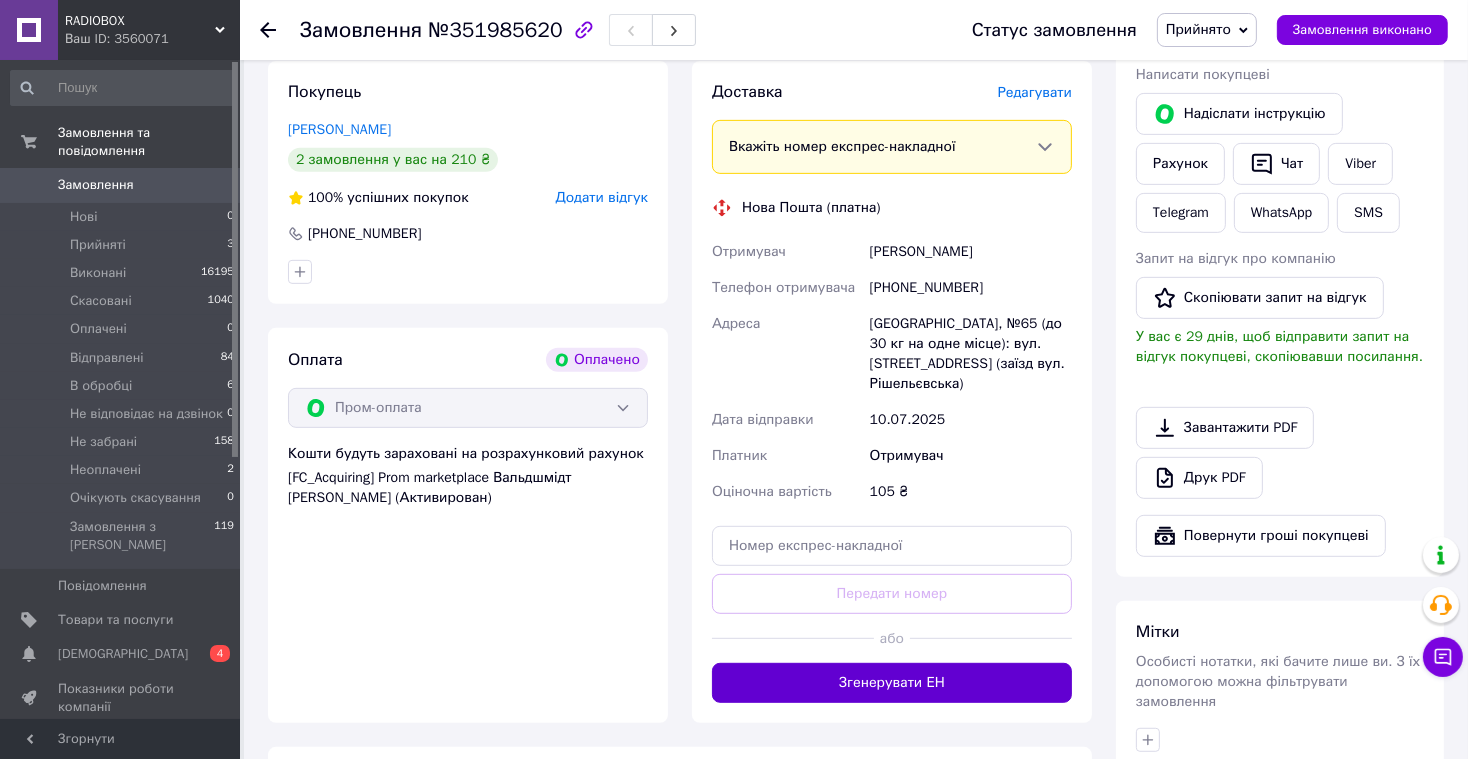 click on "Згенерувати ЕН" at bounding box center [892, 683] 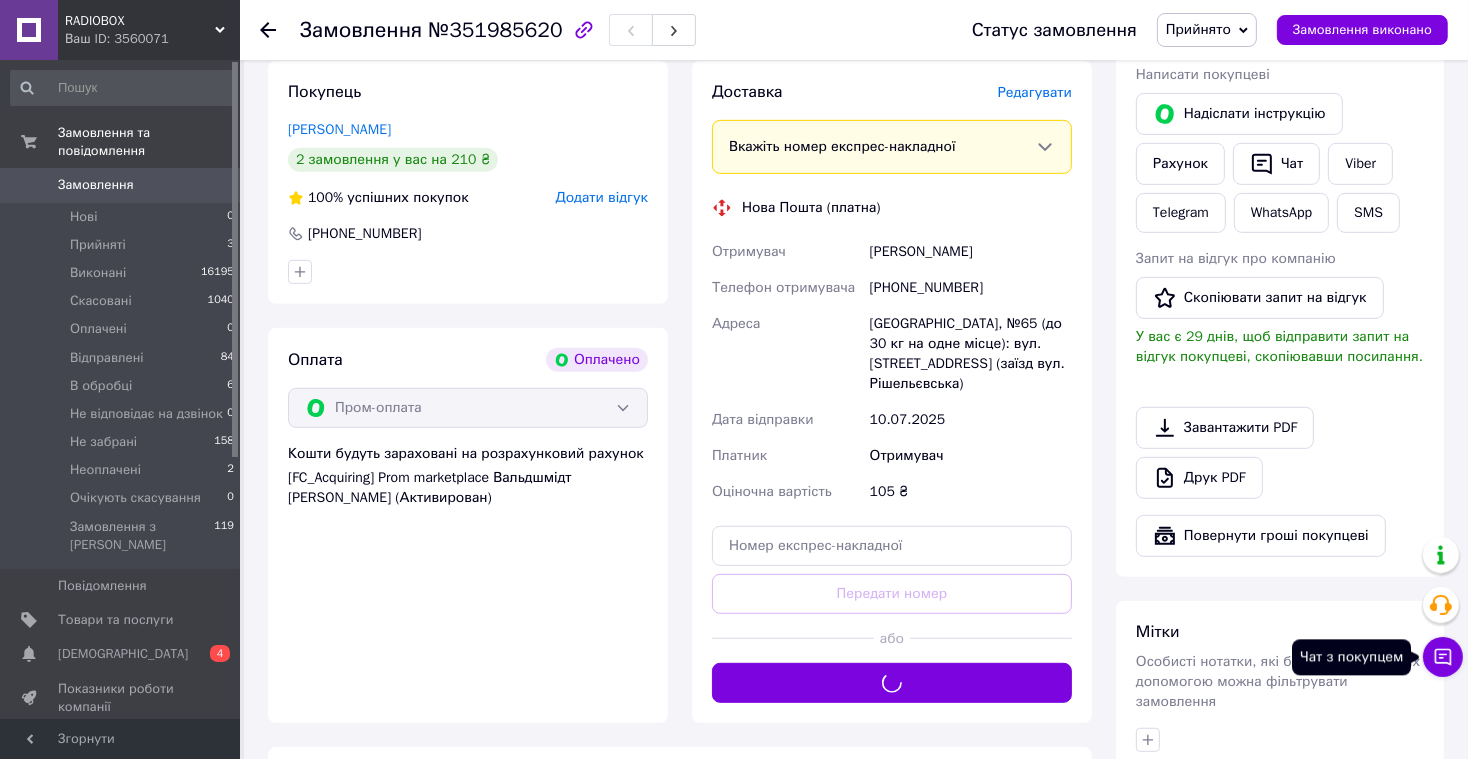 click 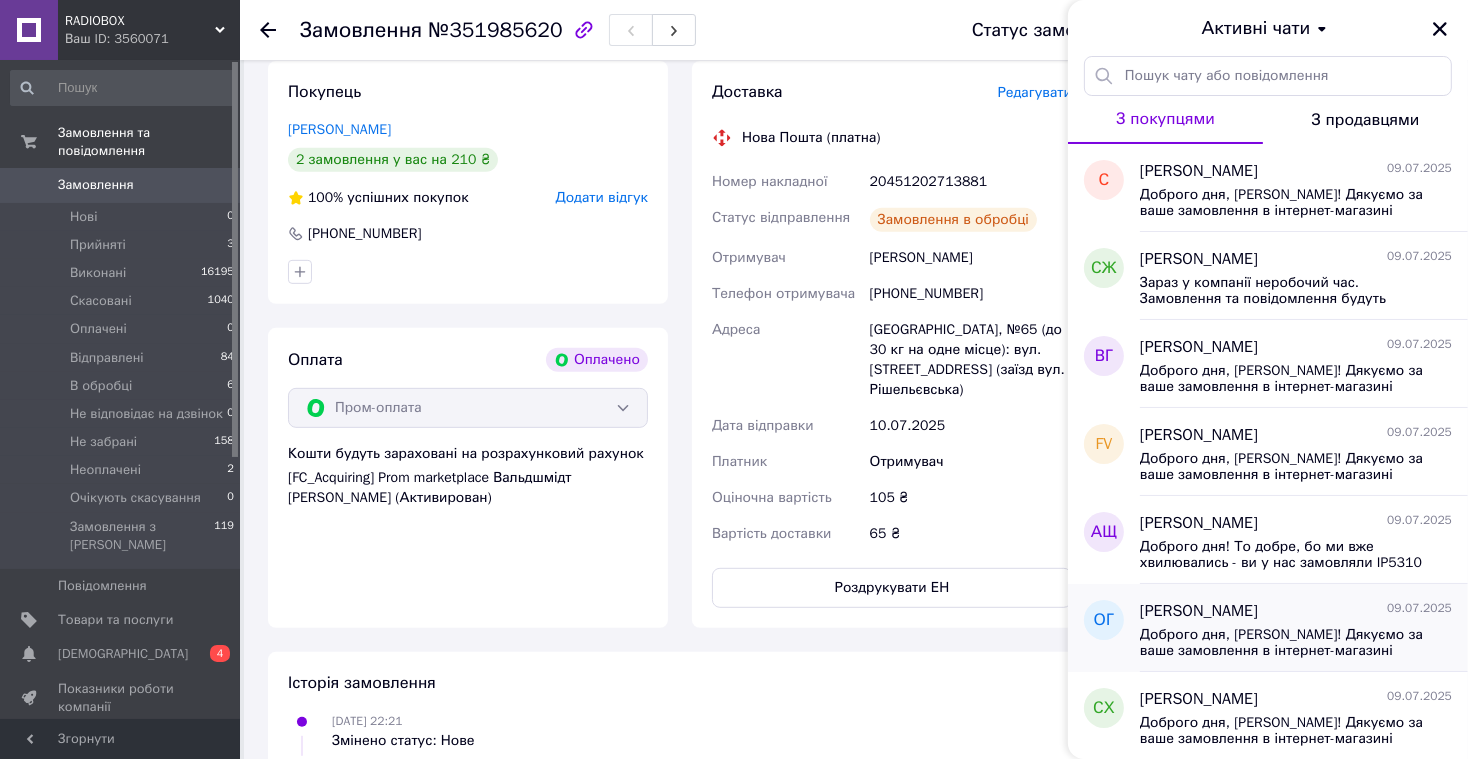click on "Доброго дня, [PERSON_NAME]!
Дякуємо за ваше замовлення в інтернет-магазині [URL][DOMAIN_NAME]
Замовлення сформовано і буде відправлено вам сьогодні.
Номер накладної
20451202475799
Очікуйте доставку.
Якщо ви маєте будь-які запитання, будь ласка, зв'яжіться з нами за номерами:
[PHONE_NUMBER] (технічний спеціаліст)
або
[PHONE_NUMBER] (організаційні питання).
З повагою, адміністратор [PERSON_NAME]!" at bounding box center (1282, 643) 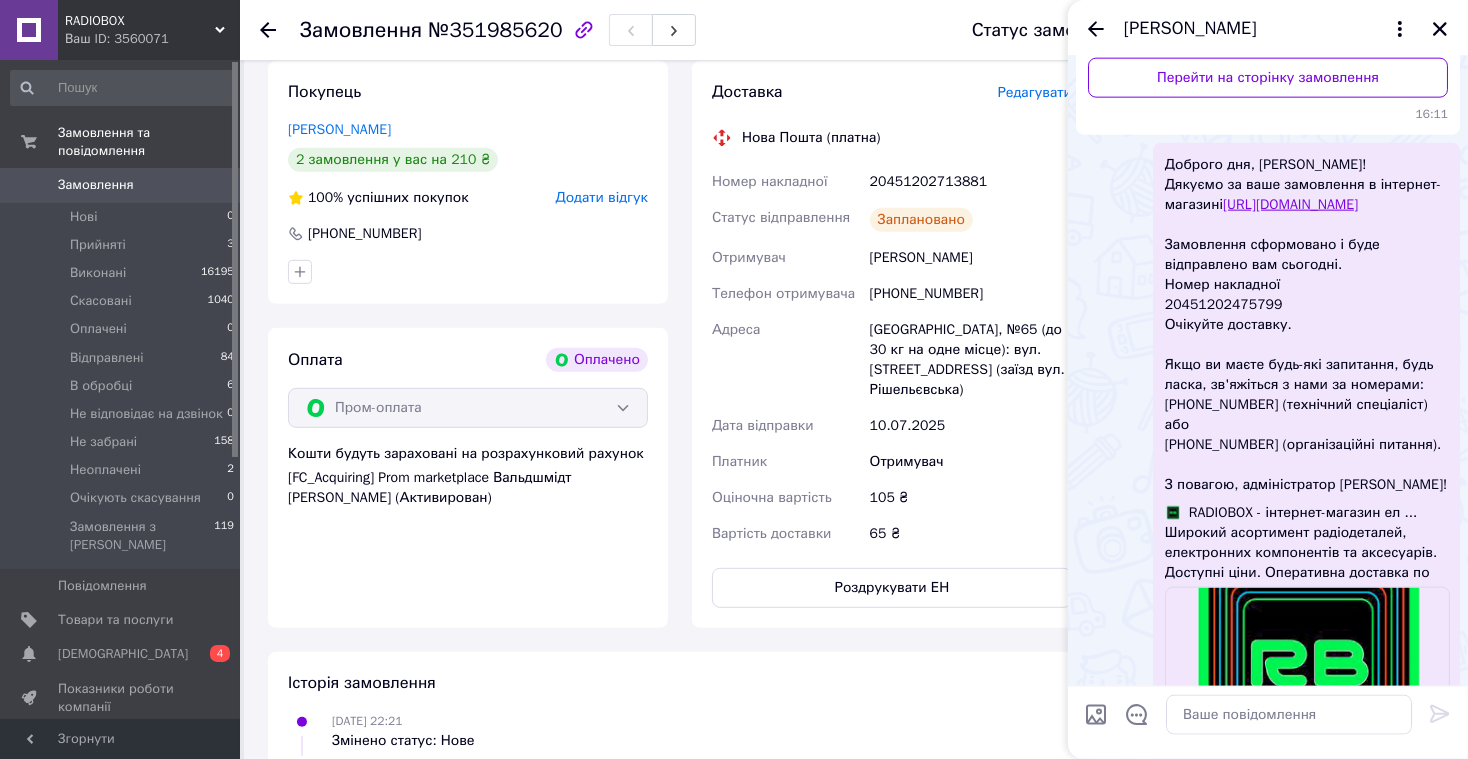 scroll, scrollTop: 2730, scrollLeft: 0, axis: vertical 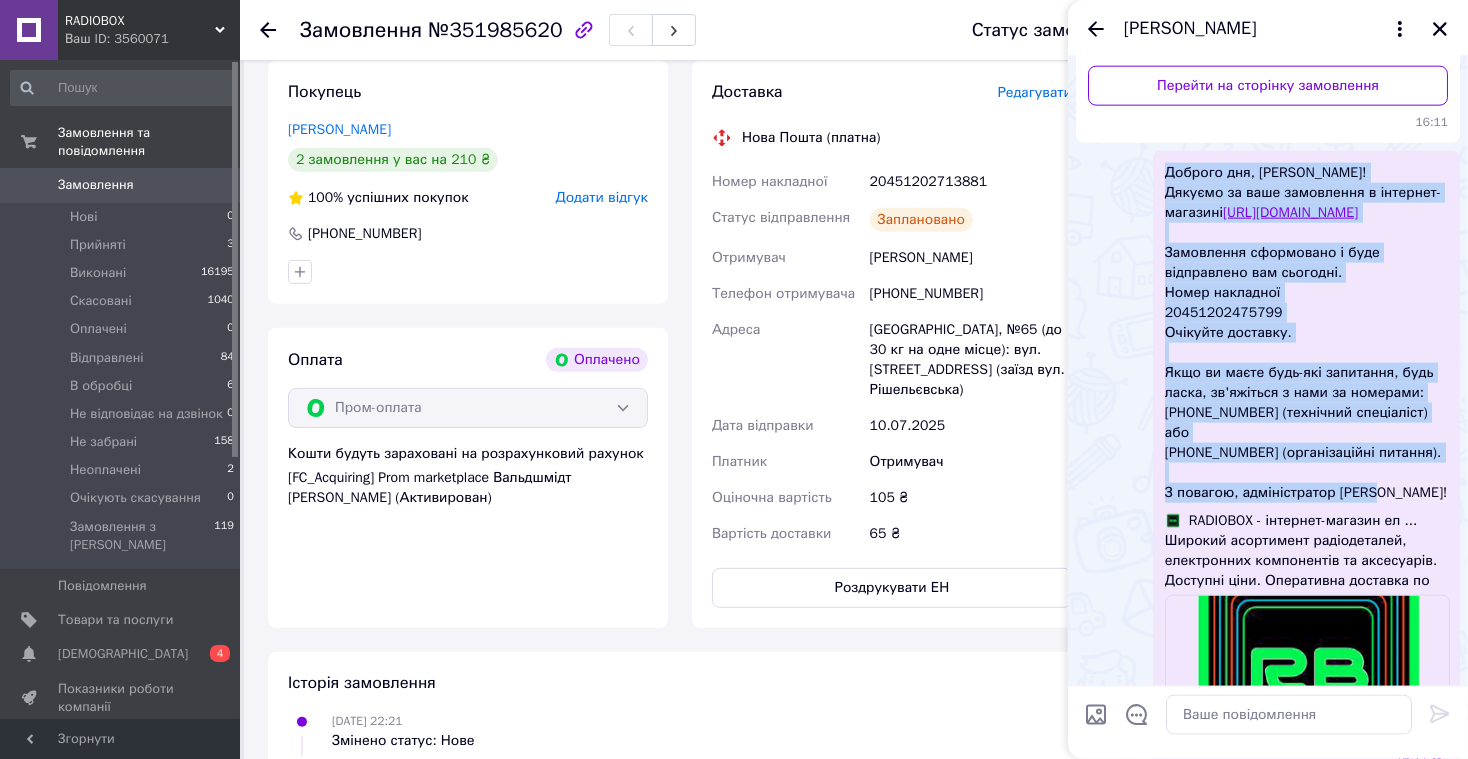 drag, startPoint x: 1169, startPoint y: 195, endPoint x: 1387, endPoint y: 524, distance: 394.67075 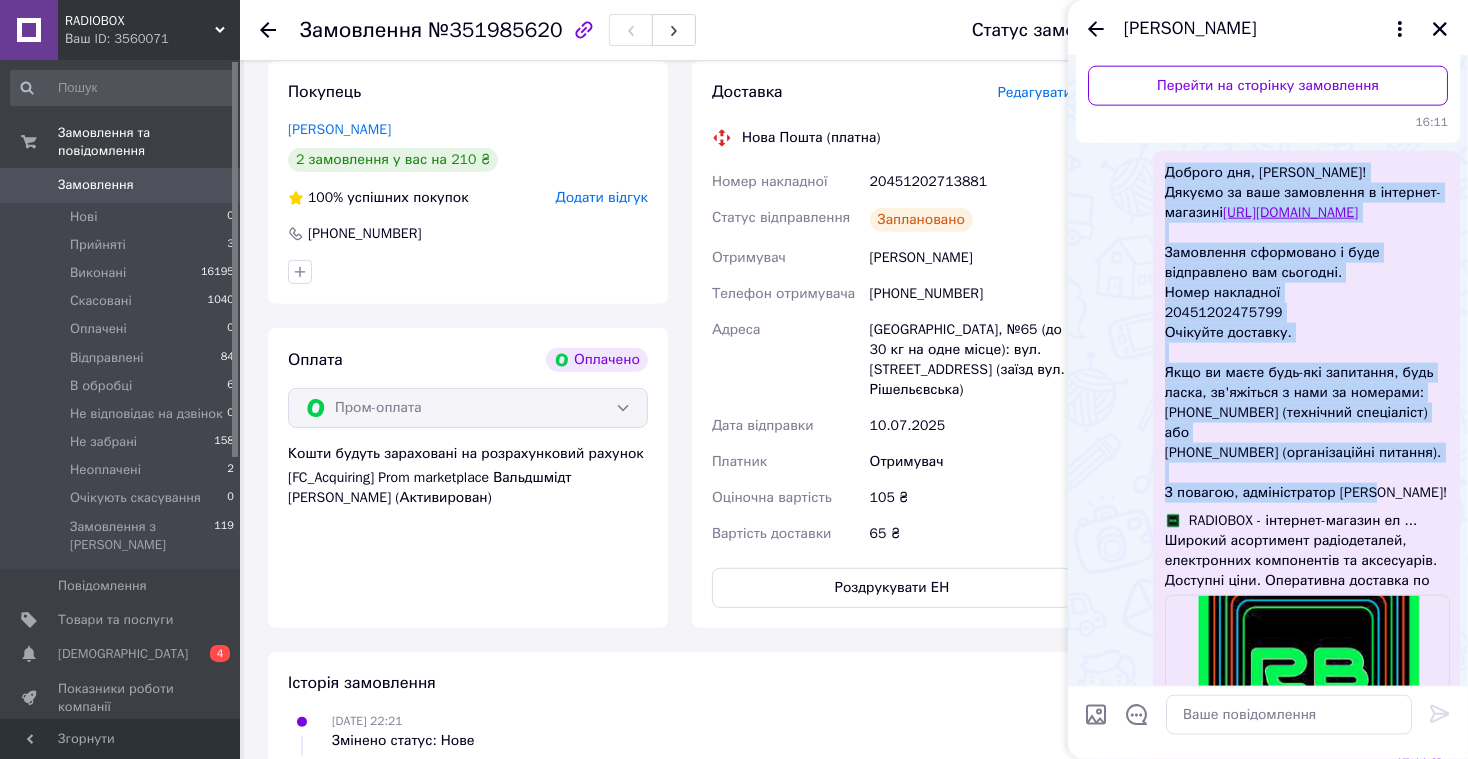 copy on "Доброго дня, Олег! Дякуємо за ваше замовлення в інтернет-магазині  https://radiobox.com.ua Замовлення сформовано і буде відправлено вам сьогодні. Номер накладної 20451202475799 Очікуйте доставку. Якщо ви маєте будь-які запитання, будь ласка, зв'яжіться з нами за номерами: +38067 295 37 66 (технічний спеціаліст) або +38067 789 30 35 (організаційні питання). З повагою, адміністратор Інна!" 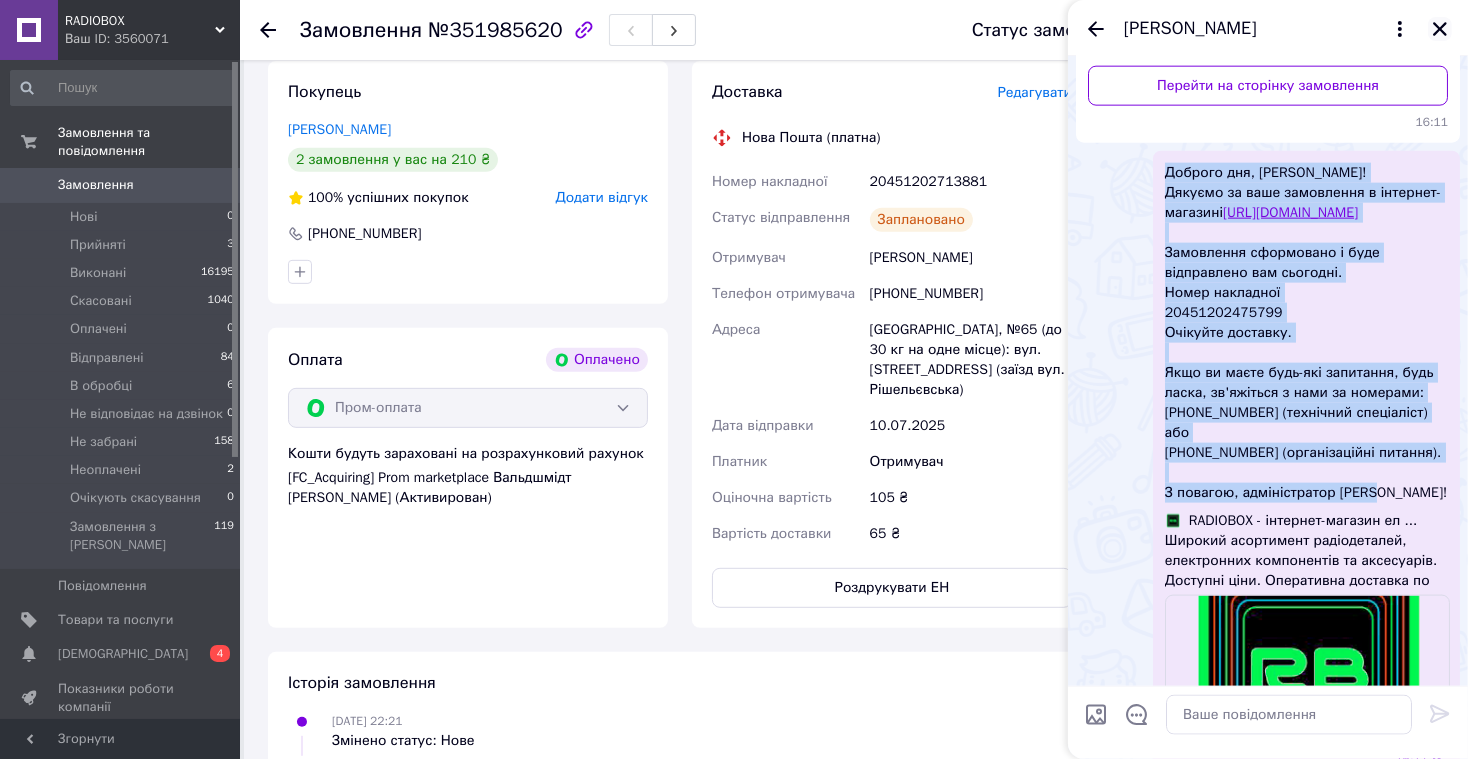 click 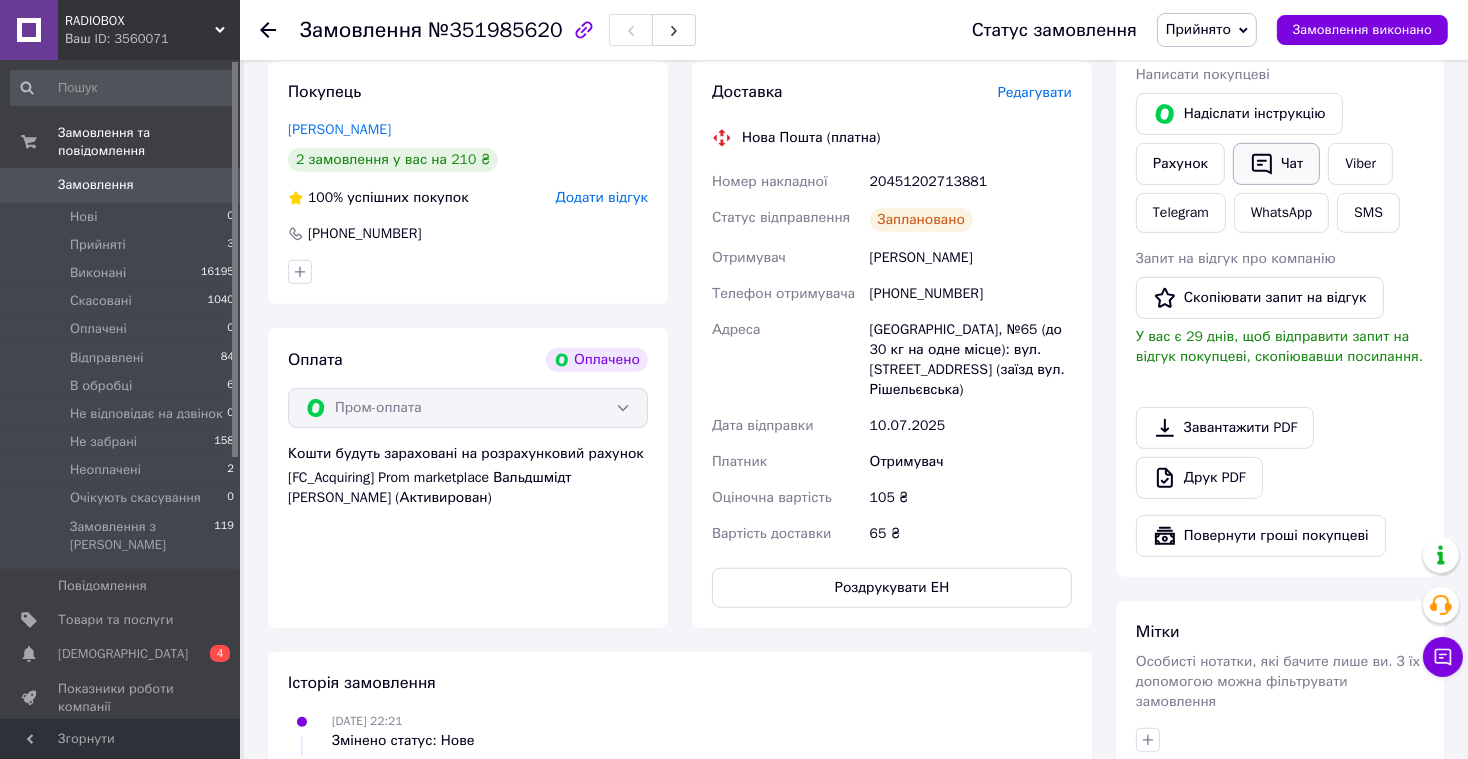 click on "Чат" at bounding box center [1276, 164] 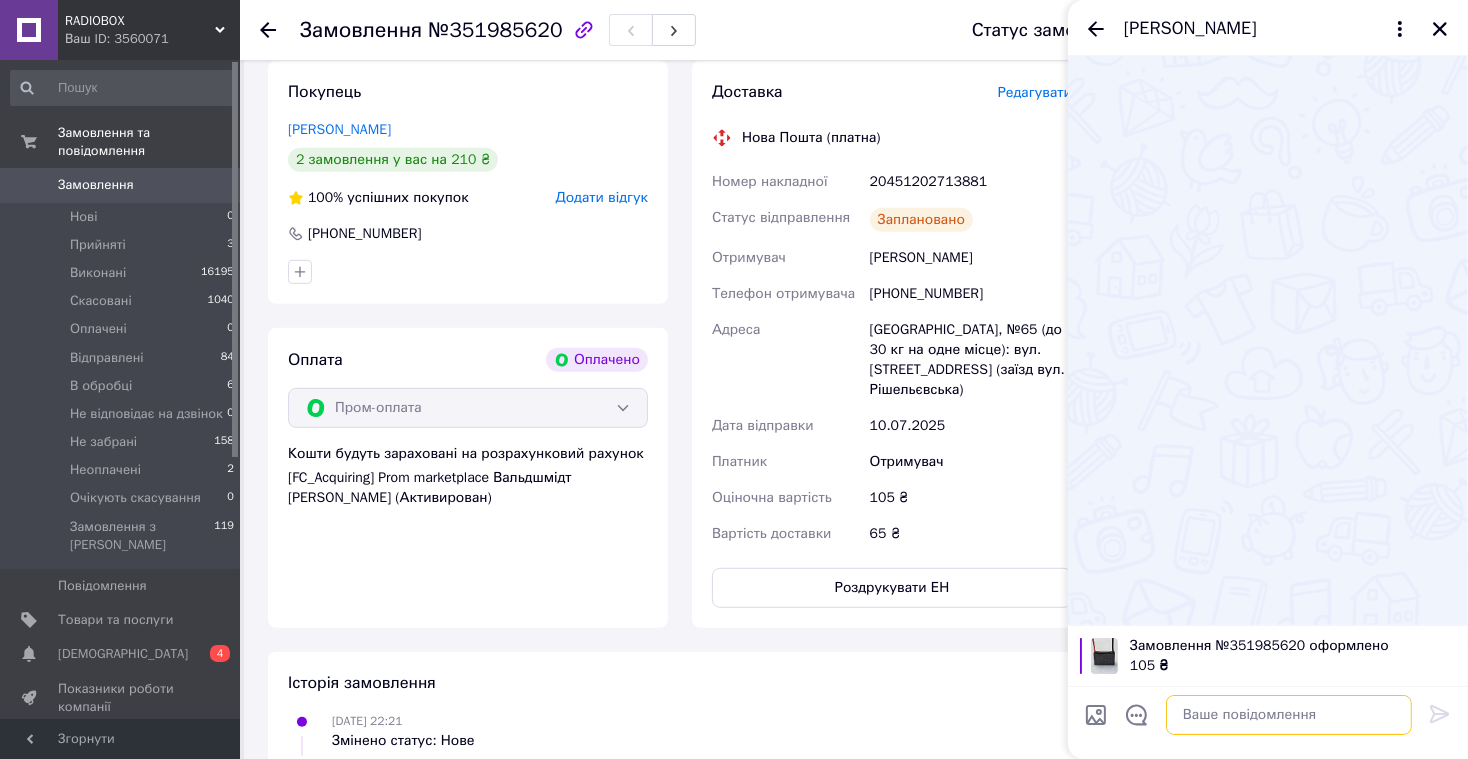 click at bounding box center [1289, 715] 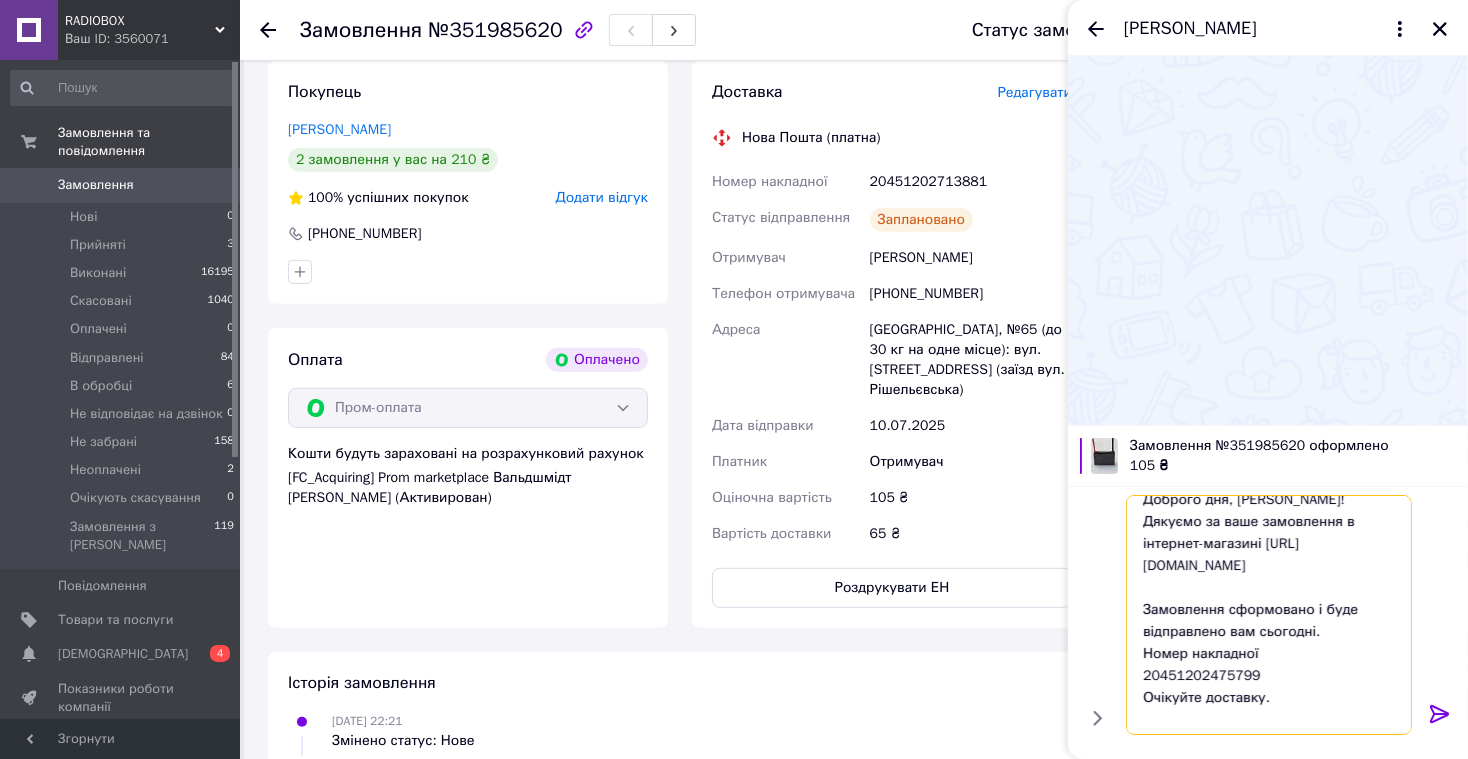 scroll, scrollTop: 0, scrollLeft: 0, axis: both 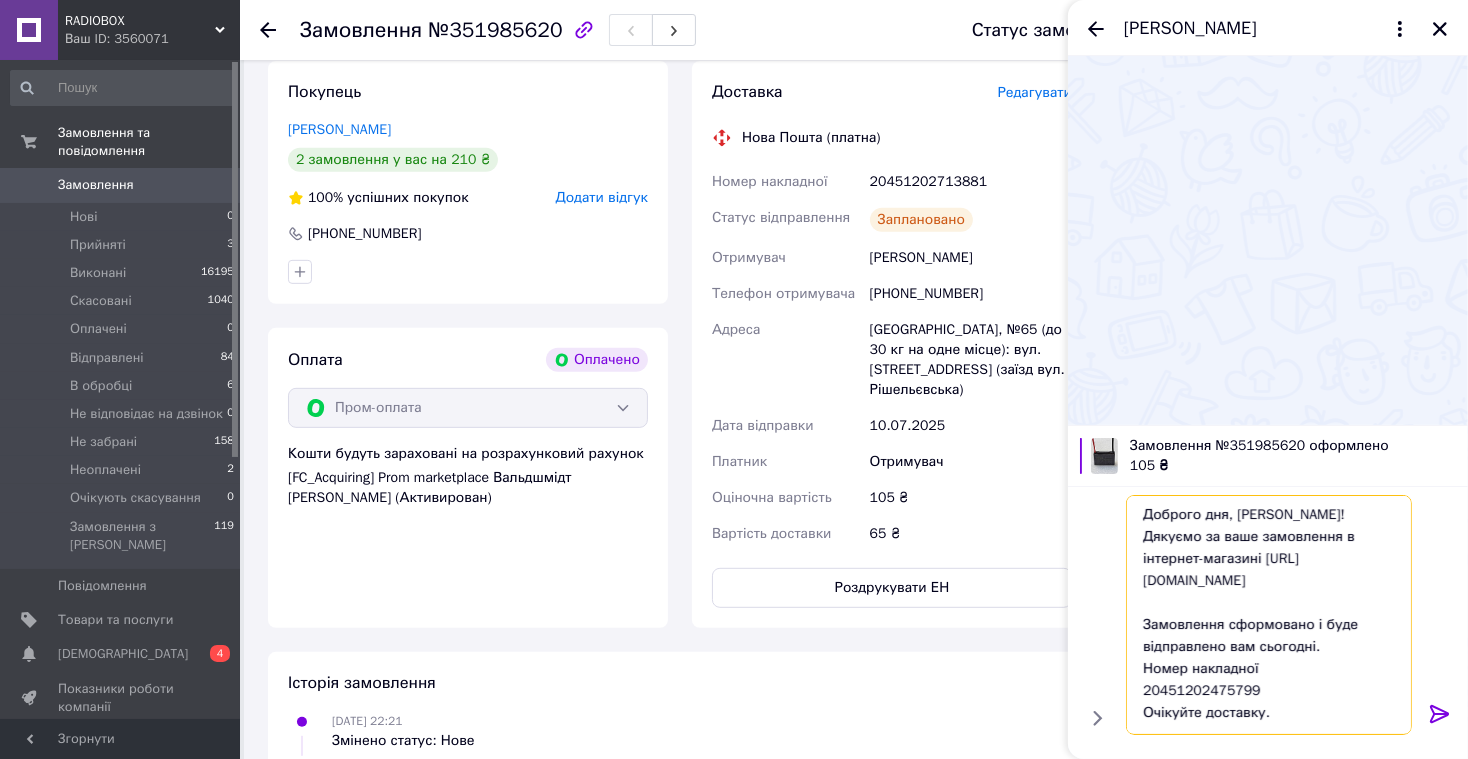 click on "Доброго дня, [PERSON_NAME]!
Дякуємо за ваше замовлення в інтернет-магазині [URL][DOMAIN_NAME]
Замовлення сформовано і буде відправлено вам сьогодні.
Номер накладної
20451202475799
Очікуйте доставку.
Якщо ви маєте будь-які запитання, будь ласка, зв'яжіться з нами за номерами:
[PHONE_NUMBER] (технічний спеціаліст)
або
[PHONE_NUMBER] (організаційні питання).
З повагою, адміністратор [PERSON_NAME]!" at bounding box center (1269, 615) 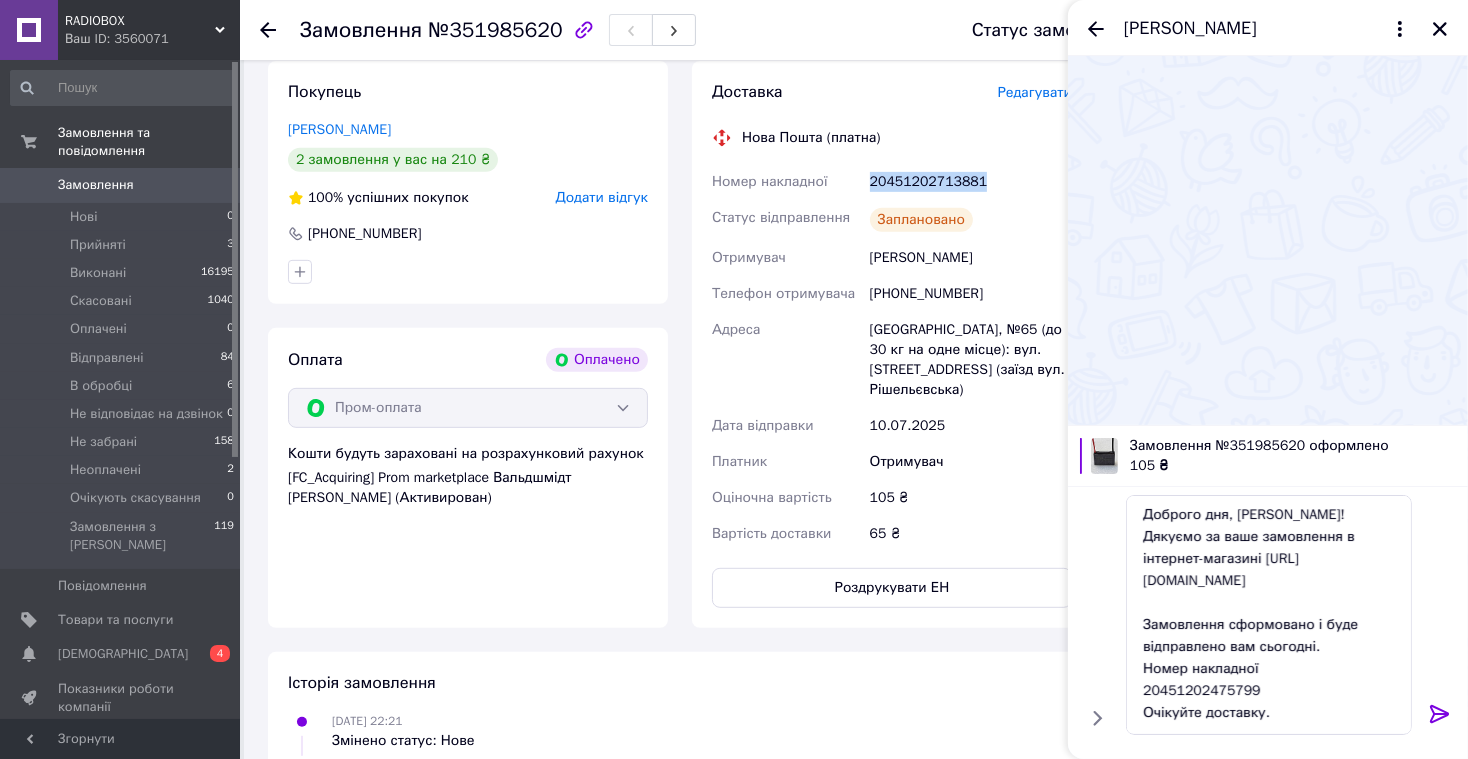 drag, startPoint x: 872, startPoint y: 186, endPoint x: 988, endPoint y: 189, distance: 116.03879 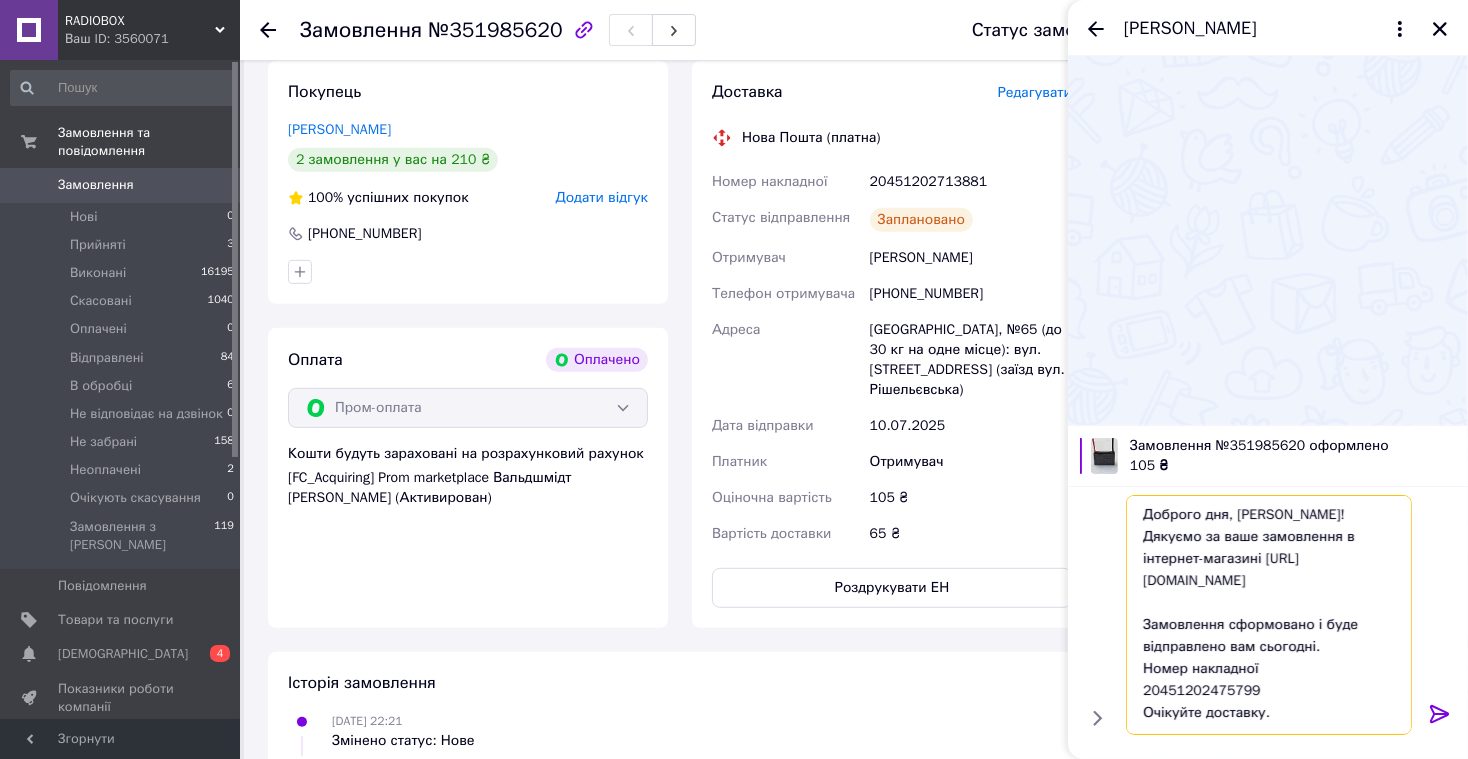 drag, startPoint x: 1143, startPoint y: 692, endPoint x: 1283, endPoint y: 694, distance: 140.01428 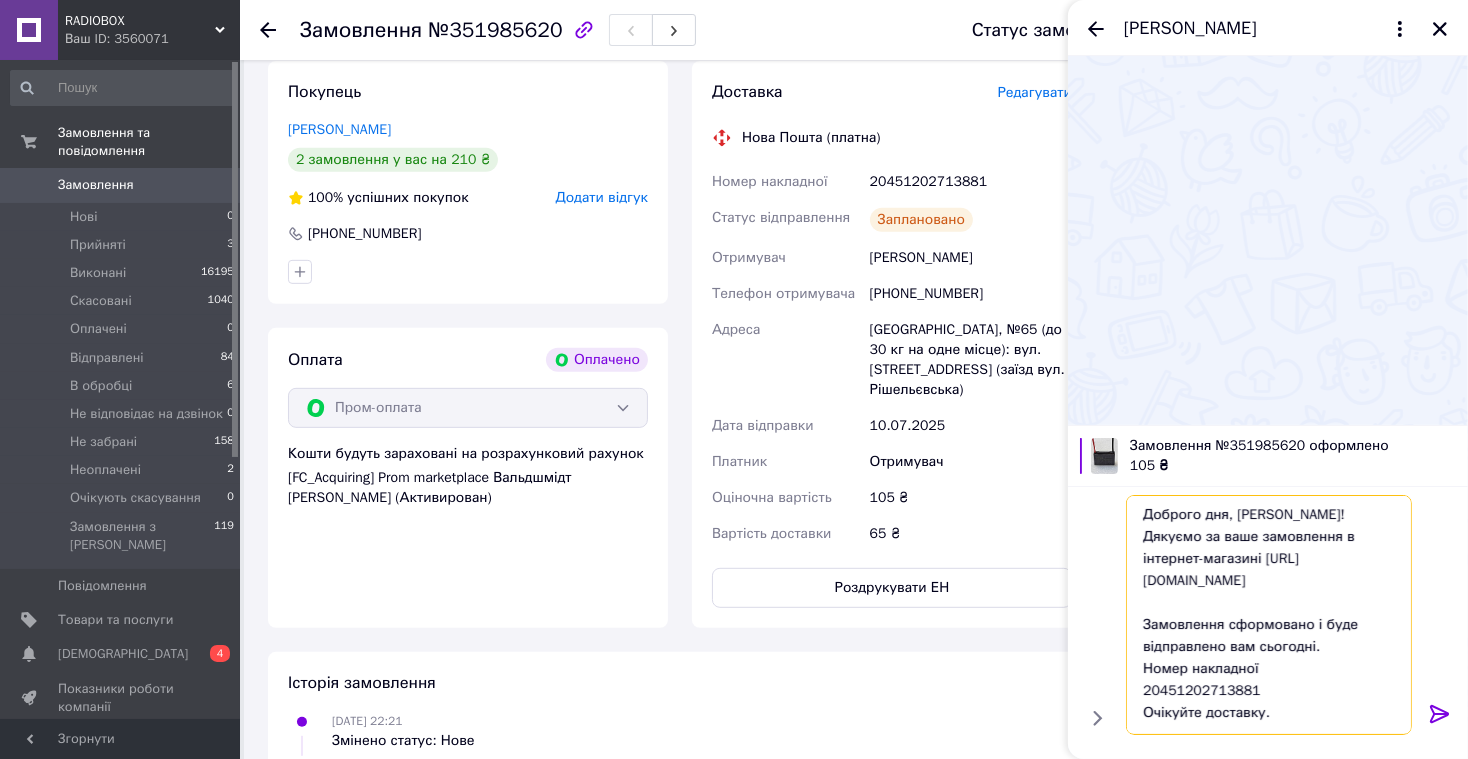 type on "Доброго дня, [PERSON_NAME]!
Дякуємо за ваше замовлення в інтернет-магазині [URL][DOMAIN_NAME]
Замовлення сформовано і буде відправлено вам сьогодні.
Номер накладної
20451202713881
Очікуйте доставку.
Якщо ви маєте будь-які запитання, будь ласка, зв'яжіться з нами за номерами:
[PHONE_NUMBER] (технічний спеціаліст)
або
[PHONE_NUMBER] (організаційні питання).
З повагою, адміністратор [PERSON_NAME]!" 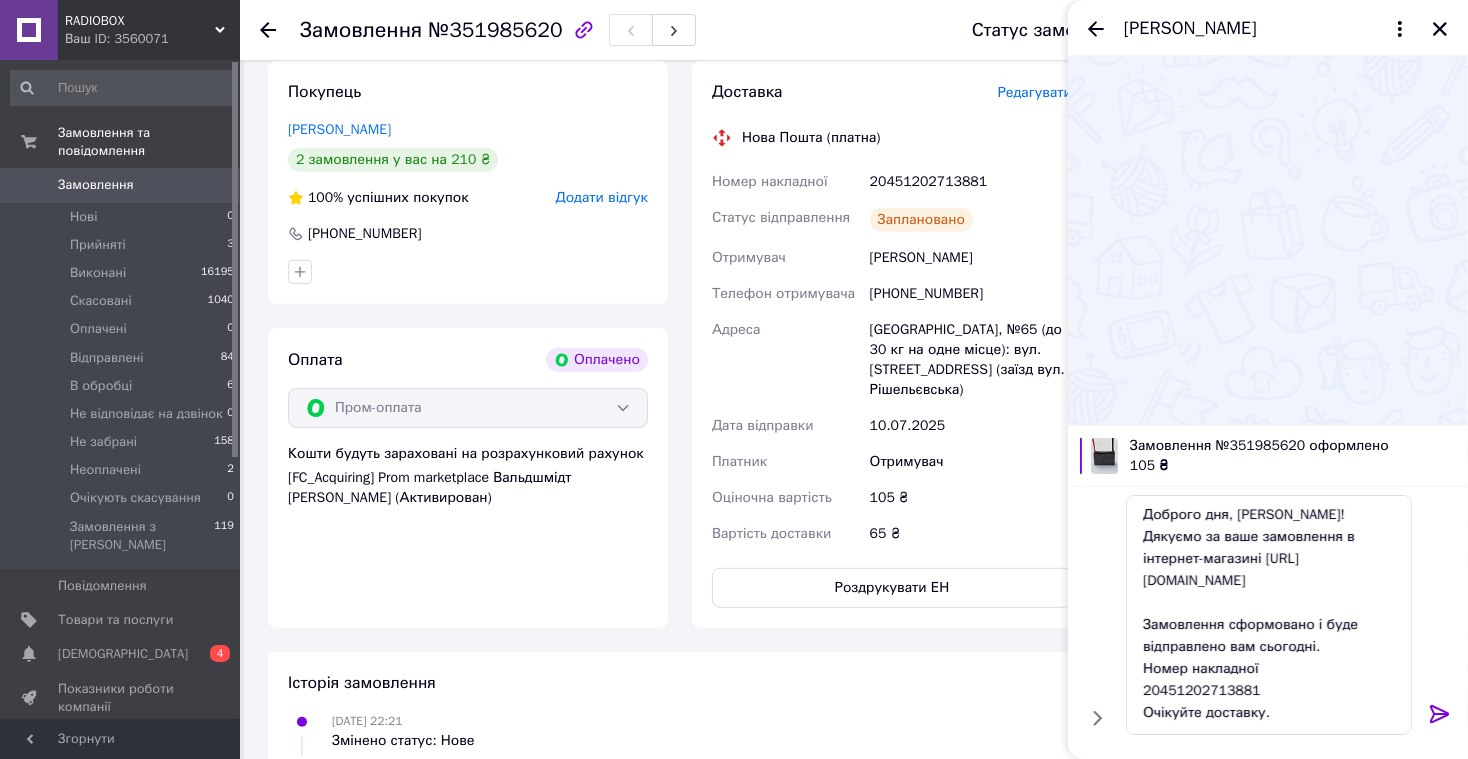 click 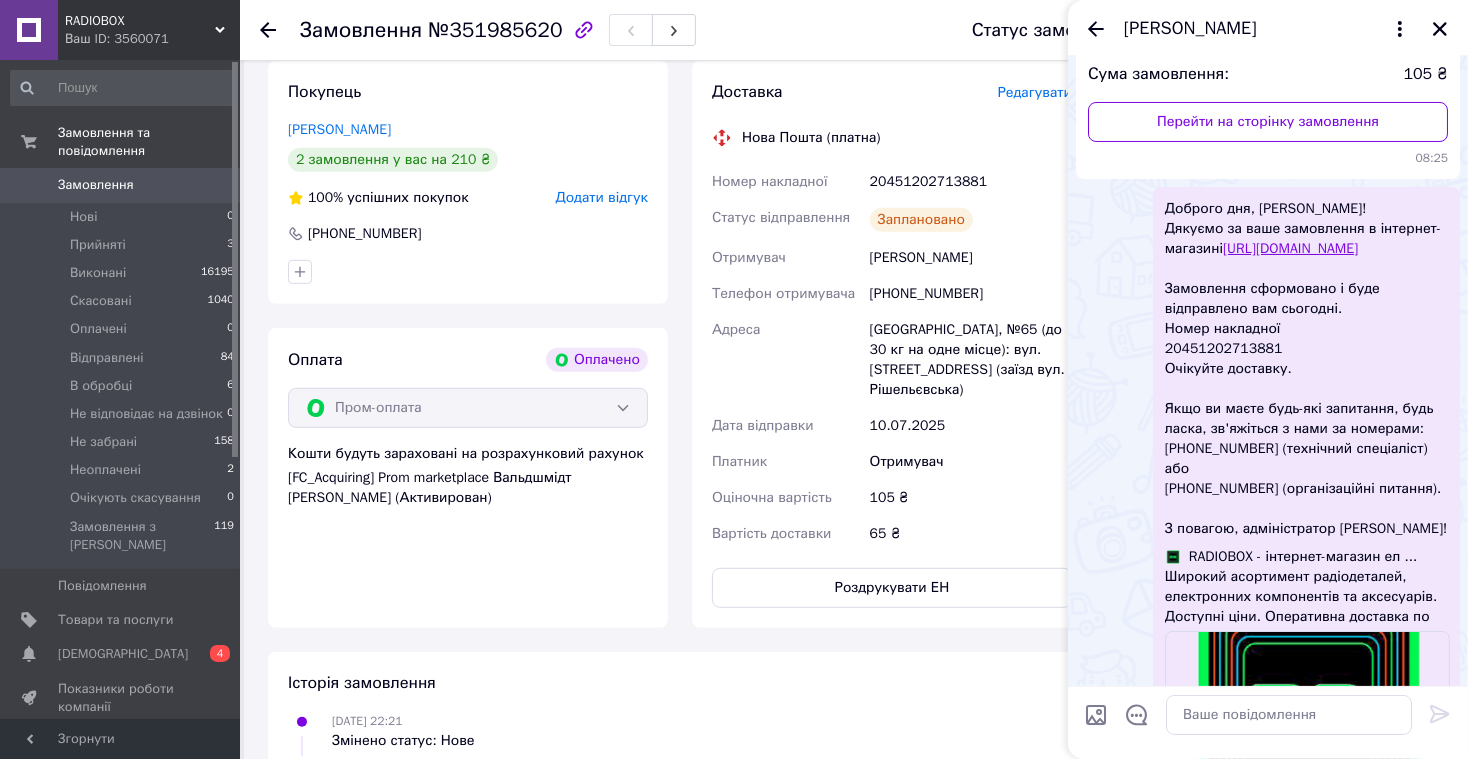 scroll, scrollTop: 230, scrollLeft: 0, axis: vertical 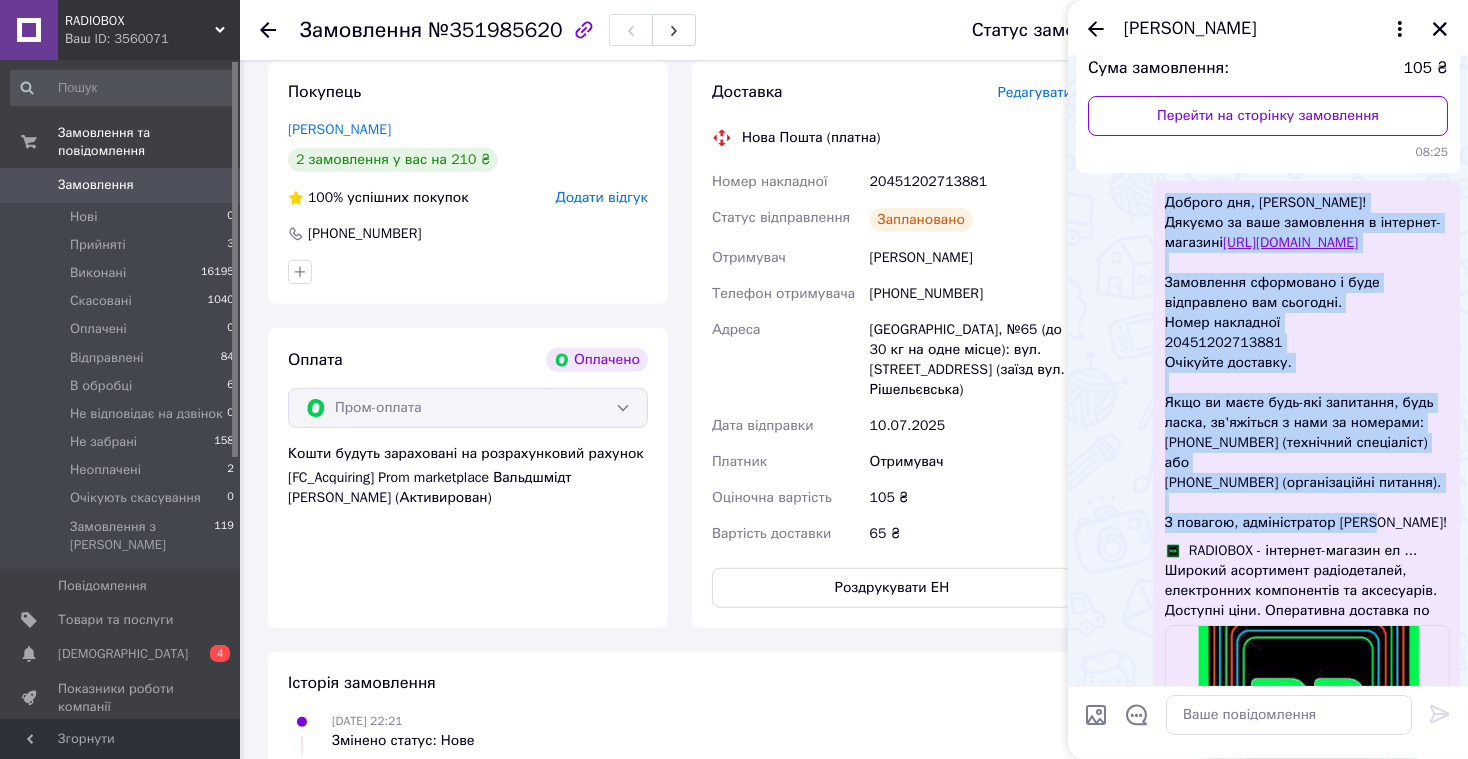 drag, startPoint x: 1167, startPoint y: 205, endPoint x: 1388, endPoint y: 543, distance: 403.83783 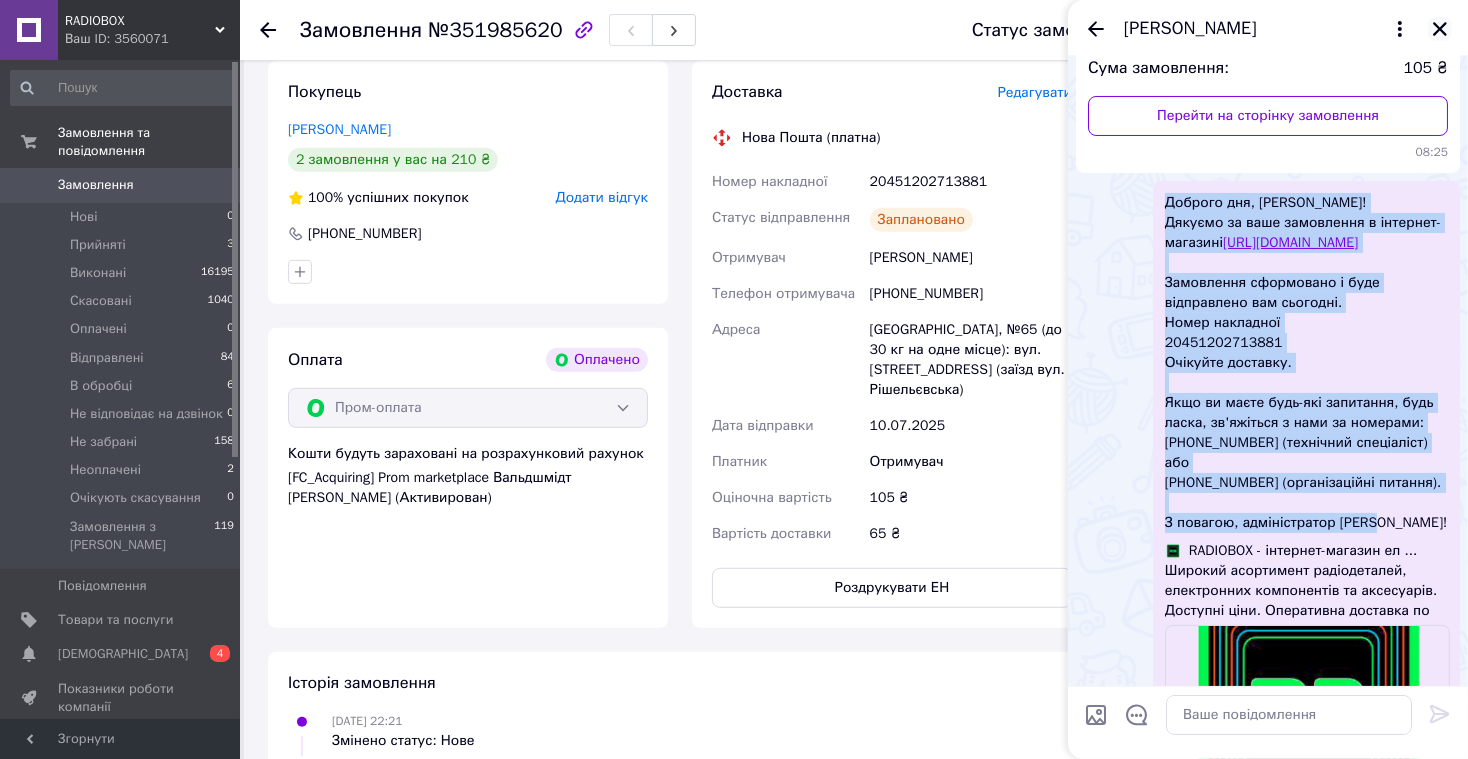 click 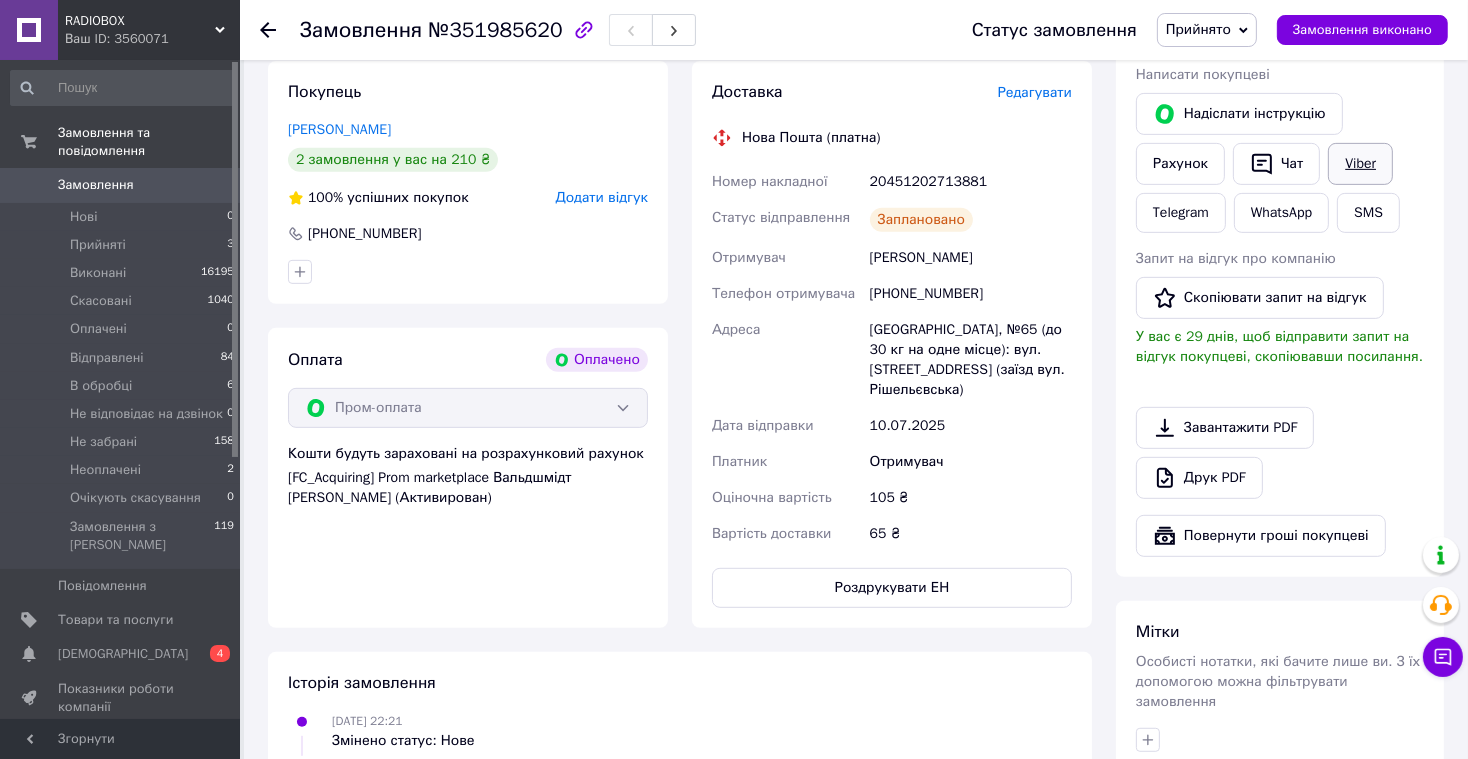 click on "Viber" at bounding box center [1360, 164] 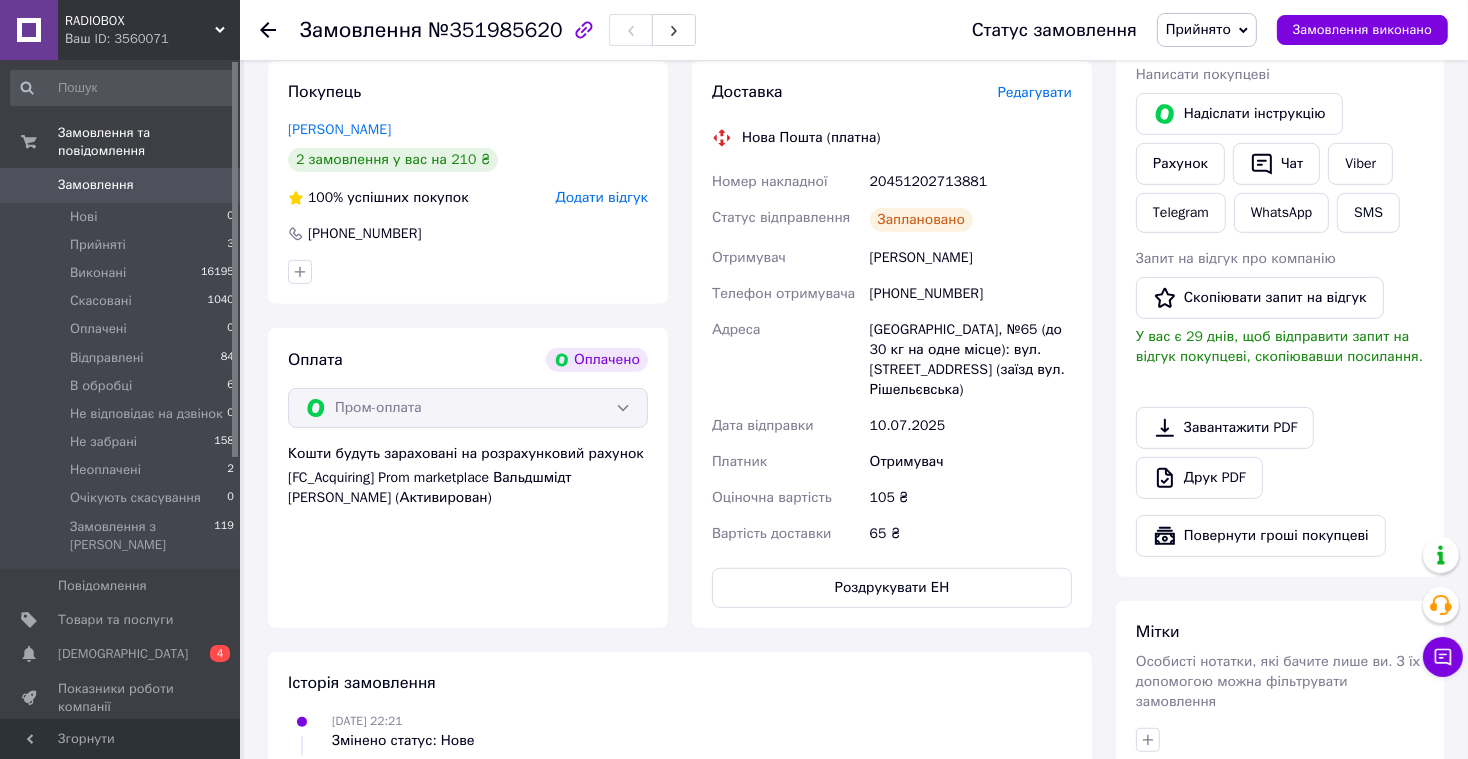 click on "Замовлення" at bounding box center (121, 185) 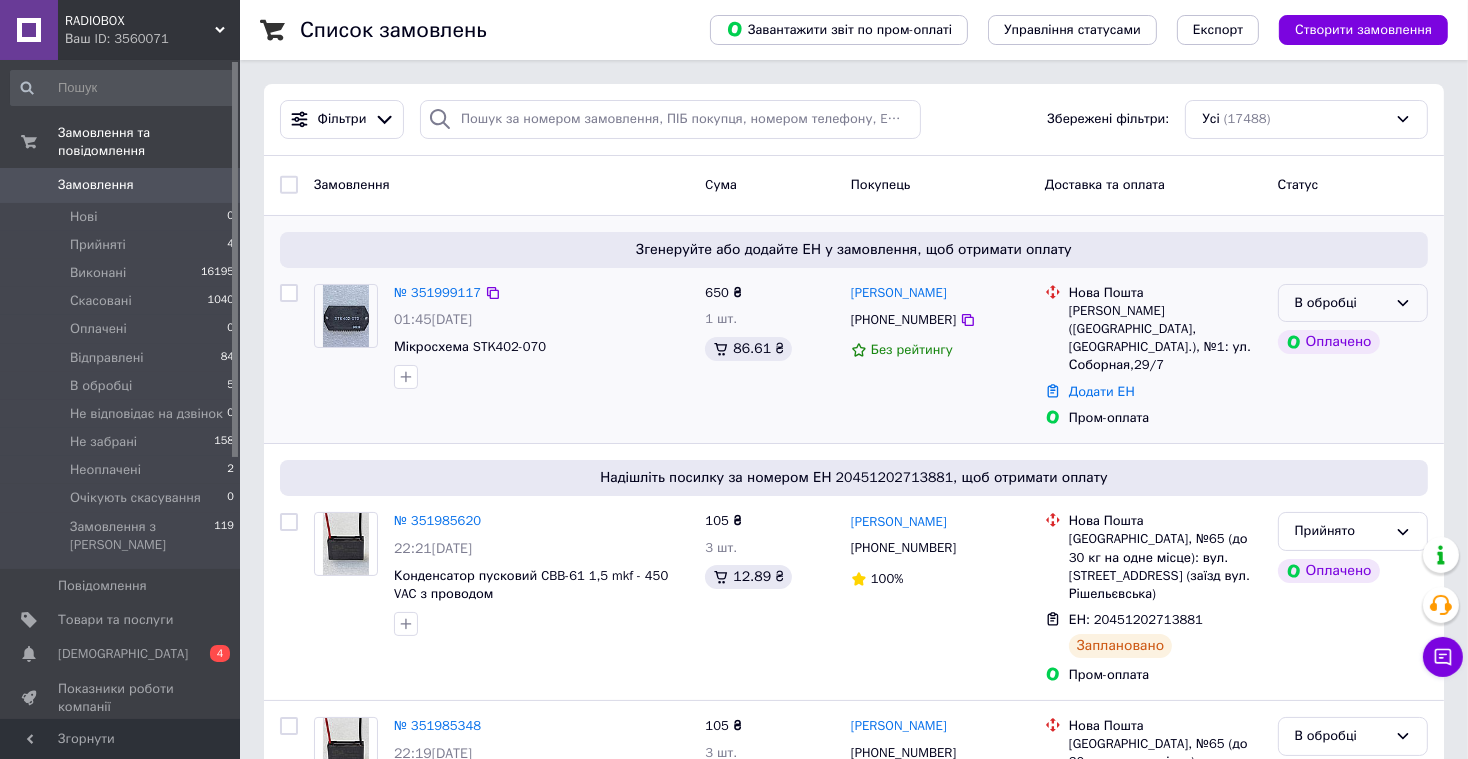 click 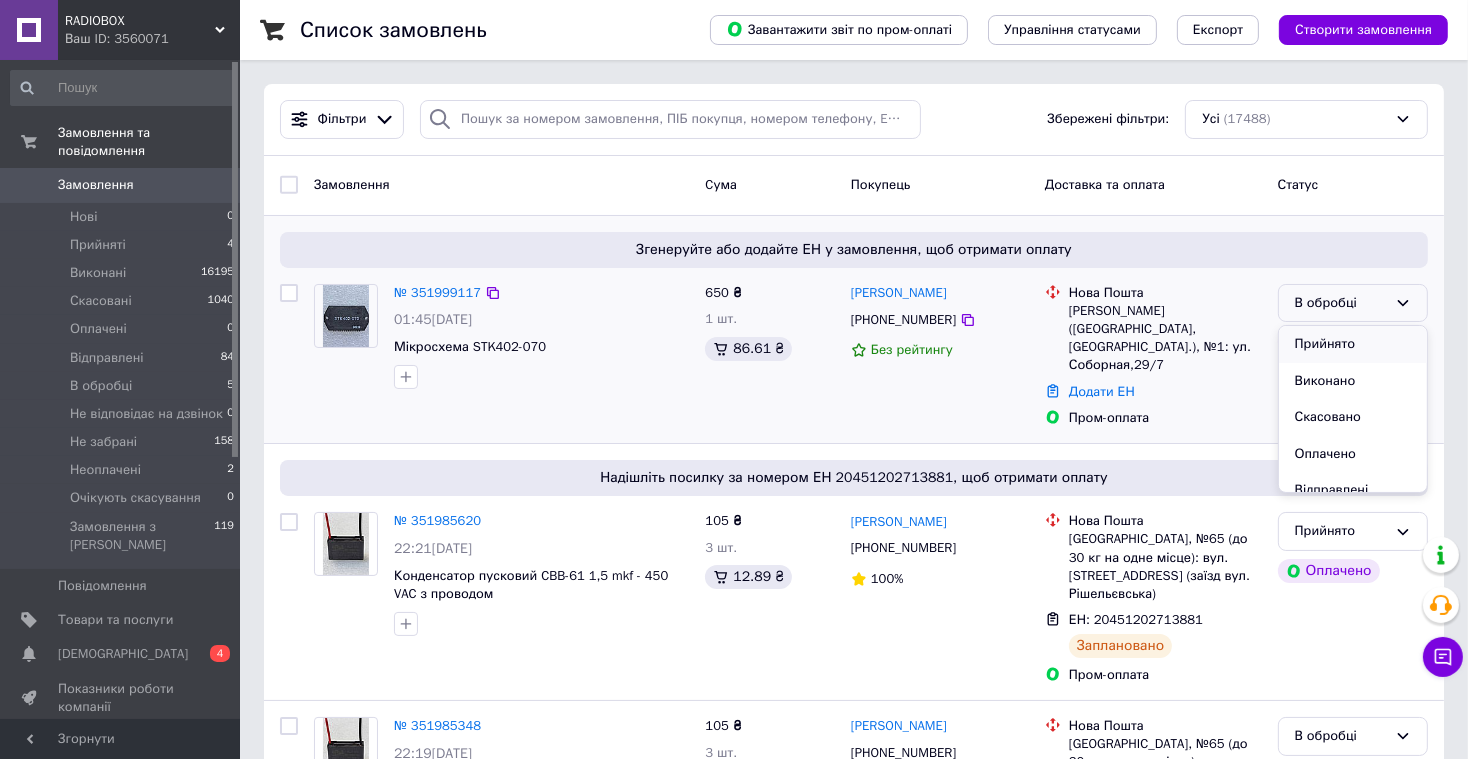 click on "Прийнято" at bounding box center [1353, 344] 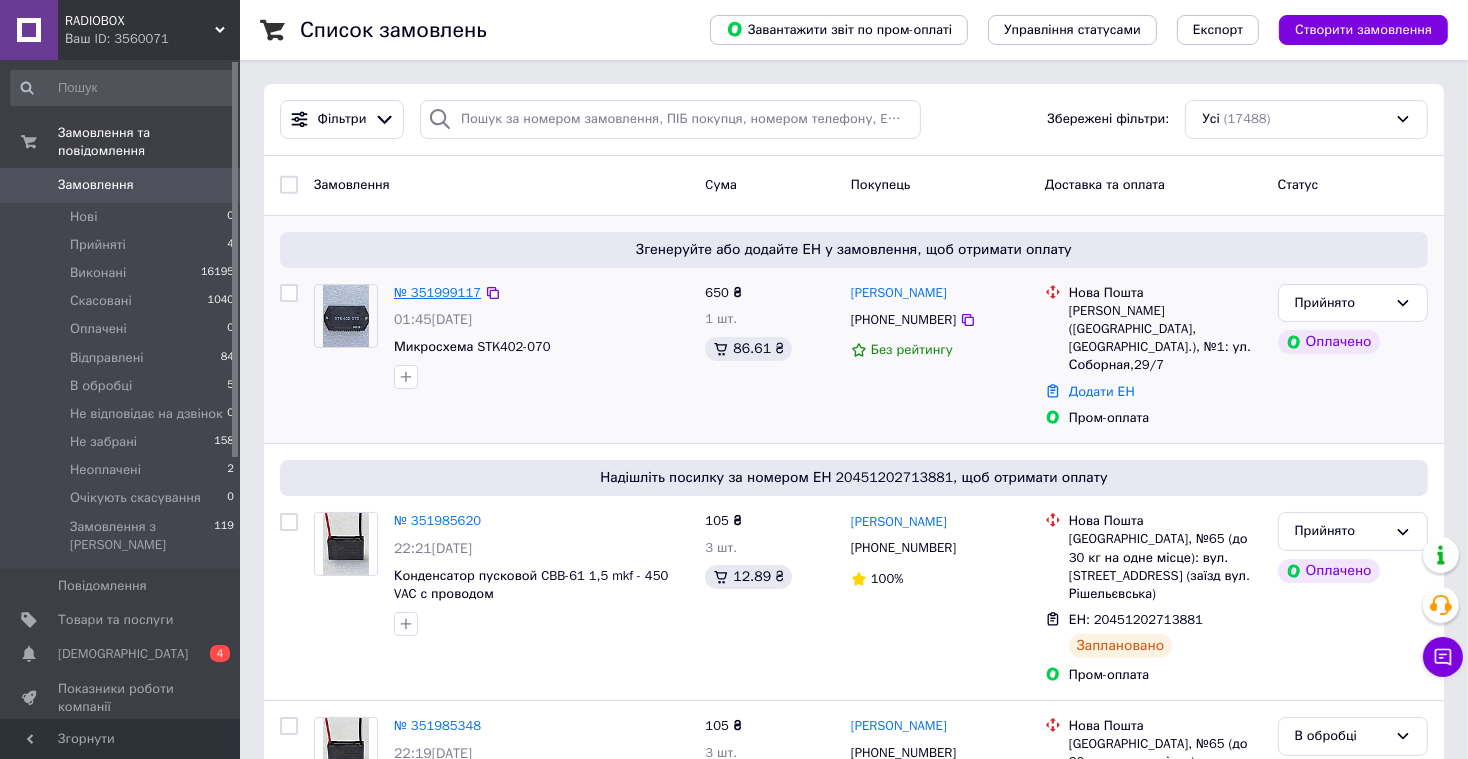 click on "№ 351999117" at bounding box center [437, 292] 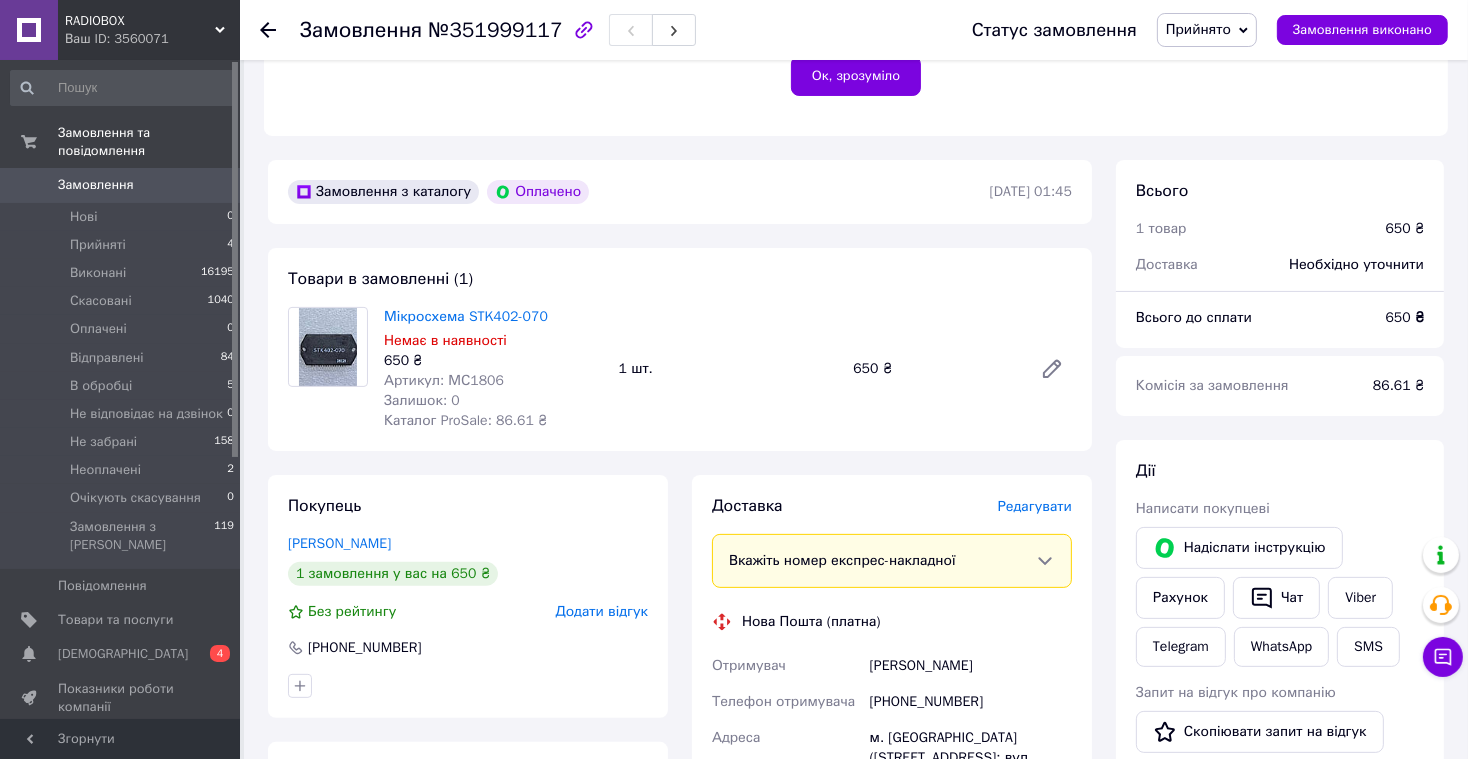 scroll, scrollTop: 652, scrollLeft: 0, axis: vertical 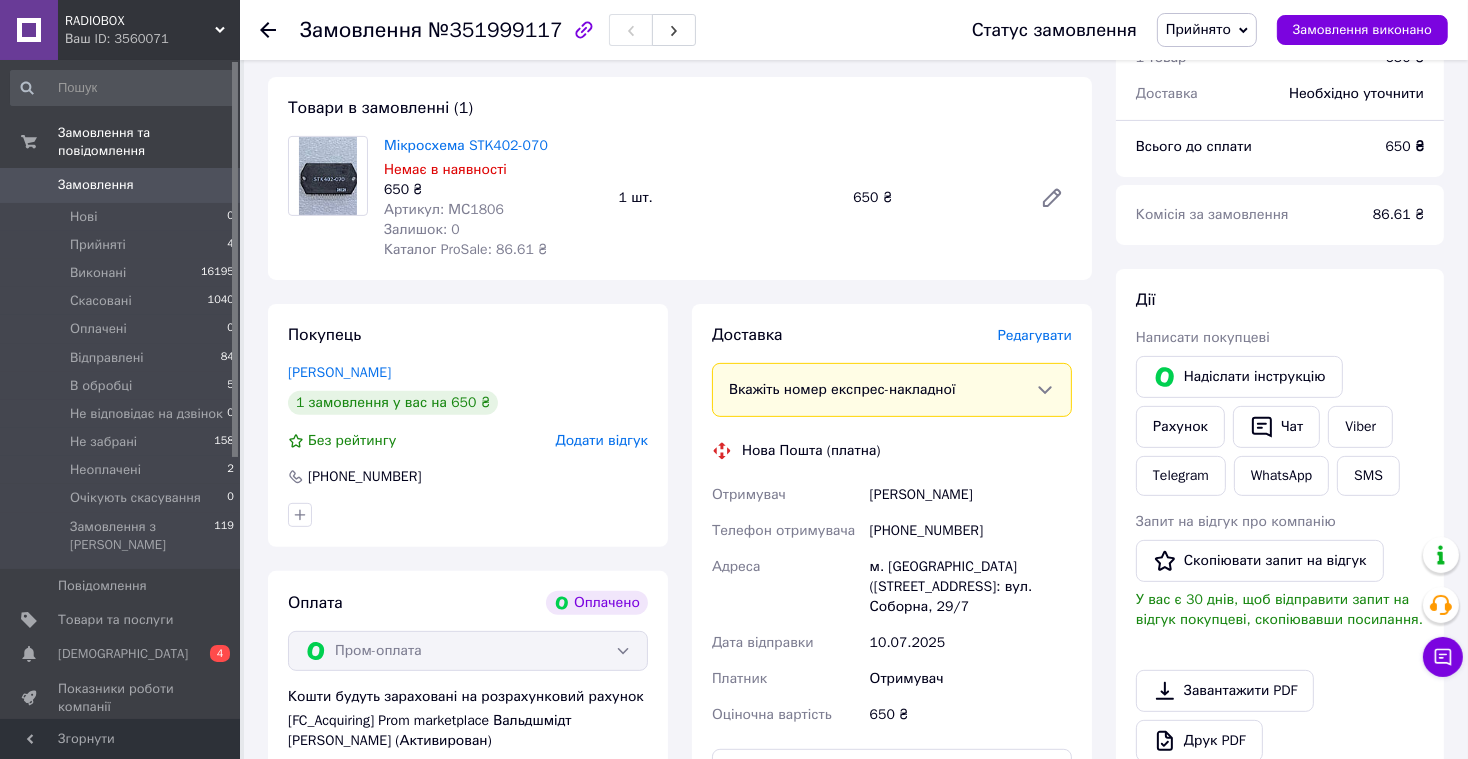 click on "Редагувати" at bounding box center (1035, 335) 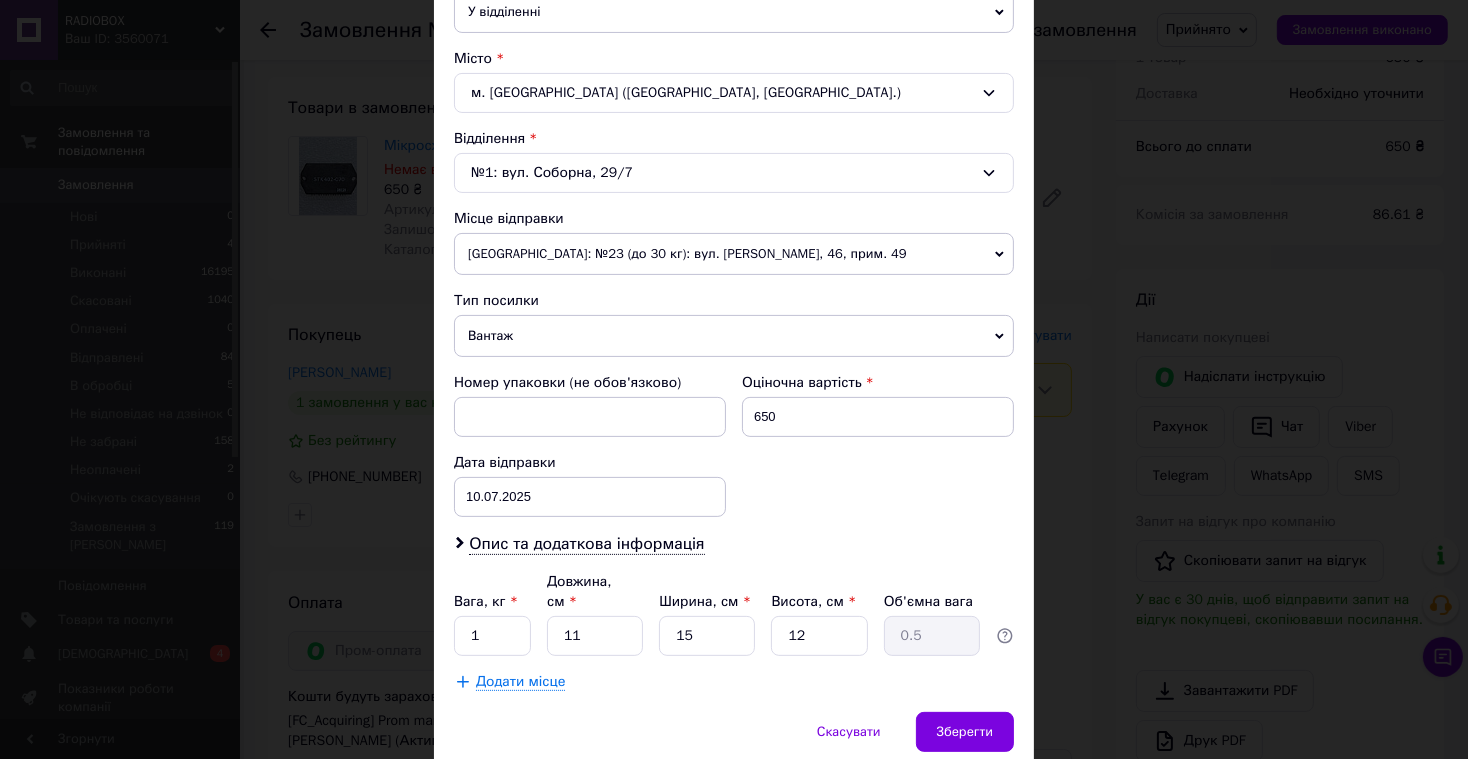 scroll, scrollTop: 509, scrollLeft: 0, axis: vertical 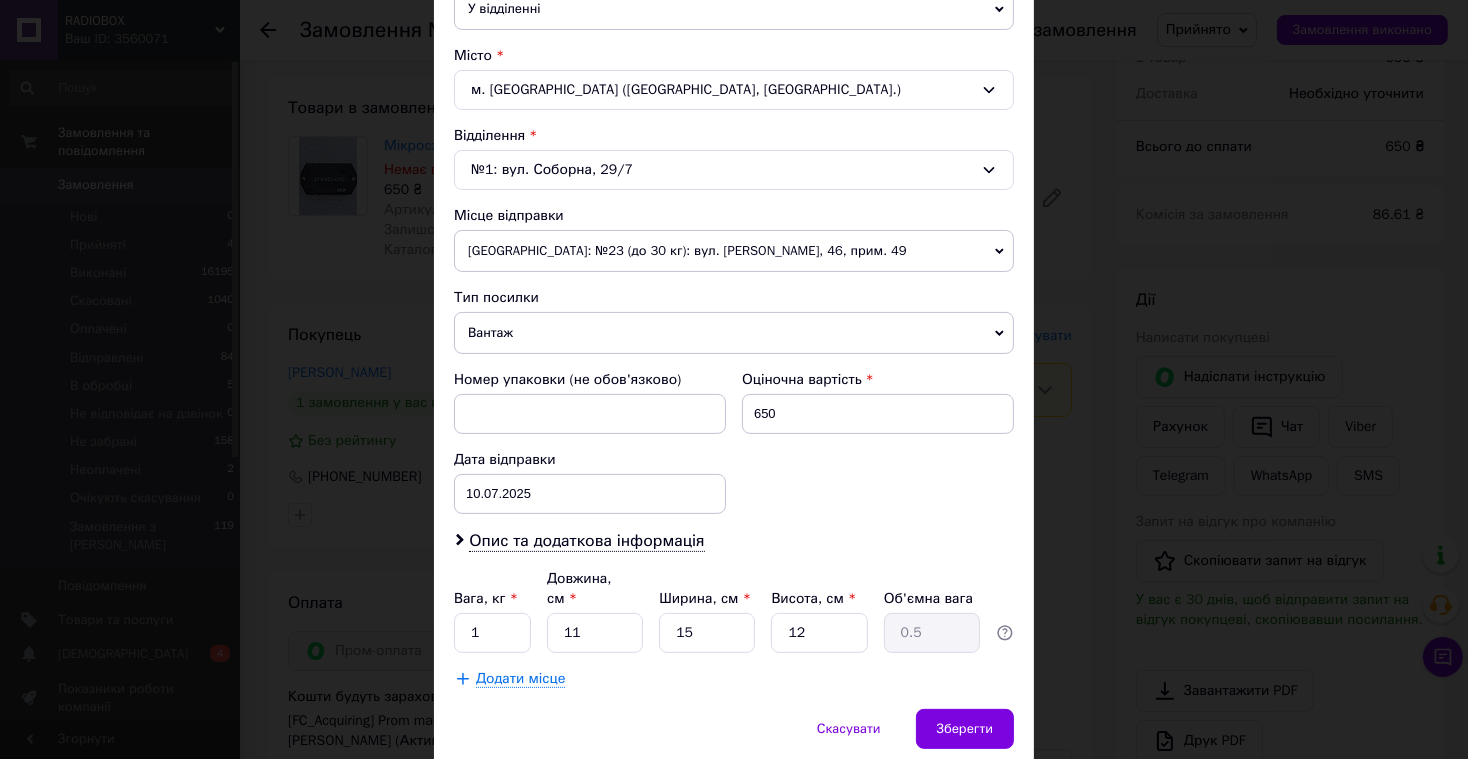 click on "Вантаж" at bounding box center [734, 333] 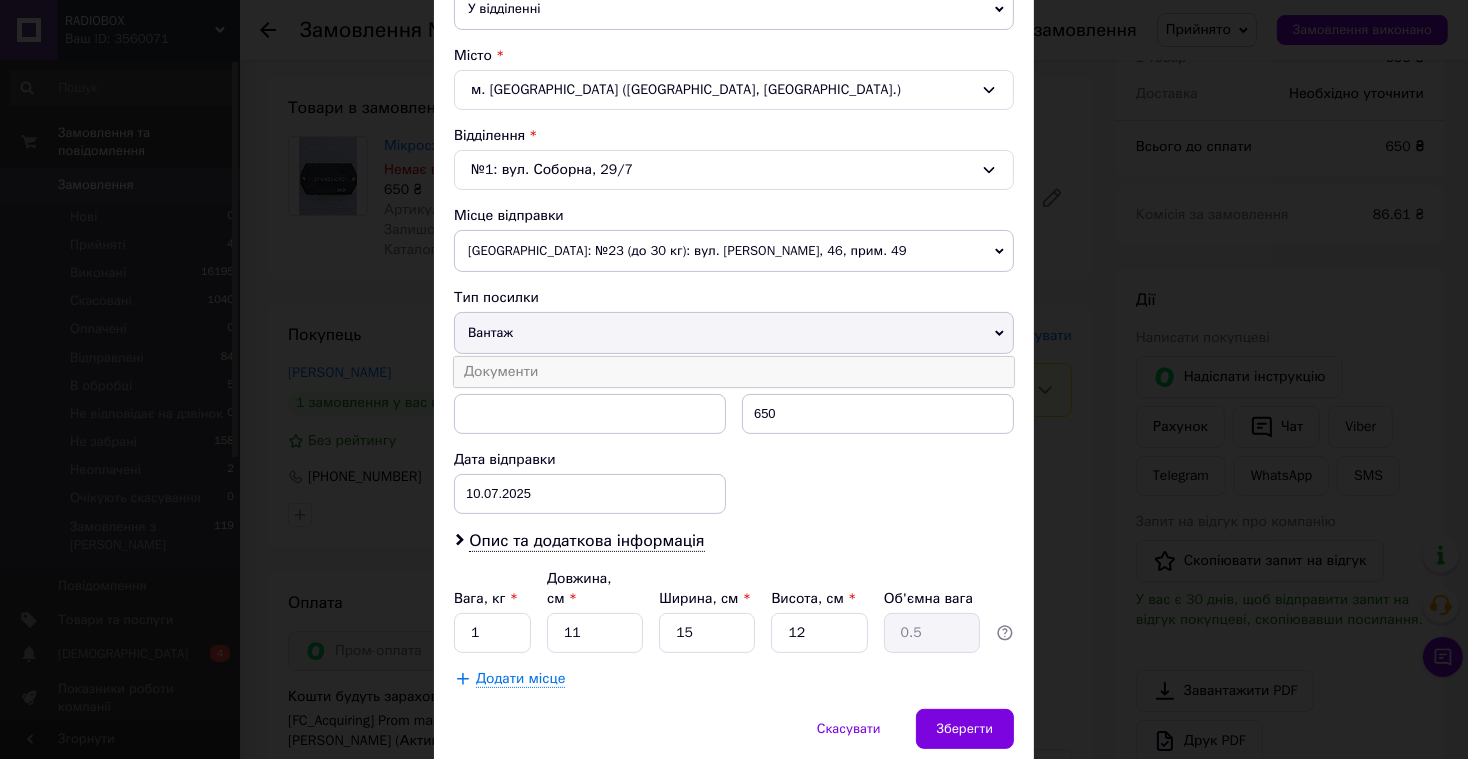 click on "Документи" at bounding box center [734, 372] 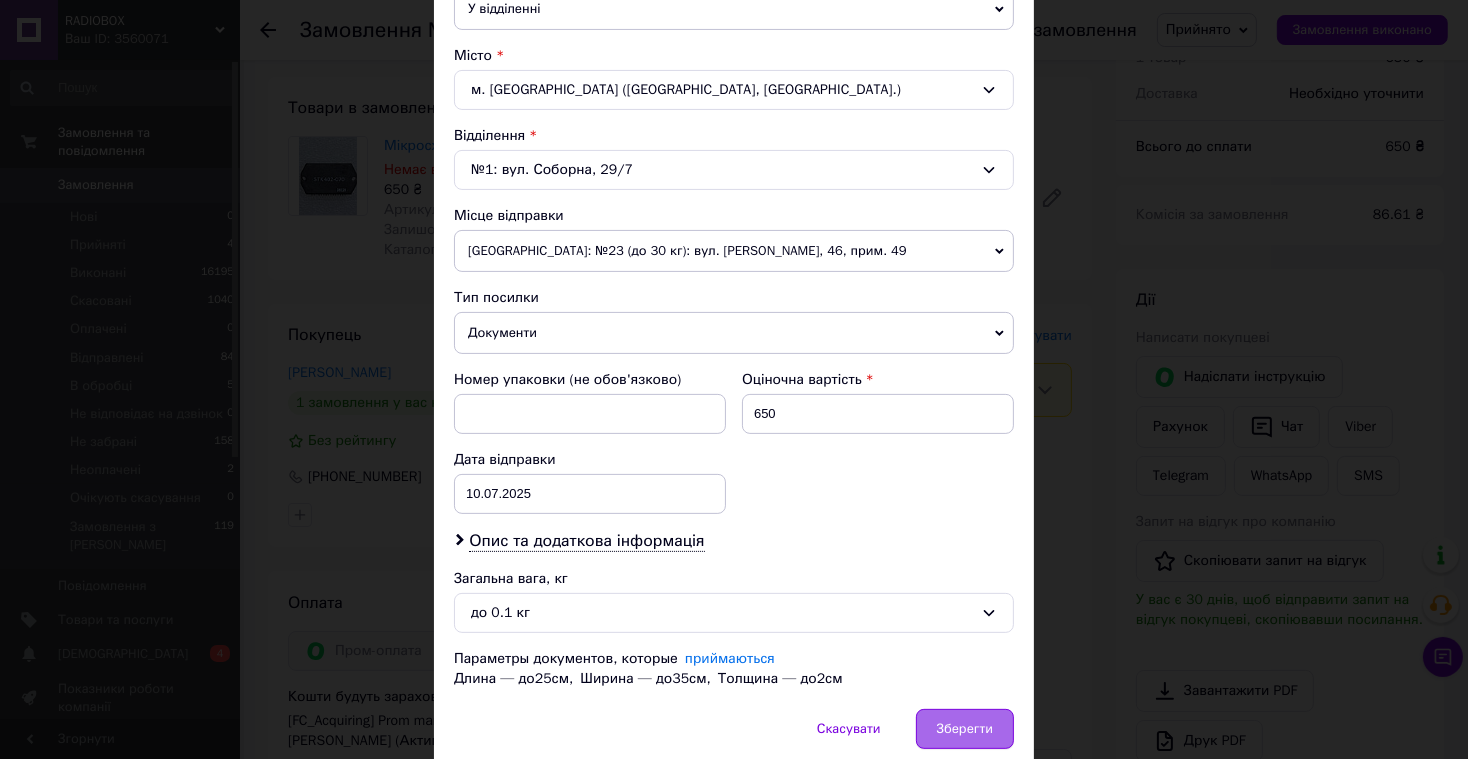 click on "Зберегти" at bounding box center [965, 729] 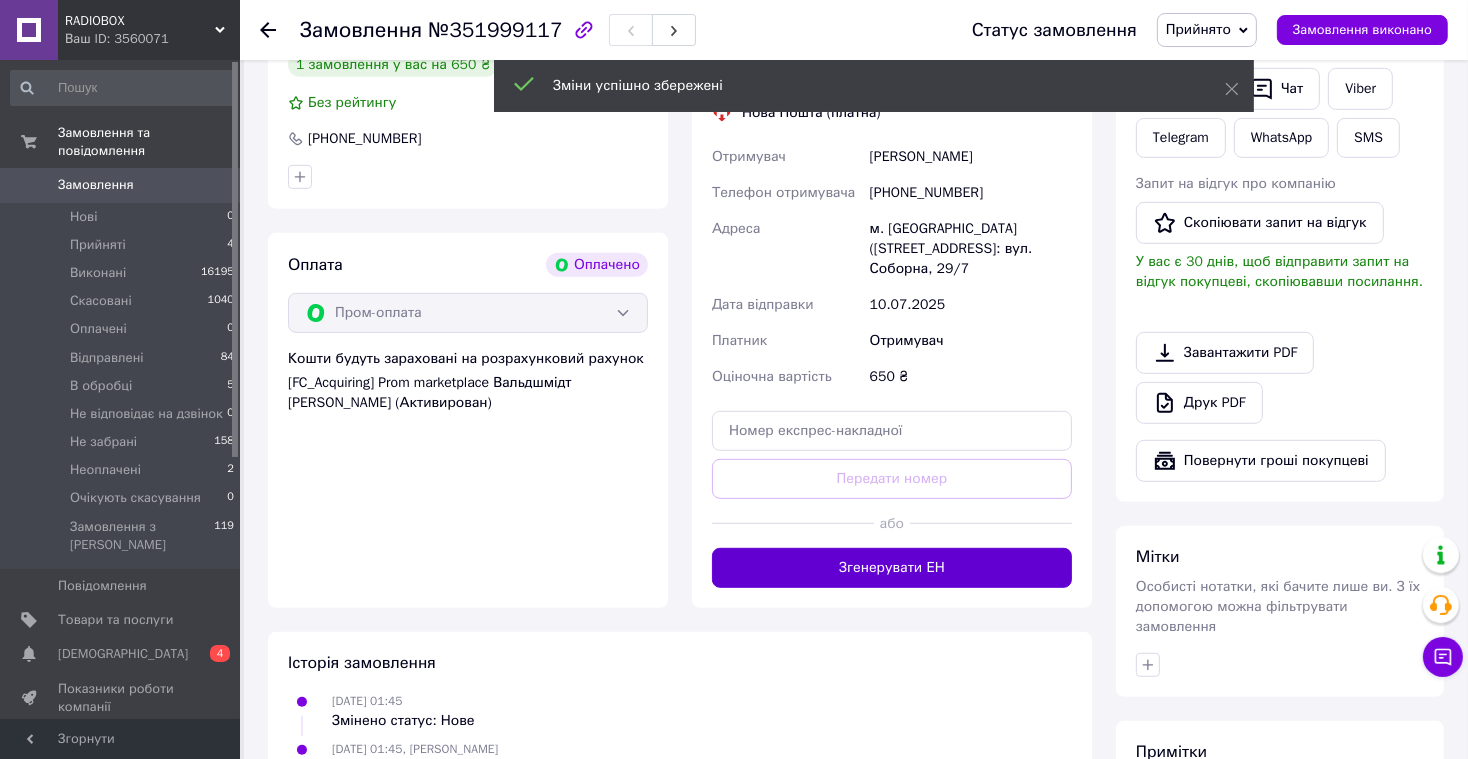 scroll, scrollTop: 1001, scrollLeft: 0, axis: vertical 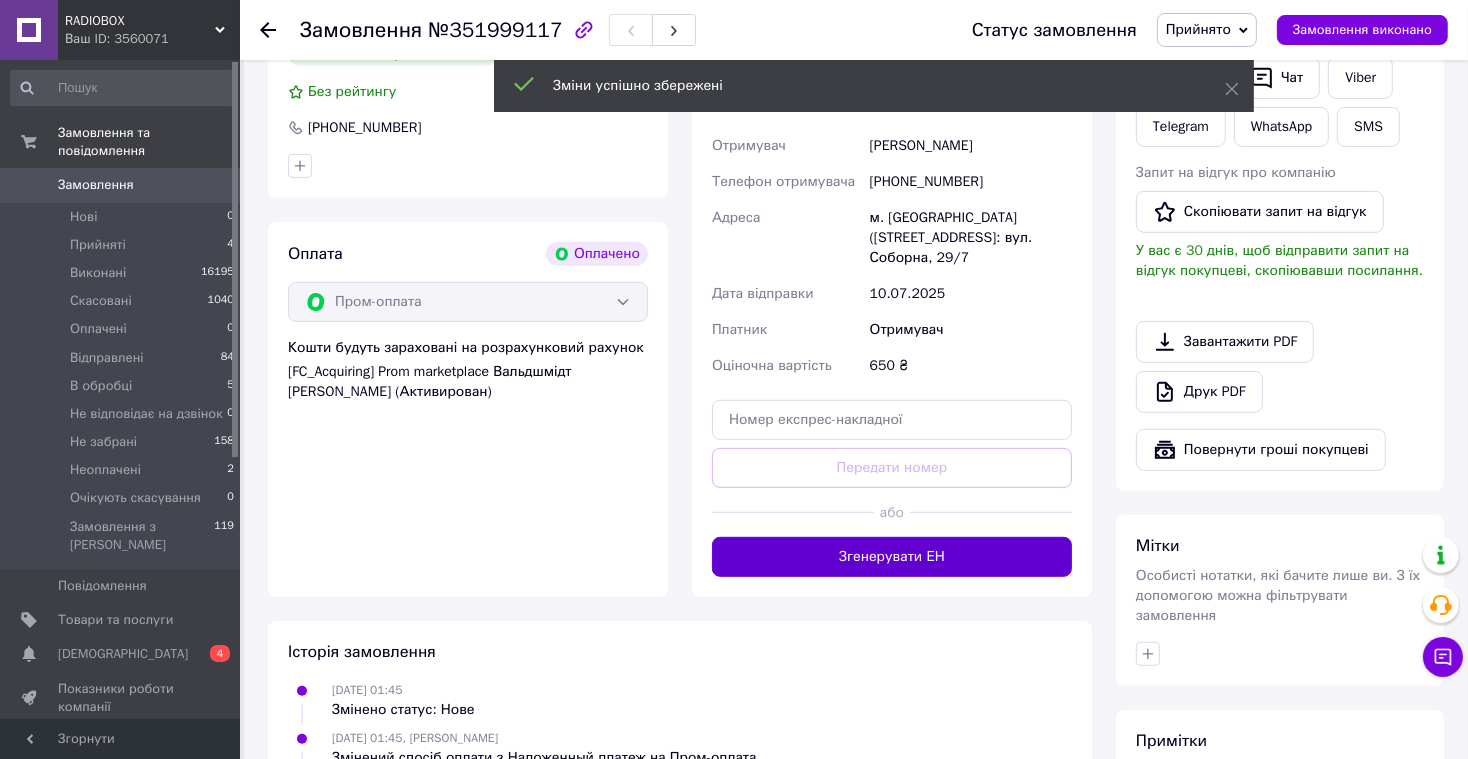 click on "Згенерувати ЕН" at bounding box center [892, 557] 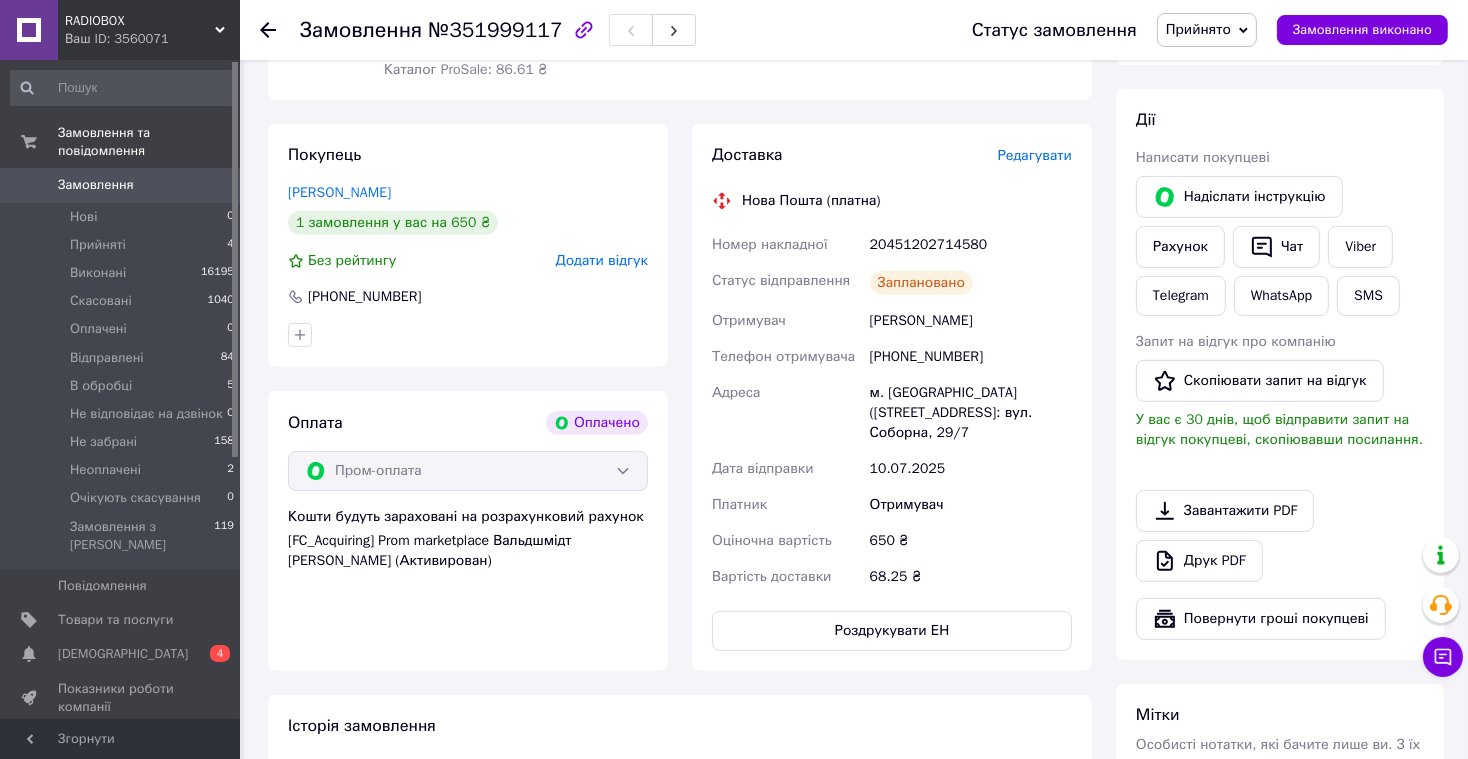 scroll, scrollTop: 829, scrollLeft: 0, axis: vertical 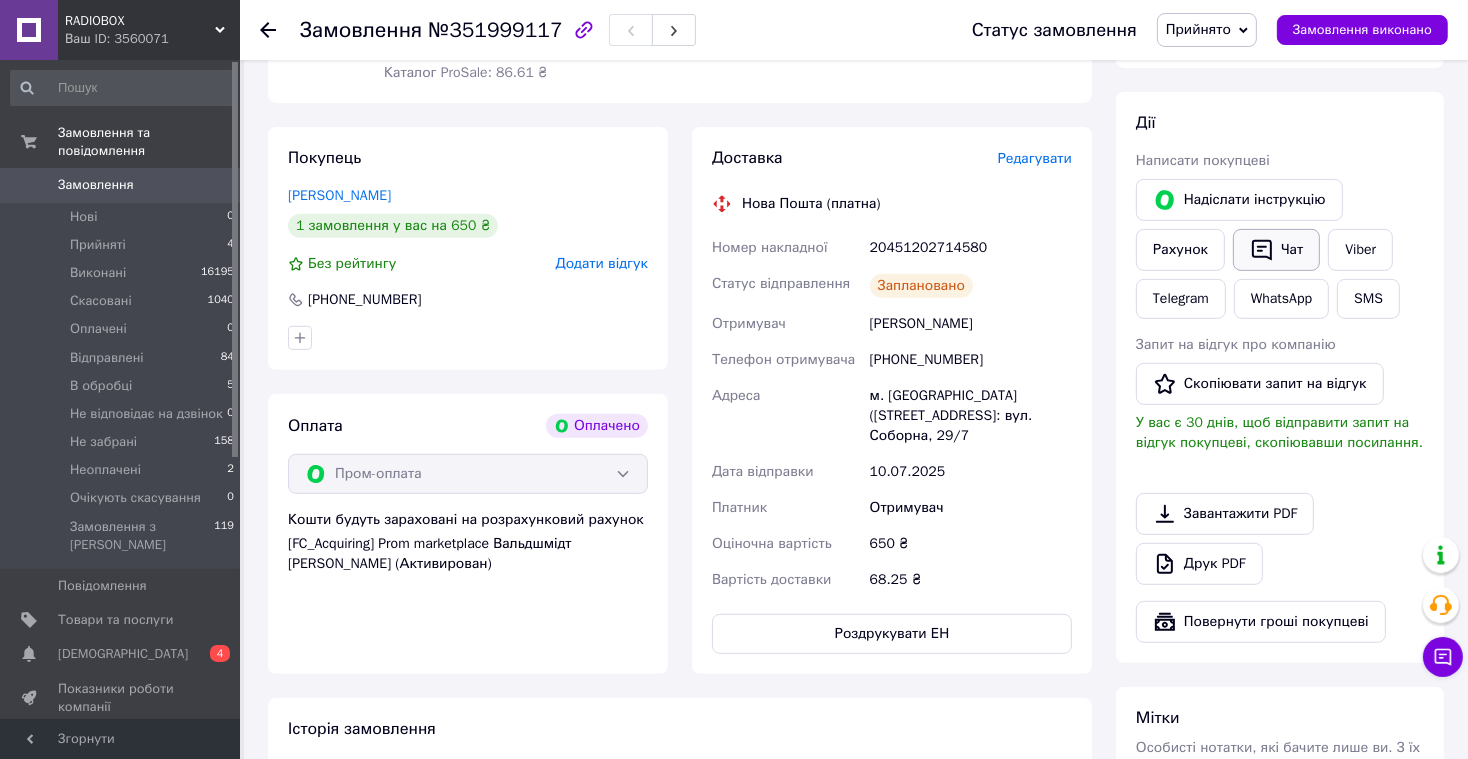 click on "Чат" at bounding box center [1276, 250] 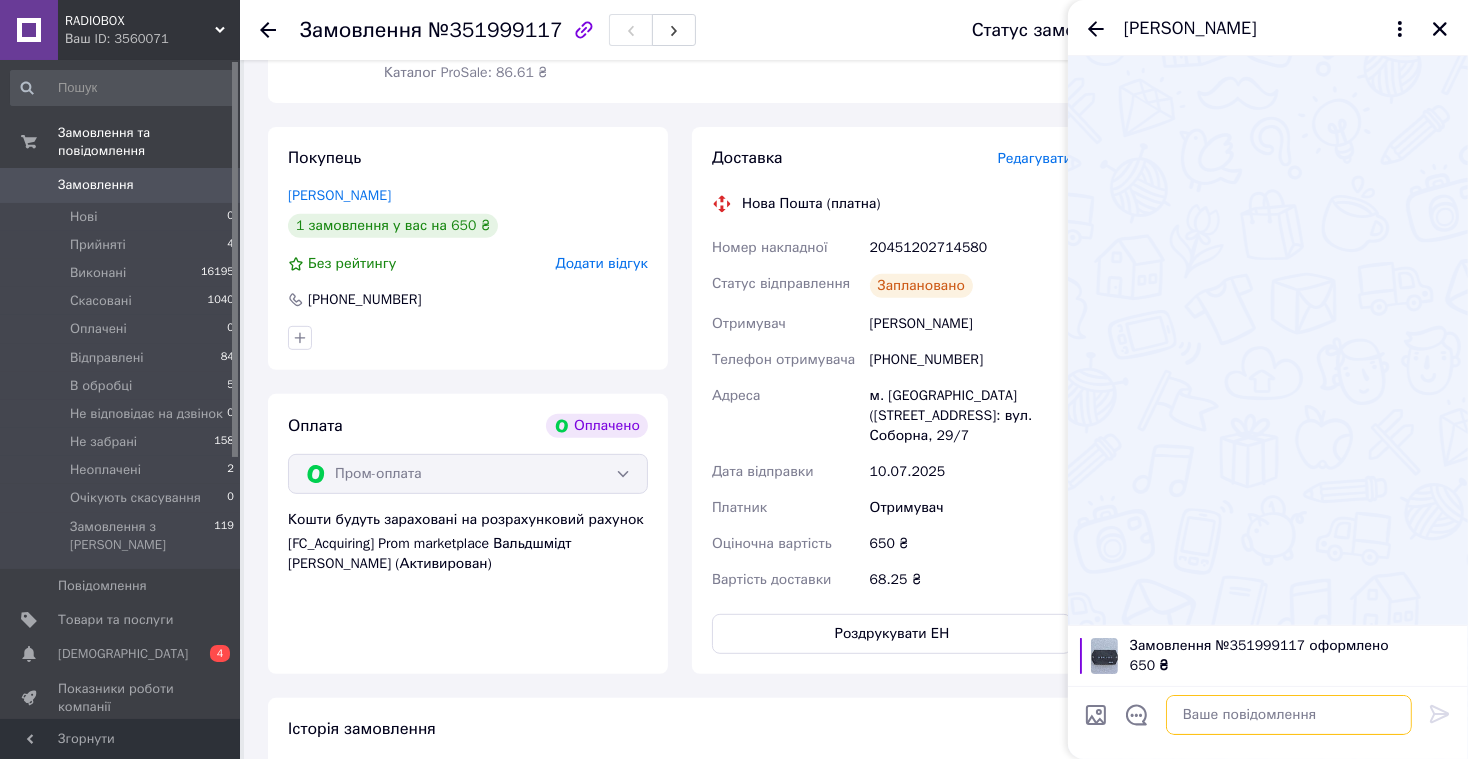 click at bounding box center [1289, 715] 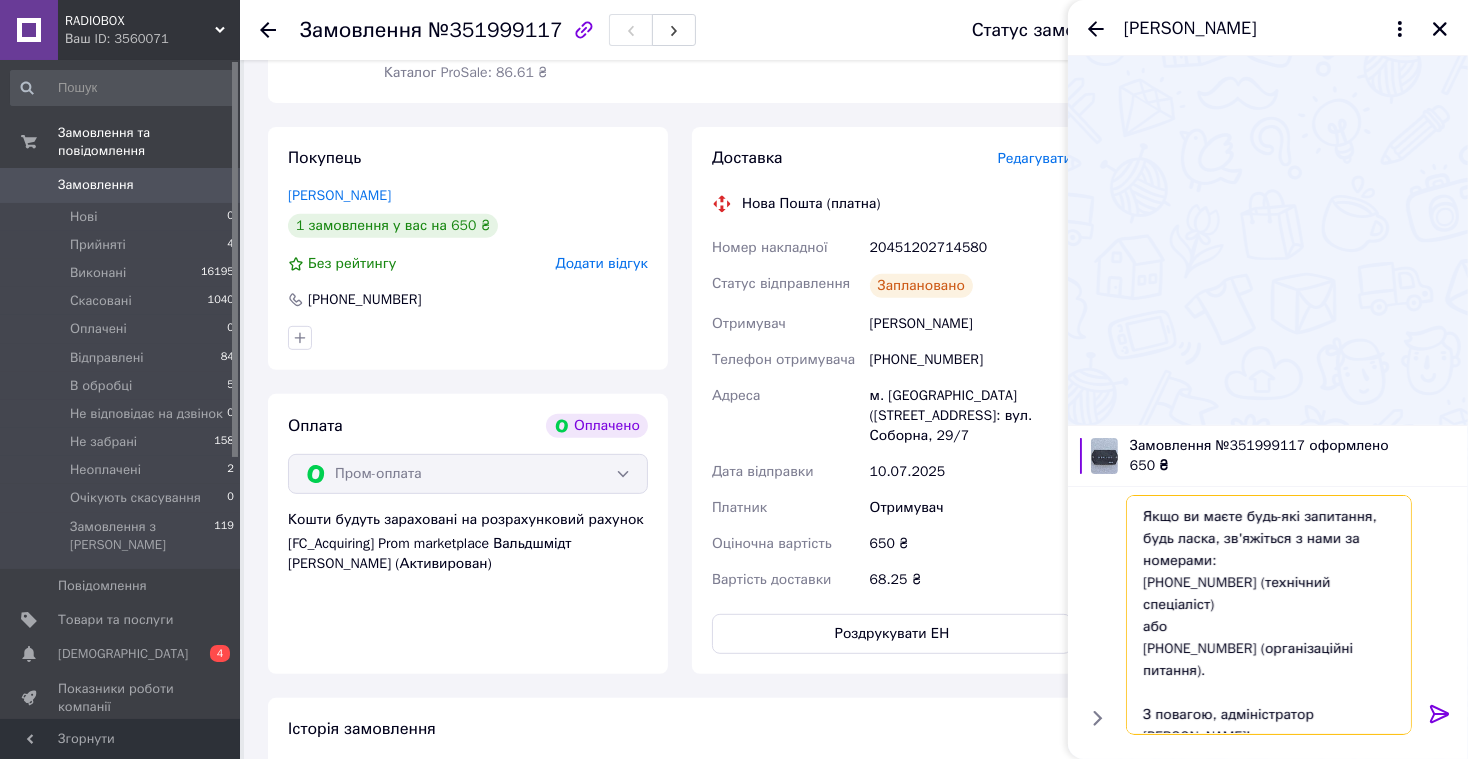 scroll, scrollTop: 0, scrollLeft: 0, axis: both 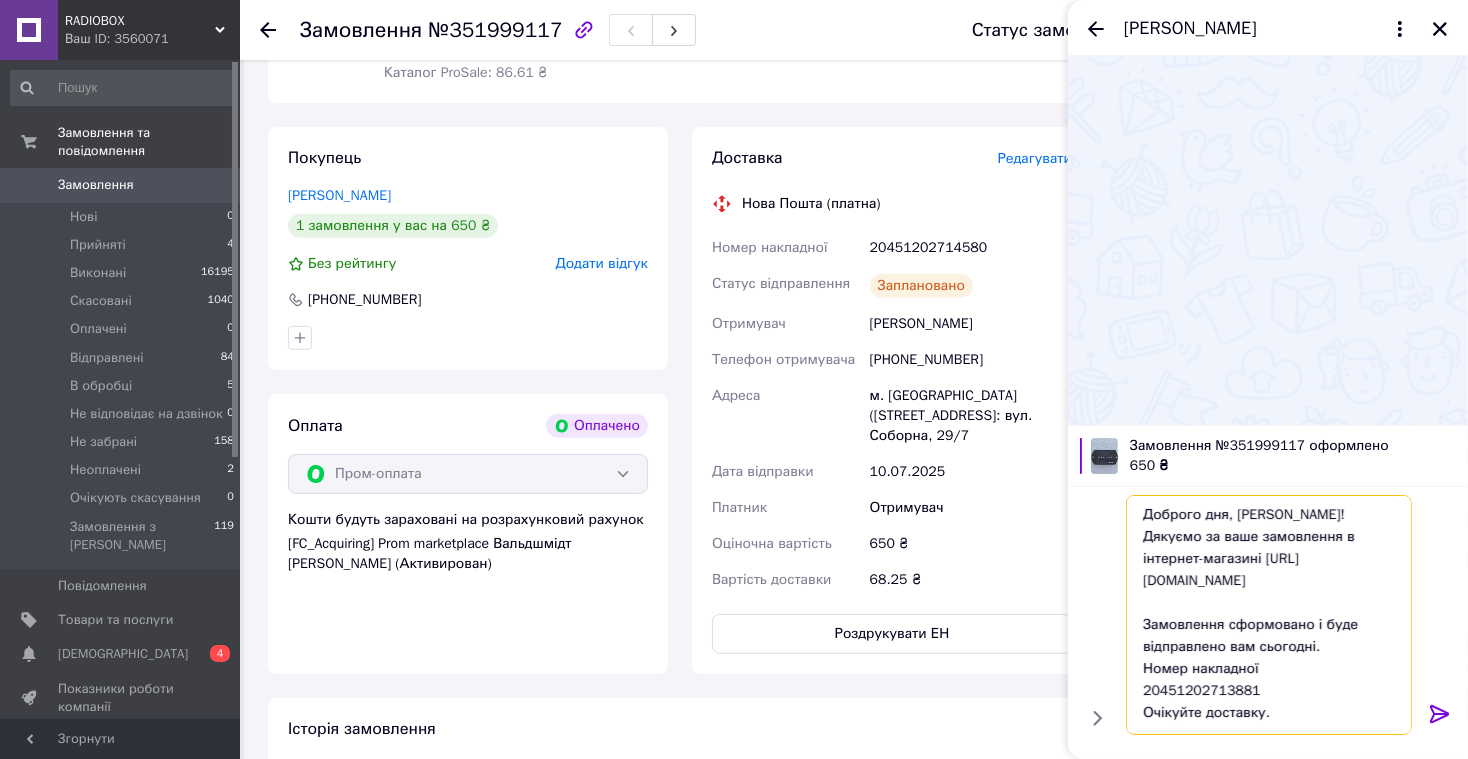 click on "Доброго дня, Тетяна!
Дякуємо за ваше замовлення в інтернет-магазині https://radiobox.com.ua
Замовлення сформовано і буде відправлено вам сьогодні.
Номер накладної
20451202713881
Очікуйте доставку.
Якщо ви маєте будь-які запитання, будь ласка, зв'яжіться з нами за номерами:
+38067 295 37 66 (технічний спеціаліст)
або
+38067 789 30 35 (організаційні питання).
З повагою, адміністратор Інна!" at bounding box center (1269, 615) 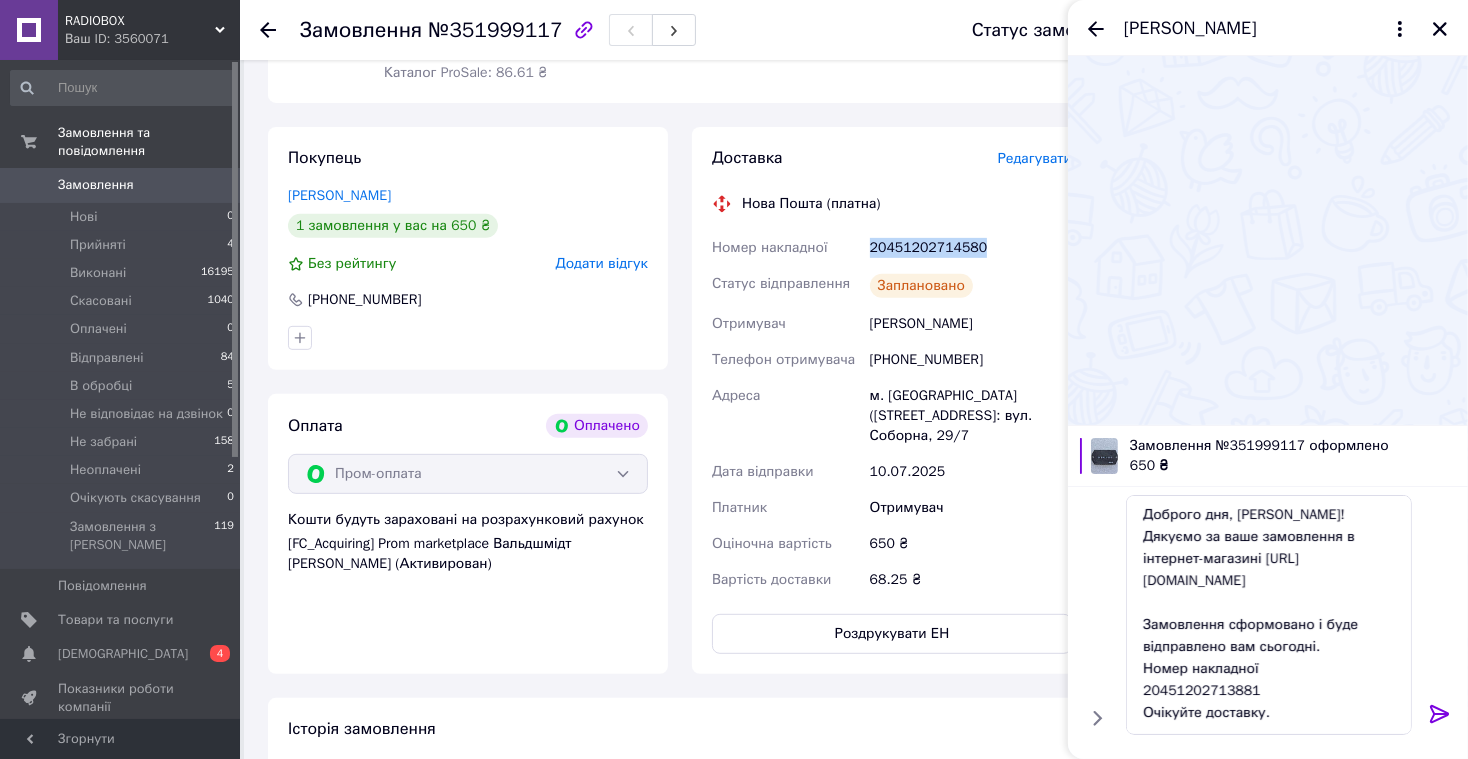 drag, startPoint x: 871, startPoint y: 249, endPoint x: 938, endPoint y: 252, distance: 67.06713 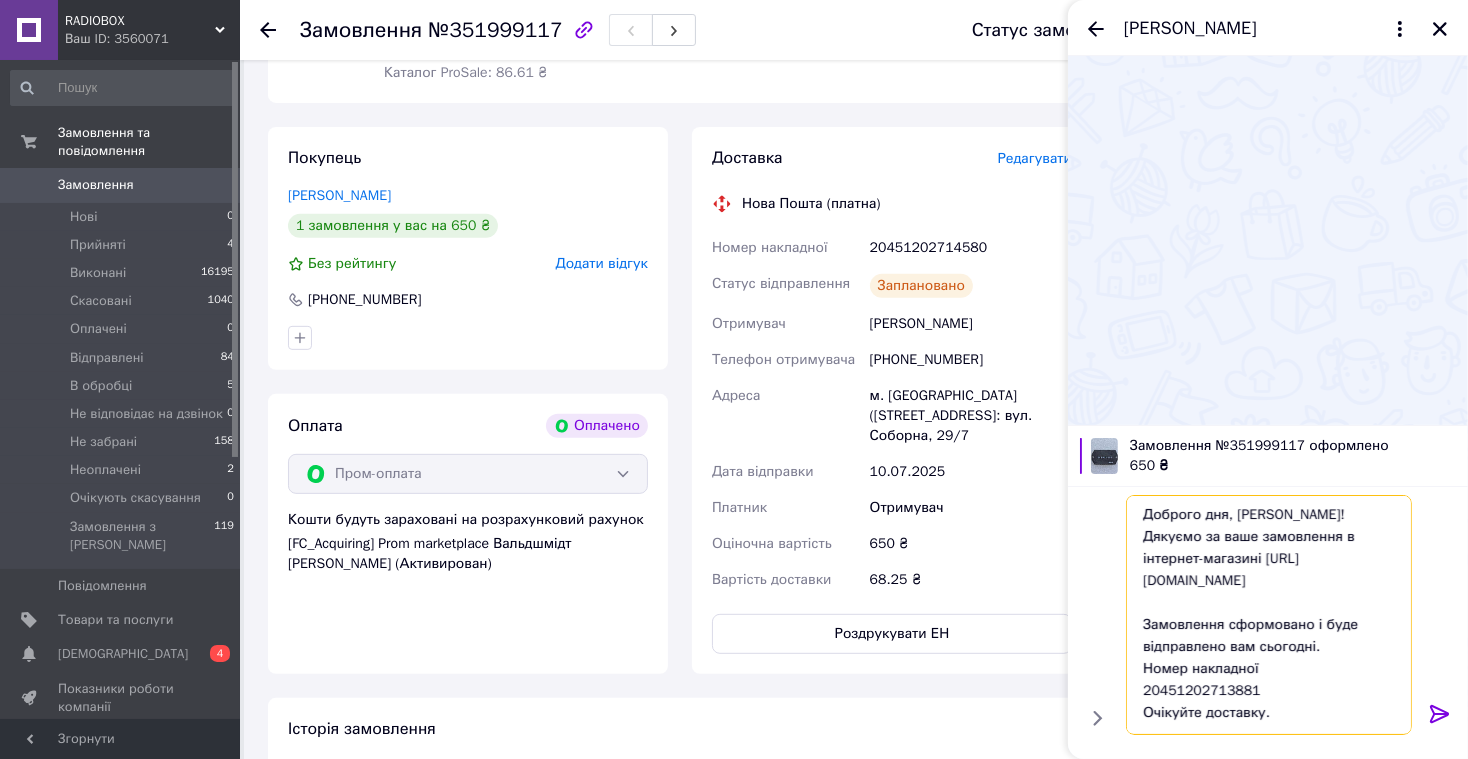 drag, startPoint x: 1142, startPoint y: 690, endPoint x: 1282, endPoint y: 691, distance: 140.00357 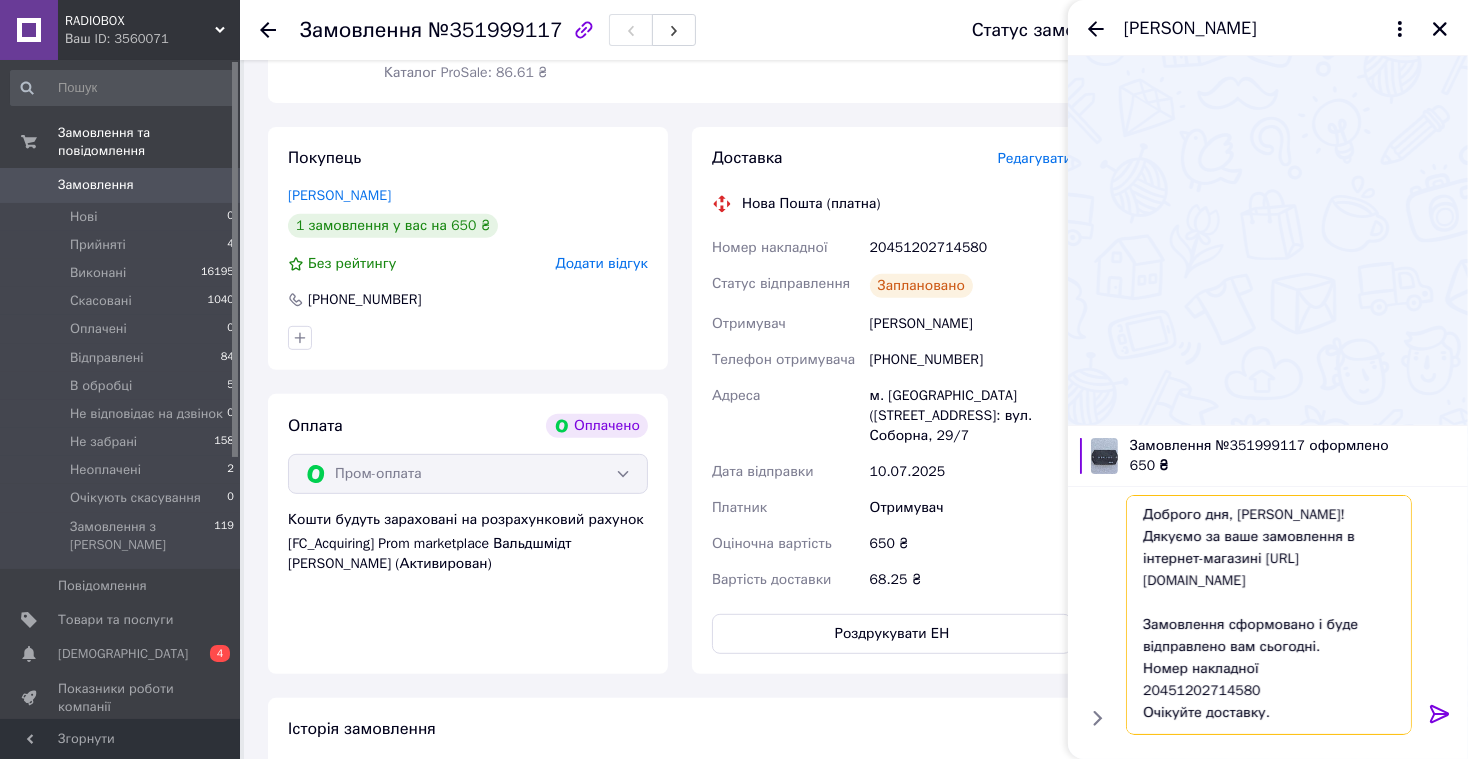 type on "Доброго дня, Дмитро!
Дякуємо за ваше замовлення в інтернет-магазині https://radiobox.com.ua
Замовлення сформовано і буде відправлено вам сьогодні.
Номер накладної
20451202714580
Очікуйте доставку.
Якщо ви маєте будь-які запитання, будь ласка, зв'яжіться з нами за номерами:
+38067 295 37 66 (технічний спеціаліст)
або
+38067 789 30 35 (організаційні питання).
З повагою, адміністратор Інна!" 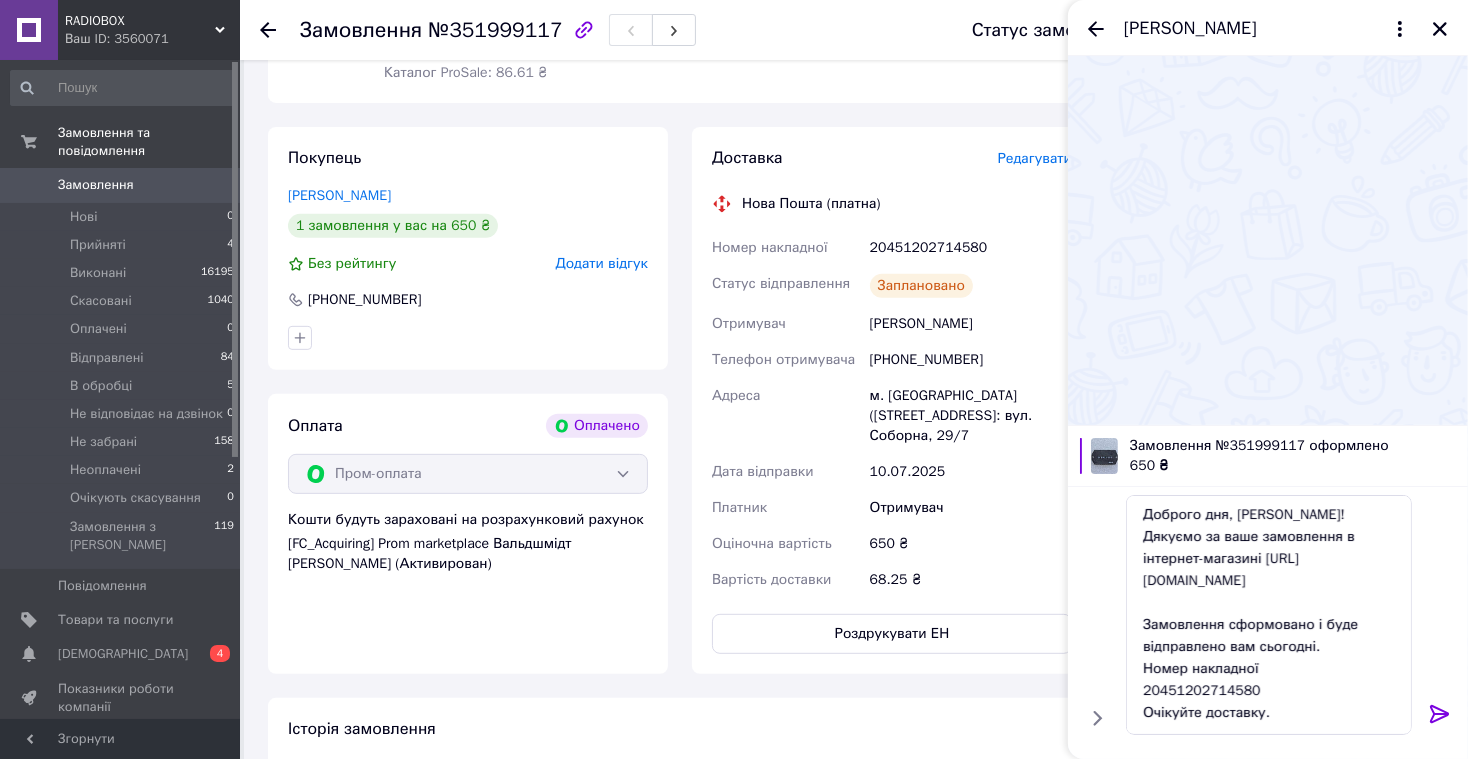 click 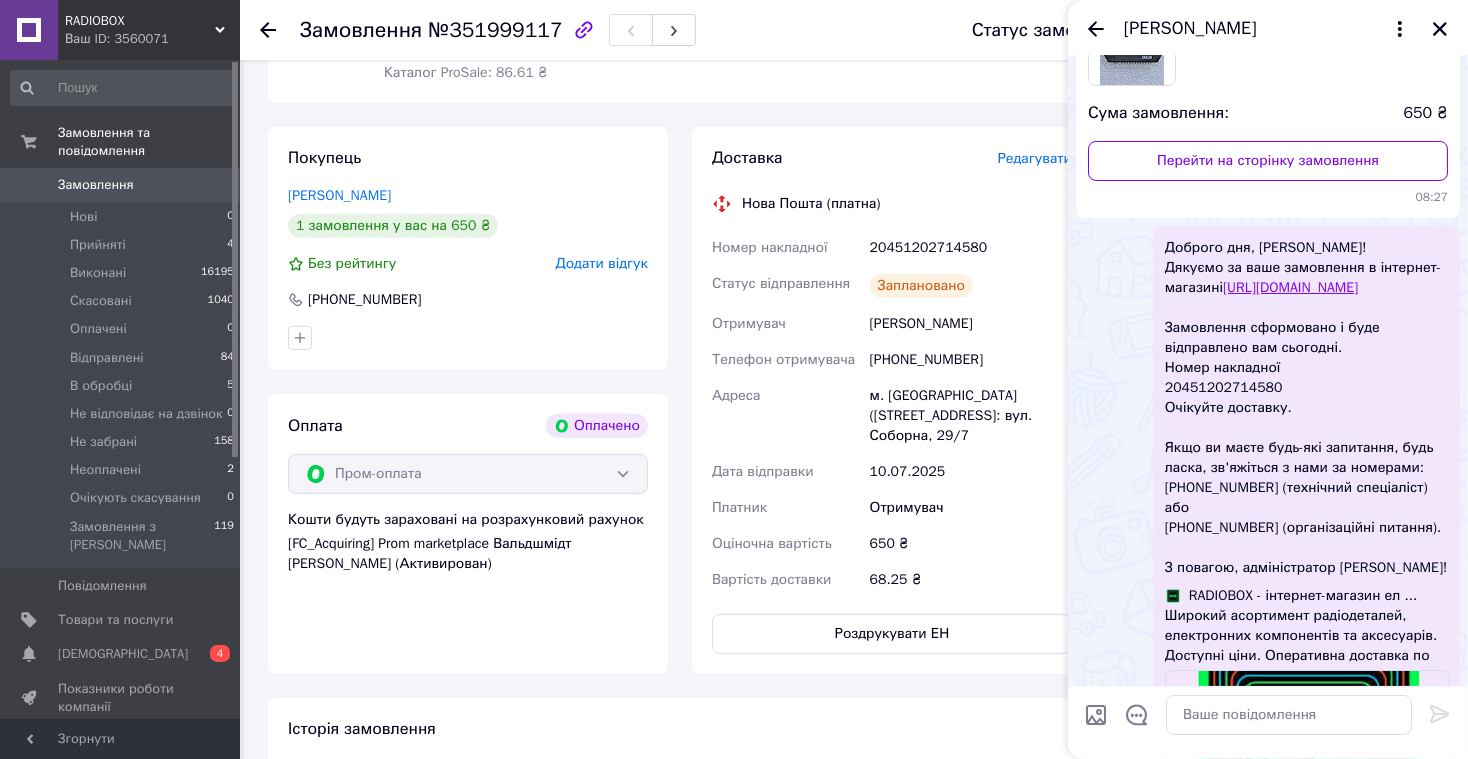 scroll, scrollTop: 187, scrollLeft: 0, axis: vertical 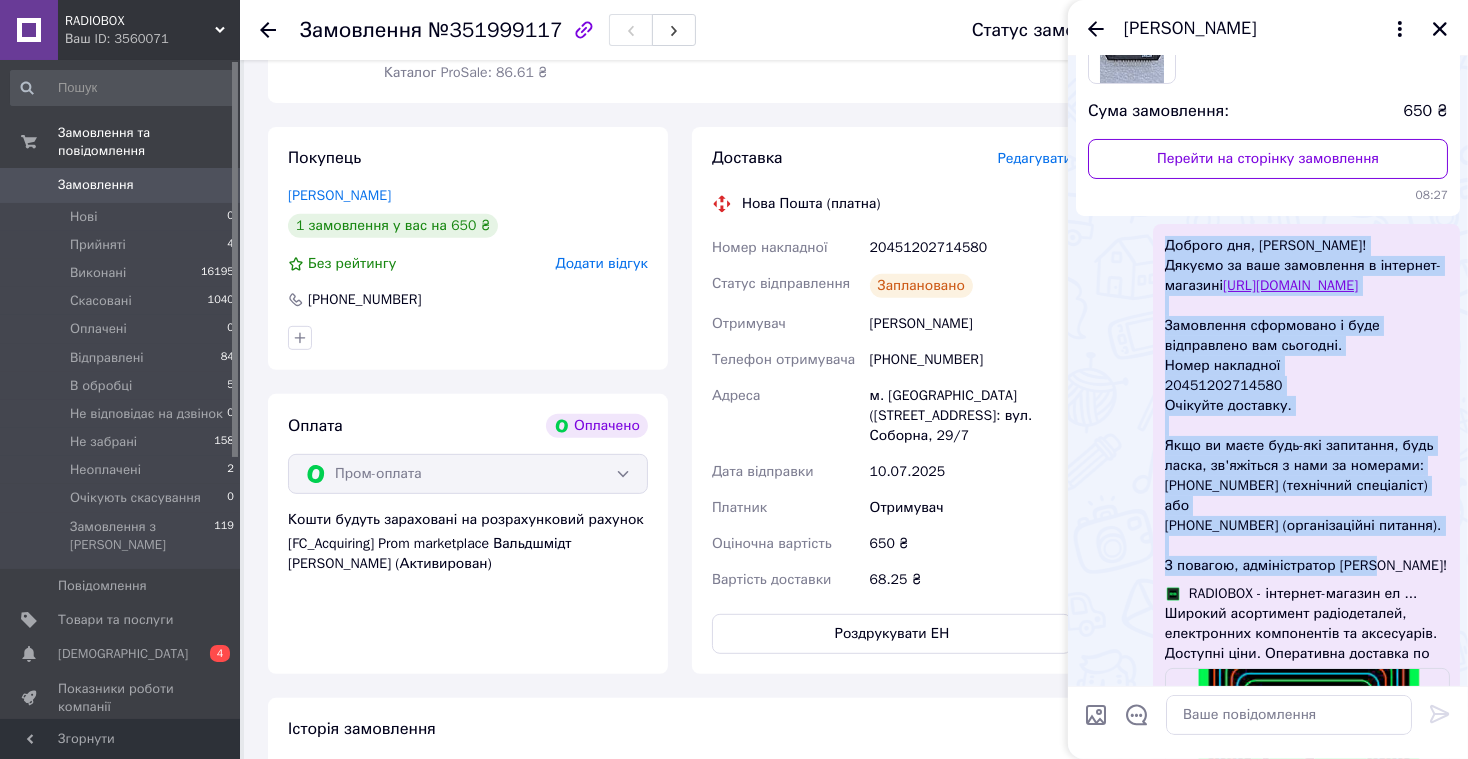 drag, startPoint x: 1168, startPoint y: 247, endPoint x: 1393, endPoint y: 597, distance: 416.08292 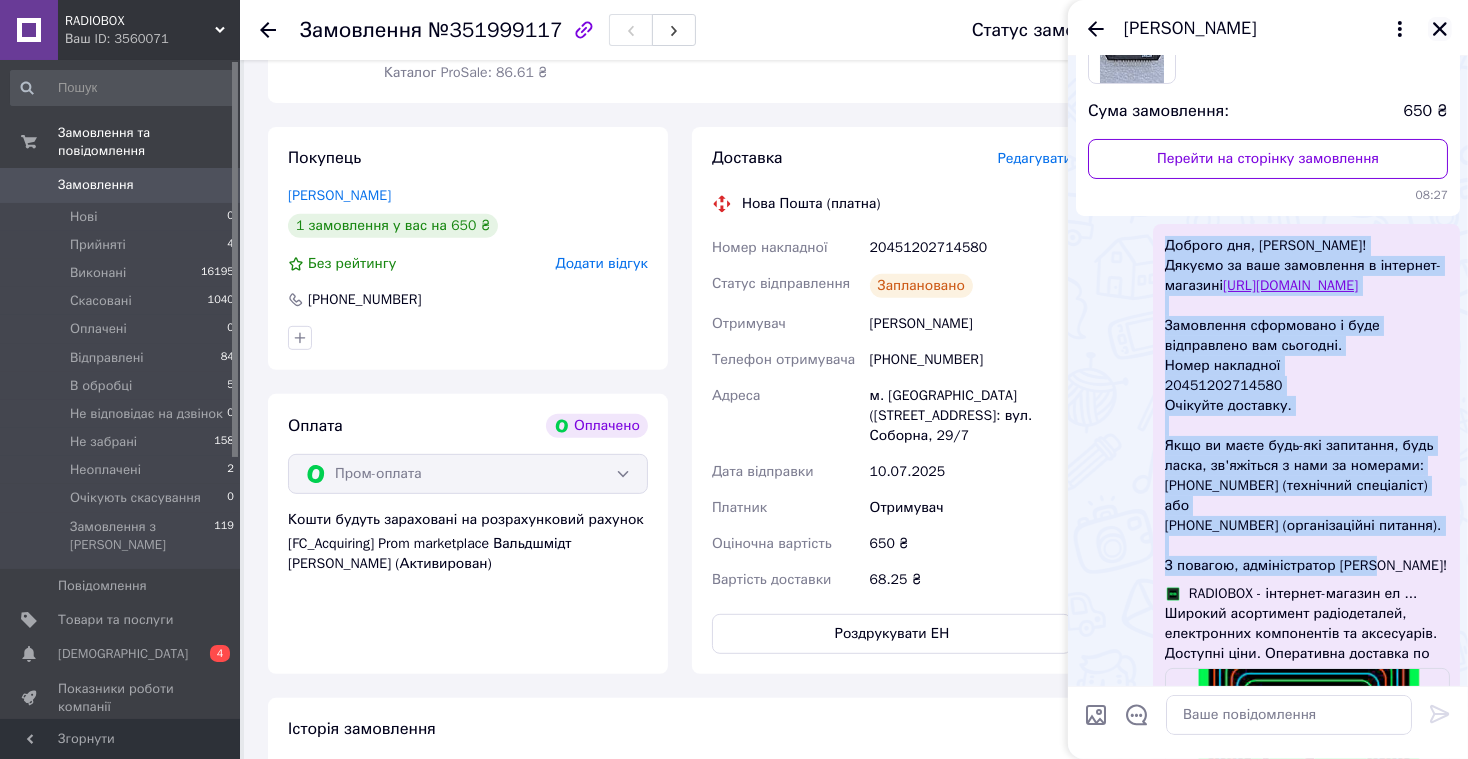 click 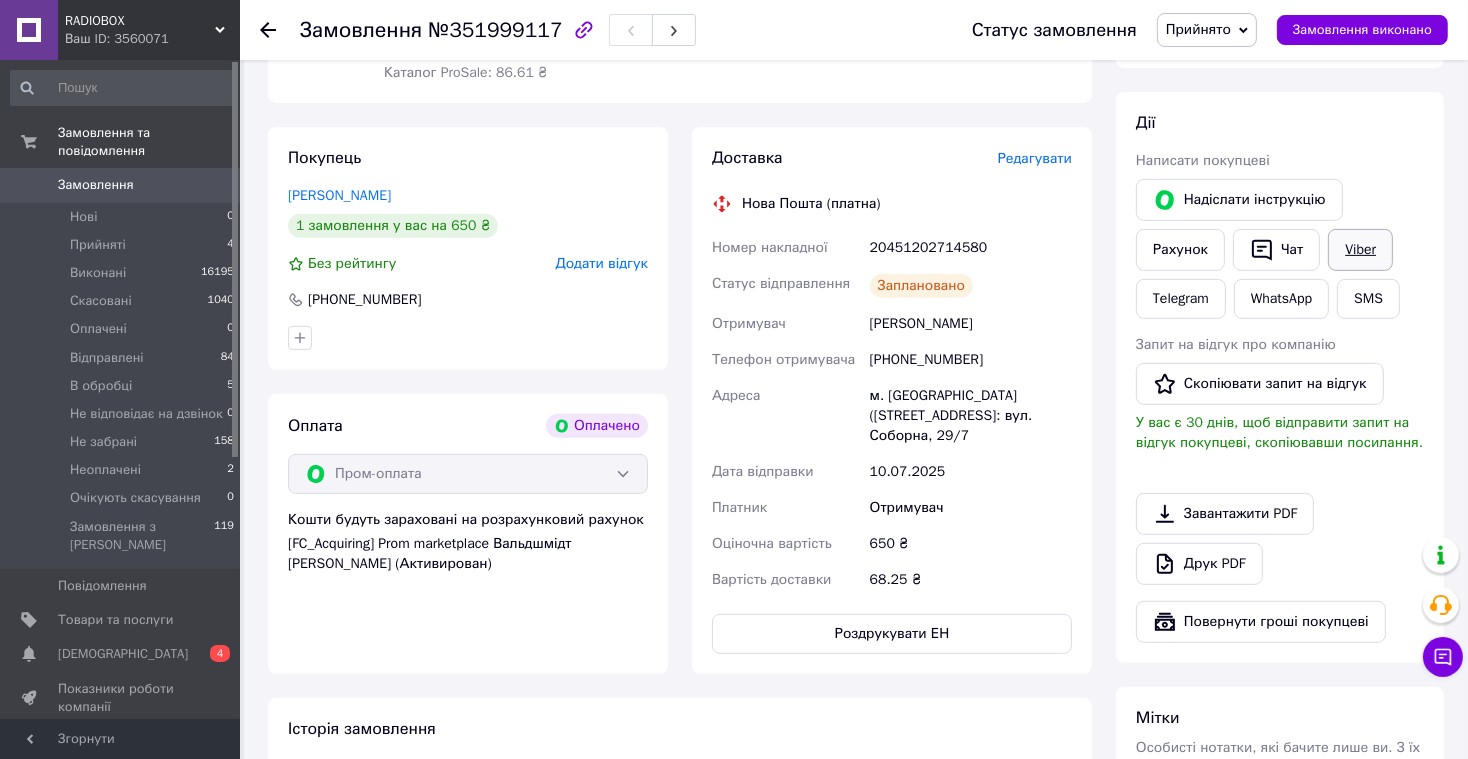 click on "Viber" at bounding box center (1360, 250) 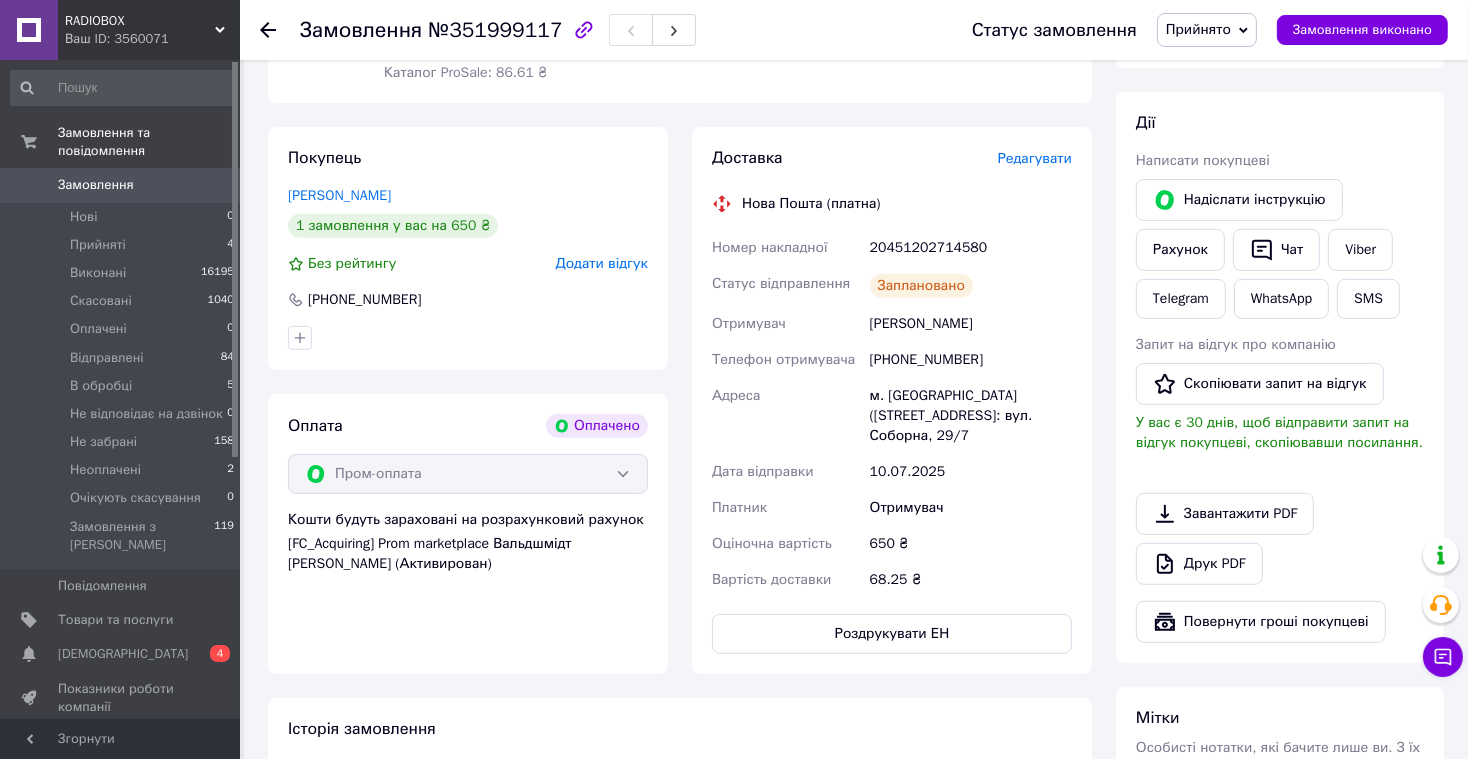click on "Замовлення 0" at bounding box center (123, 185) 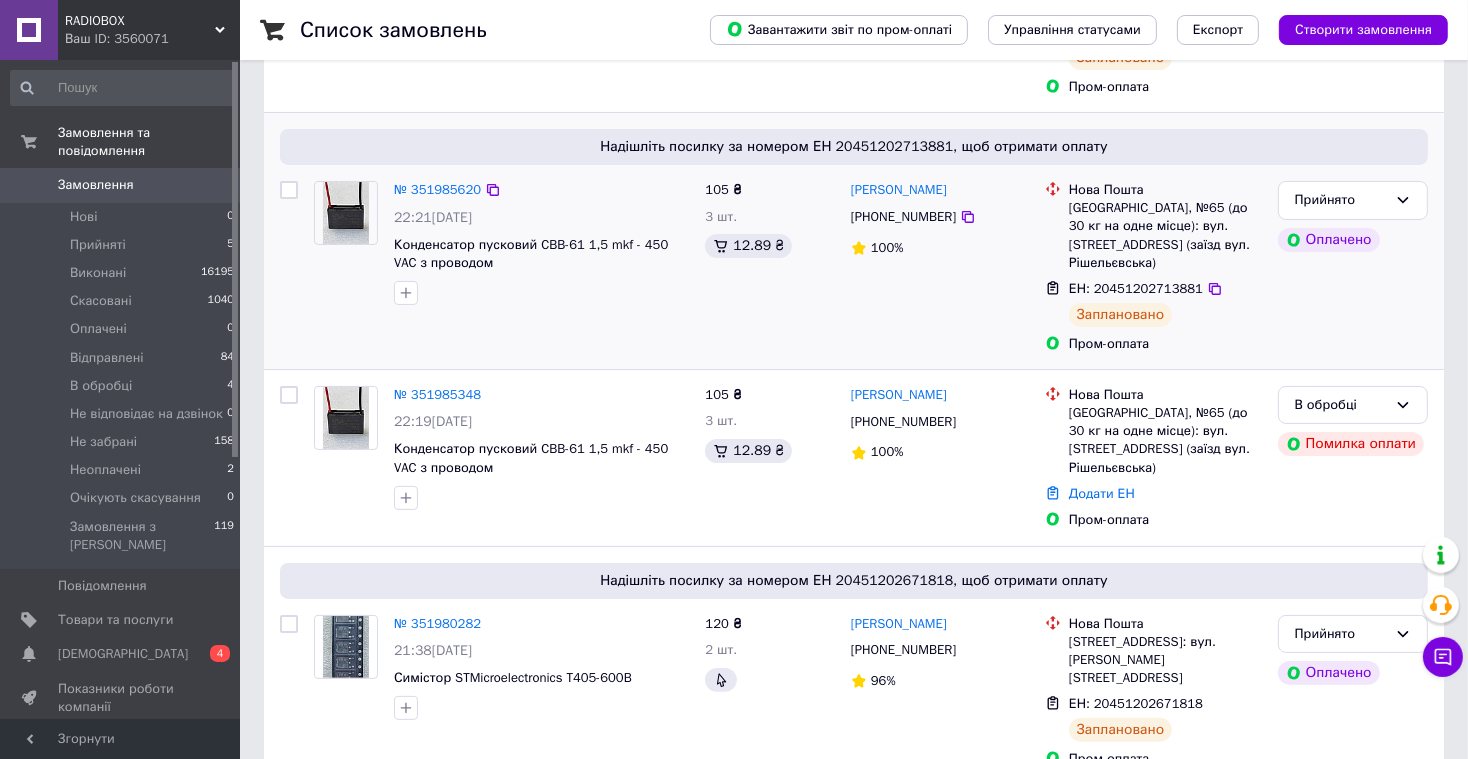 scroll, scrollTop: 342, scrollLeft: 0, axis: vertical 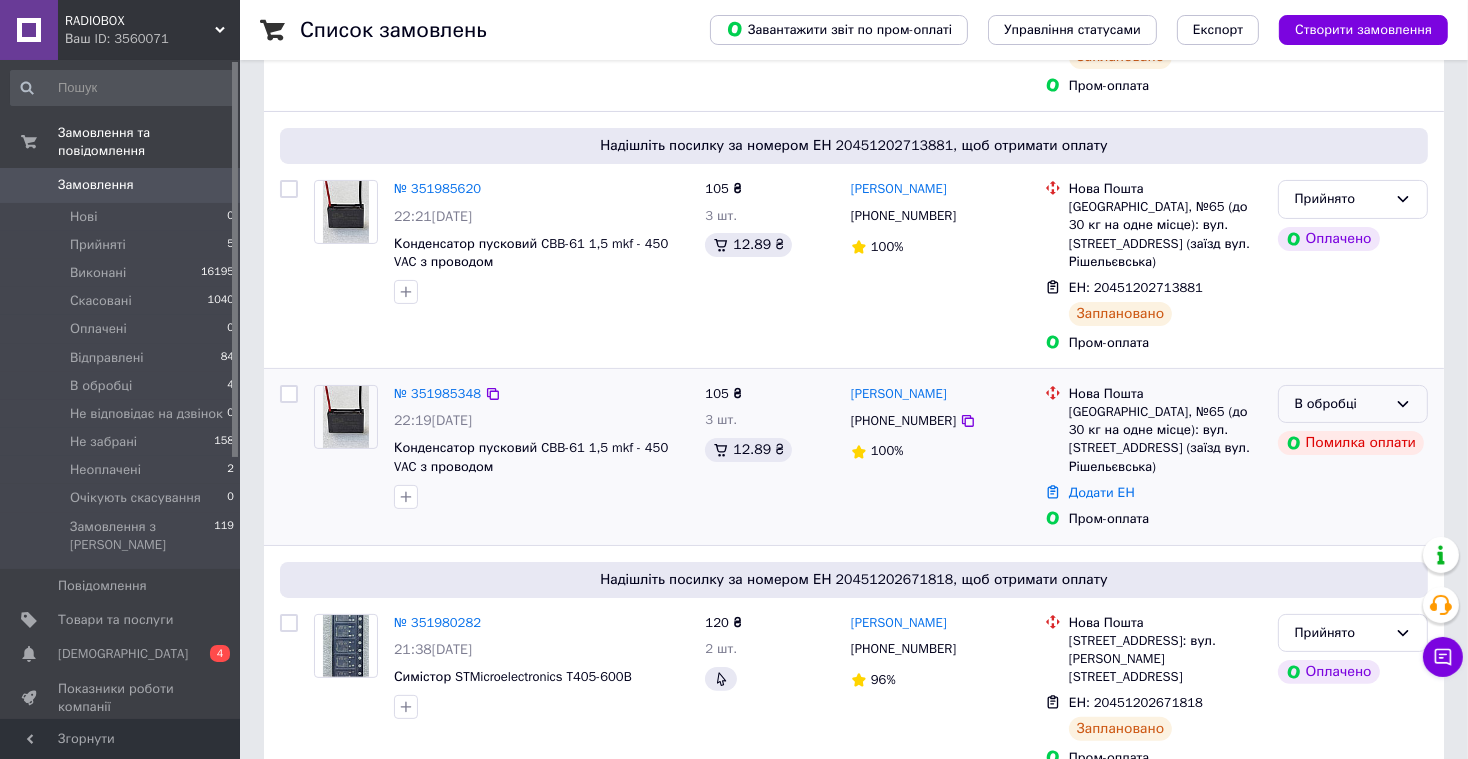 click 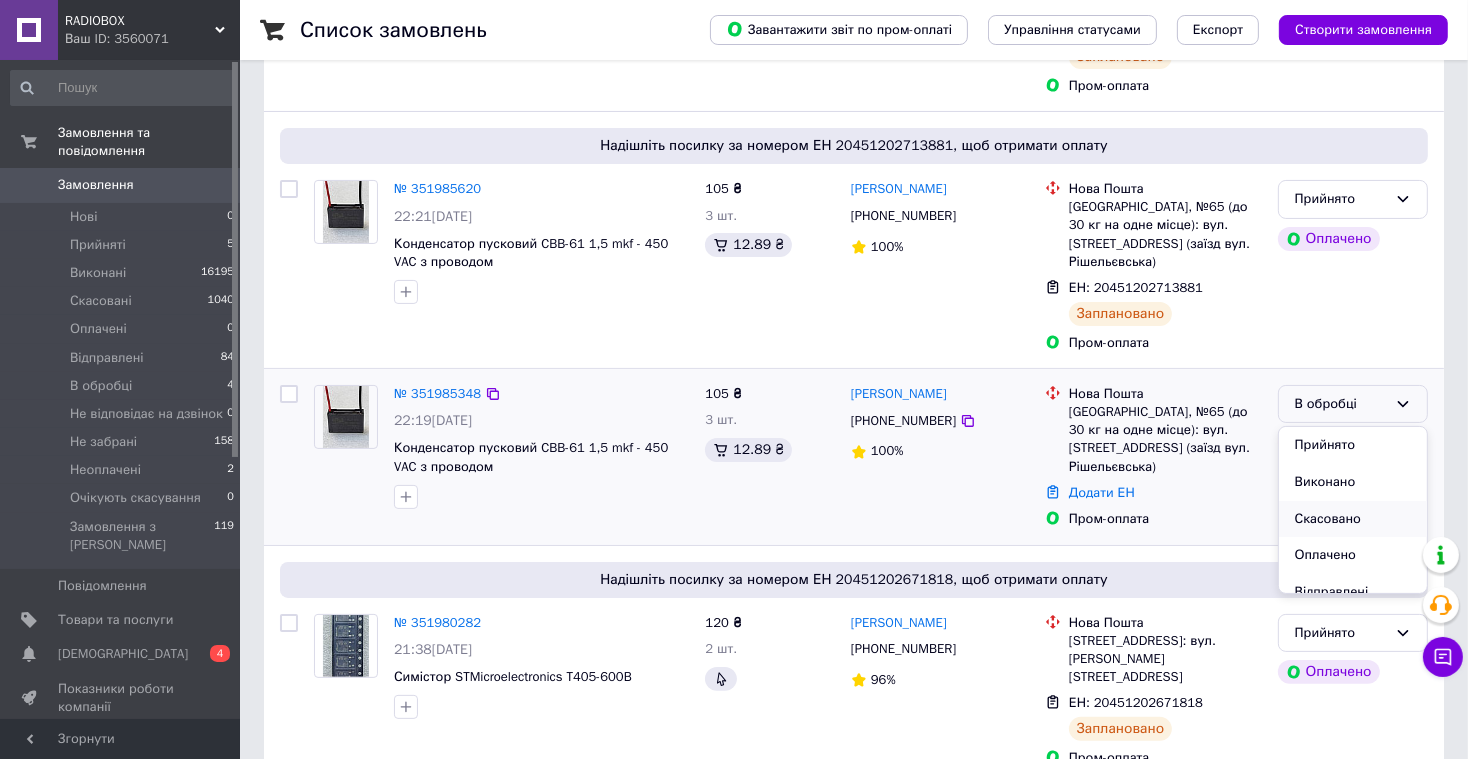 click on "Скасовано" at bounding box center [1353, 519] 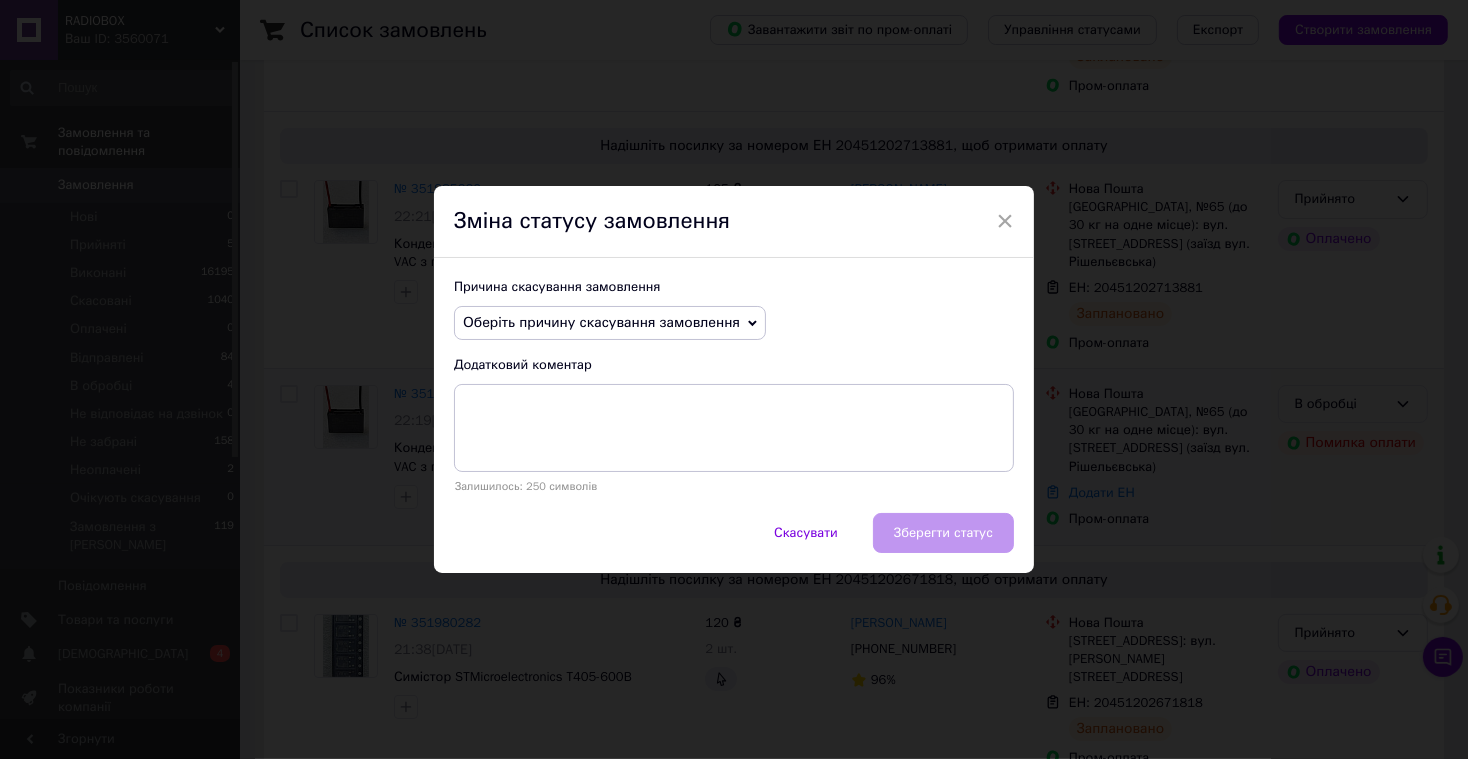 click on "Оберіть причину скасування замовлення" at bounding box center (610, 323) 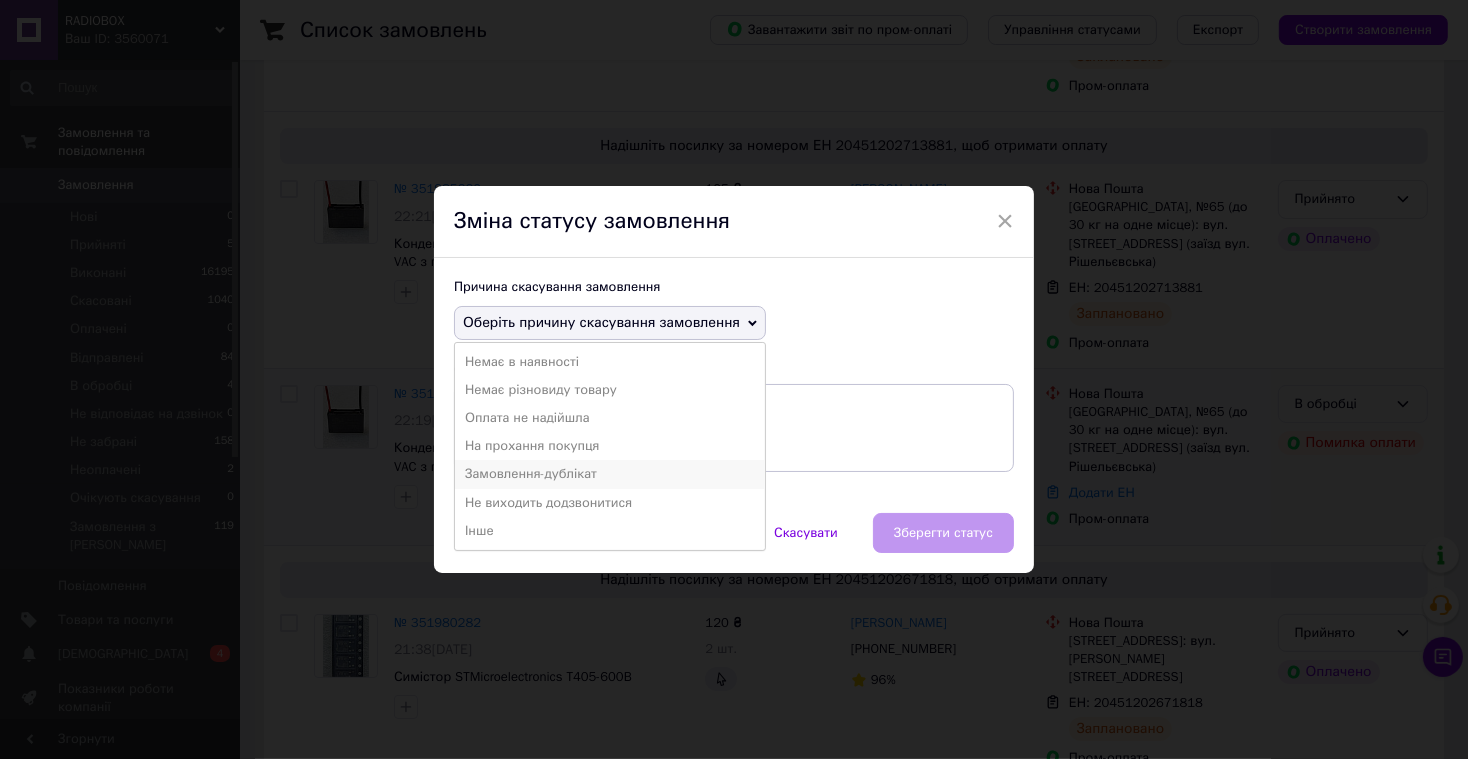 click on "Замовлення-дублікат" at bounding box center [610, 474] 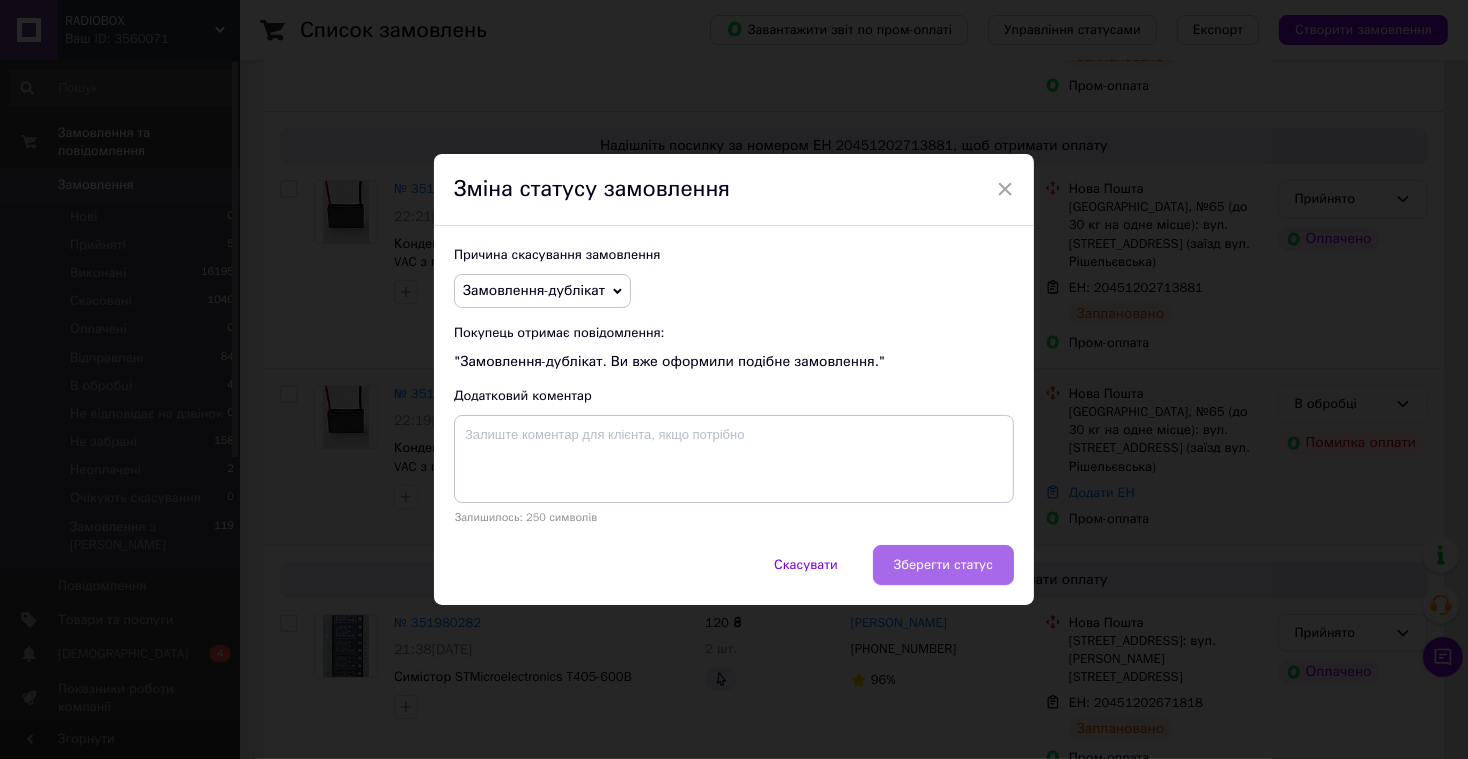 click on "Зберегти статус" at bounding box center [943, 565] 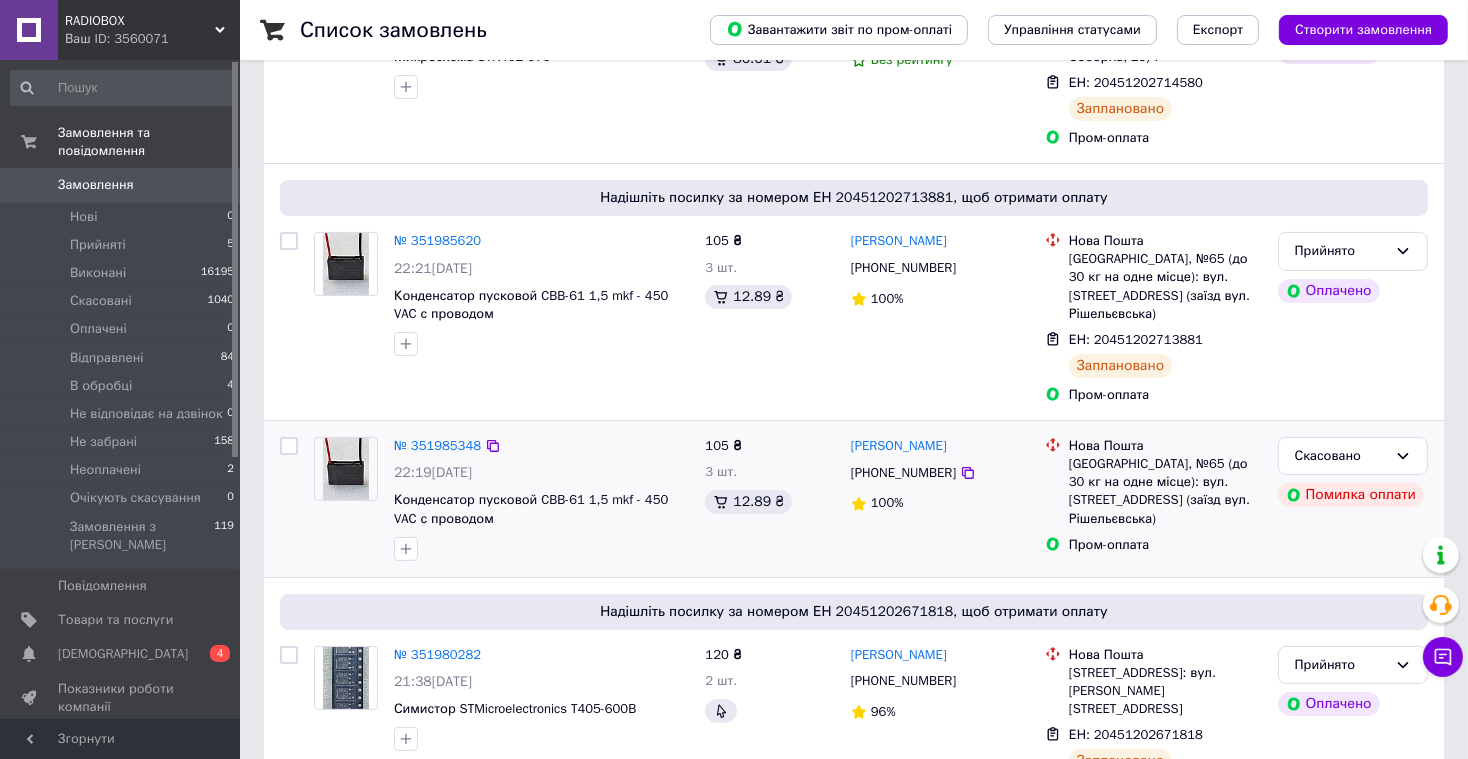 scroll, scrollTop: 342, scrollLeft: 0, axis: vertical 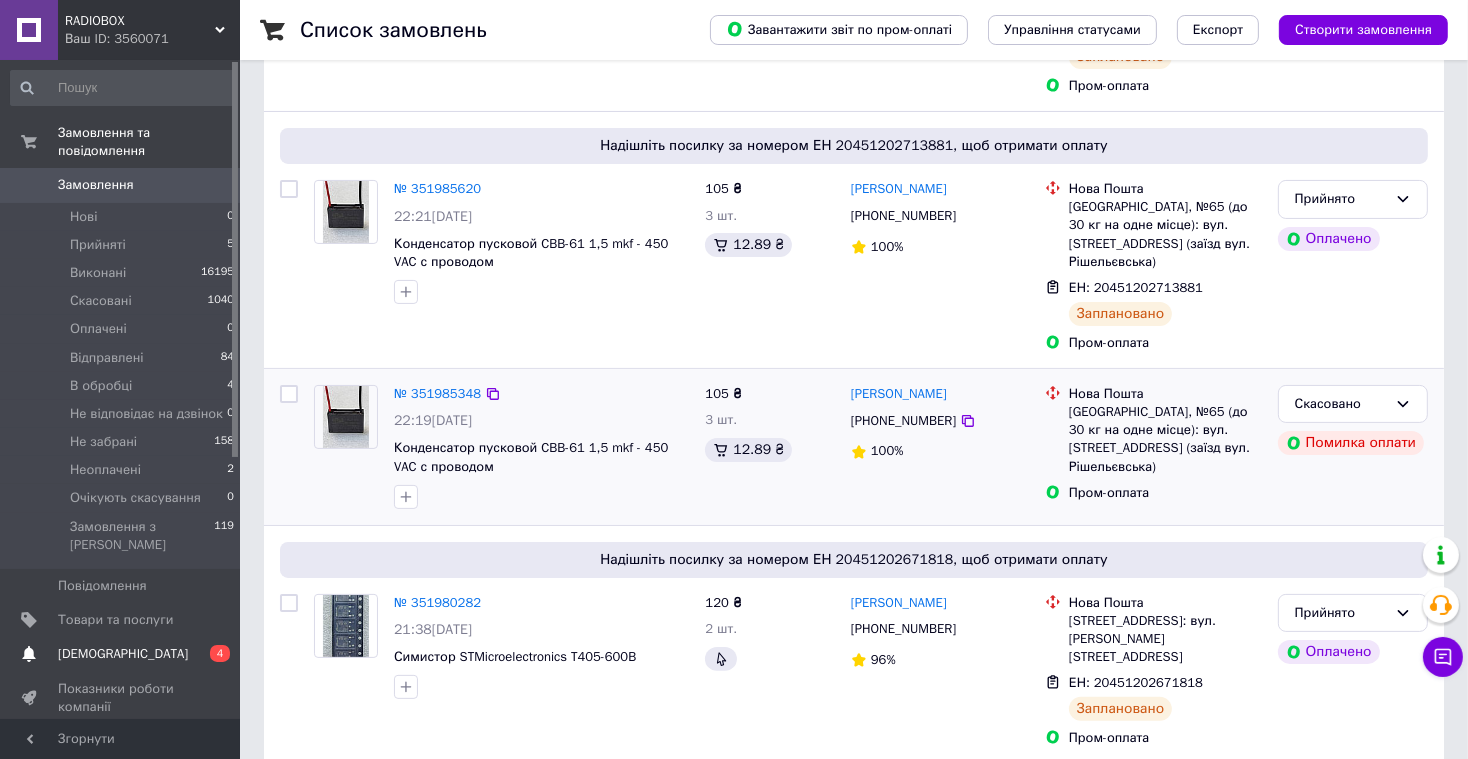 click on "Сповіщення 0 4" at bounding box center [123, 654] 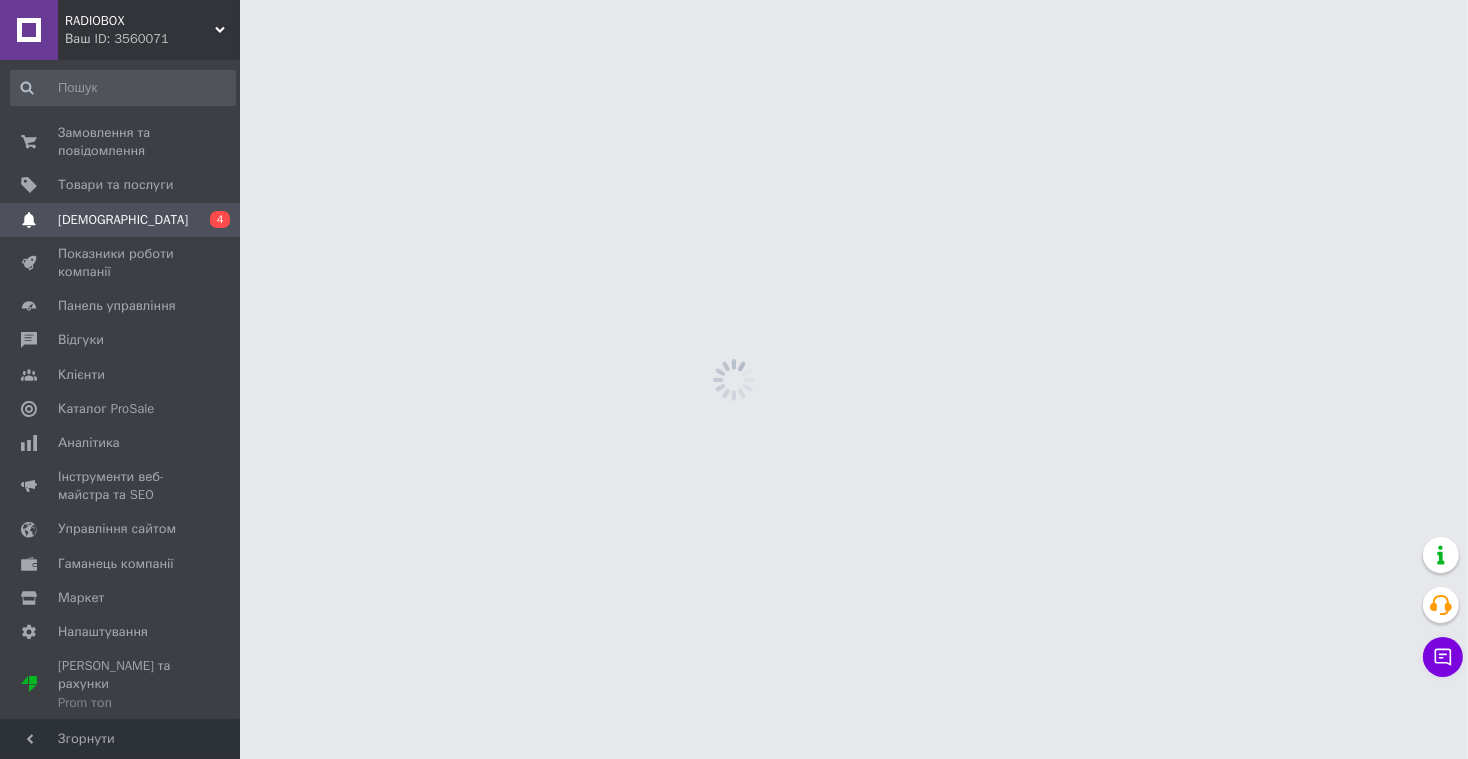 scroll, scrollTop: 0, scrollLeft: 0, axis: both 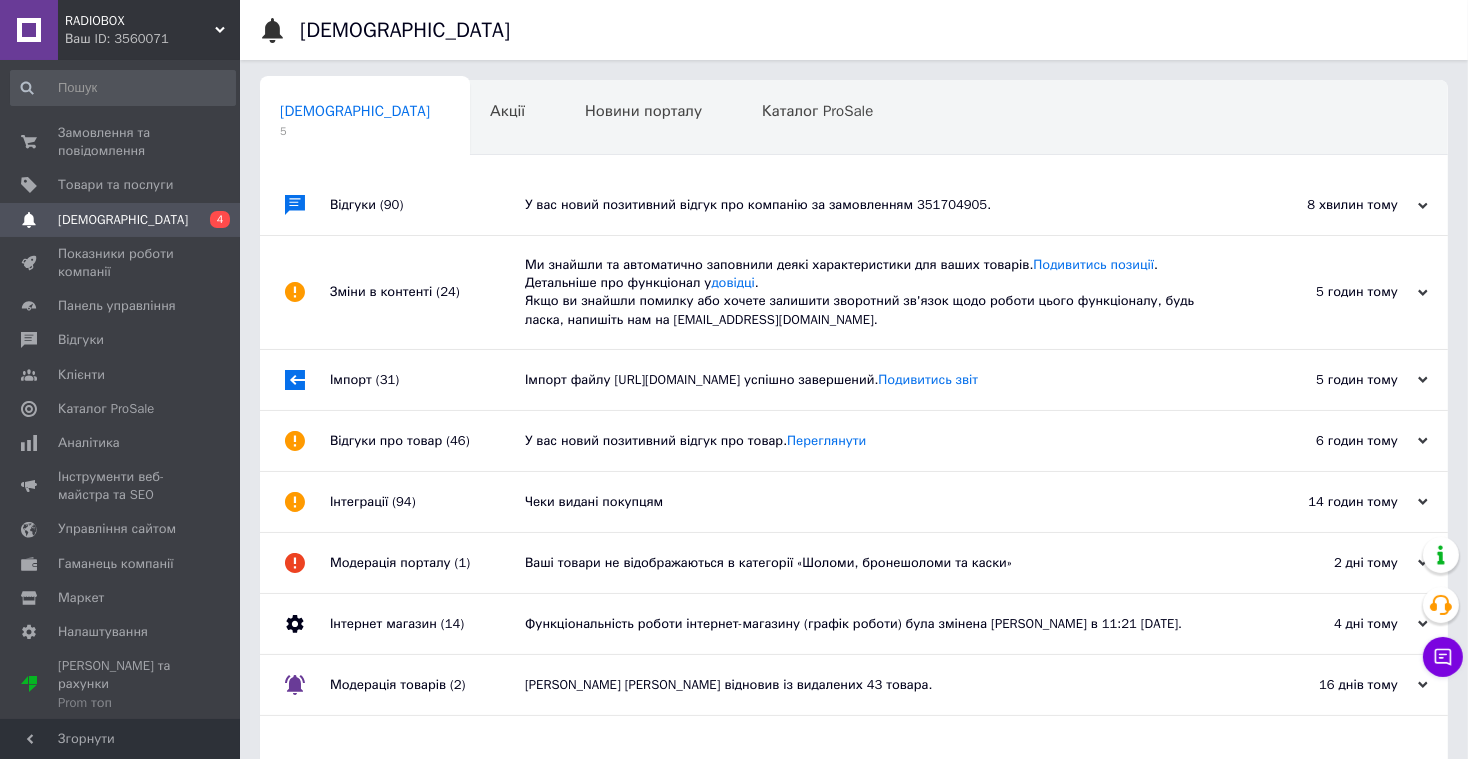 click on "У вас новий позитивний відгук про товар.  Переглянути" at bounding box center [876, 441] 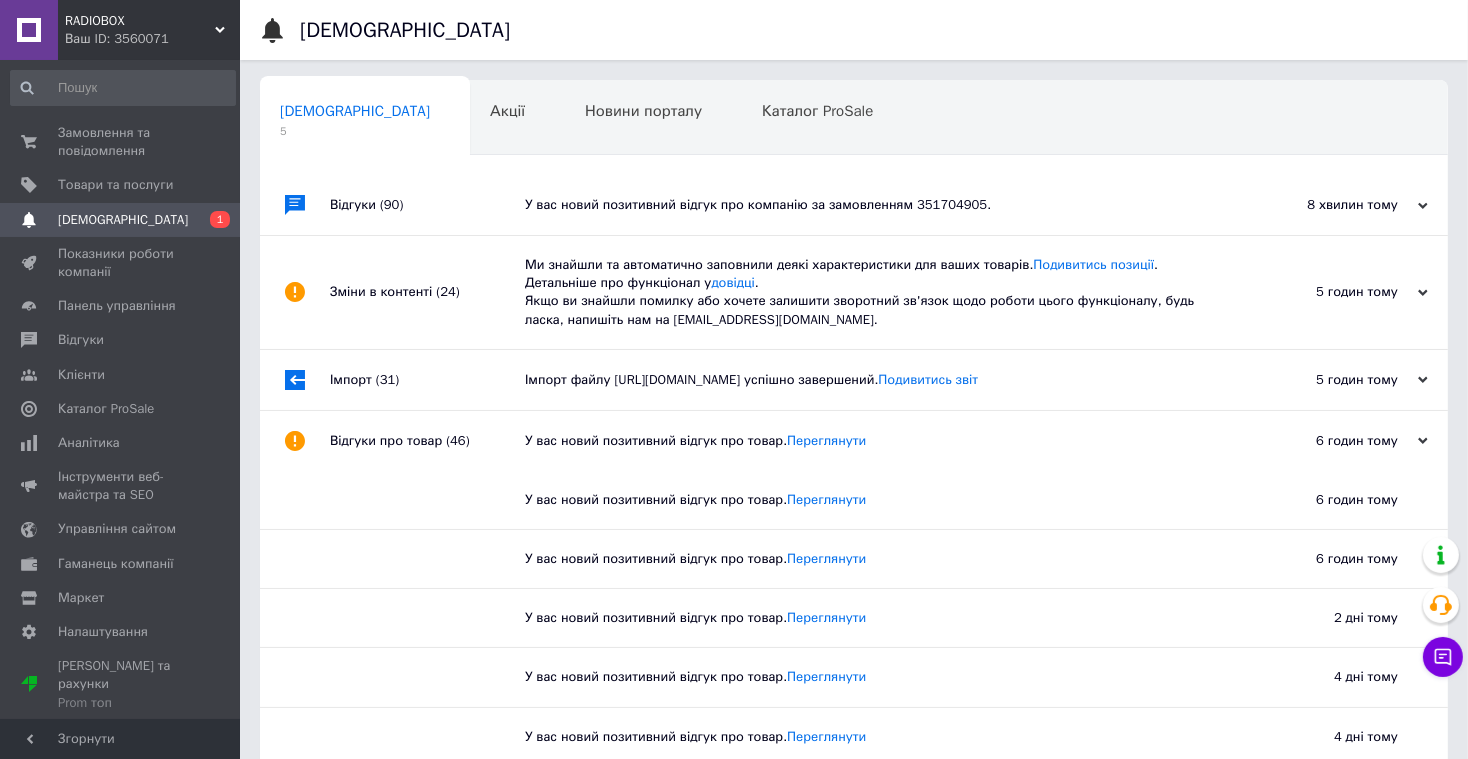 click on "Імпорт файлу https://api.b2b.logicpower.ua/pricelist_prom.xml?id=c3d24bdc-1239-4fb9-ba62-b3496b146d89 успішно завершений.  Подивитись звіт" at bounding box center (876, 380) 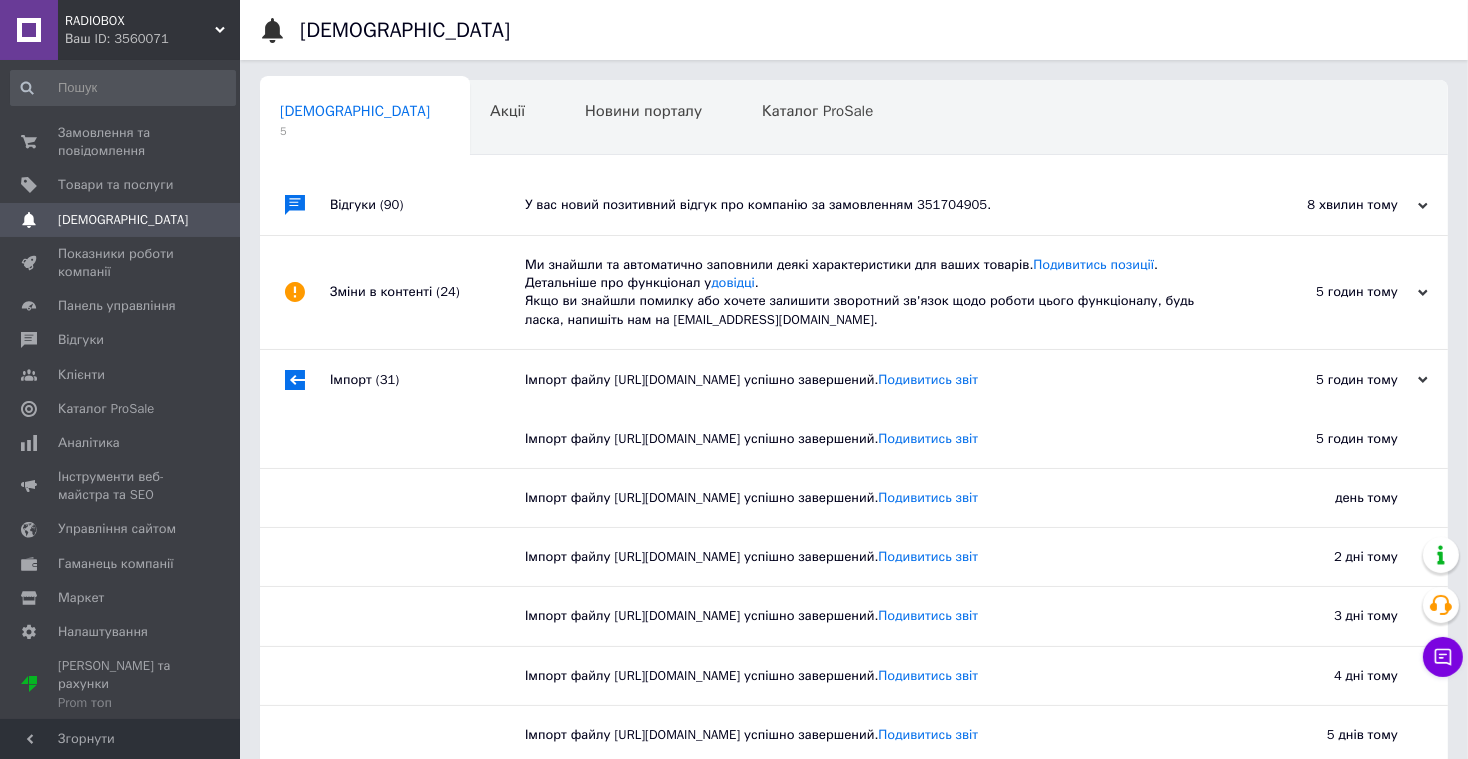 click on "Ми знайшли та автоматично заповнили деякі характеристики для ваших товарів.  Подивитись позиції . Детальніше про функціонал у  довідці . Якщо ви знайшли помилку або хочете залишити зворотний зв'язок щодо роботи цього функціоналу, будь ласка, напишіть нам на moderation@prom.ua." at bounding box center (876, 292) 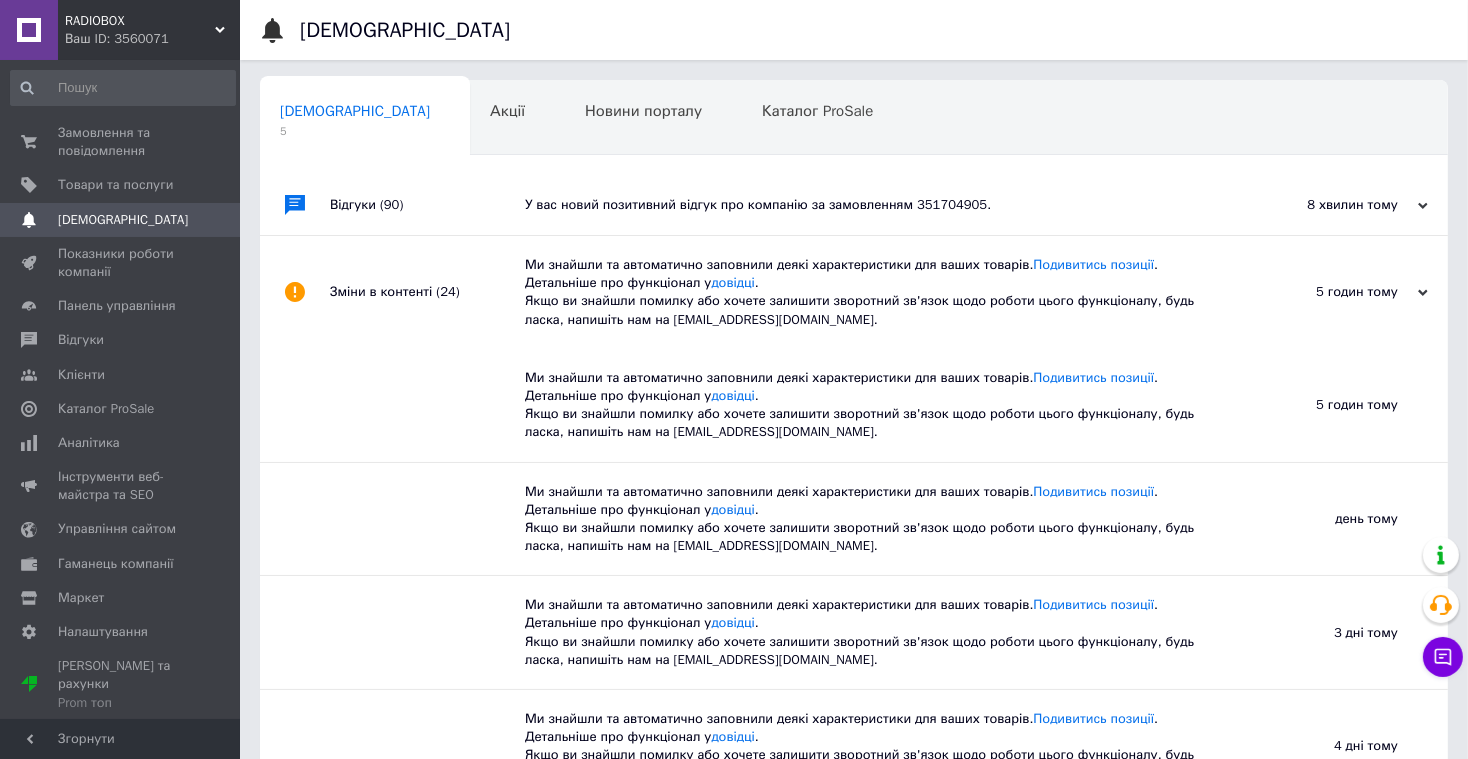click on "У вас новий позитивний відгук про компанію за замовленням 351704905." at bounding box center [876, 205] 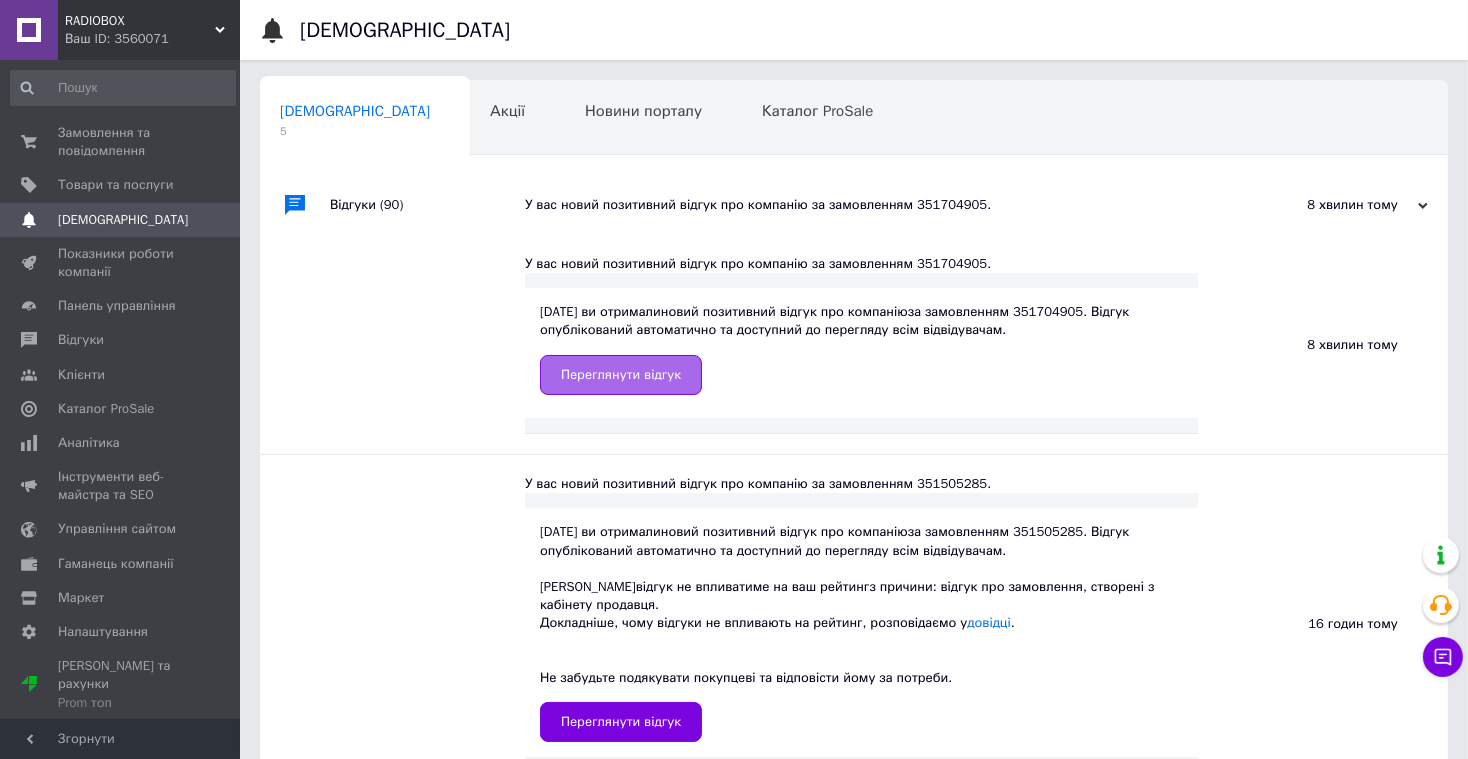 click on "Переглянути відгук" at bounding box center [621, 375] 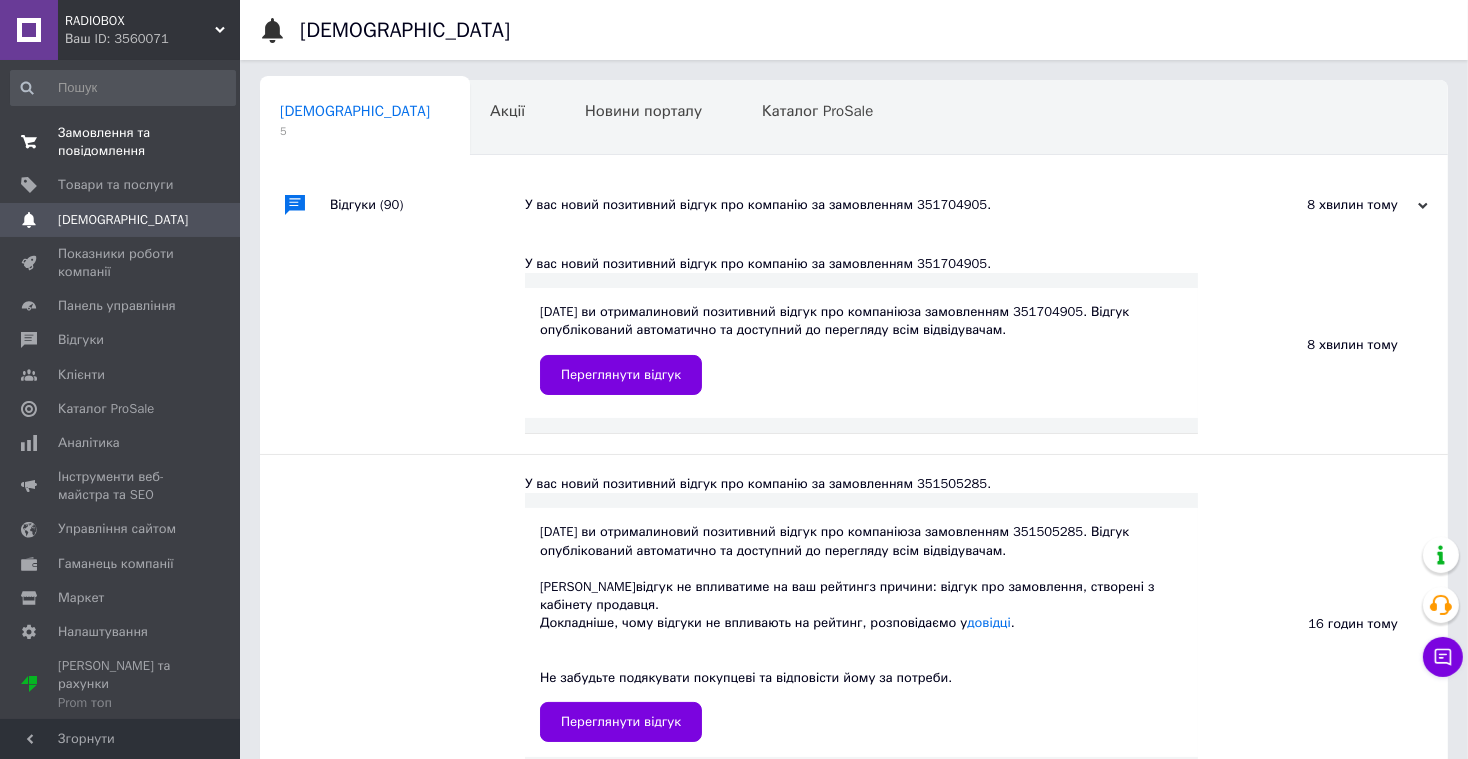 click on "Замовлення та повідомлення" at bounding box center (121, 142) 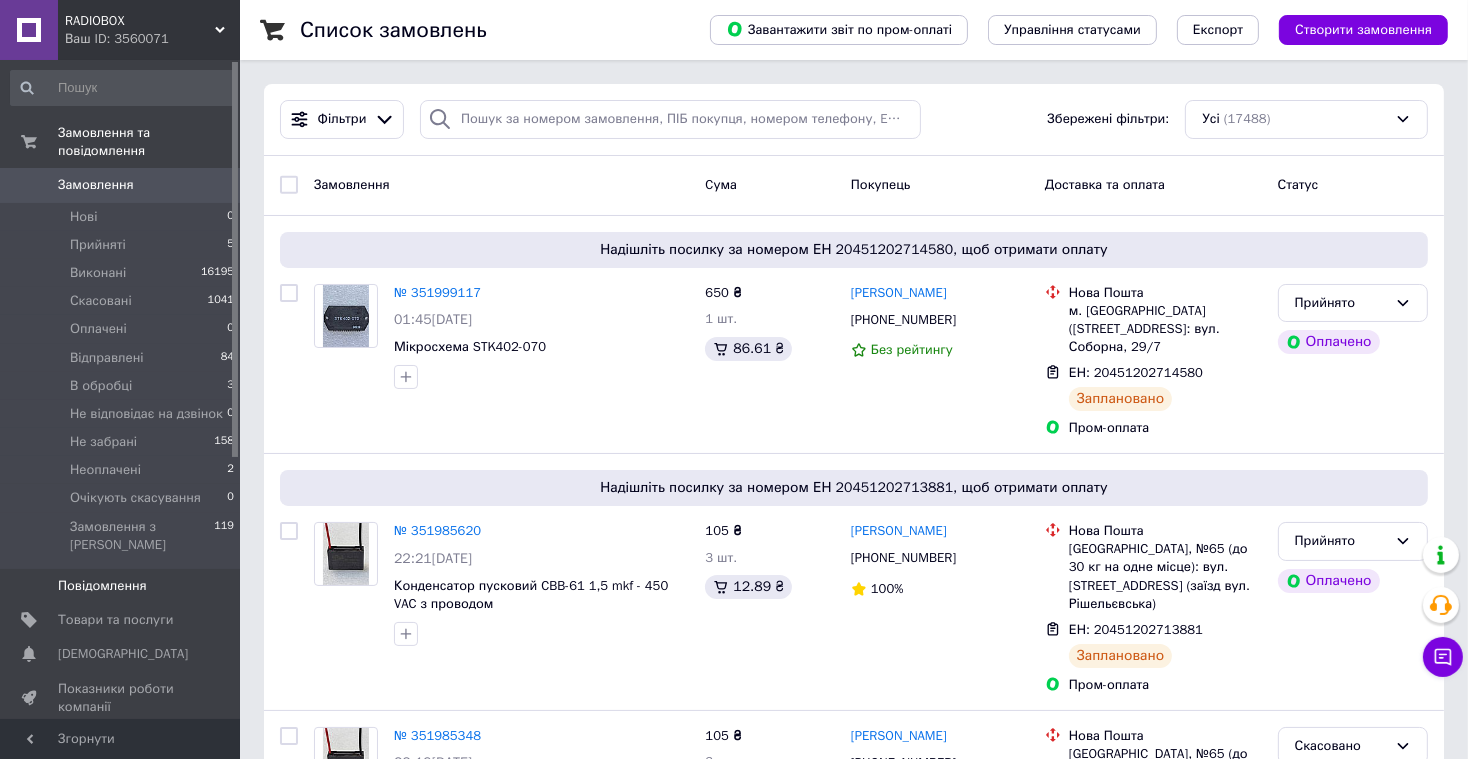 click on "Повідомлення" at bounding box center [102, 586] 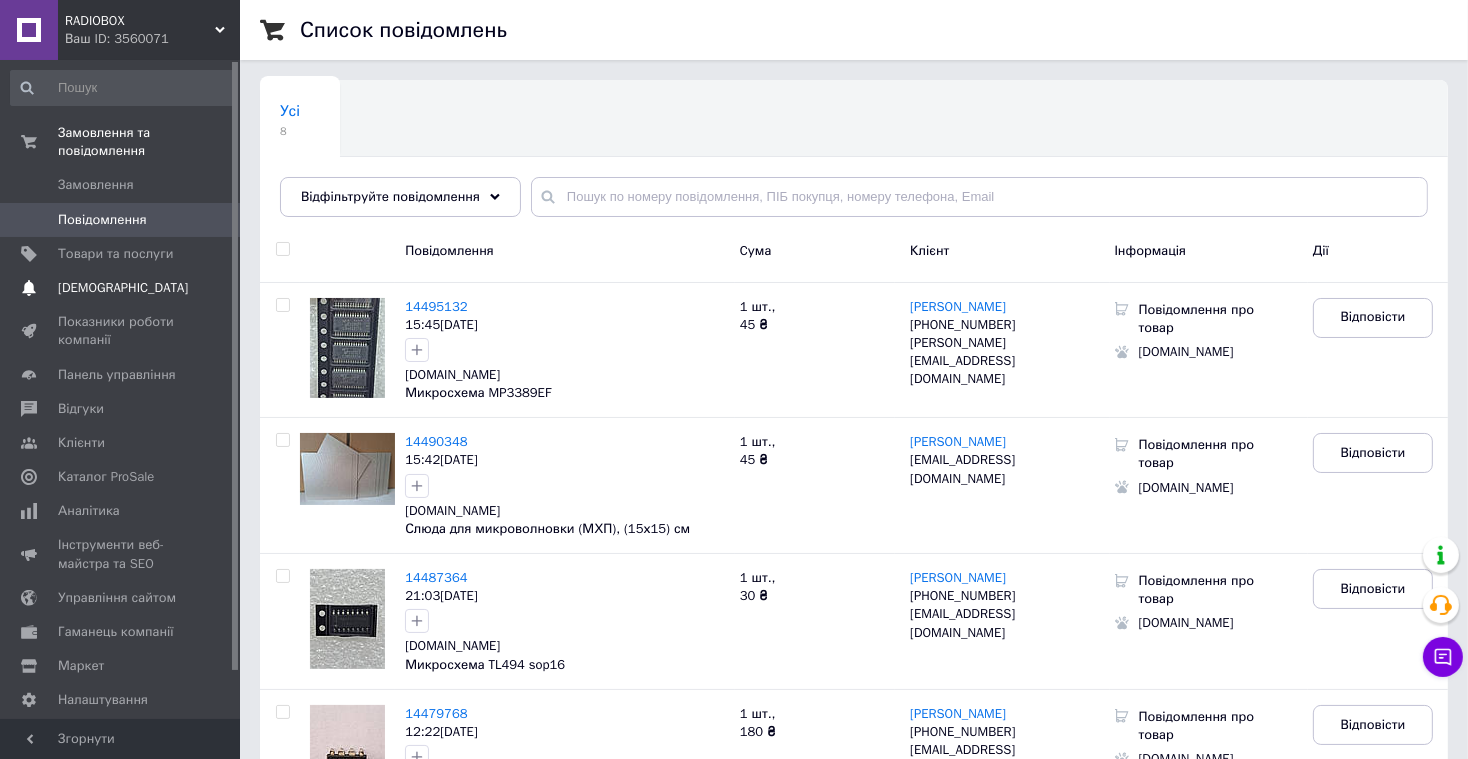 click on "[DEMOGRAPHIC_DATA]" at bounding box center (123, 288) 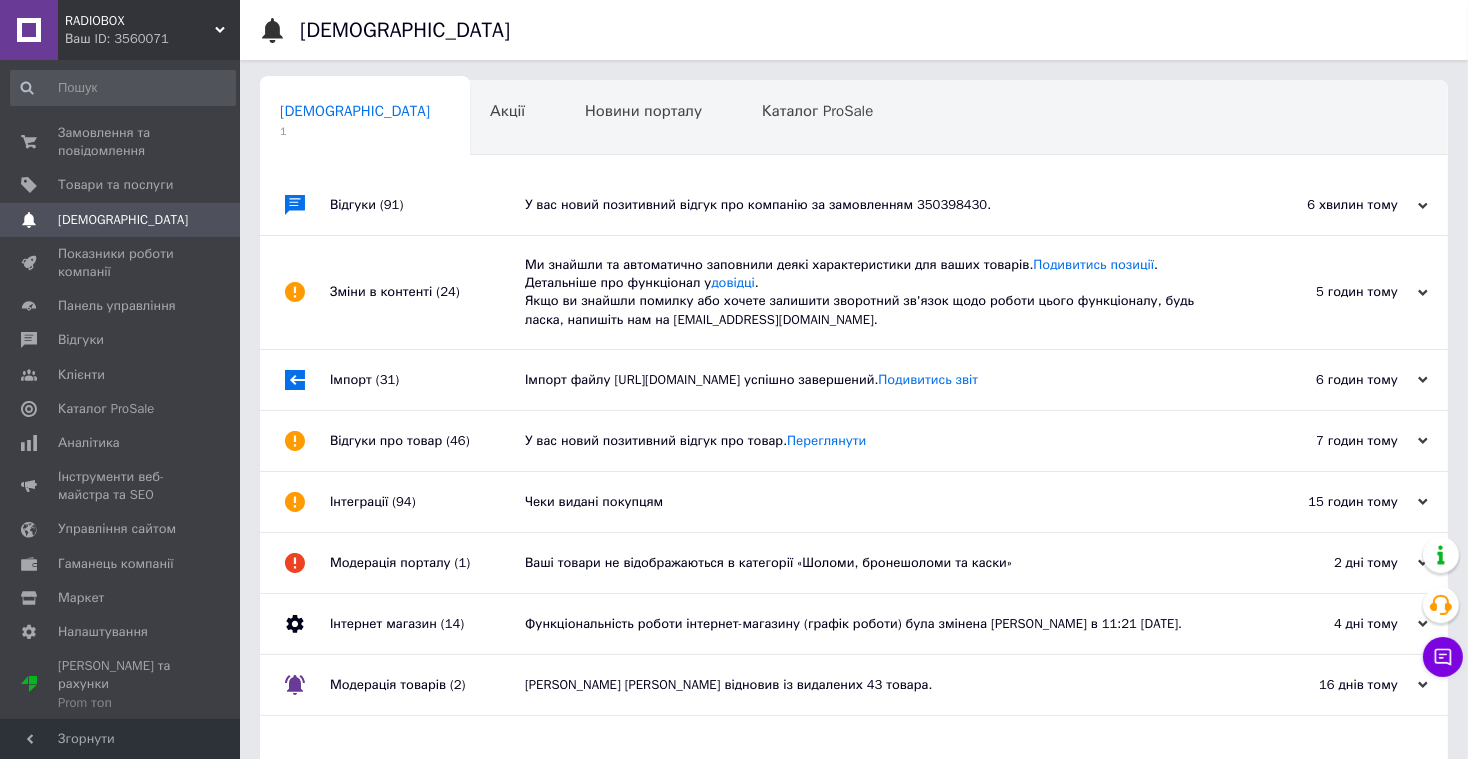 click on "У вас новий позитивний відгук про компанію за замовленням 350398430." at bounding box center (876, 205) 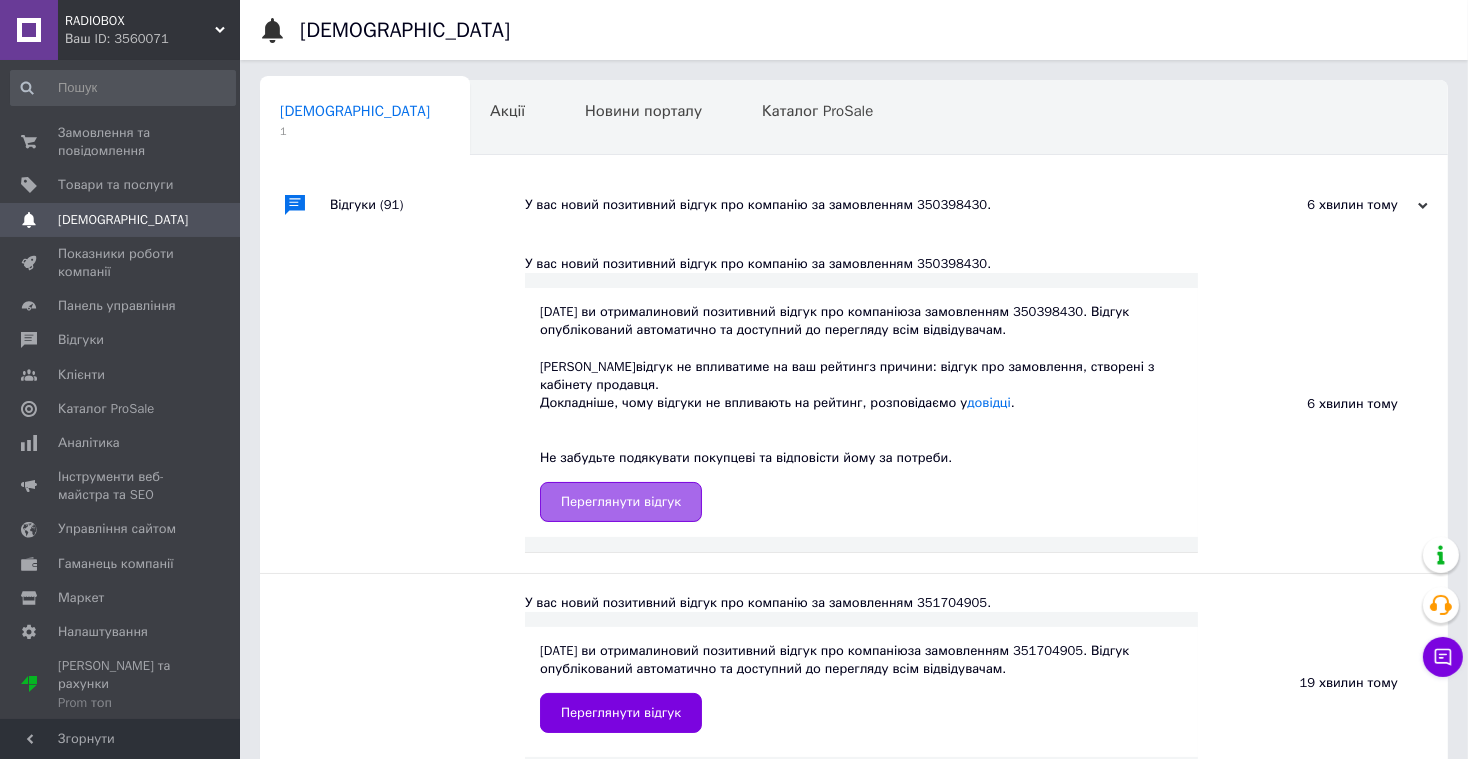 click on "Переглянути відгук" at bounding box center [621, 502] 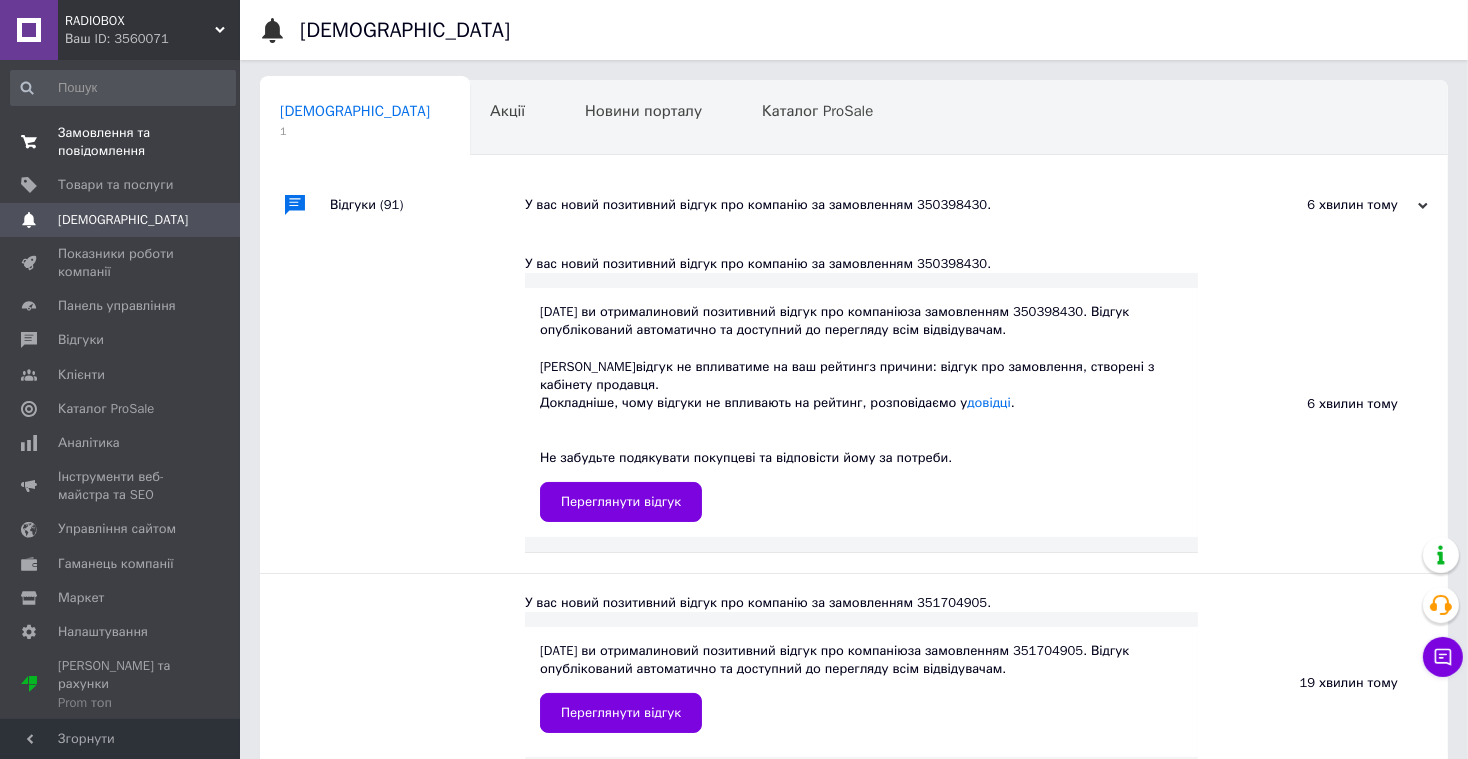 click on "Замовлення та повідомлення" at bounding box center (121, 142) 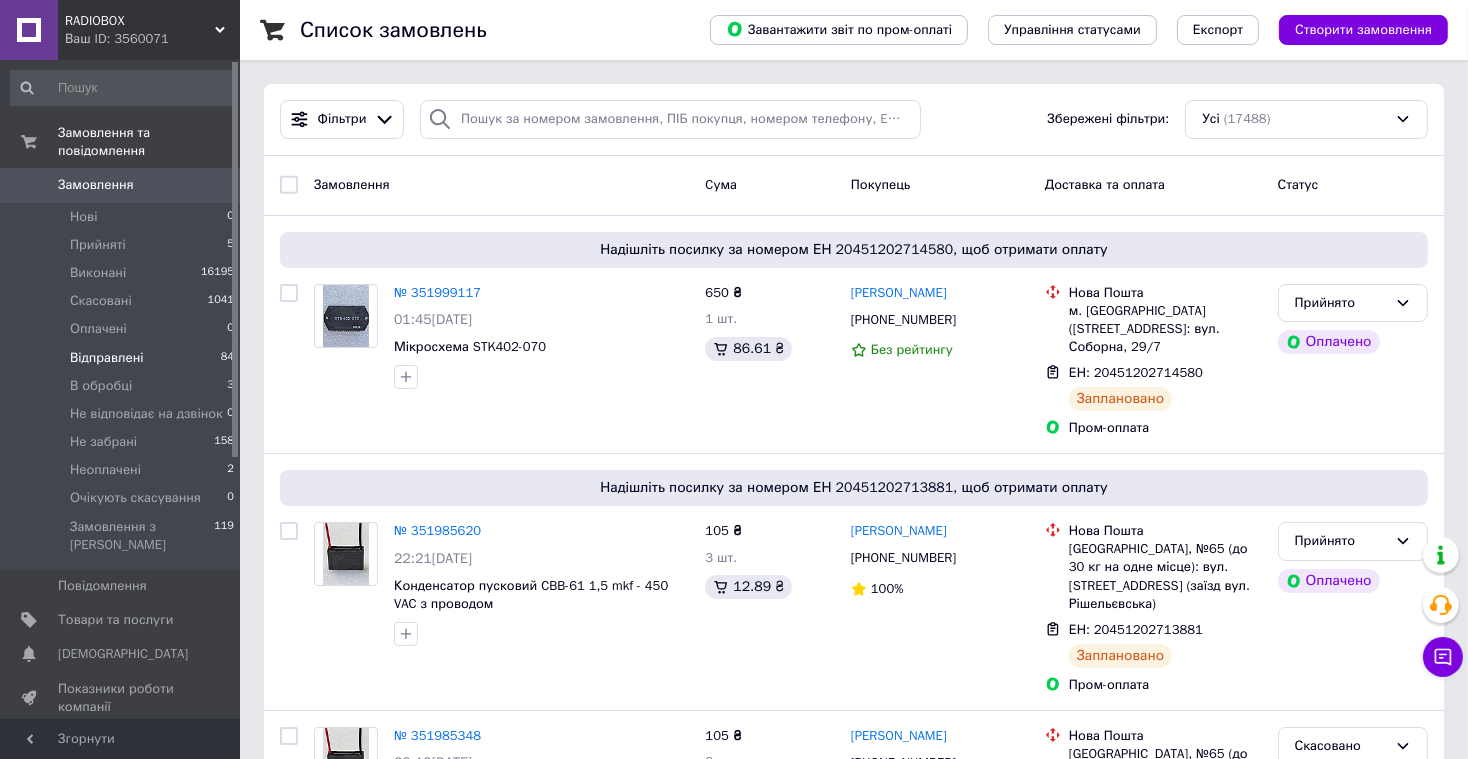 click on "Відправлені 84" at bounding box center (123, 358) 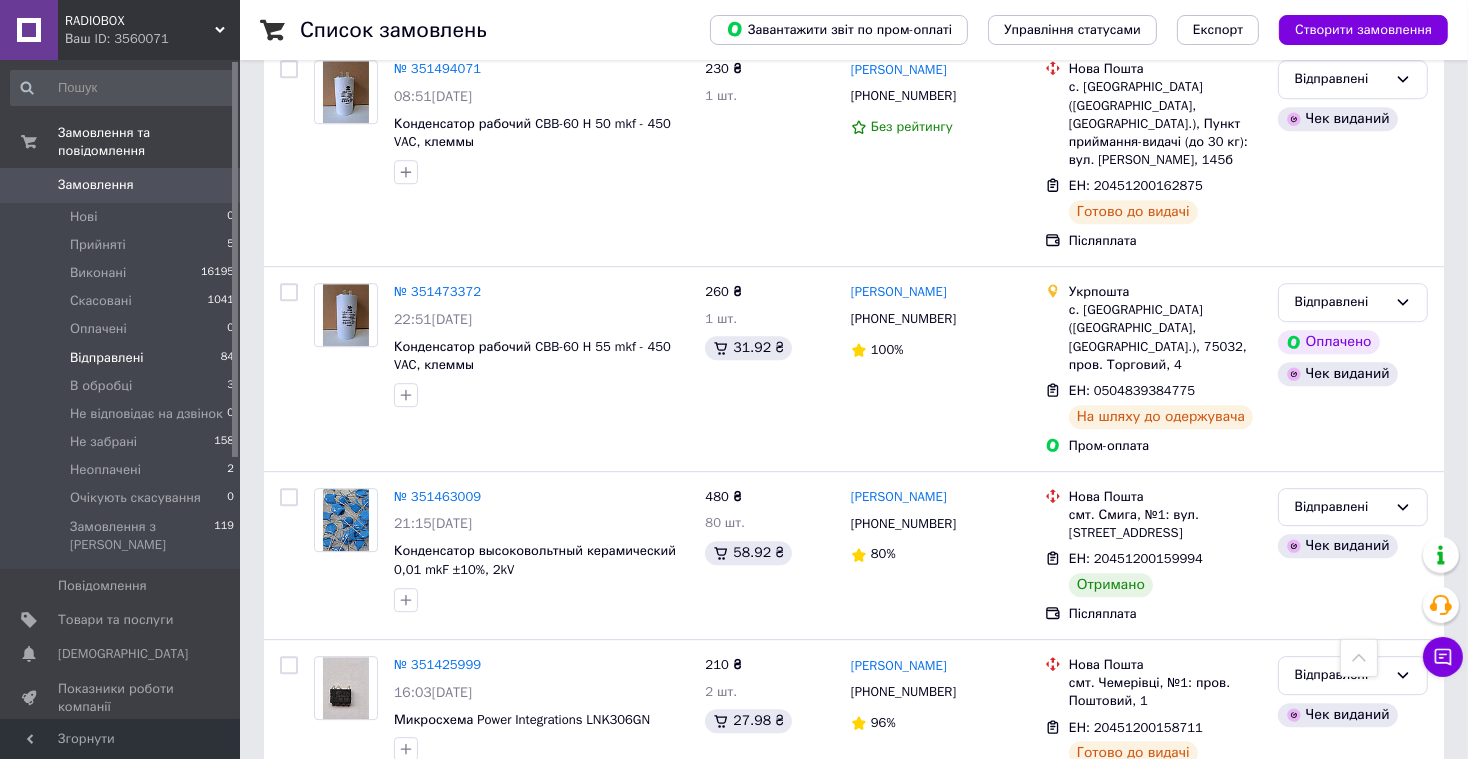 scroll, scrollTop: 14250, scrollLeft: 0, axis: vertical 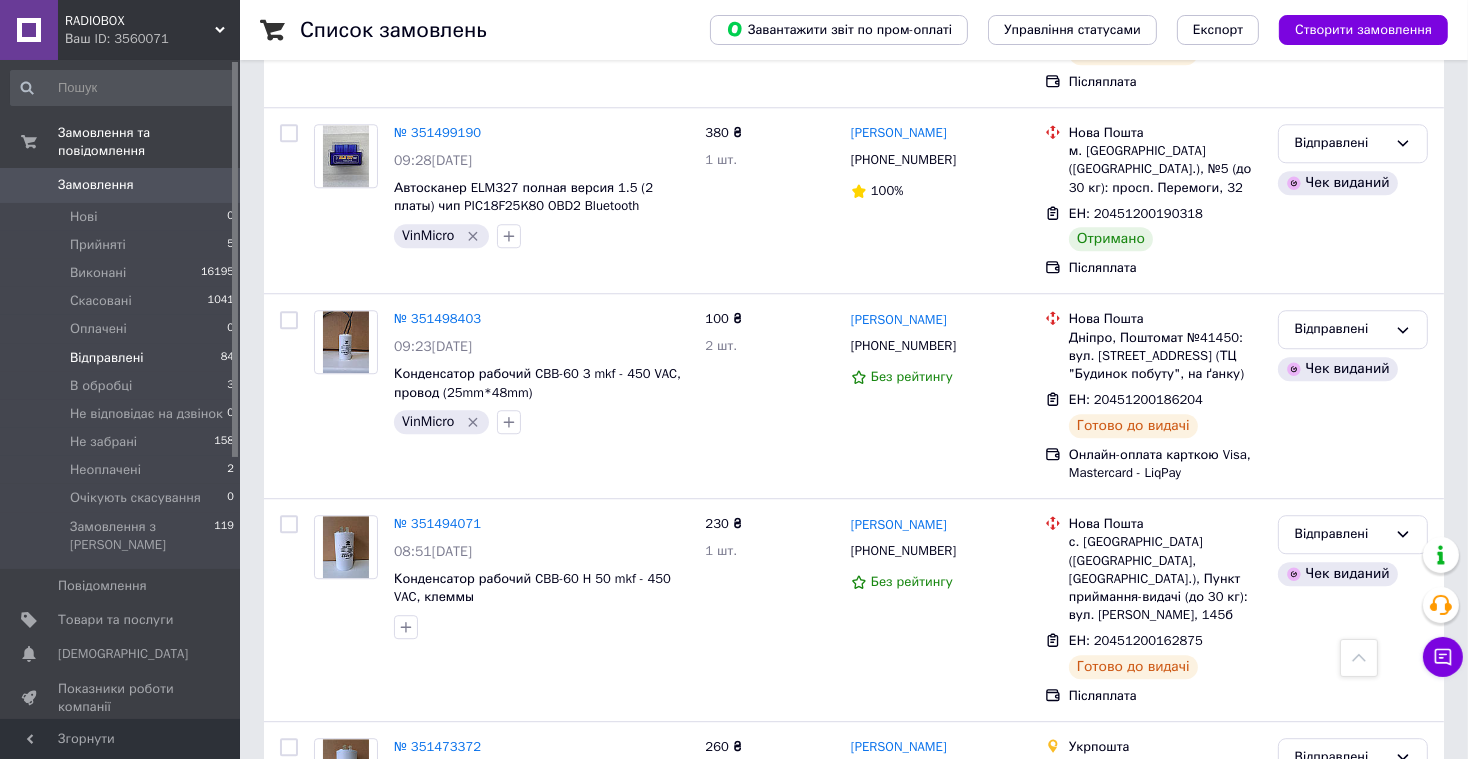 click on "Відправлені" at bounding box center (1341, 962) 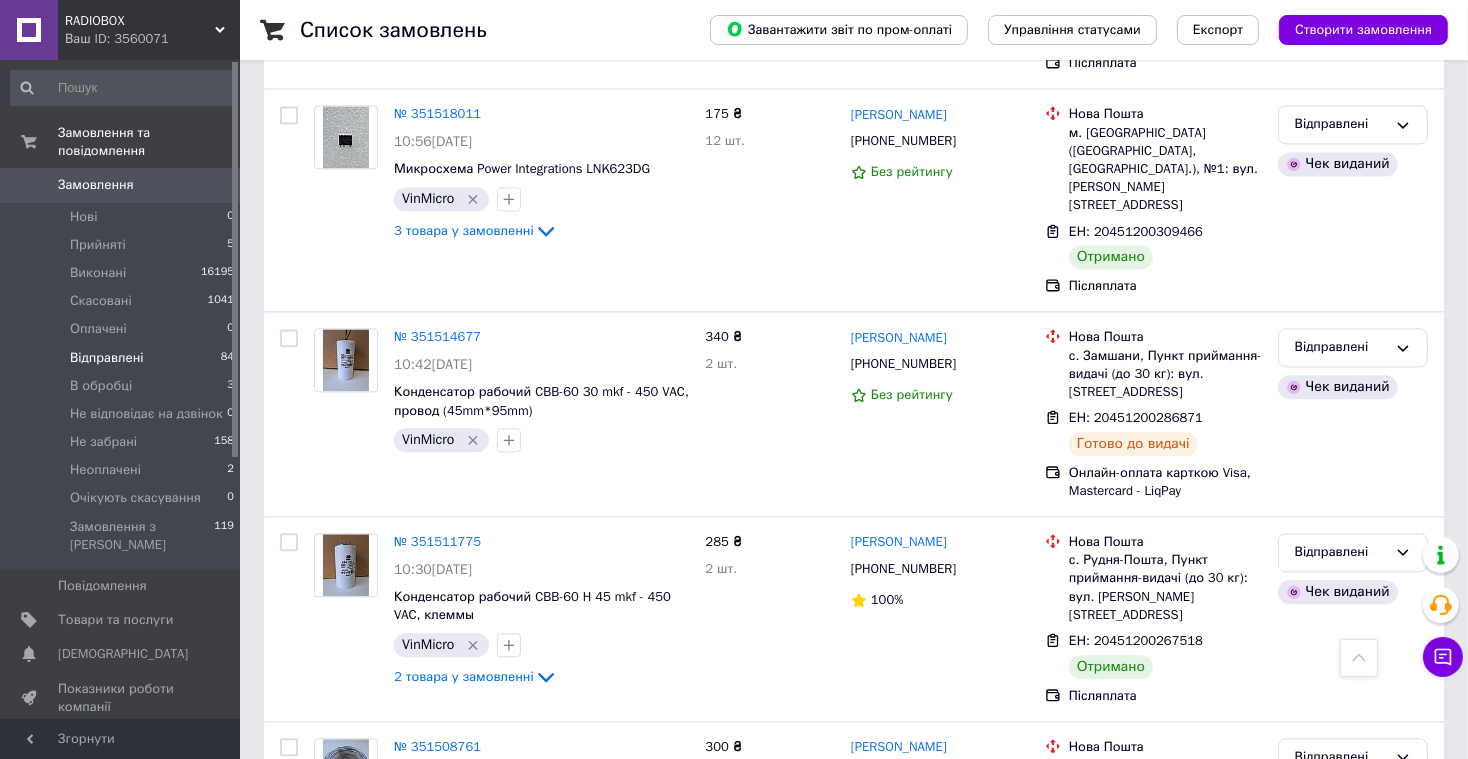 scroll, scrollTop: 12788, scrollLeft: 0, axis: vertical 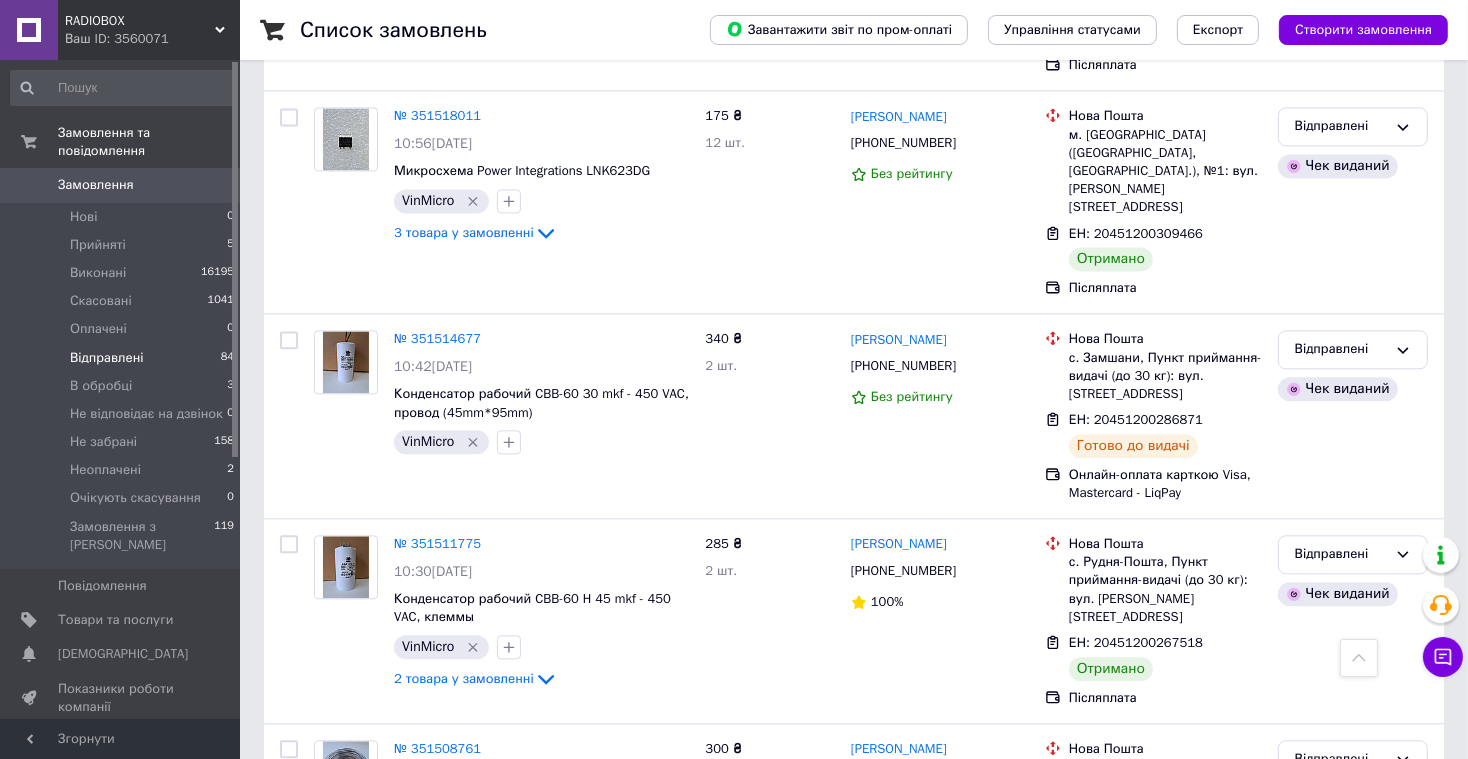 click 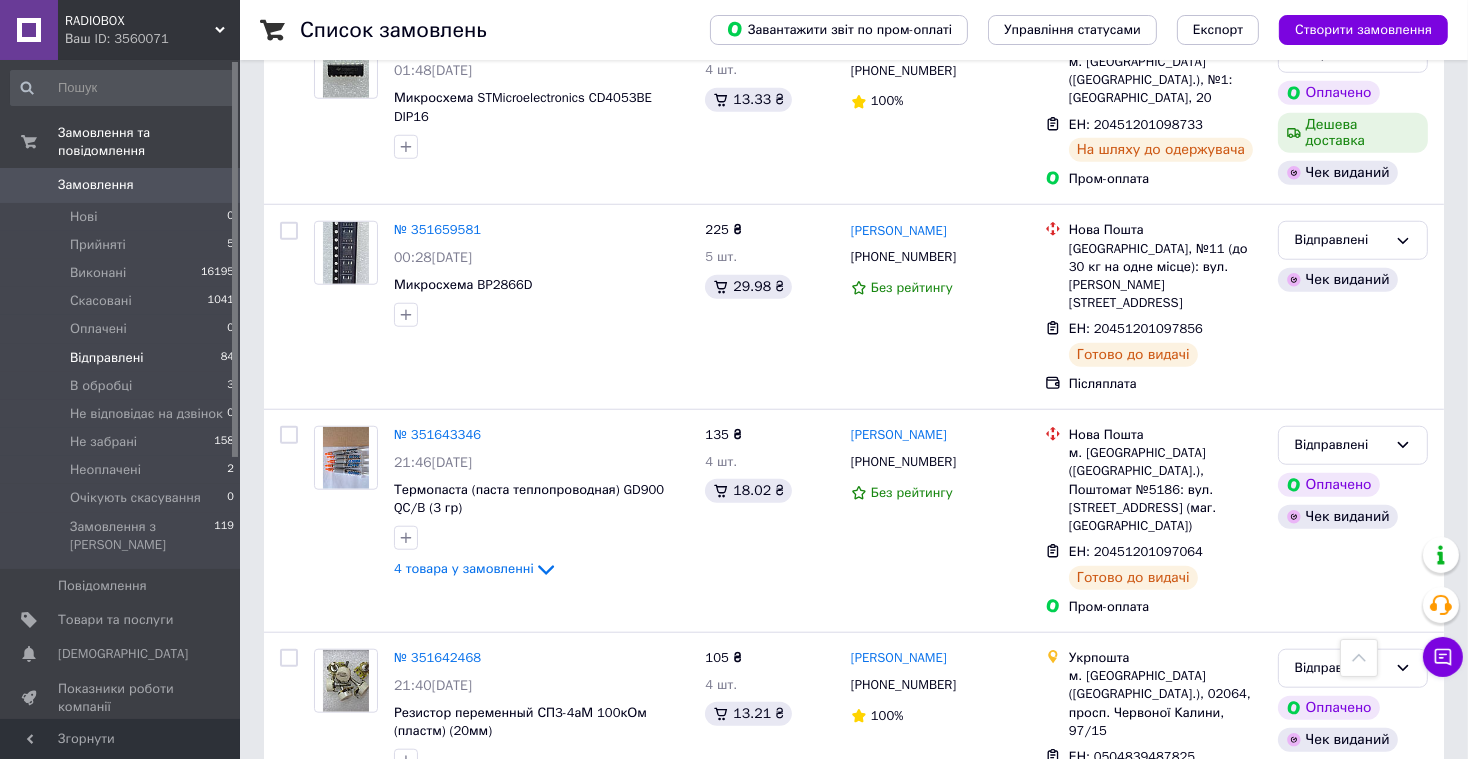 scroll, scrollTop: 9879, scrollLeft: 0, axis: vertical 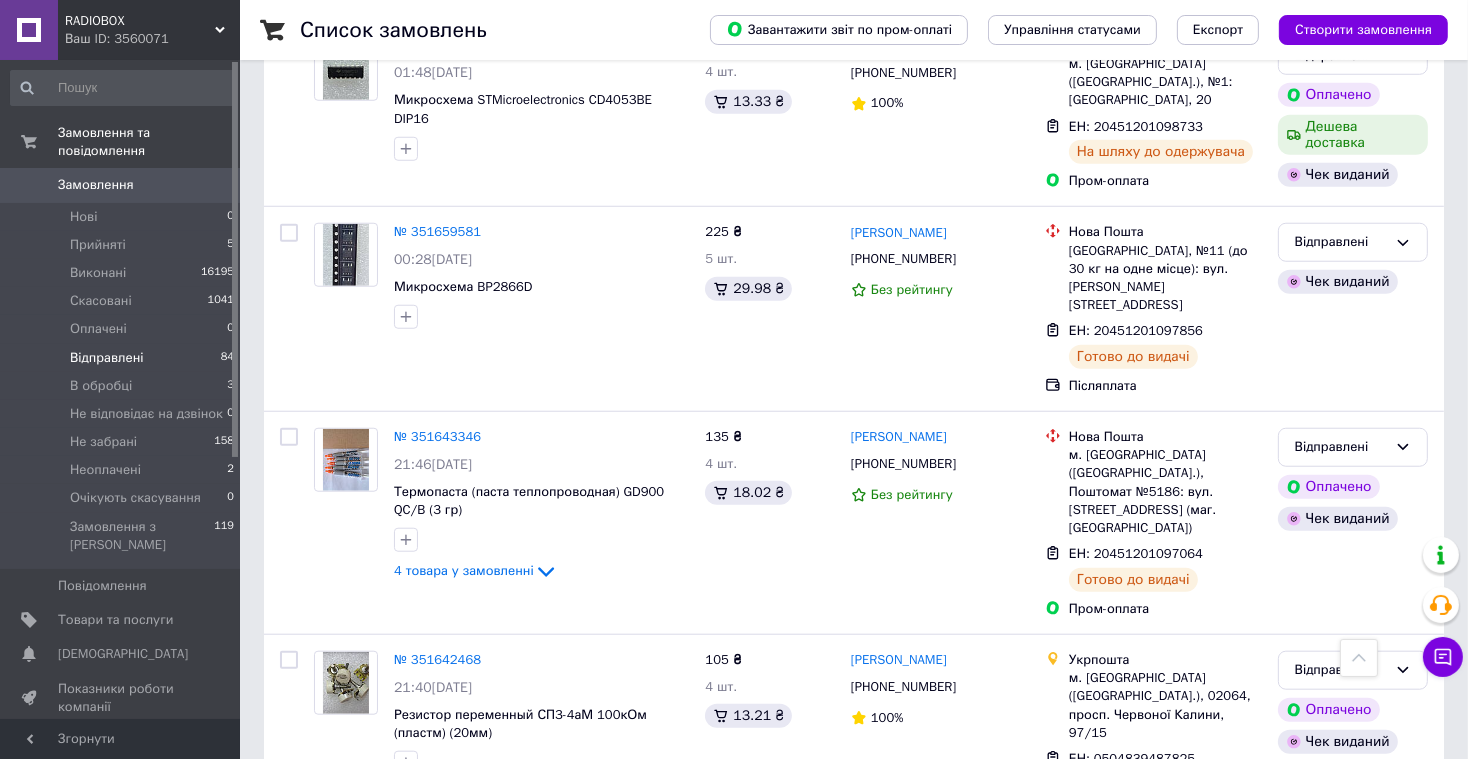click on "Відправлені" at bounding box center (1341, 1061) 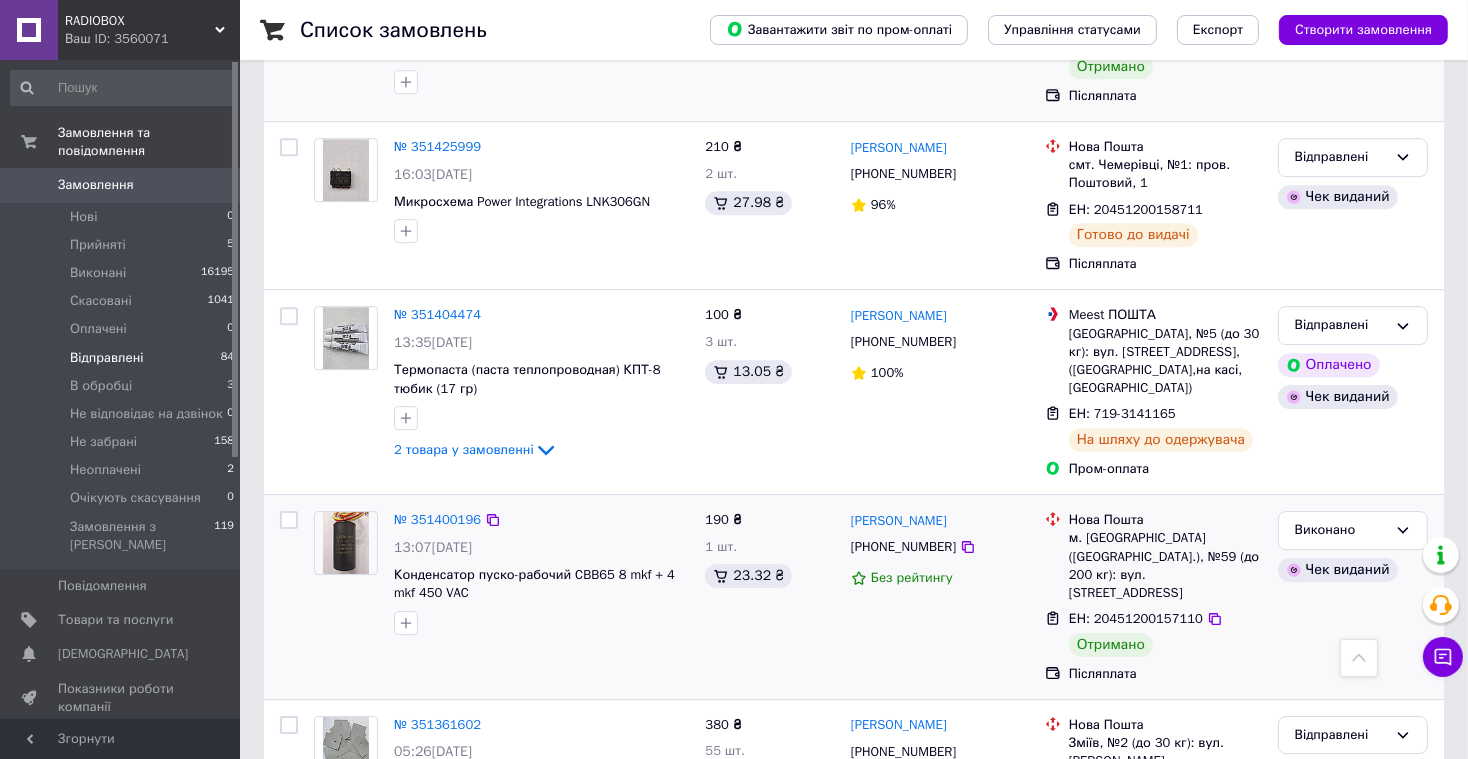 scroll, scrollTop: 14763, scrollLeft: 0, axis: vertical 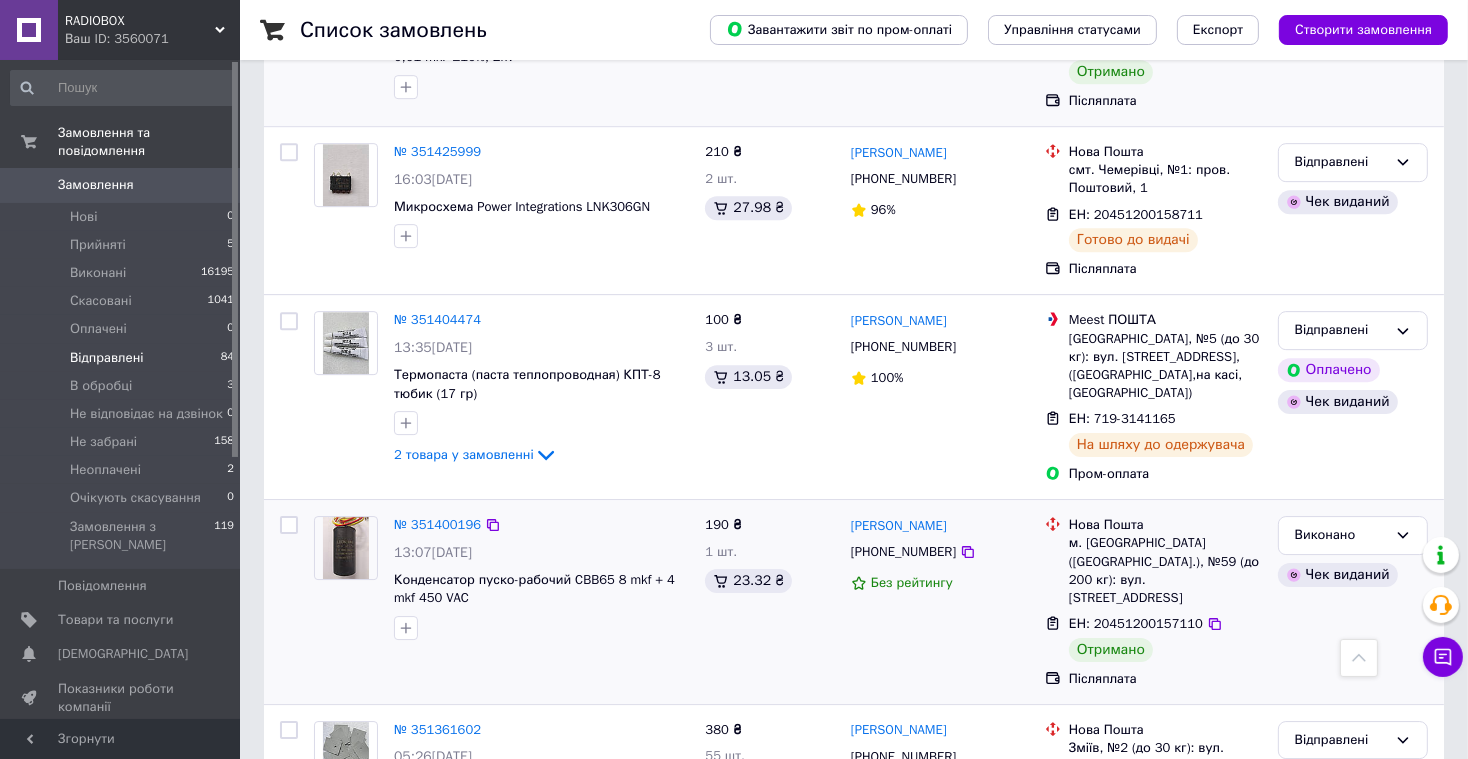 click on "Відправлені" at bounding box center [1341, 1115] 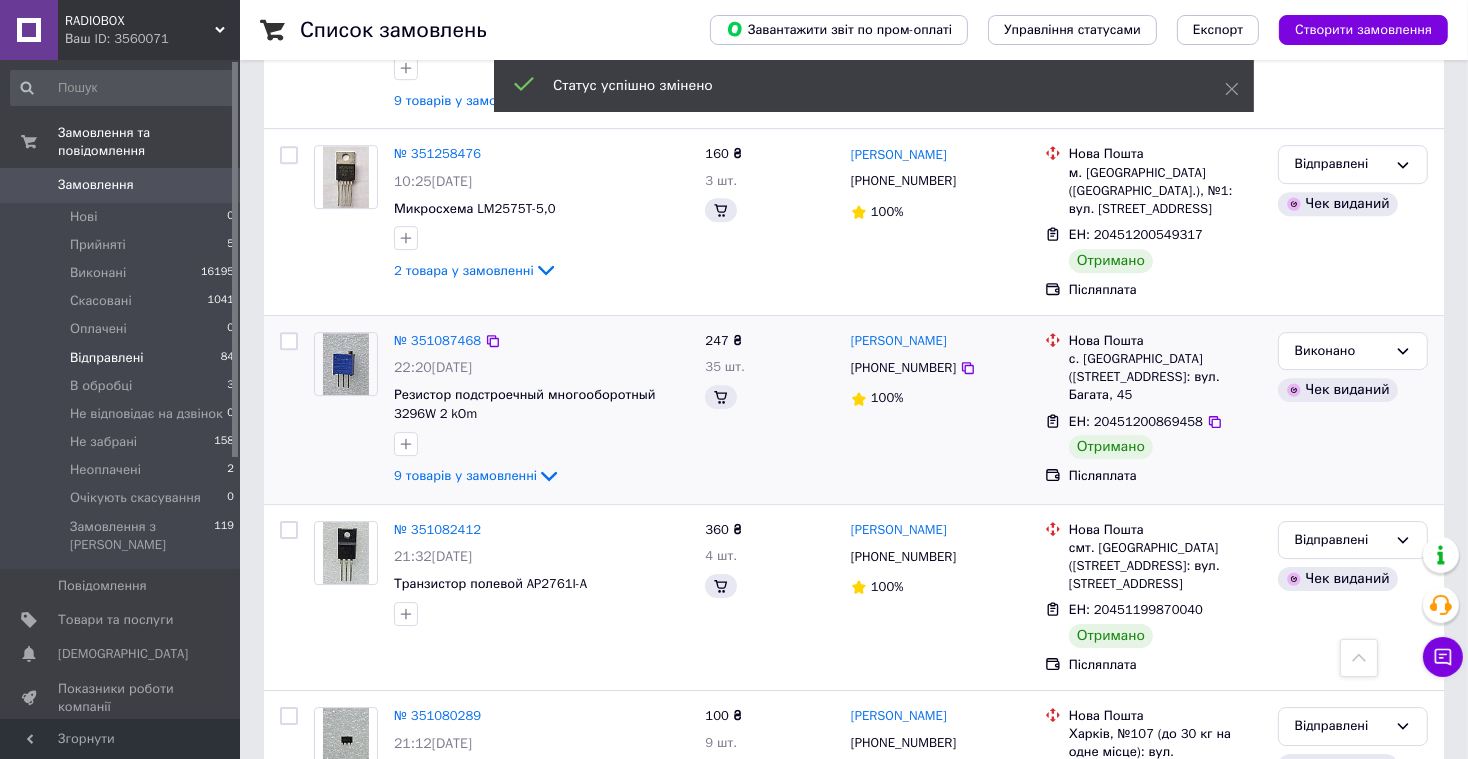 scroll, scrollTop: 14017, scrollLeft: 0, axis: vertical 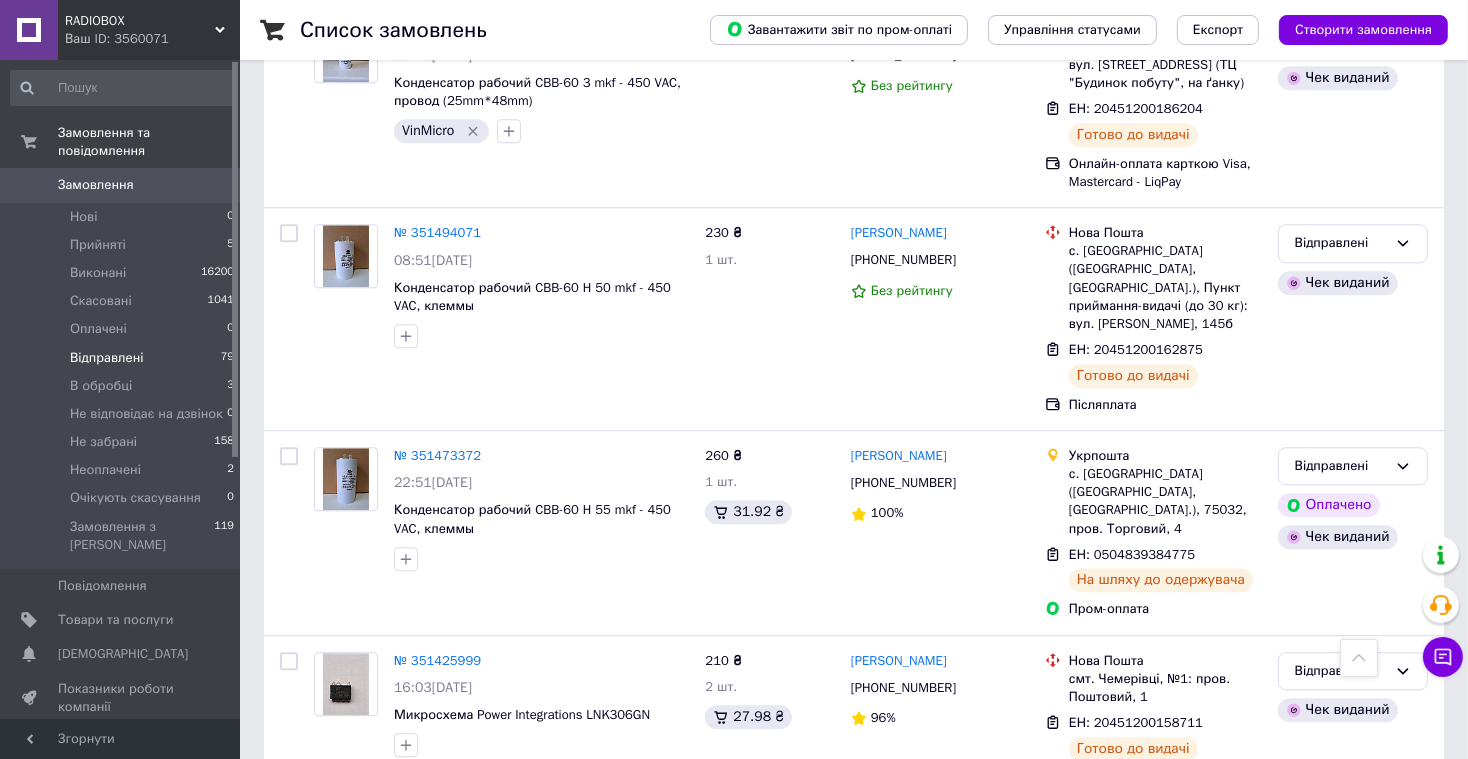 click on "Відправлені" at bounding box center (1341, 1044) 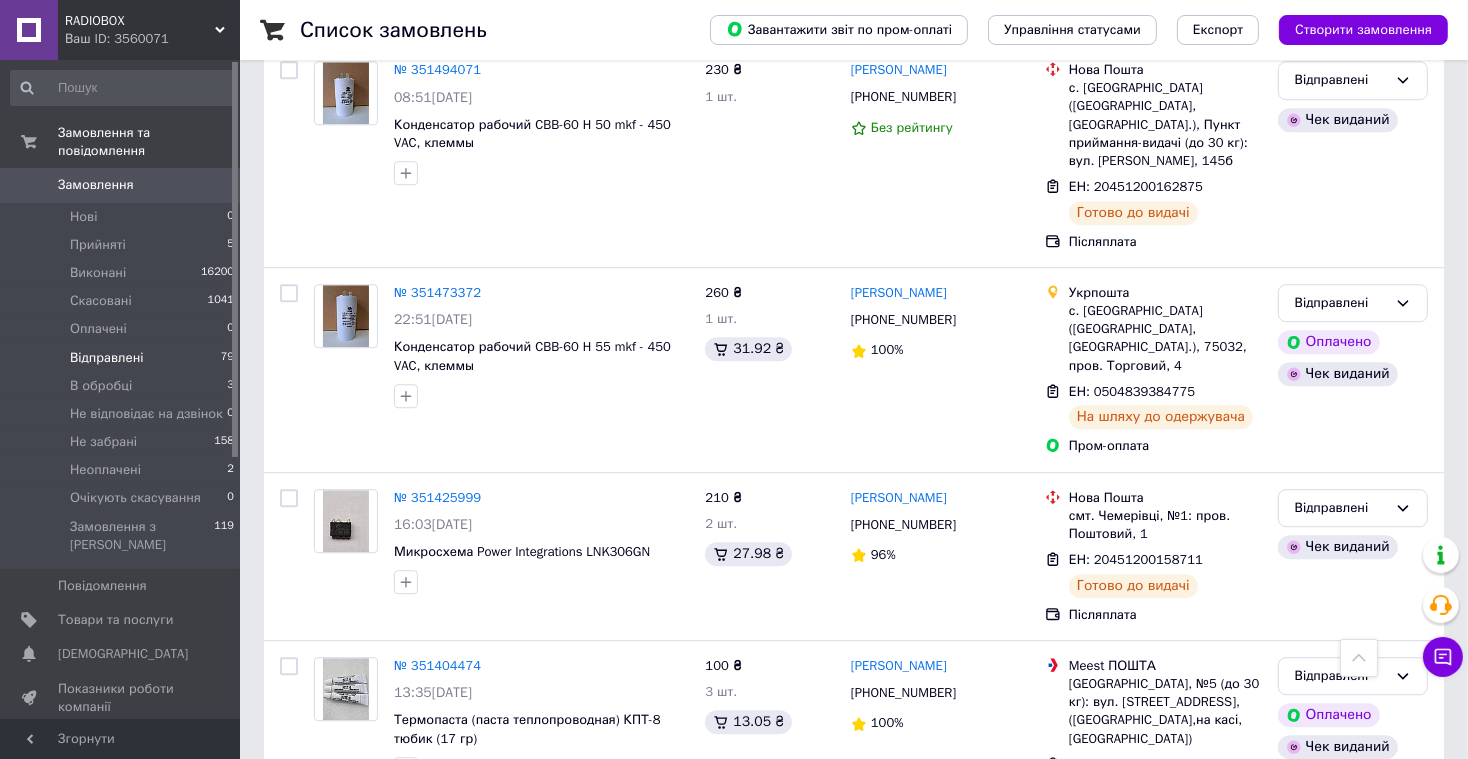 scroll, scrollTop: 13859, scrollLeft: 0, axis: vertical 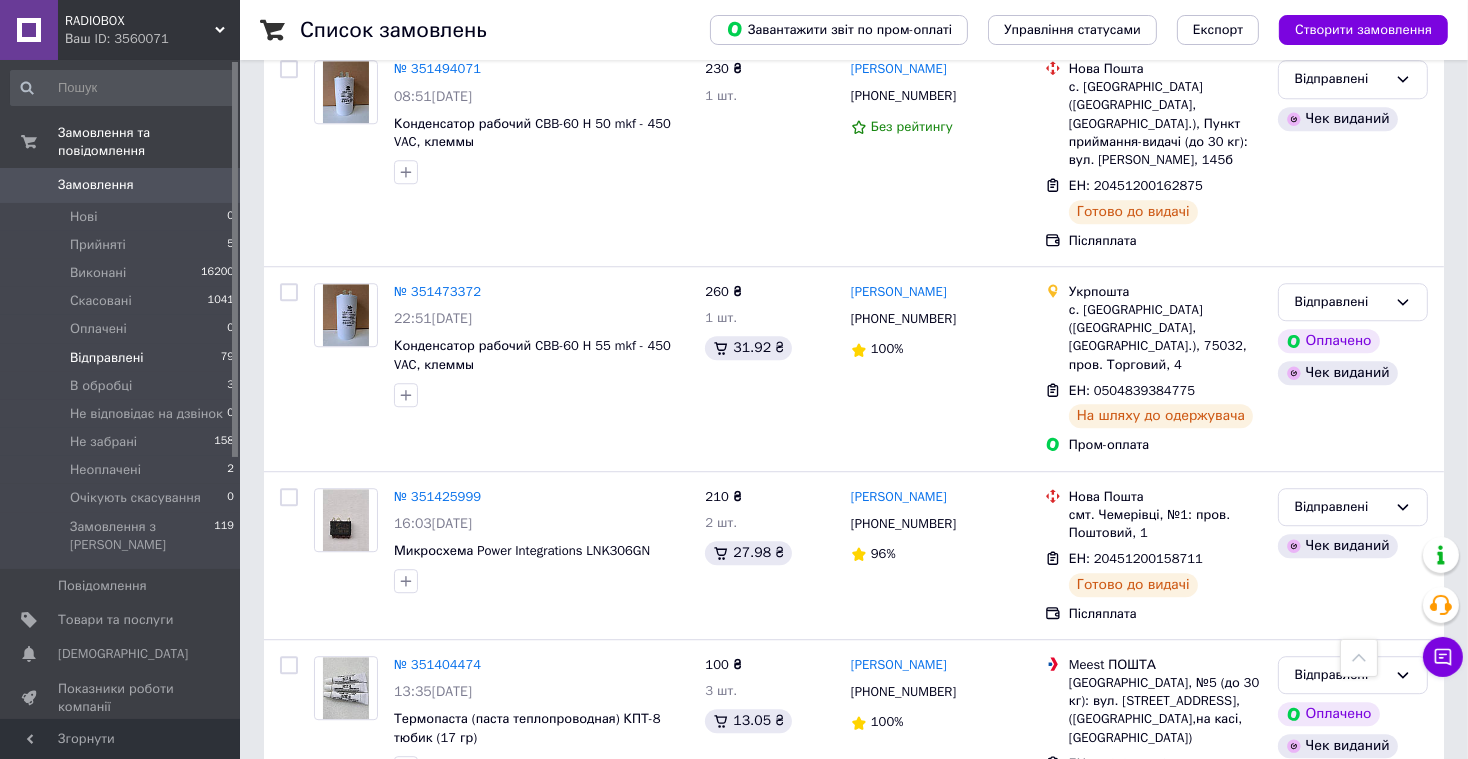click on "Відправлені" at bounding box center [1341, 1255] 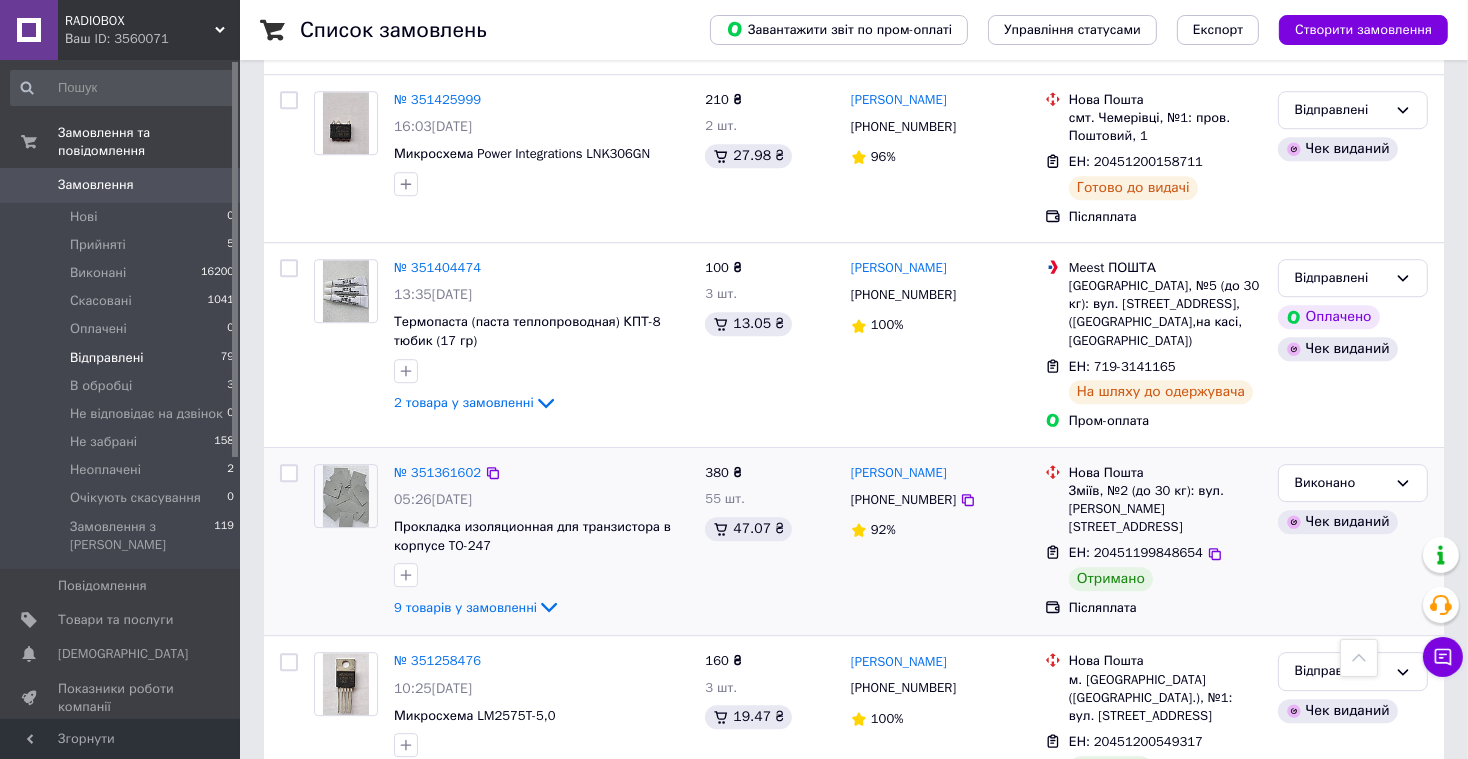 scroll, scrollTop: 14257, scrollLeft: 0, axis: vertical 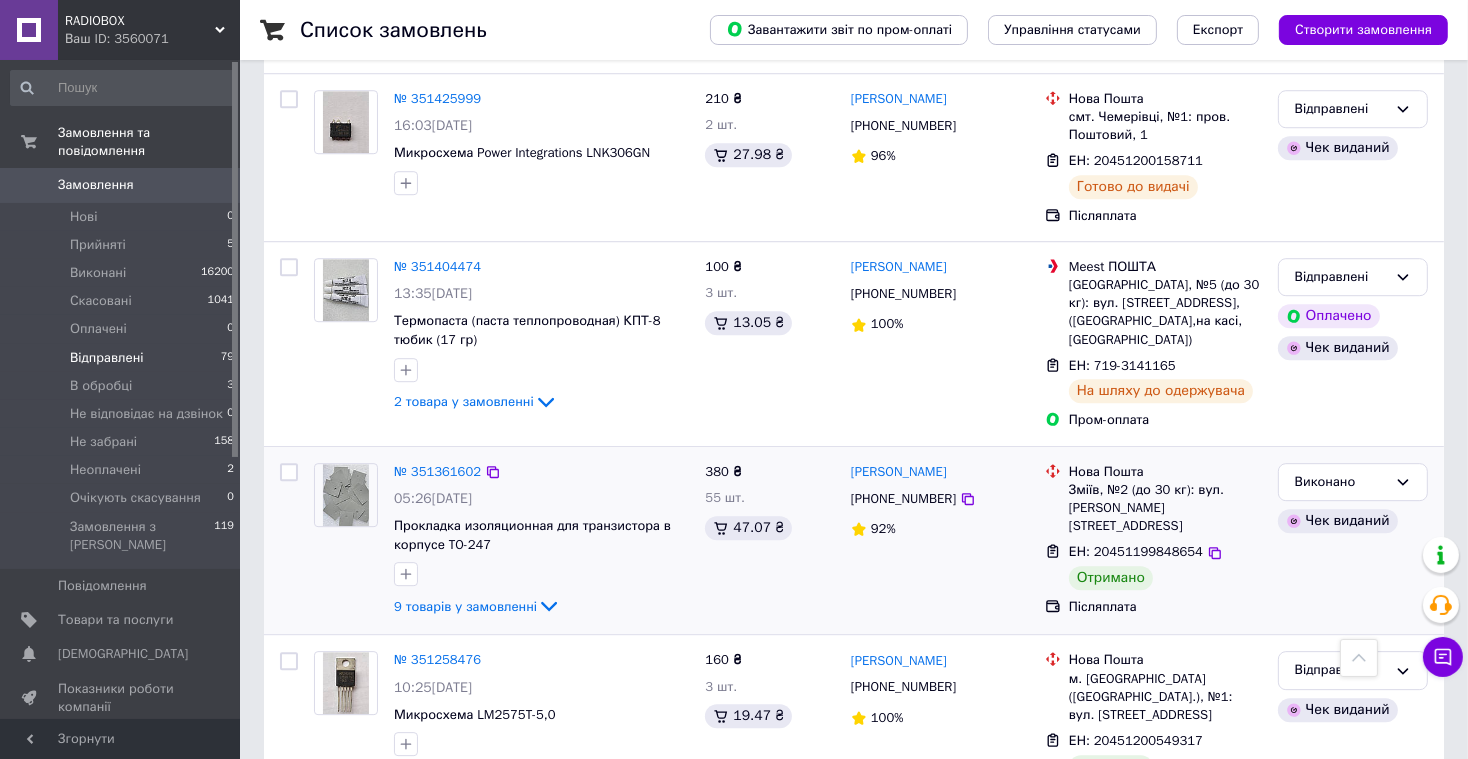 click 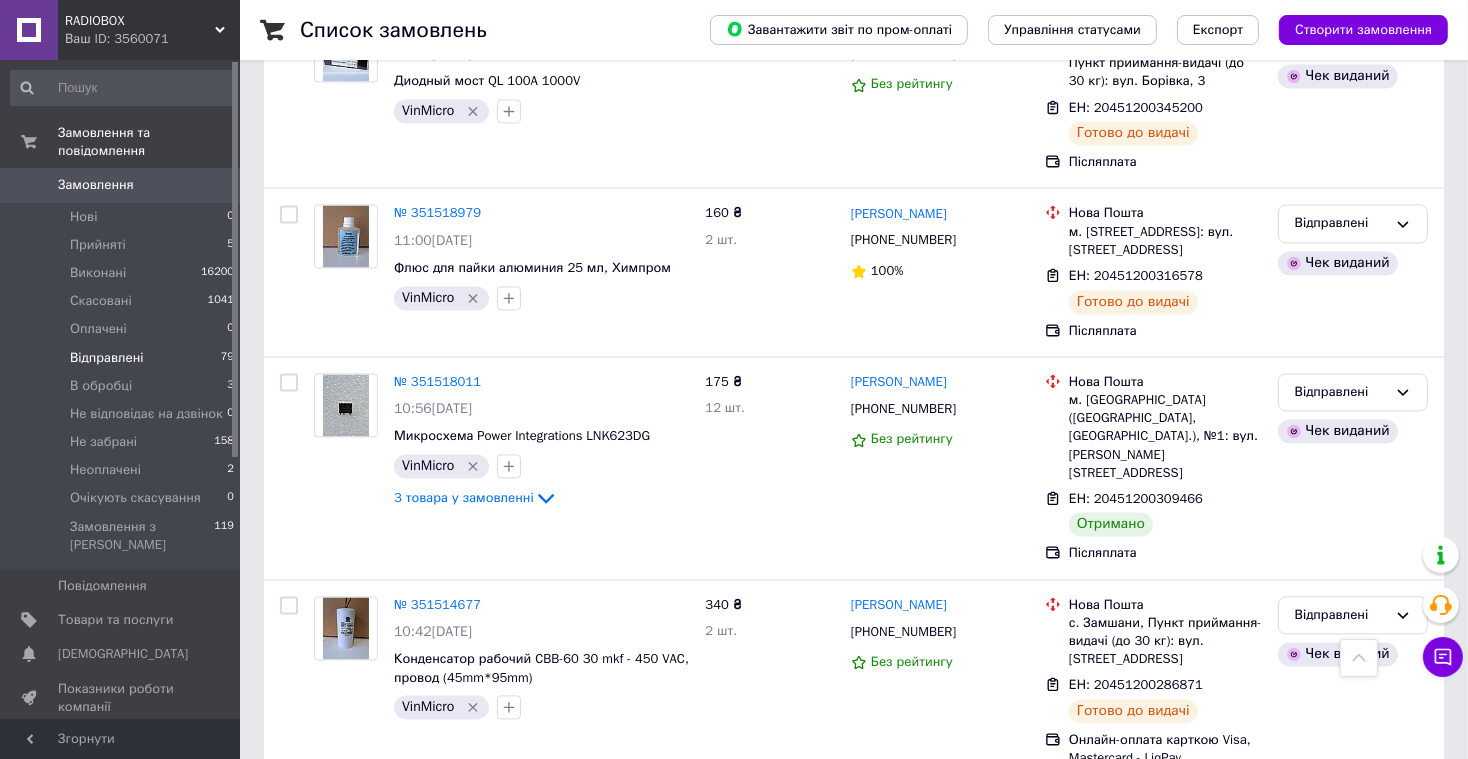 scroll, scrollTop: 12314, scrollLeft: 0, axis: vertical 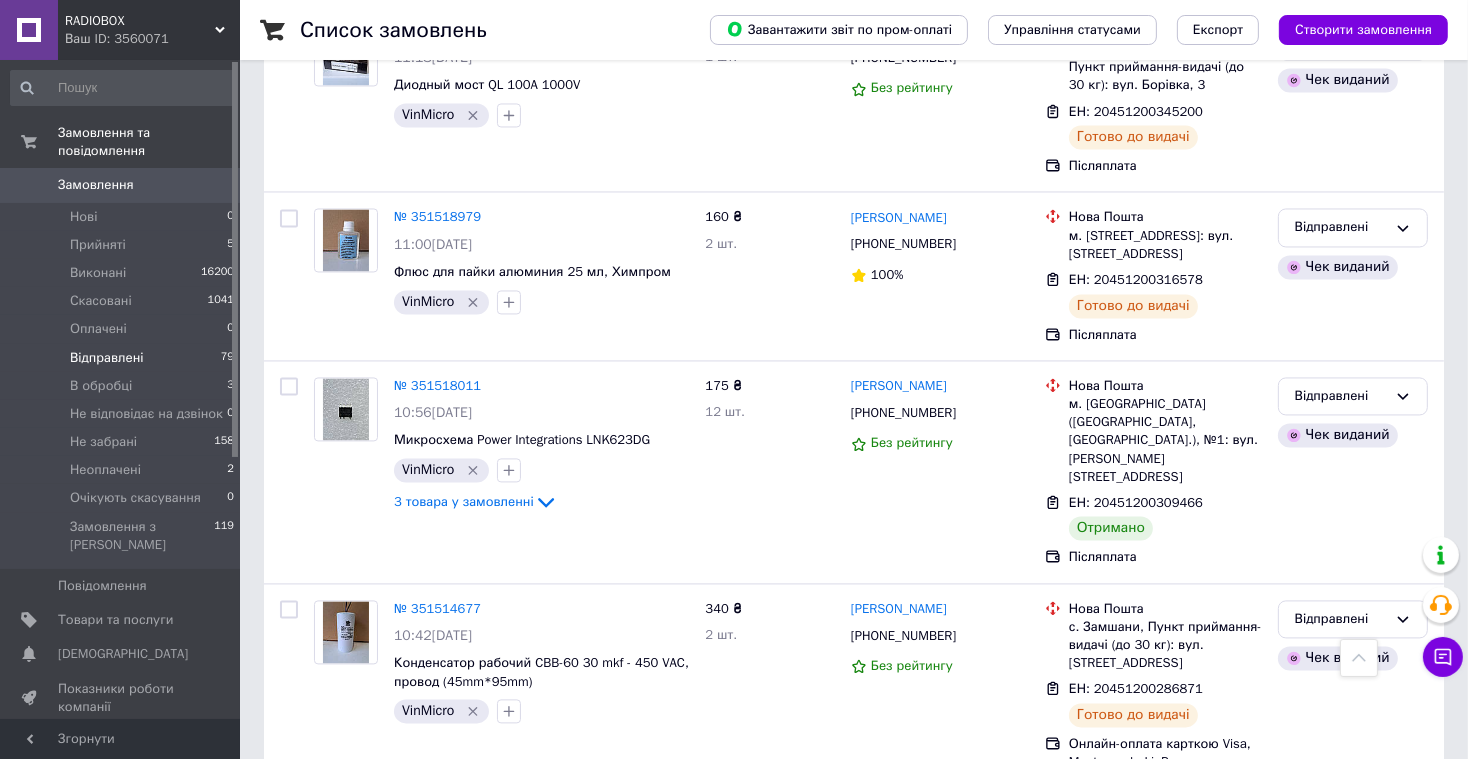 click on "Відправлені" at bounding box center (1353, 1028) 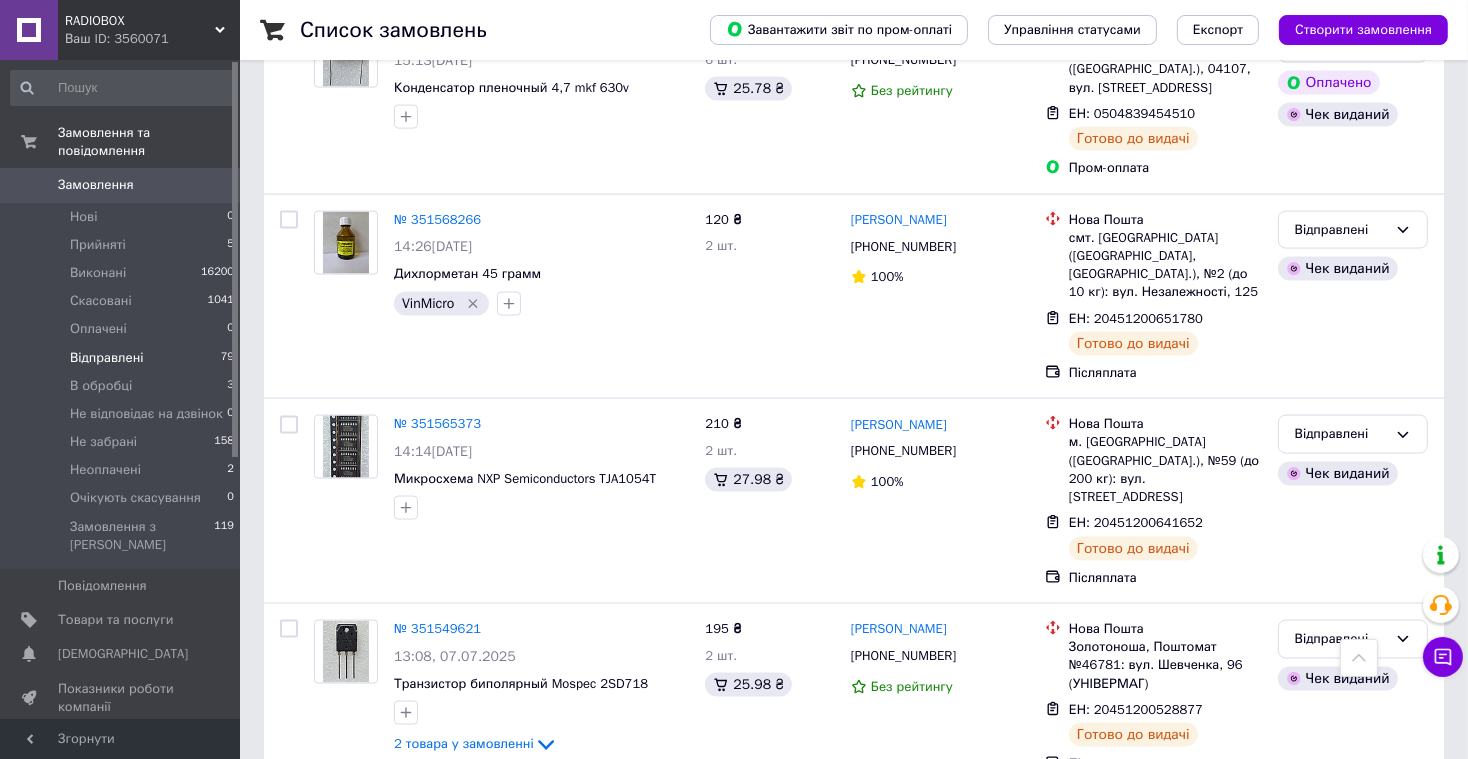 scroll, scrollTop: 11119, scrollLeft: 0, axis: vertical 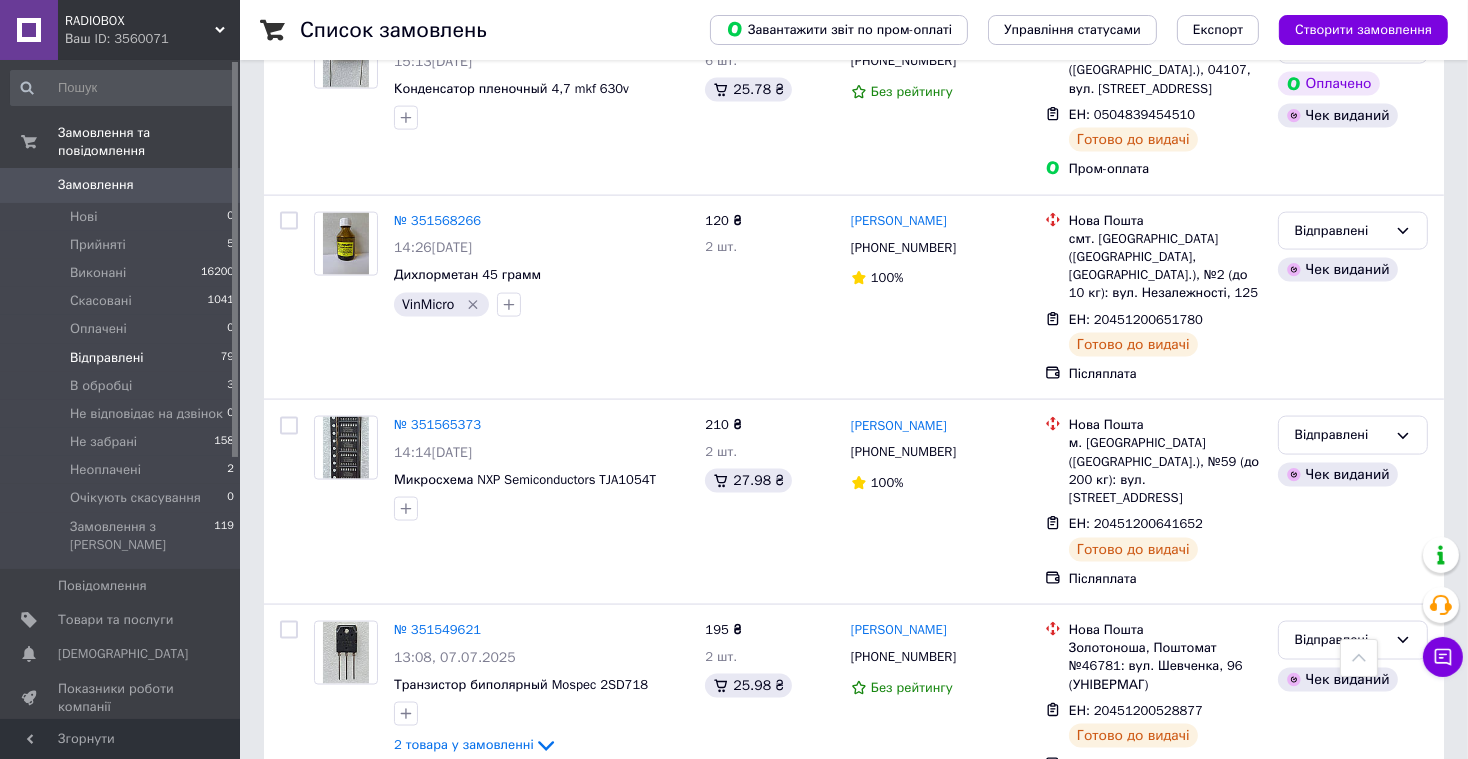 click on "Відправлені" at bounding box center [1341, 1031] 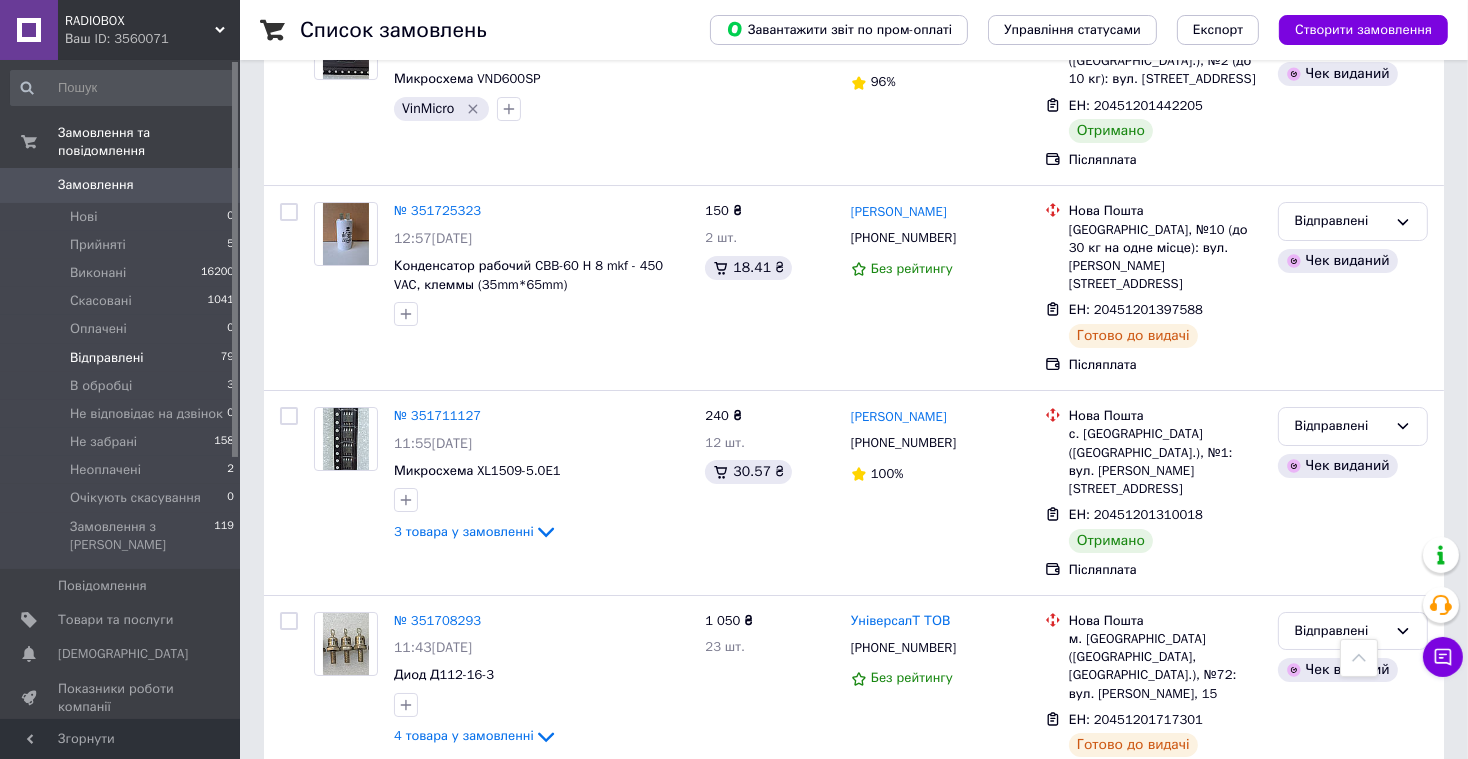 scroll, scrollTop: 7658, scrollLeft: 0, axis: vertical 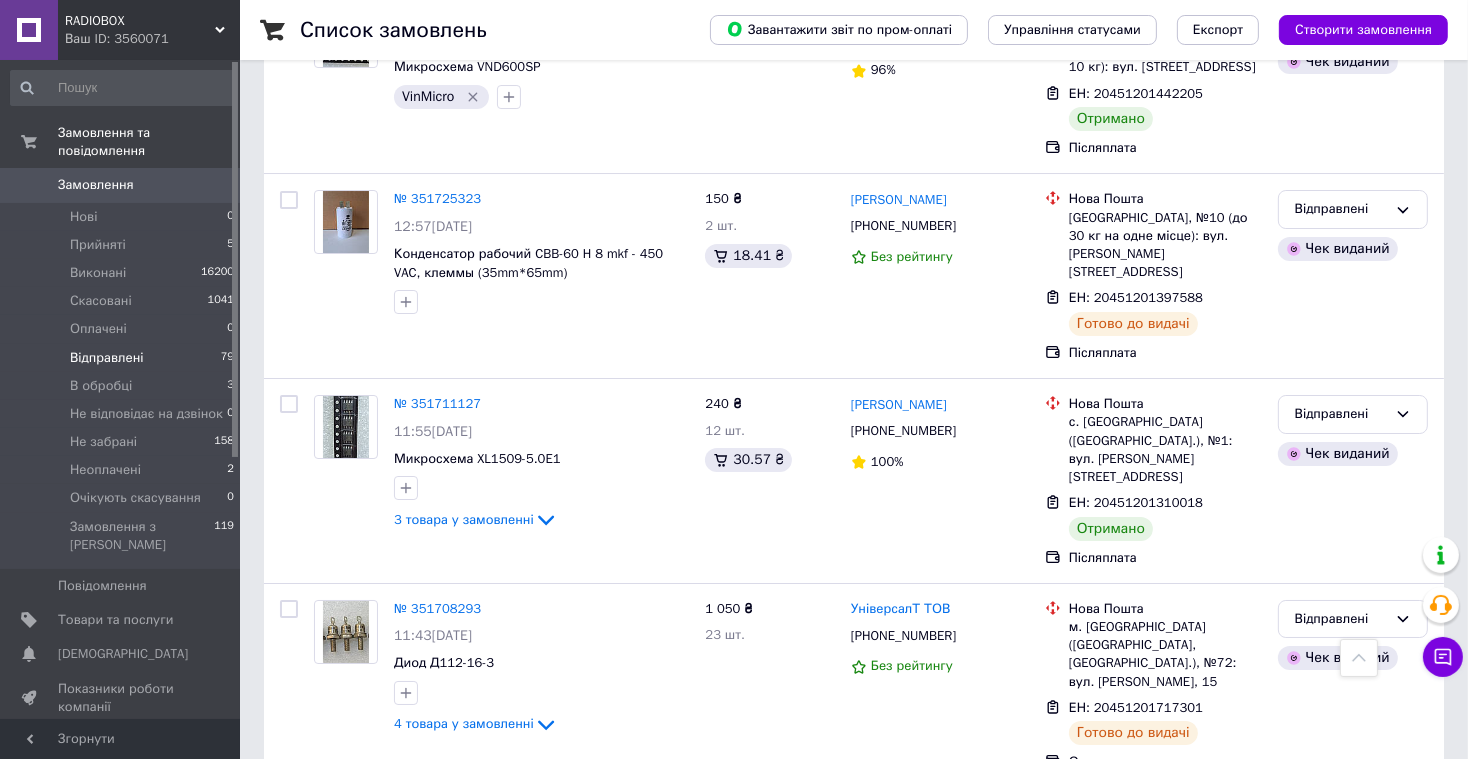 click on "Відправлені" at bounding box center [1341, 824] 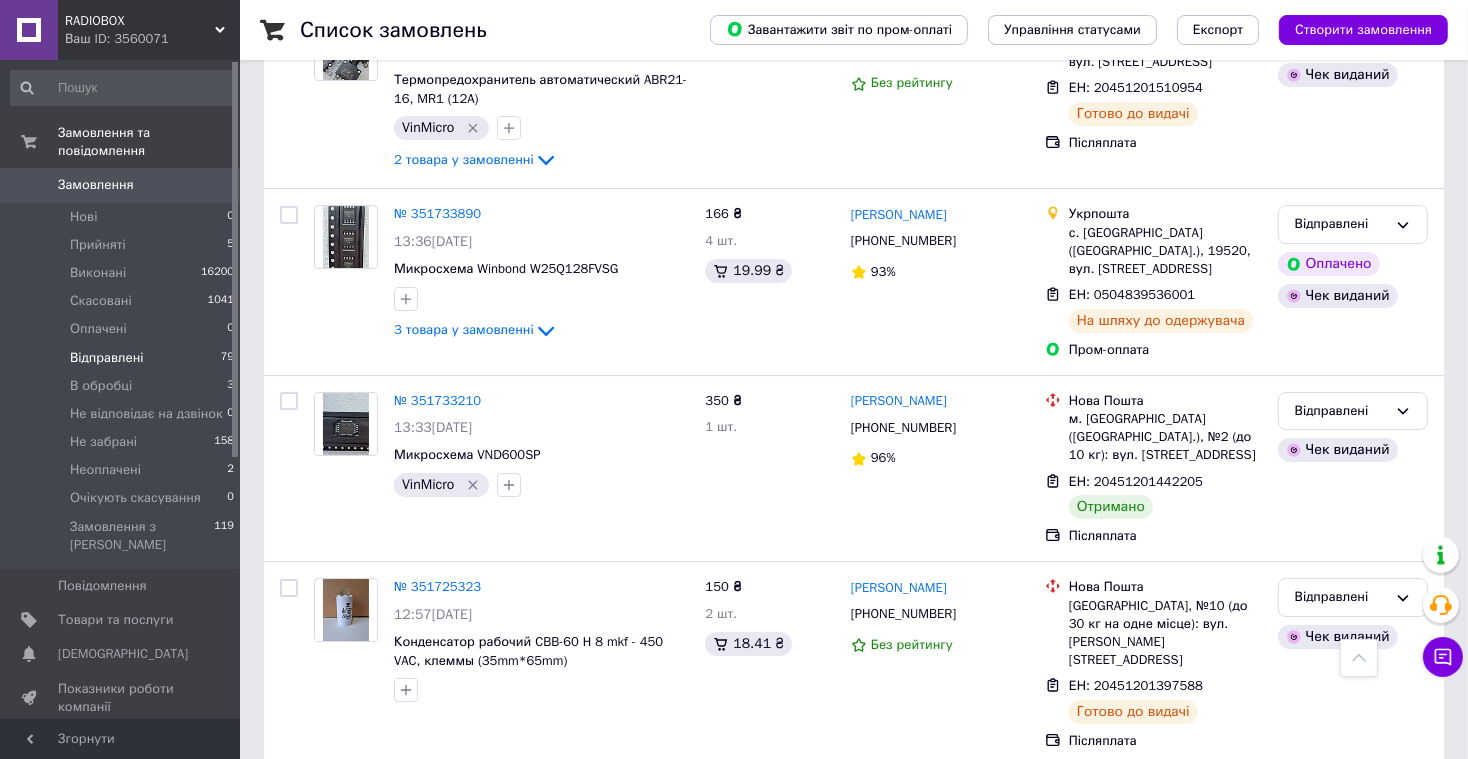 scroll, scrollTop: 7248, scrollLeft: 0, axis: vertical 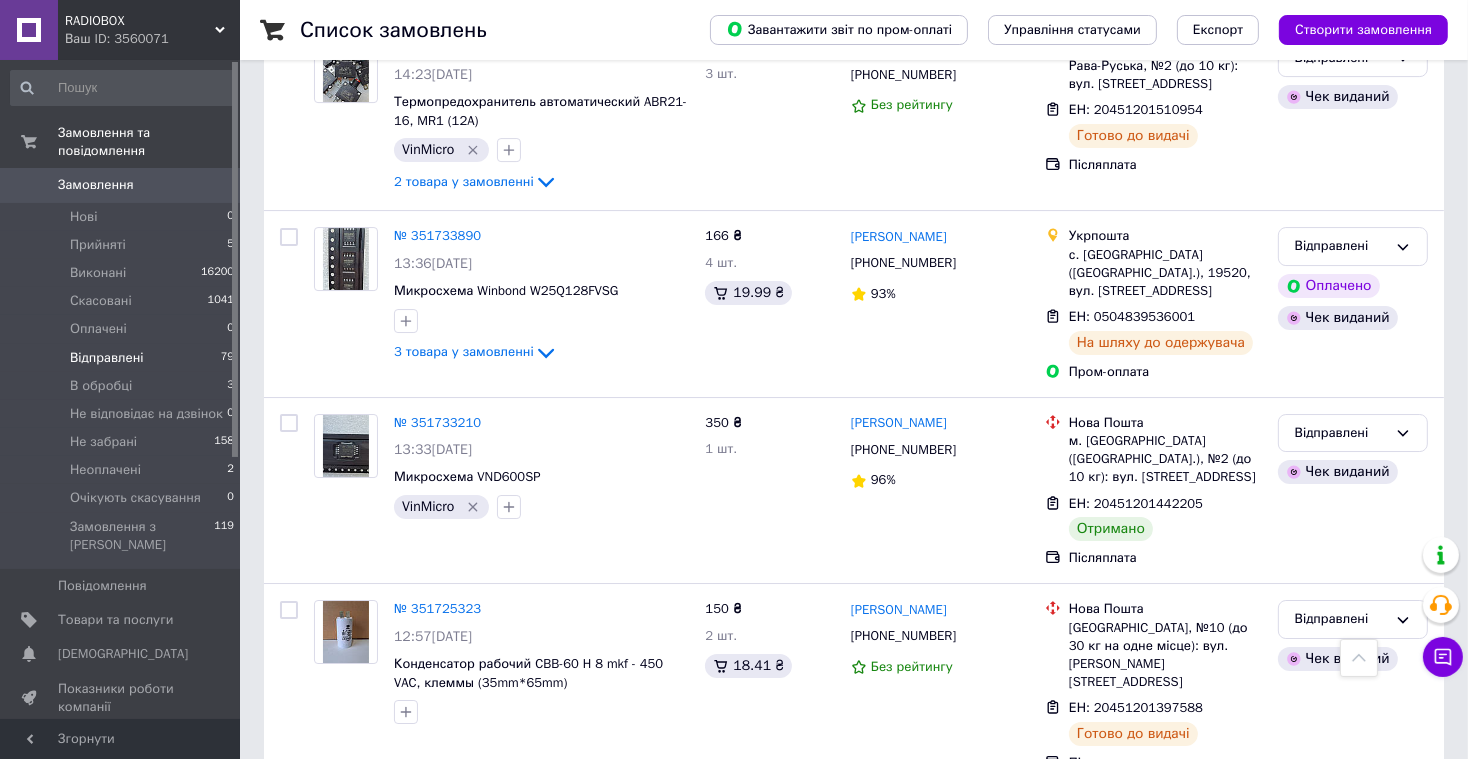 click on "Відправлені" at bounding box center (1353, 824) 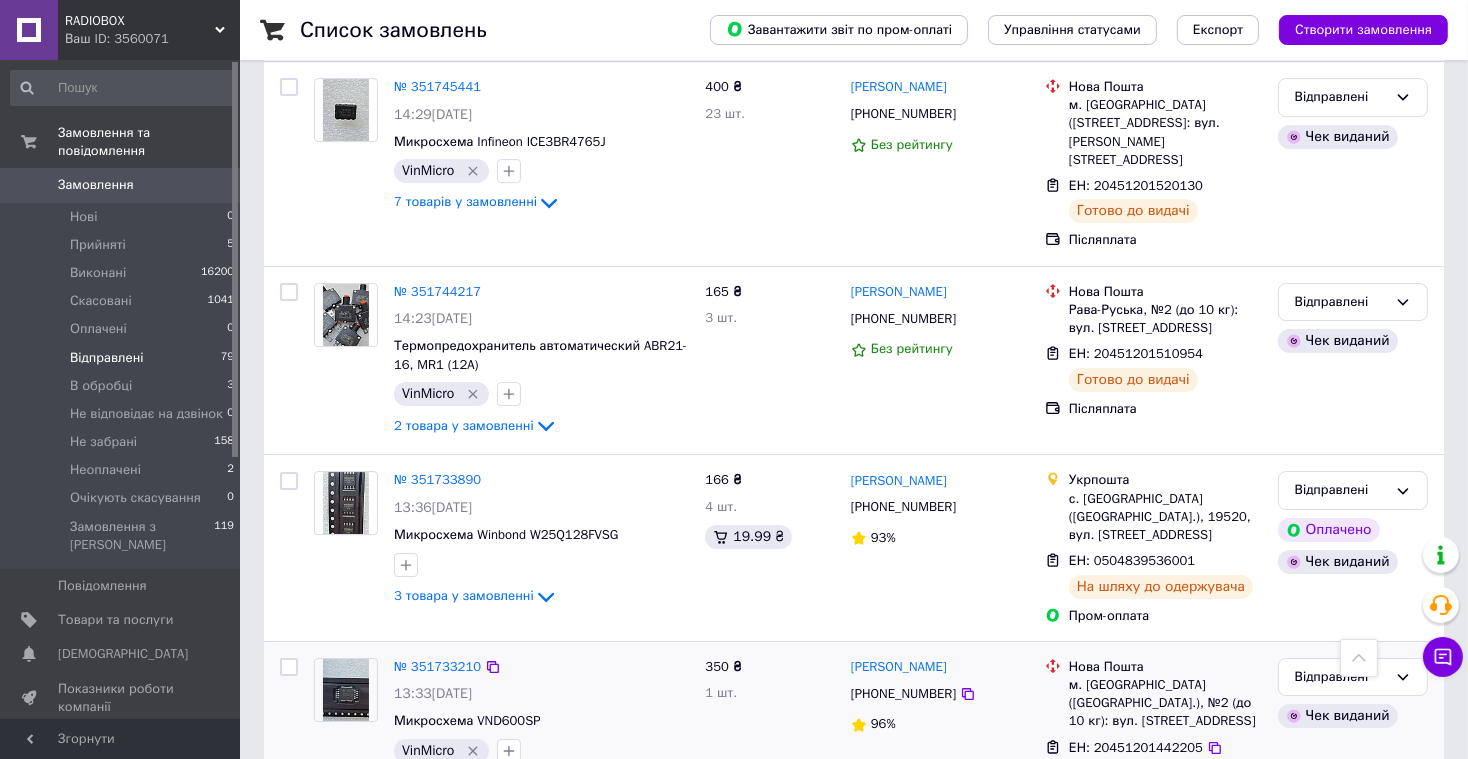 scroll, scrollTop: 6998, scrollLeft: 0, axis: vertical 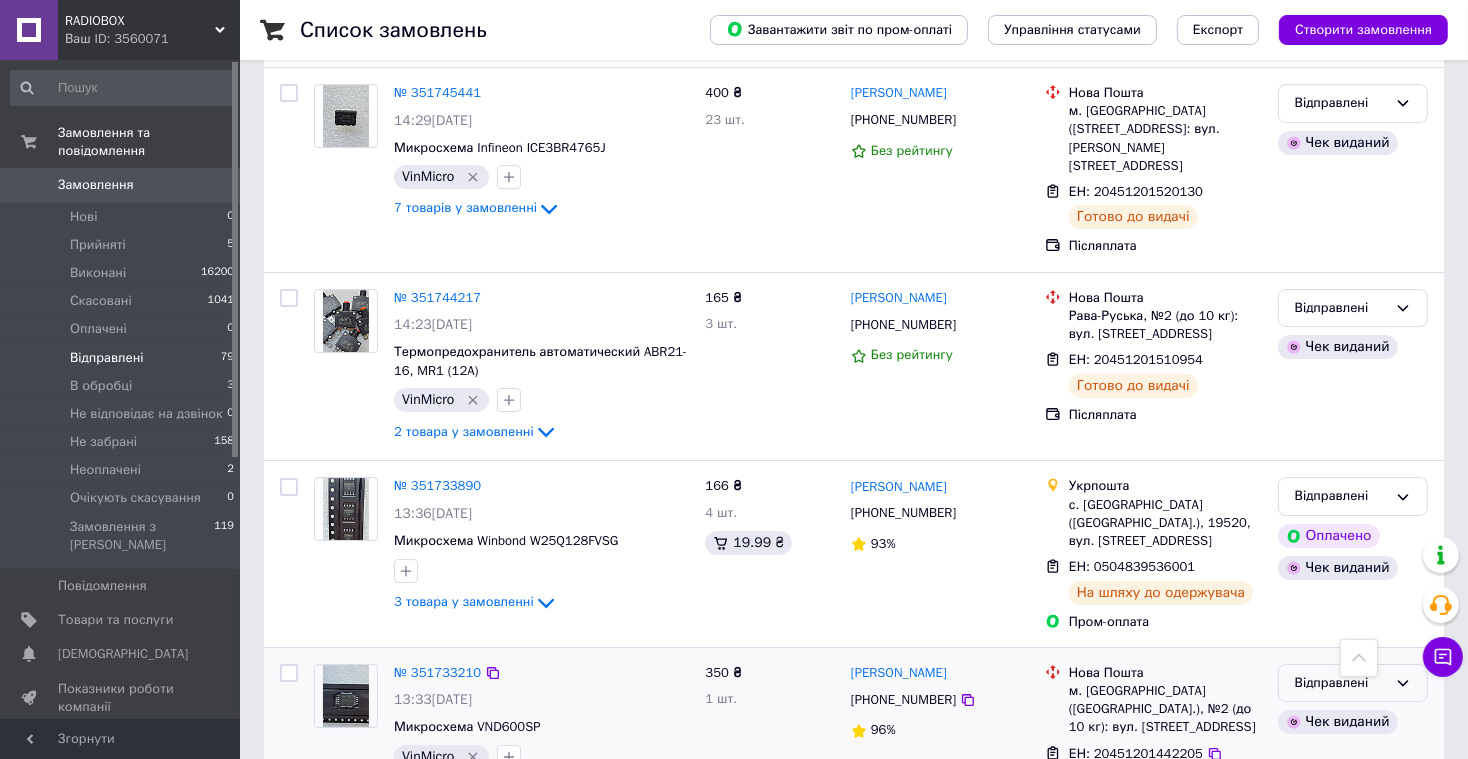 click on "Відправлені" at bounding box center [1341, 683] 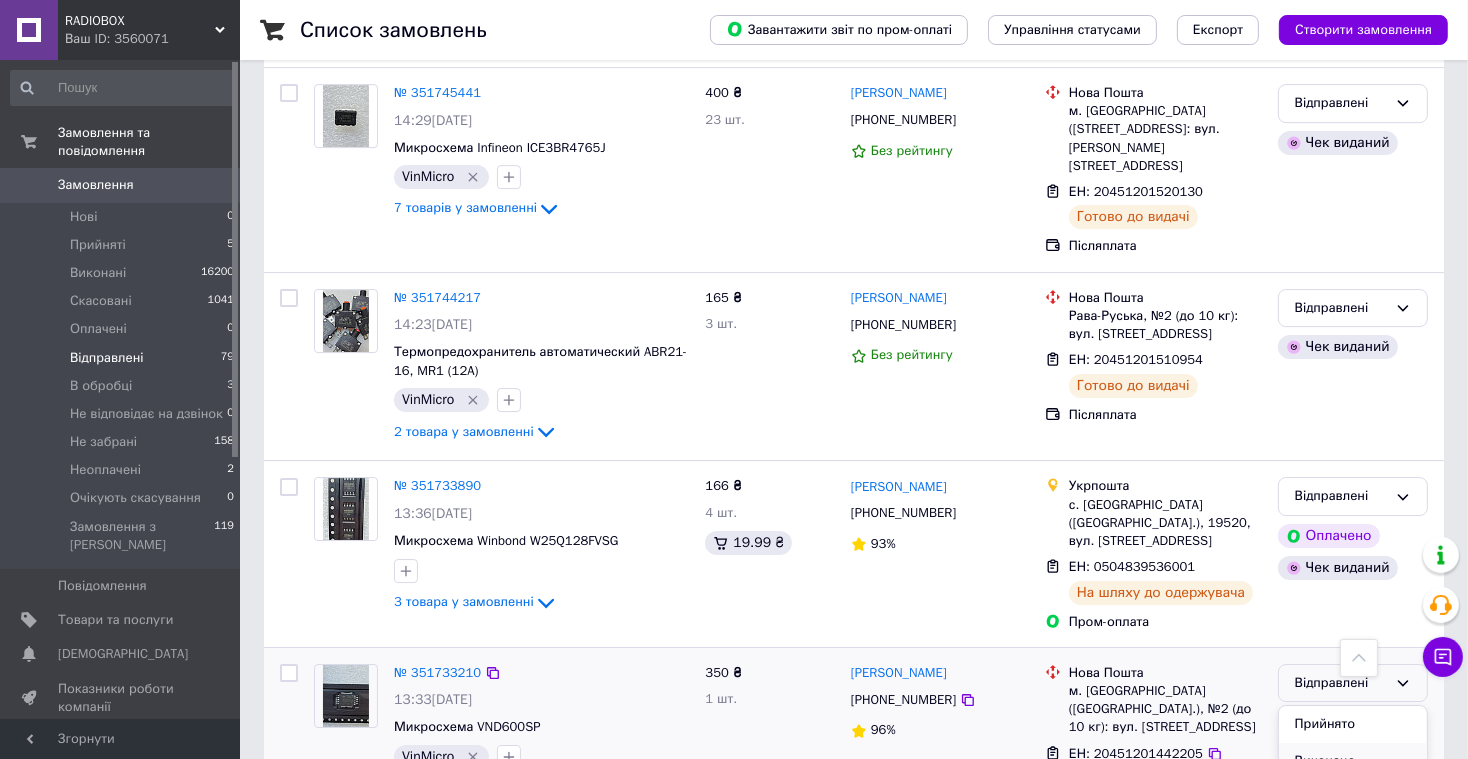 click on "Виконано" at bounding box center (1353, 761) 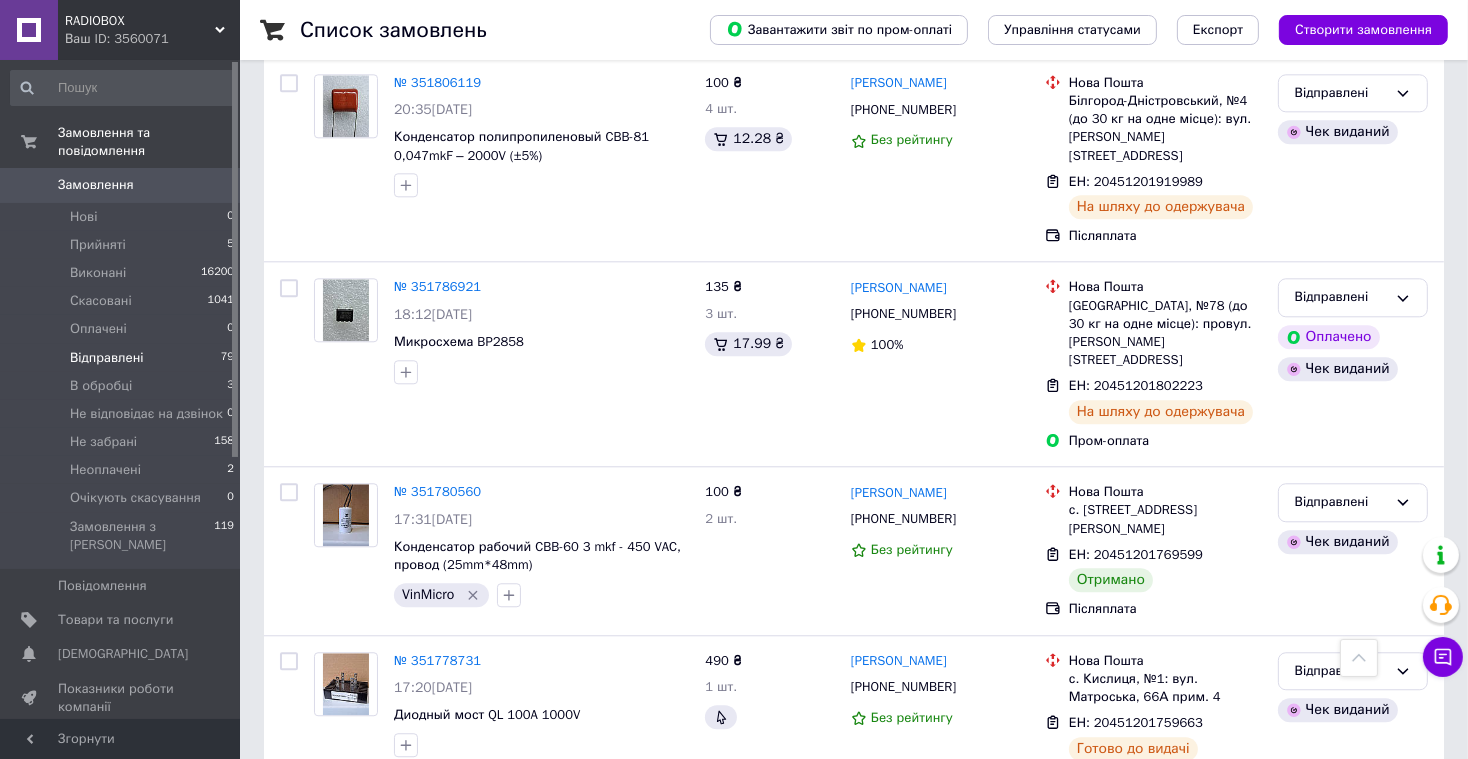 scroll, scrollTop: 5271, scrollLeft: 0, axis: vertical 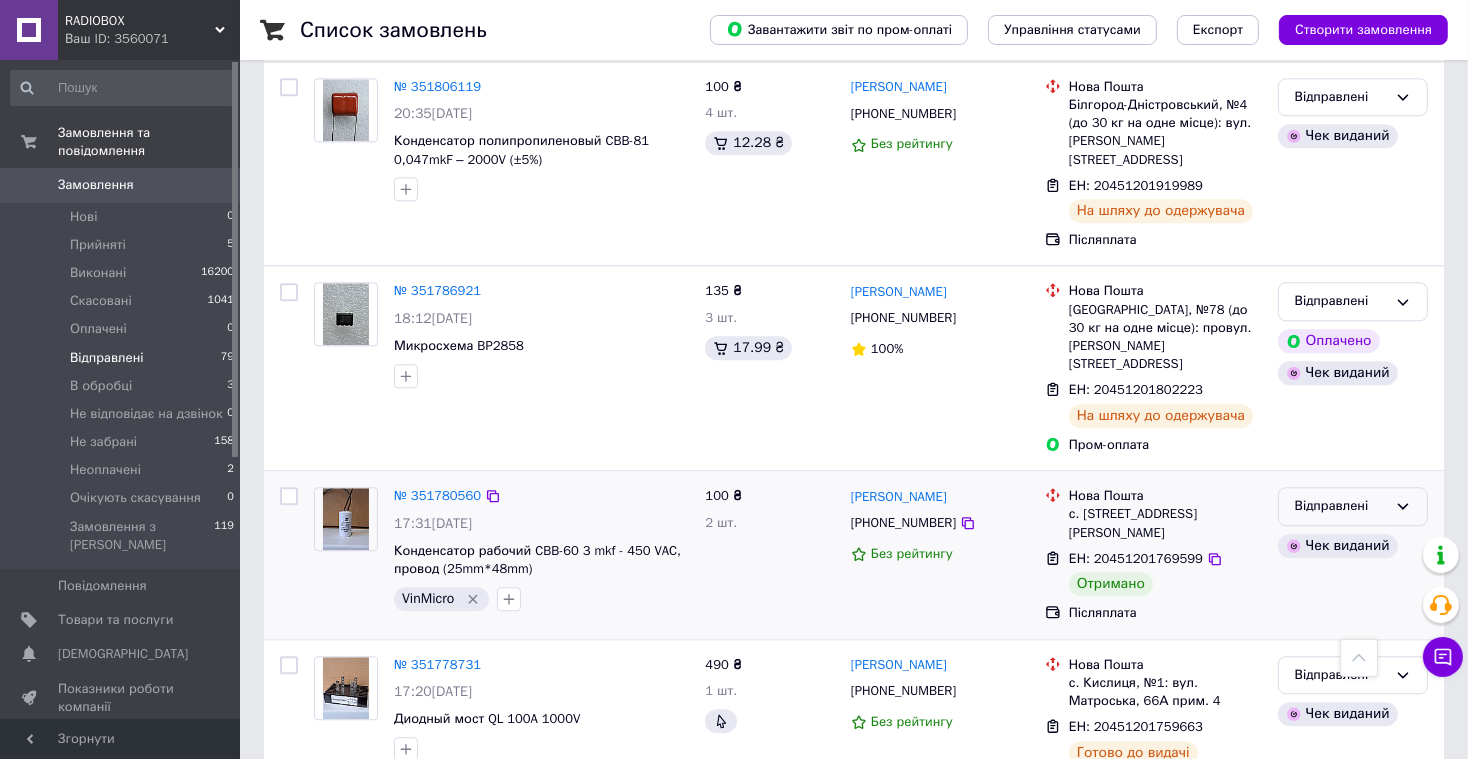 click on "Відправлені" at bounding box center (1341, 506) 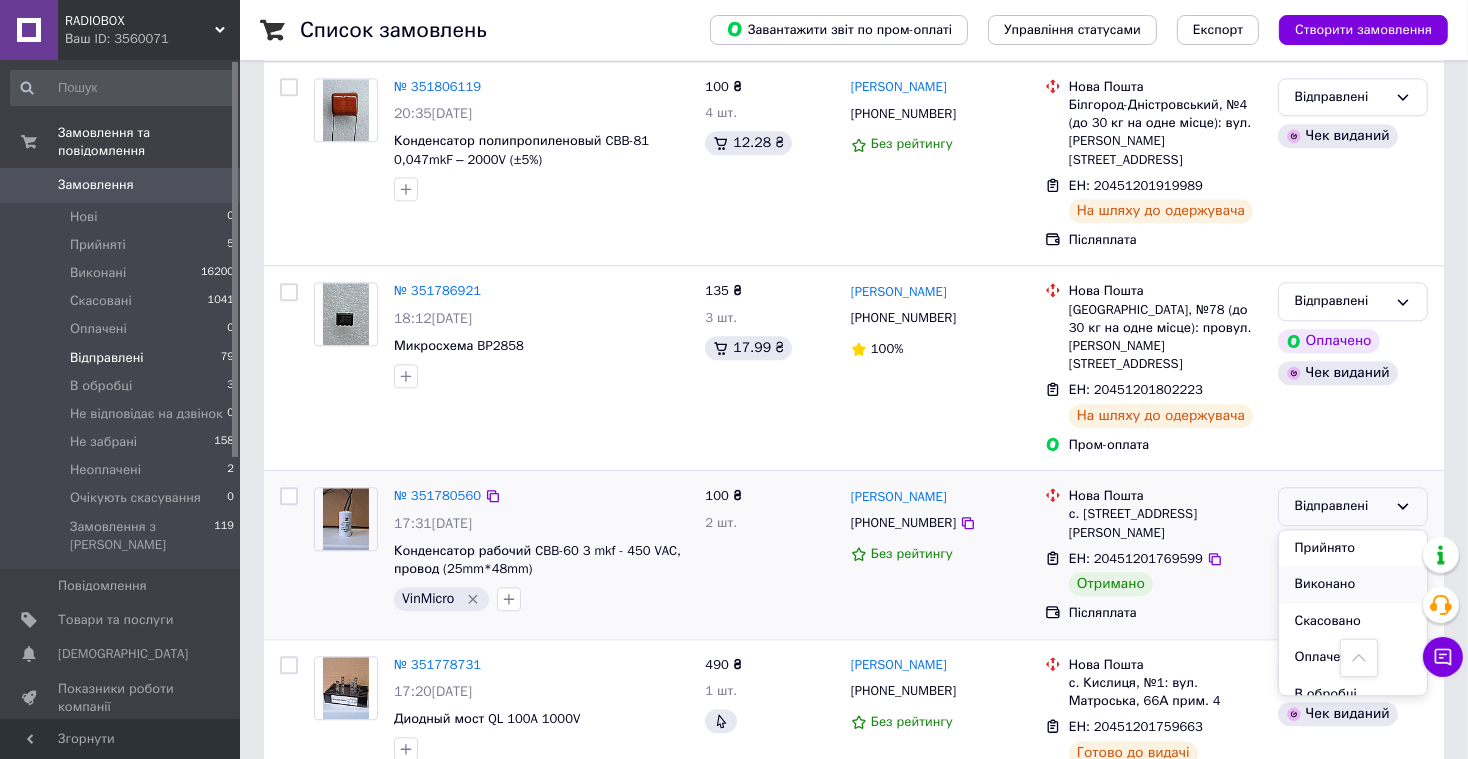 click on "Виконано" at bounding box center [1353, 584] 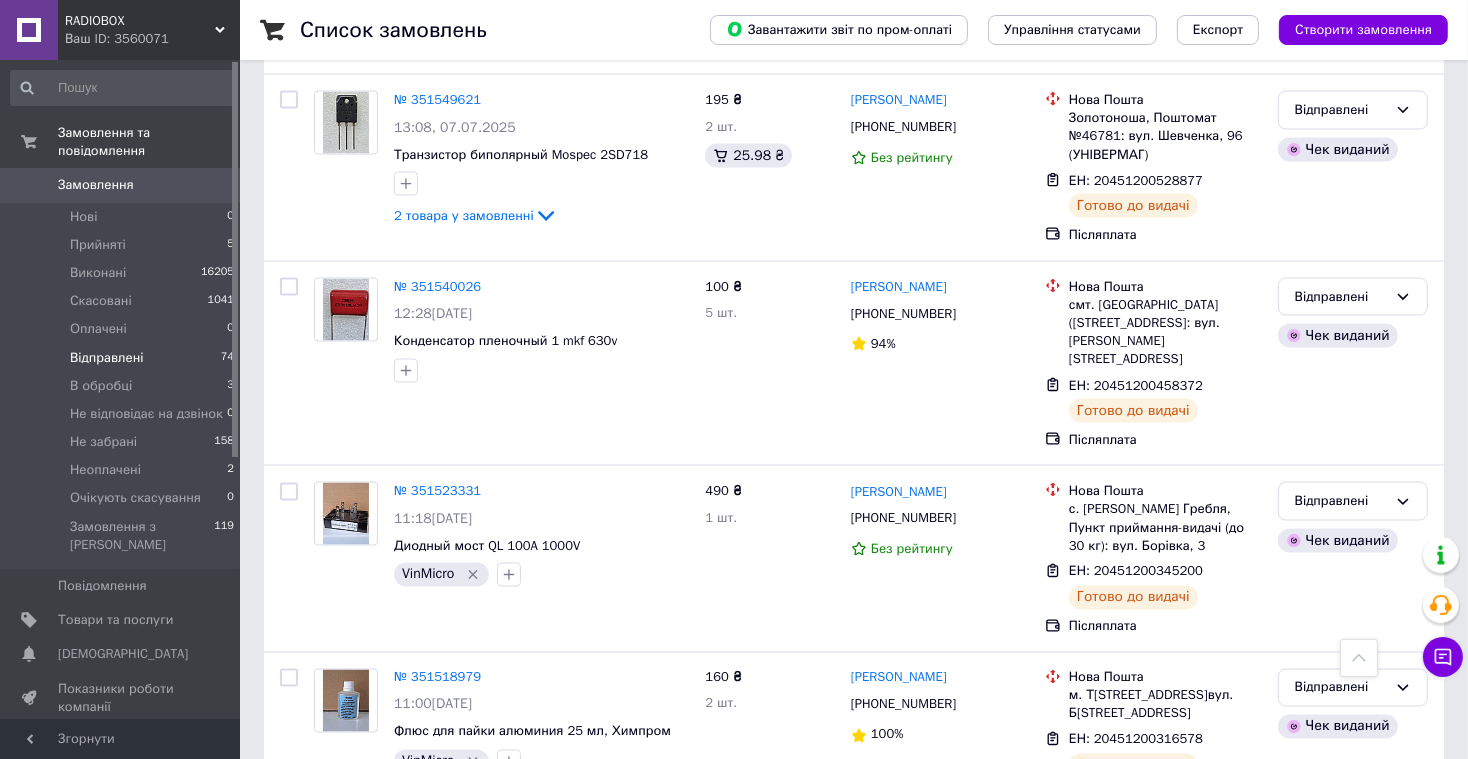 scroll, scrollTop: 11557, scrollLeft: 0, axis: vertical 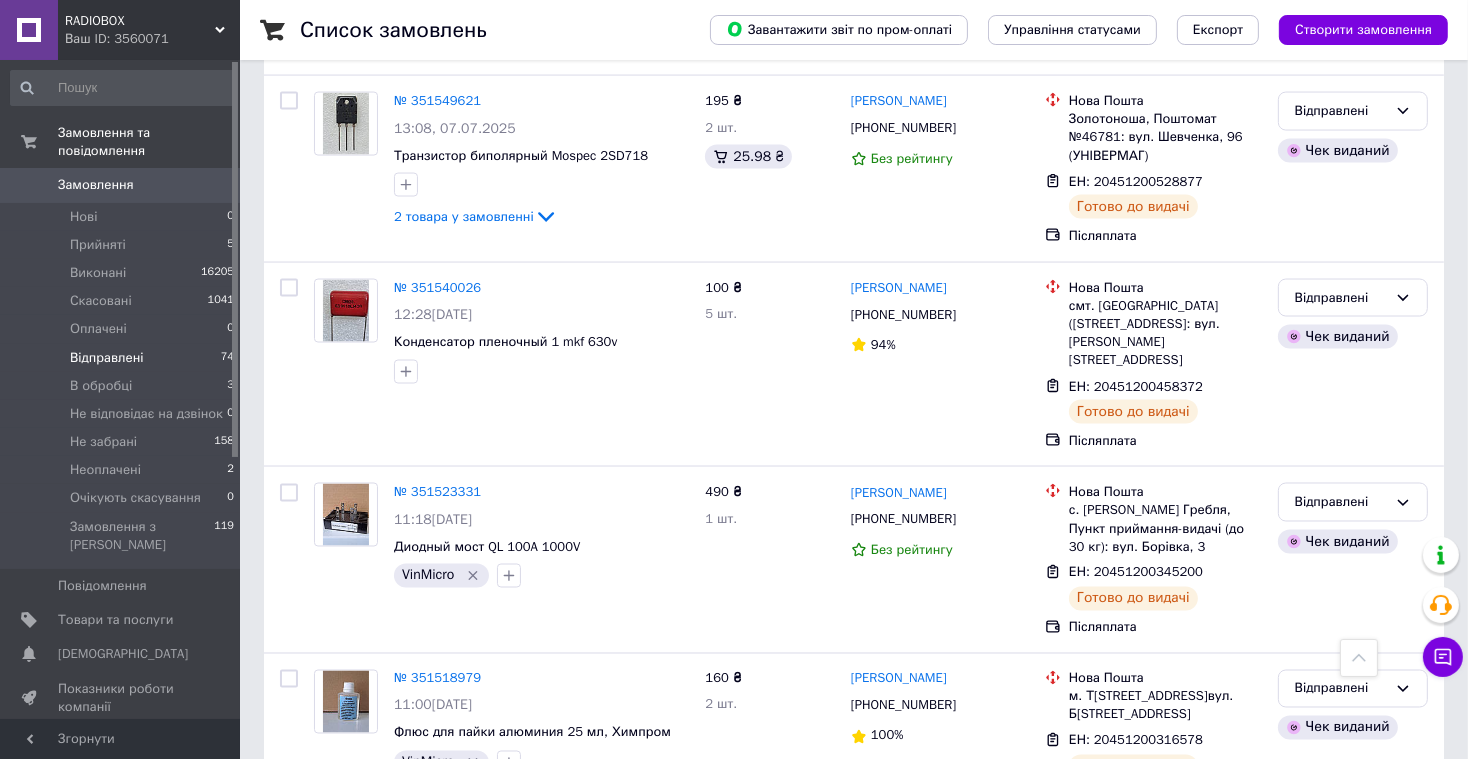 click on "Відправлені" at bounding box center (1341, 857) 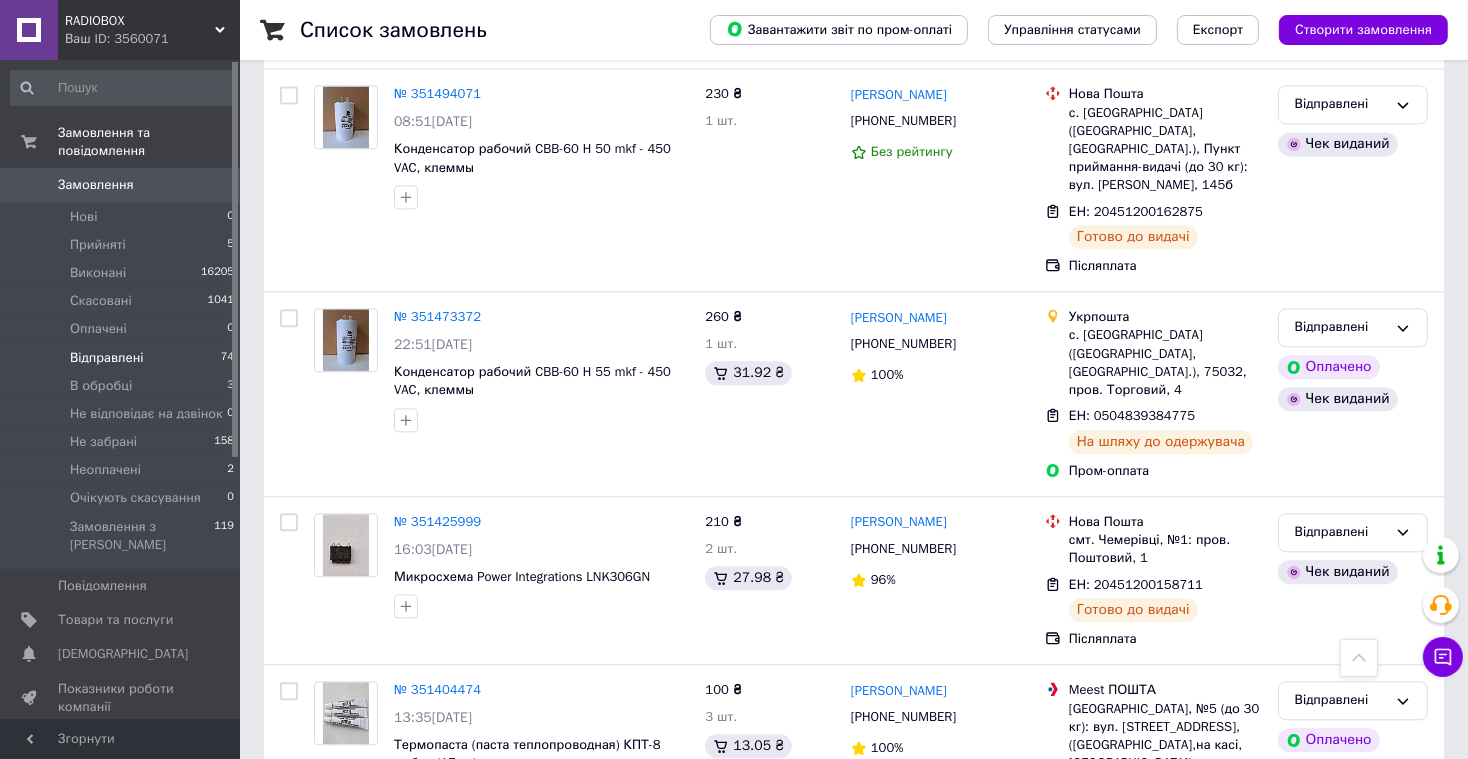 scroll, scrollTop: 12937, scrollLeft: 0, axis: vertical 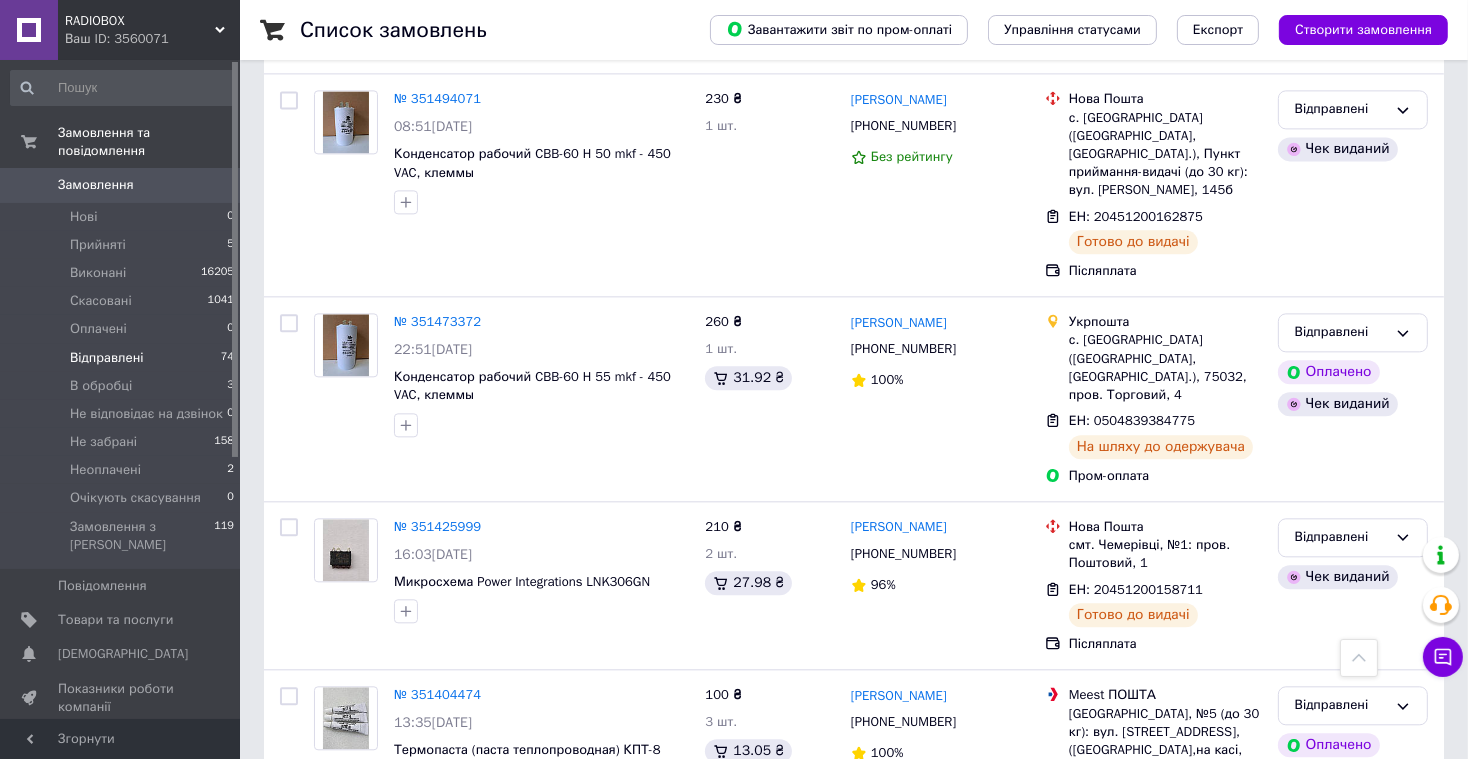 click on "Відправлені" at bounding box center (1341, 910) 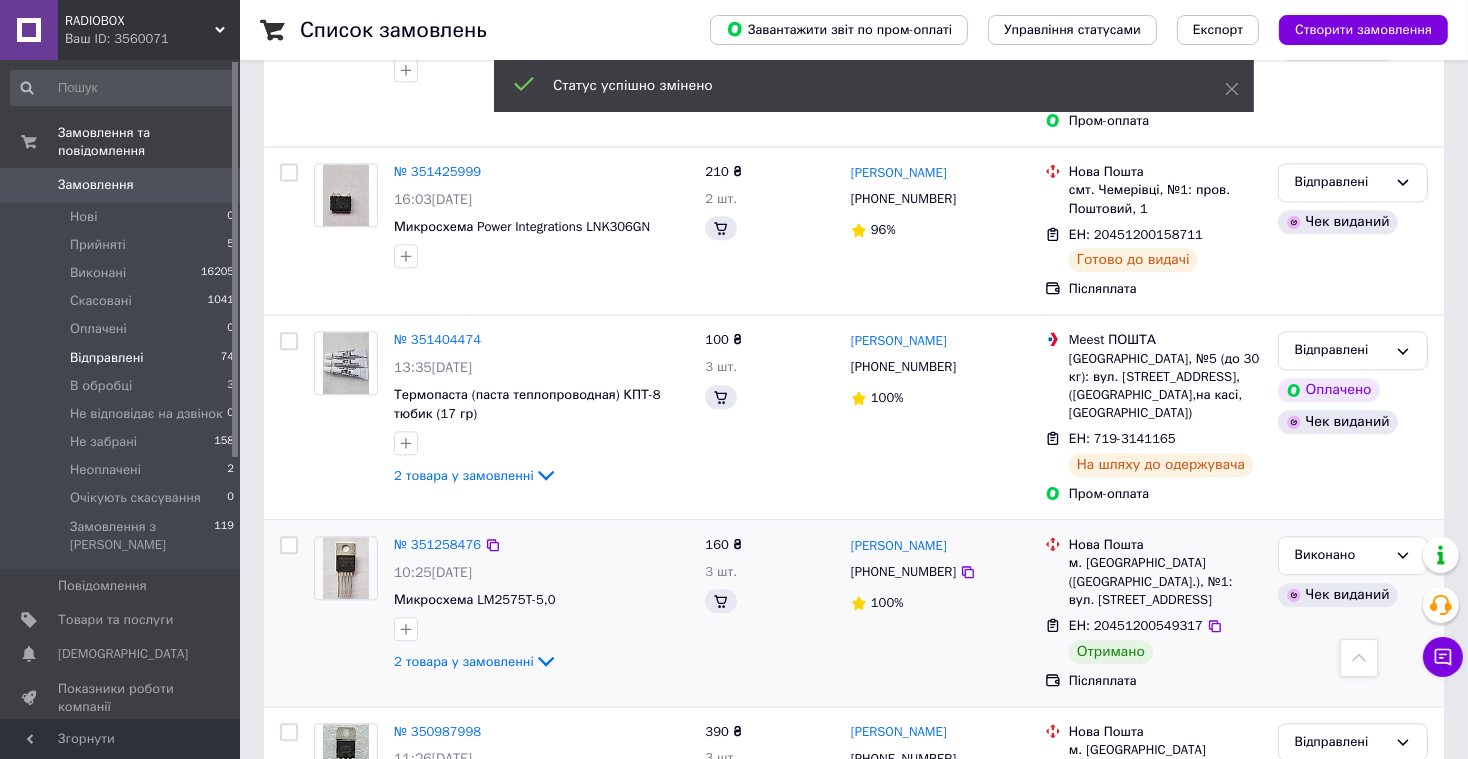 scroll, scrollTop: 12583, scrollLeft: 0, axis: vertical 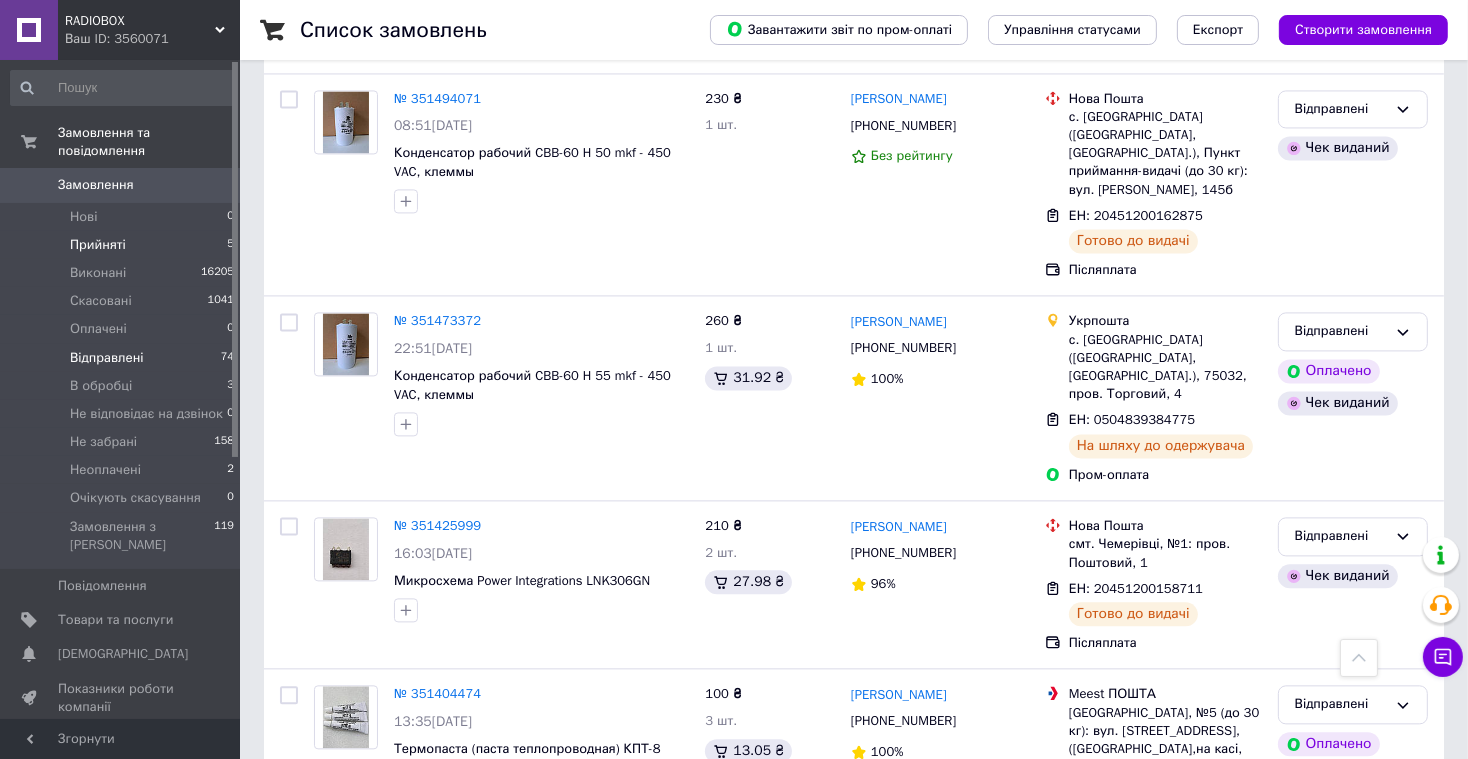 click on "Прийняті 5" at bounding box center (123, 245) 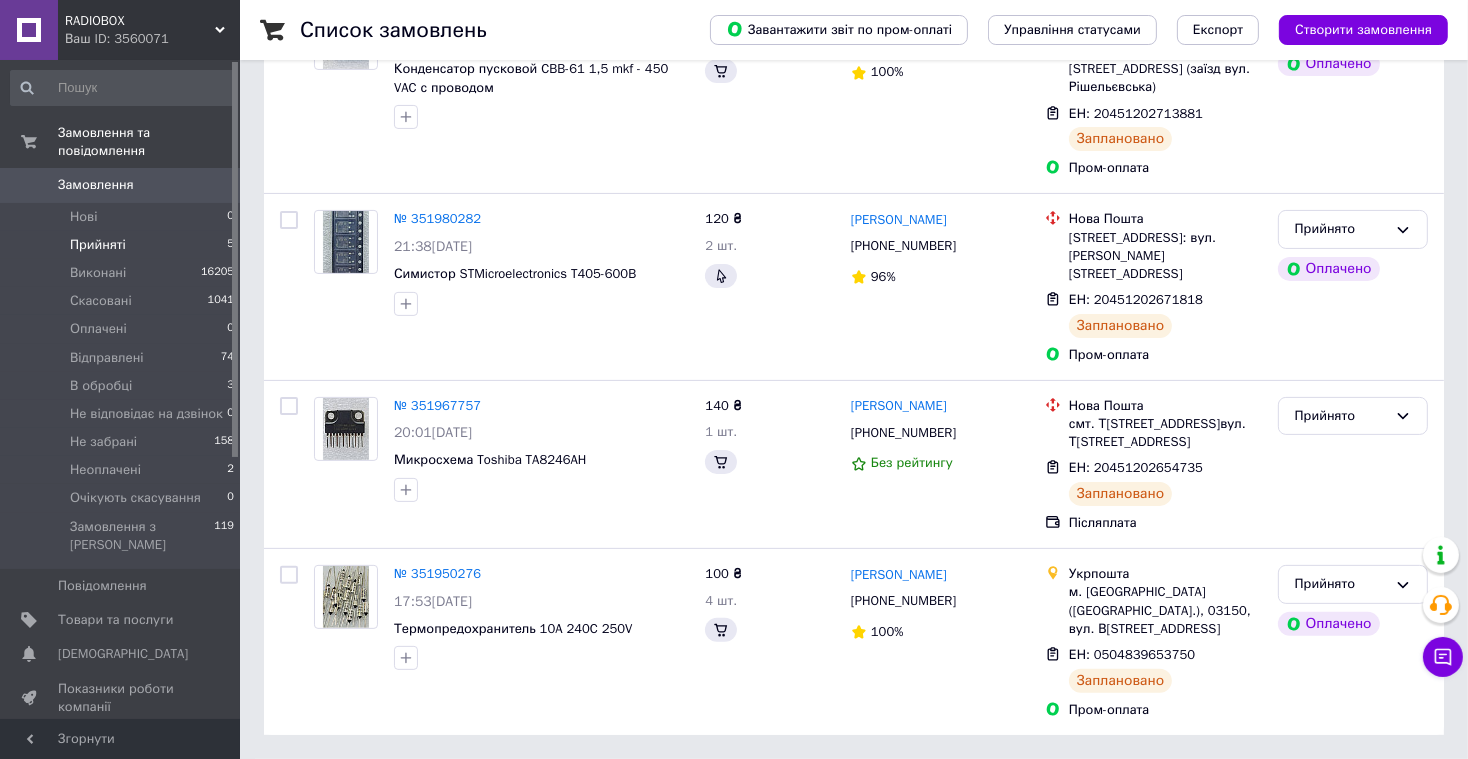 scroll, scrollTop: 0, scrollLeft: 0, axis: both 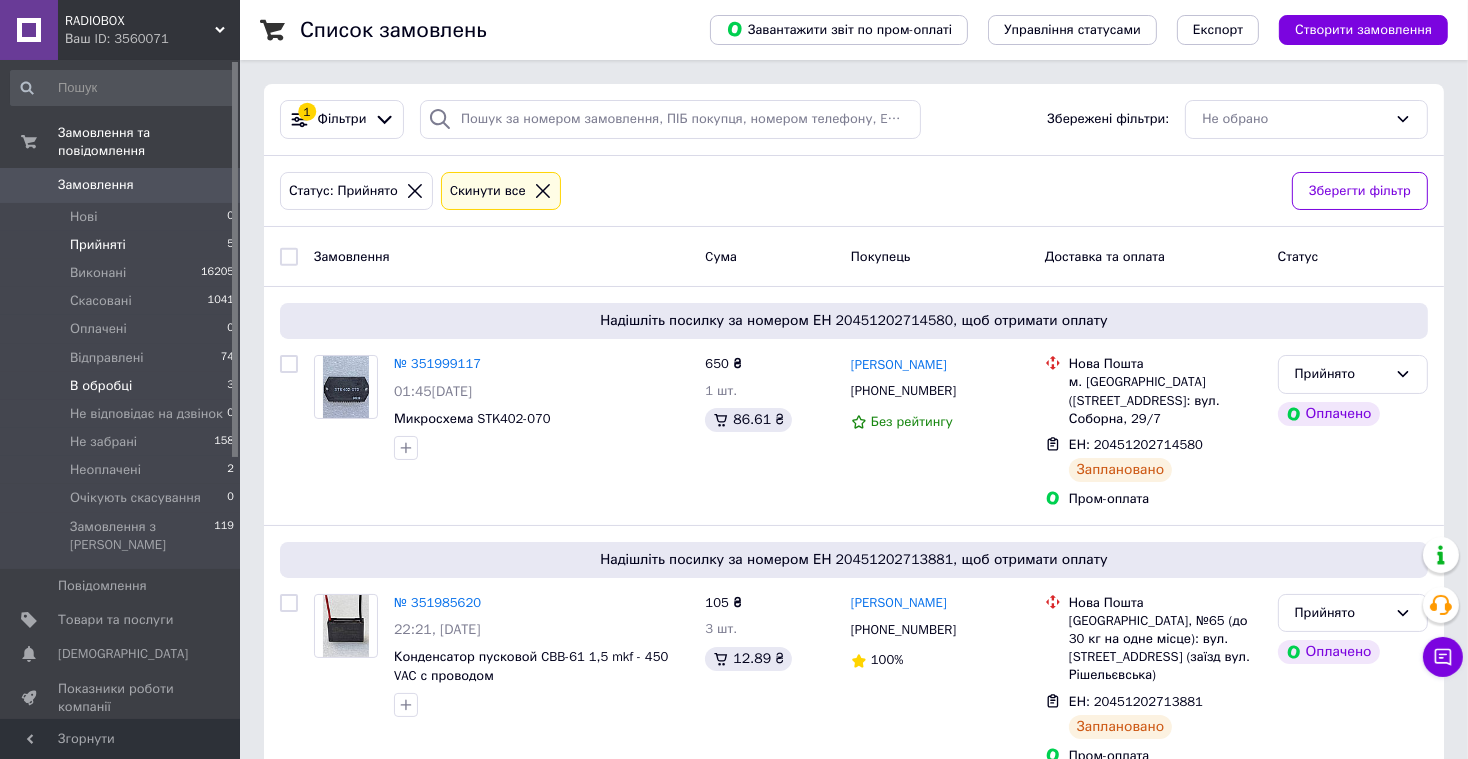 click on "В обробці" at bounding box center [101, 386] 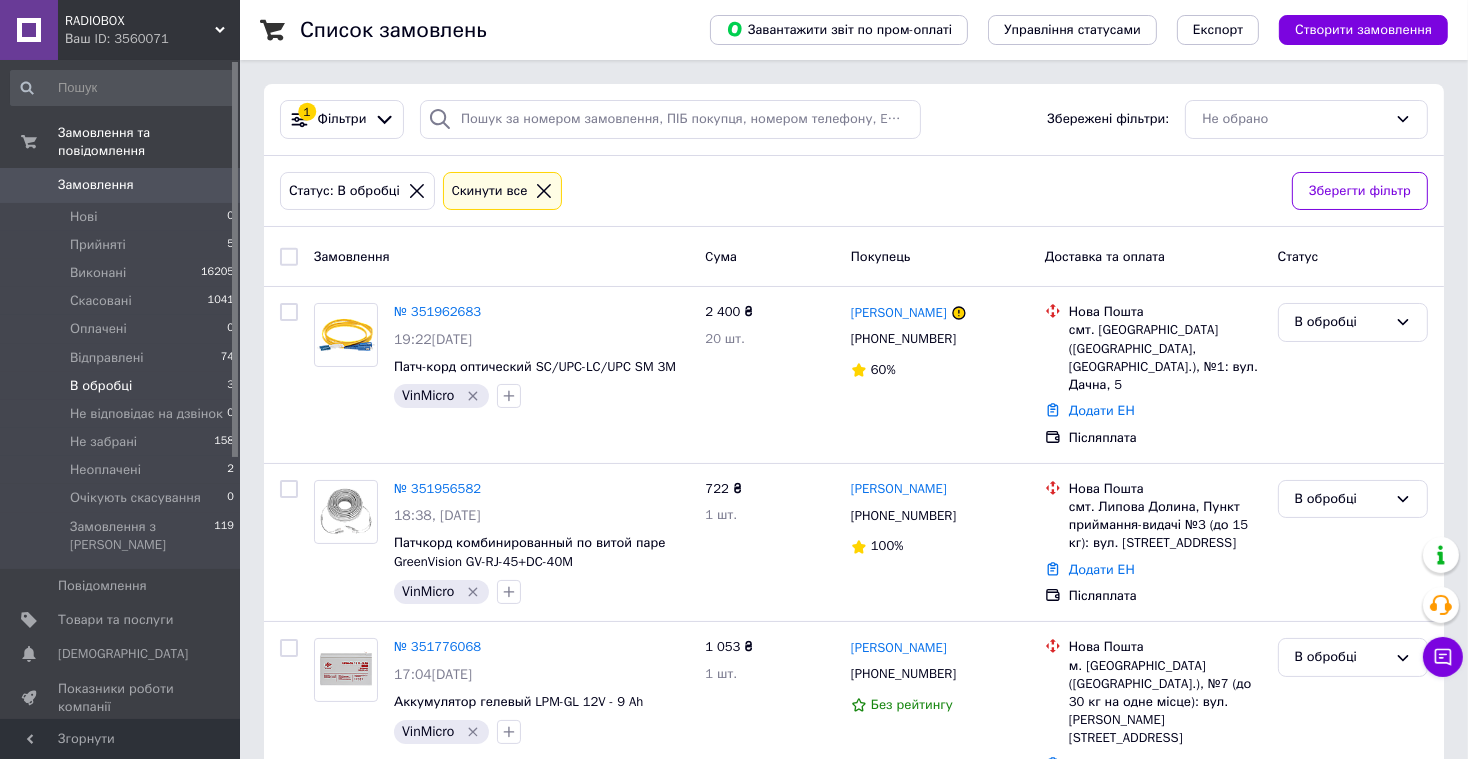 click on "В обробці 3" at bounding box center (123, 386) 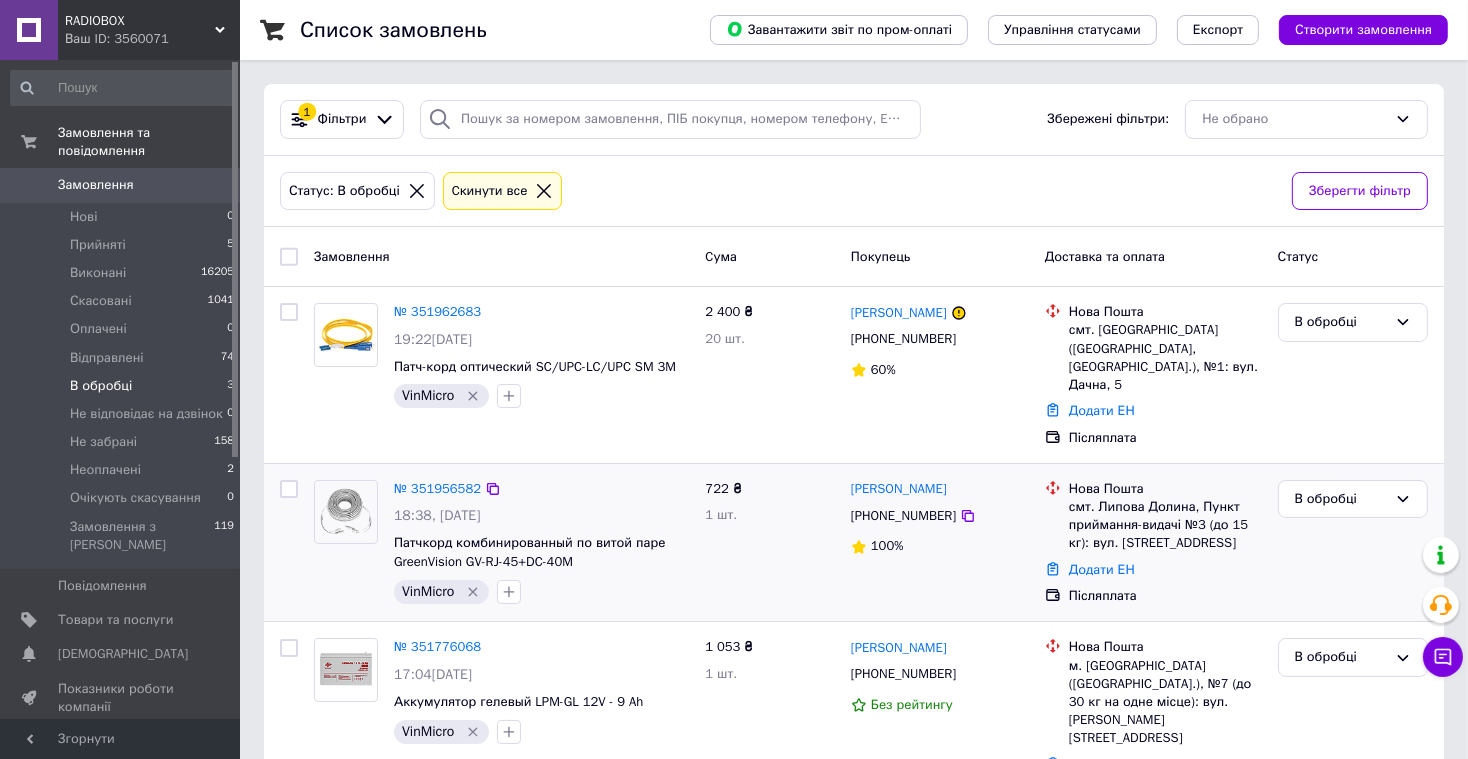 scroll, scrollTop: 44, scrollLeft: 0, axis: vertical 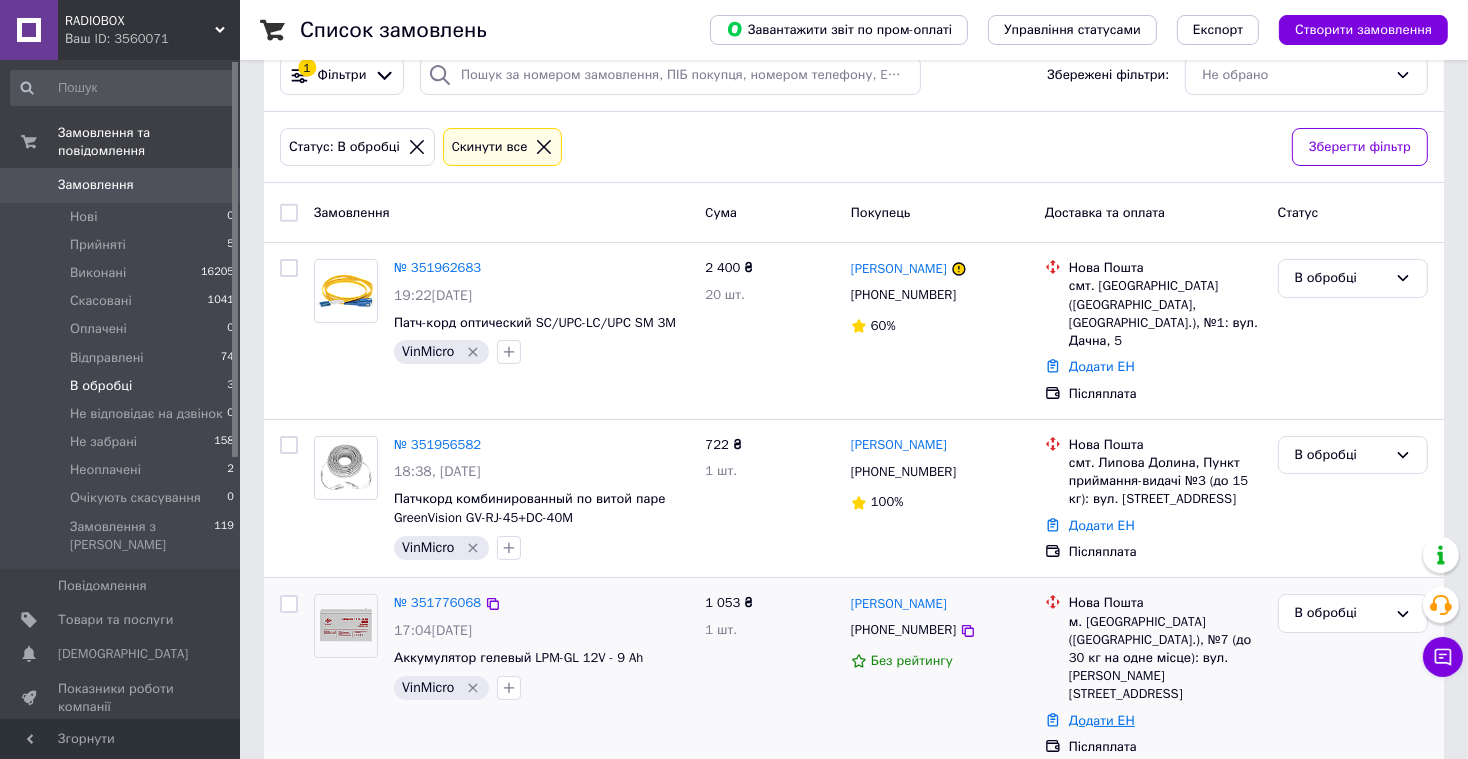 click on "Додати ЕН" at bounding box center [1102, 720] 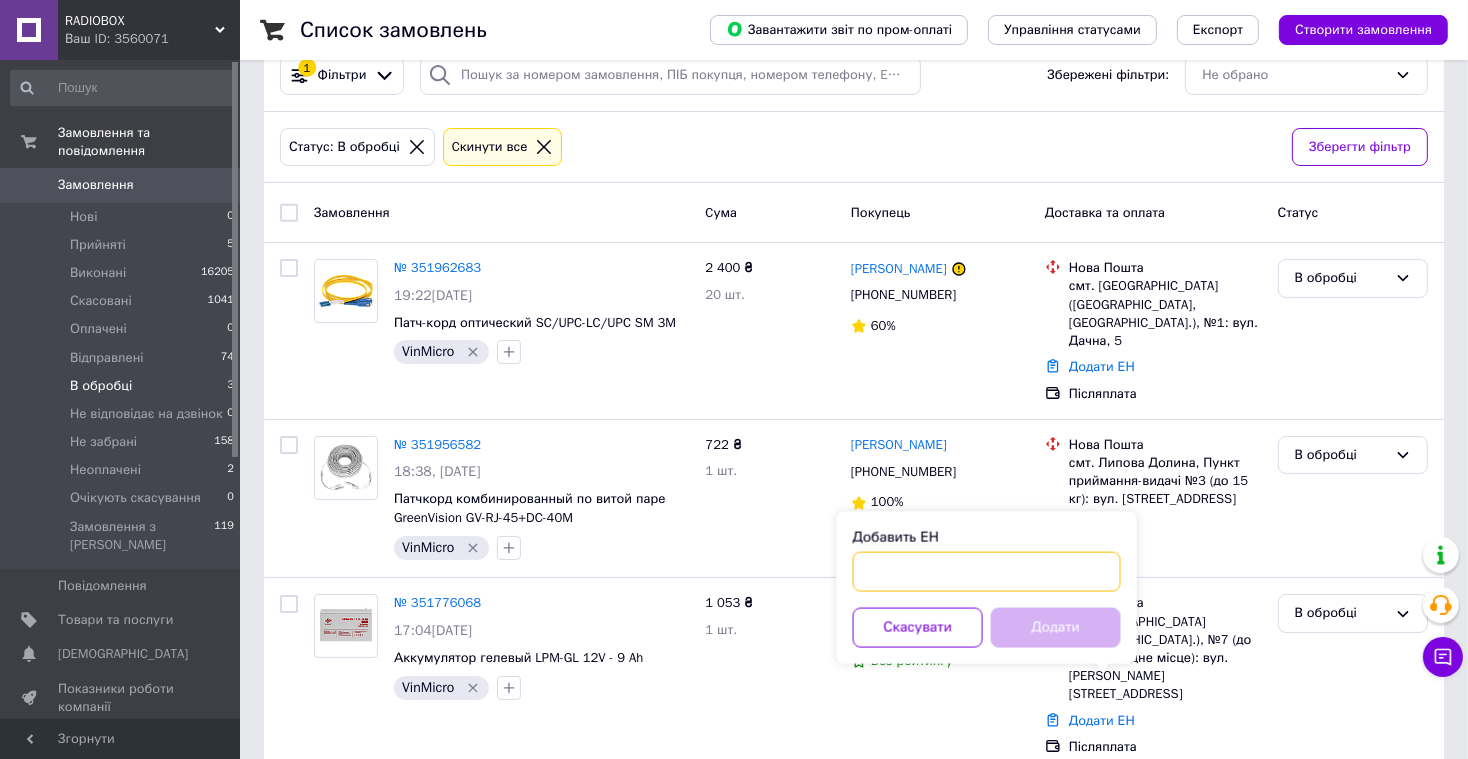 click on "Добавить ЕН" at bounding box center [987, 572] 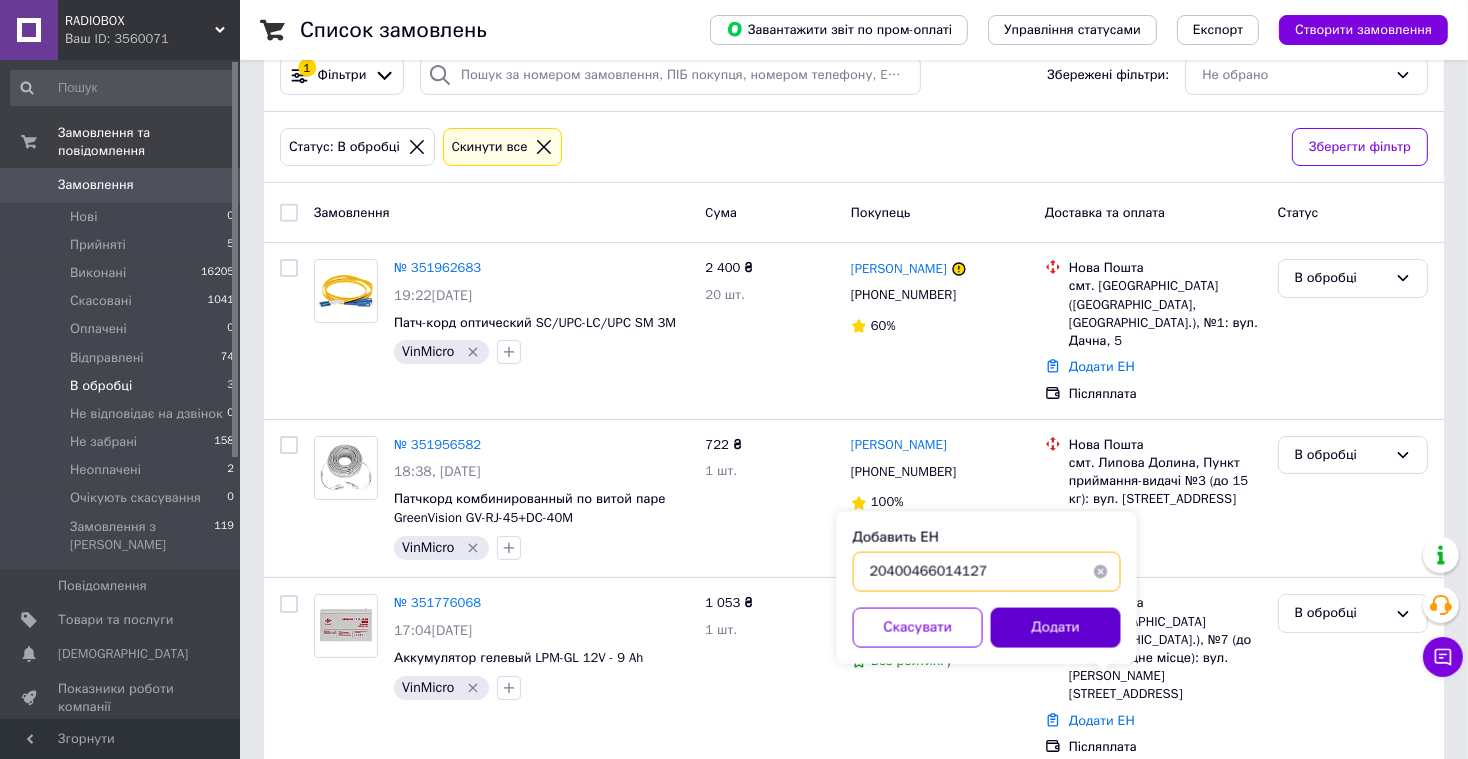 type on "20400466014127" 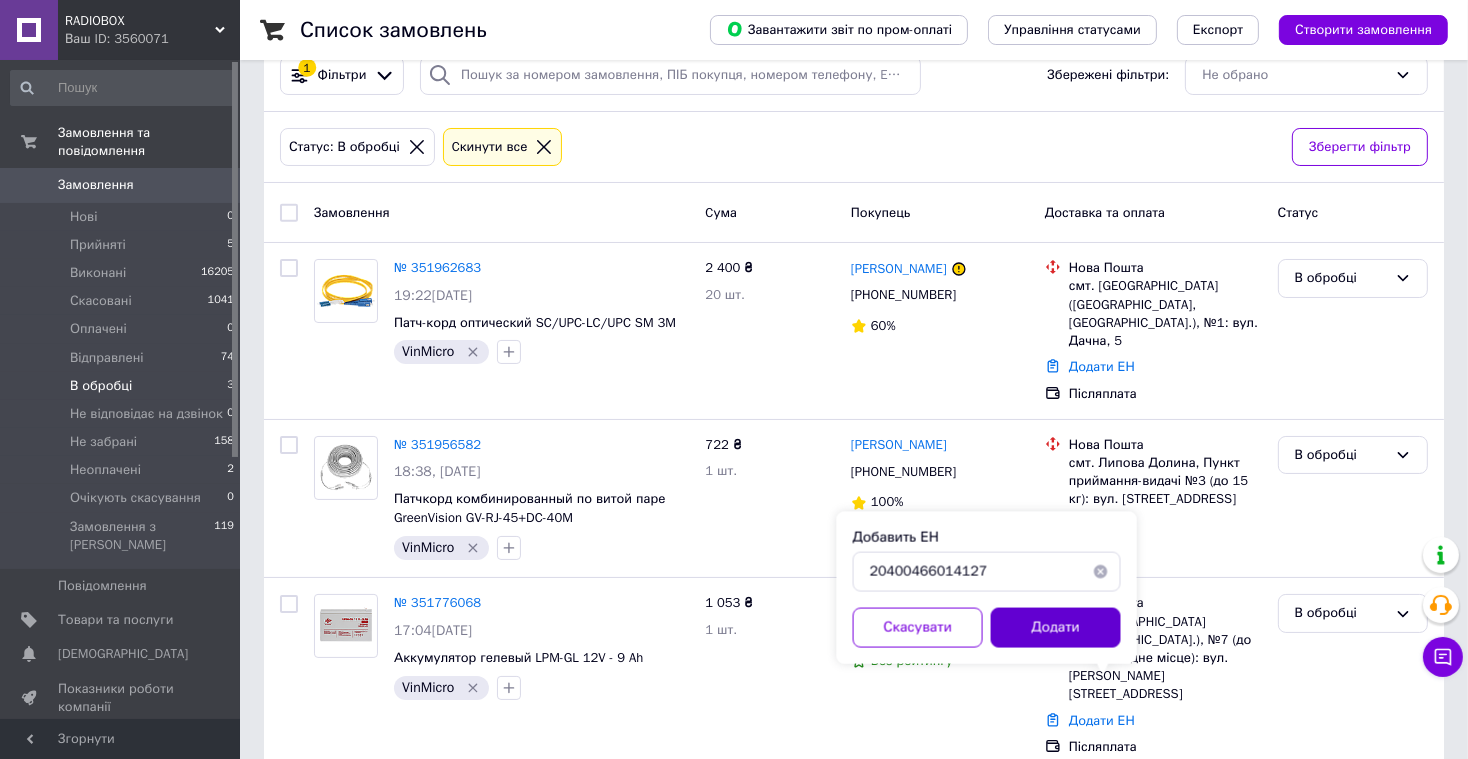 click on "Додати" at bounding box center (1056, 628) 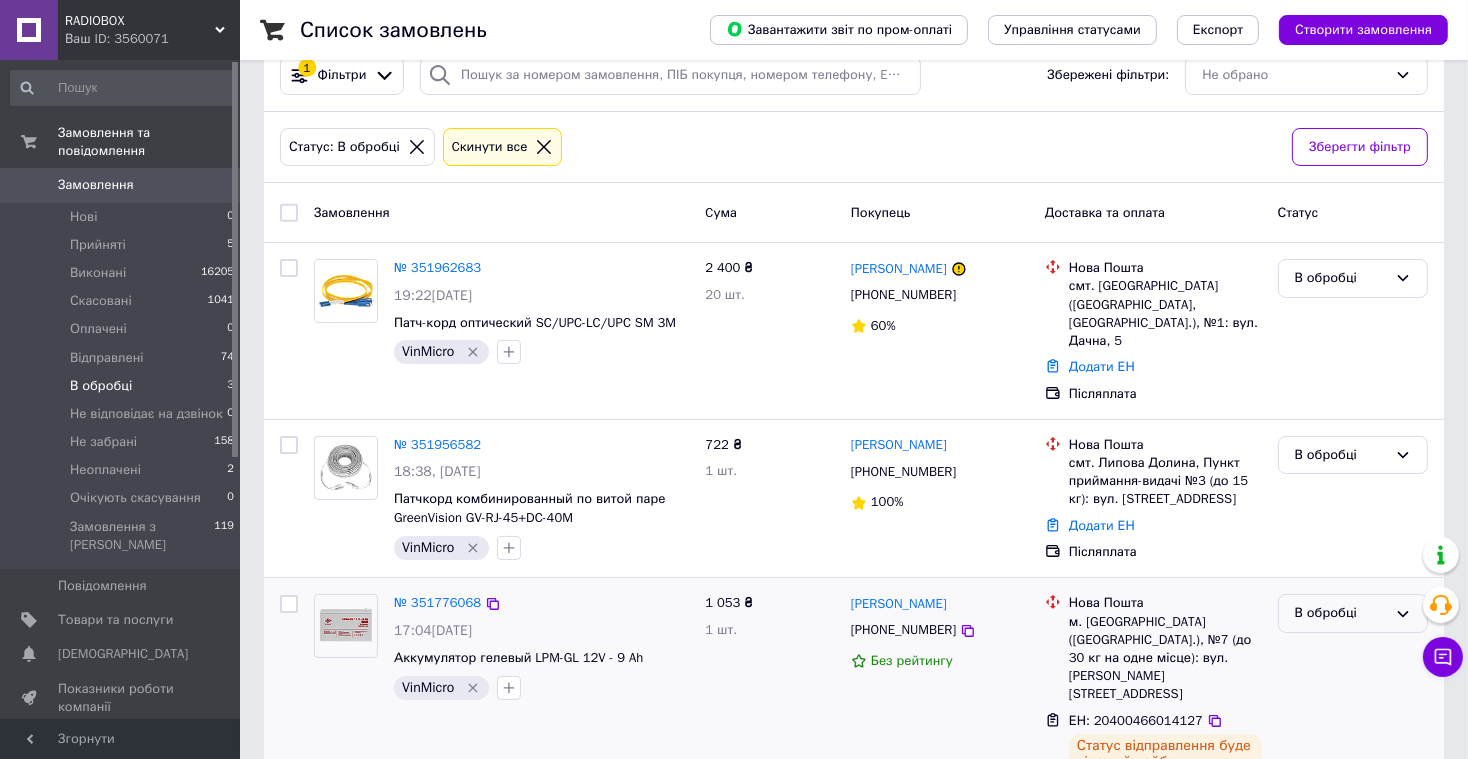 click on "В обробці" at bounding box center [1341, 613] 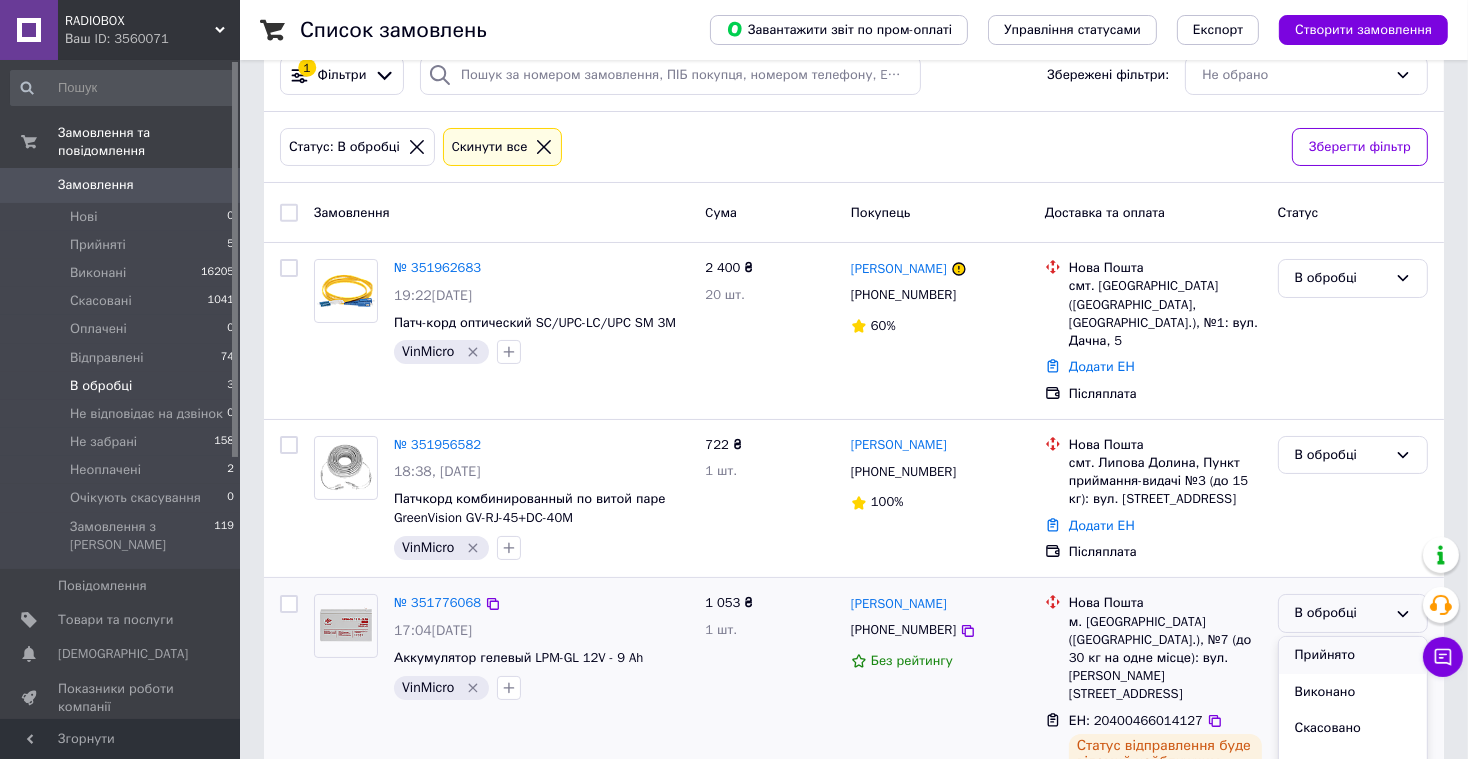 click on "Прийнято" at bounding box center [1353, 655] 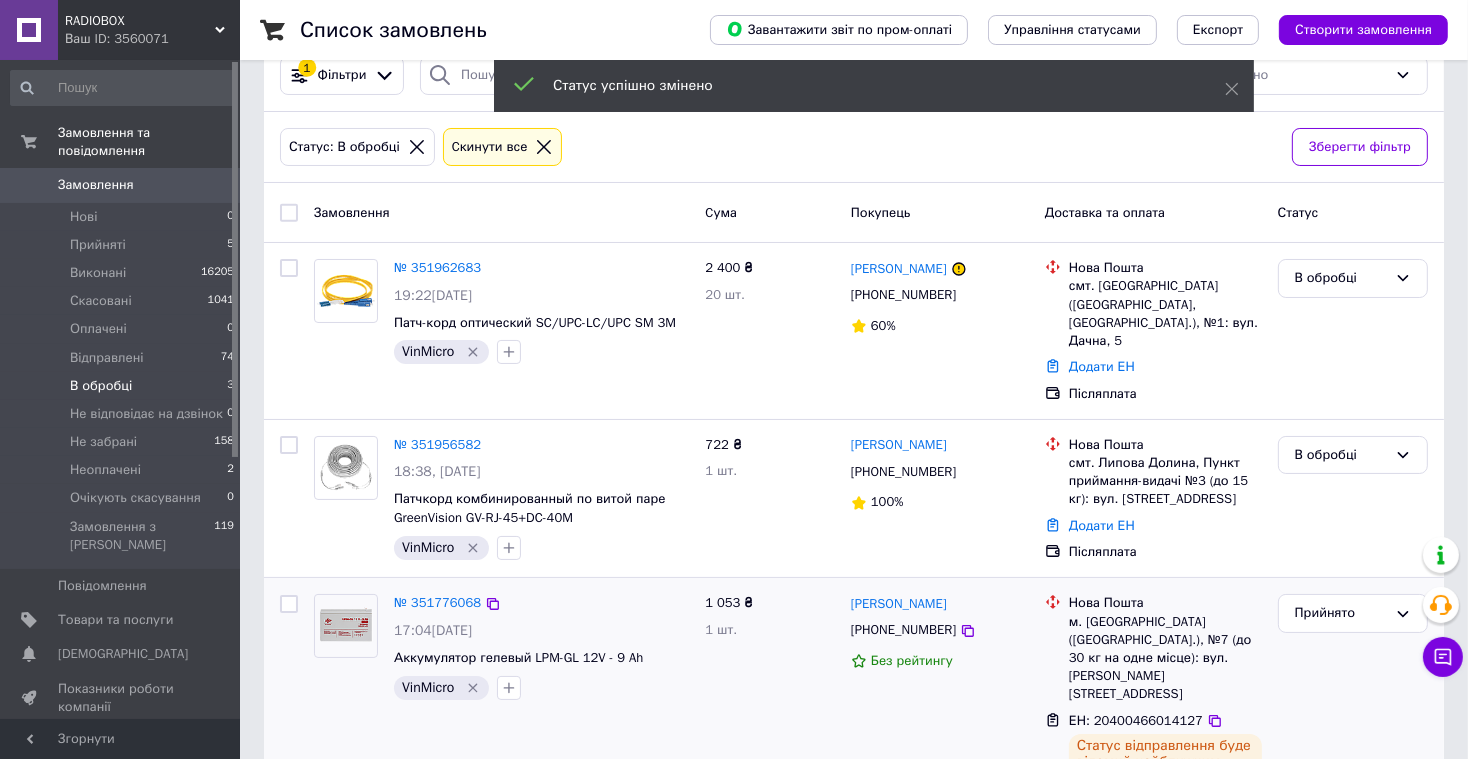 click on "Прийнято" at bounding box center [1341, 613] 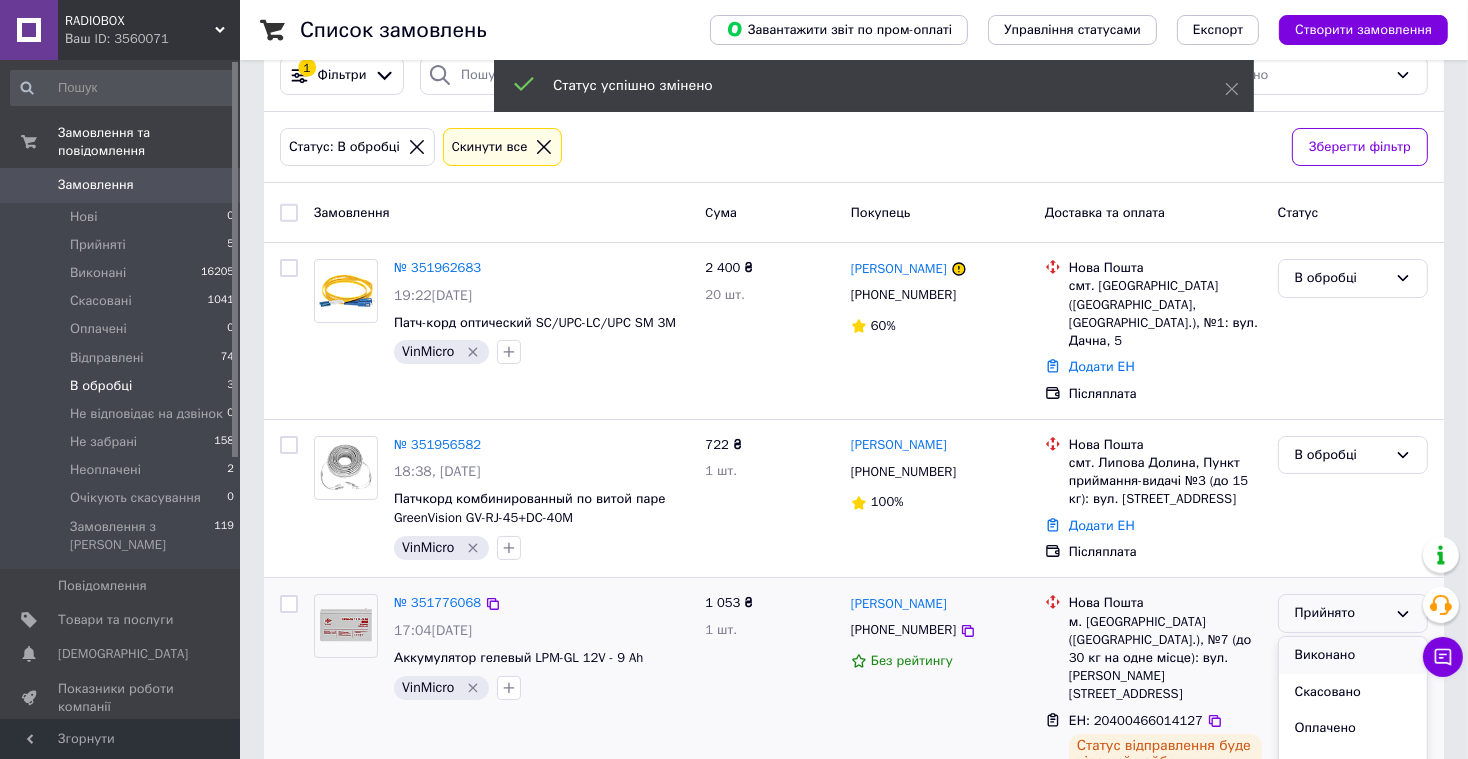 click on "Виконано" at bounding box center [1353, 655] 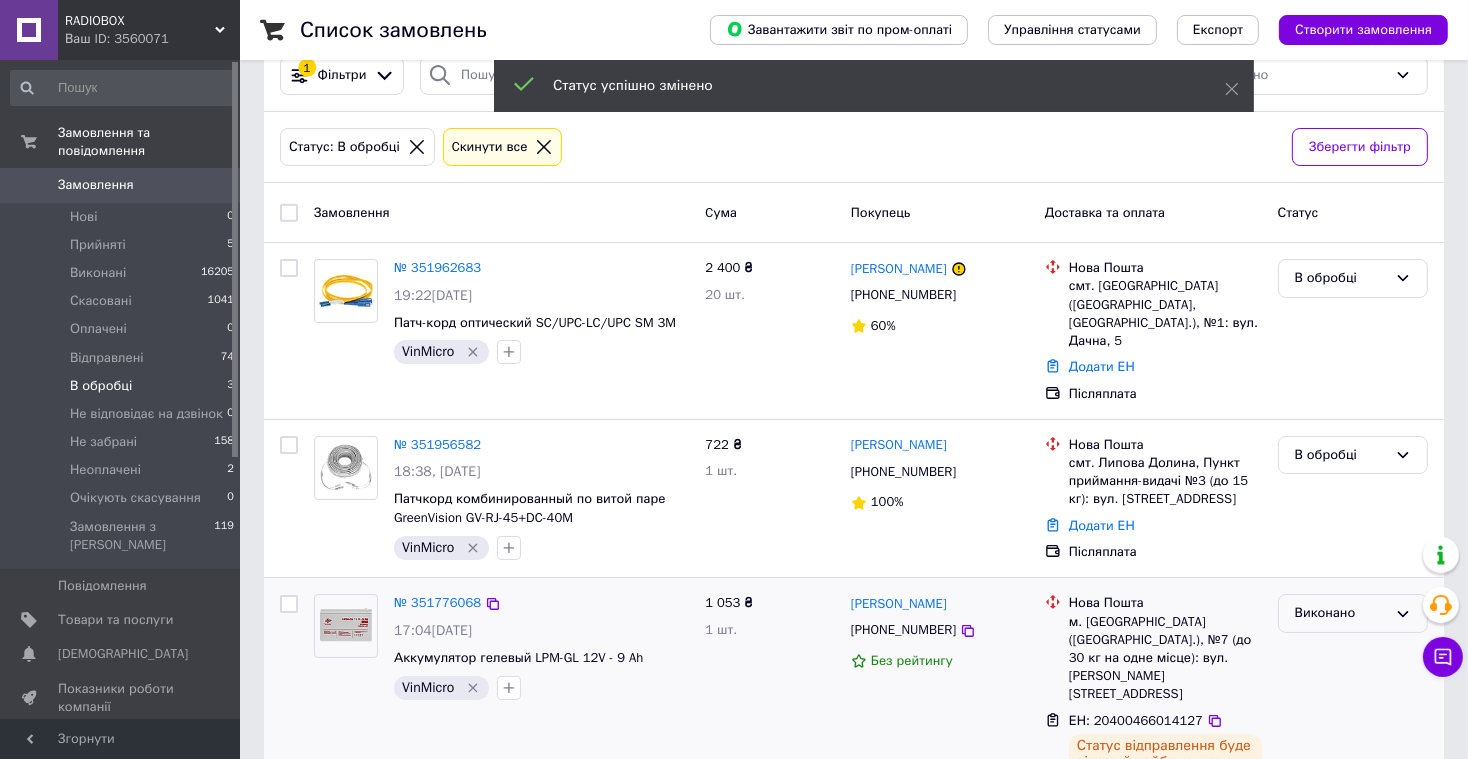 click on "Виконано" at bounding box center (1341, 613) 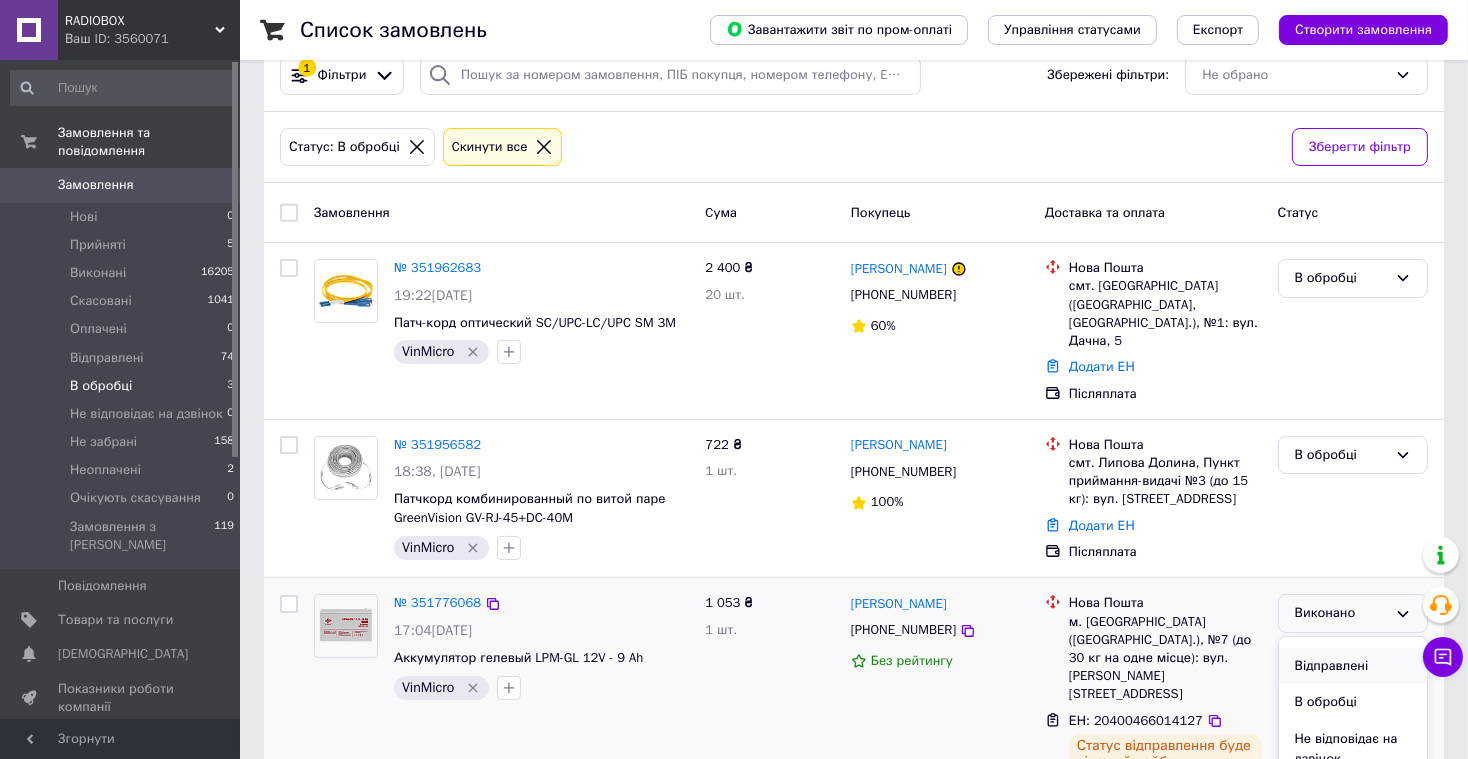 scroll, scrollTop: 96, scrollLeft: 0, axis: vertical 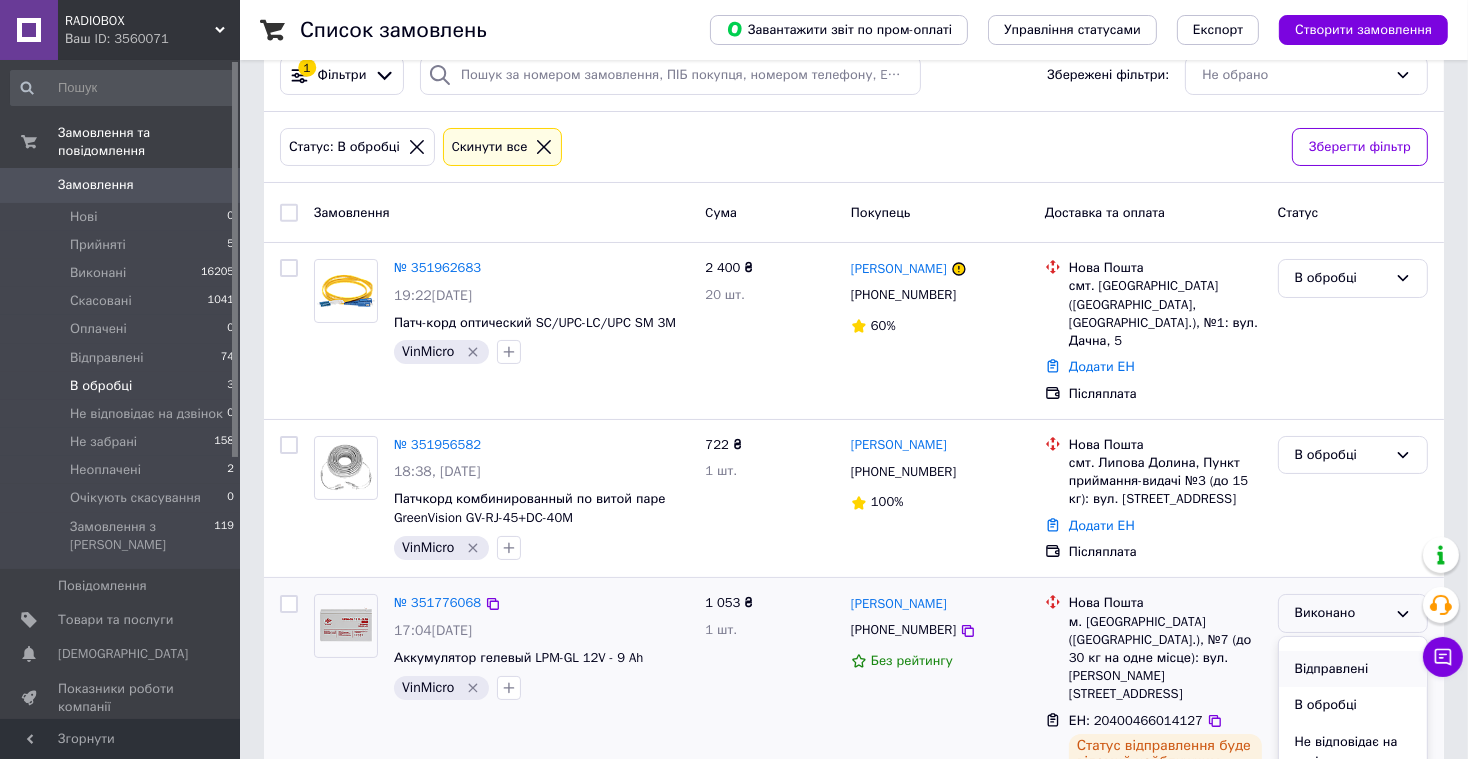 click on "Відправлені" at bounding box center (1353, 669) 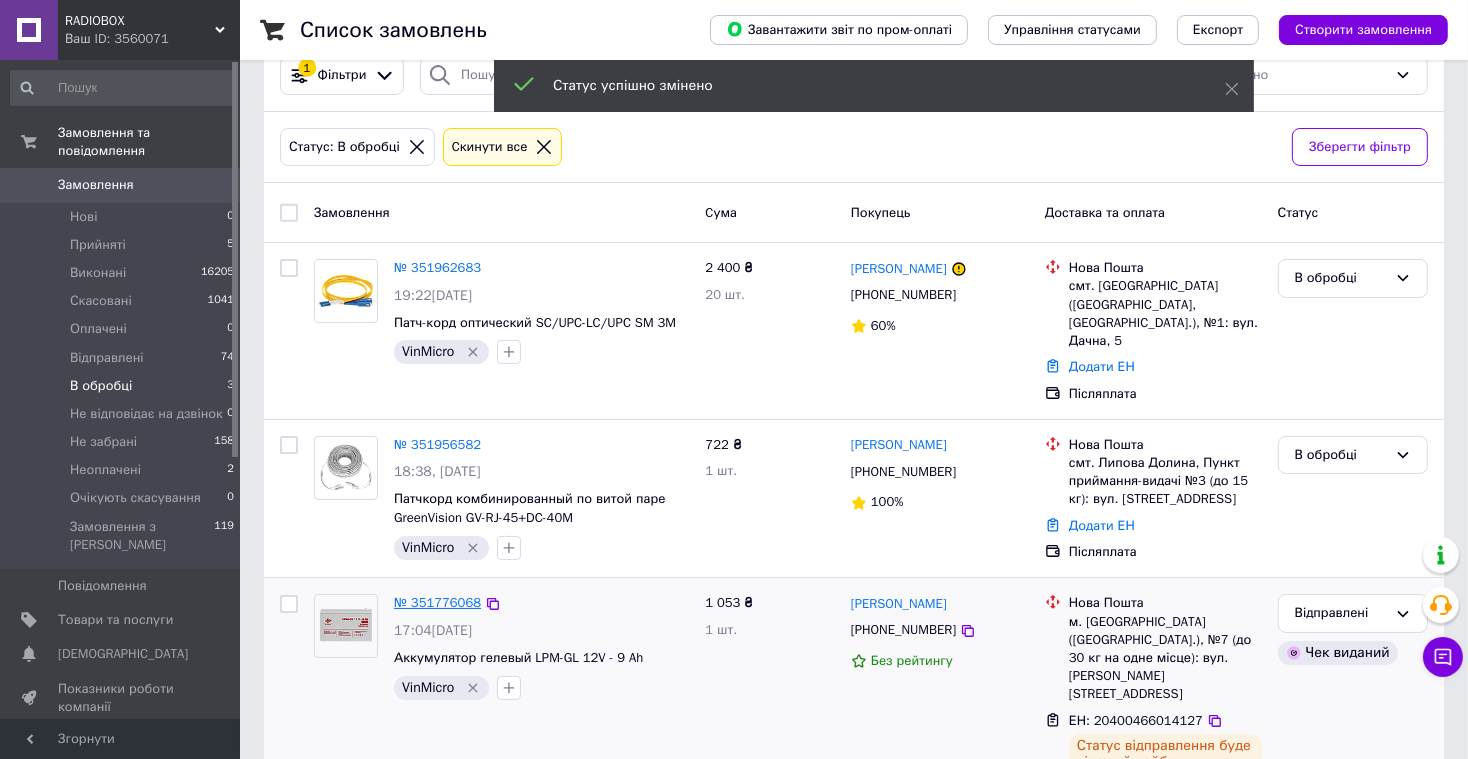 click on "№ 351776068" at bounding box center (437, 602) 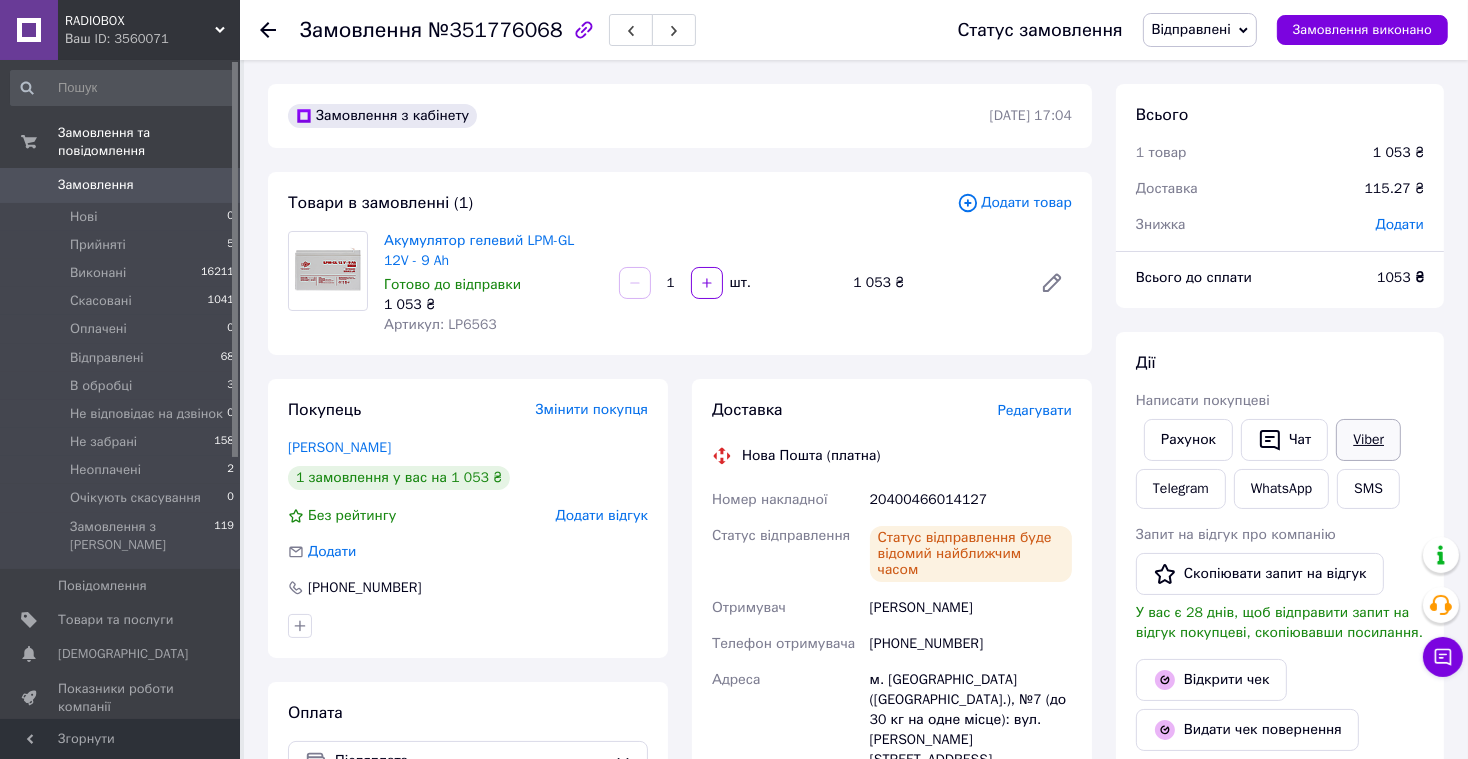 click on "Viber" at bounding box center [1368, 440] 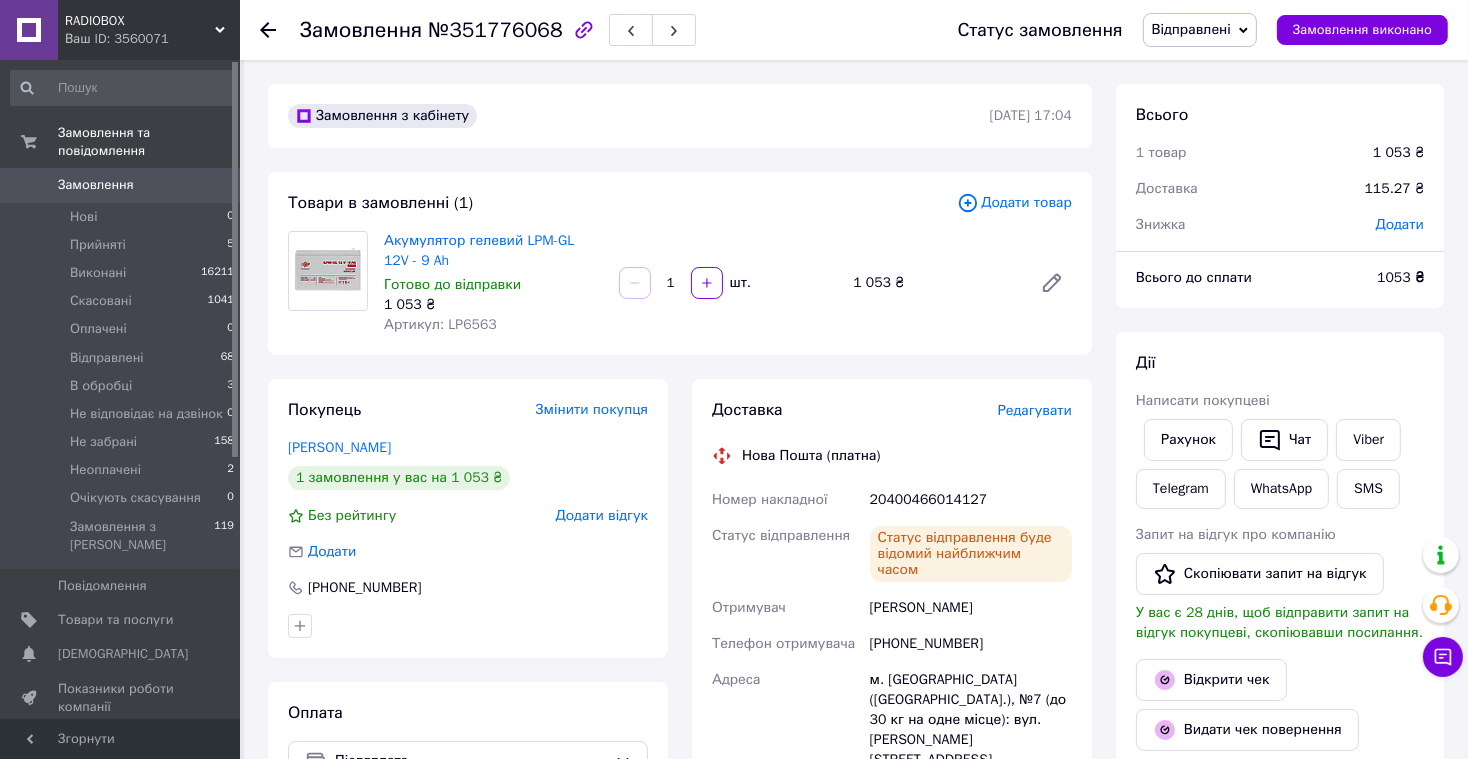 click on "Замовлення" at bounding box center [96, 185] 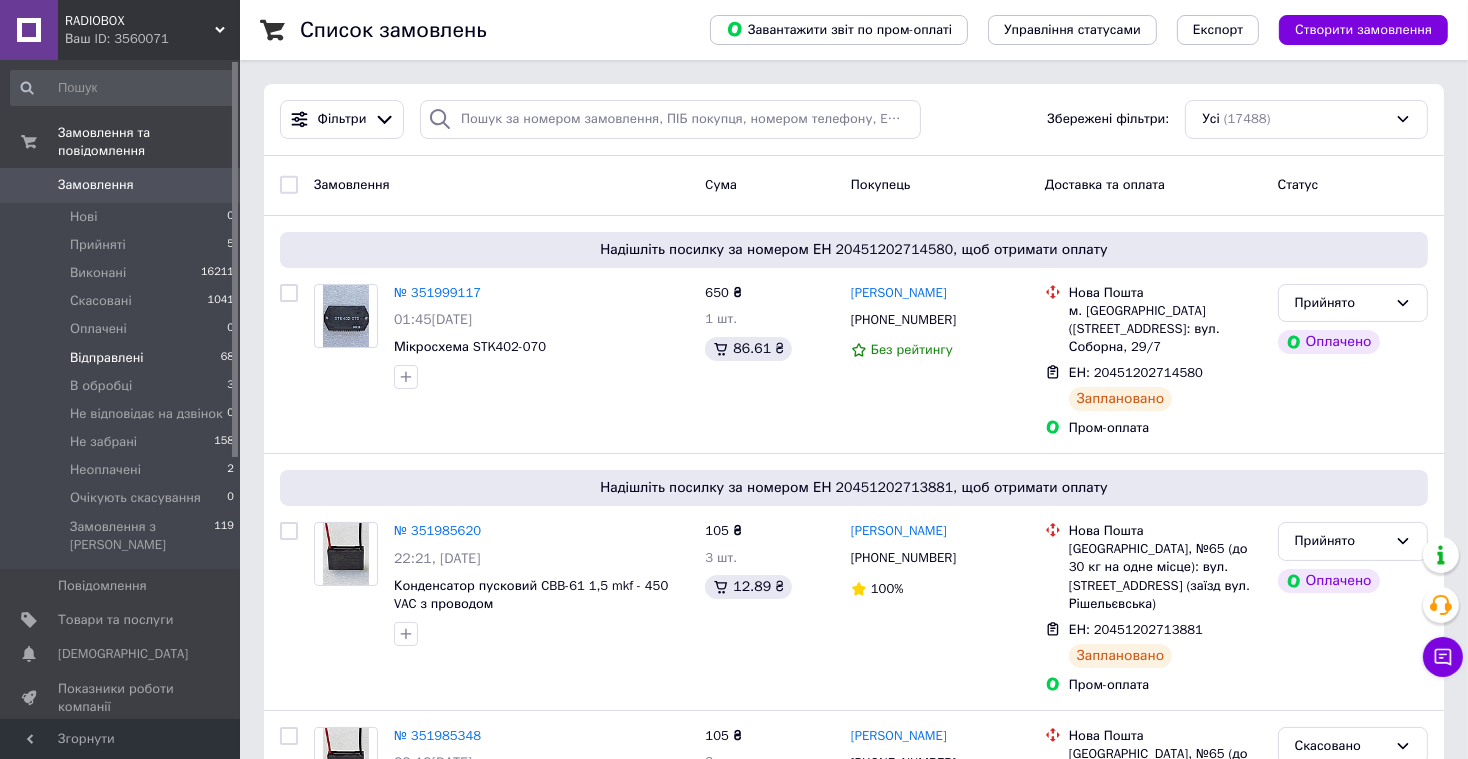 click on "Відправлені 68" at bounding box center [123, 358] 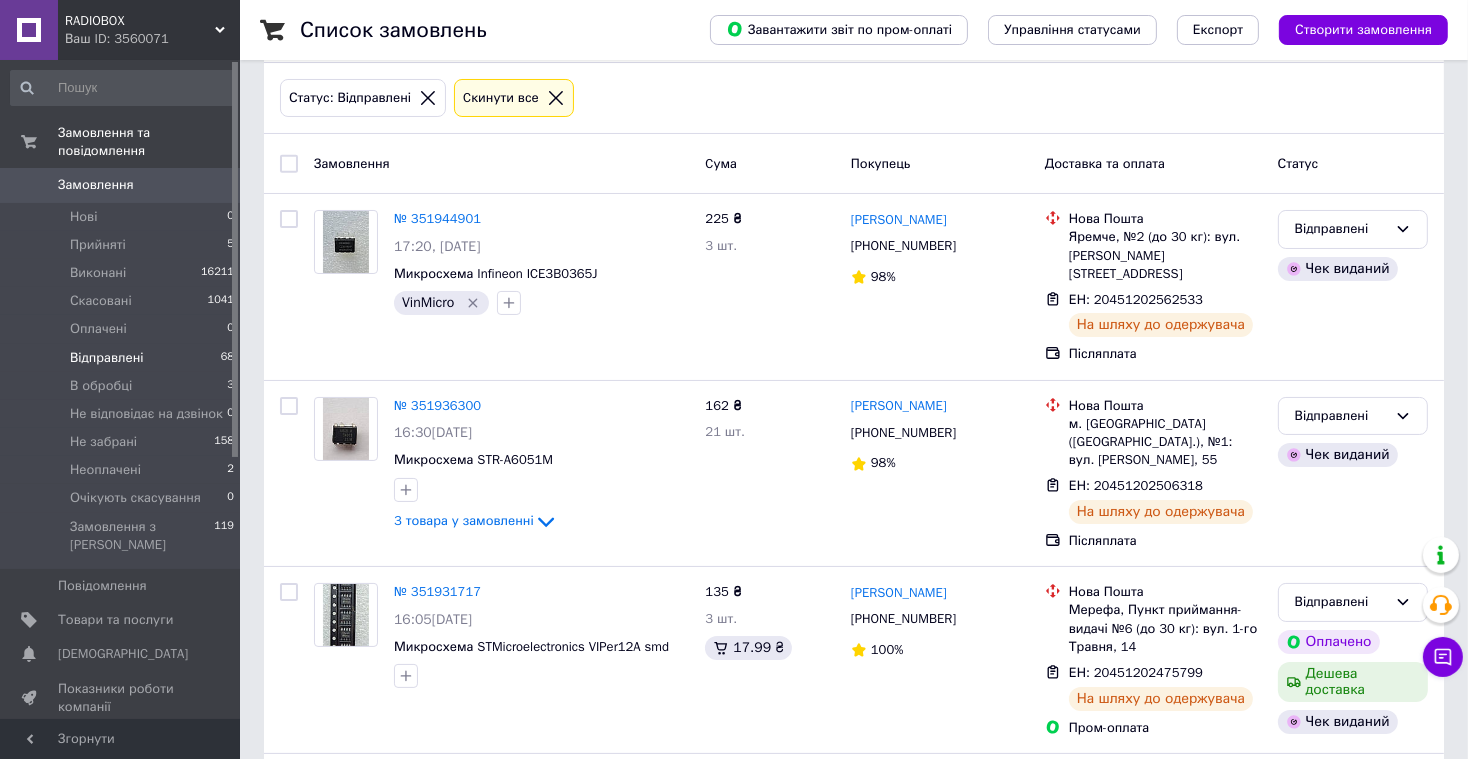 scroll, scrollTop: 0, scrollLeft: 0, axis: both 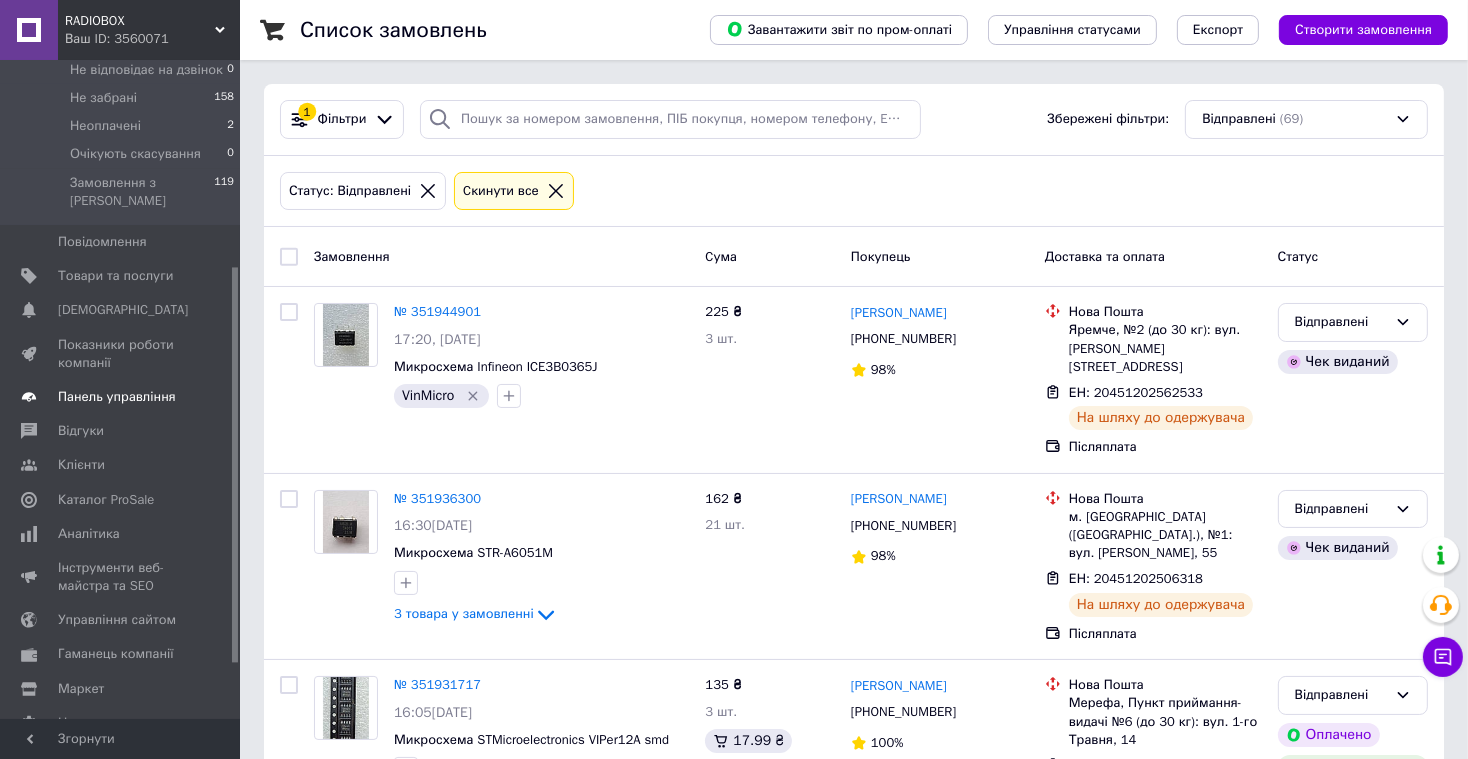 click on "Панель управління" at bounding box center (117, 397) 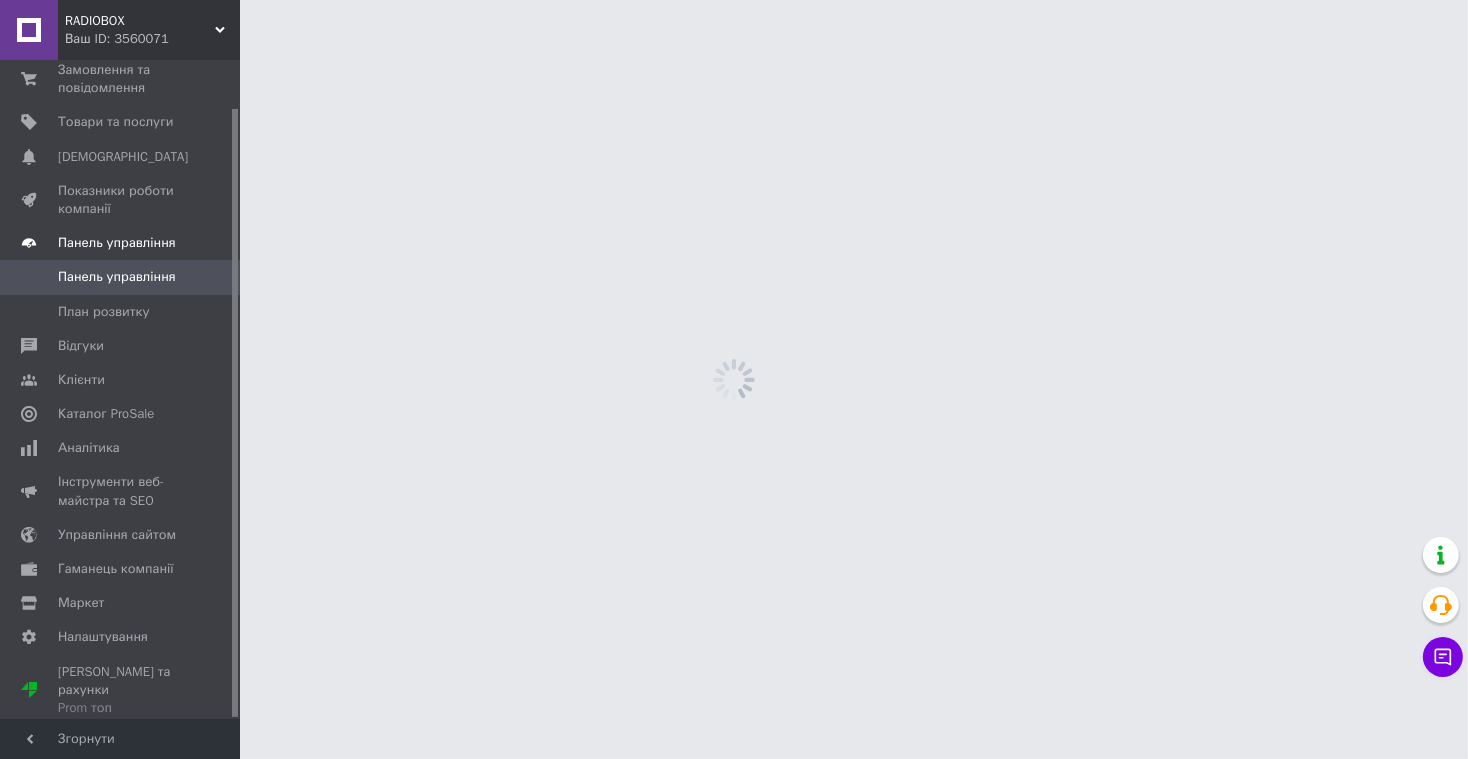 scroll, scrollTop: 50, scrollLeft: 0, axis: vertical 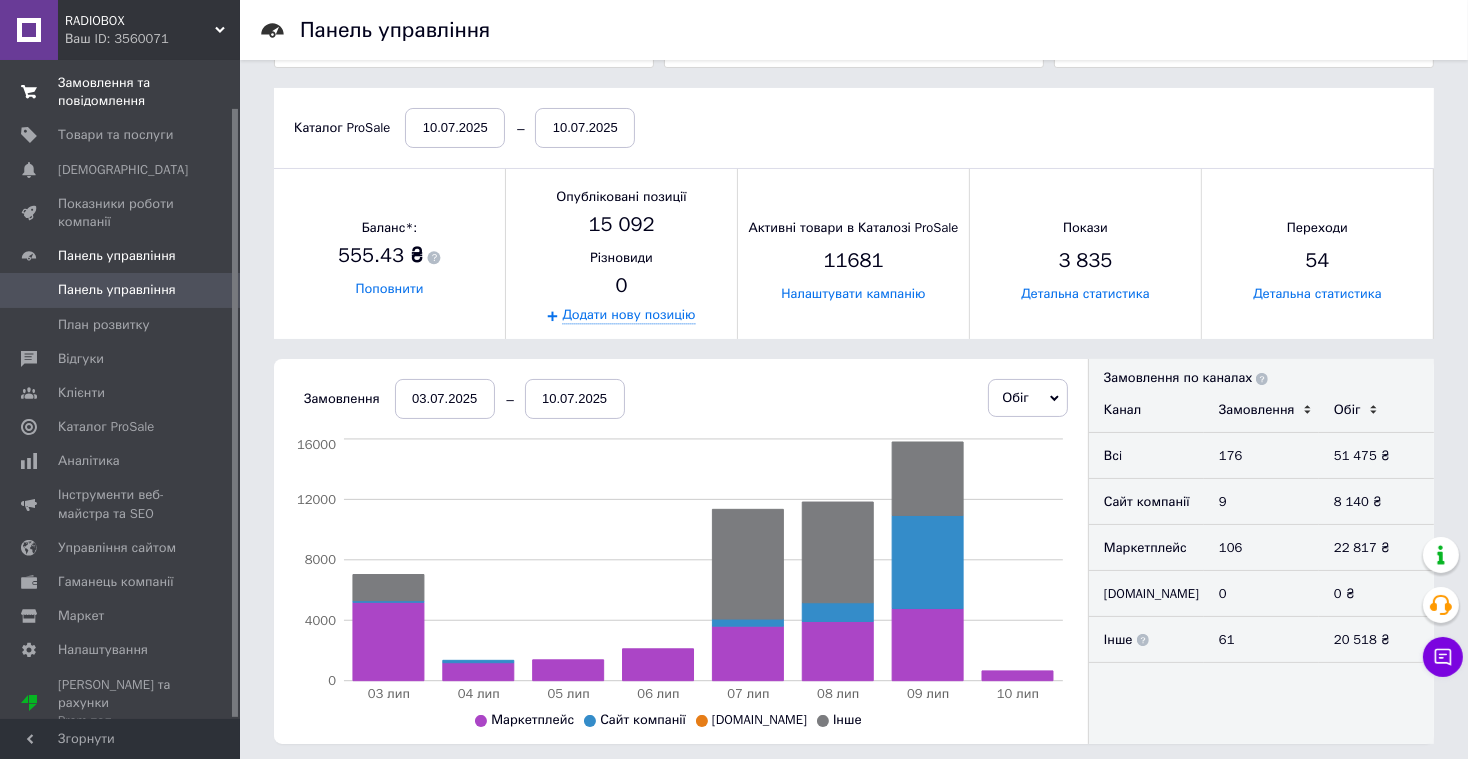 click on "Замовлення та повідомлення" at bounding box center (121, 92) 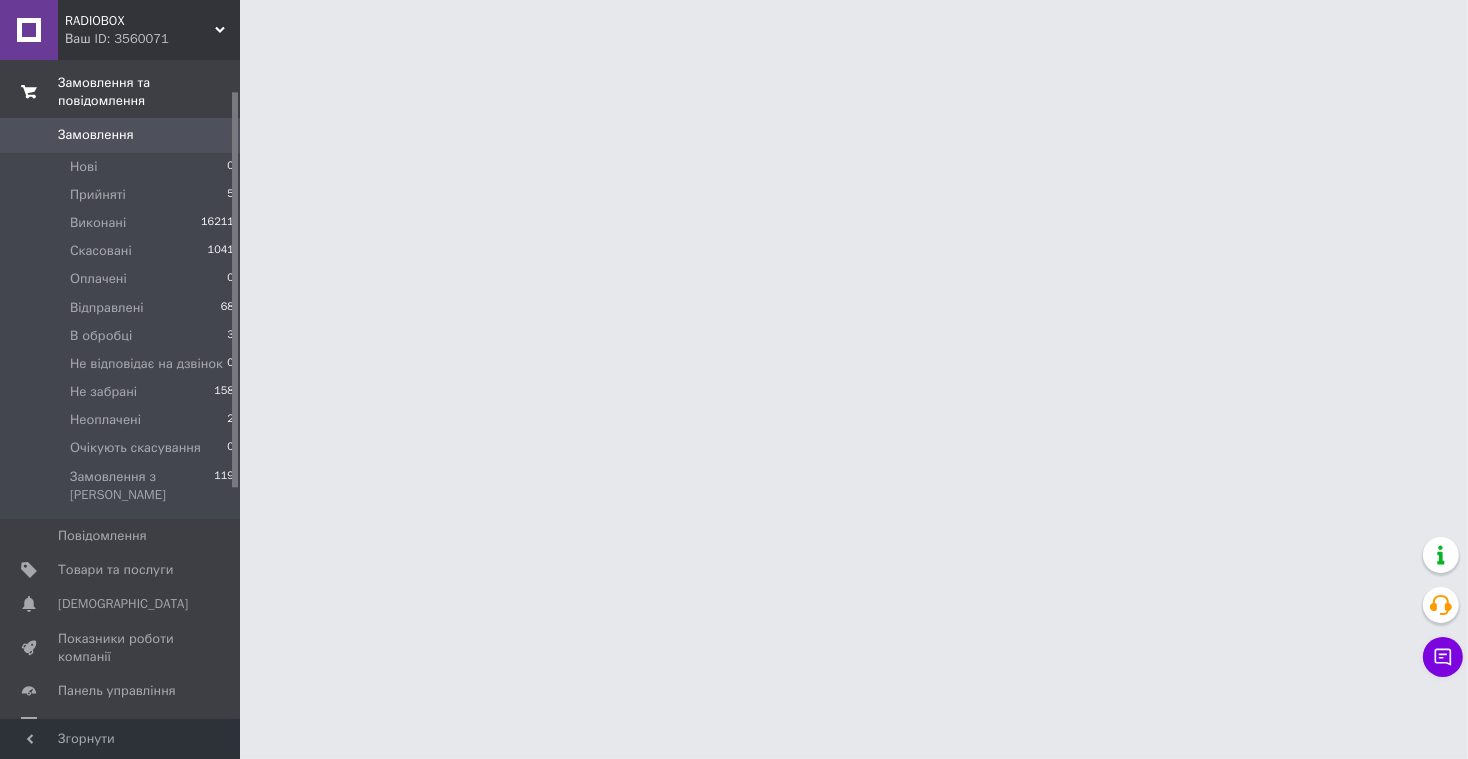 scroll, scrollTop: 0, scrollLeft: 0, axis: both 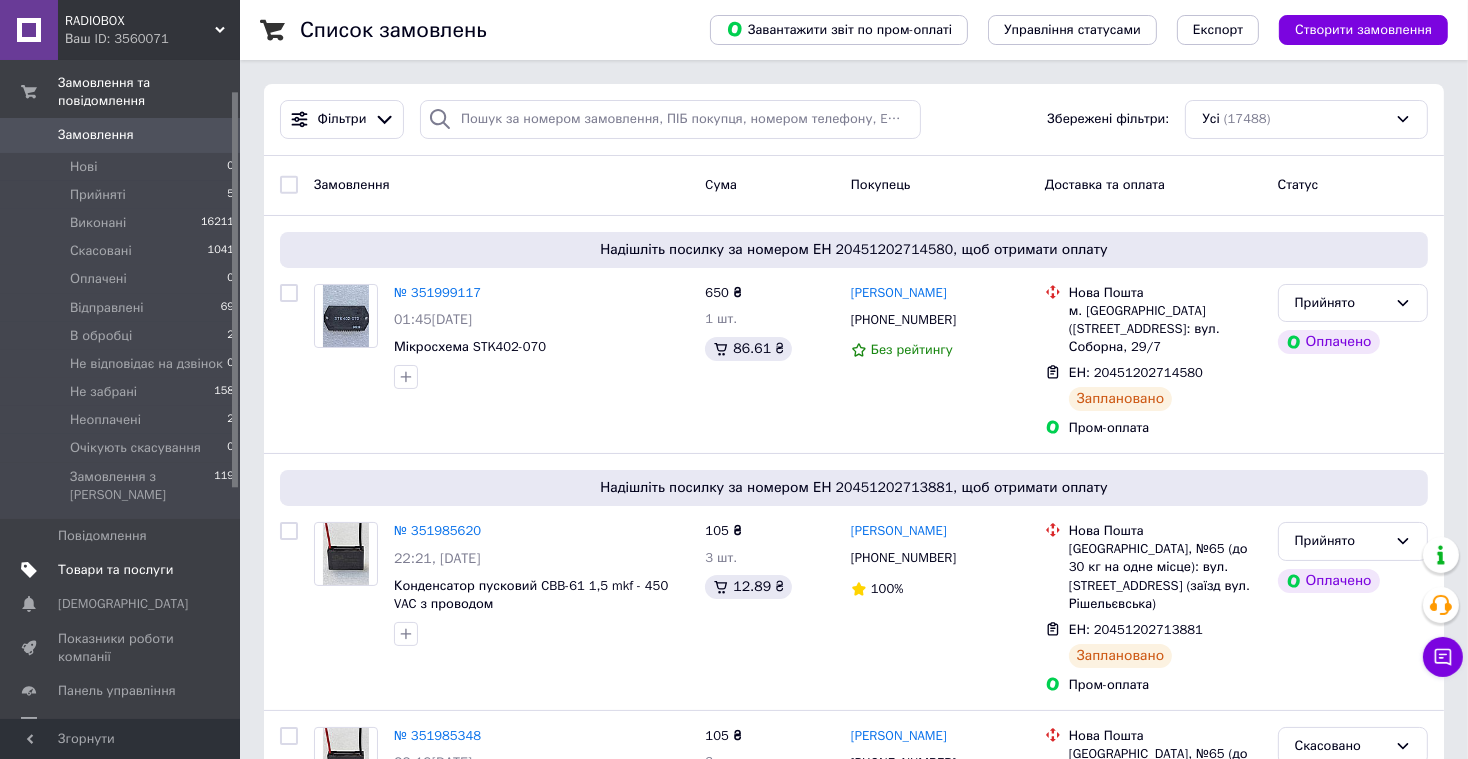 click on "Товари та послуги" at bounding box center [115, 570] 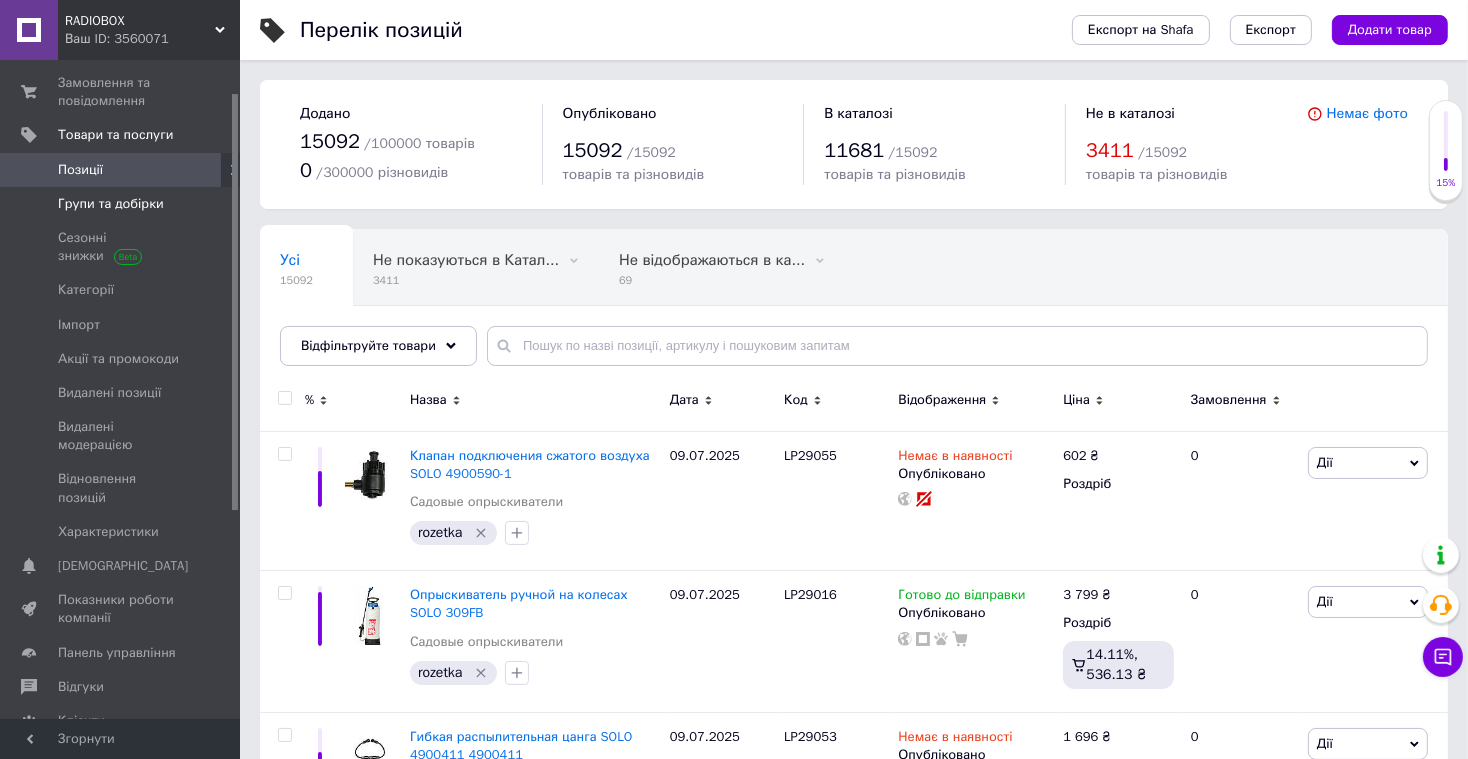 click on "Групи та добірки" at bounding box center [111, 204] 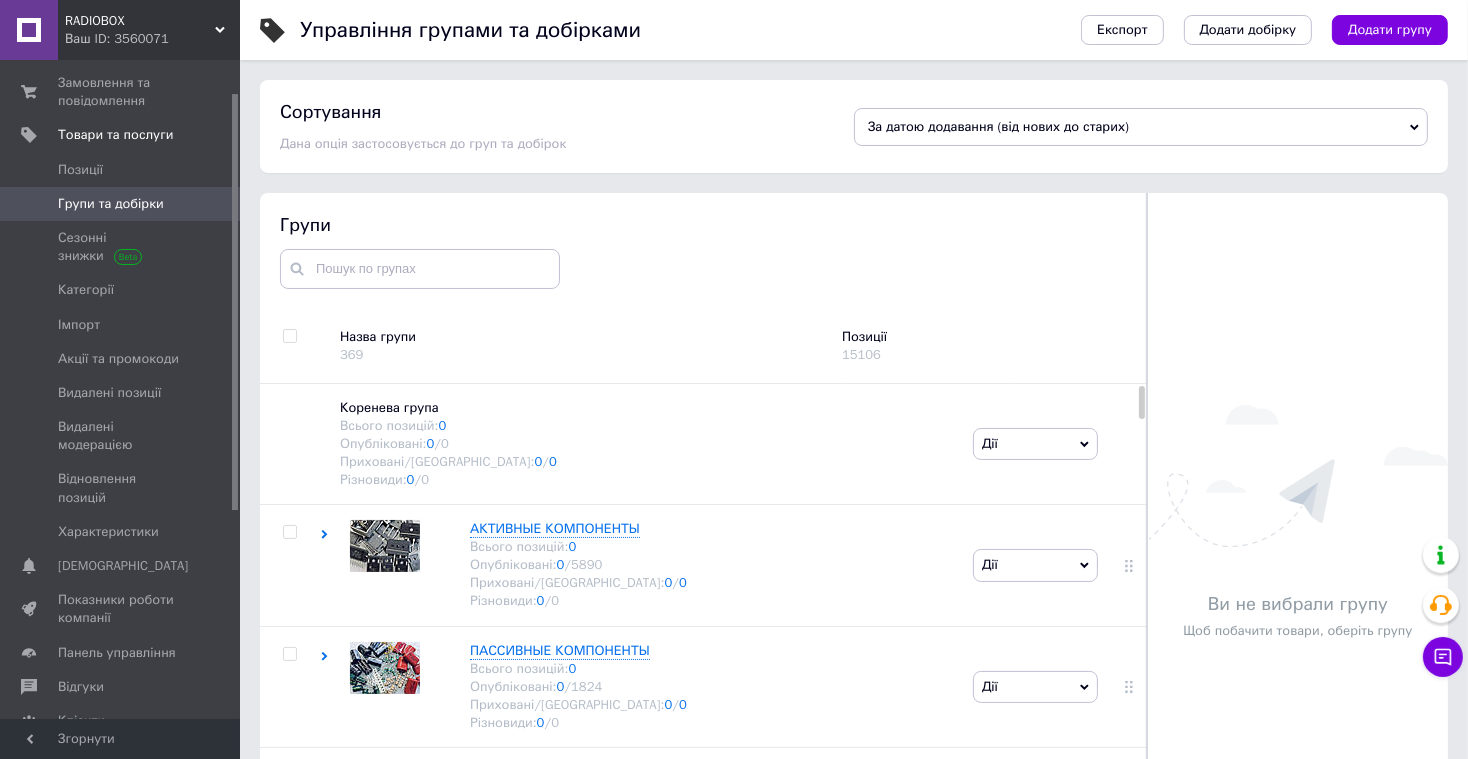 scroll, scrollTop: 46, scrollLeft: 0, axis: vertical 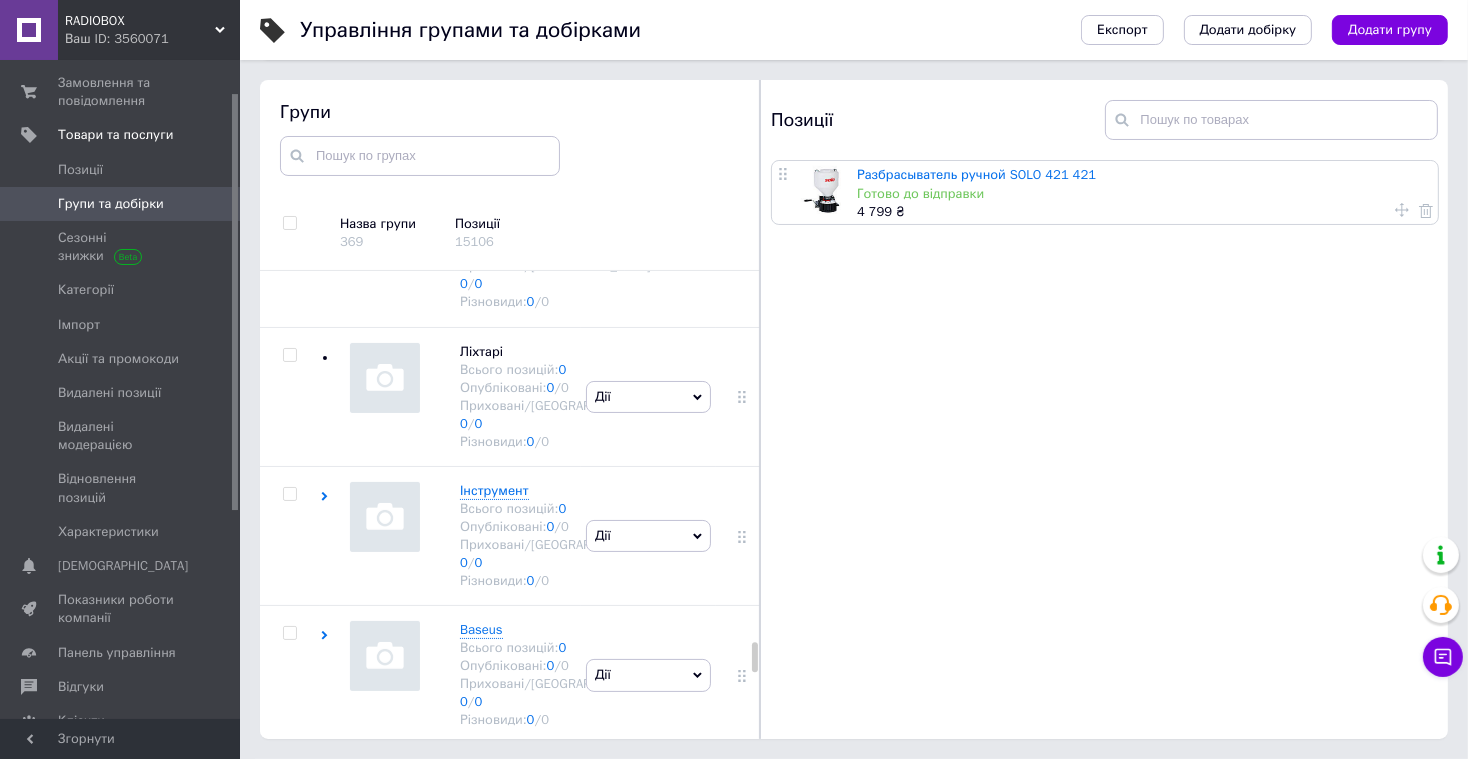 click at bounding box center [289, -694] 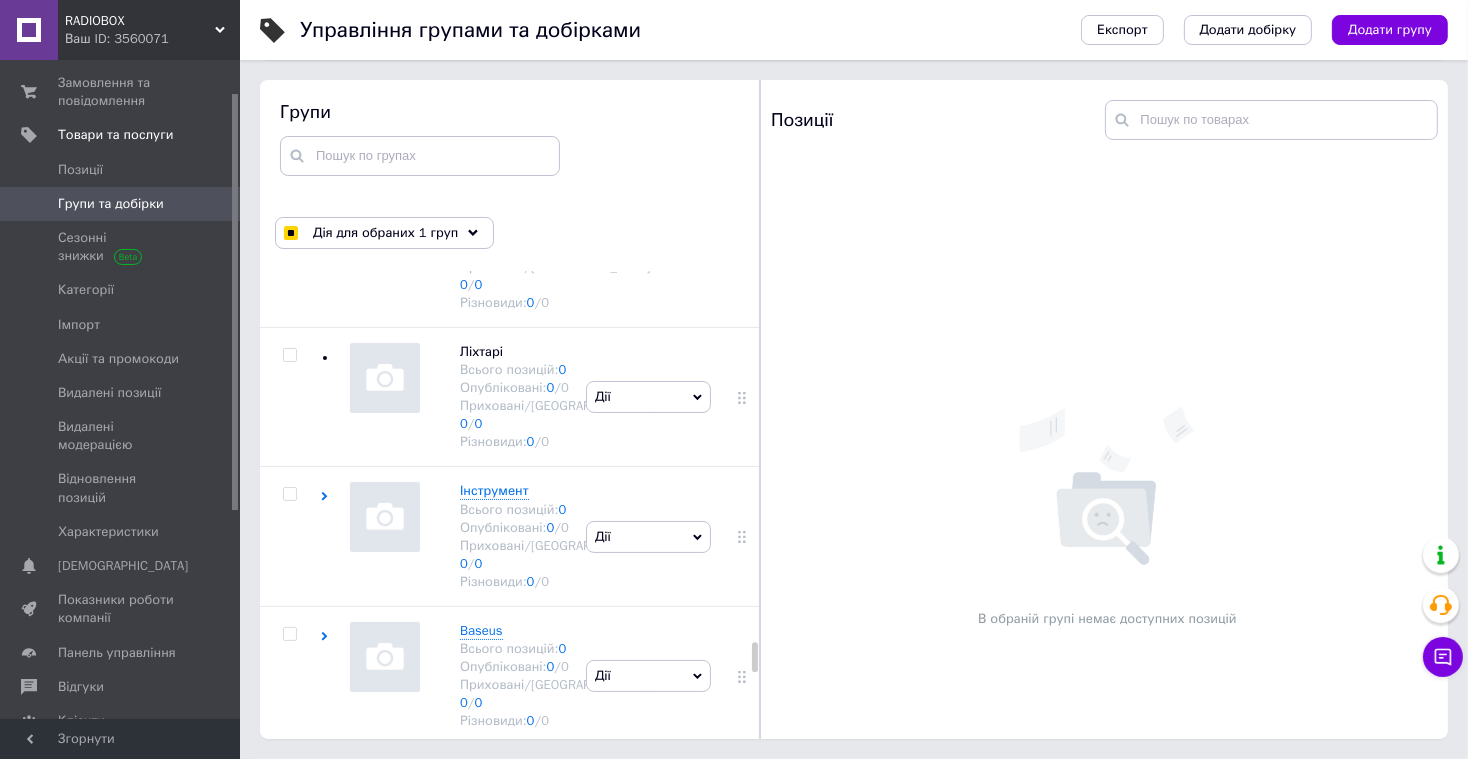 drag, startPoint x: 288, startPoint y: 545, endPoint x: 290, endPoint y: 570, distance: 25.079872 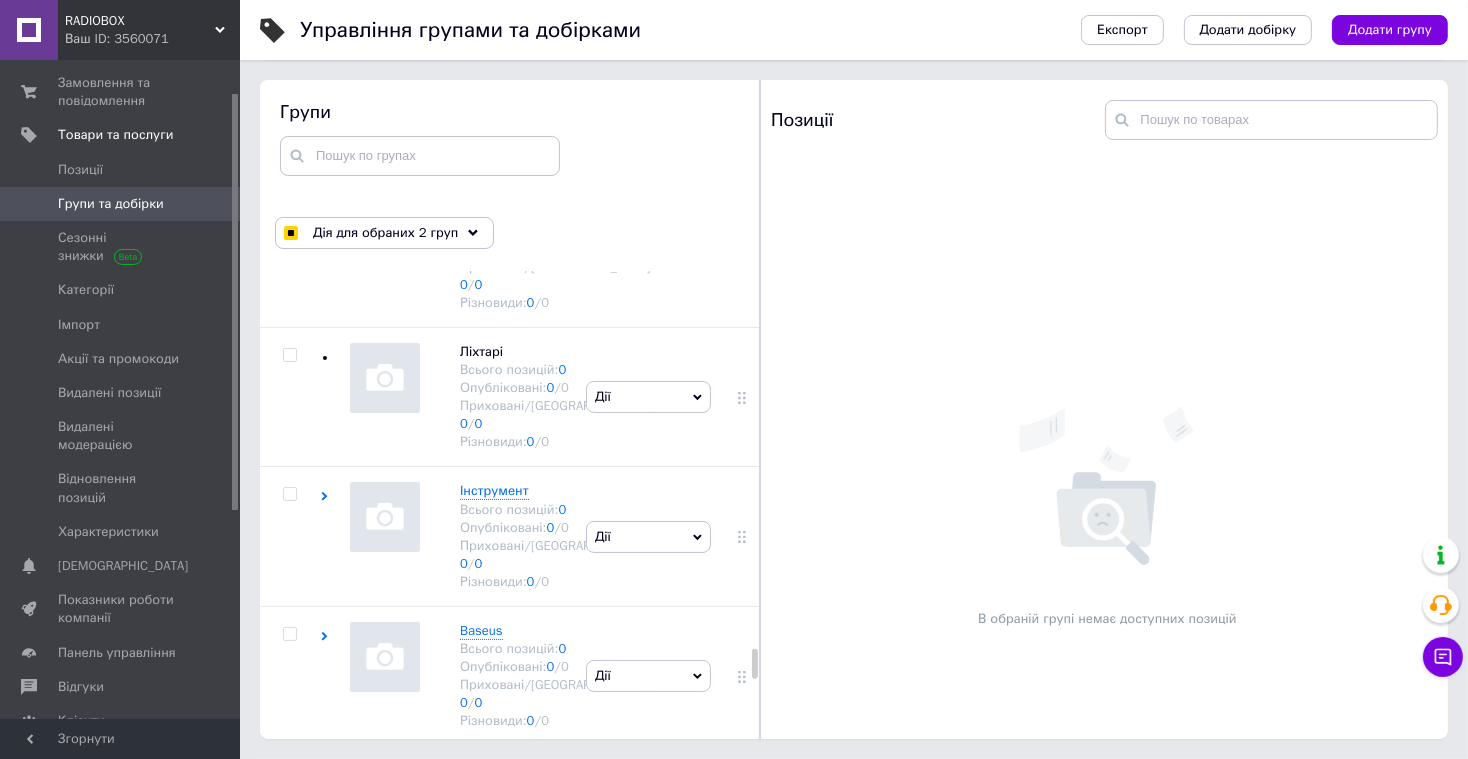 scroll, scrollTop: 8690, scrollLeft: 0, axis: vertical 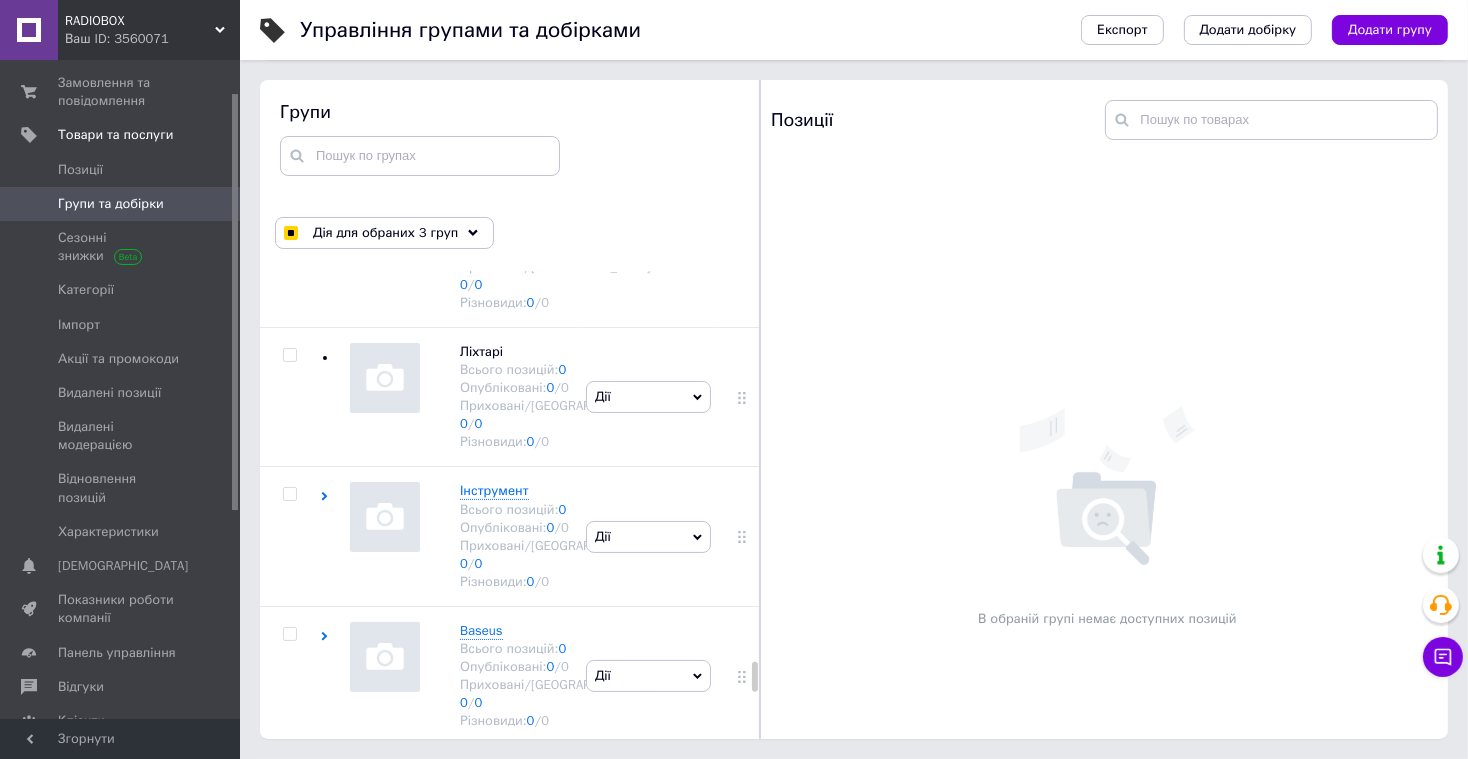 click at bounding box center [290, -275] 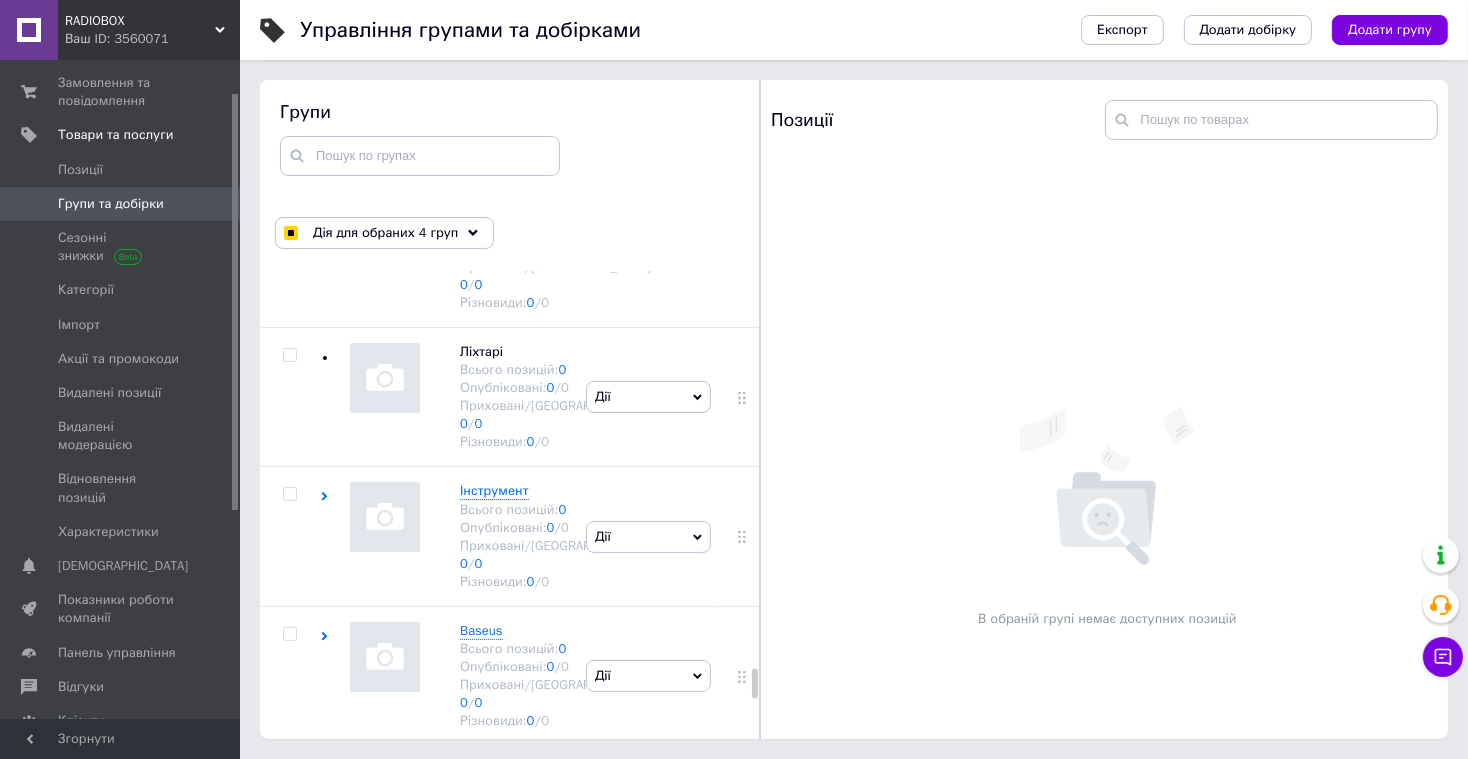 click at bounding box center (289, -136) 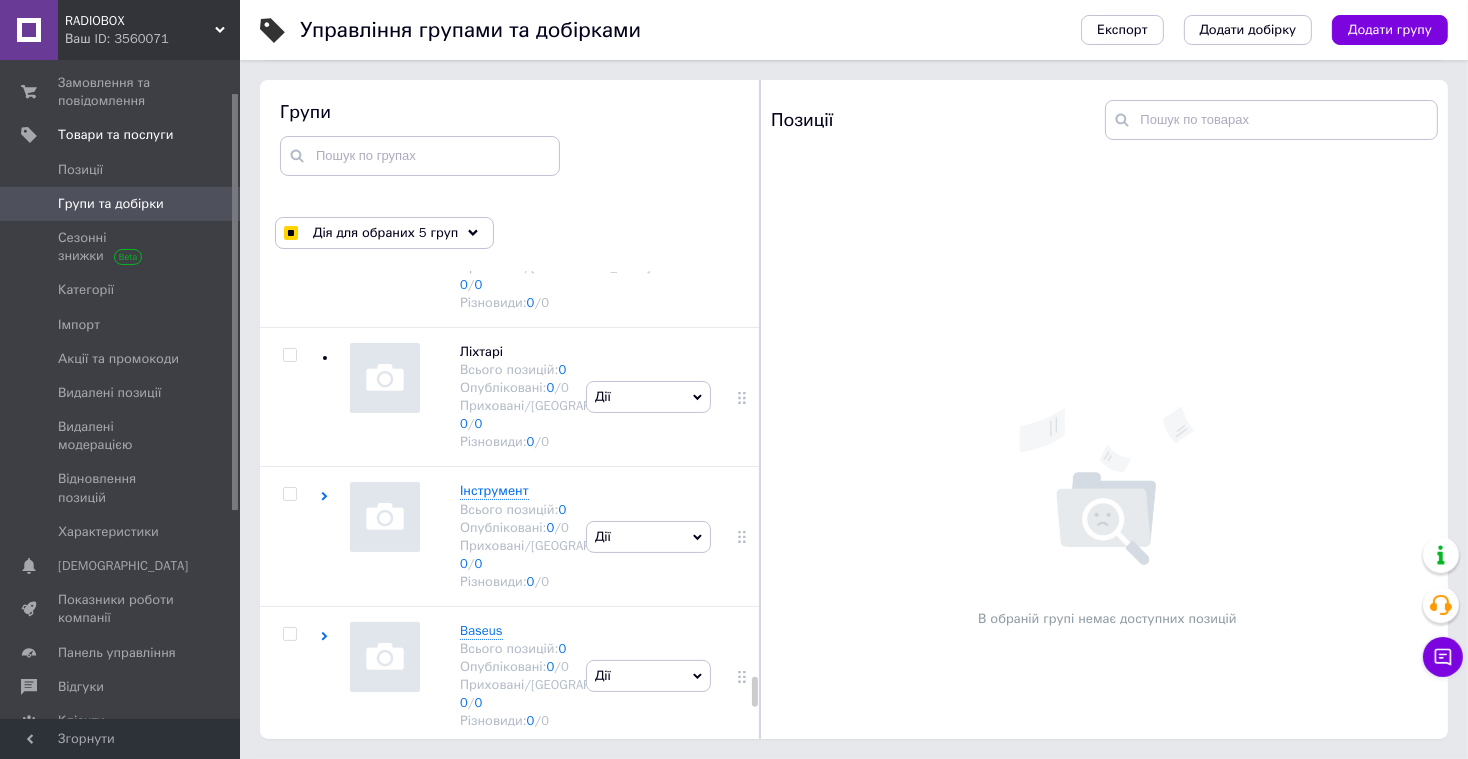 drag, startPoint x: 289, startPoint y: 517, endPoint x: 299, endPoint y: 540, distance: 25.079872 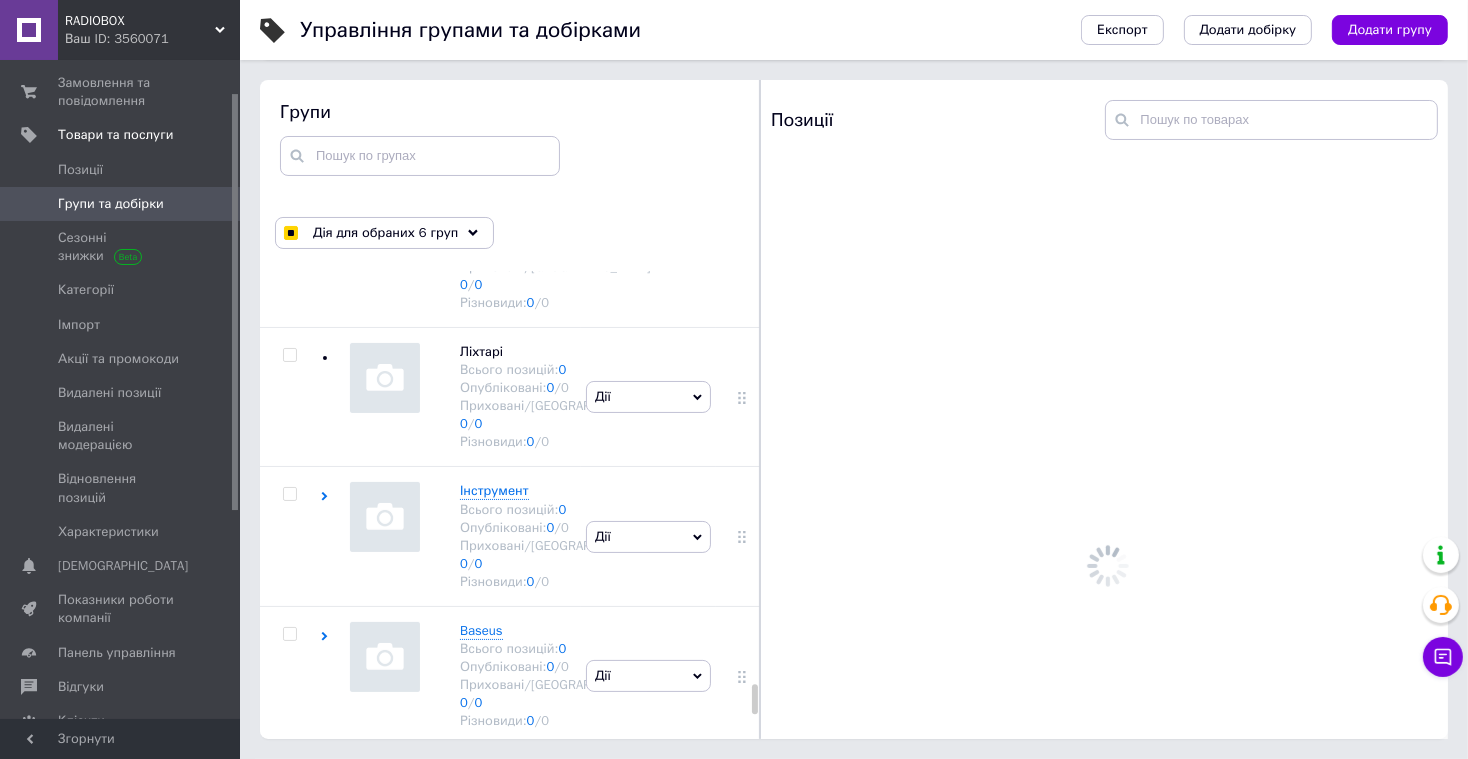scroll, scrollTop: 9650, scrollLeft: 0, axis: vertical 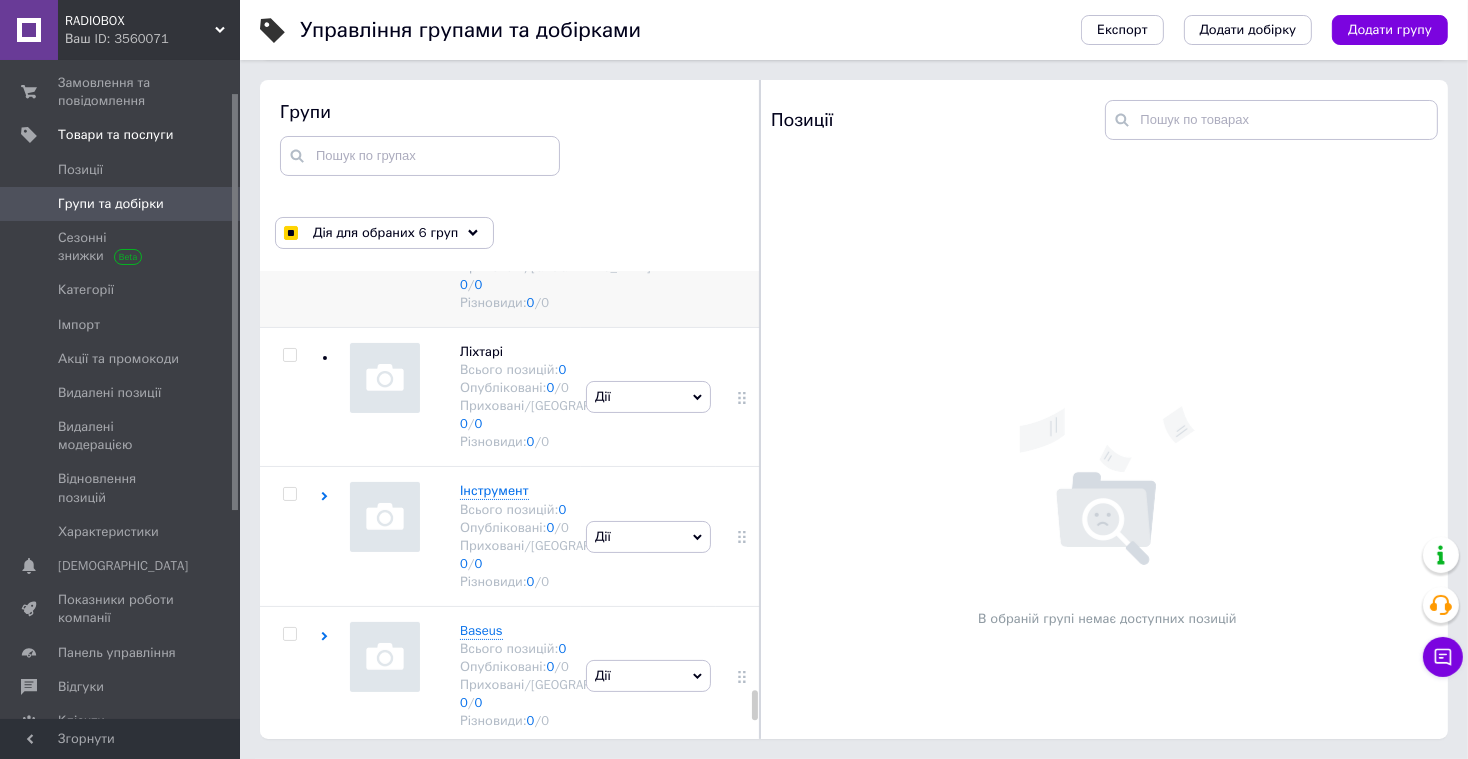 click at bounding box center (289, 179) 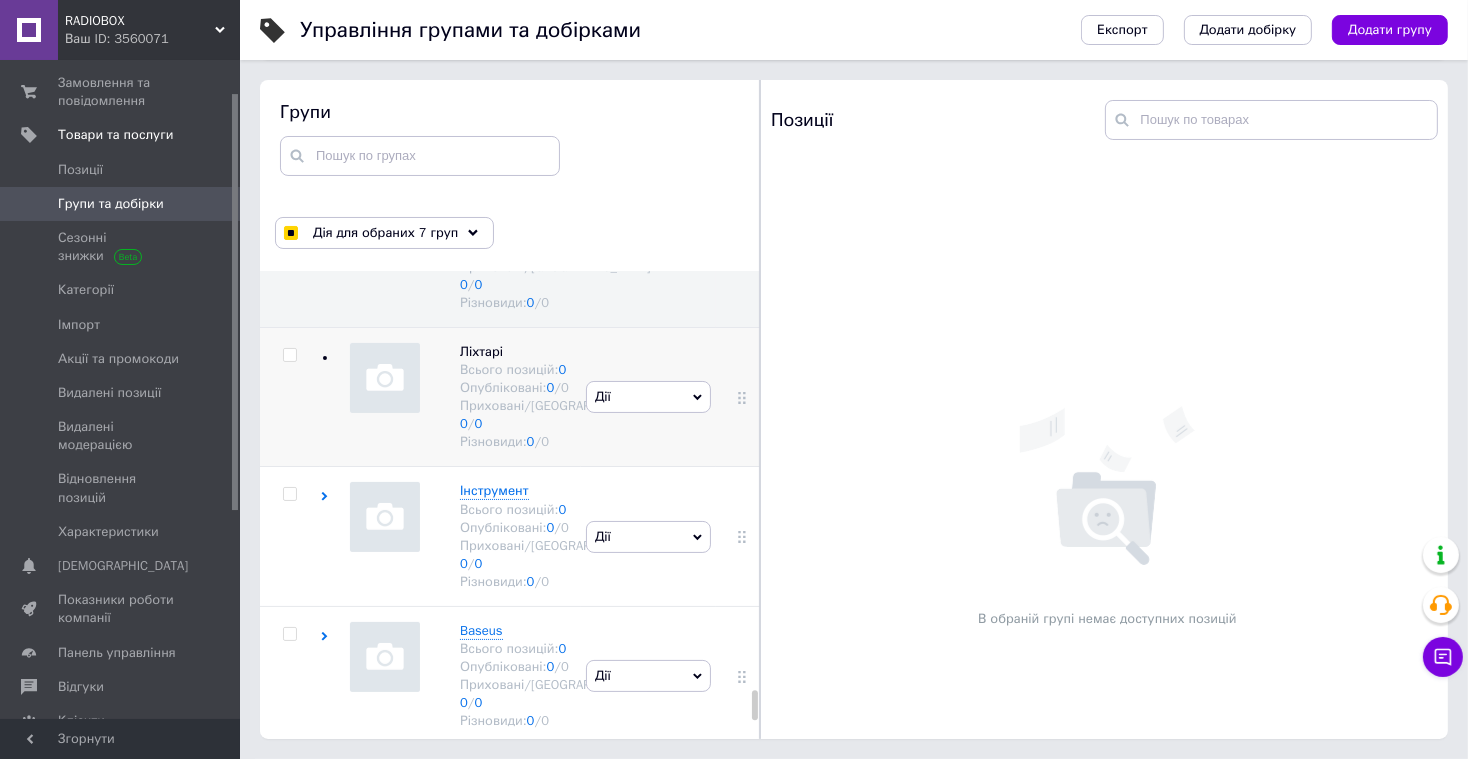 click at bounding box center (289, 355) 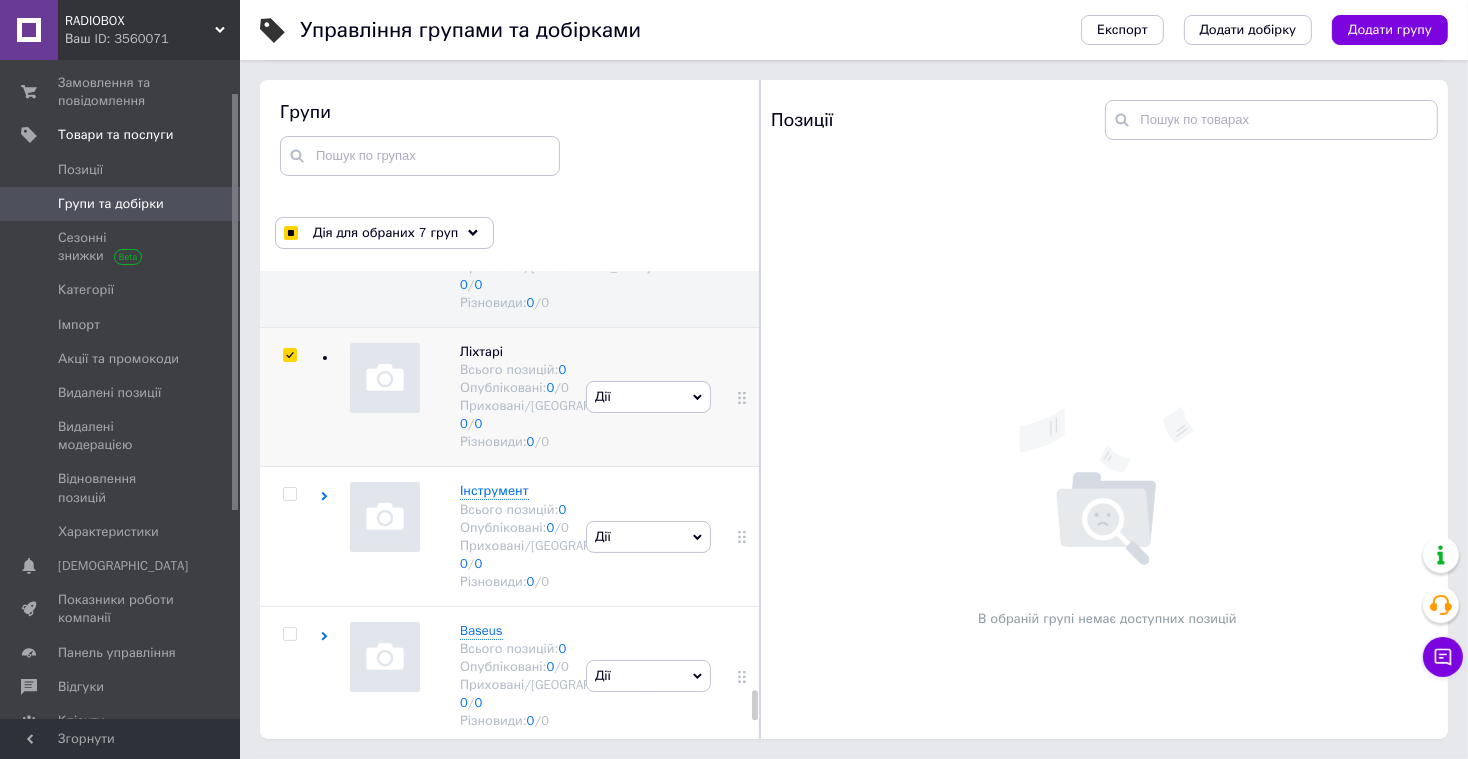 checkbox on "true" 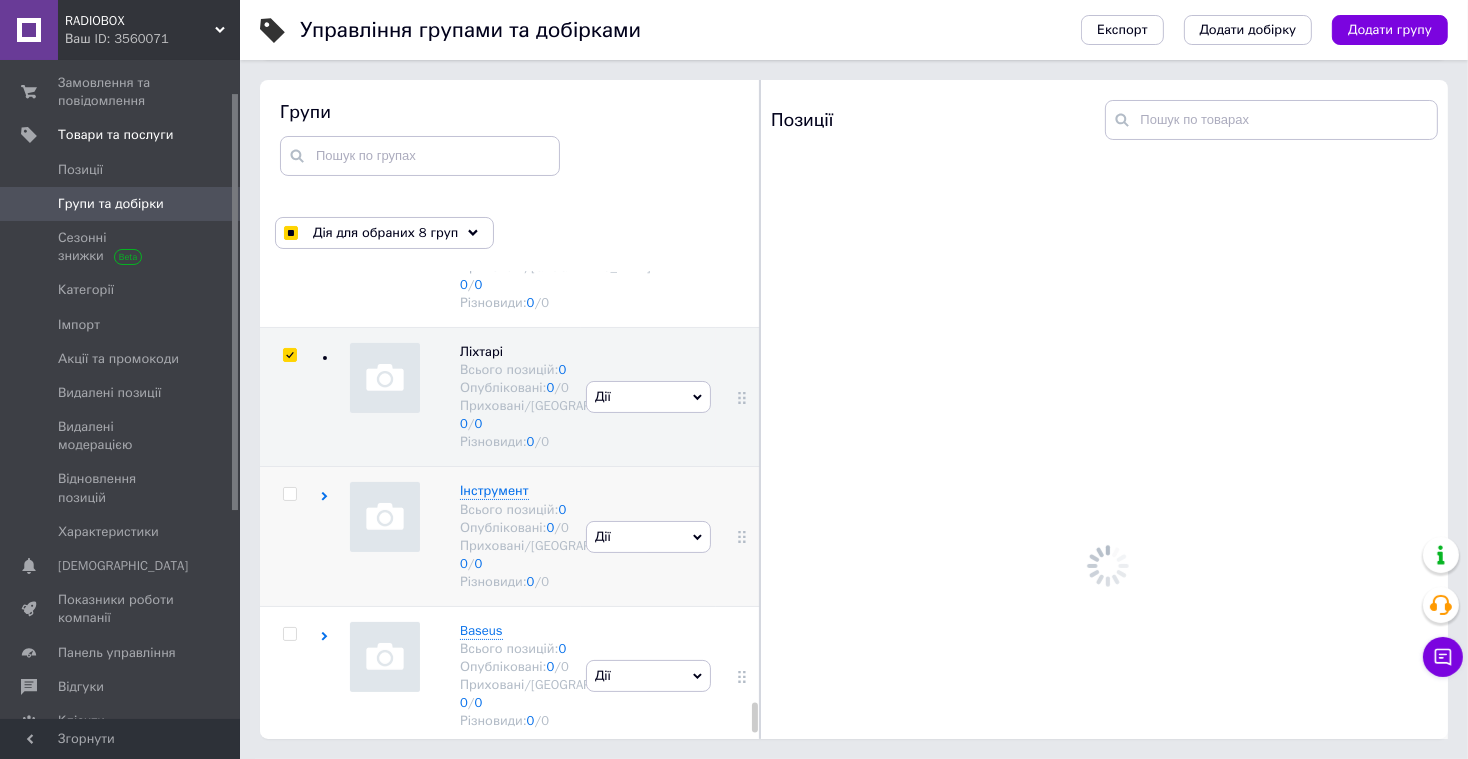 scroll, scrollTop: 9945, scrollLeft: 0, axis: vertical 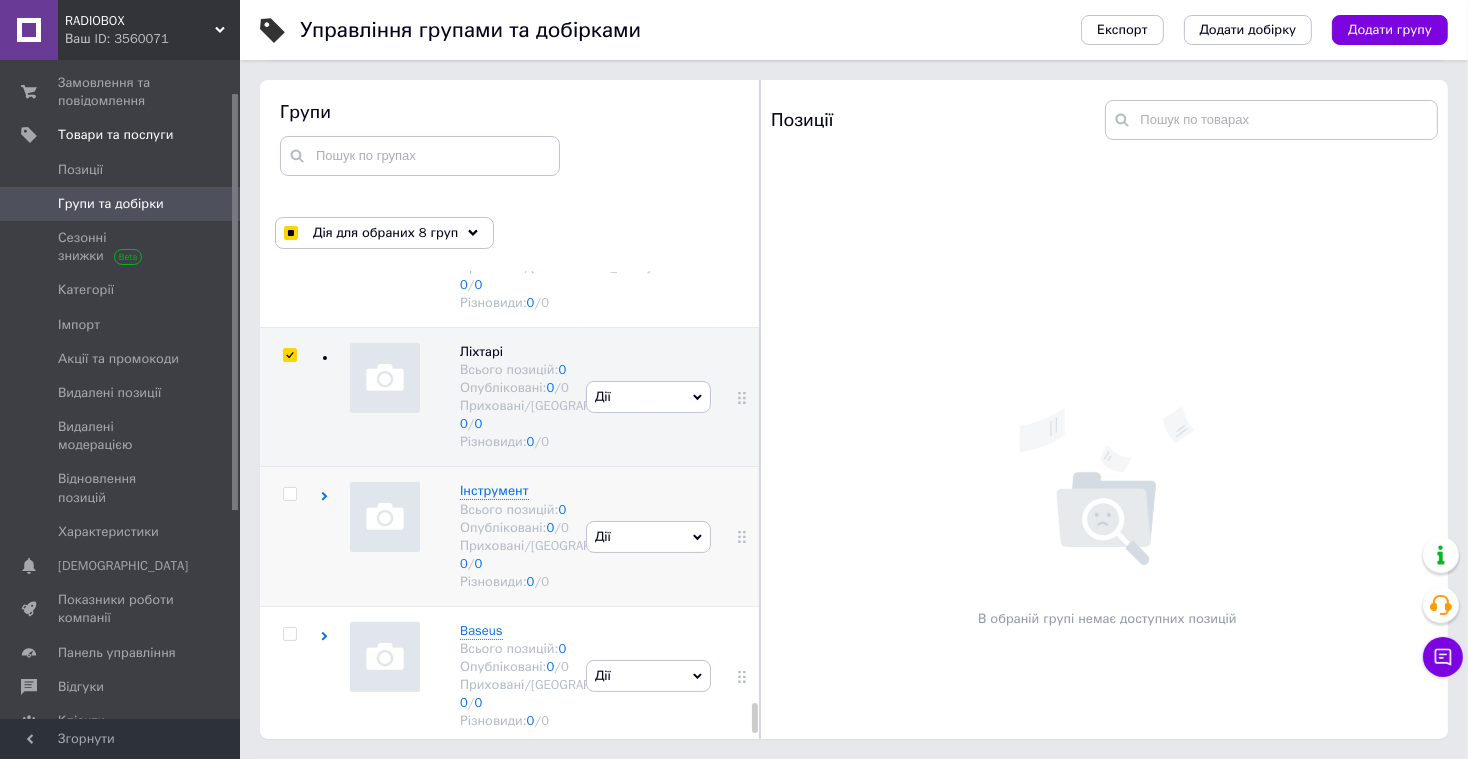 click at bounding box center (289, 494) 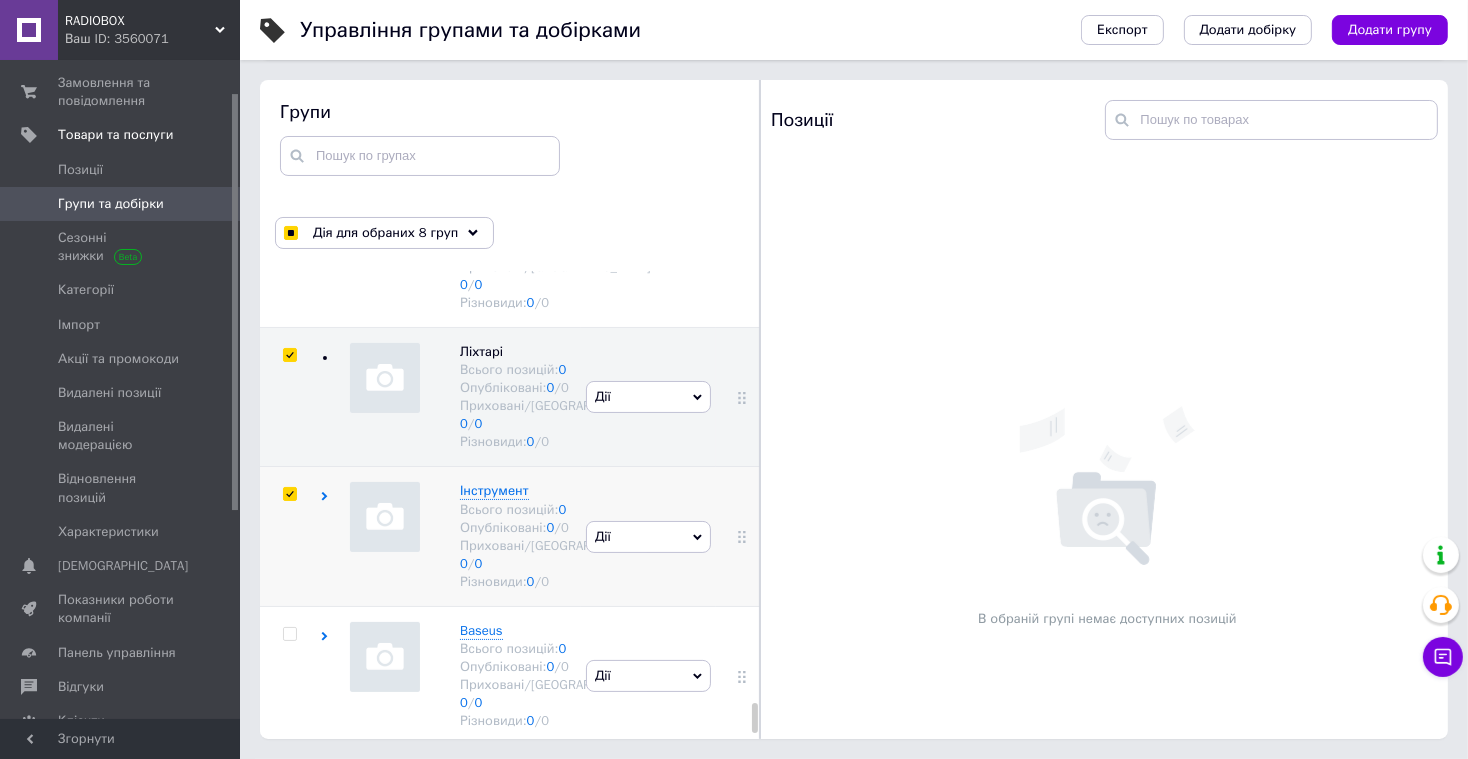 checkbox on "true" 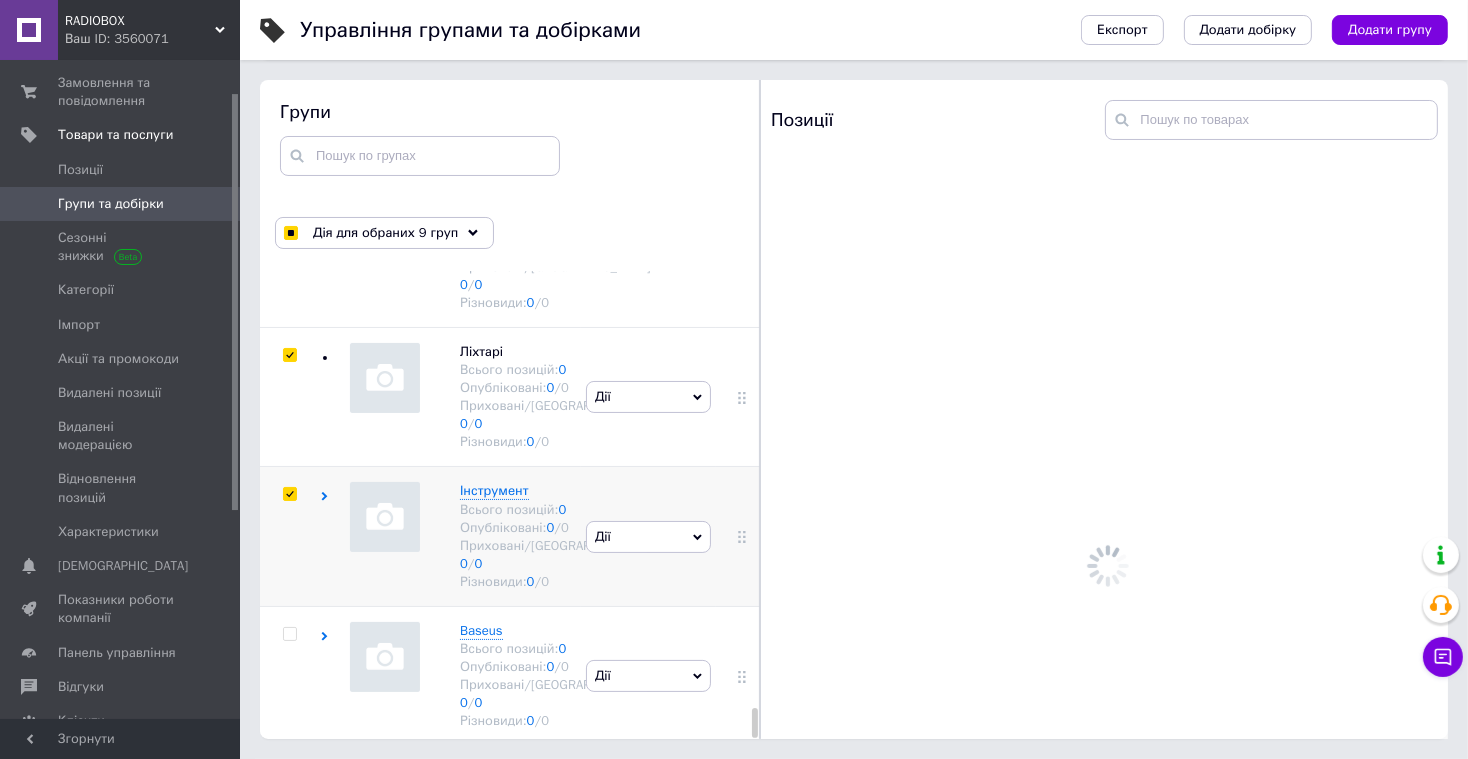 scroll, scrollTop: 10059, scrollLeft: 0, axis: vertical 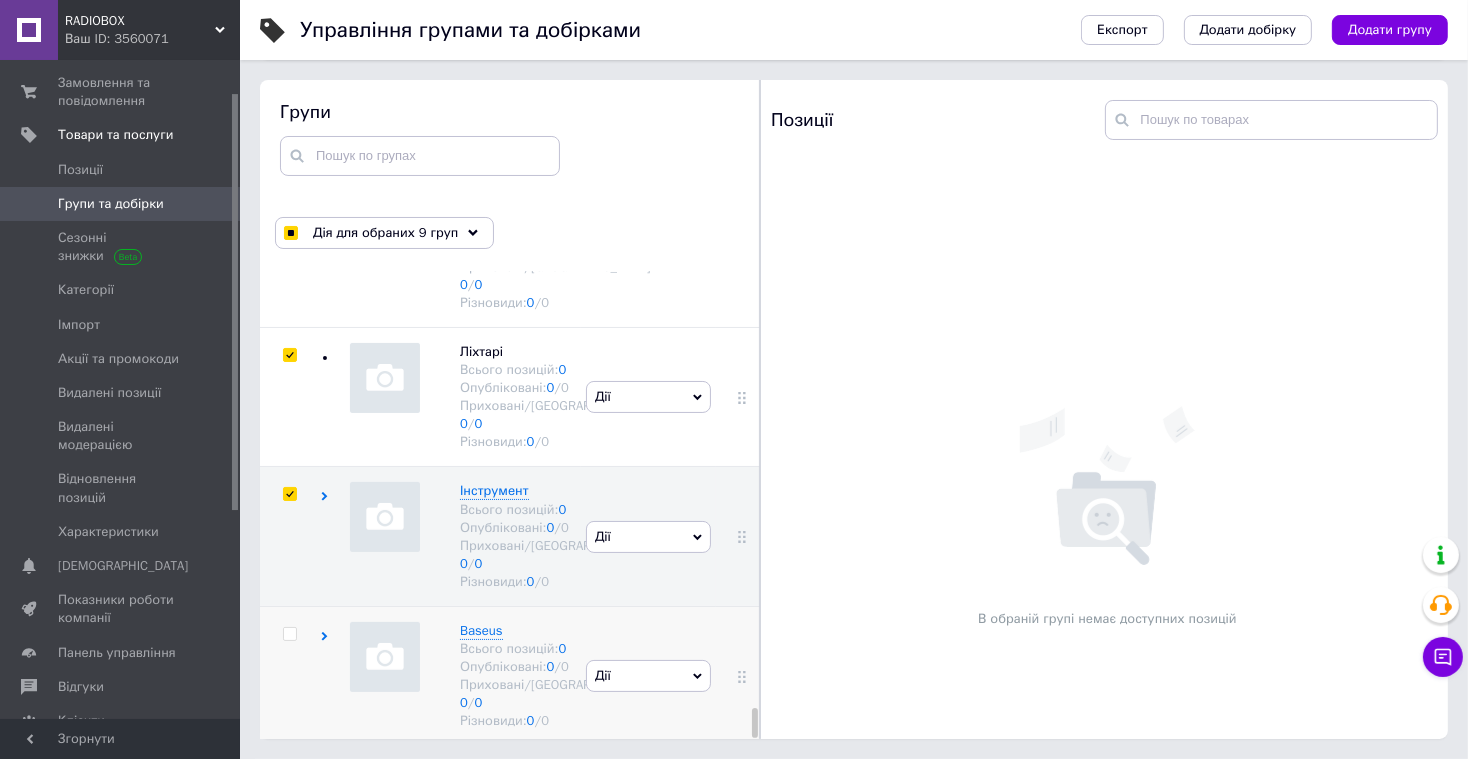 click at bounding box center (289, 634) 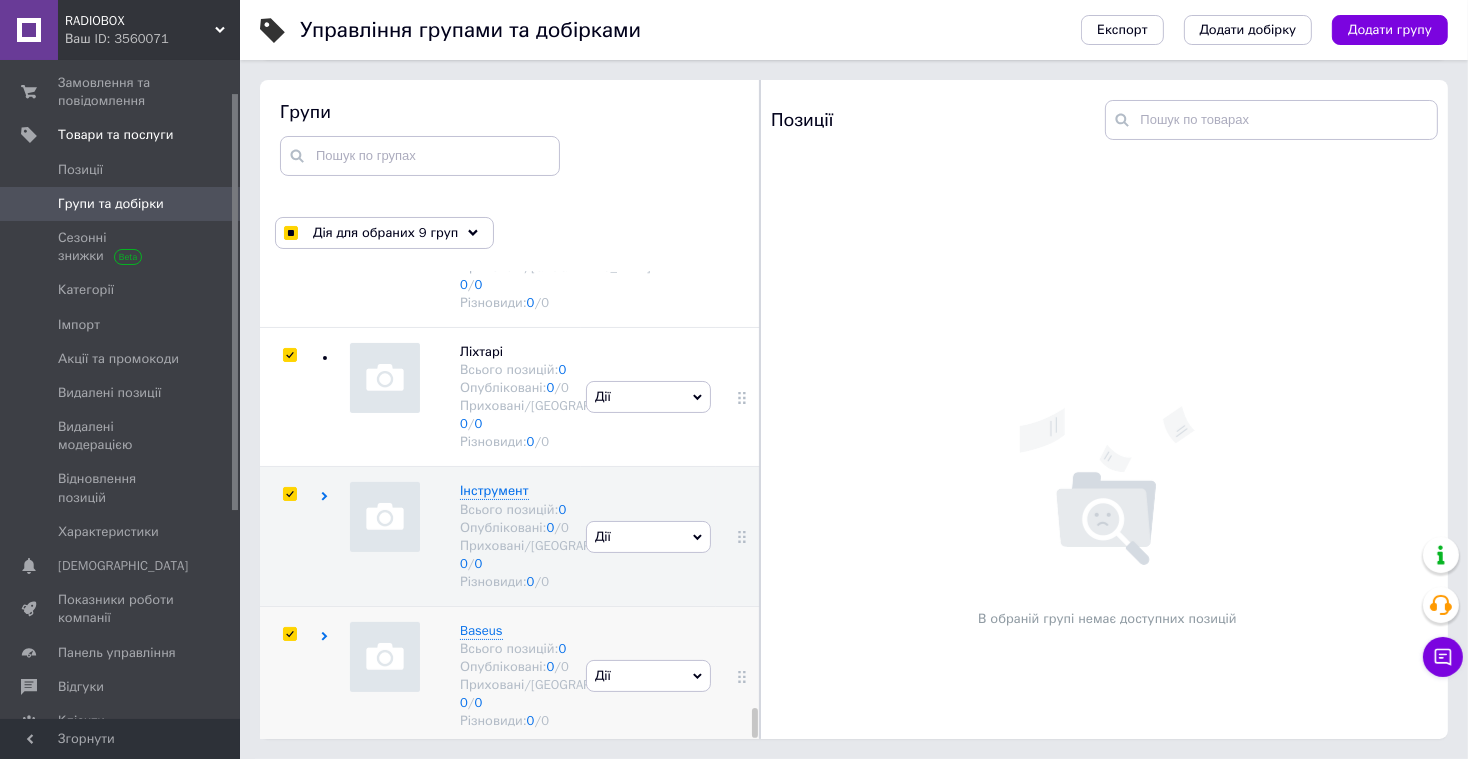 checkbox on "true" 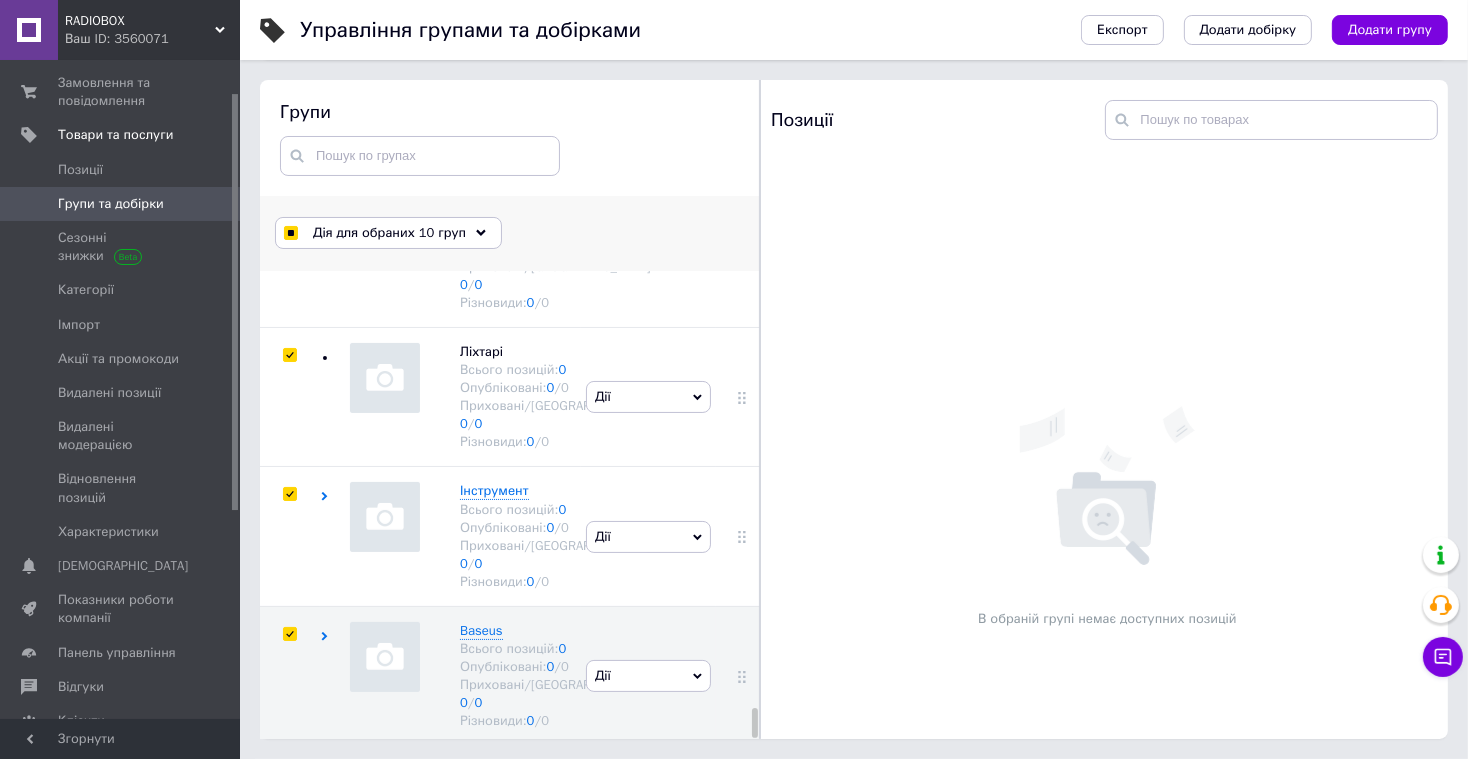 click 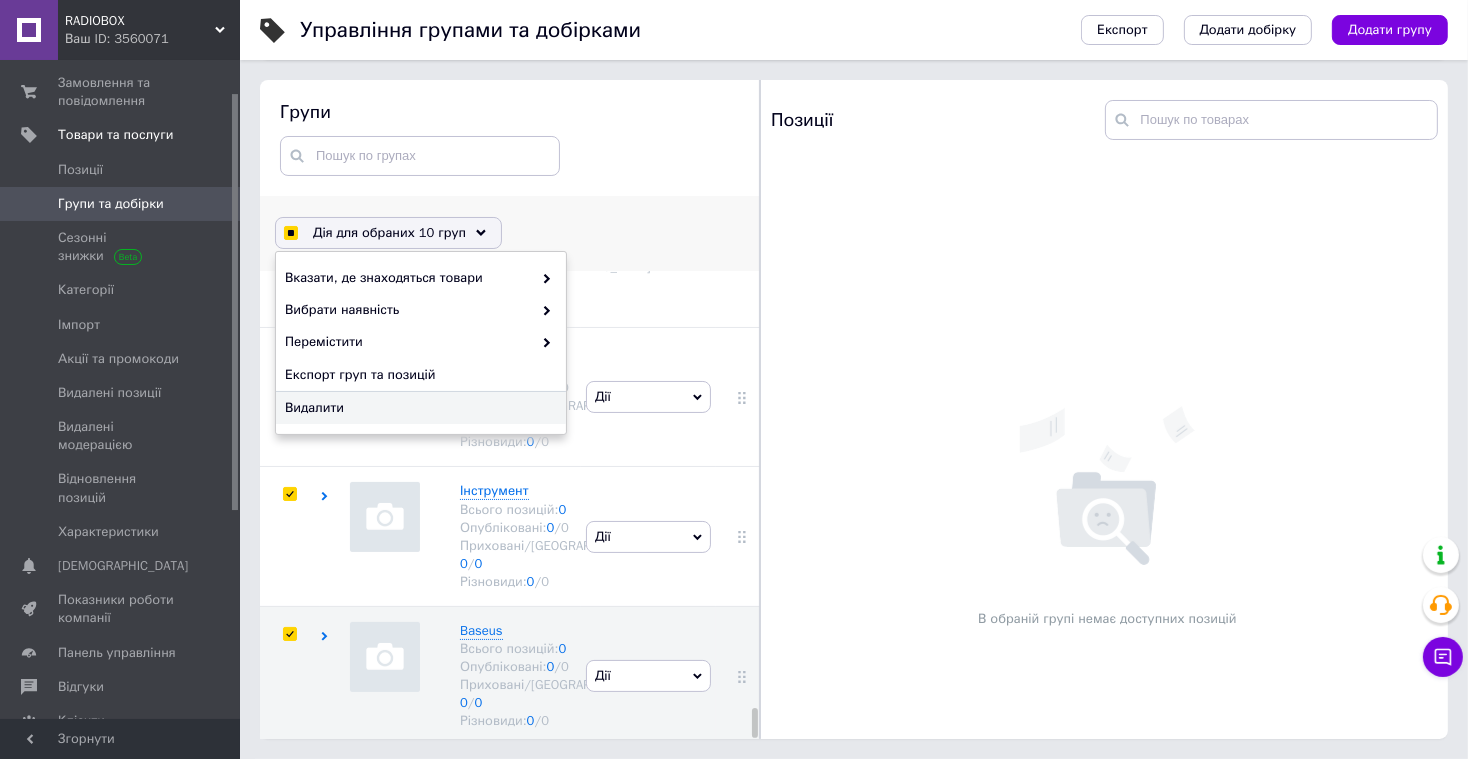 click on "Видалити" at bounding box center (418, 408) 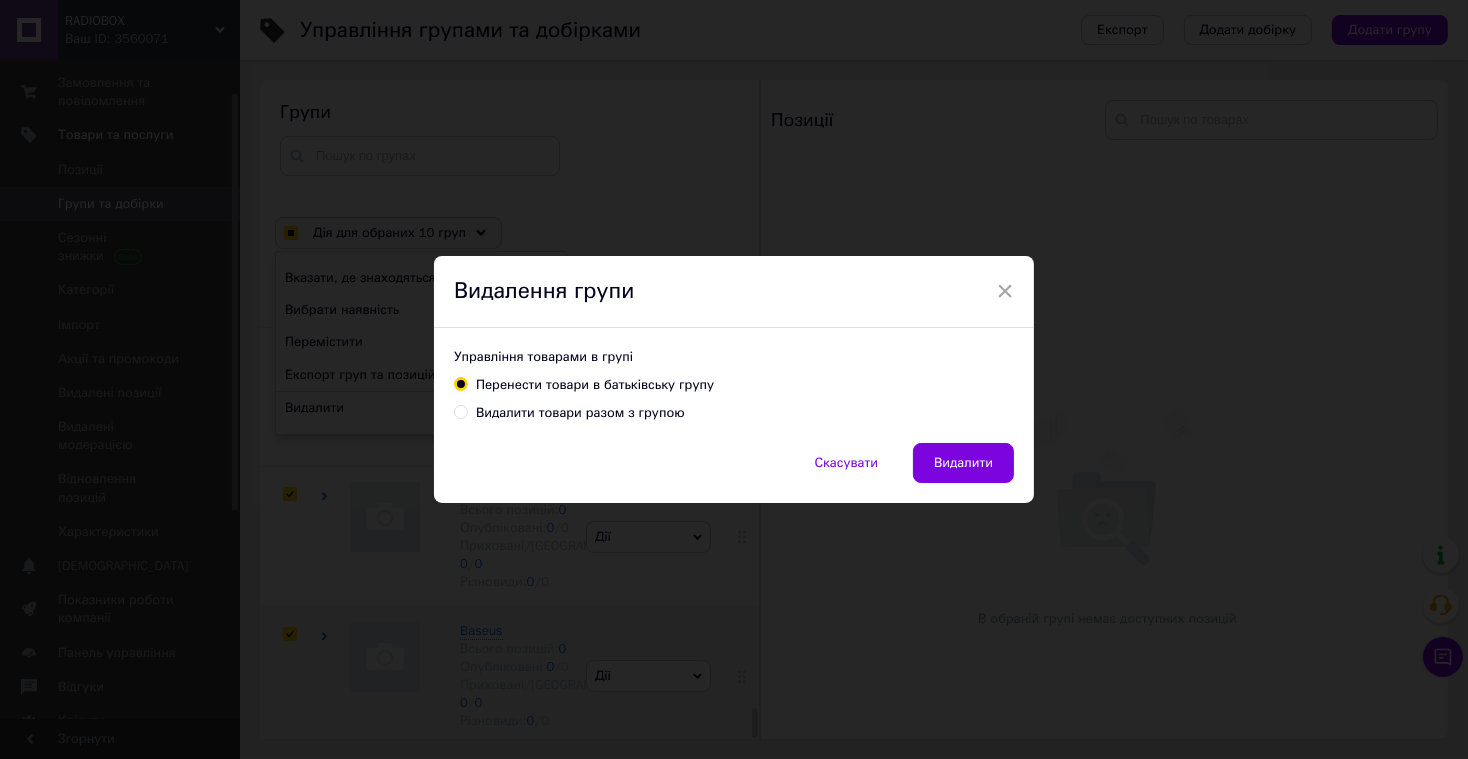click on "Видалити товари разом з групою" at bounding box center [580, 413] 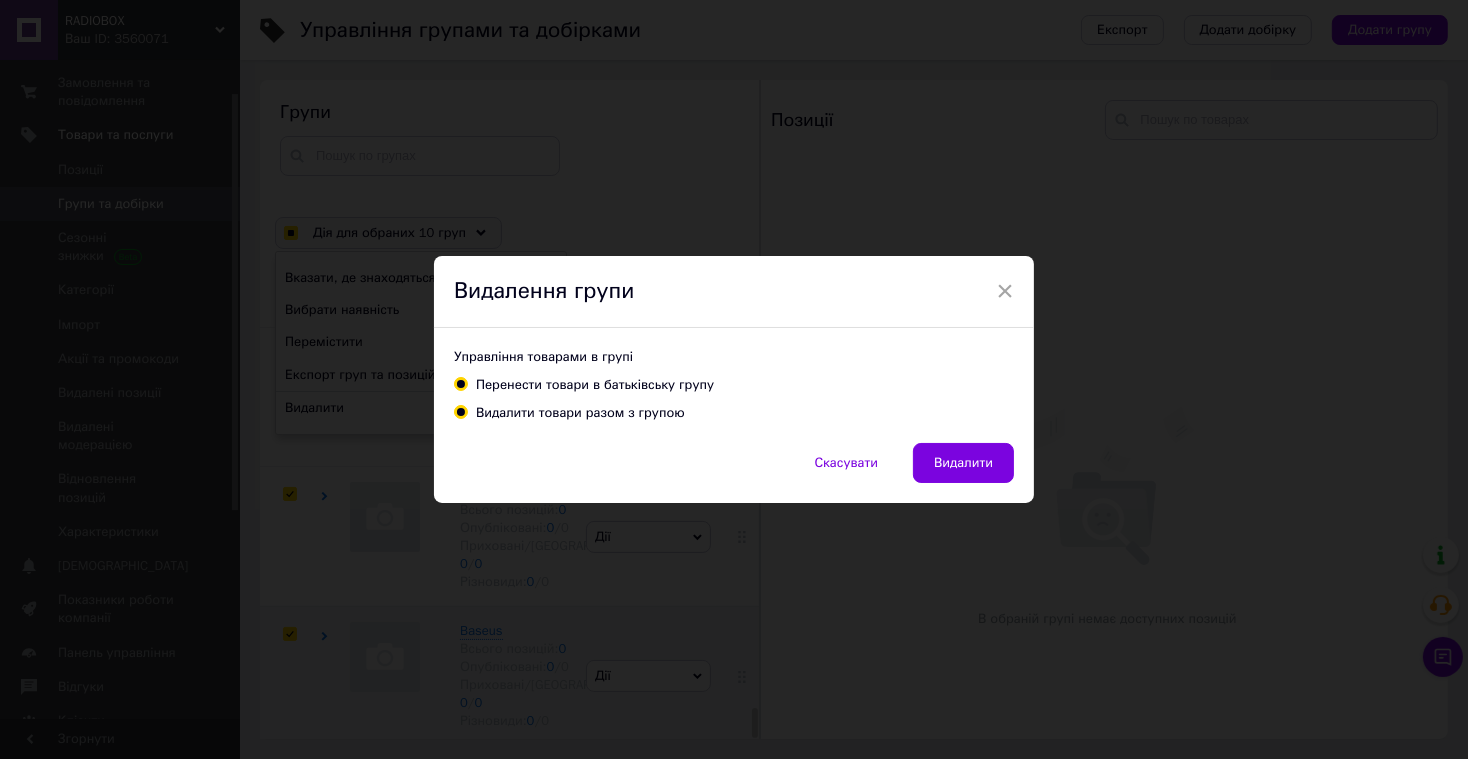 radio on "true" 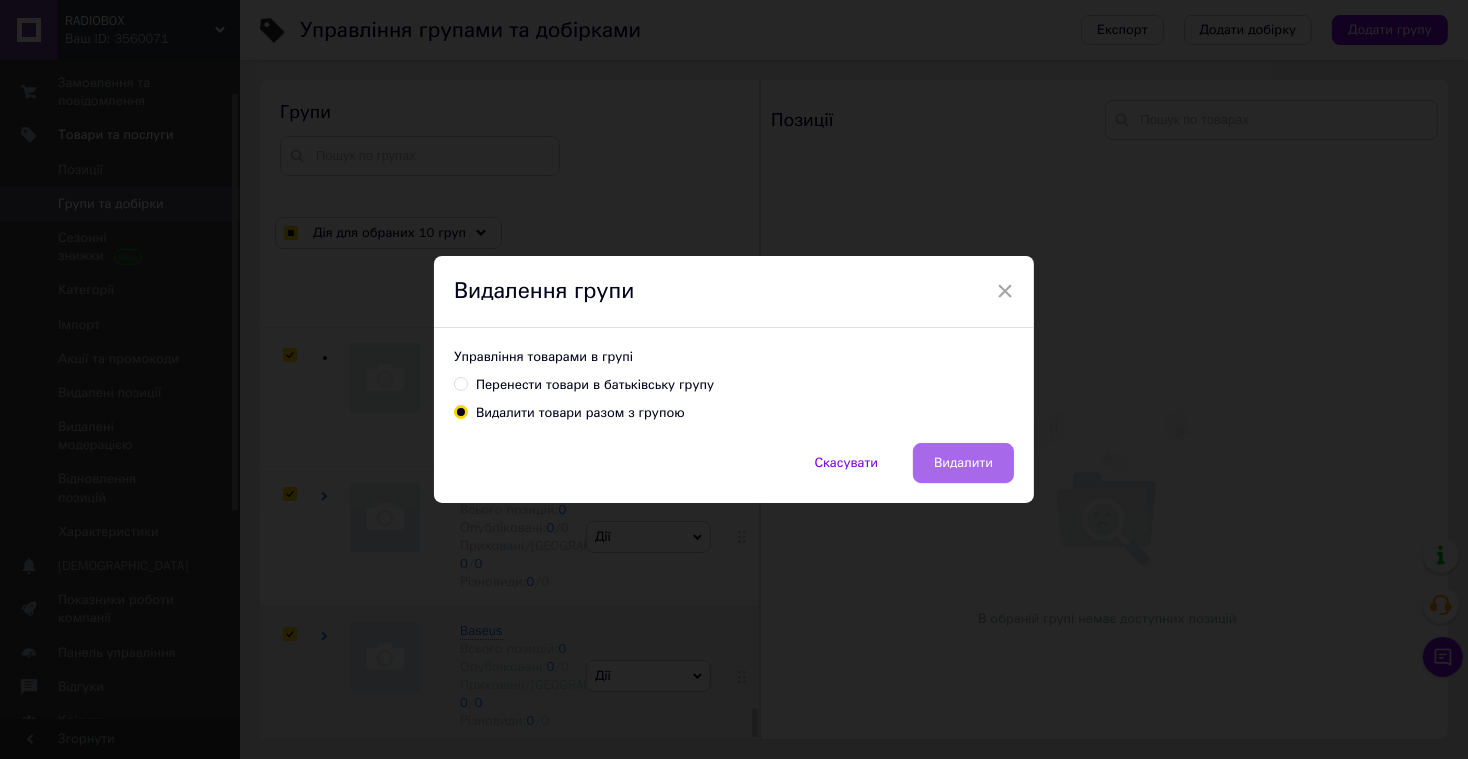 click on "Видалити" at bounding box center [963, 463] 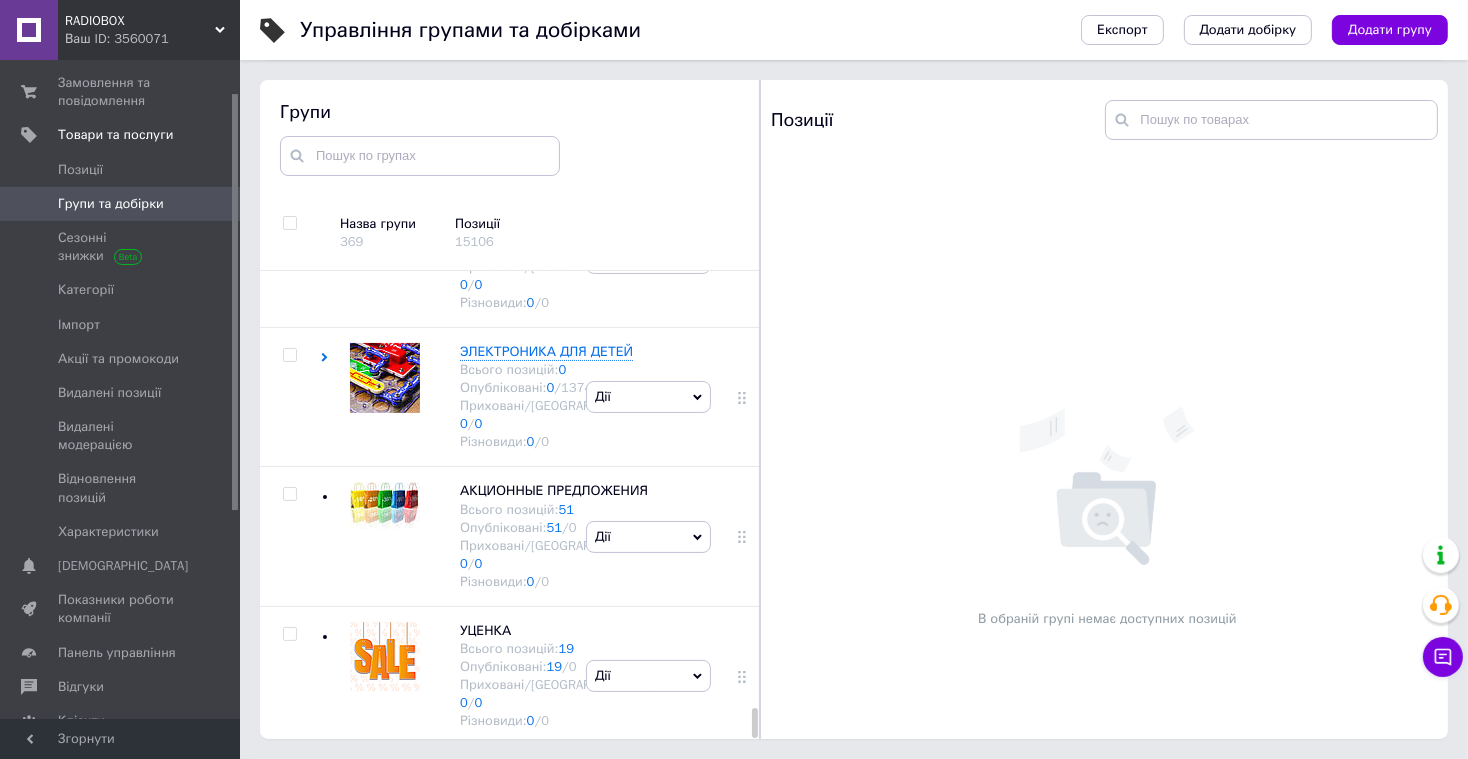 scroll, scrollTop: 8131, scrollLeft: 0, axis: vertical 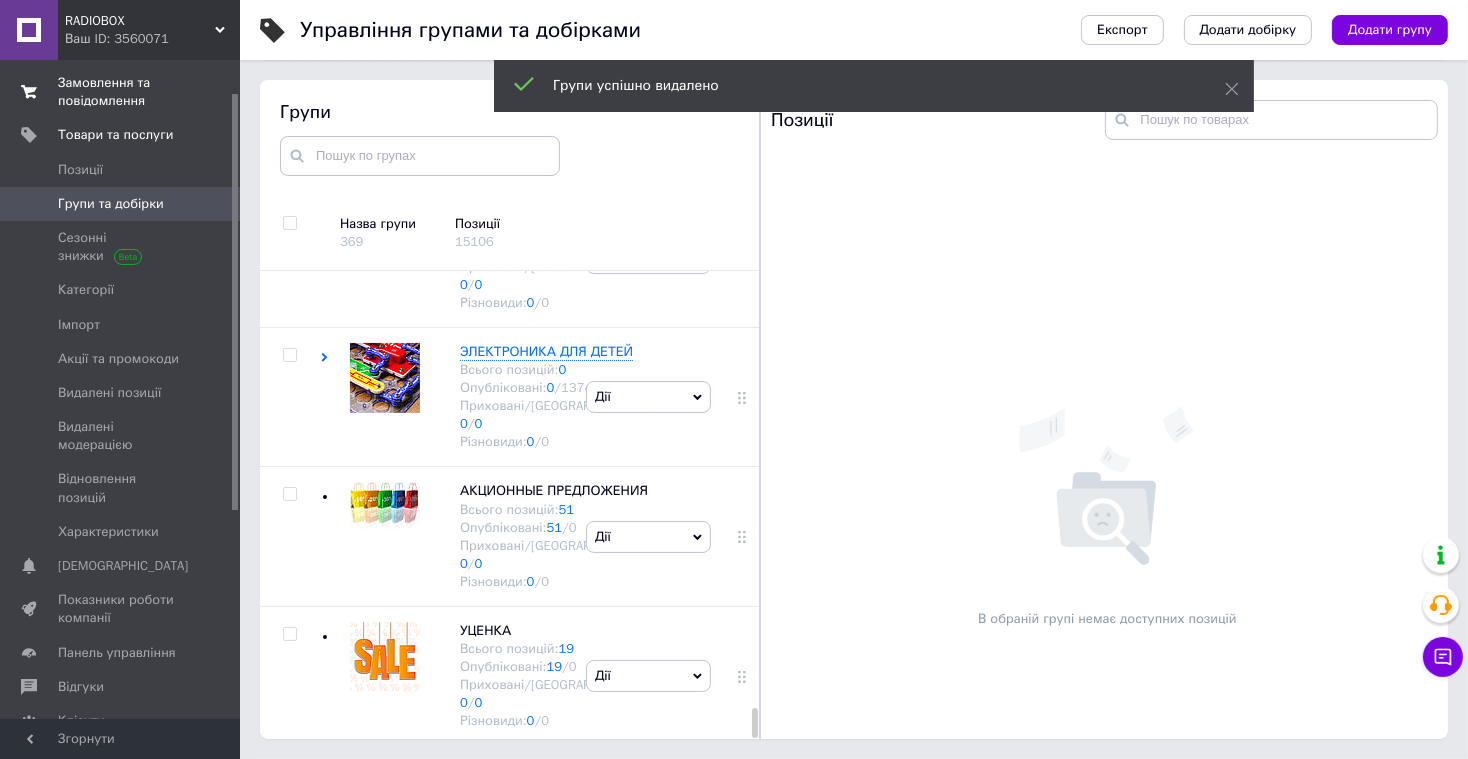 click on "Замовлення та повідомлення" at bounding box center [121, 92] 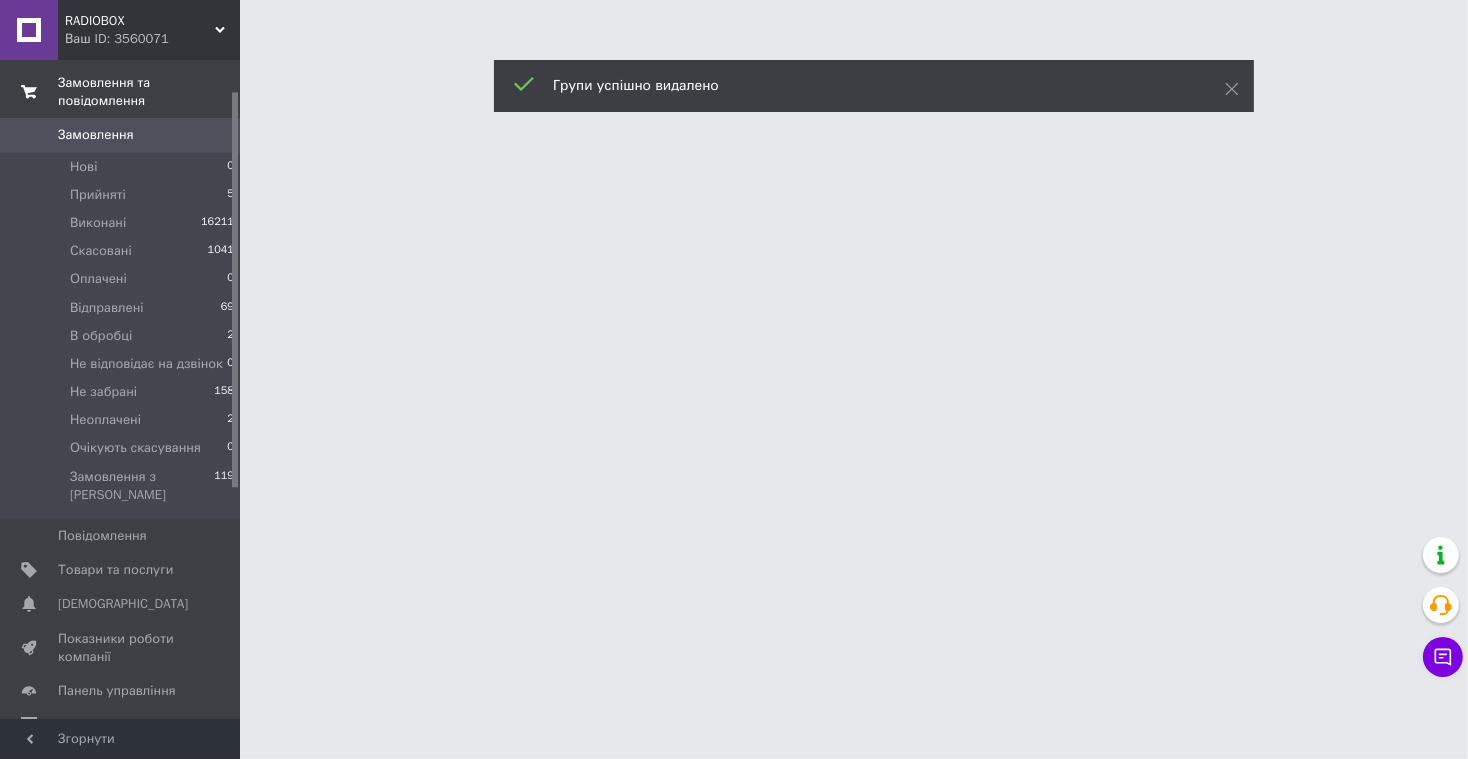 scroll, scrollTop: 0, scrollLeft: 0, axis: both 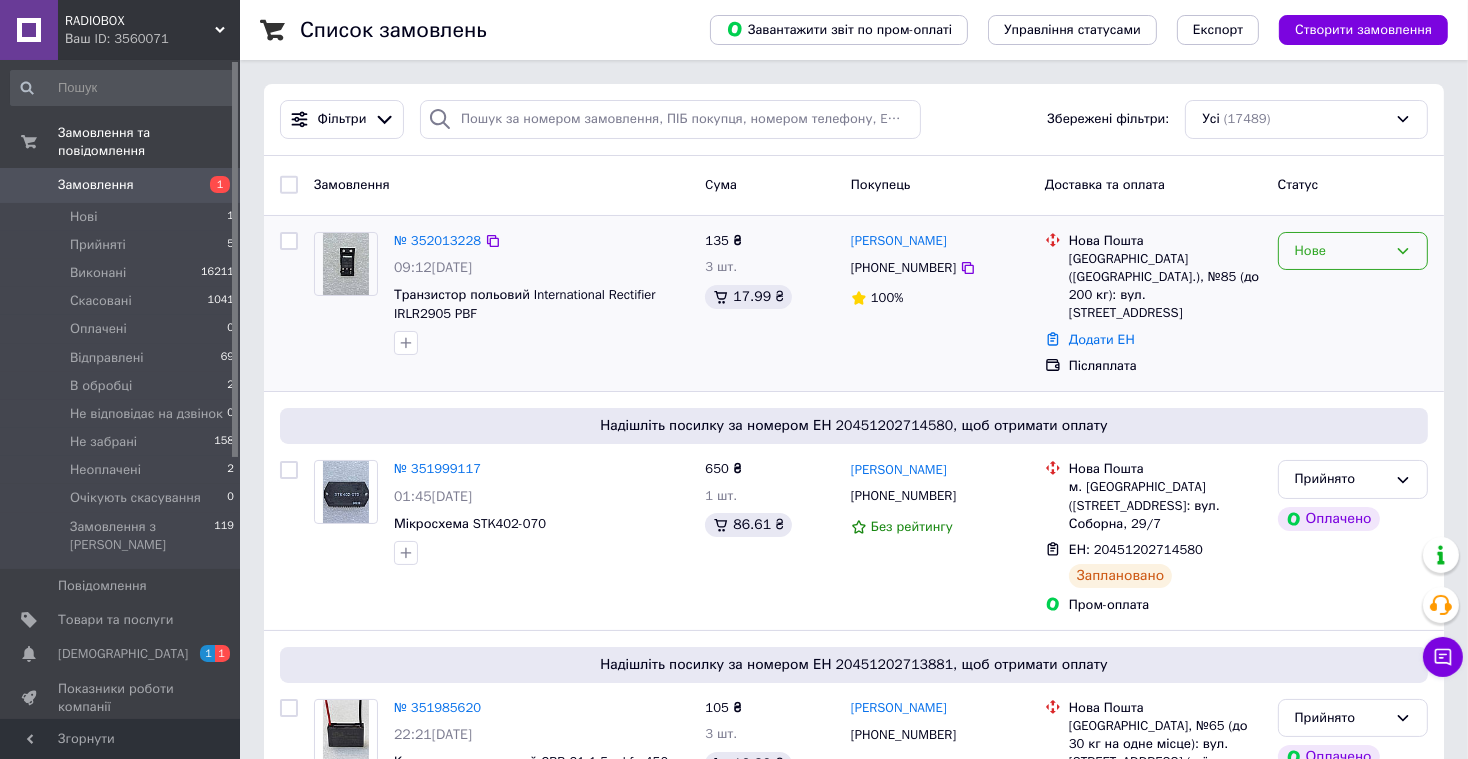 click on "Нове" at bounding box center (1353, 251) 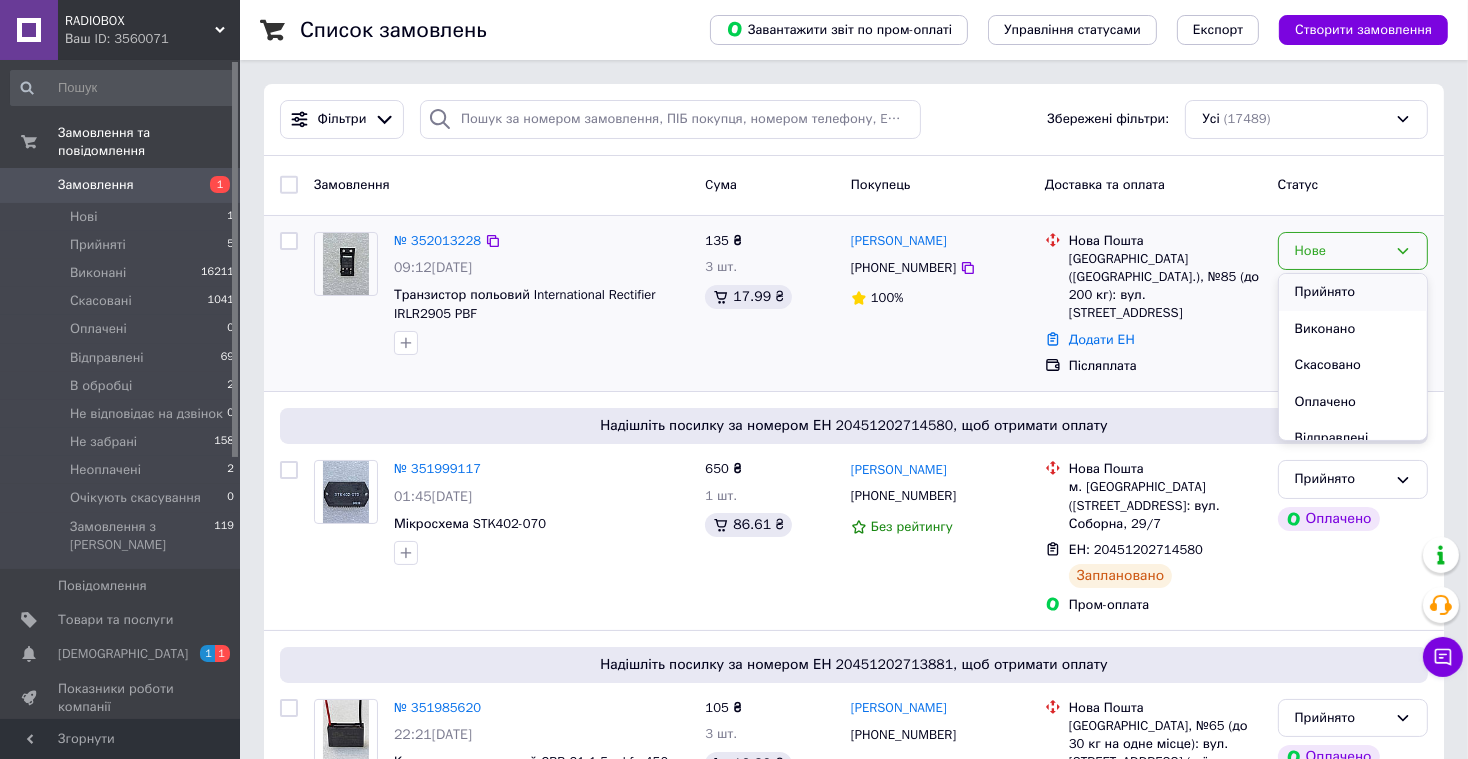 click on "Прийнято" at bounding box center (1353, 292) 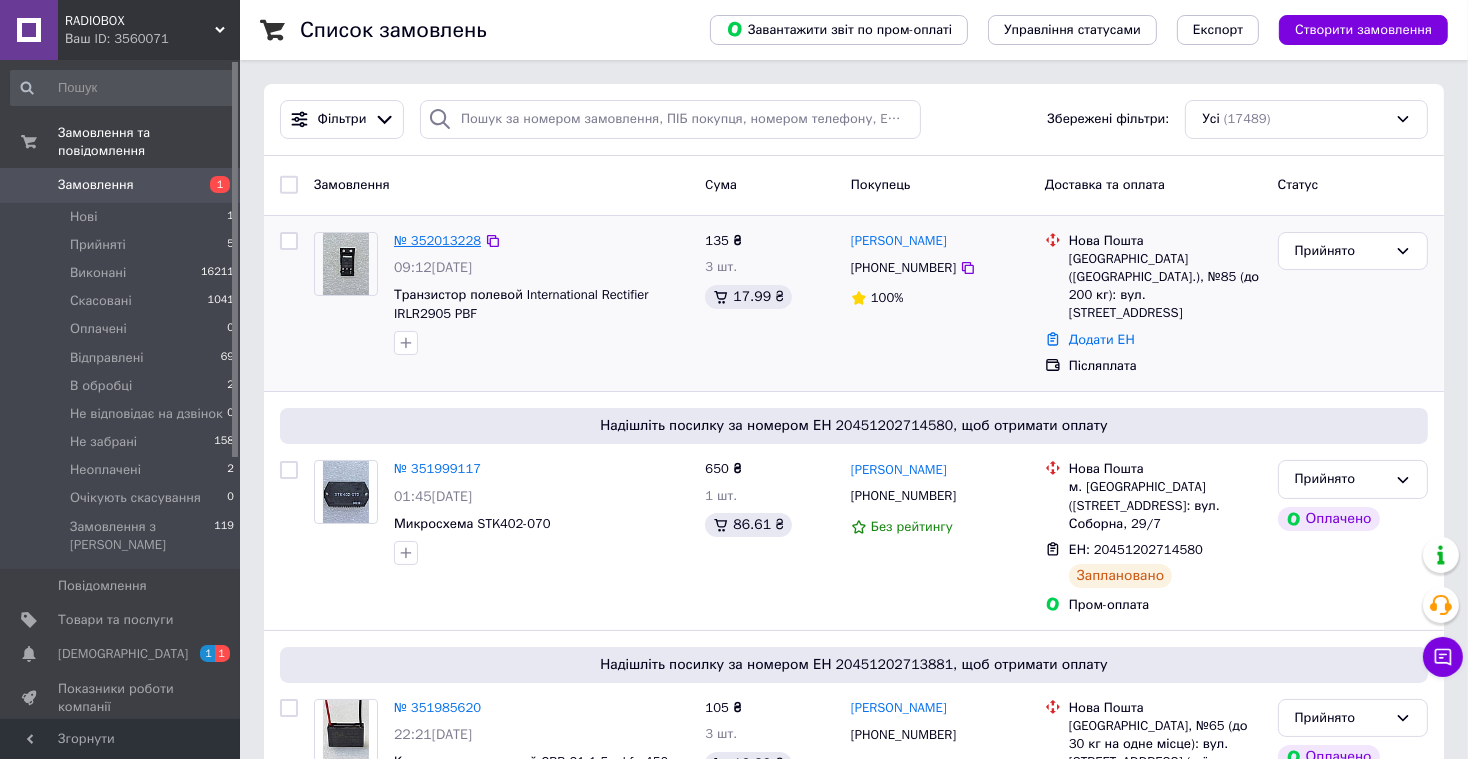 click on "№ 352013228" at bounding box center (437, 240) 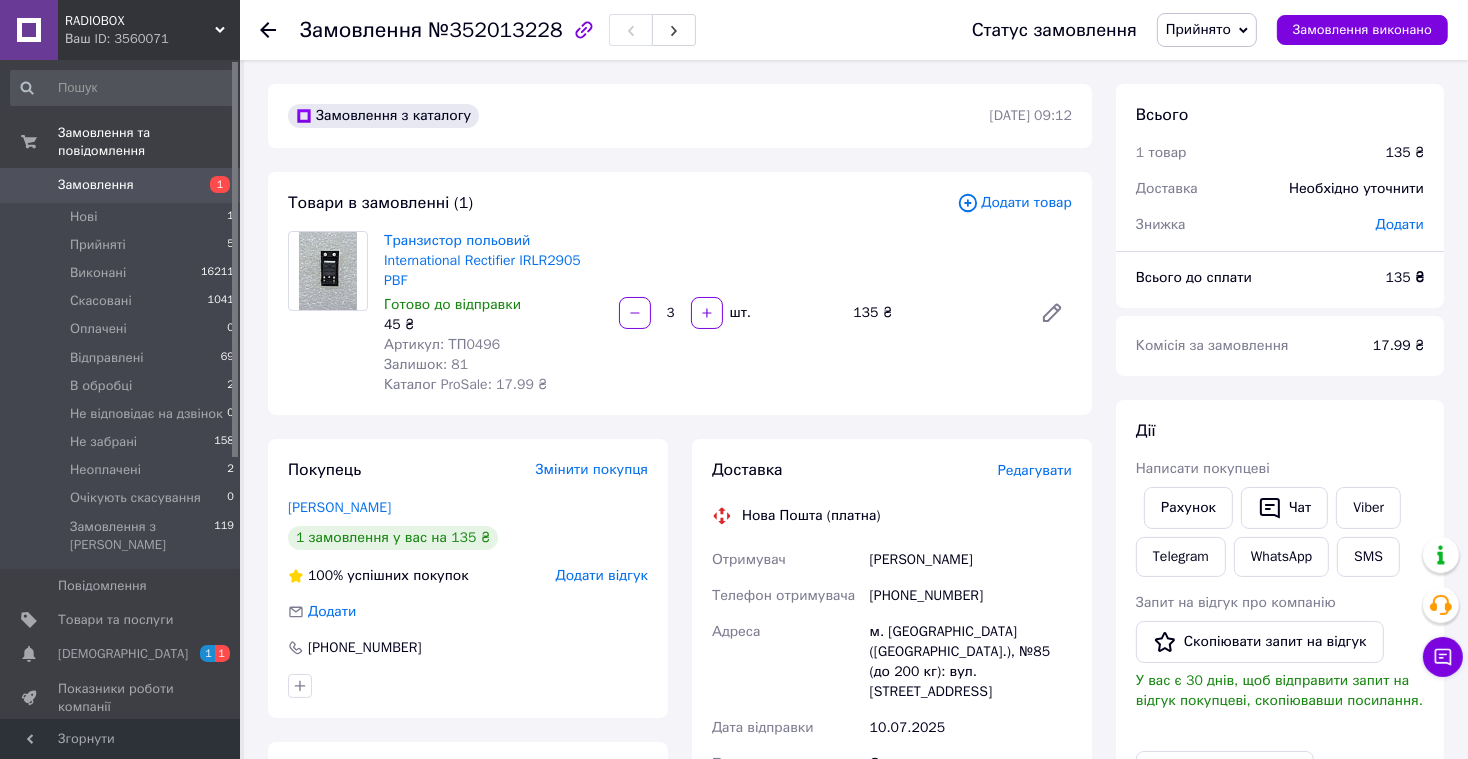 click on "Редагувати" at bounding box center [1035, 470] 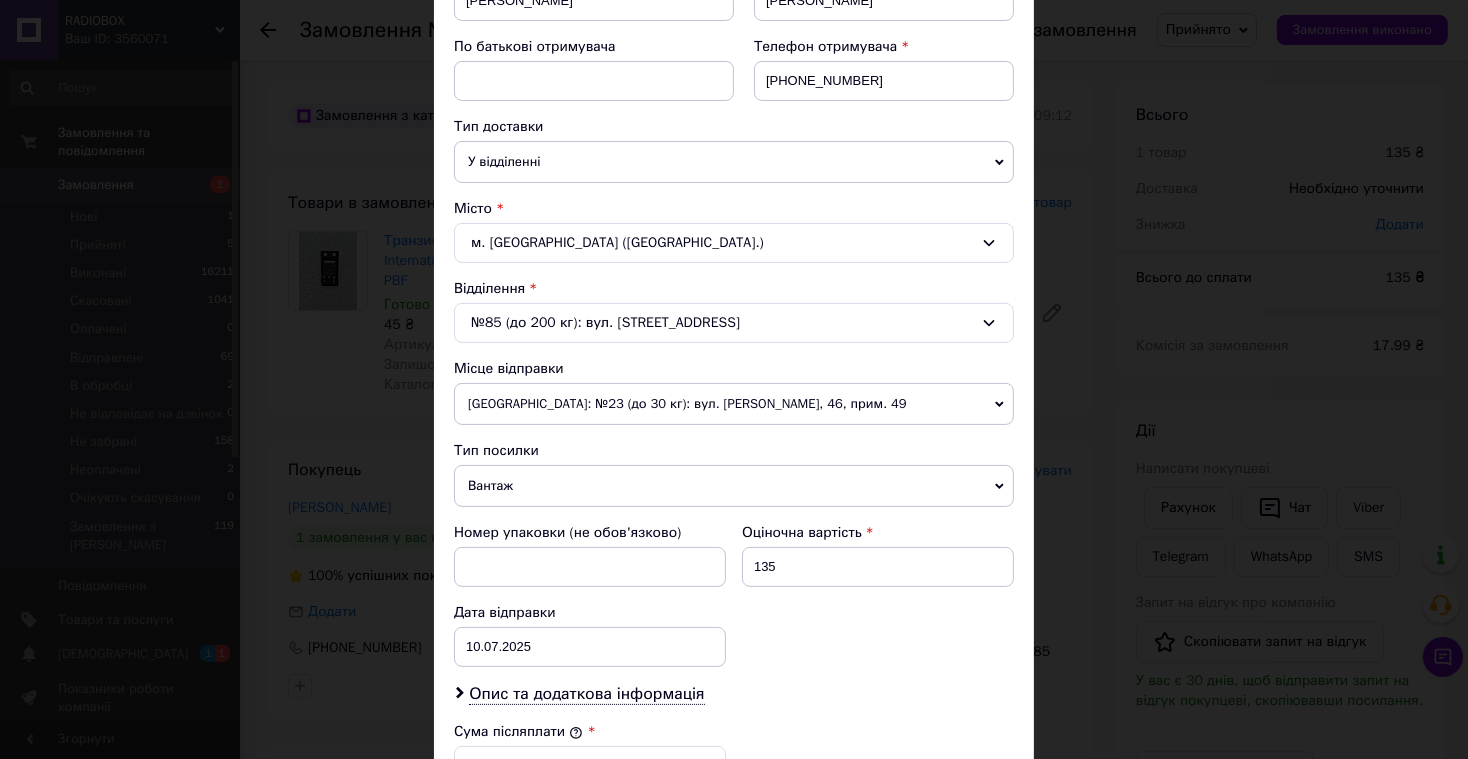 scroll, scrollTop: 364, scrollLeft: 0, axis: vertical 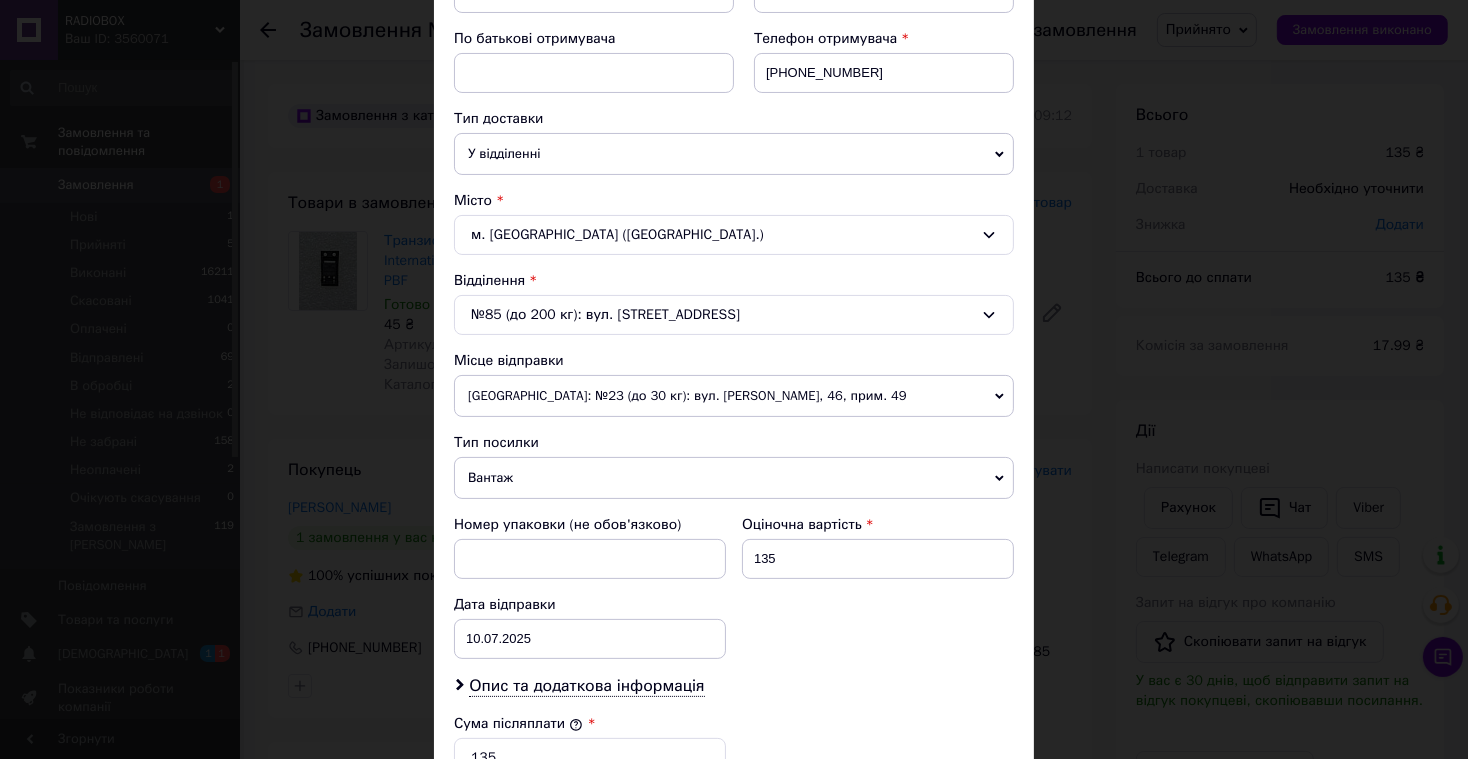 click on "Вантаж" at bounding box center [734, 478] 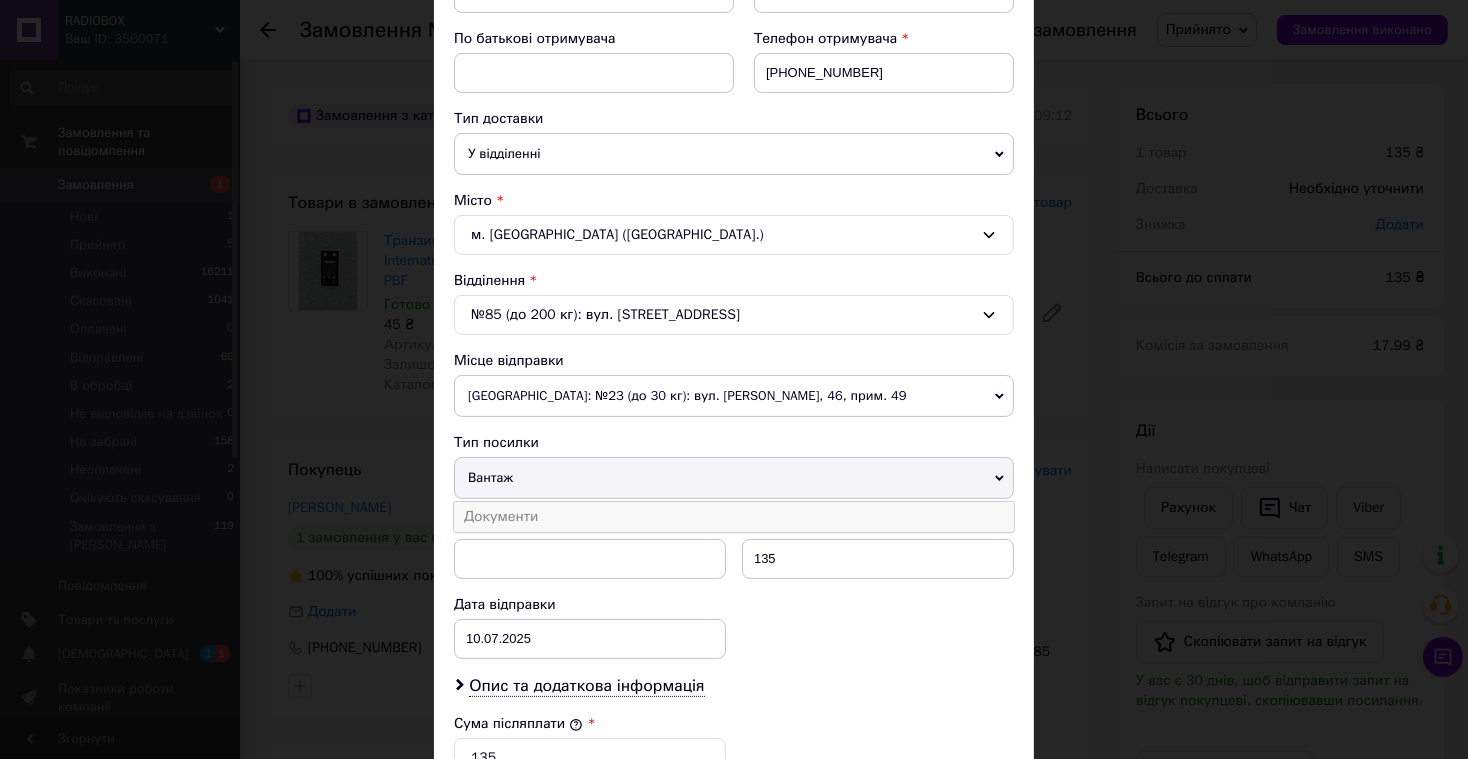 click on "Документи" at bounding box center (734, 517) 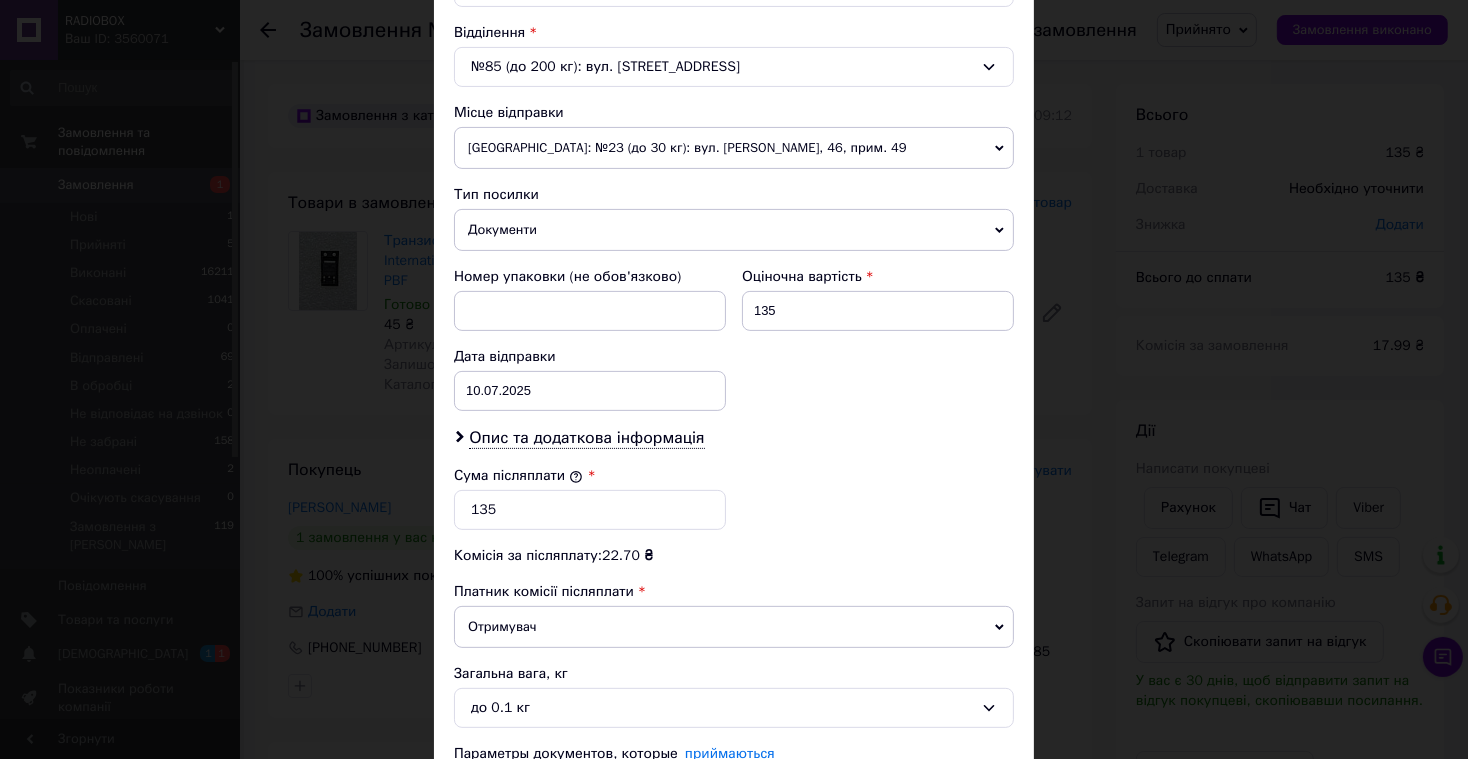 scroll, scrollTop: 784, scrollLeft: 0, axis: vertical 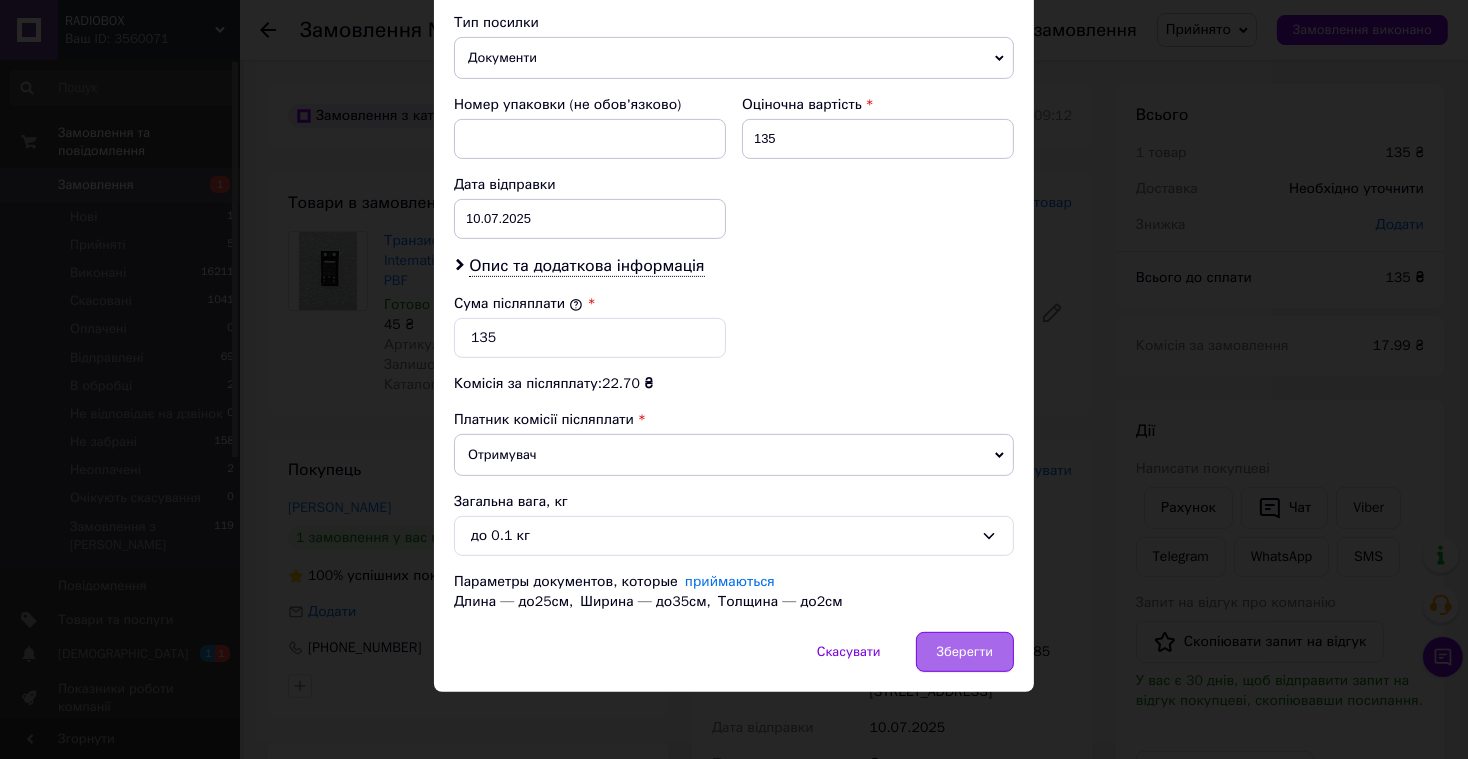 click on "Зберегти" at bounding box center [965, 652] 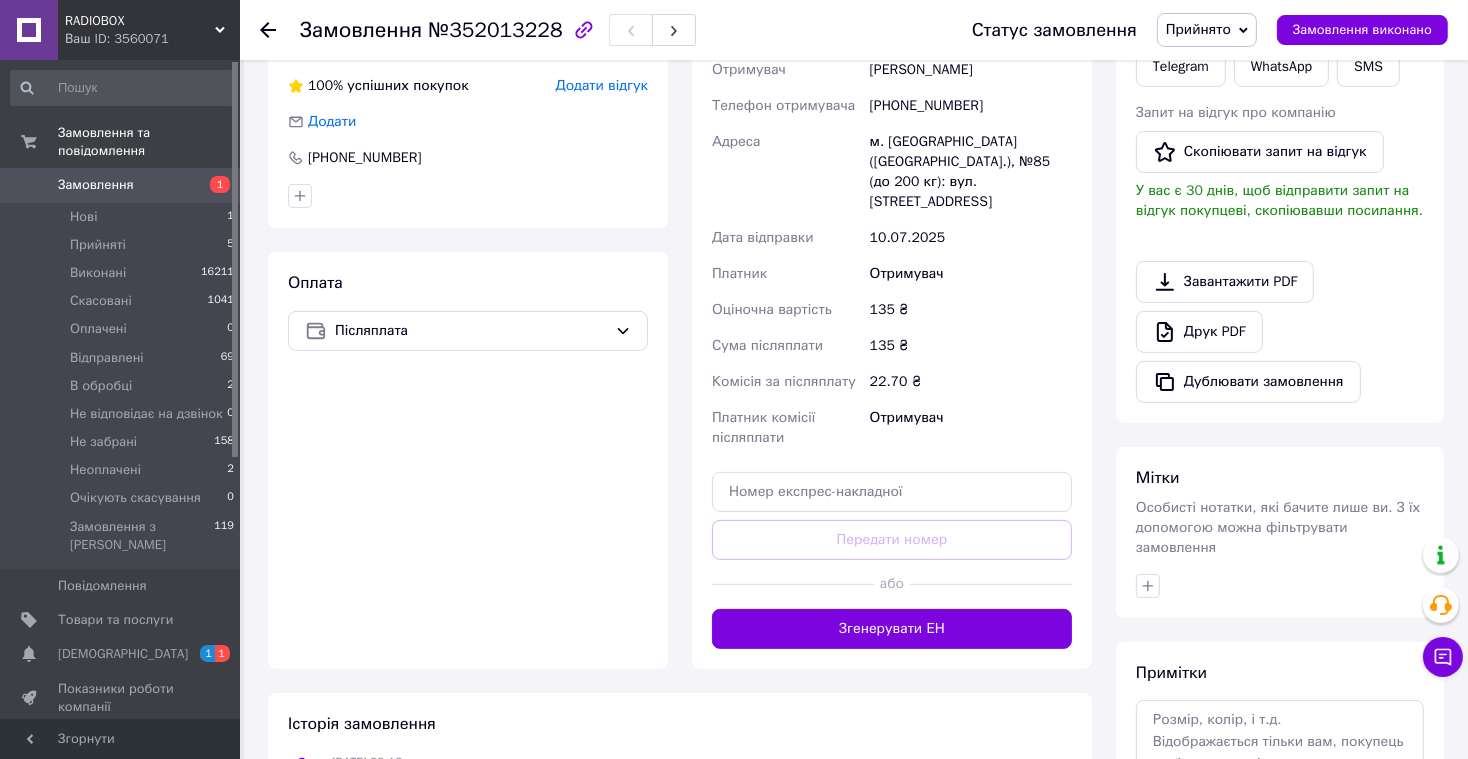 scroll, scrollTop: 505, scrollLeft: 0, axis: vertical 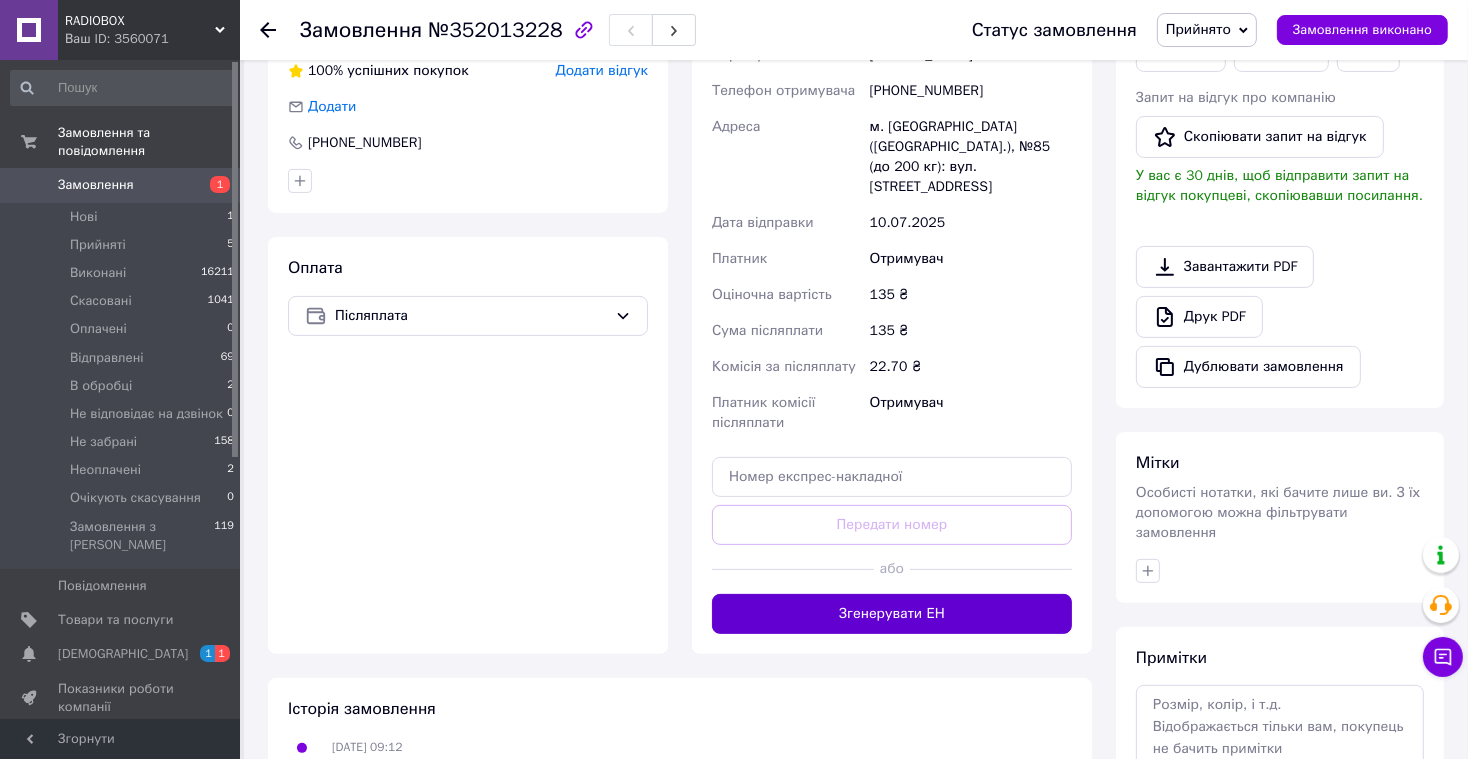 click on "Згенерувати ЕН" at bounding box center (892, 614) 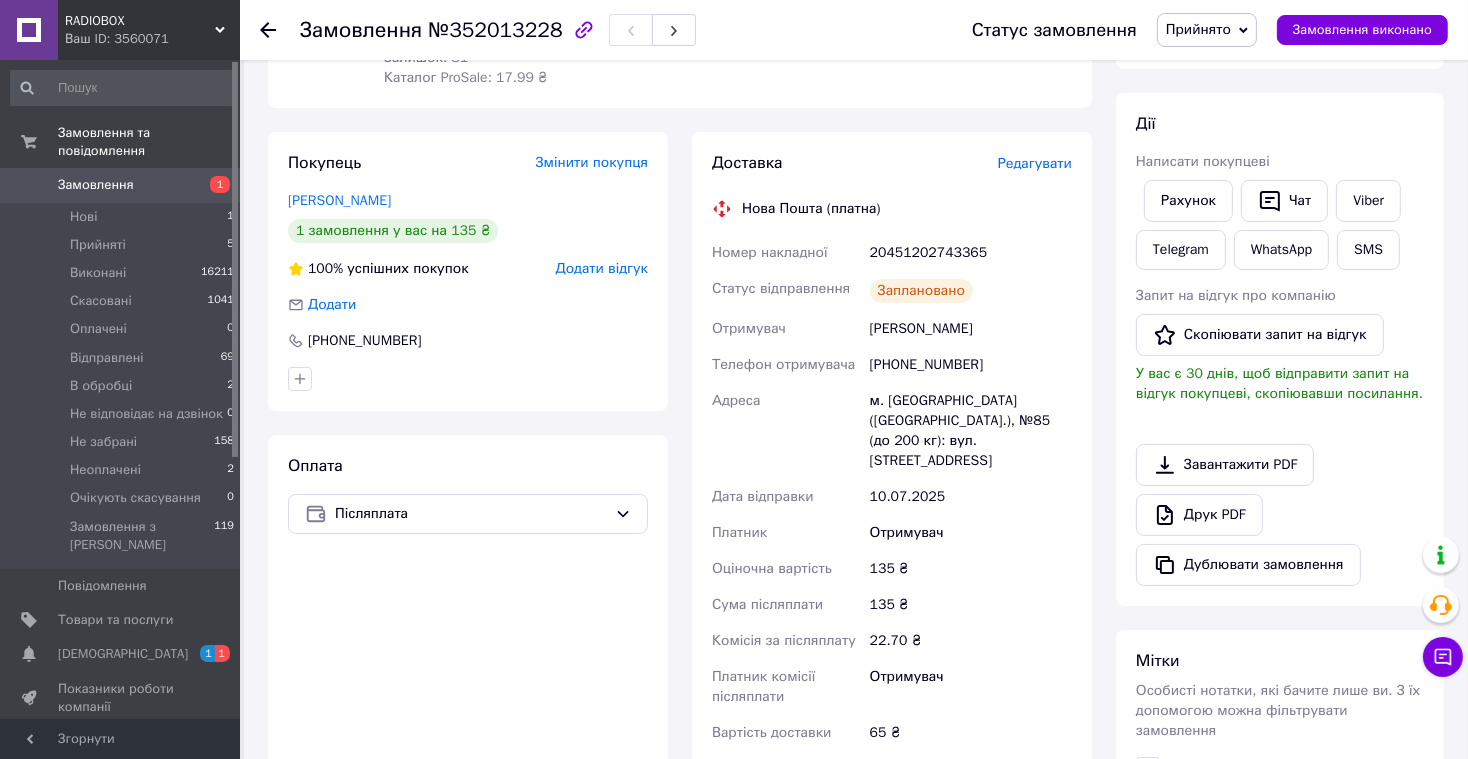 scroll, scrollTop: 299, scrollLeft: 0, axis: vertical 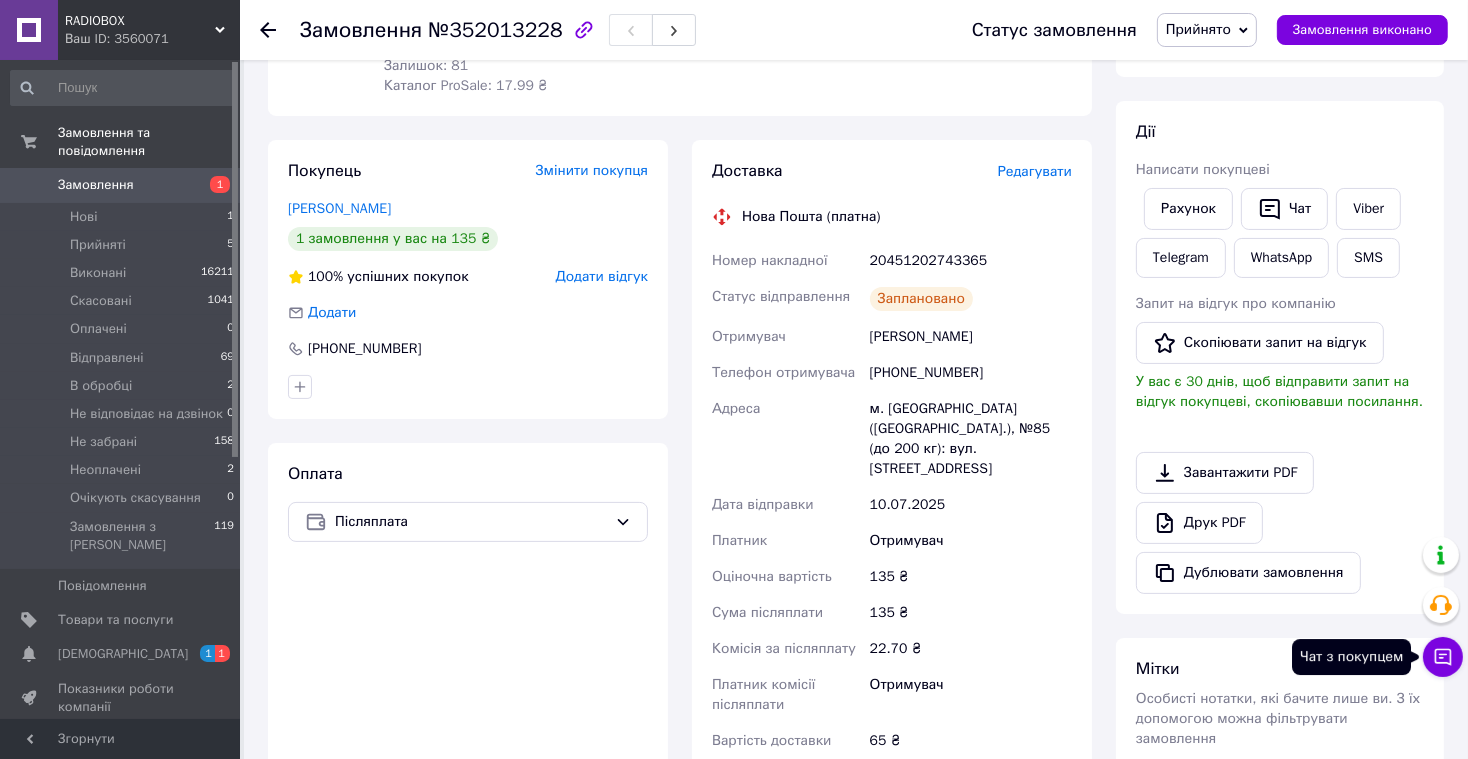 click 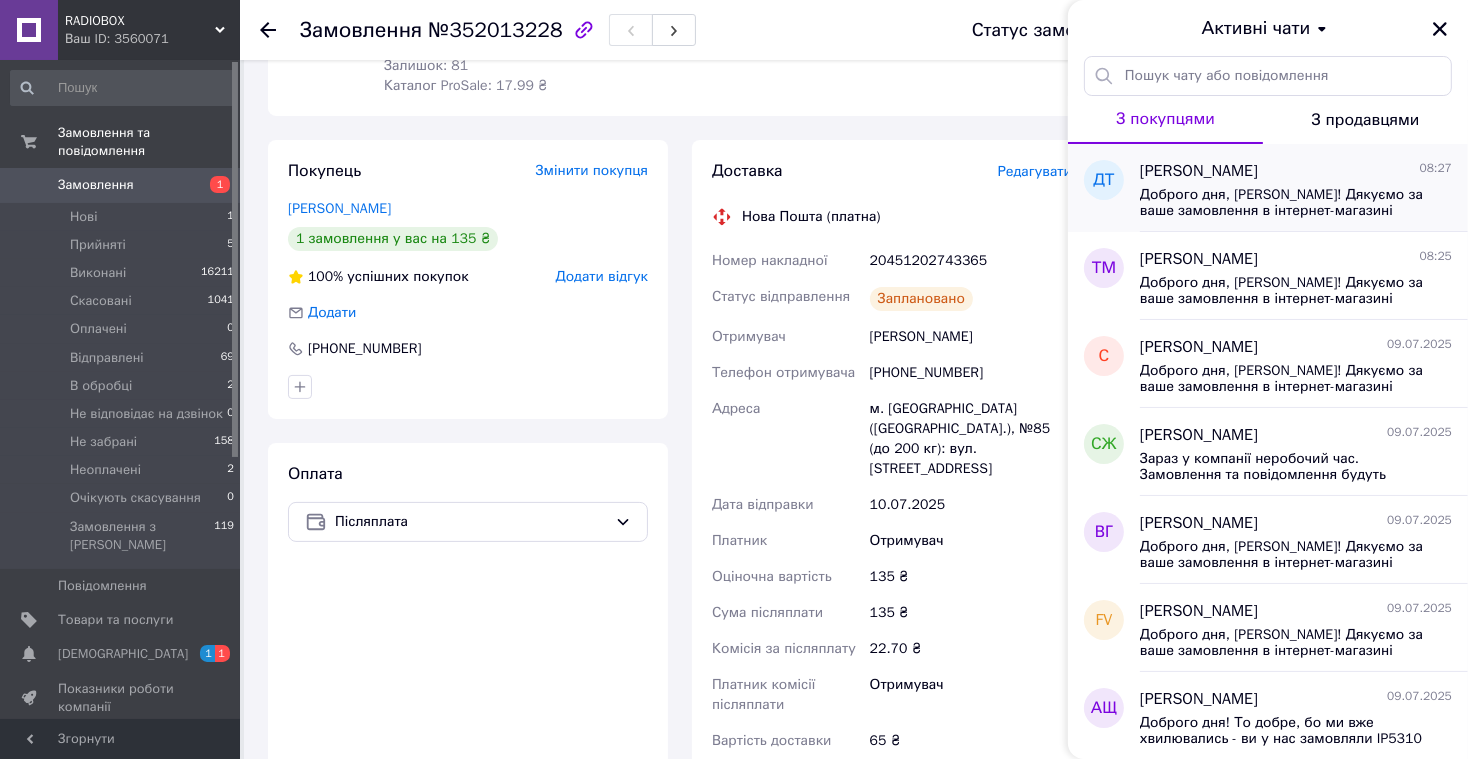 click on "Доброго дня, [PERSON_NAME]!
Дякуємо за ваше замовлення в інтернет-магазині [URL][DOMAIN_NAME]
Замовлення сформовано і буде відправлено вам сьогодні.
Номер накладної
20451202714580
Очікуйте доставку.
Якщо ви маєте будь-які запитання, будь ласка, зв'яжіться з нами за номерами:
[PHONE_NUMBER] (технічний спеціаліст)
або
[PHONE_NUMBER] (організаційні питання).
З повагою, адміністратор [PERSON_NAME]!" at bounding box center [1282, 203] 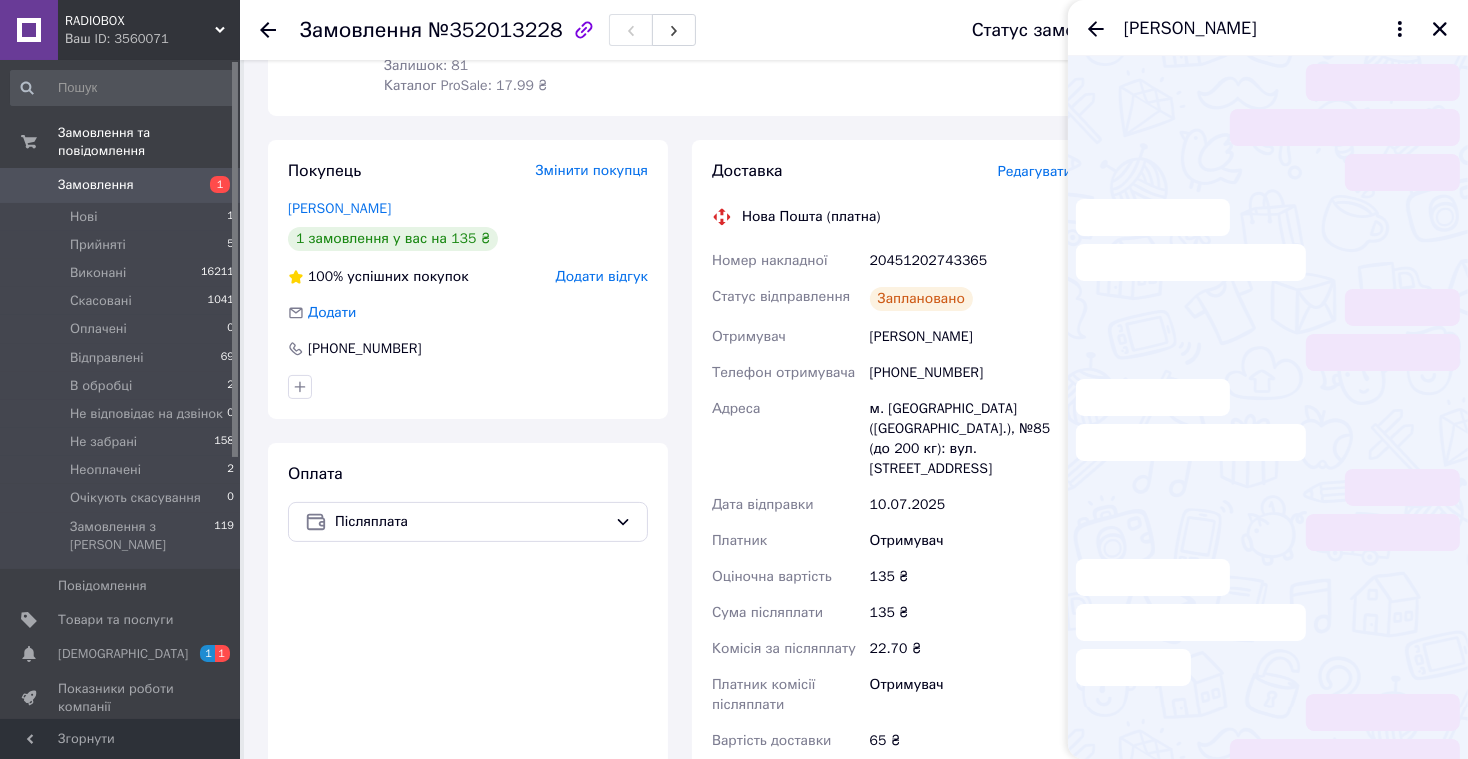 scroll, scrollTop: 241, scrollLeft: 0, axis: vertical 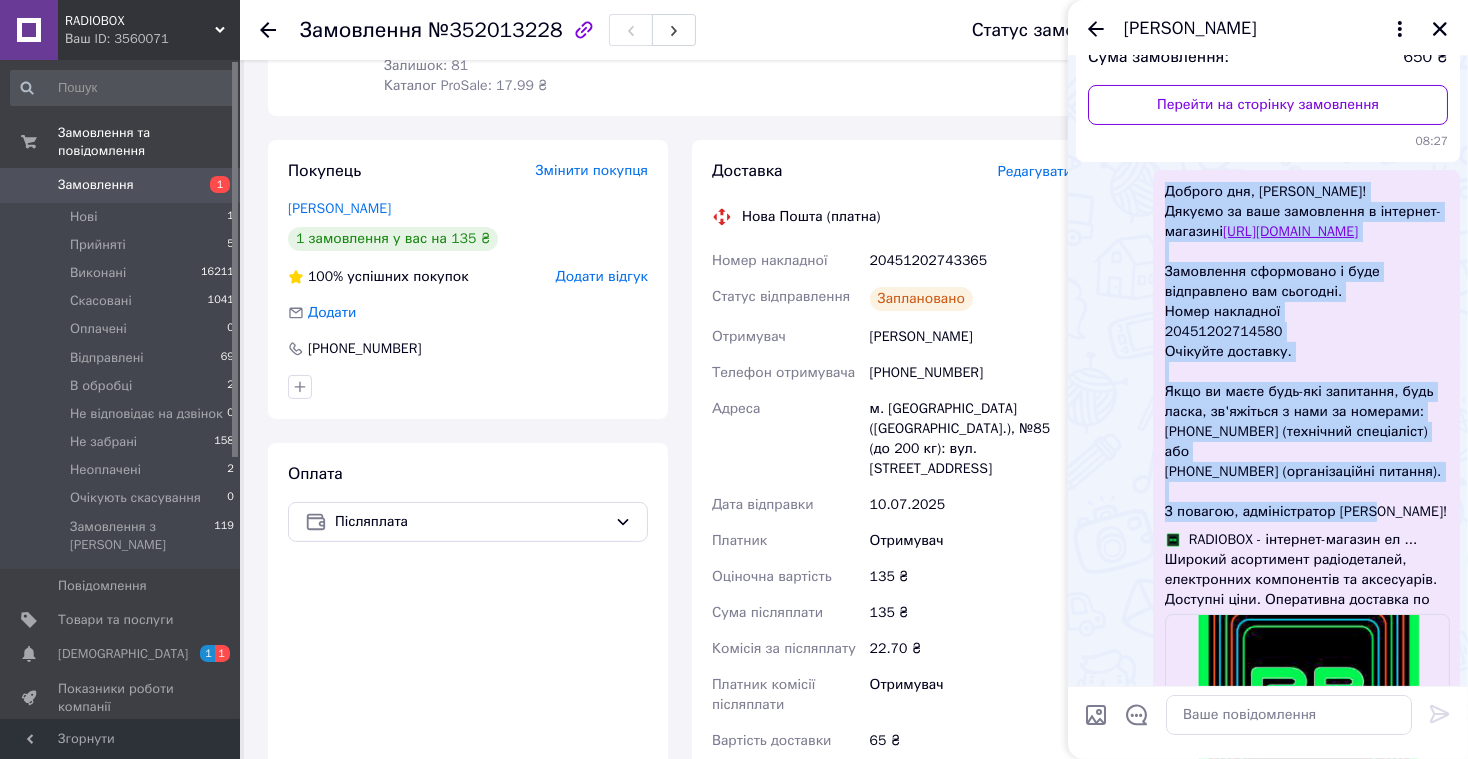 drag, startPoint x: 1165, startPoint y: 189, endPoint x: 1385, endPoint y: 522, distance: 399.11026 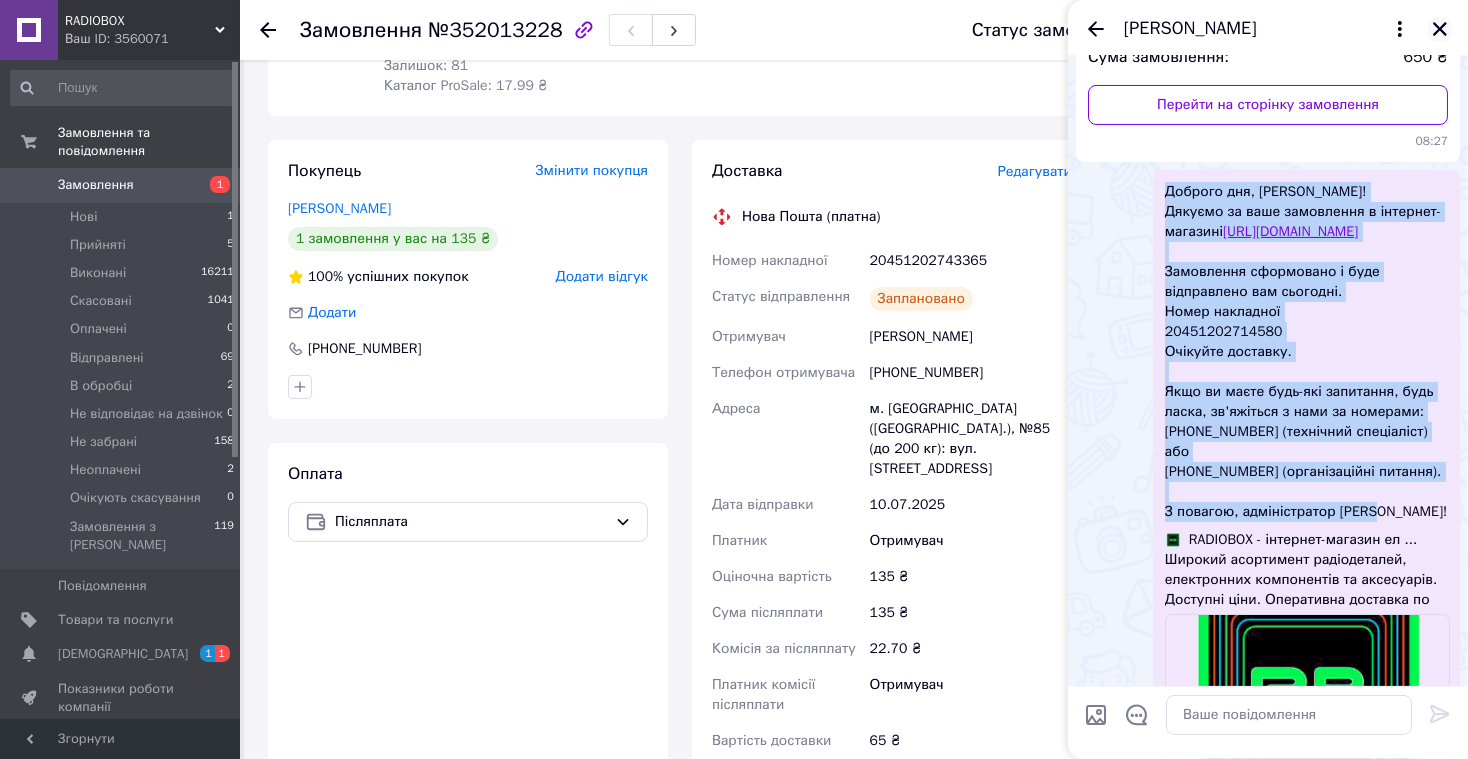 click 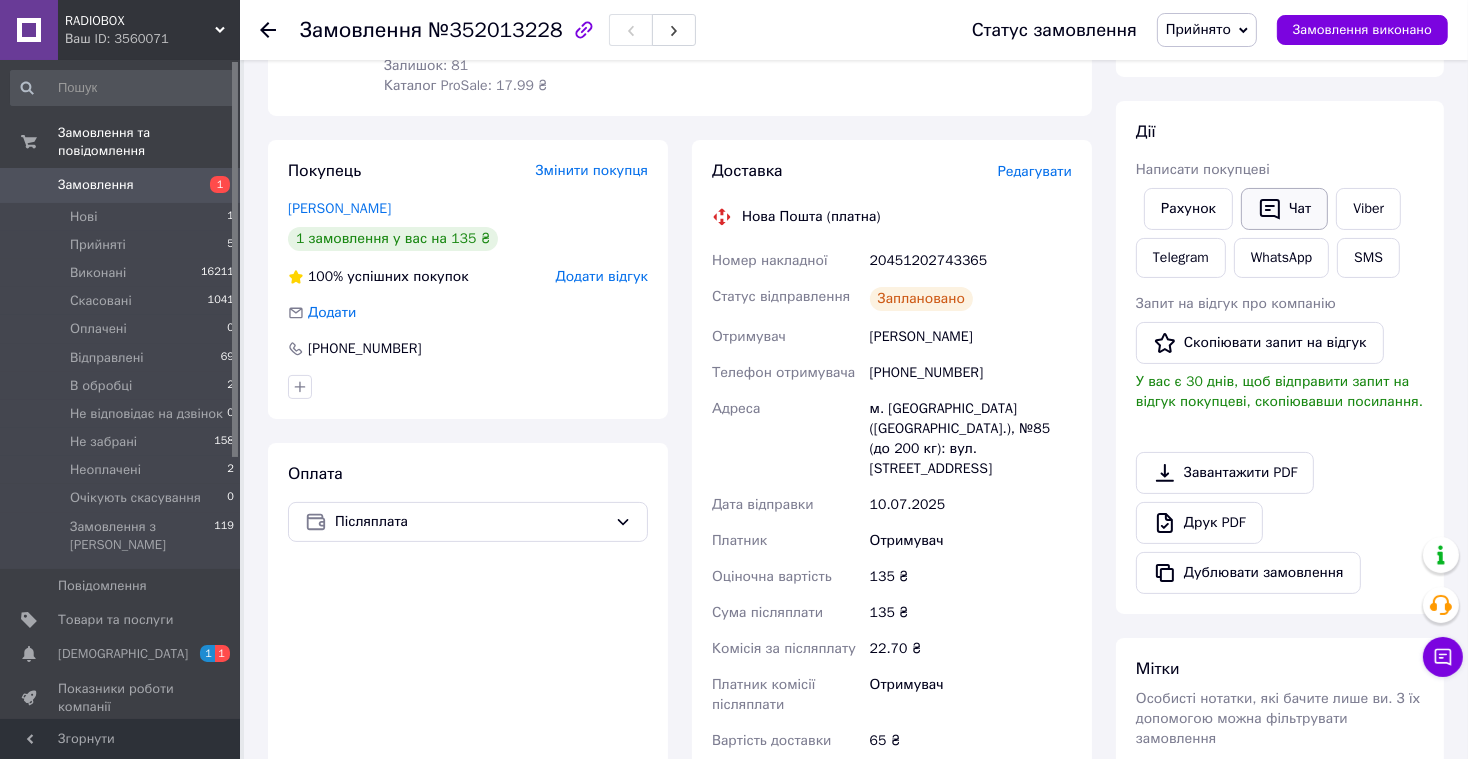 click on "Чат" at bounding box center (1284, 209) 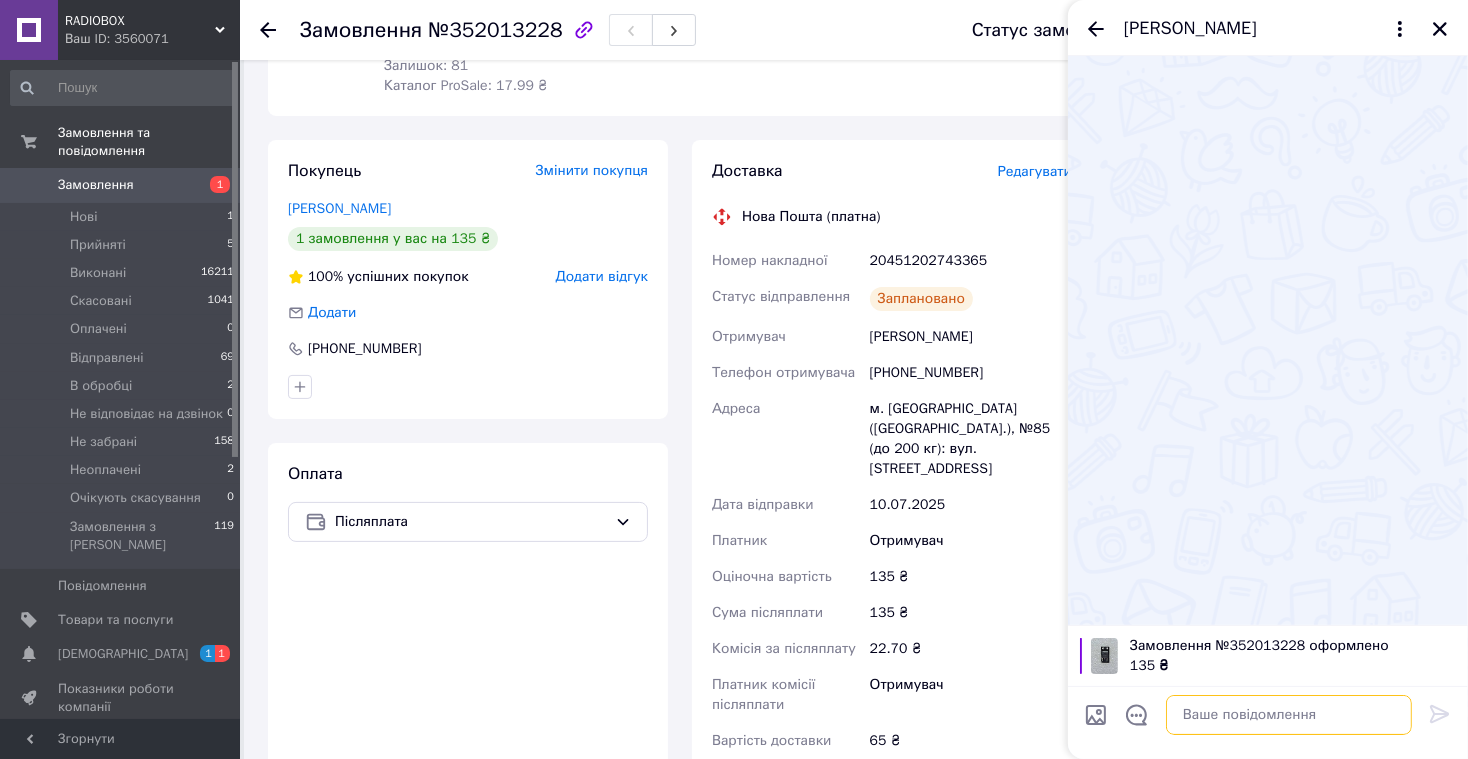 click at bounding box center (1289, 715) 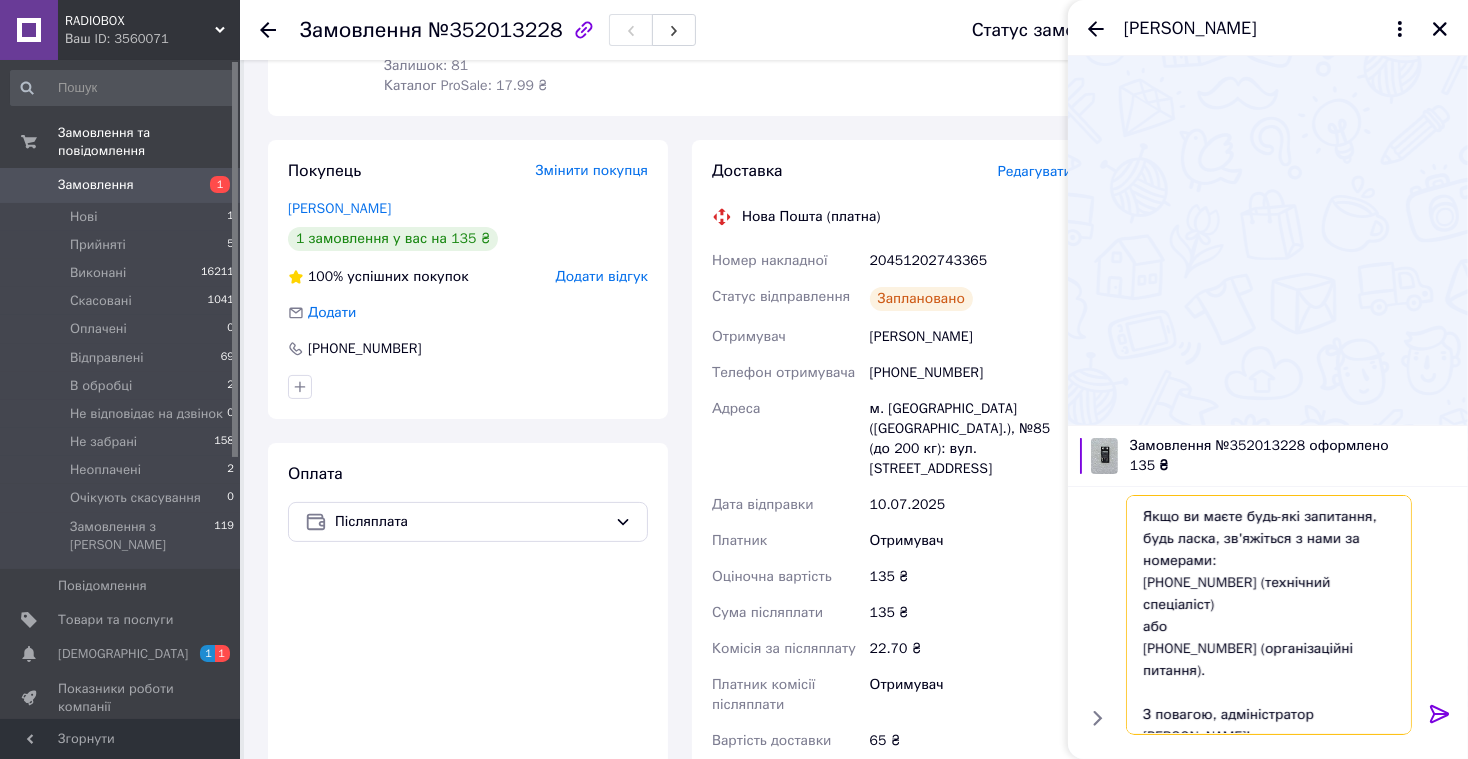 scroll, scrollTop: 0, scrollLeft: 0, axis: both 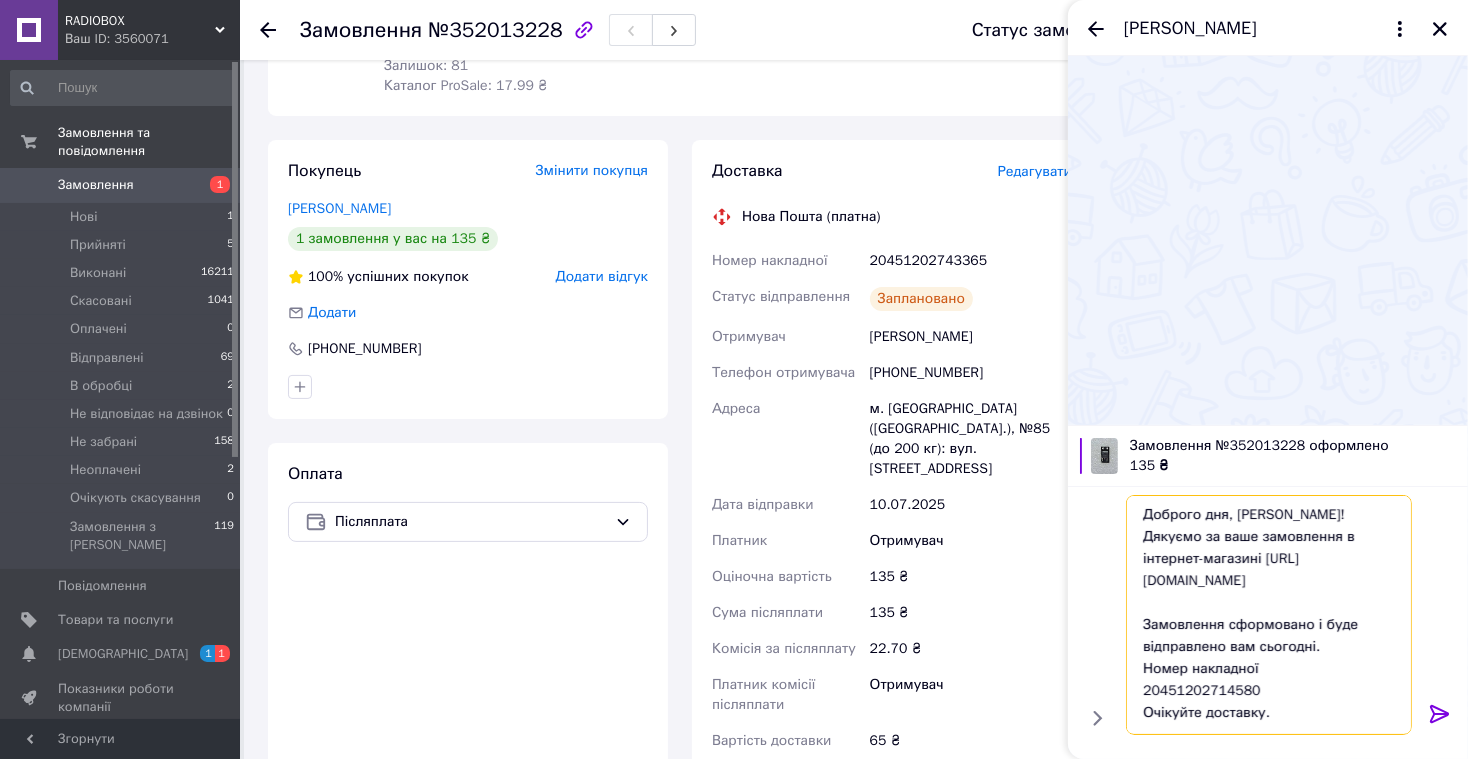 click on "Доброго дня, [PERSON_NAME]!
Дякуємо за ваше замовлення в інтернет-магазині [URL][DOMAIN_NAME]
Замовлення сформовано і буде відправлено вам сьогодні.
Номер накладної
20451202714580
Очікуйте доставку.
Якщо ви маєте будь-які запитання, будь ласка, зв'яжіться з нами за номерами:
[PHONE_NUMBER] (технічний спеціаліст)
або
[PHONE_NUMBER] (організаційні питання).
З повагою, адміністратор [PERSON_NAME]!" at bounding box center [1269, 615] 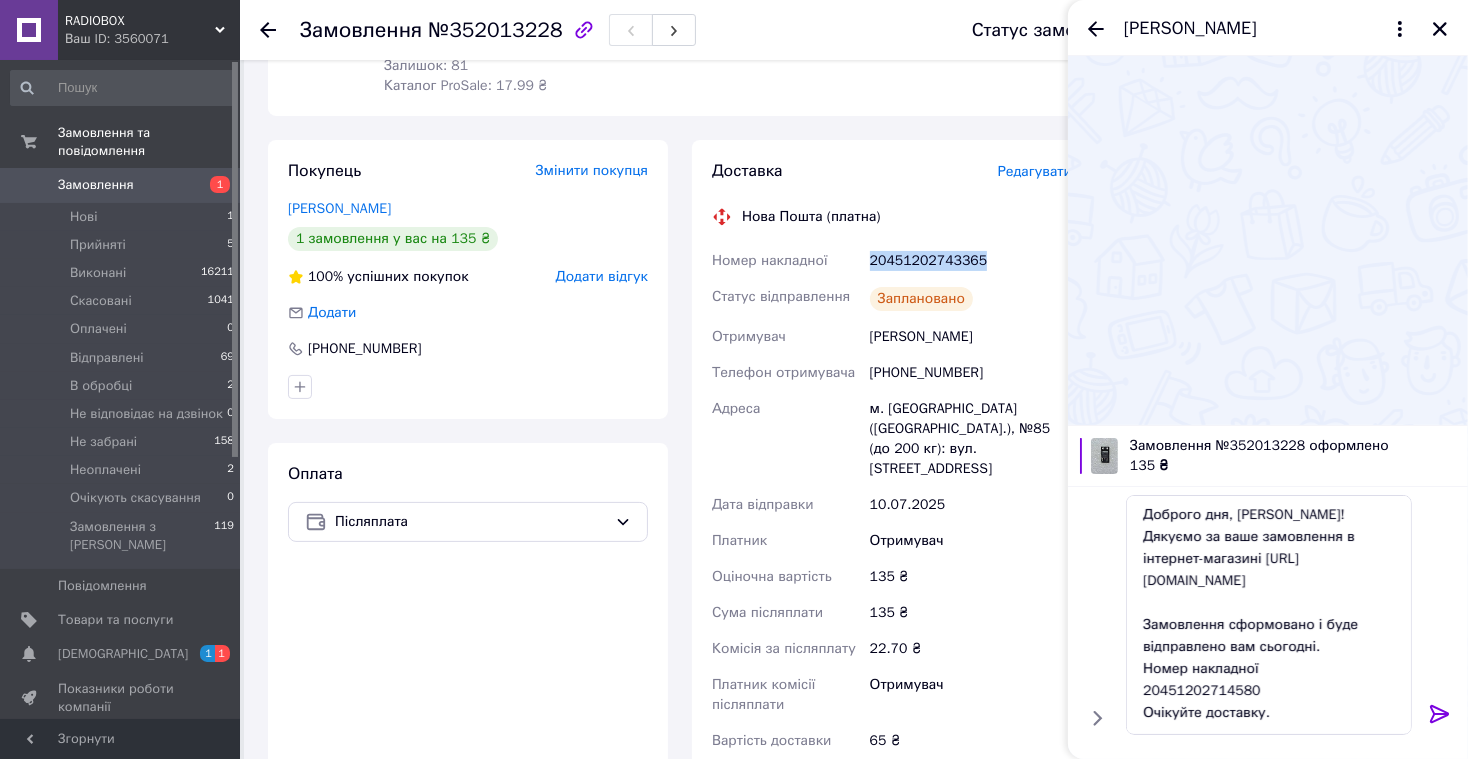 drag, startPoint x: 872, startPoint y: 262, endPoint x: 980, endPoint y: 265, distance: 108.04166 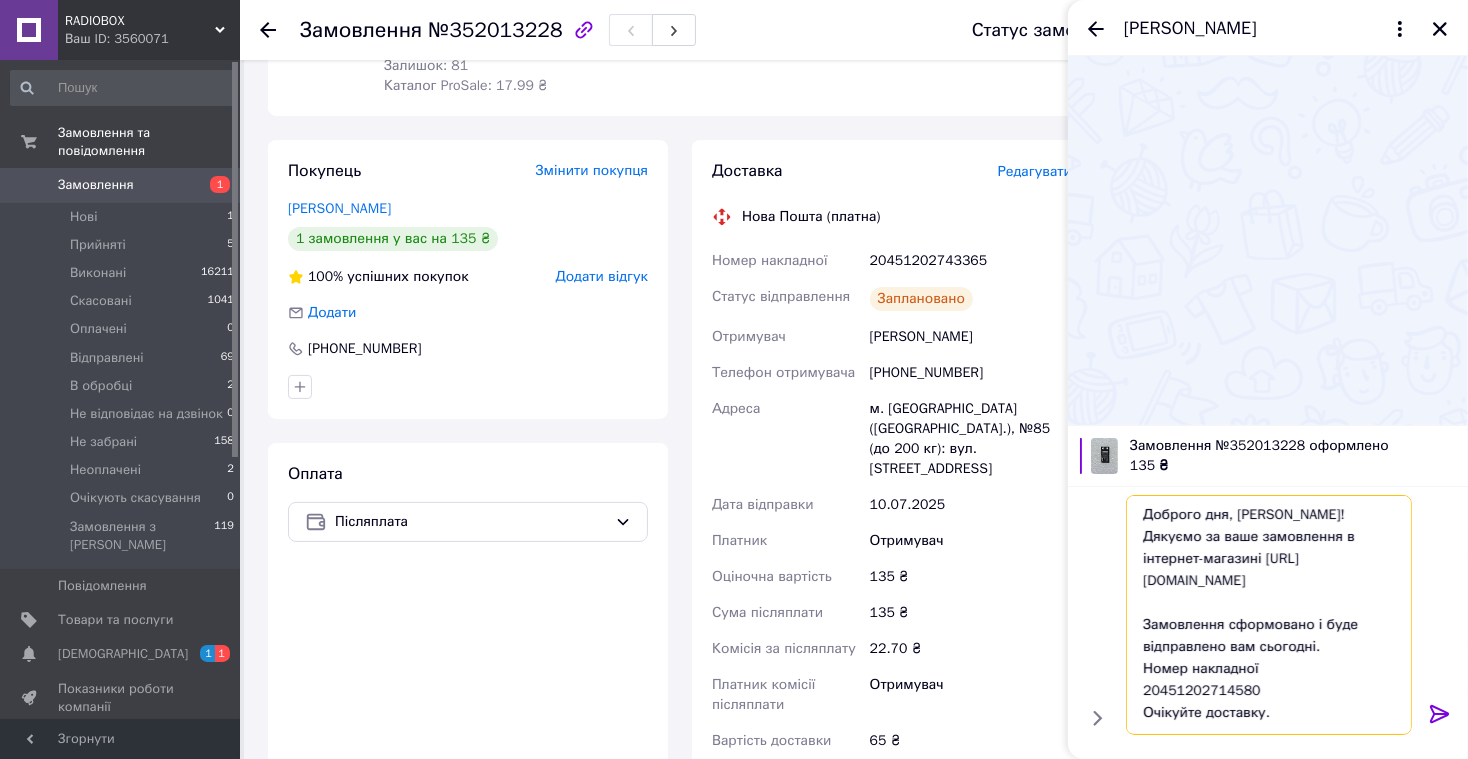 drag, startPoint x: 1142, startPoint y: 693, endPoint x: 1292, endPoint y: 690, distance: 150.03 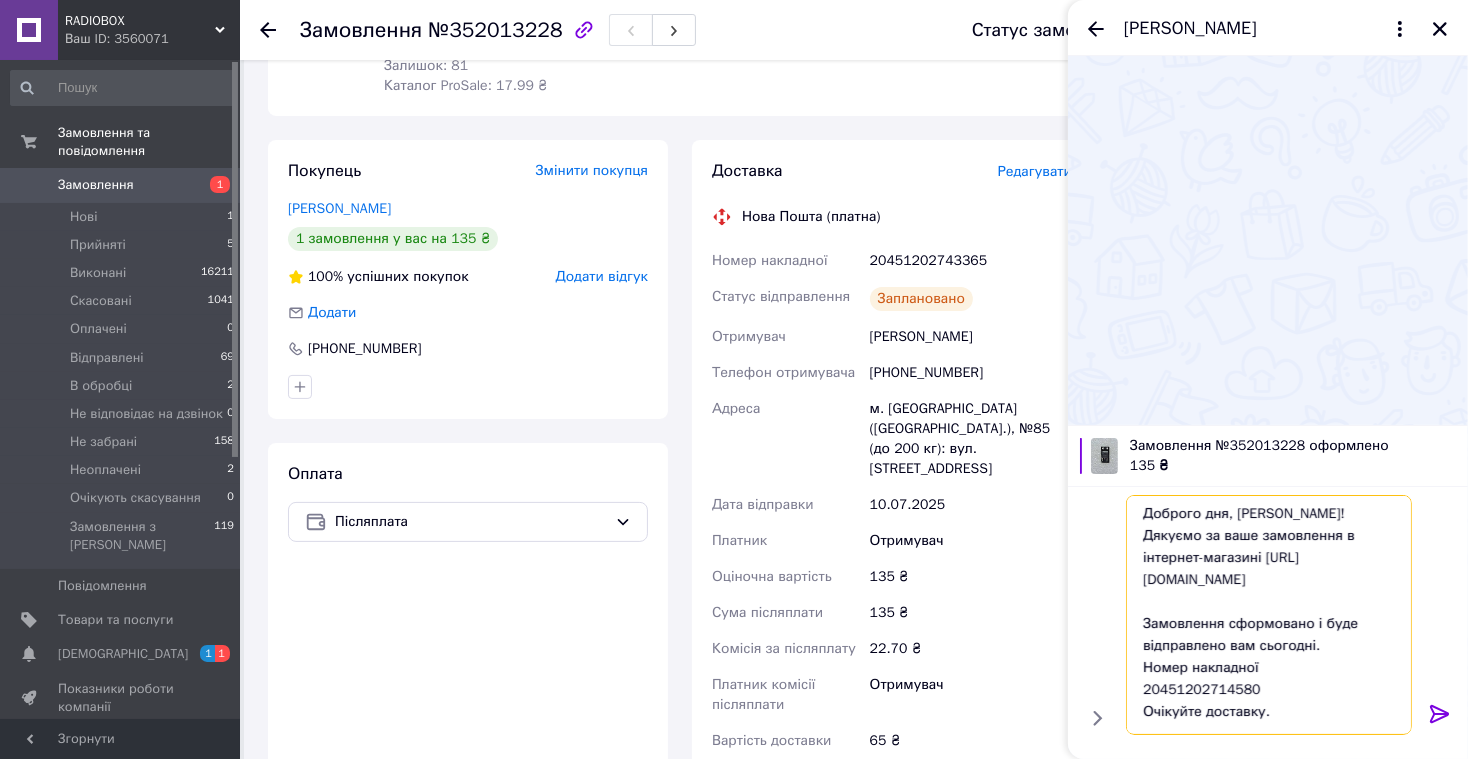 paste on "43365" 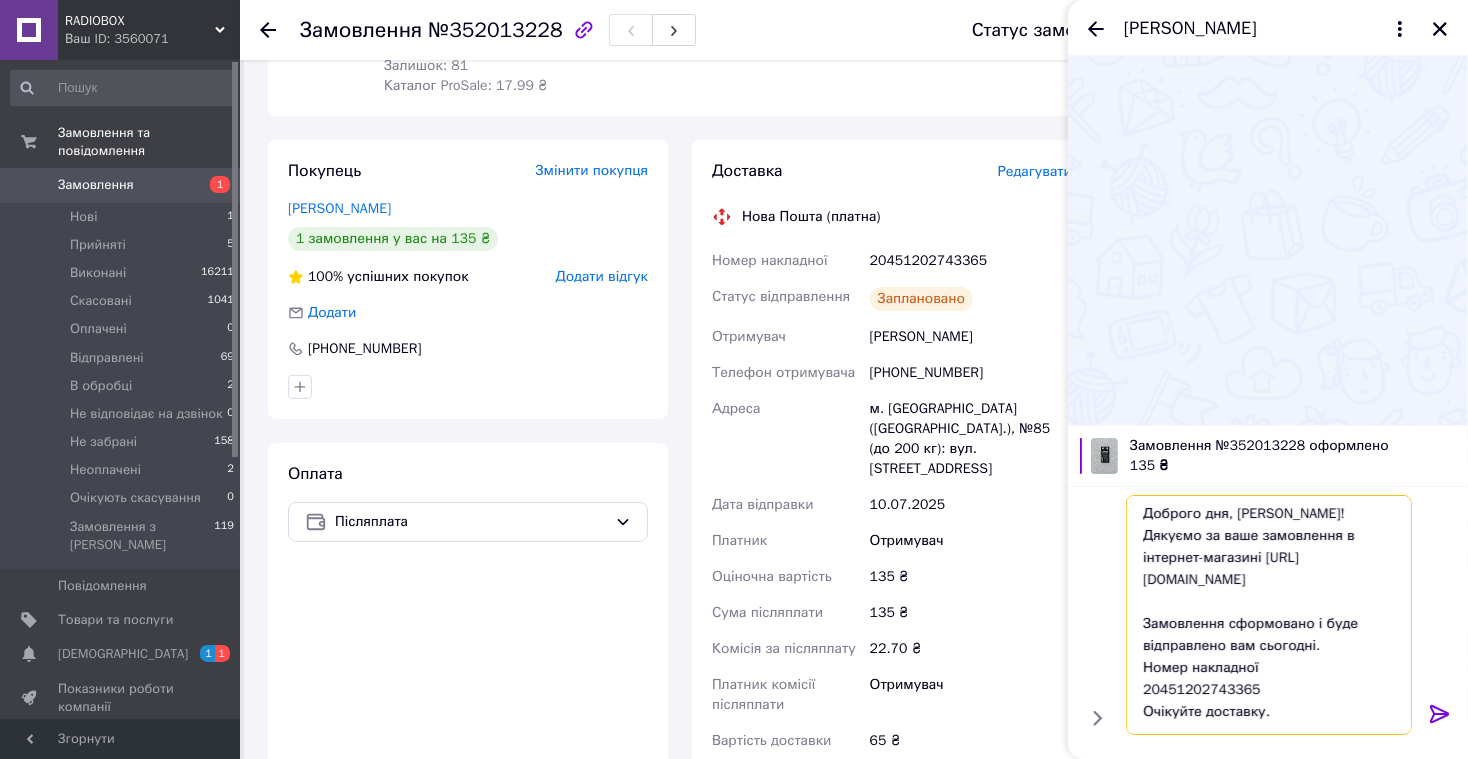 type on "Доброго дня, [PERSON_NAME]!
Дякуємо за ваше замовлення в інтернет-магазині [URL][DOMAIN_NAME]
Замовлення сформовано і буде відправлено вам сьогодні.
Номер накладної
20451202743365
Очікуйте доставку.
Якщо ви маєте будь-які запитання, будь ласка, зв'яжіться з нами за номерами:
[PHONE_NUMBER] (технічний спеціаліст)
або
[PHONE_NUMBER] (організаційні питання).
З повагою, адміністратор [PERSON_NAME]!" 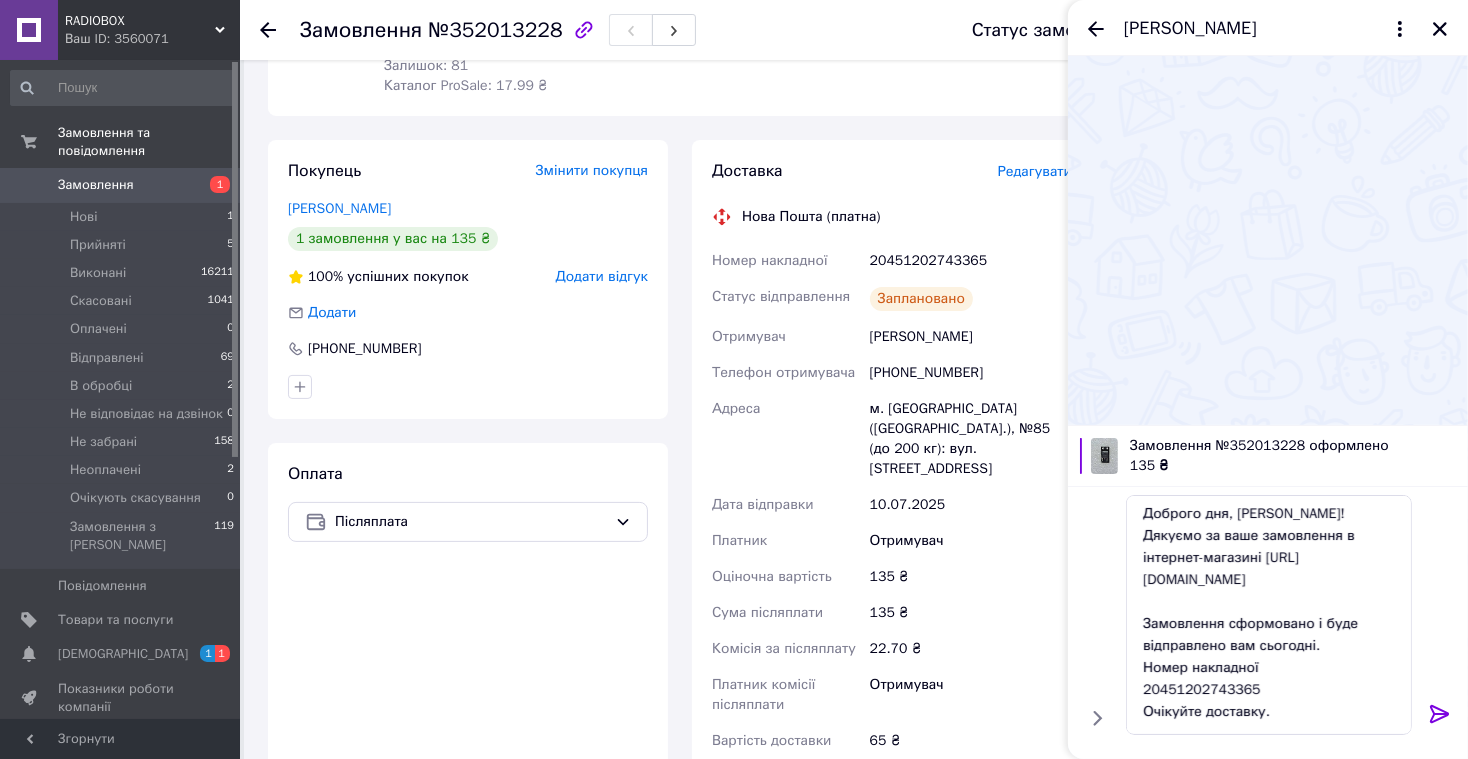 click 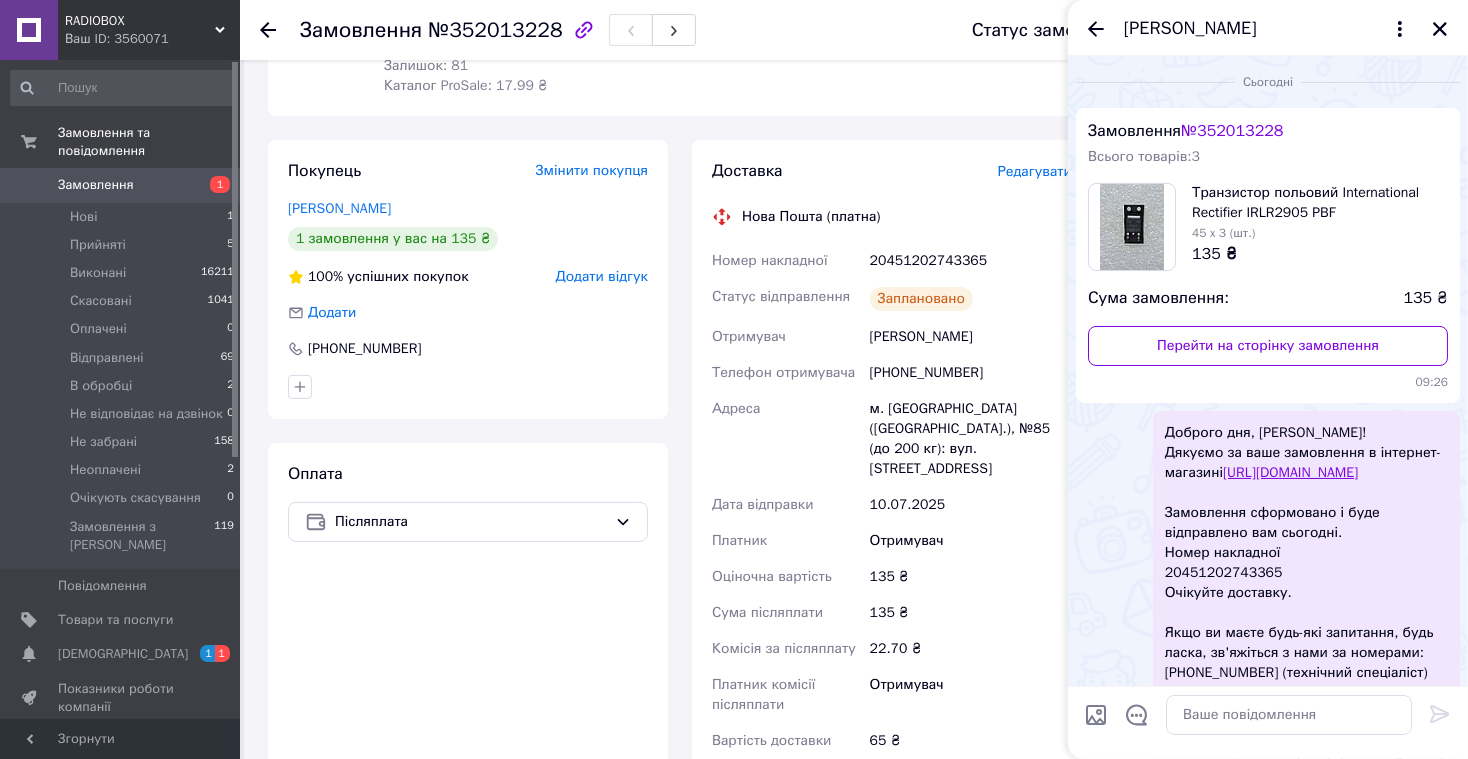 scroll, scrollTop: 0, scrollLeft: 0, axis: both 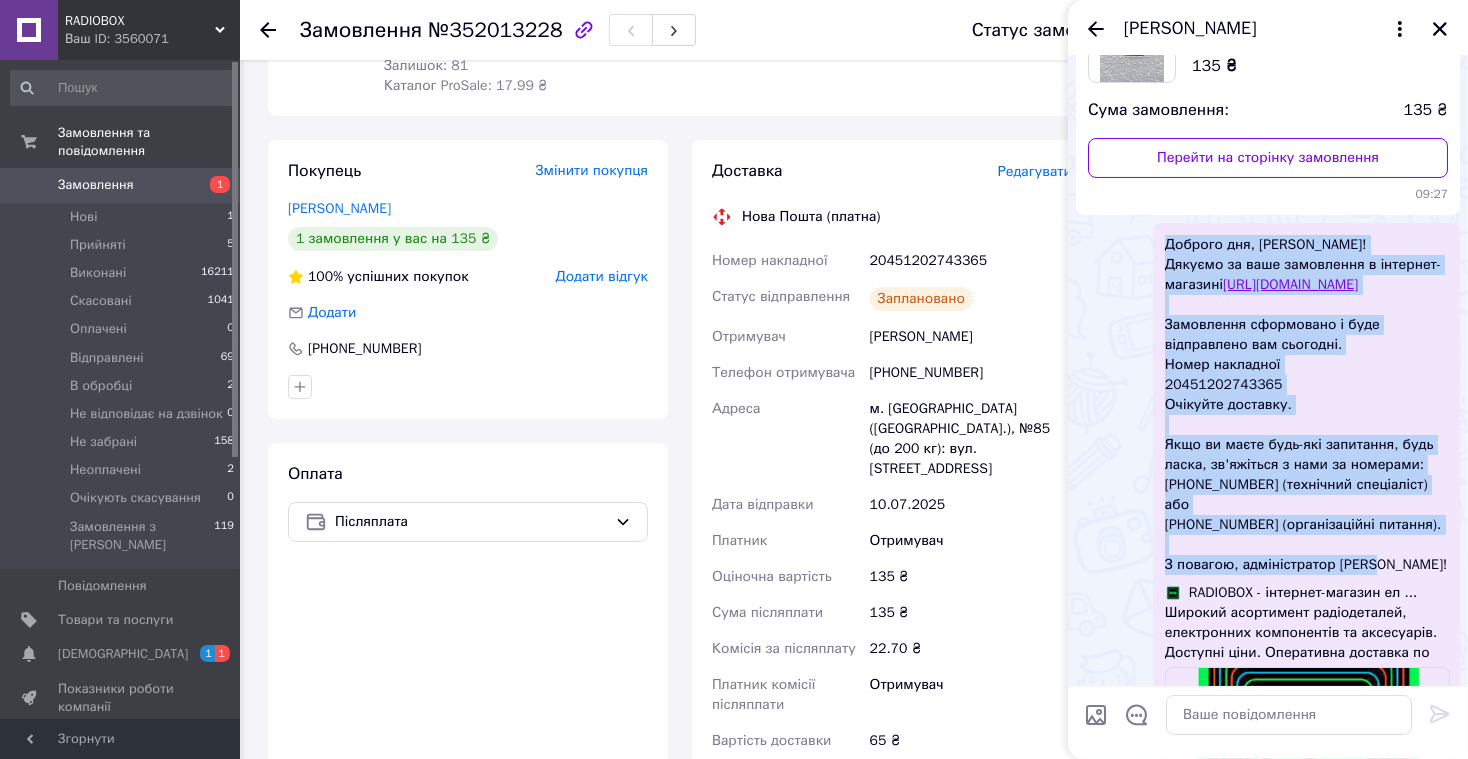 drag, startPoint x: 1166, startPoint y: 244, endPoint x: 1381, endPoint y: 581, distance: 399.74243 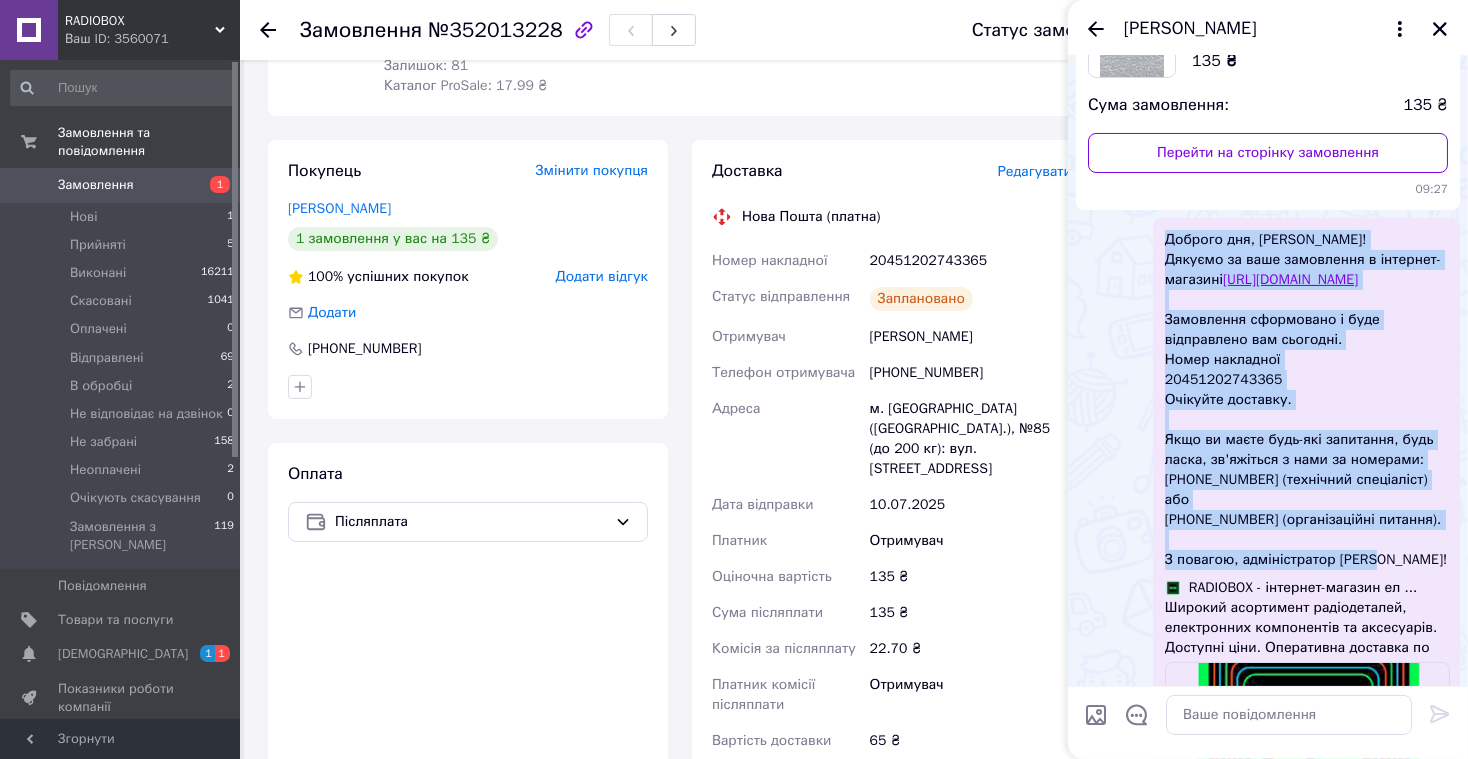 scroll, scrollTop: 192, scrollLeft: 0, axis: vertical 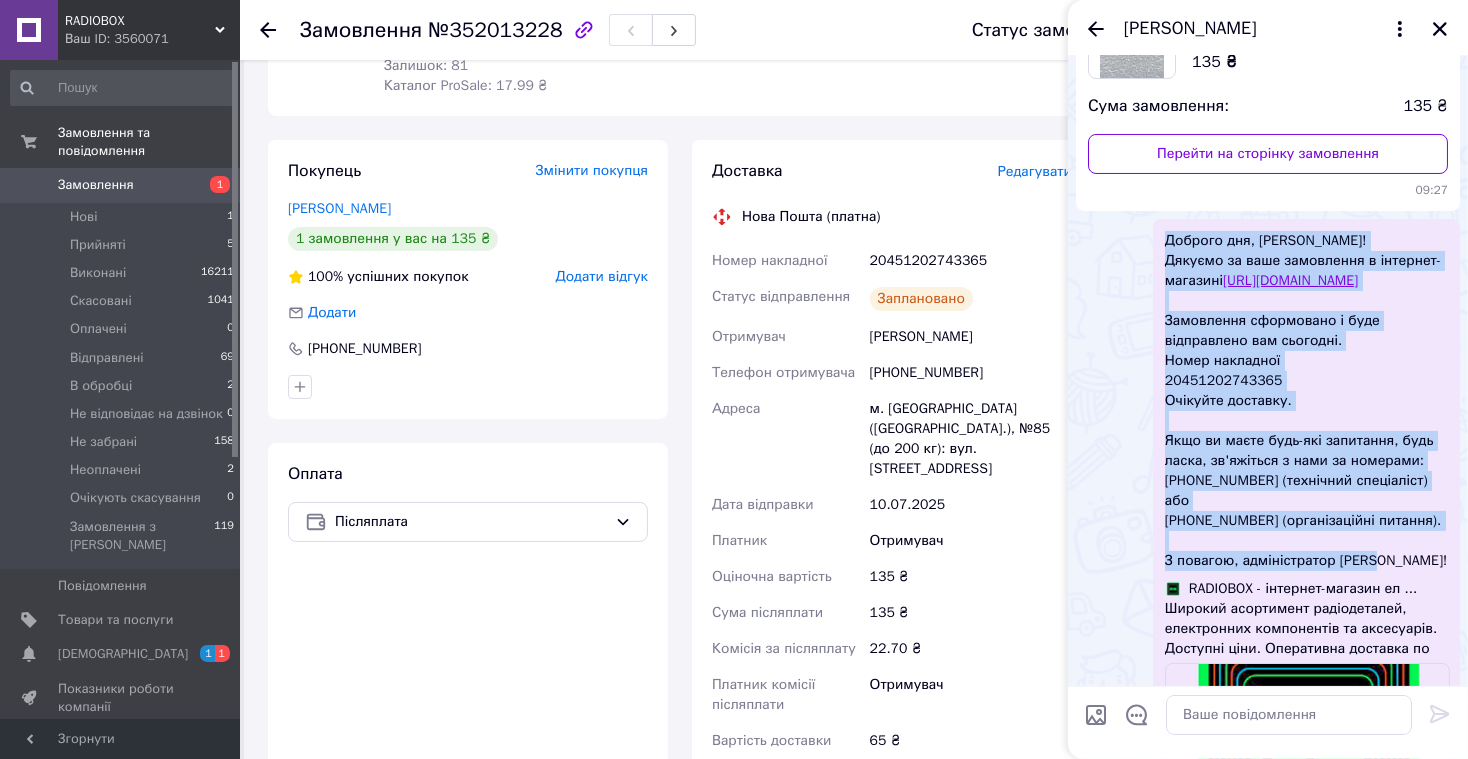 copy on "Доброго дня, [PERSON_NAME]! Дякуємо за ваше замовлення в інтернет-магазині  [URL][DOMAIN_NAME] Замовлення сформовано і буде відправлено вам сьогодні. Номер накладної 20451202743365 Очікуйте доставку. Якщо ви маєте будь-які запитання, будь ласка, зв'яжіться з нами за номерами: [PHONE_NUMBER] (технічний спеціаліст) або [PHONE_NUMBER] (організаційні питання). З повагою, адміністратор [PERSON_NAME]!" 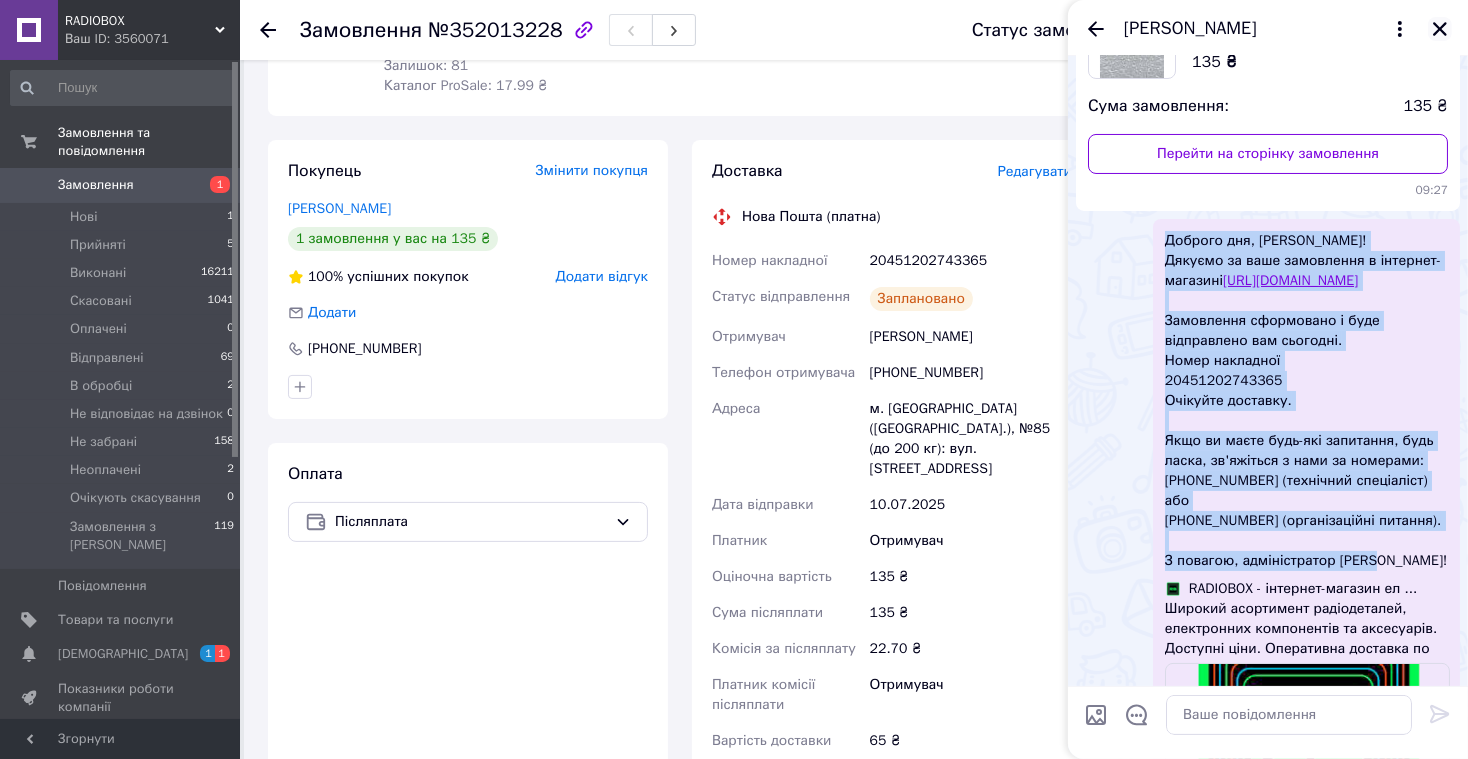 click 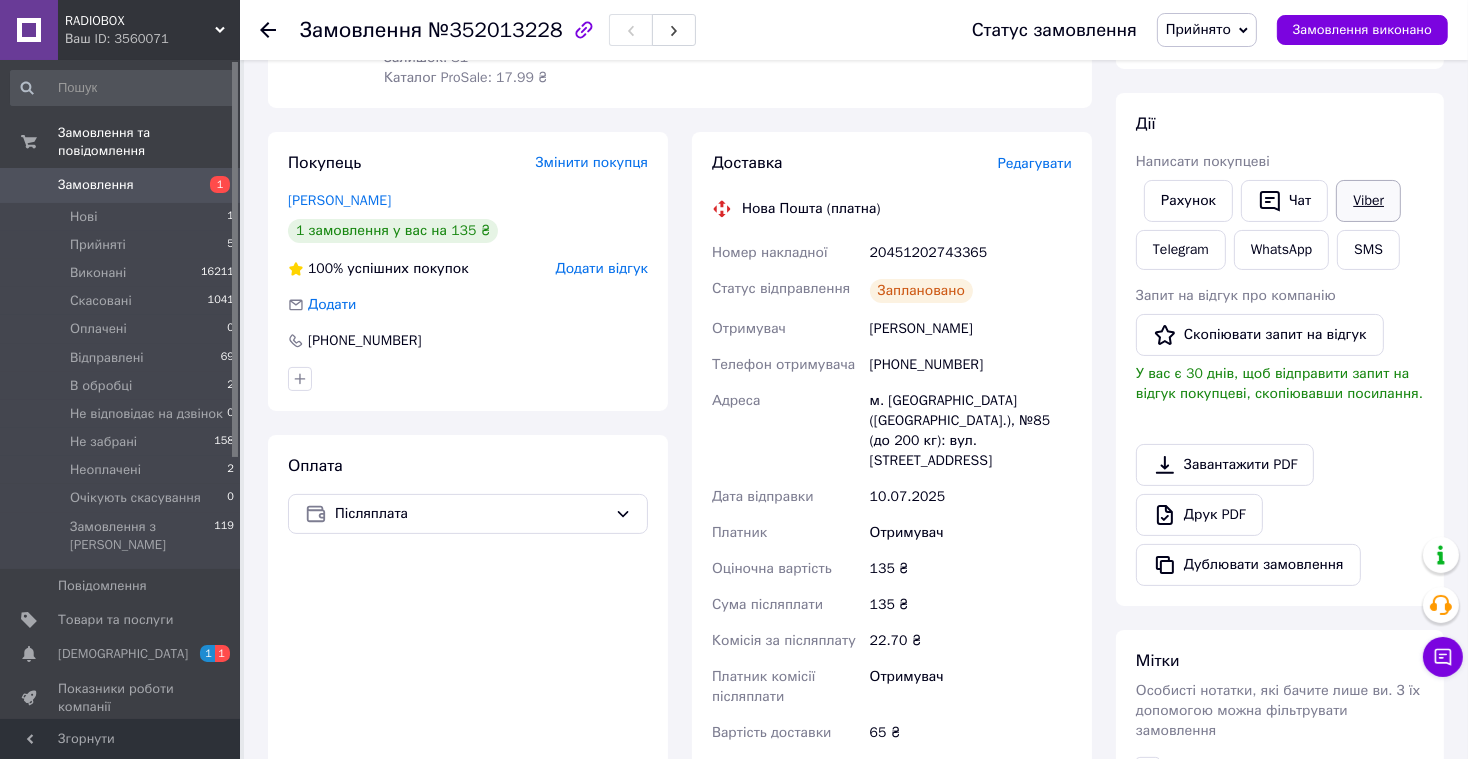 click on "Viber" at bounding box center [1368, 201] 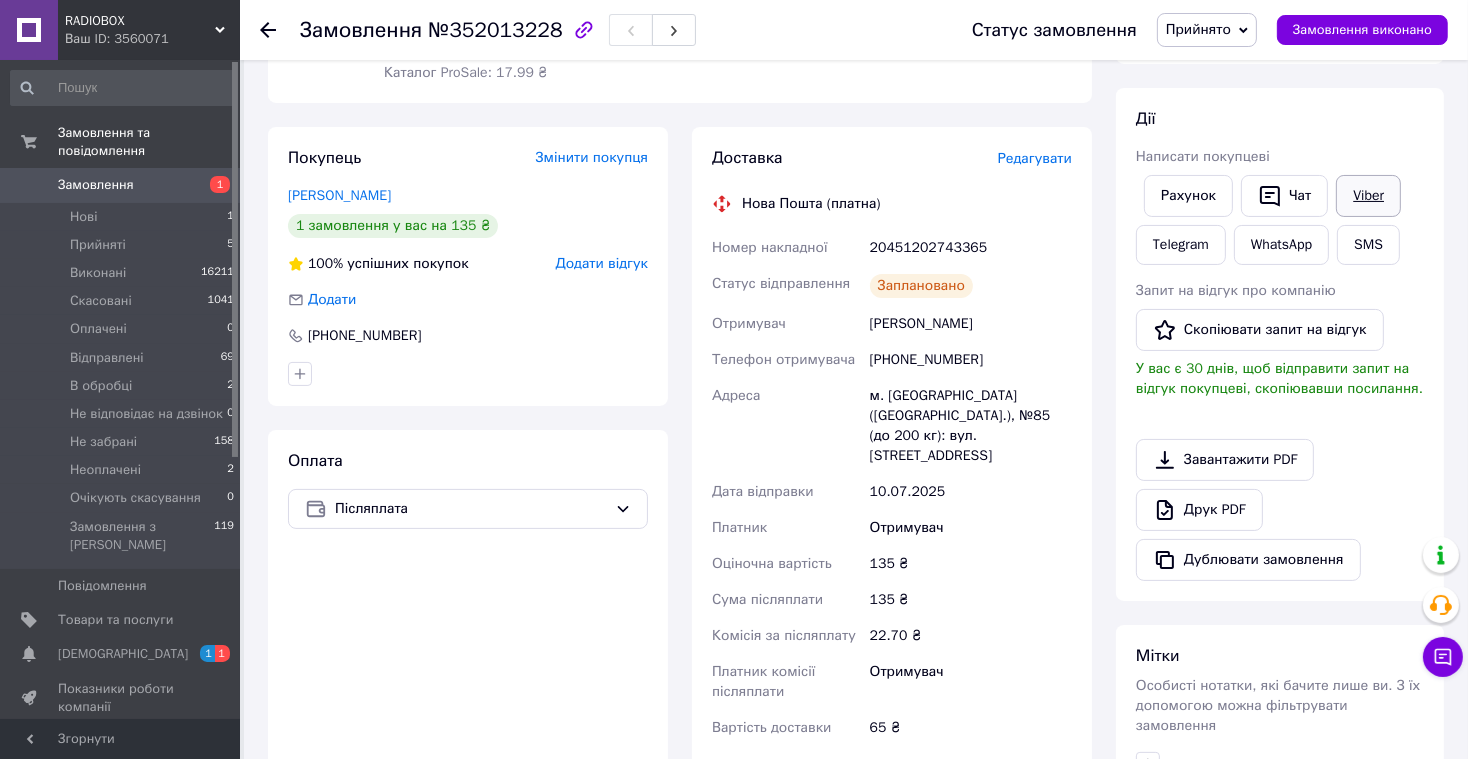 scroll, scrollTop: 313, scrollLeft: 0, axis: vertical 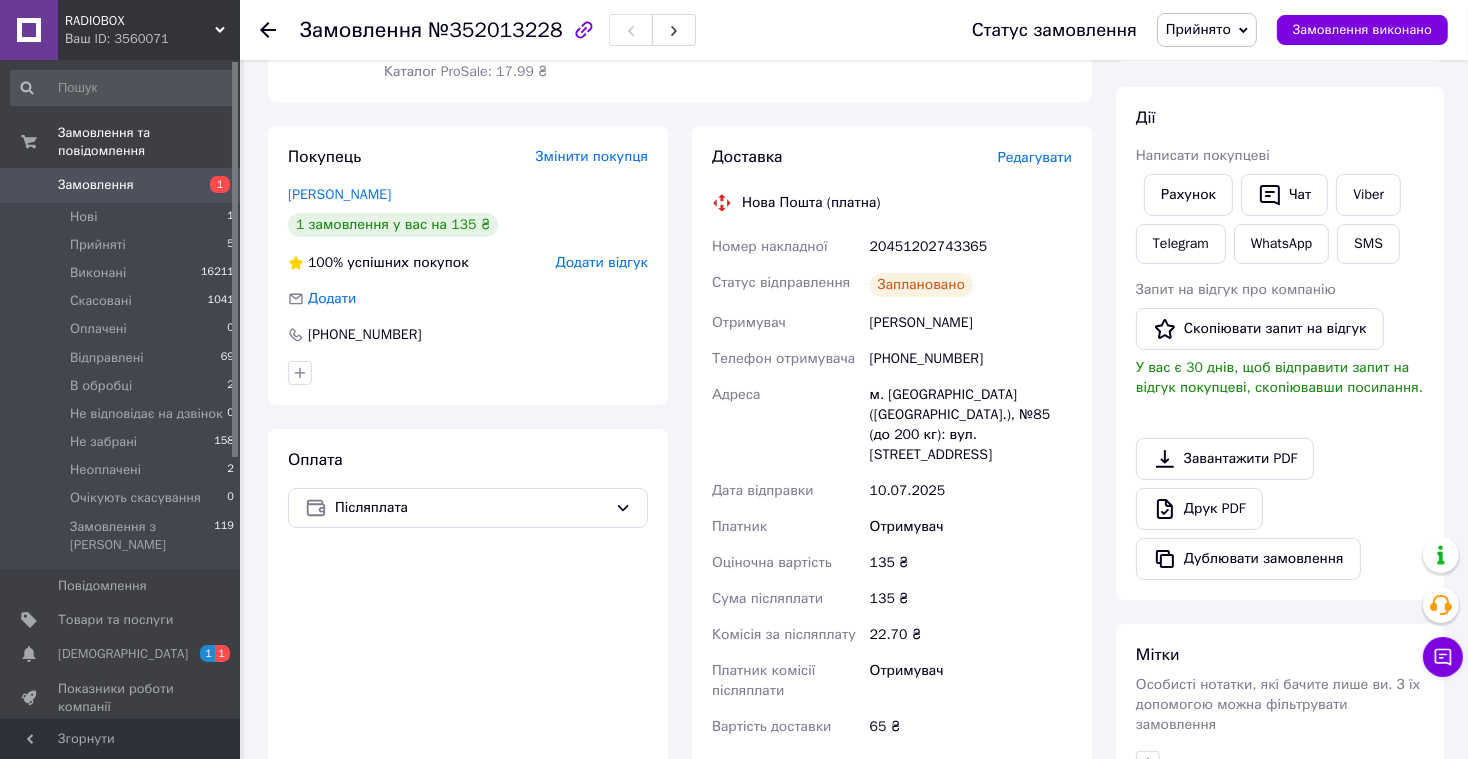 click on "Замовлення" at bounding box center (96, 185) 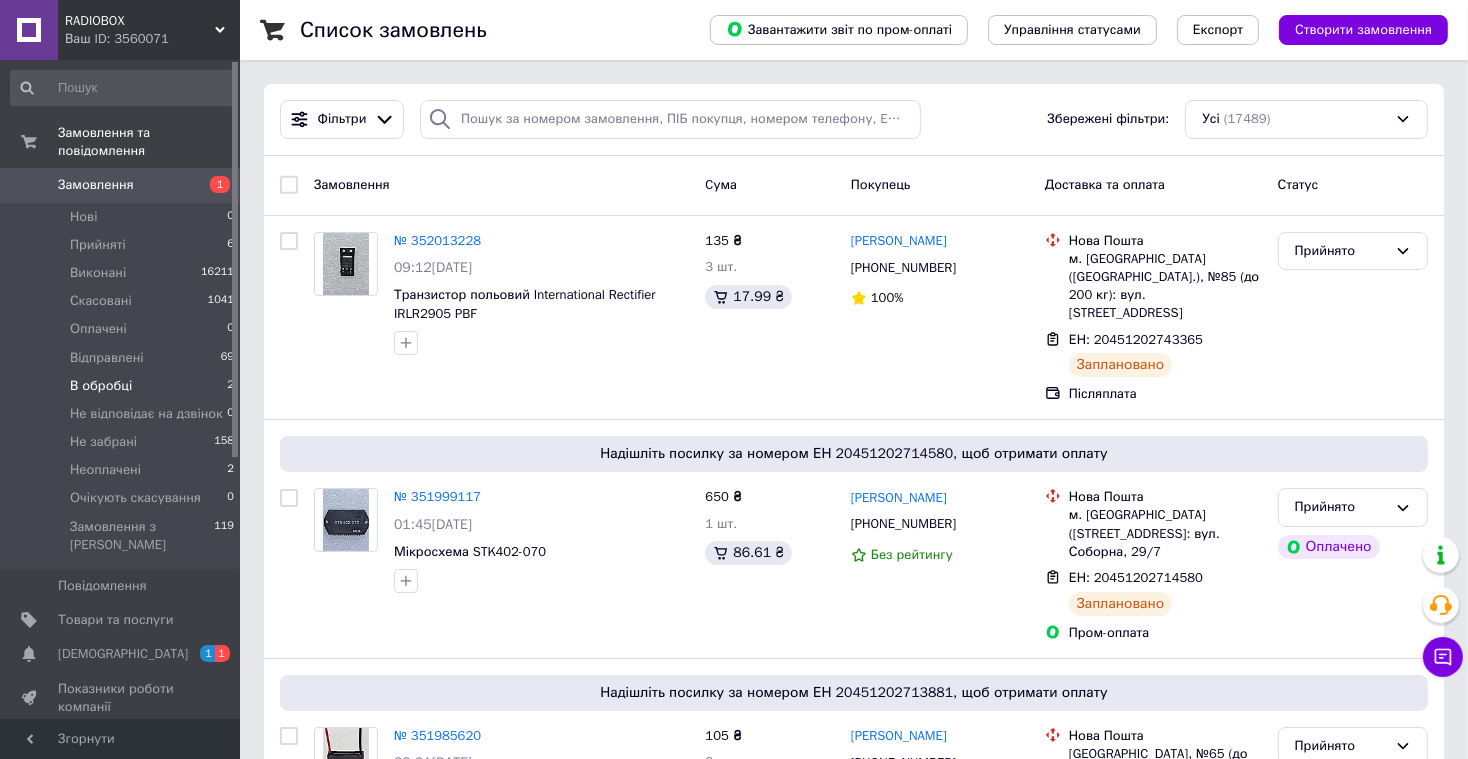 scroll, scrollTop: 4, scrollLeft: 0, axis: vertical 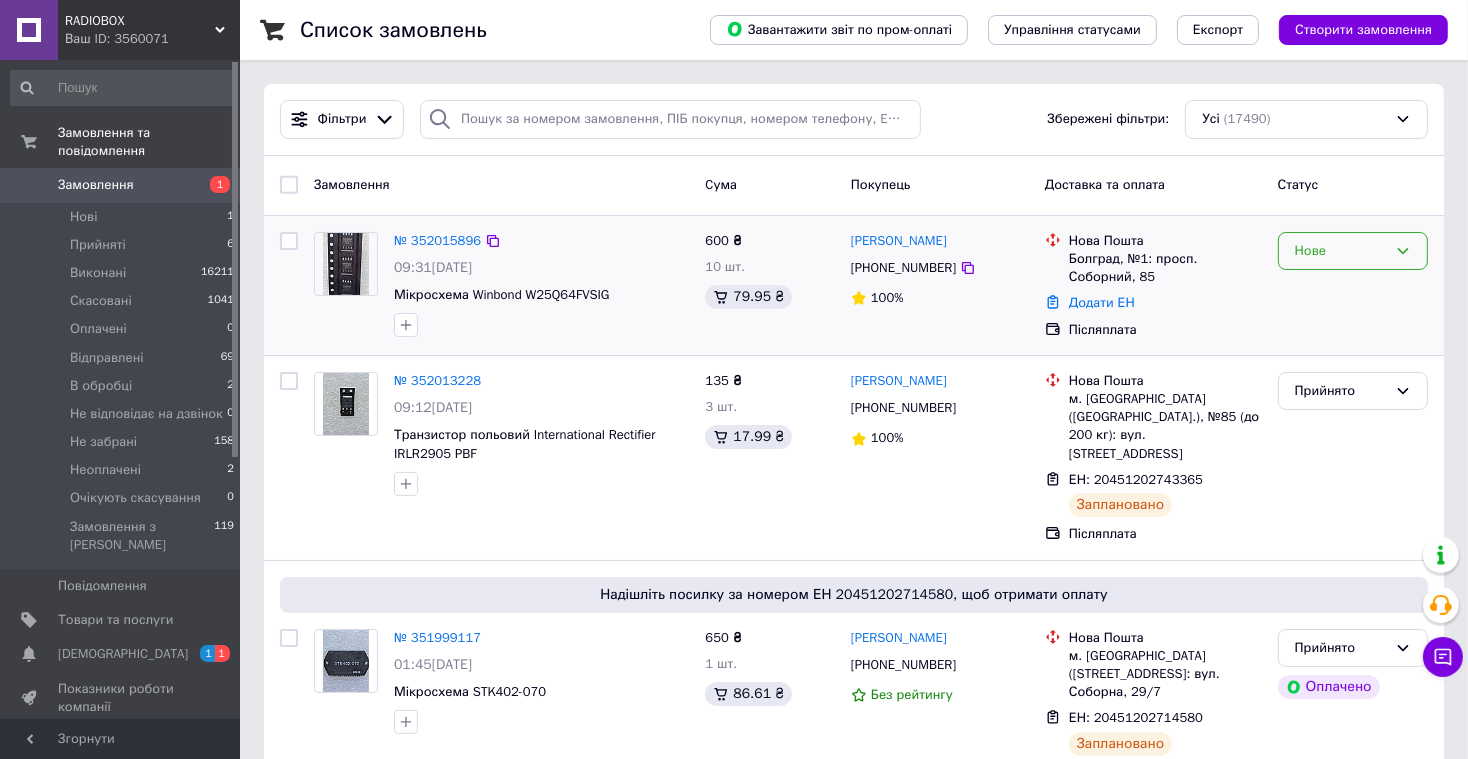 click on "Нове" at bounding box center [1353, 251] 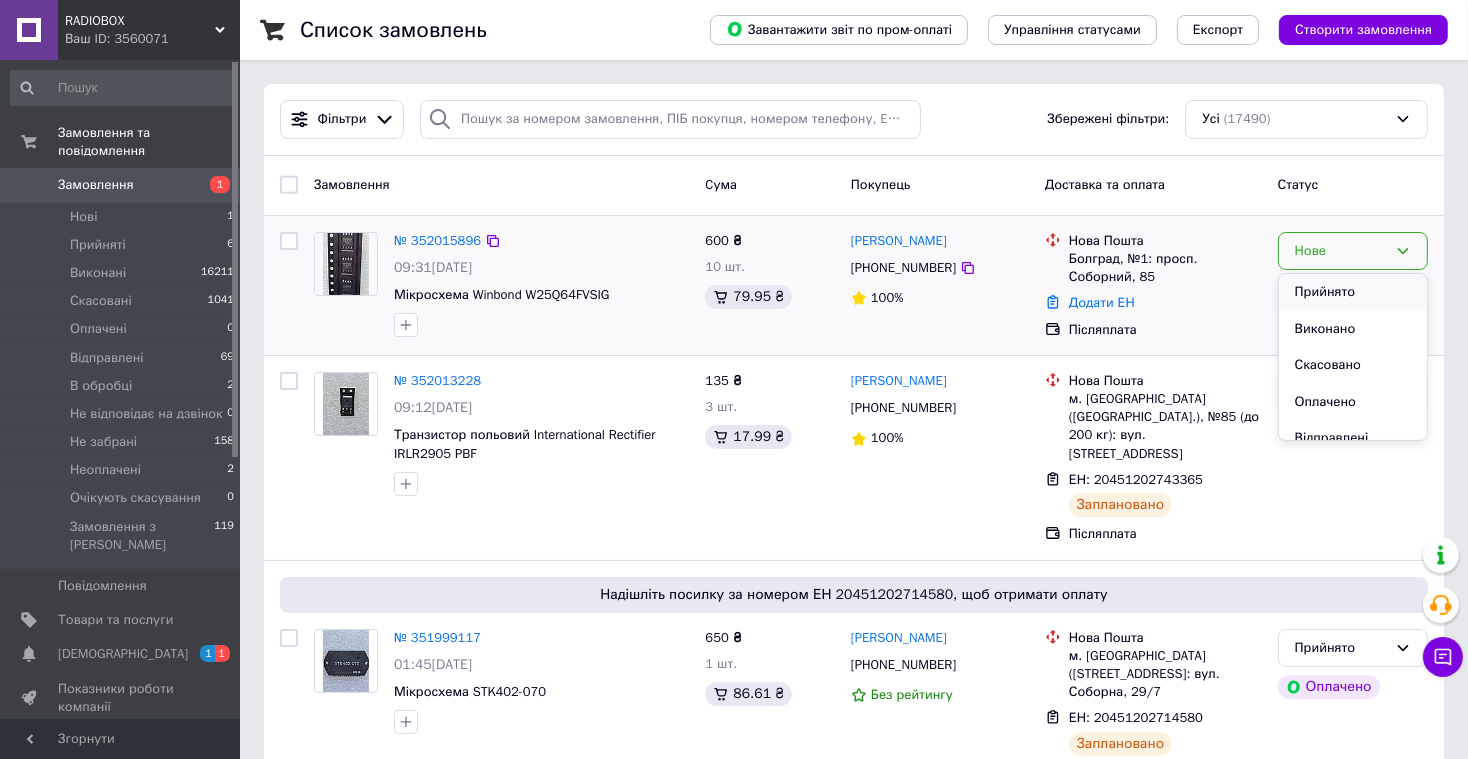 click on "Прийнято" at bounding box center [1353, 292] 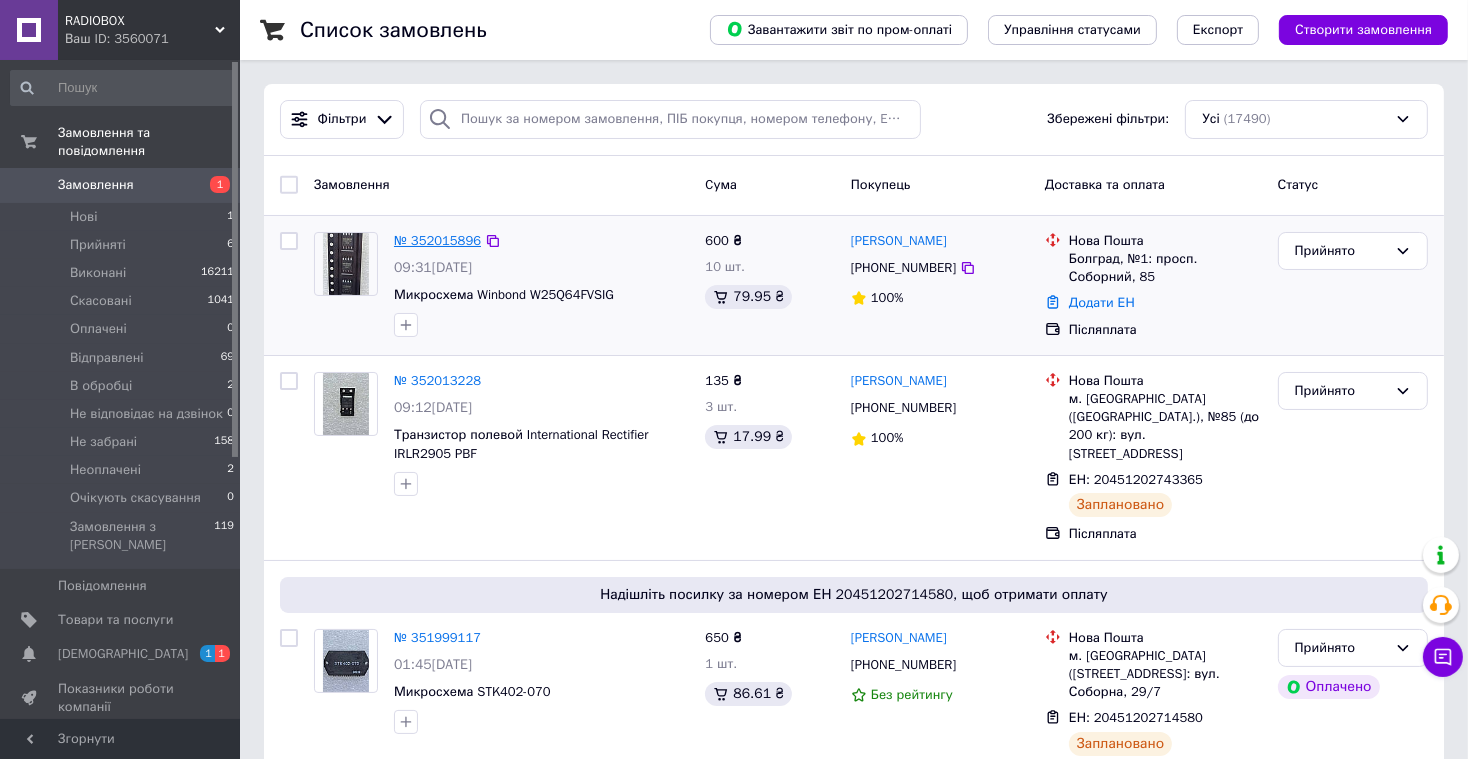 click on "№ 352015896" at bounding box center (437, 240) 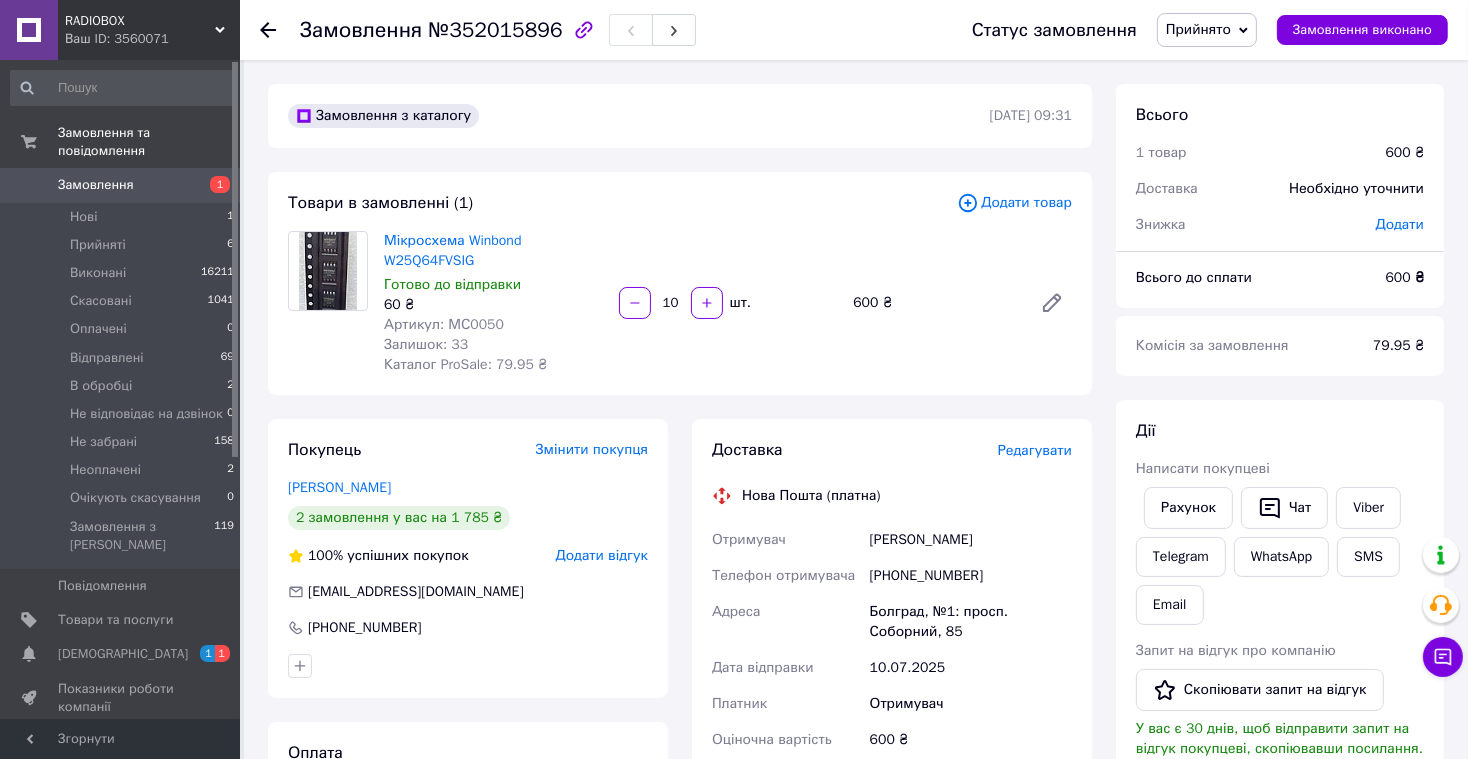 click on "Редагувати" at bounding box center [1035, 450] 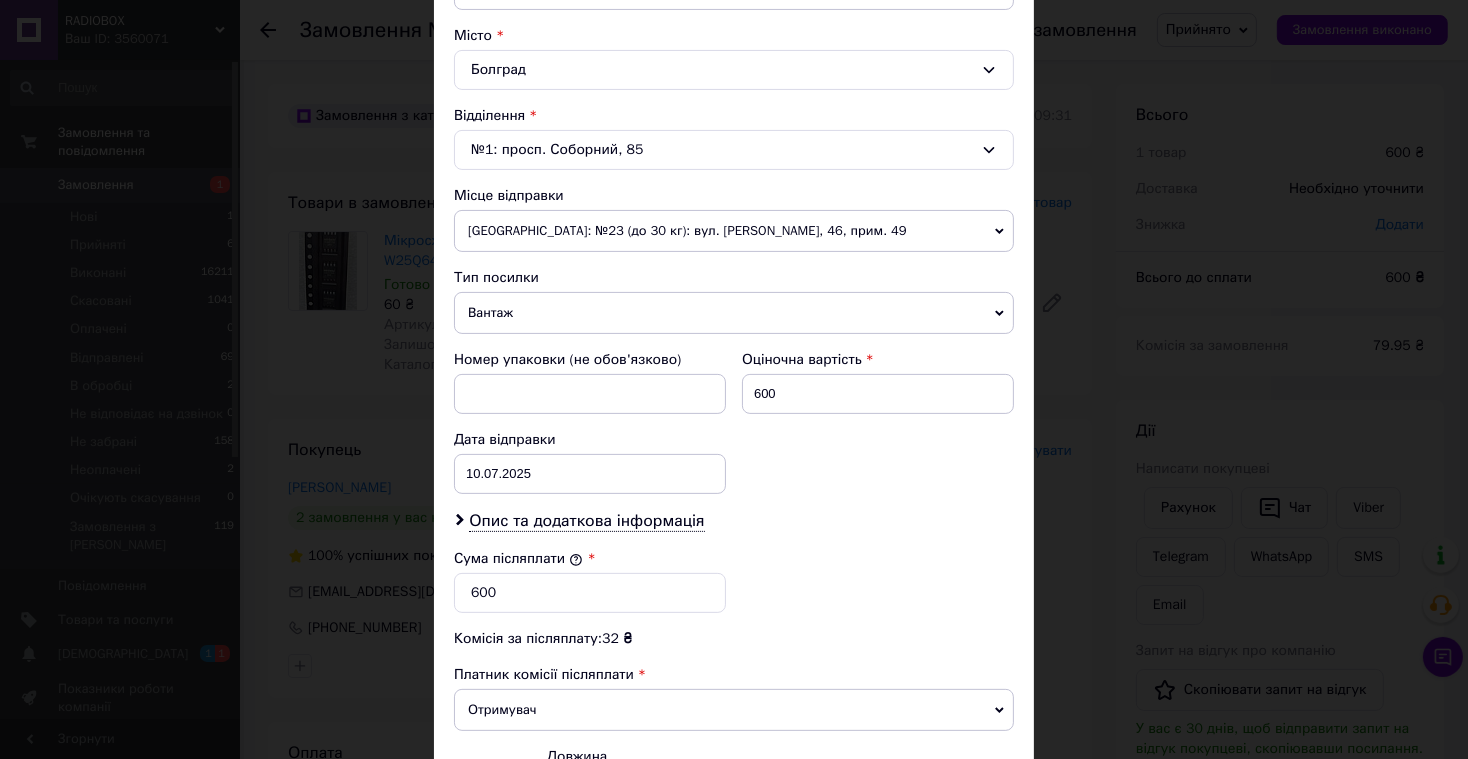 scroll, scrollTop: 553, scrollLeft: 0, axis: vertical 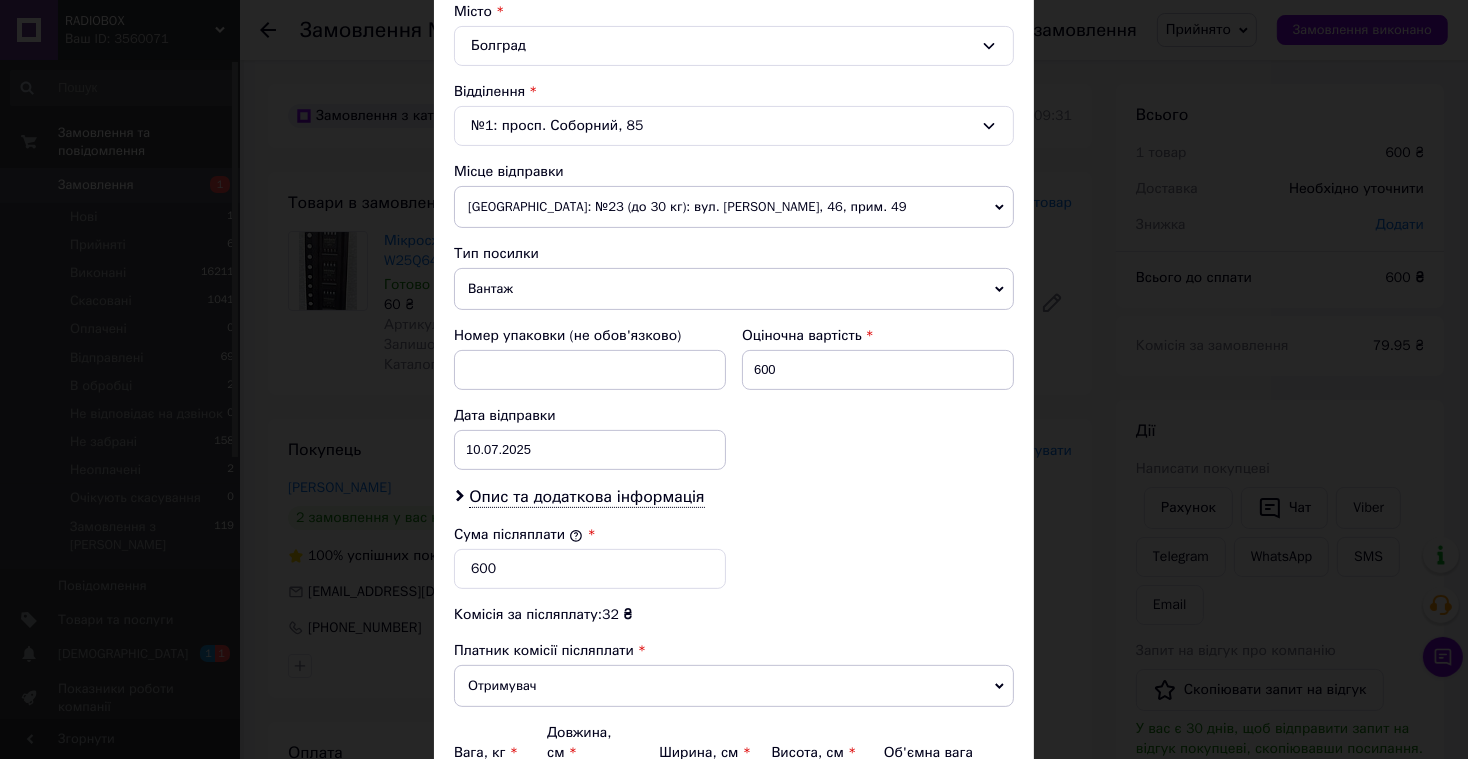 click on "Вантаж" at bounding box center [734, 289] 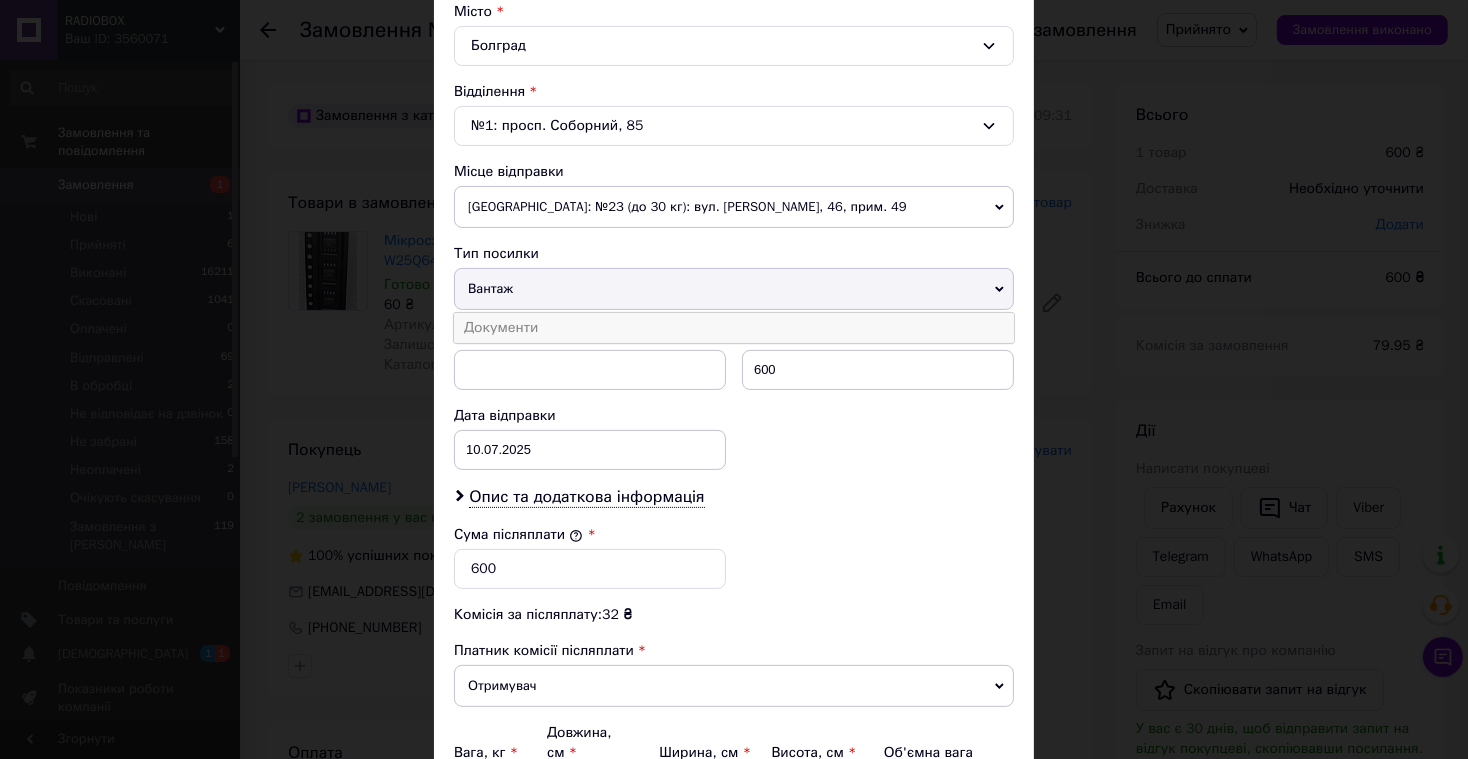 click on "Документи" at bounding box center (734, 328) 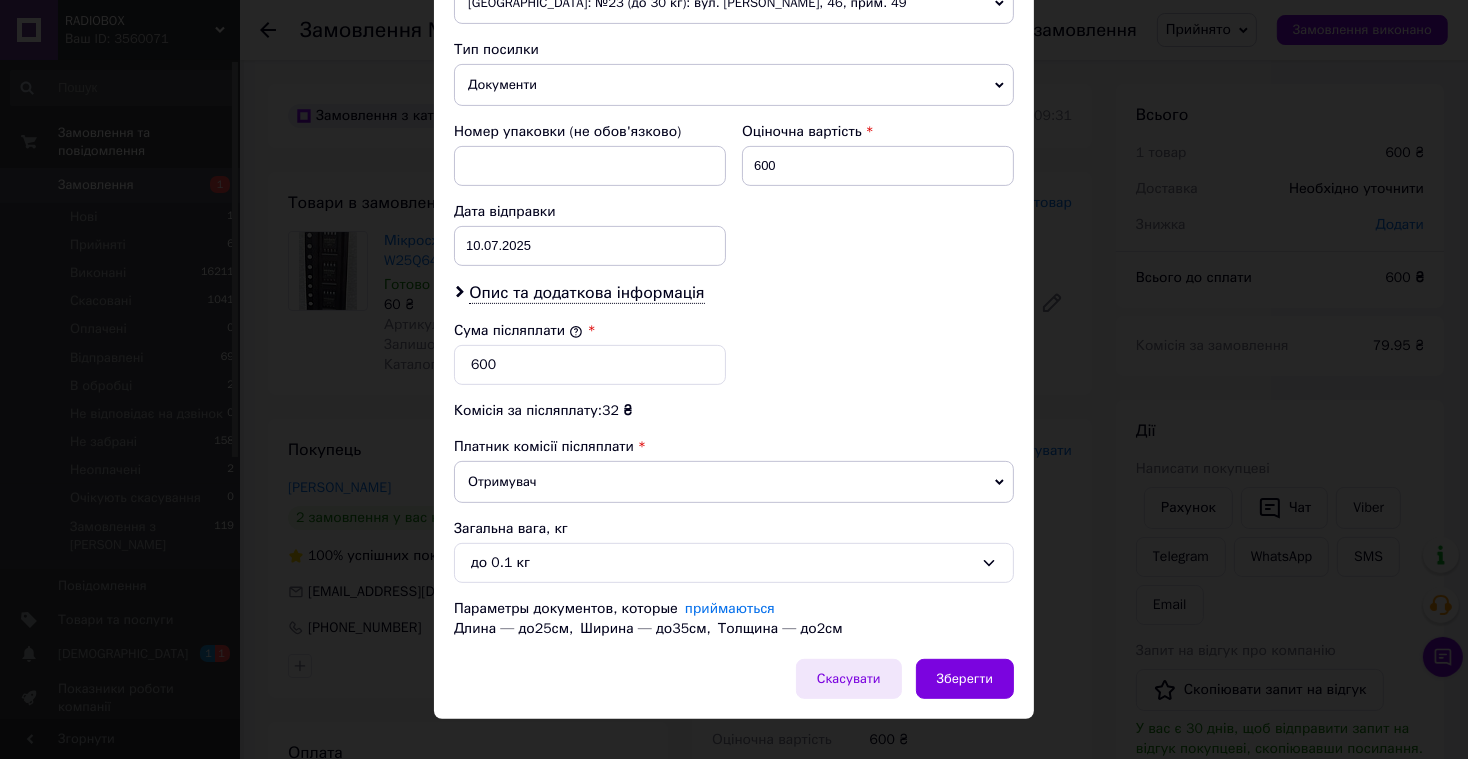 scroll, scrollTop: 784, scrollLeft: 0, axis: vertical 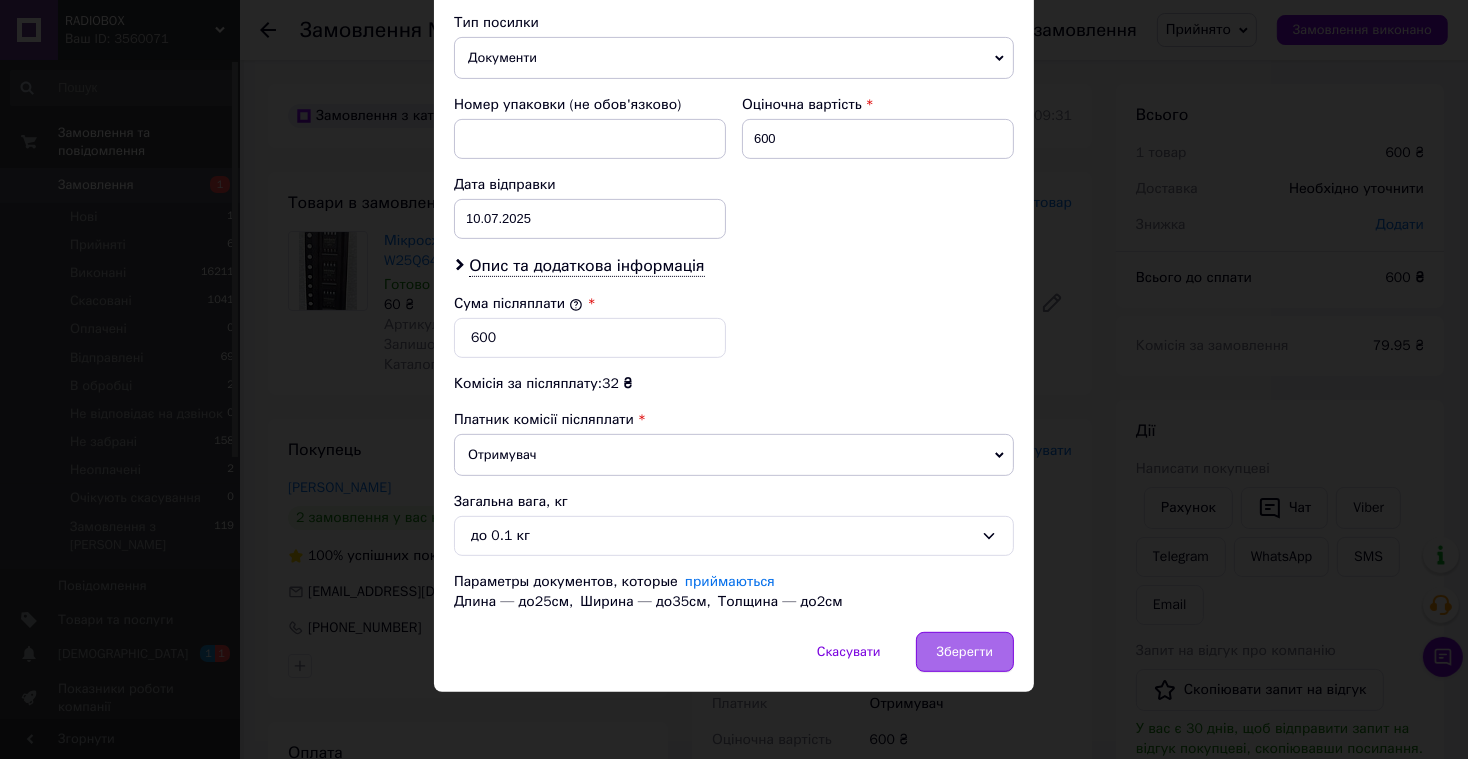 click on "Зберегти" at bounding box center [965, 652] 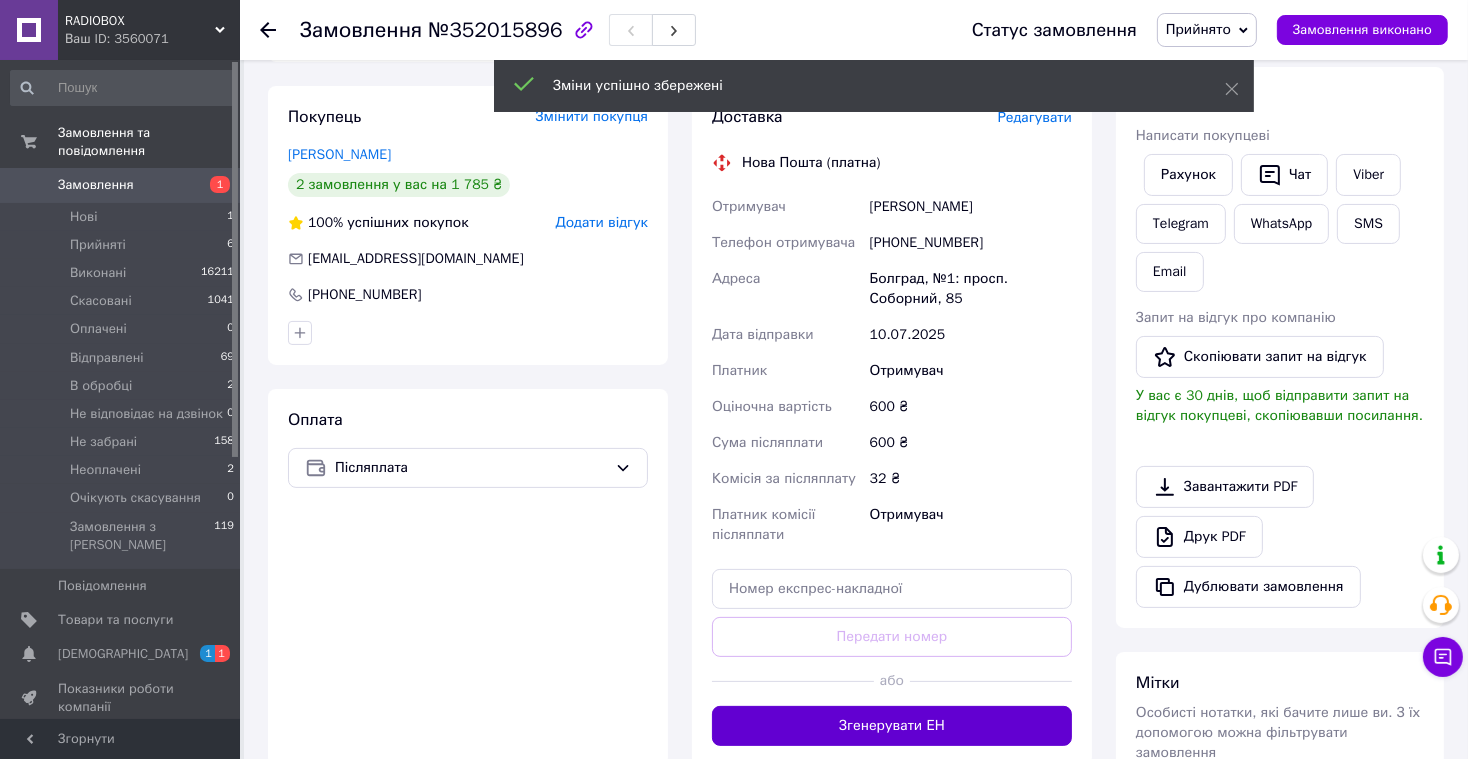 click on "Згенерувати ЕН" at bounding box center (892, 726) 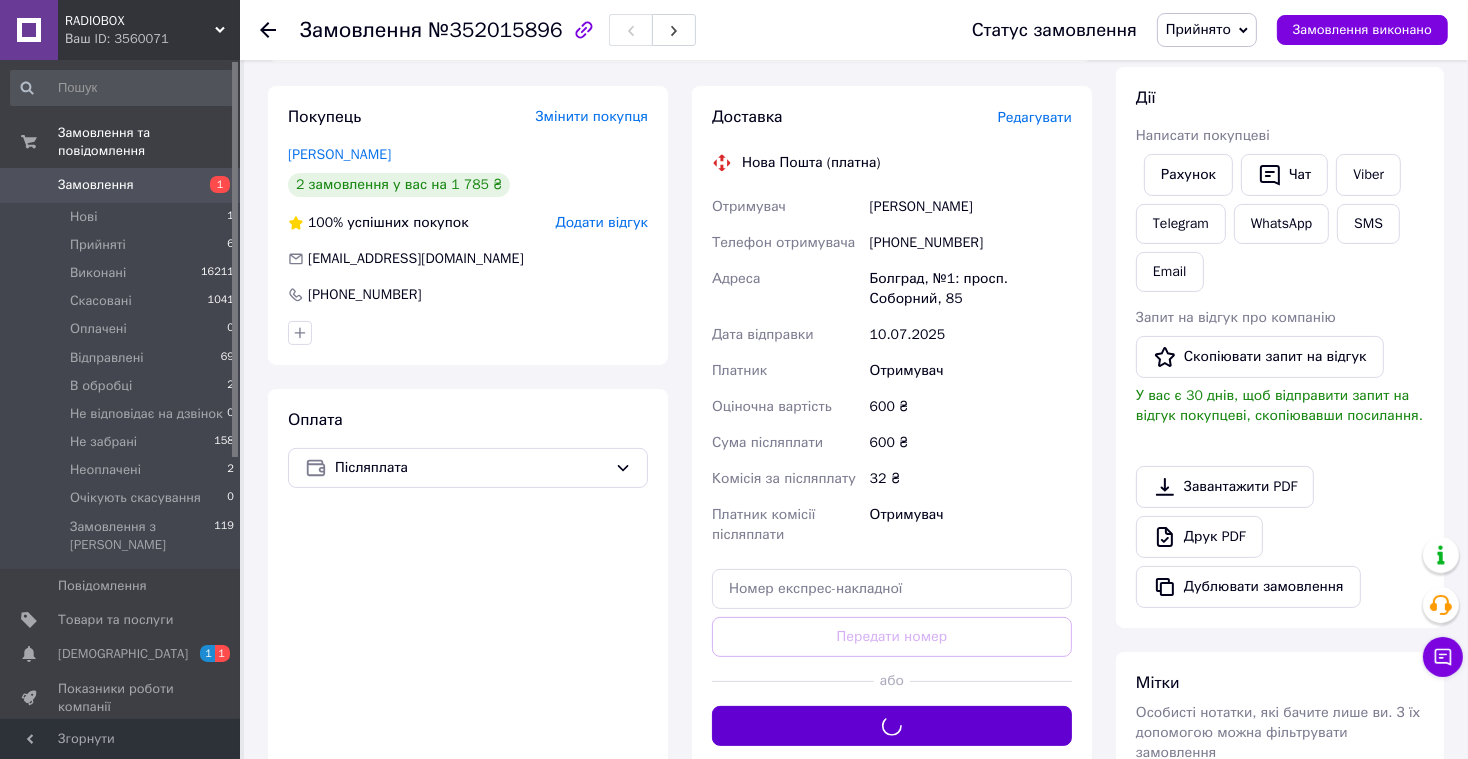 scroll, scrollTop: 337, scrollLeft: 0, axis: vertical 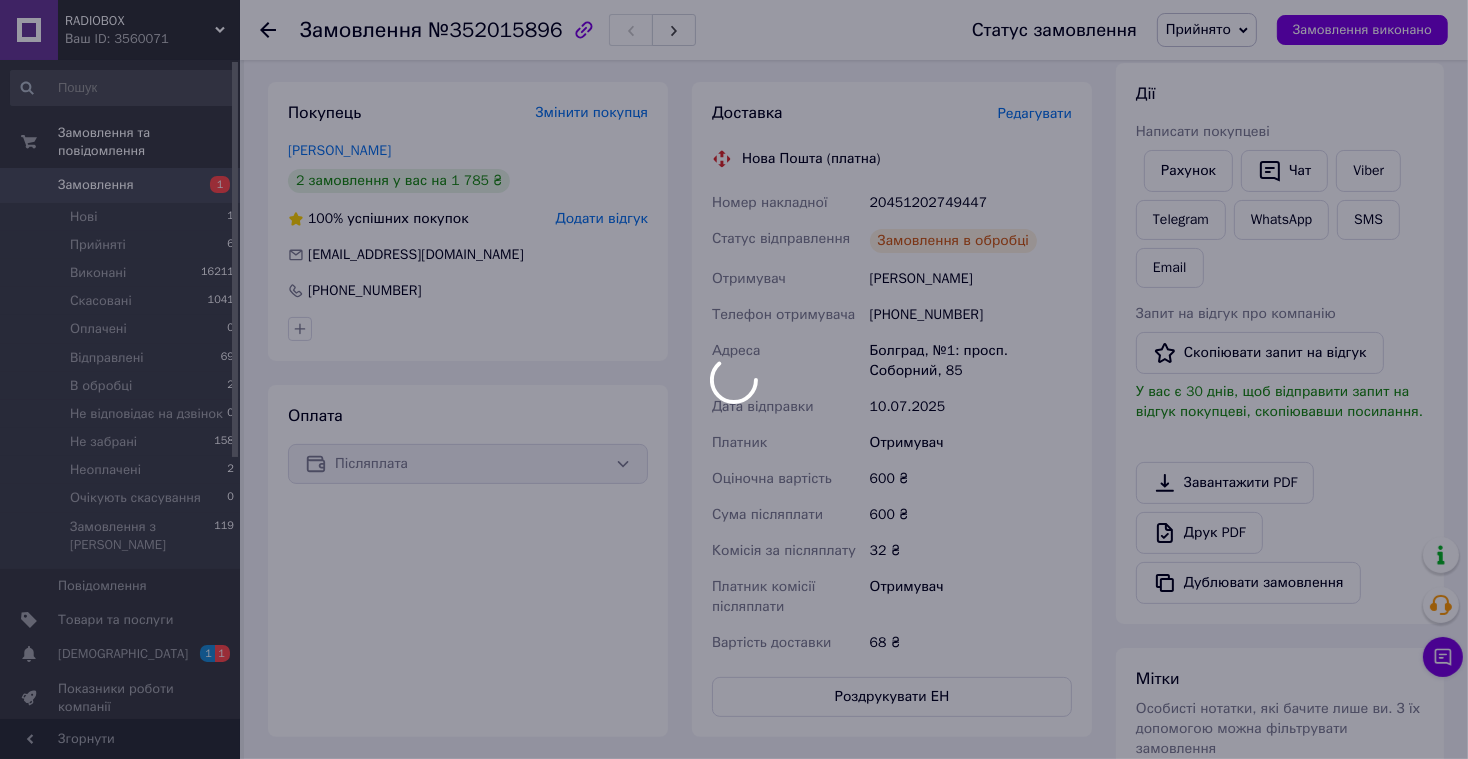 click on "RADIOBOX Ваш ID: 3560071 Сайт RADIOBOX Кабінет покупця Перевірити стан системи Сторінка на порталі KSIMA Довідка Вийти Замовлення та повідомлення Замовлення 1 Нові 1 Прийняті 6 Виконані 16211 Скасовані 1041 Оплачені 0 Відправлені 69 В обробці 2 Не відповідає на дзвінок 0 Не забрані 158 Неоплачені 2 Очікують скасування 0 Замовлення з Розетки 119 Повідомлення 0 Товари та послуги Сповіщення 1 1 Показники роботи компанії Панель управління Відгуки Клієнти Каталог ProSale Аналітика Інструменти веб-майстра та SEO Управління сайтом Маркет 60 ₴ 10" at bounding box center [734, 397] 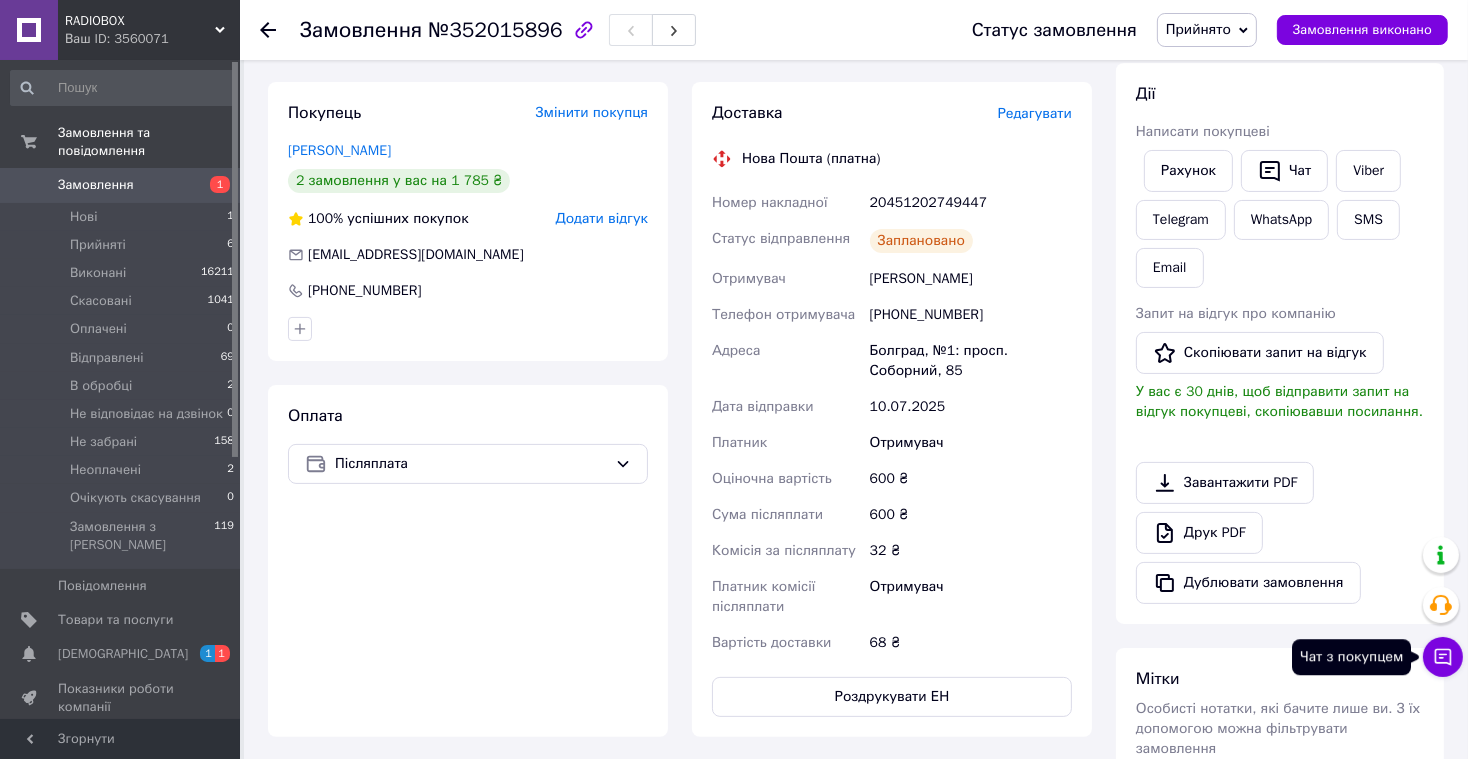 click 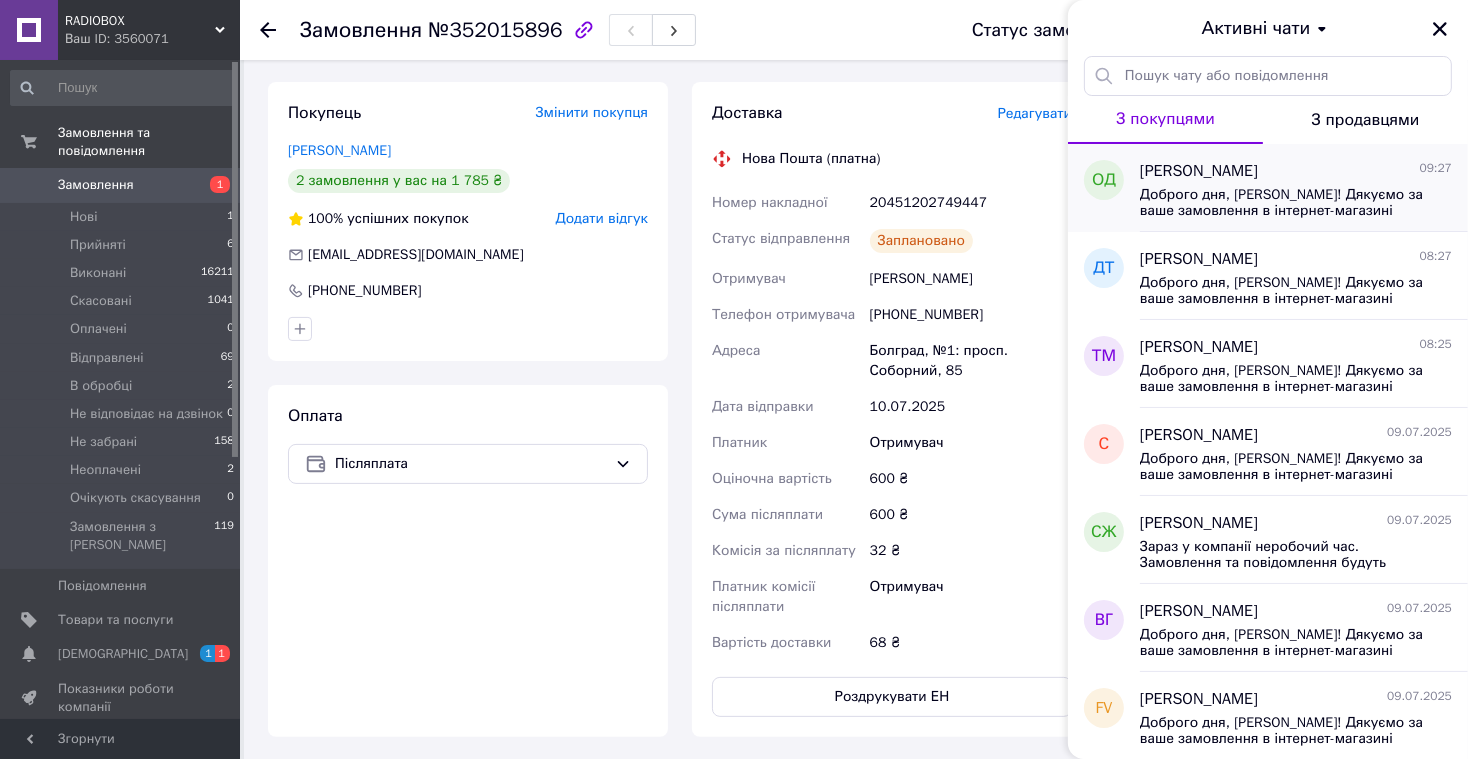click on "Доброго дня, [PERSON_NAME]!
Дякуємо за ваше замовлення в інтернет-магазині [URL][DOMAIN_NAME]
Замовлення сформовано і буде відправлено вам сьогодні.
Номер накладної
20451202743365
Очікуйте доставку.
Якщо ви маєте будь-які запитання, будь ласка, зв'яжіться з нами за номерами:
[PHONE_NUMBER] (технічний спеціаліст)
або
[PHONE_NUMBER] (організаційні питання).
З повагою, адміністратор [PERSON_NAME]!" at bounding box center (1282, 203) 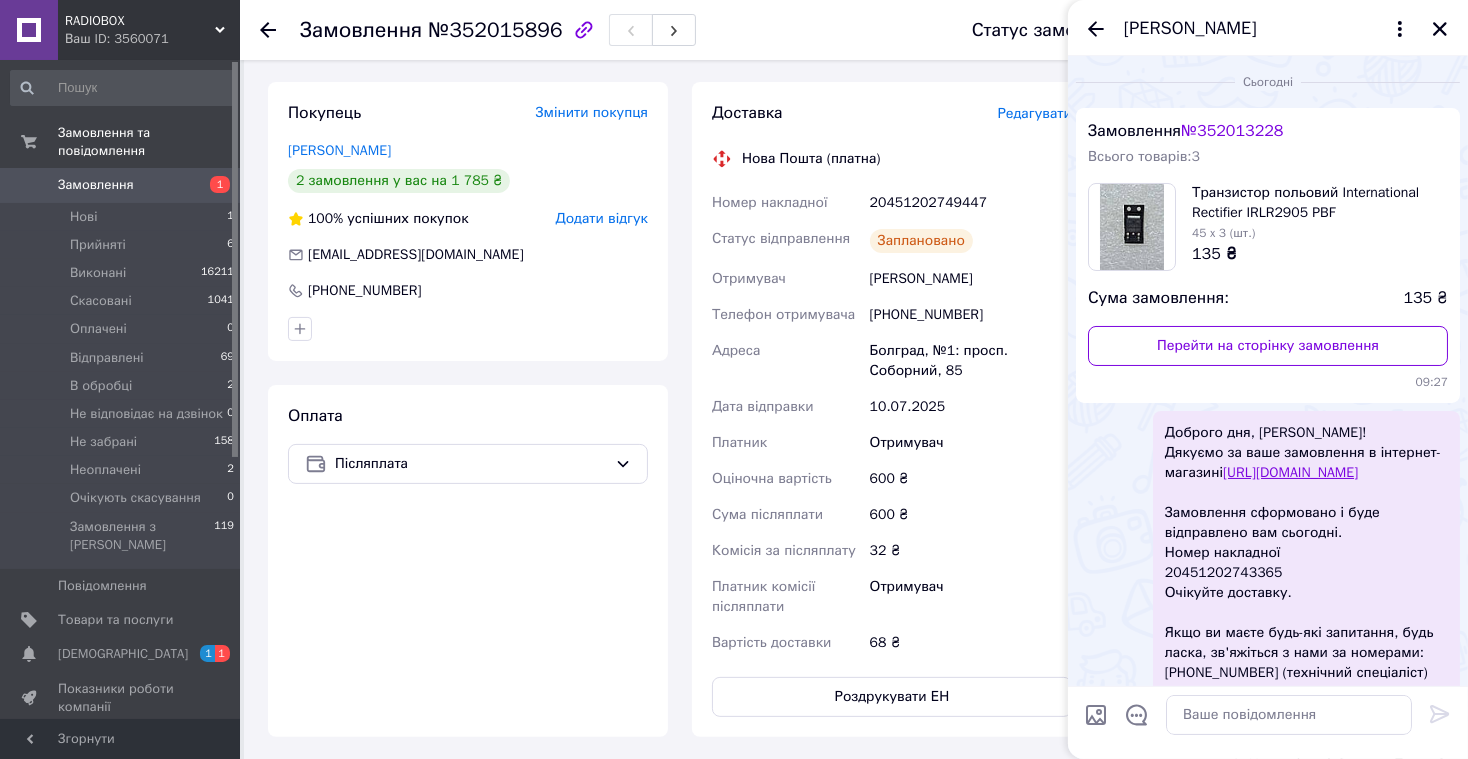 scroll, scrollTop: 241, scrollLeft: 0, axis: vertical 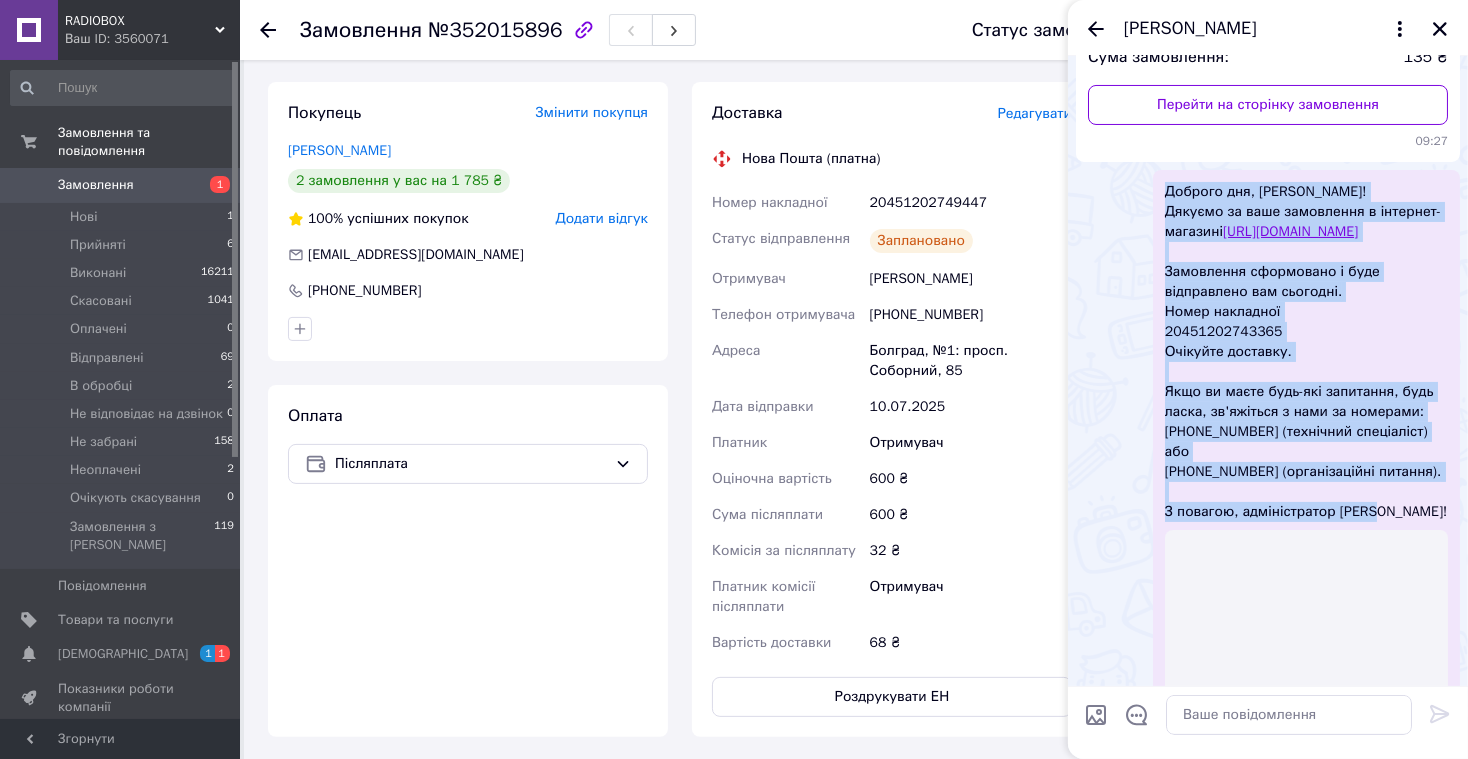 drag, startPoint x: 1168, startPoint y: 191, endPoint x: 1391, endPoint y: 537, distance: 411.63696 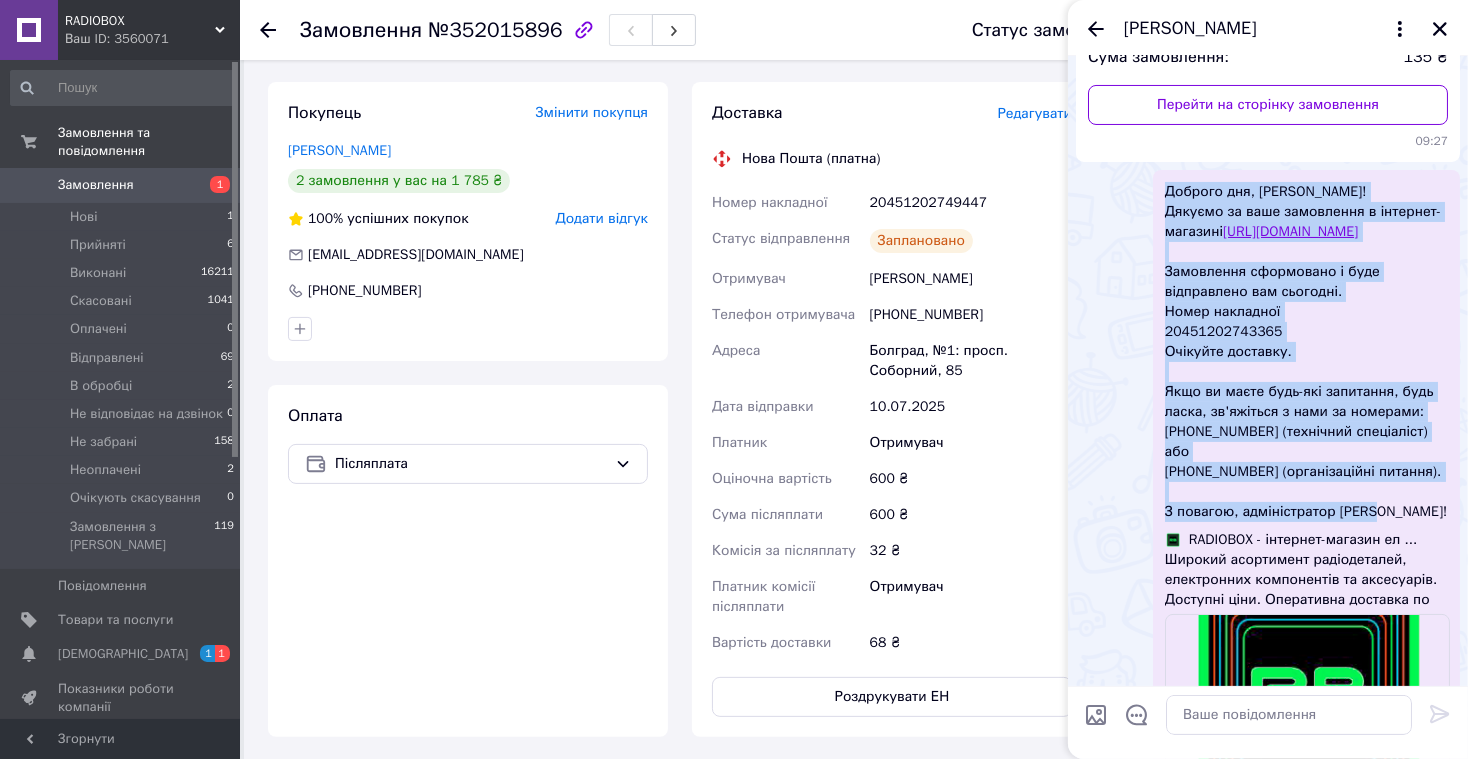 copy on "Доброго дня, Олег! Дякуємо за ваше замовлення в інтернет-магазині  https://radiobox.com.ua Замовлення сформовано і буде відправлено вам сьогодні. Номер накладної 20451202743365 Очікуйте доставку. Якщо ви маєте будь-які запитання, будь ласка, зв'яжіться з нами за номерами: +38067 295 37 66 (технічний спеціаліст) або +38067 789 30 35 (організаційні питання). З повагою, адміністратор Інна!" 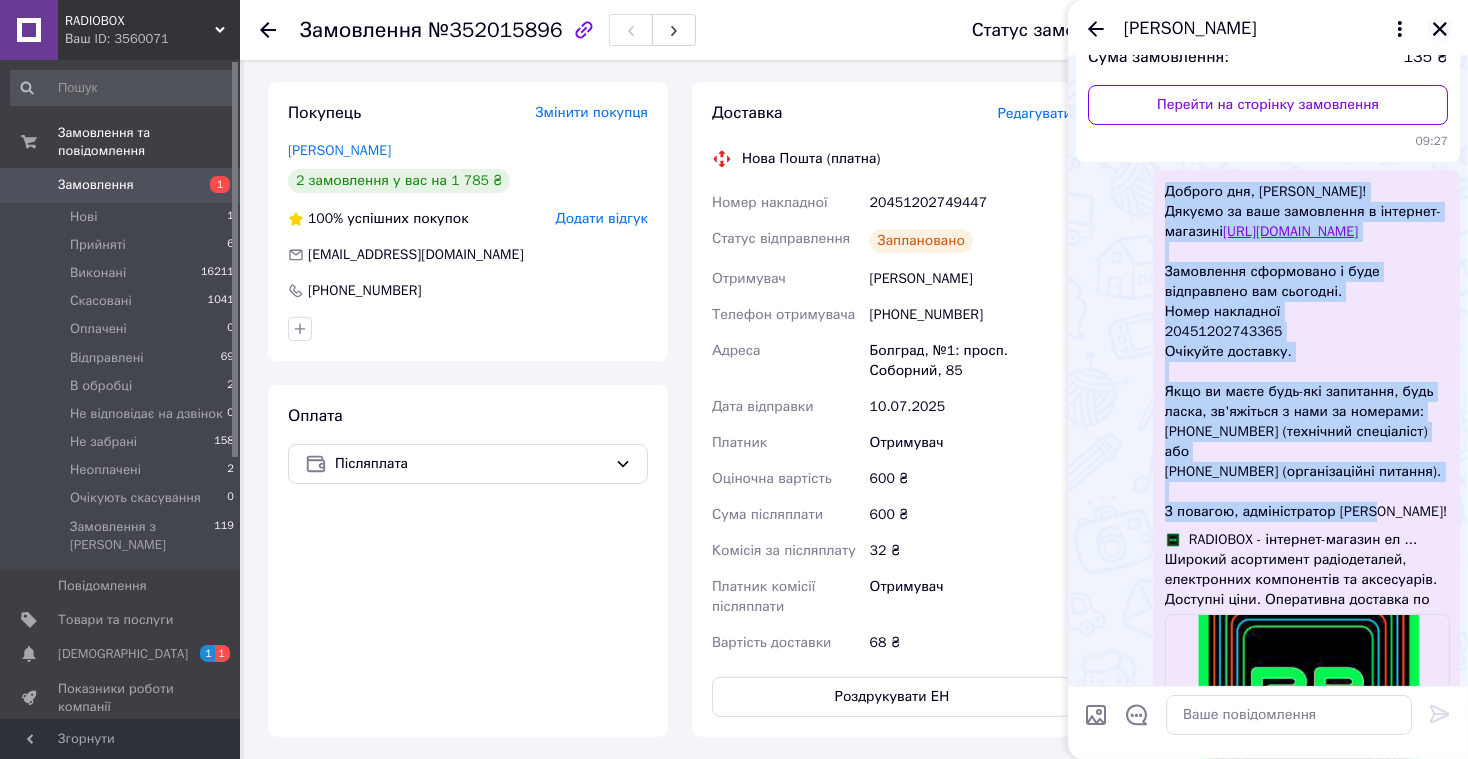 click 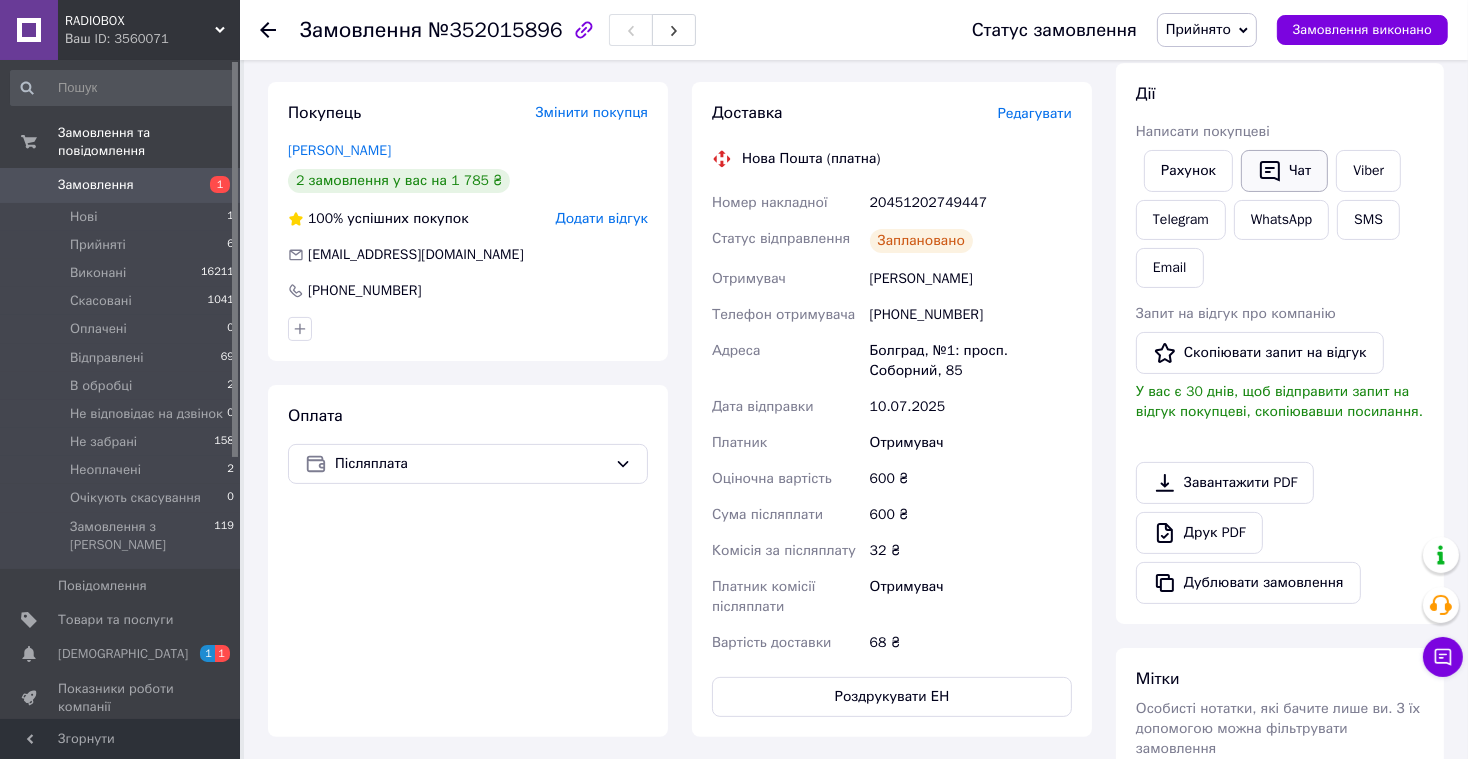 click on "Чат" at bounding box center (1284, 171) 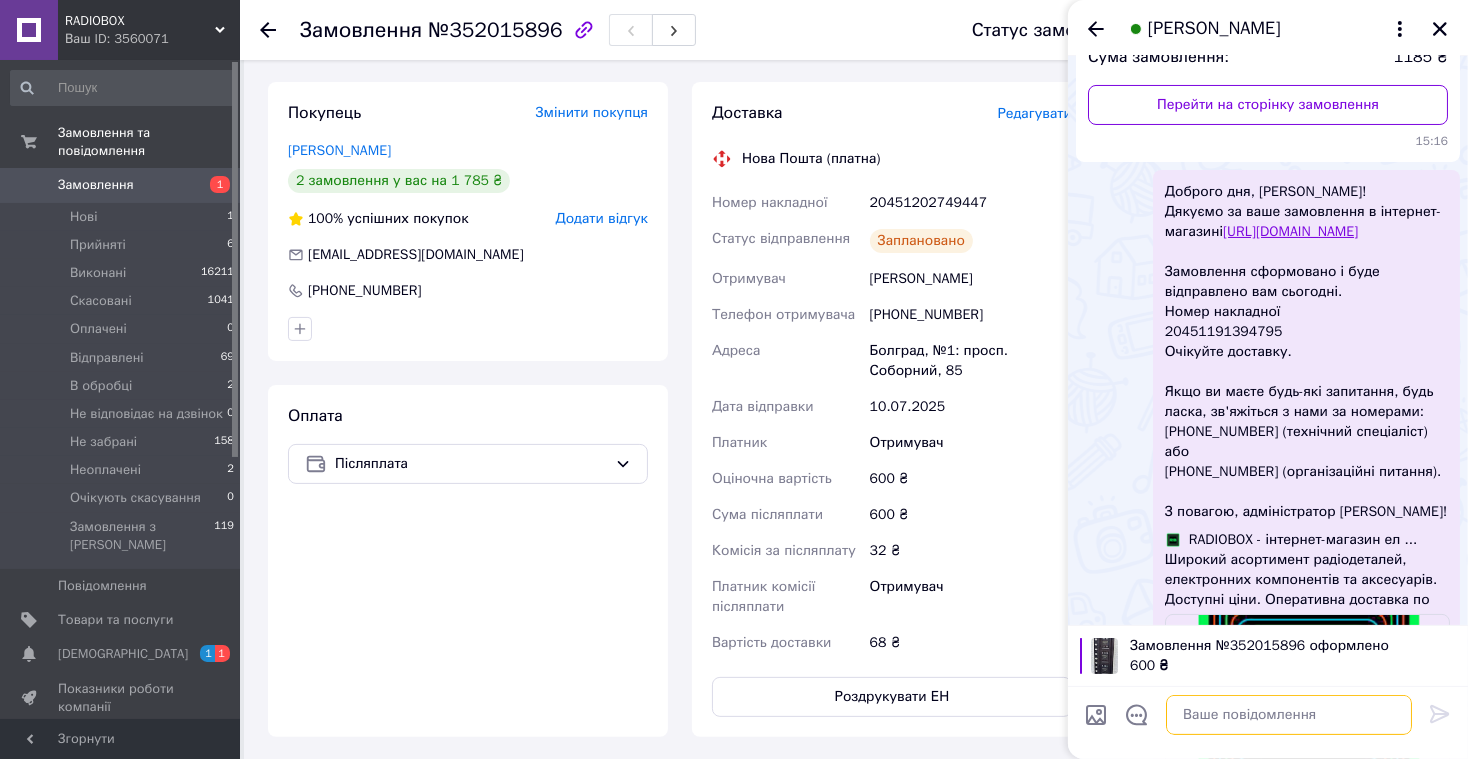 click at bounding box center [1289, 715] 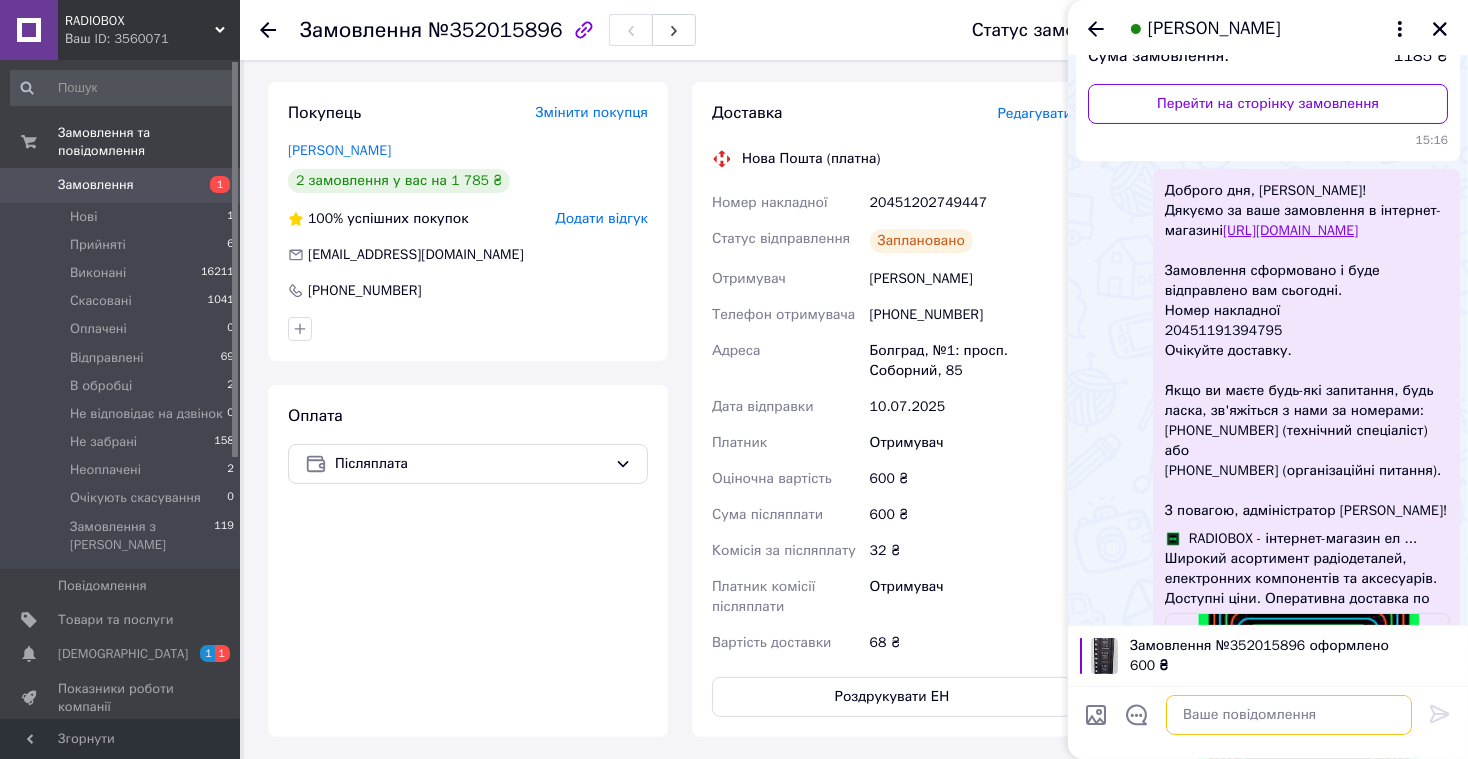 paste on "Доброго дня, Олег!
Дякуємо за ваше замовлення в інтернет-магазині https://radiobox.com.ua
Замовлення сформовано і буде відправлено вам сьогодні.
Номер накладної
20451202743365
Очікуйте доставку.
Якщо ви маєте будь-які запитання, будь ласка, зв'яжіться з нами за номерами:
+38067 295 37 66 (технічний спеціаліст)
або
+38067 789 30 35 (організаційні питання).
З повагою, адміністратор Інна!" 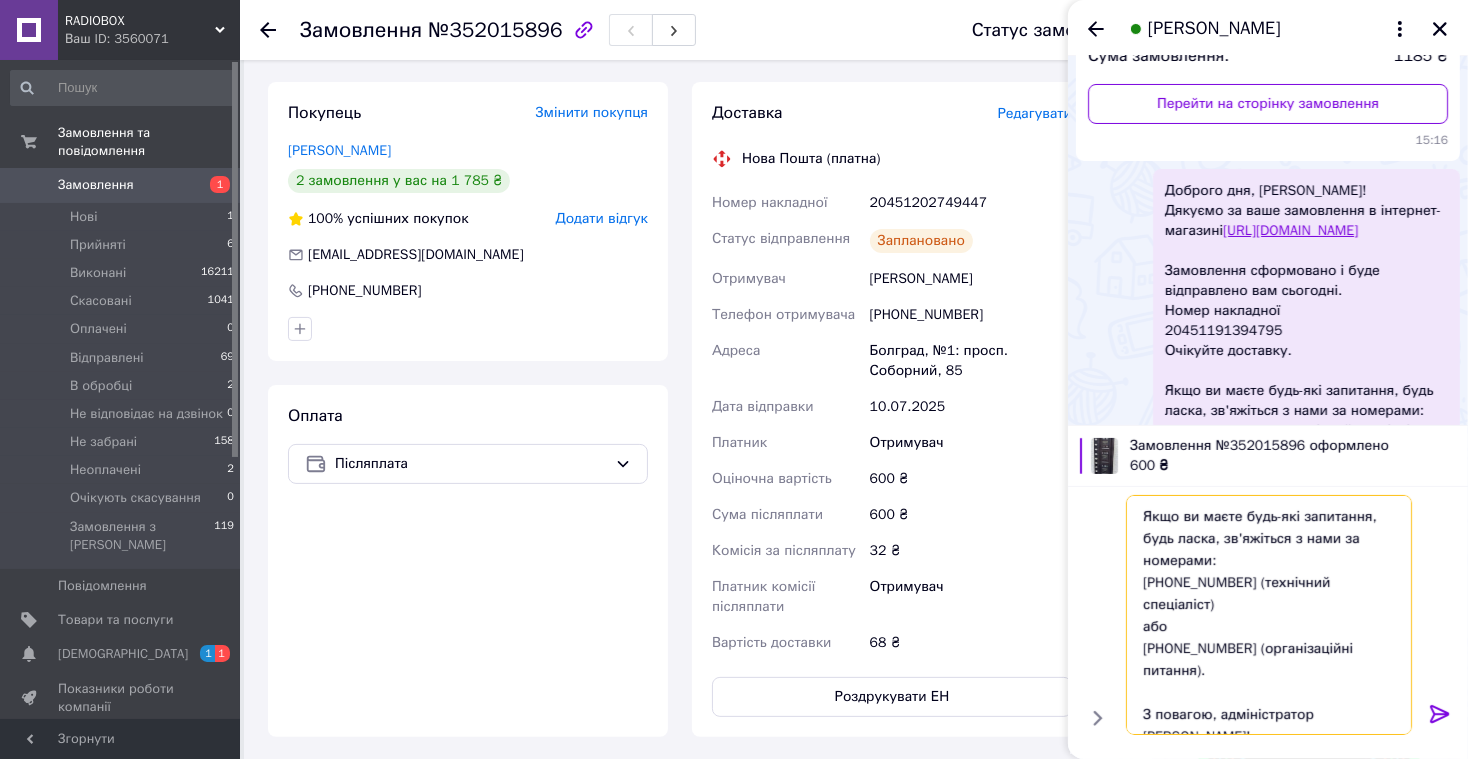 scroll, scrollTop: 0, scrollLeft: 0, axis: both 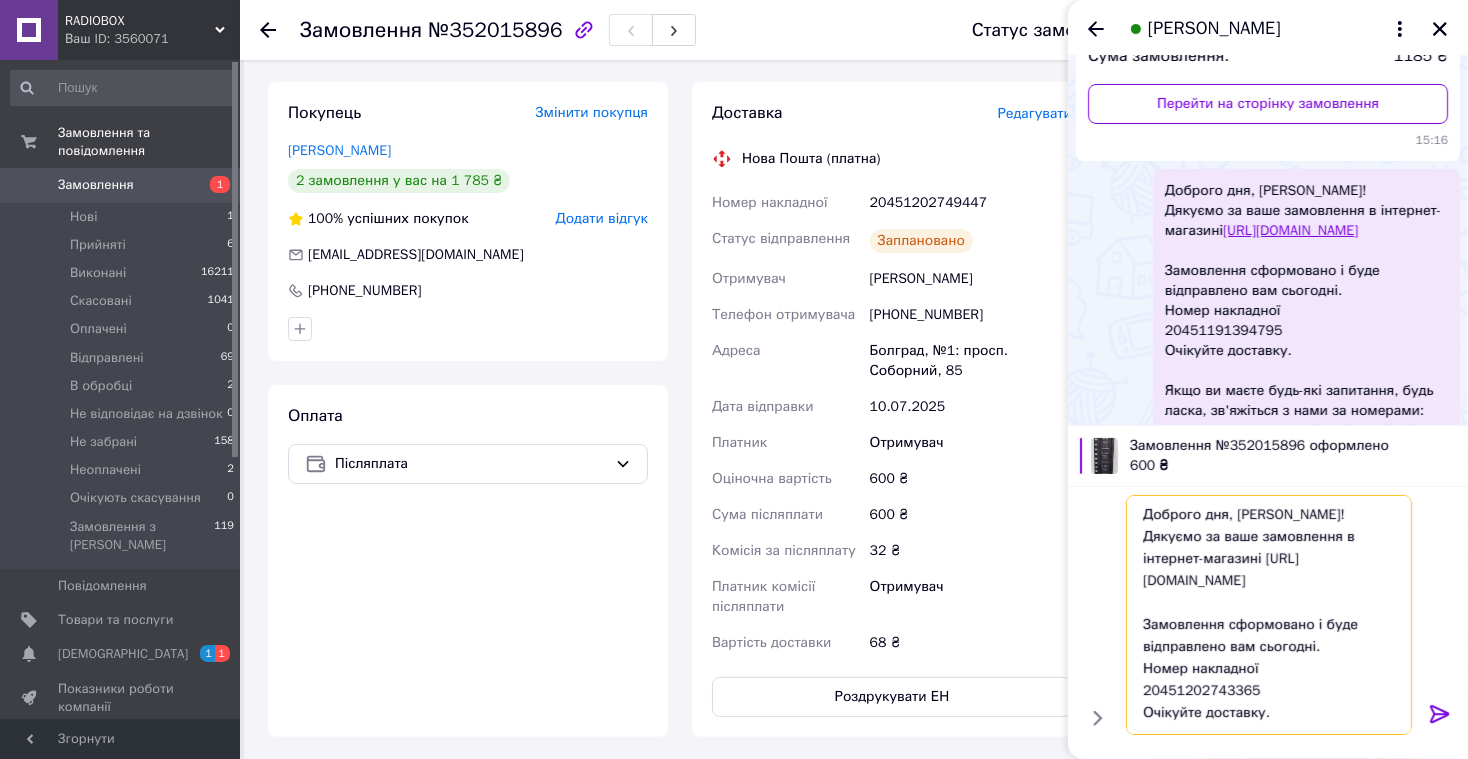 click on "Доброго дня, Олег!
Дякуємо за ваше замовлення в інтернет-магазині https://radiobox.com.ua
Замовлення сформовано і буде відправлено вам сьогодні.
Номер накладної
20451202743365
Очікуйте доставку.
Якщо ви маєте будь-які запитання, будь ласка, зв'яжіться з нами за номерами:
+38067 295 37 66 (технічний спеціаліст)
або
+38067 789 30 35 (організаційні питання).
З повагою, адміністратор Інна!" at bounding box center (1269, 615) 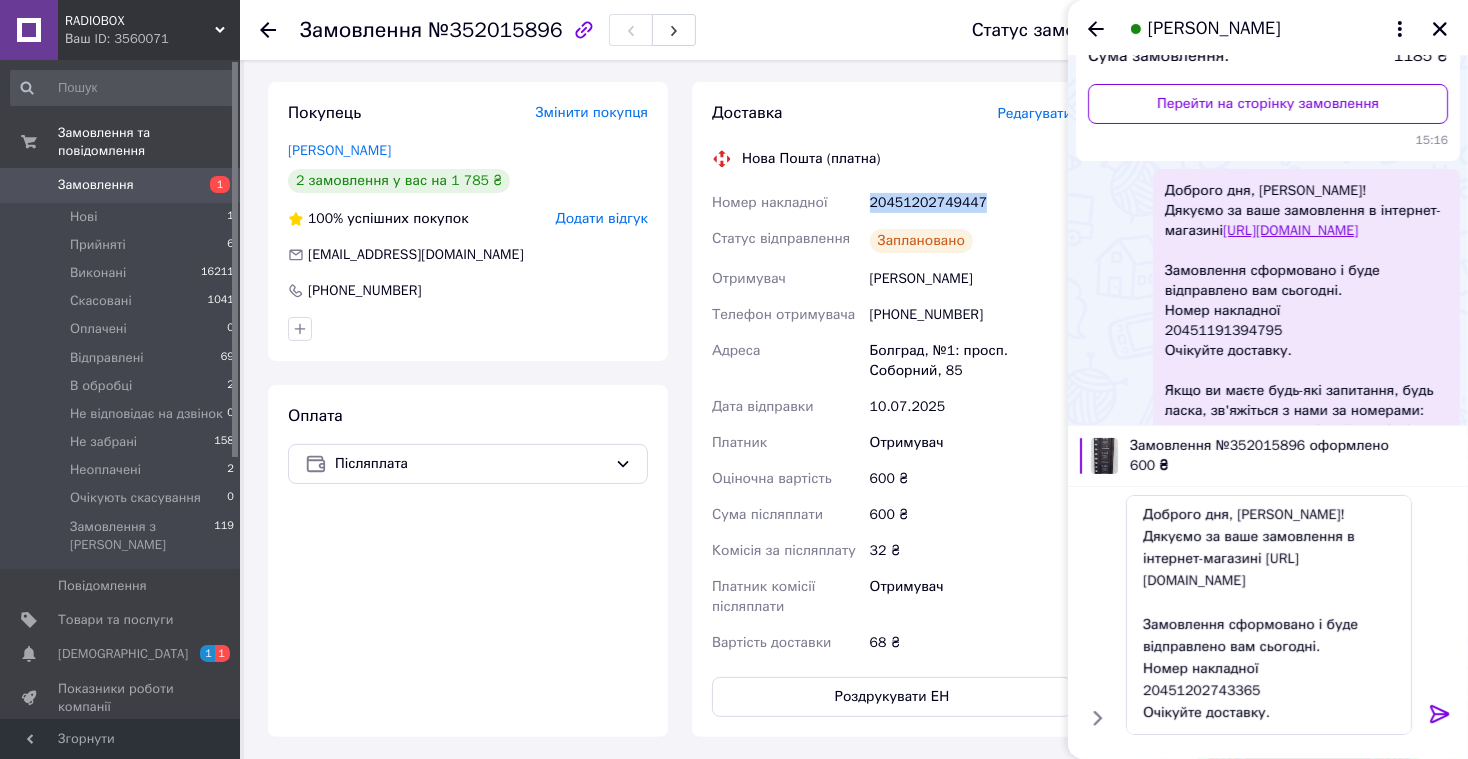 drag, startPoint x: 871, startPoint y: 203, endPoint x: 993, endPoint y: 204, distance: 122.0041 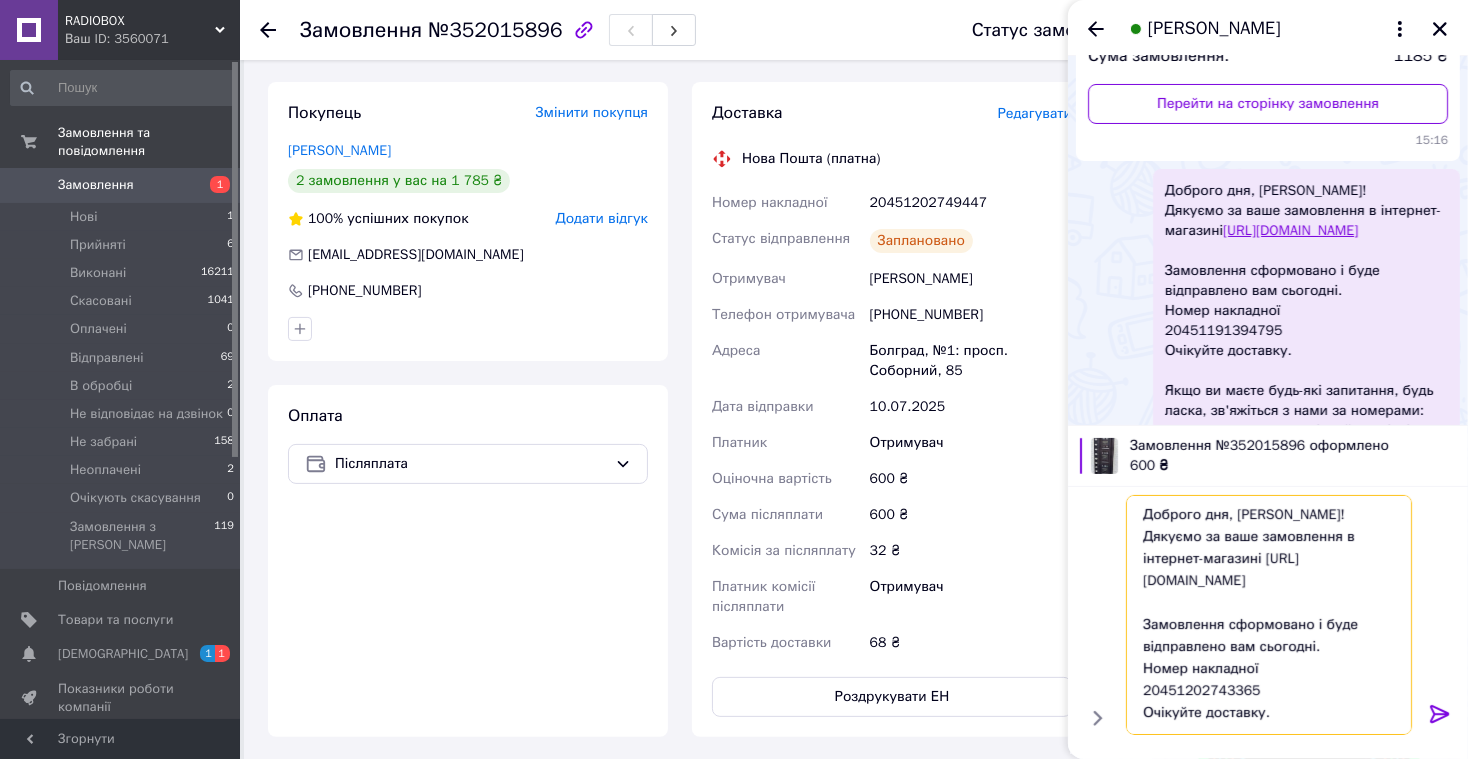 drag, startPoint x: 1141, startPoint y: 690, endPoint x: 1273, endPoint y: 696, distance: 132.13629 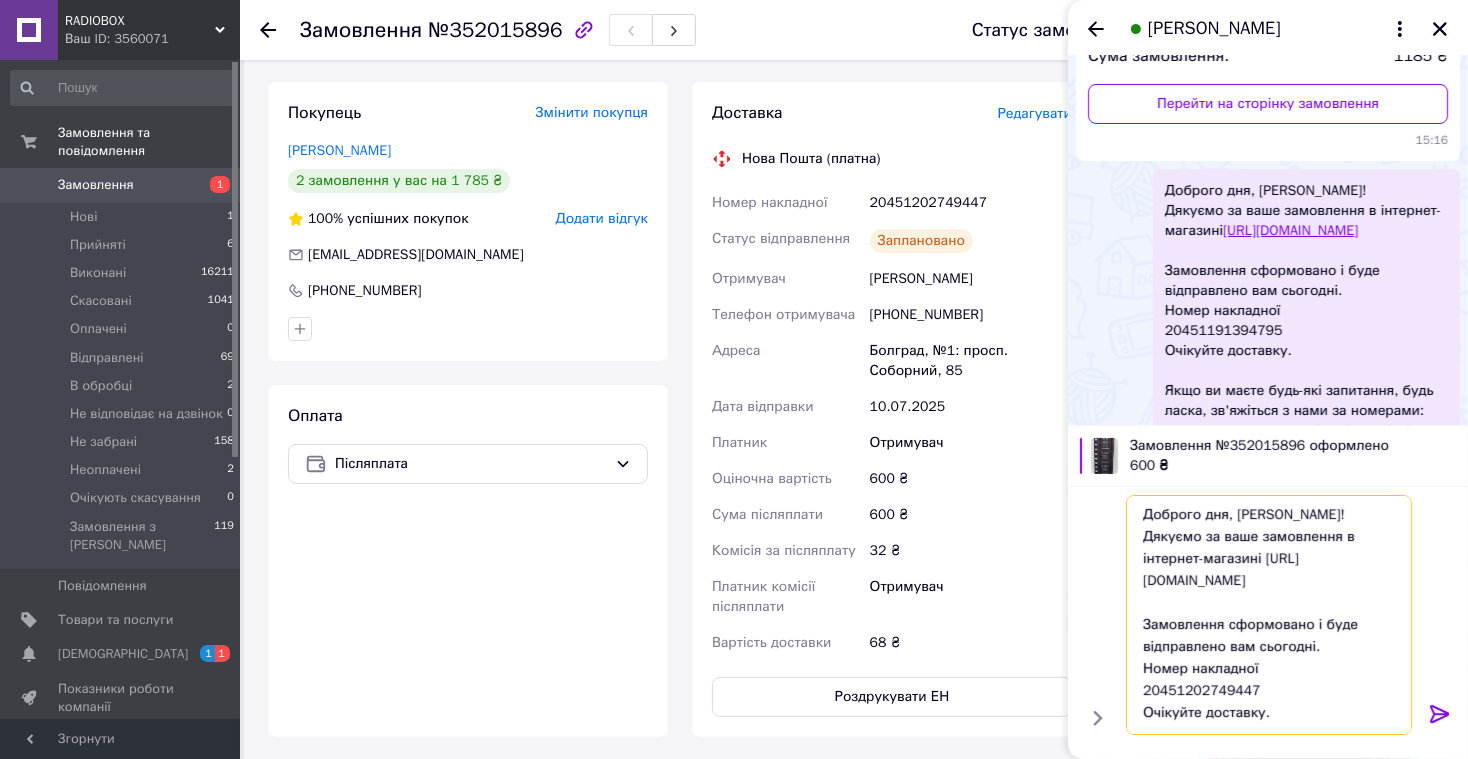 type on "Доброго дня, Володимир!
Дякуємо за ваше замовлення в інтернет-магазині https://radiobox.com.ua
Замовлення сформовано і буде відправлено вам сьогодні.
Номер накладної
20451202749447
Очікуйте доставку.
Якщо ви маєте будь-які запитання, будь ласка, зв'яжіться з нами за номерами:
+38067 295 37 66 (технічний спеціаліст)
або
+38067 789 30 35 (організаційні питання).
З повагою, адміністратор Інна!" 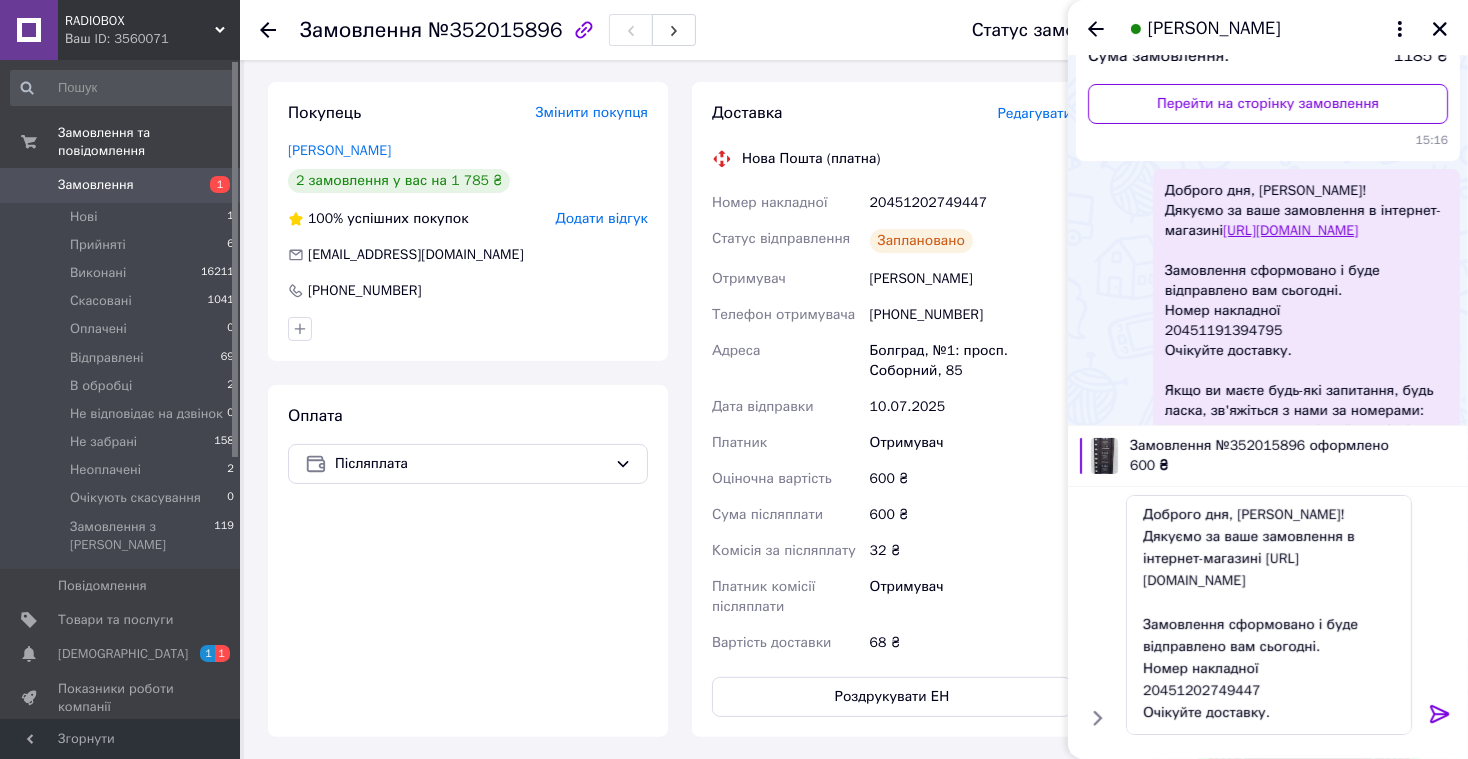 click 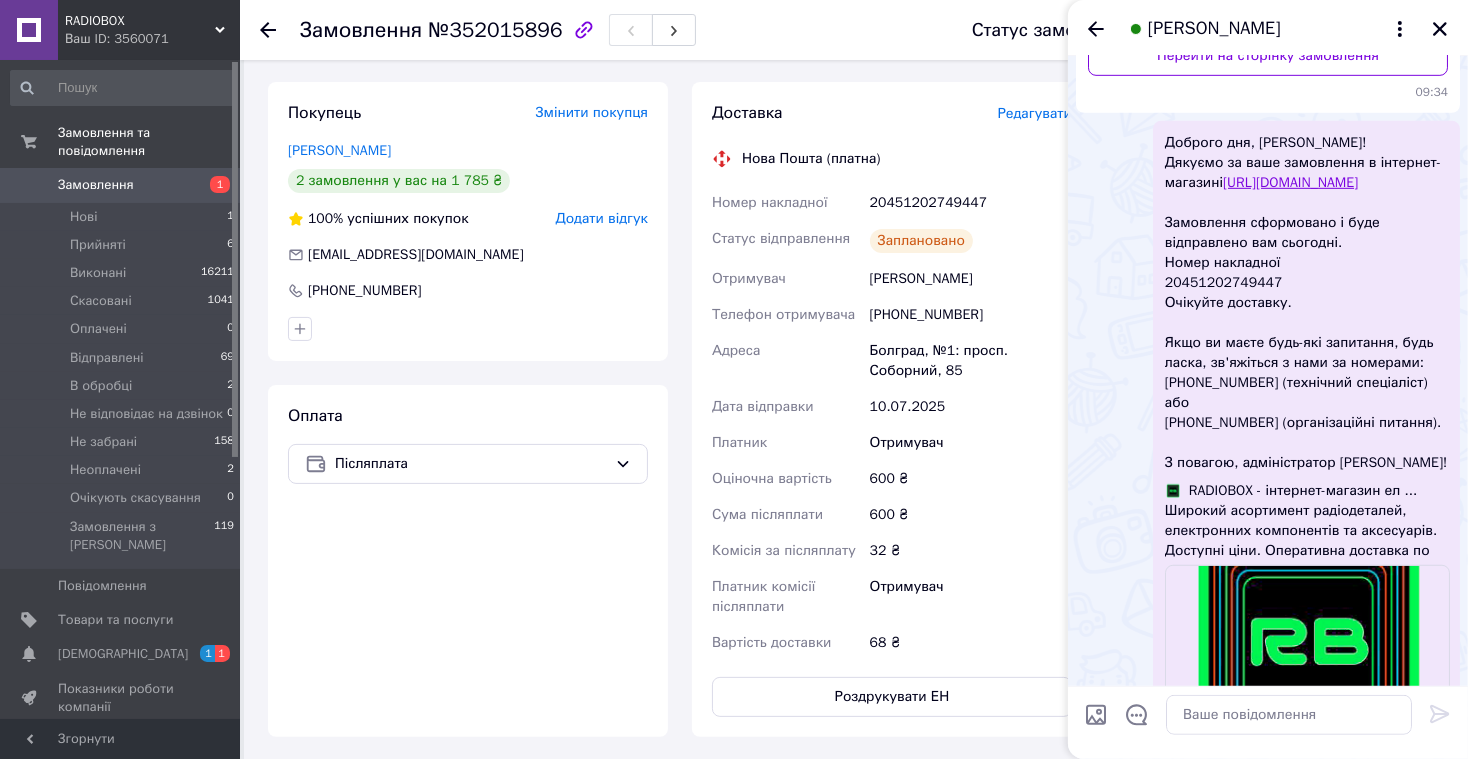 scroll, scrollTop: 1284, scrollLeft: 0, axis: vertical 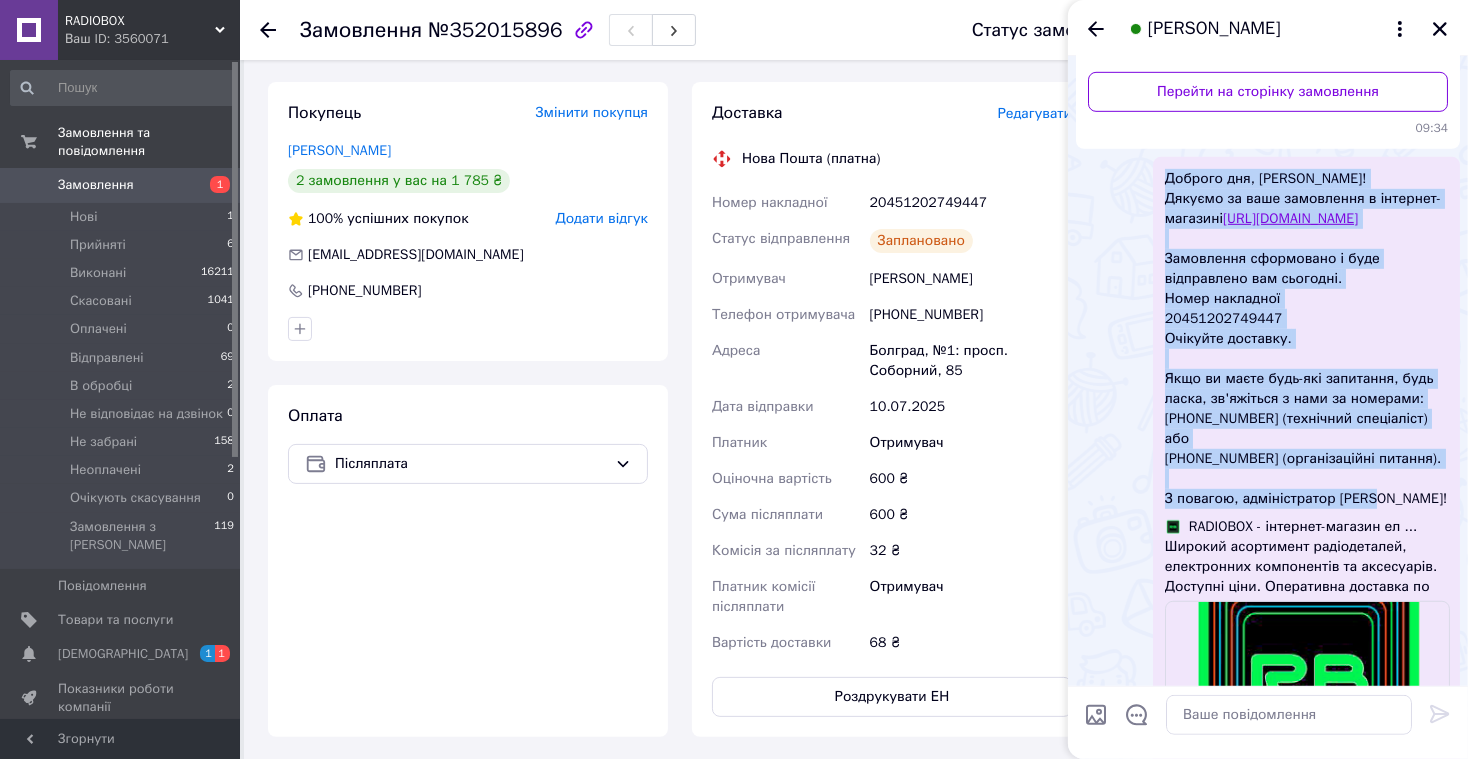 drag, startPoint x: 1165, startPoint y: 200, endPoint x: 1382, endPoint y: 532, distance: 396.627 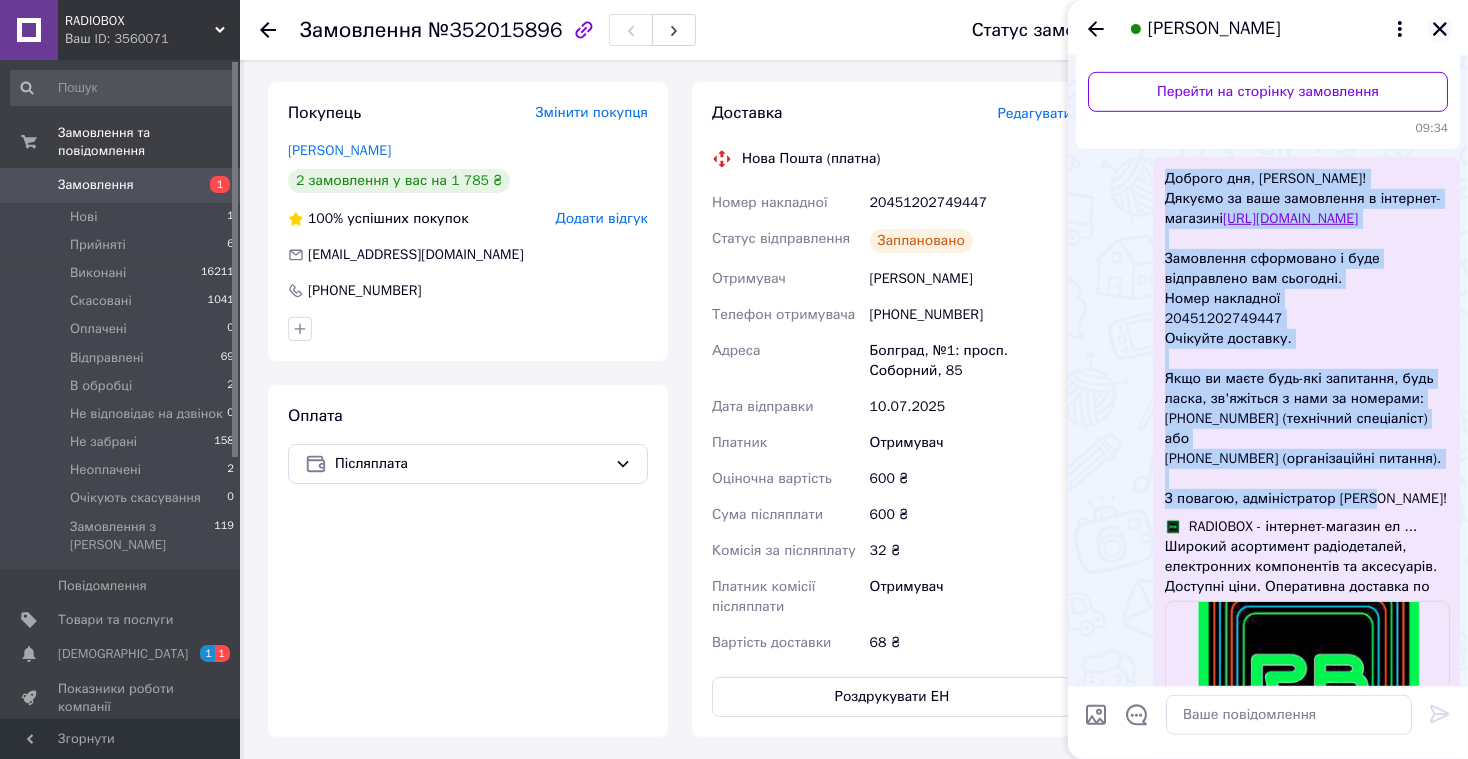 click 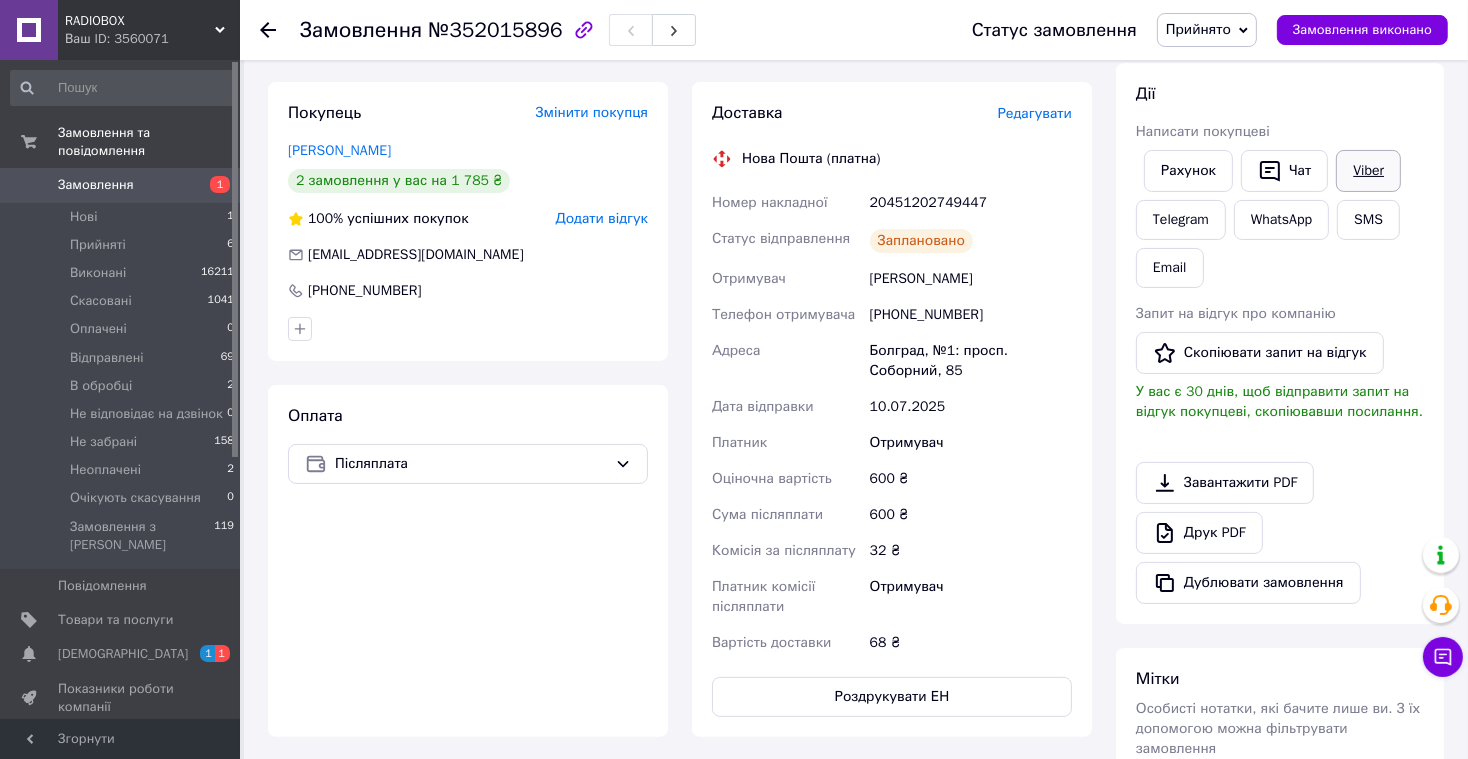 click on "Viber" at bounding box center [1368, 171] 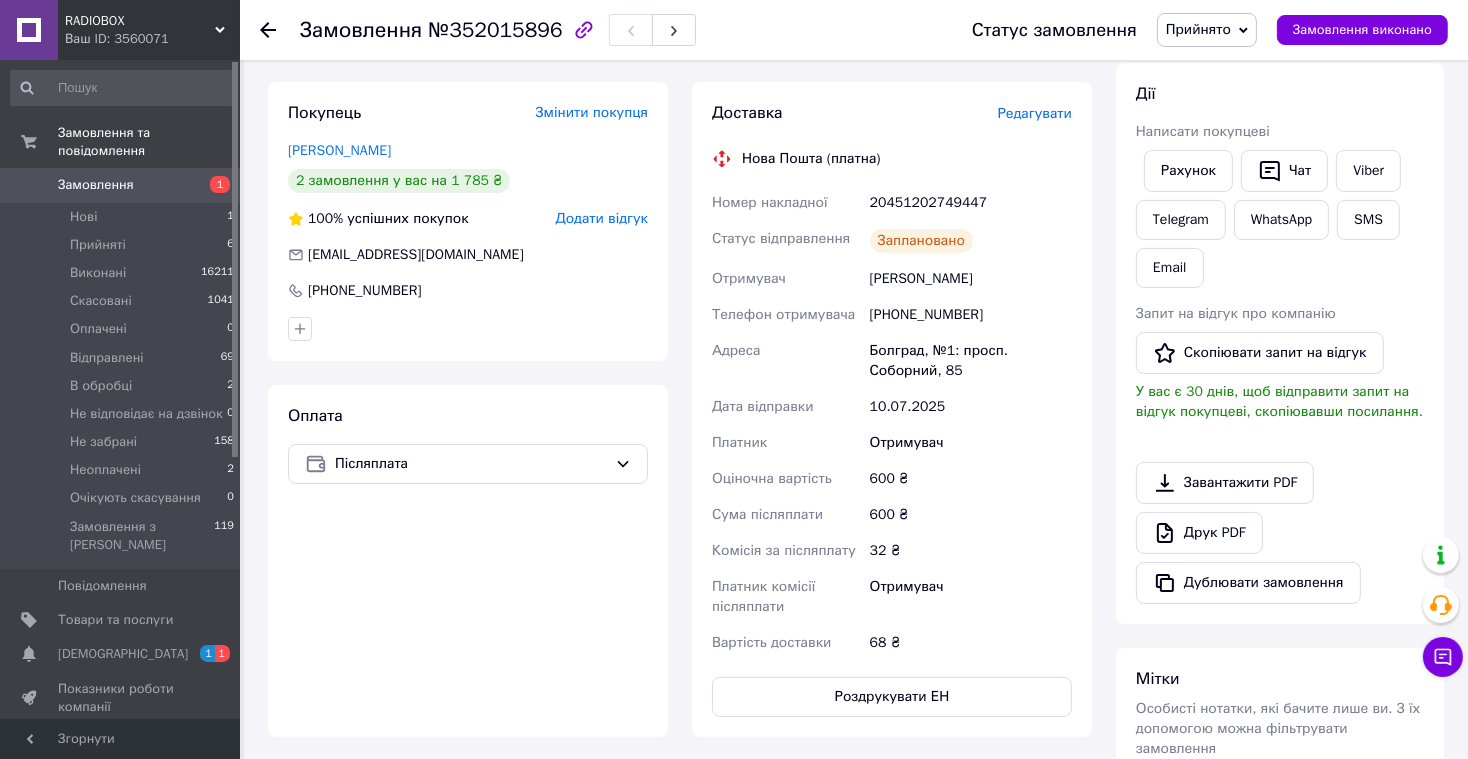 click on "Замовлення" at bounding box center (96, 185) 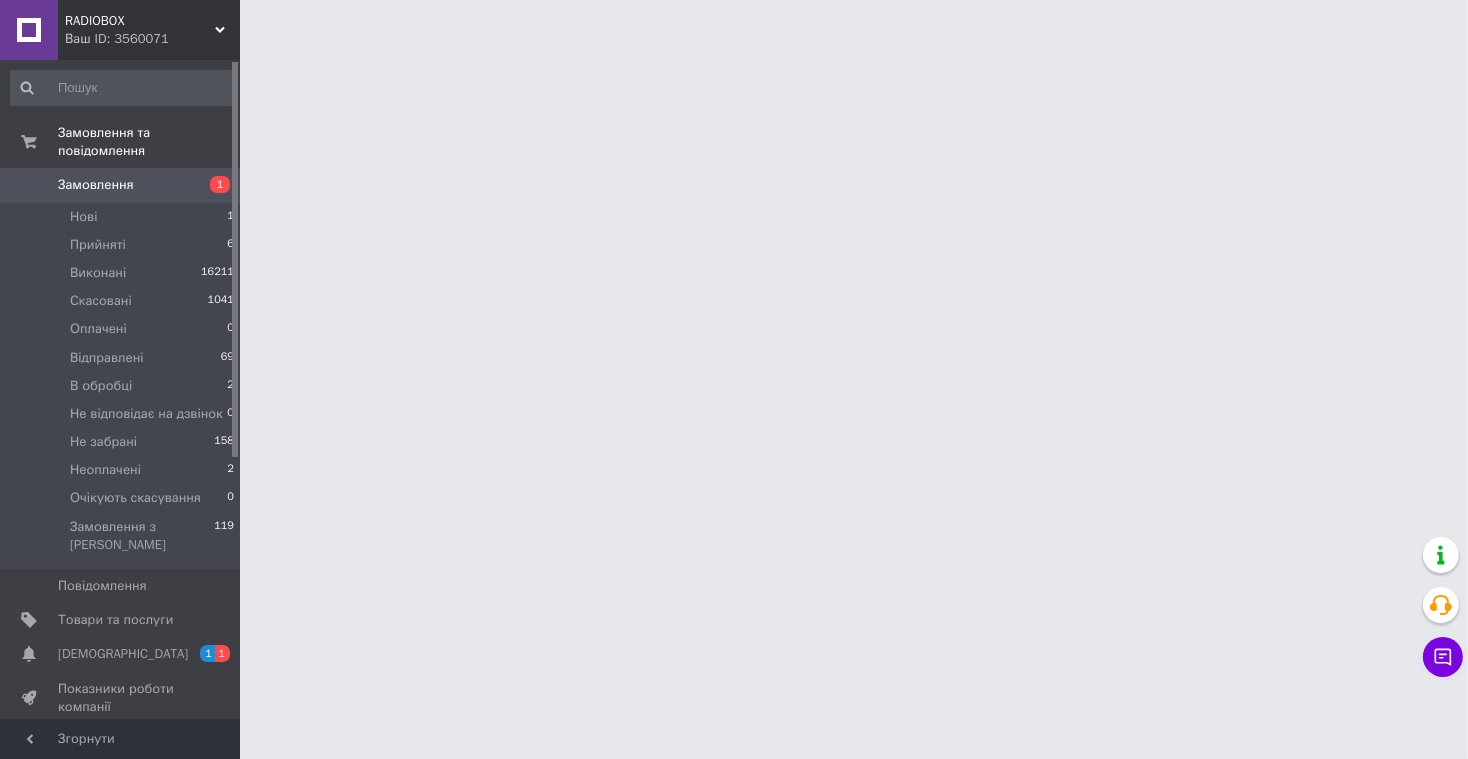 scroll, scrollTop: 0, scrollLeft: 0, axis: both 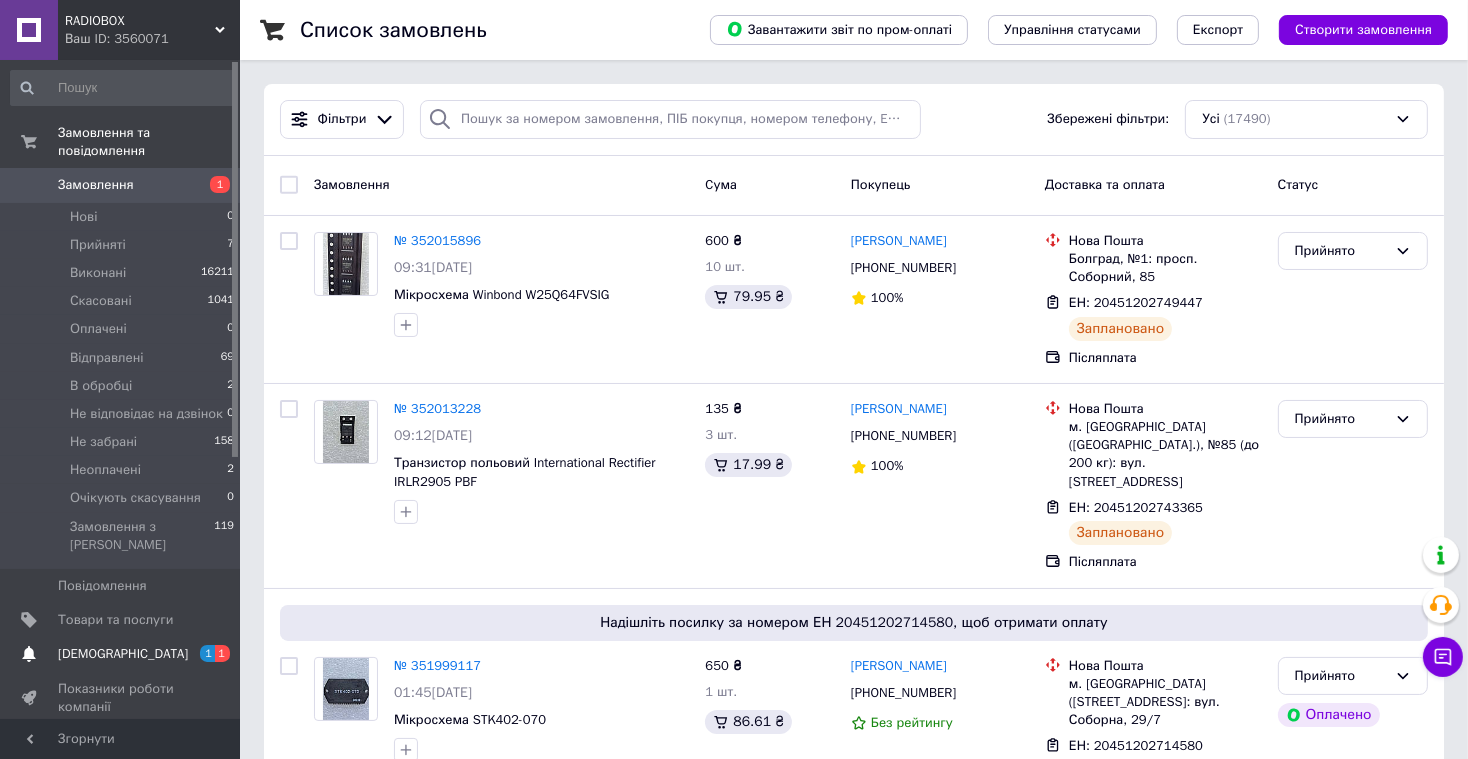 click on "Сповіщення 1 1" at bounding box center (123, 654) 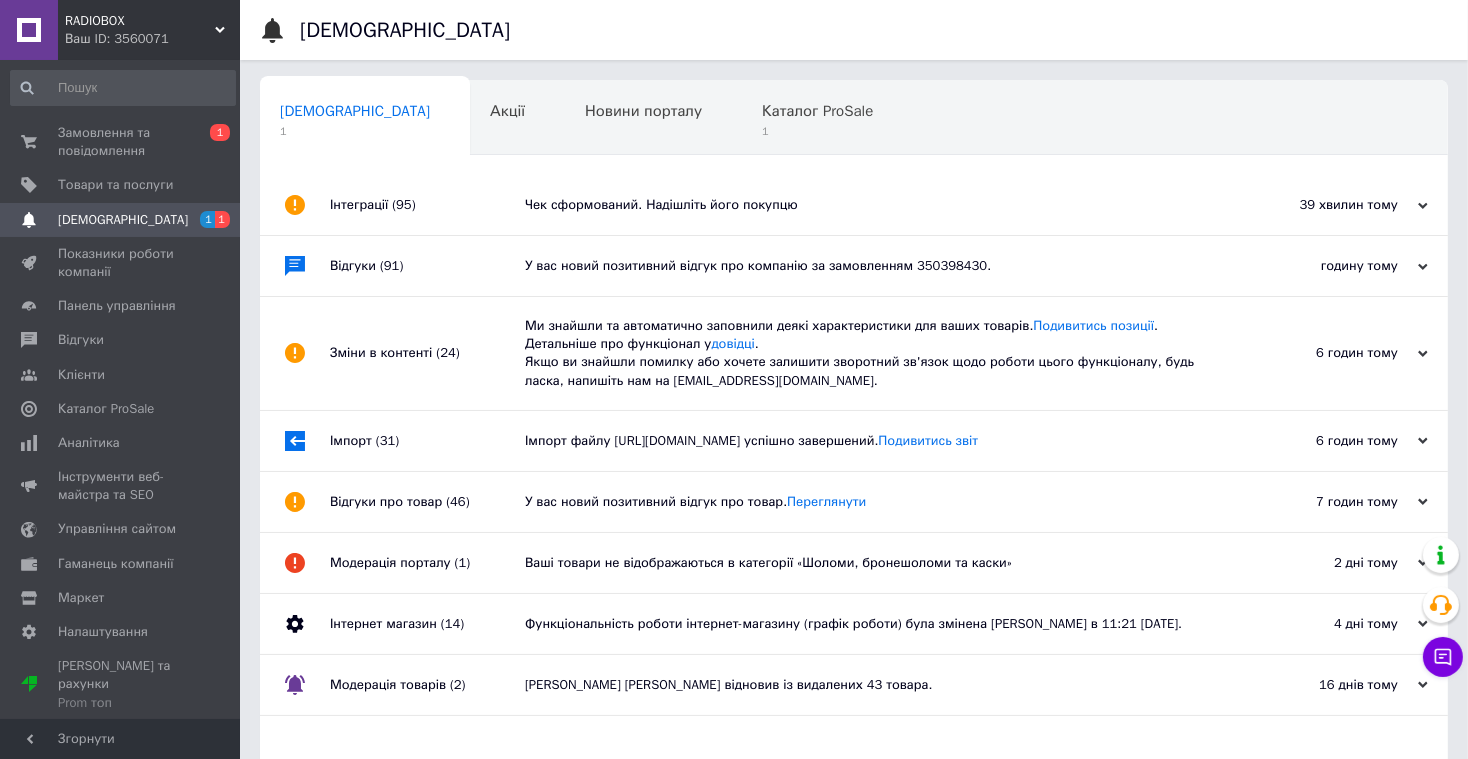 click on "Чек сформований. Надішліть його покупцю" at bounding box center (876, 205) 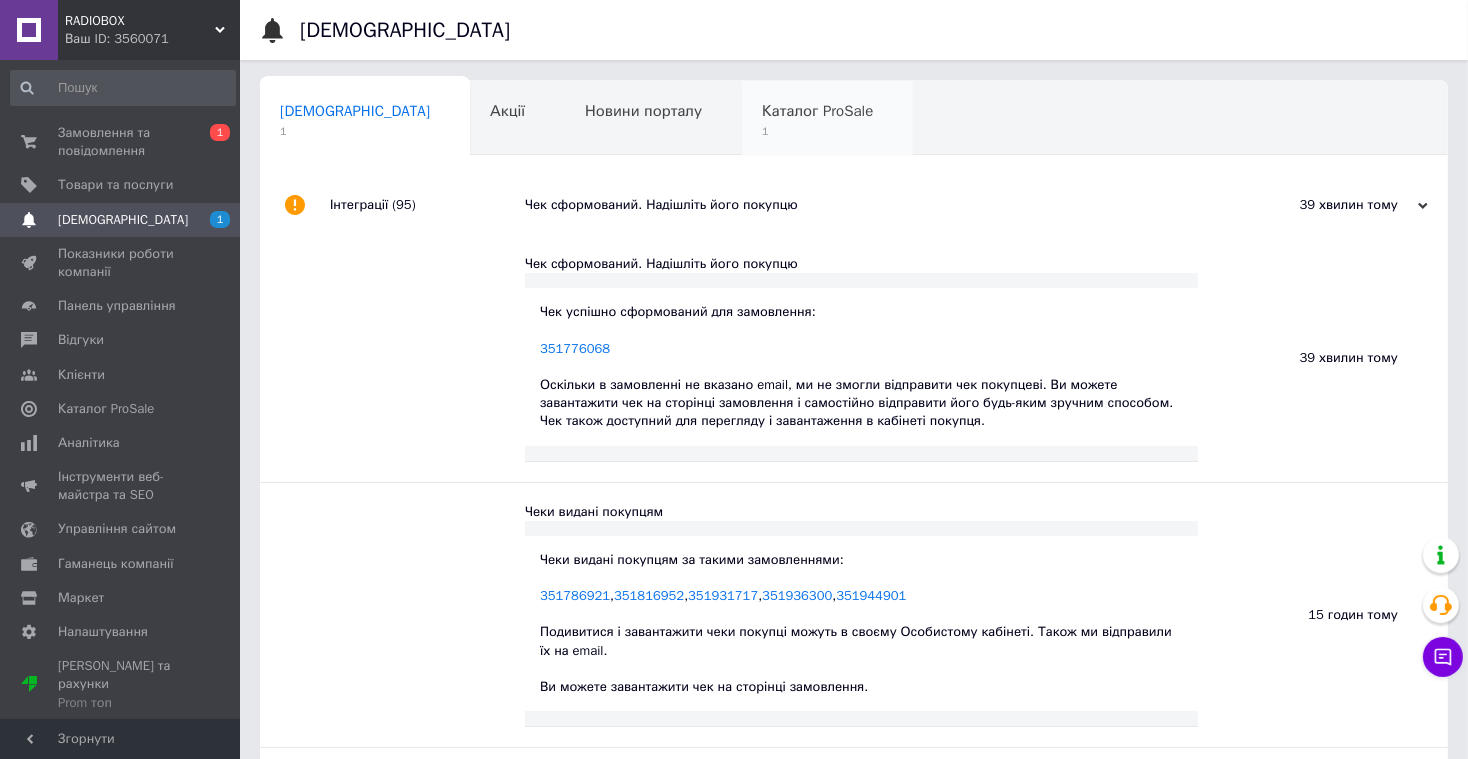 click on "1" at bounding box center [817, 131] 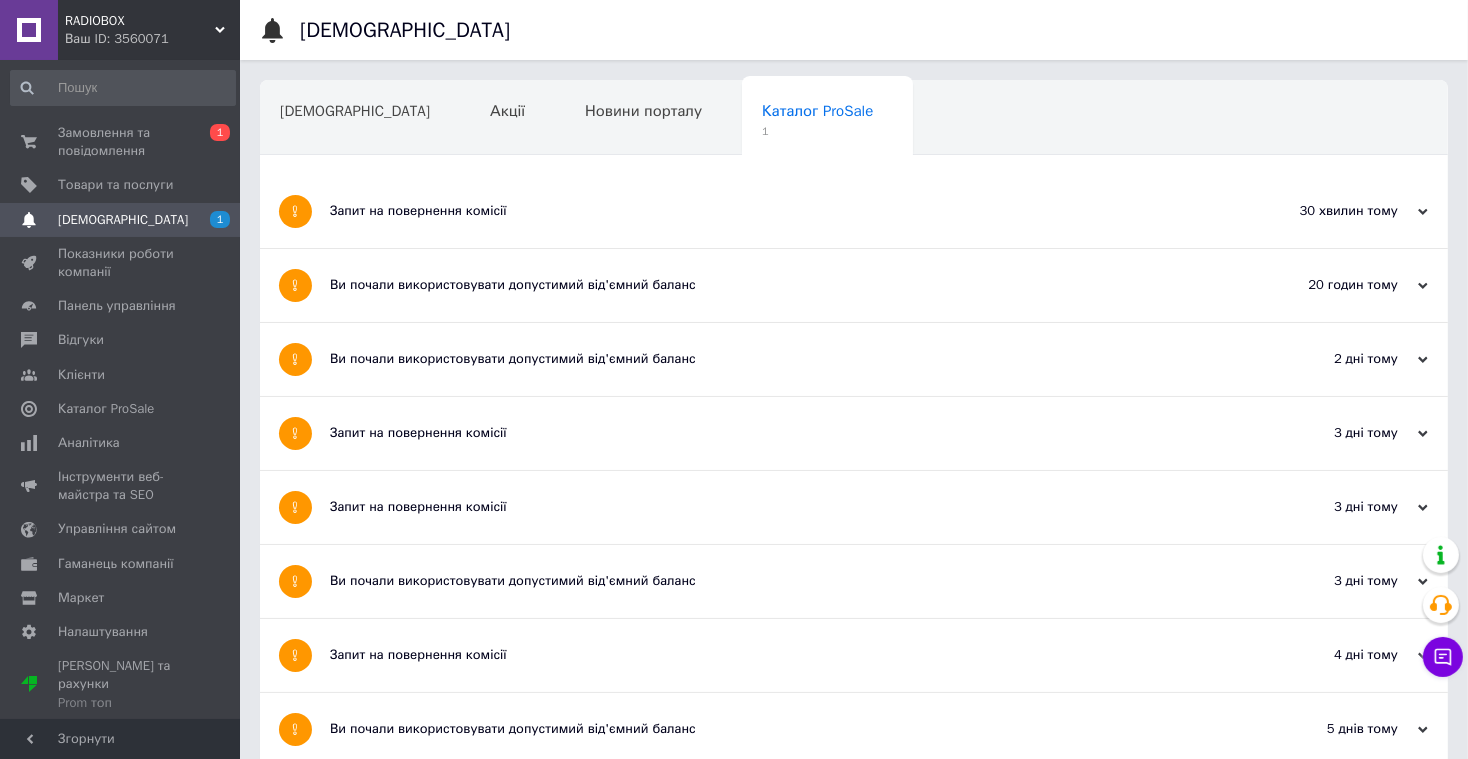 click on "Запит на повернення комісії" at bounding box center [779, 211] 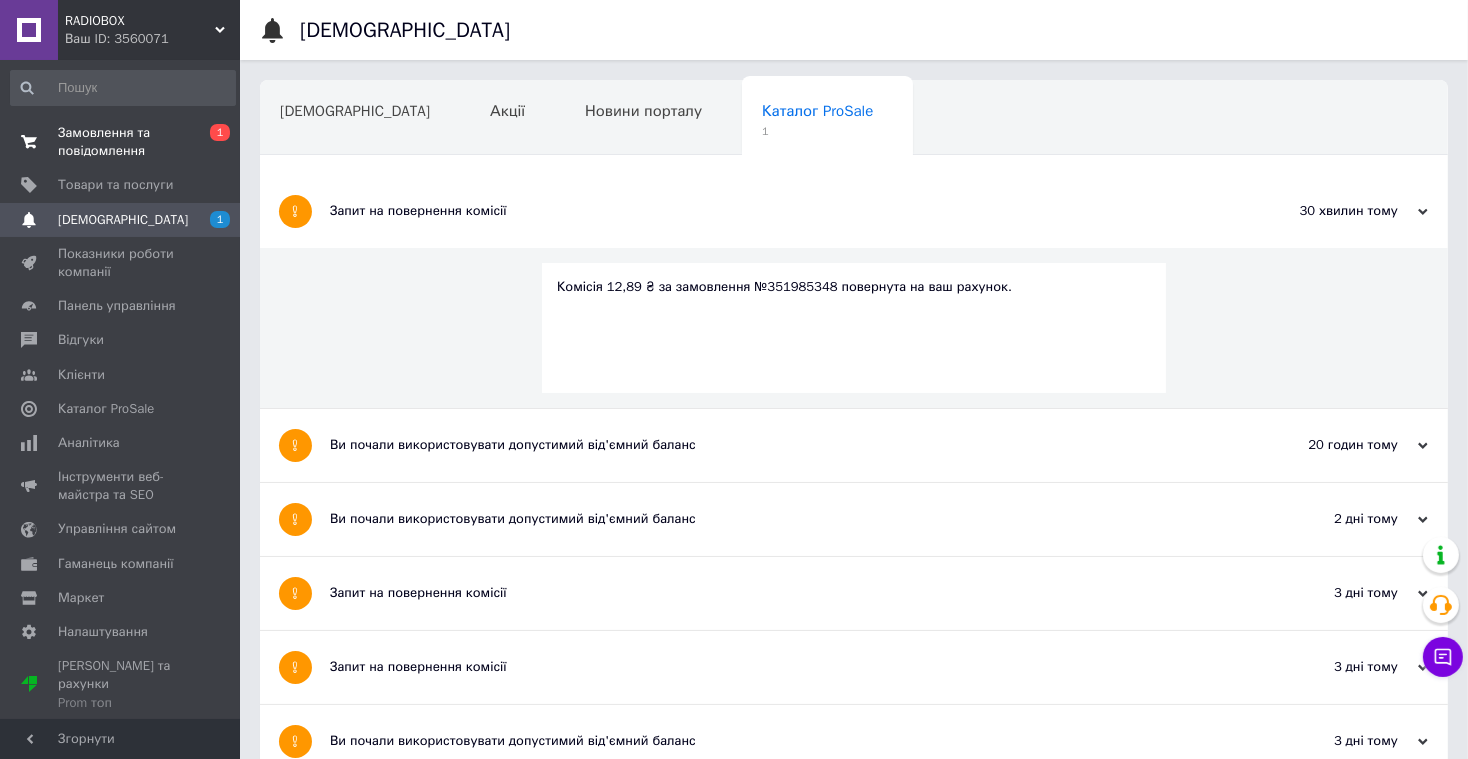 click on "Замовлення та повідомлення" at bounding box center [121, 142] 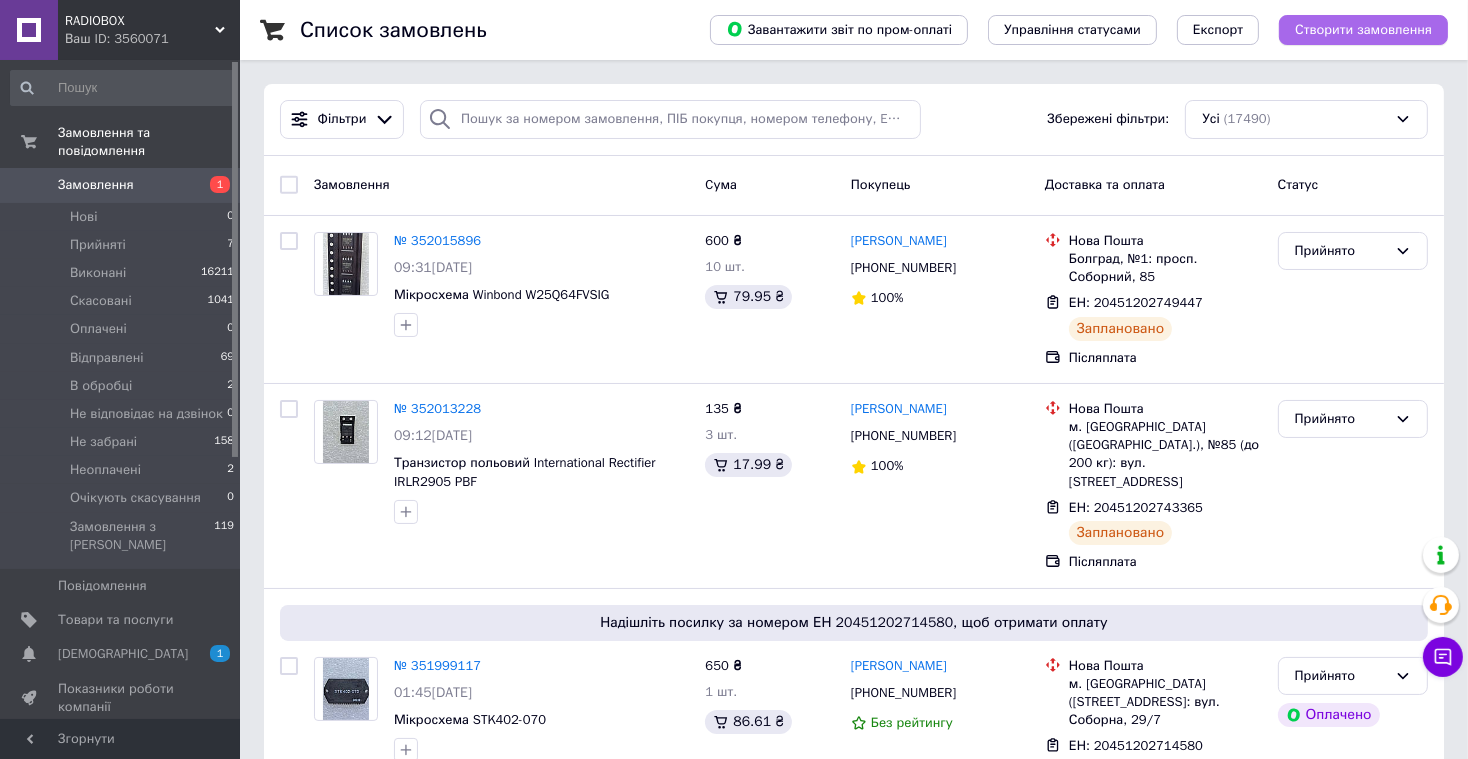 click on "Створити замовлення" at bounding box center (1363, 30) 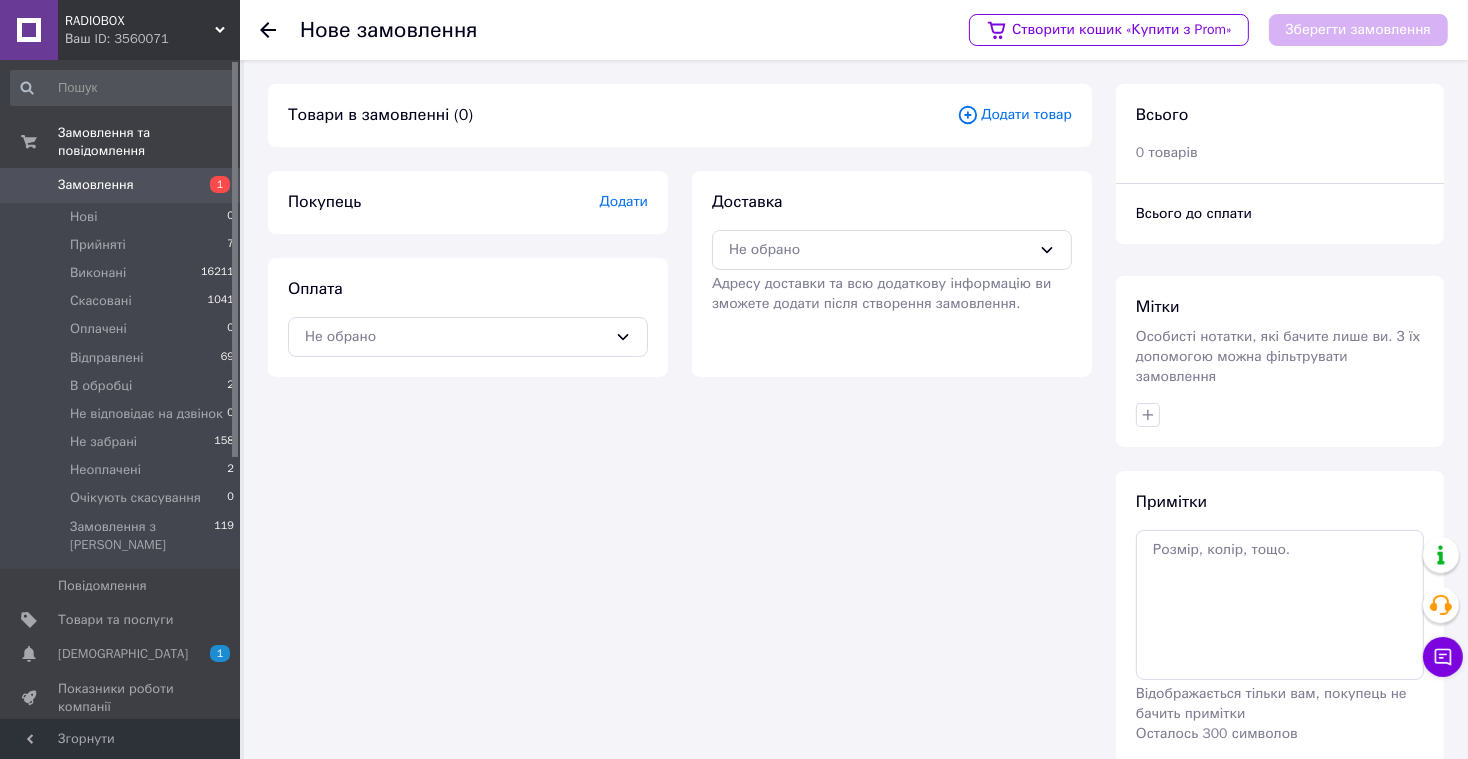 click on "Додати товар" at bounding box center [1014, 115] 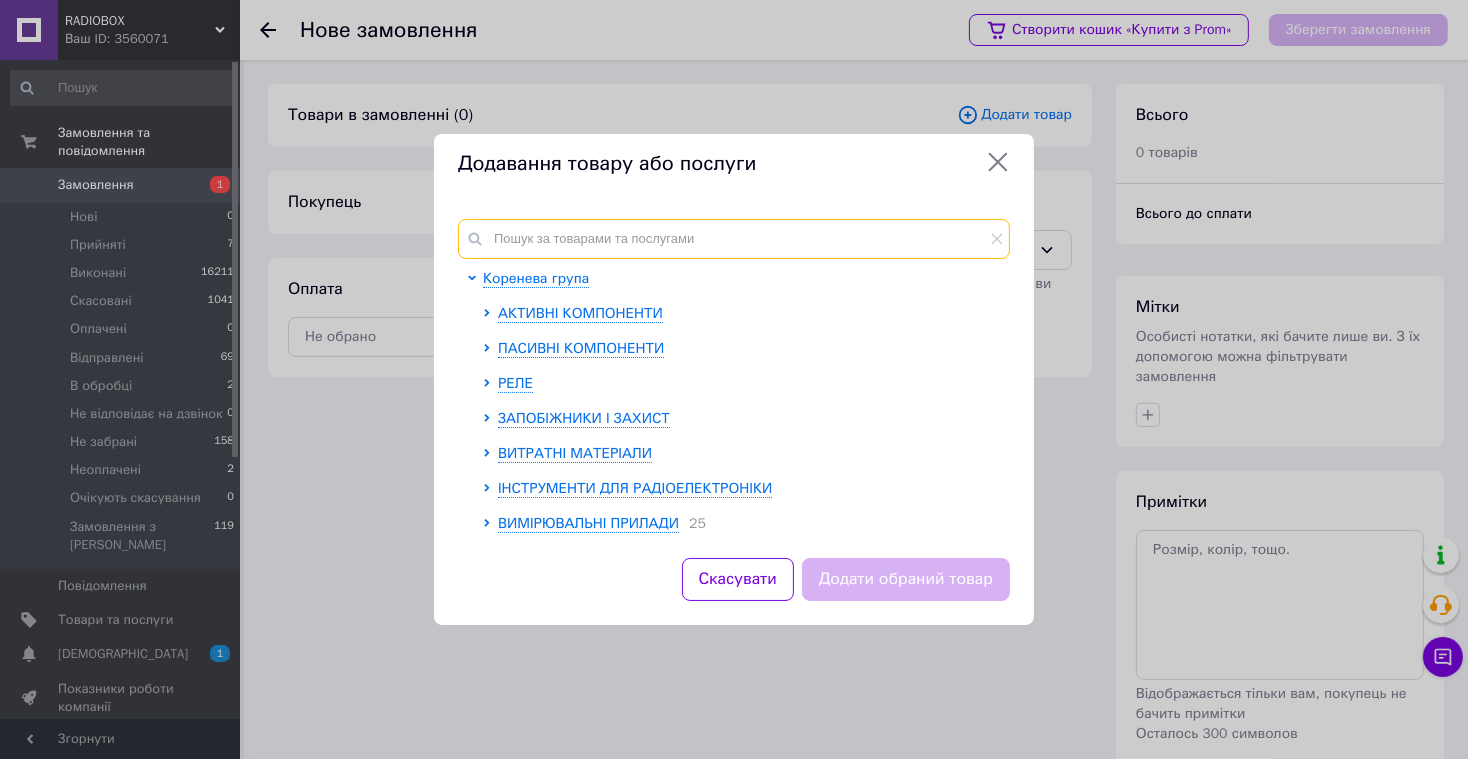 click at bounding box center [734, 239] 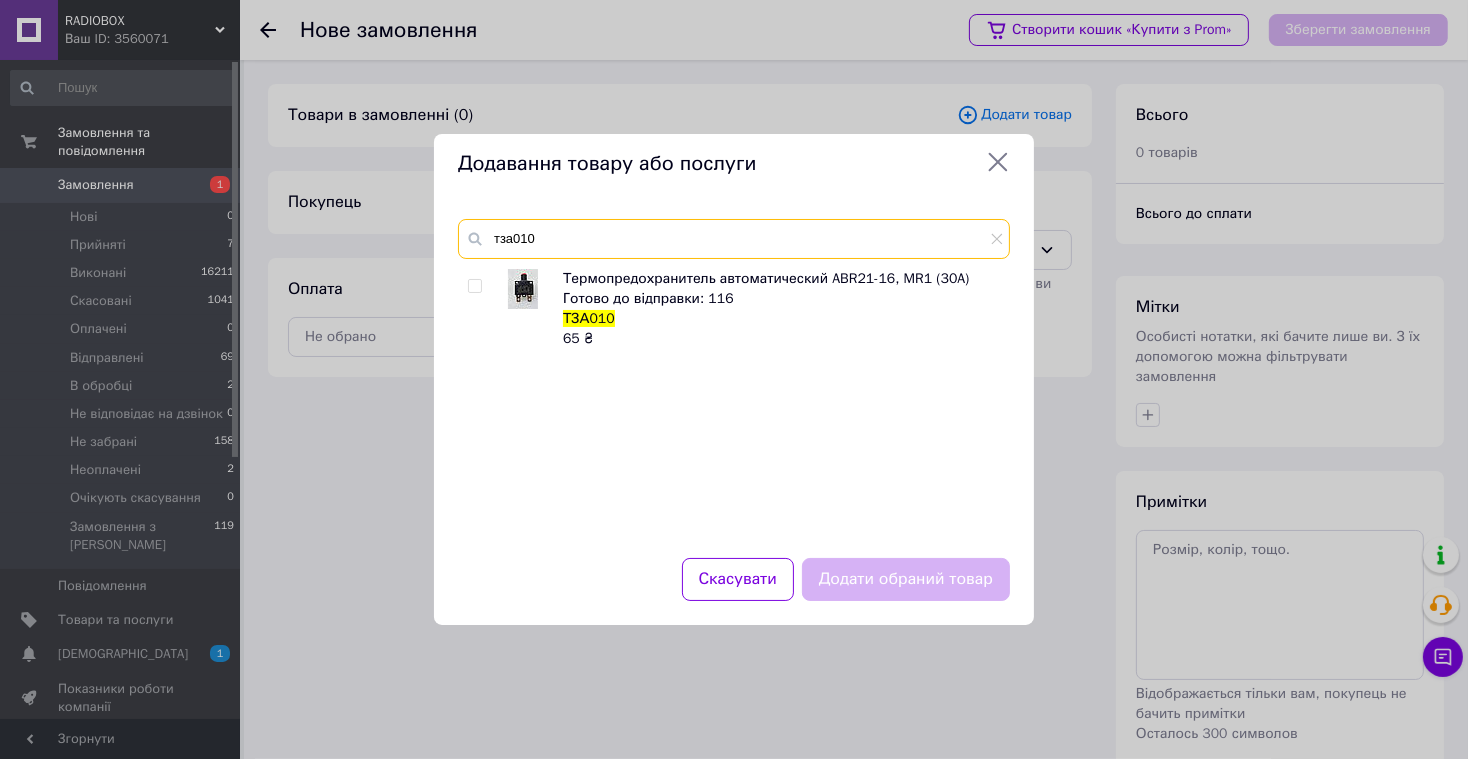 type on "тза010" 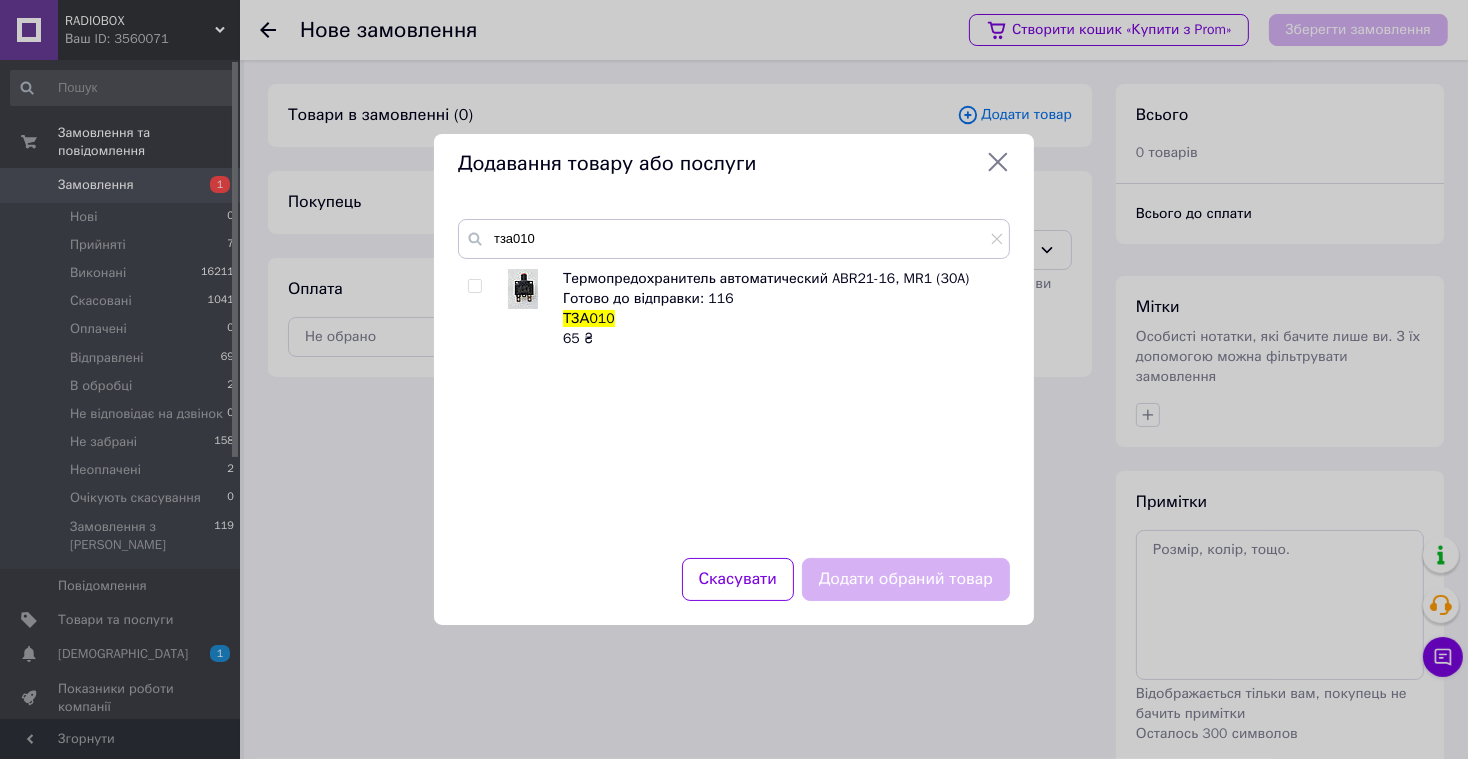 click at bounding box center (474, 286) 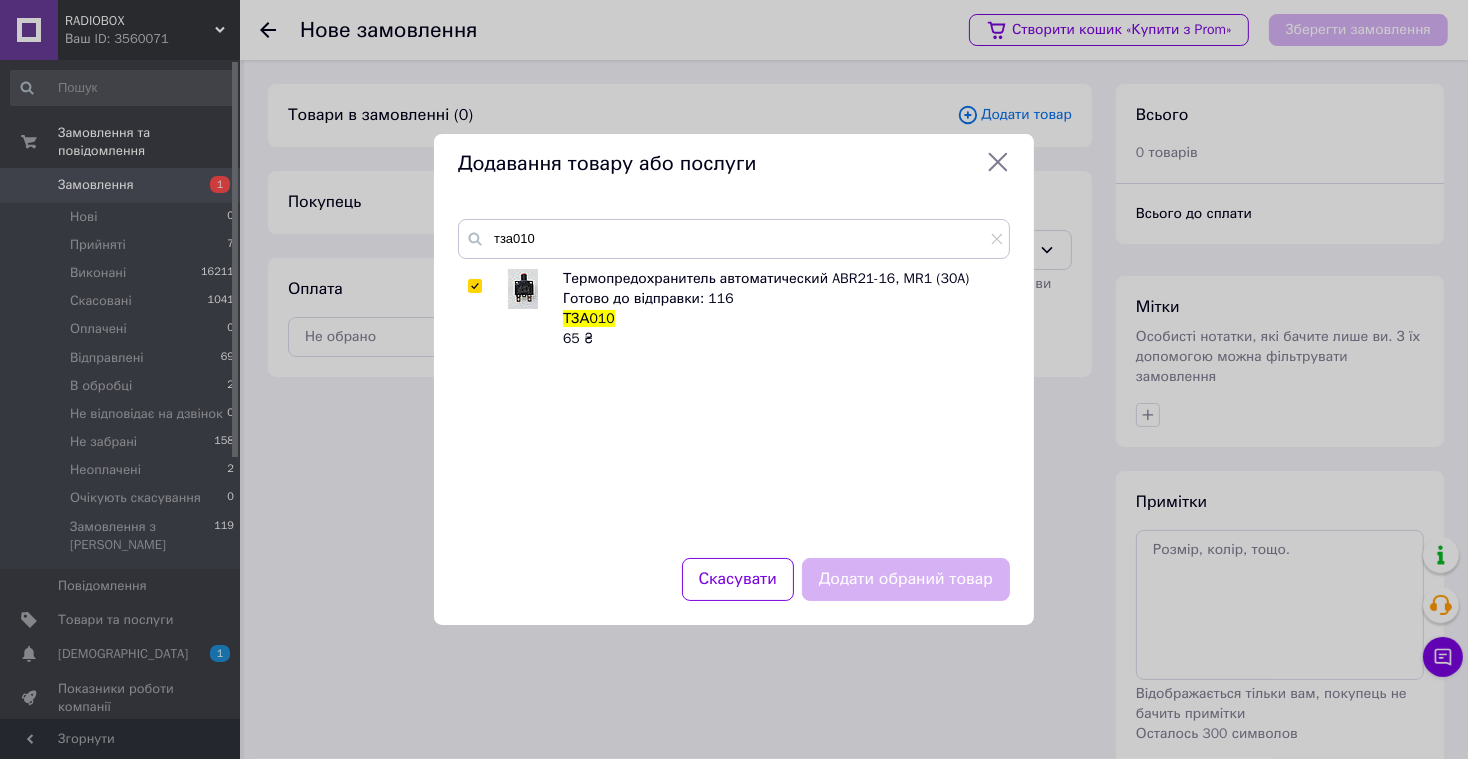 checkbox on "true" 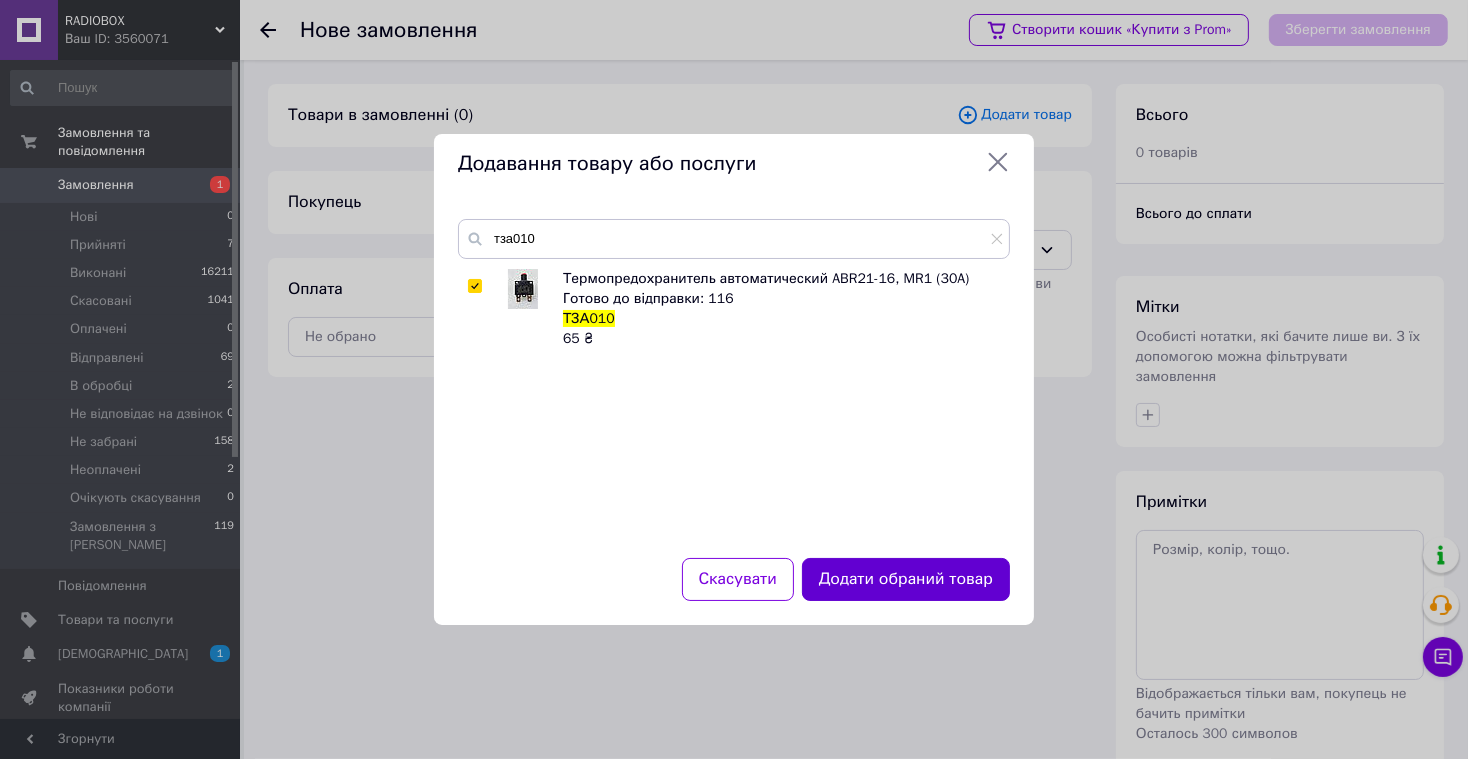 click on "Додати обраний товар" at bounding box center [906, 579] 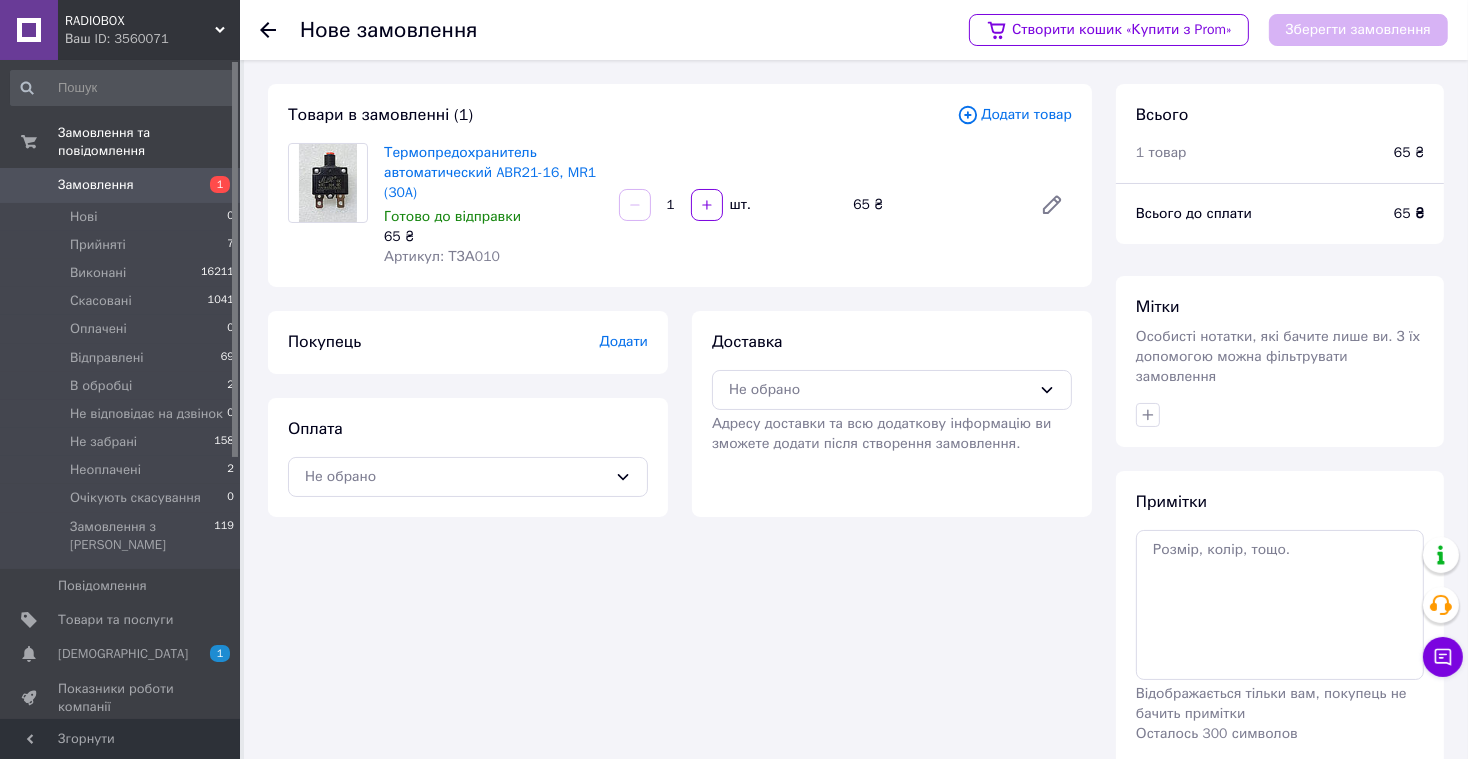 click on "1" at bounding box center (671, 205) 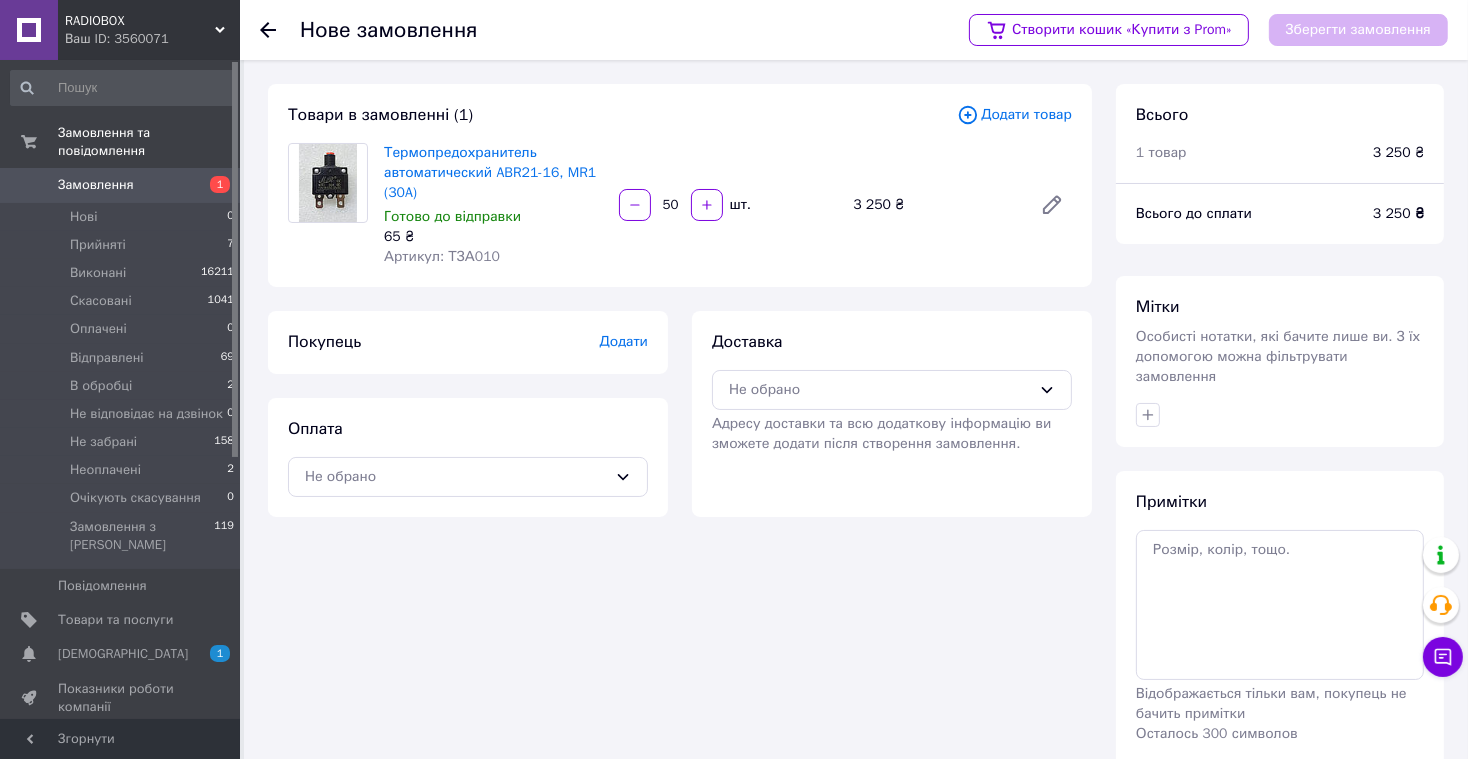 type on "50" 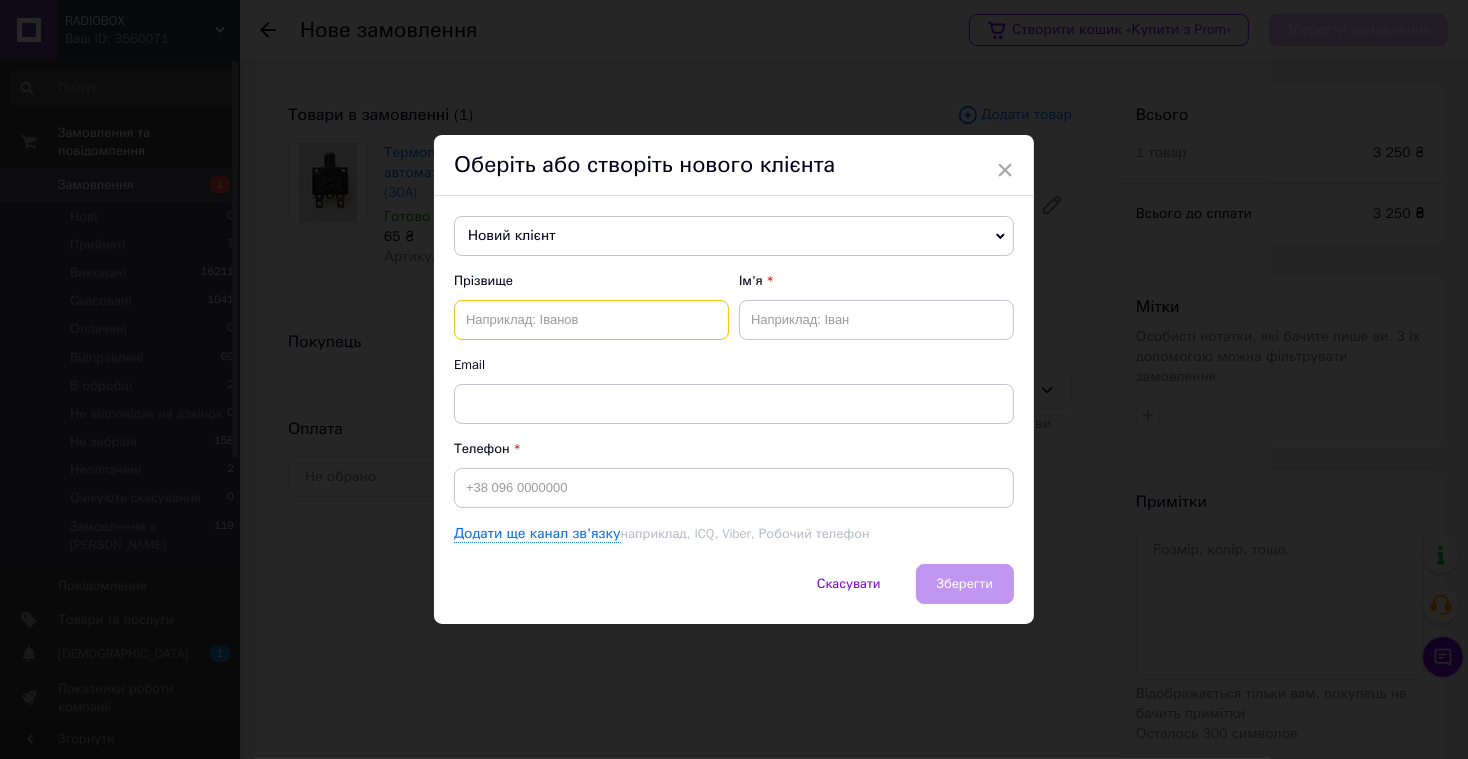 click at bounding box center [591, 320] 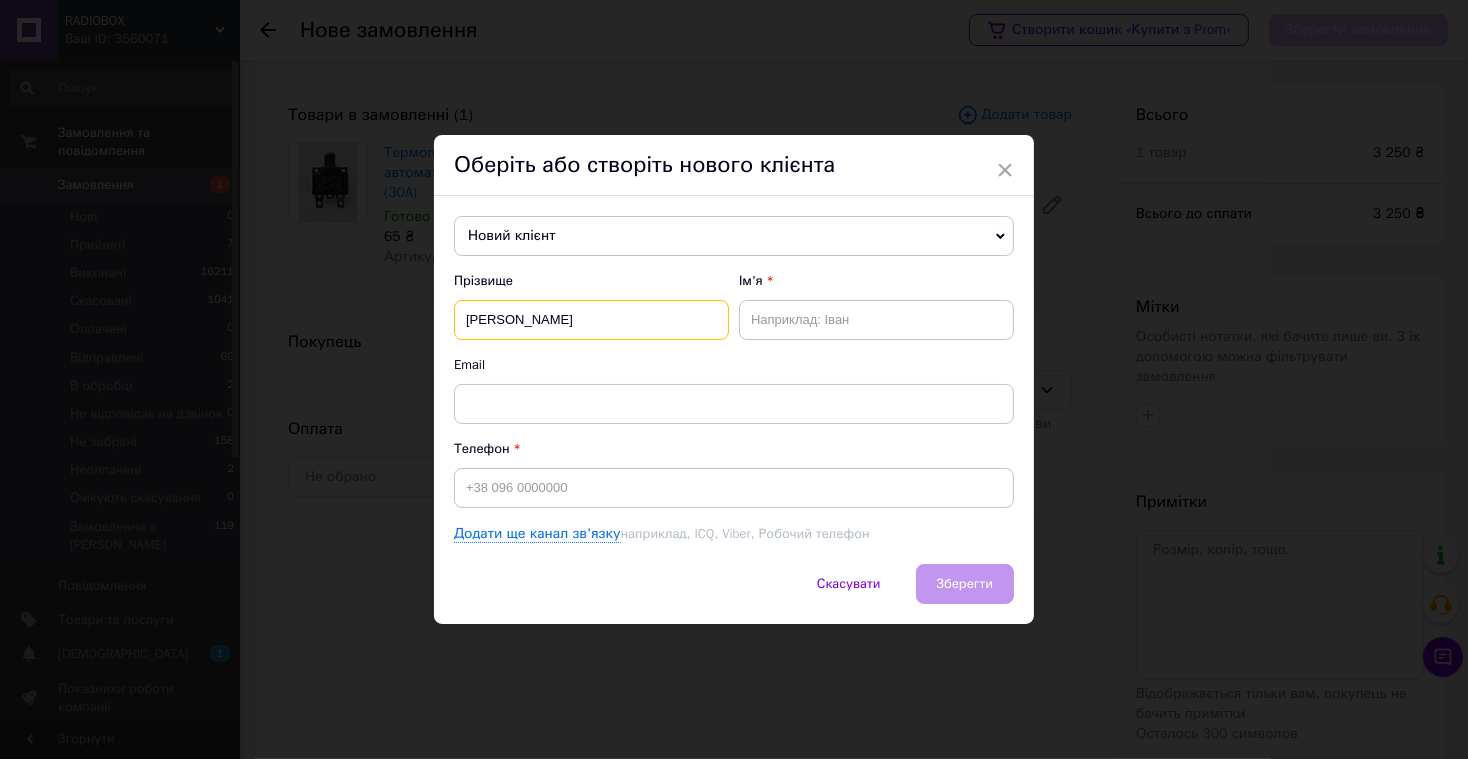 type on "уколова" 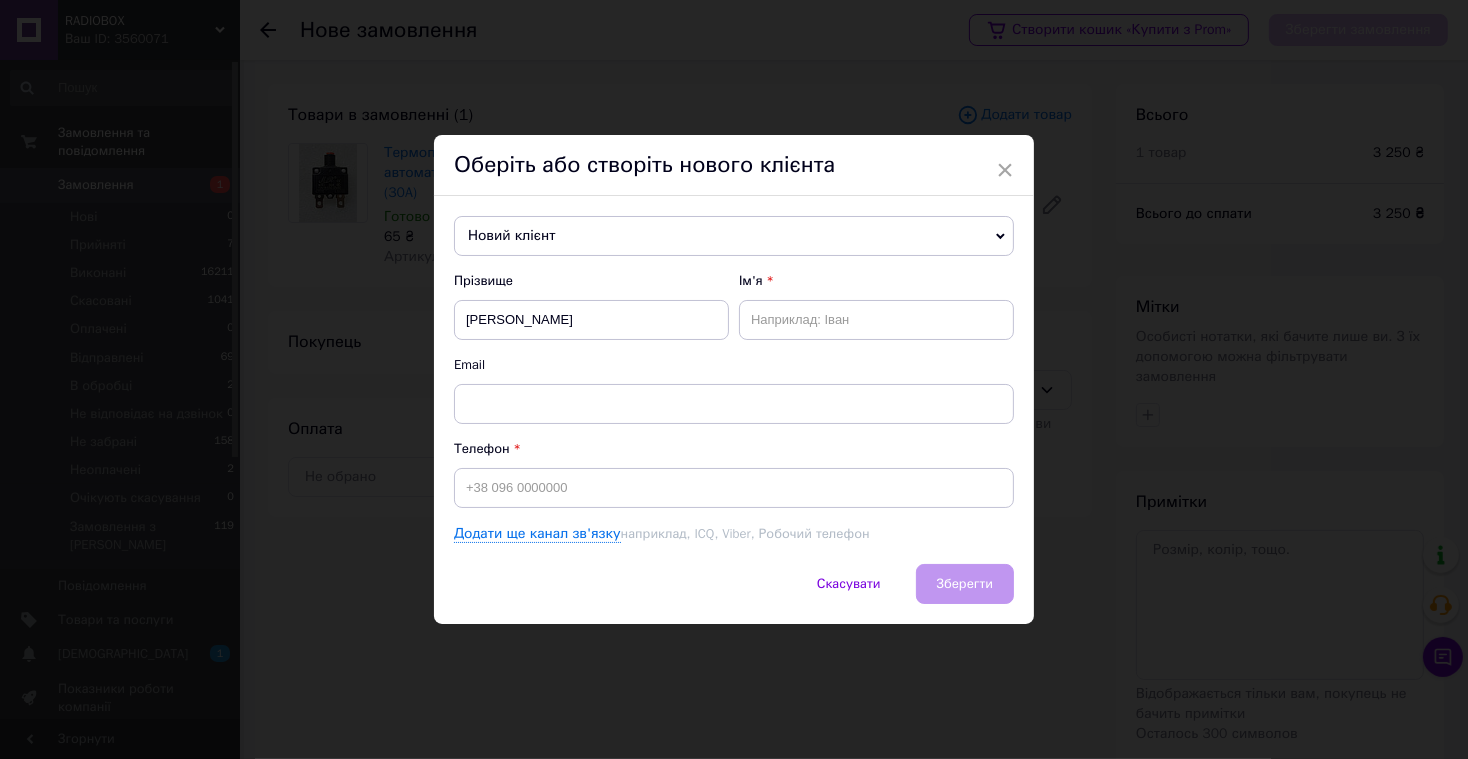 click on "Новий клієнт" at bounding box center [734, 236] 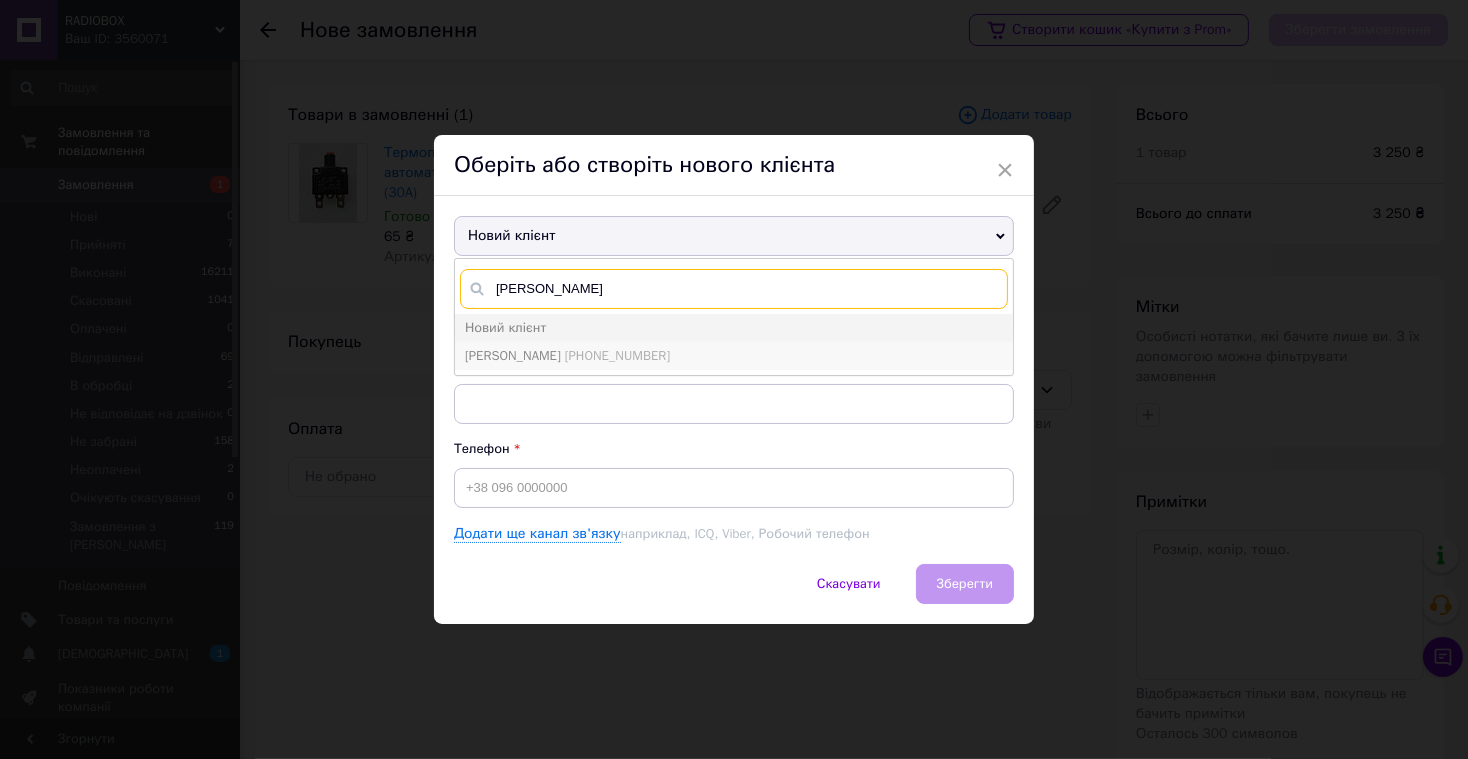 type on "Уколова" 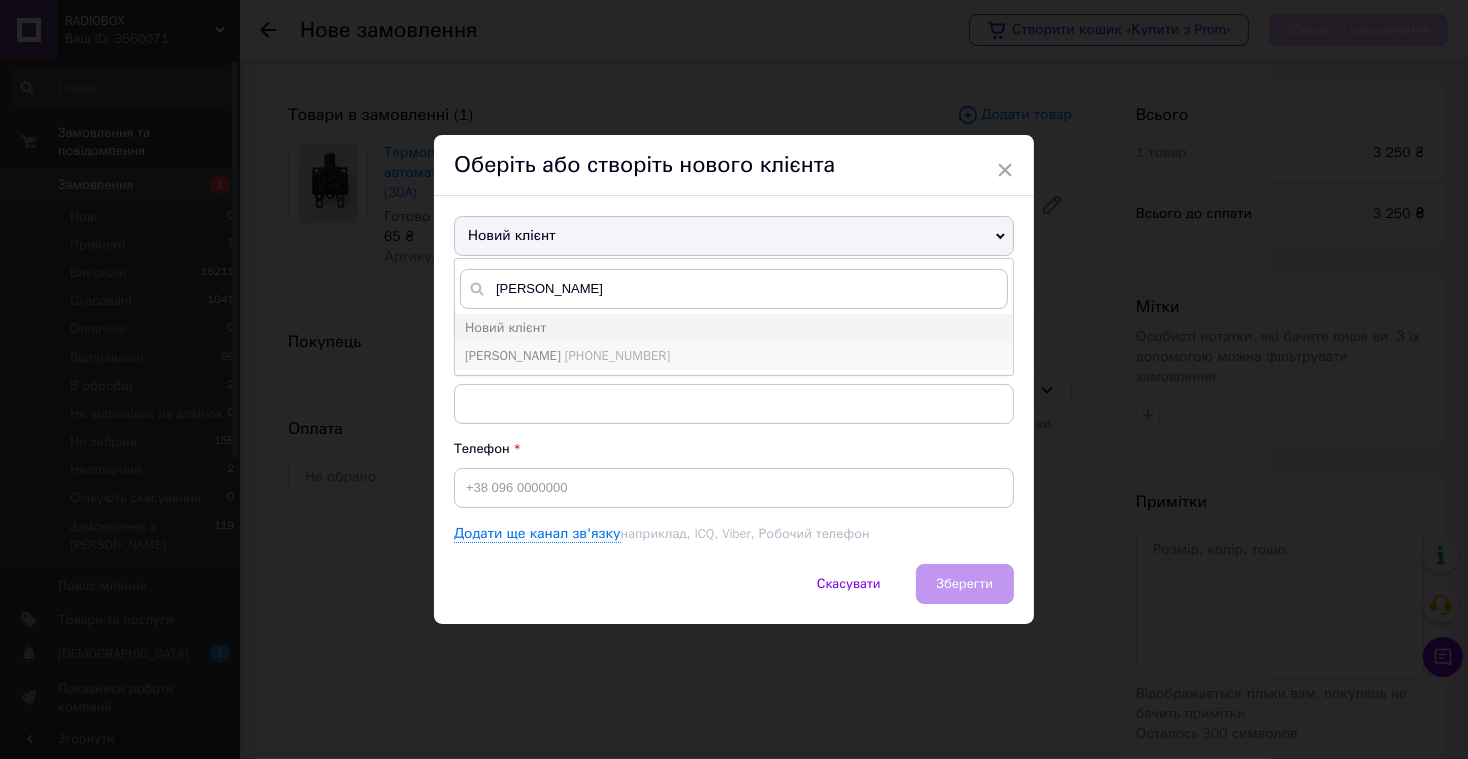 click on "[PHONE_NUMBER]" at bounding box center [617, 355] 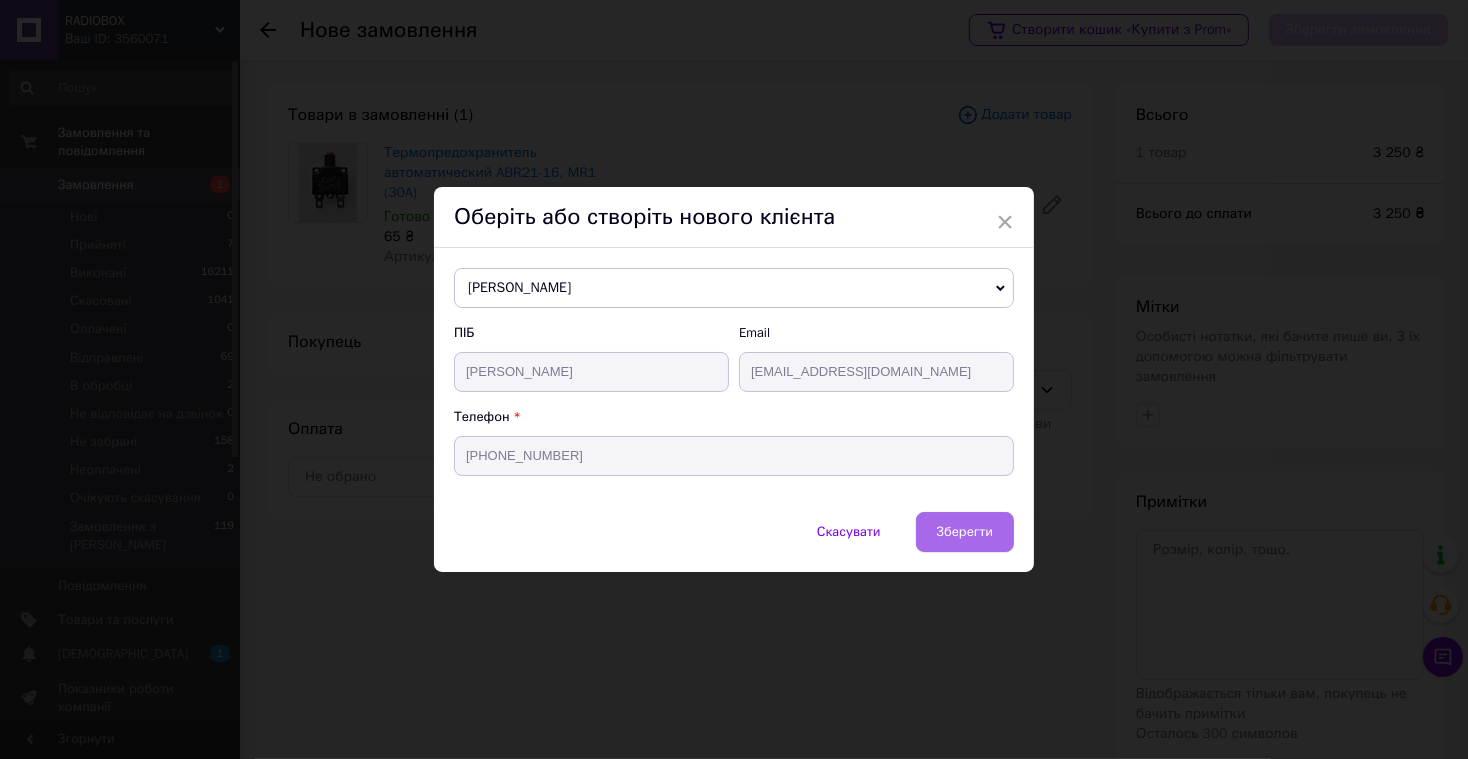 click on "Зберегти" at bounding box center [965, 531] 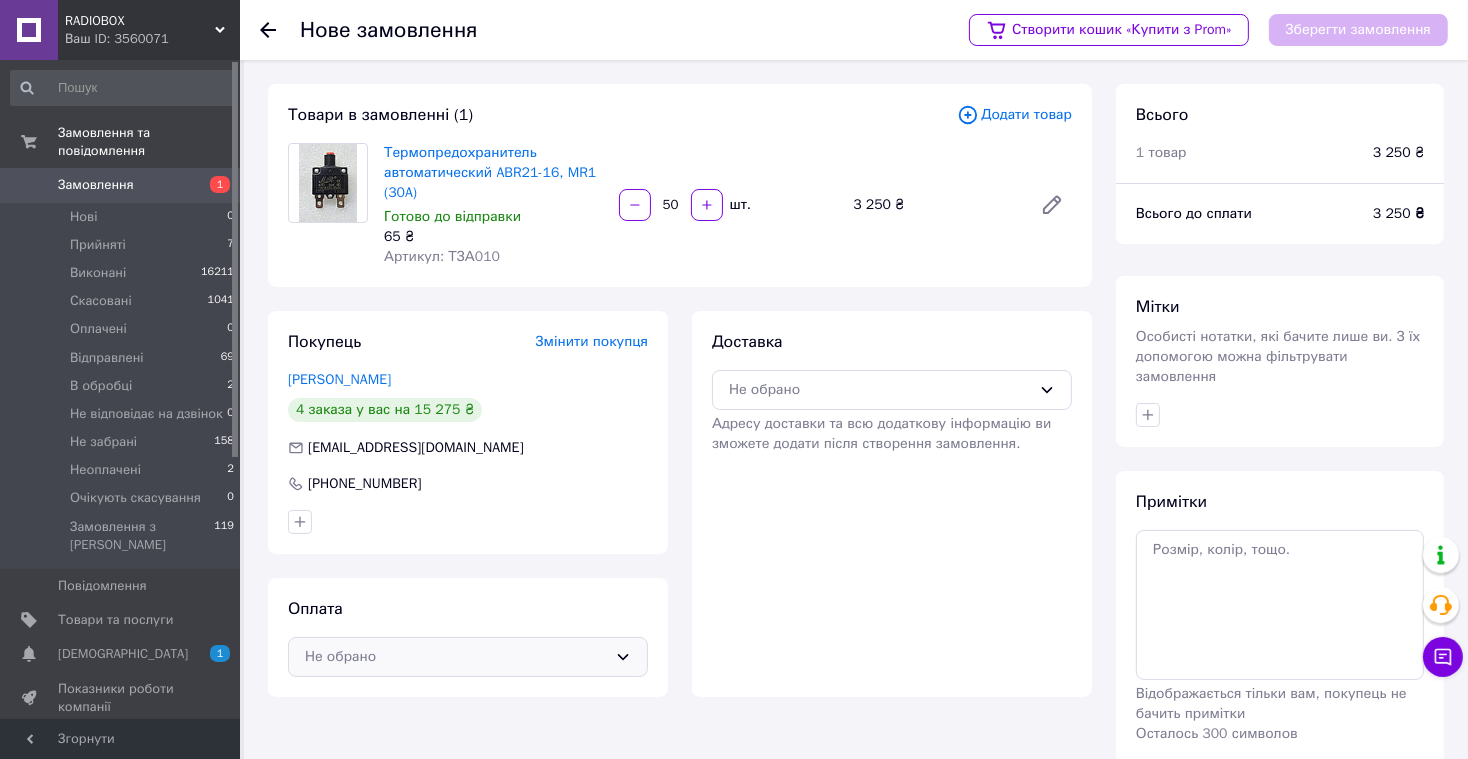 click on "Не обрано" at bounding box center (456, 657) 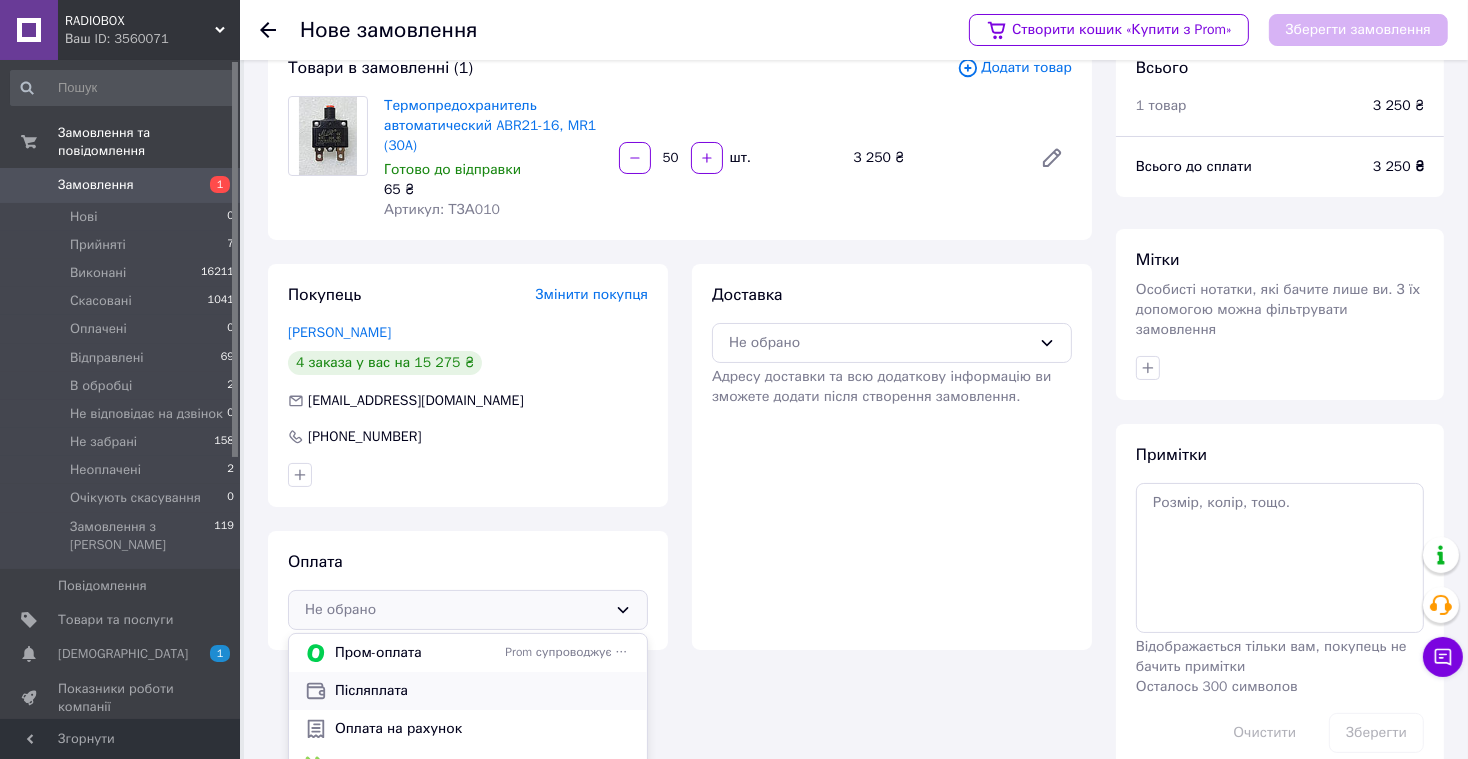 scroll, scrollTop: 84, scrollLeft: 0, axis: vertical 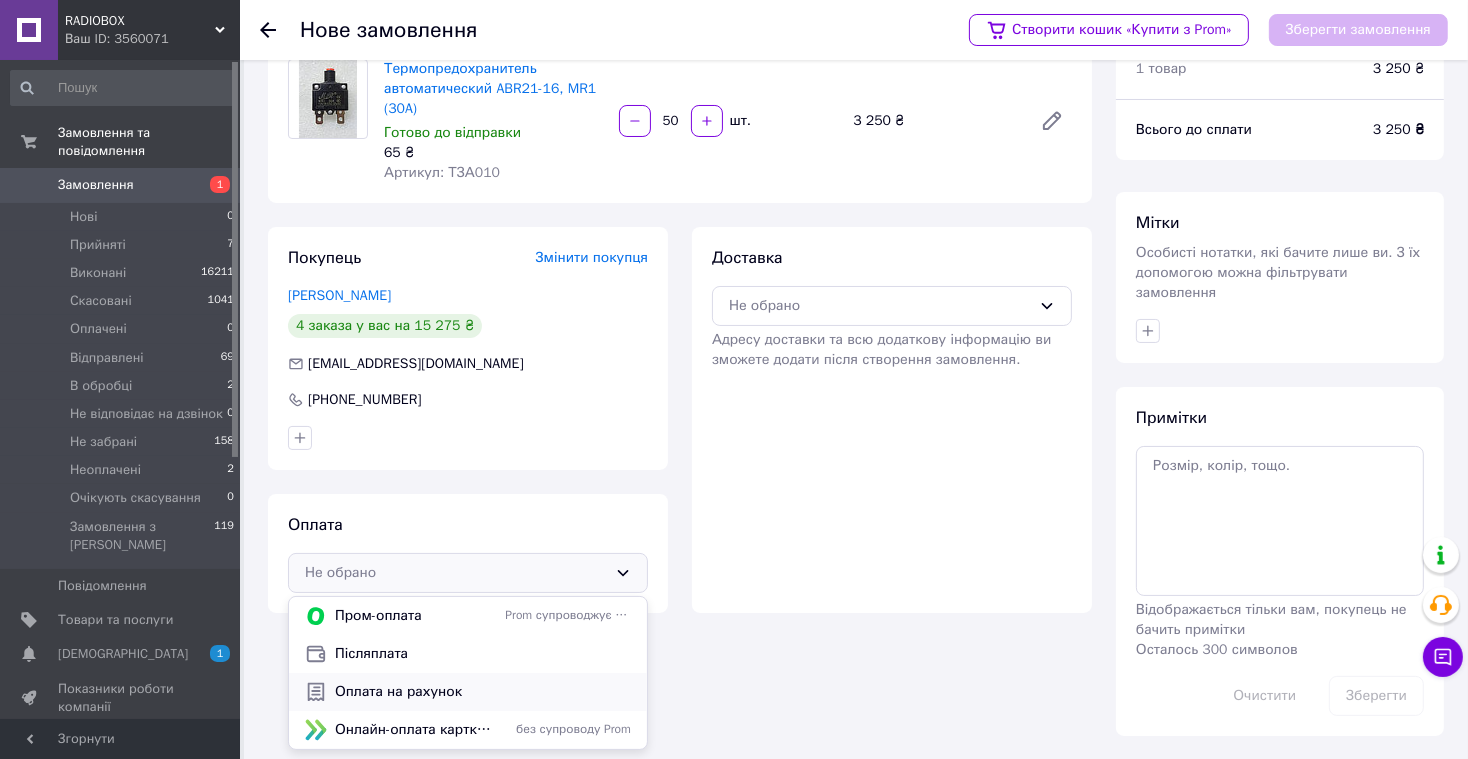click on "Оплата на рахунок" at bounding box center [483, 692] 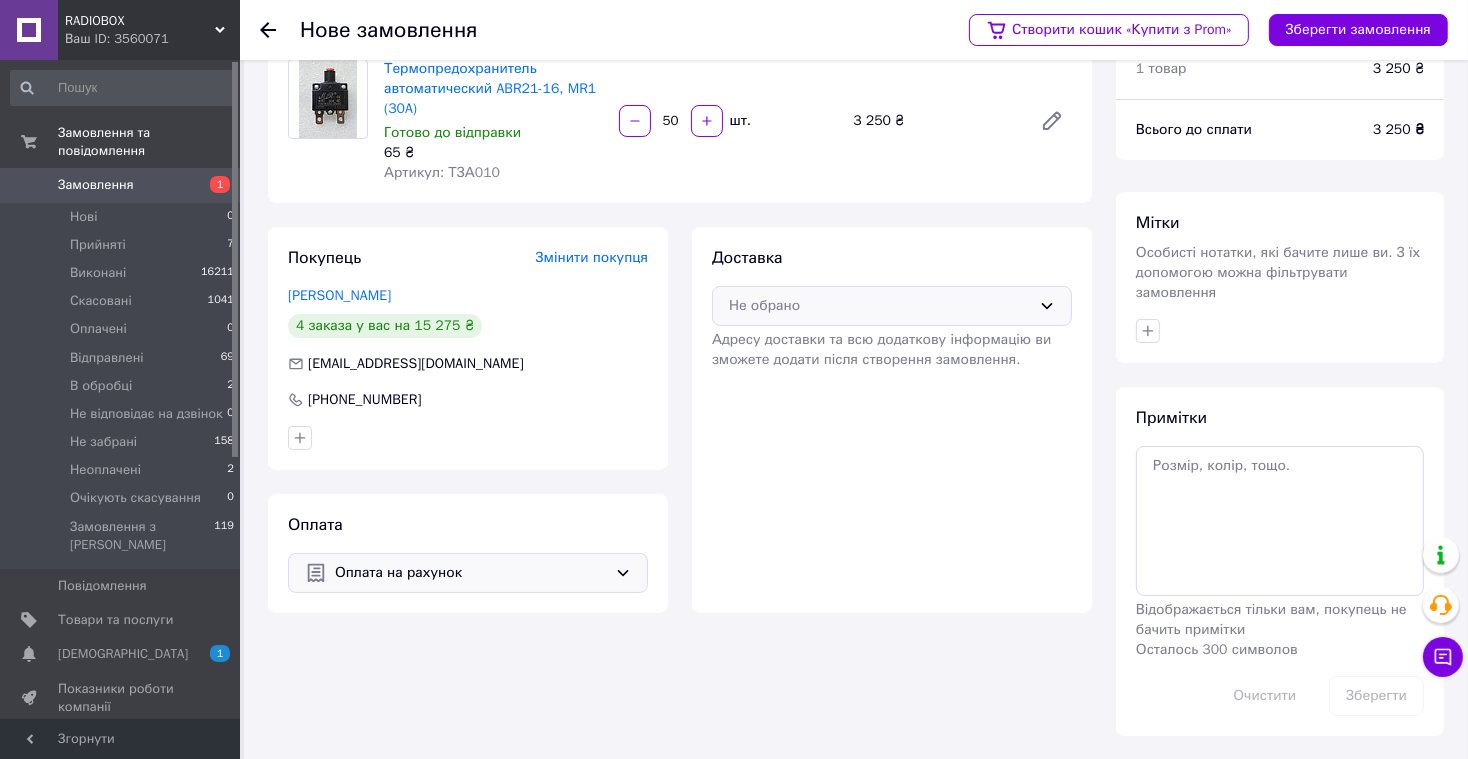 click on "Не обрано" at bounding box center [880, 306] 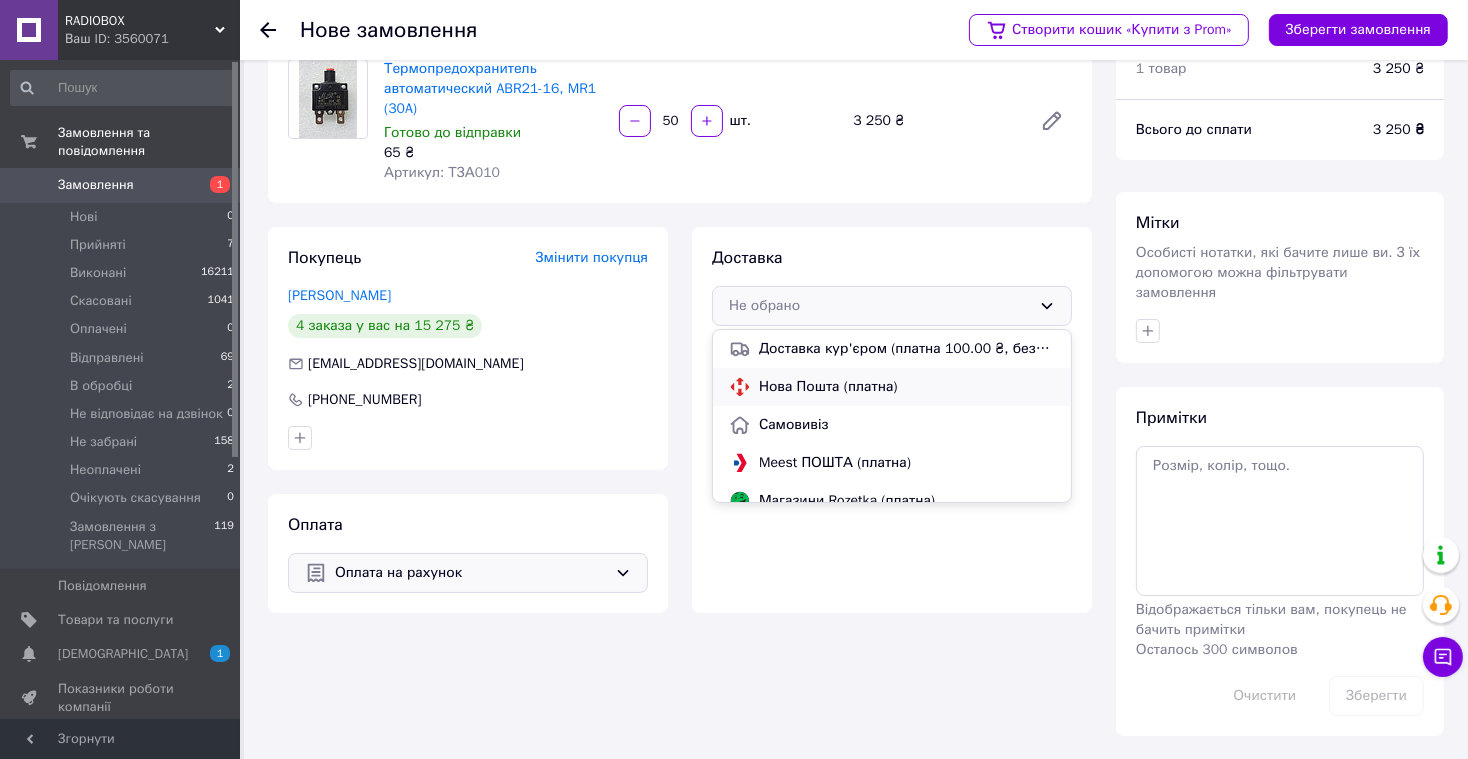 click on "Нова Пошта (платна)" at bounding box center (907, 387) 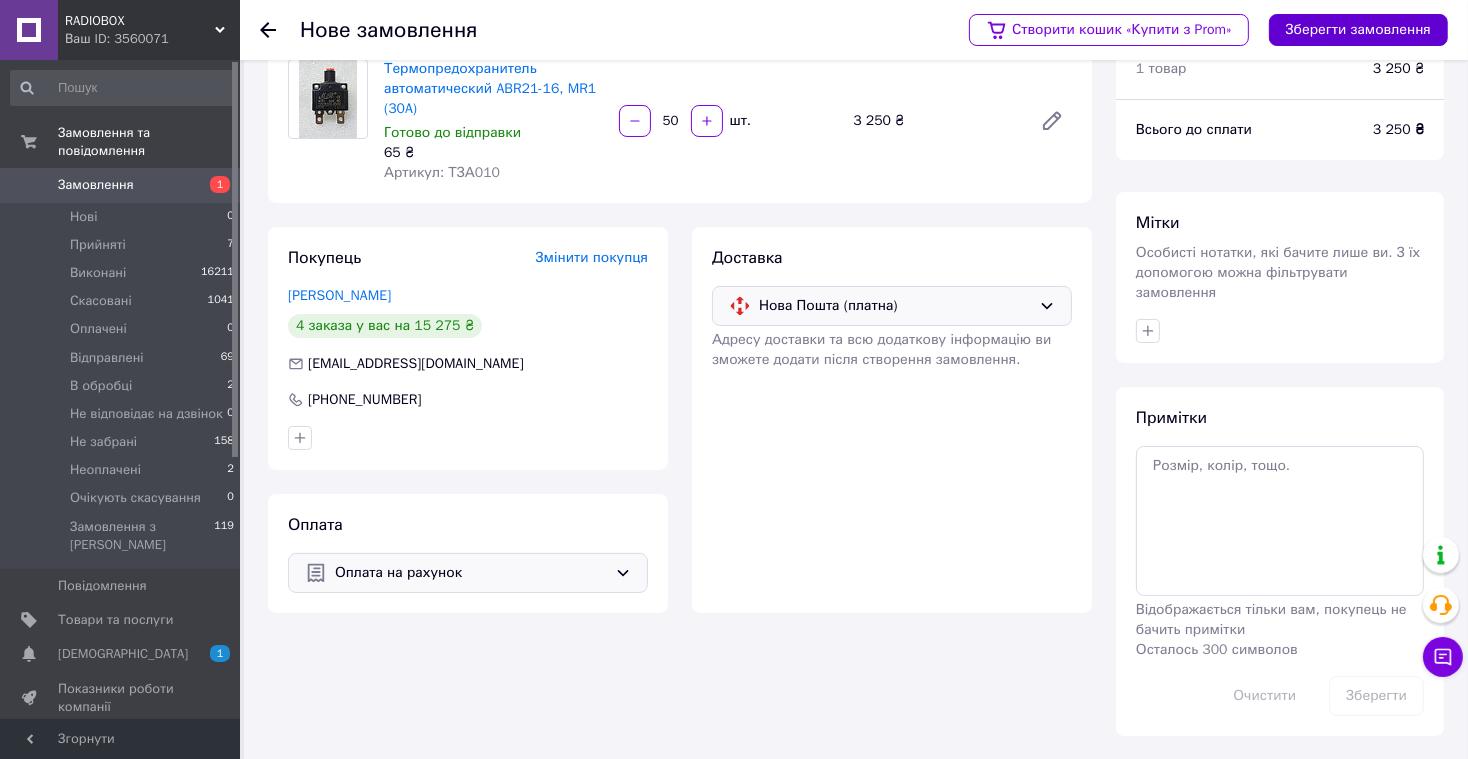 click on "Зберегти замовлення" at bounding box center [1358, 30] 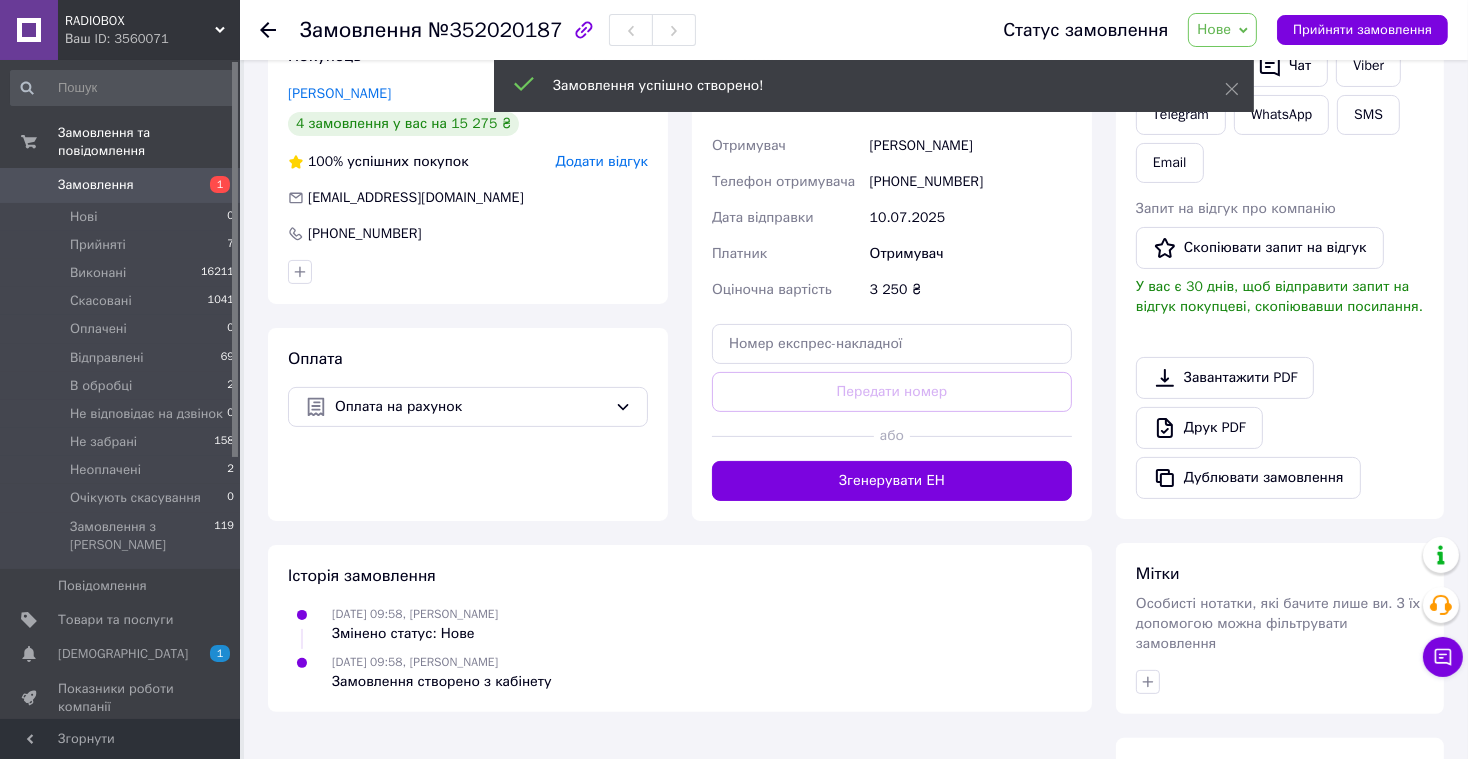 scroll, scrollTop: 475, scrollLeft: 0, axis: vertical 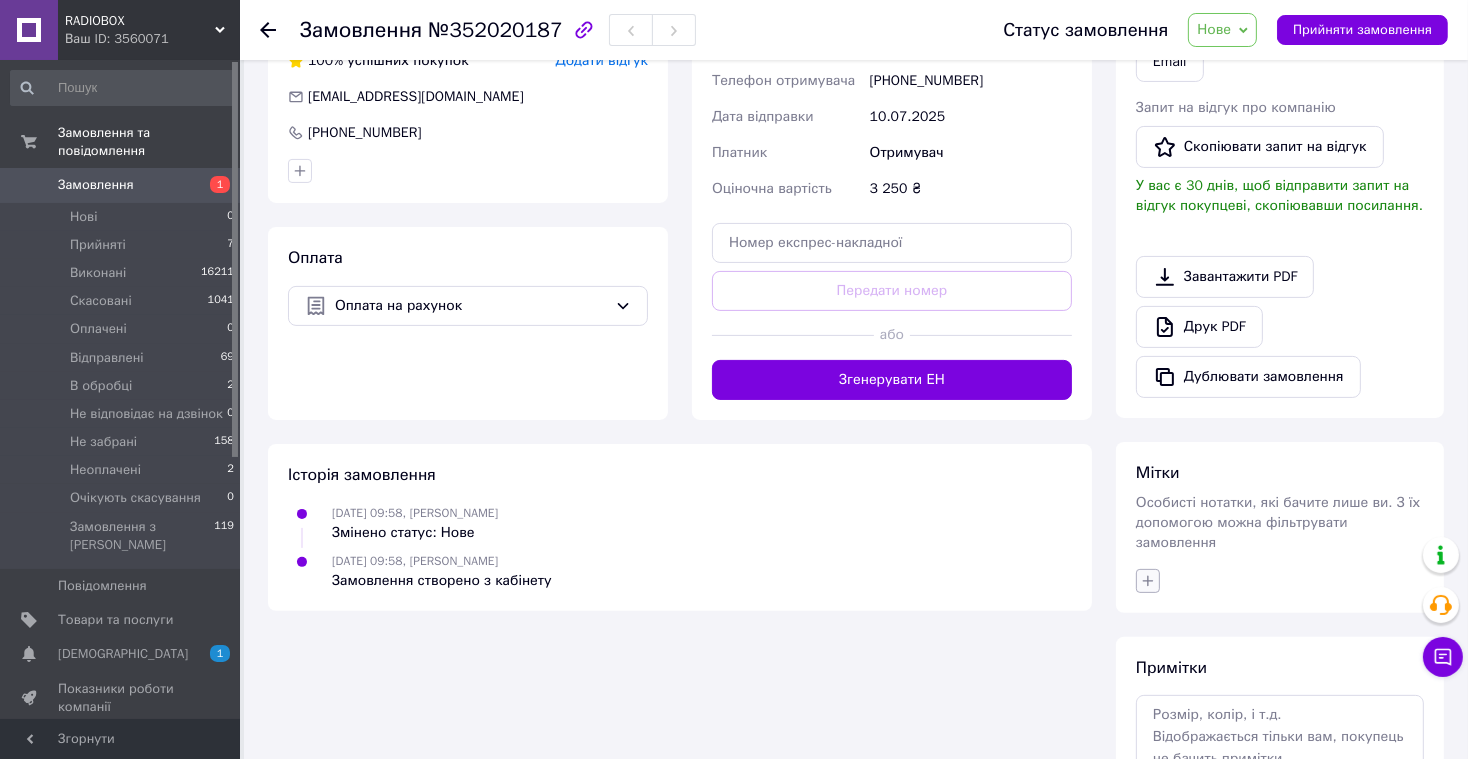 click 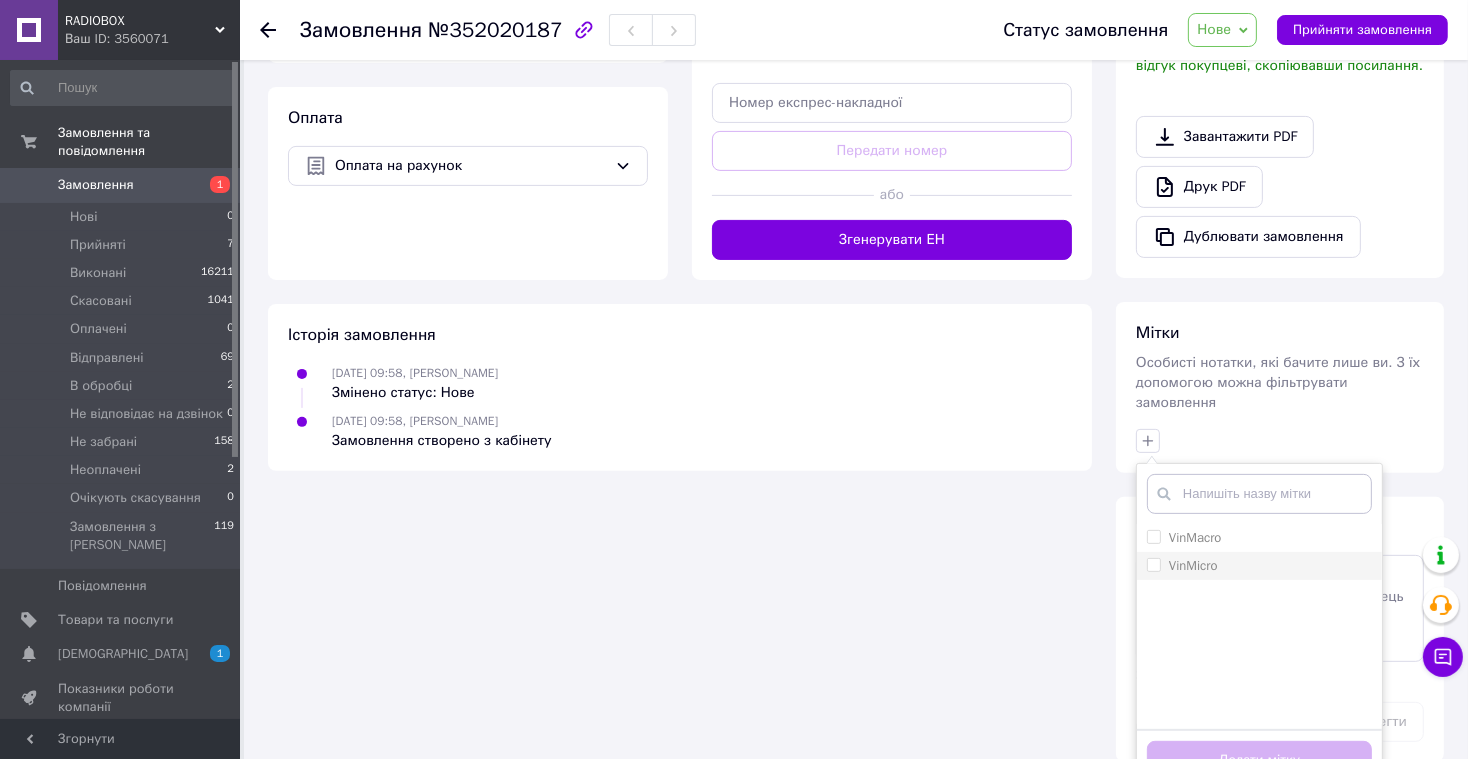 click on "VinMicro" at bounding box center [1153, 564] 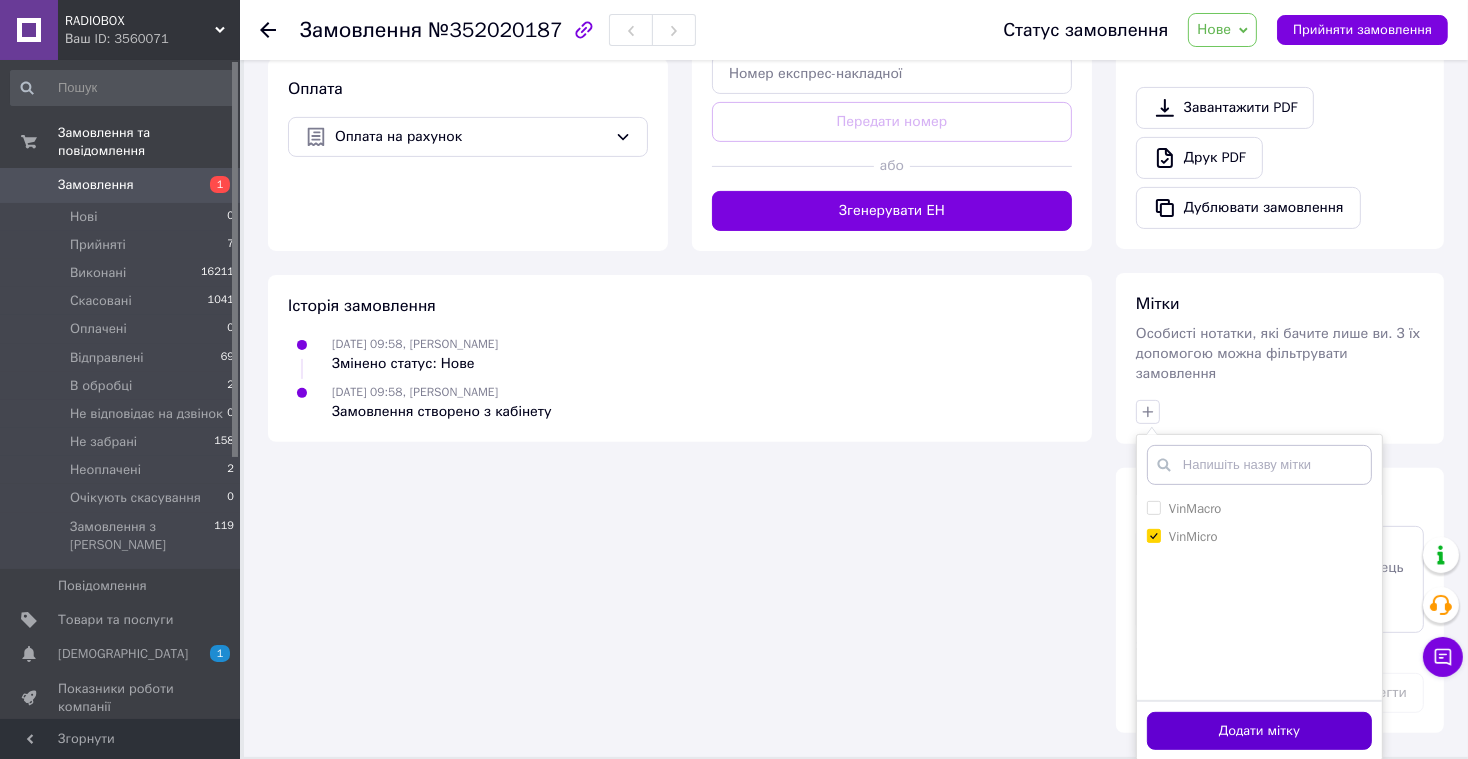 click on "Додати мітку" at bounding box center [1259, 731] 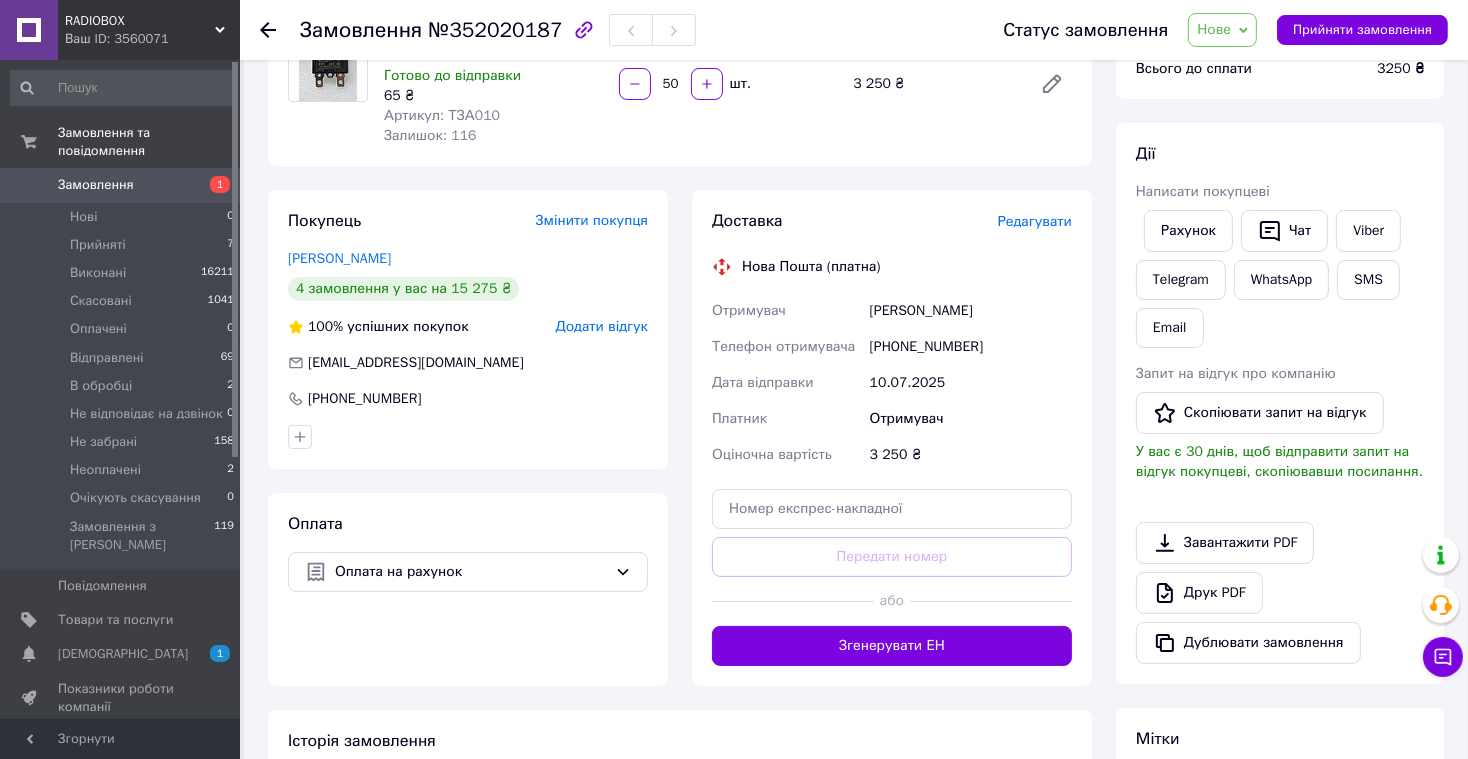 scroll, scrollTop: 200, scrollLeft: 0, axis: vertical 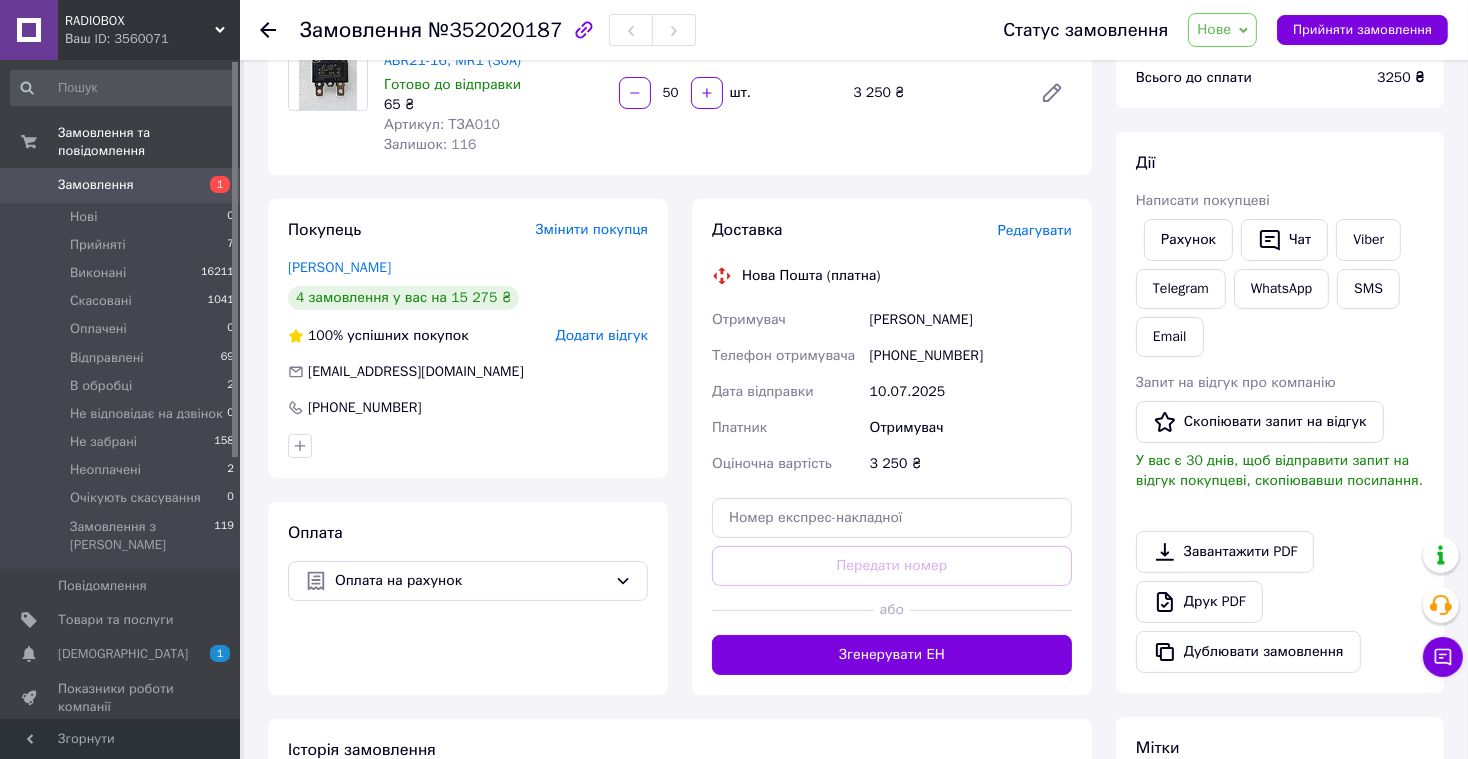 click on "Редагувати" at bounding box center [1035, 230] 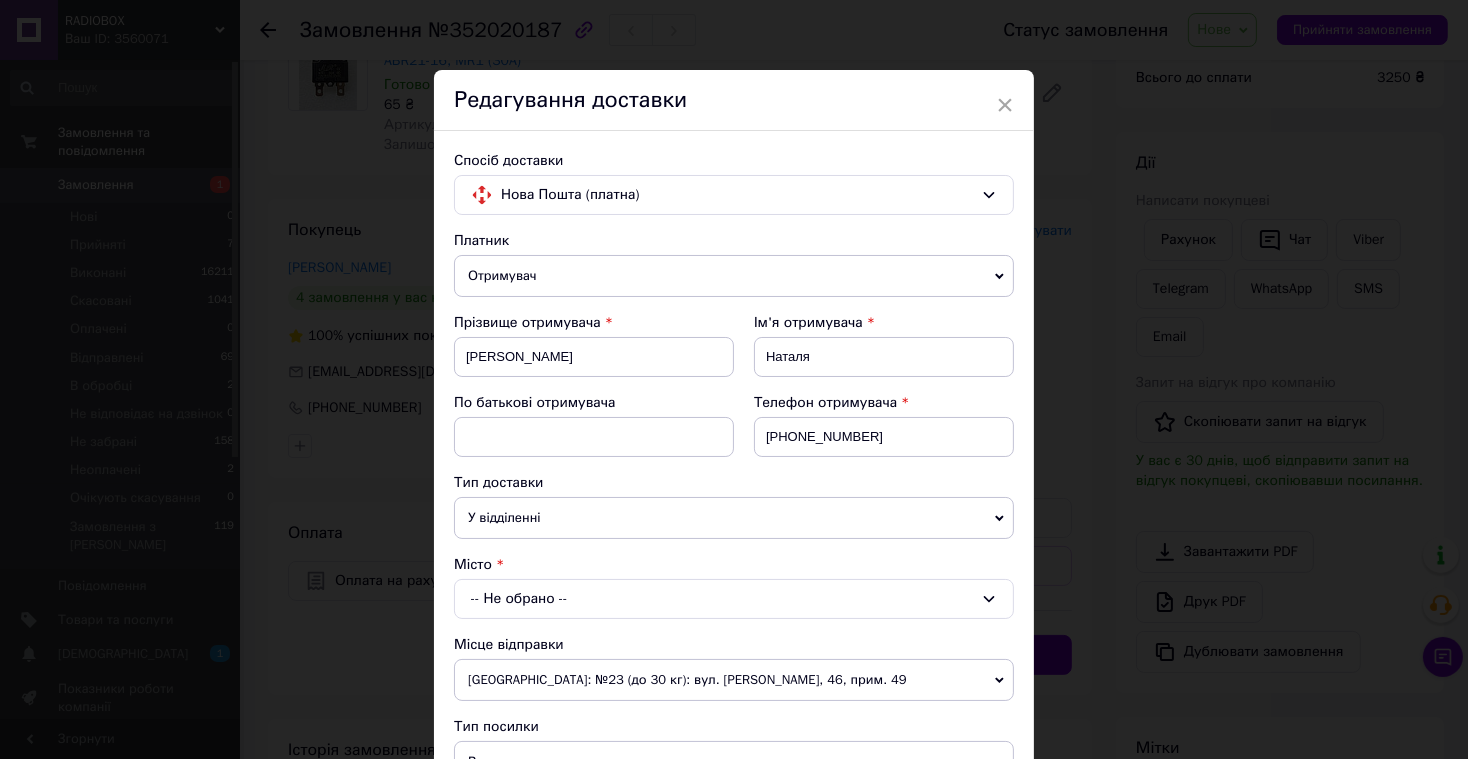 click on "-- Не обрано --" at bounding box center [734, 599] 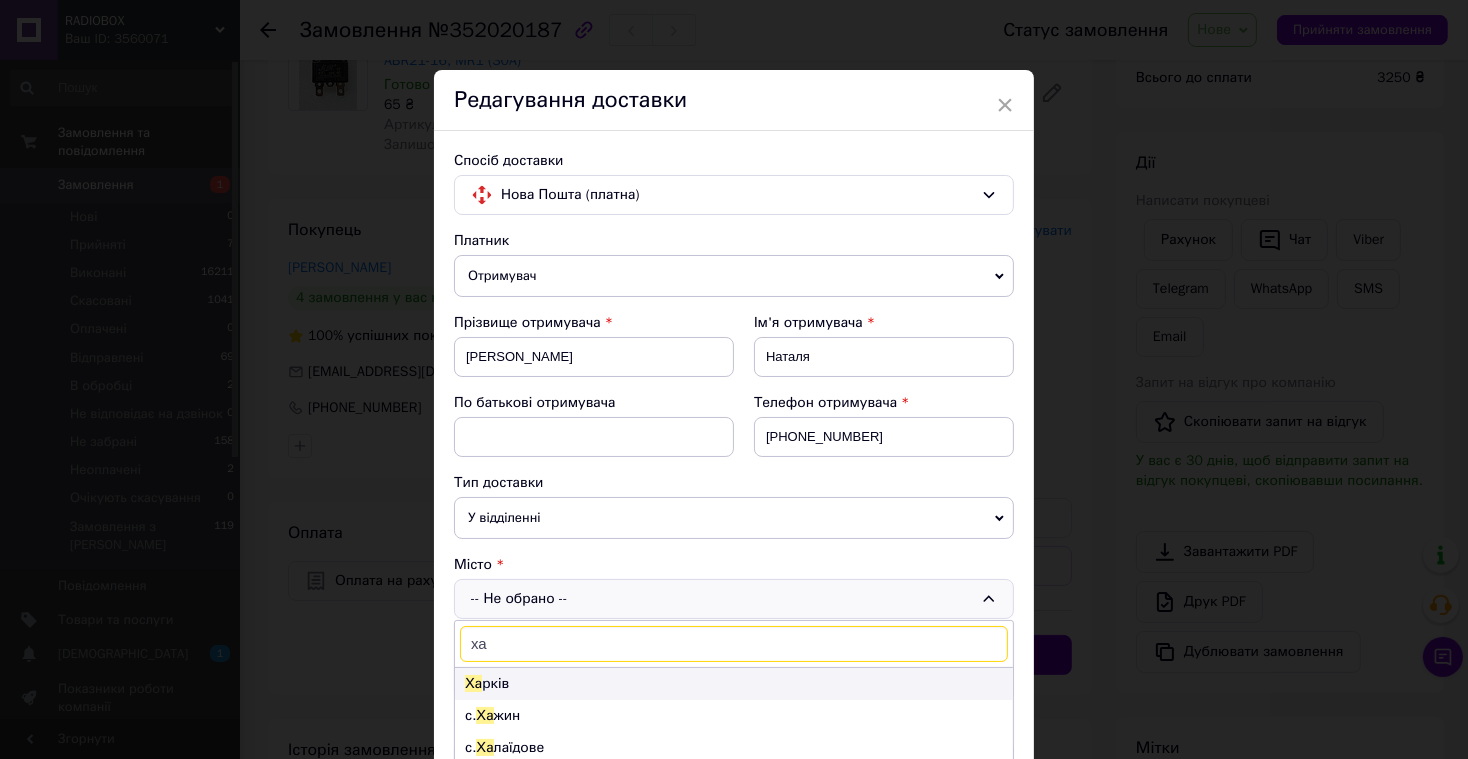 type on "ха" 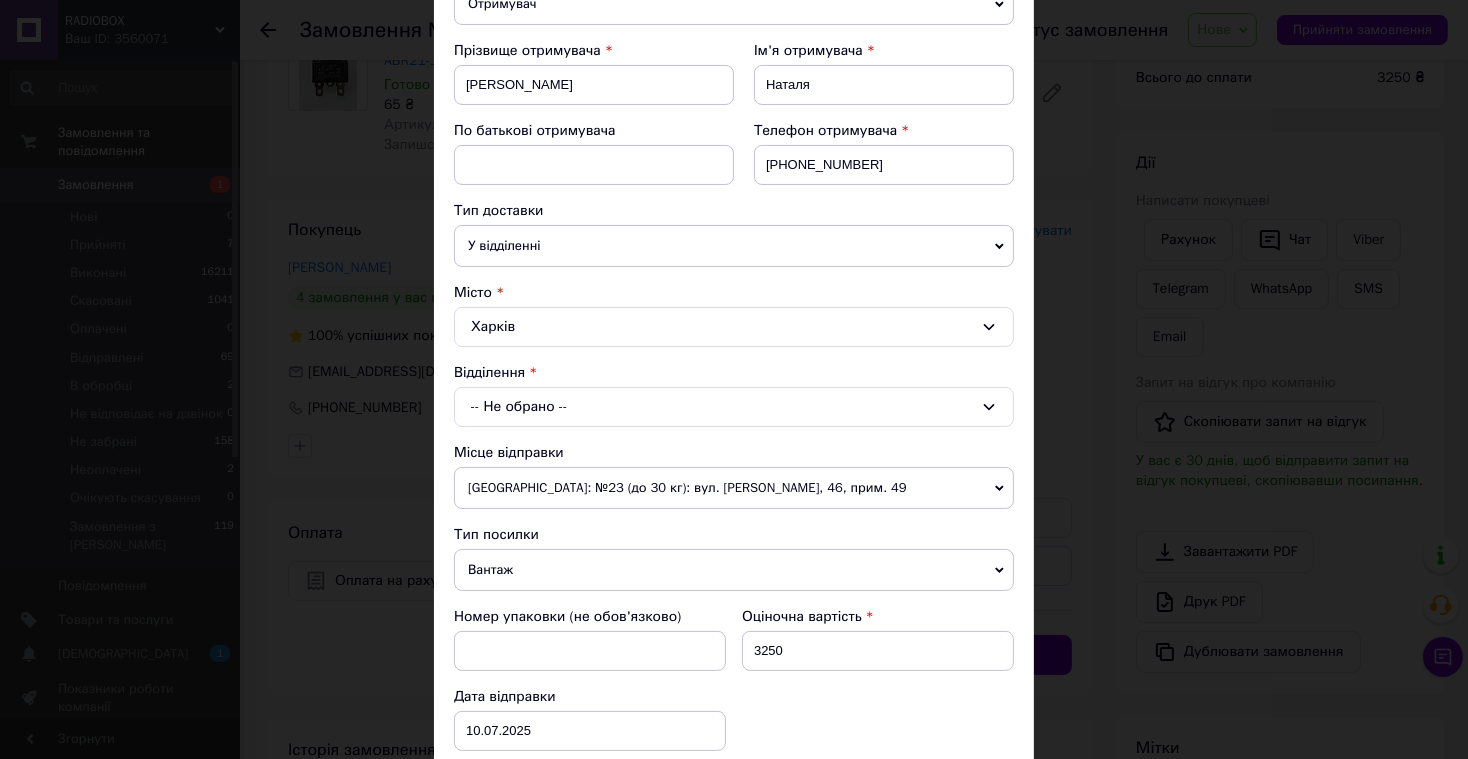 scroll, scrollTop: 273, scrollLeft: 0, axis: vertical 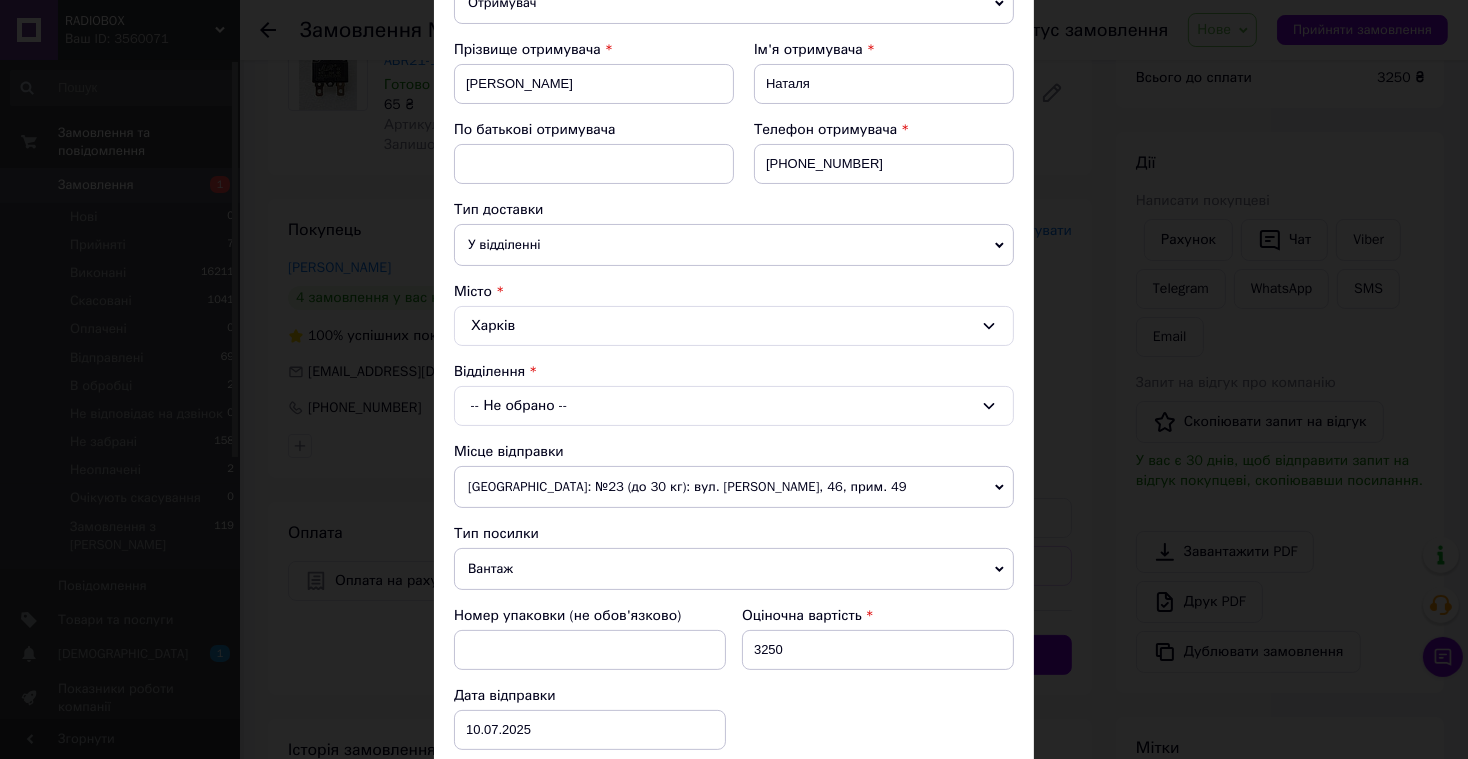 click on "-- Не обрано --" at bounding box center (734, 406) 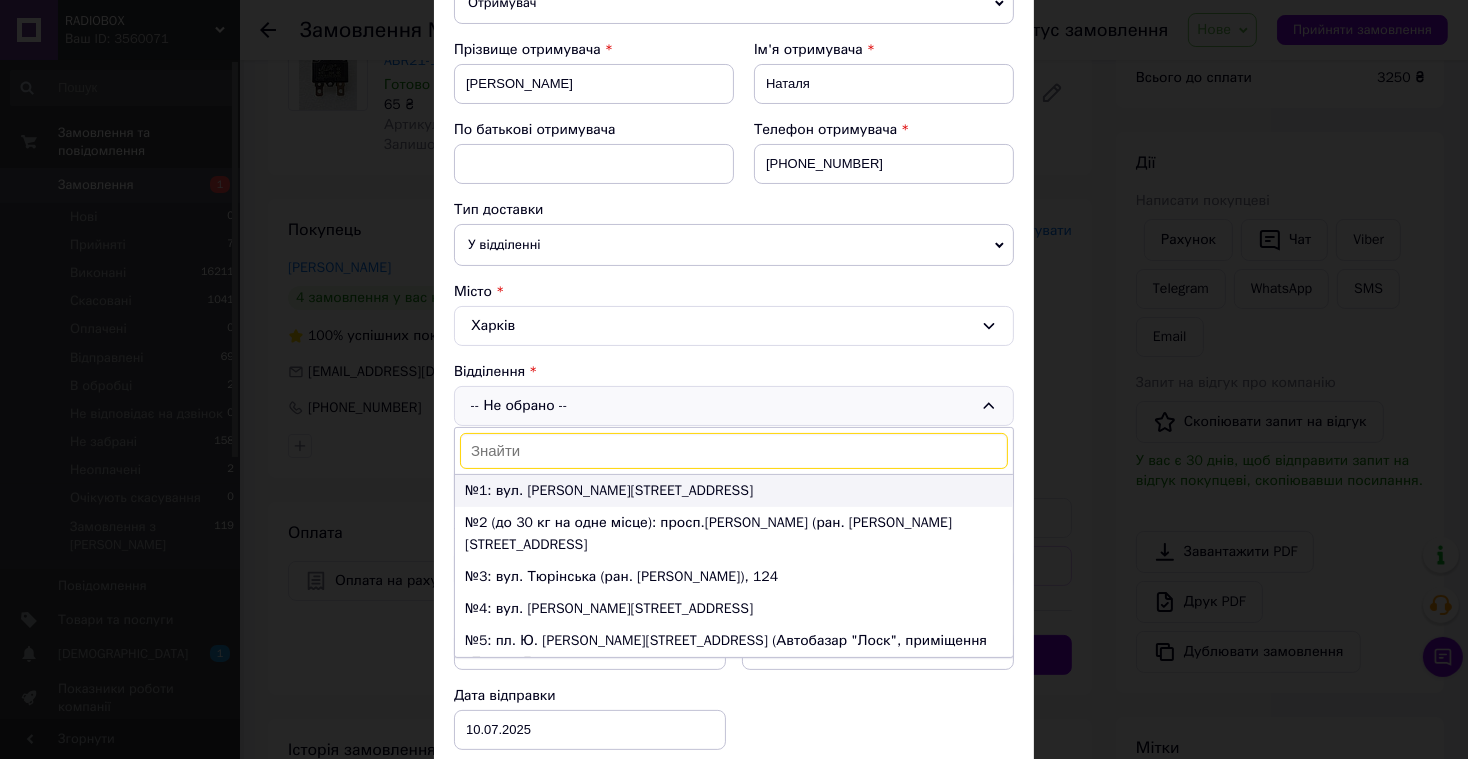 click on "№1: вул. Польова, 67" at bounding box center [734, 491] 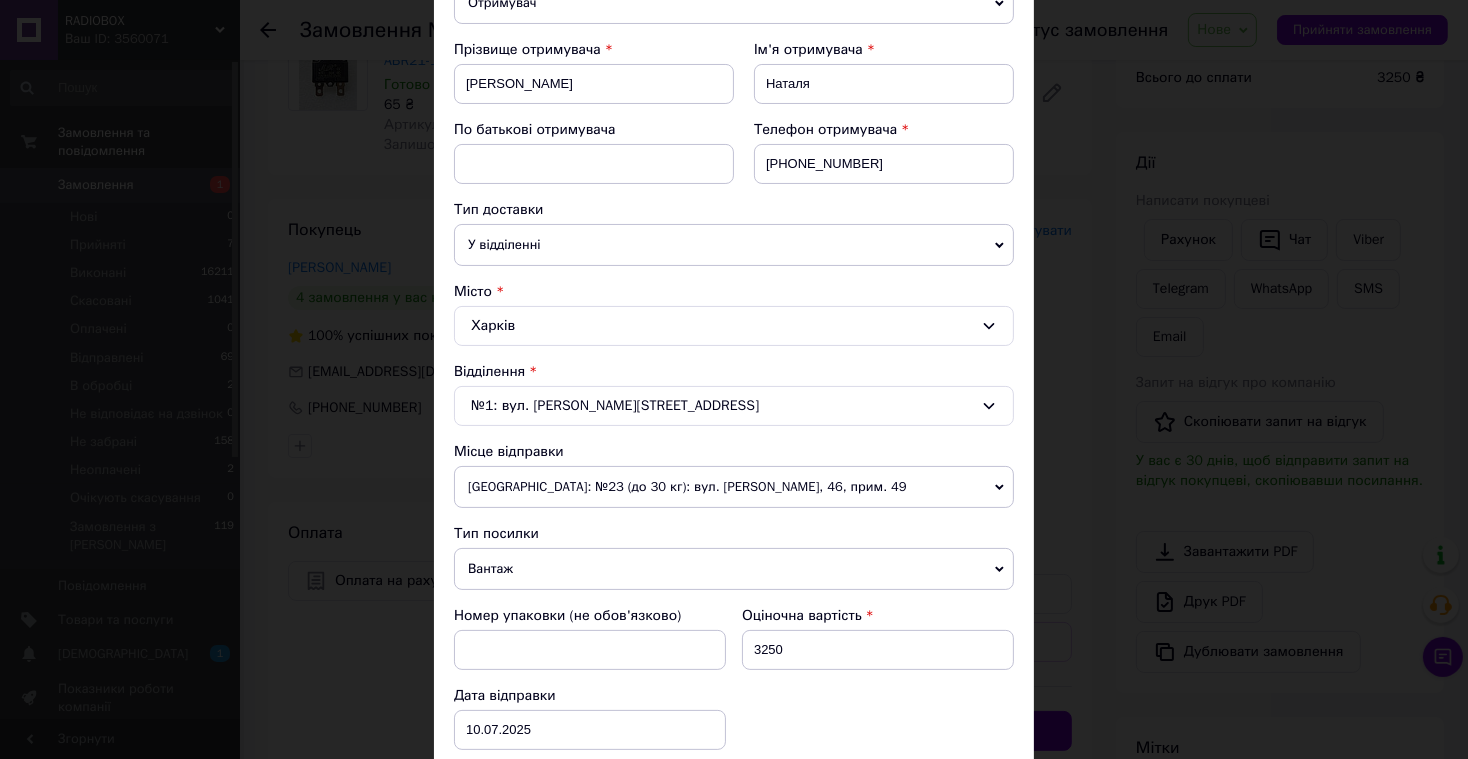 click on "Вантаж" at bounding box center [734, 569] 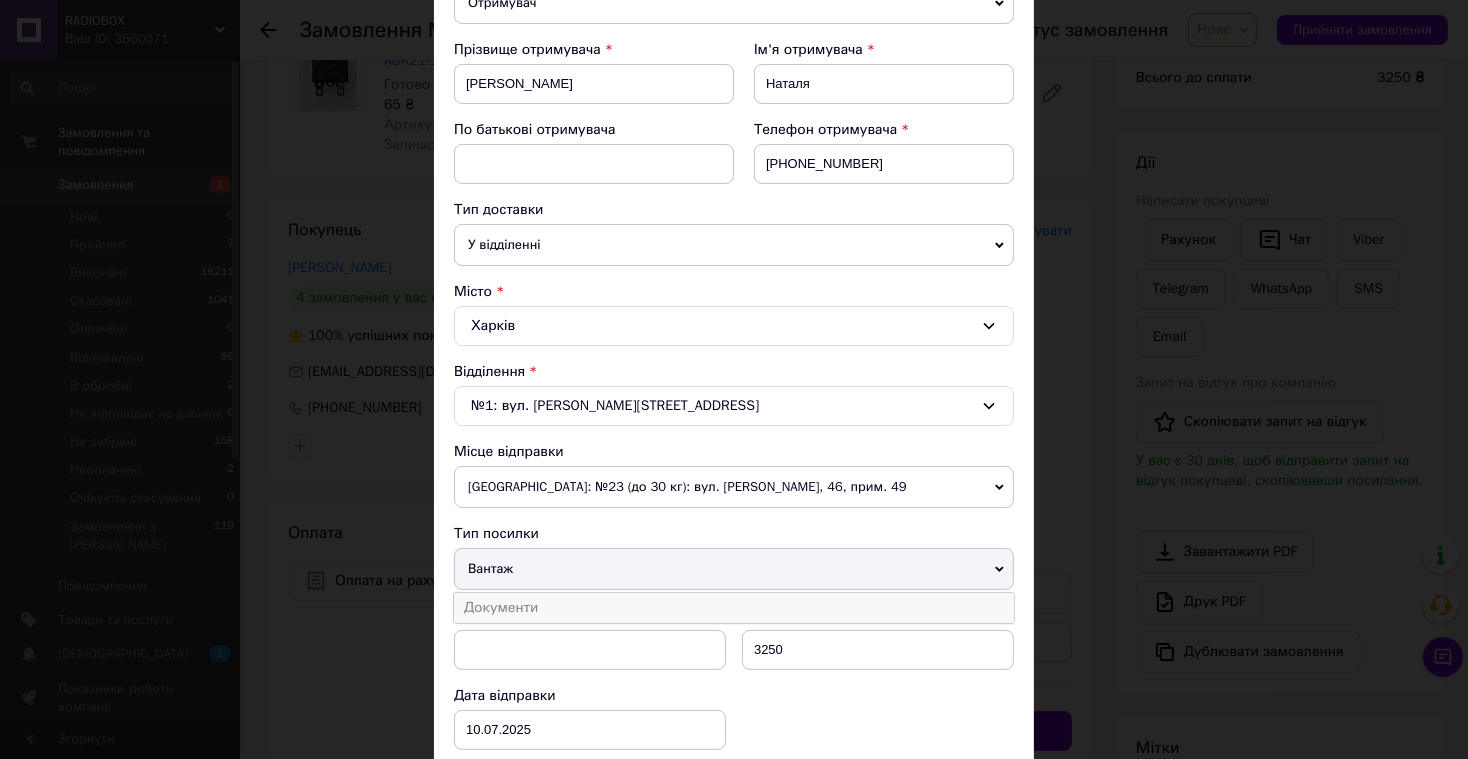 click on "Документи" at bounding box center (734, 608) 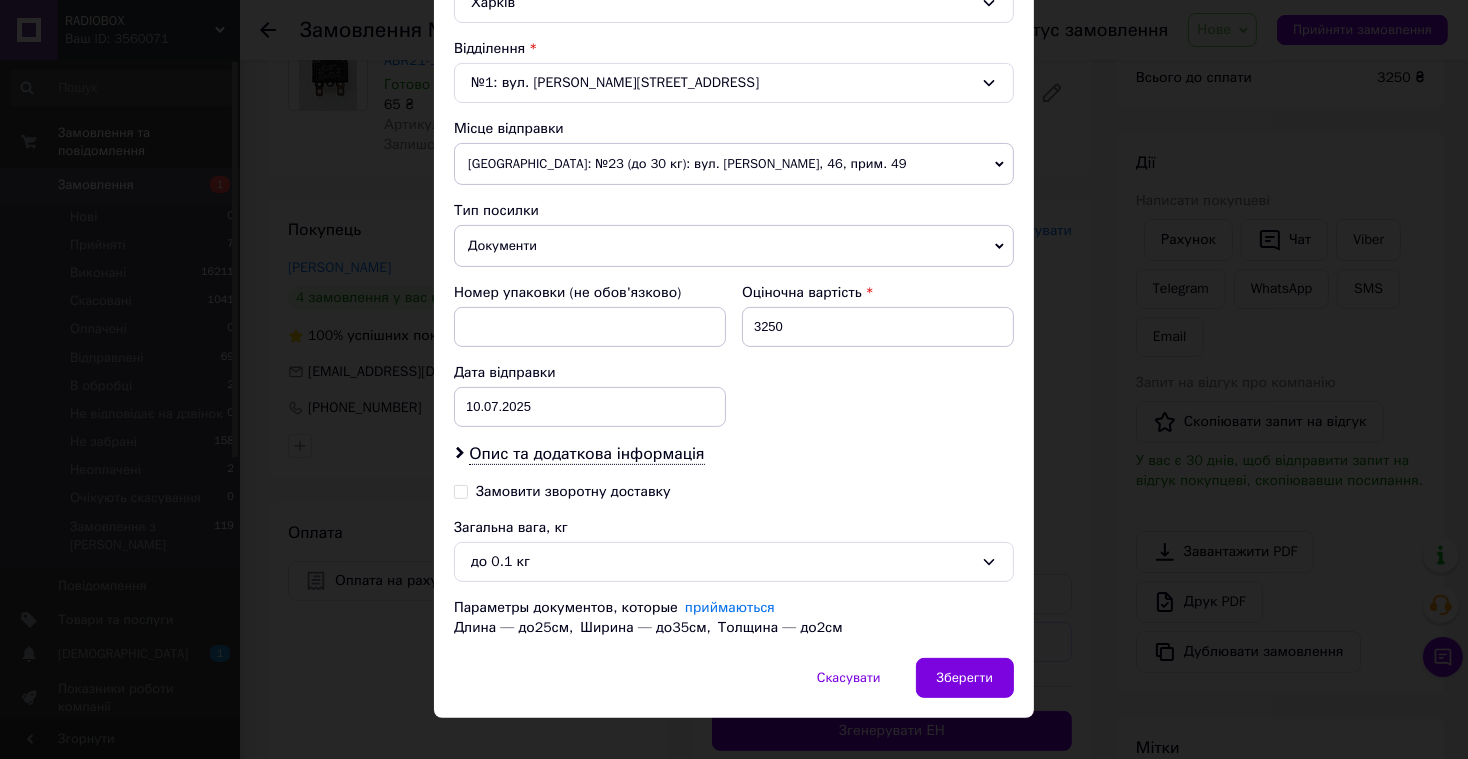 scroll, scrollTop: 622, scrollLeft: 0, axis: vertical 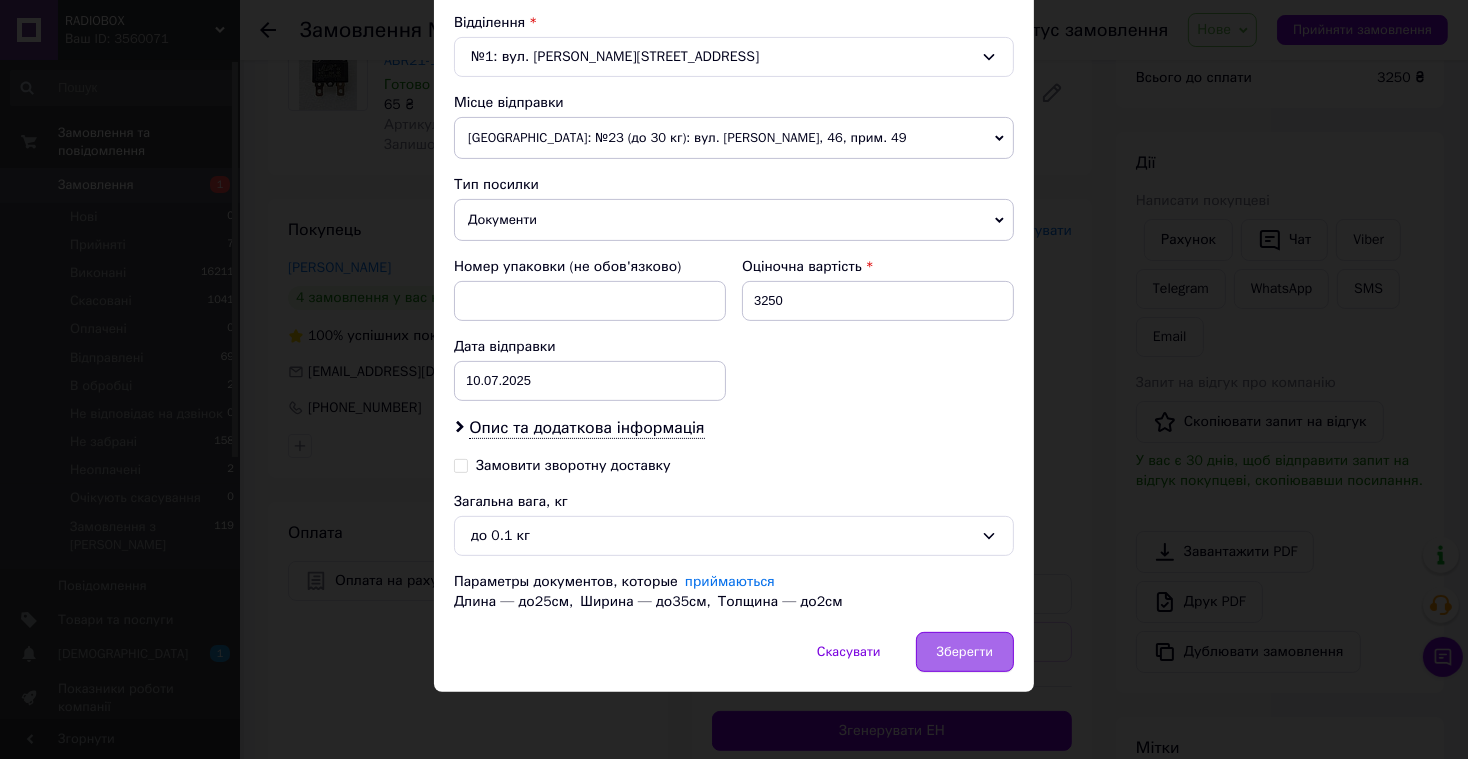 click on "Зберегти" at bounding box center [965, 652] 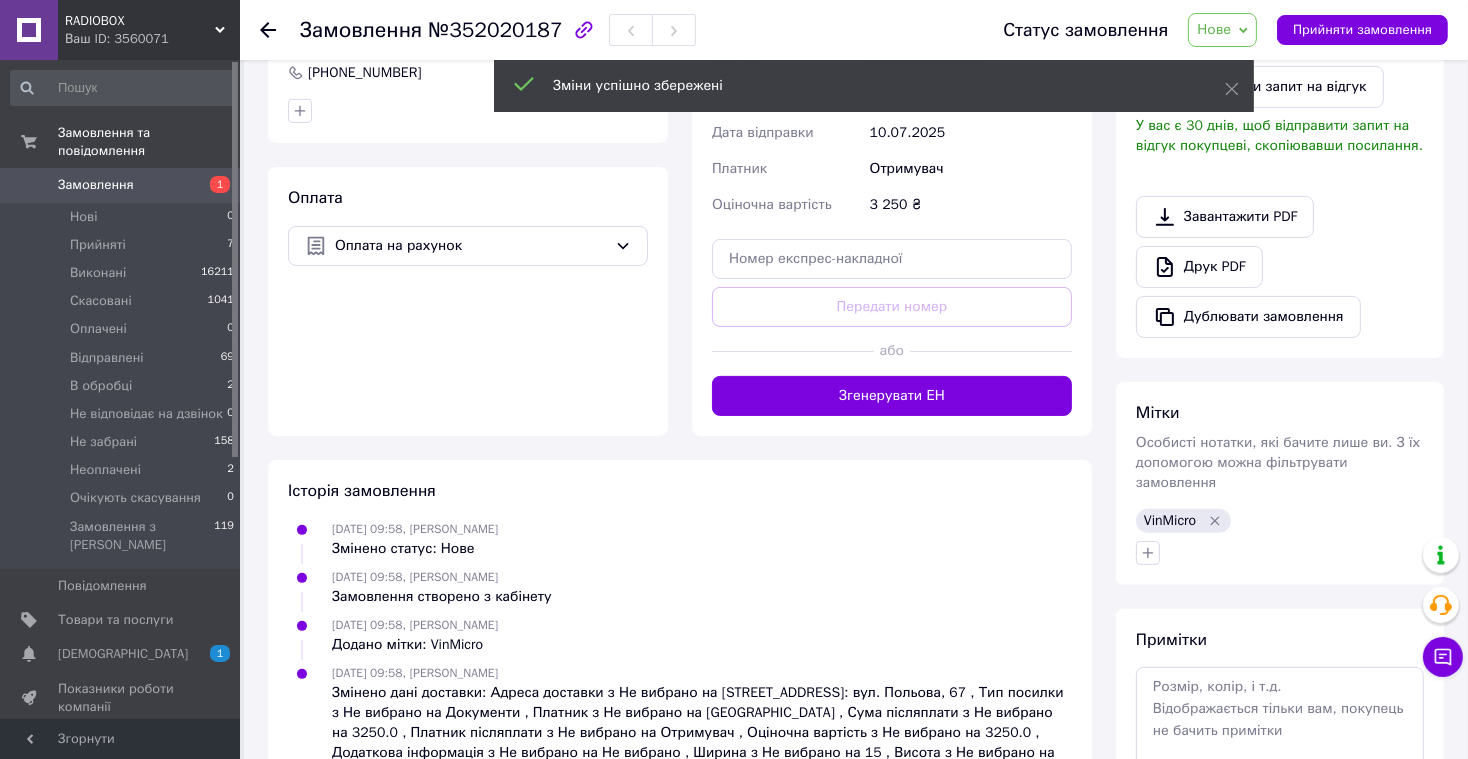 scroll, scrollTop: 537, scrollLeft: 0, axis: vertical 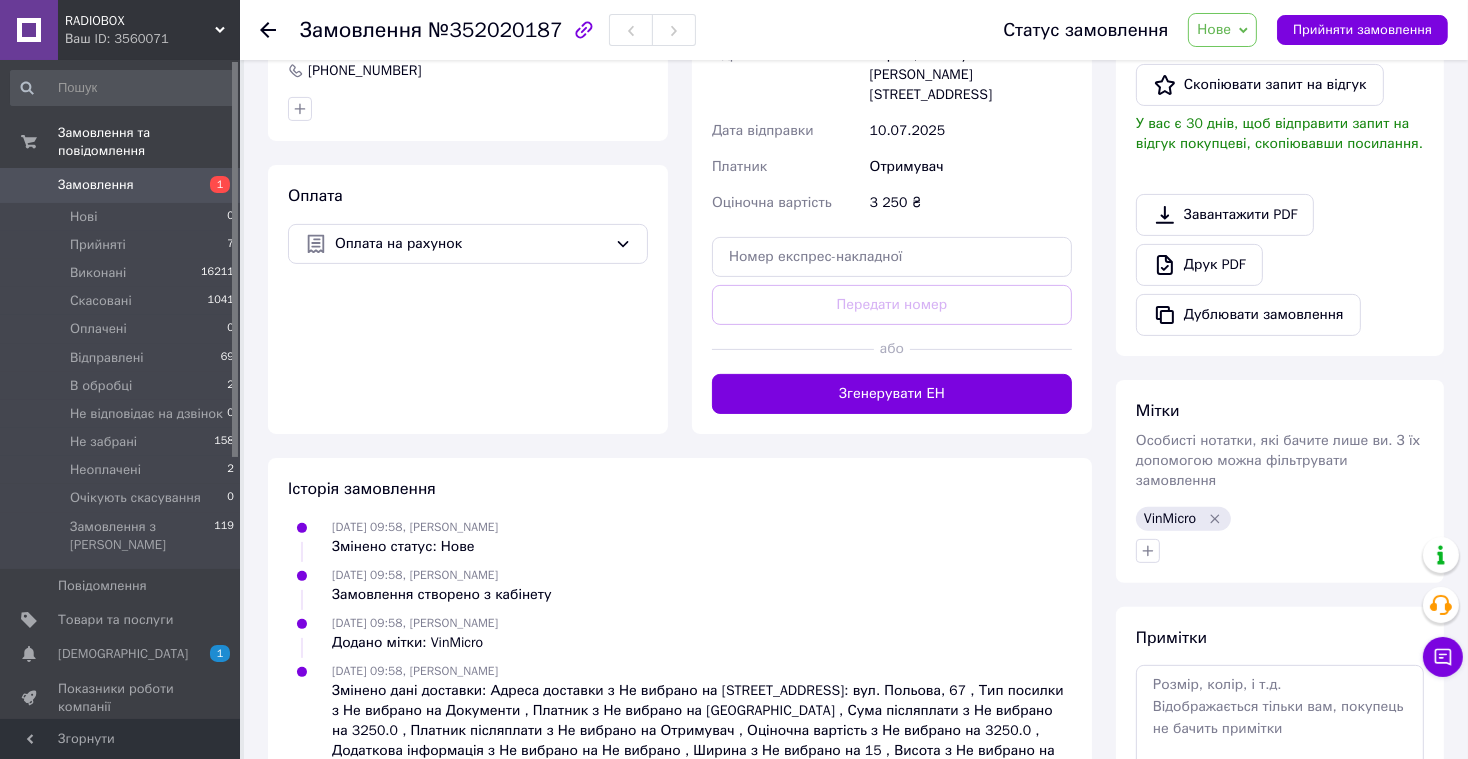 click on "Нове" at bounding box center (1222, 30) 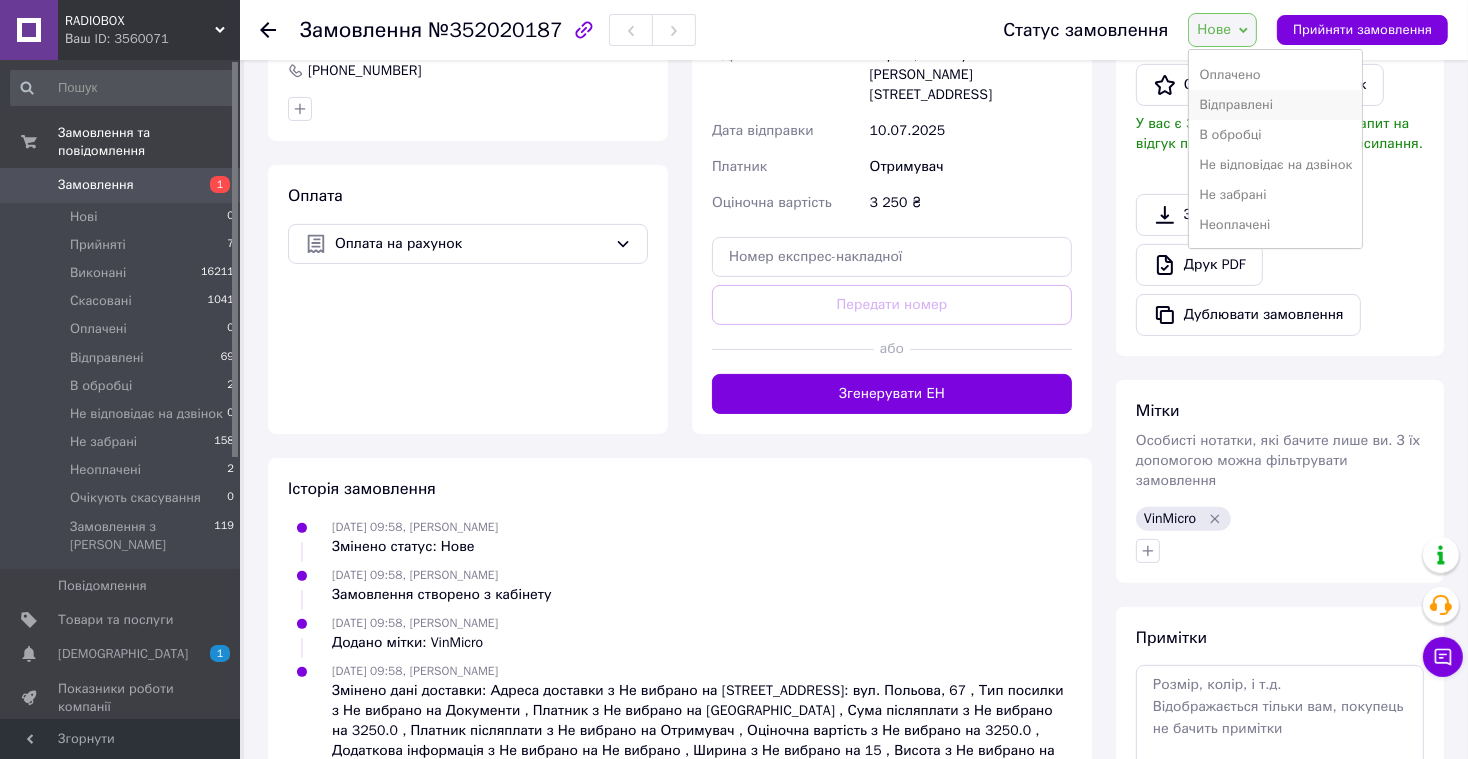 scroll, scrollTop: 111, scrollLeft: 0, axis: vertical 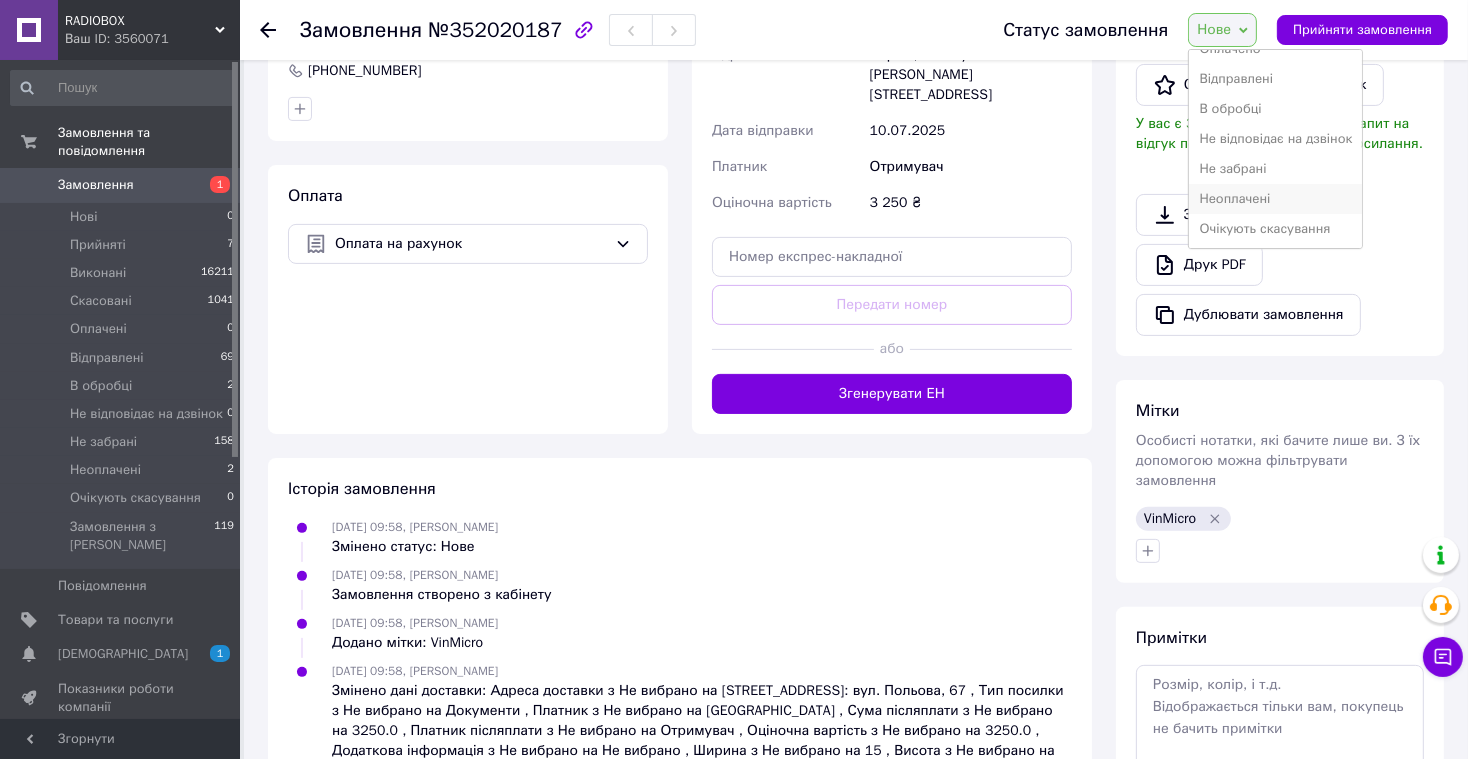 click on "Неоплачені" at bounding box center (1275, 199) 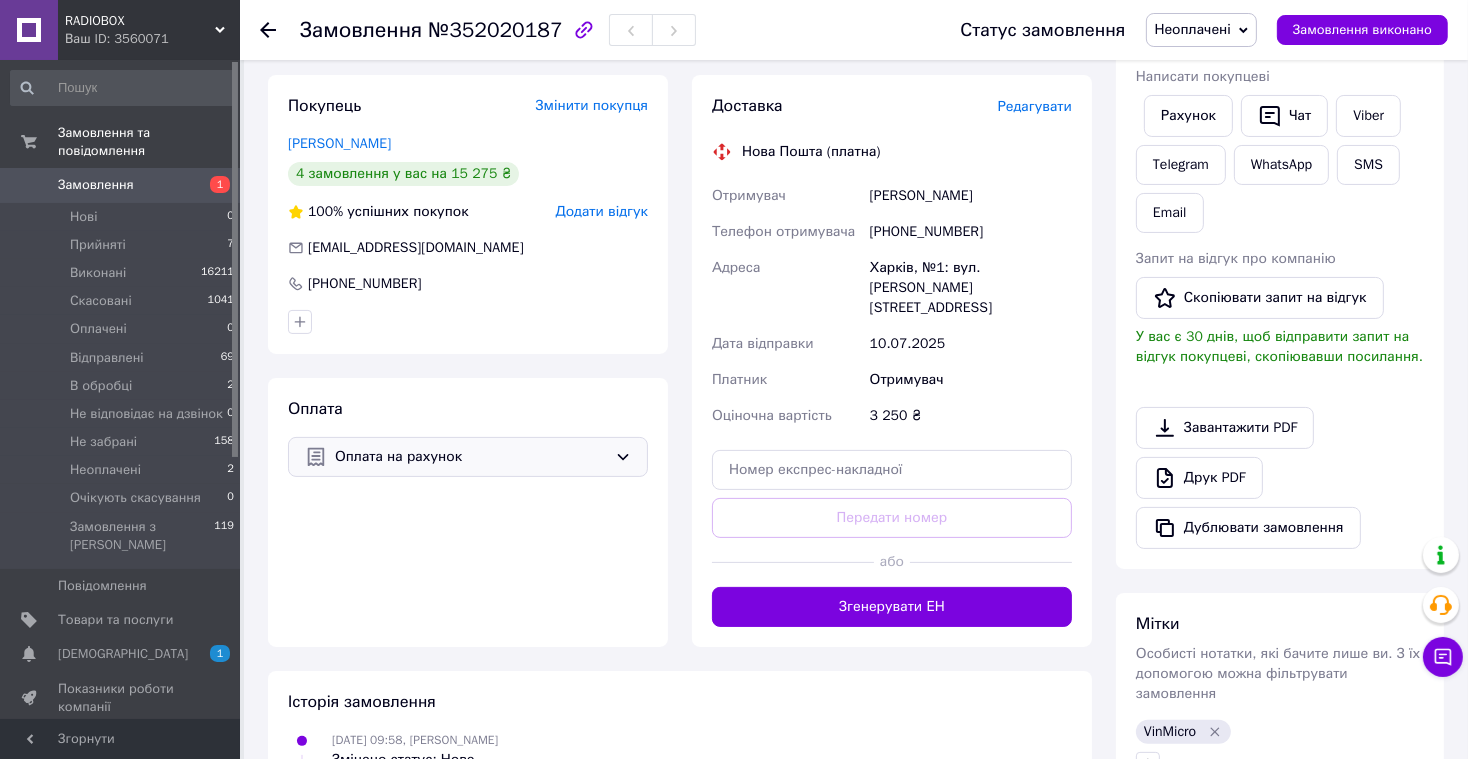 scroll, scrollTop: 160, scrollLeft: 0, axis: vertical 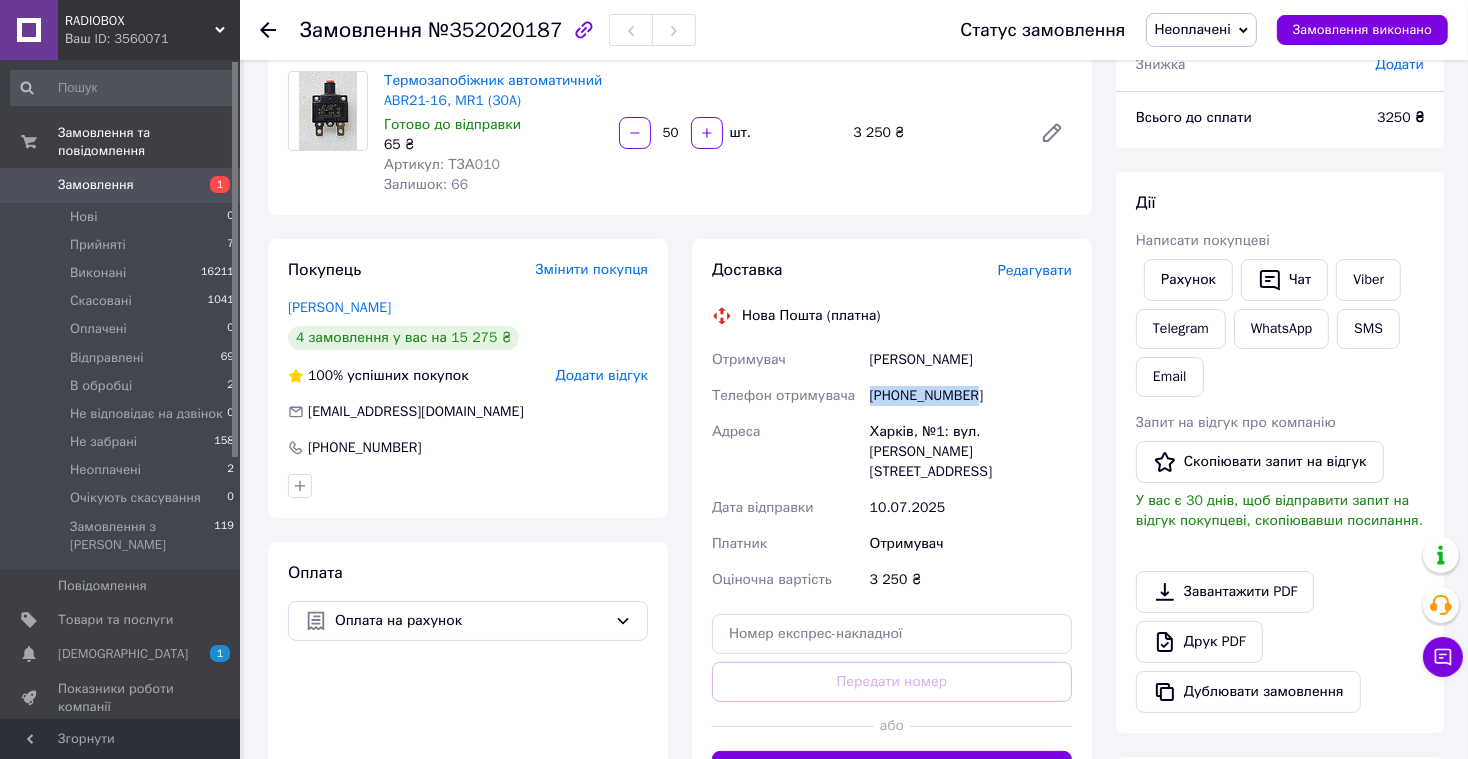 drag, startPoint x: 987, startPoint y: 417, endPoint x: 869, endPoint y: 415, distance: 118.016945 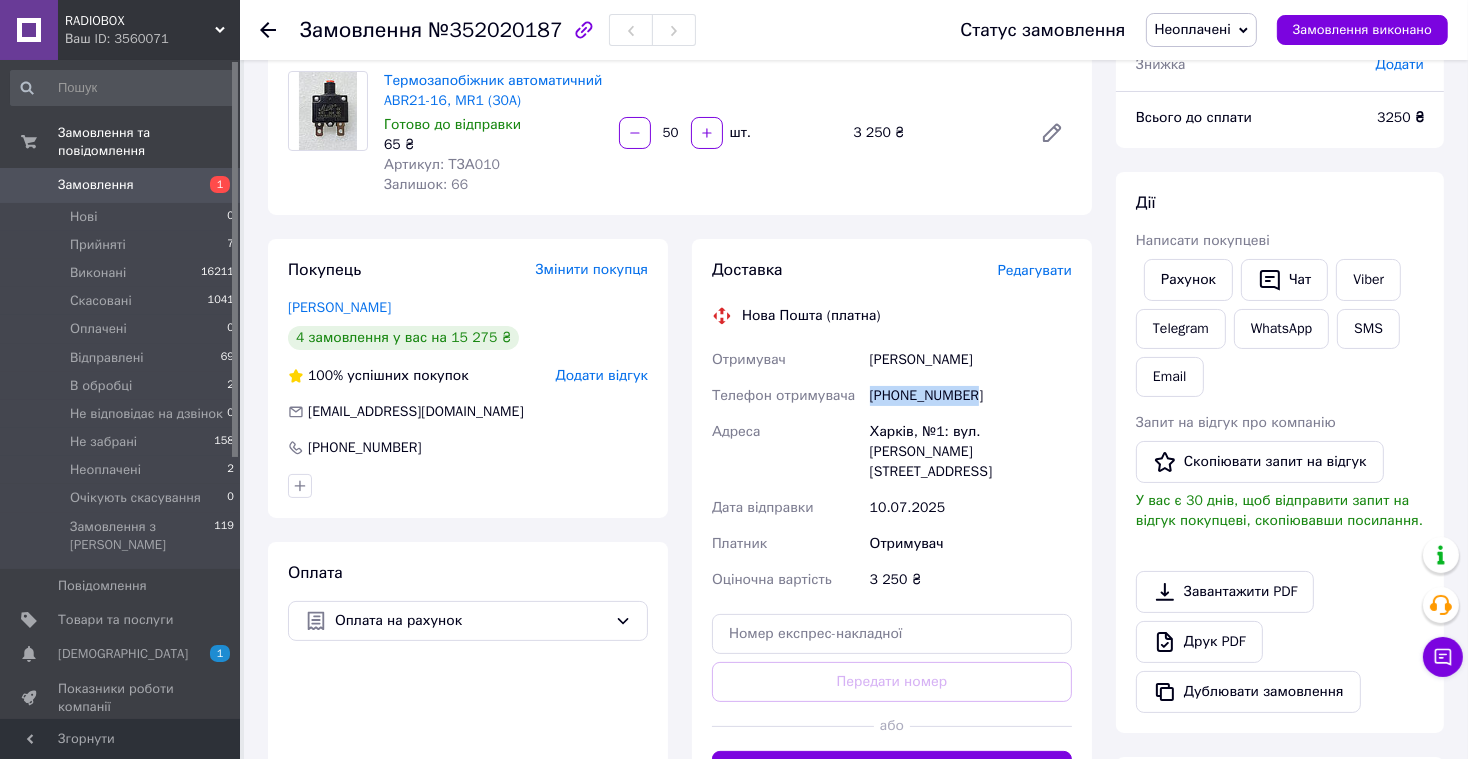 copy on "[PHONE_NUMBER]" 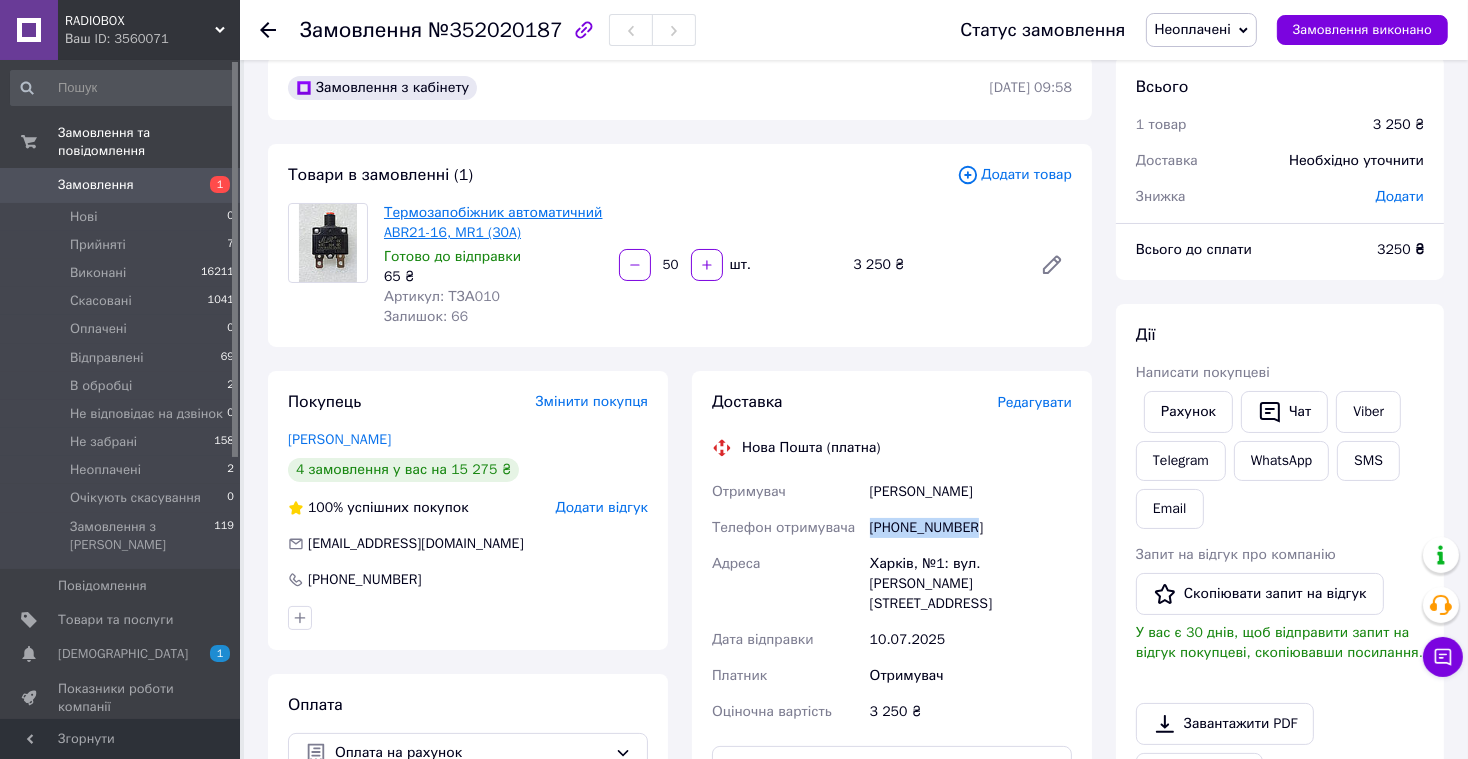 scroll, scrollTop: 15, scrollLeft: 0, axis: vertical 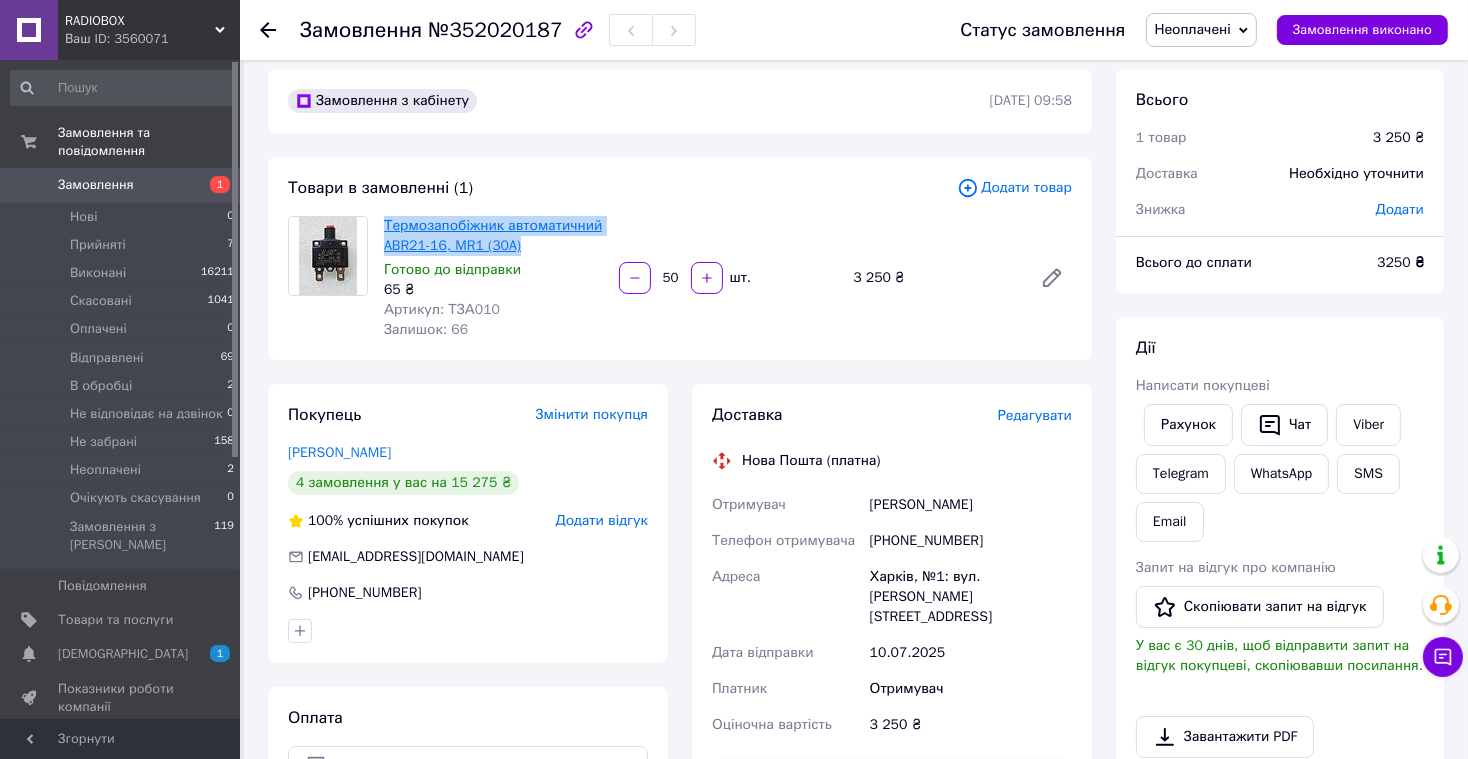 drag, startPoint x: 428, startPoint y: 265, endPoint x: 385, endPoint y: 229, distance: 56.0803 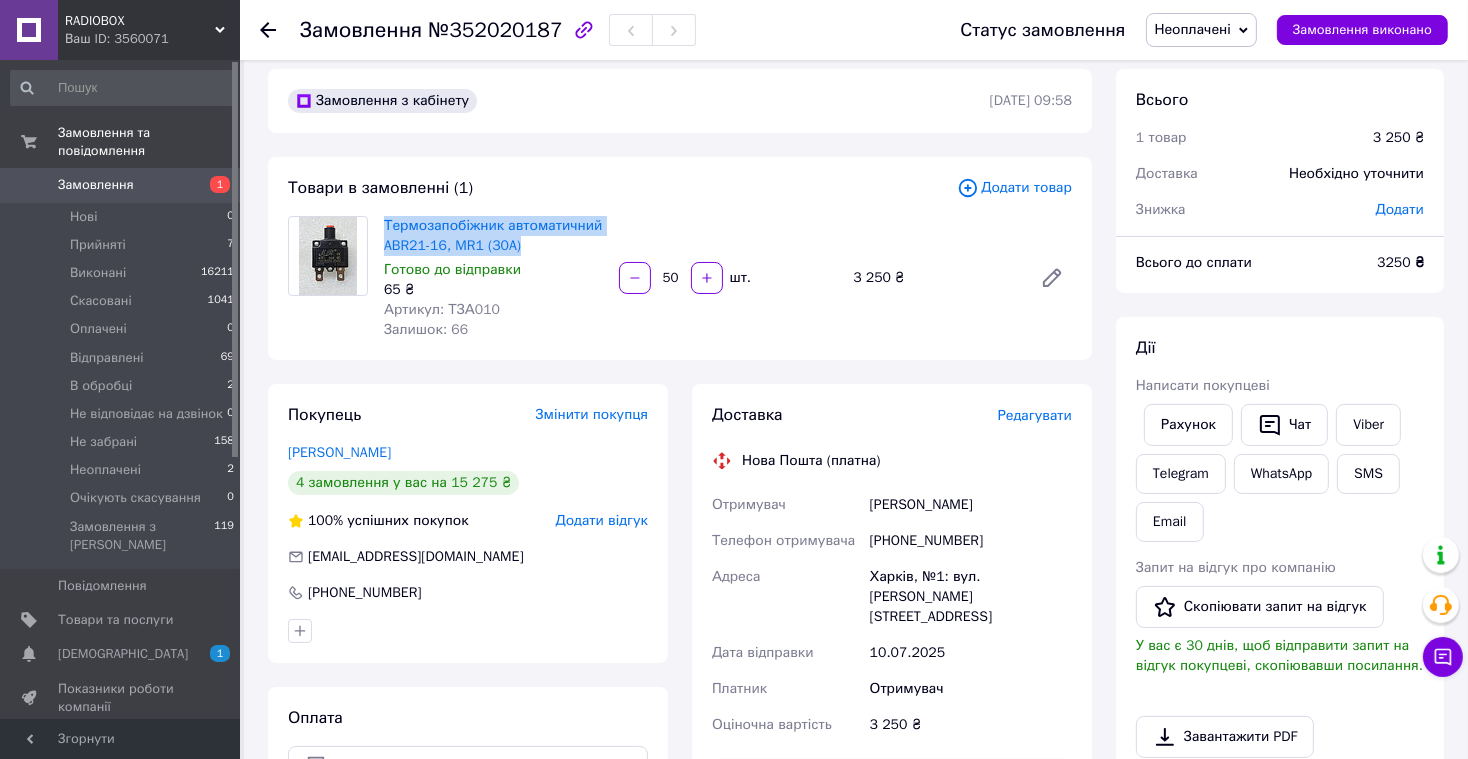 click on "Замовлення" at bounding box center [96, 185] 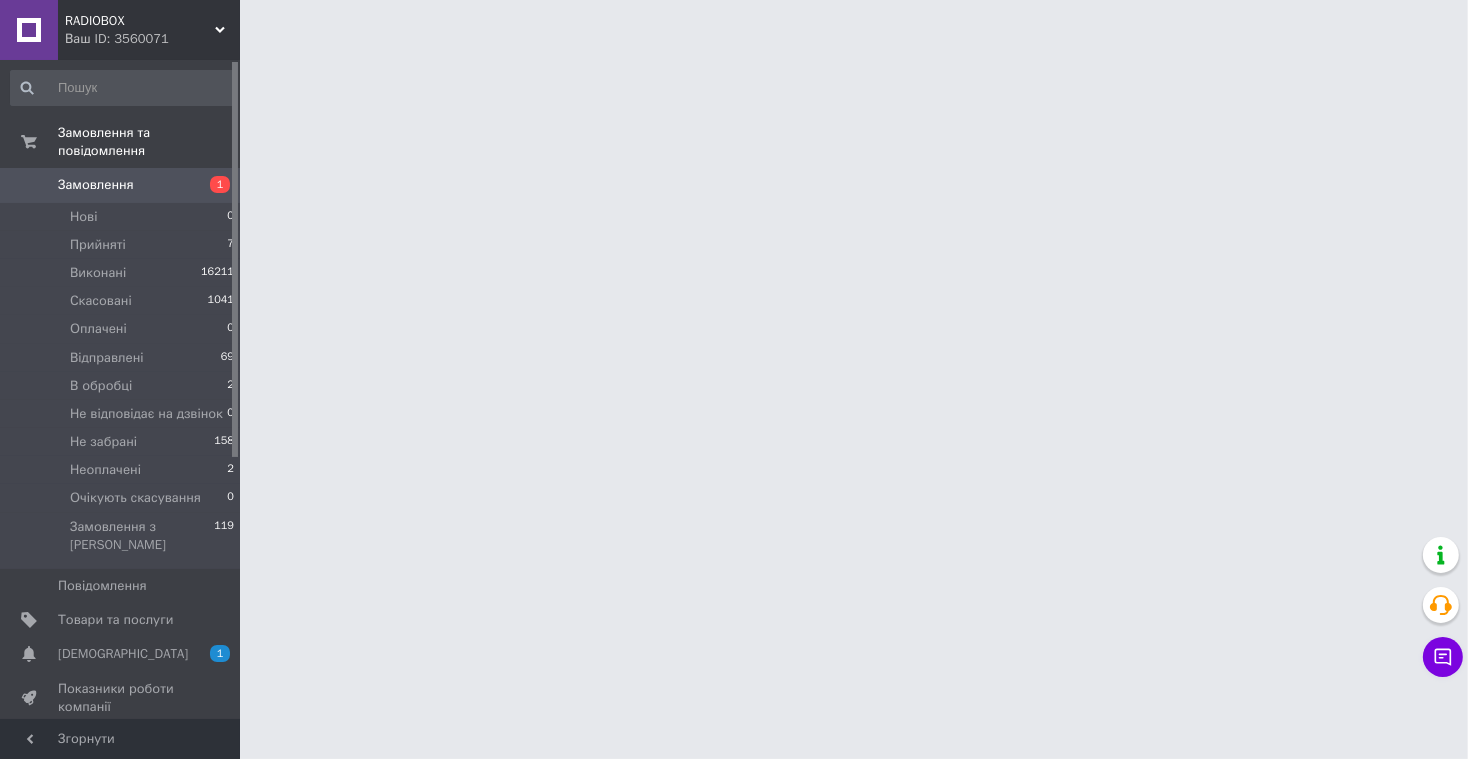 scroll, scrollTop: 0, scrollLeft: 0, axis: both 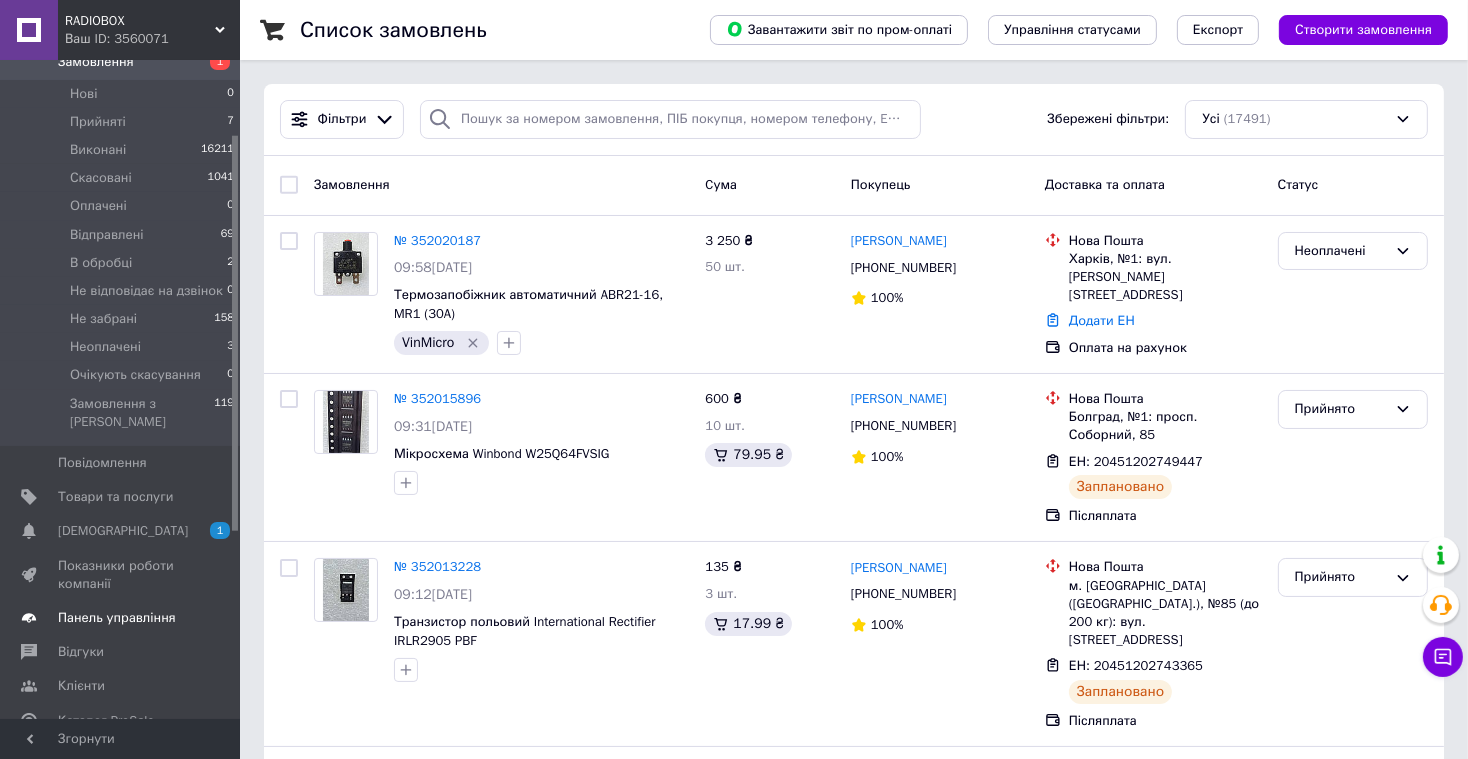 click on "Панель управління" at bounding box center (117, 618) 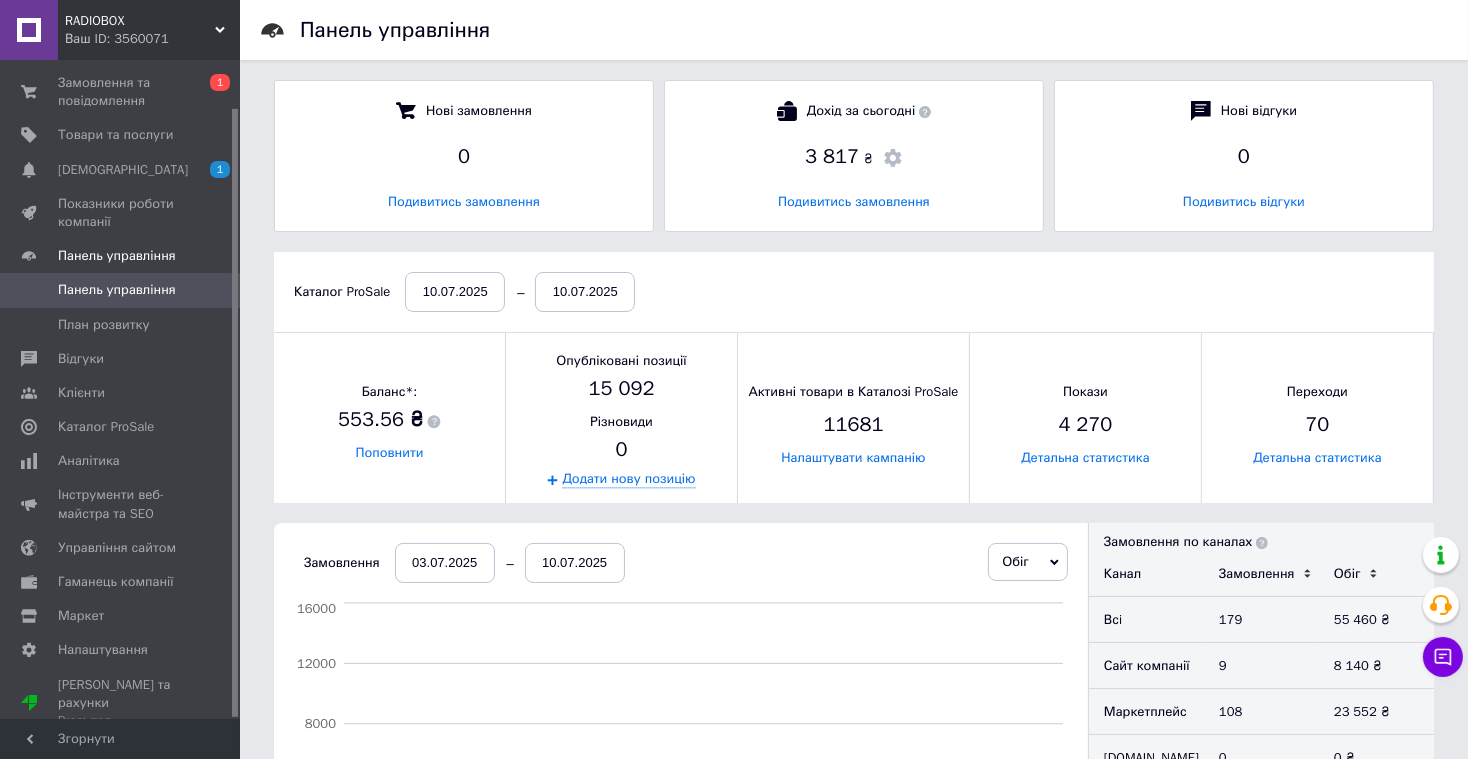 scroll, scrollTop: 10, scrollLeft: 10, axis: both 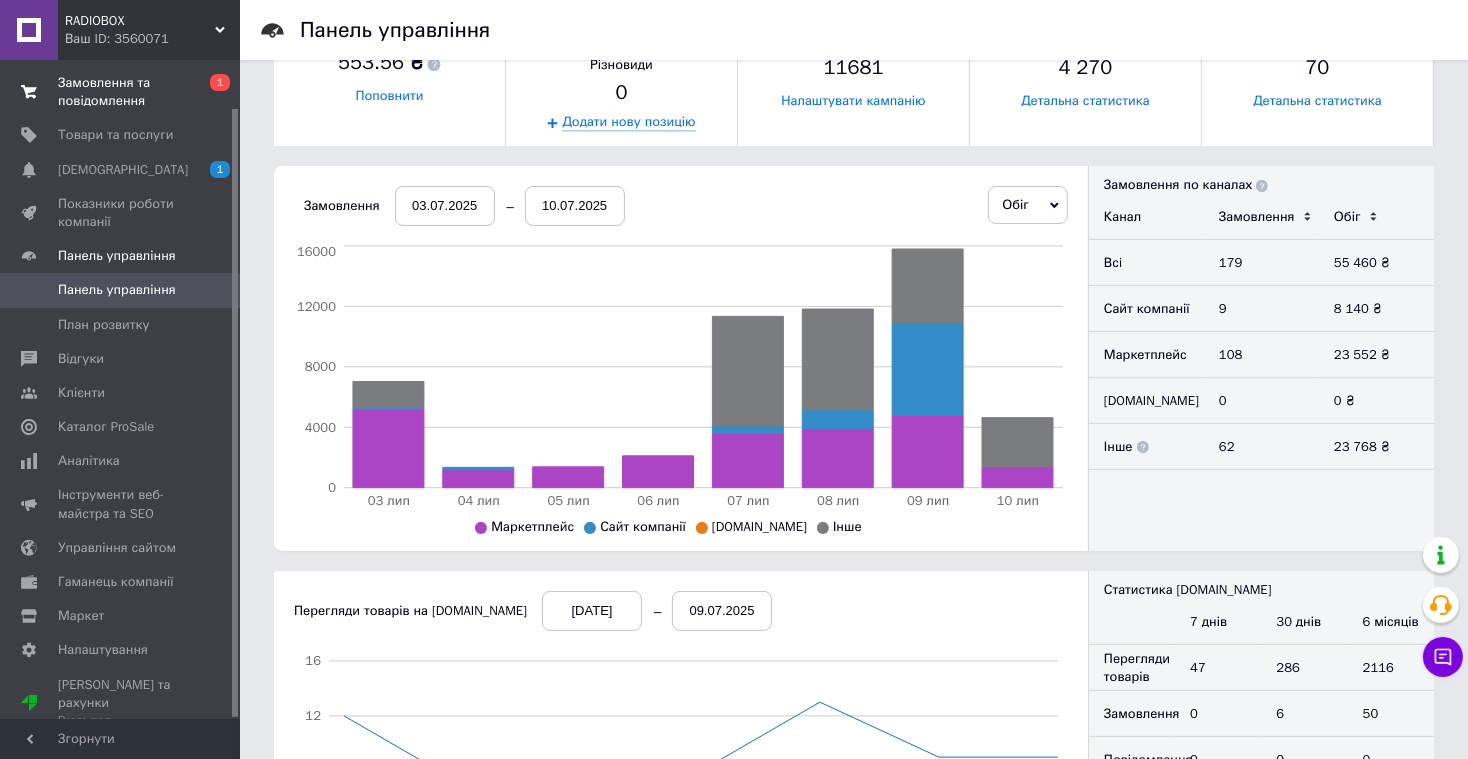 click on "Замовлення та повідомлення" at bounding box center [121, 92] 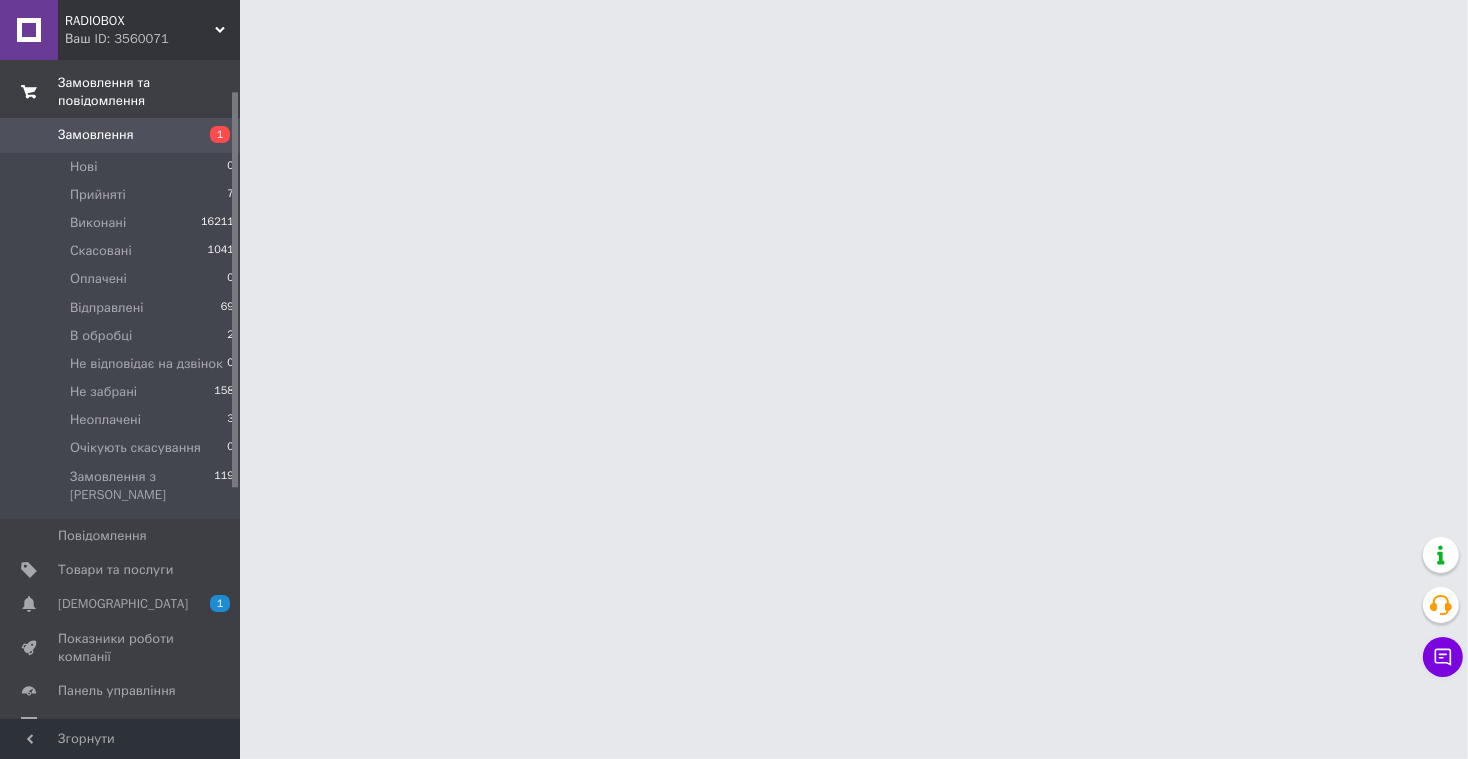 scroll, scrollTop: 0, scrollLeft: 0, axis: both 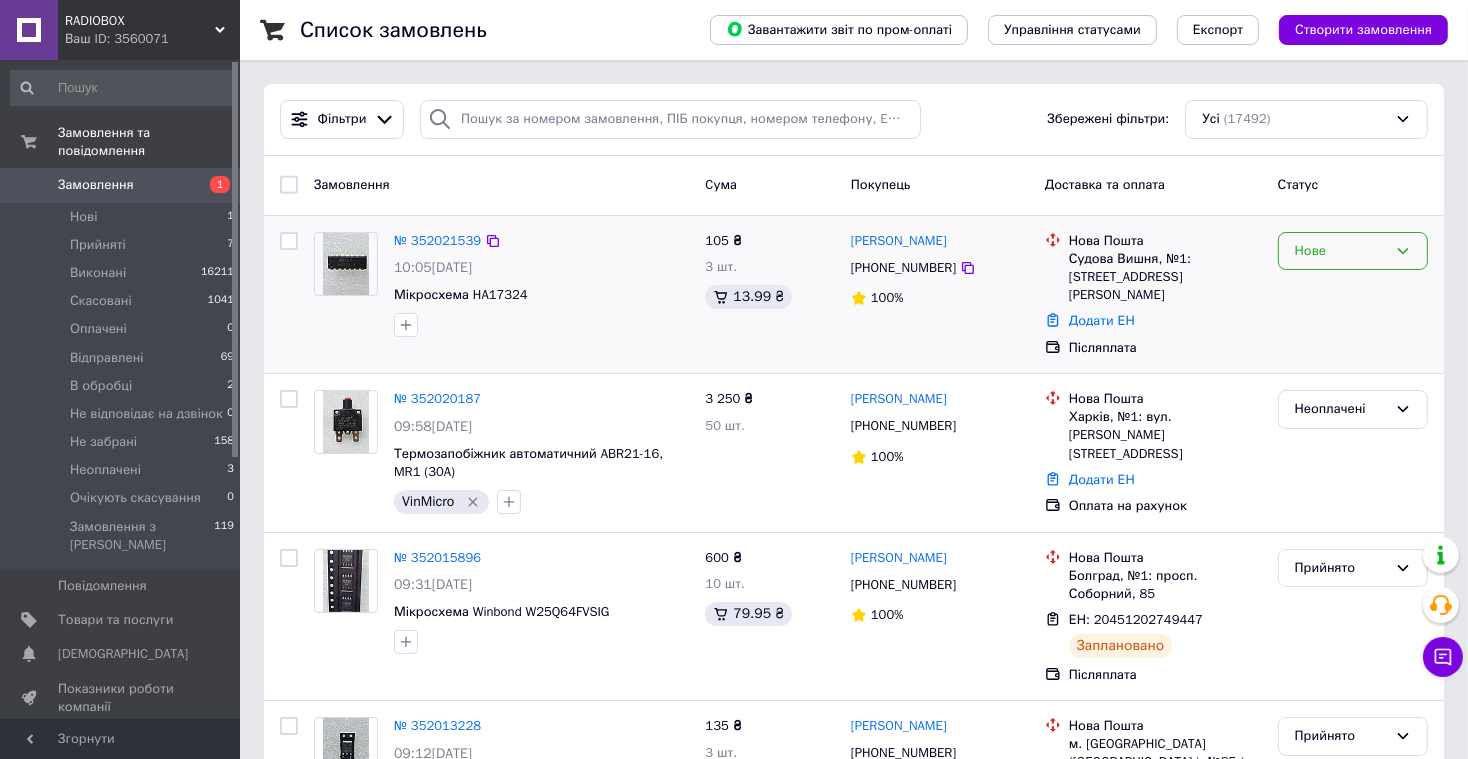 click 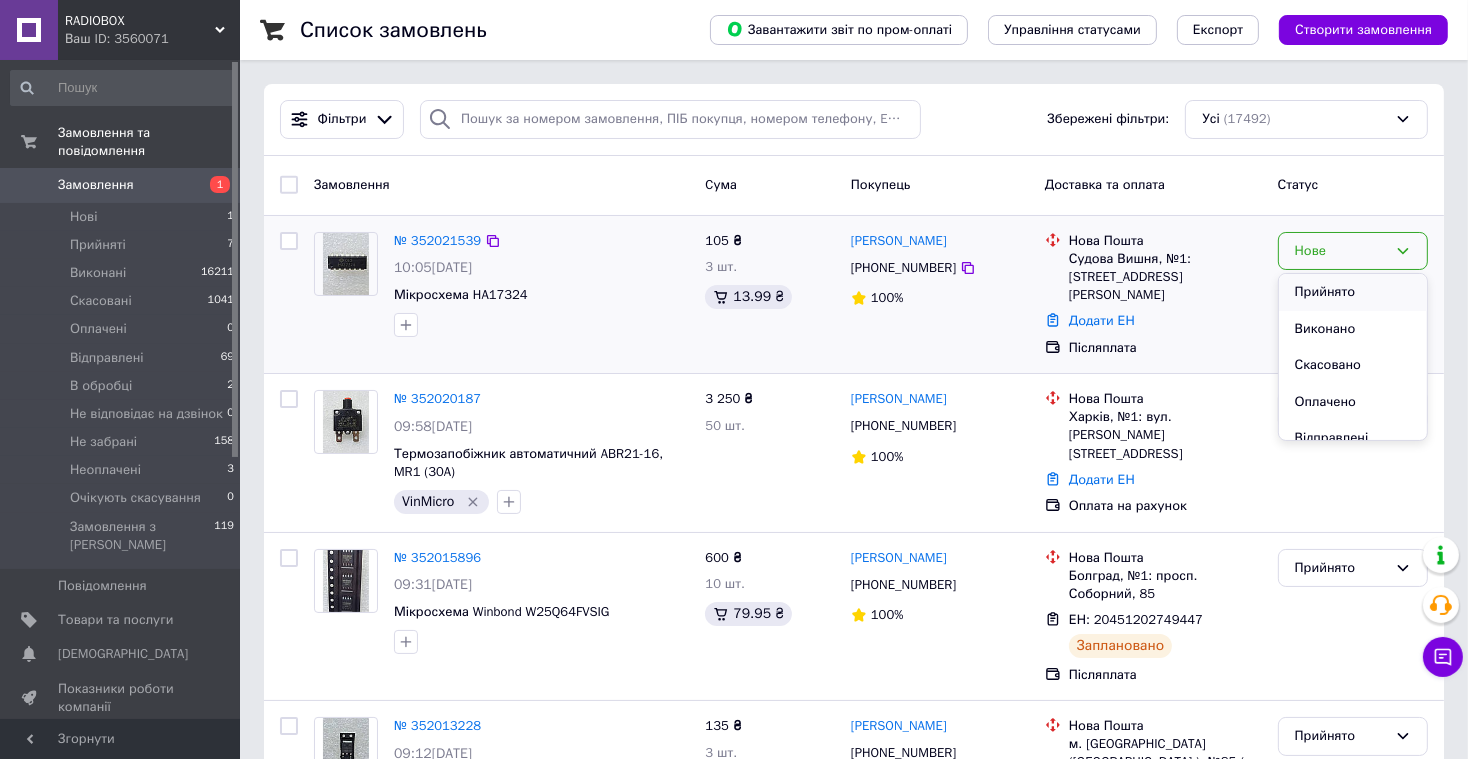 click on "Прийнято" at bounding box center [1353, 292] 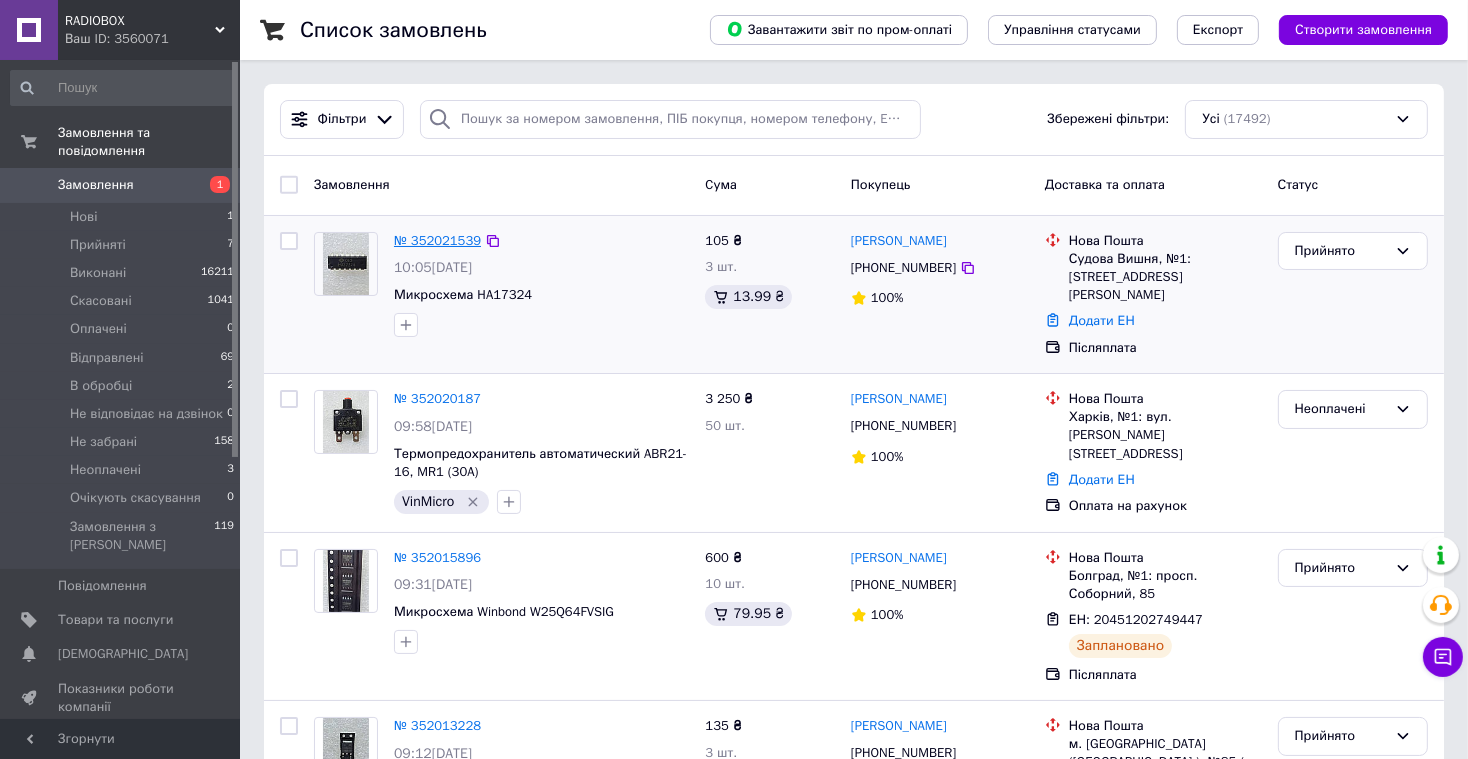 click on "№ 352021539" at bounding box center [437, 240] 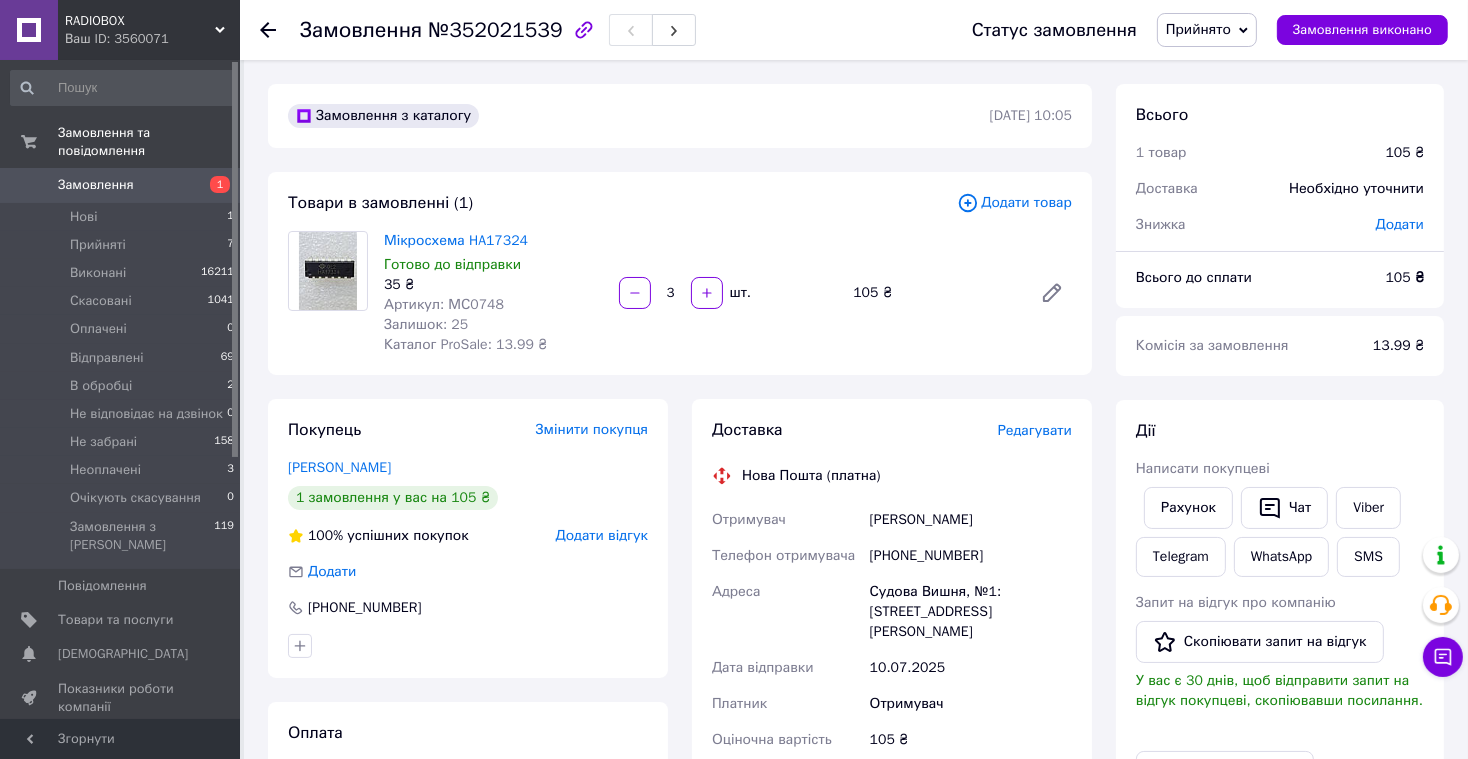 click on "Редагувати" at bounding box center (1035, 430) 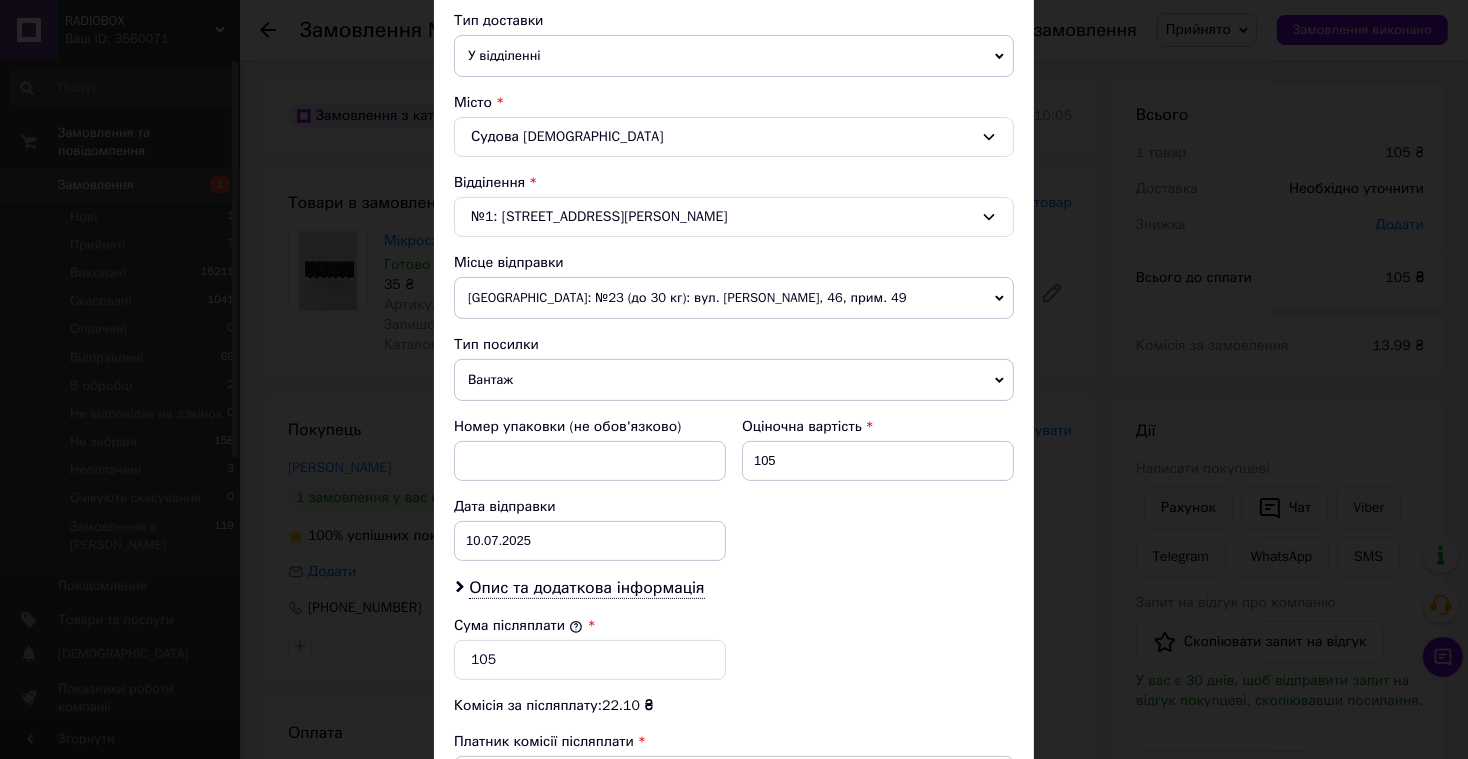 scroll, scrollTop: 464, scrollLeft: 0, axis: vertical 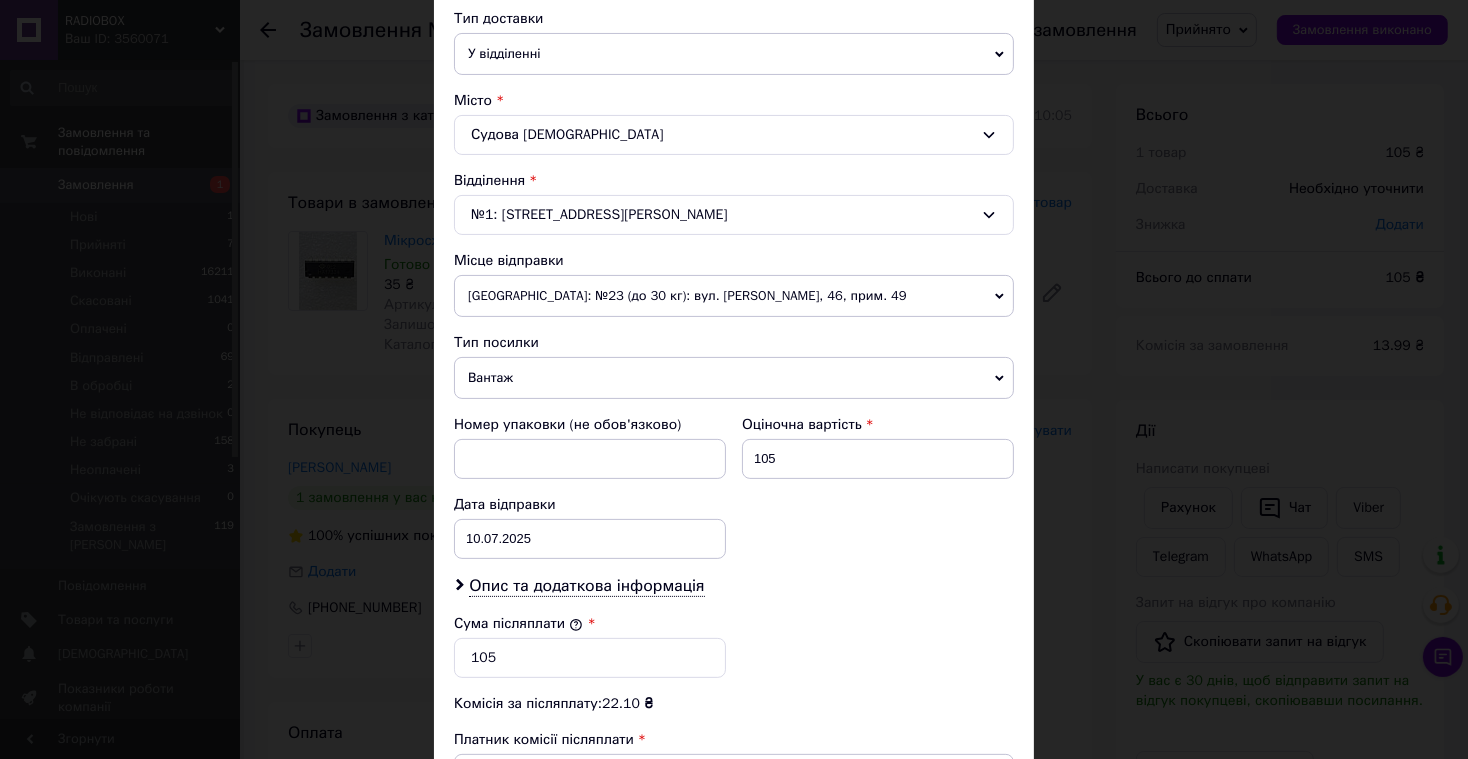 click on "Вантаж" at bounding box center [734, 378] 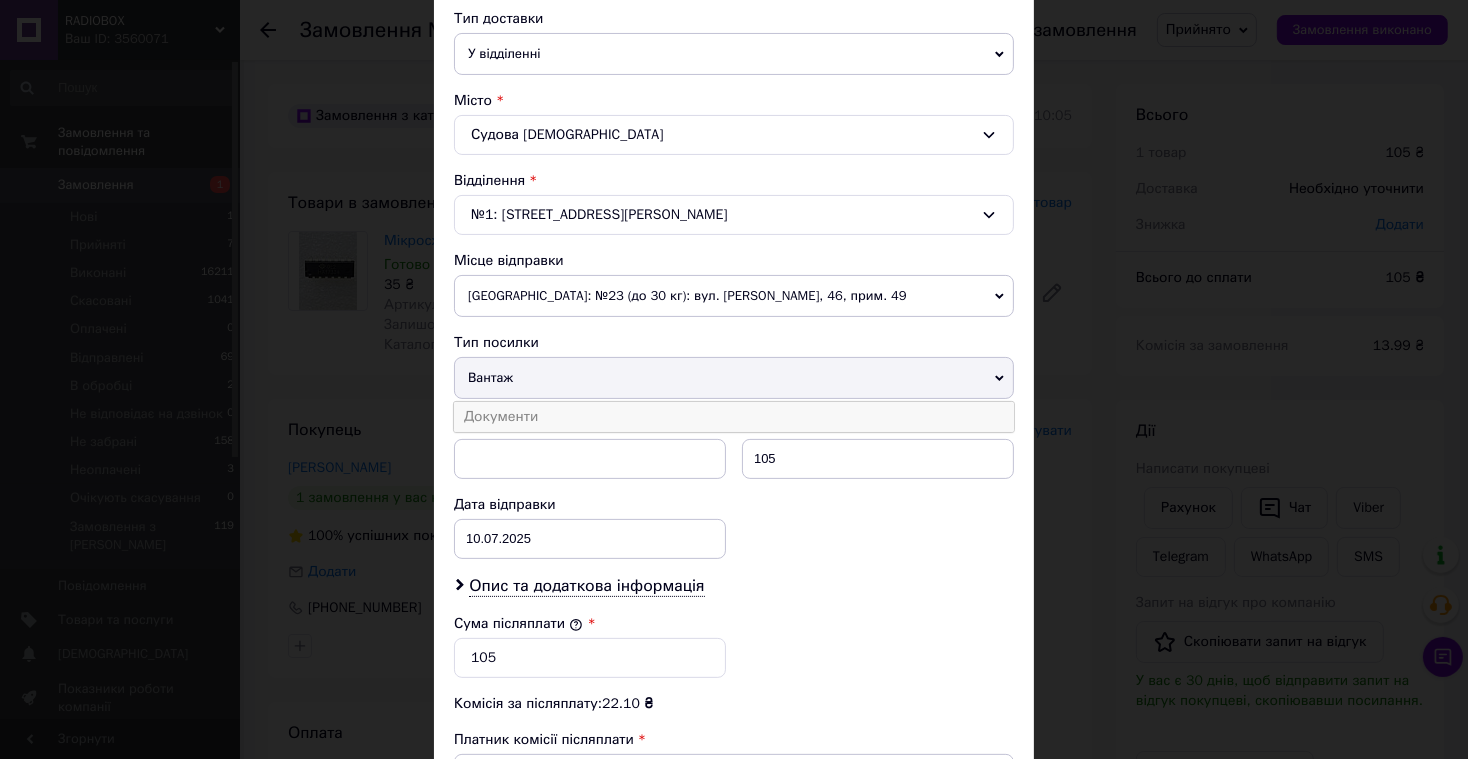 click on "Документи" at bounding box center (734, 417) 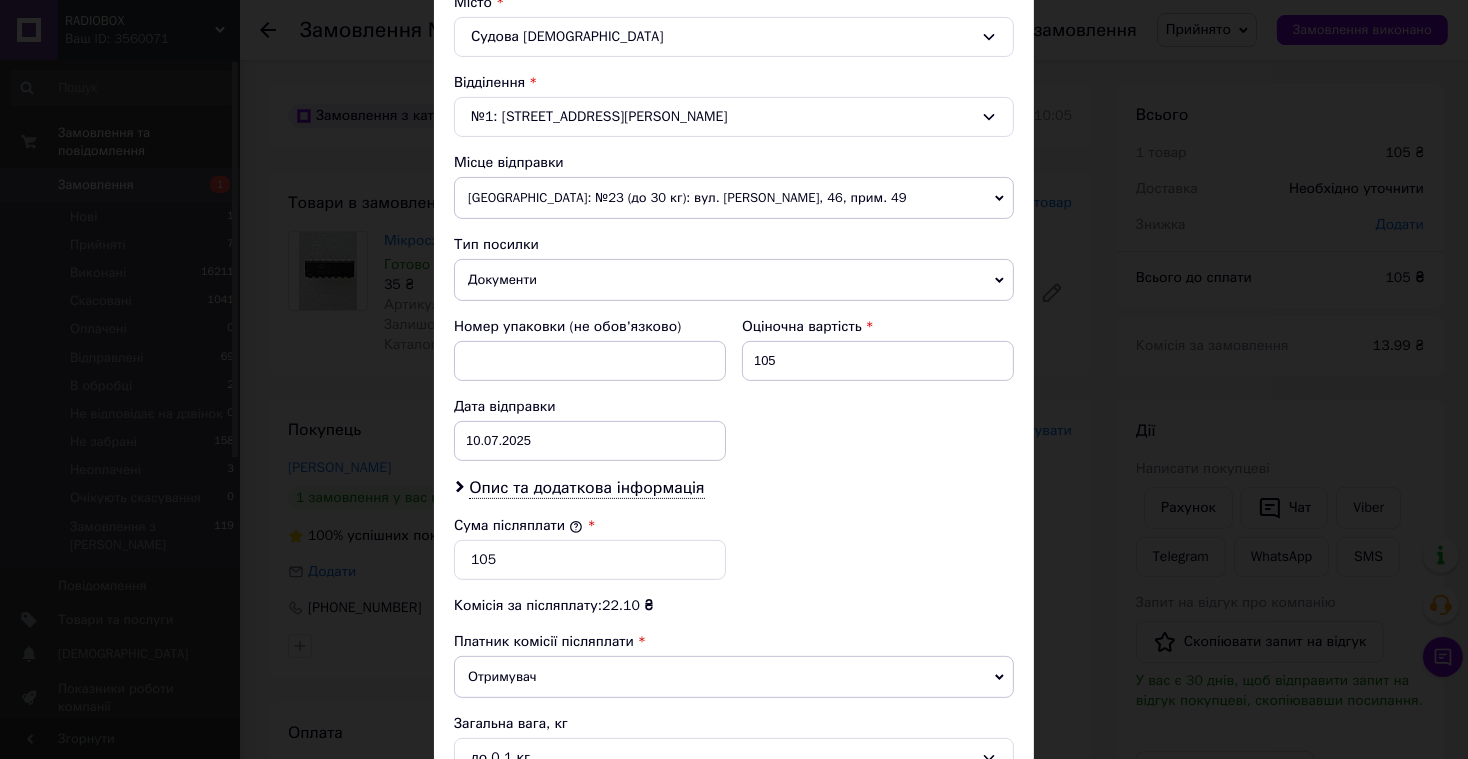 scroll, scrollTop: 784, scrollLeft: 0, axis: vertical 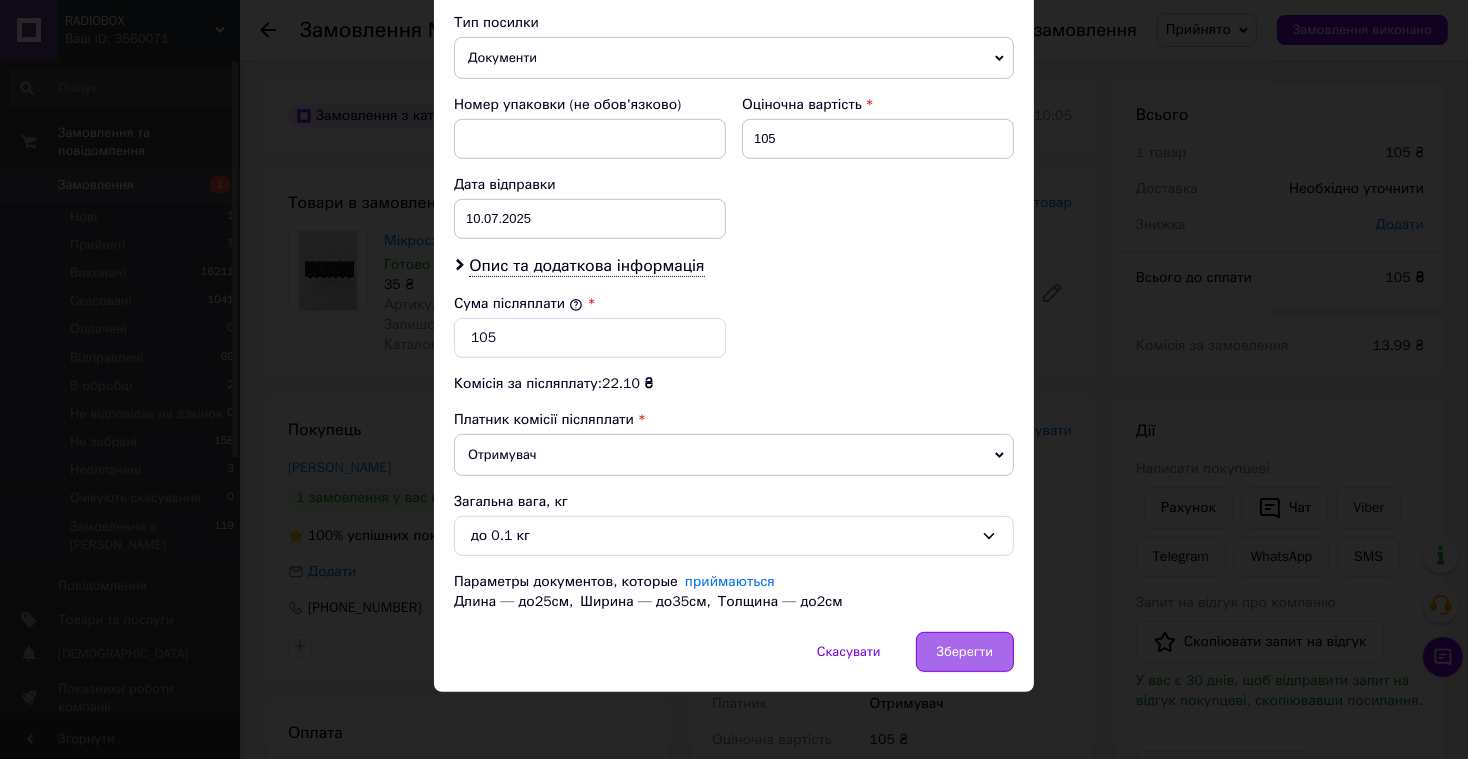 click on "Зберегти" at bounding box center [965, 652] 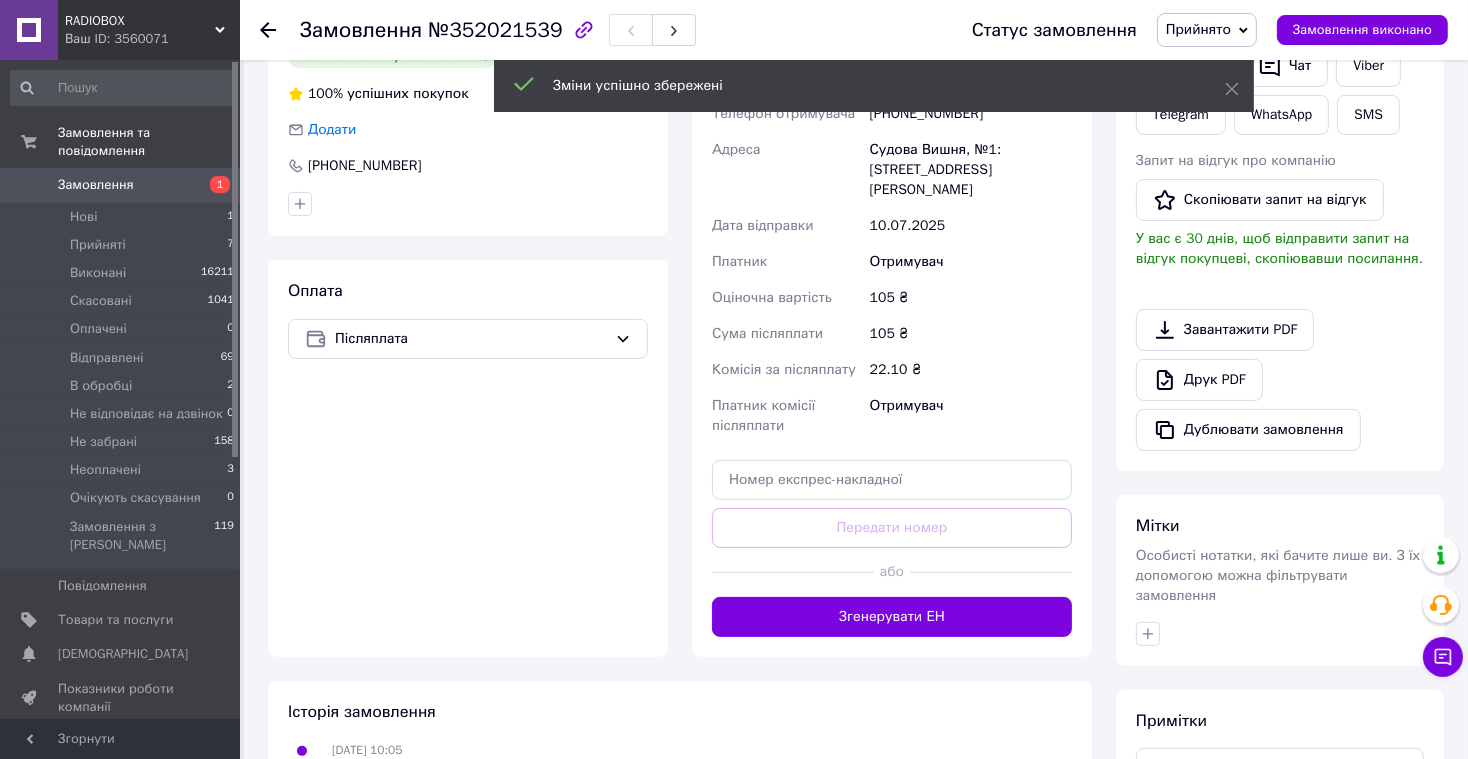 scroll, scrollTop: 497, scrollLeft: 0, axis: vertical 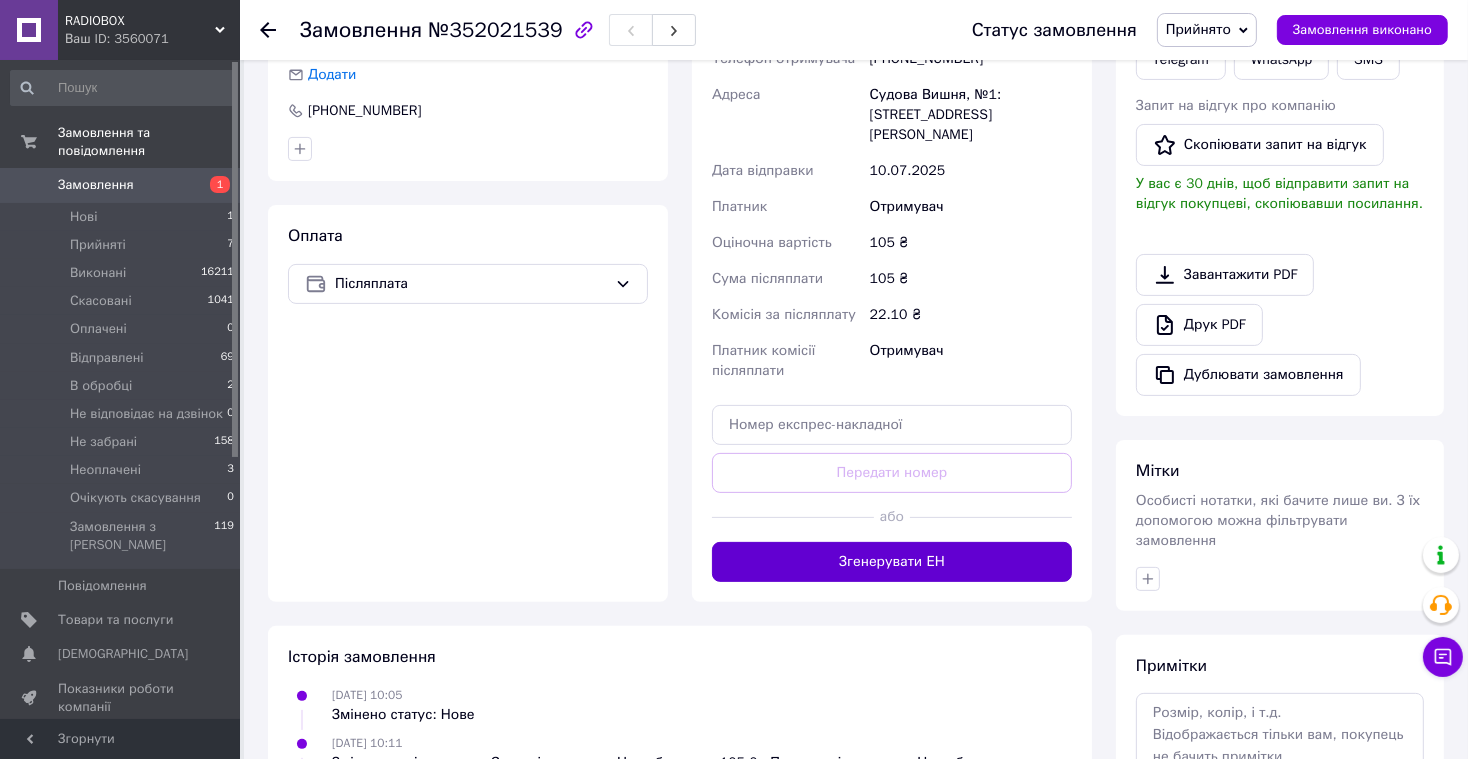click on "Згенерувати ЕН" at bounding box center [892, 562] 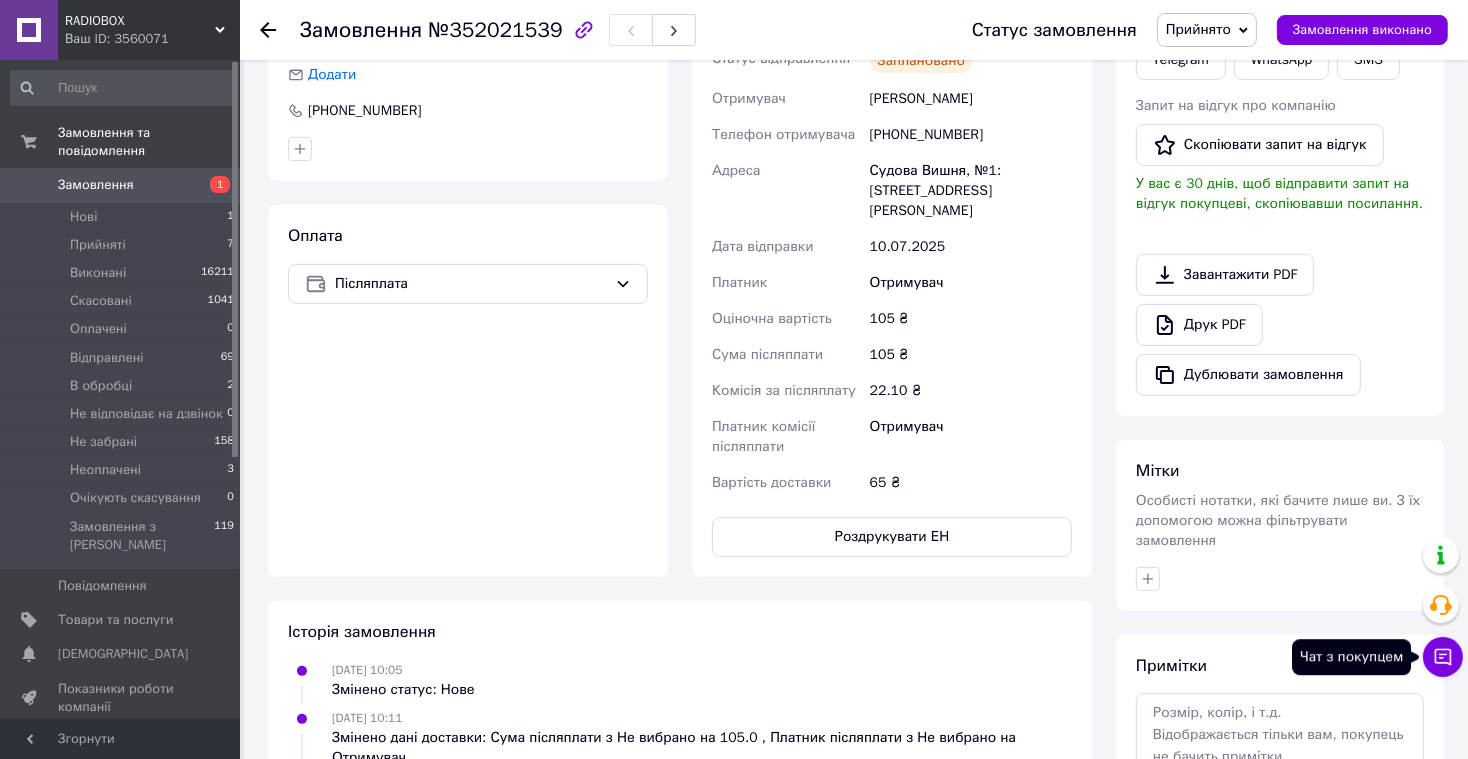 click 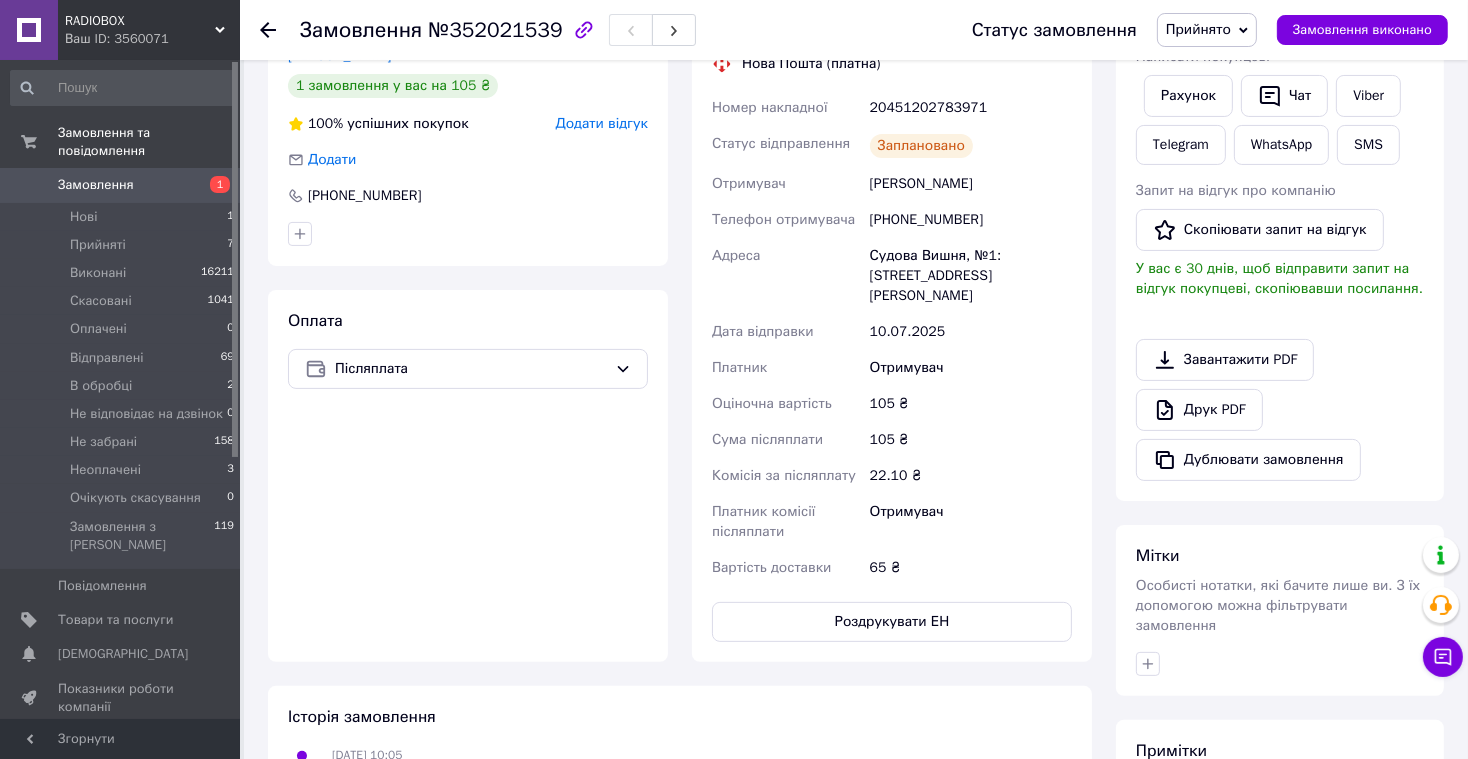 scroll, scrollTop: 408, scrollLeft: 0, axis: vertical 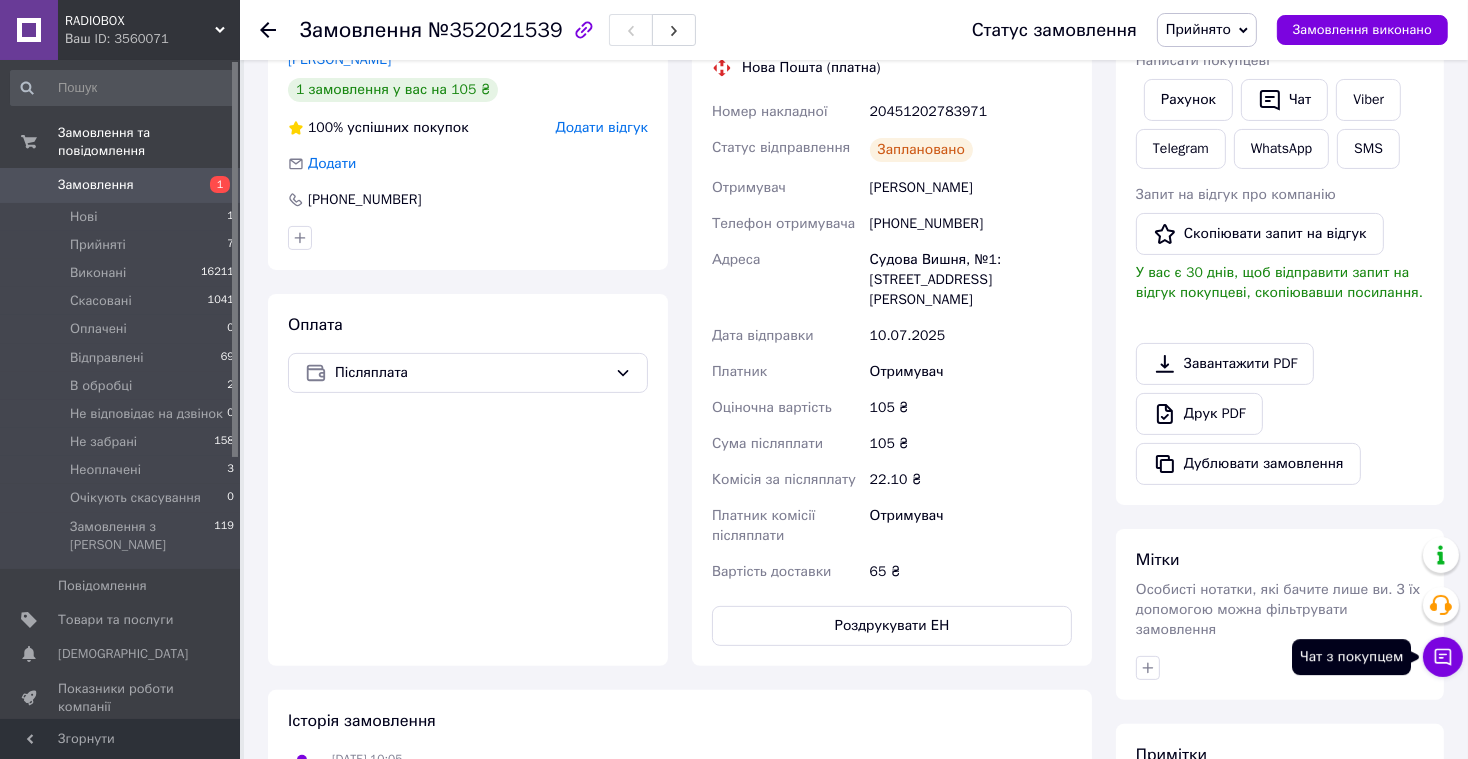 click 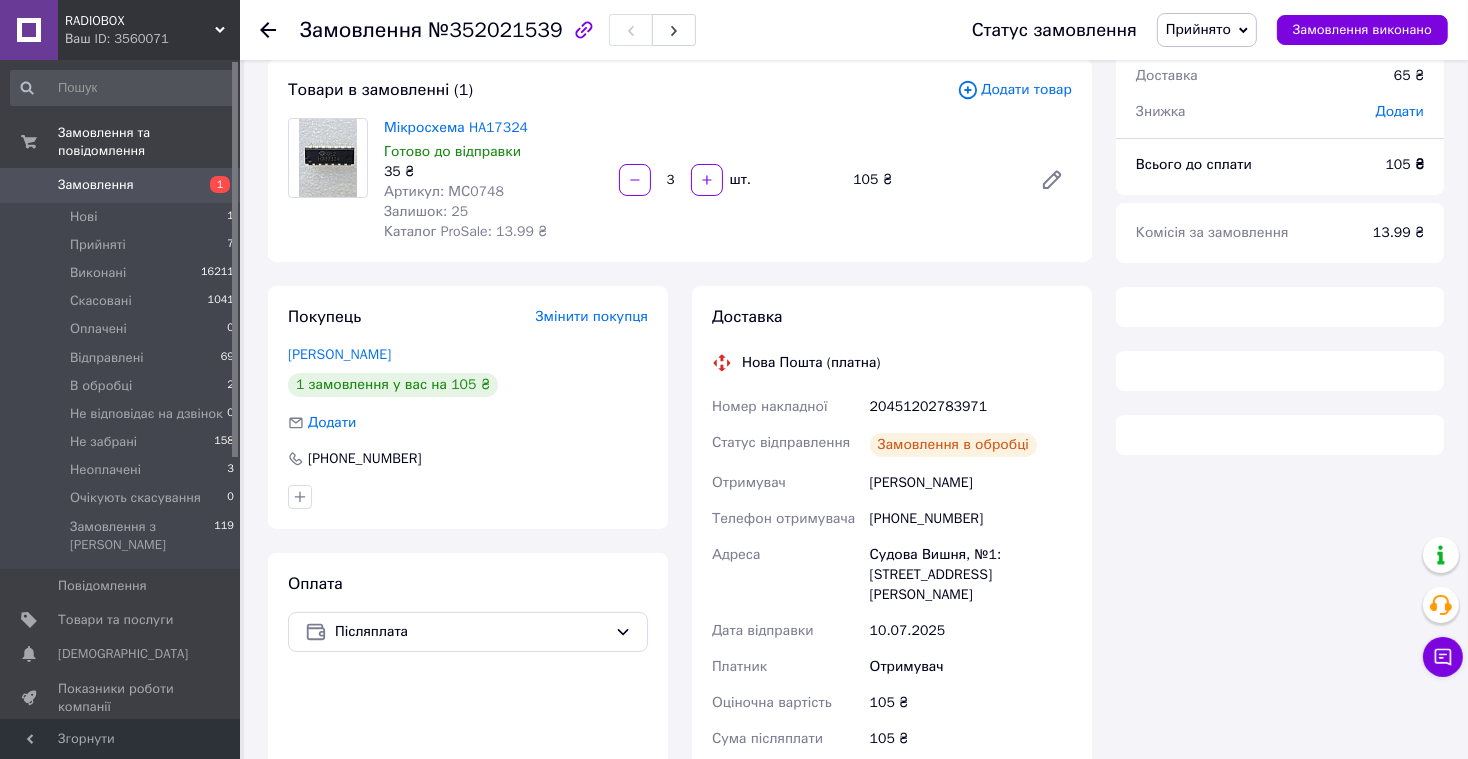 scroll, scrollTop: 155, scrollLeft: 0, axis: vertical 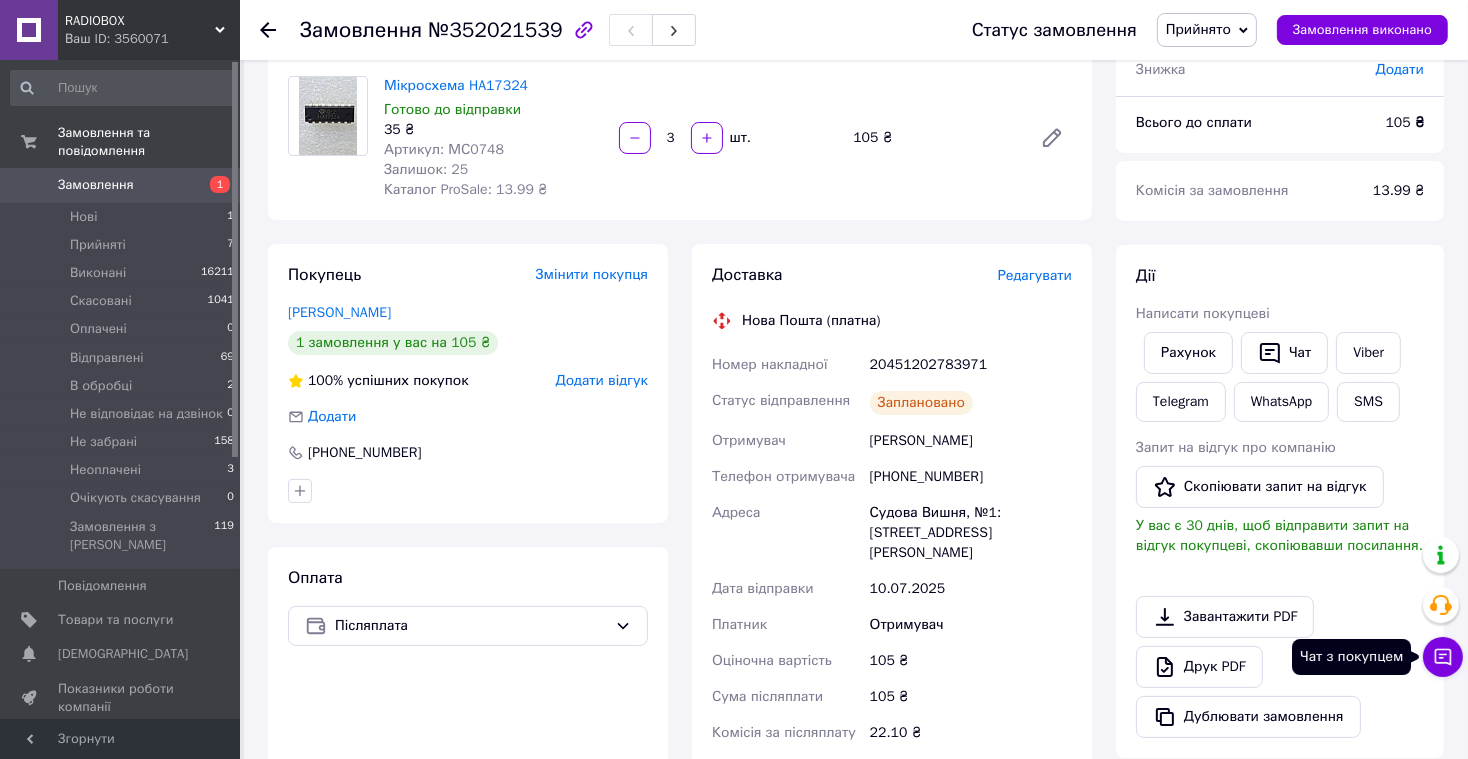 click 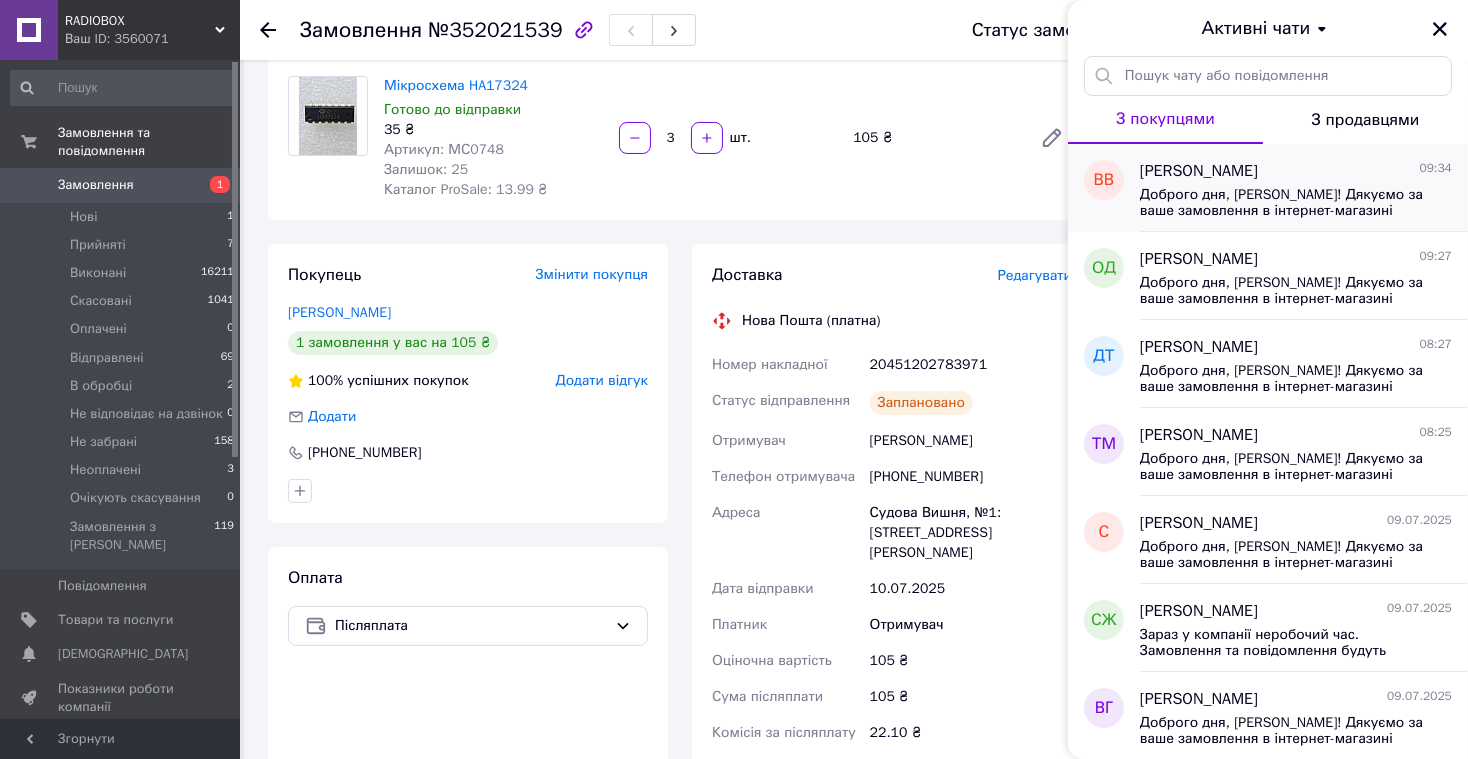 click on "Доброго дня, [PERSON_NAME]!
Дякуємо за ваше замовлення в інтернет-магазині [URL][DOMAIN_NAME]
Замовлення сформовано і буде відправлено вам сьогодні.
Номер накладної
20451202749447
Очікуйте доставку.
Якщо ви маєте будь-які запитання, будь ласка, зв'яжіться з нами за номерами:
[PHONE_NUMBER] (технічний спеціаліст)
або
[PHONE_NUMBER] (організаційні питання).
З повагою, адміністратор [PERSON_NAME]!" at bounding box center [1282, 203] 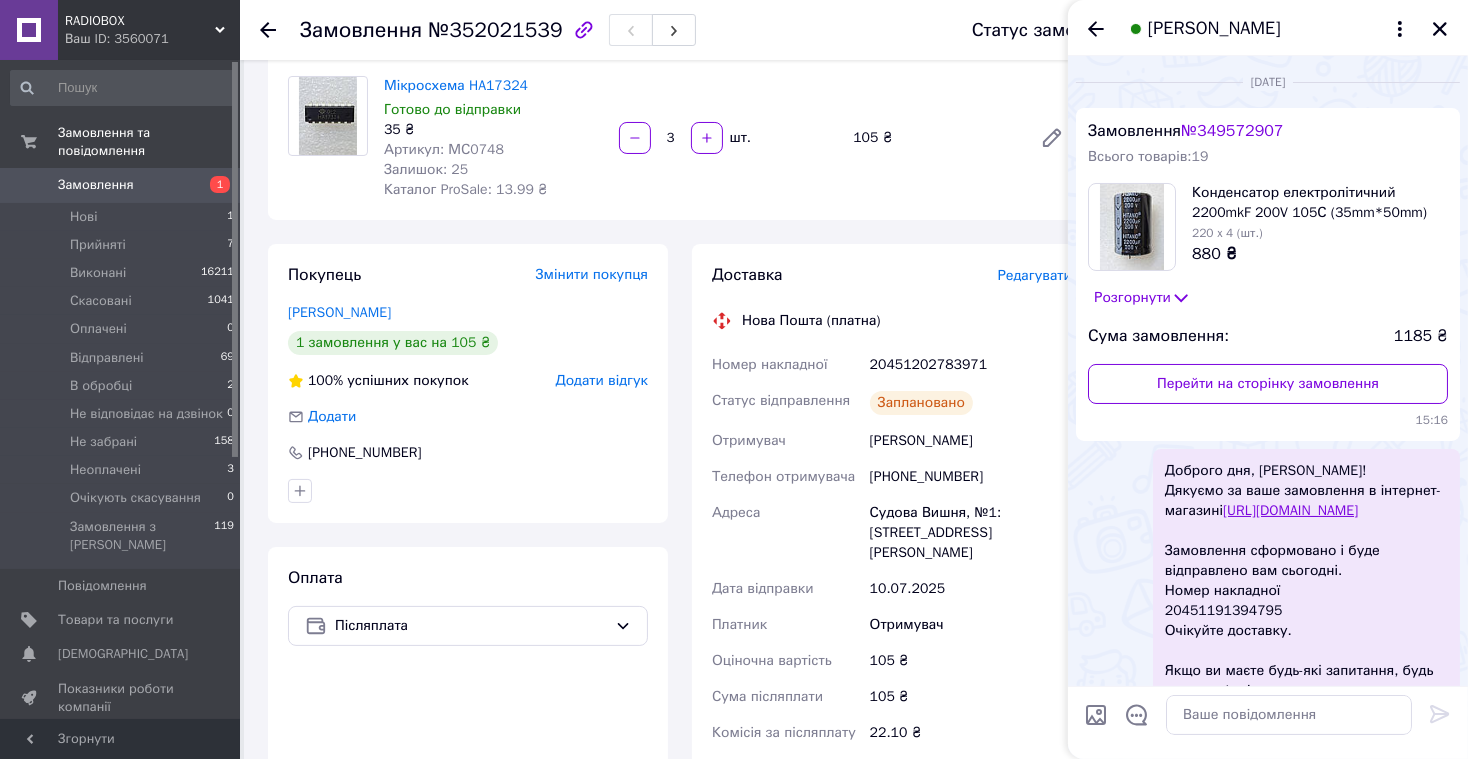 scroll, scrollTop: 1295, scrollLeft: 0, axis: vertical 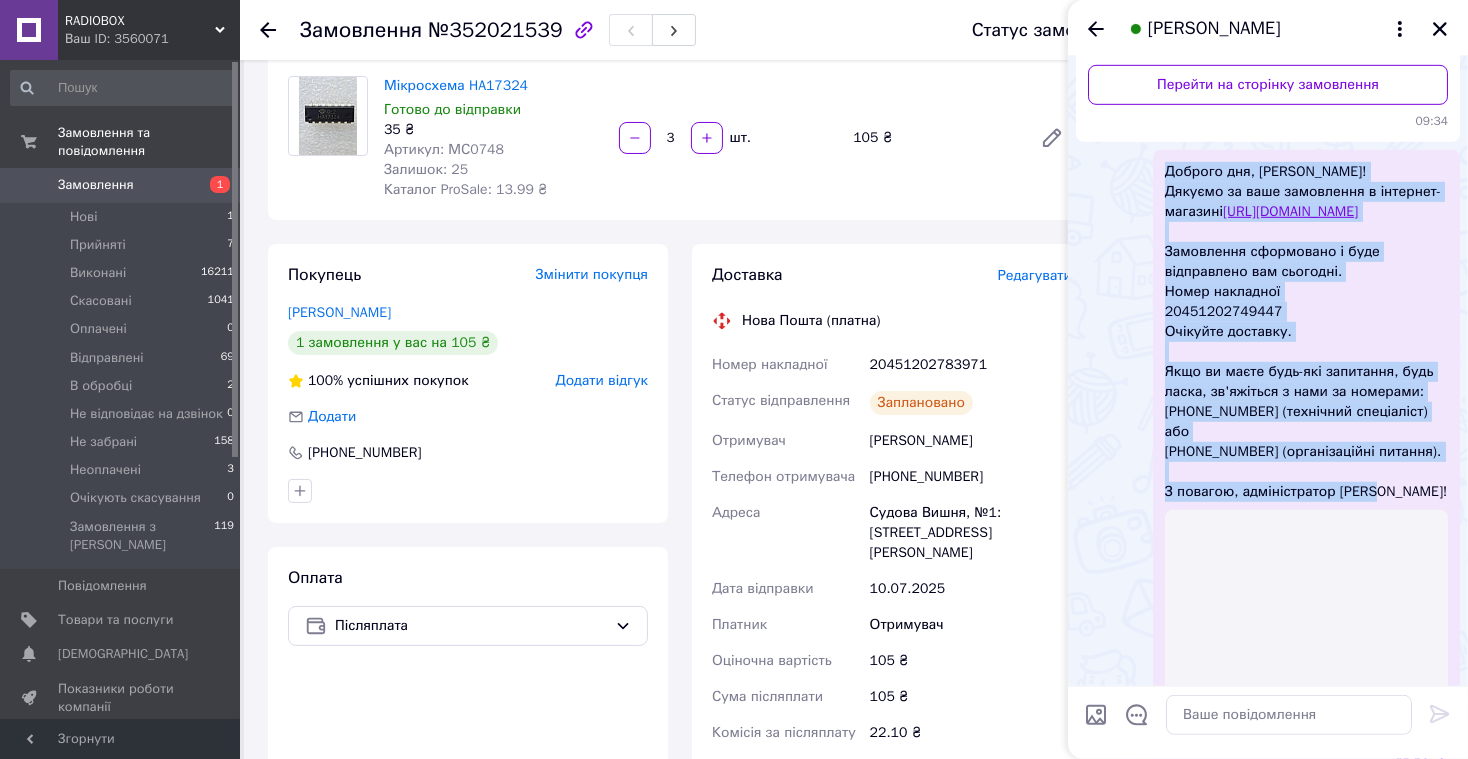 drag, startPoint x: 1168, startPoint y: 191, endPoint x: 1382, endPoint y: 528, distance: 399.20547 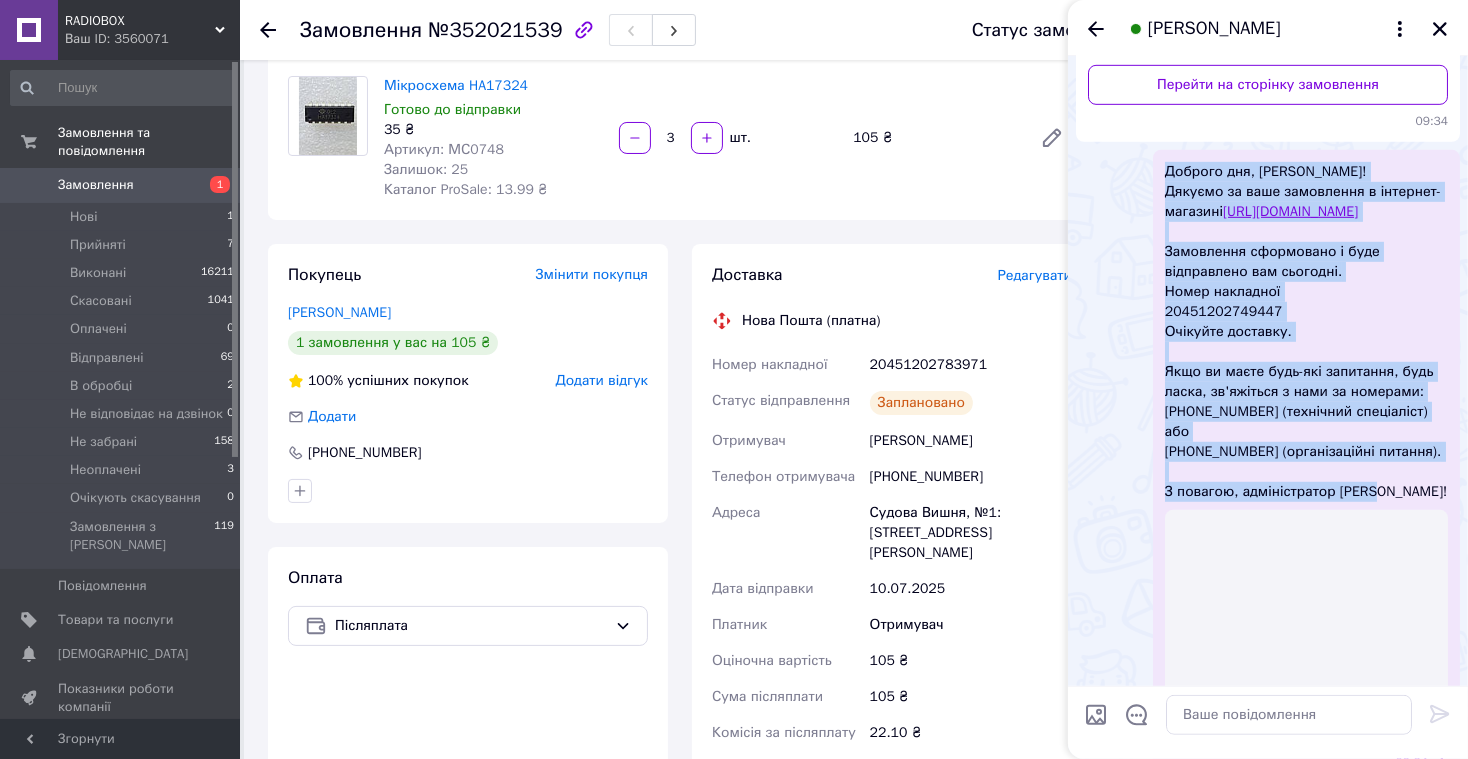copy on "Доброго дня, [PERSON_NAME]! Дякуємо за ваше замовлення в інтернет-магазині  [URL][DOMAIN_NAME] Замовлення сформовано і буде відправлено вам сьогодні. Номер накладної 20451202749447 Очікуйте доставку. Якщо ви маєте будь-які запитання, будь ласка, зв'яжіться з нами за номерами: [PHONE_NUMBER] (технічний спеціаліст) або [PHONE_NUMBER] (організаційні питання). З повагою, адміністратор [PERSON_NAME]!" 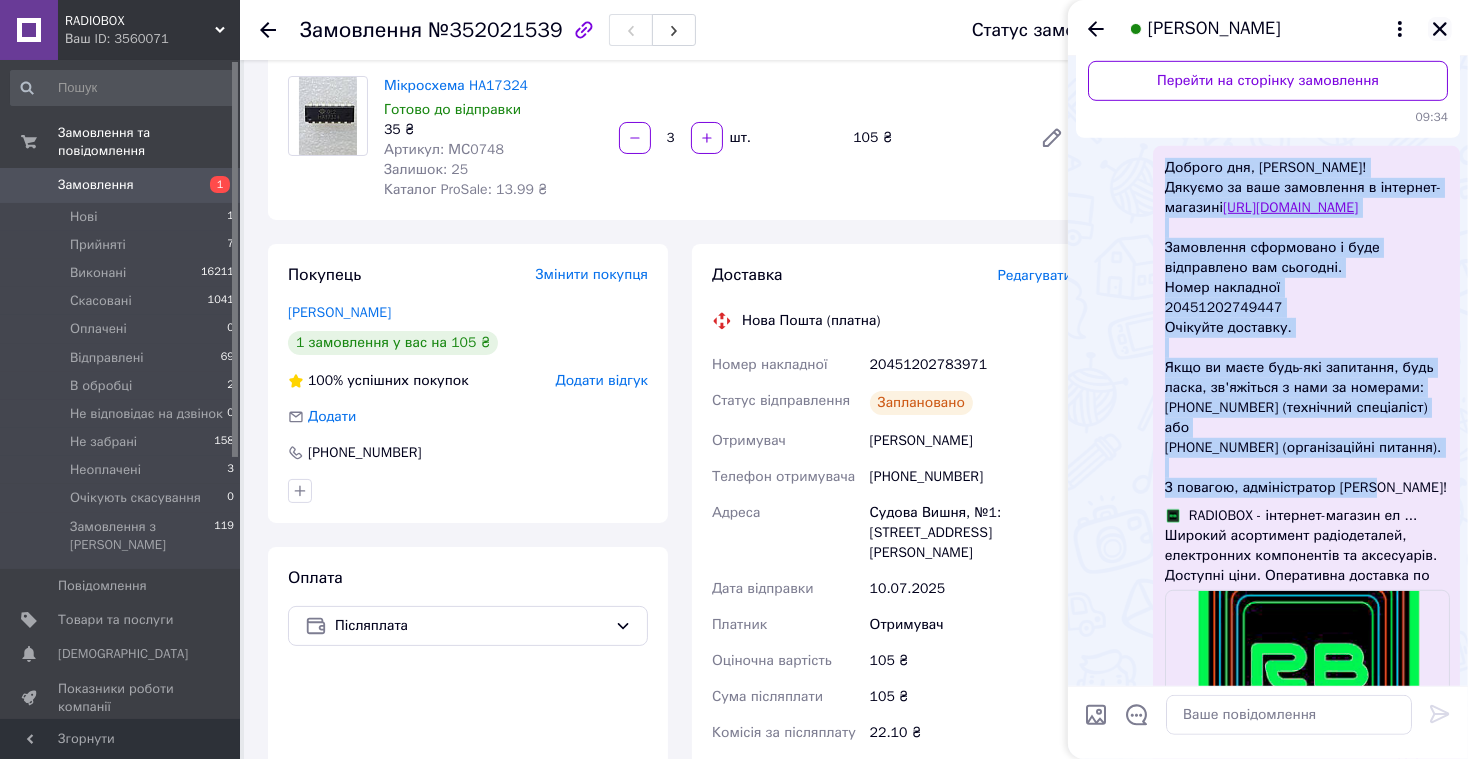 scroll, scrollTop: 1291, scrollLeft: 0, axis: vertical 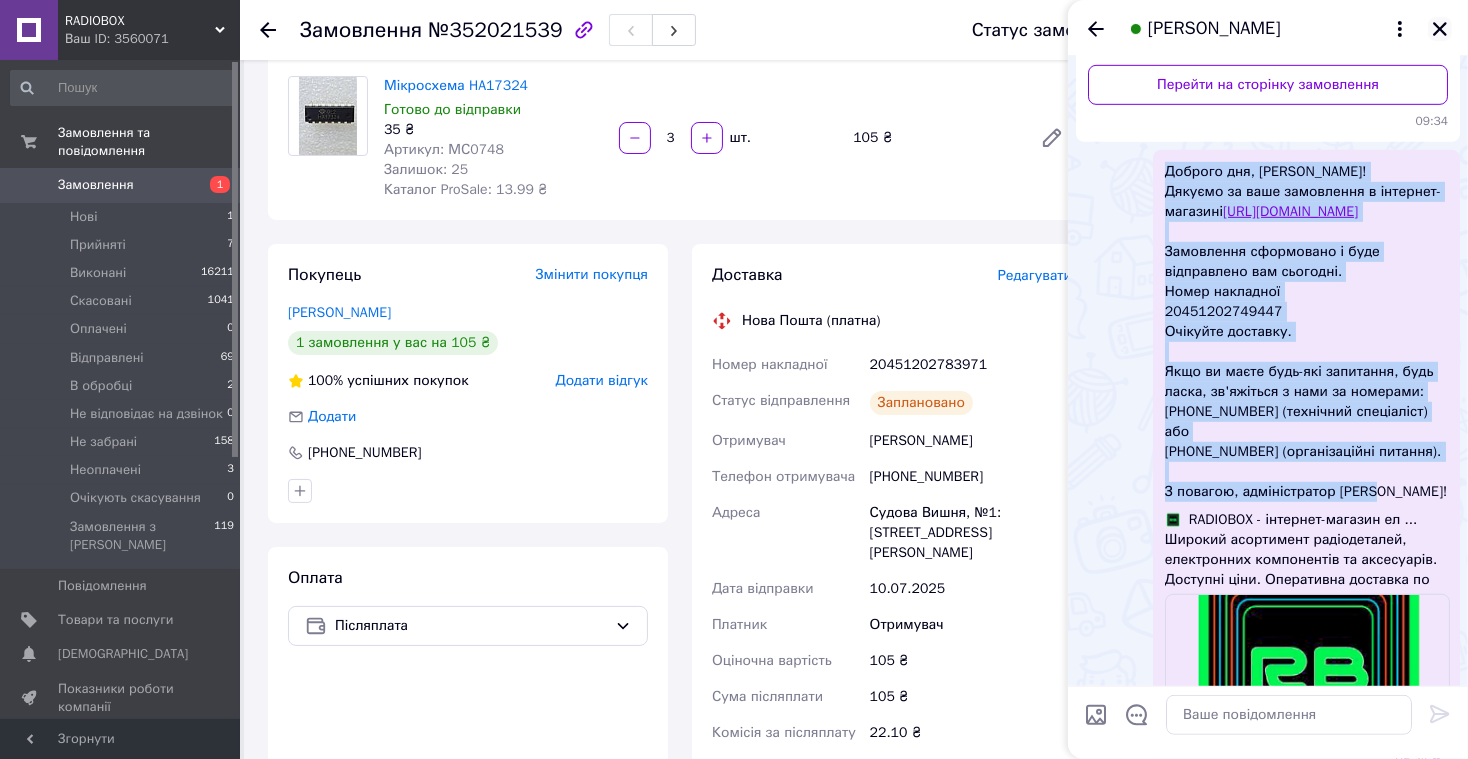 click 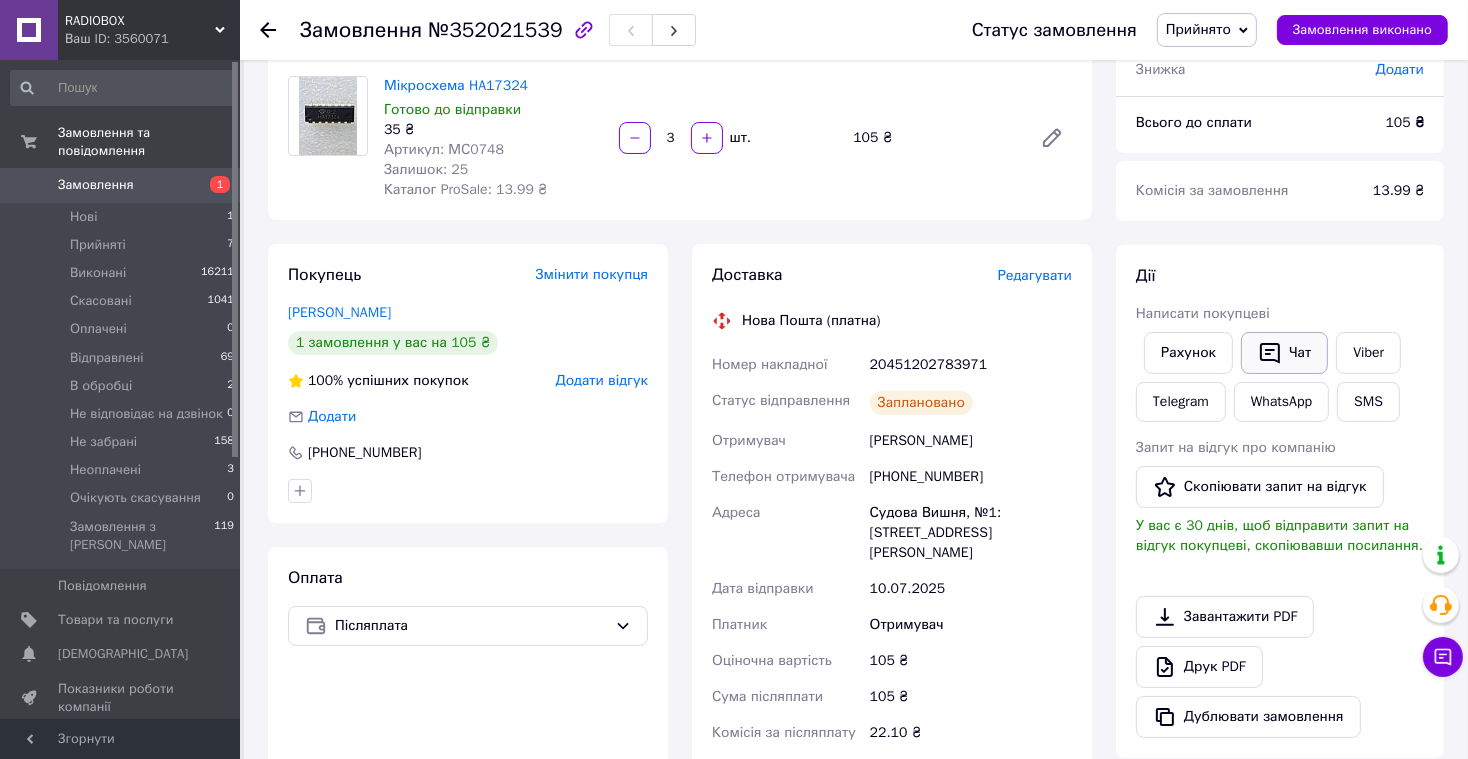 click on "Чат" at bounding box center (1284, 353) 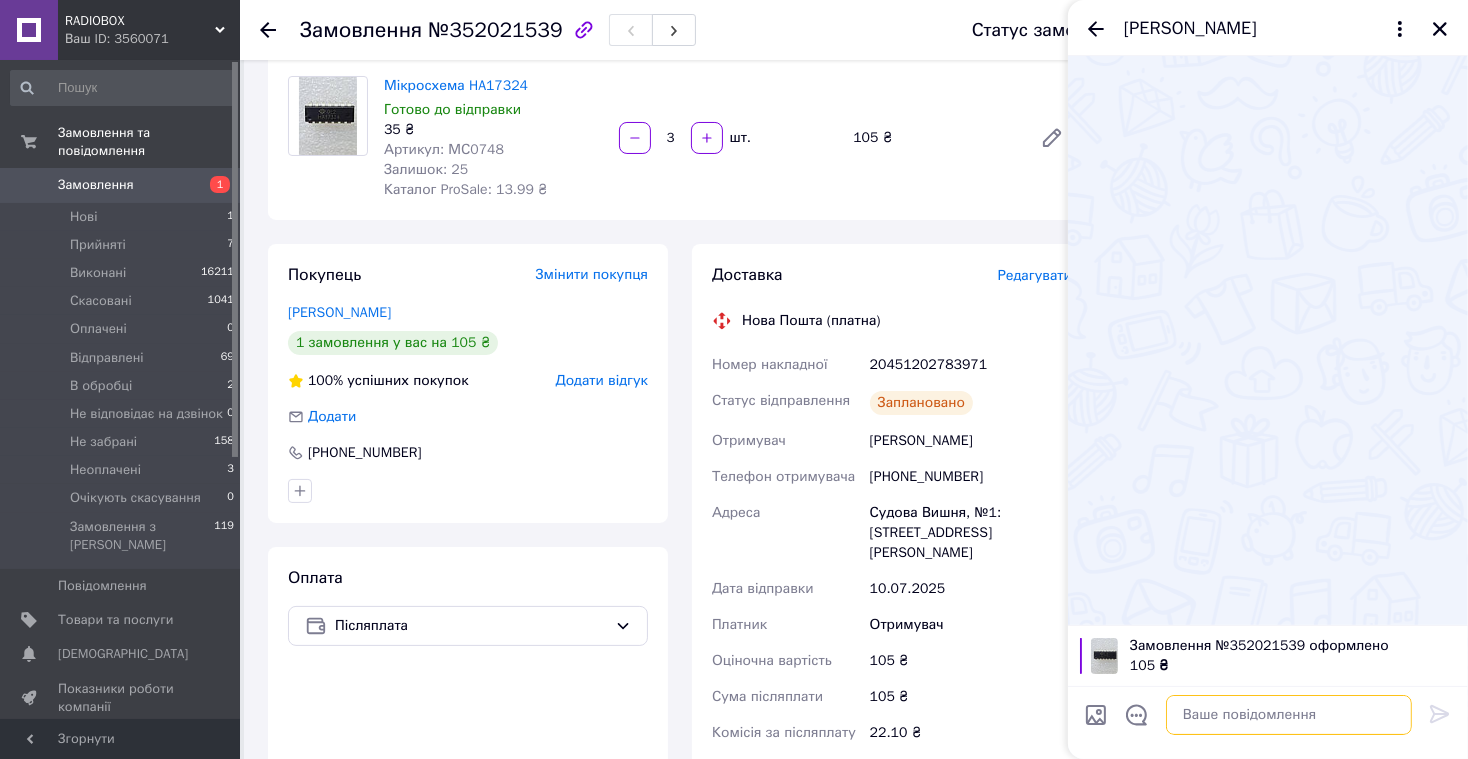 click at bounding box center (1289, 715) 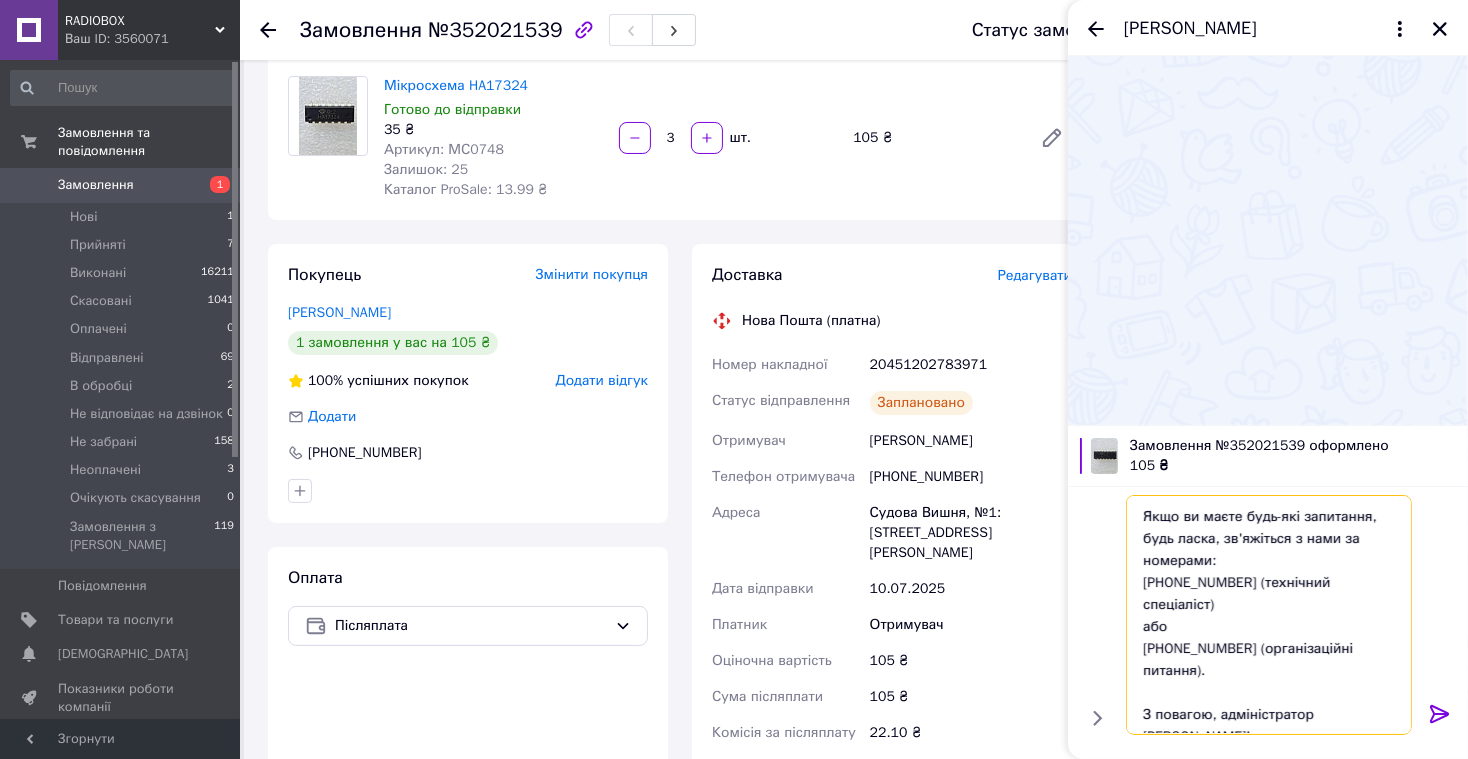 scroll, scrollTop: 0, scrollLeft: 0, axis: both 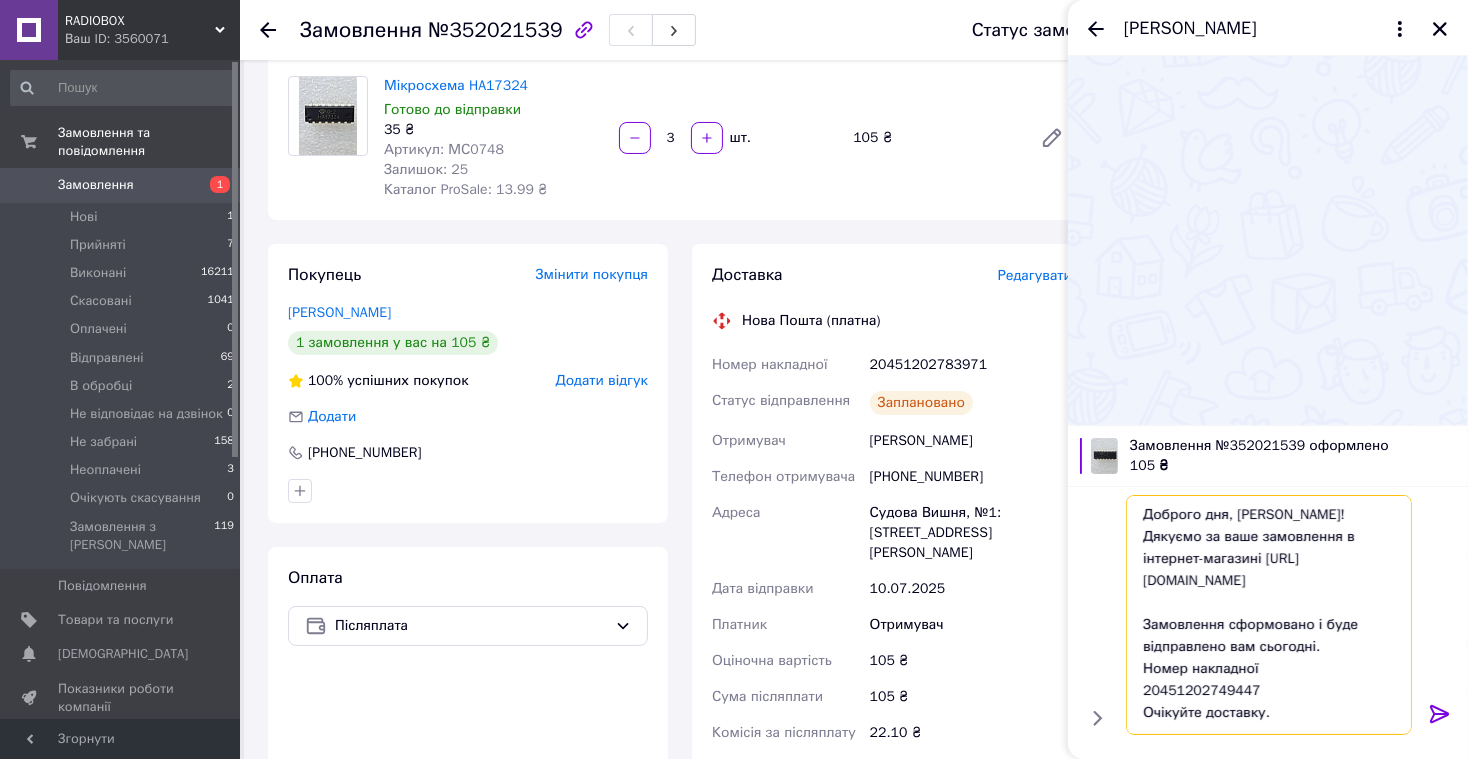 click on "Доброго дня, [PERSON_NAME]!
Дякуємо за ваше замовлення в інтернет-магазині [URL][DOMAIN_NAME]
Замовлення сформовано і буде відправлено вам сьогодні.
Номер накладної
20451202749447
Очікуйте доставку.
Якщо ви маєте будь-які запитання, будь ласка, зв'яжіться з нами за номерами:
[PHONE_NUMBER] (технічний спеціаліст)
або
[PHONE_NUMBER] (організаційні питання).
З повагою, адміністратор [PERSON_NAME]!" at bounding box center (1269, 615) 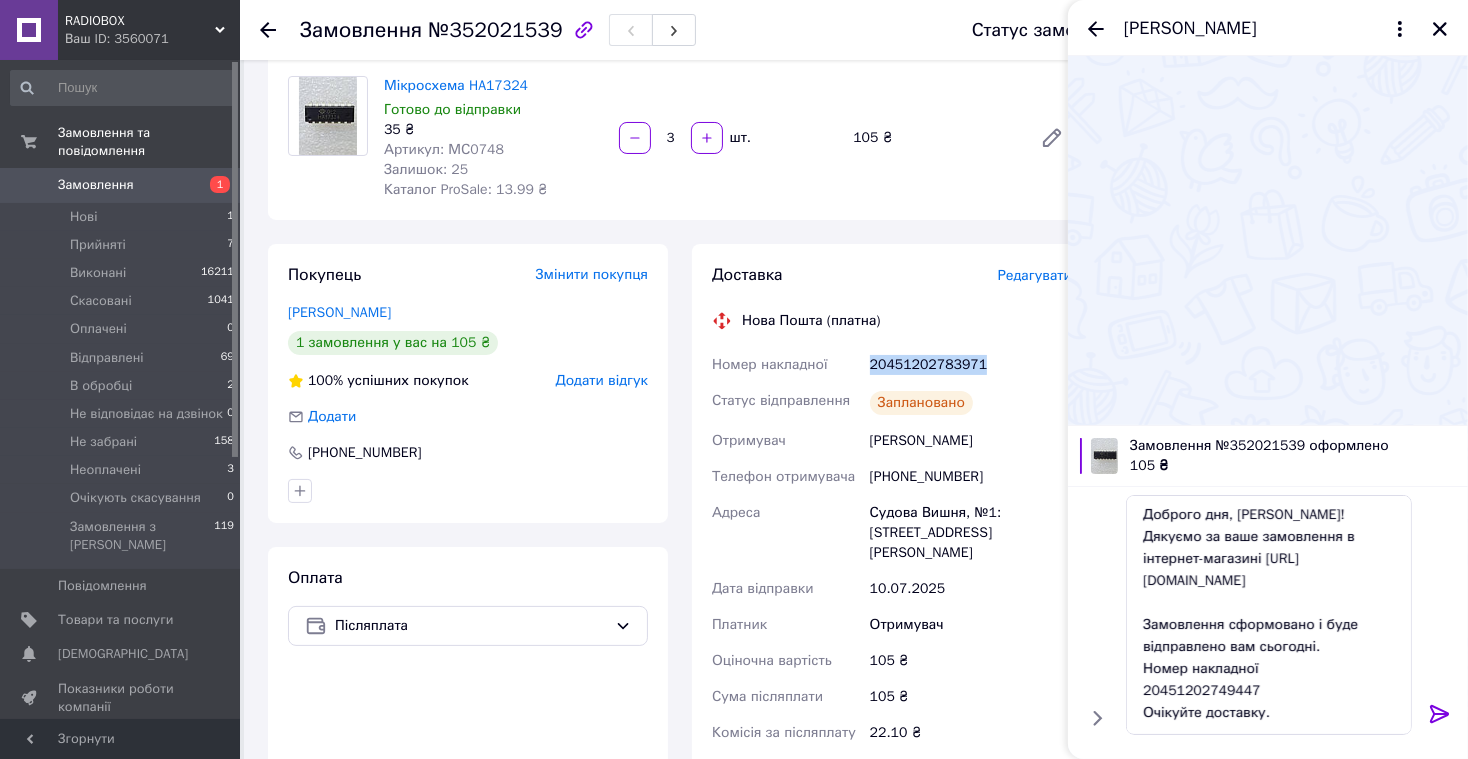 drag, startPoint x: 869, startPoint y: 363, endPoint x: 991, endPoint y: 359, distance: 122.06556 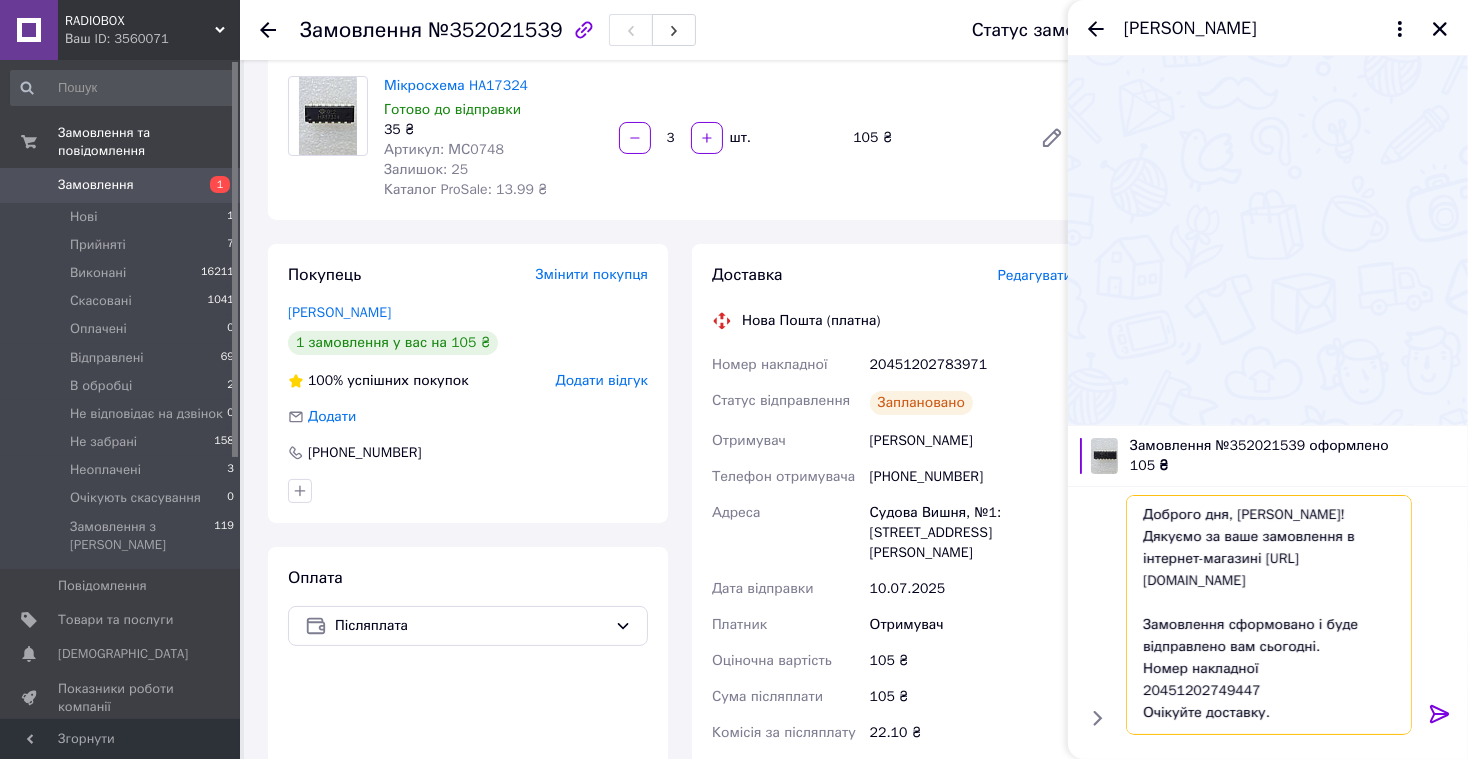 drag, startPoint x: 1145, startPoint y: 689, endPoint x: 1265, endPoint y: 690, distance: 120.004166 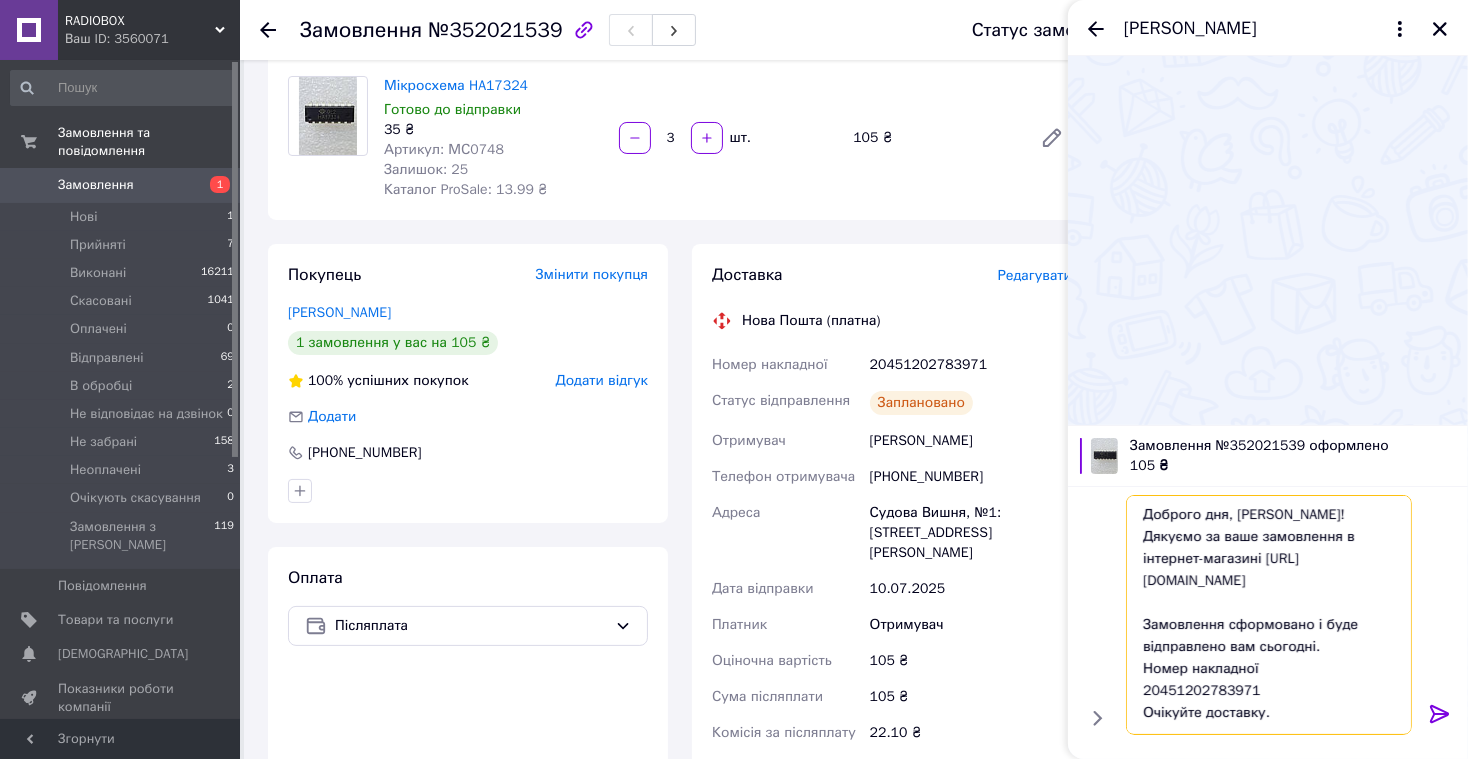 type on "Доброго дня, [PERSON_NAME]!
Дякуємо за ваше замовлення в інтернет-магазині [URL][DOMAIN_NAME]
Замовлення сформовано і буде відправлено вам сьогодні.
Номер накладної
20451202783971
Очікуйте доставку.
Якщо ви маєте будь-які запитання, будь ласка, зв'яжіться з нами за номерами:
[PHONE_NUMBER] (технічний спеціаліст)
або
[PHONE_NUMBER] (організаційні питання).
З повагою, адміністратор [PERSON_NAME]!" 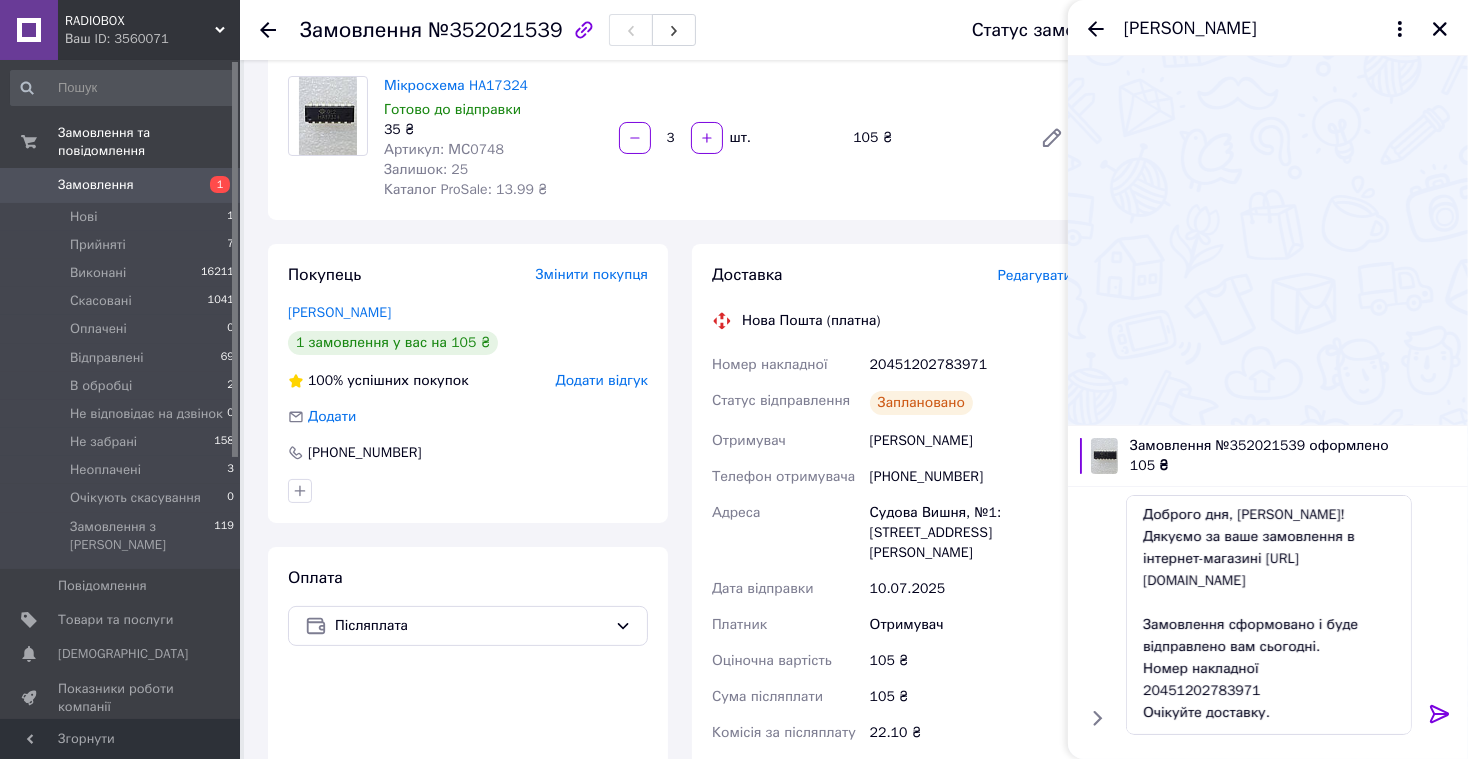 click 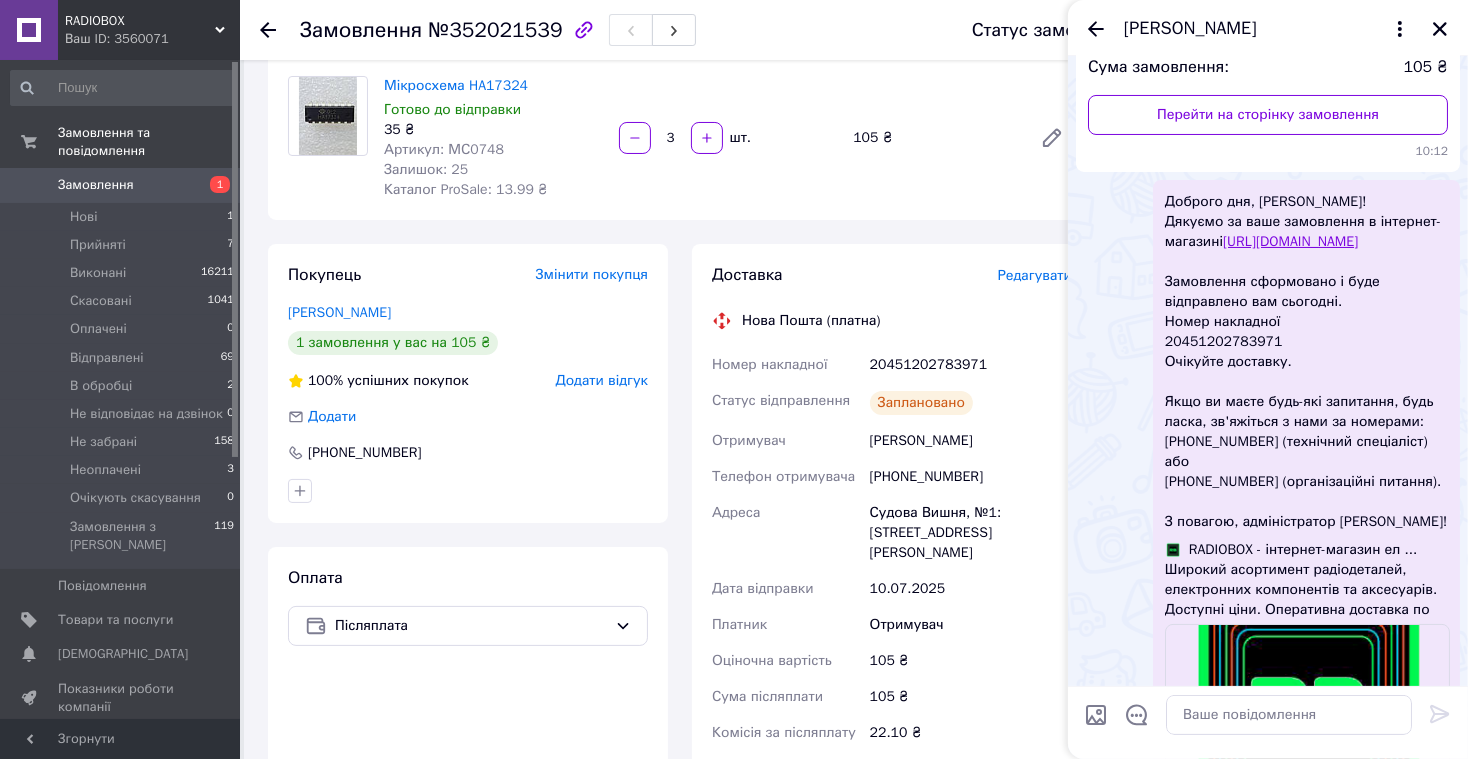 scroll, scrollTop: 234, scrollLeft: 0, axis: vertical 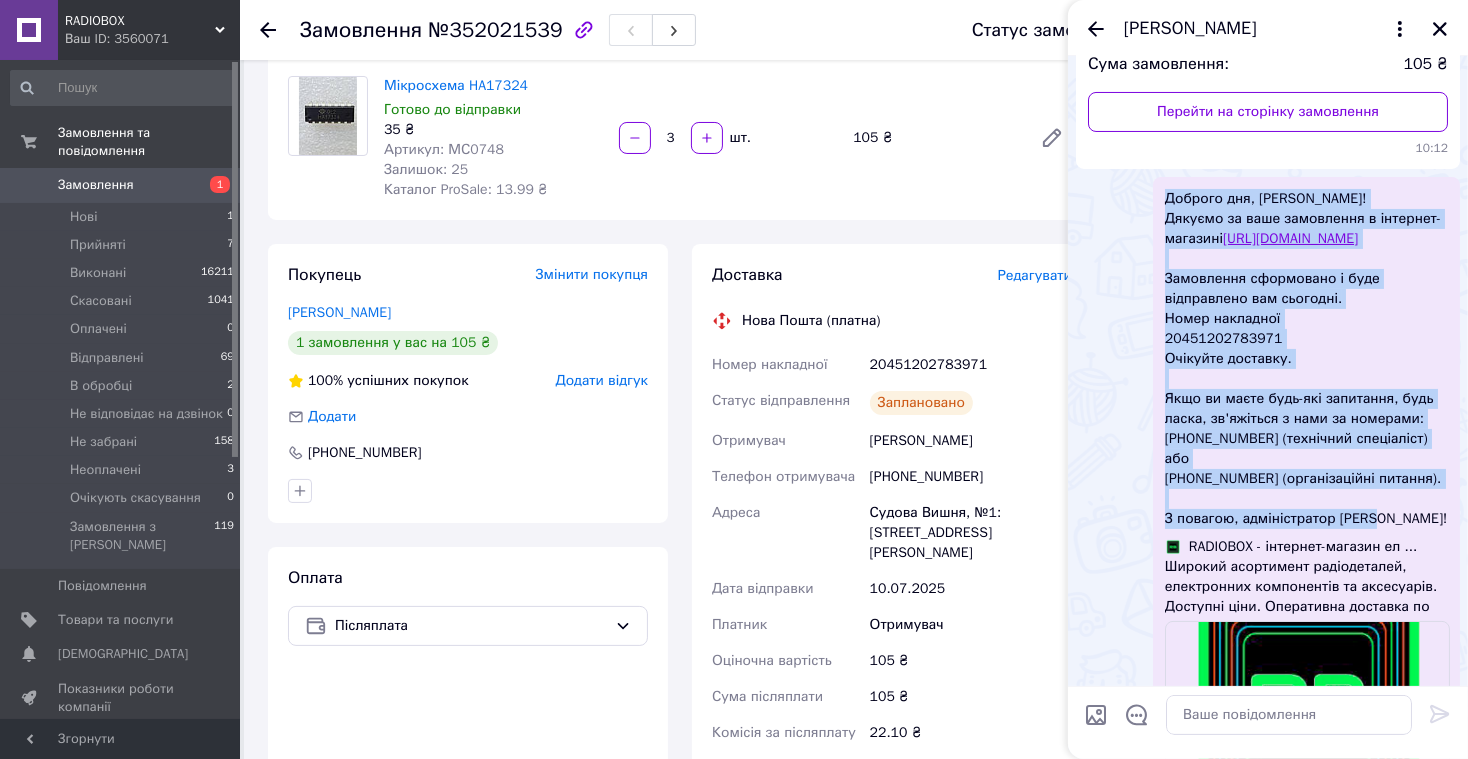 drag, startPoint x: 1165, startPoint y: 194, endPoint x: 1392, endPoint y: 541, distance: 414.65408 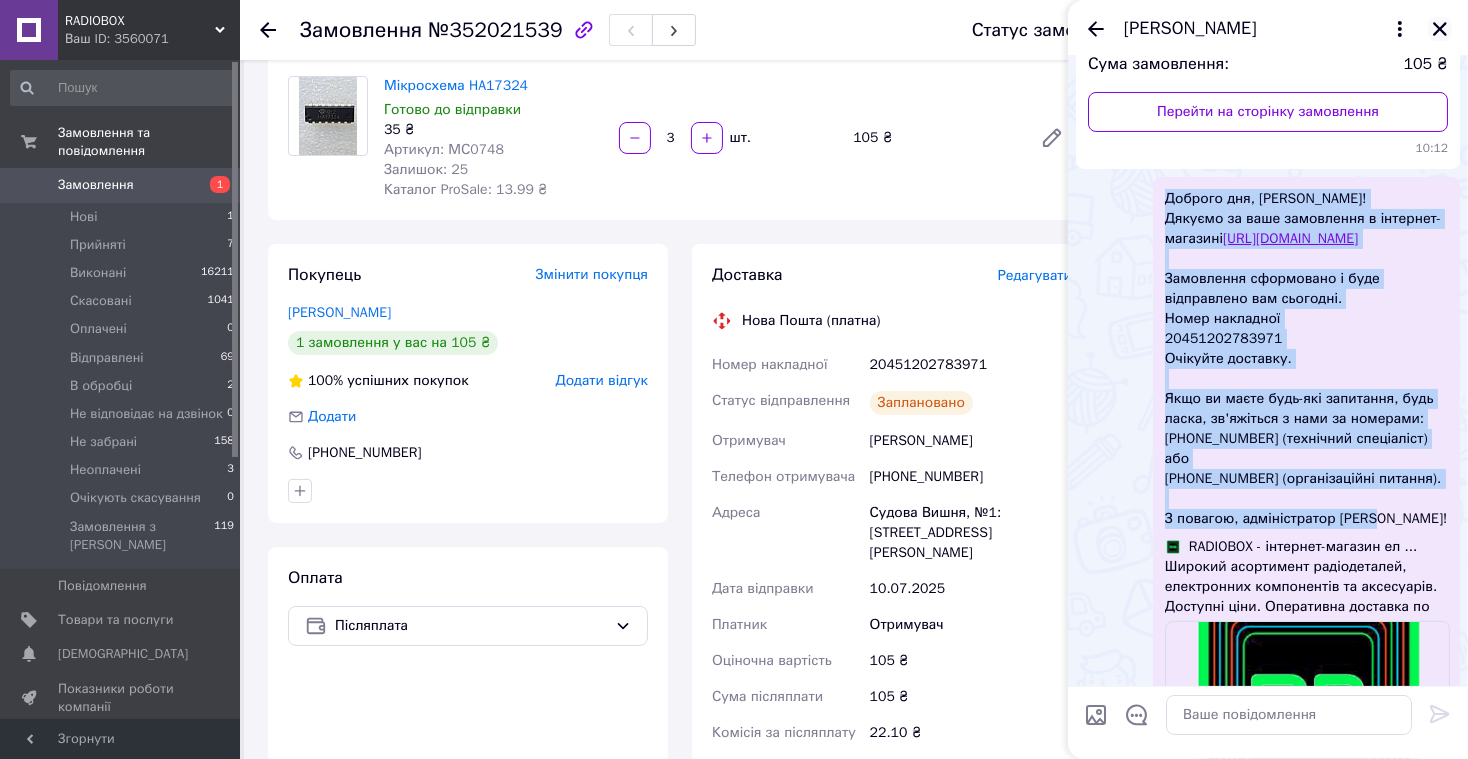 click 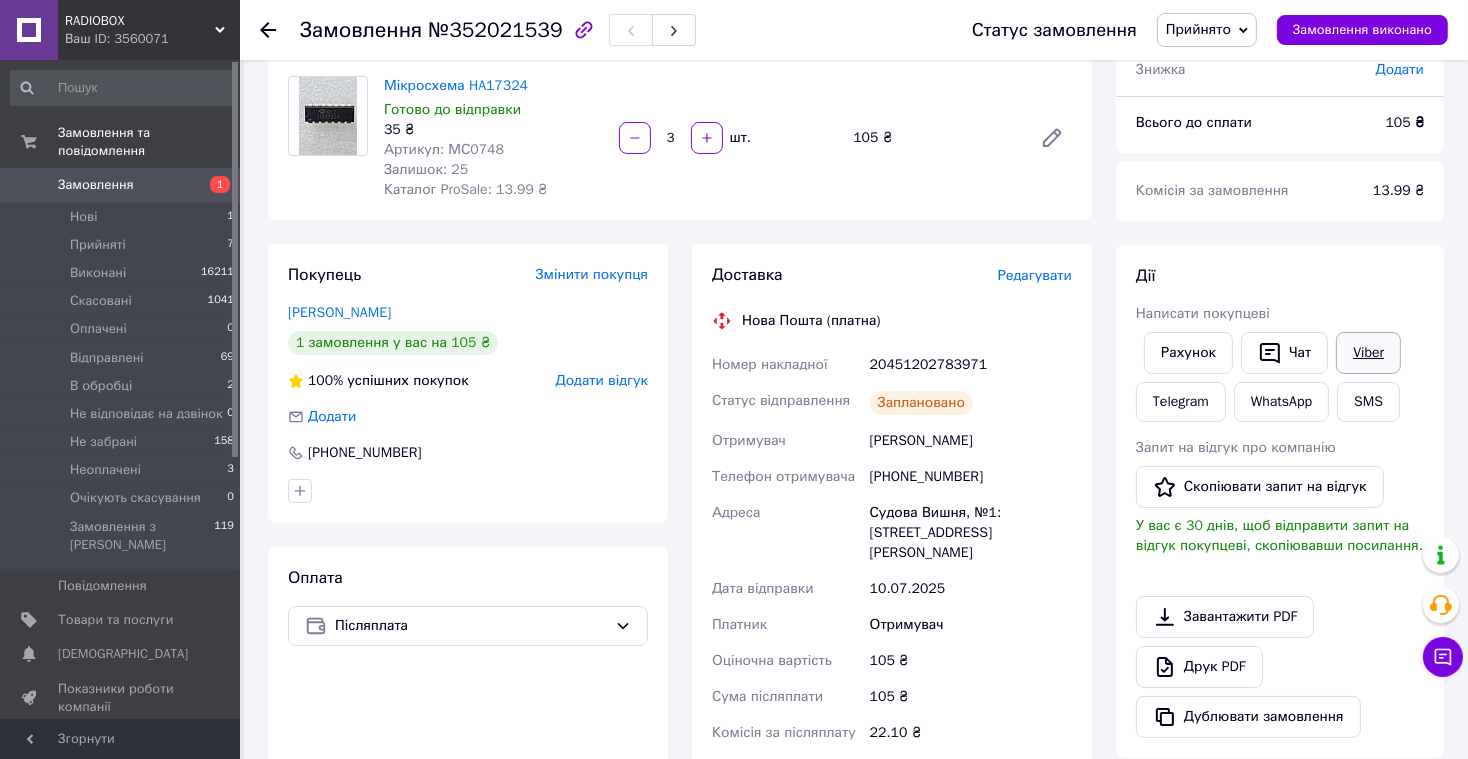 click on "Viber" at bounding box center (1368, 353) 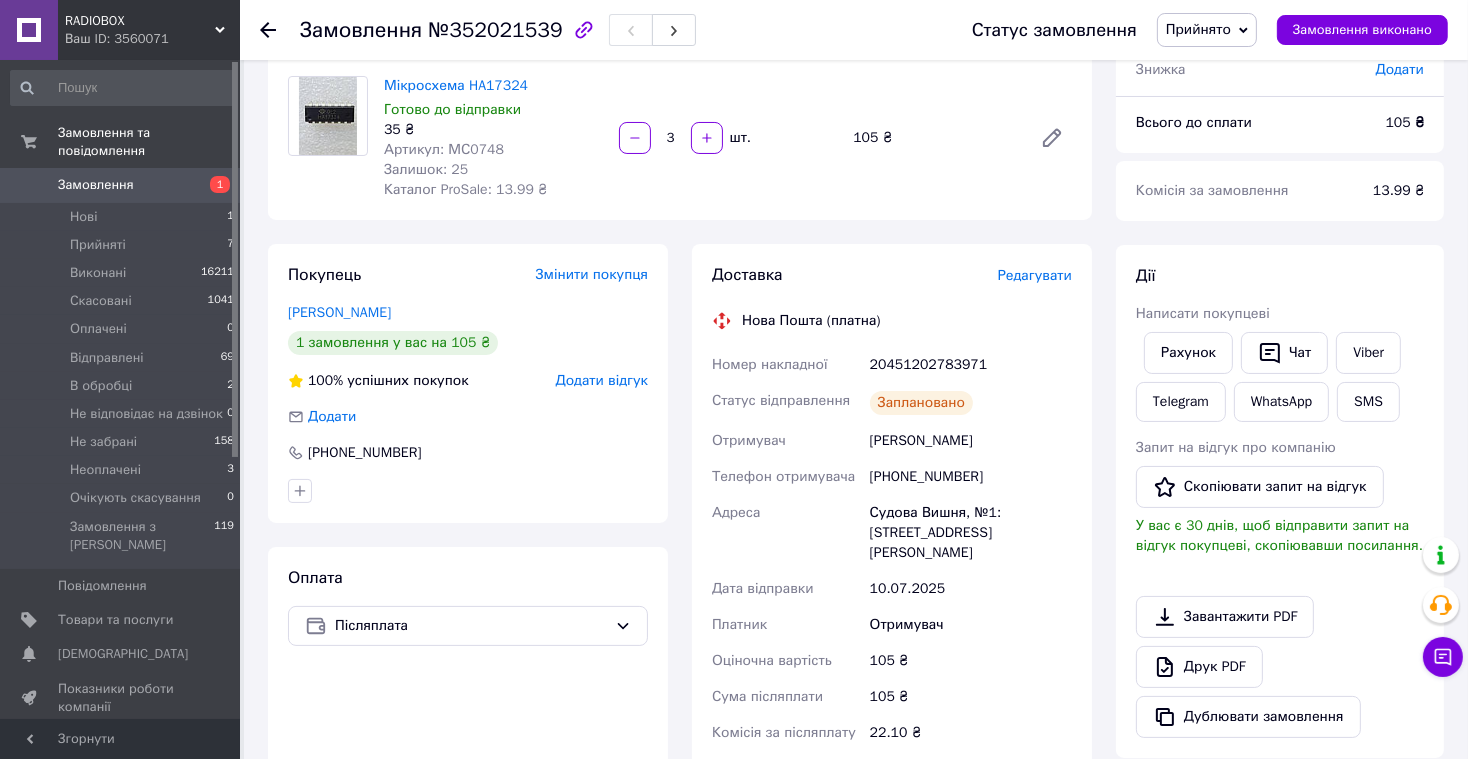 click on "Замовлення" at bounding box center (96, 185) 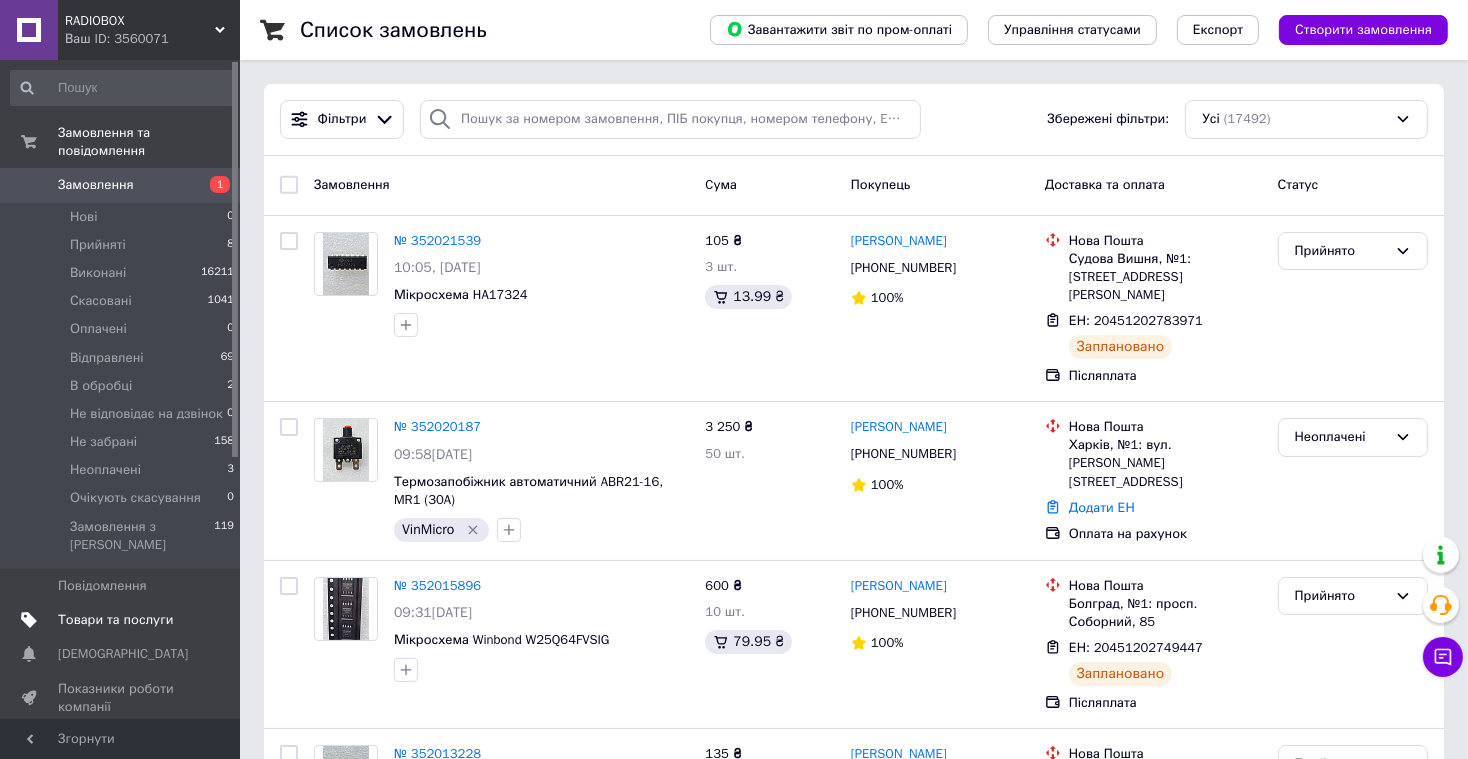 click on "Товари та послуги" at bounding box center (115, 620) 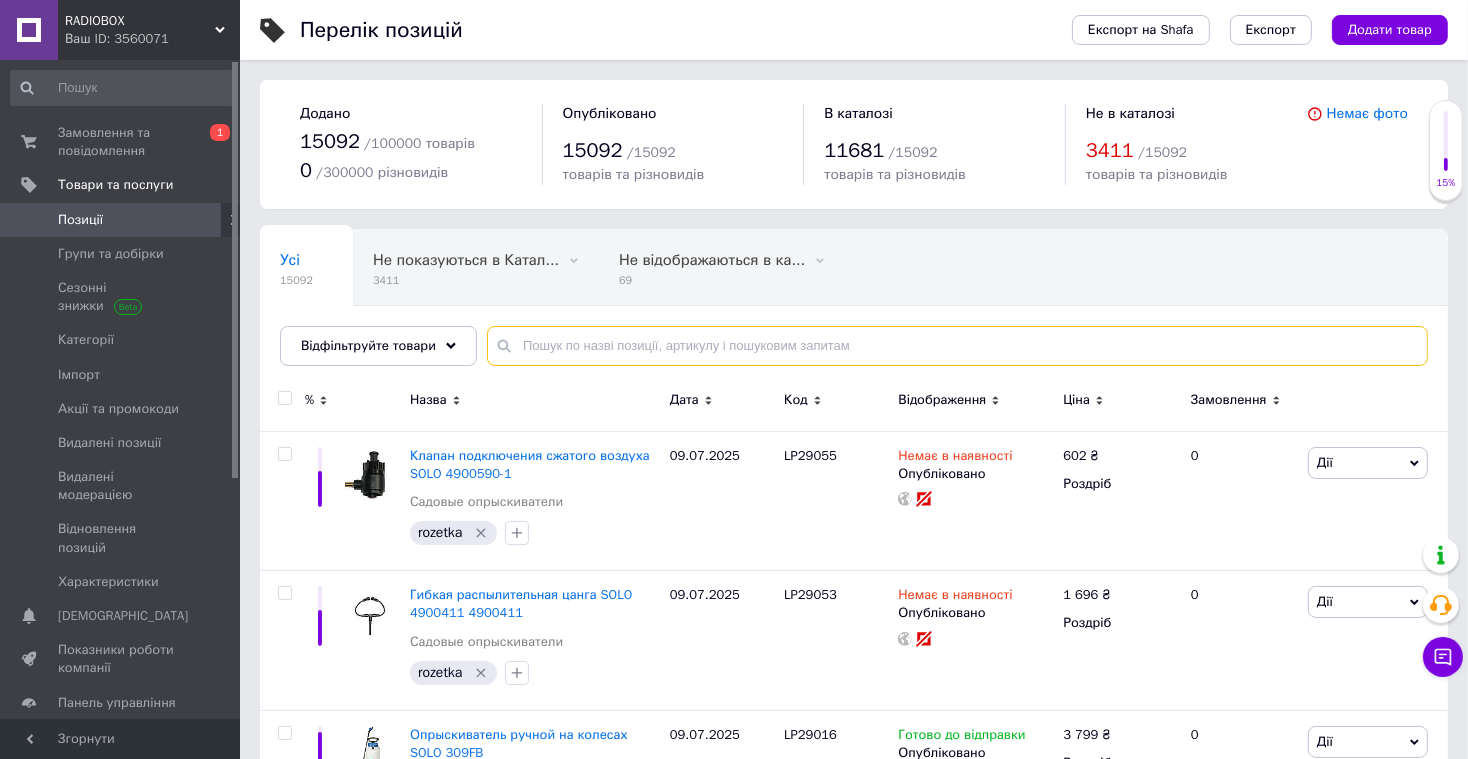 click at bounding box center (957, 346) 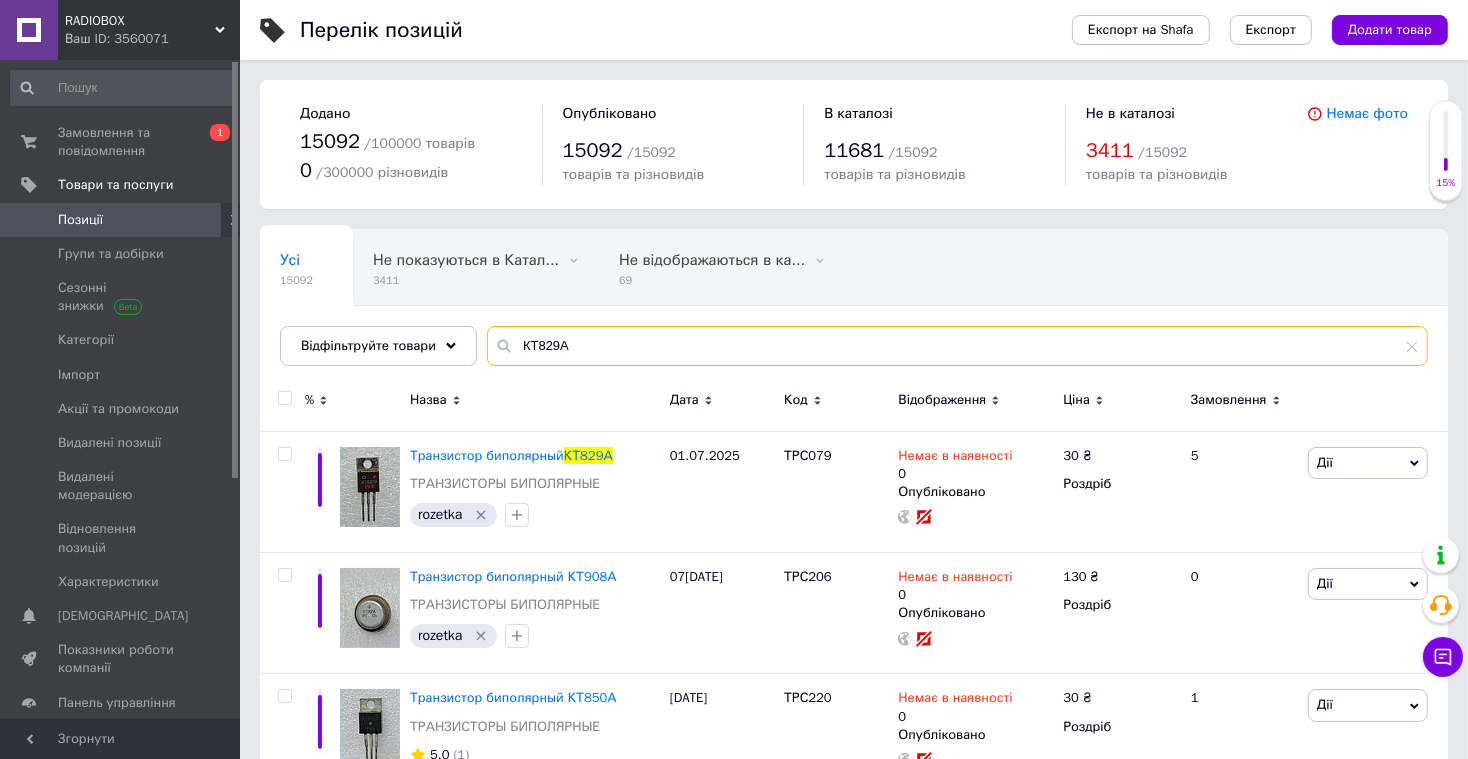 drag, startPoint x: 568, startPoint y: 350, endPoint x: 510, endPoint y: 347, distance: 58.077534 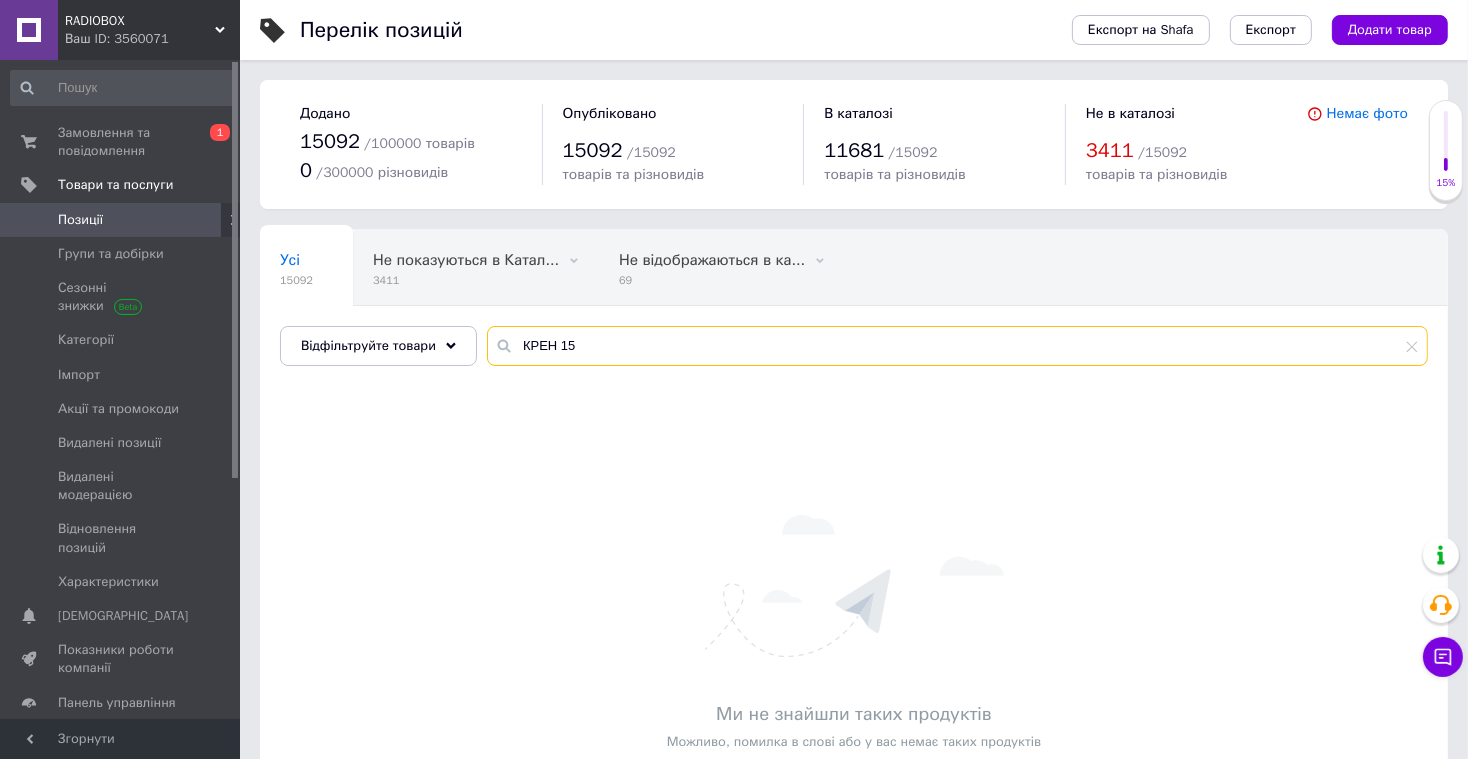 type on "КРЕН15" 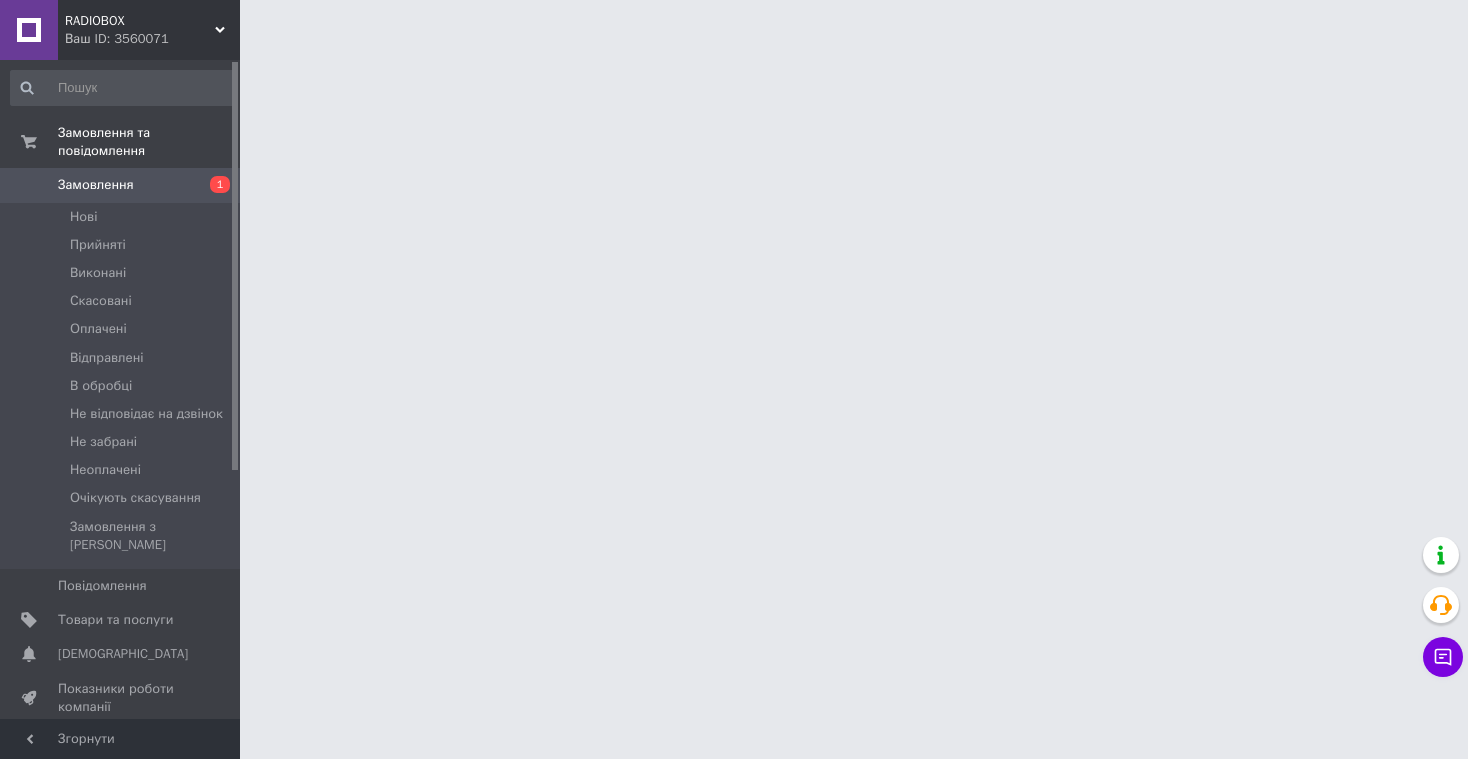 scroll, scrollTop: 0, scrollLeft: 0, axis: both 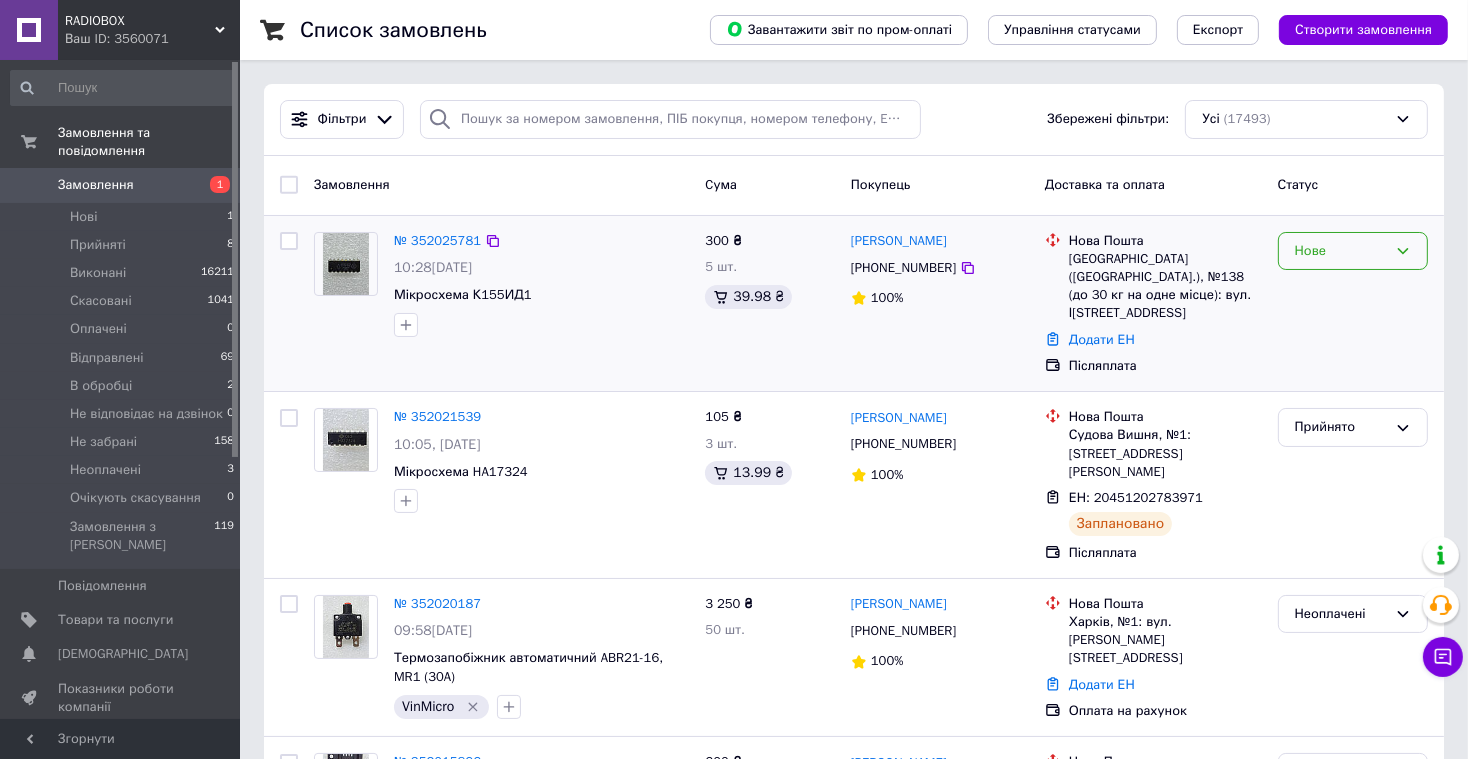 click on "Нове" at bounding box center [1341, 251] 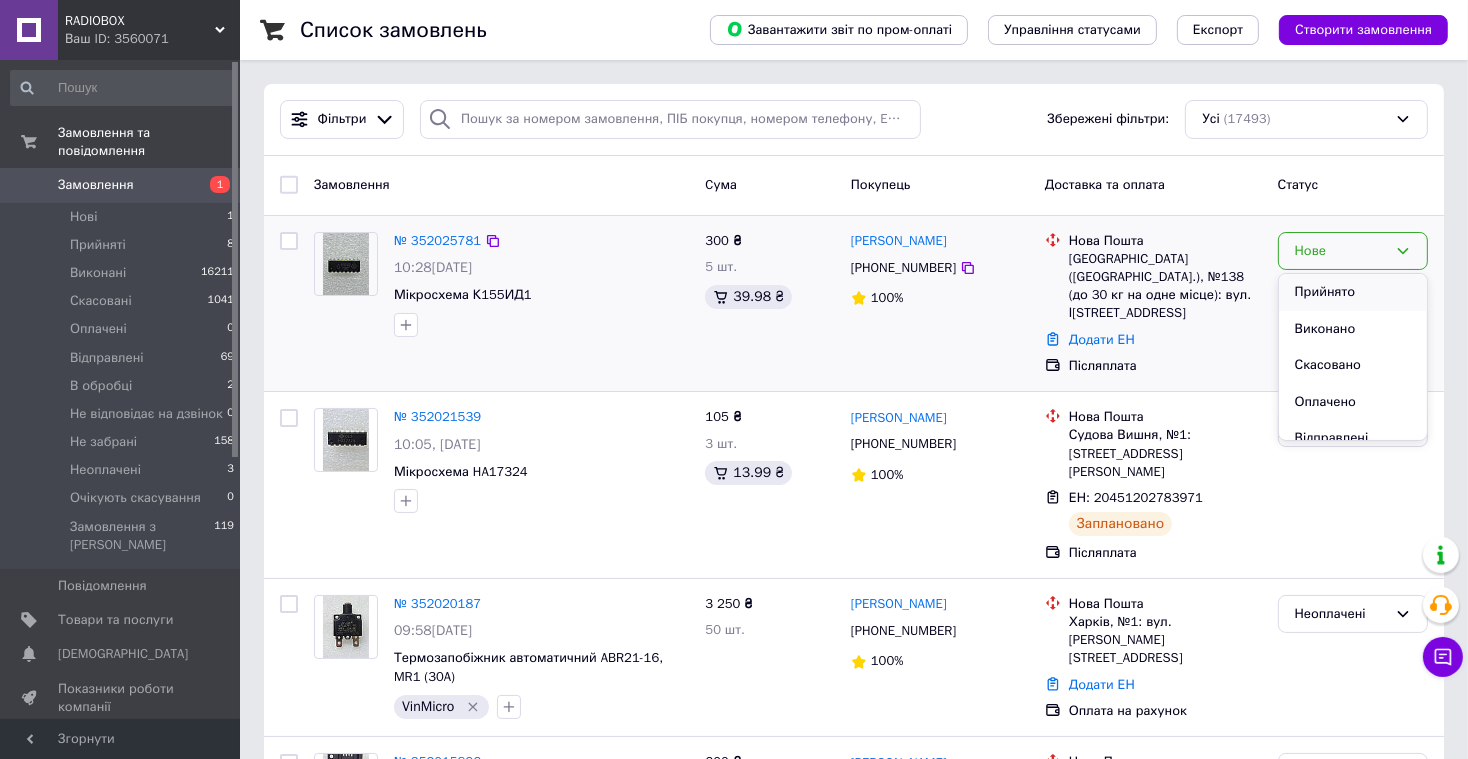 click on "Прийнято" at bounding box center (1353, 292) 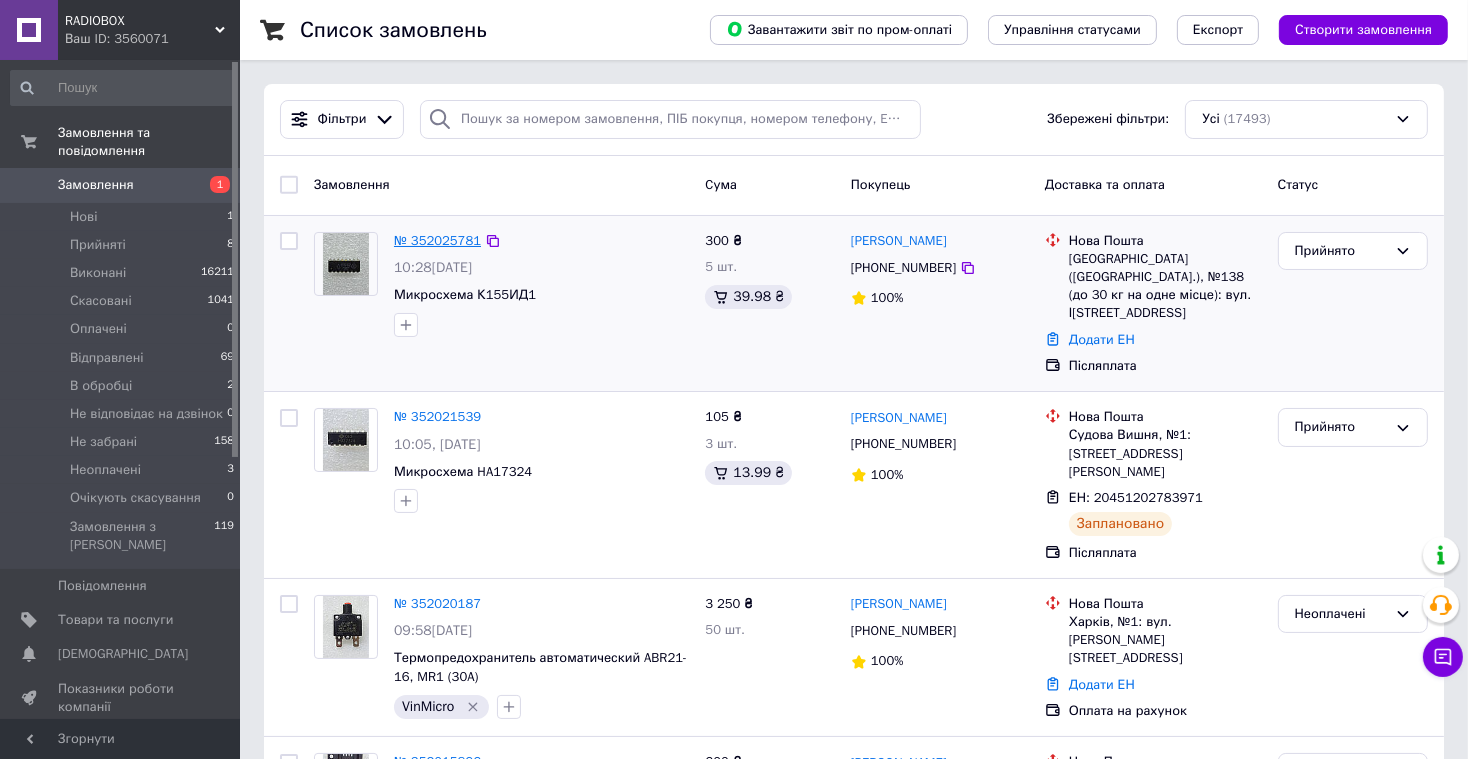 click on "№ 352025781" at bounding box center [437, 240] 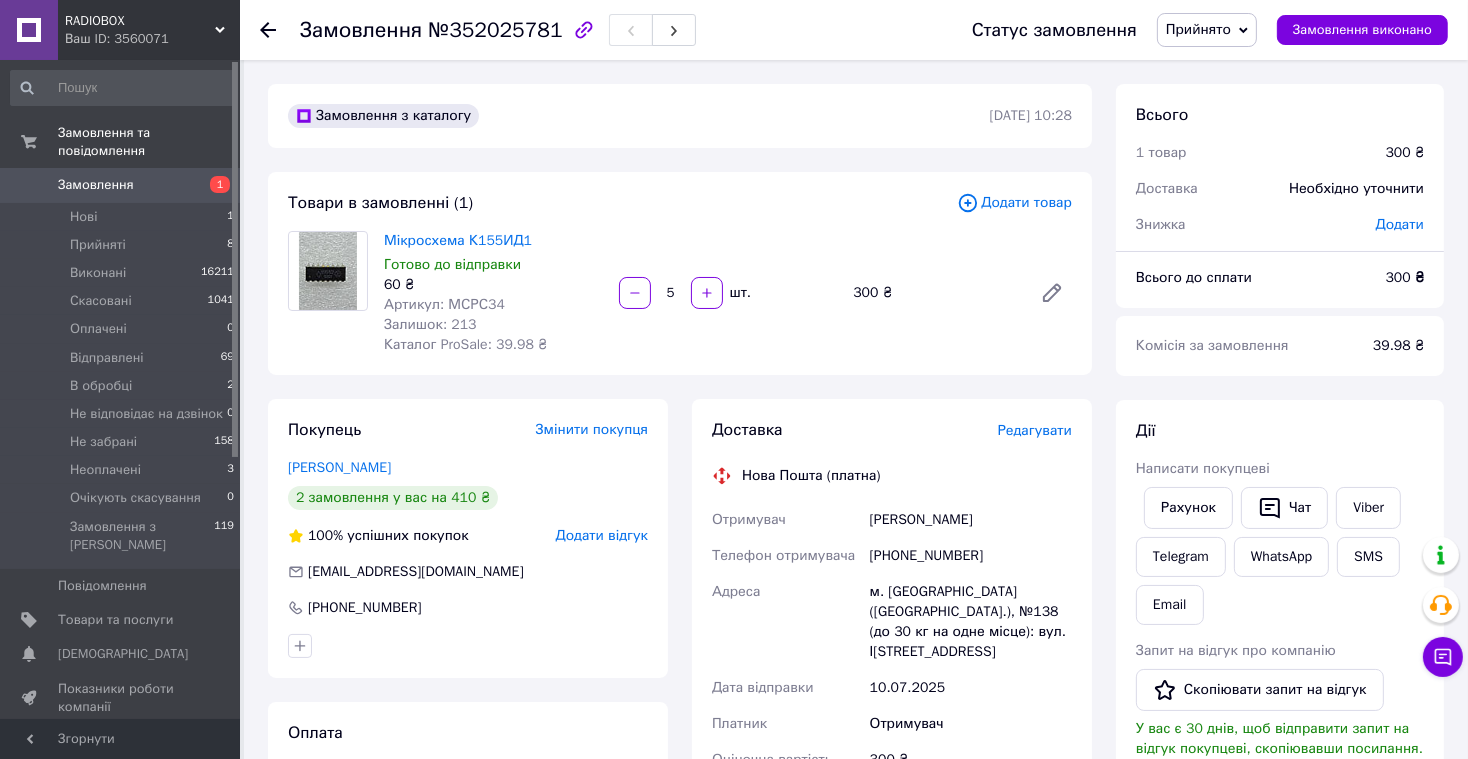 click on "Редагувати" at bounding box center (1035, 430) 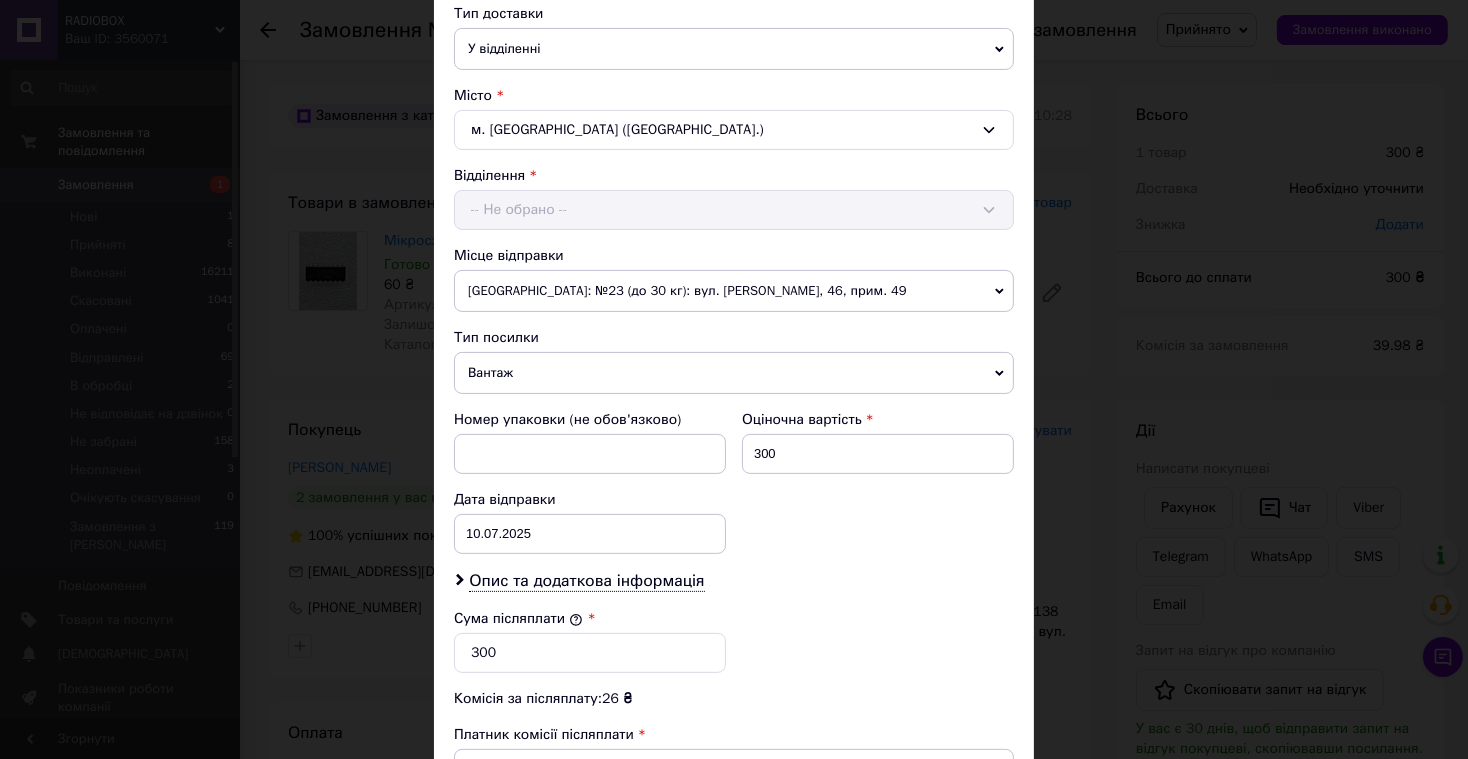 scroll, scrollTop: 470, scrollLeft: 0, axis: vertical 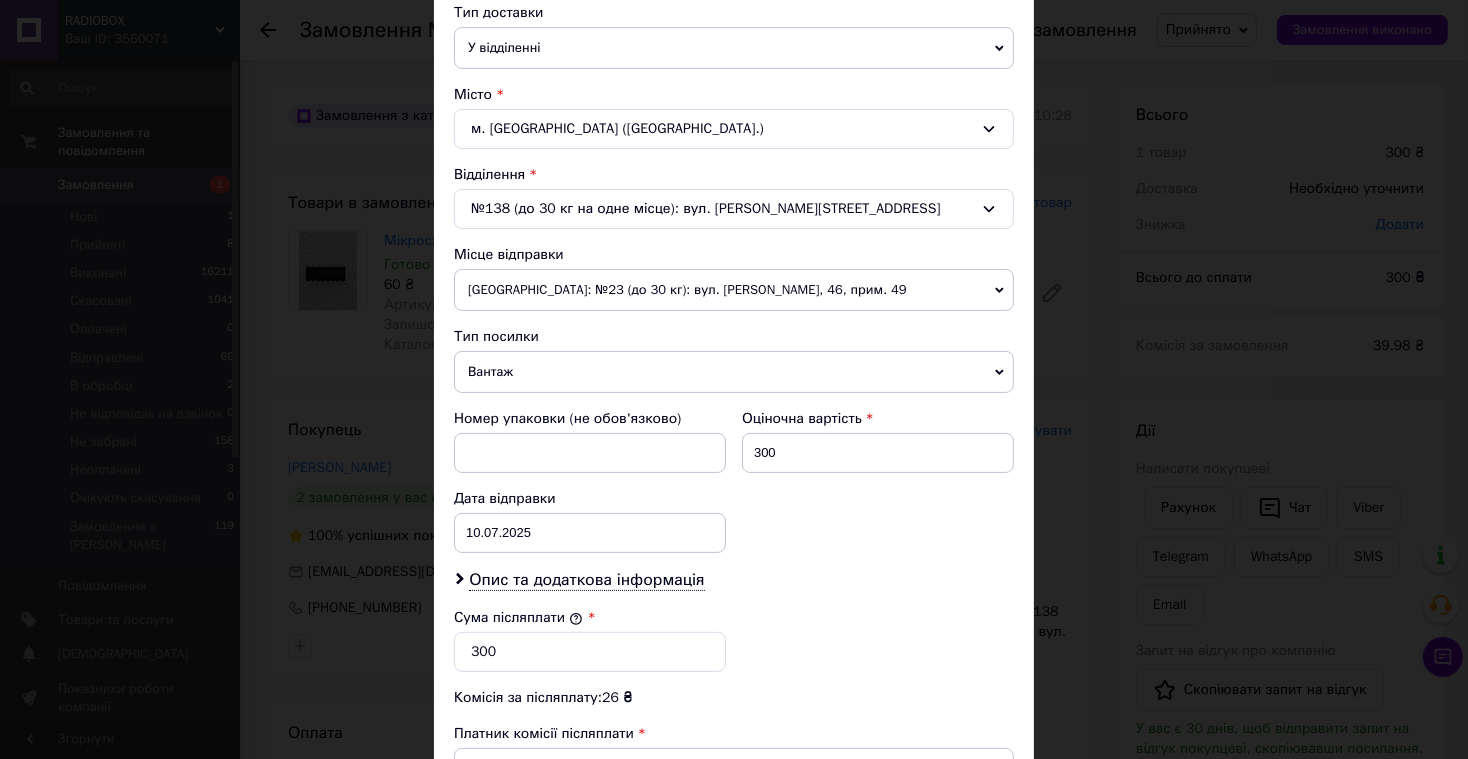 click on "Вантаж" at bounding box center [734, 372] 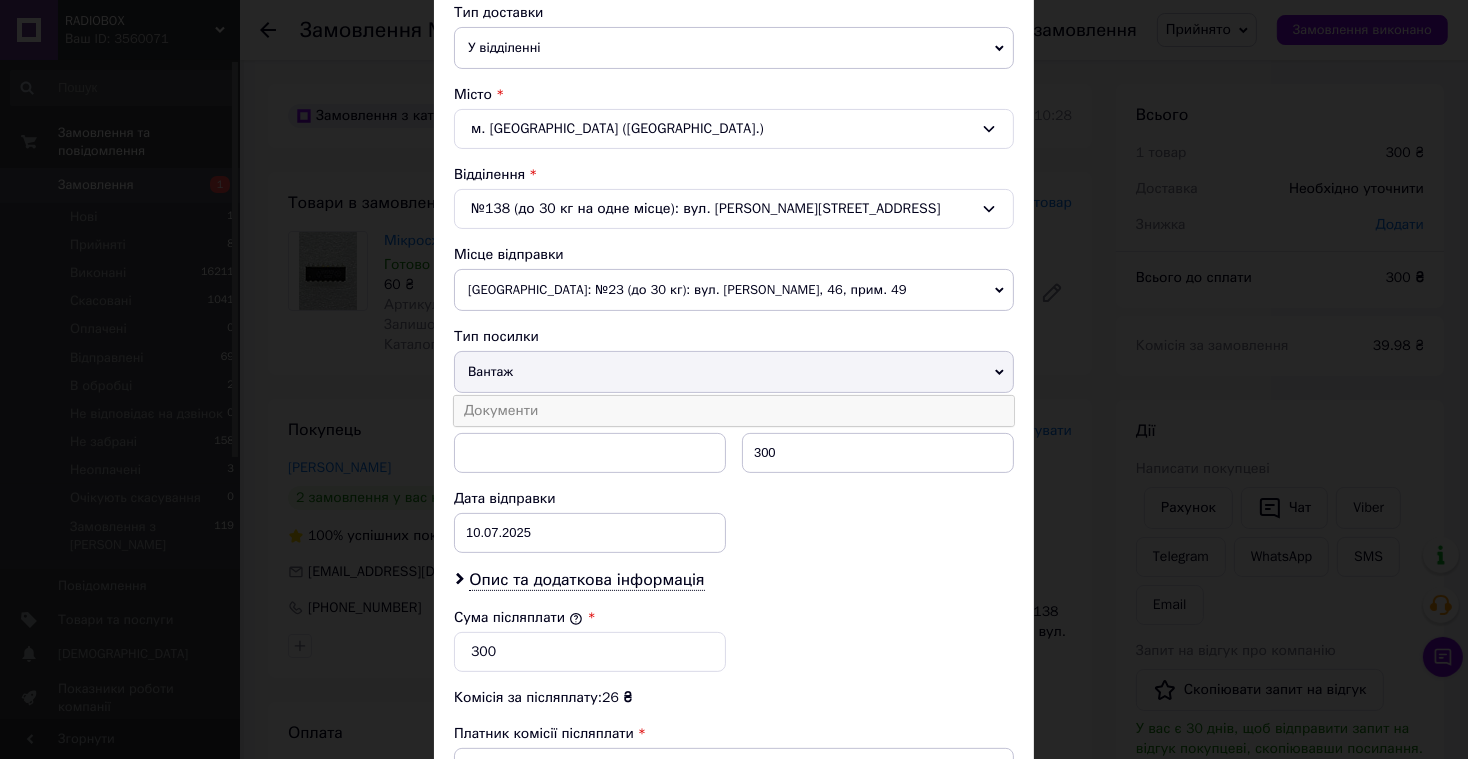 click on "Документи" at bounding box center [734, 411] 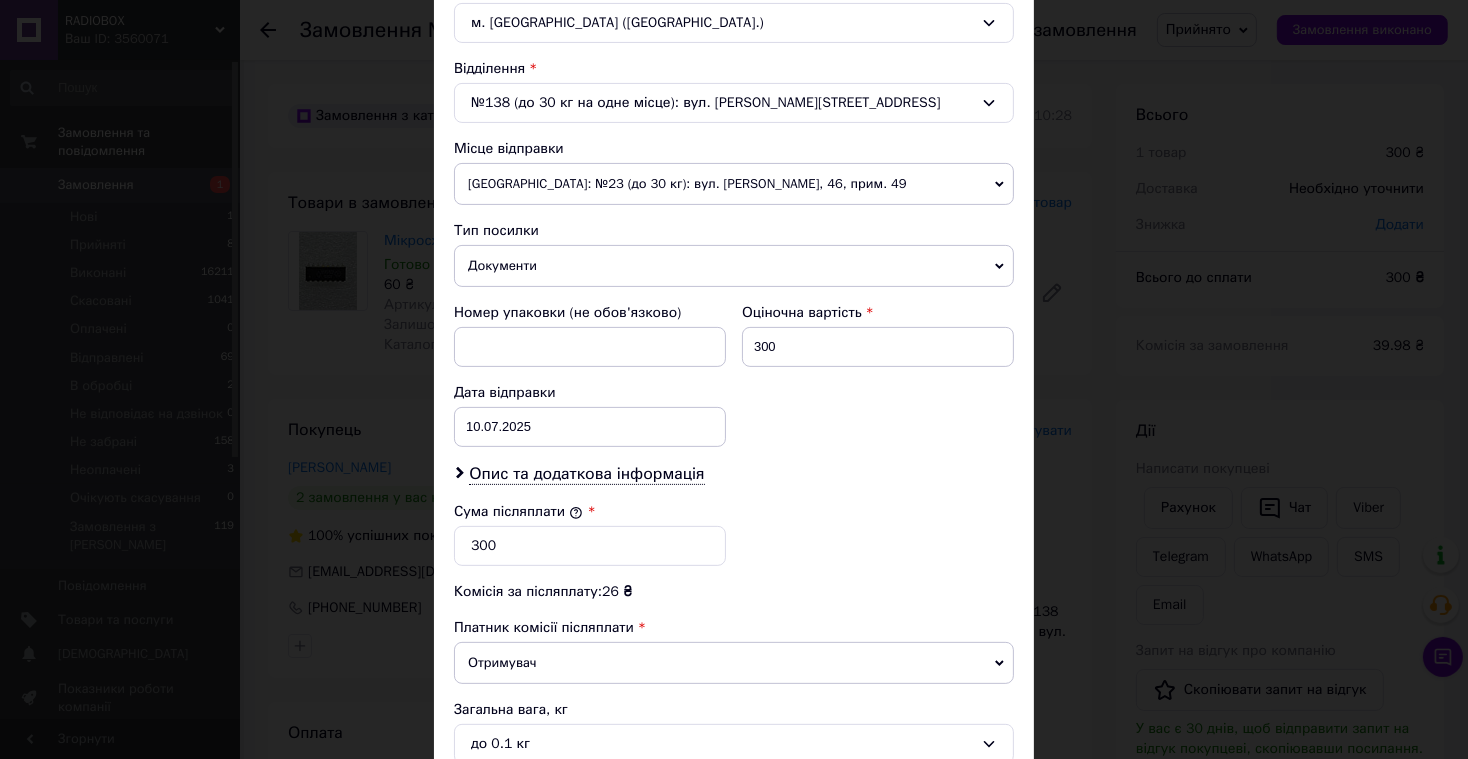 scroll, scrollTop: 784, scrollLeft: 0, axis: vertical 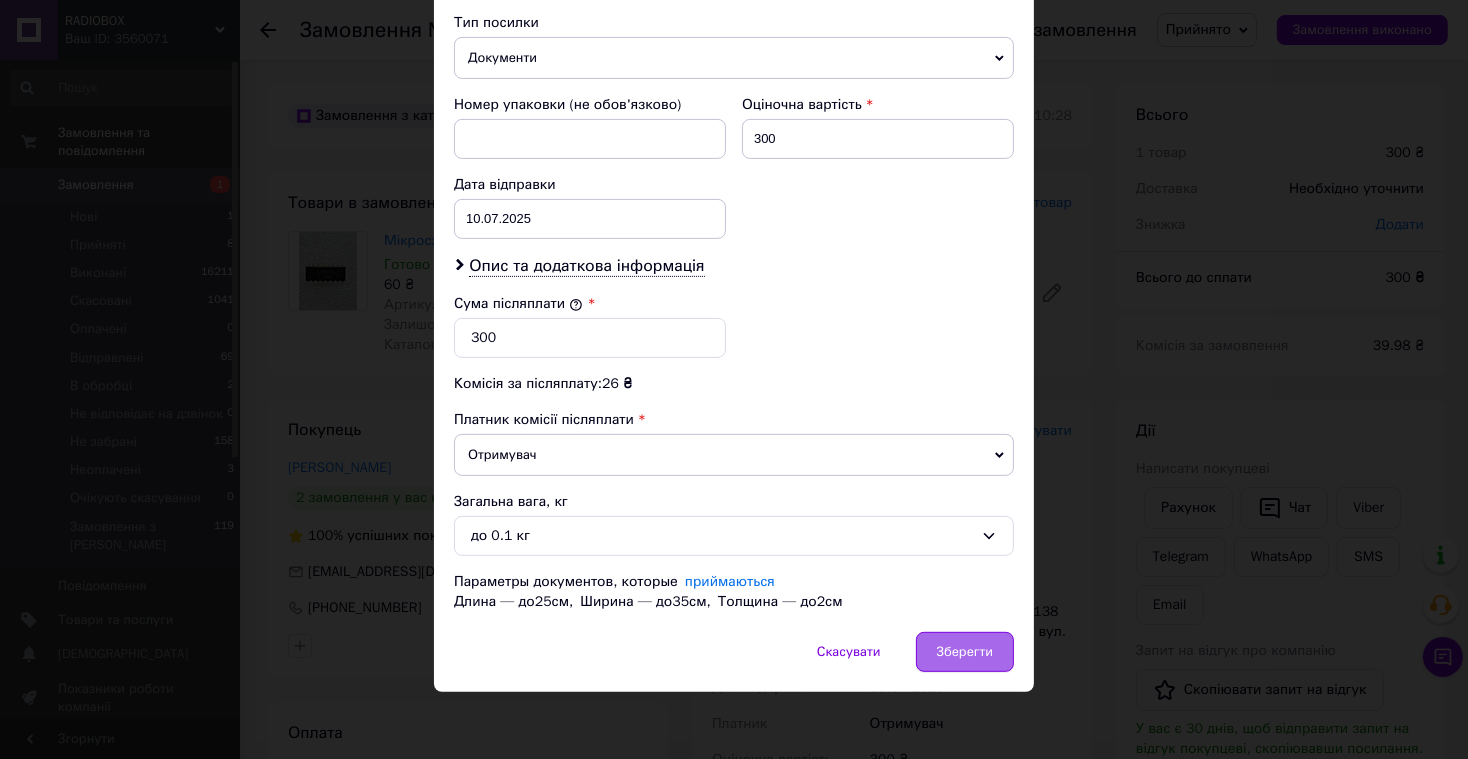 click on "Зберегти" at bounding box center (965, 652) 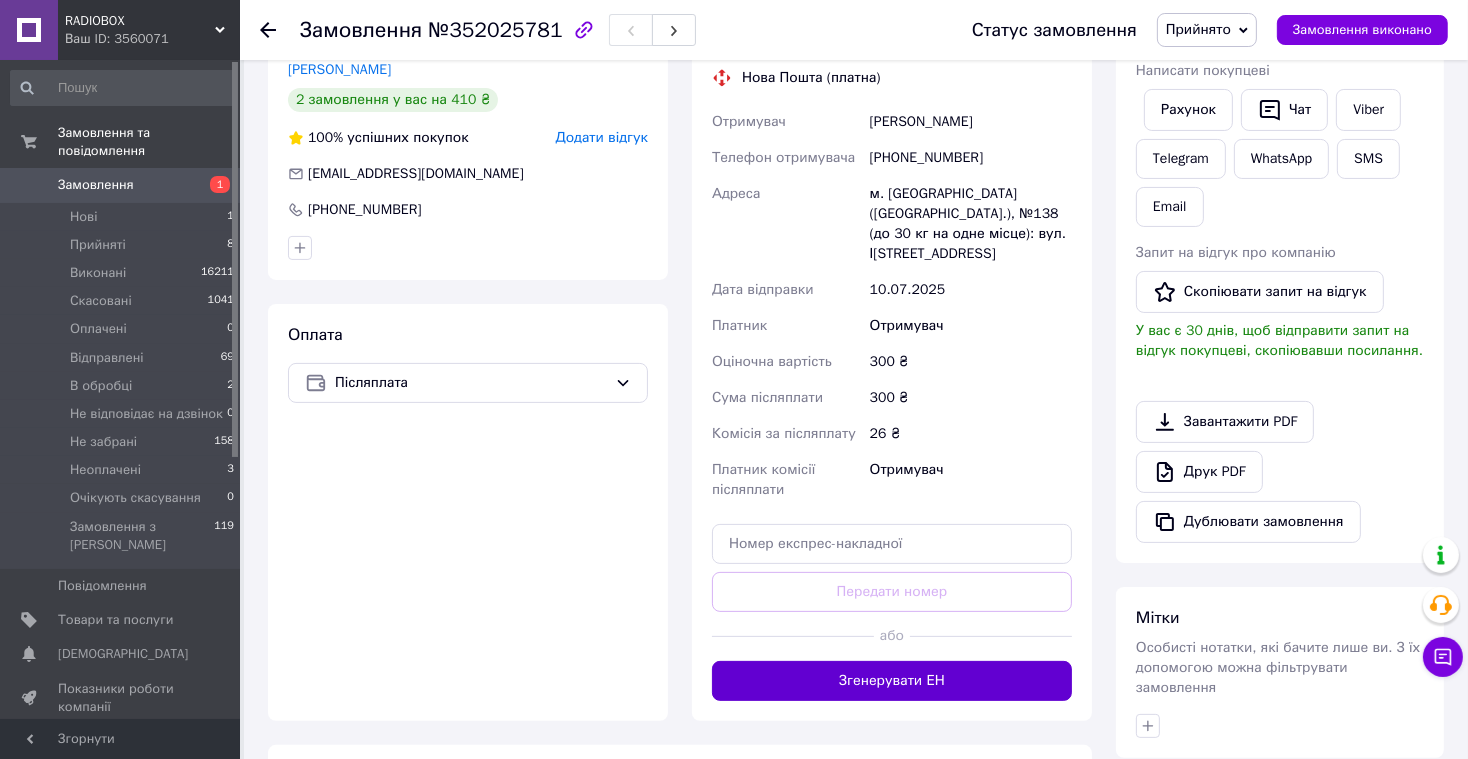scroll, scrollTop: 400, scrollLeft: 0, axis: vertical 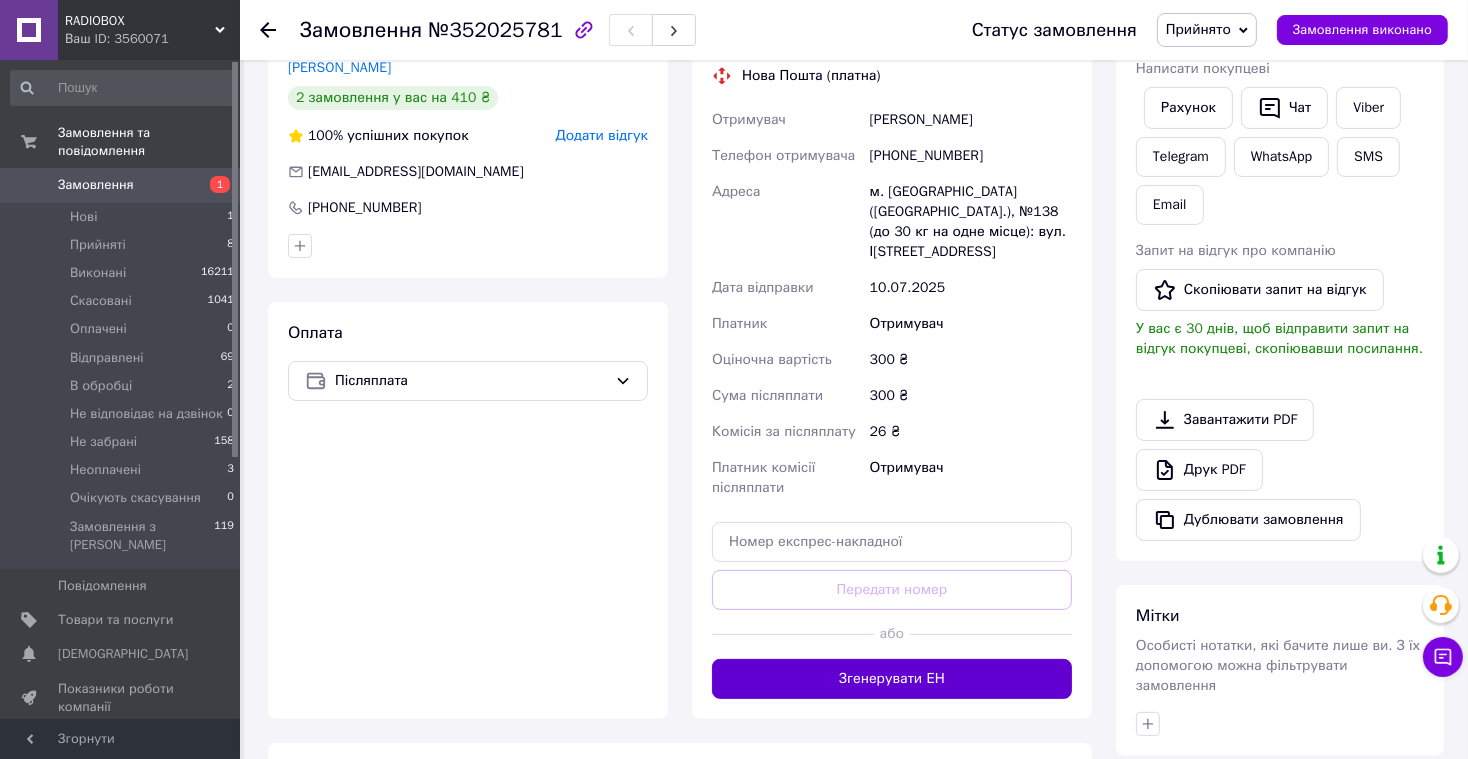 click on "Згенерувати ЕН" at bounding box center (892, 679) 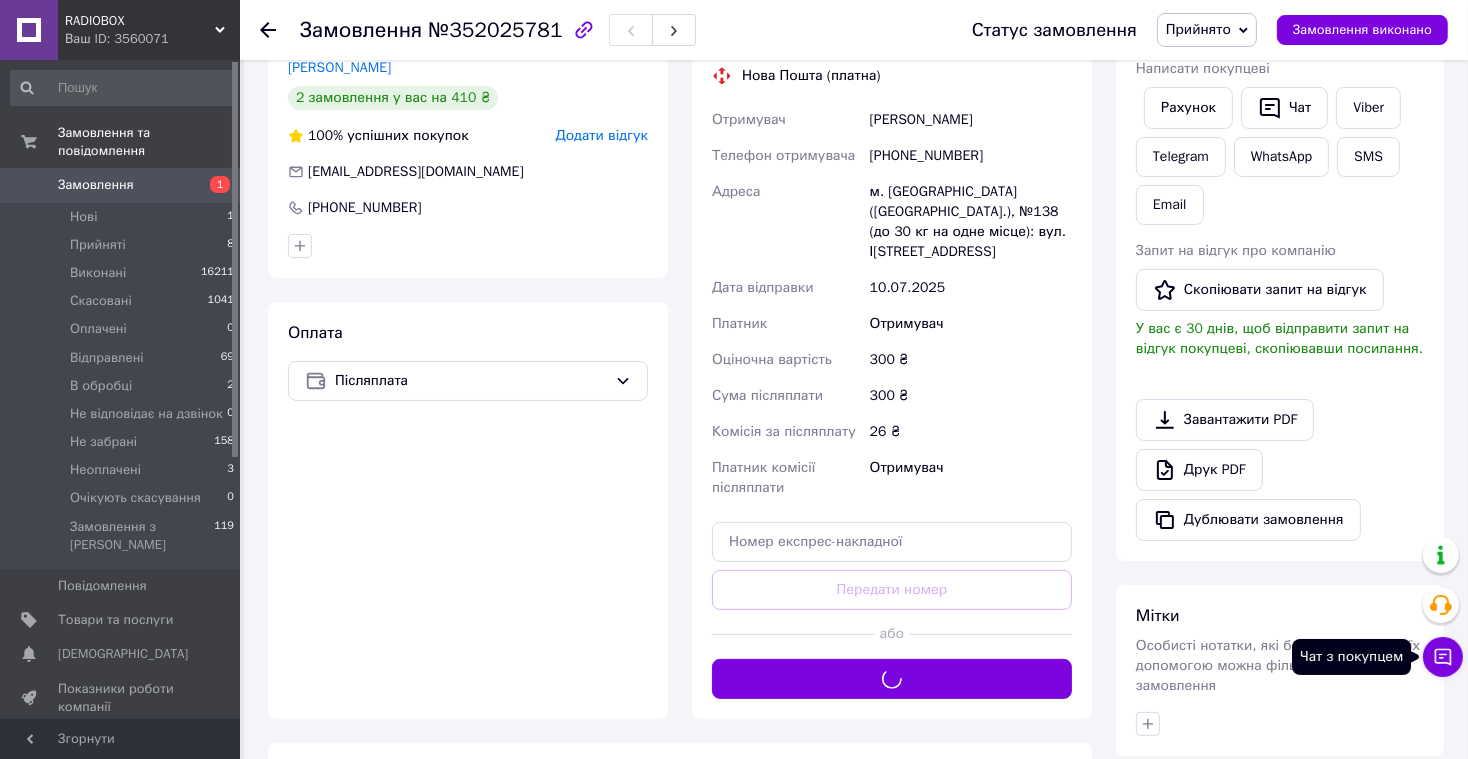 click 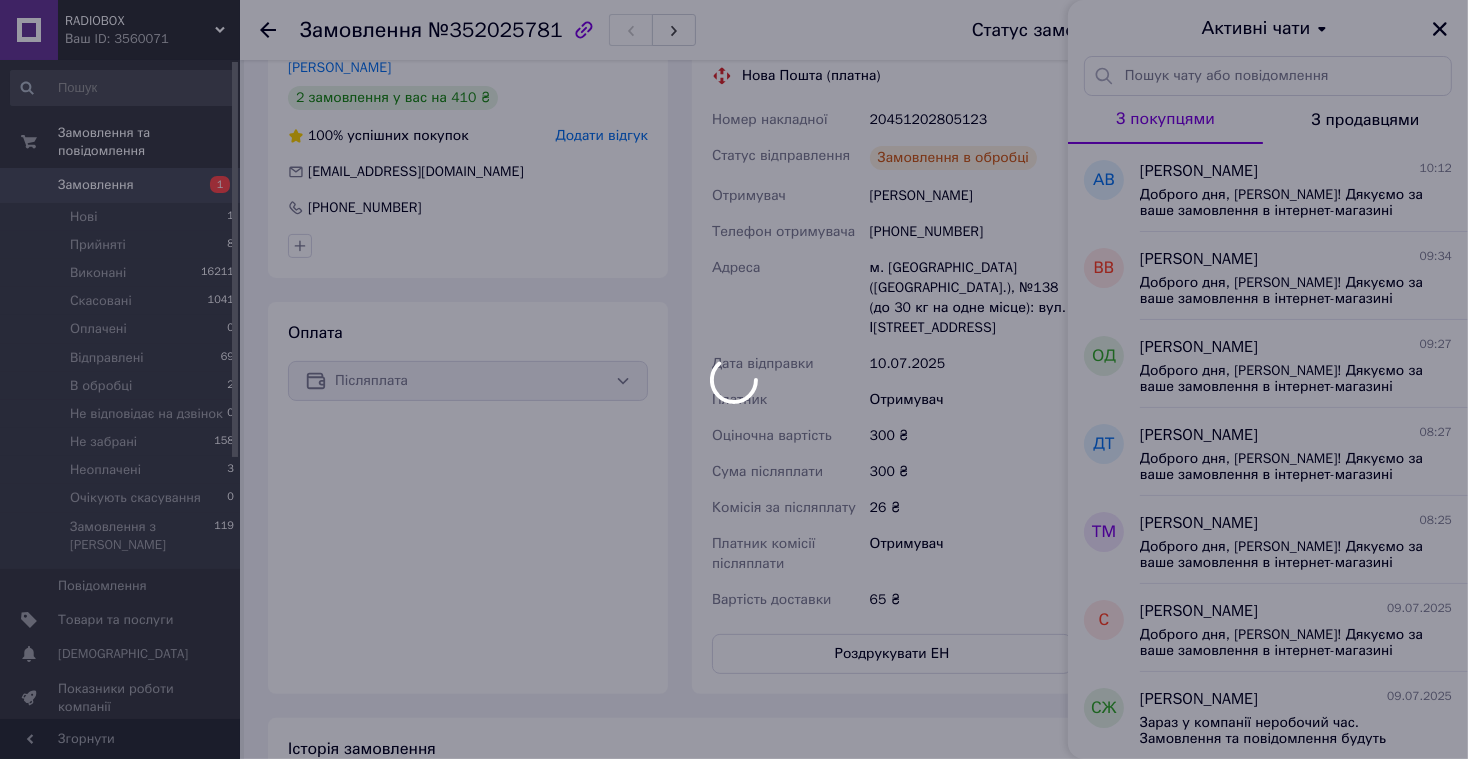 click at bounding box center (734, 379) 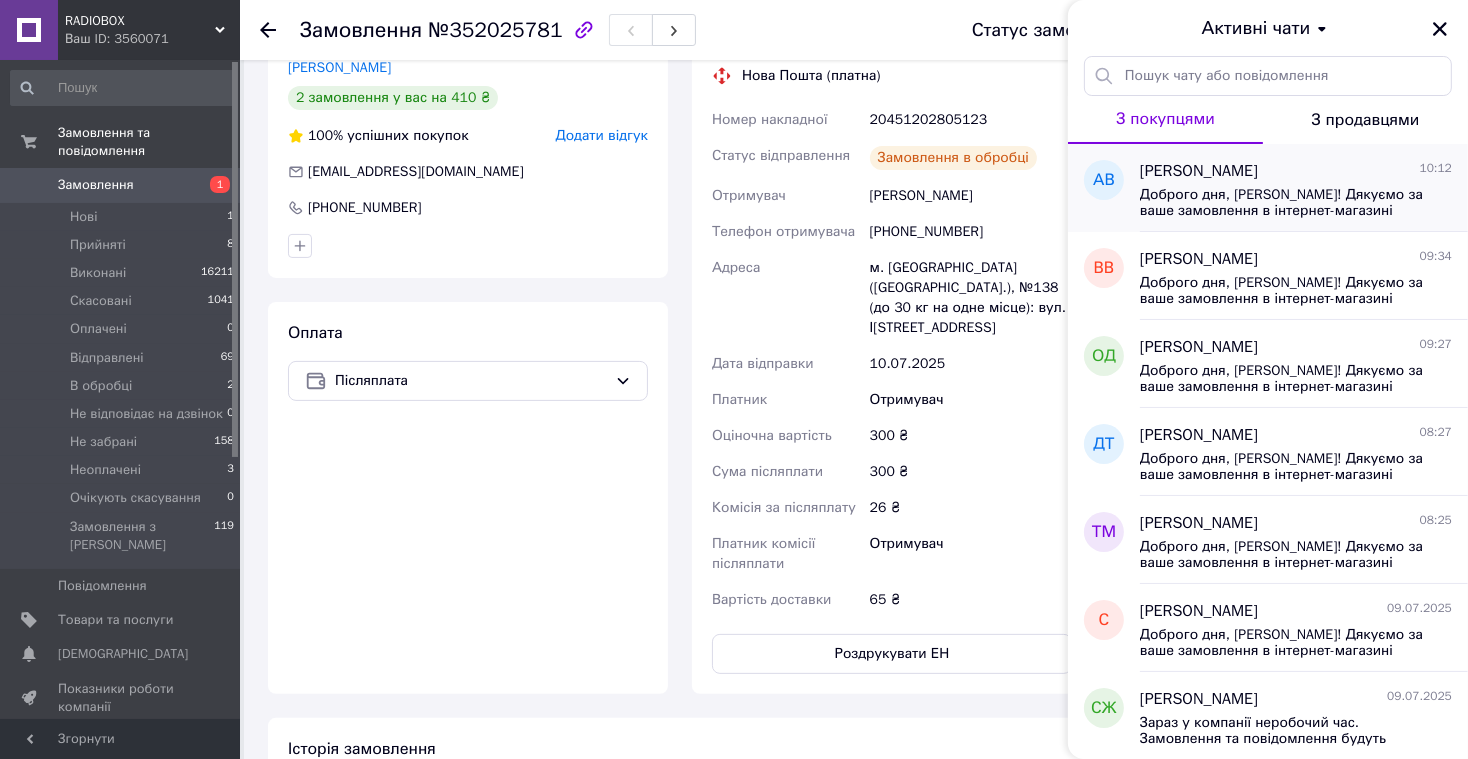click on "Доброго дня, Анастасія!
Дякуємо за ваше замовлення в інтернет-магазині https://radiobox.com.ua
Замовлення сформовано і буде відправлено вам сьогодні.
Номер накладної
20451202783971
Очікуйте доставку.
Якщо ви маєте будь-які запитання, будь ласка, зв'яжіться з нами за номерами:
+38067 295 37 66 (технічний спеціаліст)
або
+38067 789 30 35 (організаційні питання).
З повагою, адміністратор Інна!" at bounding box center [1282, 203] 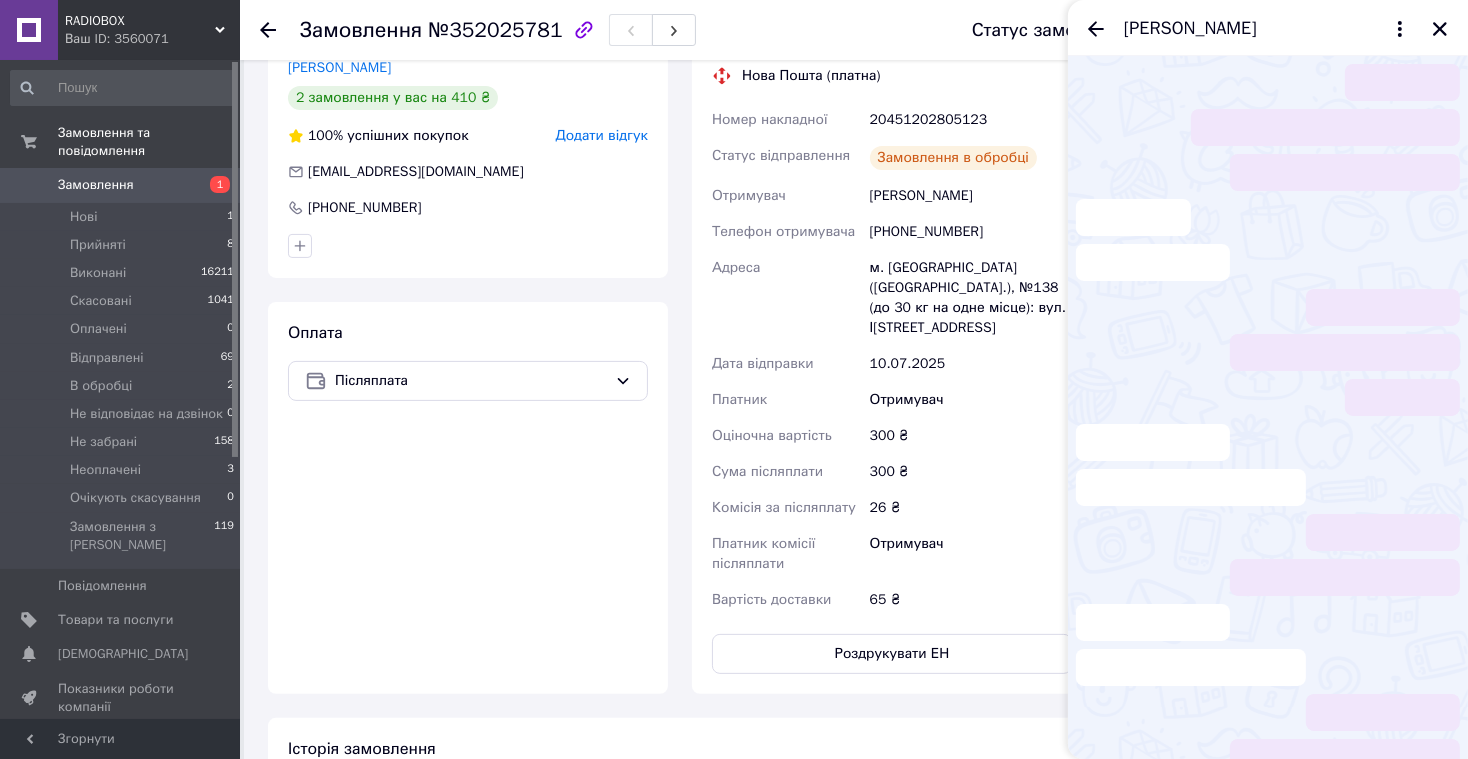 scroll, scrollTop: 241, scrollLeft: 0, axis: vertical 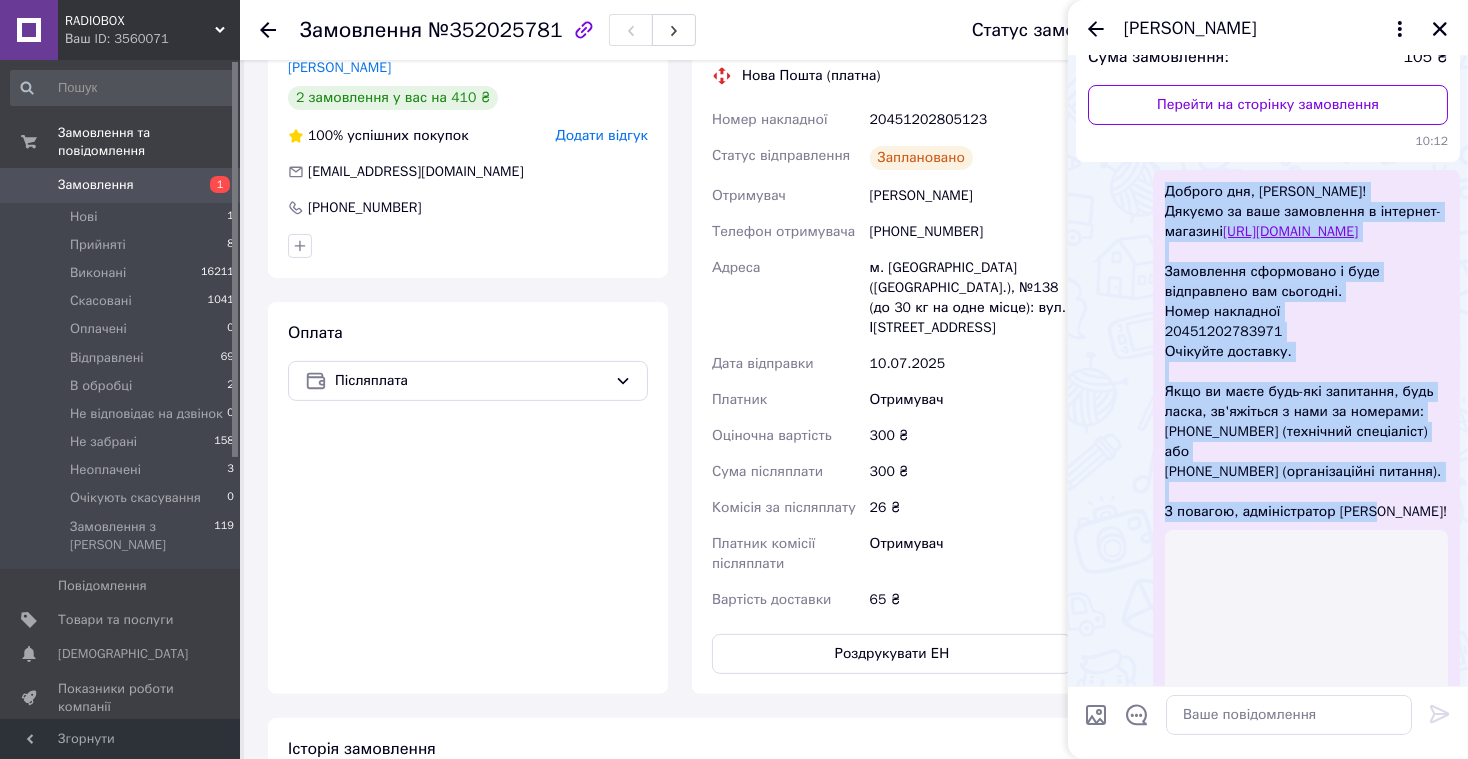 drag, startPoint x: 1165, startPoint y: 192, endPoint x: 1390, endPoint y: 526, distance: 402.717 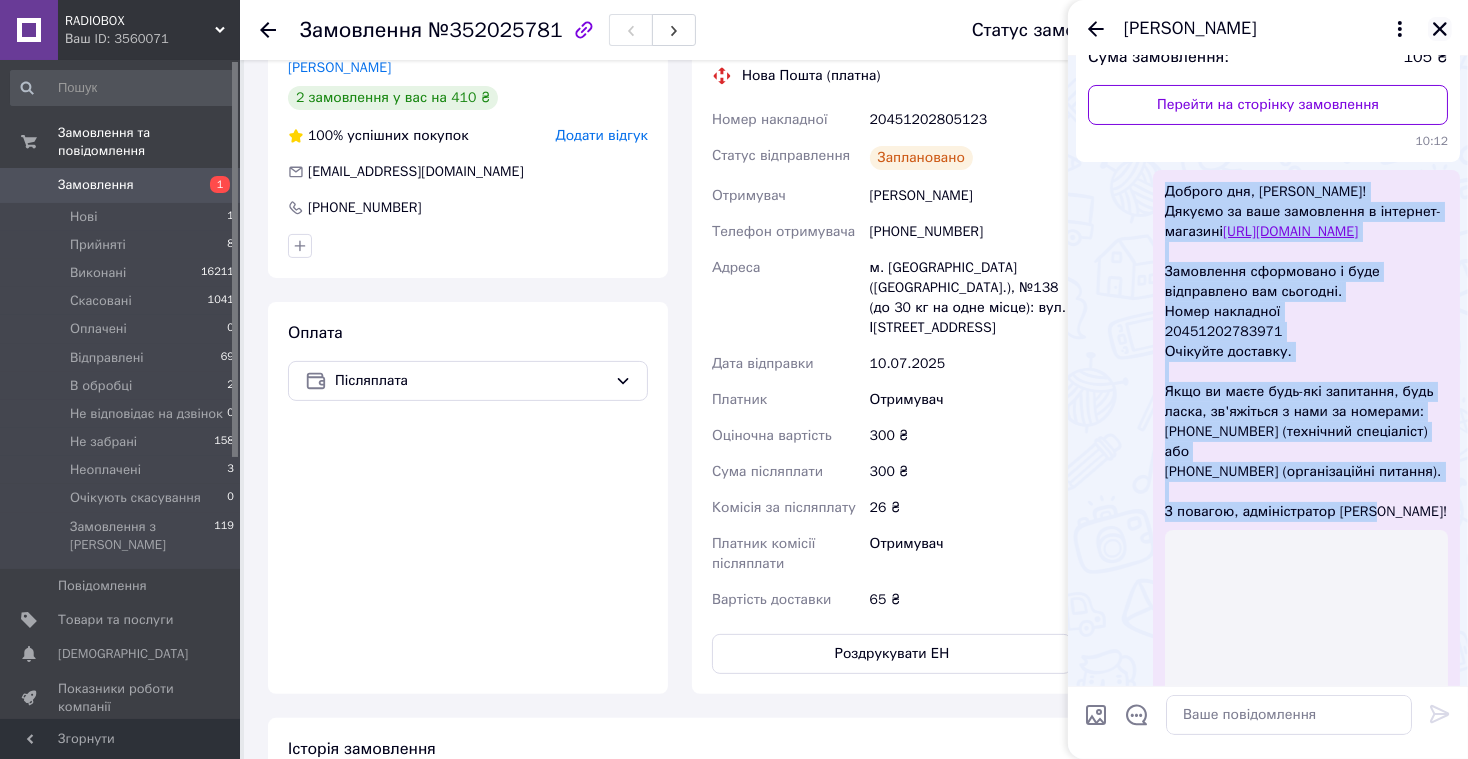 click 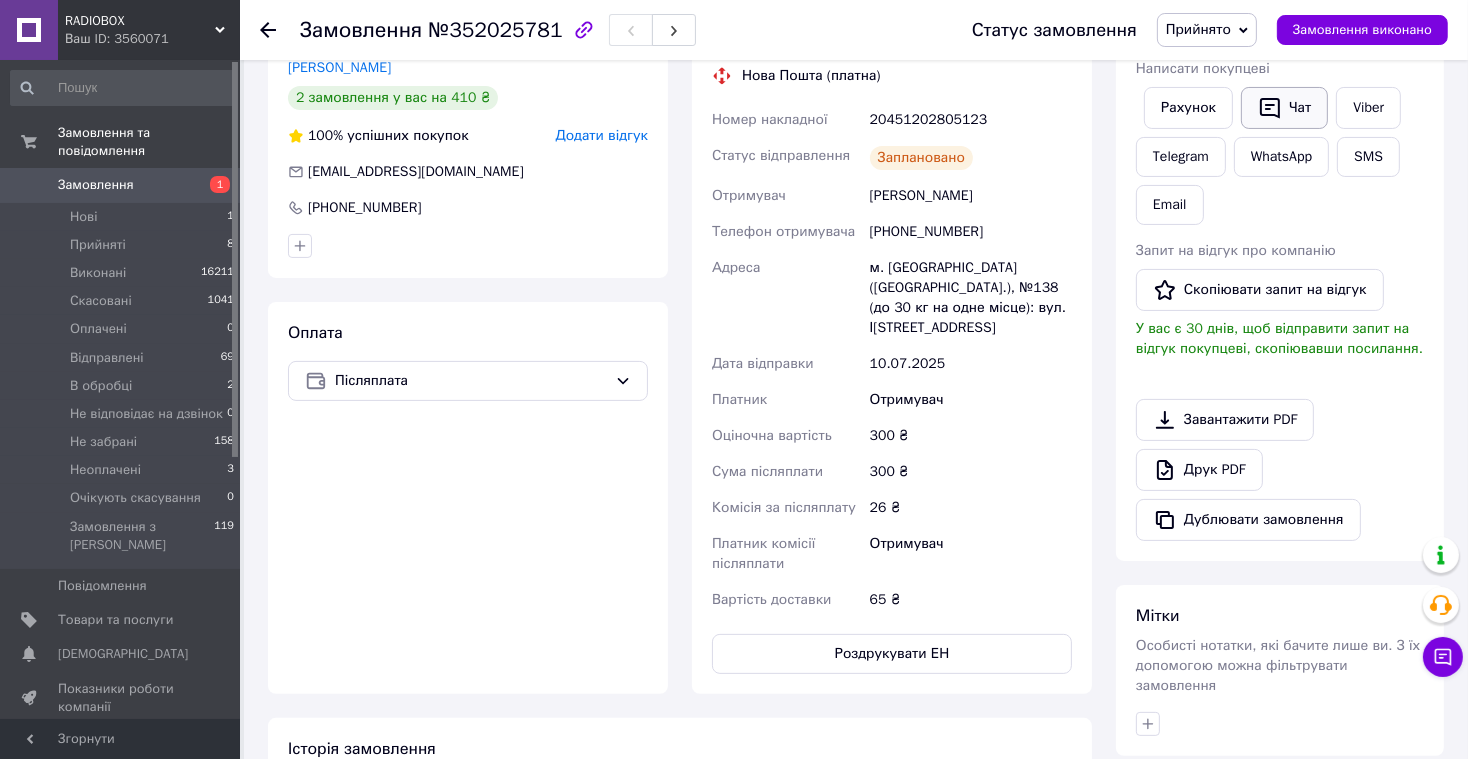 click on "Чат" at bounding box center (1284, 108) 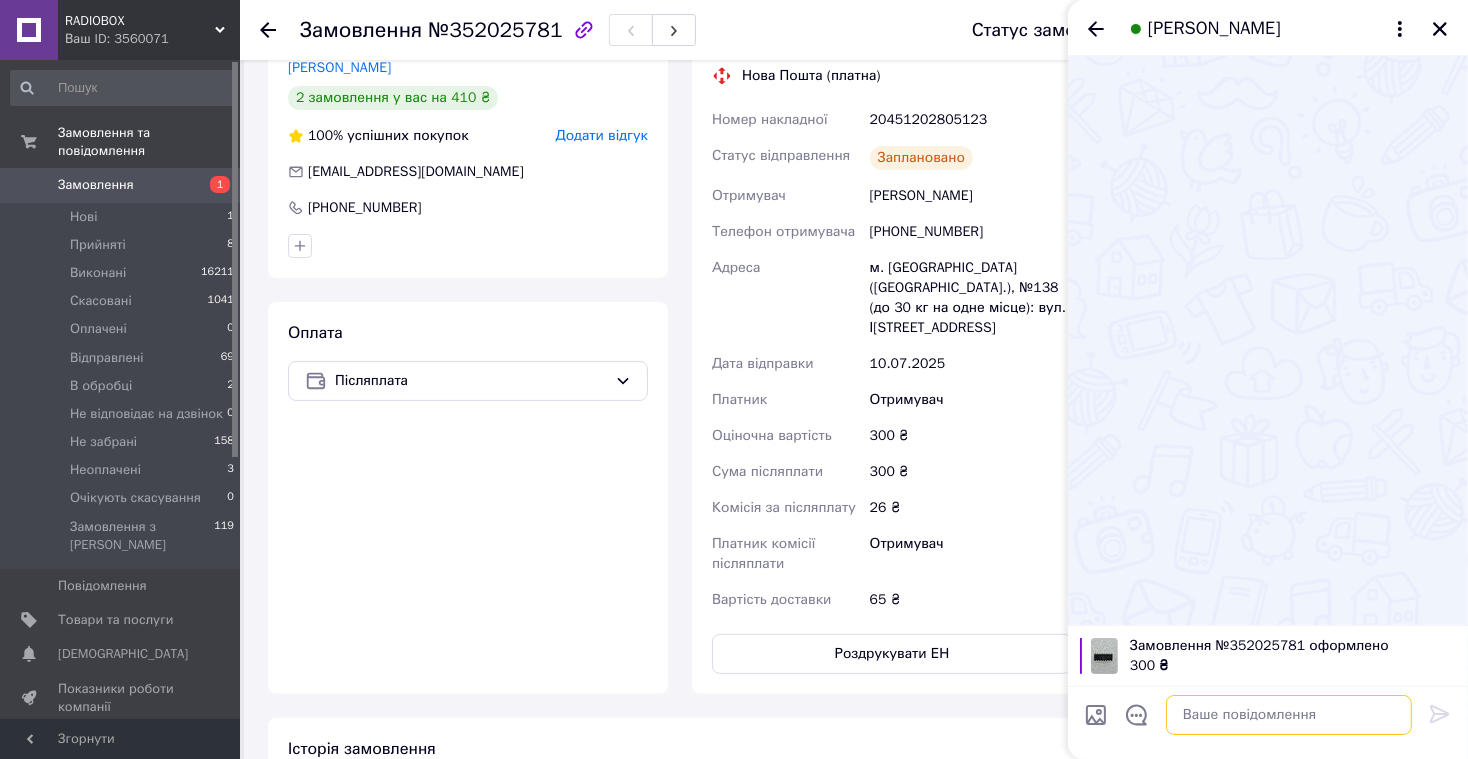 click at bounding box center [1289, 715] 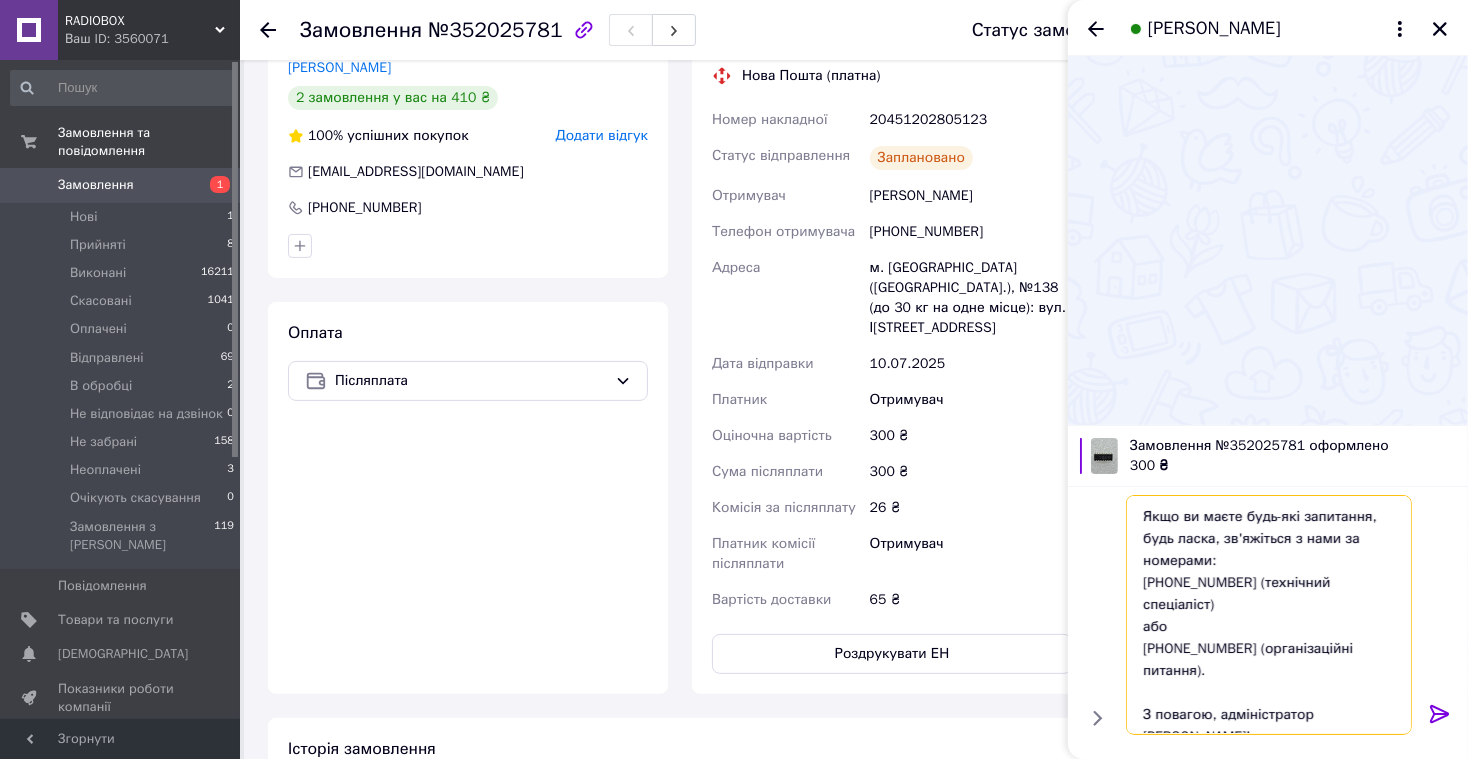 scroll, scrollTop: 0, scrollLeft: 0, axis: both 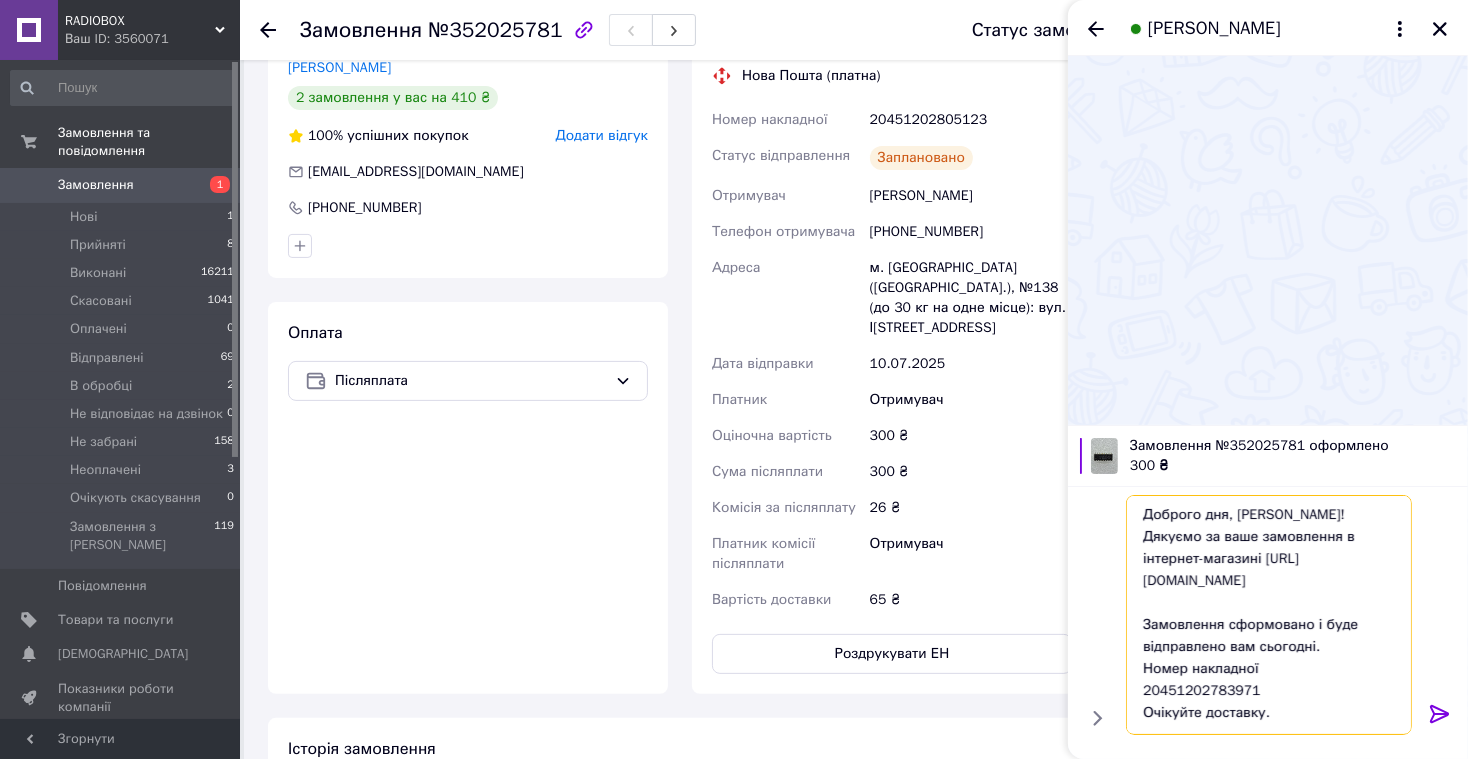 click on "Доброго дня, Анастасія!
Дякуємо за ваше замовлення в інтернет-магазині https://radiobox.com.ua
Замовлення сформовано і буде відправлено вам сьогодні.
Номер накладної
20451202783971
Очікуйте доставку.
Якщо ви маєте будь-які запитання, будь ласка, зв'яжіться з нами за номерами:
+38067 295 37 66 (технічний спеціаліст)
або
+38067 789 30 35 (організаційні питання).
З повагою, адміністратор Інна!" at bounding box center [1269, 615] 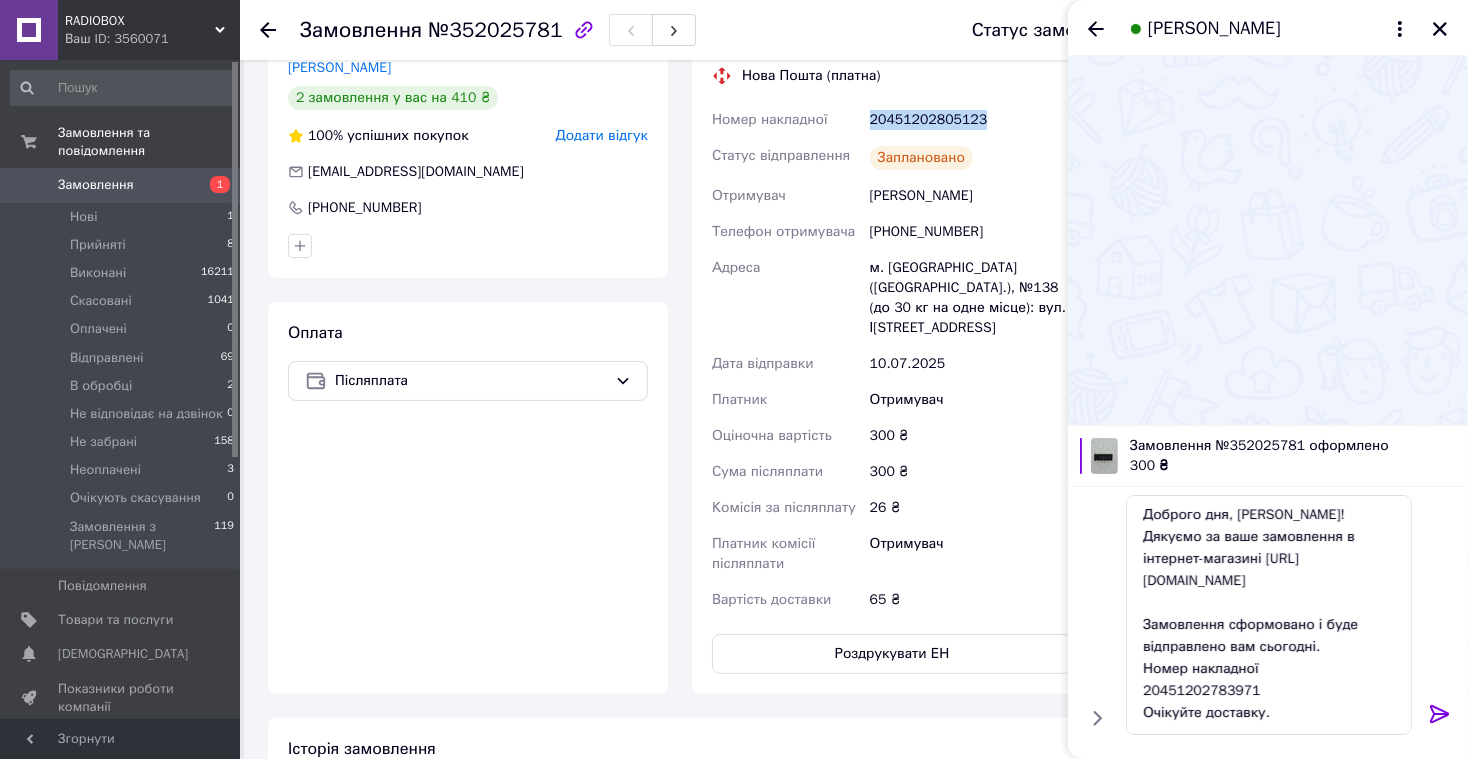 drag, startPoint x: 871, startPoint y: 118, endPoint x: 981, endPoint y: 123, distance: 110.11358 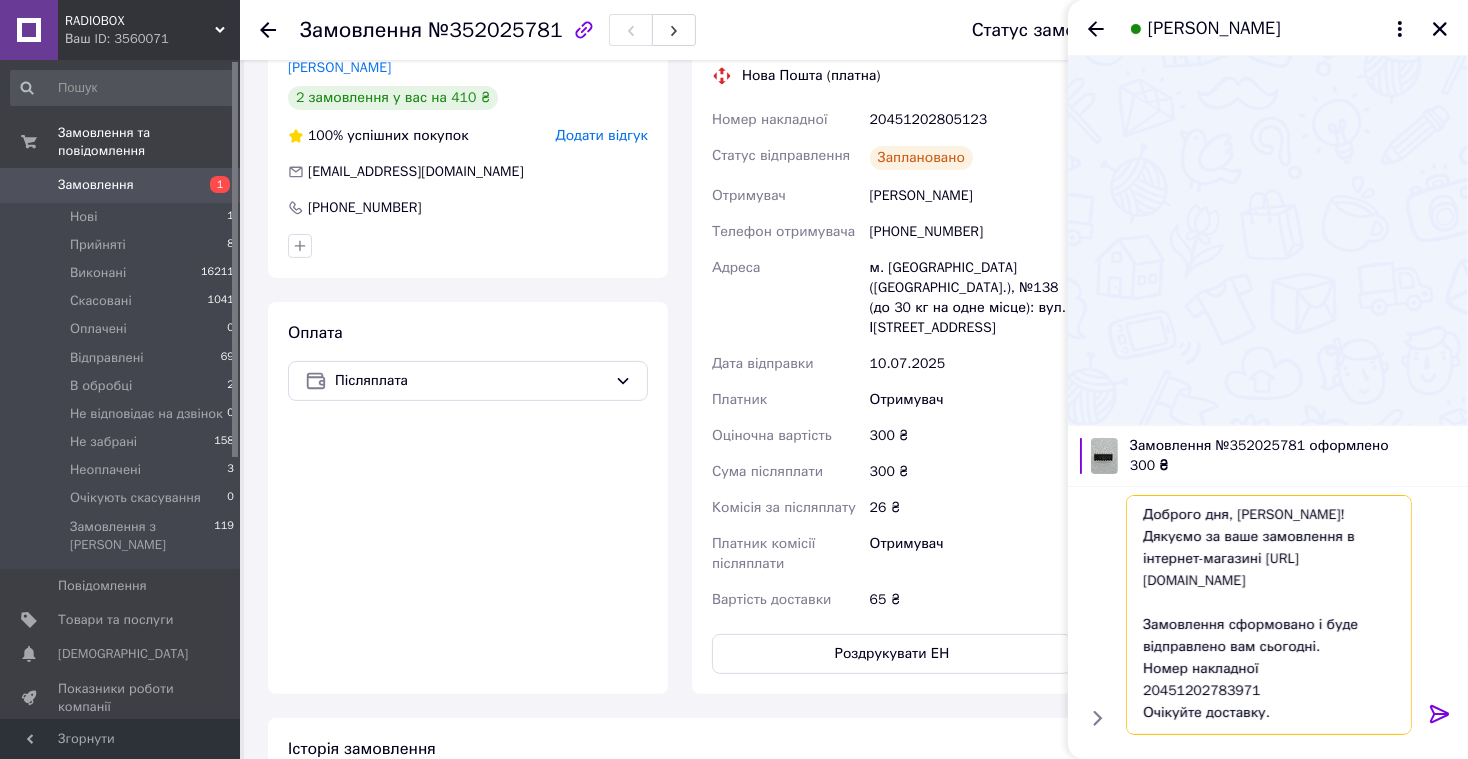 drag, startPoint x: 1142, startPoint y: 692, endPoint x: 1289, endPoint y: 692, distance: 147 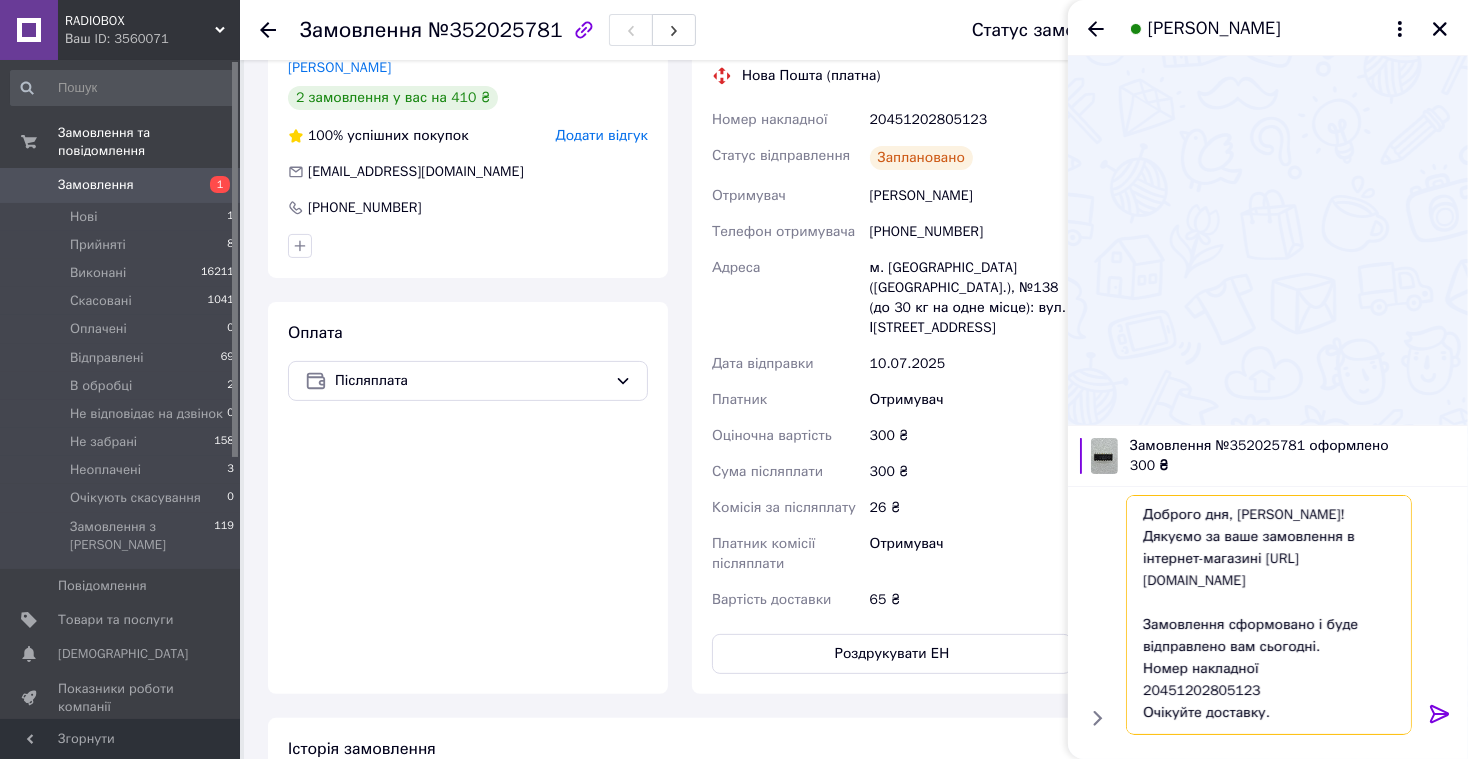 type on "Доброго дня, Никита!
Дякуємо за ваше замовлення в інтернет-магазині https://radiobox.com.ua
Замовлення сформовано і буде відправлено вам сьогодні.
Номер накладної
20451202805123
Очікуйте доставку.
Якщо ви маєте будь-які запитання, будь ласка, зв'яжіться з нами за номерами:
+38067 295 37 66 (технічний спеціаліст)
або
+38067 789 30 35 (організаційні питання).
З повагою, адміністратор Інна!" 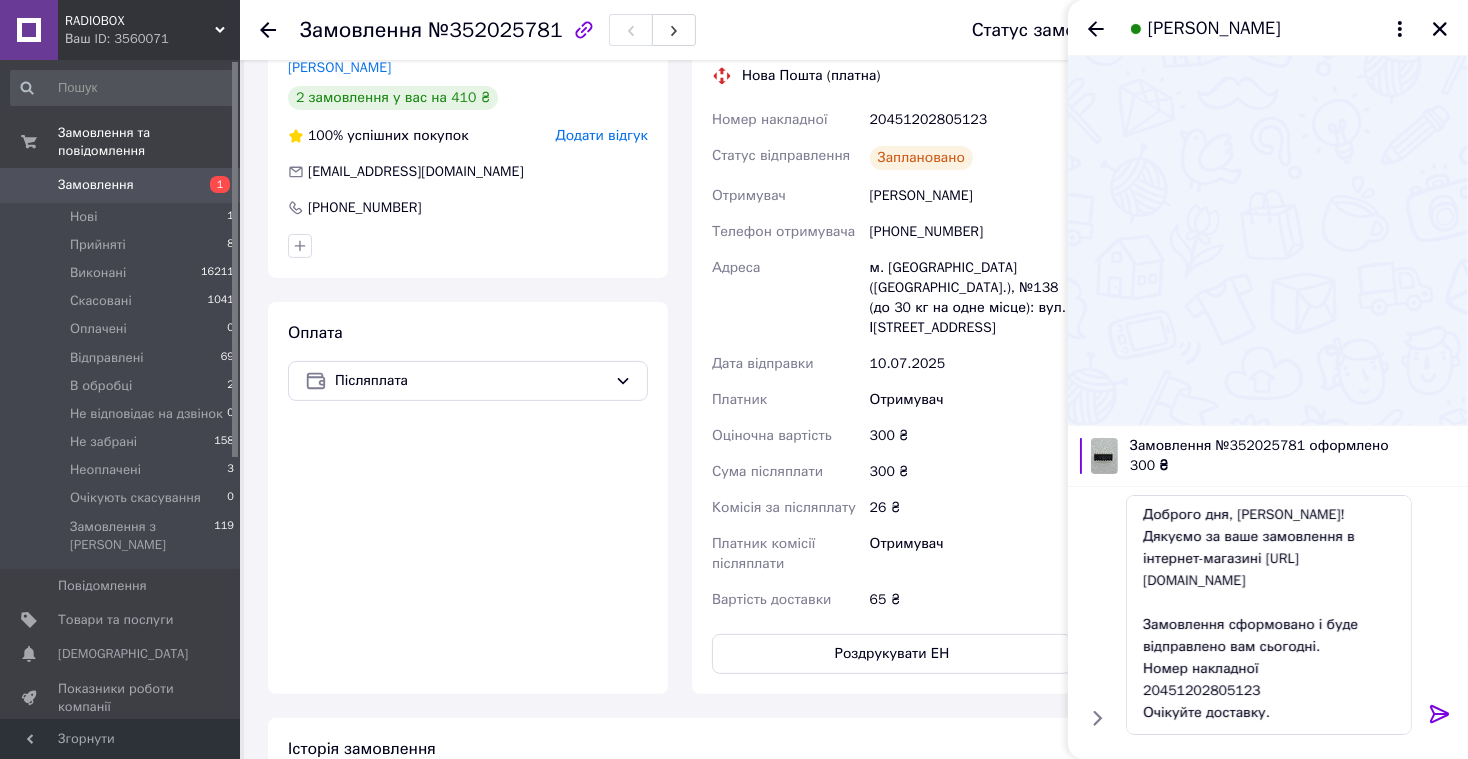 click 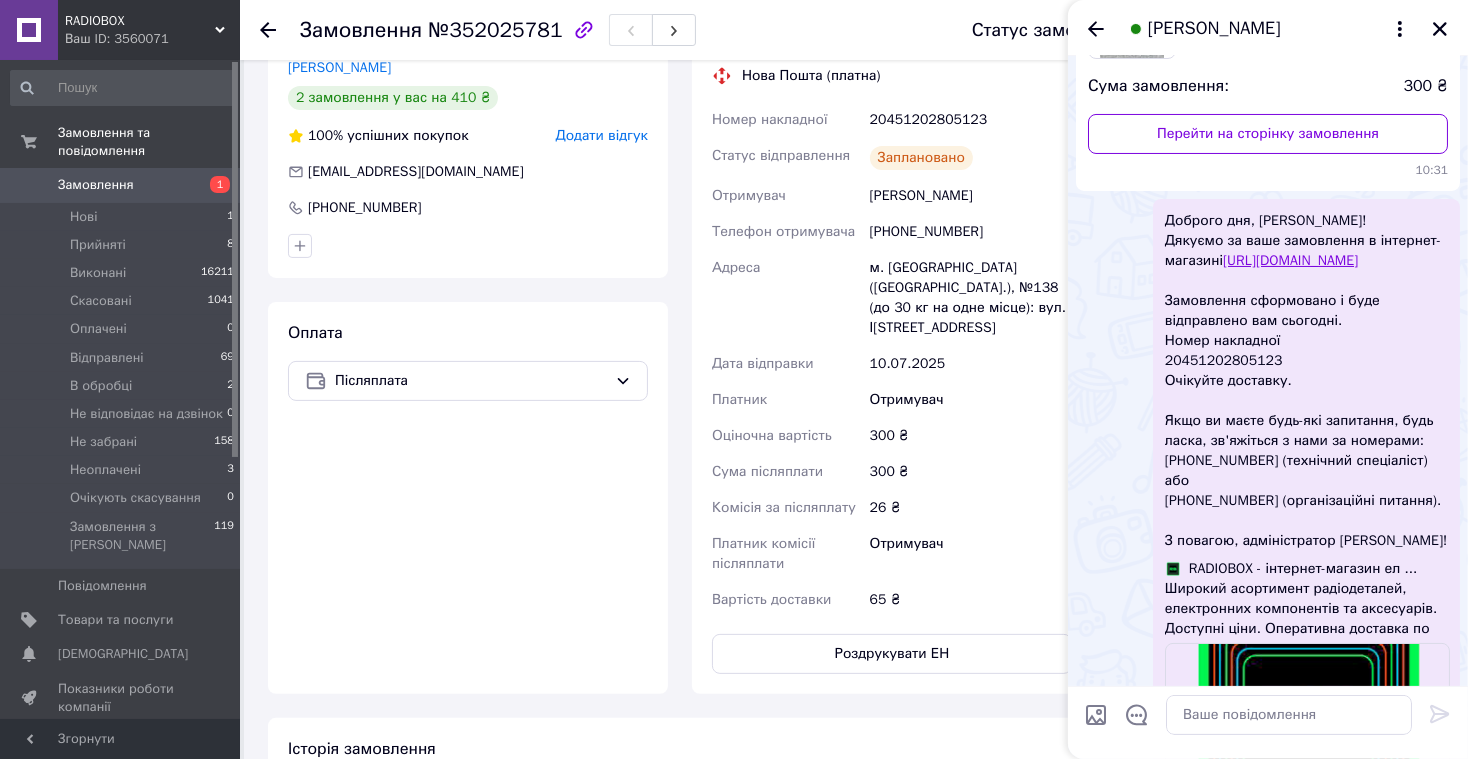 scroll, scrollTop: 214, scrollLeft: 0, axis: vertical 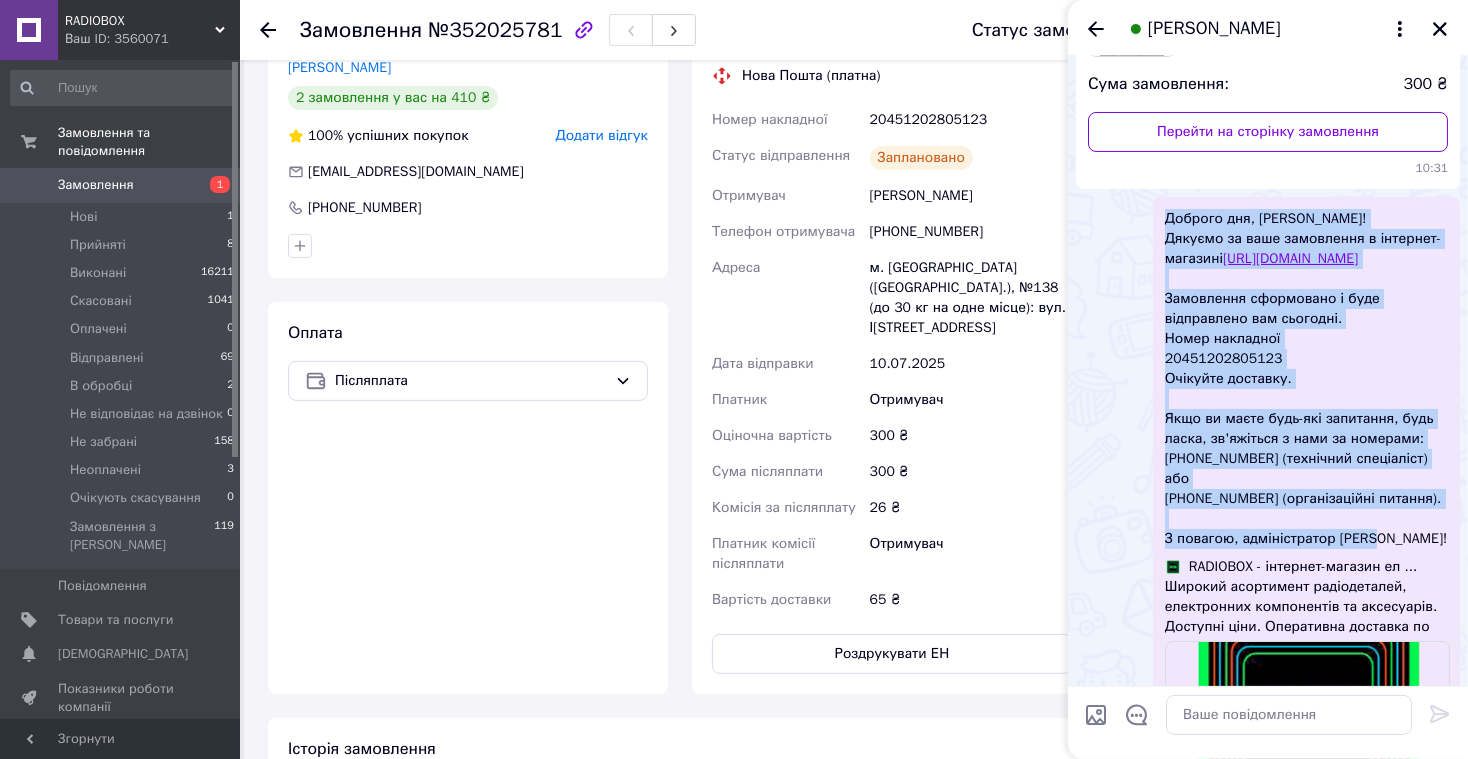 drag, startPoint x: 1168, startPoint y: 221, endPoint x: 1395, endPoint y: 549, distance: 398.8897 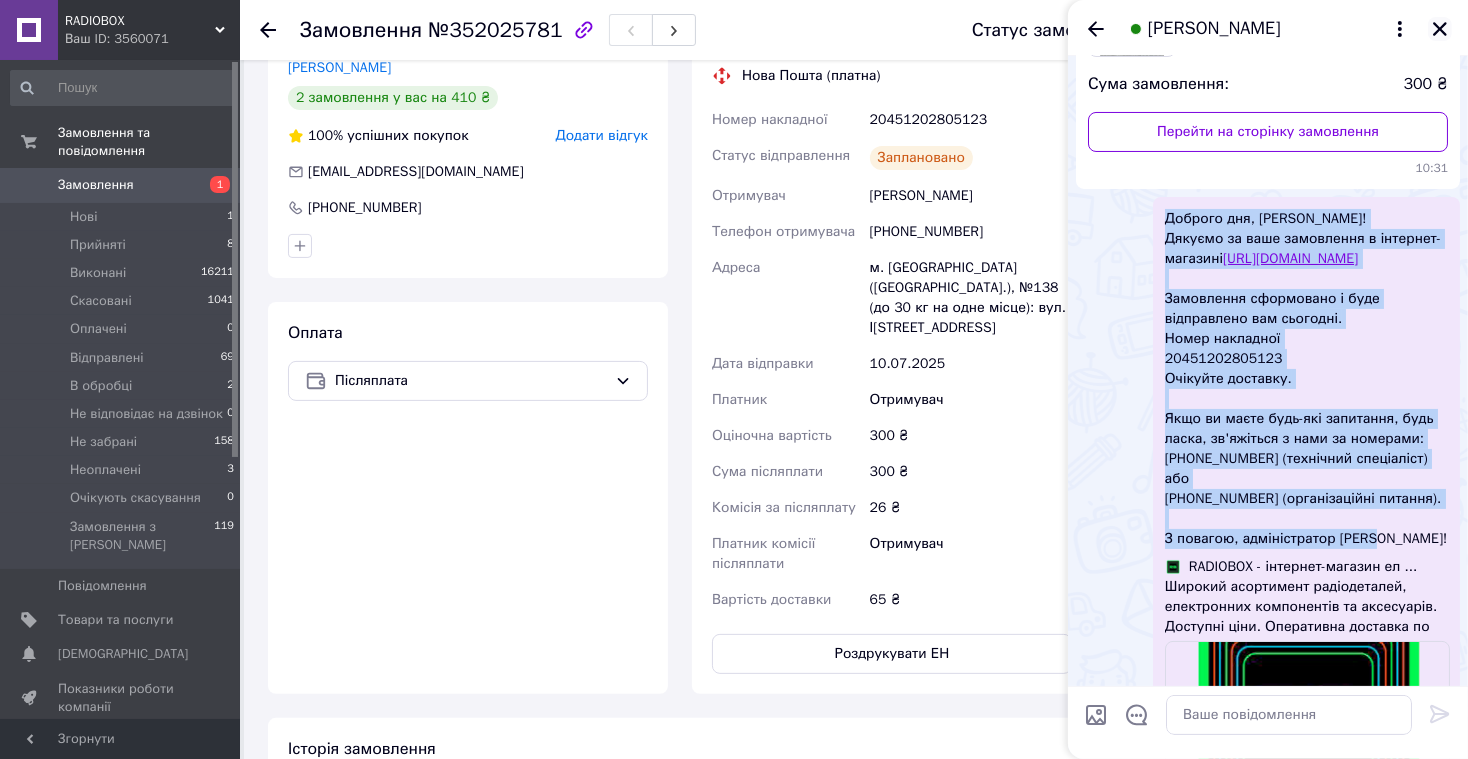 click 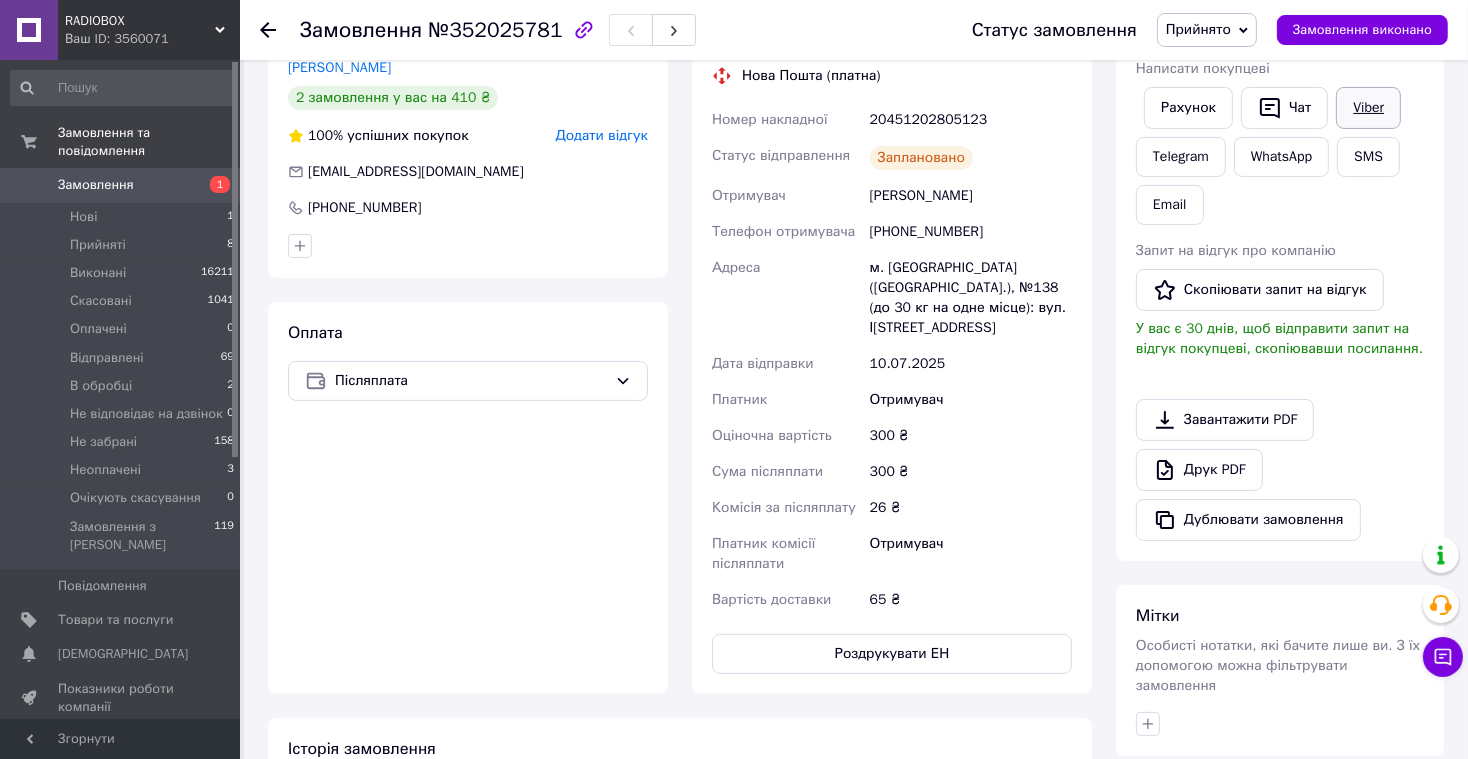 click on "Viber" at bounding box center (1368, 108) 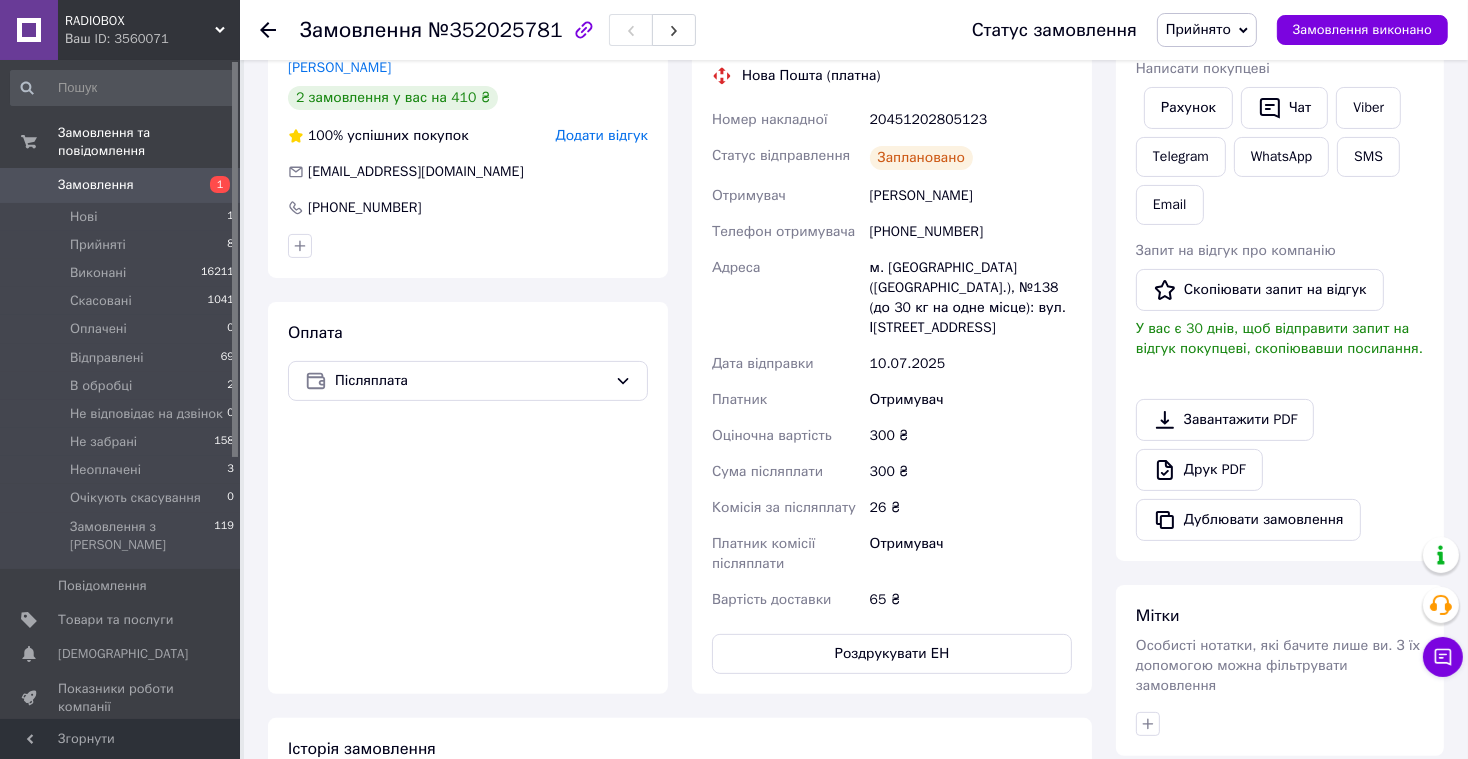 click on "Замовлення" at bounding box center (96, 185) 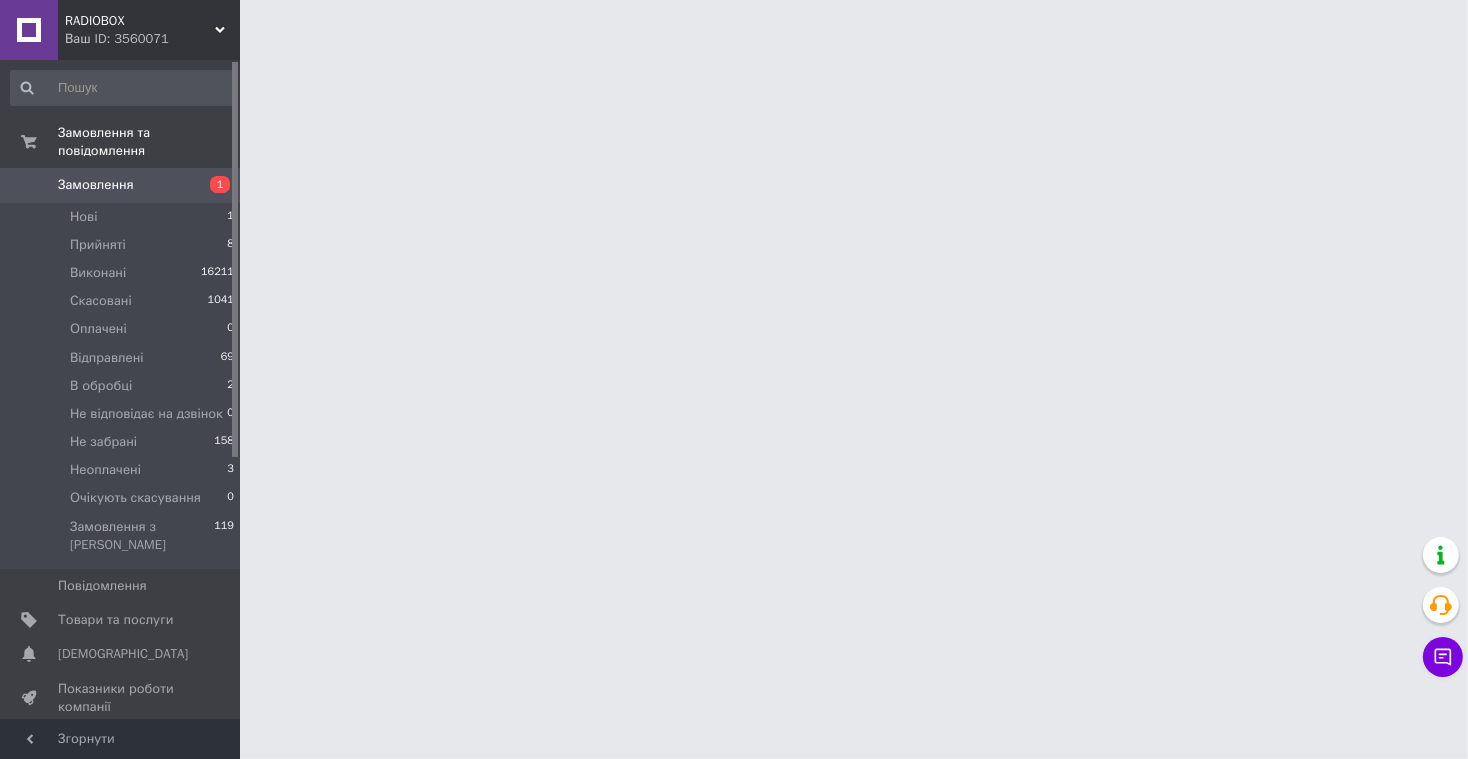 scroll, scrollTop: 0, scrollLeft: 0, axis: both 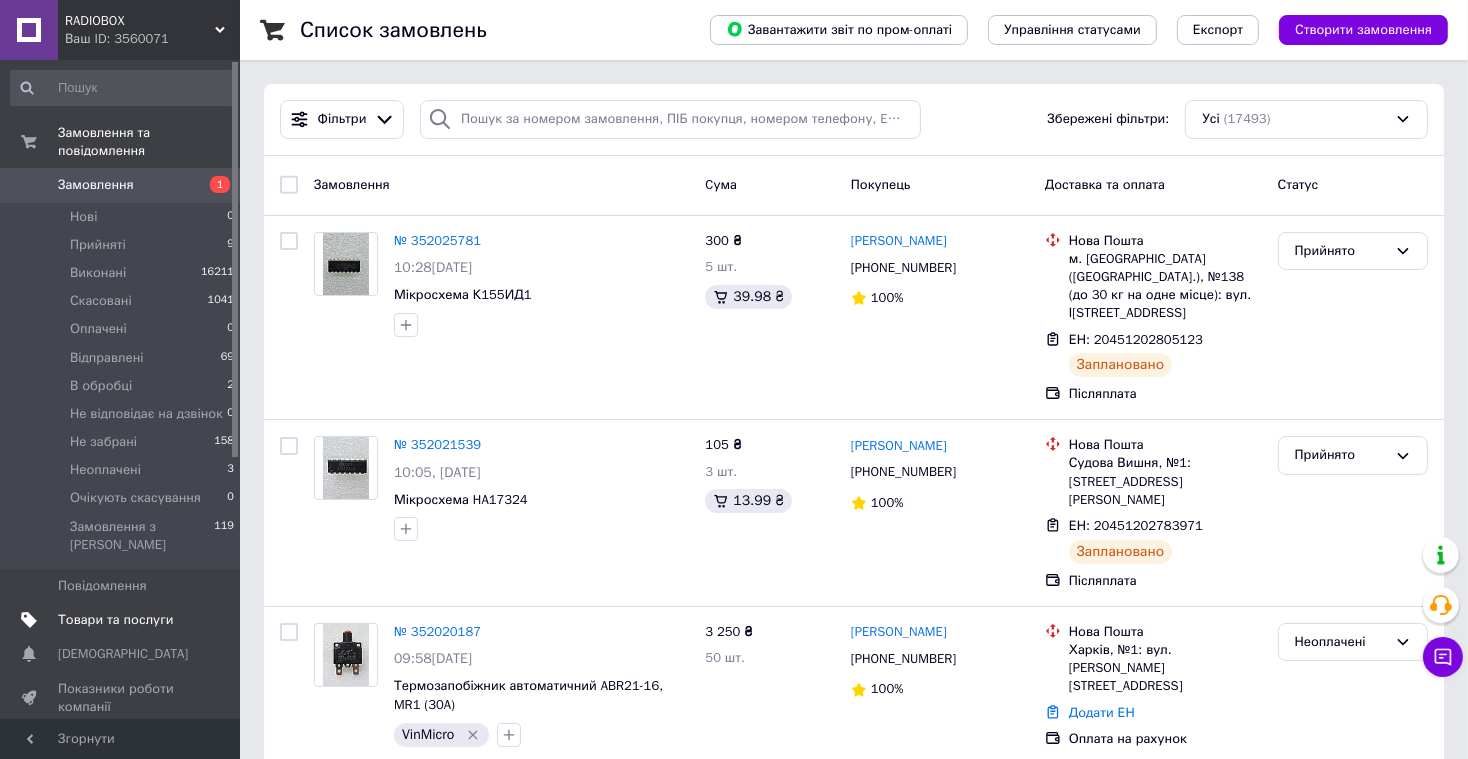 click on "Товари та послуги" at bounding box center [115, 620] 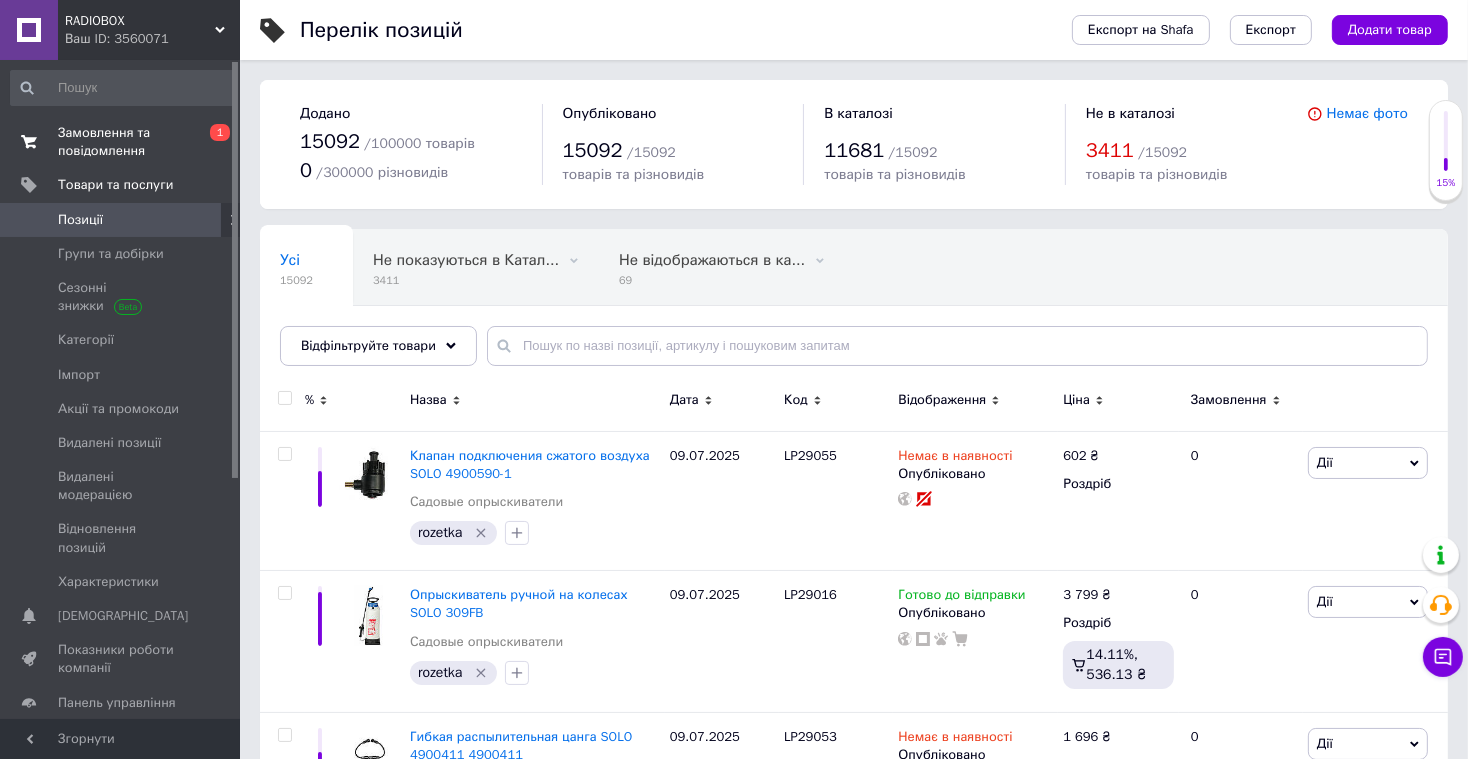 click on "Замовлення та повідомлення" at bounding box center [121, 142] 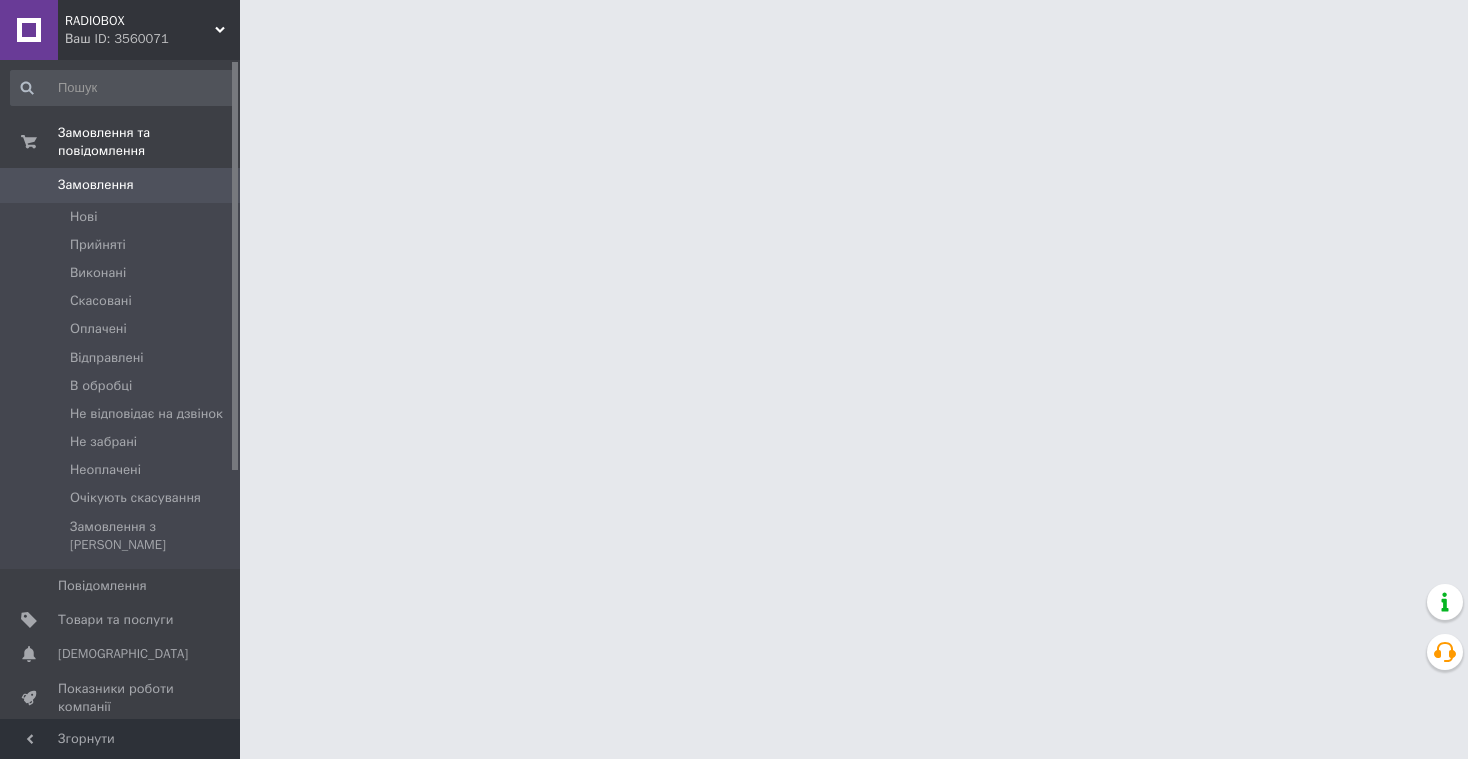 scroll, scrollTop: 0, scrollLeft: 0, axis: both 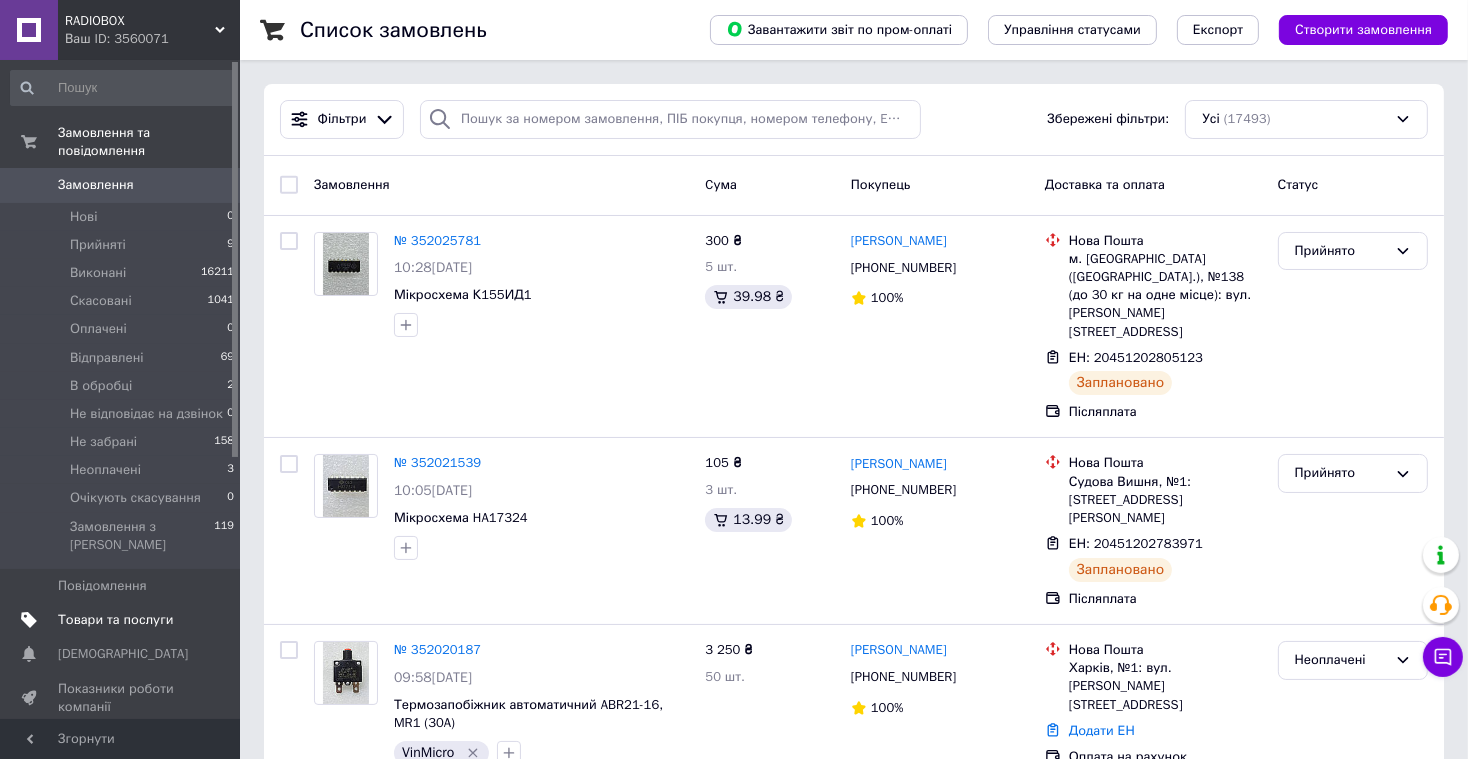 click on "Товари та послуги" at bounding box center [115, 620] 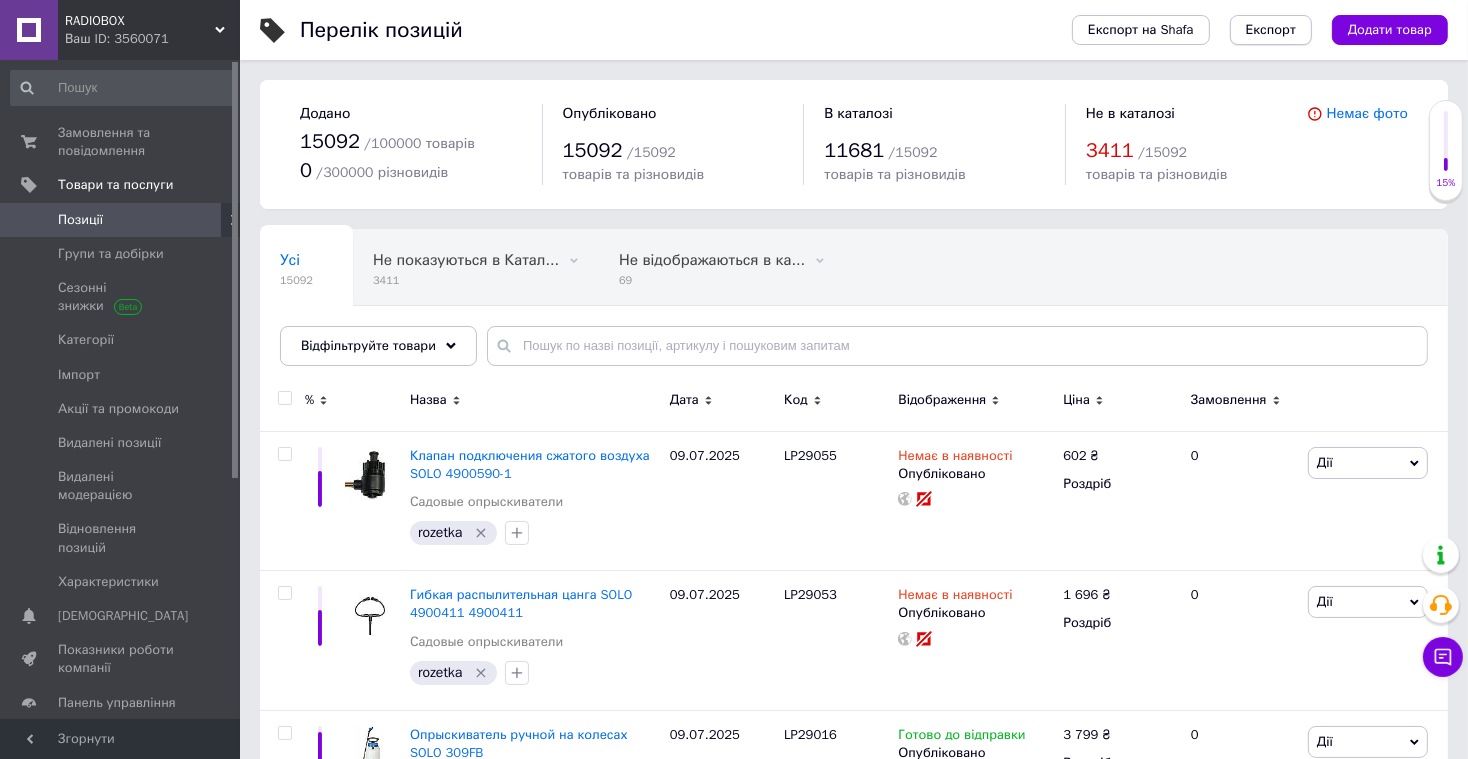 click on "Експорт" at bounding box center (1271, 30) 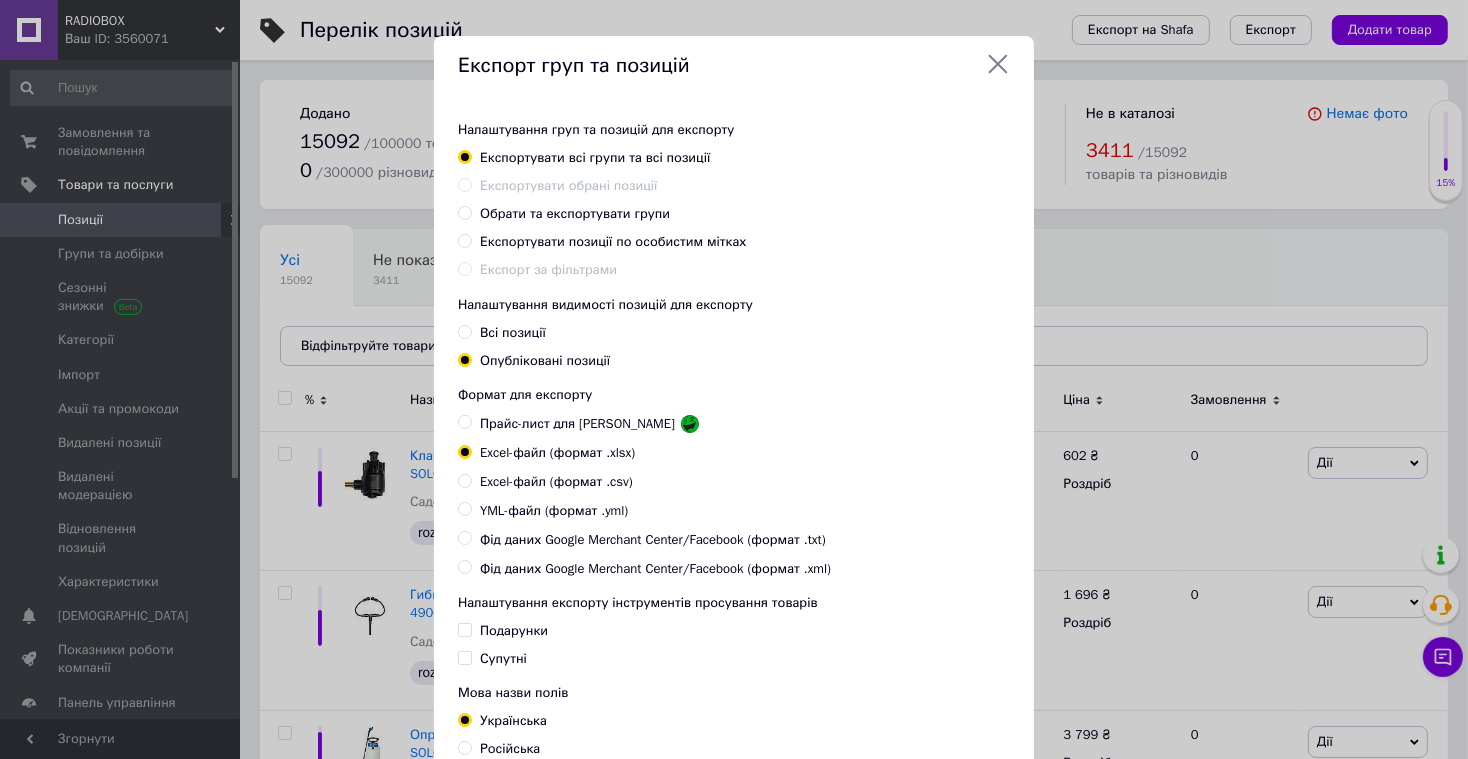 click on "YML-файл (формат .yml)" at bounding box center (464, 508) 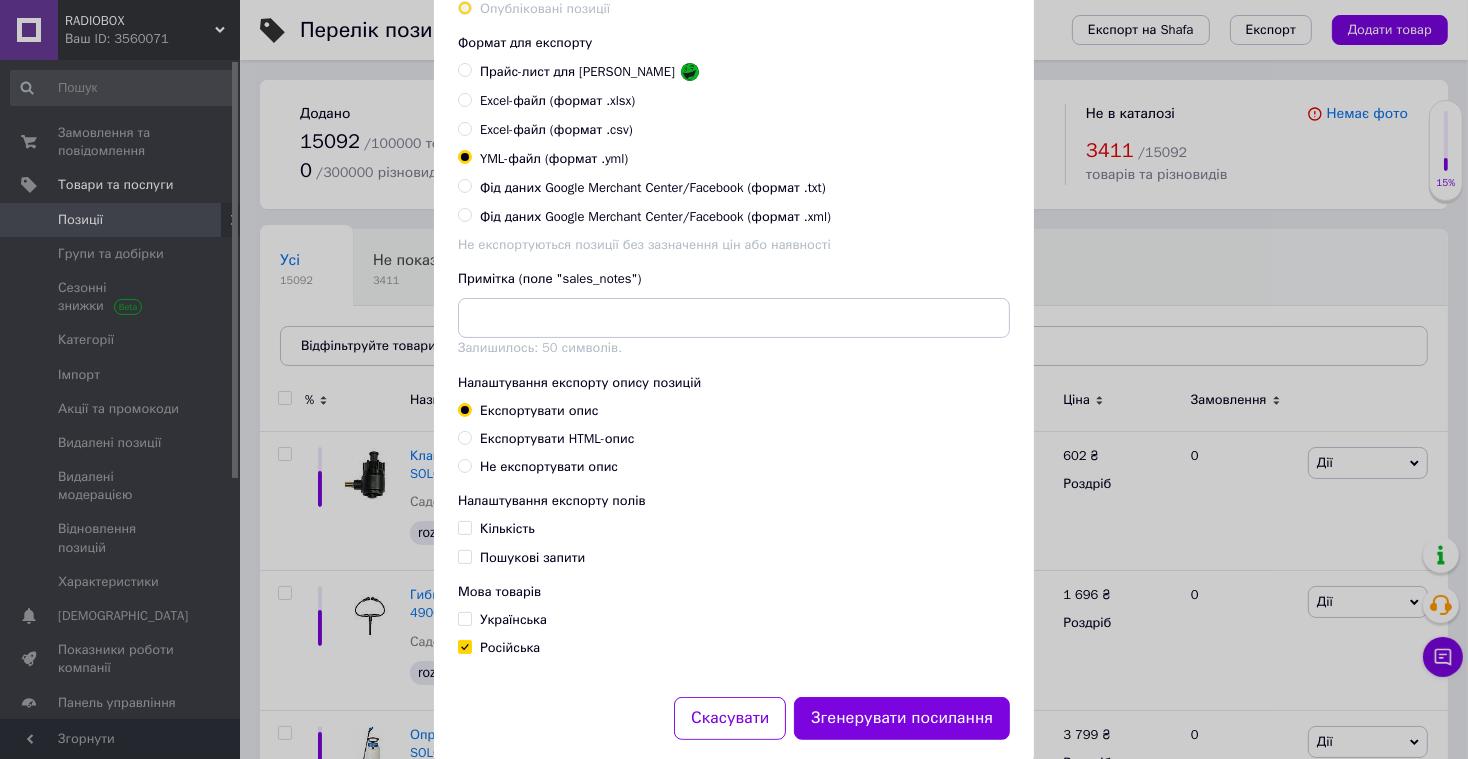 scroll, scrollTop: 377, scrollLeft: 0, axis: vertical 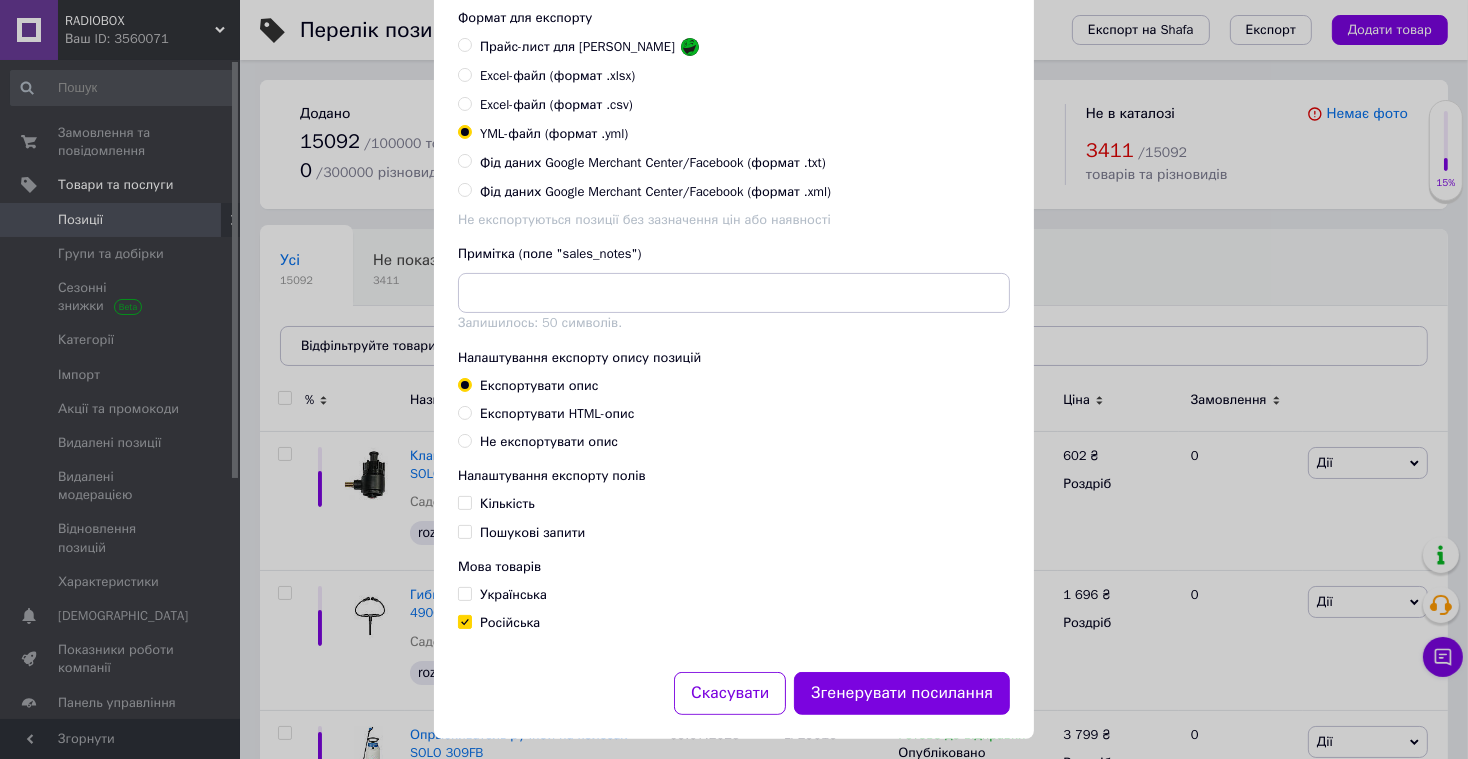 click on "Експортувати HTML-опис" at bounding box center (464, 412) 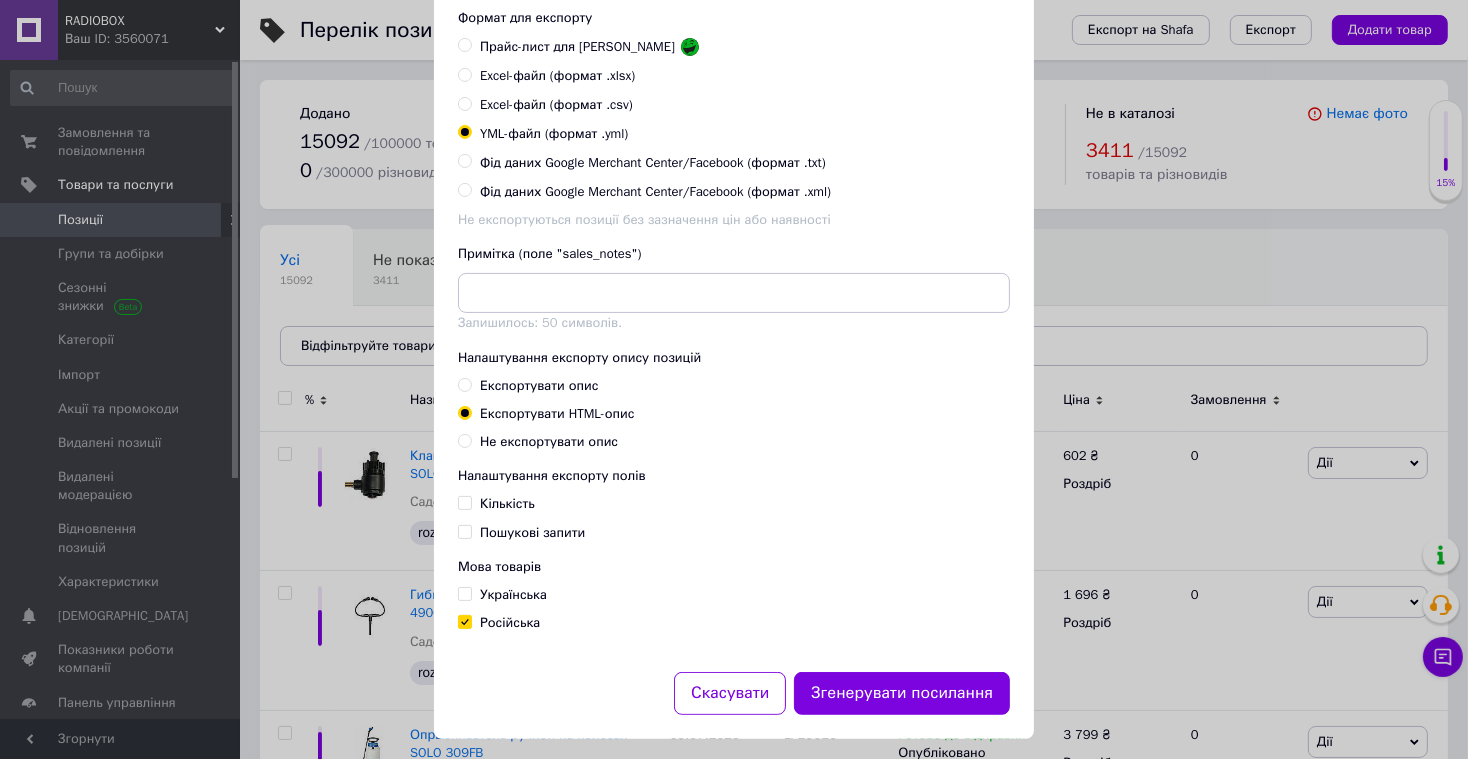 drag, startPoint x: 460, startPoint y: 491, endPoint x: 458, endPoint y: 518, distance: 27.073973 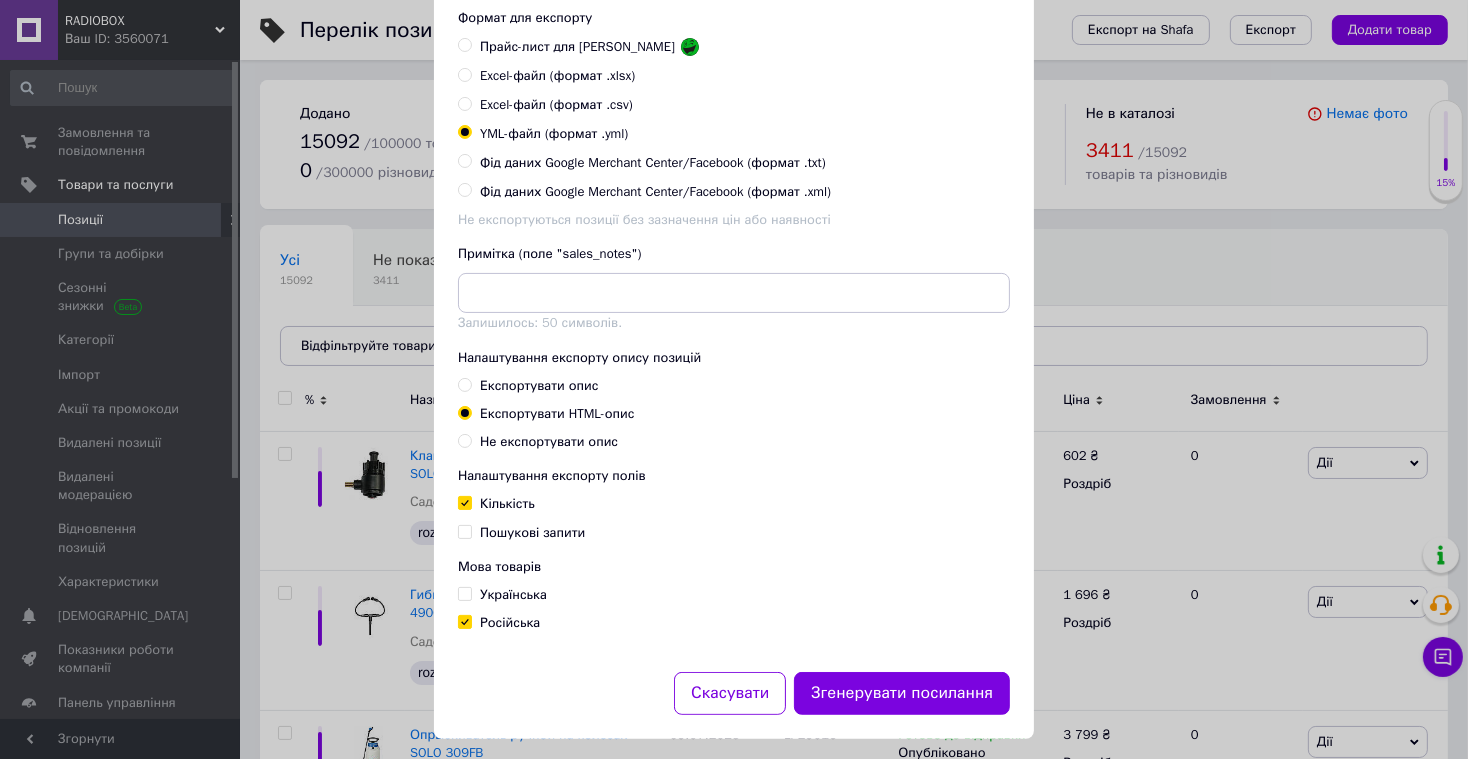 checkbox on "true" 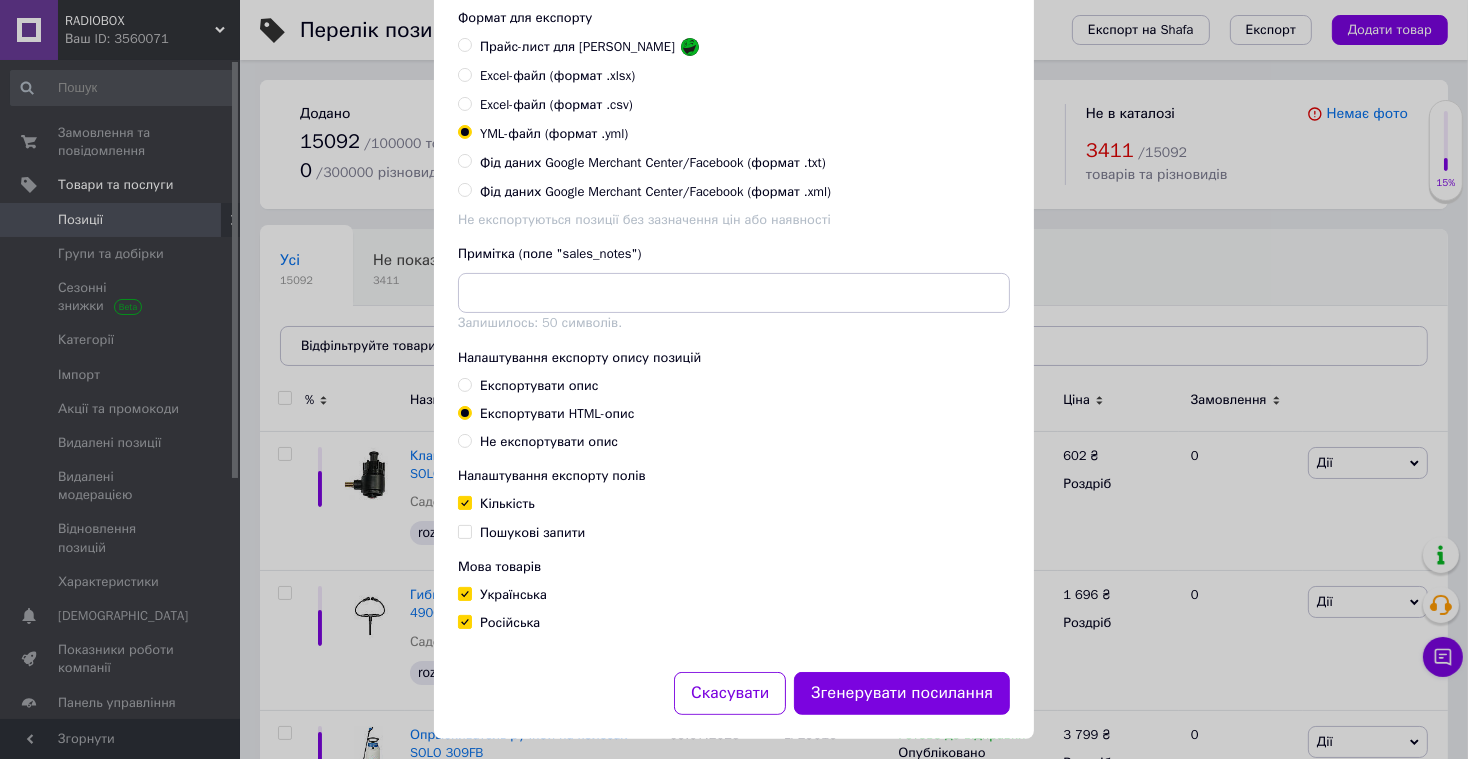 checkbox on "true" 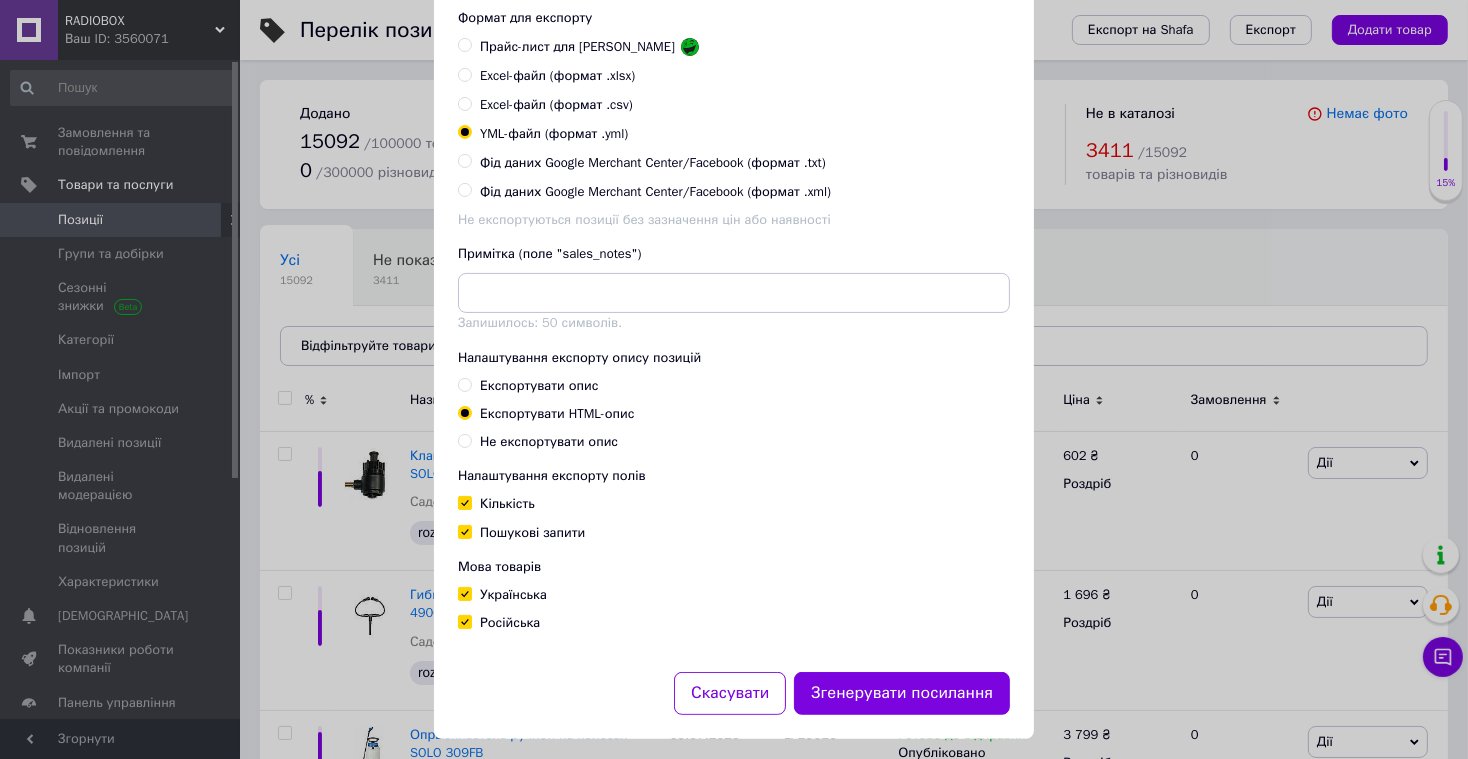 checkbox on "true" 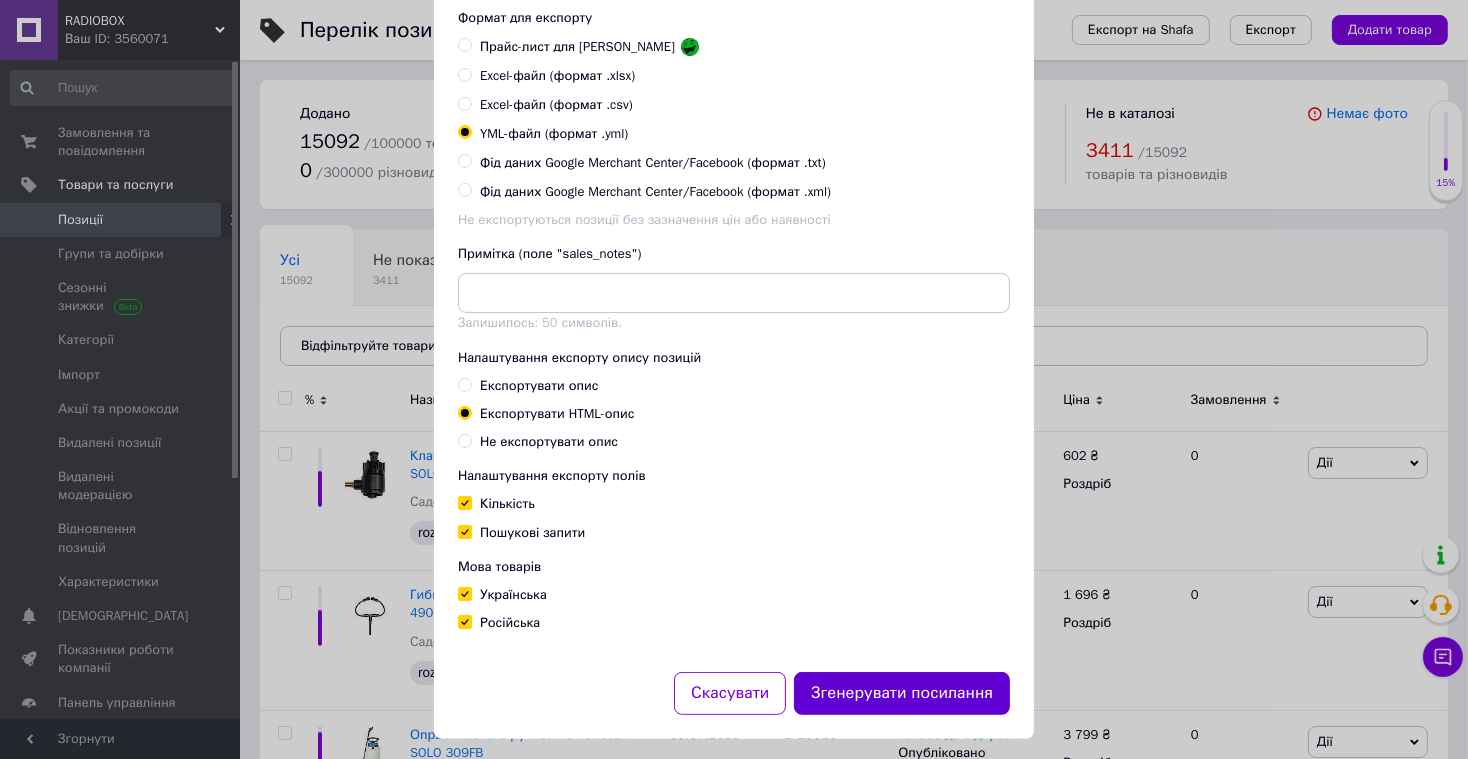 click on "Згенерувати посилання" at bounding box center (902, 693) 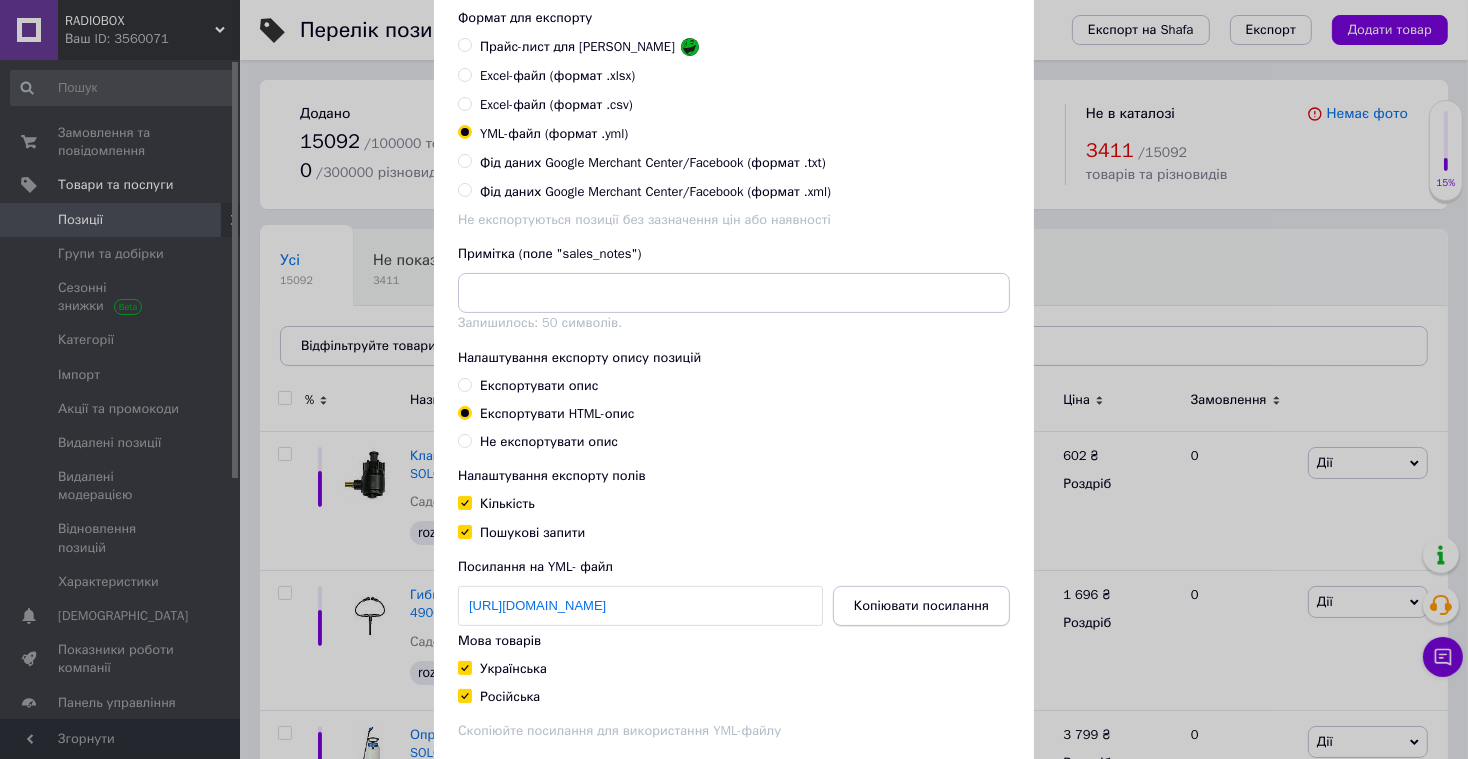 click on "Копіювати посилання" at bounding box center [921, 606] 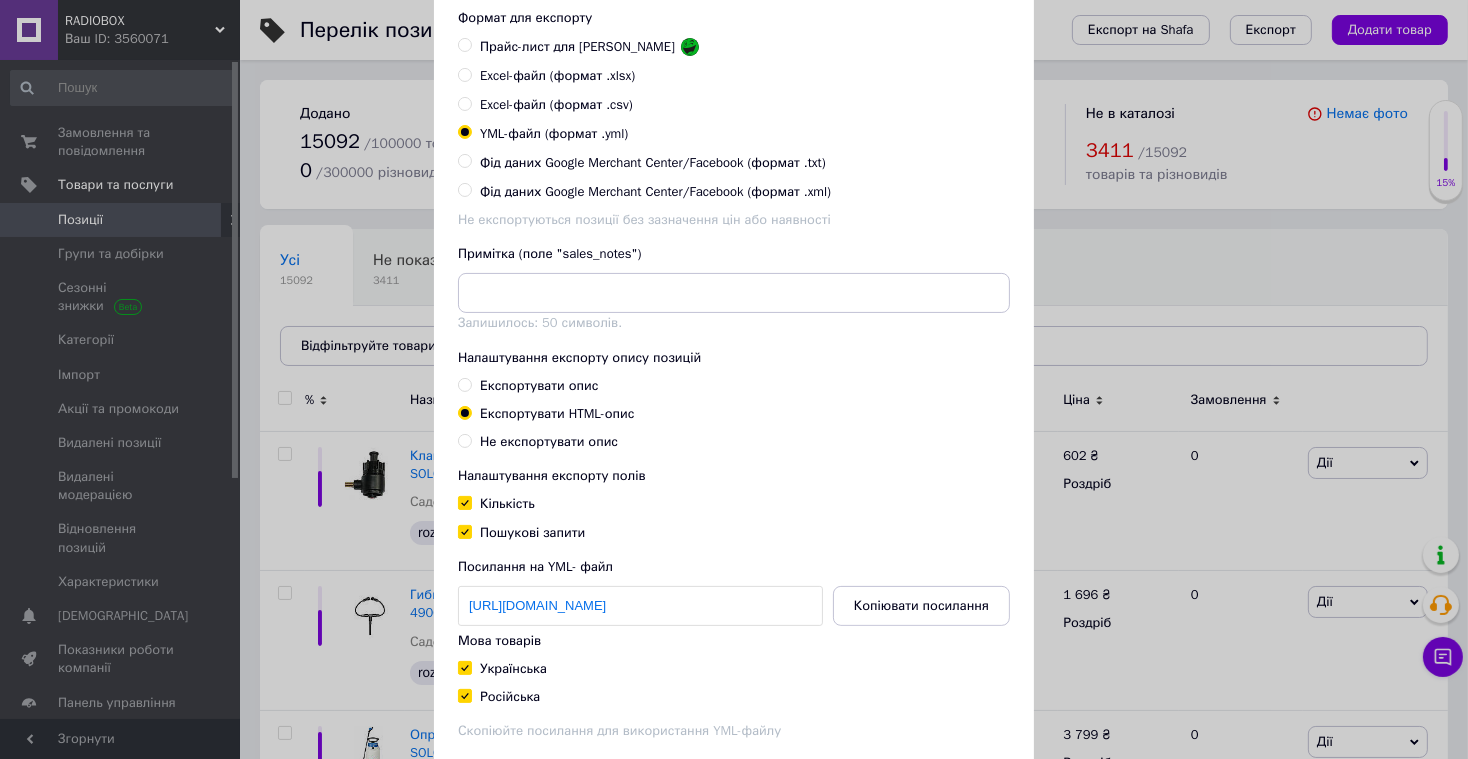 scroll, scrollTop: 0, scrollLeft: 0, axis: both 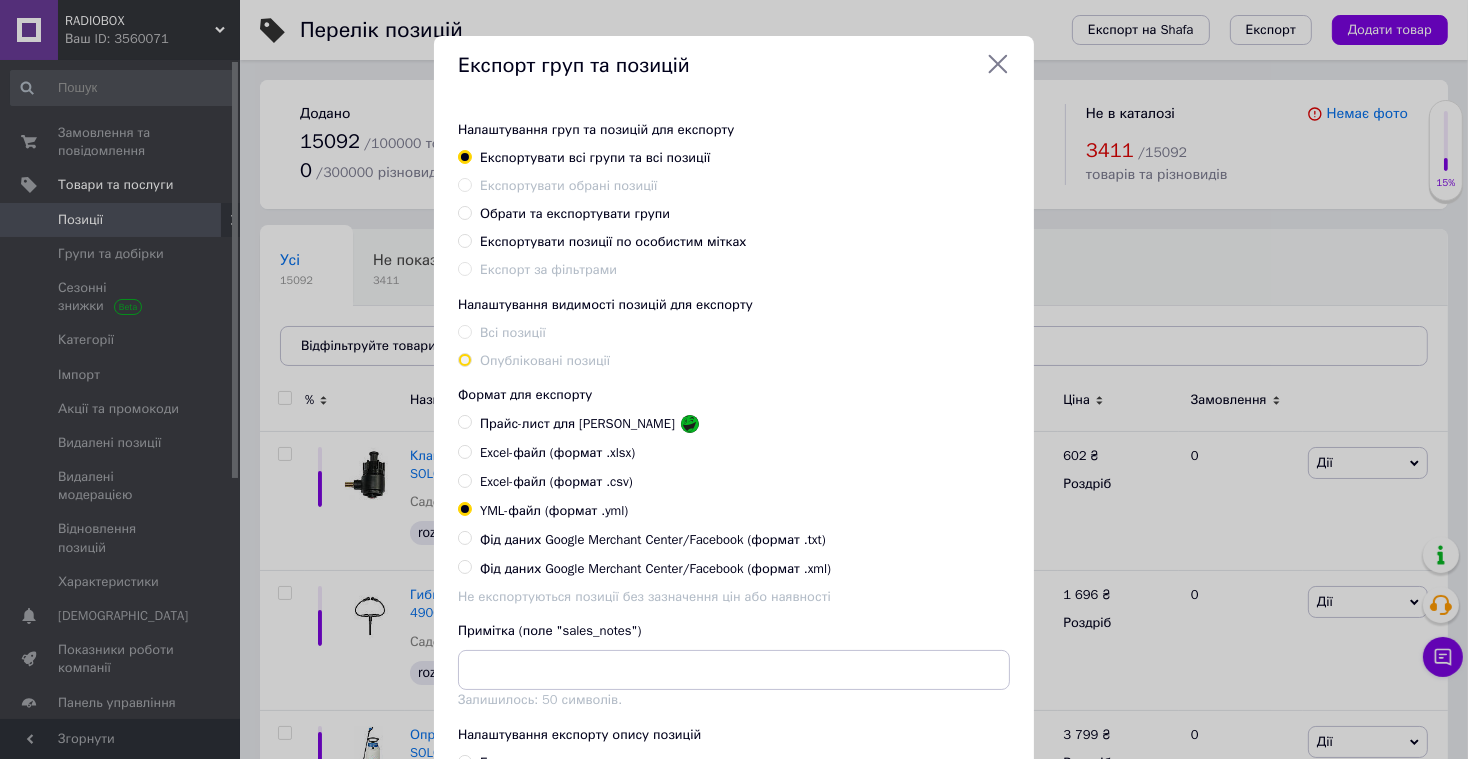 click 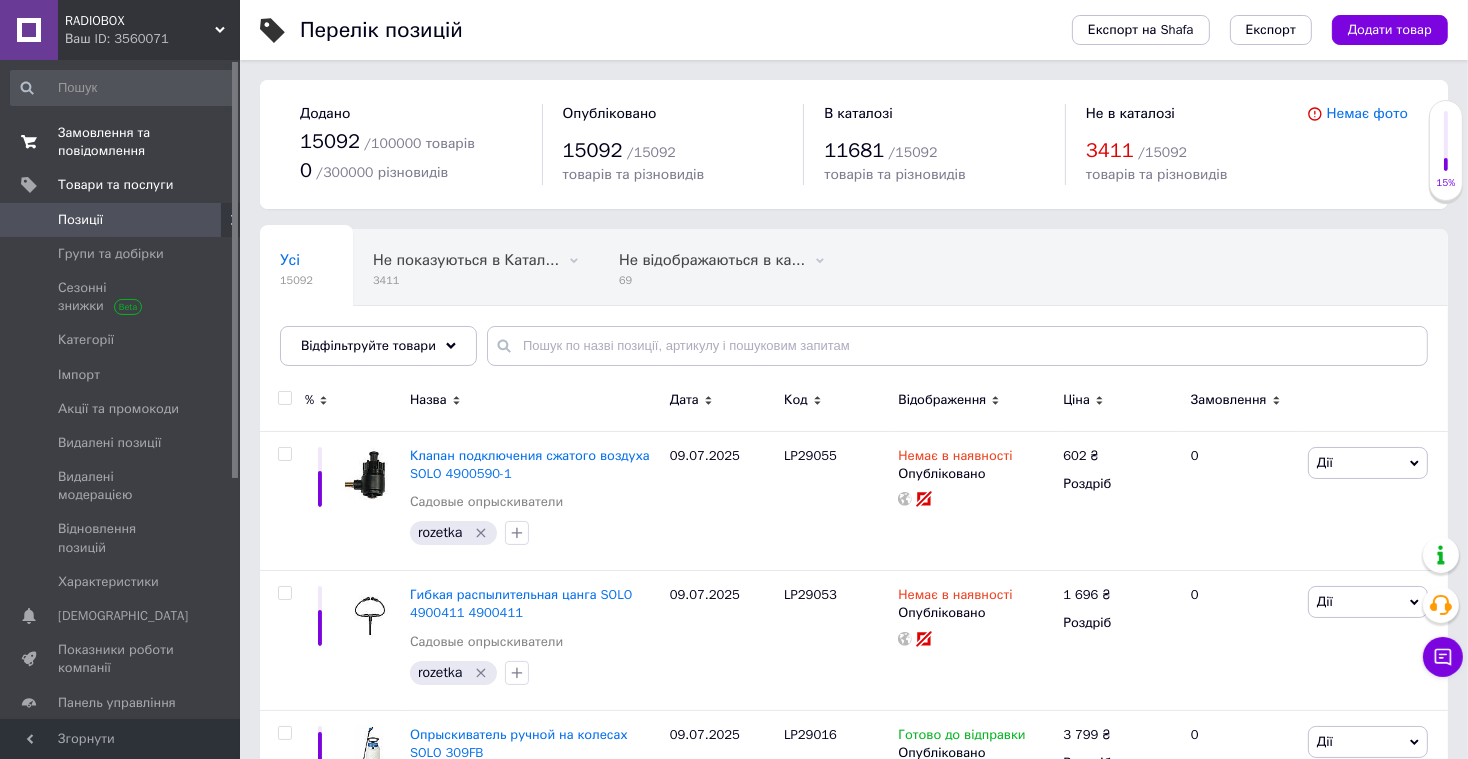 click on "Замовлення та повідомлення" at bounding box center [121, 142] 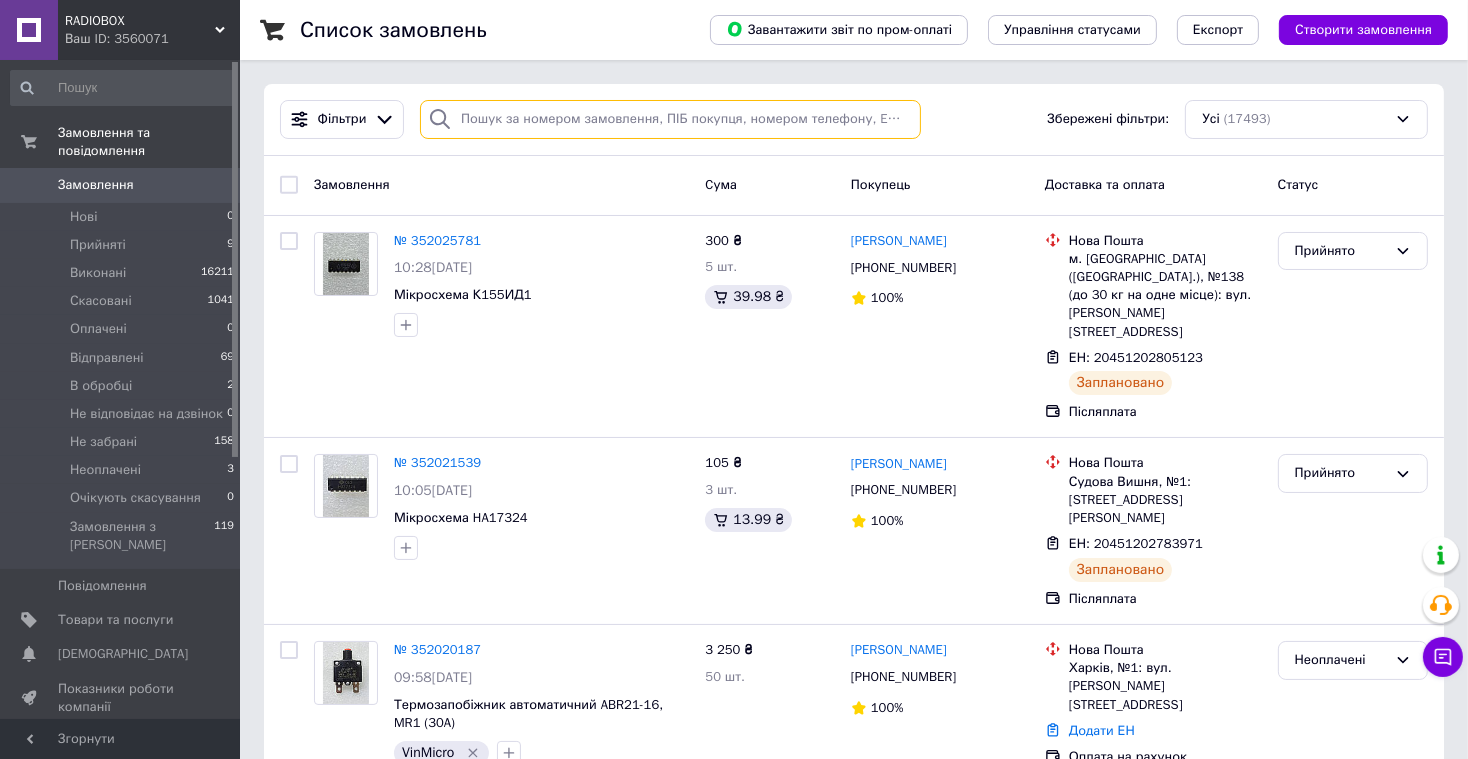 click at bounding box center (670, 119) 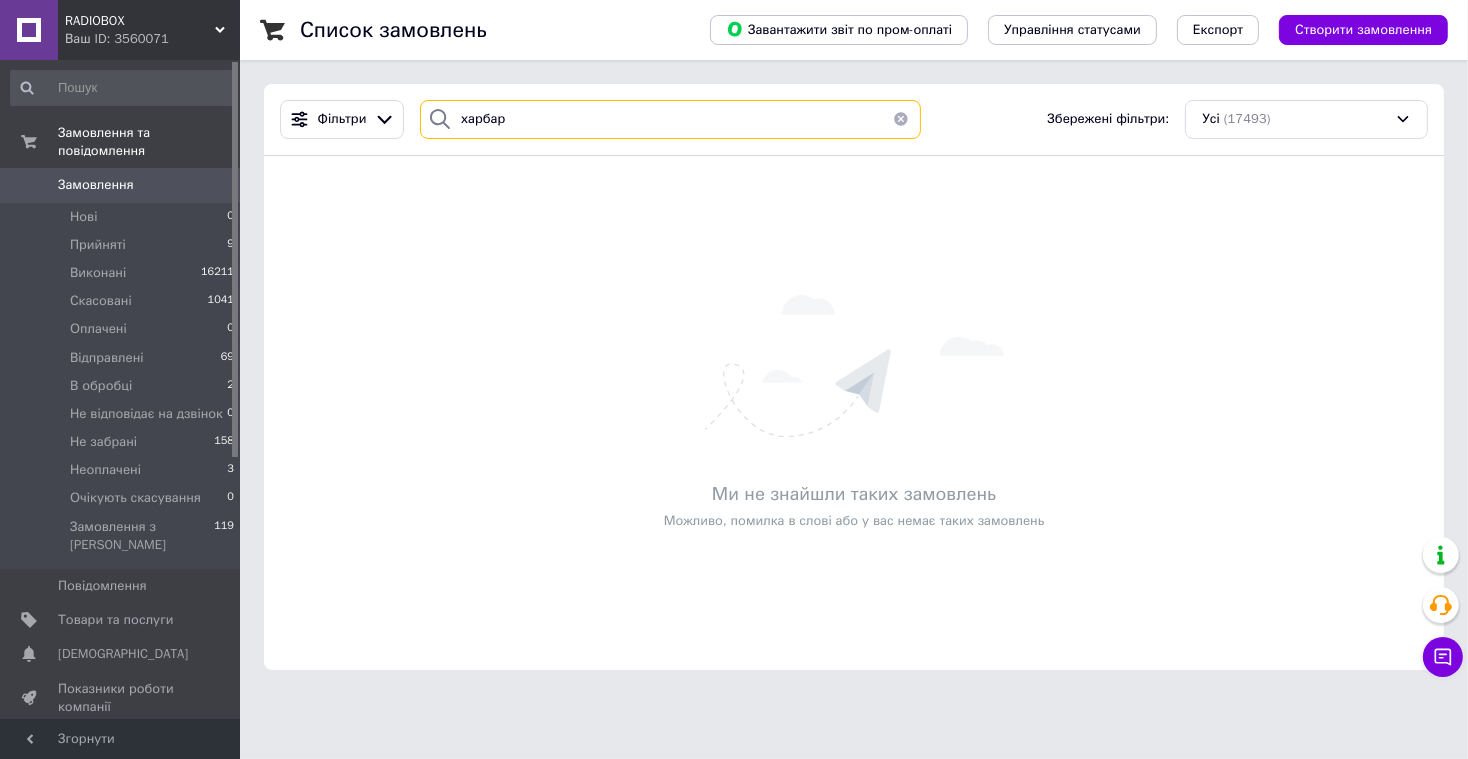 click on "харбар" at bounding box center [670, 119] 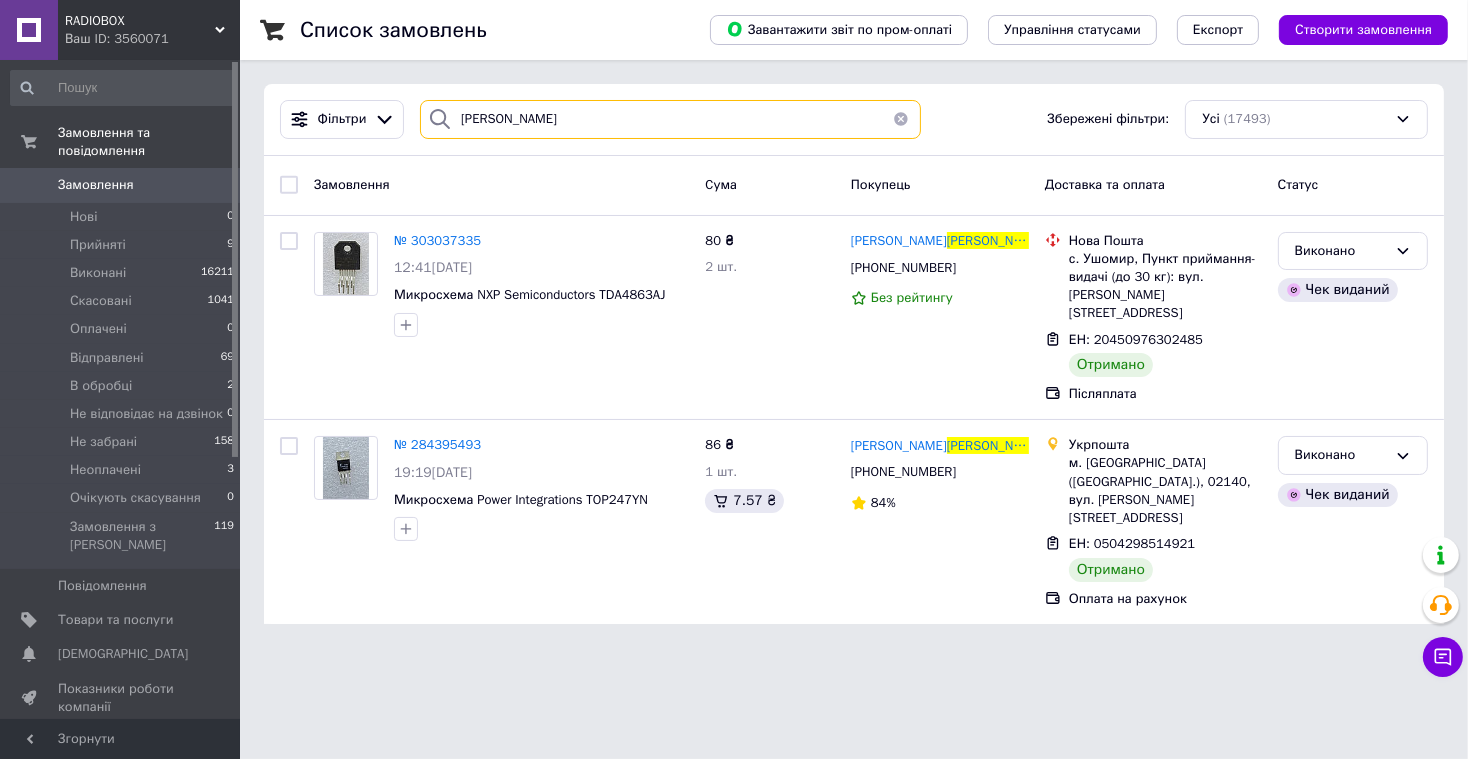click on "гарбар" at bounding box center (670, 119) 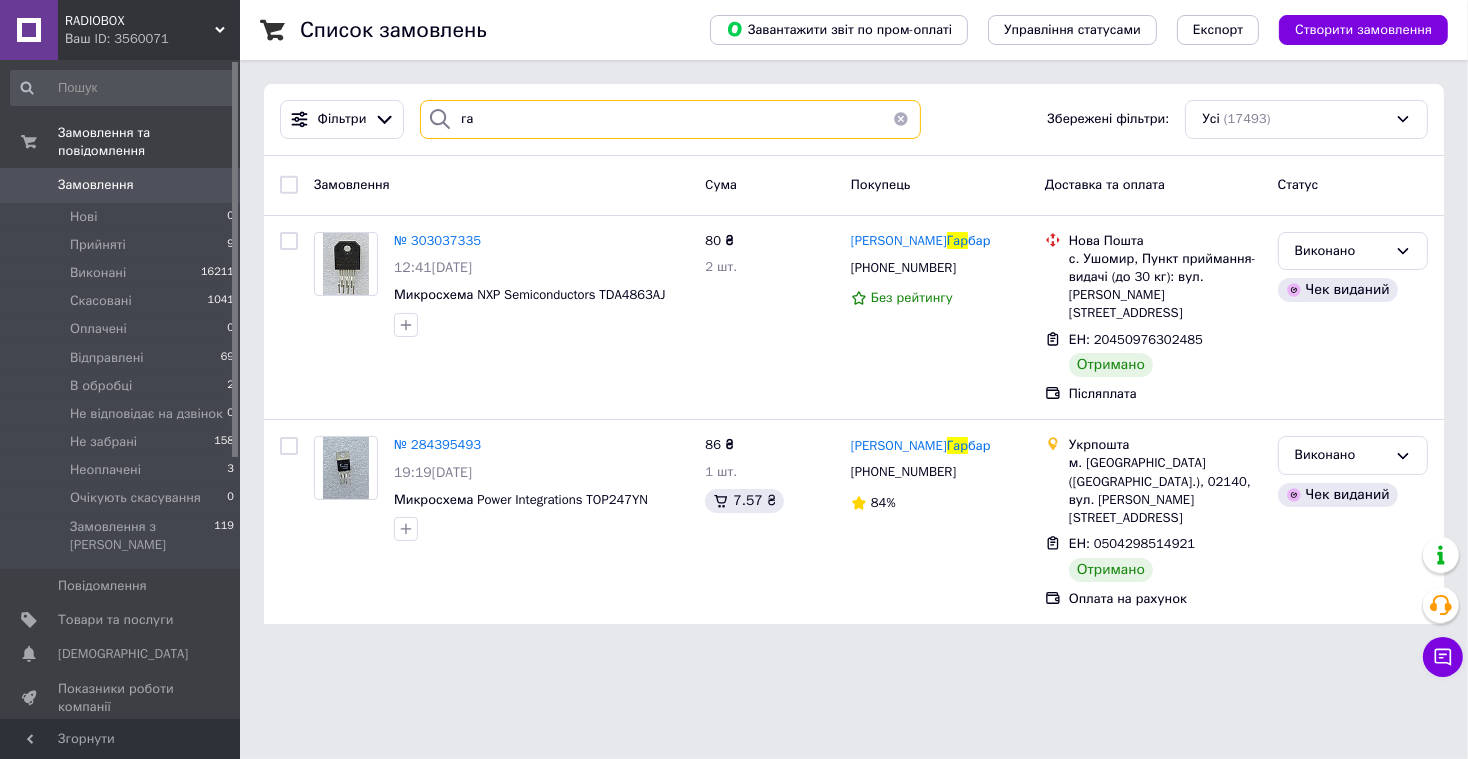 type on "г" 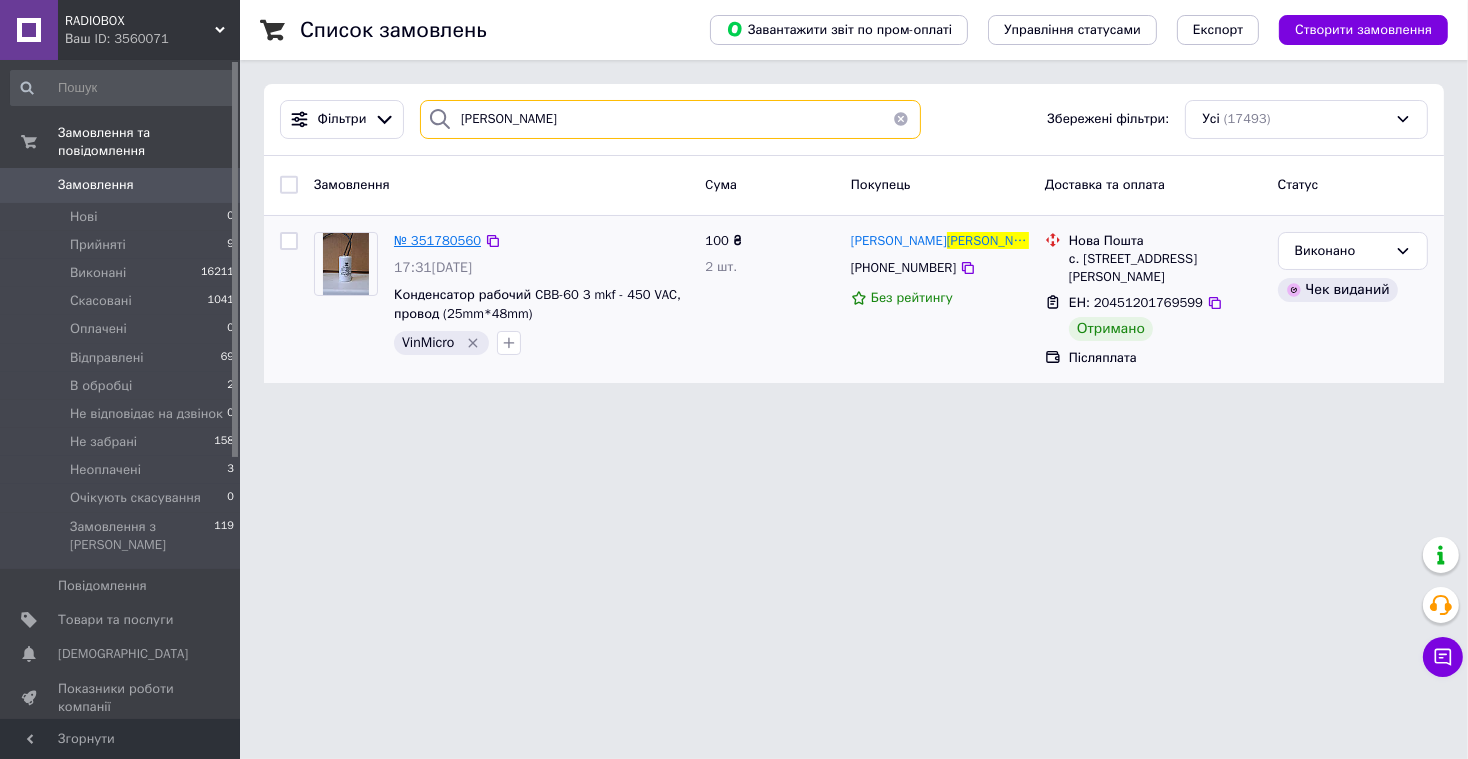 type on "скриннік" 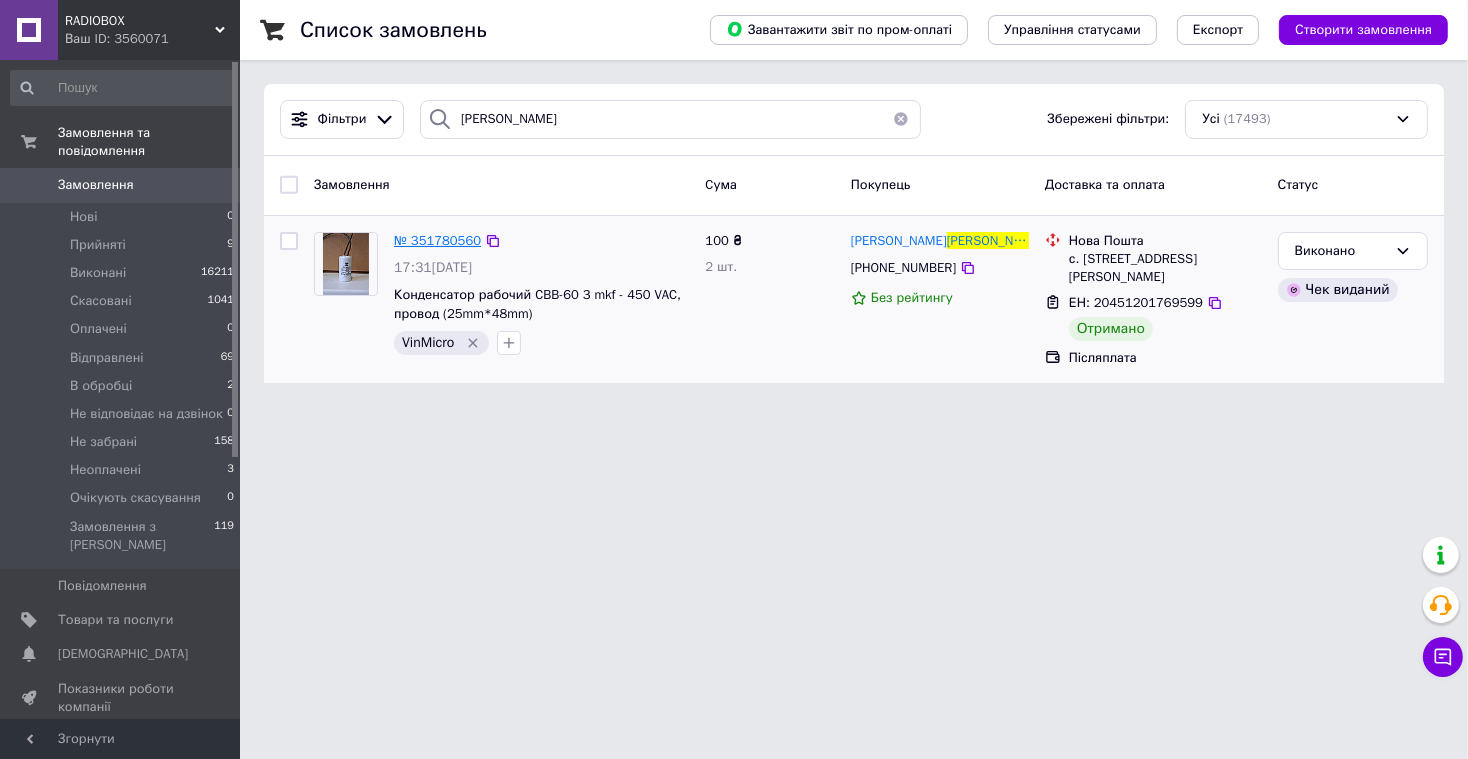 click on "№ 351780560" at bounding box center (437, 240) 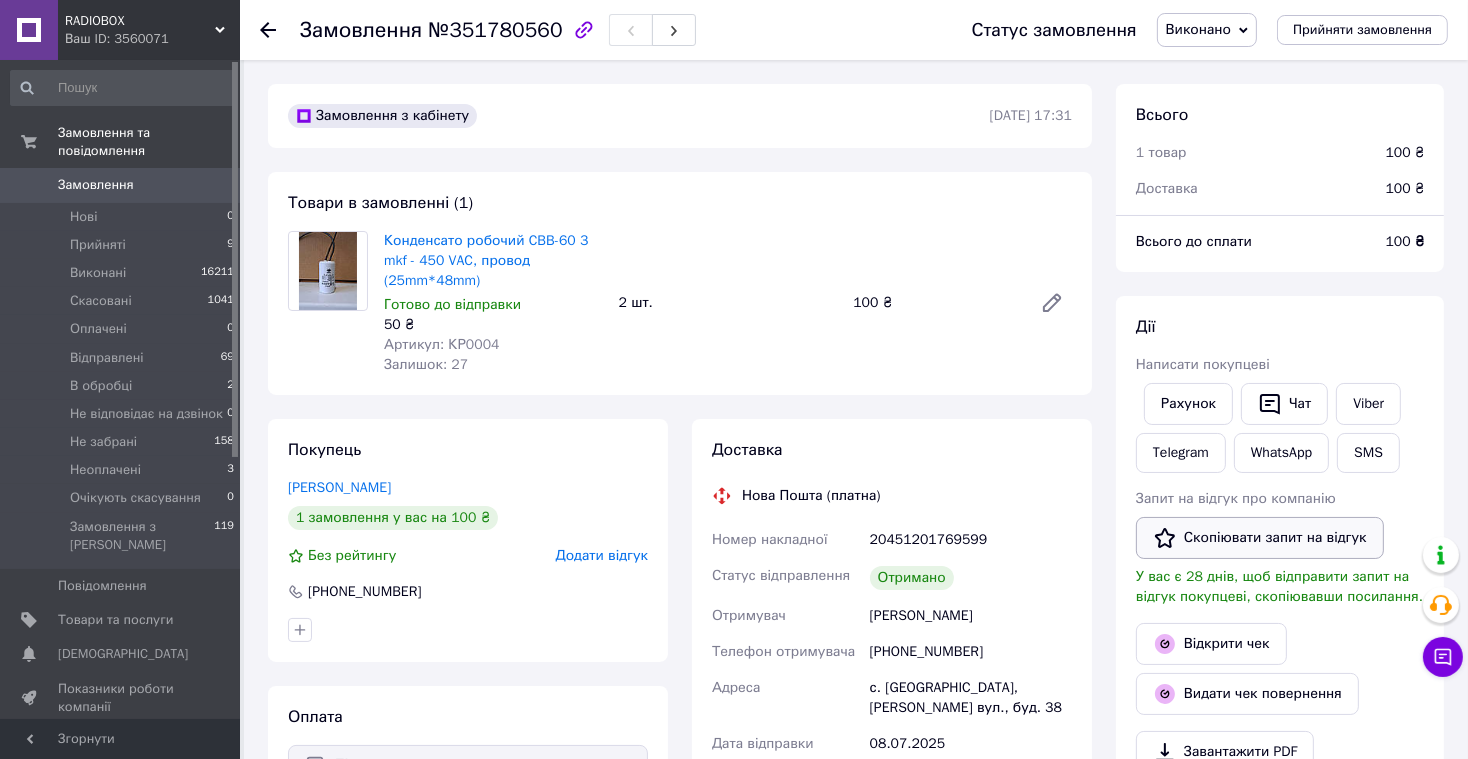 scroll, scrollTop: 108, scrollLeft: 0, axis: vertical 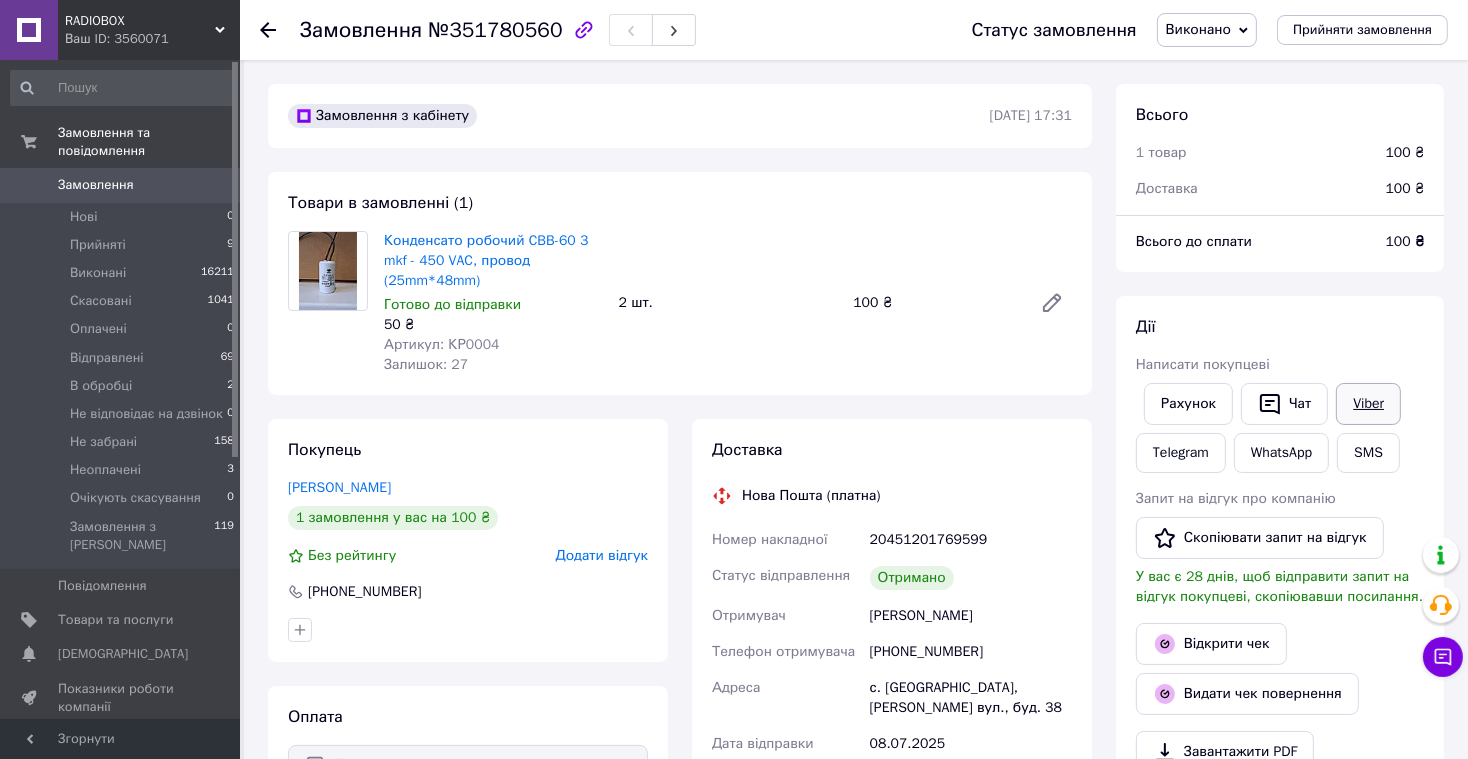 click on "Viber" at bounding box center (1368, 404) 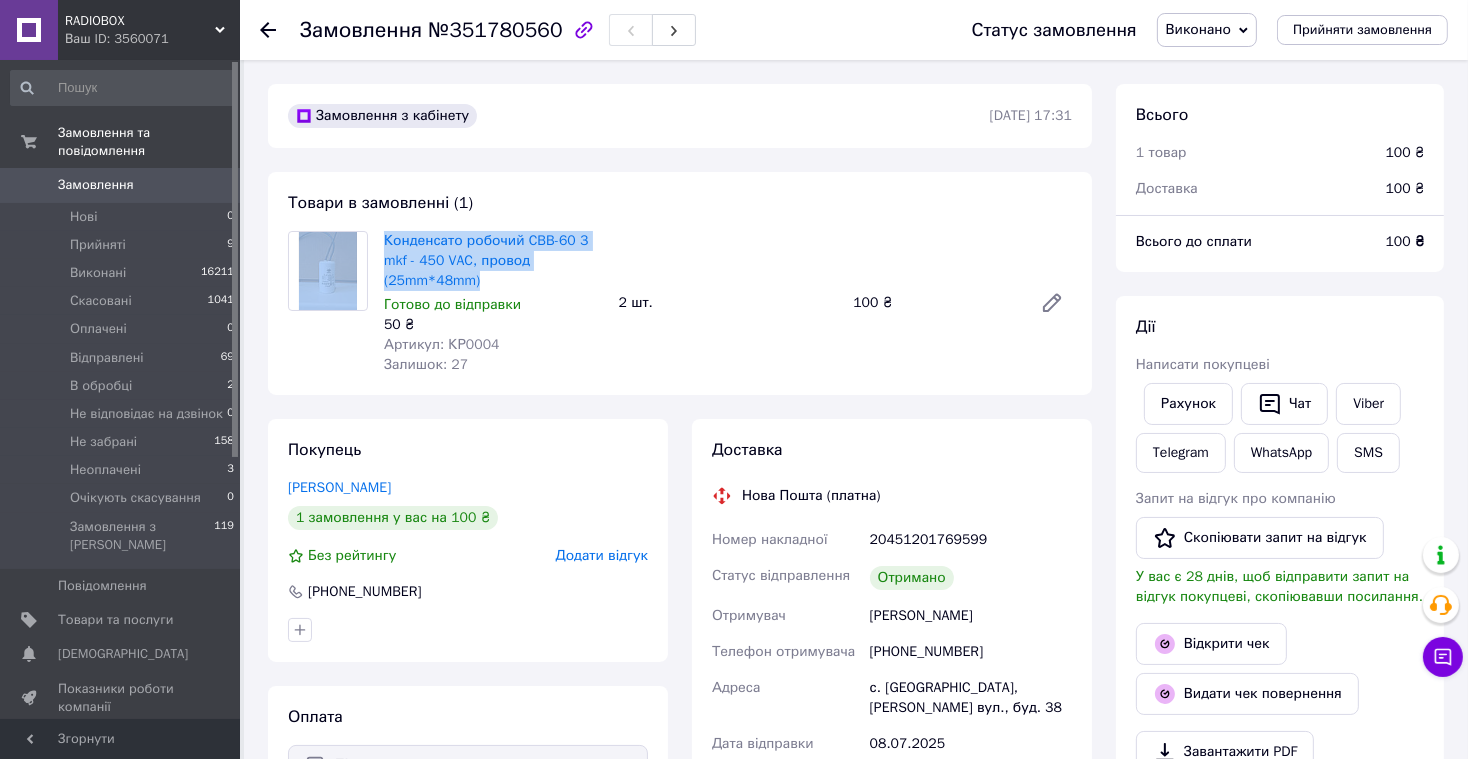 drag, startPoint x: 502, startPoint y: 290, endPoint x: 372, endPoint y: 244, distance: 137.89851 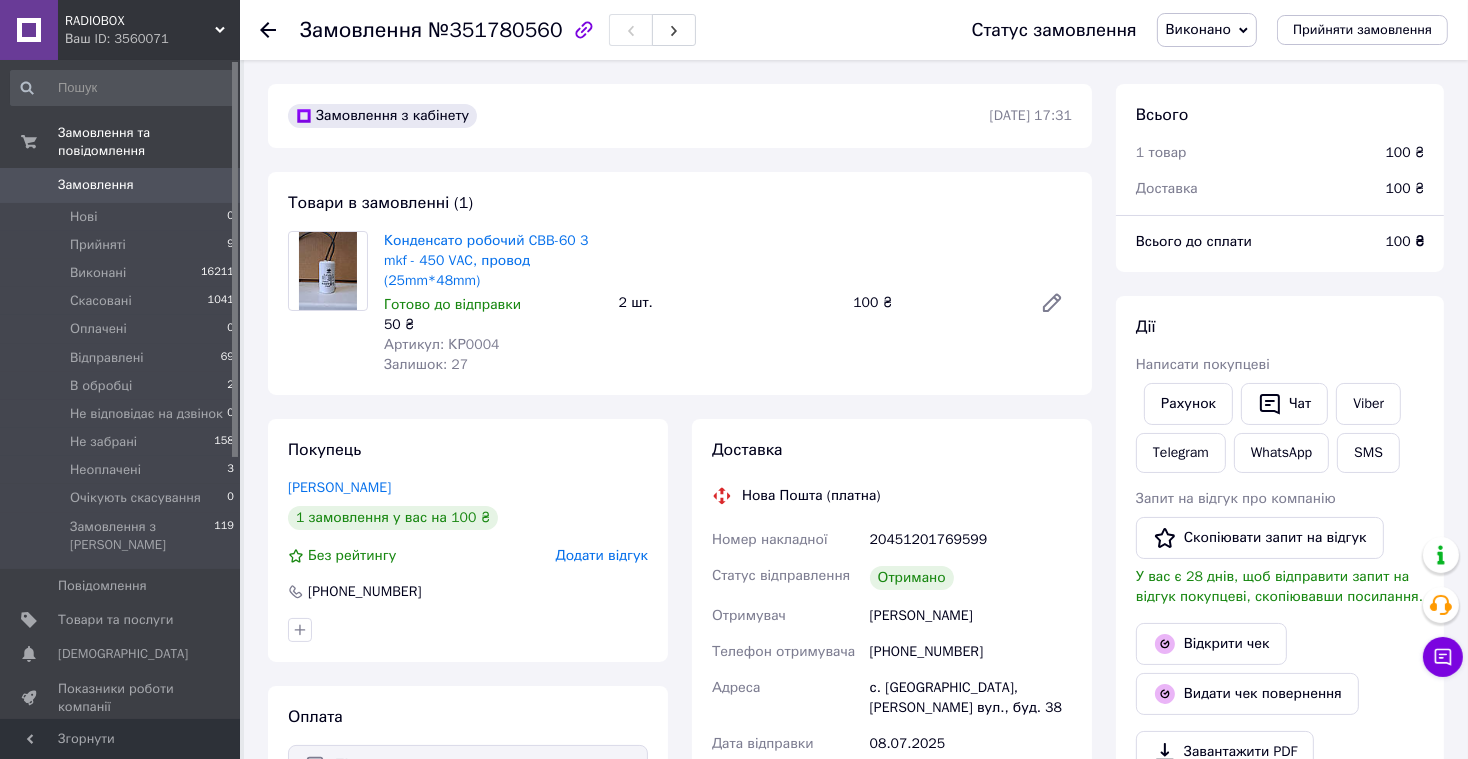 click on "Готово до відправки" at bounding box center (493, 305) 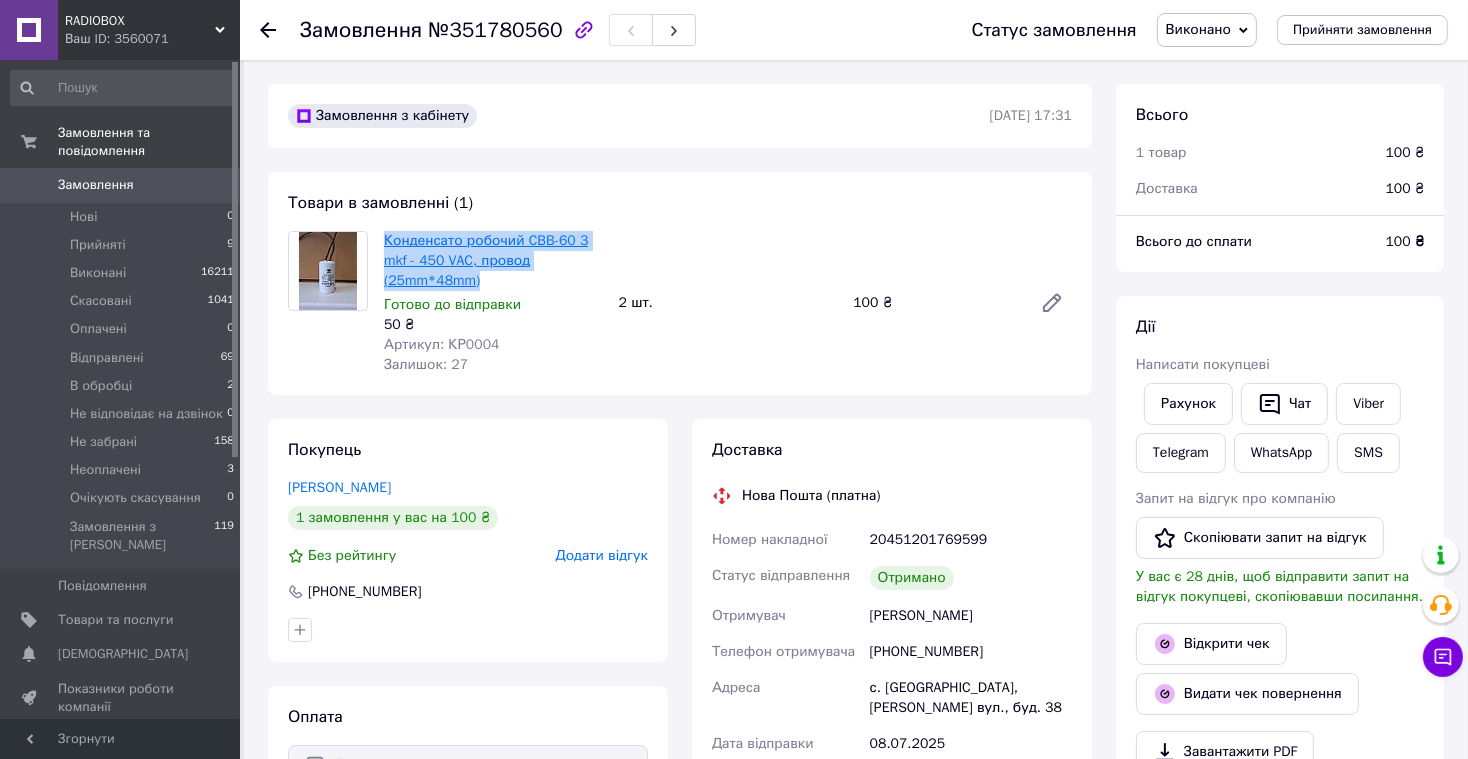 drag, startPoint x: 485, startPoint y: 284, endPoint x: 388, endPoint y: 243, distance: 105.30907 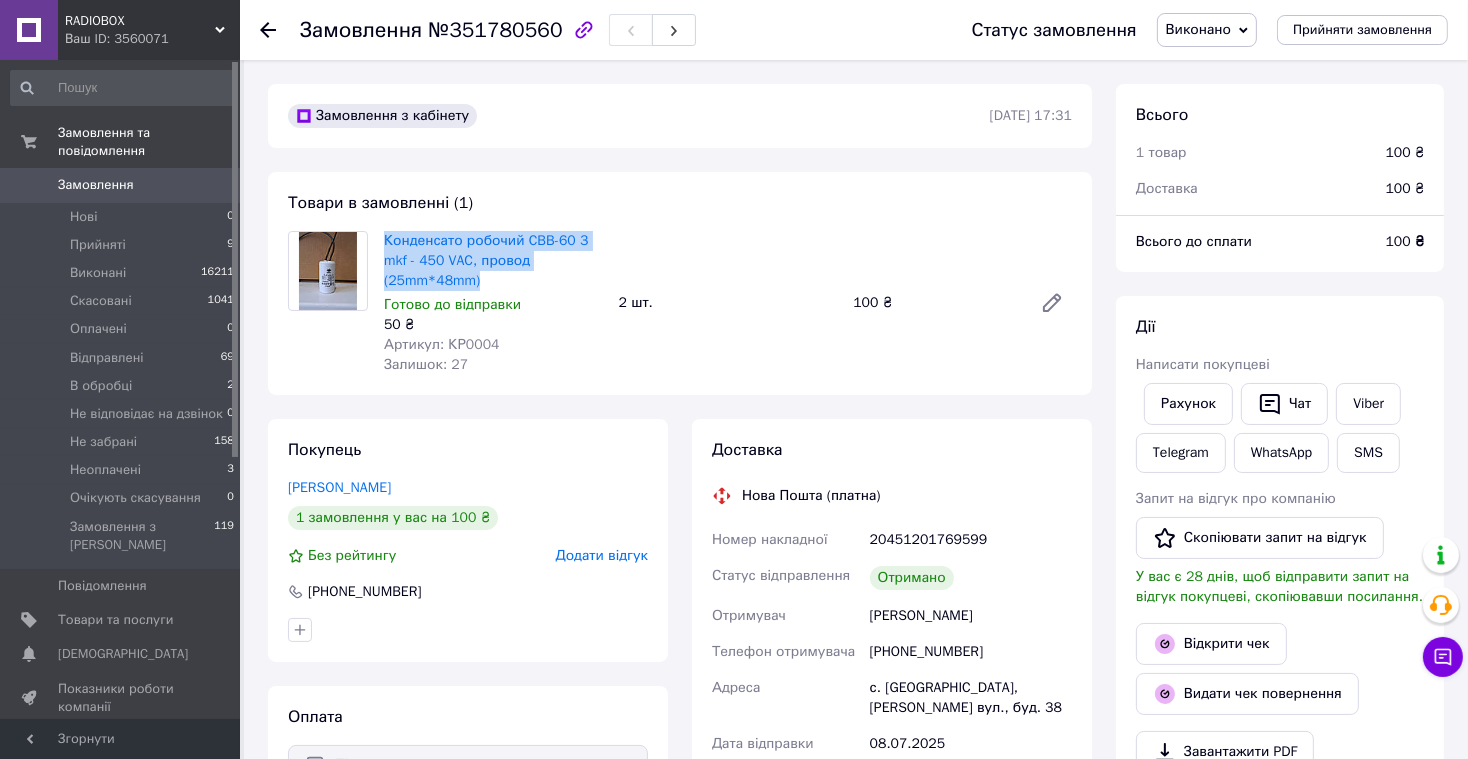 copy on "Конденсато робочий CBB-60 3 mkf - 450 VAC, провод (25mm*48mm)" 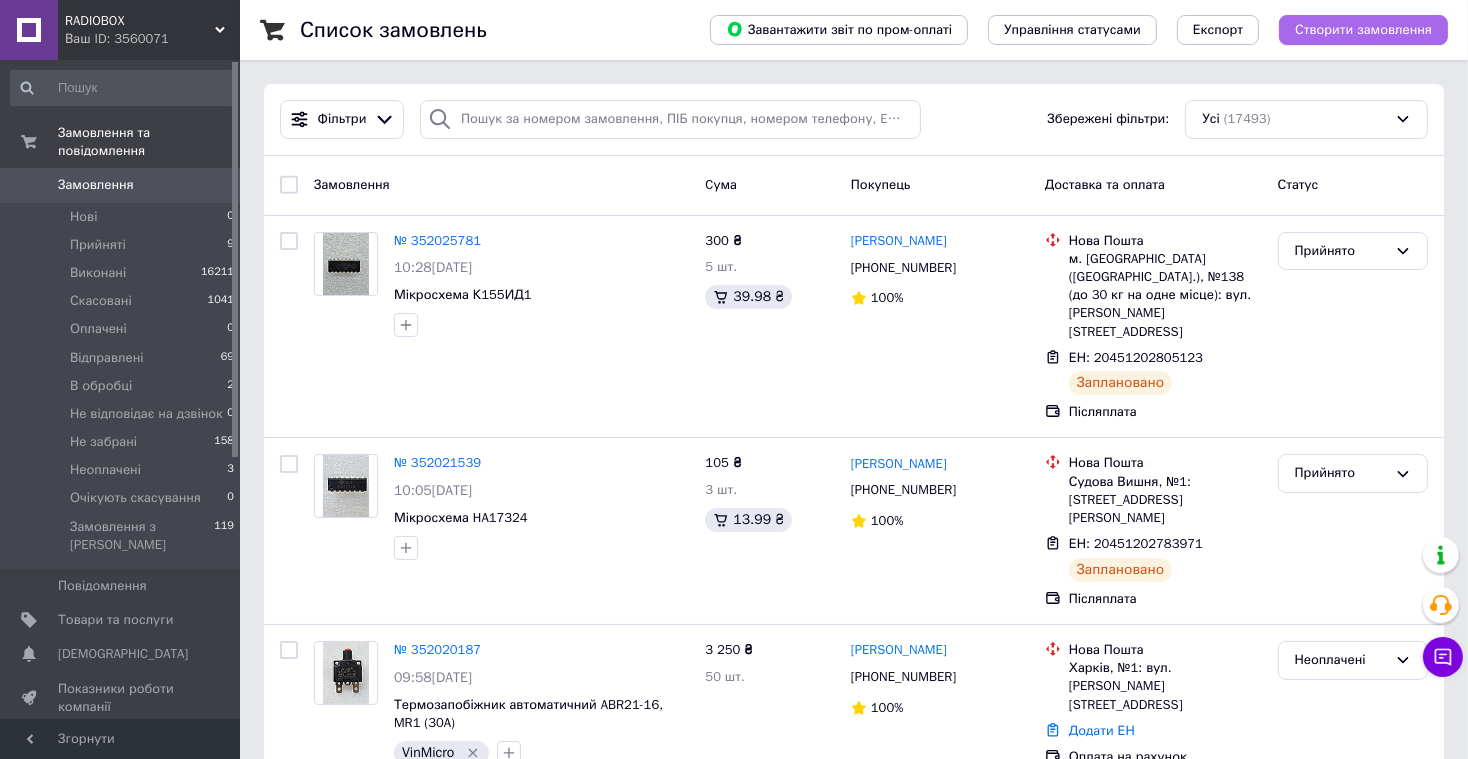 click on "Створити замовлення" at bounding box center (1363, 30) 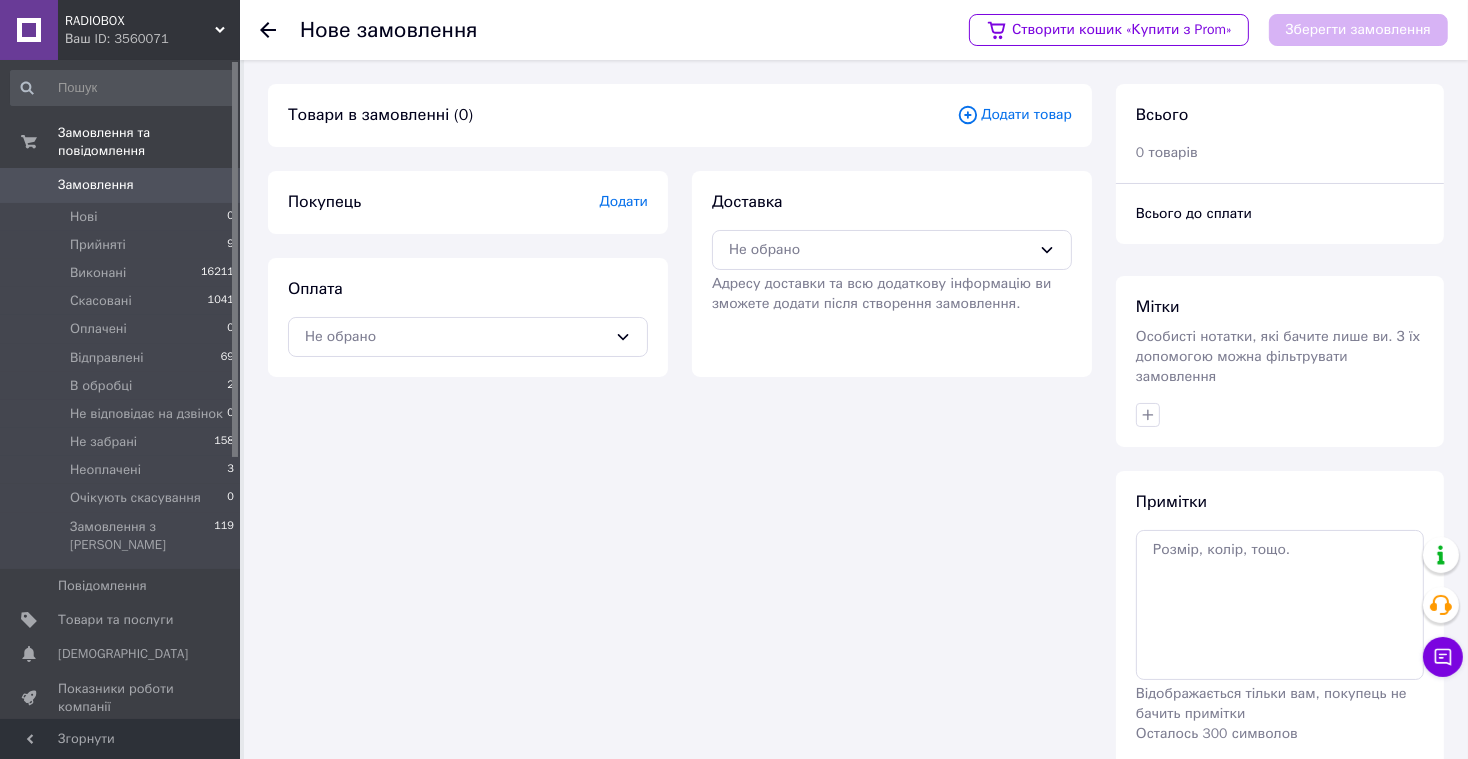 click on "Додати товар" at bounding box center [1014, 115] 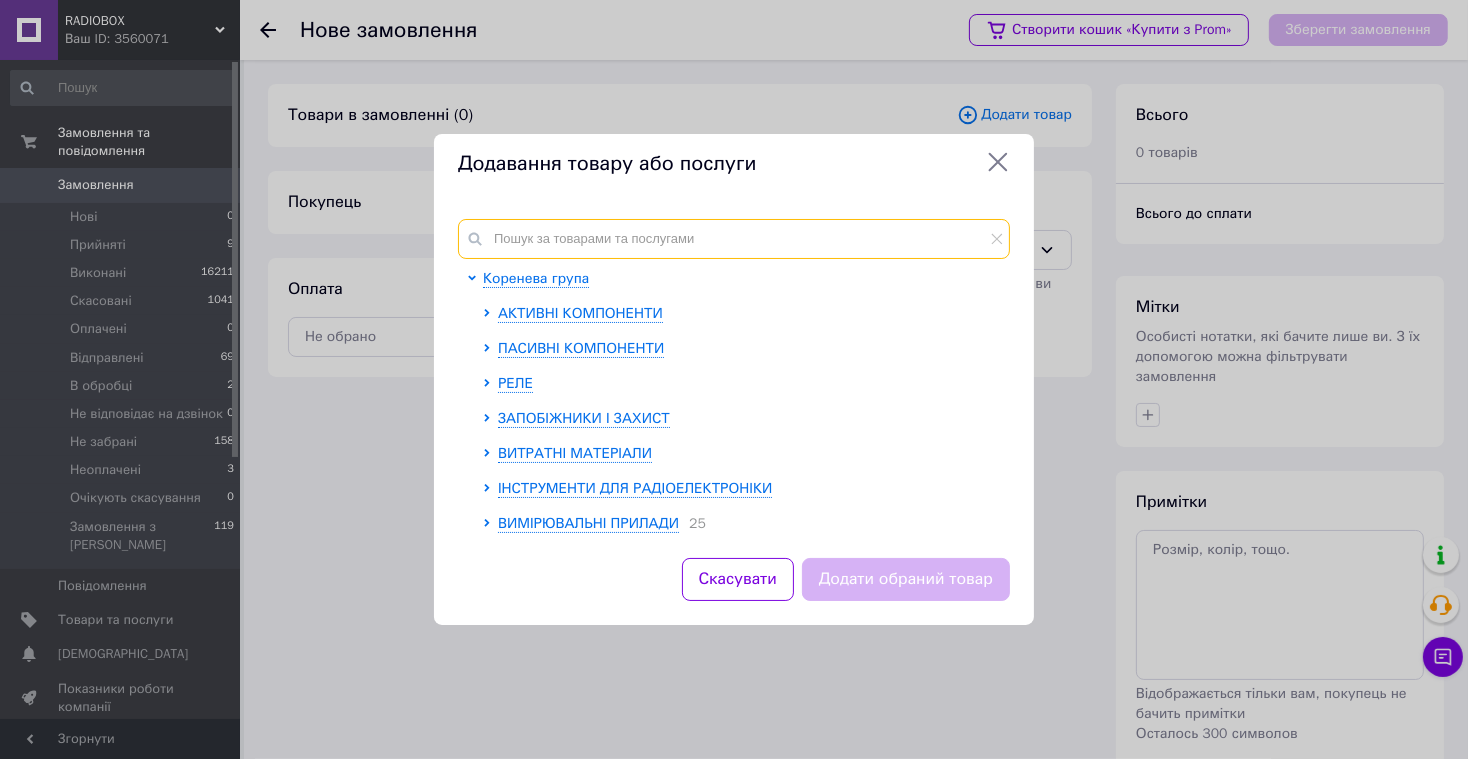 click at bounding box center (734, 239) 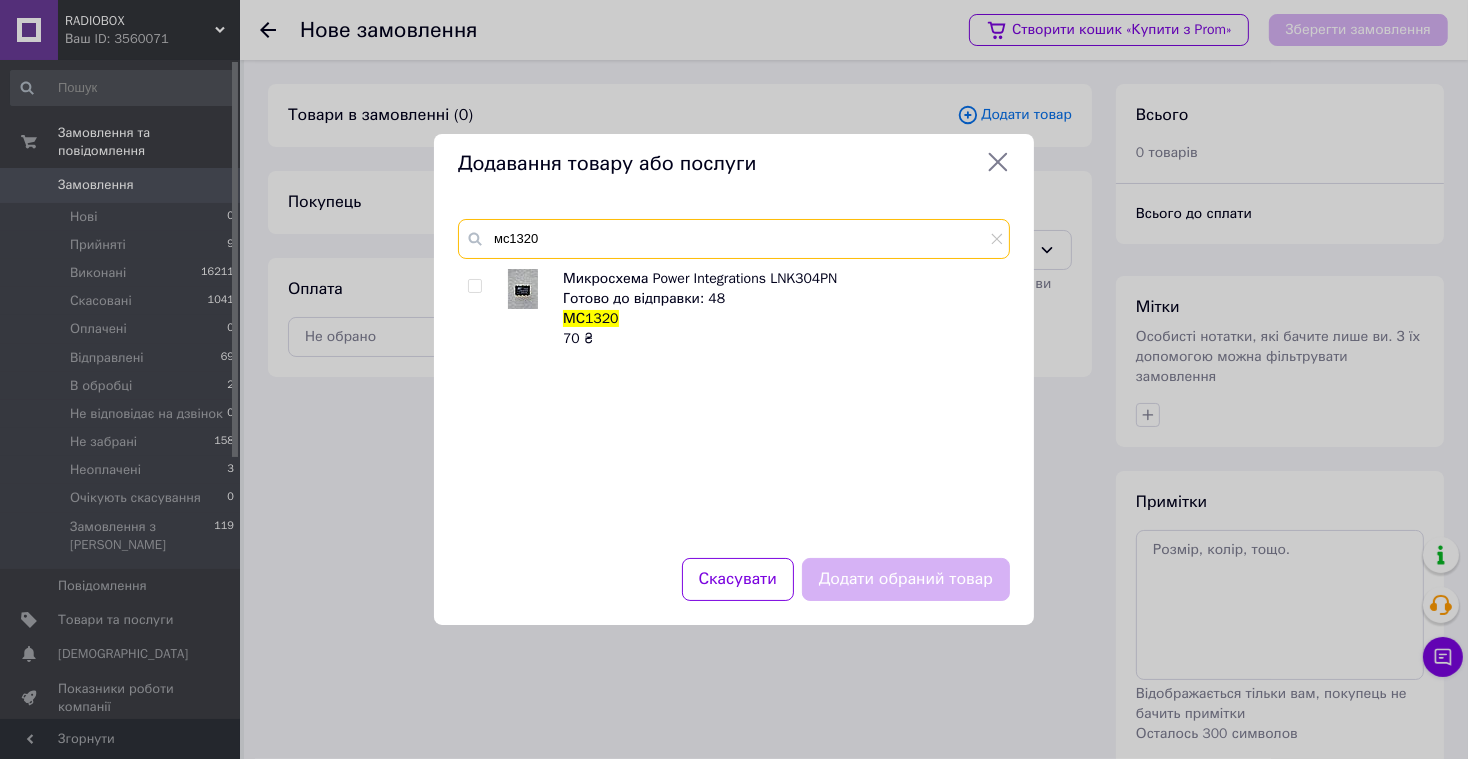 type on "мс1320" 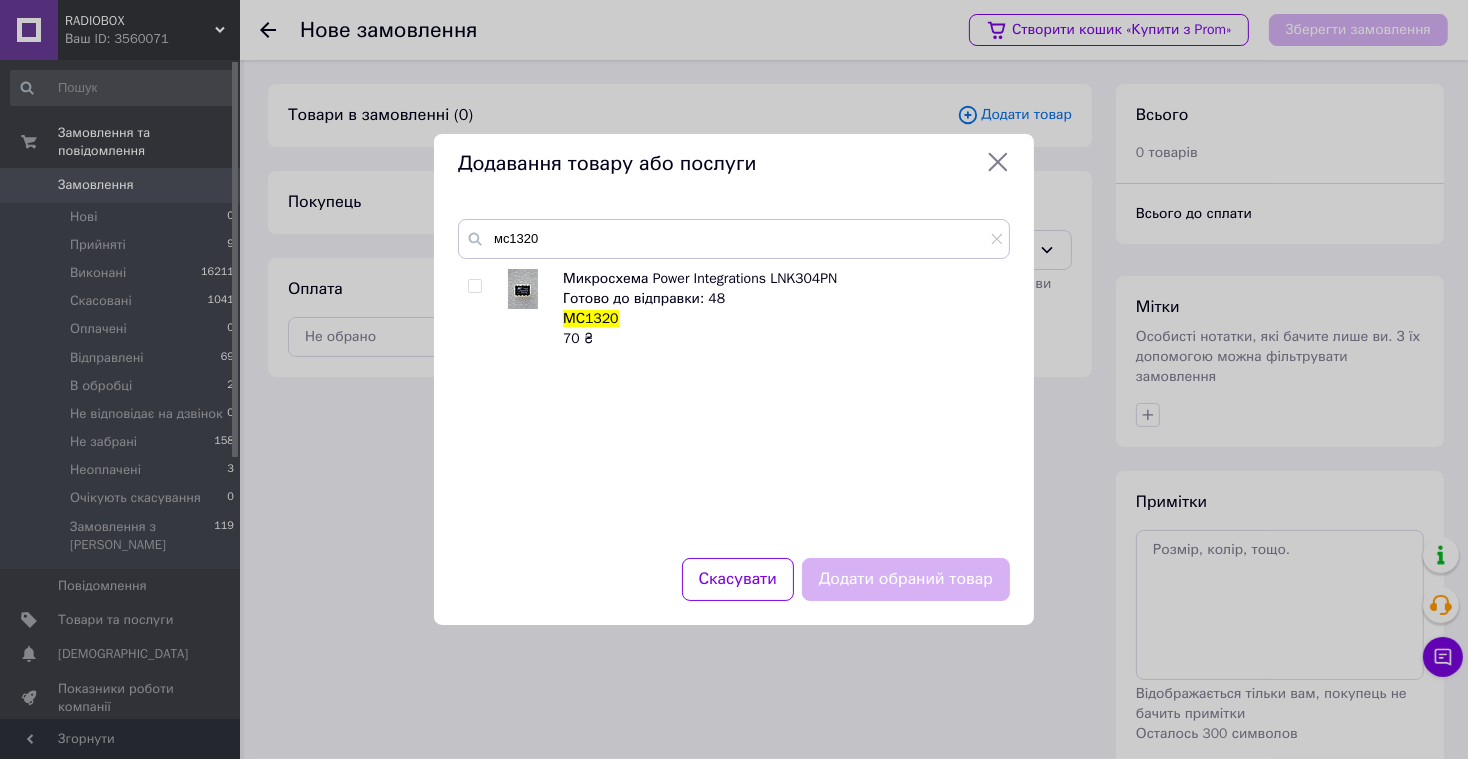 click at bounding box center [475, 286] 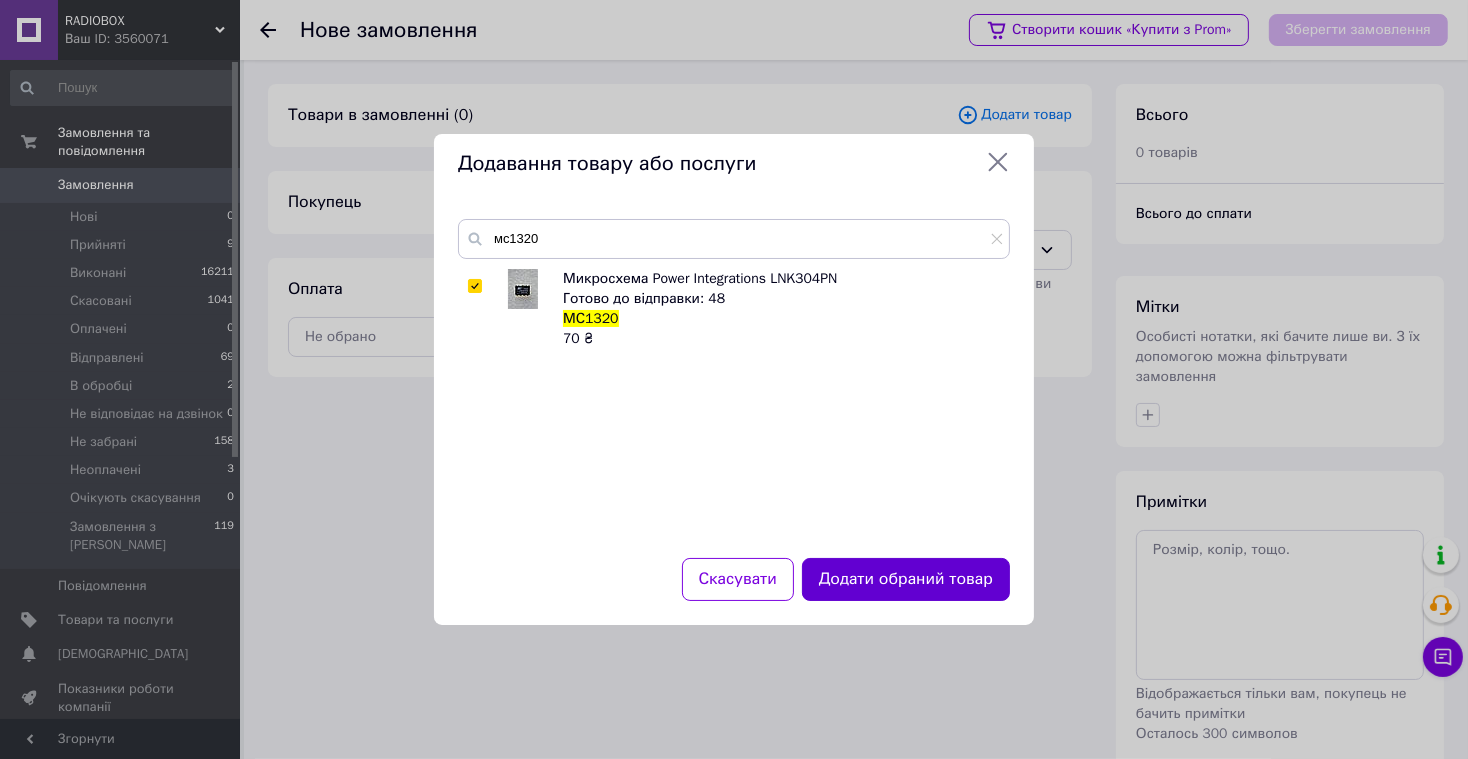 click on "Додати обраний товар" at bounding box center [906, 579] 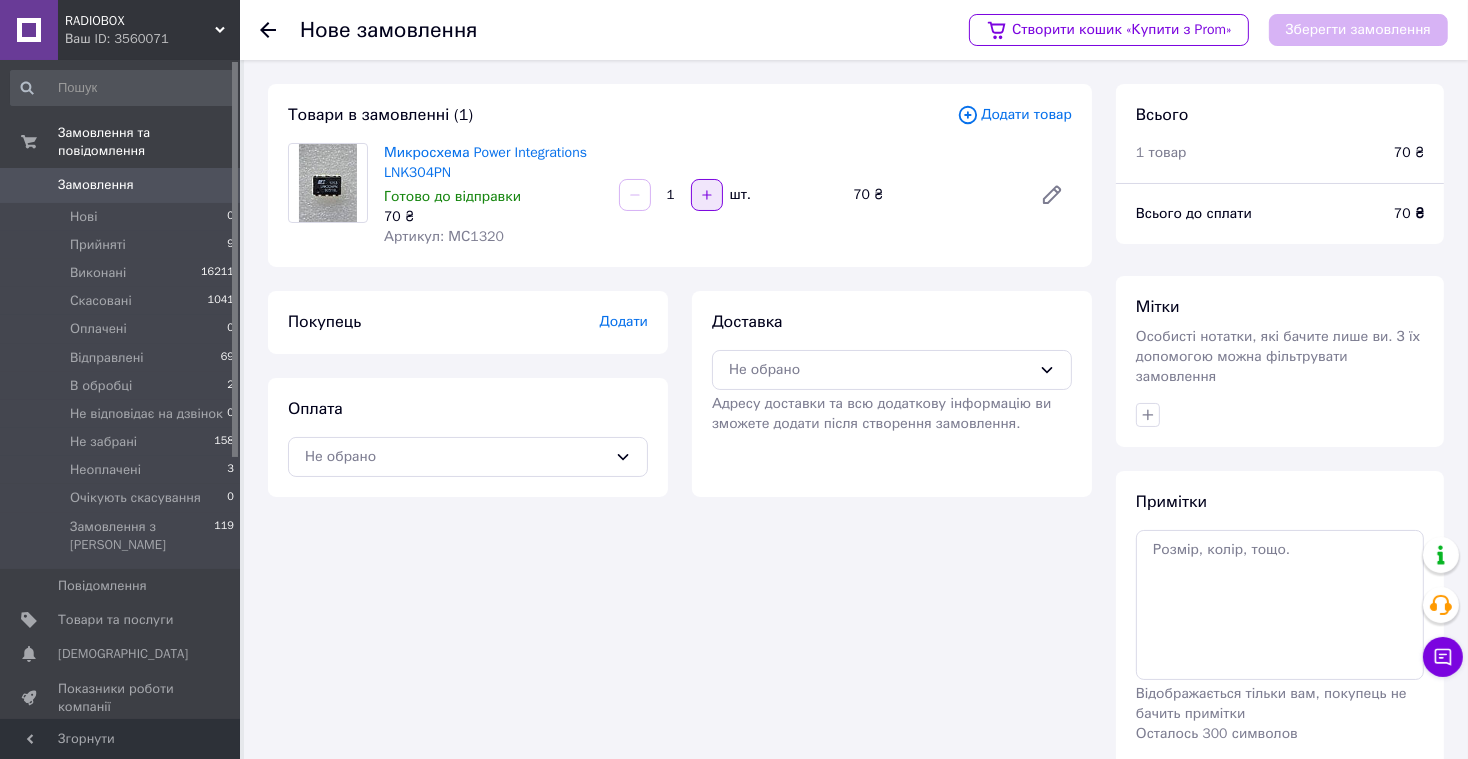 click 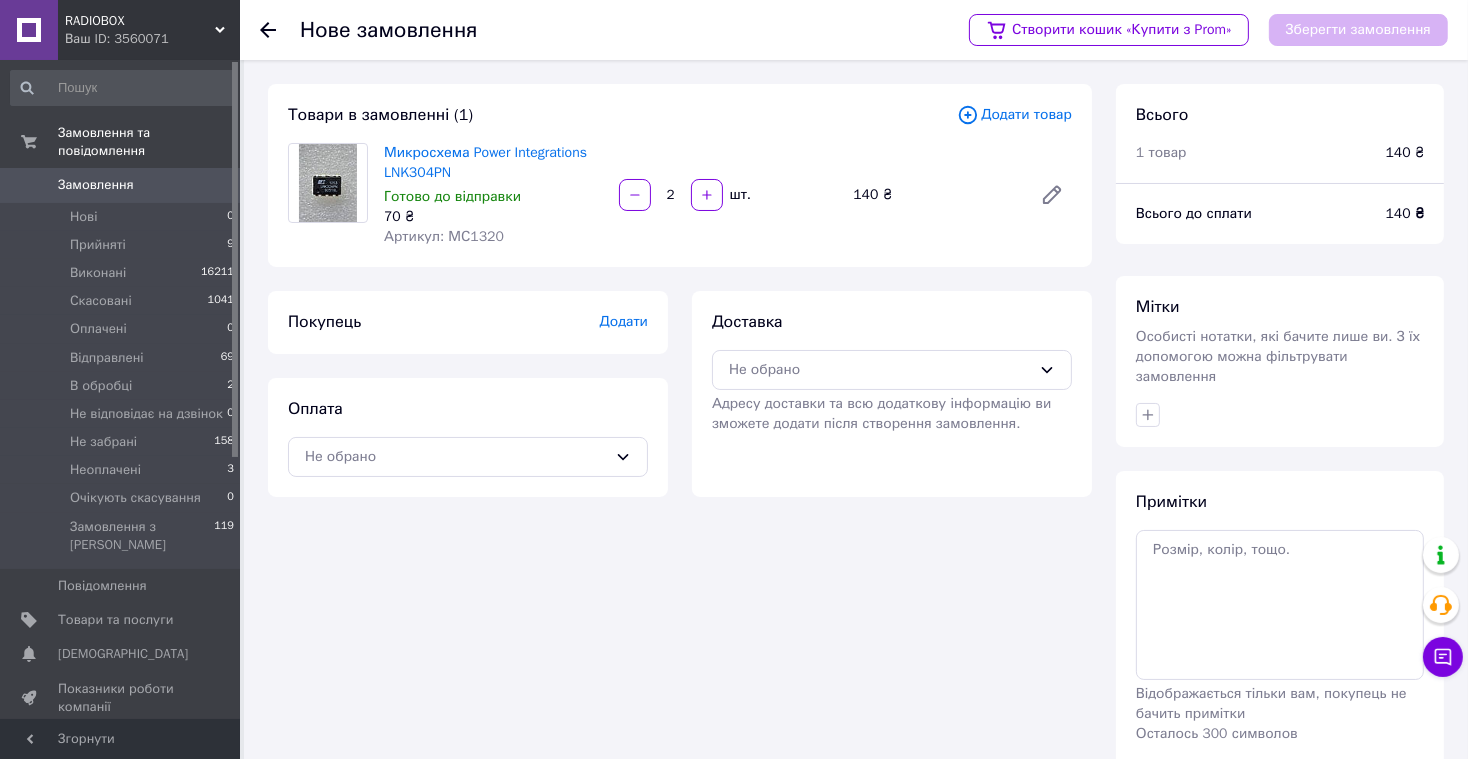 click on "Додати товар" at bounding box center (1014, 115) 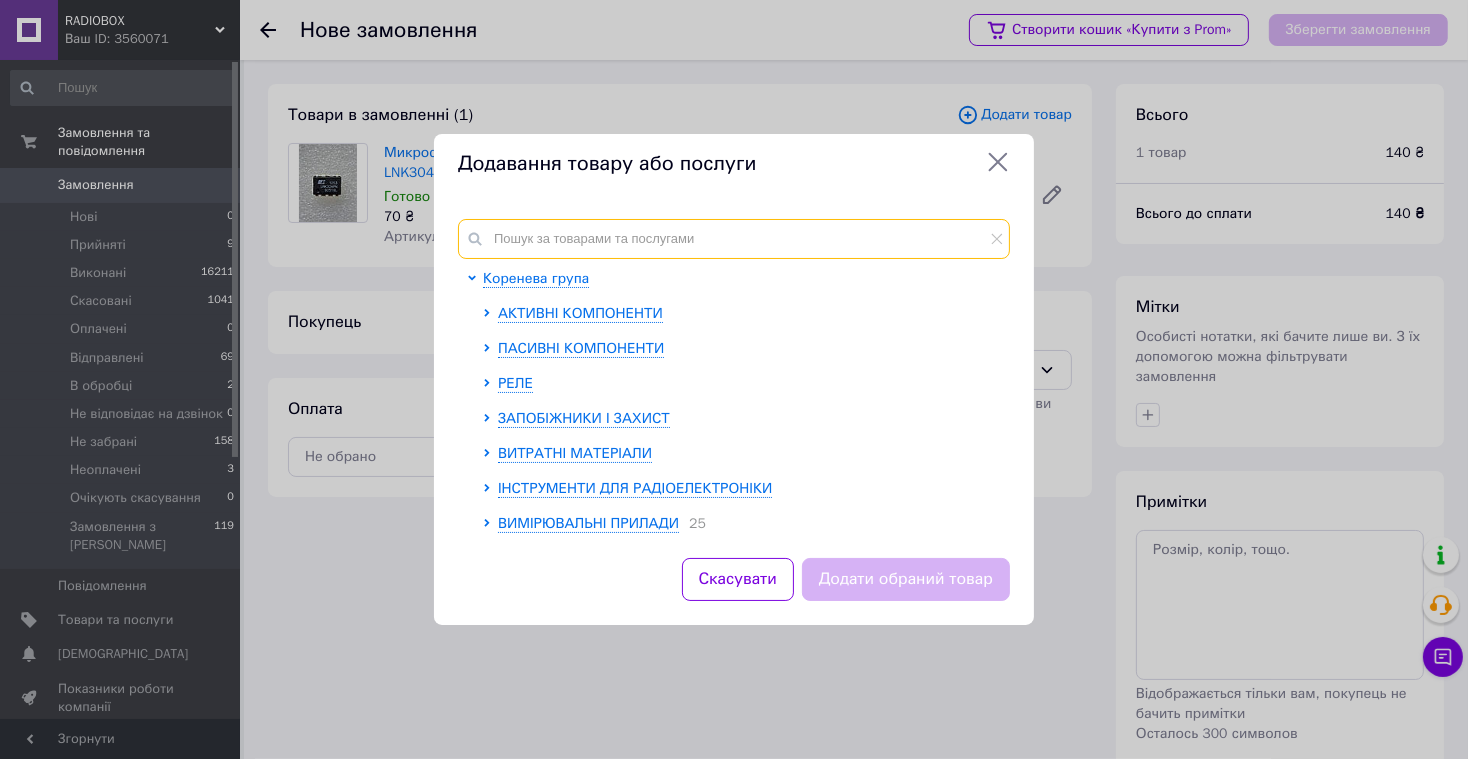 click at bounding box center (734, 239) 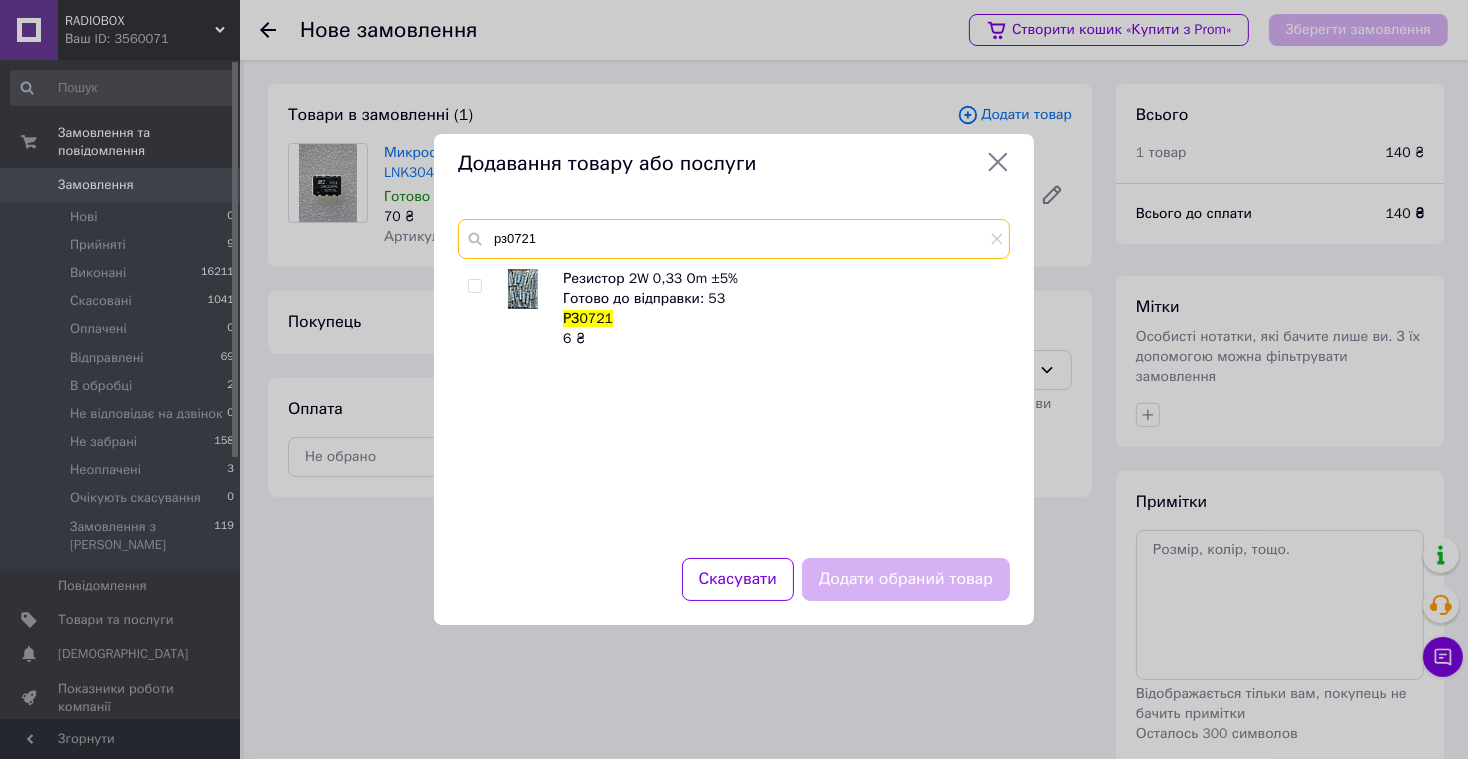 type on "рз0721" 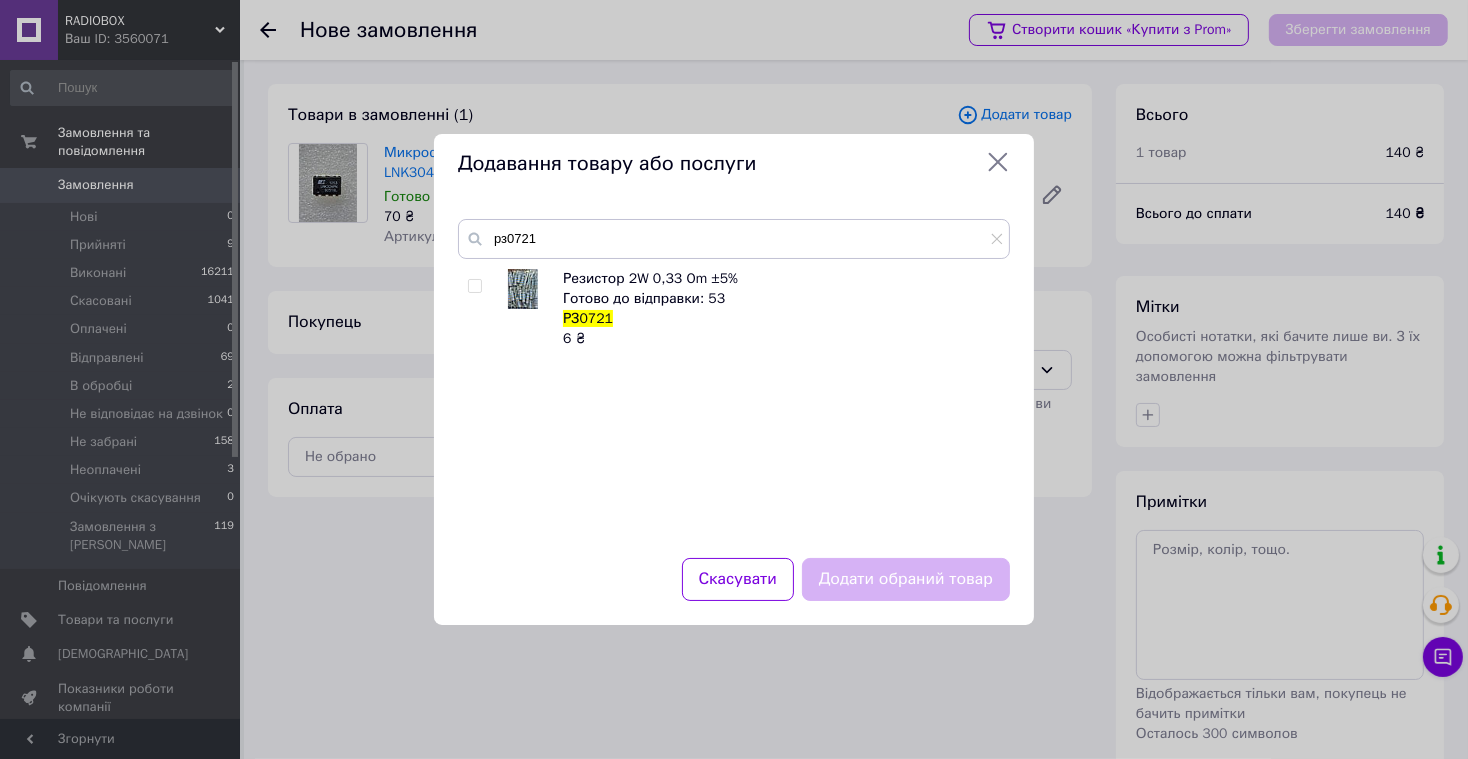 click at bounding box center [475, 286] 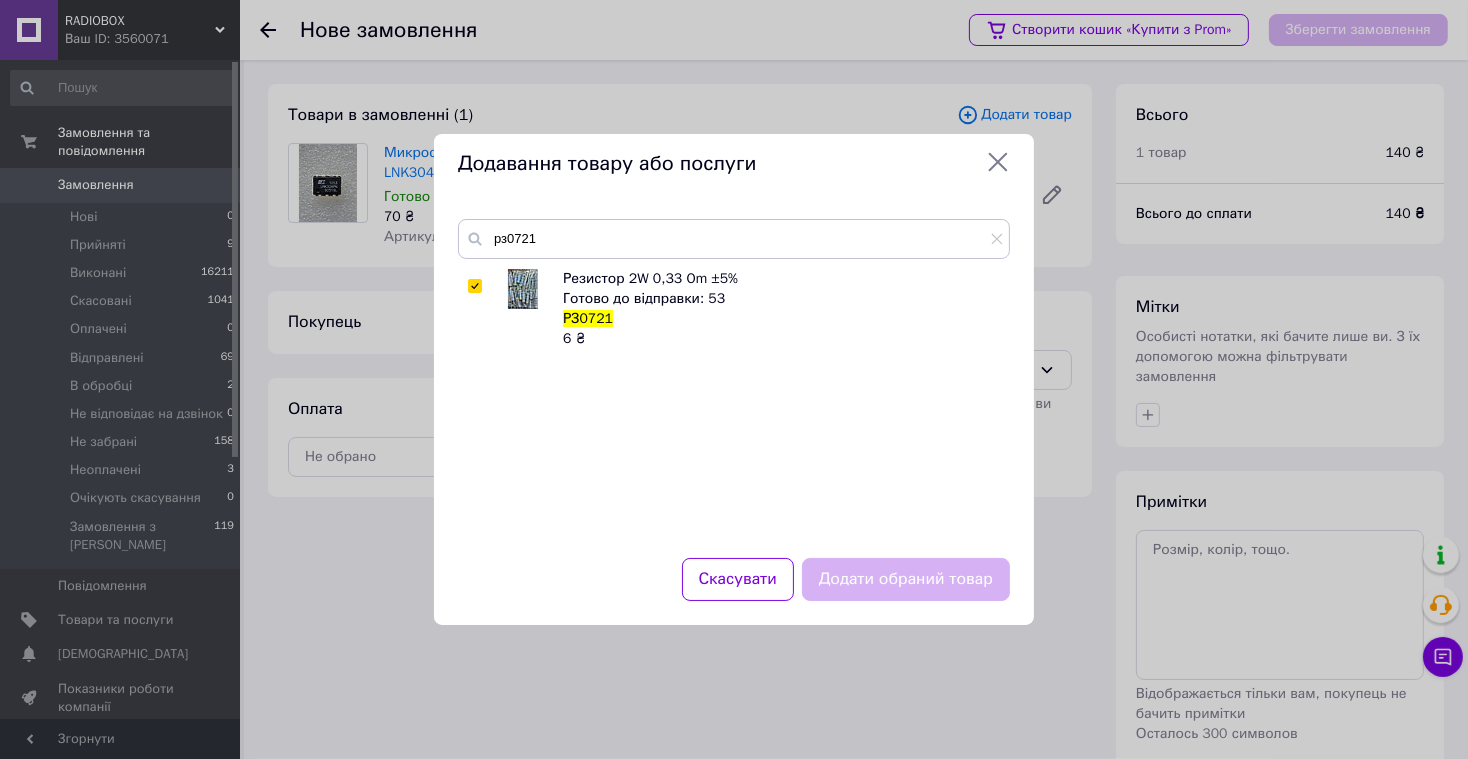 checkbox on "true" 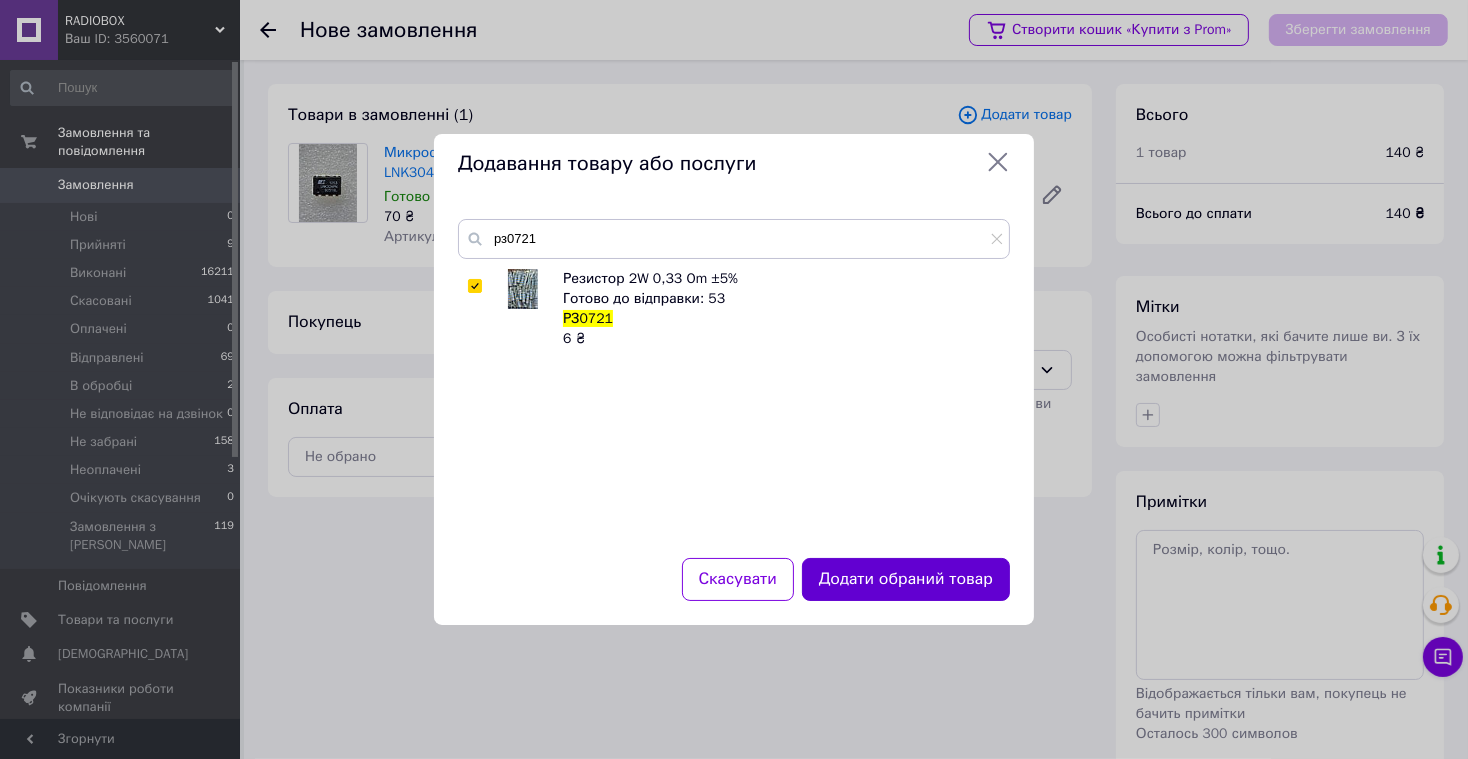 click on "Додати обраний товар" at bounding box center [906, 579] 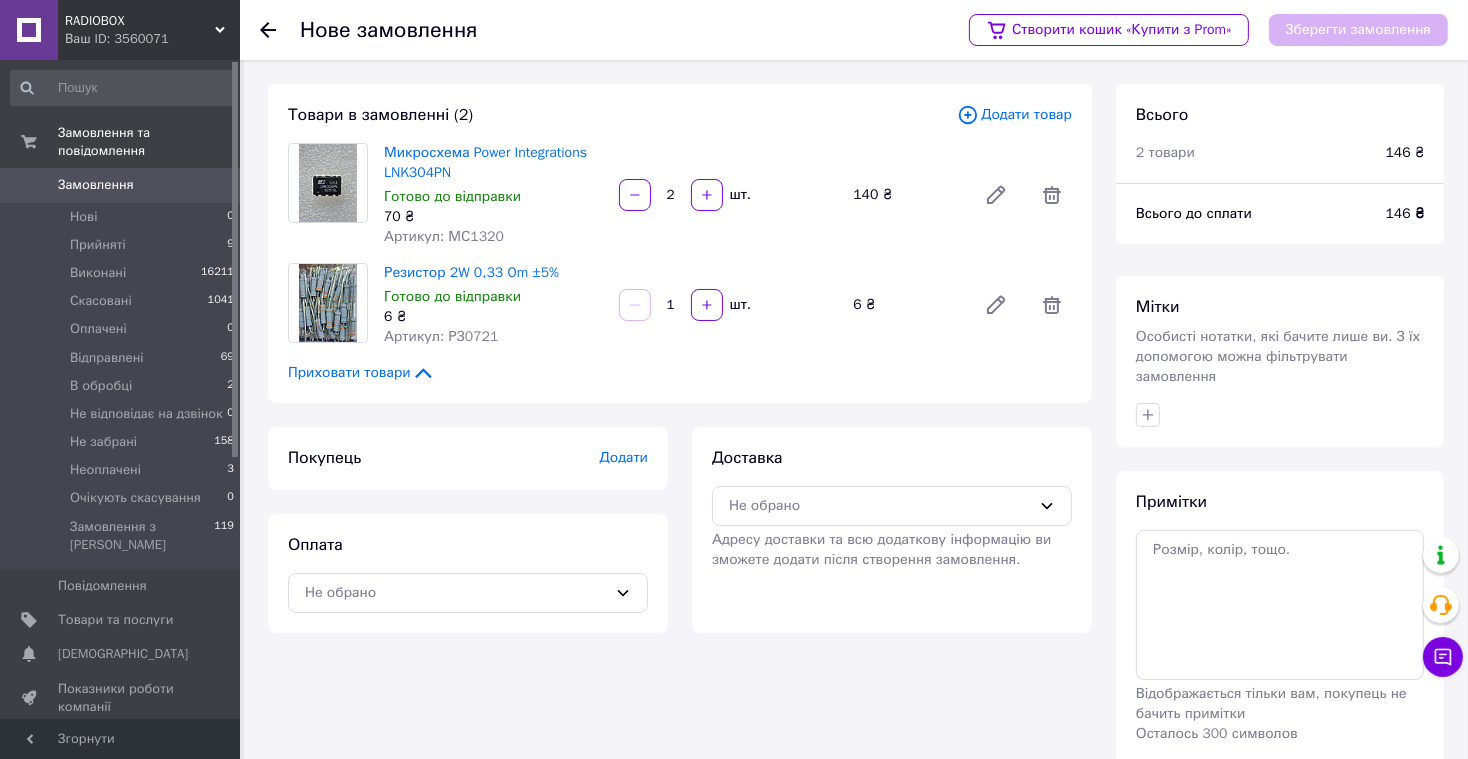 click on "1" at bounding box center (671, 305) 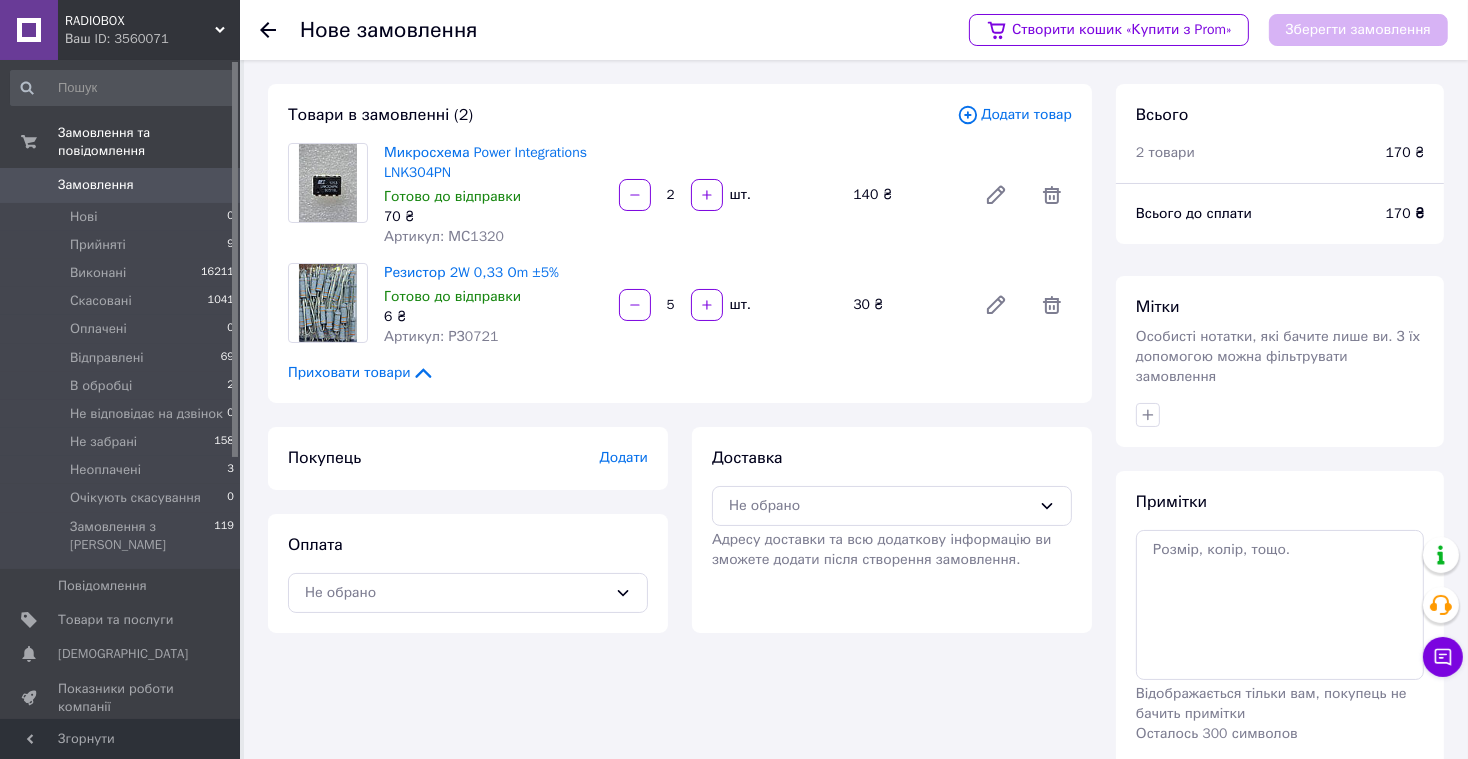 type on "5" 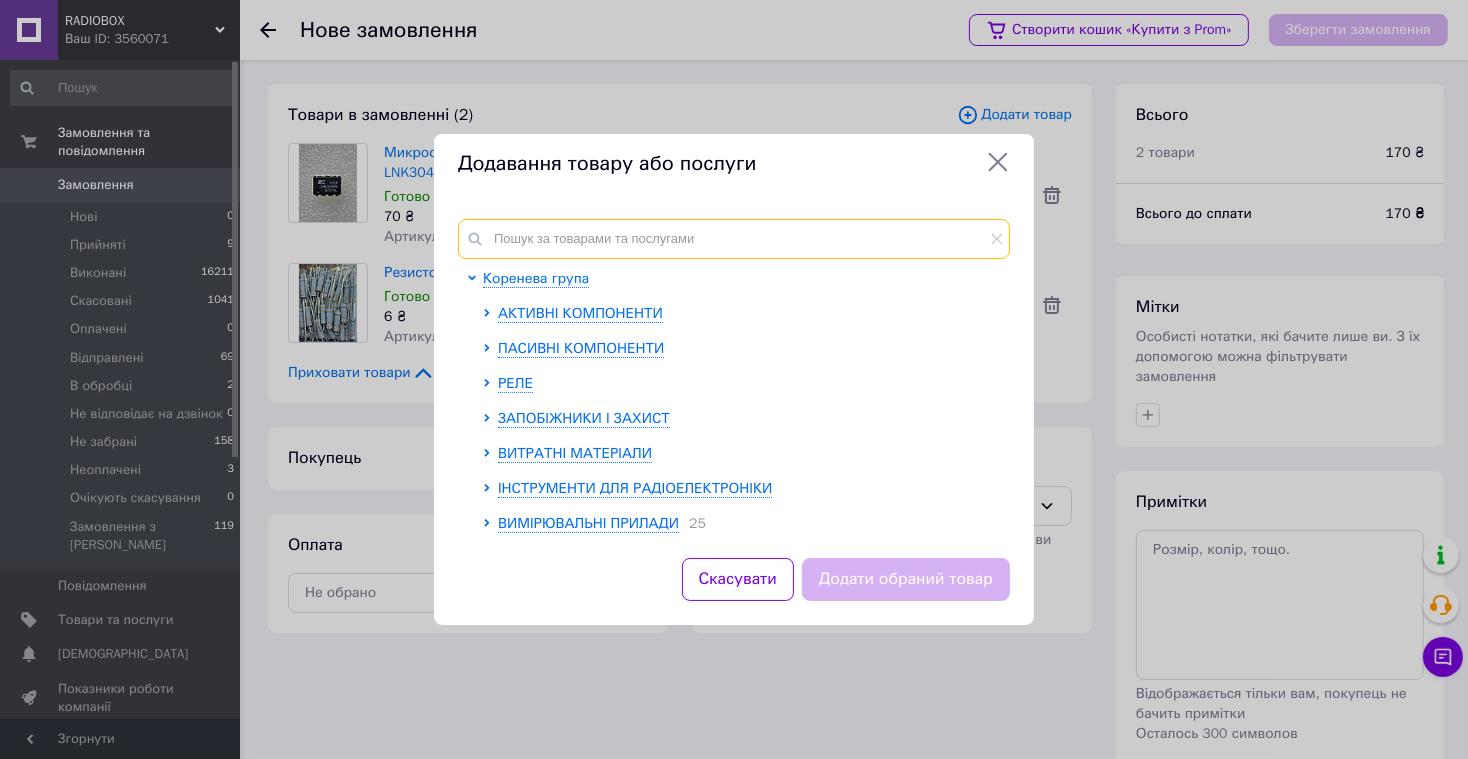 drag, startPoint x: 557, startPoint y: 239, endPoint x: 1241, endPoint y: 258, distance: 684.26385 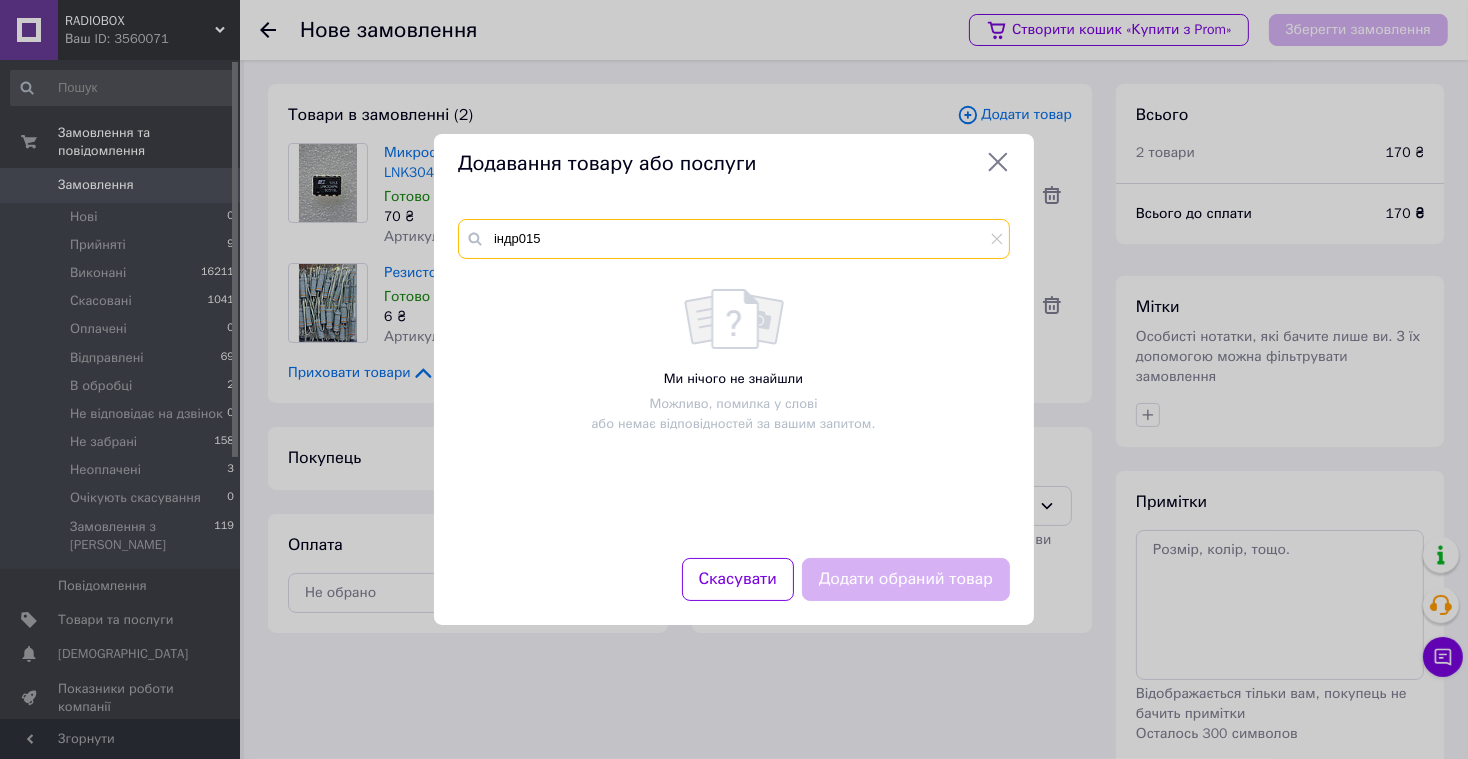 click on "індр015" at bounding box center (734, 239) 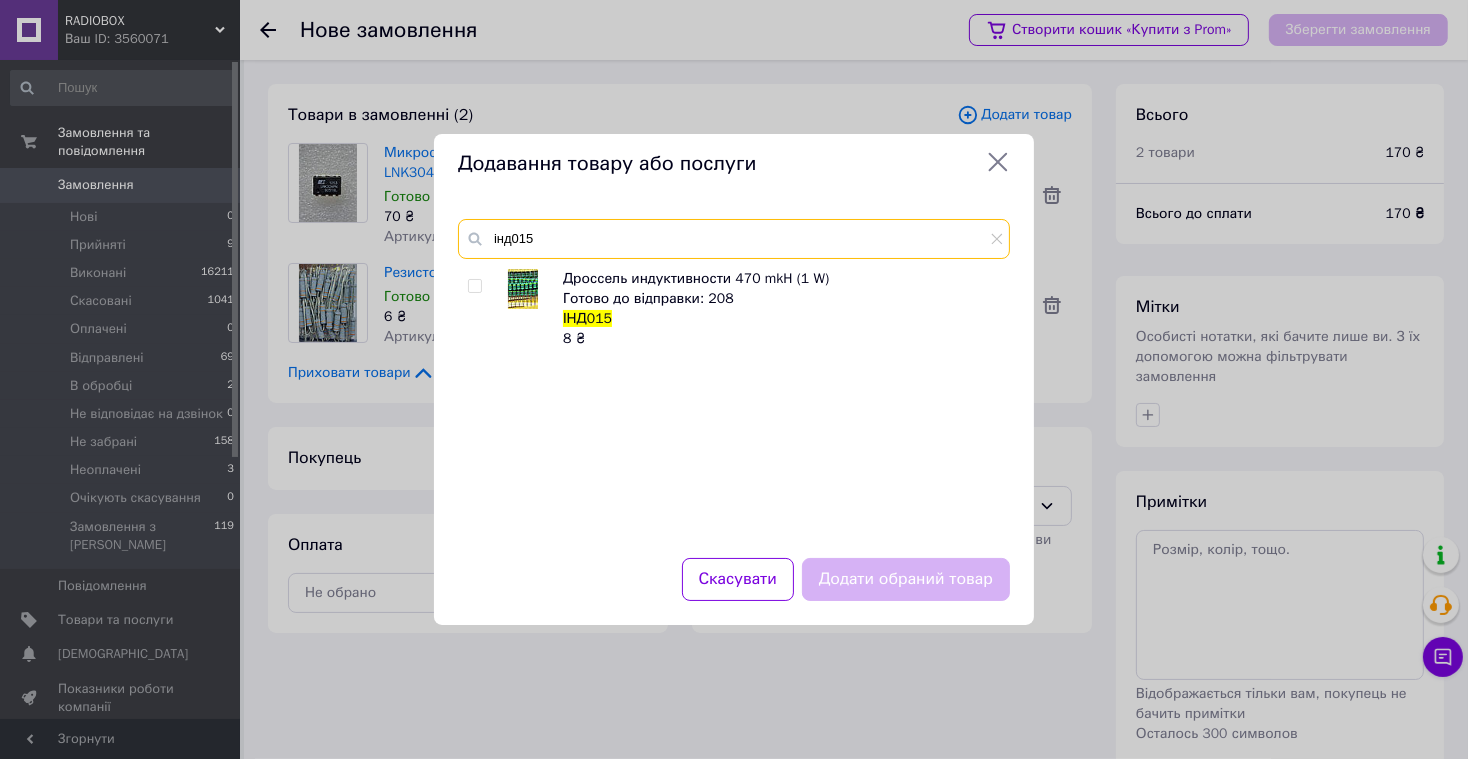 type on "інд015" 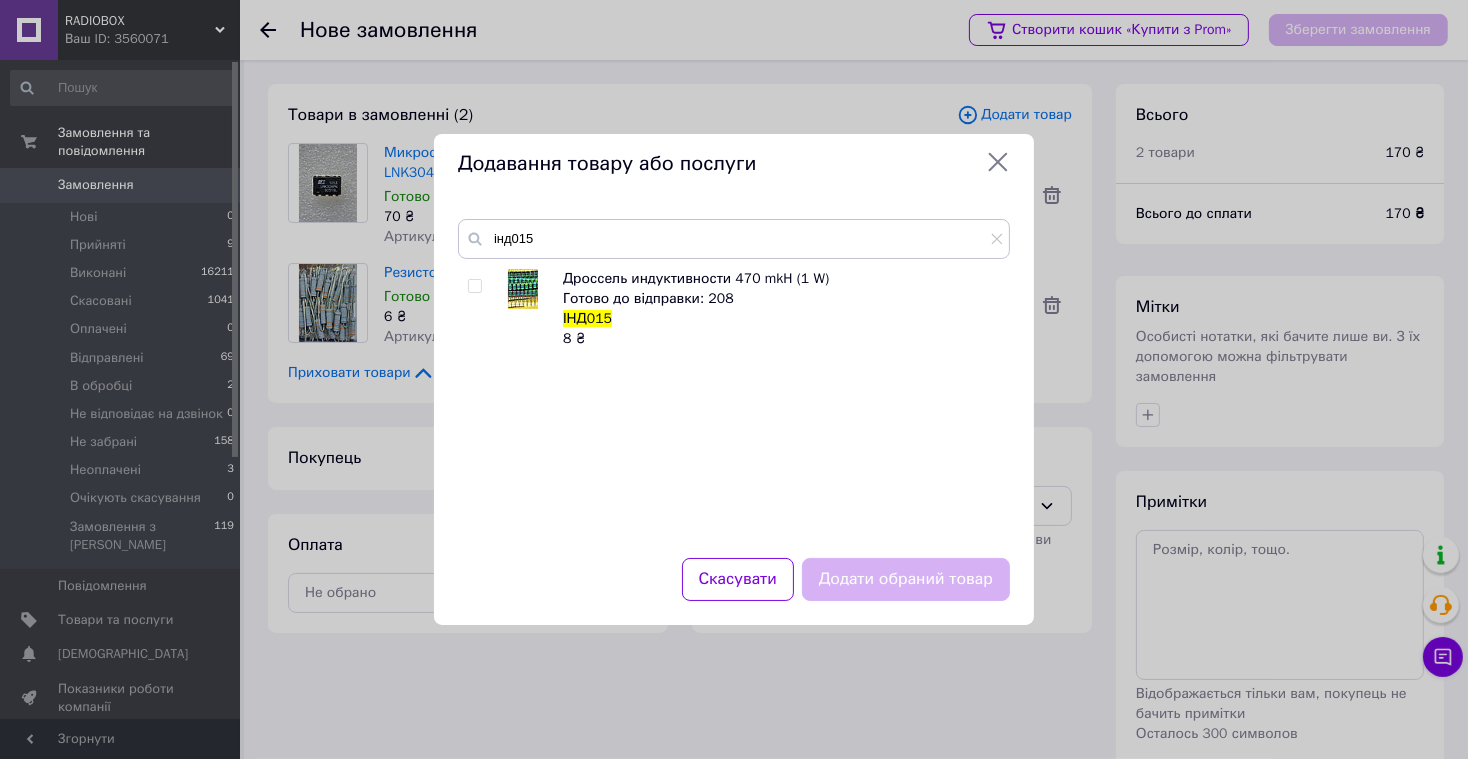 click at bounding box center (474, 286) 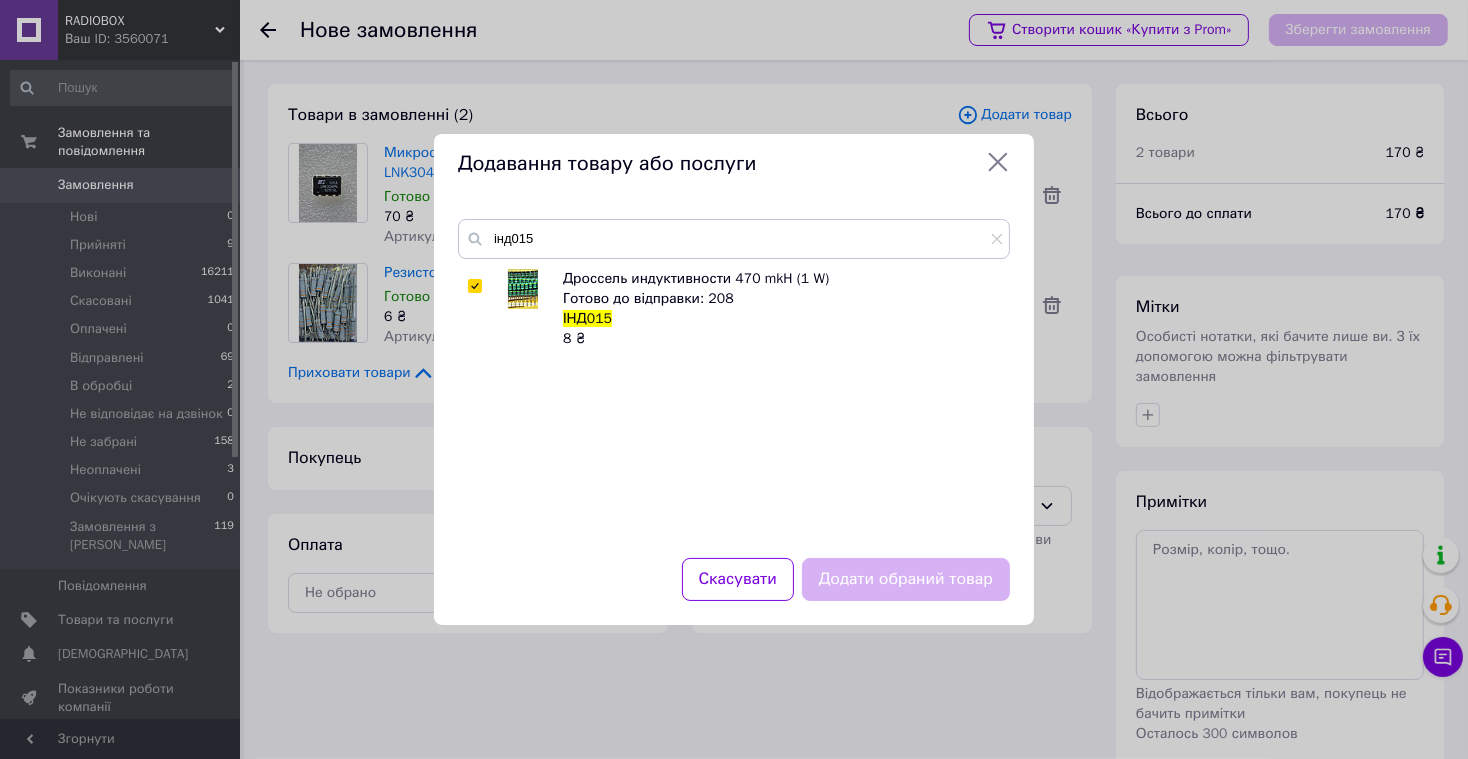 checkbox on "true" 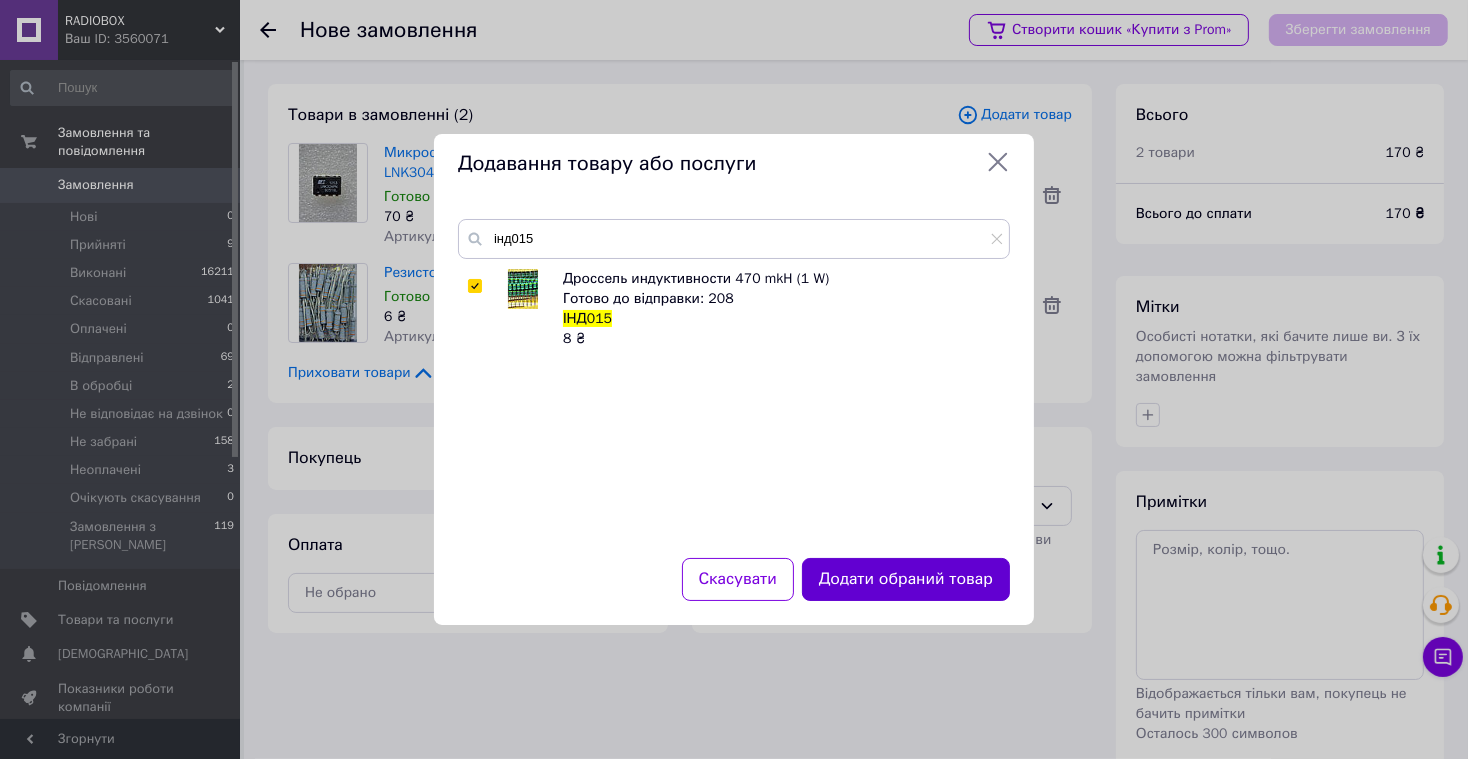click on "Додати обраний товар" at bounding box center [906, 579] 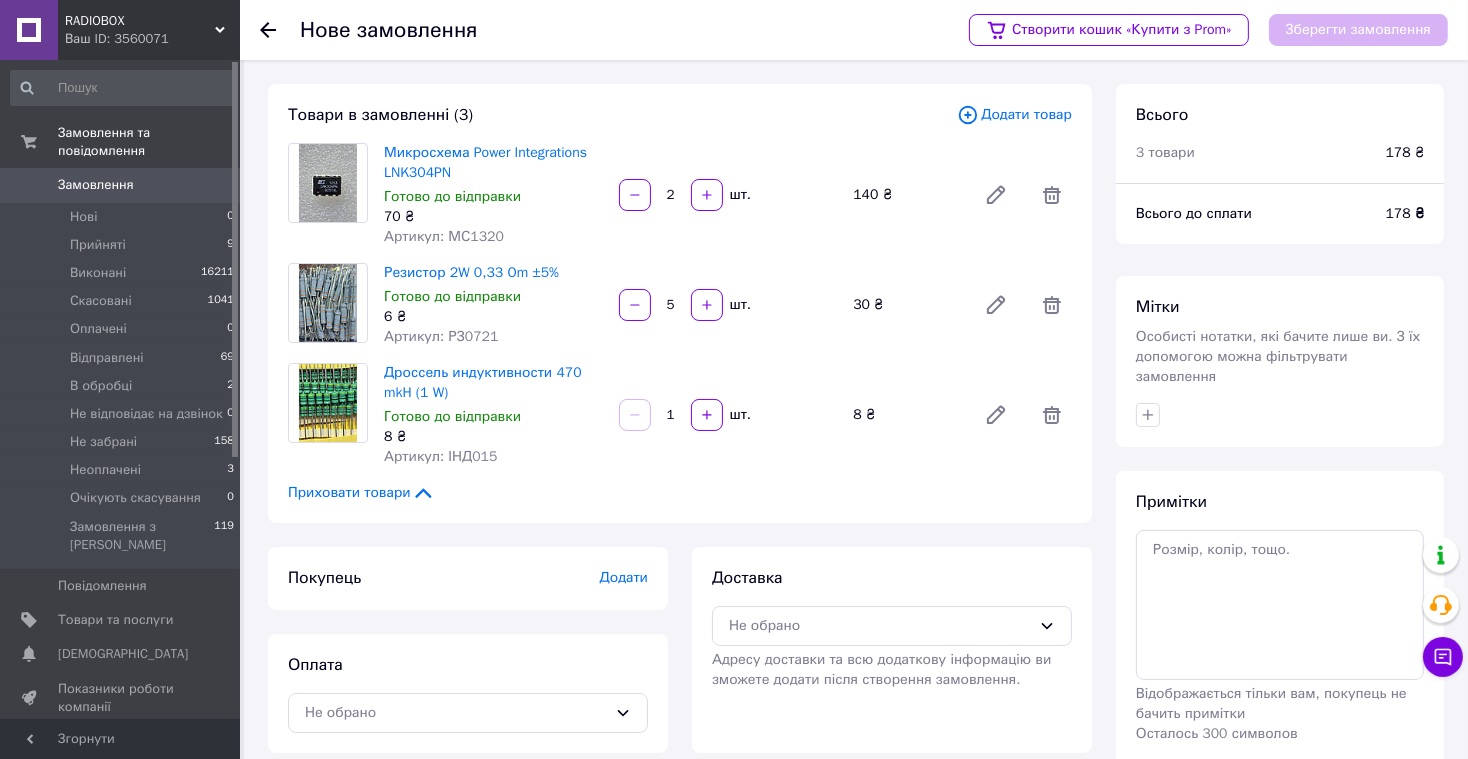 click on "1" at bounding box center (671, 415) 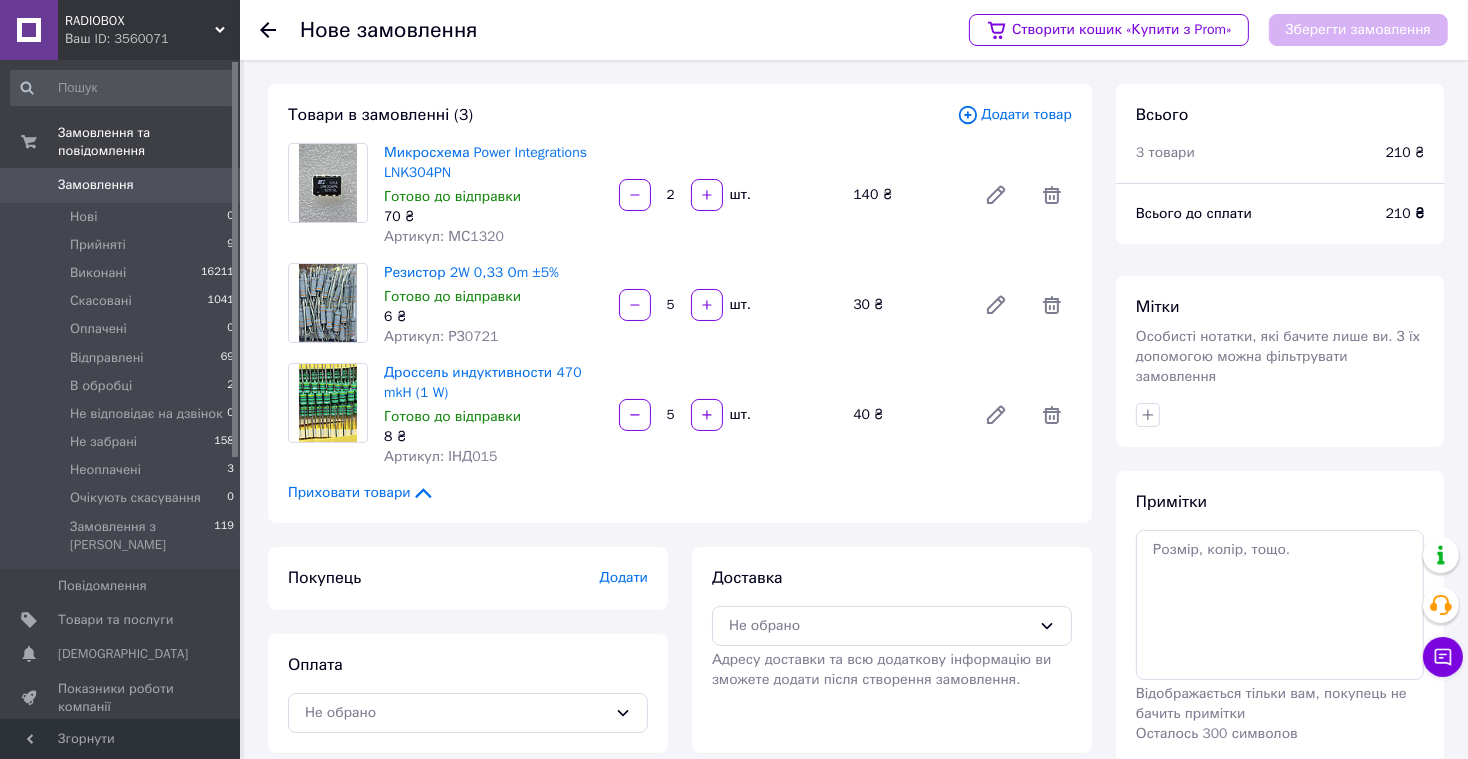 type on "5" 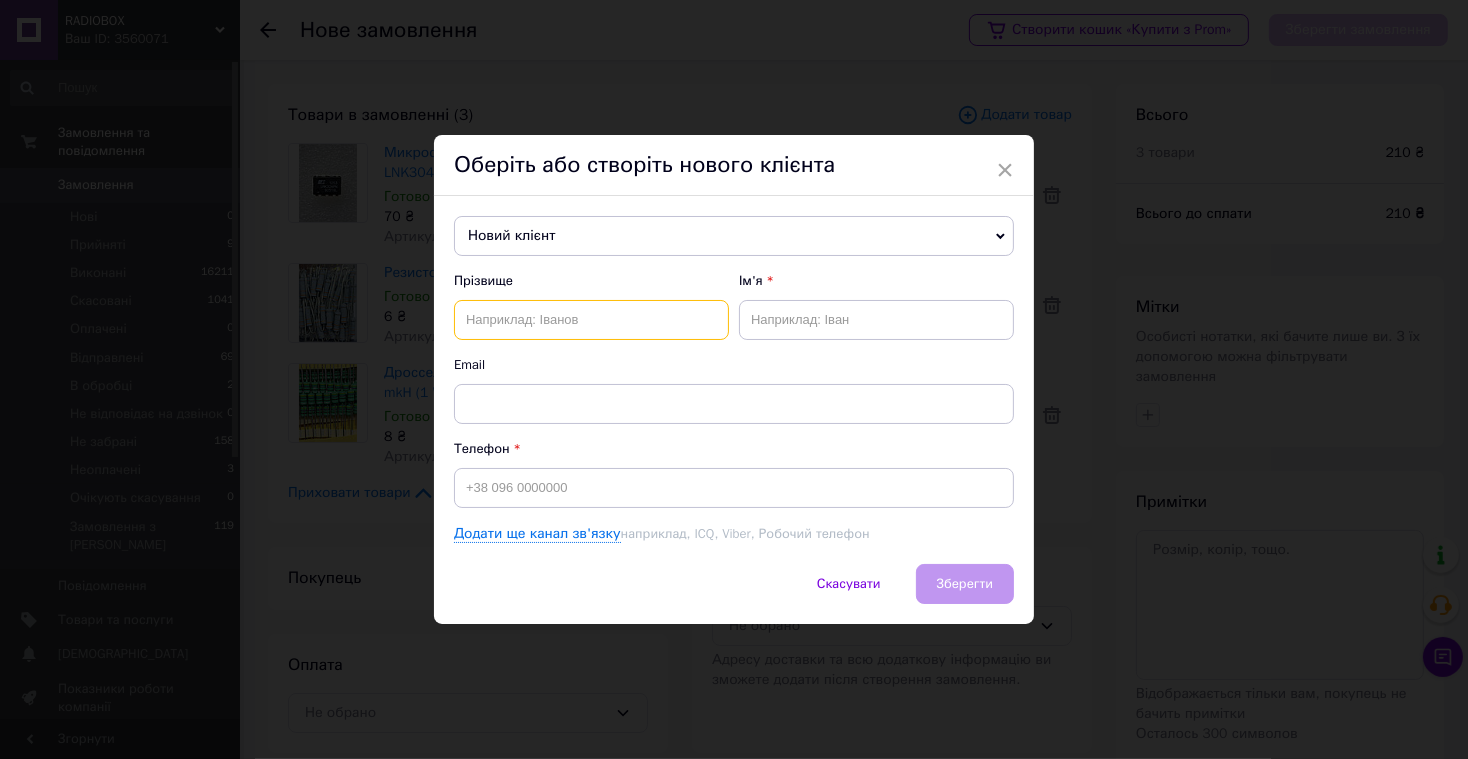 click at bounding box center [591, 320] 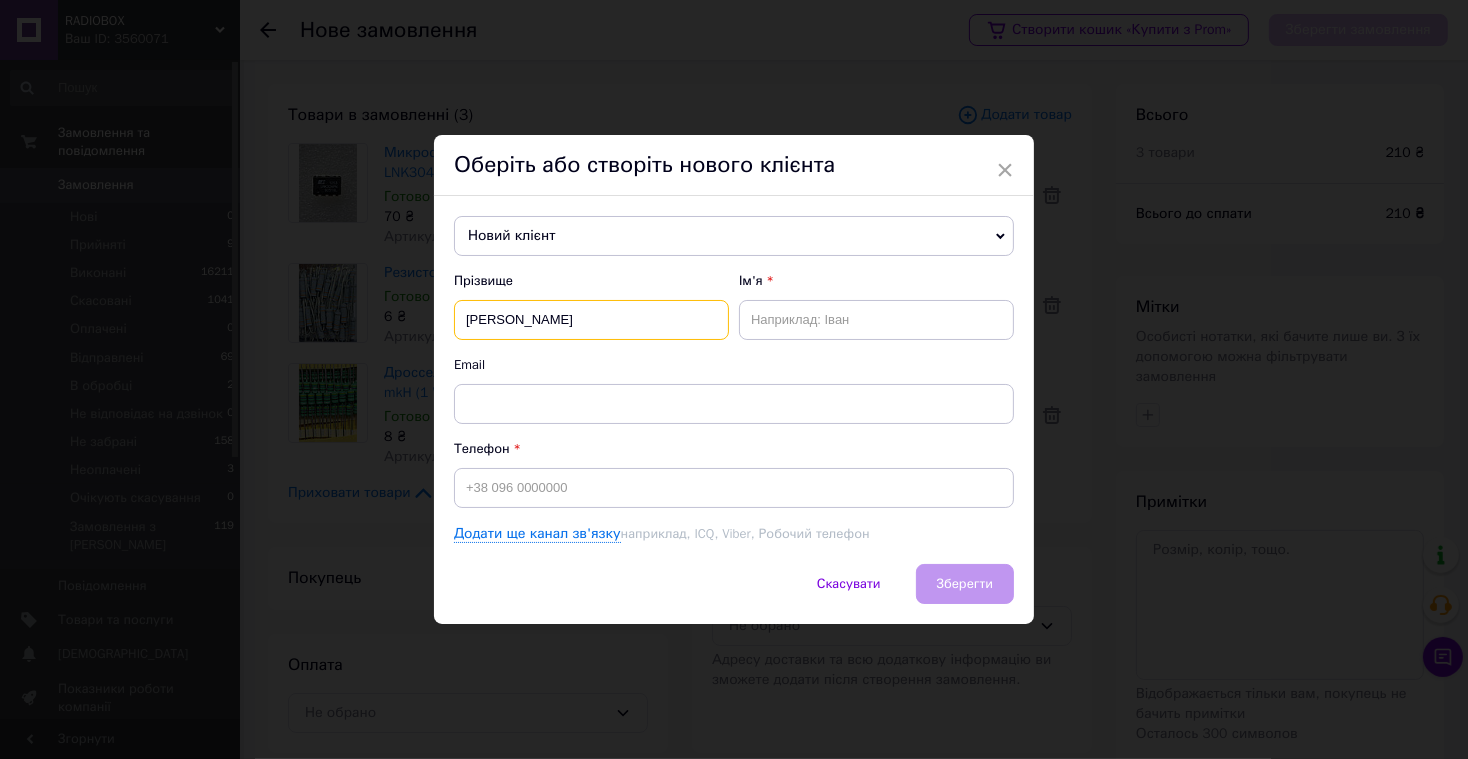 type on "Микитин" 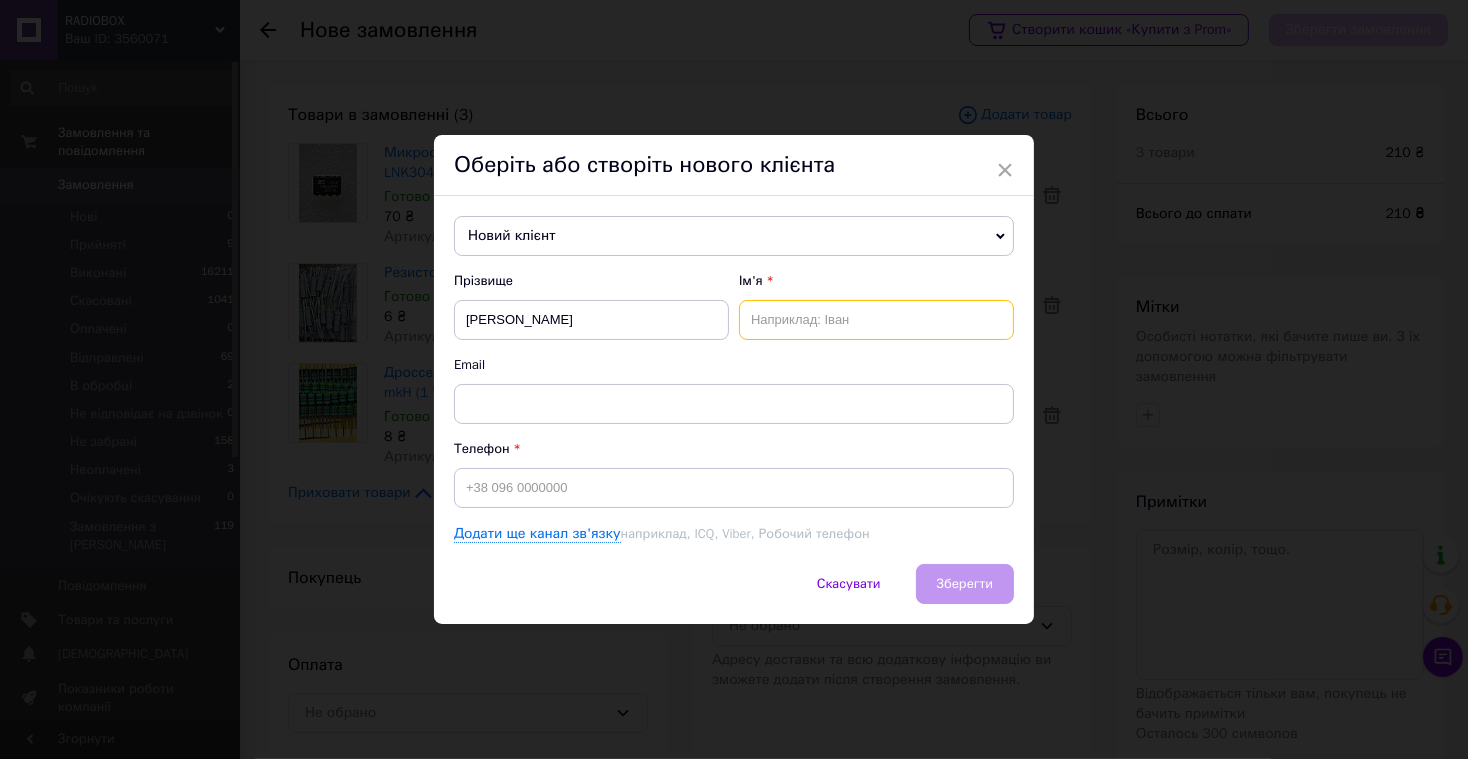 click at bounding box center (876, 320) 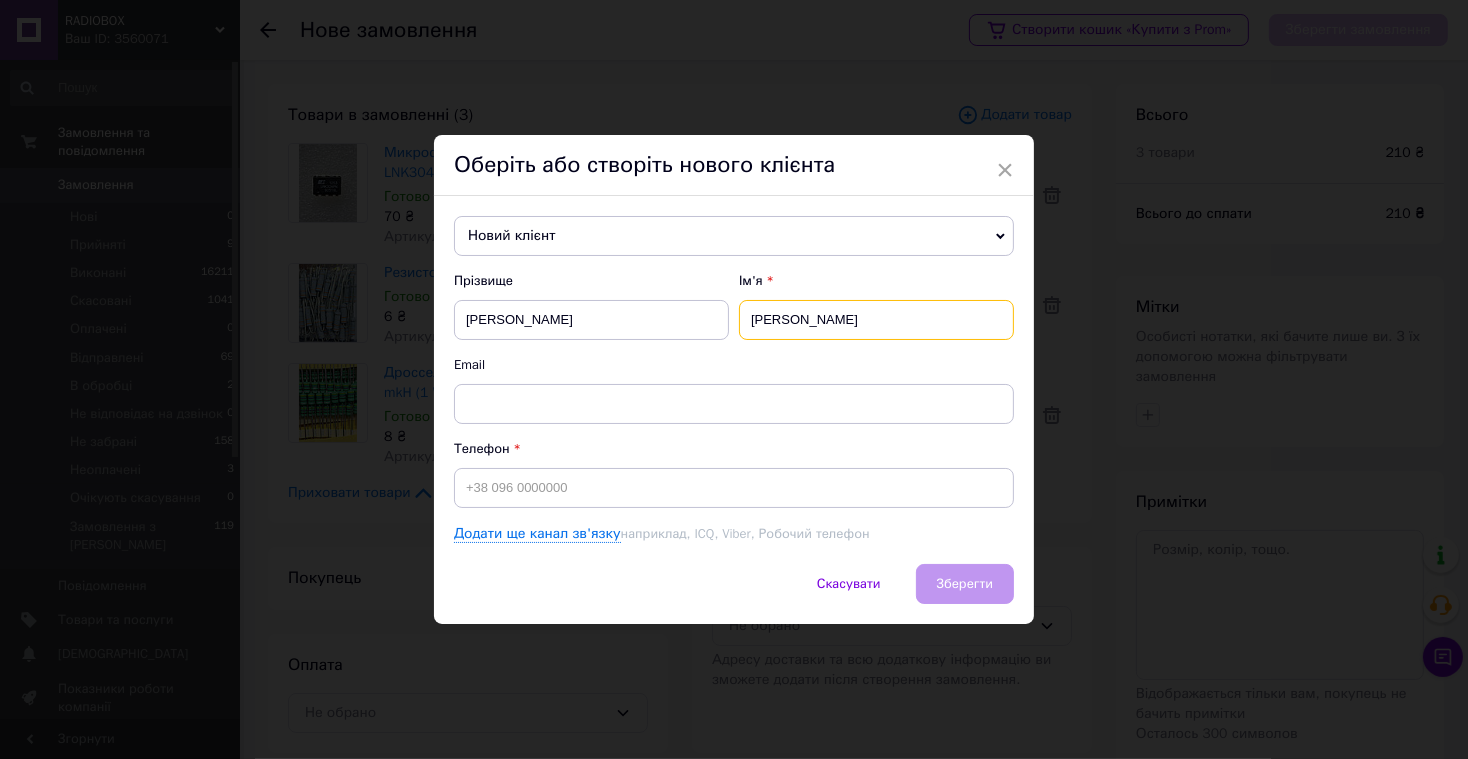type on "Михайло" 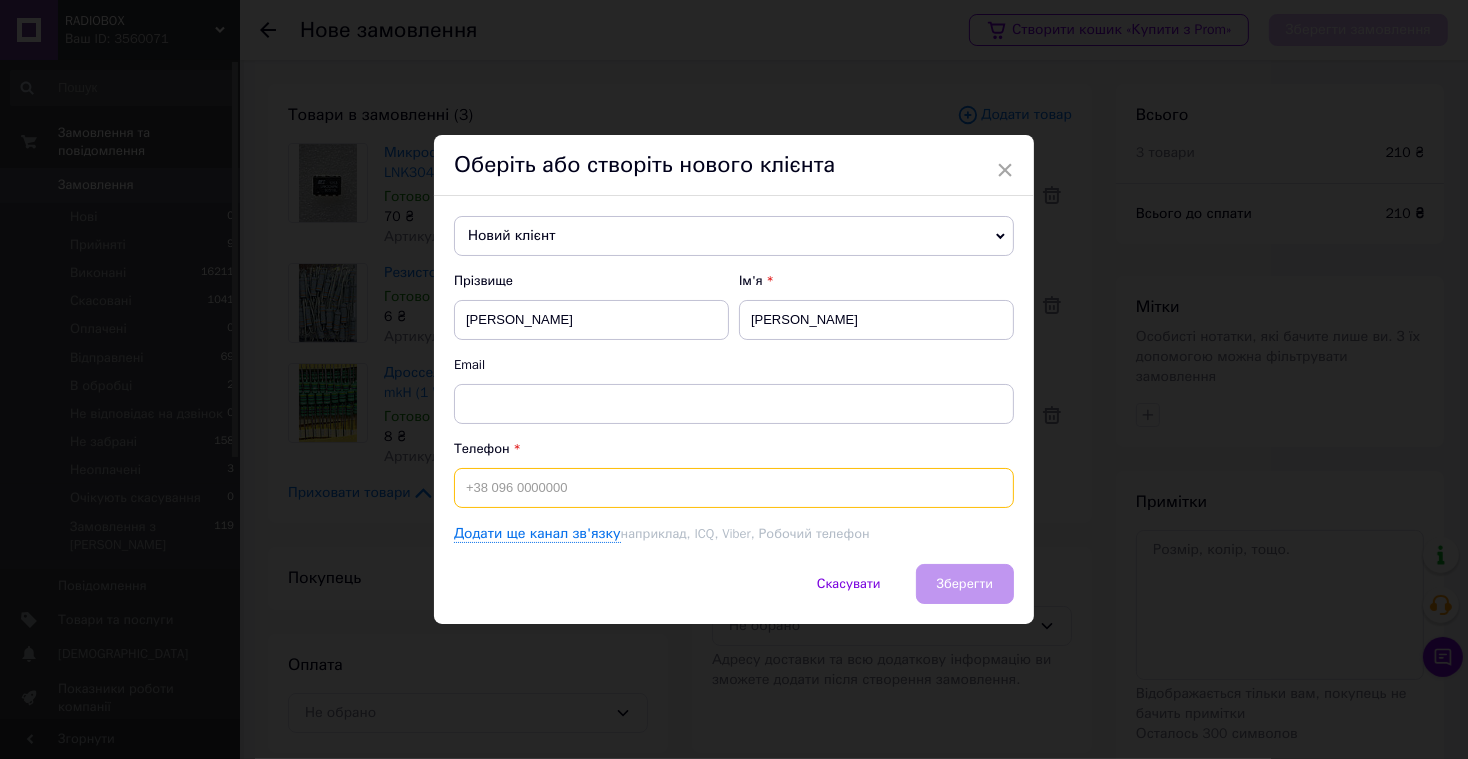 click at bounding box center (734, 488) 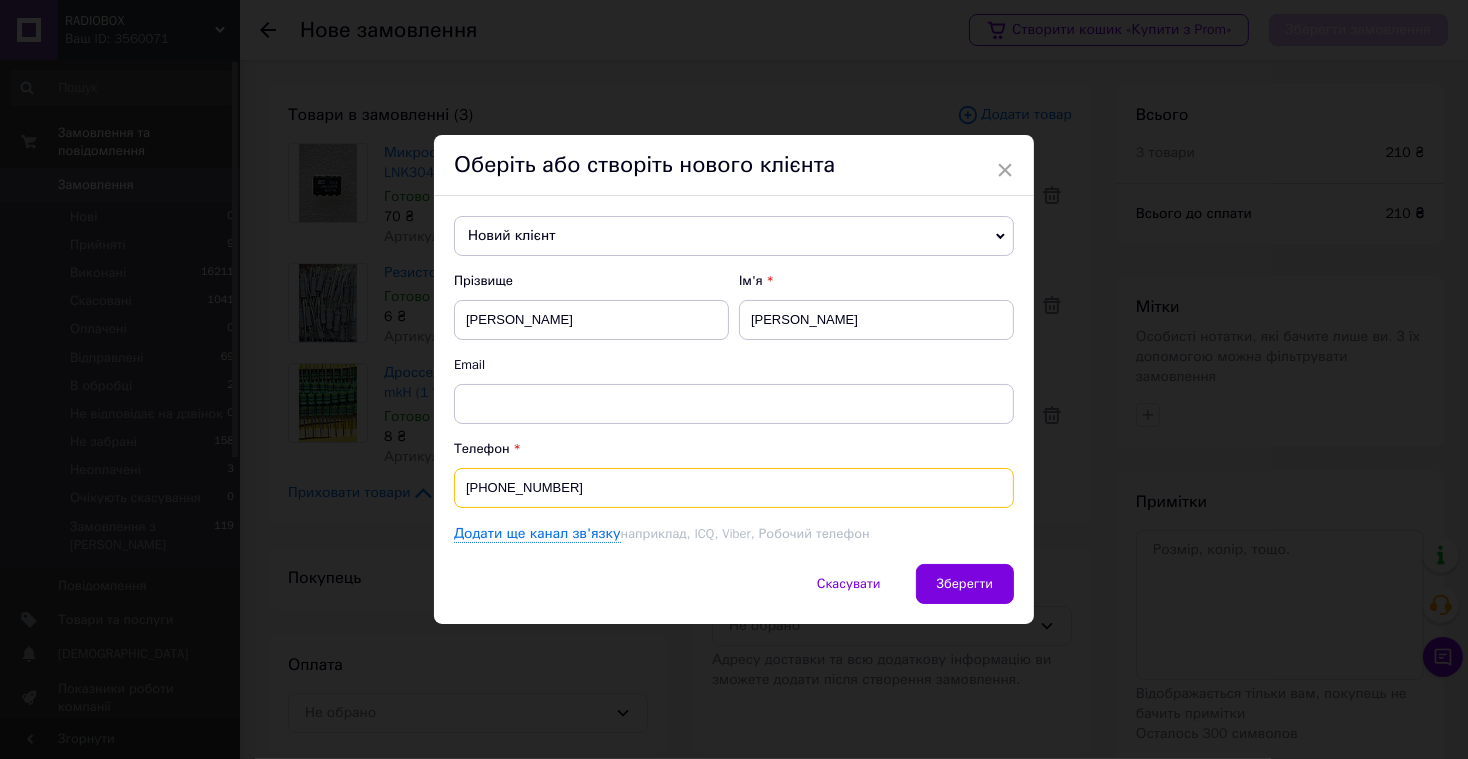 type on "[PHONE_NUMBER]" 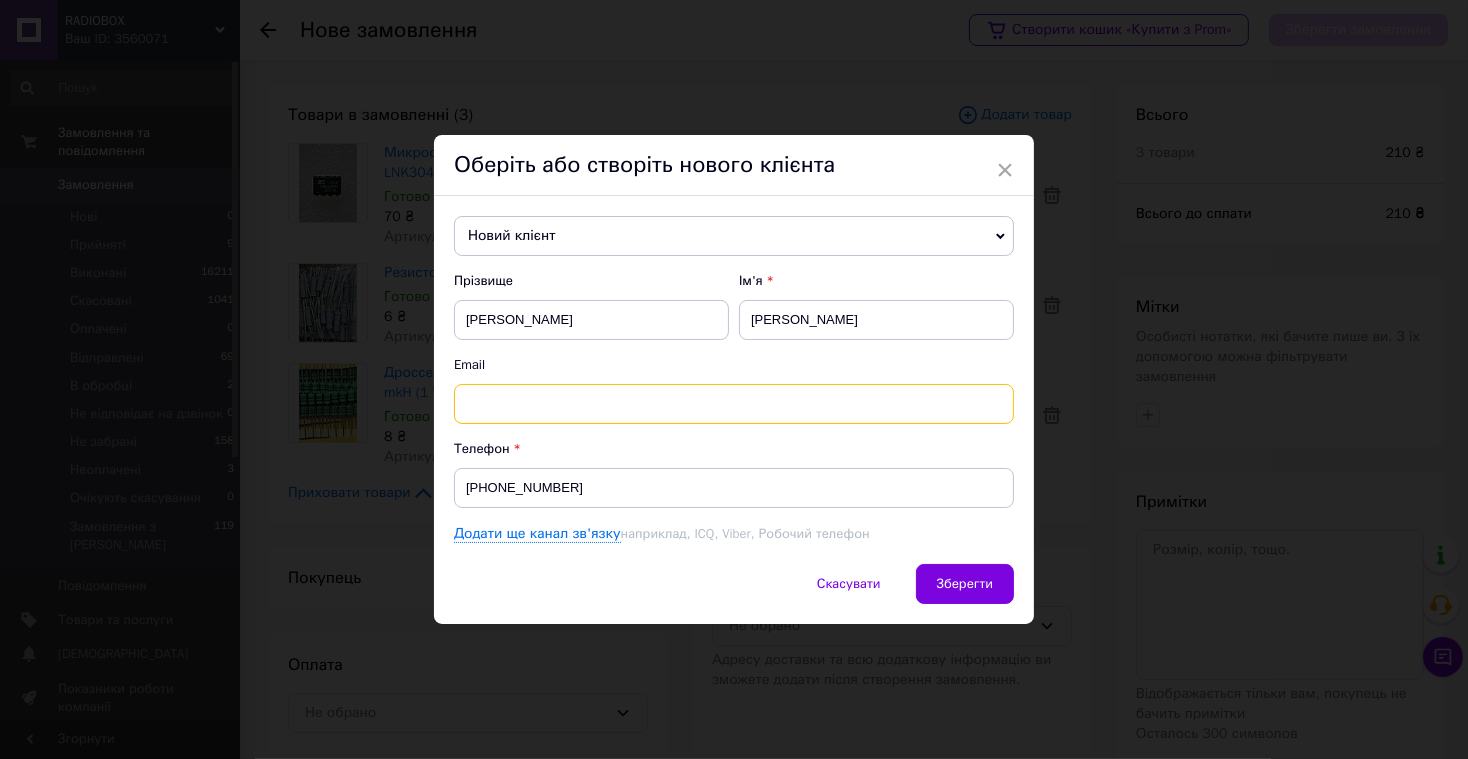click at bounding box center [734, 404] 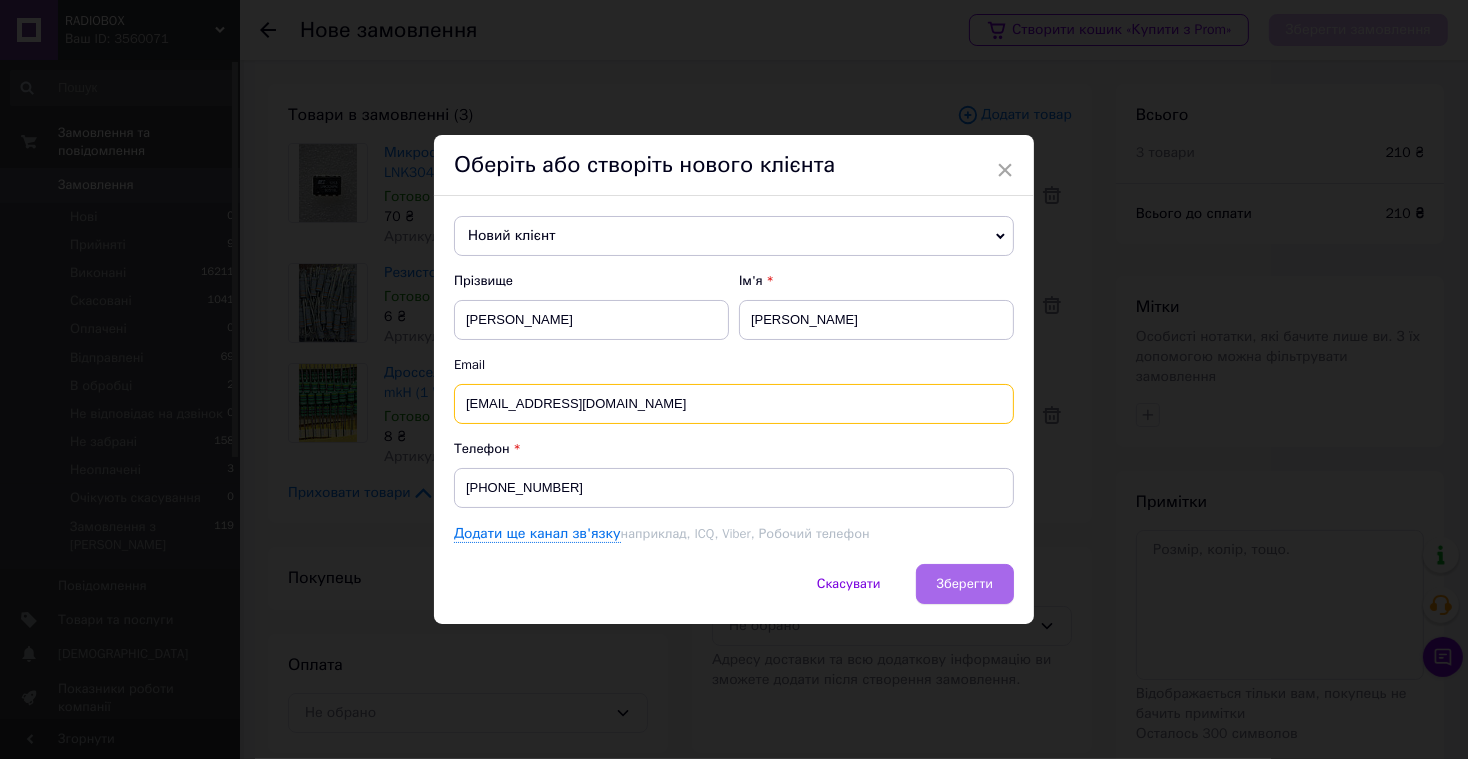 type on "mishatorg@gmail.com" 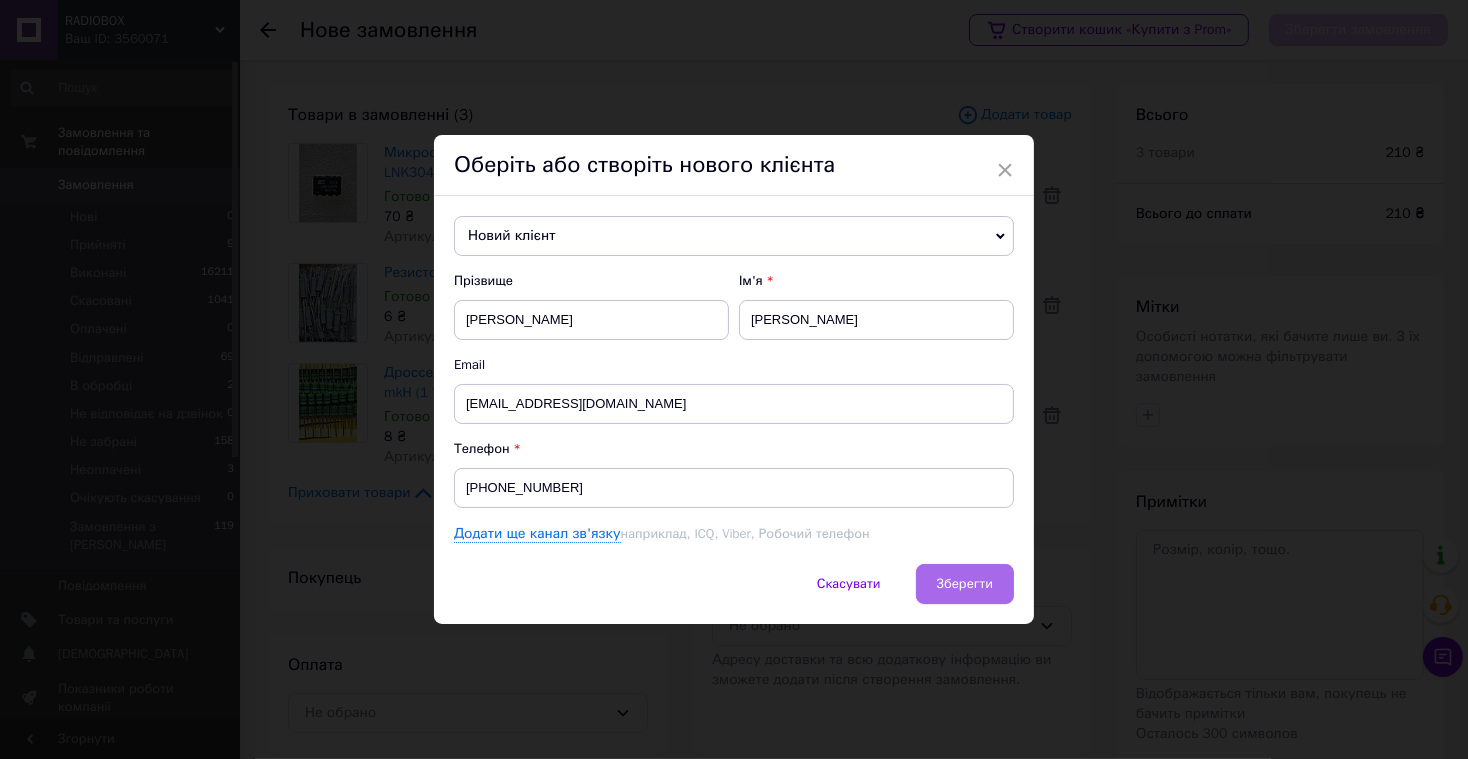 click on "Зберегти" at bounding box center (965, 583) 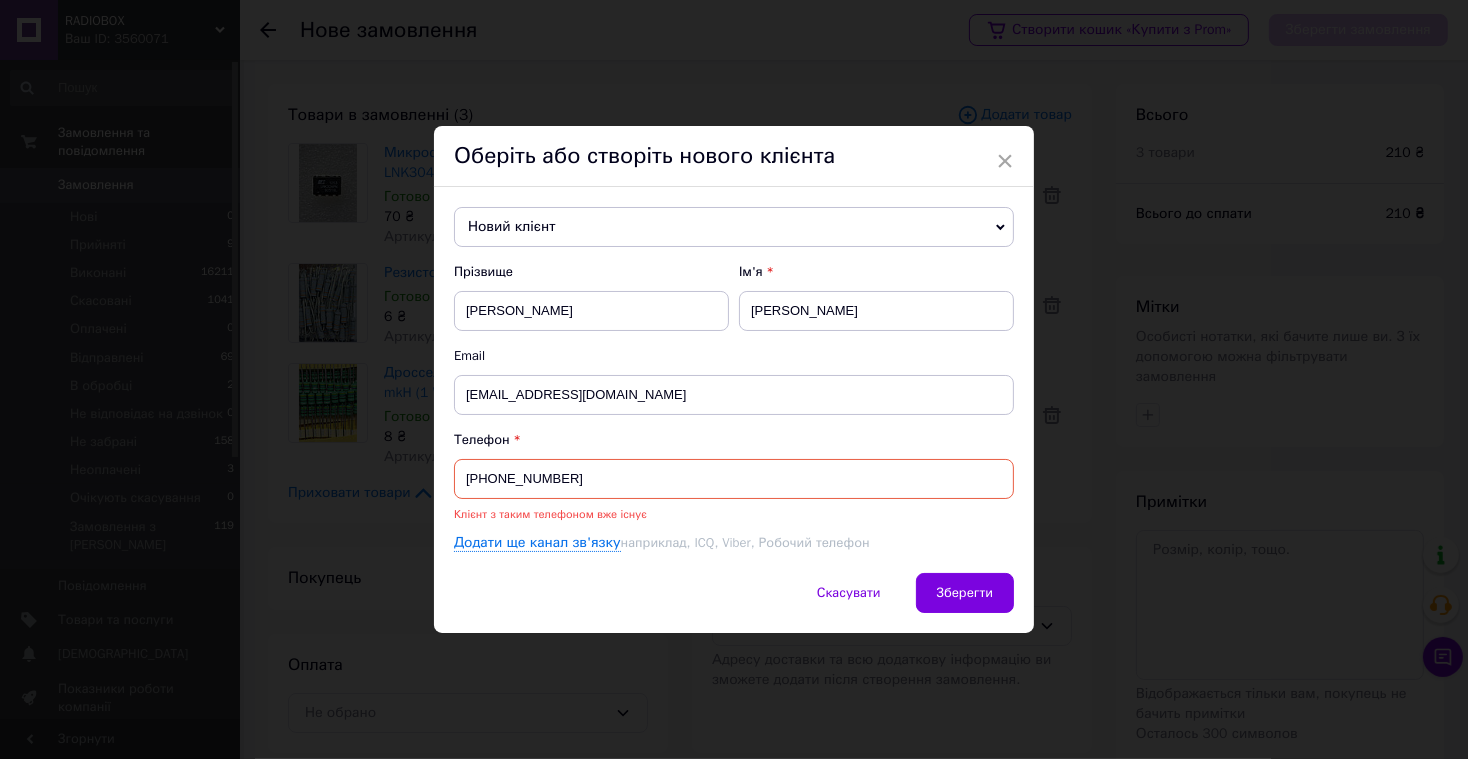 drag, startPoint x: 568, startPoint y: 483, endPoint x: 420, endPoint y: 468, distance: 148.7582 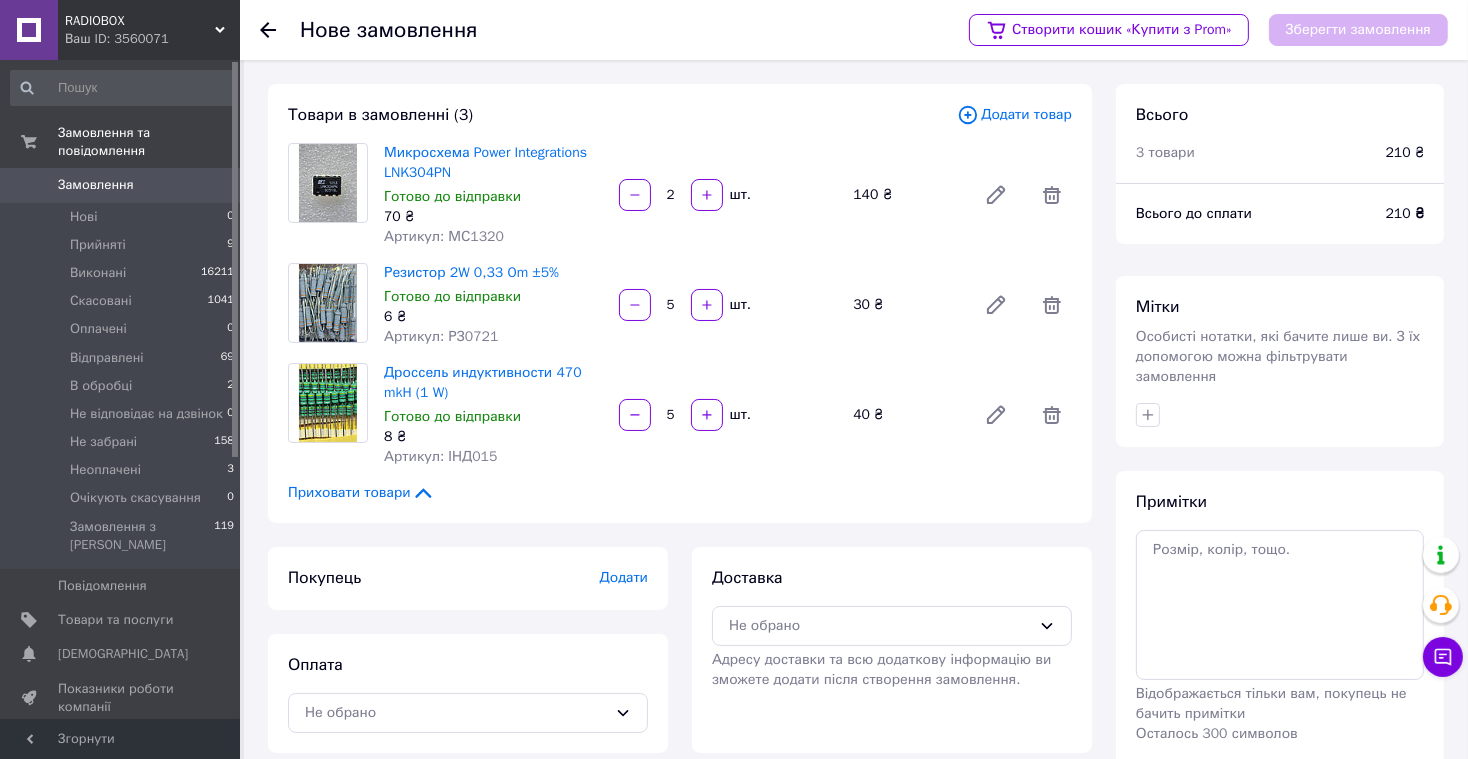 click on "Додати" at bounding box center (624, 577) 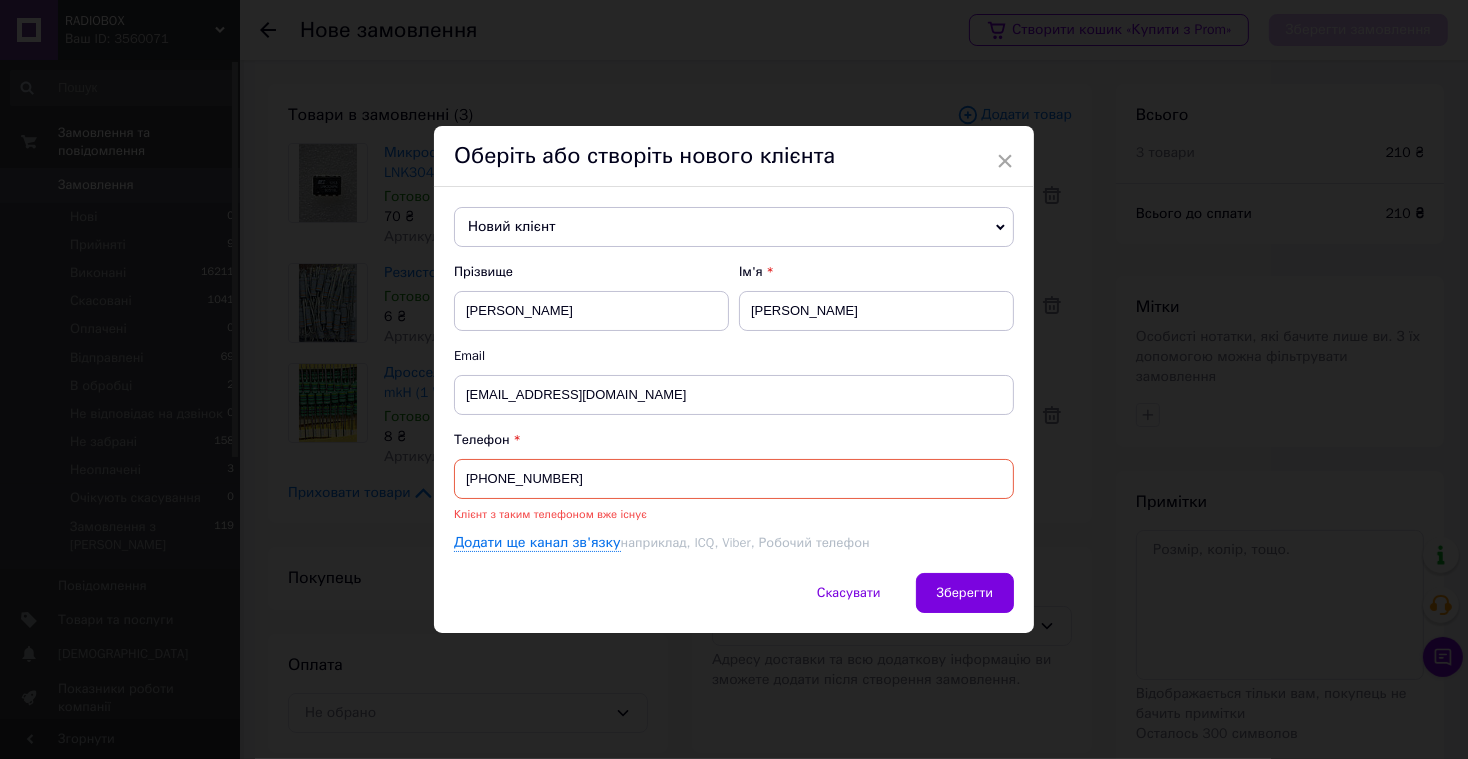 drag, startPoint x: 566, startPoint y: 478, endPoint x: 462, endPoint y: 477, distance: 104.00481 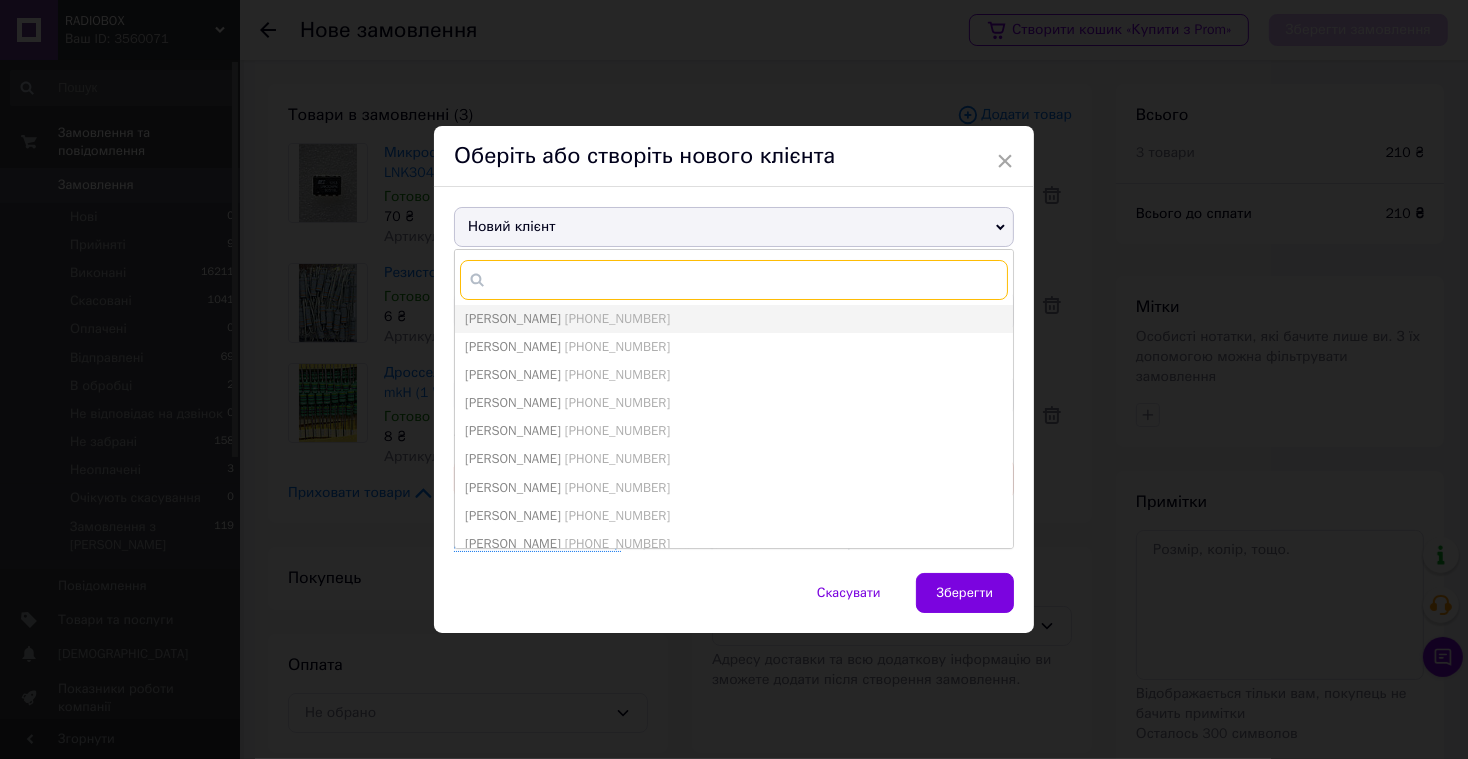 paste on "[PHONE_NUMBER]" 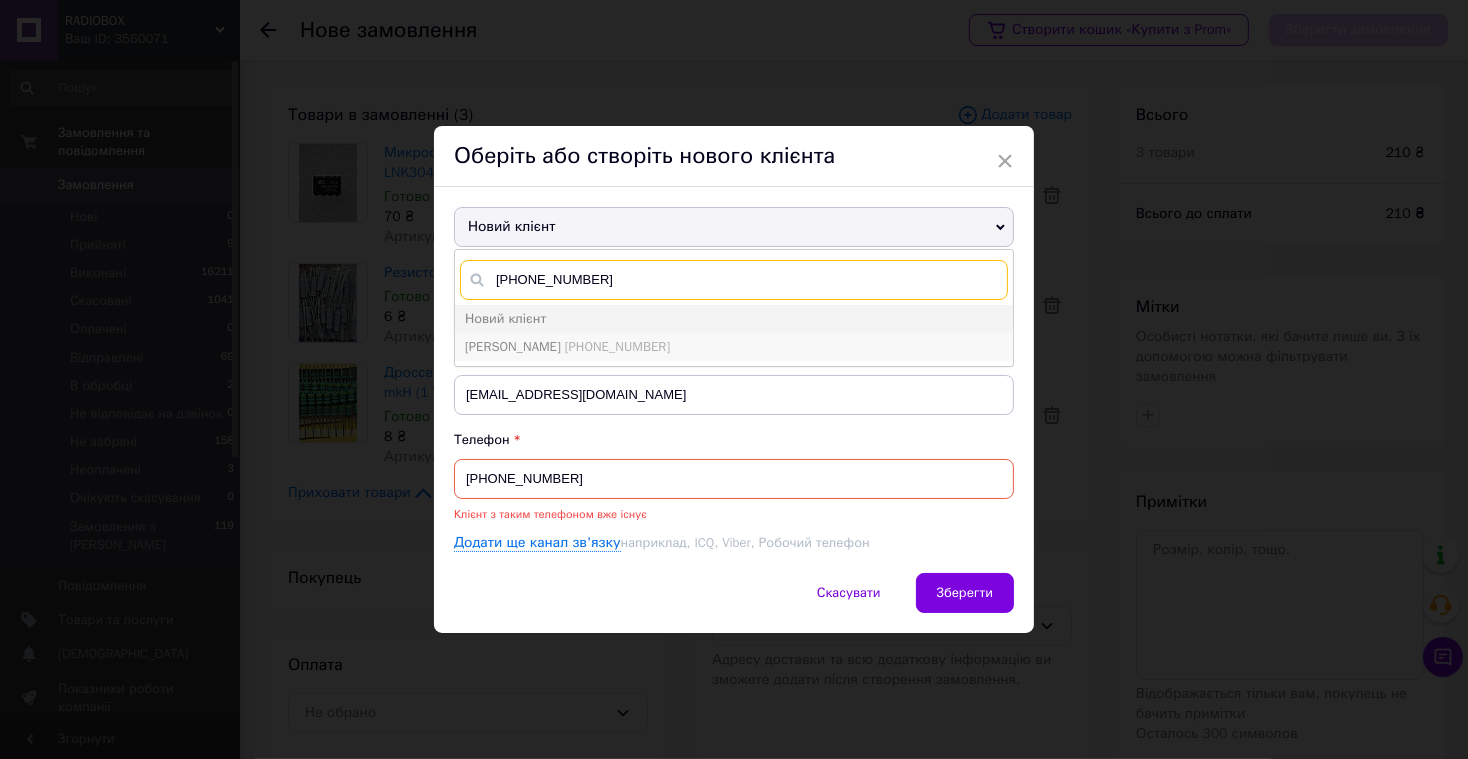 type on "[PHONE_NUMBER]" 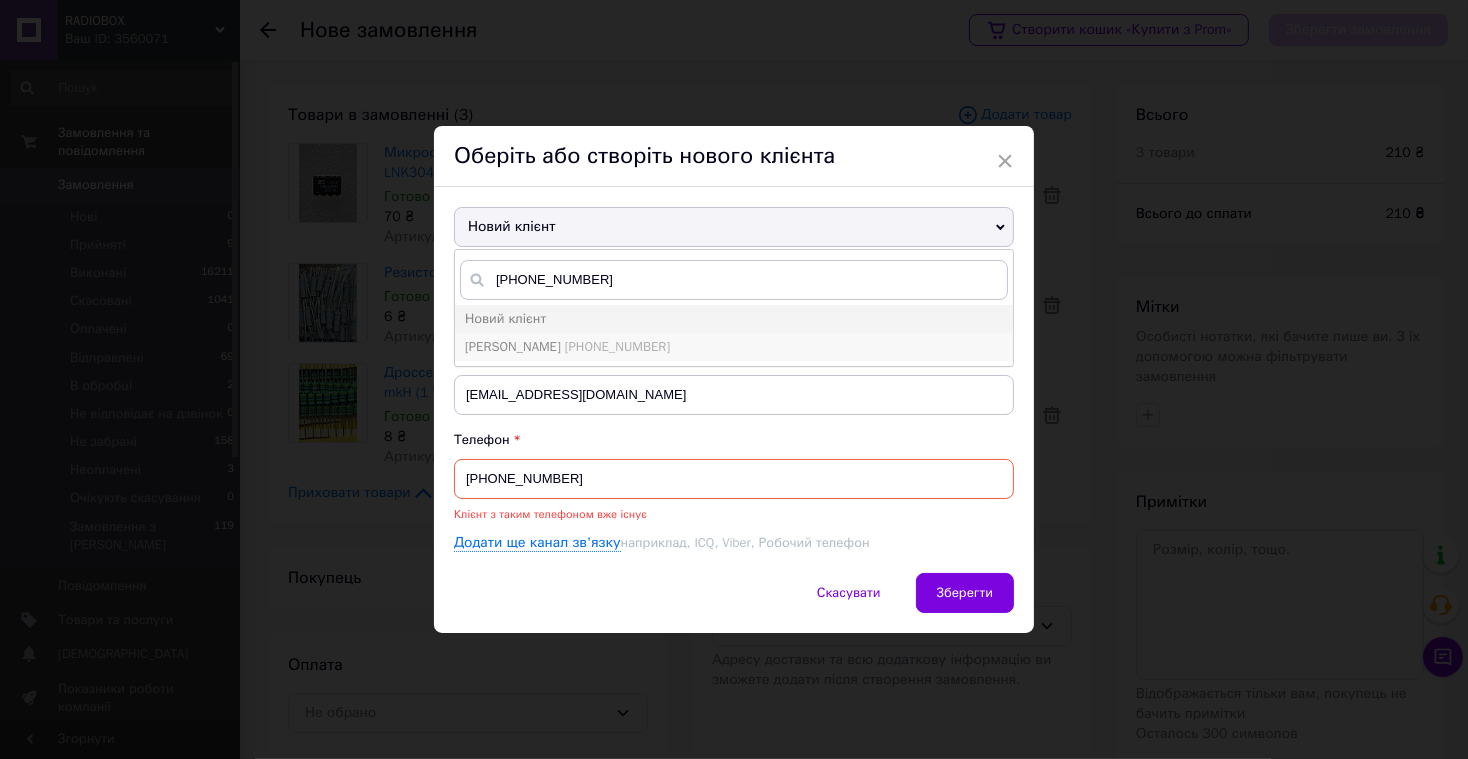 click on "[PHONE_NUMBER]" at bounding box center (617, 346) 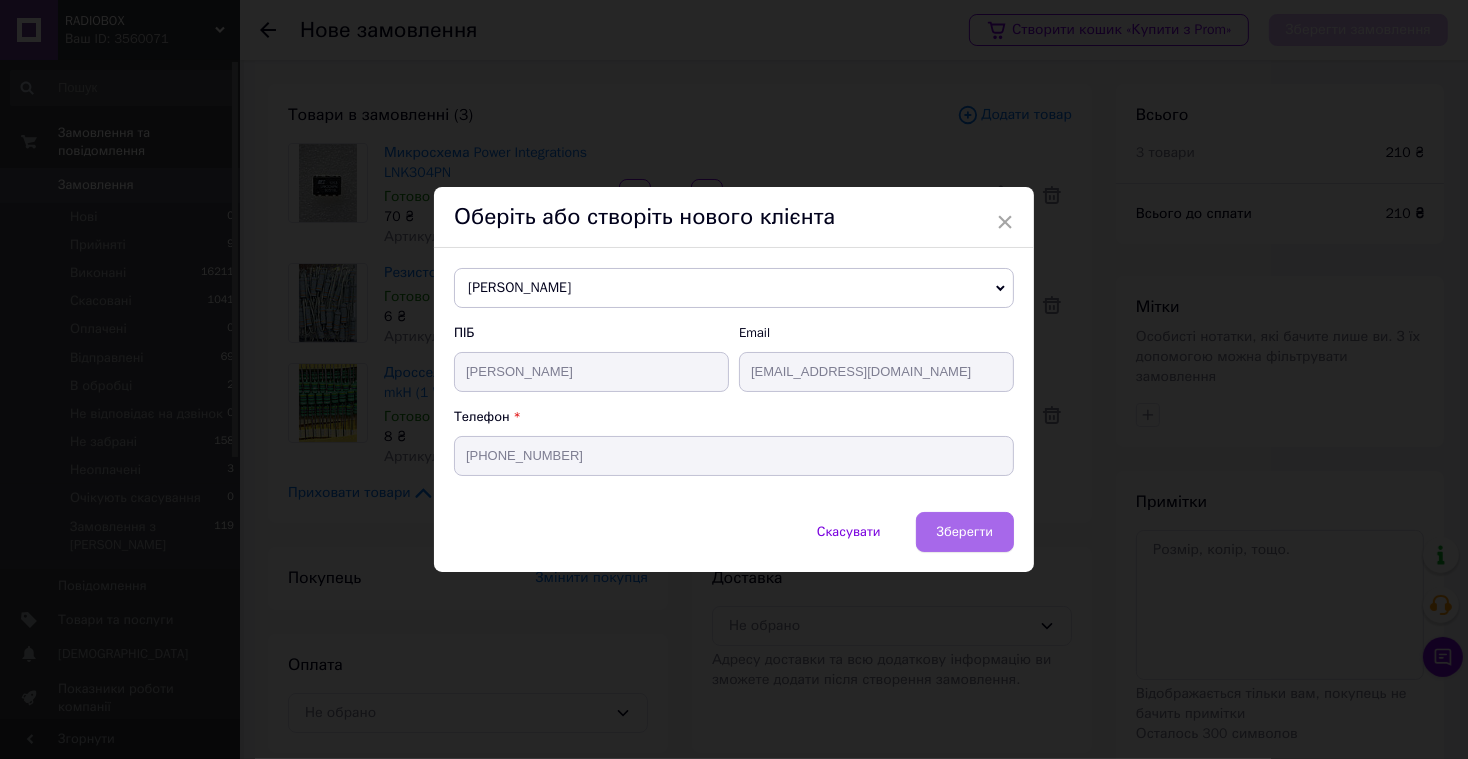 click on "Зберегти" at bounding box center (965, 531) 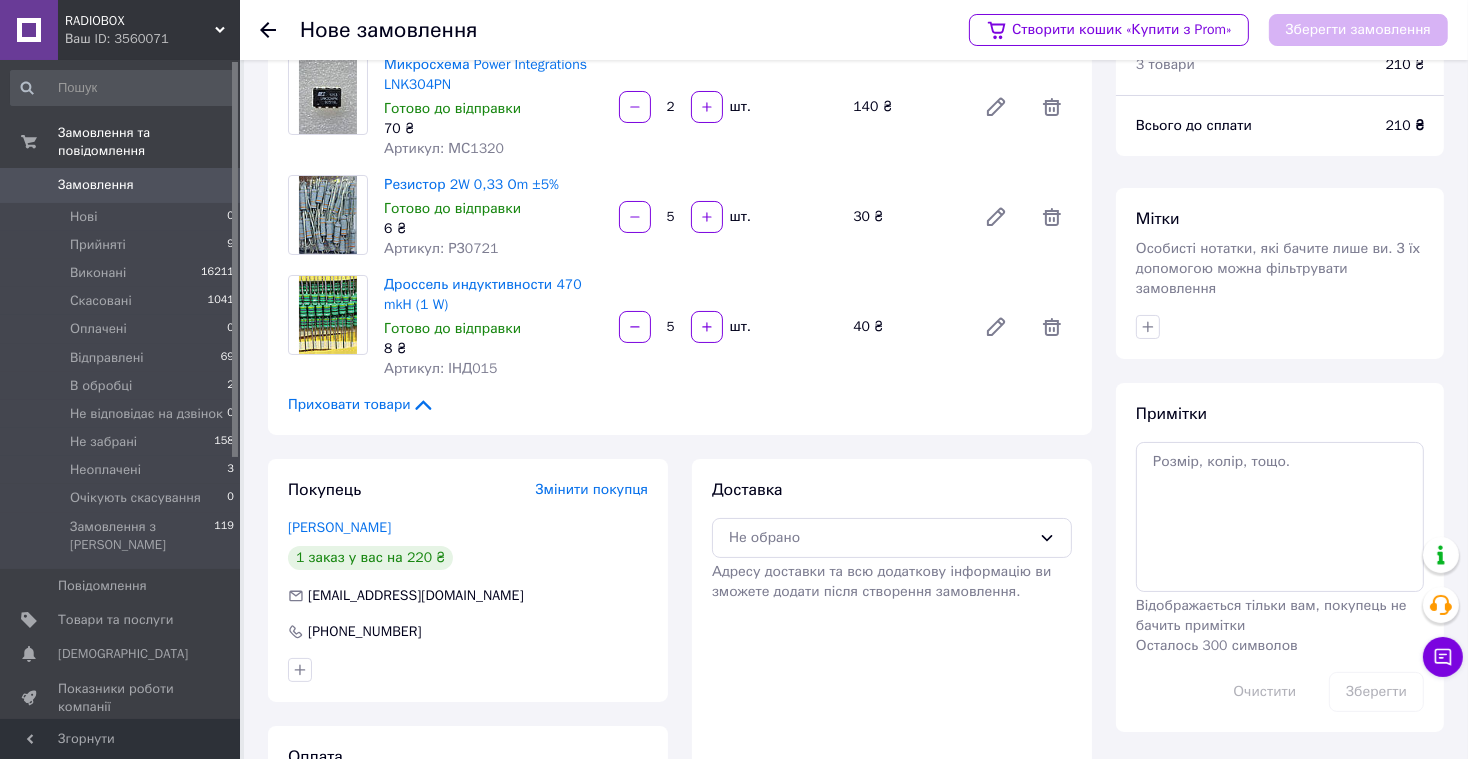 scroll, scrollTop: 197, scrollLeft: 0, axis: vertical 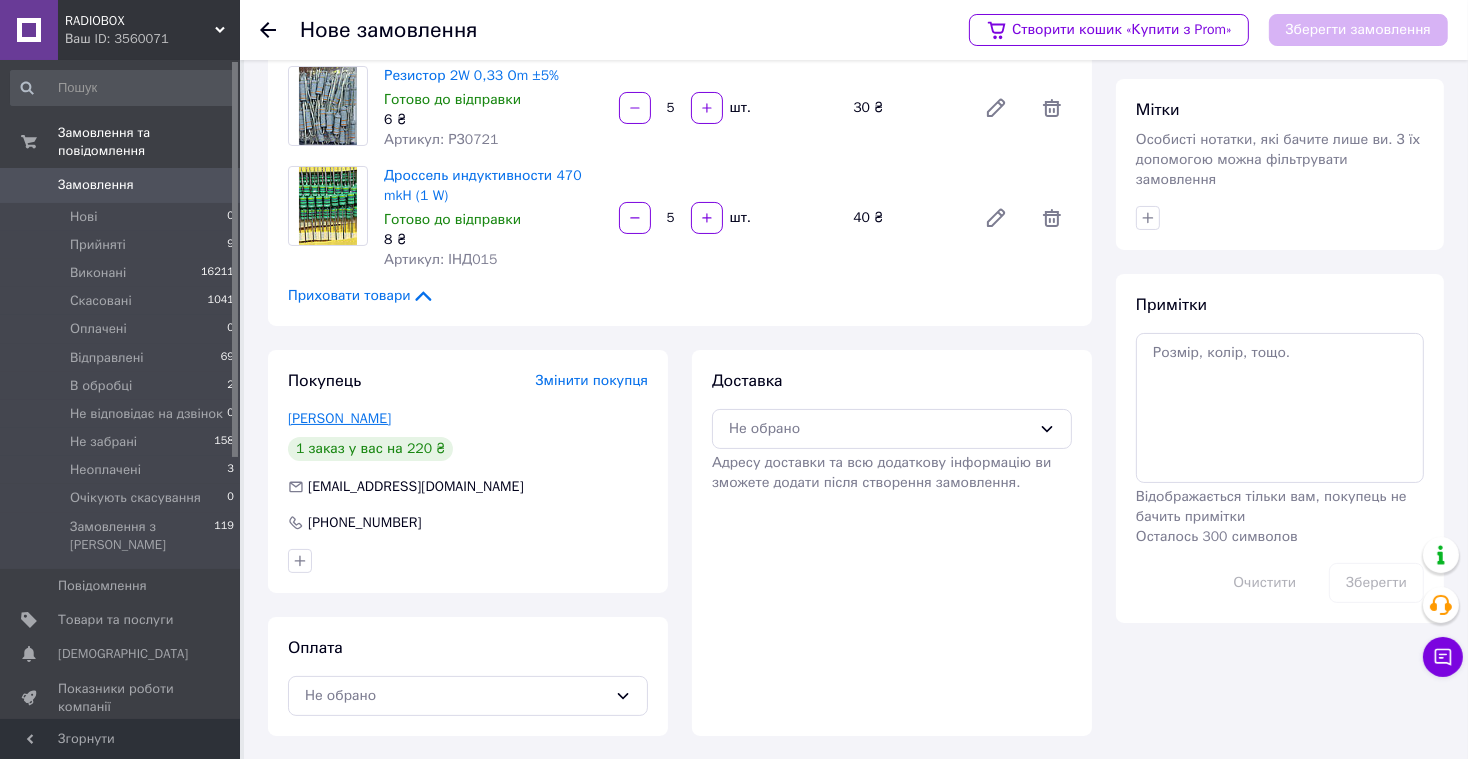 click on "Микитин Михайло" at bounding box center (339, 418) 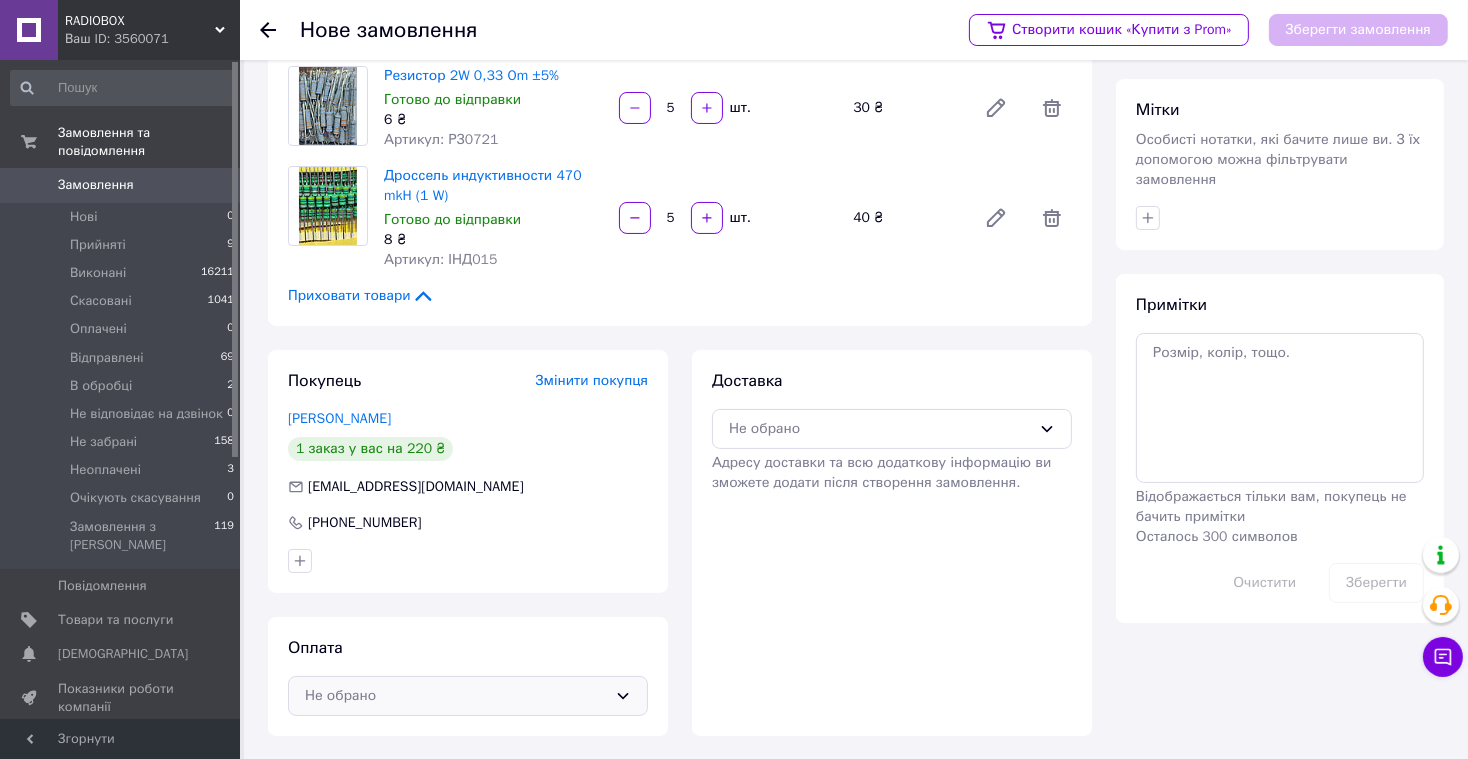 click on "Не обрано" at bounding box center (468, 696) 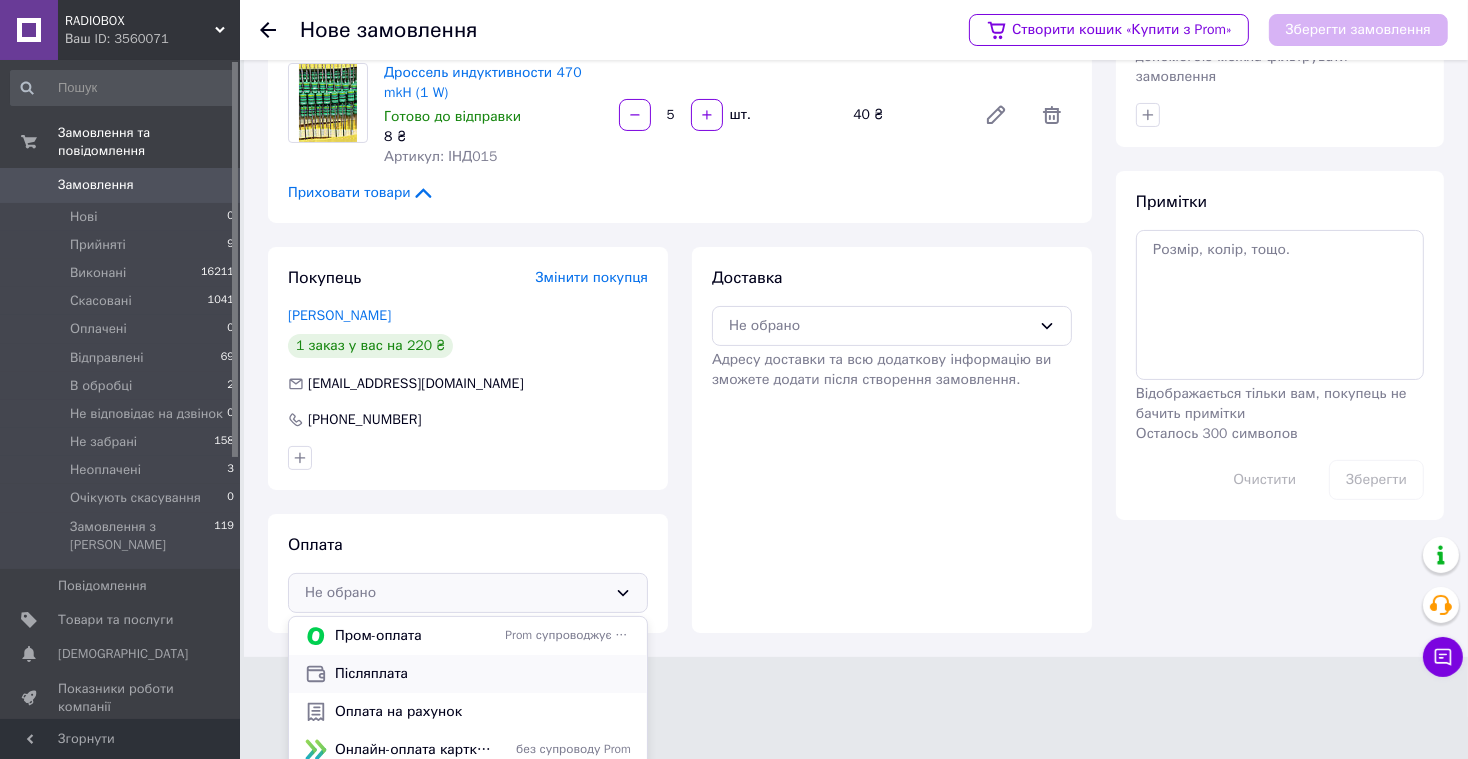 scroll, scrollTop: 310, scrollLeft: 0, axis: vertical 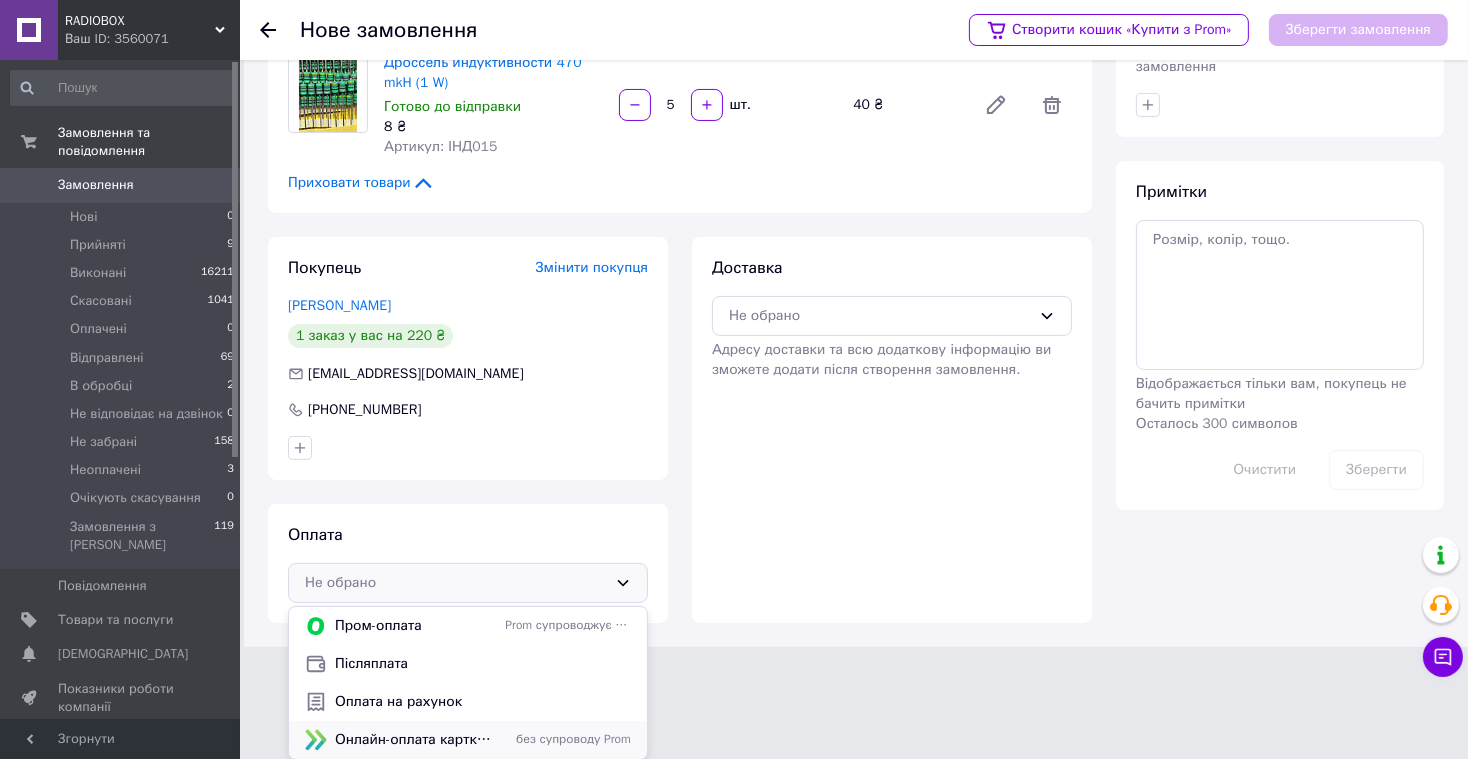 click on "Онлайн-оплата карткою Visa, Mastercard - LiqPay" at bounding box center (416, 740) 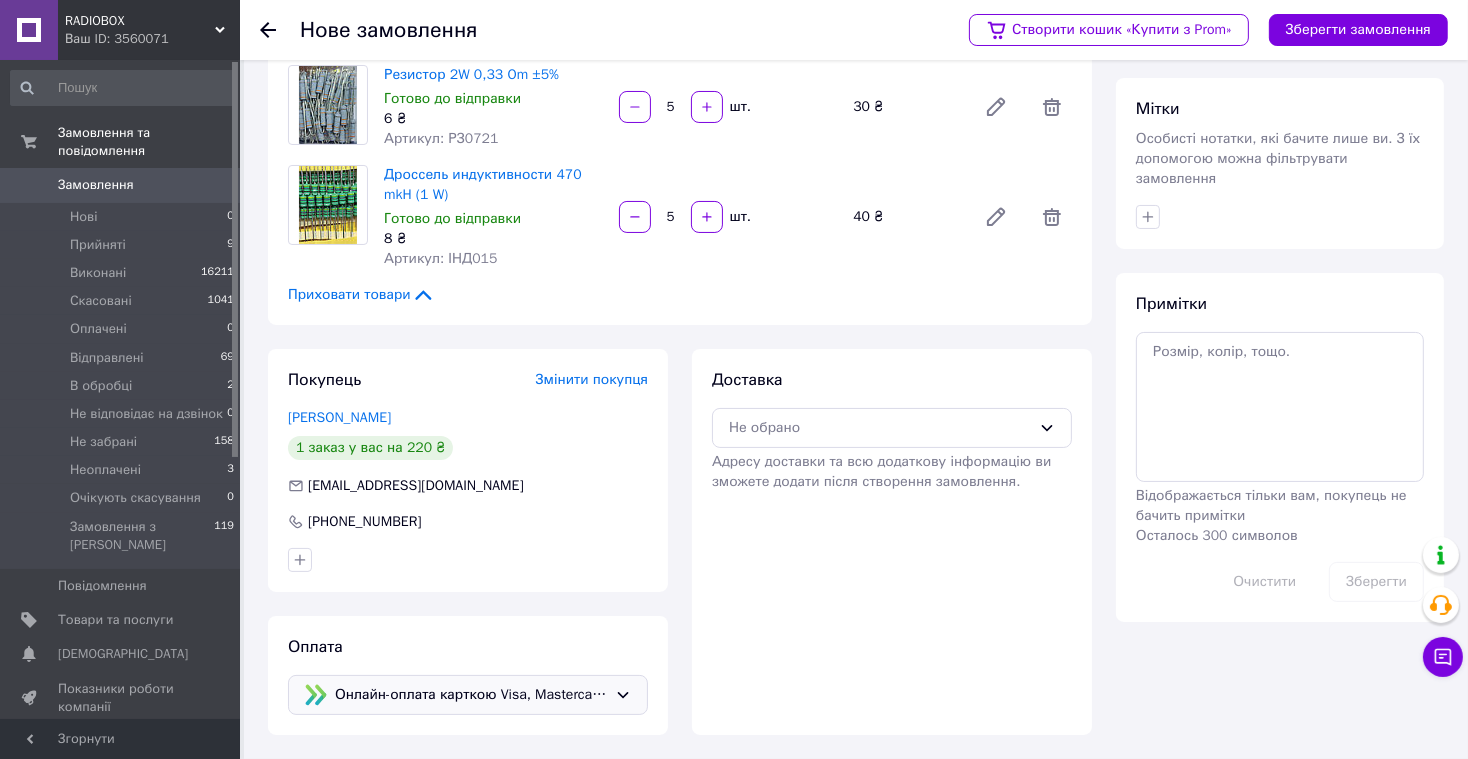 scroll, scrollTop: 197, scrollLeft: 0, axis: vertical 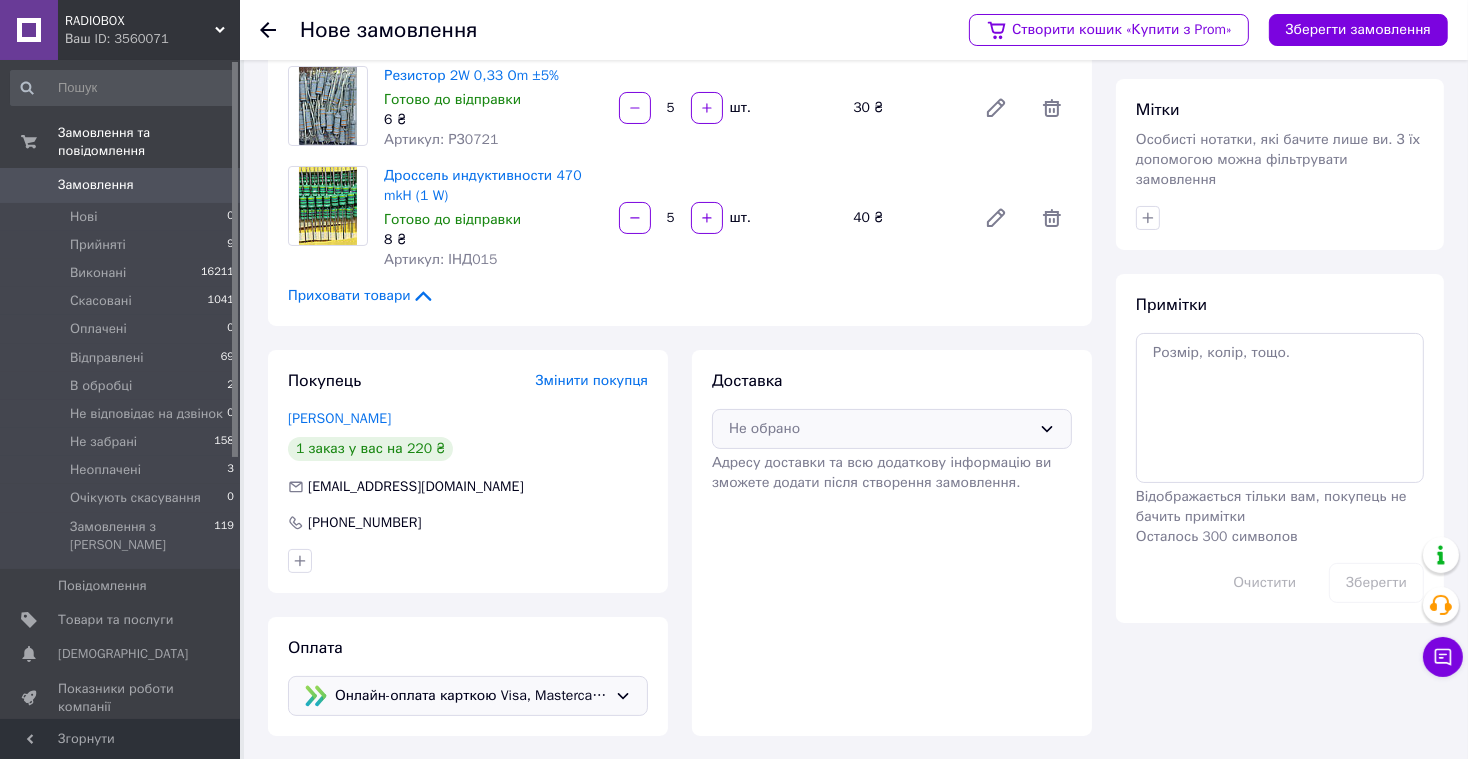 click on "Не обрано" at bounding box center (880, 429) 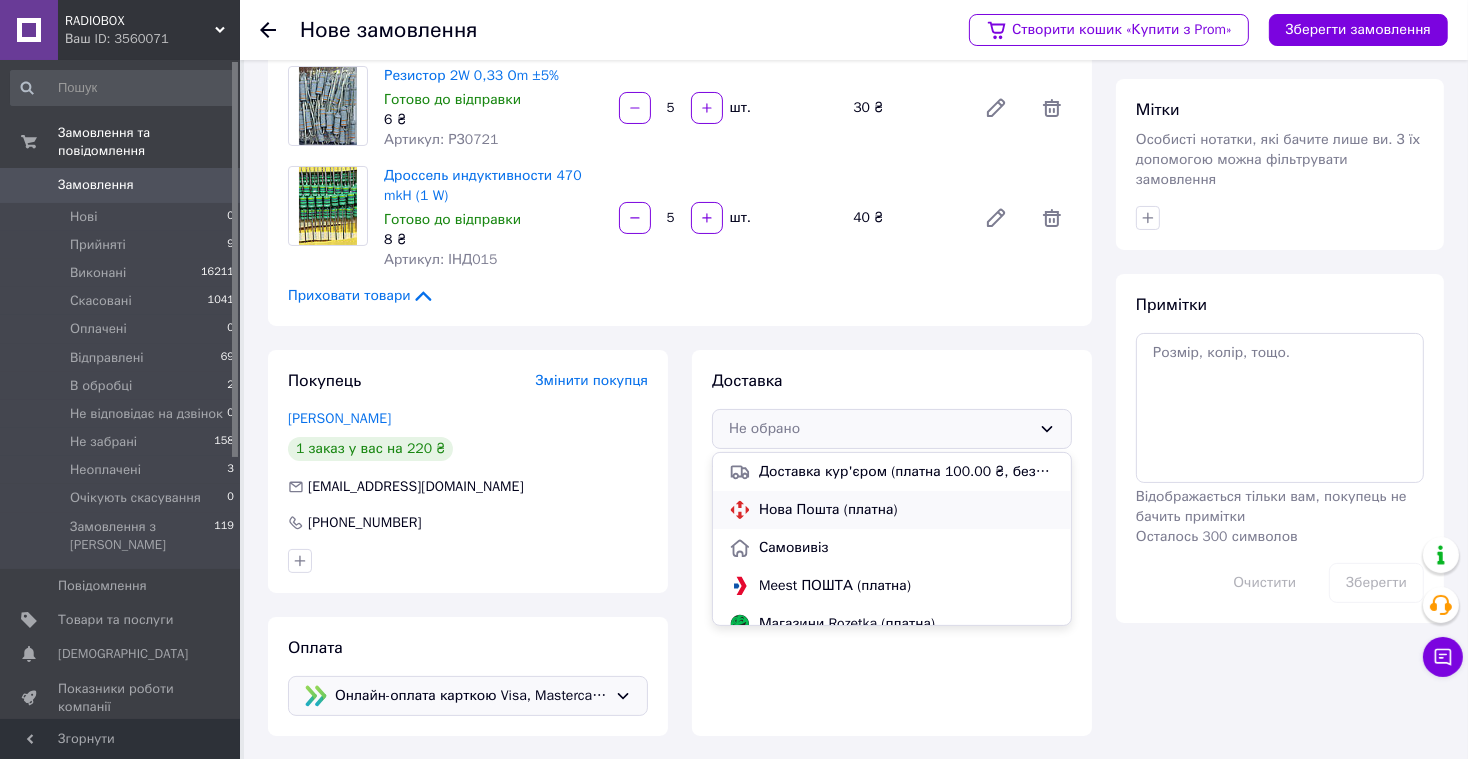click on "Нова Пошта (платна)" at bounding box center [907, 510] 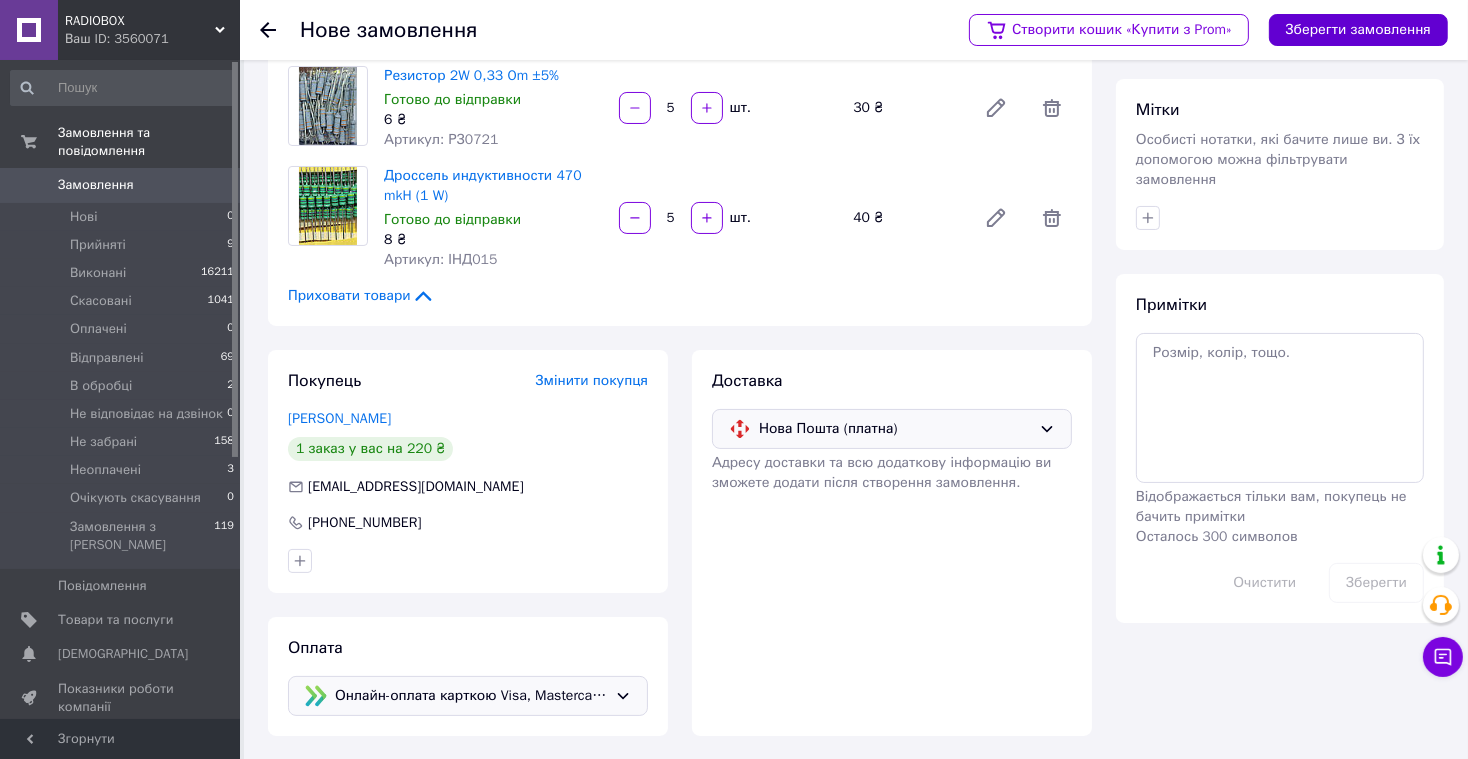 click on "Зберегти замовлення" at bounding box center [1358, 30] 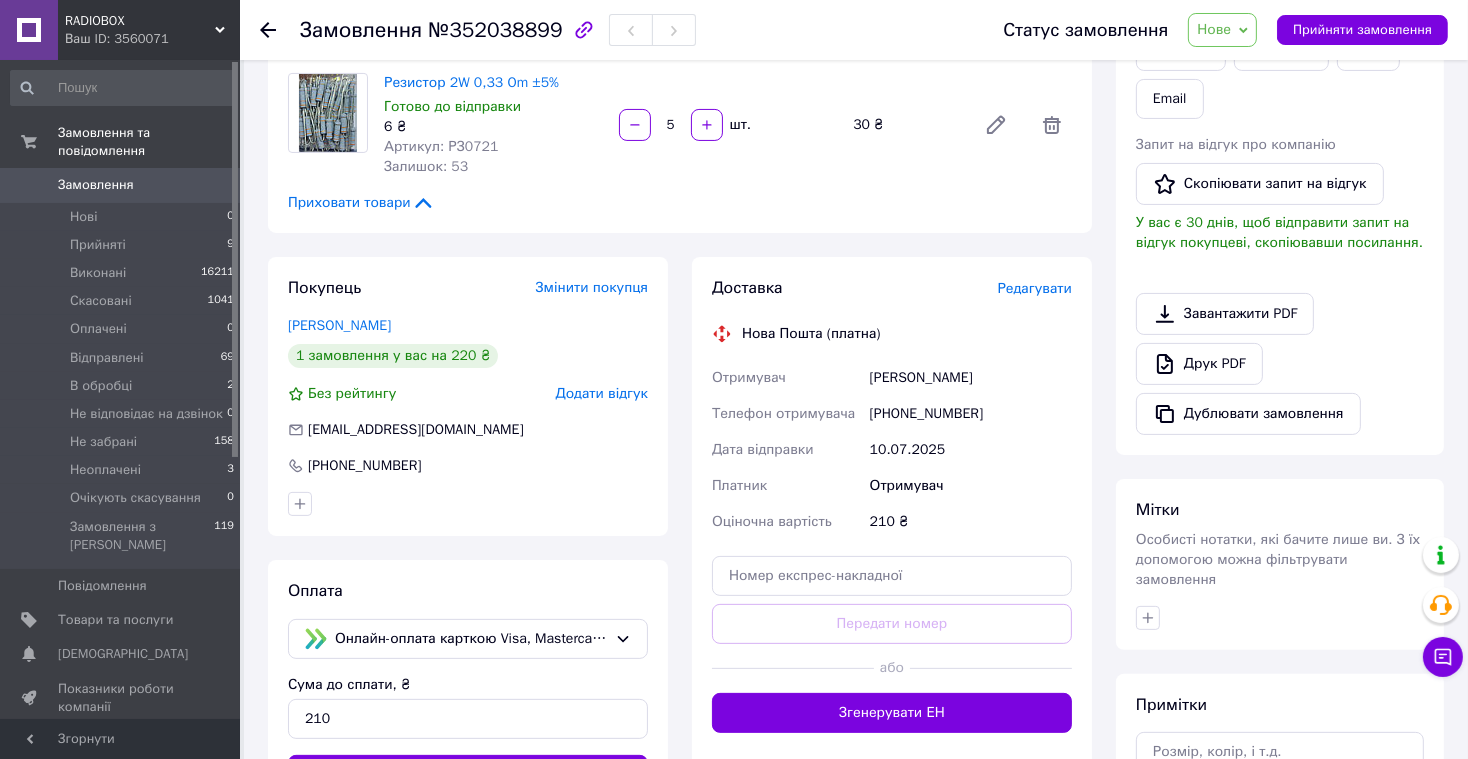 scroll, scrollTop: 491, scrollLeft: 0, axis: vertical 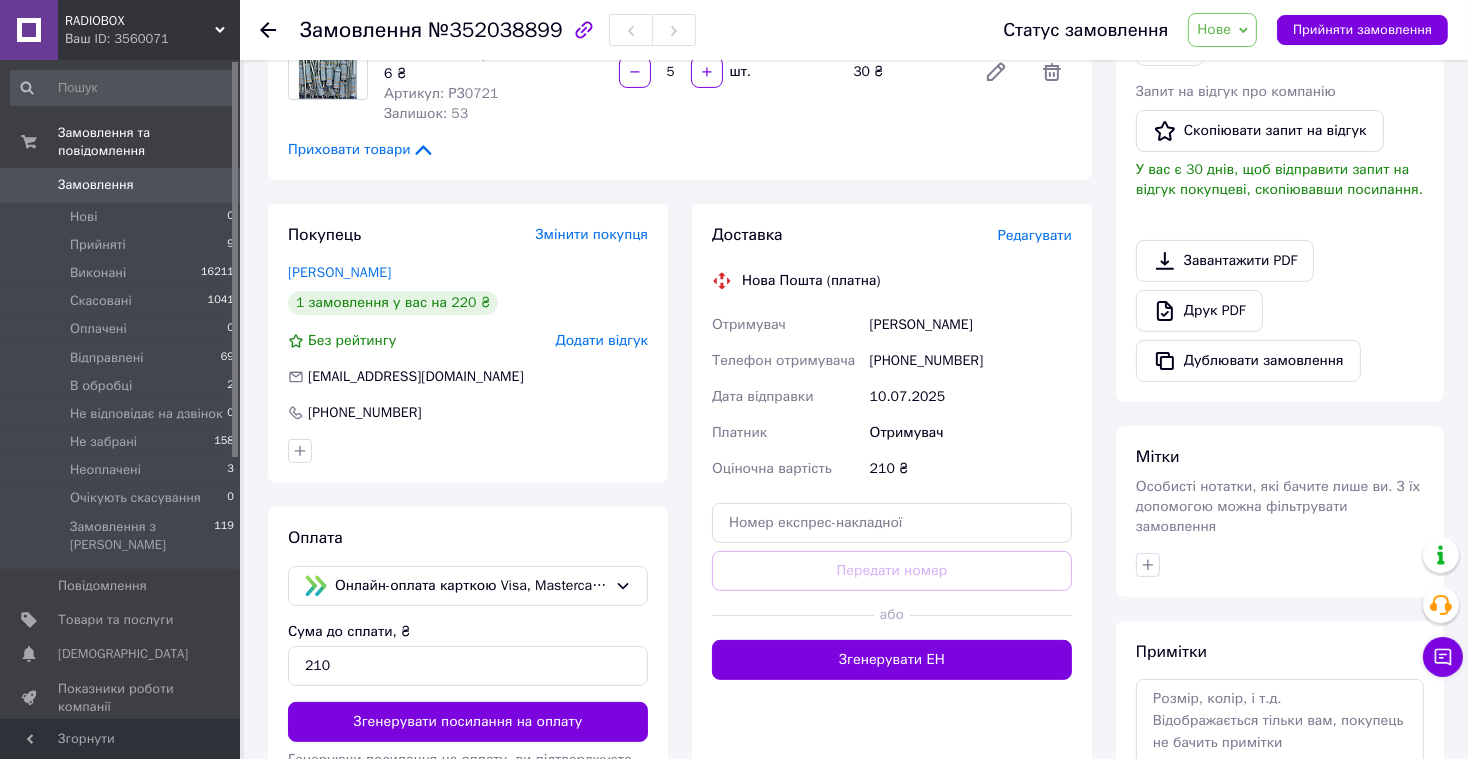click on "Редагувати" at bounding box center [1035, 235] 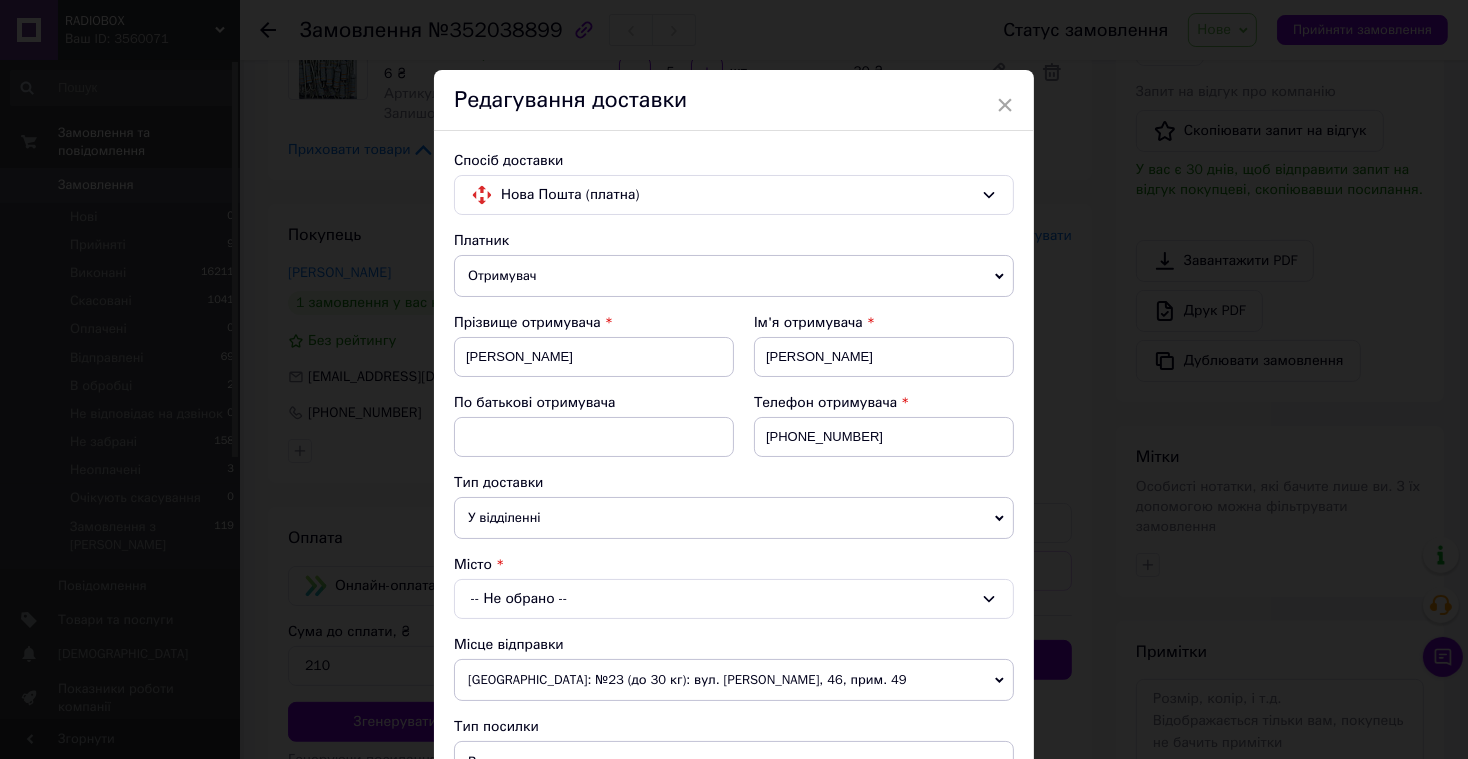 click on "-- Не обрано --" at bounding box center [734, 599] 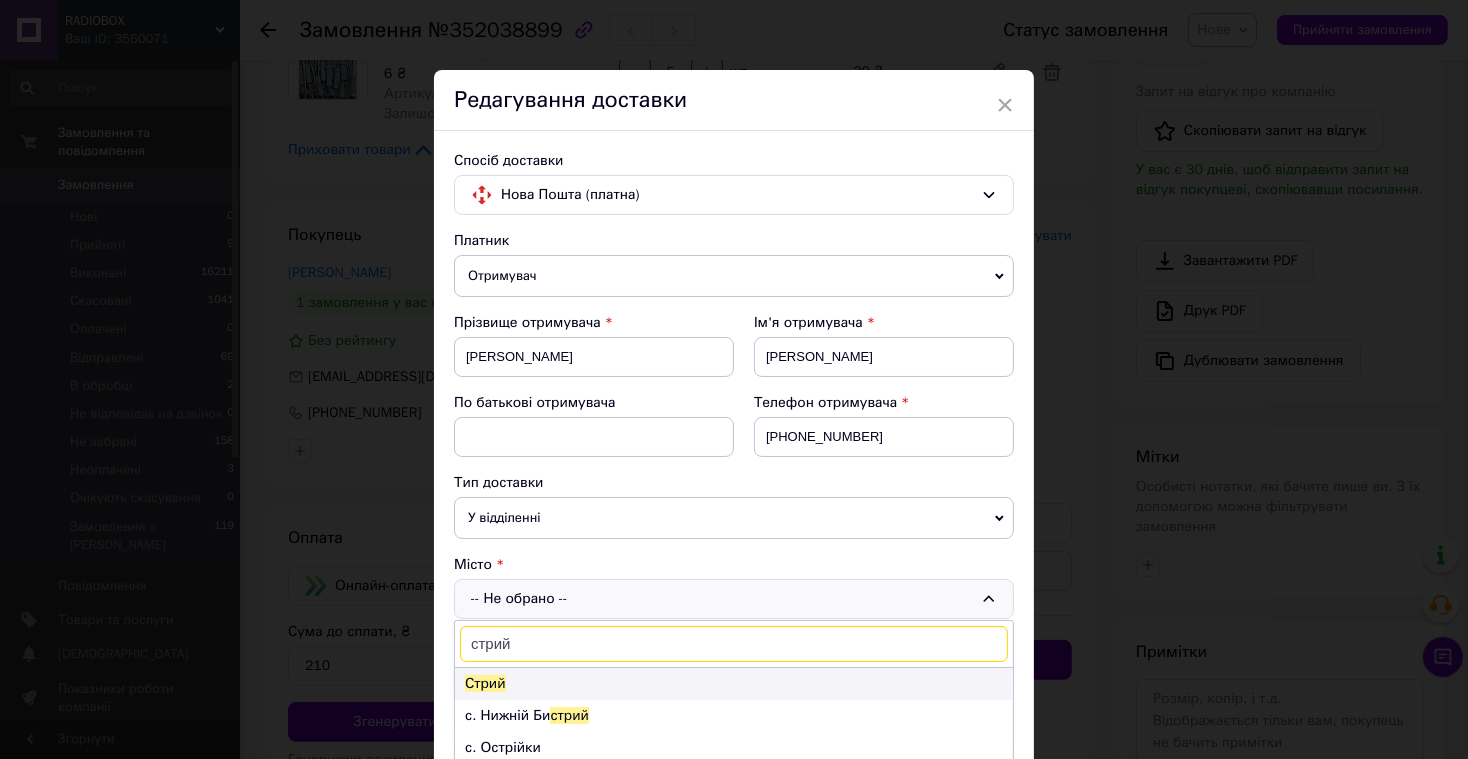 type on "стрий" 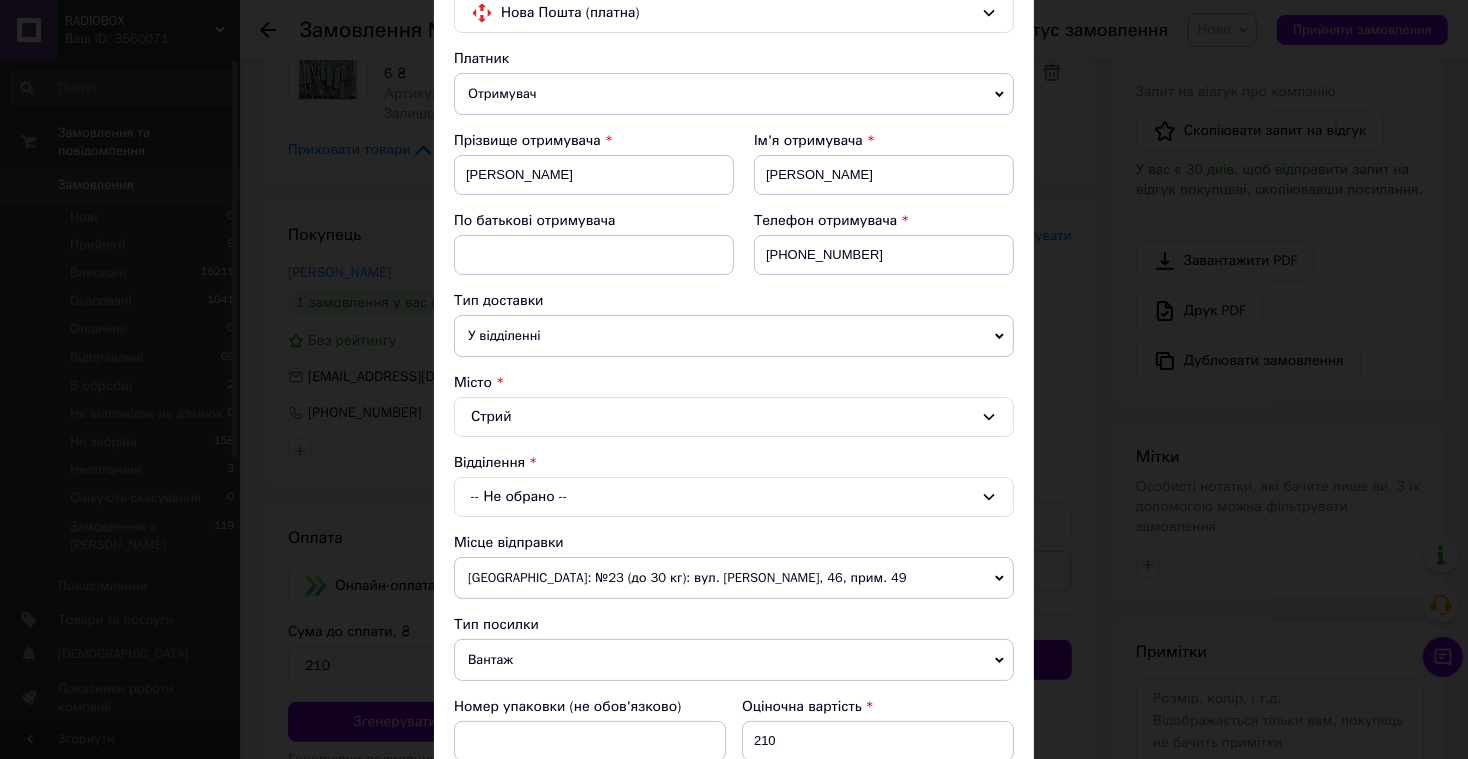 scroll, scrollTop: 198, scrollLeft: 0, axis: vertical 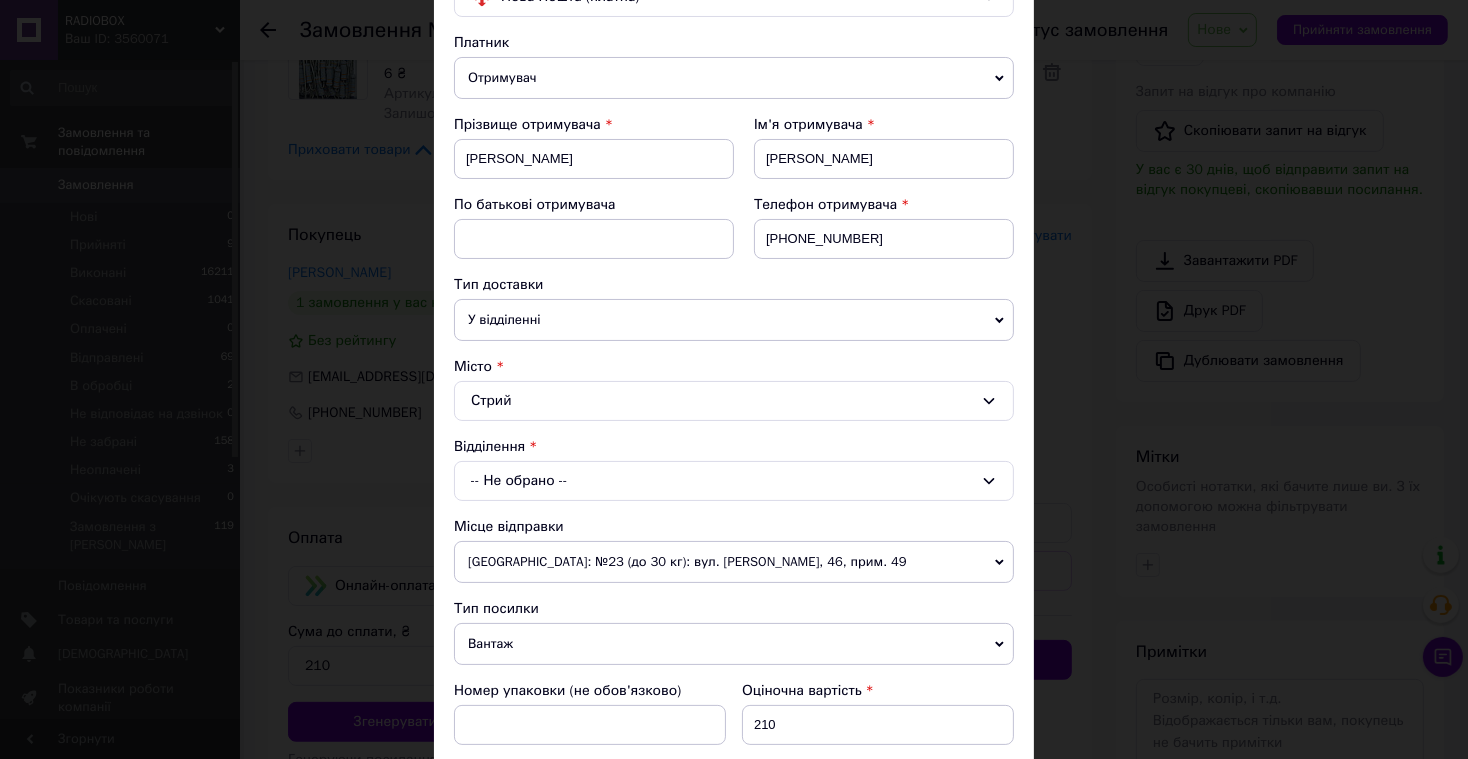 click on "-- Не обрано --" at bounding box center [734, 481] 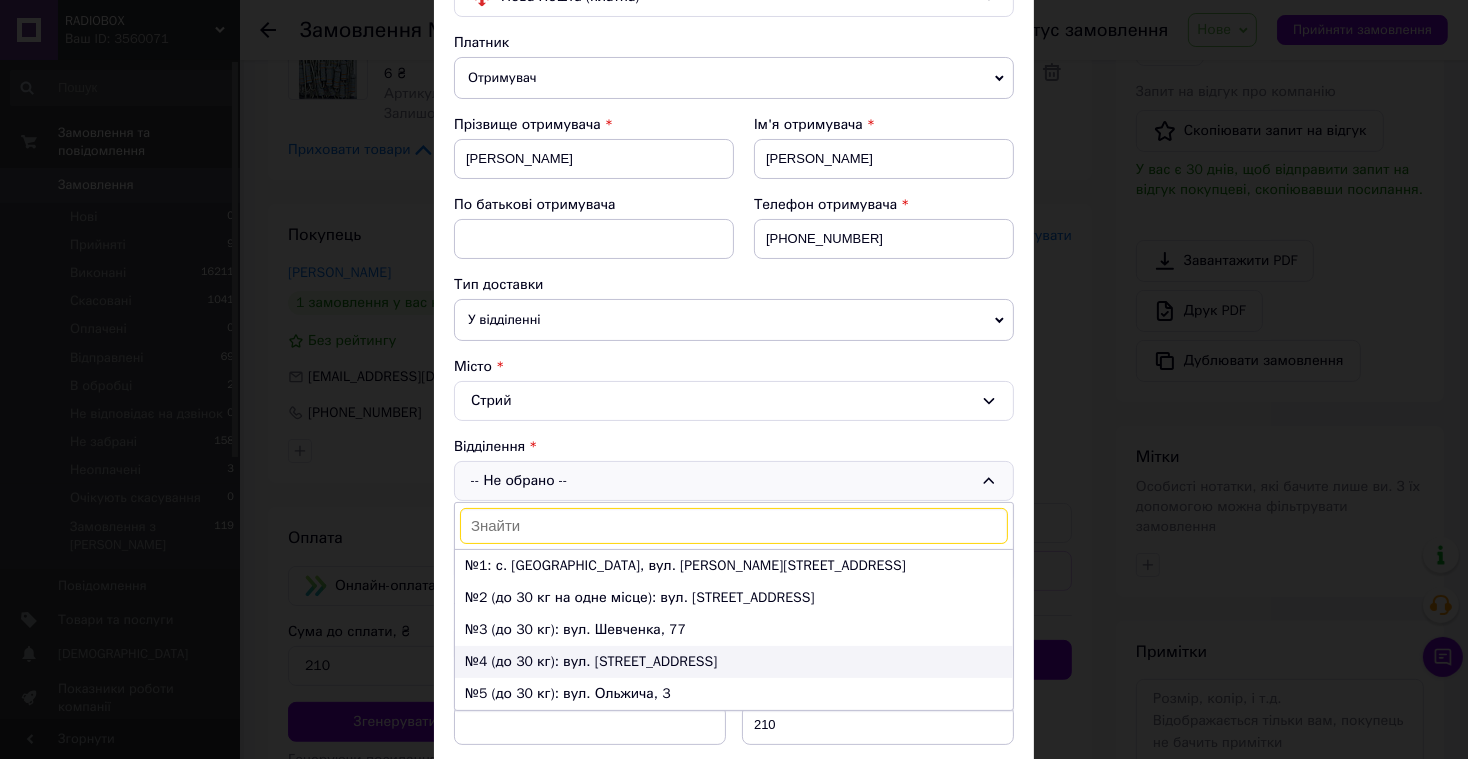 click on "№4 (до 30 кг): вул. Успенська, 11" at bounding box center (734, 662) 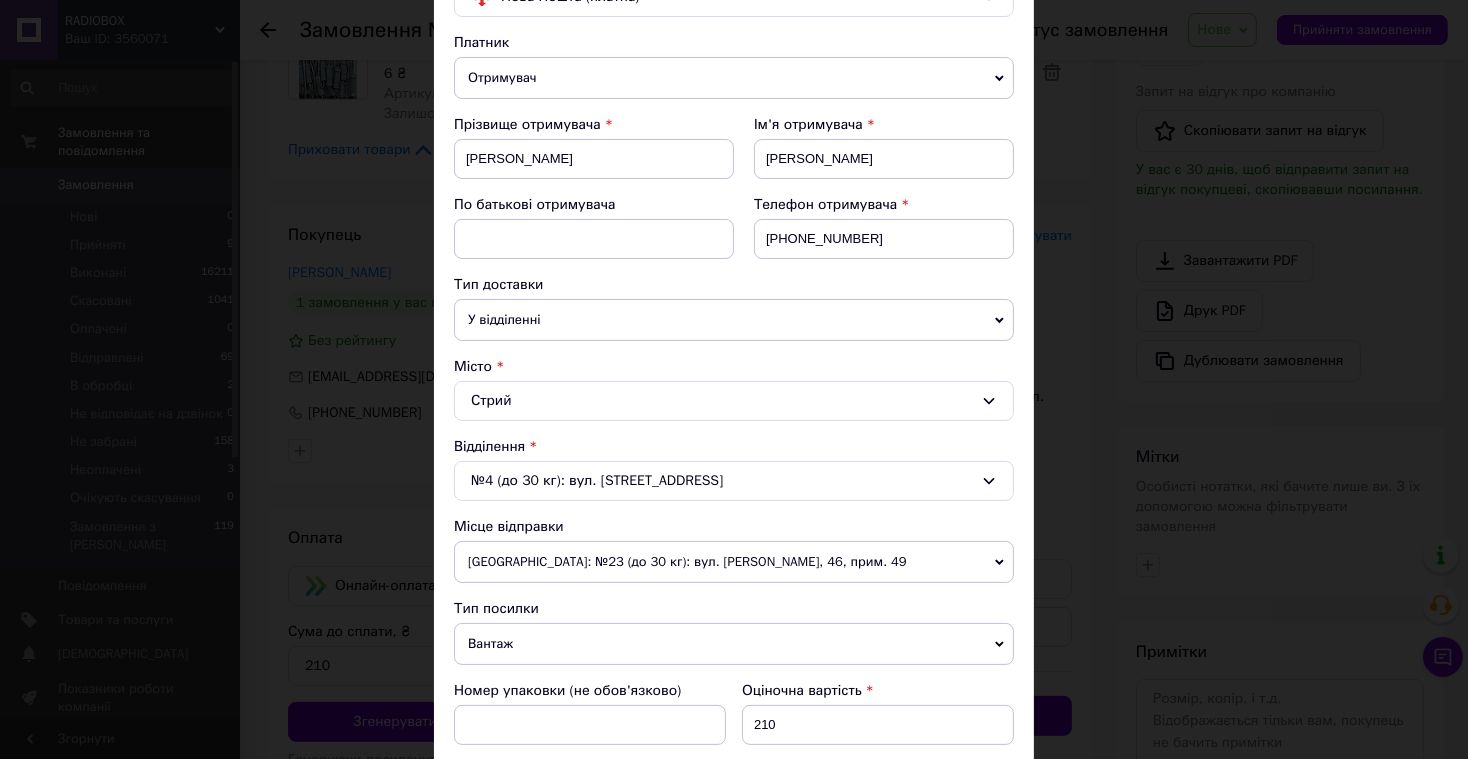 drag, startPoint x: 671, startPoint y: 641, endPoint x: 612, endPoint y: 674, distance: 67.601776 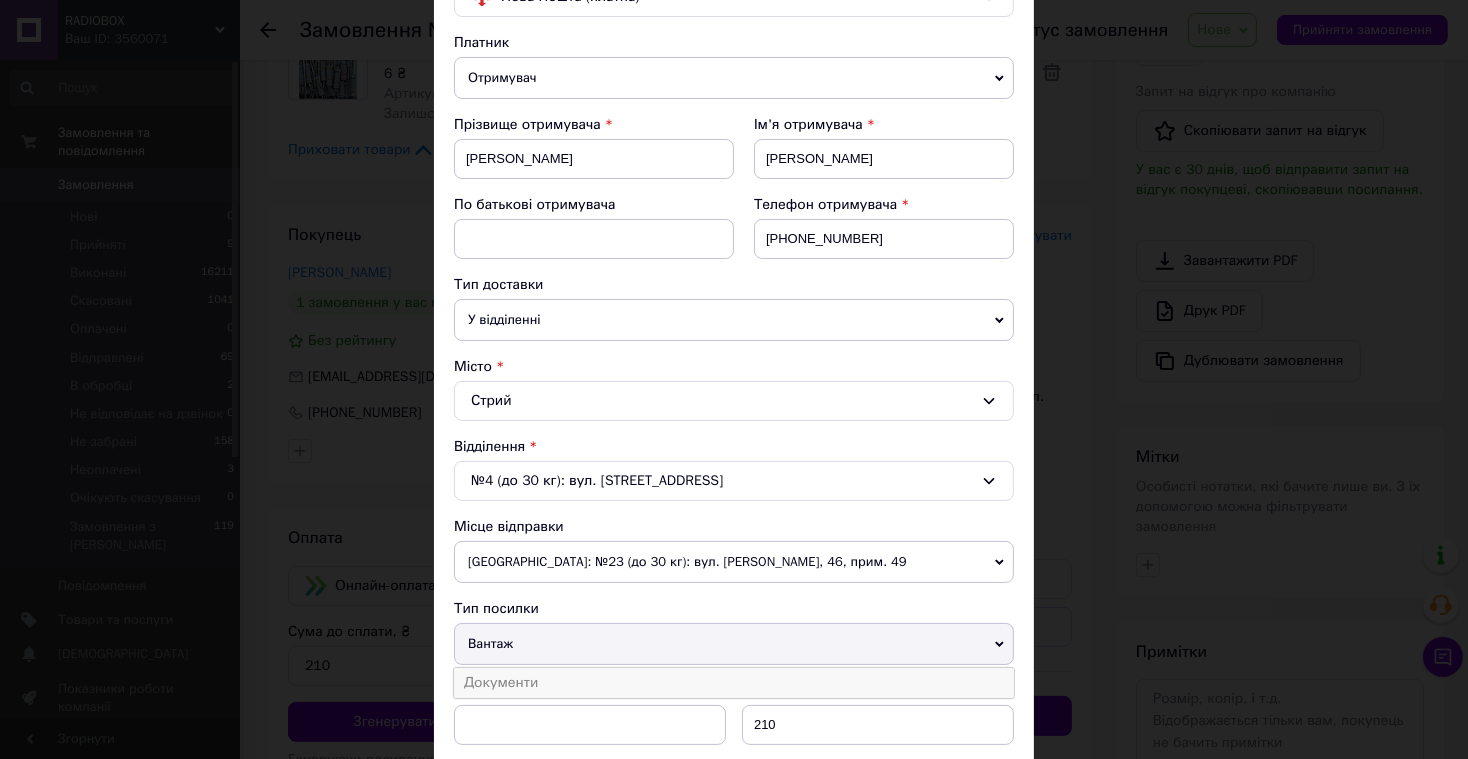 click on "Документи" at bounding box center (734, 683) 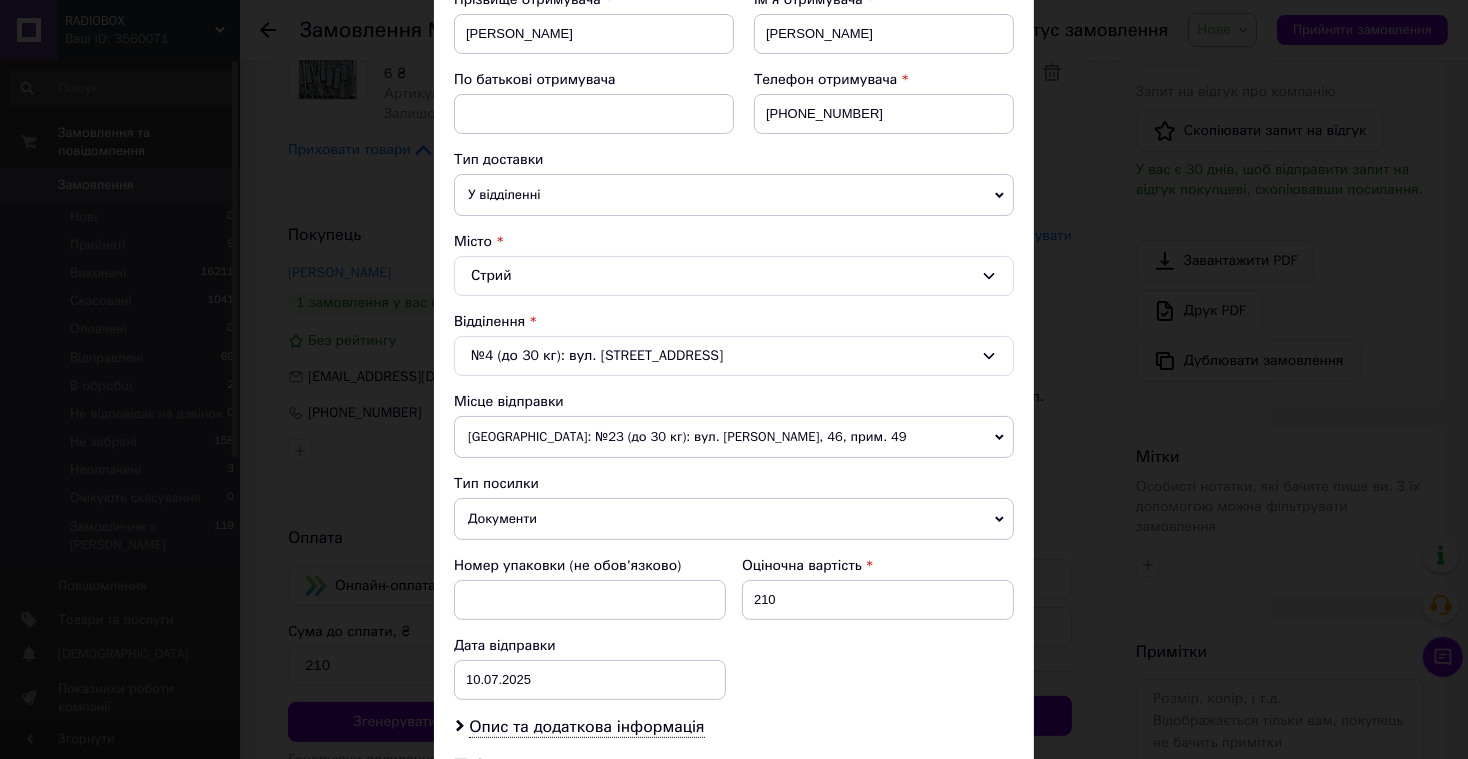 scroll, scrollTop: 622, scrollLeft: 0, axis: vertical 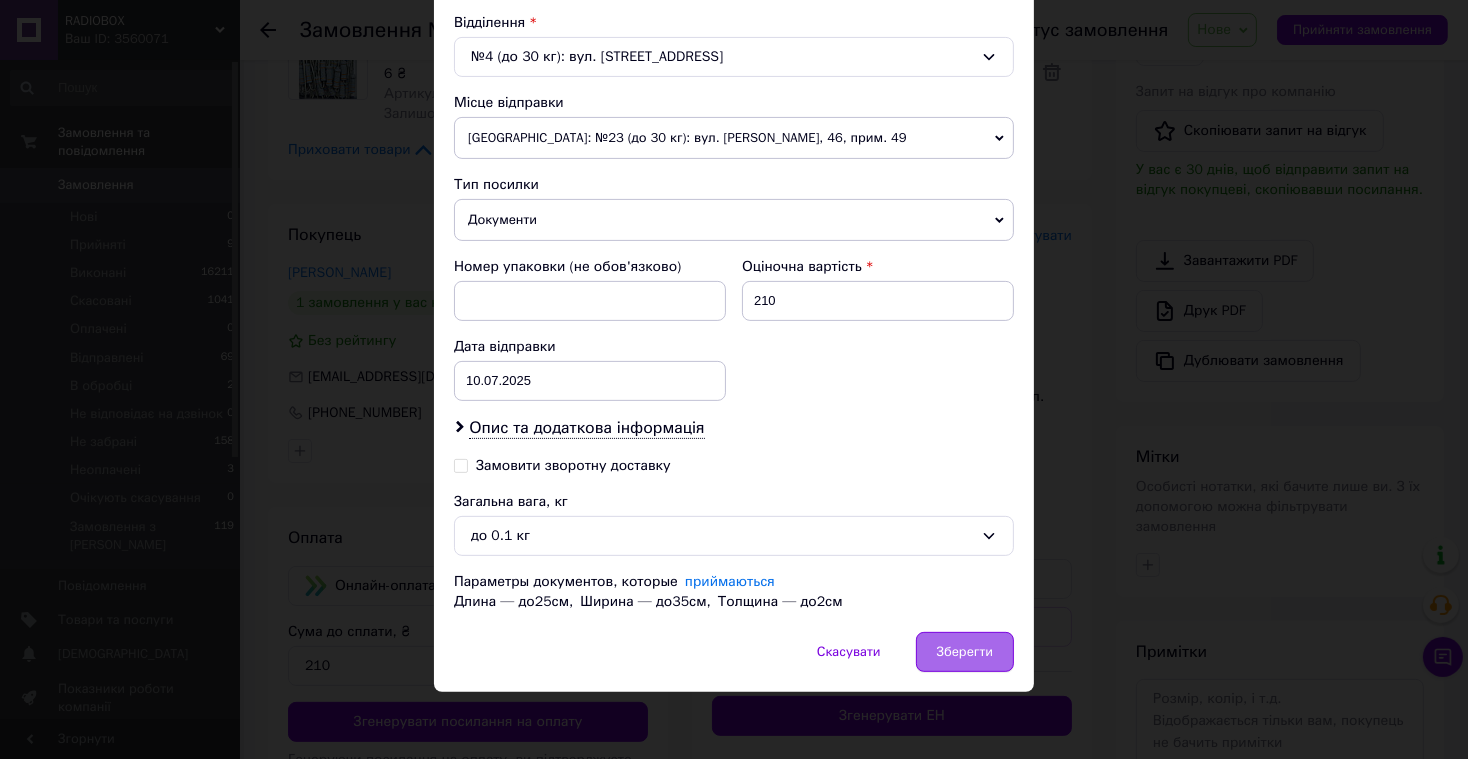 click on "Зберегти" at bounding box center (965, 652) 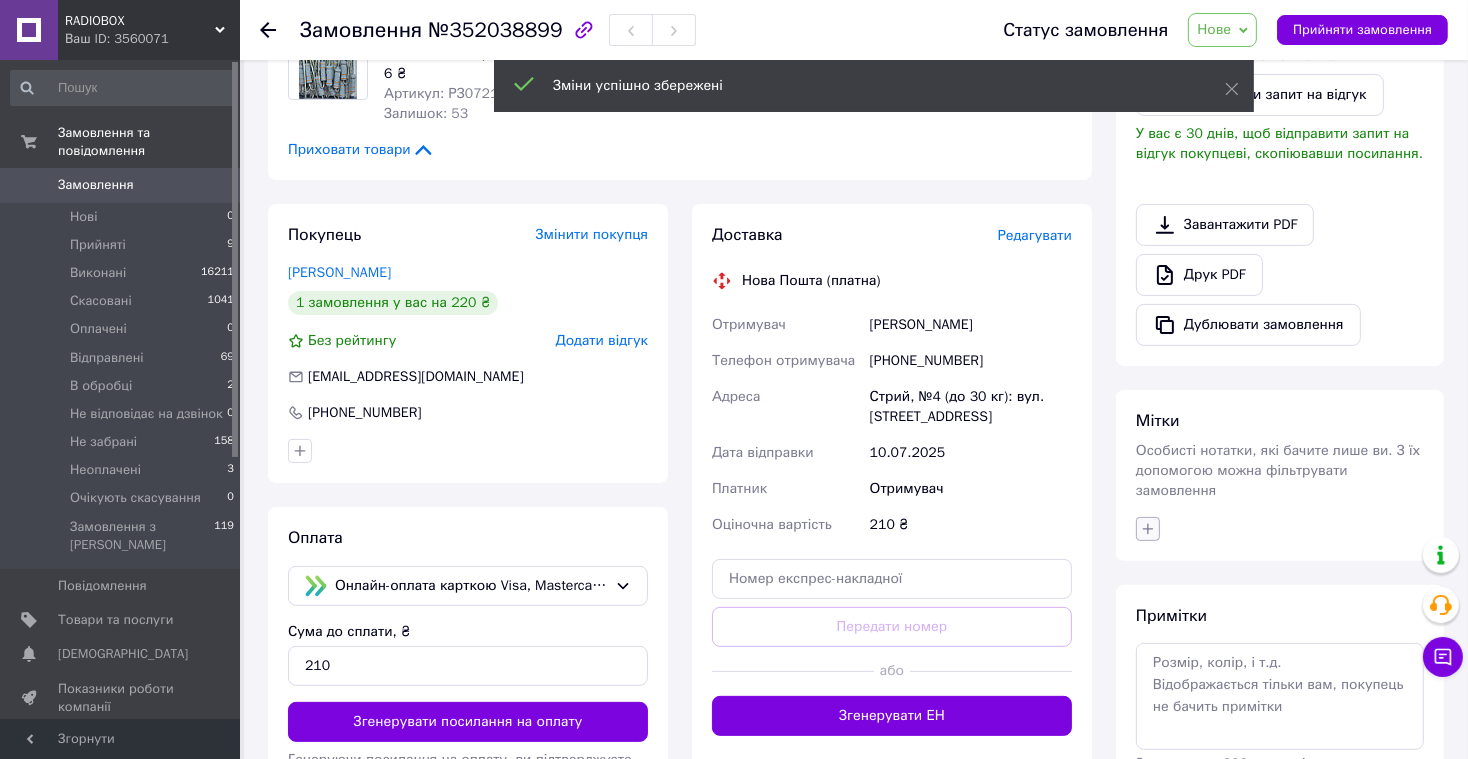 click 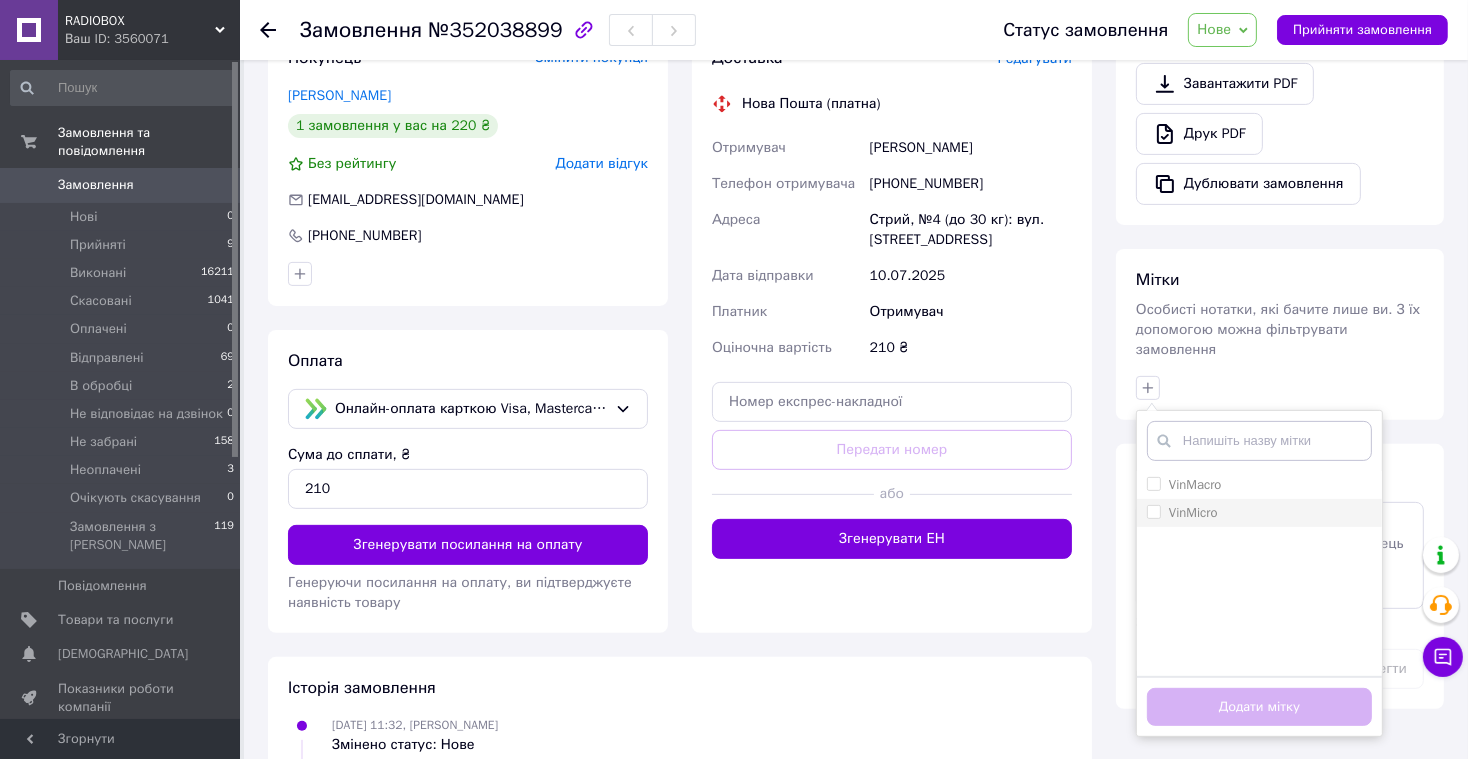 scroll, scrollTop: 669, scrollLeft: 0, axis: vertical 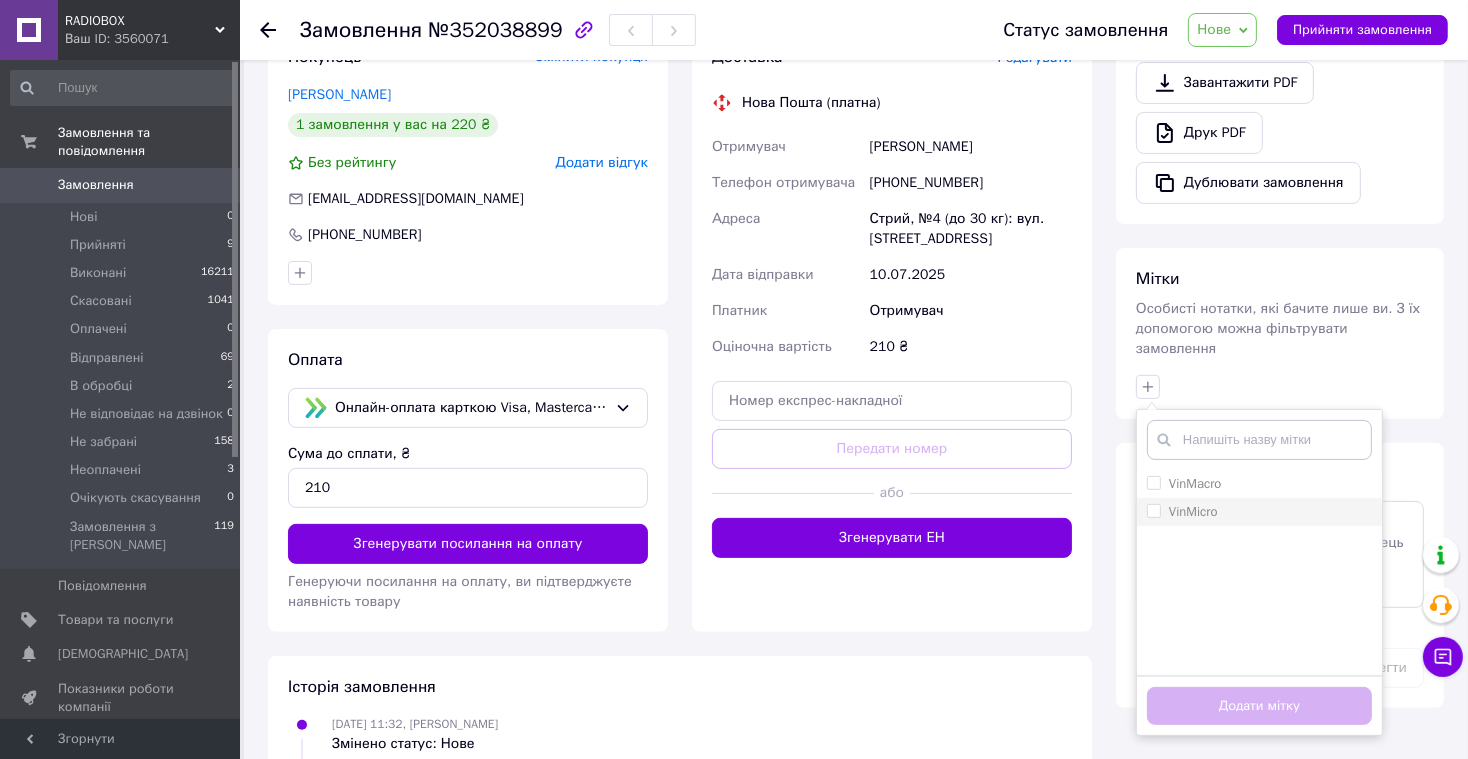 click on "VinMicro" at bounding box center (1153, 510) 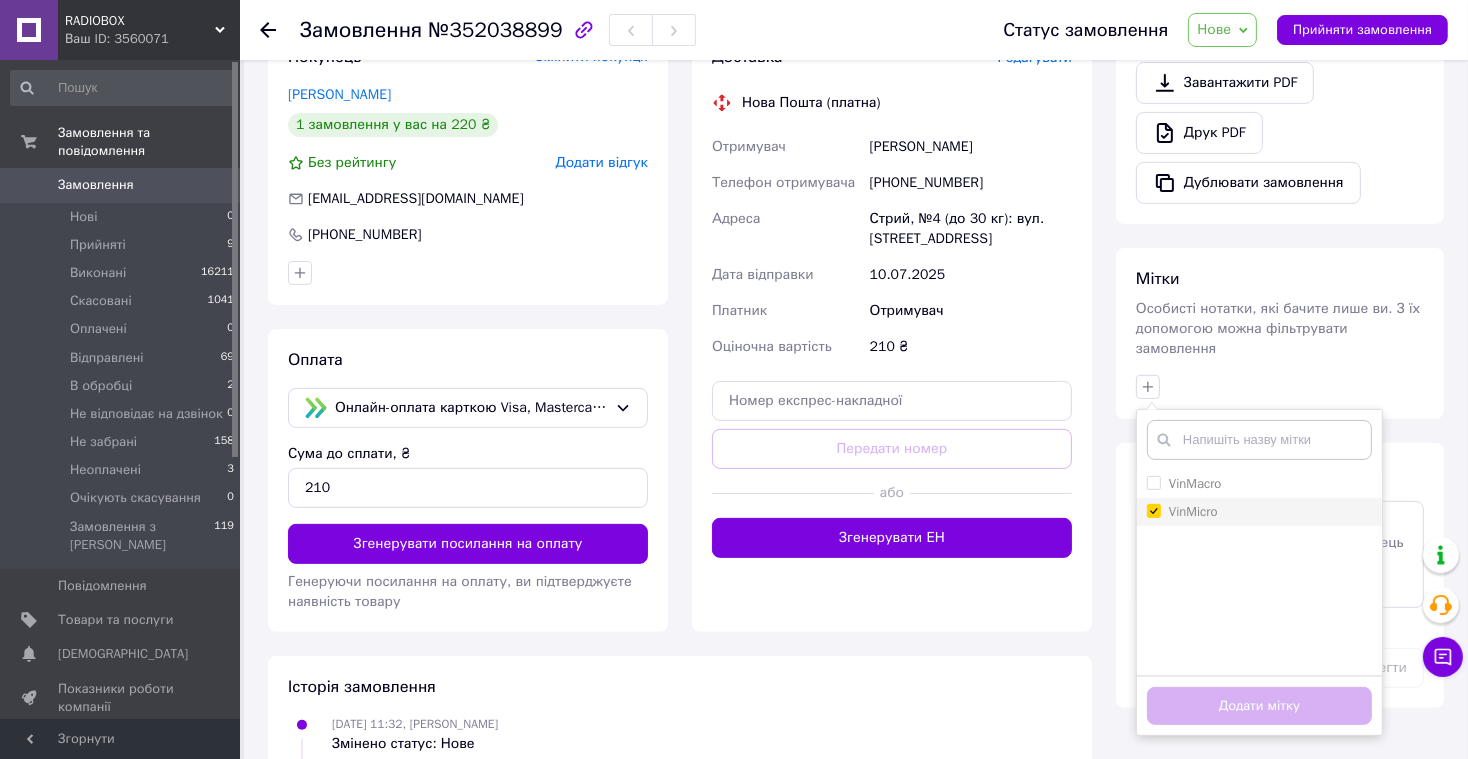 checkbox on "true" 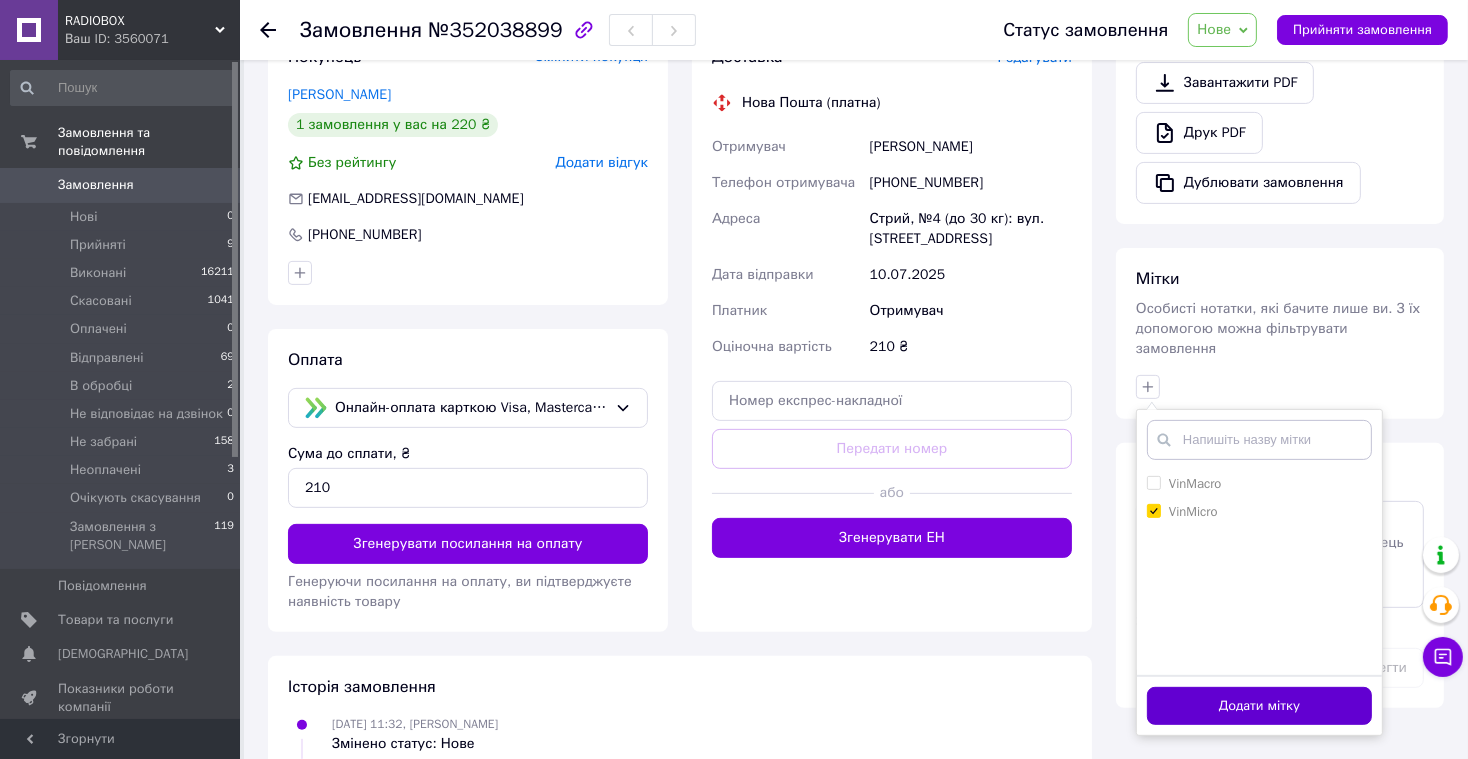 click on "Додати мітку" at bounding box center [1259, 706] 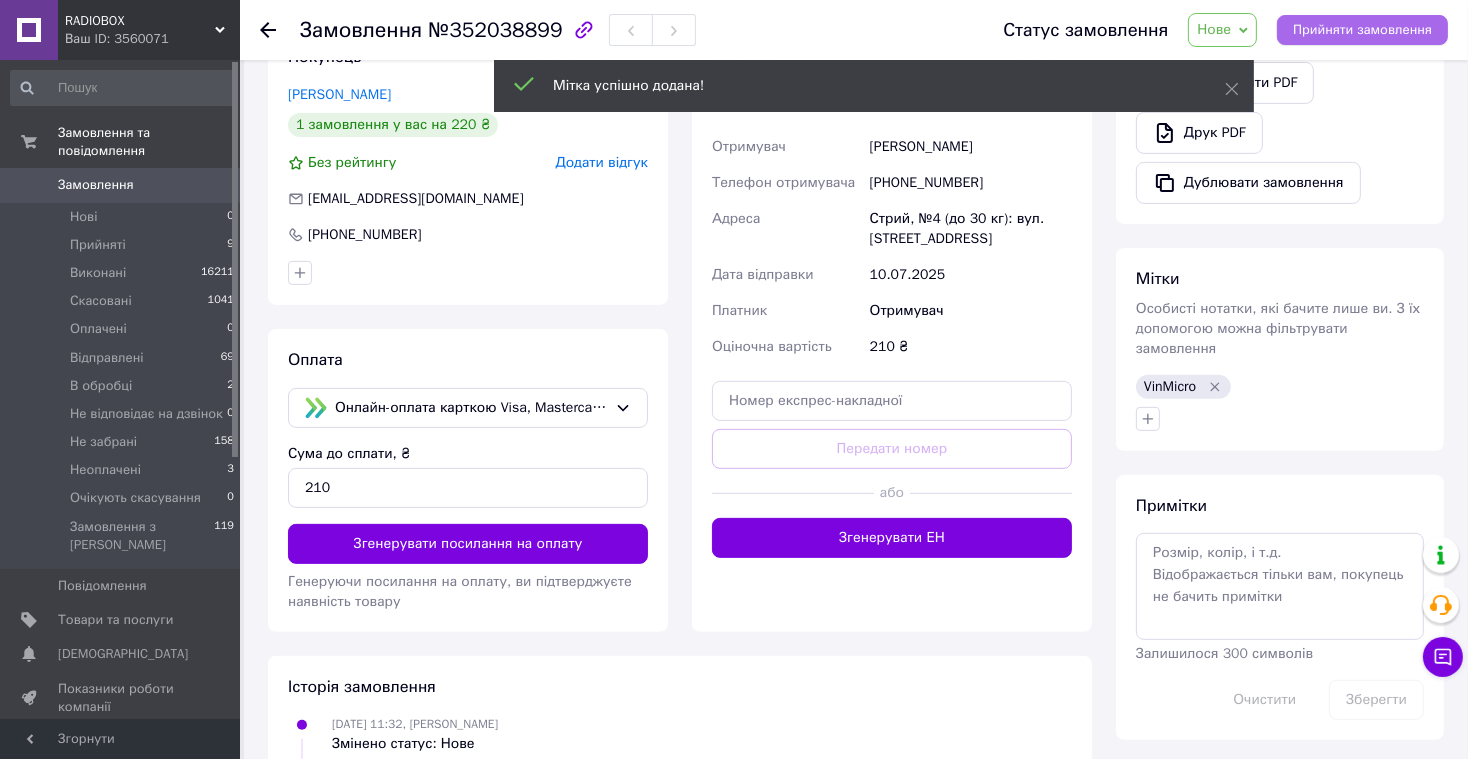 click on "Прийняти замовлення" at bounding box center [1362, 30] 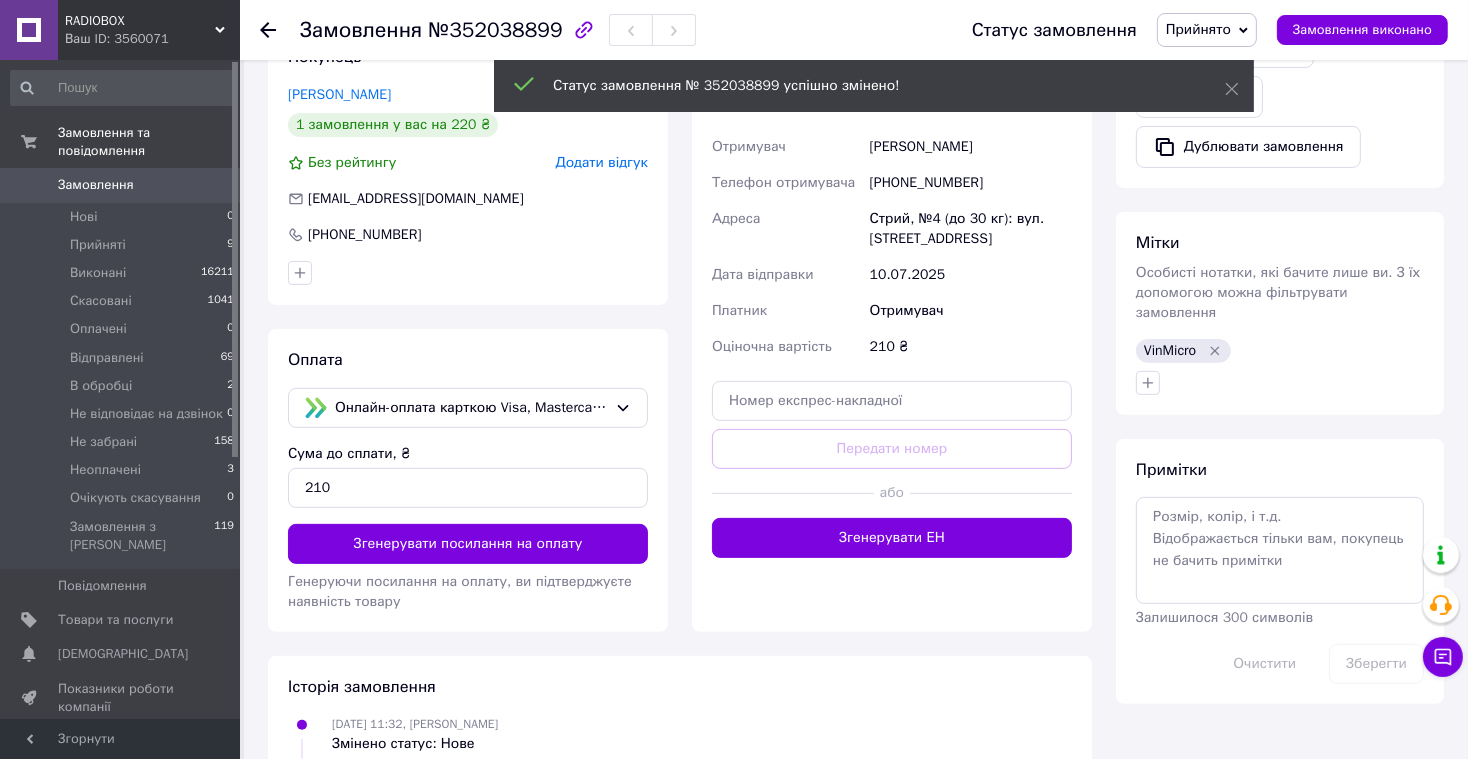 click on "Згенерувати ЕН" at bounding box center [892, 538] 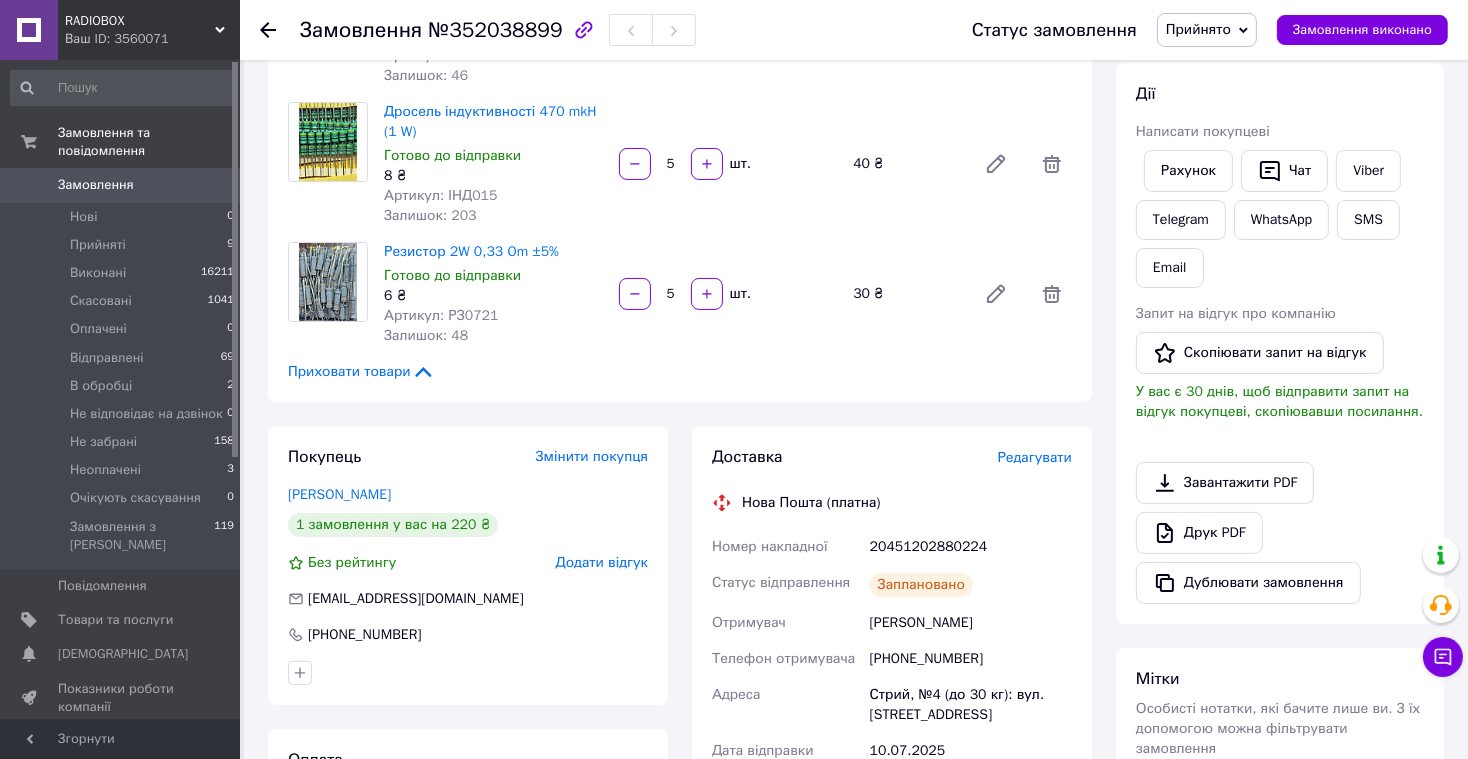 scroll, scrollTop: 267, scrollLeft: 0, axis: vertical 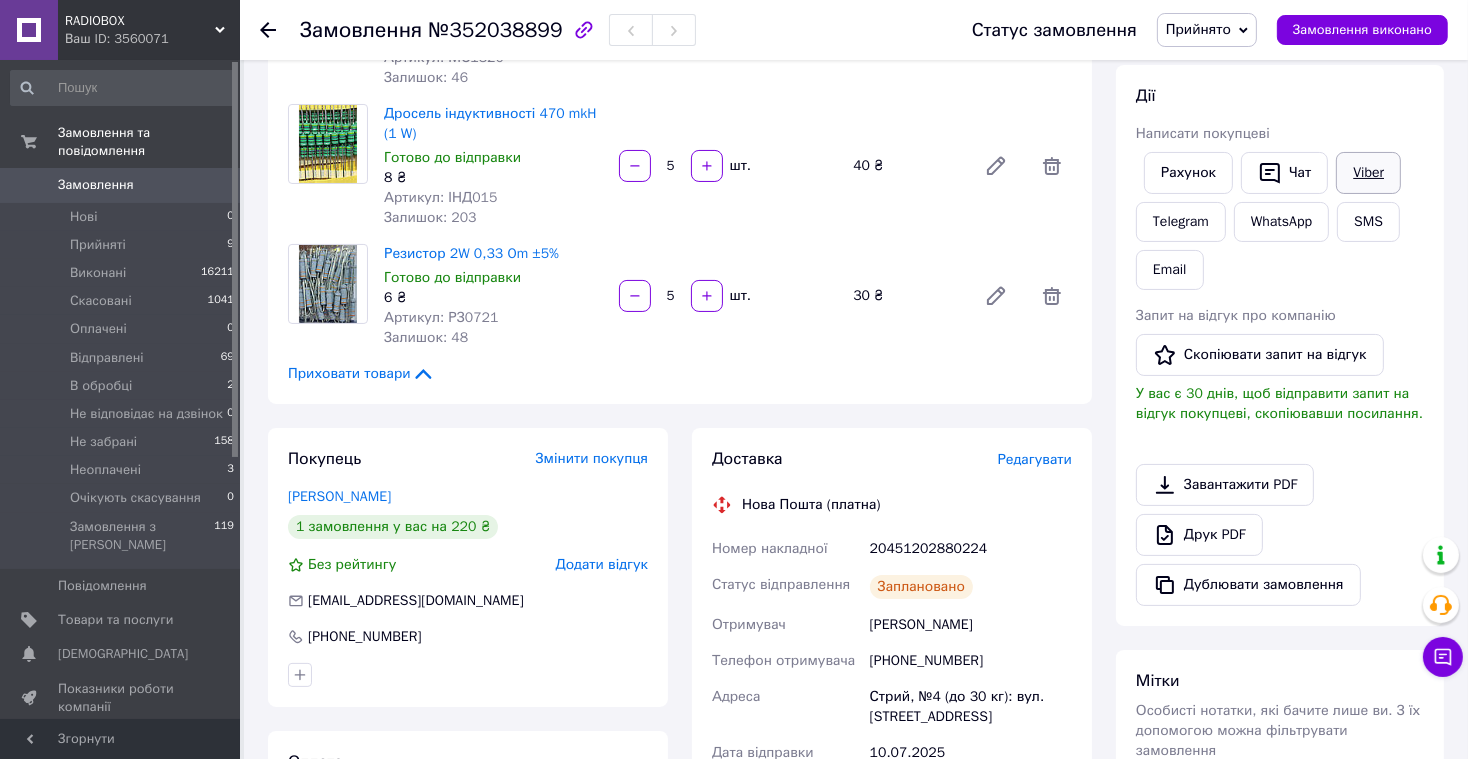 click on "Viber" at bounding box center [1368, 173] 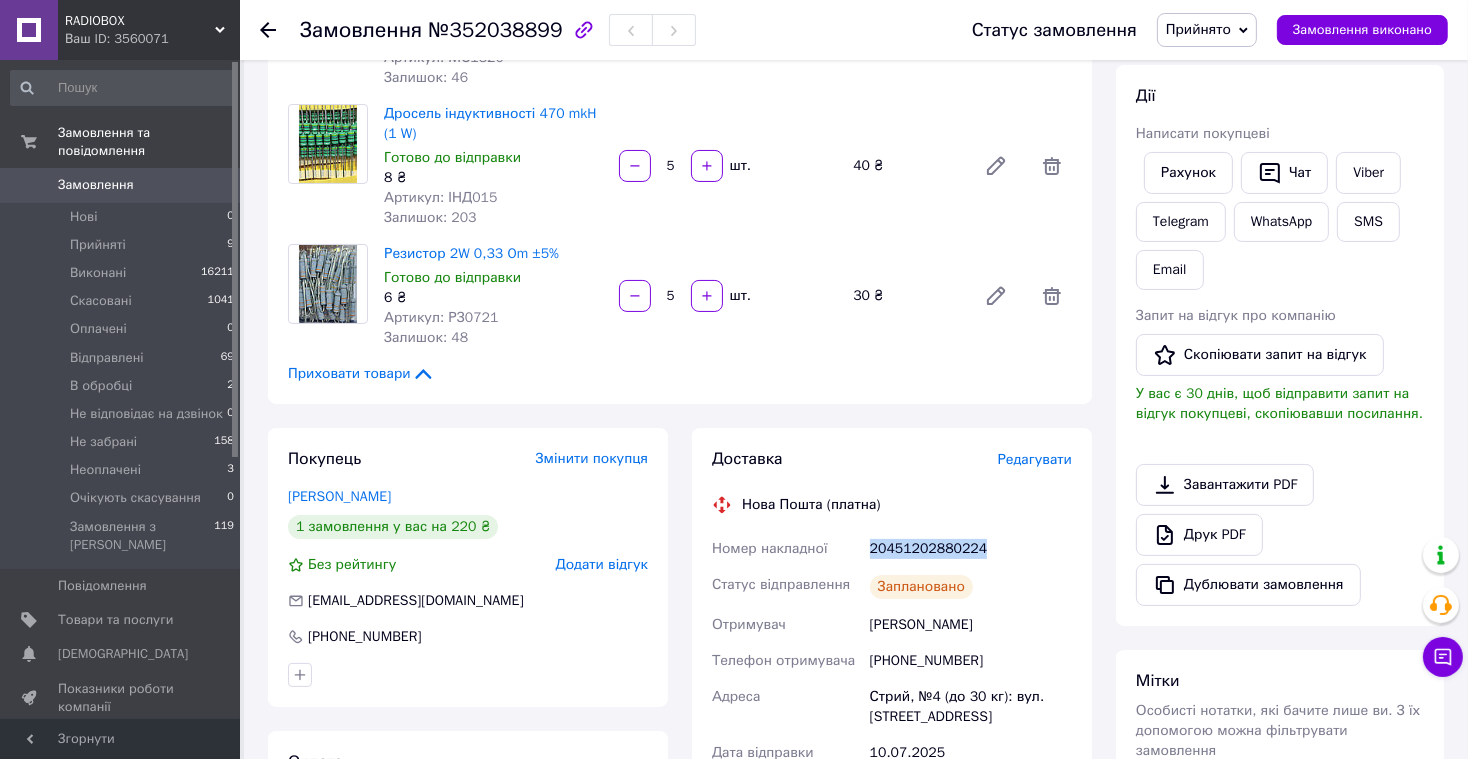 drag, startPoint x: 992, startPoint y: 548, endPoint x: 861, endPoint y: 547, distance: 131.00381 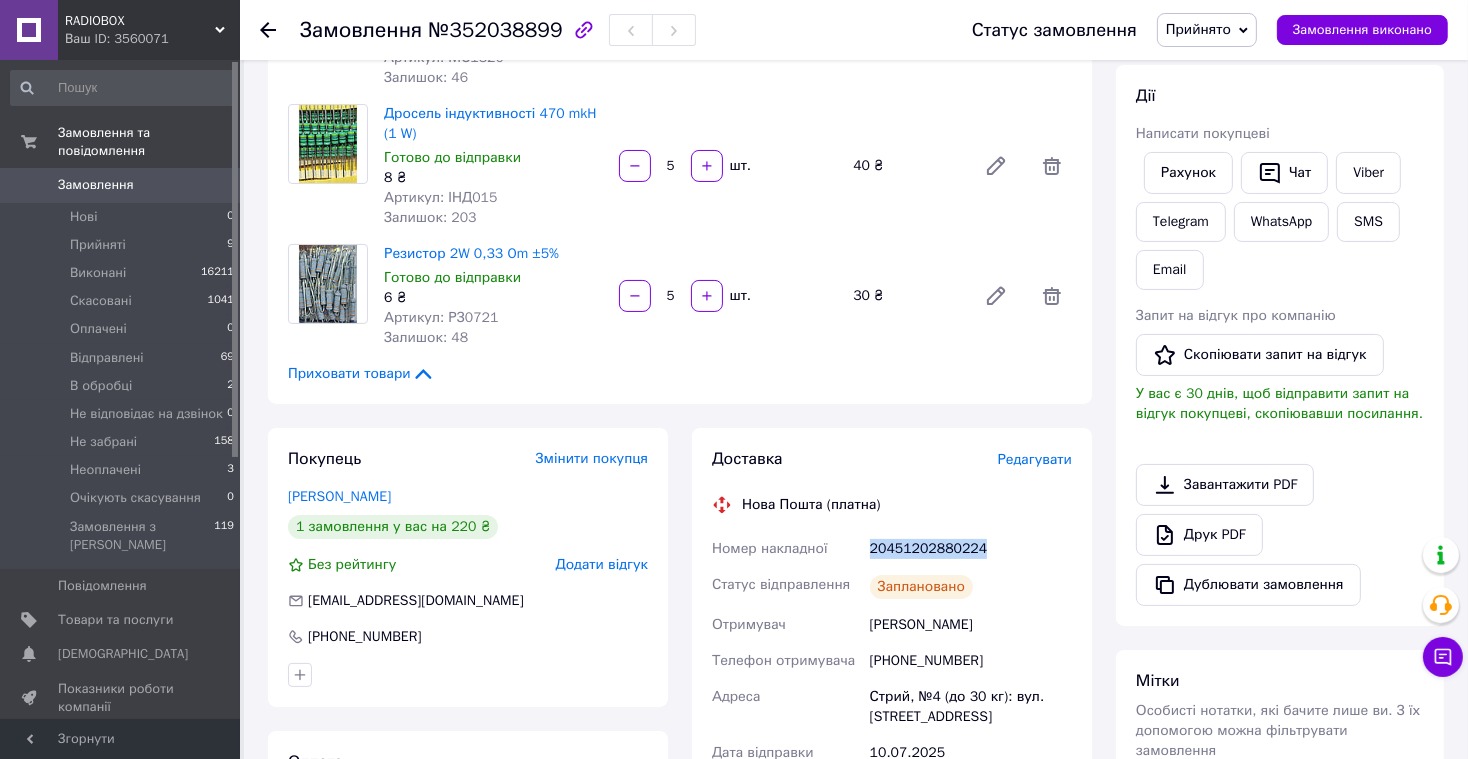 copy on "Номер накладної 20451202880224" 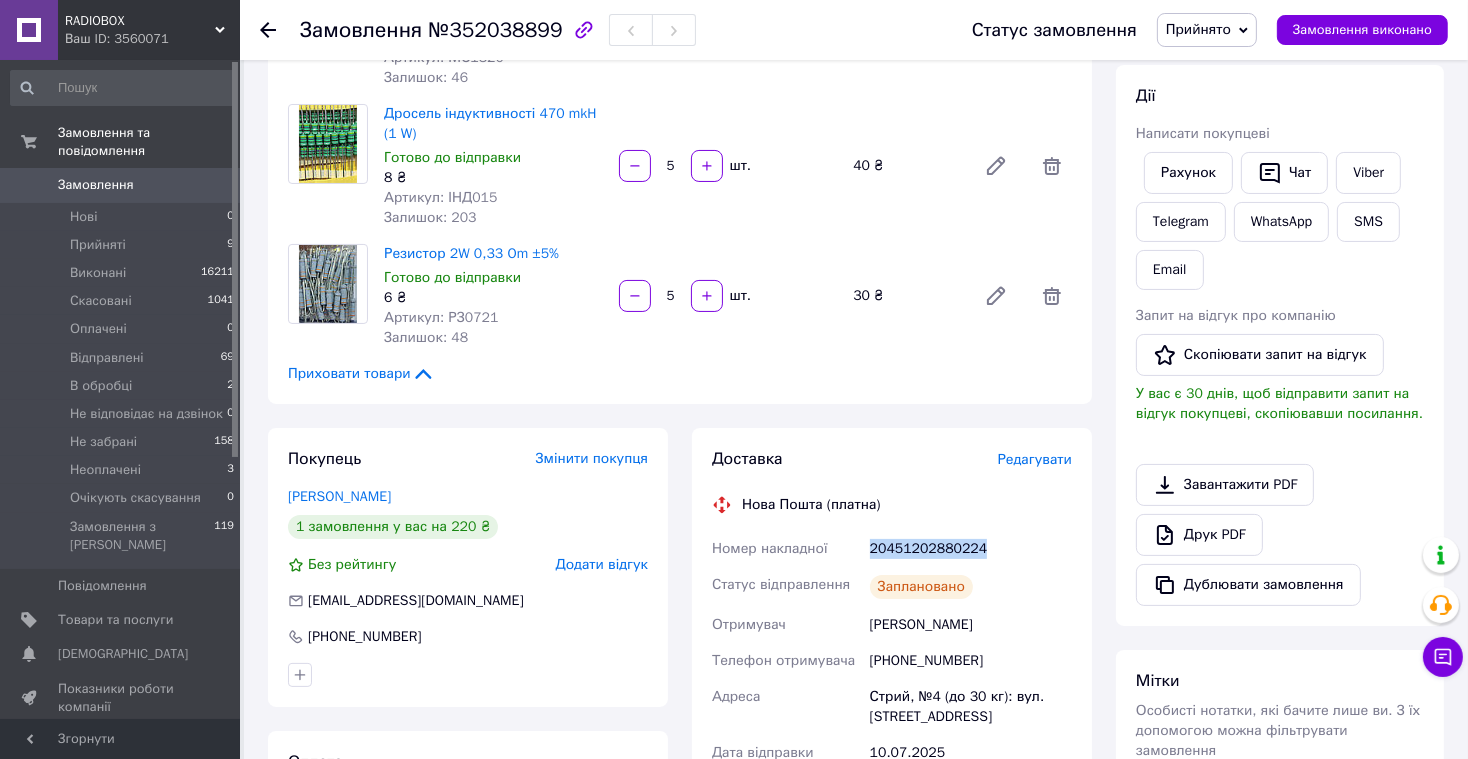 click on "Замовлення" at bounding box center [96, 185] 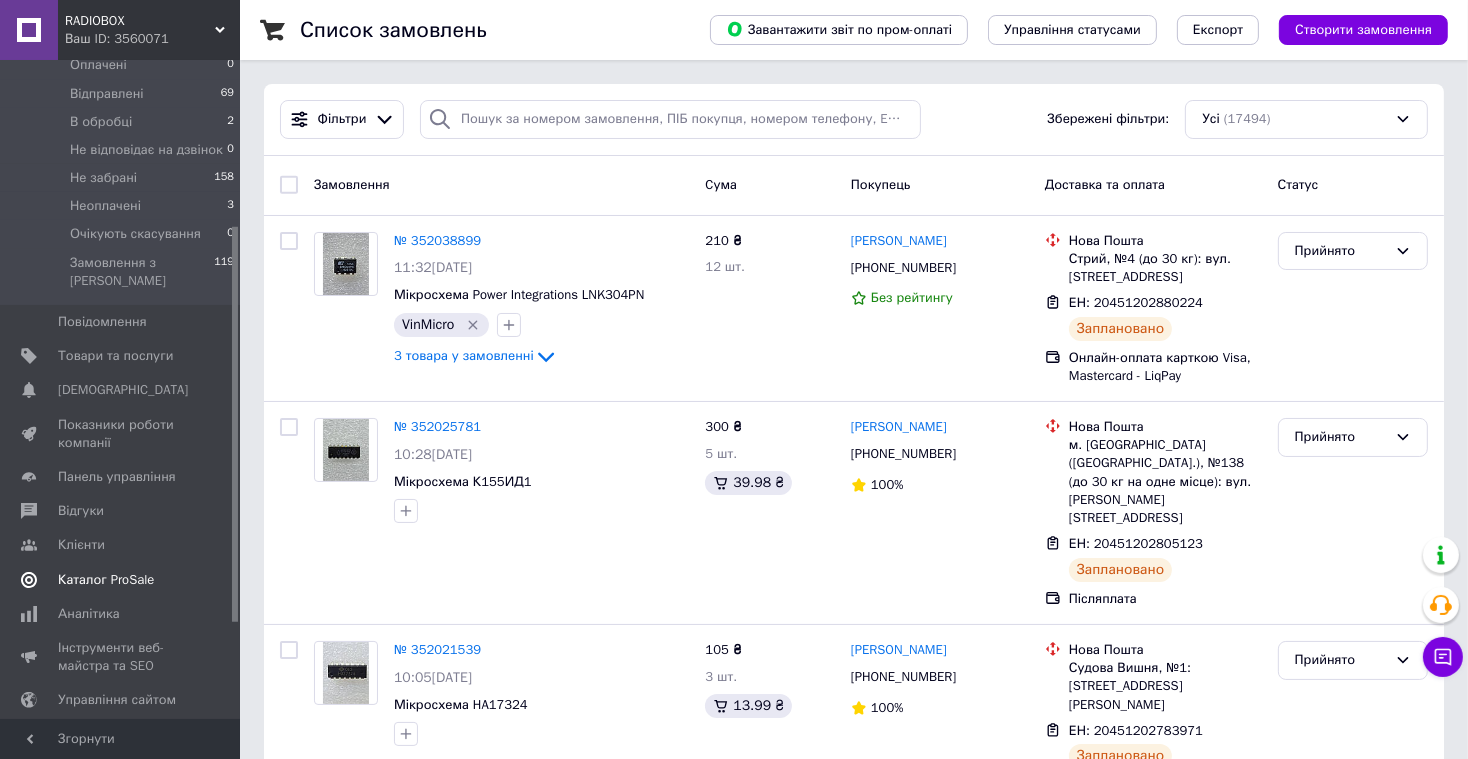 scroll, scrollTop: 329, scrollLeft: 0, axis: vertical 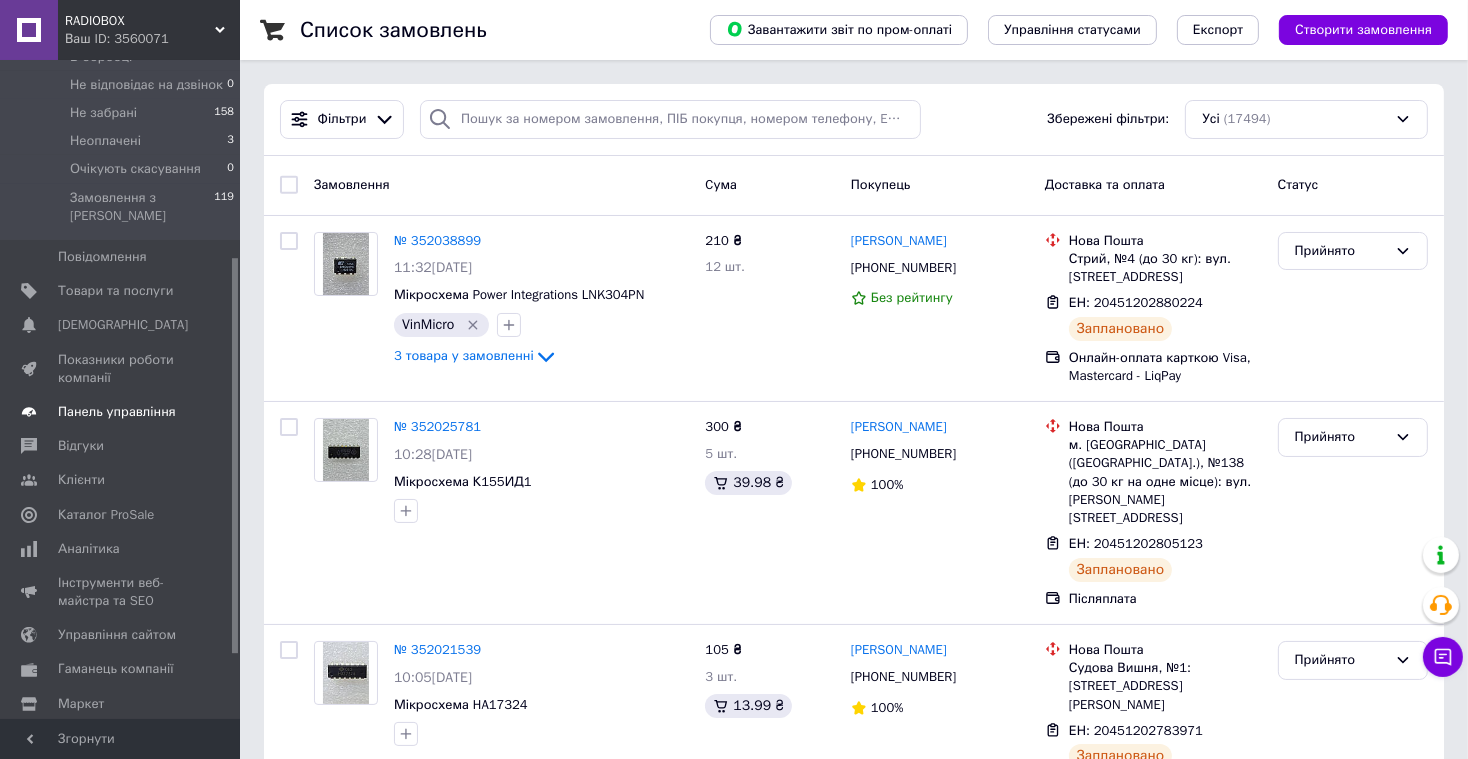click on "Панель управління" at bounding box center (117, 412) 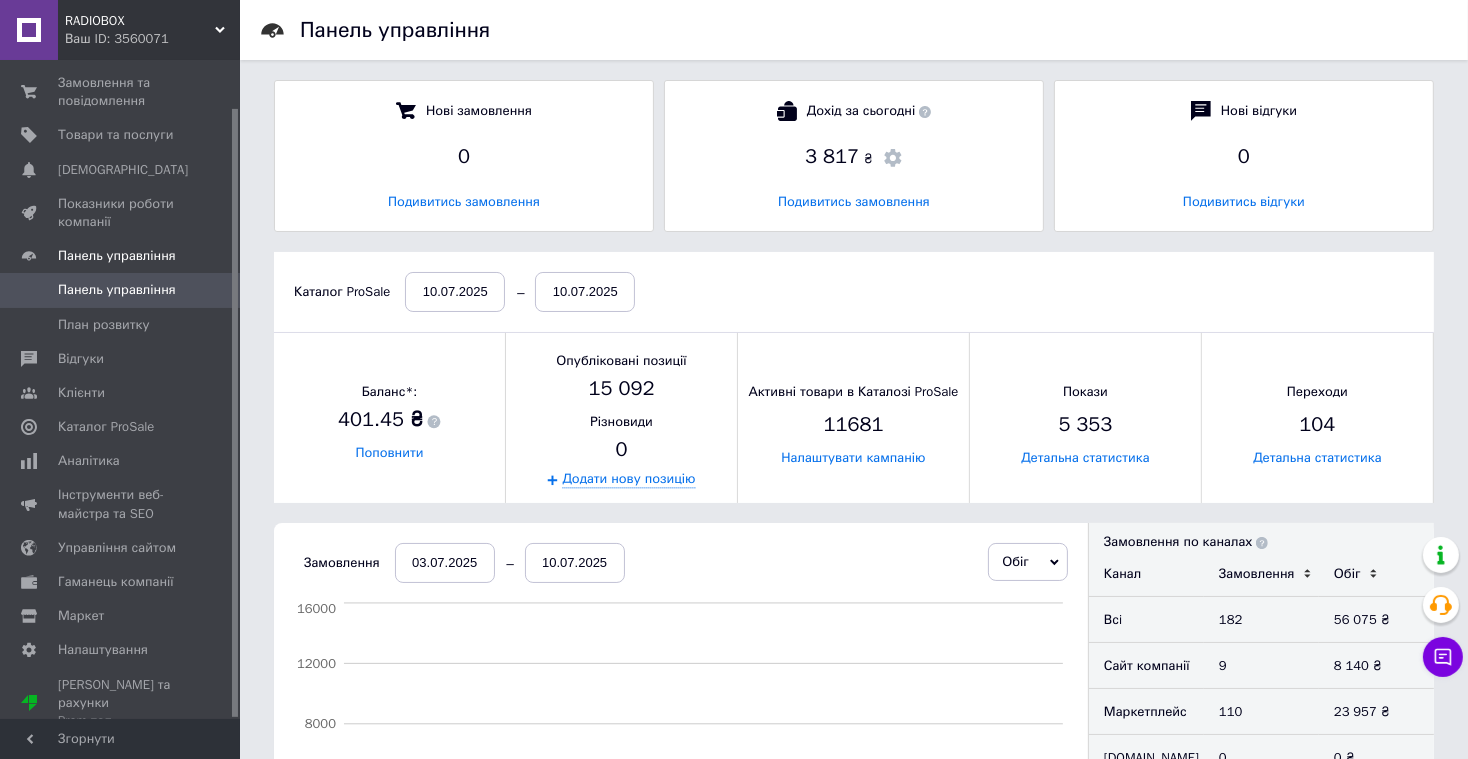 scroll, scrollTop: 10, scrollLeft: 10, axis: both 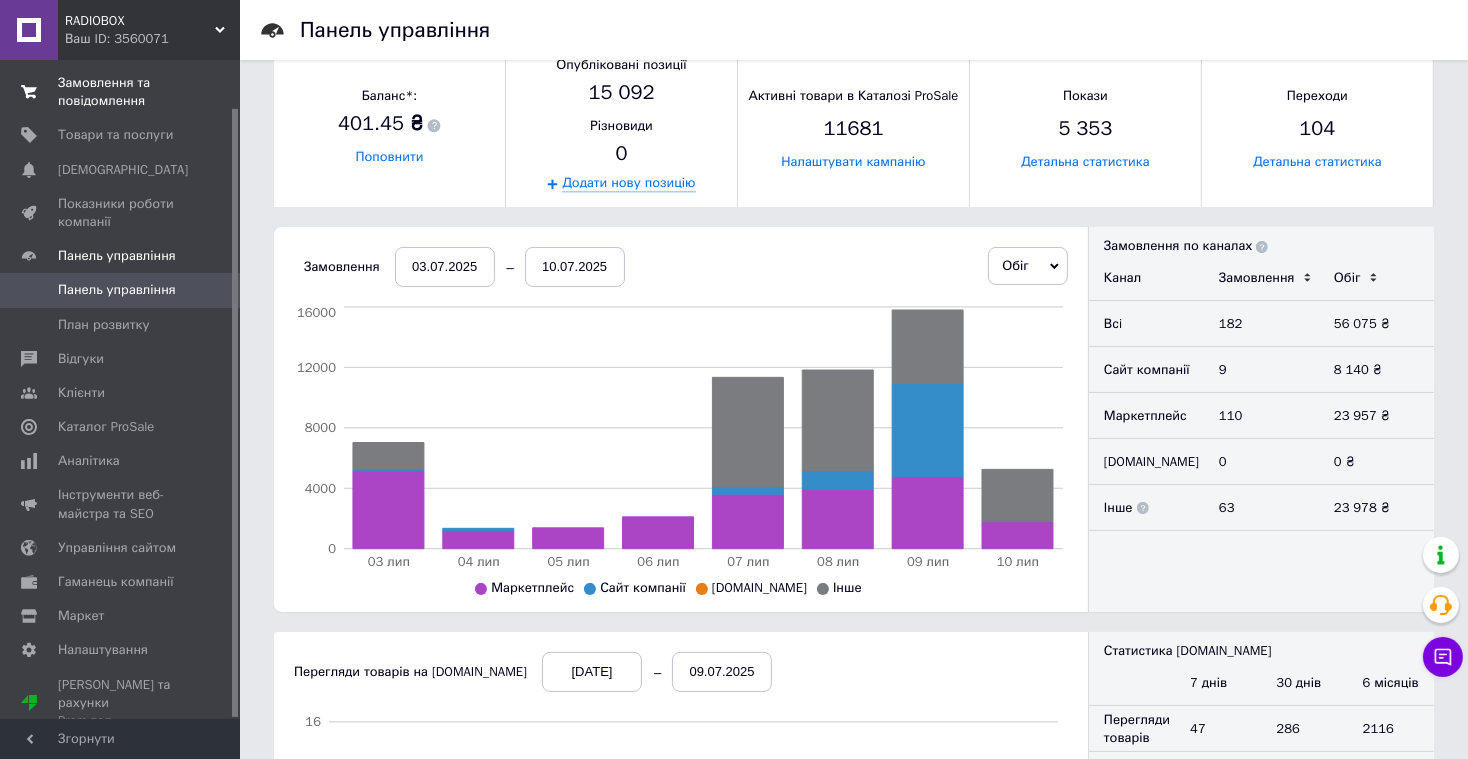 click on "Замовлення та повідомлення" at bounding box center [121, 92] 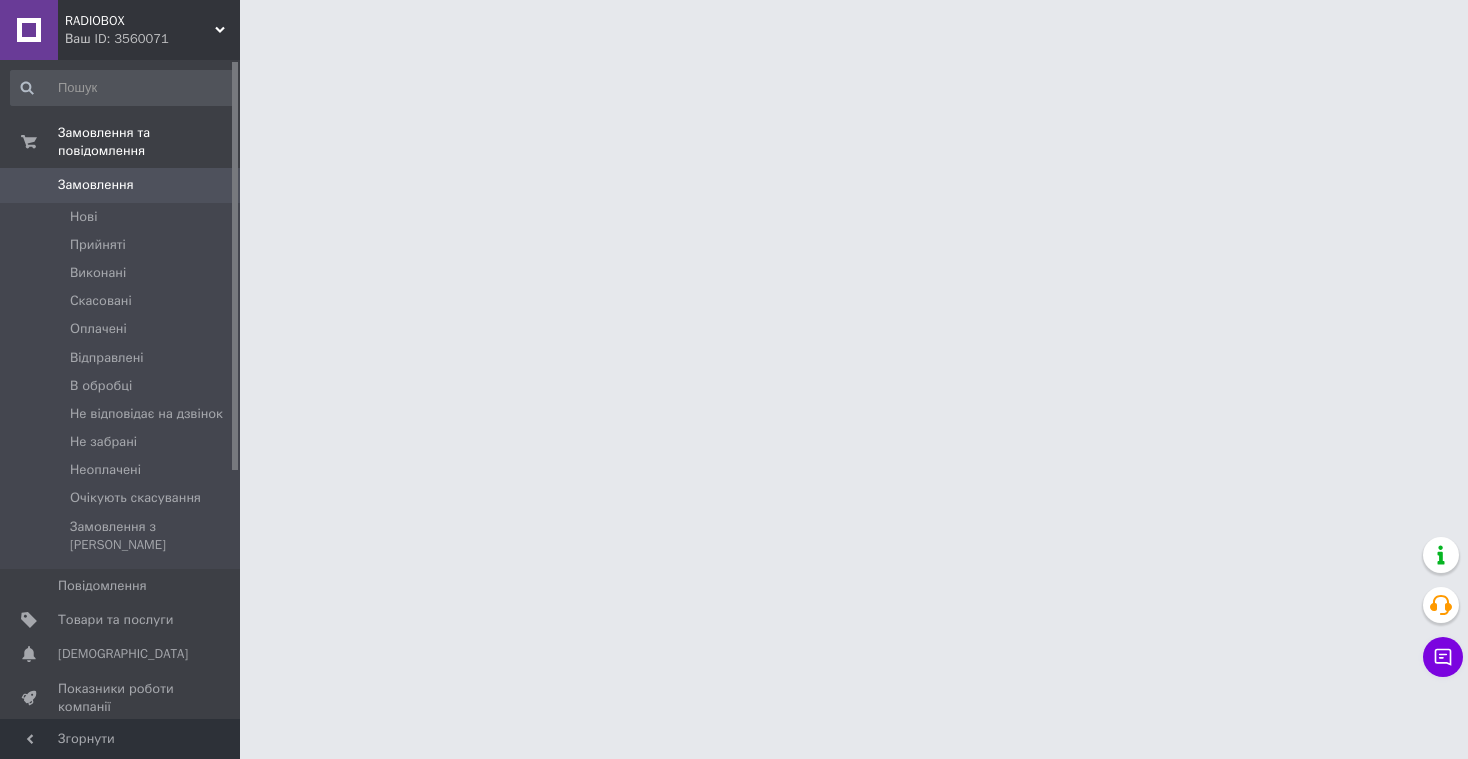 scroll, scrollTop: 0, scrollLeft: 0, axis: both 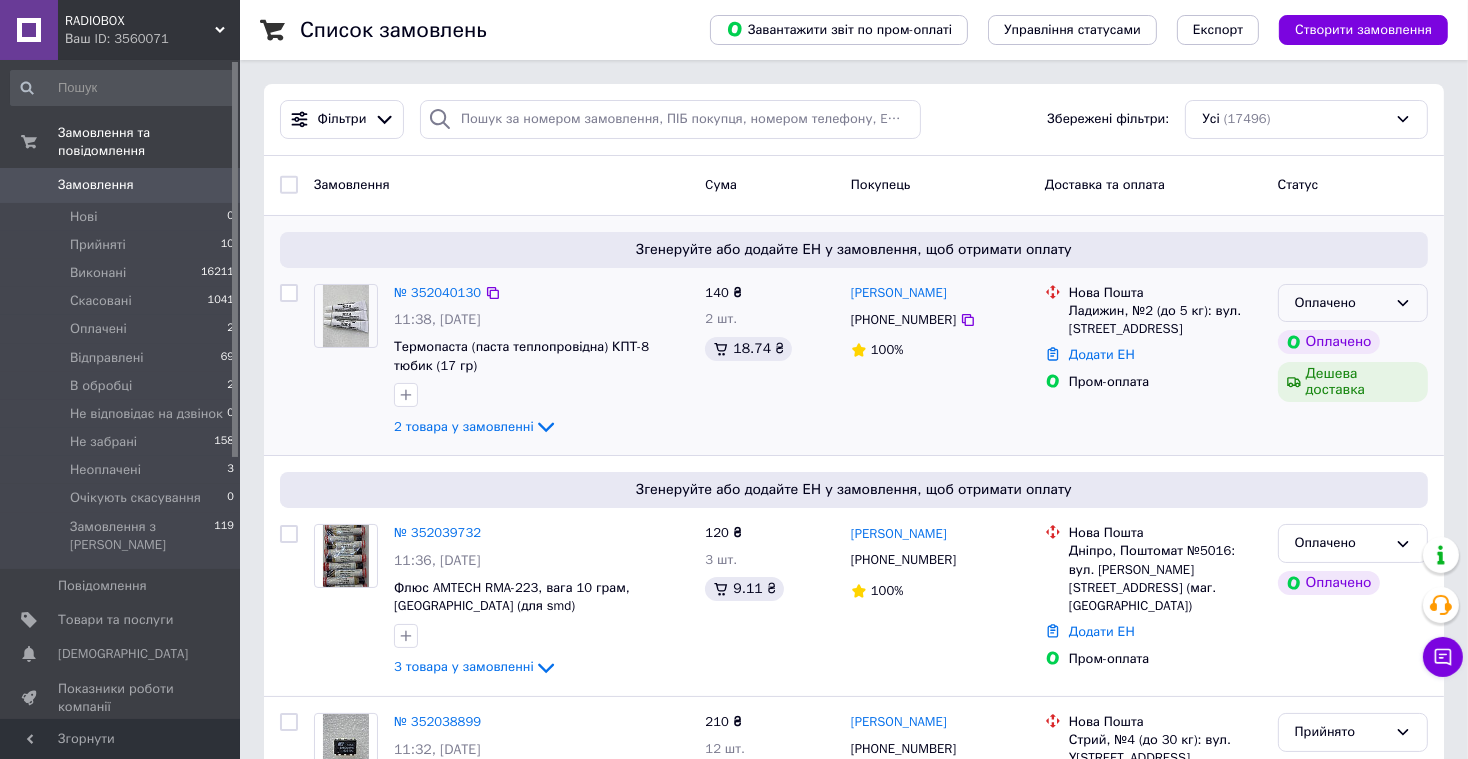 click on "Оплачено" at bounding box center (1353, 303) 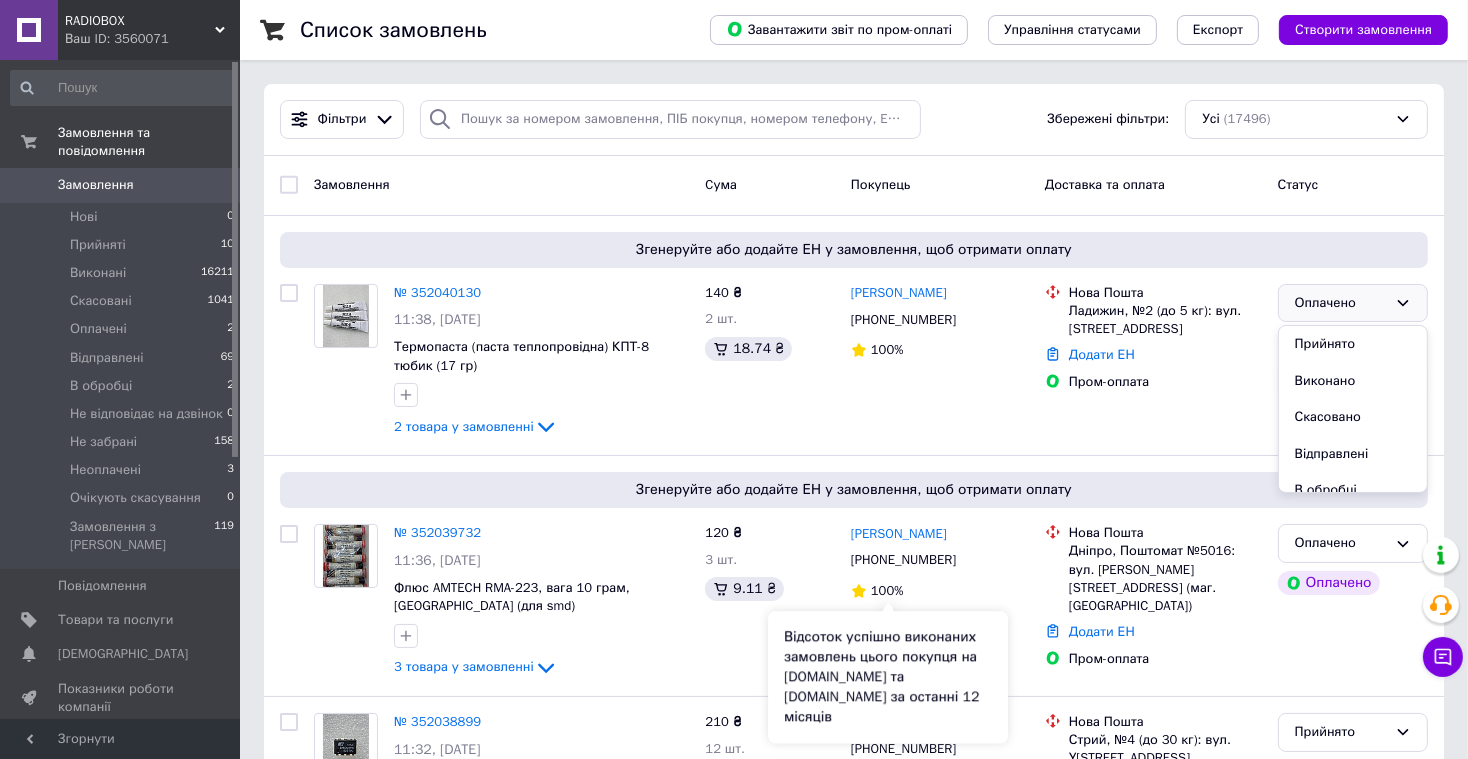 click on "Відсоток успішно виконаних замовлень цього покупця на Prom.ua та Bigl.ua за останні 12 місяців" at bounding box center (888, 677) 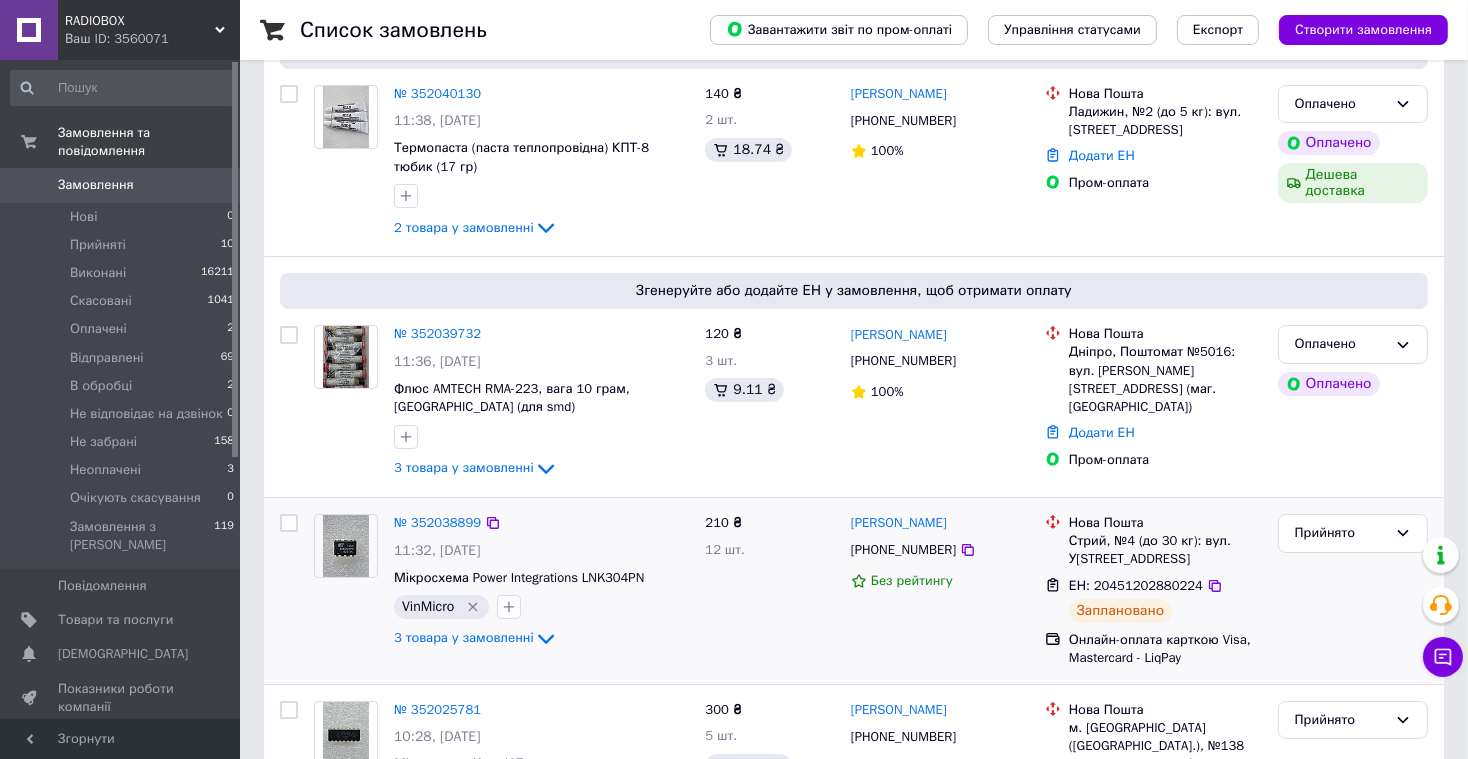 scroll, scrollTop: 210, scrollLeft: 0, axis: vertical 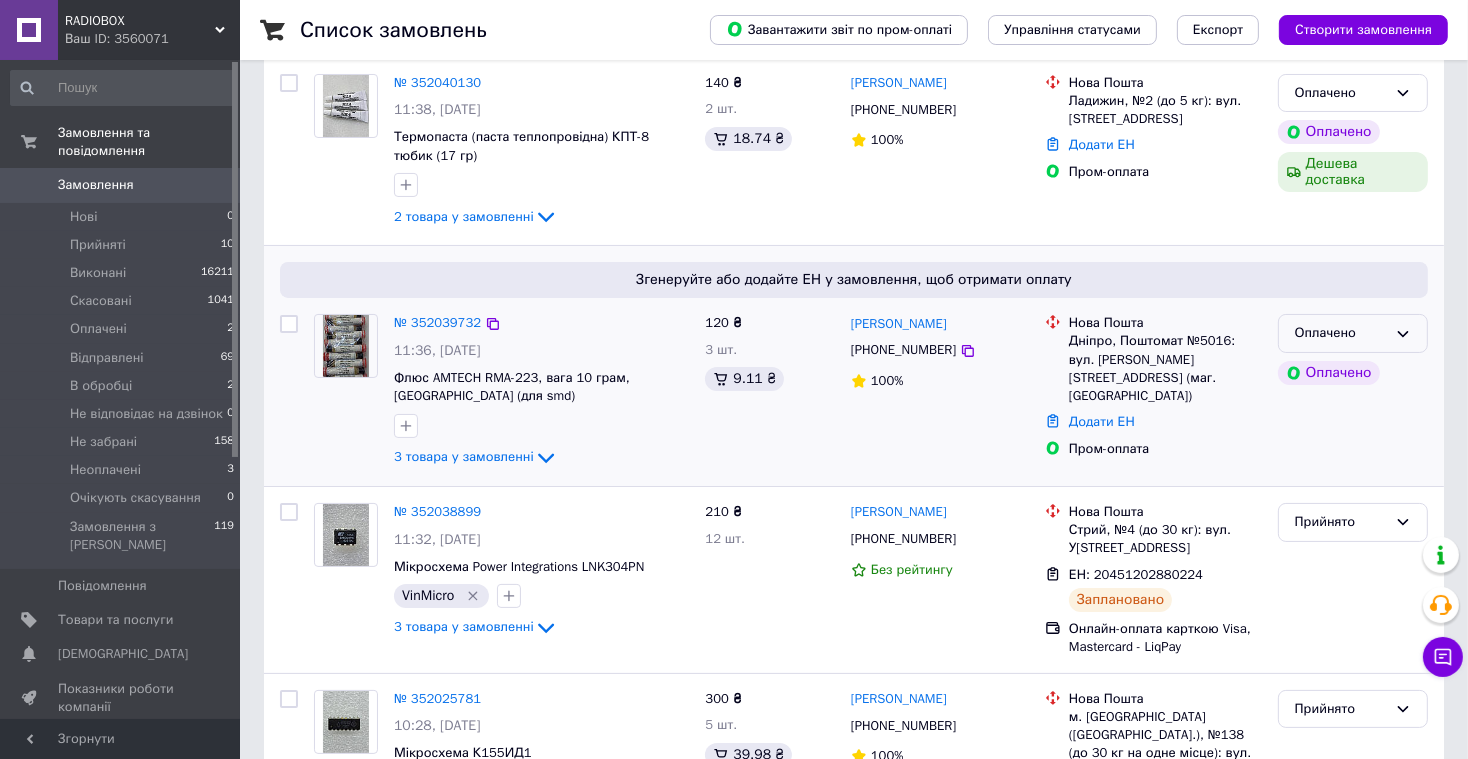 click on "Оплачено" at bounding box center [1353, 333] 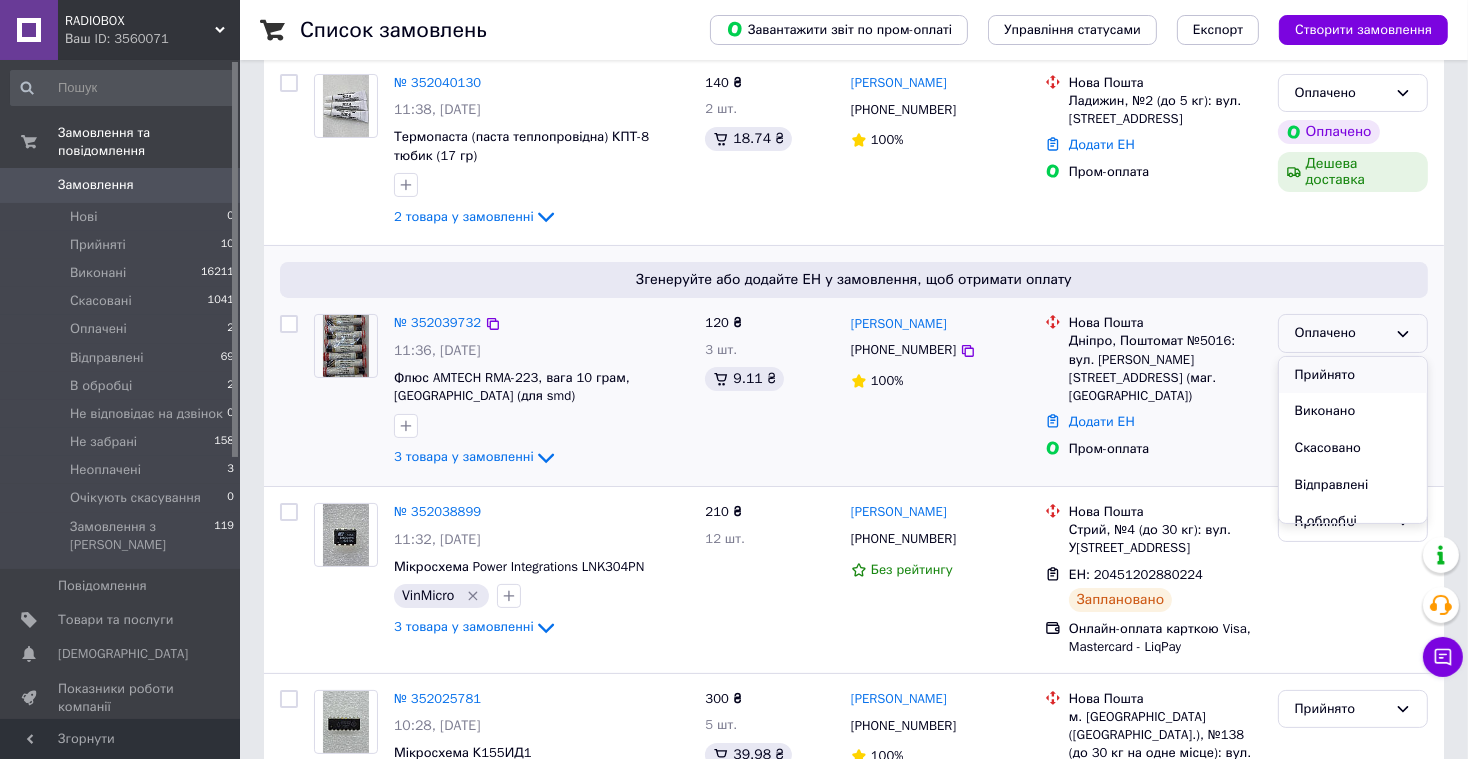 click on "Прийнято" at bounding box center (1353, 375) 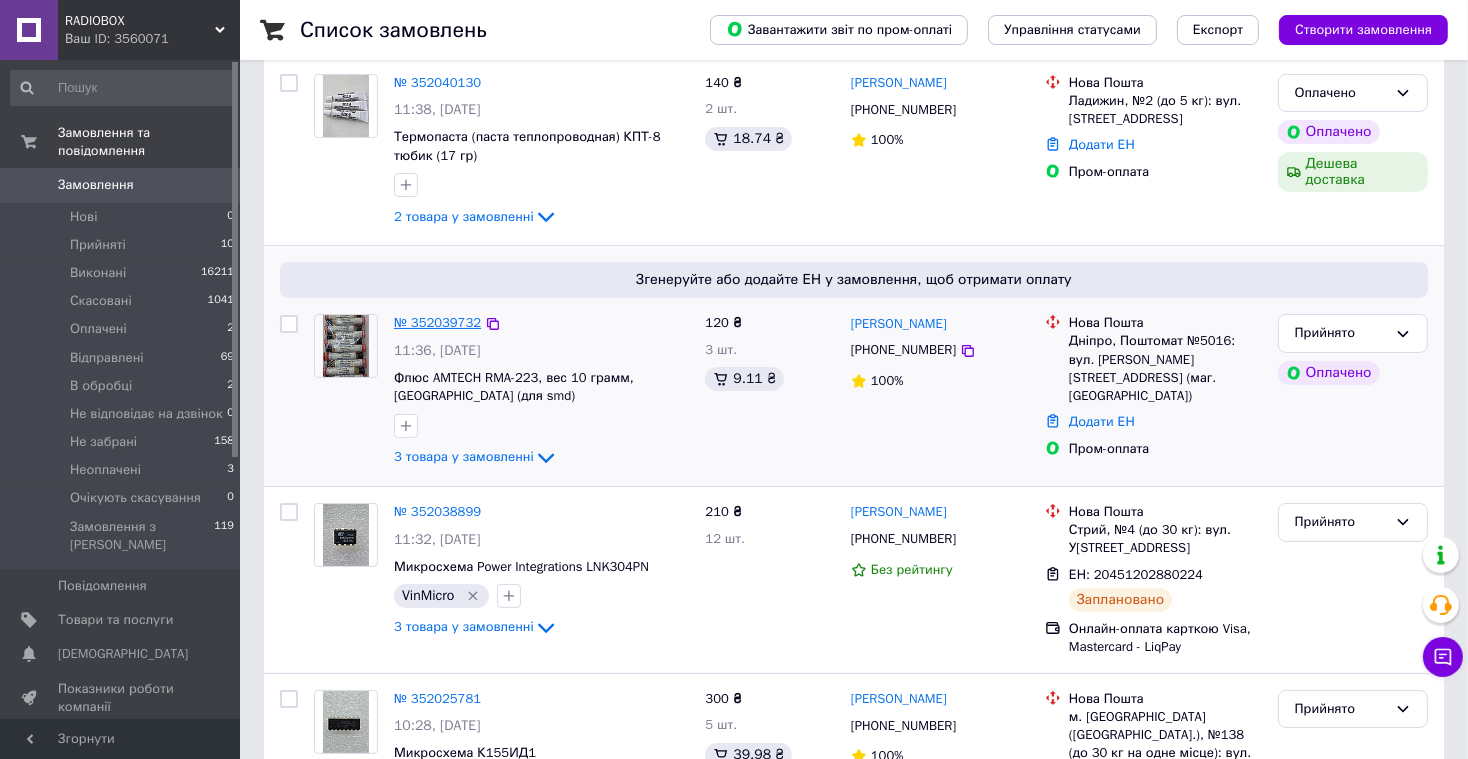 click on "№ 352039732" at bounding box center [437, 322] 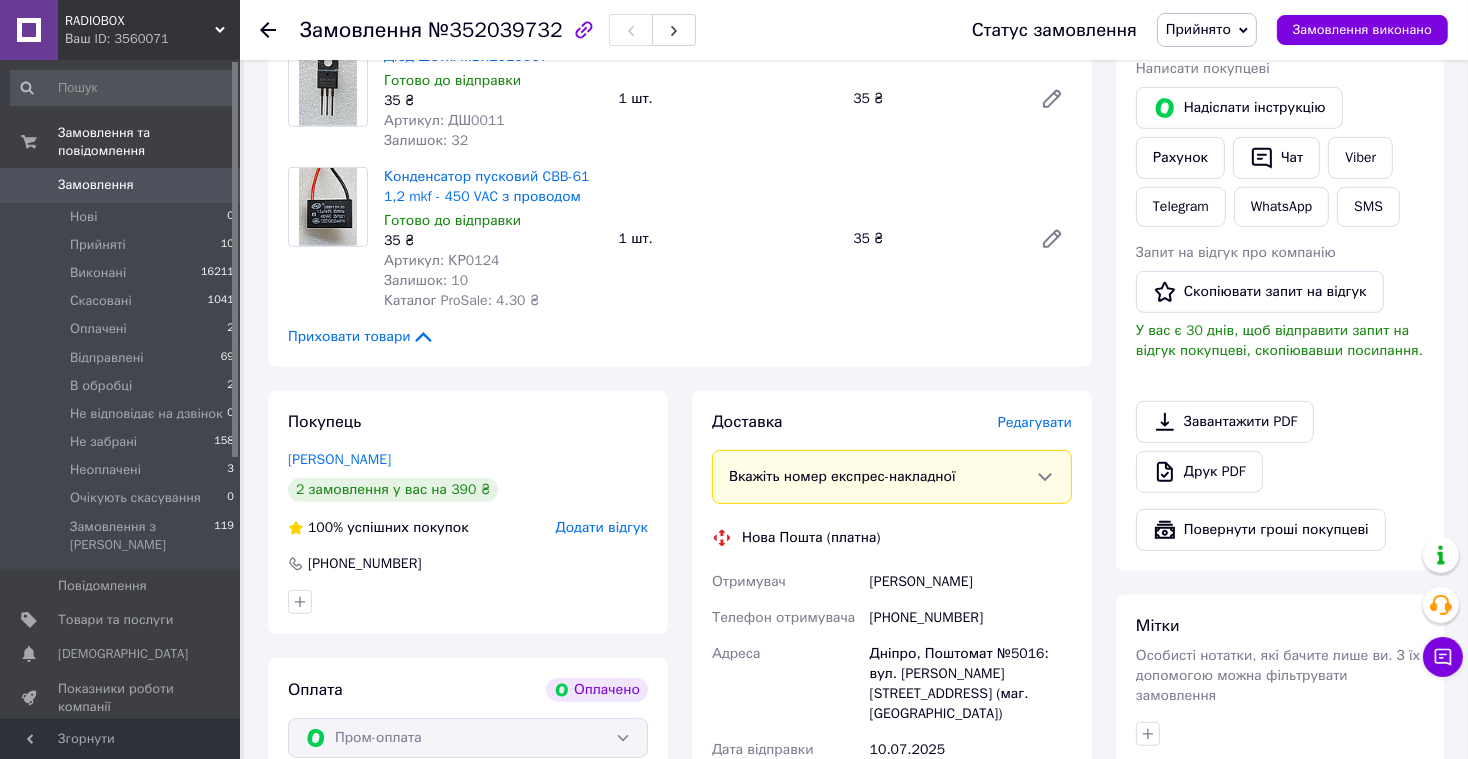 scroll, scrollTop: 924, scrollLeft: 0, axis: vertical 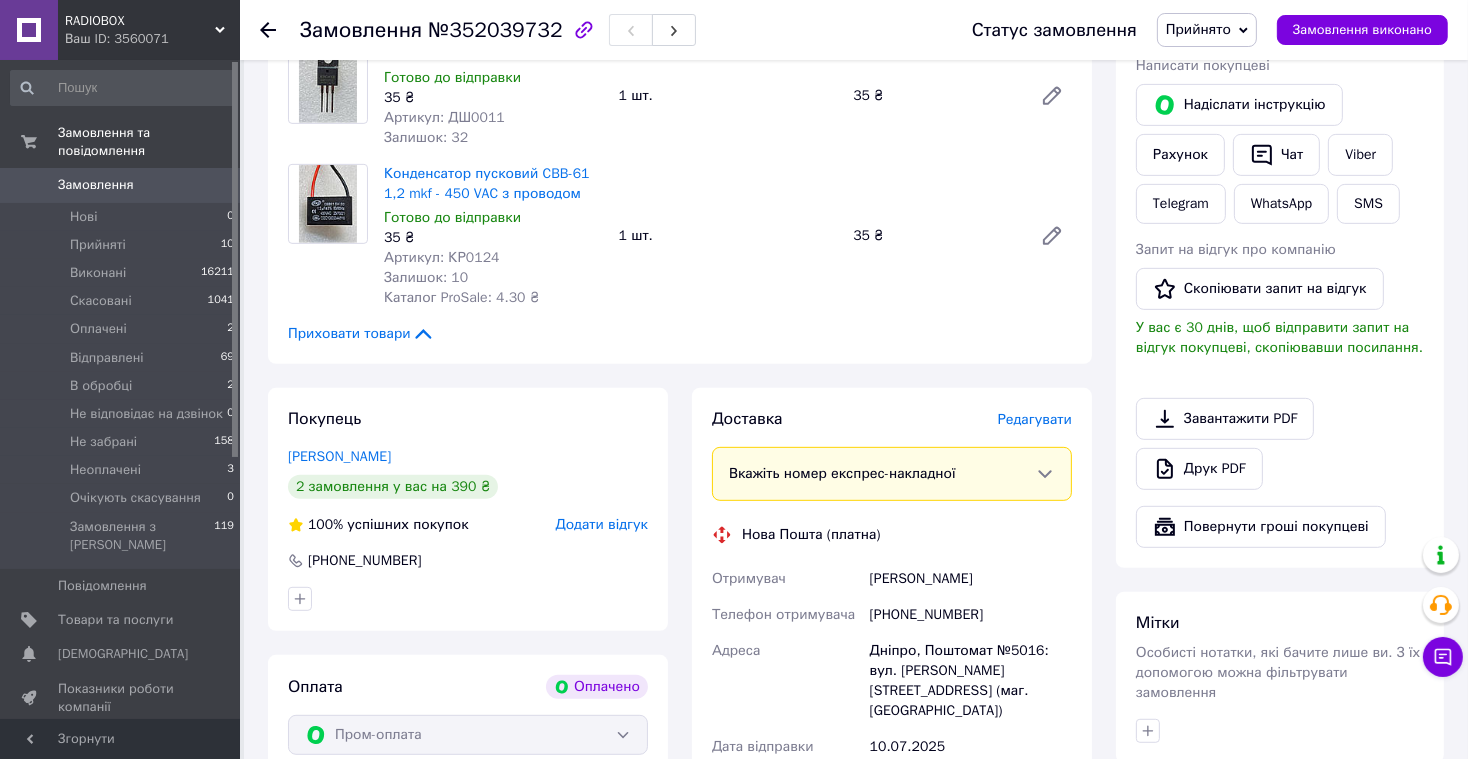 click on "Редагувати" at bounding box center [1035, 419] 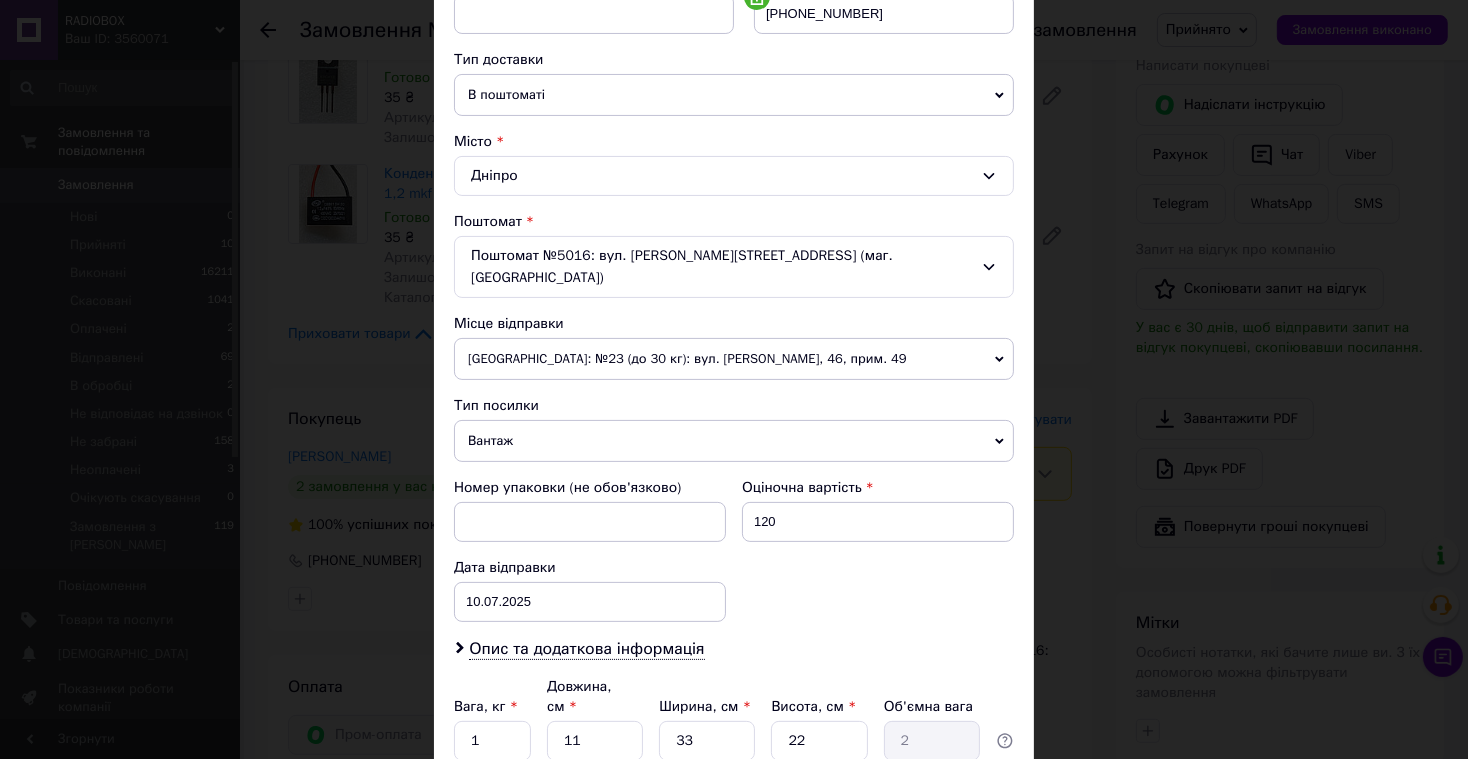 scroll, scrollTop: 483, scrollLeft: 0, axis: vertical 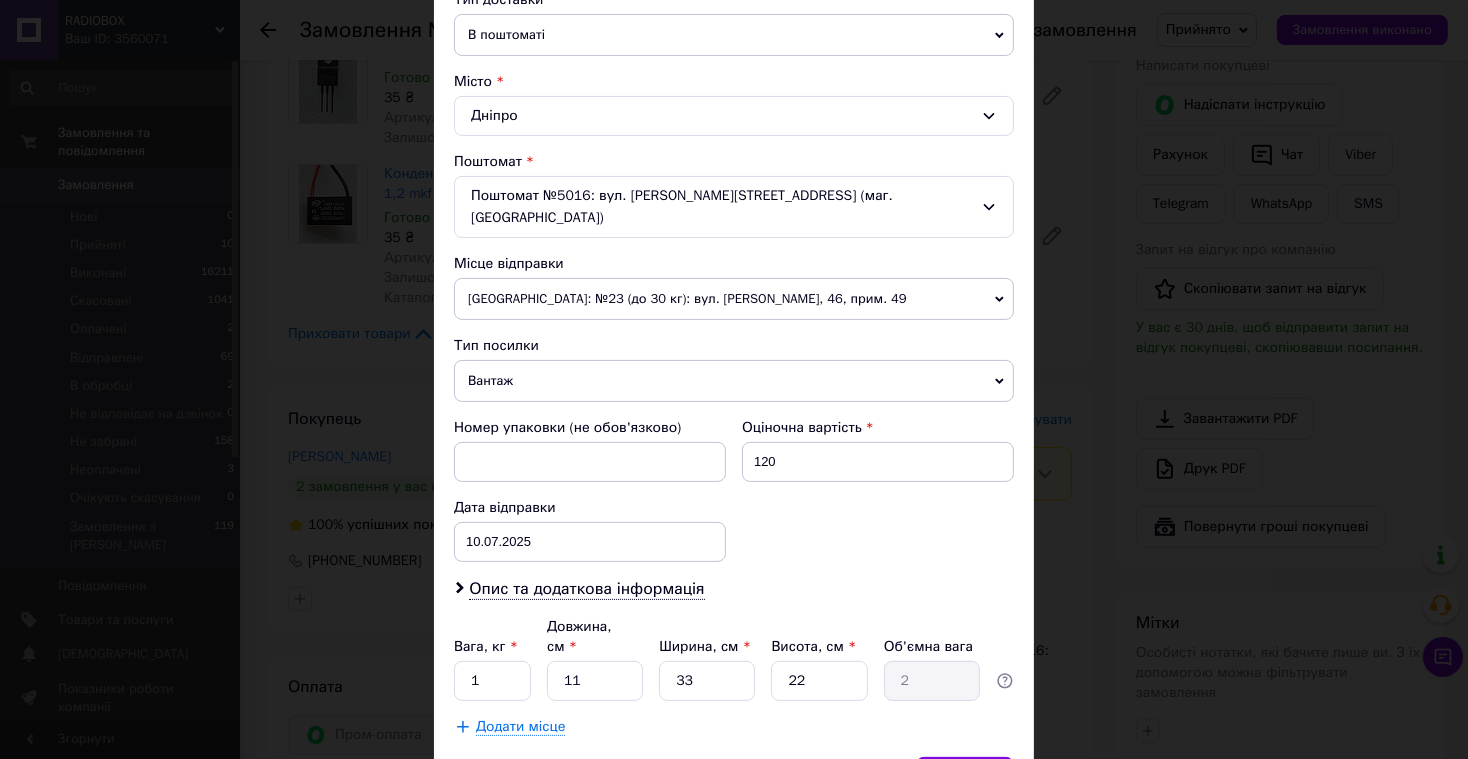 drag, startPoint x: 533, startPoint y: 351, endPoint x: 529, endPoint y: 367, distance: 16.492422 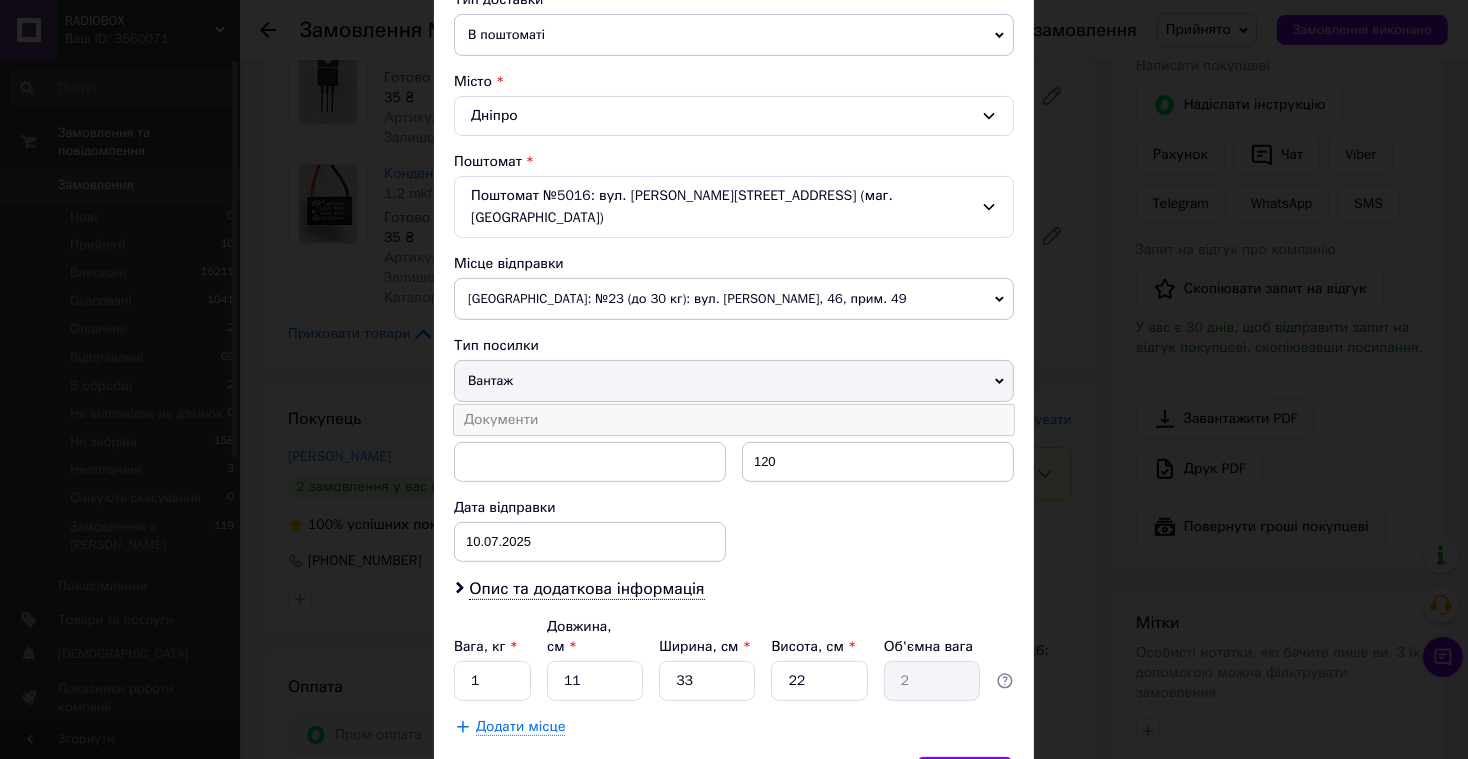 click on "Документи" at bounding box center [734, 420] 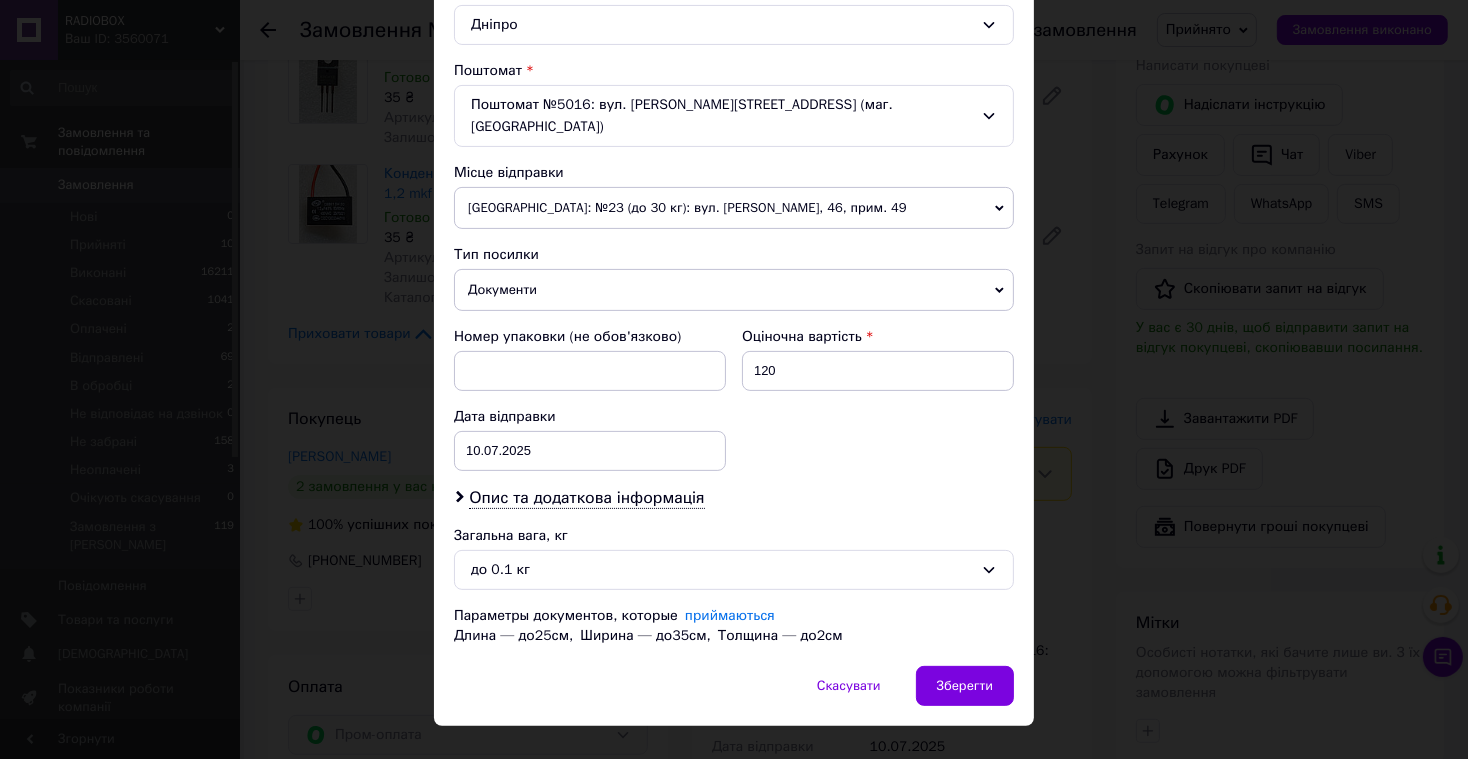 scroll, scrollTop: 586, scrollLeft: 0, axis: vertical 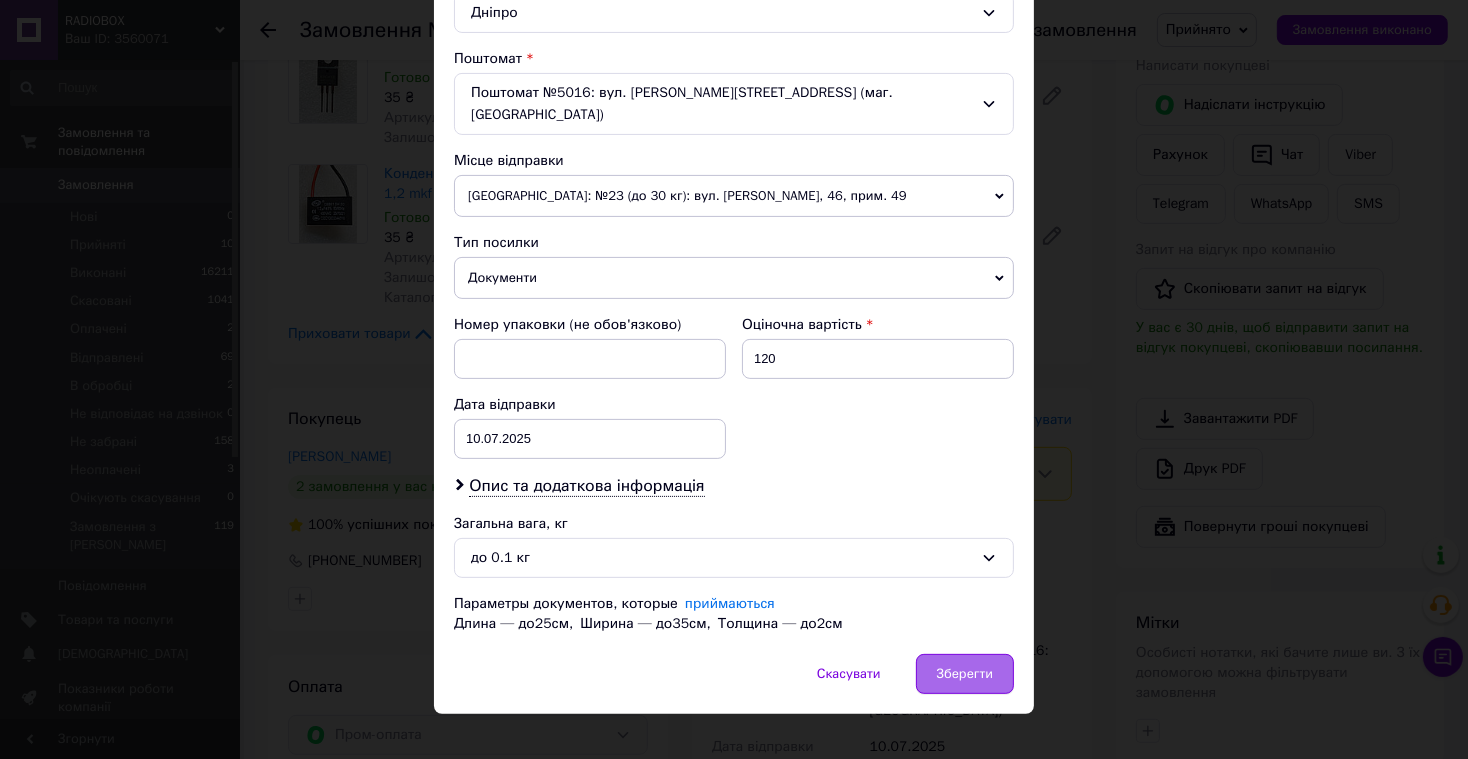 click on "Зберегти" at bounding box center (965, 674) 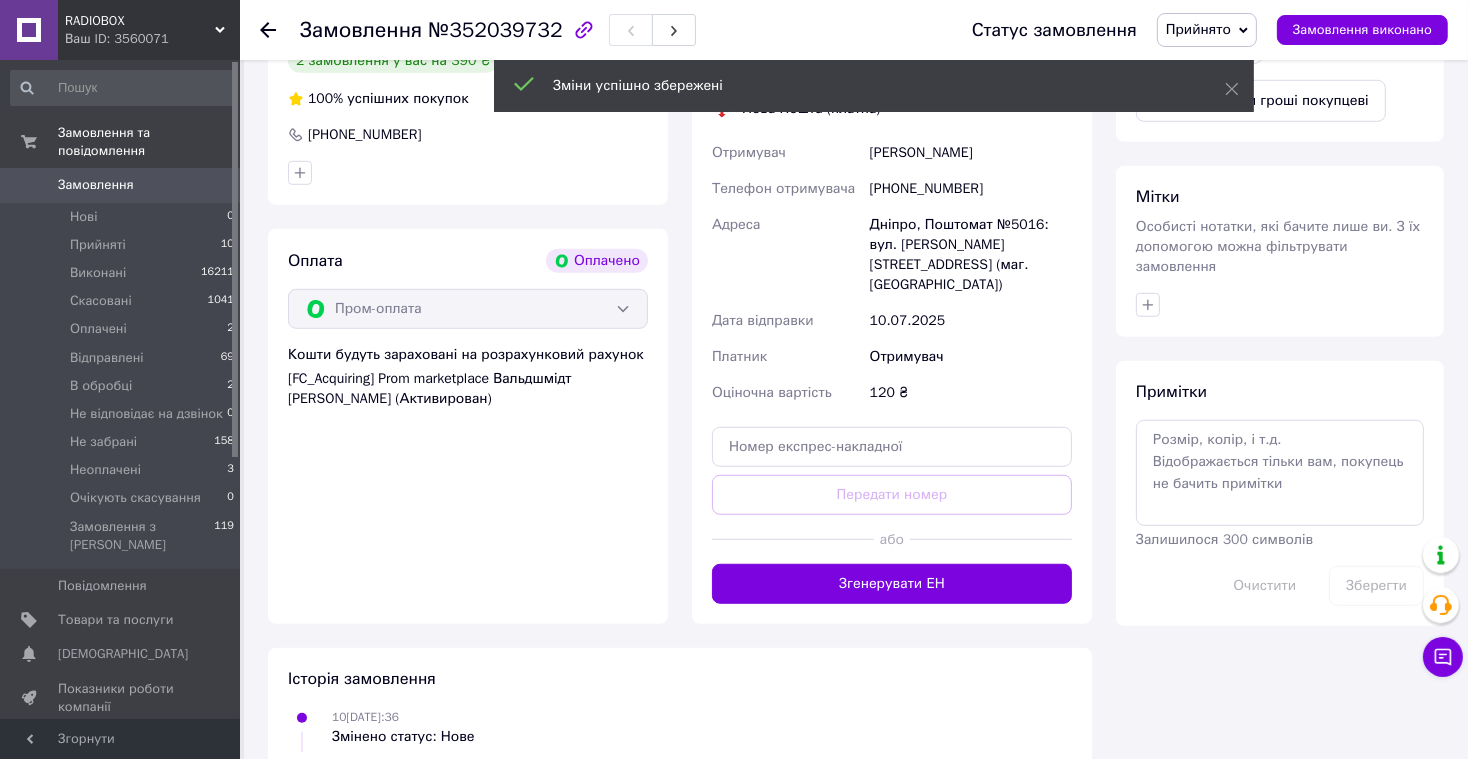 scroll, scrollTop: 1360, scrollLeft: 0, axis: vertical 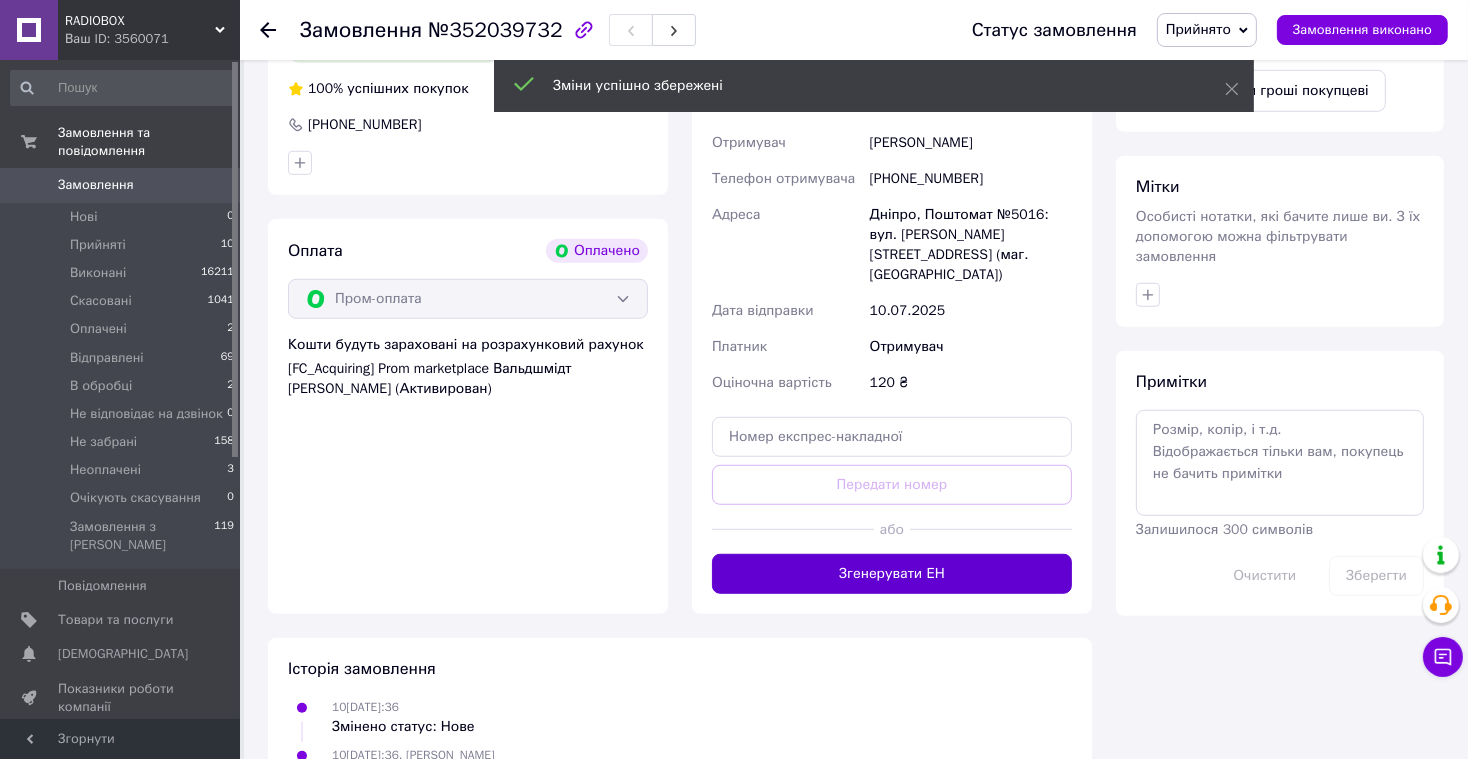 click on "Згенерувати ЕН" at bounding box center [892, 574] 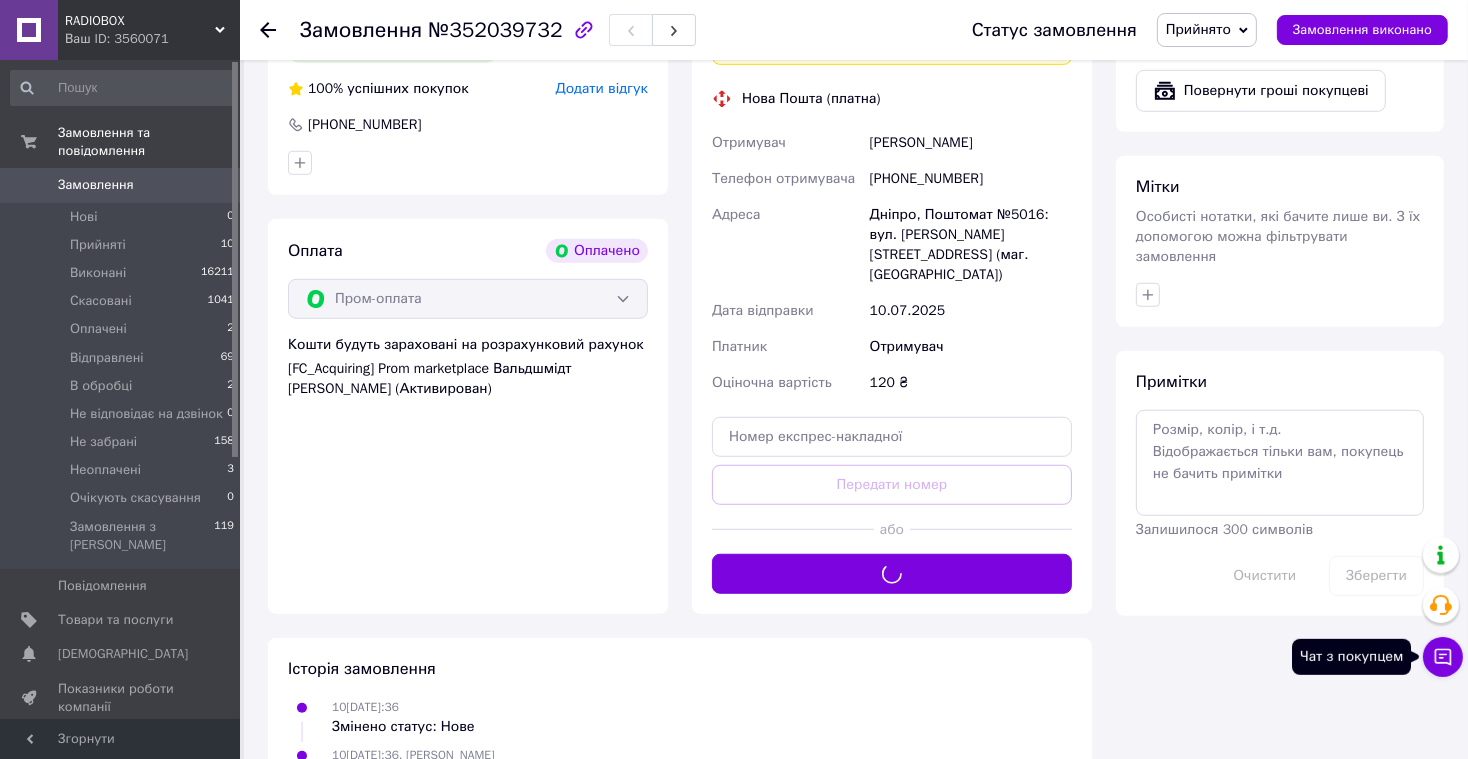 click 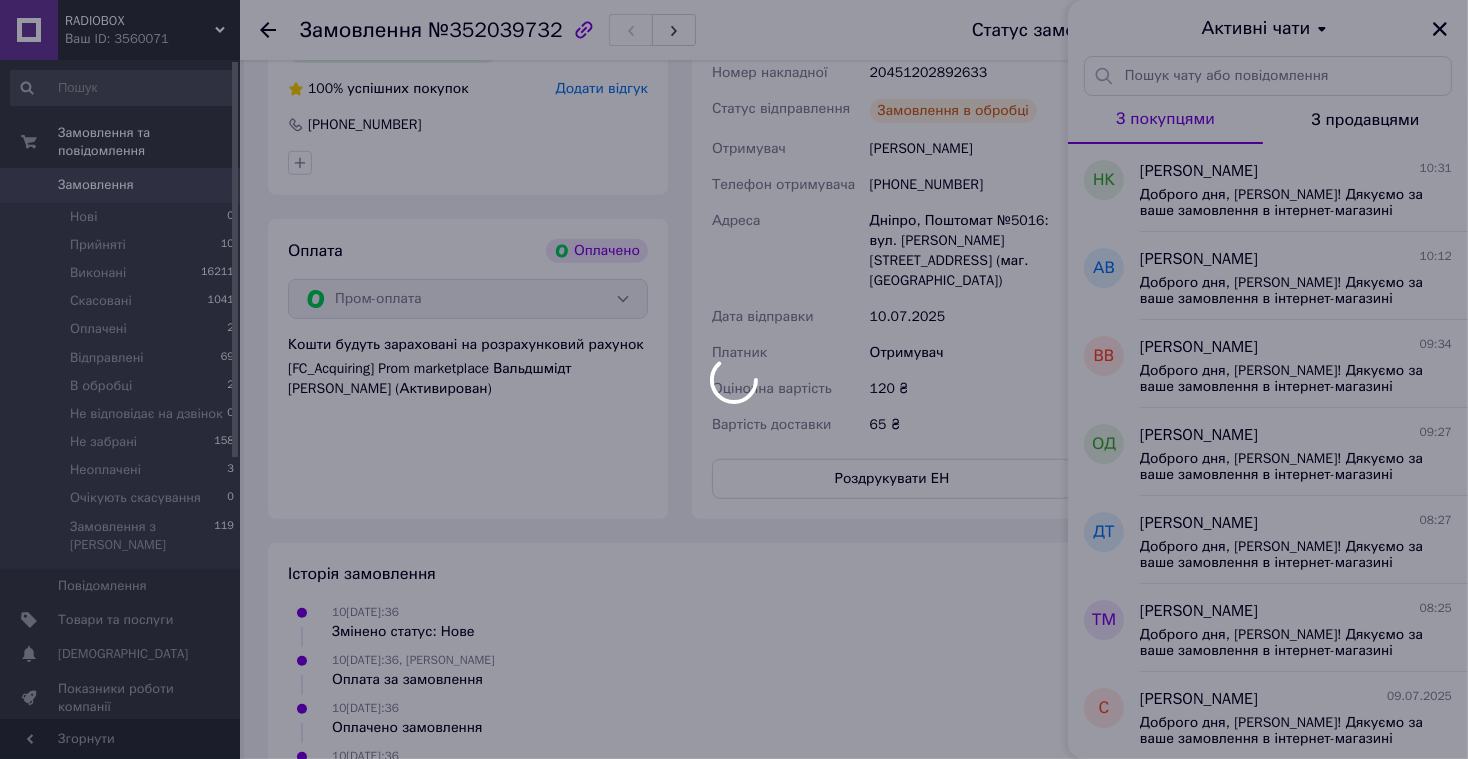 click at bounding box center (734, 379) 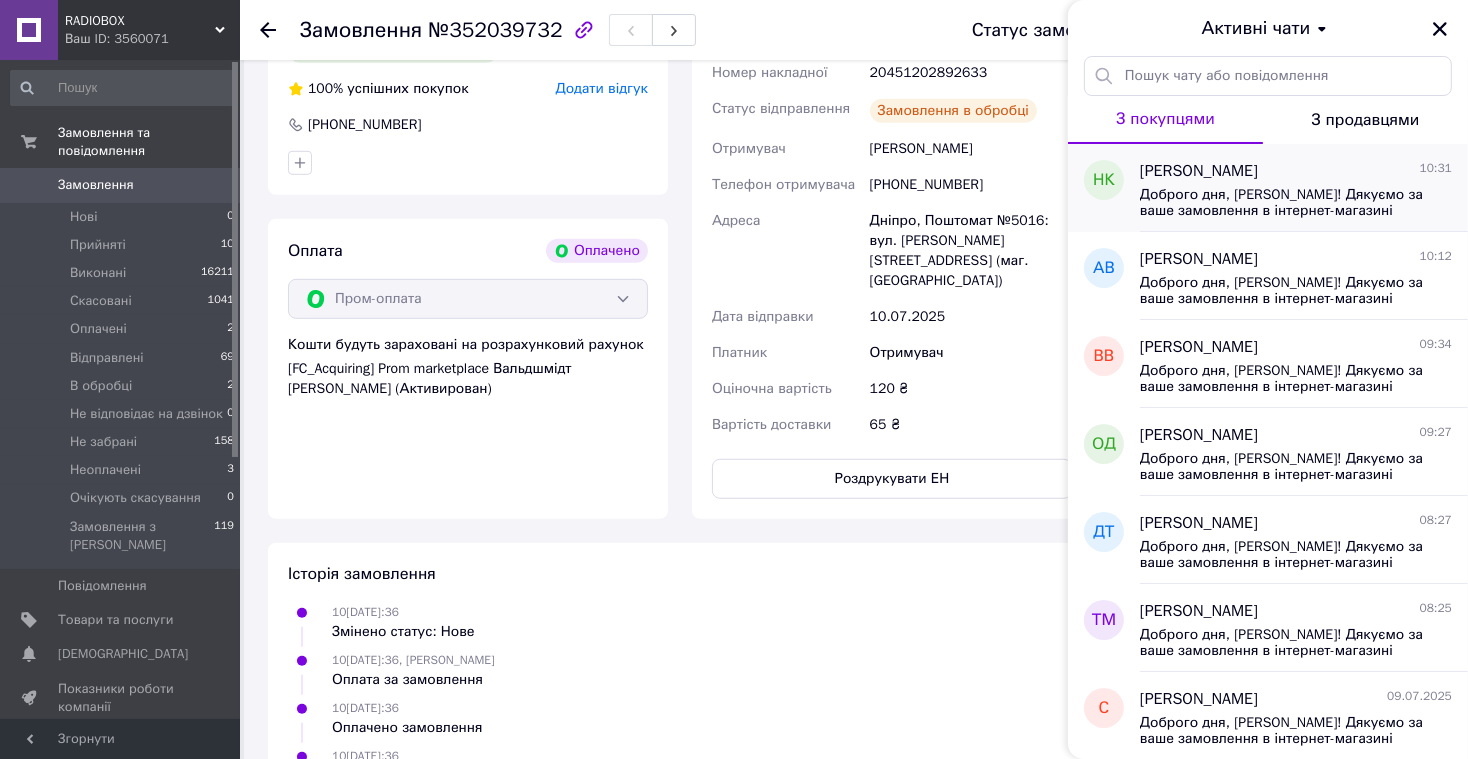 click on "Доброго дня, [PERSON_NAME]!
Дякуємо за ваше замовлення в інтернет-магазині [URL][DOMAIN_NAME]
Замовлення сформовано і буде відправлено вам сьогодні.
Номер накладної
20451202805123
Очікуйте доставку.
Якщо ви маєте будь-які запитання, будь ласка, зв'яжіться з нами за номерами:
[PHONE_NUMBER] (технічний спеціаліст)
або
[PHONE_NUMBER] (організаційні питання).
З повагою, адміністратор [PERSON_NAME]!" at bounding box center [1282, 203] 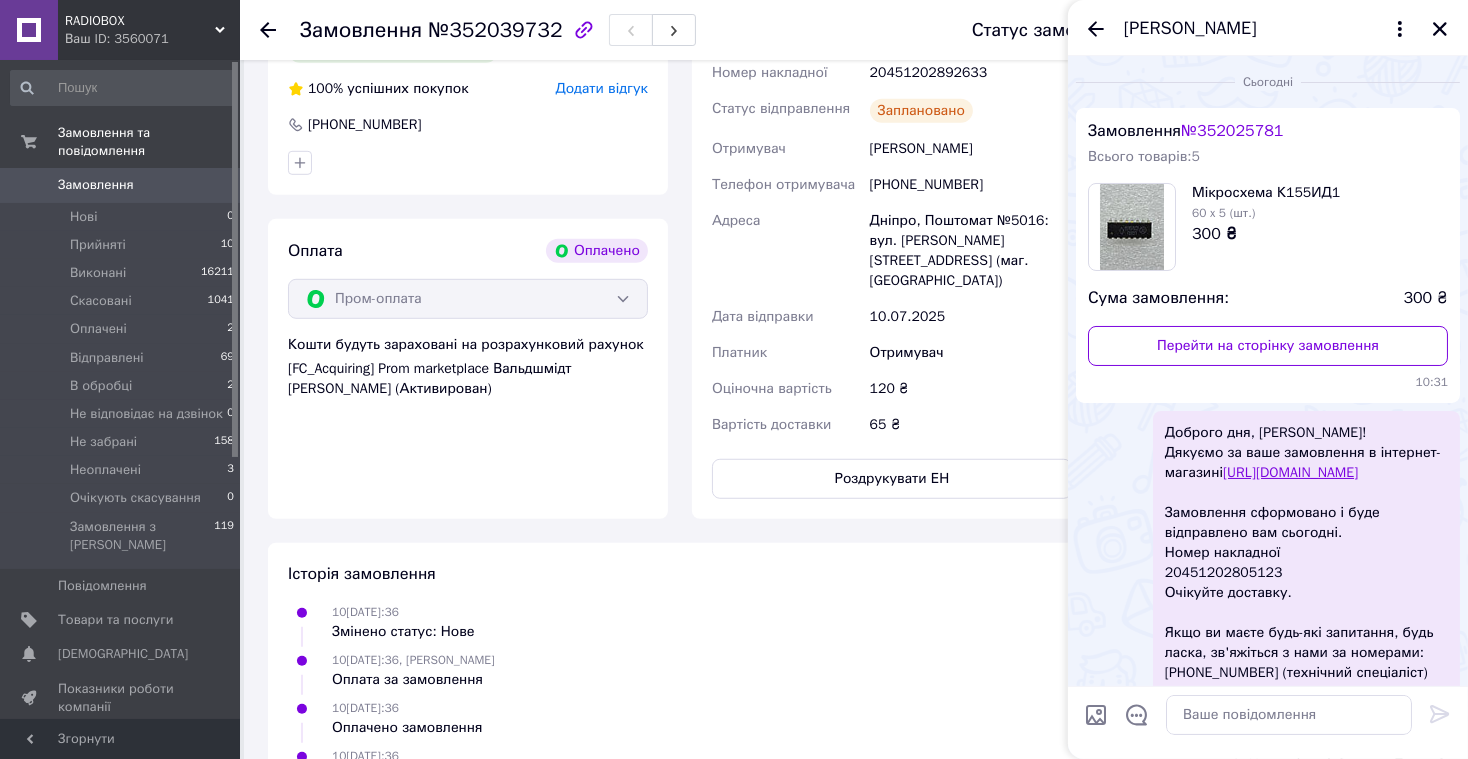 scroll, scrollTop: 241, scrollLeft: 0, axis: vertical 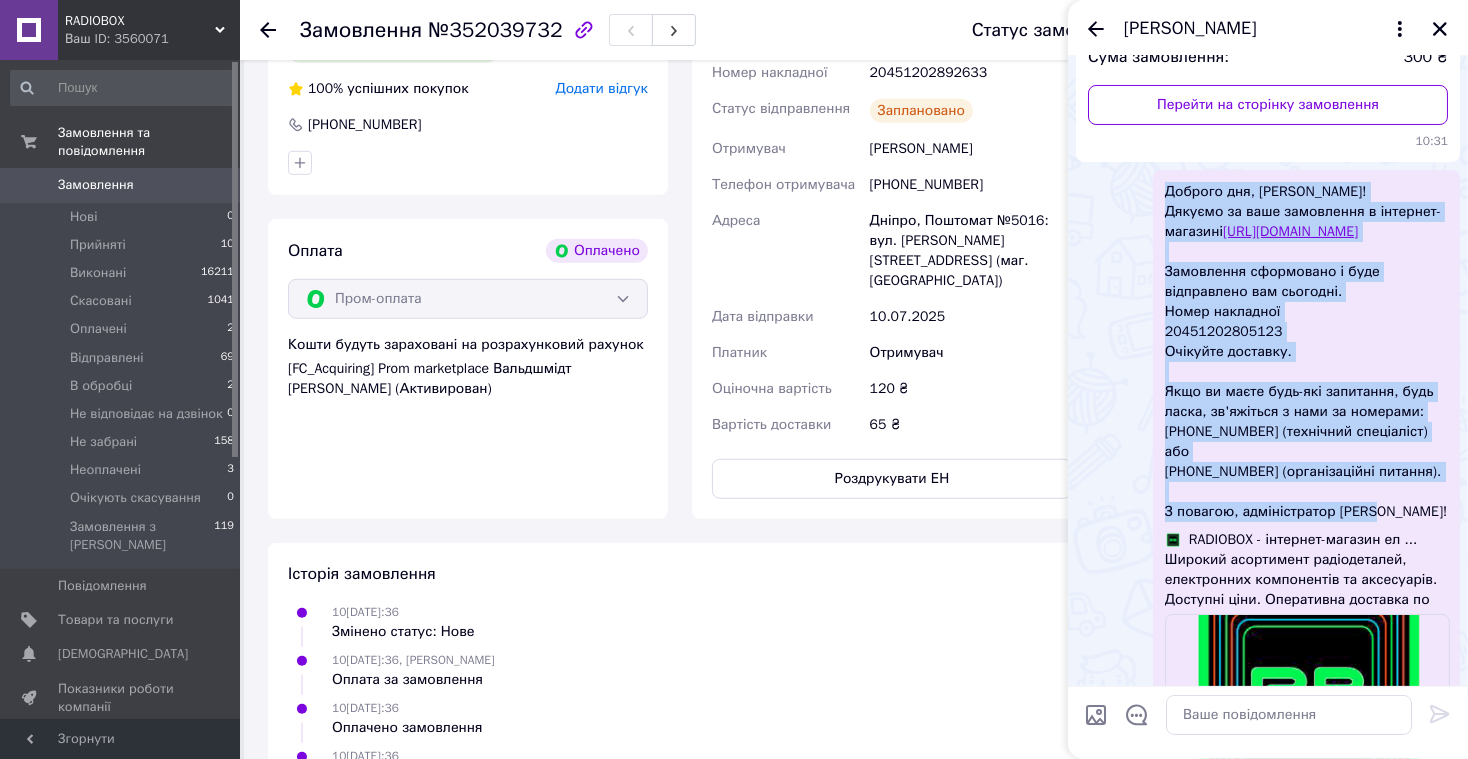 drag, startPoint x: 1169, startPoint y: 188, endPoint x: 1381, endPoint y: 534, distance: 405.7832 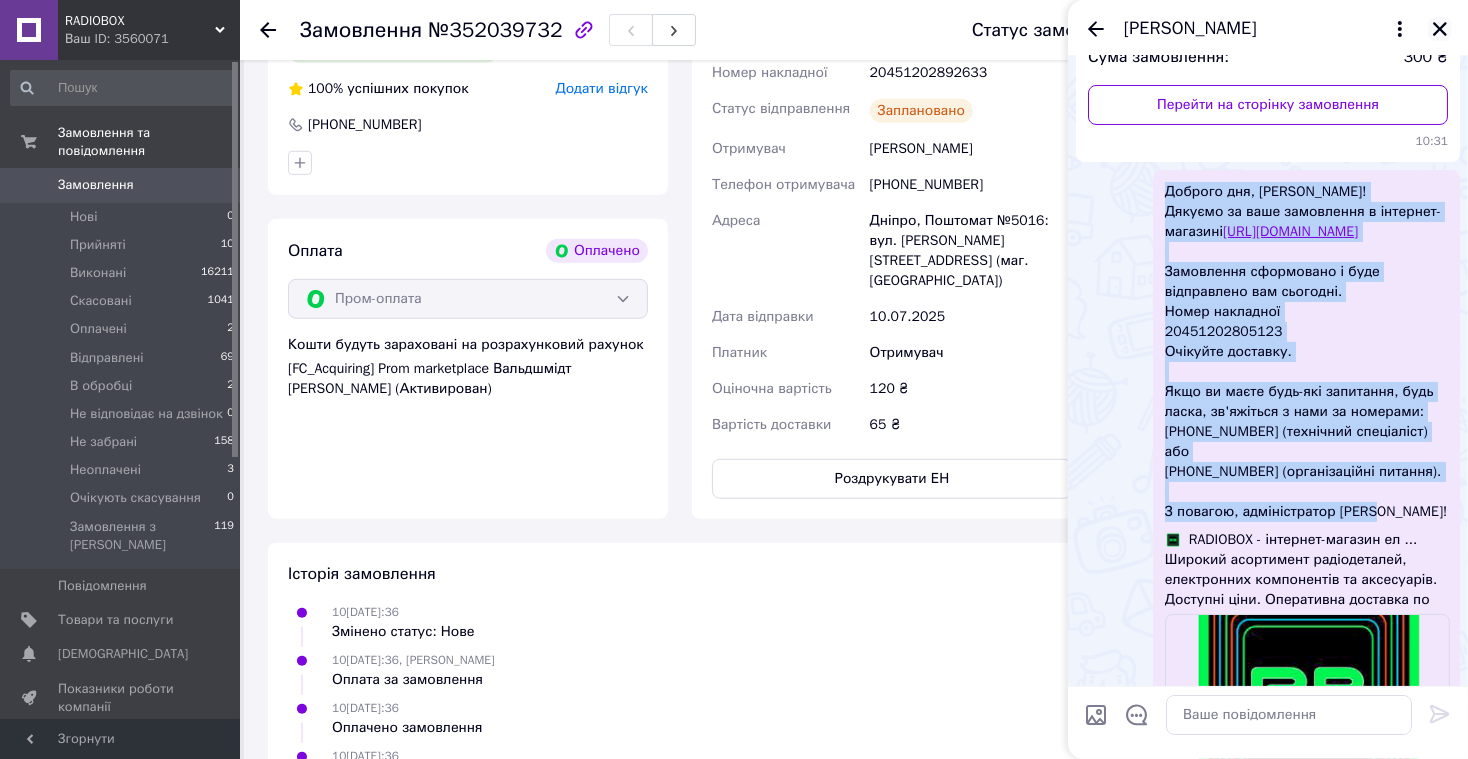 click 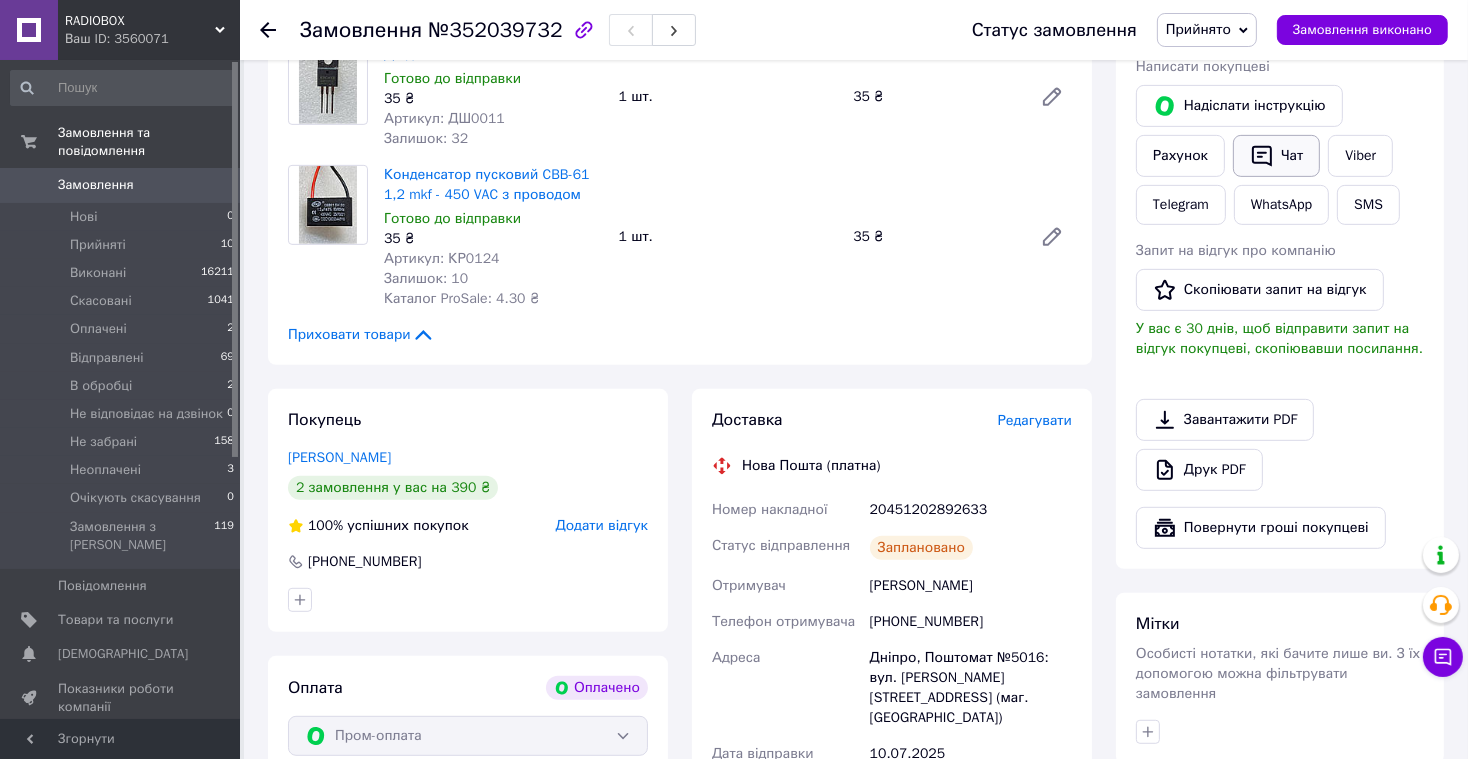 scroll, scrollTop: 925, scrollLeft: 0, axis: vertical 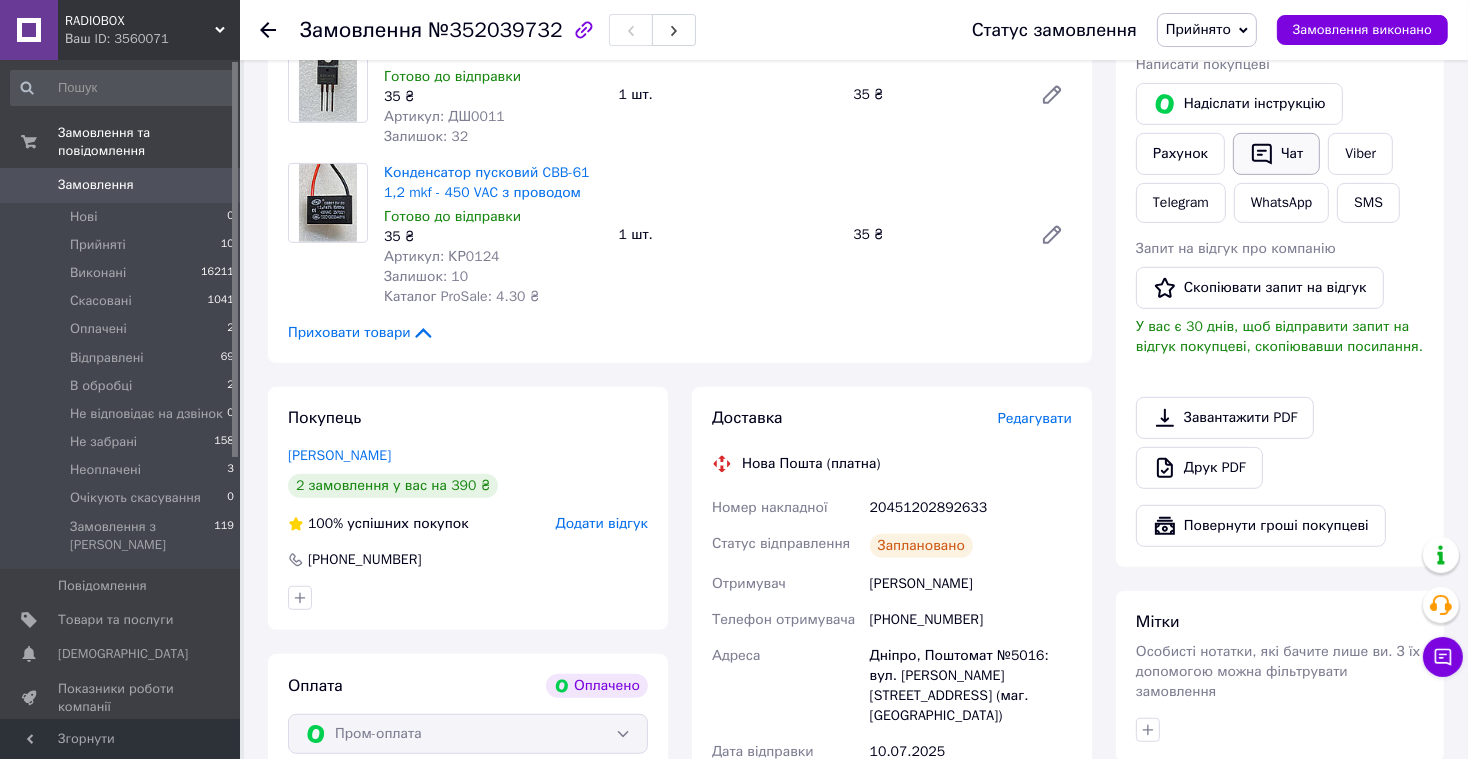 click on "Чат" at bounding box center (1276, 154) 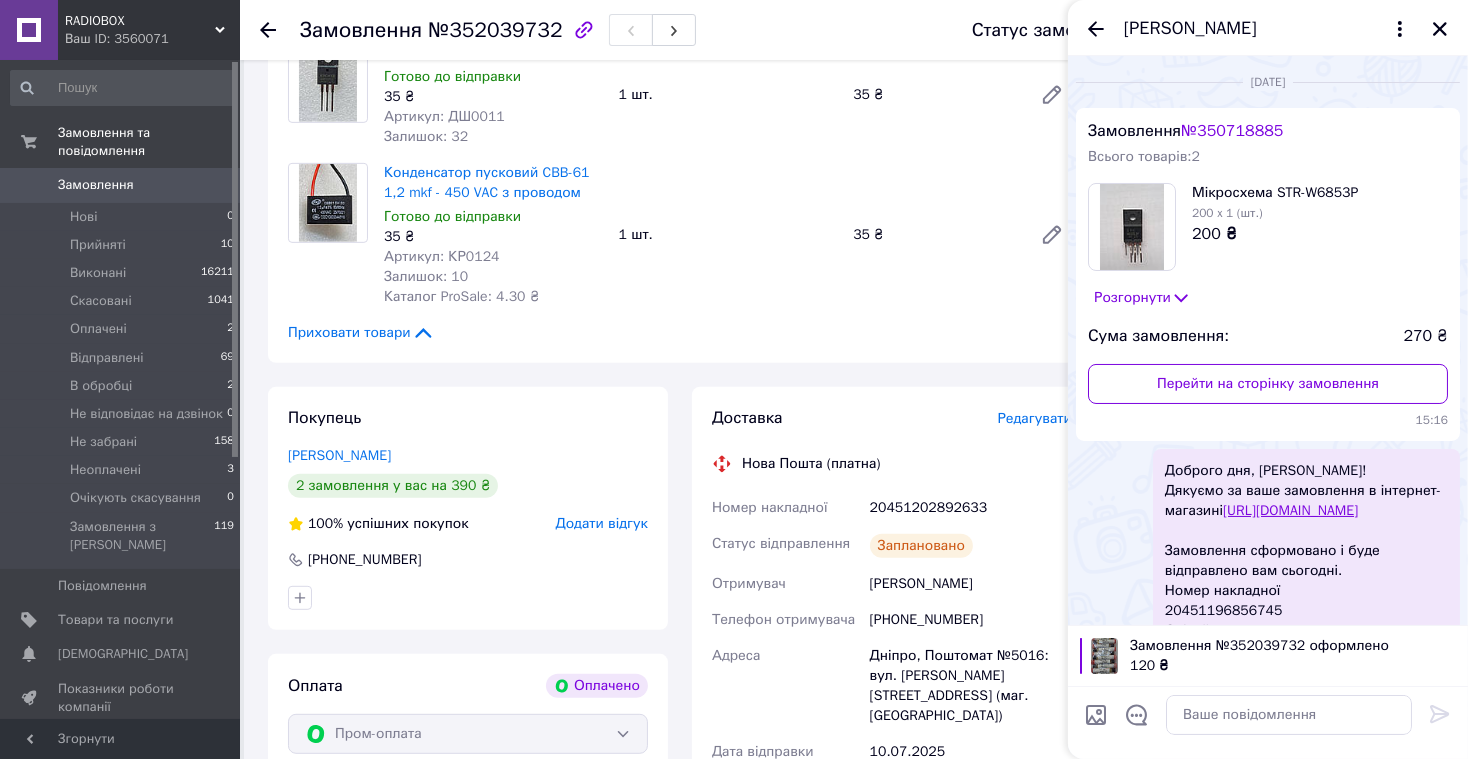 scroll, scrollTop: 279, scrollLeft: 0, axis: vertical 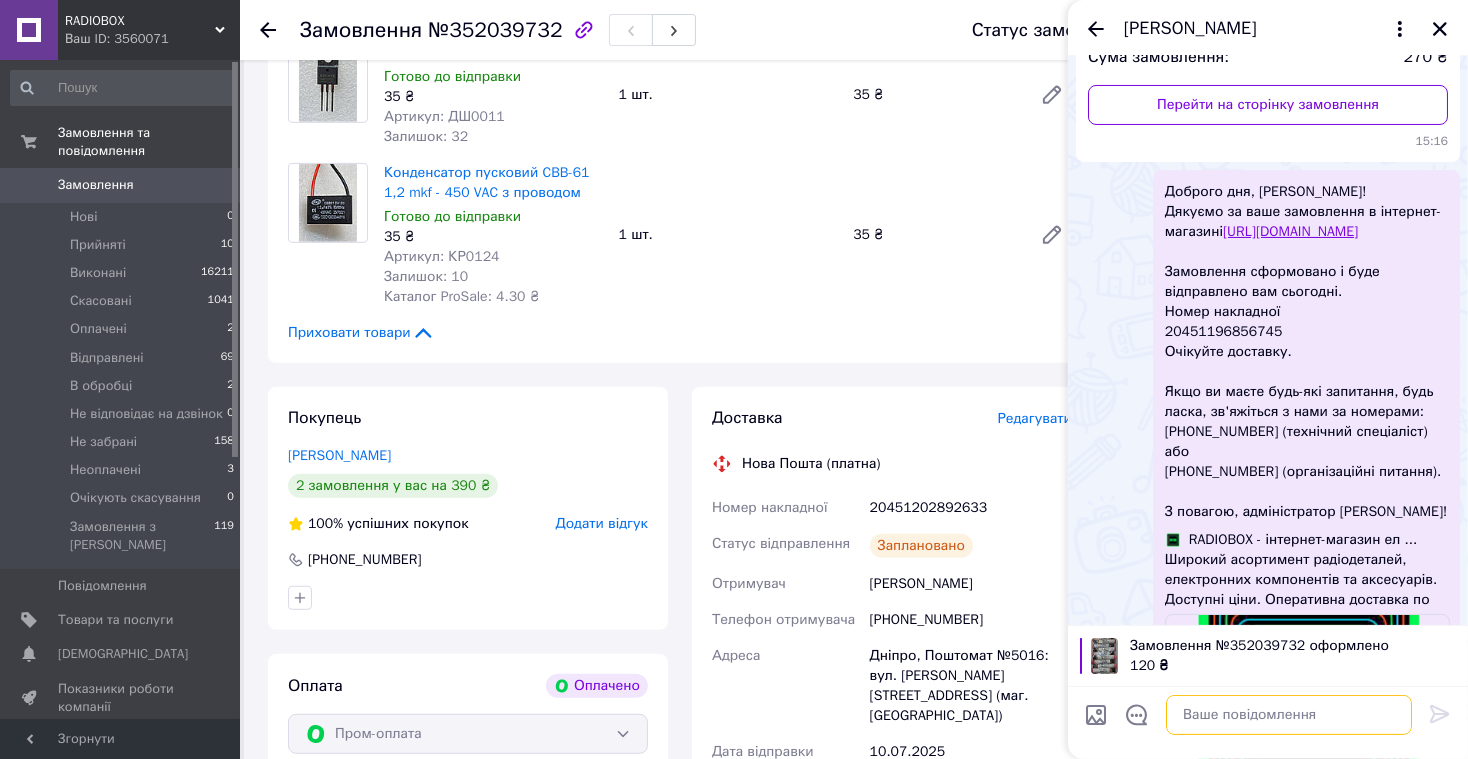 click at bounding box center (1289, 715) 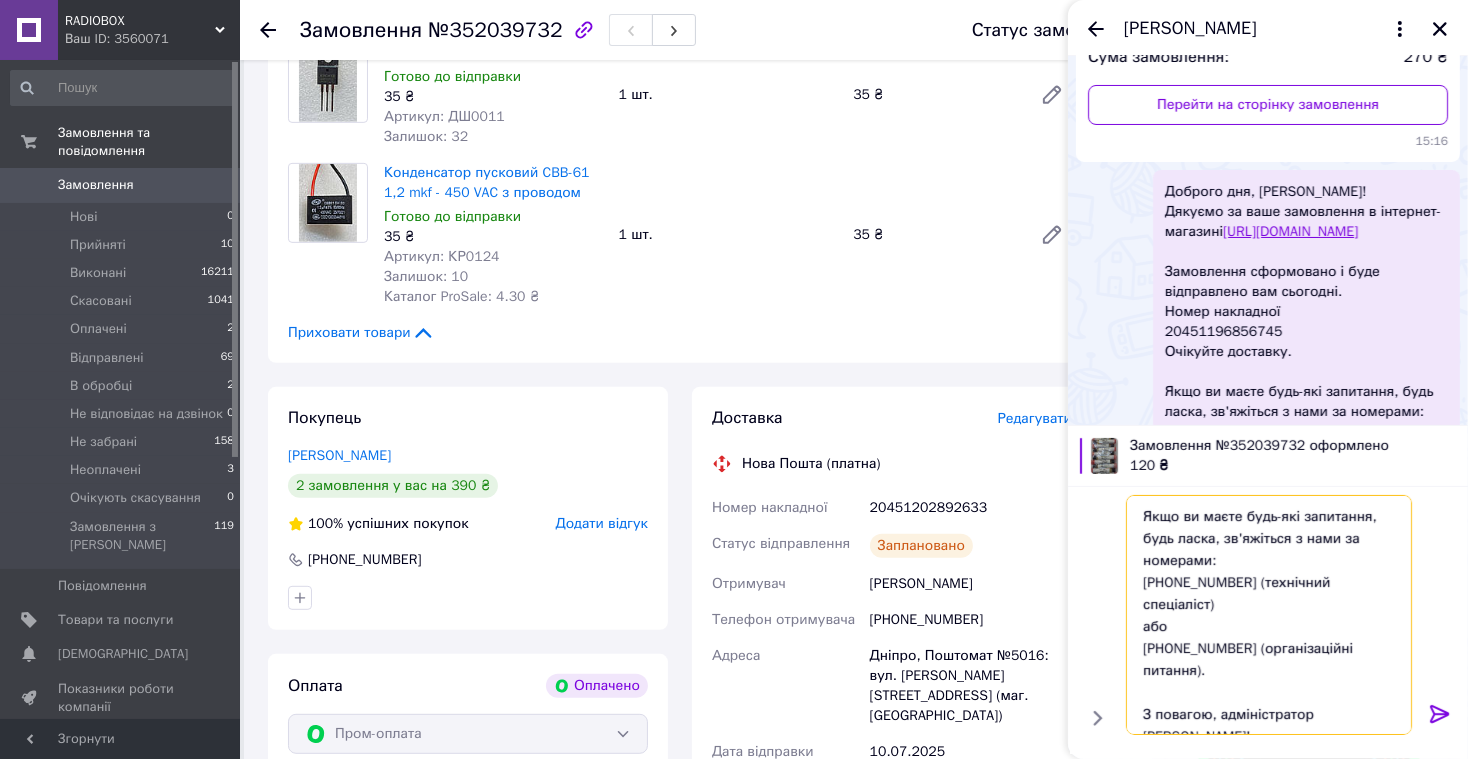 scroll, scrollTop: 0, scrollLeft: 0, axis: both 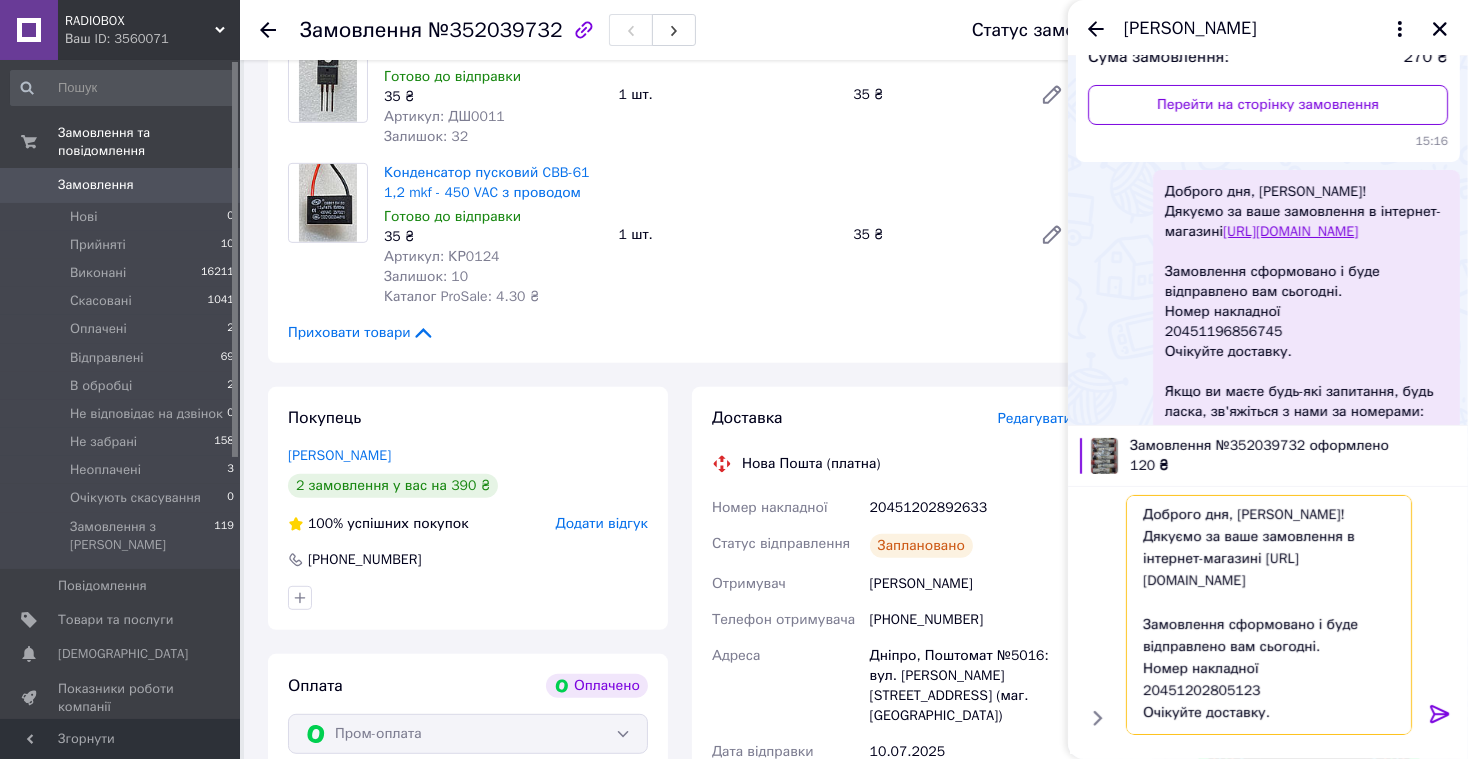 click on "Доброго дня, [PERSON_NAME]!
Дякуємо за ваше замовлення в інтернет-магазині [URL][DOMAIN_NAME]
Замовлення сформовано і буде відправлено вам сьогодні.
Номер накладної
20451202805123
Очікуйте доставку.
Якщо ви маєте будь-які запитання, будь ласка, зв'яжіться з нами за номерами:
[PHONE_NUMBER] (технічний спеціаліст)
або
[PHONE_NUMBER] (організаційні питання).
З повагою, адміністратор [PERSON_NAME]!" at bounding box center (1269, 615) 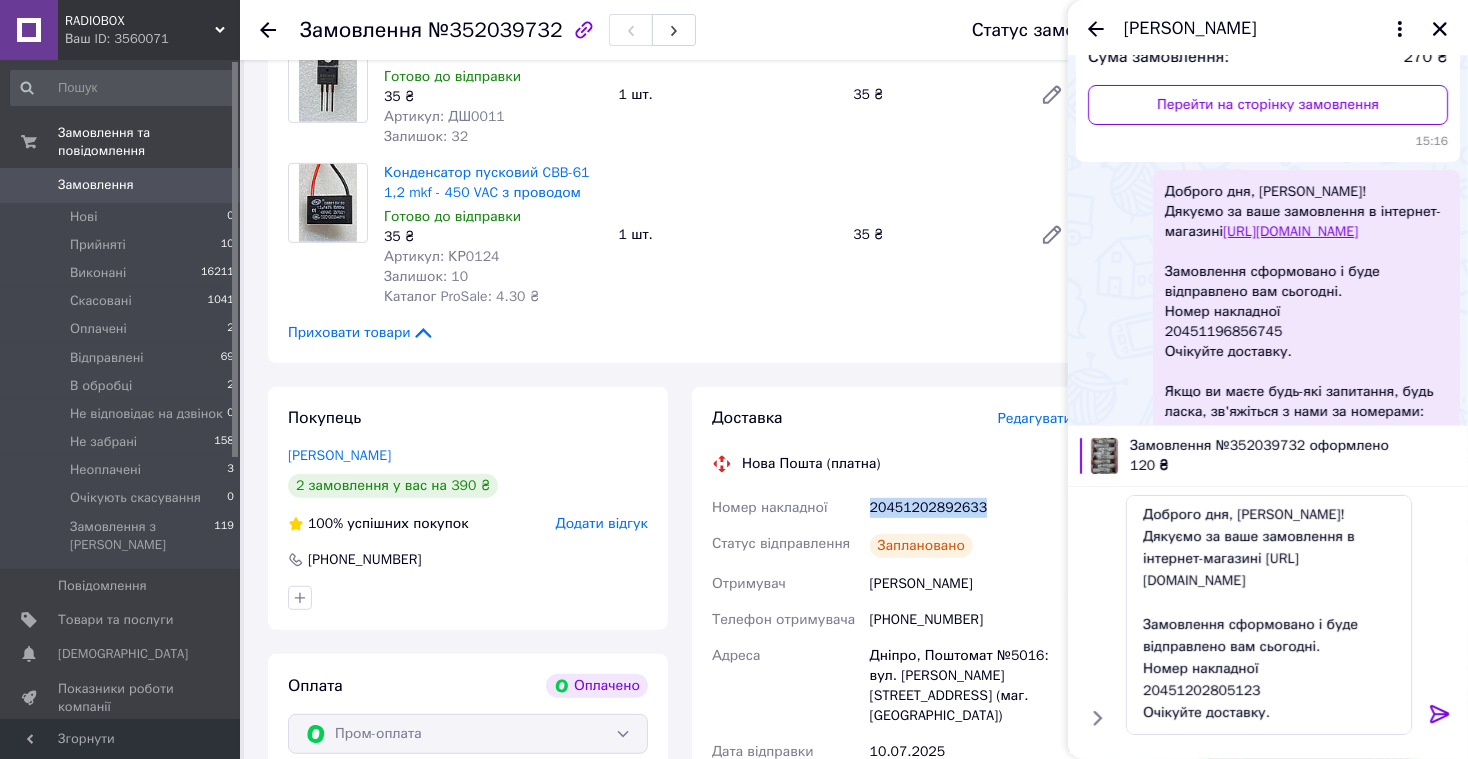 drag, startPoint x: 867, startPoint y: 487, endPoint x: 985, endPoint y: 490, distance: 118.03813 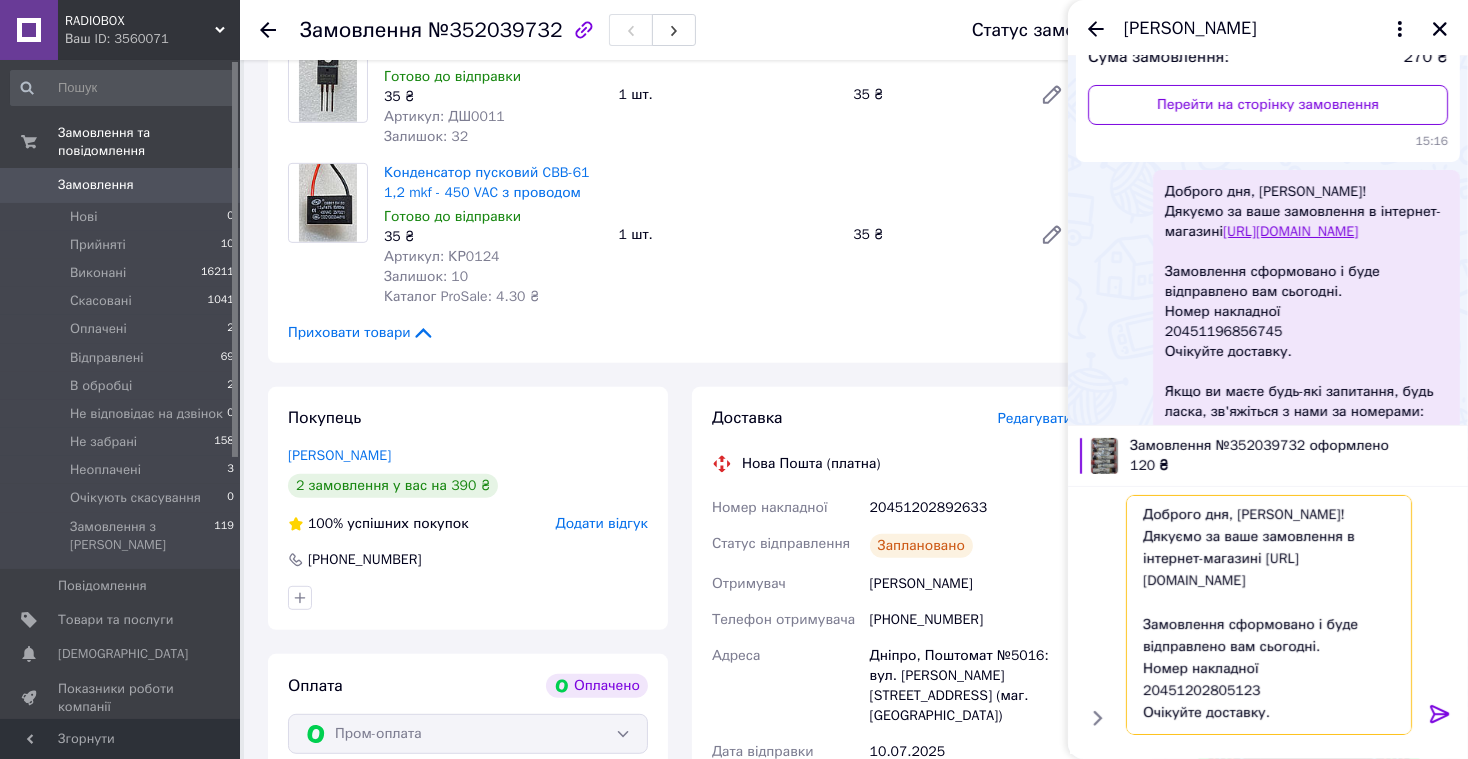 drag, startPoint x: 1139, startPoint y: 691, endPoint x: 1304, endPoint y: 685, distance: 165.10905 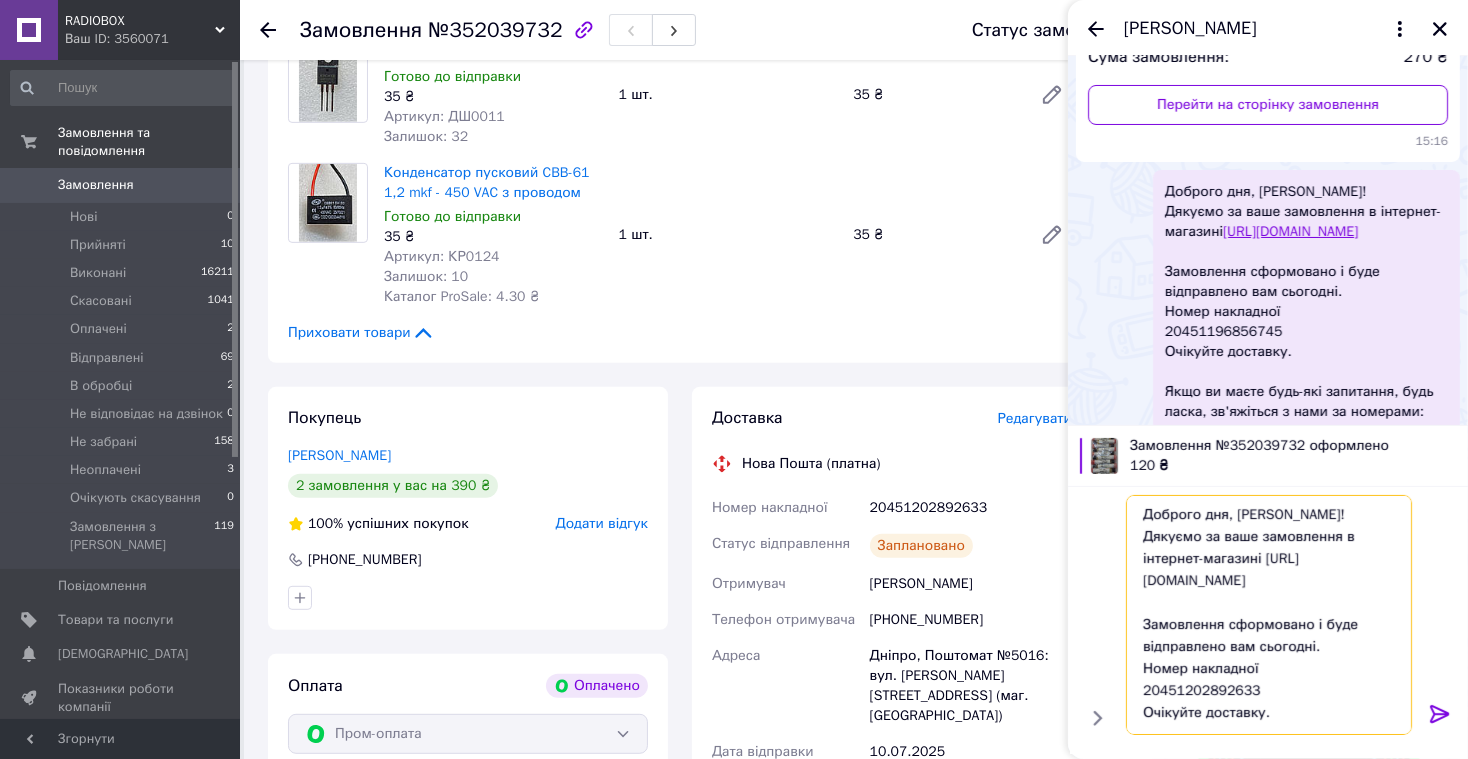 type on "Доброго дня, [PERSON_NAME]!
Дякуємо за ваше замовлення в інтернет-магазині [URL][DOMAIN_NAME]
Замовлення сформовано і буде відправлено вам сьогодні.
Номер накладної
20451202892633
Очікуйте доставку.
Якщо ви маєте будь-які запитання, будь ласка, зв'яжіться з нами за номерами:
[PHONE_NUMBER] (технічний спеціаліст)
або
[PHONE_NUMBER] (організаційні питання).
З повагою, адміністратор [PERSON_NAME]!" 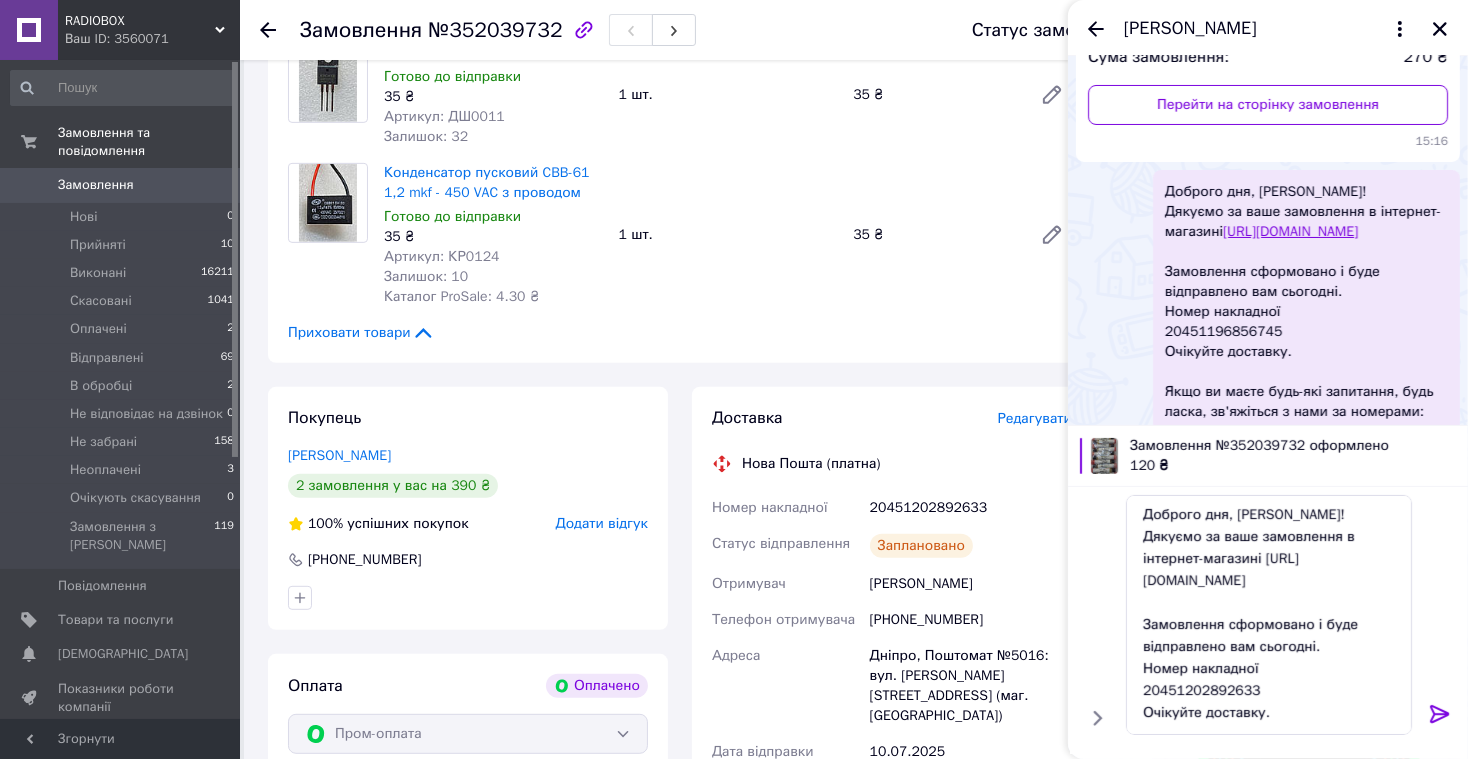 click 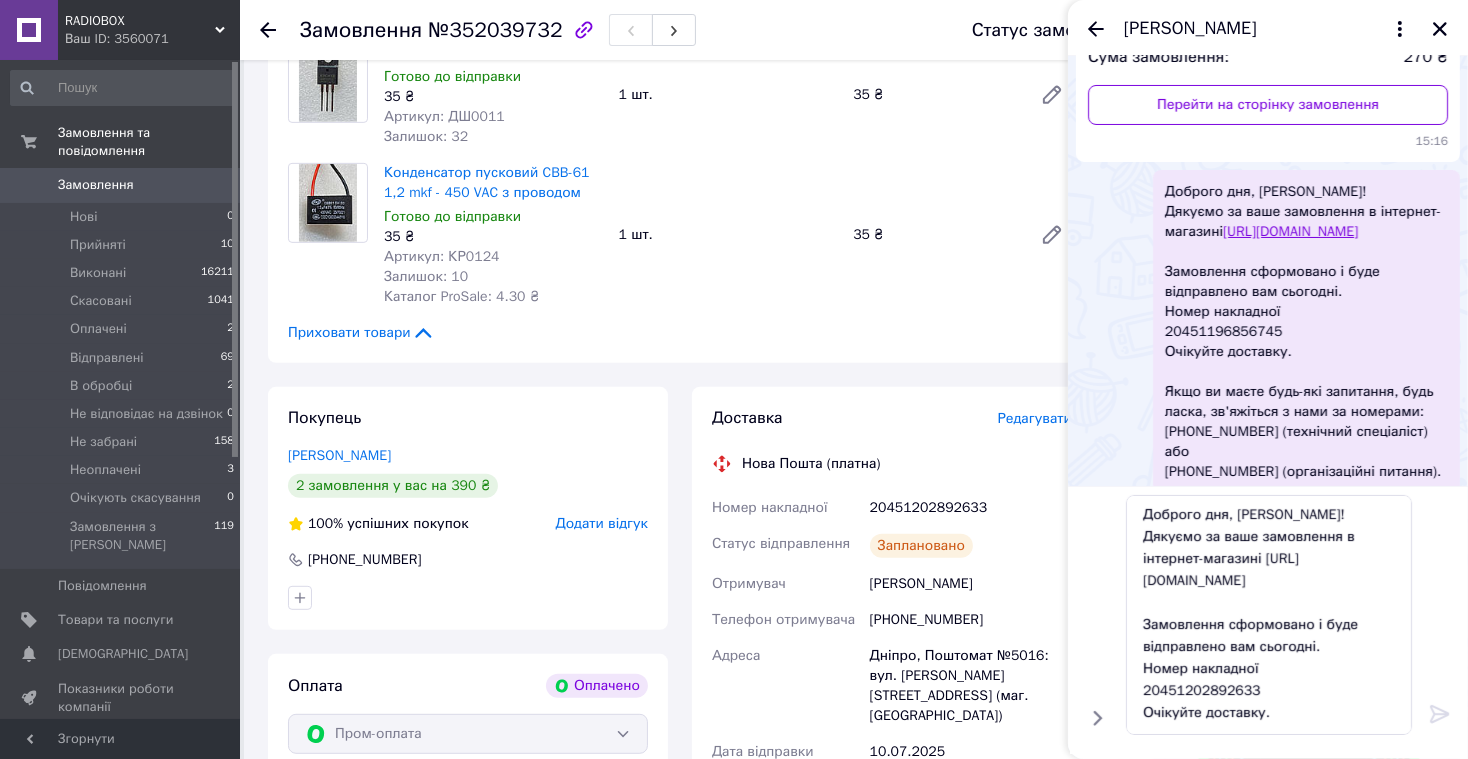 type 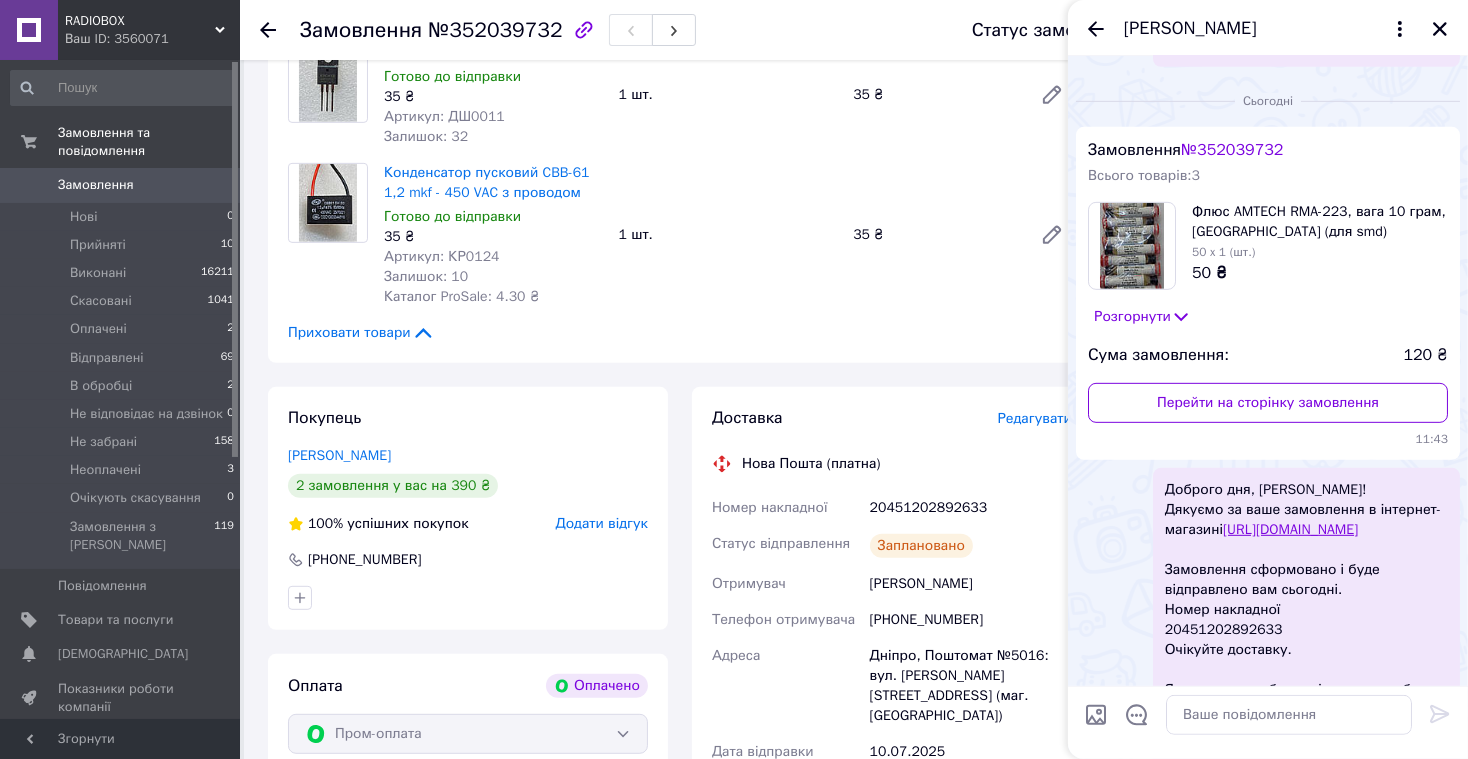 scroll, scrollTop: 1469, scrollLeft: 0, axis: vertical 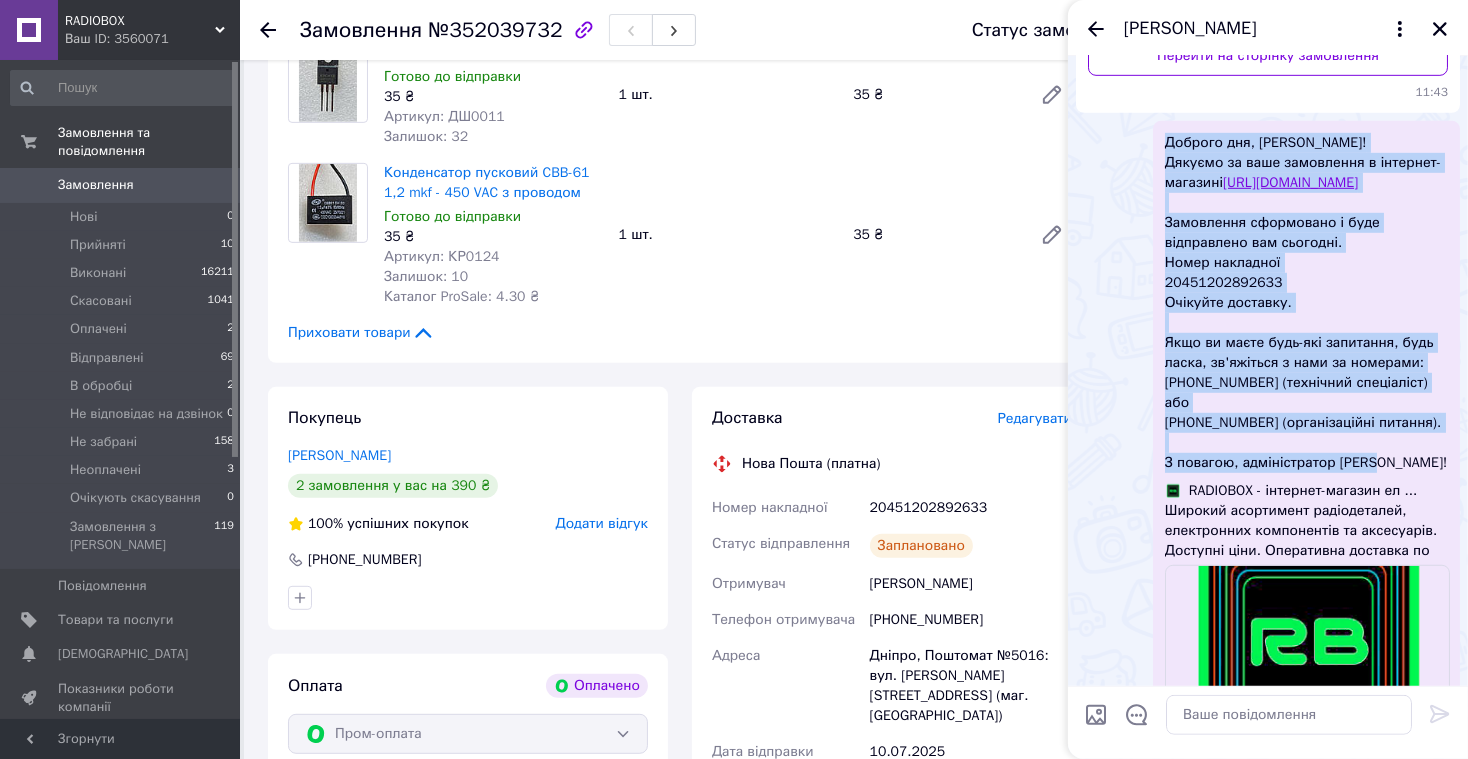 drag, startPoint x: 1167, startPoint y: 163, endPoint x: 1383, endPoint y: 504, distance: 403.65454 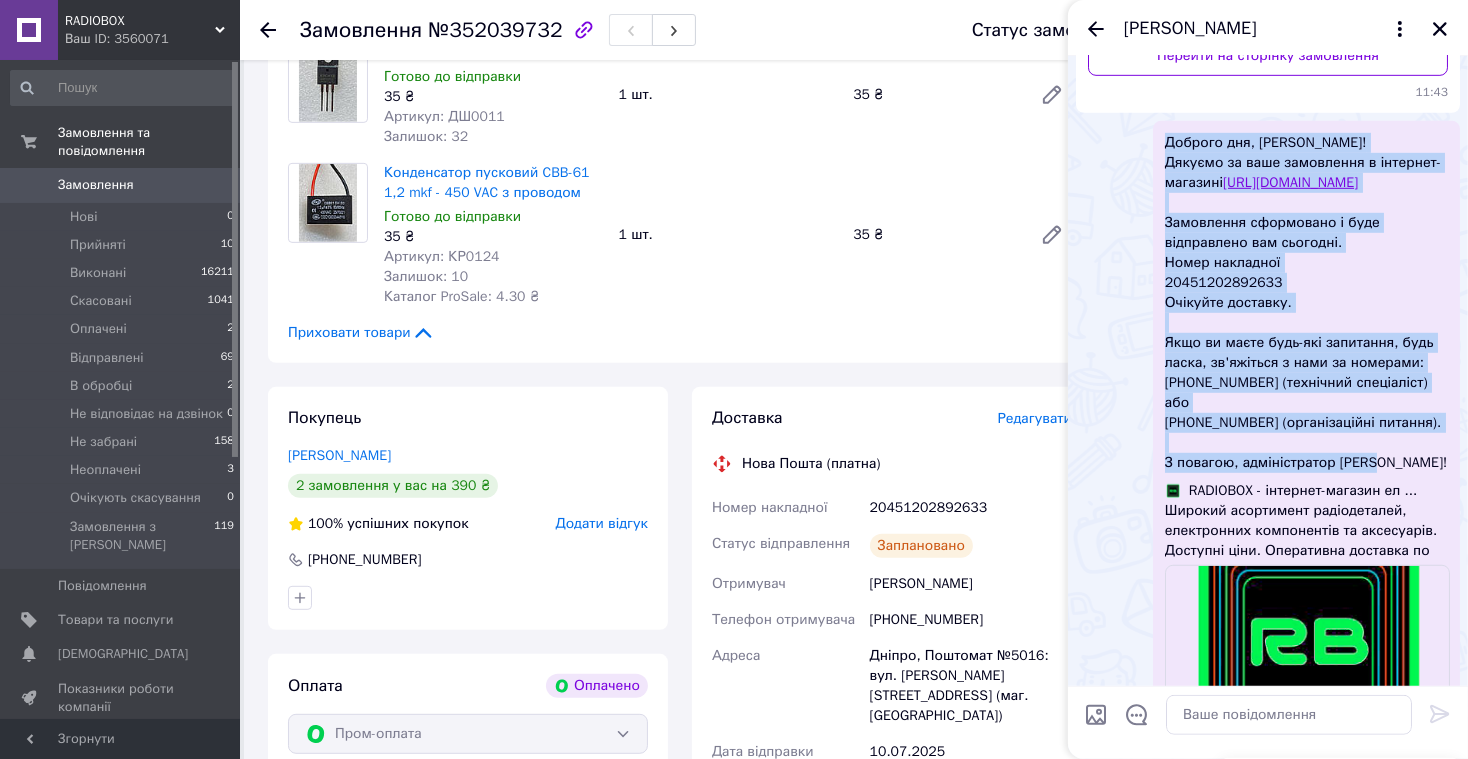 copy on "Доброго дня, Віталій! Дякуємо за ваше замовлення в інтернет-магазині  https://radiobox.com.ua Замовлення сформовано і буде відправлено вам сьогодні. Номер накладної 20451202892633 Очікуйте доставку. Якщо ви маєте будь-які запитання, будь ласка, зв'яжіться з нами за номерами: +38067 295 37 66 (технічний спеціаліст) або +38067 789 30 35 (організаційні питання). З повагою, адміністратор Інна!" 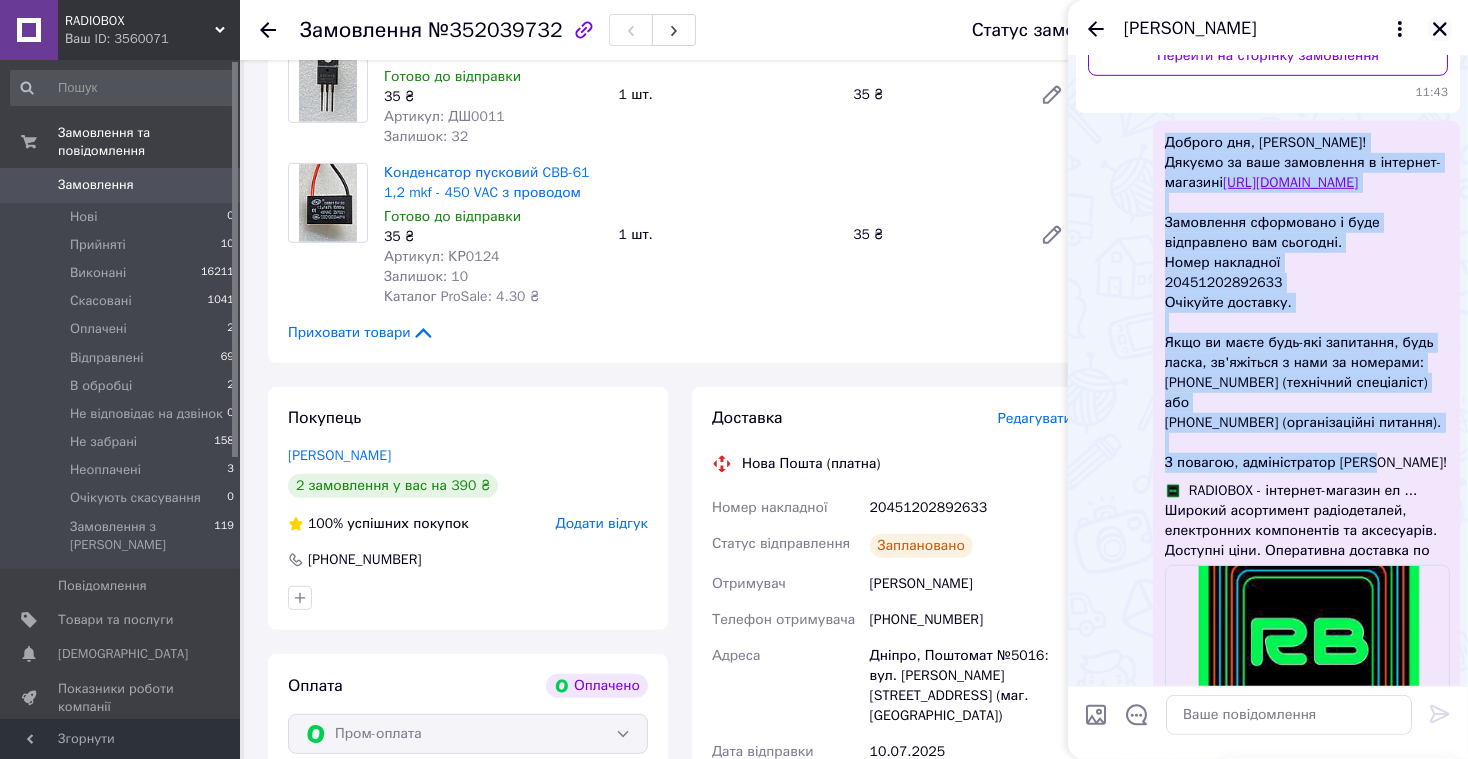 click 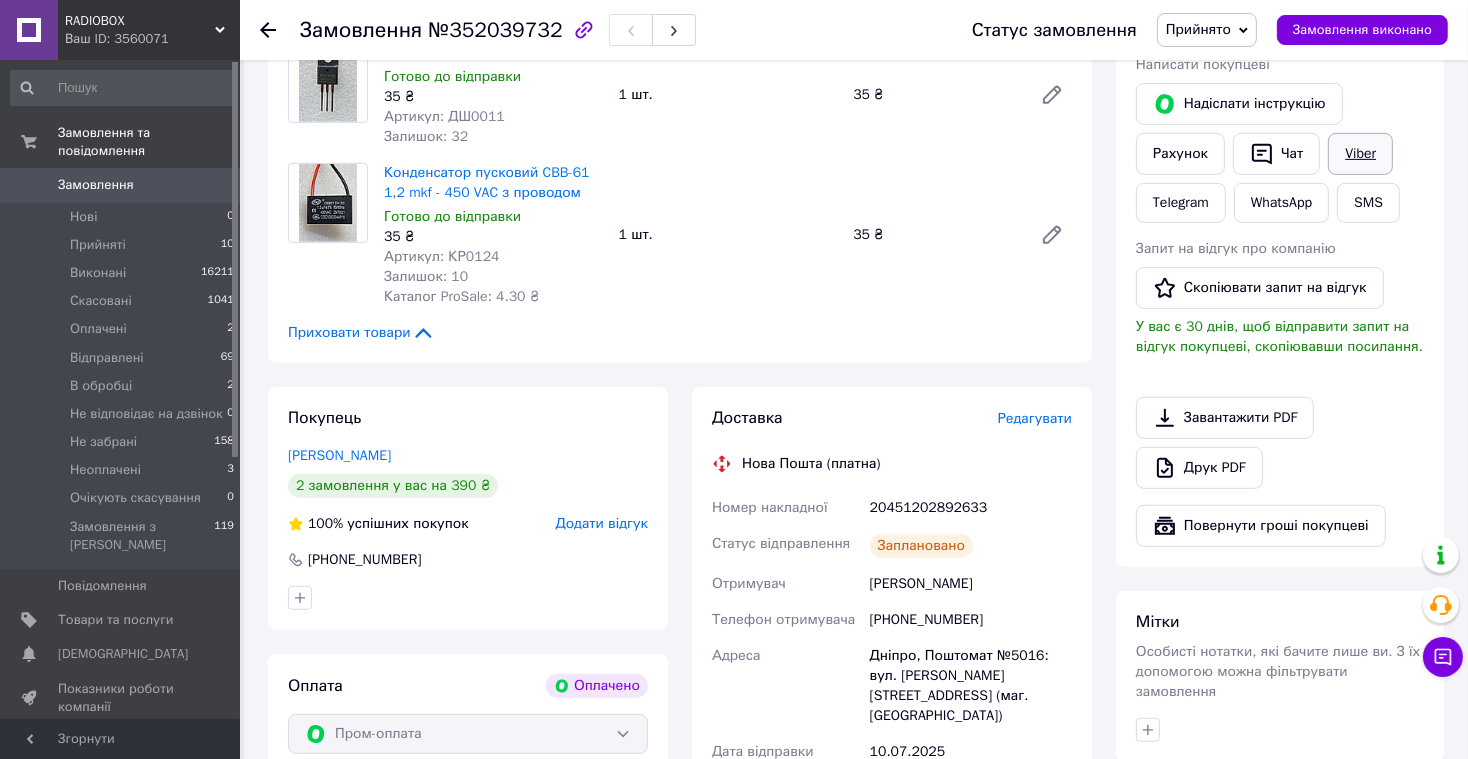 click on "Viber" at bounding box center (1360, 154) 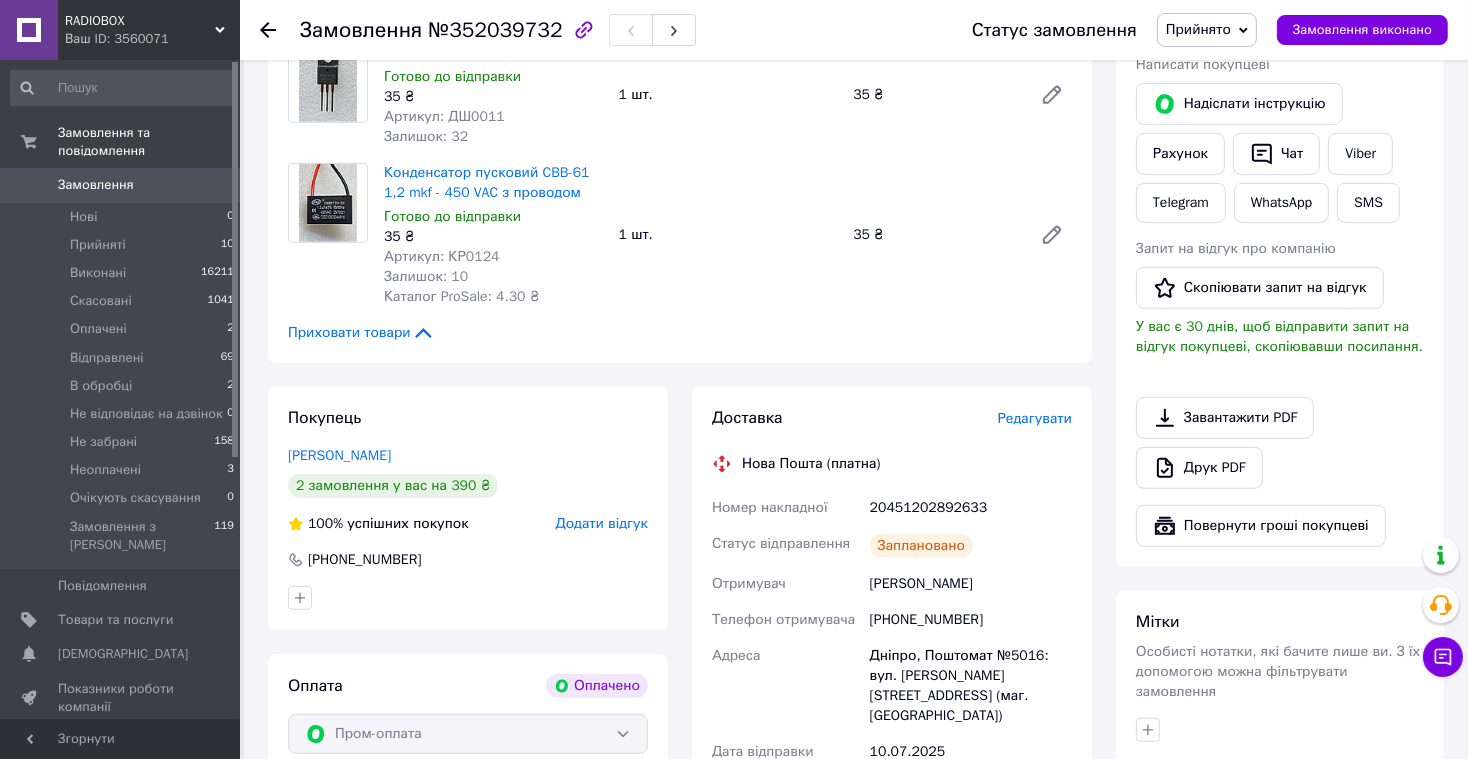 click on "Замовлення" at bounding box center [121, 185] 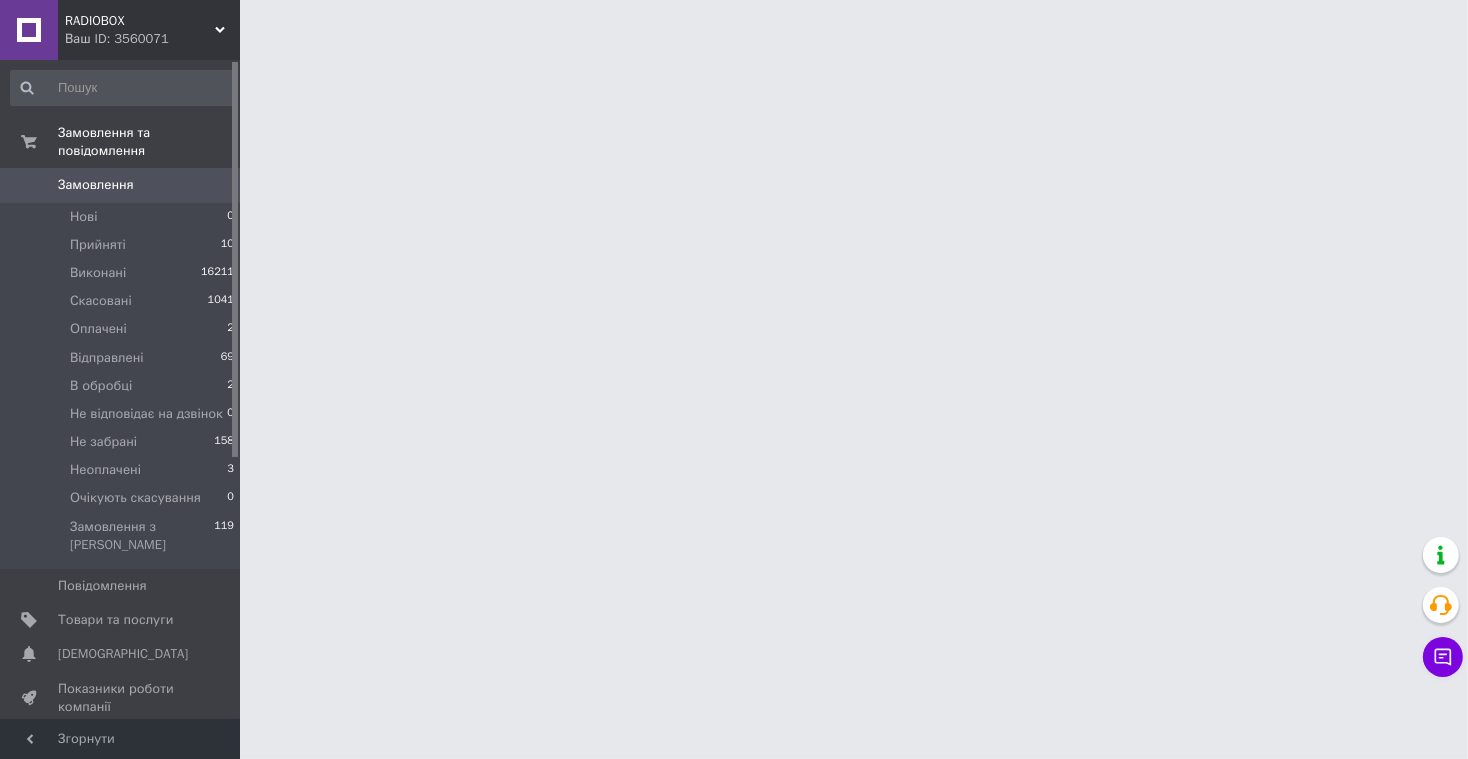 scroll, scrollTop: 0, scrollLeft: 0, axis: both 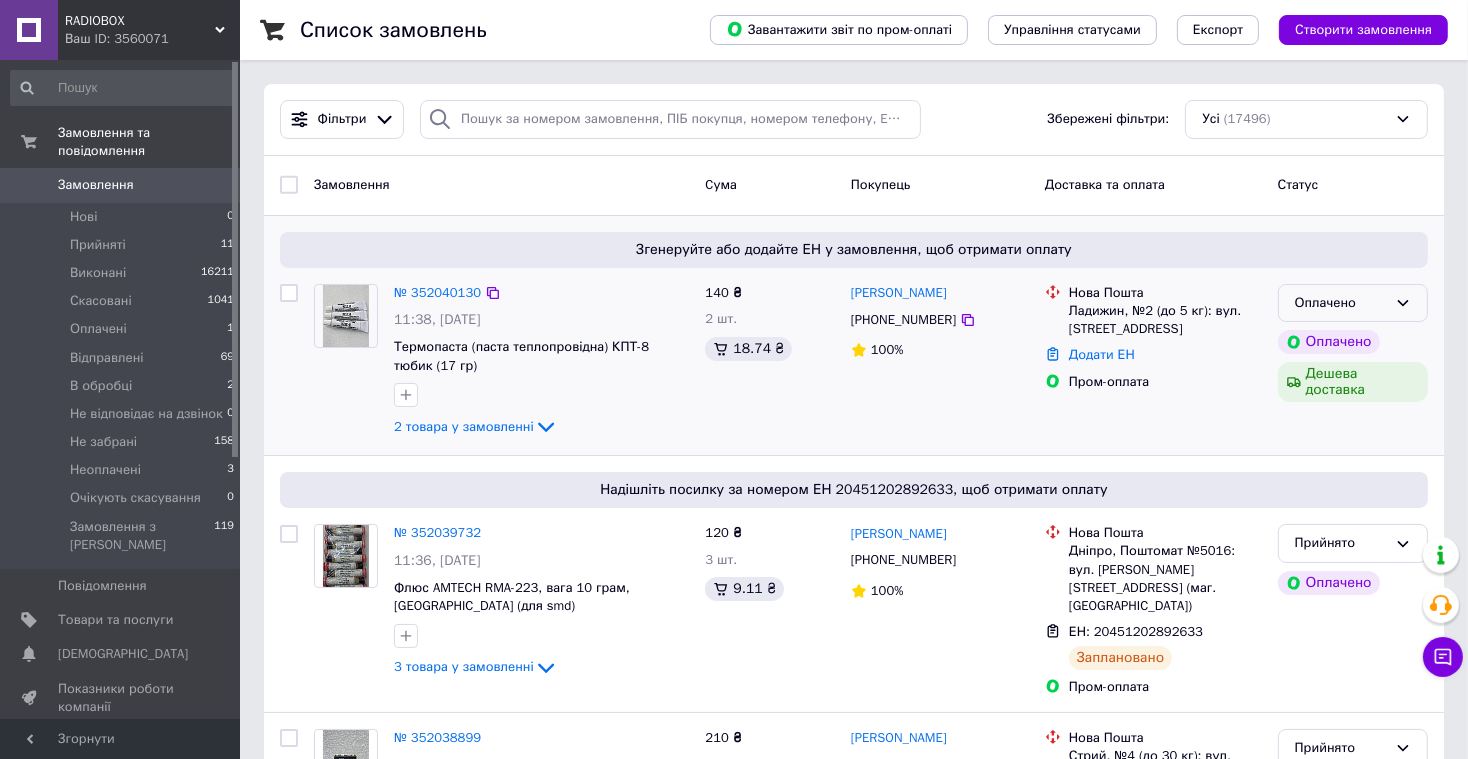 click on "Оплачено" at bounding box center (1353, 303) 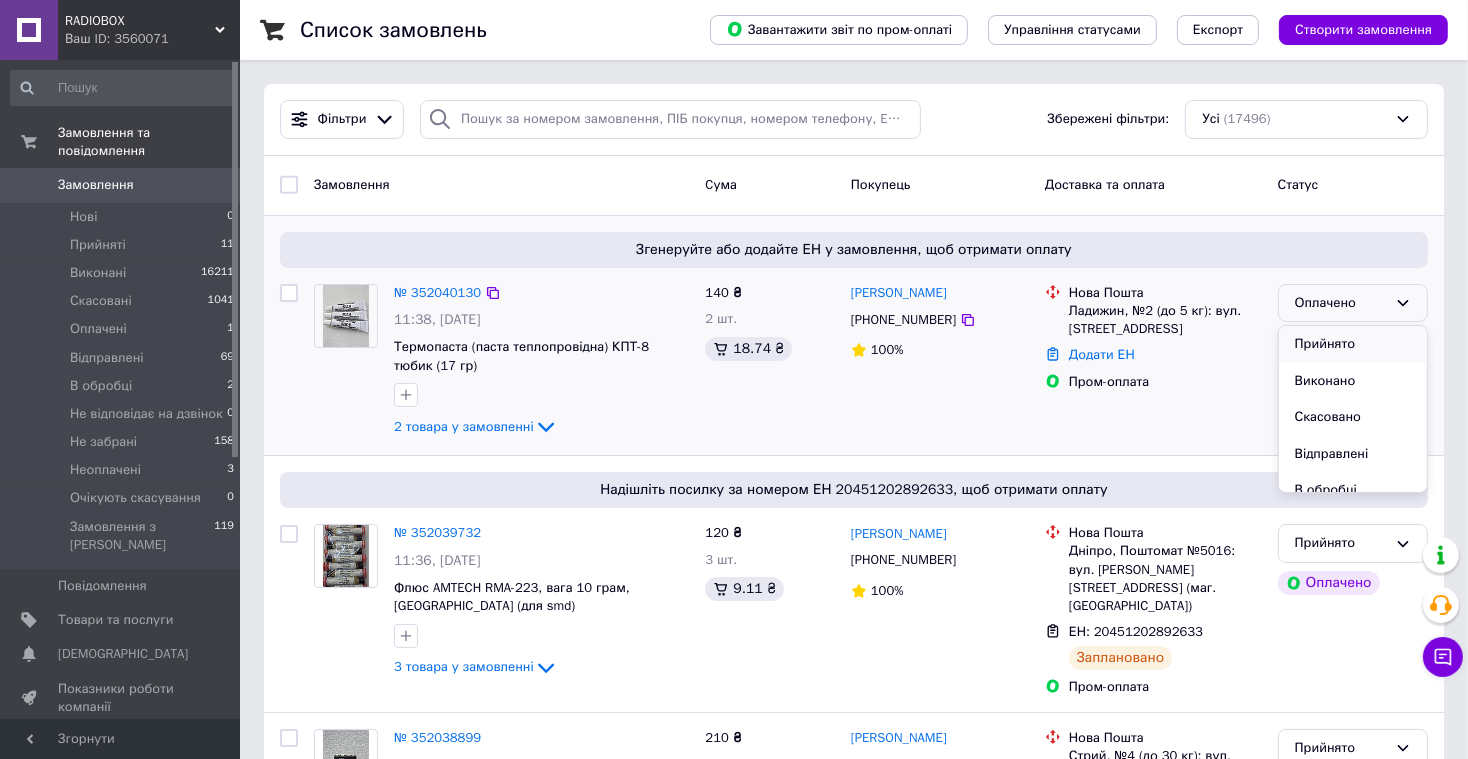 click on "Прийнято" at bounding box center (1353, 344) 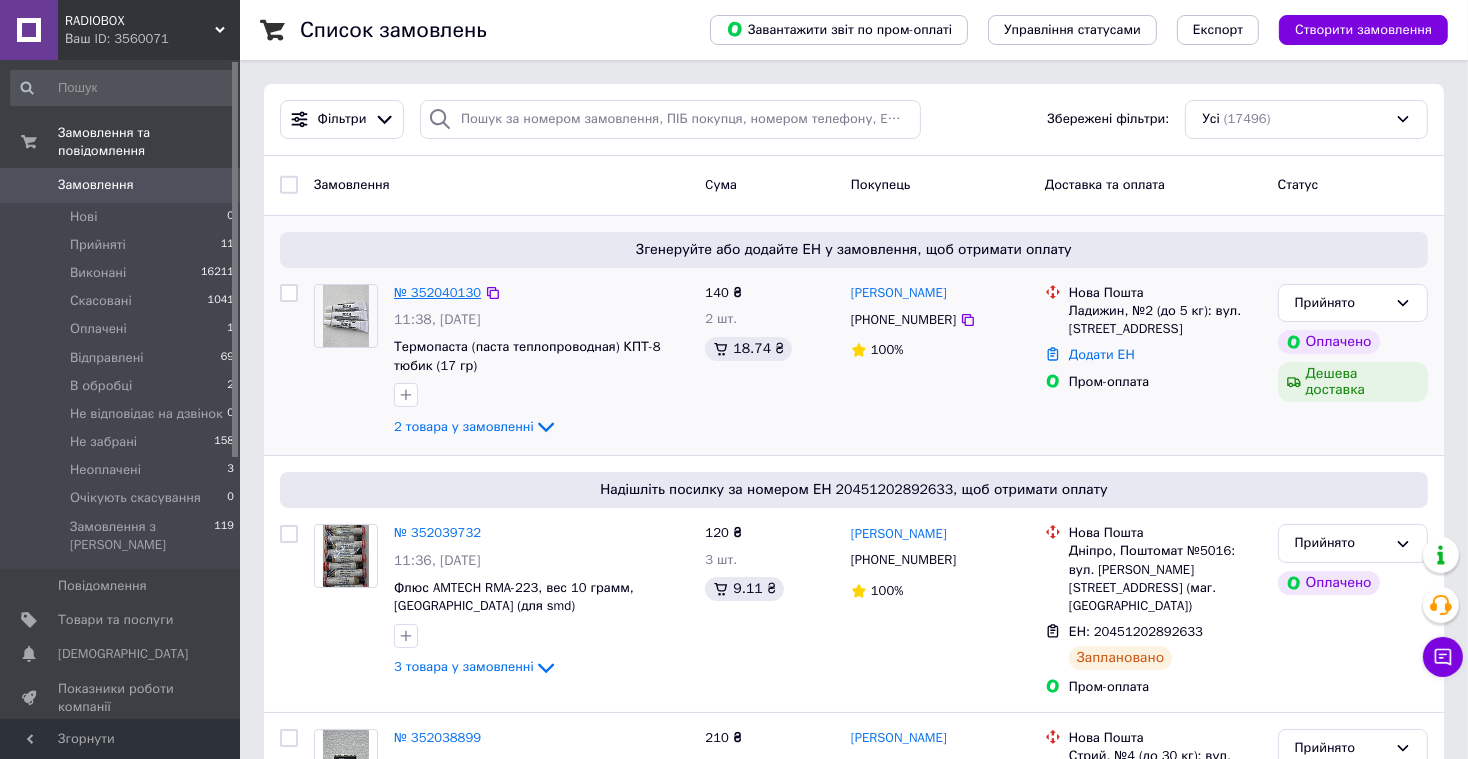 click on "№ 352040130" at bounding box center (437, 292) 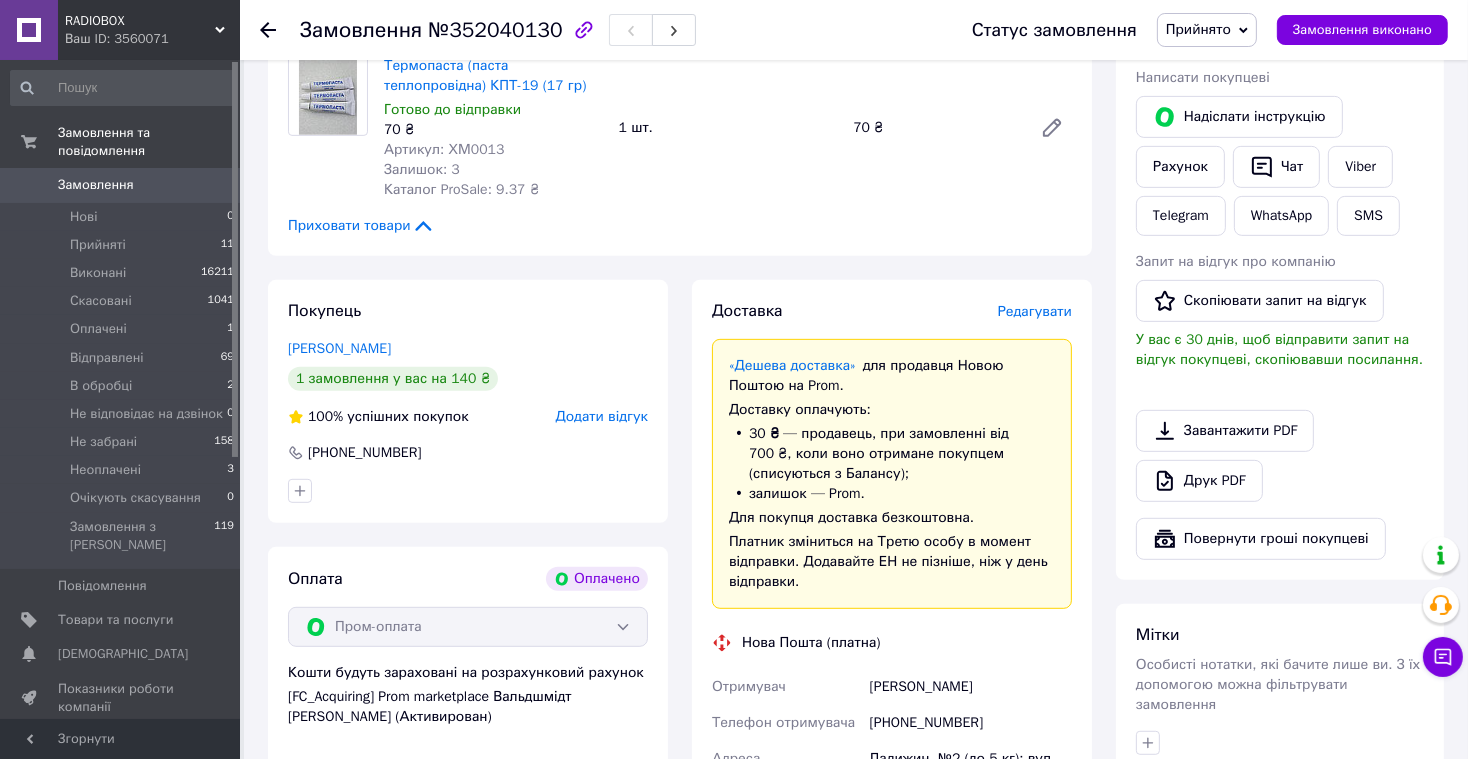scroll, scrollTop: 922, scrollLeft: 0, axis: vertical 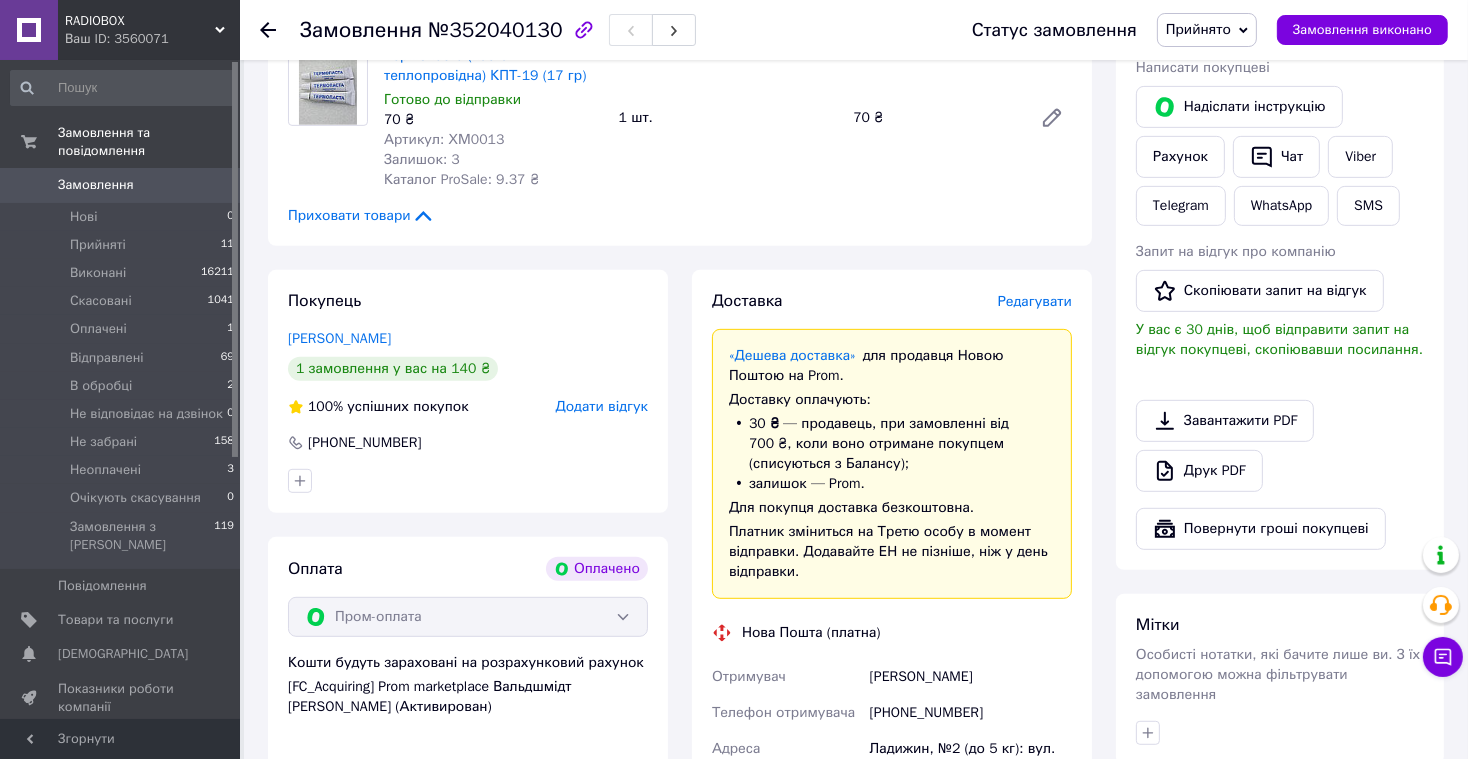 click on "Редагувати" at bounding box center (1035, 301) 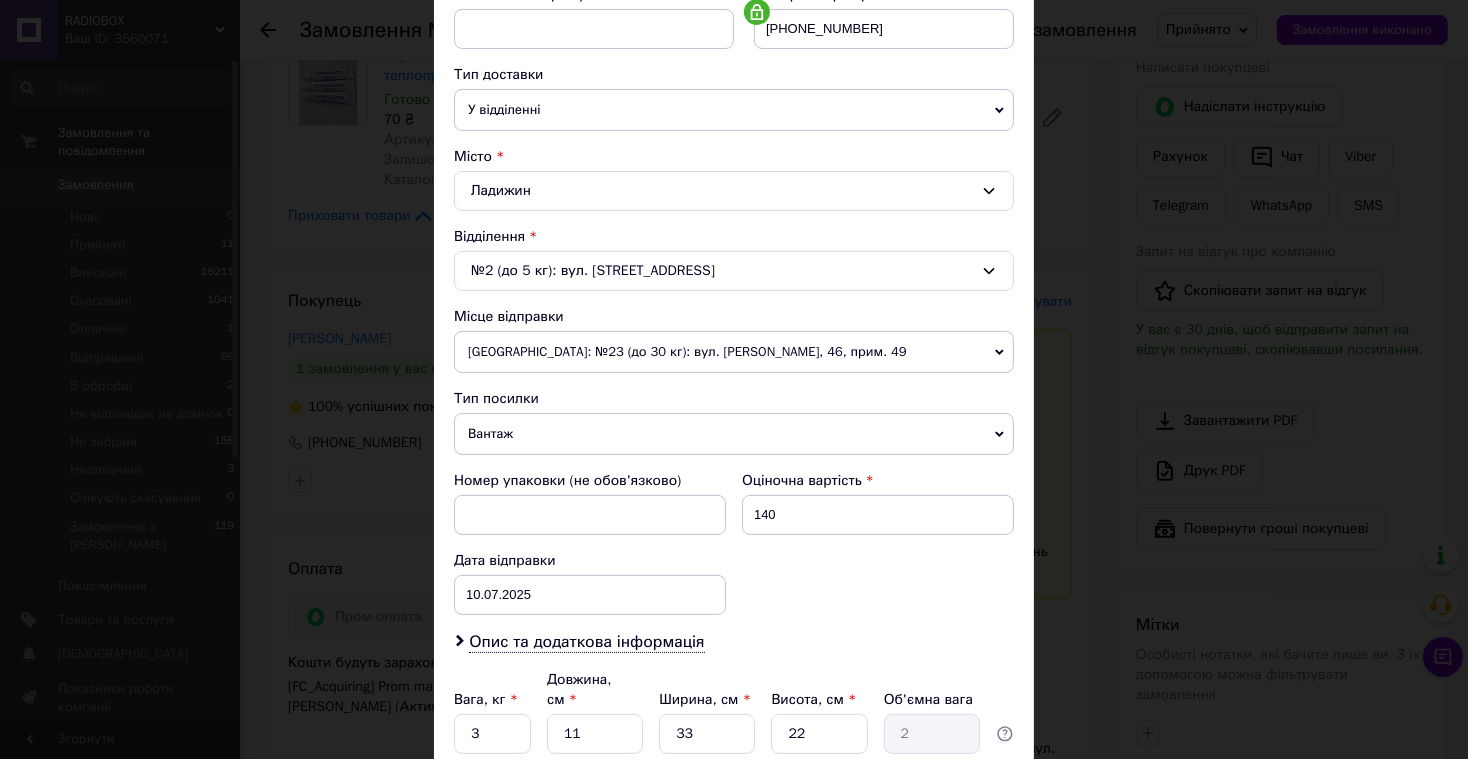 scroll, scrollTop: 473, scrollLeft: 0, axis: vertical 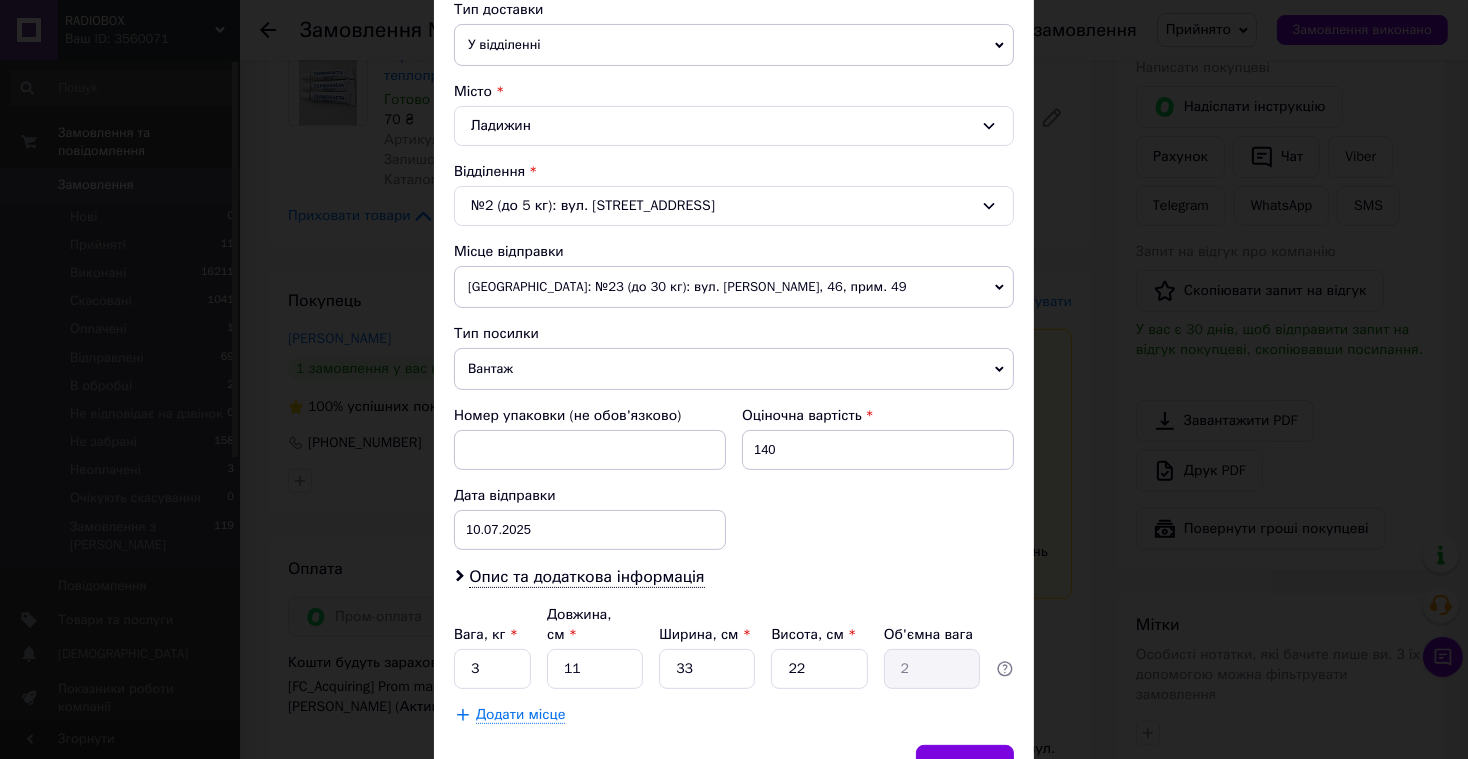 drag, startPoint x: 515, startPoint y: 361, endPoint x: 512, endPoint y: 371, distance: 10.440307 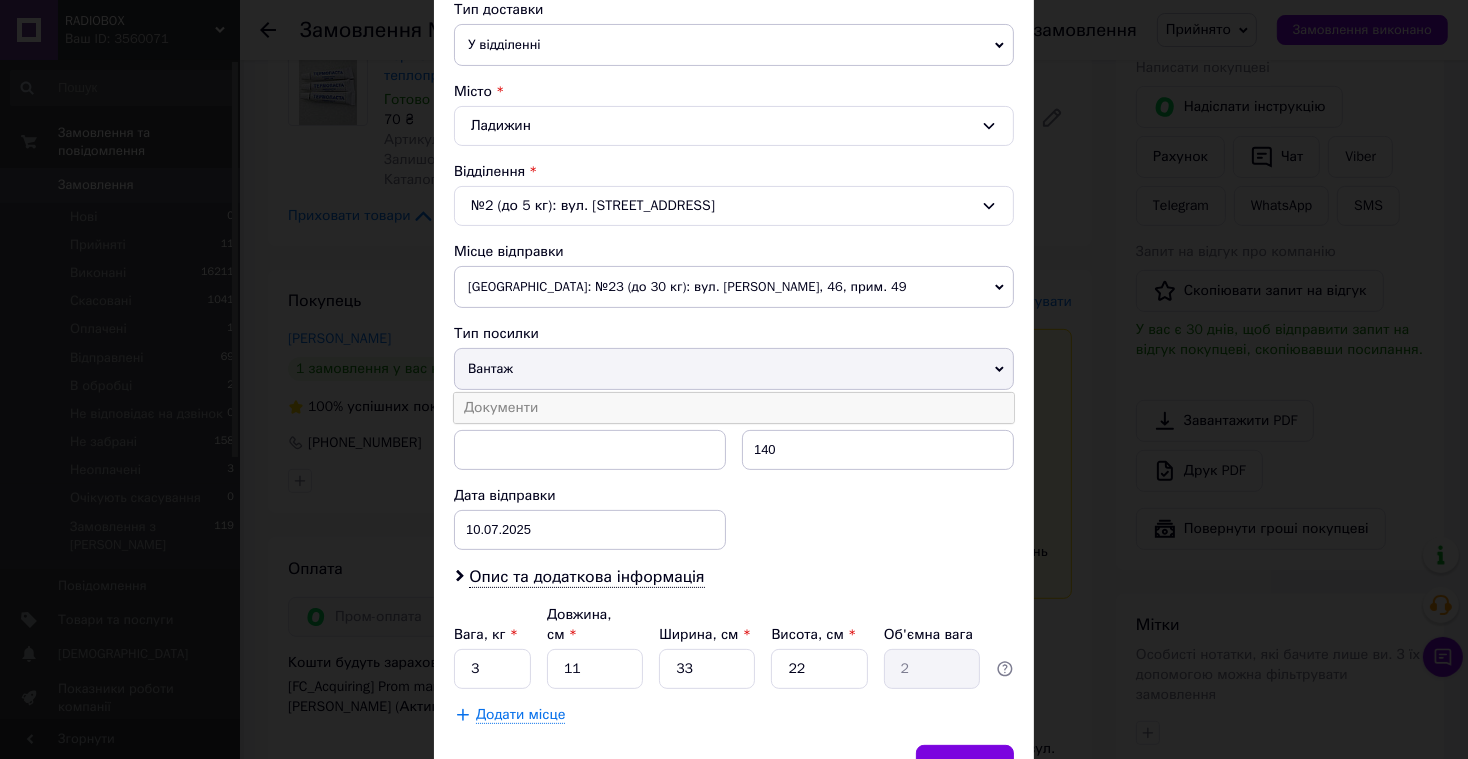 click on "Документи" at bounding box center [734, 408] 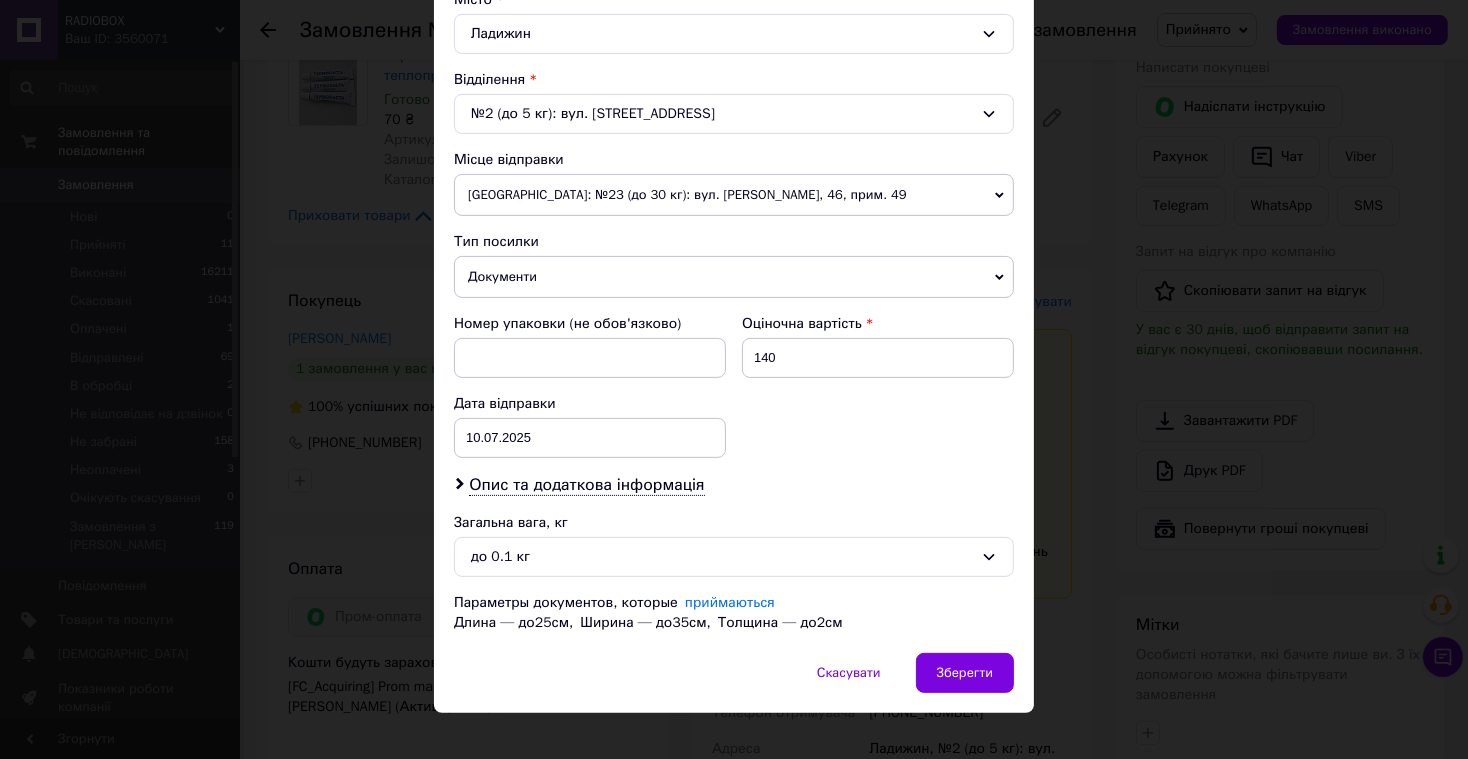 scroll, scrollTop: 586, scrollLeft: 0, axis: vertical 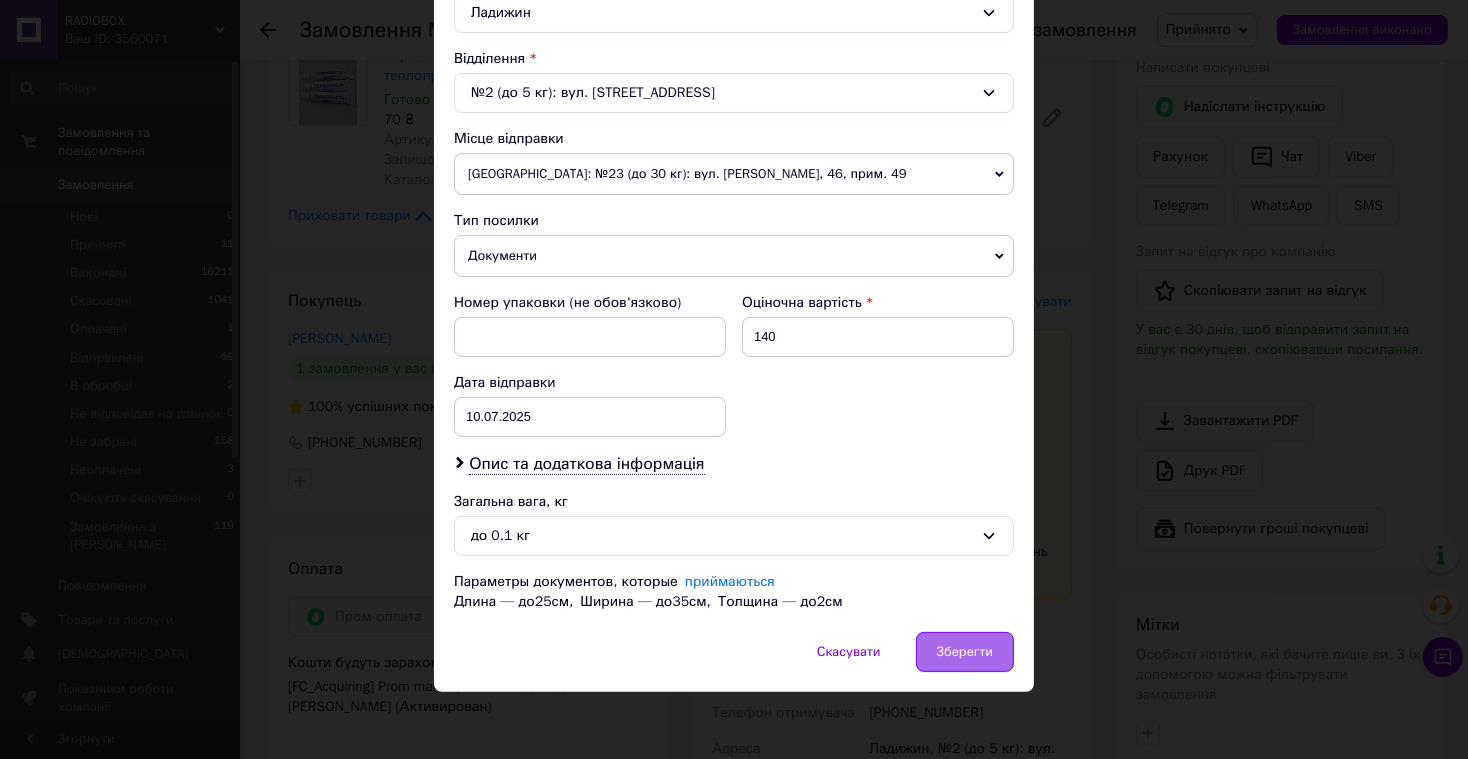 click on "Зберегти" at bounding box center [965, 652] 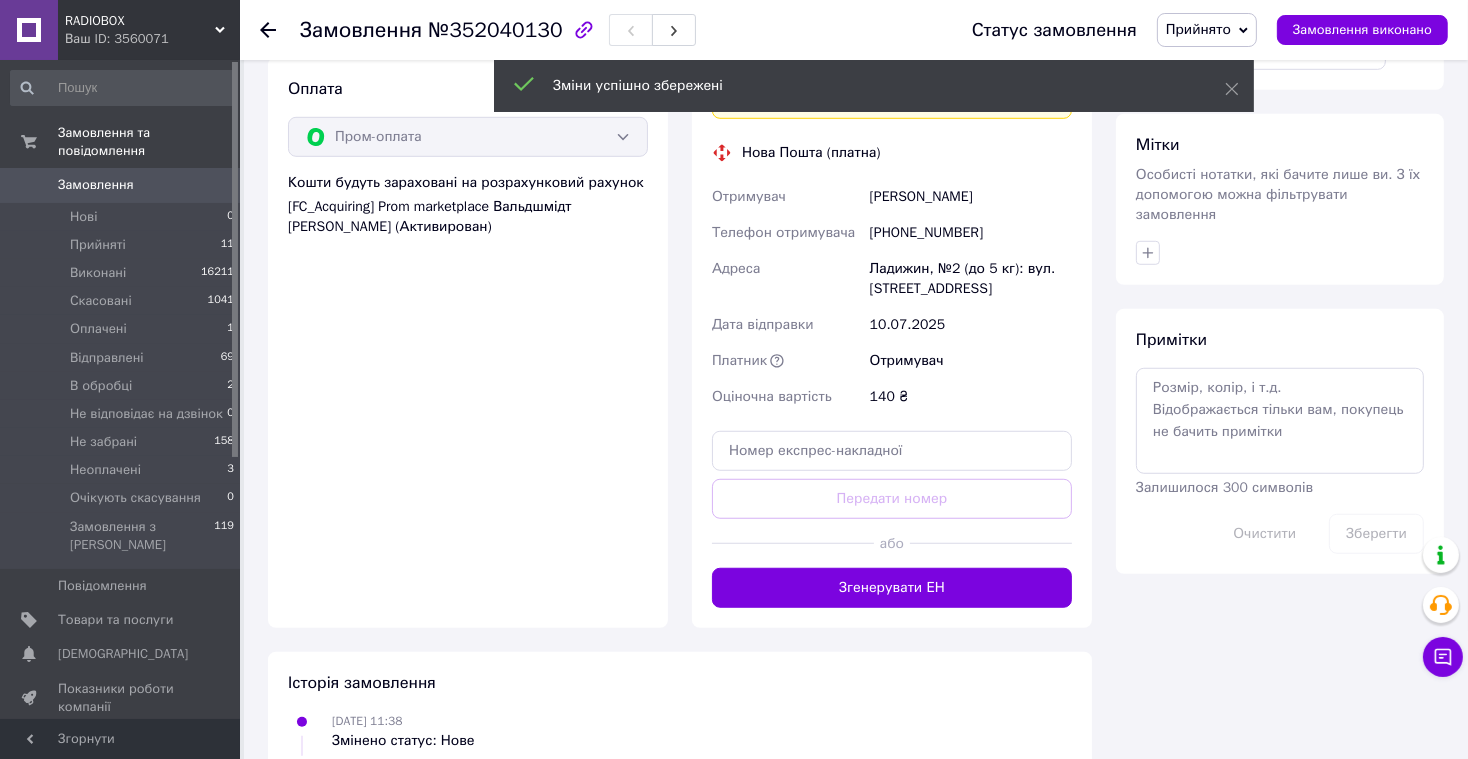 scroll, scrollTop: 1407, scrollLeft: 0, axis: vertical 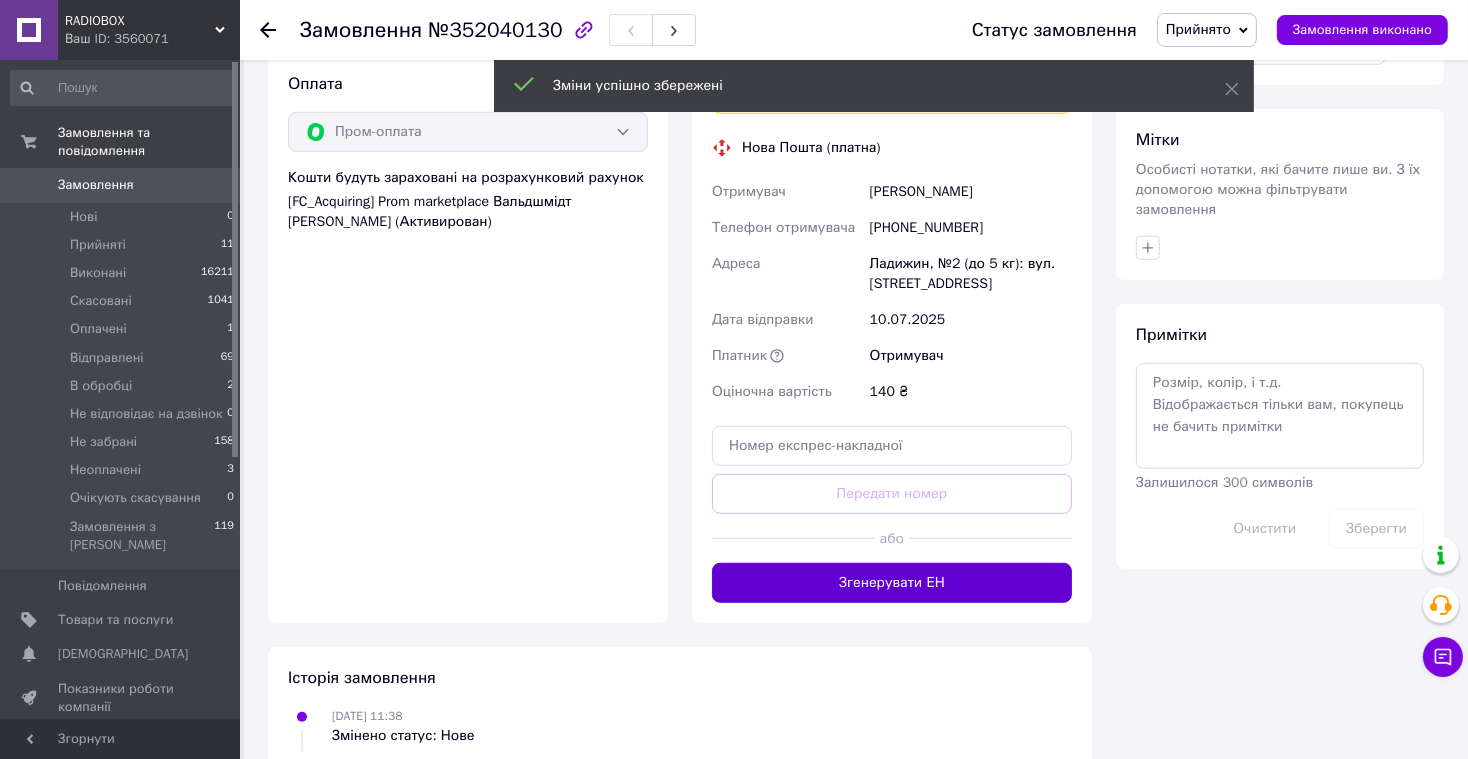 click on "Згенерувати ЕН" at bounding box center [892, 583] 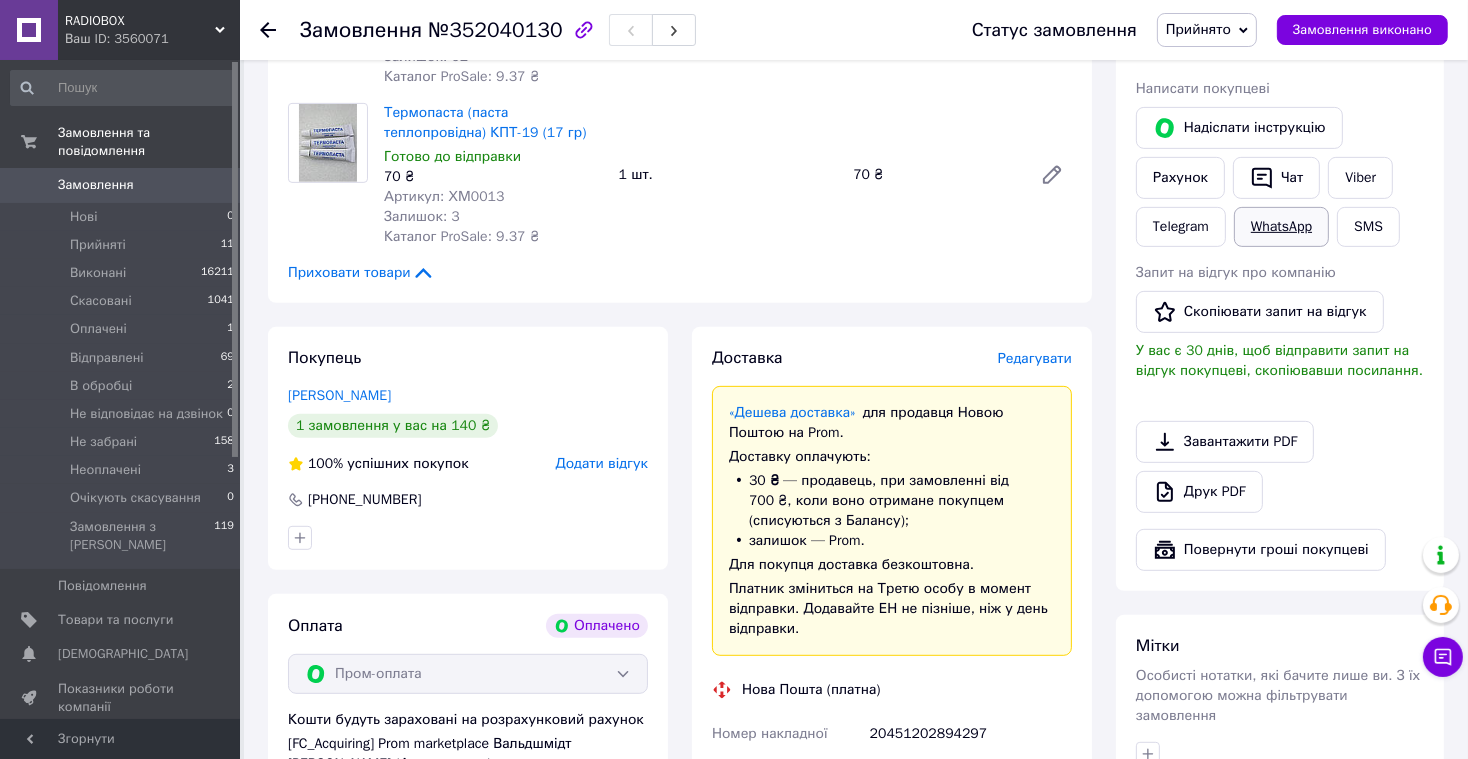 scroll, scrollTop: 835, scrollLeft: 0, axis: vertical 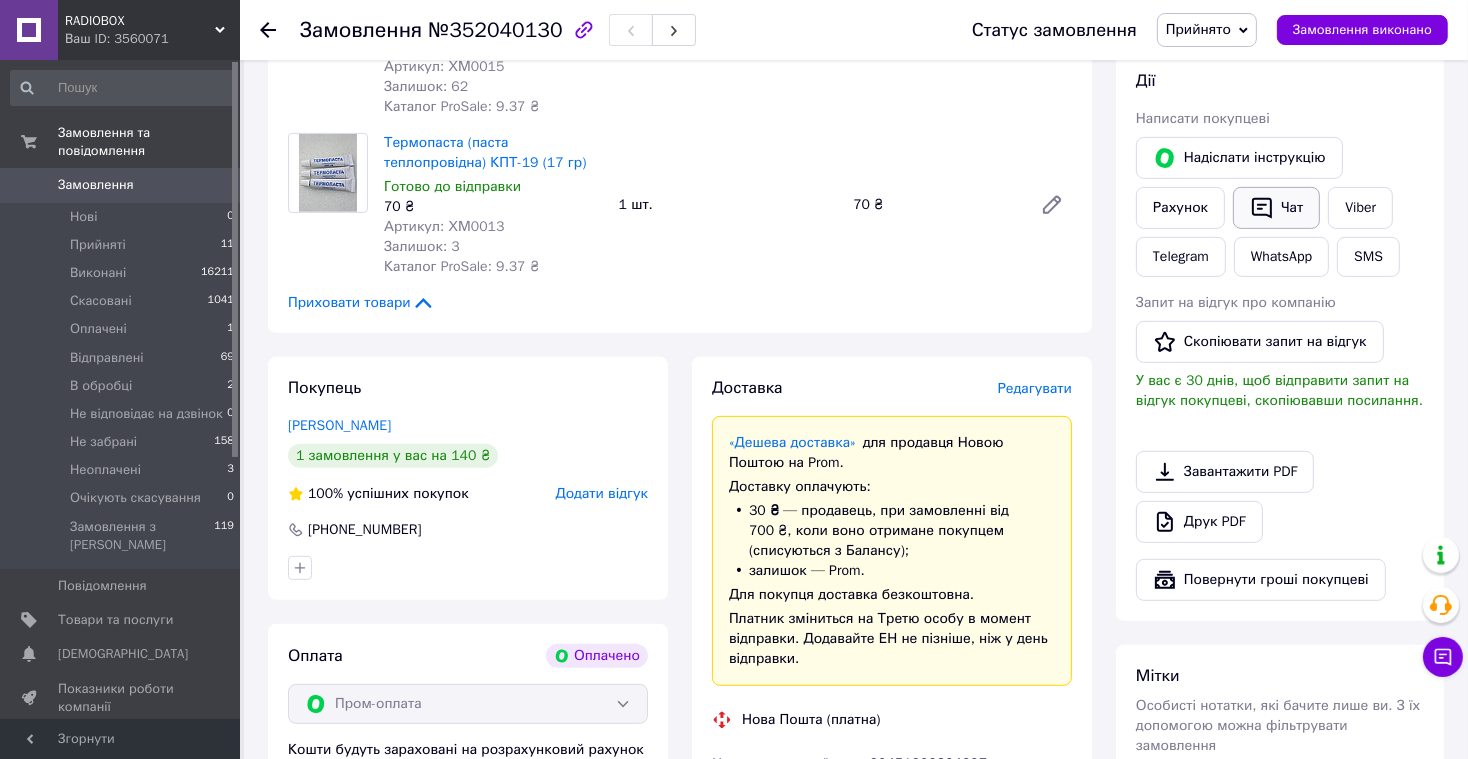 click on "Чат" at bounding box center (1276, 208) 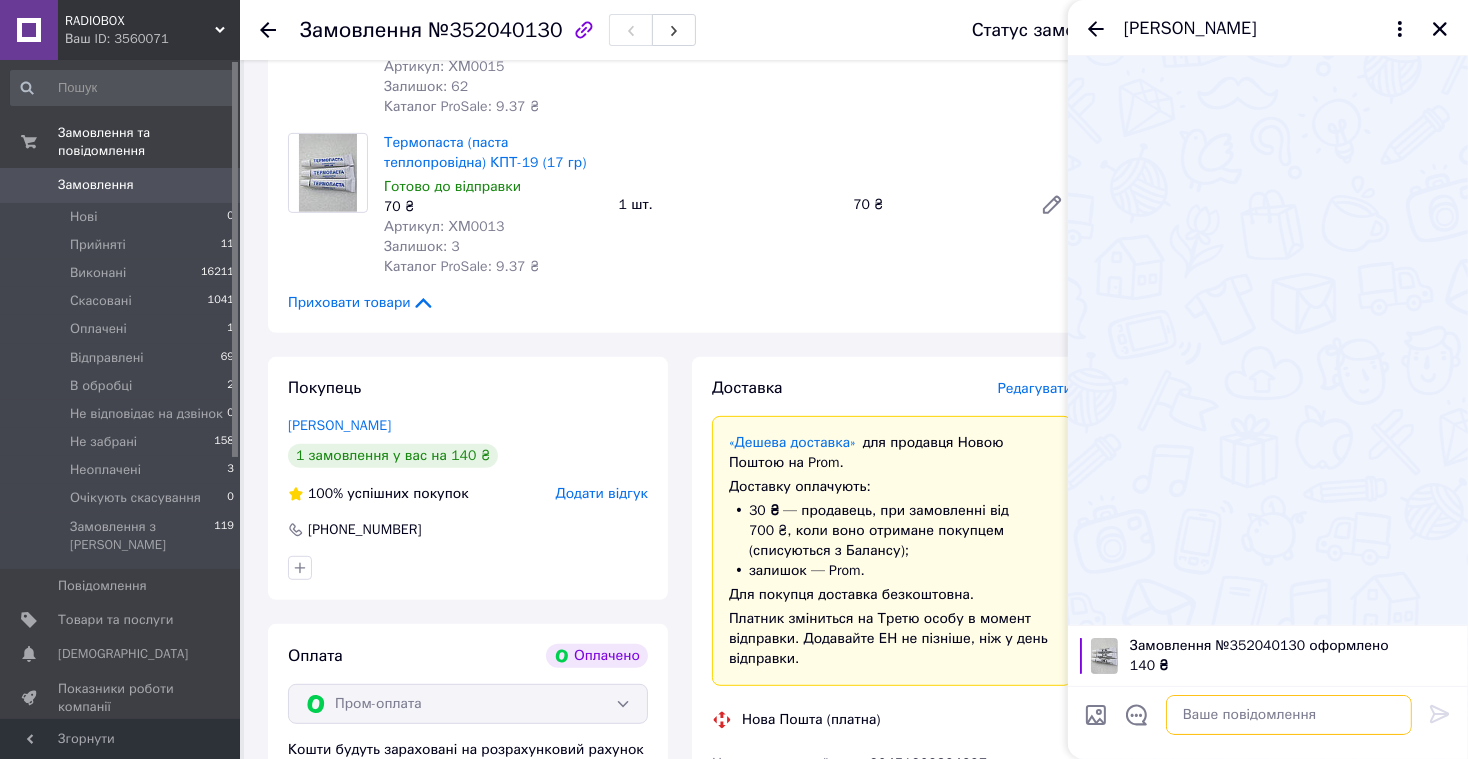click at bounding box center (1289, 715) 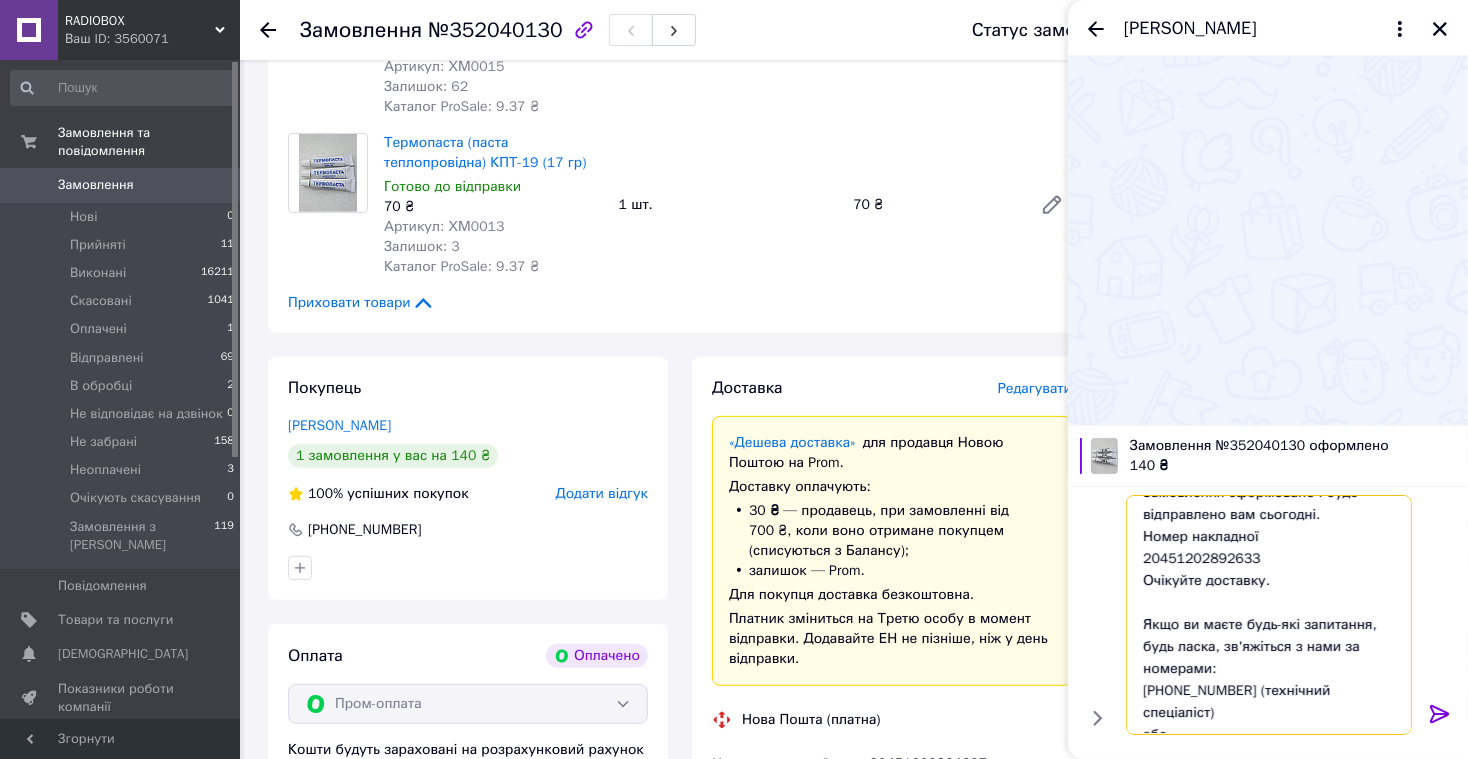scroll, scrollTop: 0, scrollLeft: 0, axis: both 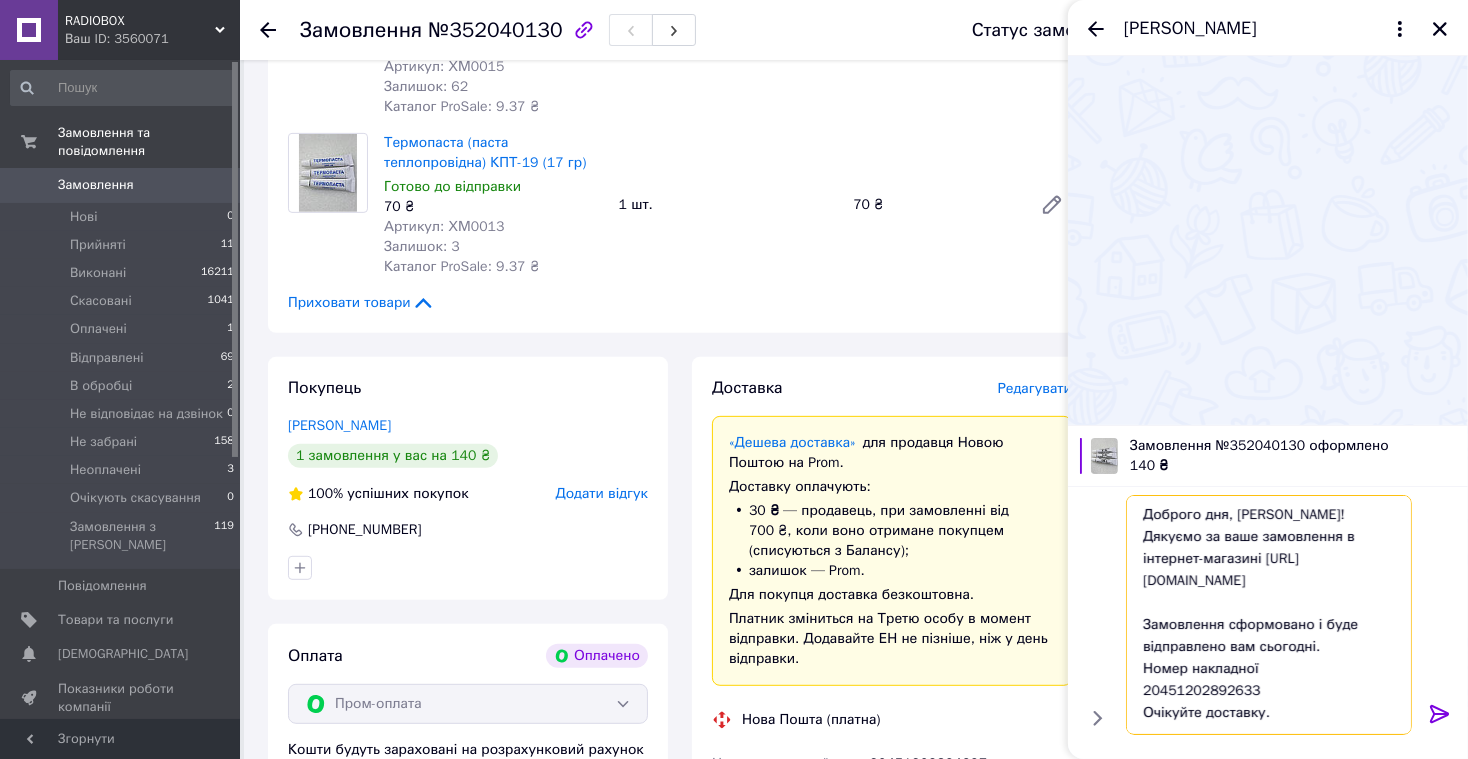 drag, startPoint x: 1275, startPoint y: 511, endPoint x: 1297, endPoint y: 540, distance: 36.40055 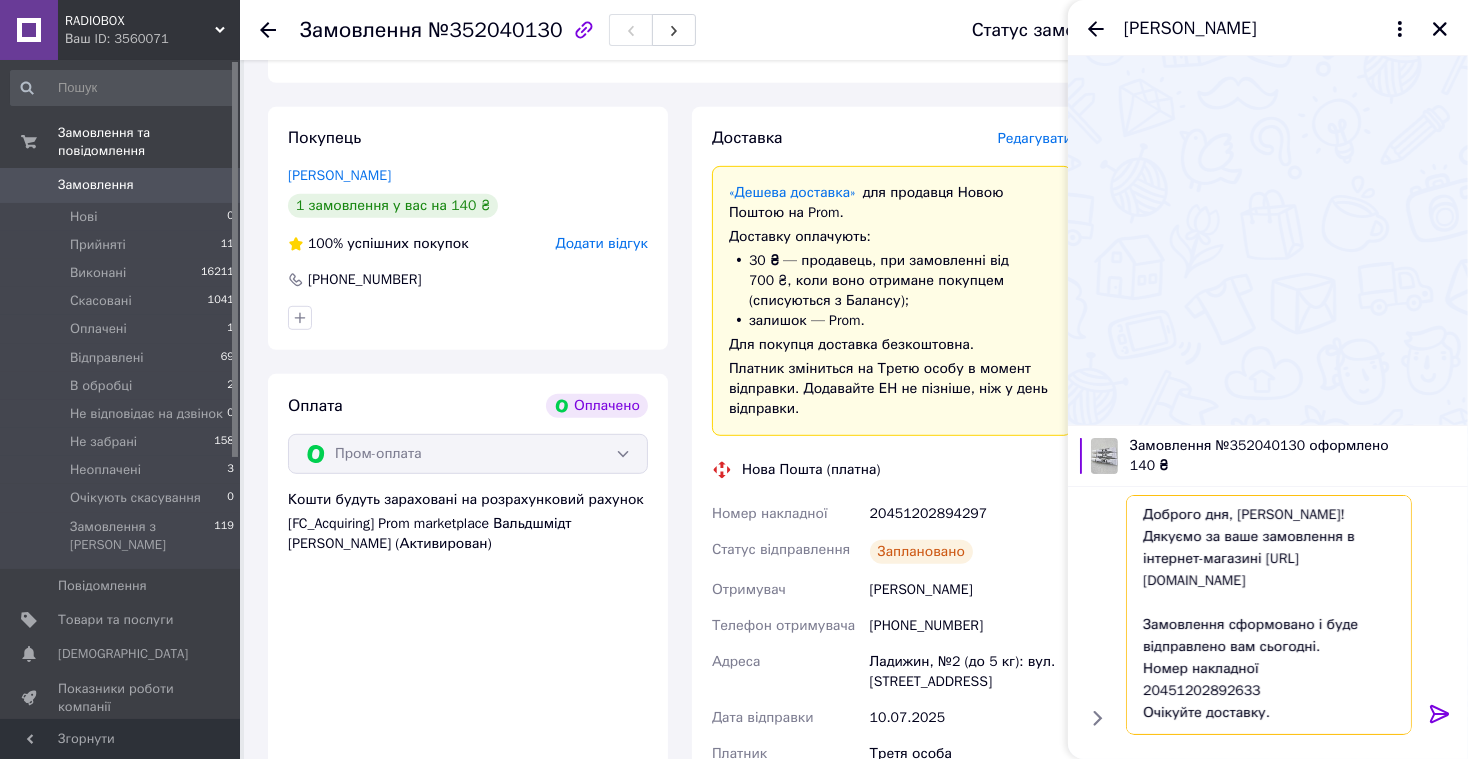 scroll, scrollTop: 1087, scrollLeft: 0, axis: vertical 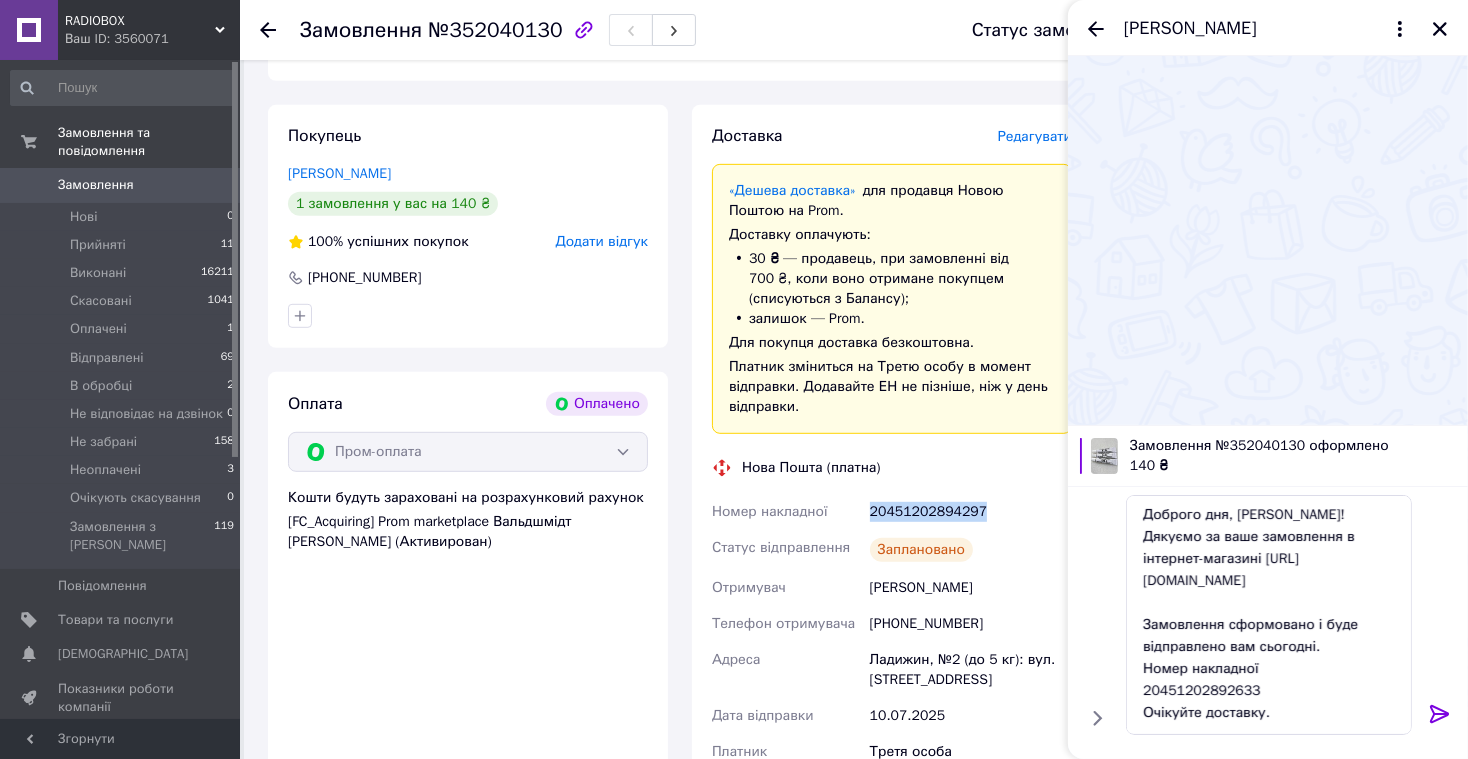 drag, startPoint x: 989, startPoint y: 511, endPoint x: 869, endPoint y: 511, distance: 120 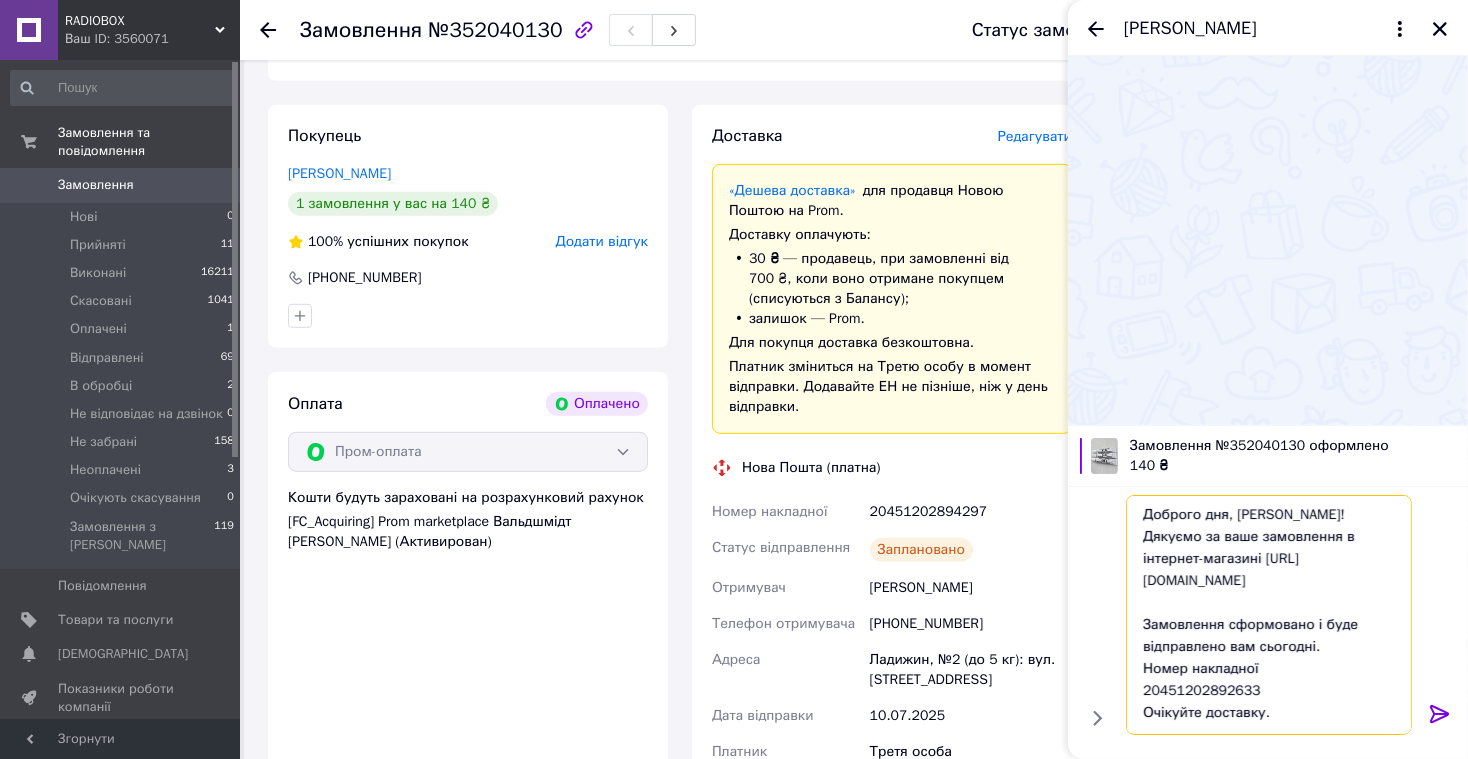 drag, startPoint x: 1264, startPoint y: 692, endPoint x: 1135, endPoint y: 693, distance: 129.00388 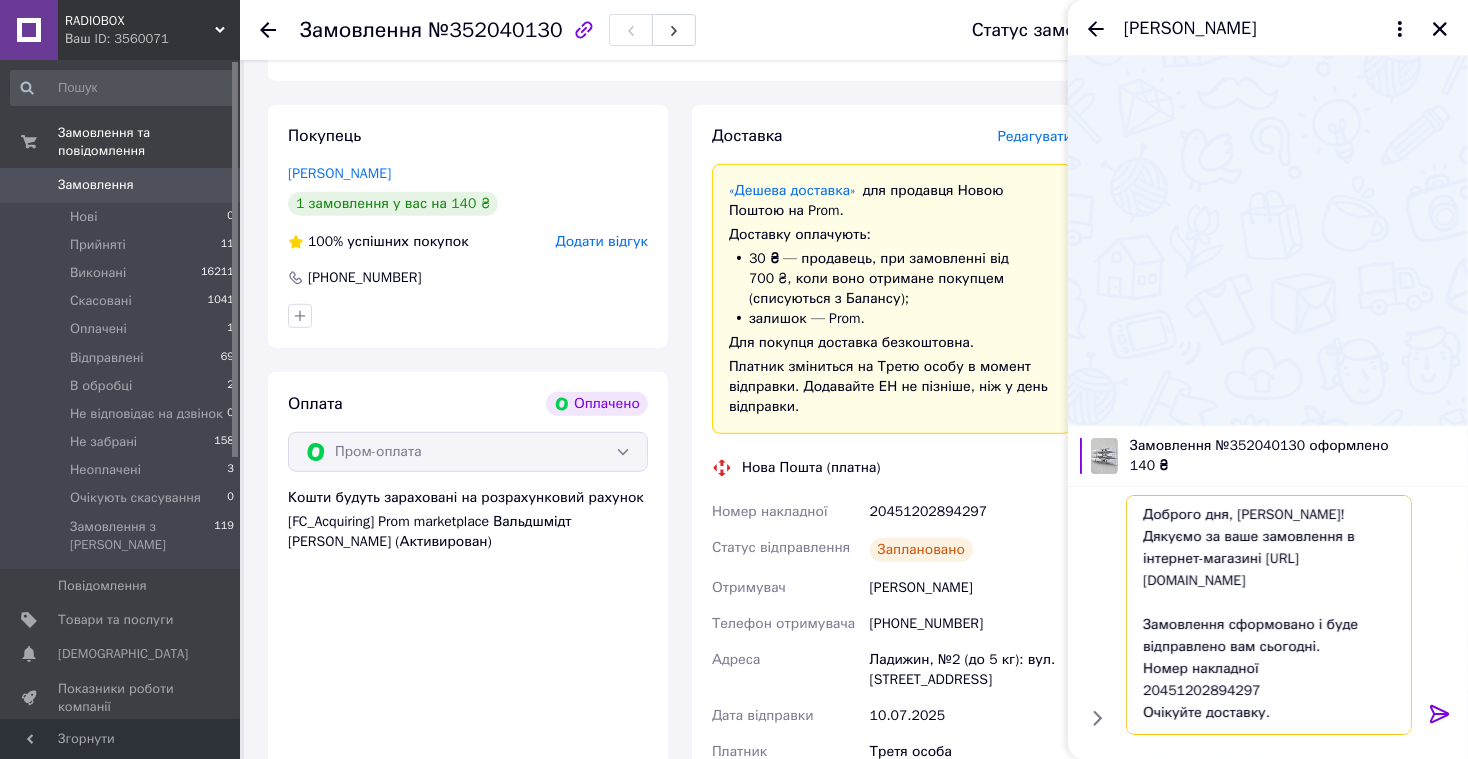 type on "Доброго дня, [PERSON_NAME]!
Дякуємо за ваше замовлення в інтернет-магазині [URL][DOMAIN_NAME]
Замовлення сформовано і буде відправлено вам сьогодні.
Номер накладної
20451202894297
Очікуйте доставку.
Якщо ви маєте будь-які запитання, будь ласка, зв'яжіться з нами за номерами:
[PHONE_NUMBER] (технічний спеціаліст)
або
[PHONE_NUMBER] (організаційні питання).
З повагою, адміністратор [PERSON_NAME]!" 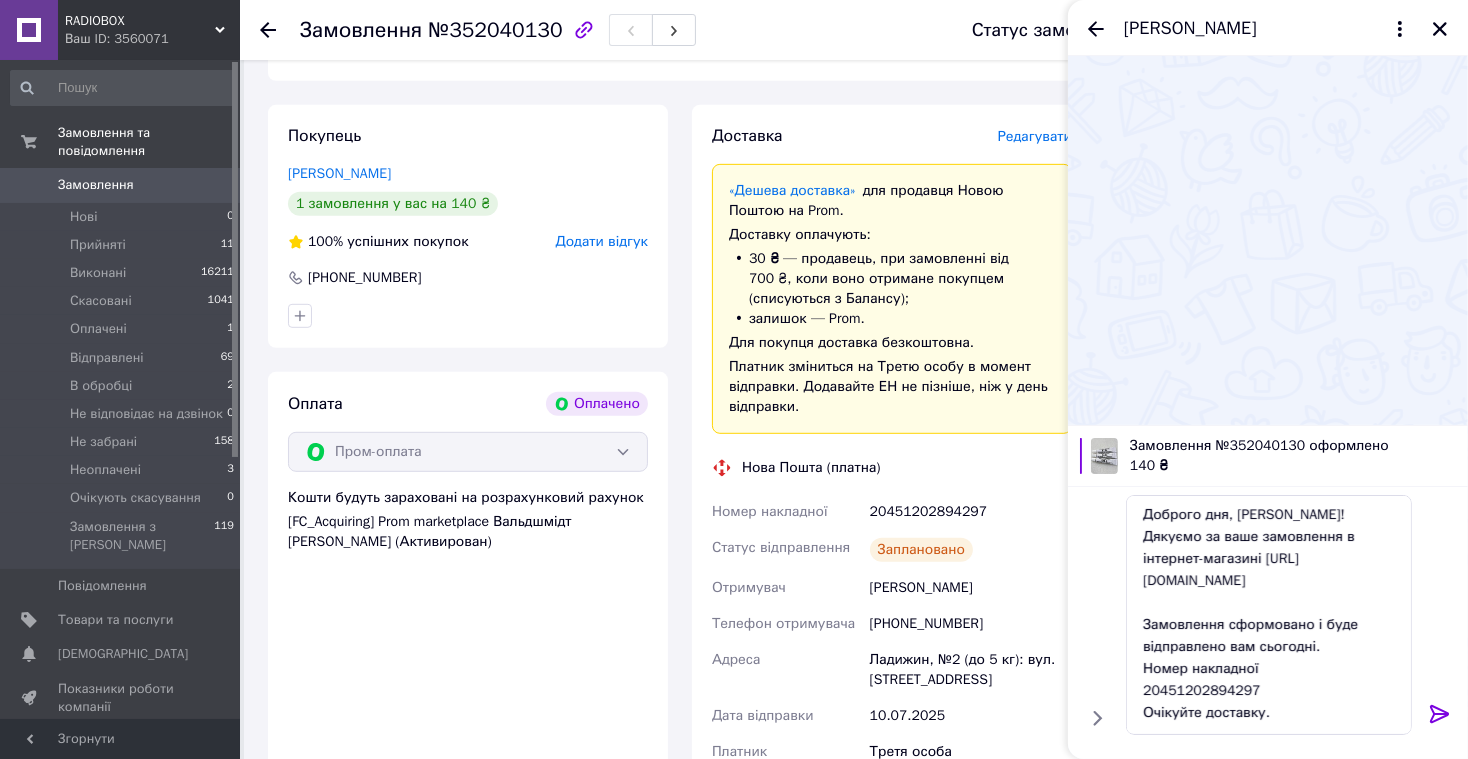 click 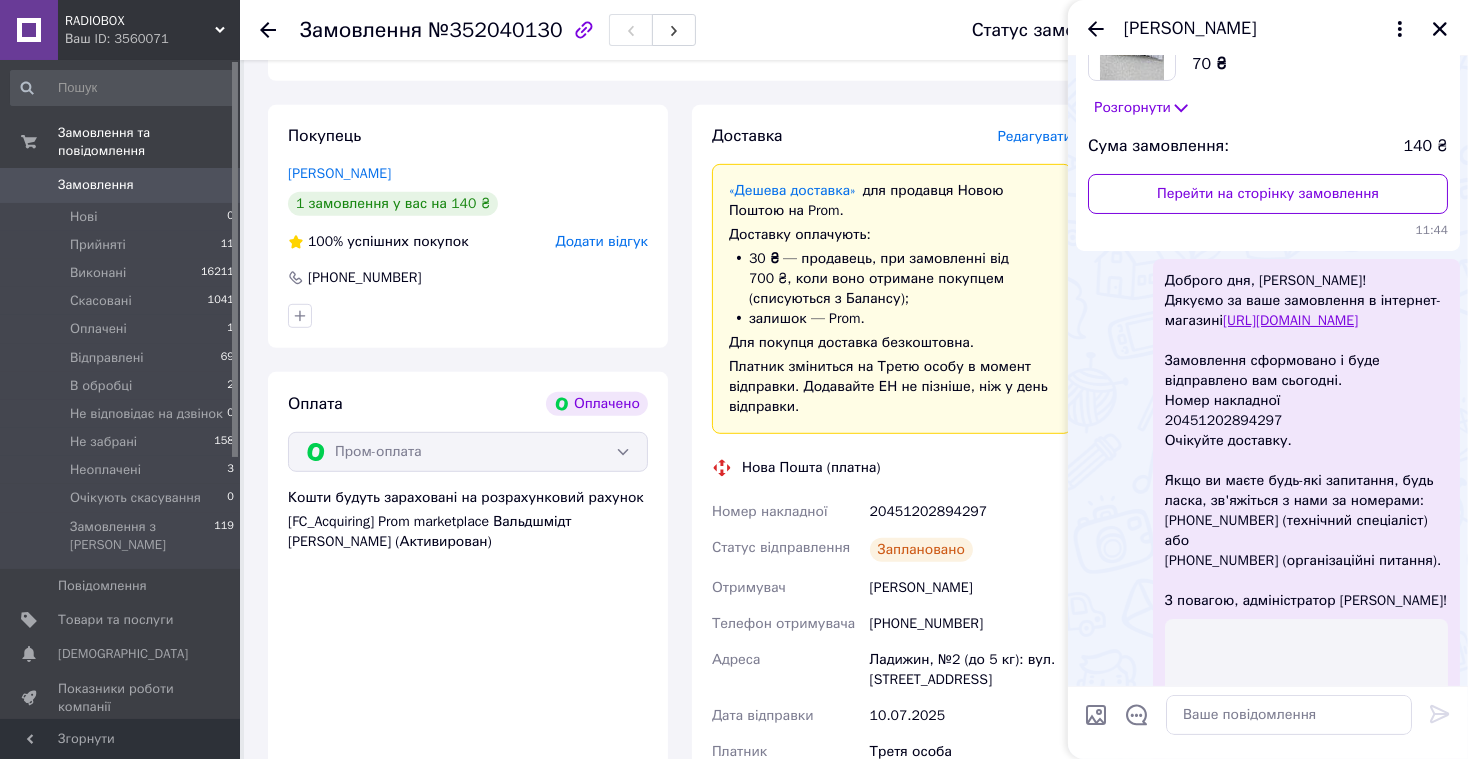 scroll, scrollTop: 191, scrollLeft: 0, axis: vertical 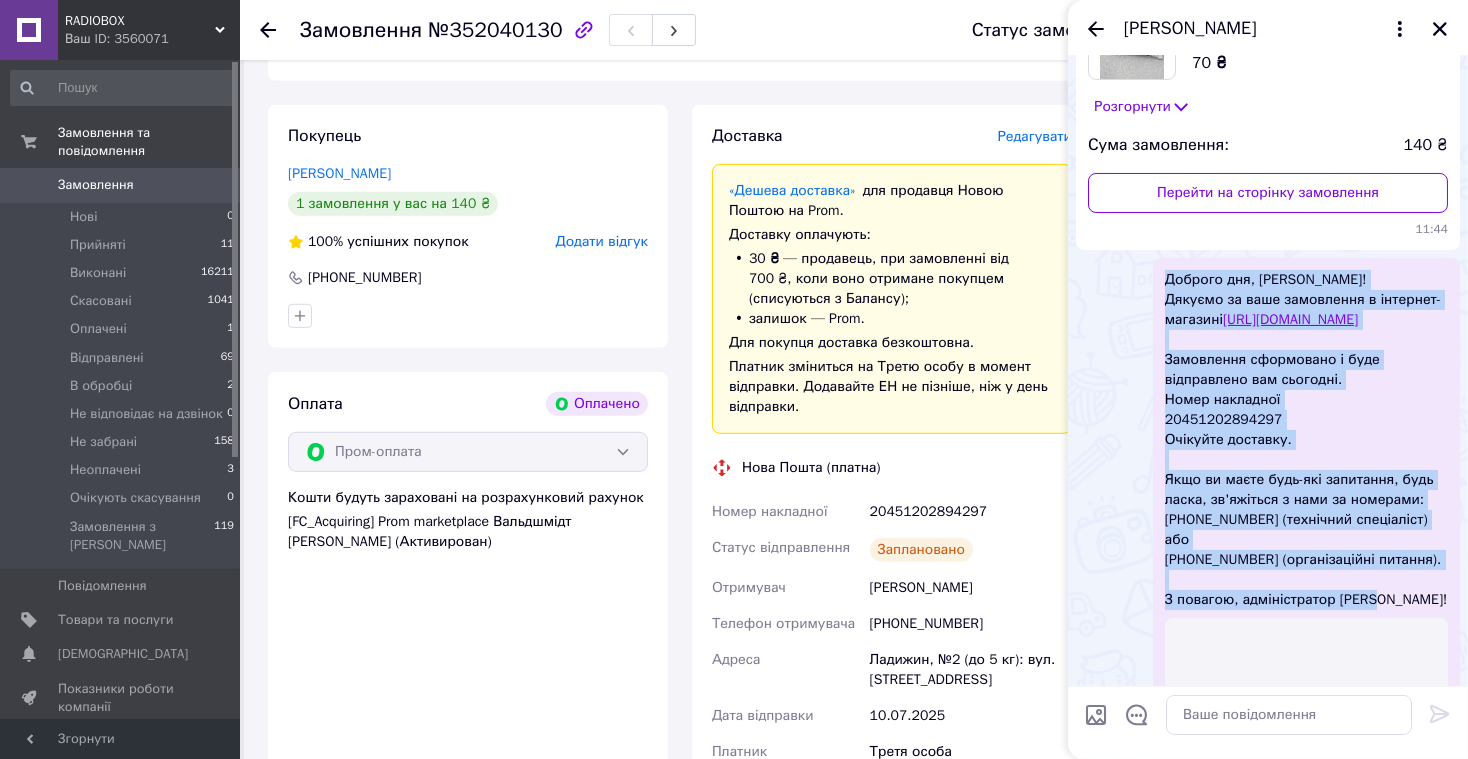 drag, startPoint x: 1166, startPoint y: 276, endPoint x: 1379, endPoint y: 615, distance: 400.36234 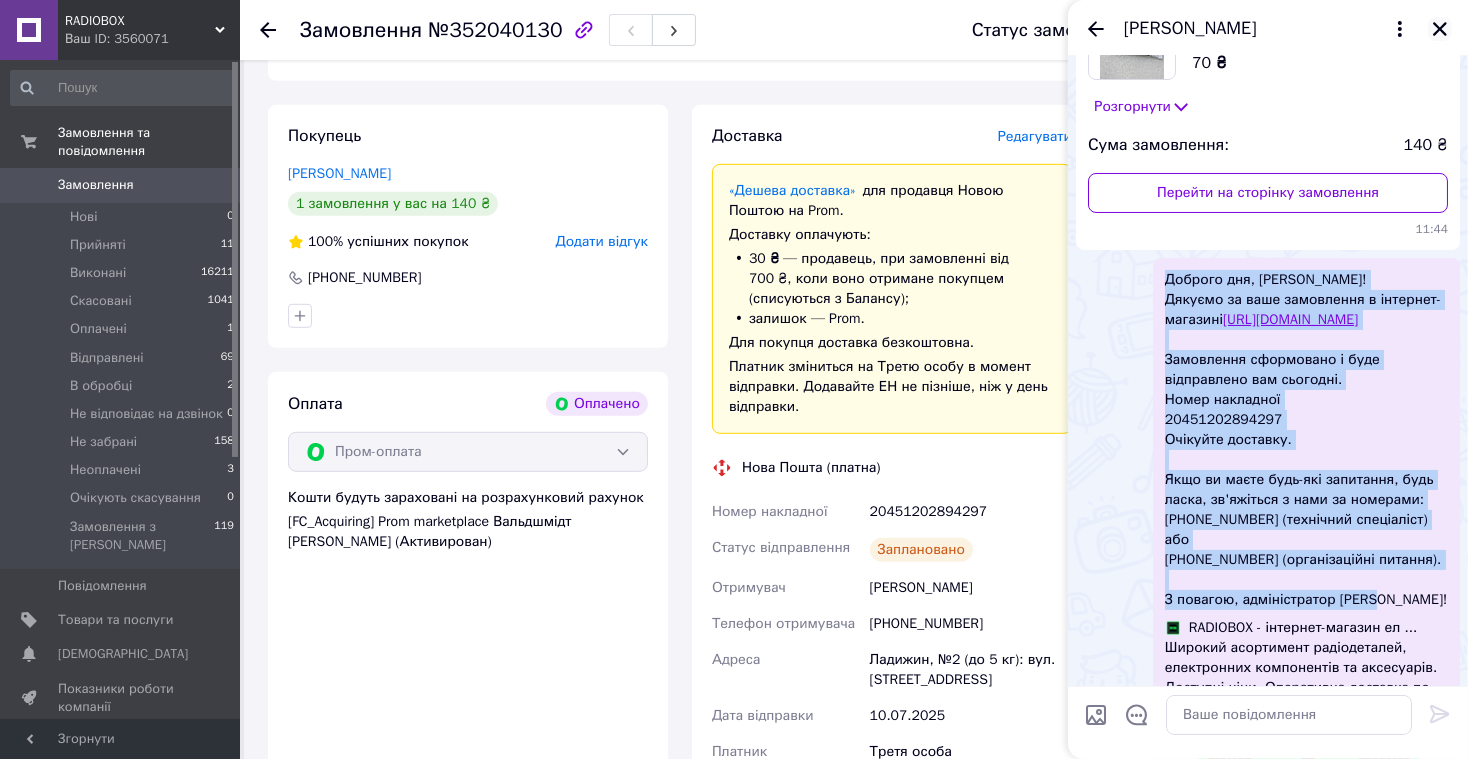 click 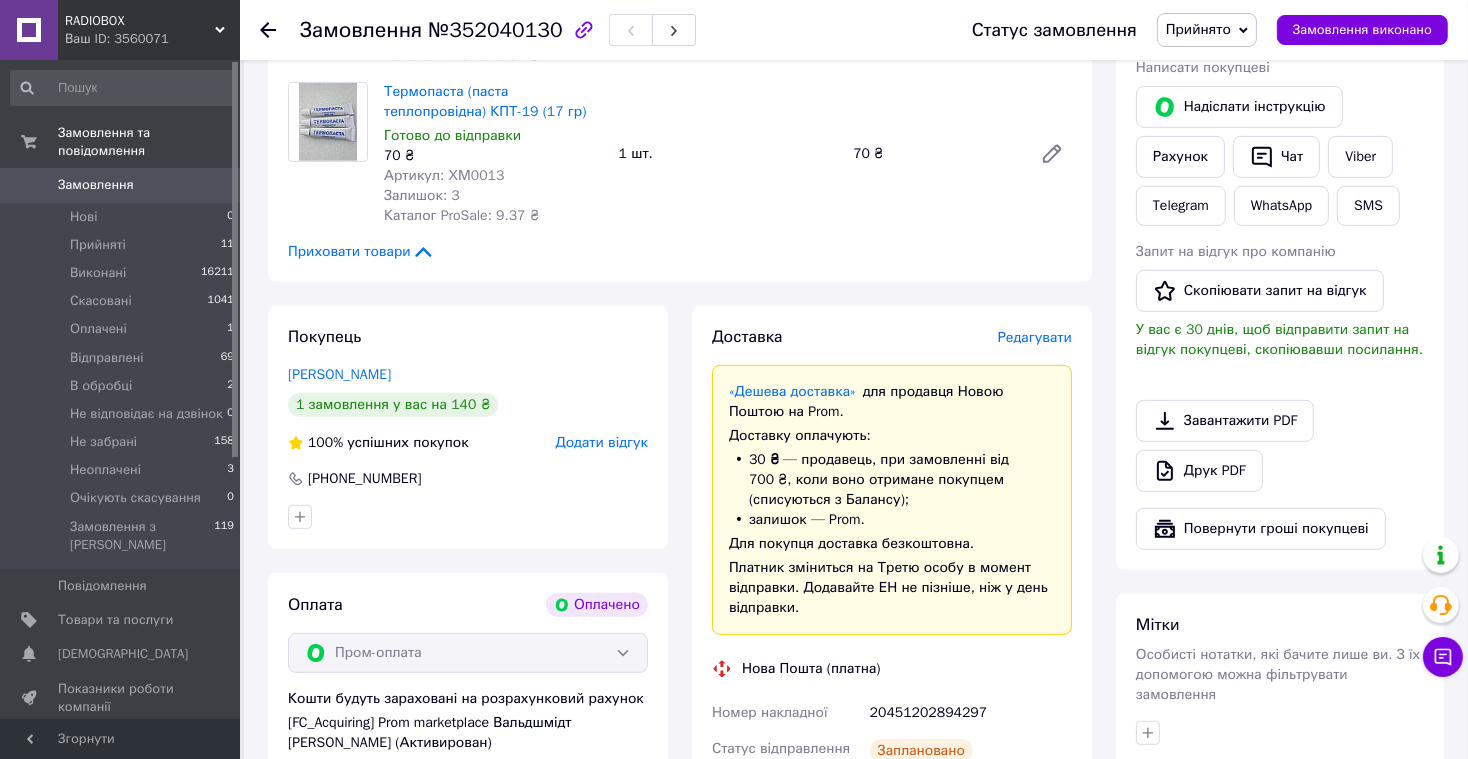 scroll, scrollTop: 864, scrollLeft: 0, axis: vertical 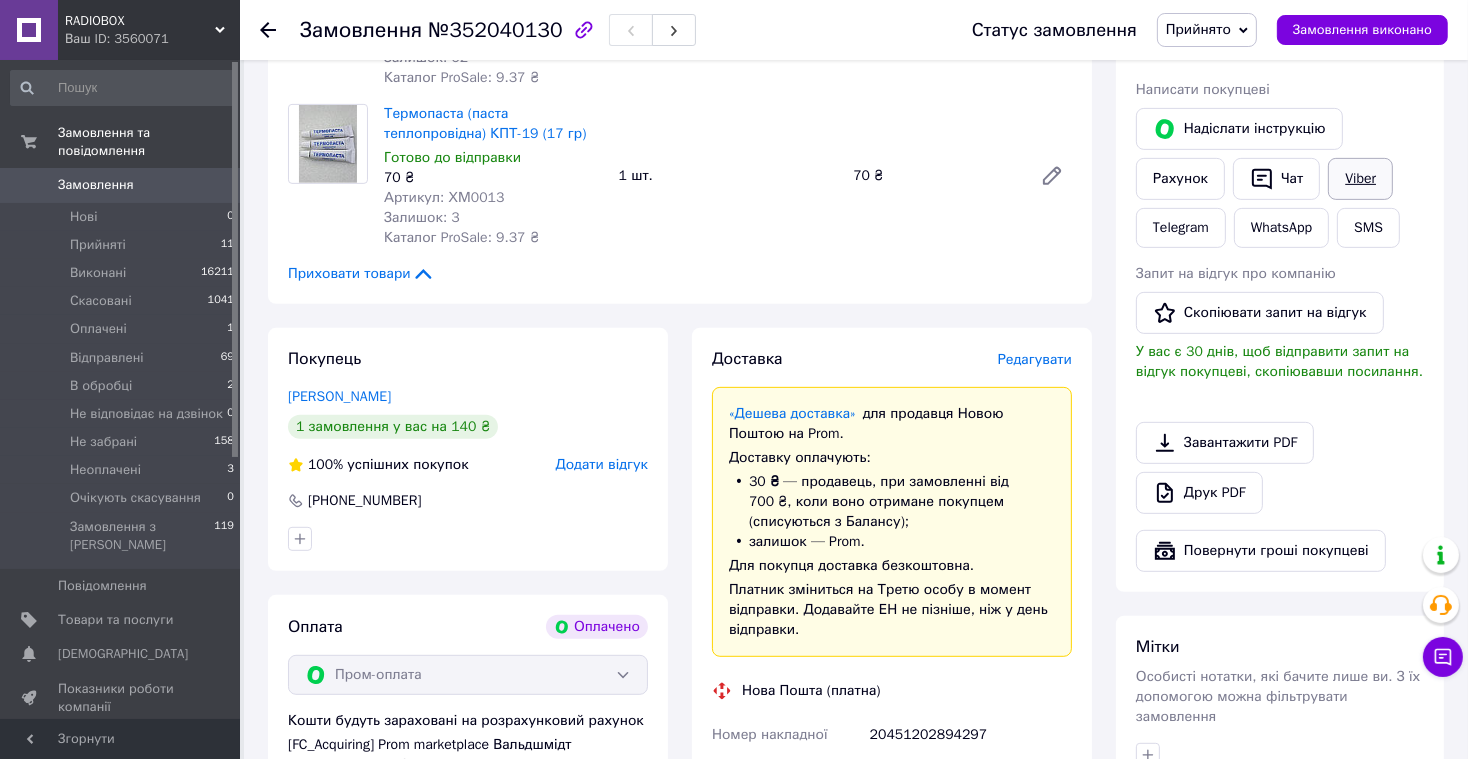 click on "Viber" at bounding box center (1360, 179) 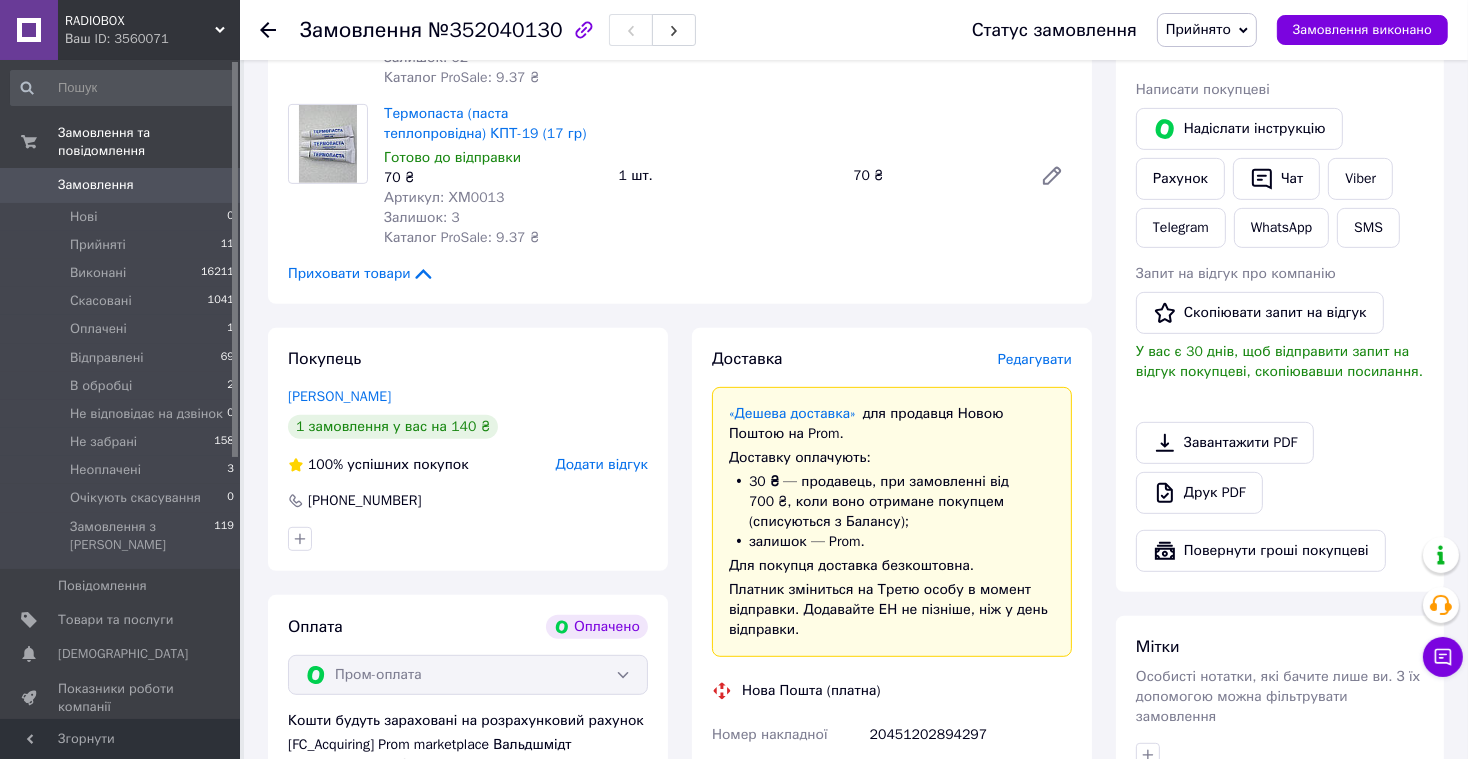 click on "Замовлення" at bounding box center [121, 185] 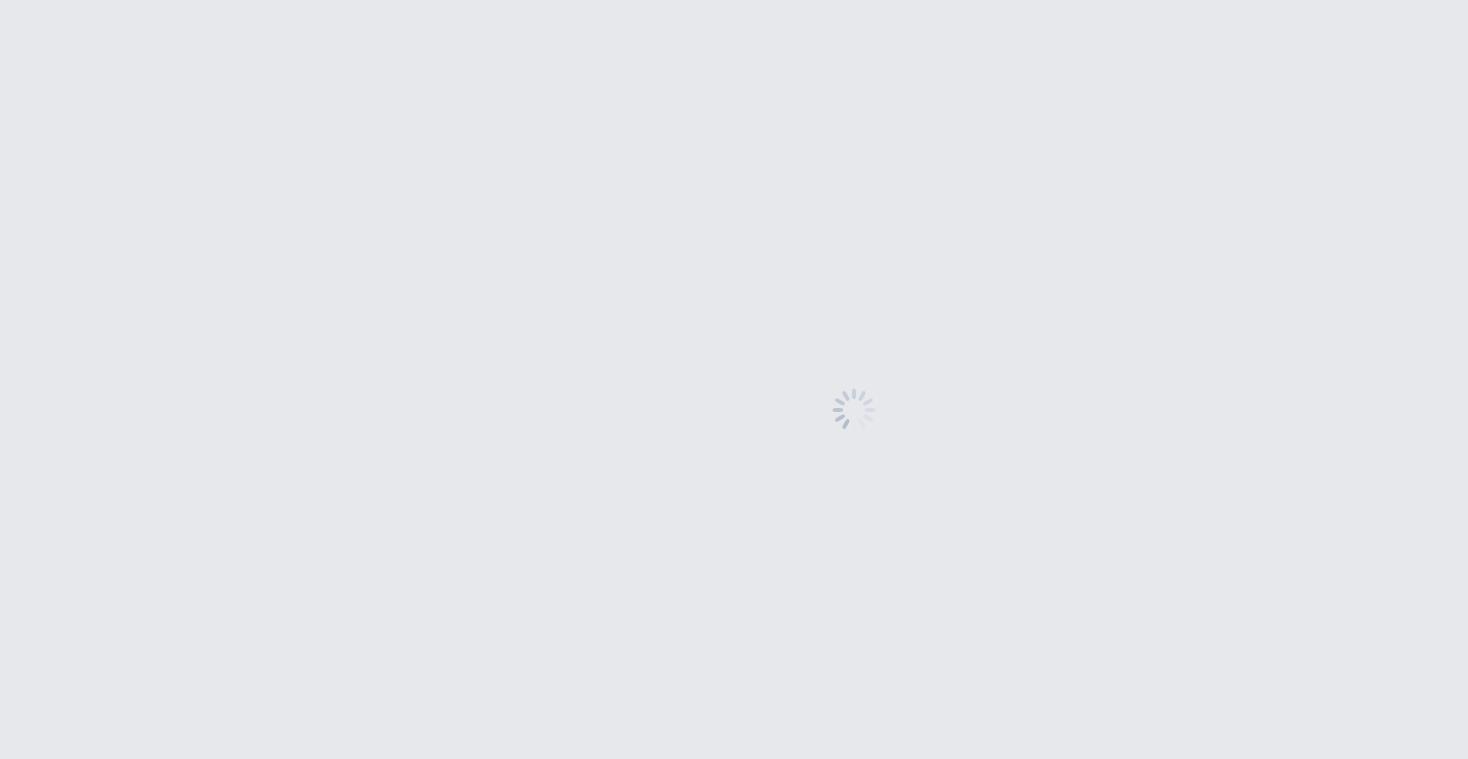 scroll, scrollTop: 0, scrollLeft: 0, axis: both 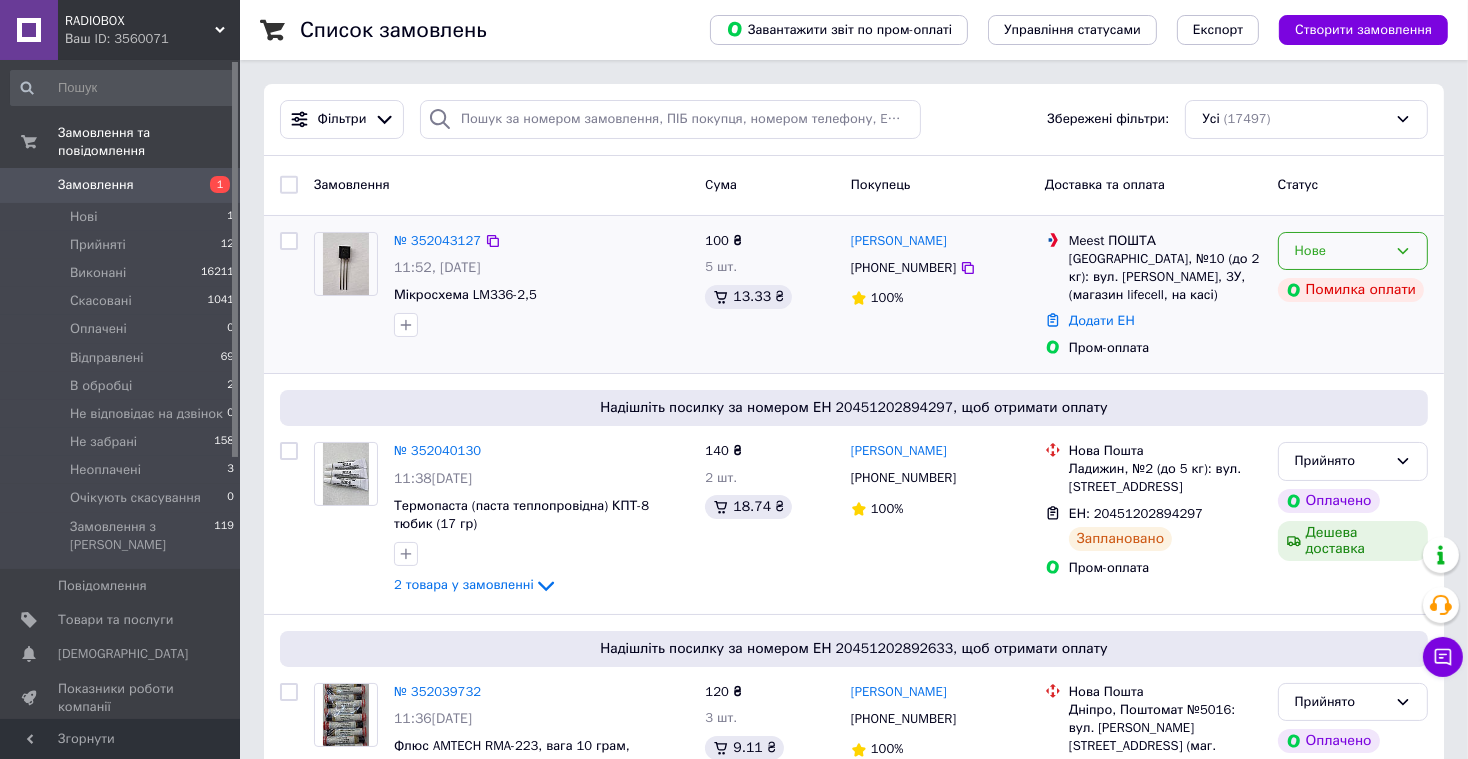 click 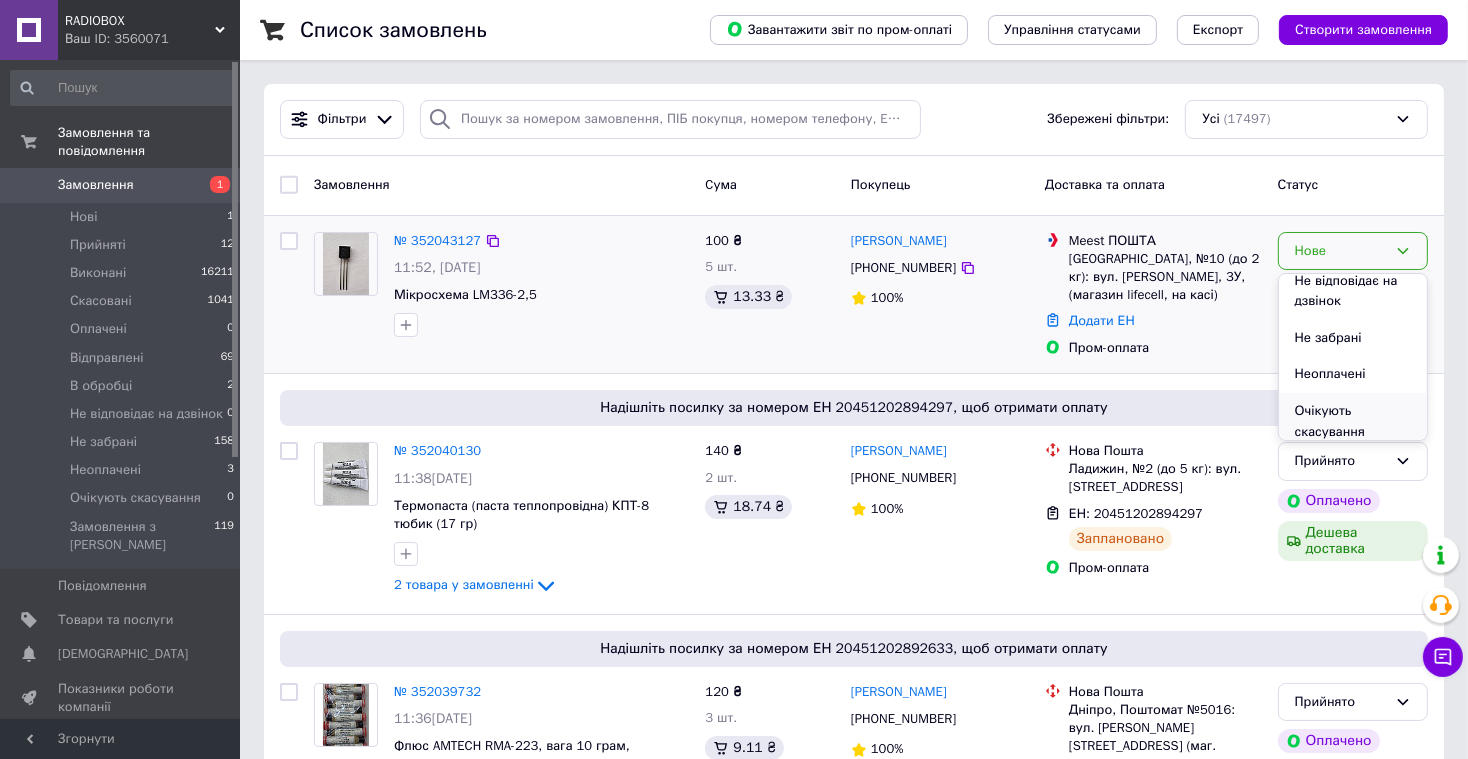 scroll, scrollTop: 232, scrollLeft: 0, axis: vertical 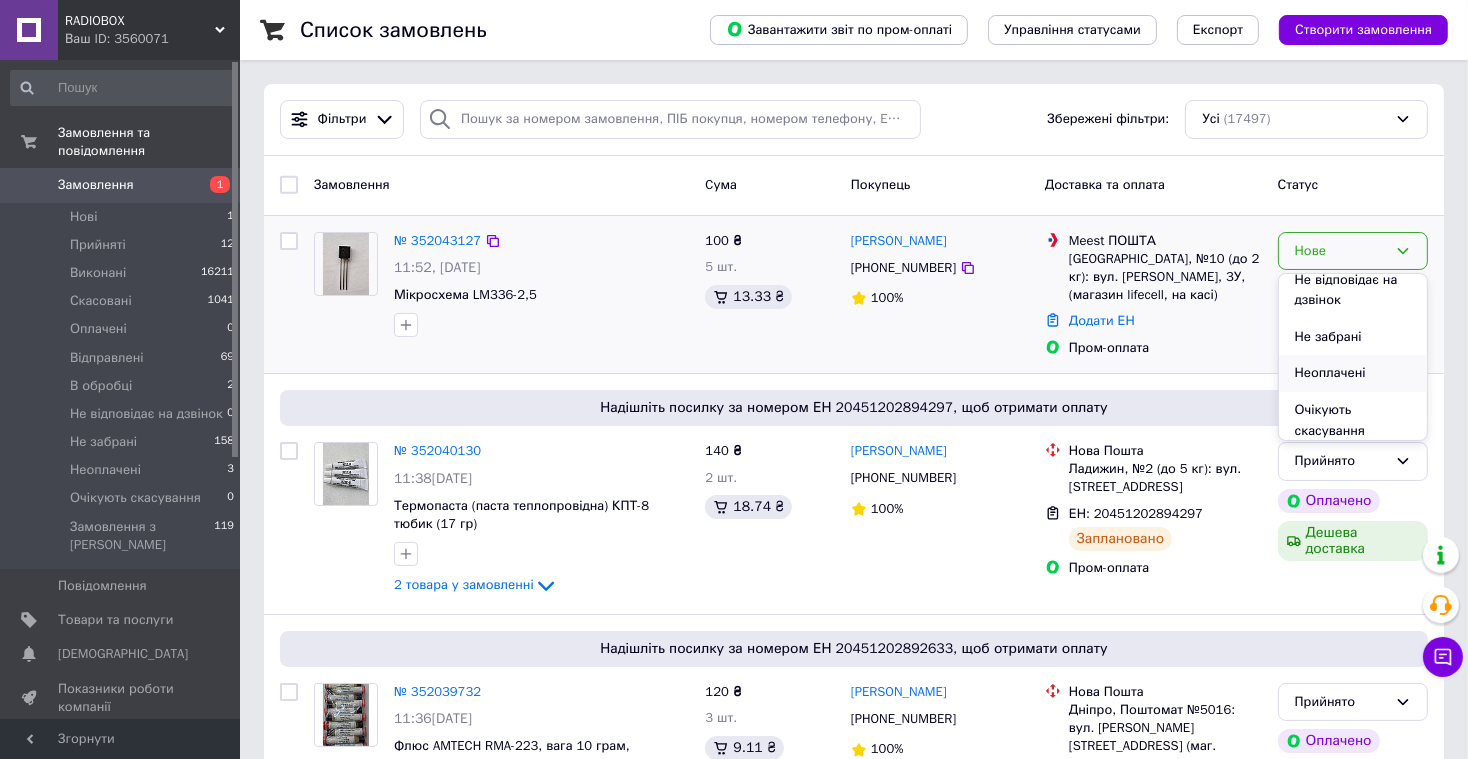 click on "Неоплачені" at bounding box center [1353, 373] 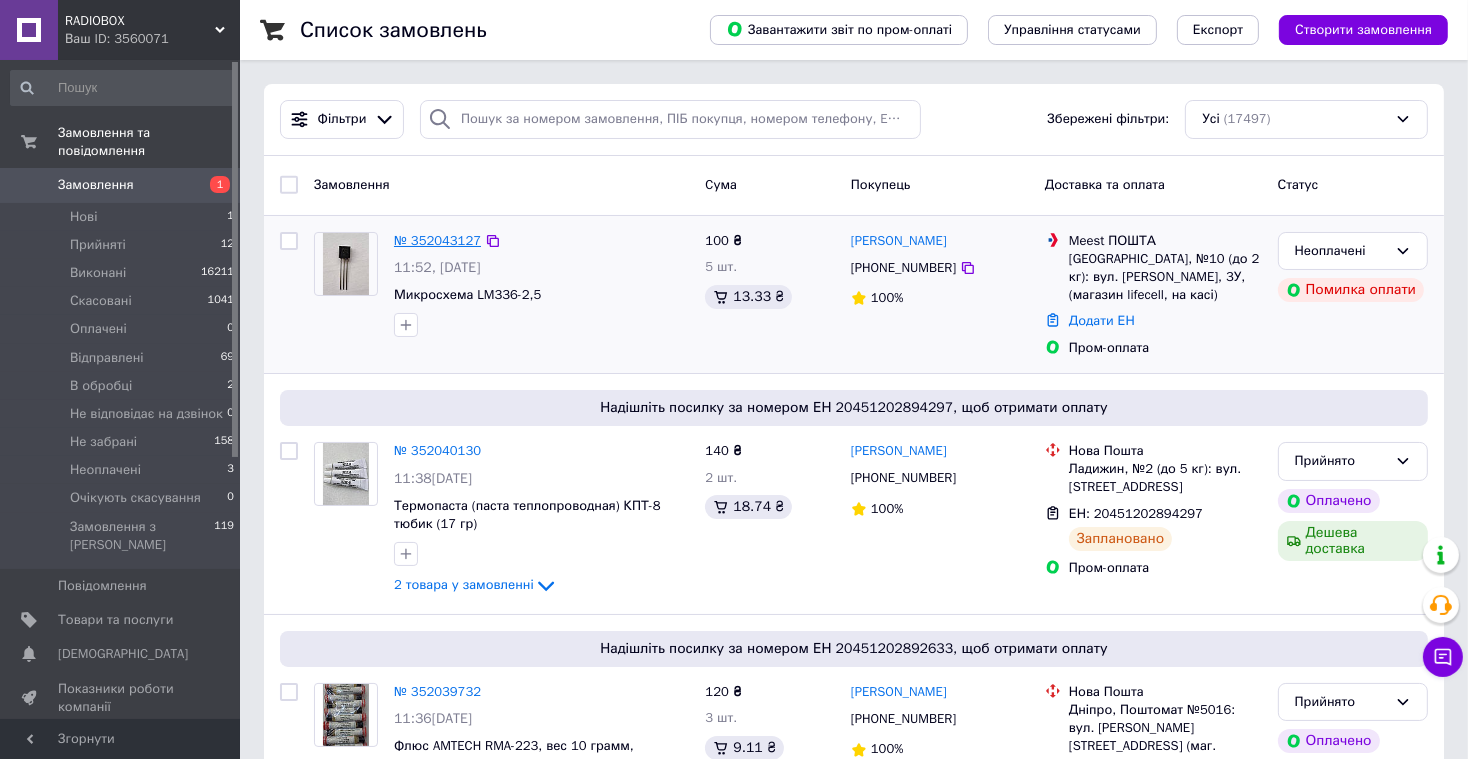 click on "№ 352043127" at bounding box center [437, 240] 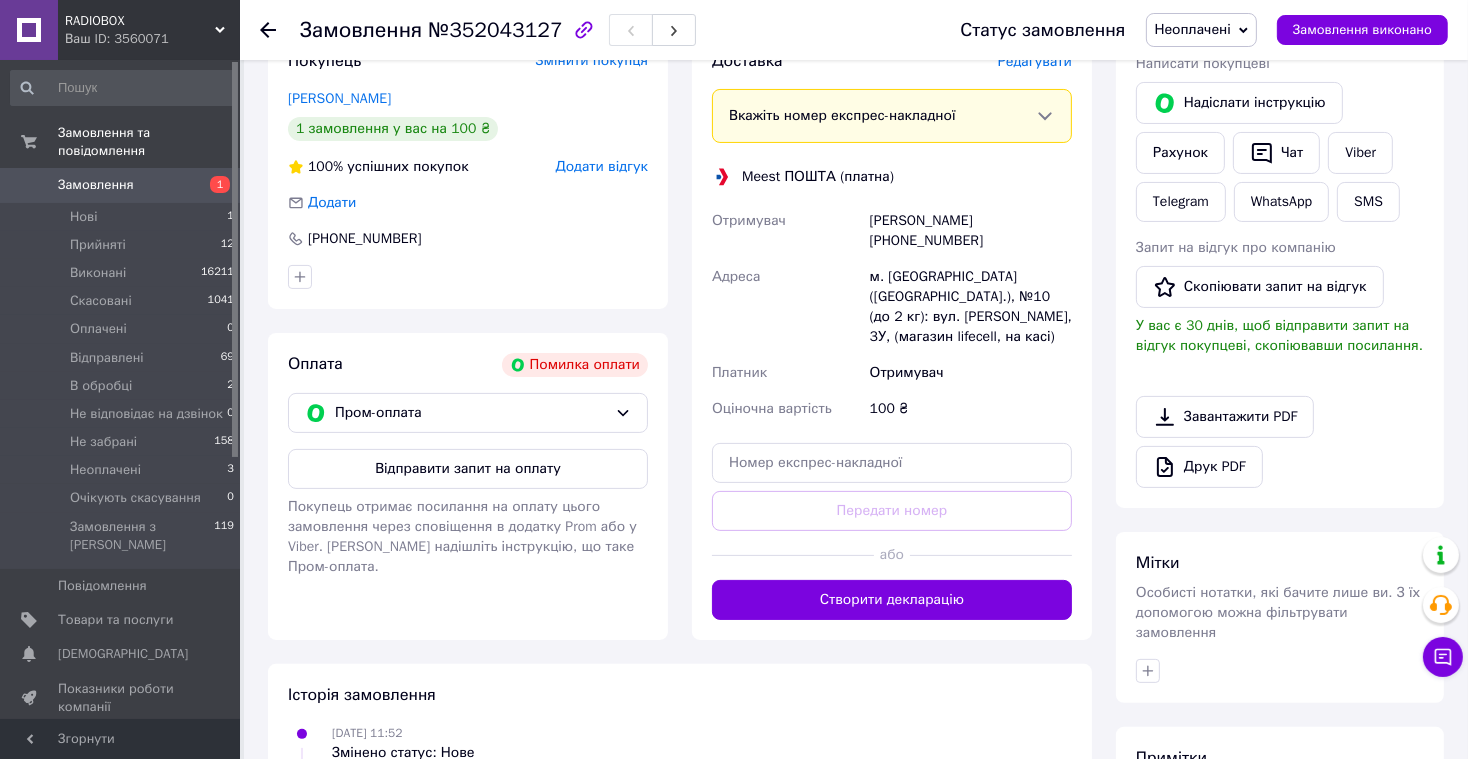 scroll, scrollTop: 373, scrollLeft: 0, axis: vertical 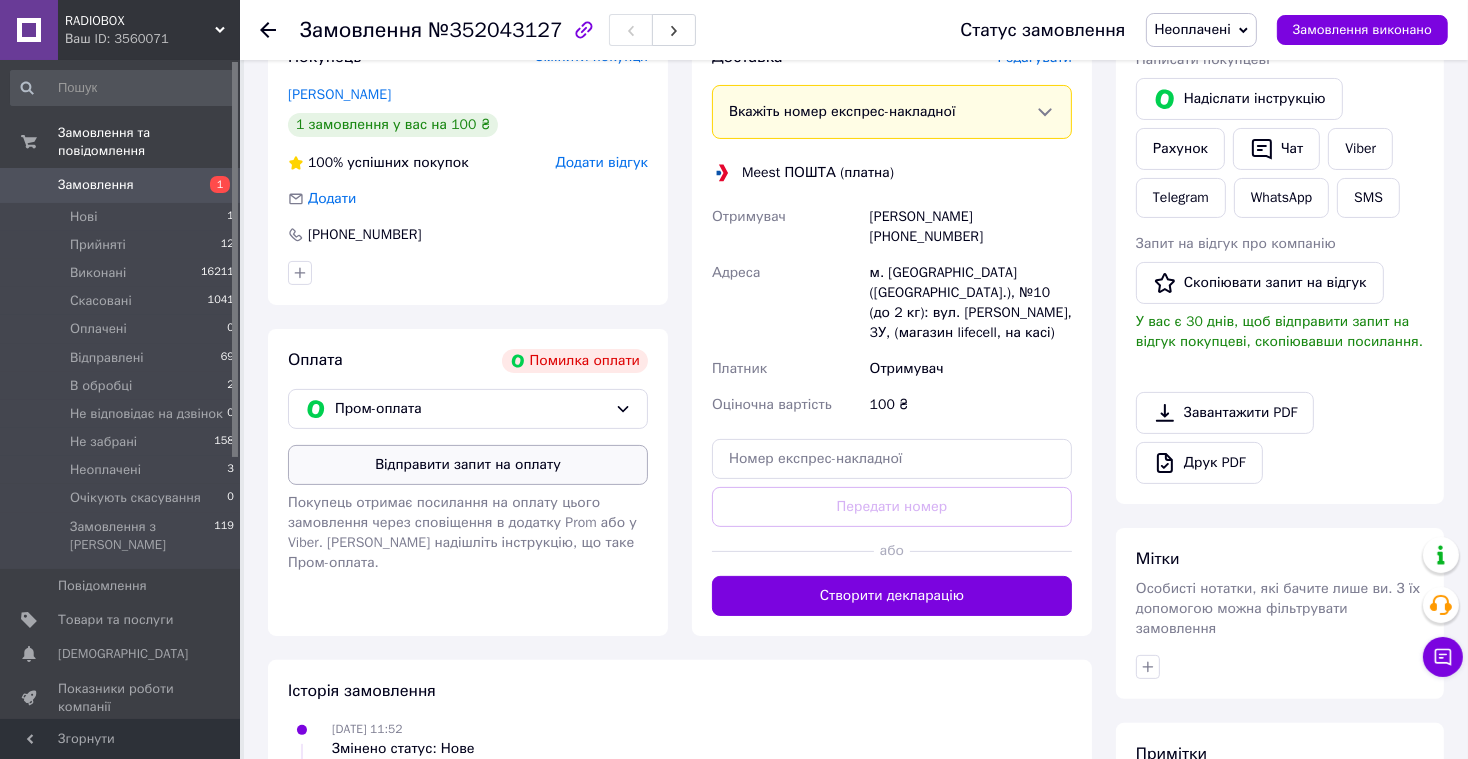 click on "Відправити запит на оплату" at bounding box center [468, 465] 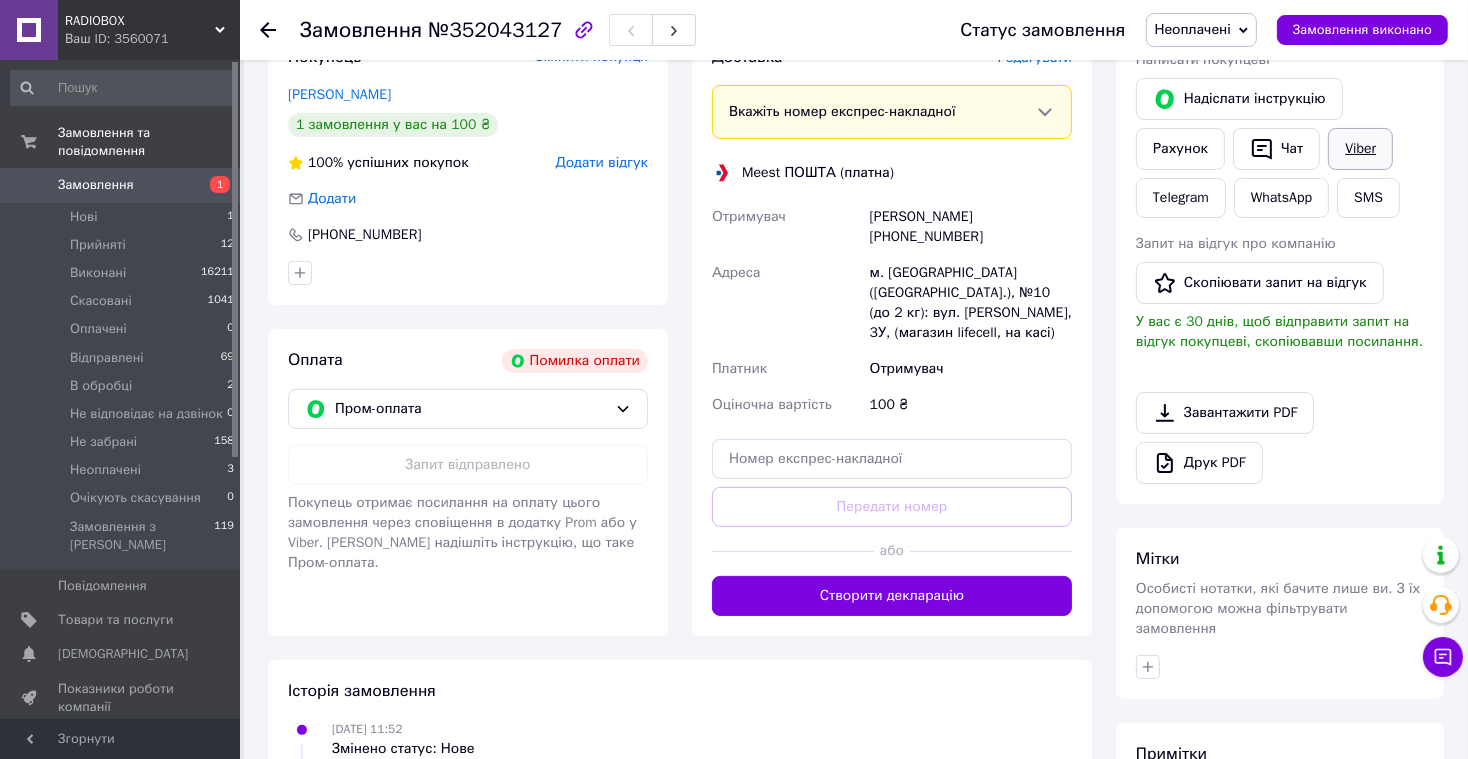 click on "Viber" at bounding box center [1360, 149] 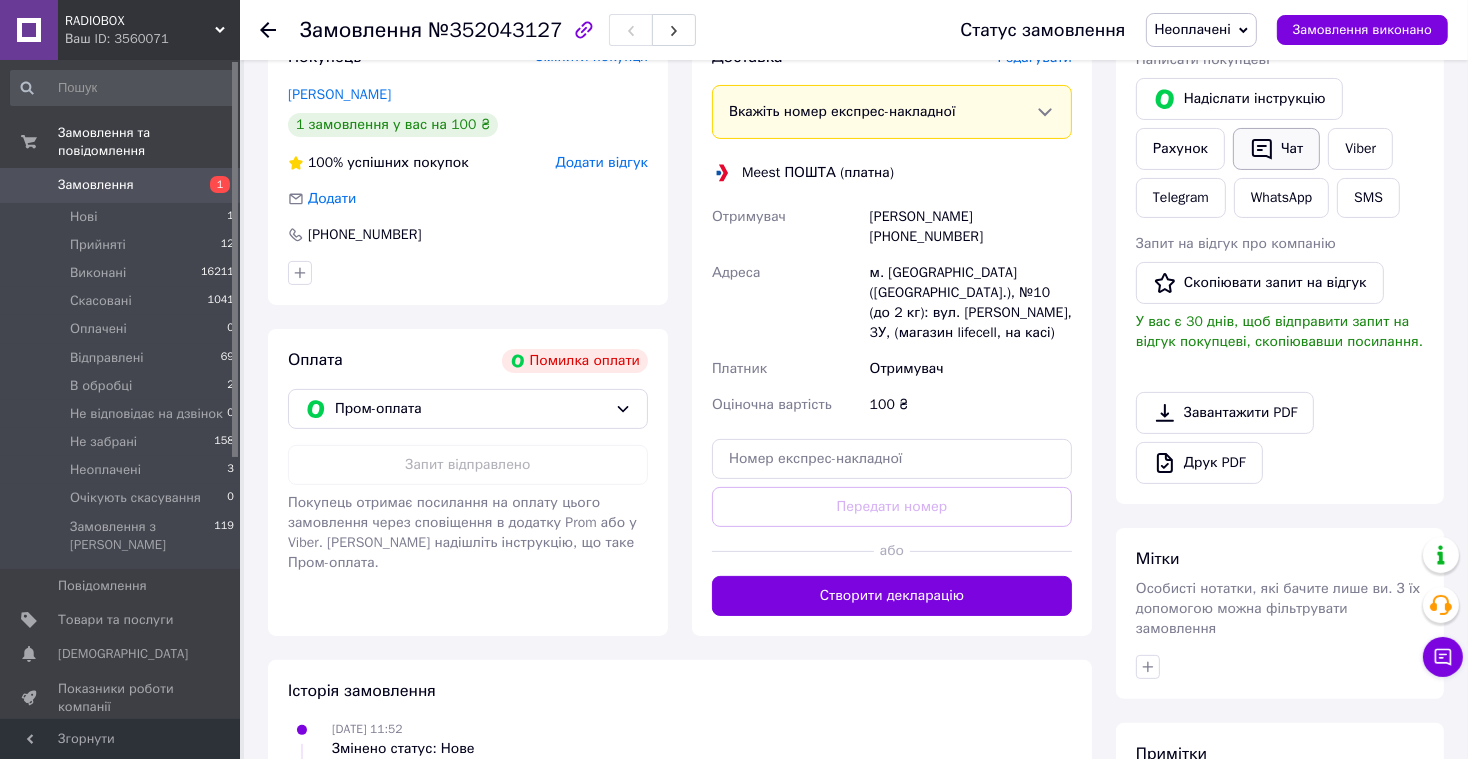 click on "Чат" at bounding box center (1276, 149) 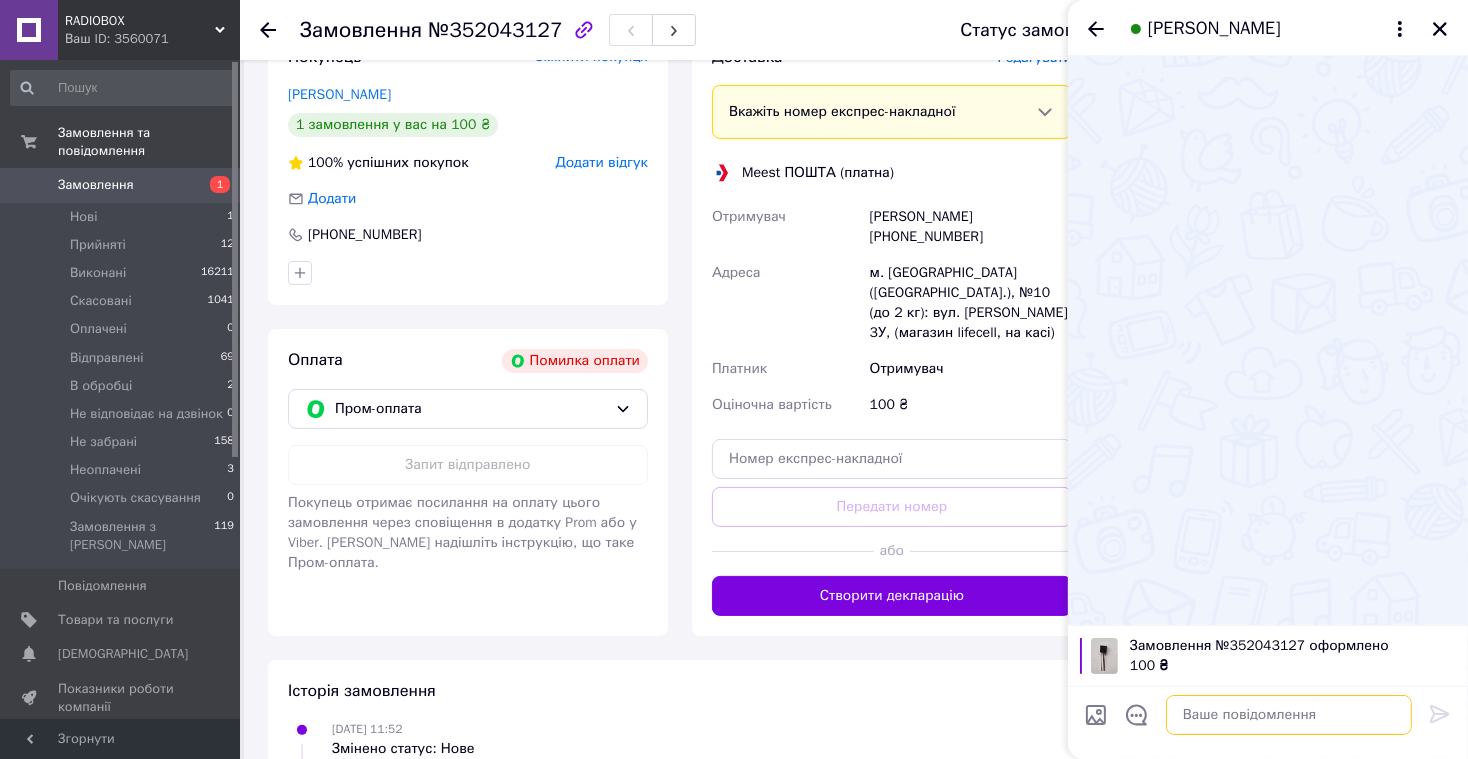 click at bounding box center (1289, 715) 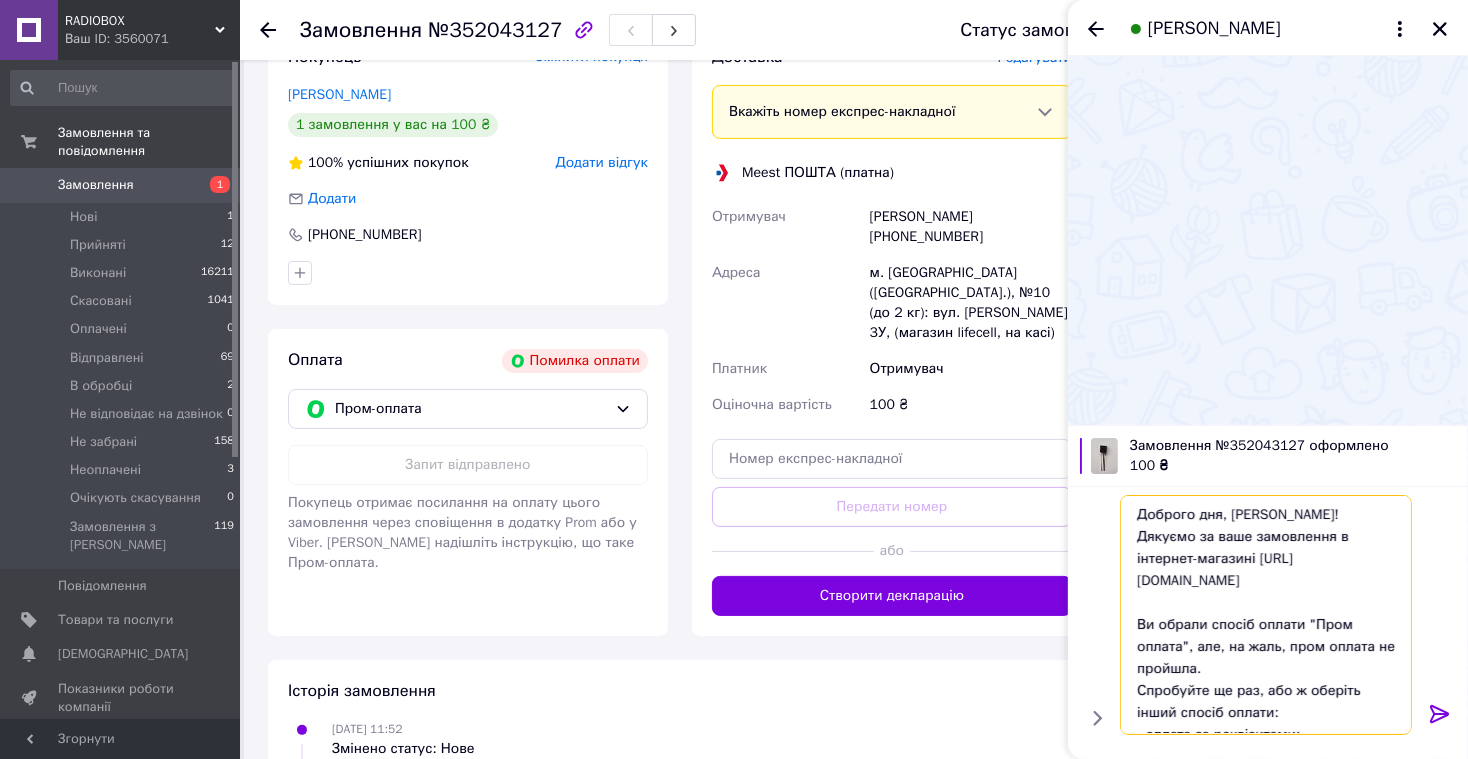 scroll, scrollTop: 284, scrollLeft: 0, axis: vertical 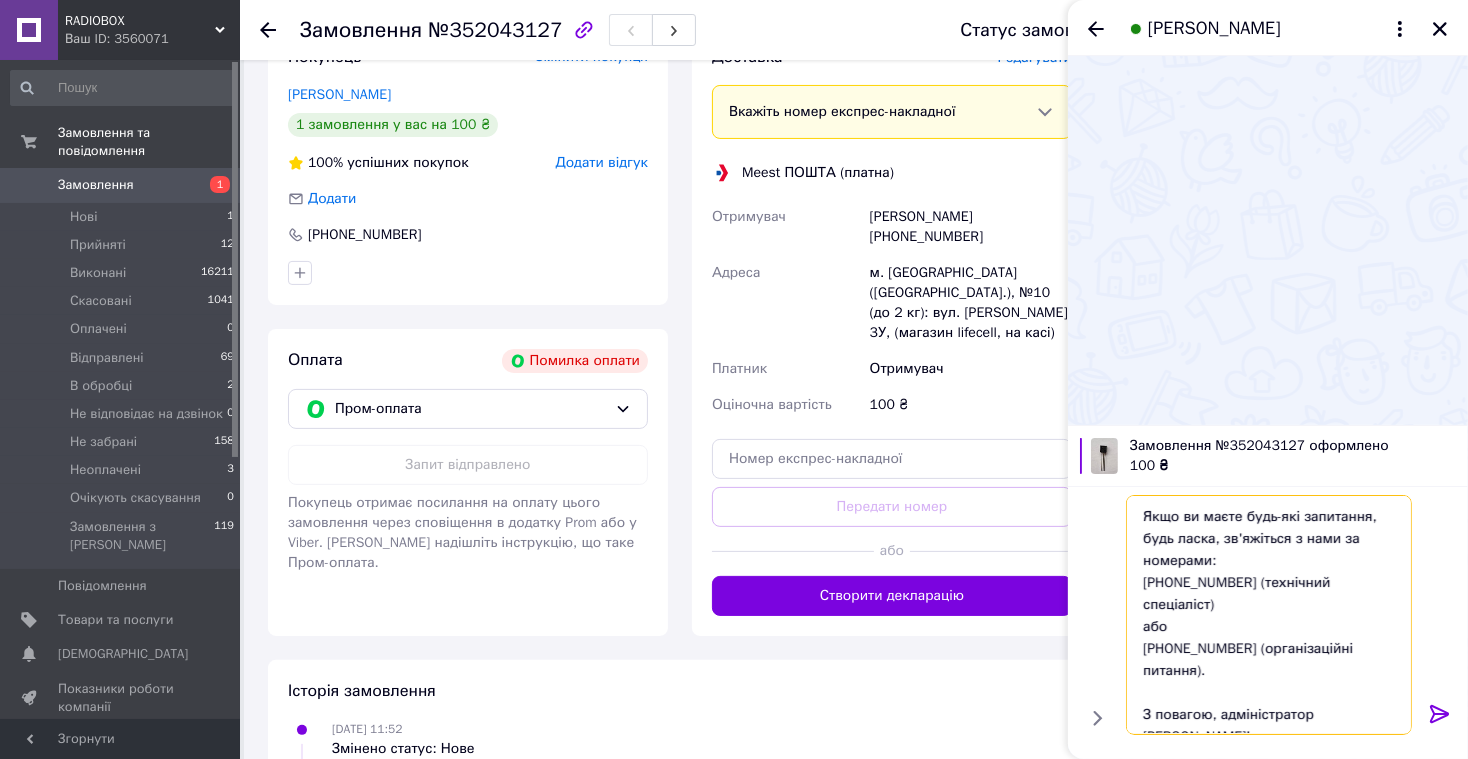 type 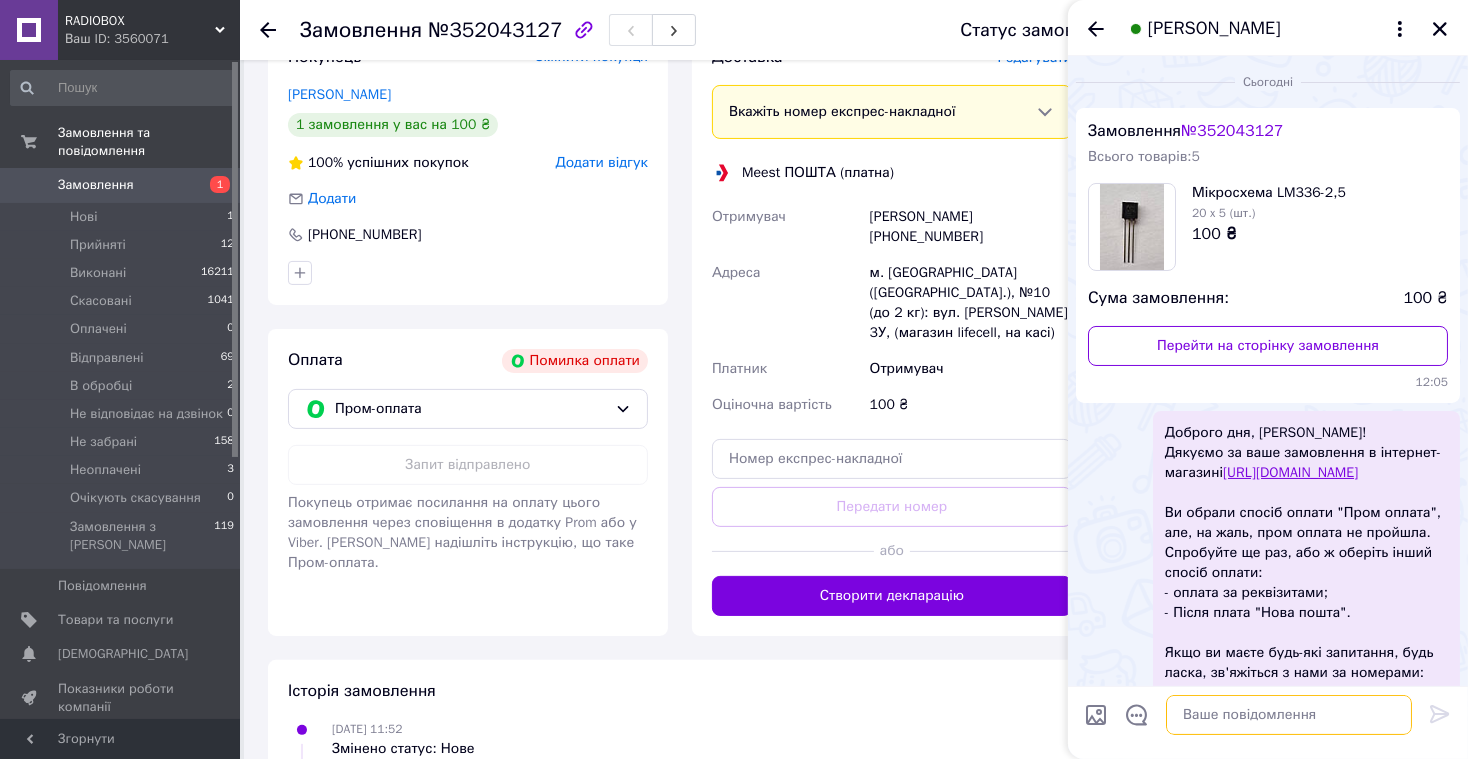 scroll, scrollTop: 0, scrollLeft: 0, axis: both 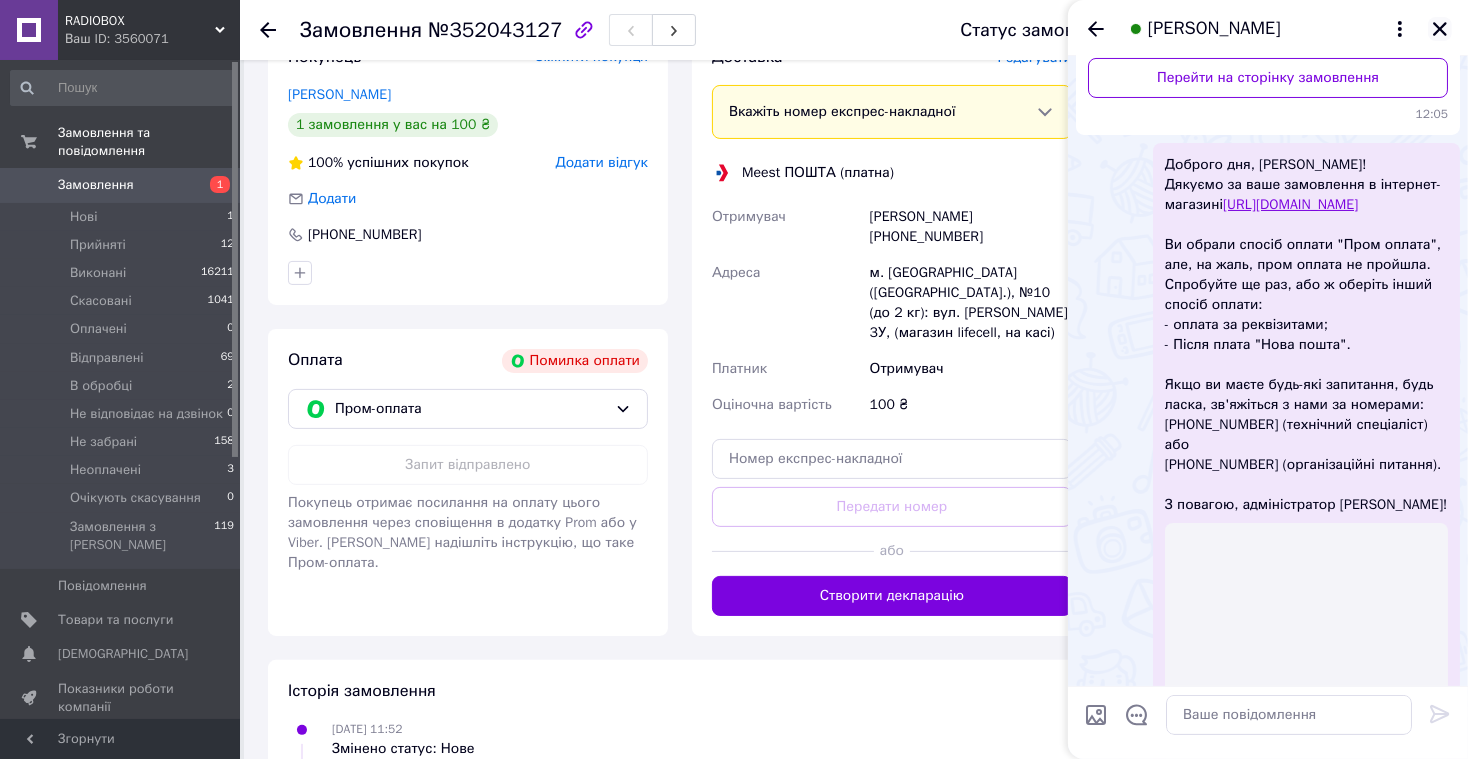 click 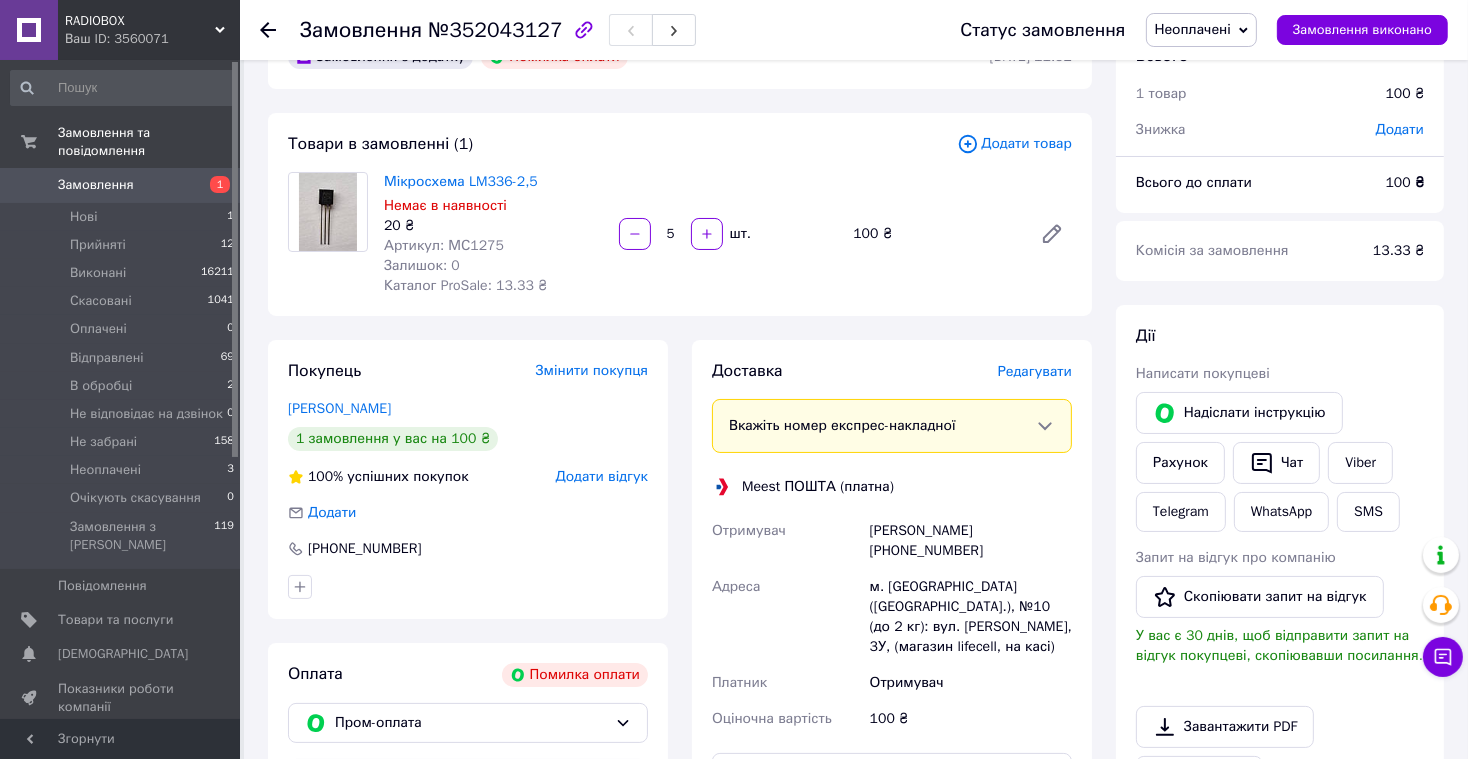 scroll, scrollTop: 0, scrollLeft: 0, axis: both 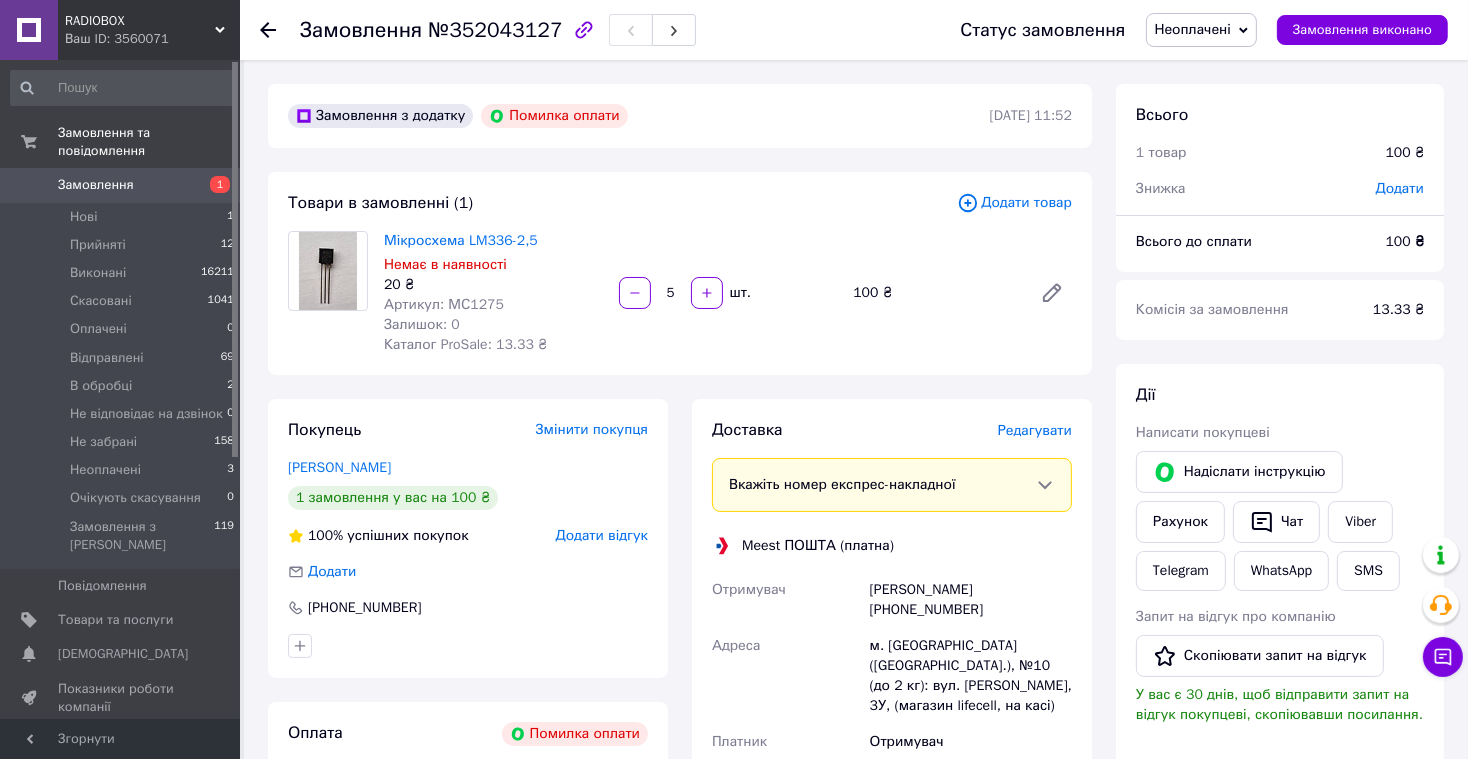 click on "Замовлення" at bounding box center (96, 185) 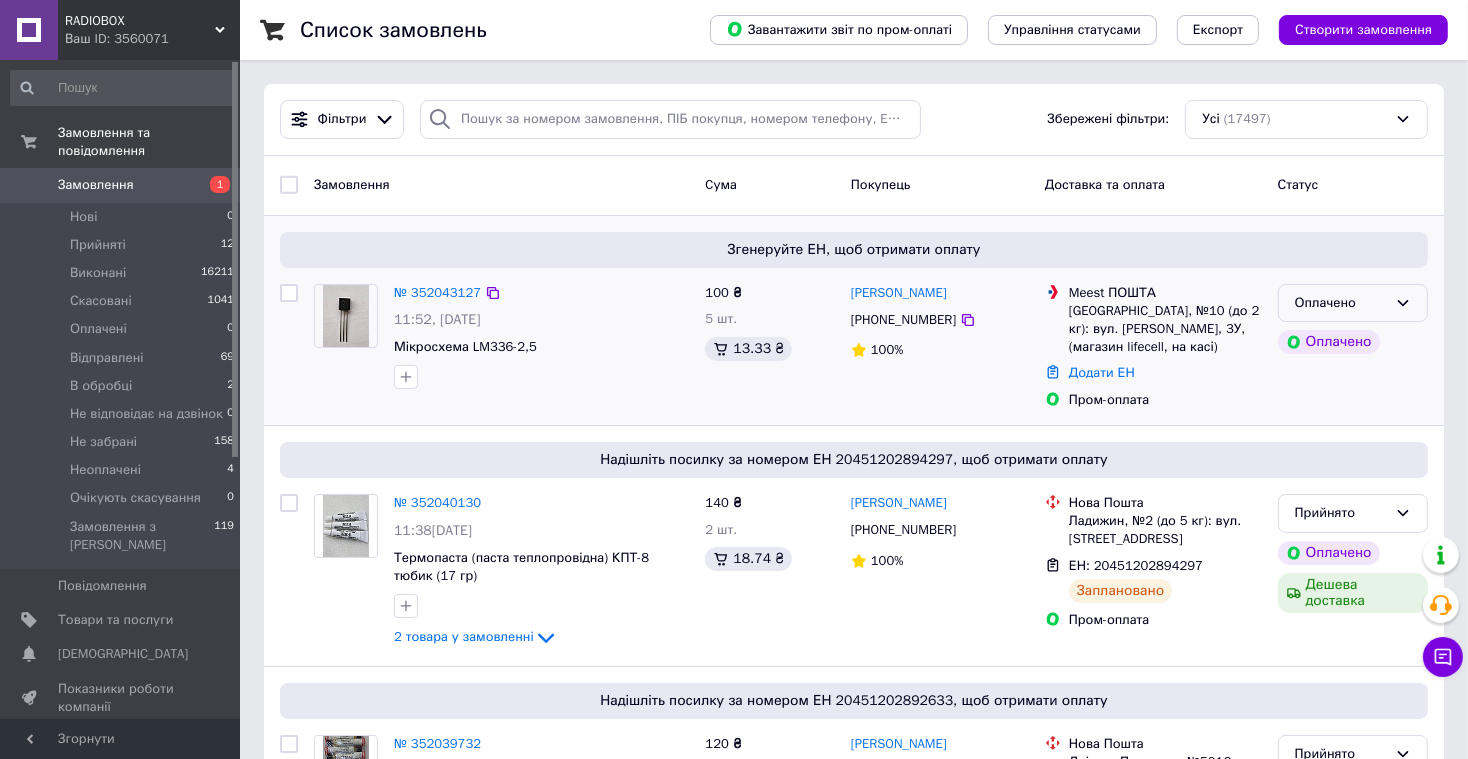 click 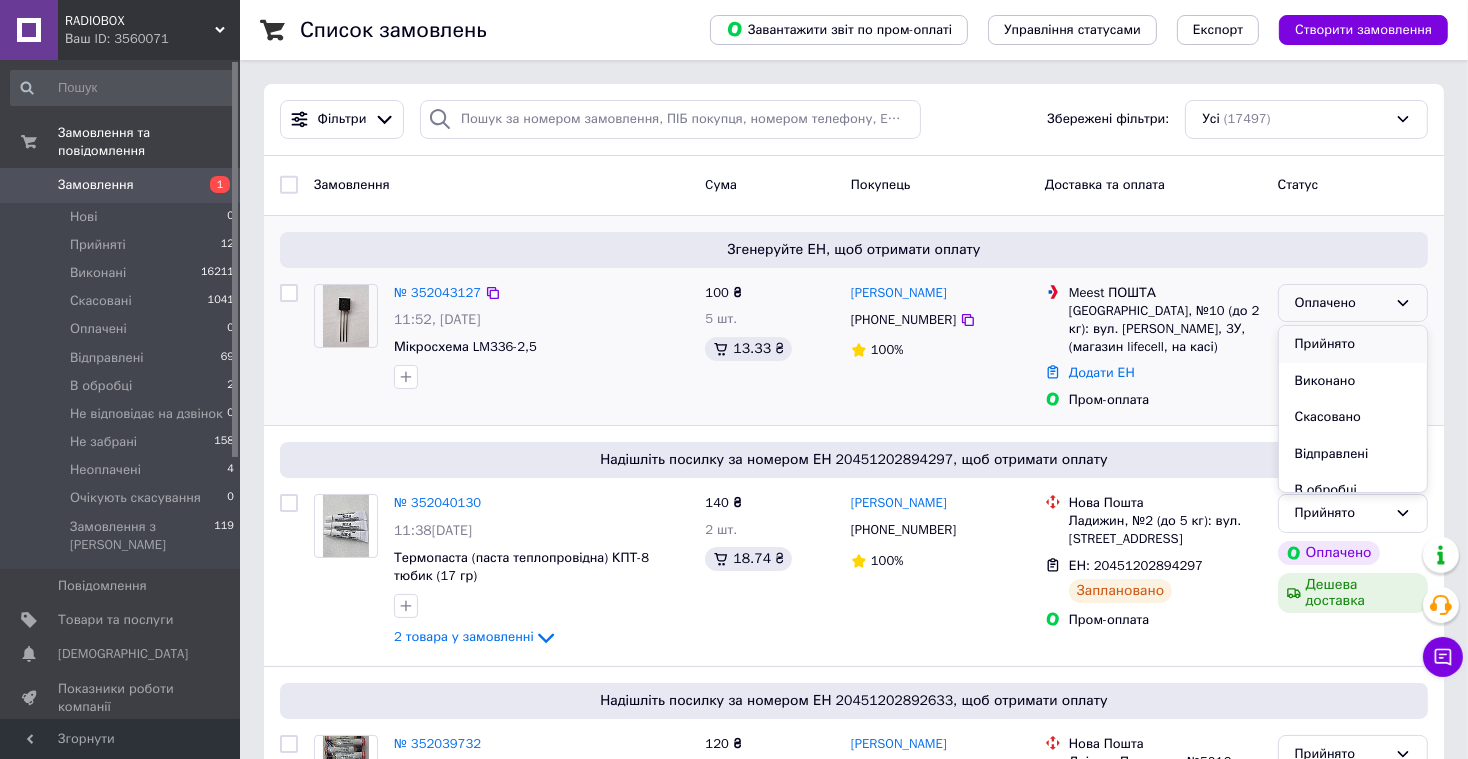 click on "Прийнято" at bounding box center (1353, 344) 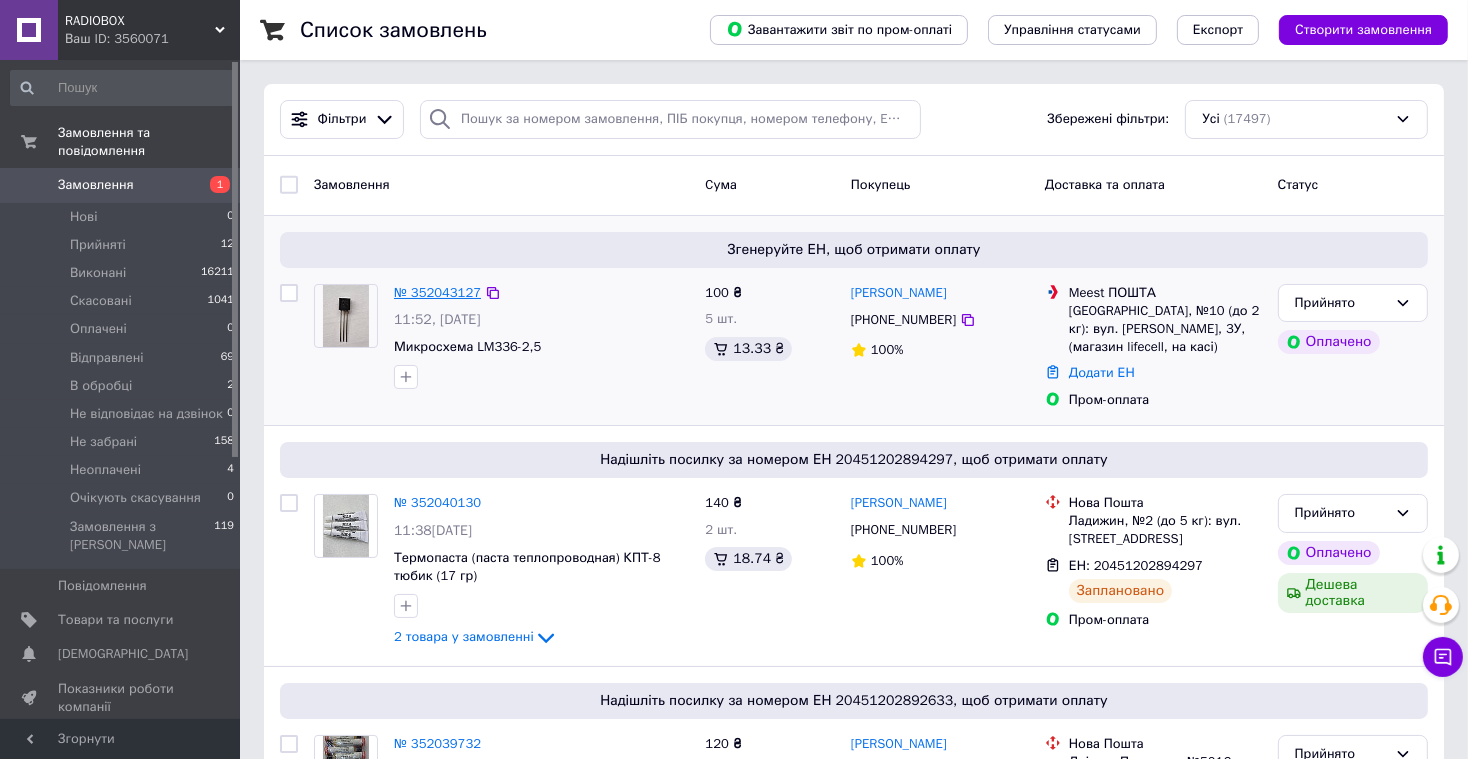 click on "№ 352043127" at bounding box center (437, 292) 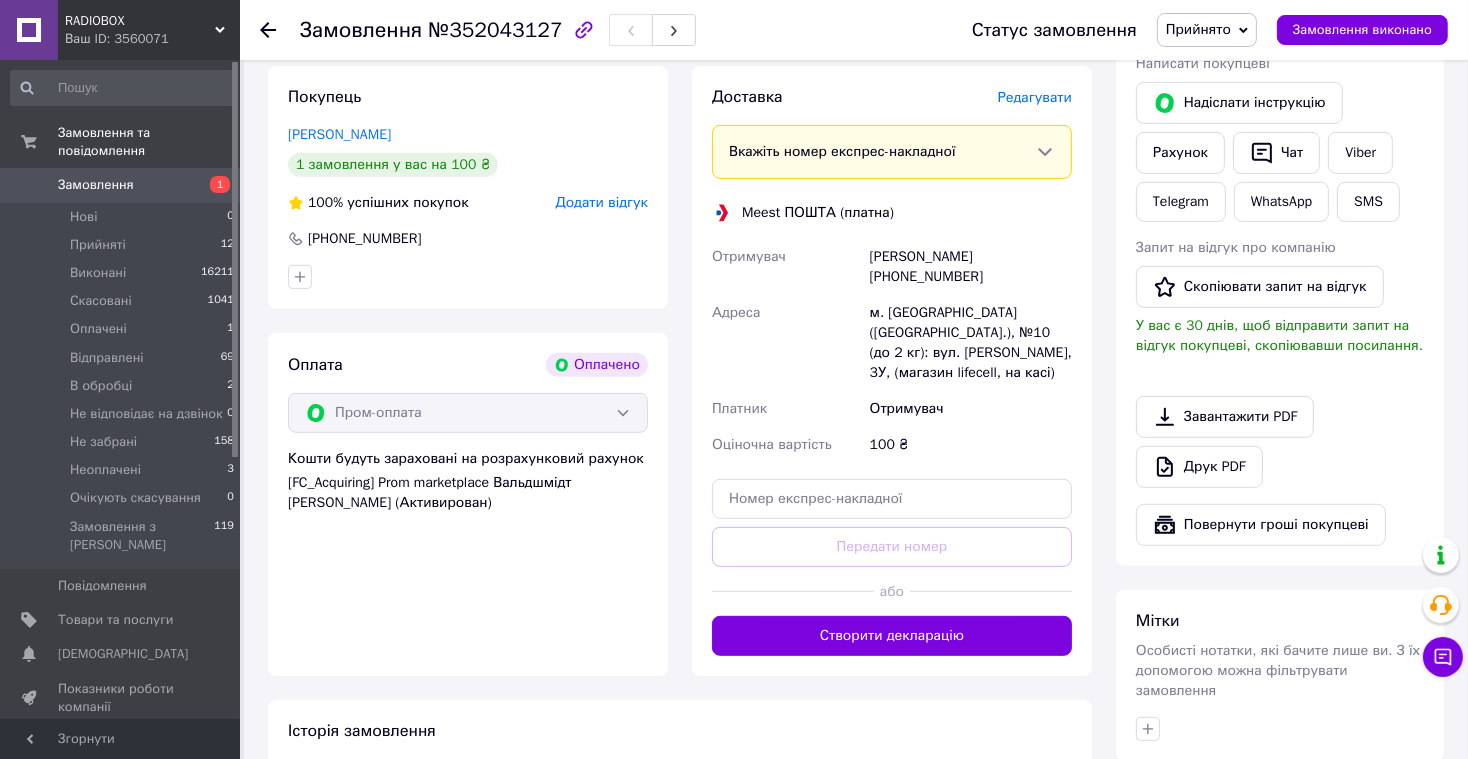 scroll, scrollTop: 878, scrollLeft: 0, axis: vertical 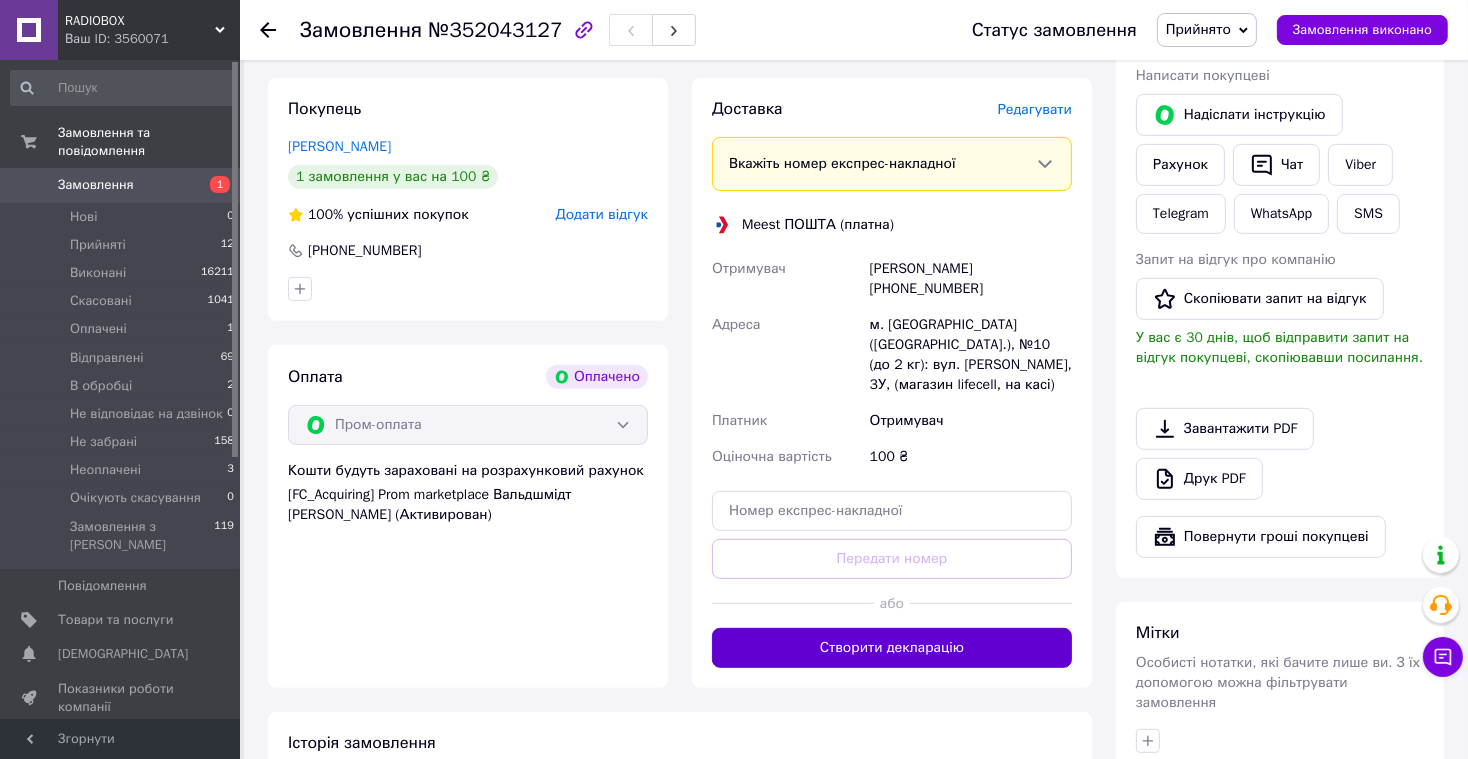 click on "Створити декларацію" at bounding box center [892, 648] 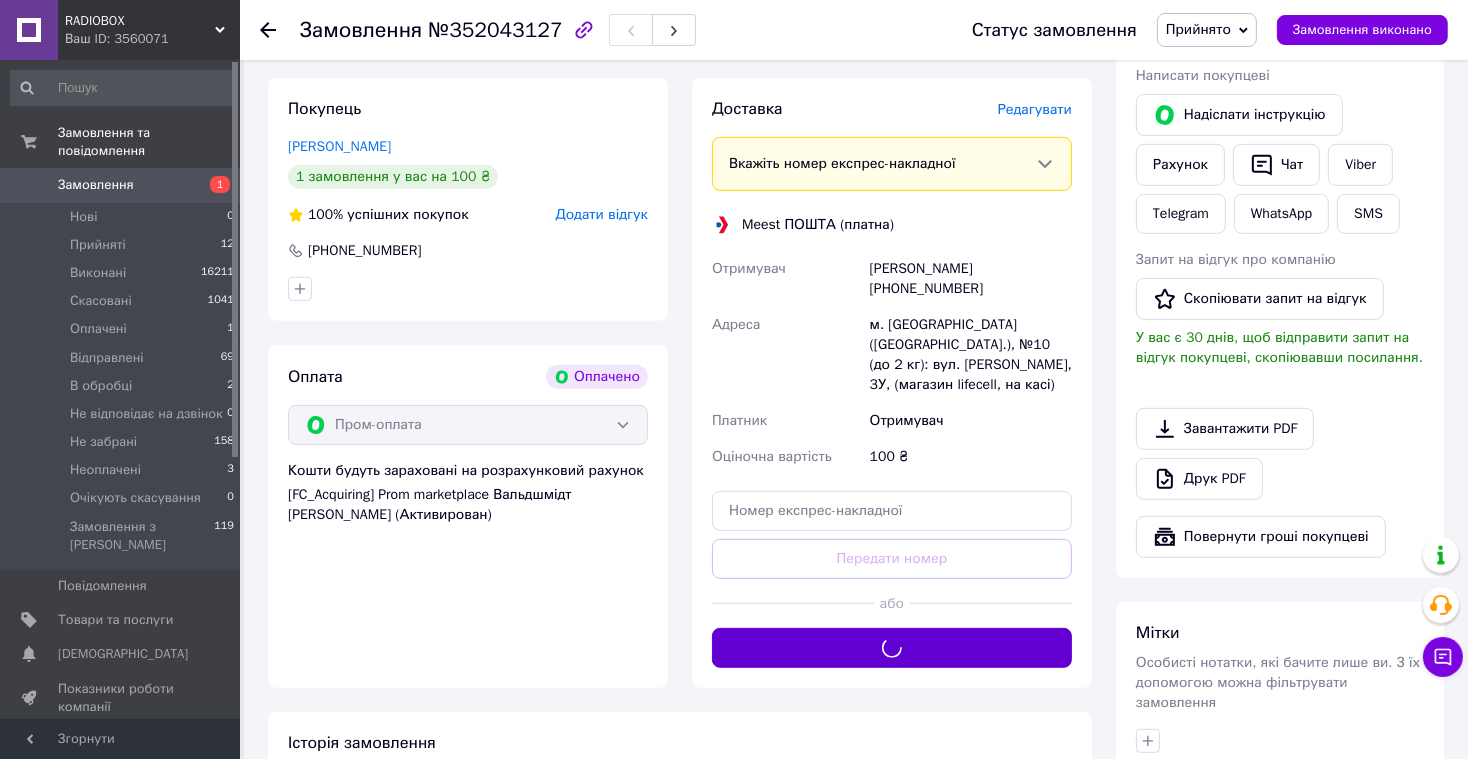 scroll, scrollTop: 880, scrollLeft: 0, axis: vertical 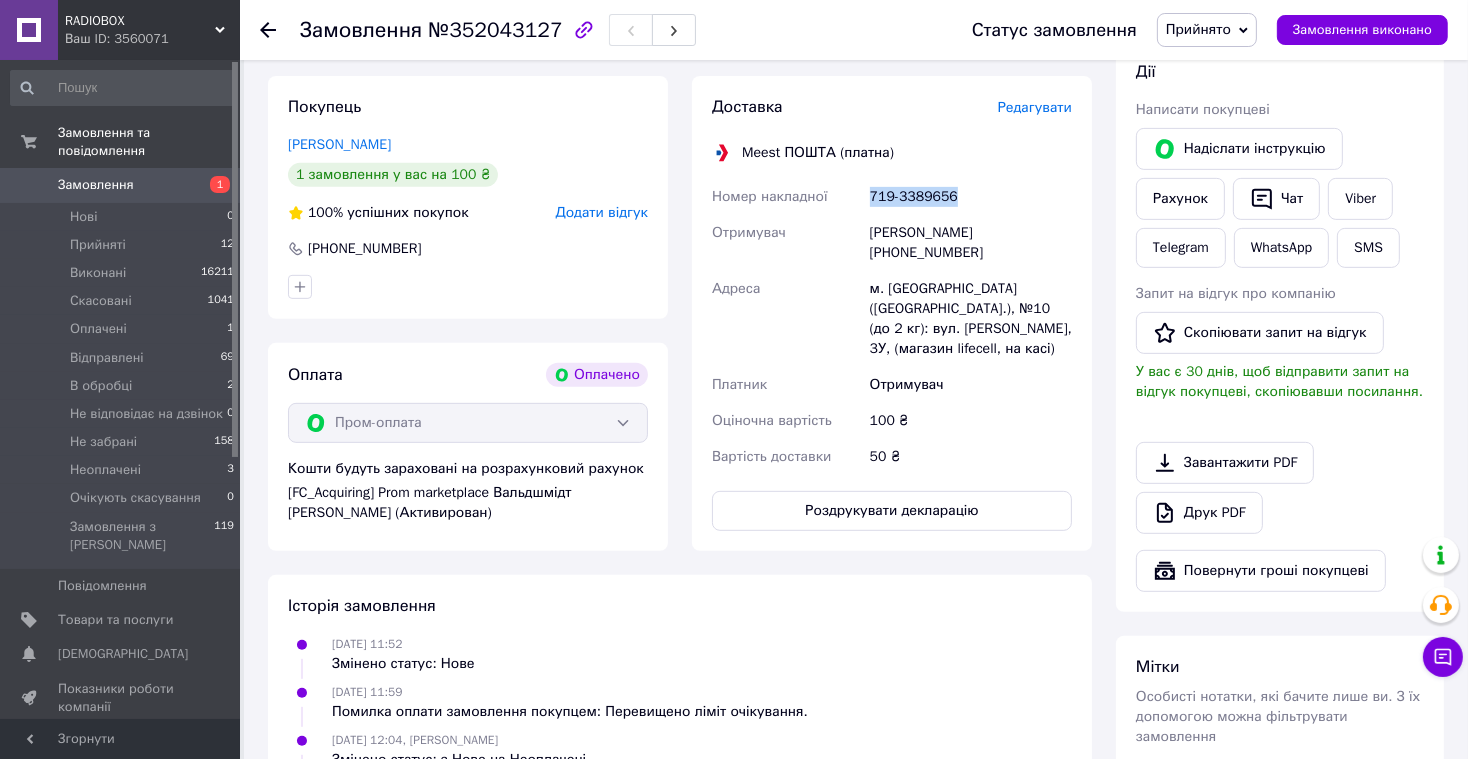 drag, startPoint x: 944, startPoint y: 199, endPoint x: 861, endPoint y: 201, distance: 83.02409 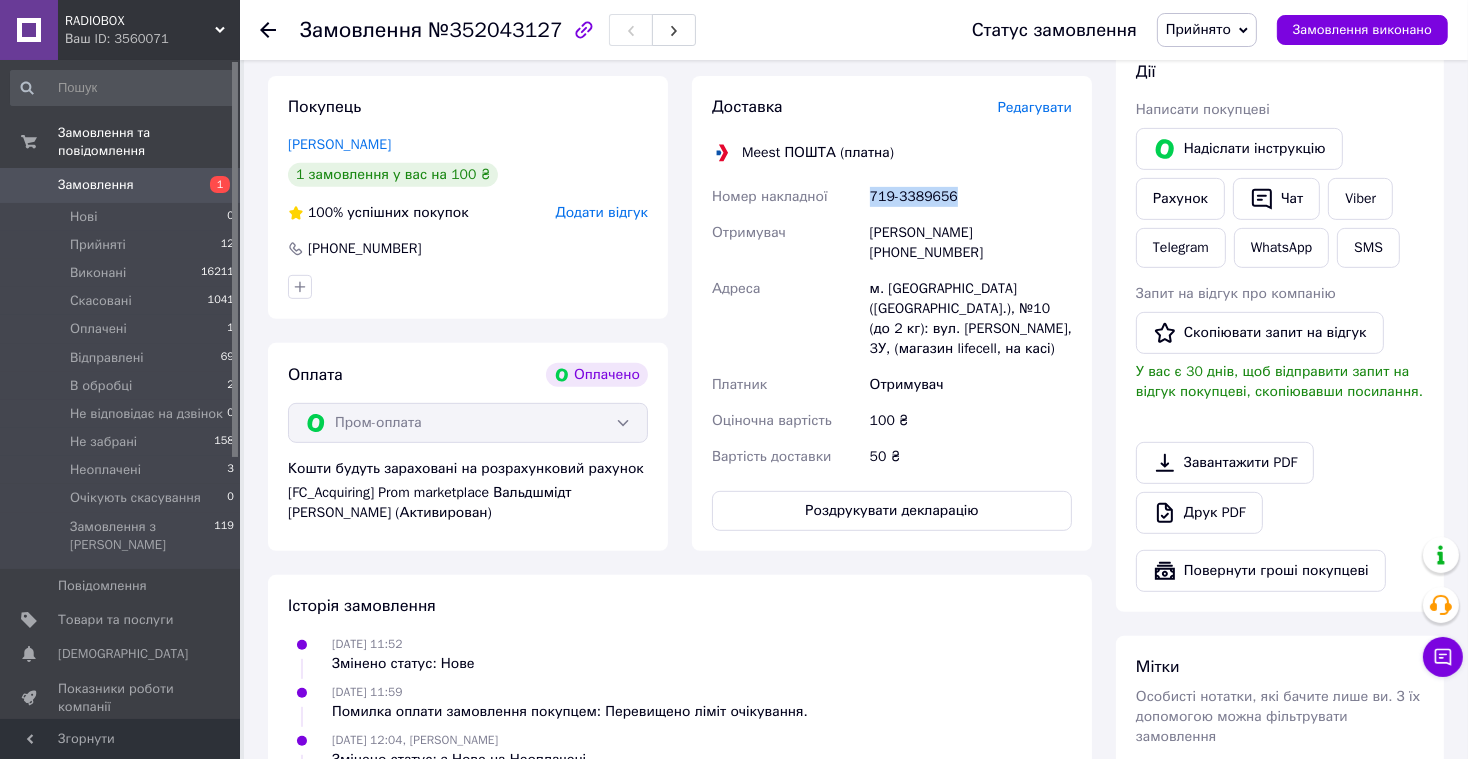 copy on "Номер накладної 719-3389656" 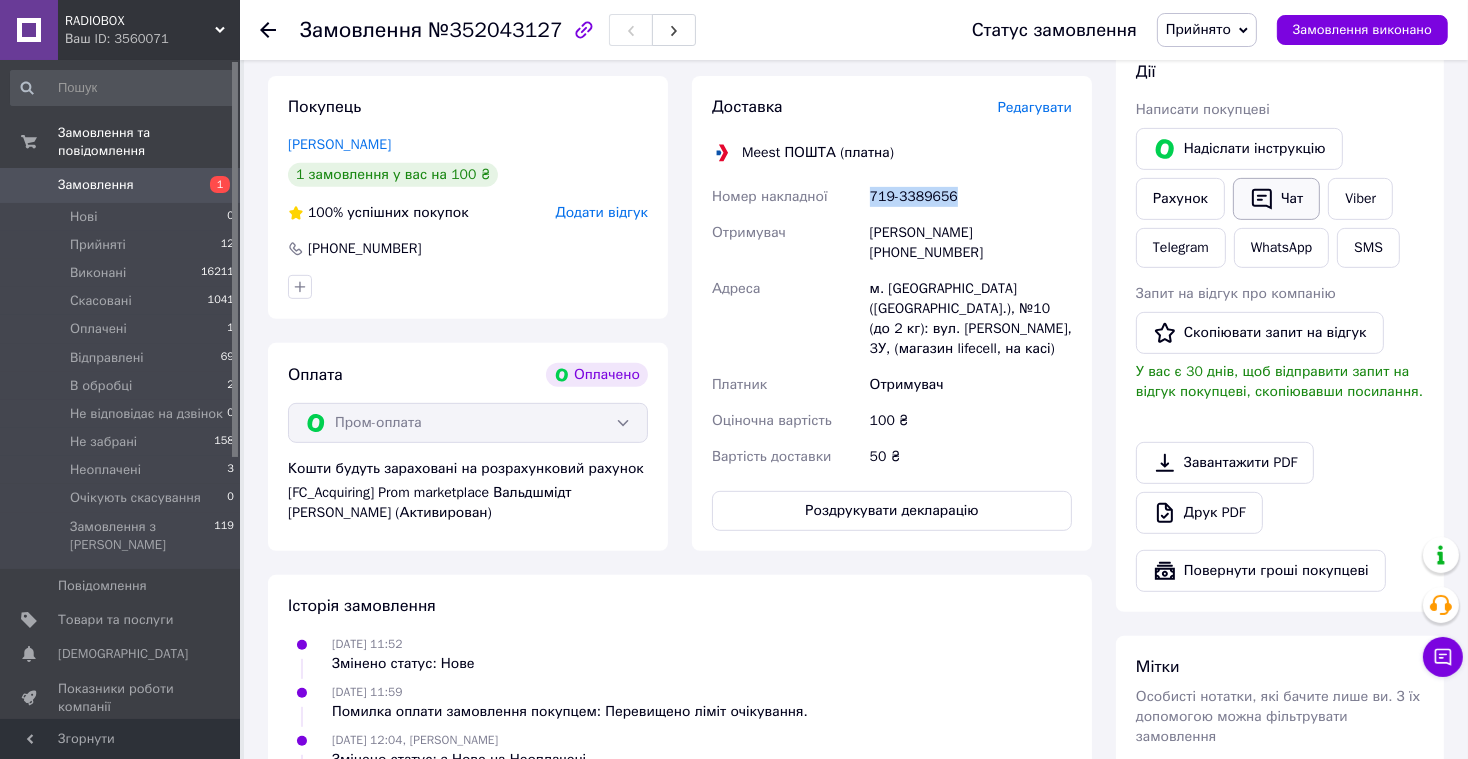 click on "Чат" at bounding box center (1276, 199) 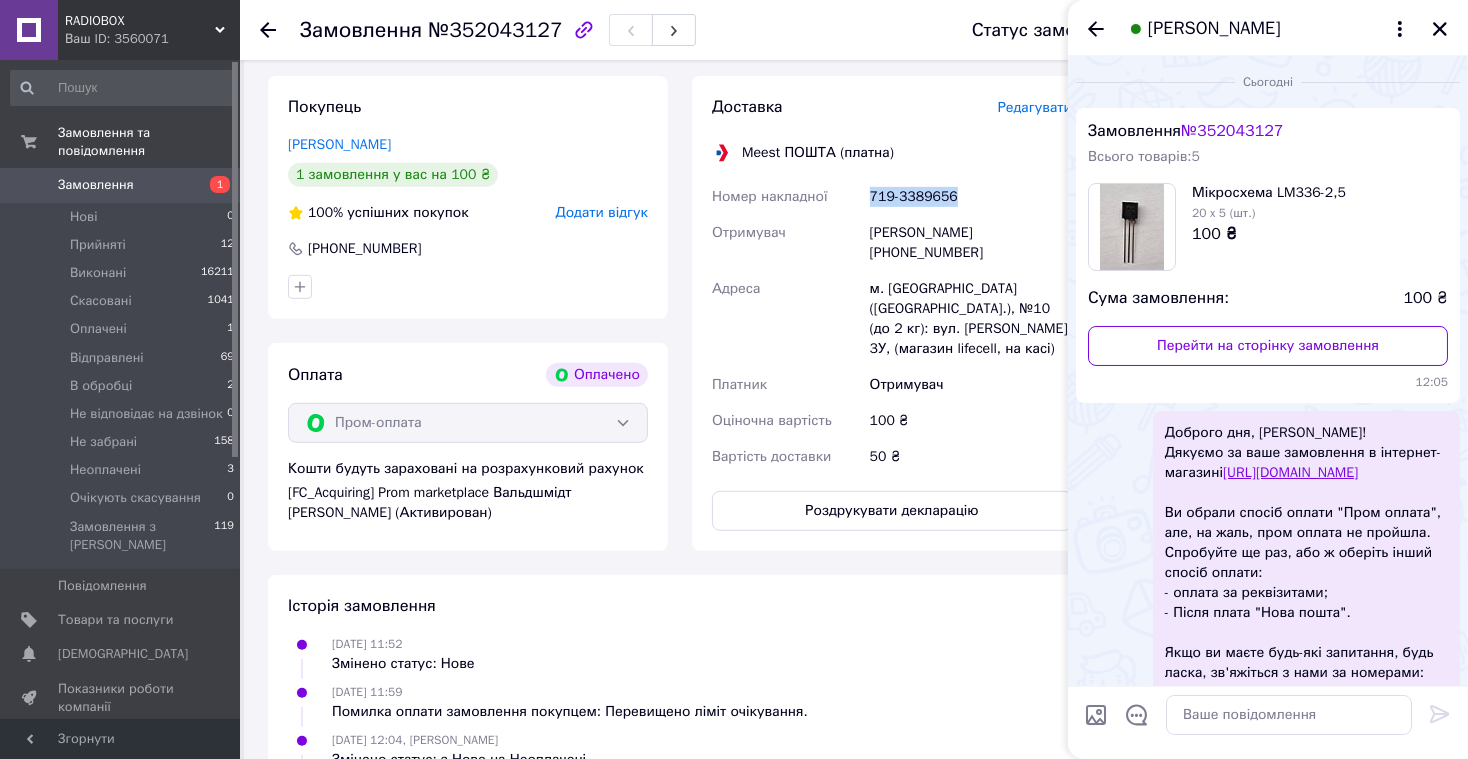 scroll, scrollTop: 241, scrollLeft: 0, axis: vertical 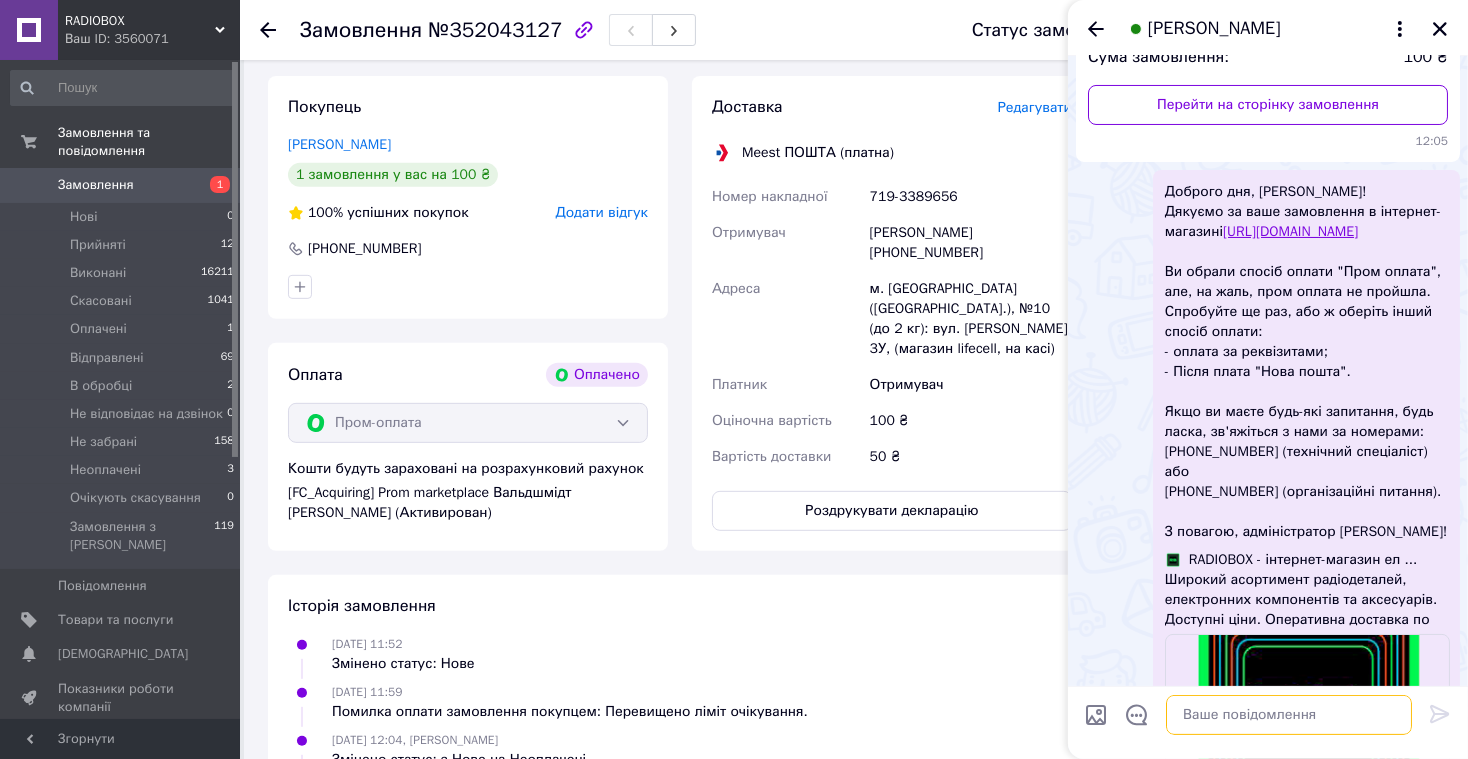 click at bounding box center (1289, 715) 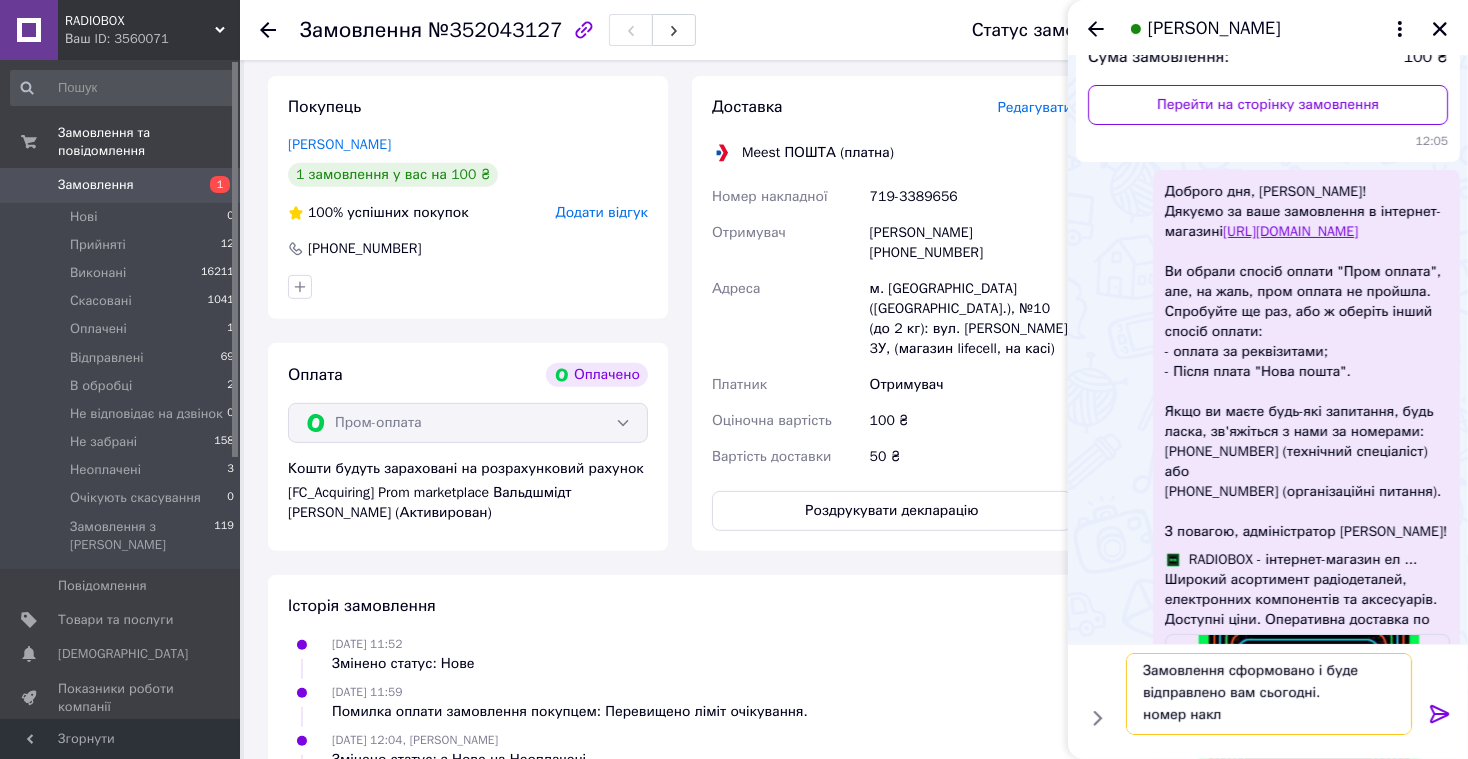 scroll, scrollTop: 1, scrollLeft: 0, axis: vertical 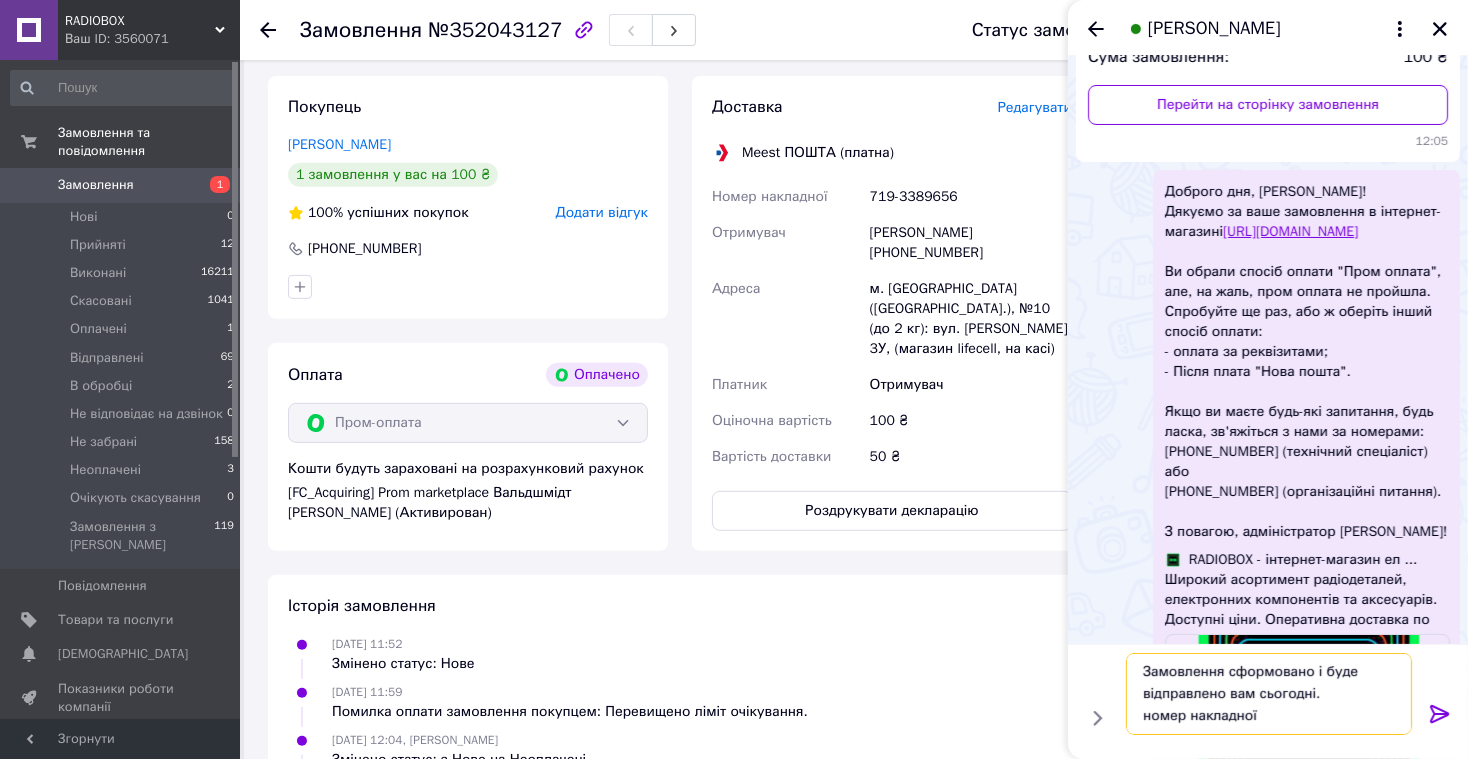 paste on "719-3389656" 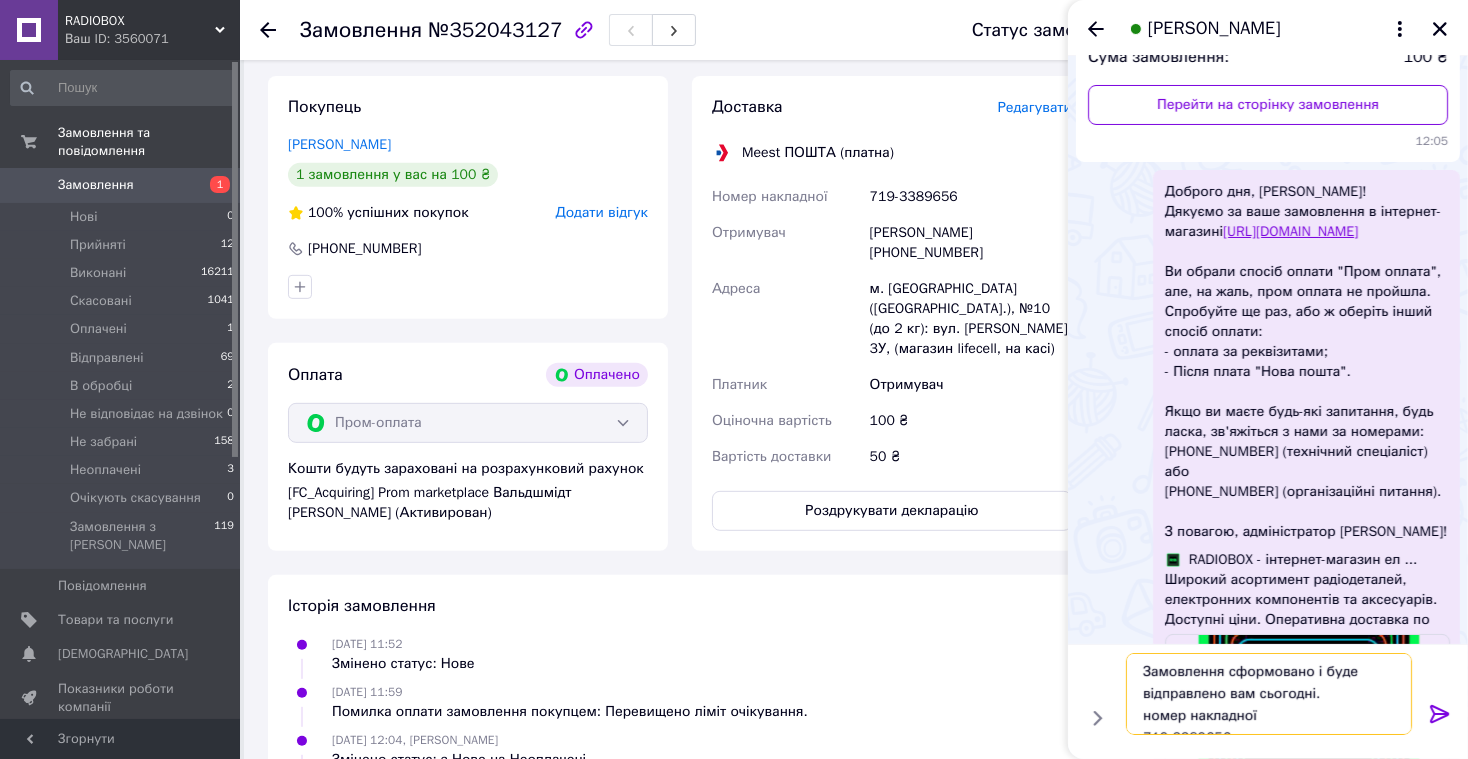 scroll, scrollTop: 13, scrollLeft: 0, axis: vertical 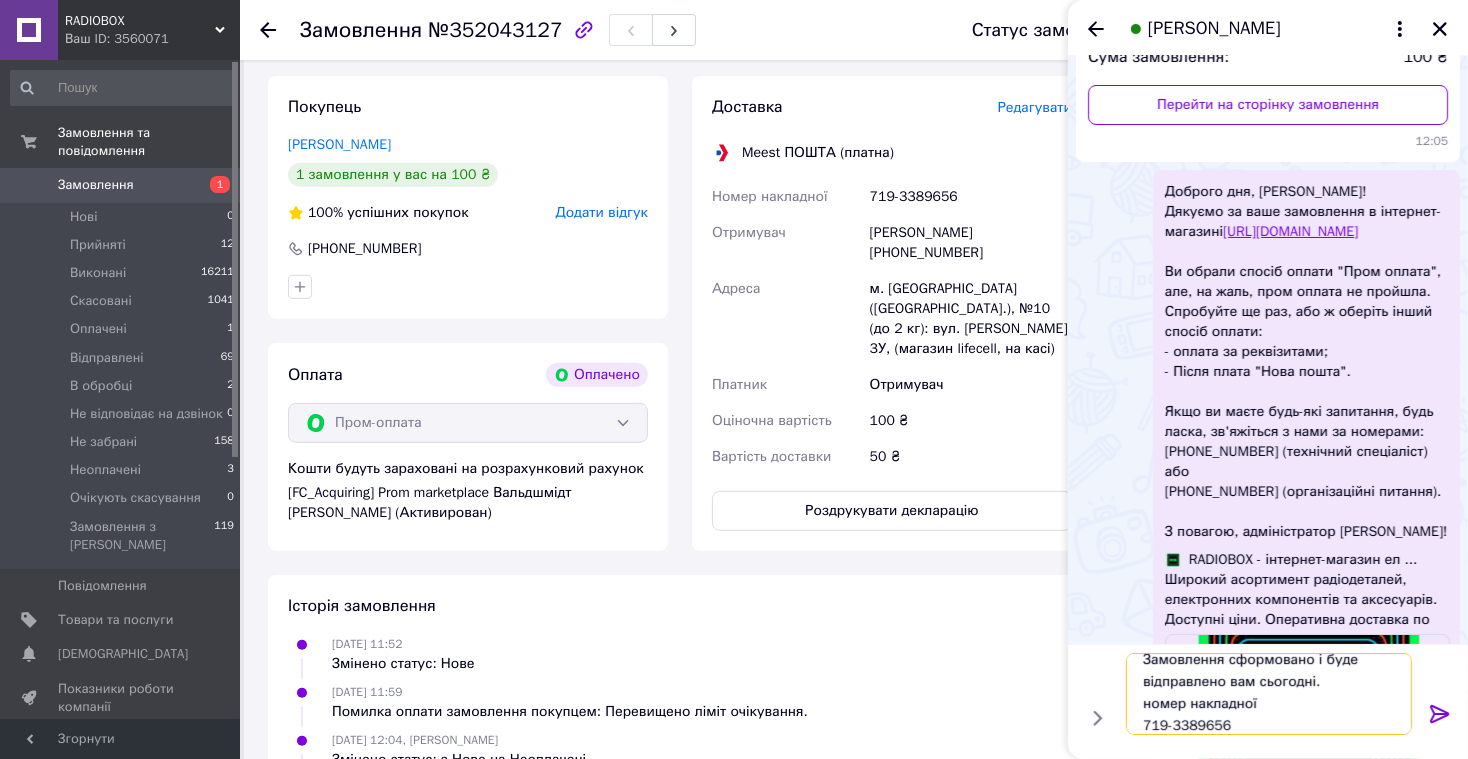 click on "Замовлення сформовано і буде відправлено вам сьогодні.
номер накладної
719-3389656" at bounding box center [1269, 694] 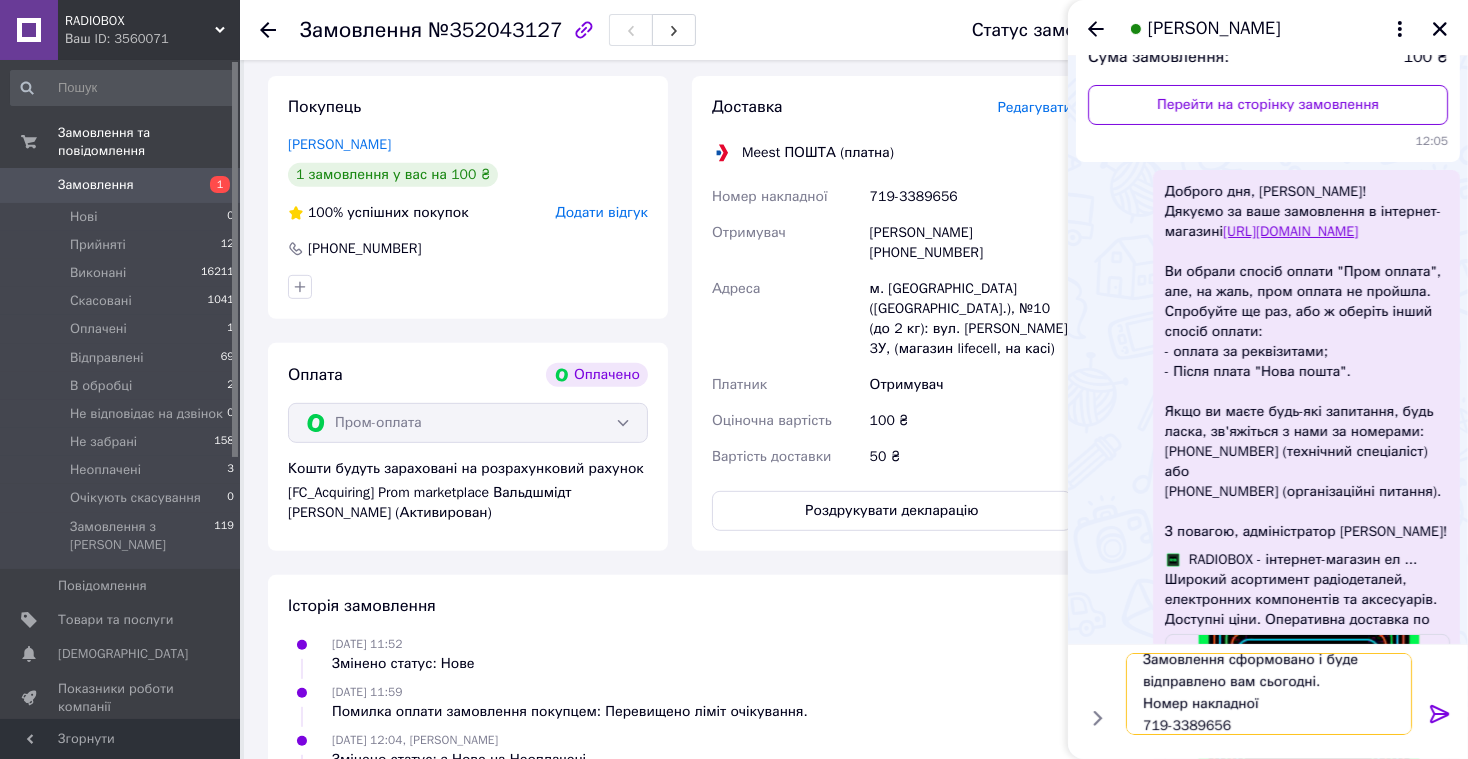 type on "Замовлення сформовано і буде відправлено вам сьогодні.
Номер накладної
719-3389656" 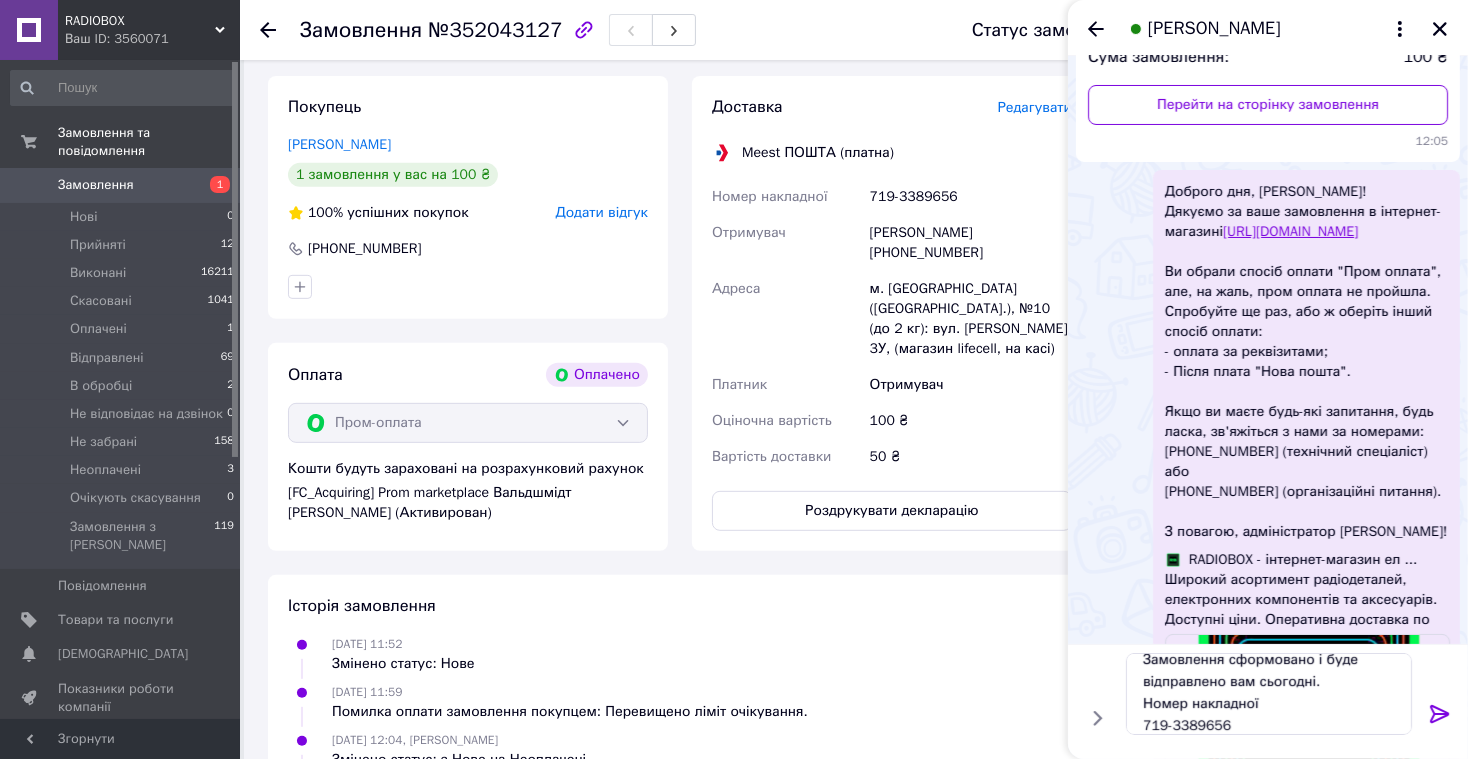 click 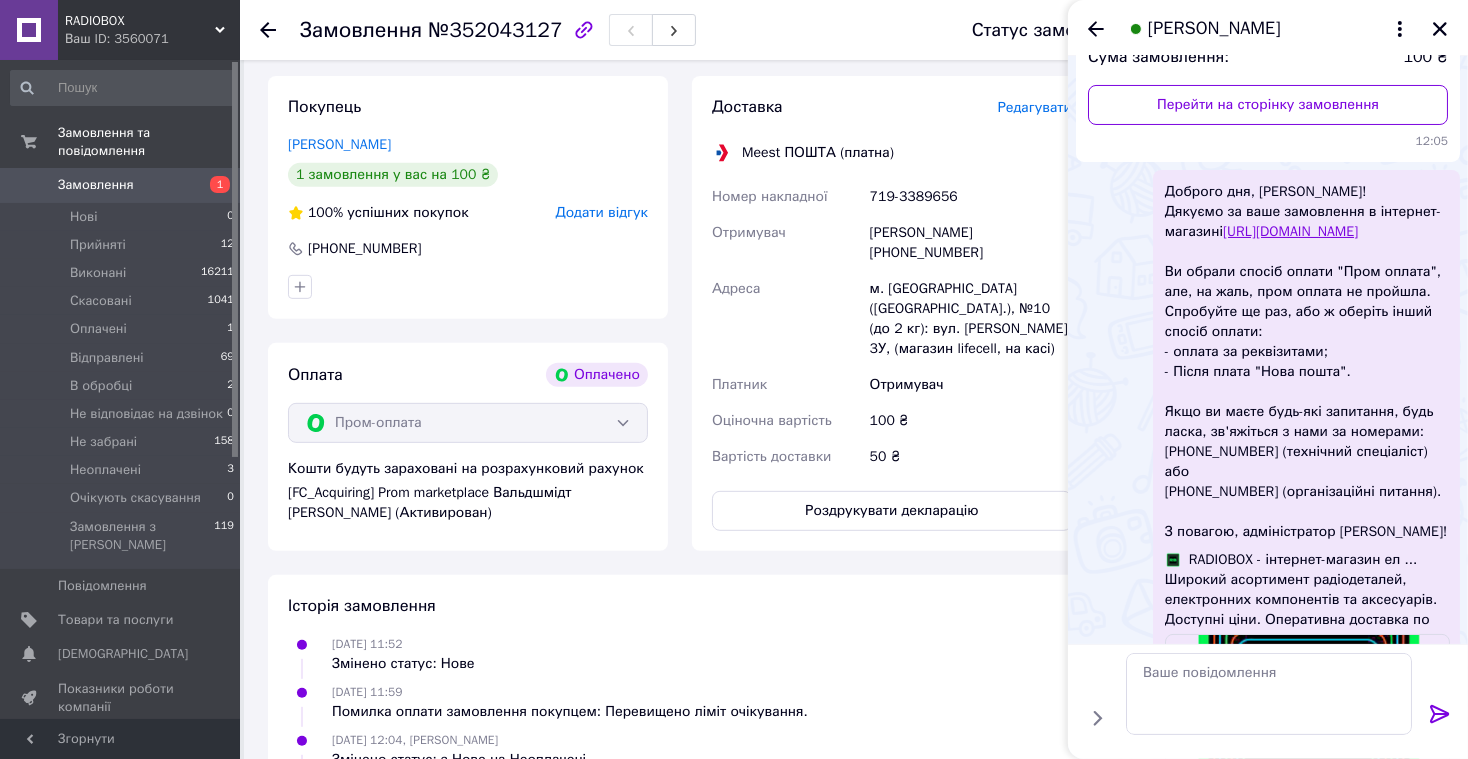 scroll, scrollTop: 0, scrollLeft: 0, axis: both 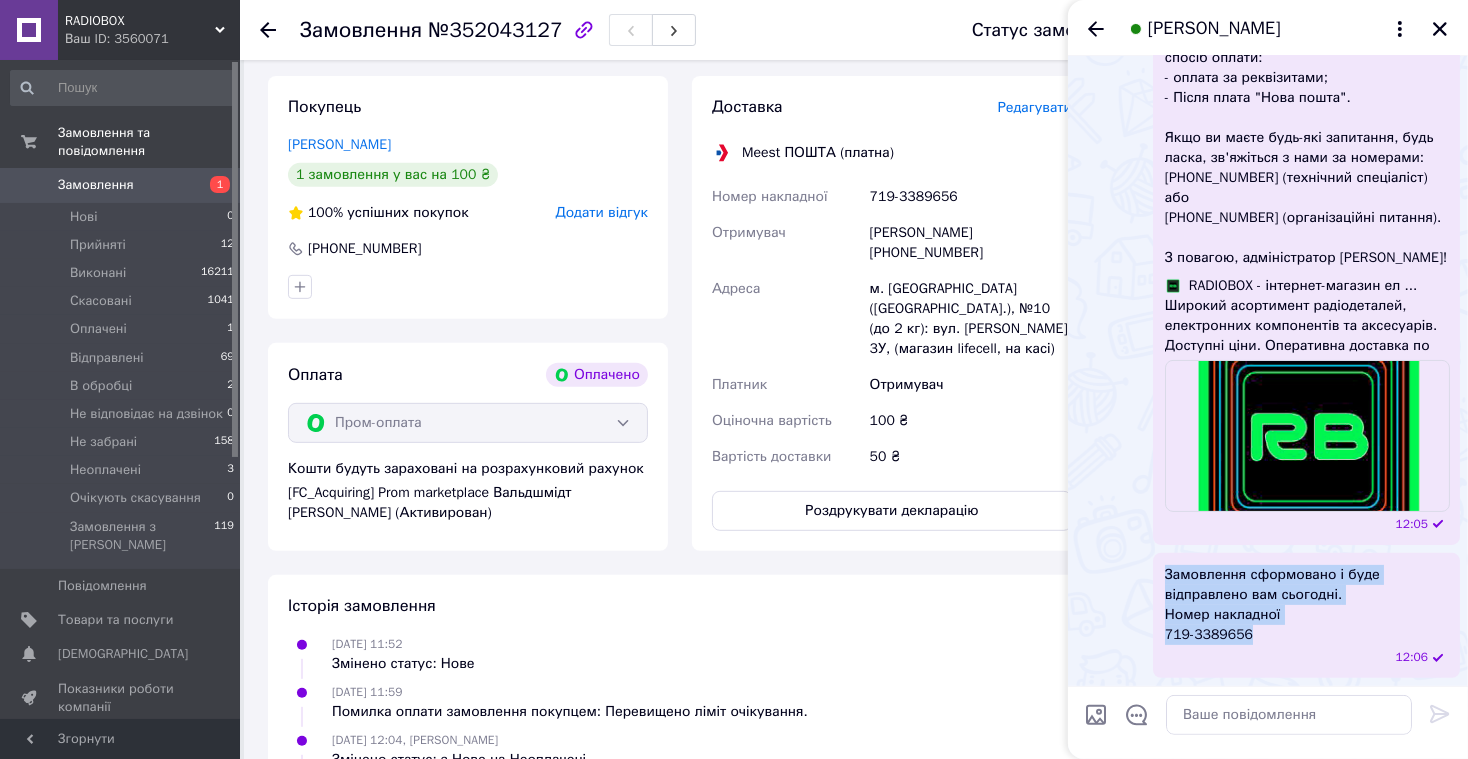 drag, startPoint x: 1256, startPoint y: 635, endPoint x: 1165, endPoint y: 581, distance: 105.81588 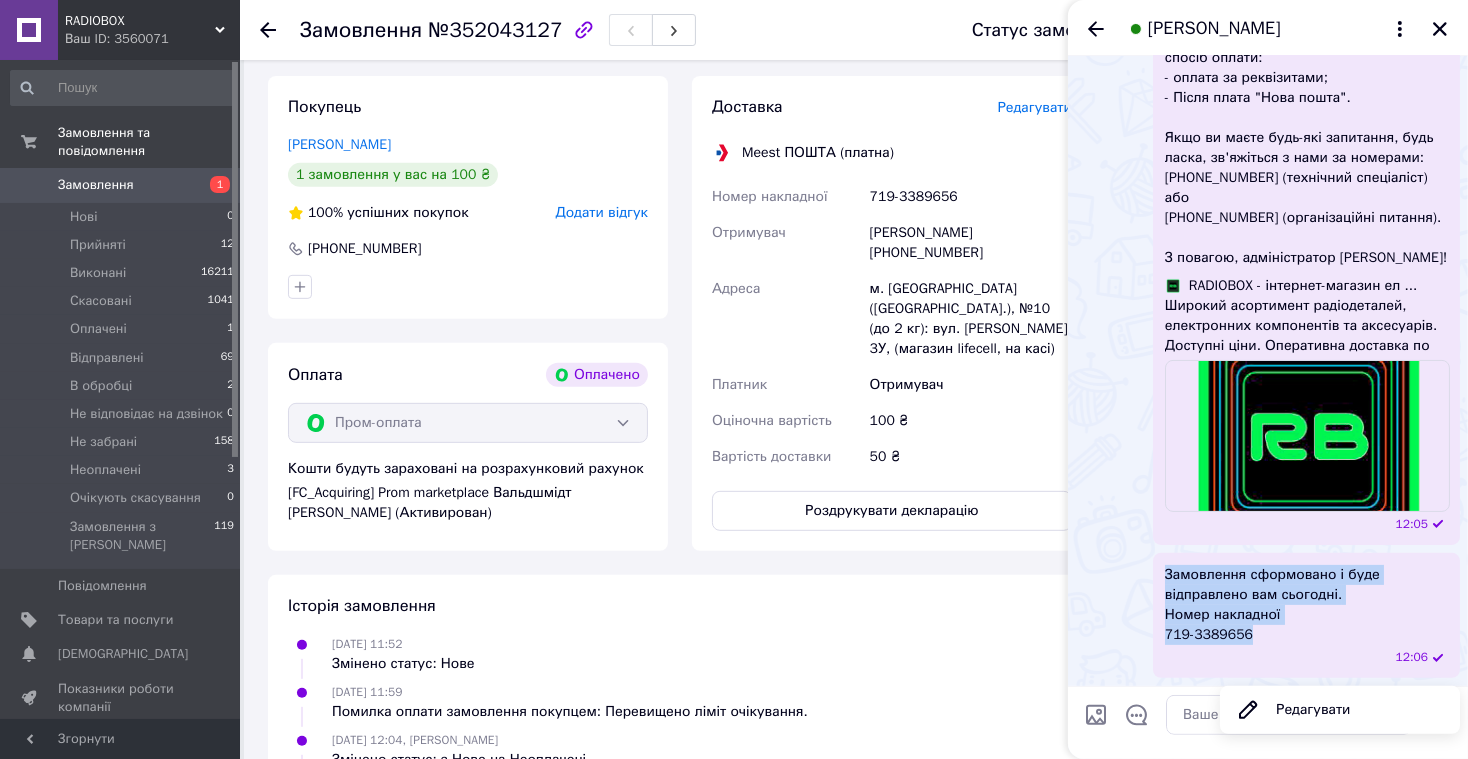 copy on "Замовлення сформовано і буде відправлено вам сьогодні. Номер накладної  719-3389656" 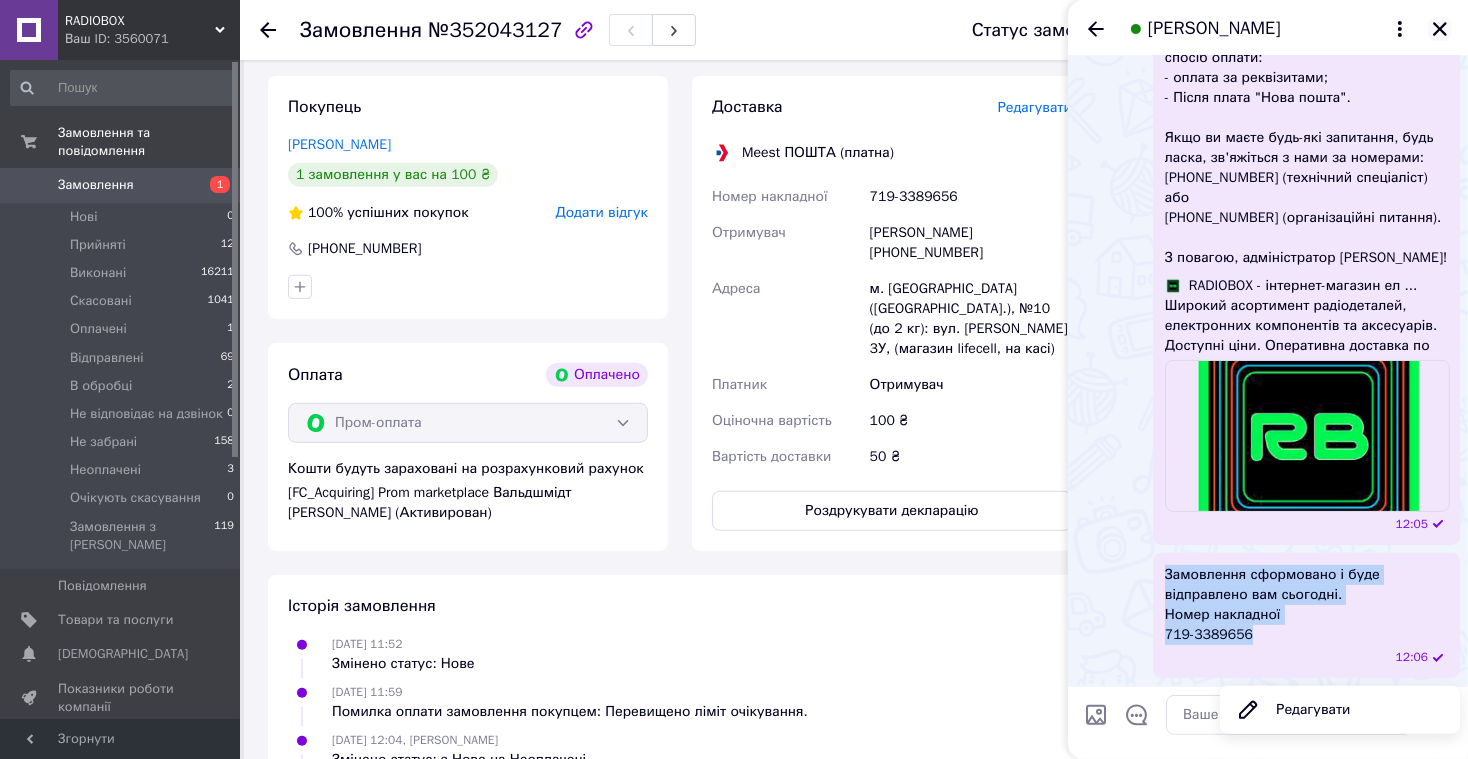 click 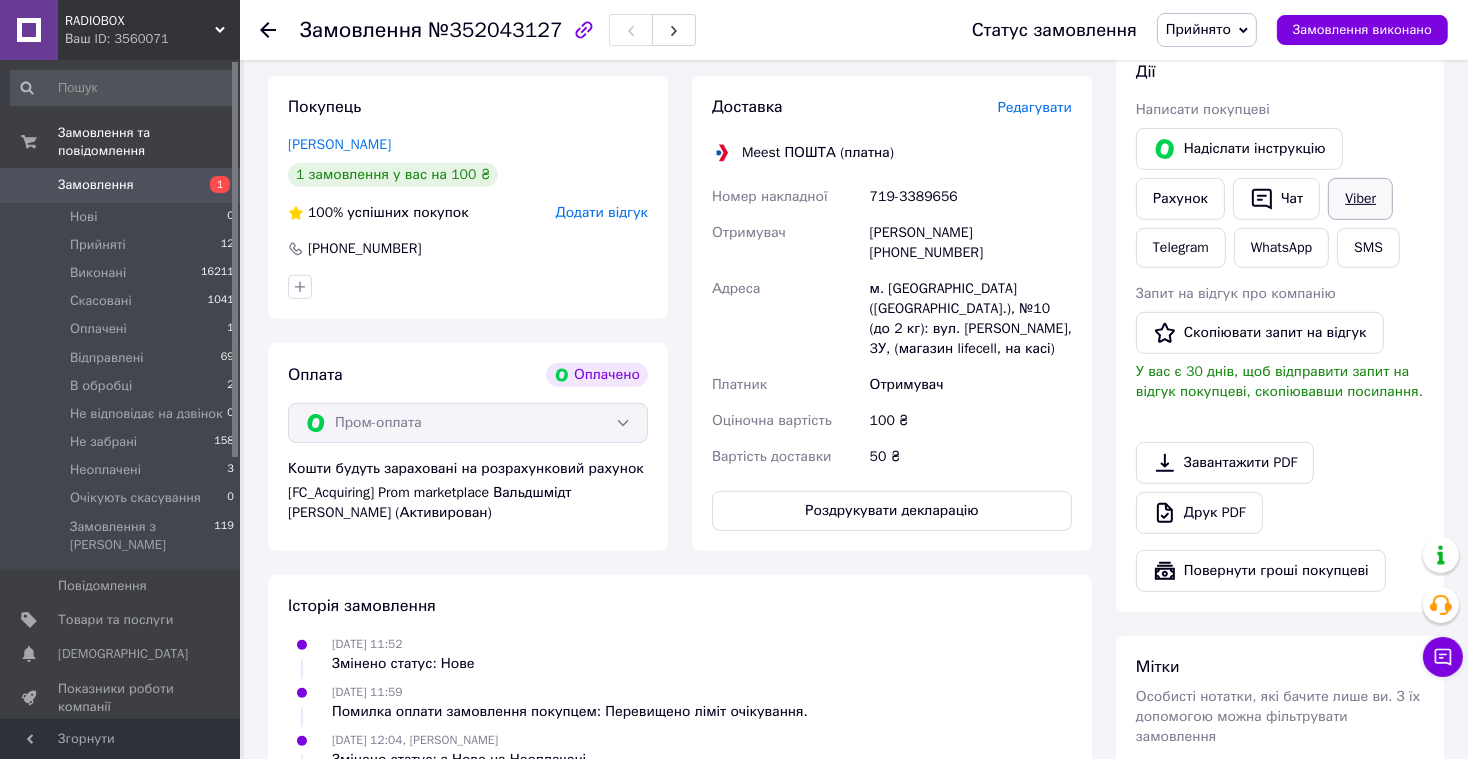 click on "Viber" at bounding box center (1360, 199) 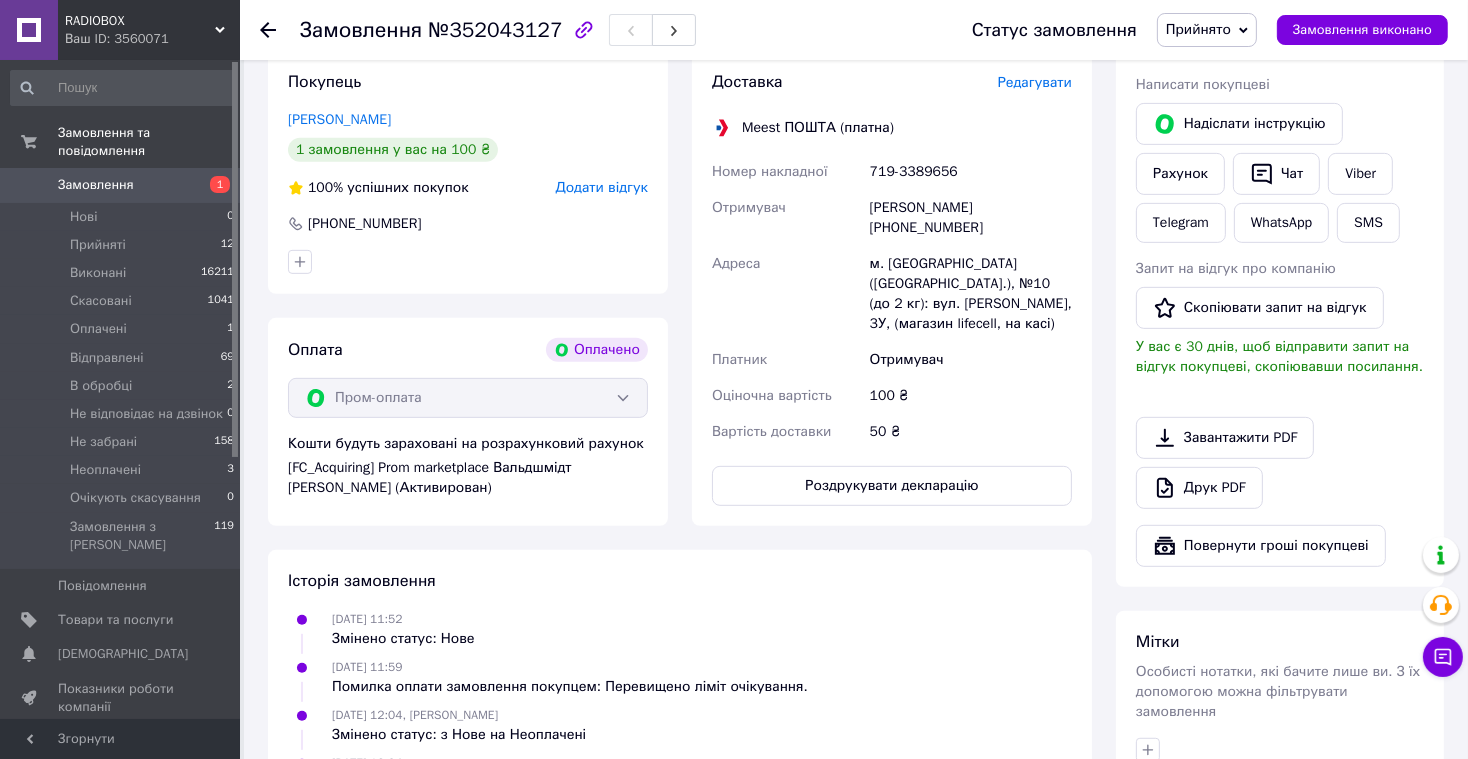 scroll, scrollTop: 911, scrollLeft: 0, axis: vertical 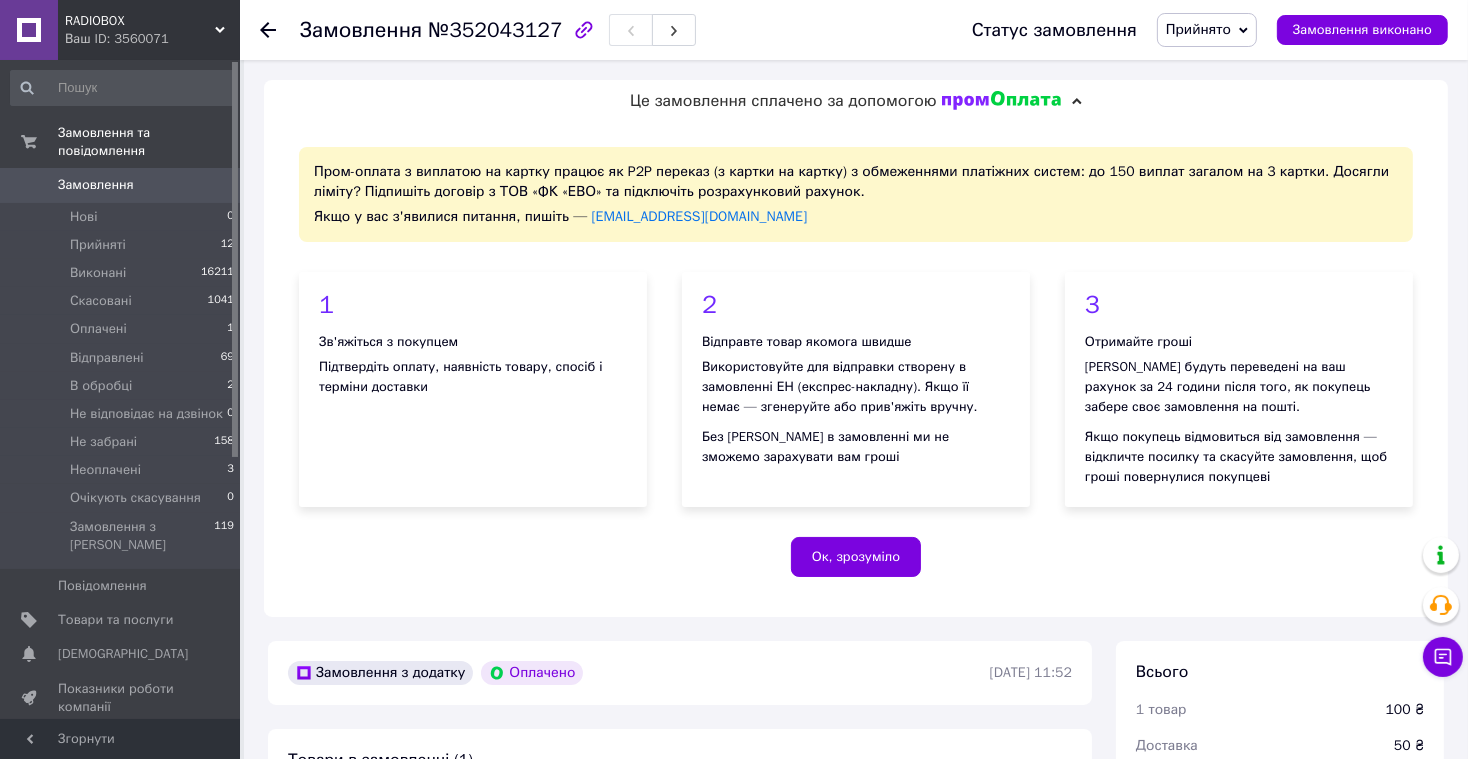 click on "Замовлення" at bounding box center (121, 185) 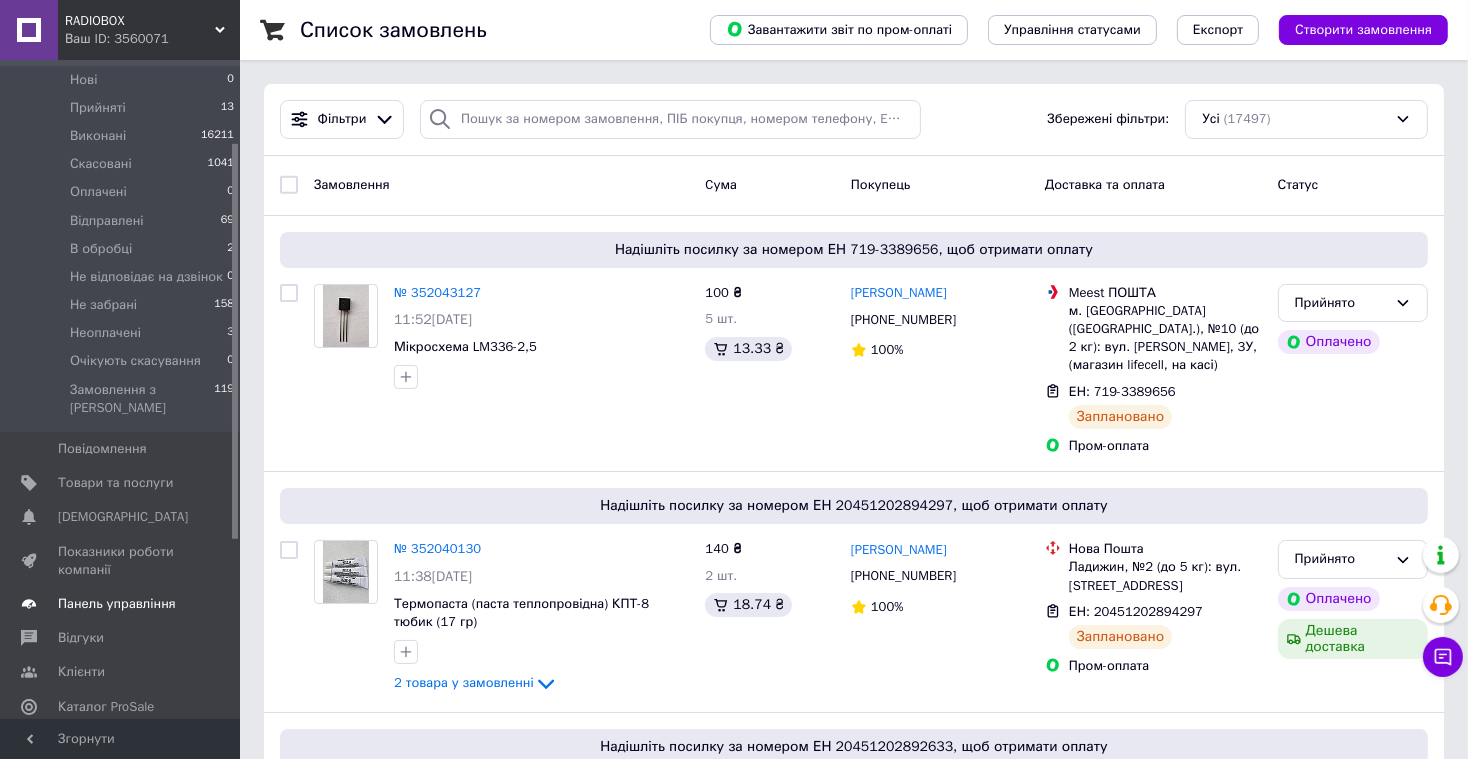 click on "Панель управління" at bounding box center (117, 604) 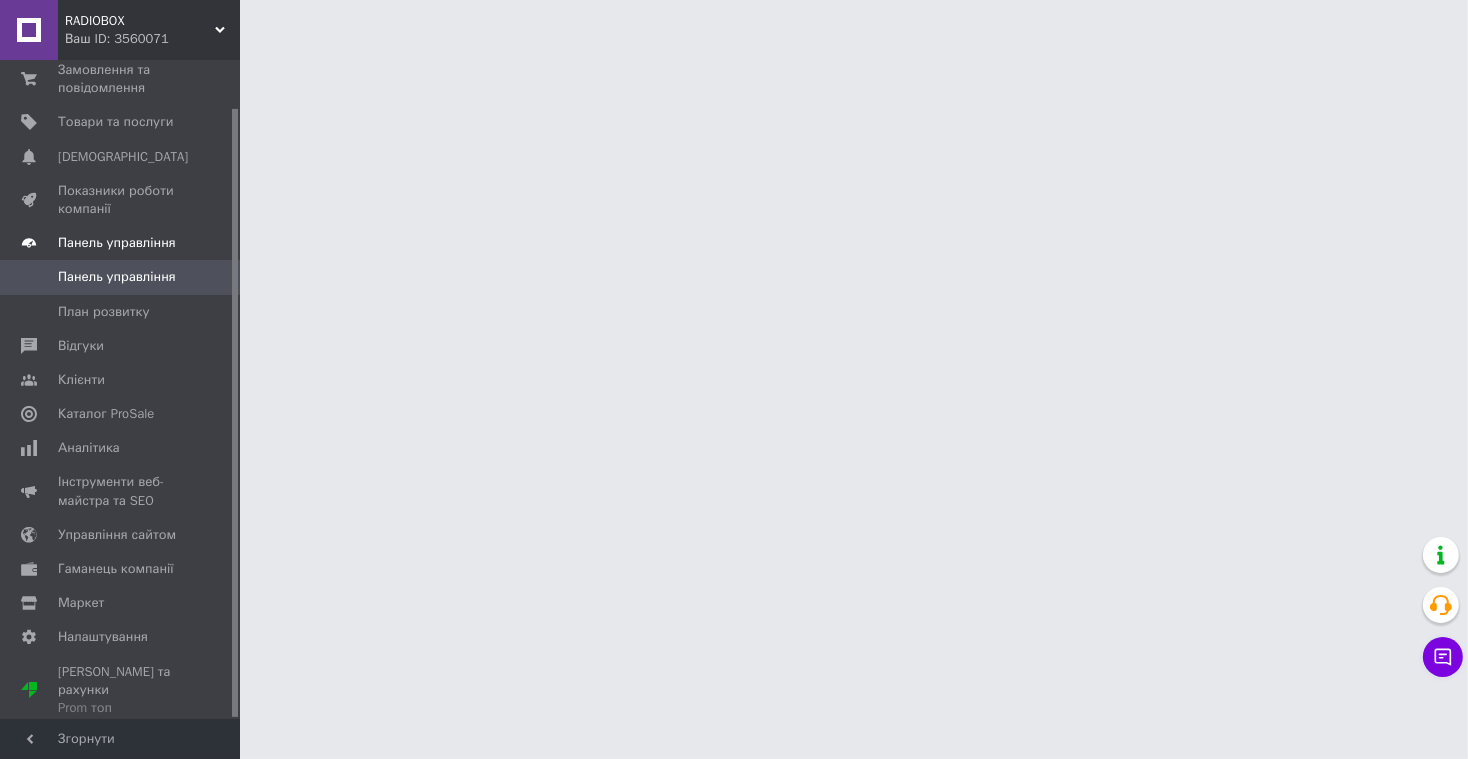 scroll, scrollTop: 50, scrollLeft: 0, axis: vertical 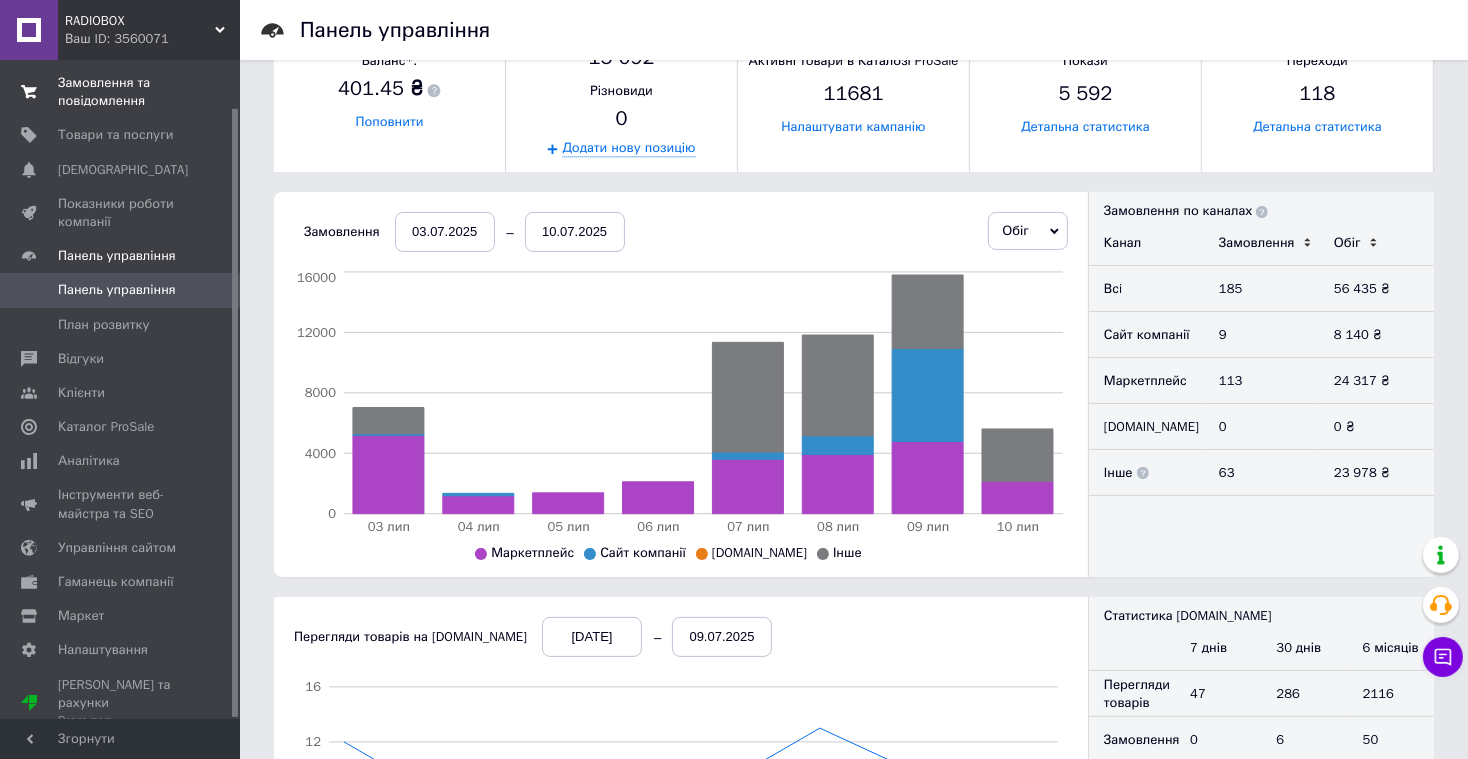 click on "Замовлення та повідомлення" at bounding box center [121, 92] 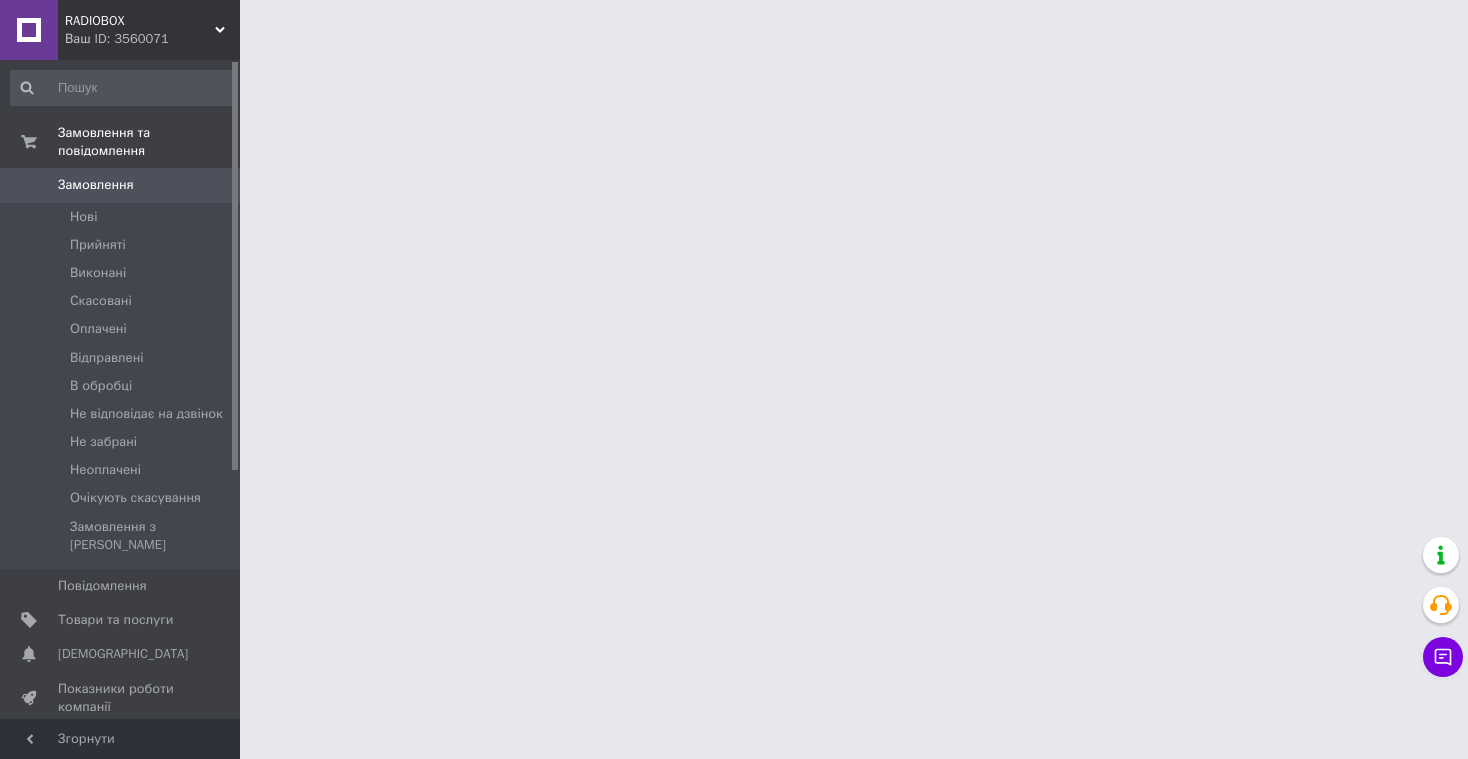 scroll, scrollTop: 0, scrollLeft: 0, axis: both 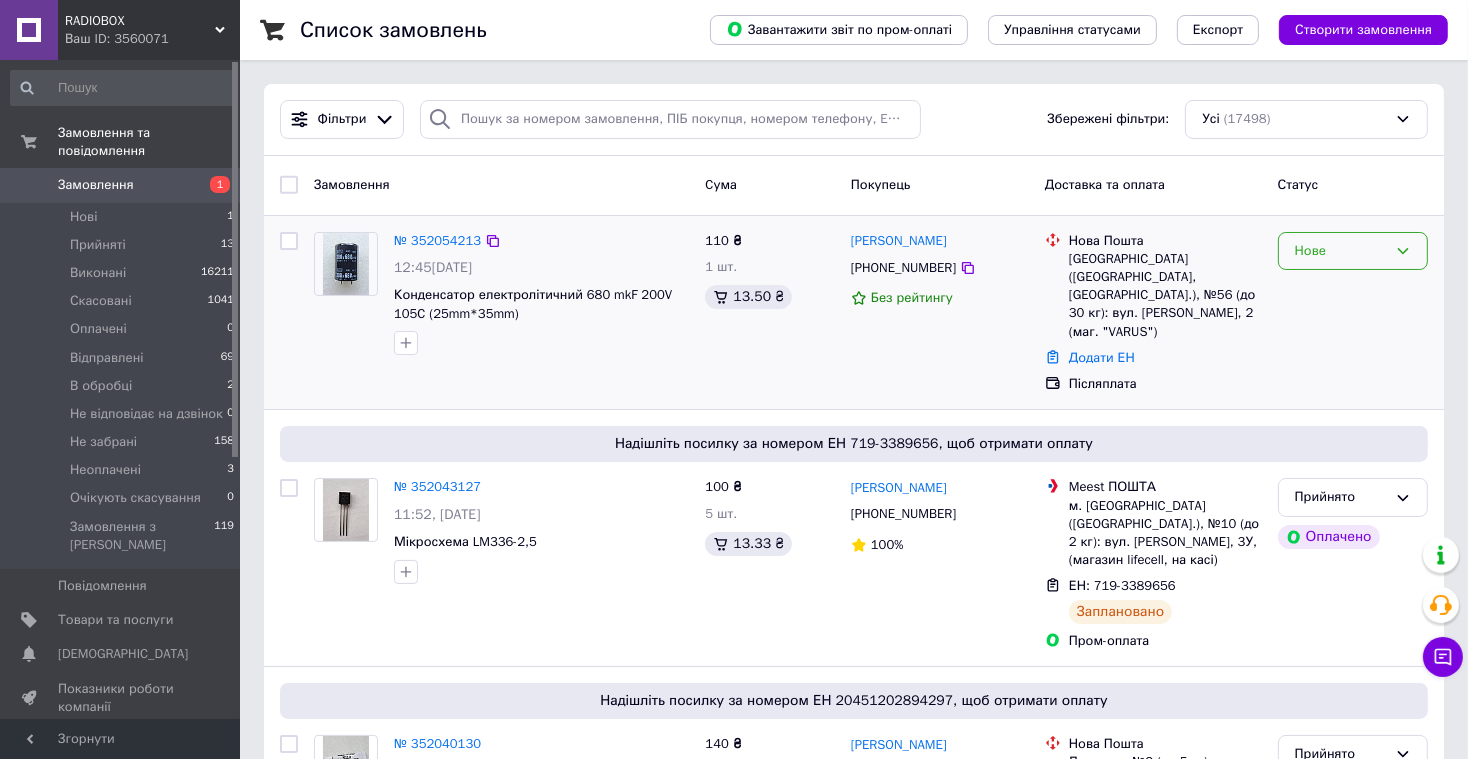 click on "Нове" at bounding box center [1341, 251] 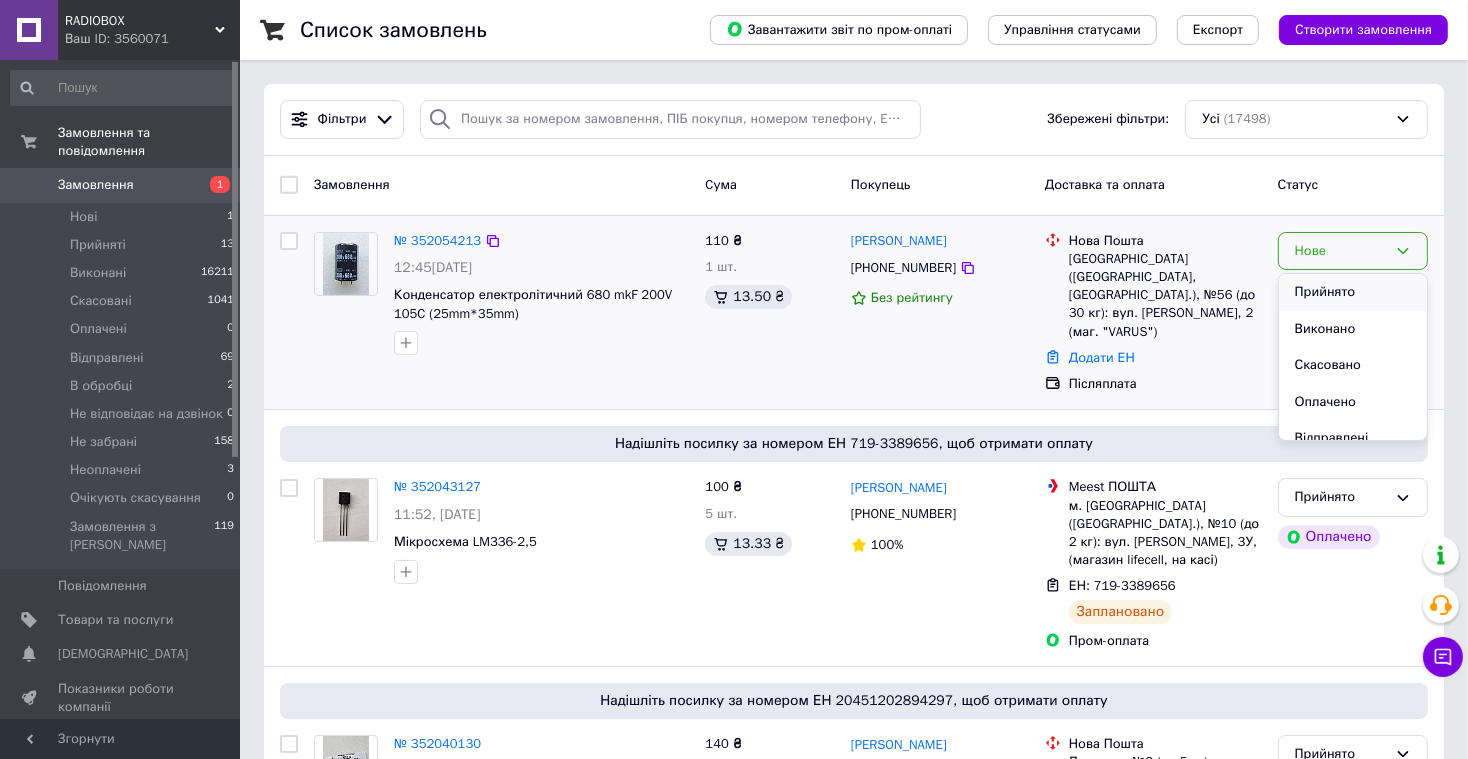 click on "Прийнято" at bounding box center (1353, 292) 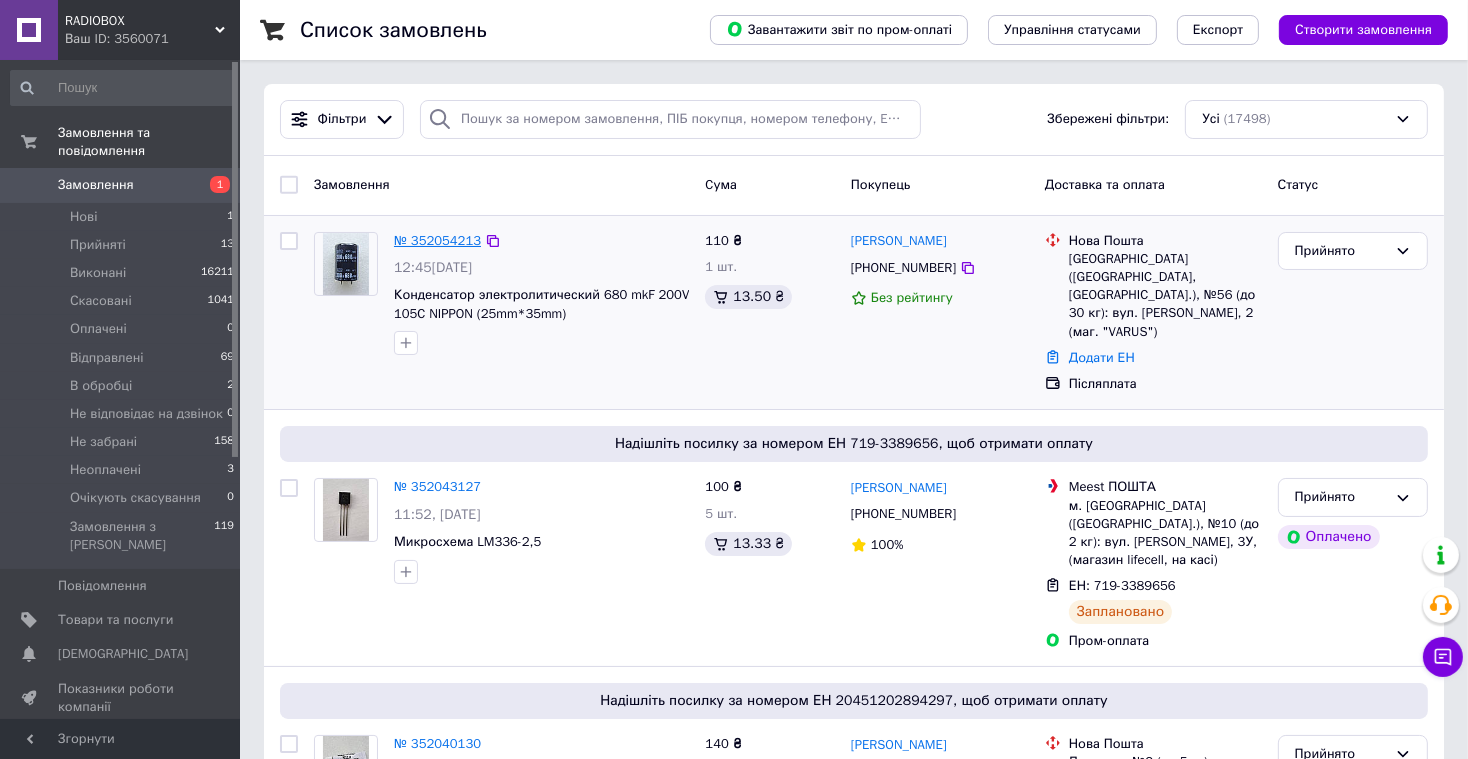 click on "№ 352054213" at bounding box center (437, 240) 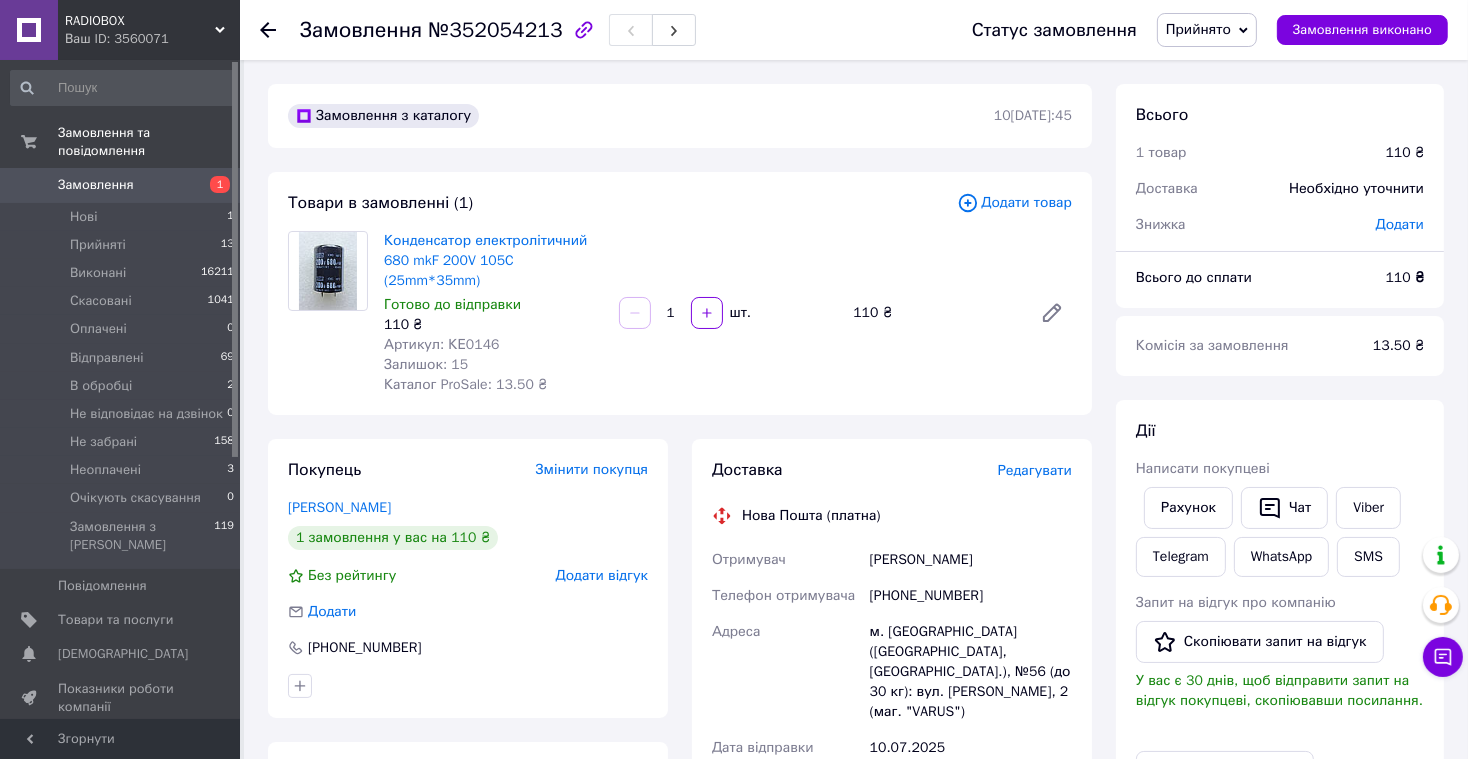 click on "Редагувати" at bounding box center (1035, 470) 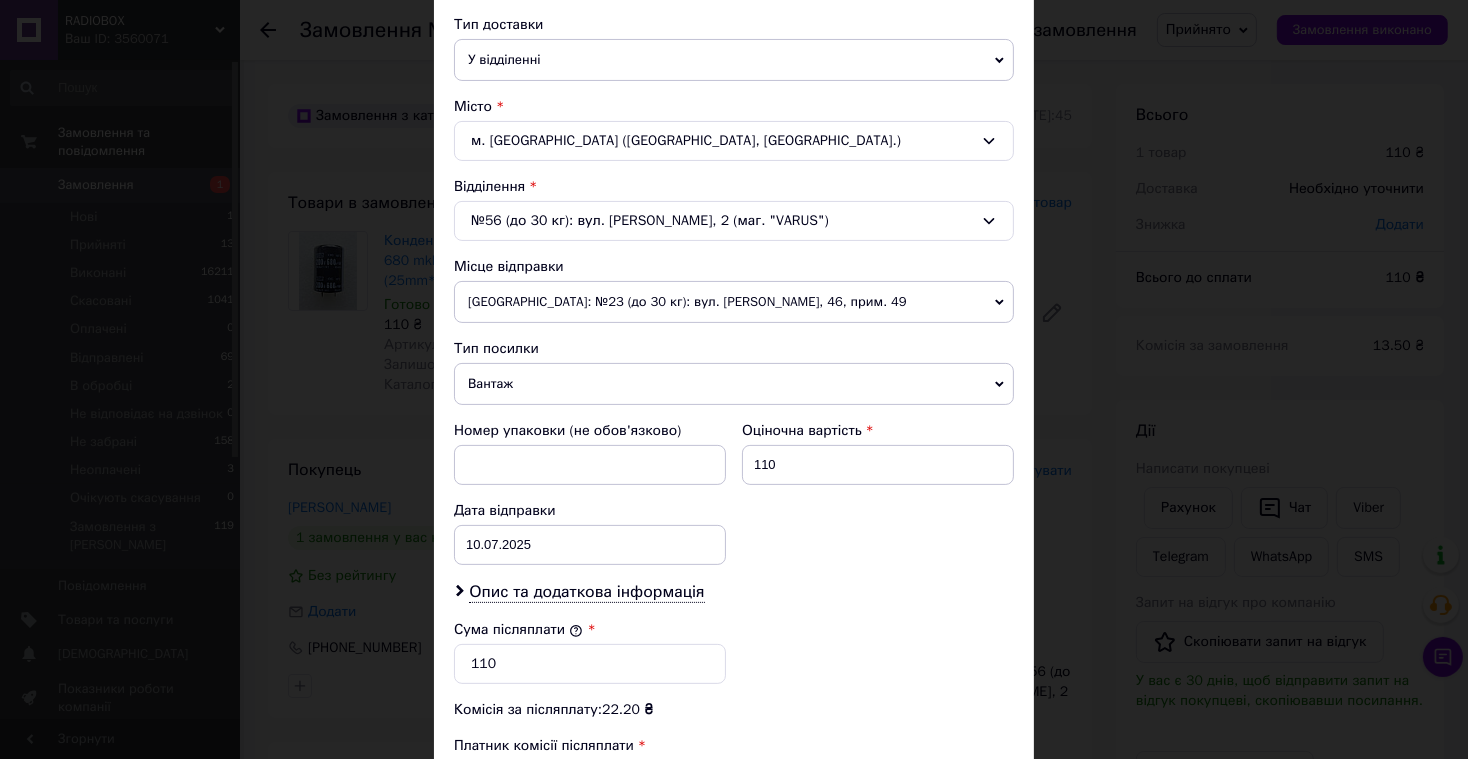 scroll, scrollTop: 463, scrollLeft: 0, axis: vertical 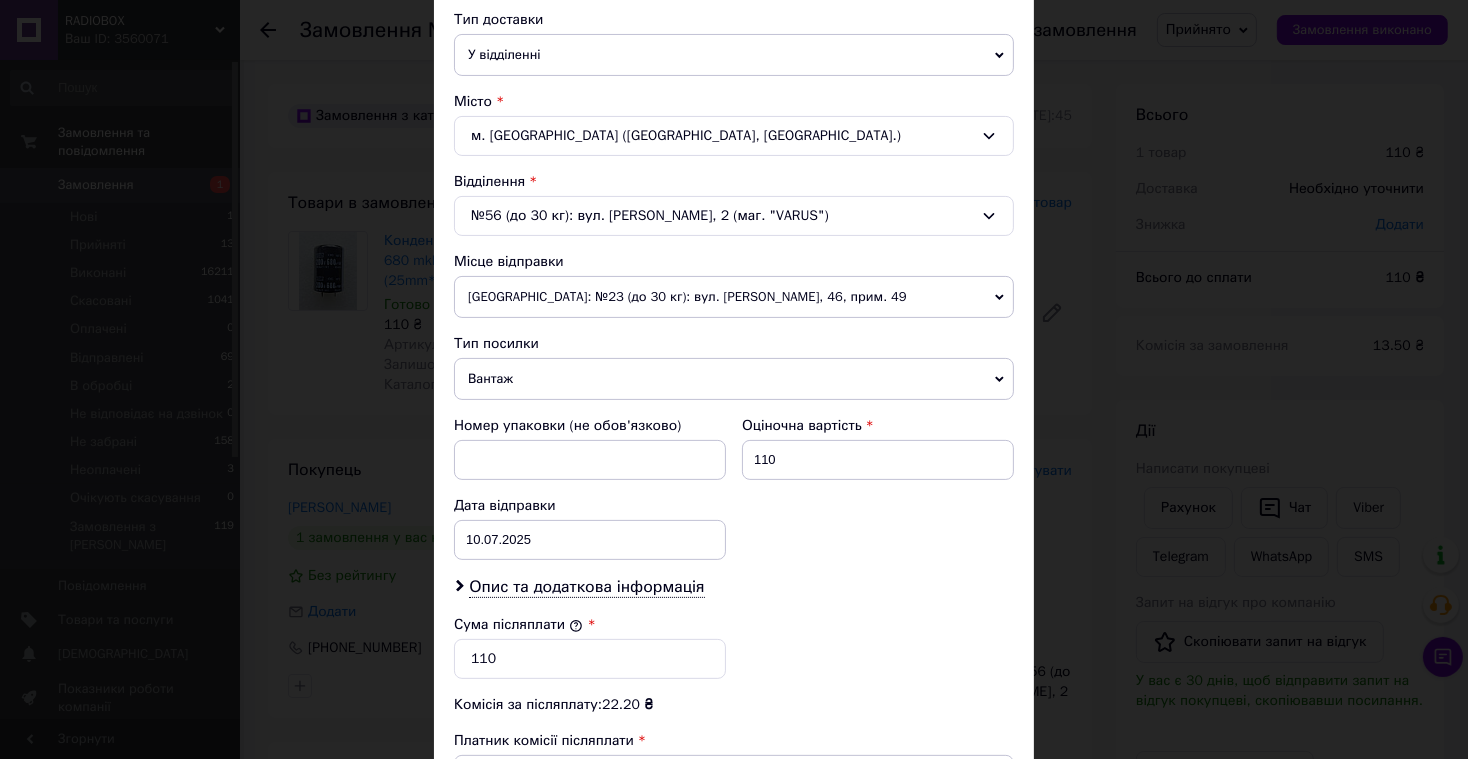 drag, startPoint x: 546, startPoint y: 377, endPoint x: 539, endPoint y: 396, distance: 20.248457 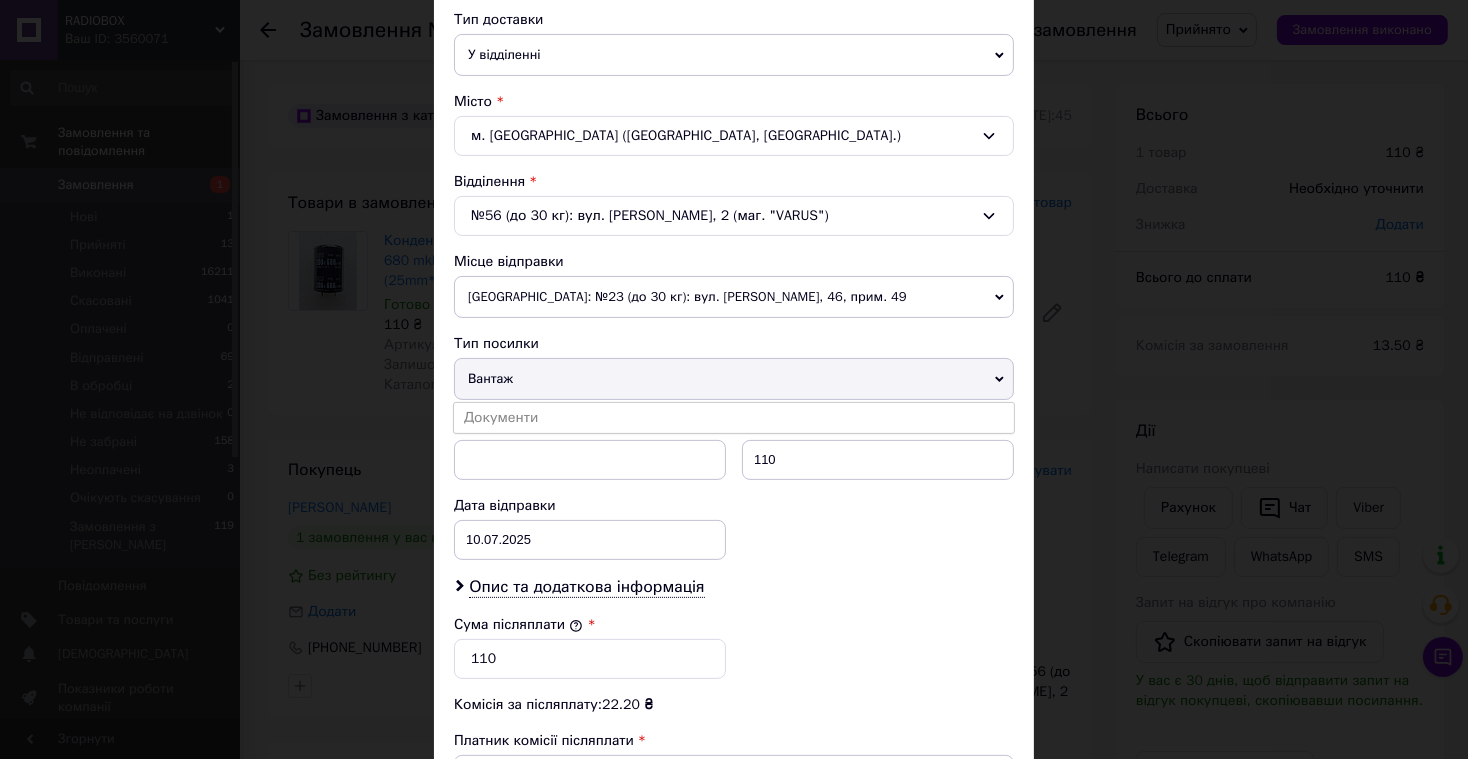 drag, startPoint x: 536, startPoint y: 414, endPoint x: 664, endPoint y: 477, distance: 142.66394 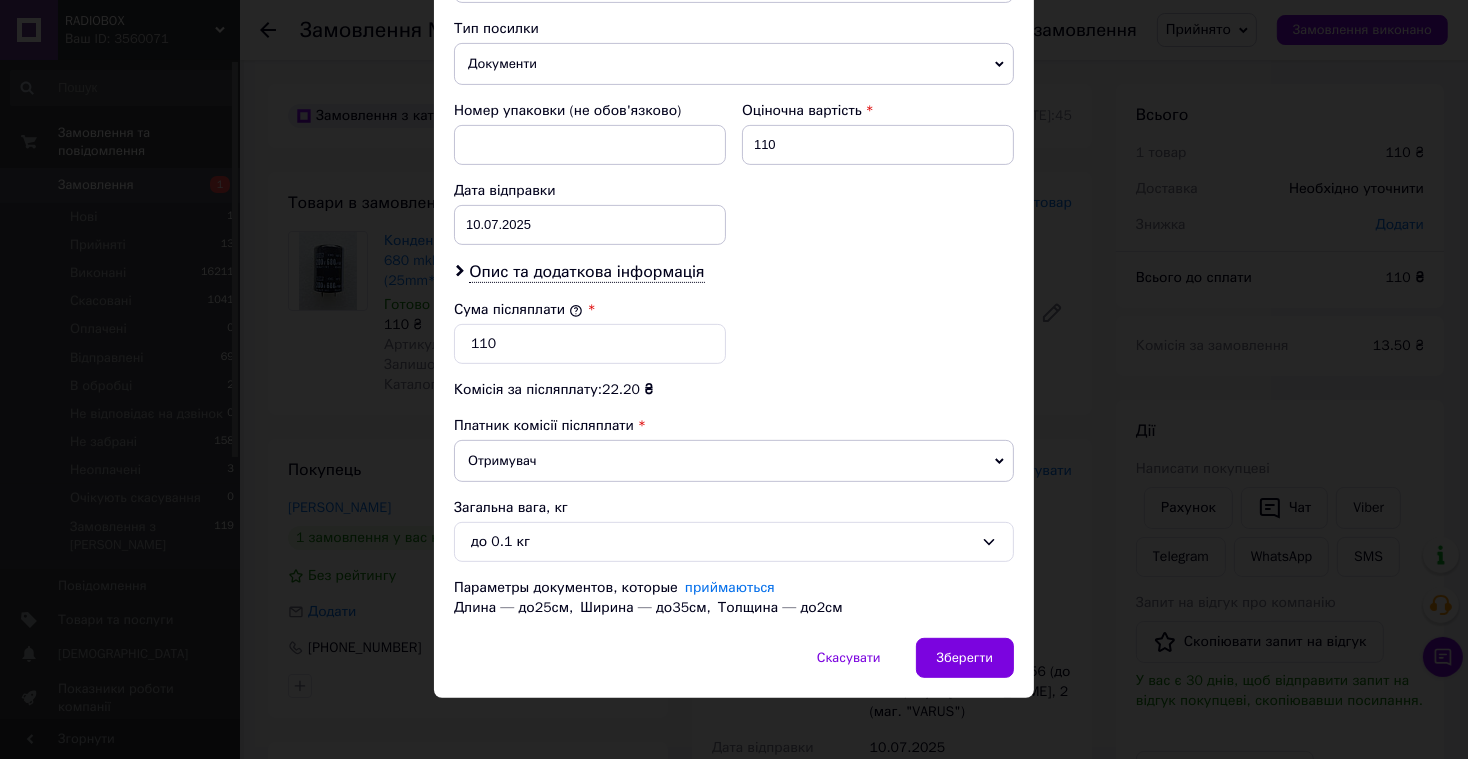 scroll, scrollTop: 784, scrollLeft: 0, axis: vertical 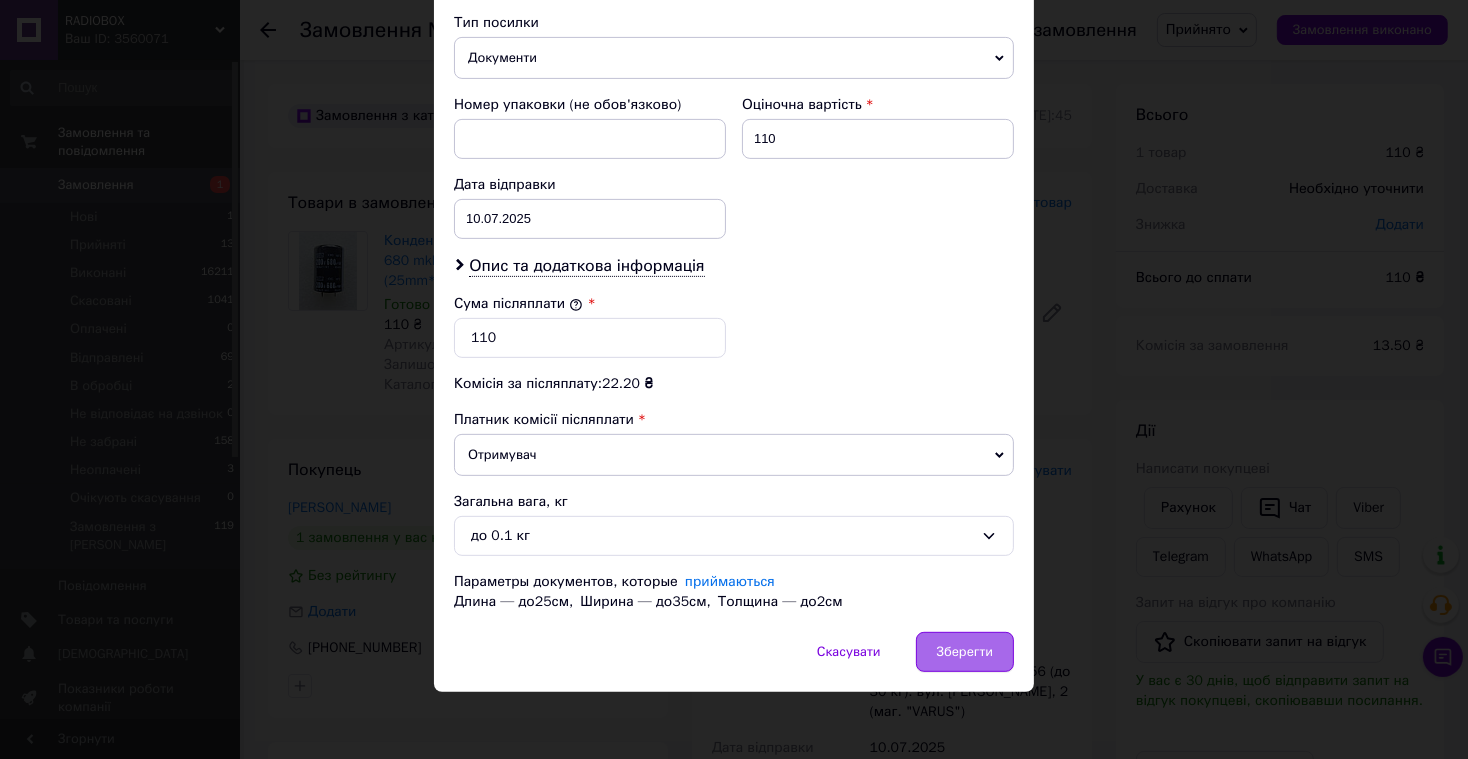 click on "Зберегти" at bounding box center (965, 652) 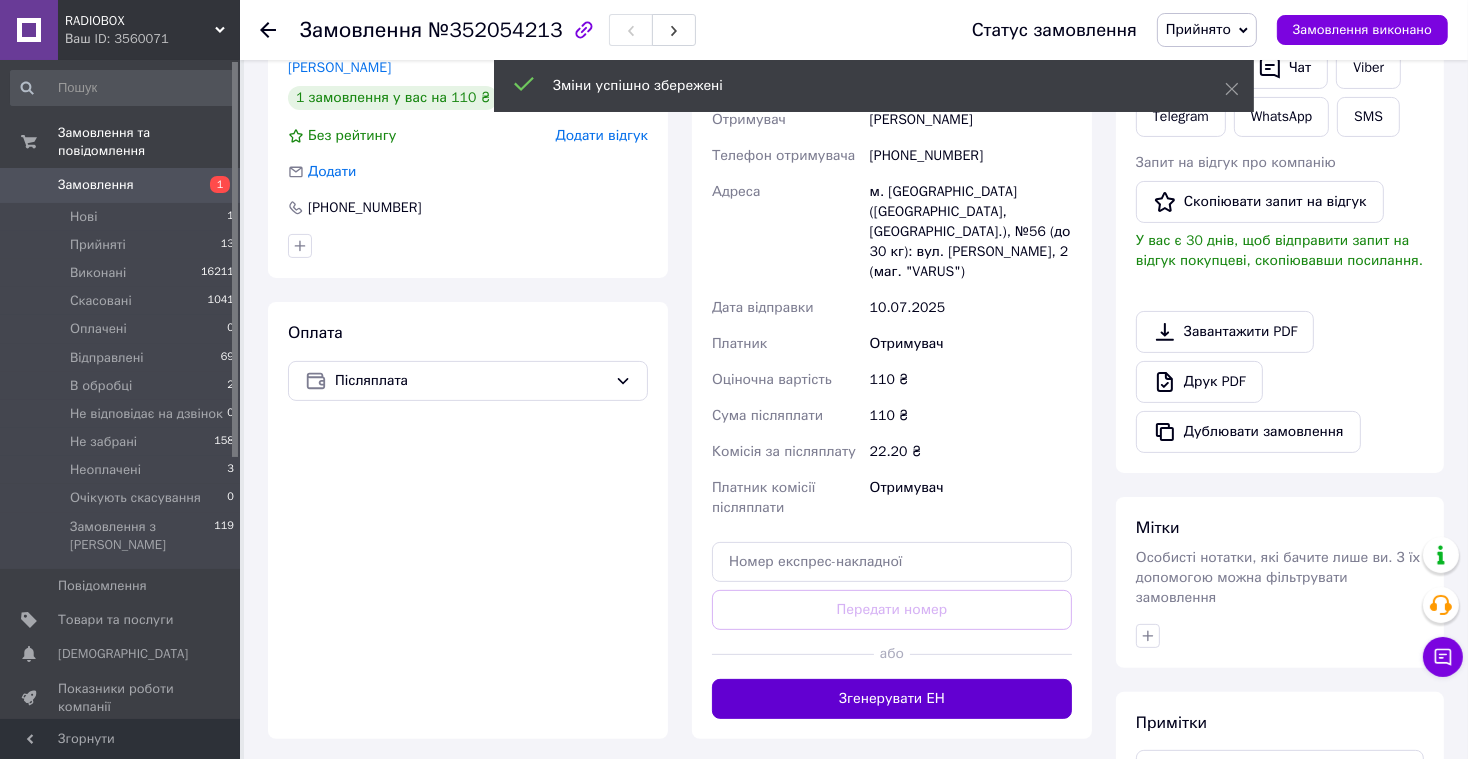 scroll, scrollTop: 446, scrollLeft: 0, axis: vertical 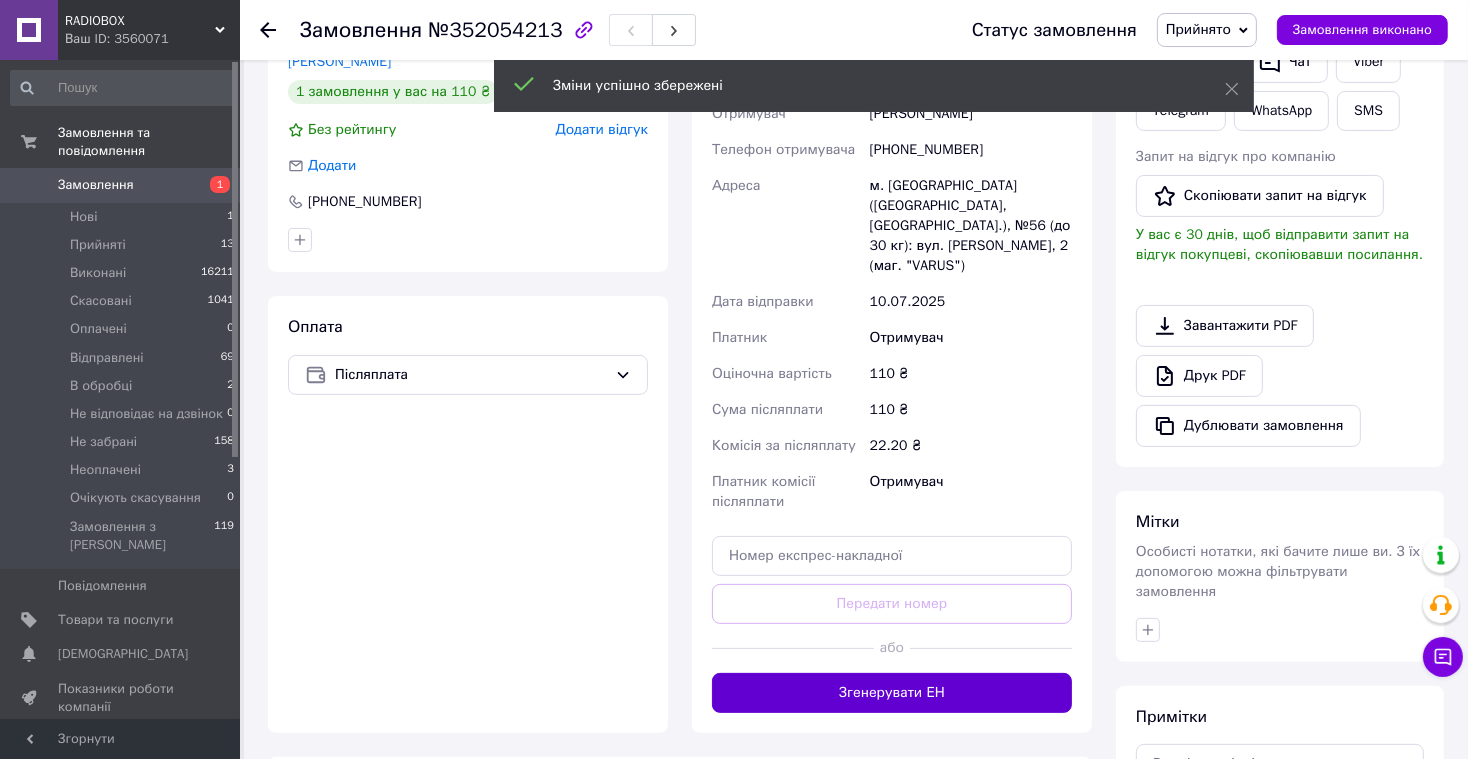 click on "Згенерувати ЕН" at bounding box center [892, 693] 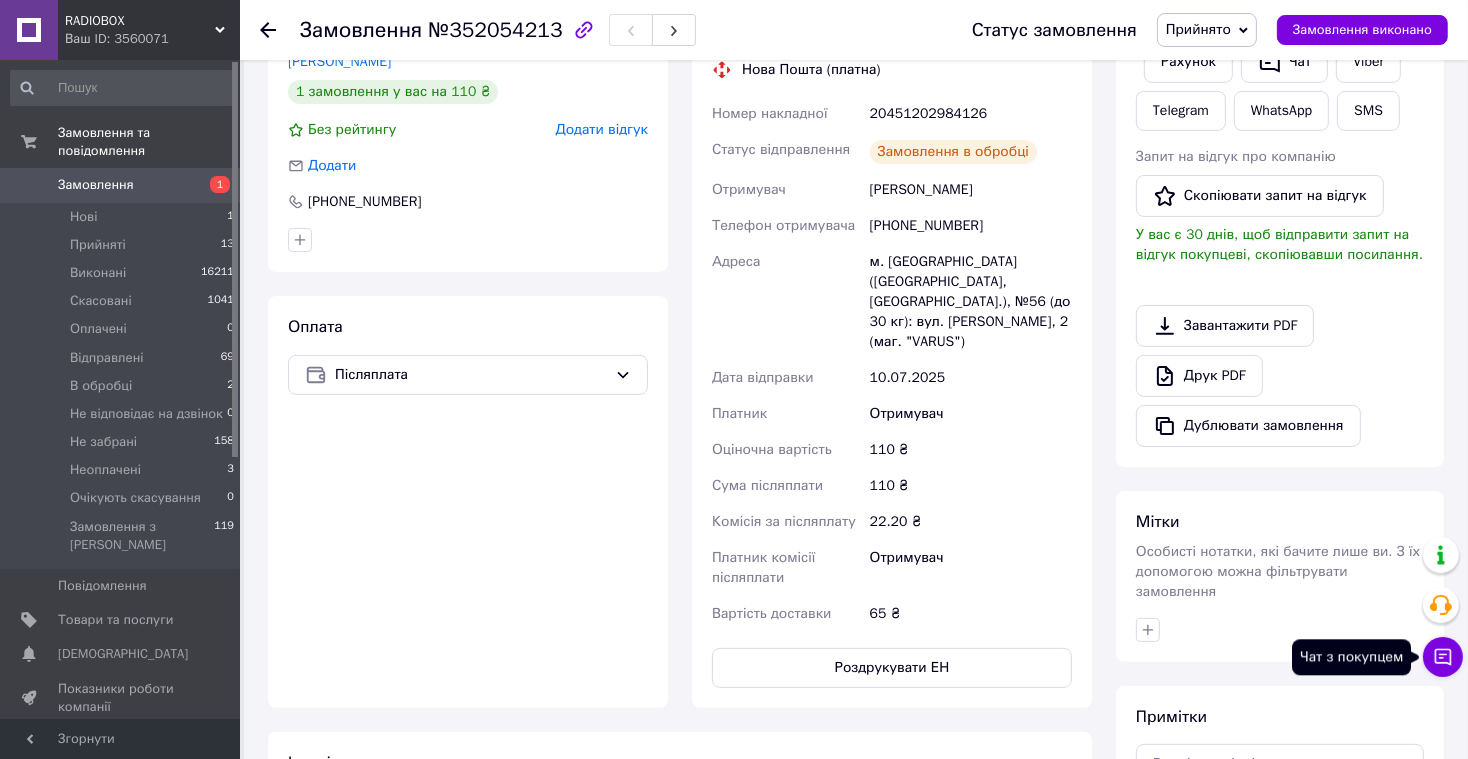 click 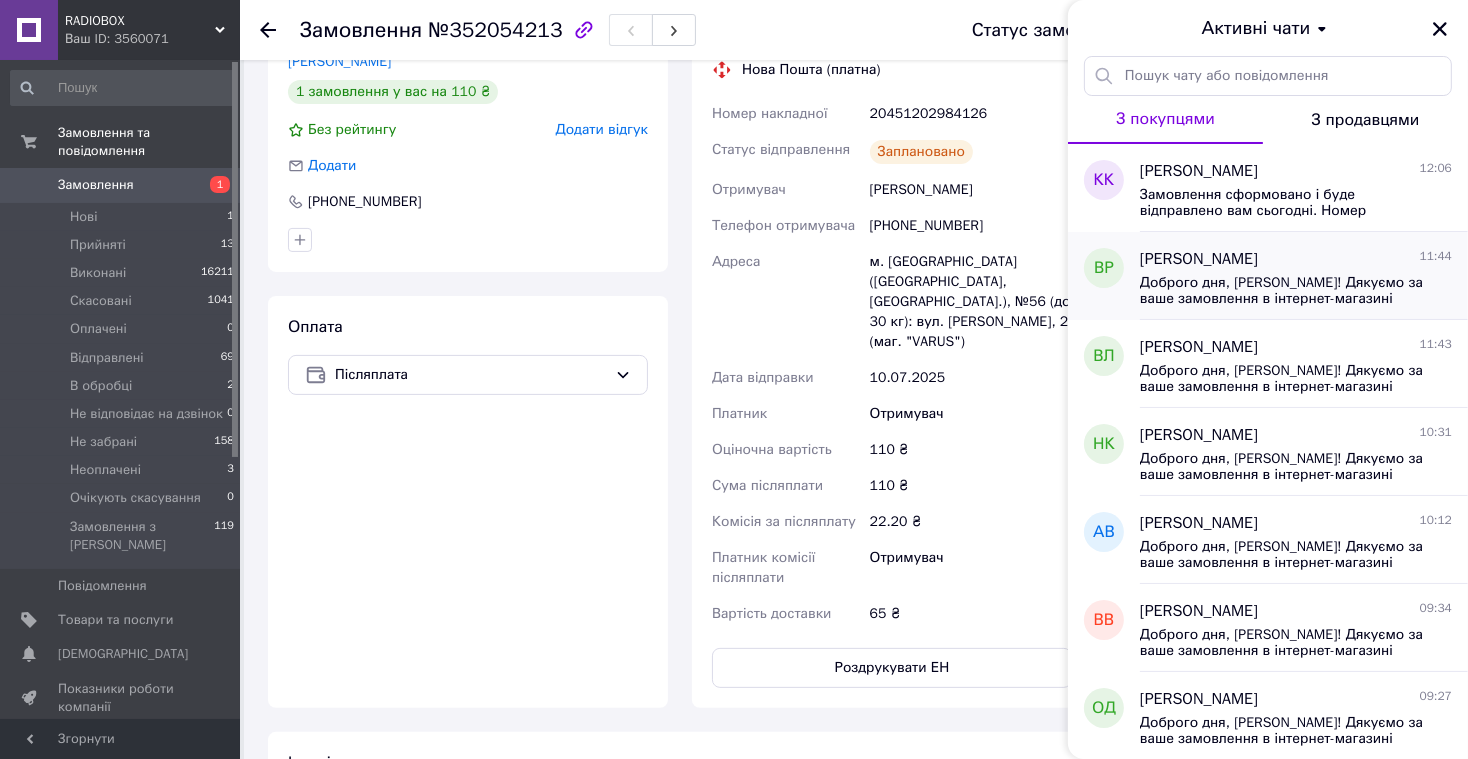 click on "Доброго дня, [PERSON_NAME]!
Дякуємо за ваше замовлення в інтернет-магазині [URL][DOMAIN_NAME]
Замовлення сформовано і буде відправлено вам сьогодні.
Номер накладної
20451202894297
Очікуйте доставку.
Якщо ви маєте будь-які запитання, будь ласка, зв'яжіться з нами за номерами:
[PHONE_NUMBER] (технічний спеціаліст)
або
[PHONE_NUMBER] (організаційні питання).
З повагою, адміністратор [PERSON_NAME]!" at bounding box center [1282, 291] 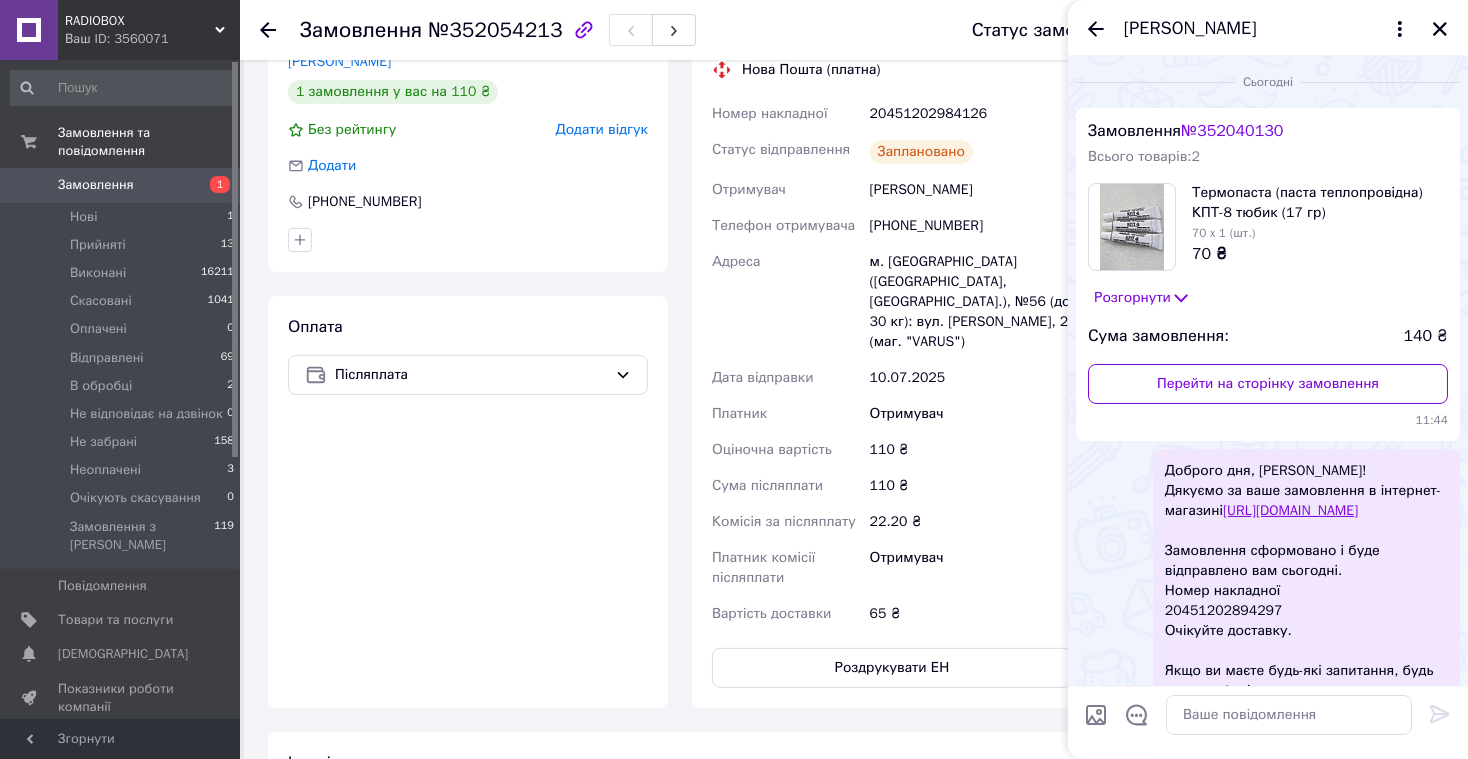 scroll, scrollTop: 279, scrollLeft: 0, axis: vertical 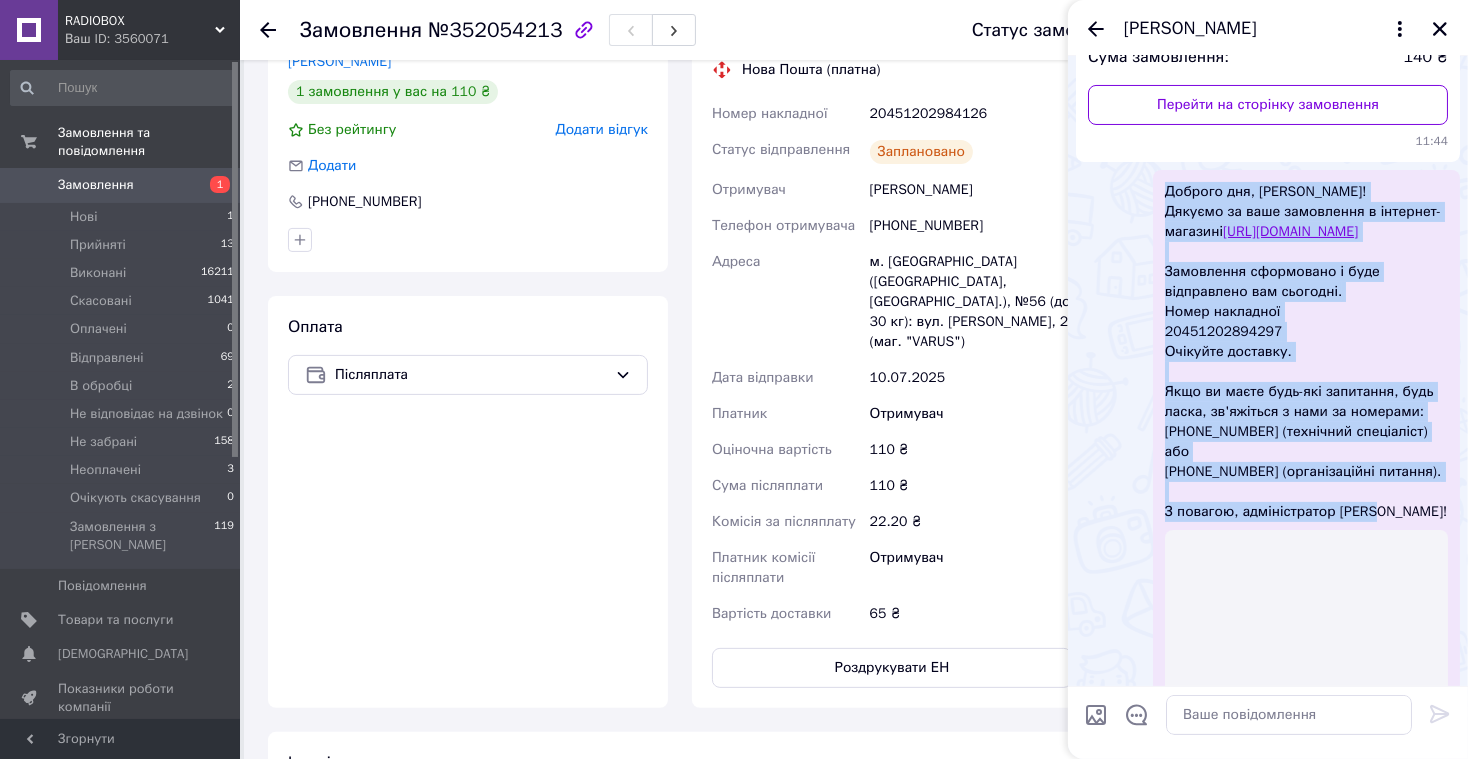 drag, startPoint x: 1168, startPoint y: 191, endPoint x: 1388, endPoint y: 525, distance: 399.945 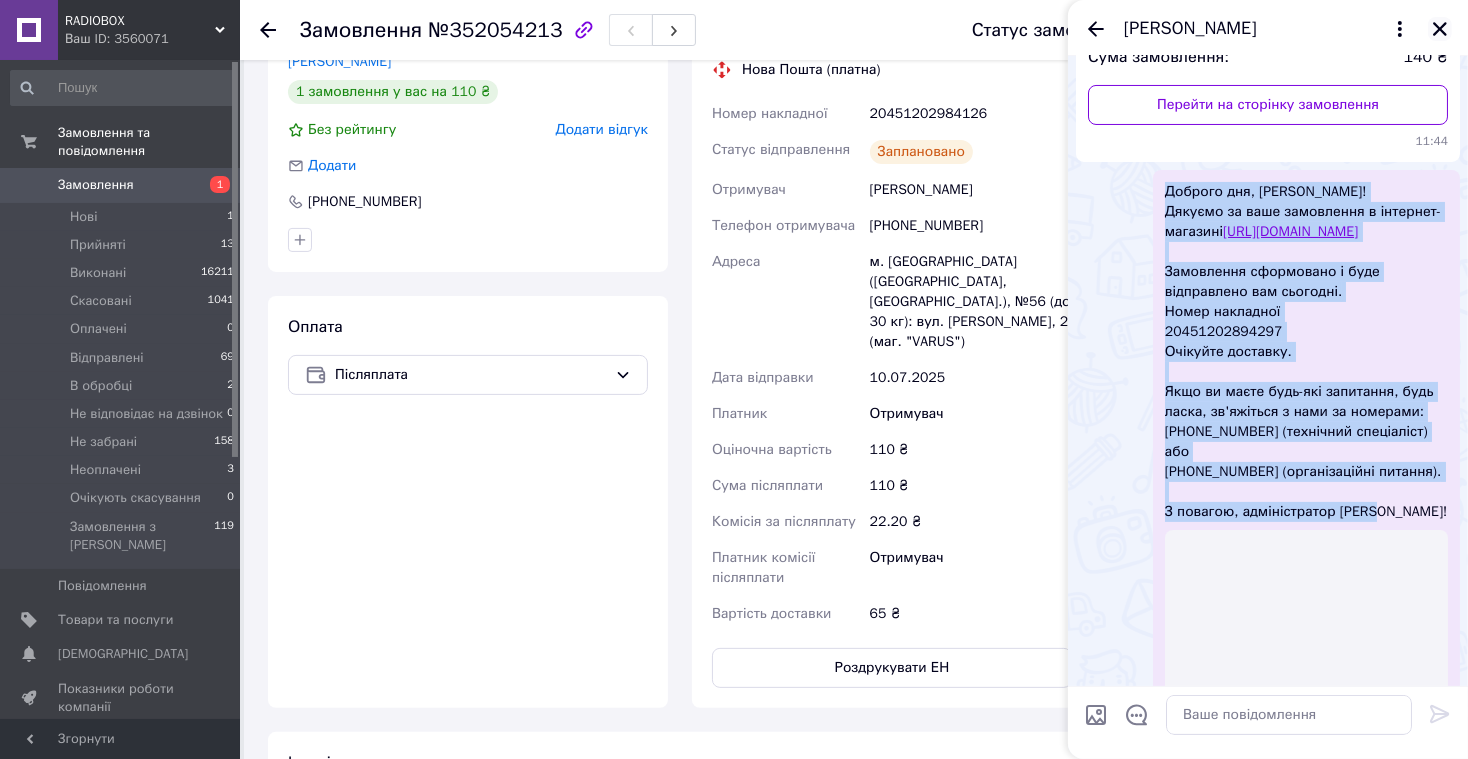 click 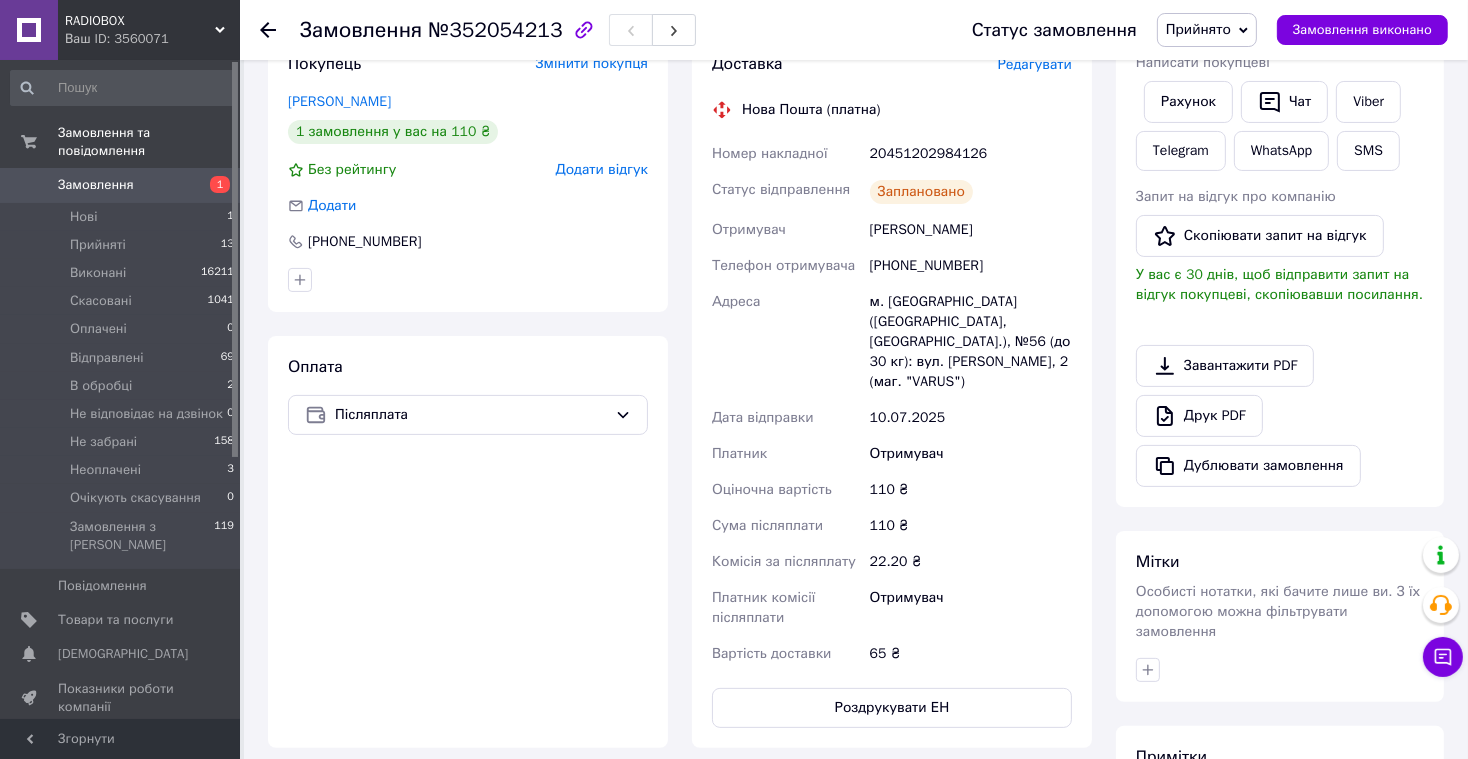 scroll, scrollTop: 353, scrollLeft: 0, axis: vertical 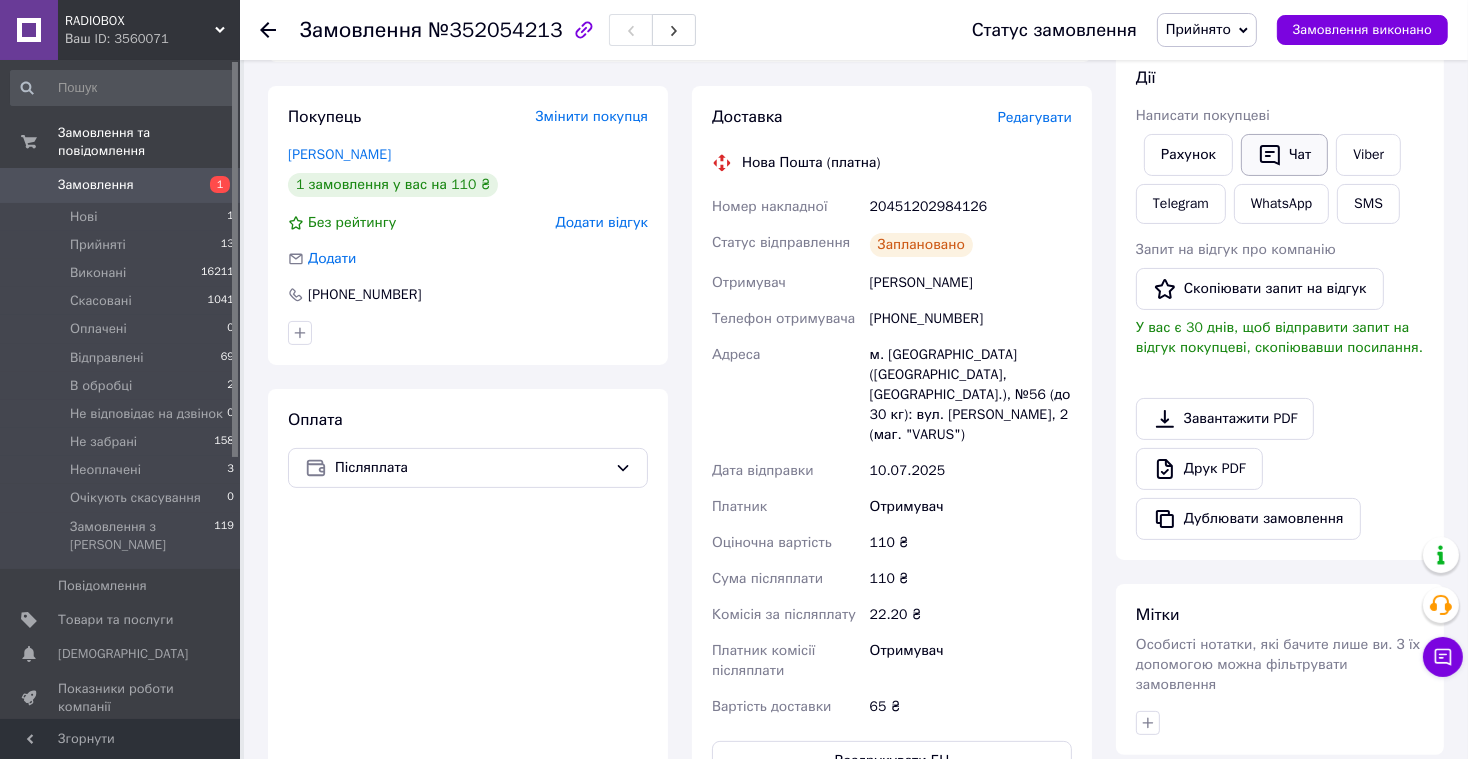 click on "Чат" at bounding box center [1284, 155] 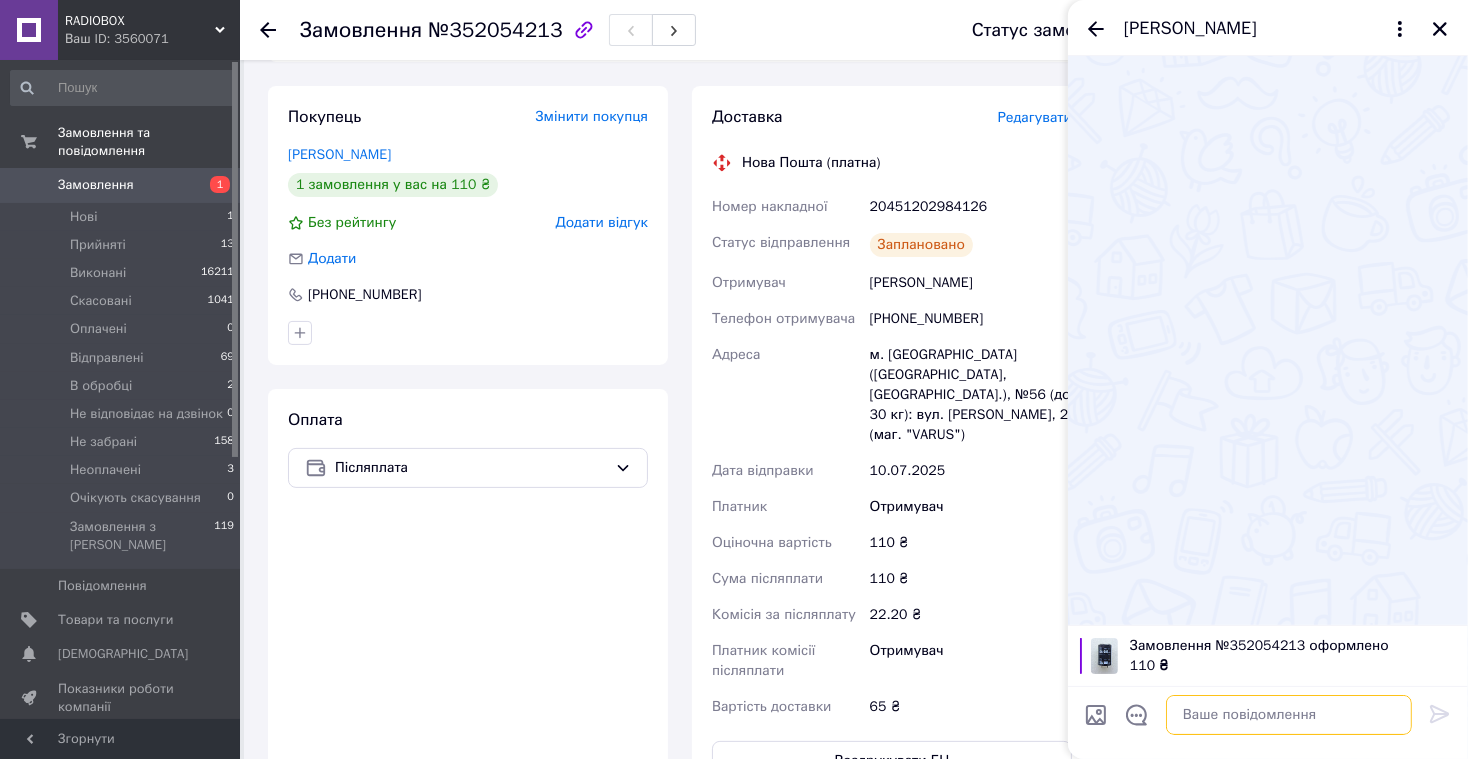 click at bounding box center [1289, 715] 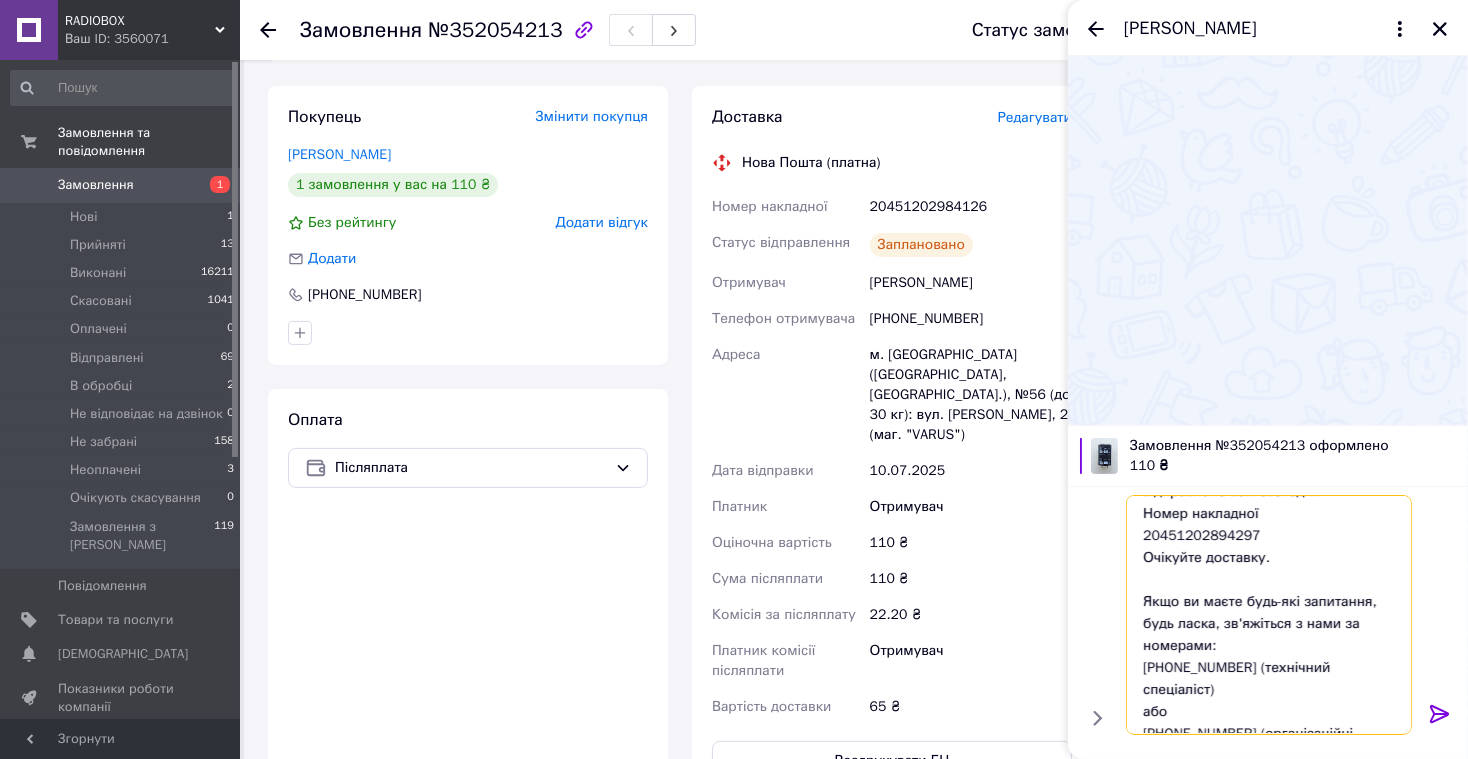 scroll, scrollTop: 0, scrollLeft: 0, axis: both 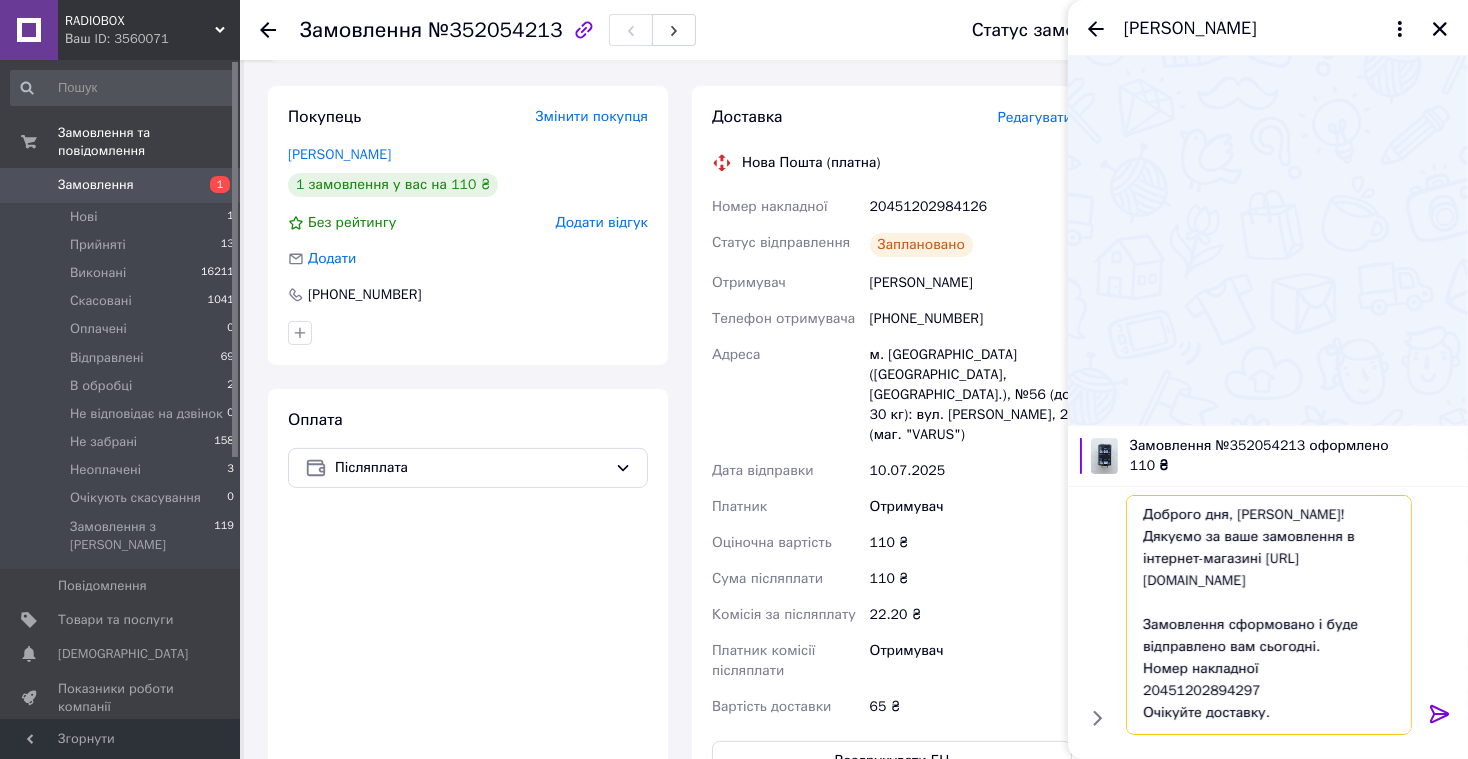 click on "Доброго дня, [PERSON_NAME]!
Дякуємо за ваше замовлення в інтернет-магазині [URL][DOMAIN_NAME]
Замовлення сформовано і буде відправлено вам сьогодні.
Номер накладної
20451202894297
Очікуйте доставку.
Якщо ви маєте будь-які запитання, будь ласка, зв'яжіться з нами за номерами:
[PHONE_NUMBER] (технічний спеціаліст)
або
[PHONE_NUMBER] (організаційні питання).
З повагою, адміністратор [PERSON_NAME]!" at bounding box center (1269, 615) 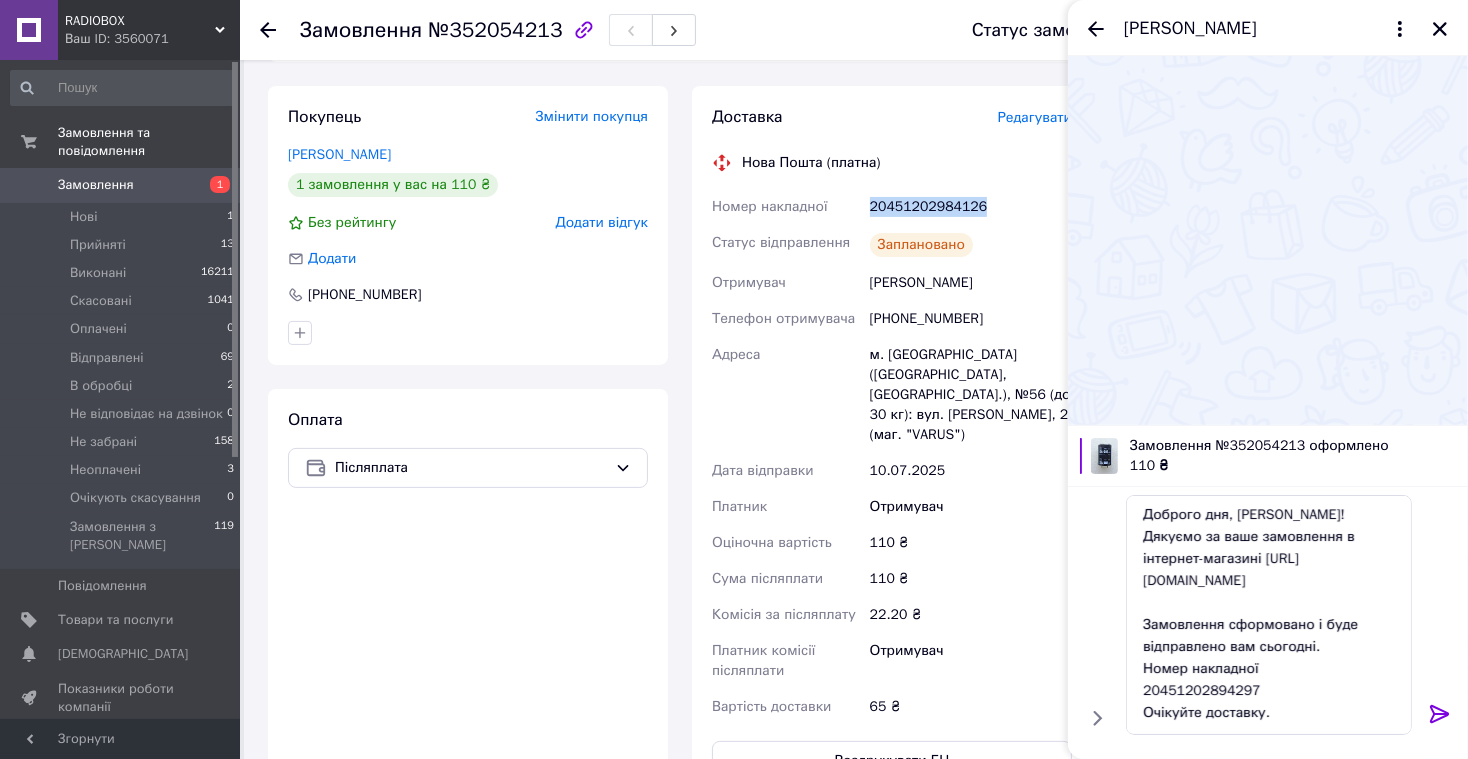 drag, startPoint x: 873, startPoint y: 210, endPoint x: 1009, endPoint y: 208, distance: 136.01471 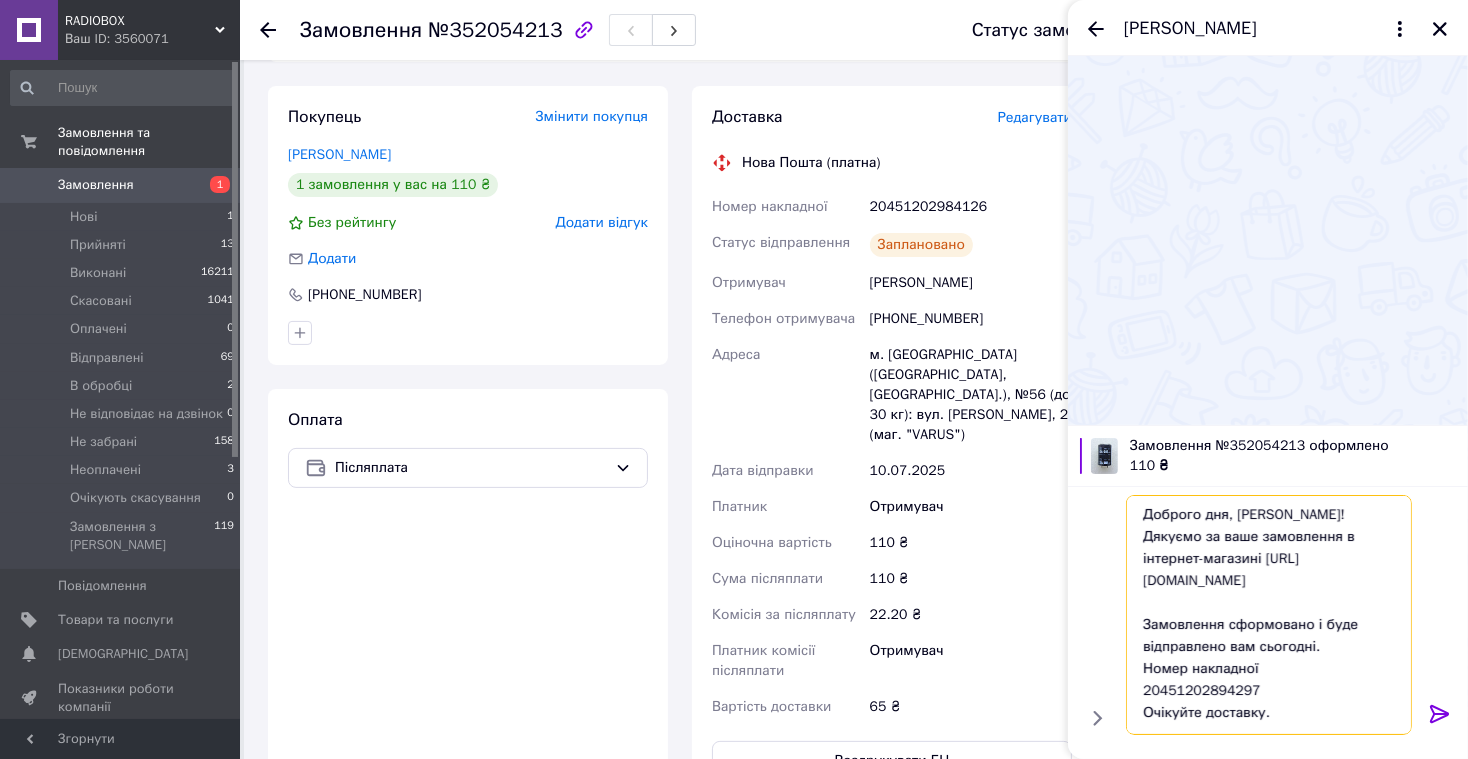 drag, startPoint x: 1138, startPoint y: 690, endPoint x: 1282, endPoint y: 691, distance: 144.00348 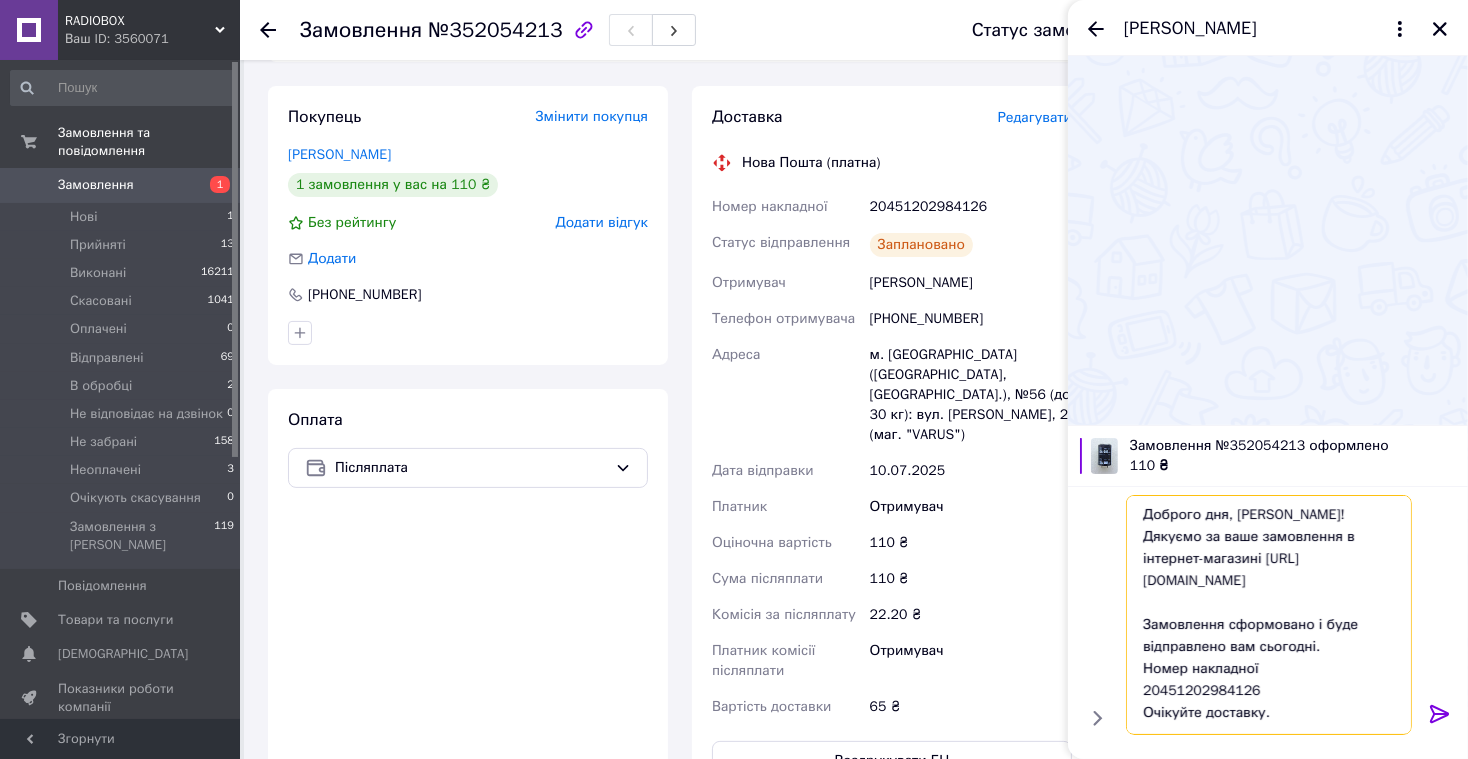 type on "Доброго дня, Олександр!
Дякуємо за ваше замовлення в інтернет-магазині https://radiobox.com.ua
Замовлення сформовано і буде відправлено вам сьогодні.
Номер накладної
20451202984126
Очікуйте доставку.
Якщо ви маєте будь-які запитання, будь ласка, зв'яжіться з нами за номерами:
+38067 295 37 66 (технічний спеціаліст)
або
+38067 789 30 35 (організаційні питання).
З повагою, адміністратор Інна!" 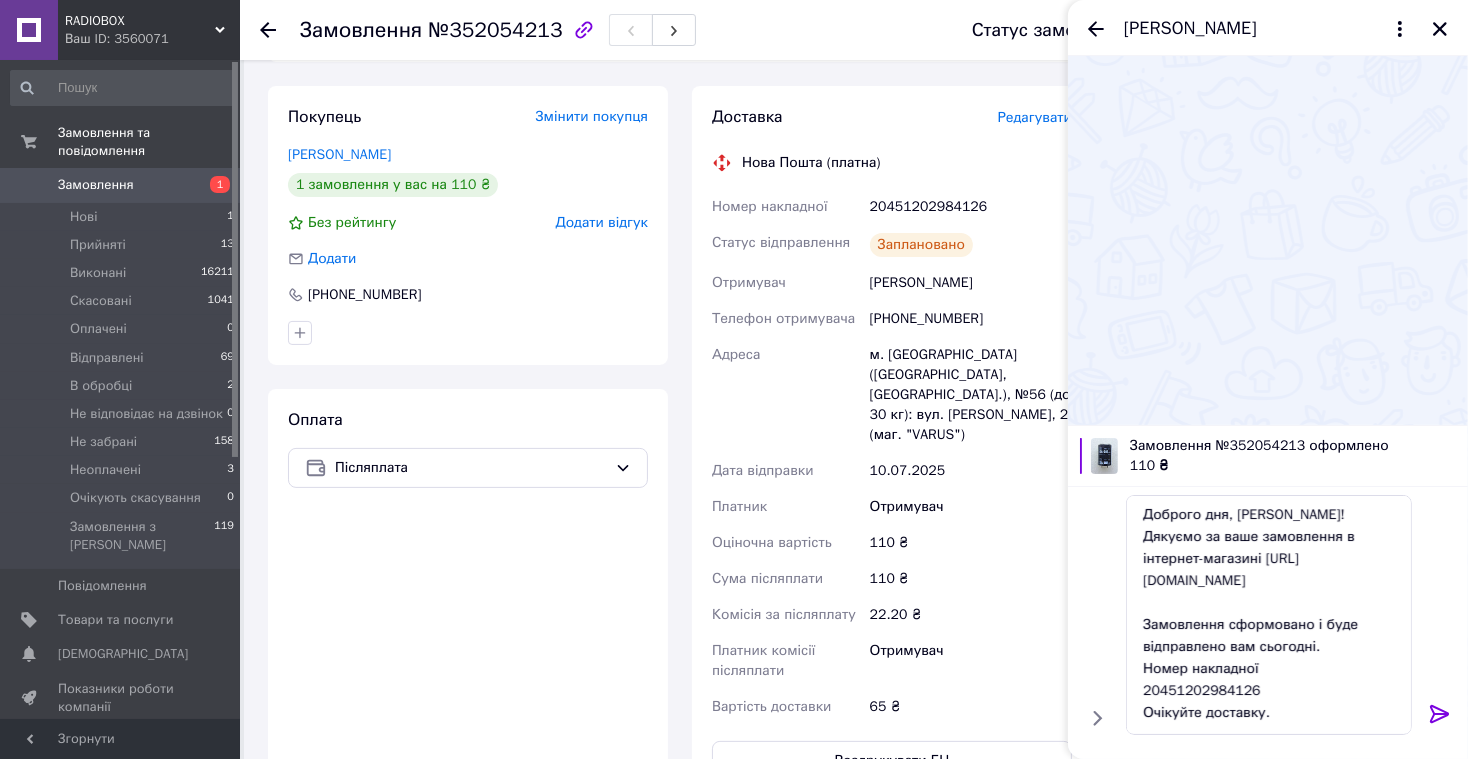 click 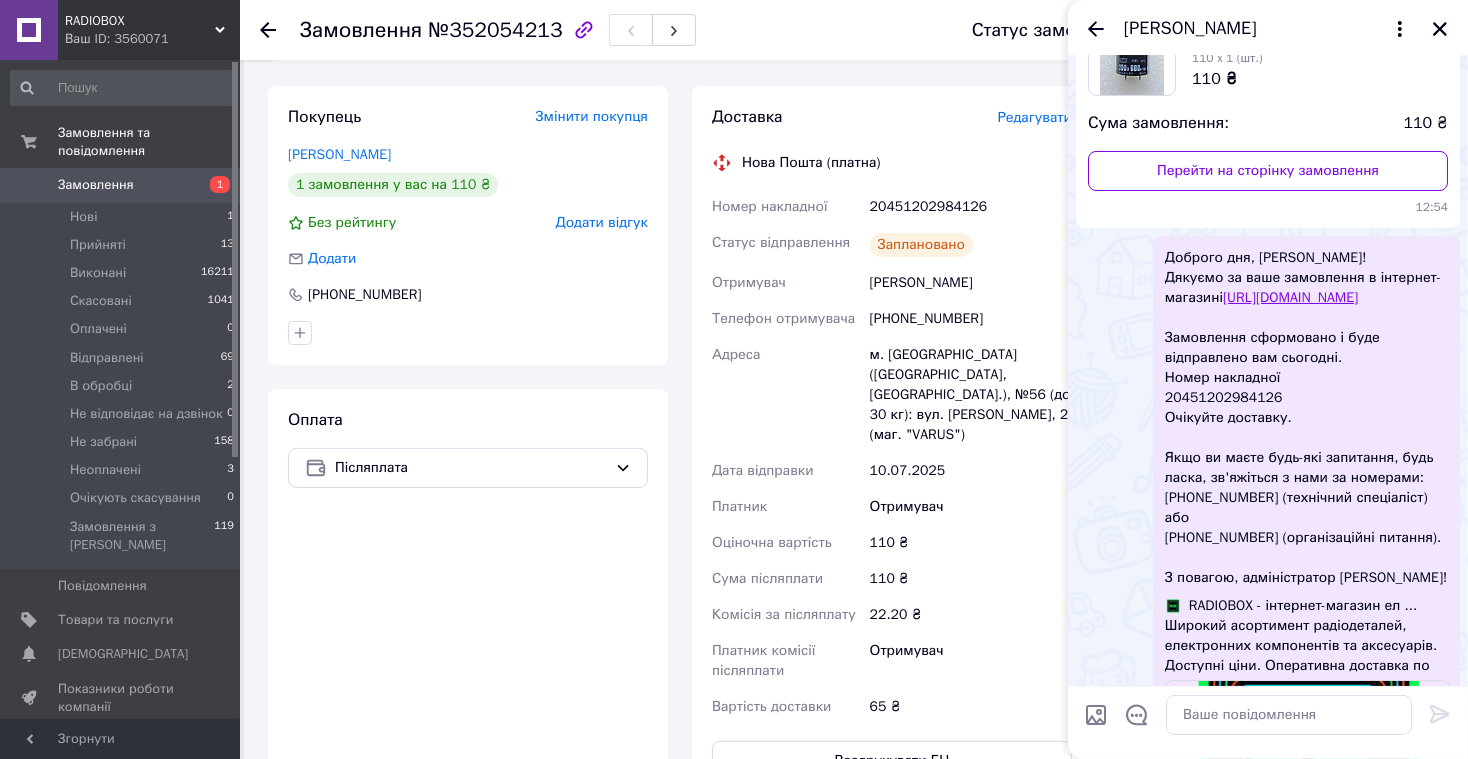 scroll, scrollTop: 185, scrollLeft: 0, axis: vertical 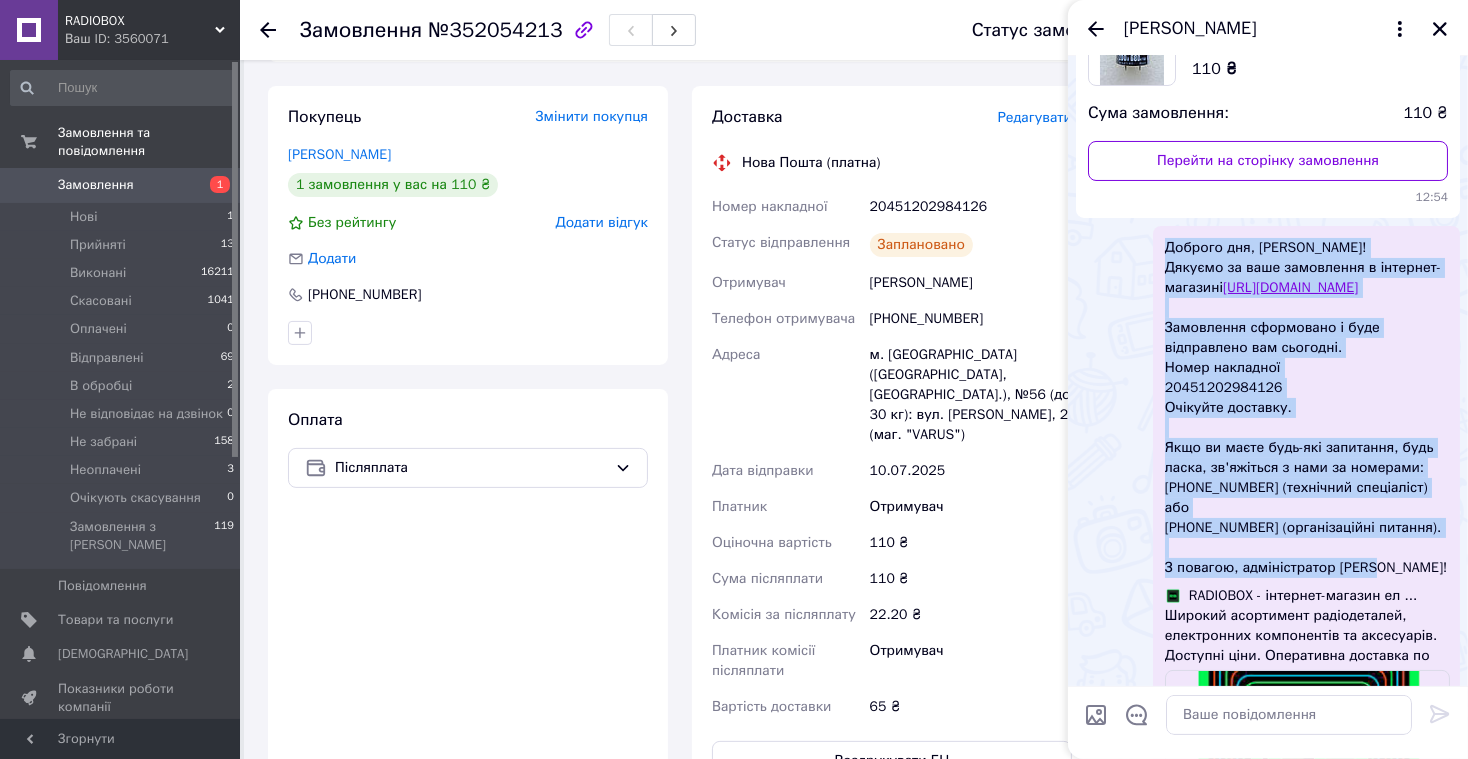 drag, startPoint x: 1167, startPoint y: 247, endPoint x: 1380, endPoint y: 582, distance: 396.9811 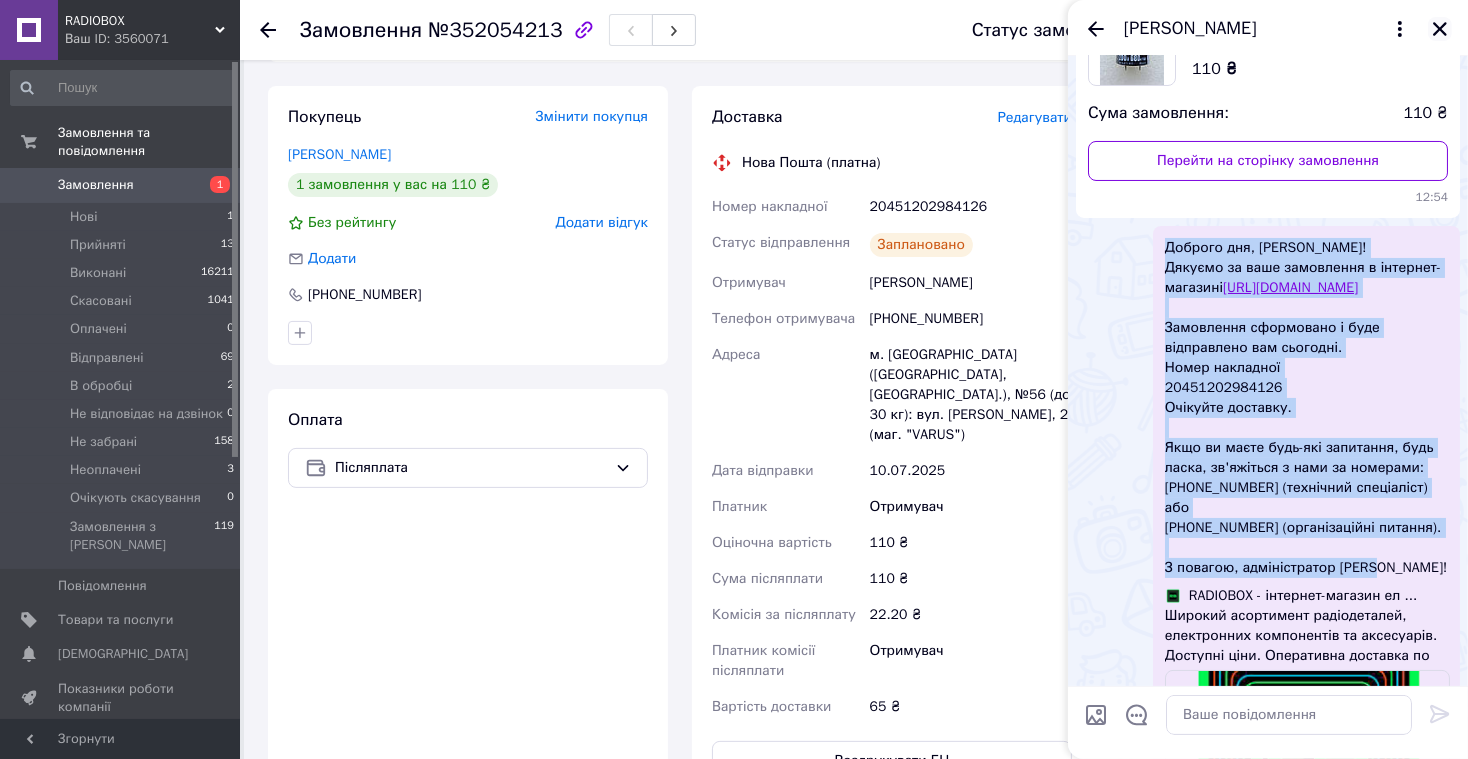 click 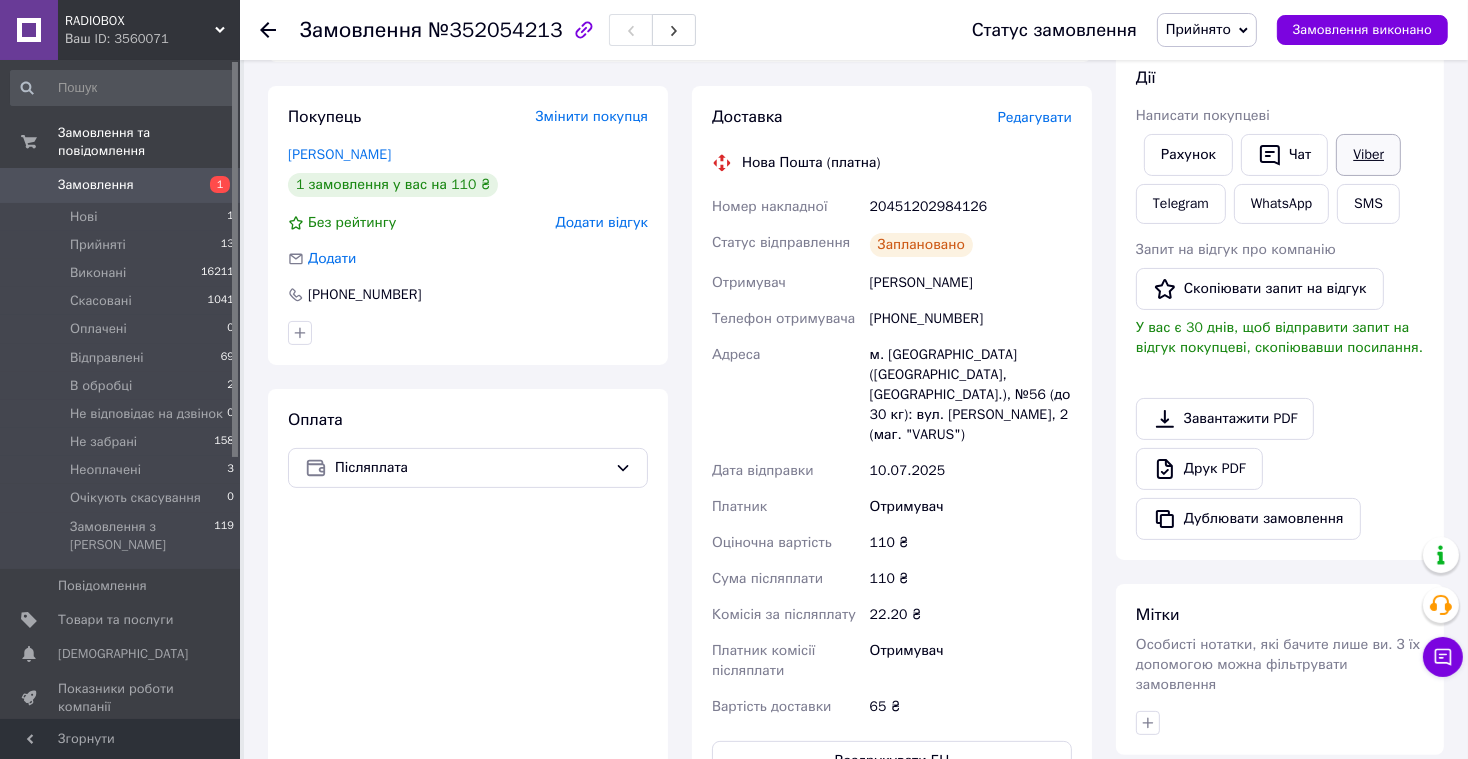 click on "Viber" at bounding box center (1368, 155) 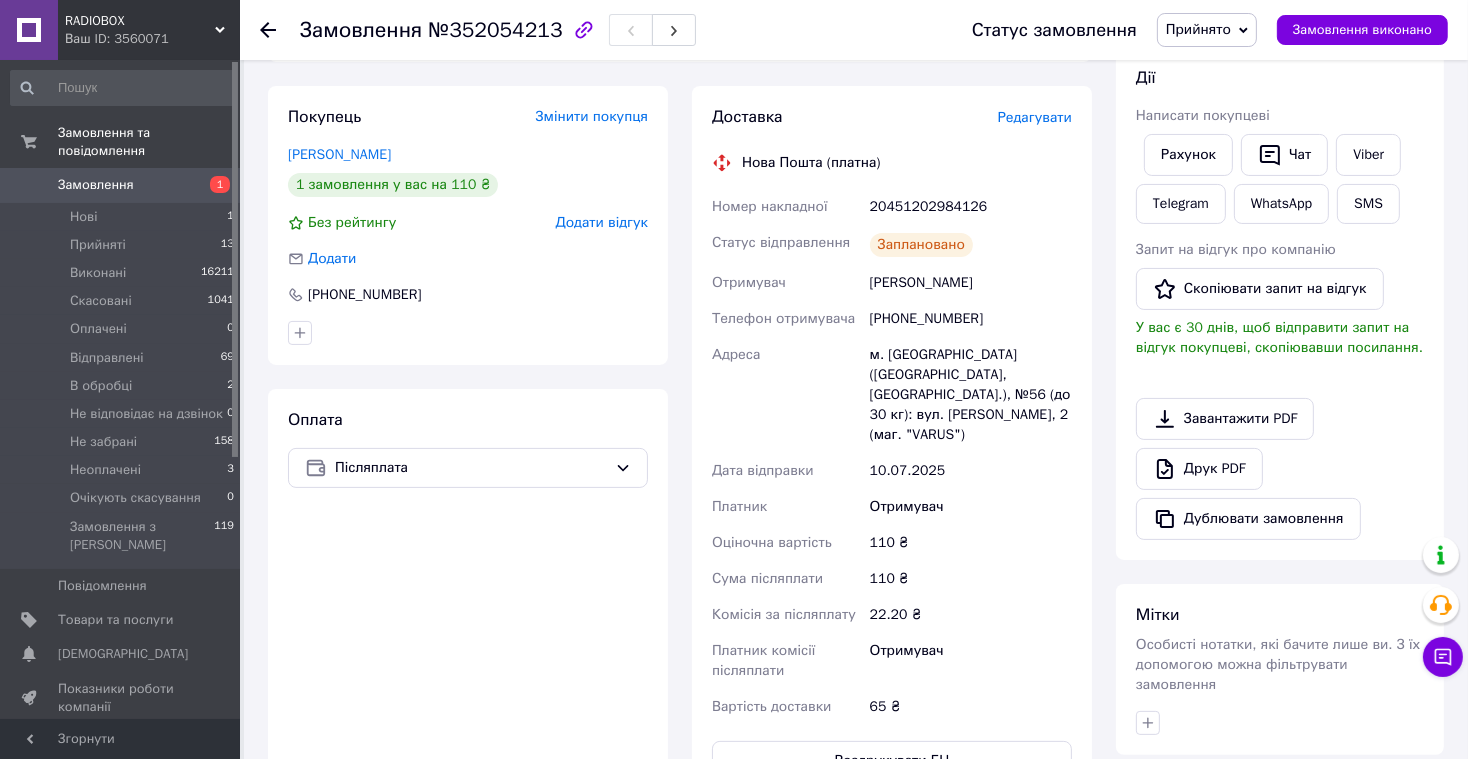 click on "Замовлення 1" at bounding box center [123, 185] 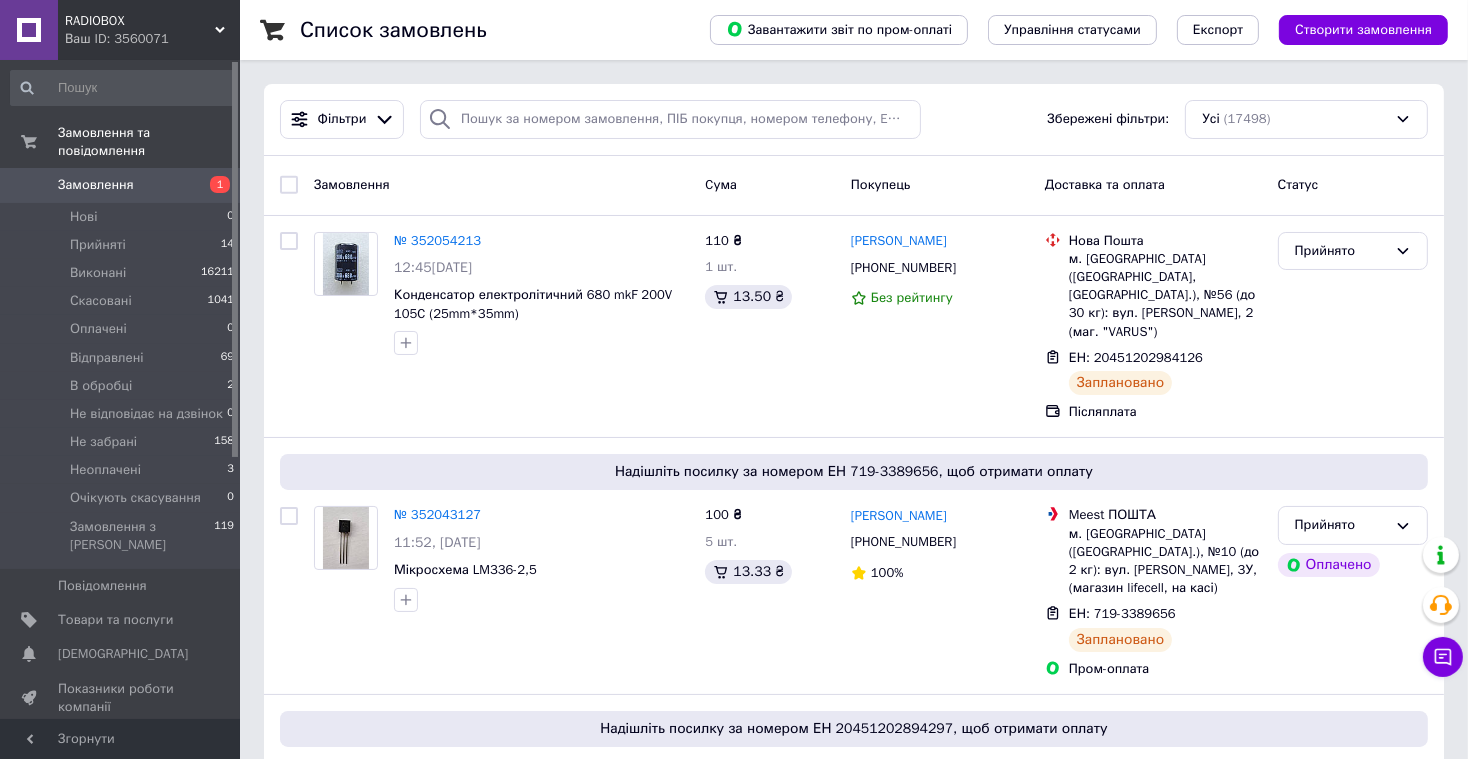click on "Замовлення" at bounding box center (121, 185) 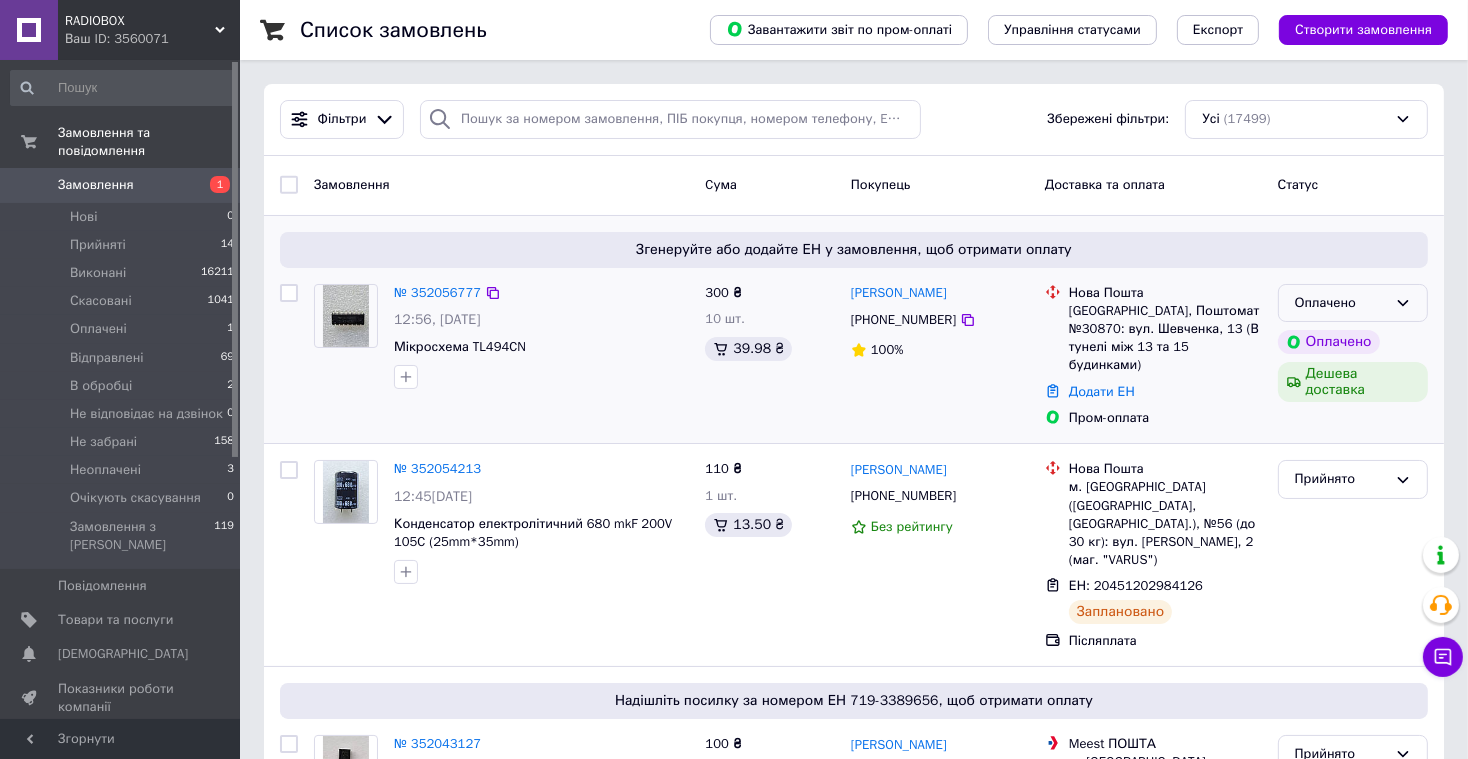 click 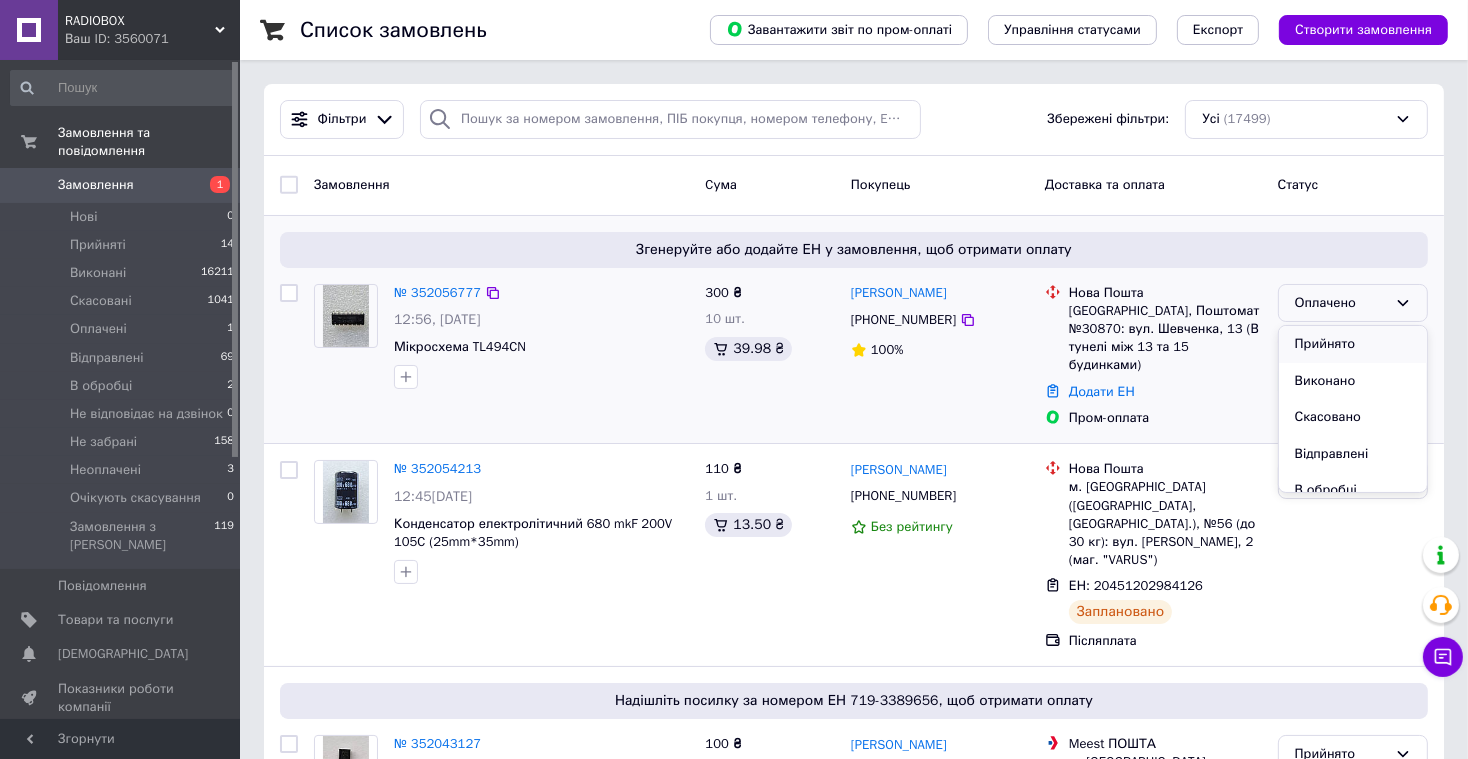 click on "Прийнято" at bounding box center [1353, 344] 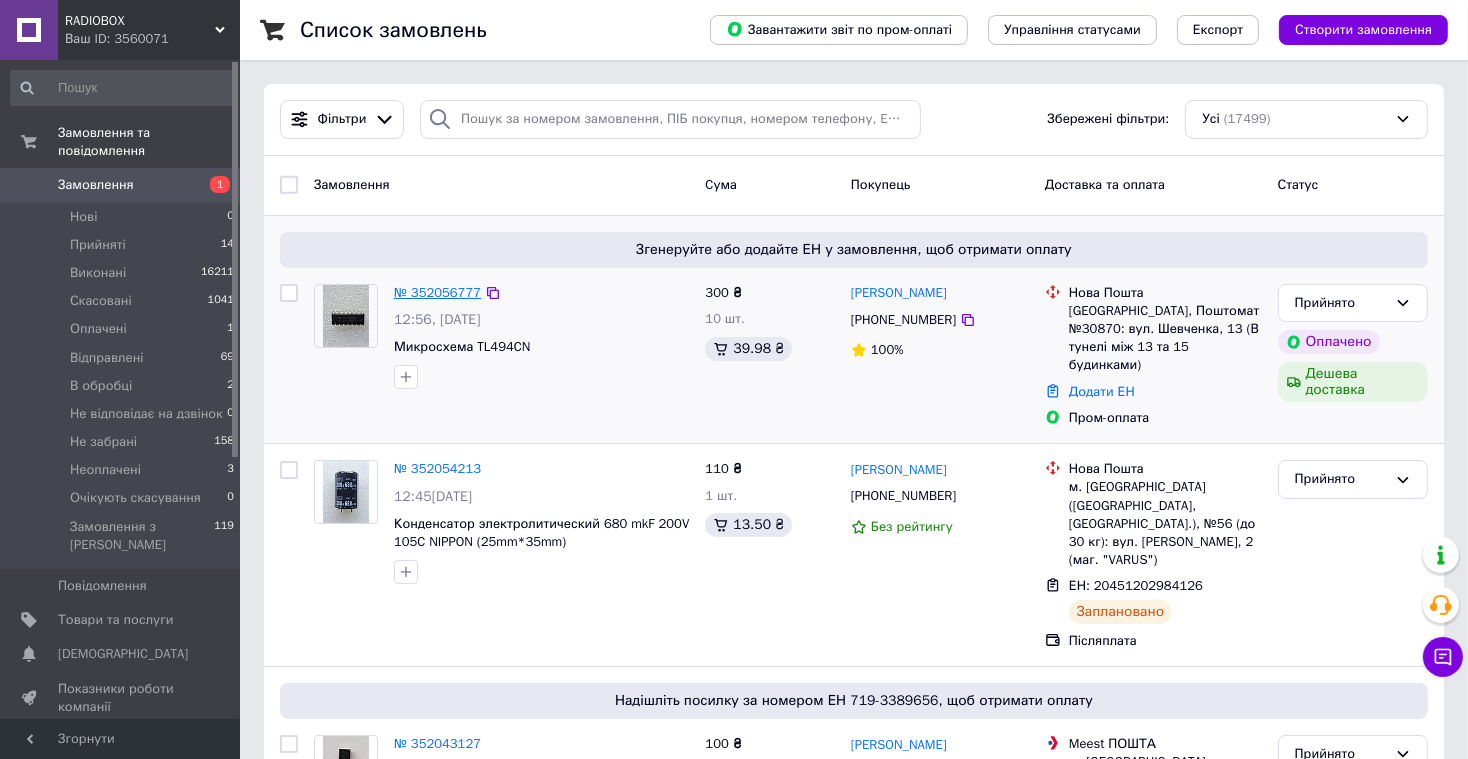 click on "№ 352056777" at bounding box center [437, 292] 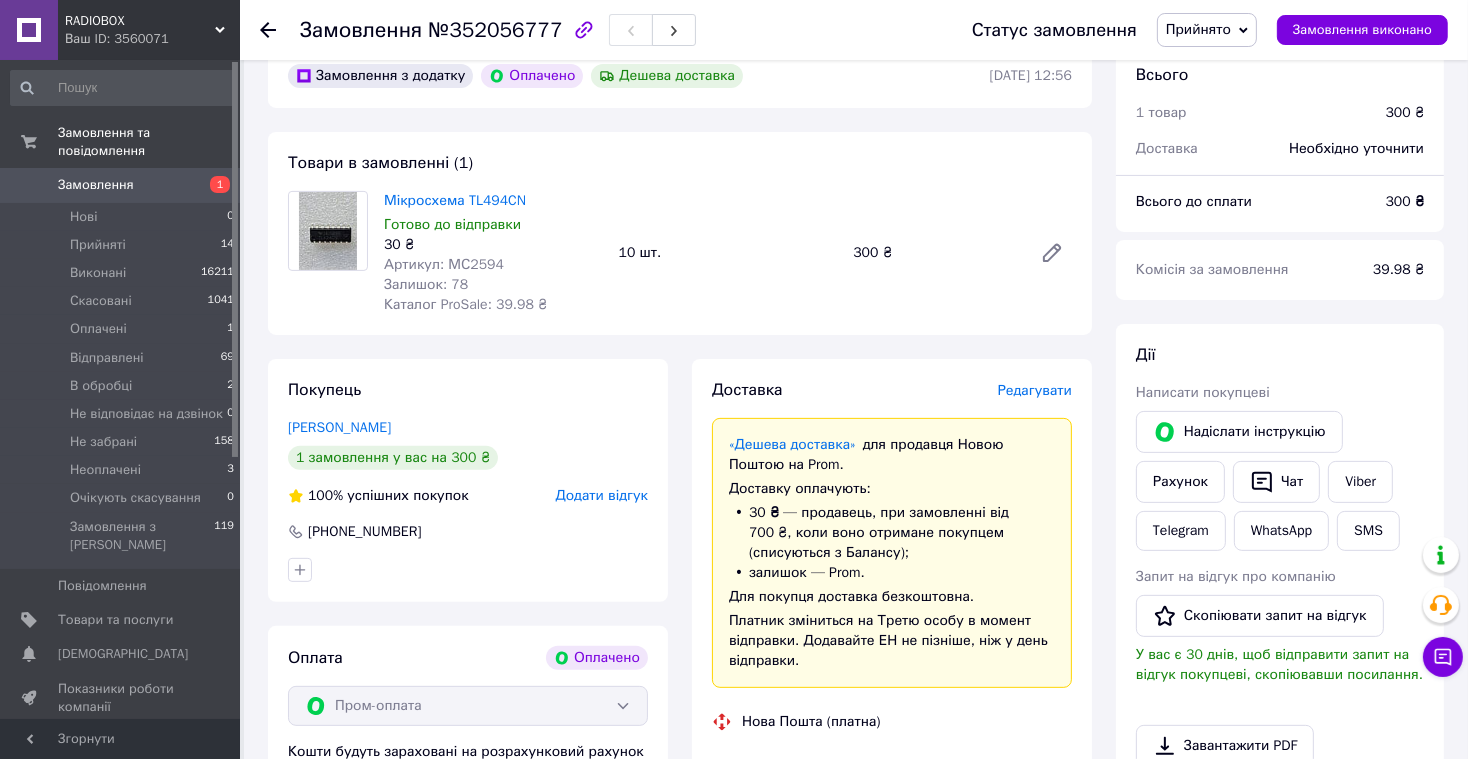 scroll, scrollTop: 600, scrollLeft: 0, axis: vertical 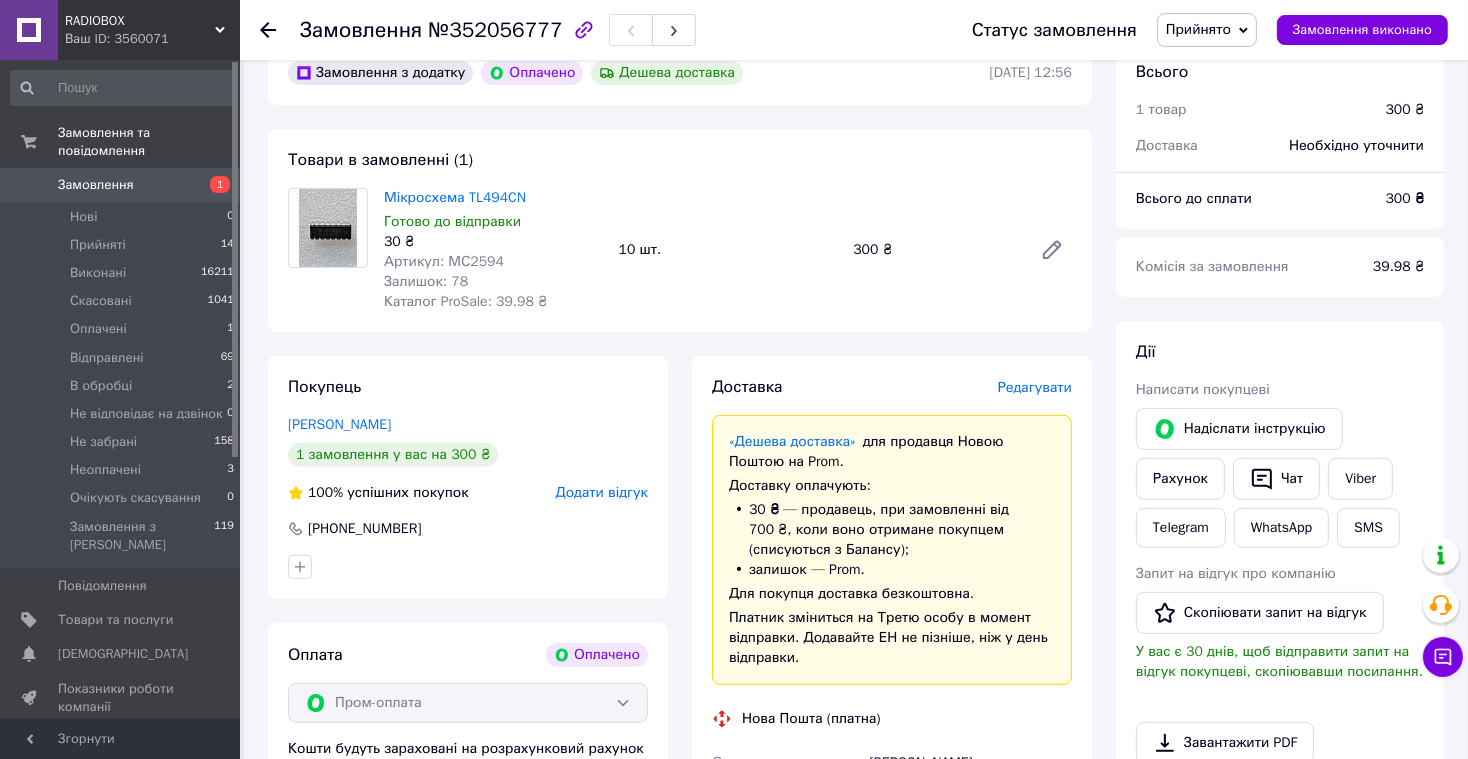 click on "Редагувати" at bounding box center (1035, 387) 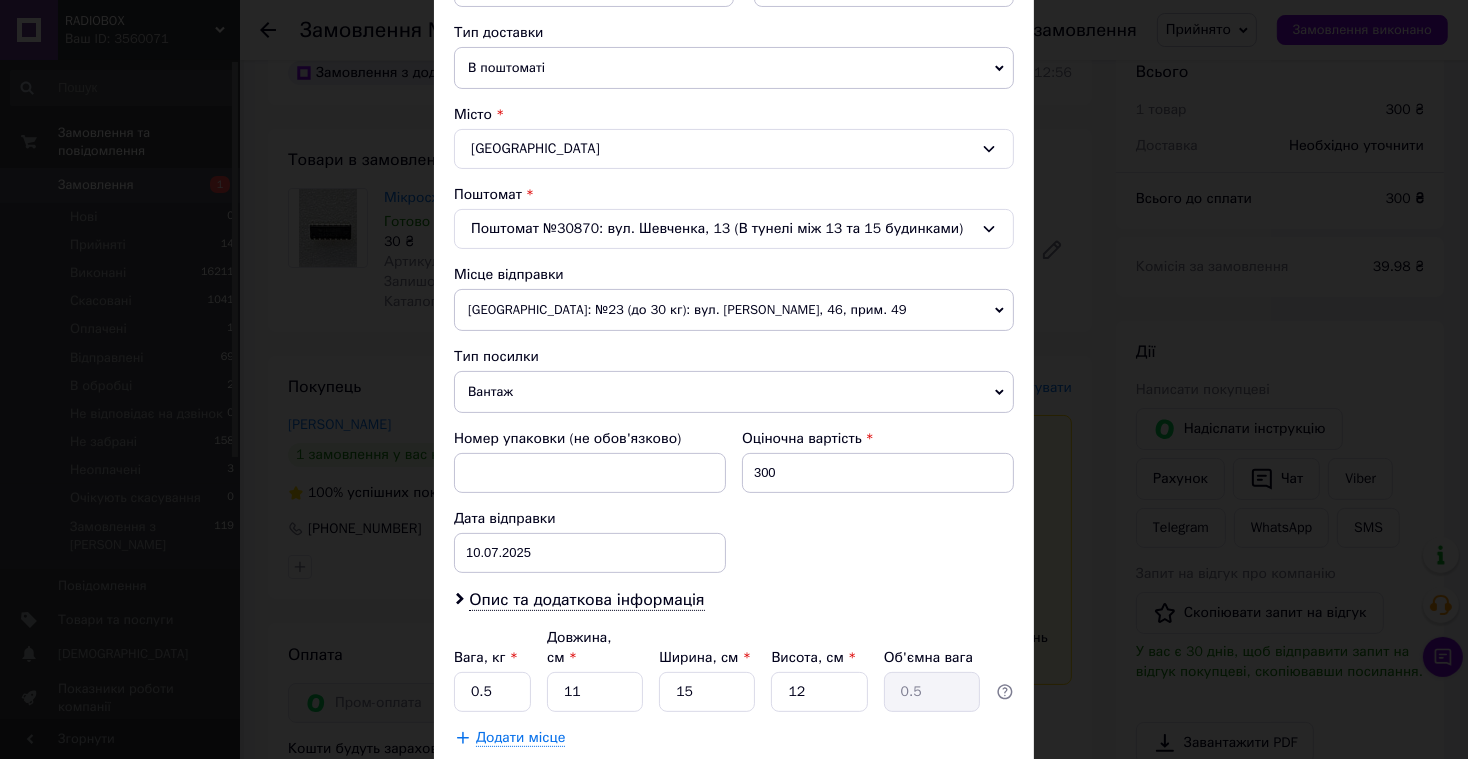 scroll, scrollTop: 510, scrollLeft: 0, axis: vertical 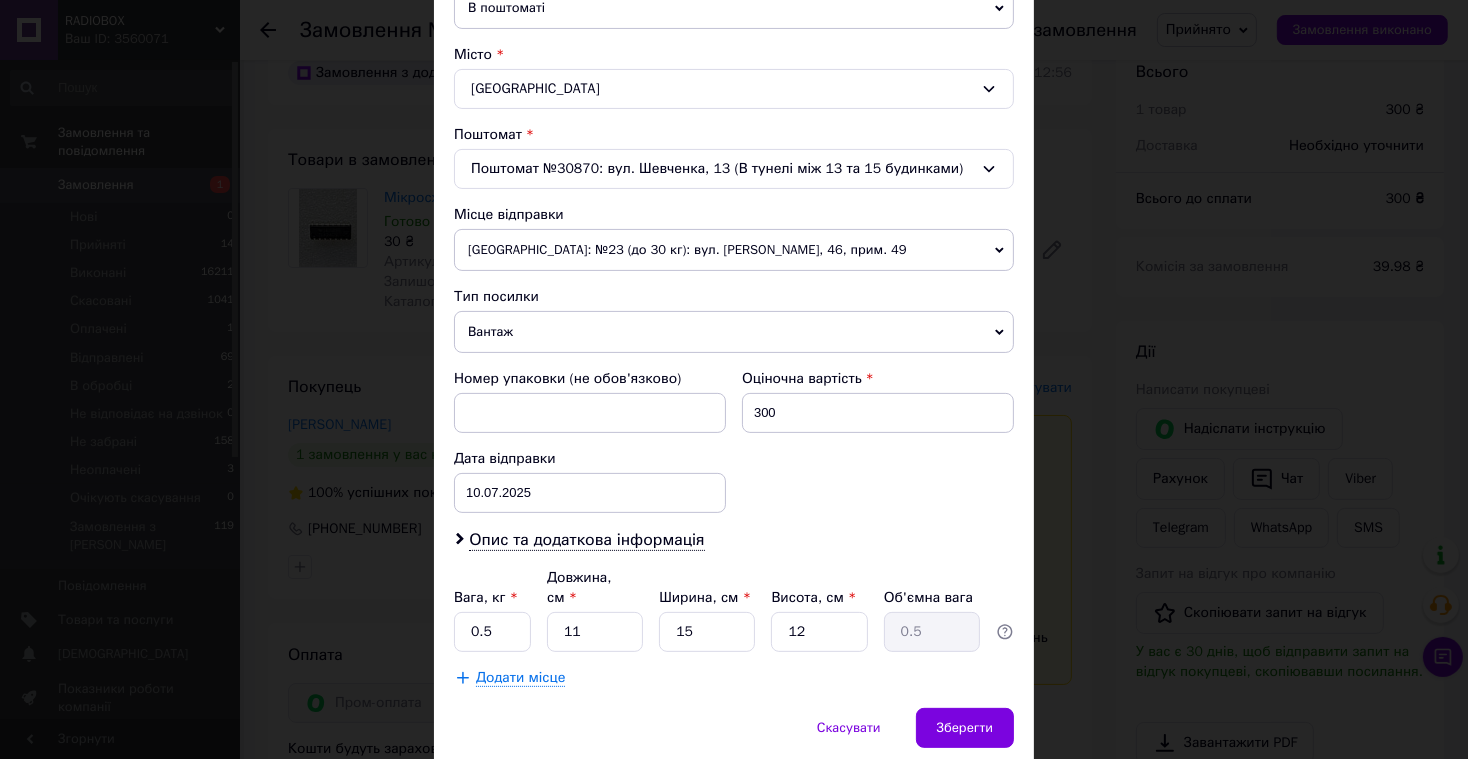 drag, startPoint x: 537, startPoint y: 331, endPoint x: 531, endPoint y: 347, distance: 17.088007 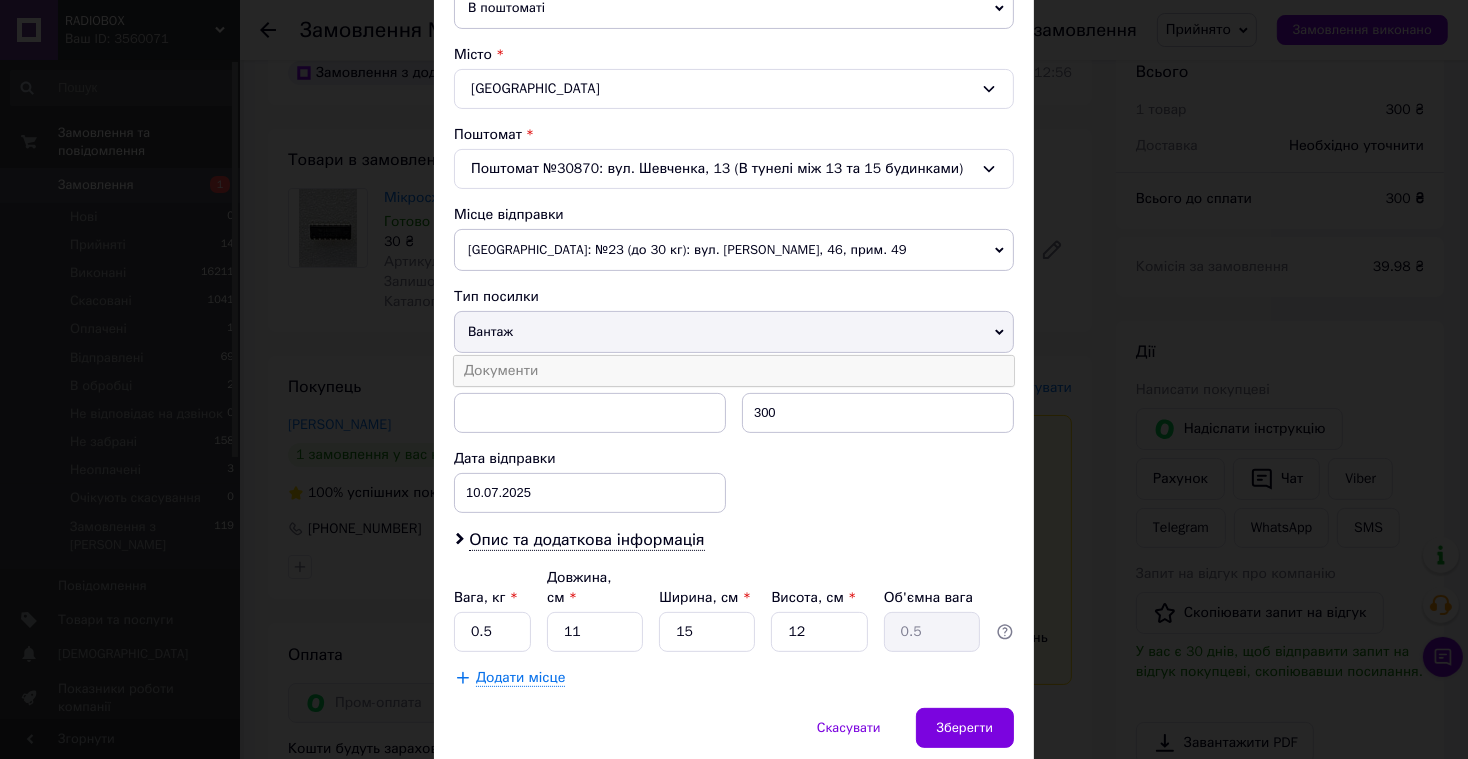 click on "Документи" at bounding box center [734, 371] 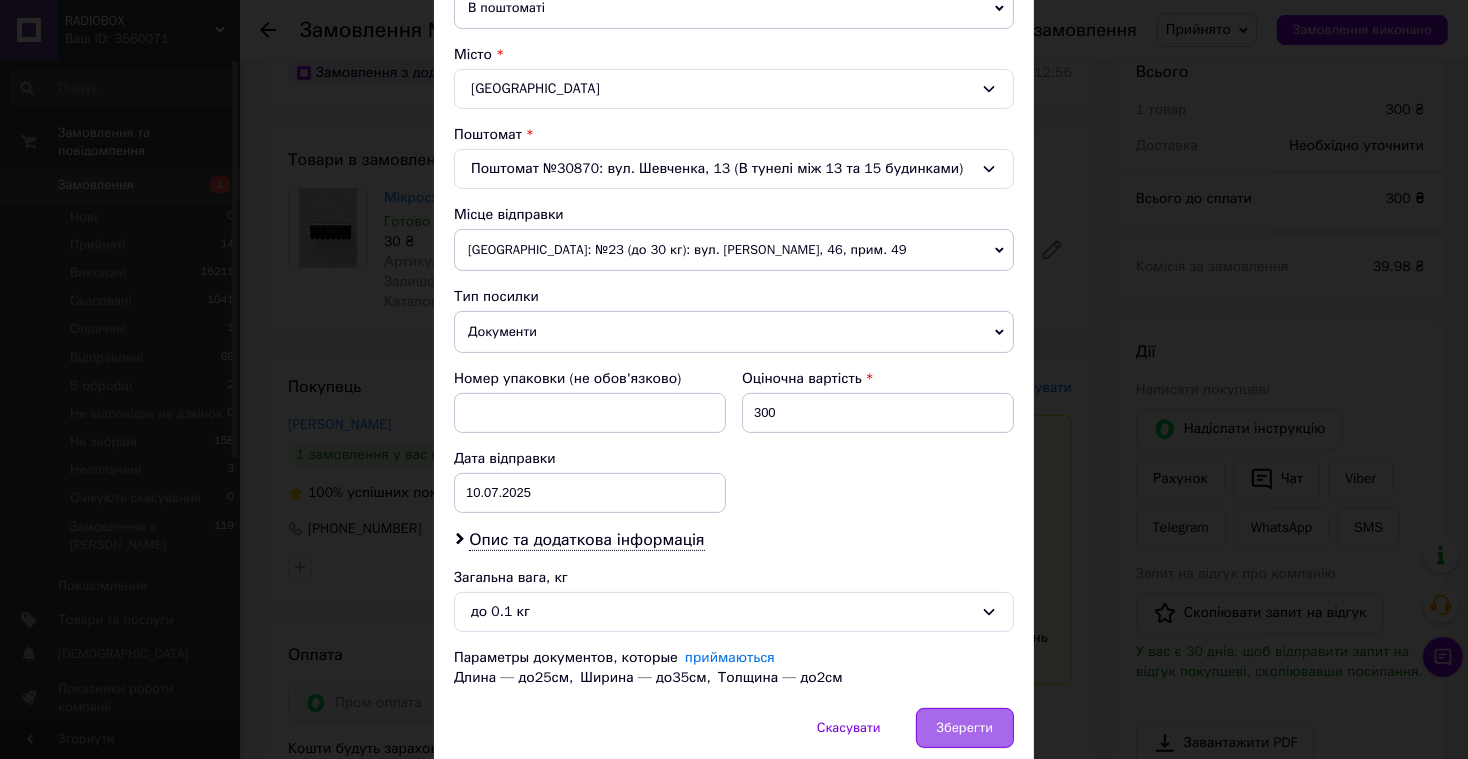 click on "Зберегти" at bounding box center (965, 728) 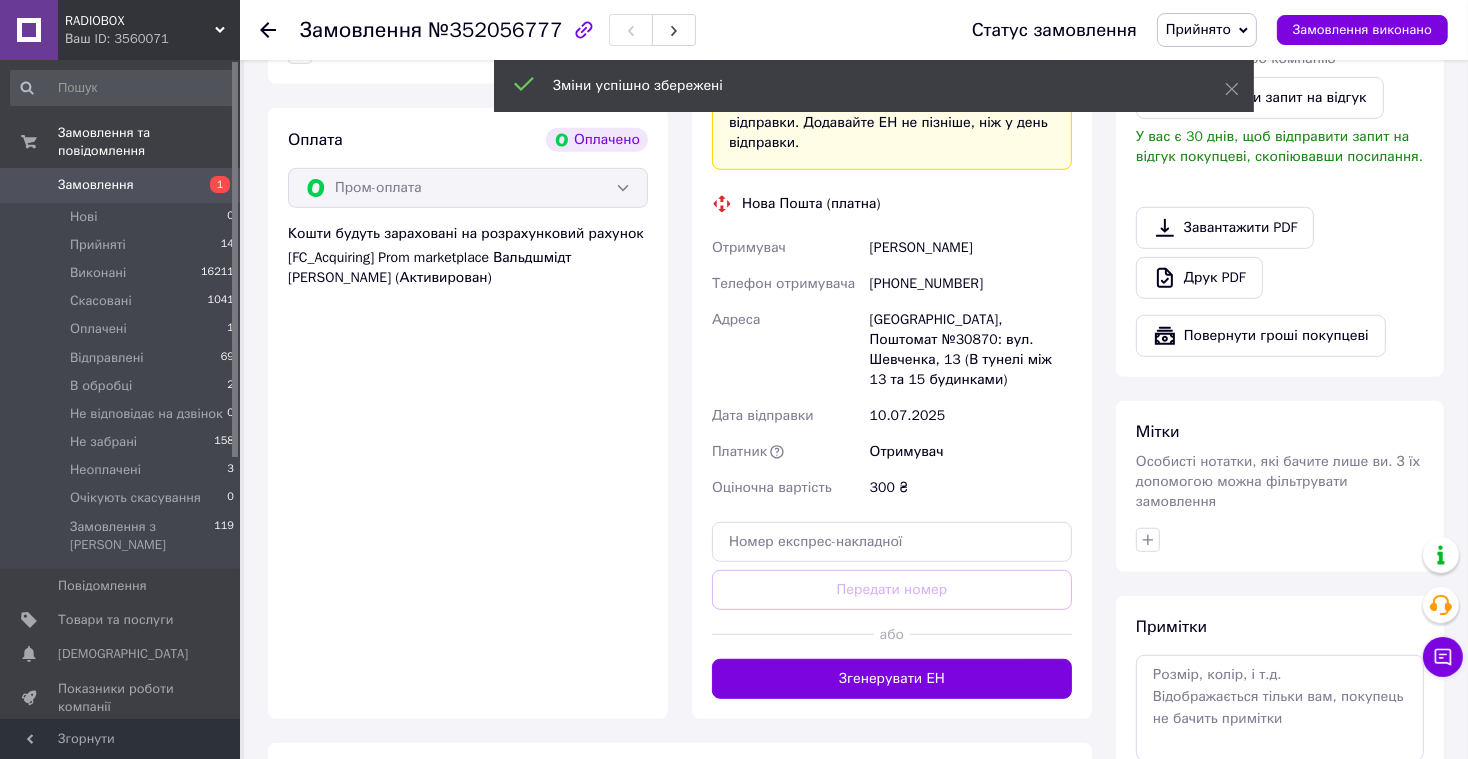 scroll, scrollTop: 1120, scrollLeft: 0, axis: vertical 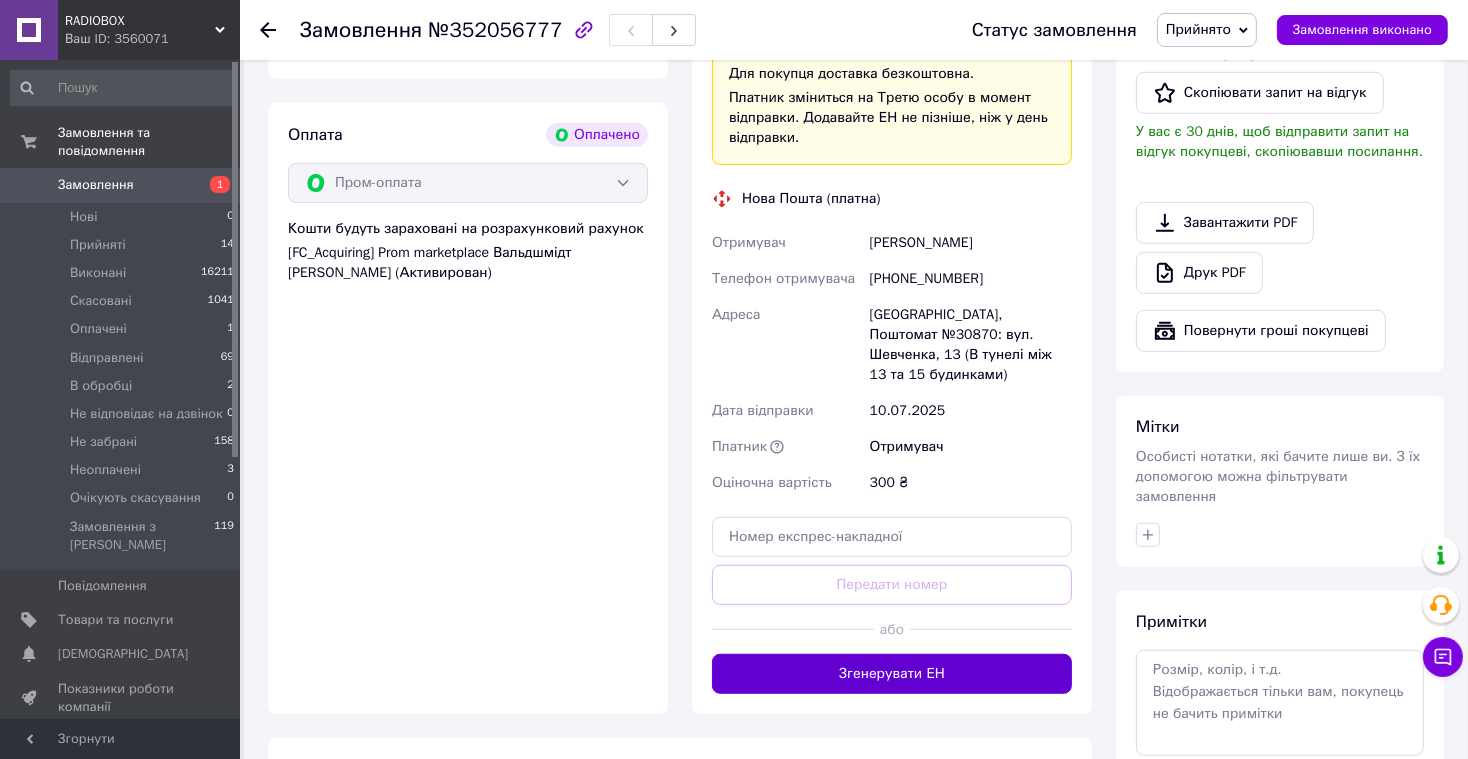 click on "Згенерувати ЕН" at bounding box center [892, 674] 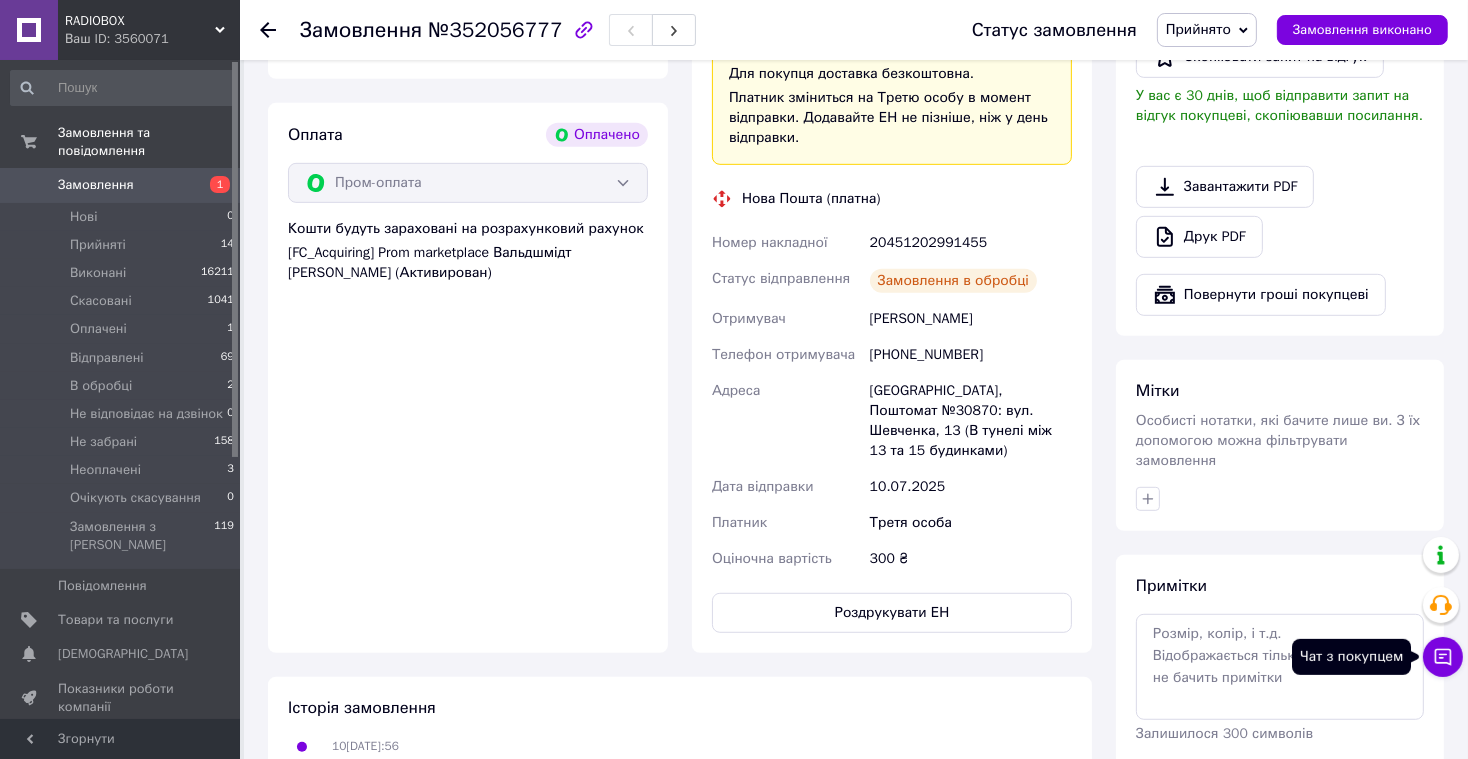 click 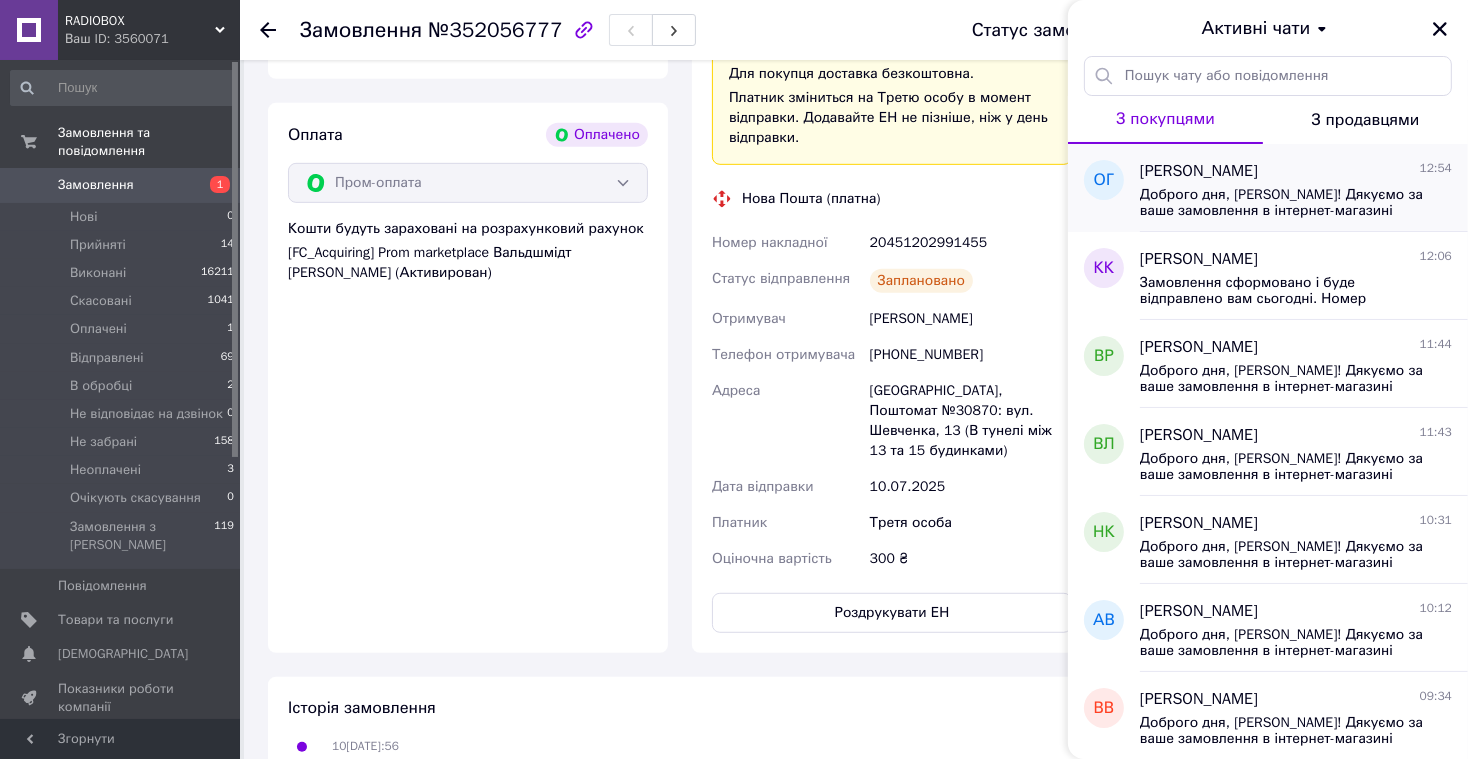click on "Доброго дня, [PERSON_NAME]!
Дякуємо за ваше замовлення в інтернет-магазині [URL][DOMAIN_NAME]
Замовлення сформовано і буде відправлено вам сьогодні.
Номер накладної
20451202984126
Очікуйте доставку.
Якщо ви маєте будь-які запитання, будь ласка, зв'яжіться з нами за номерами:
[PHONE_NUMBER] (технічний спеціаліст)
або
[PHONE_NUMBER] (організаційні питання).
З повагою, адміністратор [PERSON_NAME]!" at bounding box center (1282, 203) 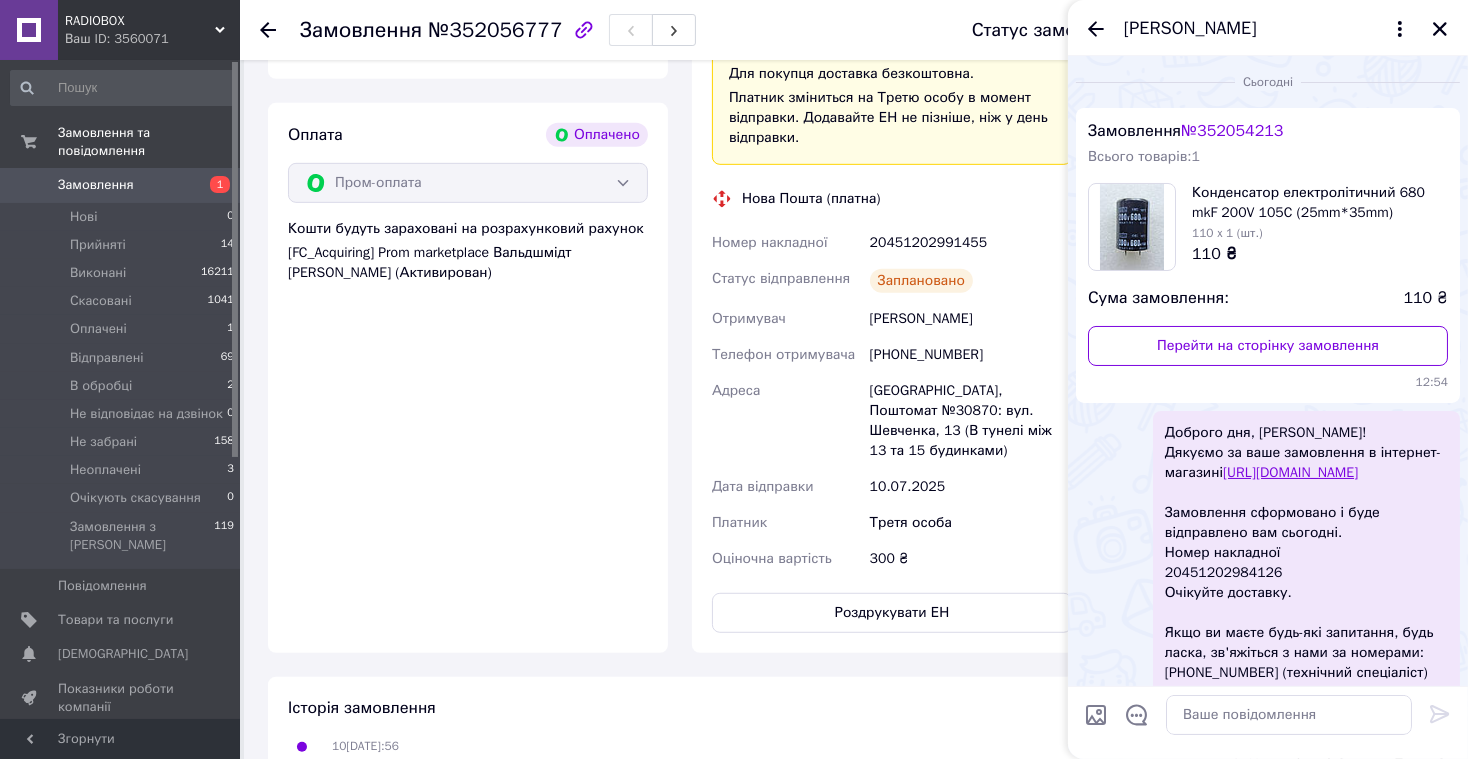 scroll, scrollTop: 241, scrollLeft: 0, axis: vertical 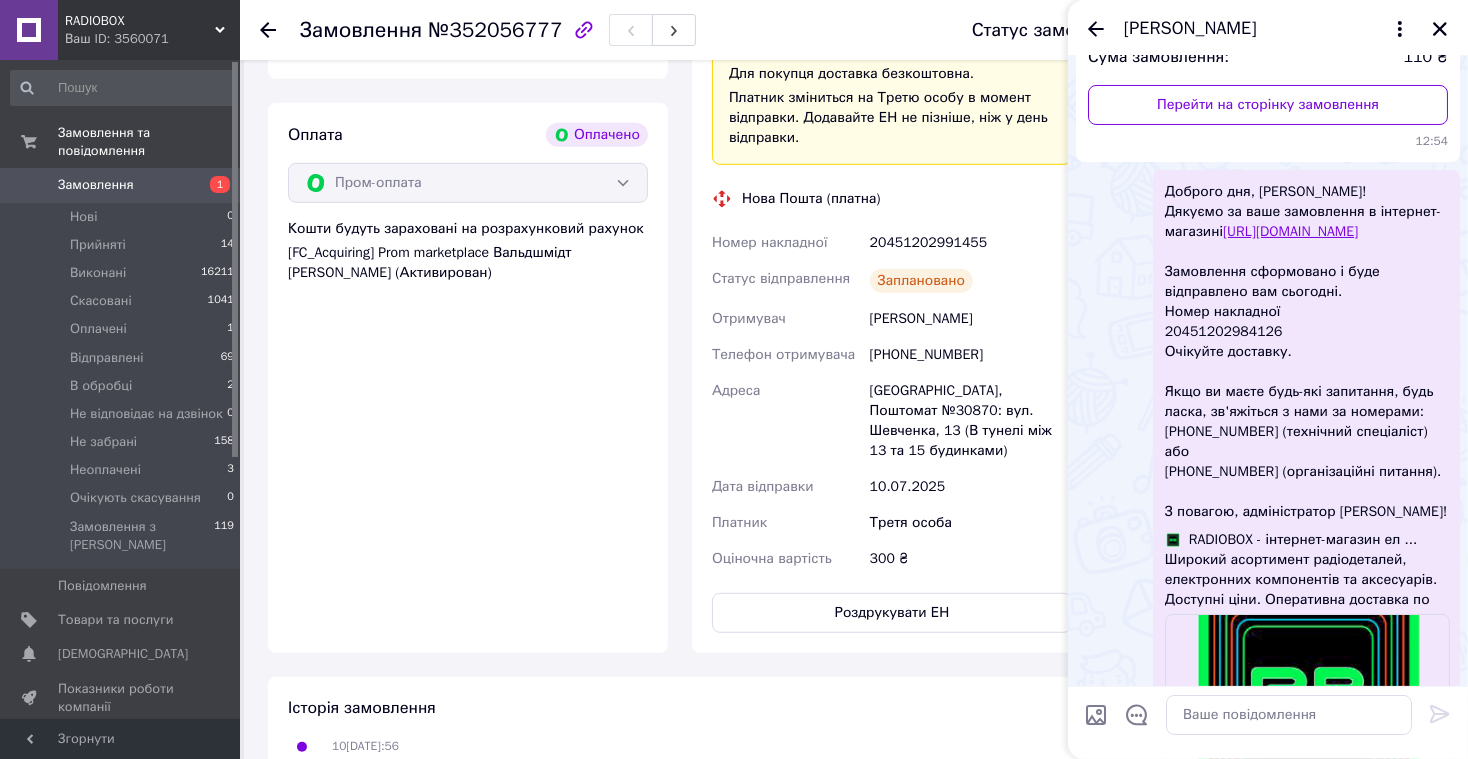 click on "Доброго дня, Олександр! Дякуємо за ваше замовлення в інтернет-магазині  https://radiobox.com.ua Замовлення сформовано і буде відправлено вам сьогодні. Номер накладної 20451202984126 Очікуйте доставку. Якщо ви маєте будь-які запитання, будь ласка, зв'яжіться з нами за номерами: +38067 295 37 66 (технічний спеціаліст) або +38067 789 30 35 (організаційні питання). З повагою, адміністратор Інна!" at bounding box center (1306, 352) 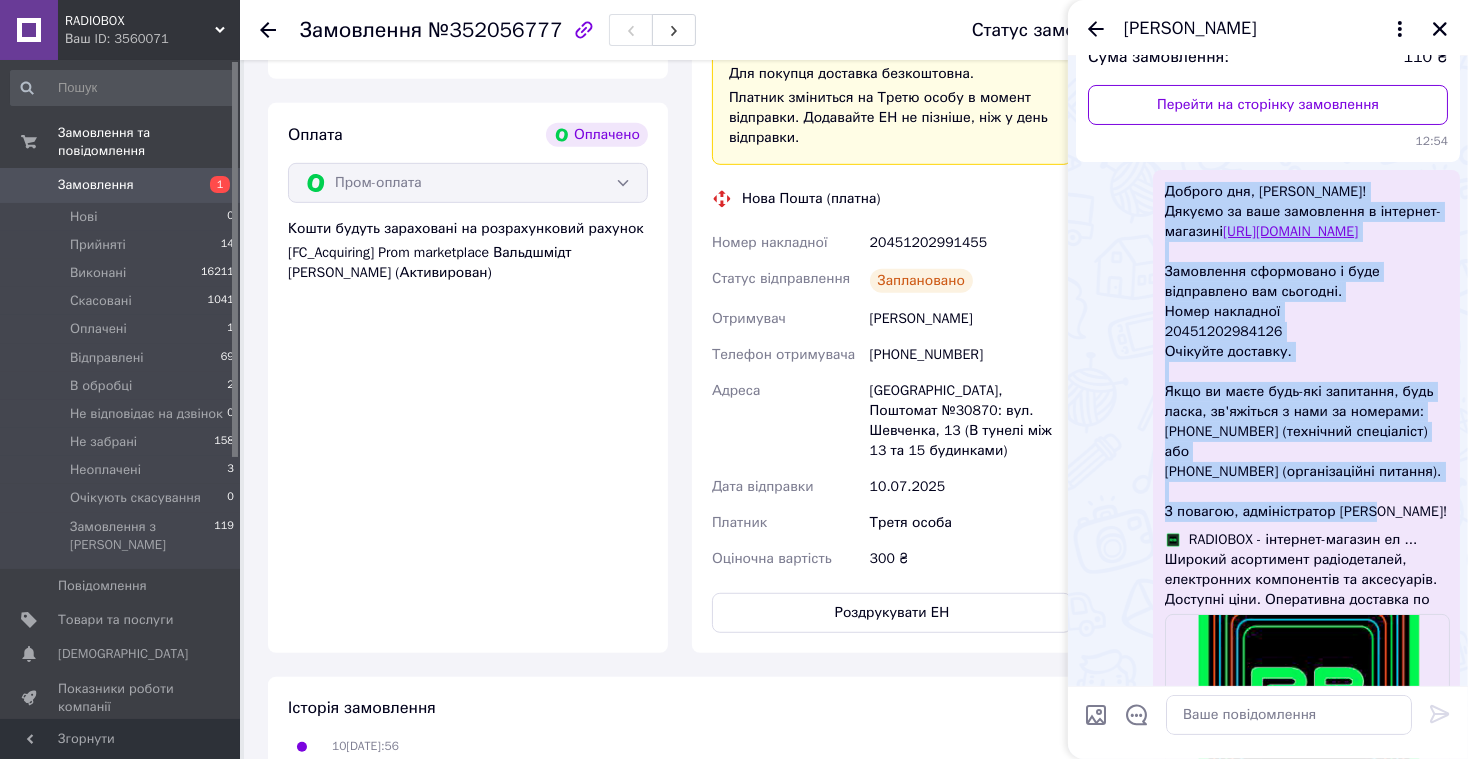 drag, startPoint x: 1164, startPoint y: 189, endPoint x: 1380, endPoint y: 531, distance: 404.4997 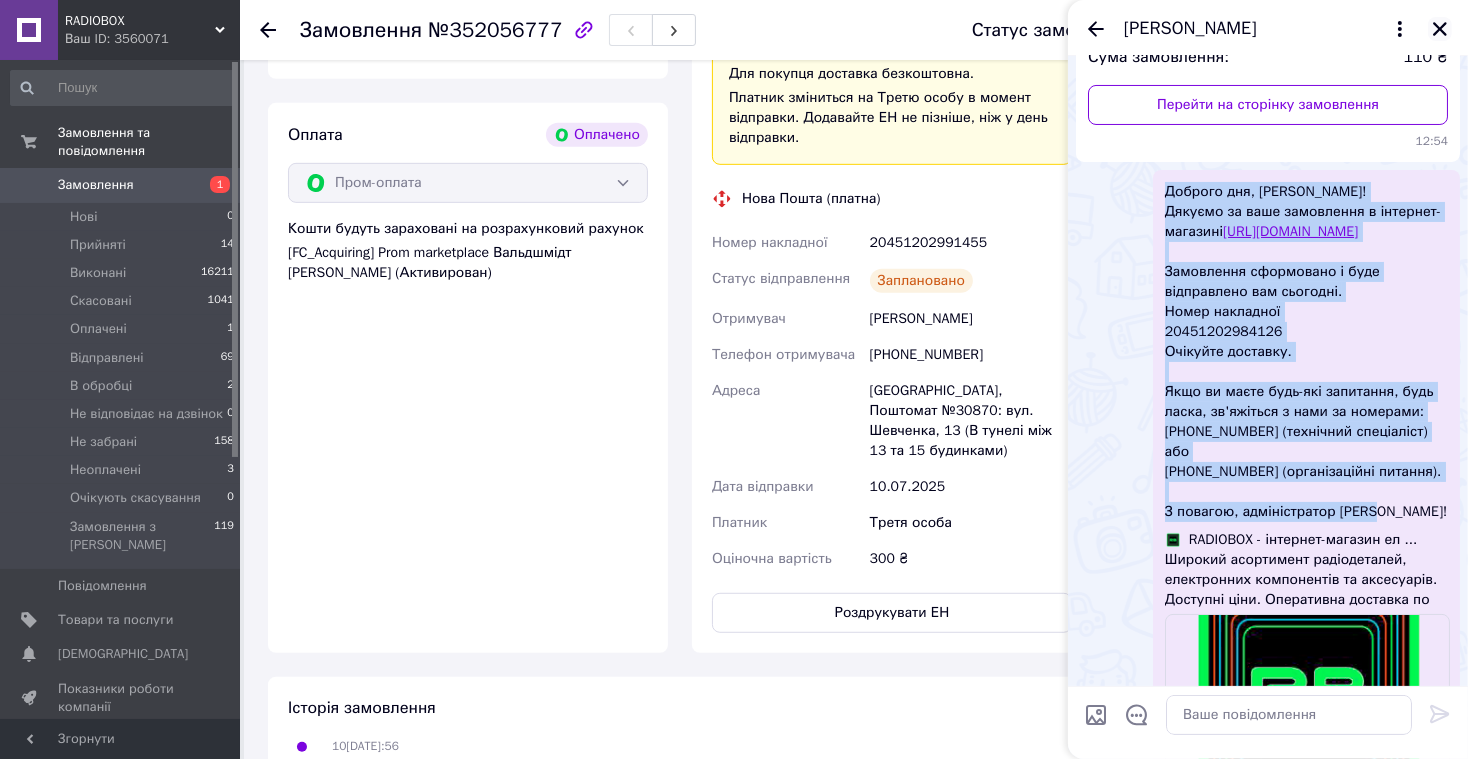 click 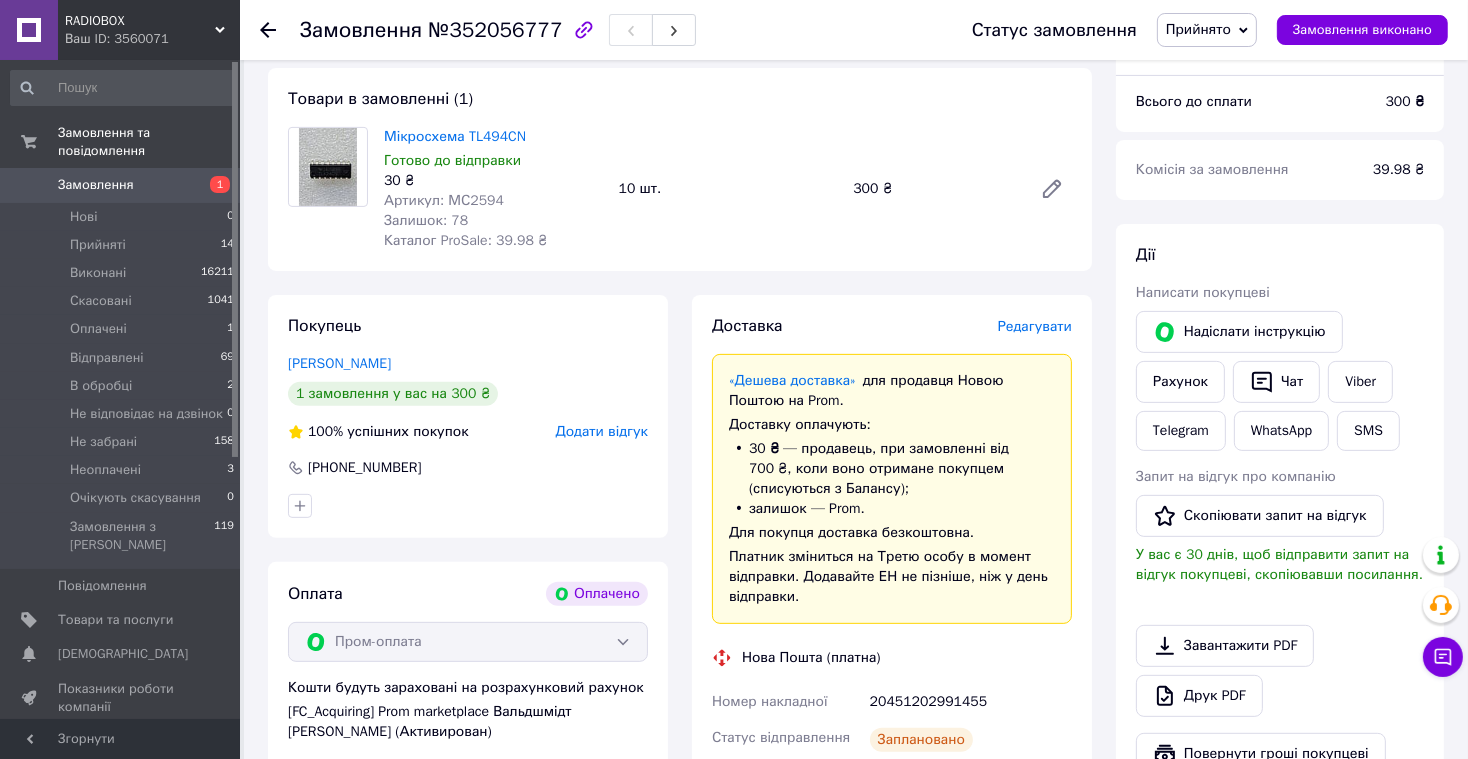 scroll, scrollTop: 637, scrollLeft: 0, axis: vertical 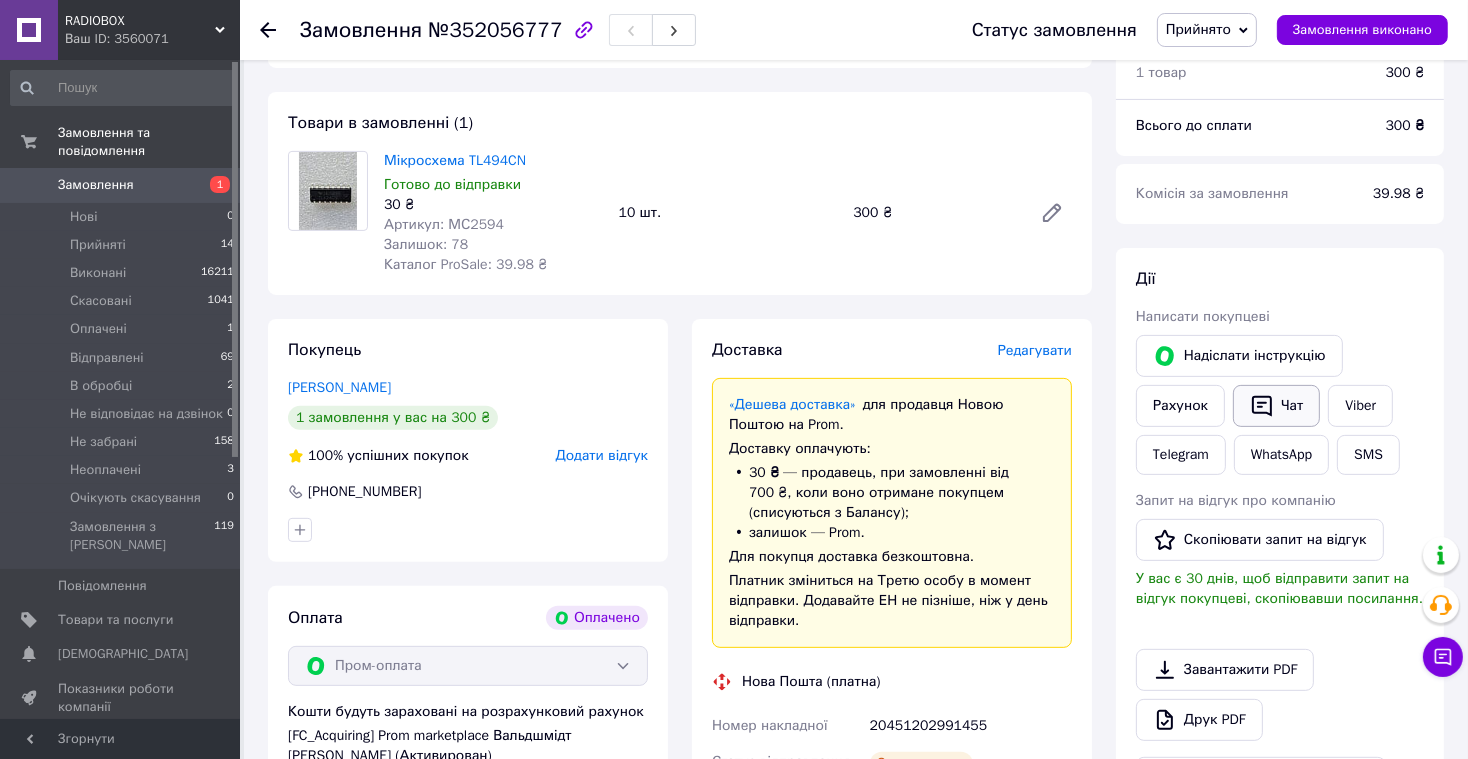click on "Чат" at bounding box center (1276, 406) 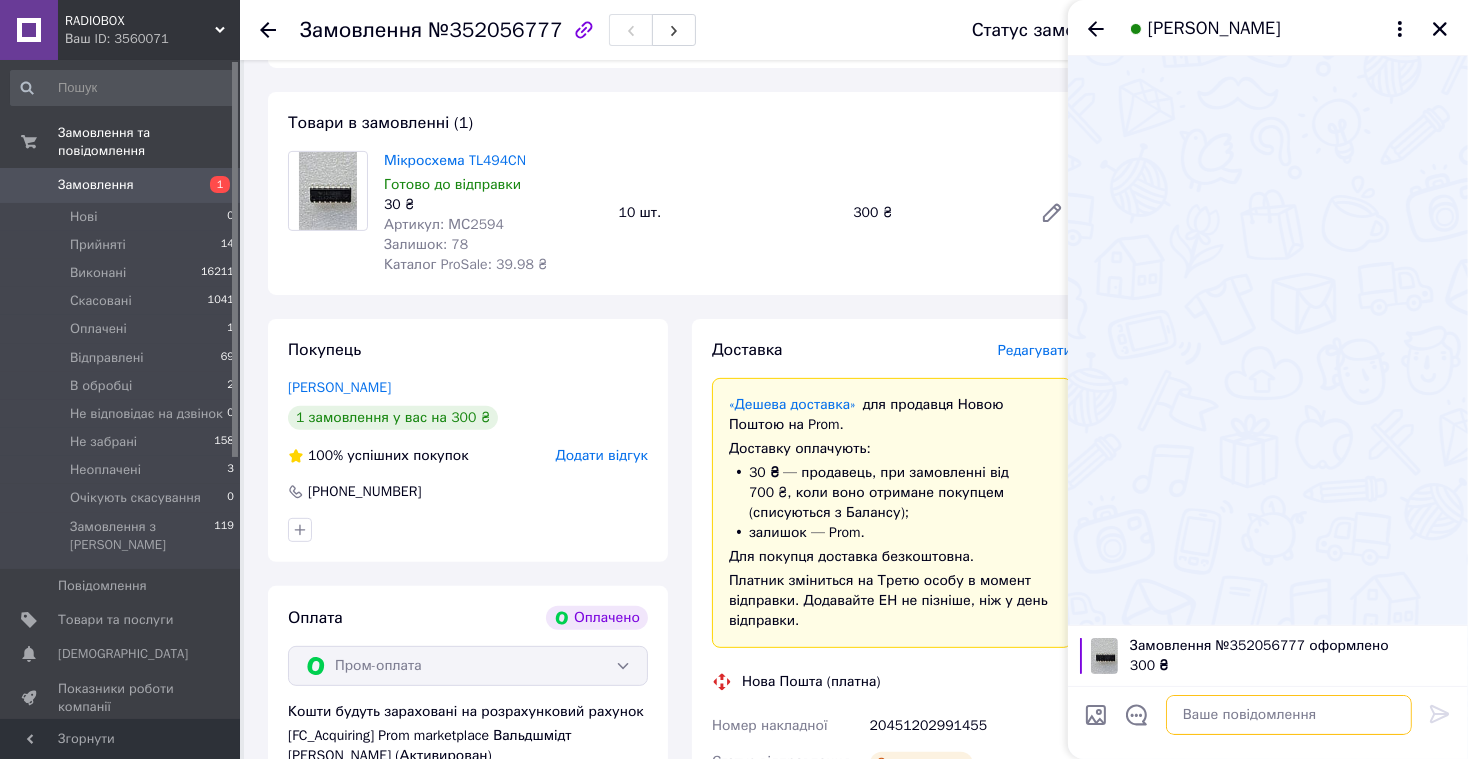 click at bounding box center [1289, 715] 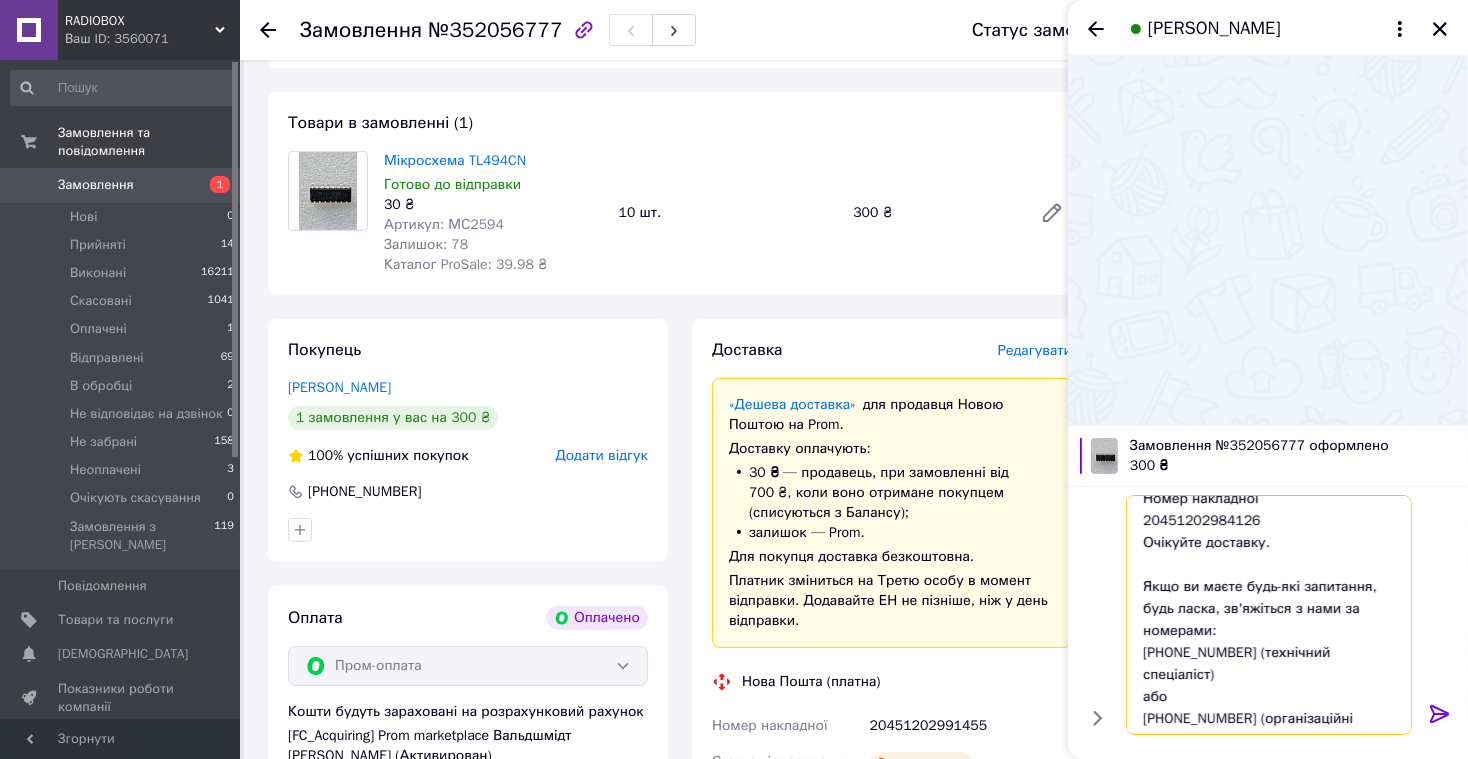 scroll, scrollTop: 0, scrollLeft: 0, axis: both 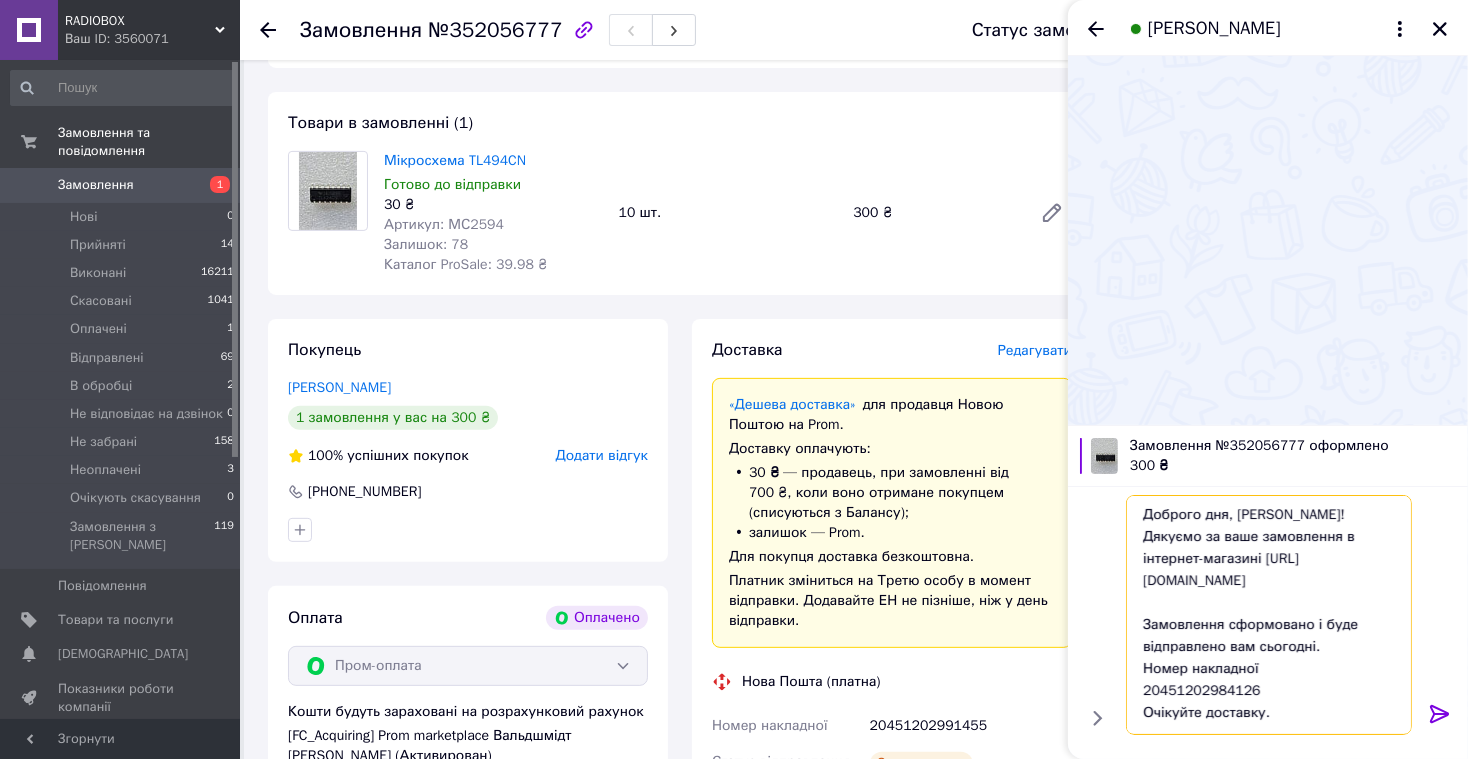 click on "Доброго дня, [PERSON_NAME]!
Дякуємо за ваше замовлення в інтернет-магазині [URL][DOMAIN_NAME]
Замовлення сформовано і буде відправлено вам сьогодні.
Номер накладної
20451202984126
Очікуйте доставку.
Якщо ви маєте будь-які запитання, будь ласка, зв'яжіться з нами за номерами:
[PHONE_NUMBER] (технічний спеціаліст)
або
[PHONE_NUMBER] (організаційні питання).
З повагою, адміністратор [PERSON_NAME]!" at bounding box center (1269, 615) 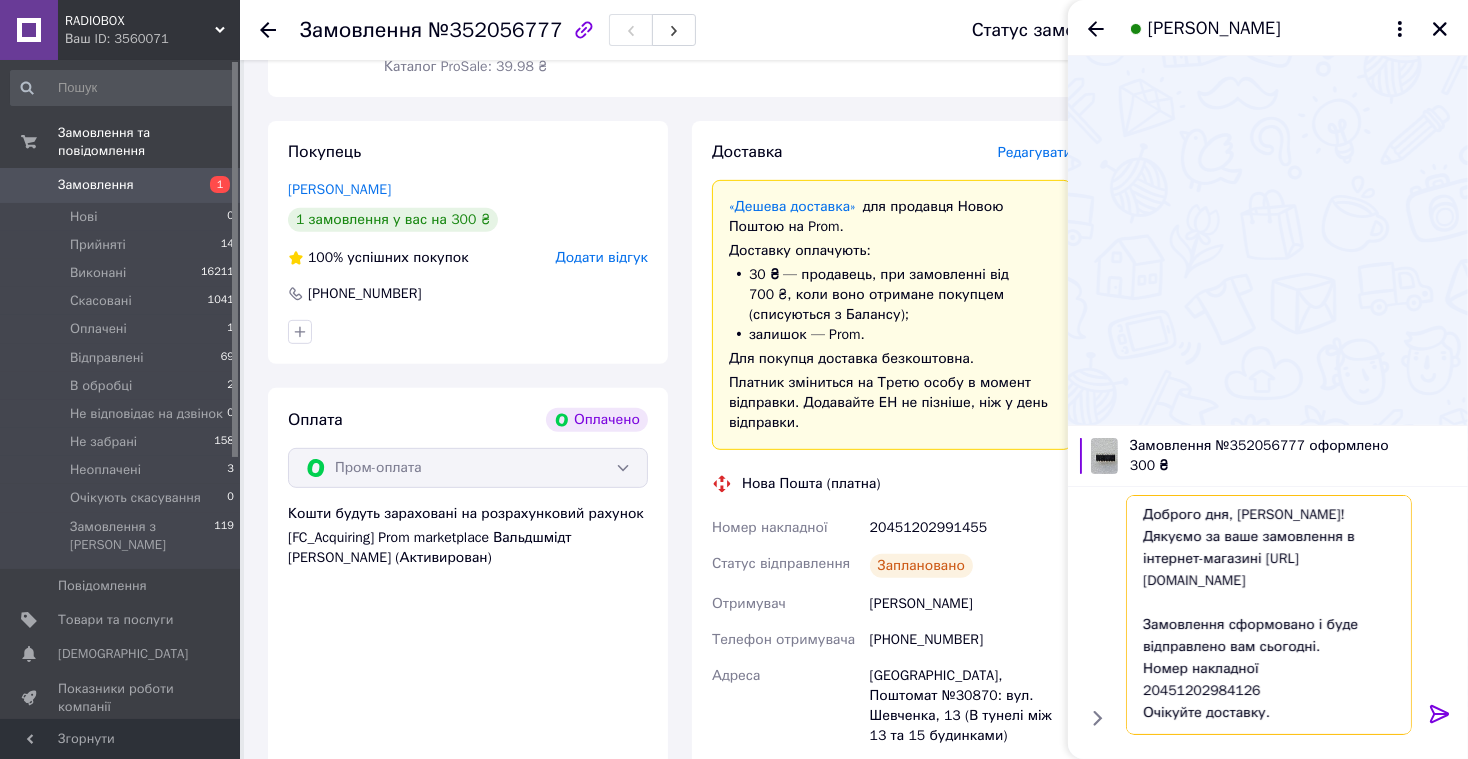 scroll, scrollTop: 841, scrollLeft: 0, axis: vertical 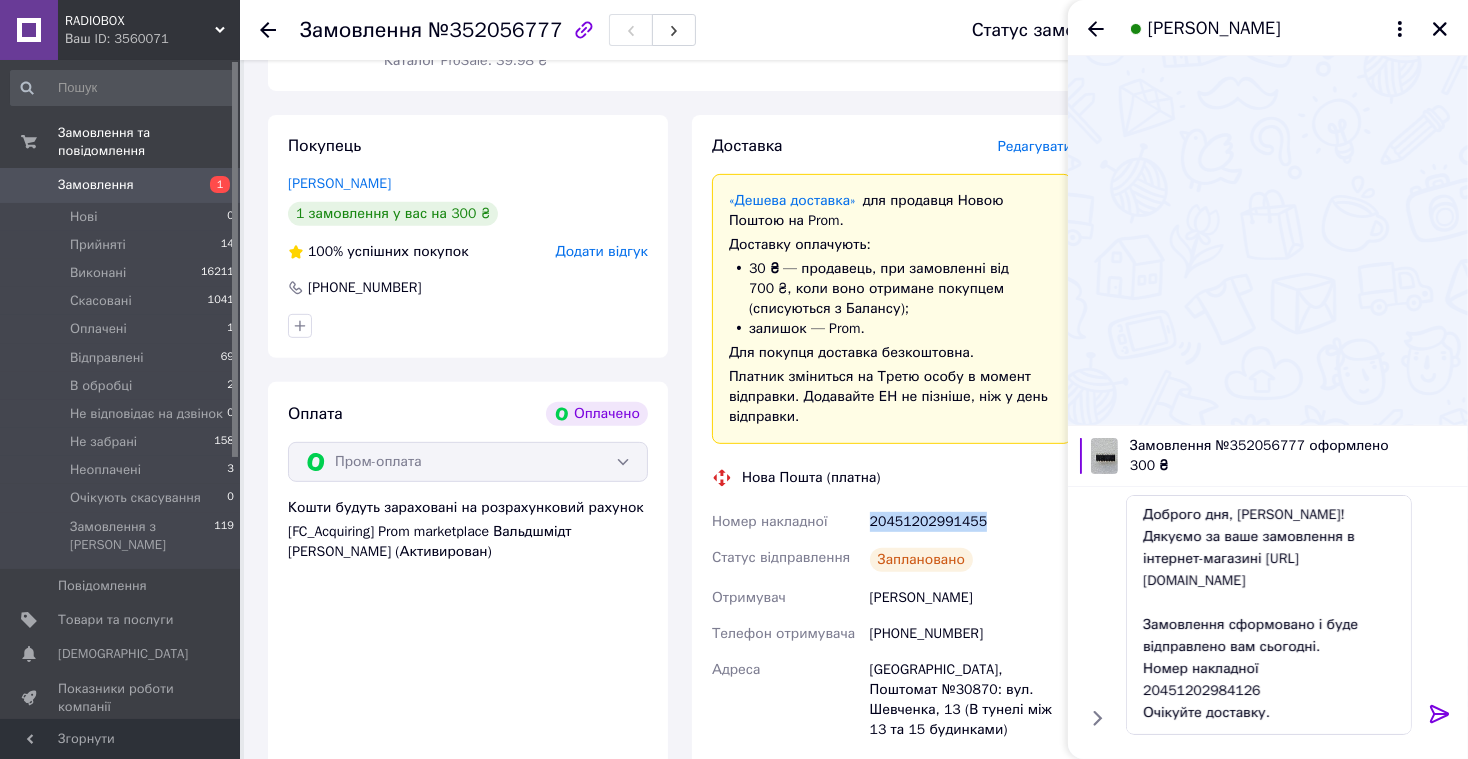 drag, startPoint x: 871, startPoint y: 524, endPoint x: 991, endPoint y: 521, distance: 120.03749 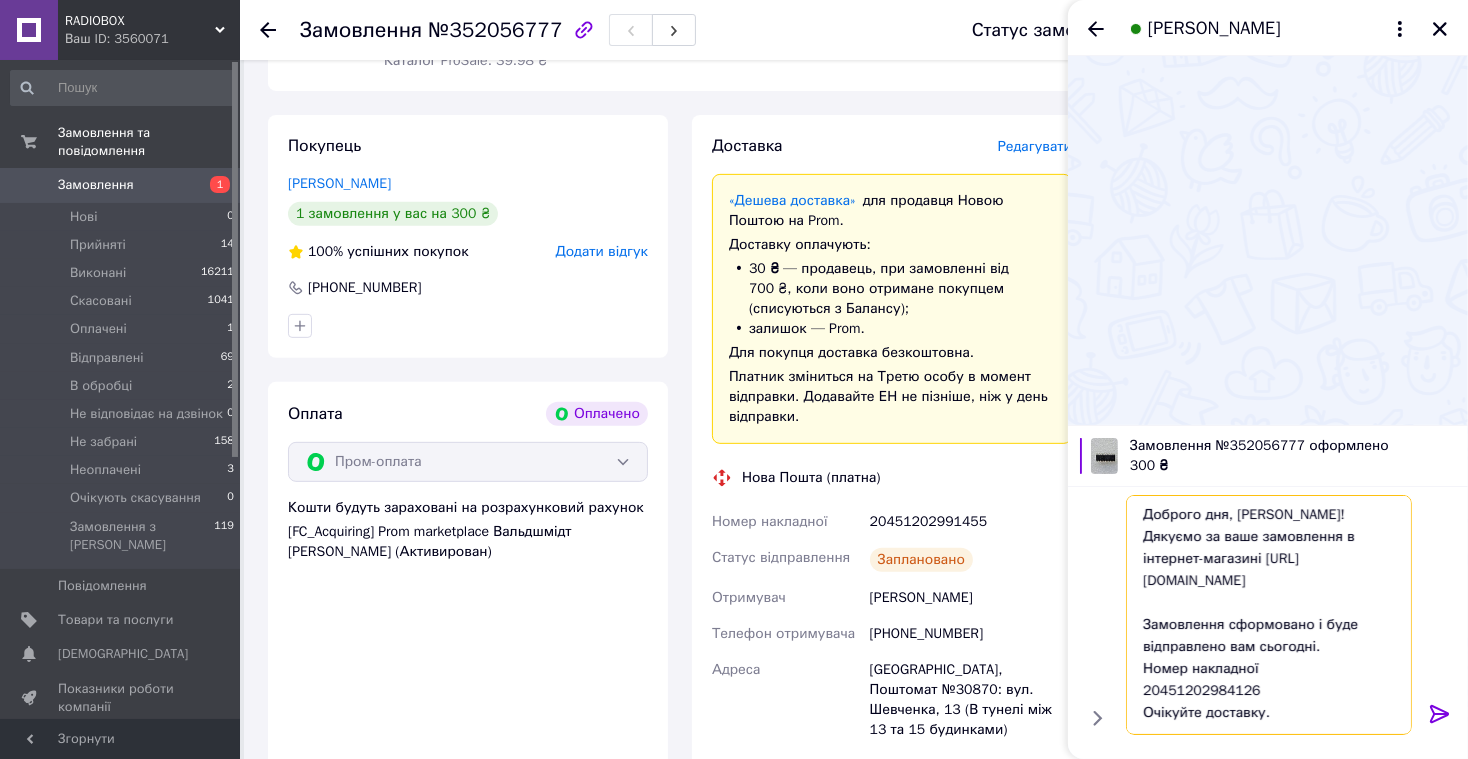 drag, startPoint x: 1144, startPoint y: 692, endPoint x: 1333, endPoint y: 693, distance: 189.00264 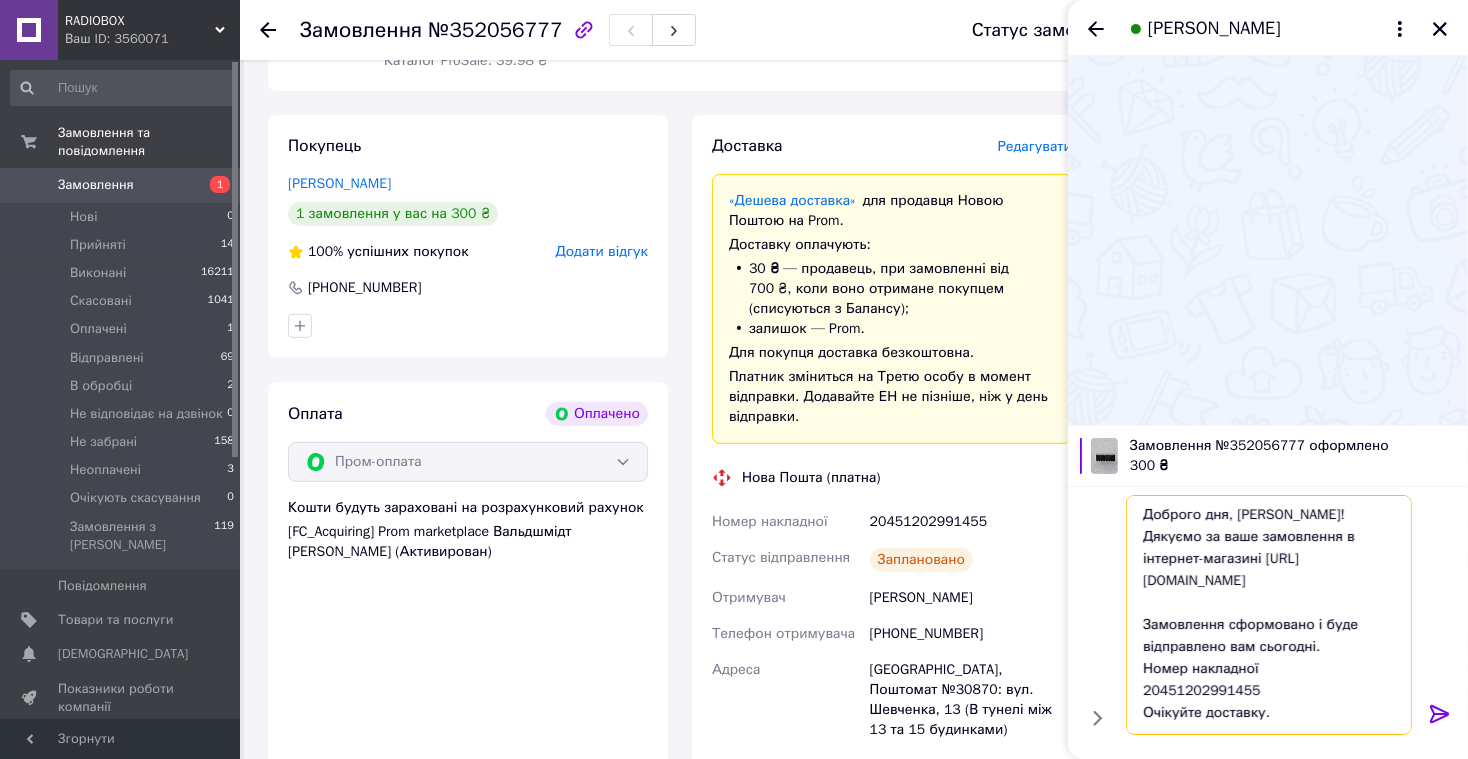 type on "Доброго дня, [PERSON_NAME]!
Дякуємо за ваше замовлення в інтернет-магазині [URL][DOMAIN_NAME]
Замовлення сформовано і буде відправлено вам сьогодні.
Номер накладної
20451202991455
Очікуйте доставку.
Якщо ви маєте будь-які запитання, будь ласка, зв'яжіться з нами за номерами:
[PHONE_NUMBER] (технічний спеціаліст)
або
[PHONE_NUMBER] (організаційні питання).
З повагою, адміністратор [PERSON_NAME]!" 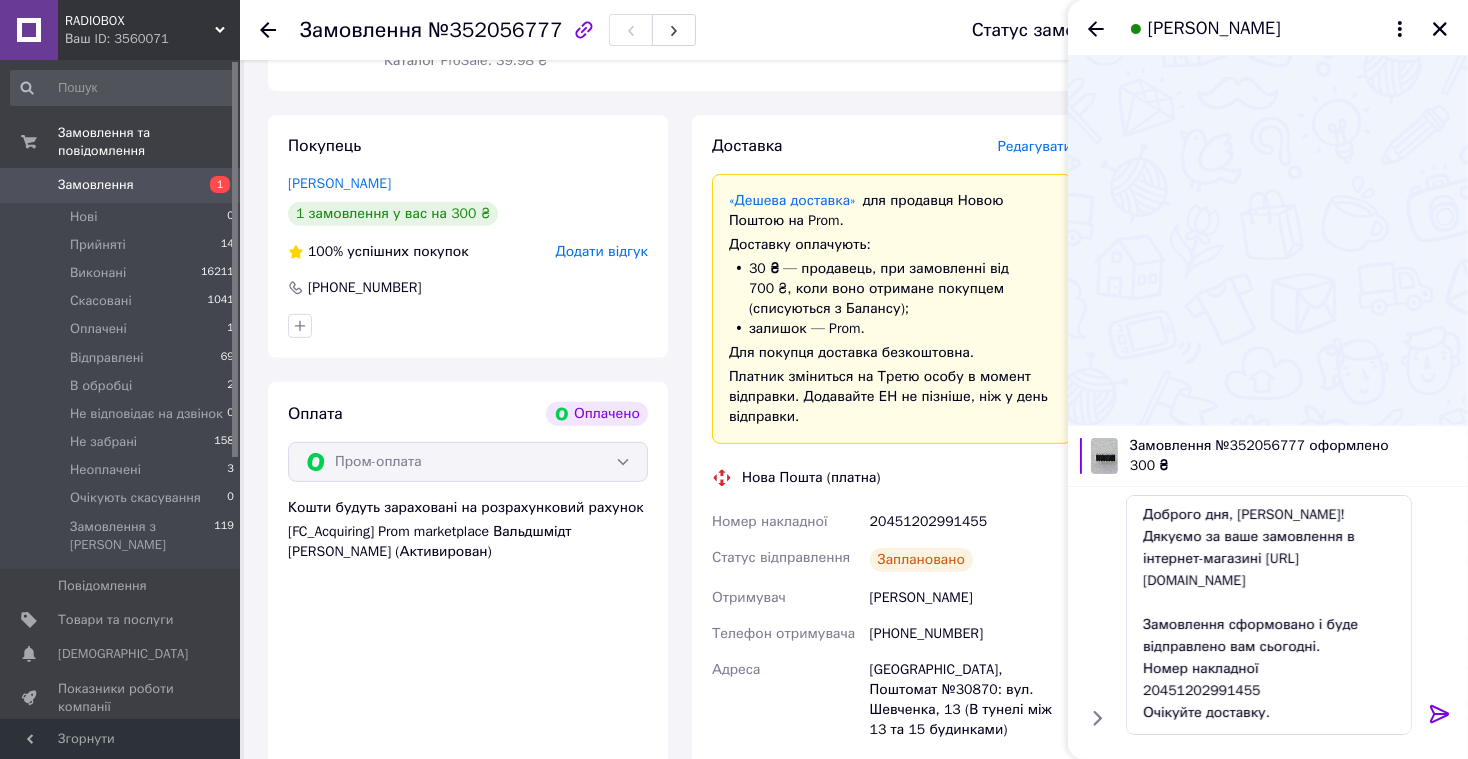 click 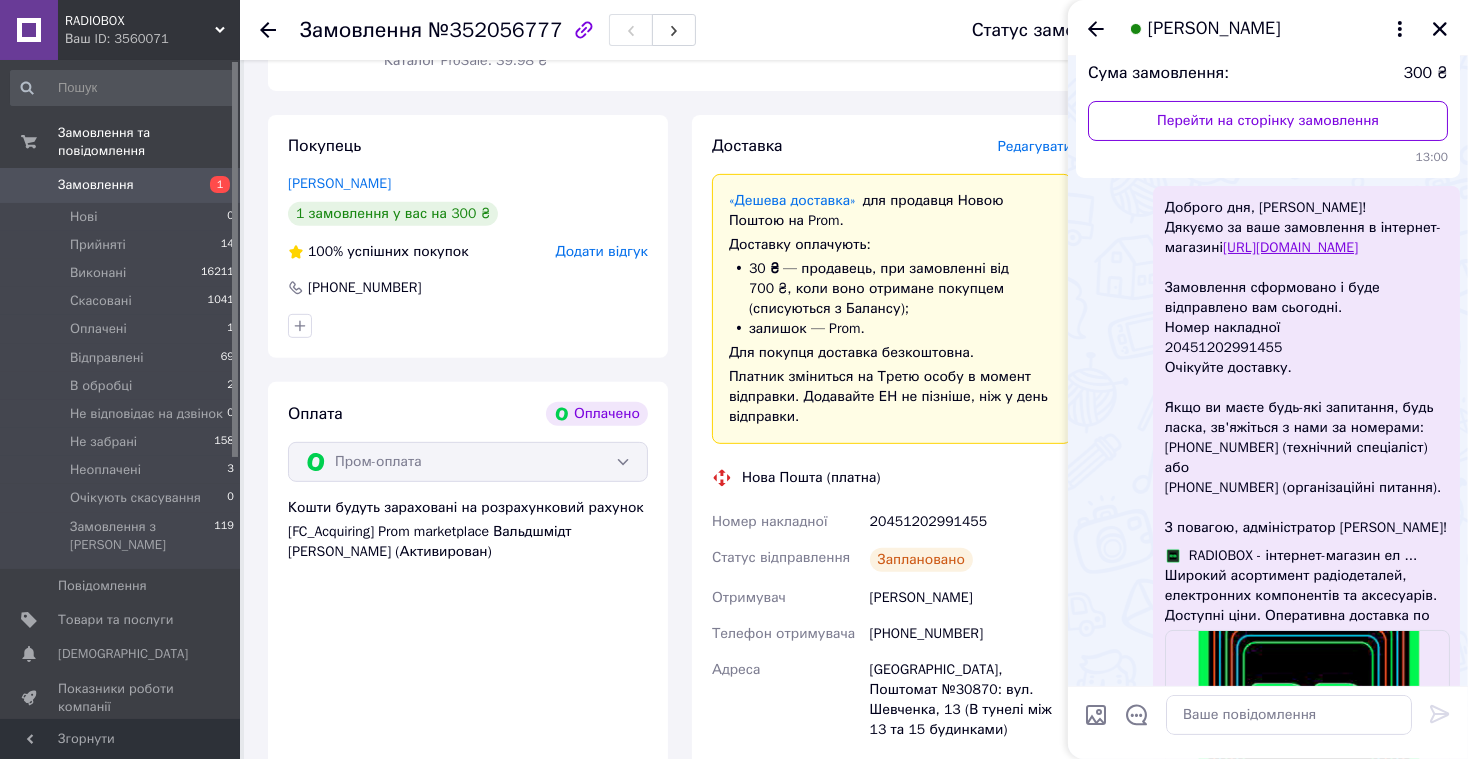 scroll, scrollTop: 227, scrollLeft: 0, axis: vertical 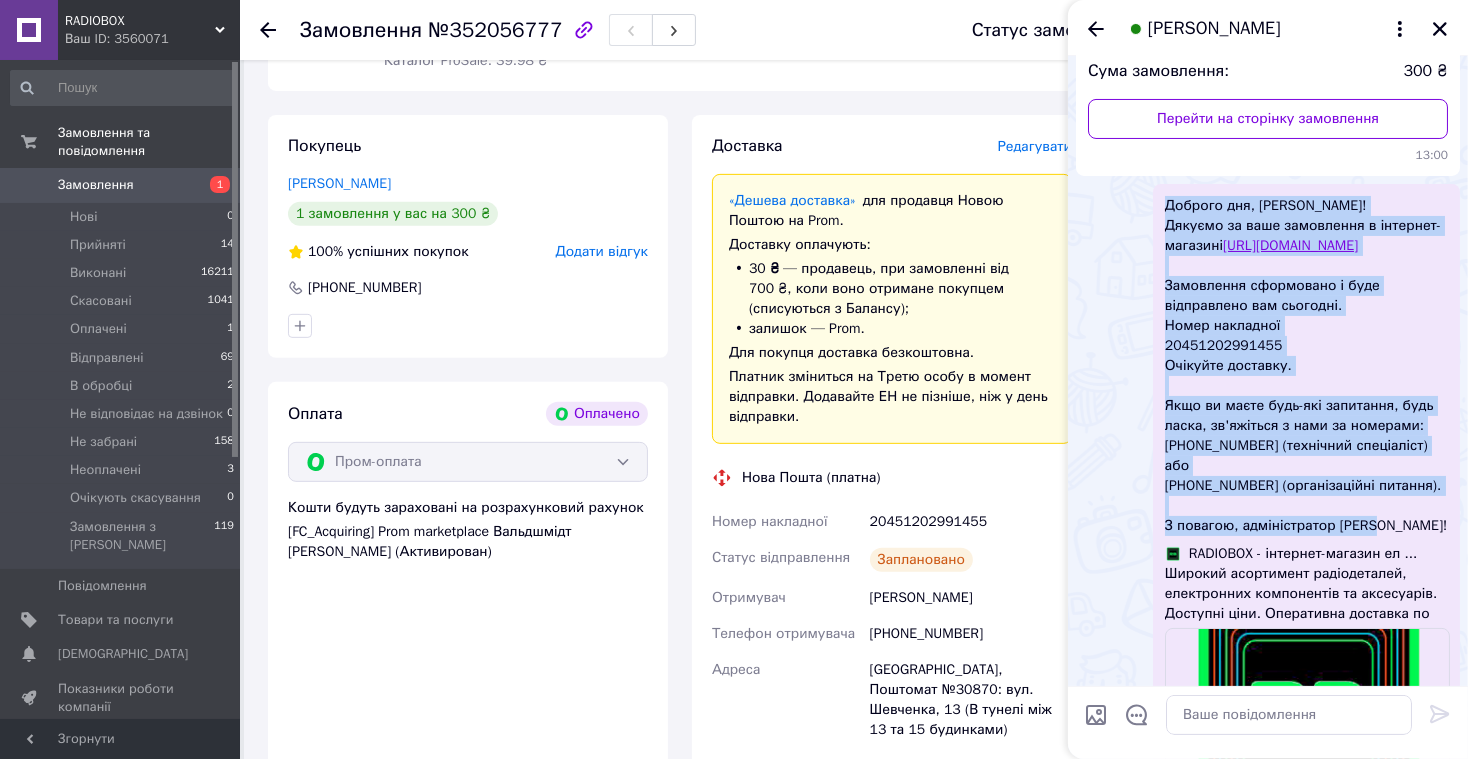 drag, startPoint x: 1164, startPoint y: 207, endPoint x: 1377, endPoint y: 543, distance: 397.82535 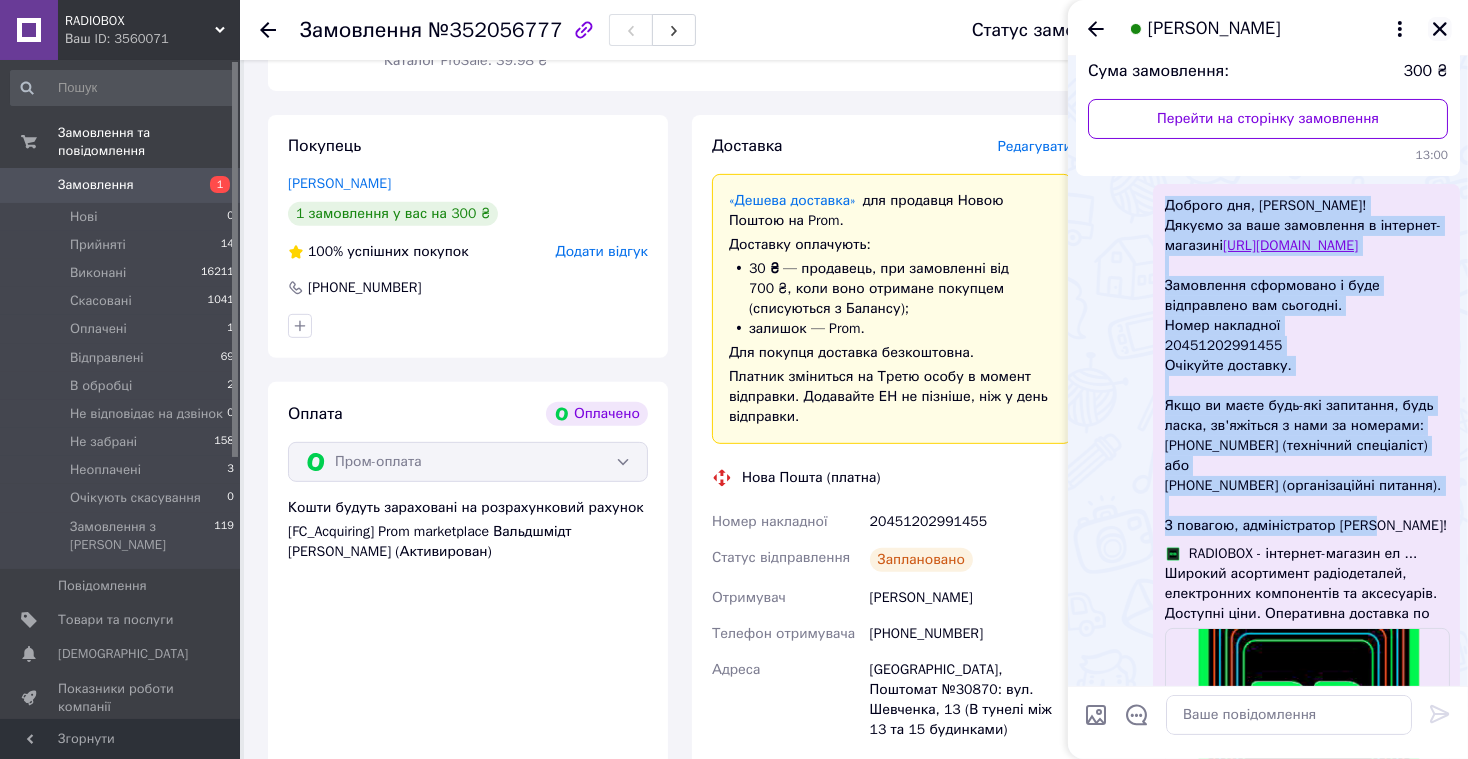 click 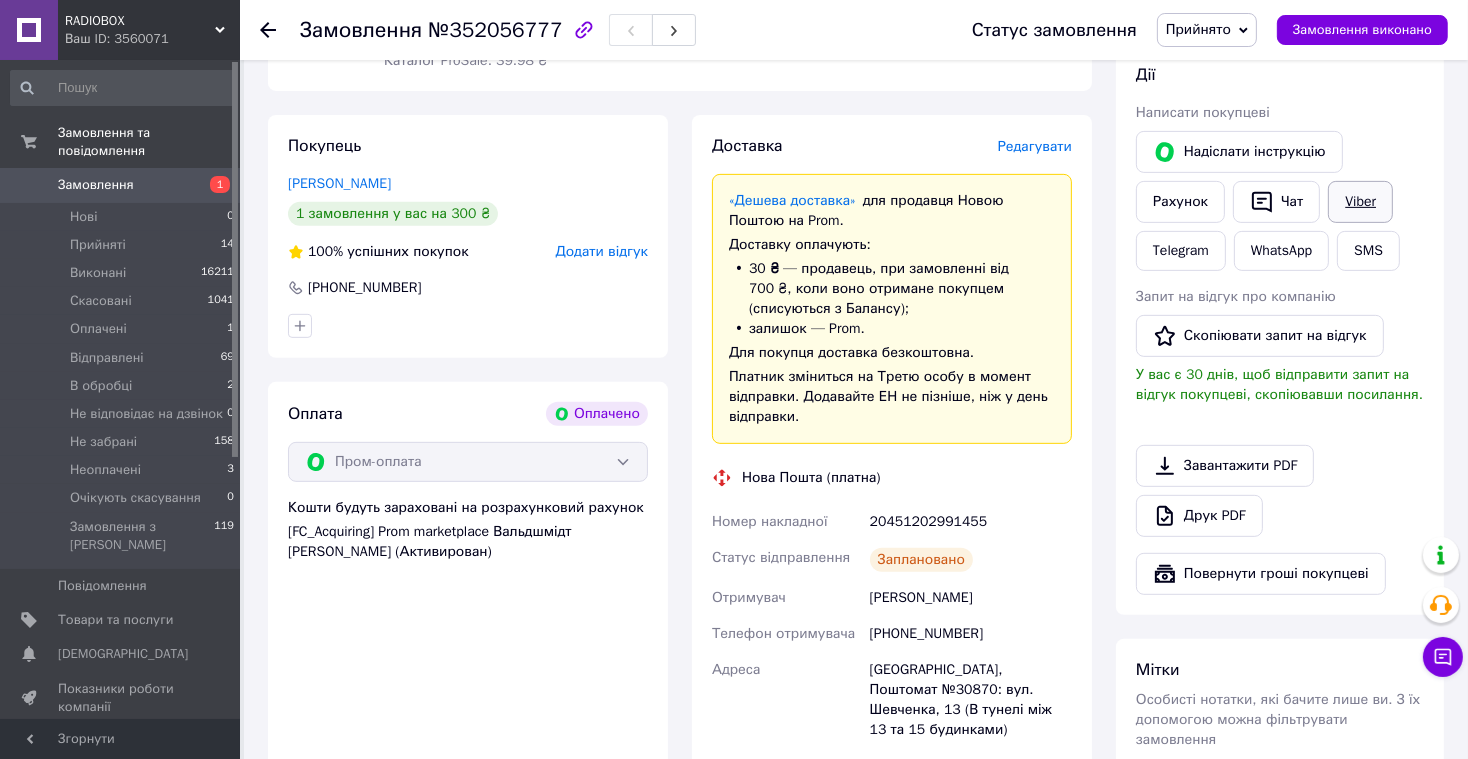 click on "Viber" at bounding box center [1360, 202] 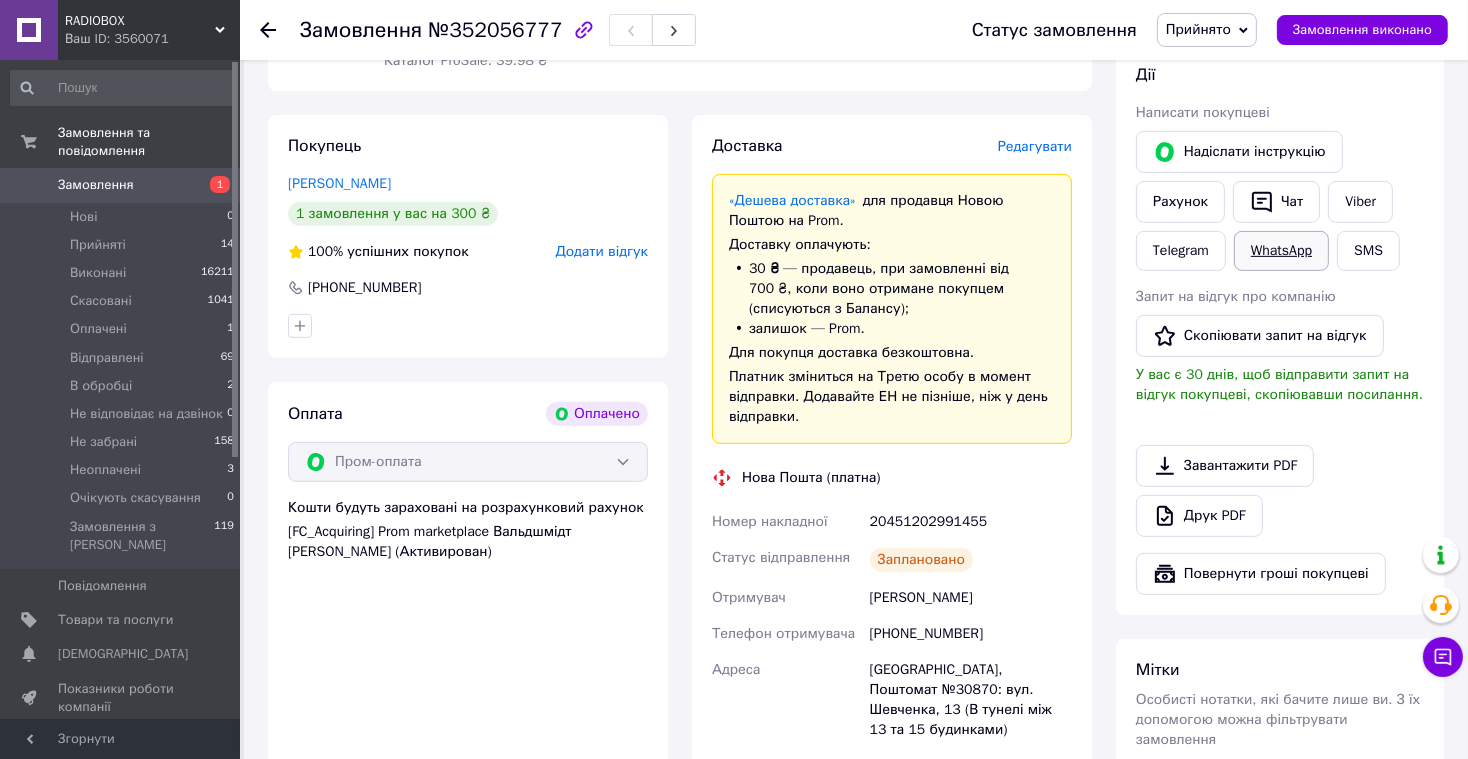 click on "WhatsApp" at bounding box center (1281, 251) 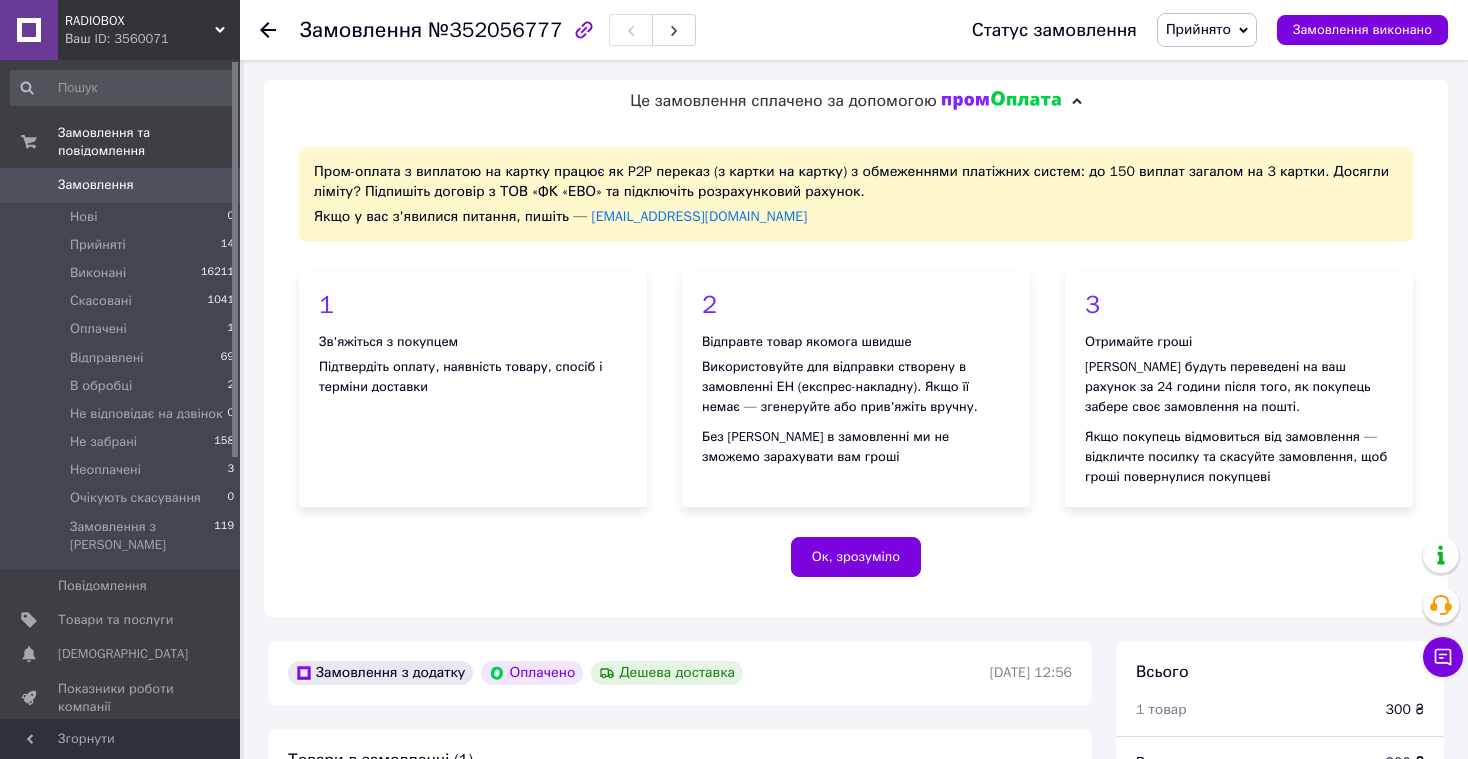scroll, scrollTop: 841, scrollLeft: 0, axis: vertical 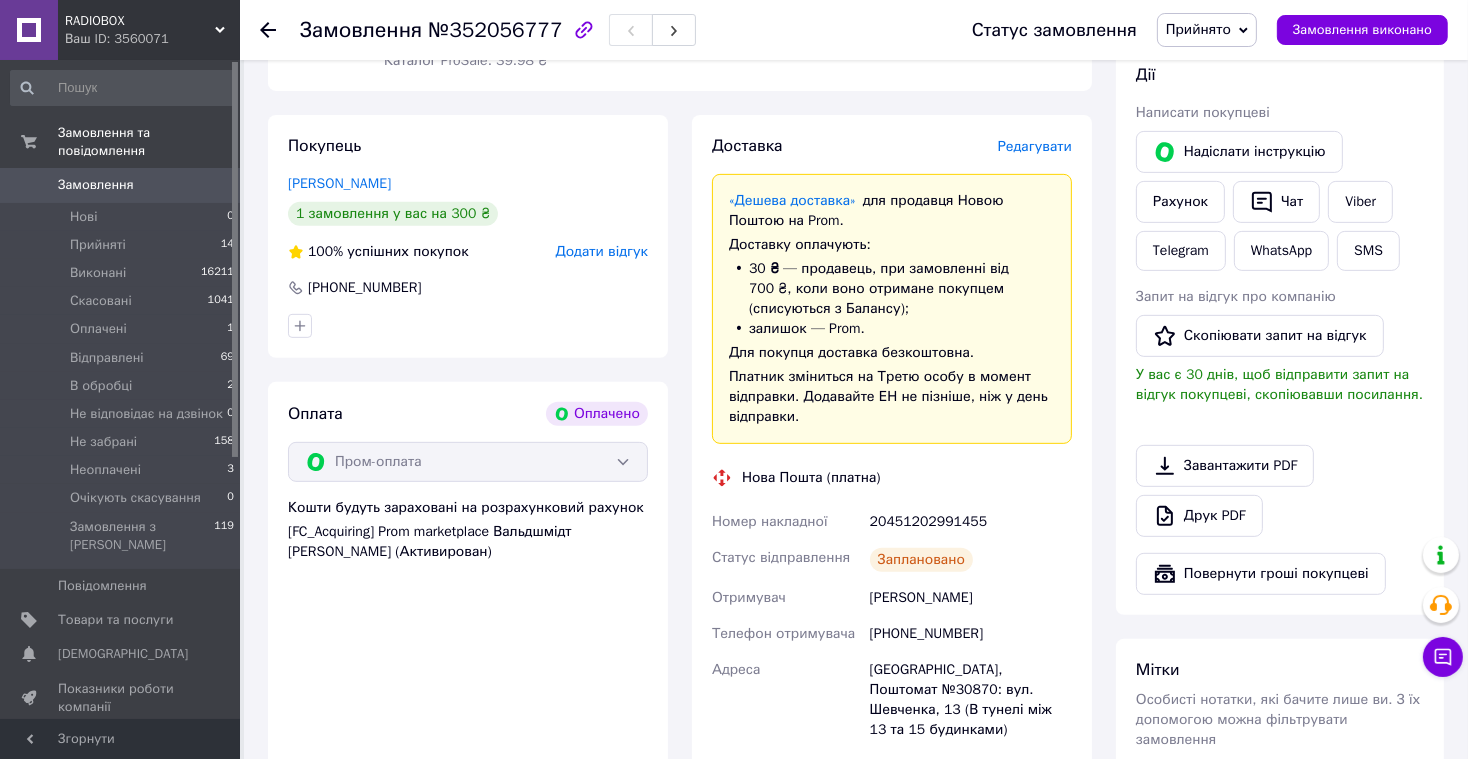 click on "0" at bounding box center [212, 185] 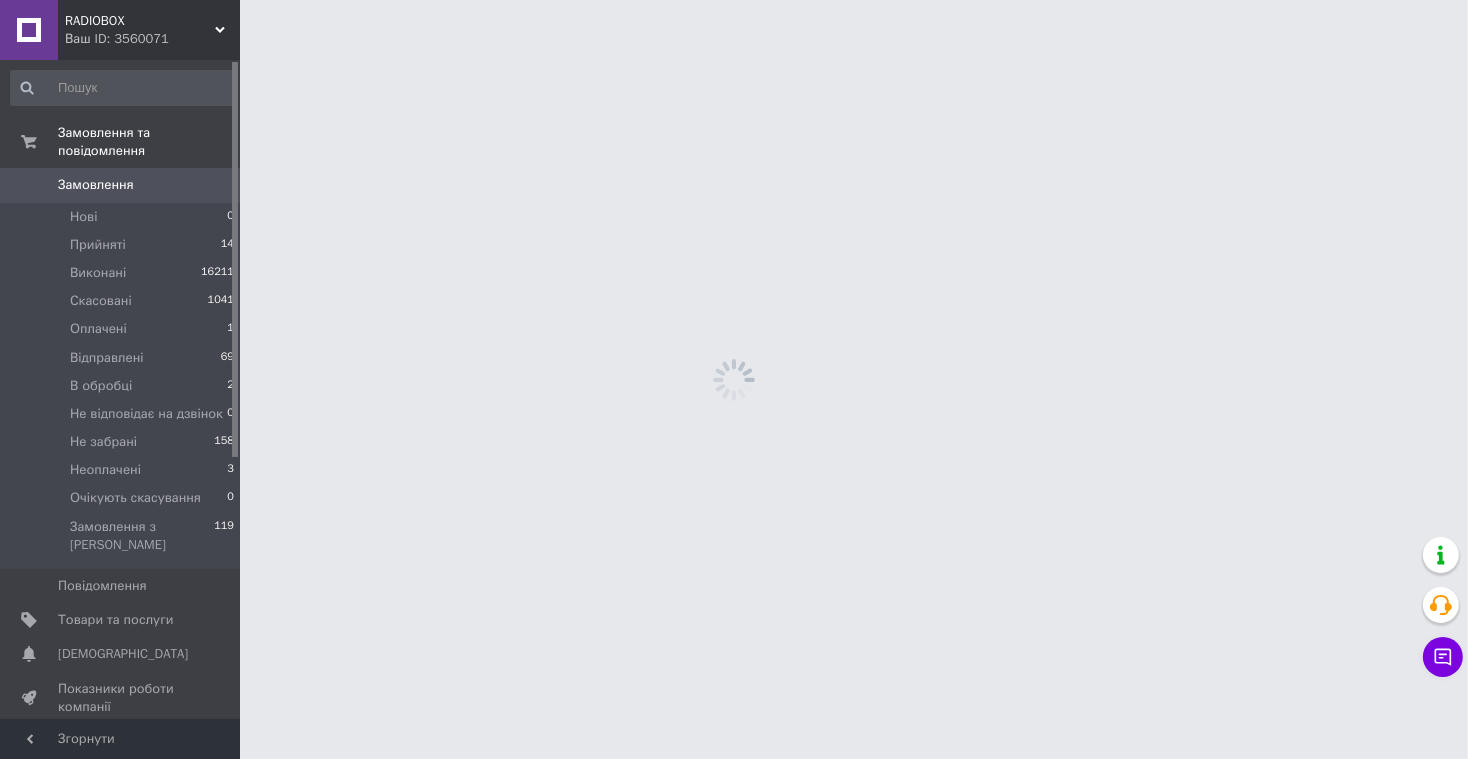 scroll, scrollTop: 0, scrollLeft: 0, axis: both 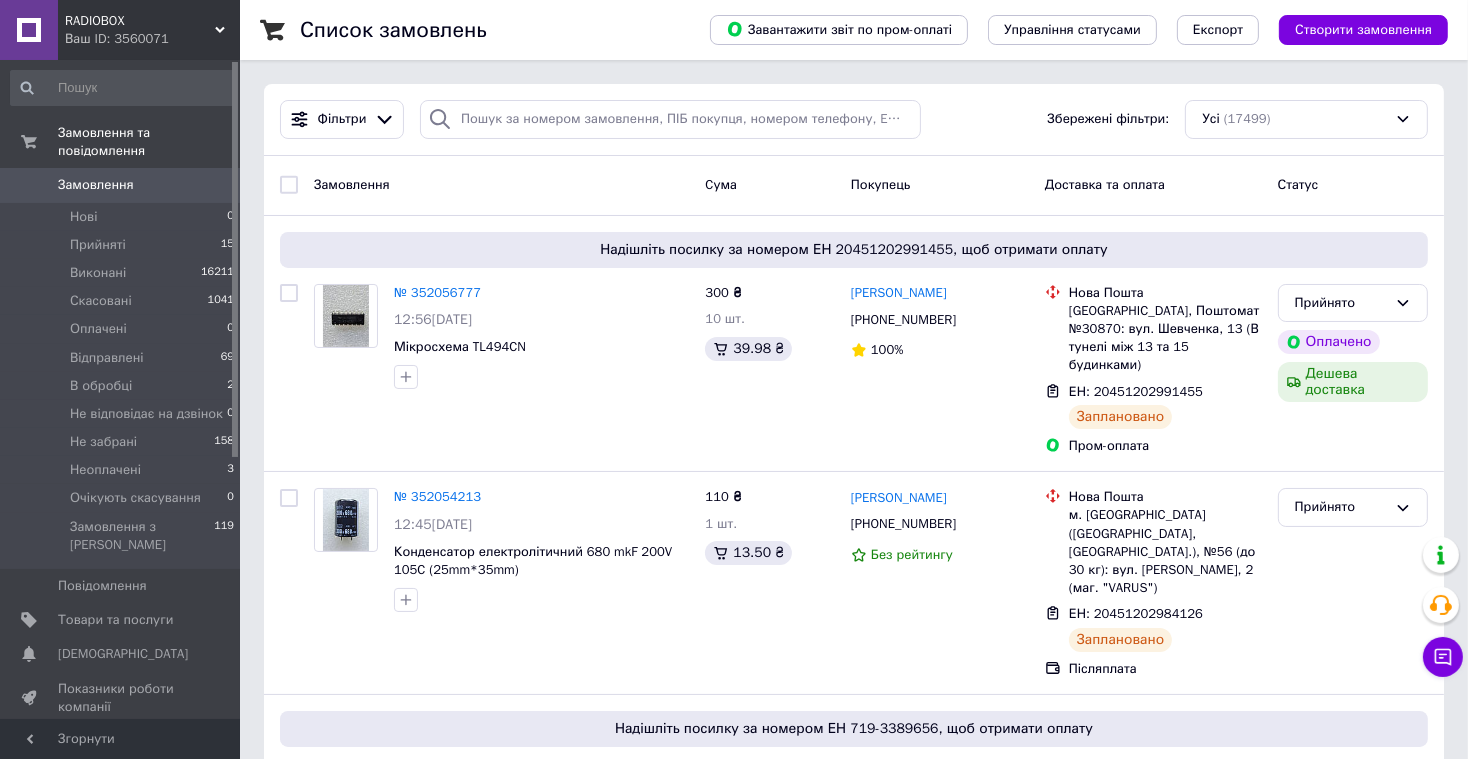 click on "Замовлення" at bounding box center (96, 185) 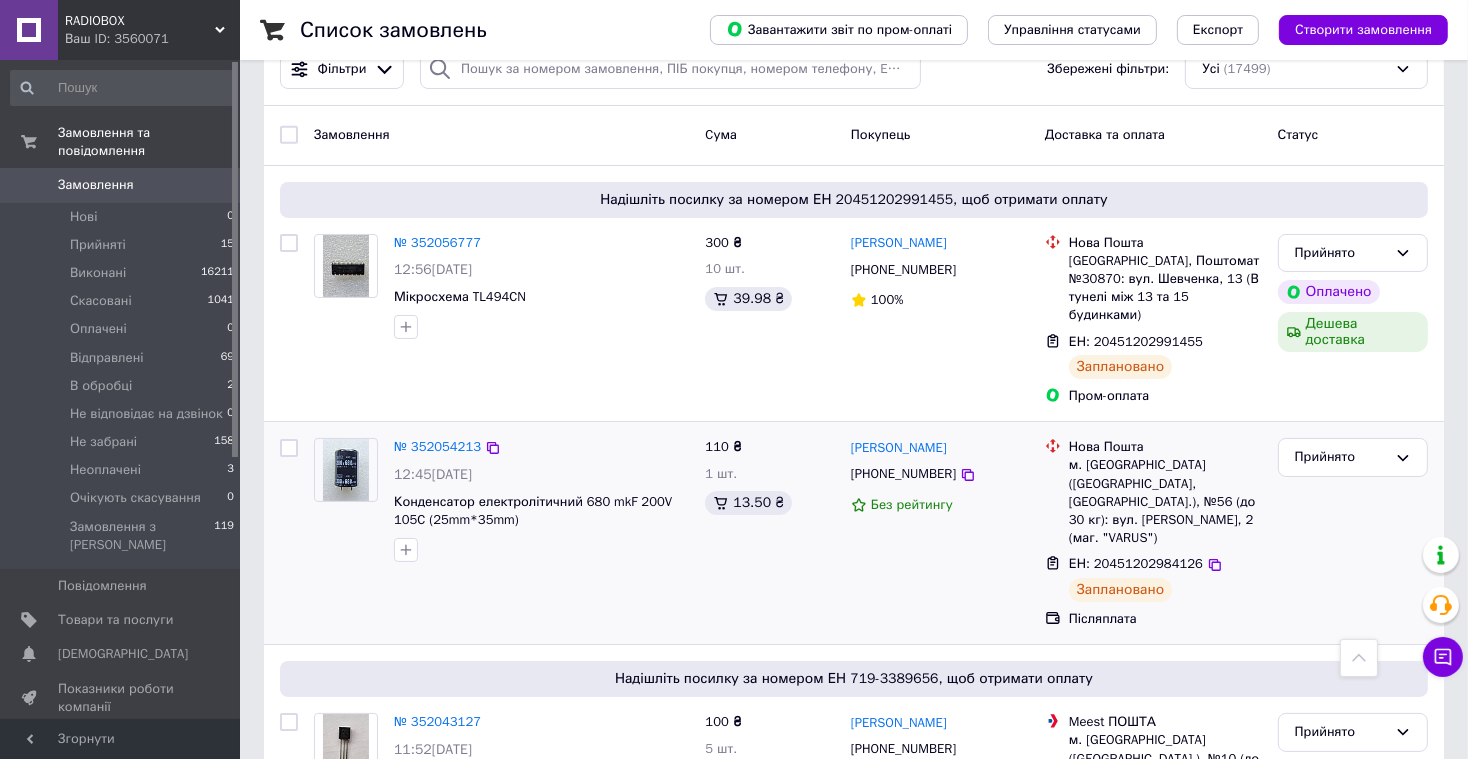 scroll, scrollTop: 0, scrollLeft: 0, axis: both 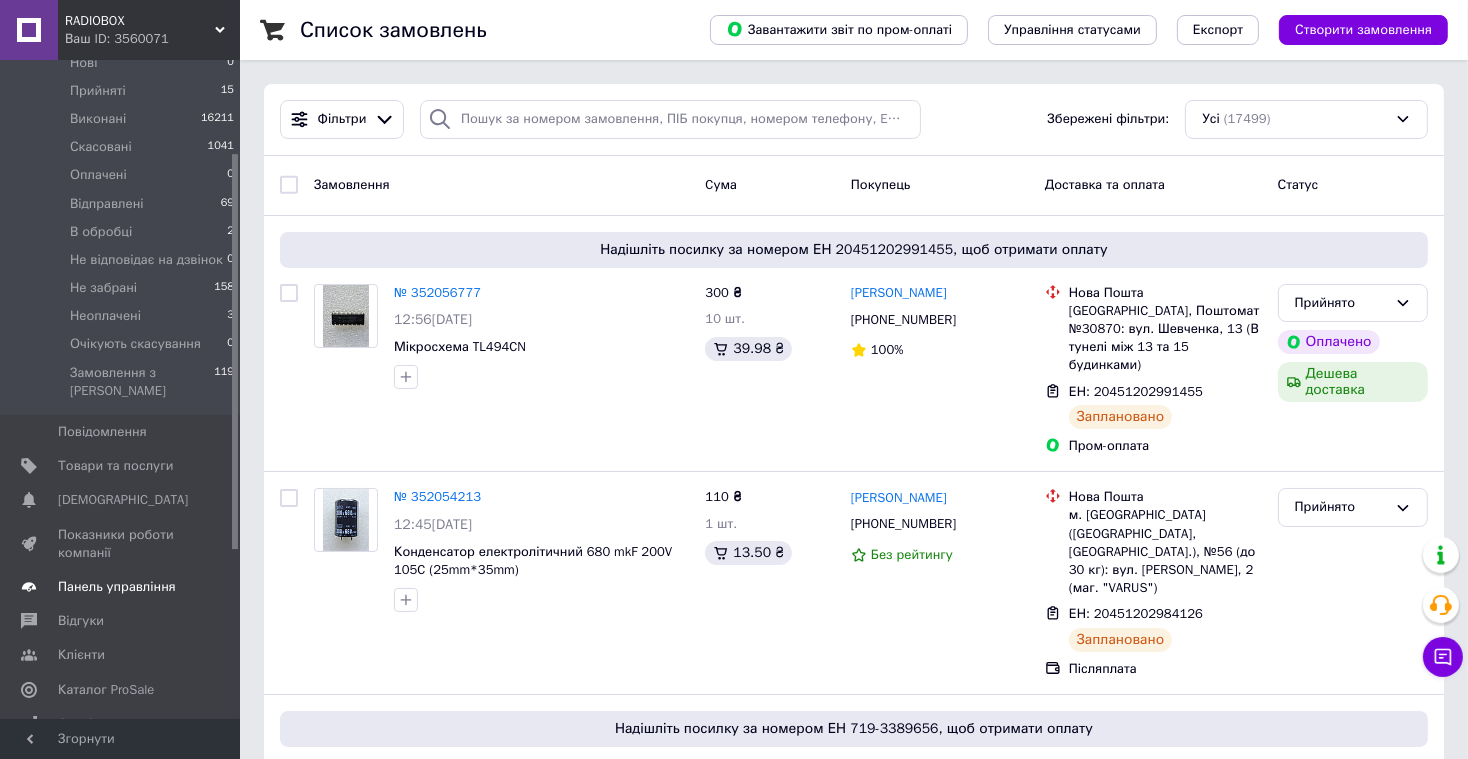 click on "Панель управління" at bounding box center (117, 587) 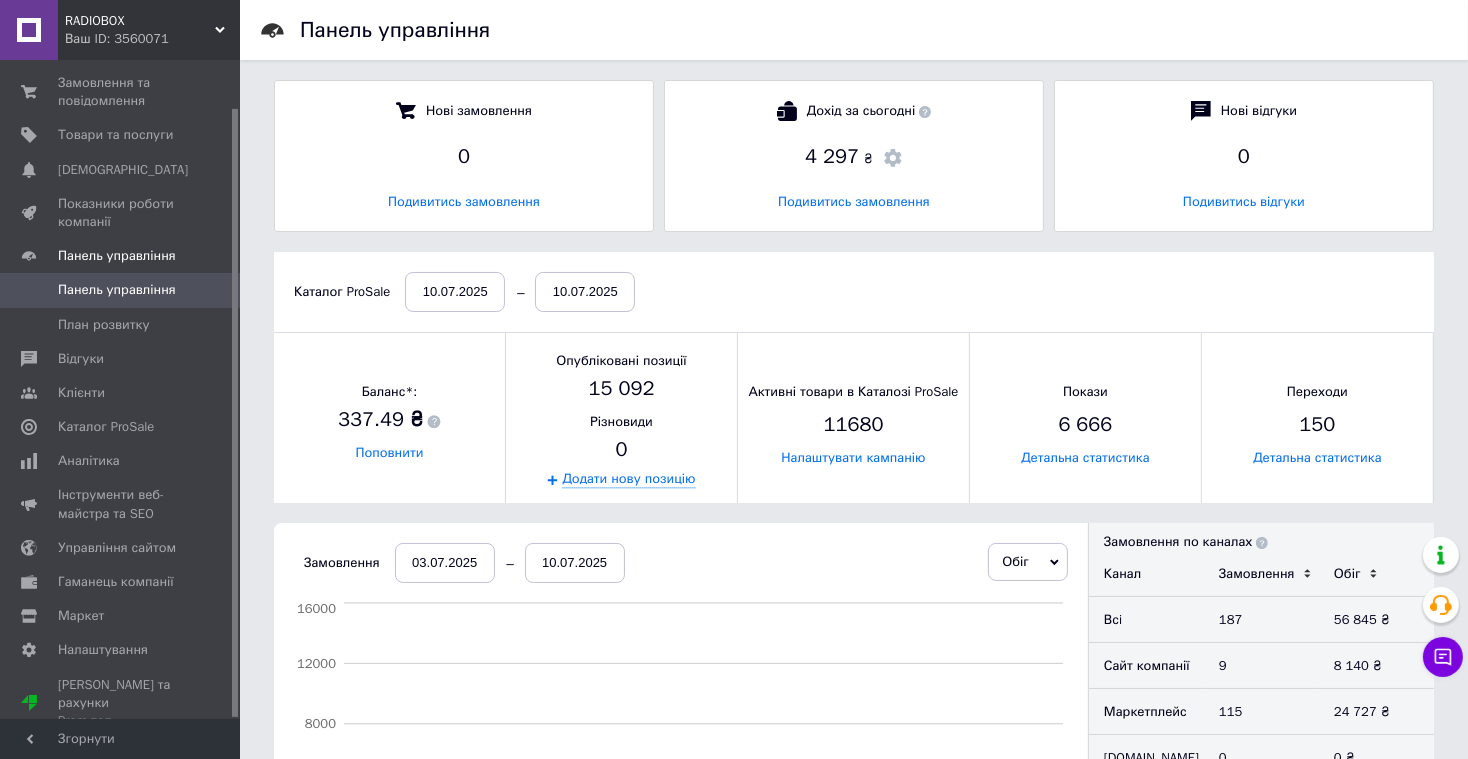 scroll, scrollTop: 10, scrollLeft: 10, axis: both 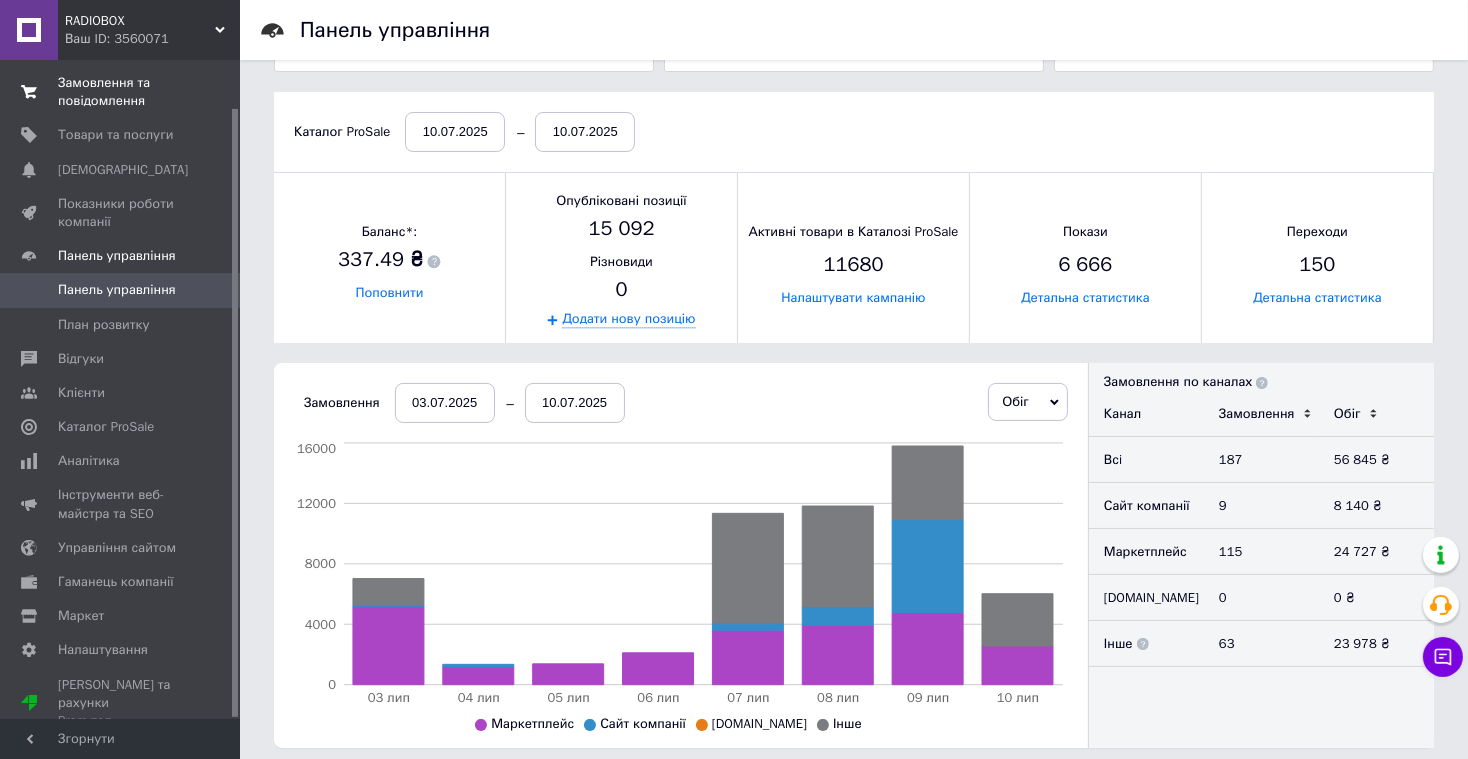 click on "Замовлення та повідомлення" at bounding box center [121, 92] 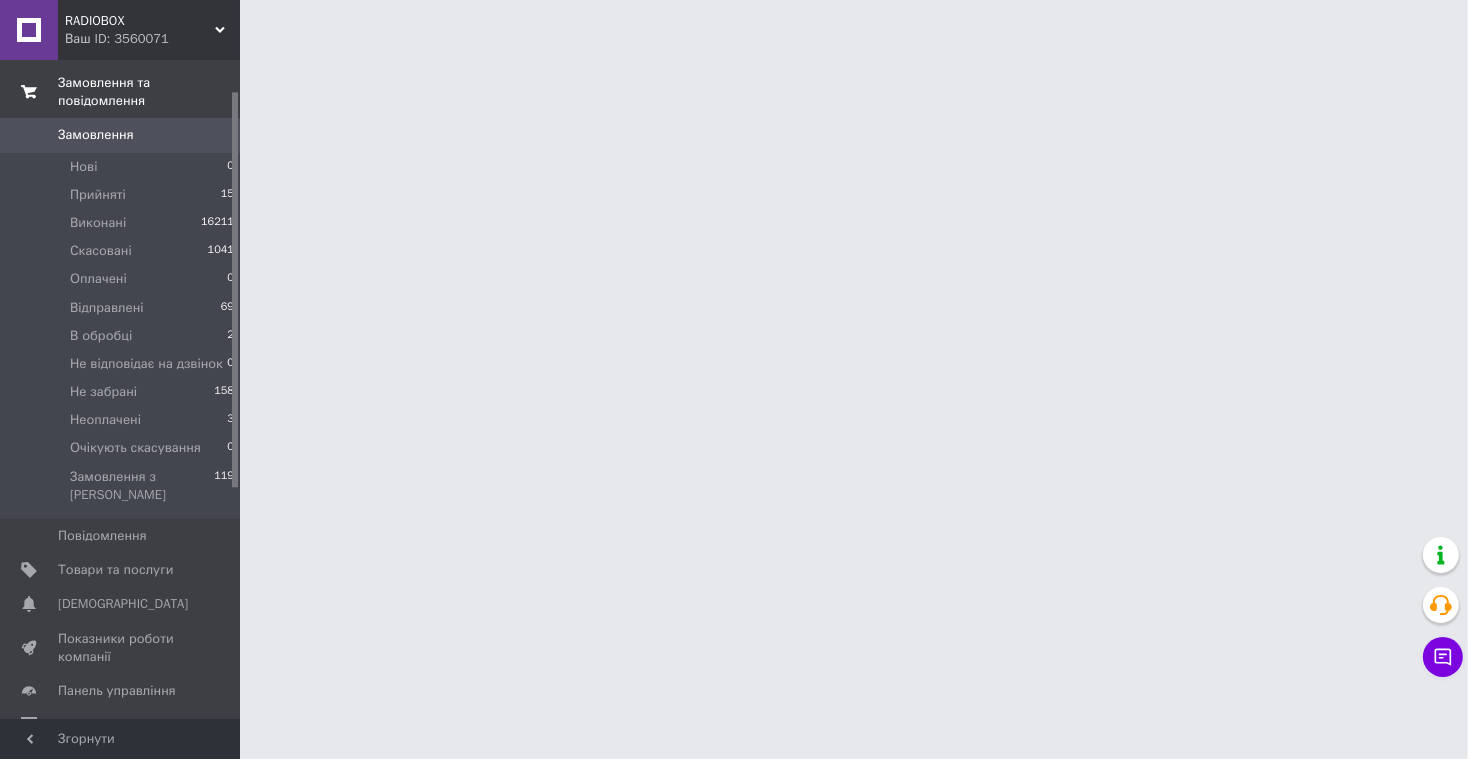 scroll, scrollTop: 0, scrollLeft: 0, axis: both 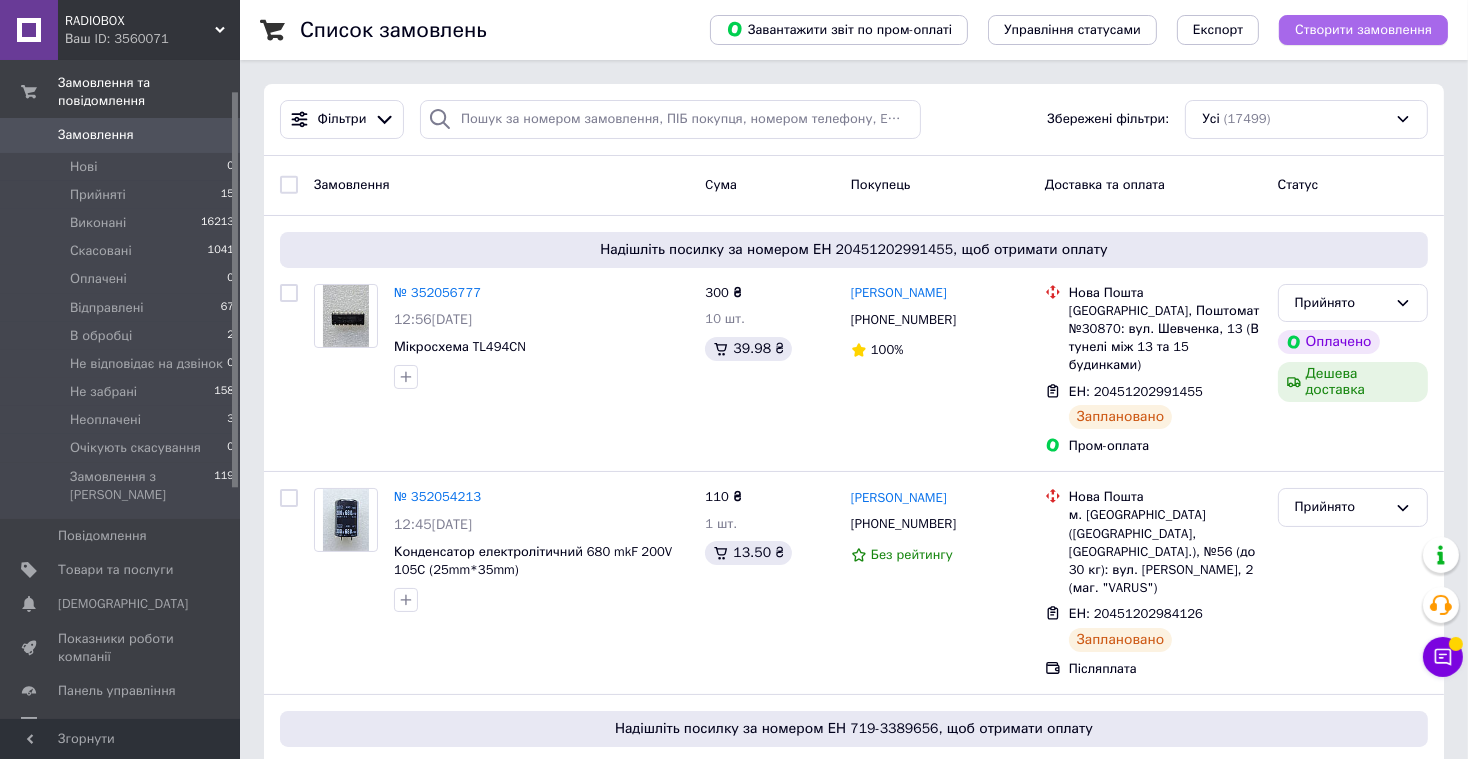click on "Створити замовлення" at bounding box center [1363, 30] 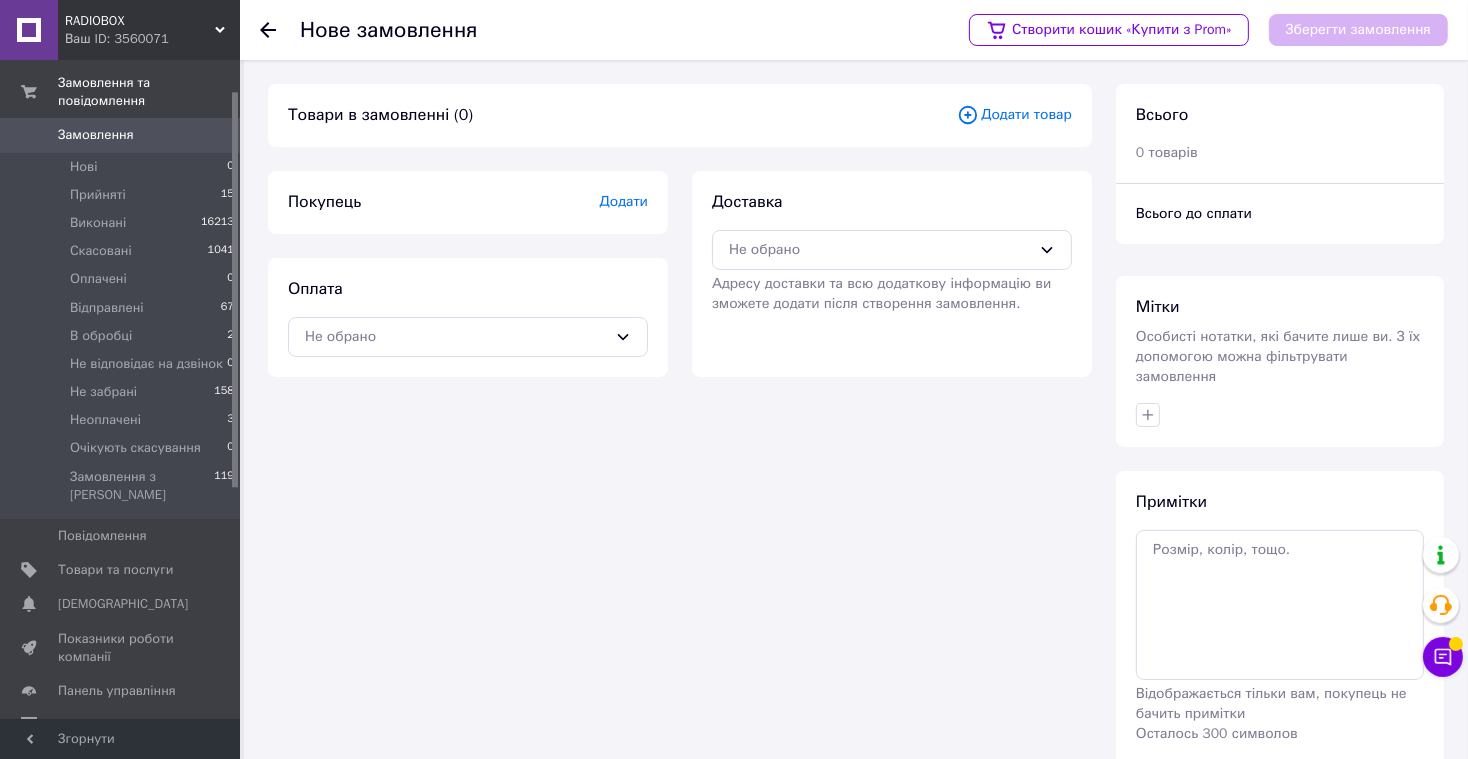 click on "Додати товар" at bounding box center (1014, 115) 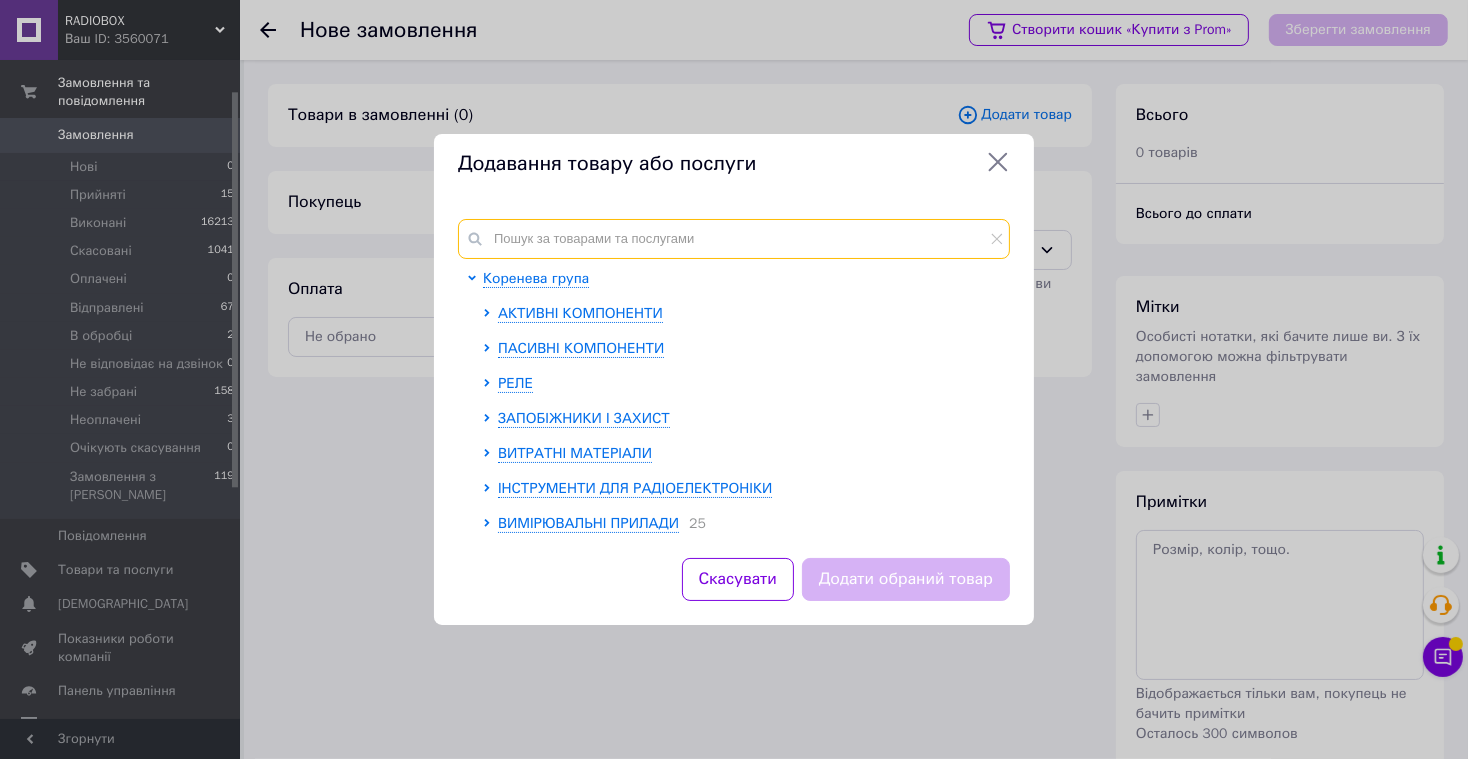 click at bounding box center [734, 239] 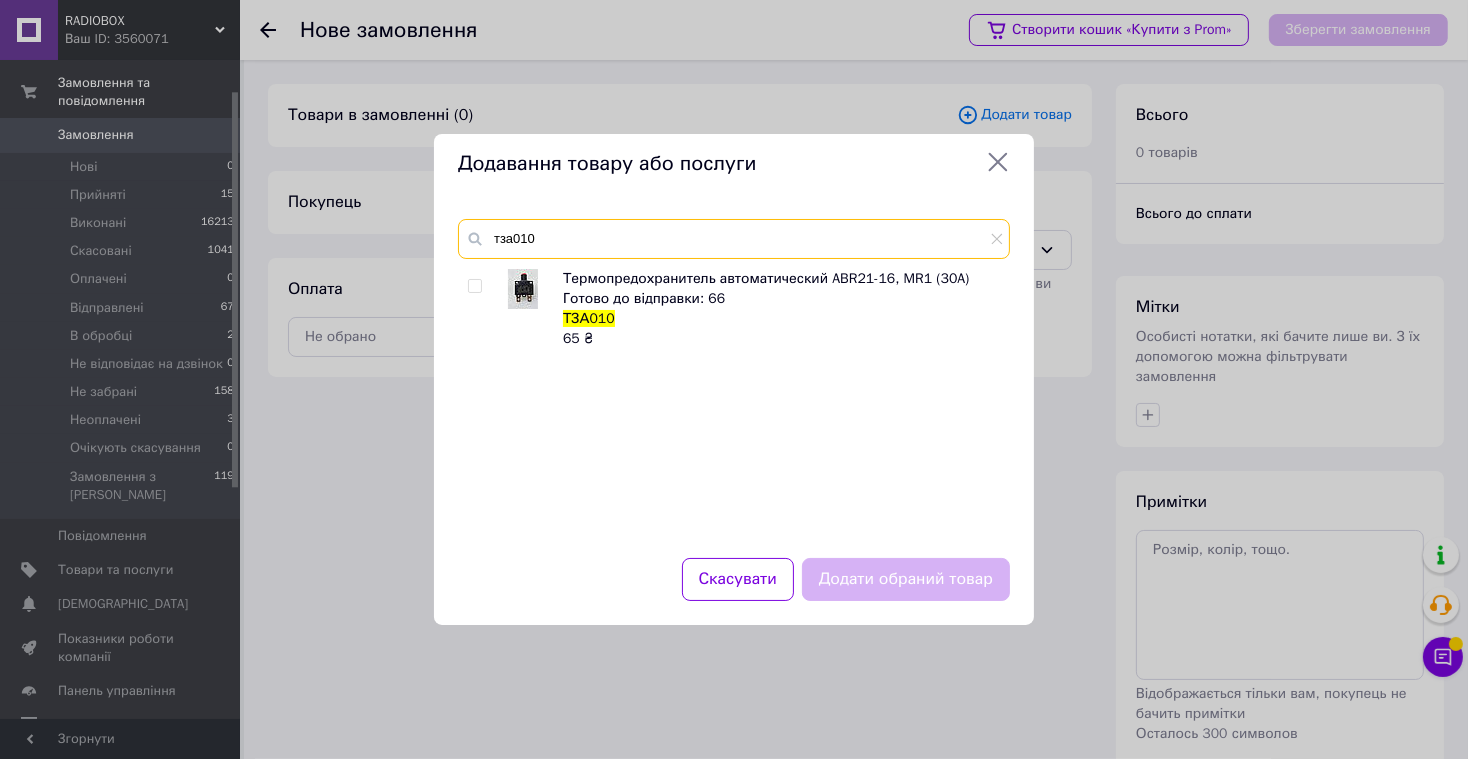 type on "тза010" 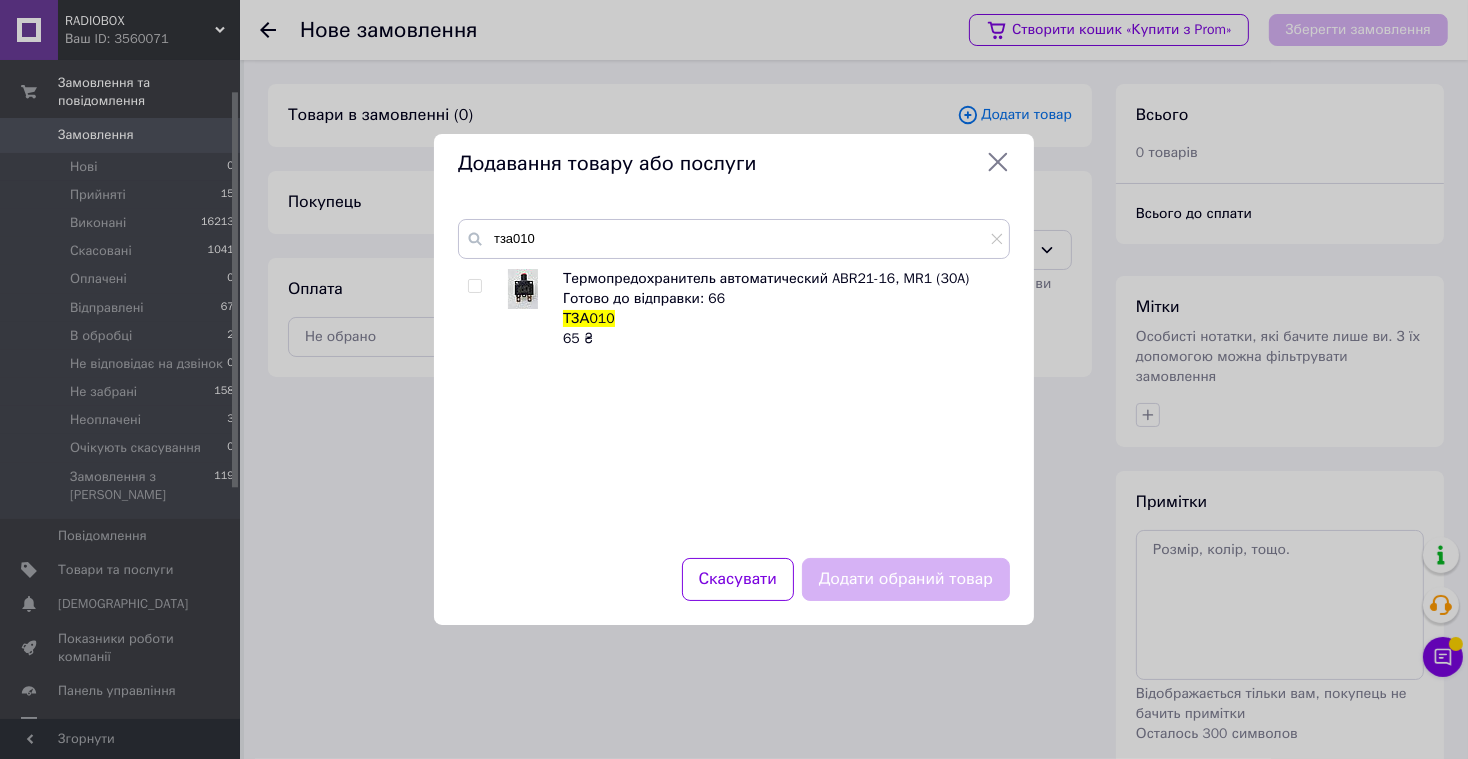 click at bounding box center [474, 286] 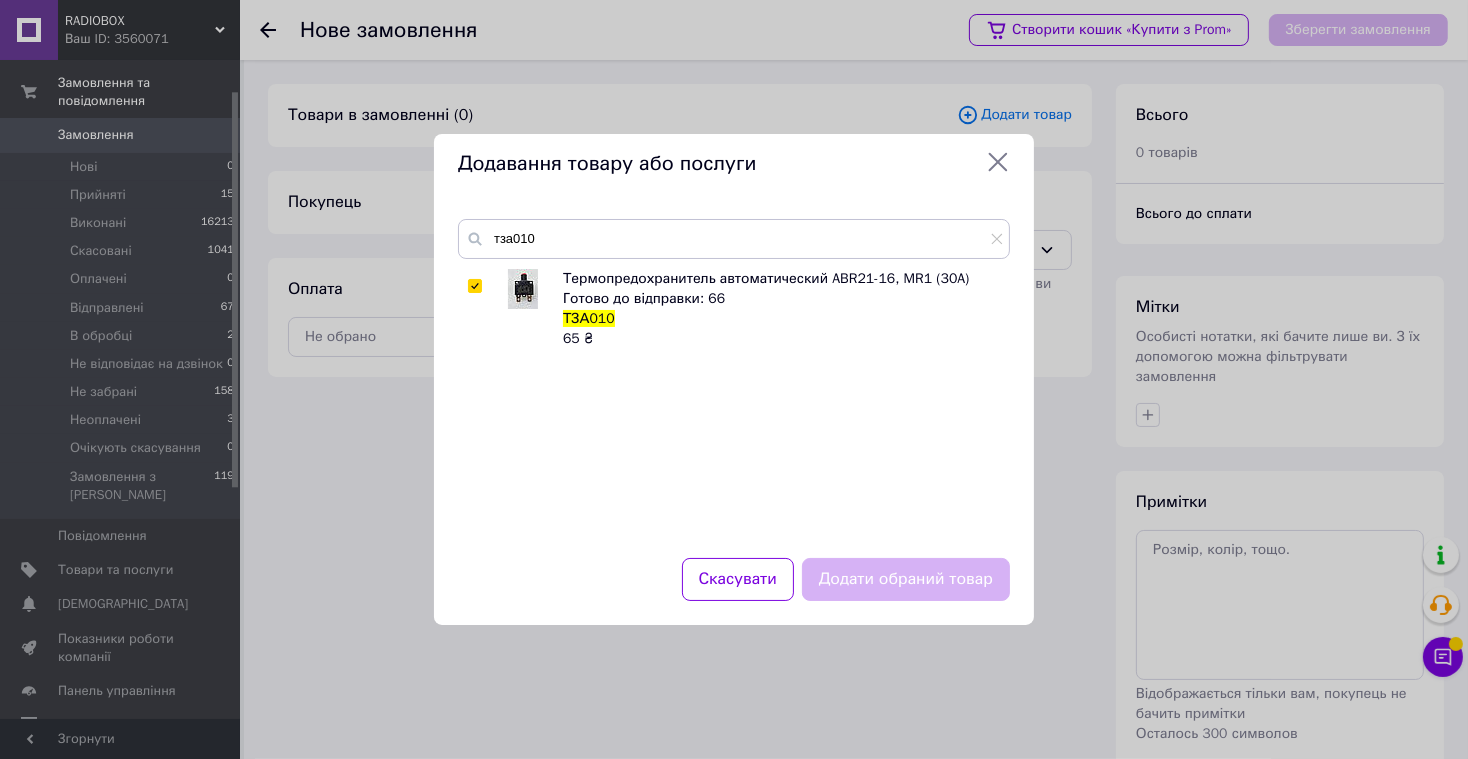 checkbox on "true" 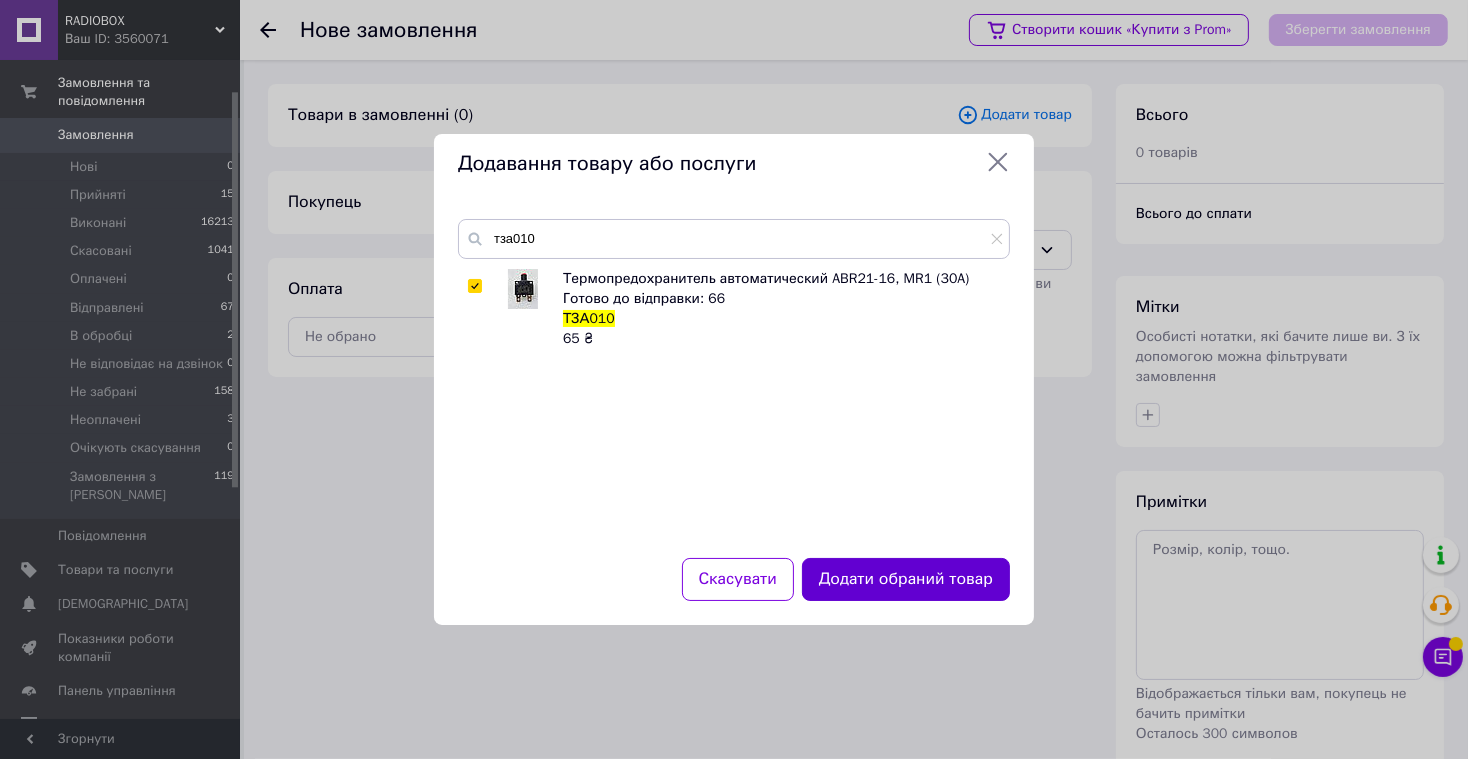 click on "Додати обраний товар" at bounding box center (906, 579) 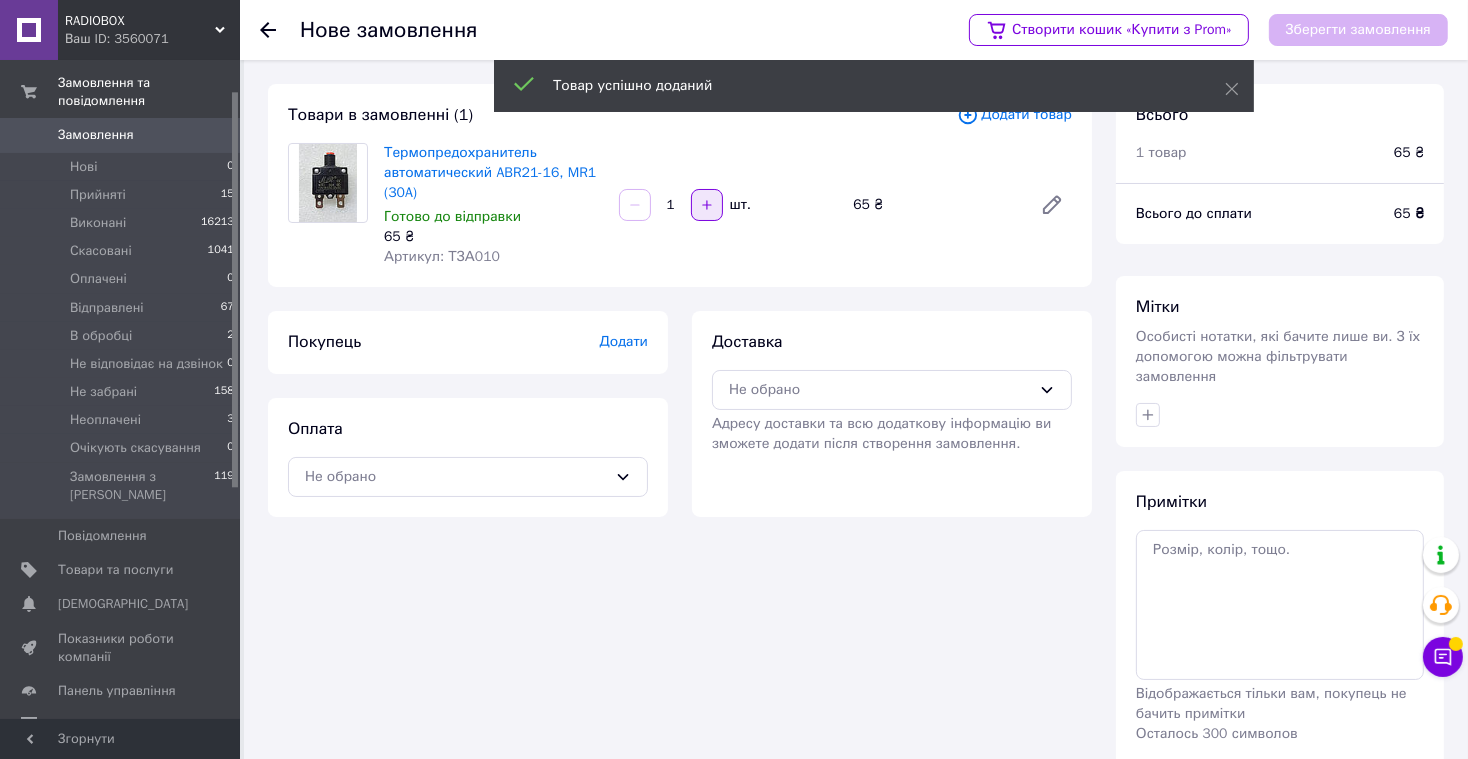 click 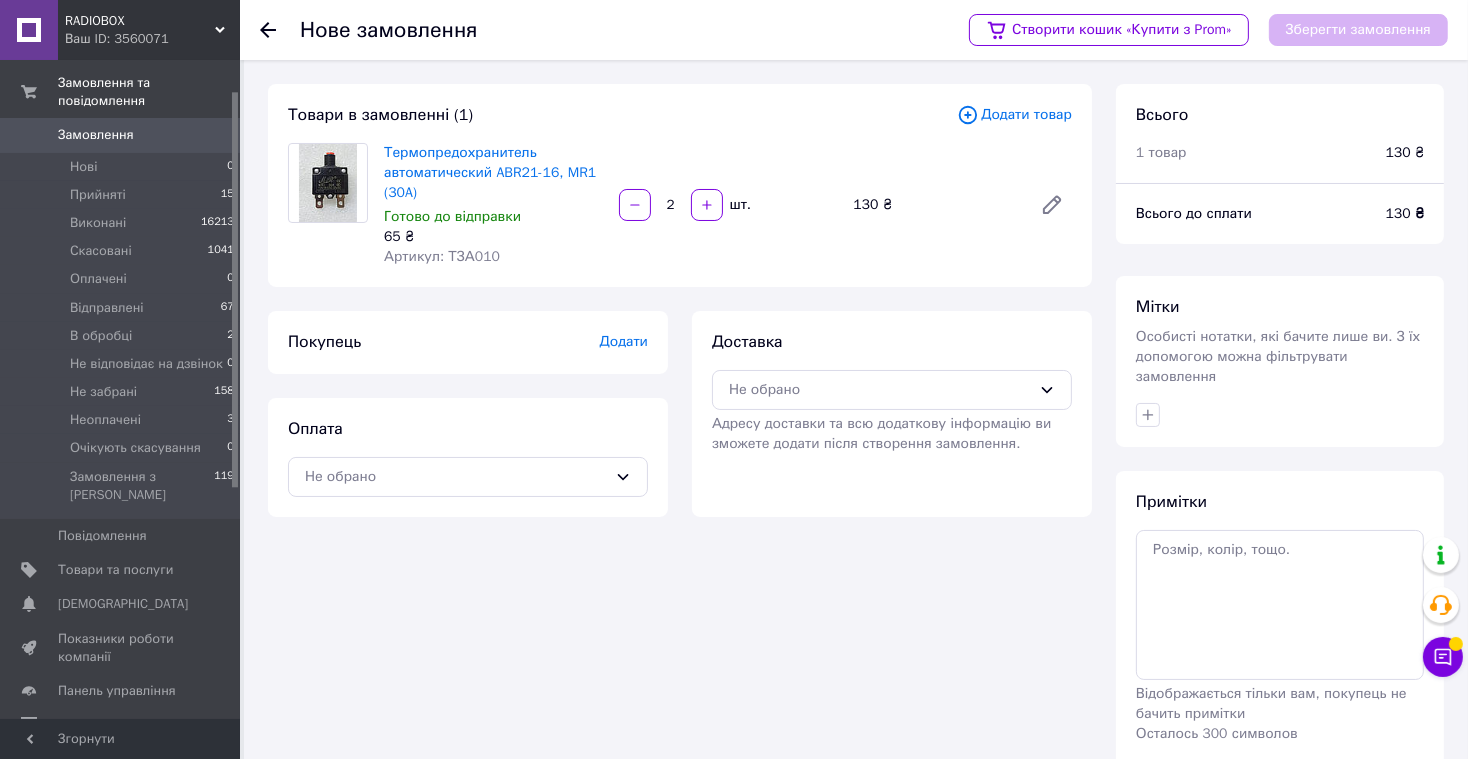 click on "Додати" at bounding box center [624, 341] 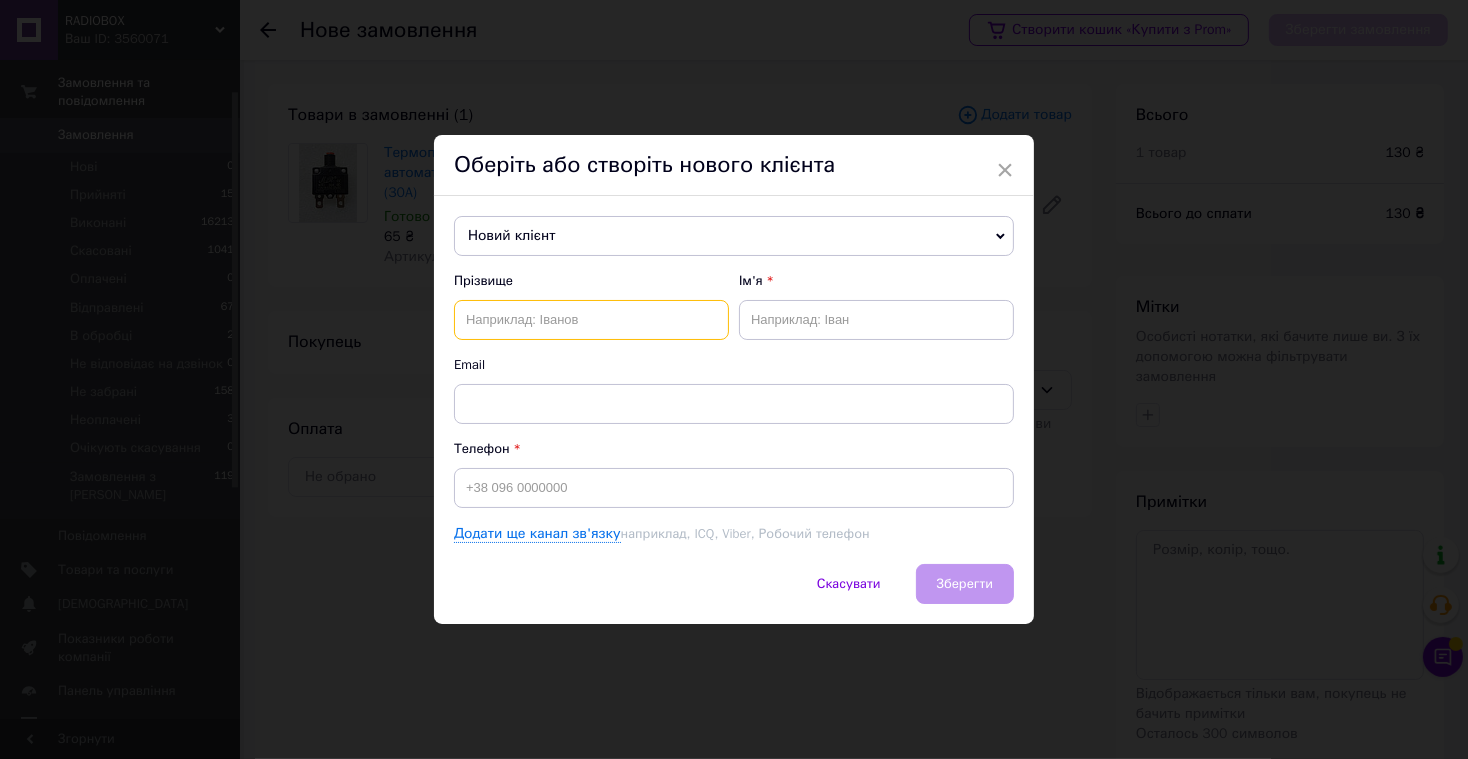 click at bounding box center [591, 320] 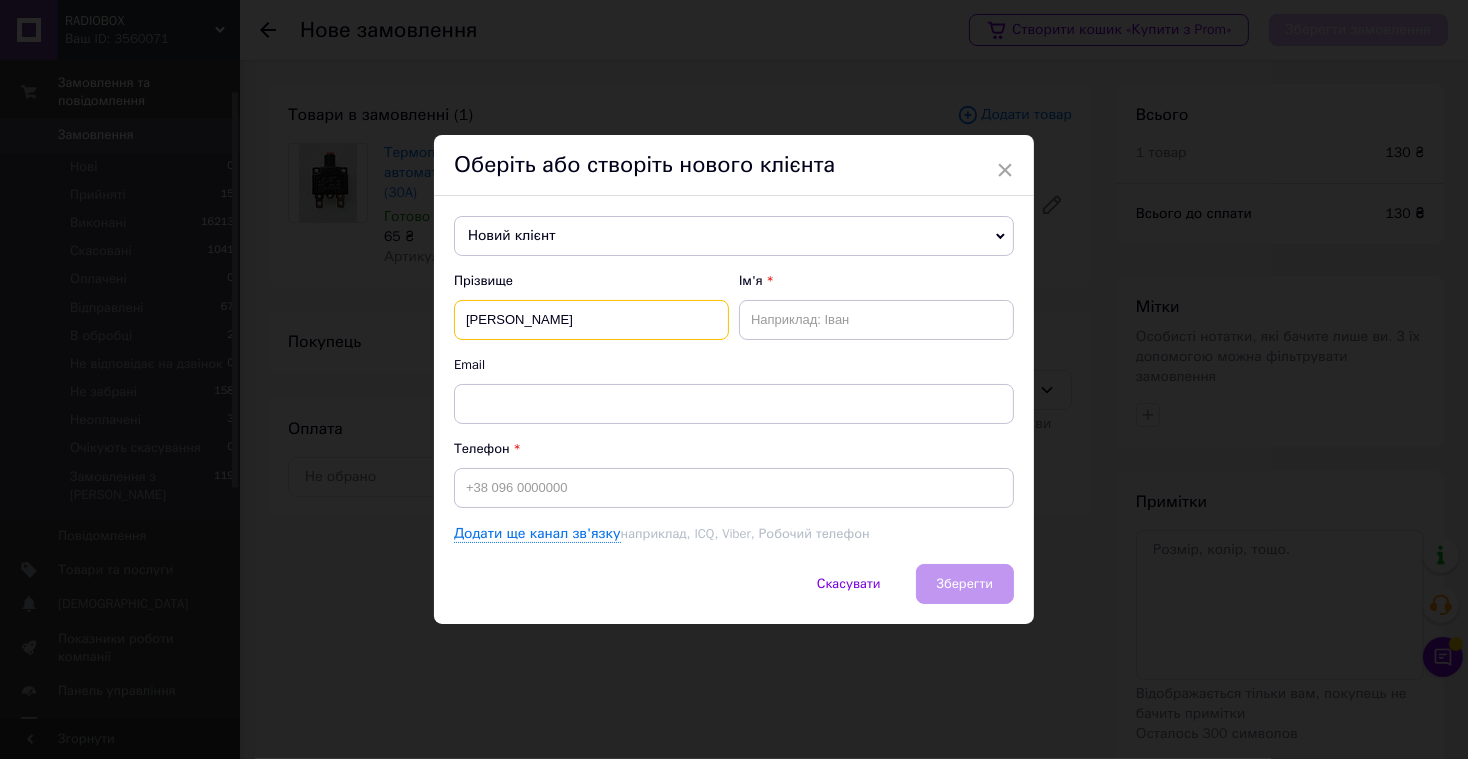 type on "Кравчук" 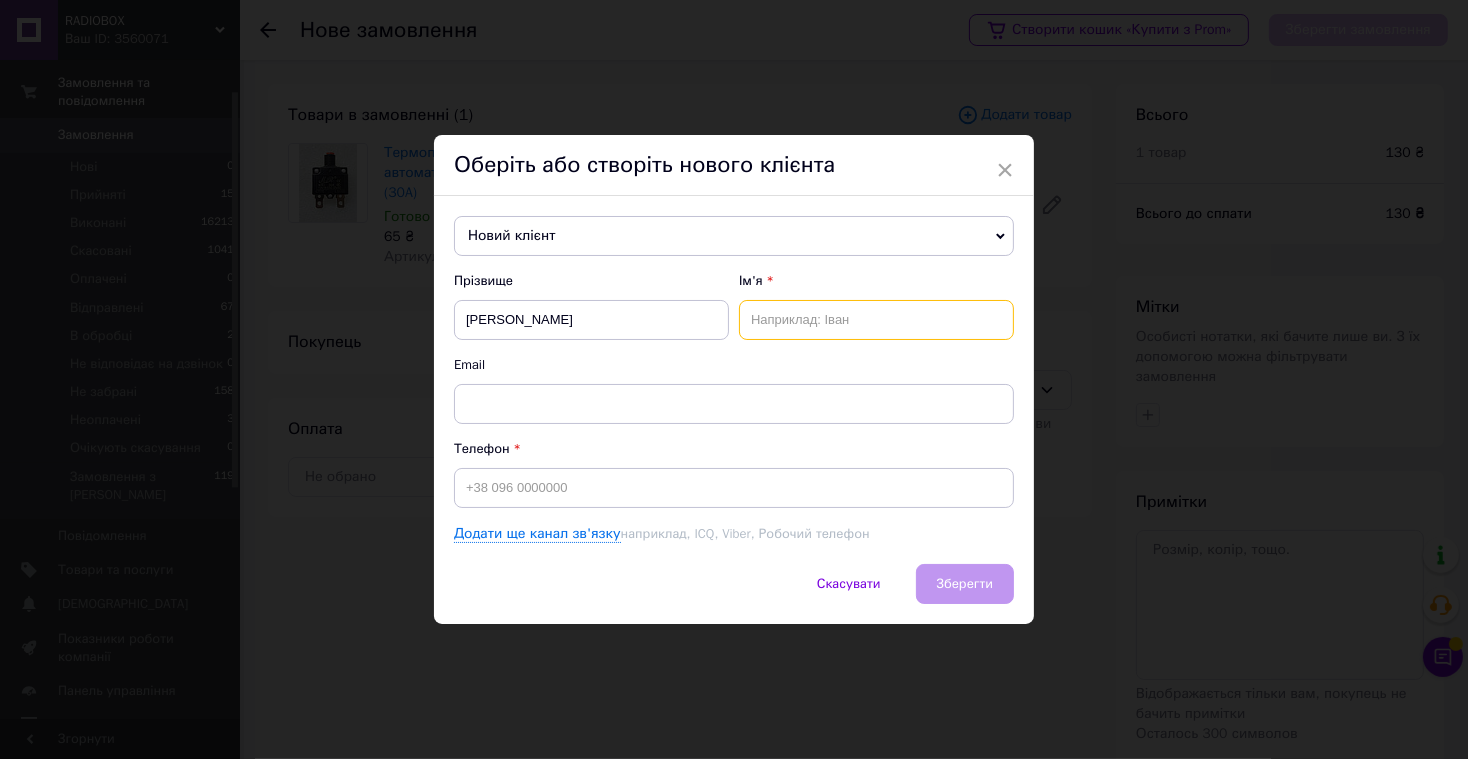 click at bounding box center (876, 320) 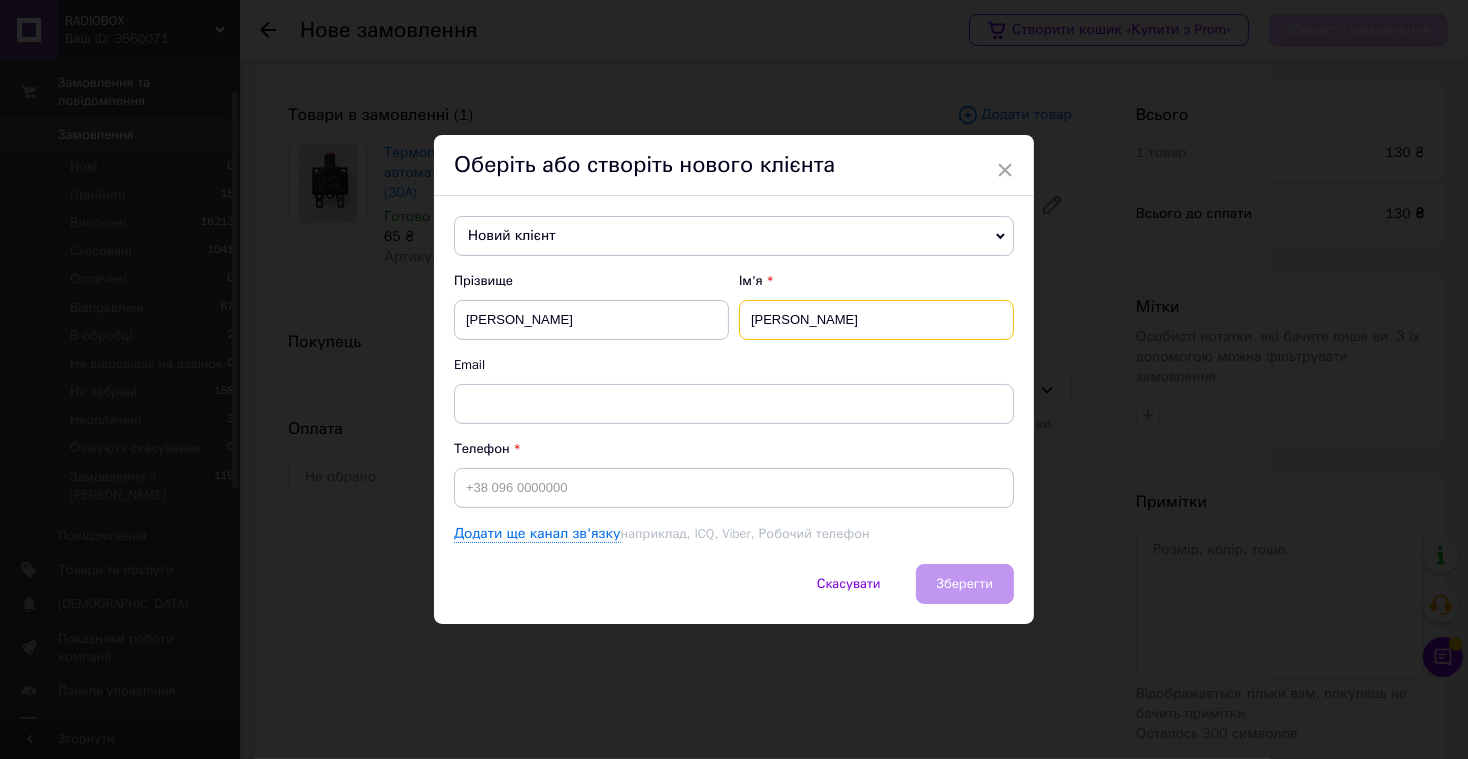type on "Анатолій" 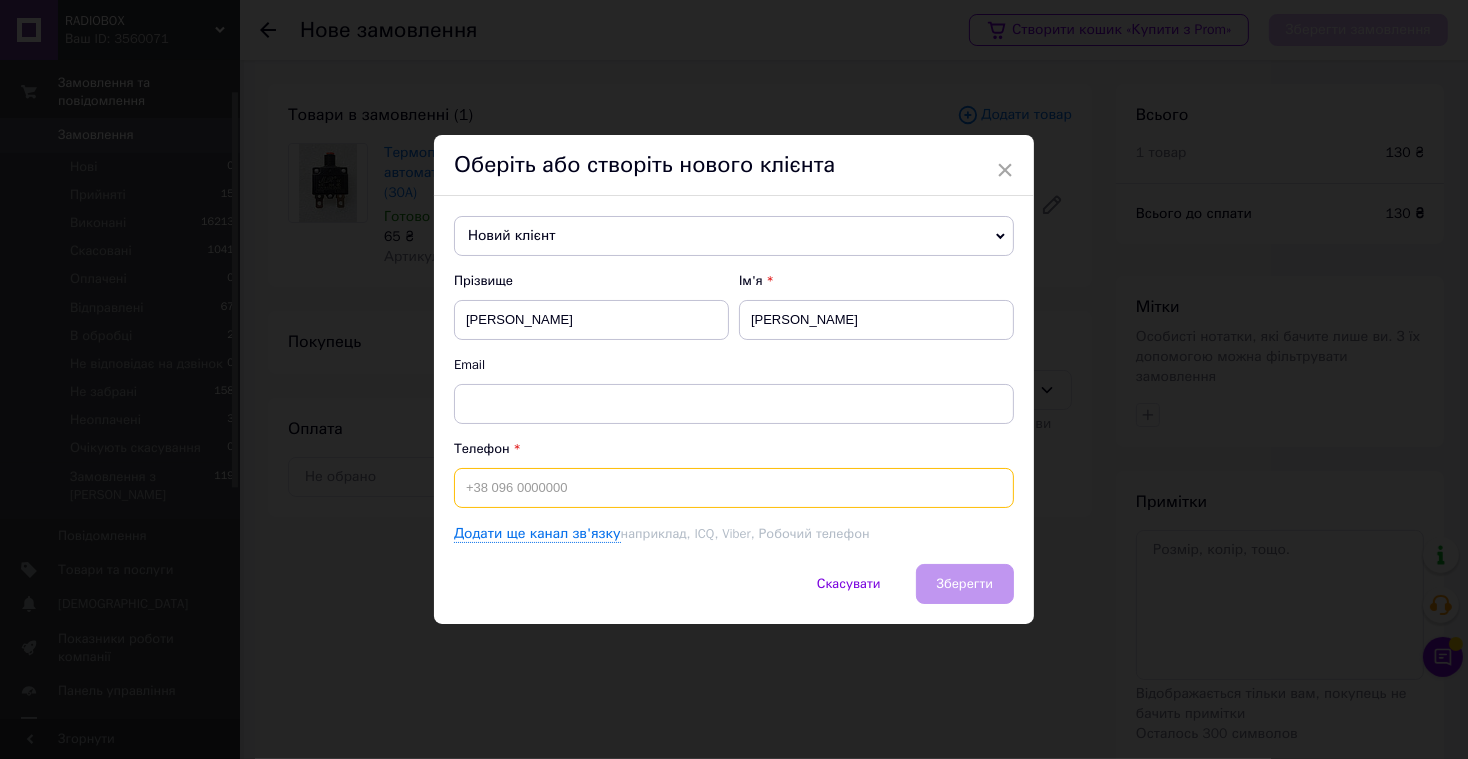 click at bounding box center (734, 488) 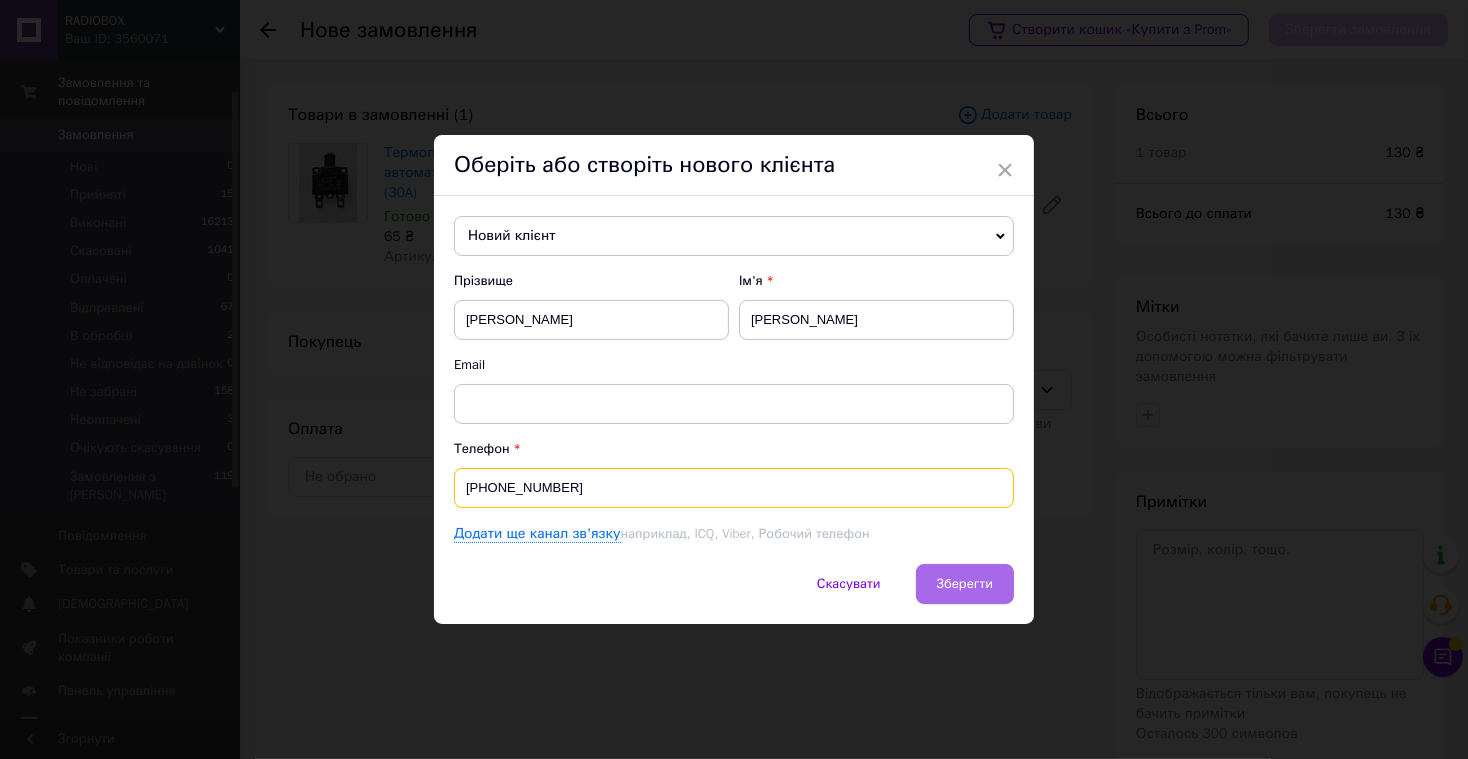 type on "[PHONE_NUMBER]" 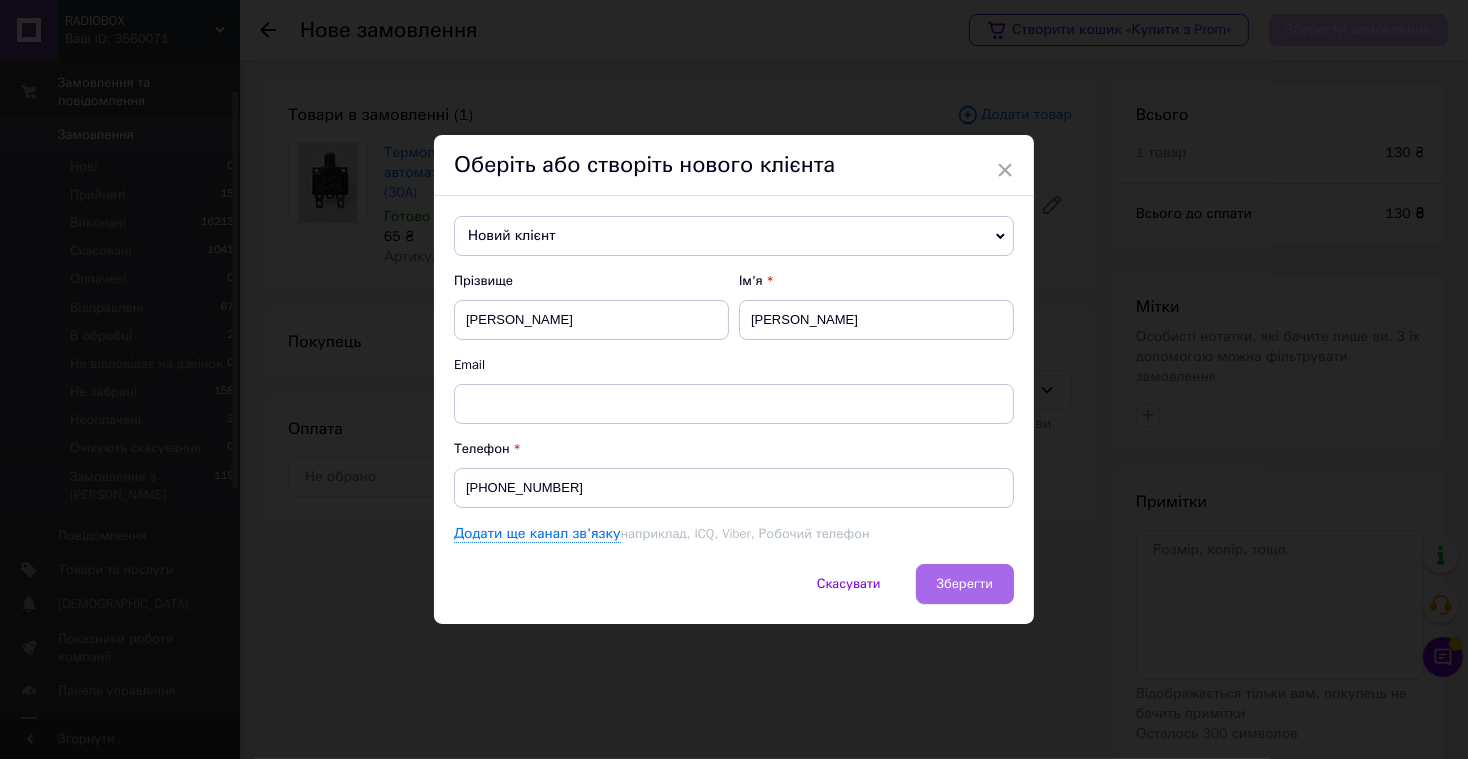 click on "Зберегти" at bounding box center [965, 583] 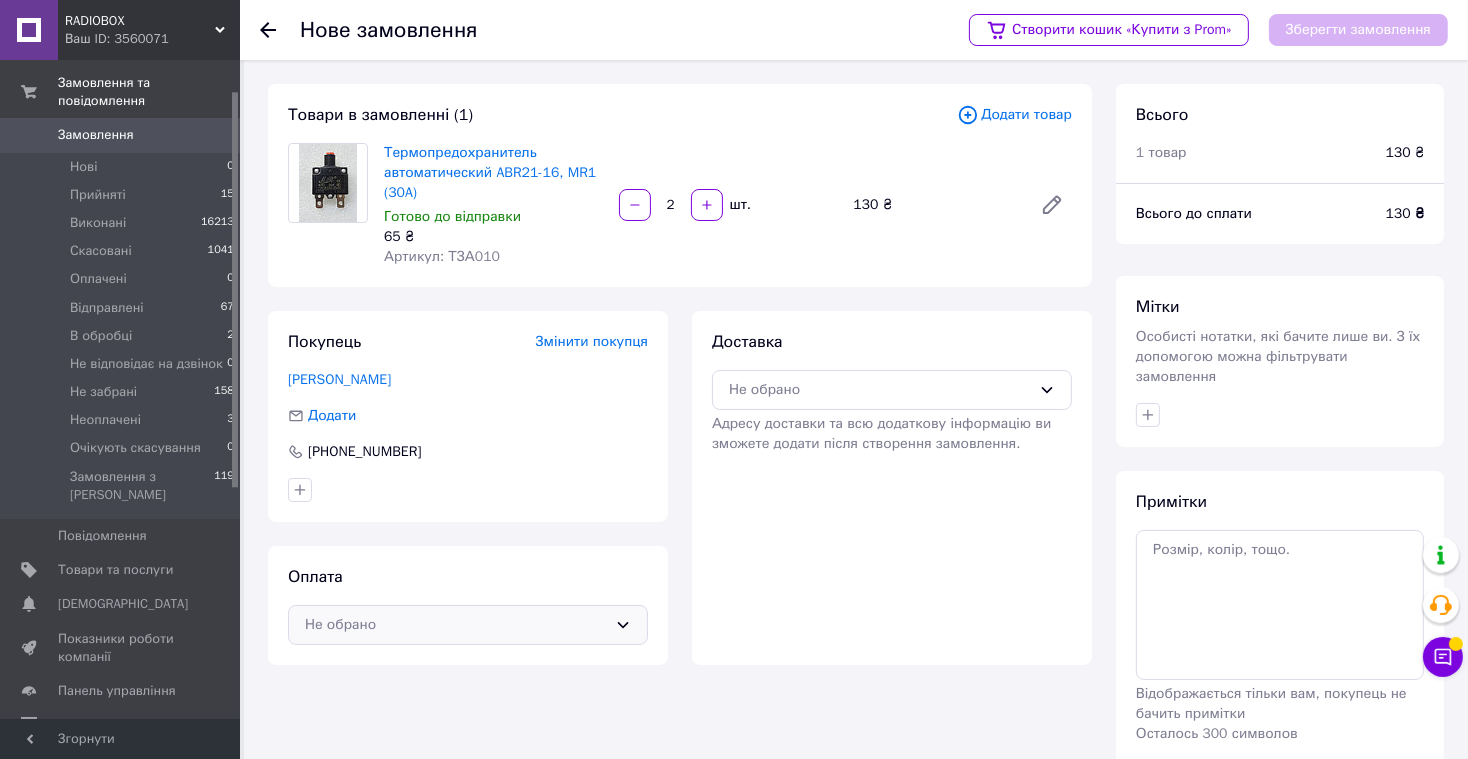 click 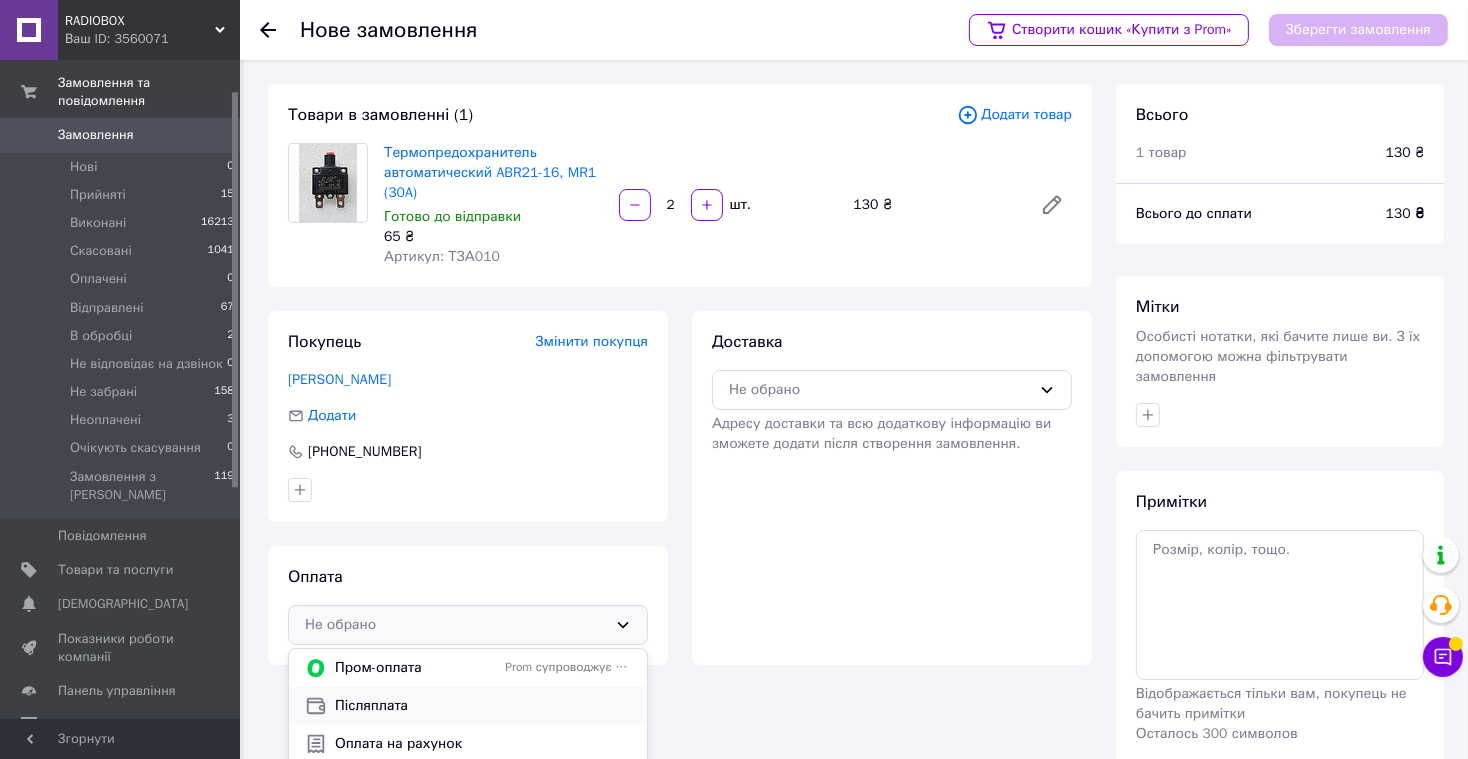 click on "Післяплата" at bounding box center [483, 706] 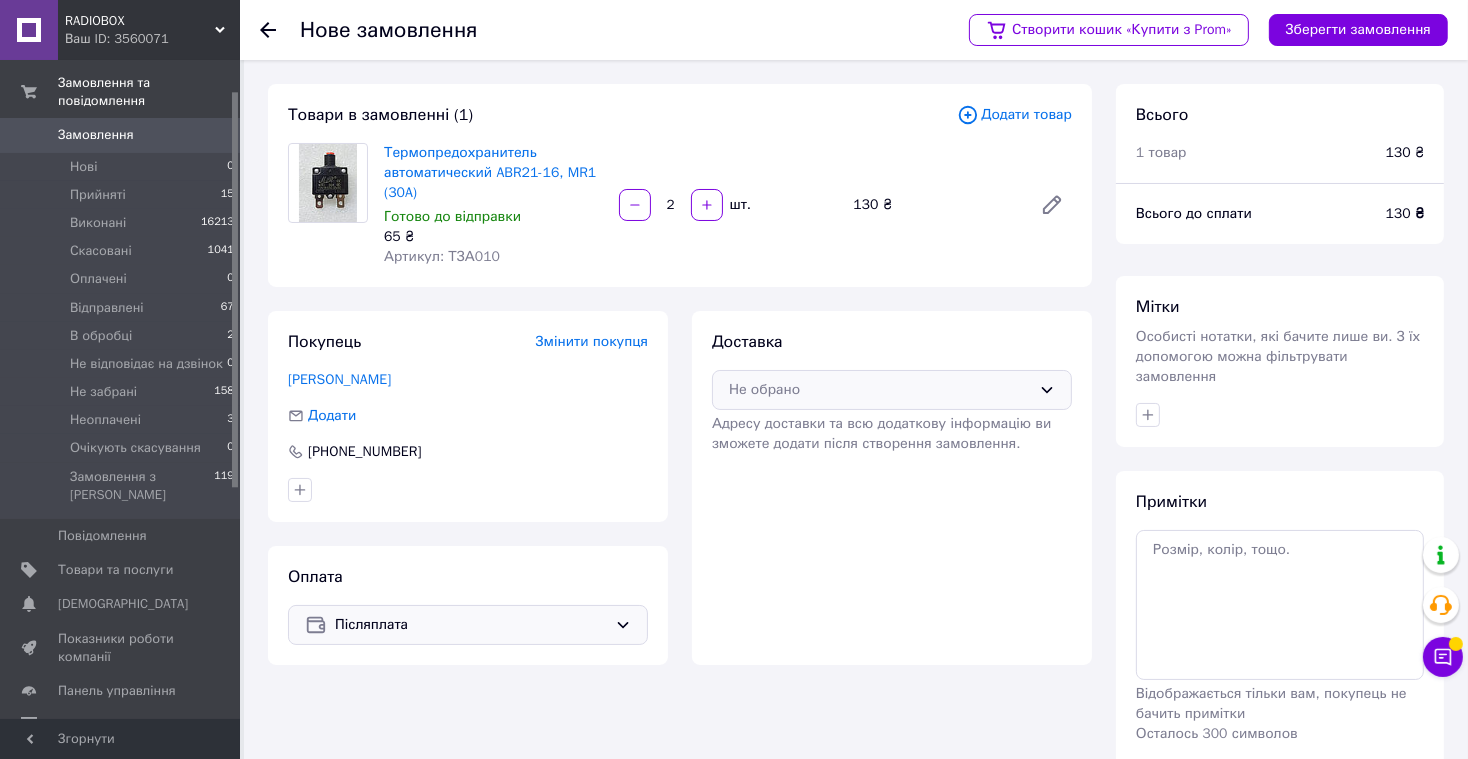click on "Не обрано" at bounding box center (880, 390) 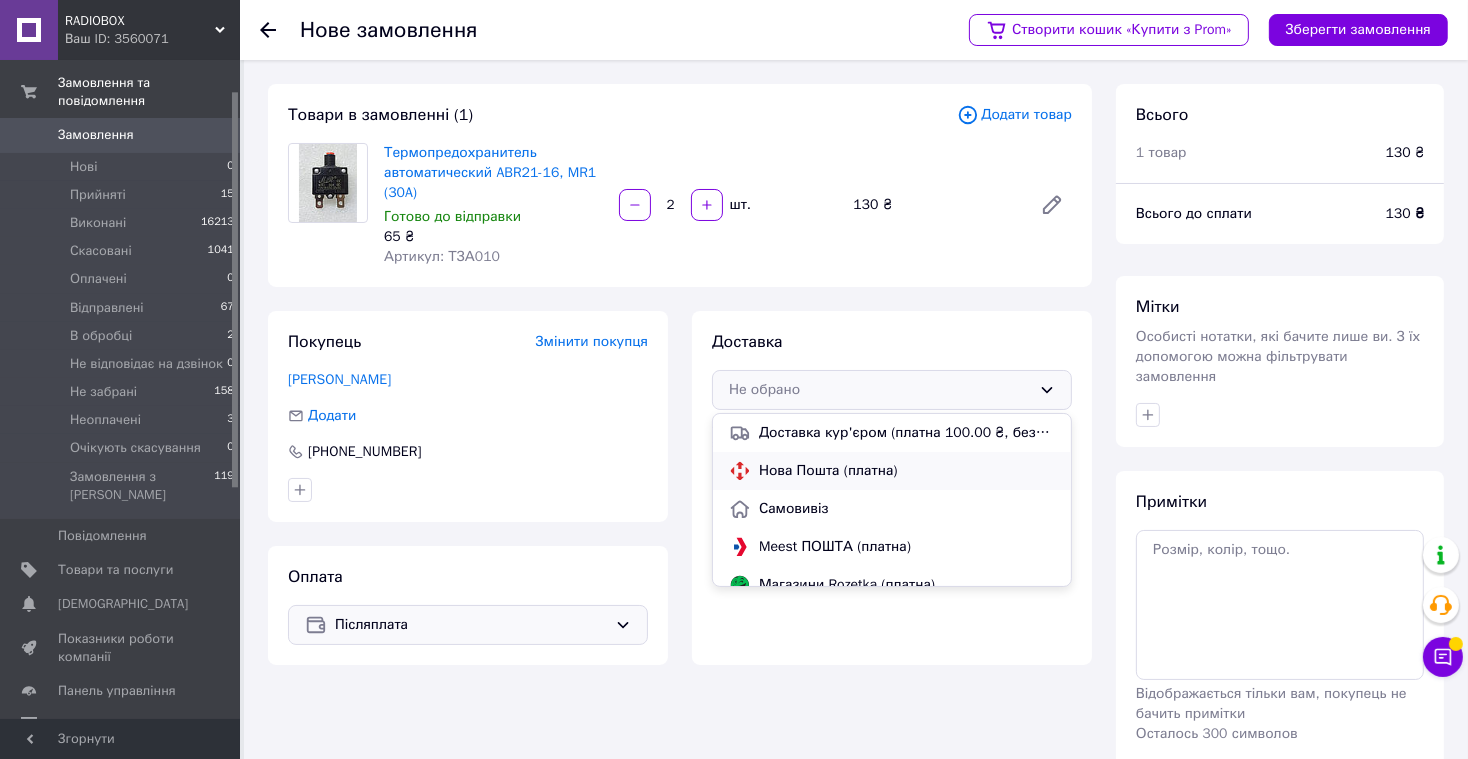 click on "Нова Пошта (платна)" at bounding box center (907, 471) 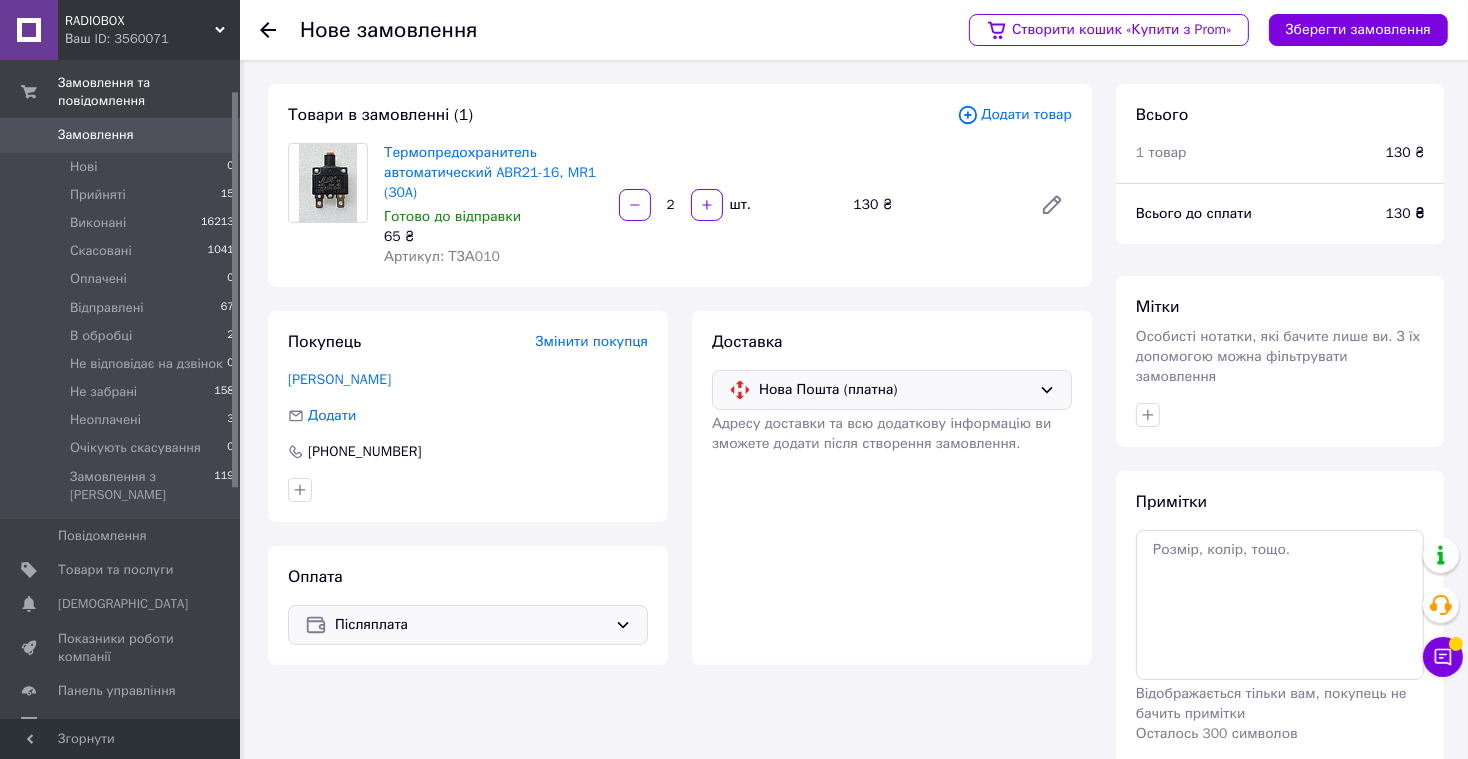 click on "Післяплата" at bounding box center [471, 625] 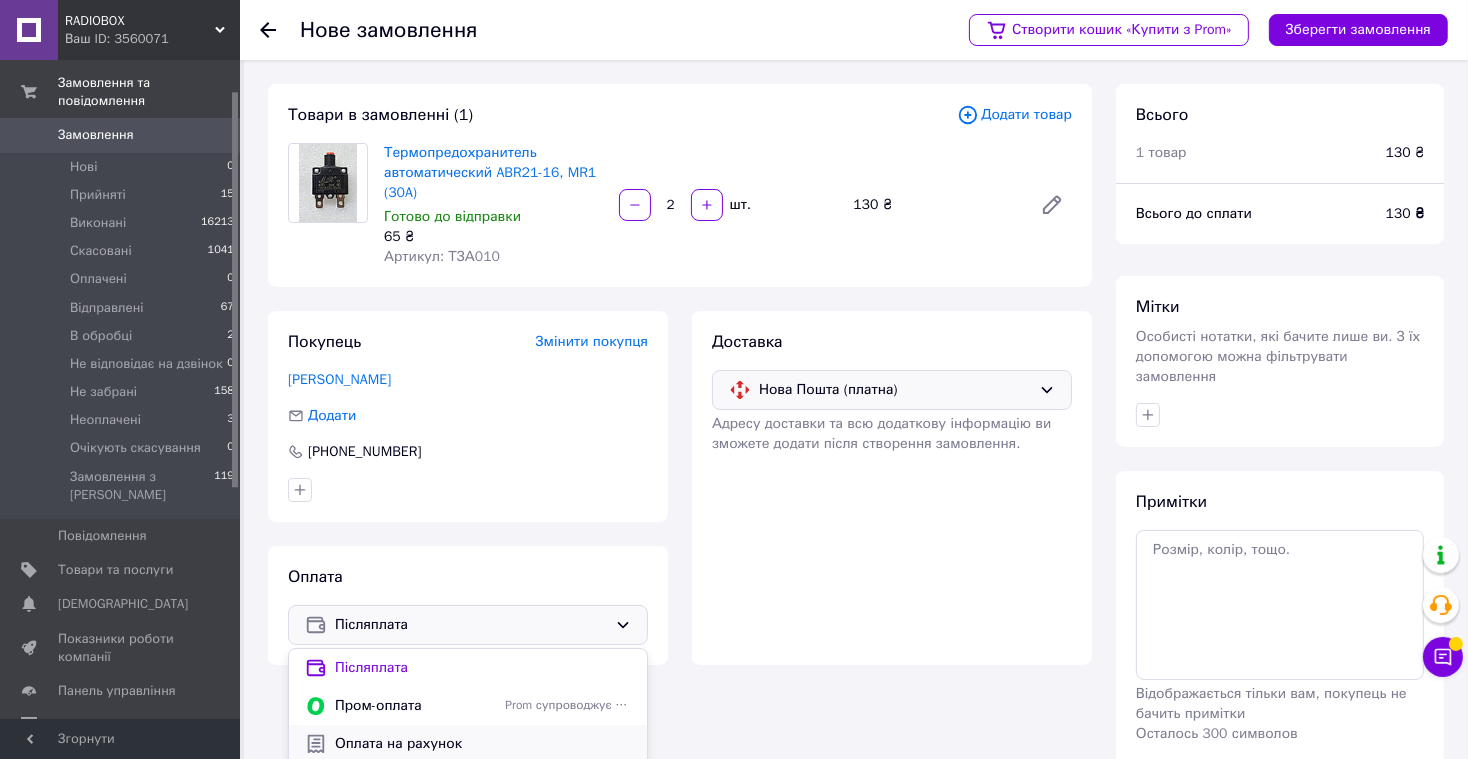 click on "Оплата на рахунок" at bounding box center [483, 744] 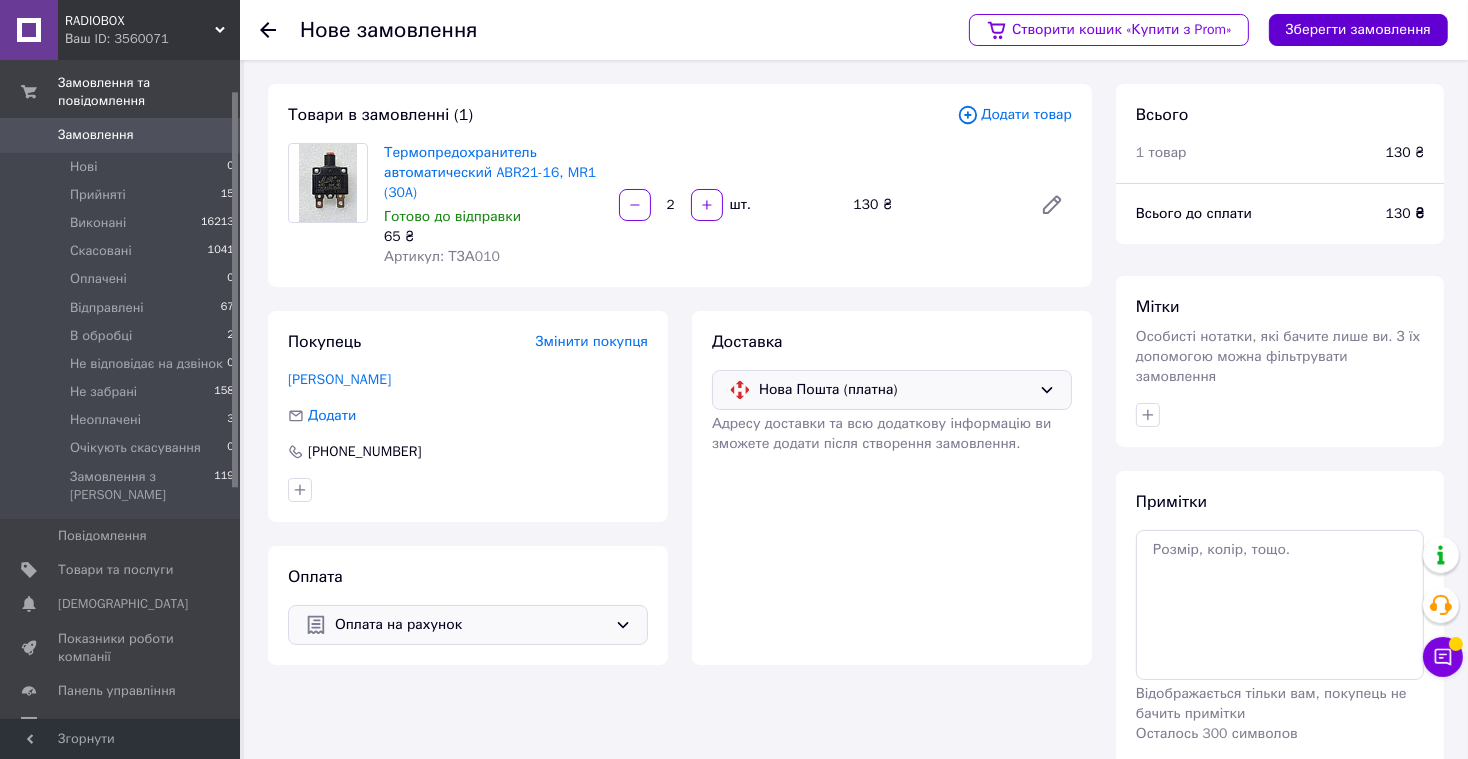 click on "Зберегти замовлення" at bounding box center (1358, 30) 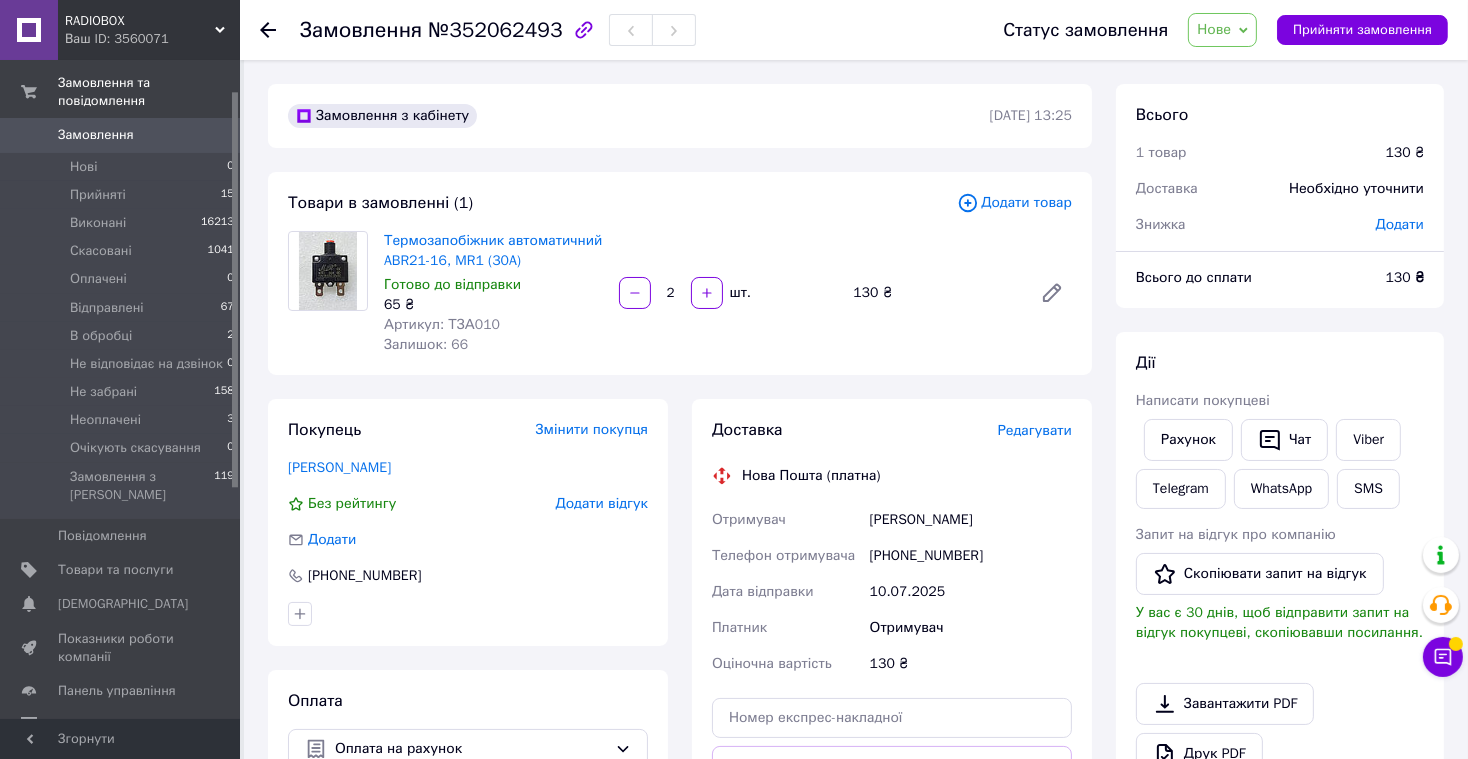 click on "Редагувати" at bounding box center [1035, 430] 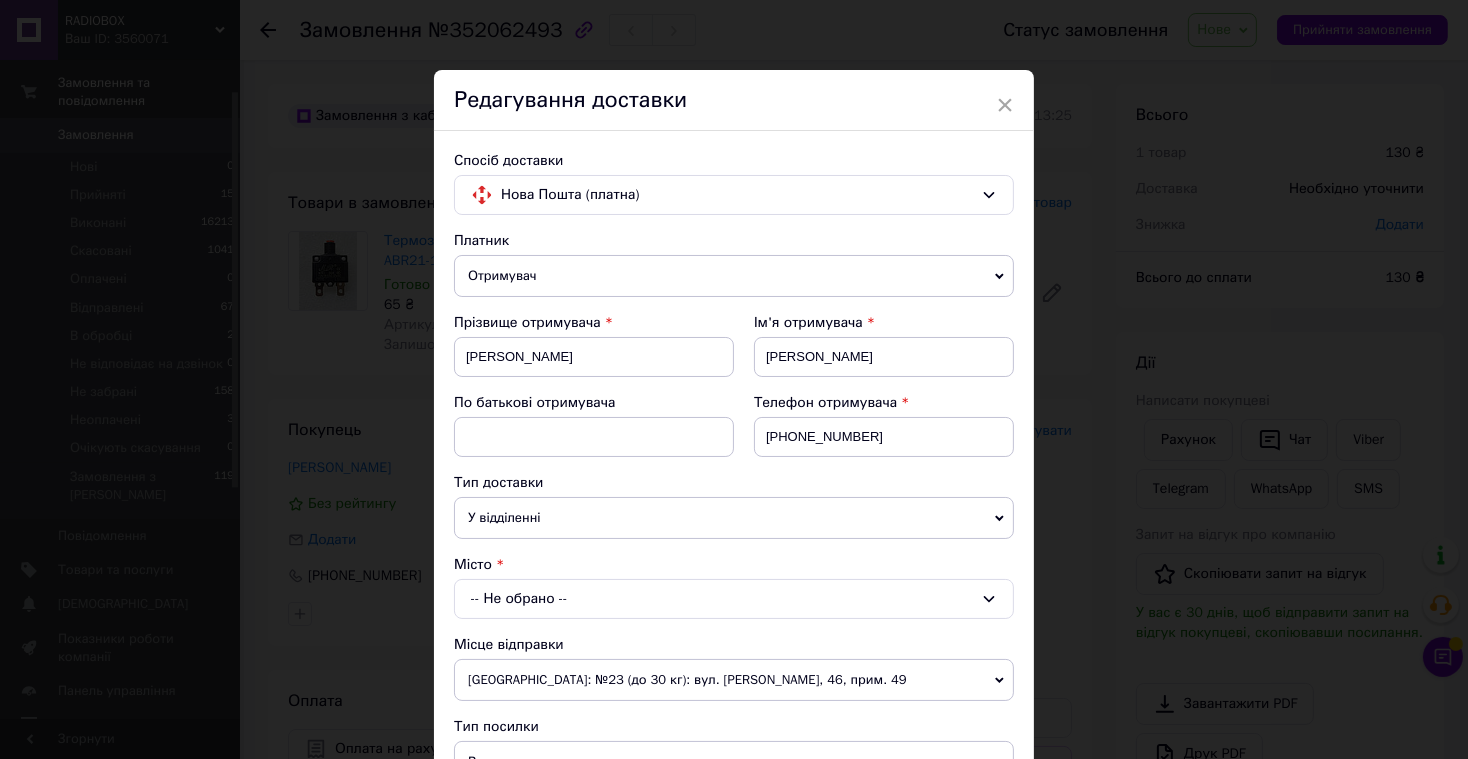click on "У відділенні" at bounding box center [734, 518] 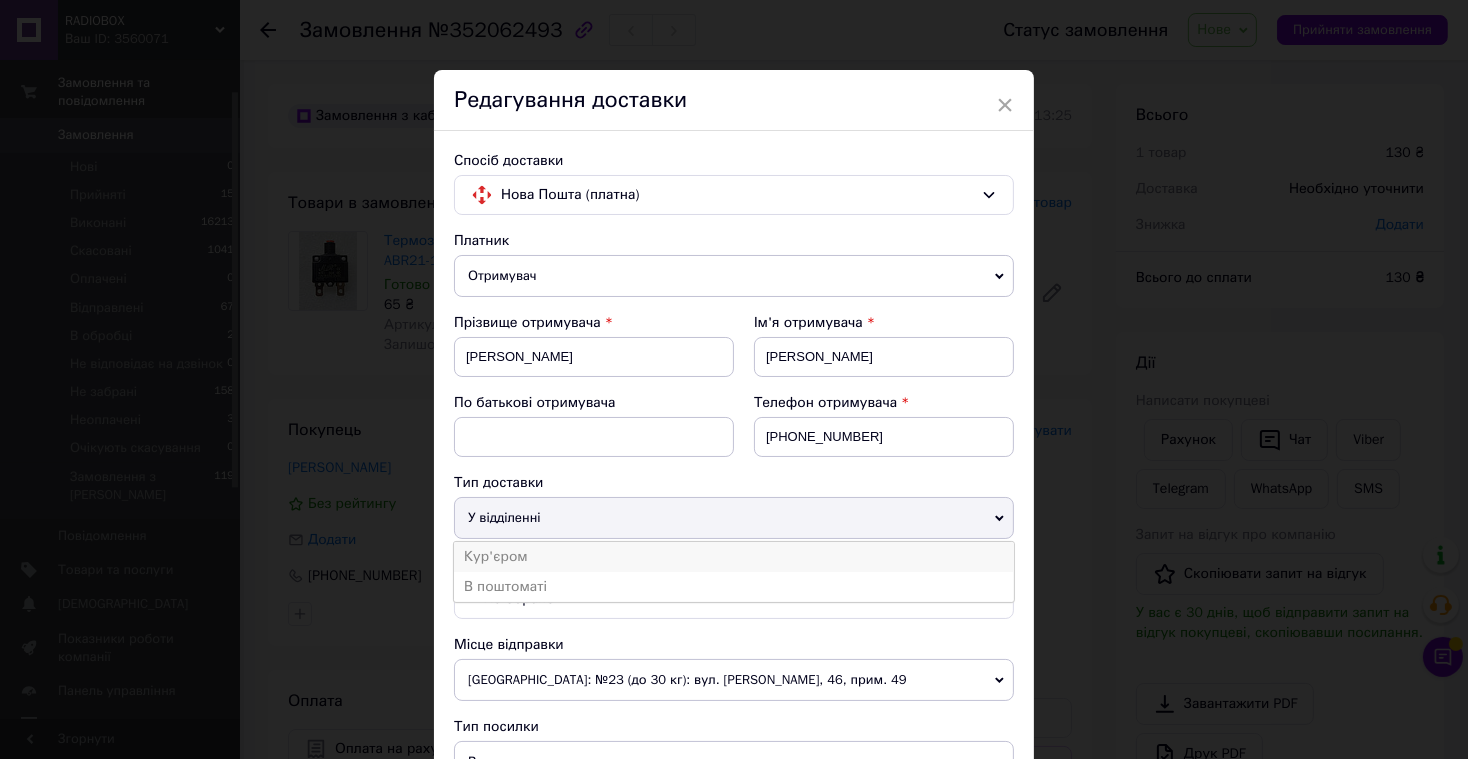 click on "Кур'єром" at bounding box center (734, 557) 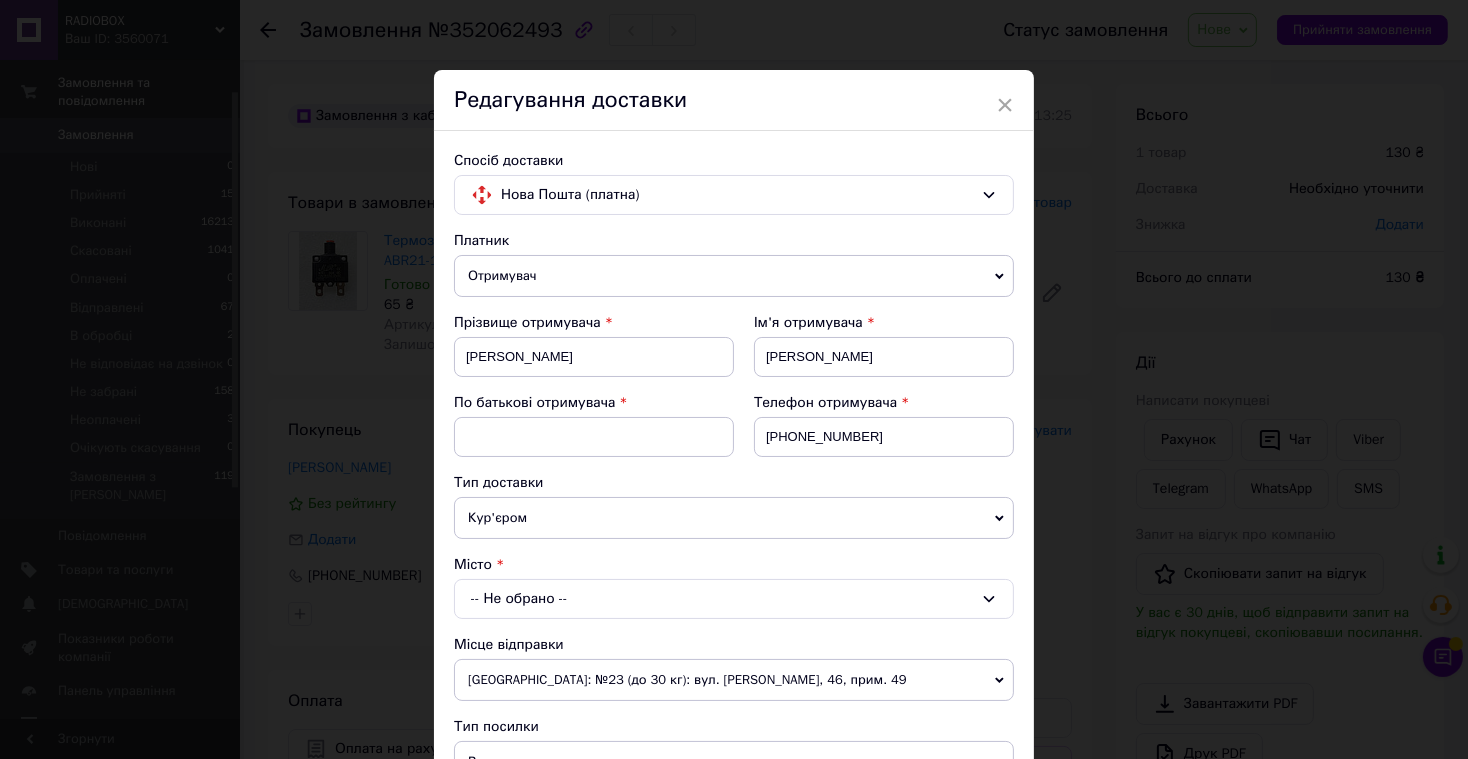 click on "-- Не обрано --" at bounding box center [734, 599] 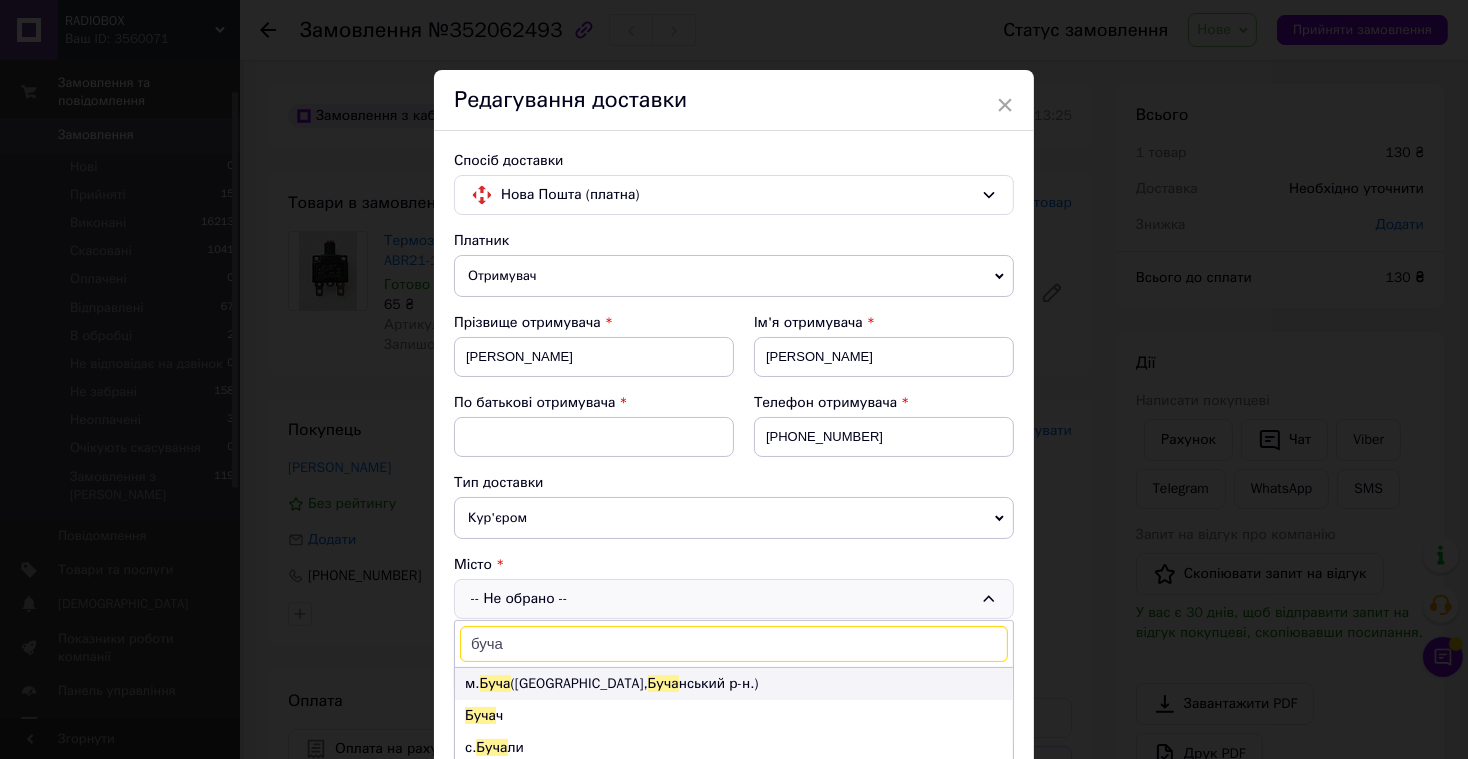 type on "буча" 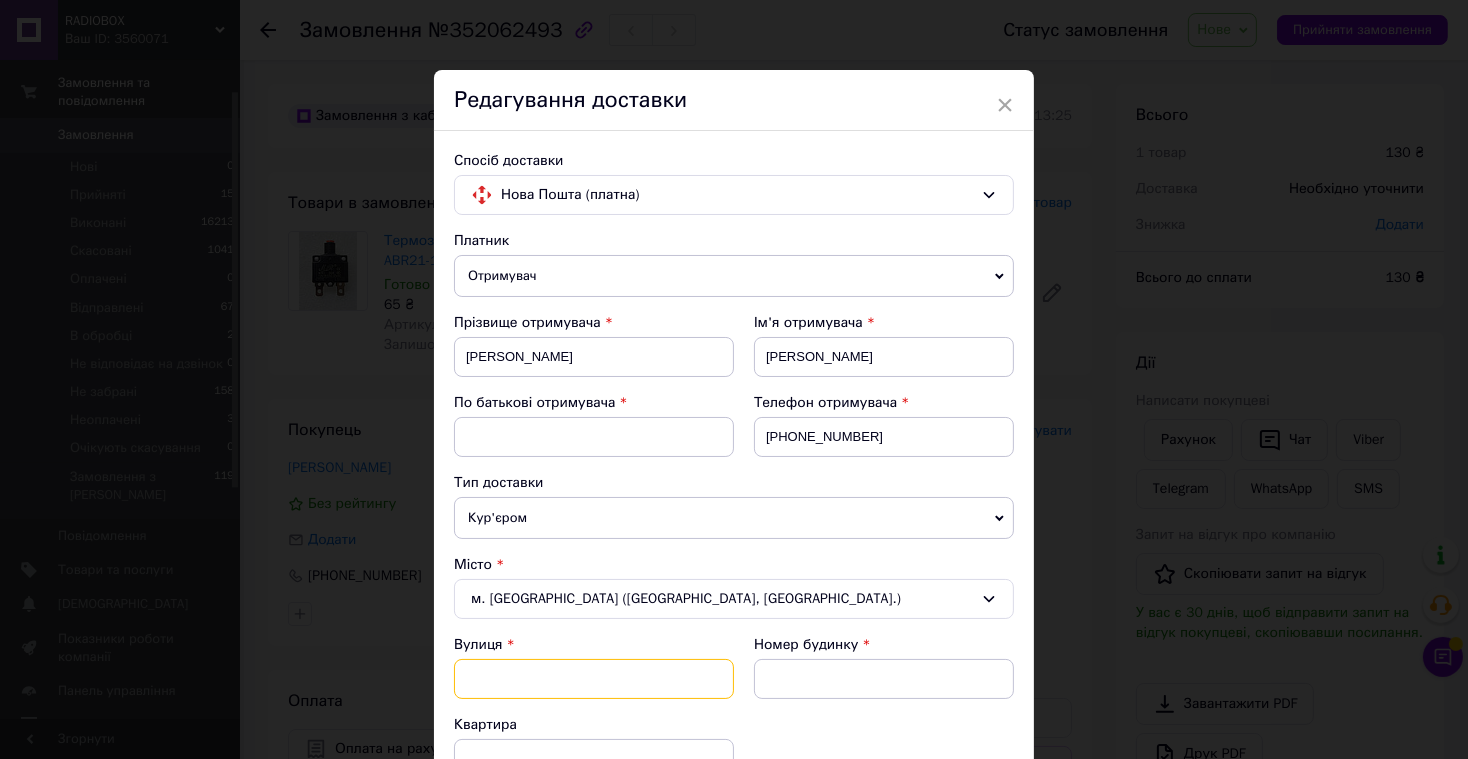 click at bounding box center (594, 679) 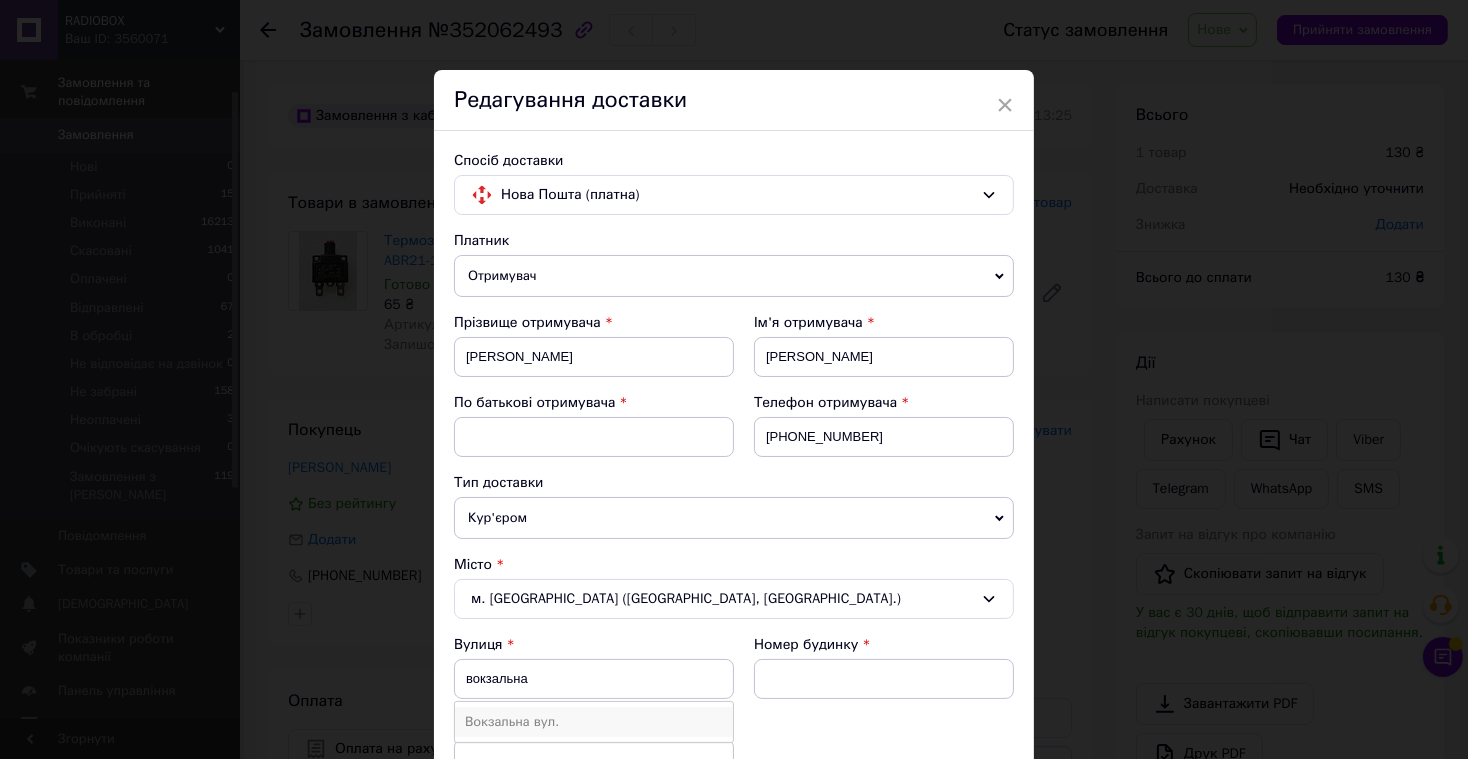 click on "Вокзальна вул." at bounding box center [594, 722] 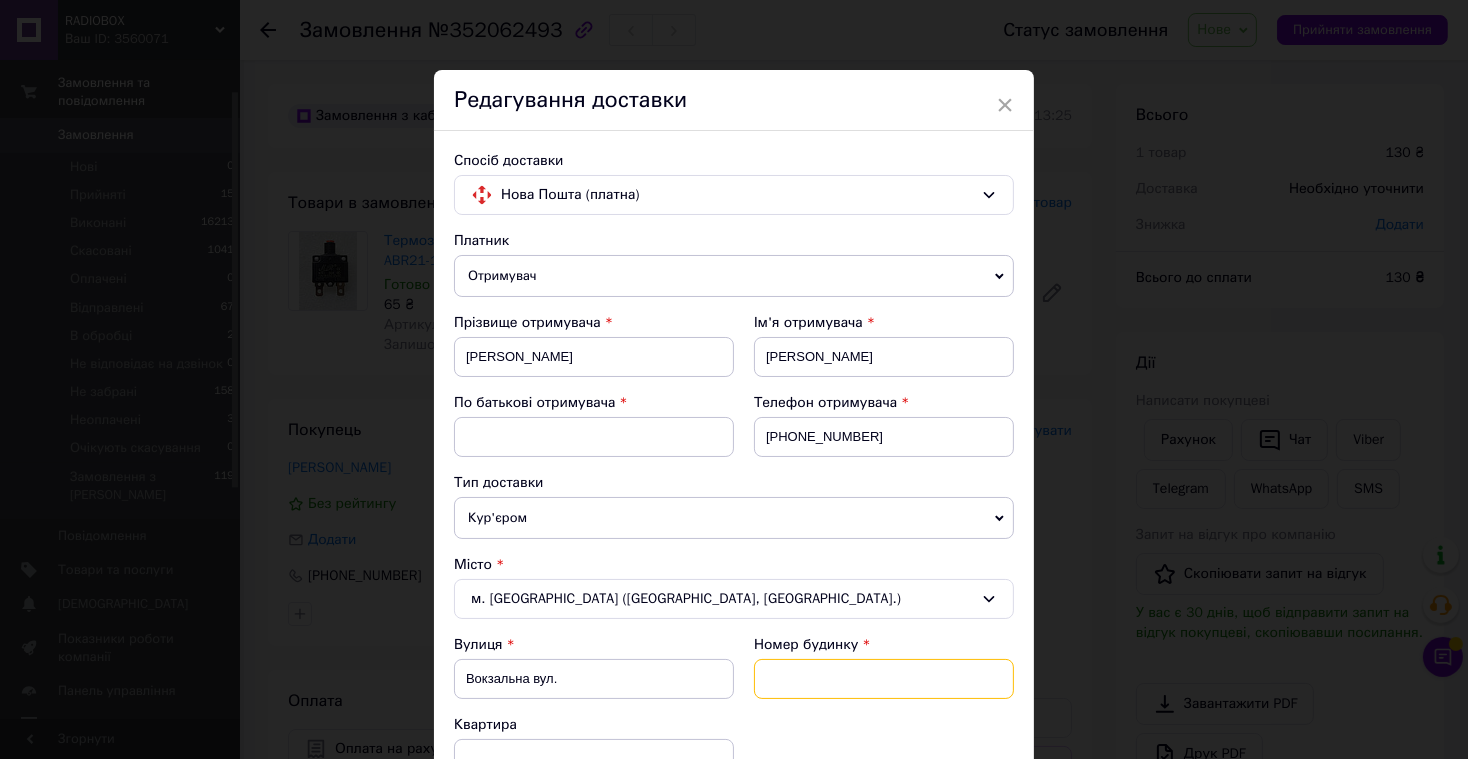 click at bounding box center [884, 679] 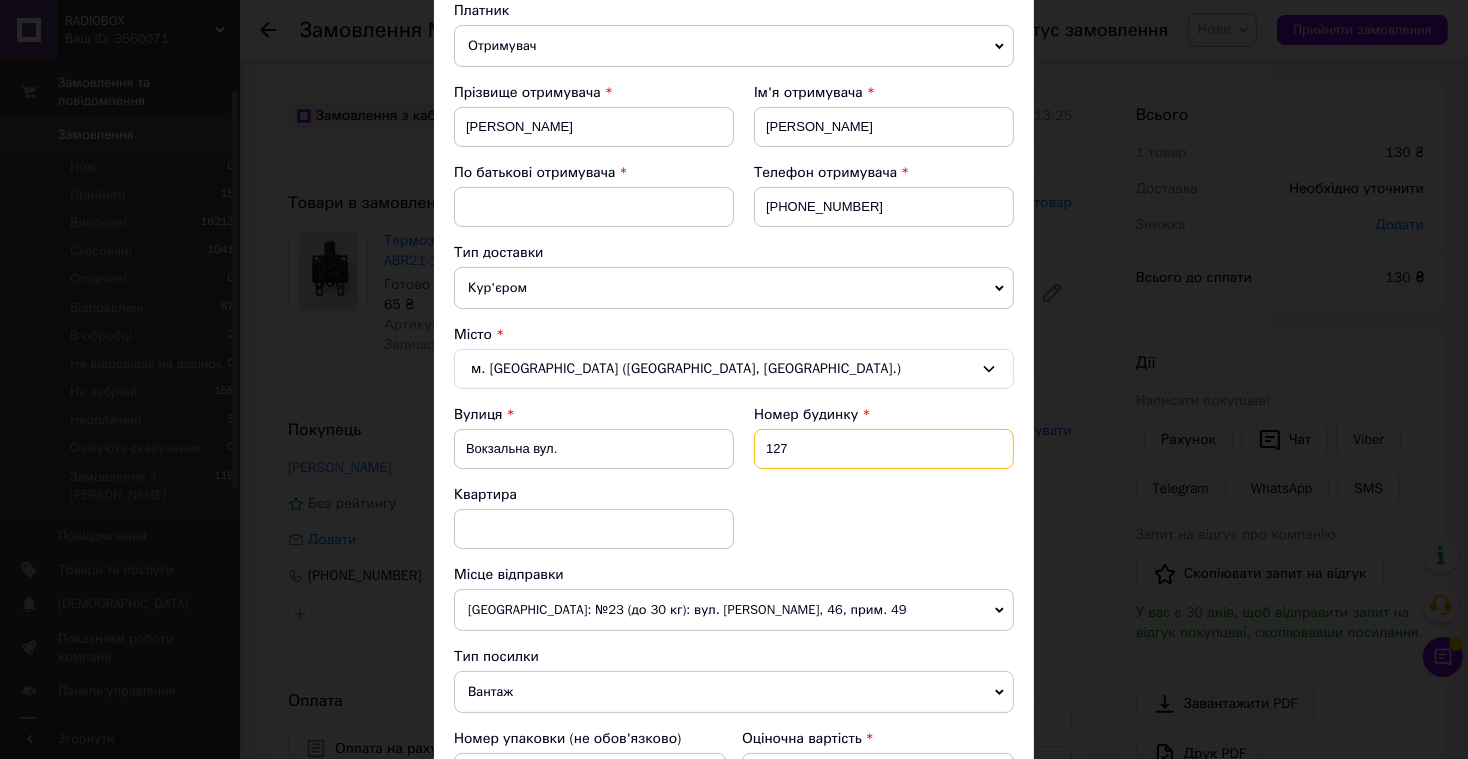 scroll, scrollTop: 299, scrollLeft: 0, axis: vertical 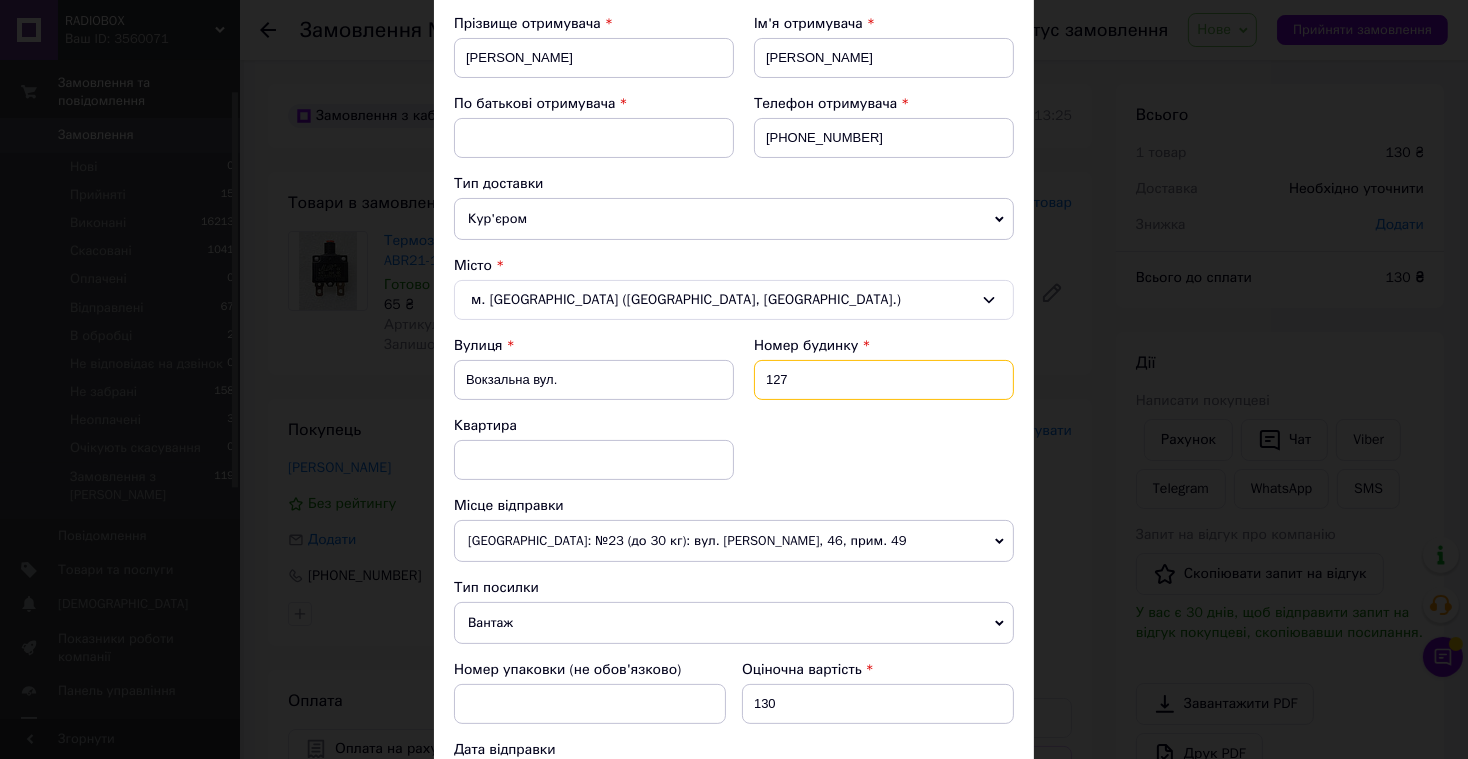 type on "127" 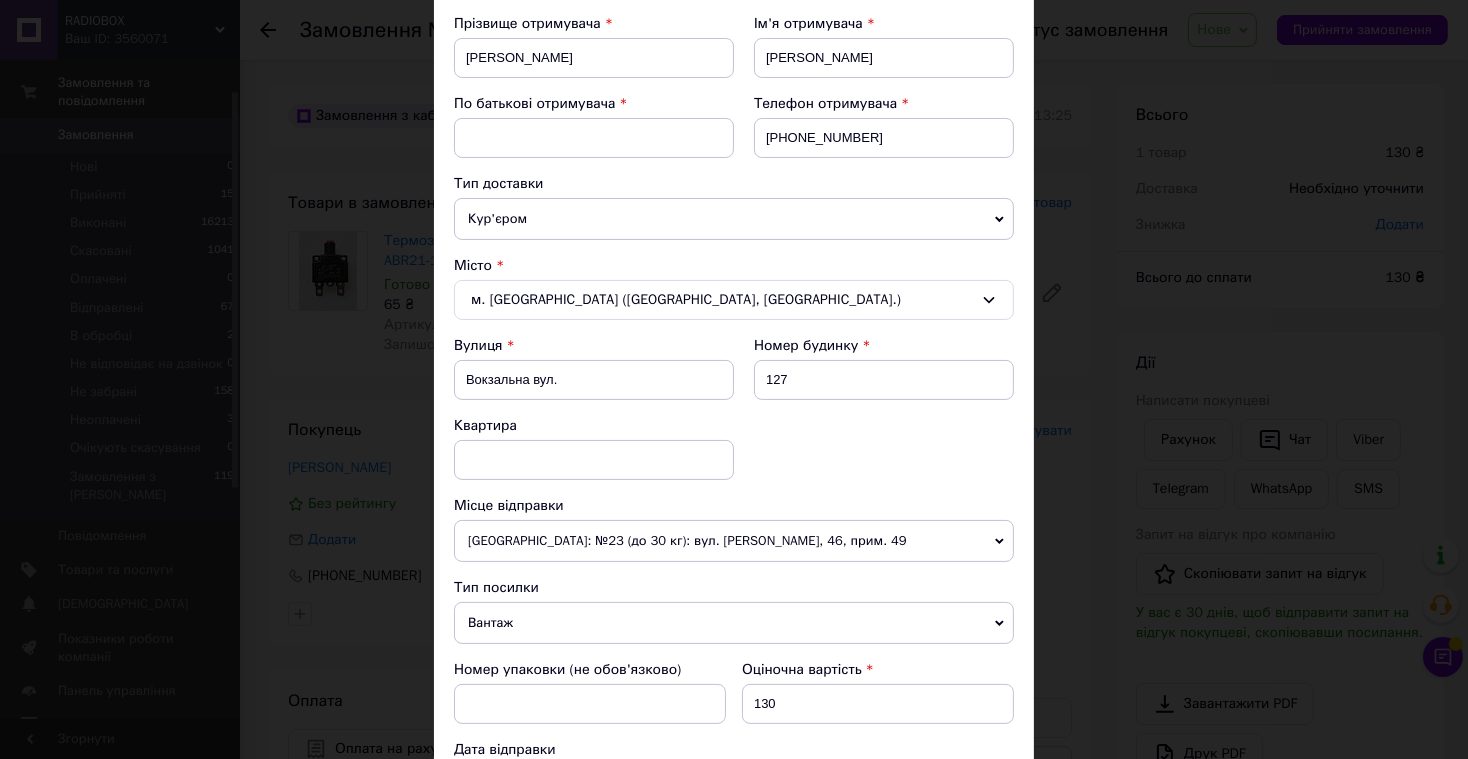 click on "Вулиця Вокзальна вул. Номер будинку 127 Квартира" at bounding box center [734, 416] 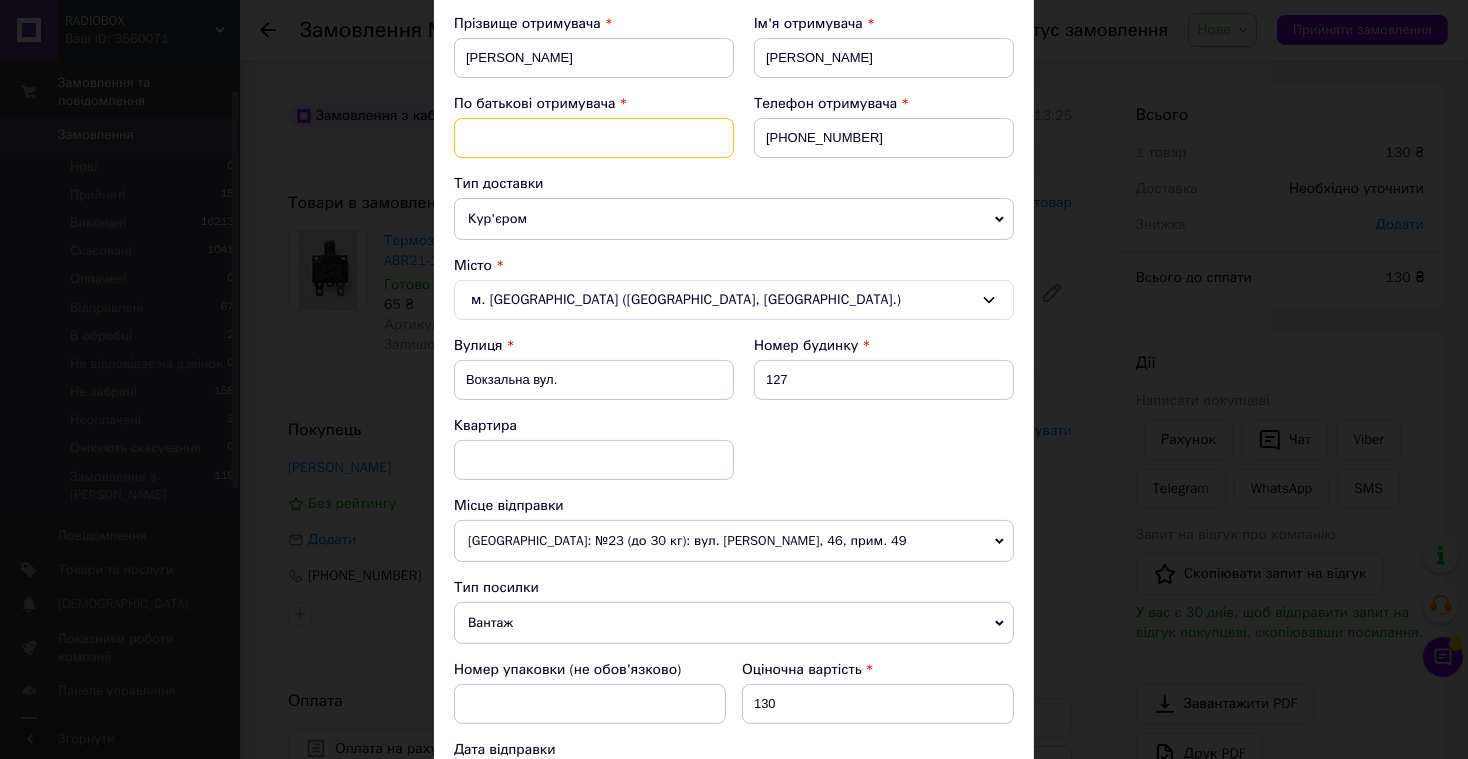 click at bounding box center [594, 138] 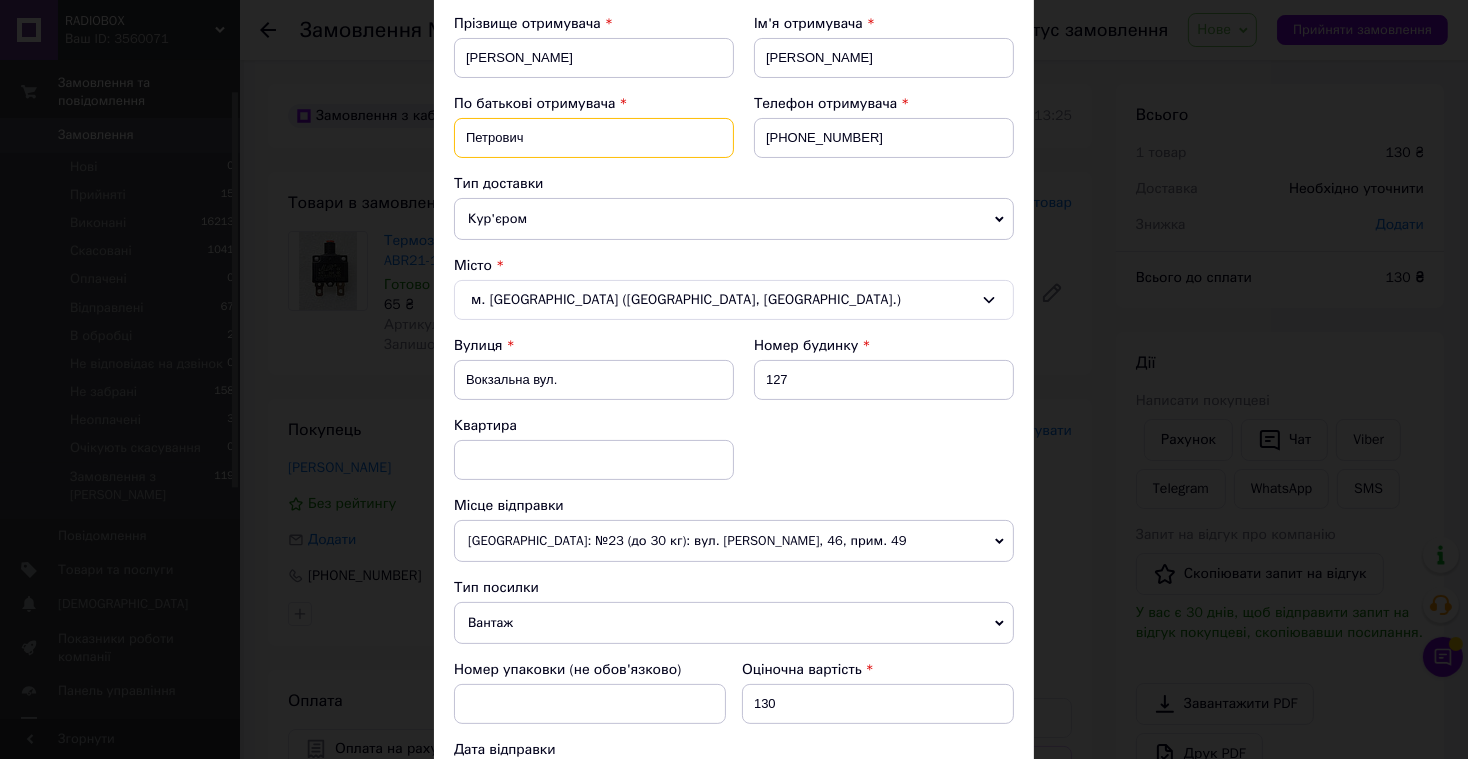 type on "Петрович" 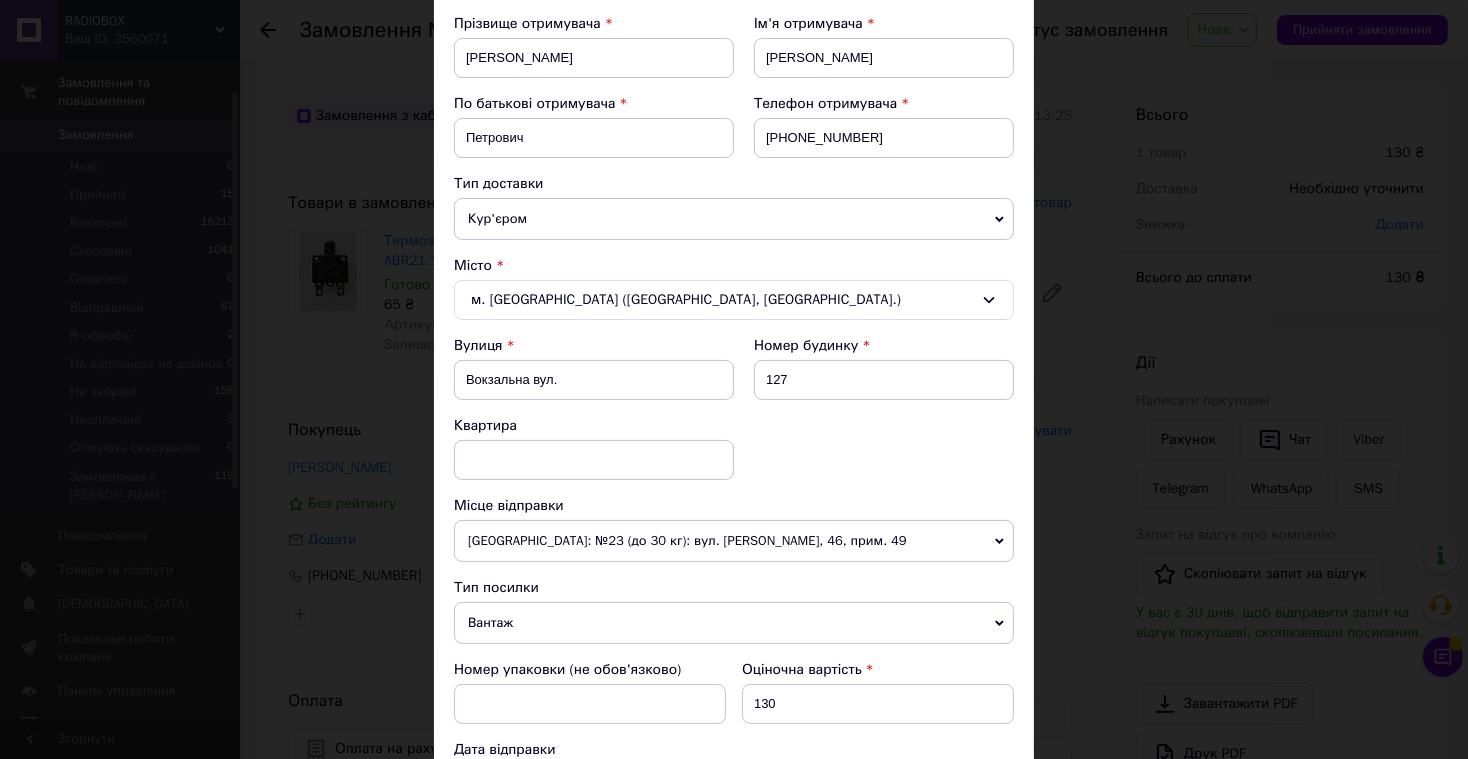 drag, startPoint x: 595, startPoint y: 622, endPoint x: 569, endPoint y: 647, distance: 36.069378 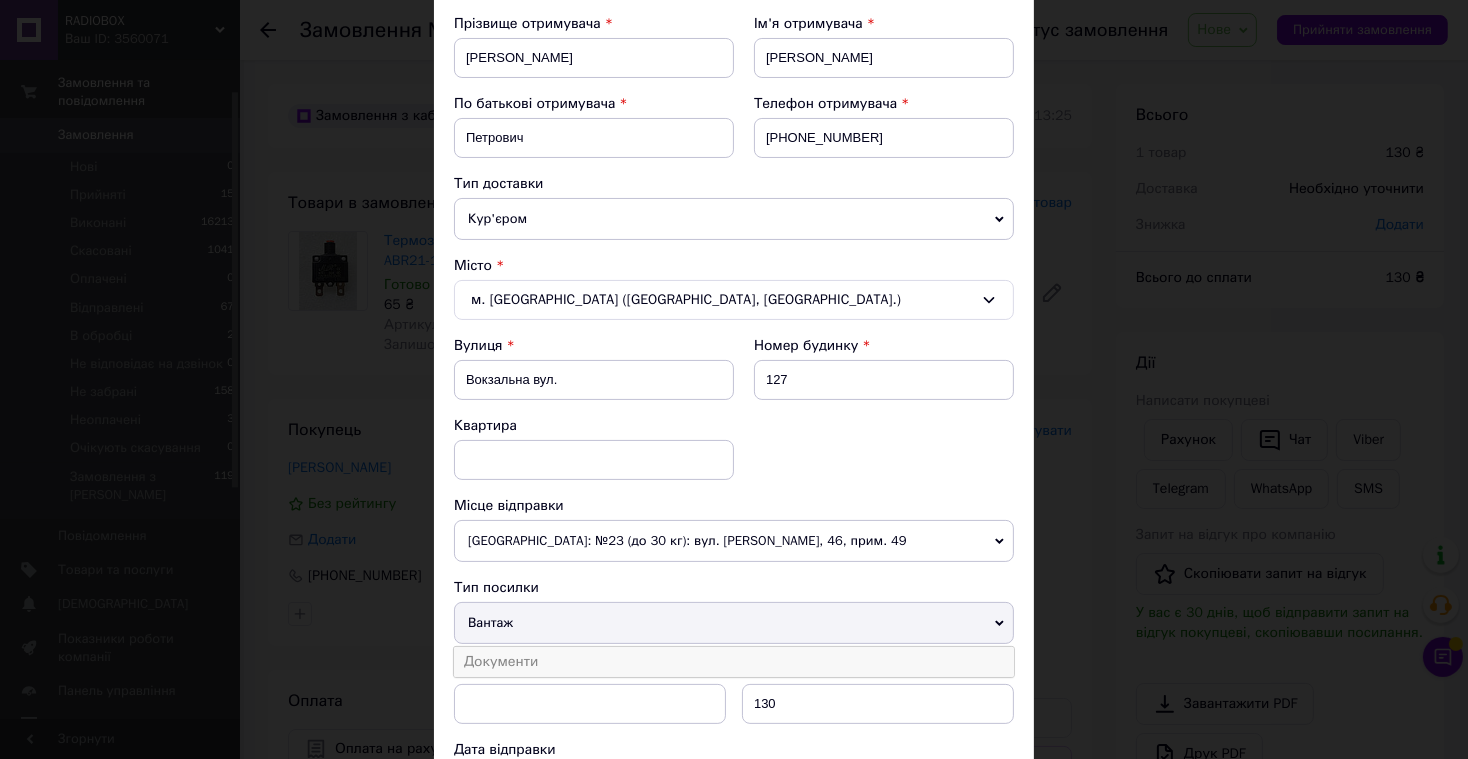 click on "Документи" at bounding box center (734, 662) 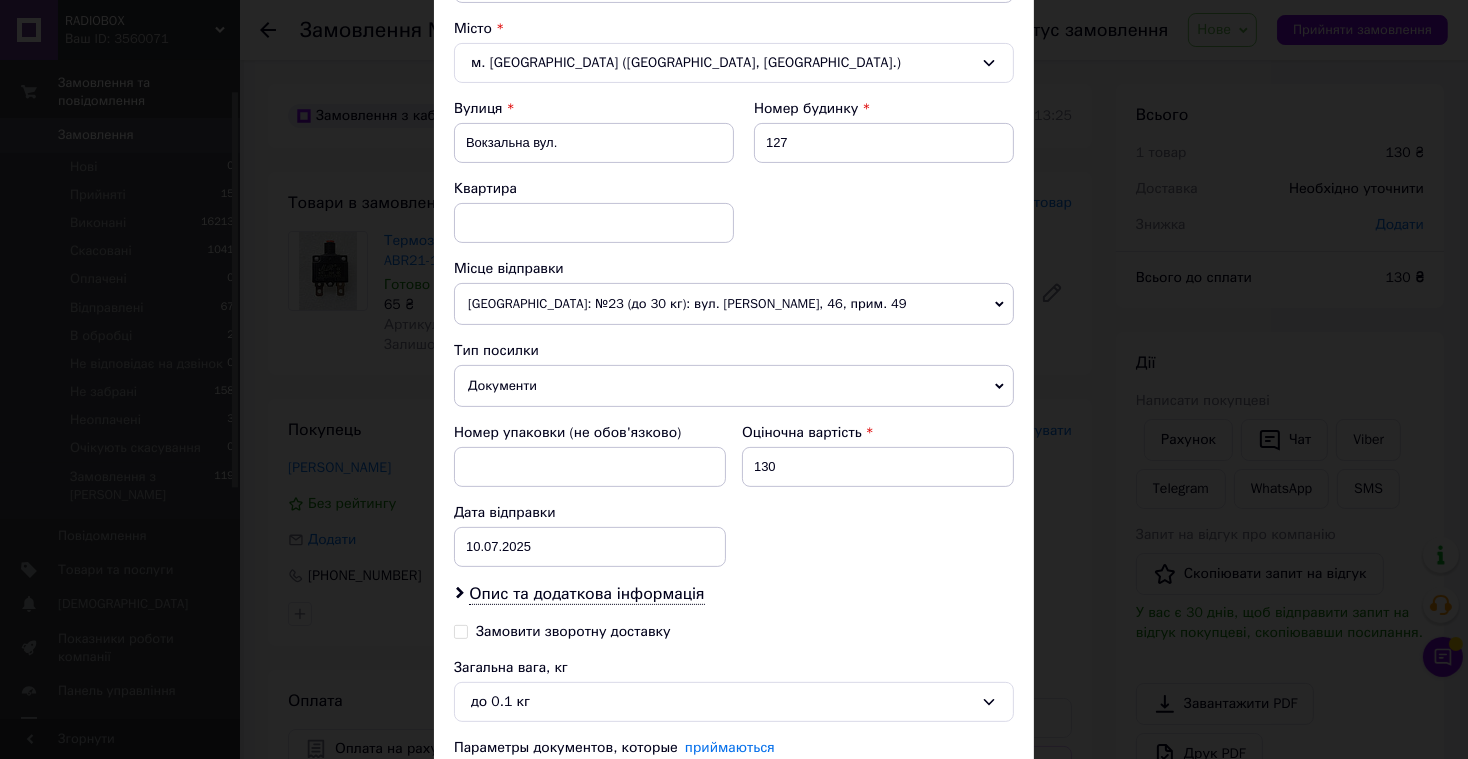 scroll, scrollTop: 702, scrollLeft: 0, axis: vertical 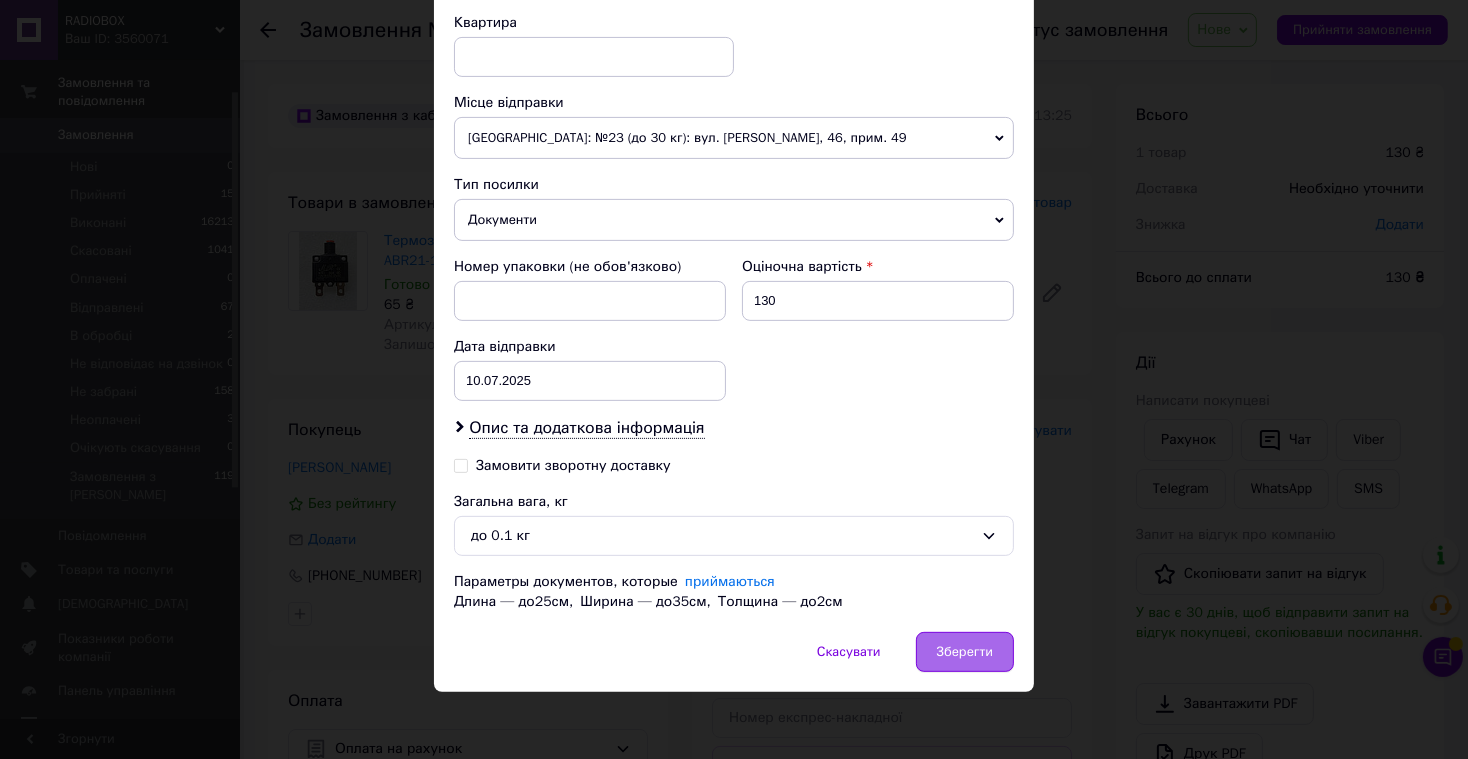 click on "Зберегти" at bounding box center (965, 652) 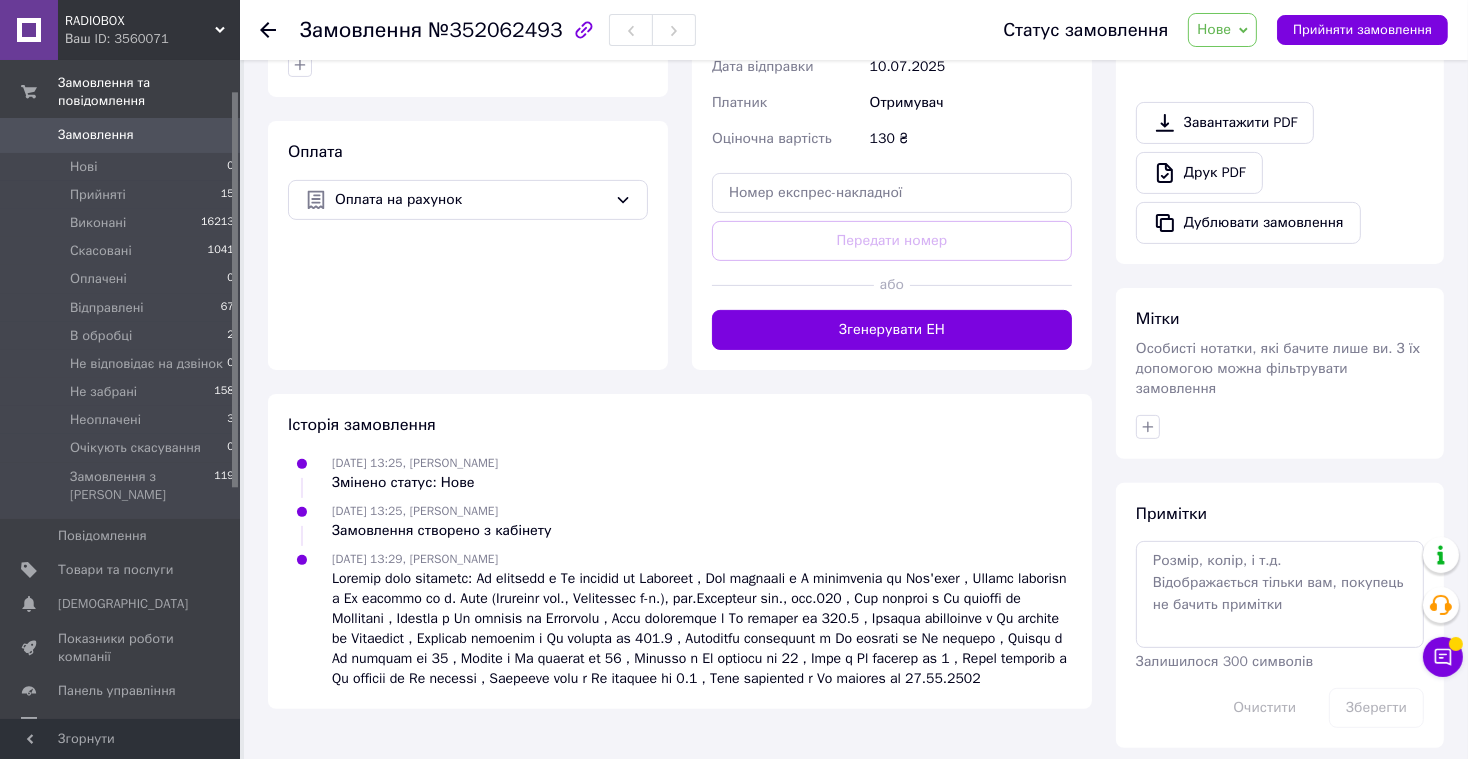 scroll, scrollTop: 588, scrollLeft: 0, axis: vertical 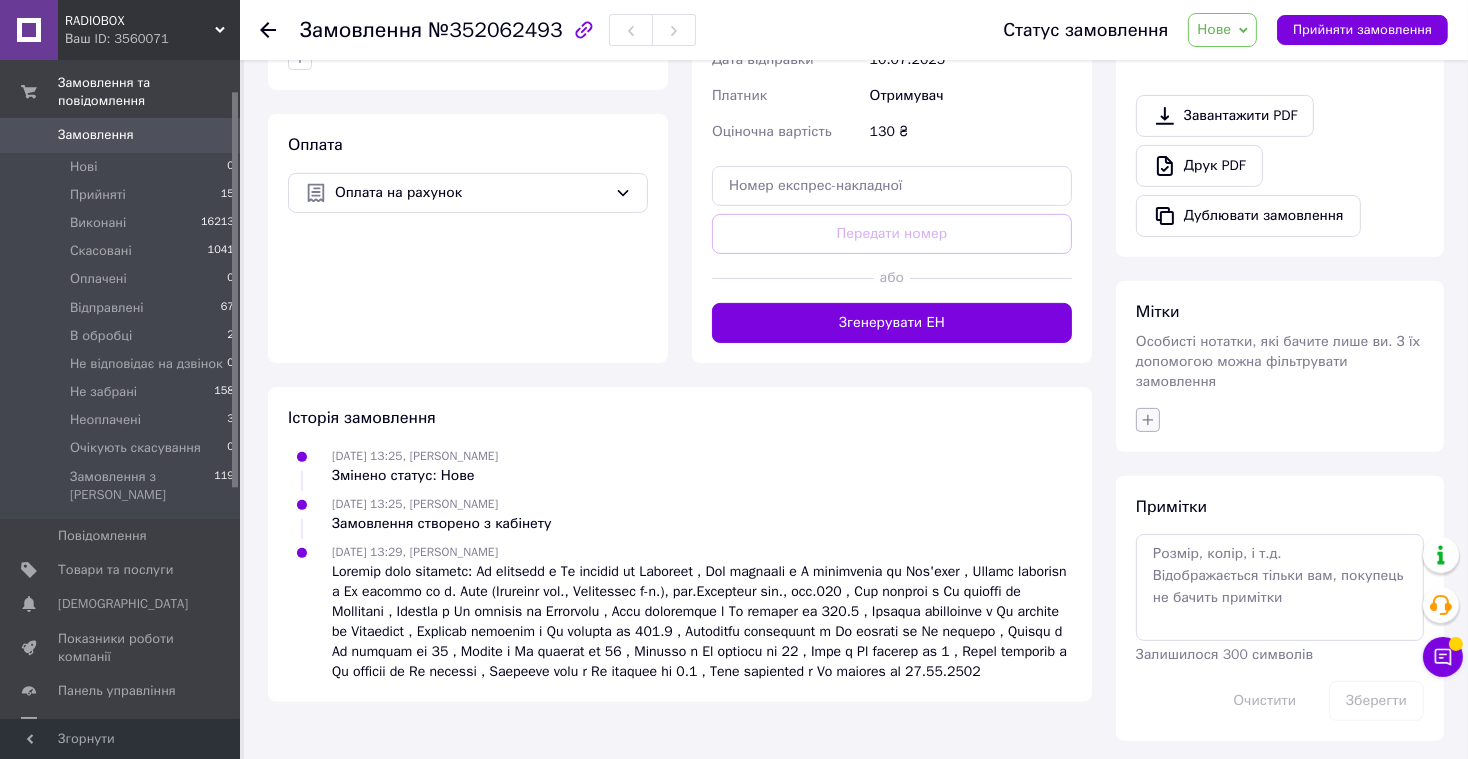 click 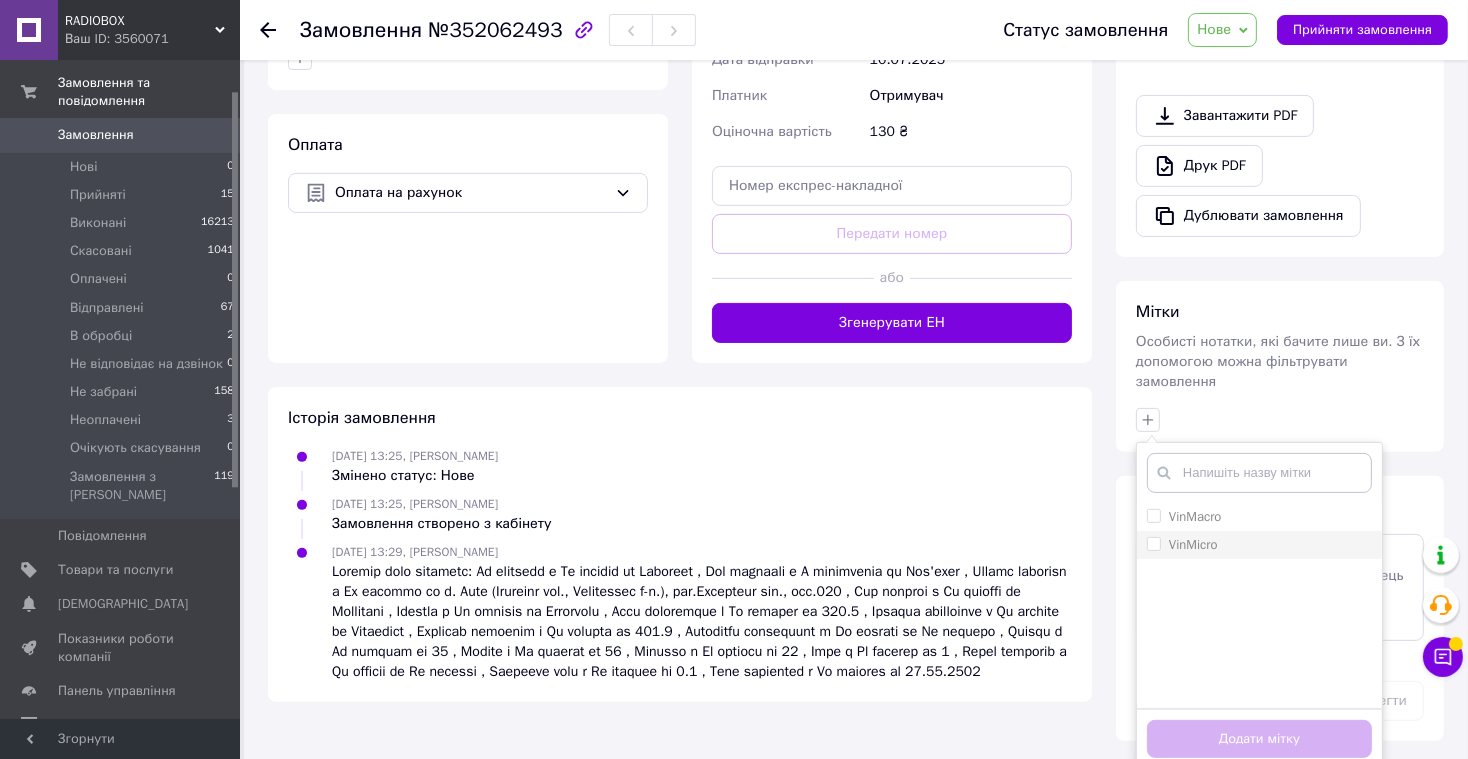 click on "VinMicro" at bounding box center [1153, 543] 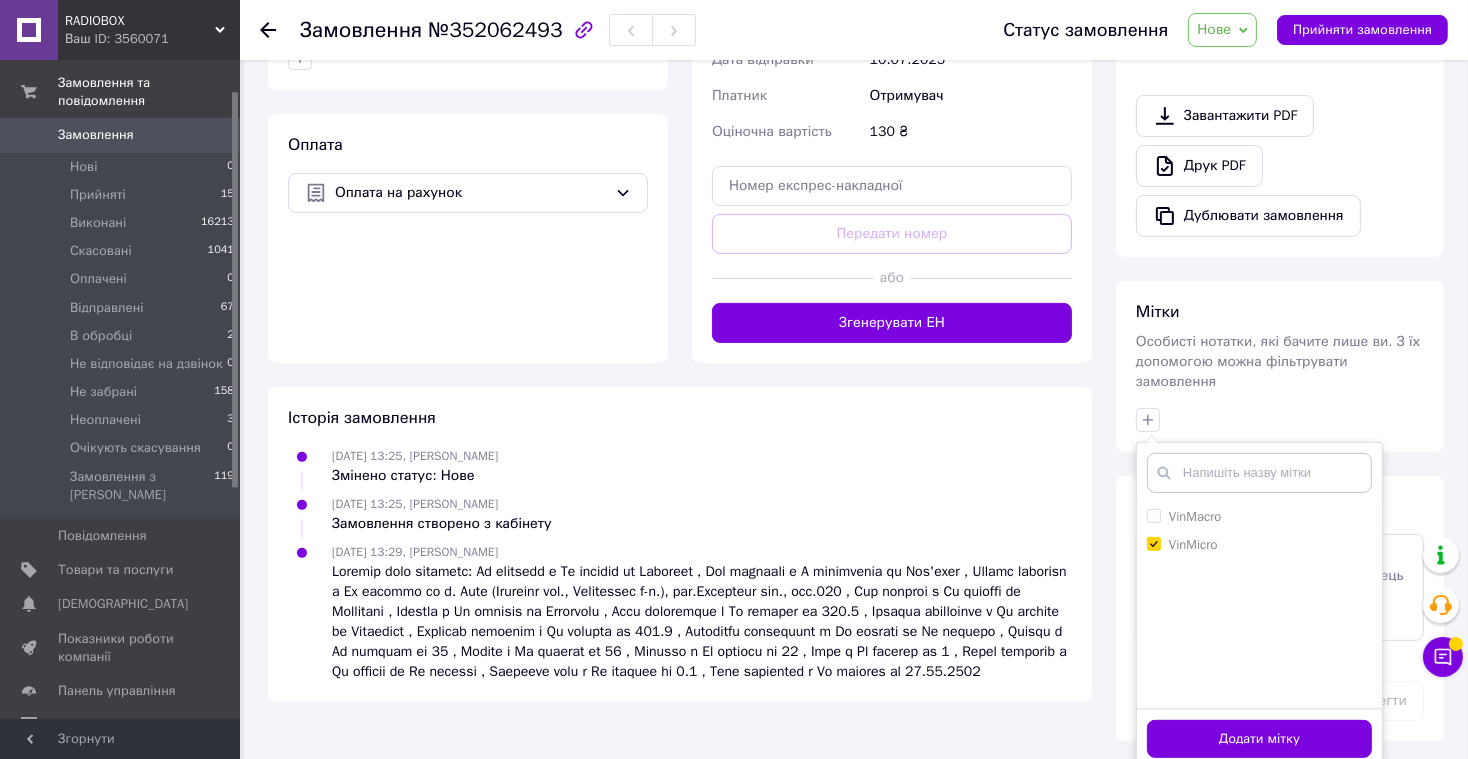 click on "Додати мітку" at bounding box center [1259, 739] 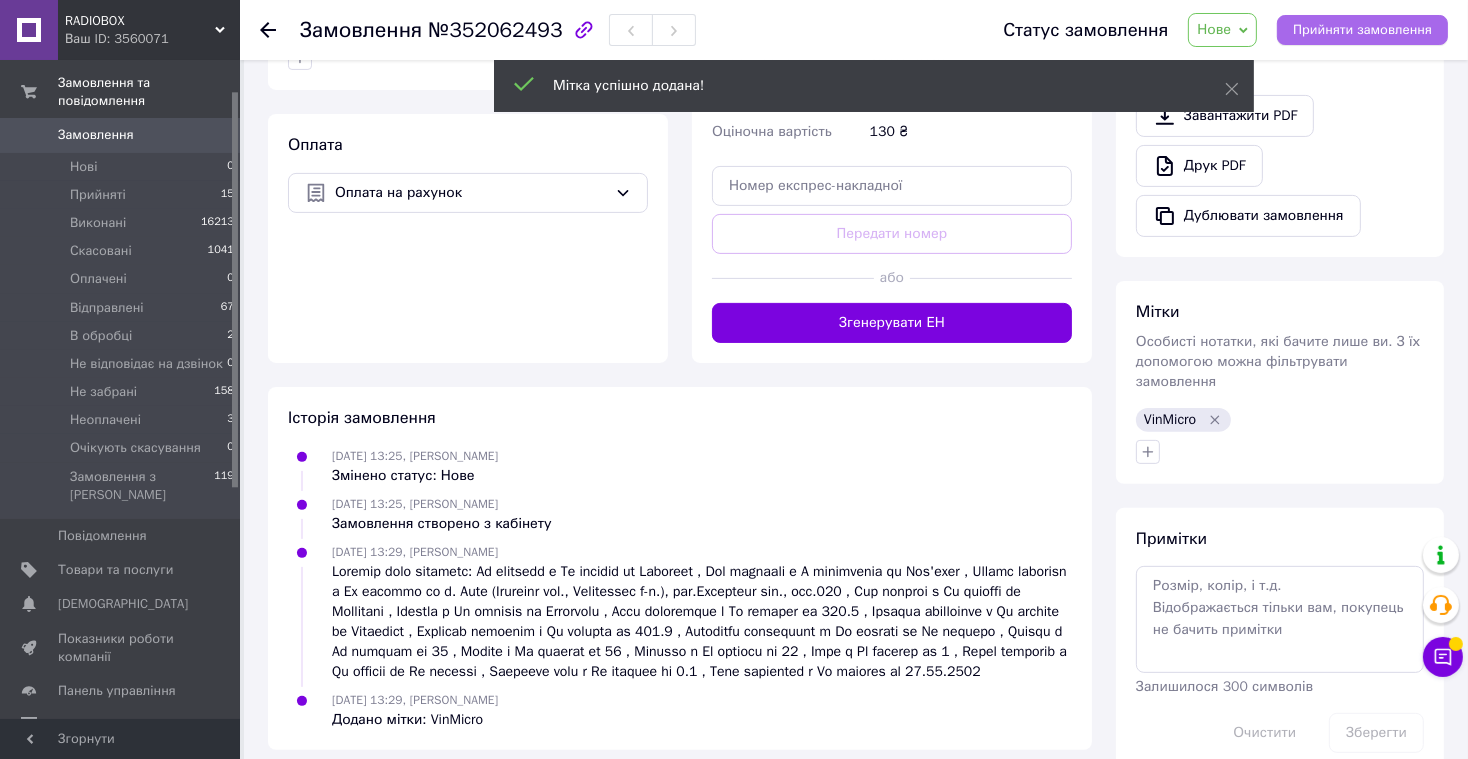 click on "Прийняти замовлення" at bounding box center (1362, 30) 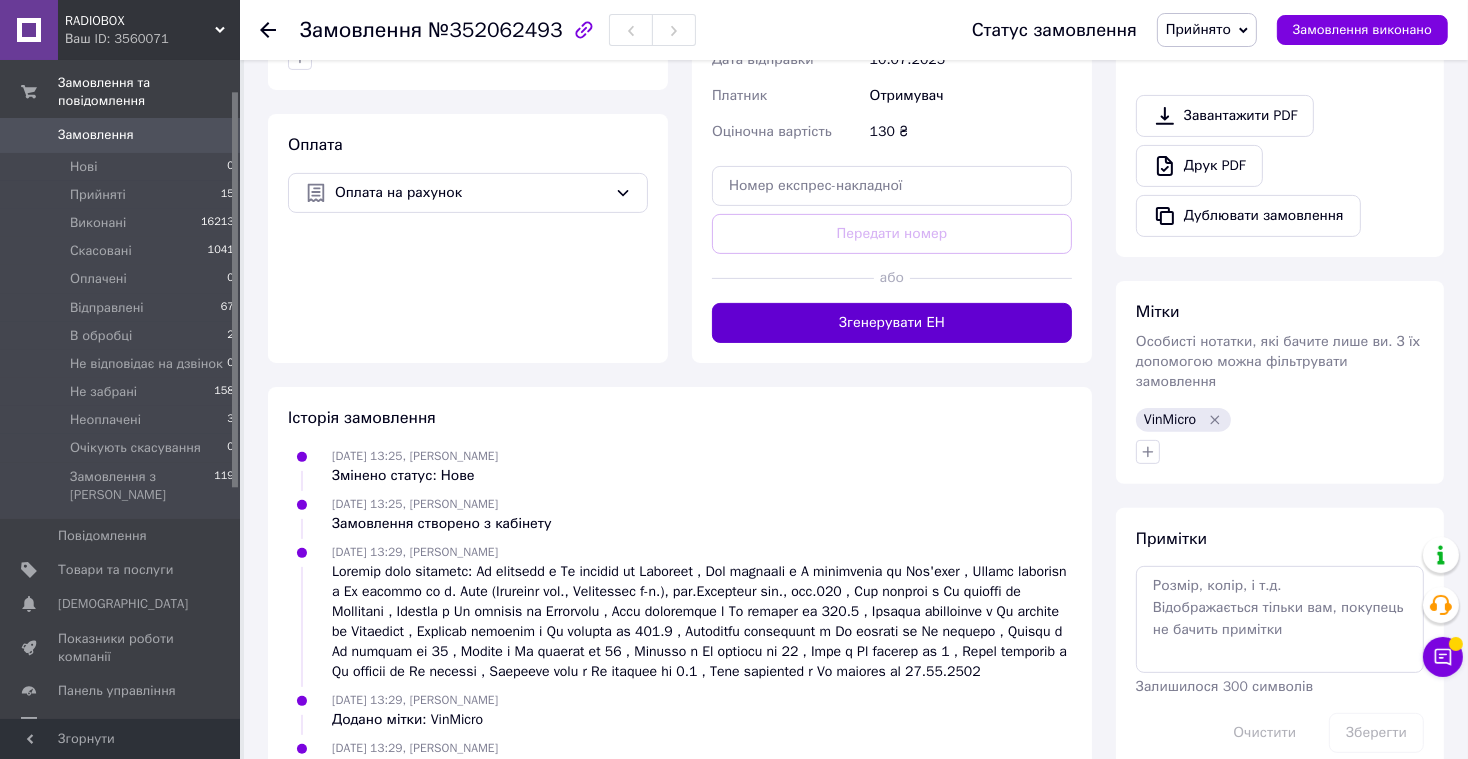 click on "Згенерувати ЕН" at bounding box center (892, 323) 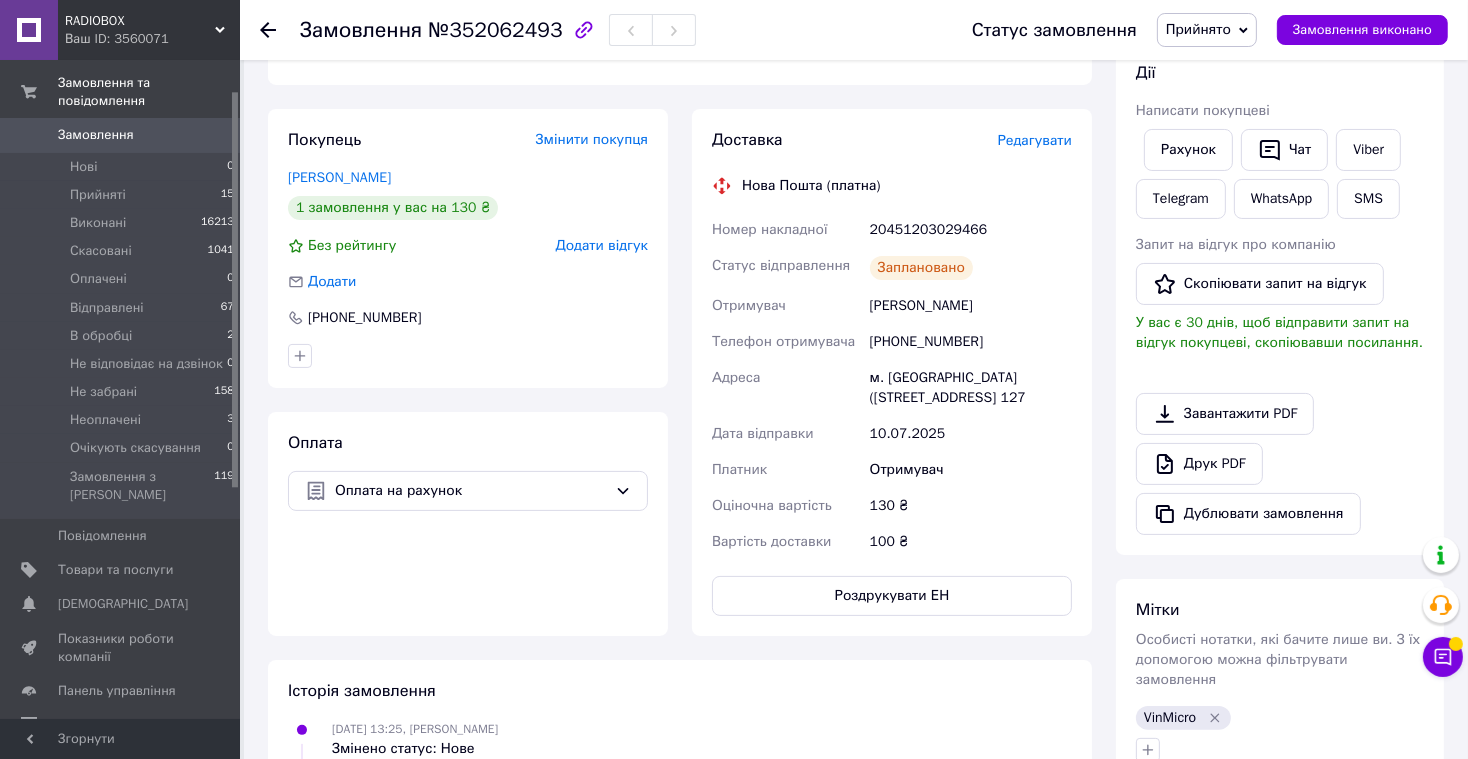 scroll, scrollTop: 295, scrollLeft: 0, axis: vertical 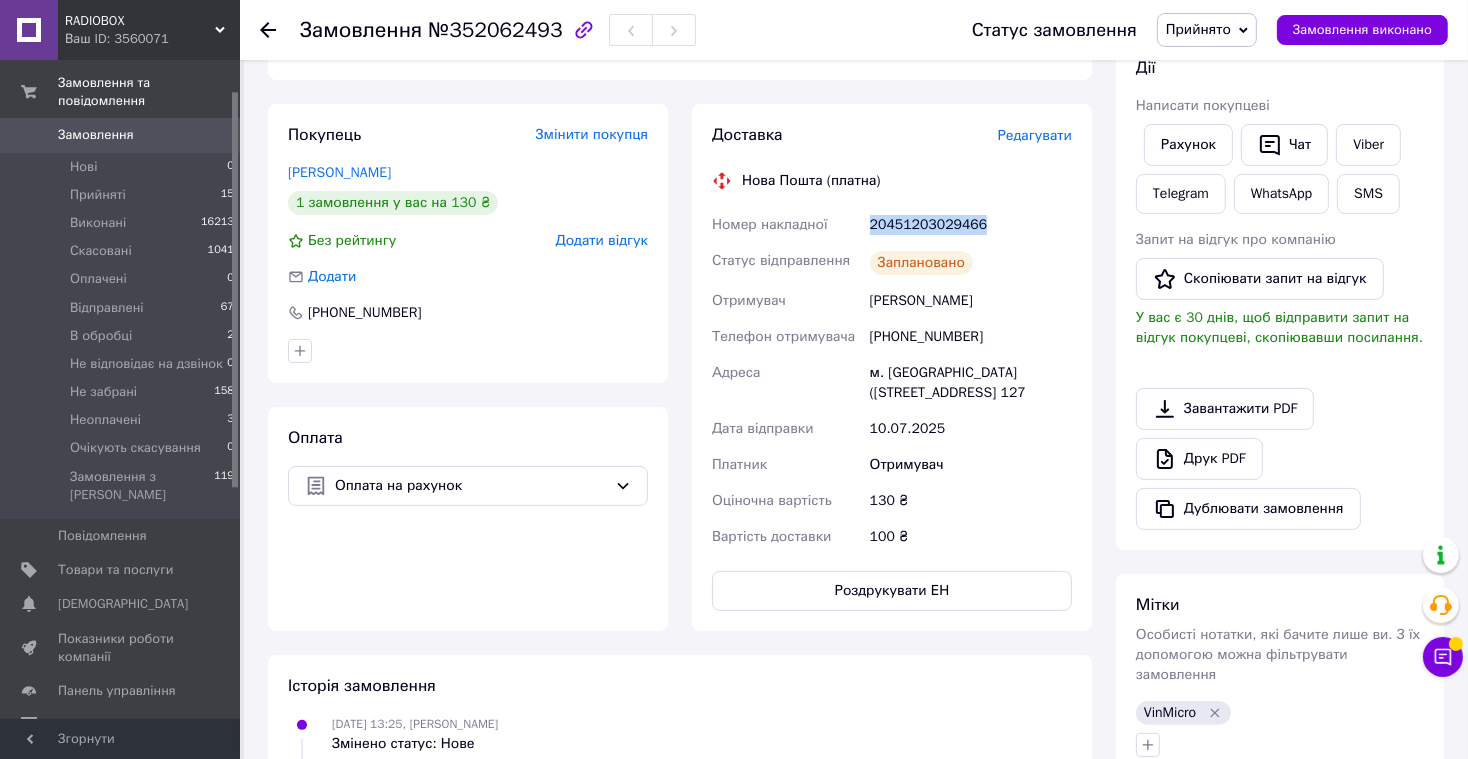 drag, startPoint x: 993, startPoint y: 247, endPoint x: 865, endPoint y: 246, distance: 128.0039 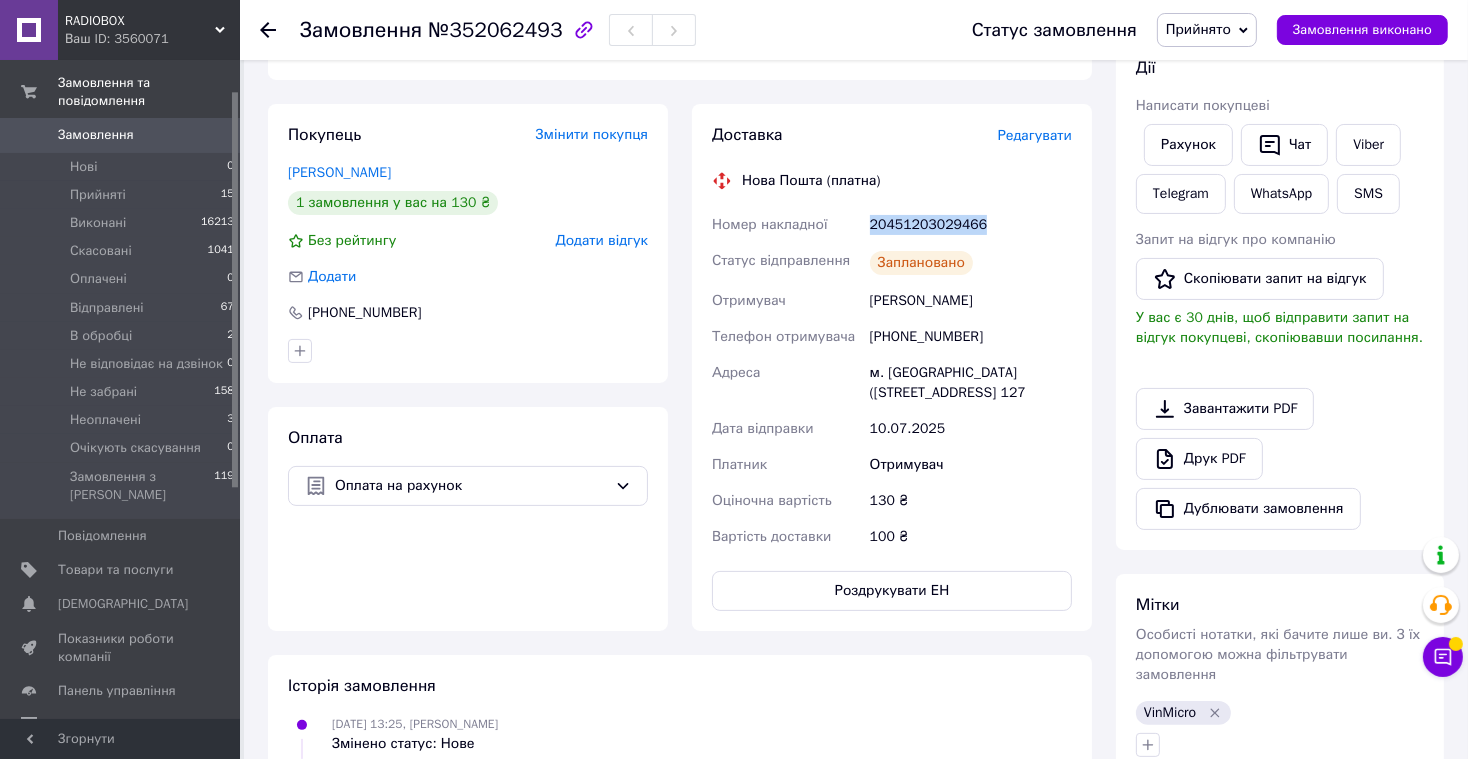 copy on "Номер накладної 20451203029466" 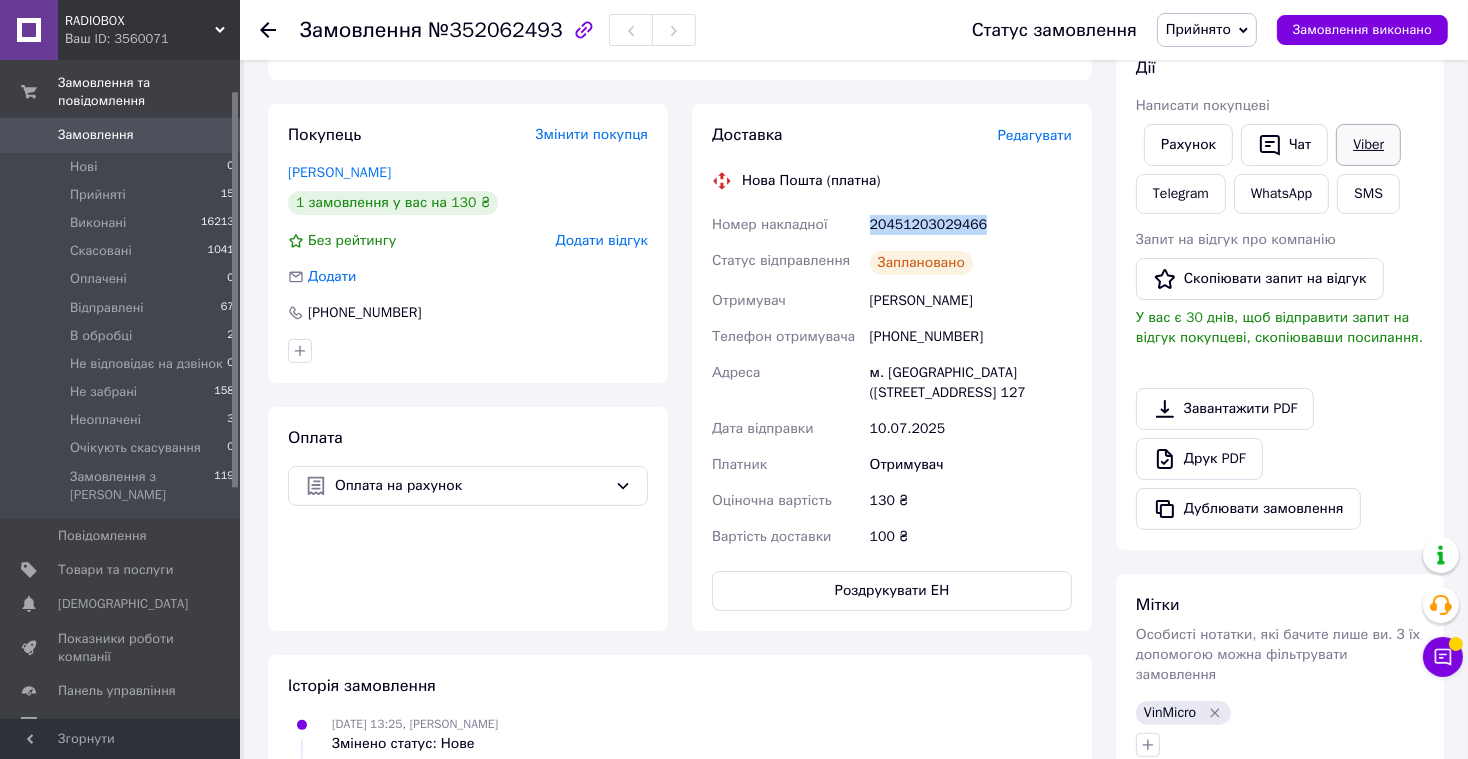 click on "Viber" at bounding box center (1368, 145) 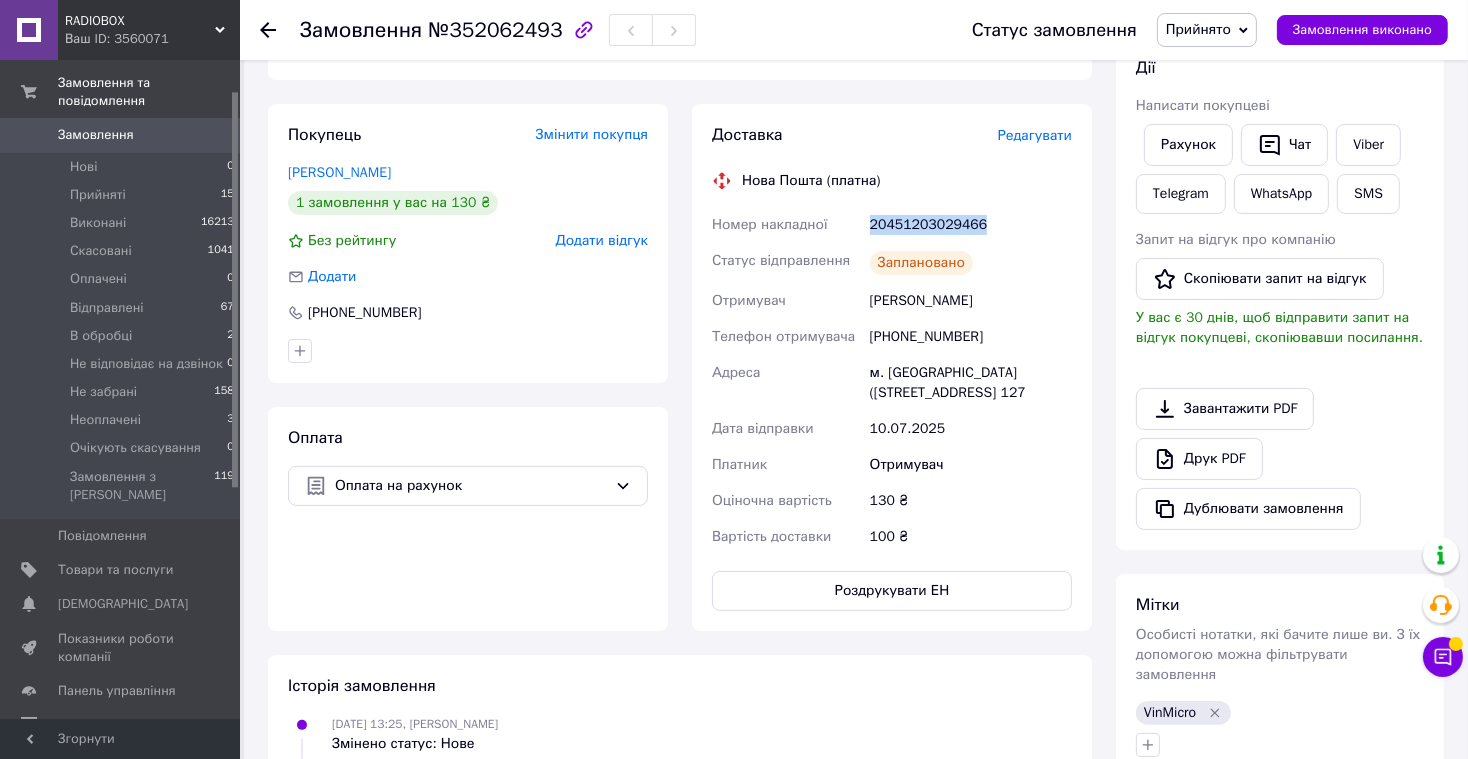 click on "Замовлення" at bounding box center [96, 135] 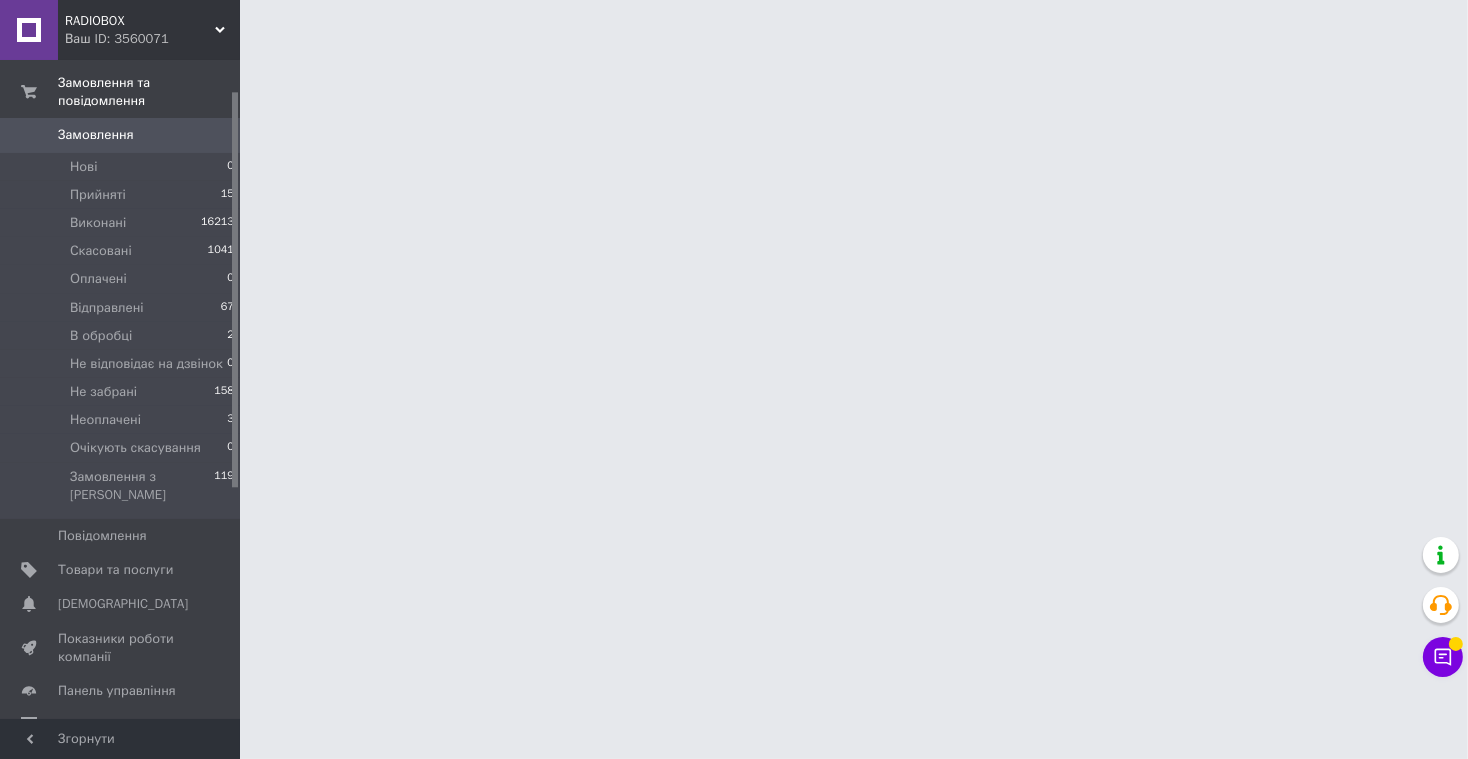 scroll, scrollTop: 0, scrollLeft: 0, axis: both 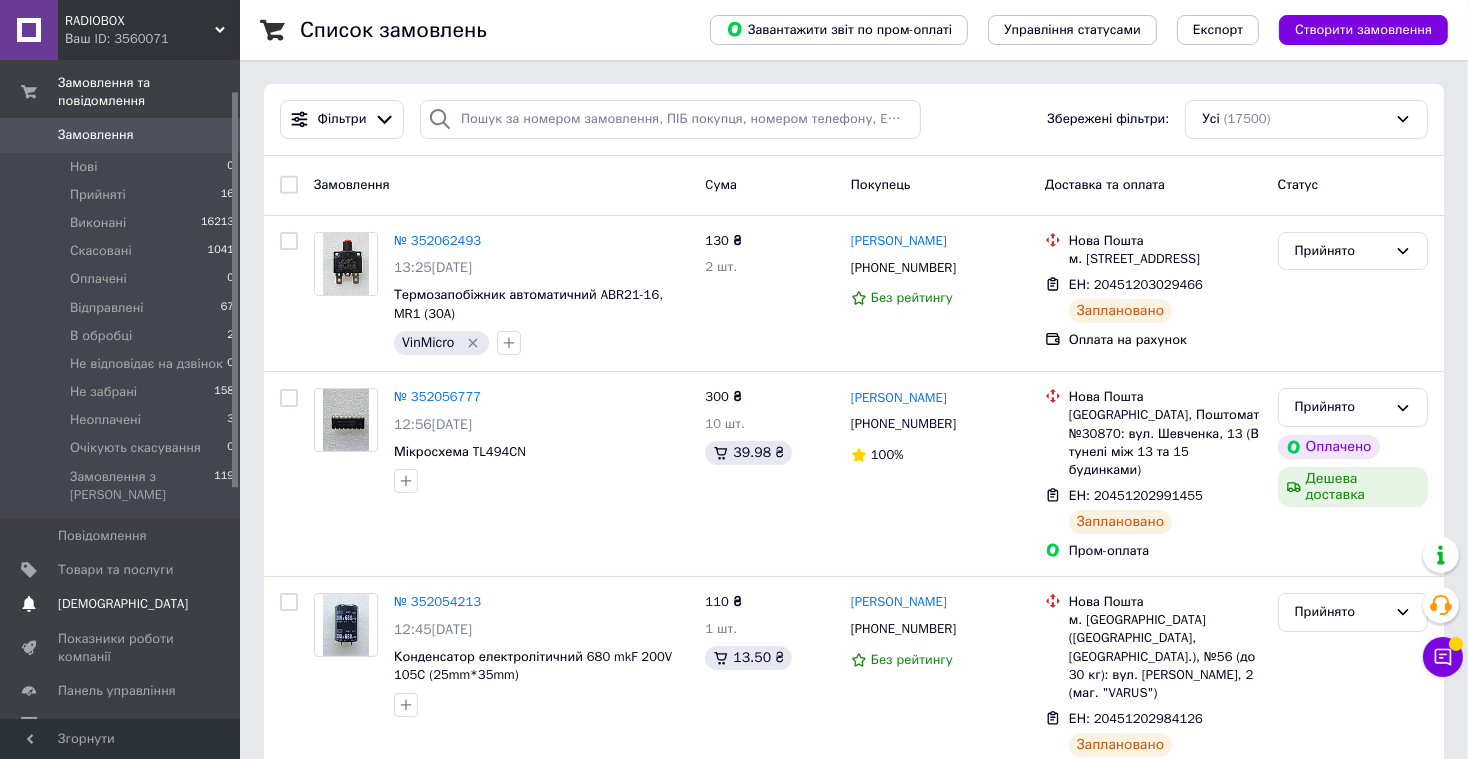 click on "[DEMOGRAPHIC_DATA]" at bounding box center (123, 604) 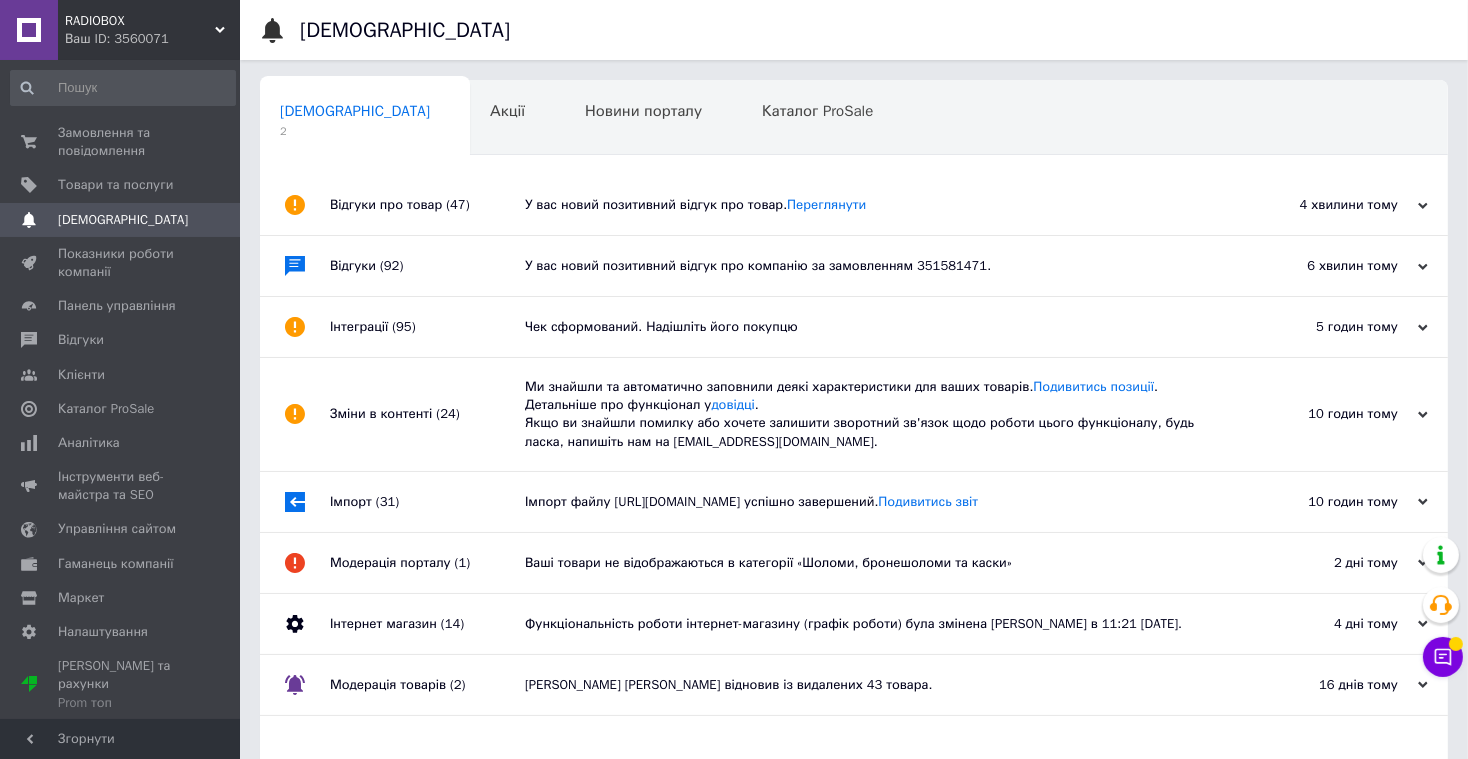 click on "У вас новий позитивний відгук про компанію за замовленням 351581471." at bounding box center [876, 266] 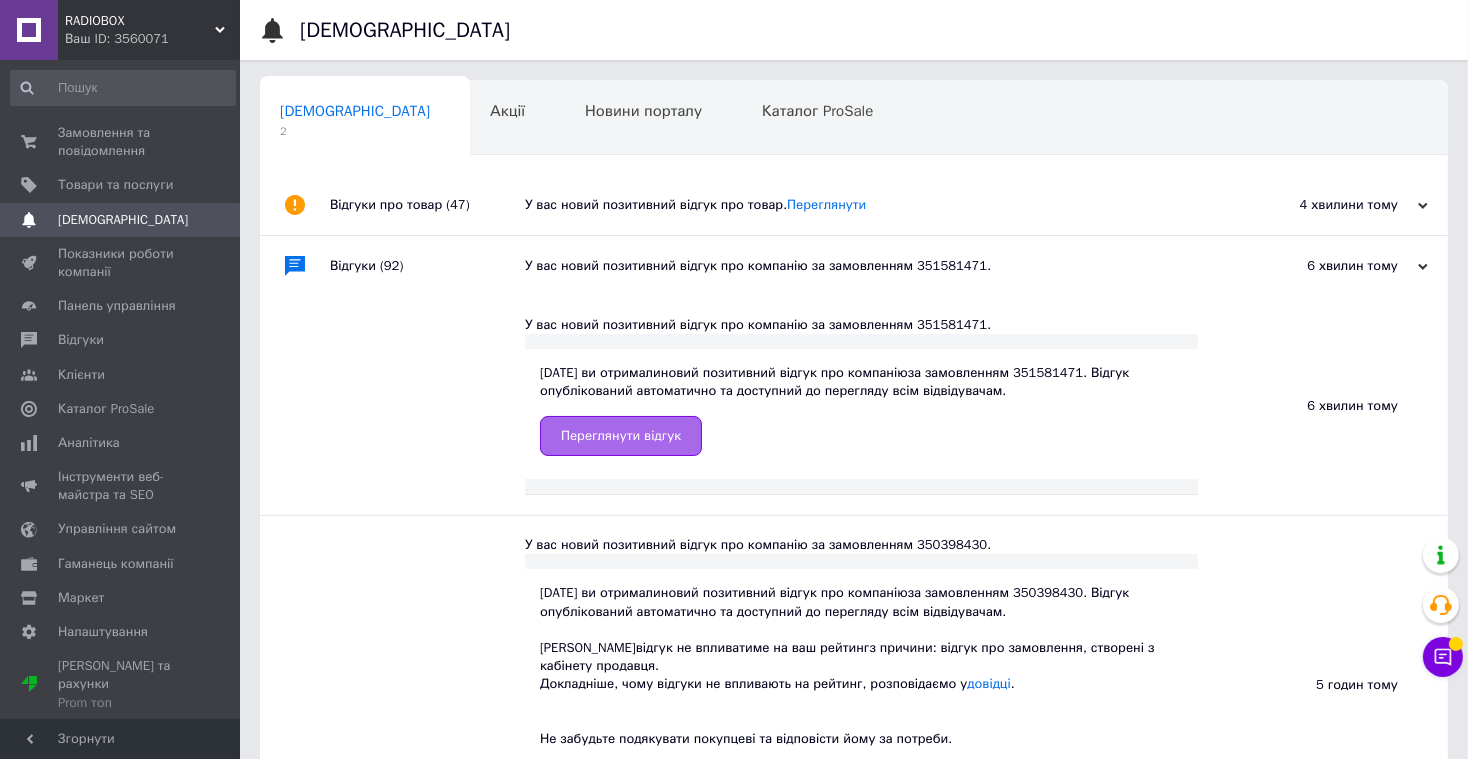 click on "Переглянути відгук" at bounding box center (621, 436) 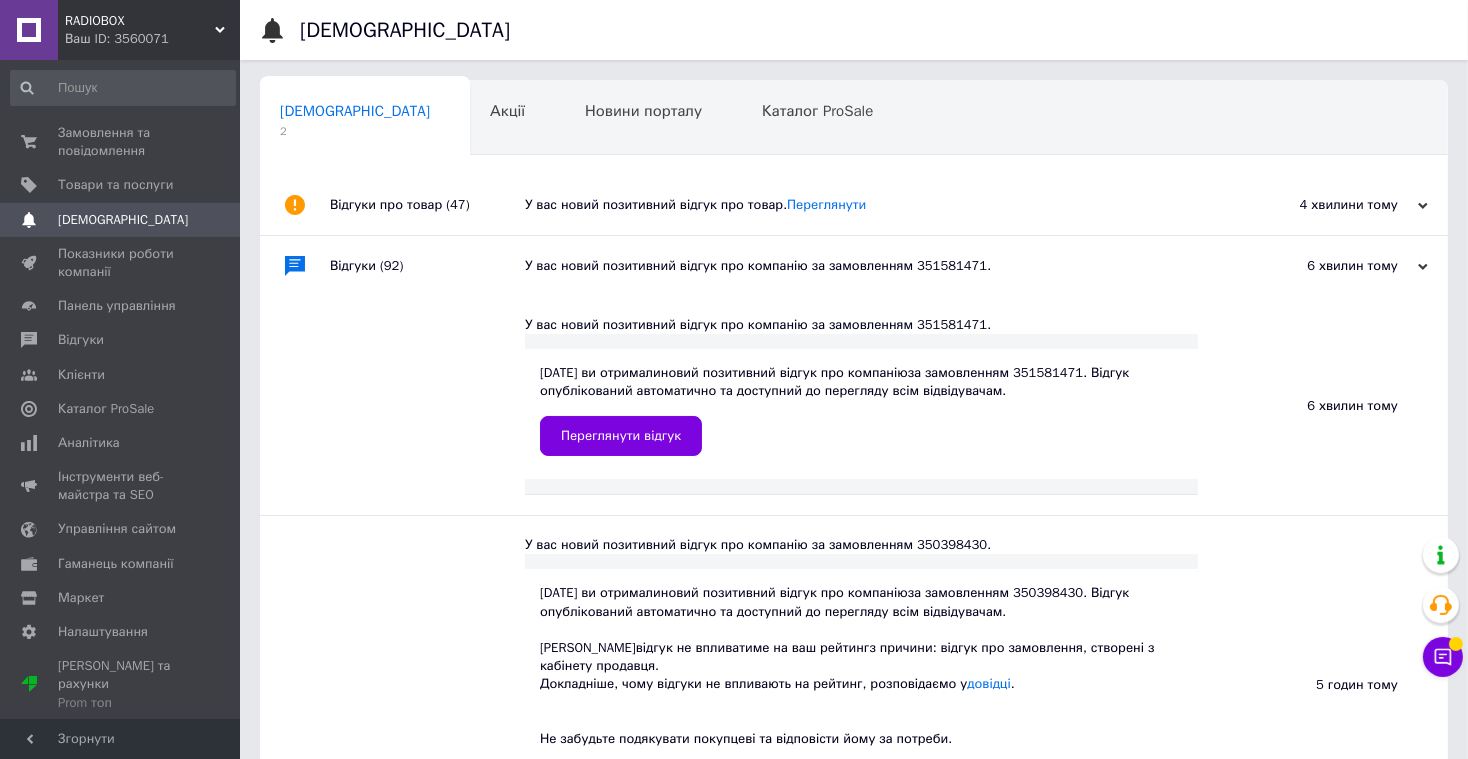 click on "У вас новий позитивний відгук про товар.  Переглянути" at bounding box center [876, 205] 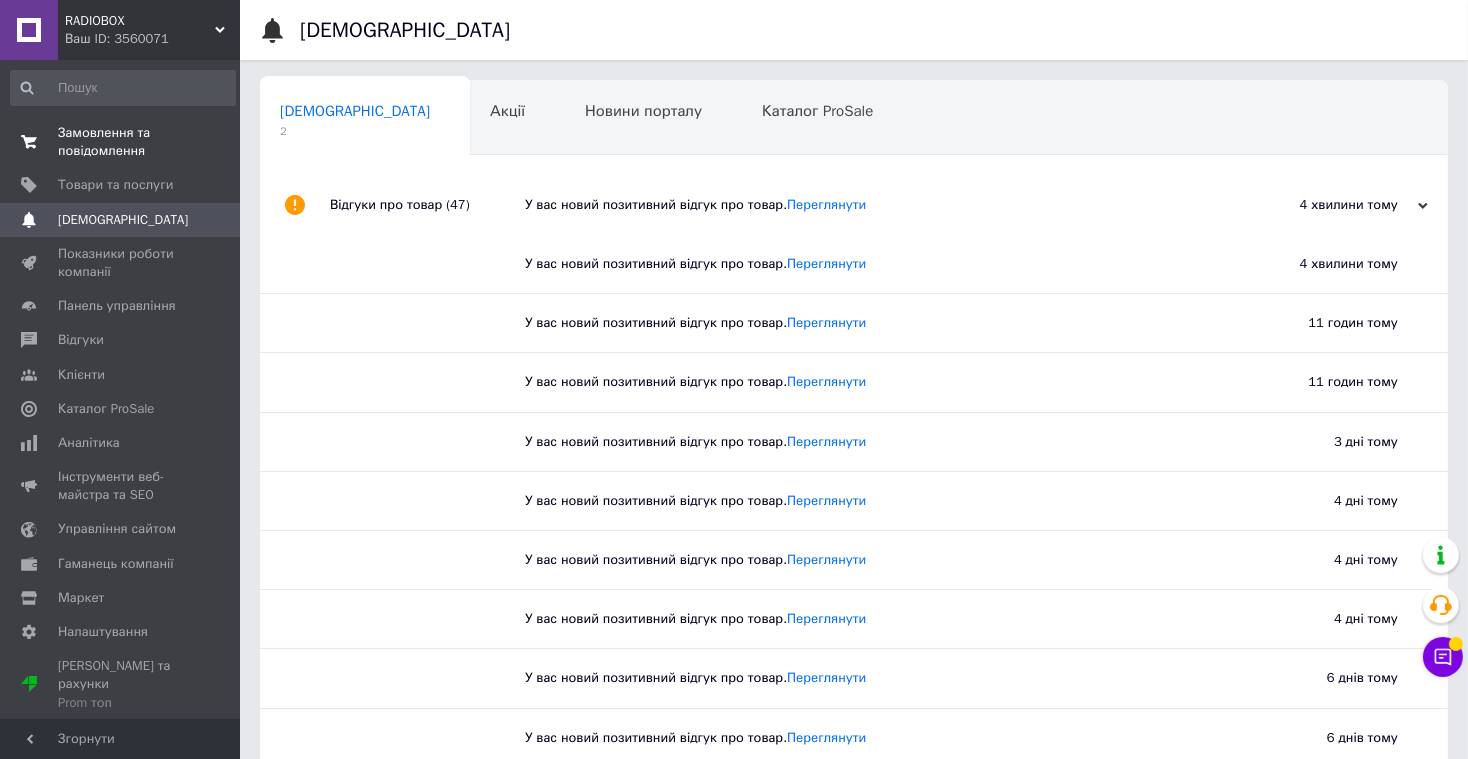 click on "Замовлення та повідомлення" at bounding box center [121, 142] 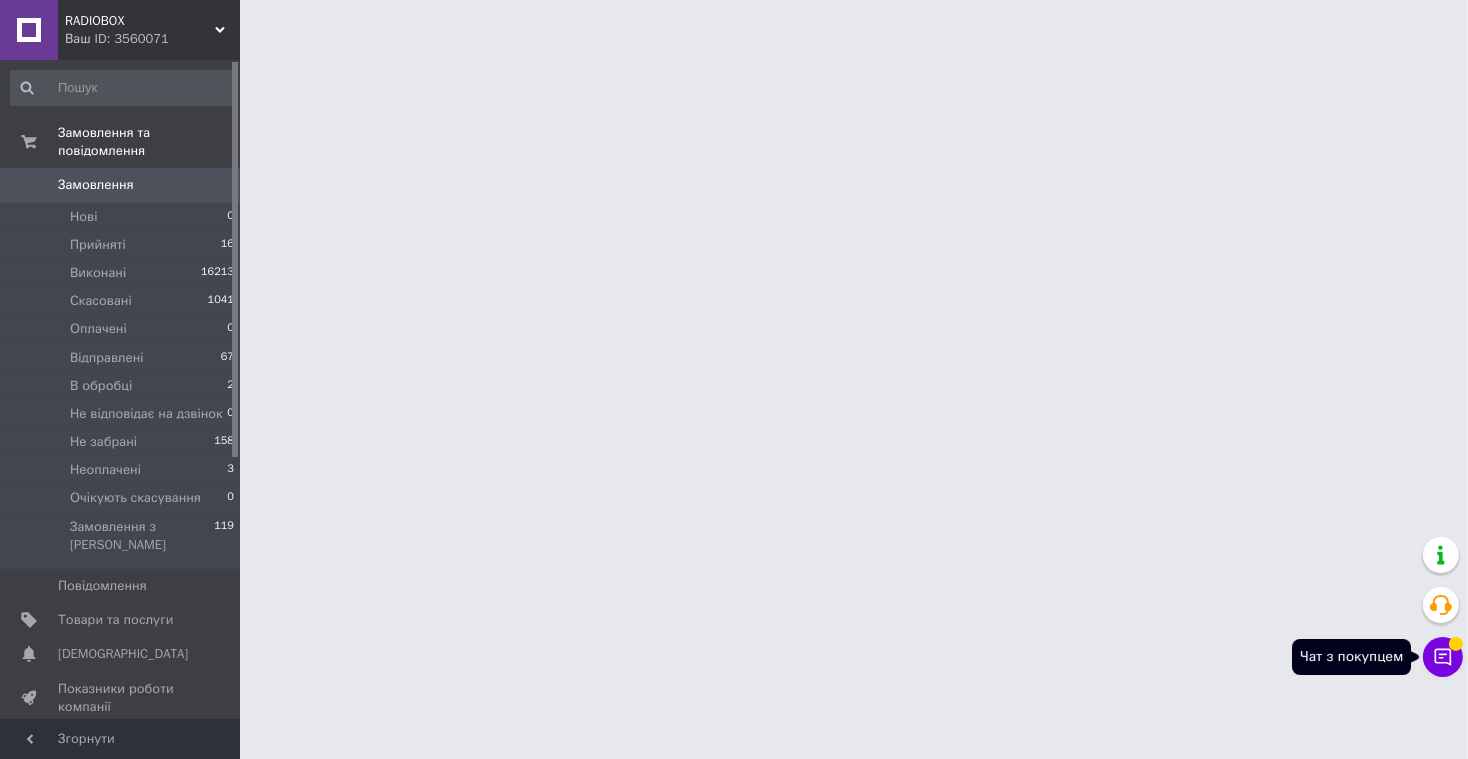 click 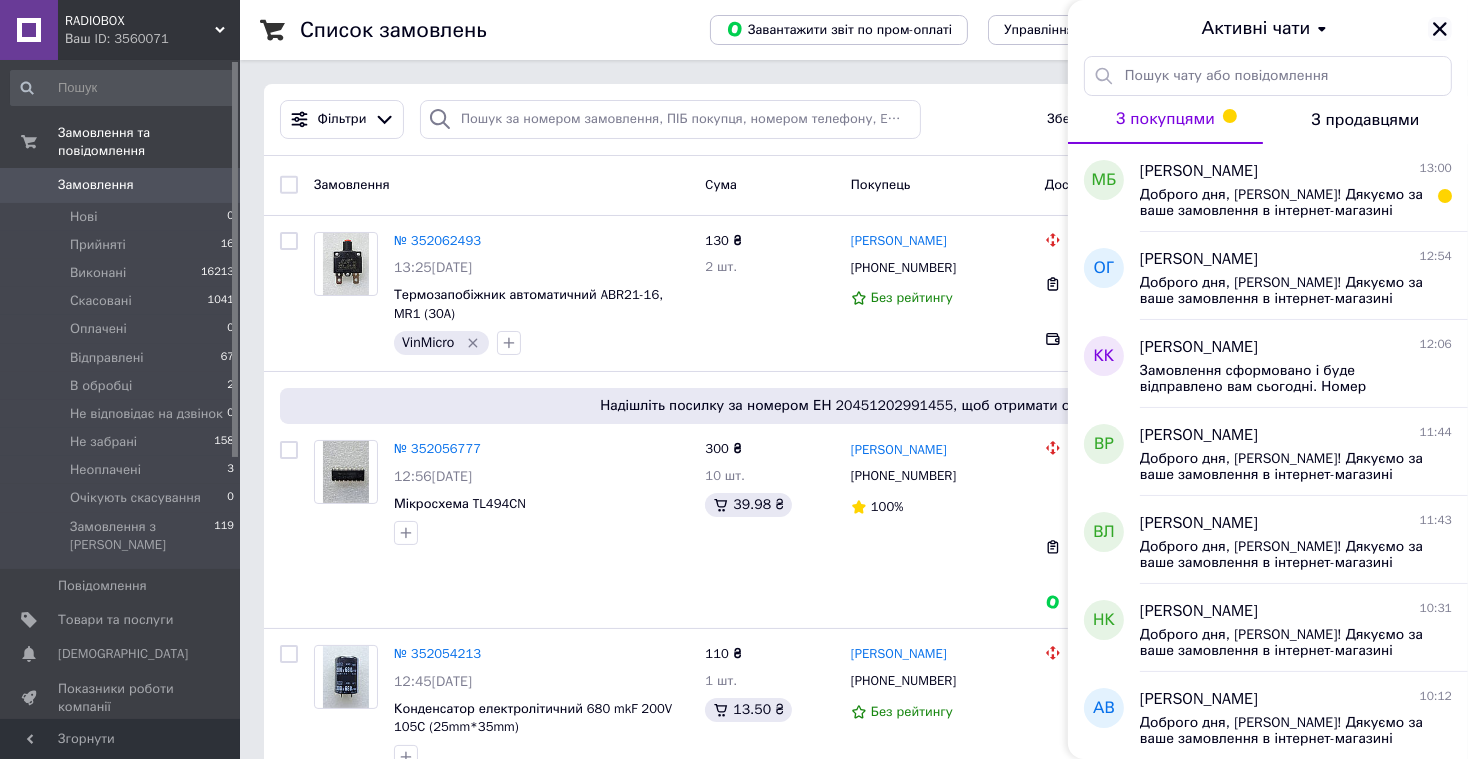 click 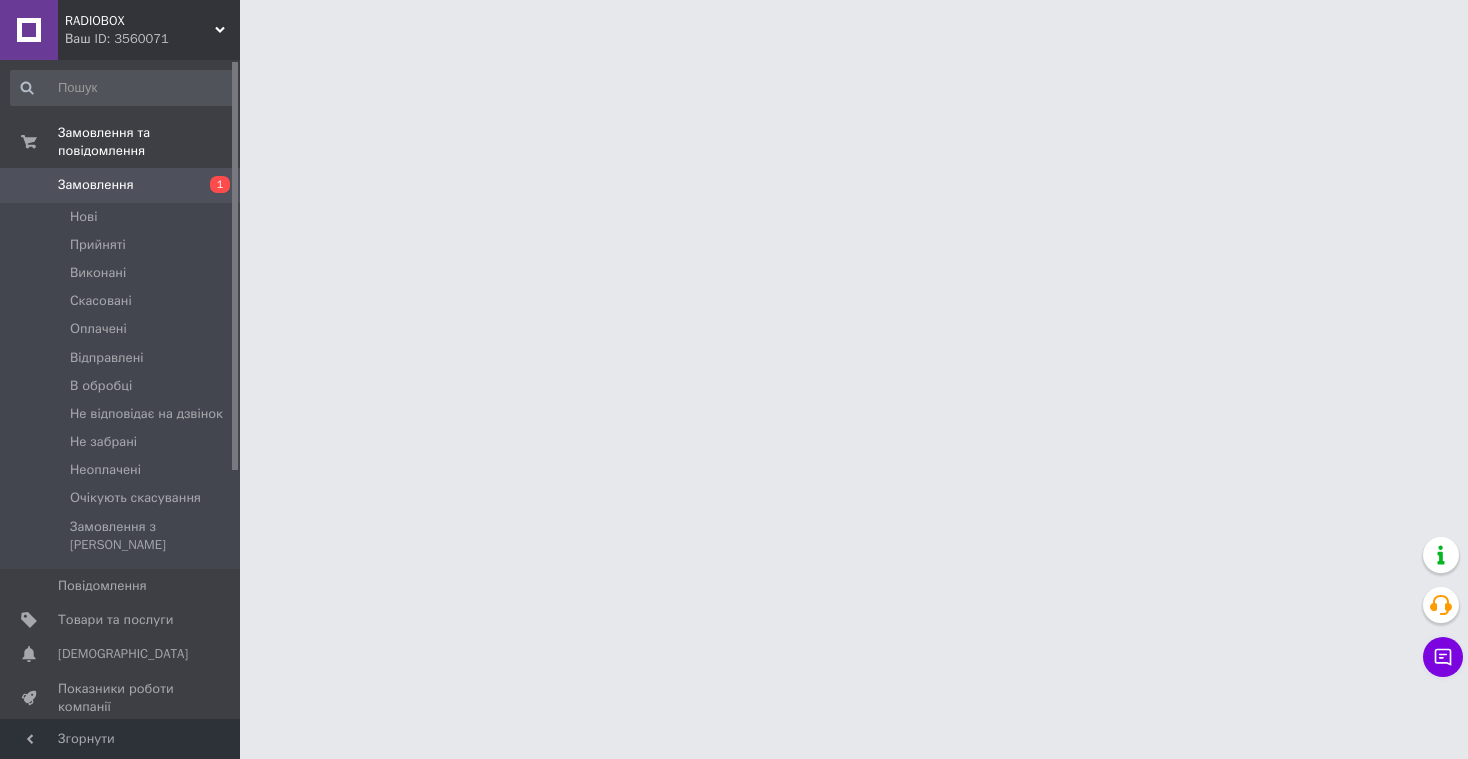 scroll, scrollTop: 0, scrollLeft: 0, axis: both 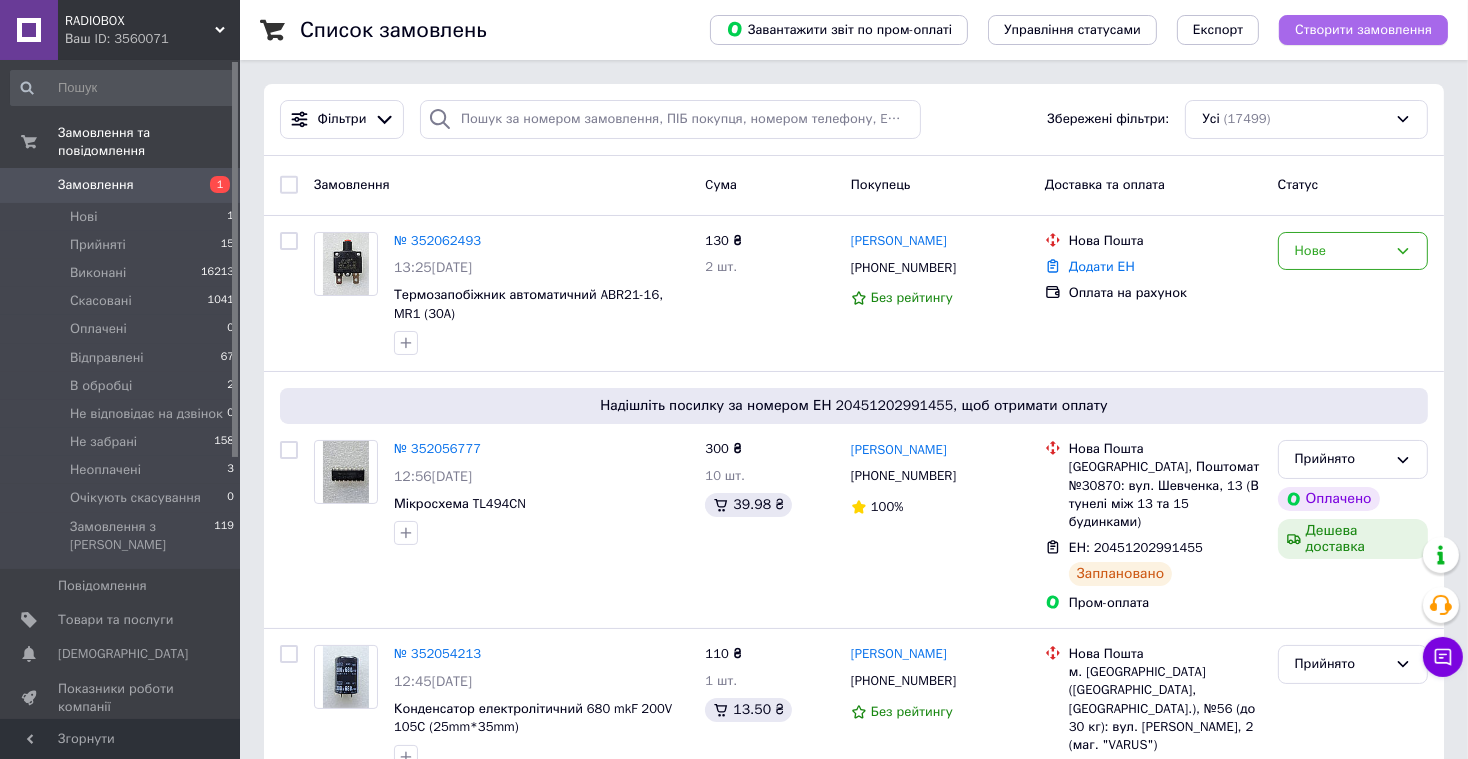 click on "Створити замовлення" at bounding box center (1363, 30) 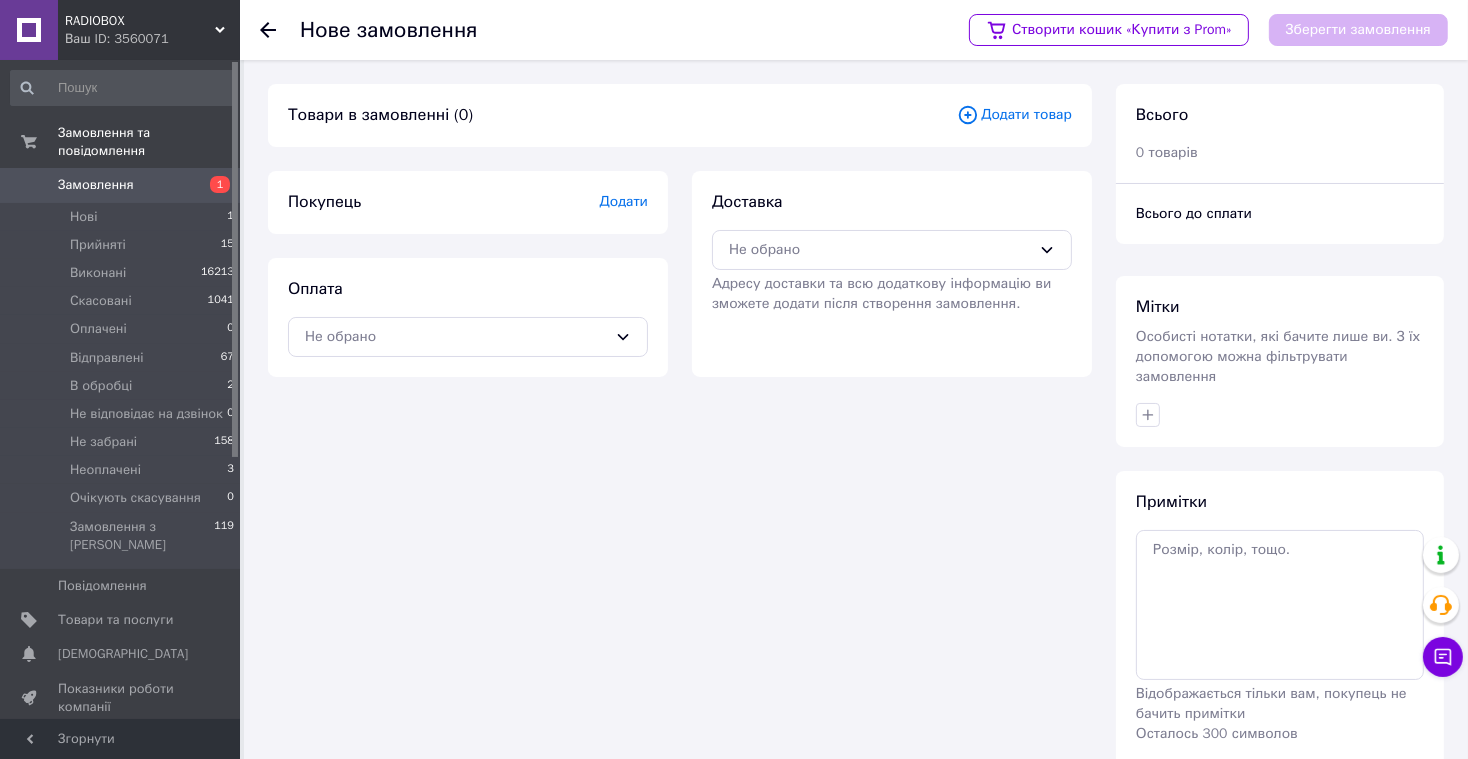 click on "Додати товар" at bounding box center [1014, 115] 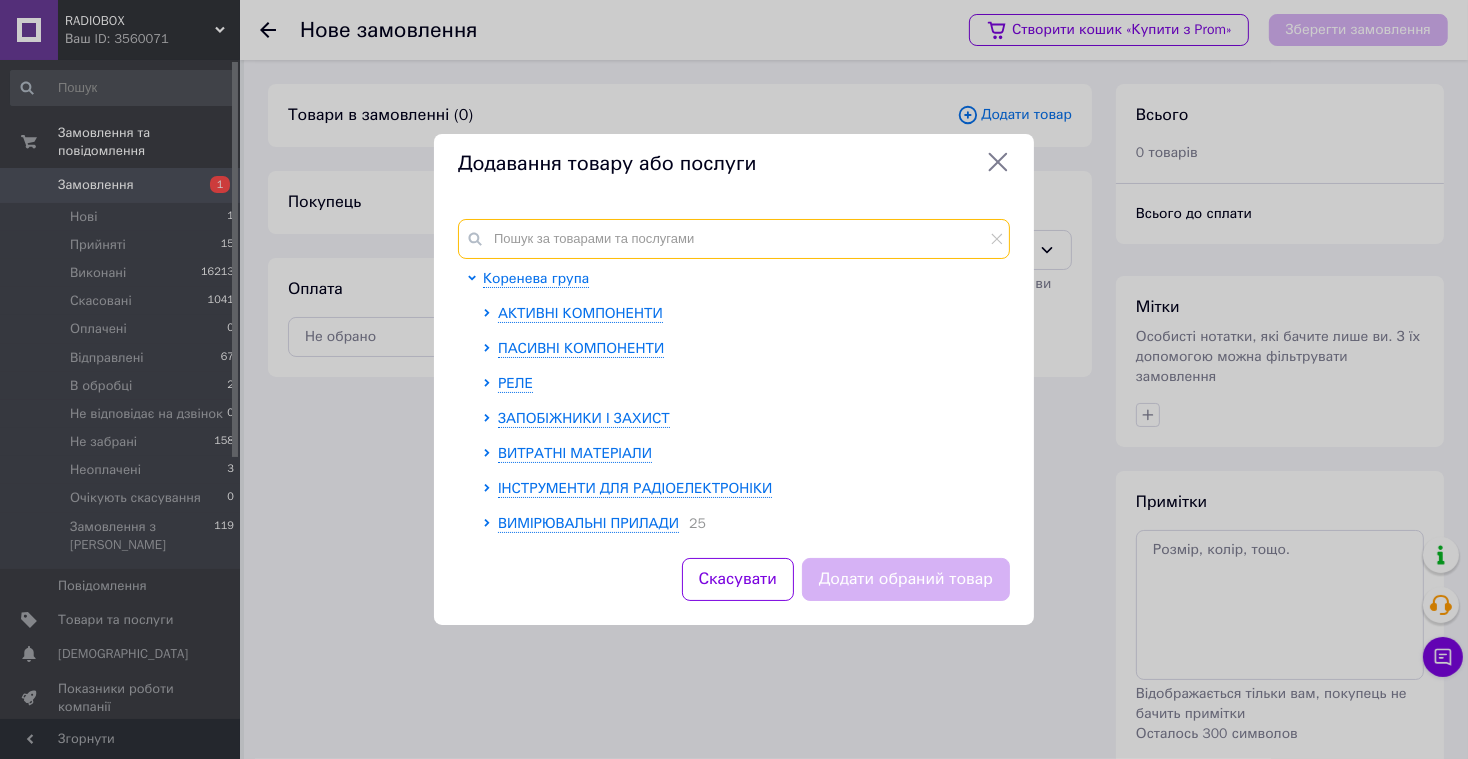 click at bounding box center (734, 239) 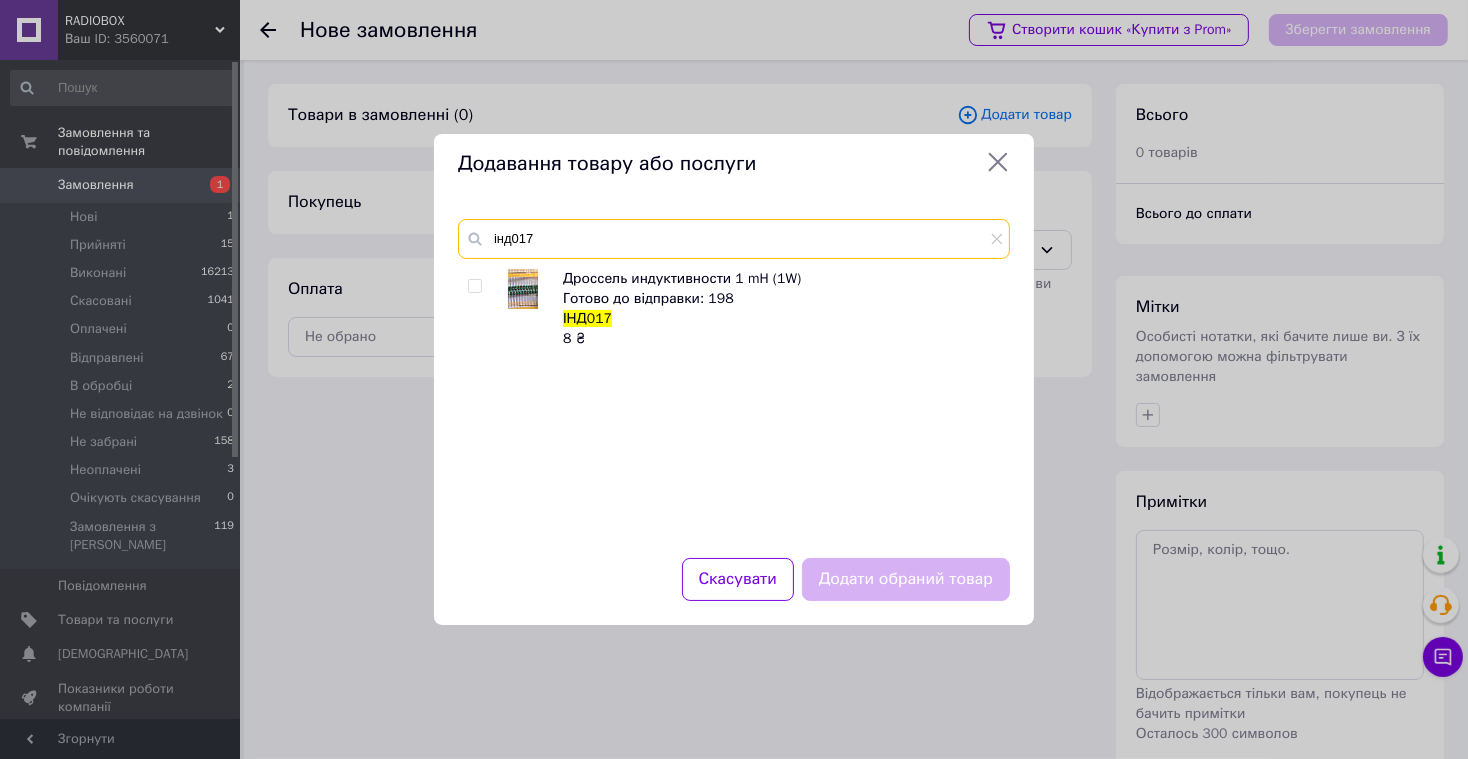type on "інд017" 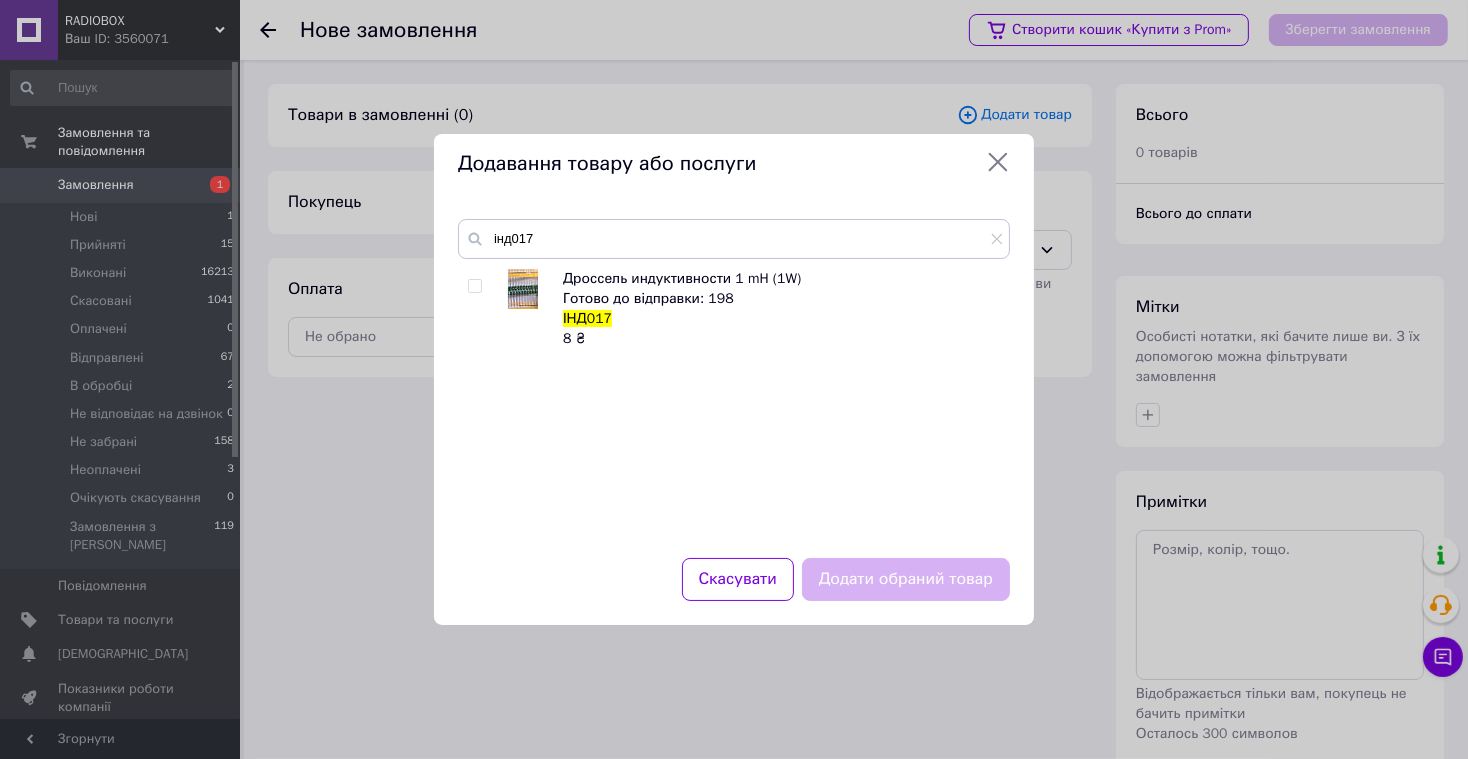click at bounding box center (474, 286) 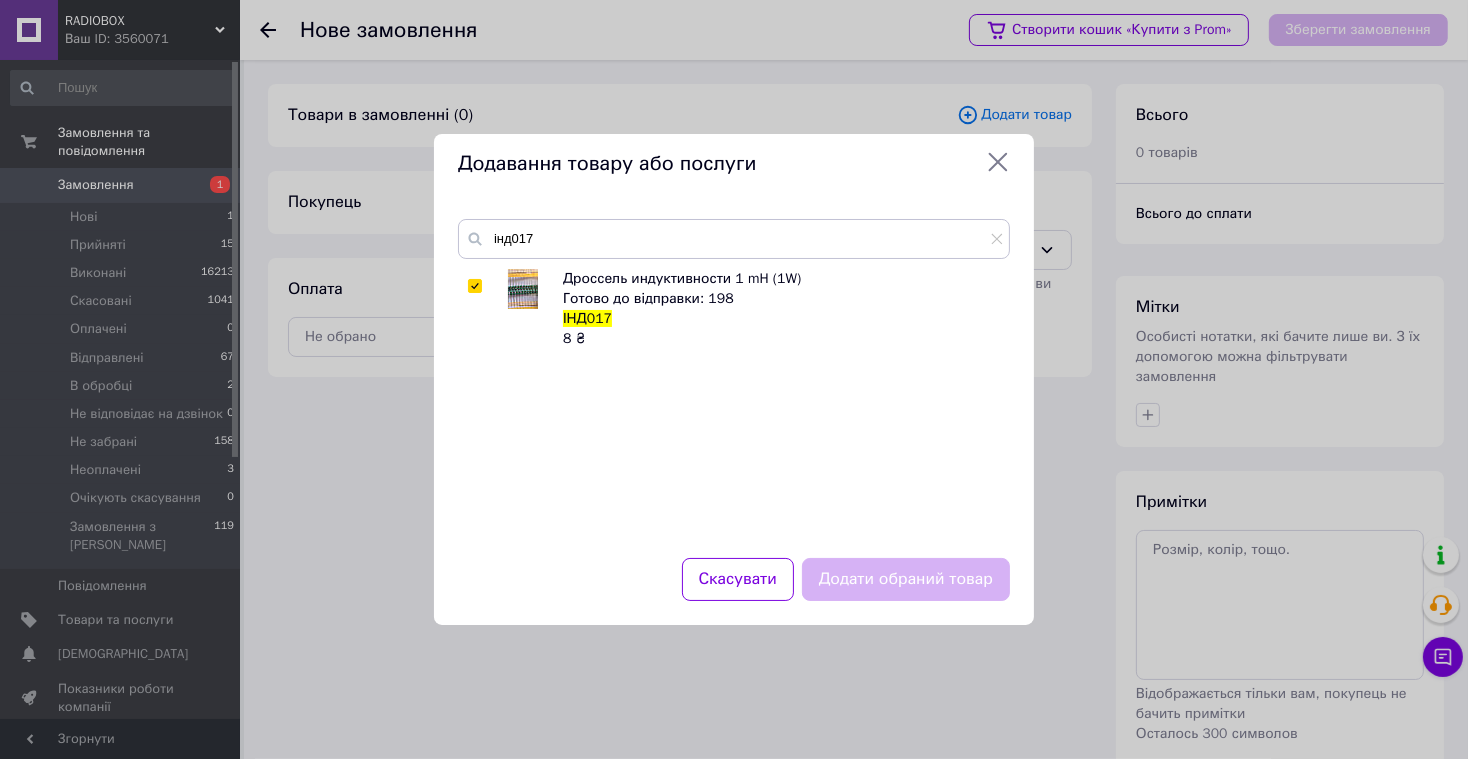 checkbox on "true" 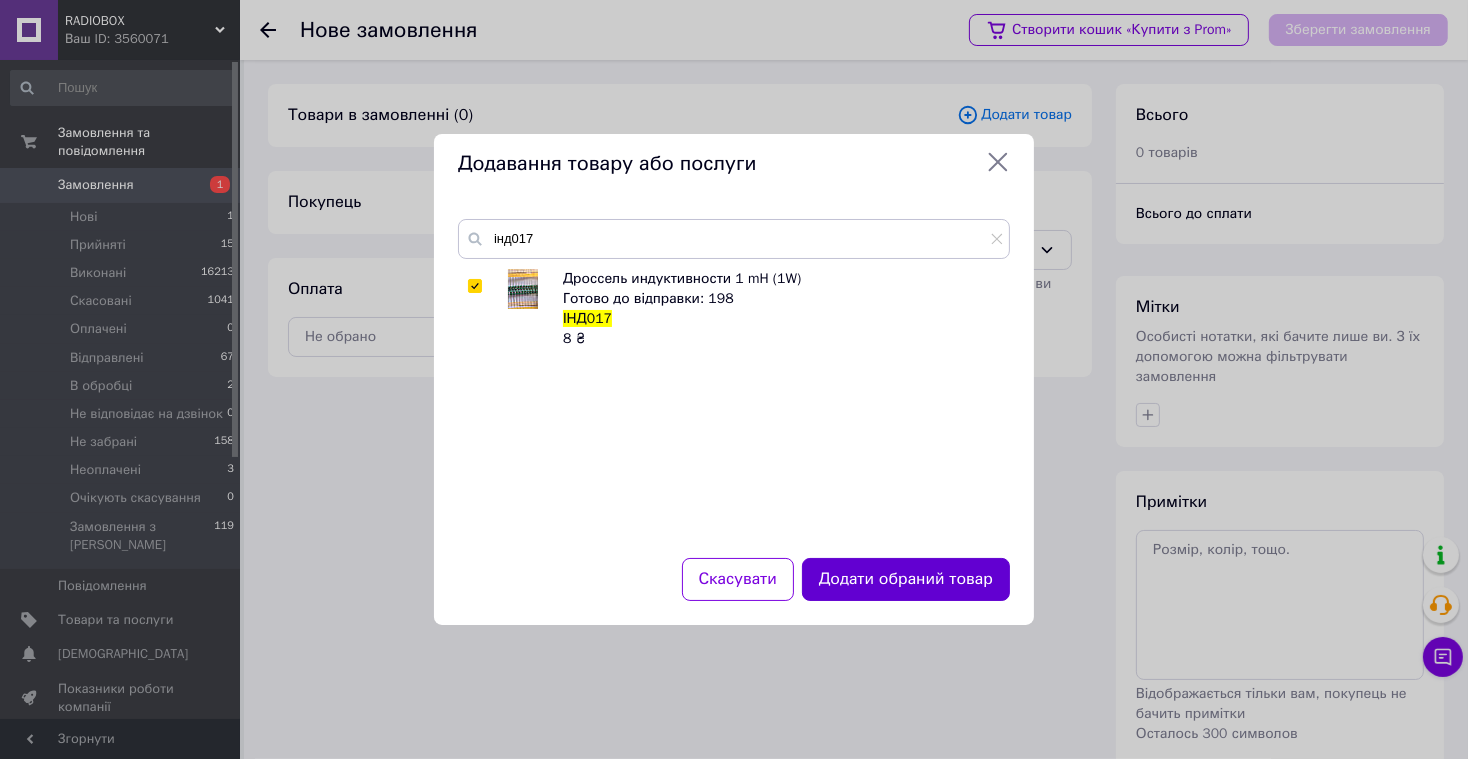 click on "Додати обраний товар" at bounding box center [906, 579] 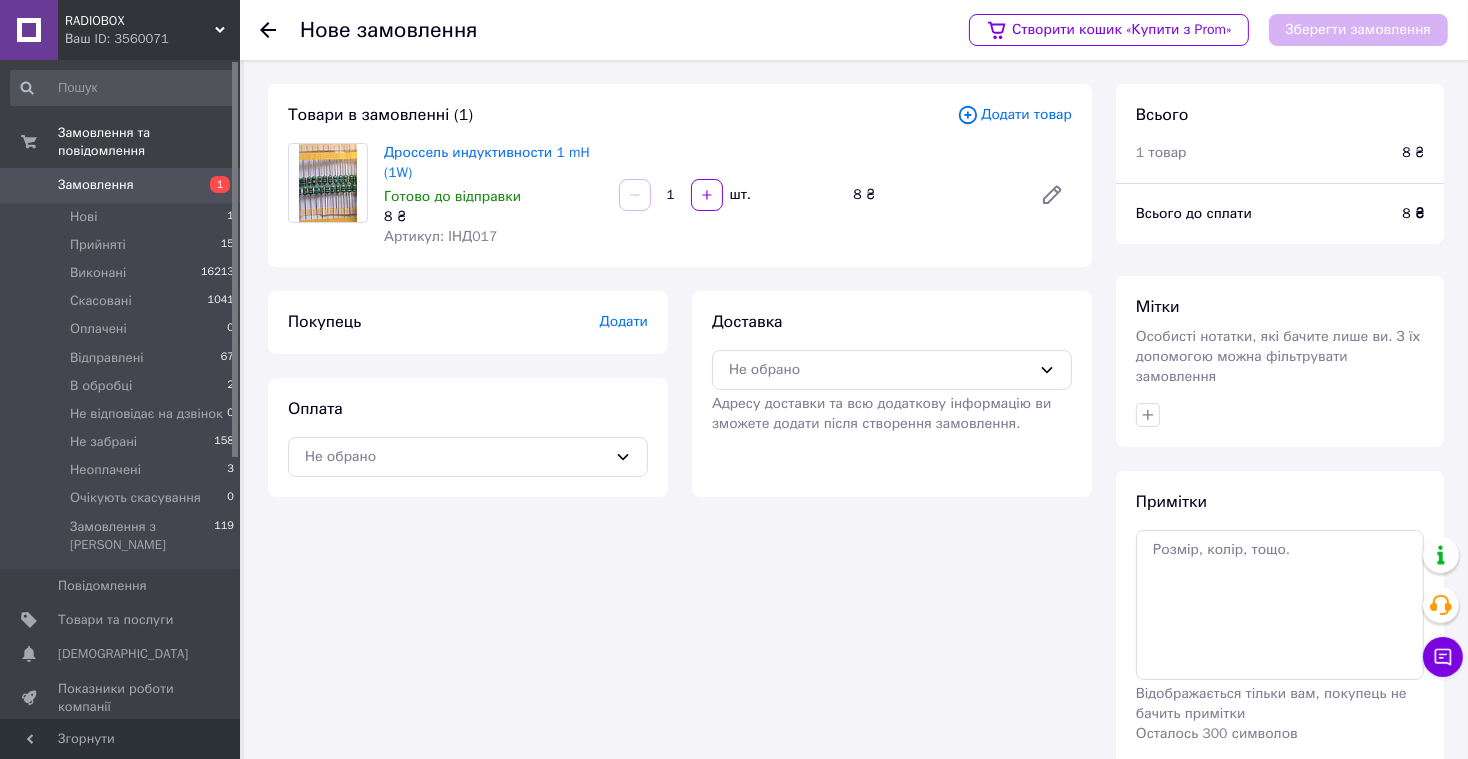 click on "Замовлення" at bounding box center [121, 185] 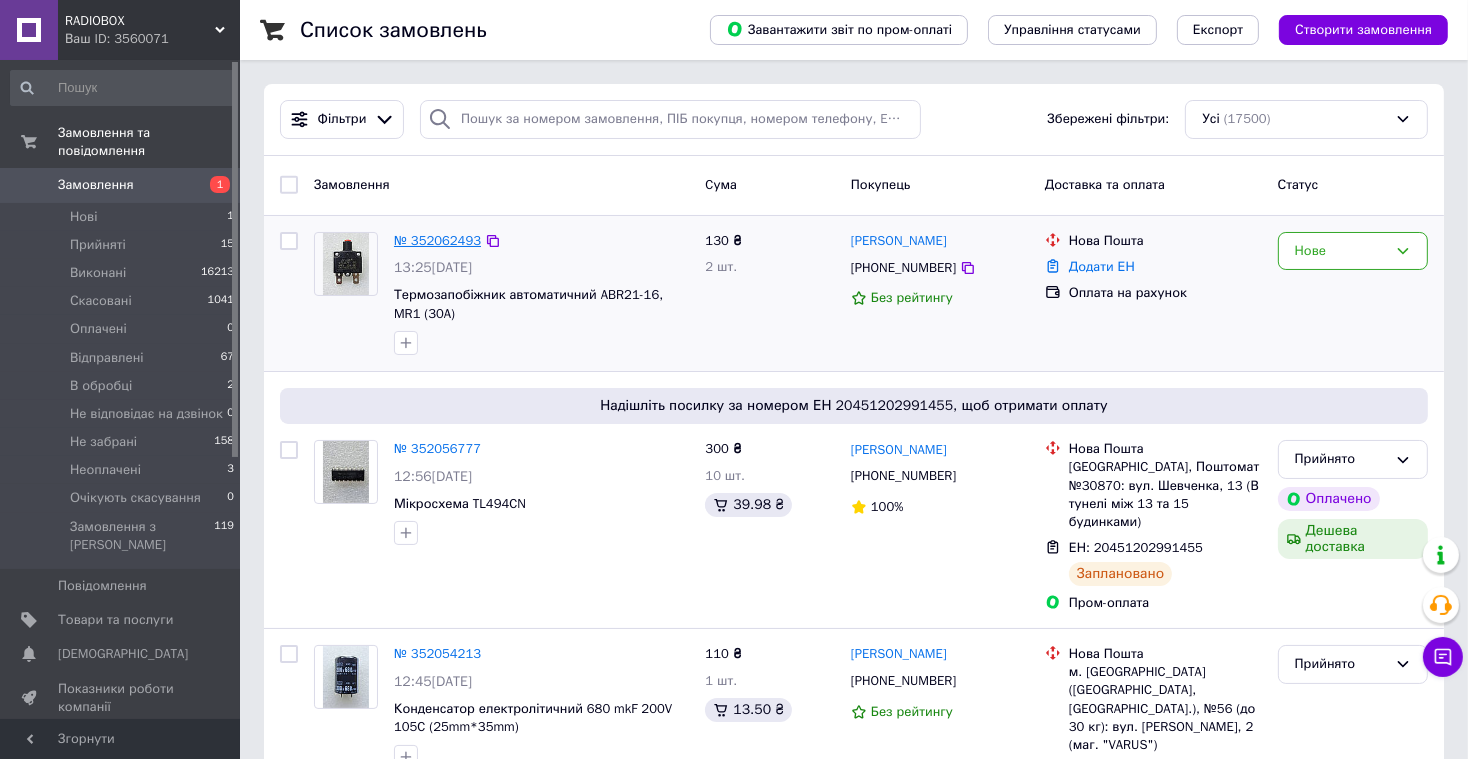 click on "№ 352062493" at bounding box center [437, 240] 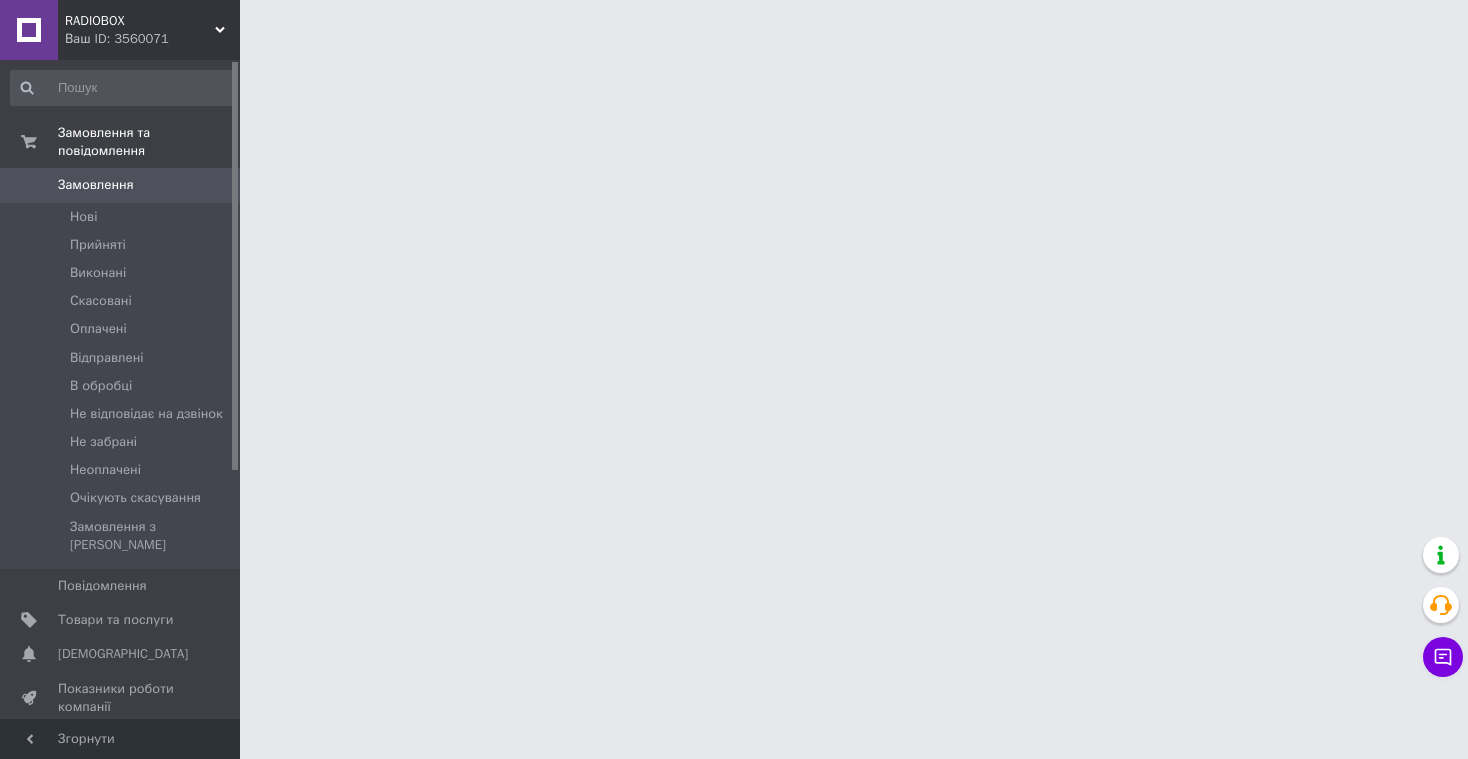 scroll, scrollTop: 0, scrollLeft: 0, axis: both 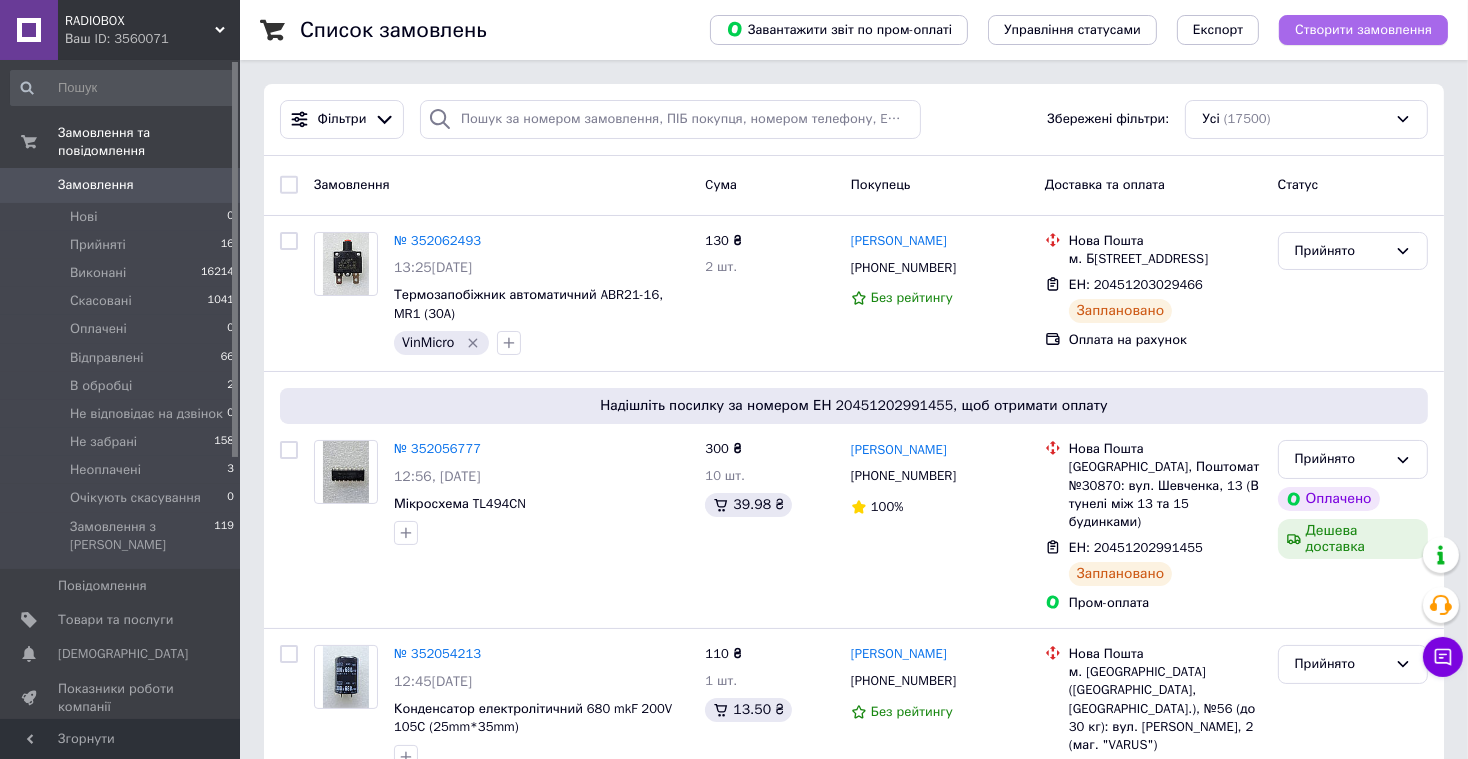 click on "Створити замовлення" at bounding box center [1363, 30] 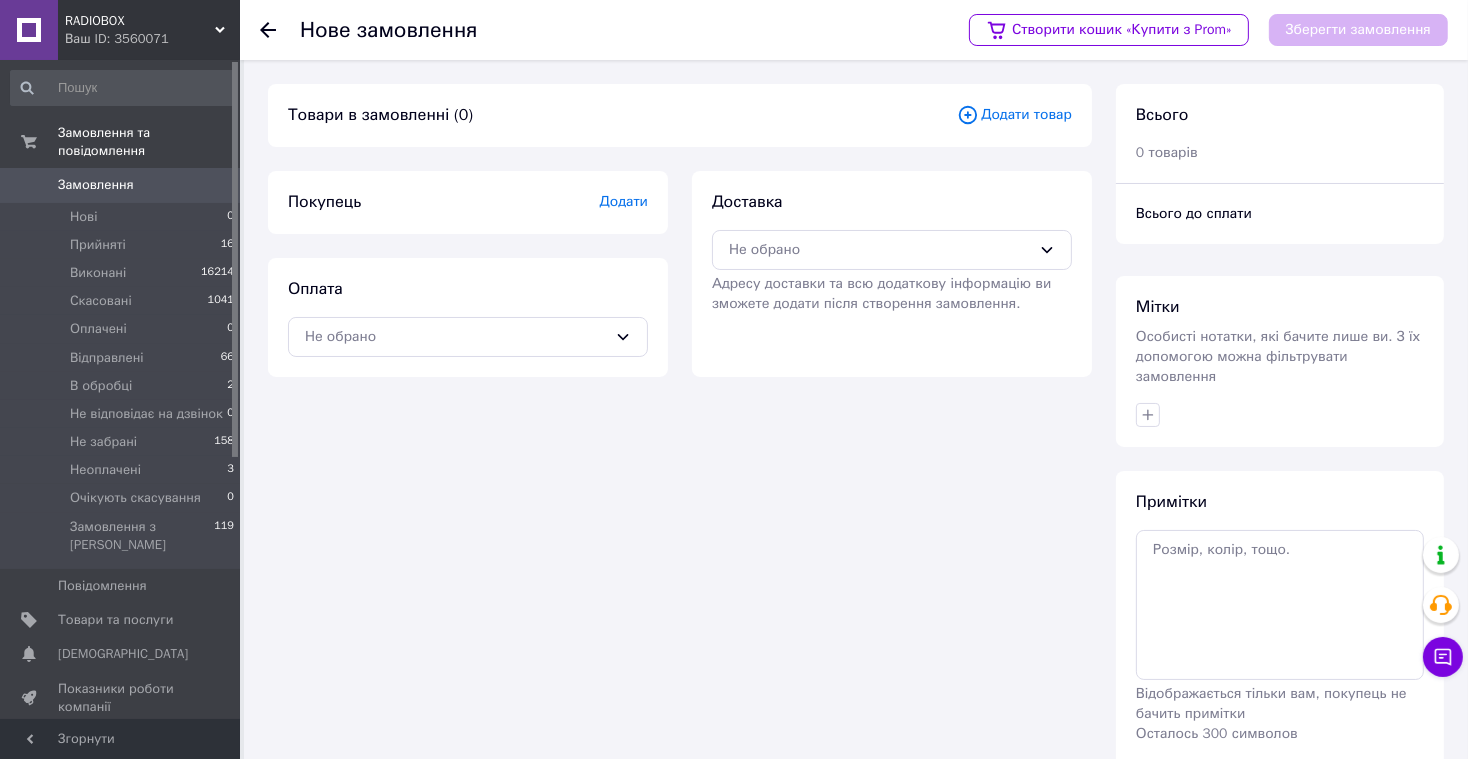 click on "Додати товар" at bounding box center (1014, 115) 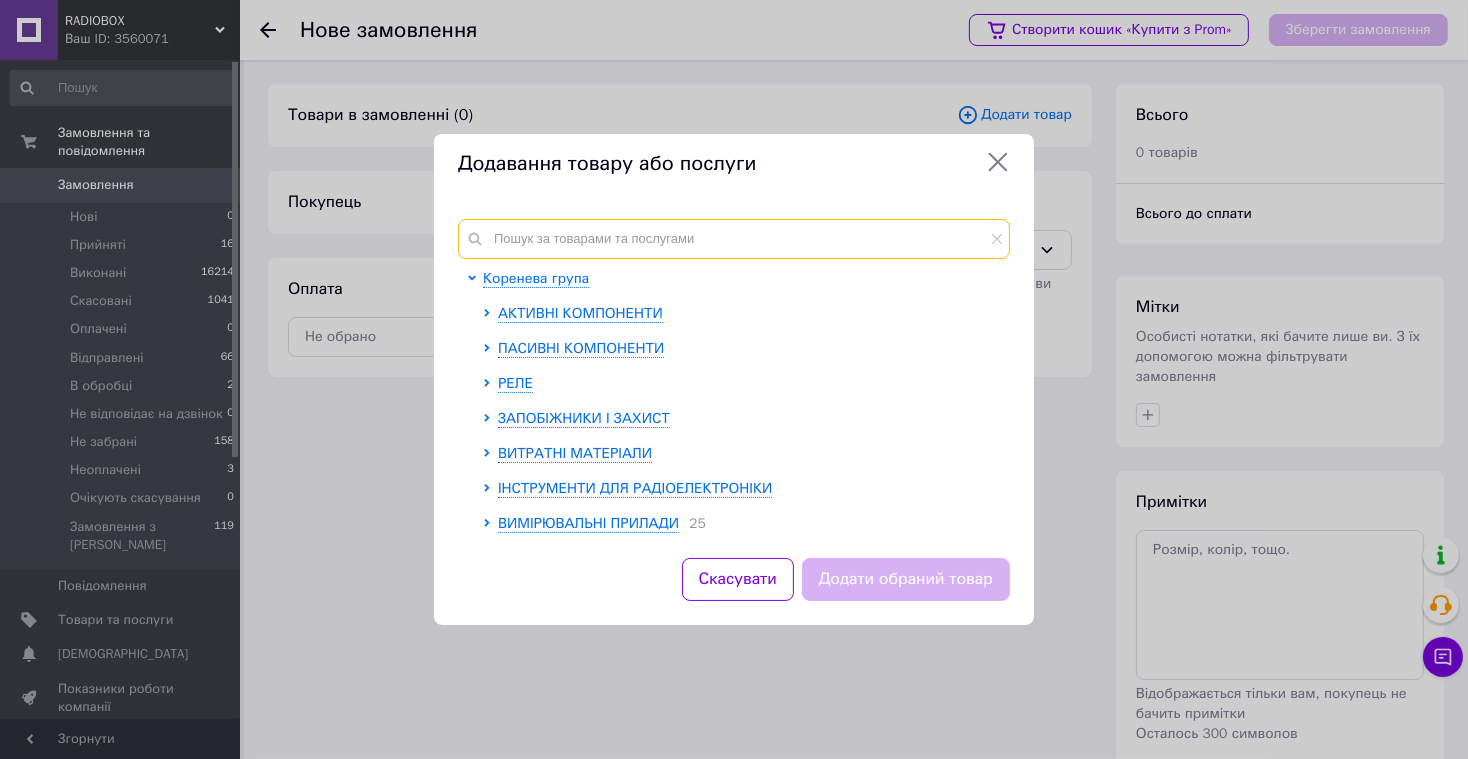 click at bounding box center (734, 239) 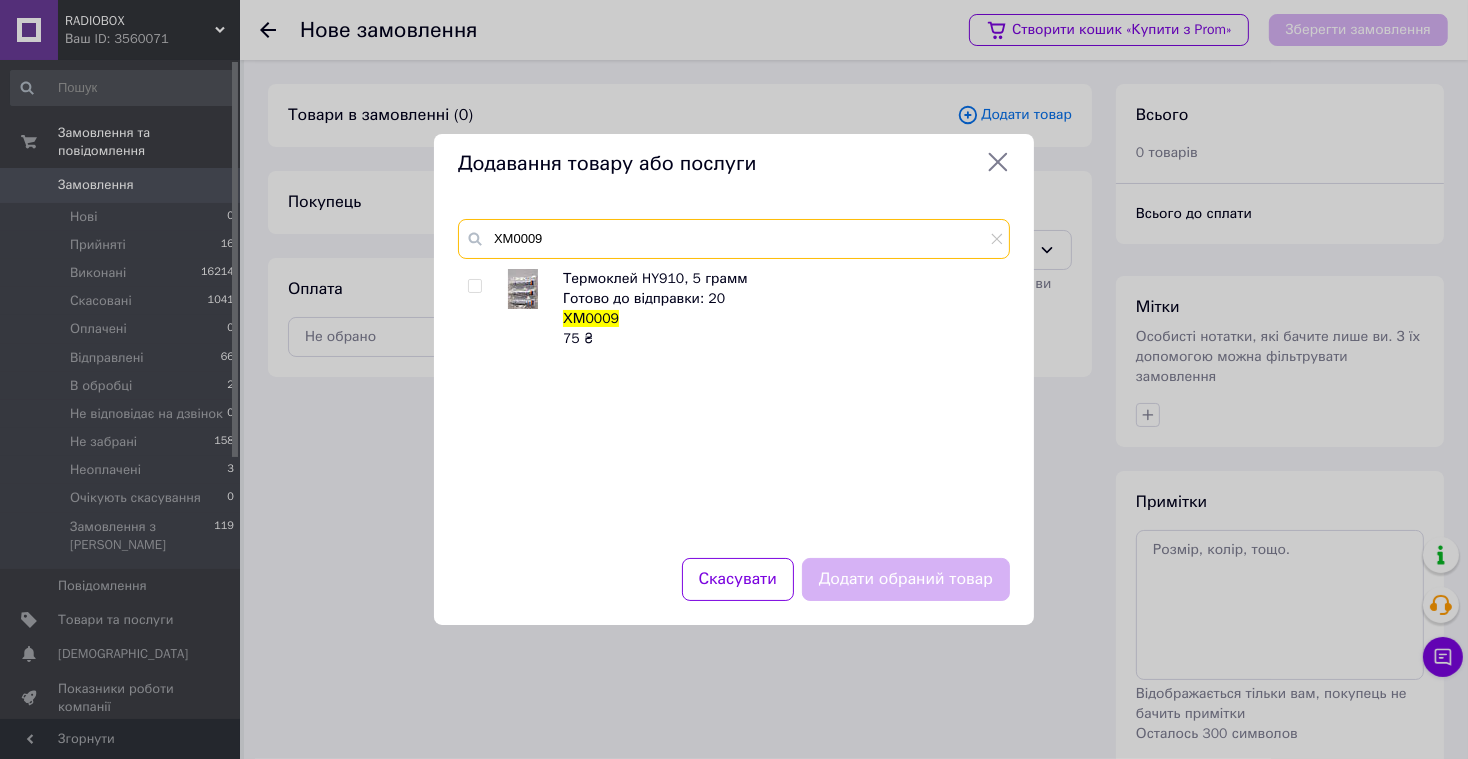 type on "ХМ0009" 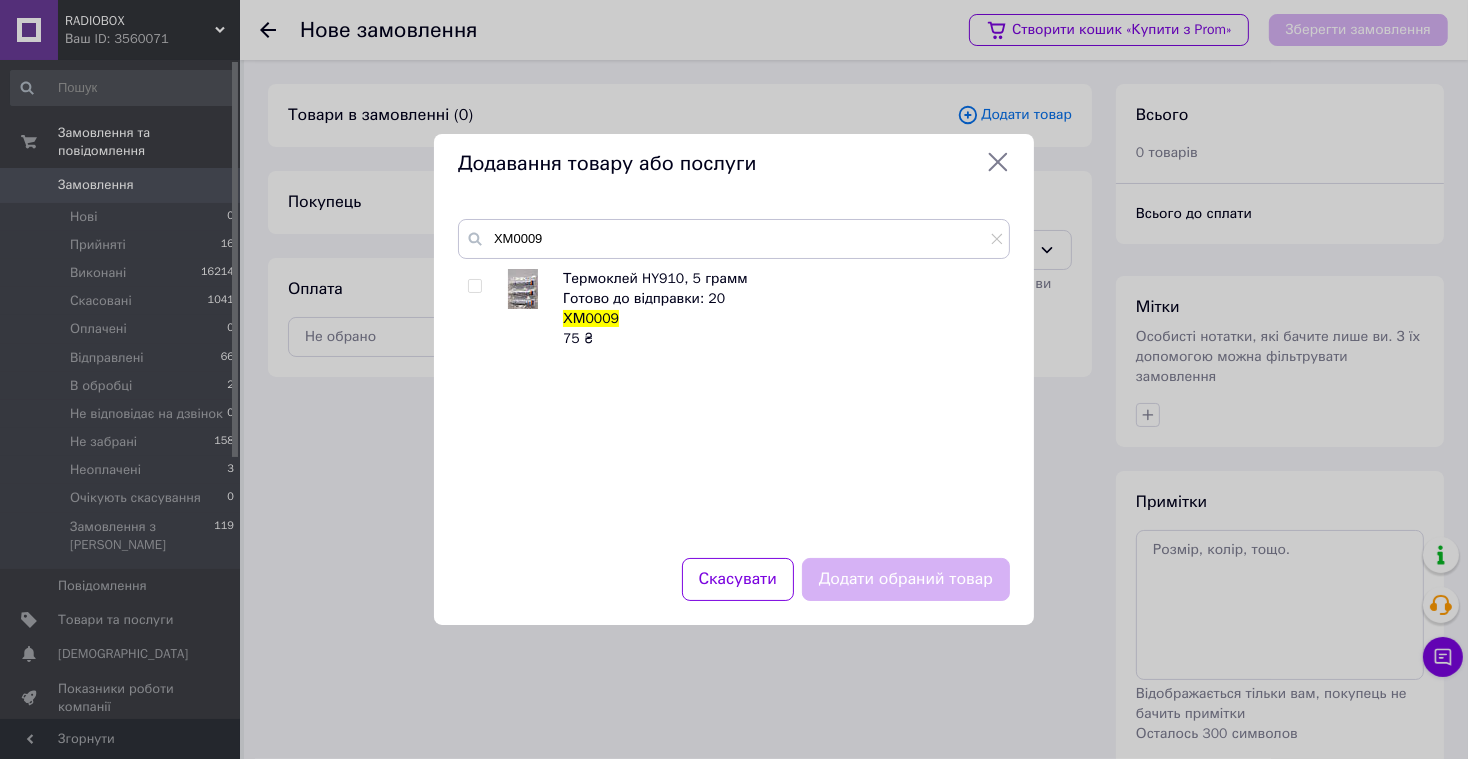 click at bounding box center [474, 286] 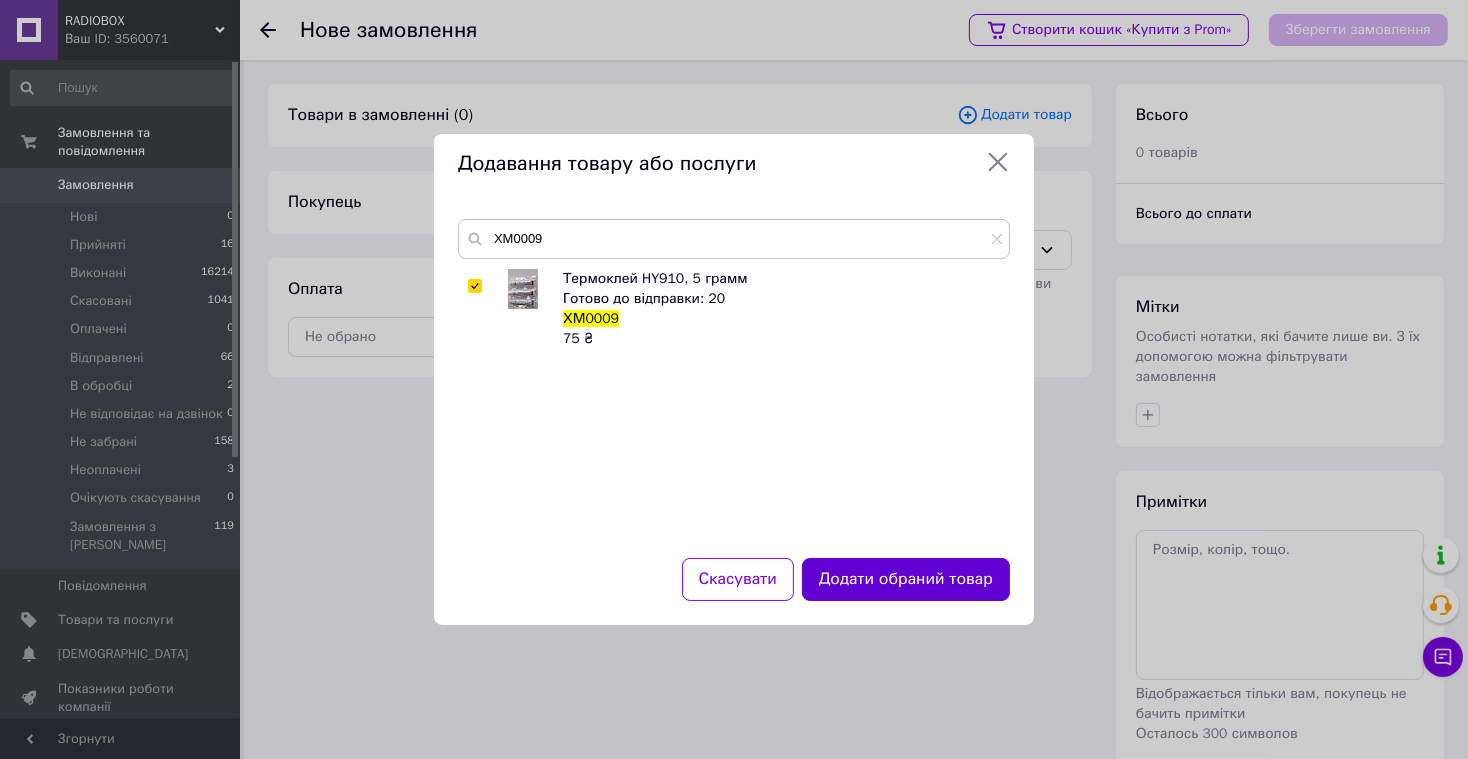 click on "Додати обраний товар" at bounding box center (906, 579) 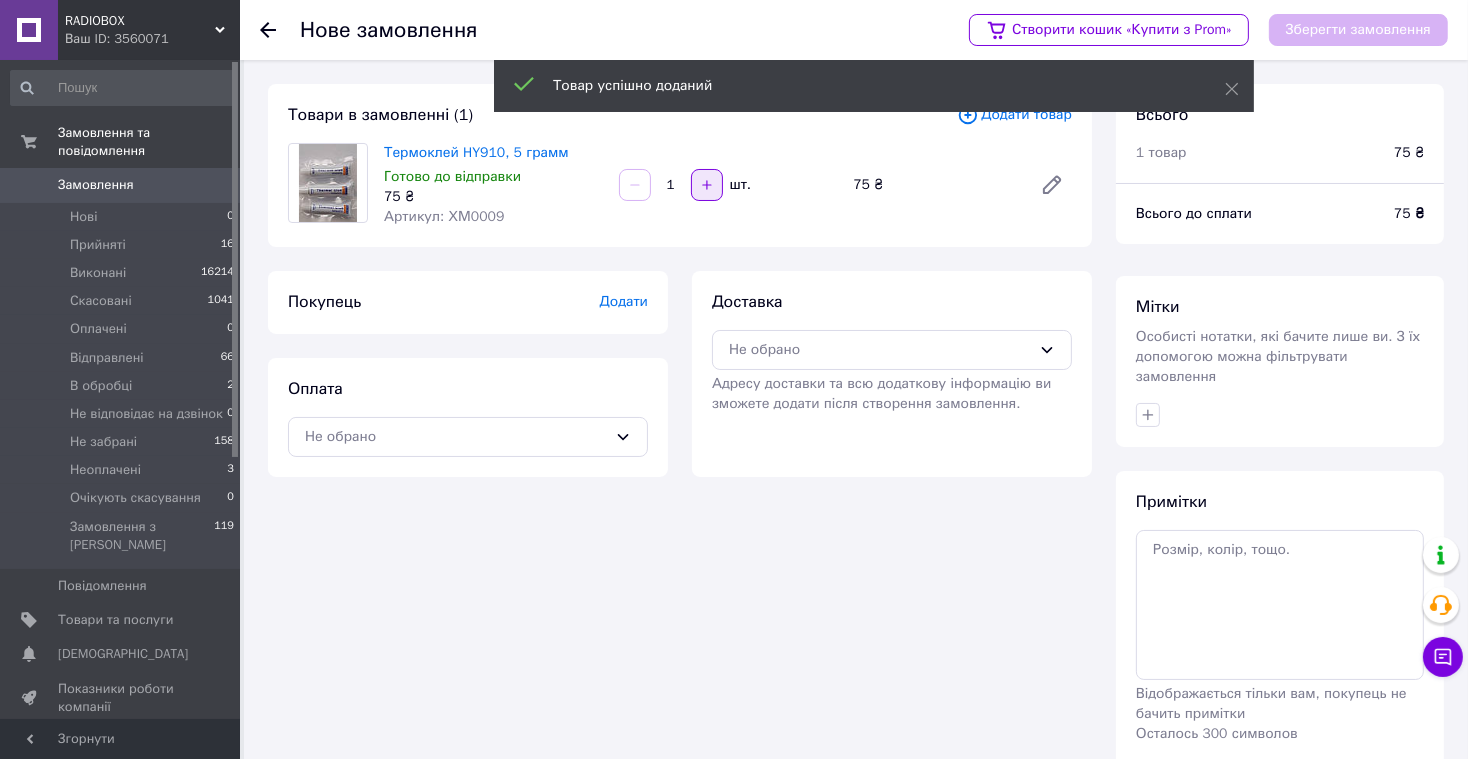 click at bounding box center (707, 185) 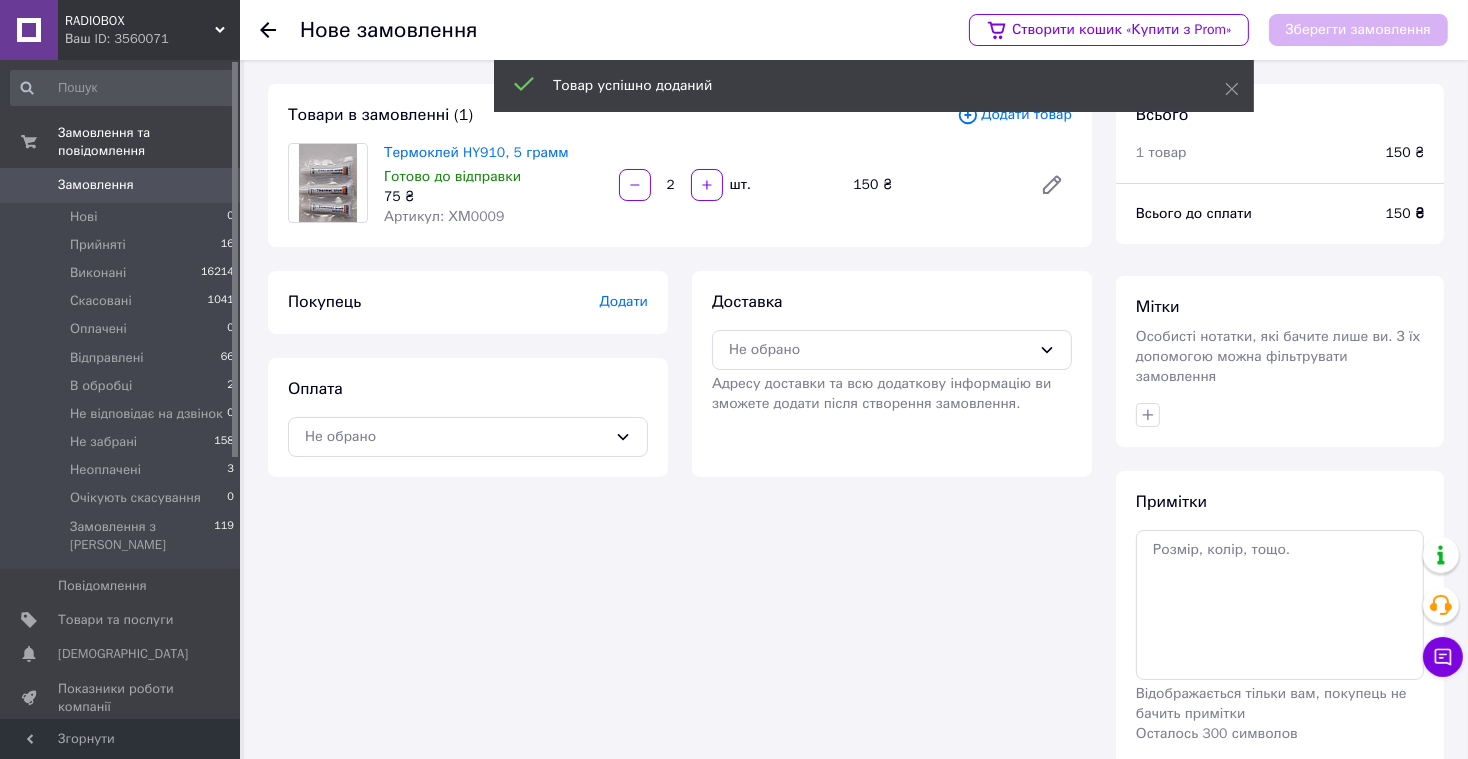 click on "Додати" at bounding box center [624, 301] 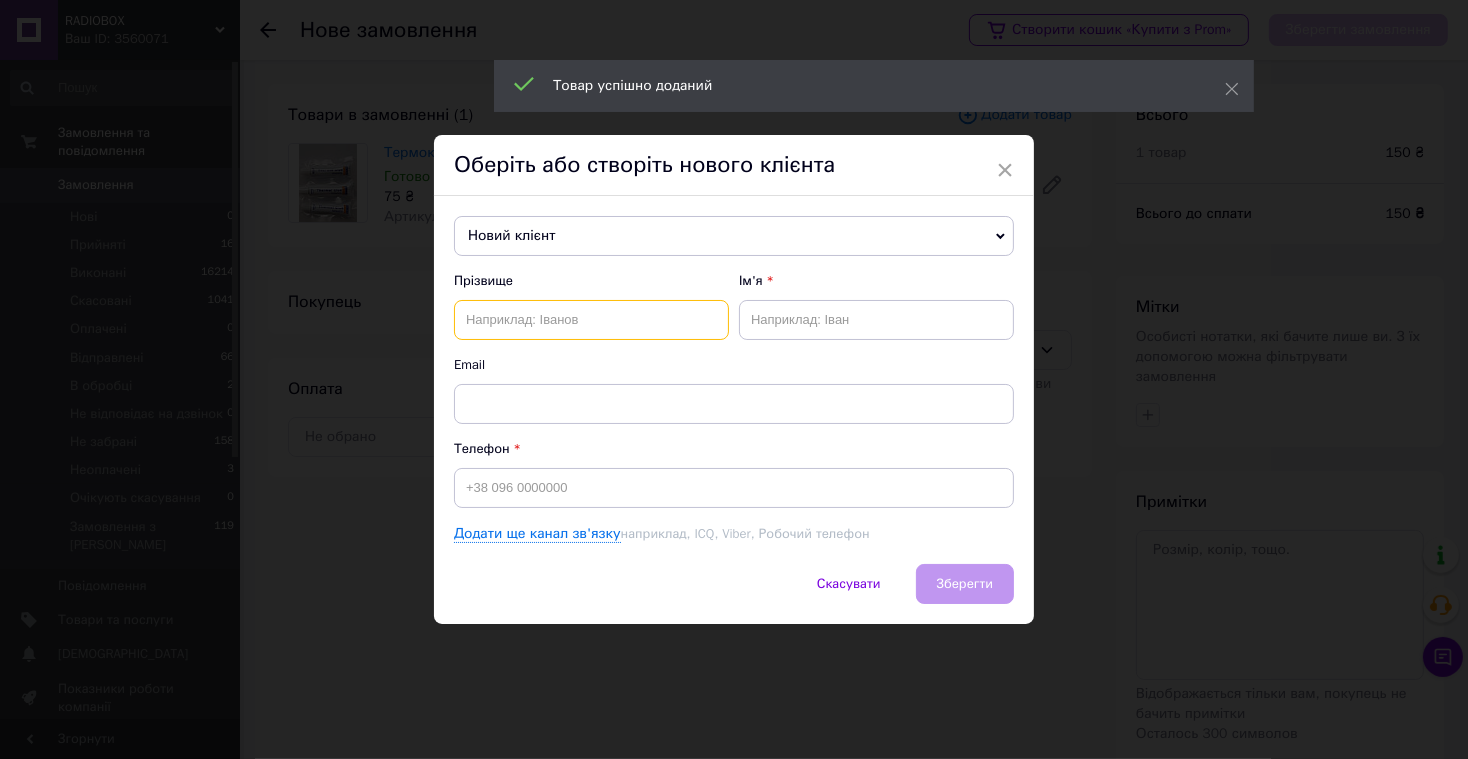 click at bounding box center [591, 320] 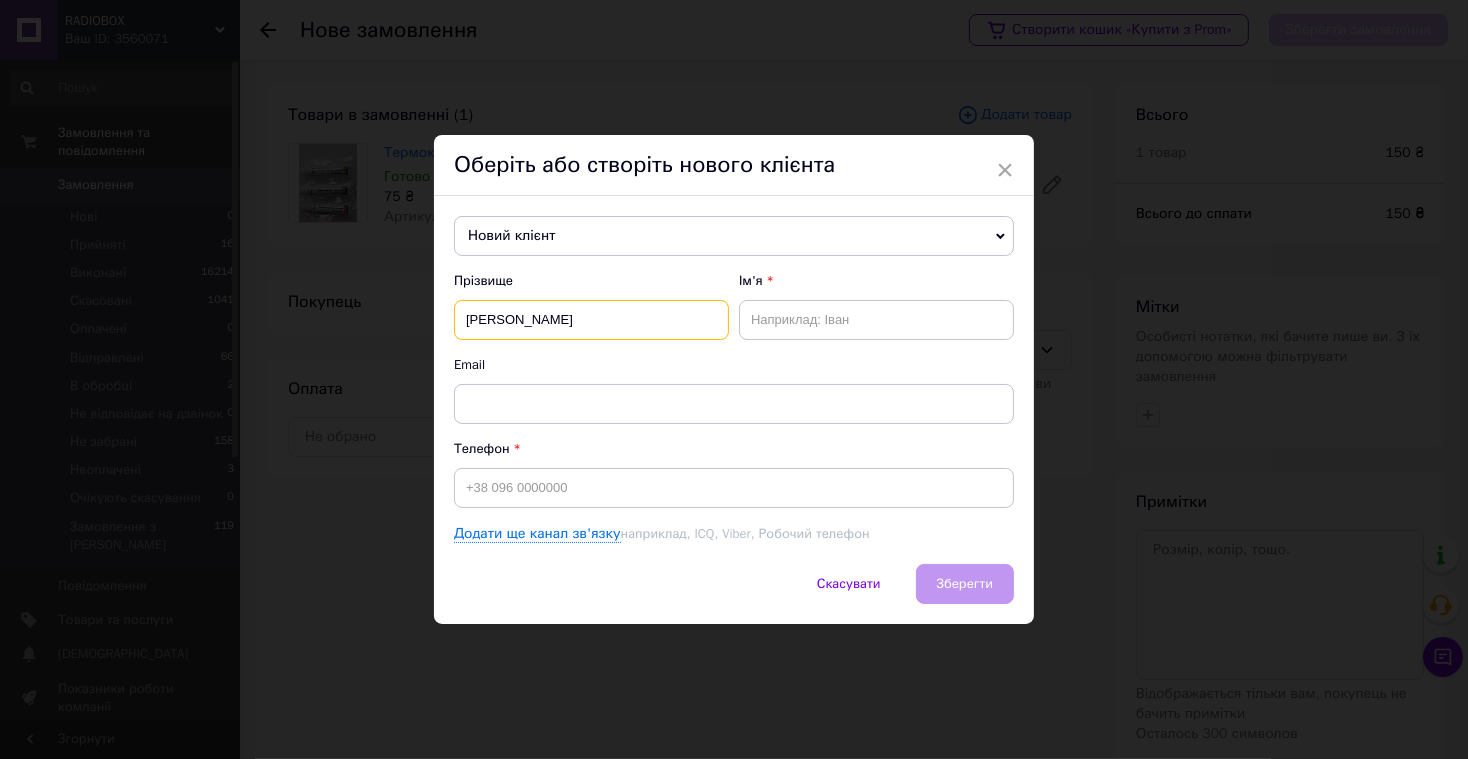 type on "[PERSON_NAME]" 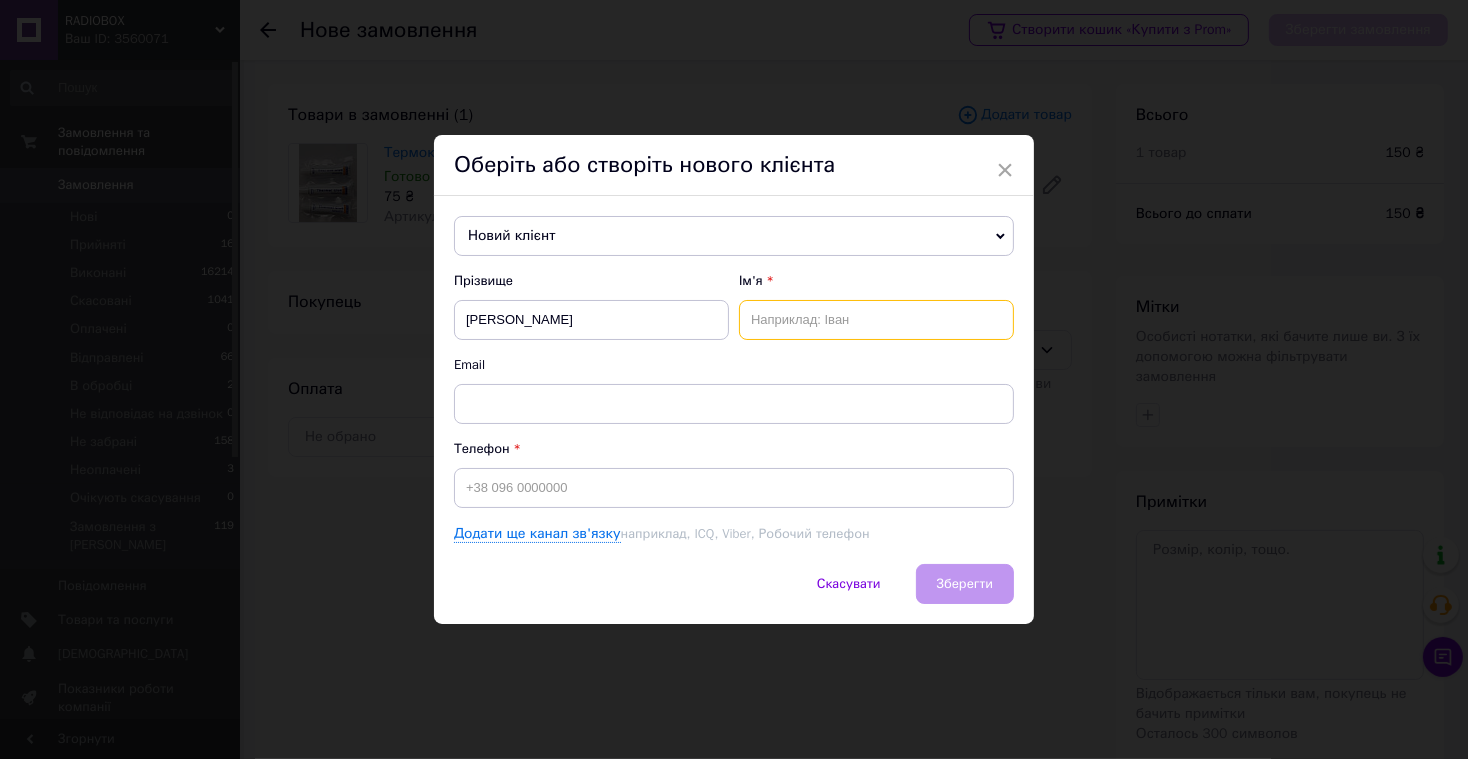click at bounding box center (876, 320) 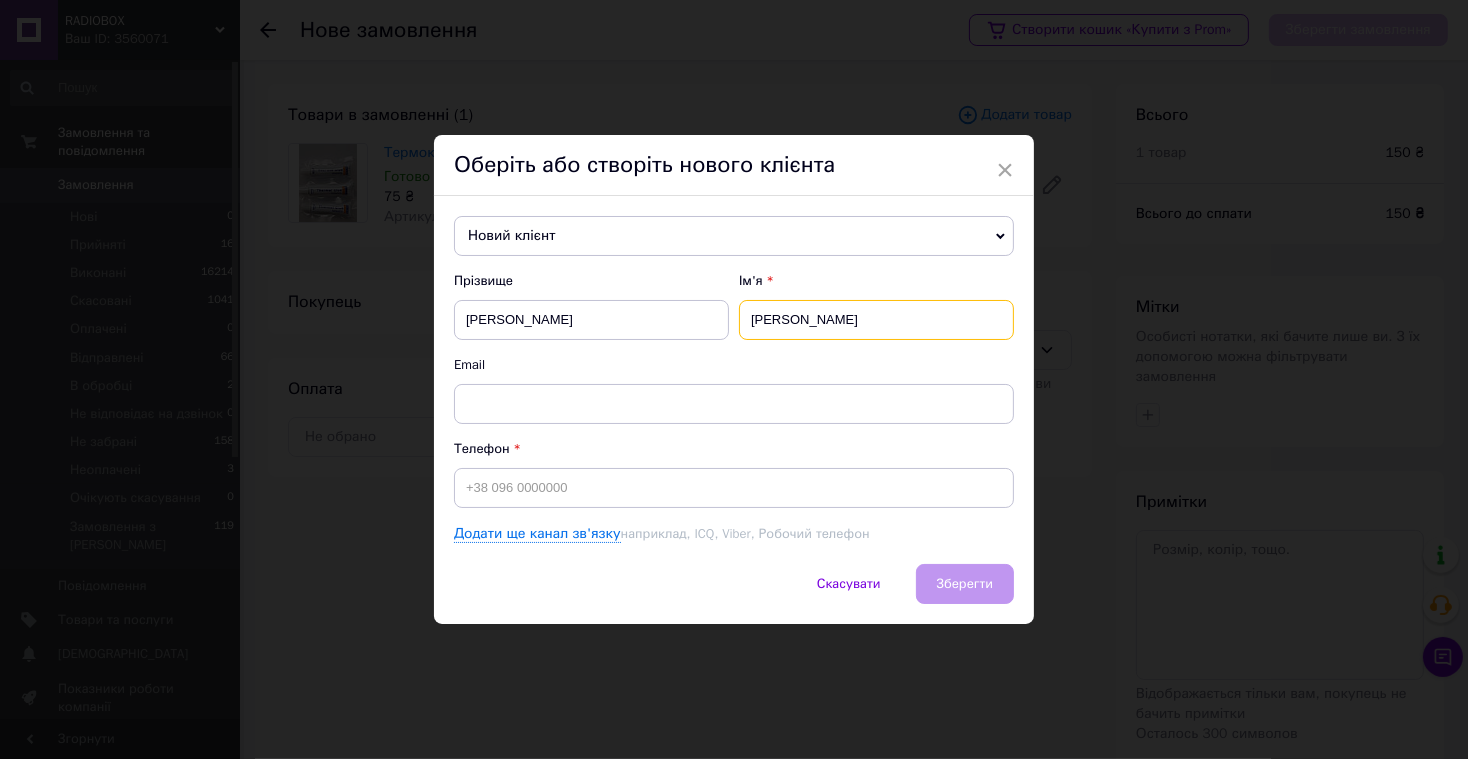 type on "[PERSON_NAME]" 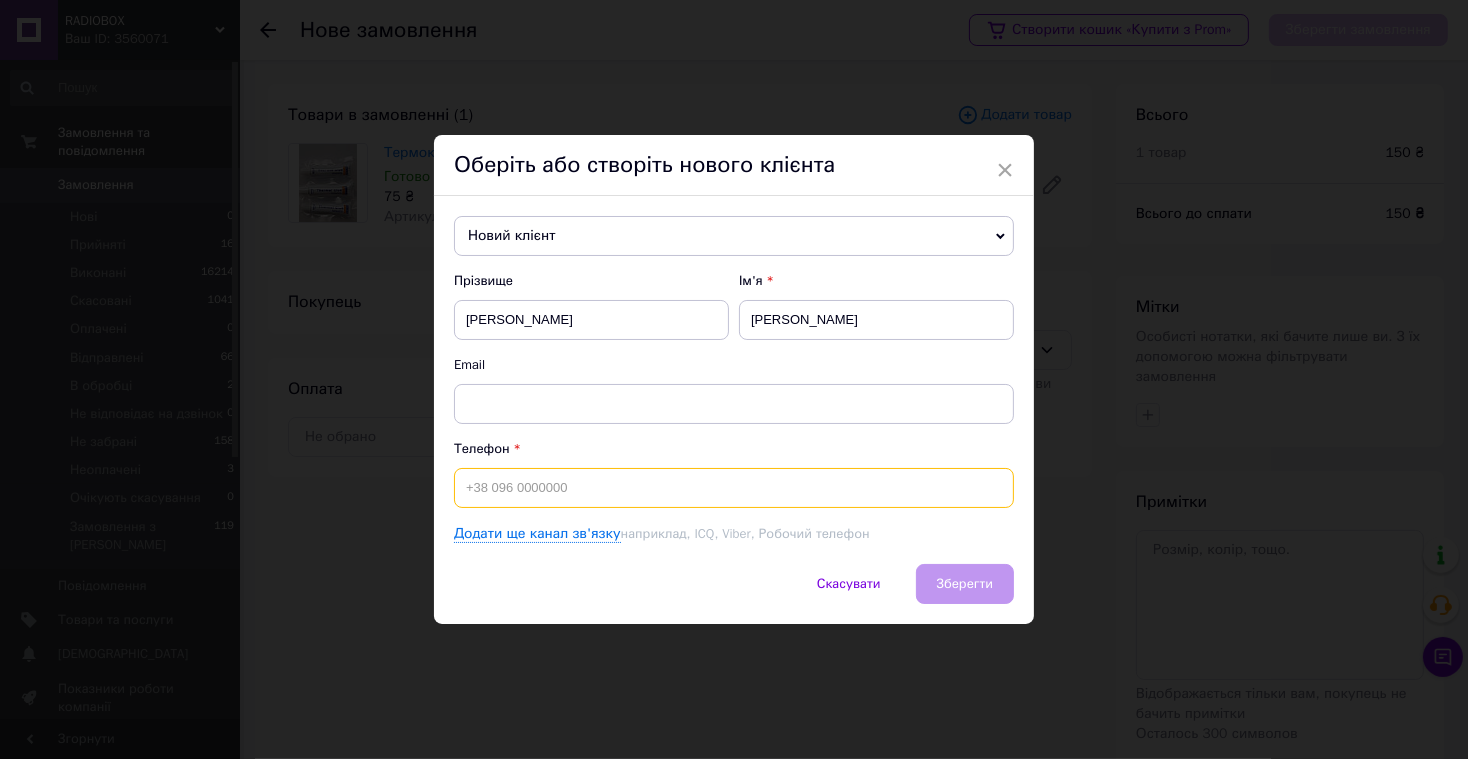 click at bounding box center [734, 488] 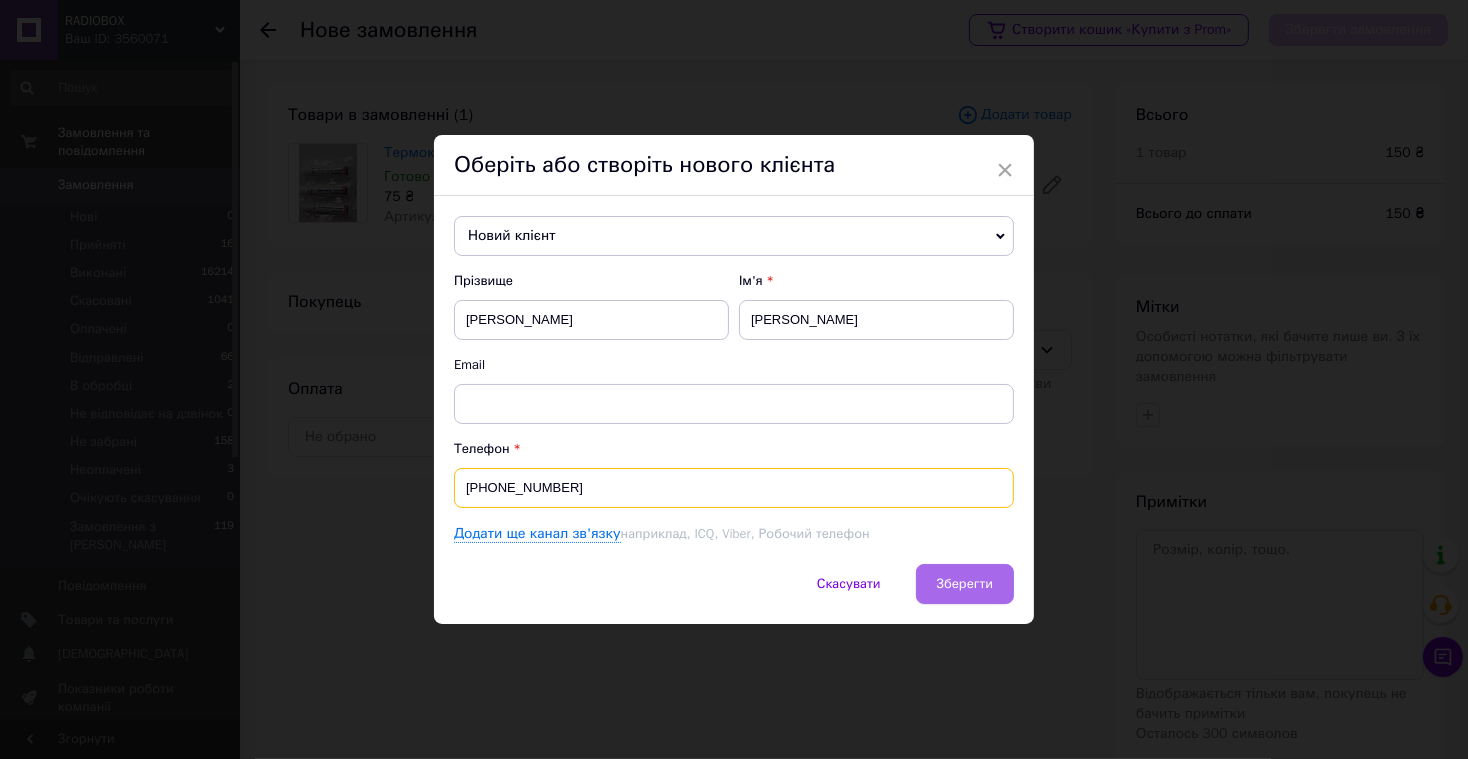 type on "[PHONE_NUMBER]" 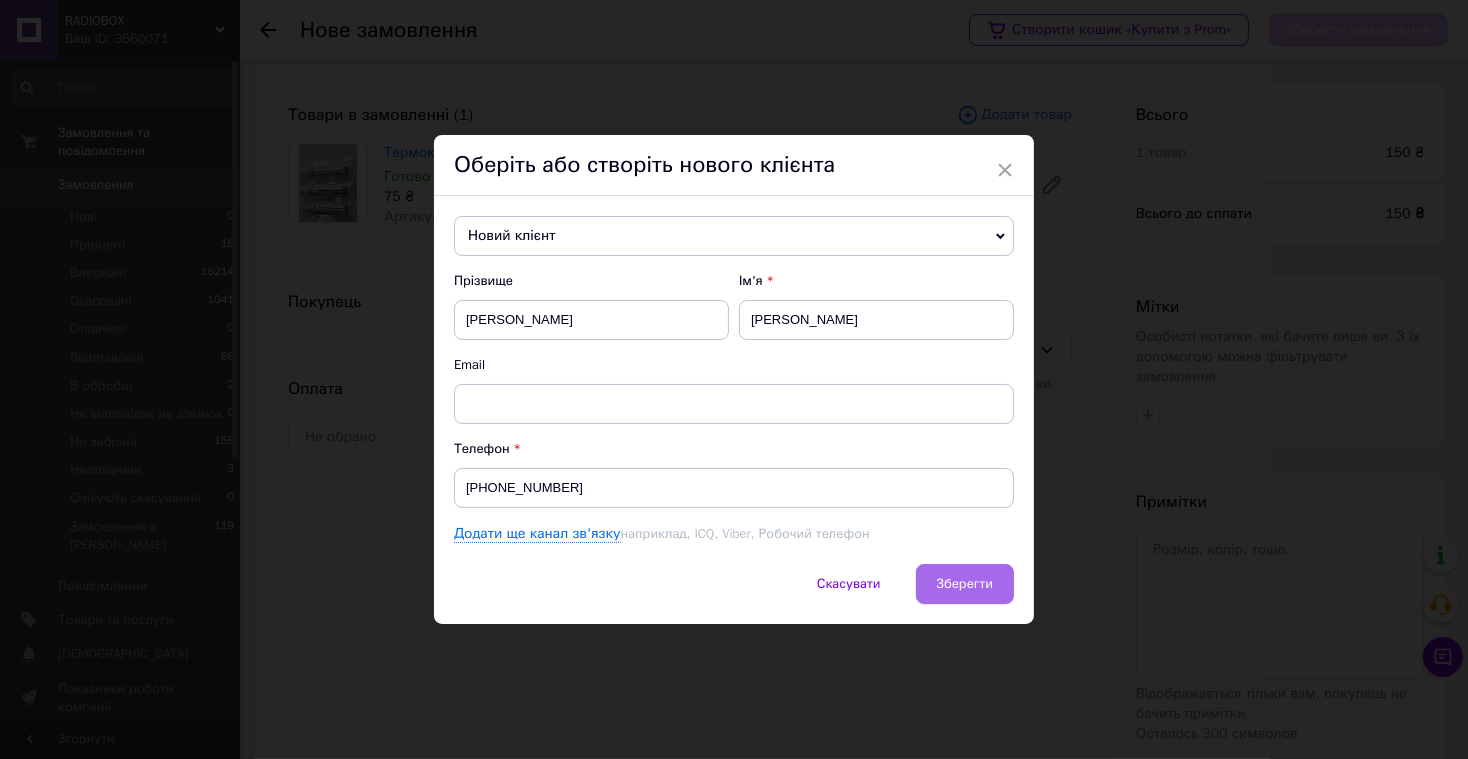 click on "Зберегти" at bounding box center [965, 583] 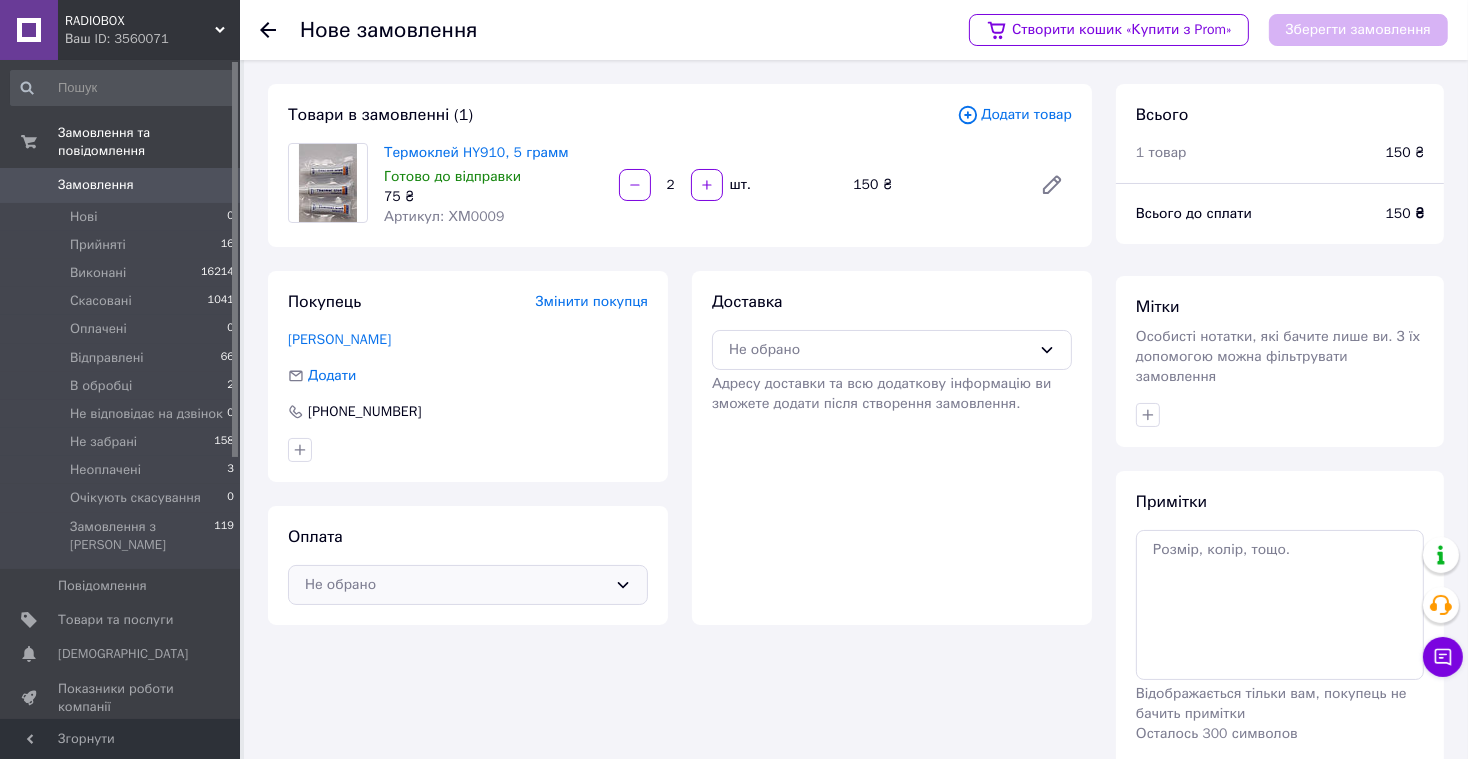 click on "Не обрано" at bounding box center (456, 585) 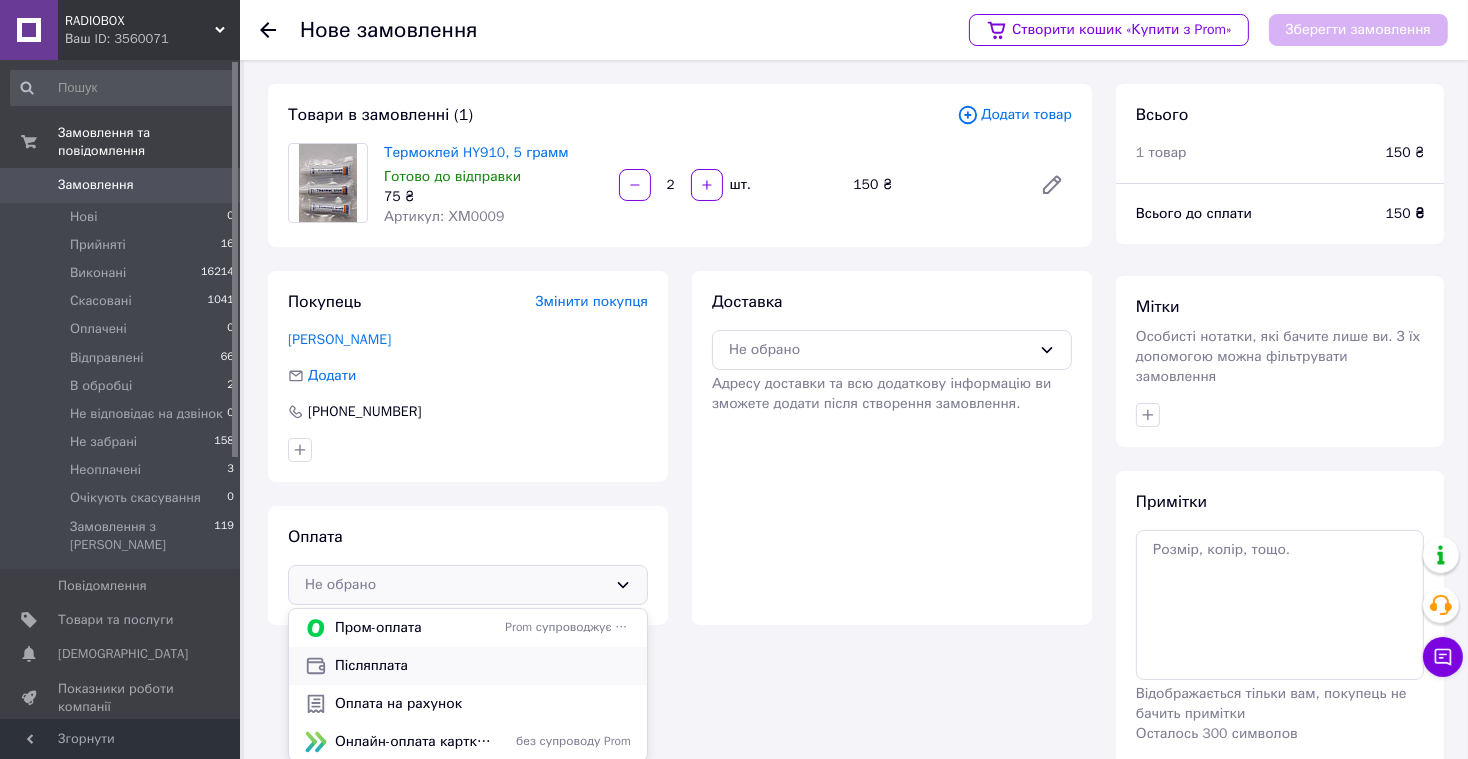 click on "Післяплата" at bounding box center [483, 666] 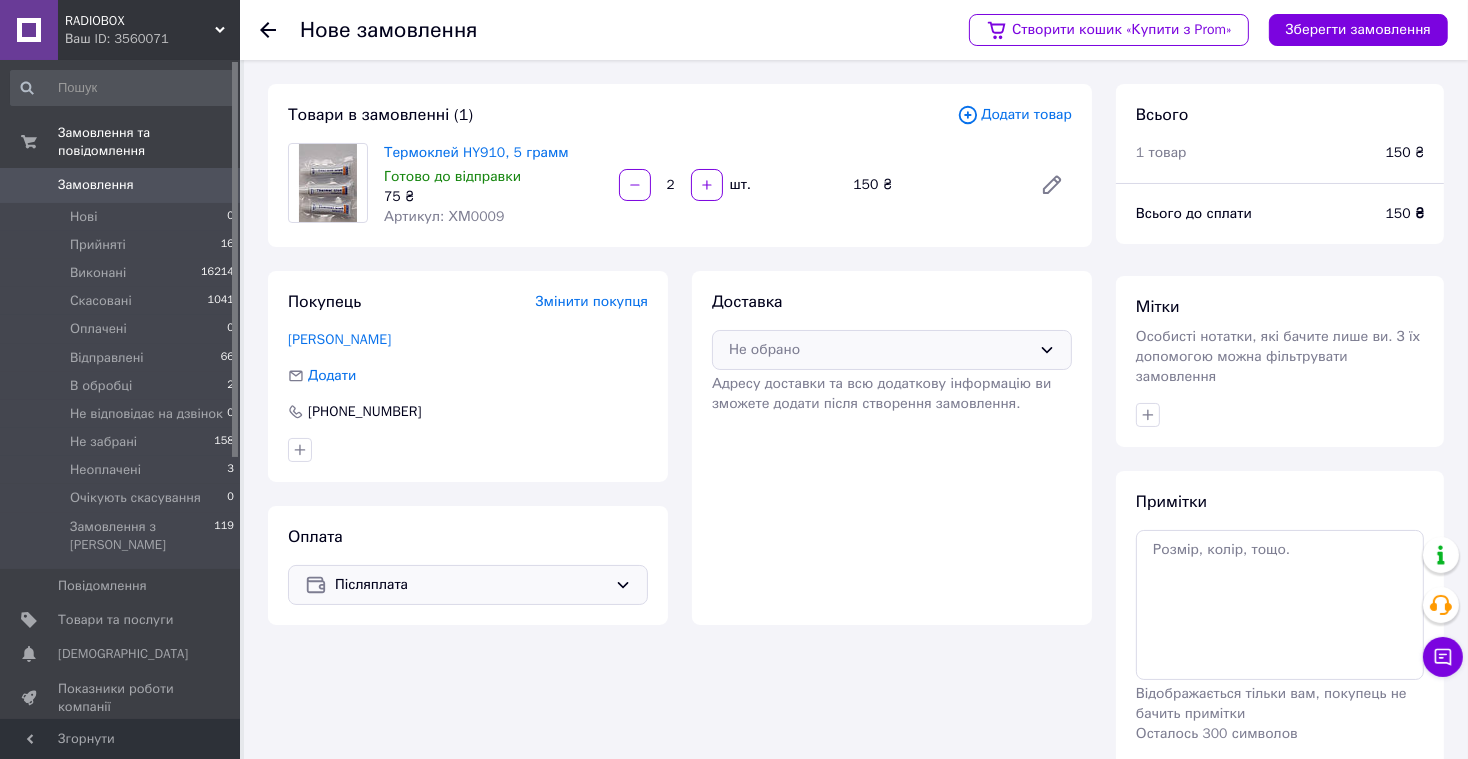 click on "Не обрано" at bounding box center (880, 350) 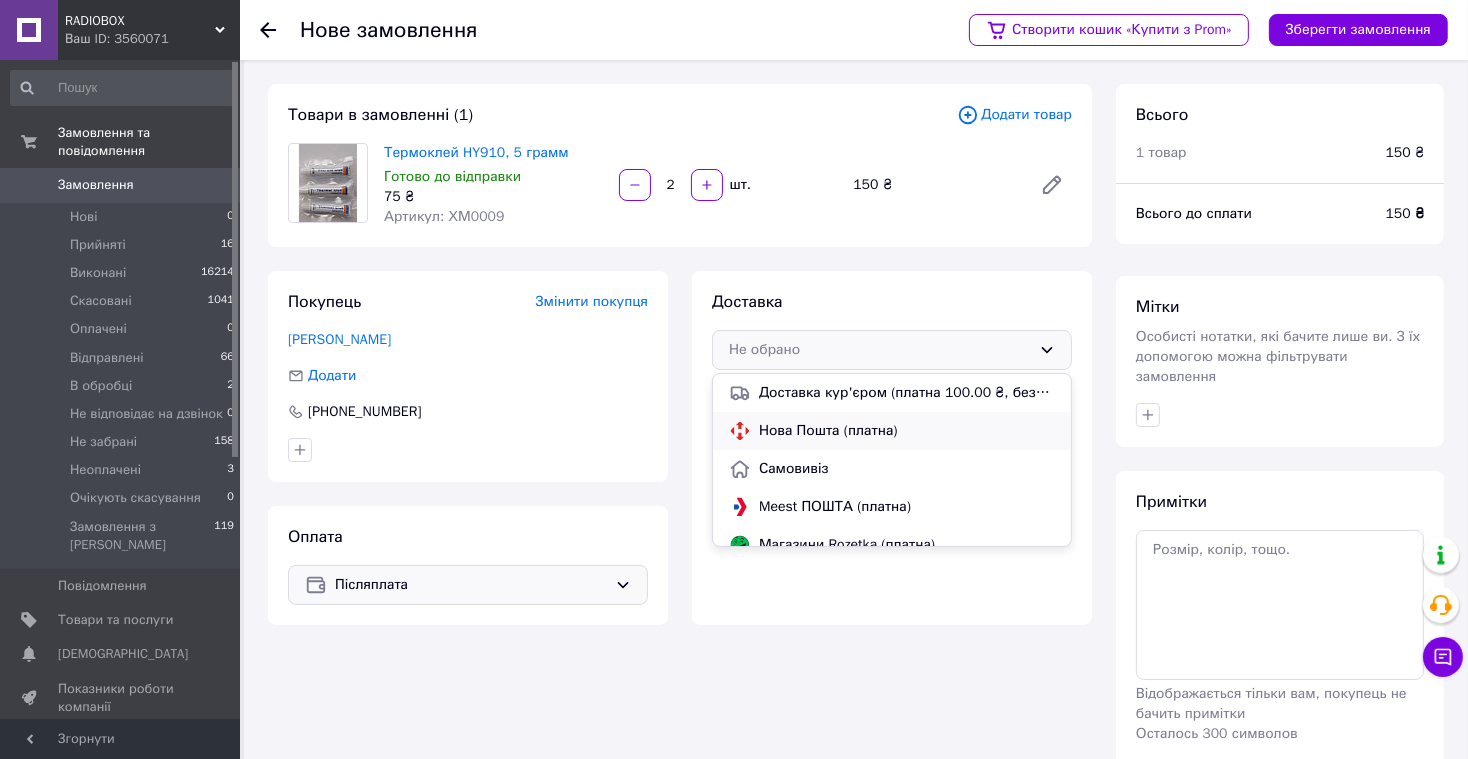 click on "Нова Пошта (платна)" at bounding box center [907, 431] 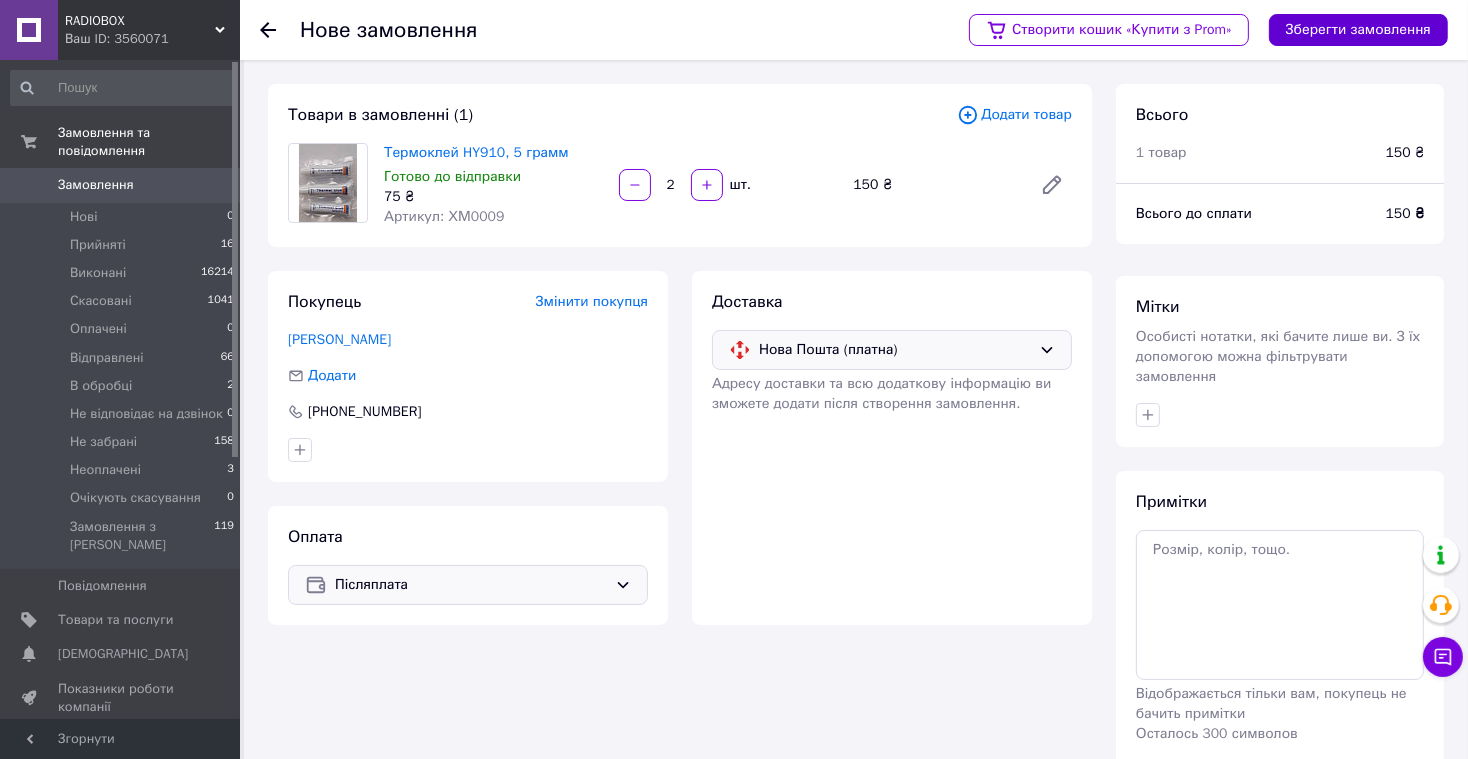 click on "Зберегти замовлення" at bounding box center [1358, 30] 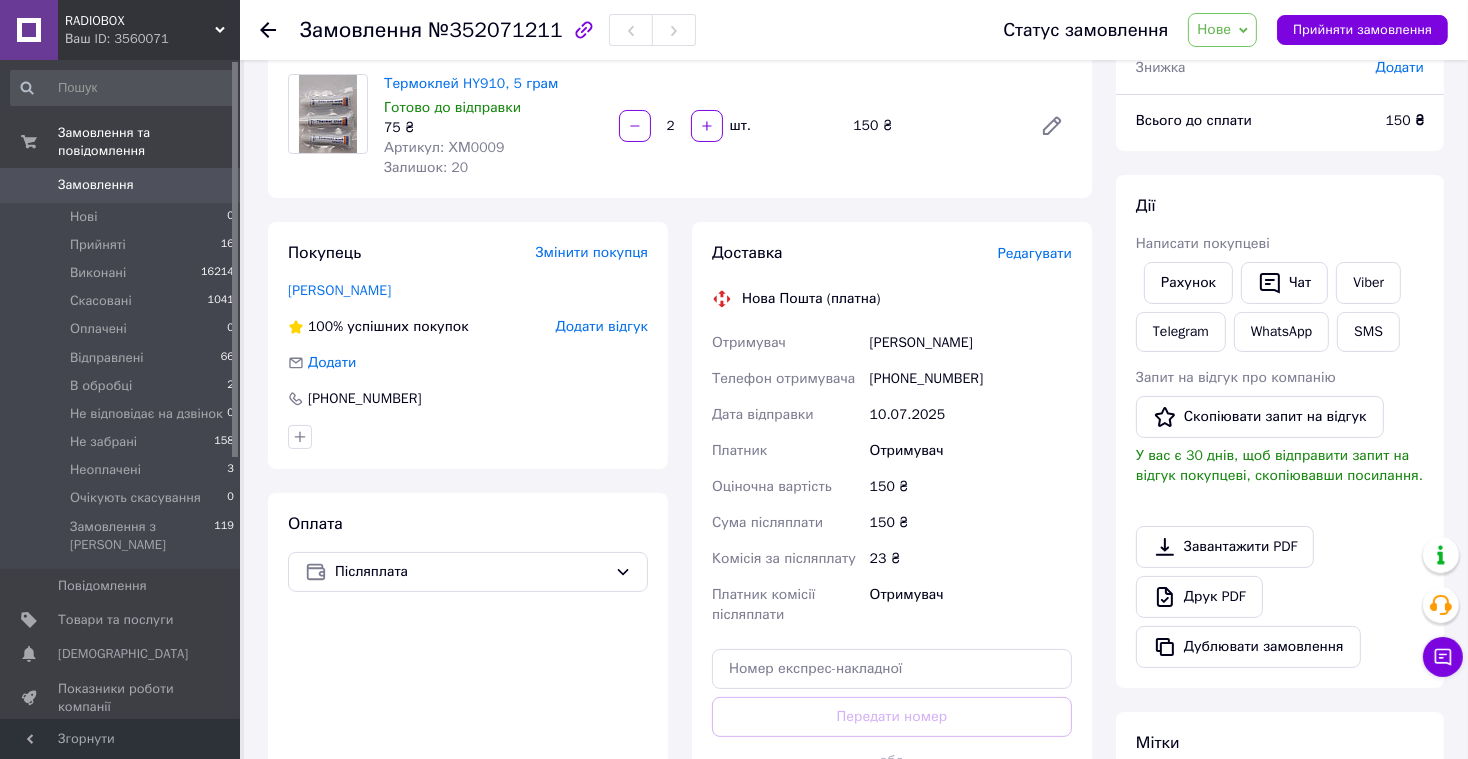 scroll, scrollTop: 166, scrollLeft: 0, axis: vertical 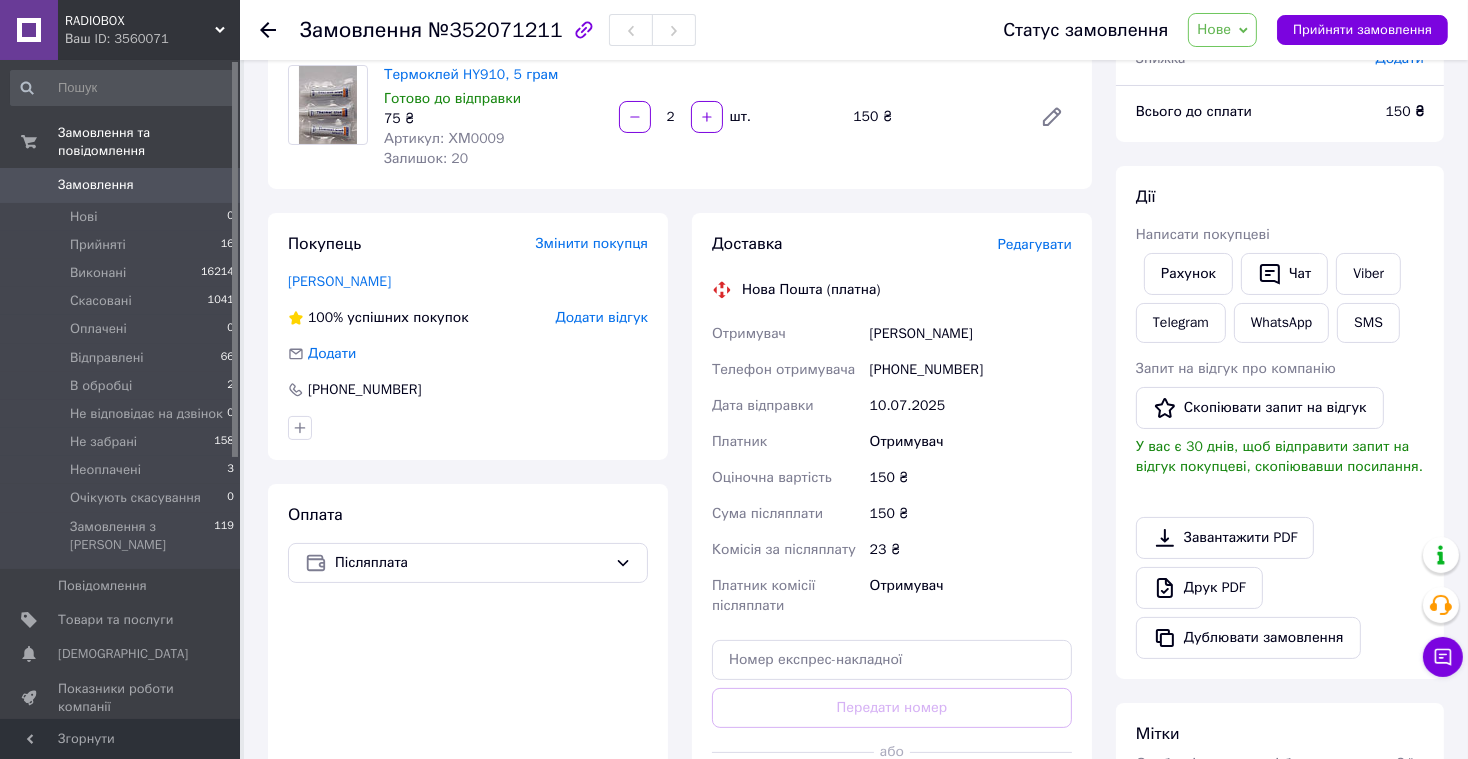 click on "Редагувати" at bounding box center (1035, 244) 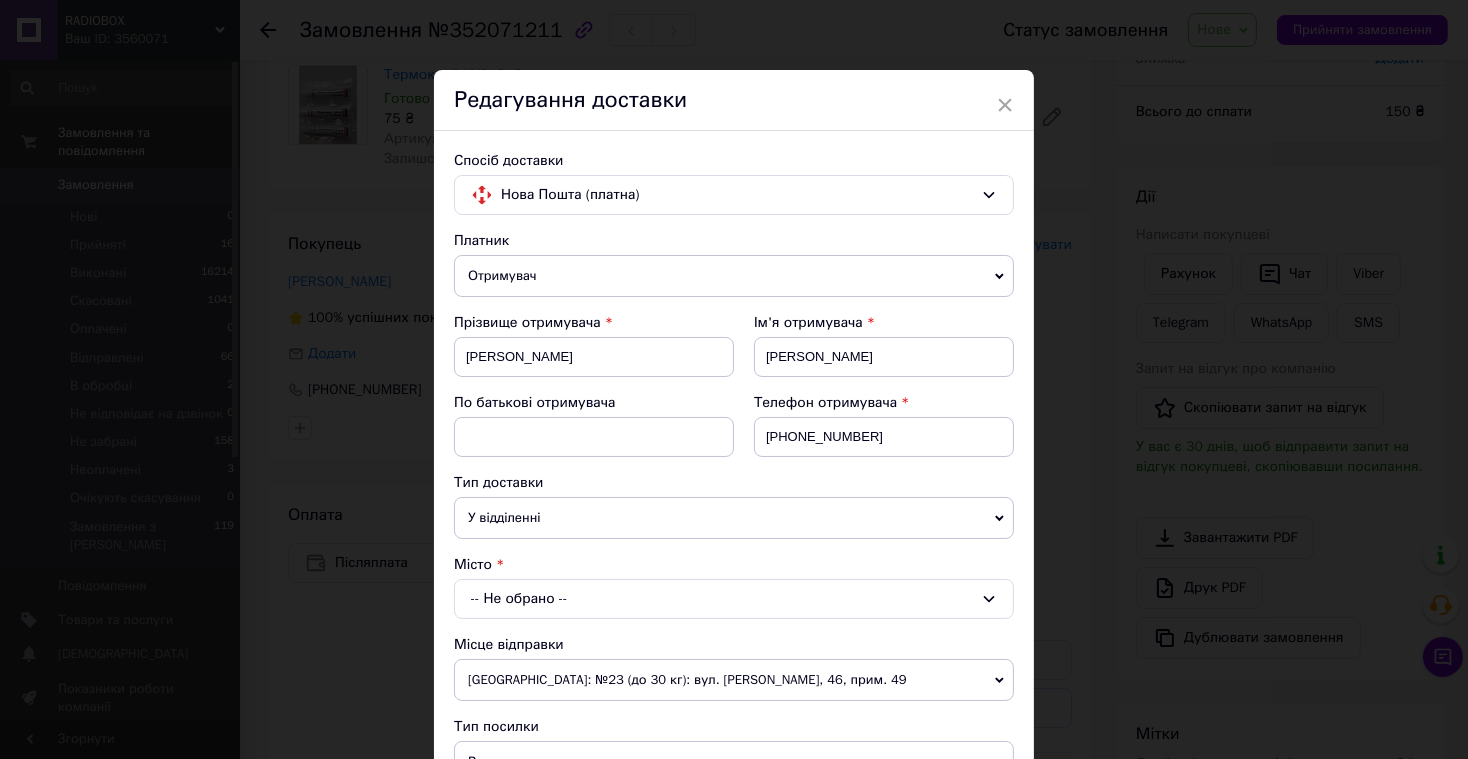 click on "-- Не обрано --" at bounding box center [734, 599] 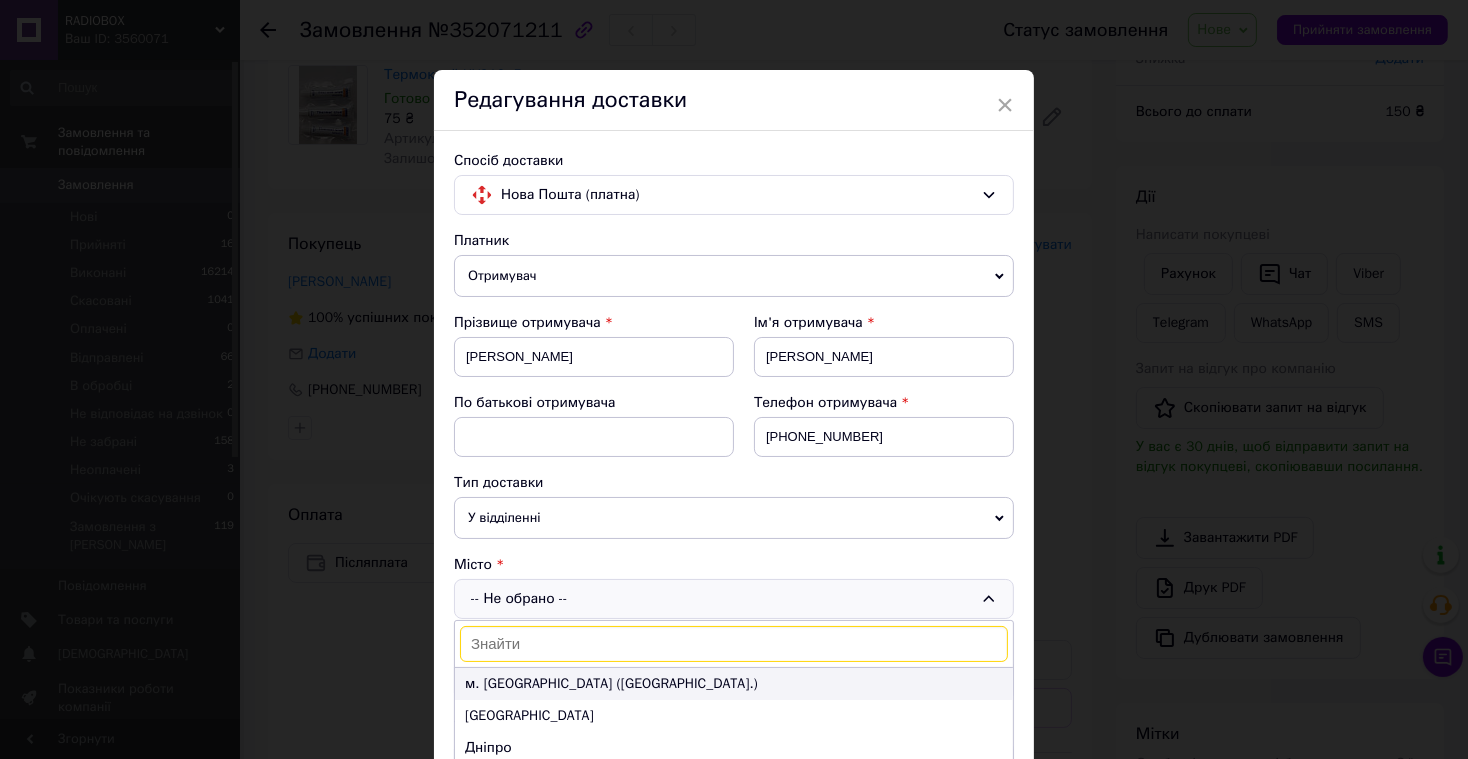 click on "м. [GEOGRAPHIC_DATA] ([GEOGRAPHIC_DATA].)" at bounding box center (734, 684) 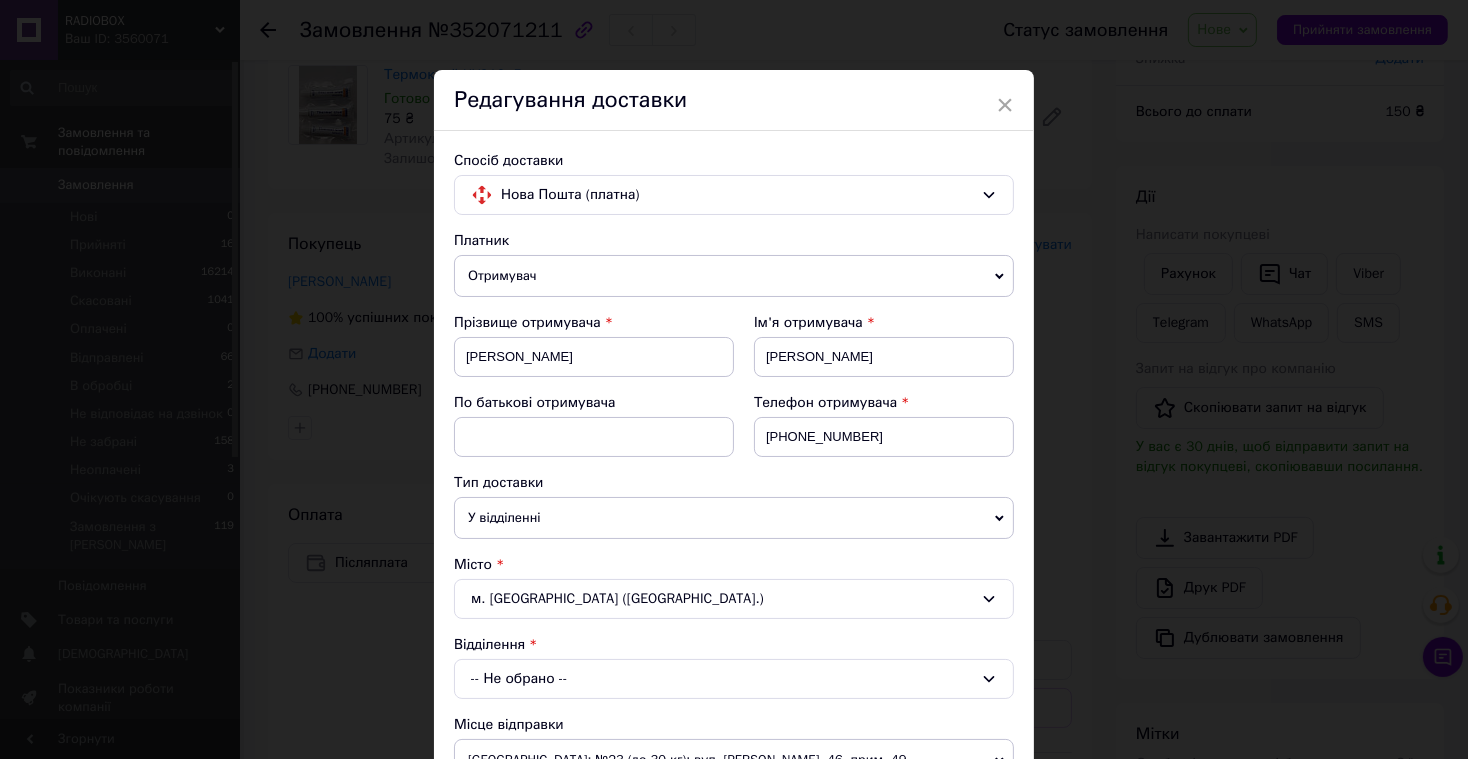 click on "-- Не обрано --" at bounding box center (734, 679) 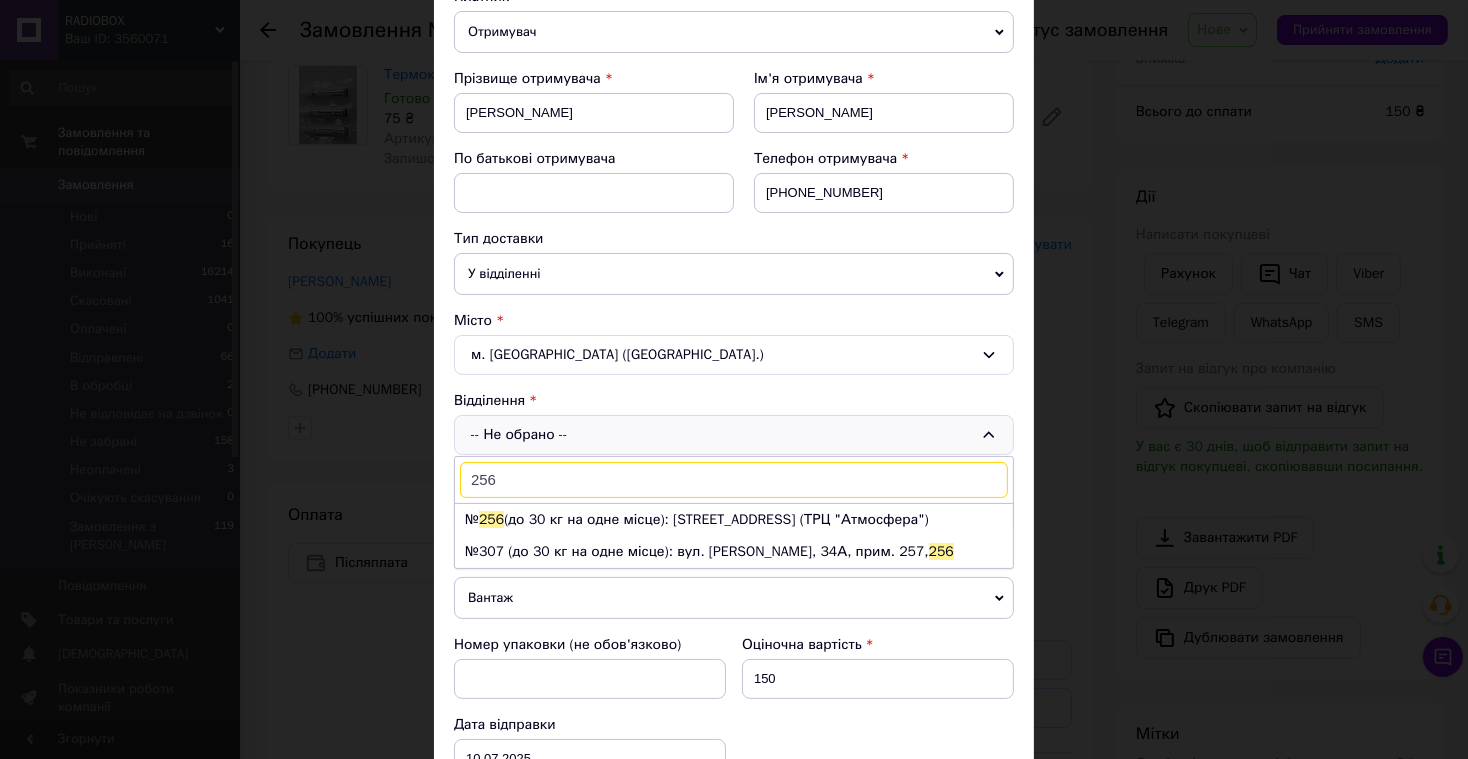scroll, scrollTop: 250, scrollLeft: 0, axis: vertical 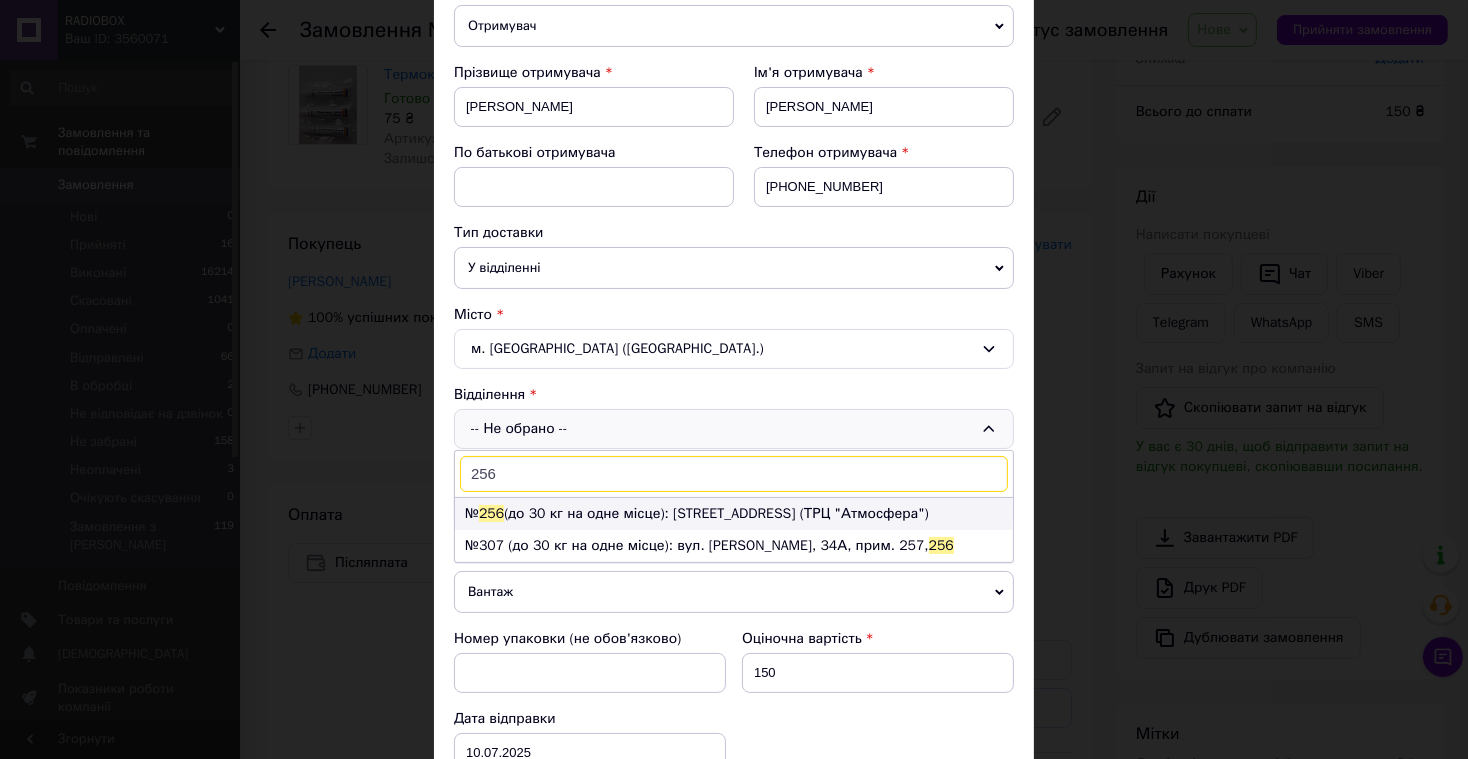 type on "256" 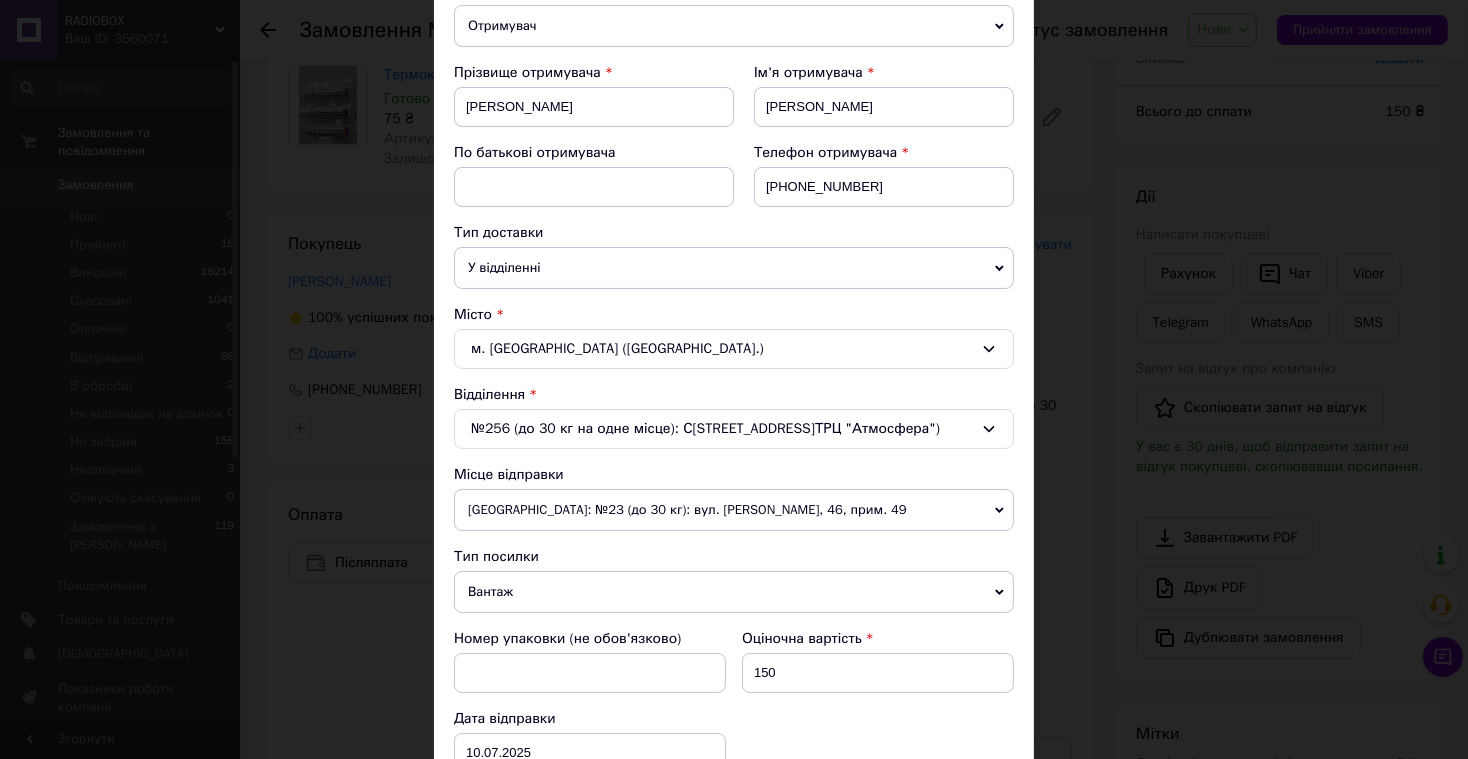 click on "Вантаж" at bounding box center (734, 592) 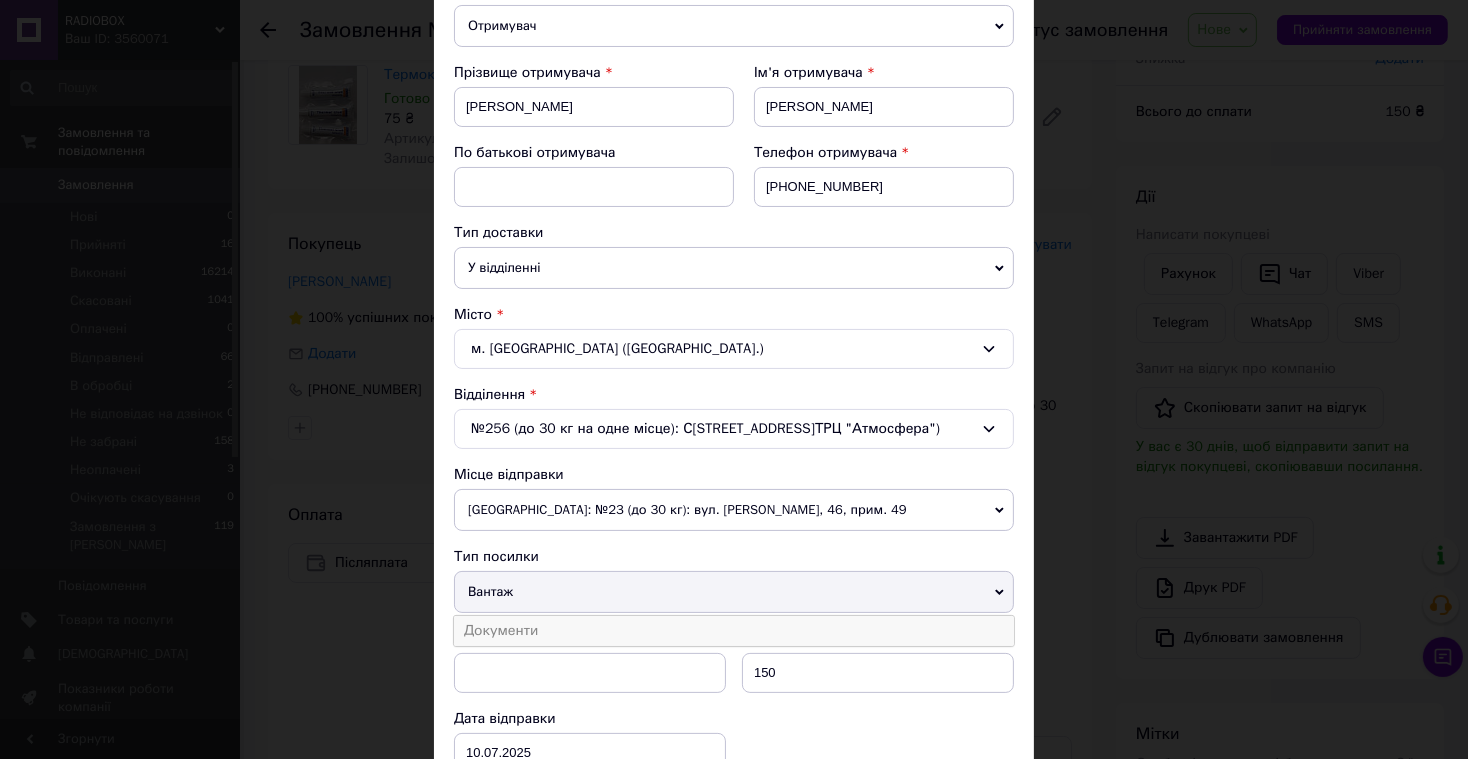 click on "Документи" at bounding box center (734, 631) 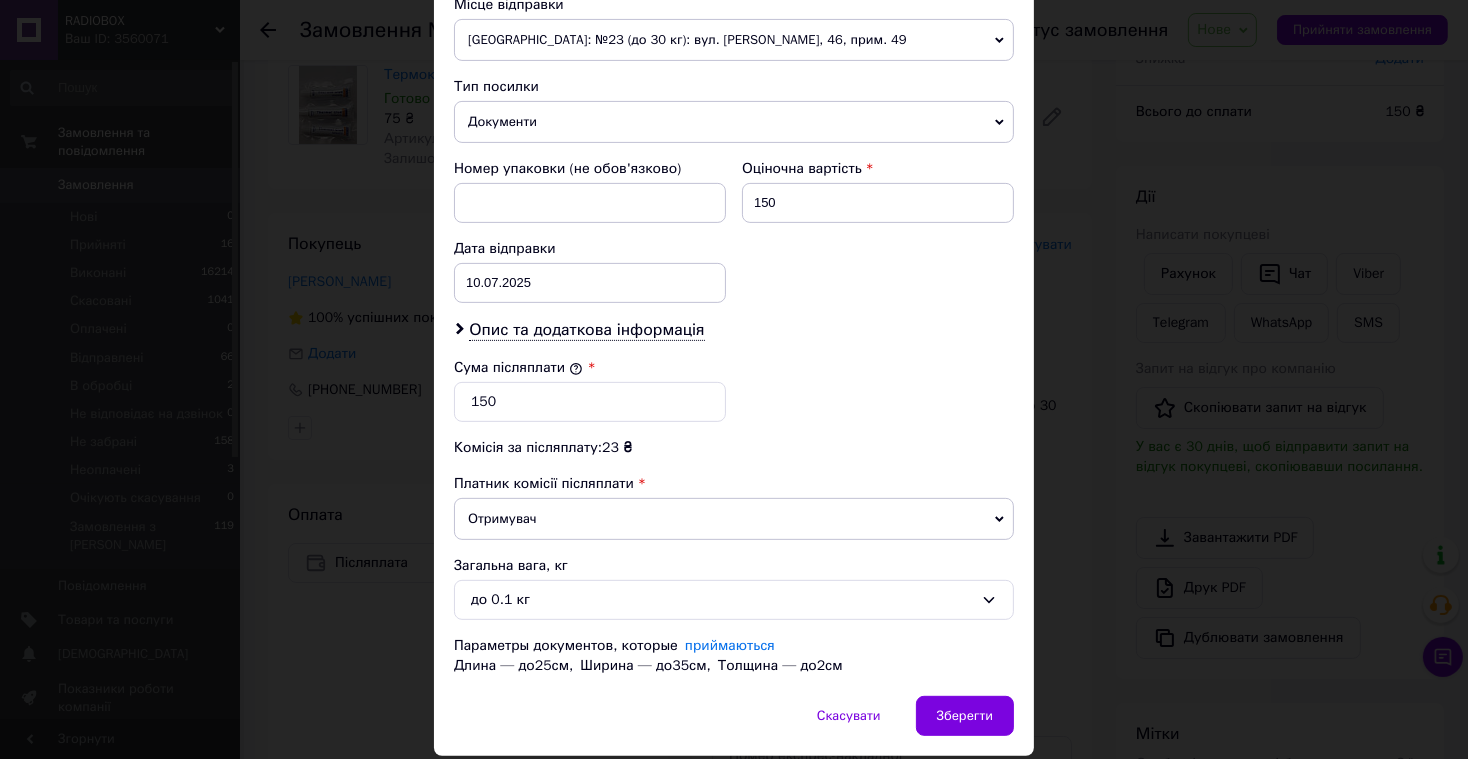 scroll, scrollTop: 735, scrollLeft: 0, axis: vertical 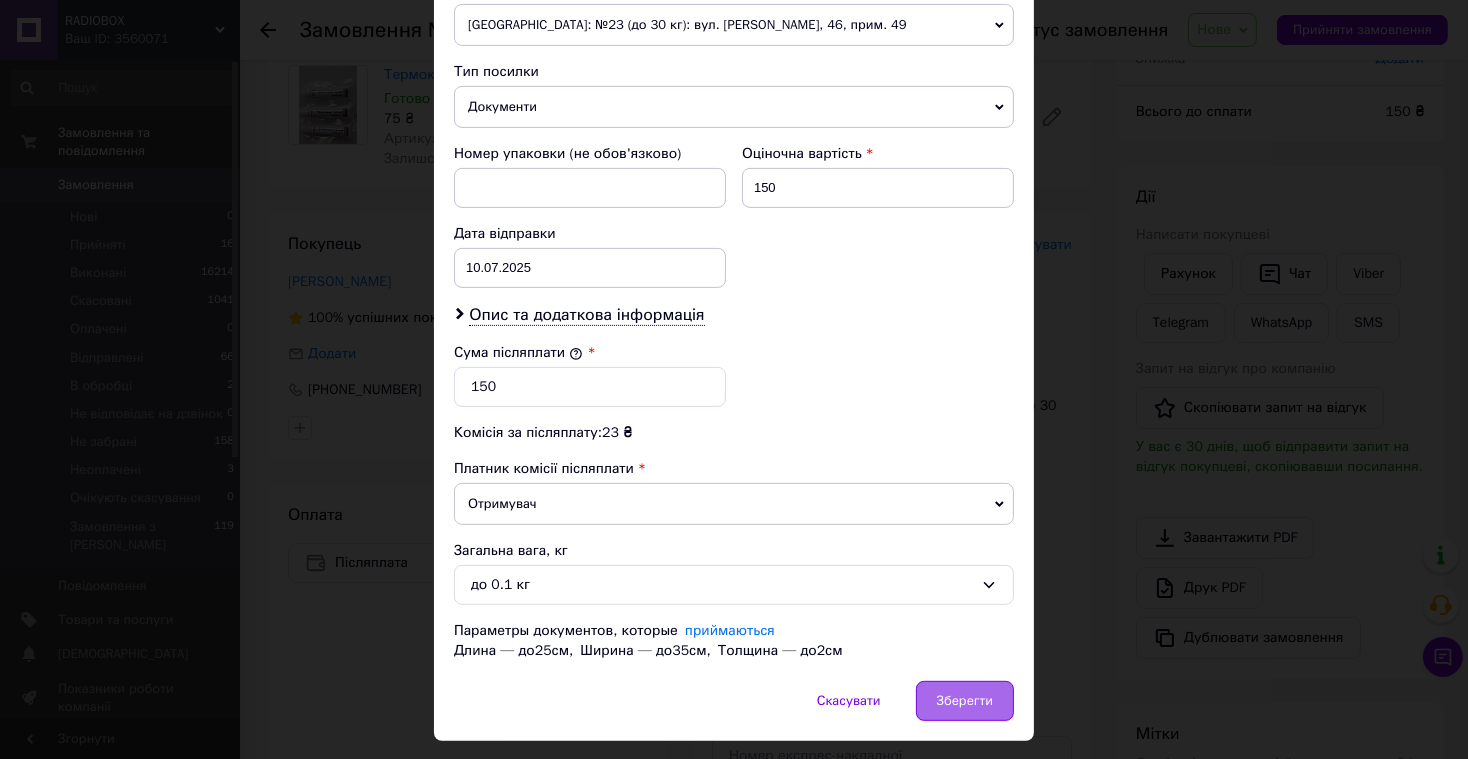 click on "Зберегти" at bounding box center (965, 701) 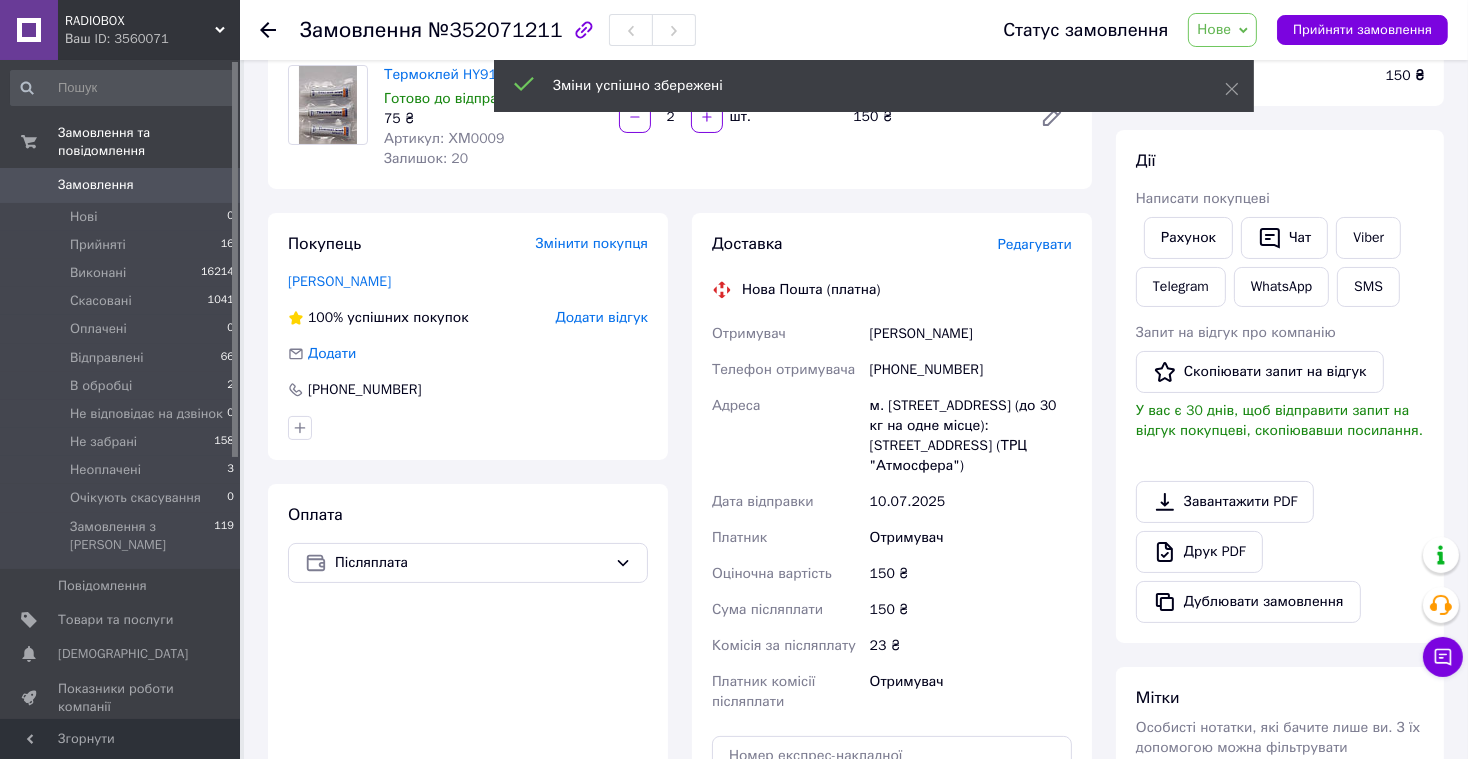 drag, startPoint x: 628, startPoint y: 567, endPoint x: 557, endPoint y: 582, distance: 72.56721 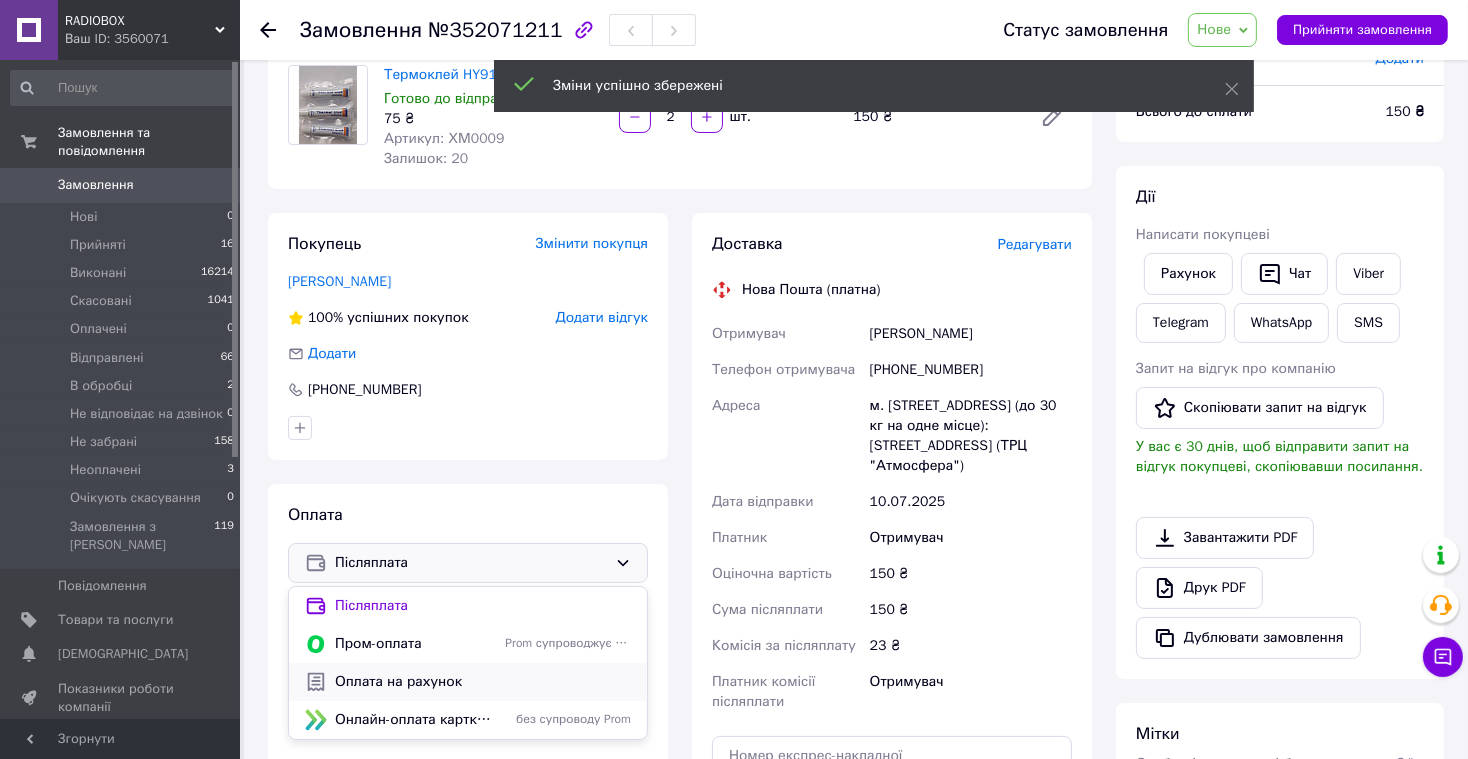 click on "Оплата на рахунок" at bounding box center [483, 682] 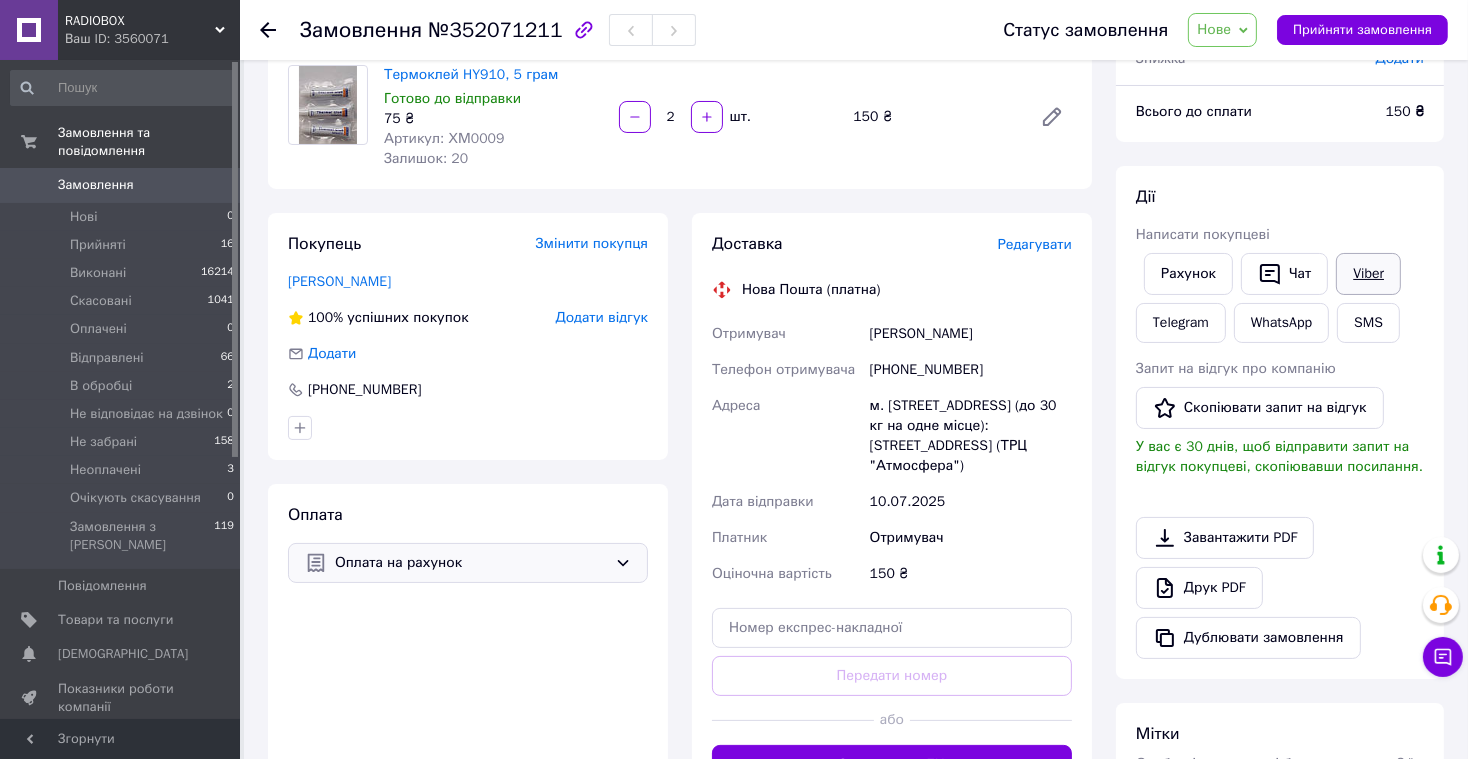 click on "Viber" at bounding box center [1368, 274] 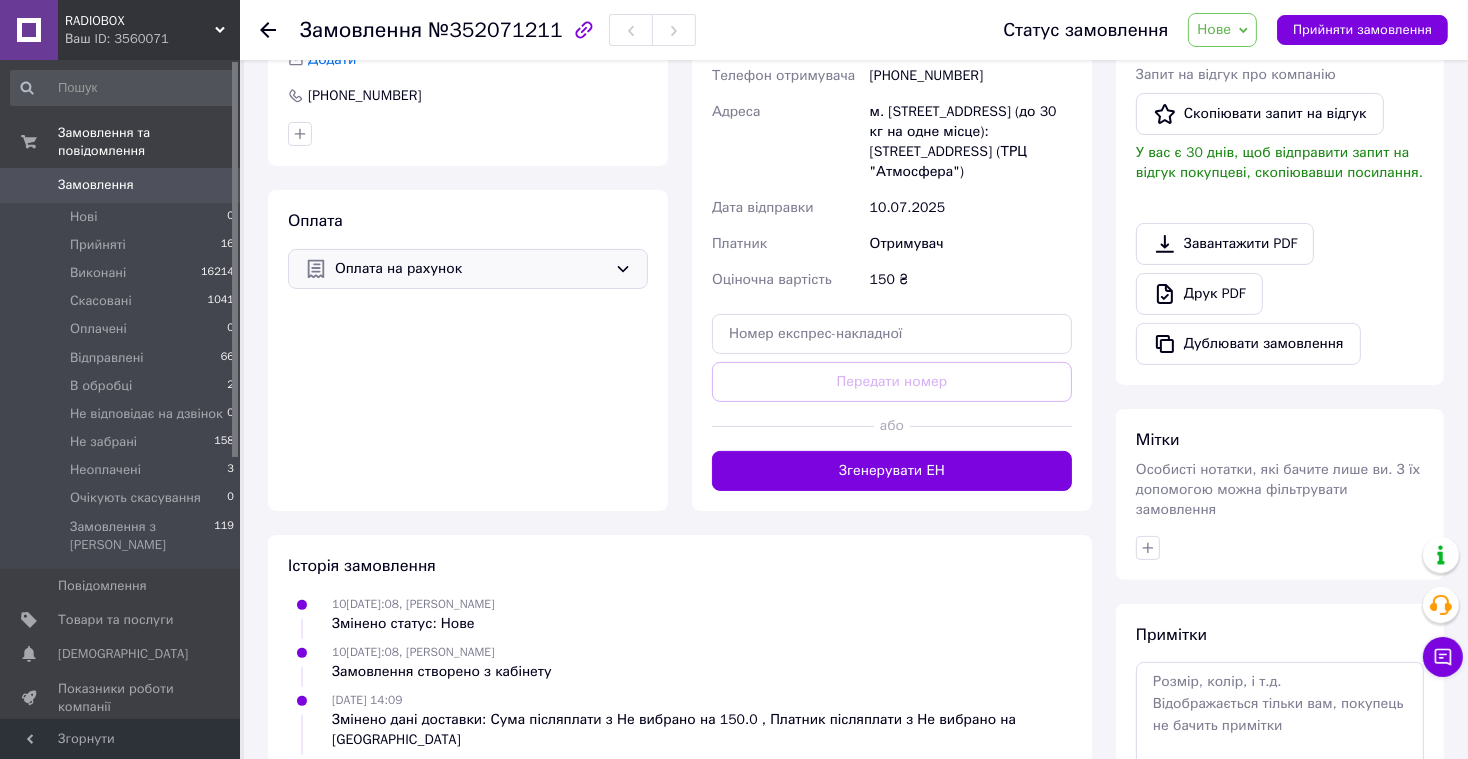 scroll, scrollTop: 475, scrollLeft: 0, axis: vertical 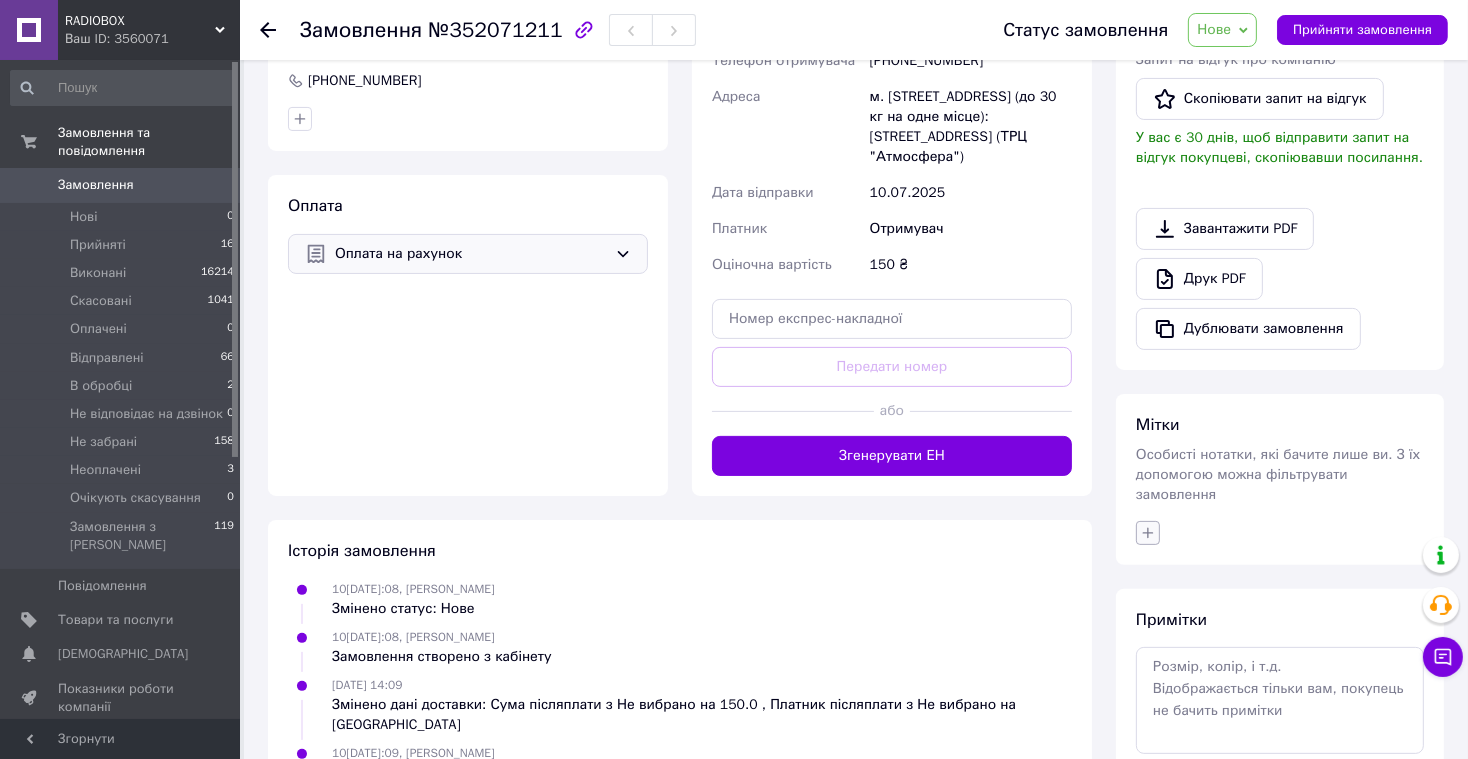 click 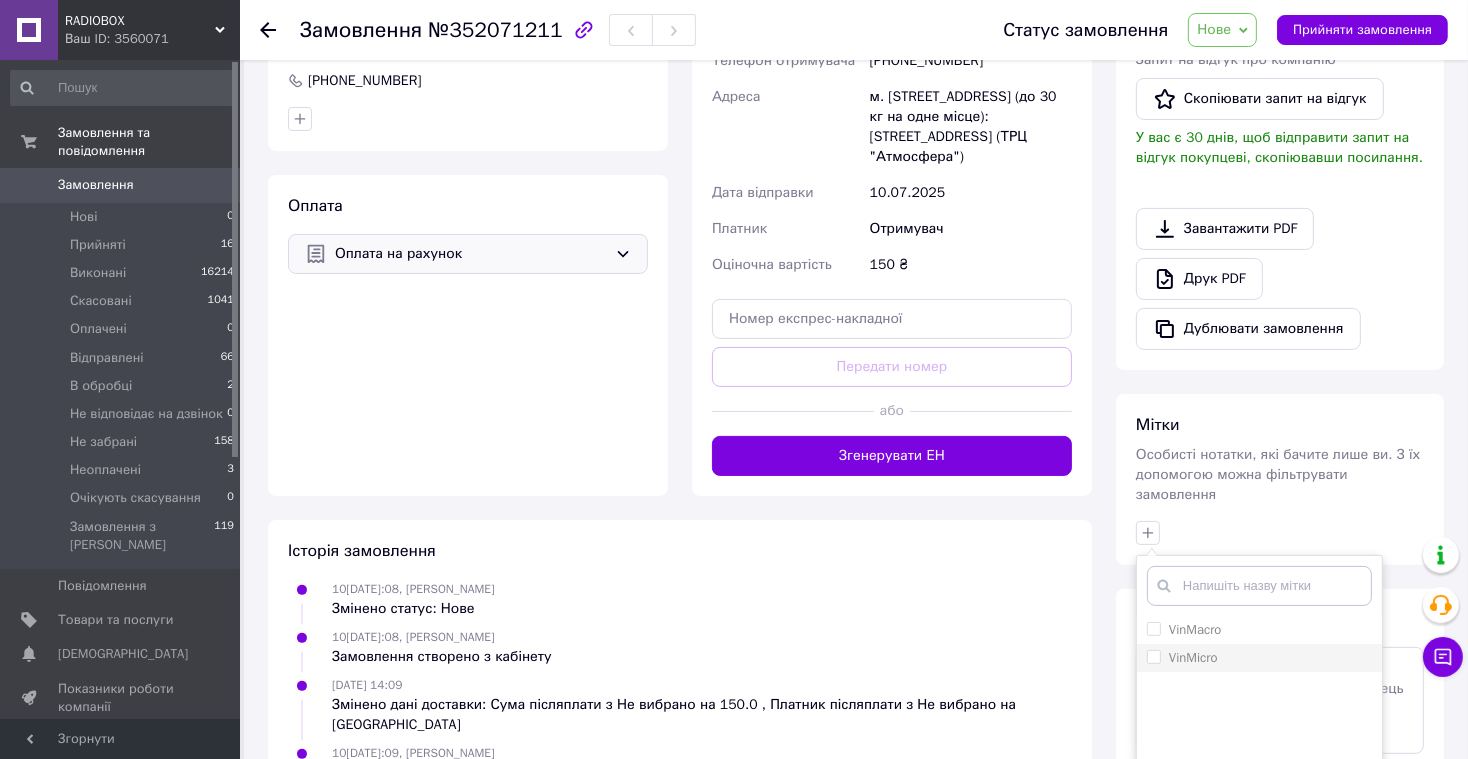 click on "VinMicro" at bounding box center (1153, 656) 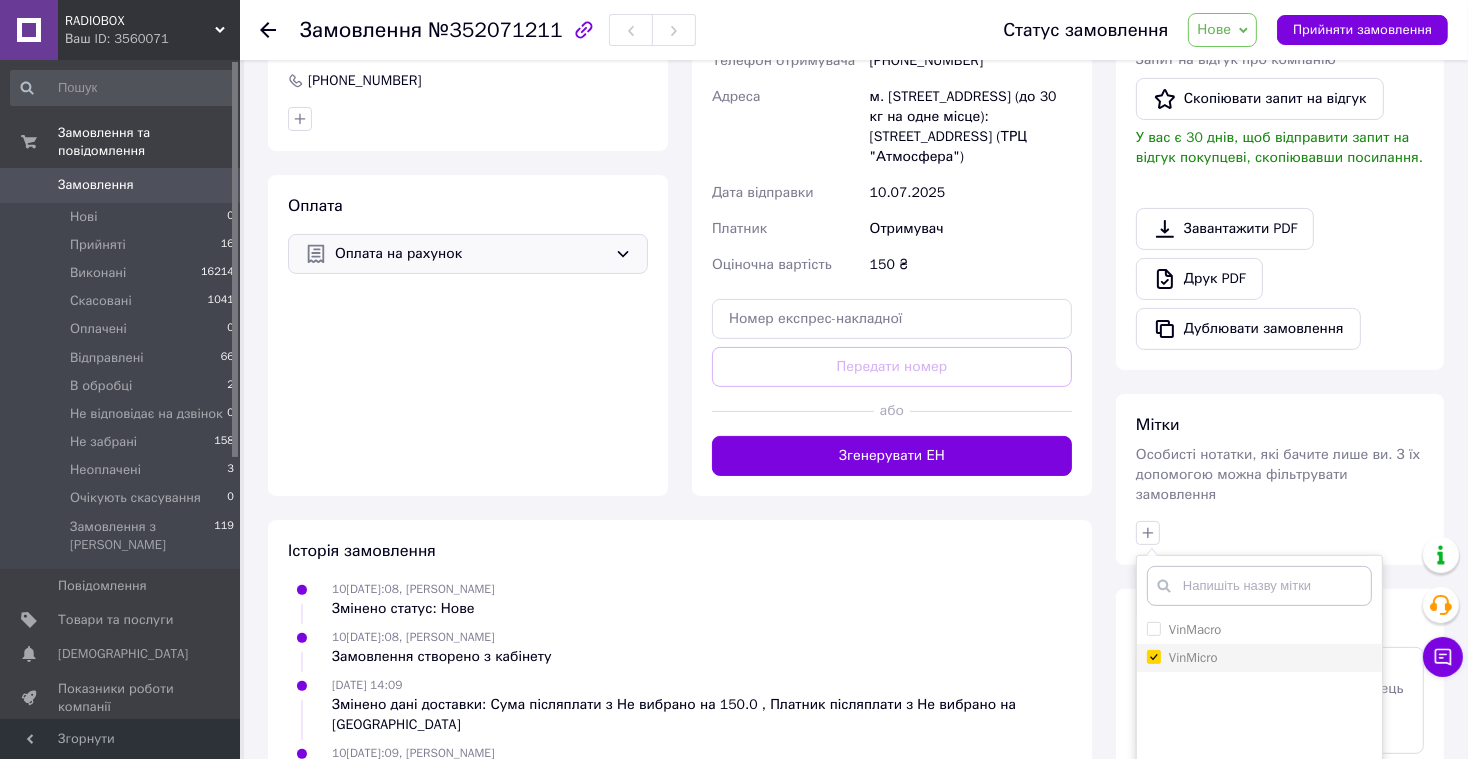 checkbox on "true" 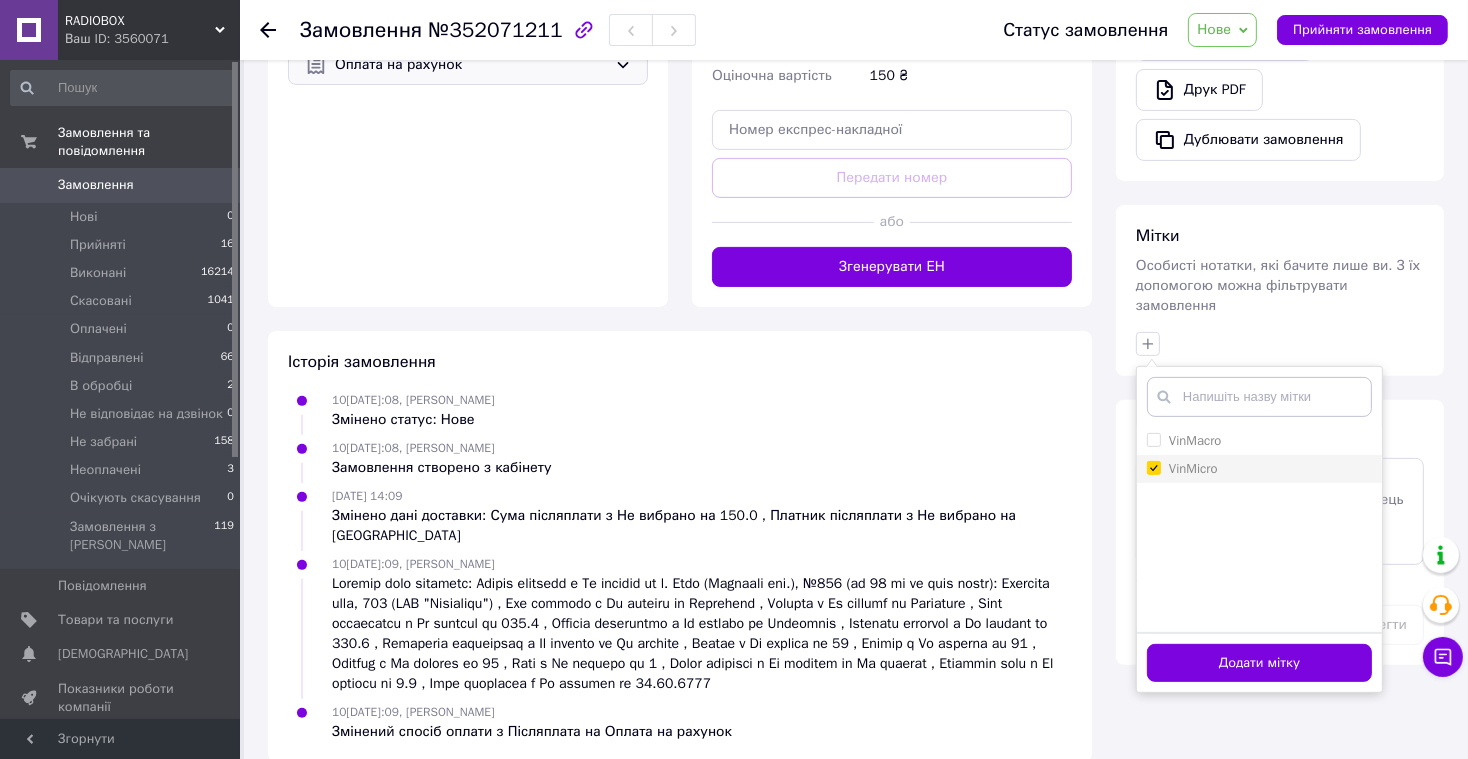 scroll, scrollTop: 697, scrollLeft: 0, axis: vertical 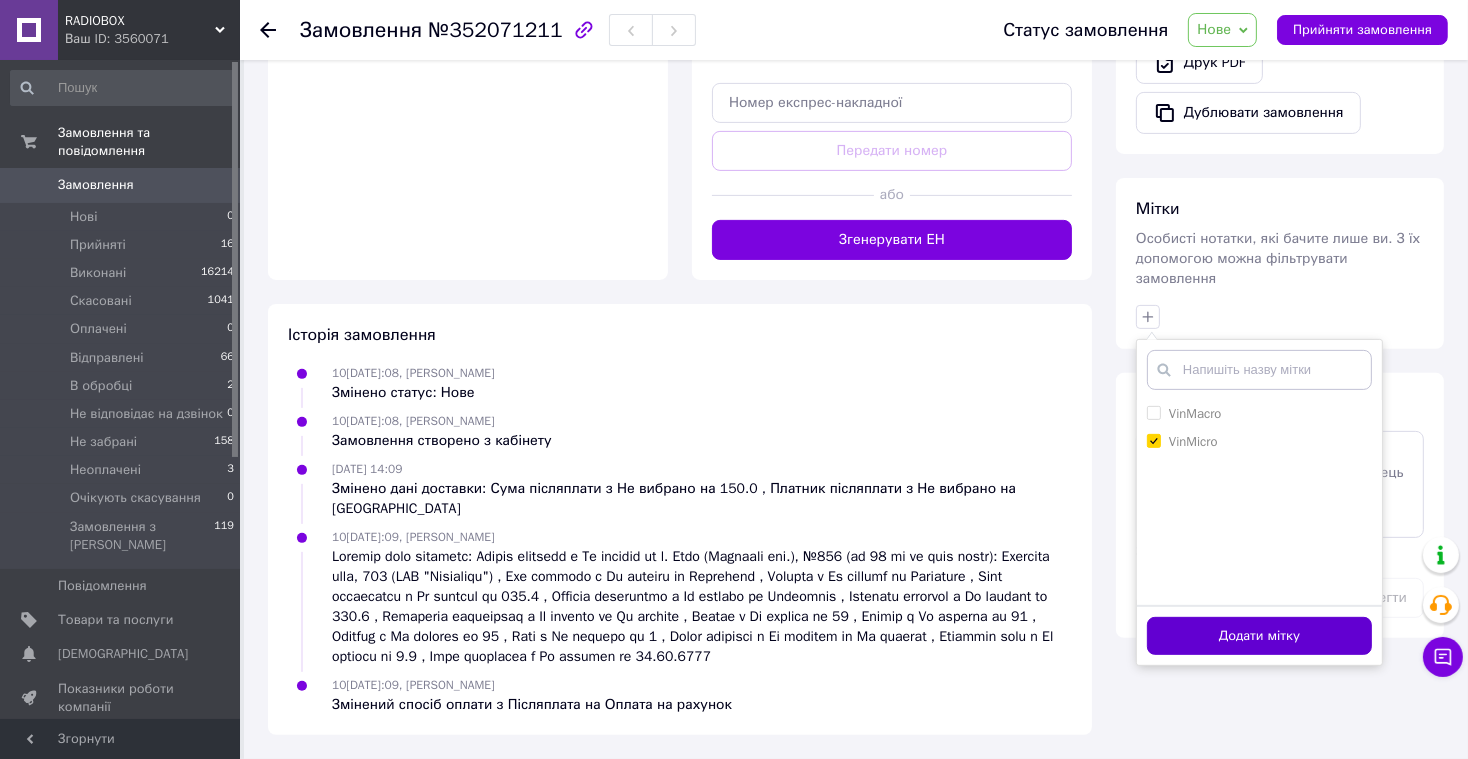 click on "Додати мітку" at bounding box center (1259, 636) 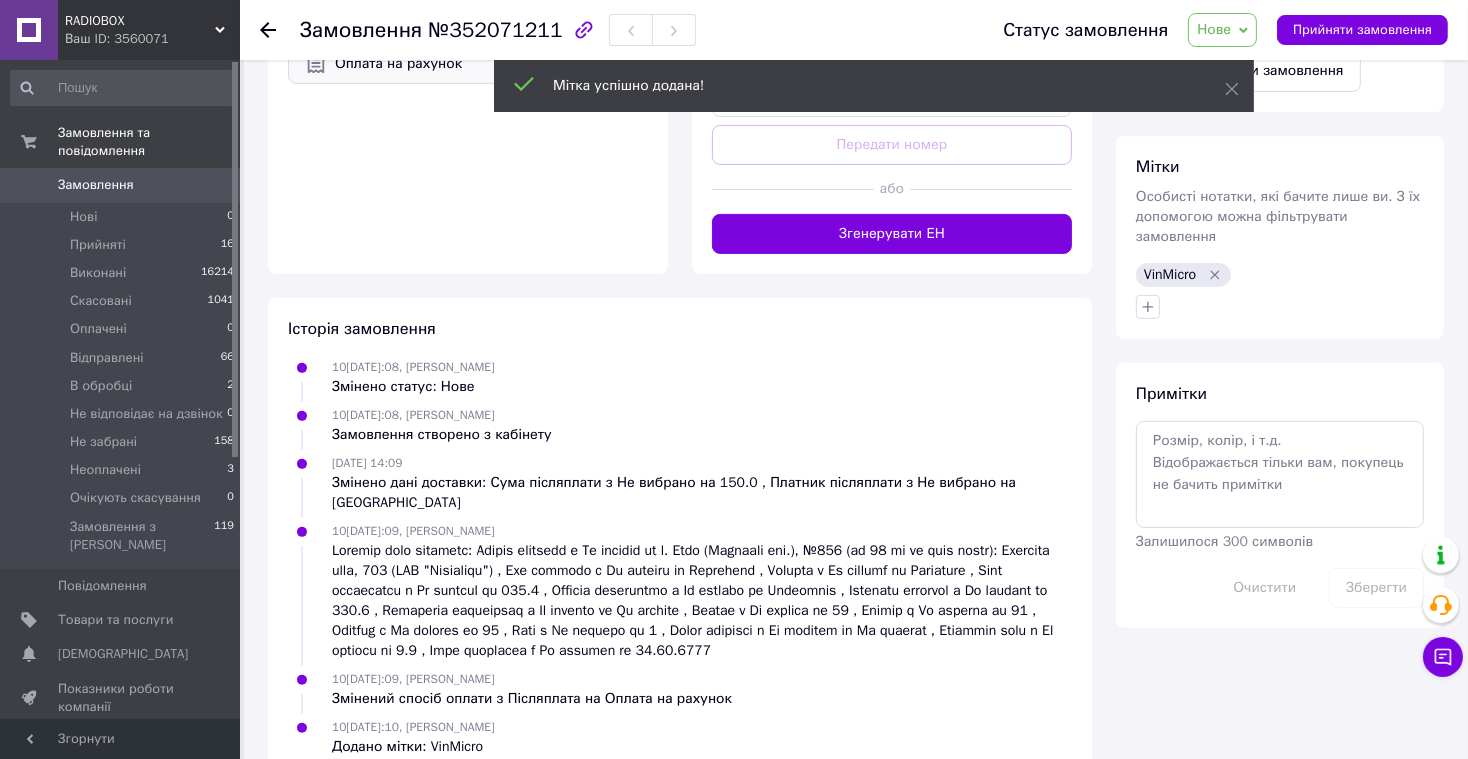 scroll, scrollTop: 729, scrollLeft: 0, axis: vertical 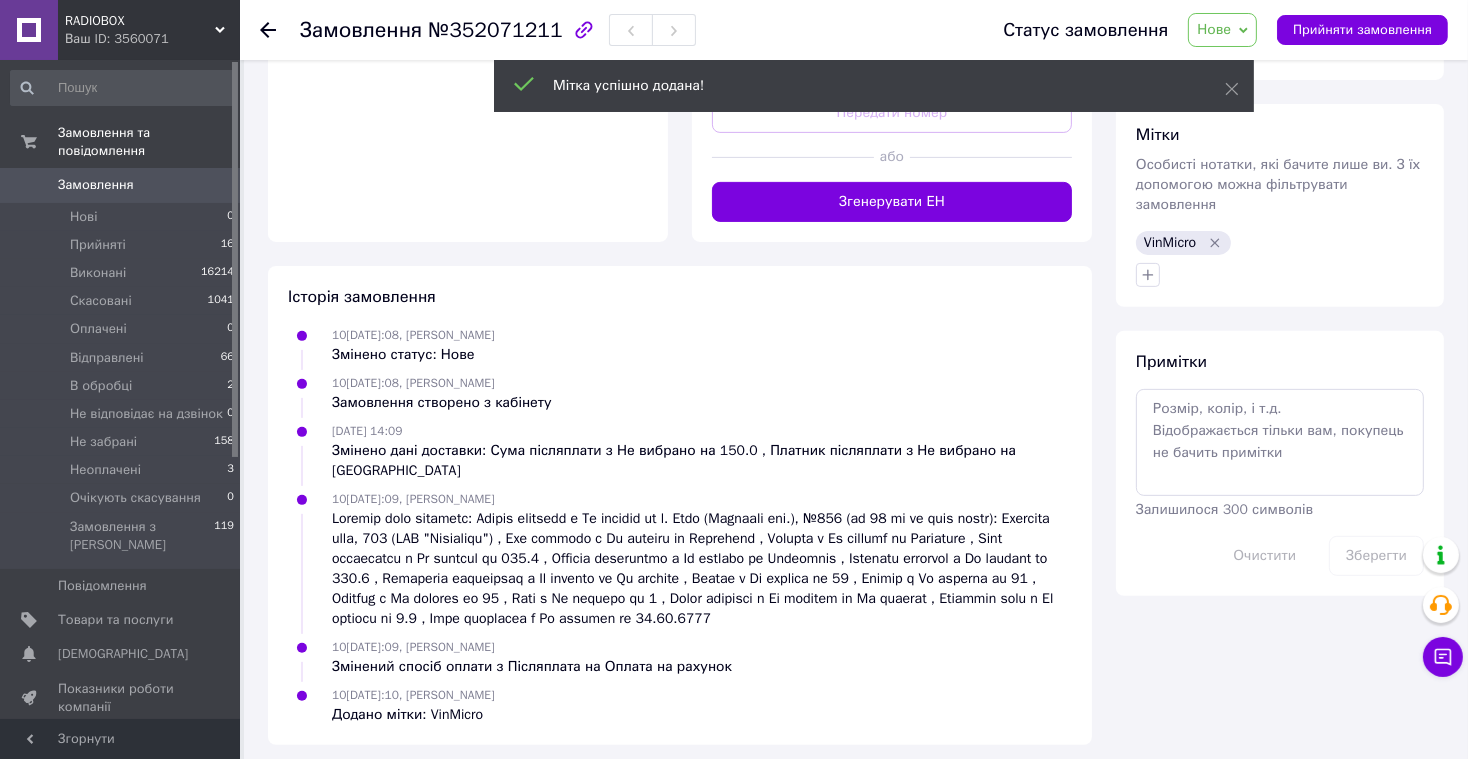 click on "Нове" at bounding box center (1222, 30) 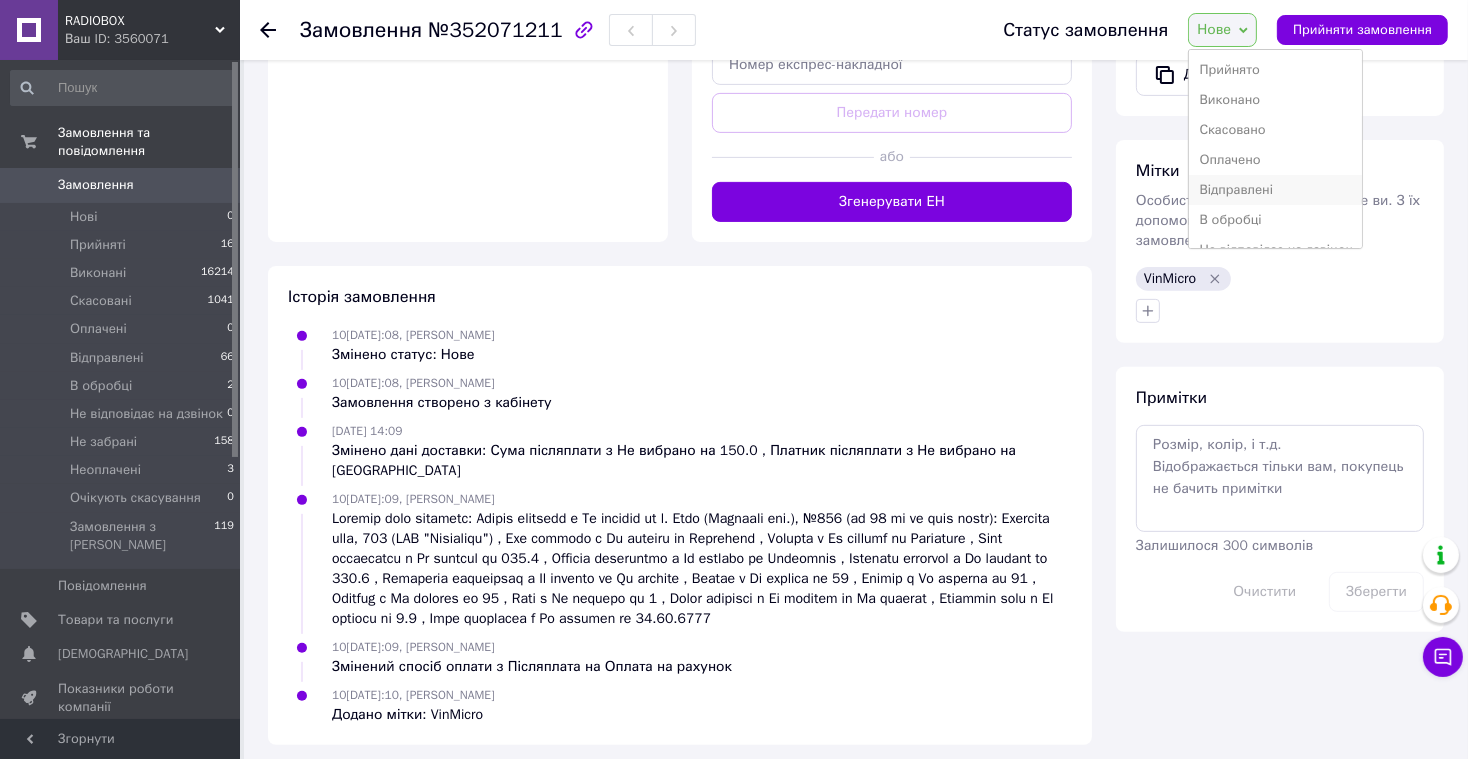 scroll, scrollTop: 111, scrollLeft: 0, axis: vertical 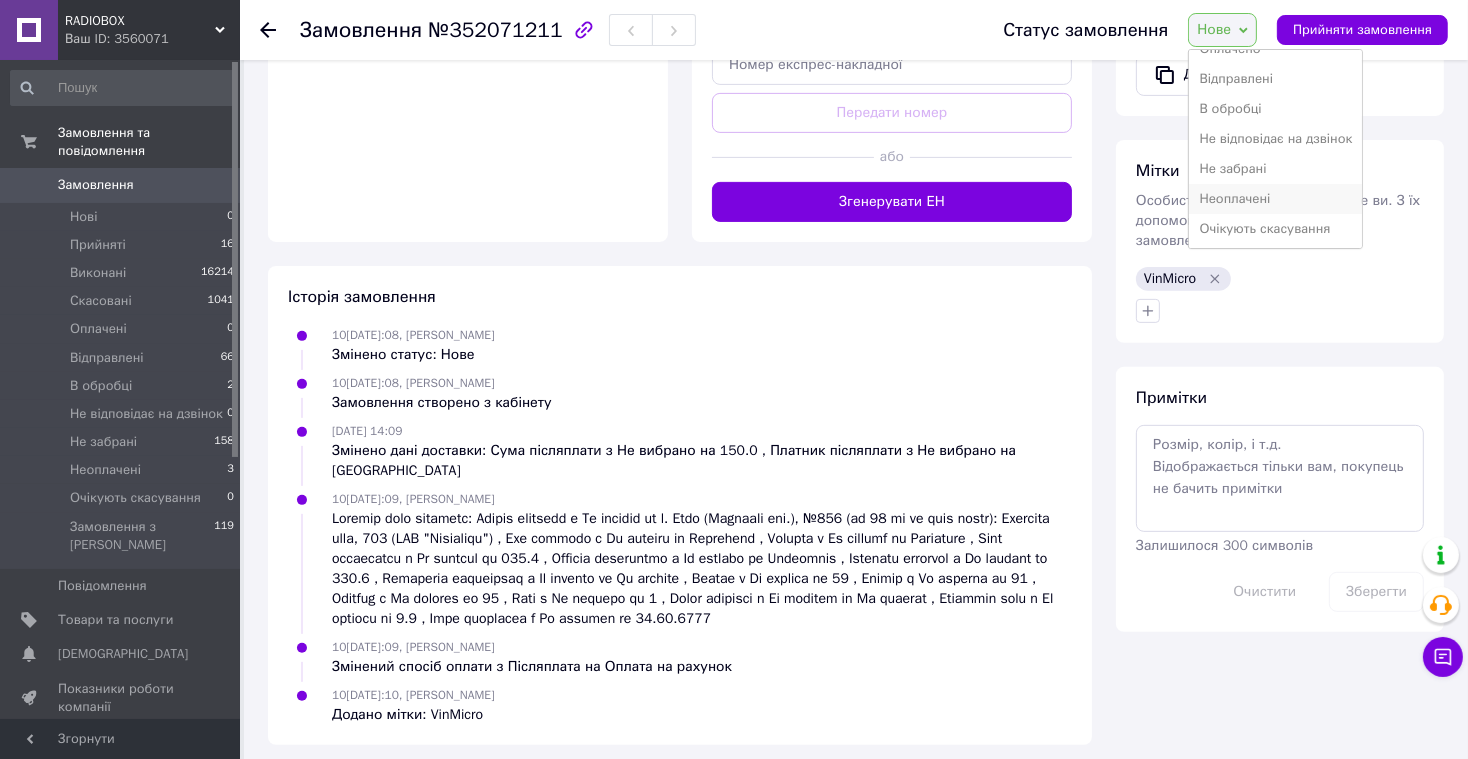 click on "Неоплачені" at bounding box center (1275, 199) 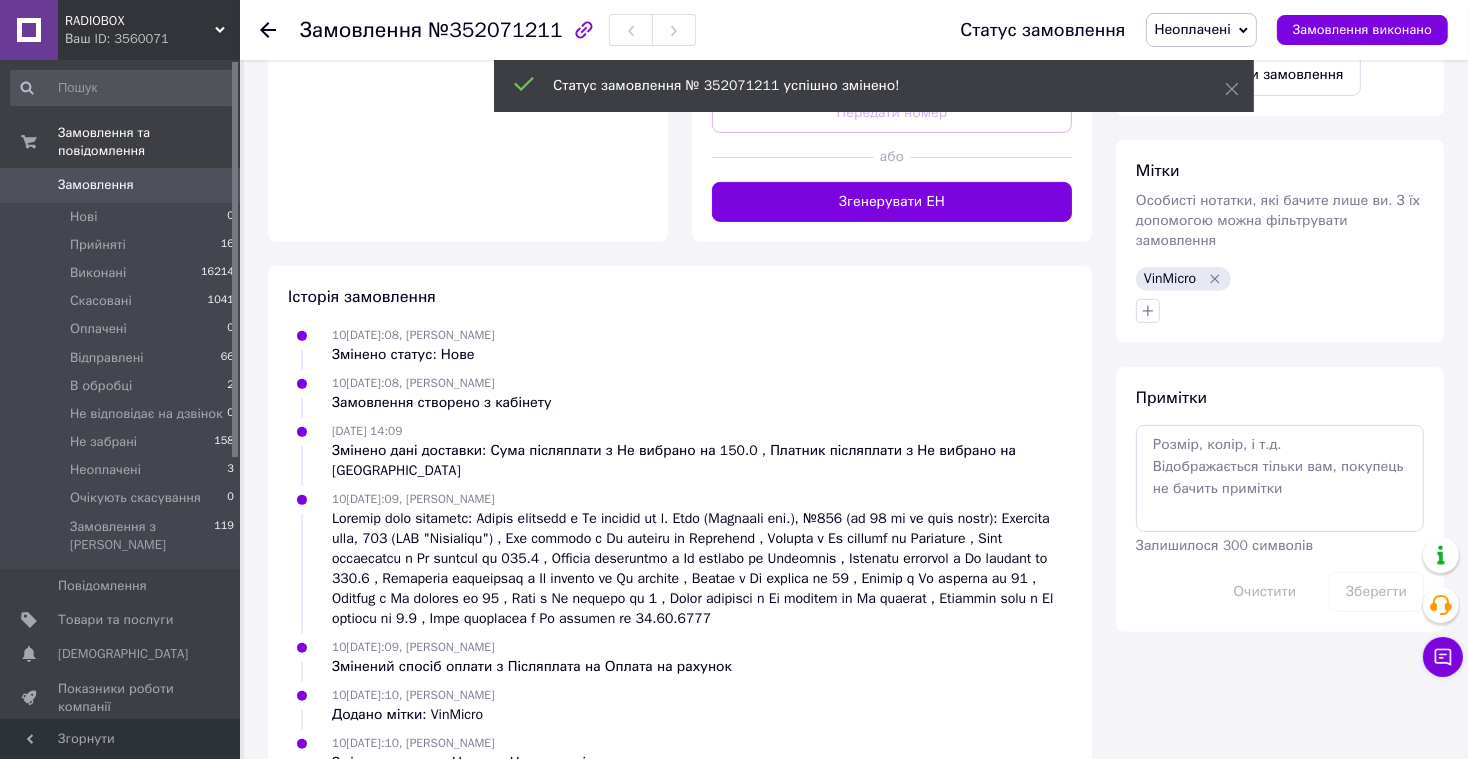 click on "Замовлення" at bounding box center (96, 185) 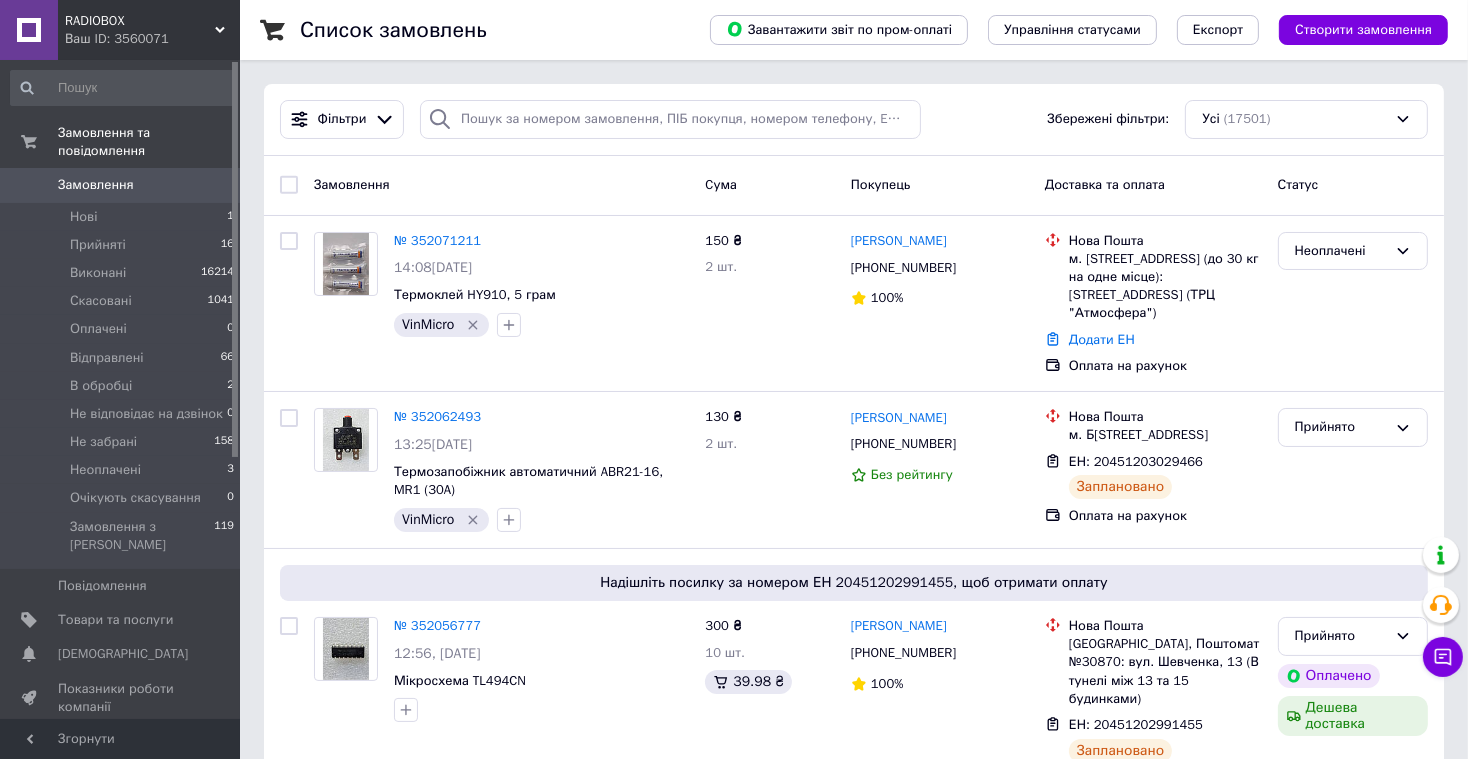 click on "Замовлення" at bounding box center (96, 185) 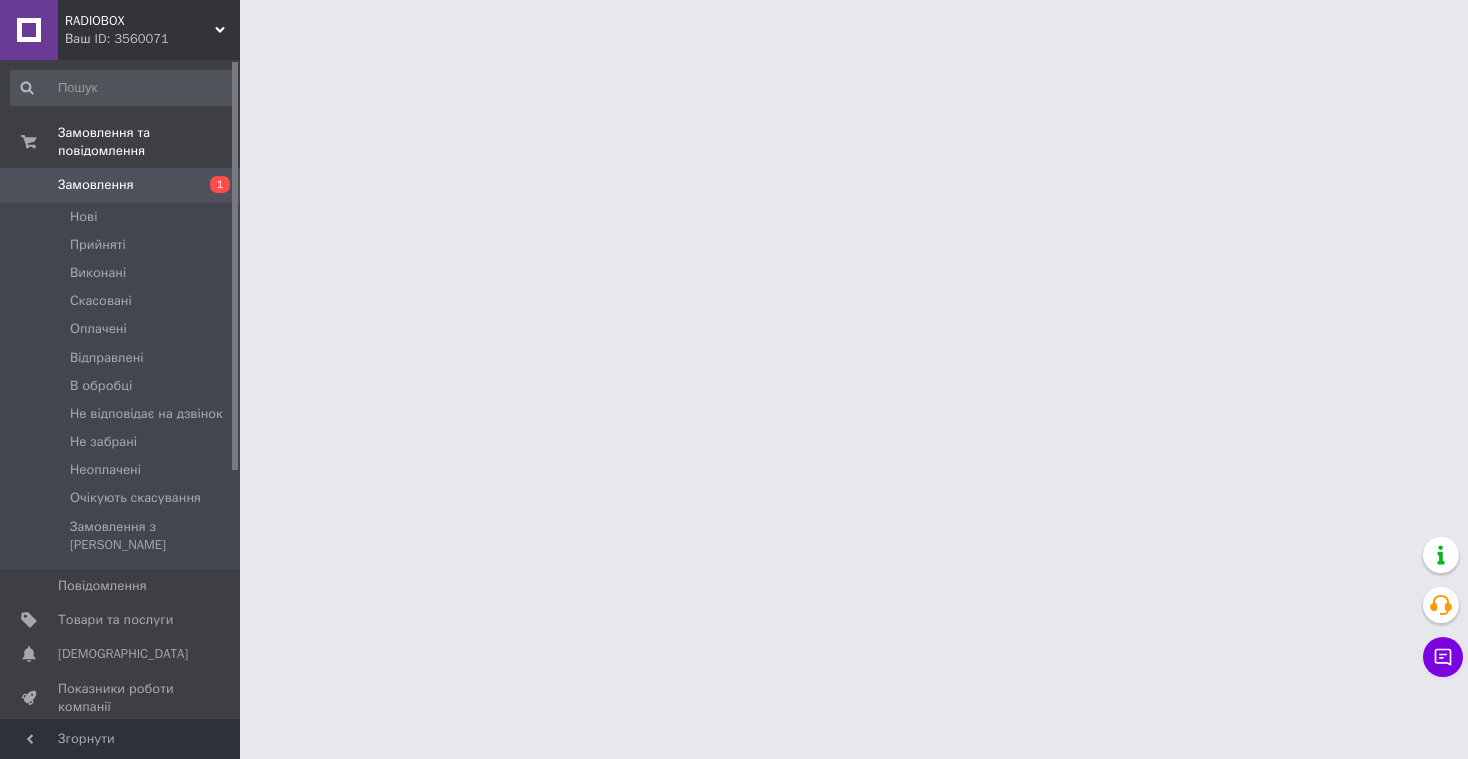 scroll, scrollTop: 0, scrollLeft: 0, axis: both 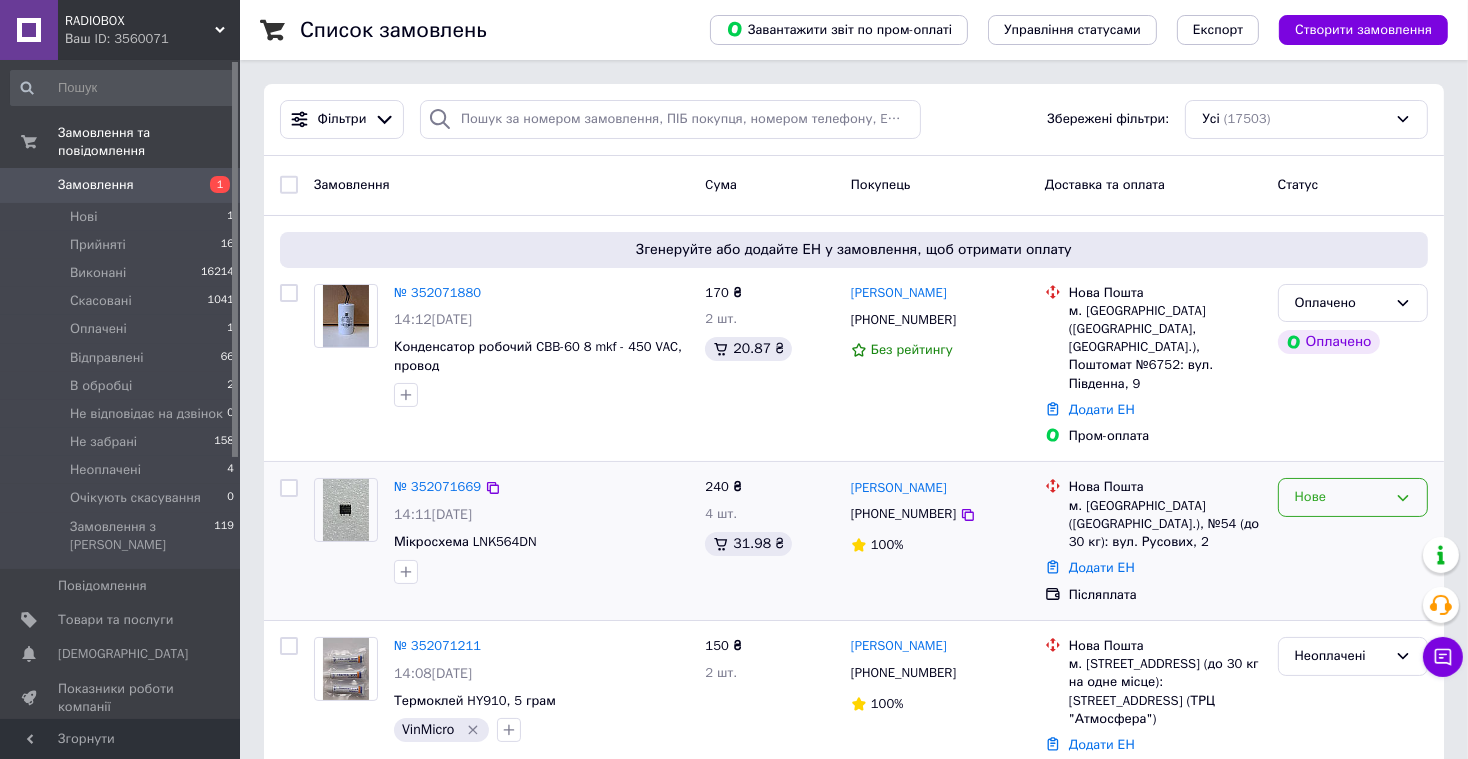 click on "Нове" at bounding box center [1341, 497] 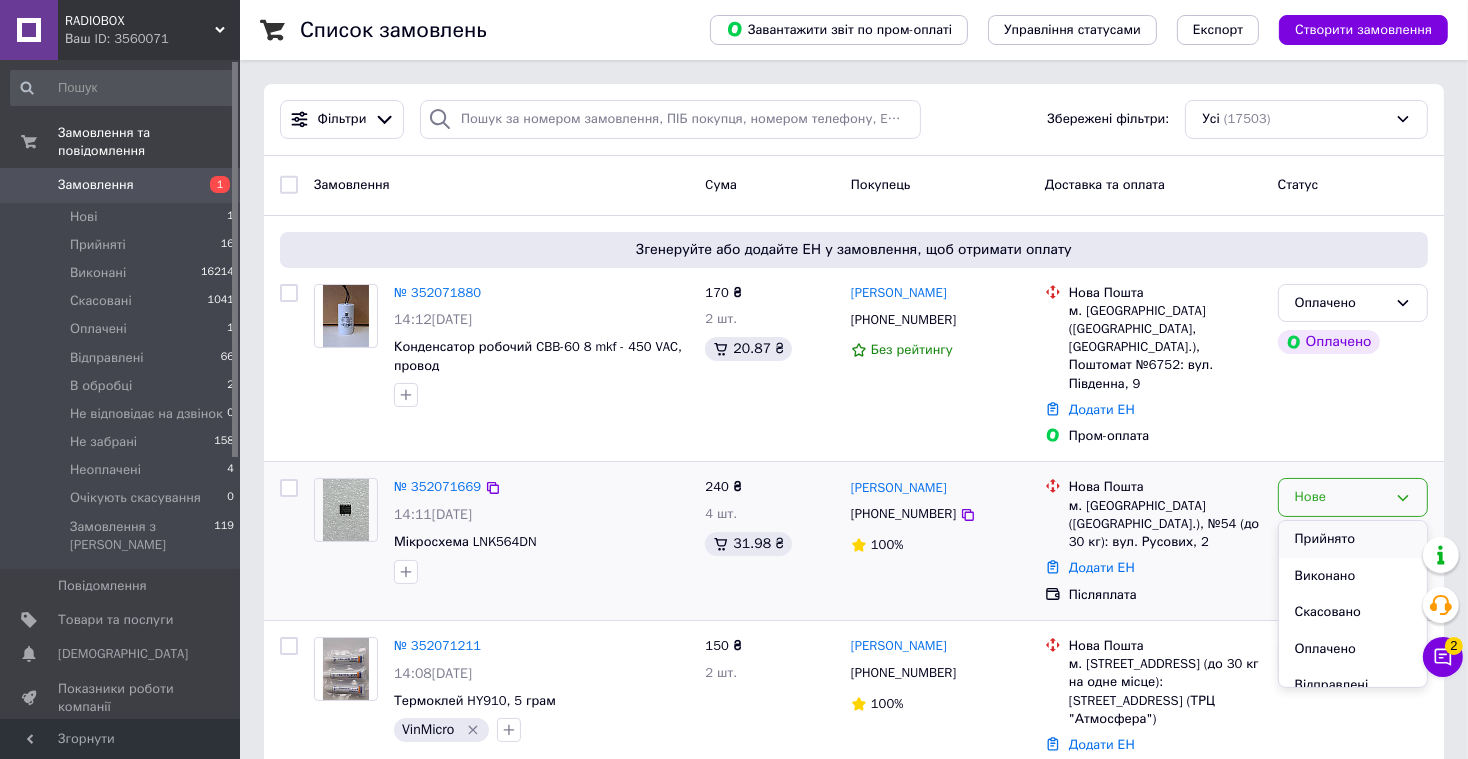click on "Прийнято" at bounding box center [1353, 539] 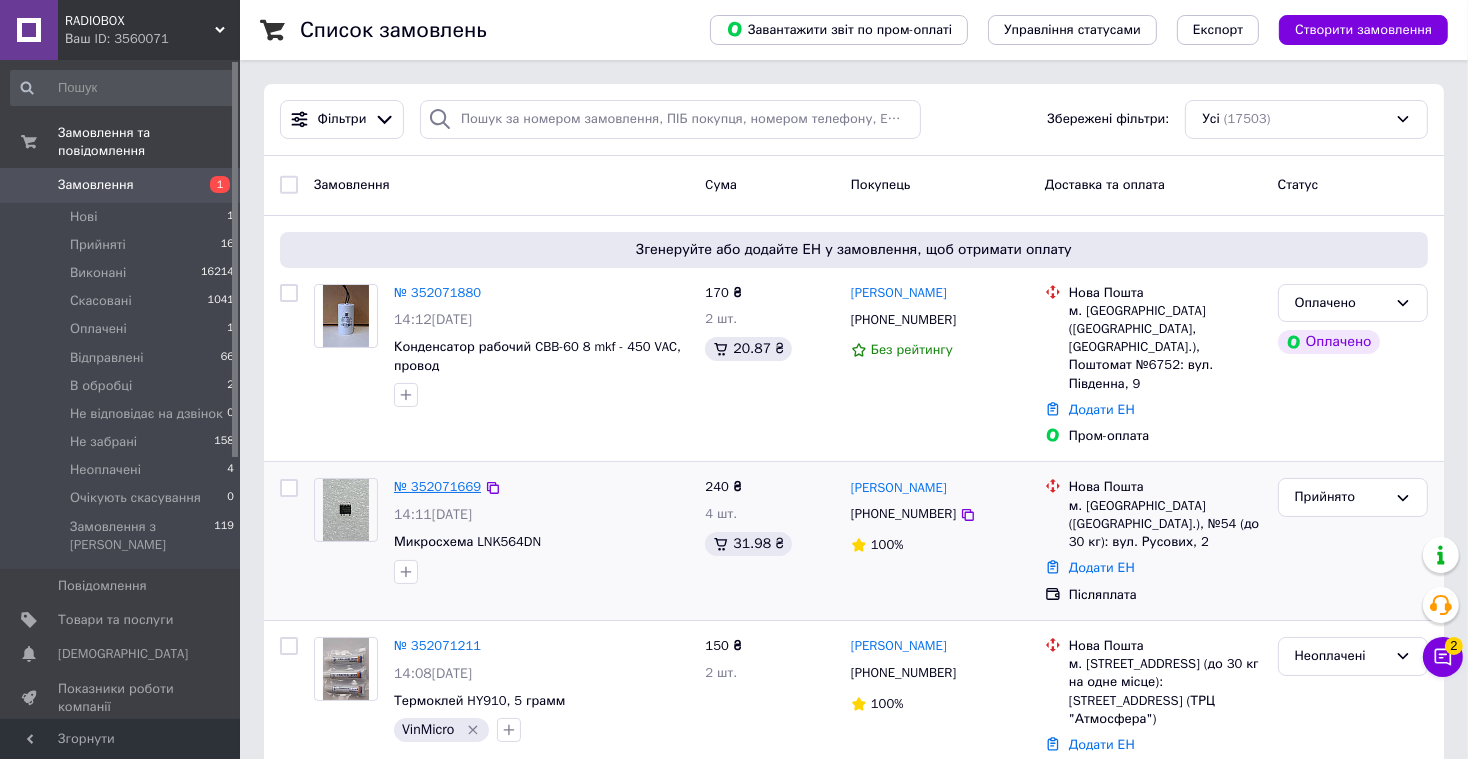 click on "№ 352071669" at bounding box center [437, 486] 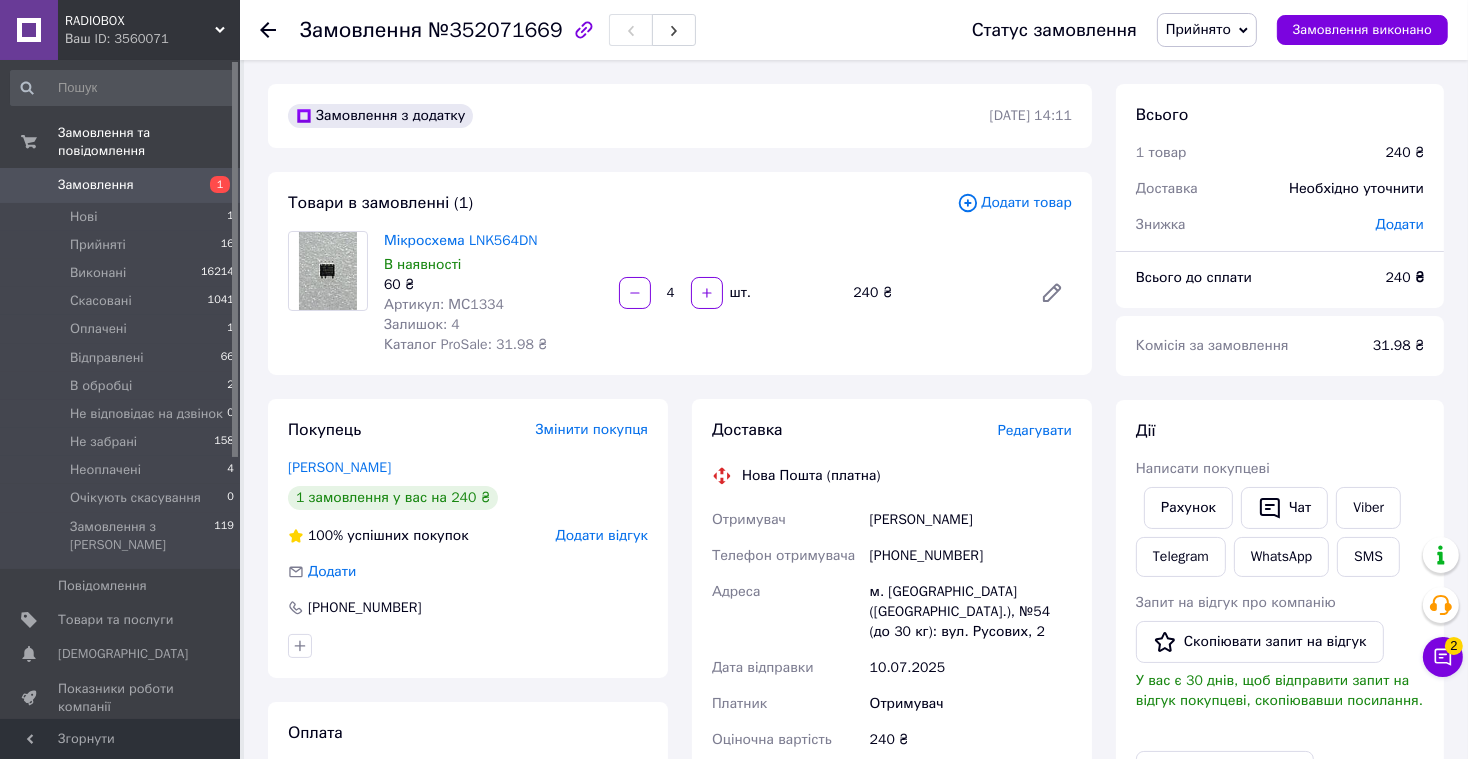 click on "Редагувати" at bounding box center [1035, 430] 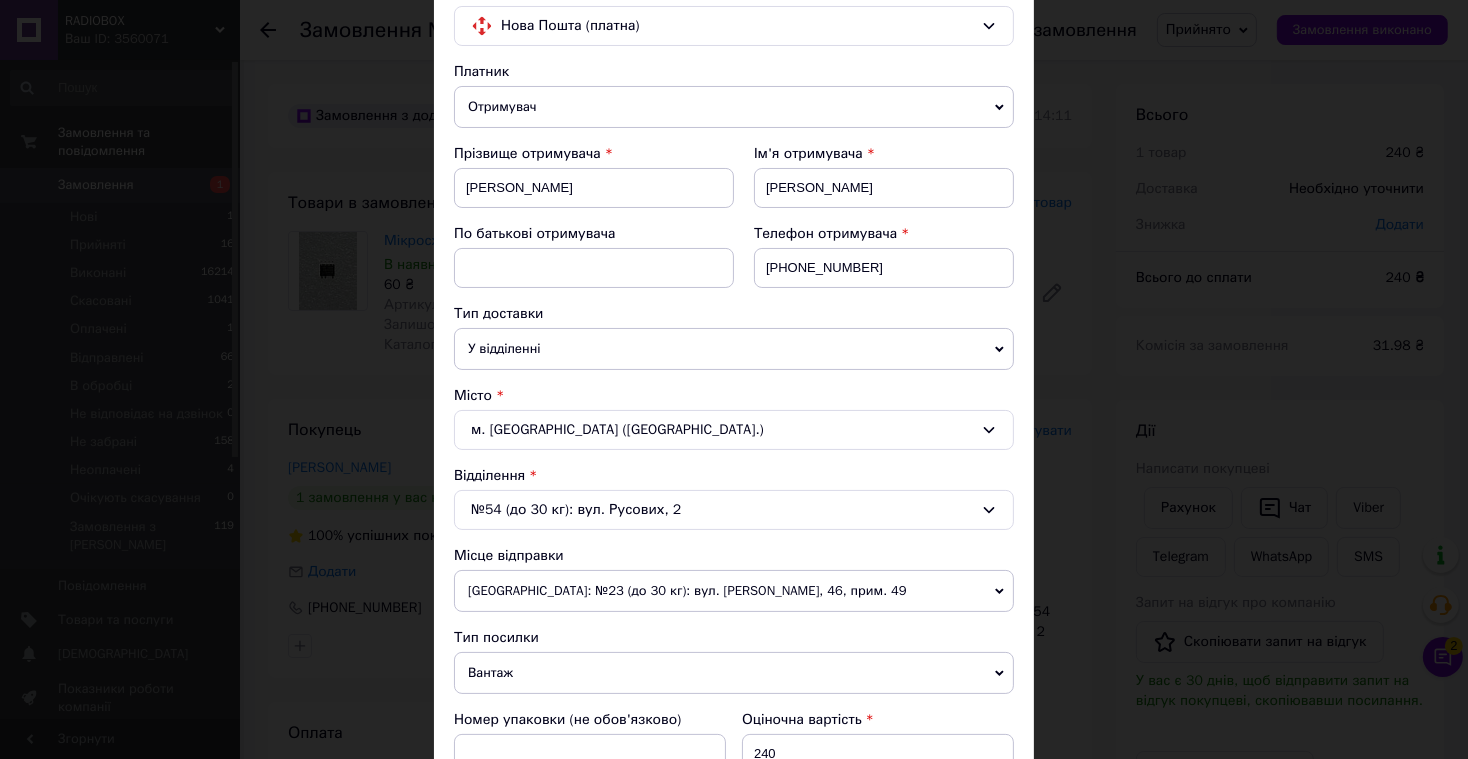 scroll, scrollTop: 367, scrollLeft: 0, axis: vertical 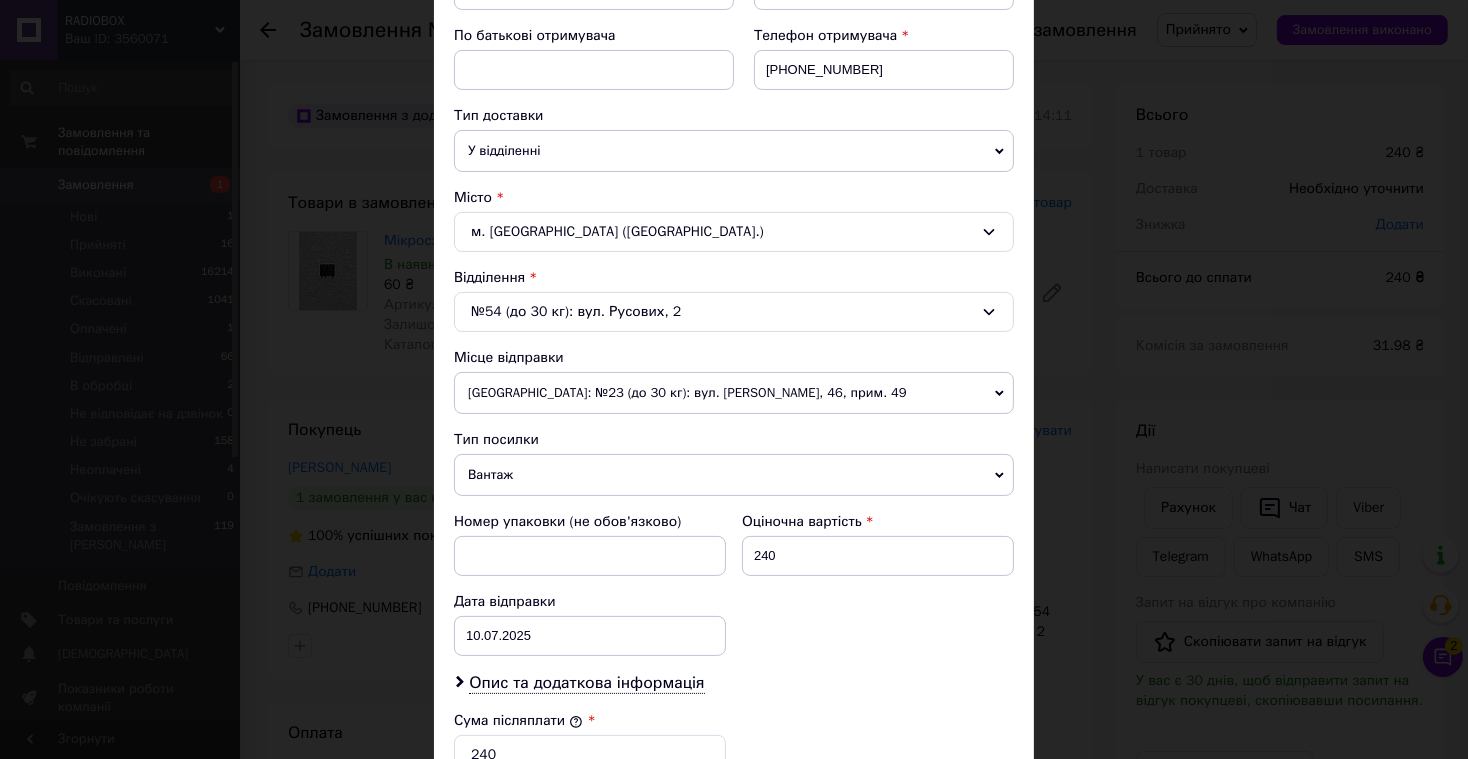 click on "Вантаж" at bounding box center (734, 475) 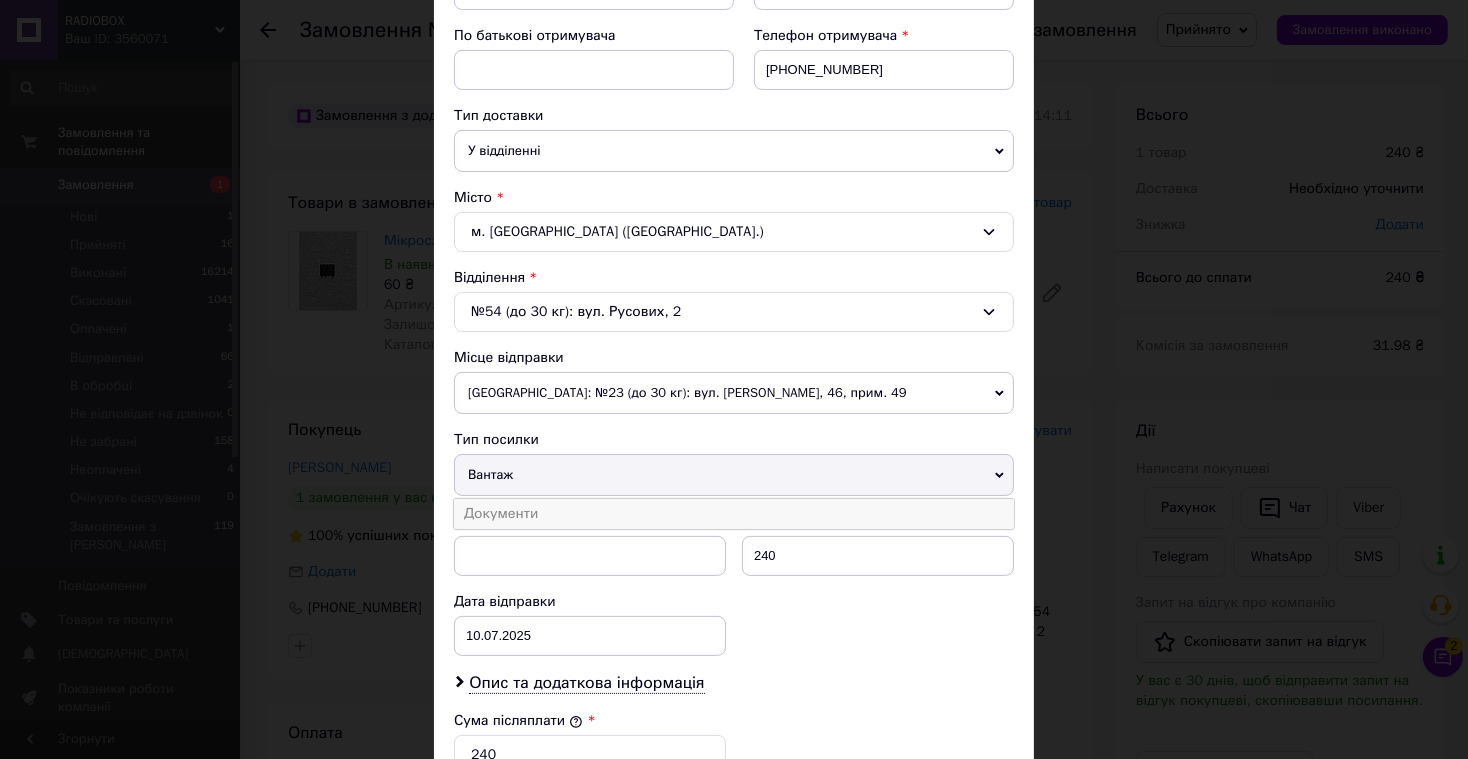 click on "Документи" at bounding box center (734, 514) 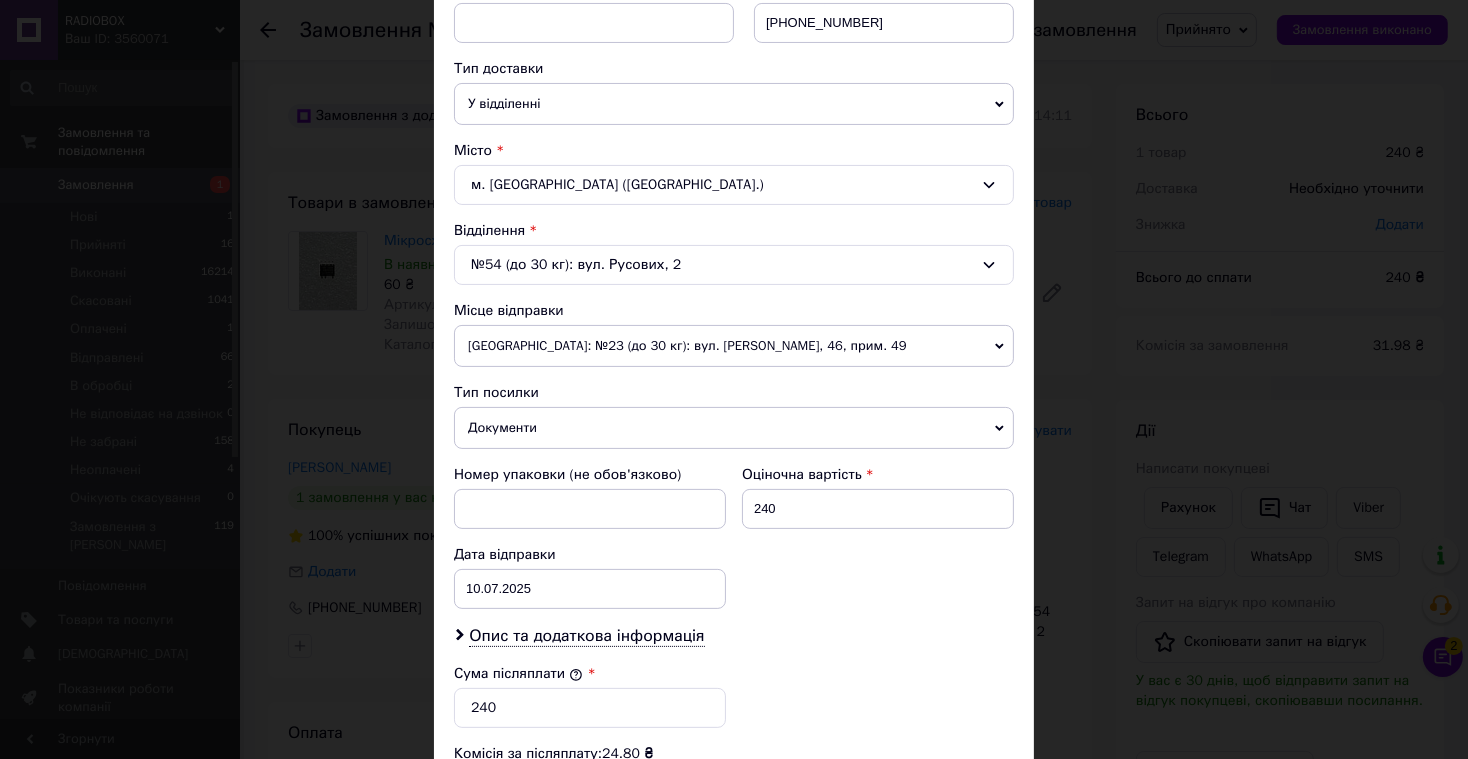 scroll, scrollTop: 784, scrollLeft: 0, axis: vertical 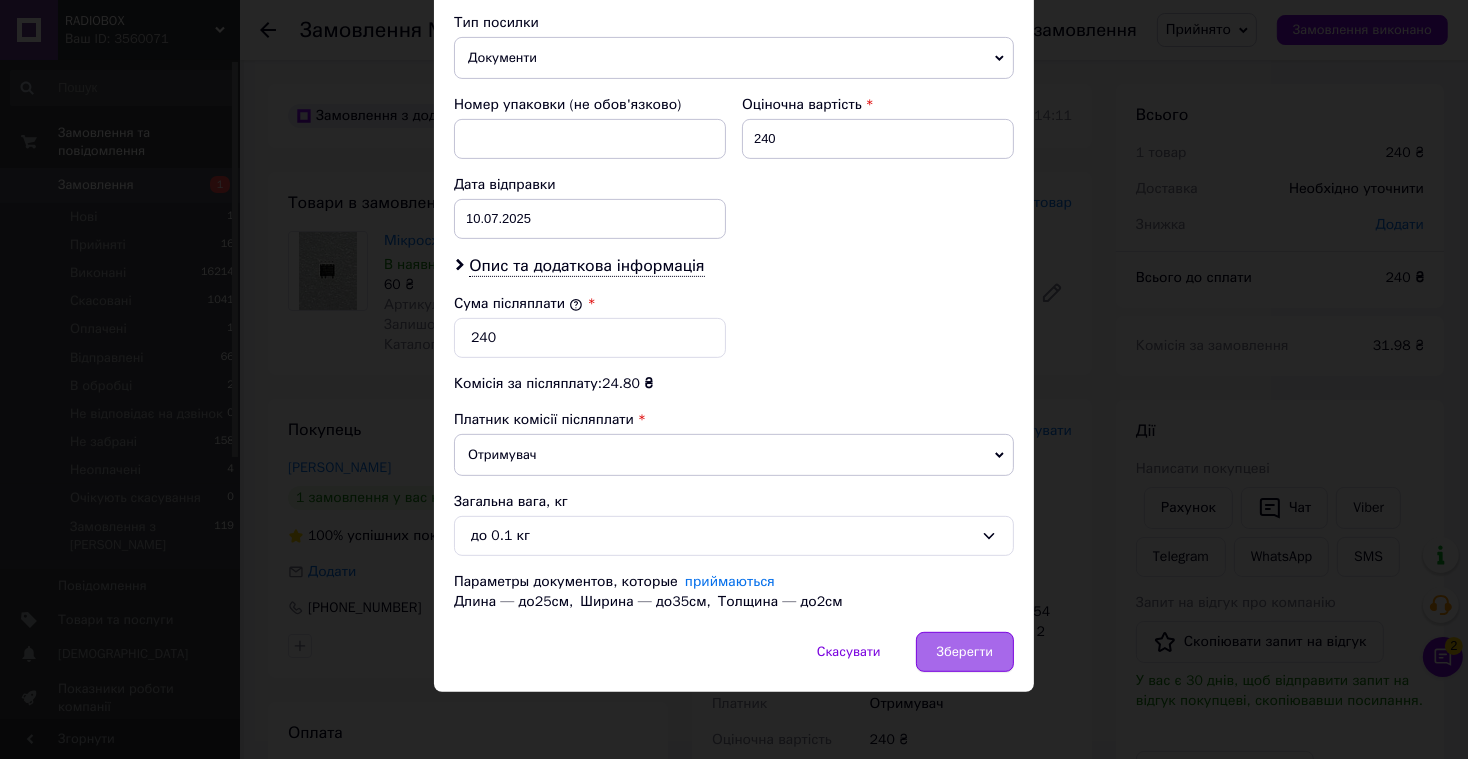 click on "Зберегти" at bounding box center (965, 652) 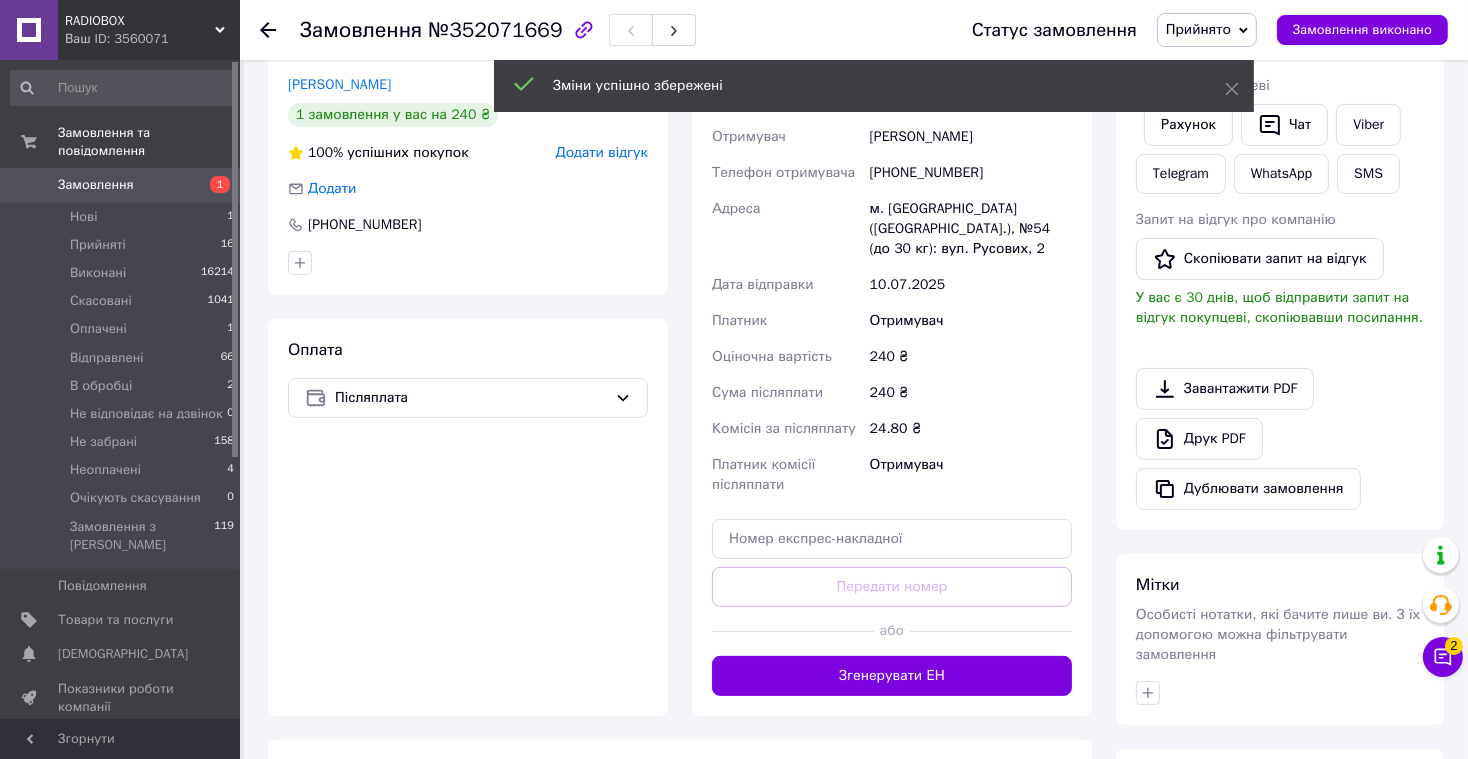 scroll, scrollTop: 459, scrollLeft: 0, axis: vertical 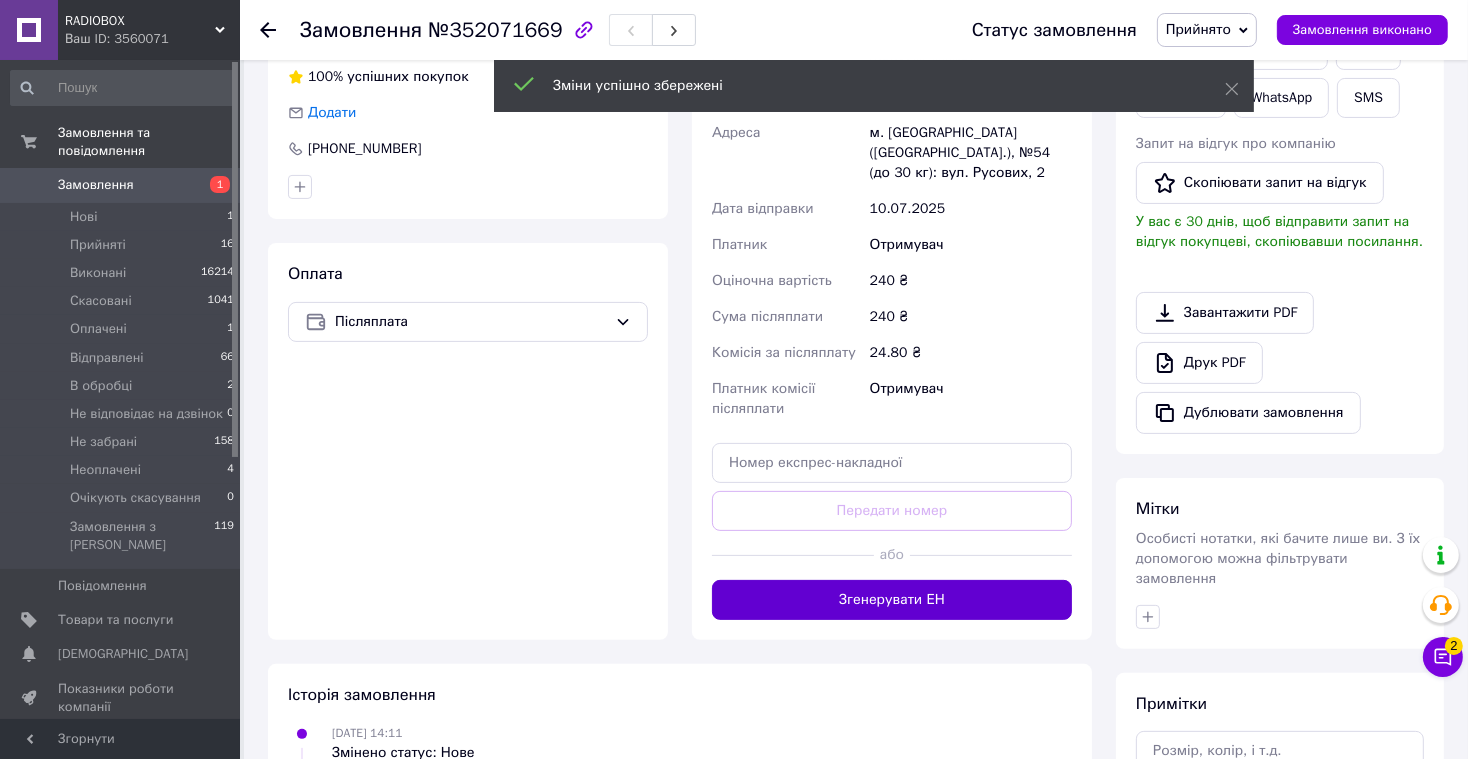 click on "Згенерувати ЕН" at bounding box center (892, 600) 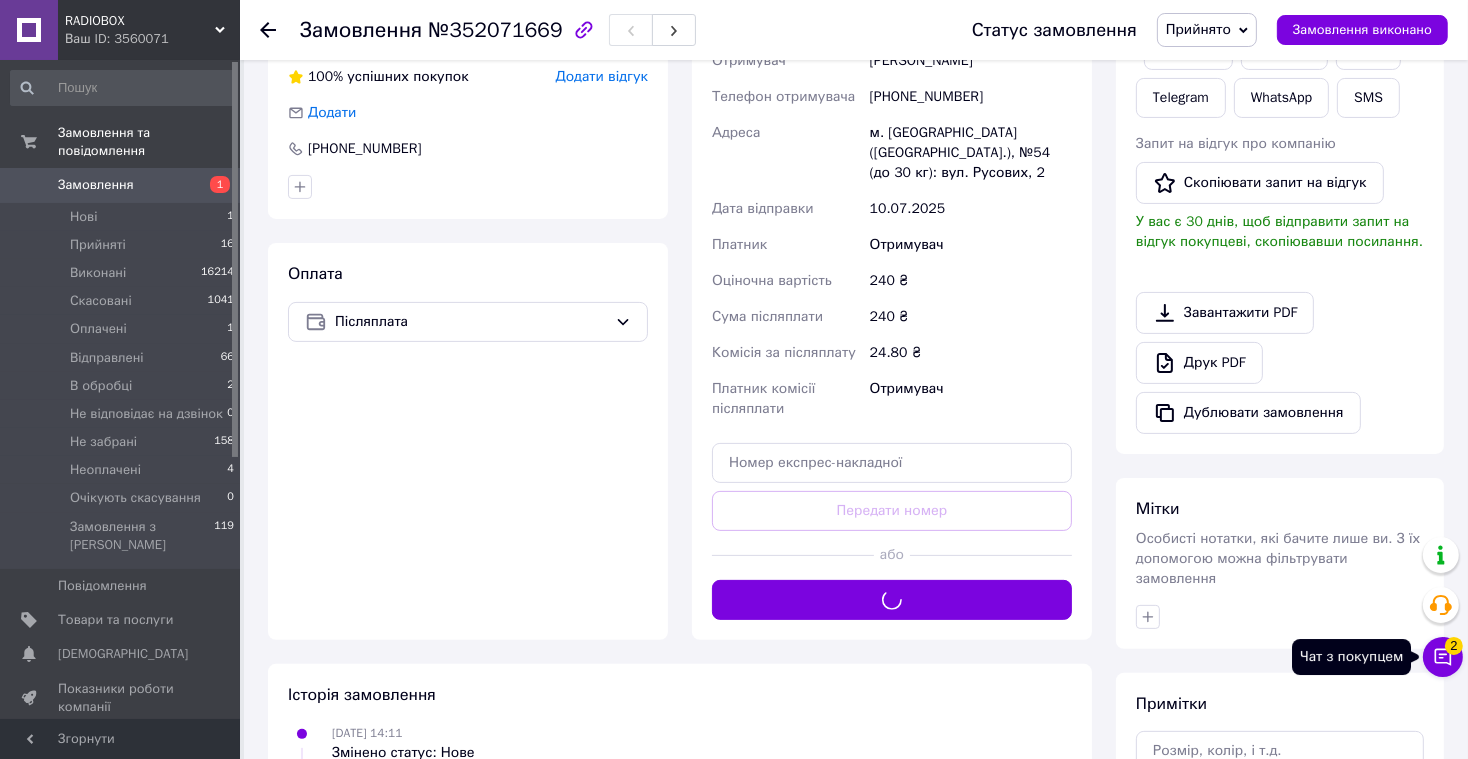 click 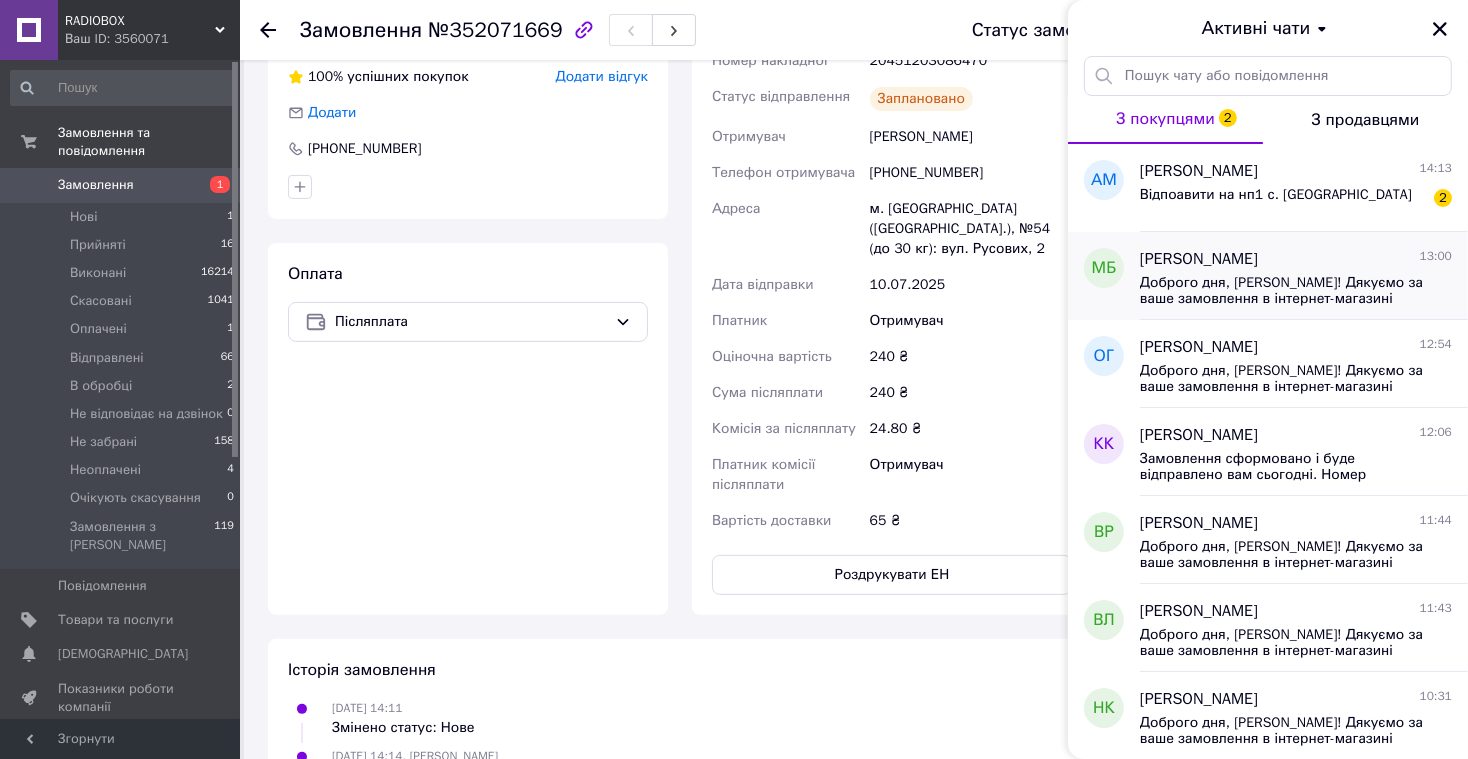 click on "Доброго дня, [PERSON_NAME]!
Дякуємо за ваше замовлення в інтернет-магазині [URL][DOMAIN_NAME]
Замовлення сформовано і буде відправлено вам сьогодні.
Номер накладної
20451202991455
Очікуйте доставку.
Якщо ви маєте будь-які запитання, будь ласка, зв'яжіться з нами за номерами:
[PHONE_NUMBER] (технічний спеціаліст)
або
[PHONE_NUMBER] (організаційні питання).
З повагою, адміністратор [PERSON_NAME]!" at bounding box center [1282, 291] 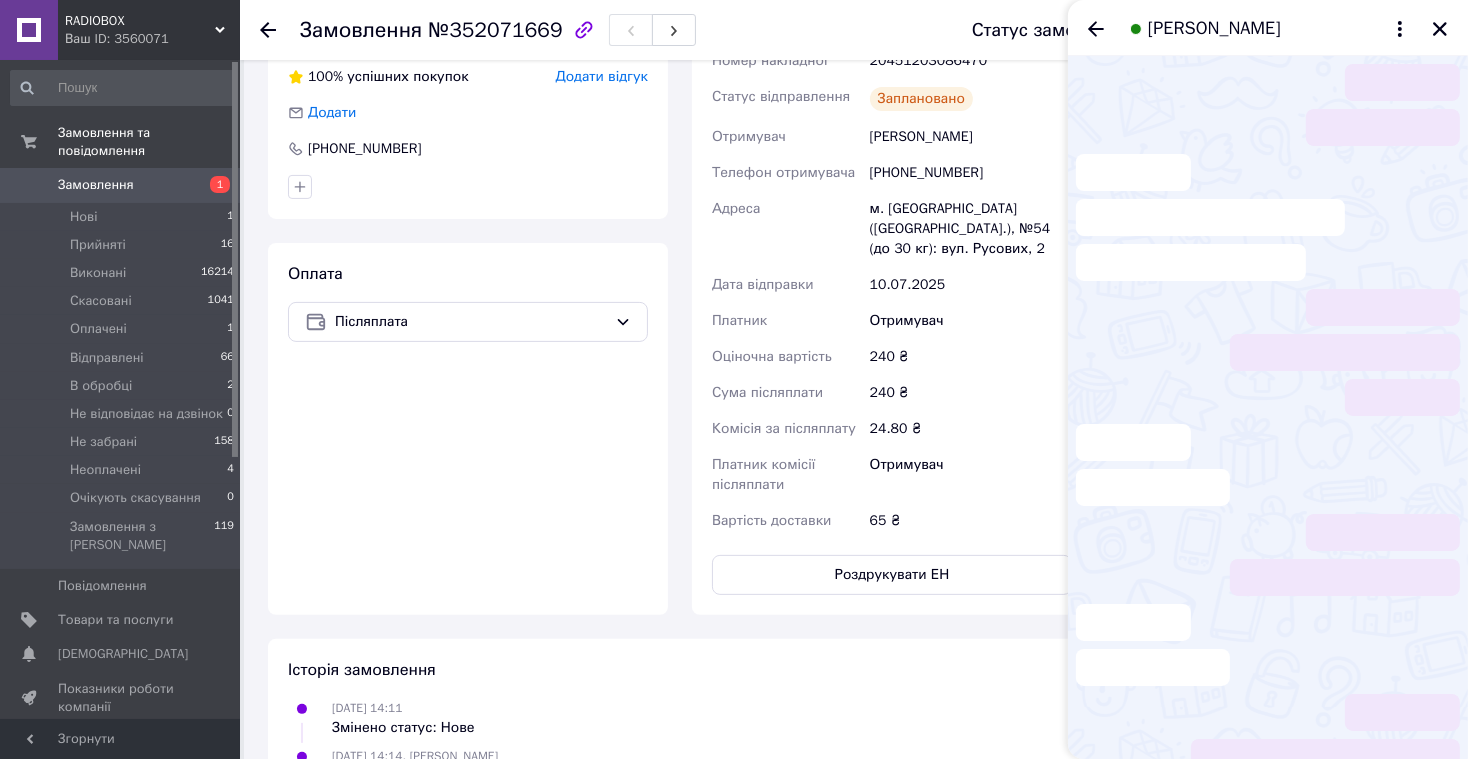 scroll, scrollTop: 241, scrollLeft: 0, axis: vertical 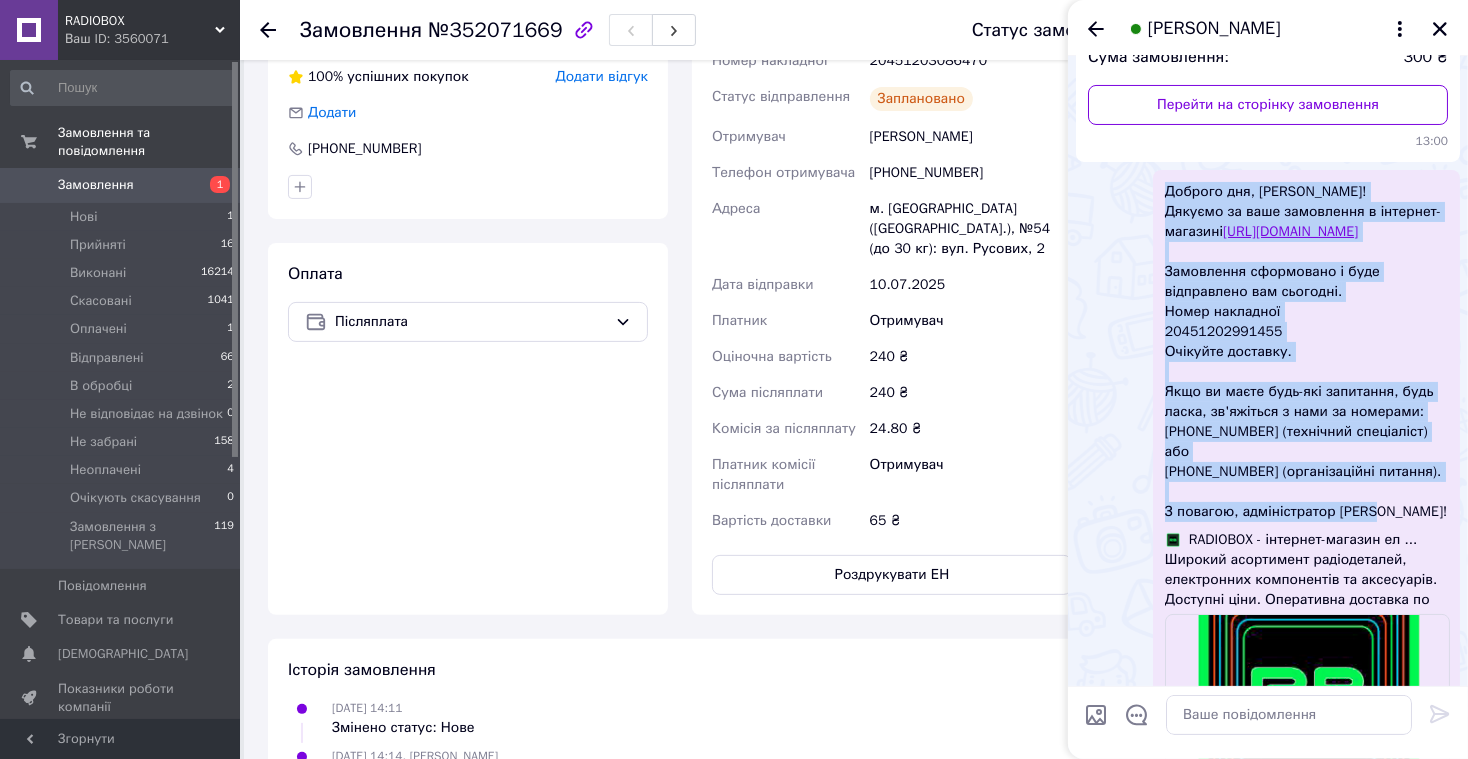 drag, startPoint x: 1167, startPoint y: 191, endPoint x: 1384, endPoint y: 529, distance: 401.66278 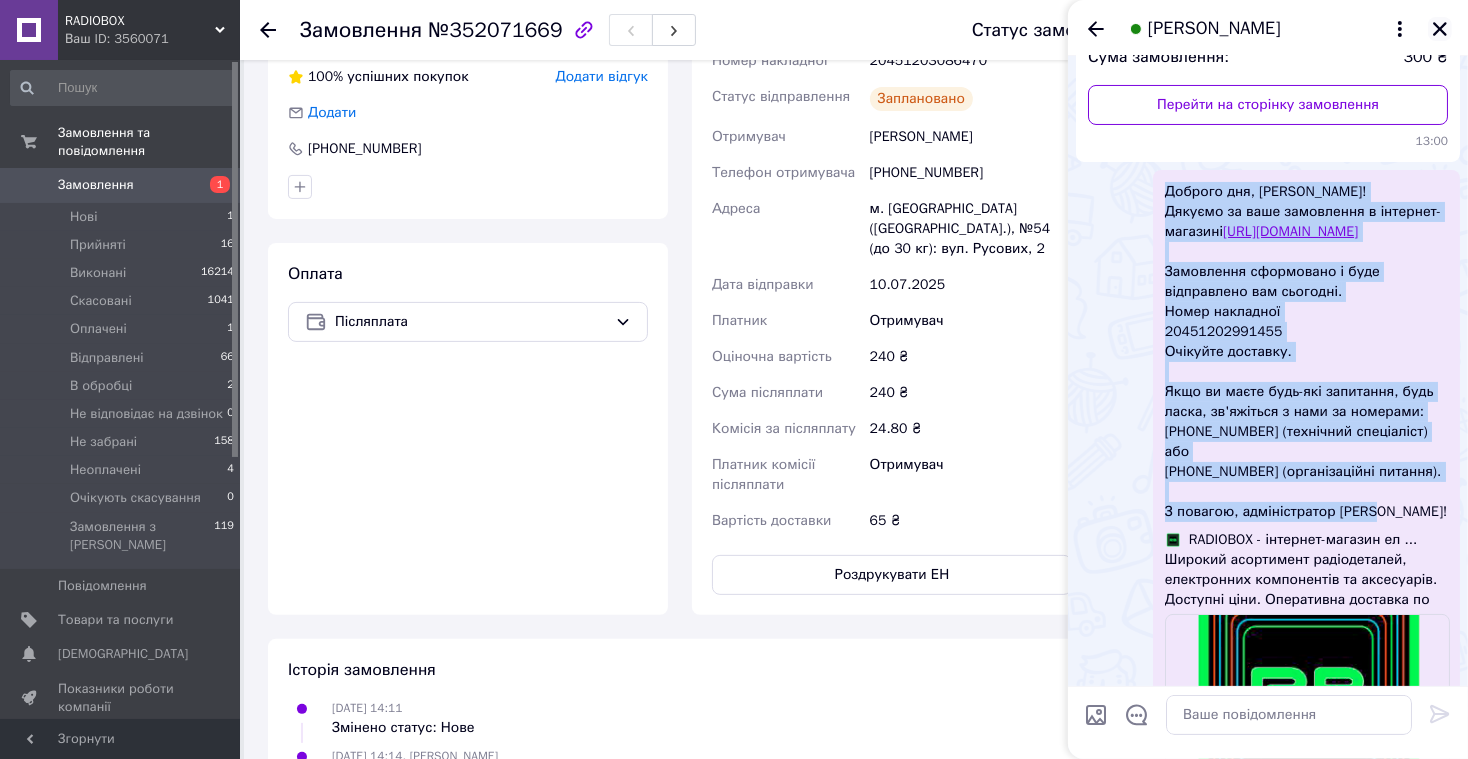 click 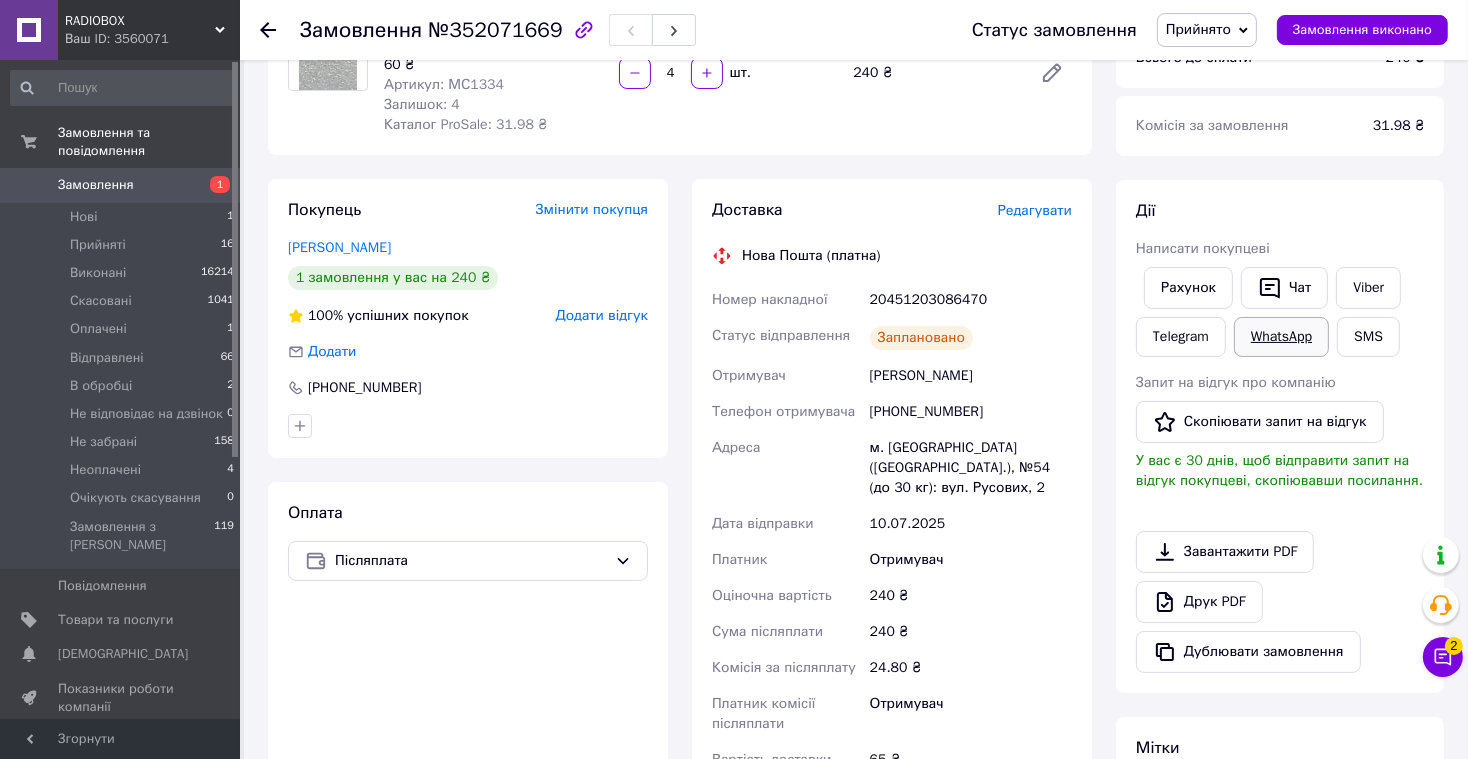 scroll, scrollTop: 216, scrollLeft: 0, axis: vertical 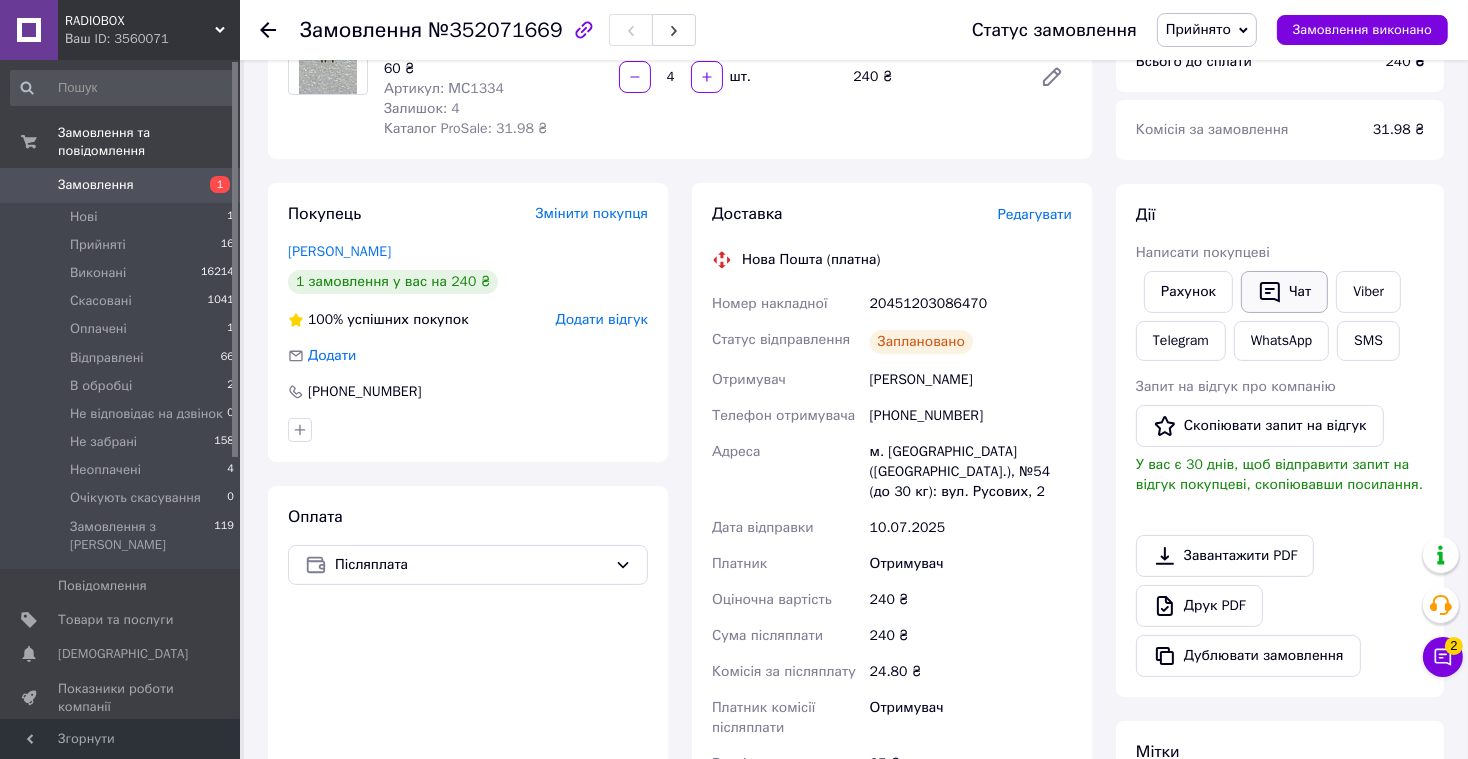click on "Чат" at bounding box center (1284, 292) 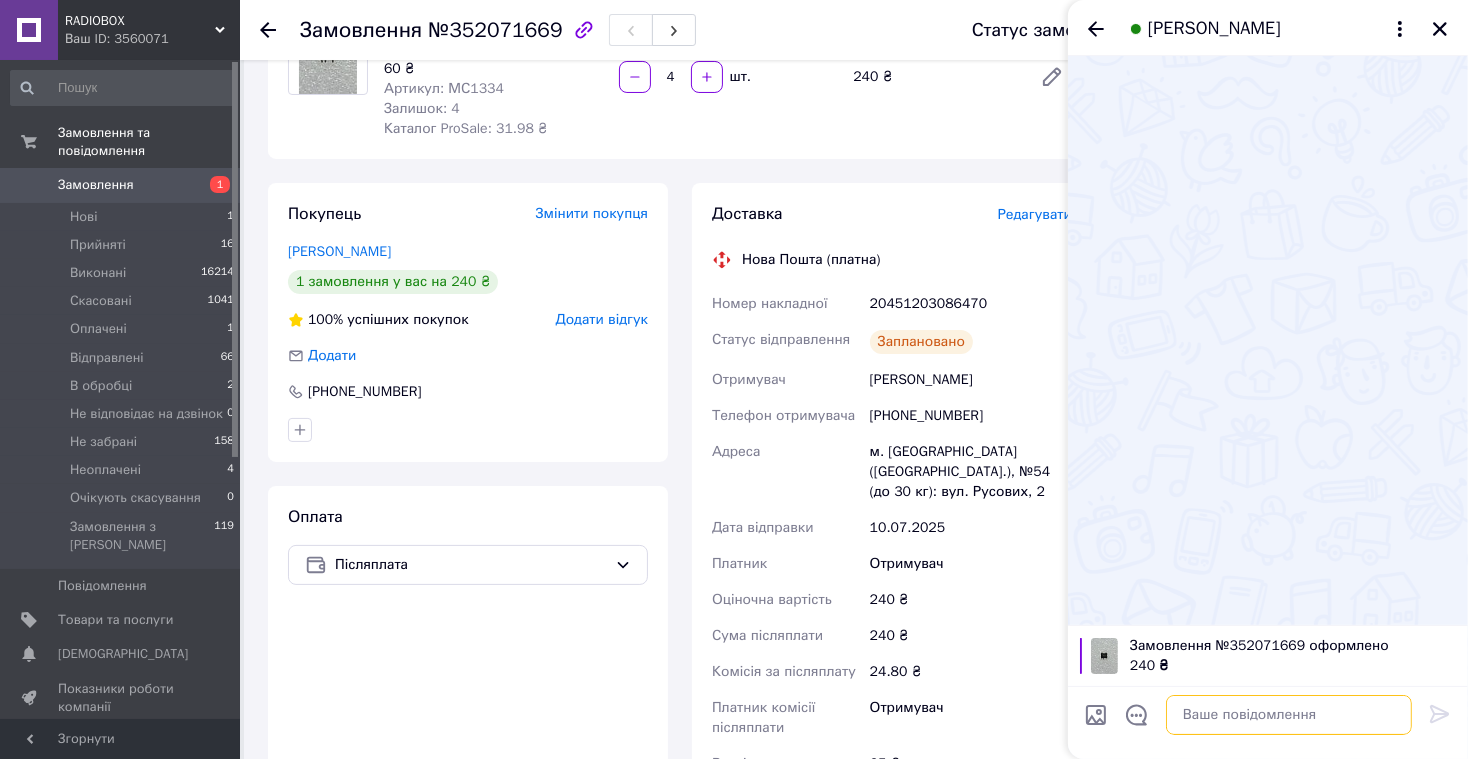 click at bounding box center [1289, 715] 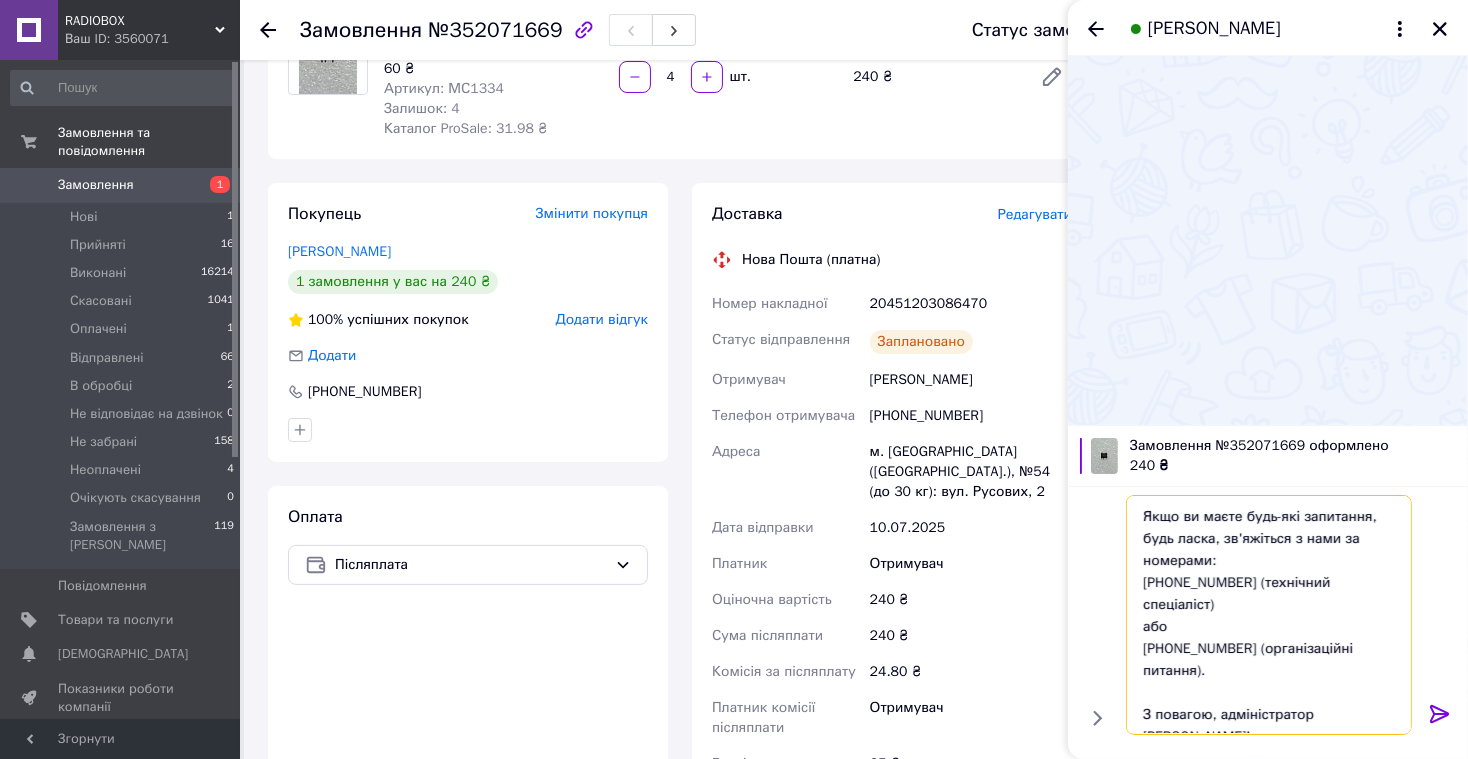 scroll, scrollTop: 0, scrollLeft: 0, axis: both 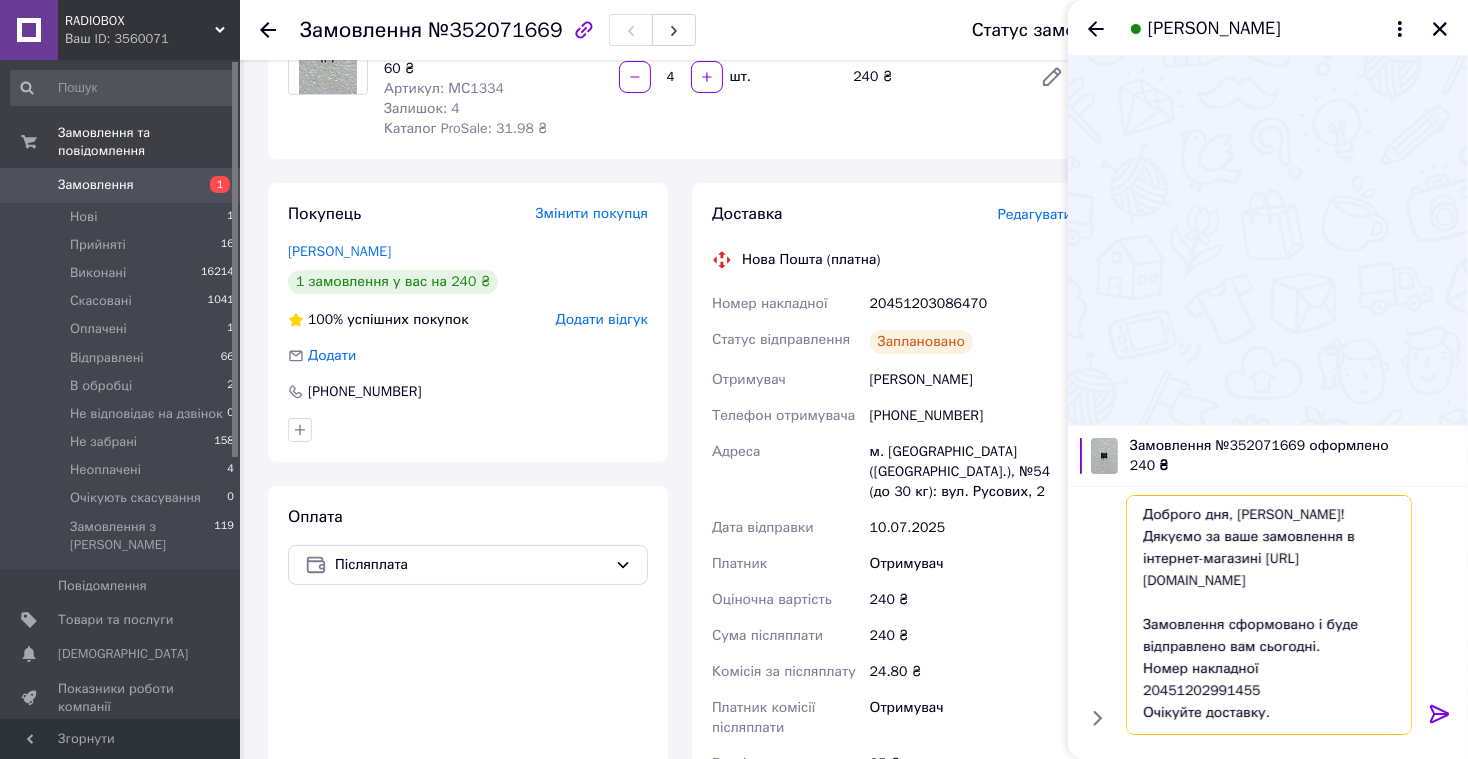 click on "Доброго дня, [PERSON_NAME]!
Дякуємо за ваше замовлення в інтернет-магазині [URL][DOMAIN_NAME]
Замовлення сформовано і буде відправлено вам сьогодні.
Номер накладної
20451202991455
Очікуйте доставку.
Якщо ви маєте будь-які запитання, будь ласка, зв'яжіться з нами за номерами:
[PHONE_NUMBER] (технічний спеціаліст)
або
[PHONE_NUMBER] (організаційні питання).
З повагою, адміністратор [PERSON_NAME]!" at bounding box center (1269, 615) 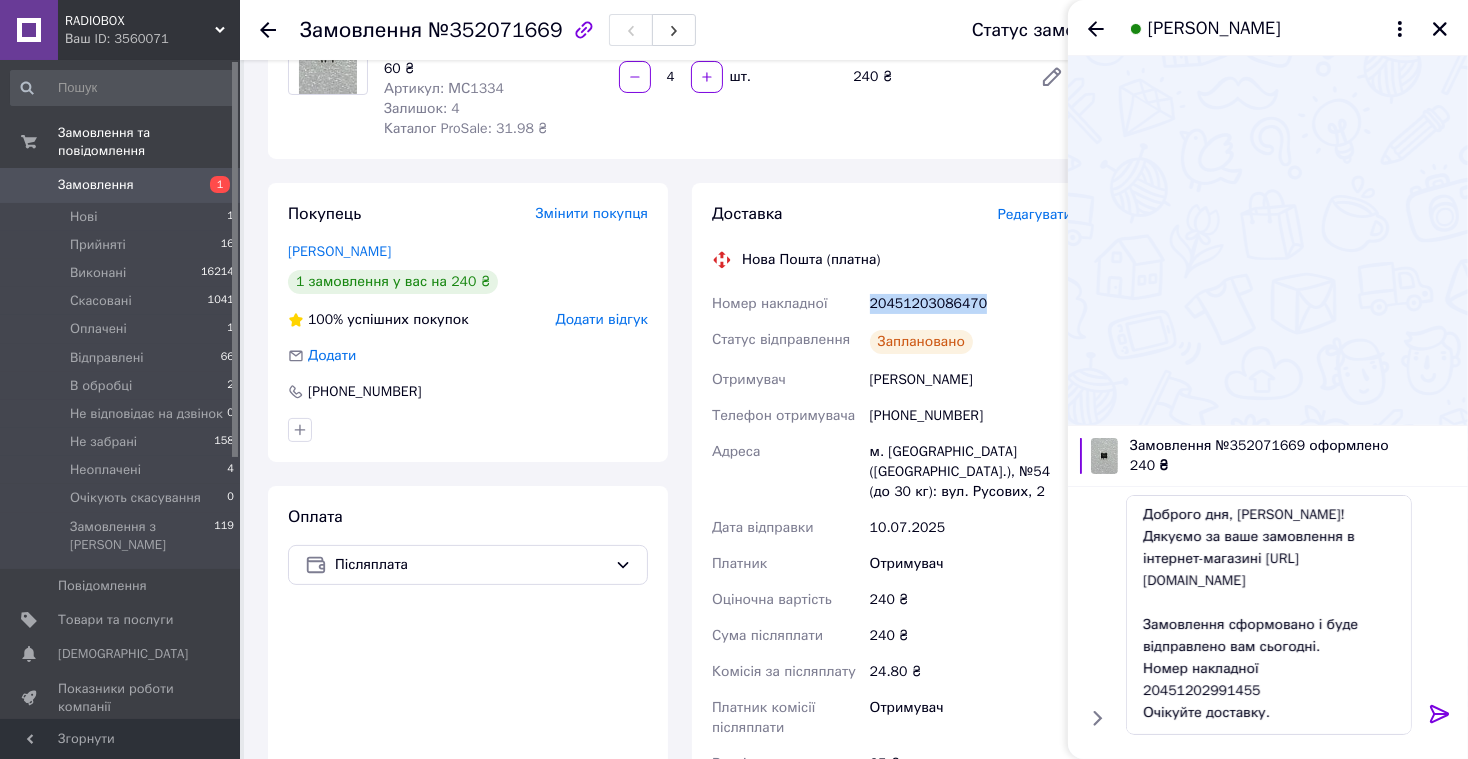 drag, startPoint x: 871, startPoint y: 303, endPoint x: 972, endPoint y: 306, distance: 101.04455 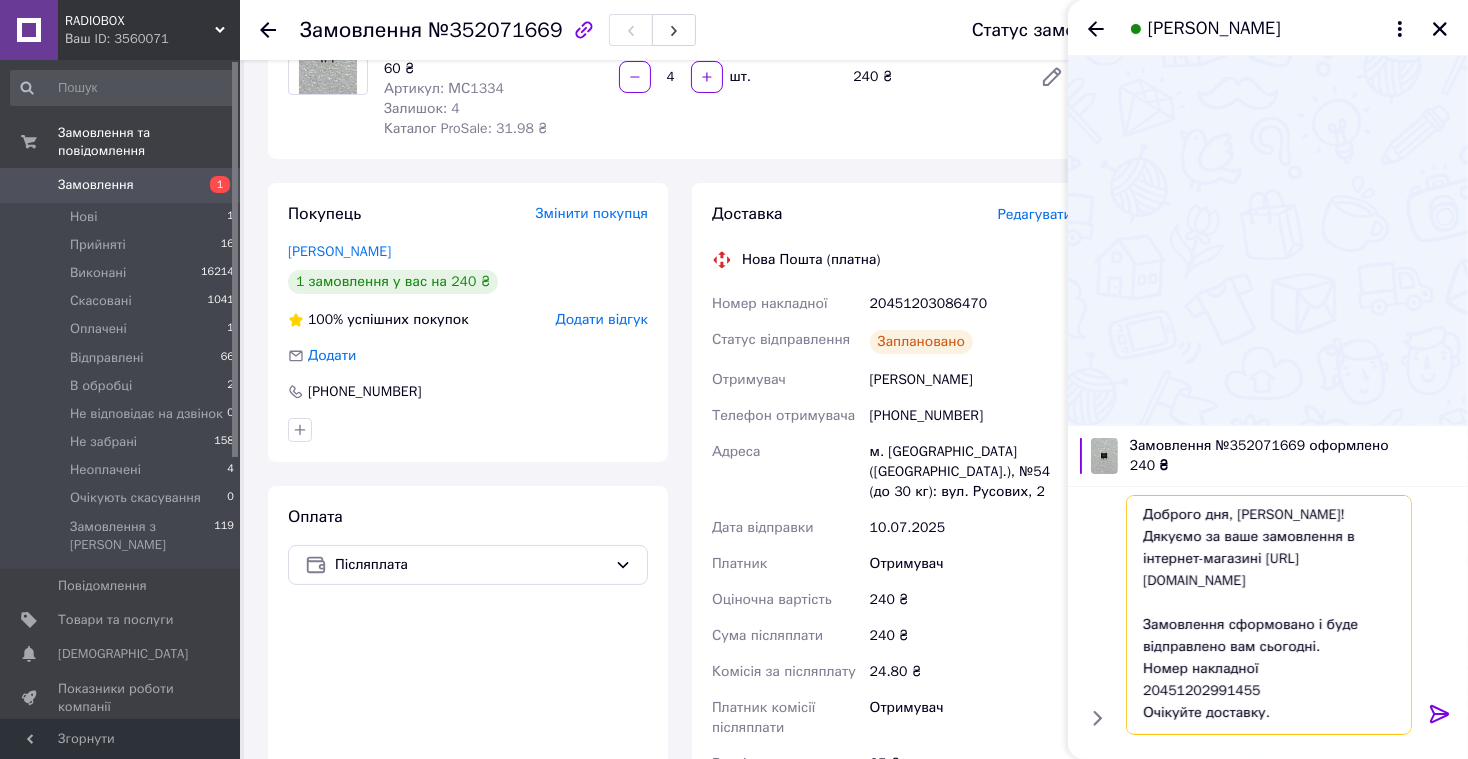 drag, startPoint x: 1140, startPoint y: 693, endPoint x: 1267, endPoint y: 687, distance: 127.141655 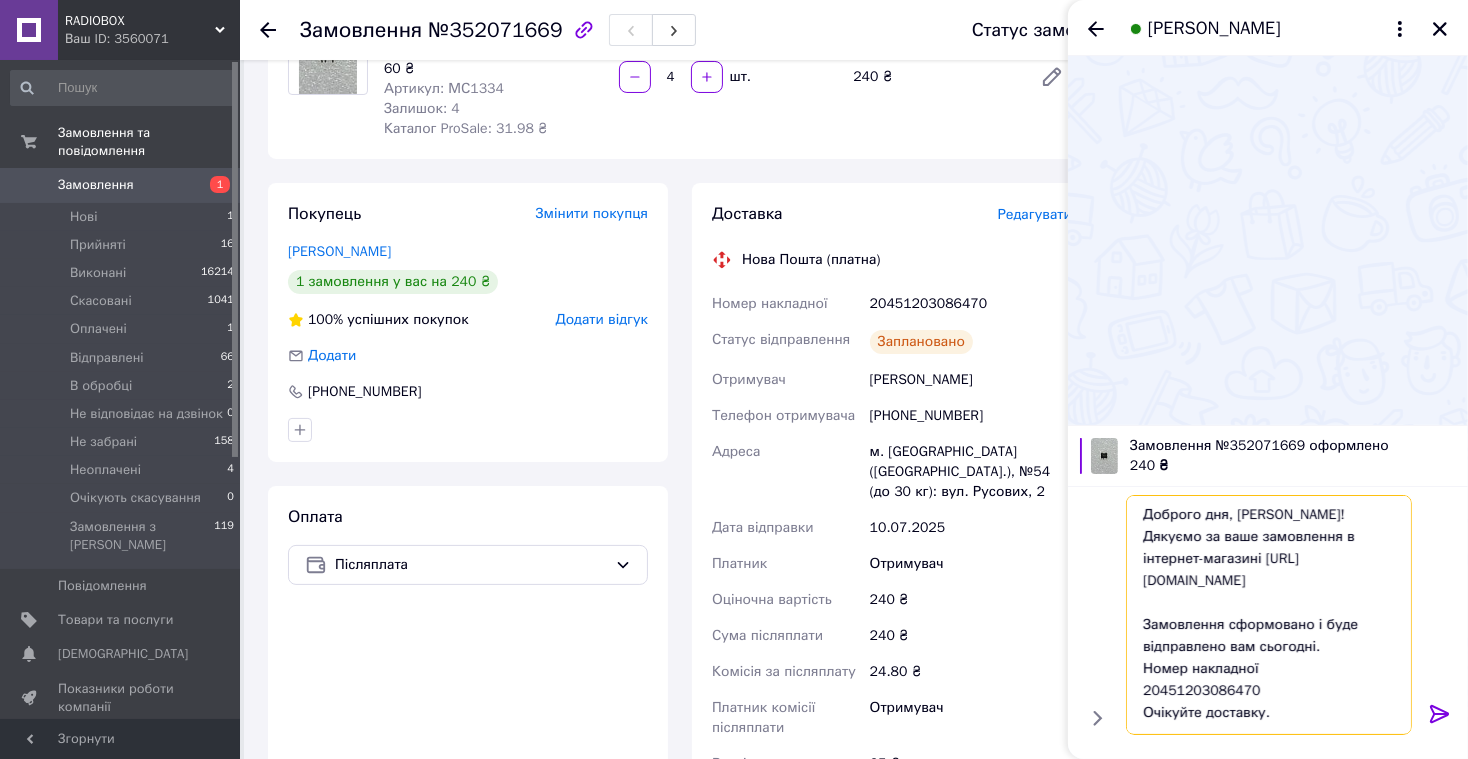 type on "Доброго дня, [PERSON_NAME]!
Дякуємо за ваше замовлення в інтернет-магазині [URL][DOMAIN_NAME]
Замовлення сформовано і буде відправлено вам сьогодні.
Номер накладної
20451203086470
Очікуйте доставку.
Якщо ви маєте будь-які запитання, будь ласка, зв'яжіться з нами за номерами:
[PHONE_NUMBER] (технічний спеціаліст)
або
[PHONE_NUMBER] (організаційні питання).
З повагою, адміністратор [PERSON_NAME]!" 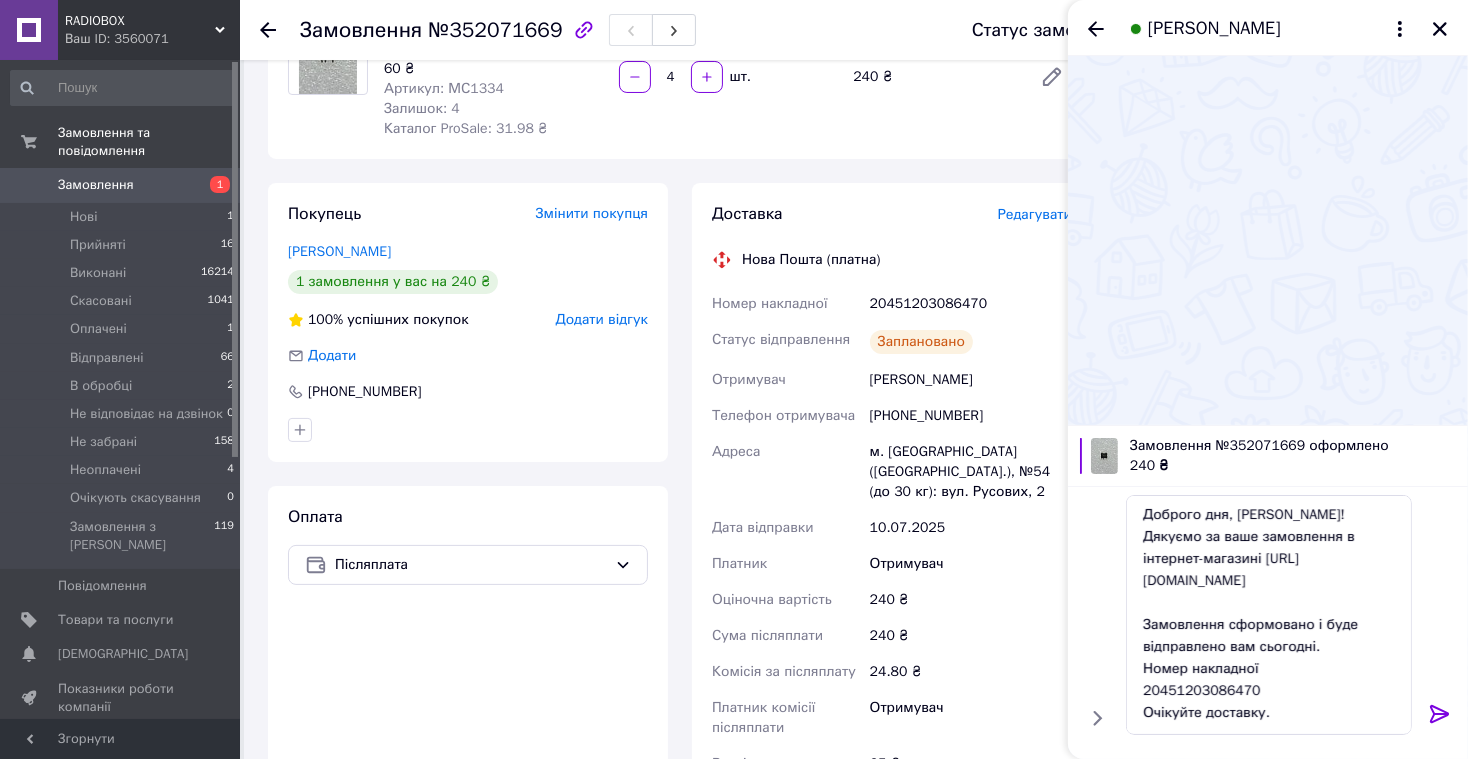 click 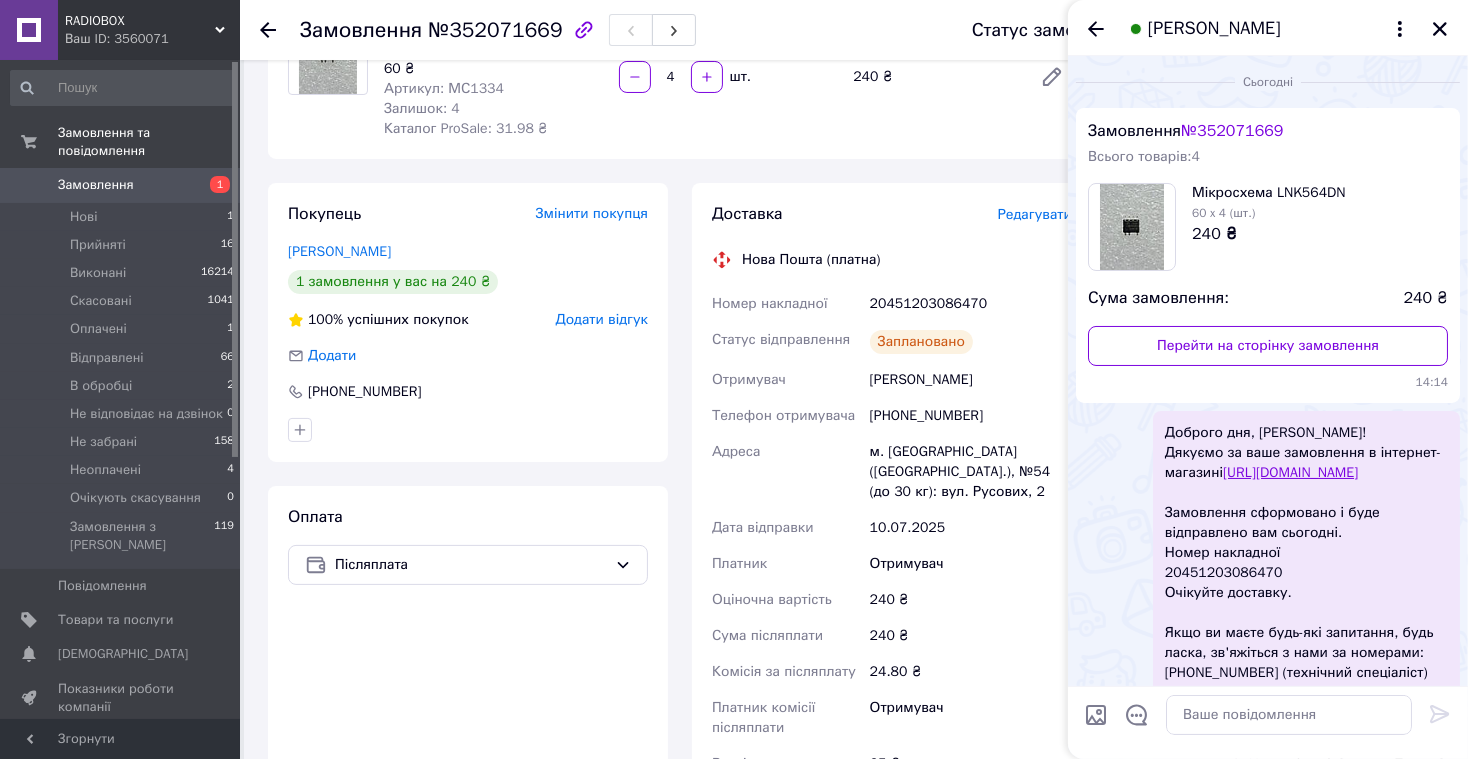 scroll, scrollTop: 241, scrollLeft: 0, axis: vertical 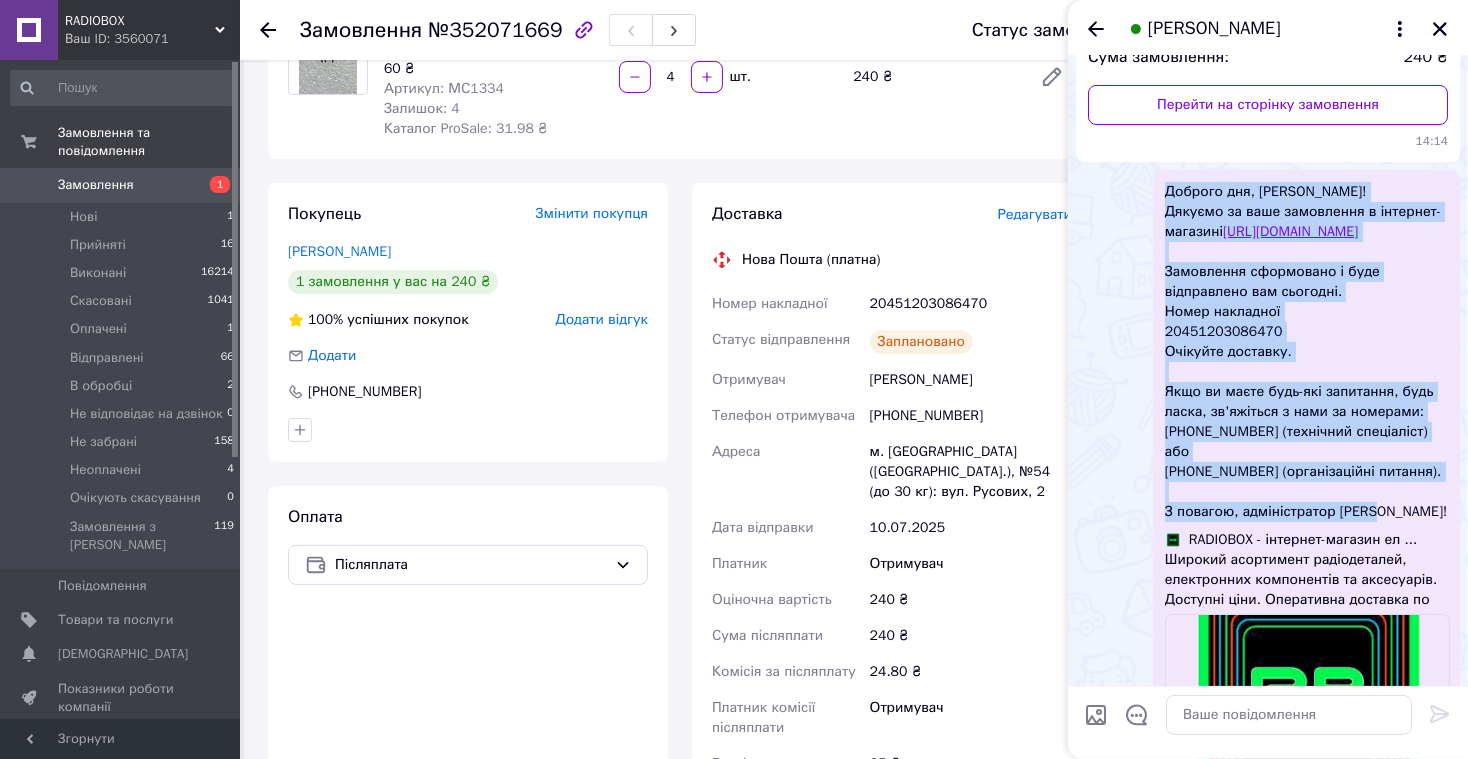 drag, startPoint x: 1168, startPoint y: 187, endPoint x: 1396, endPoint y: 525, distance: 407.7107 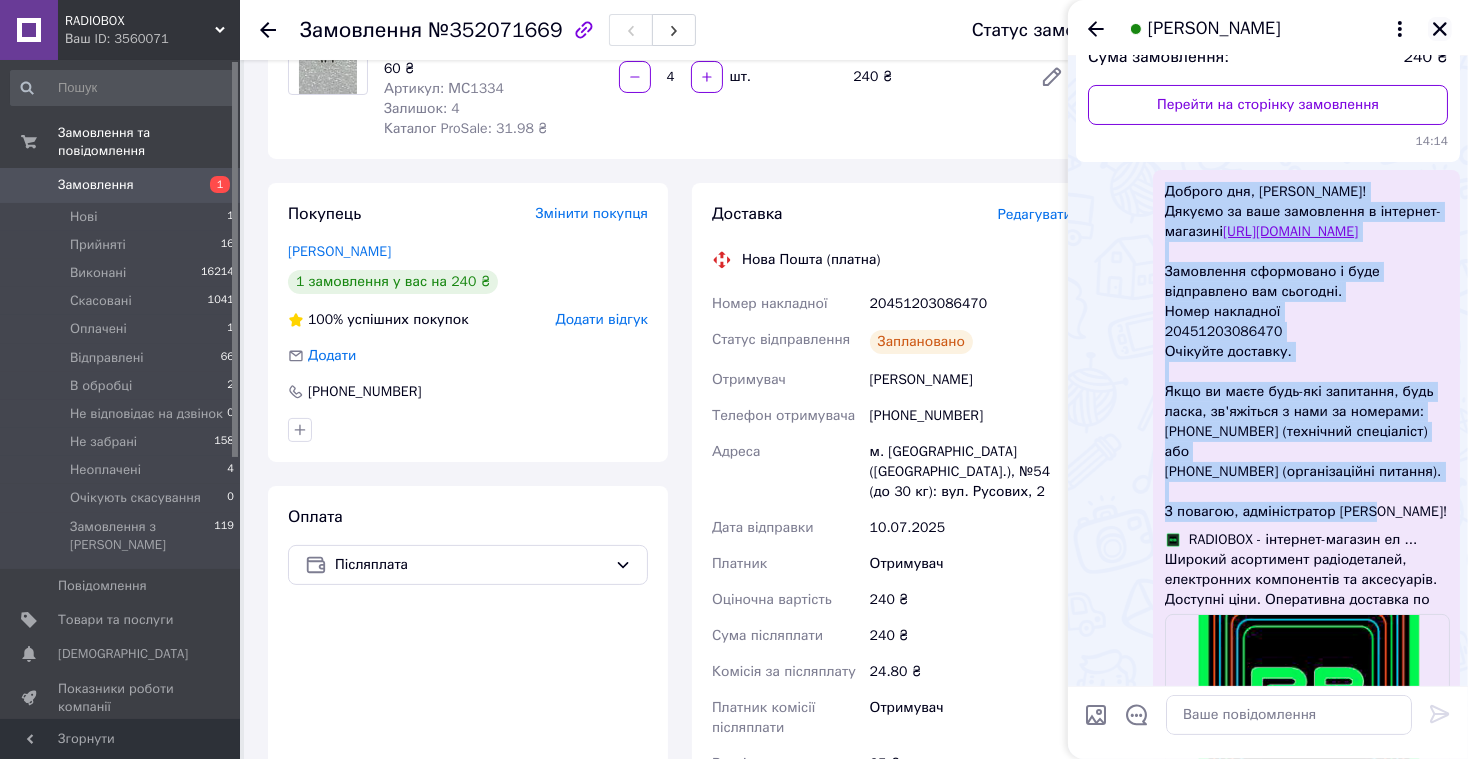 click 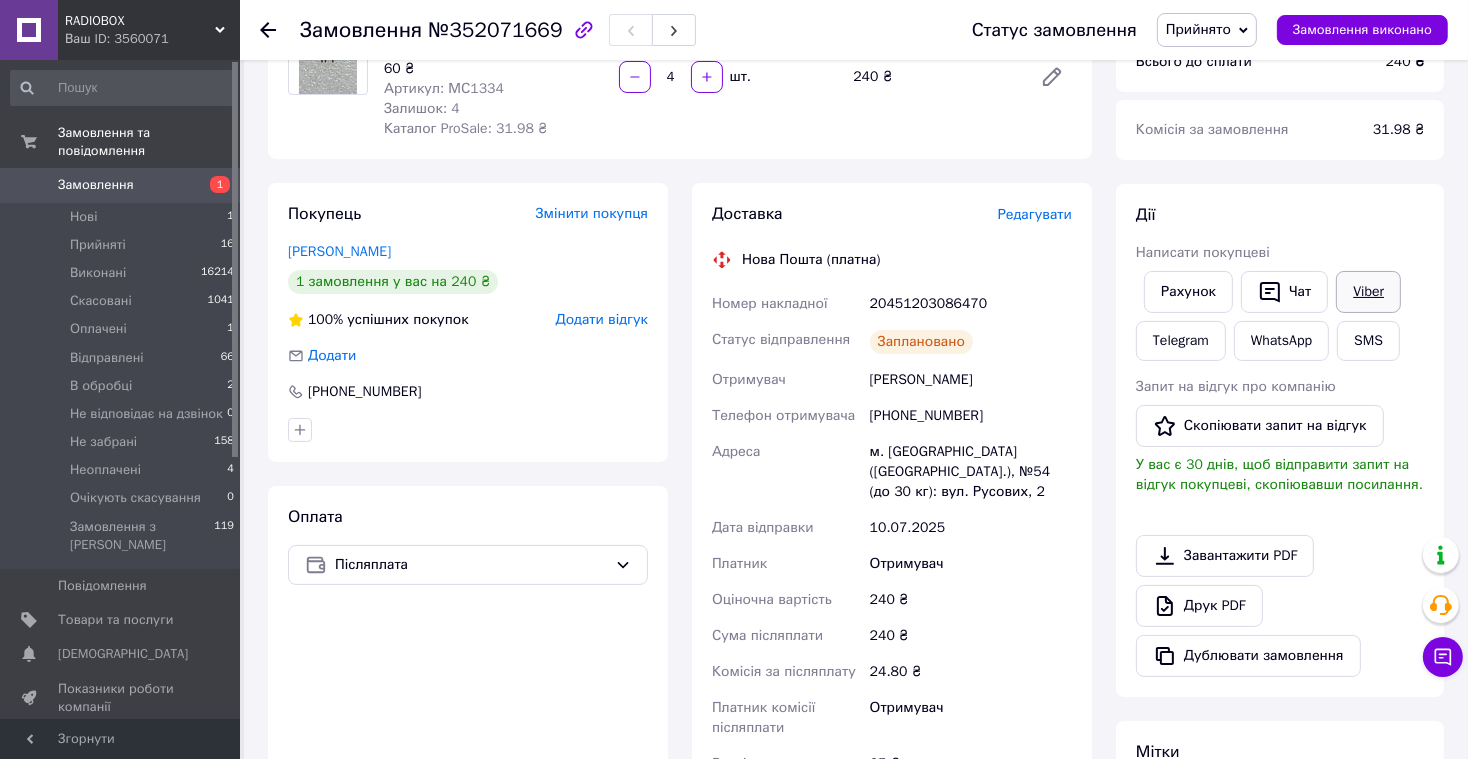 click on "Viber" at bounding box center [1368, 292] 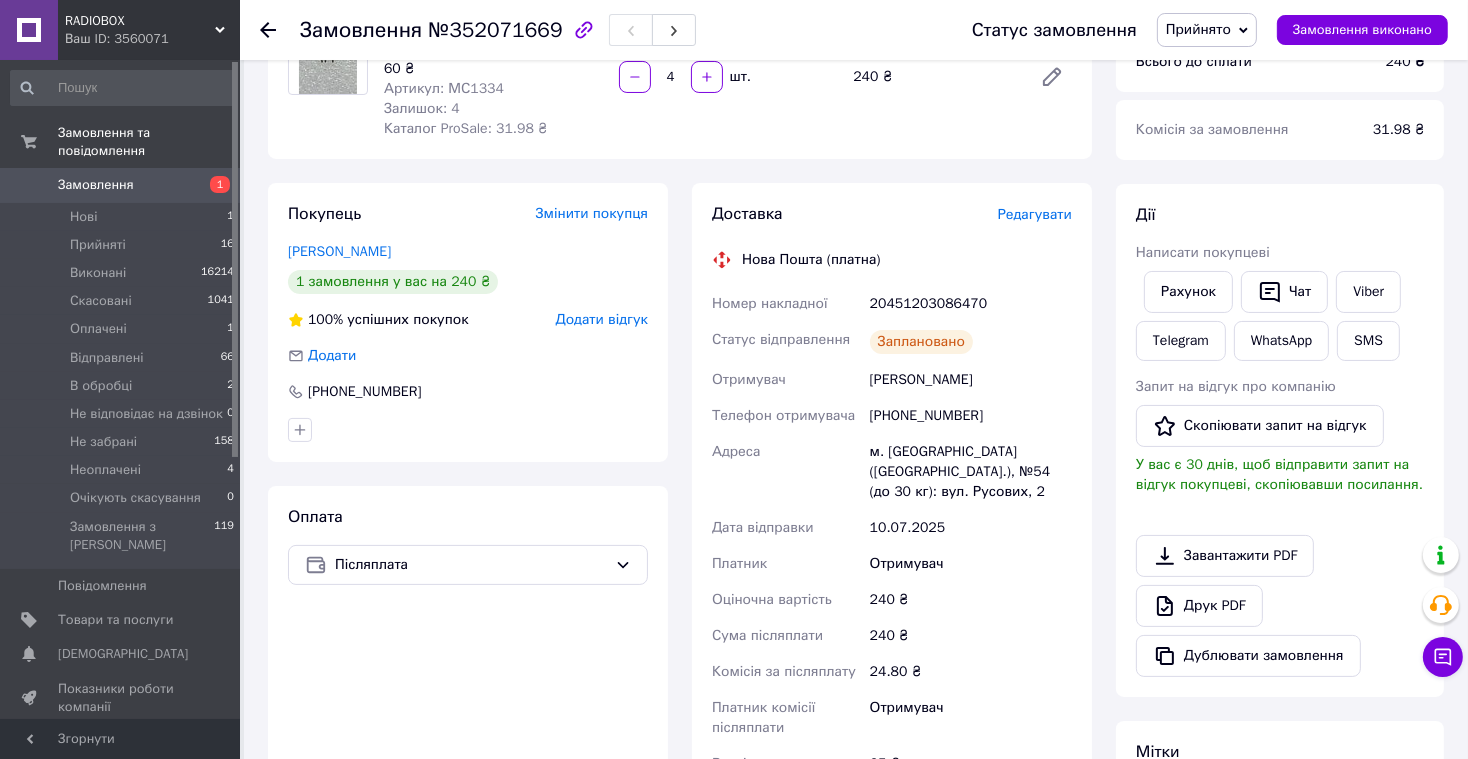 click on "Замовлення" at bounding box center (96, 185) 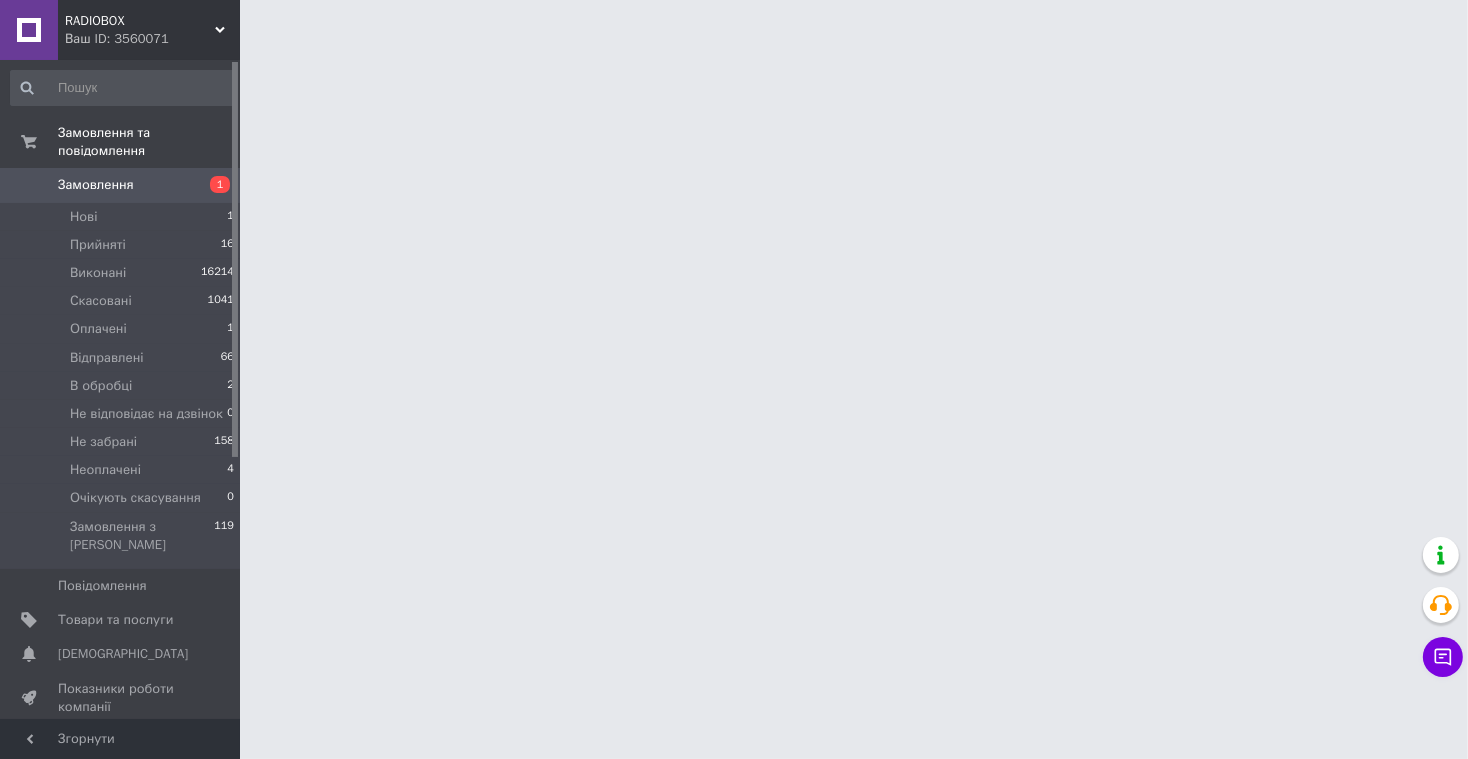 scroll, scrollTop: 0, scrollLeft: 0, axis: both 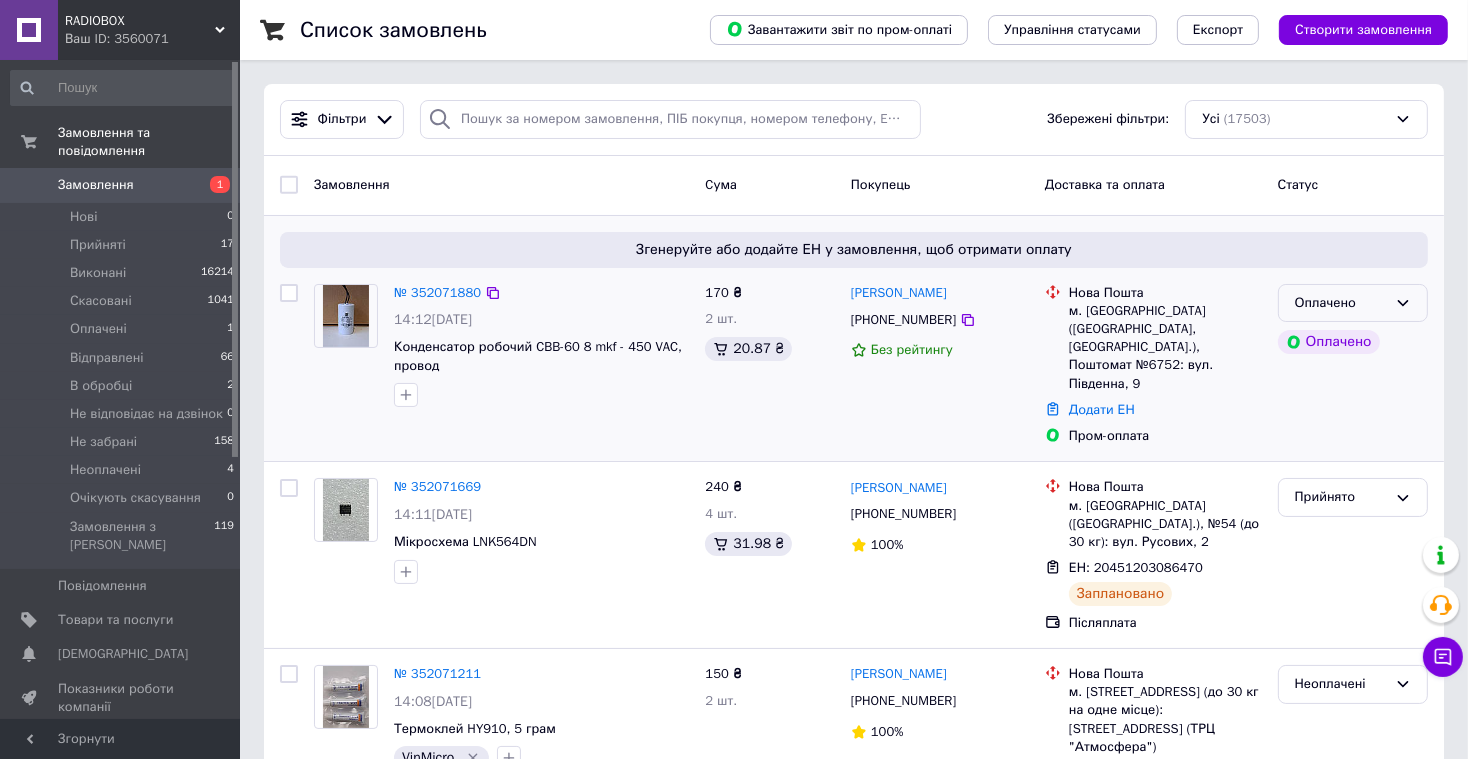 click 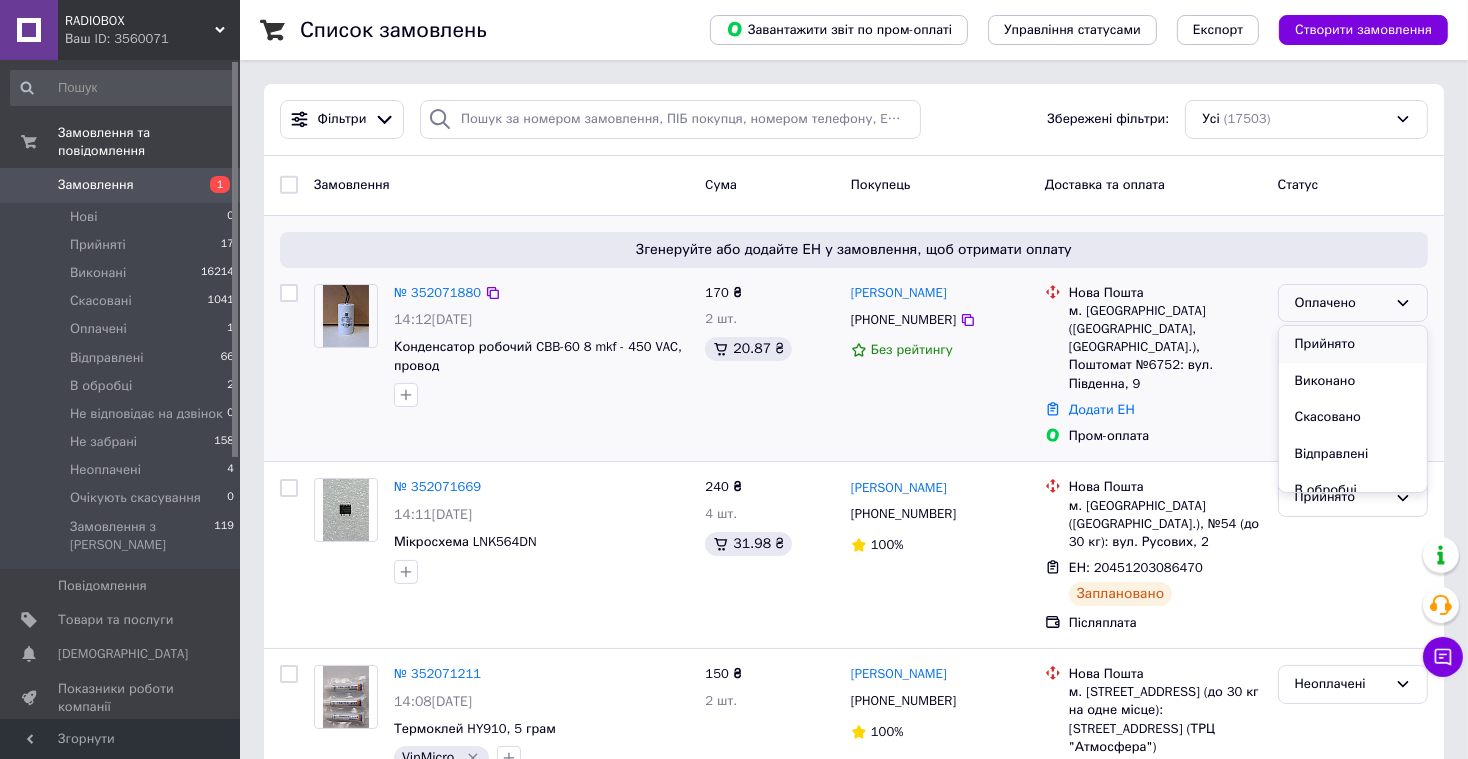 click on "Прийнято" at bounding box center (1353, 344) 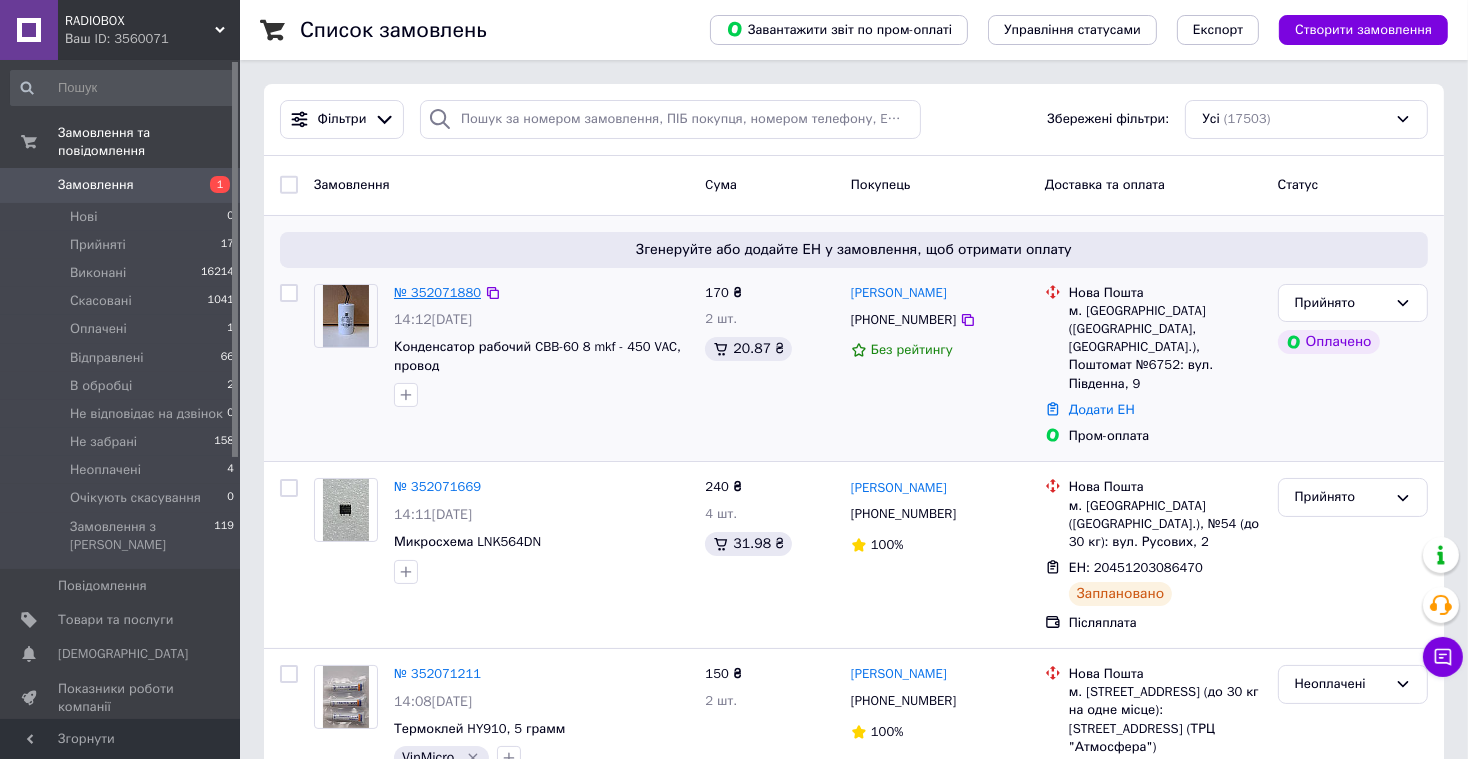 click on "№ 352071880" at bounding box center [437, 292] 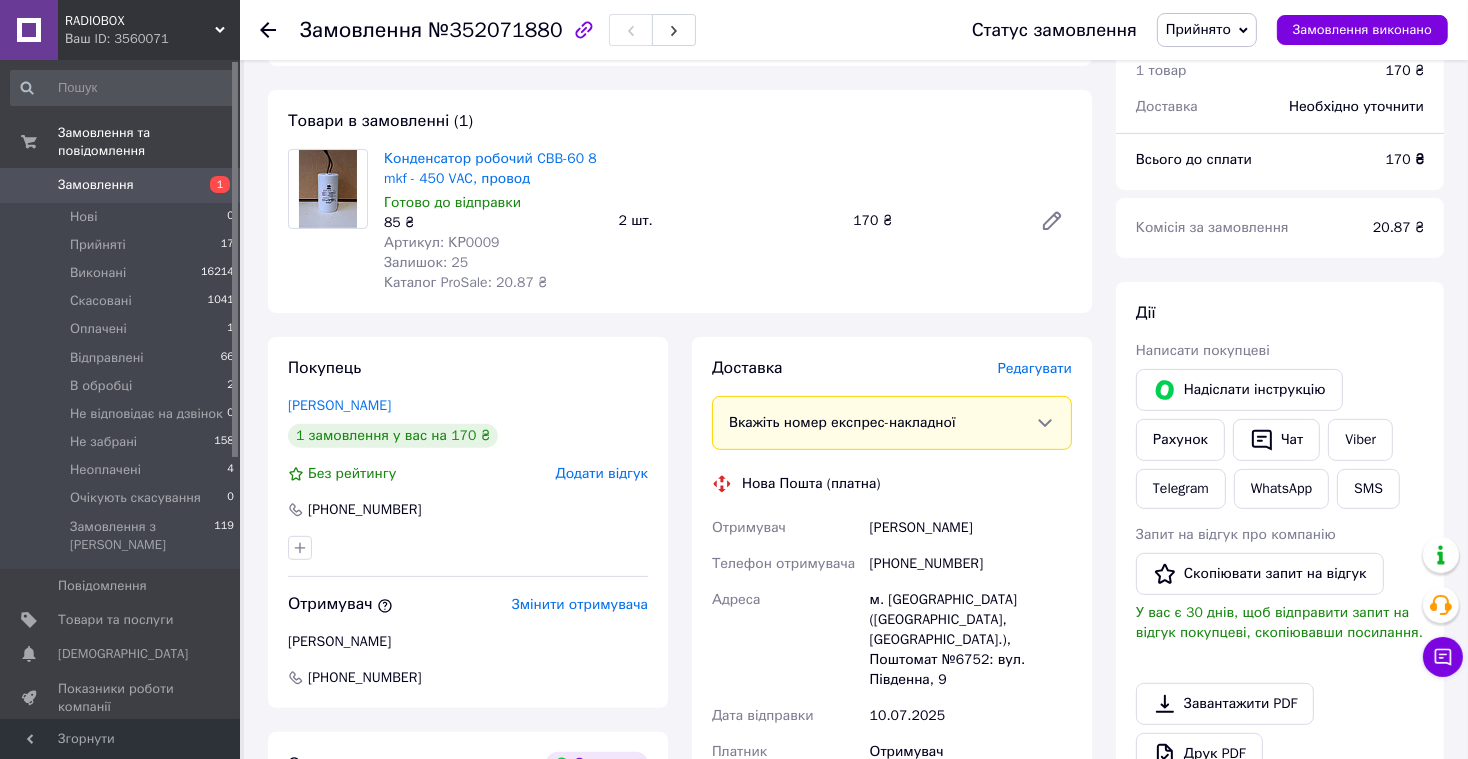 scroll, scrollTop: 642, scrollLeft: 0, axis: vertical 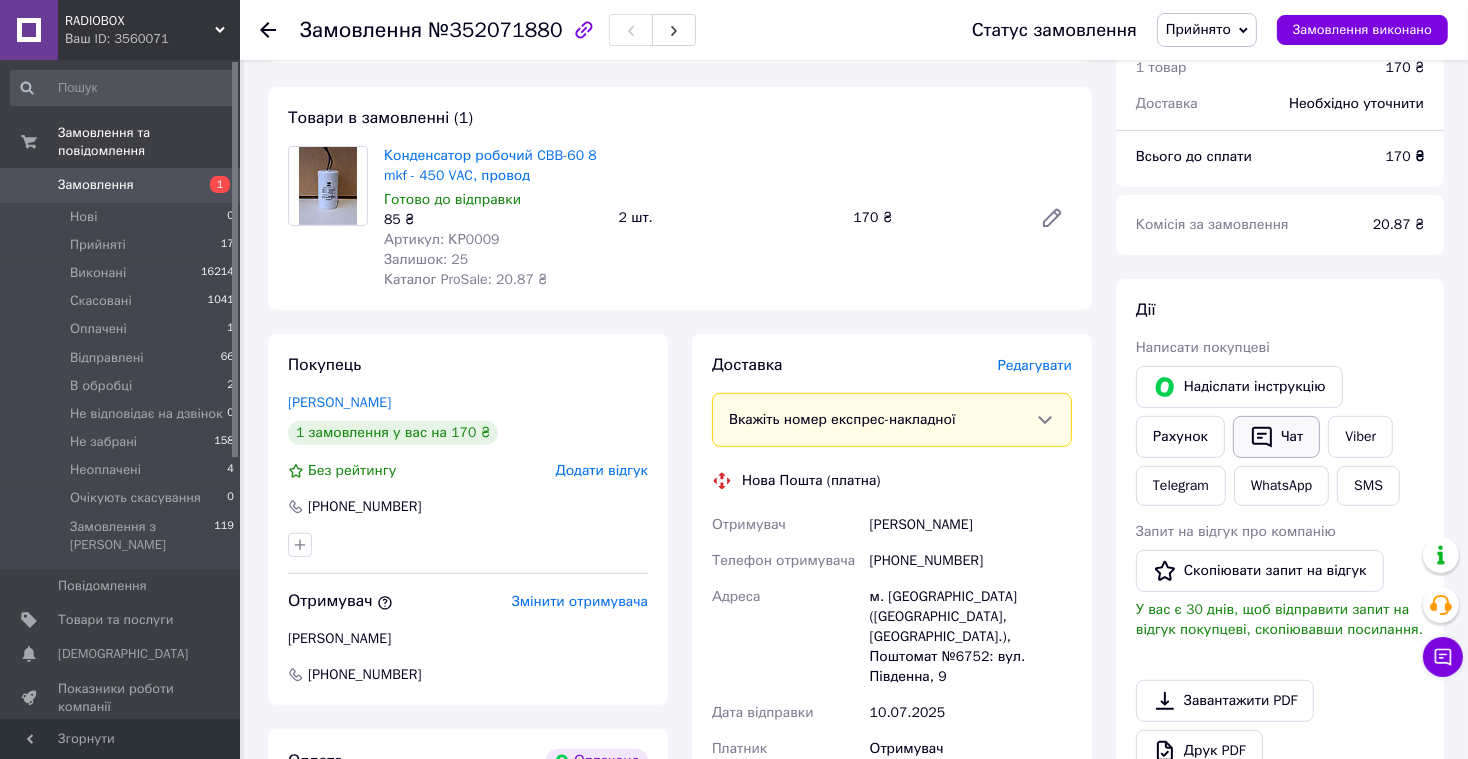 click on "Чат" at bounding box center [1276, 437] 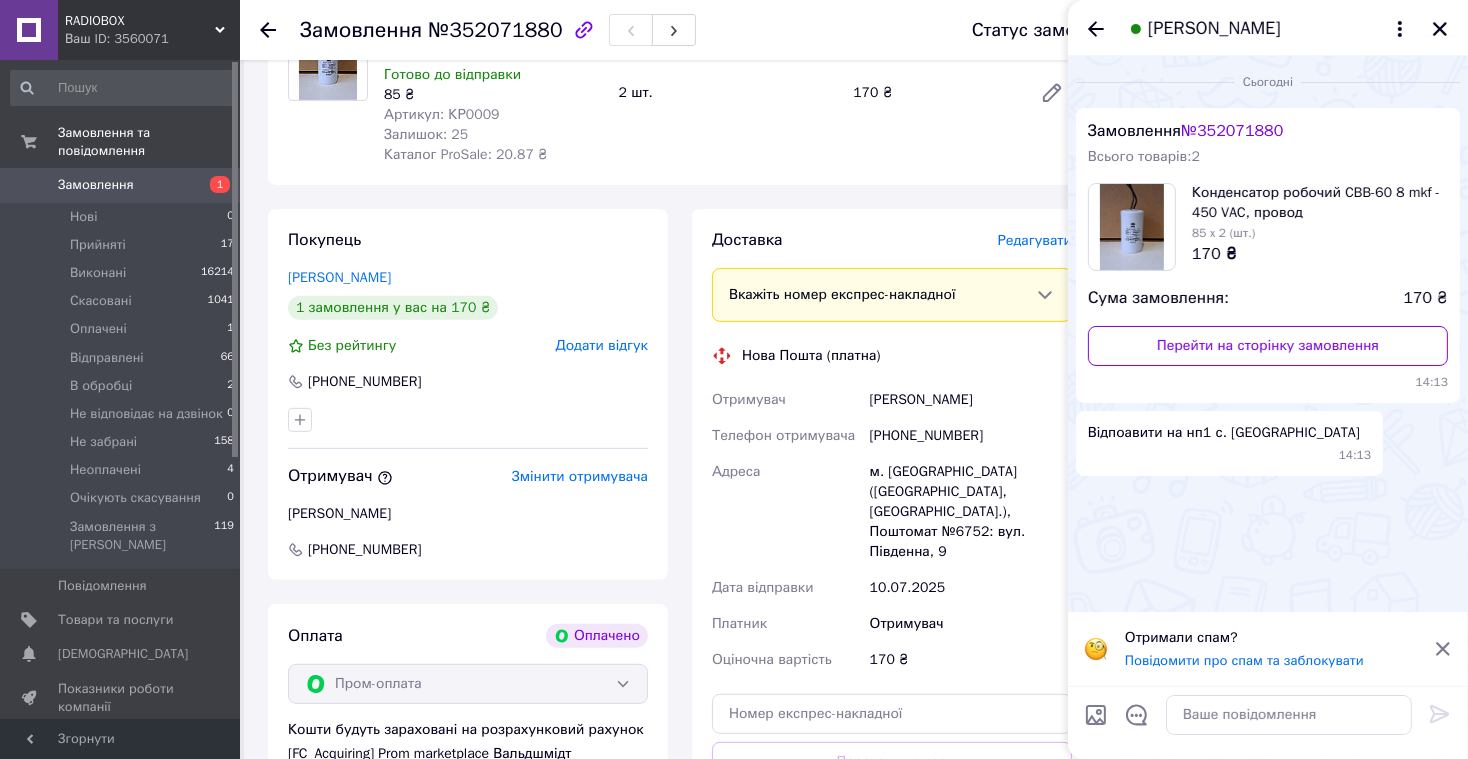 scroll, scrollTop: 769, scrollLeft: 0, axis: vertical 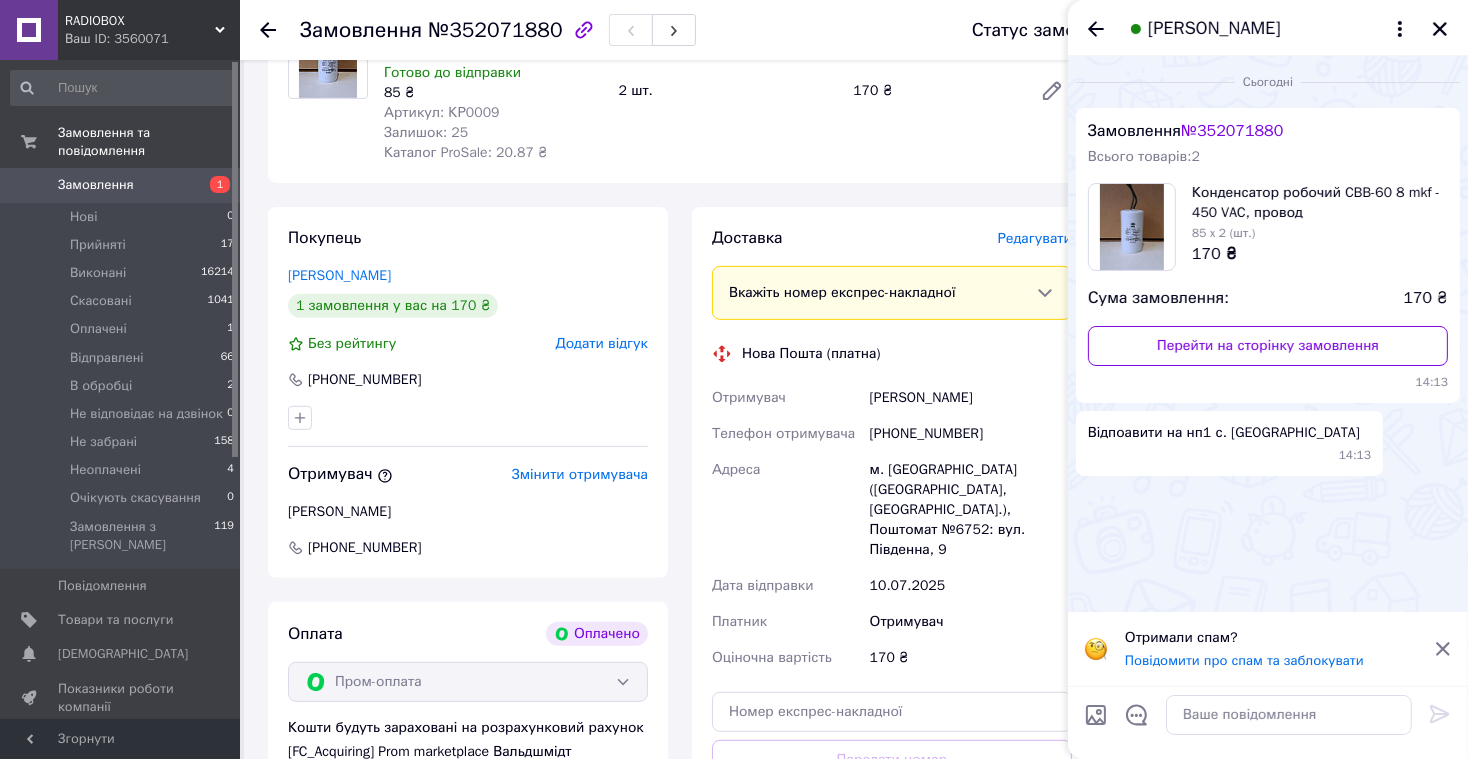 click on "Редагувати" at bounding box center (1035, 238) 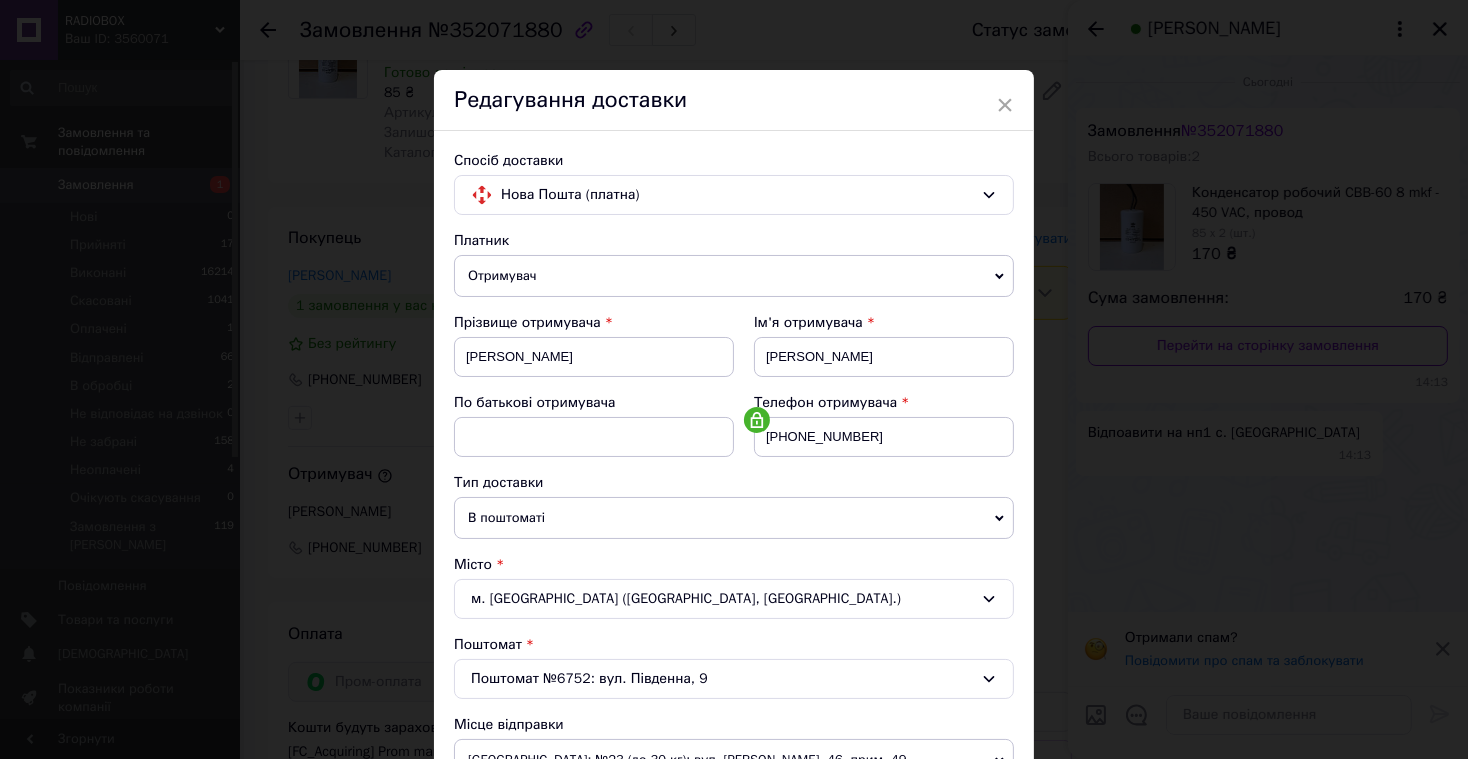 click on "м. Вишневе (Київська обл., Бучанський р-н.)" at bounding box center [734, 599] 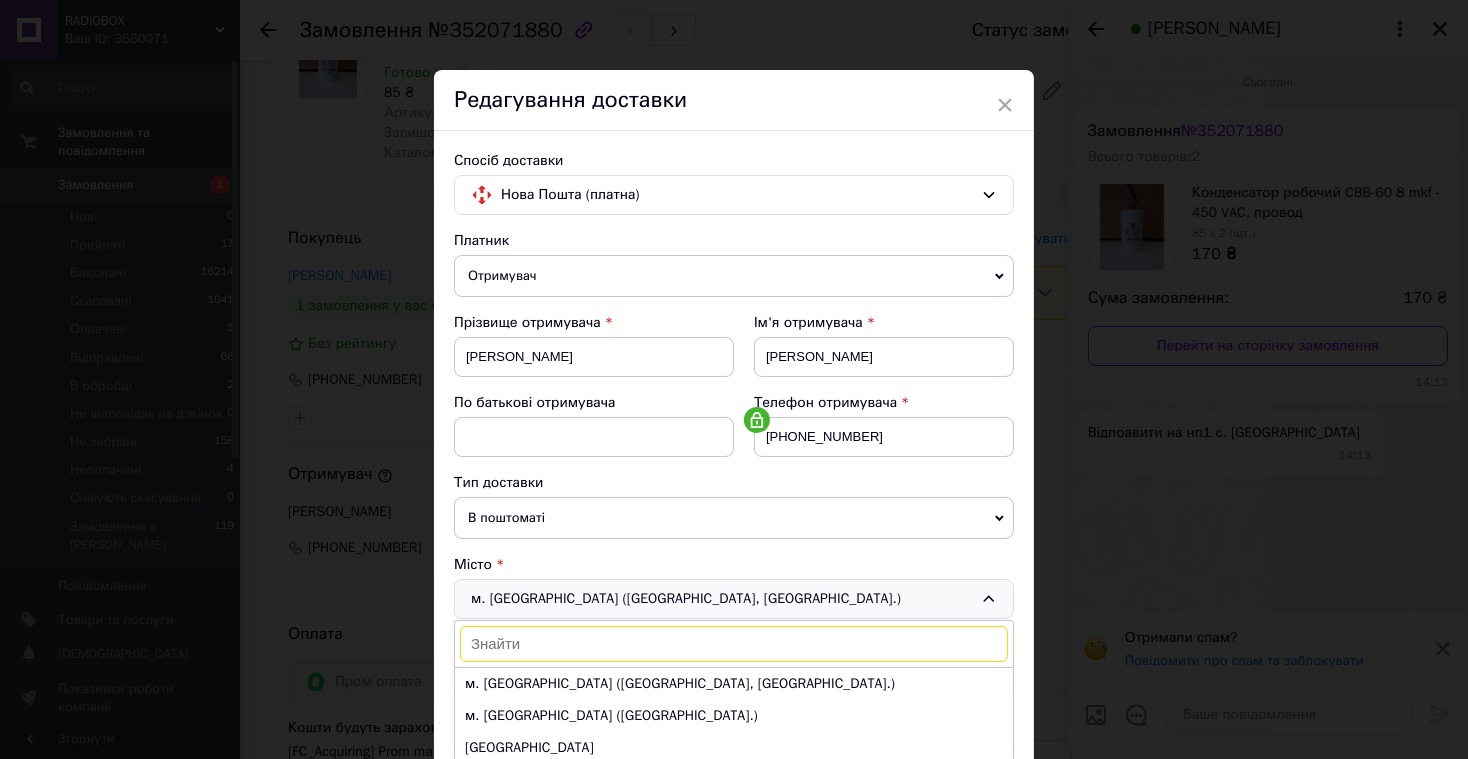click on "В поштоматі" at bounding box center (734, 518) 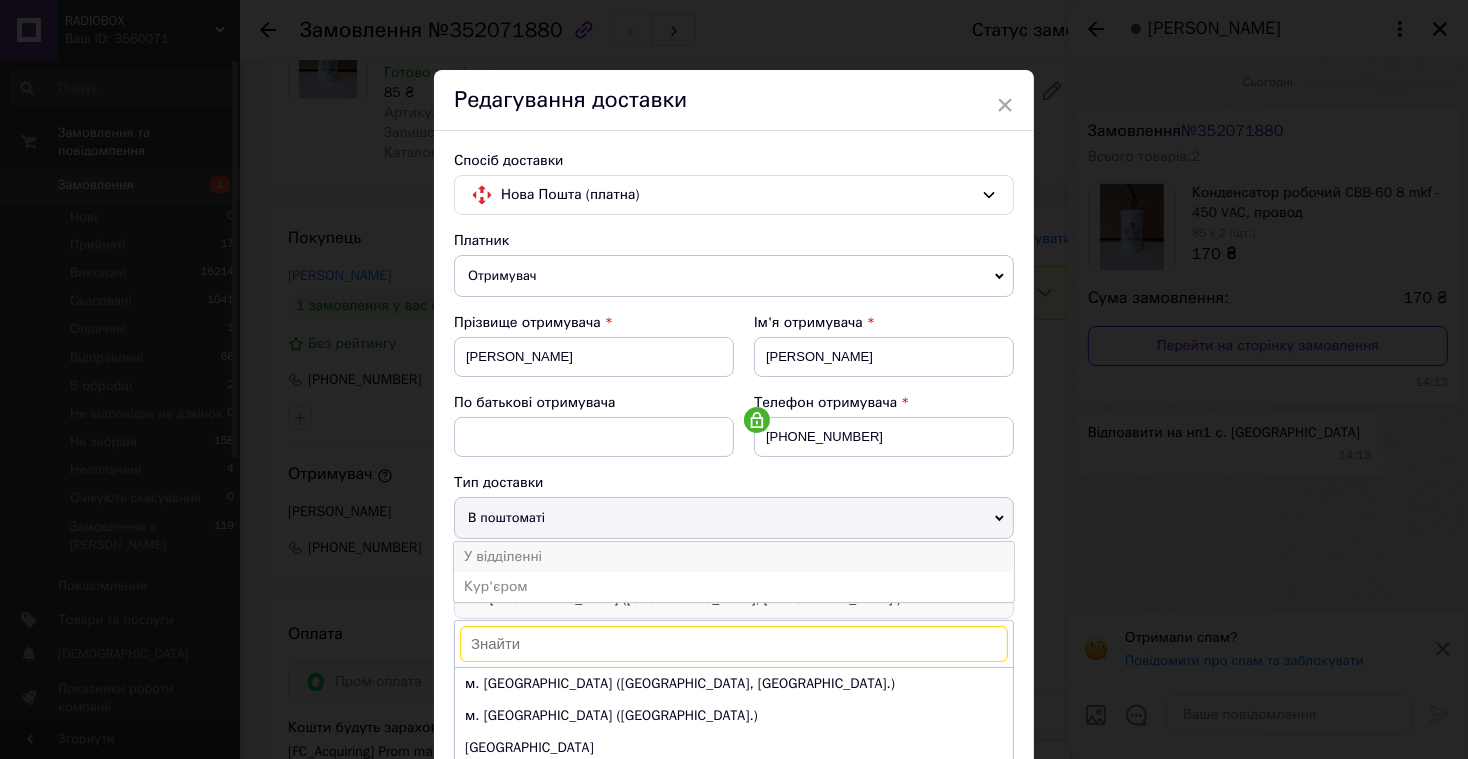 click on "У відділенні" at bounding box center (734, 557) 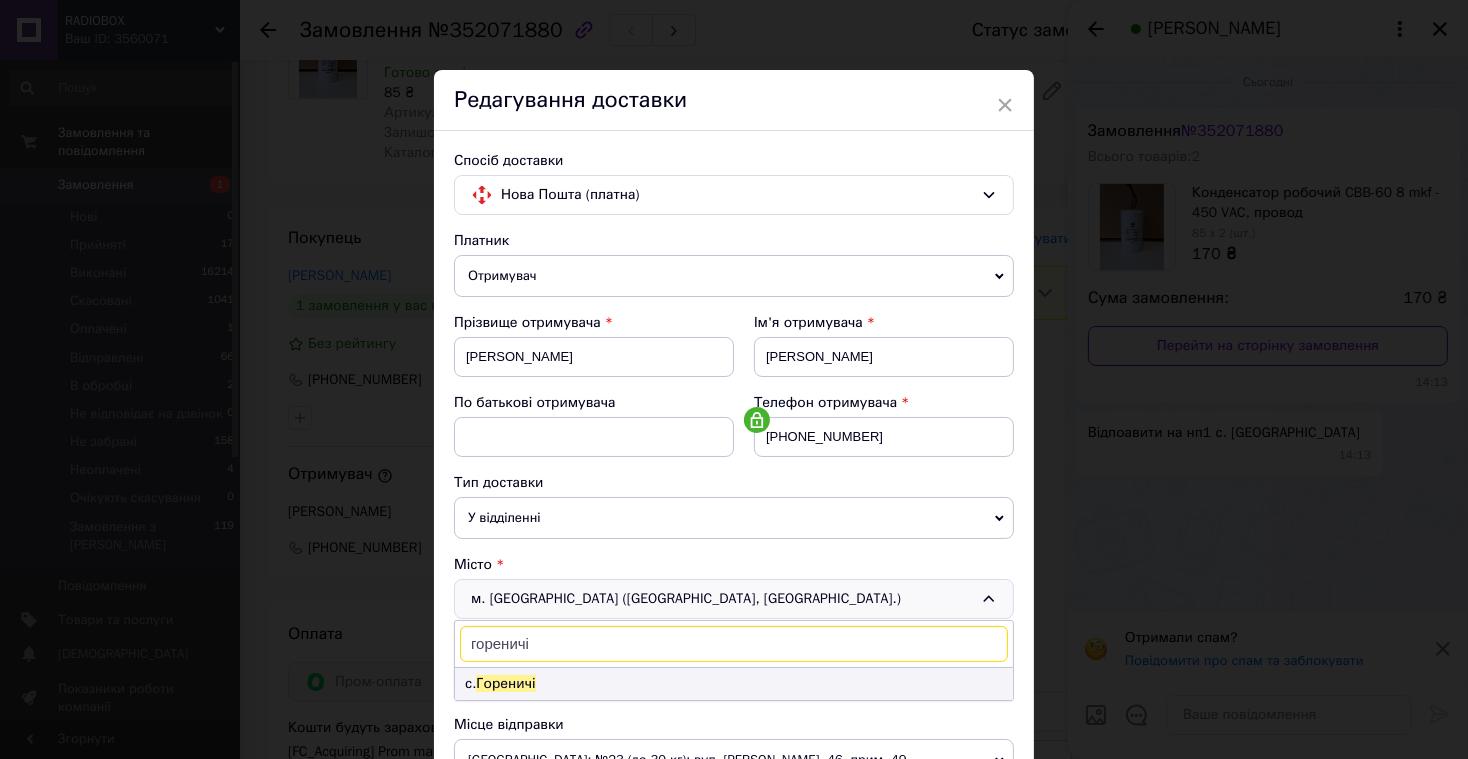 type on "гореничі" 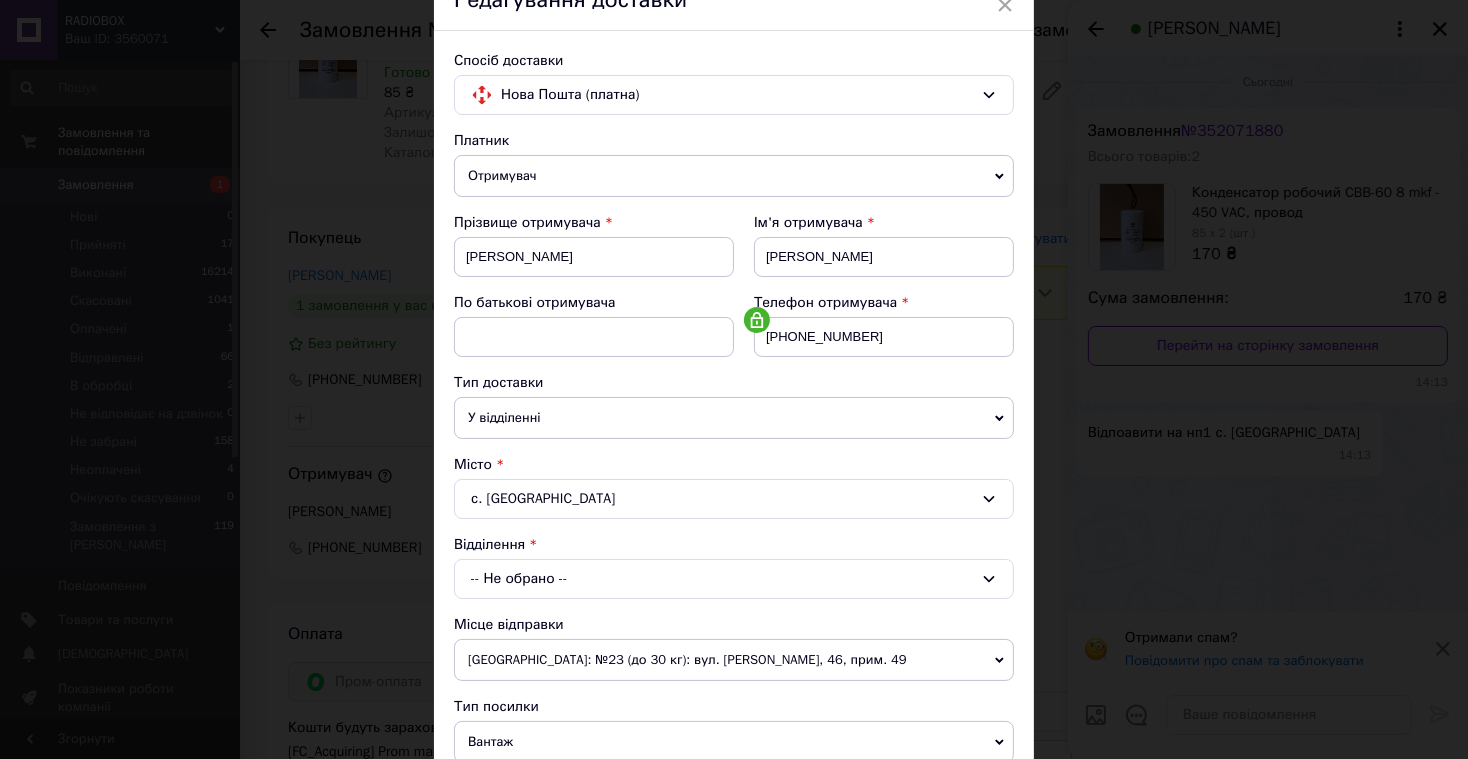 scroll, scrollTop: 207, scrollLeft: 0, axis: vertical 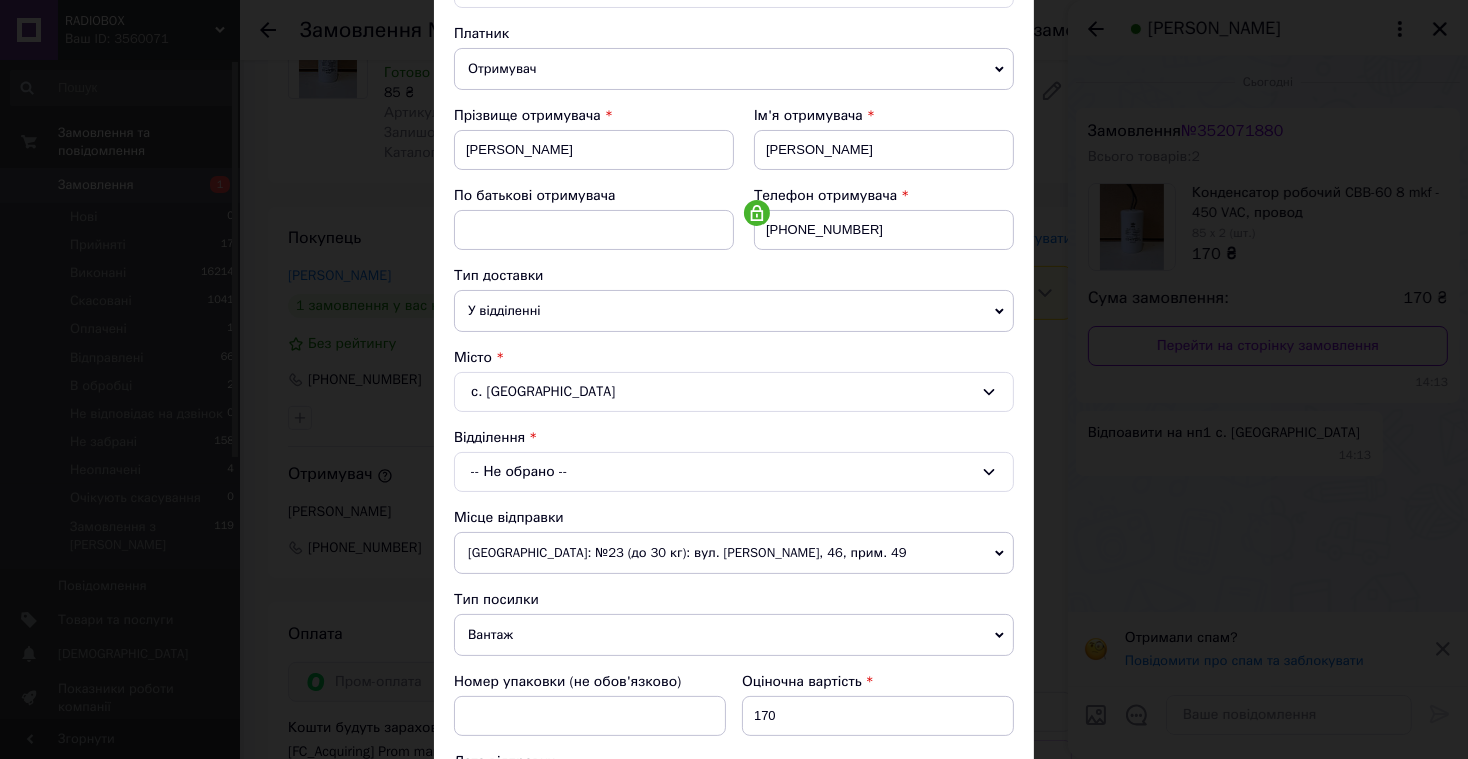 click on "-- Не обрано --" at bounding box center (734, 472) 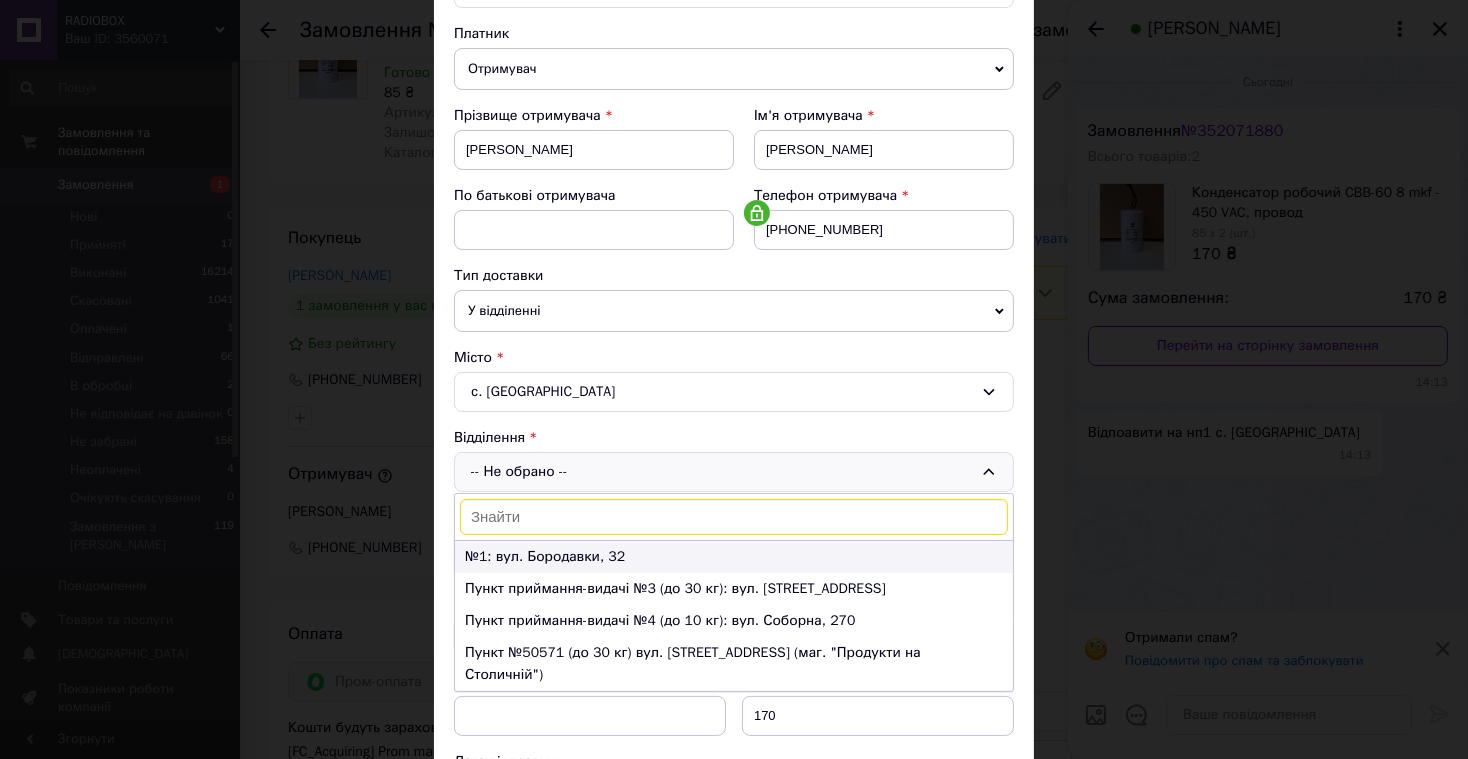 click on "№1: вул. Бородавки, 32" at bounding box center [734, 557] 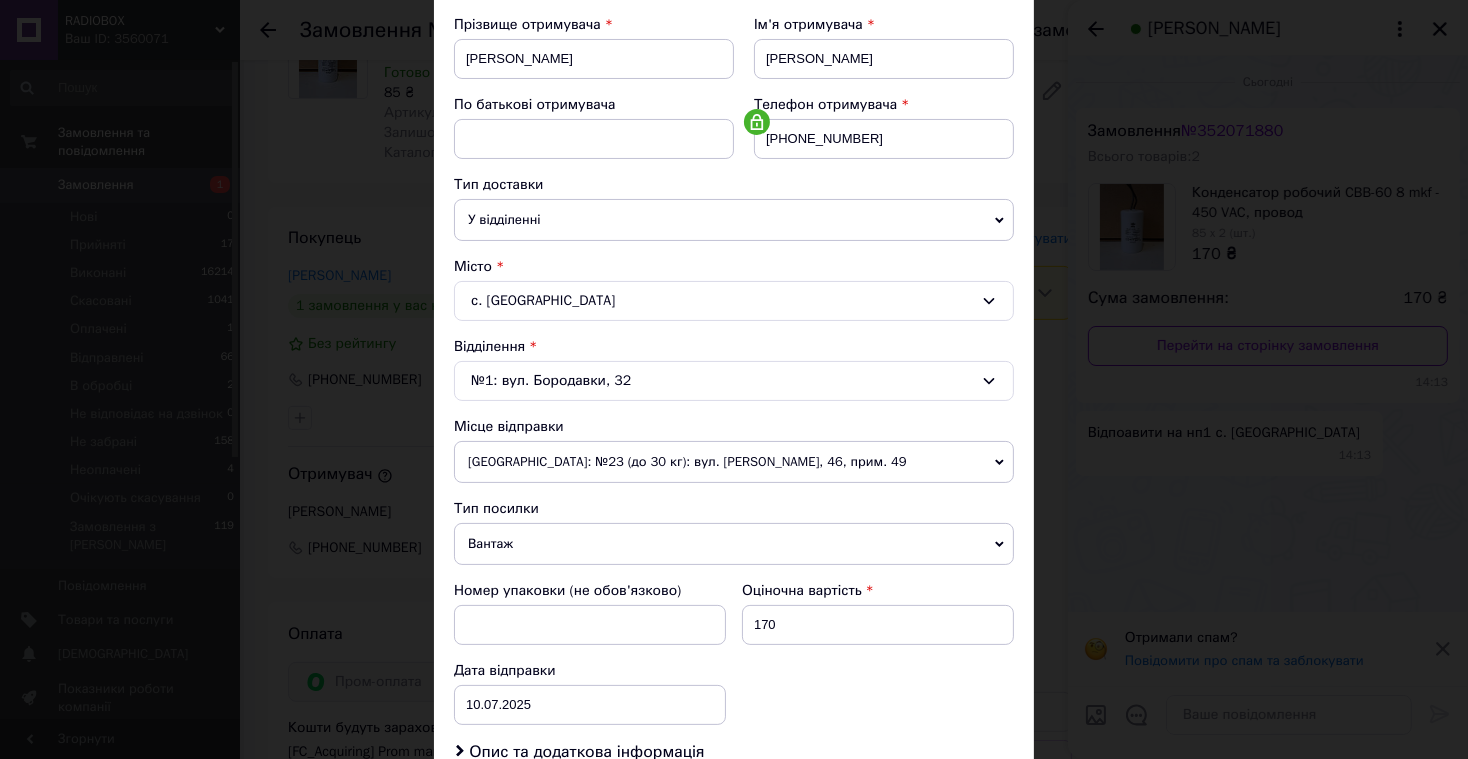 scroll, scrollTop: 300, scrollLeft: 0, axis: vertical 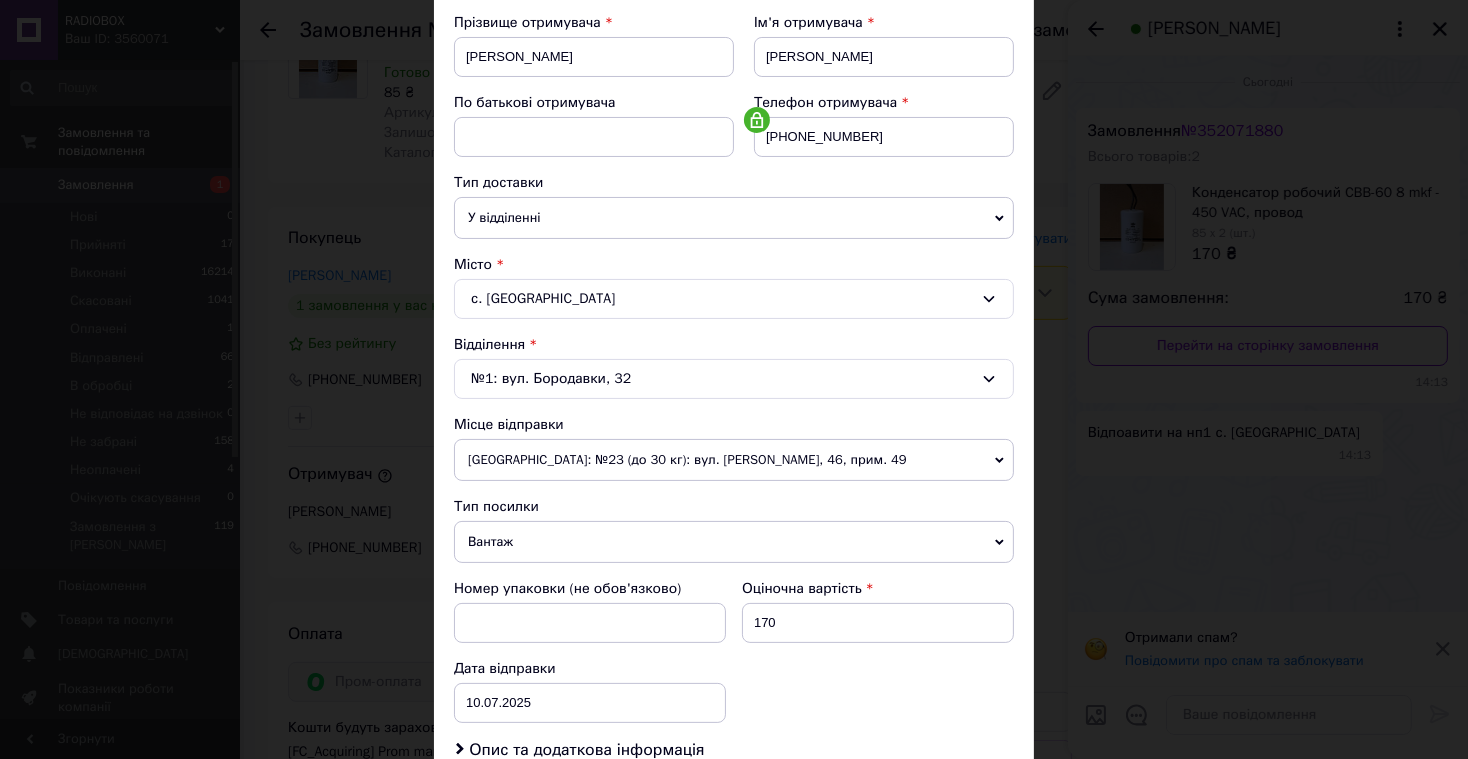click on "Вантаж" at bounding box center [734, 542] 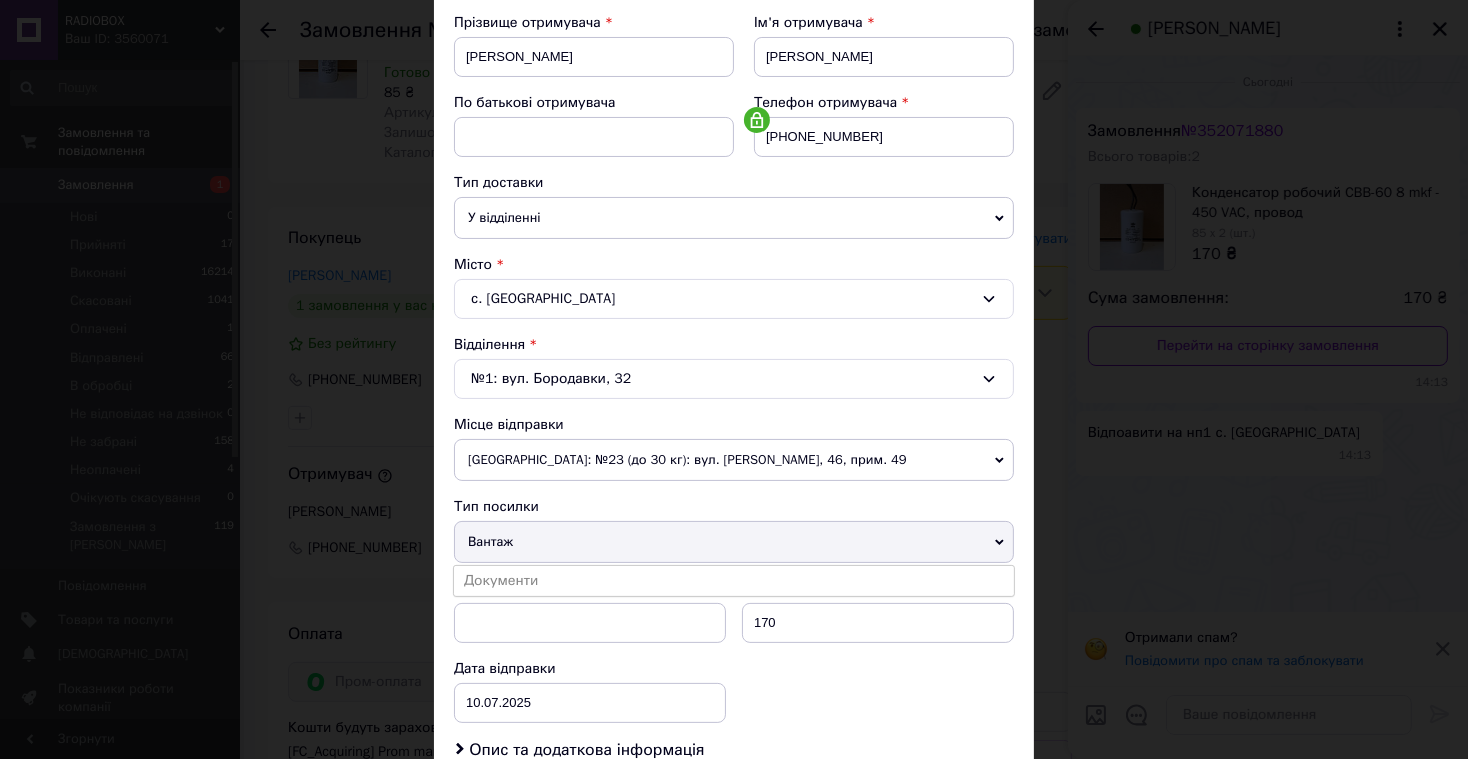 click on "Документи" at bounding box center [734, 581] 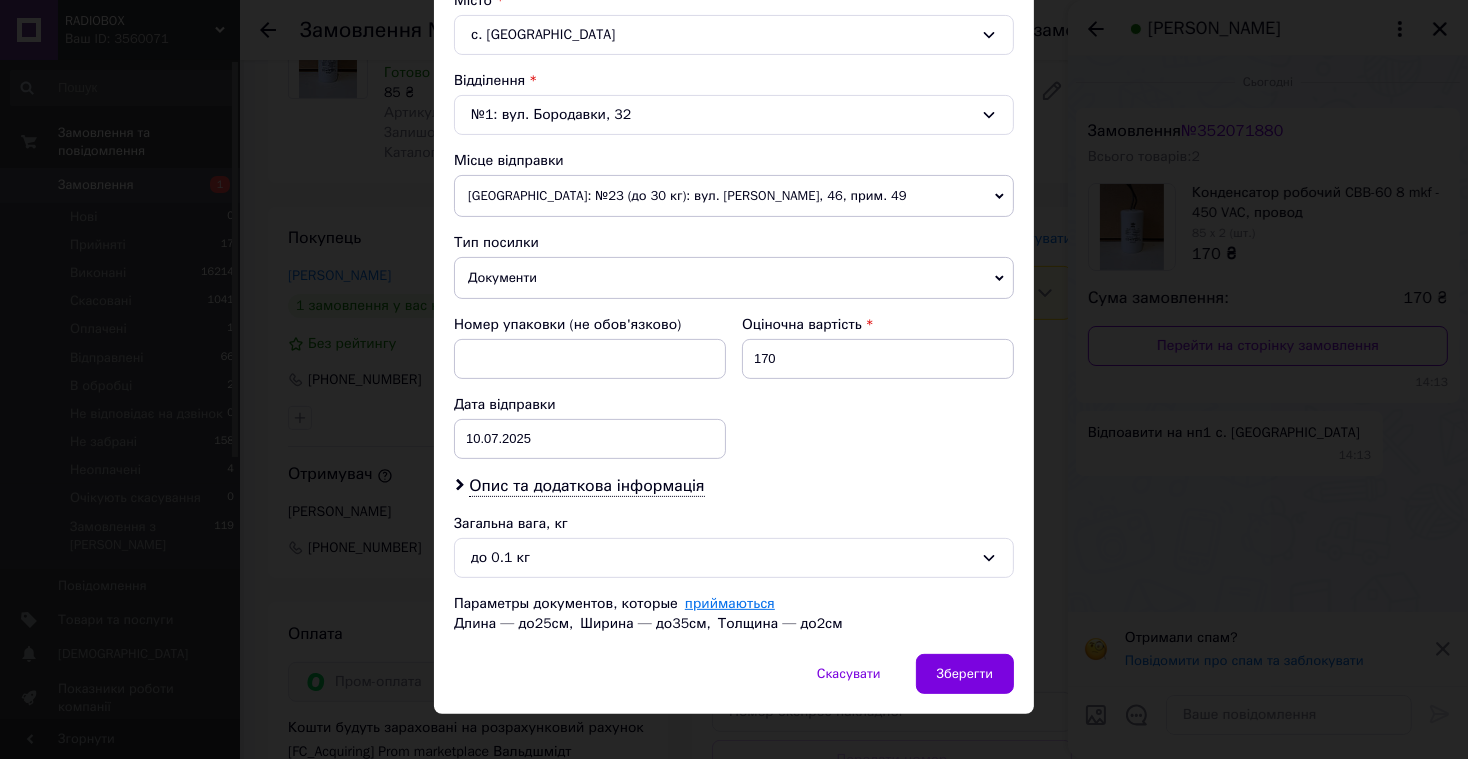 scroll, scrollTop: 586, scrollLeft: 0, axis: vertical 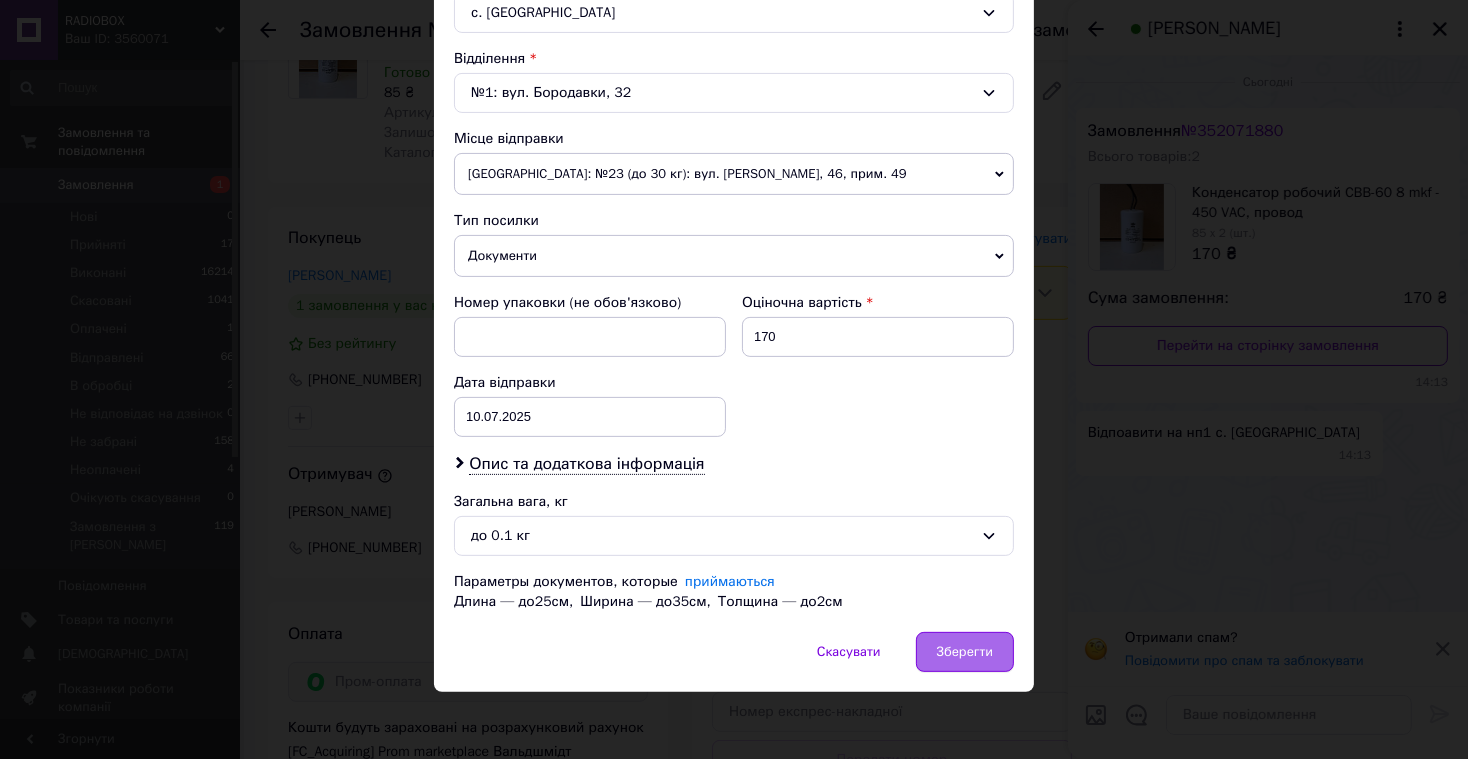 click on "Зберегти" at bounding box center (965, 652) 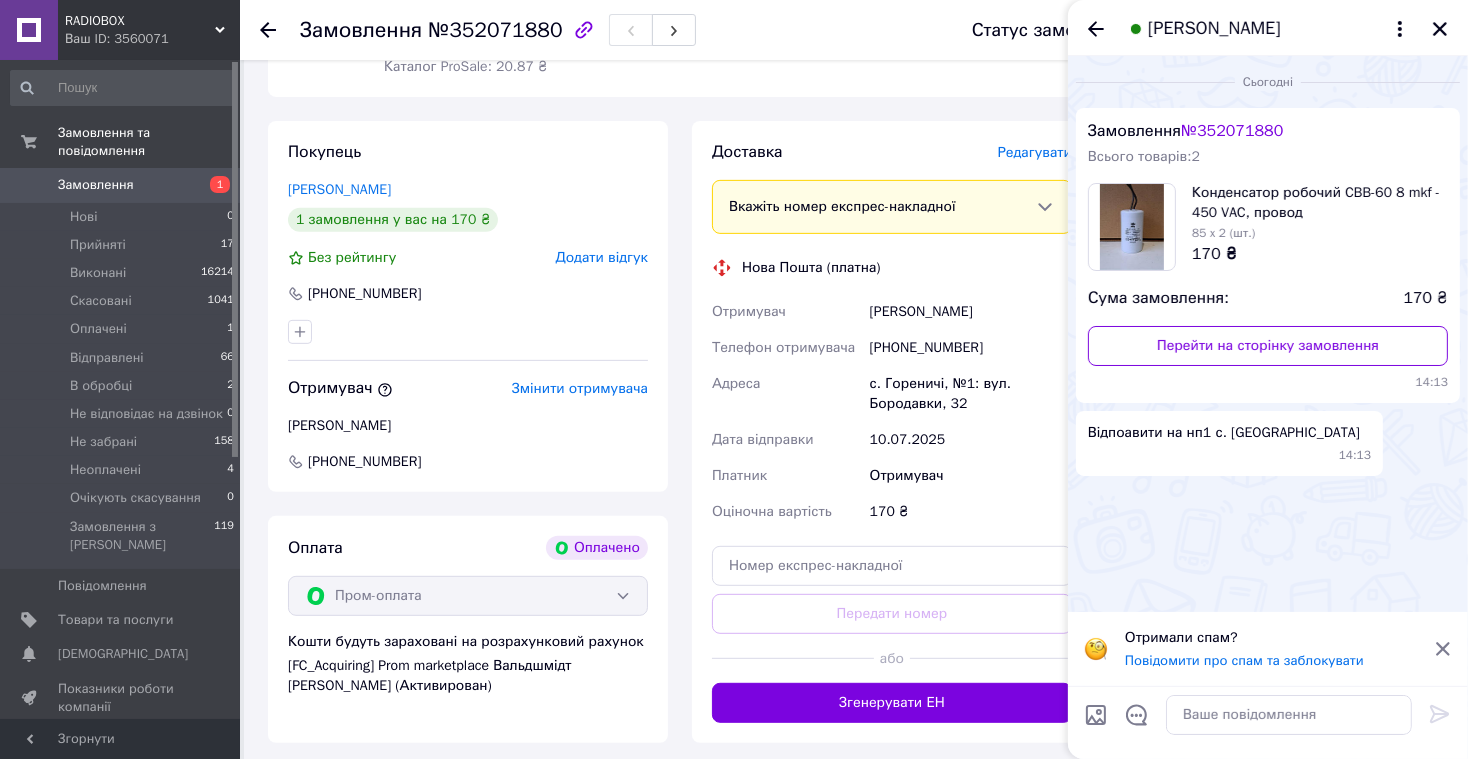 scroll, scrollTop: 907, scrollLeft: 0, axis: vertical 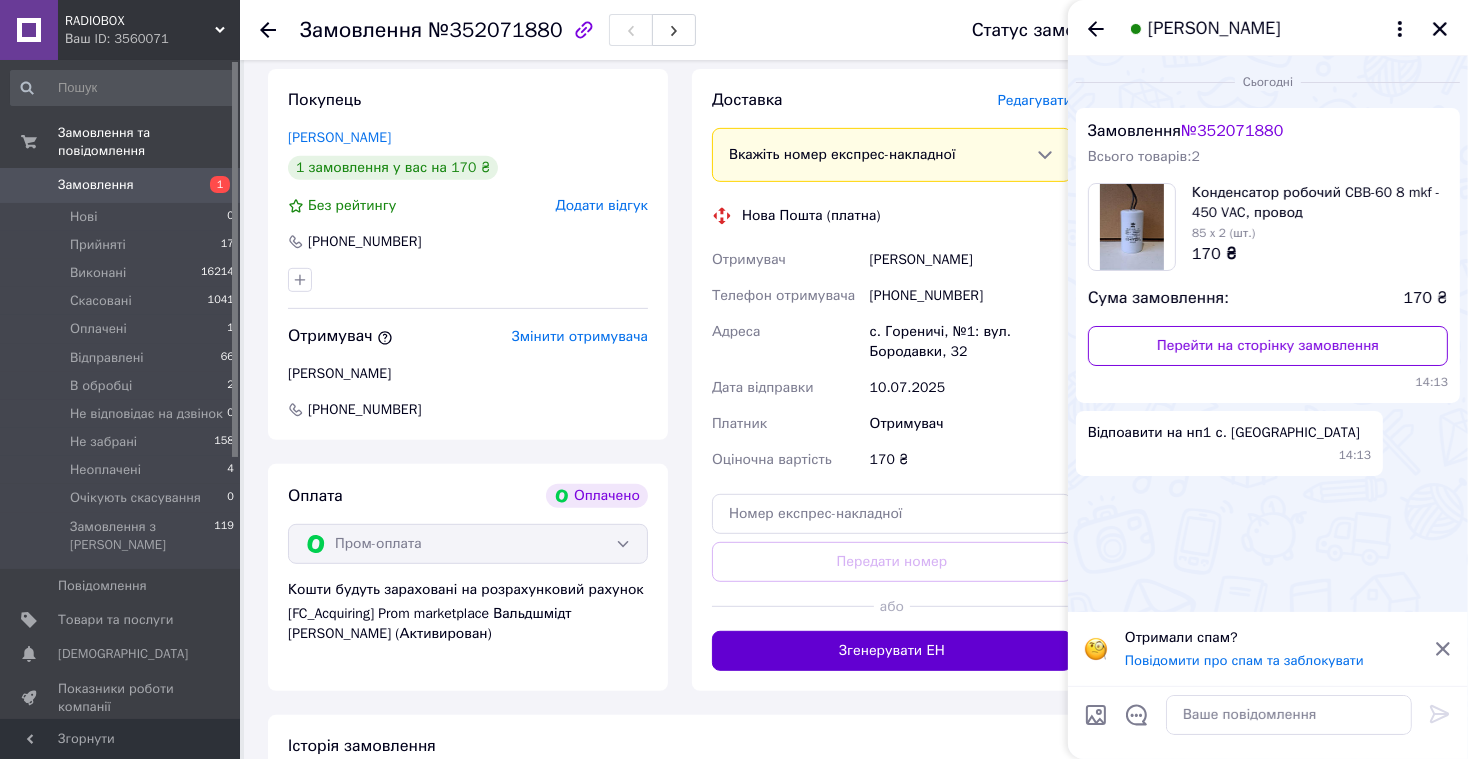 click on "Згенерувати ЕН" at bounding box center [892, 651] 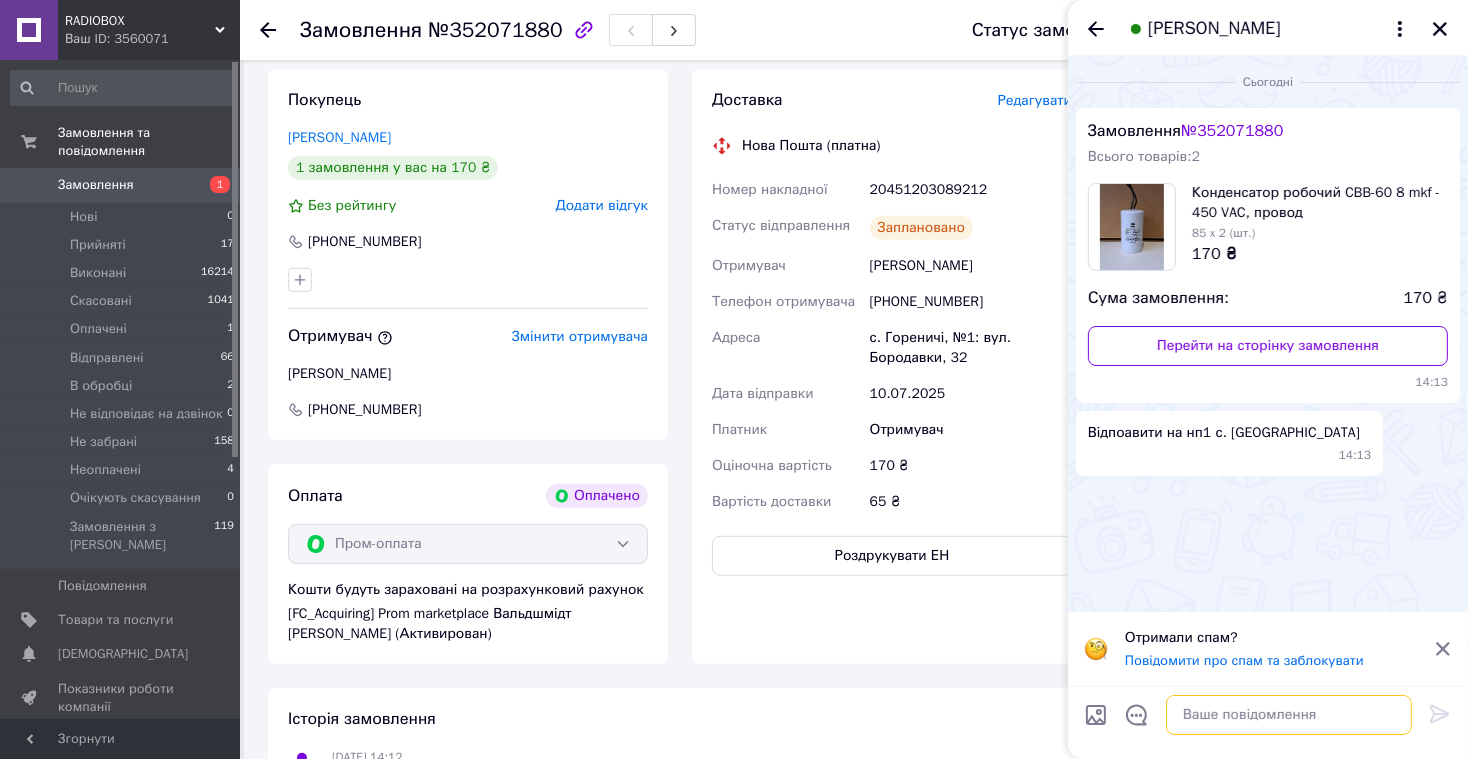 click at bounding box center [1289, 715] 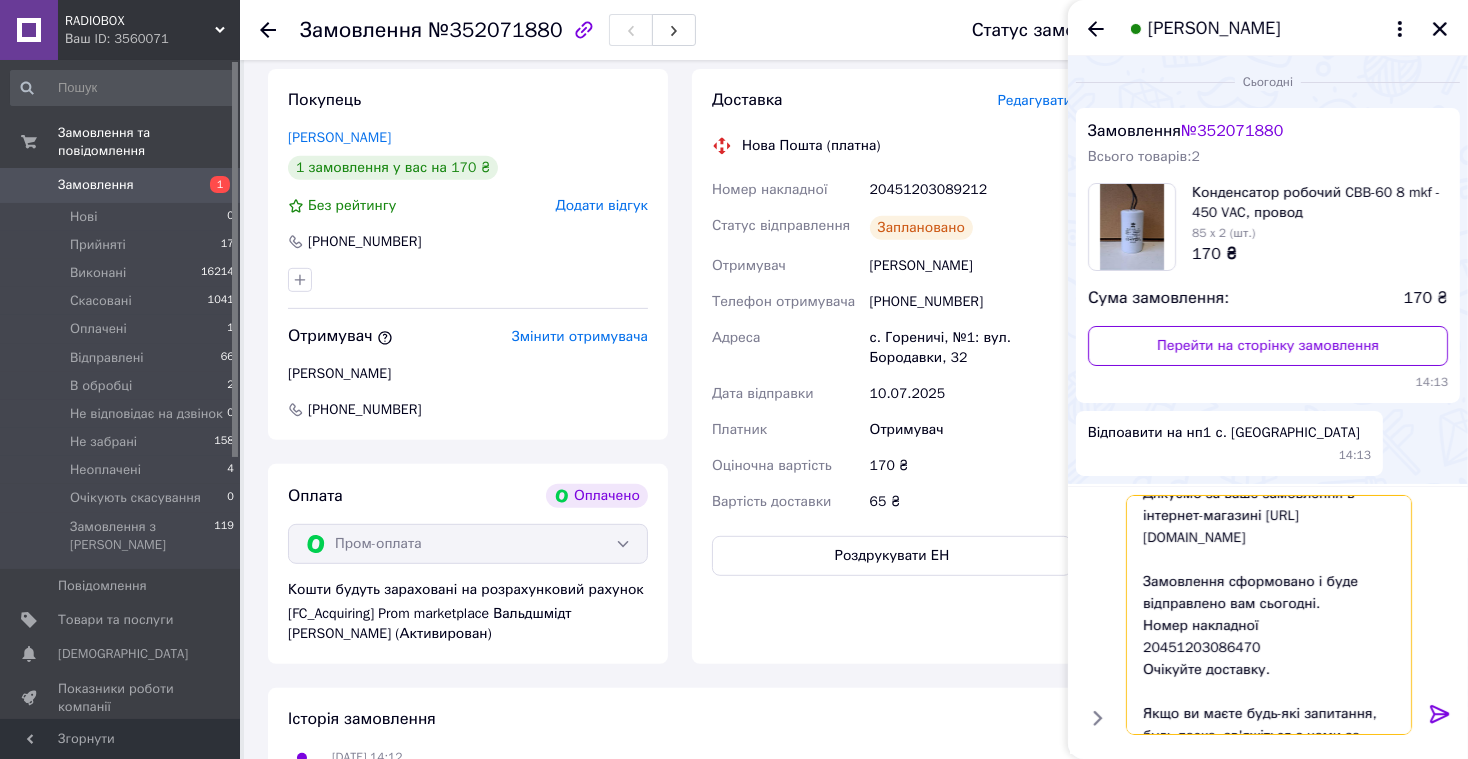 scroll, scrollTop: 0, scrollLeft: 0, axis: both 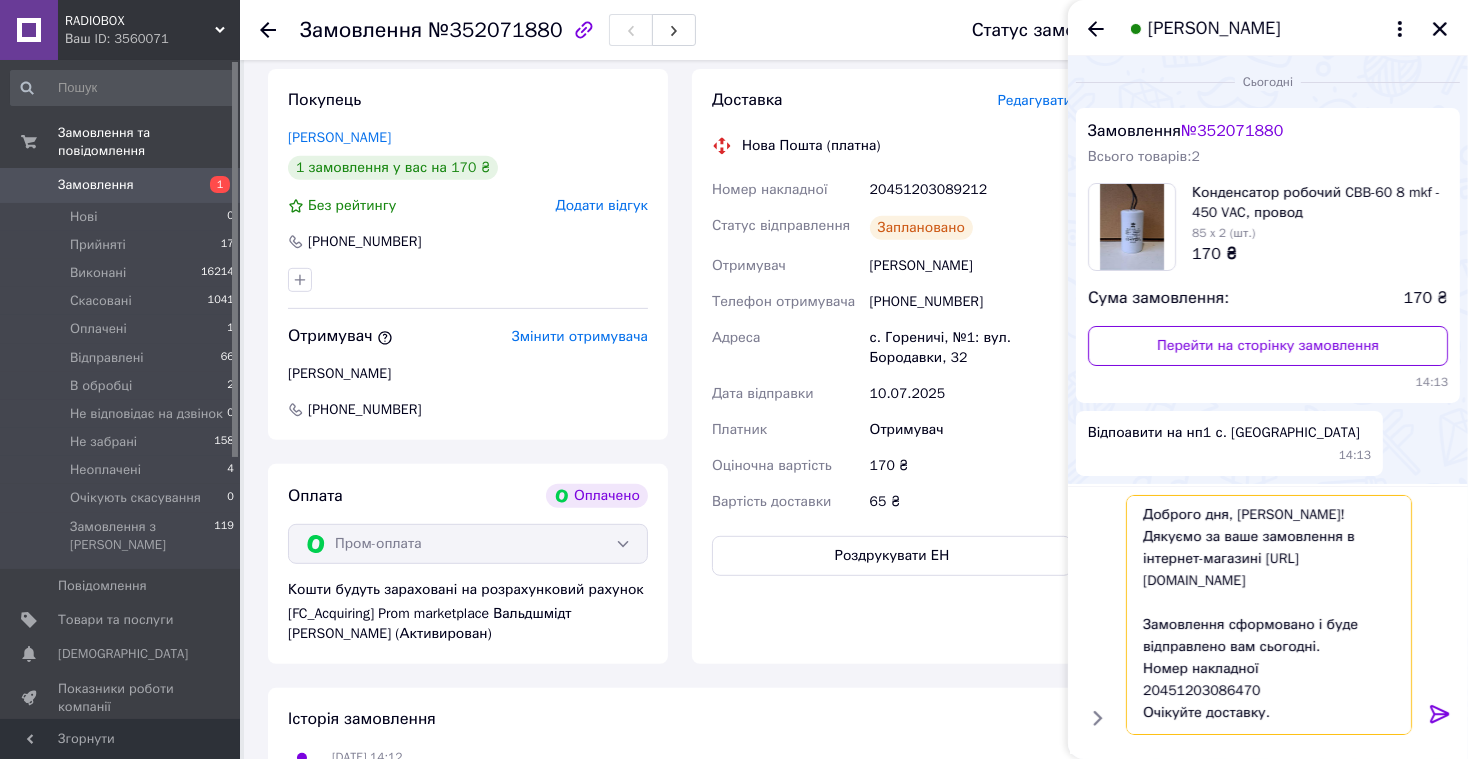 click on "Доброго дня, Олександр!
Дякуємо за ваше замовлення в інтернет-магазині https://radiobox.com.ua
Замовлення сформовано і буде відправлено вам сьогодні.
Номер накладної
20451203086470
Очікуйте доставку.
Якщо ви маєте будь-які запитання, будь ласка, зв'яжіться з нами за номерами:
+38067 295 37 66 (технічний спеціаліст)
або
+38067 789 30 35 (організаційні питання).
З повагою, адміністратор Інна!" at bounding box center (1269, 615) 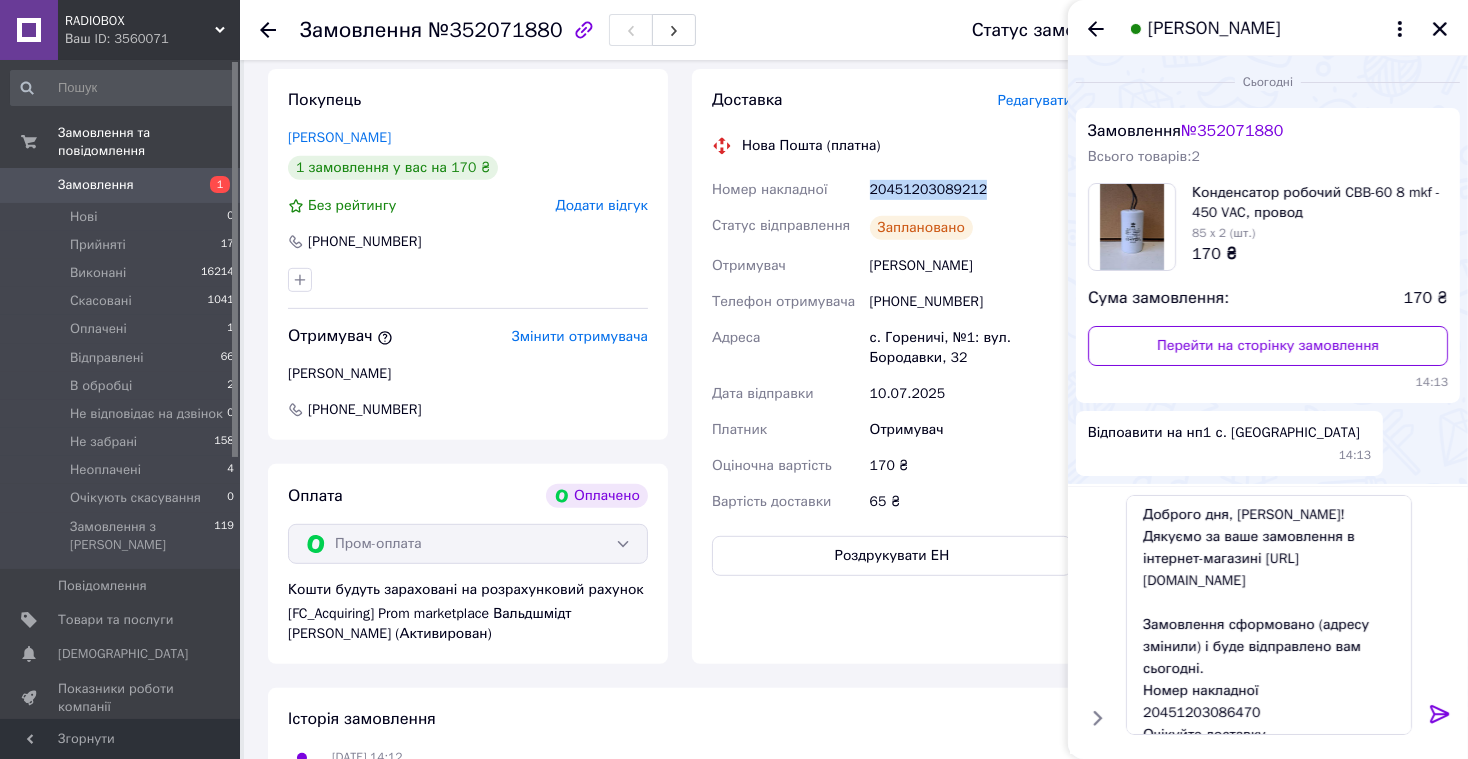 drag, startPoint x: 872, startPoint y: 193, endPoint x: 967, endPoint y: 192, distance: 95.005264 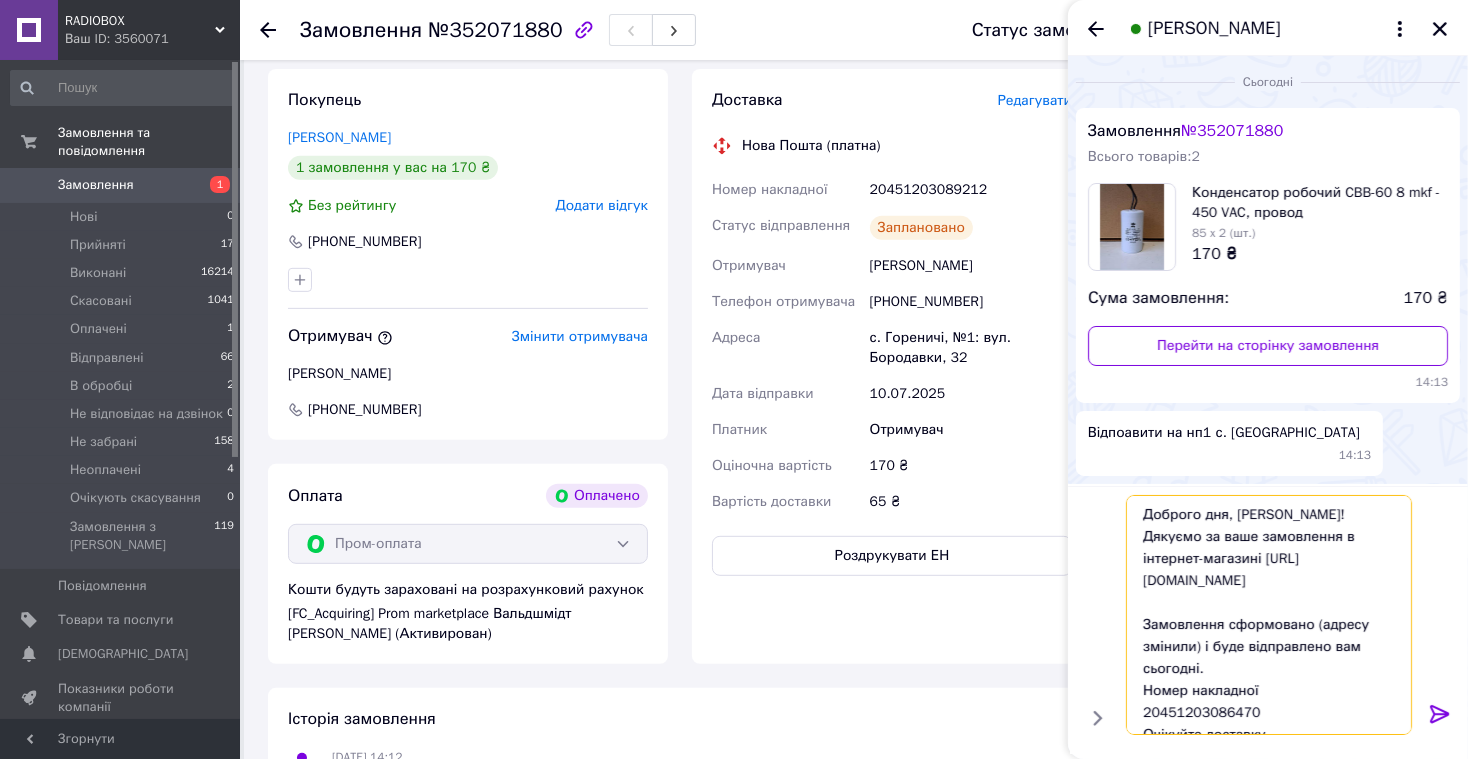 drag, startPoint x: 1145, startPoint y: 710, endPoint x: 1276, endPoint y: 712, distance: 131.01526 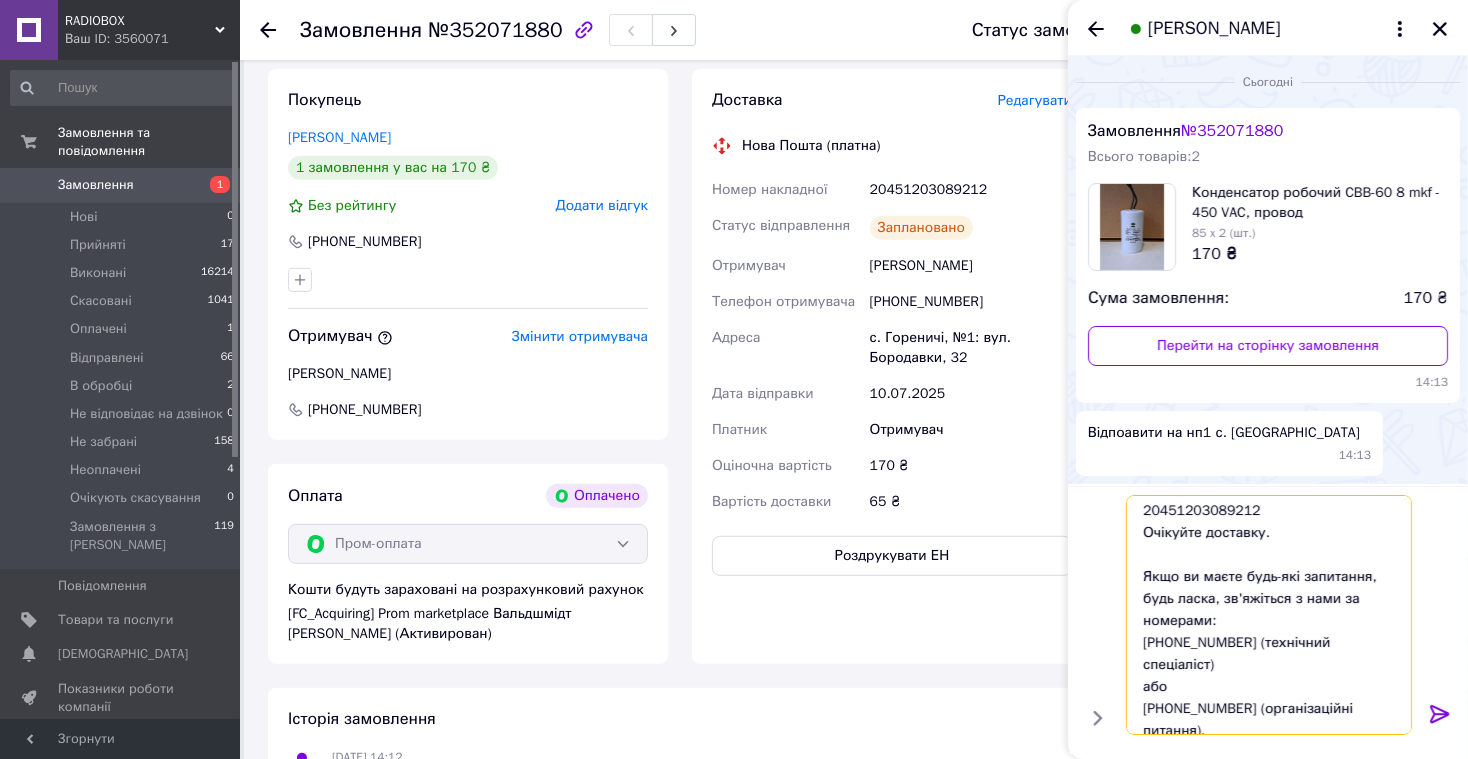 scroll, scrollTop: 206, scrollLeft: 0, axis: vertical 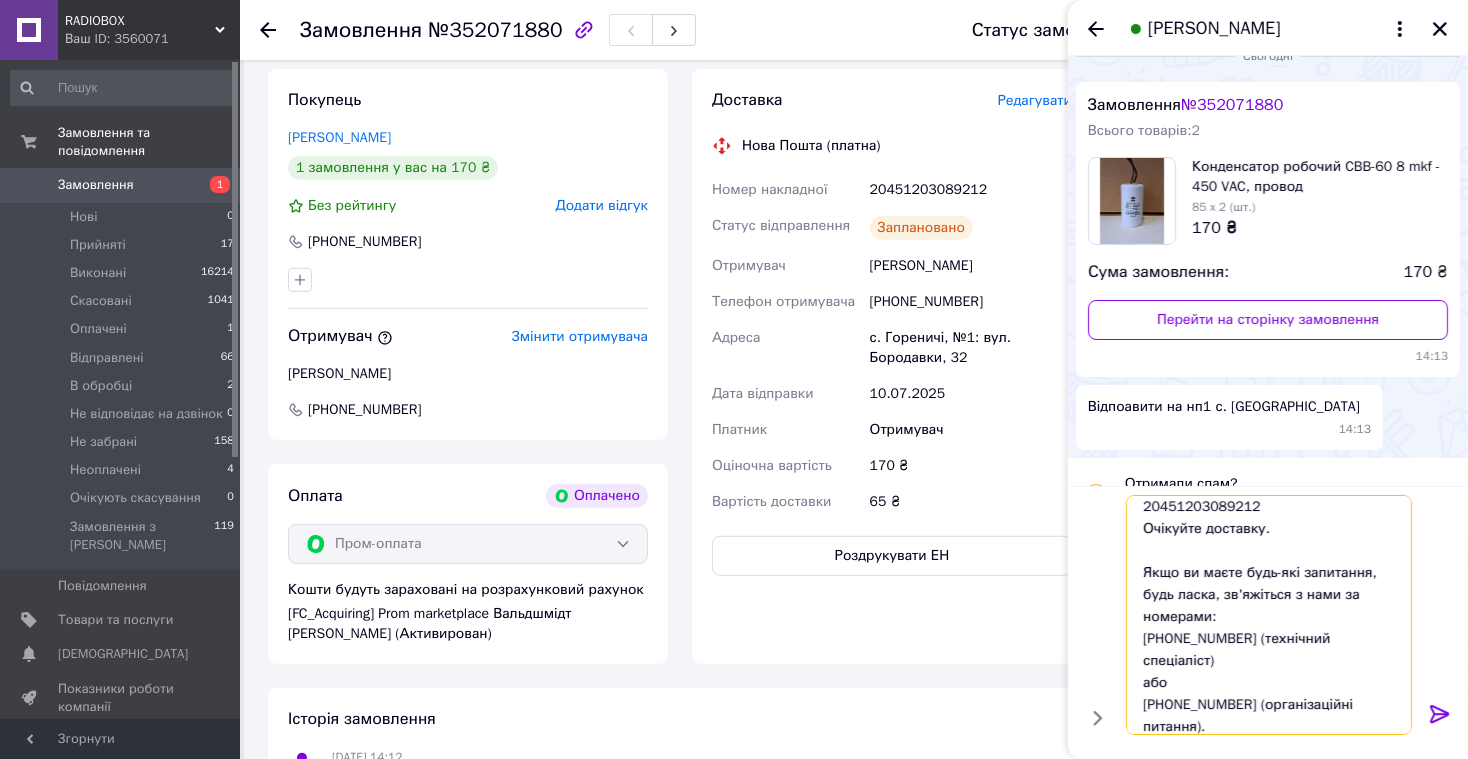 type on "Доброго дня, Олексій!
Дякуємо за ваше замовлення в інтернет-магазині https://radiobox.com.ua
Замовлення сформовано (адресу змінили) і буде відправлено вам сьогодні.
Номер накладної
20451203089212
Очікуйте доставку.
Якщо ви маєте будь-які запитання, будь ласка, зв'яжіться з нами за номерами:
+38067 295 37 66 (технічний спеціаліст)
або
+38067 789 30 35 (організаційні питання).
З повагою, адміністратор Інна!" 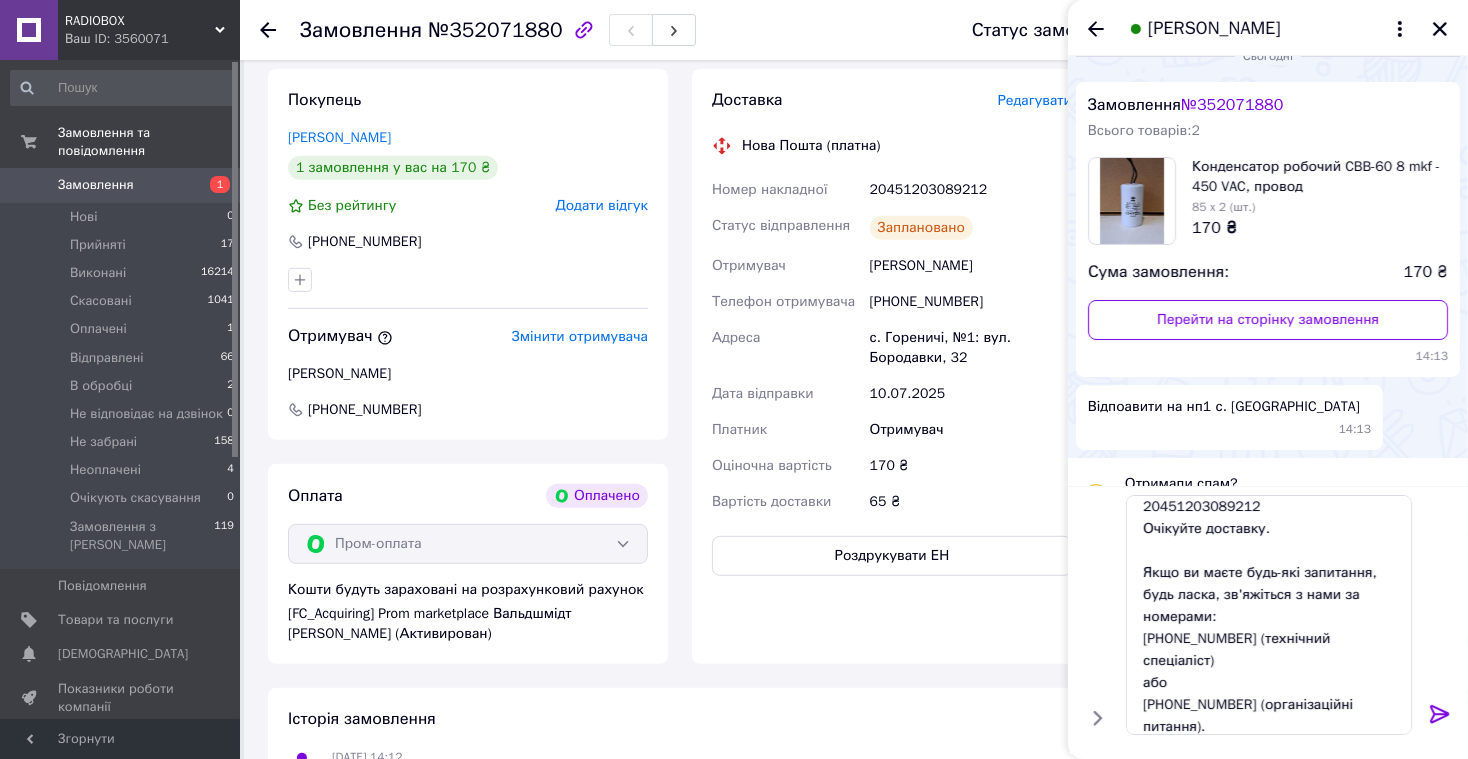 click 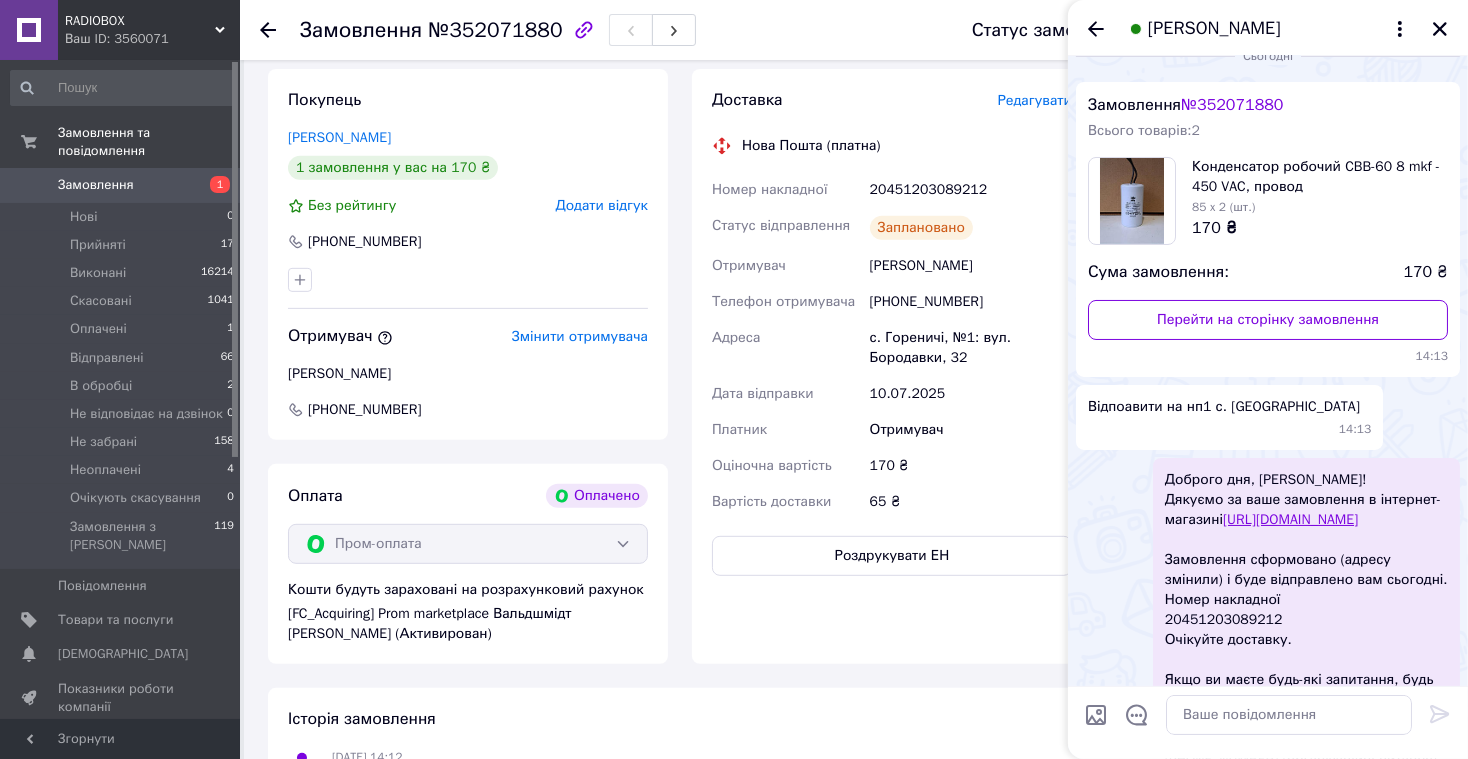 scroll, scrollTop: 0, scrollLeft: 0, axis: both 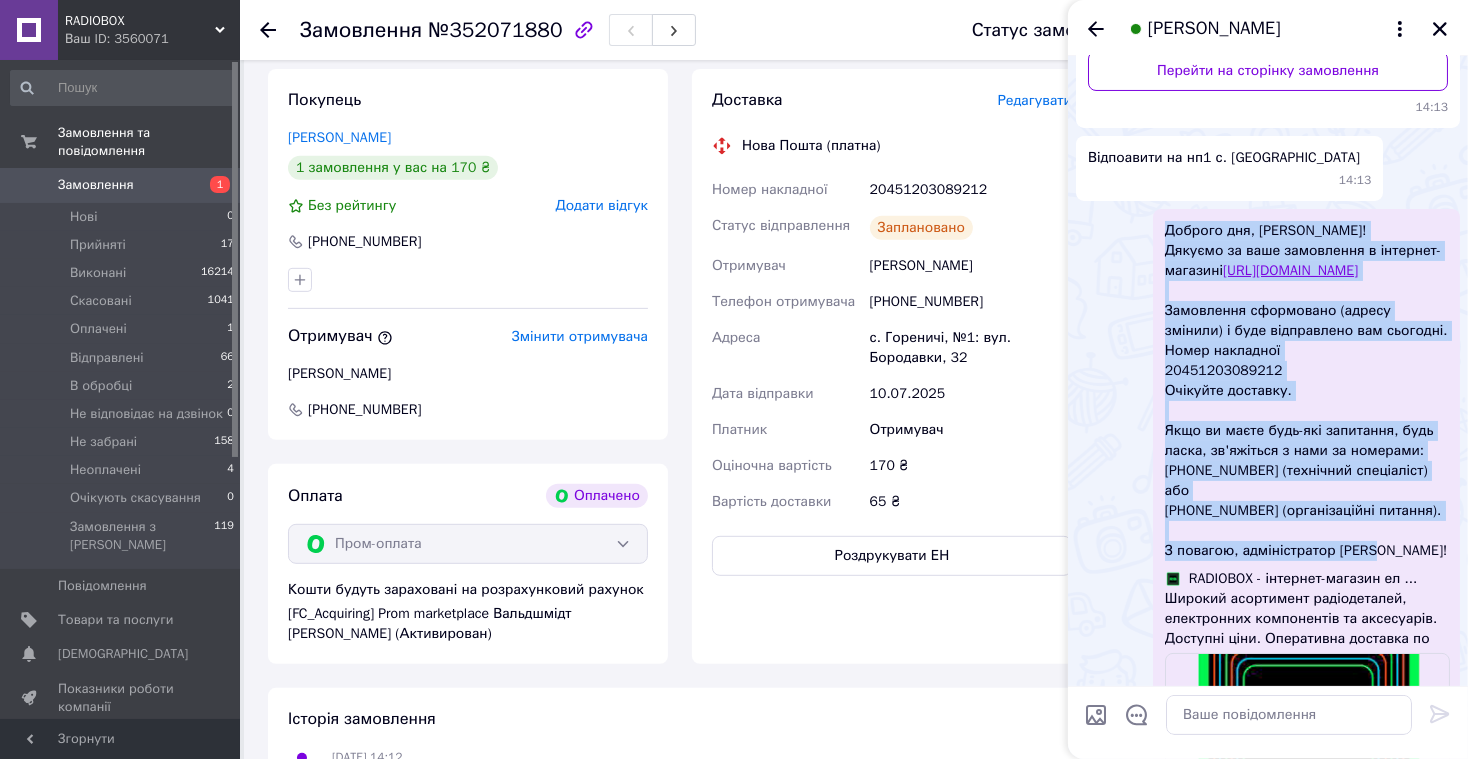 drag, startPoint x: 1166, startPoint y: 108, endPoint x: 1380, endPoint y: 567, distance: 506.43558 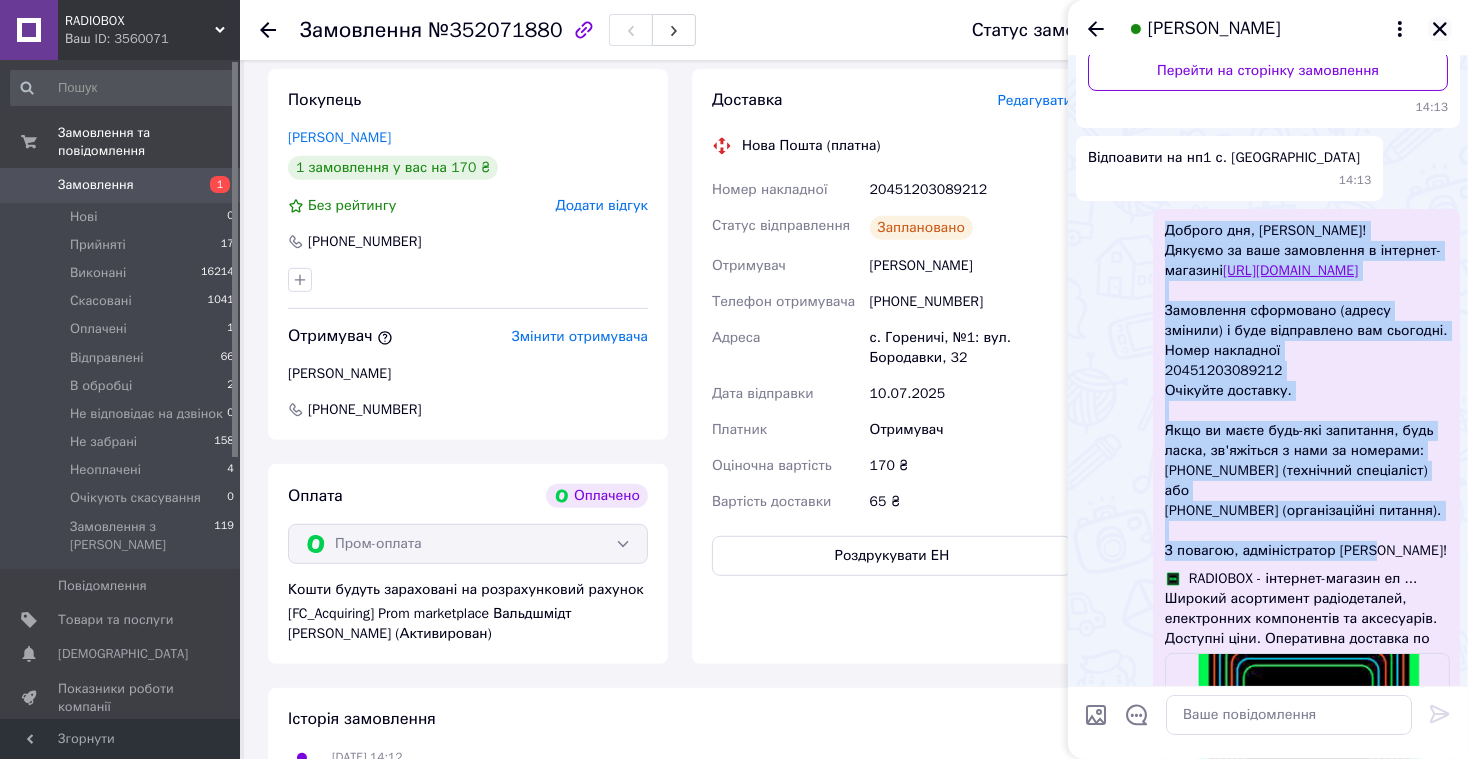 click 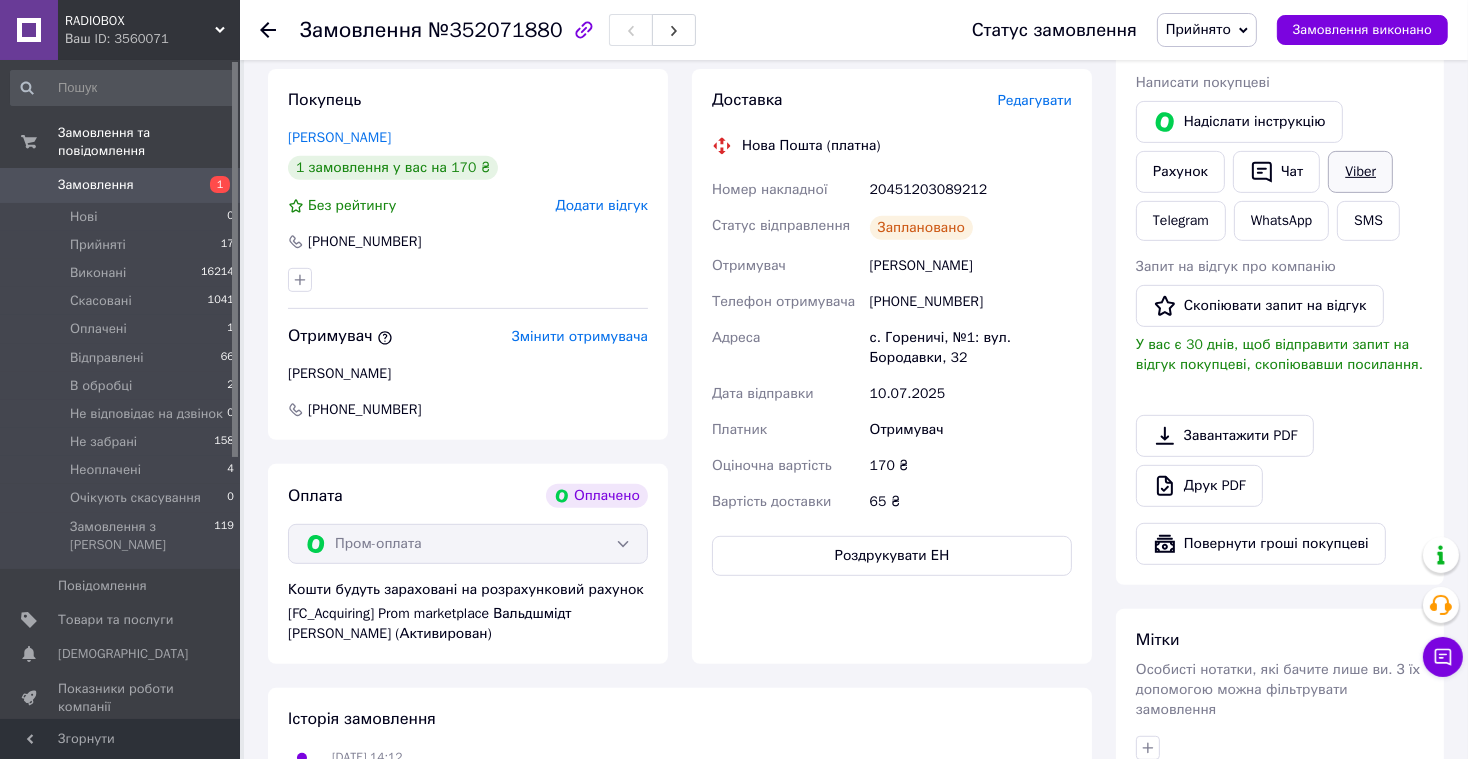 click on "Viber" at bounding box center (1360, 172) 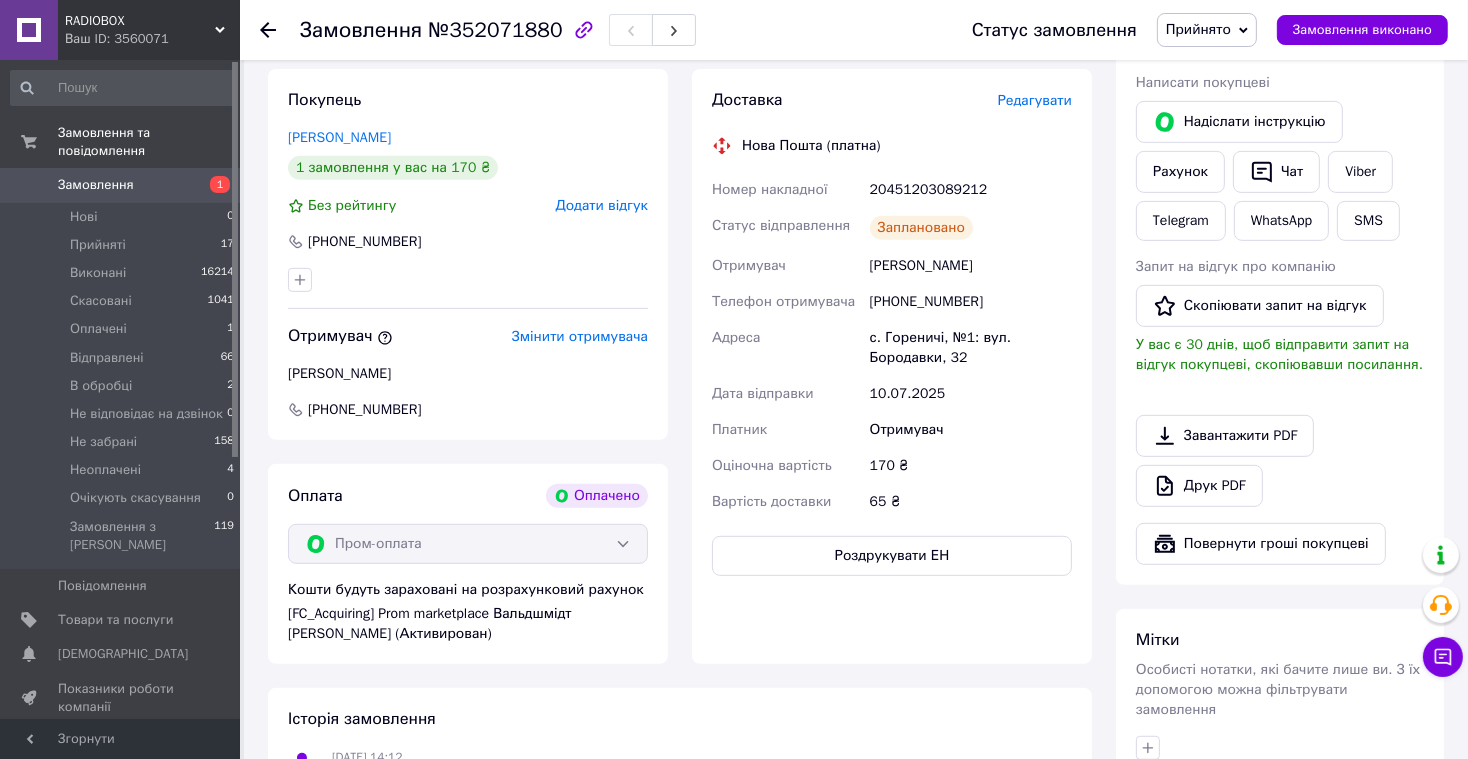 click on "Замовлення" at bounding box center [121, 185] 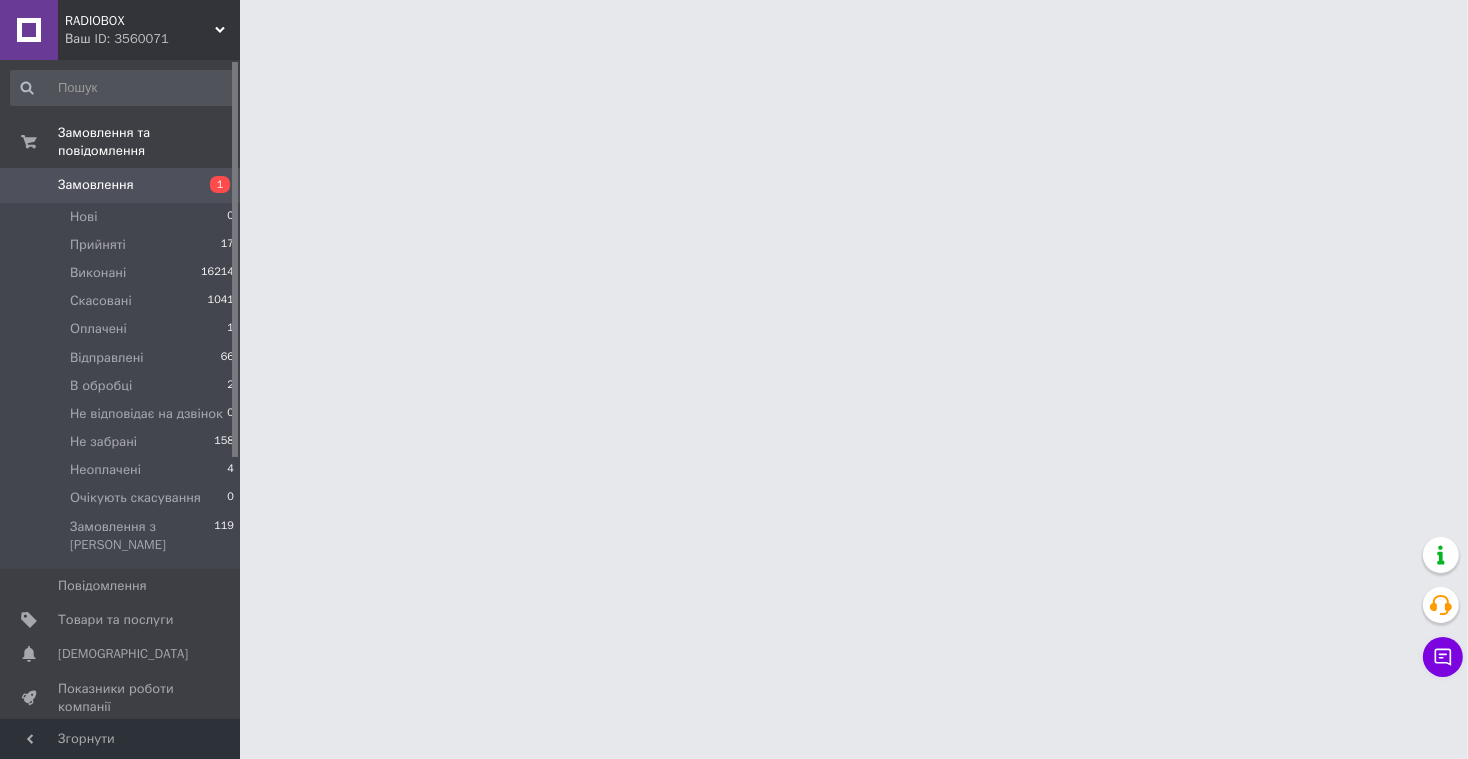scroll, scrollTop: 0, scrollLeft: 0, axis: both 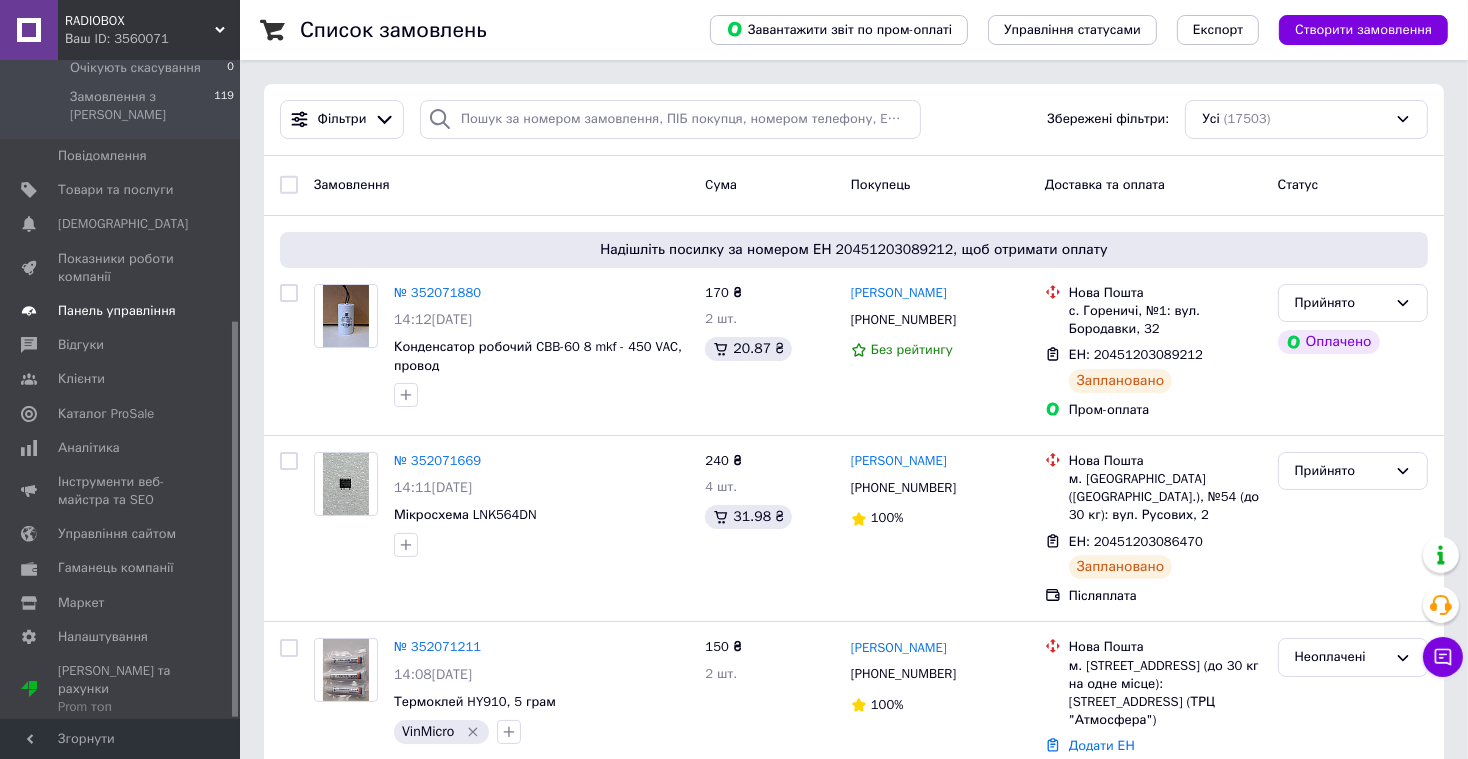 click on "Панель управління" at bounding box center [117, 311] 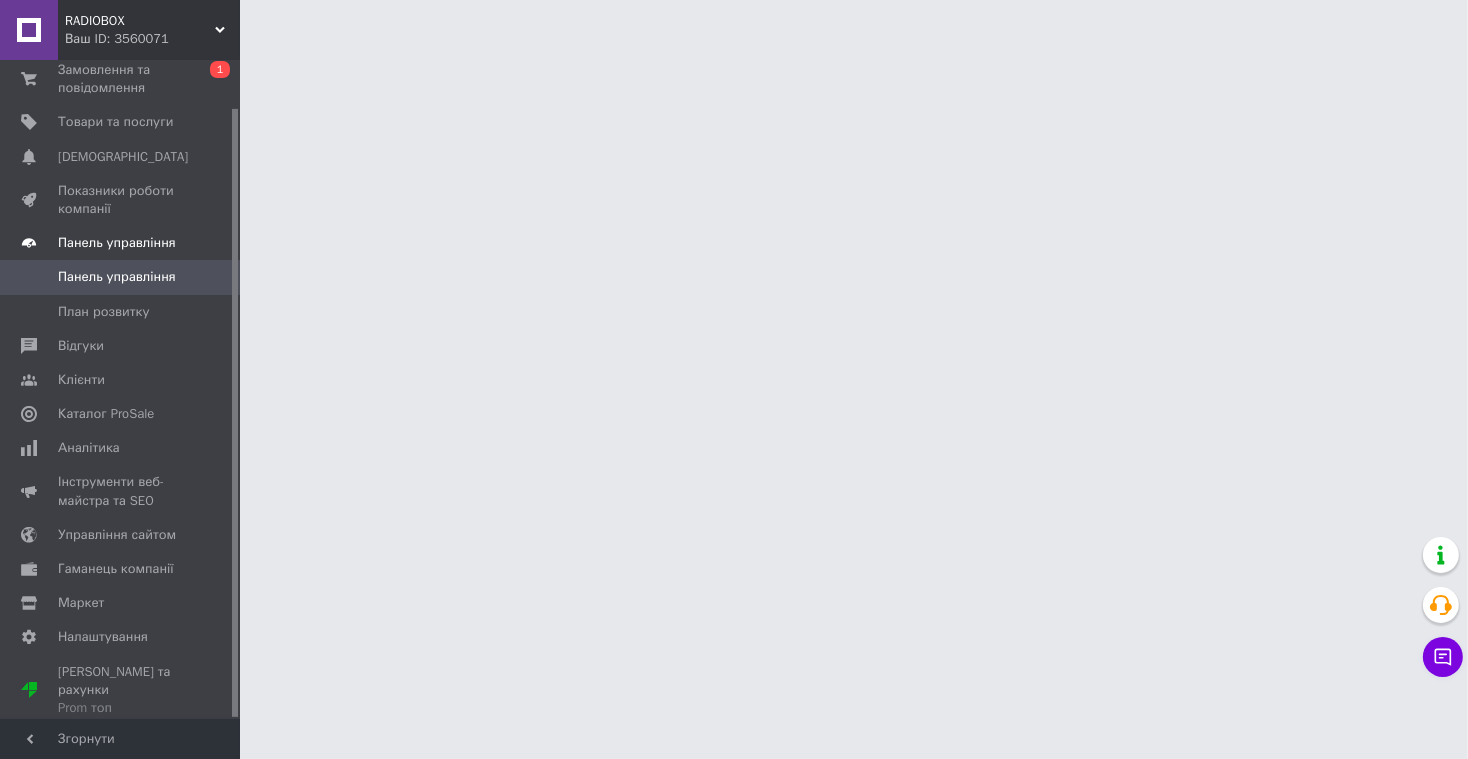 scroll, scrollTop: 50, scrollLeft: 0, axis: vertical 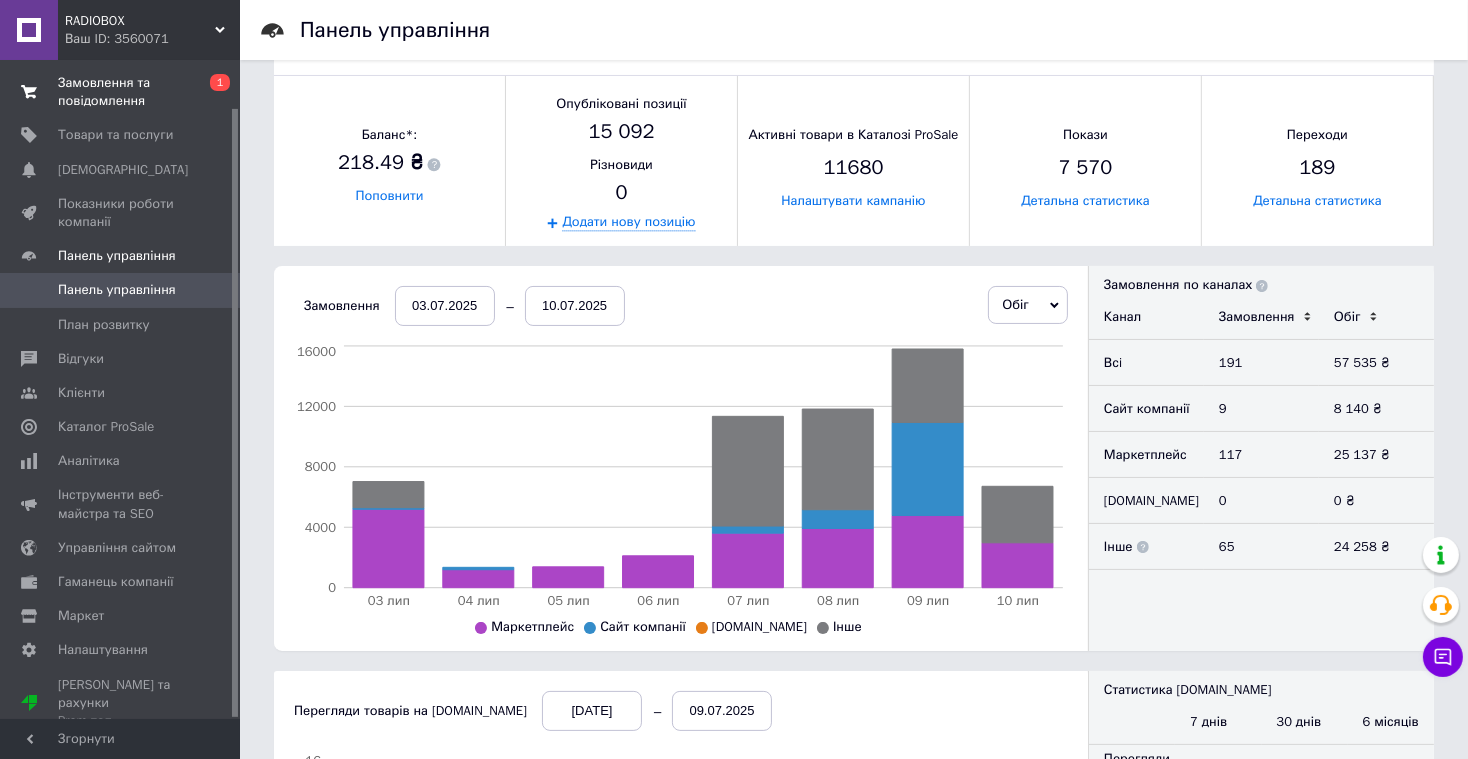 click on "Замовлення та повідомлення" at bounding box center [121, 92] 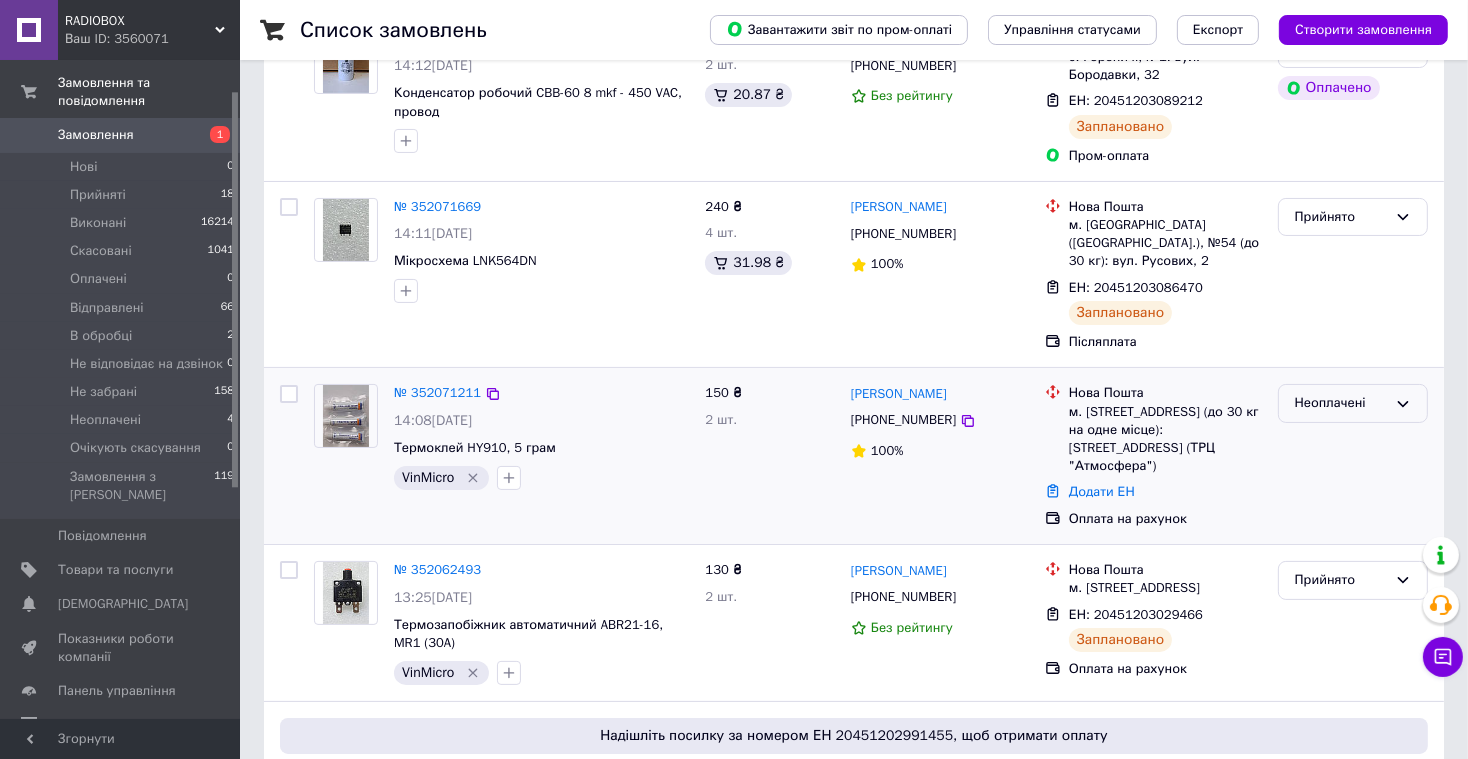 scroll, scrollTop: 258, scrollLeft: 0, axis: vertical 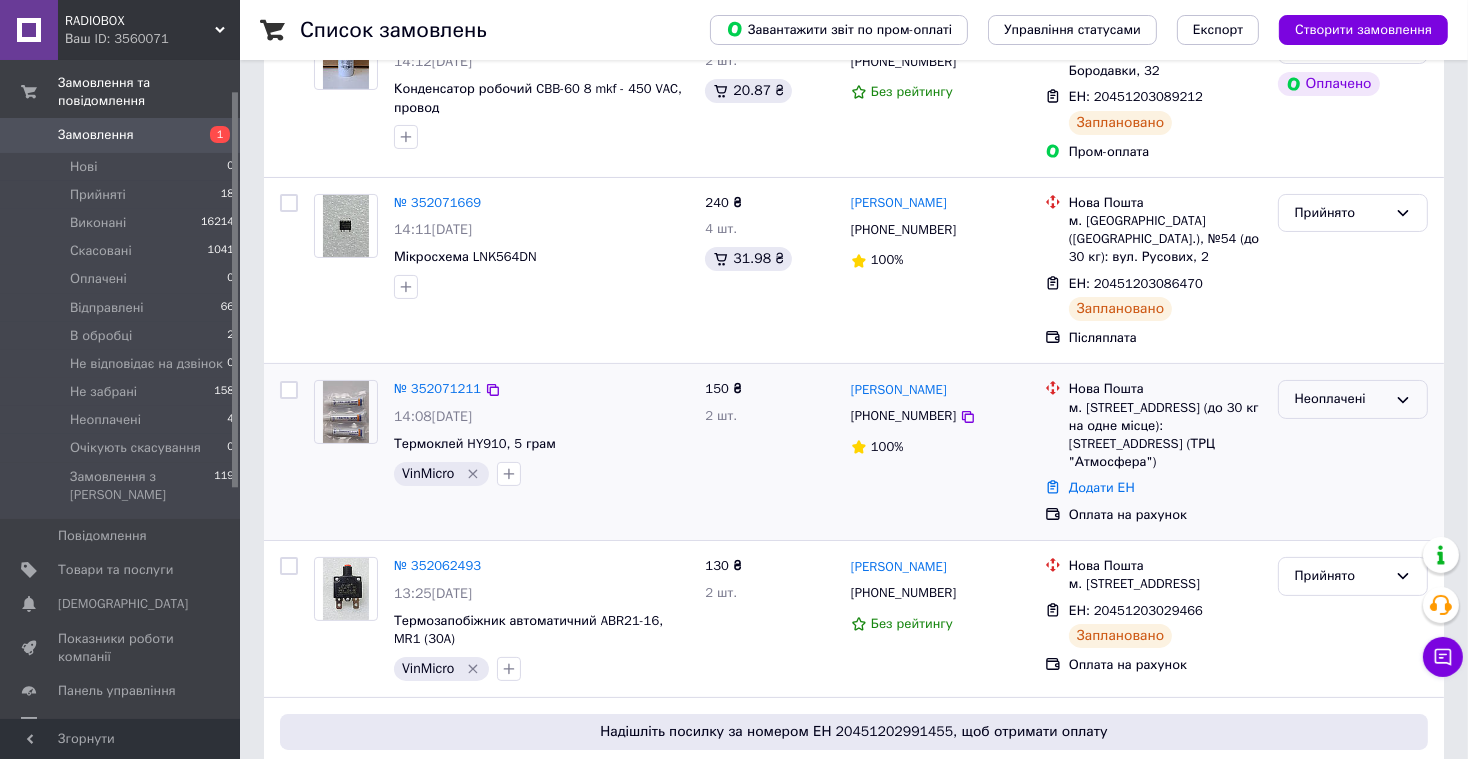 click on "Неоплачені" at bounding box center (1353, 399) 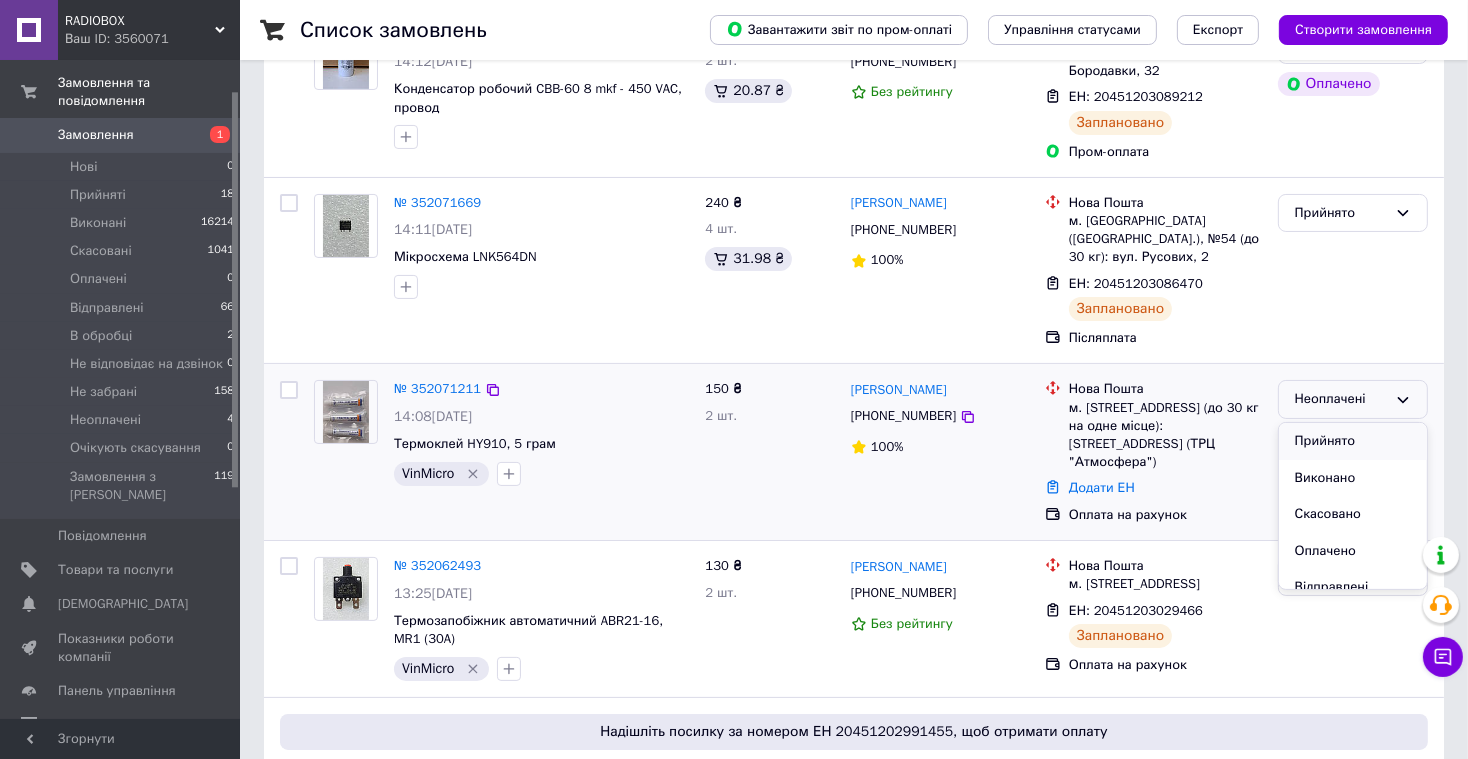 click on "Прийнято" at bounding box center (1353, 441) 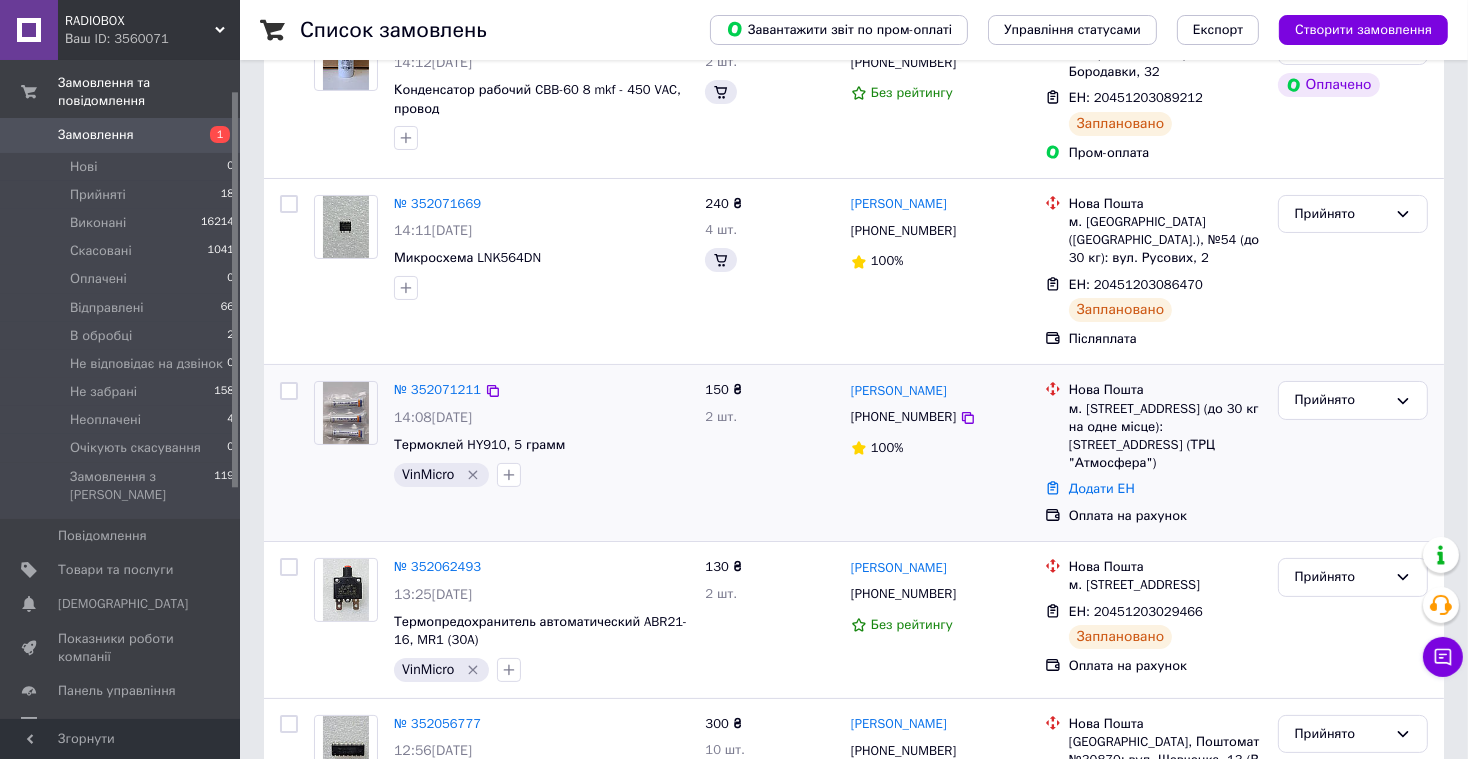 scroll, scrollTop: 258, scrollLeft: 0, axis: vertical 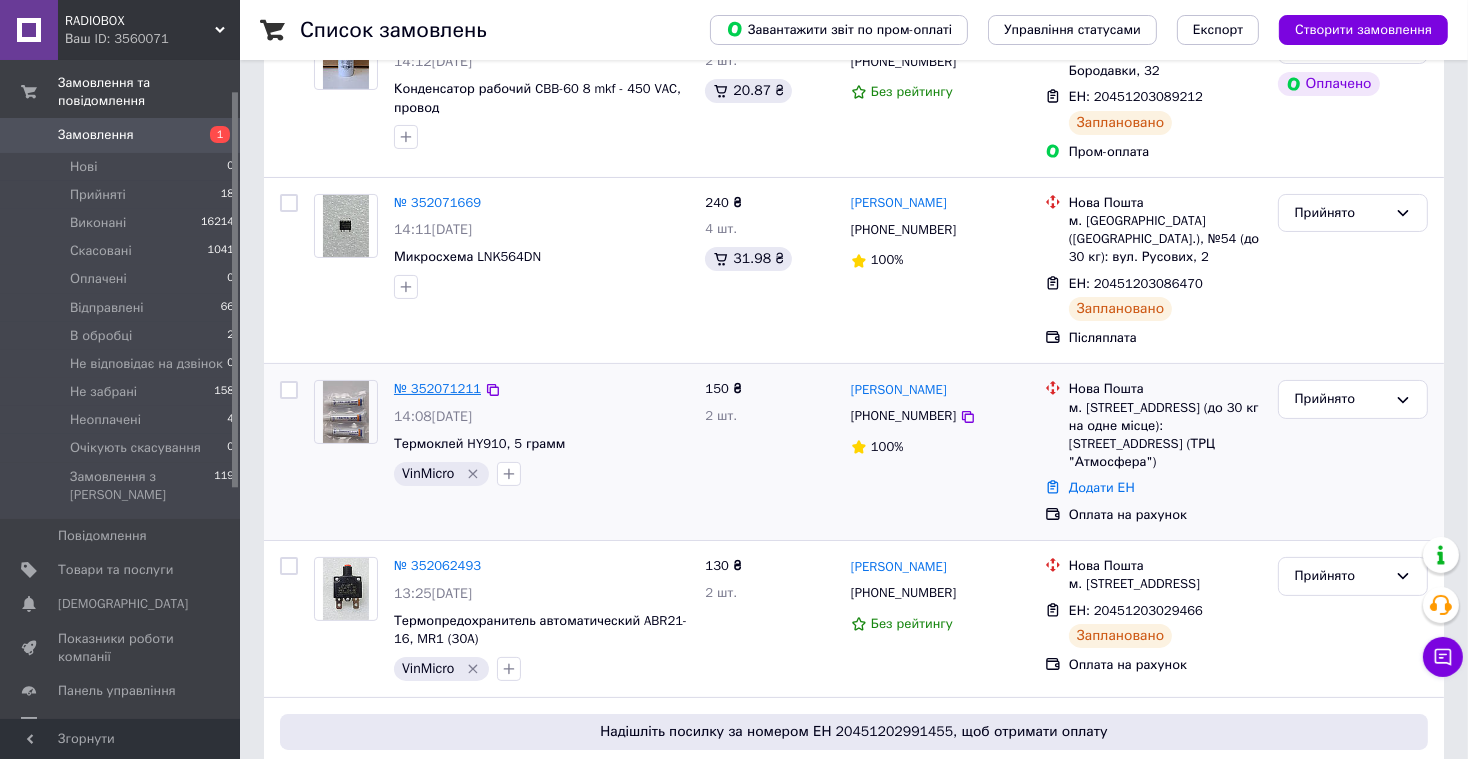 click on "№ 352071211" at bounding box center (437, 388) 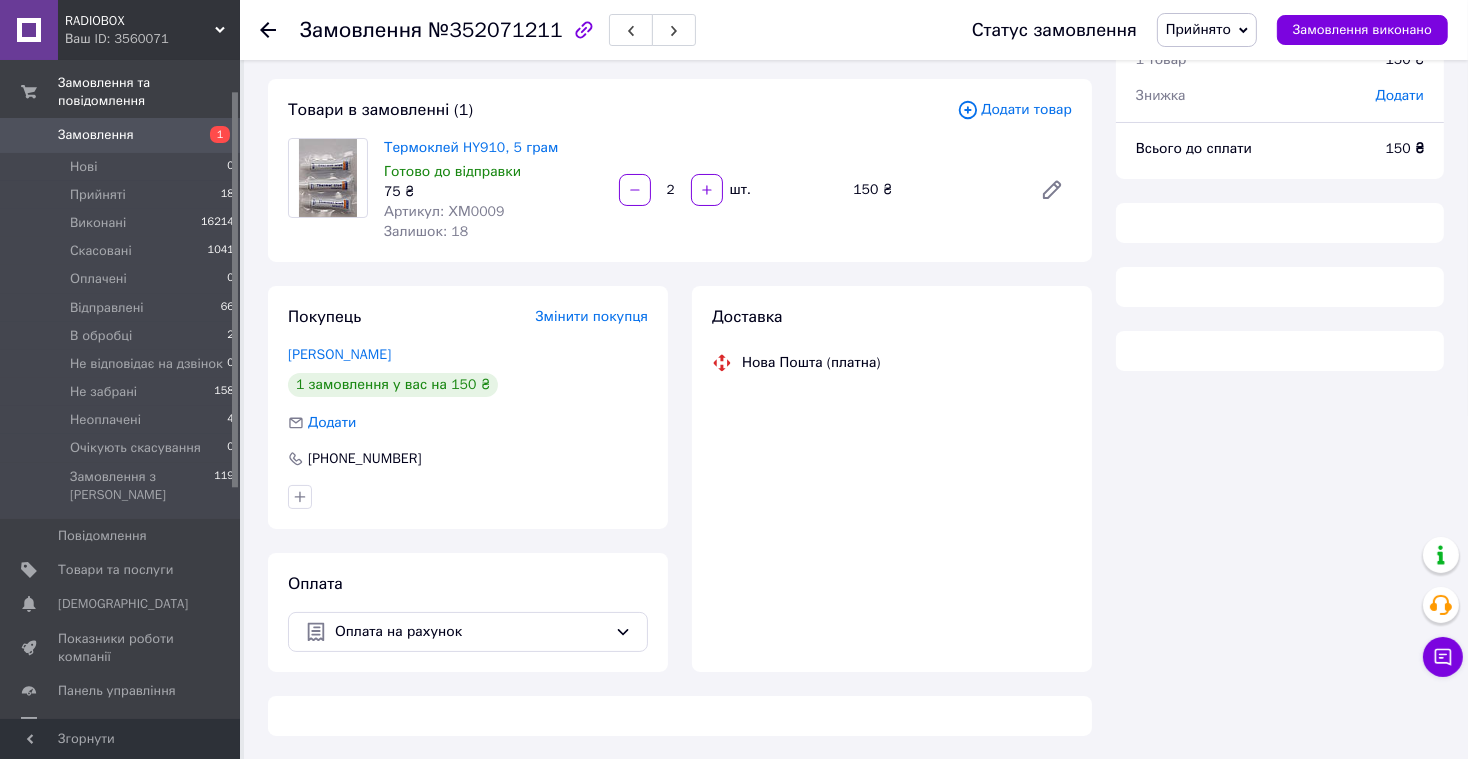 scroll, scrollTop: 258, scrollLeft: 0, axis: vertical 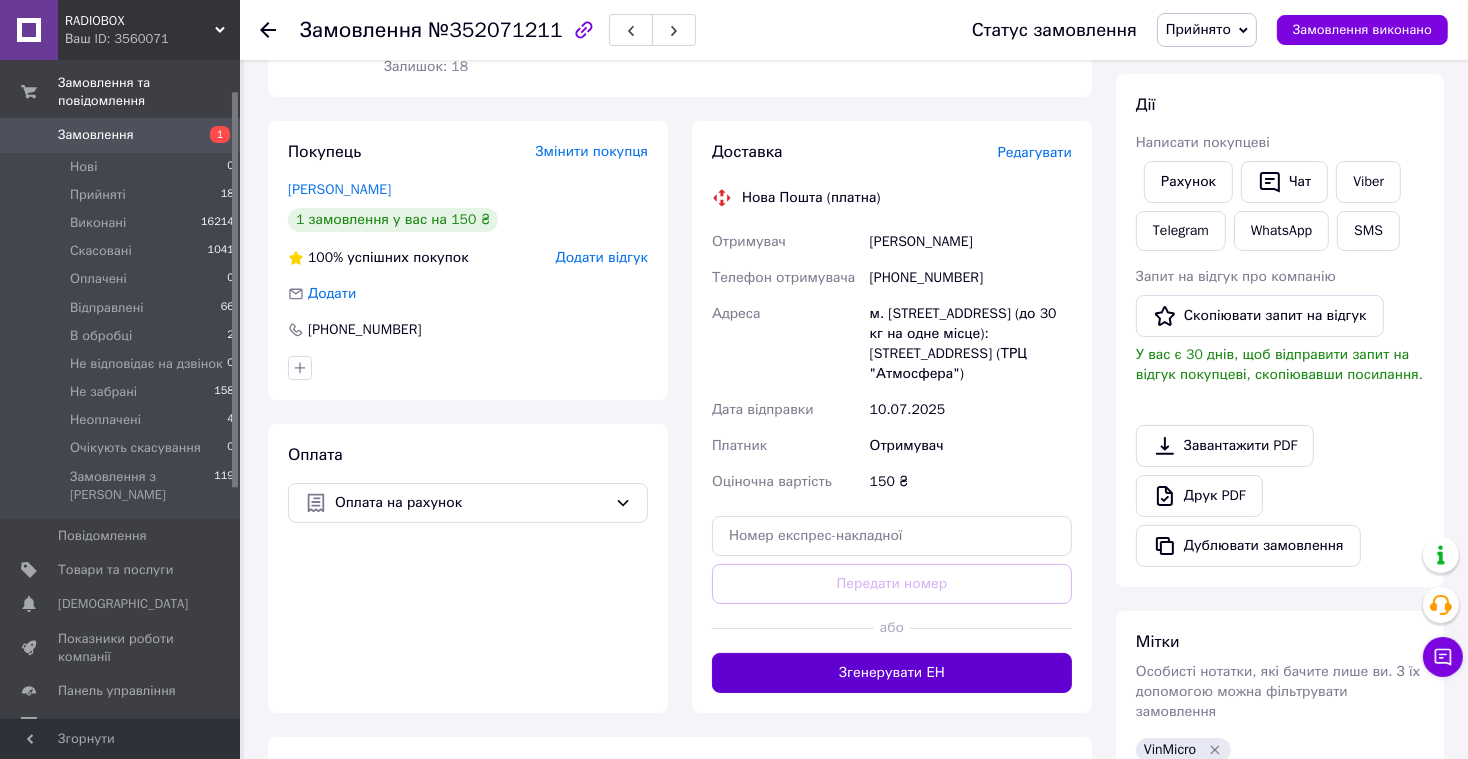 click on "Згенерувати ЕН" at bounding box center [892, 673] 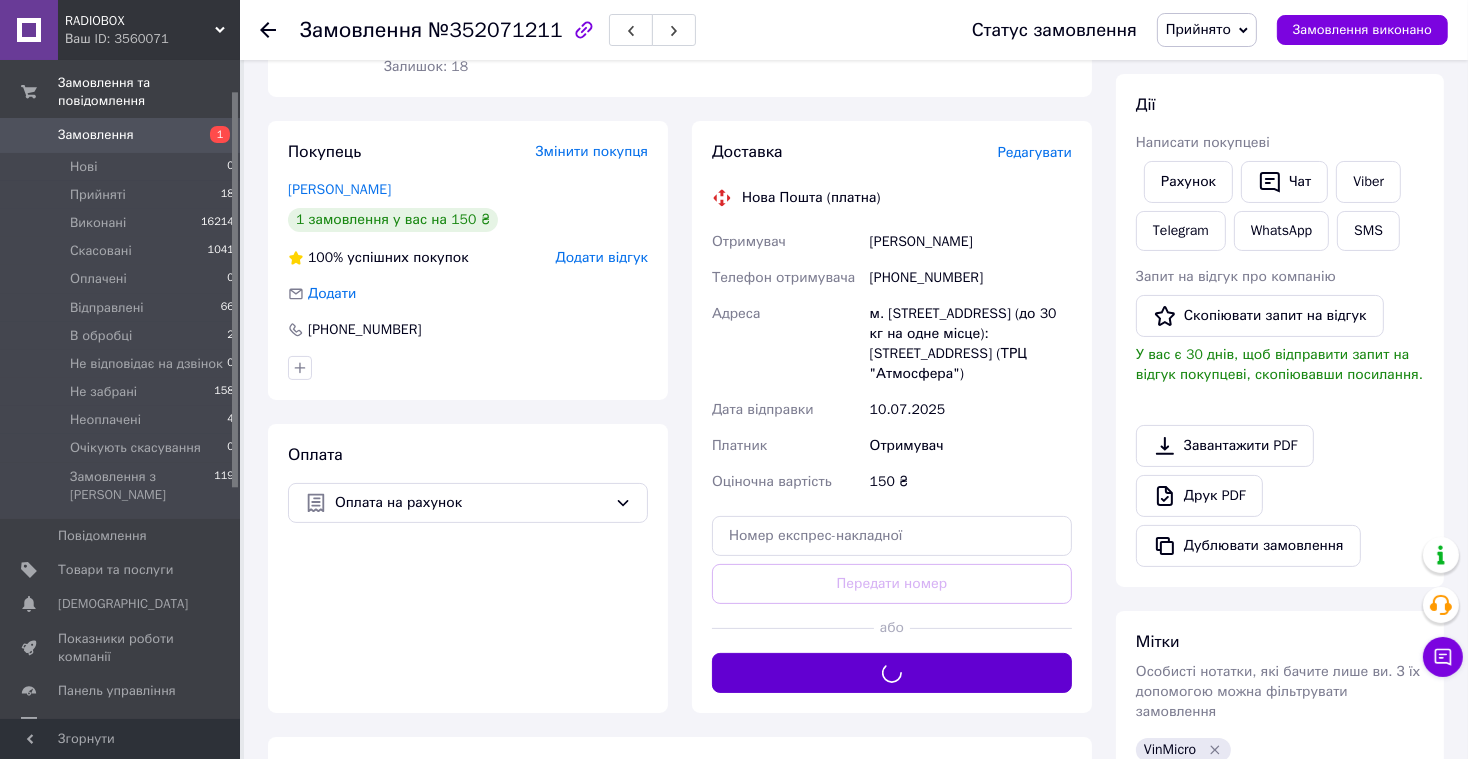 scroll, scrollTop: 259, scrollLeft: 0, axis: vertical 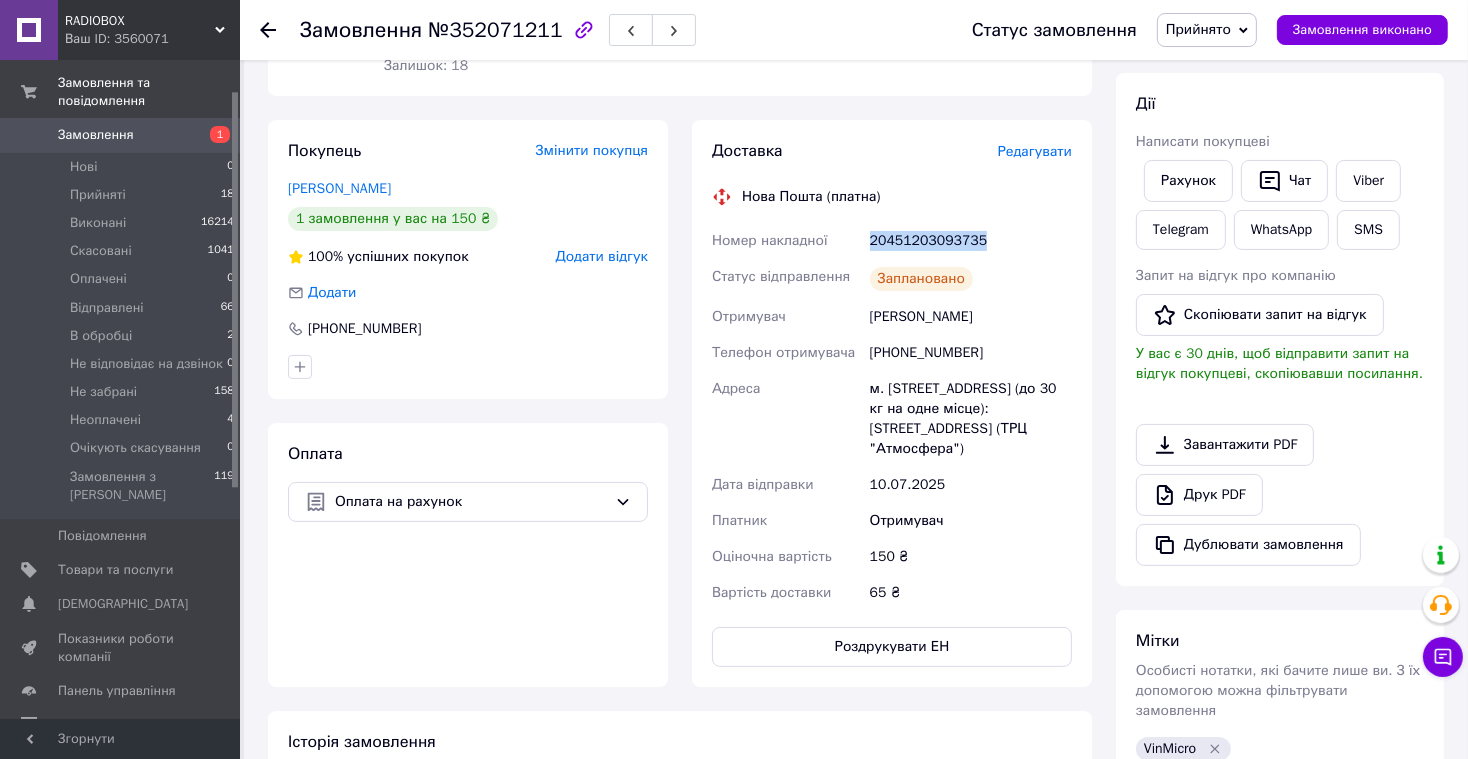 drag, startPoint x: 987, startPoint y: 239, endPoint x: 875, endPoint y: 238, distance: 112.00446 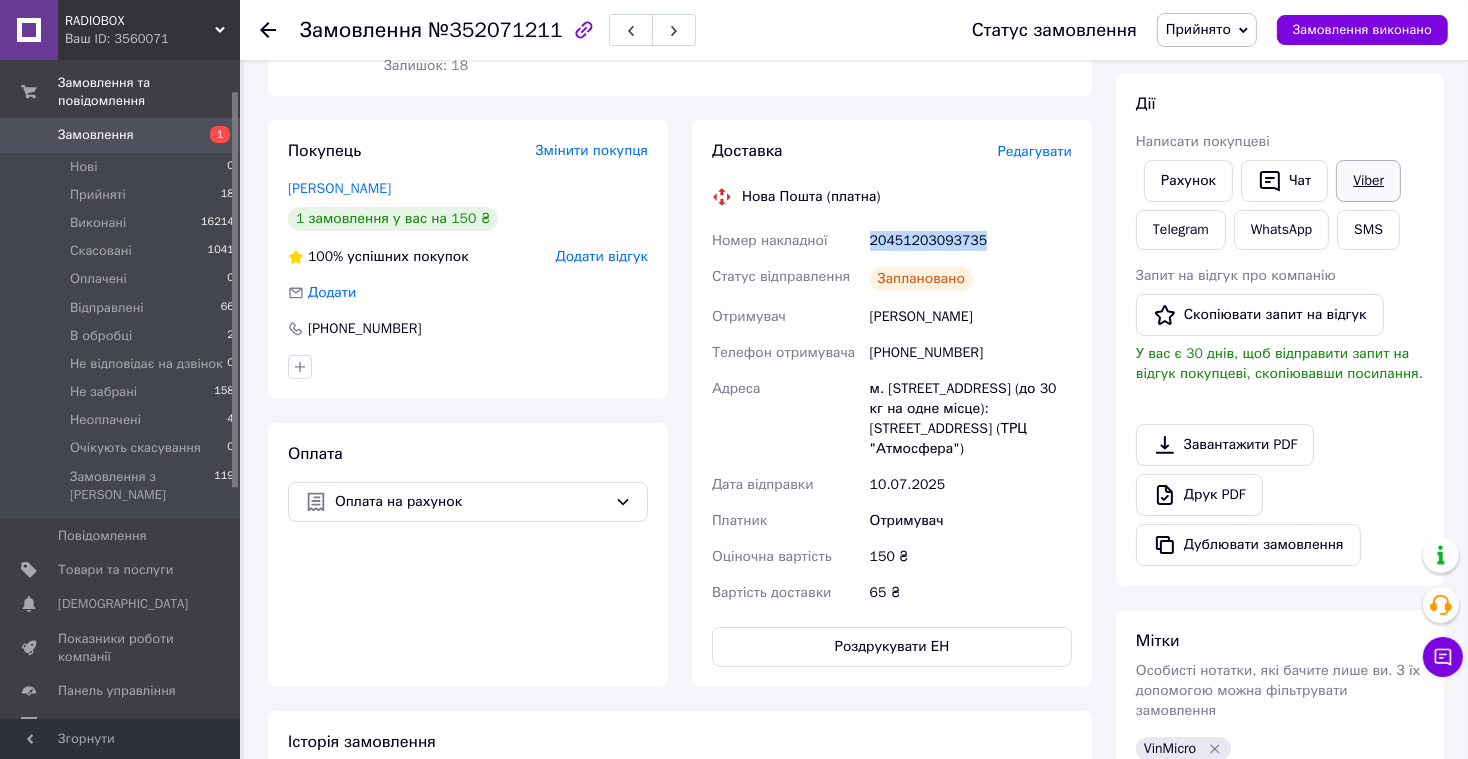 click on "Viber" at bounding box center (1368, 181) 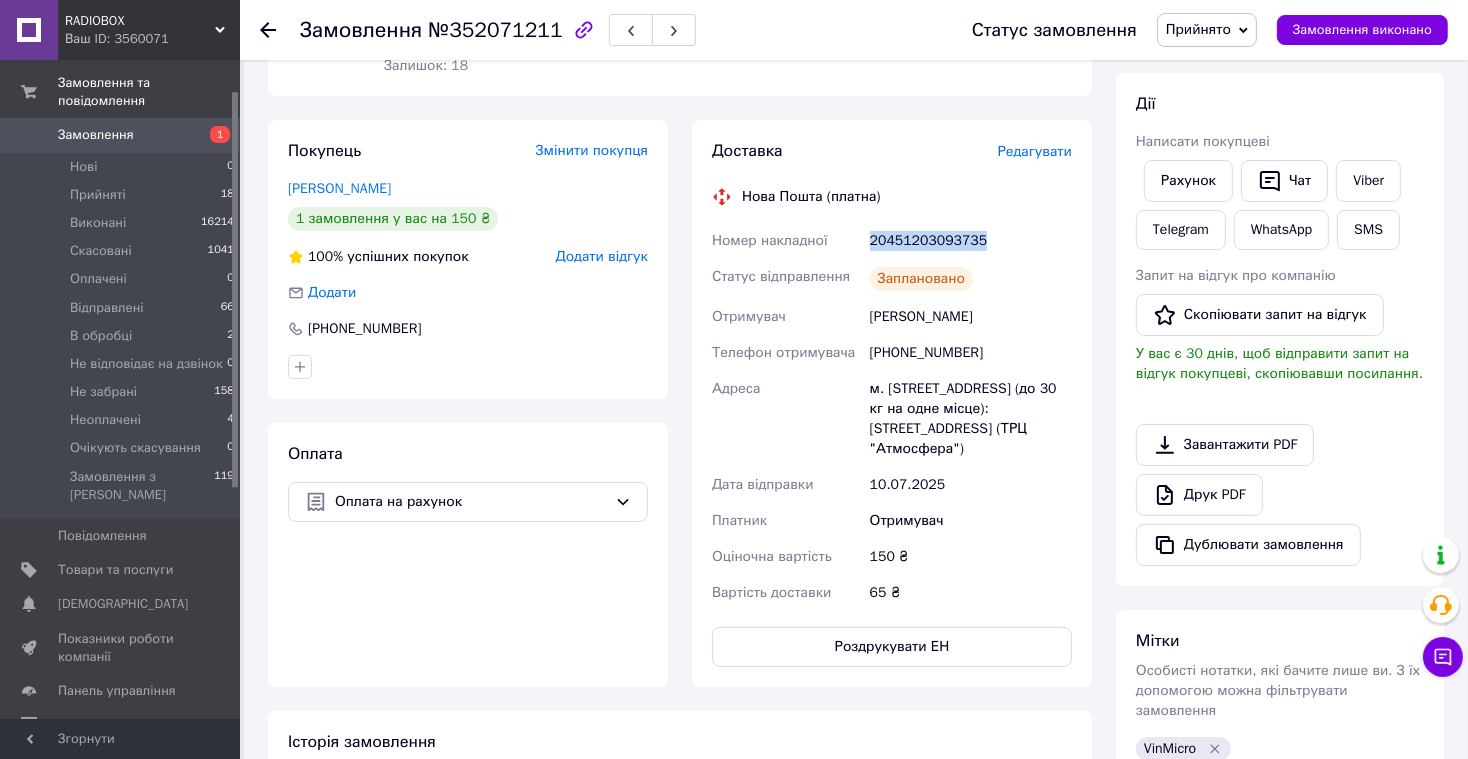click on "Замовлення" at bounding box center (121, 135) 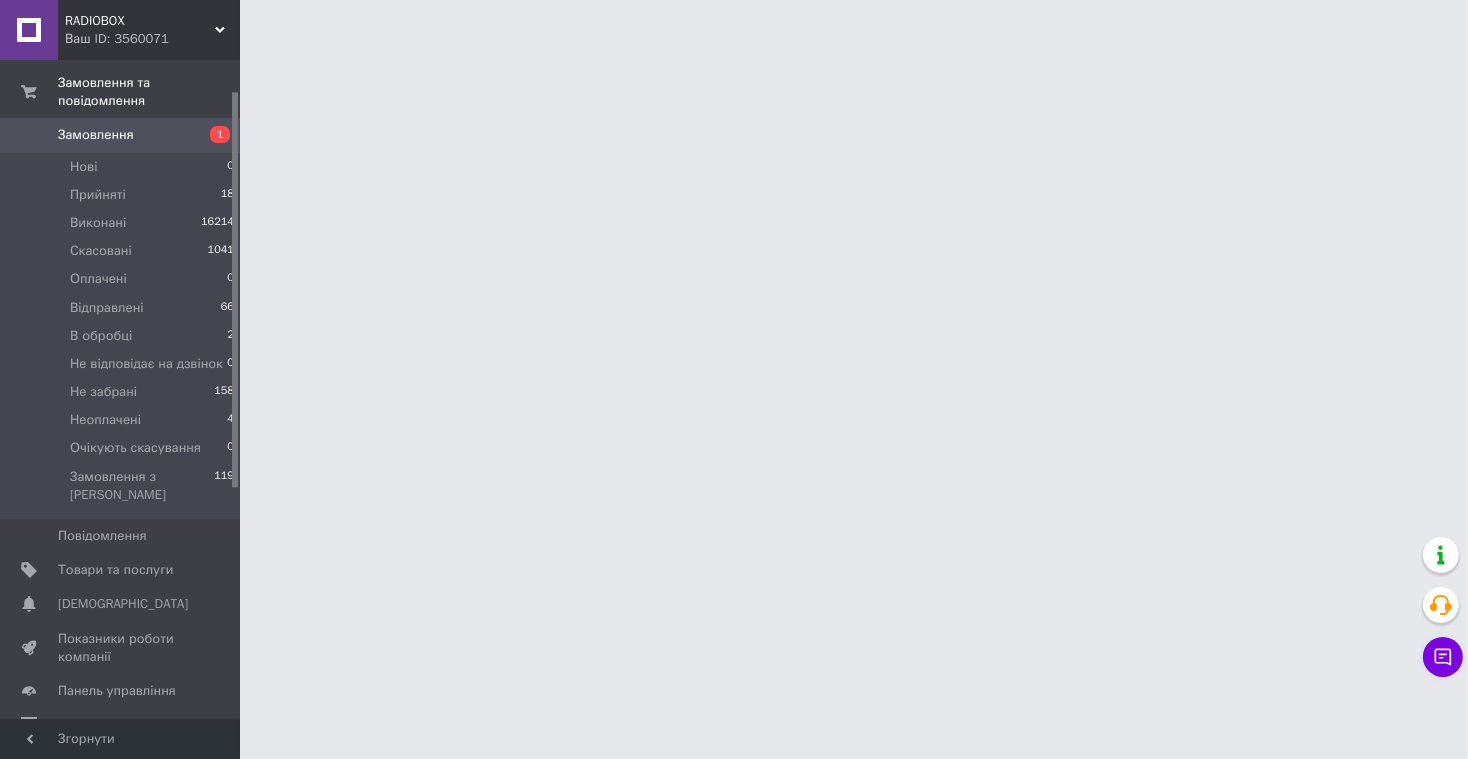 scroll, scrollTop: 0, scrollLeft: 0, axis: both 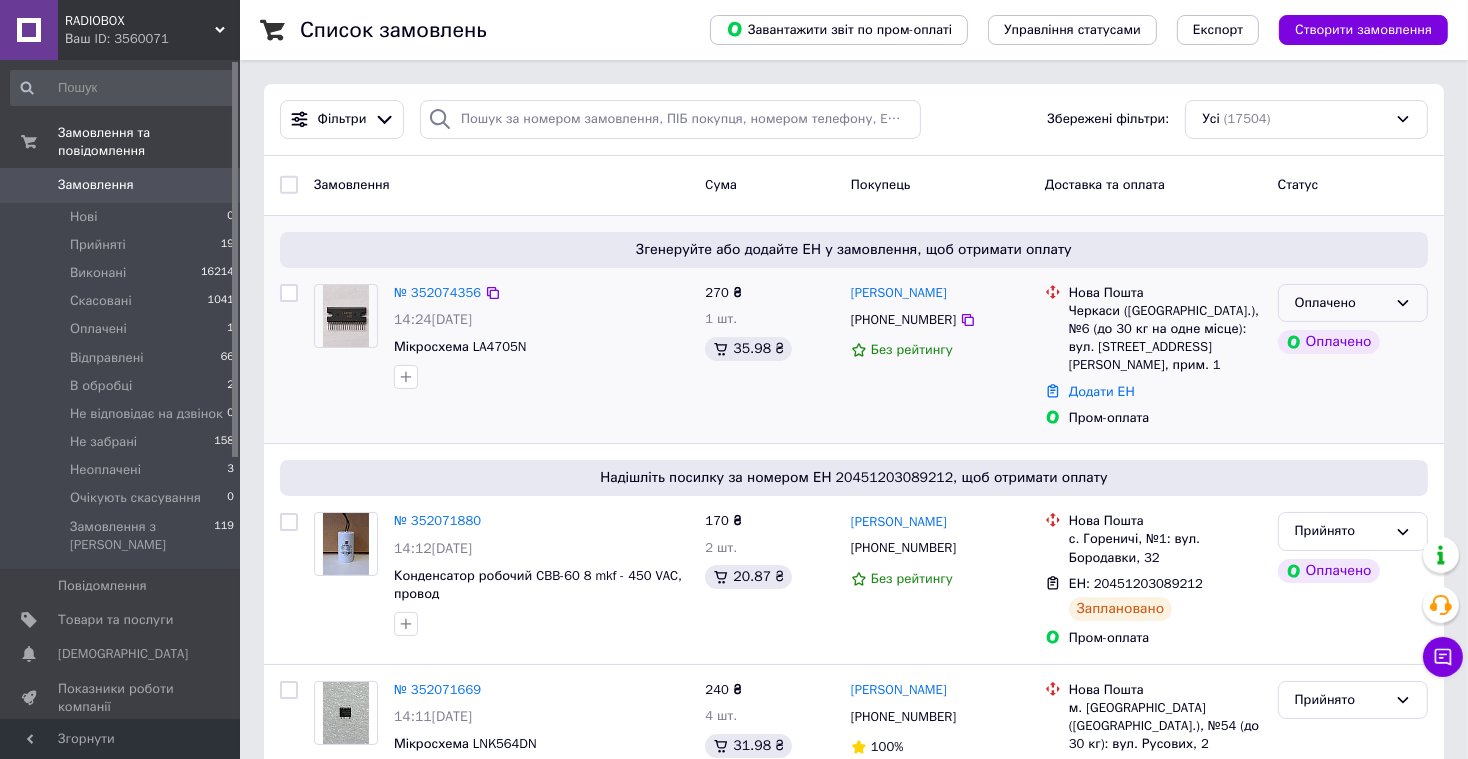 click 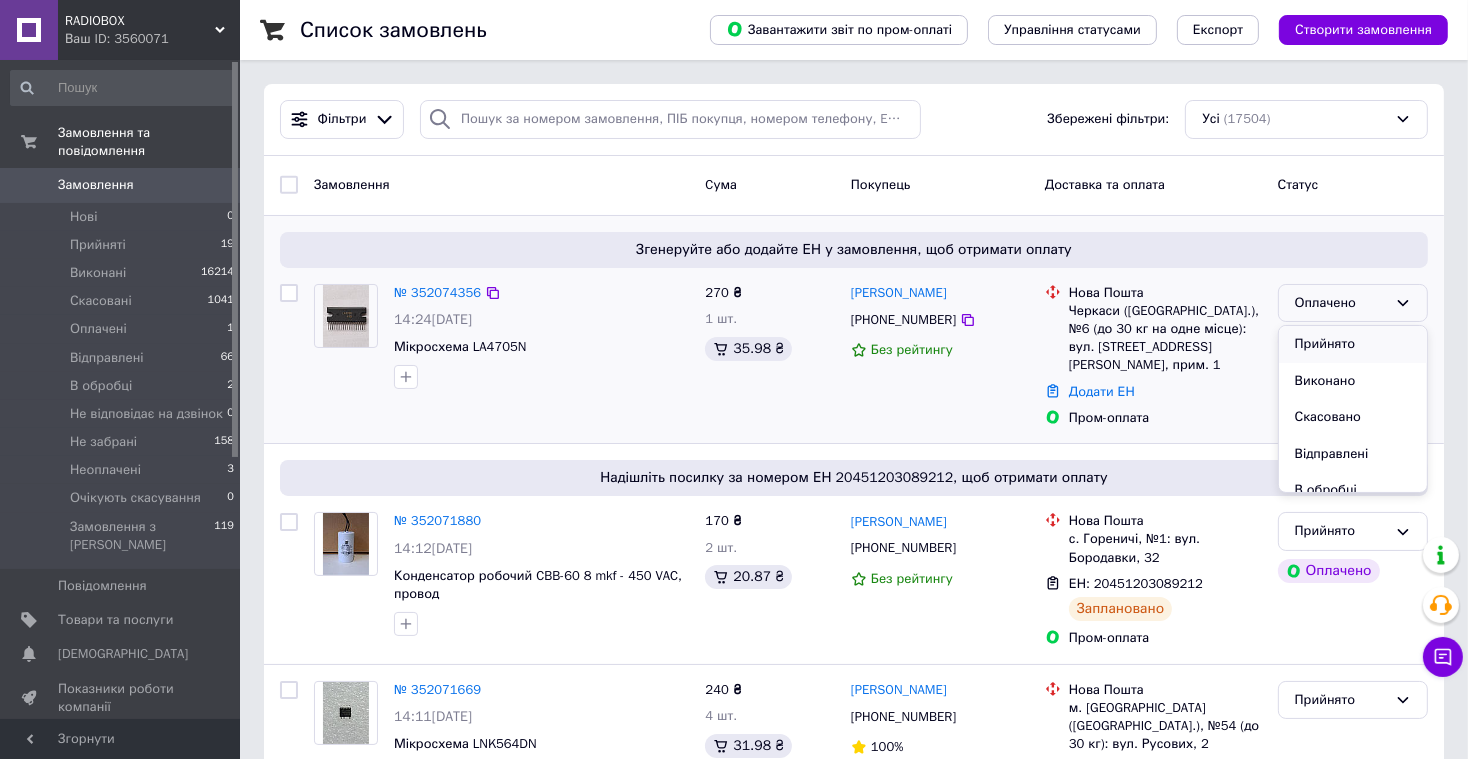 click on "Прийнято" at bounding box center (1353, 344) 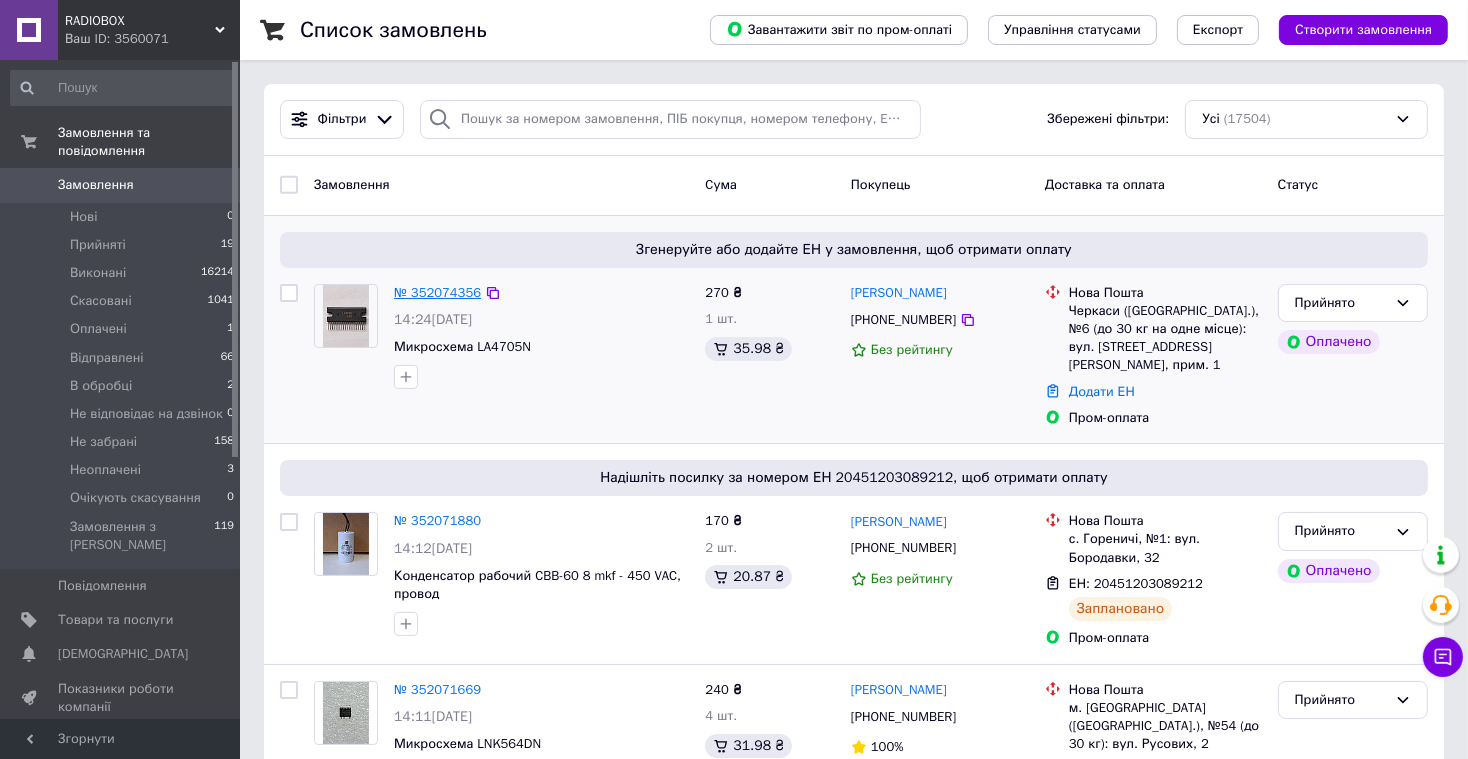 click on "№ 352074356" at bounding box center (437, 292) 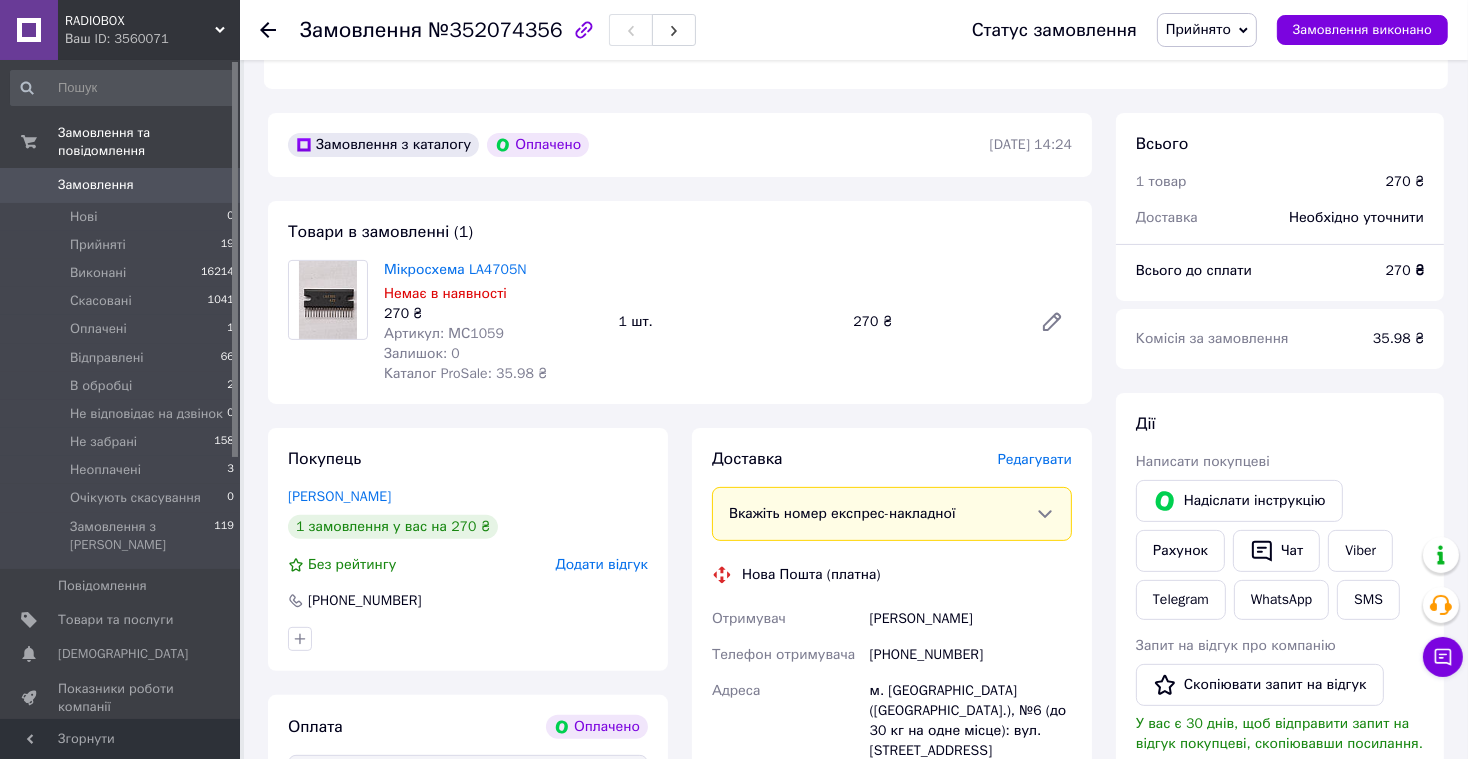 scroll, scrollTop: 538, scrollLeft: 0, axis: vertical 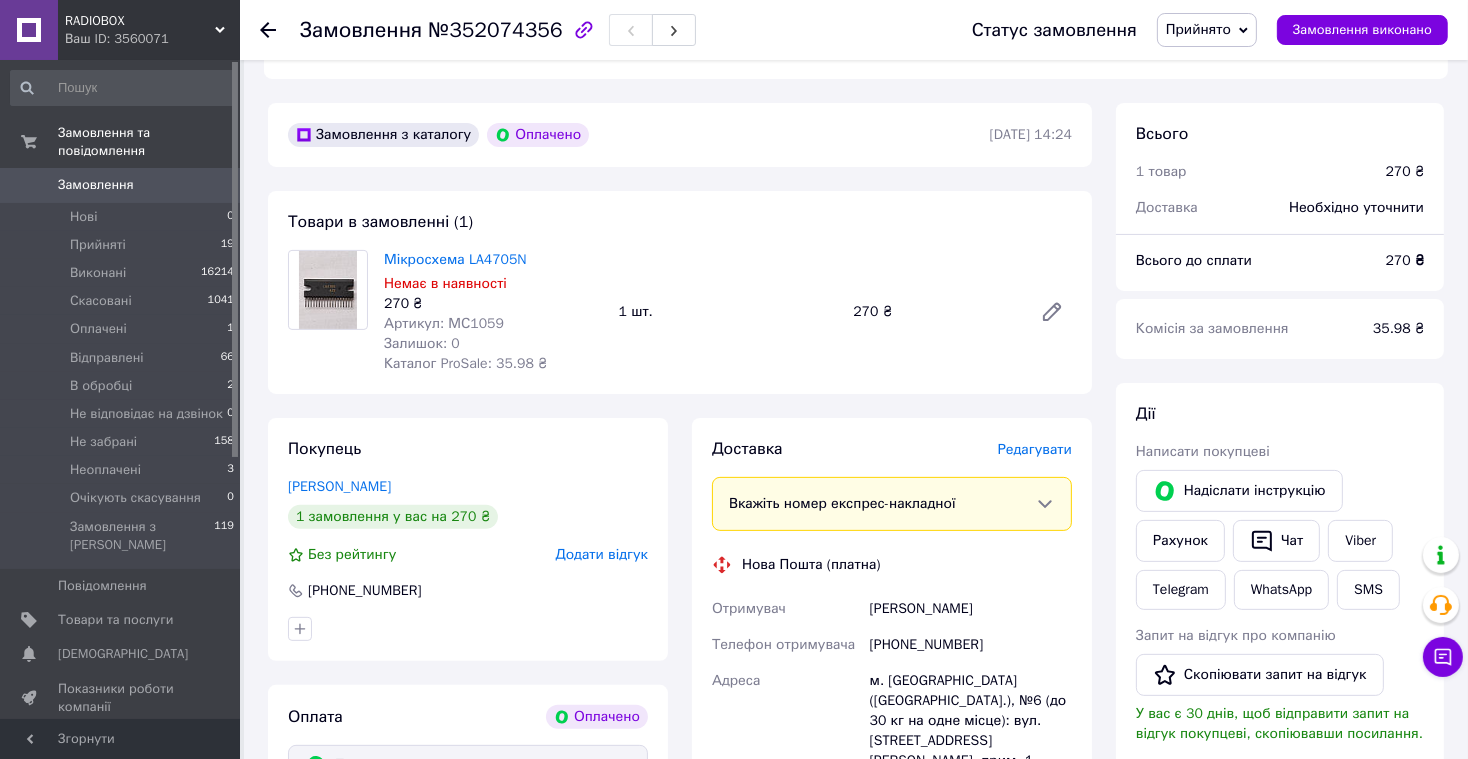 click on "Редагувати" at bounding box center (1035, 449) 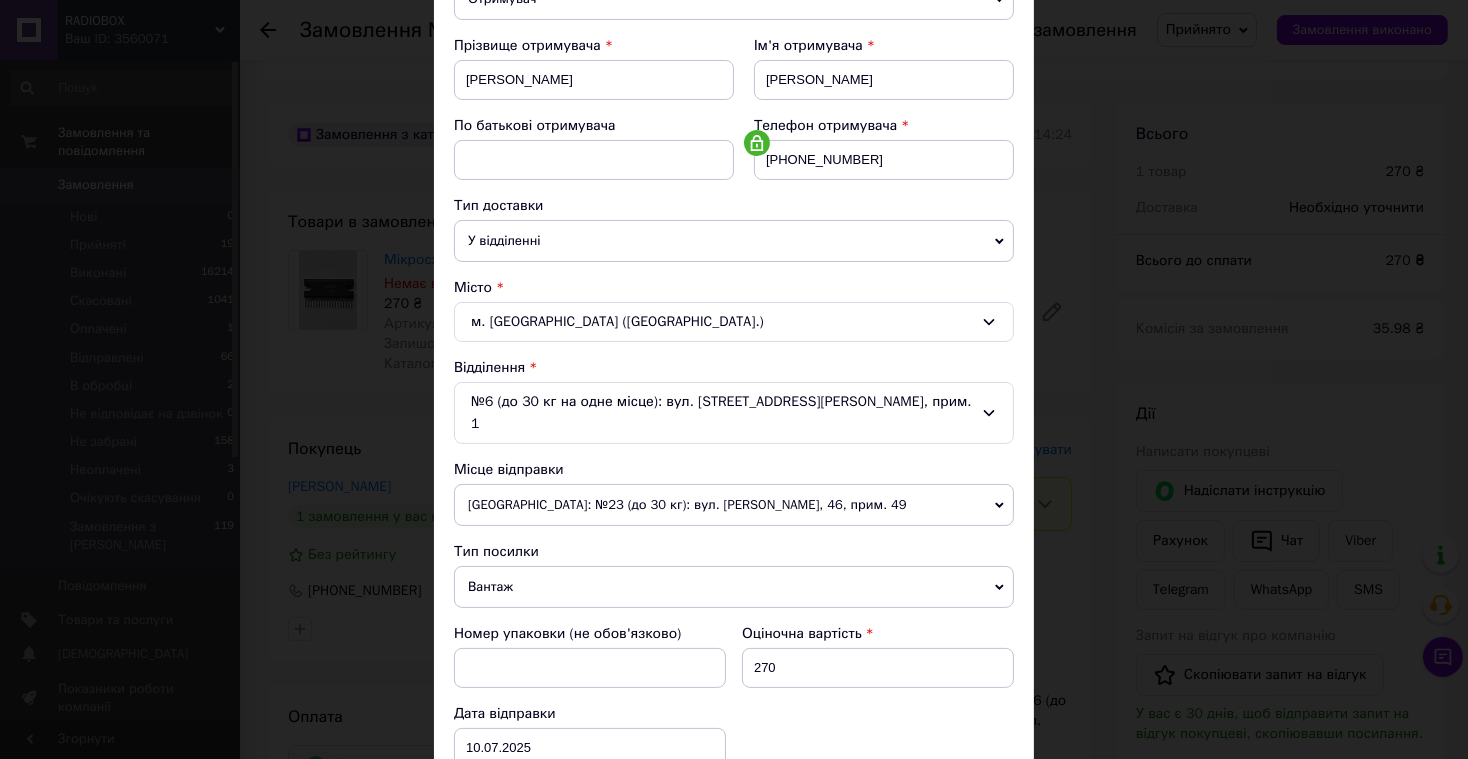 drag, startPoint x: 527, startPoint y: 567, endPoint x: 515, endPoint y: 598, distance: 33.24154 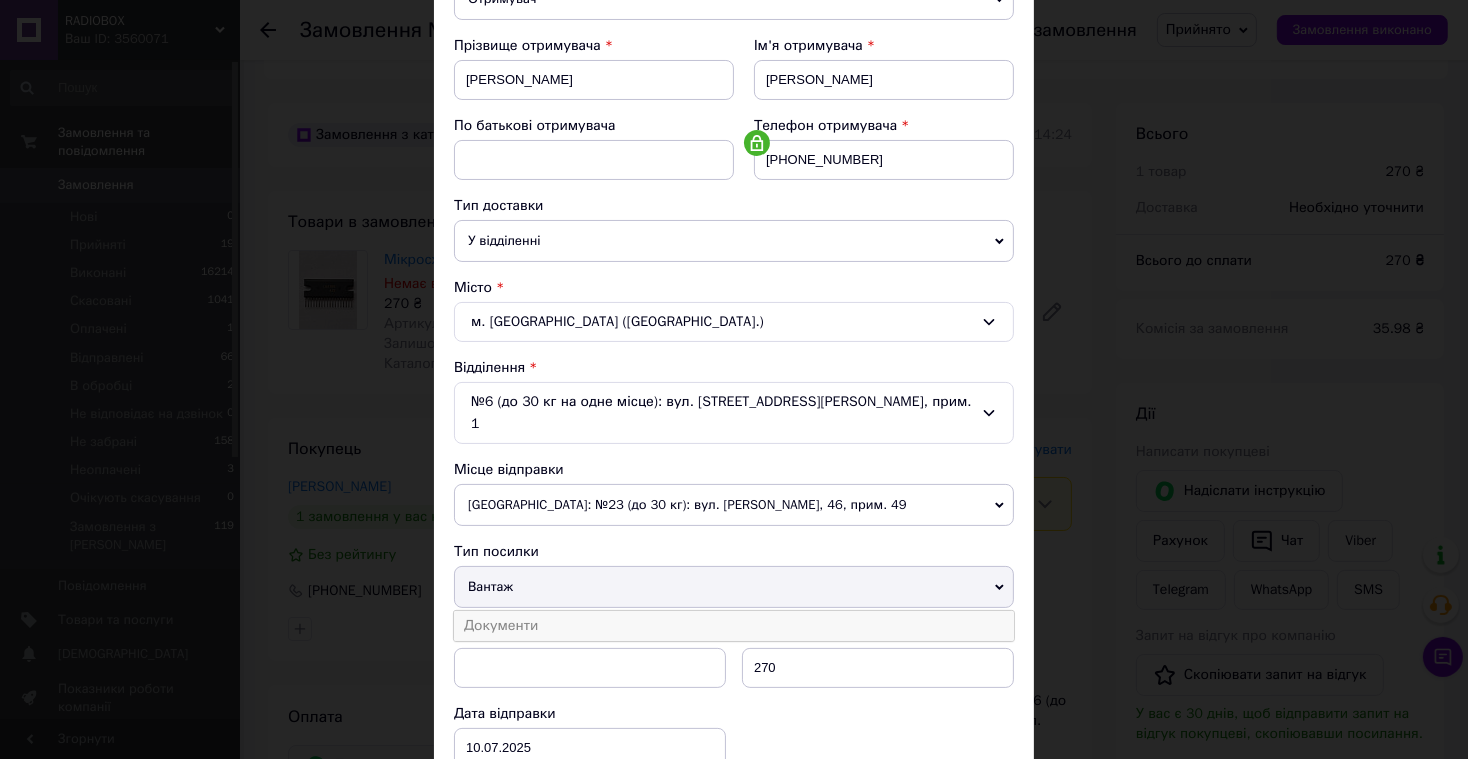 click on "Документи" at bounding box center (734, 626) 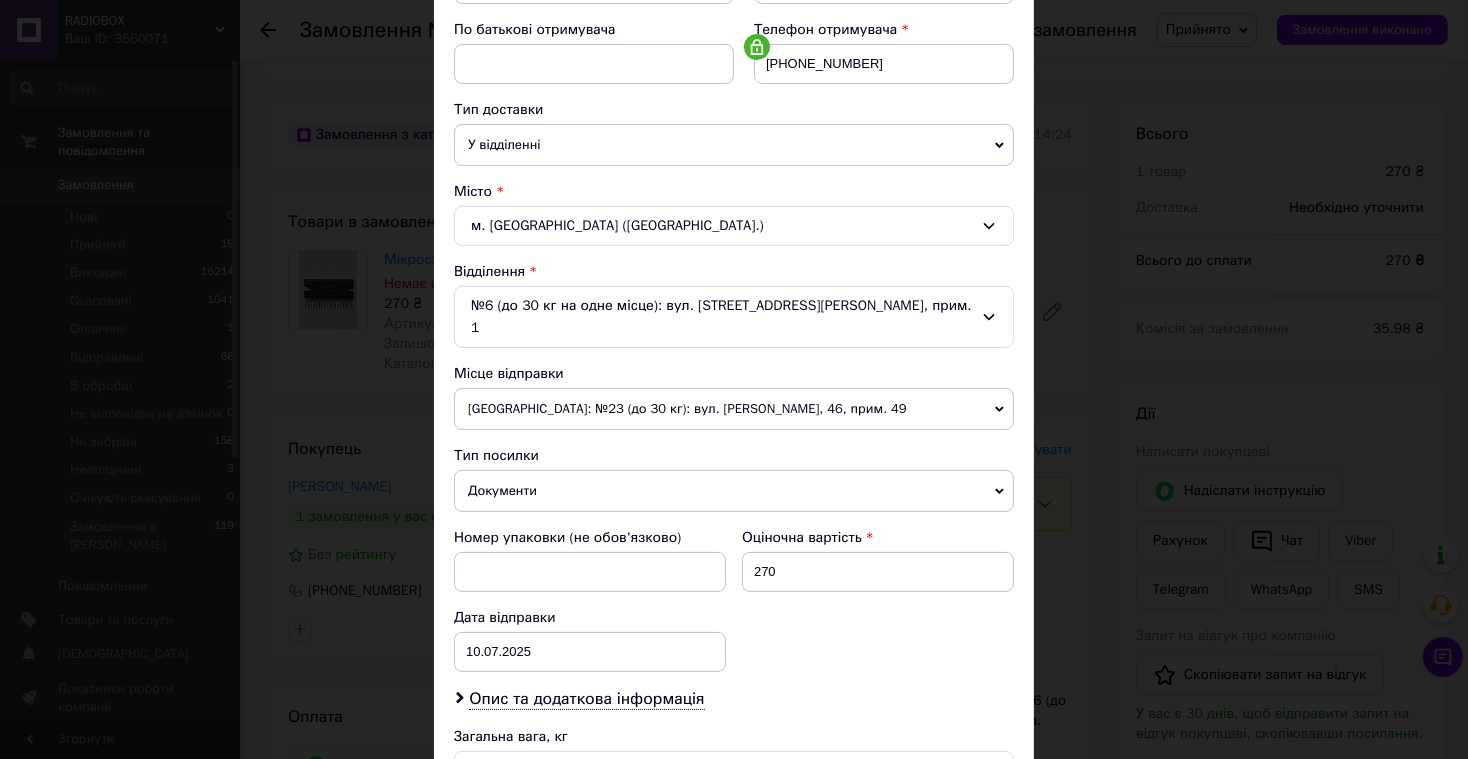 scroll, scrollTop: 586, scrollLeft: 0, axis: vertical 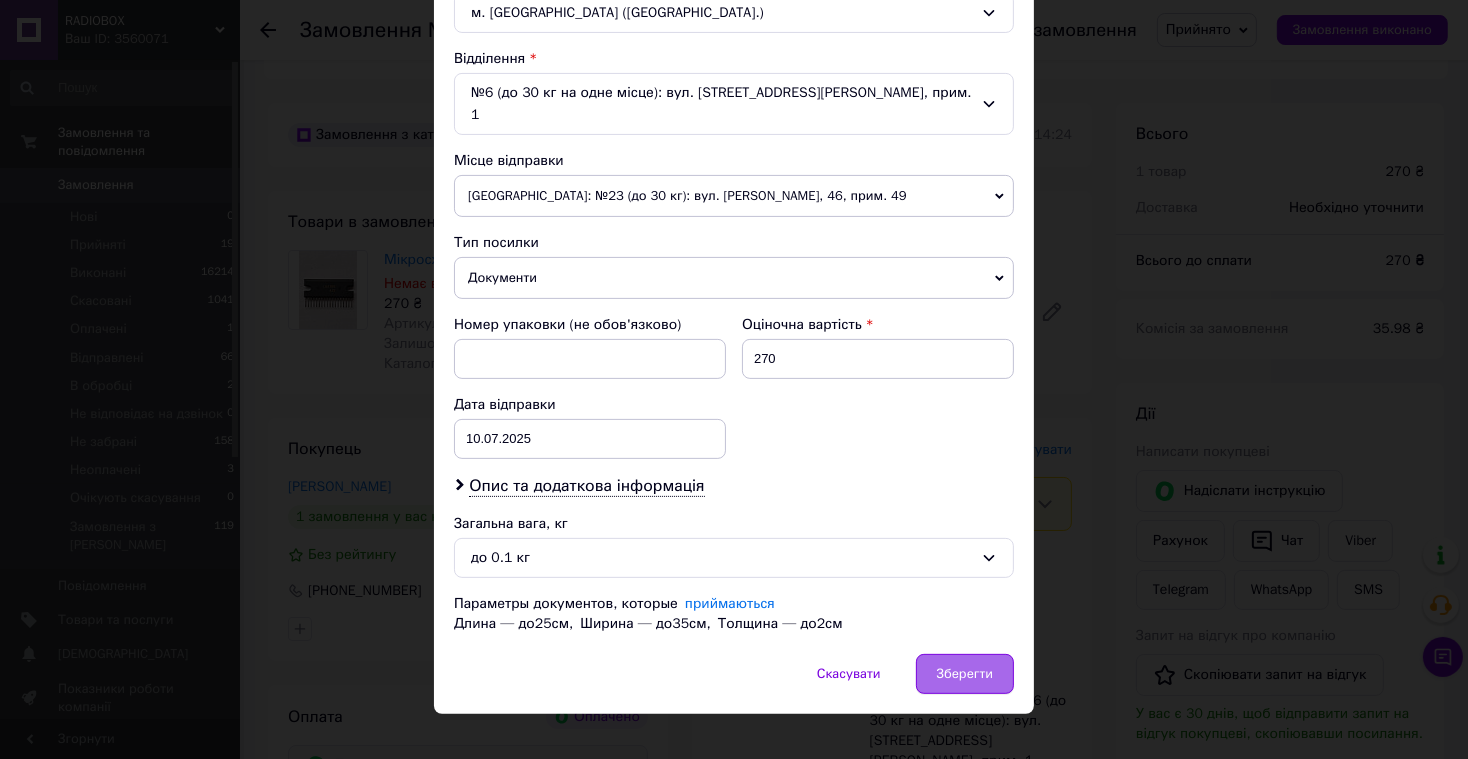 click on "Зберегти" at bounding box center [965, 674] 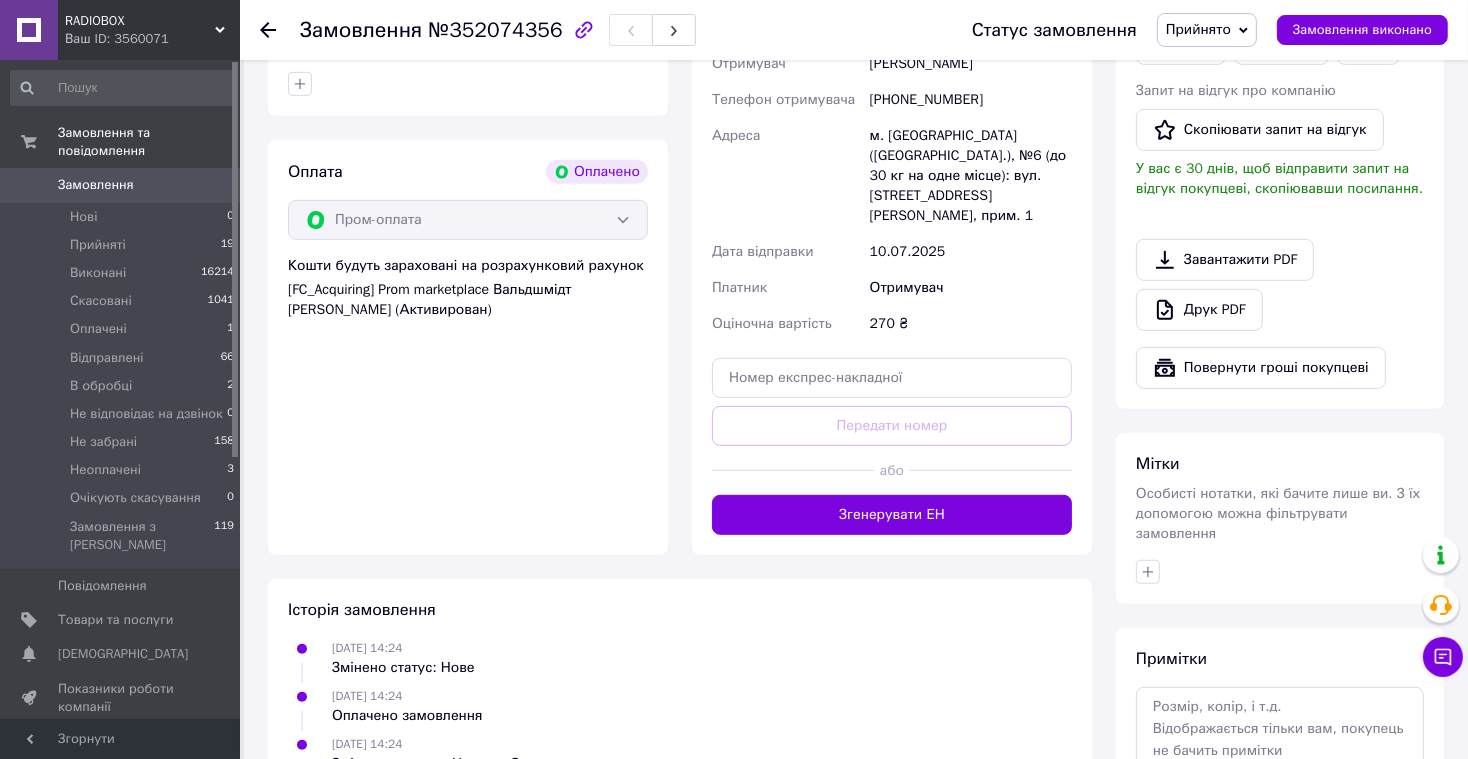 scroll, scrollTop: 1107, scrollLeft: 0, axis: vertical 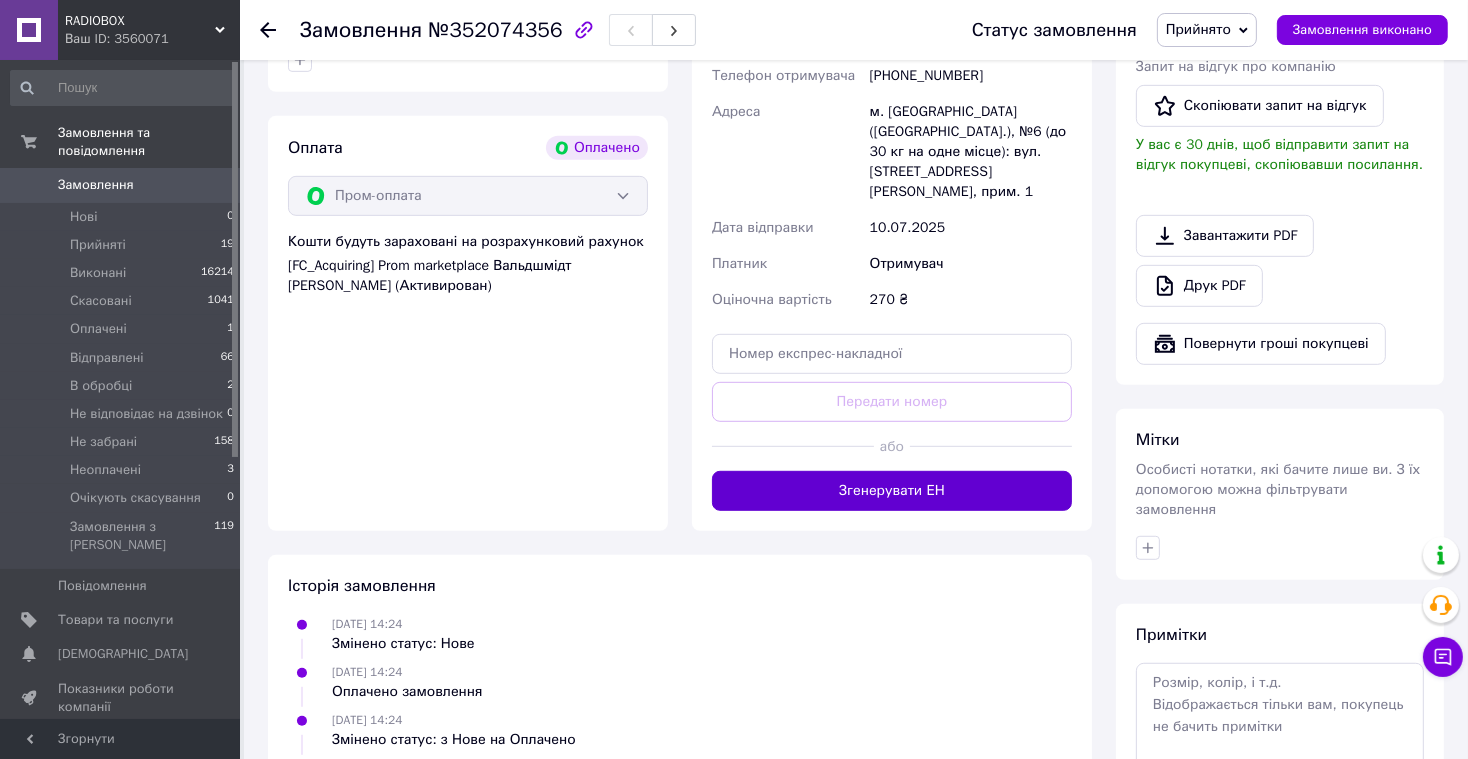 click on "Згенерувати ЕН" at bounding box center [892, 491] 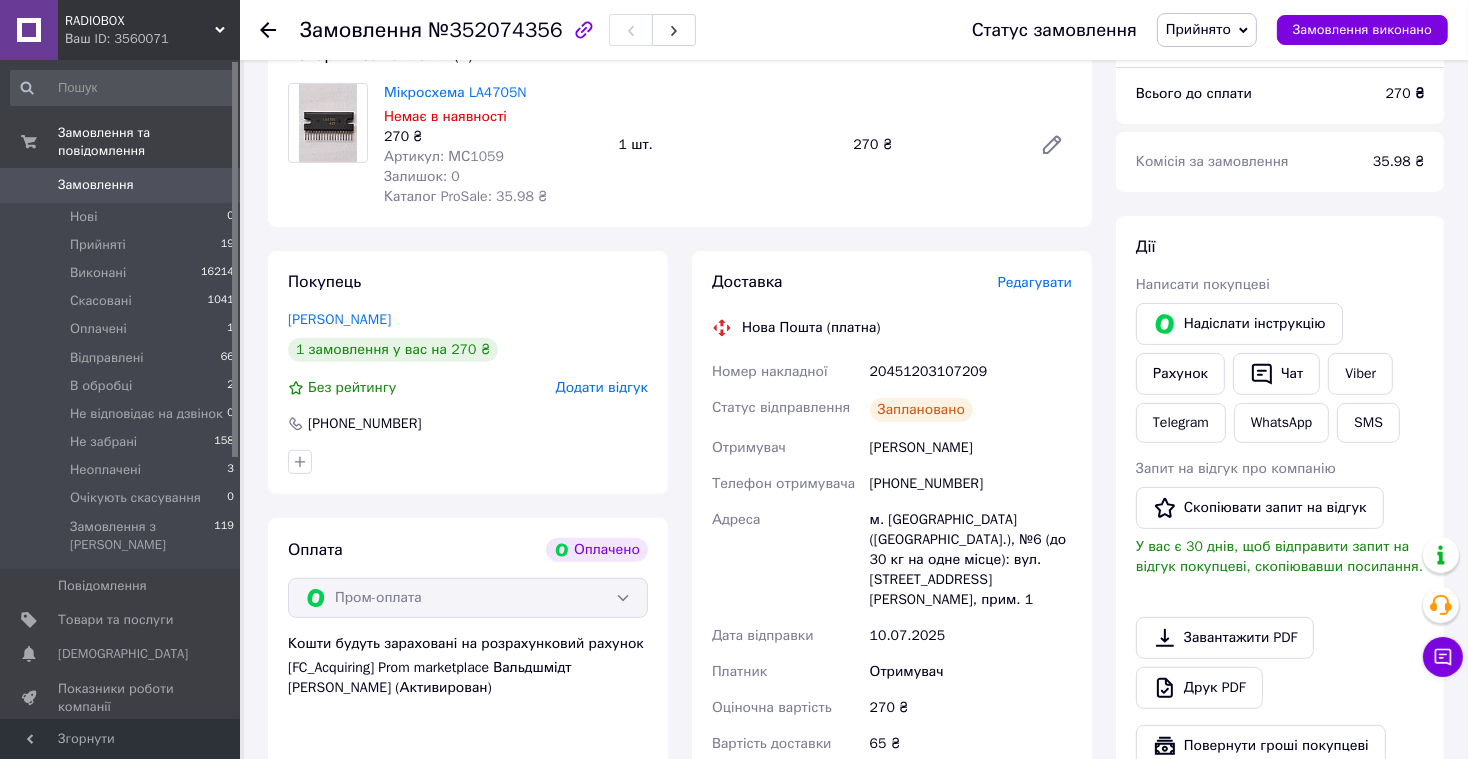 scroll, scrollTop: 700, scrollLeft: 0, axis: vertical 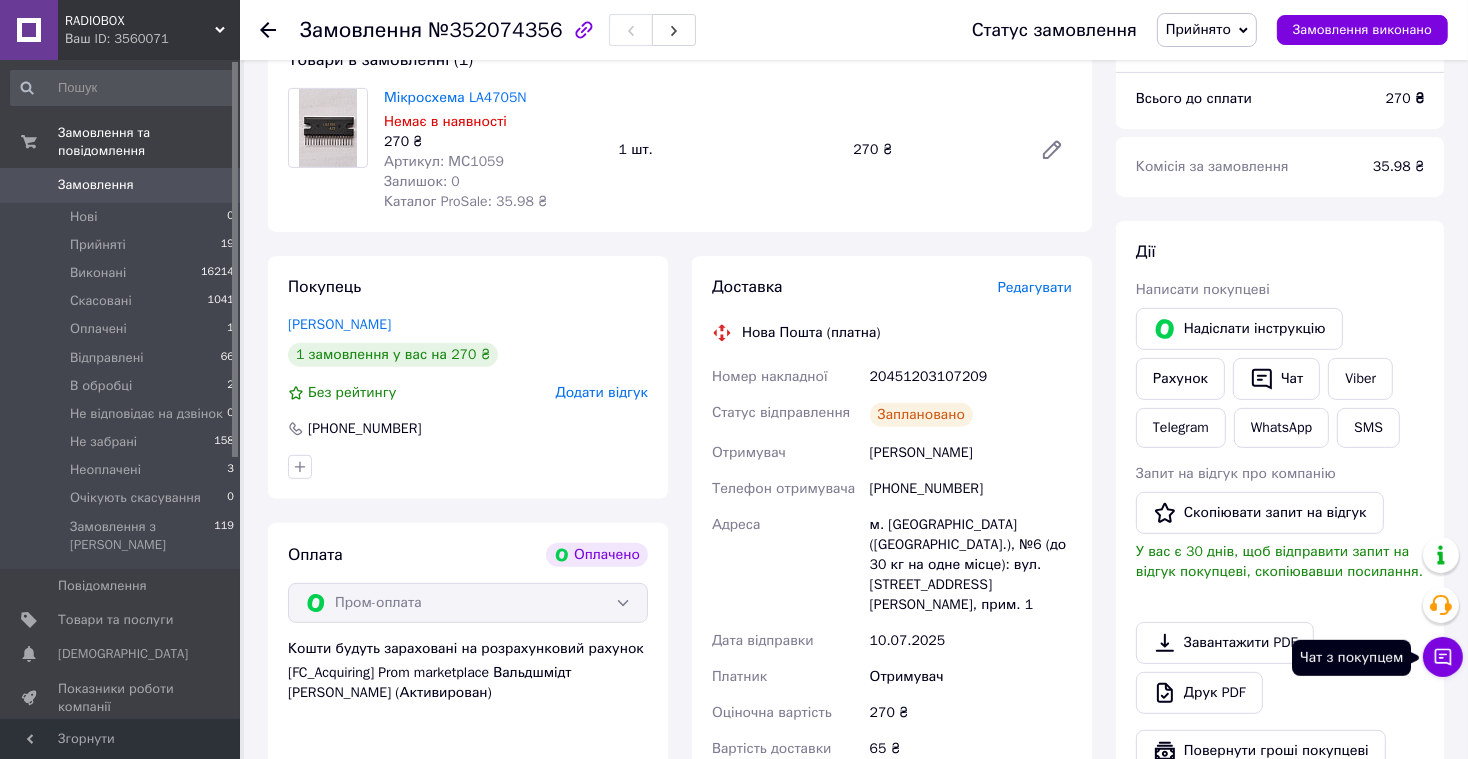 click 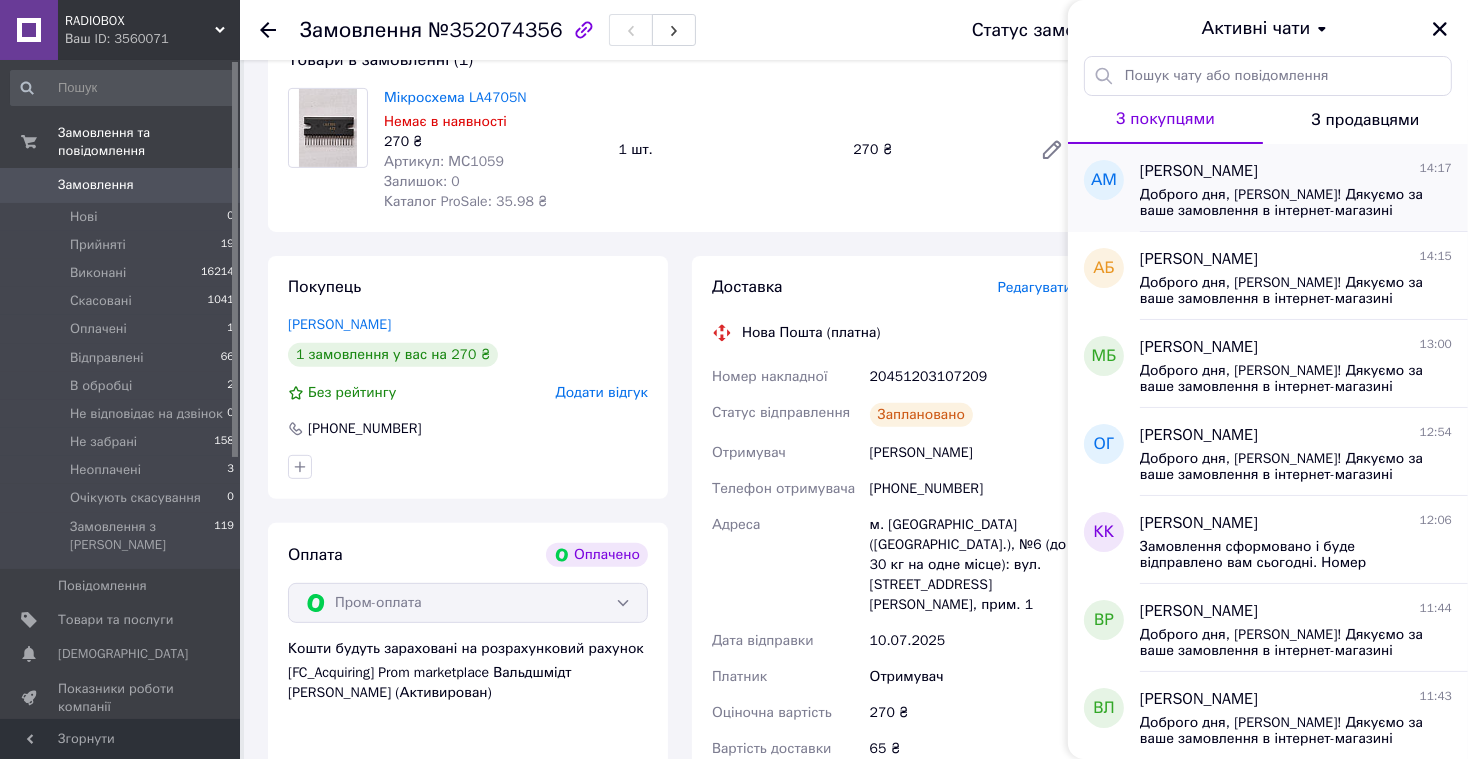 click on "Доброго дня, Олексій!
Дякуємо за ваше замовлення в інтернет-магазині https://radiobox.com.ua
Замовлення сформовано (адресу змінили) і буде відправлено вам сьогодні.
Номер накладної
20451203089212
Очікуйте доставку.
Якщо ви маєте будь-які запитання, будь ласка, зв'яжіться з нами за номерами:
+38067 295 37 66 (технічний спеціаліст)
або
+38067 789 30 35 (організаційні питання).
З повагою, адміністратор Інна!" at bounding box center [1282, 203] 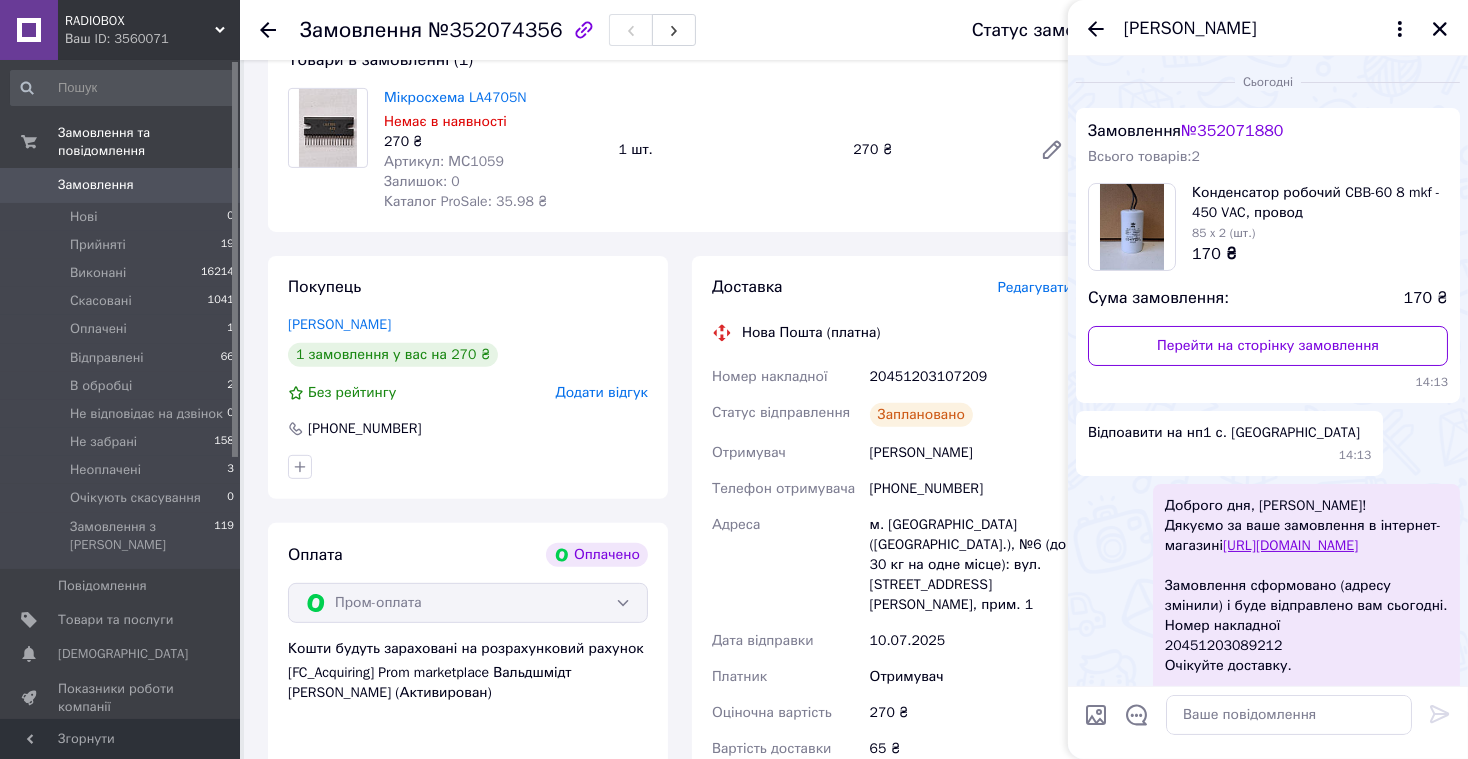 scroll, scrollTop: 295, scrollLeft: 0, axis: vertical 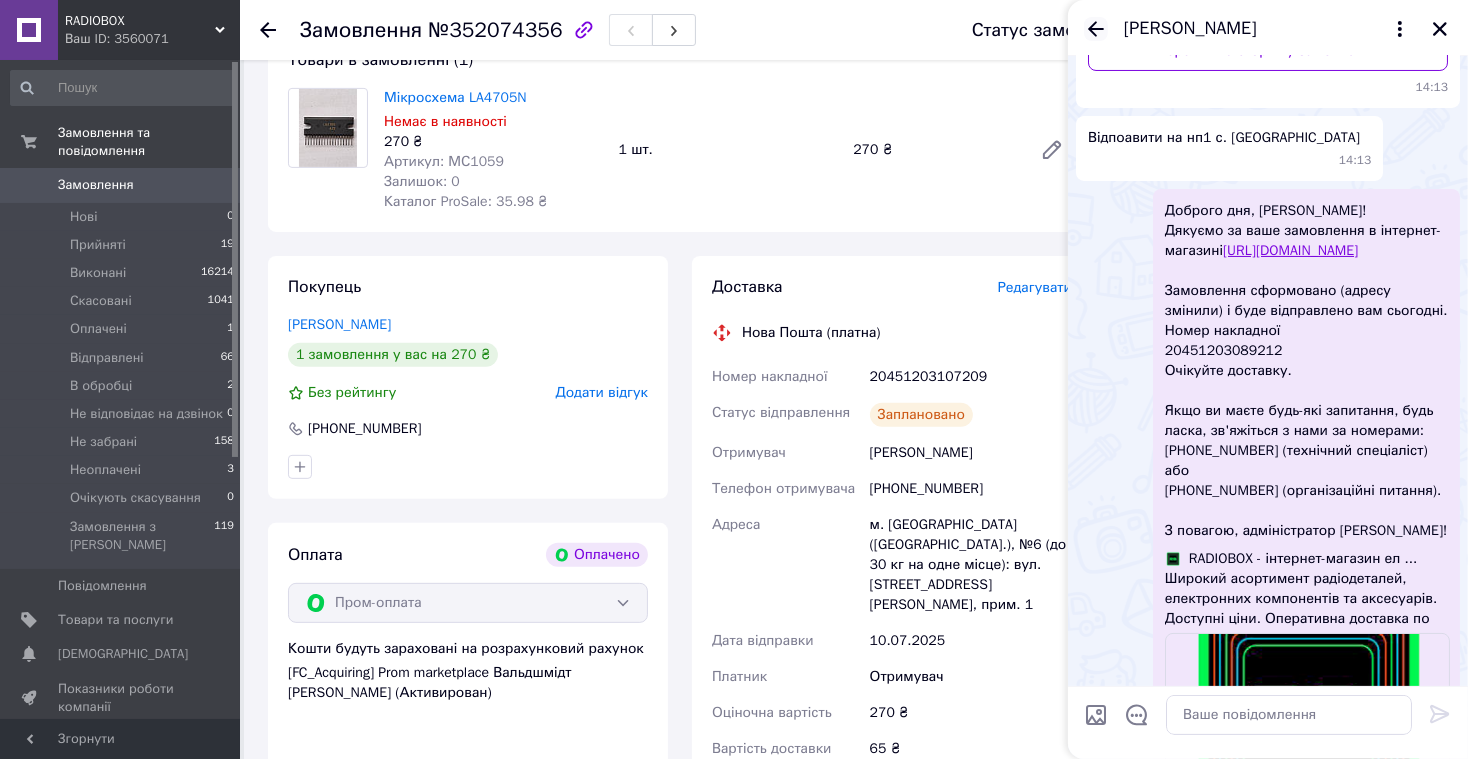 click 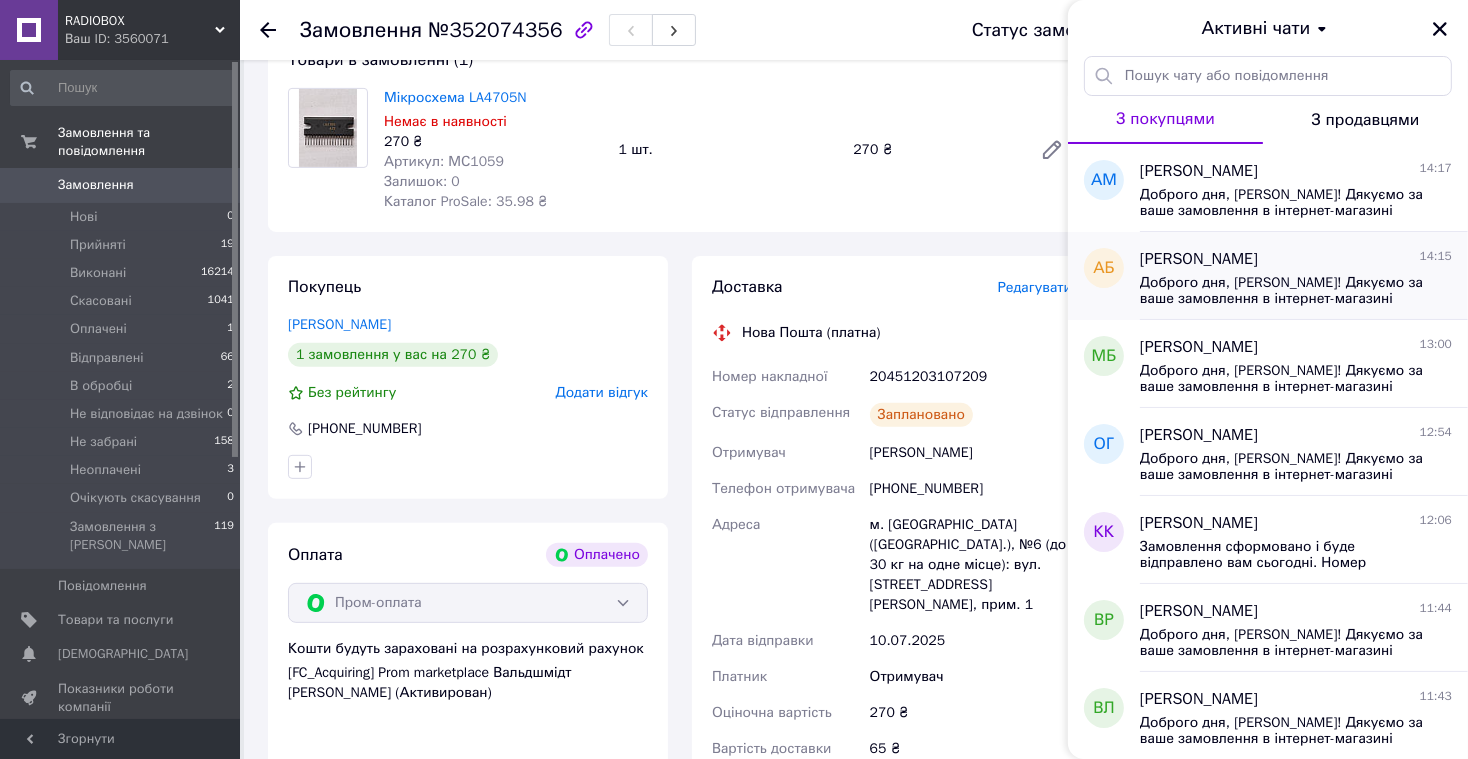 click on "Доброго дня, Олександр!
Дякуємо за ваше замовлення в інтернет-магазині https://radiobox.com.ua
Замовлення сформовано і буде відправлено вам сьогодні.
Номер накладної
20451203086470
Очікуйте доставку.
Якщо ви маєте будь-які запитання, будь ласка, зв'яжіться з нами за номерами:
+38067 295 37 66 (технічний спеціаліст)
або
+38067 789 30 35 (організаційні питання).
З повагою, адміністратор Інна!" at bounding box center (1282, 291) 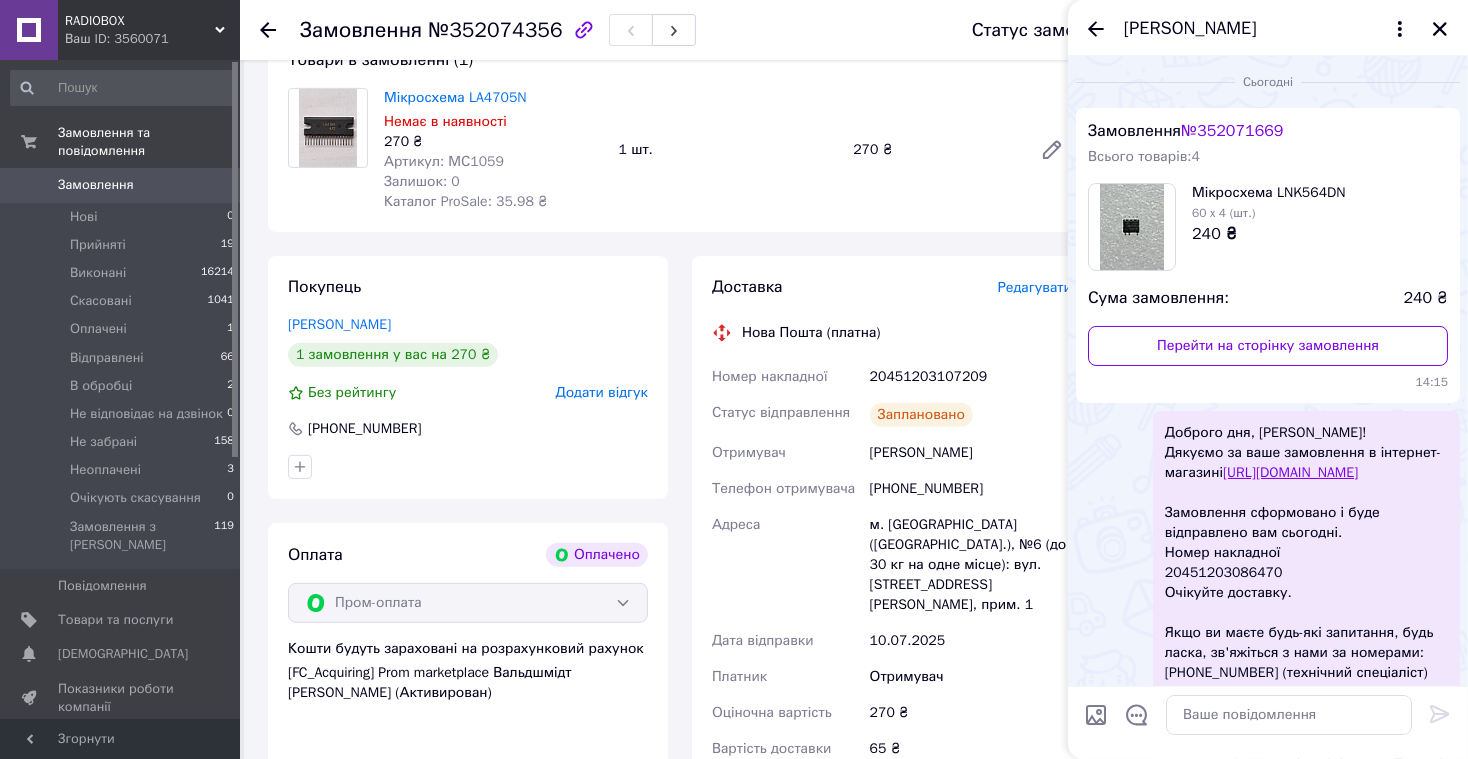 scroll, scrollTop: 701, scrollLeft: 0, axis: vertical 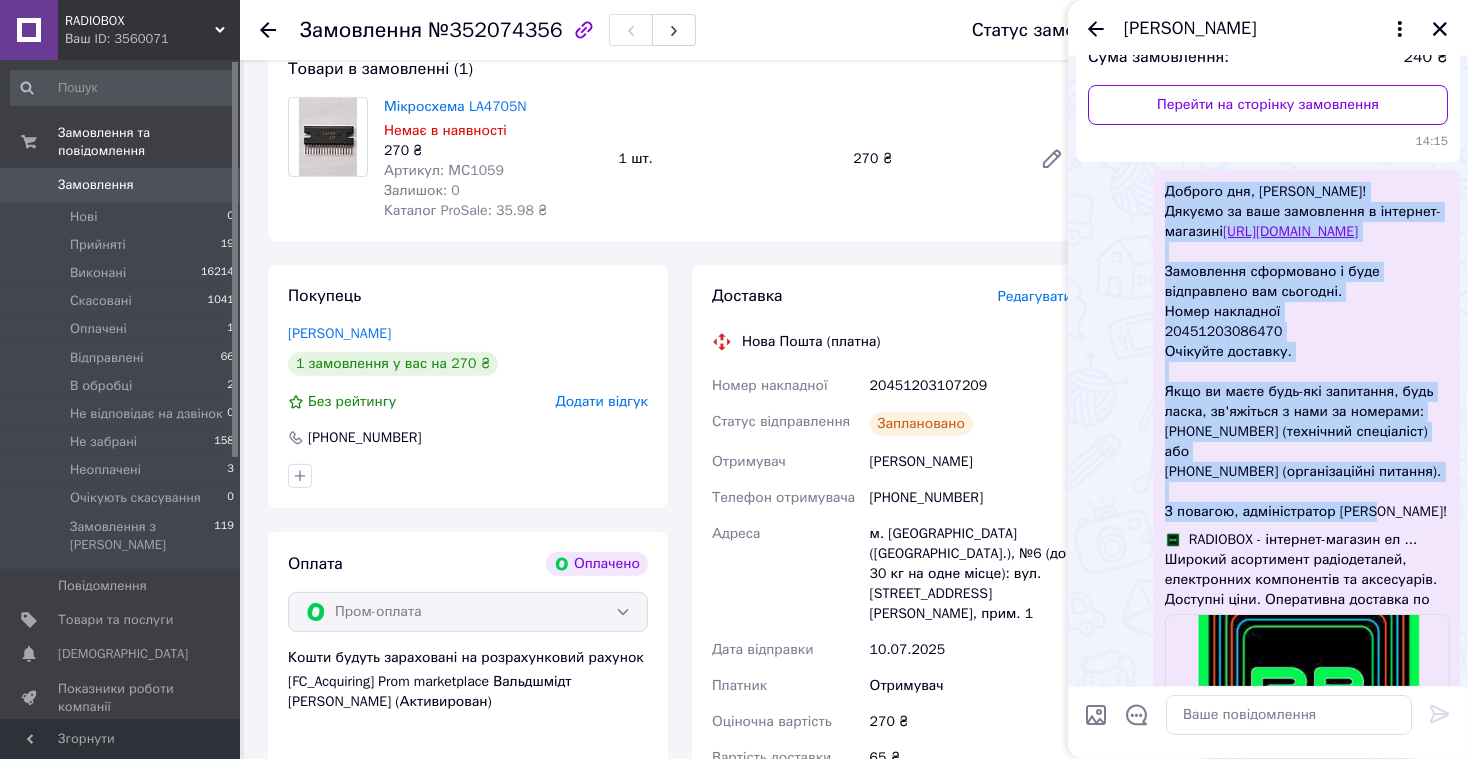 drag, startPoint x: 1166, startPoint y: 193, endPoint x: 1382, endPoint y: 530, distance: 400.28116 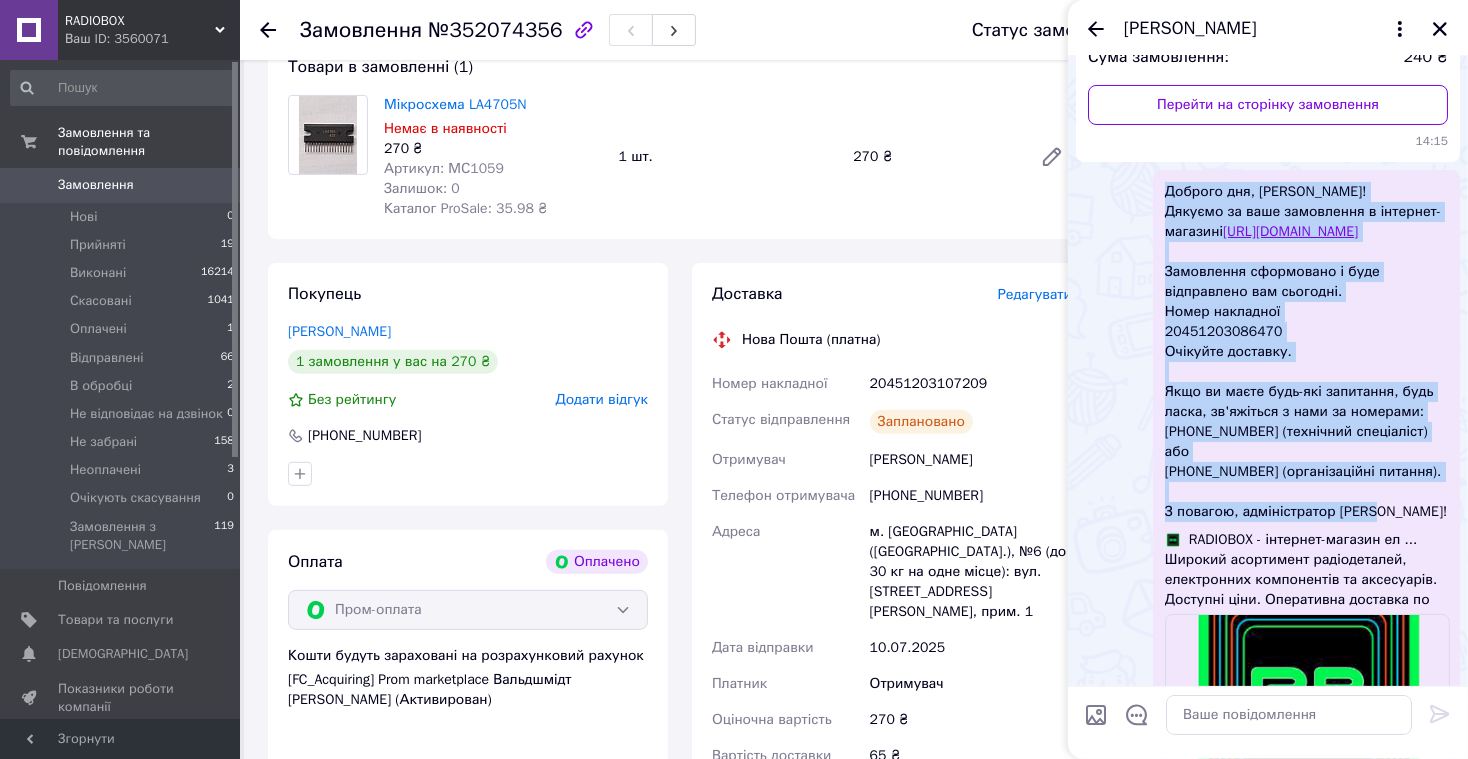 copy on "Доброго дня, Олександр! Дякуємо за ваше замовлення в інтернет-магазині  https://radiobox.com.ua Замовлення сформовано і буде відправлено вам сьогодні. Номер накладної 20451203086470 Очікуйте доставку. Якщо ви маєте будь-які запитання, будь ласка, зв'яжіться з нами за номерами: +38067 295 37 66 (технічний спеціаліст) або +38067 789 30 35 (організаційні питання). З повагою, адміністратор Інна!" 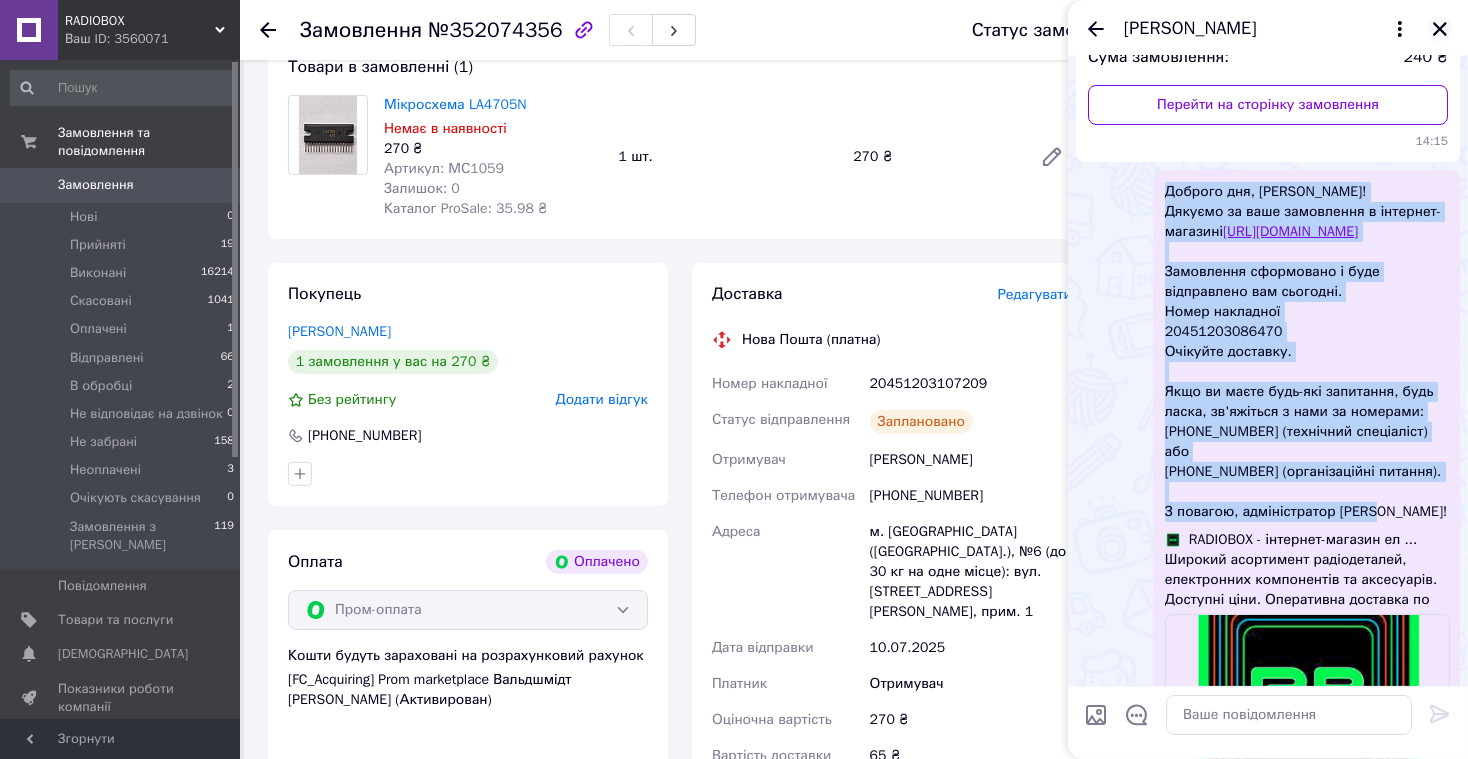 click 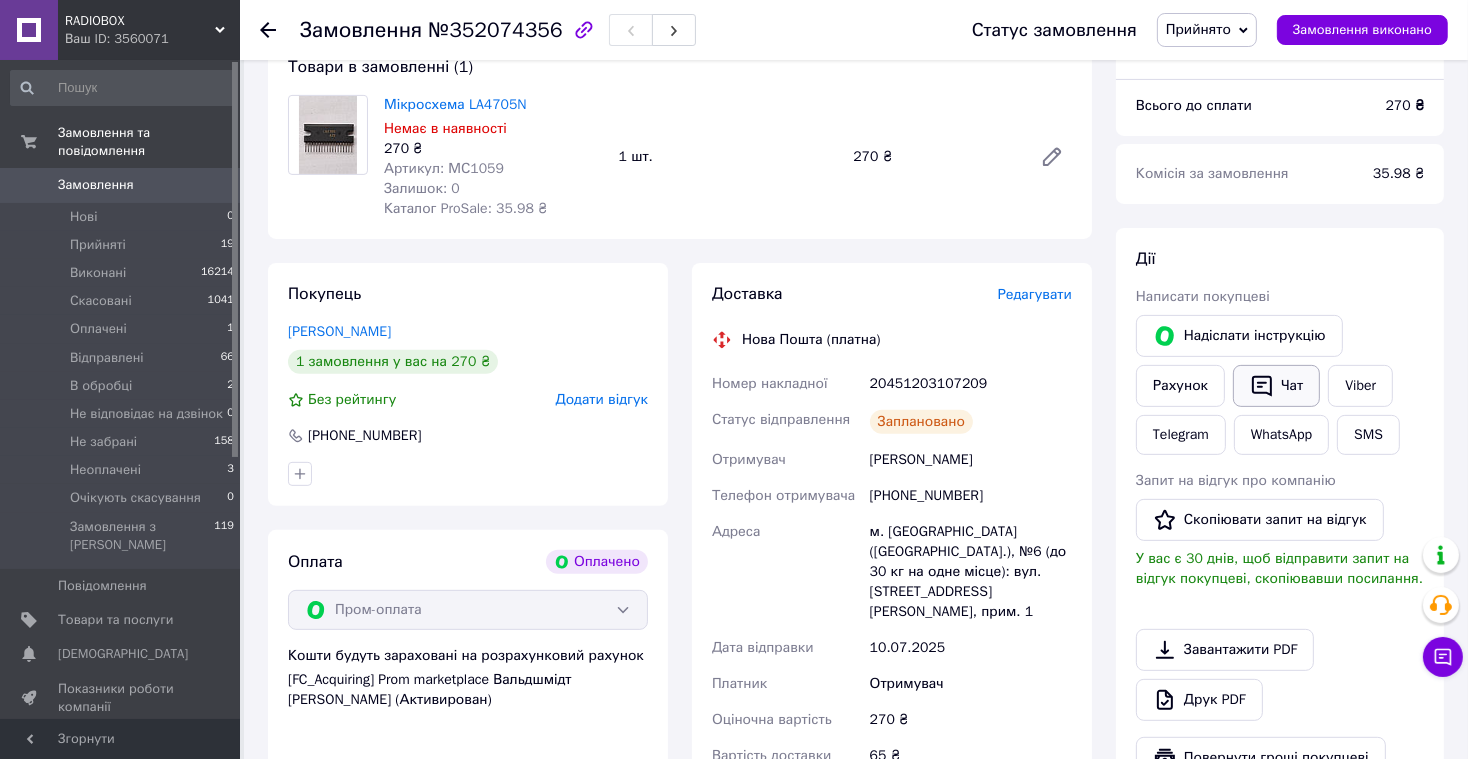 click on "Чат" at bounding box center (1276, 386) 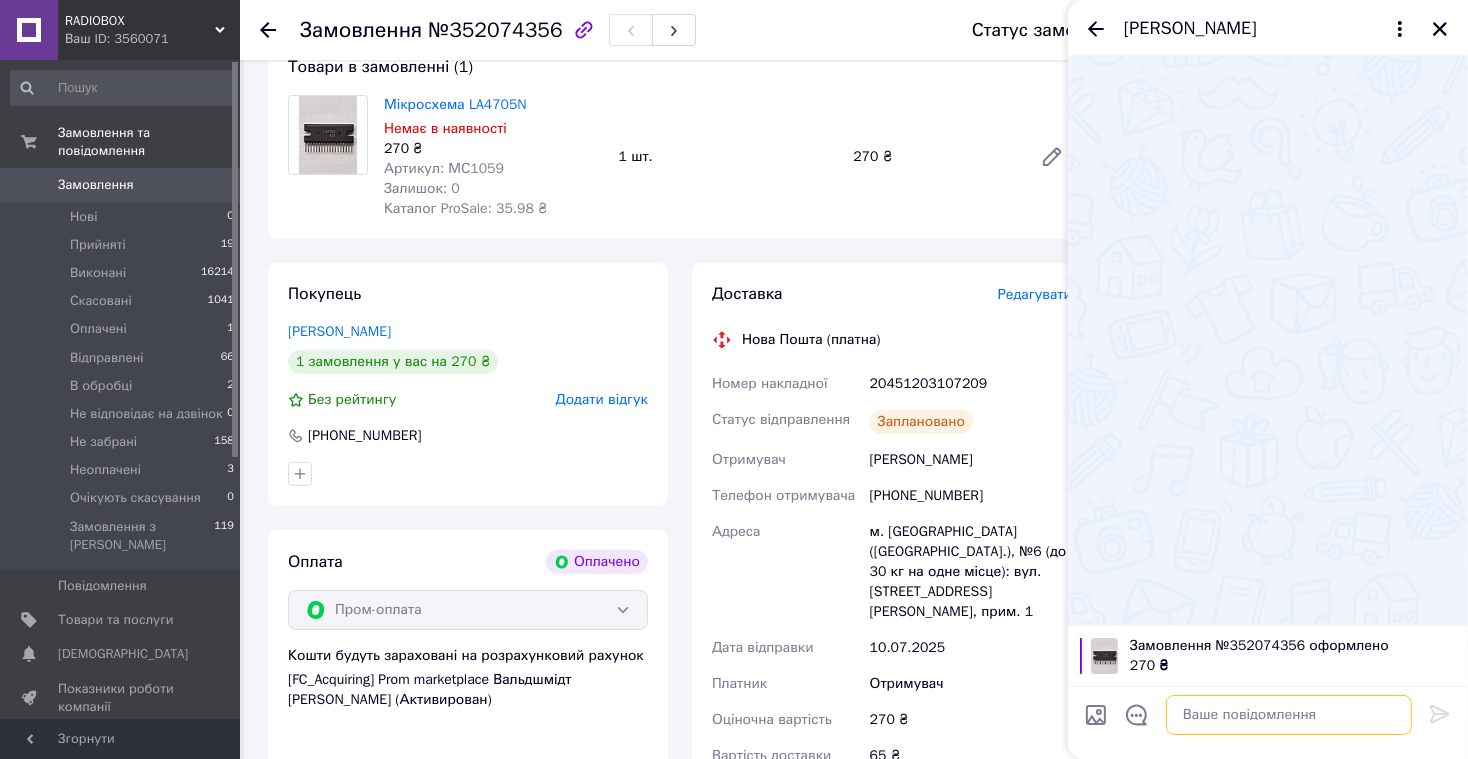 click at bounding box center [1289, 715] 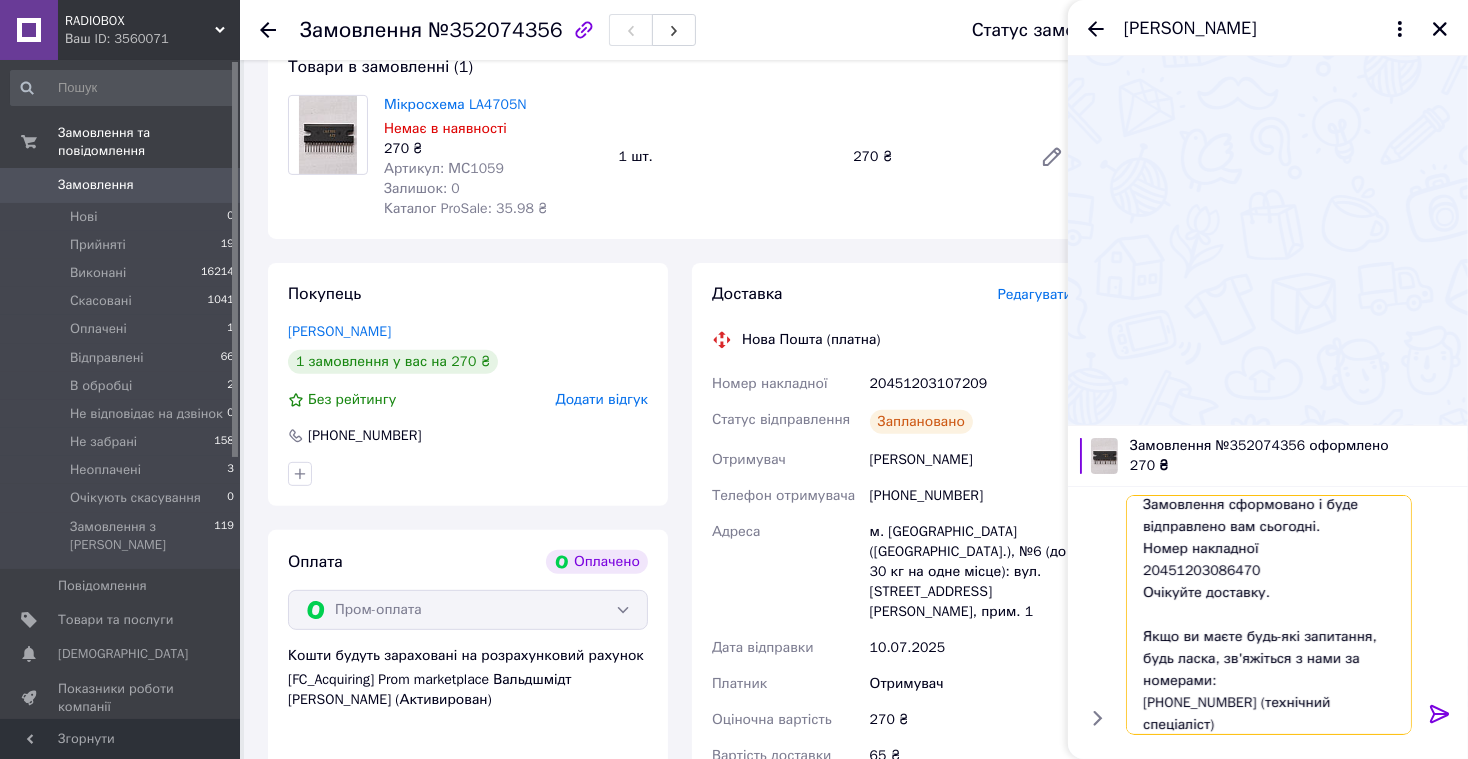 scroll, scrollTop: 0, scrollLeft: 0, axis: both 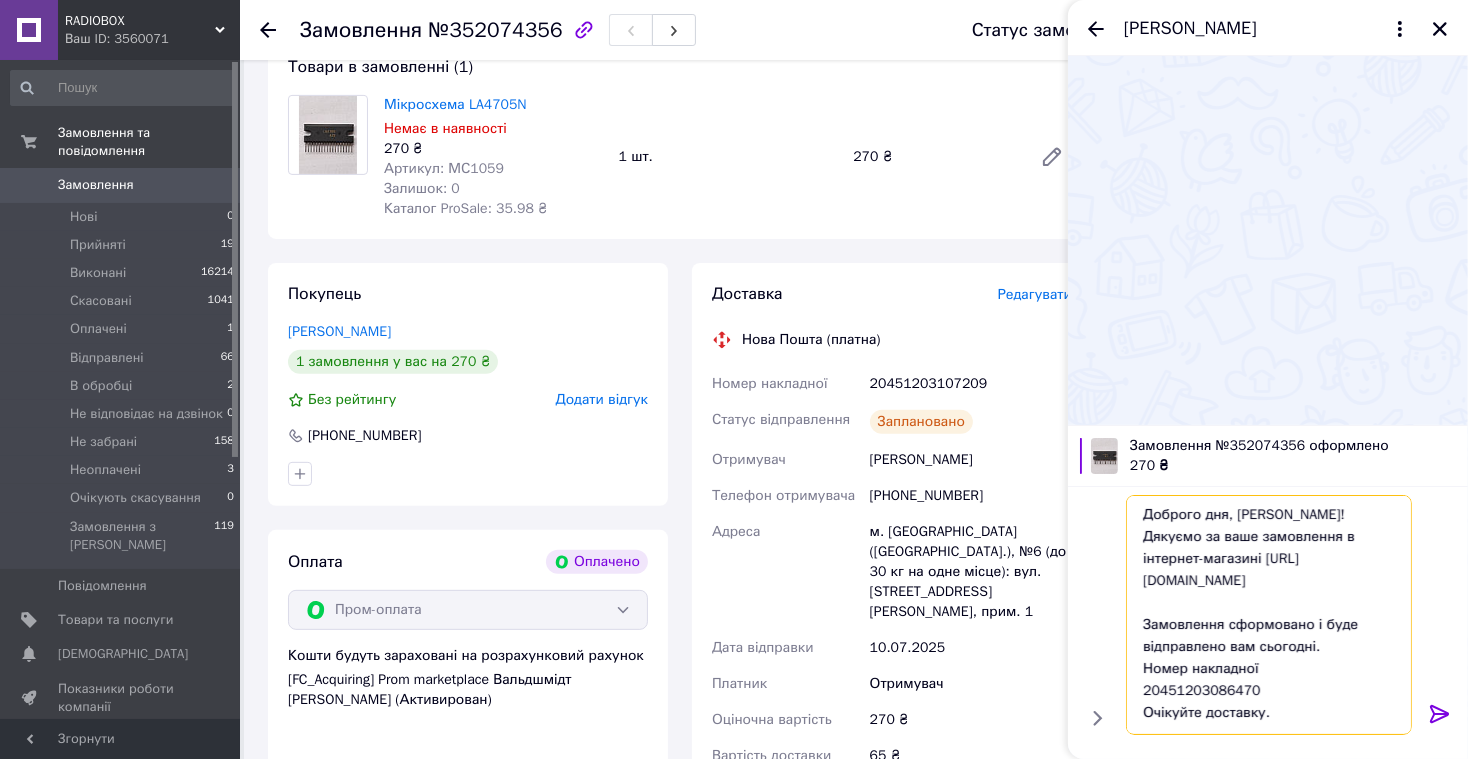 click on "Доброго дня, Олександр!
Дякуємо за ваше замовлення в інтернет-магазині https://radiobox.com.ua
Замовлення сформовано і буде відправлено вам сьогодні.
Номер накладної
20451203086470
Очікуйте доставку.
Якщо ви маєте будь-які запитання, будь ласка, зв'яжіться з нами за номерами:
+38067 295 37 66 (технічний спеціаліст)
або
+38067 789 30 35 (організаційні питання).
З повагою, адміністратор Інна!" at bounding box center [1269, 615] 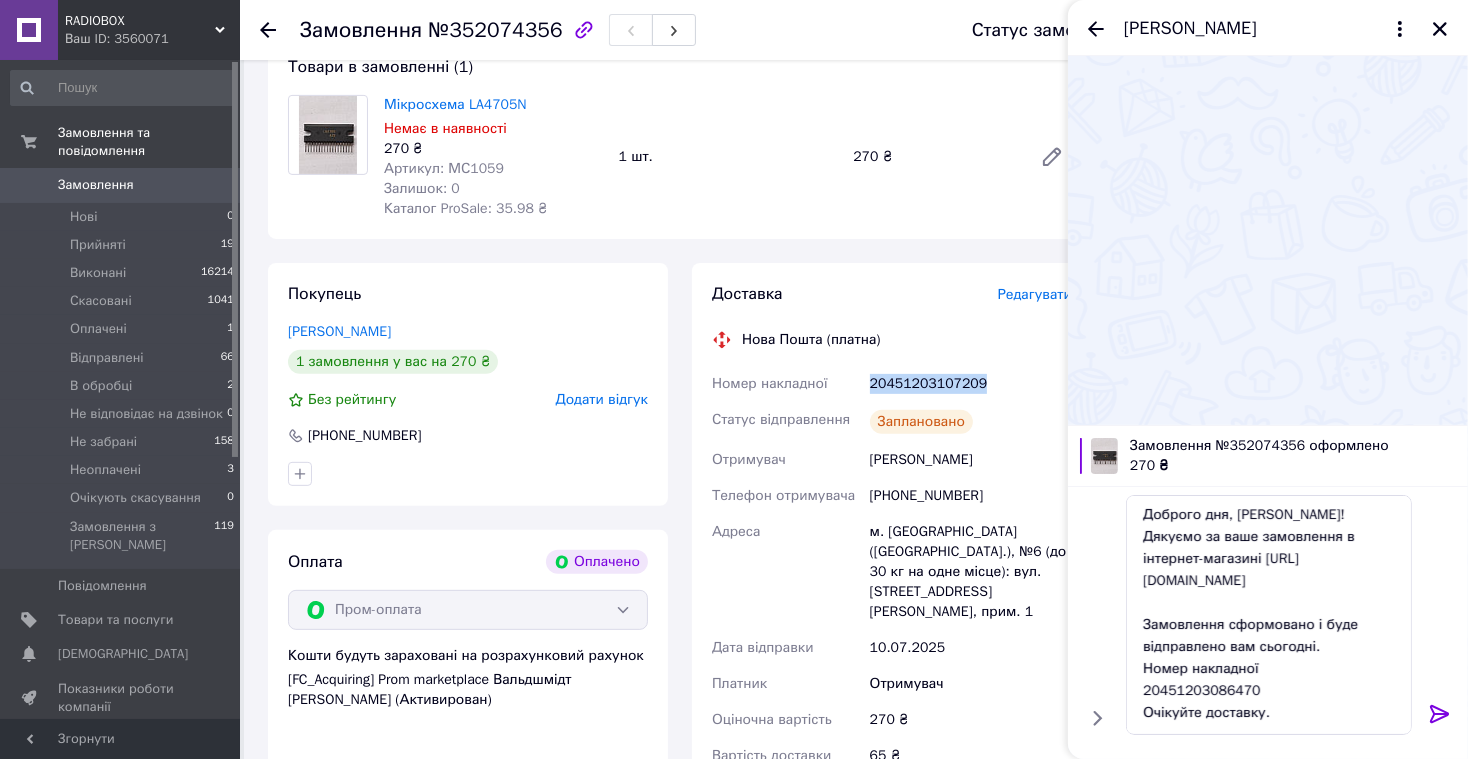 drag, startPoint x: 868, startPoint y: 382, endPoint x: 989, endPoint y: 384, distance: 121.016525 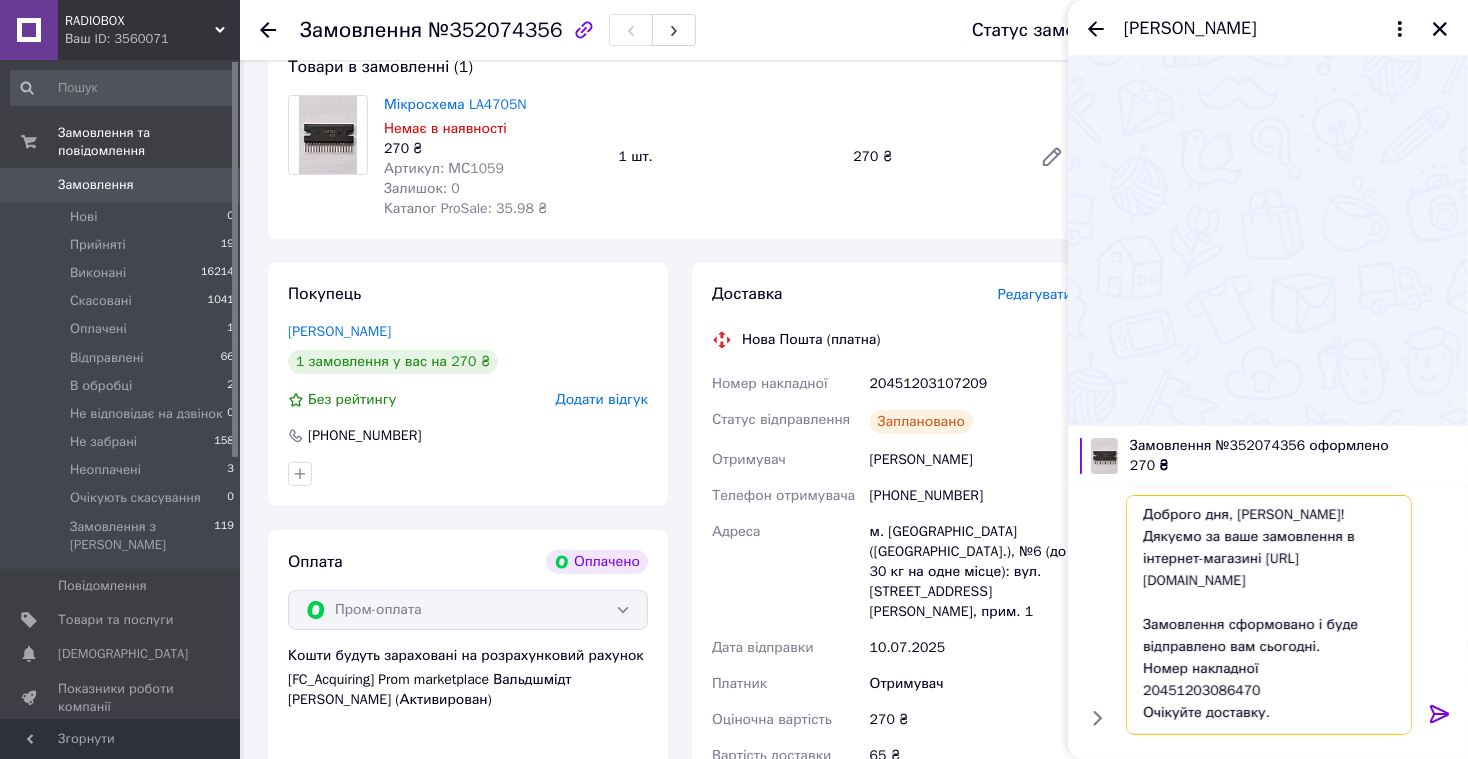 drag, startPoint x: 1143, startPoint y: 686, endPoint x: 1324, endPoint y: 688, distance: 181.01105 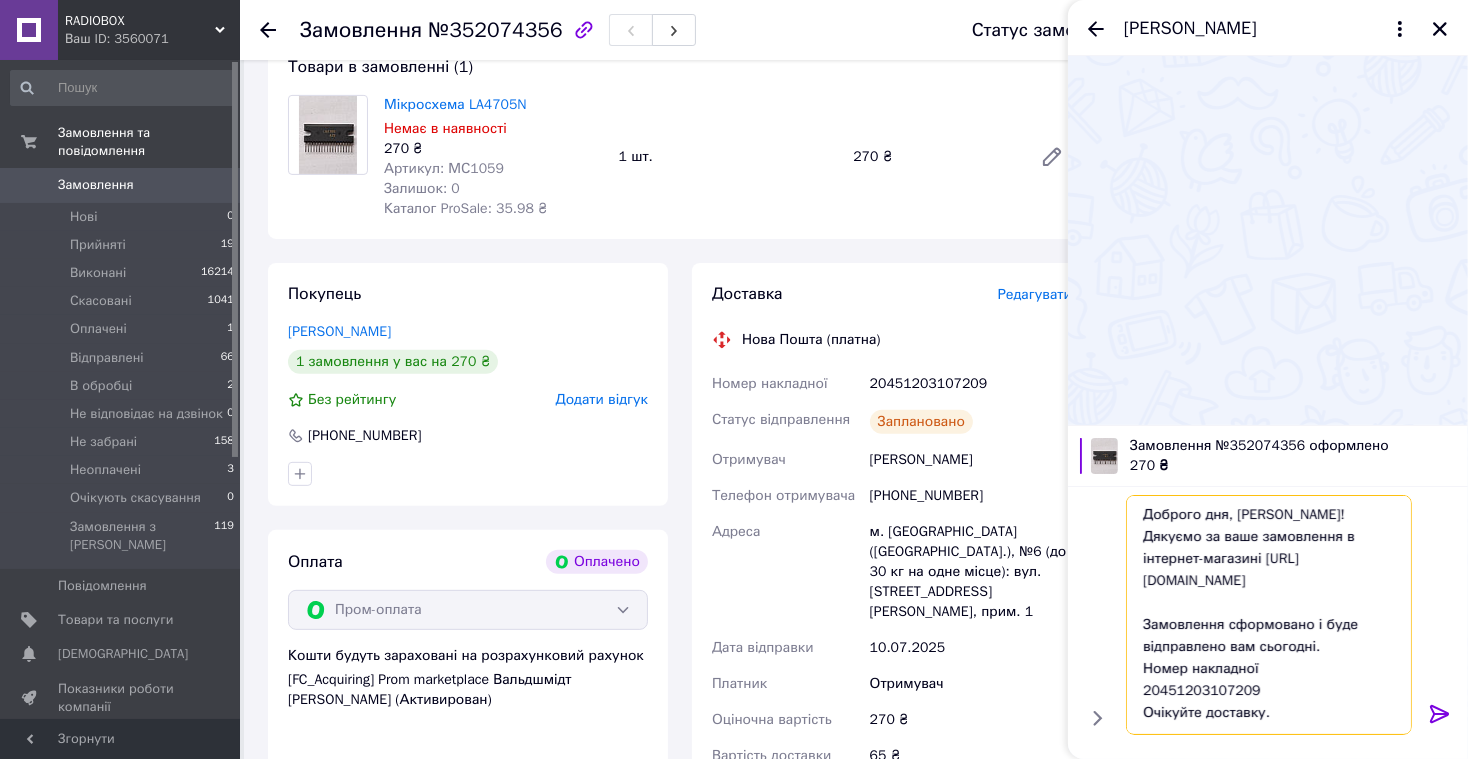 type on "Доброго дня, Іван!
Дякуємо за ваше замовлення в інтернет-магазині https://radiobox.com.ua
Замовлення сформовано і буде відправлено вам сьогодні.
Номер накладної
20451203107209
Очікуйте доставку.
Якщо ви маєте будь-які запитання, будь ласка, зв'яжіться з нами за номерами:
+38067 295 37 66 (технічний спеціаліст)
або
+38067 789 30 35 (організаційні питання).
З повагою, адміністратор Інна!" 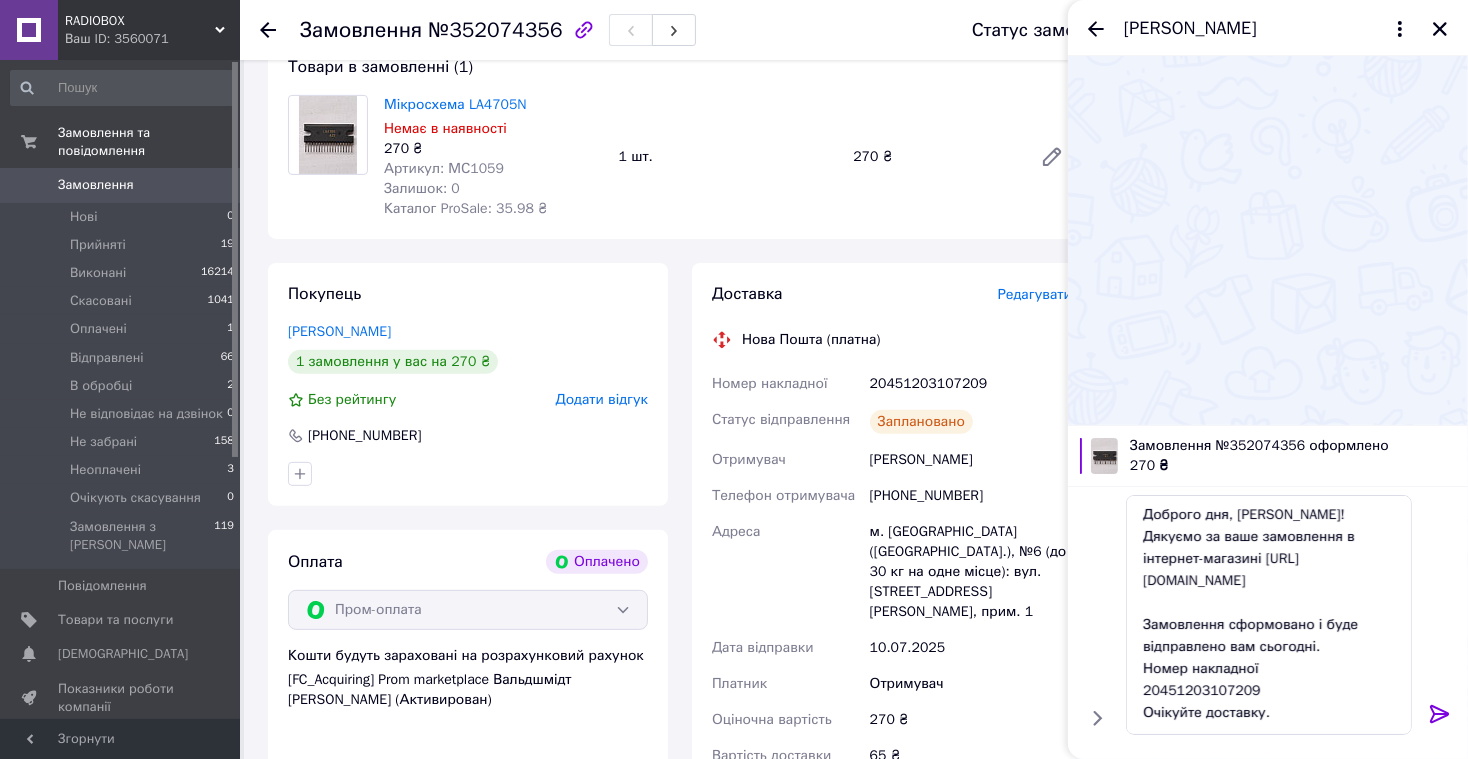 click 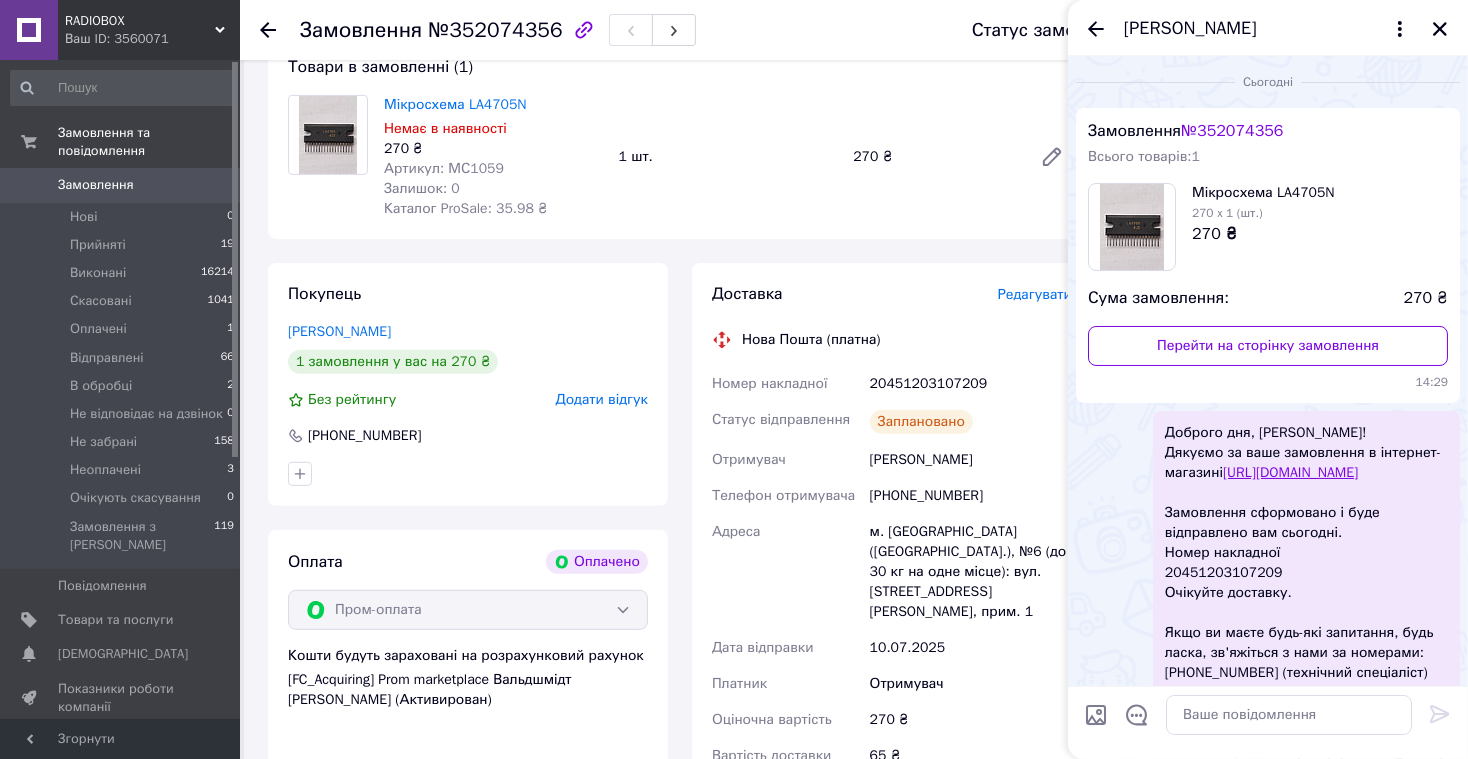 scroll, scrollTop: 241, scrollLeft: 0, axis: vertical 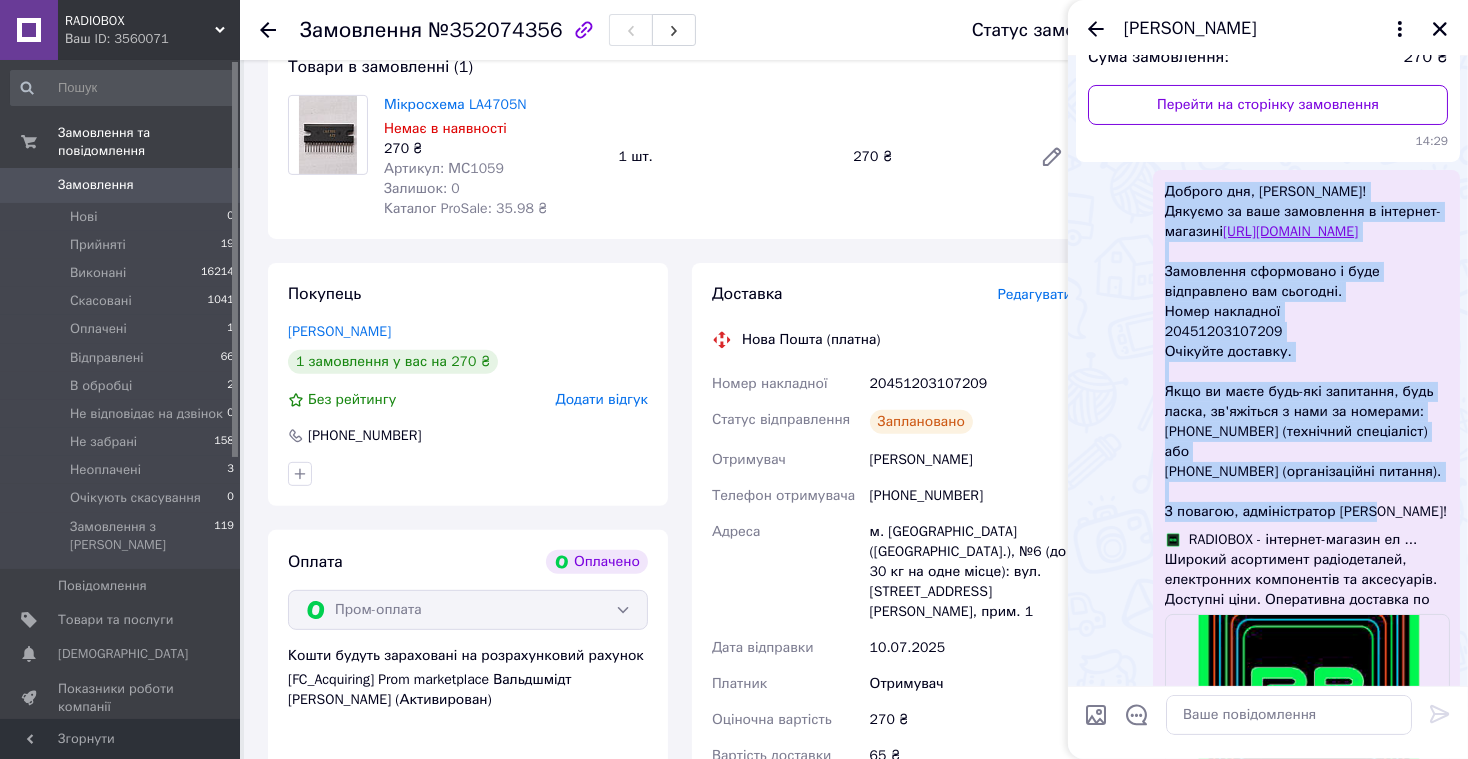 drag, startPoint x: 1158, startPoint y: 188, endPoint x: 1387, endPoint y: 524, distance: 406.61652 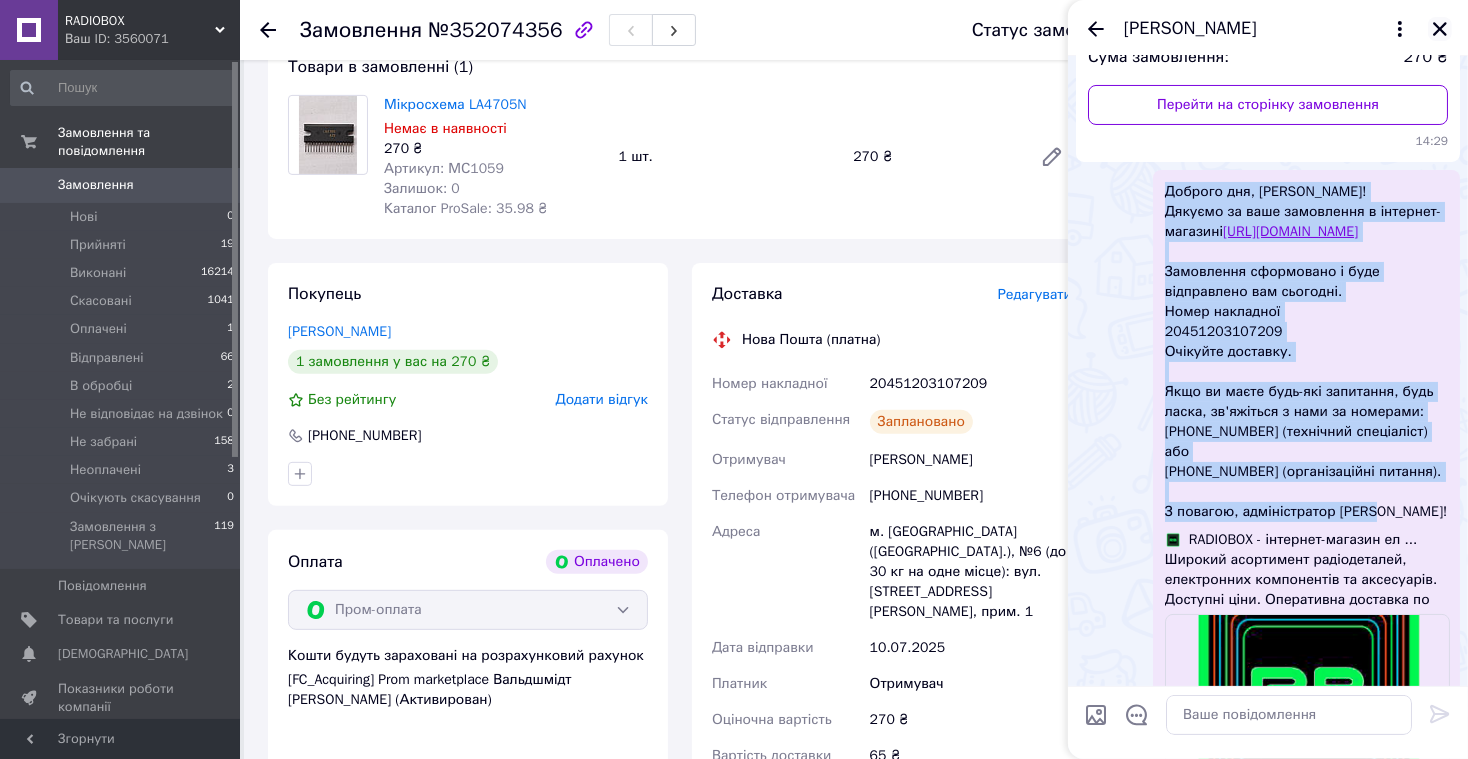 click 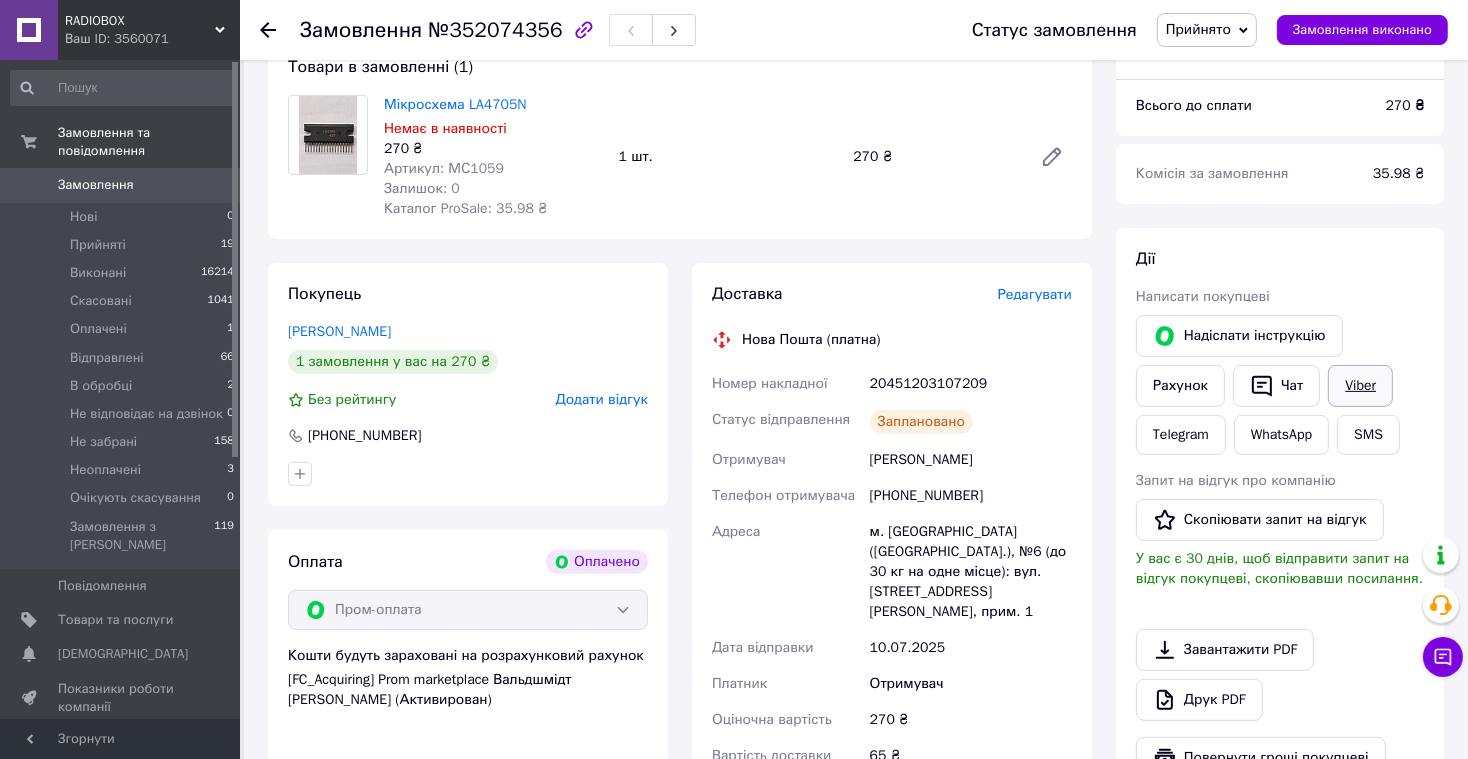 click on "Viber" at bounding box center [1360, 386] 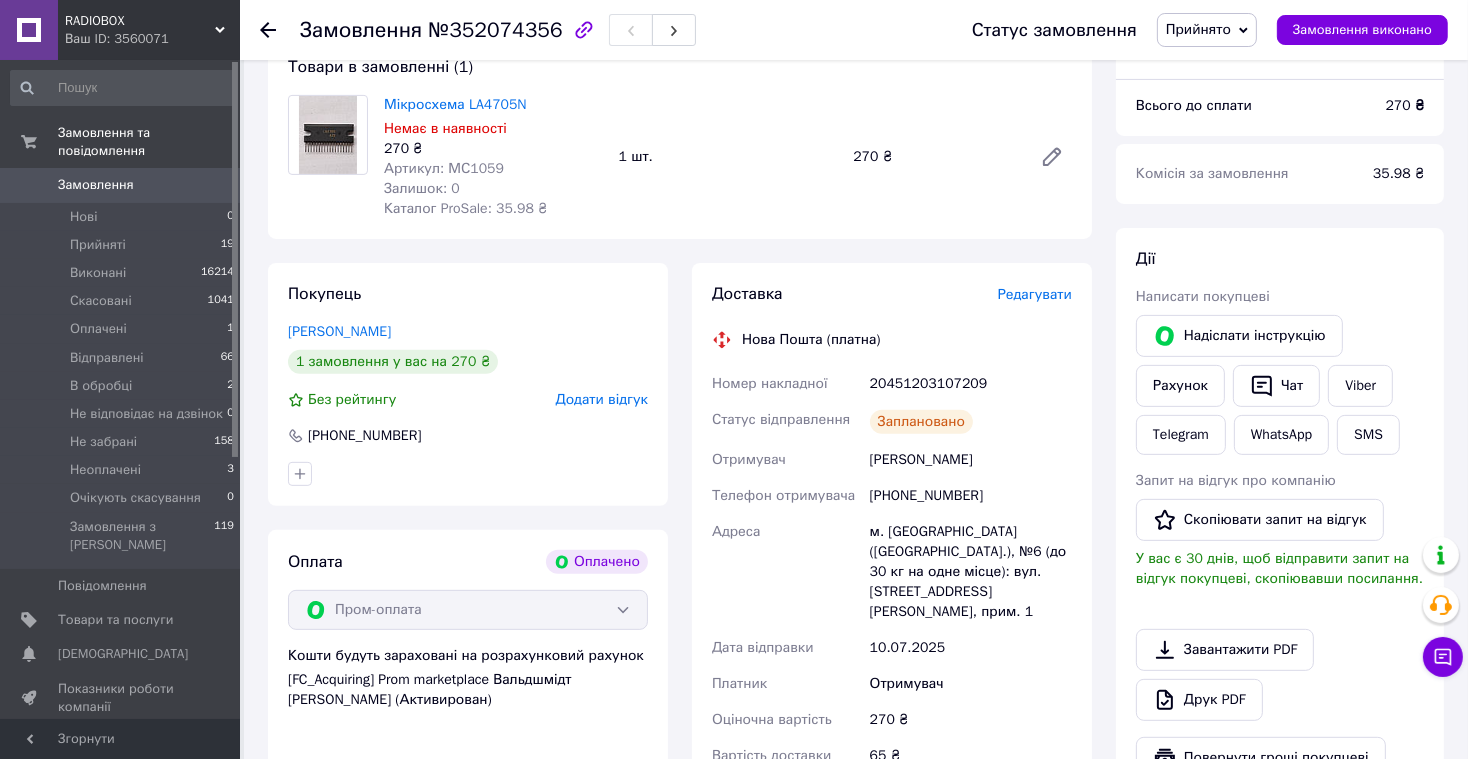 click on "Замовлення" at bounding box center (96, 185) 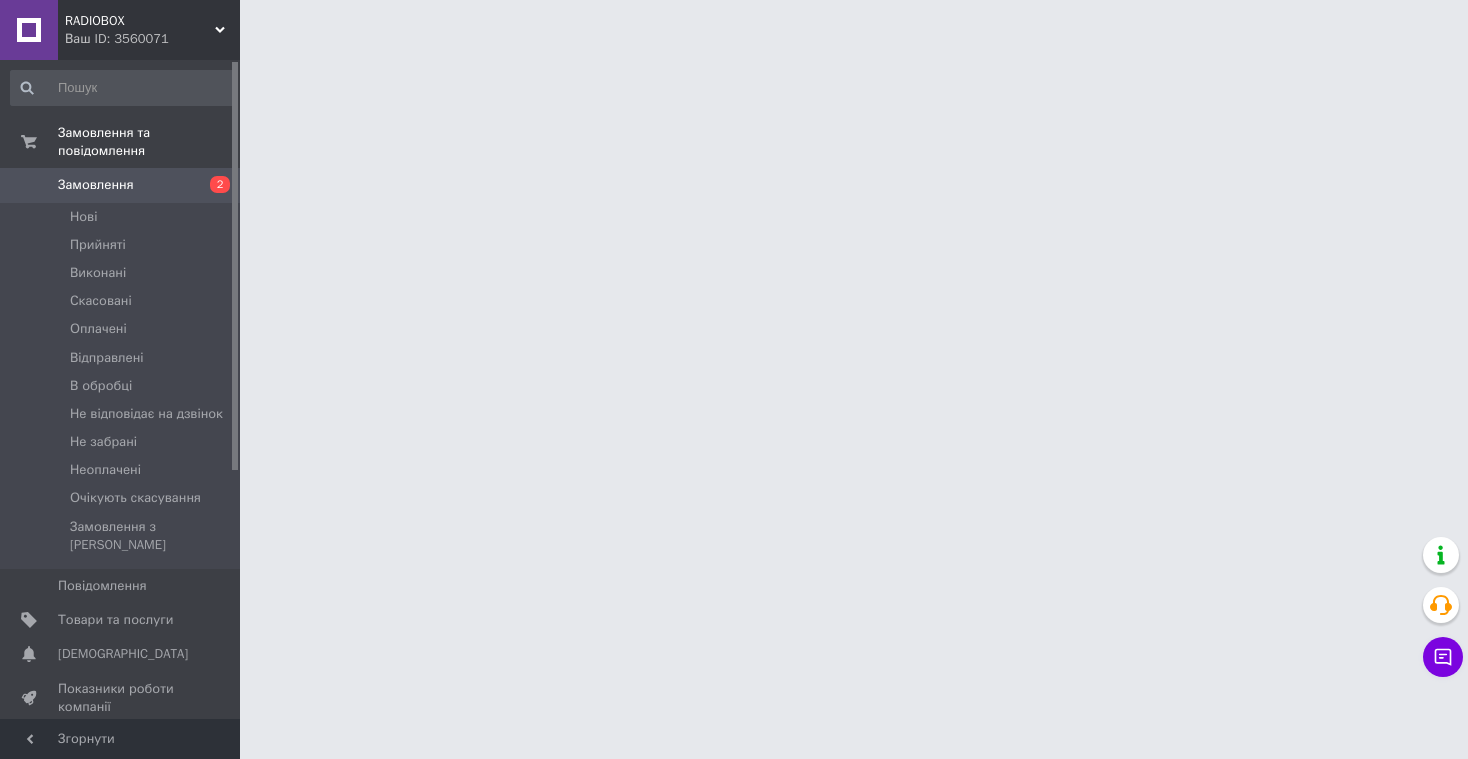 scroll, scrollTop: 0, scrollLeft: 0, axis: both 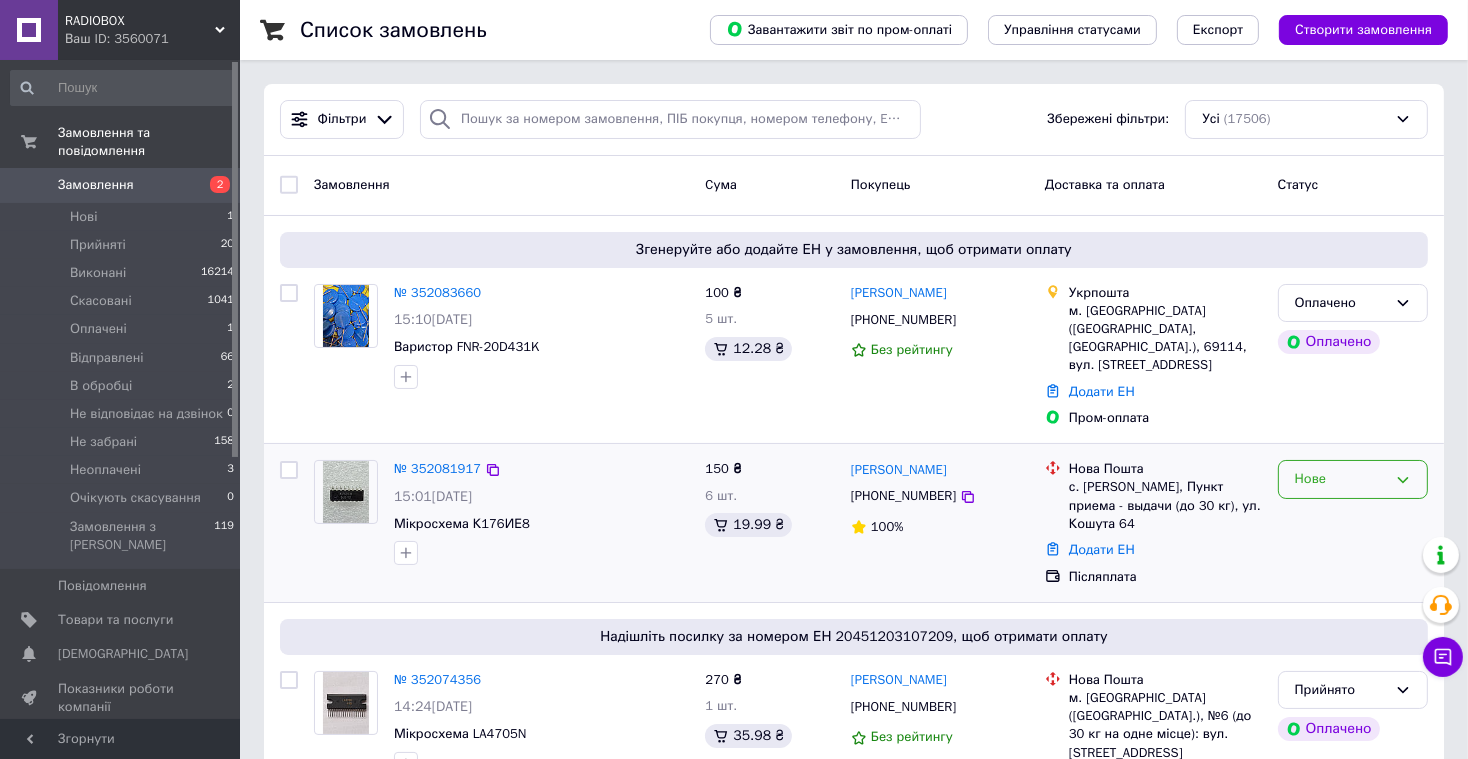 click on "Нове" at bounding box center (1341, 479) 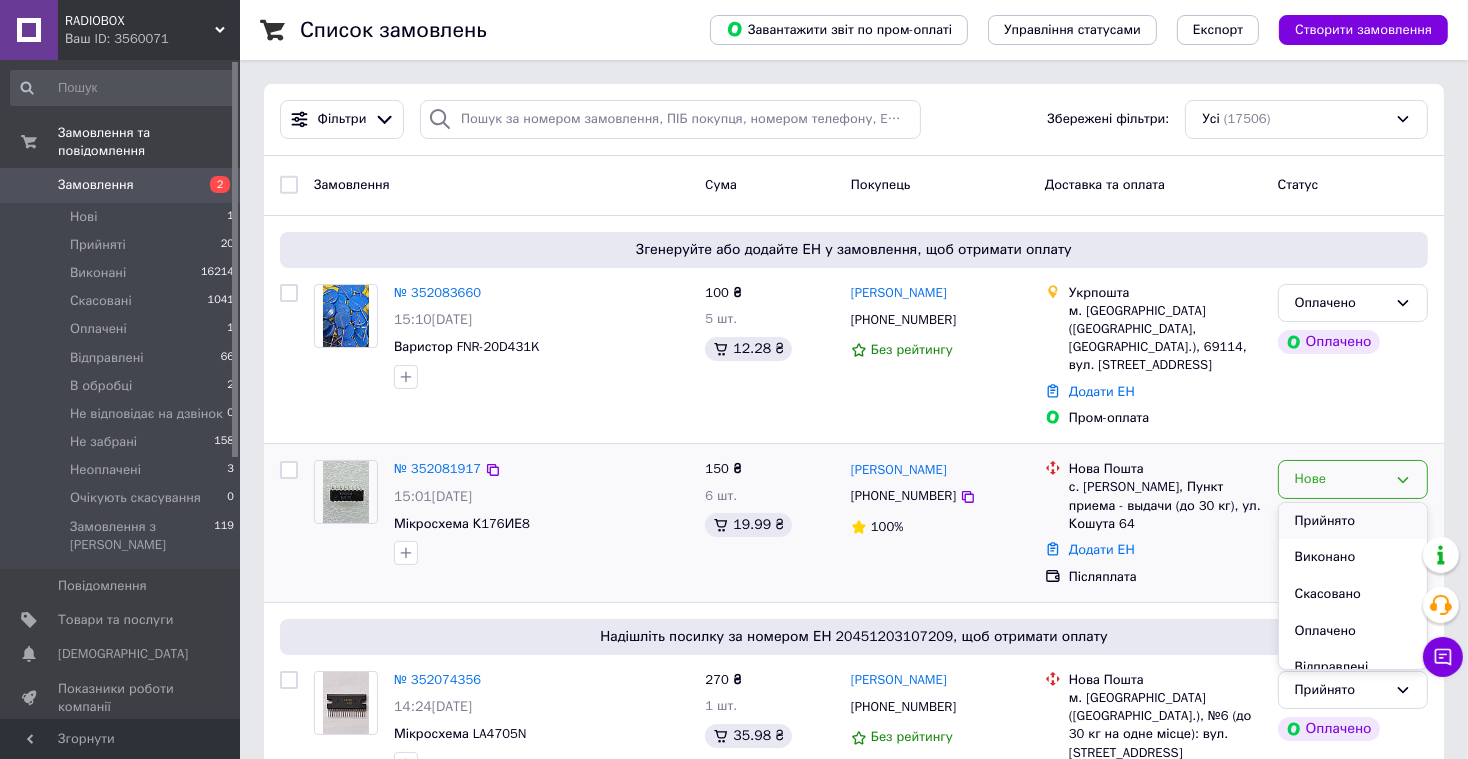click on "Прийнято" at bounding box center [1353, 521] 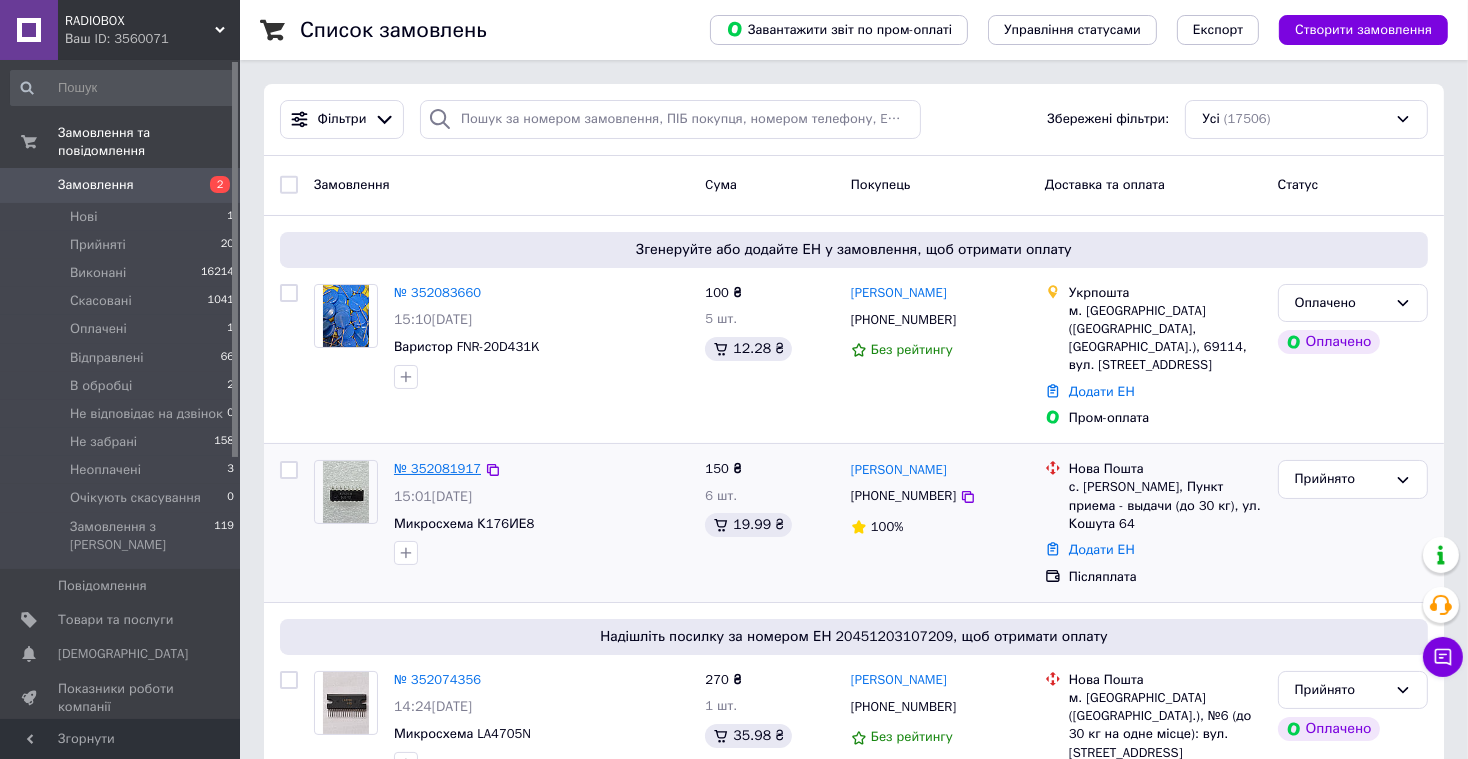 click on "№ 352081917" at bounding box center (437, 468) 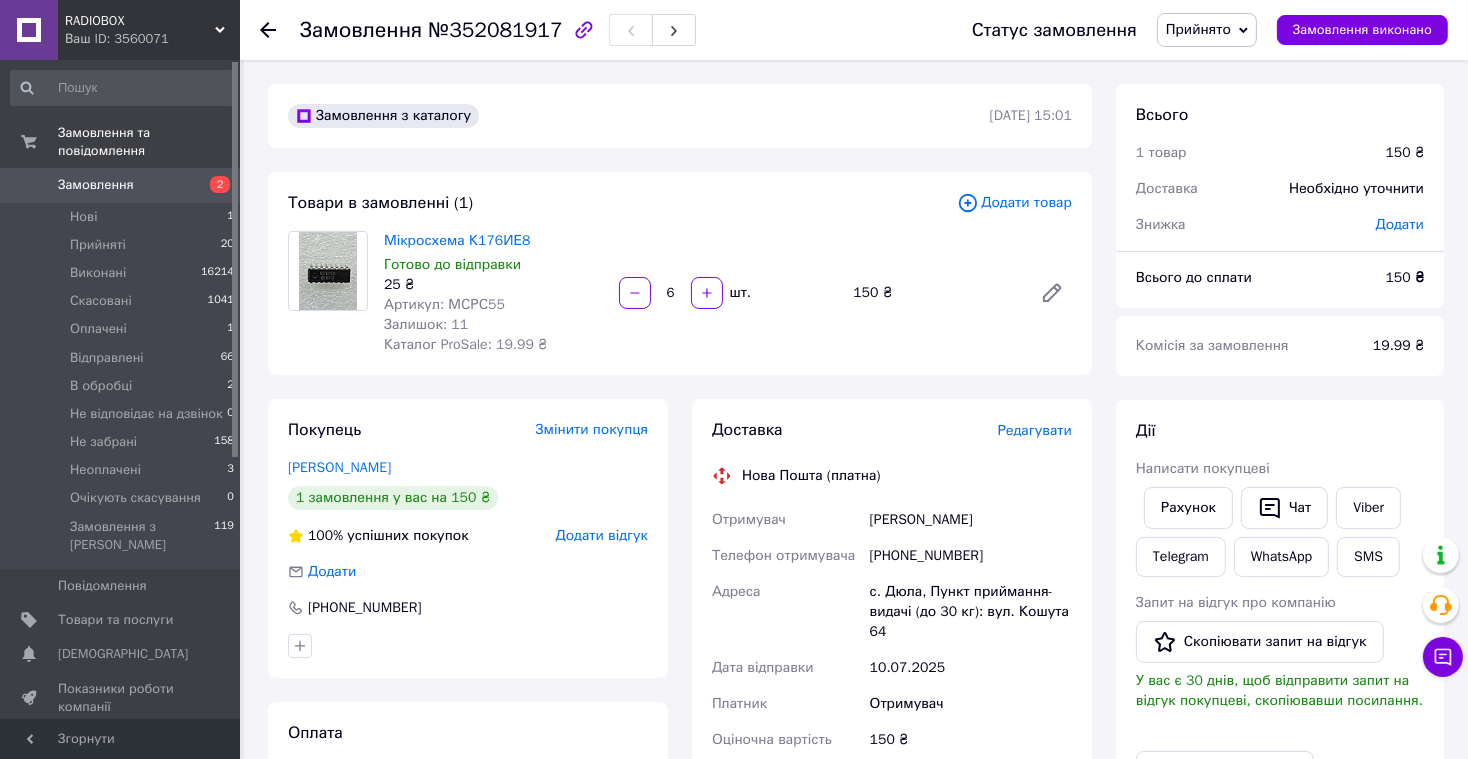 click on "Редагувати" at bounding box center [1035, 430] 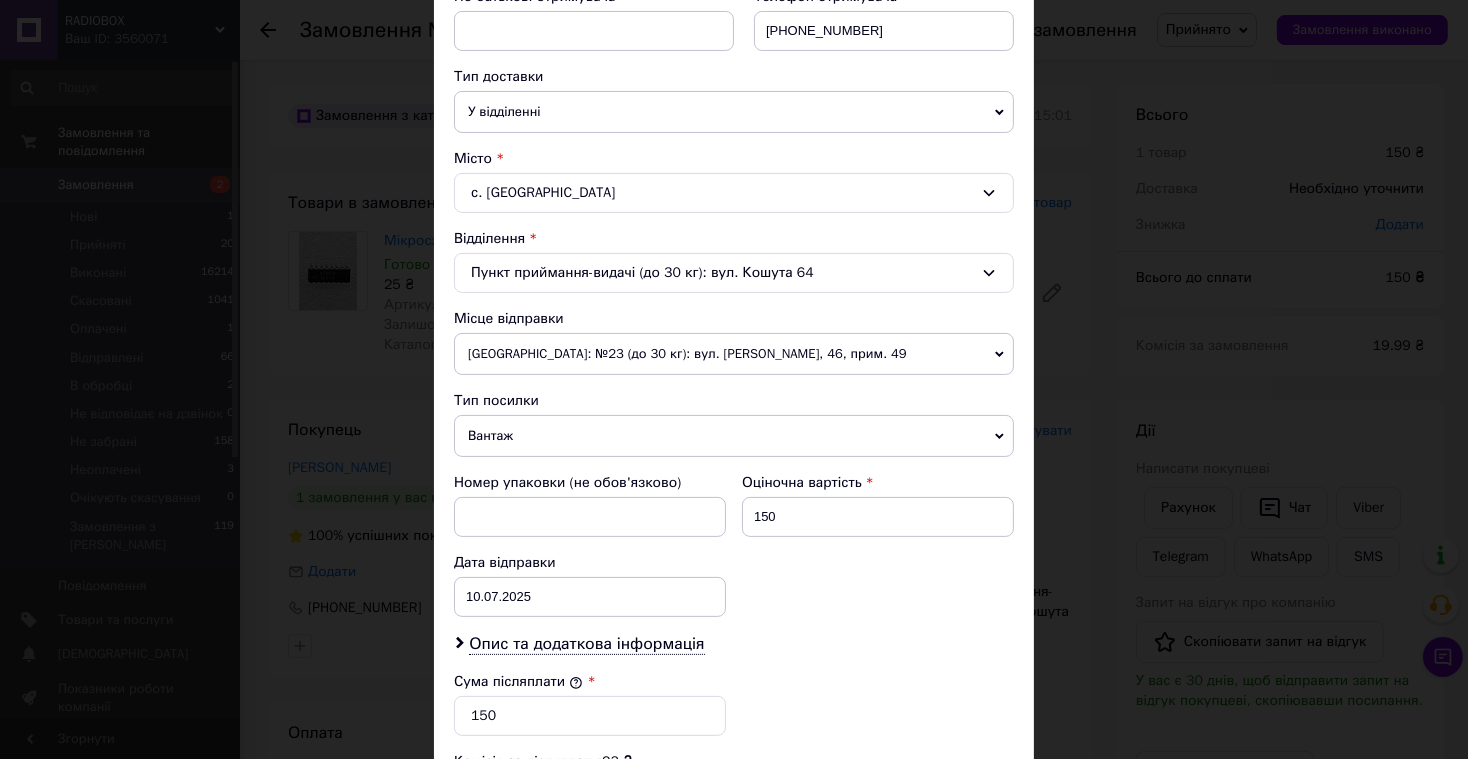 scroll, scrollTop: 440, scrollLeft: 0, axis: vertical 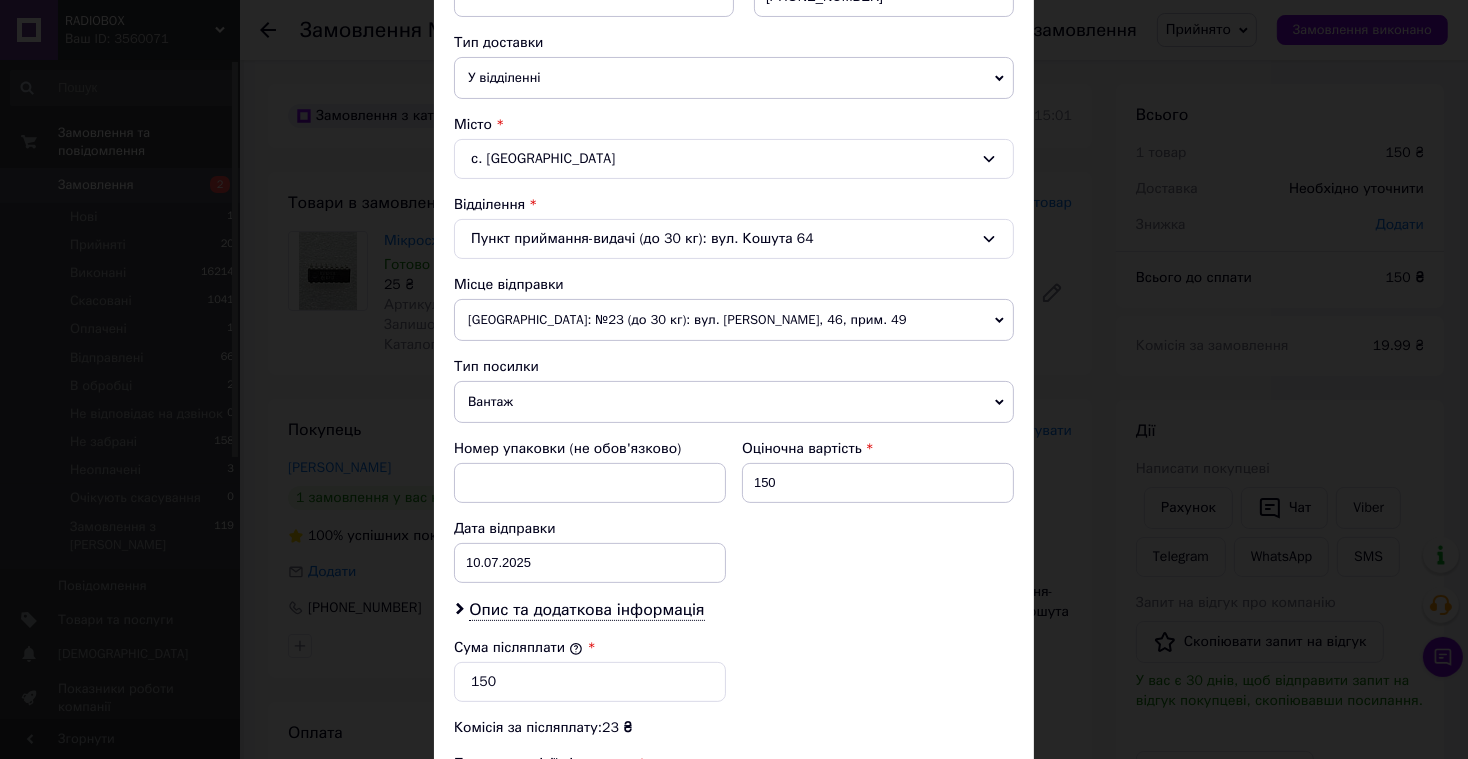 click on "Вантаж" at bounding box center [734, 402] 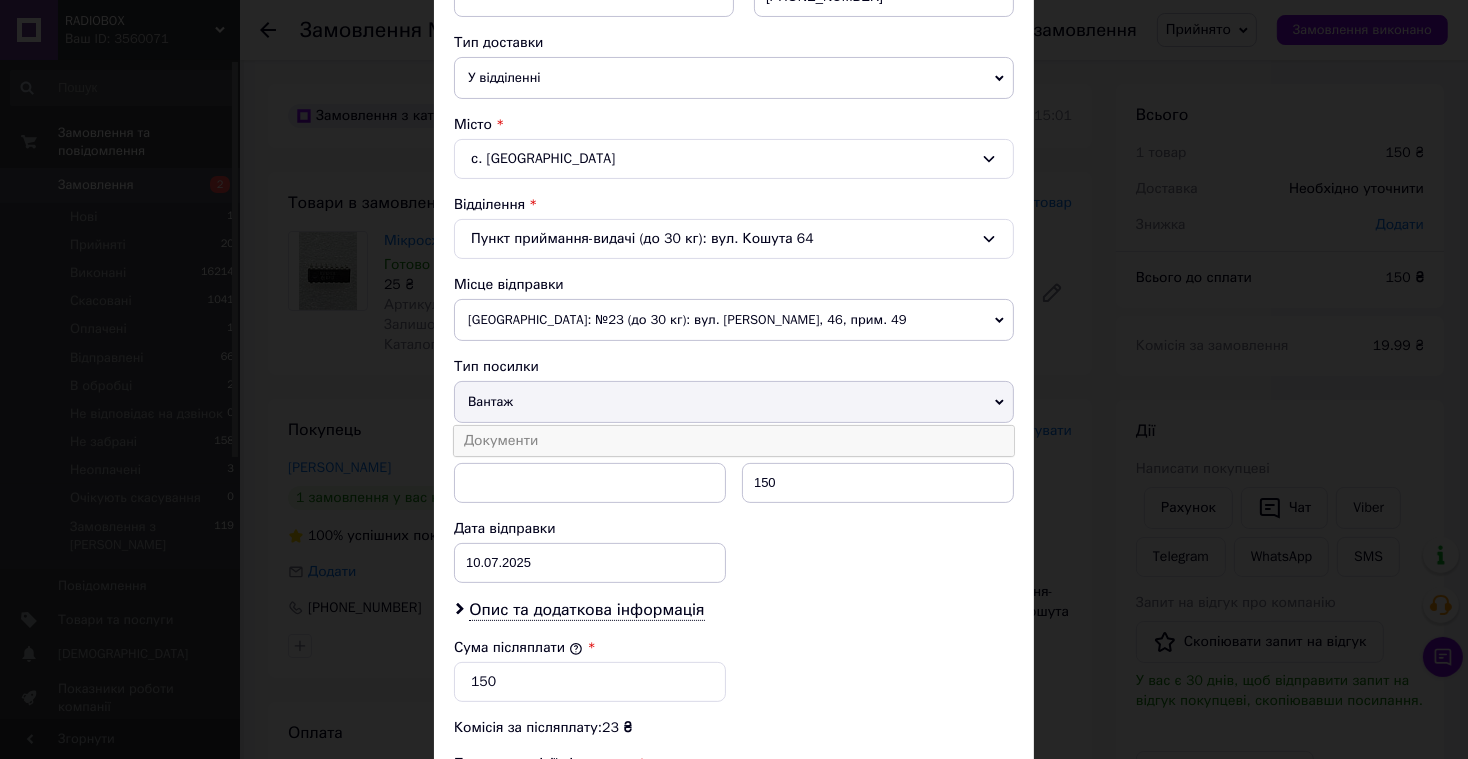 click on "Документи" at bounding box center (734, 441) 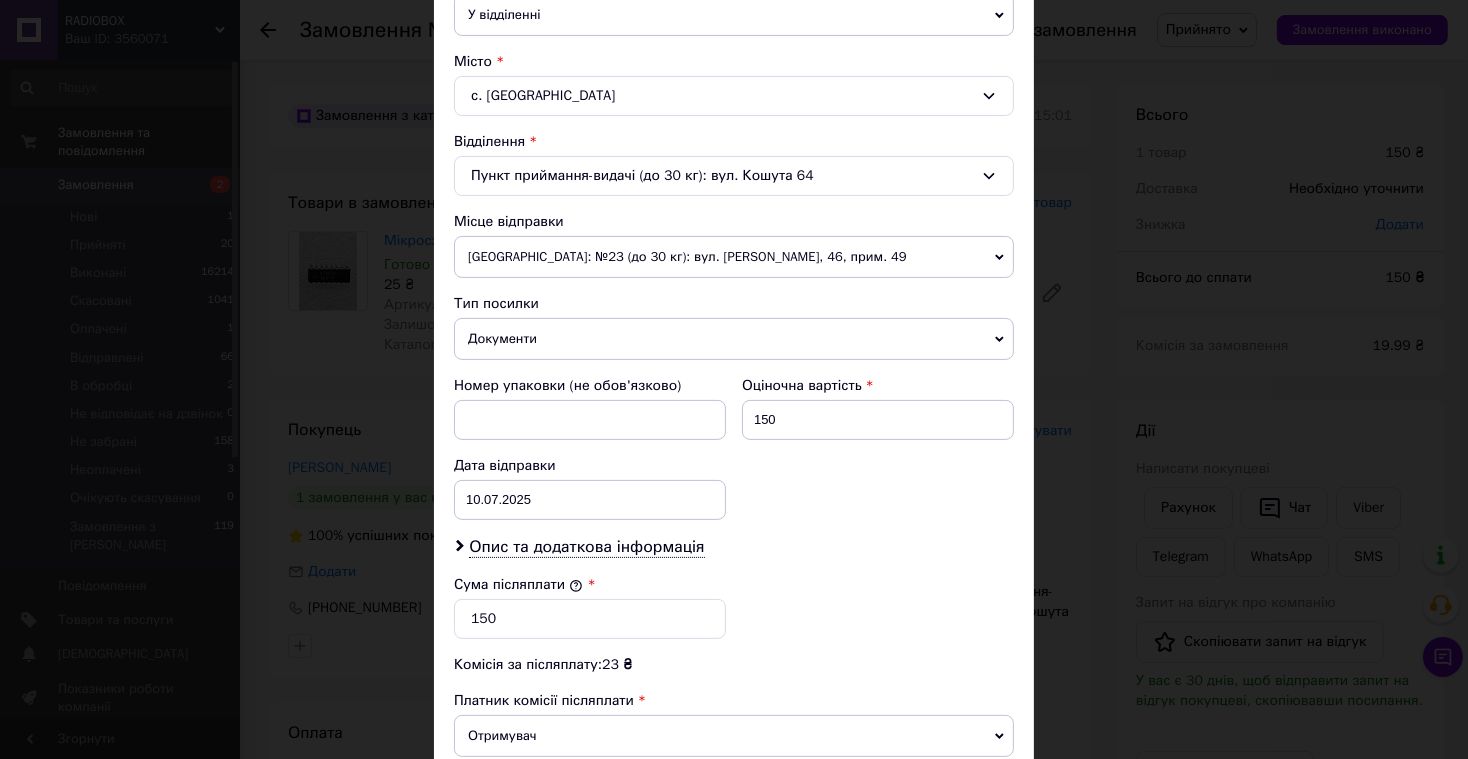 scroll, scrollTop: 784, scrollLeft: 0, axis: vertical 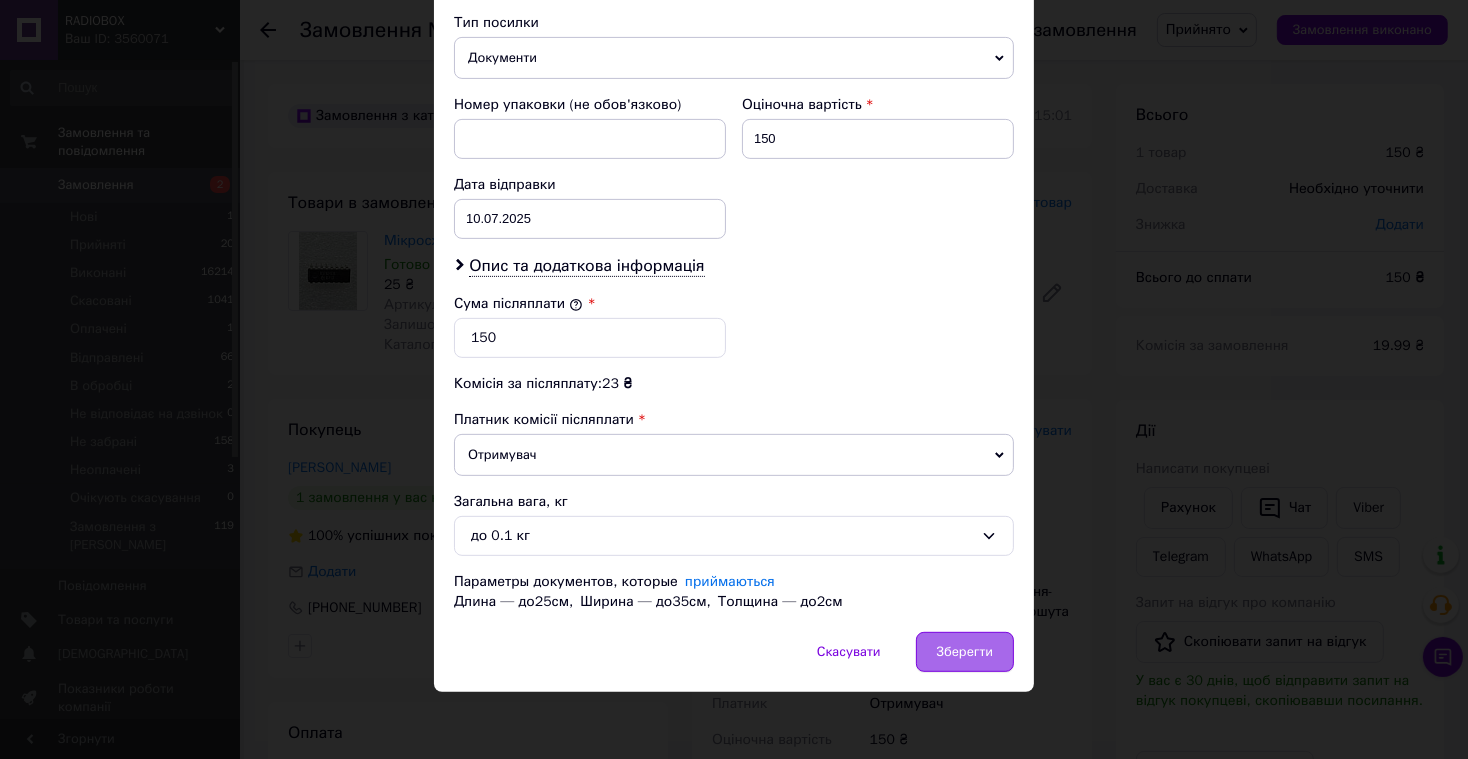 click on "Зберегти" at bounding box center [965, 652] 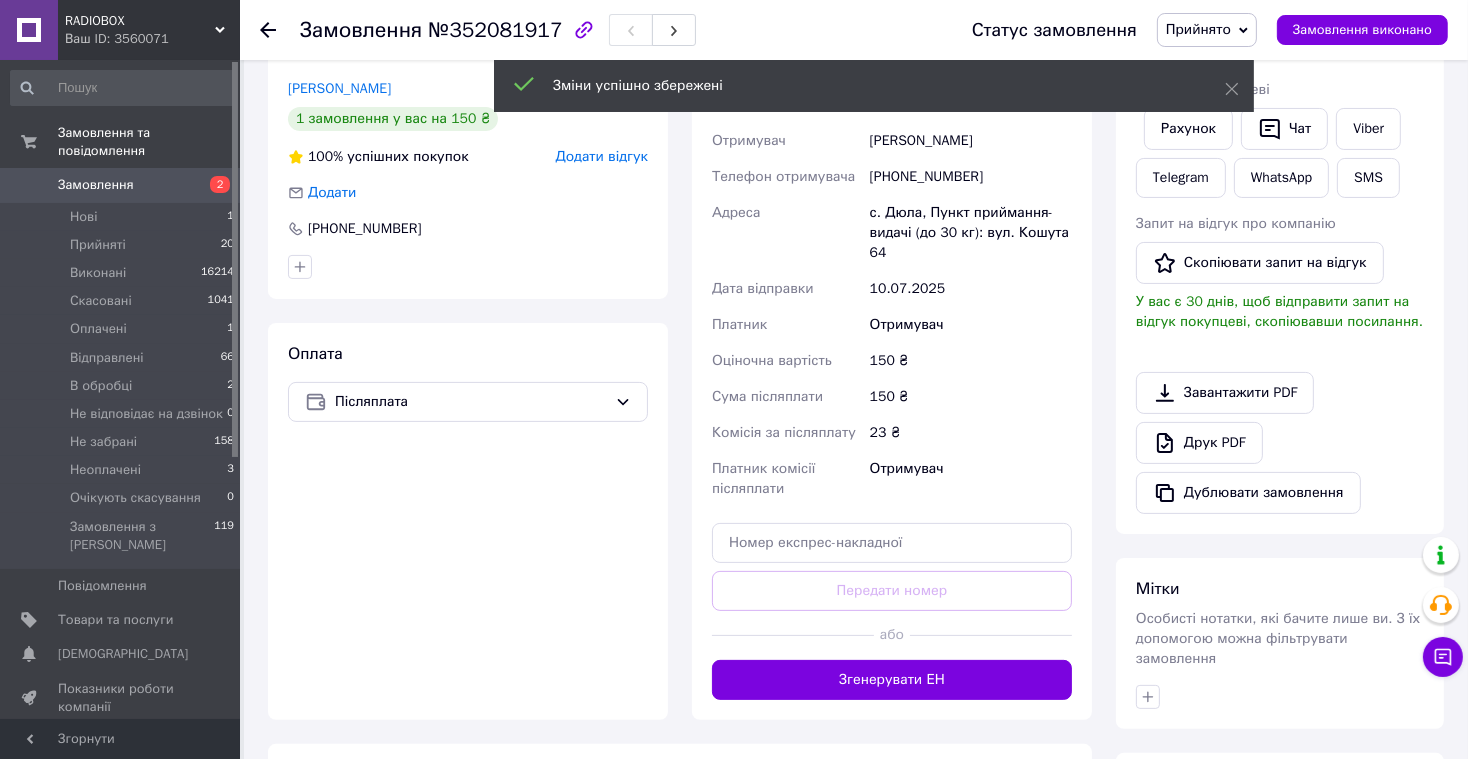 scroll, scrollTop: 400, scrollLeft: 0, axis: vertical 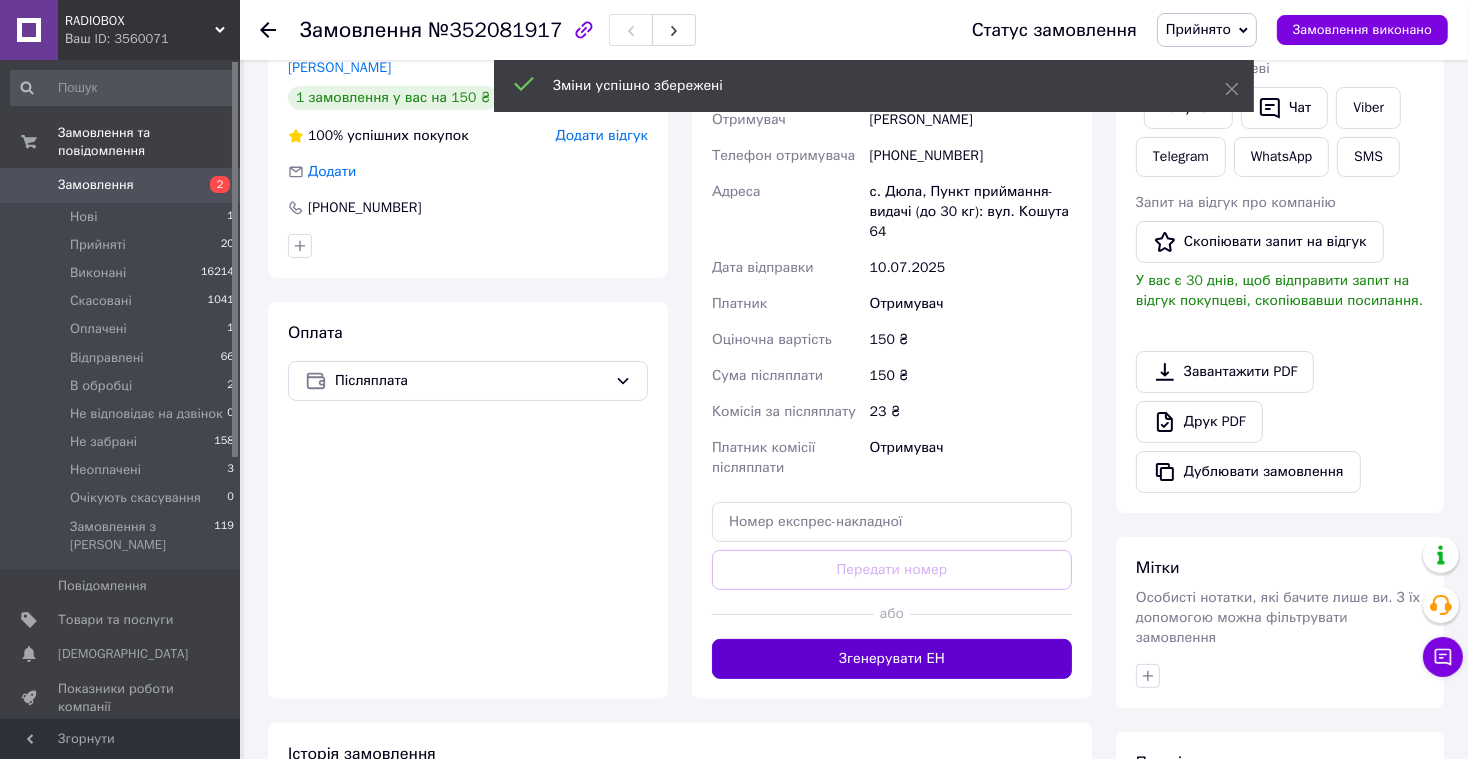 click on "Згенерувати ЕН" at bounding box center (892, 659) 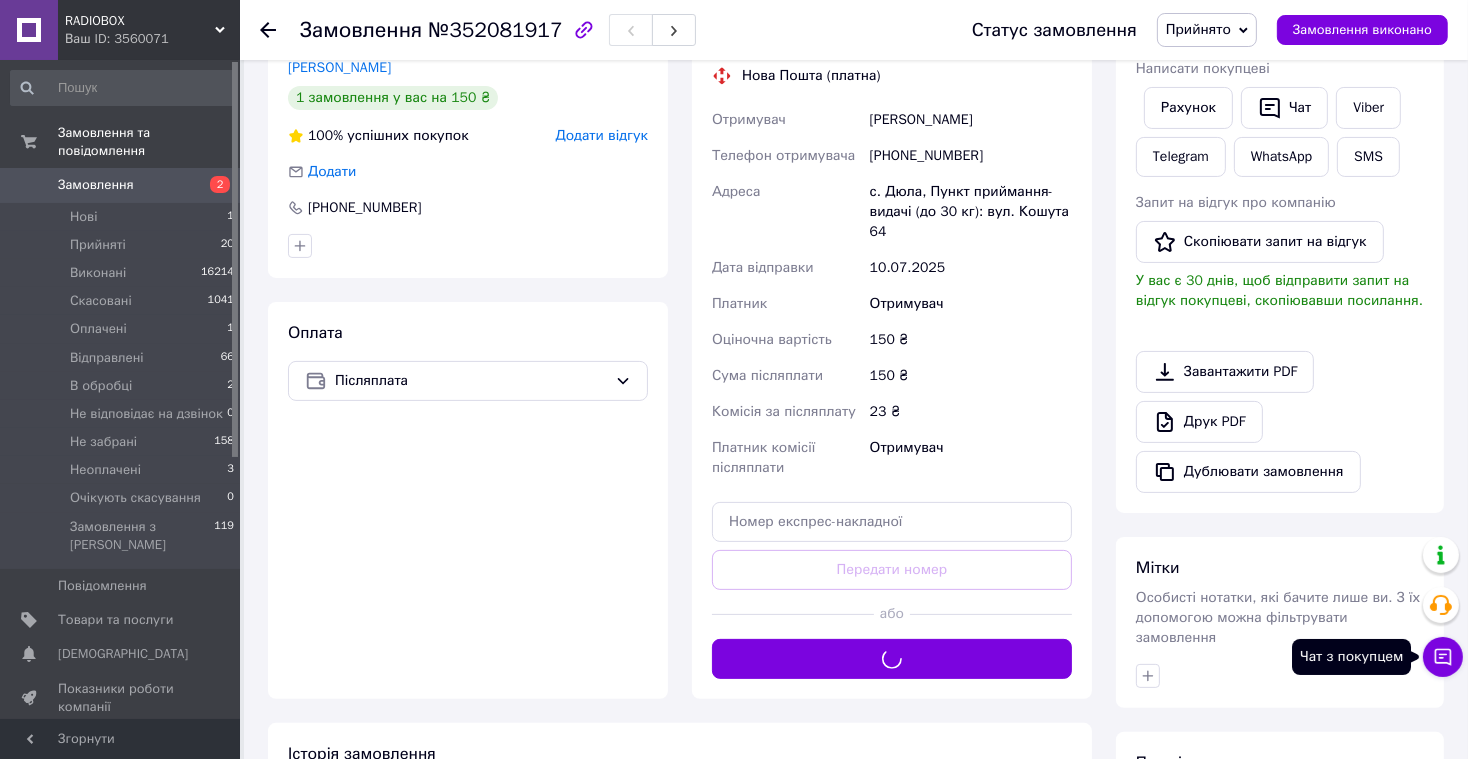 click 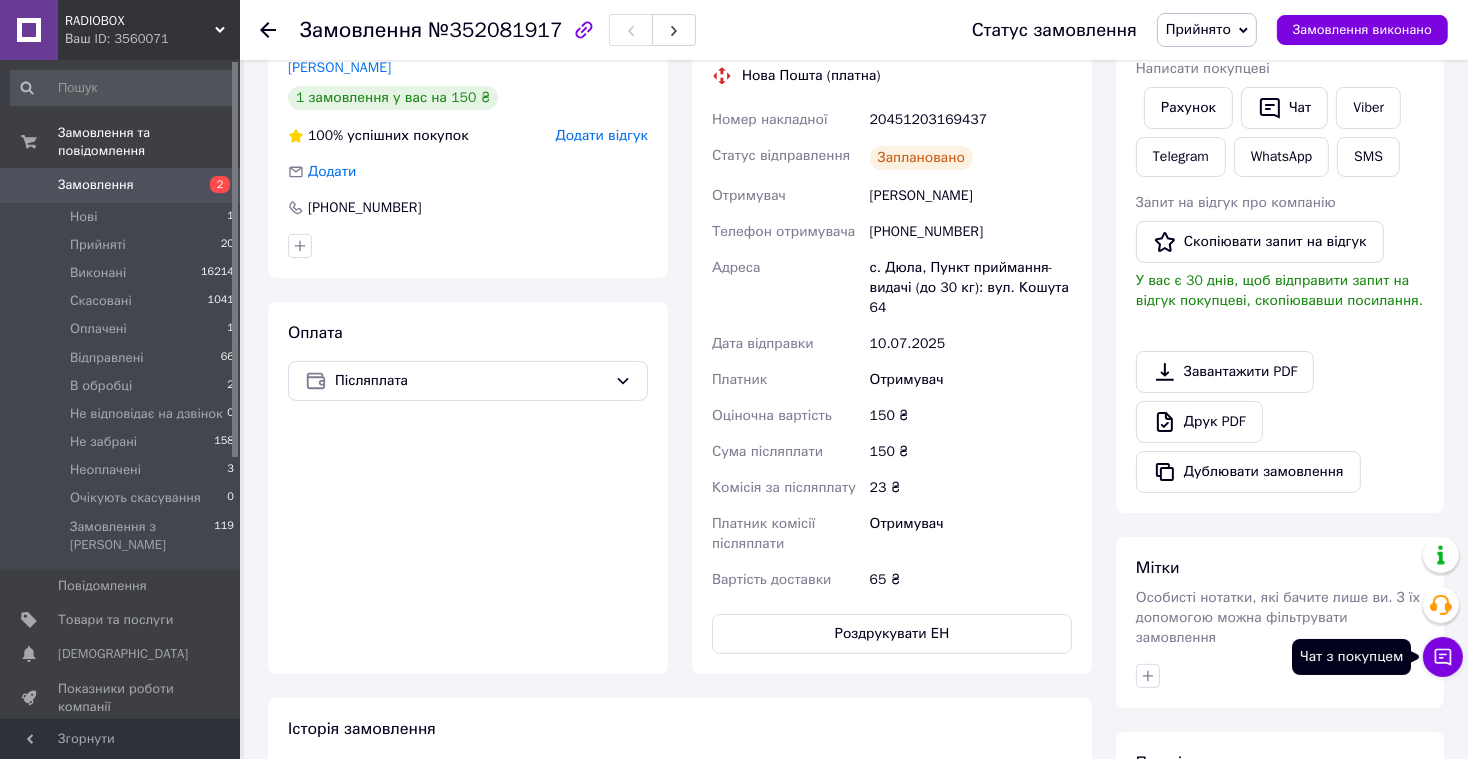 click 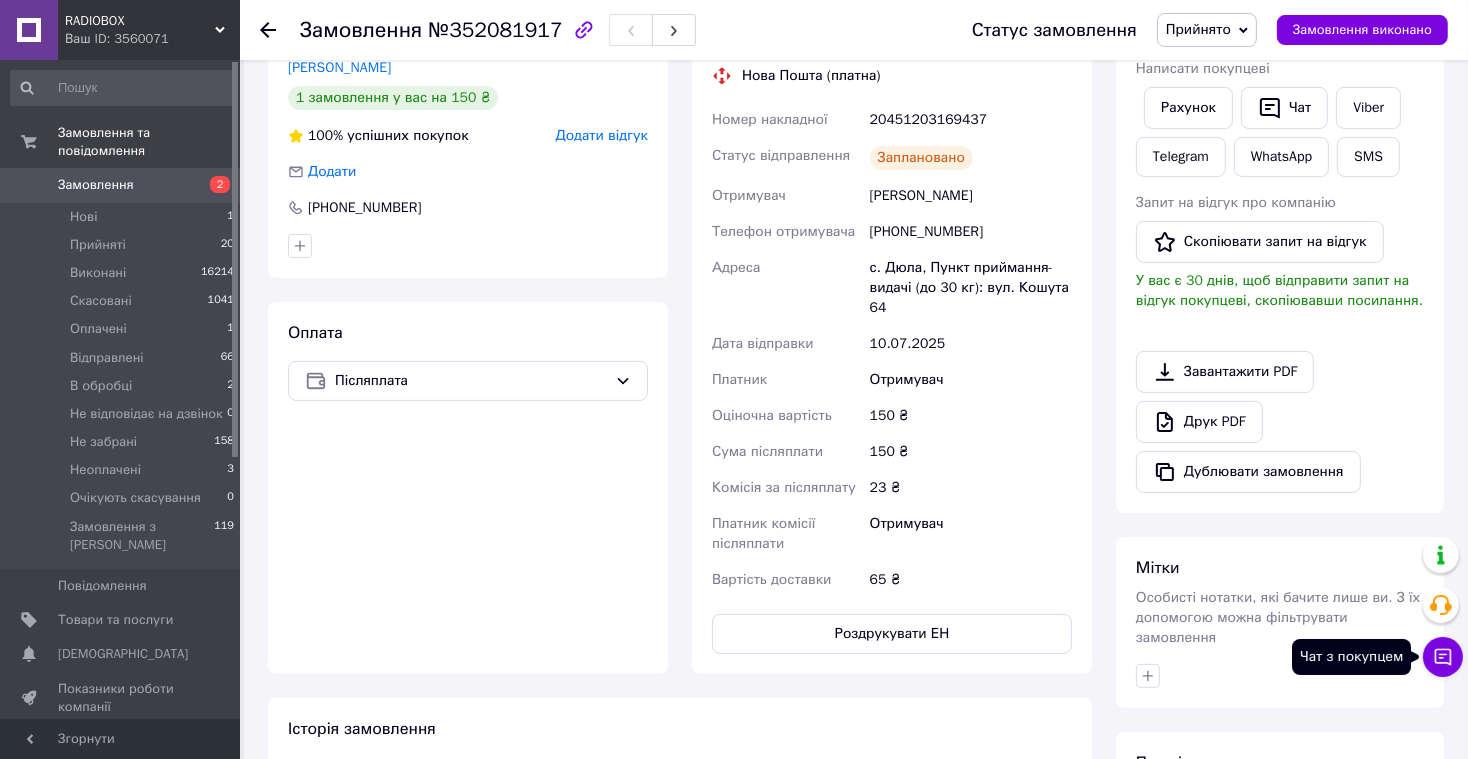 click 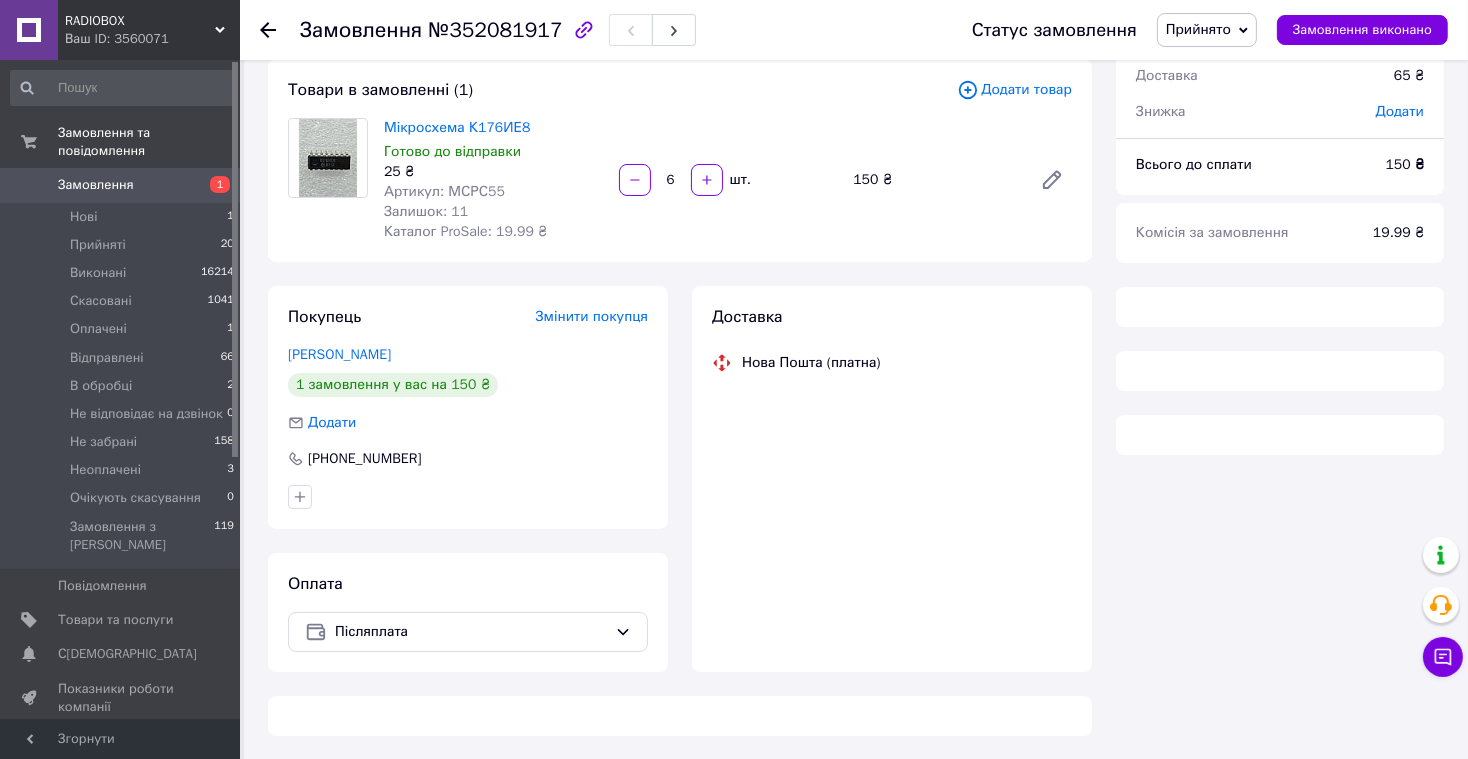 scroll, scrollTop: 155, scrollLeft: 0, axis: vertical 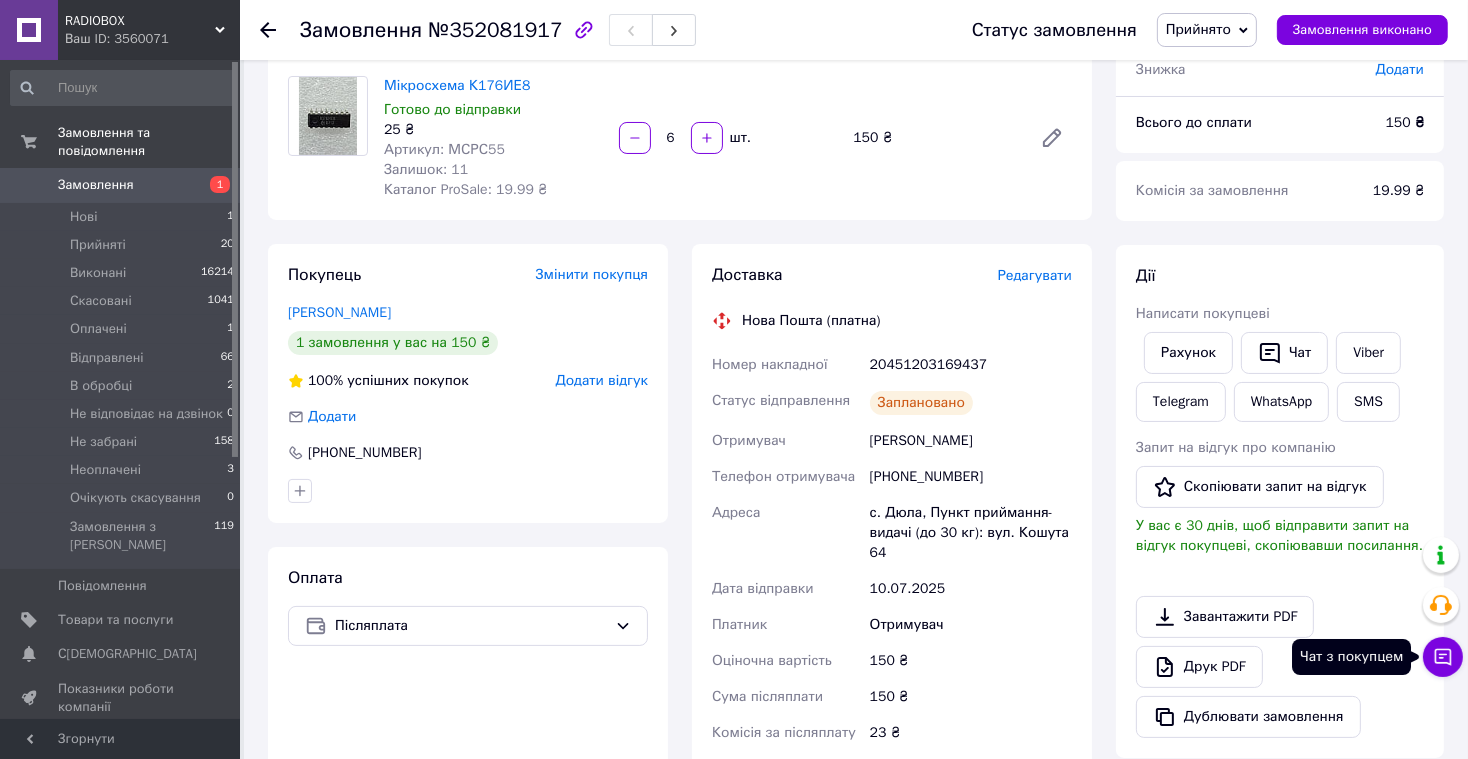 click 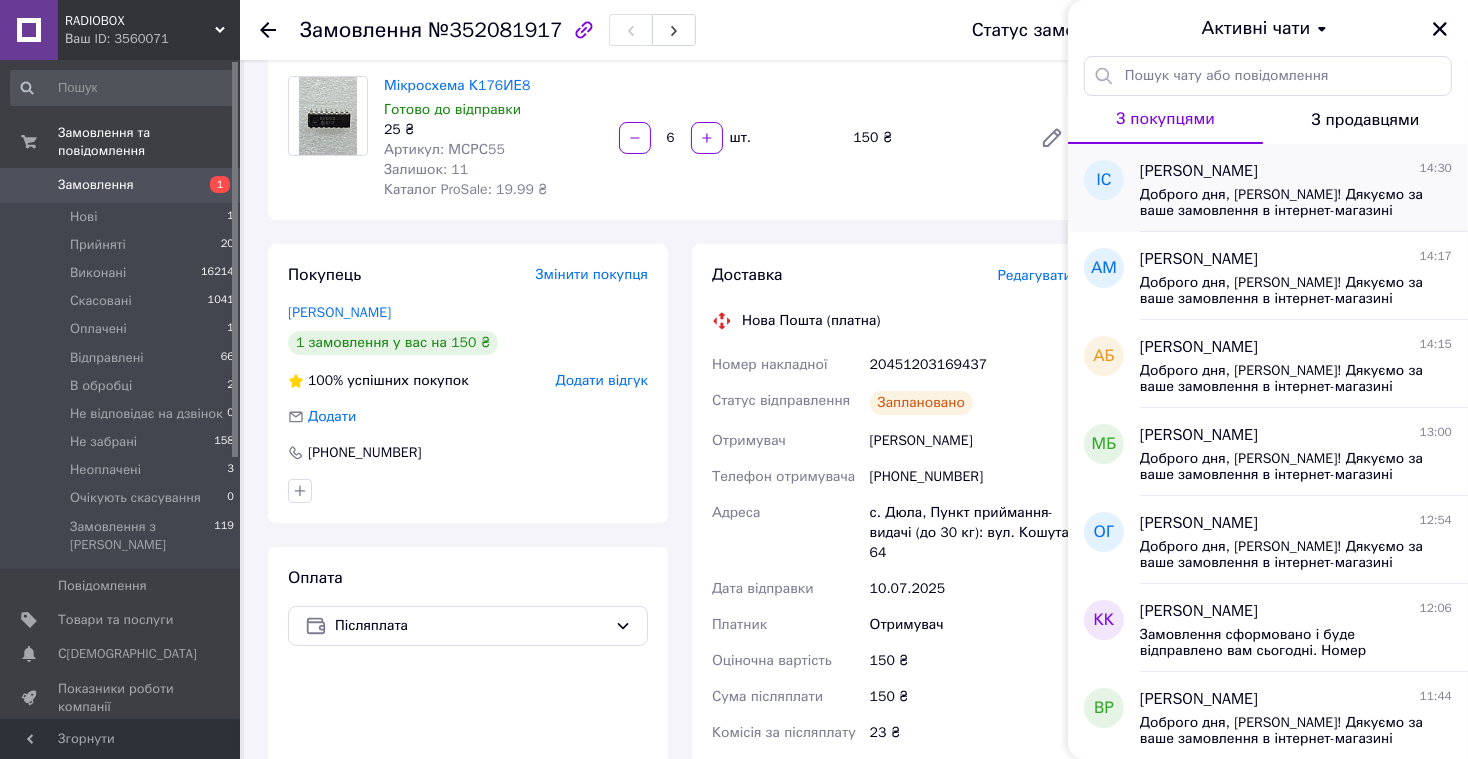 click on "Доброго дня, [PERSON_NAME]!
Дякуємо за ваше замовлення в інтернет-магазині [URL][DOMAIN_NAME]
Замовлення сформовано і буде відправлено вам сьогодні.
Номер накладної
20451203107209
Очікуйте доставку.
Якщо ви маєте будь-які запитання, будь ласка, зв'яжіться з нами за номерами:
[PHONE_NUMBER] (технічний спеціаліст)
або
[PHONE_NUMBER] (організаційні питання).
З повагою, адміністратор [PERSON_NAME]!" at bounding box center (1282, 203) 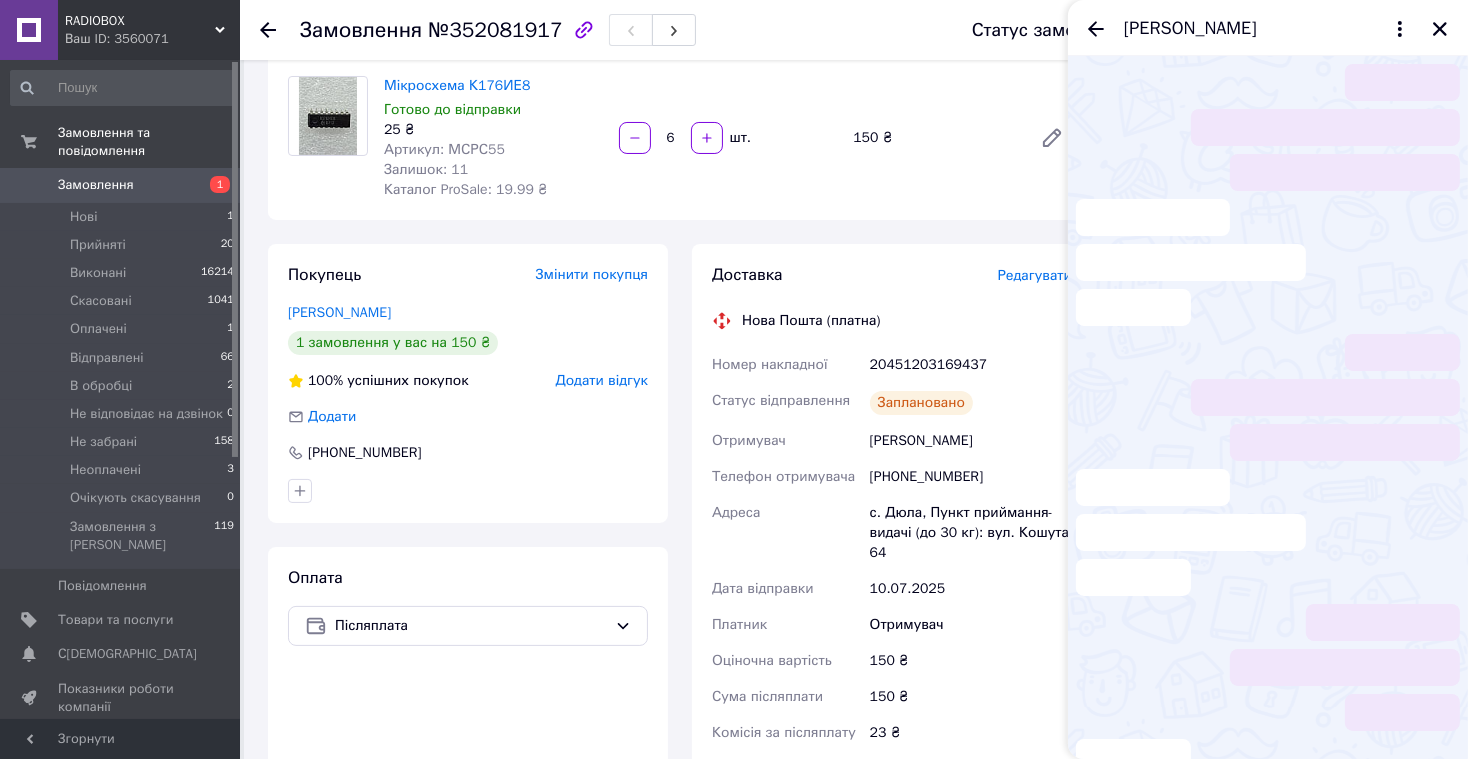 scroll, scrollTop: 241, scrollLeft: 0, axis: vertical 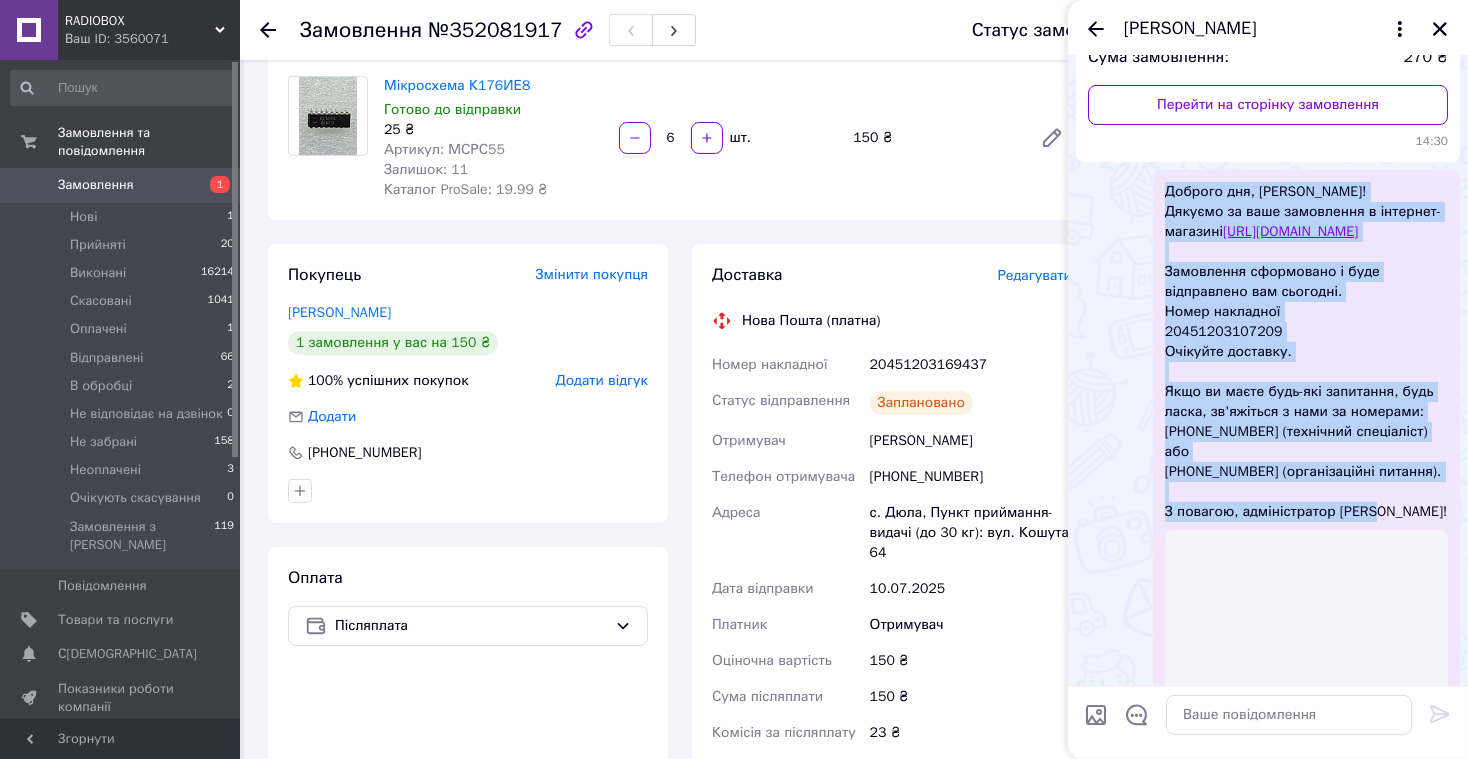 drag, startPoint x: 1164, startPoint y: 190, endPoint x: 1393, endPoint y: 528, distance: 408.27075 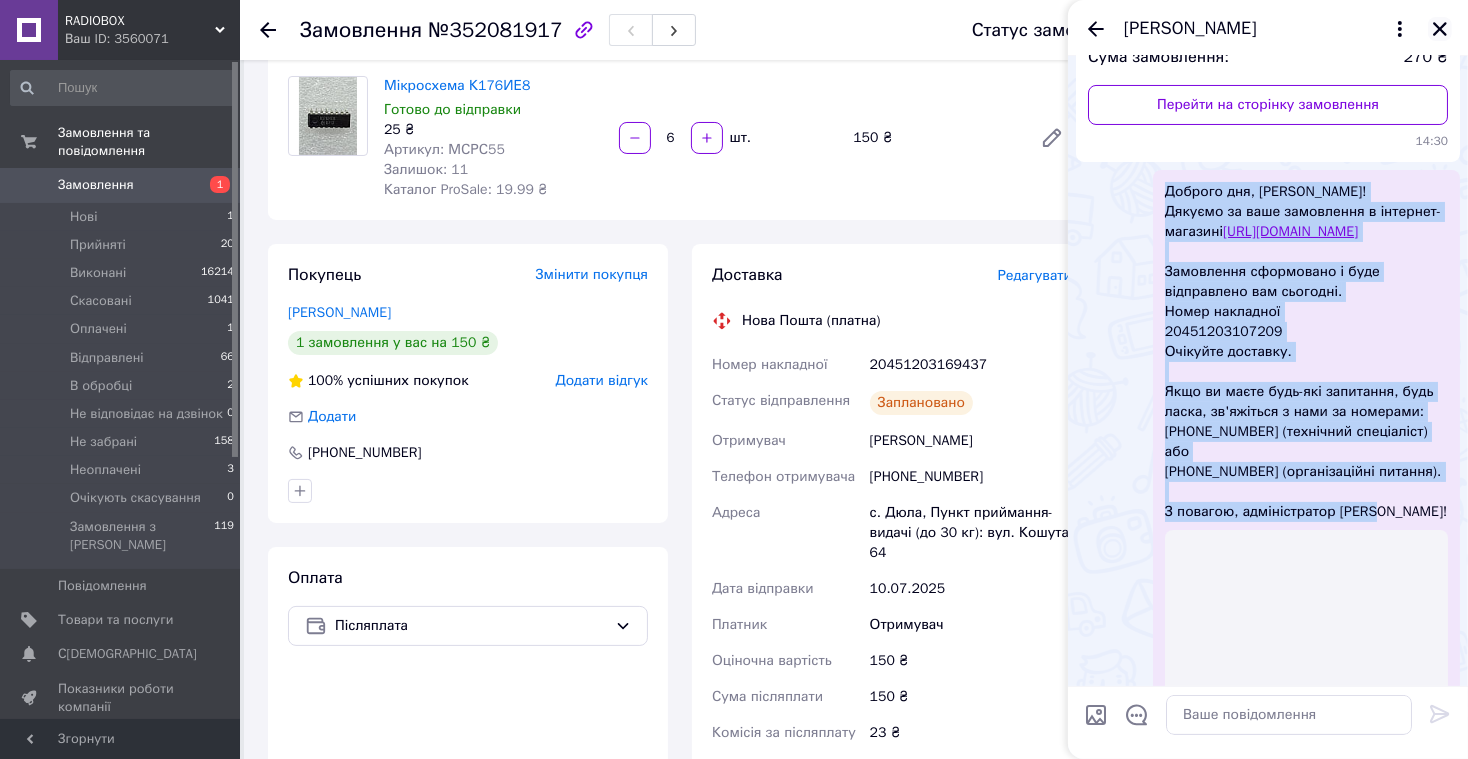 click 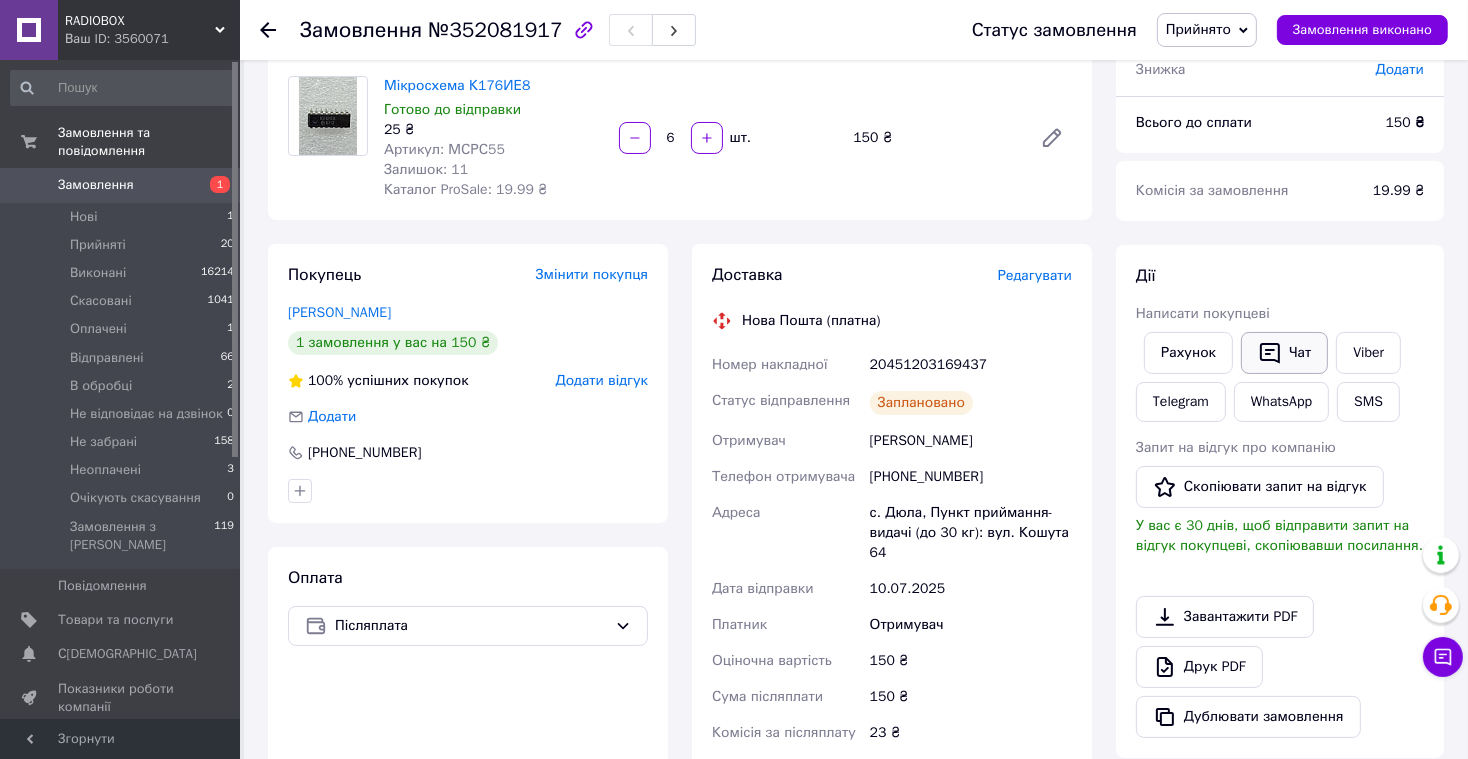 click on "Чат" at bounding box center (1284, 353) 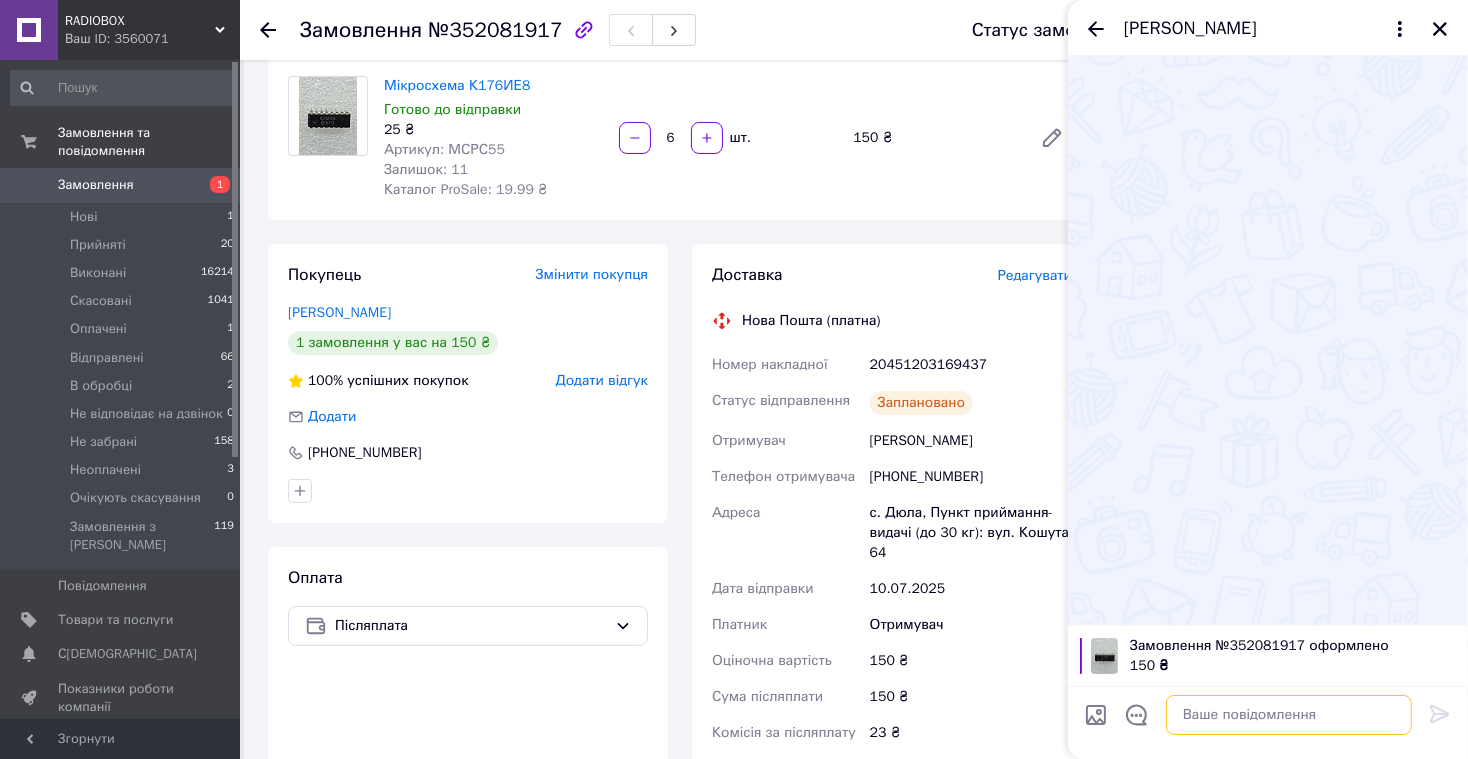 click at bounding box center [1289, 715] 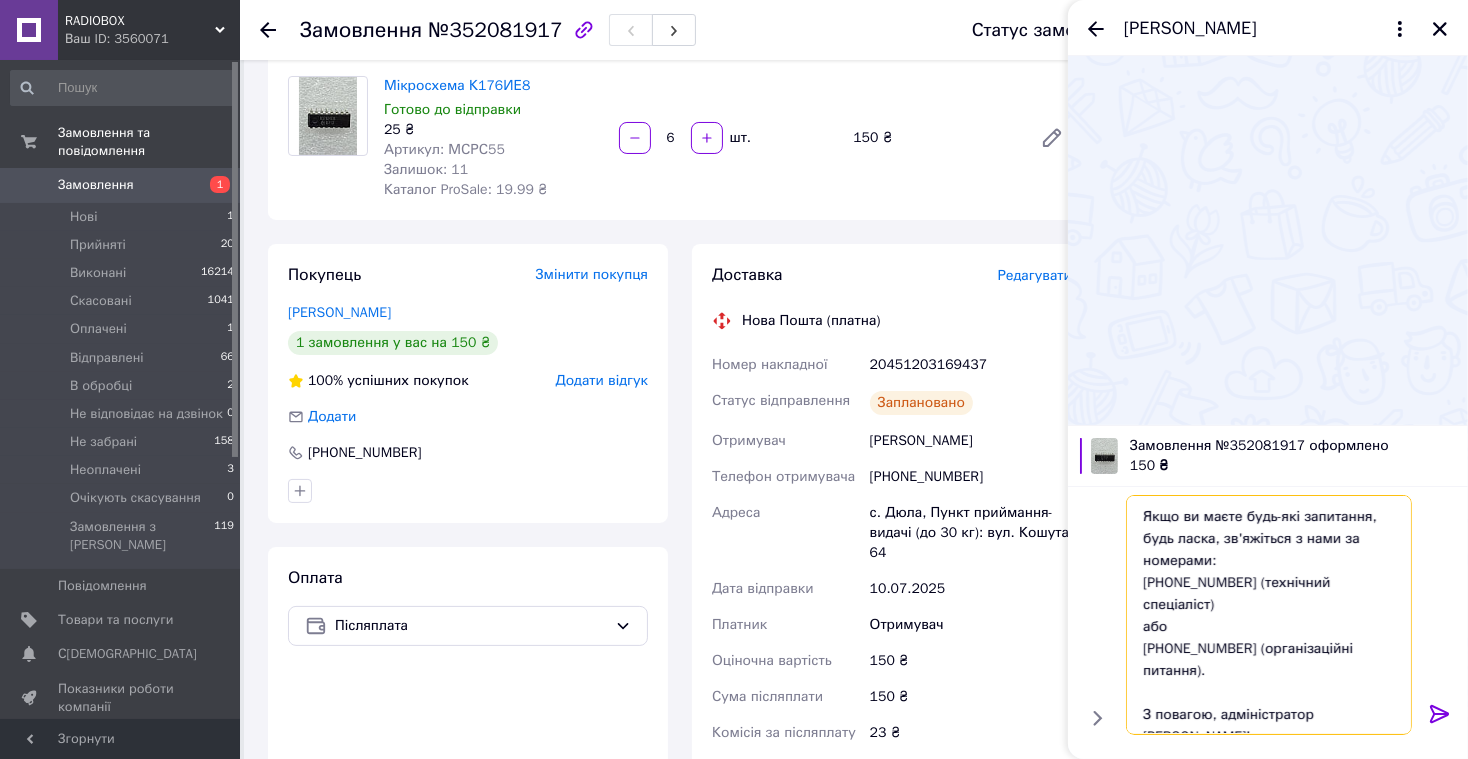 scroll, scrollTop: 0, scrollLeft: 0, axis: both 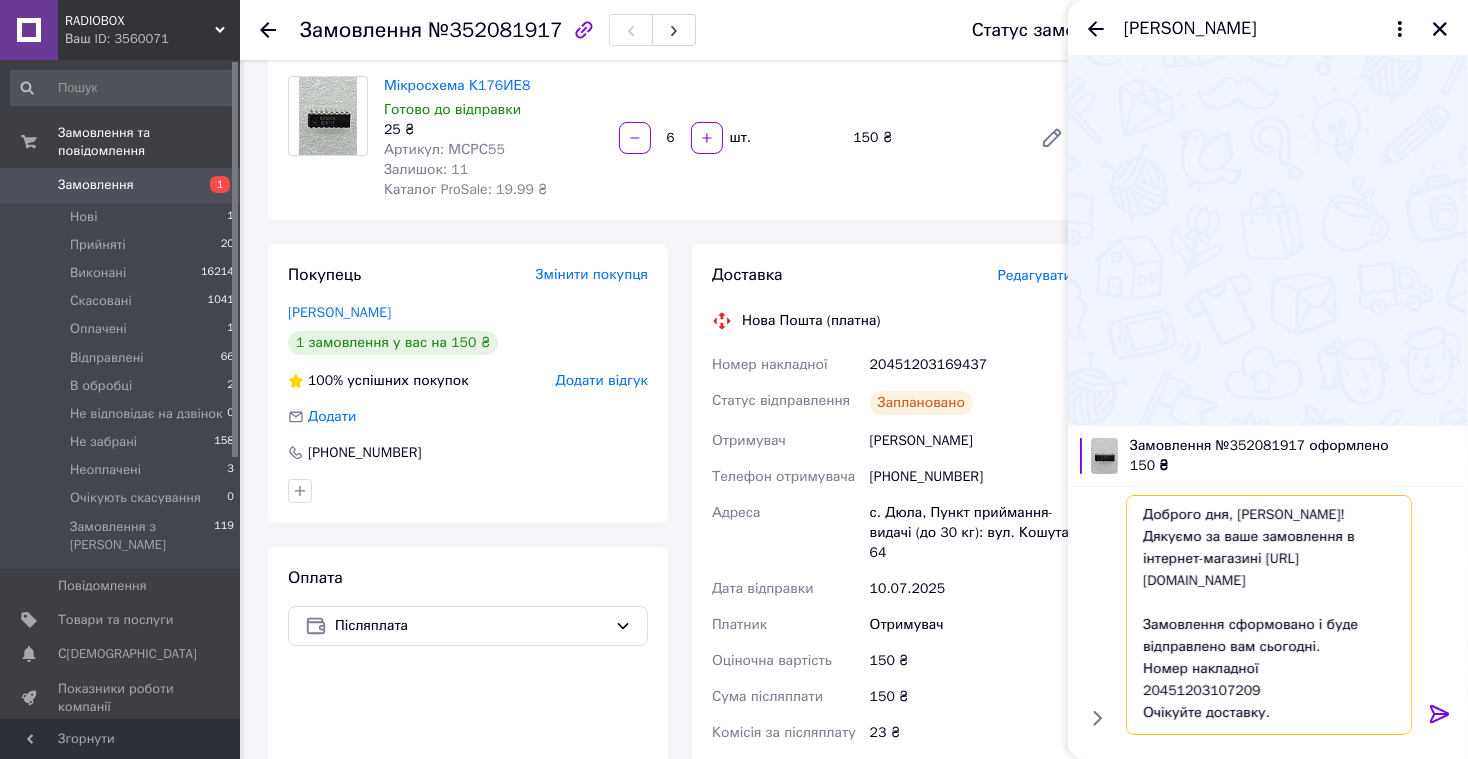 click on "Доброго дня, Іван!
Дякуємо за ваше замовлення в інтернет-магазині https://radiobox.com.ua
Замовлення сформовано і буде відправлено вам сьогодні.
Номер накладної
20451203107209
Очікуйте доставку.
Якщо ви маєте будь-які запитання, будь ласка, зв'яжіться з нами за номерами:
+38067 295 37 66 (технічний спеціаліст)
або
+38067 789 30 35 (організаційні питання).
З повагою, адміністратор Інна!" at bounding box center (1269, 615) 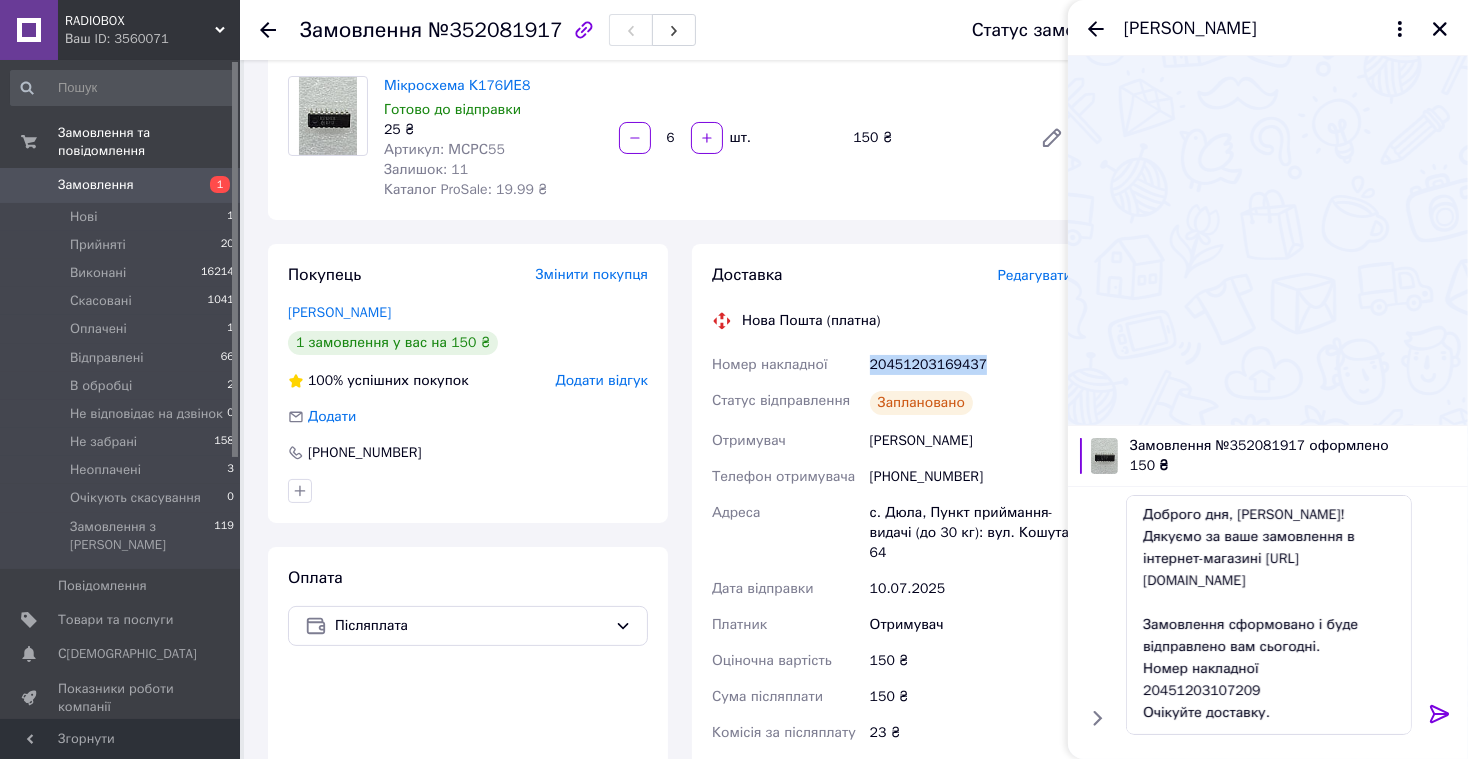 drag, startPoint x: 869, startPoint y: 358, endPoint x: 984, endPoint y: 369, distance: 115.52489 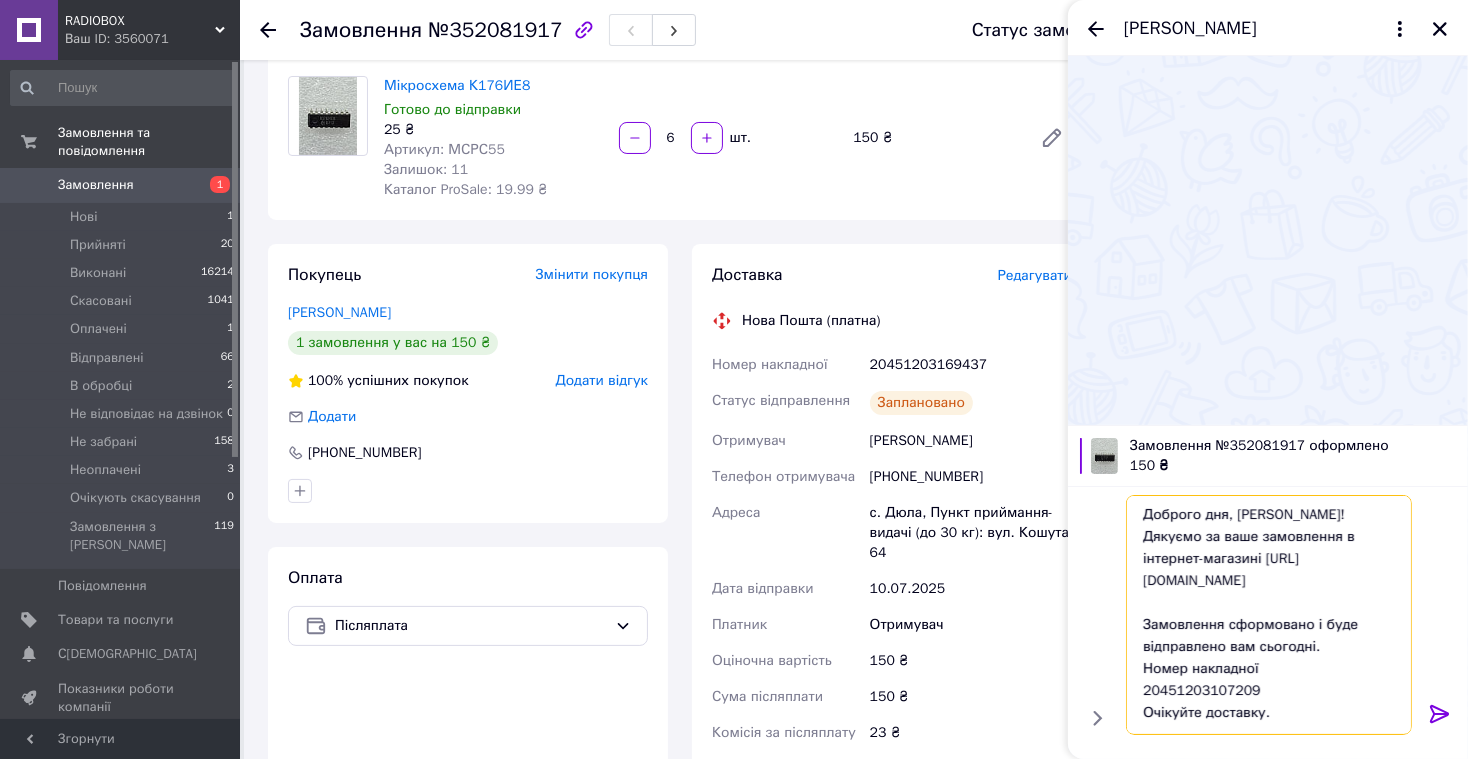 drag, startPoint x: 1140, startPoint y: 690, endPoint x: 1285, endPoint y: 692, distance: 145.0138 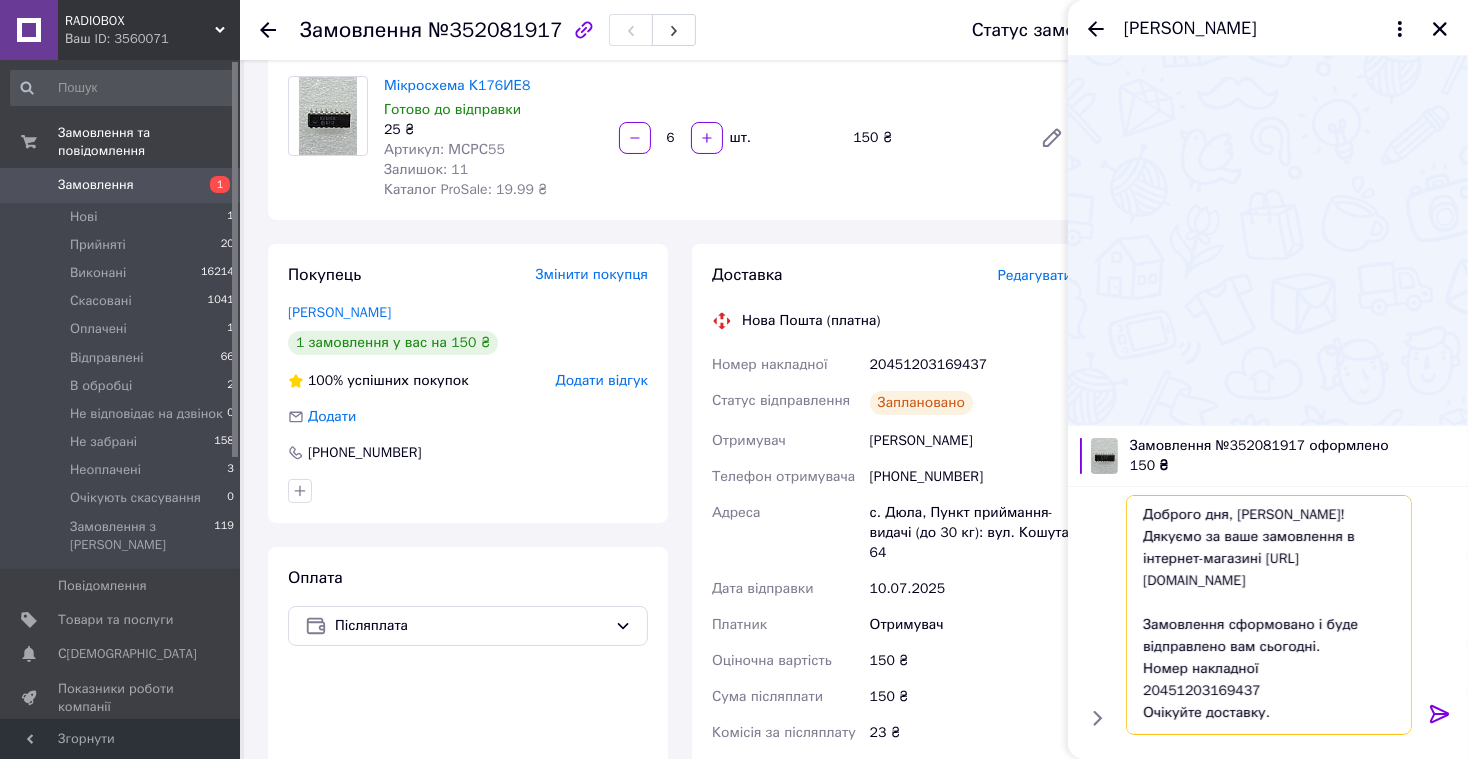 type on "Доброго дня, Ірина!
Дякуємо за ваше замовлення в інтернет-магазині https://radiobox.com.ua
Замовлення сформовано і буде відправлено вам сьогодні.
Номер накладної
20451203169437
Очікуйте доставку.
Якщо ви маєте будь-які запитання, будь ласка, зв'яжіться з нами за номерами:
+38067 295 37 66 (технічний спеціаліст)
або
+38067 789 30 35 (організаційні питання).
З повагою, адміністратор Інна!" 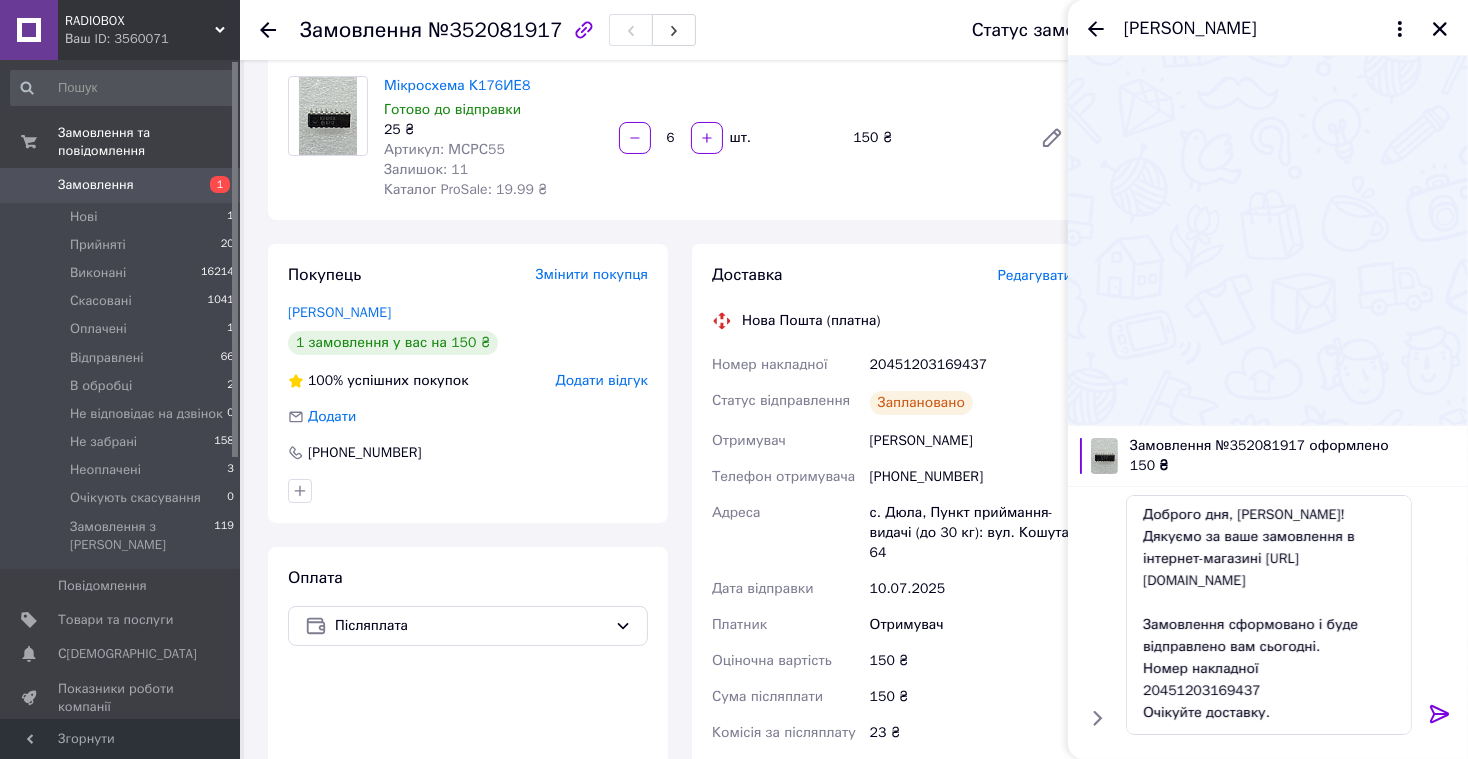 click 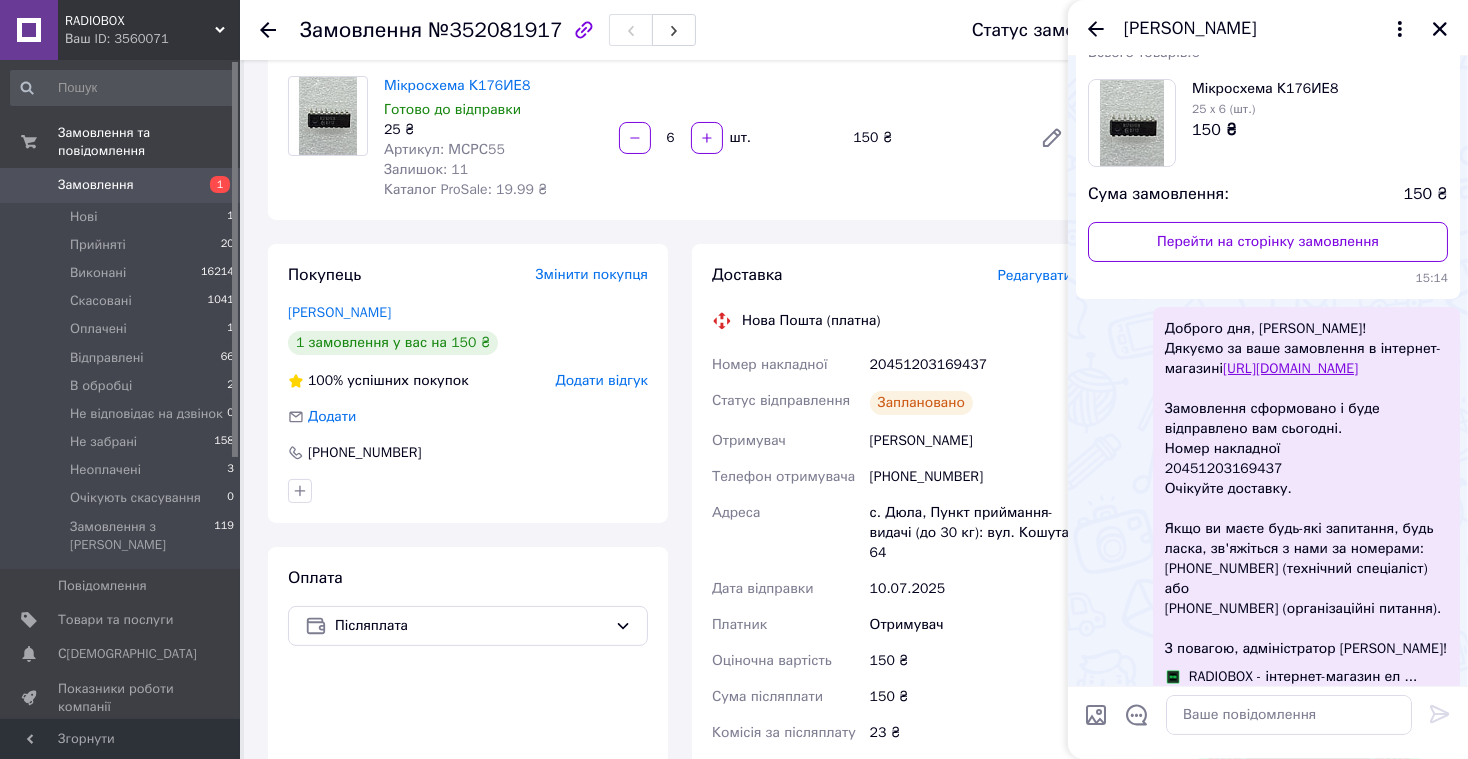 scroll, scrollTop: 108, scrollLeft: 0, axis: vertical 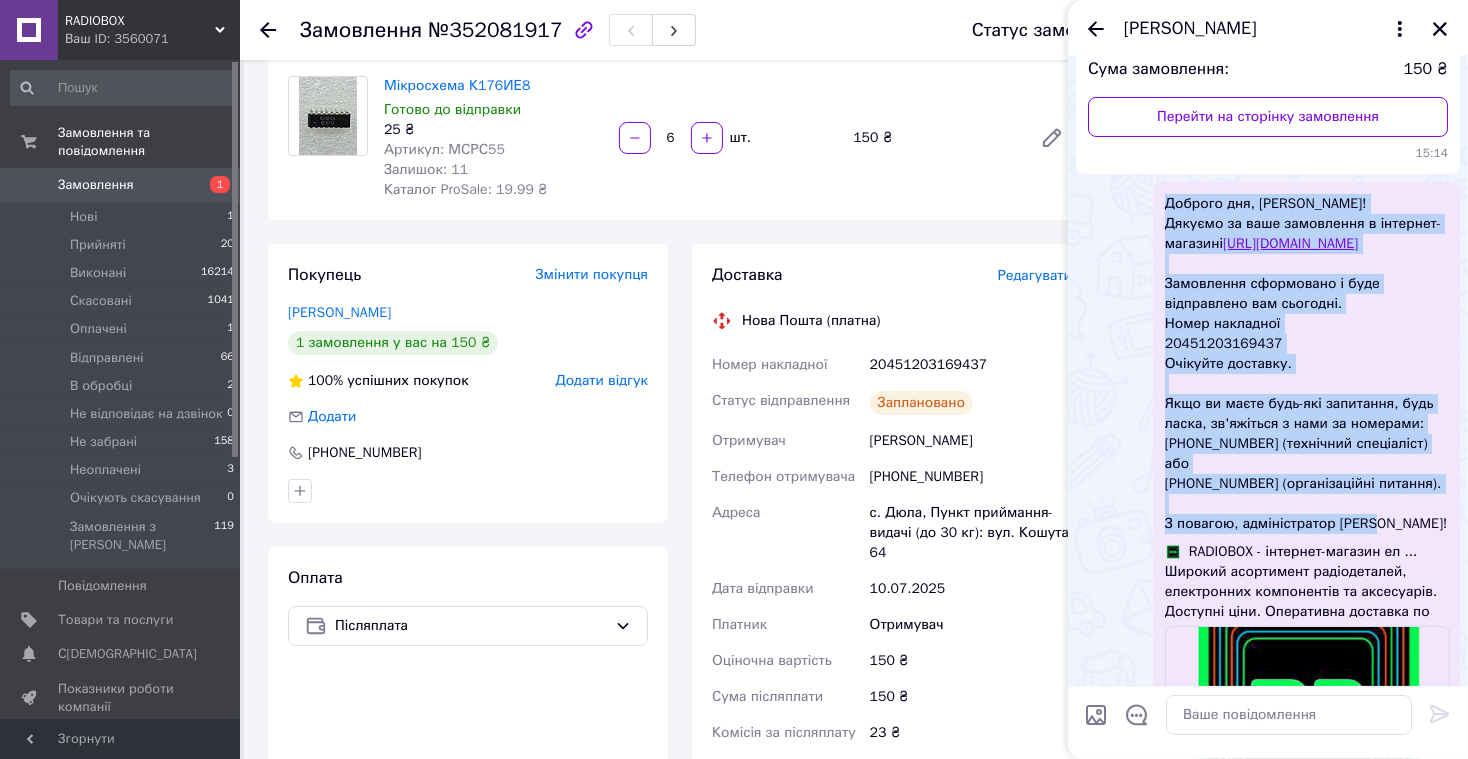 drag, startPoint x: 1168, startPoint y: 325, endPoint x: 1387, endPoint y: 541, distance: 307.59875 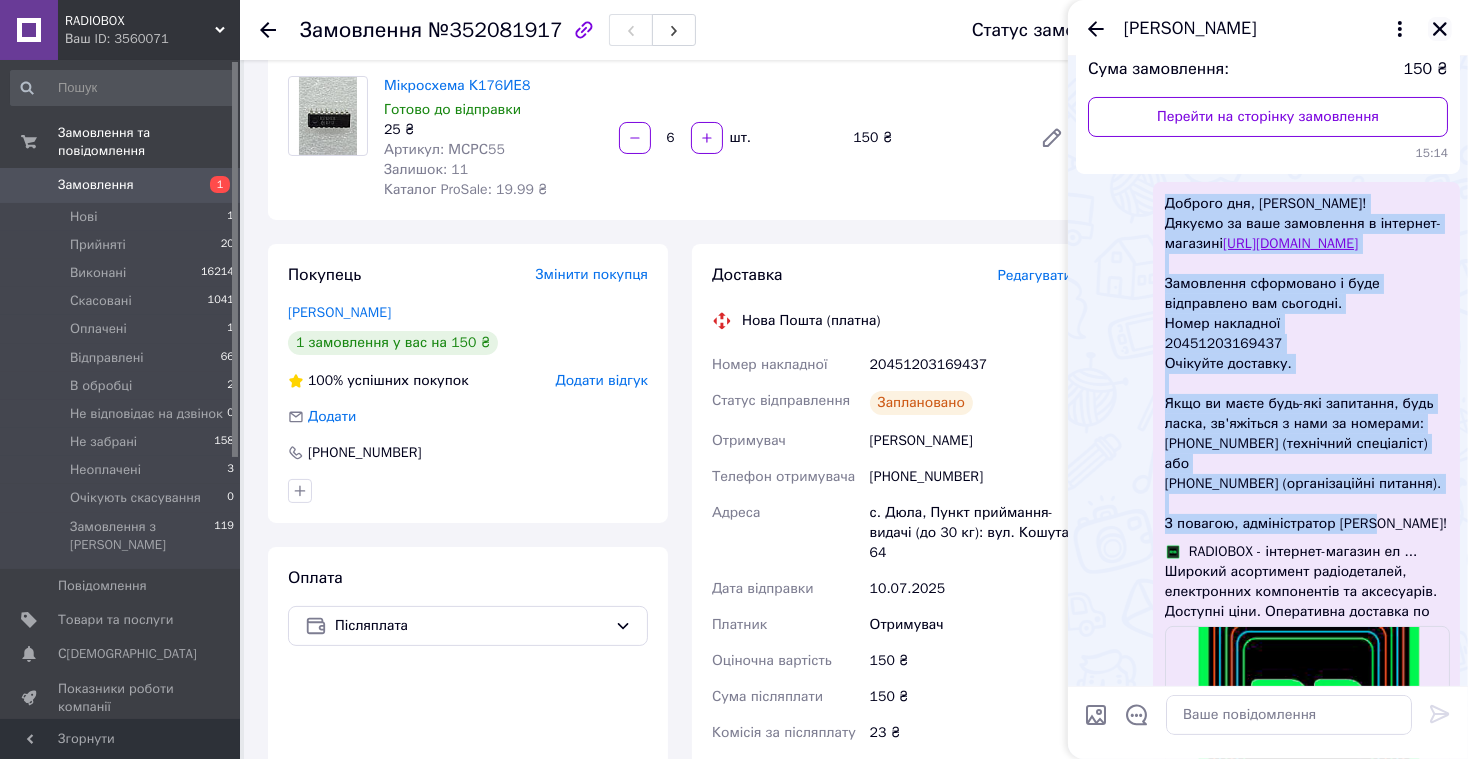 click 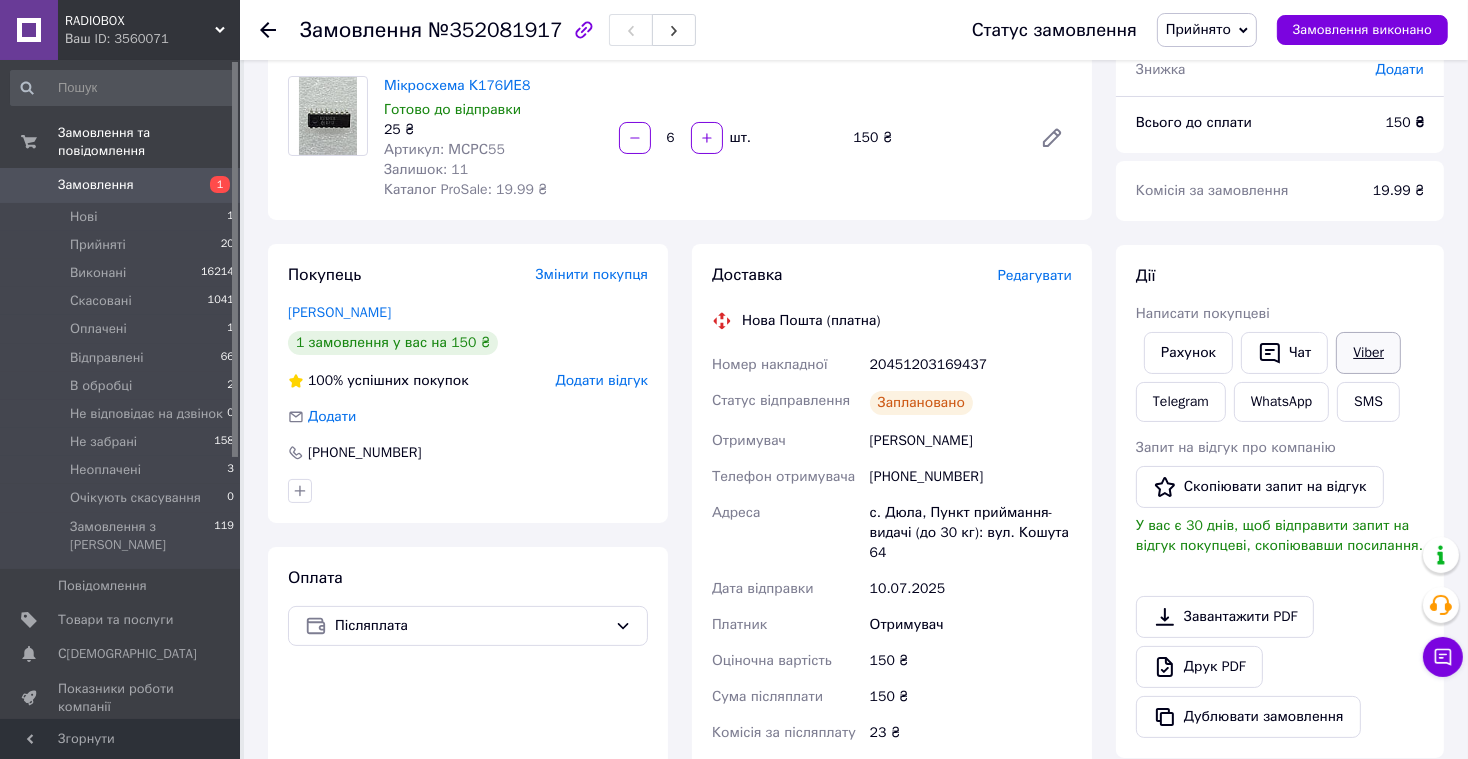 click on "Viber" at bounding box center [1368, 353] 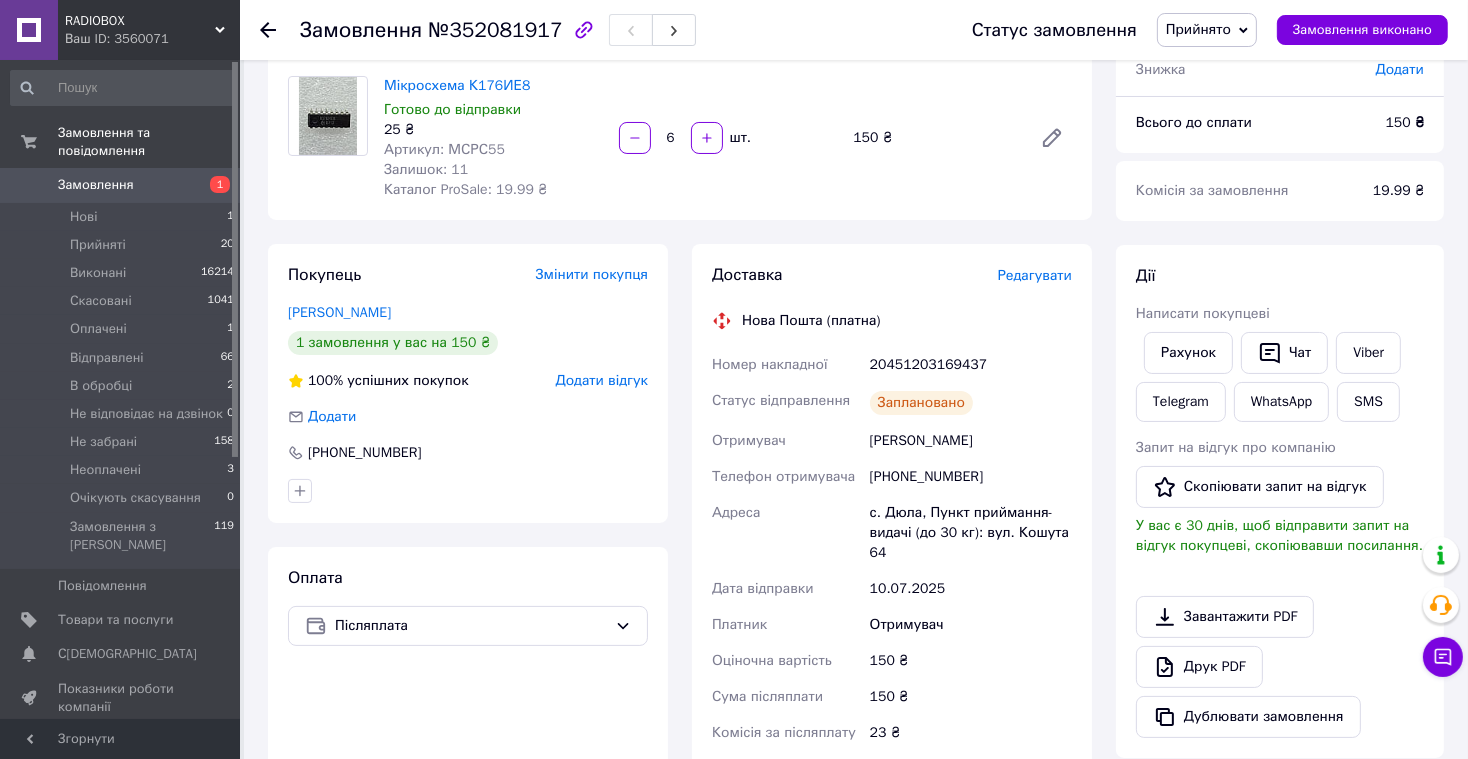 click on "Замовлення" at bounding box center (96, 185) 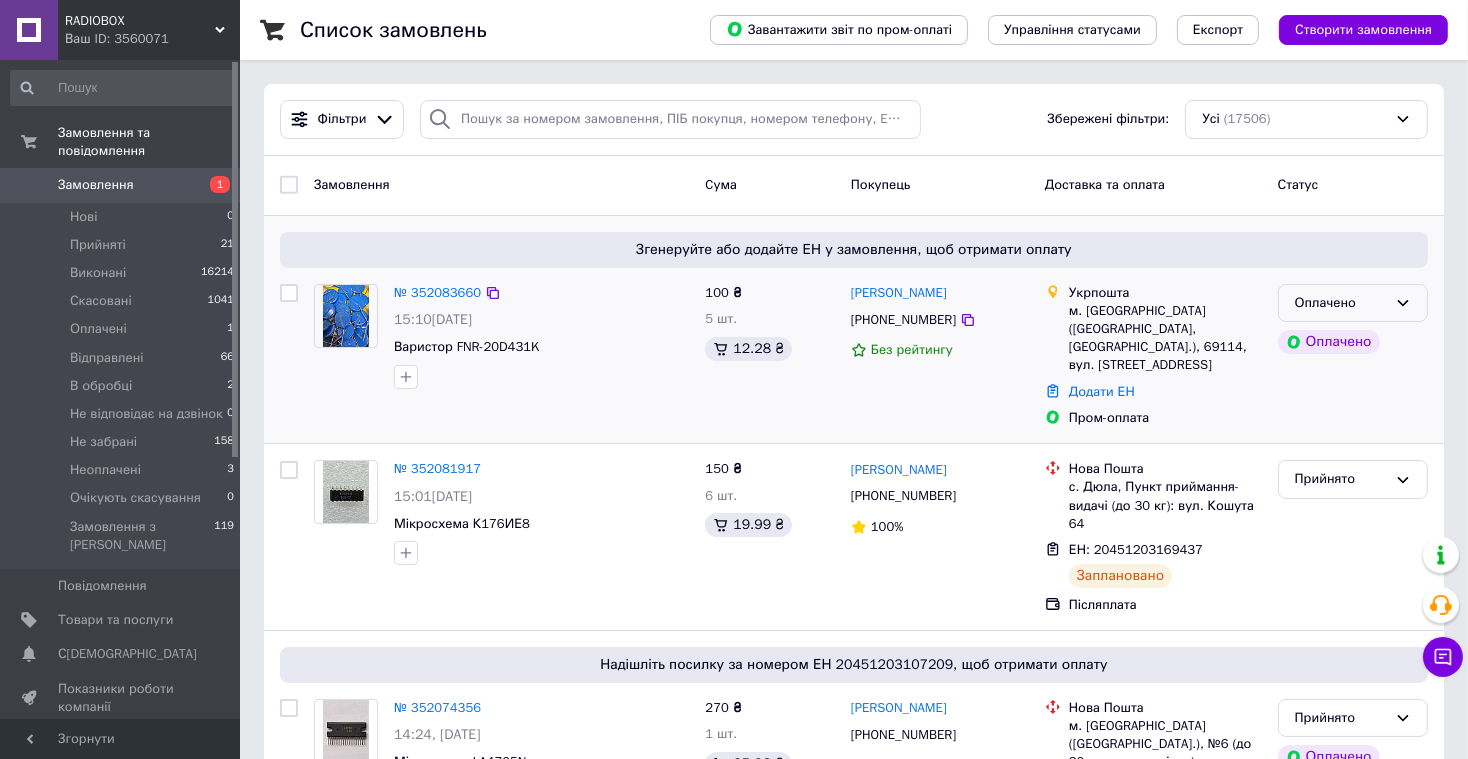 click 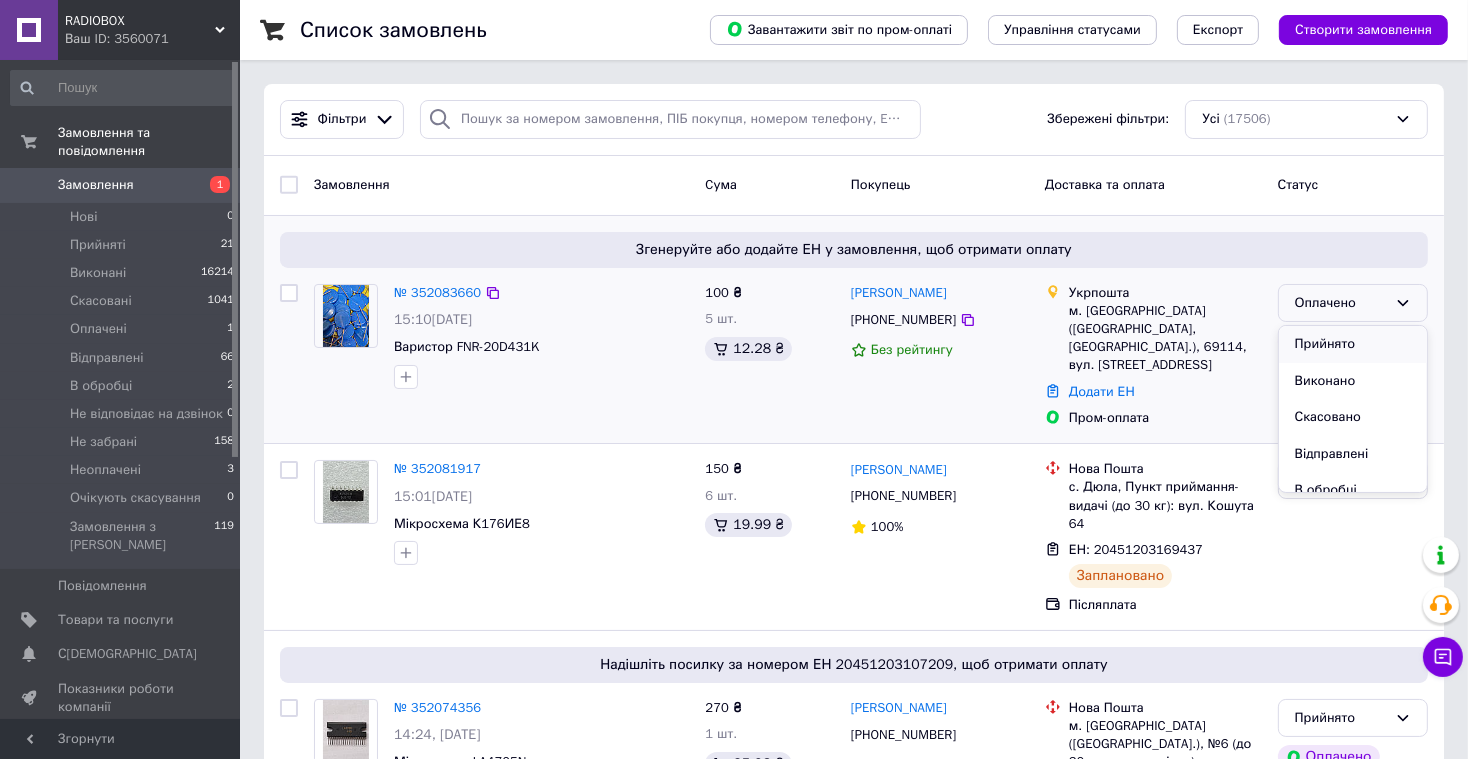 click on "Прийнято" at bounding box center (1353, 344) 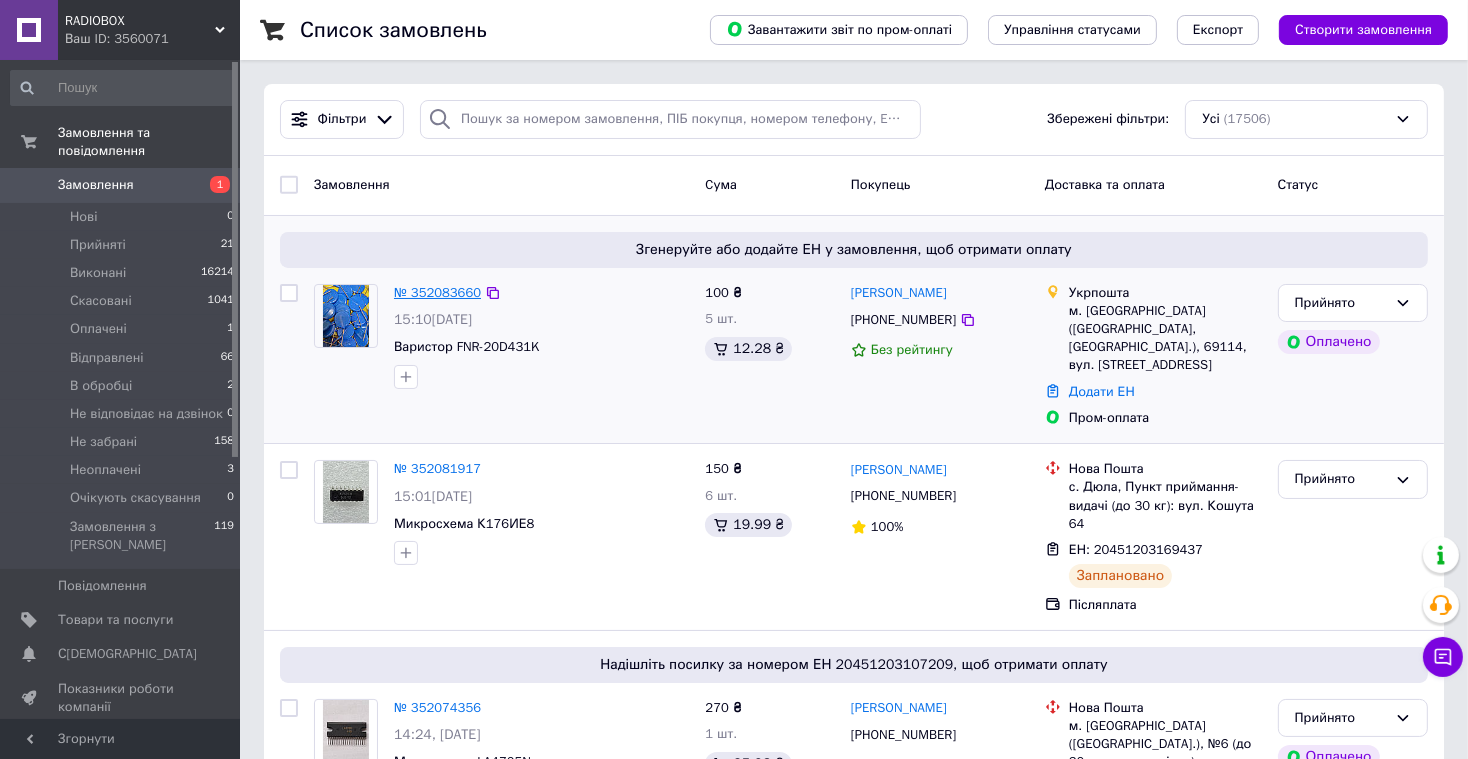 click on "№ 352083660" at bounding box center (437, 292) 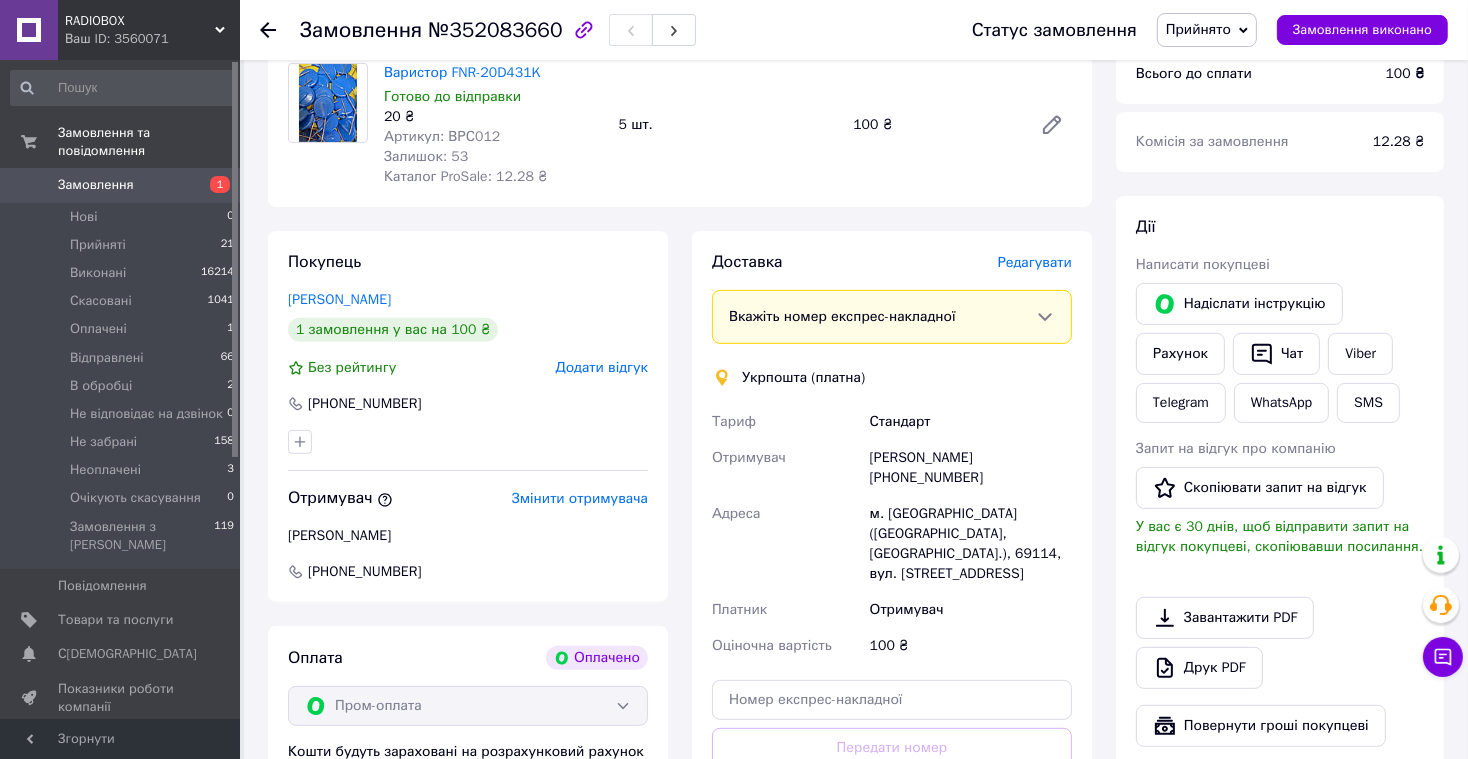 scroll, scrollTop: 728, scrollLeft: 0, axis: vertical 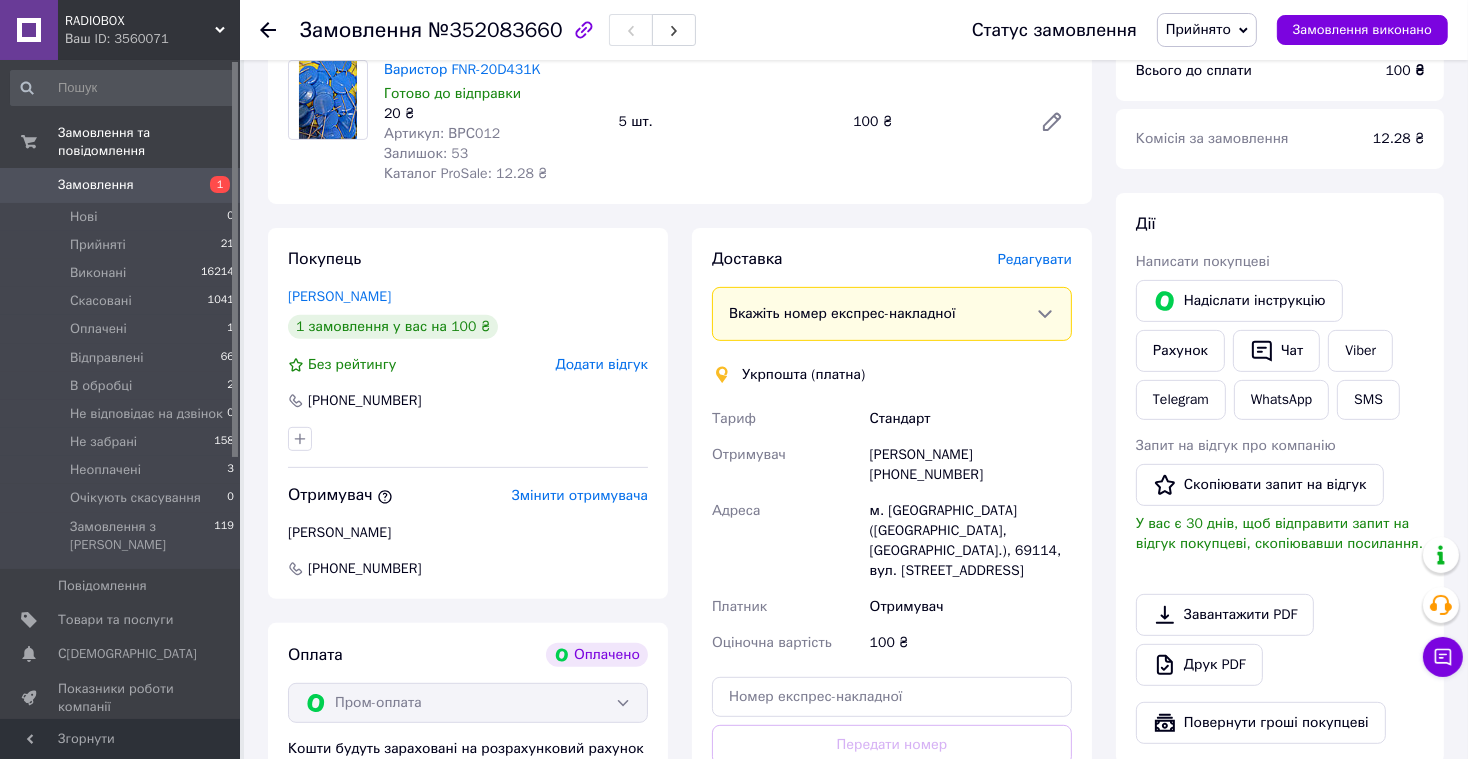 click on "Редагувати" at bounding box center (1035, 259) 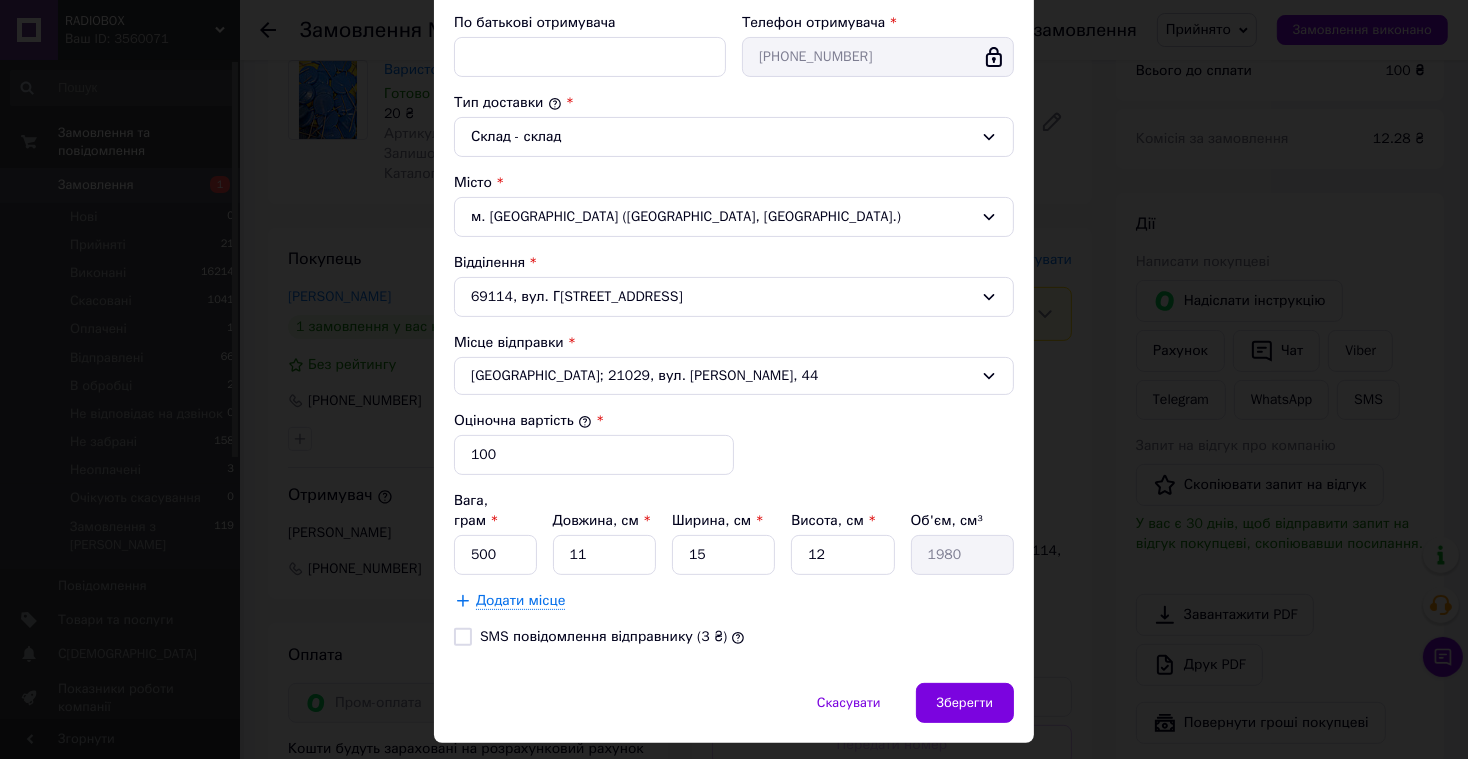 scroll, scrollTop: 489, scrollLeft: 0, axis: vertical 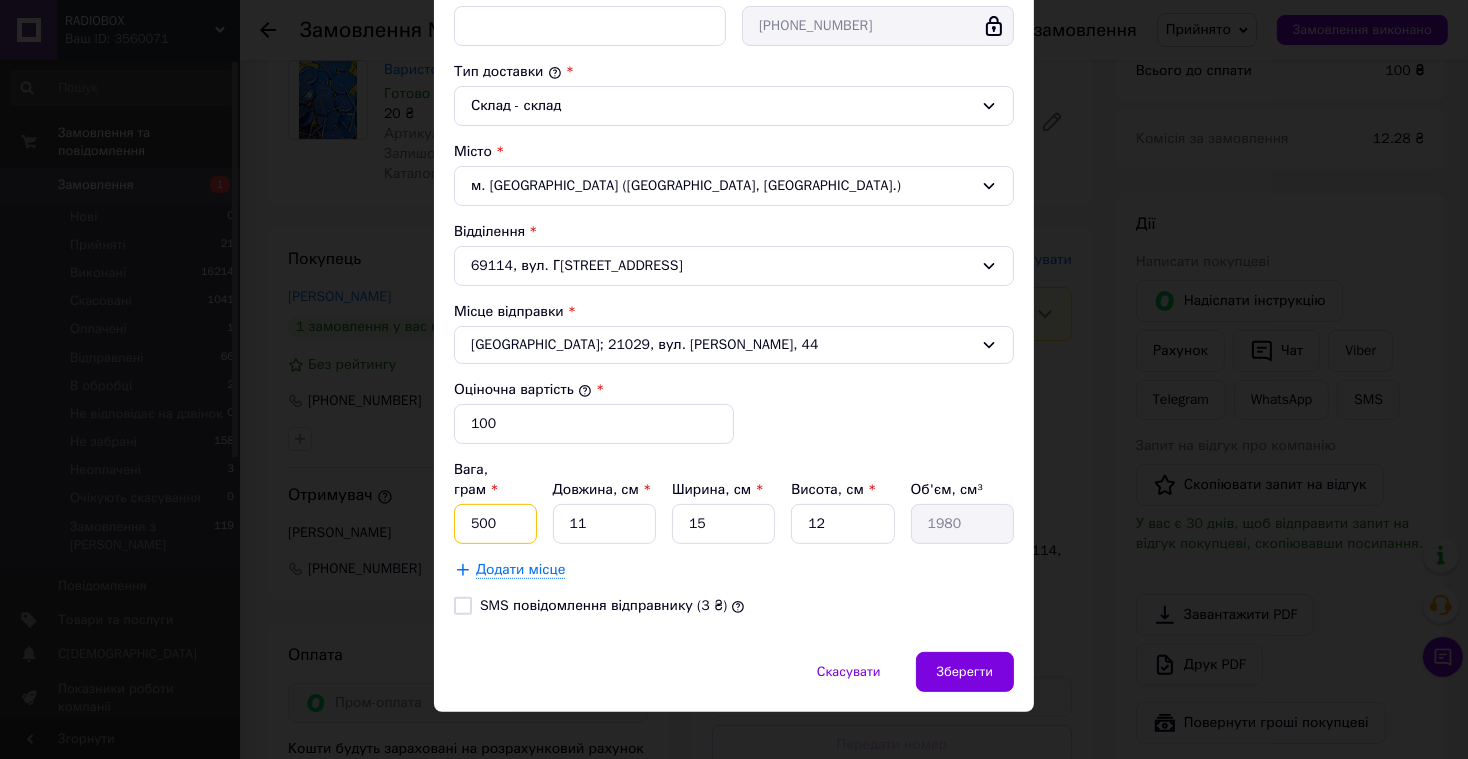 drag, startPoint x: 505, startPoint y: 500, endPoint x: 462, endPoint y: 501, distance: 43.011627 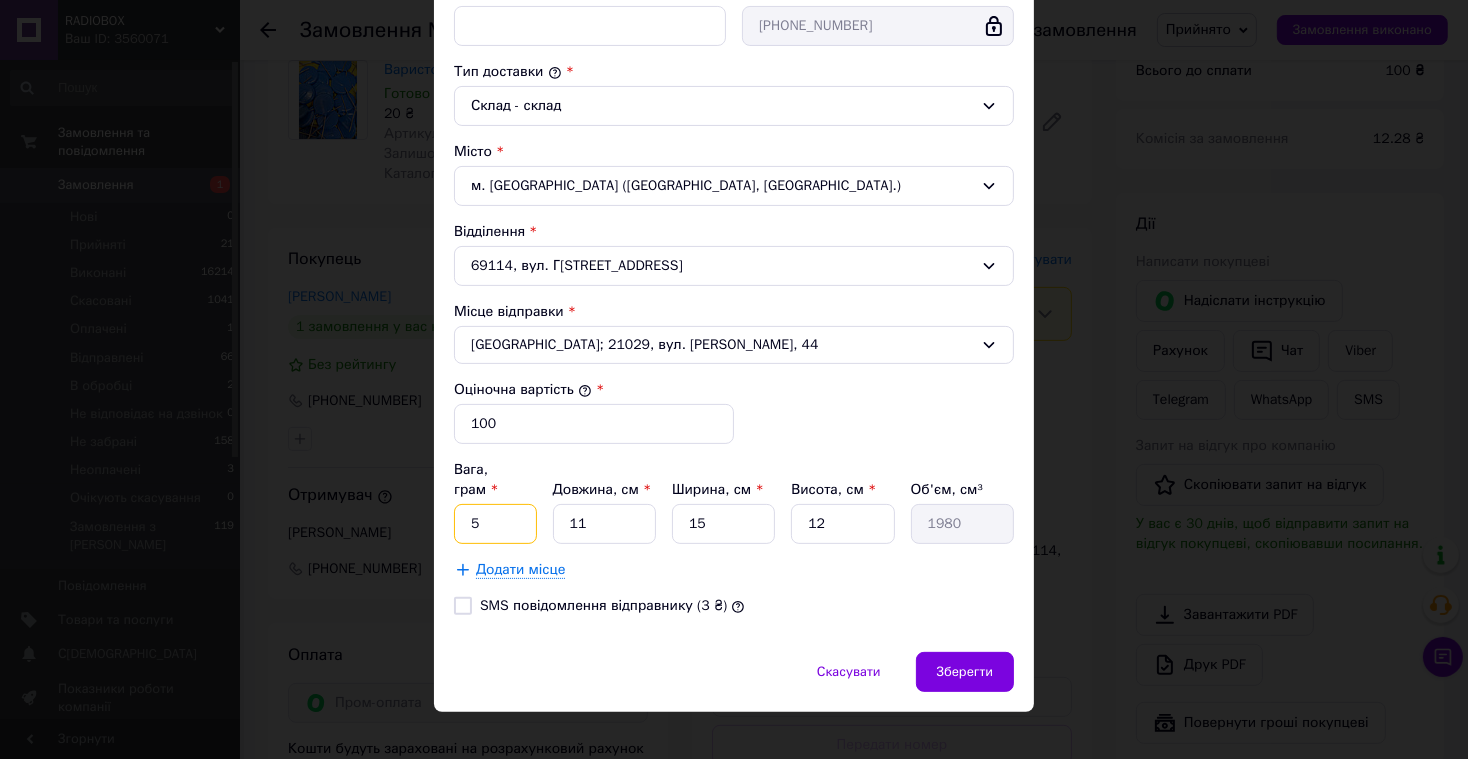 type on "5" 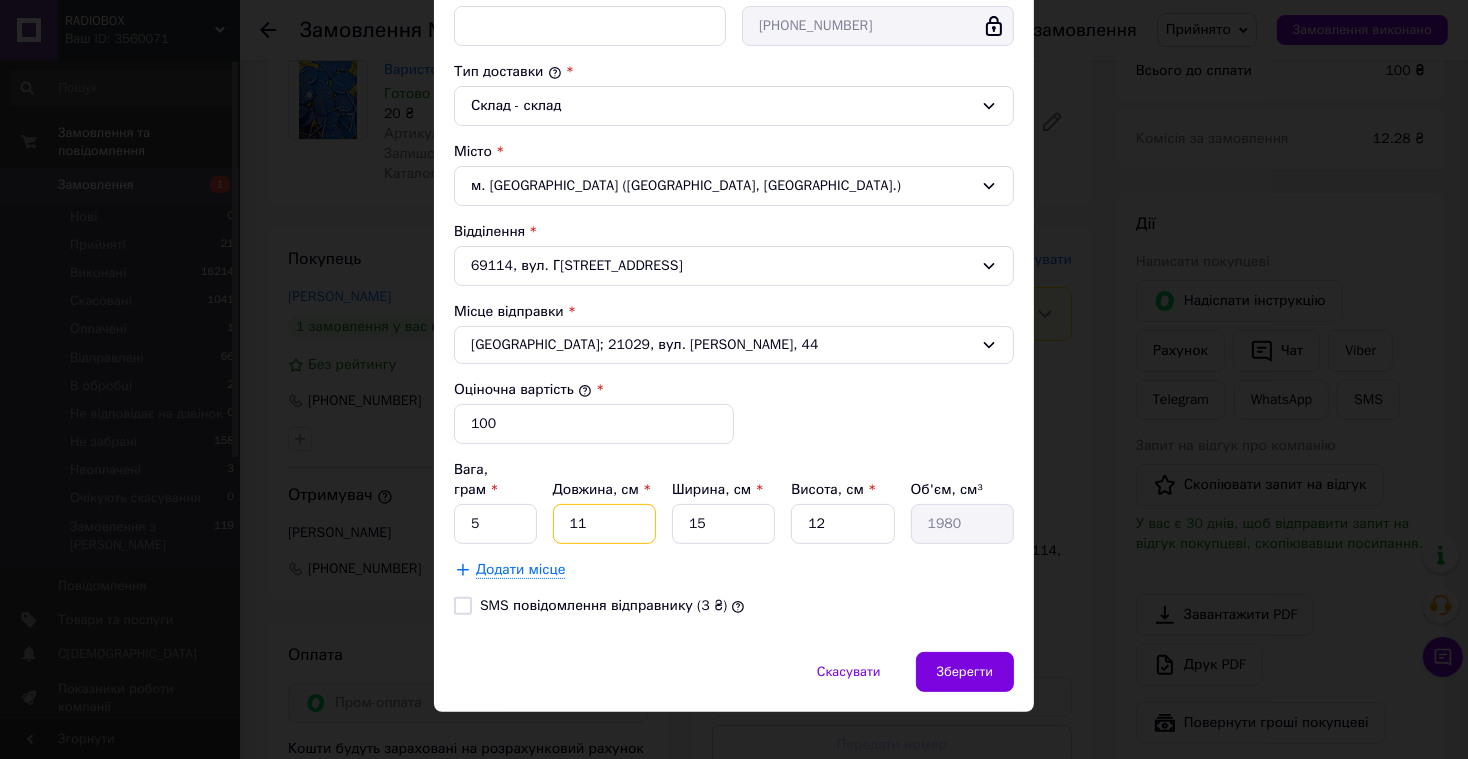 drag, startPoint x: 614, startPoint y: 508, endPoint x: 565, endPoint y: 505, distance: 49.09175 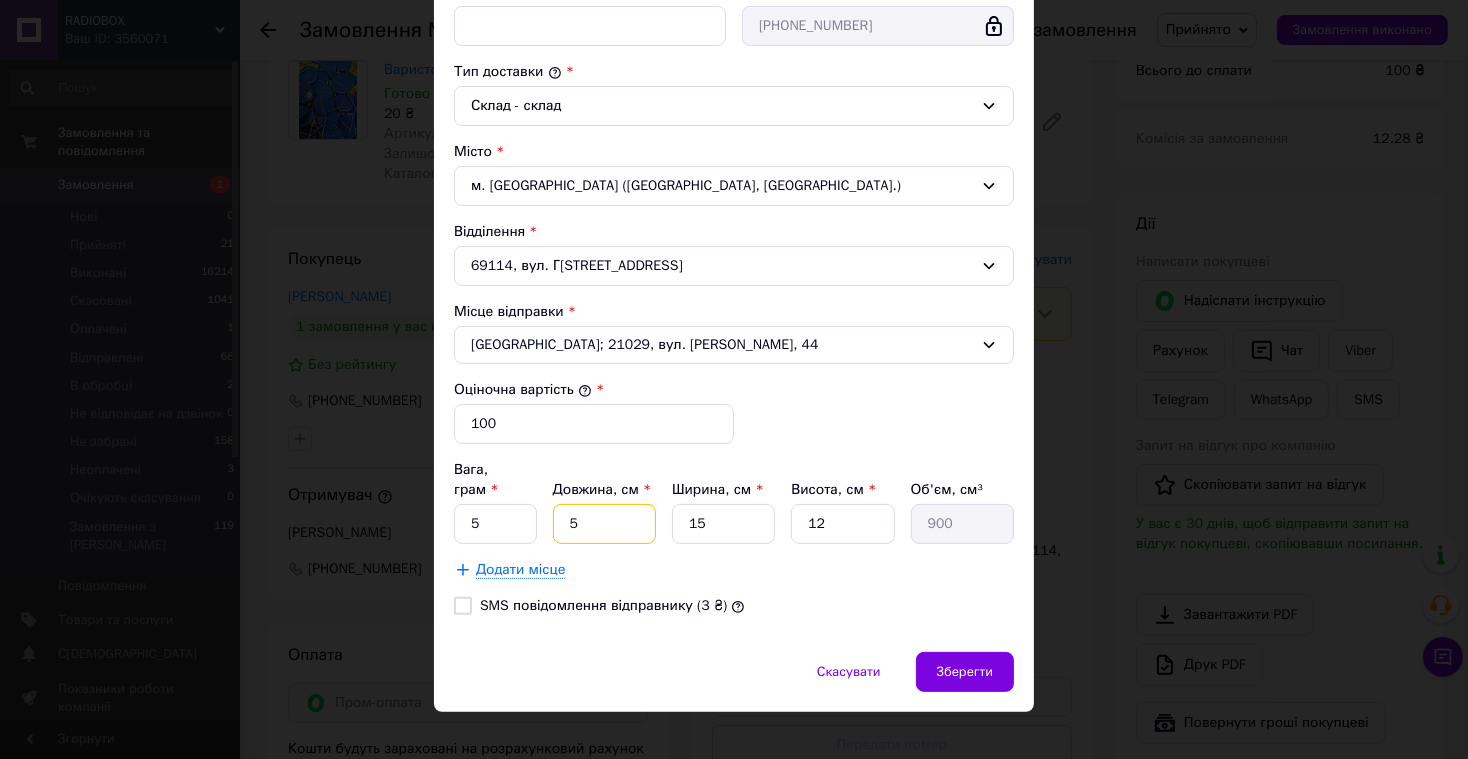 type on "5" 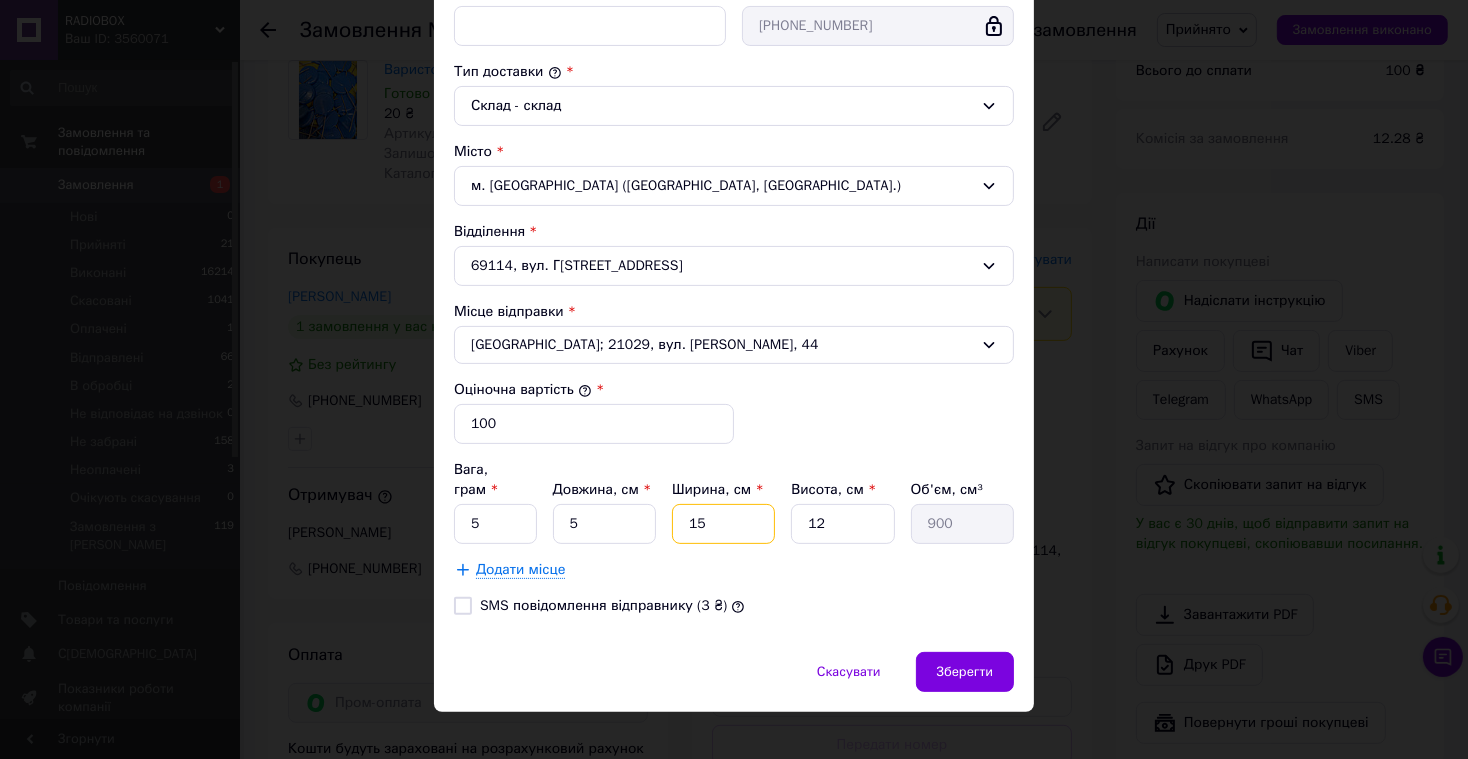 drag, startPoint x: 696, startPoint y: 503, endPoint x: 674, endPoint y: 503, distance: 22 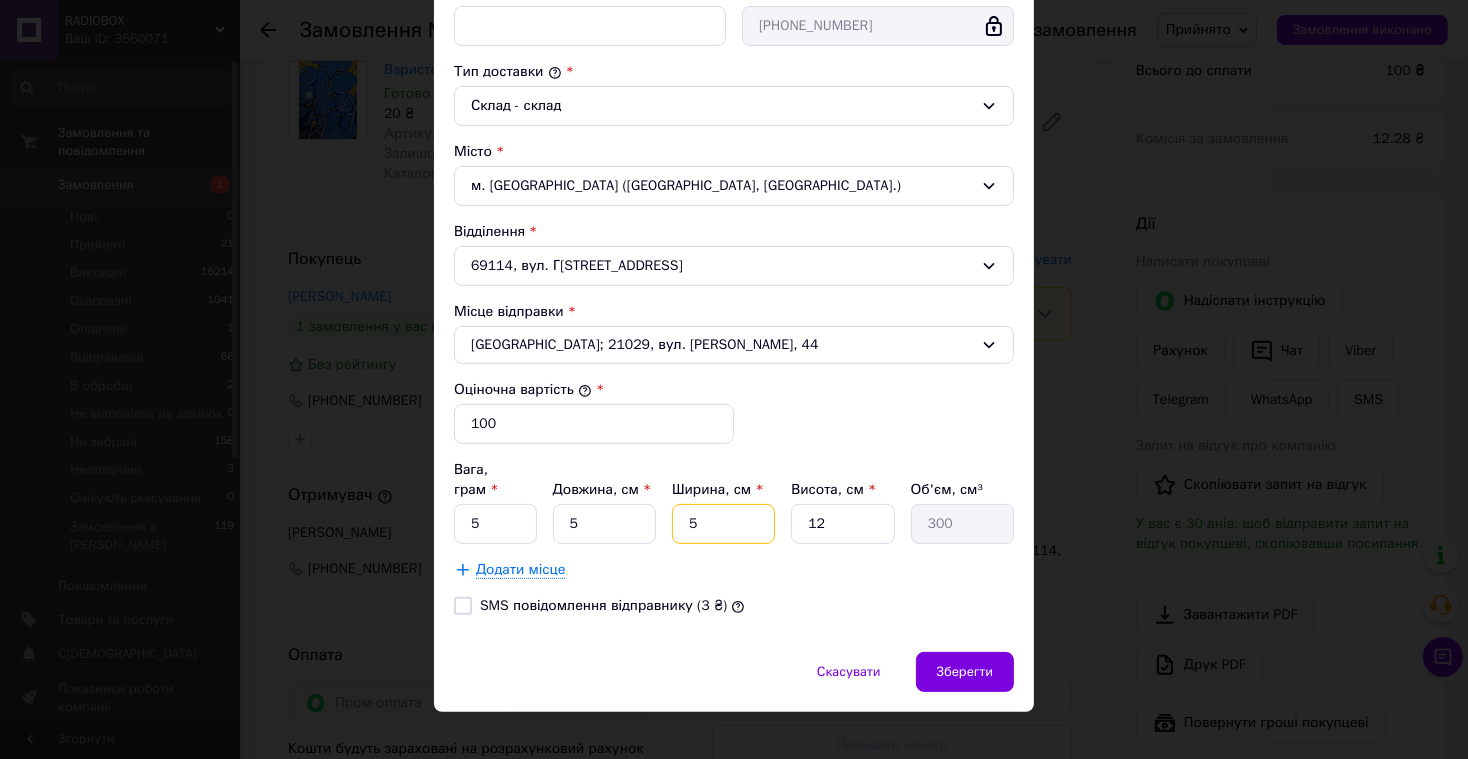 type on "5" 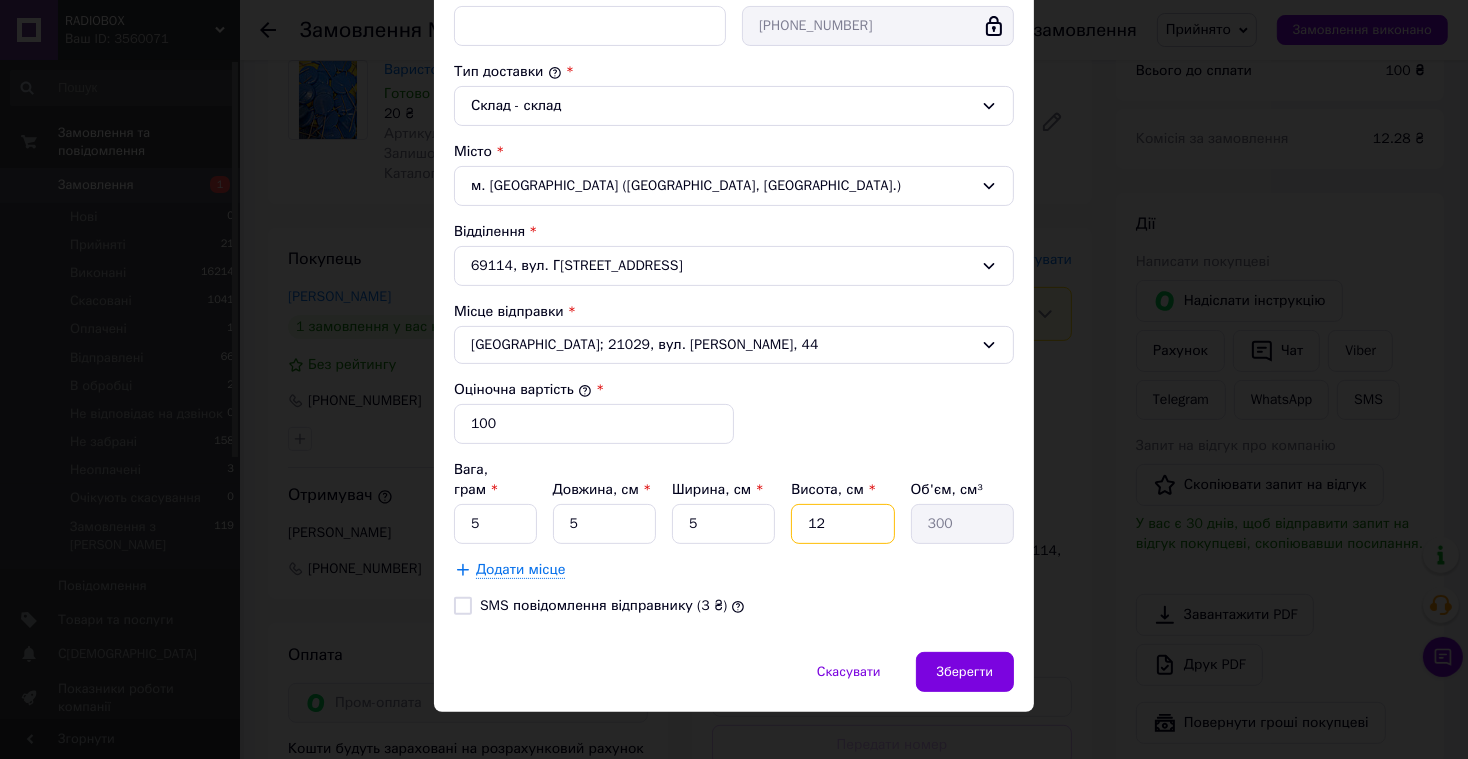 type on "5" 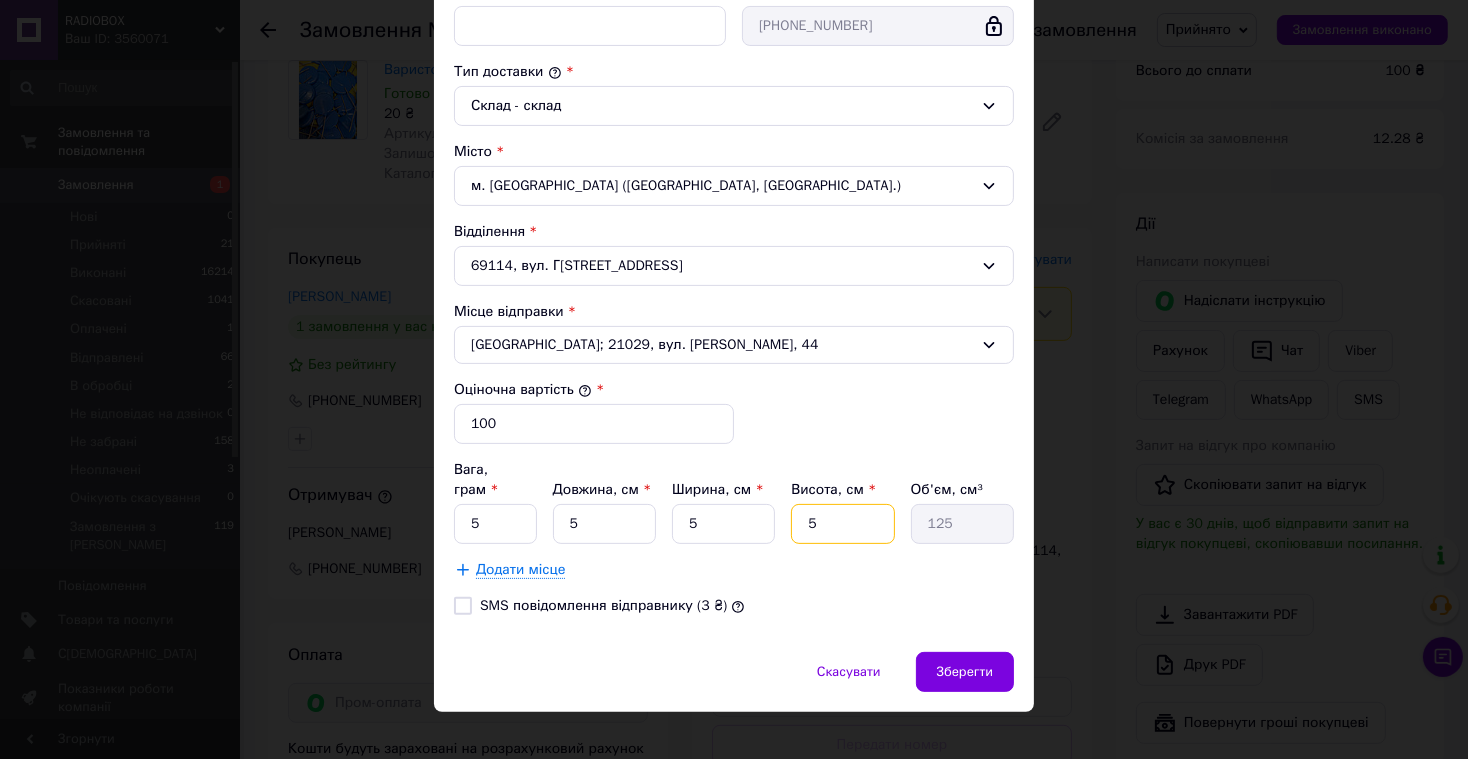 drag, startPoint x: 821, startPoint y: 504, endPoint x: 774, endPoint y: 503, distance: 47.010635 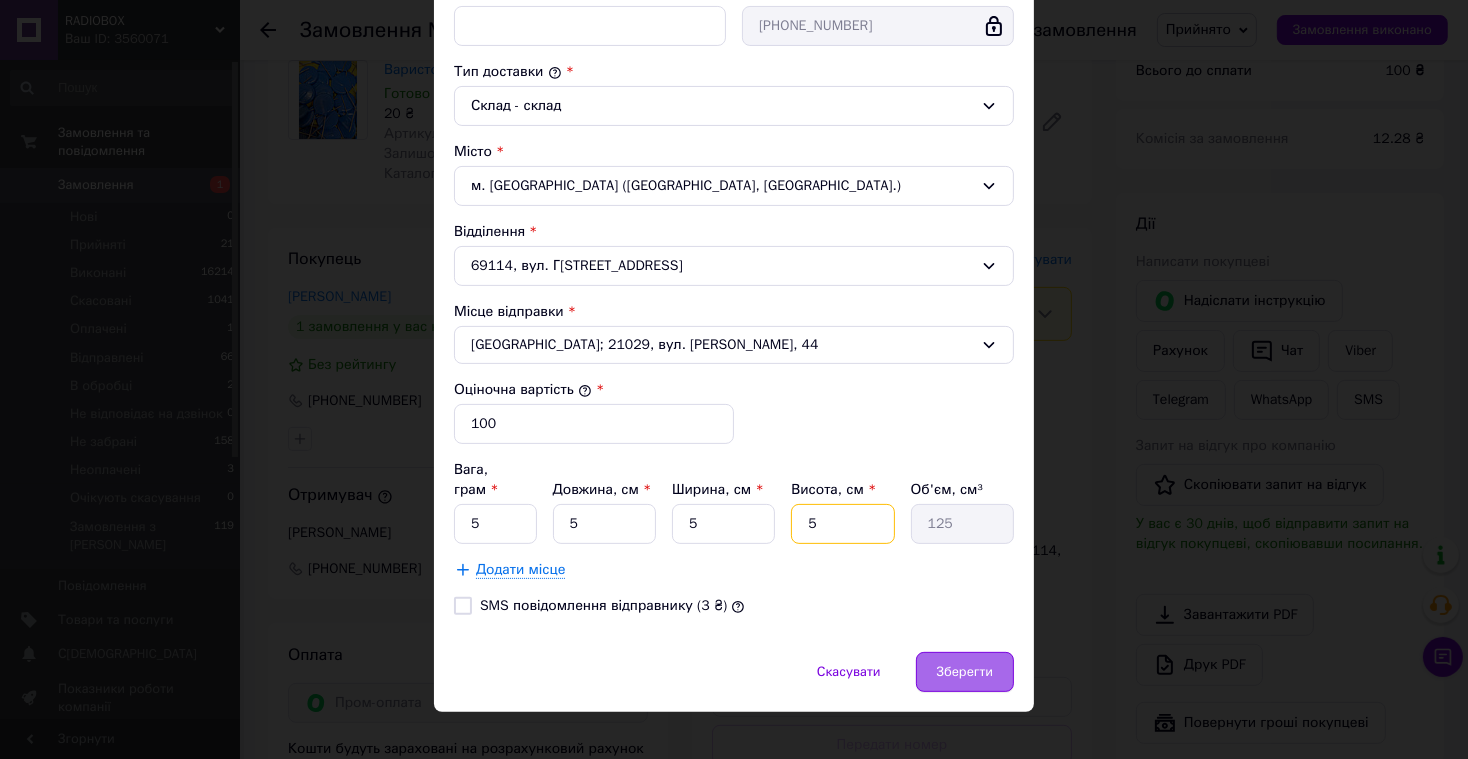 type on "5" 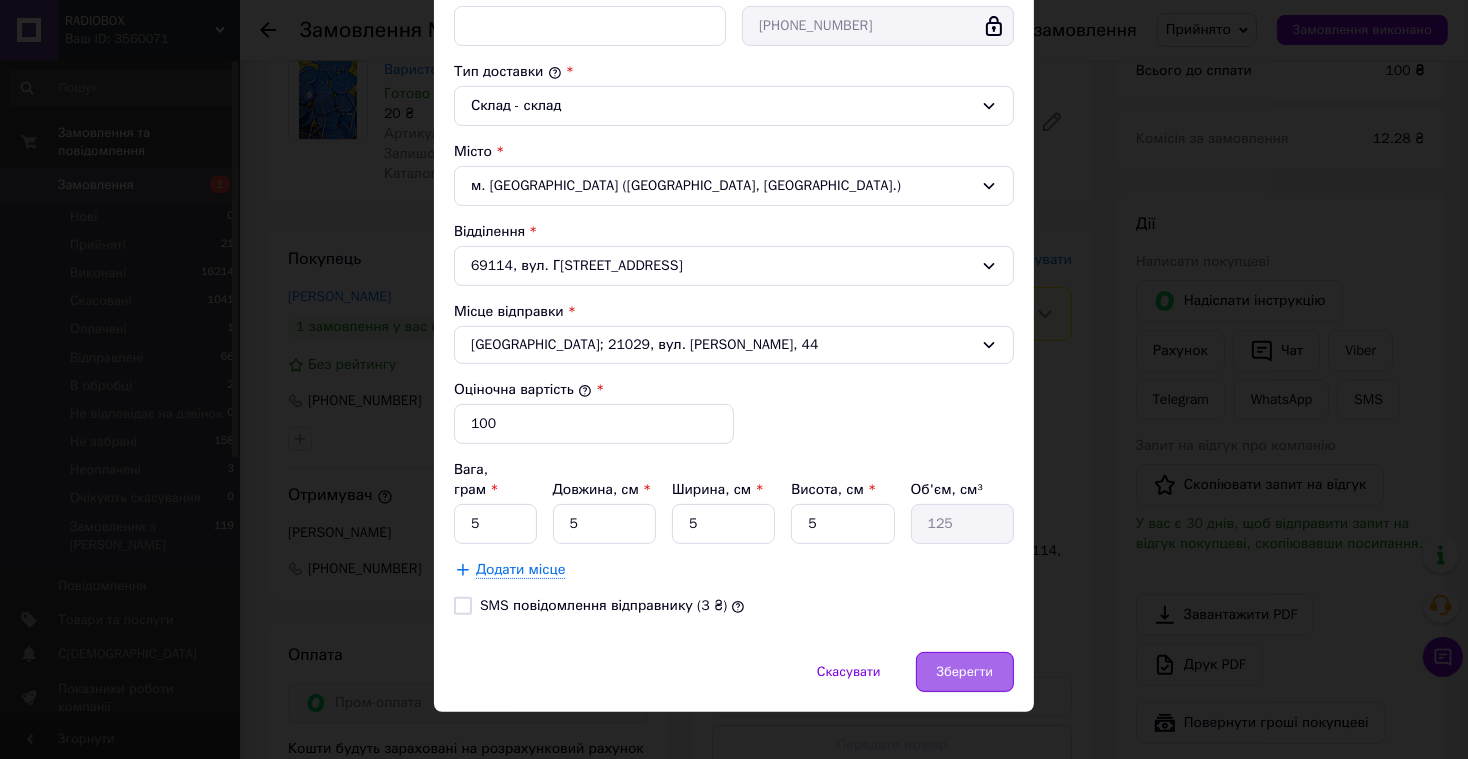 click on "Зберегти" at bounding box center (965, 672) 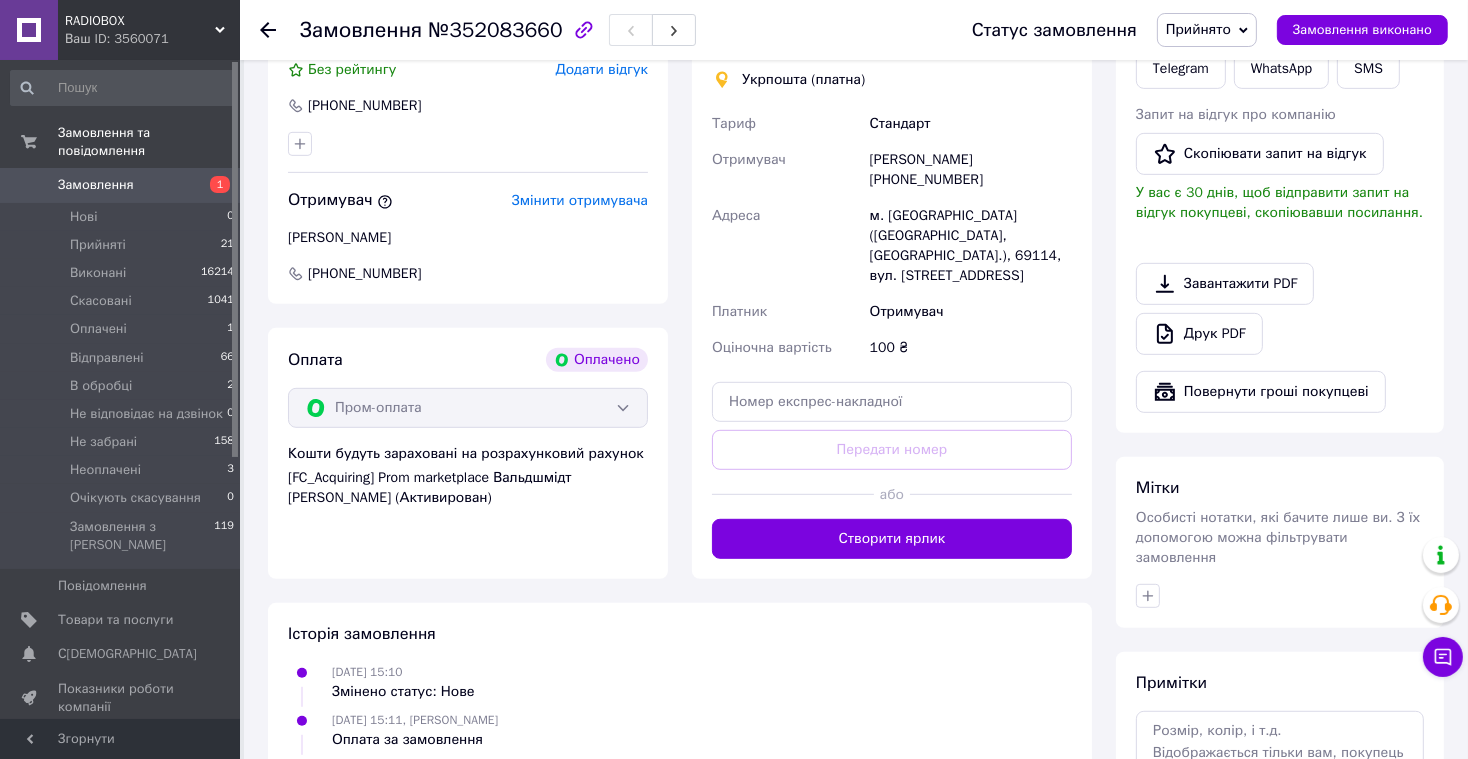 scroll, scrollTop: 872, scrollLeft: 0, axis: vertical 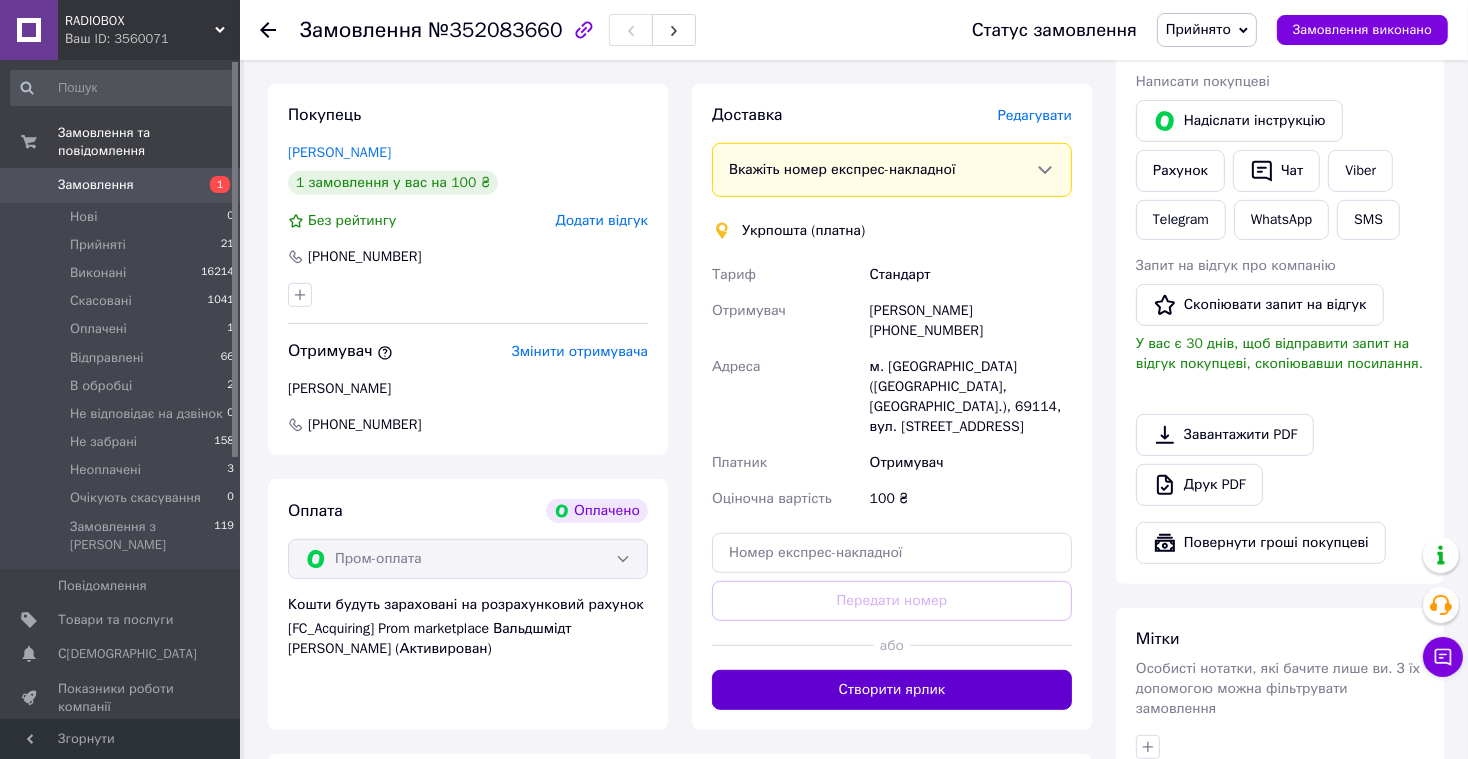 click on "Створити ярлик" at bounding box center [892, 690] 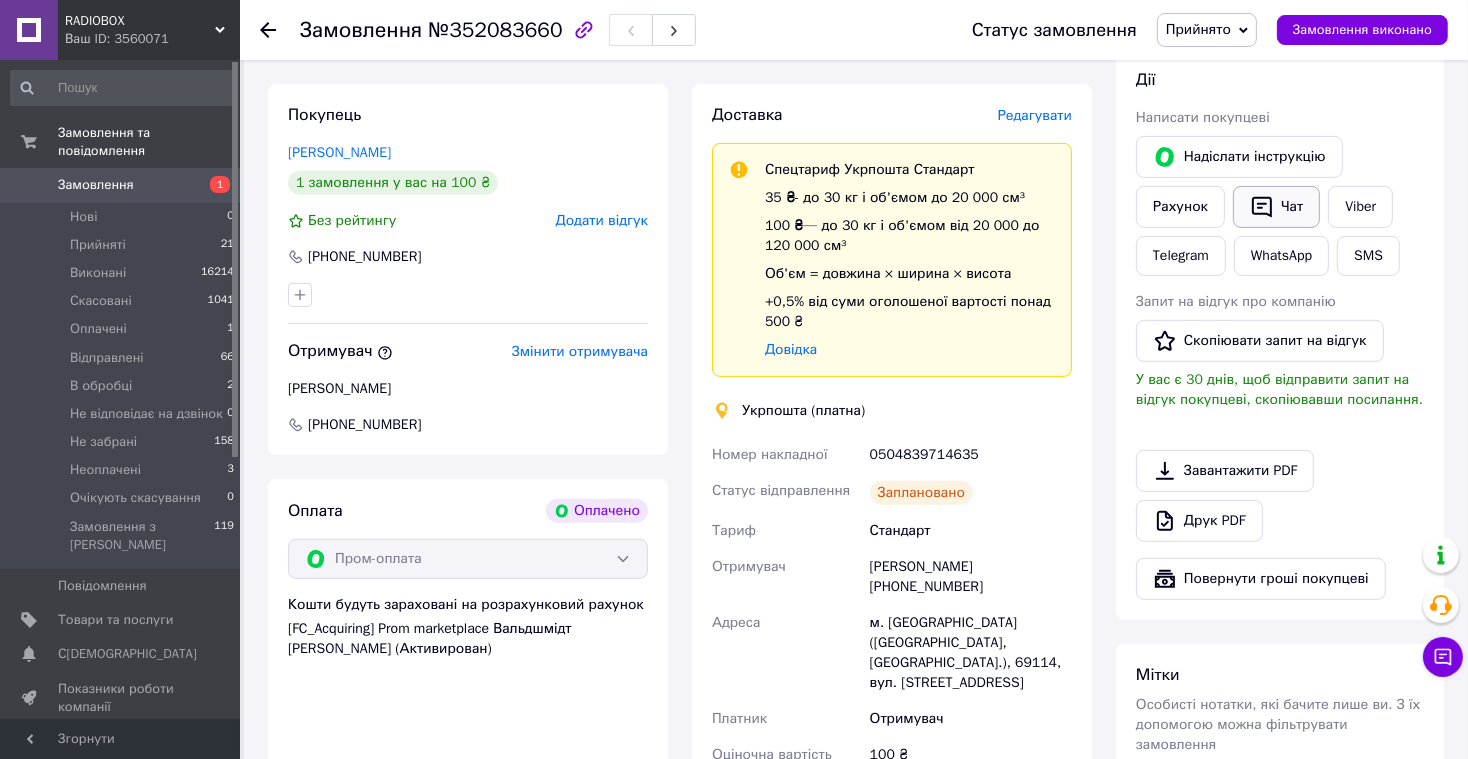 click 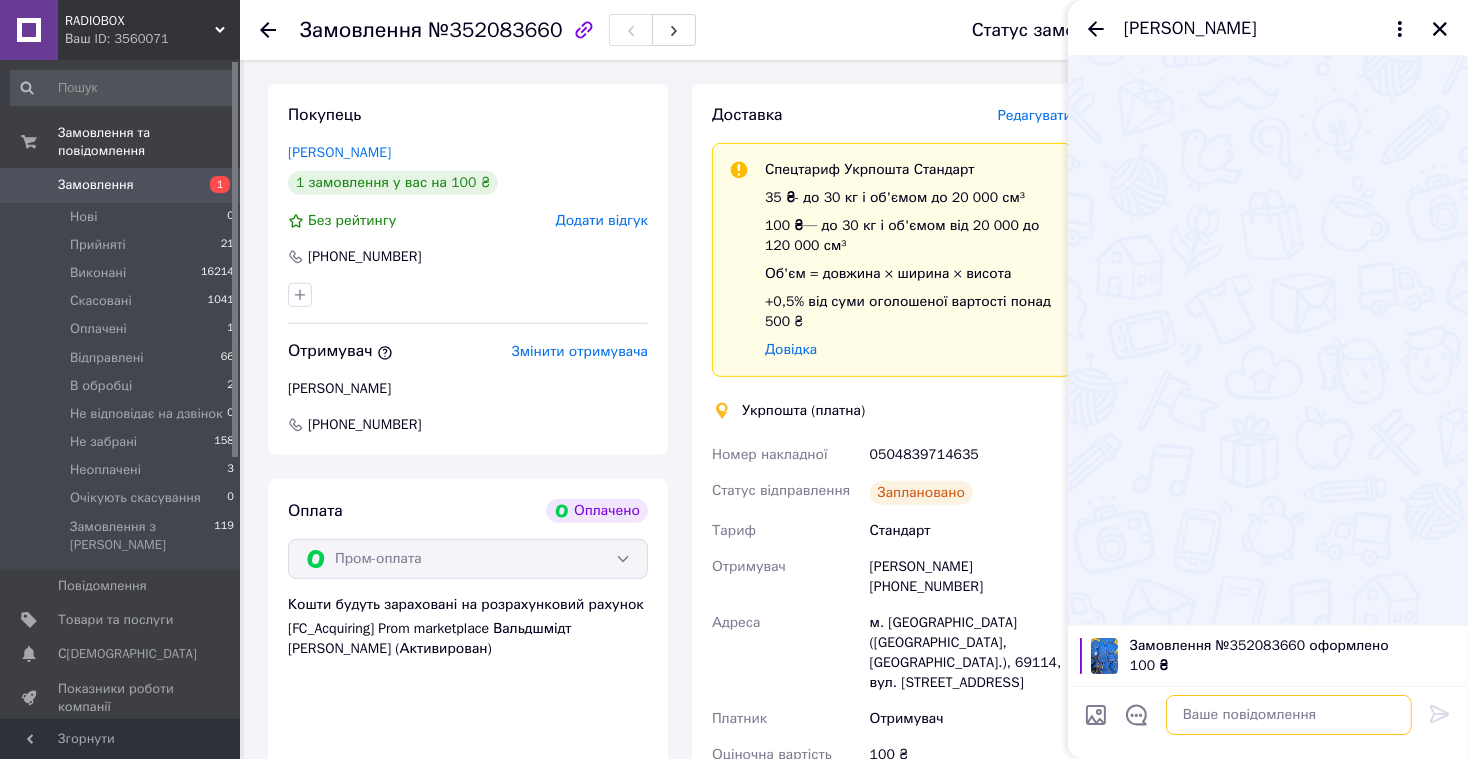 click at bounding box center [1289, 715] 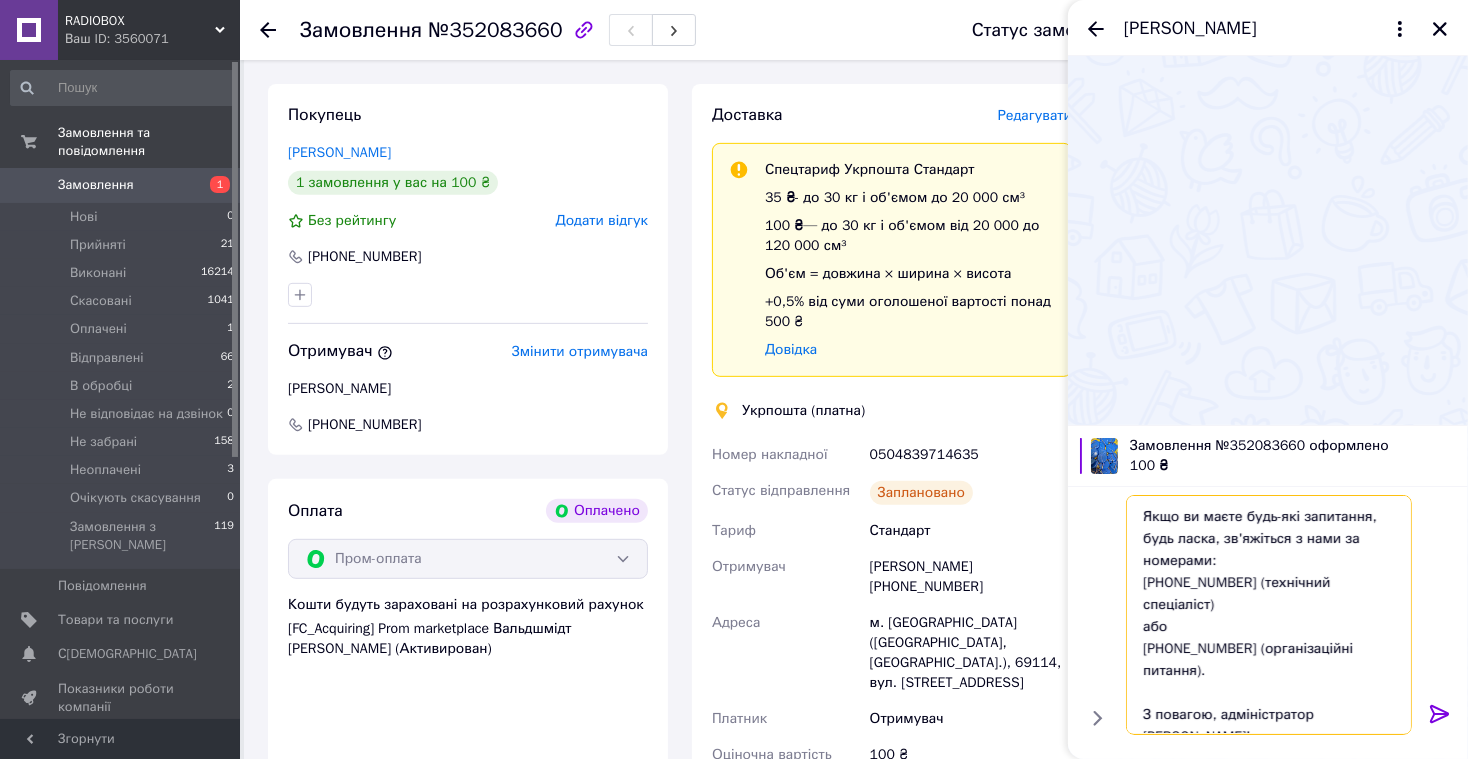 scroll, scrollTop: 0, scrollLeft: 0, axis: both 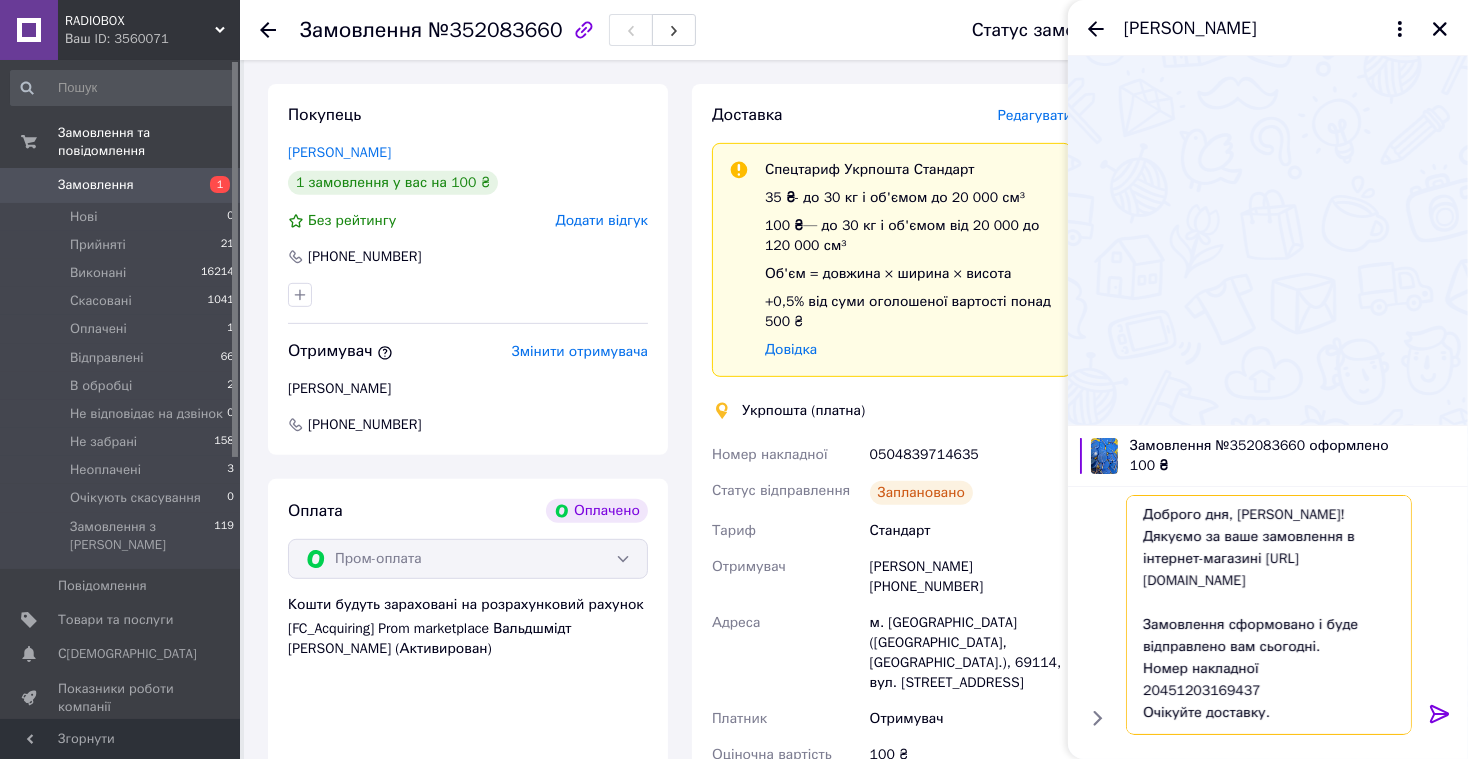 click on "Доброго дня, Ірина!
Дякуємо за ваше замовлення в інтернет-магазині https://radiobox.com.ua
Замовлення сформовано і буде відправлено вам сьогодні.
Номер накладної
20451203169437
Очікуйте доставку.
Якщо ви маєте будь-які запитання, будь ласка, зв'яжіться з нами за номерами:
+38067 295 37 66 (технічний спеціаліст)
або
+38067 789 30 35 (організаційні питання).
З повагою, адміністратор Інна!" at bounding box center (1269, 615) 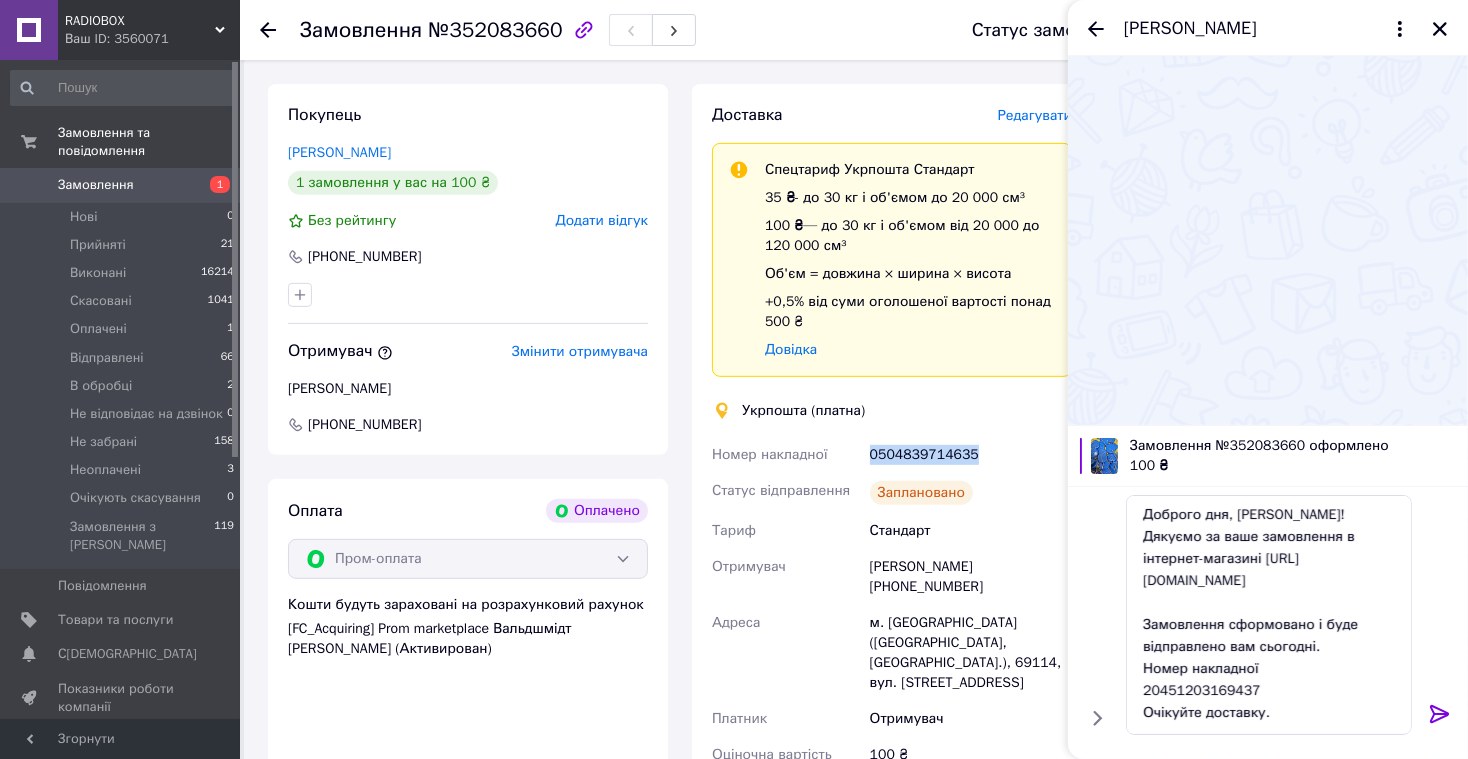 drag, startPoint x: 871, startPoint y: 458, endPoint x: 989, endPoint y: 458, distance: 118 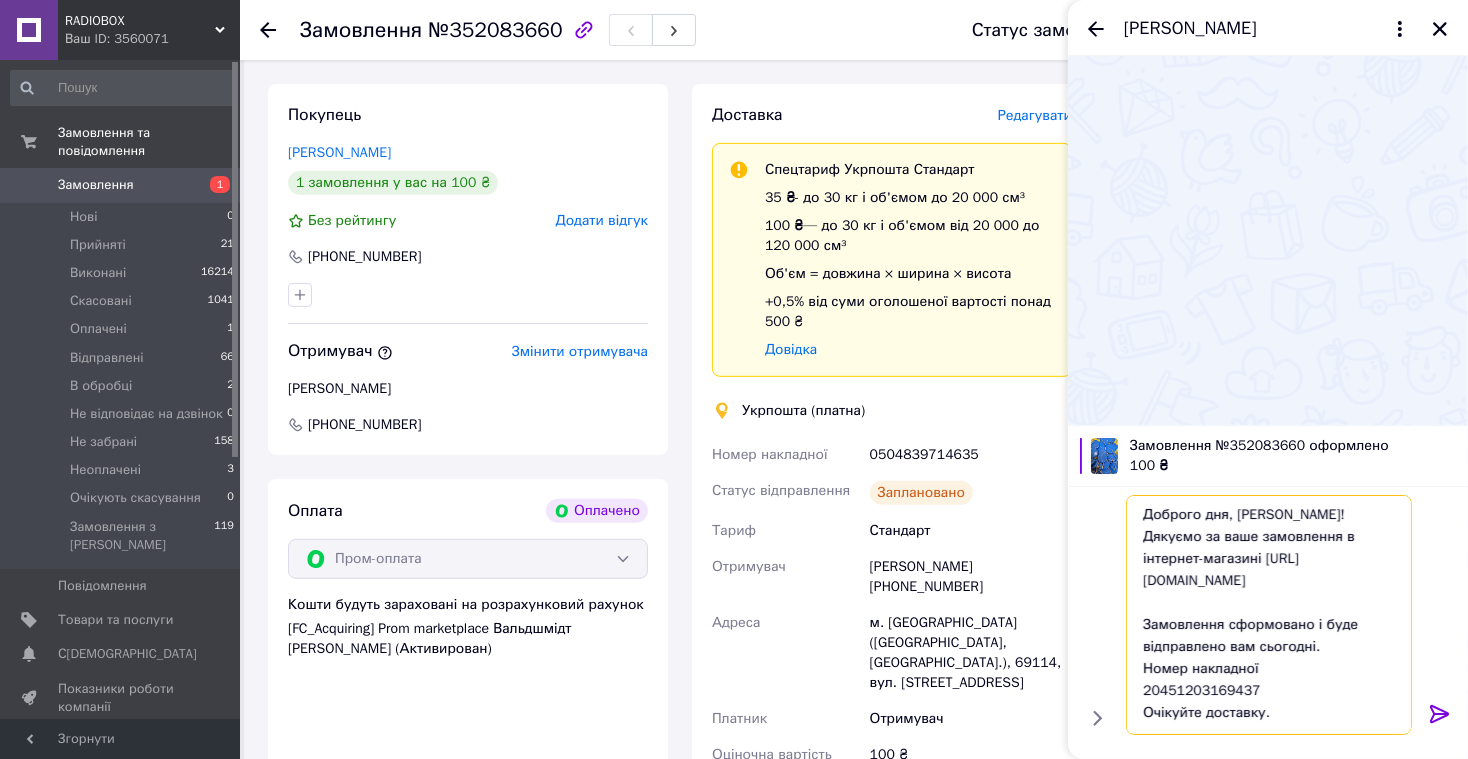 drag, startPoint x: 1141, startPoint y: 698, endPoint x: 1301, endPoint y: 687, distance: 160.37769 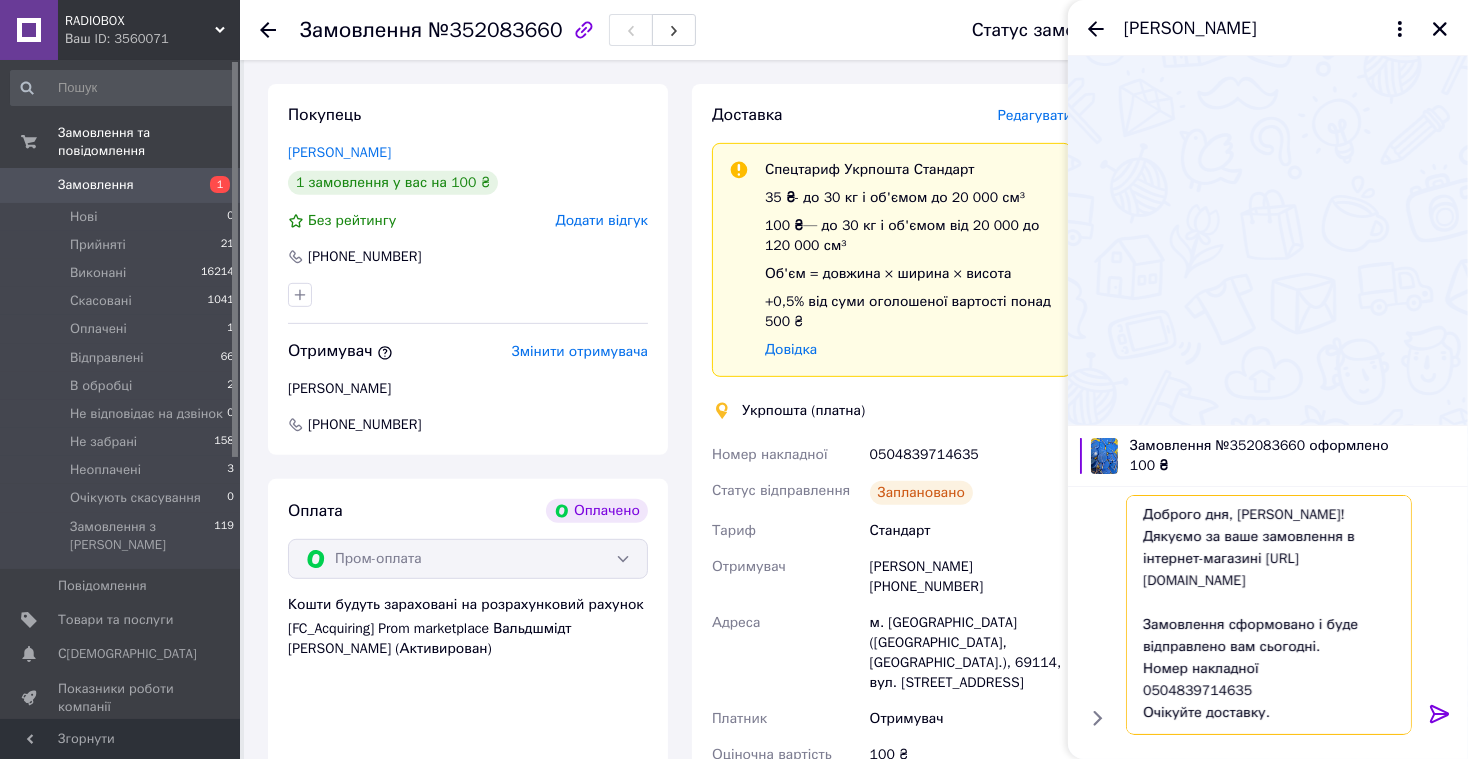 type on "Доброго дня, Майя!
Дякуємо за ваше замовлення в інтернет-магазині https://radiobox.com.ua
Замовлення сформовано і буде відправлено вам сьогодні.
Номер накладної
0504839714635
Очікуйте доставку.
Якщо ви маєте будь-які запитання, будь ласка, зв'яжіться з нами за номерами:
+38067 295 37 66 (технічний спеціаліст)
або
+38067 789 30 35 (організаційні питання).
З повагою, адміністратор Інна!" 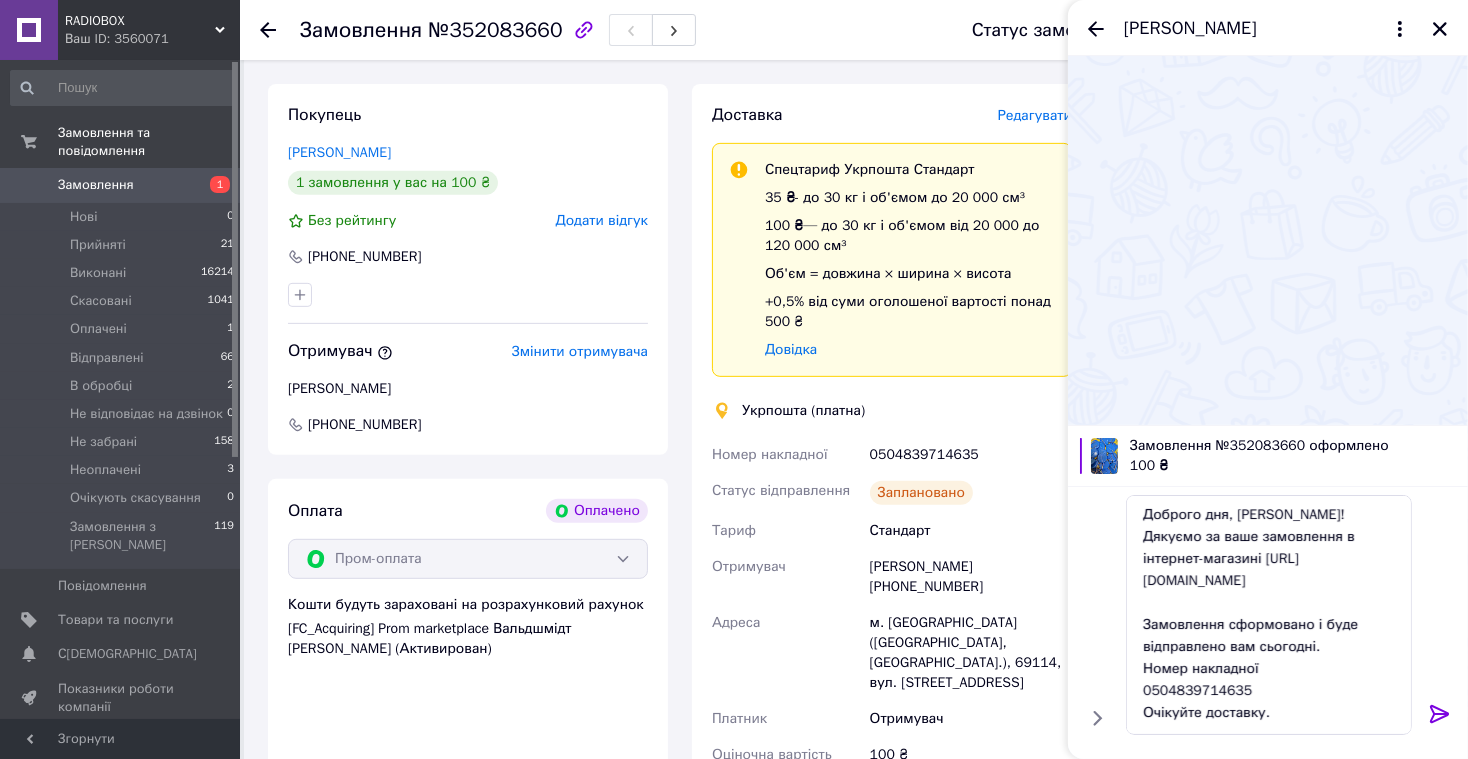 click 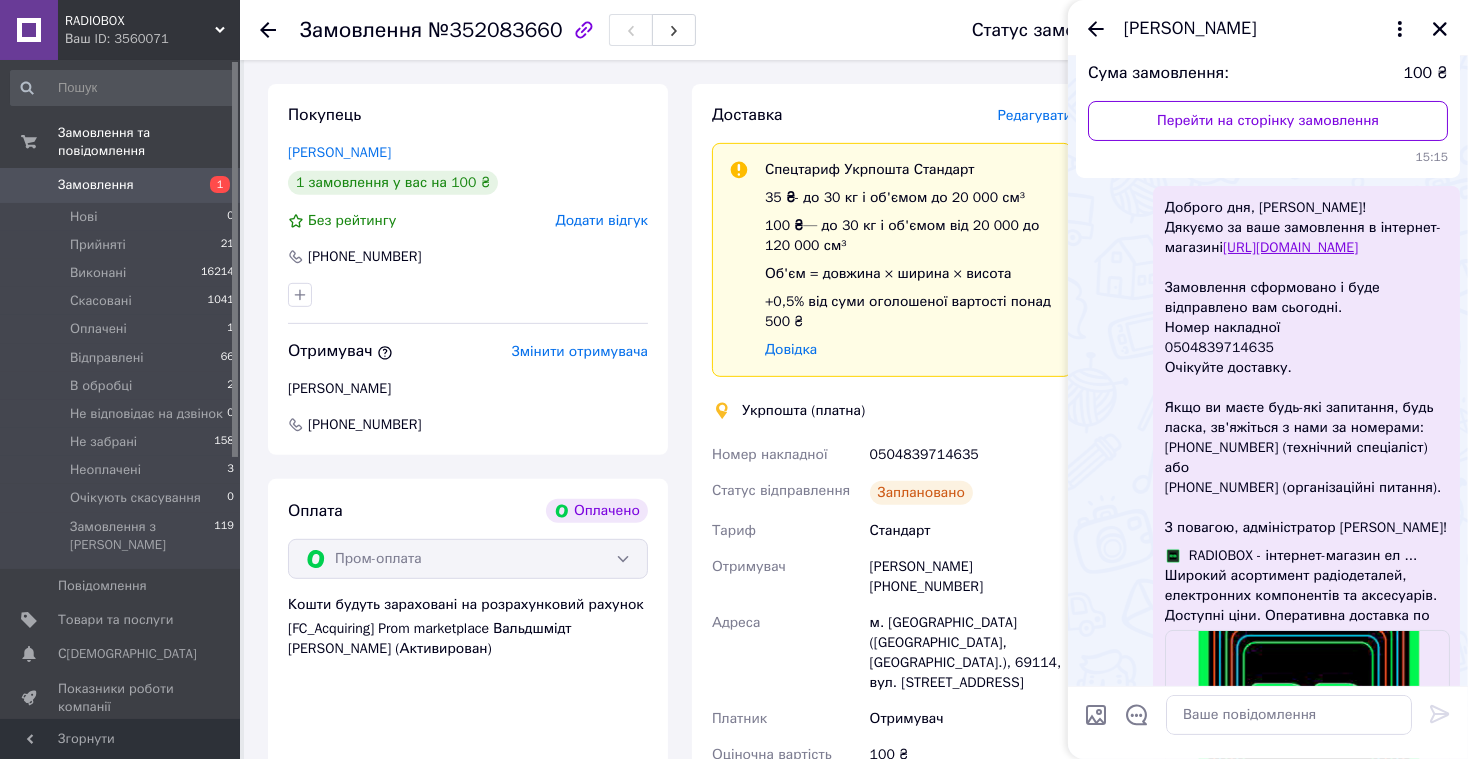 scroll, scrollTop: 230, scrollLeft: 0, axis: vertical 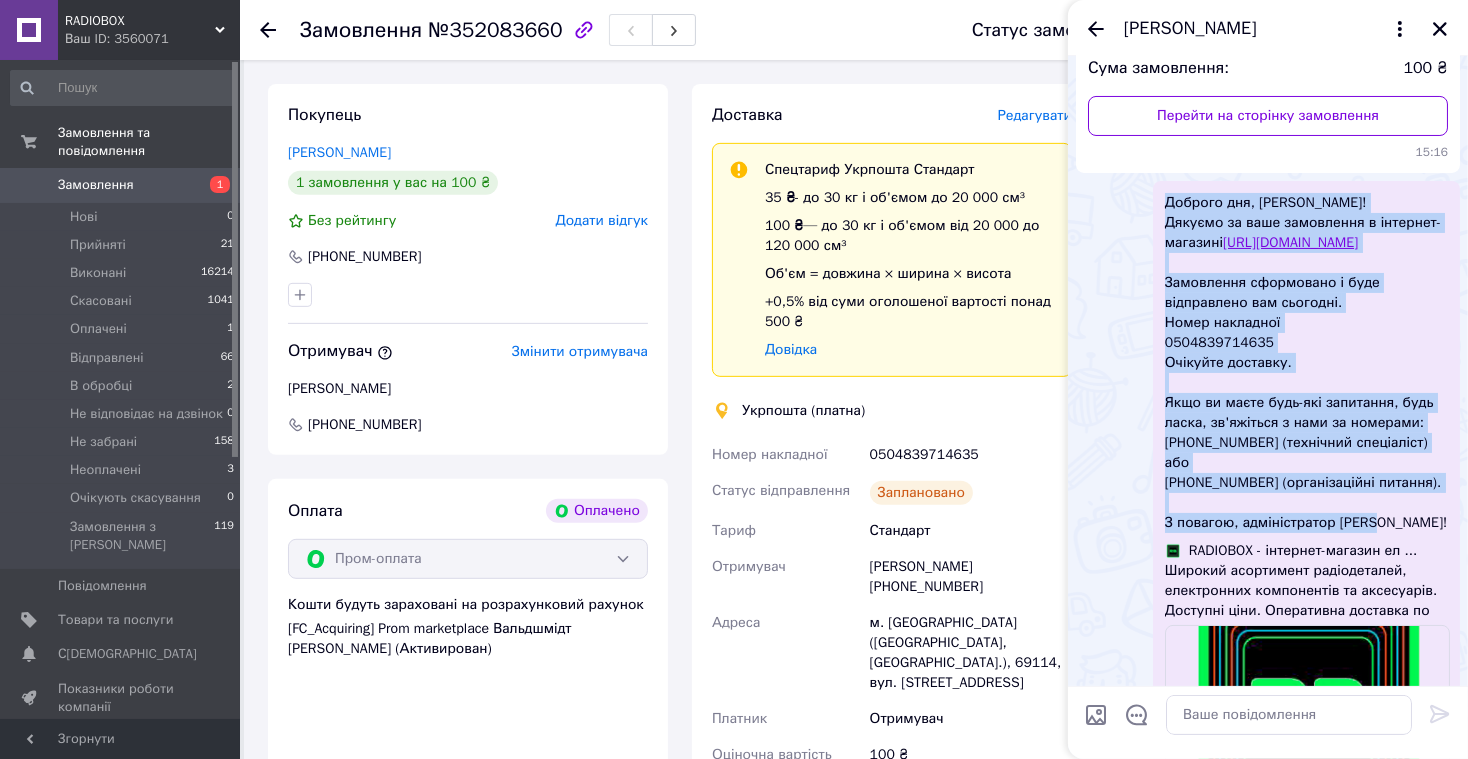 drag, startPoint x: 1166, startPoint y: 204, endPoint x: 1386, endPoint y: 534, distance: 396.61063 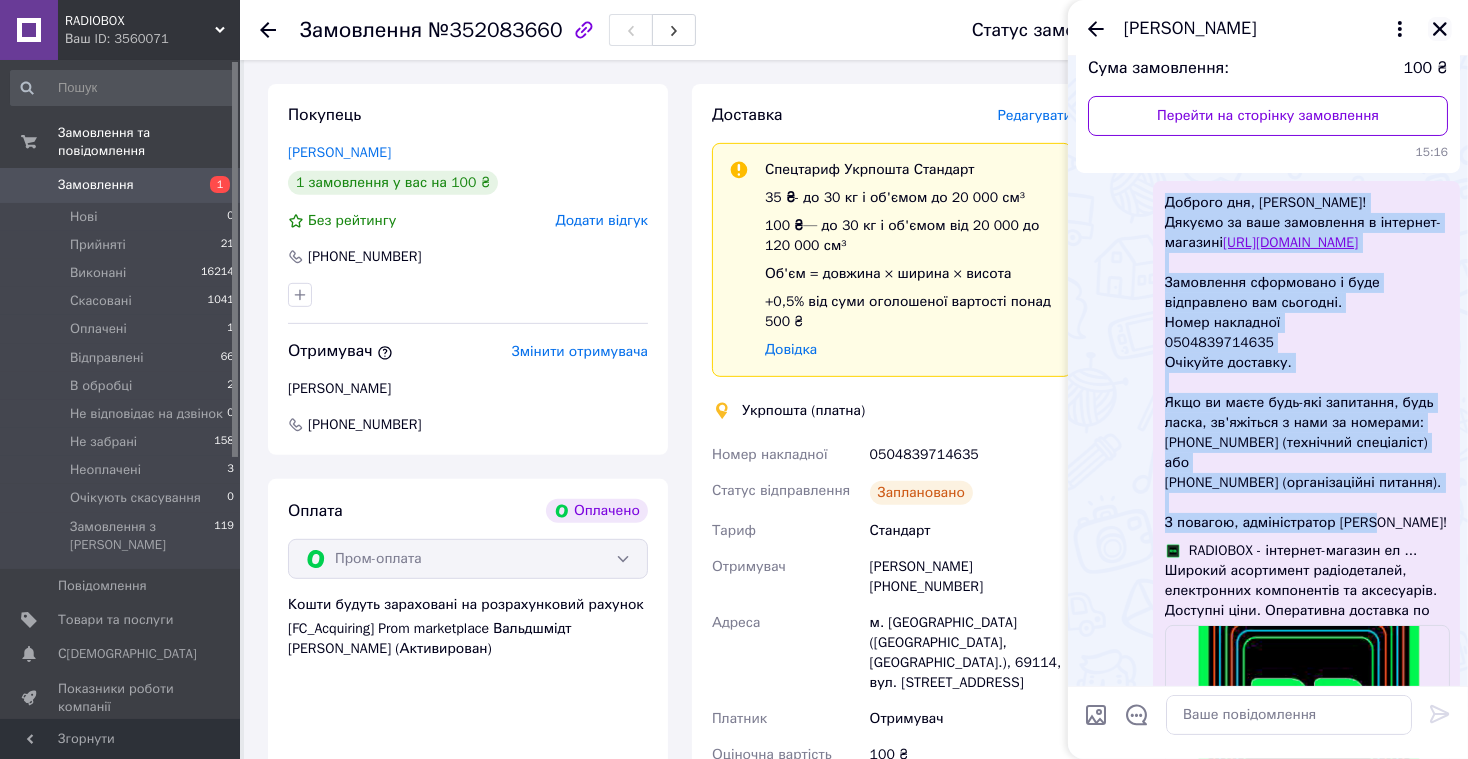 click 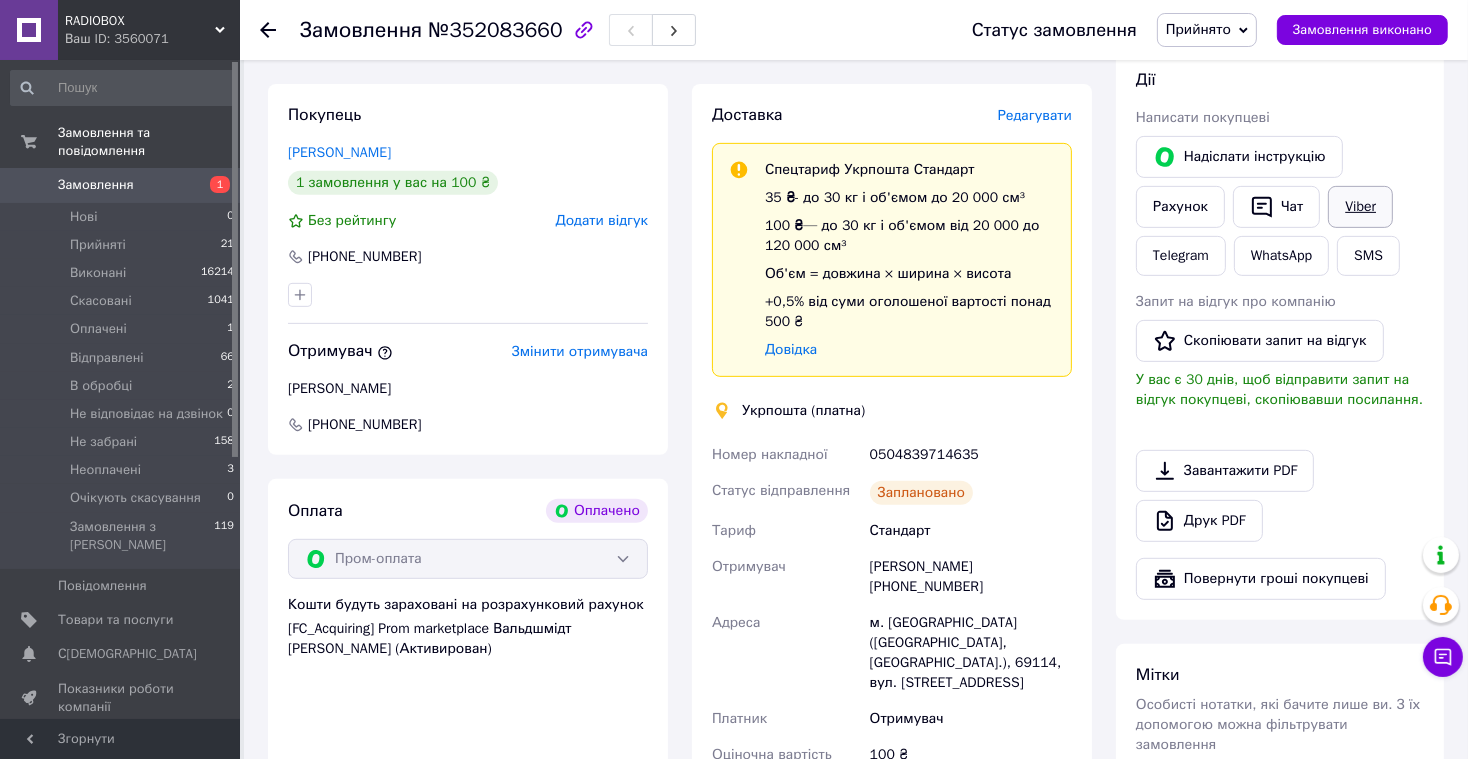 click on "Viber" at bounding box center (1360, 207) 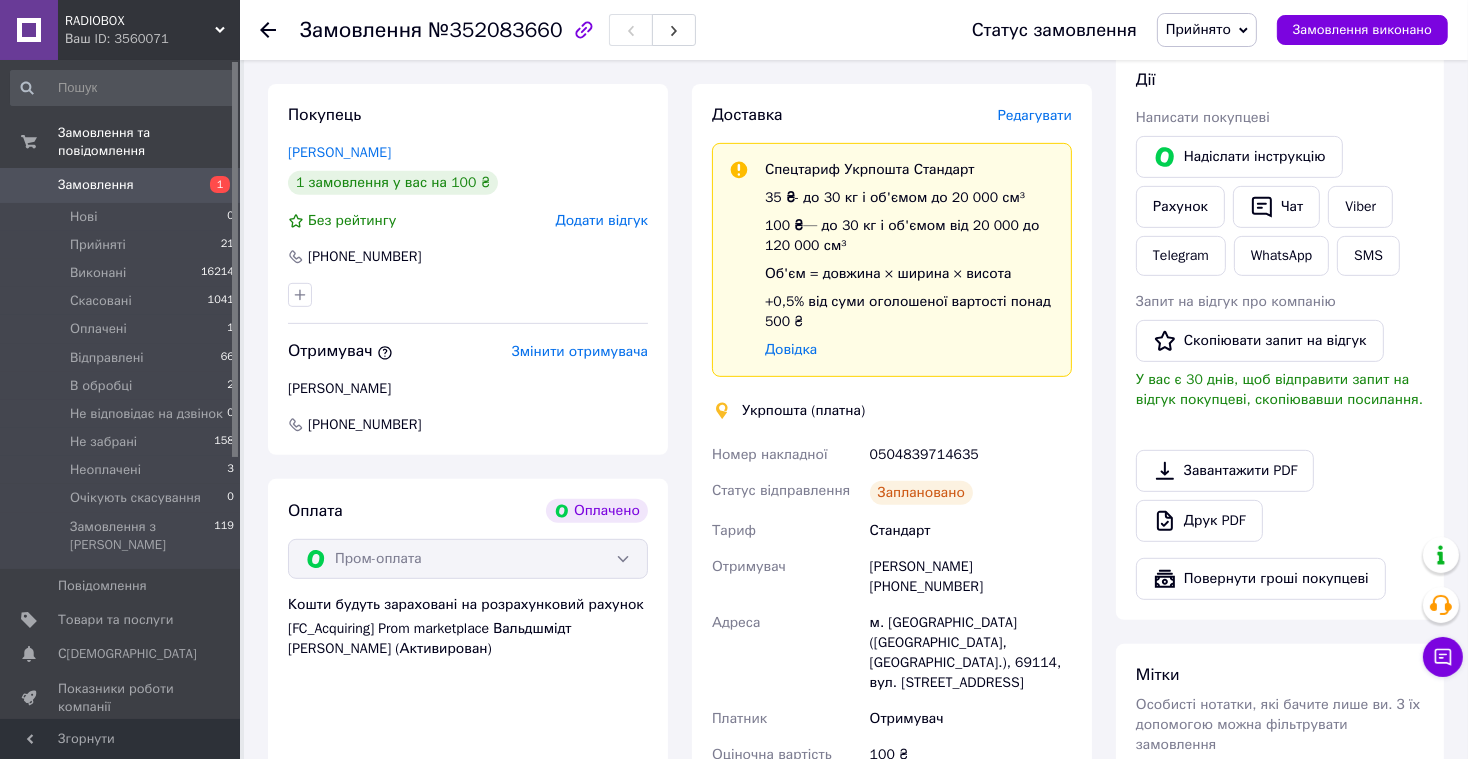 click on "Замовлення" at bounding box center (121, 185) 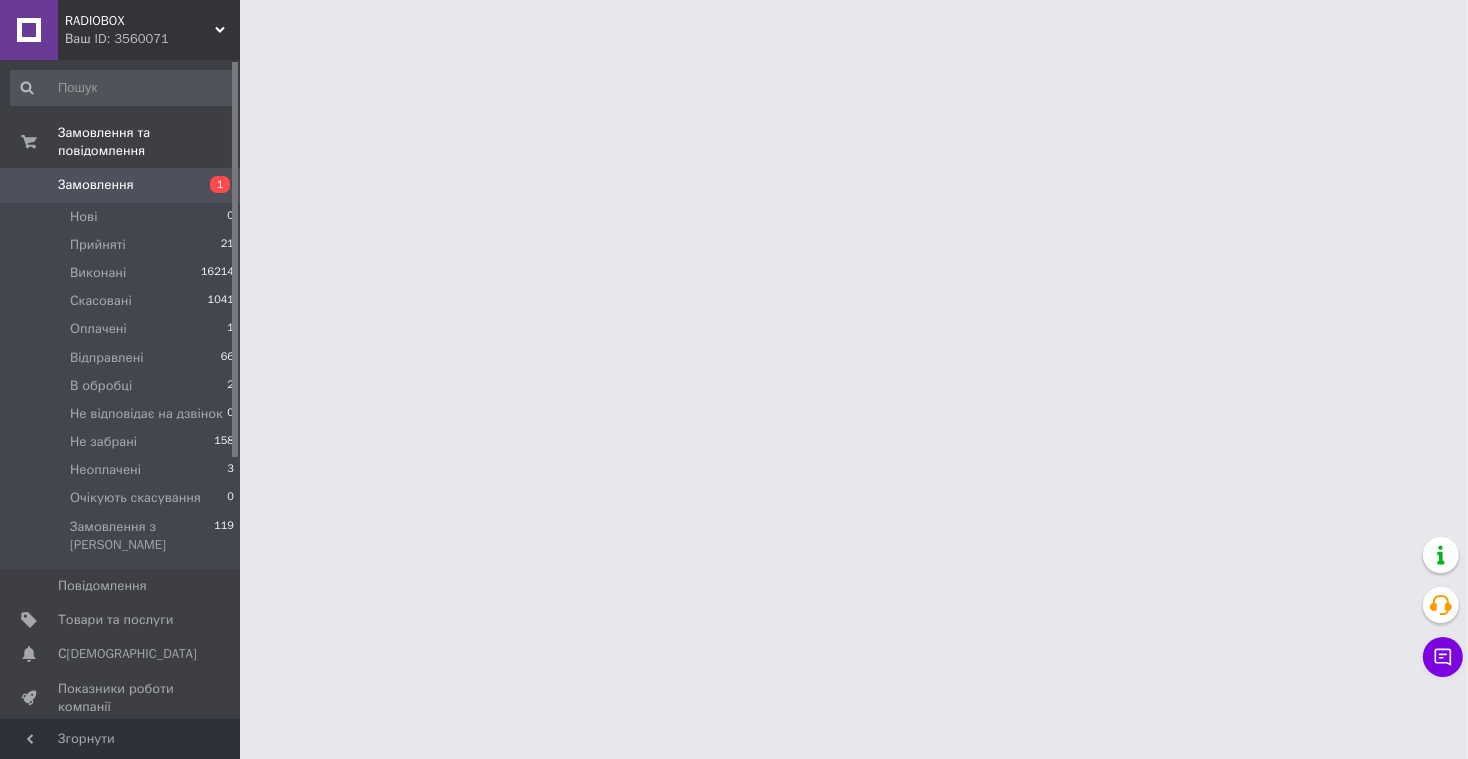 scroll, scrollTop: 0, scrollLeft: 0, axis: both 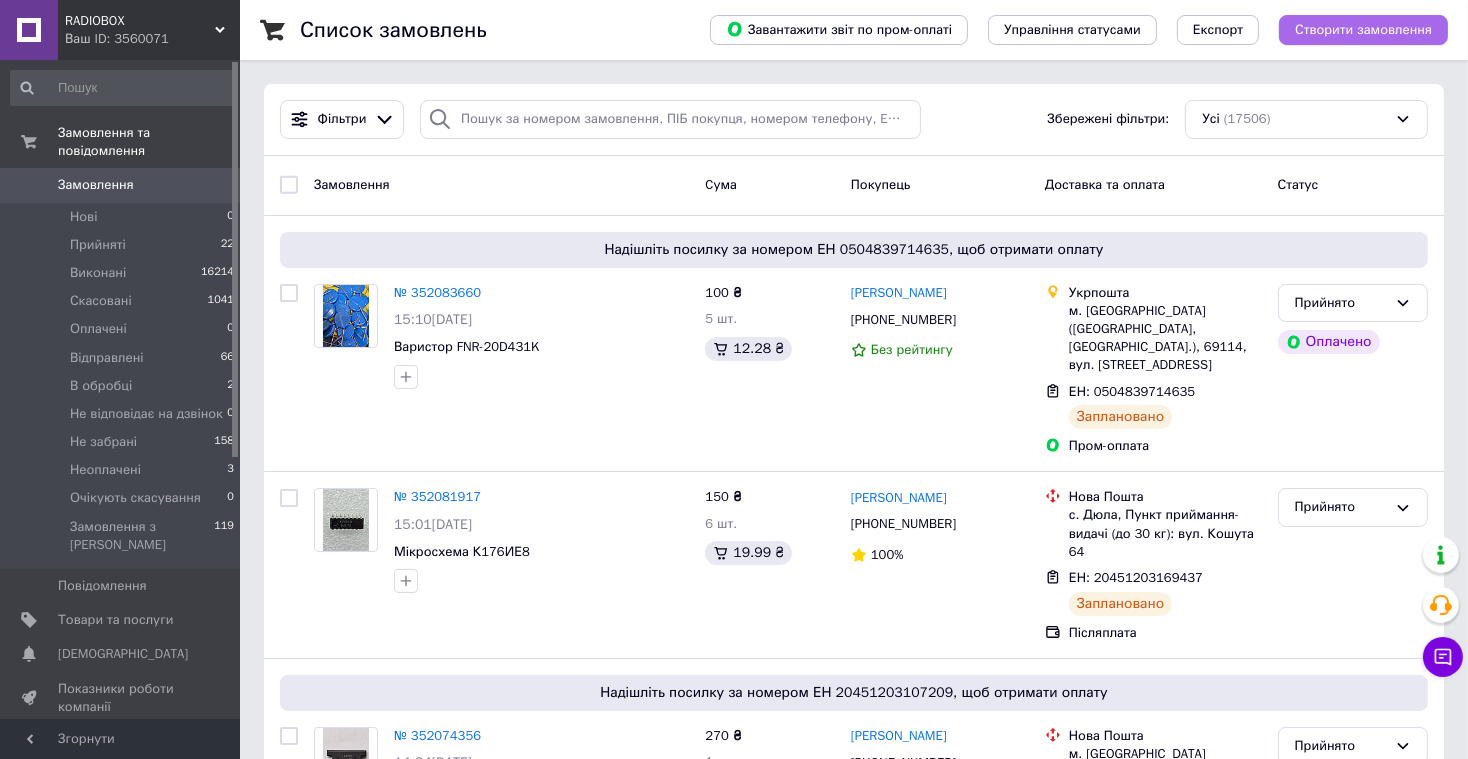 click on "Створити замовлення" at bounding box center [1363, 30] 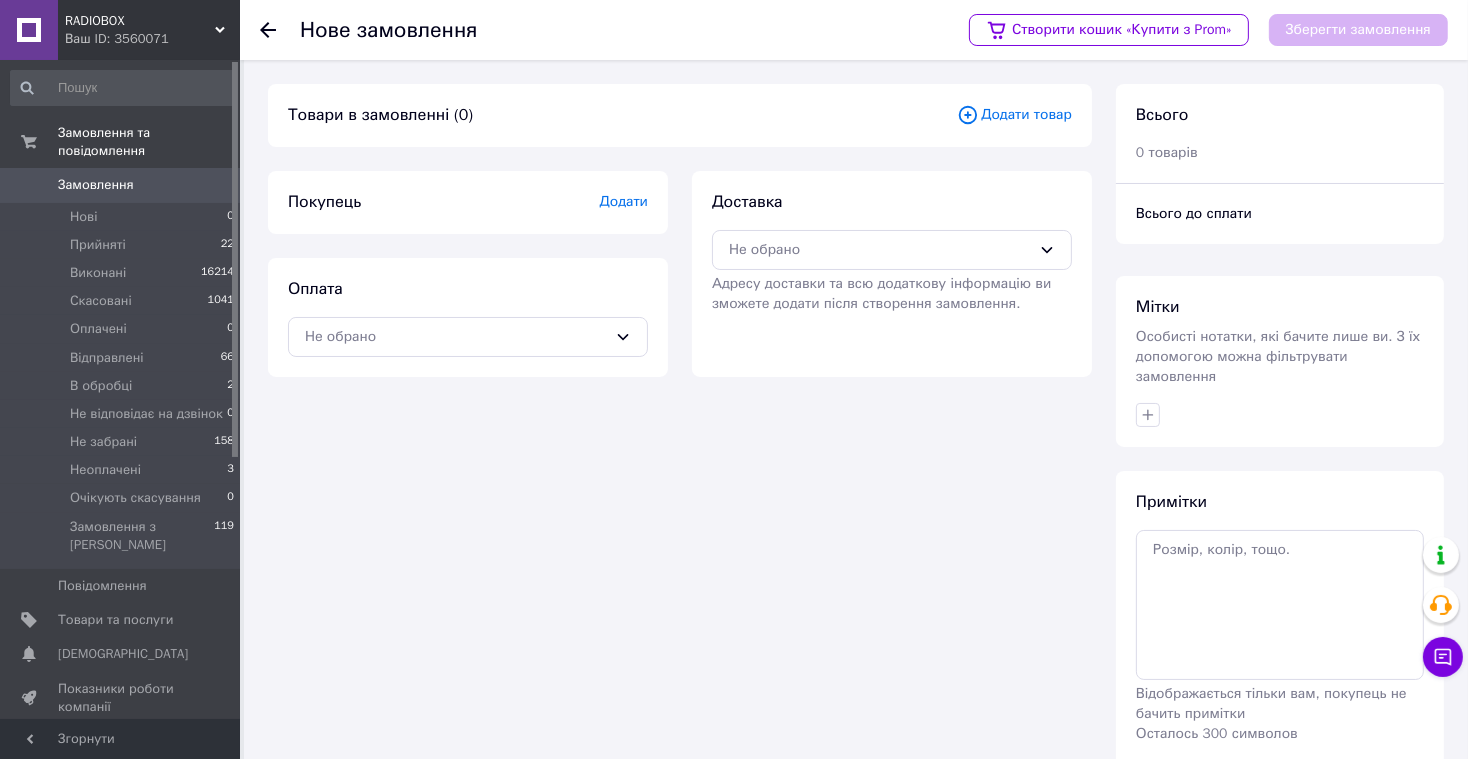 click on "Додати товар" at bounding box center [1014, 115] 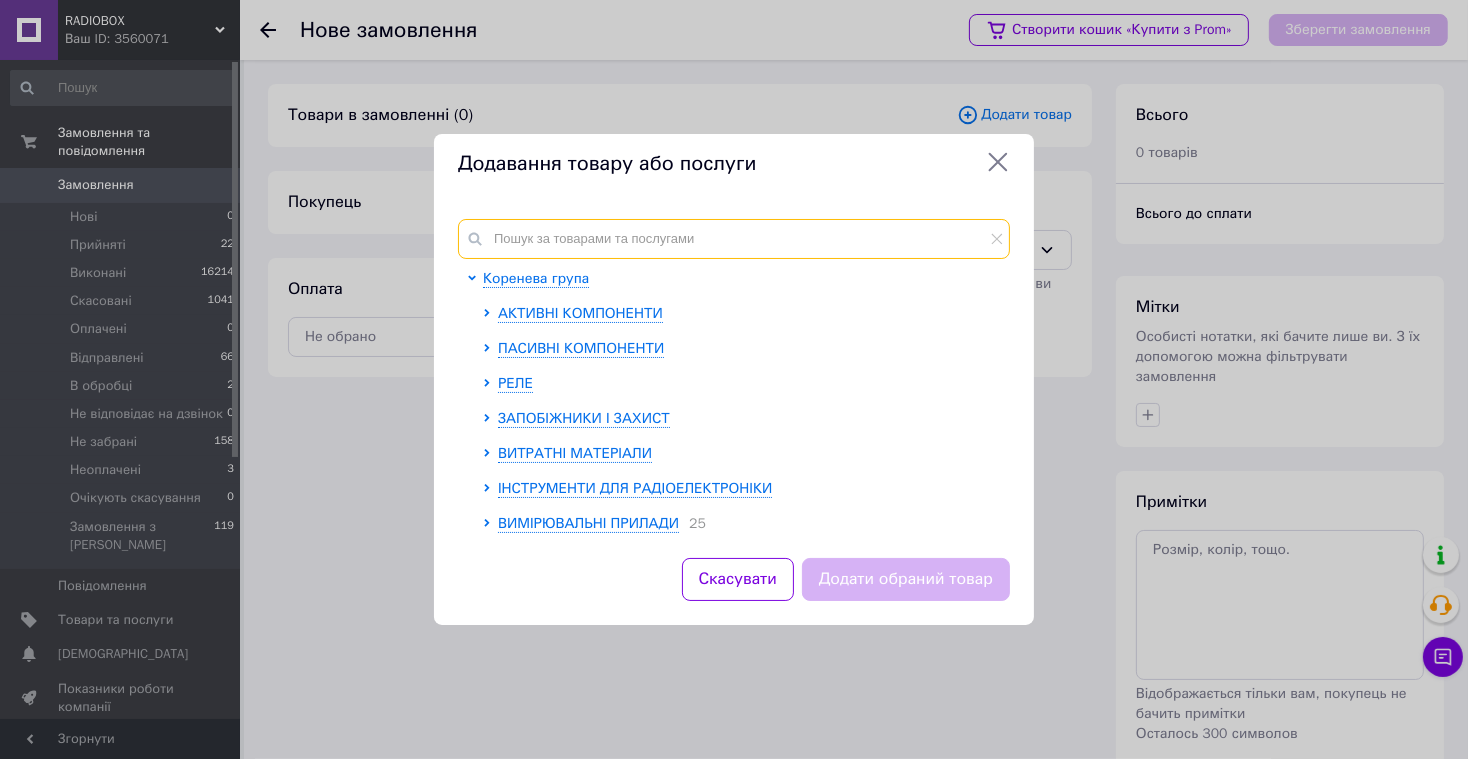 click at bounding box center (734, 239) 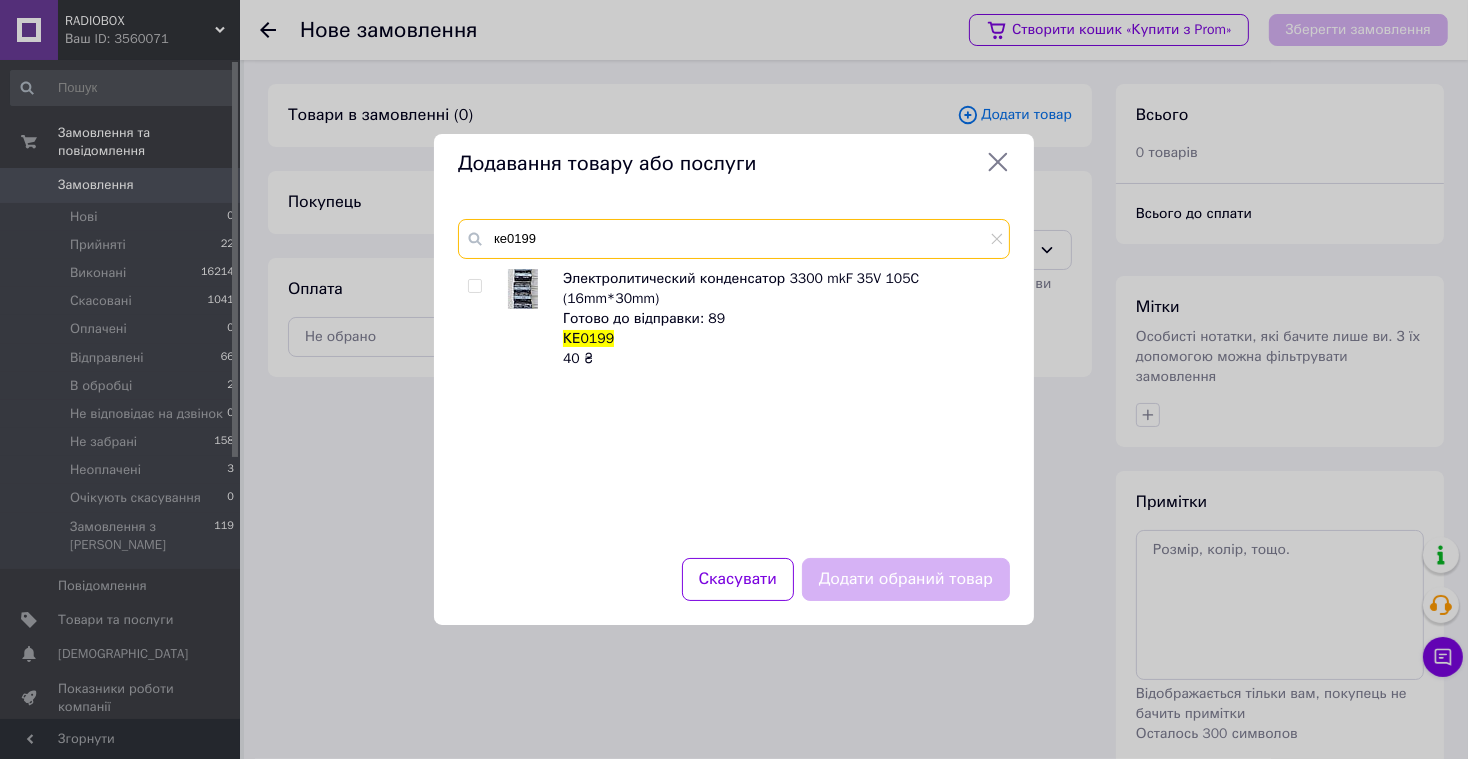 type on "ке0199" 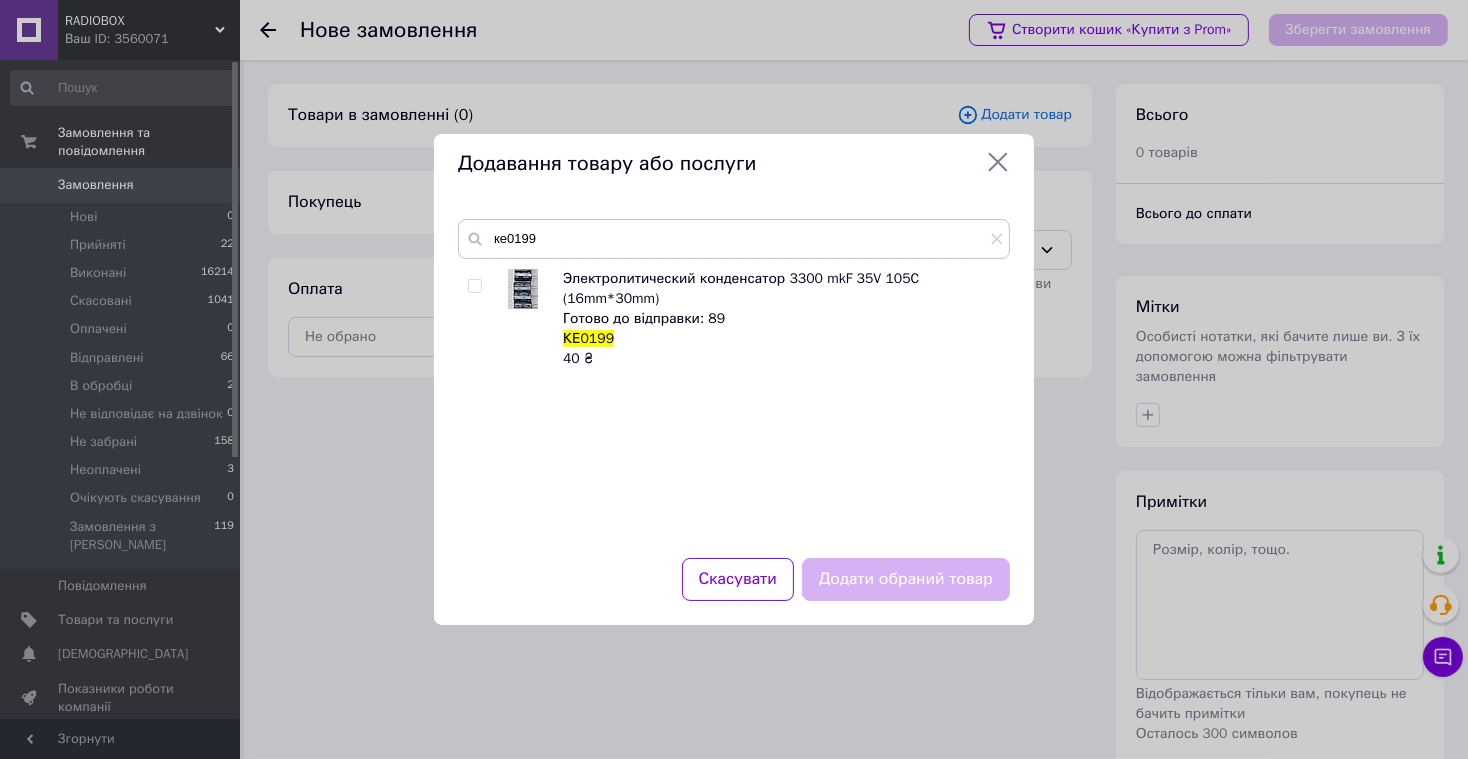 click at bounding box center [474, 286] 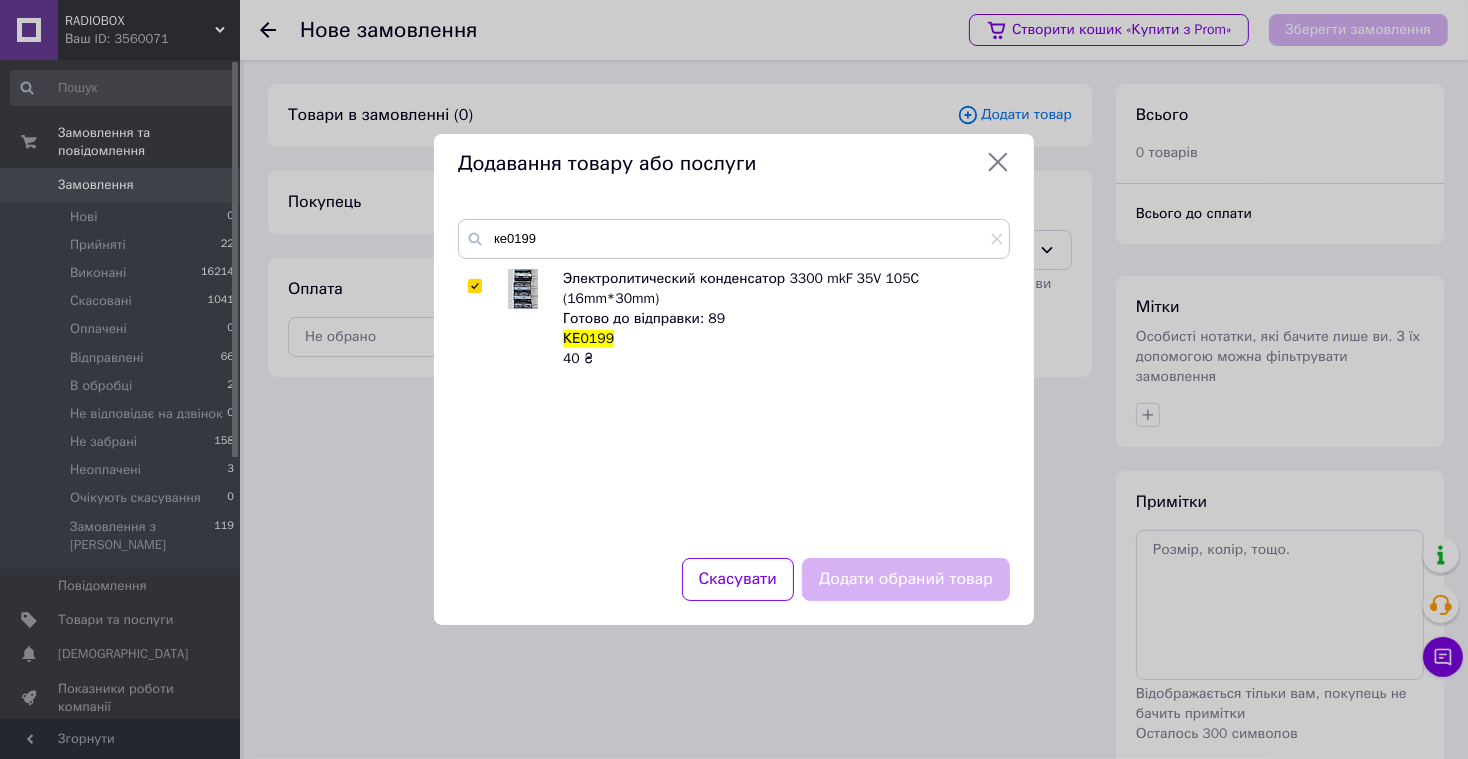 checkbox on "true" 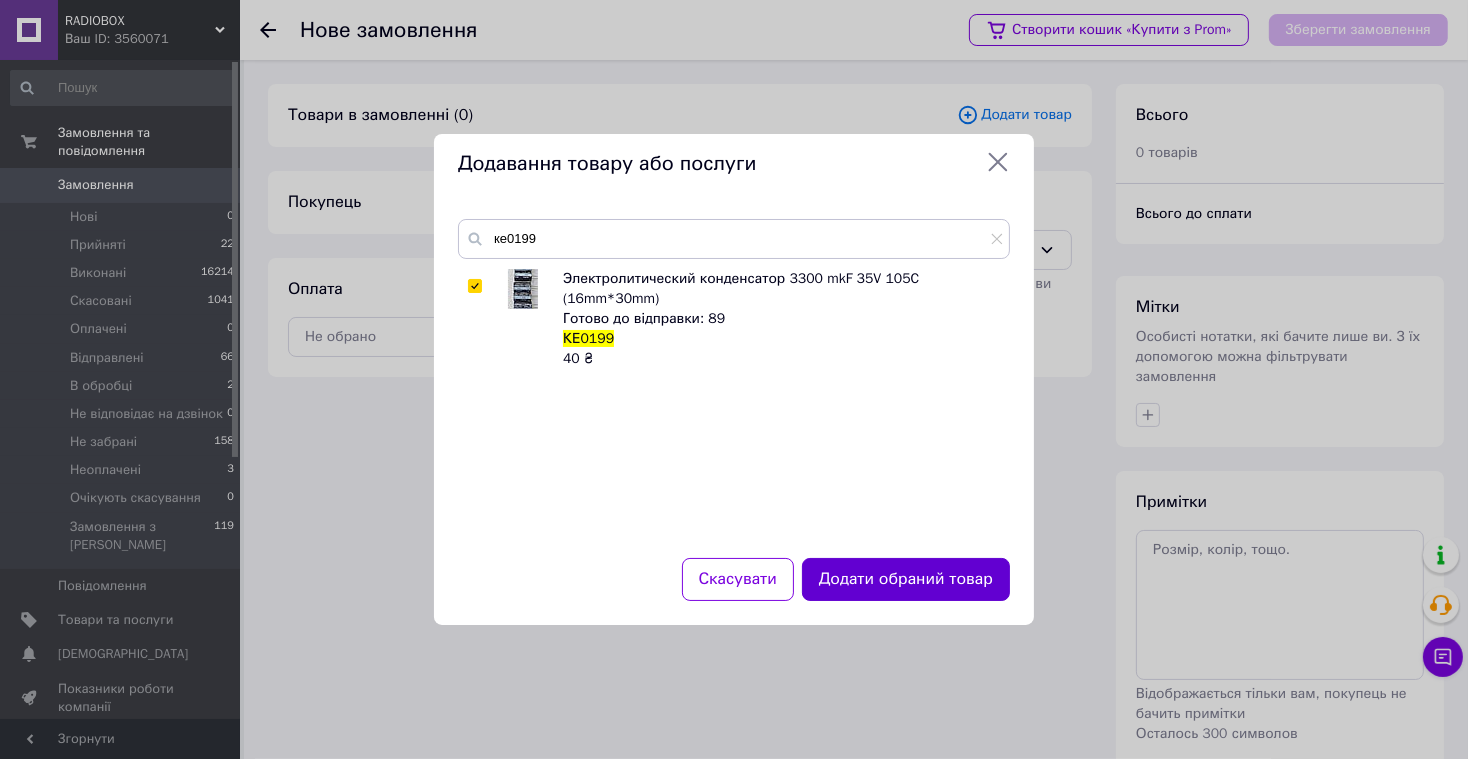 click on "Додати обраний товар" at bounding box center (906, 579) 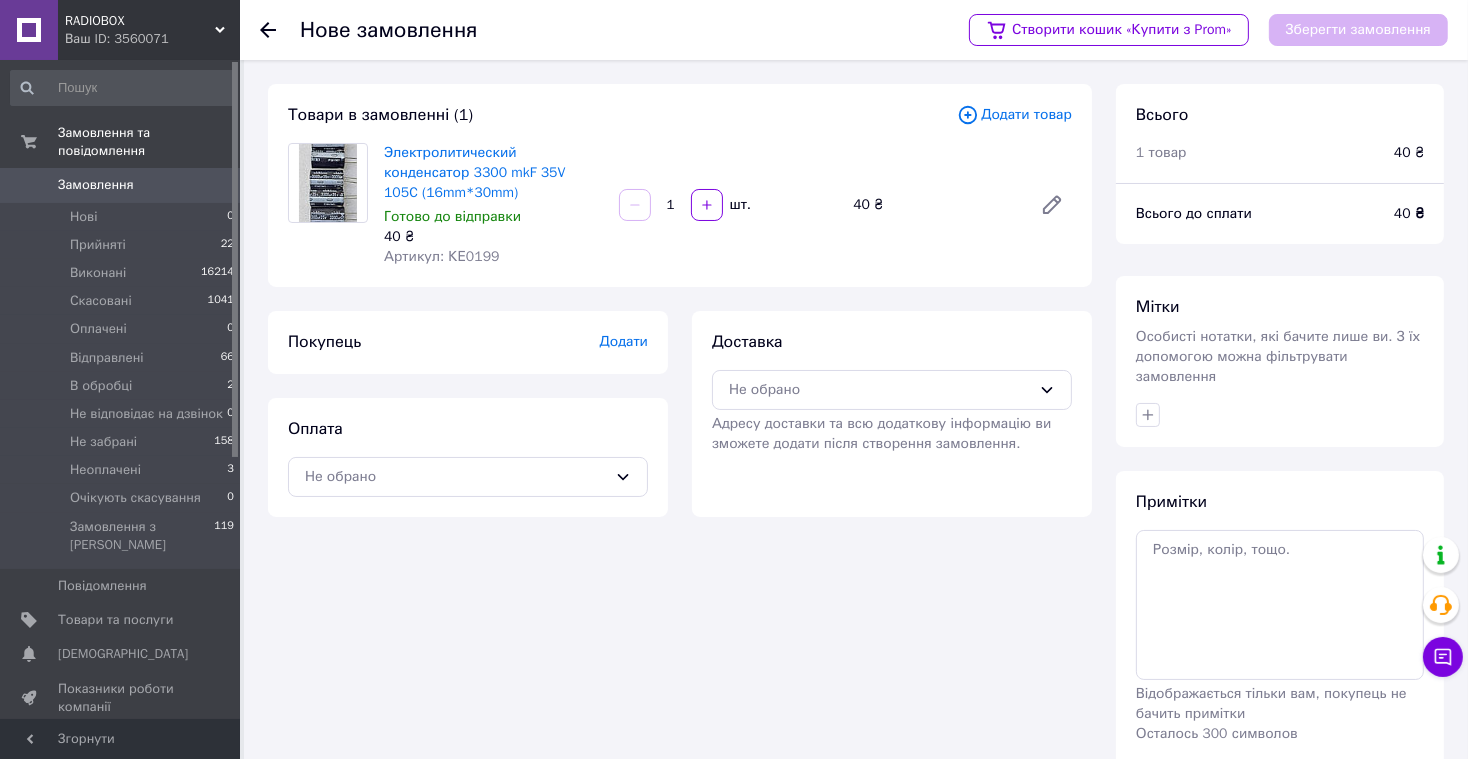 click on "1" at bounding box center [671, 205] 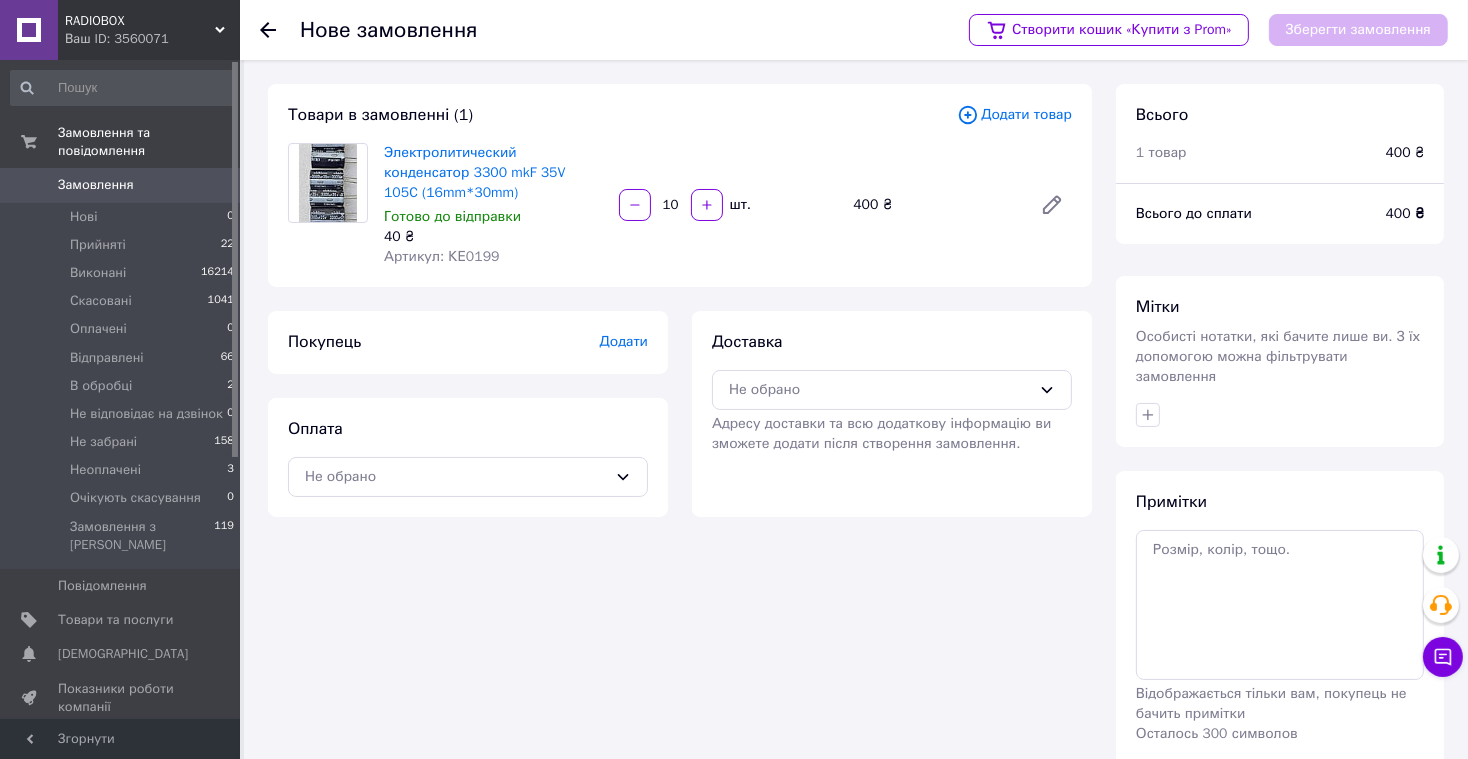 type on "10" 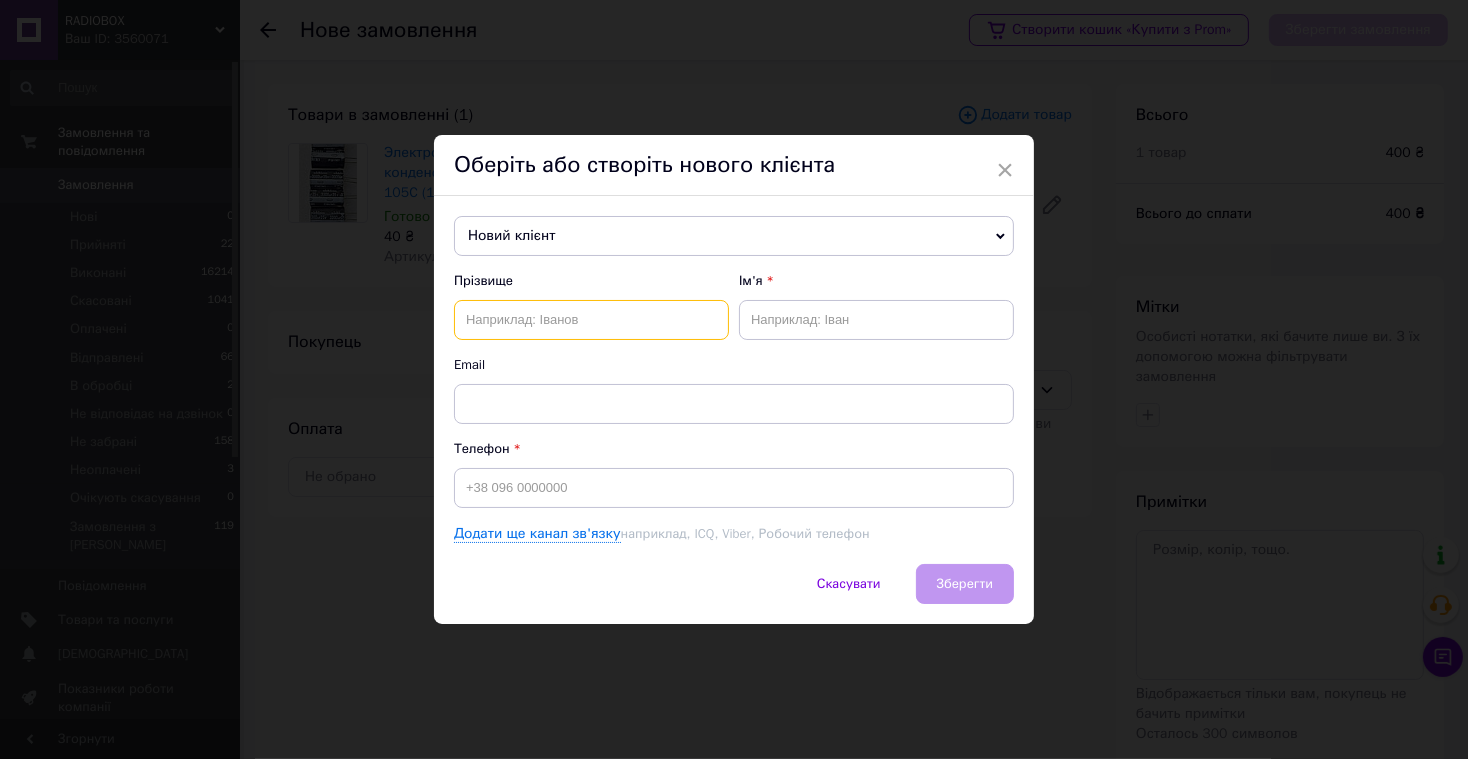 click at bounding box center (591, 320) 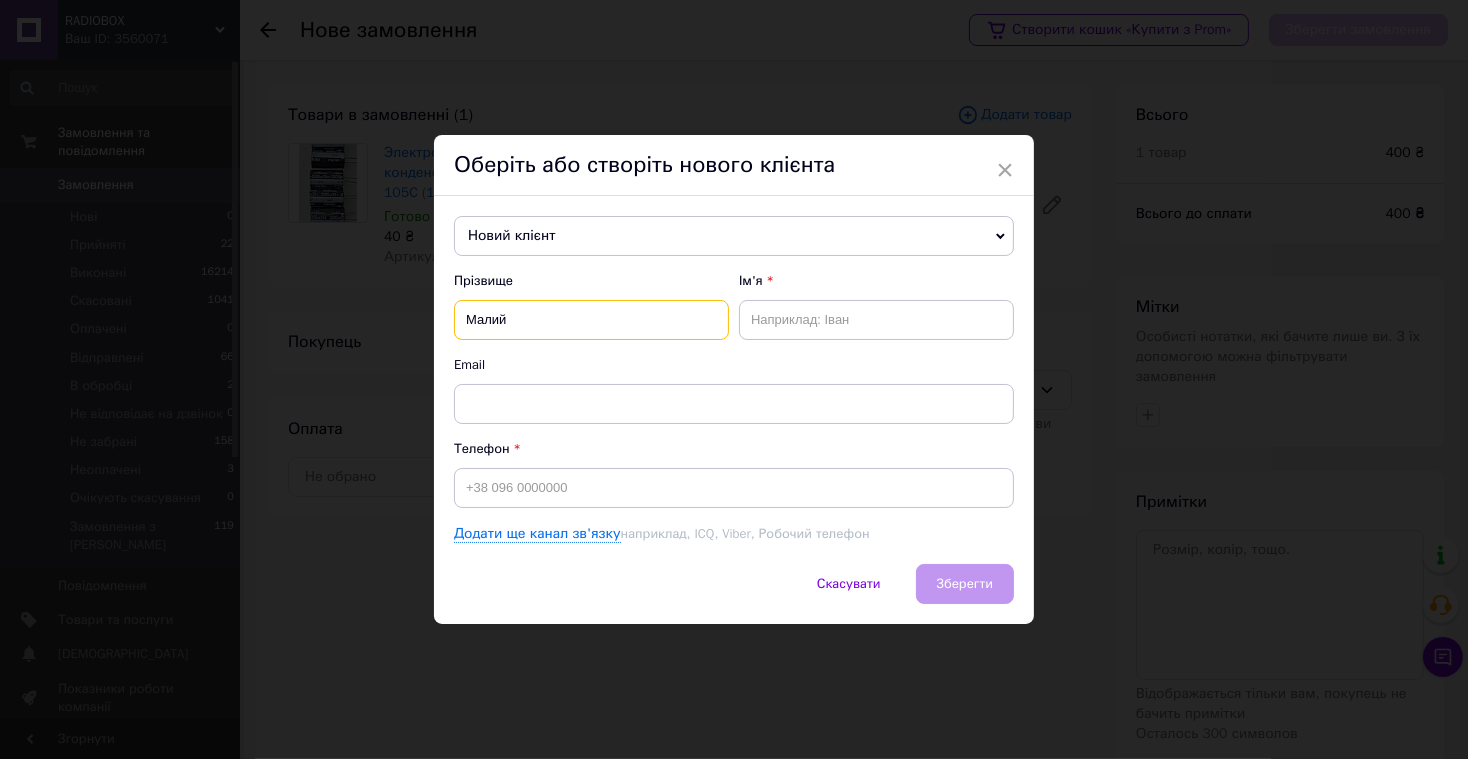 type on "Малий" 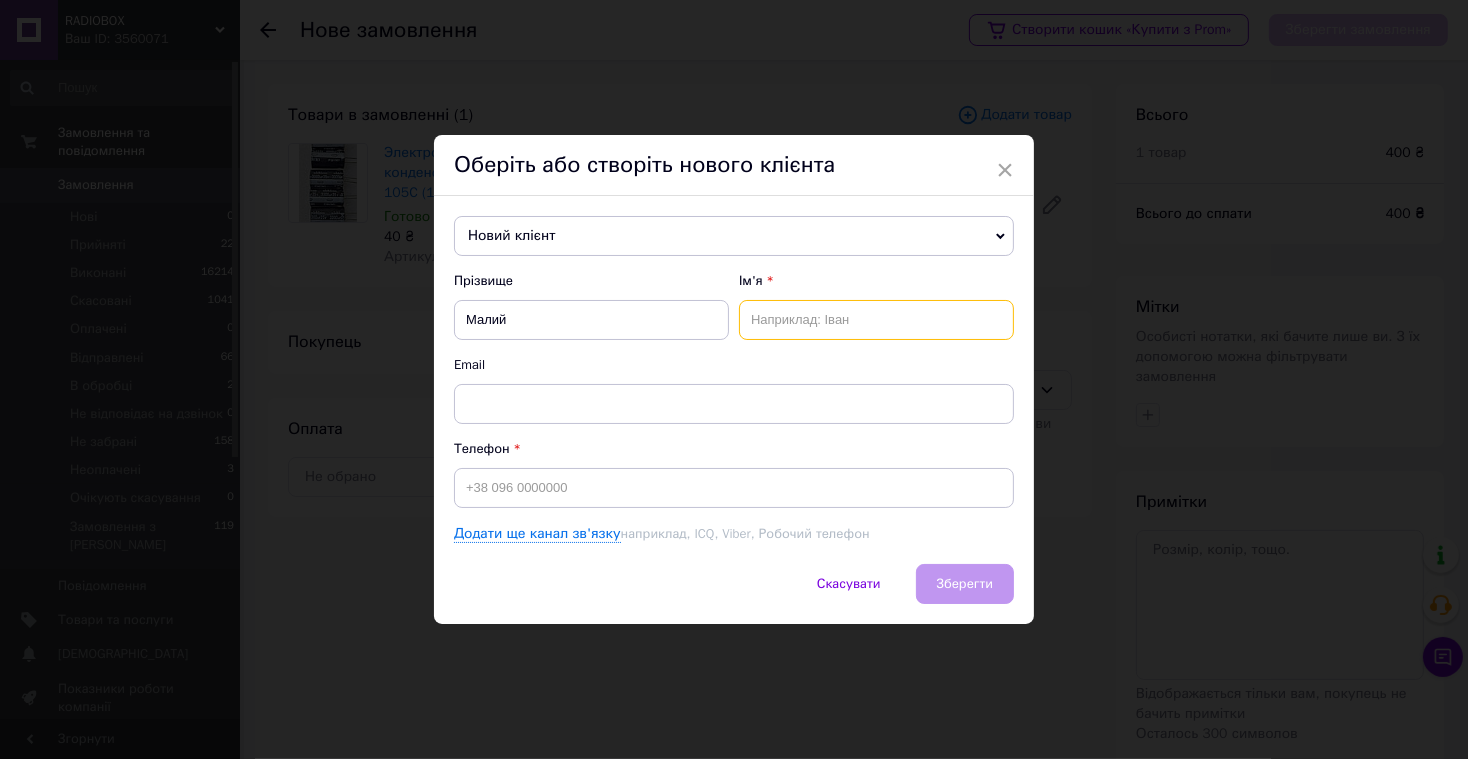 click at bounding box center [876, 320] 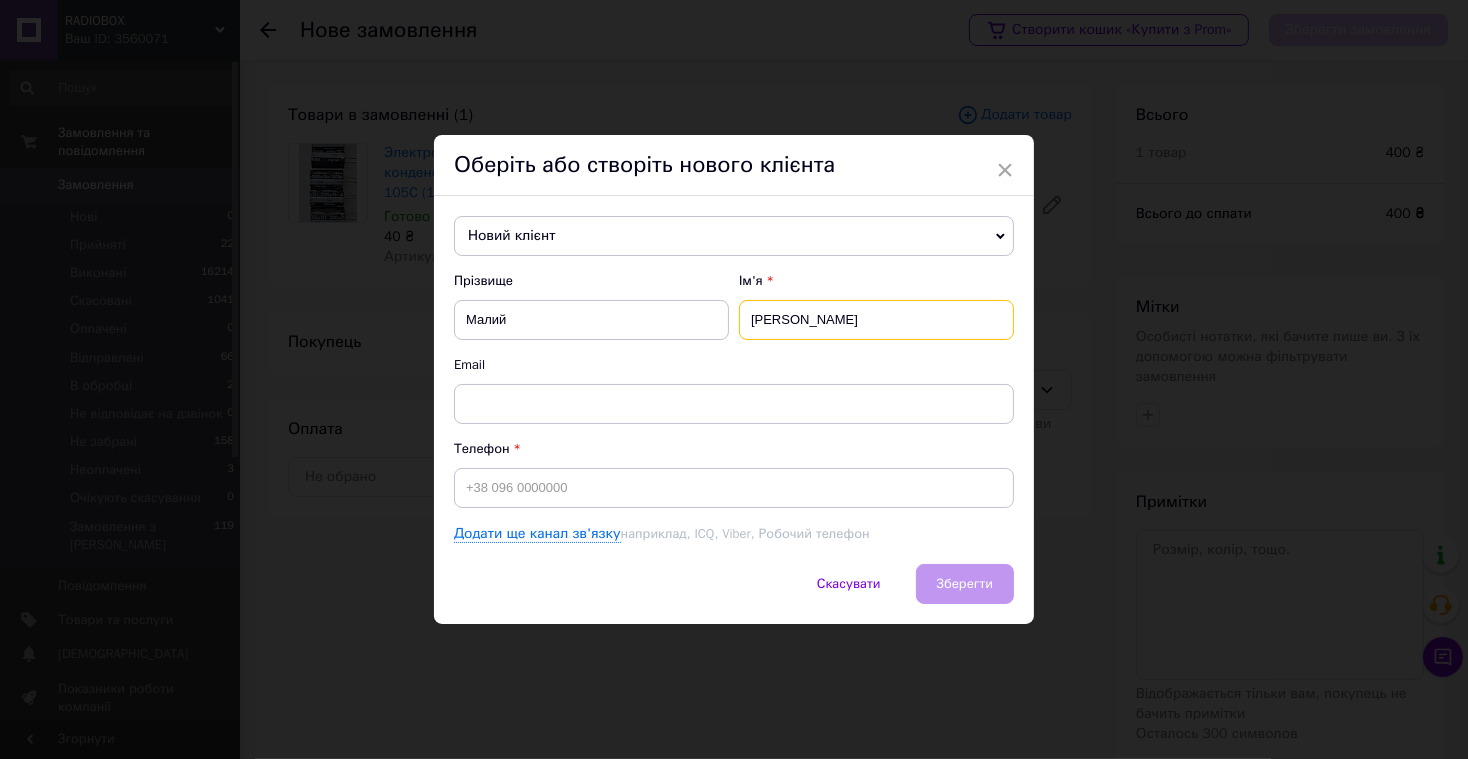 type on "[PERSON_NAME]" 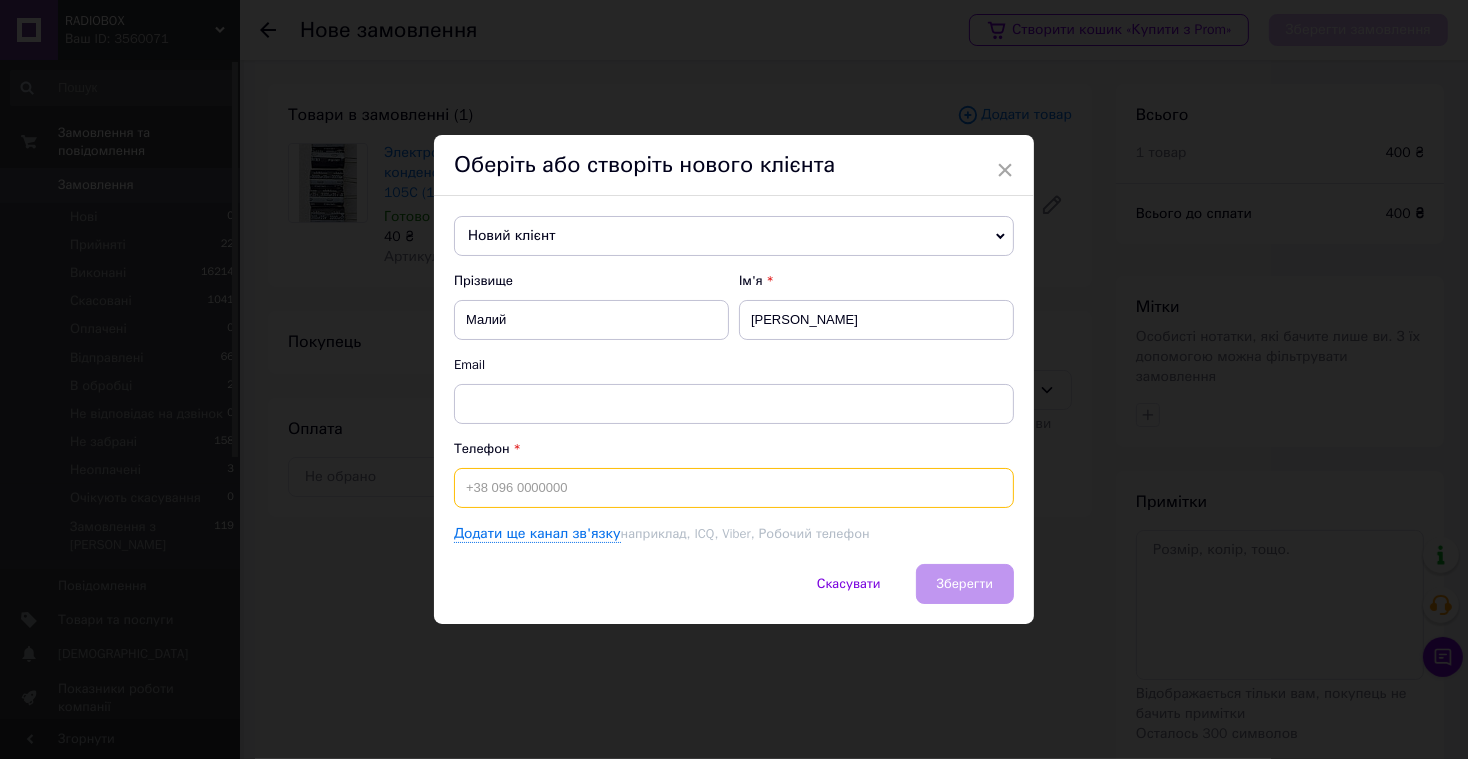 click at bounding box center (734, 488) 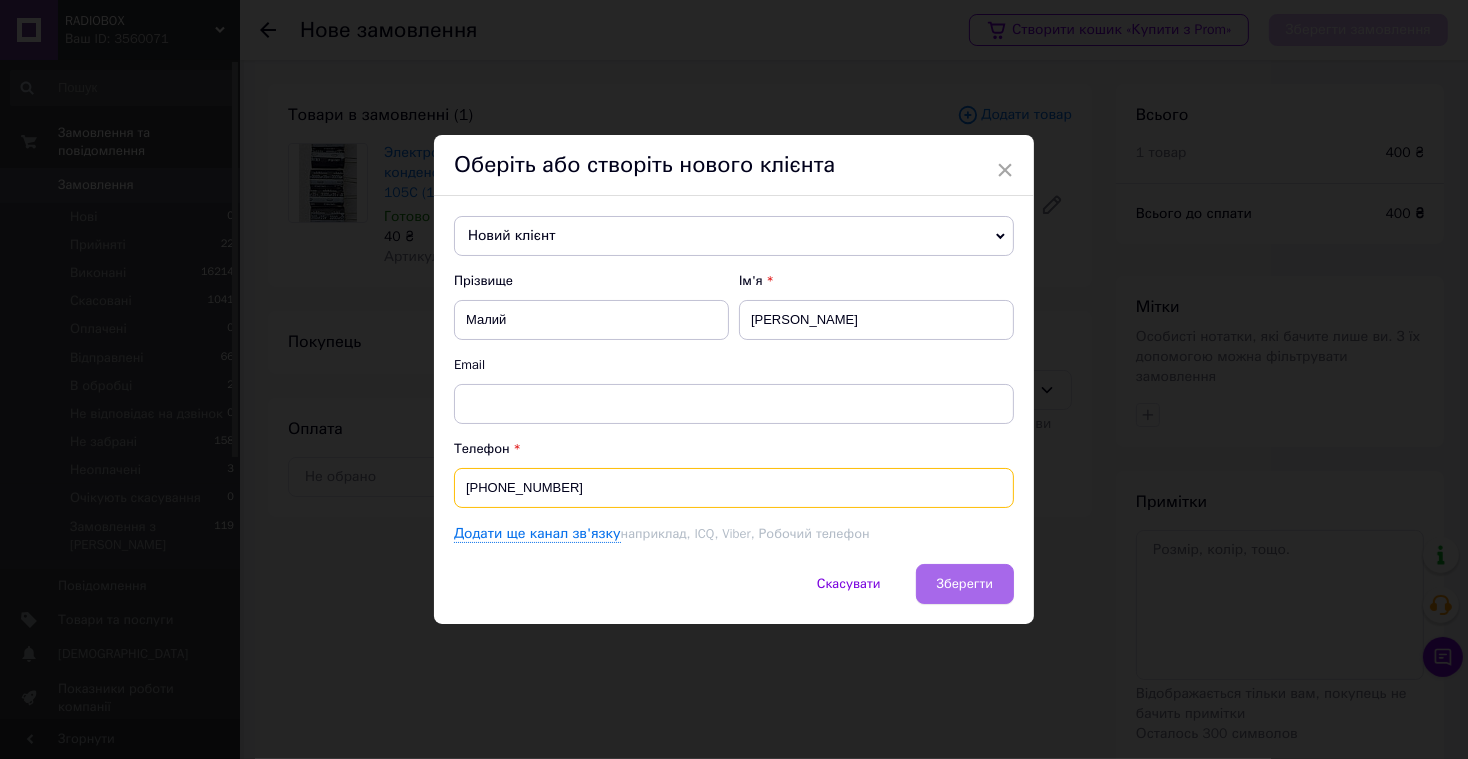 type on "[PHONE_NUMBER]" 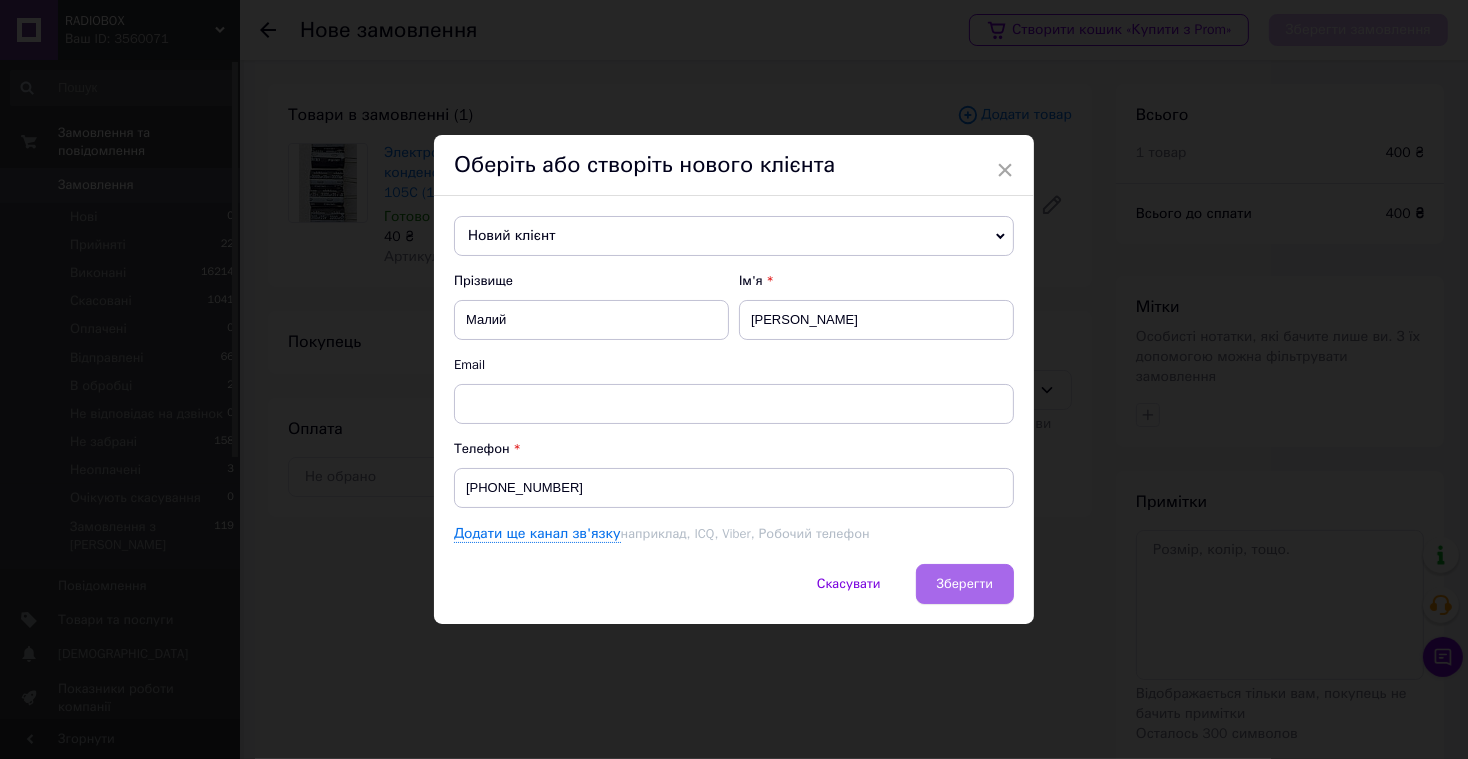 click on "Зберегти" at bounding box center (965, 583) 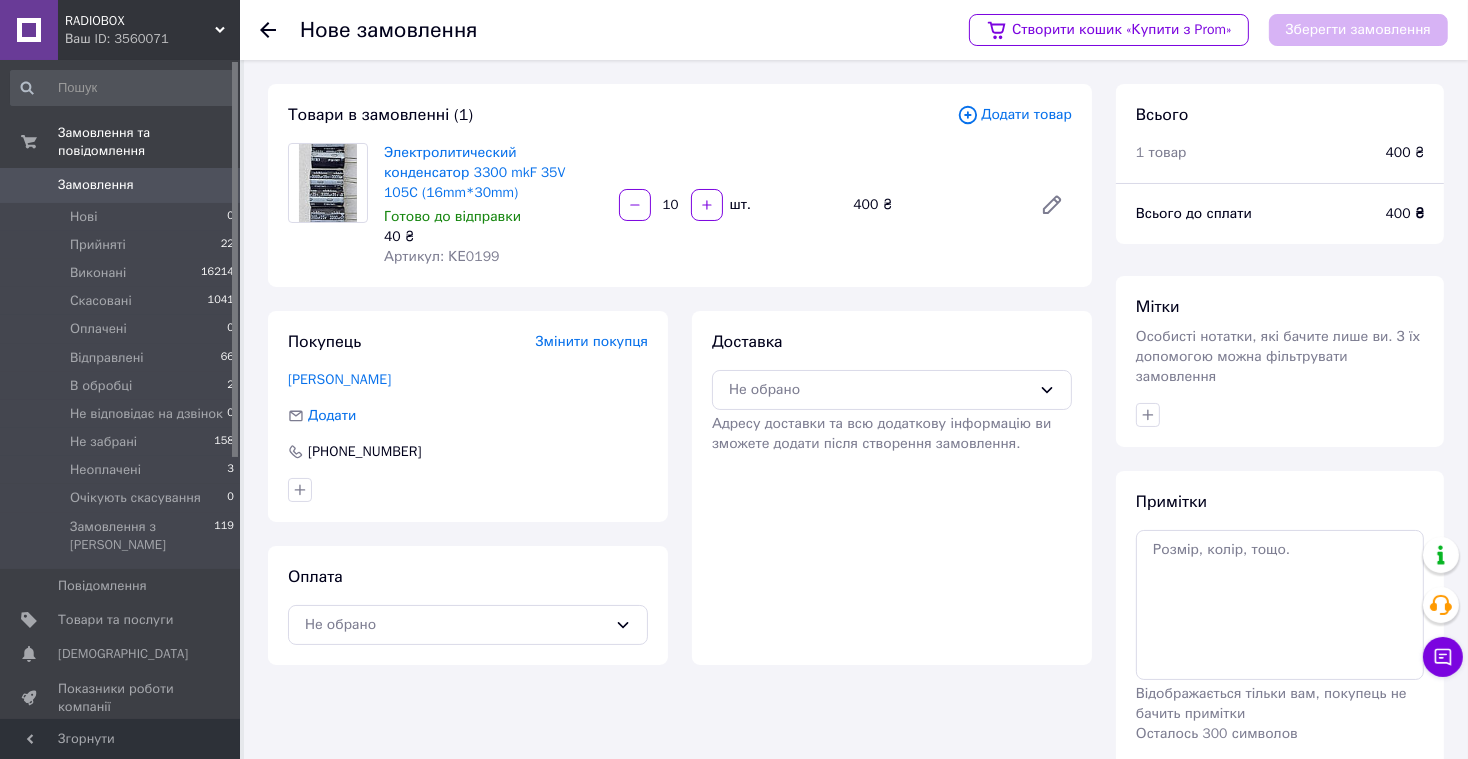 drag, startPoint x: 591, startPoint y: 623, endPoint x: 582, endPoint y: 646, distance: 24.698177 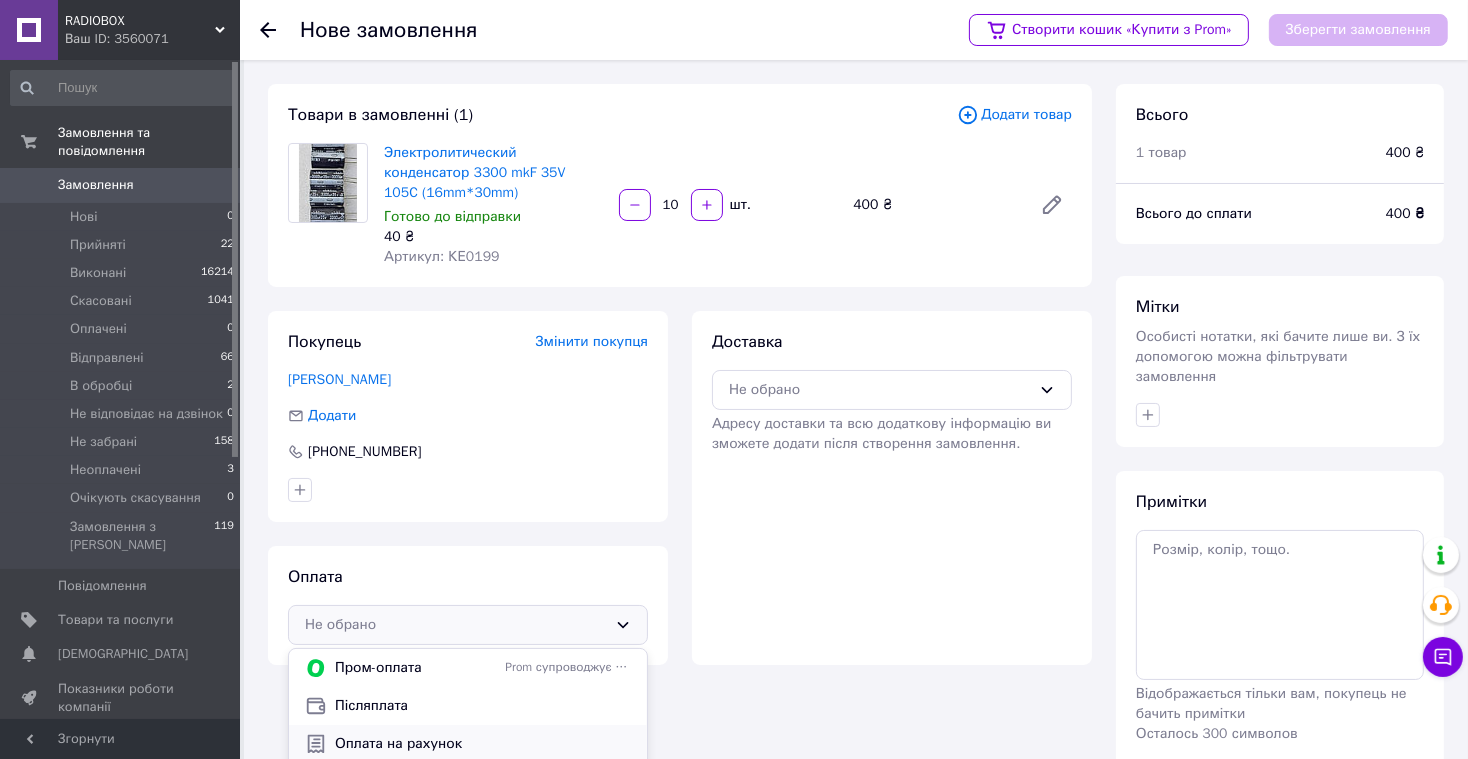 click on "Оплата на рахунок" at bounding box center (483, 744) 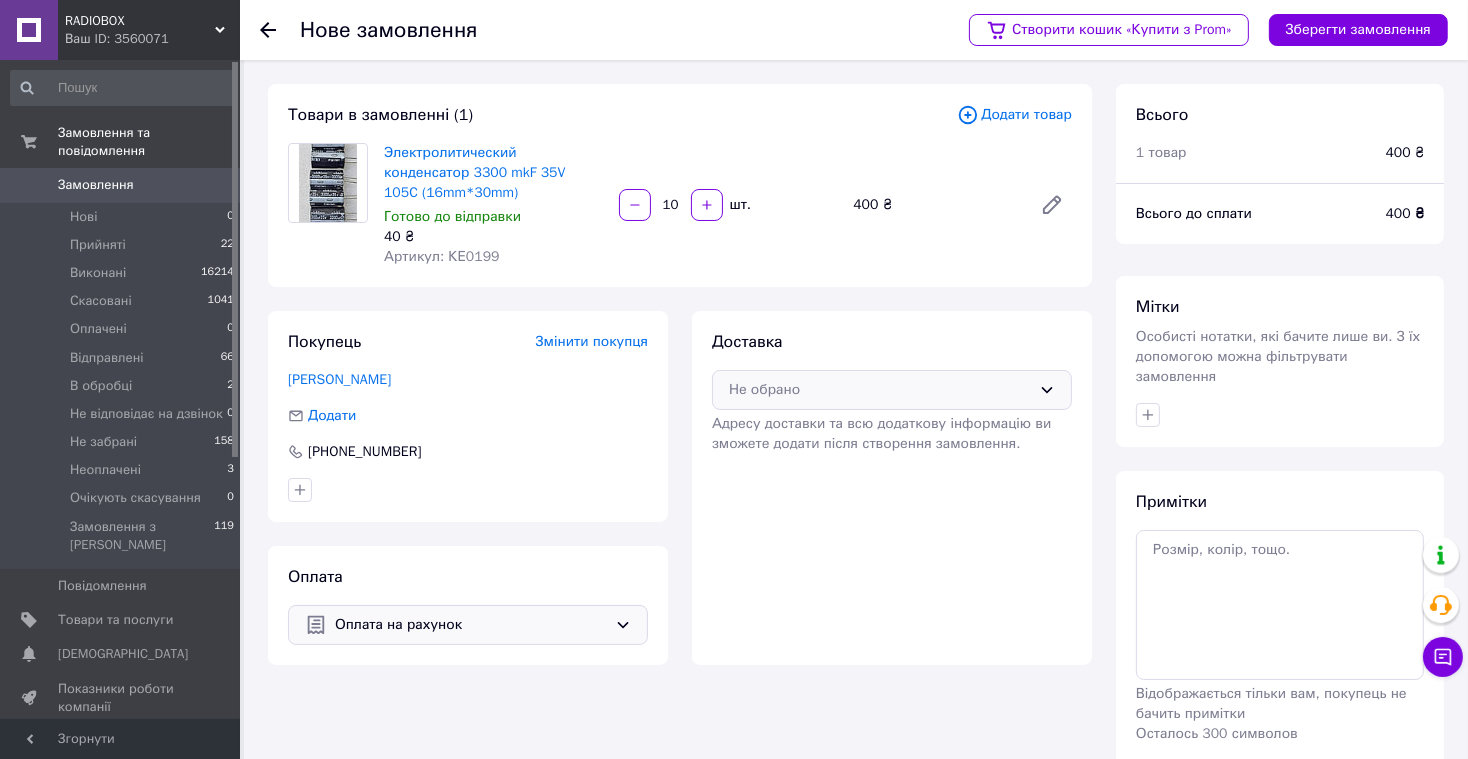 click on "Не обрано" at bounding box center (880, 390) 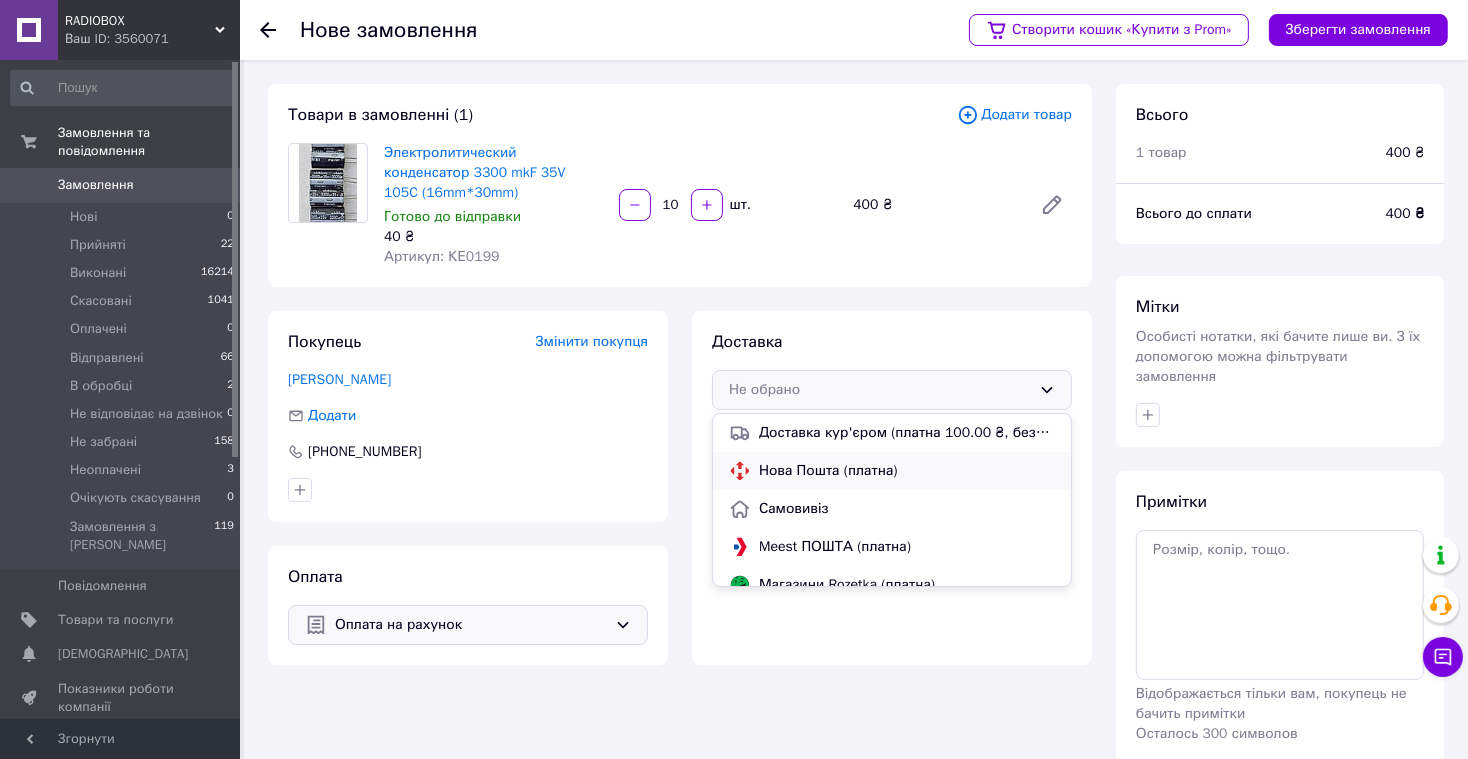 click on "Нова Пошта (платна)" at bounding box center [907, 471] 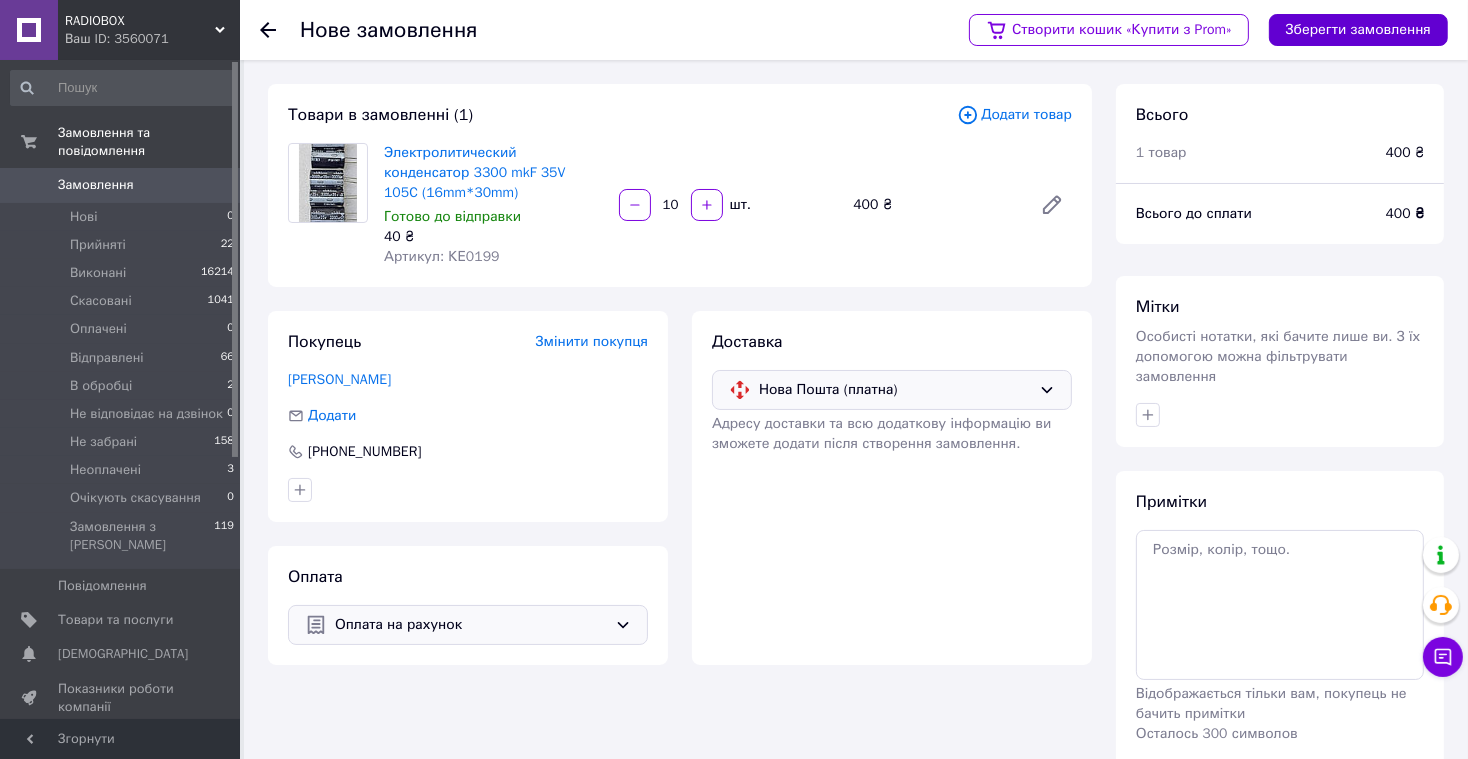 click on "Зберегти замовлення" at bounding box center [1358, 30] 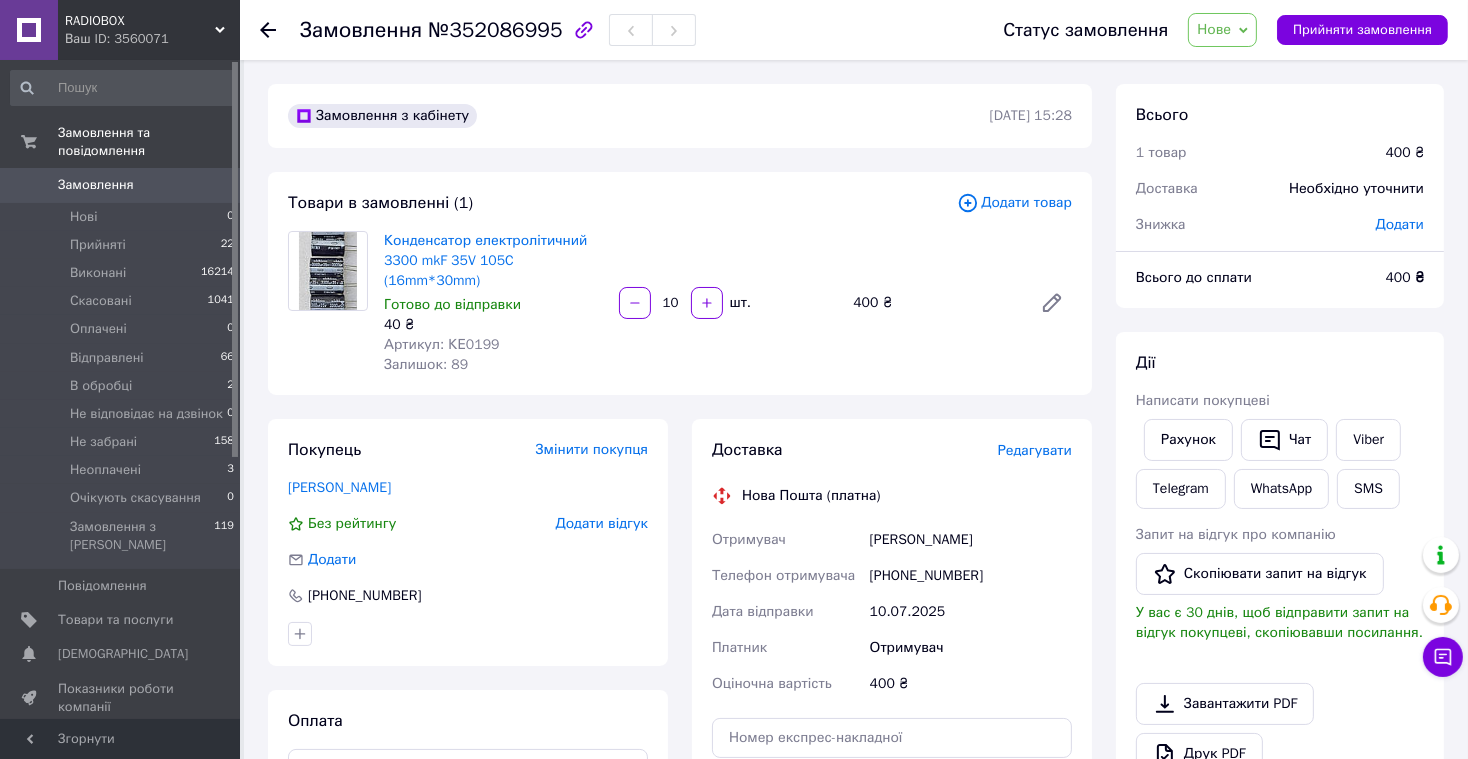 click on "Редагувати" at bounding box center [1035, 450] 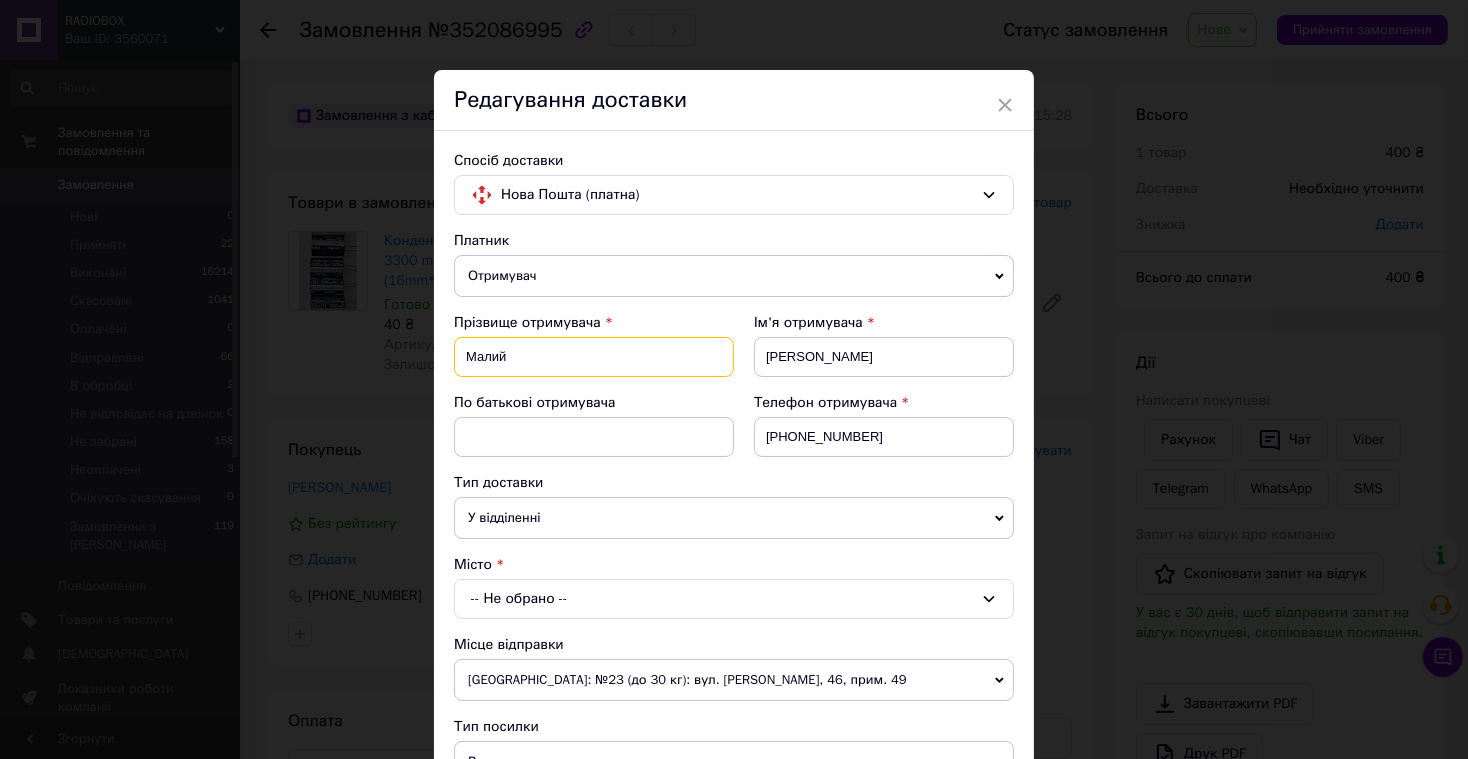 drag, startPoint x: 532, startPoint y: 358, endPoint x: 464, endPoint y: 354, distance: 68.117546 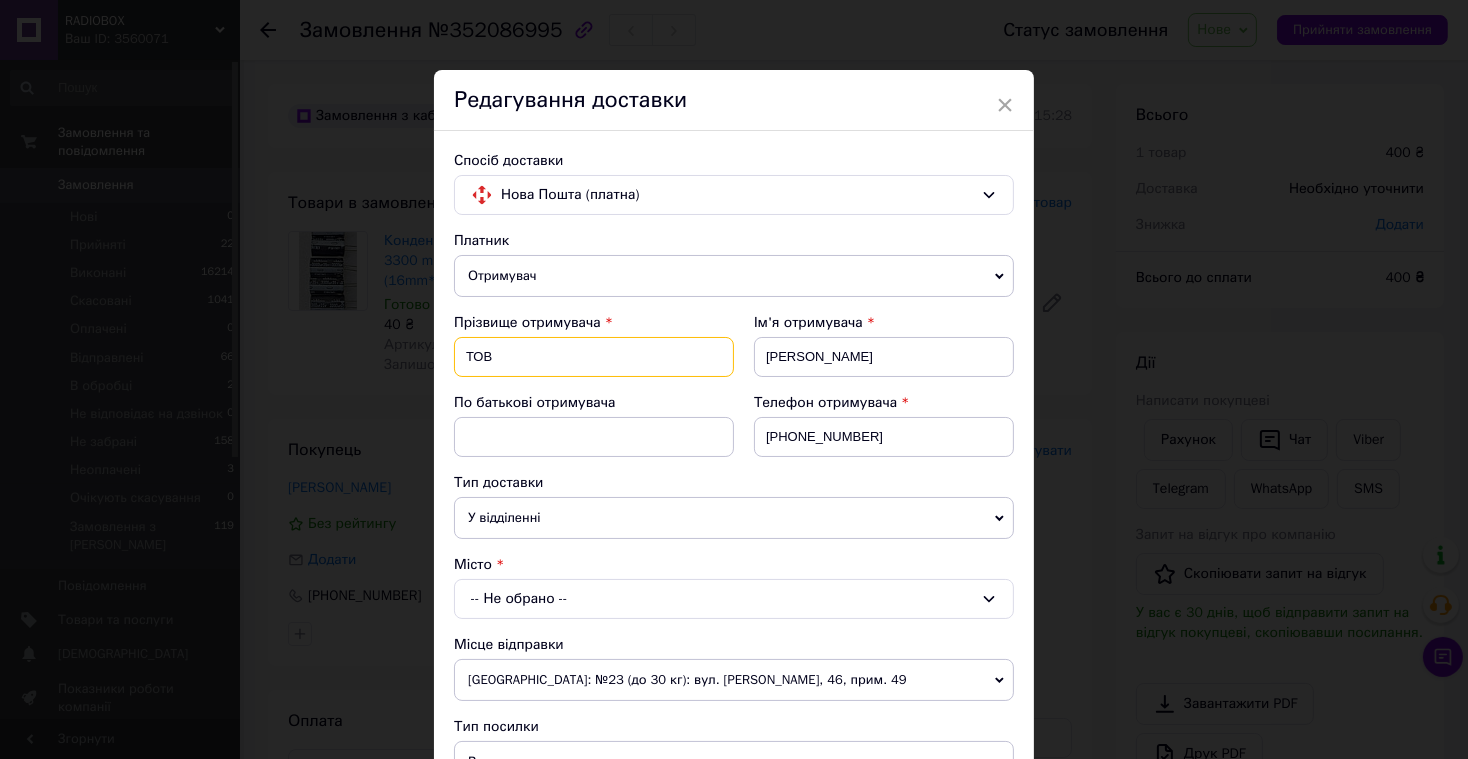 type on "ТОВ" 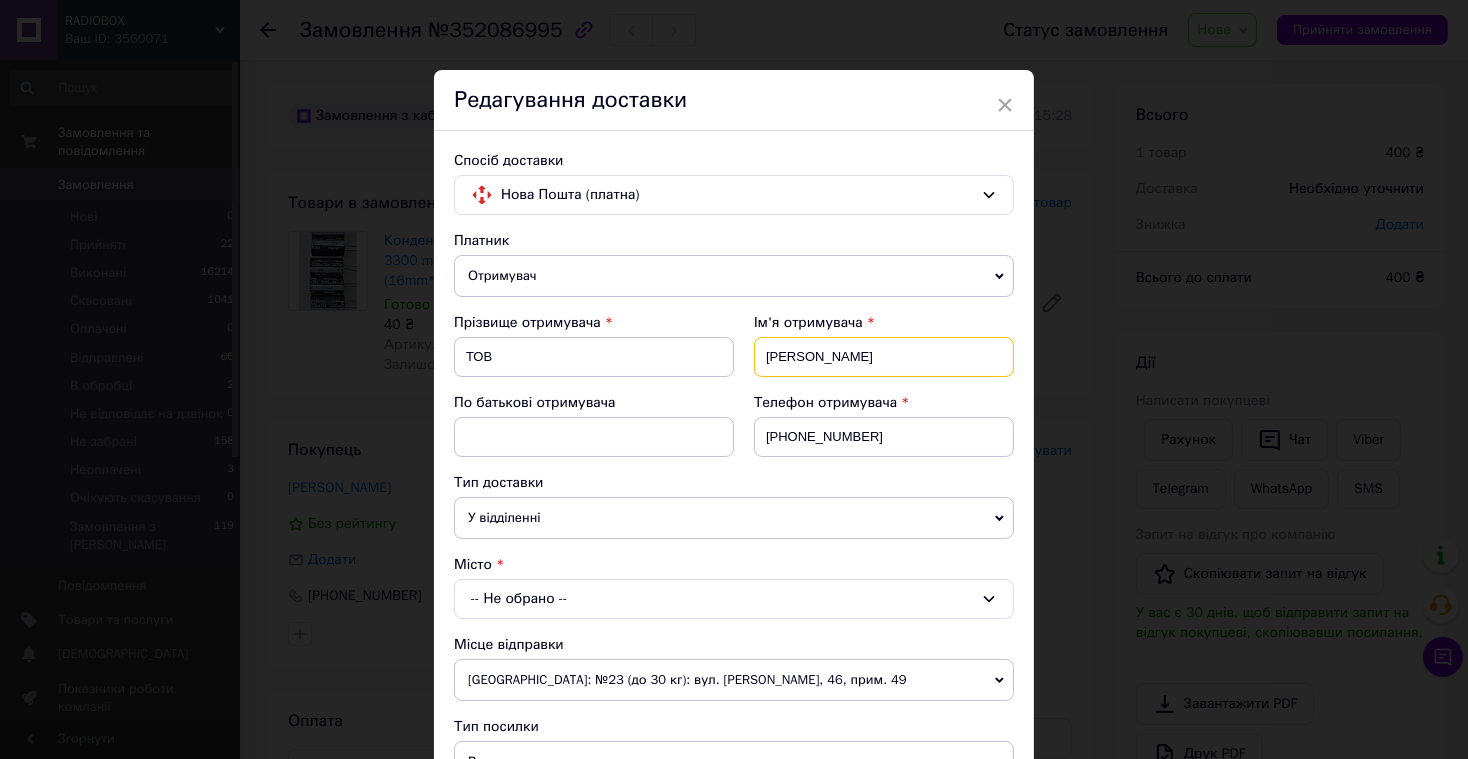 drag, startPoint x: 817, startPoint y: 355, endPoint x: 752, endPoint y: 347, distance: 65.490456 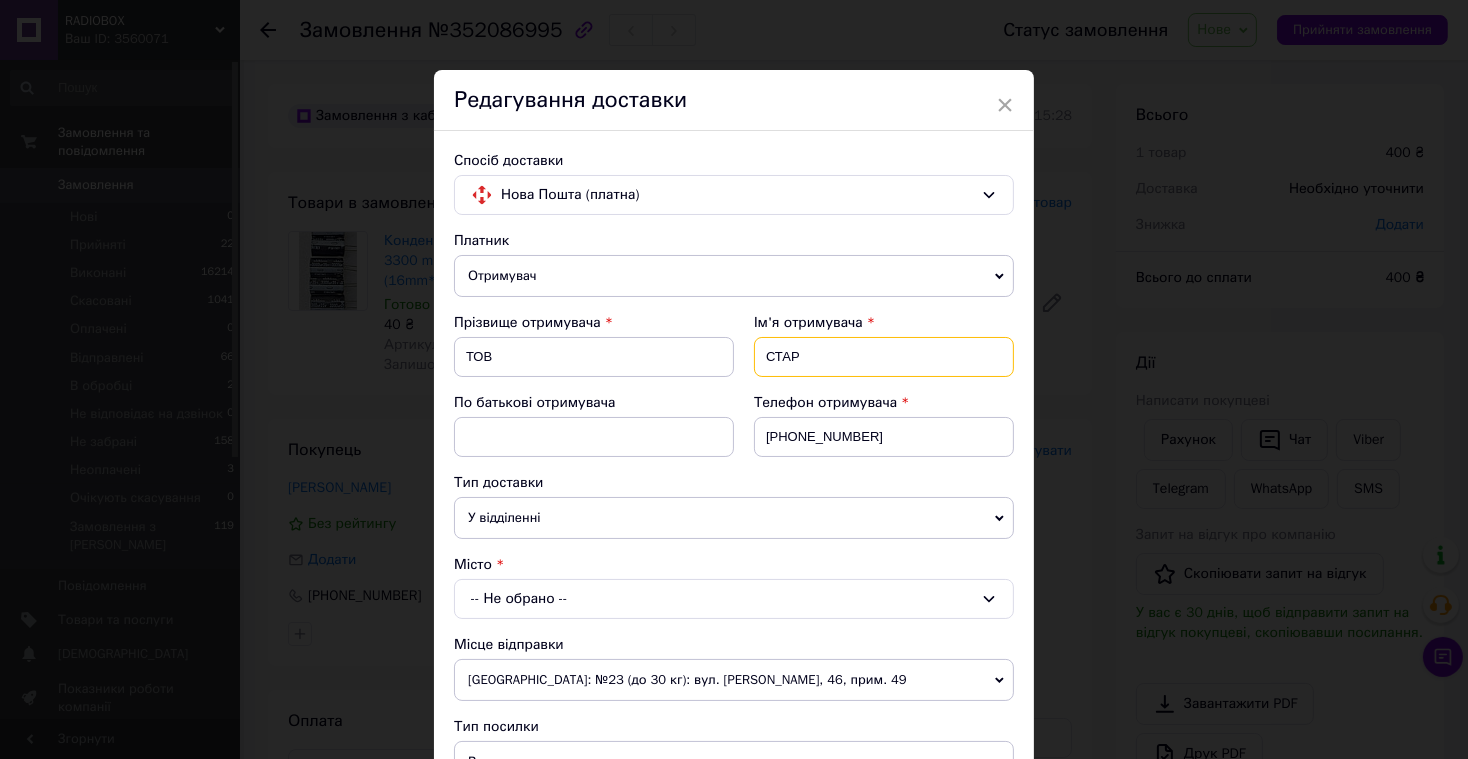 type on "СТАР" 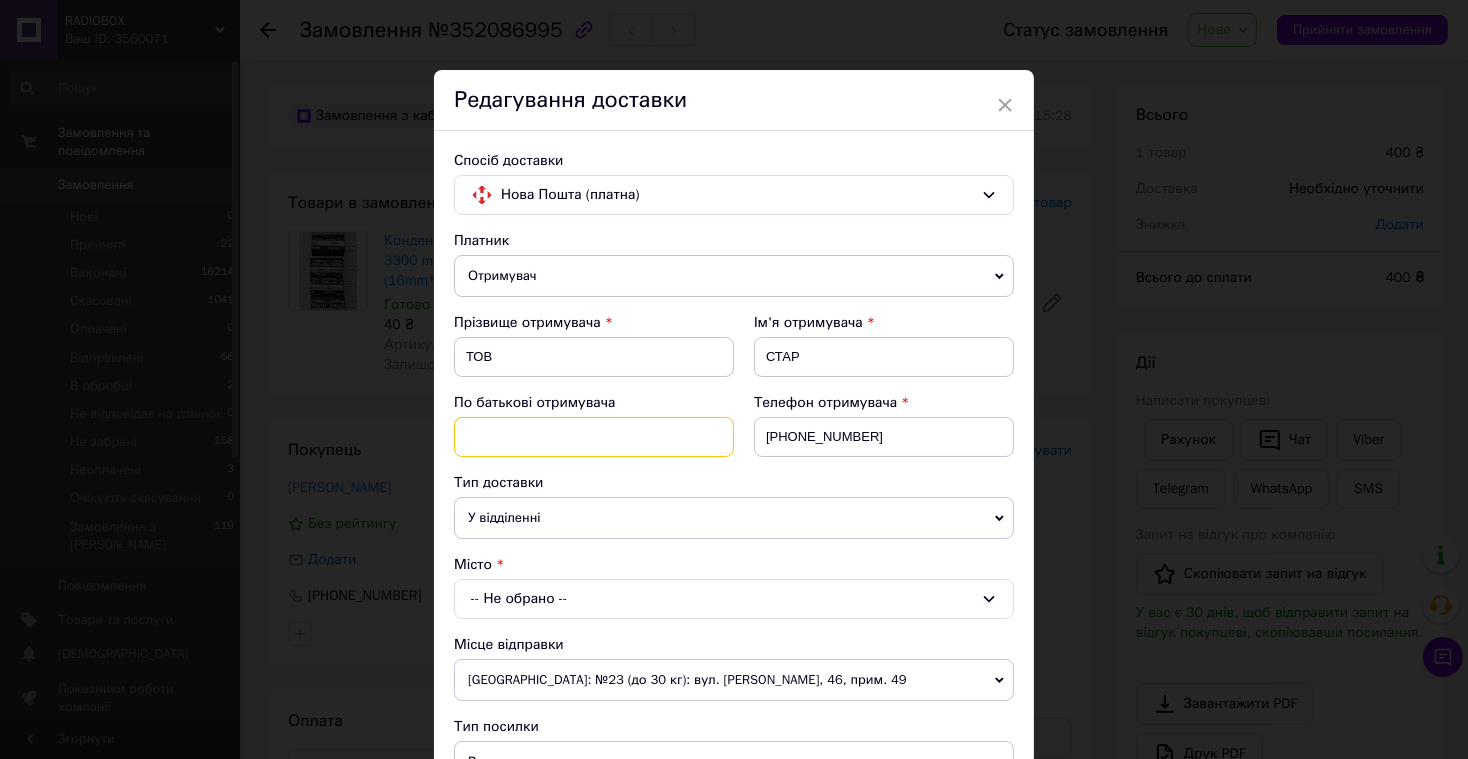 click at bounding box center (594, 437) 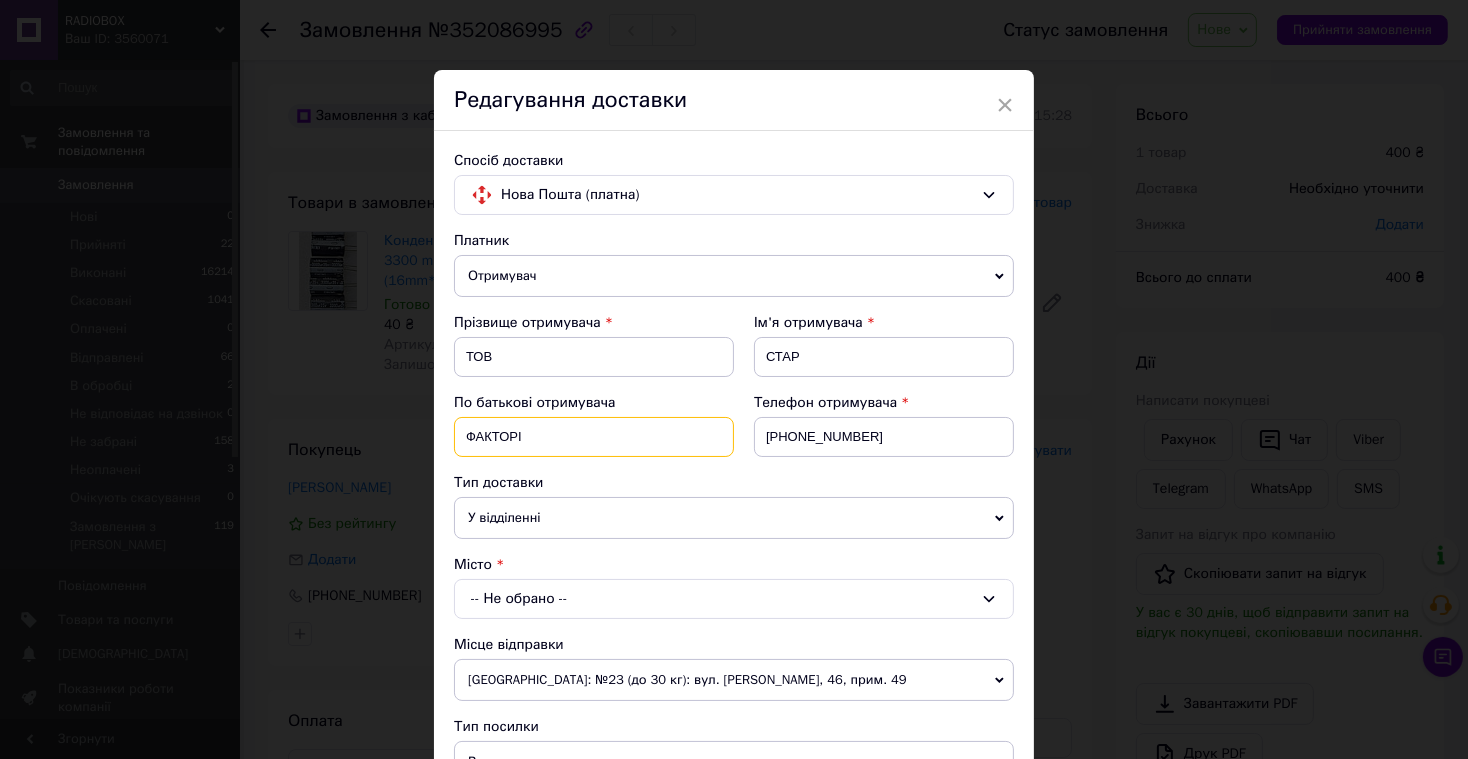 type on "ФАКТОРІ" 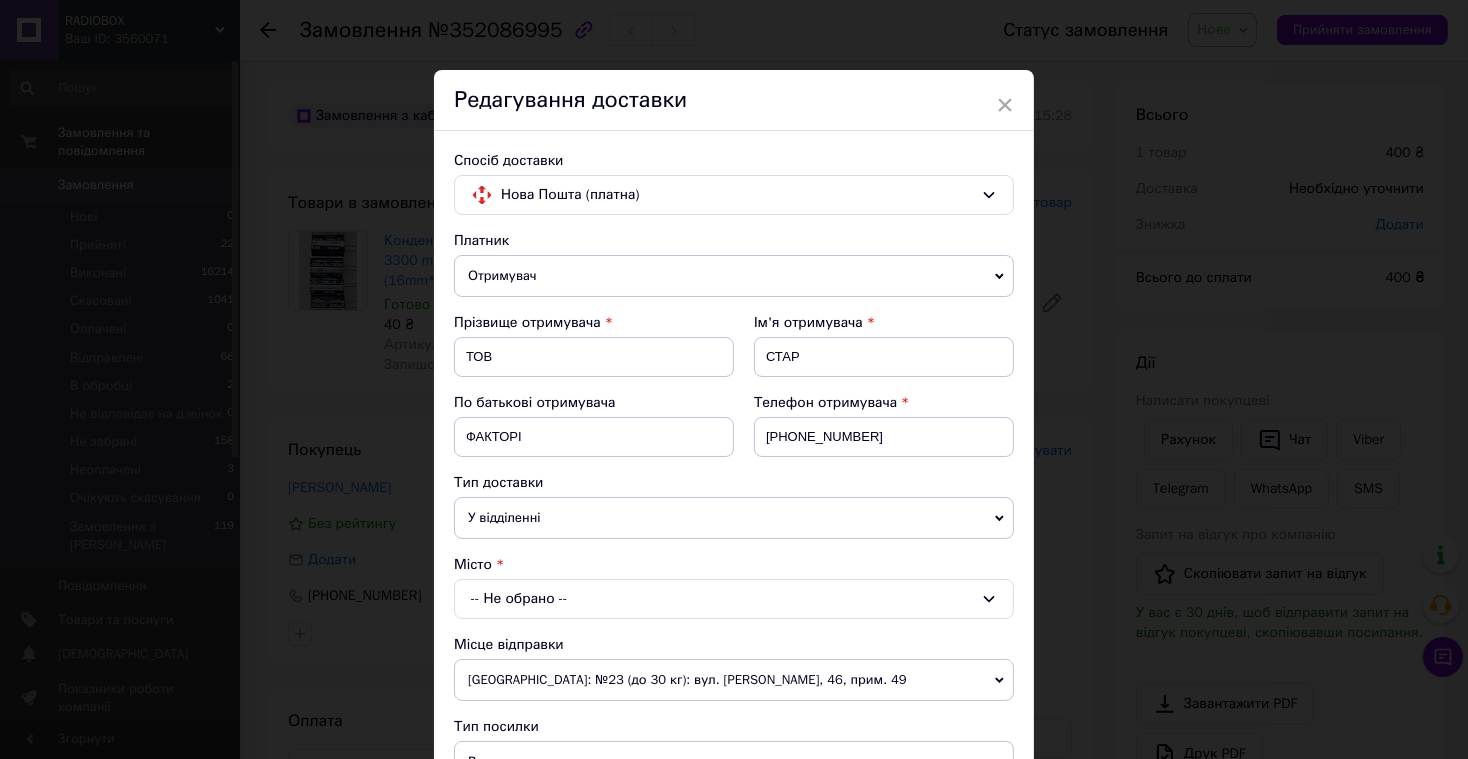 click on "-- Не обрано --" at bounding box center (734, 599) 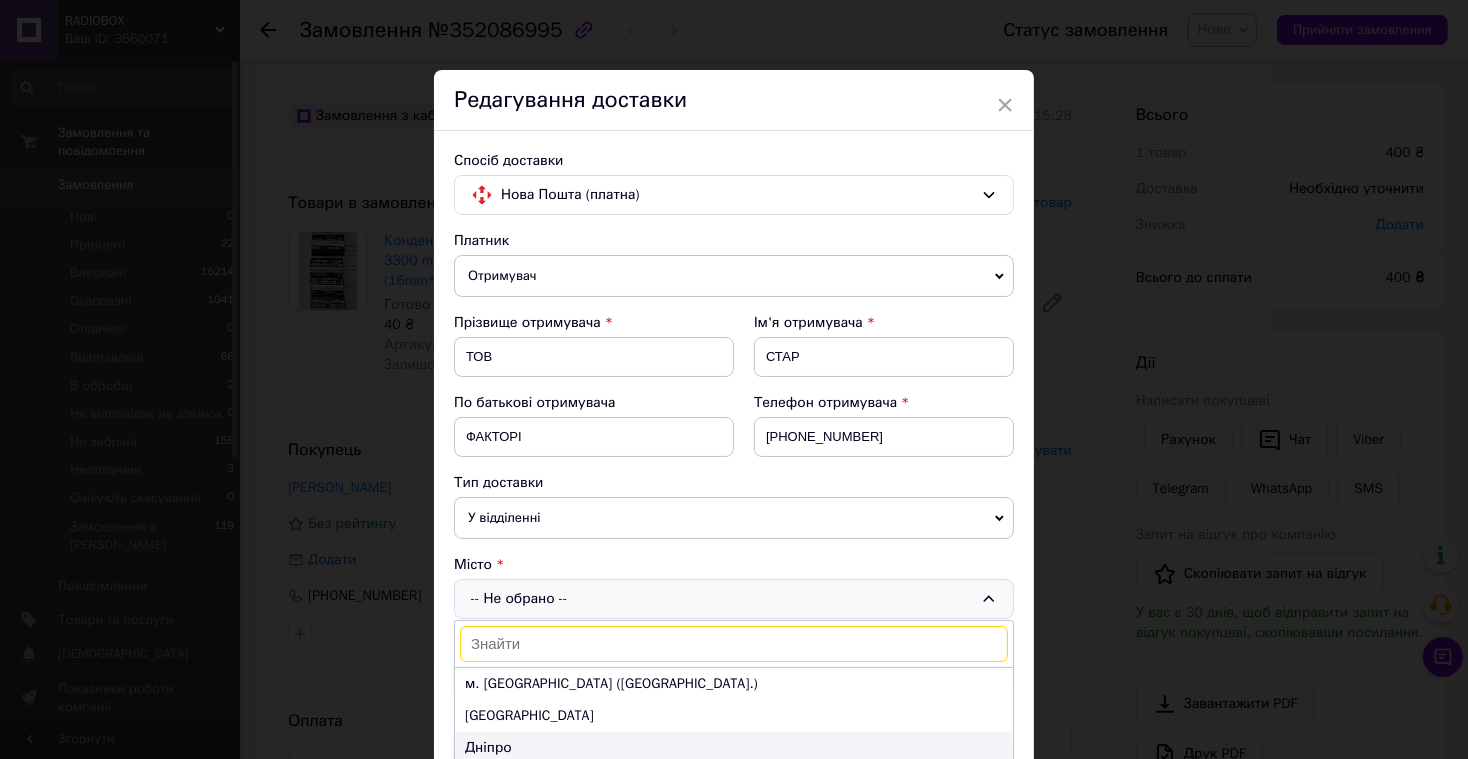 click on "Дніпро" at bounding box center [734, 748] 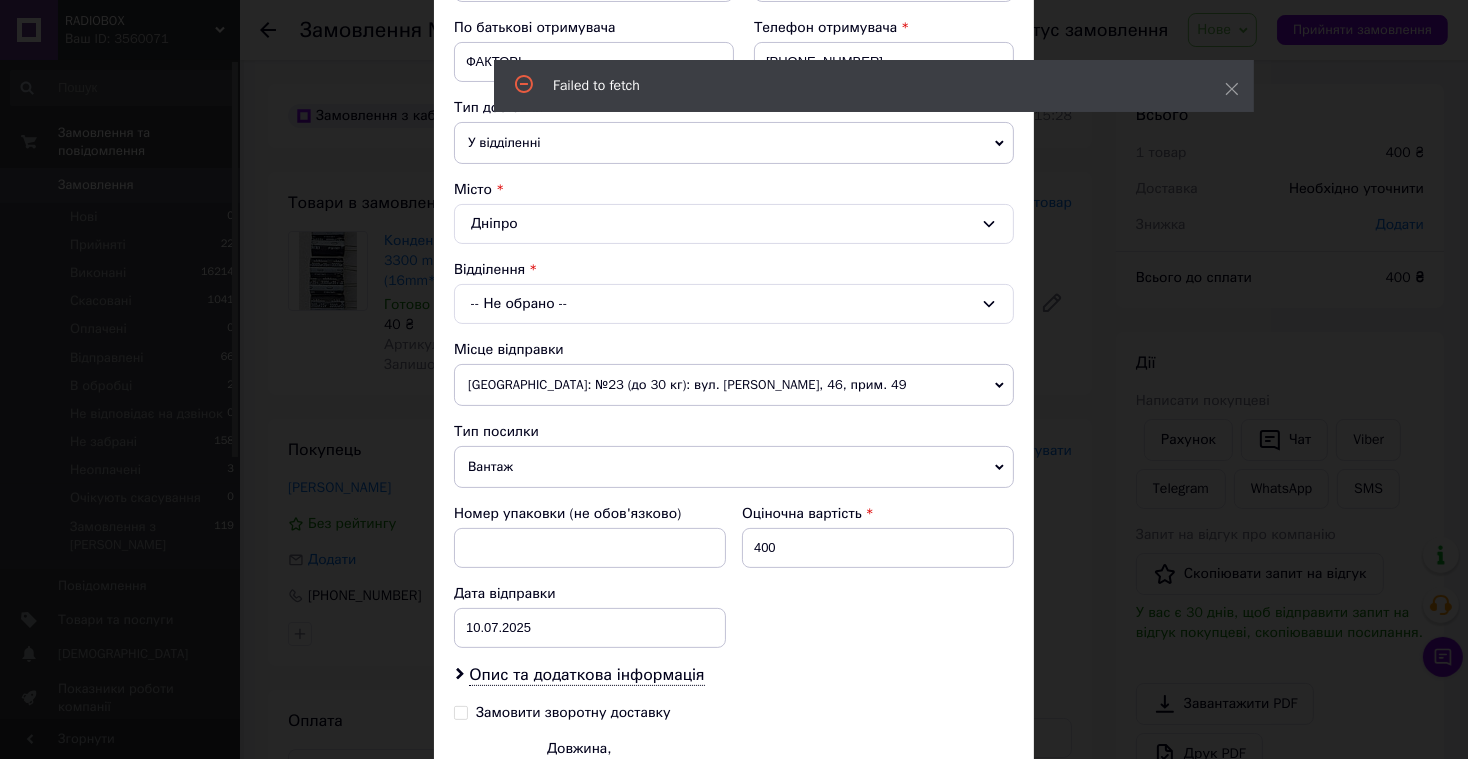 scroll, scrollTop: 377, scrollLeft: 0, axis: vertical 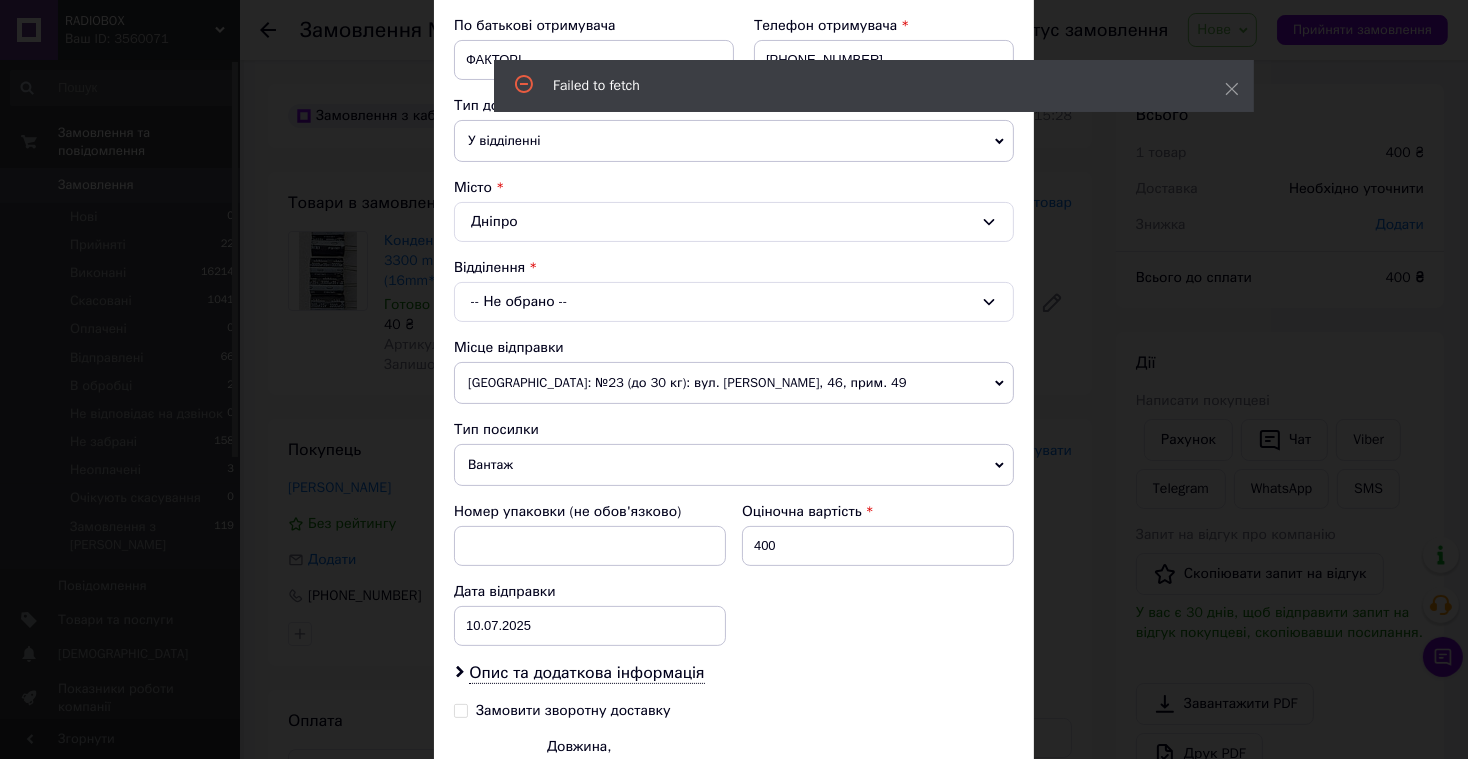 click on "-- Не обрано --" at bounding box center (734, 302) 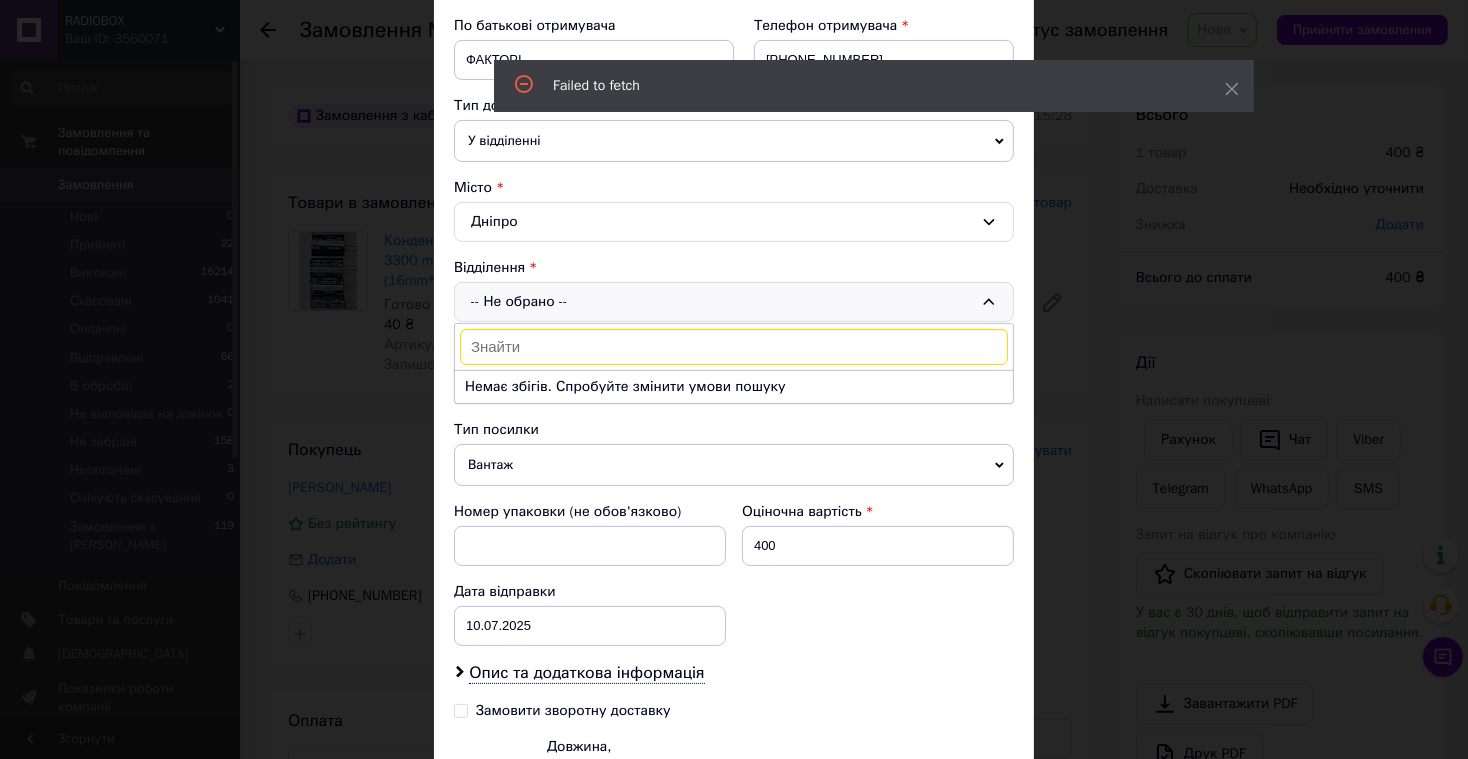 click at bounding box center (734, 347) 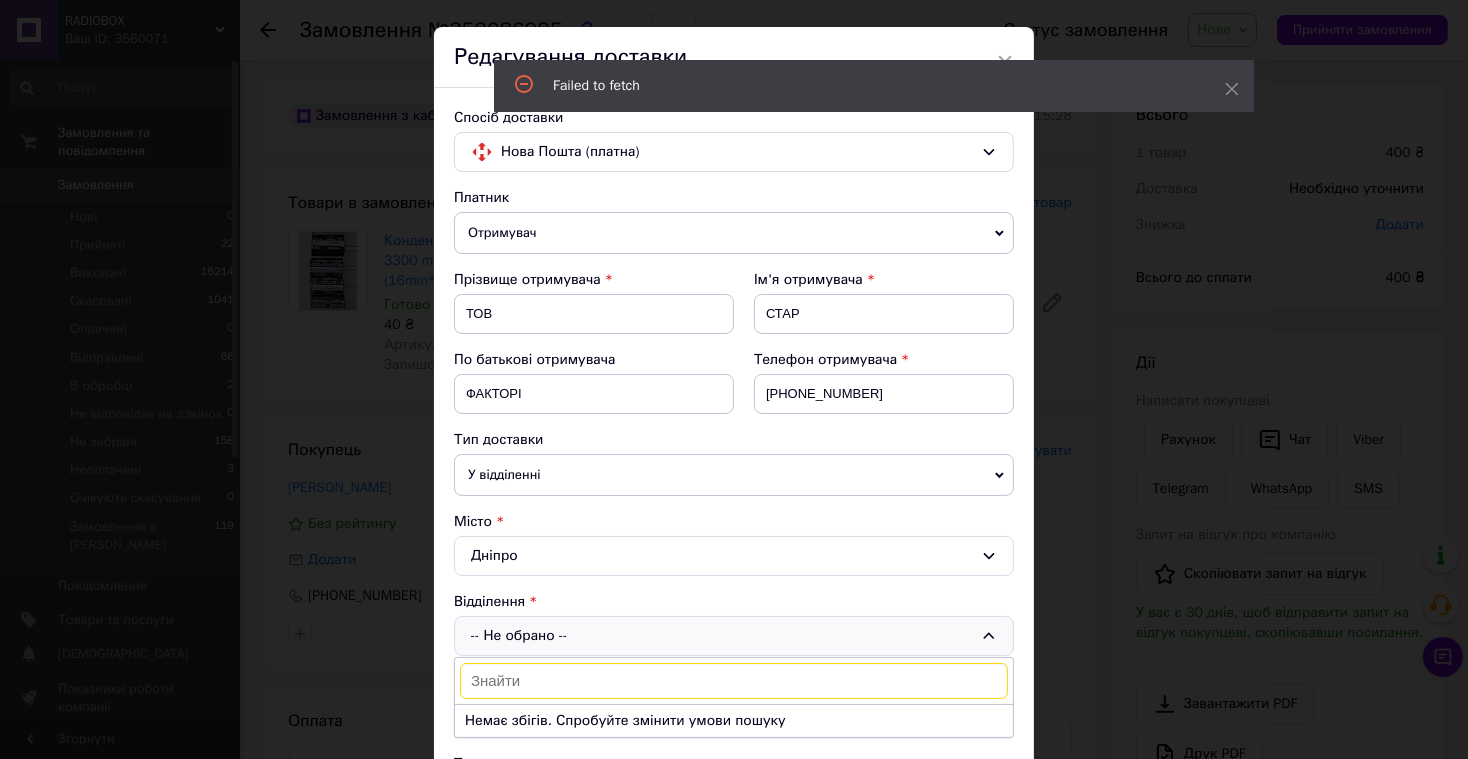 scroll, scrollTop: 0, scrollLeft: 0, axis: both 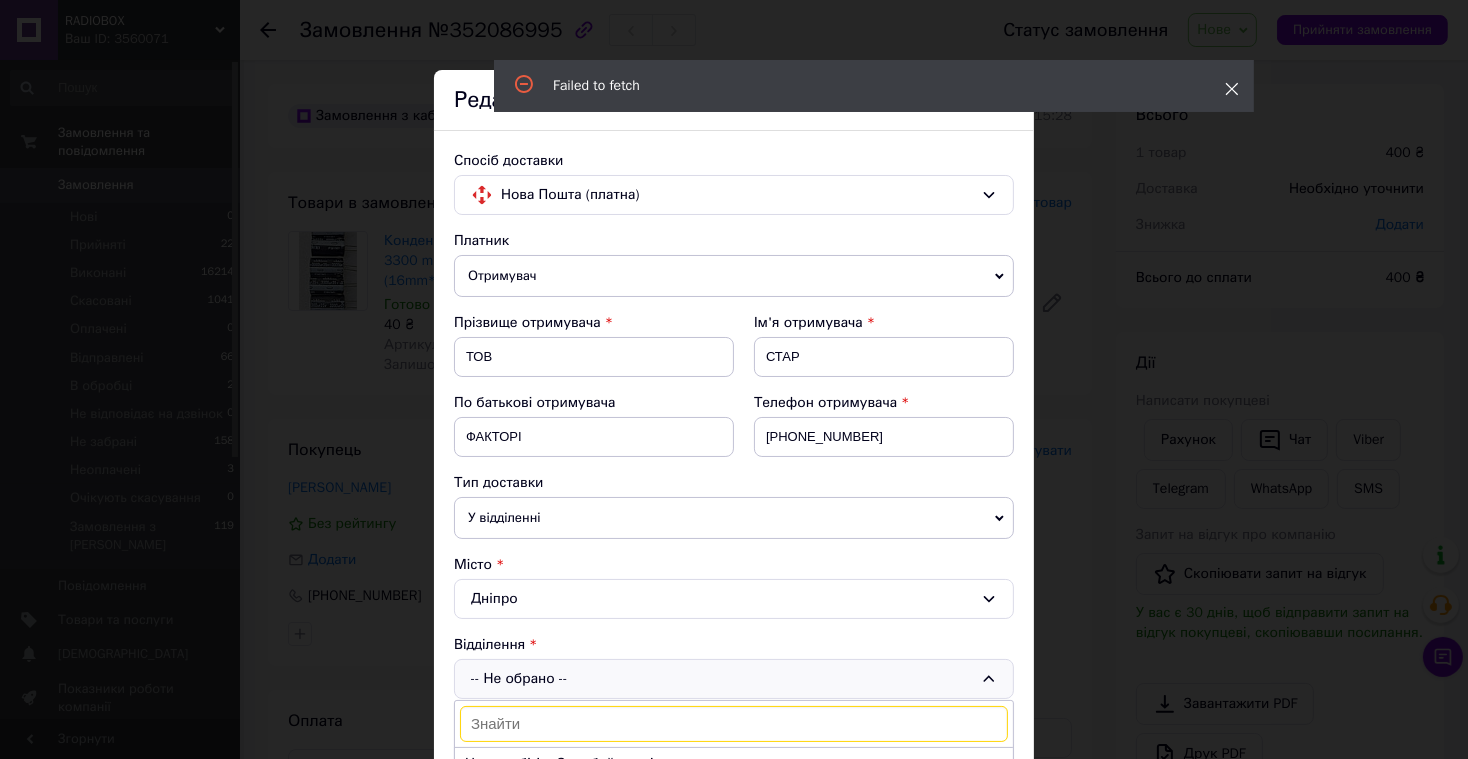 click 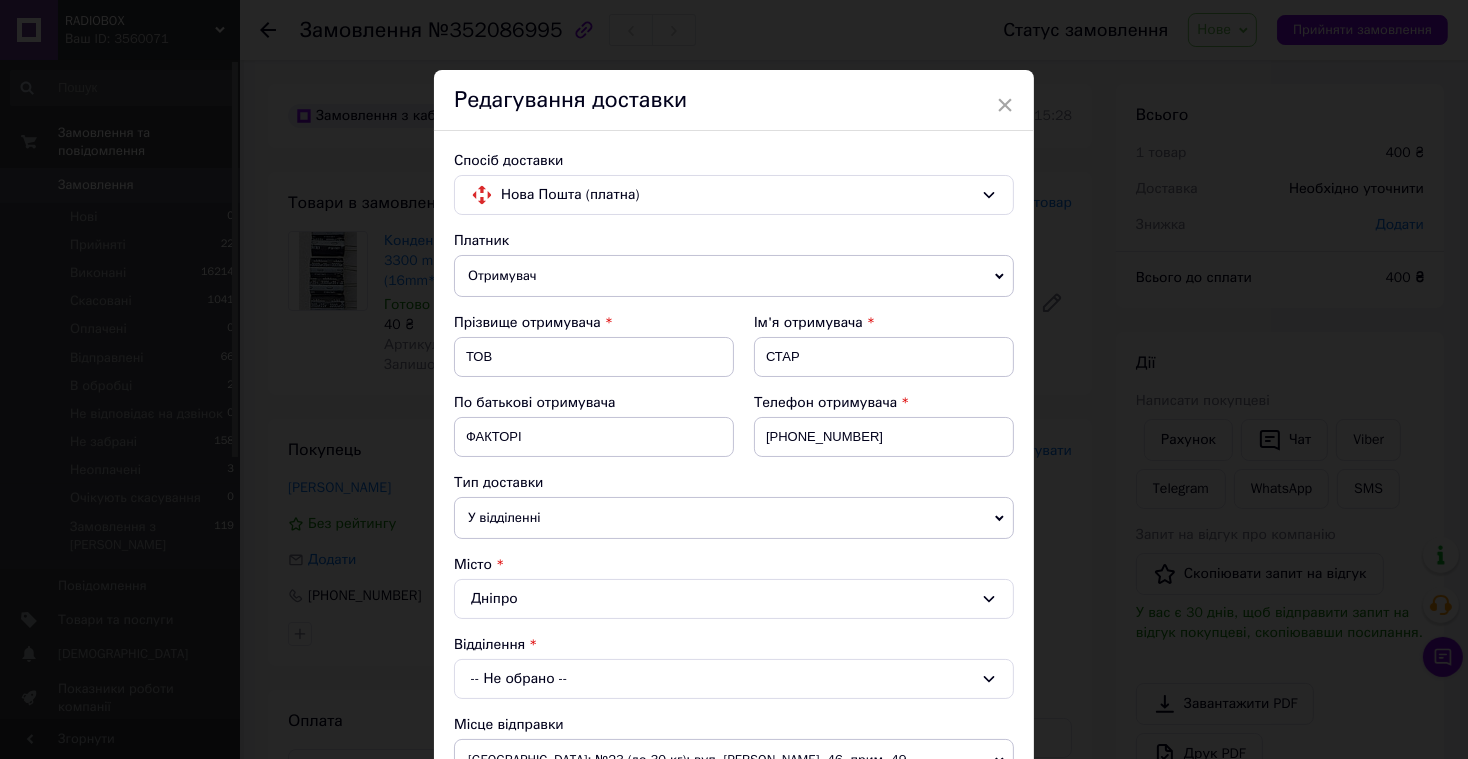 click on "-- Не обрано --" at bounding box center (734, 679) 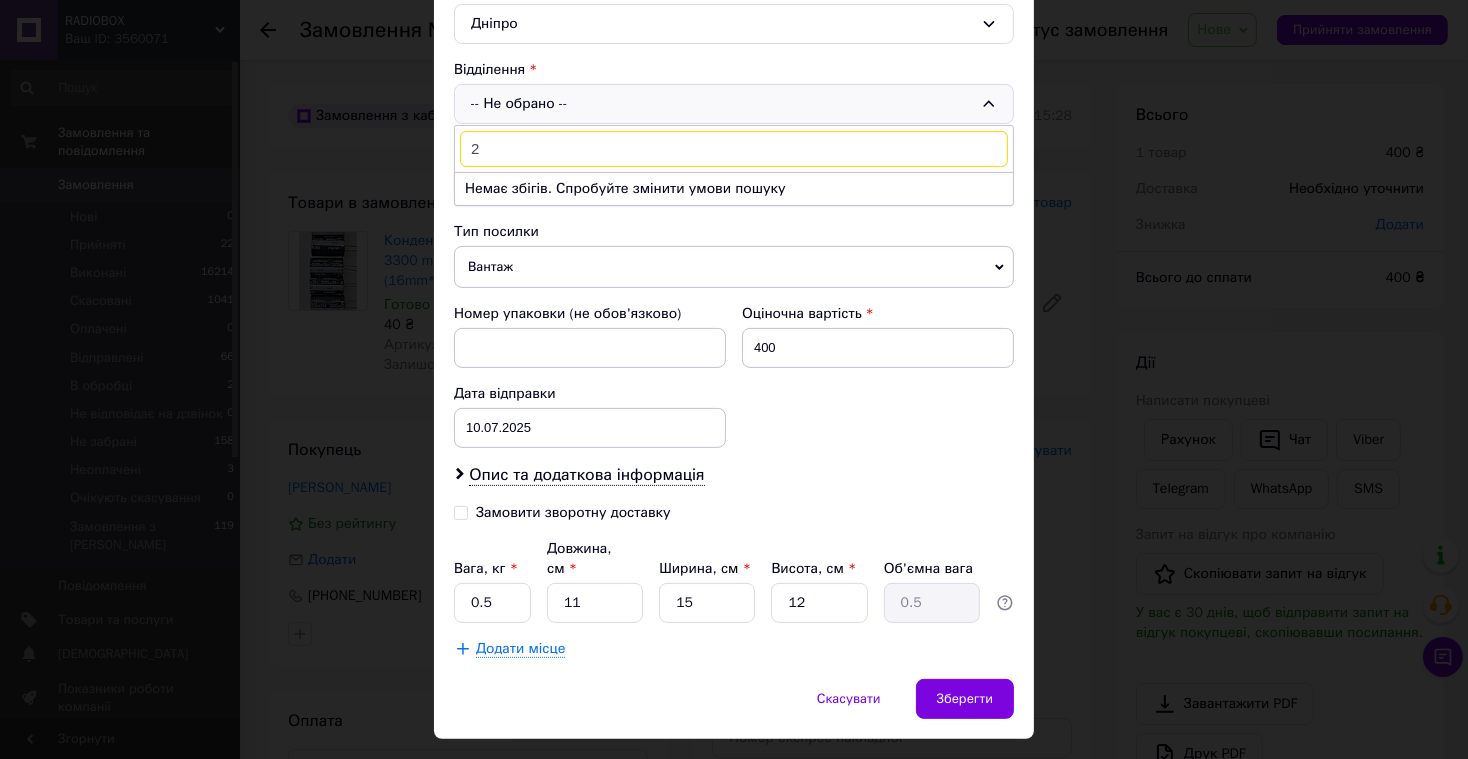 scroll, scrollTop: 622, scrollLeft: 0, axis: vertical 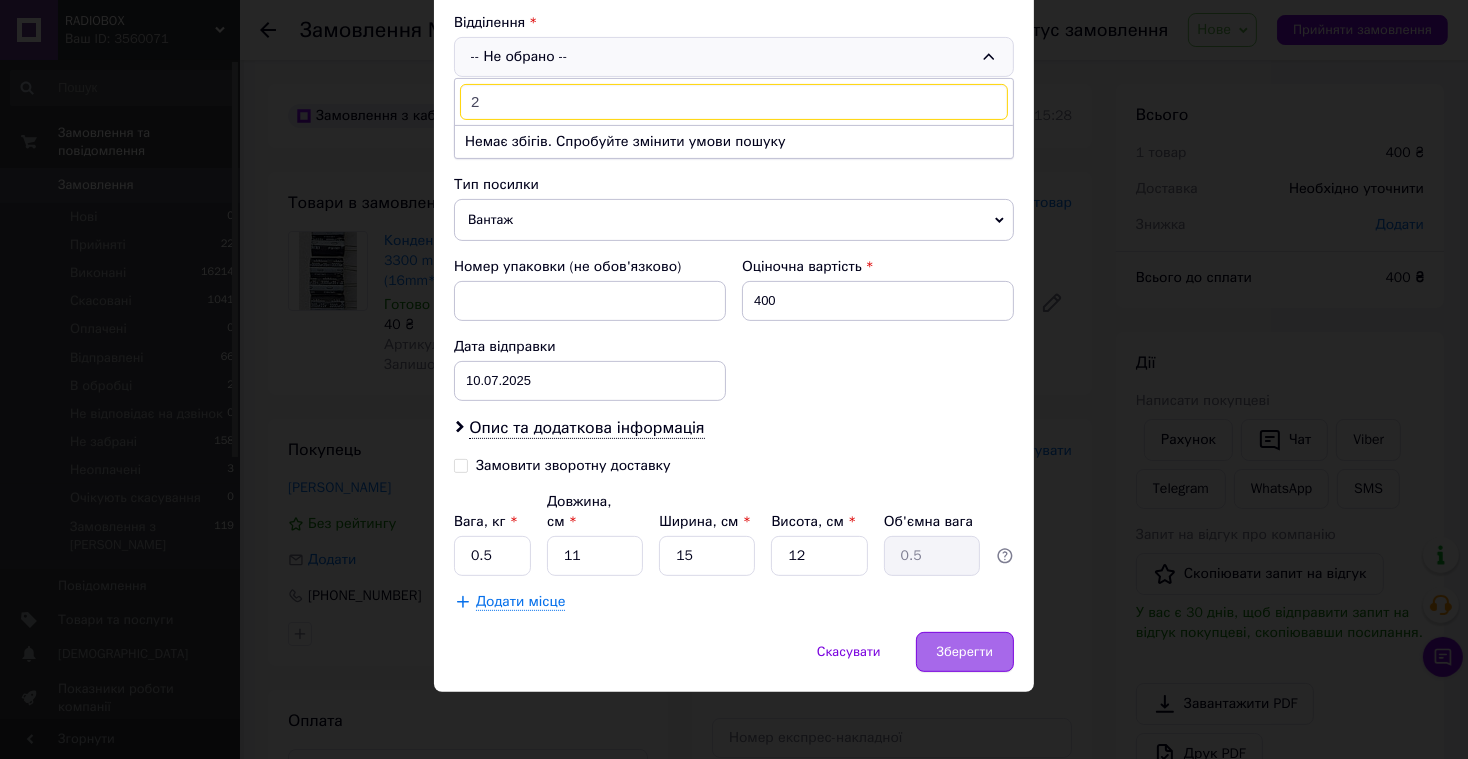 type on "2" 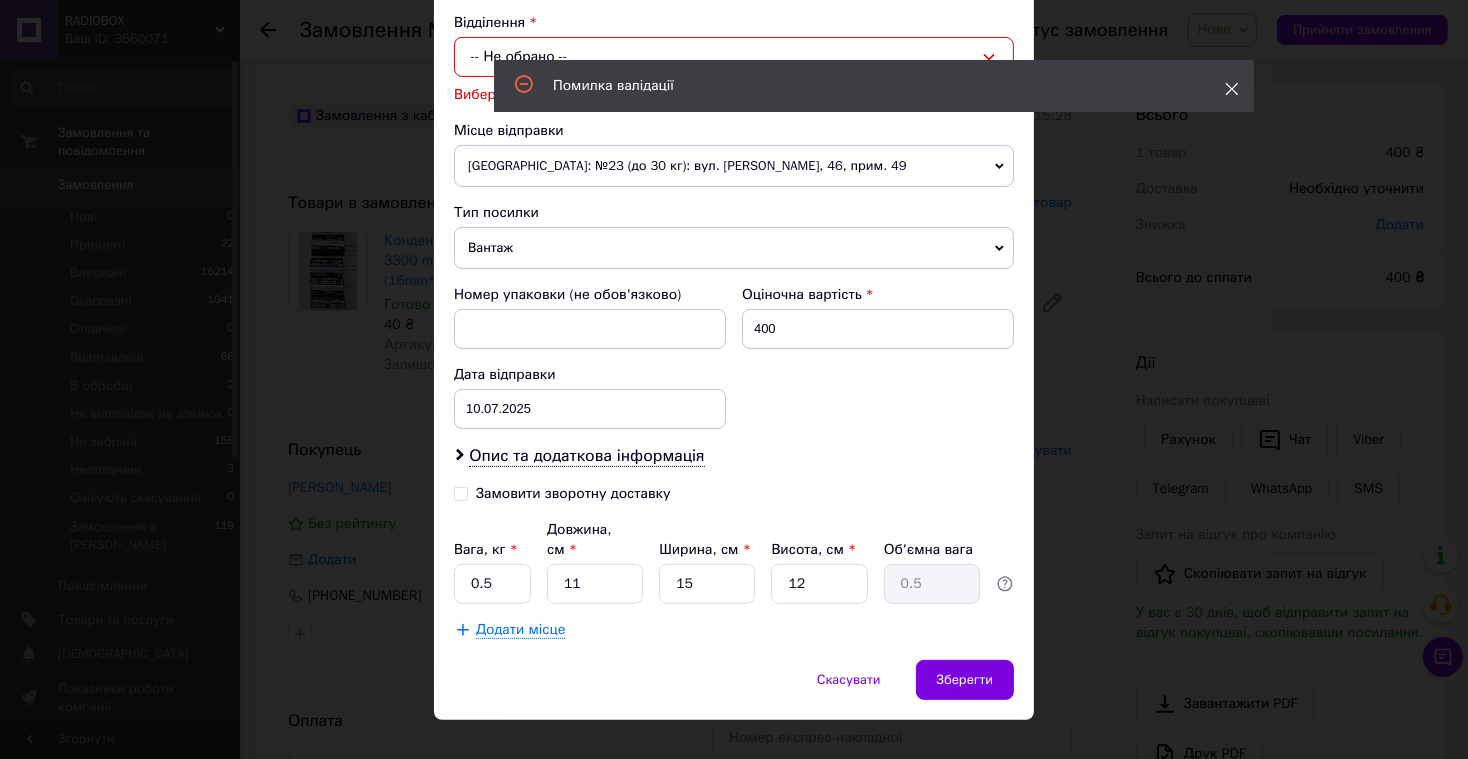 click 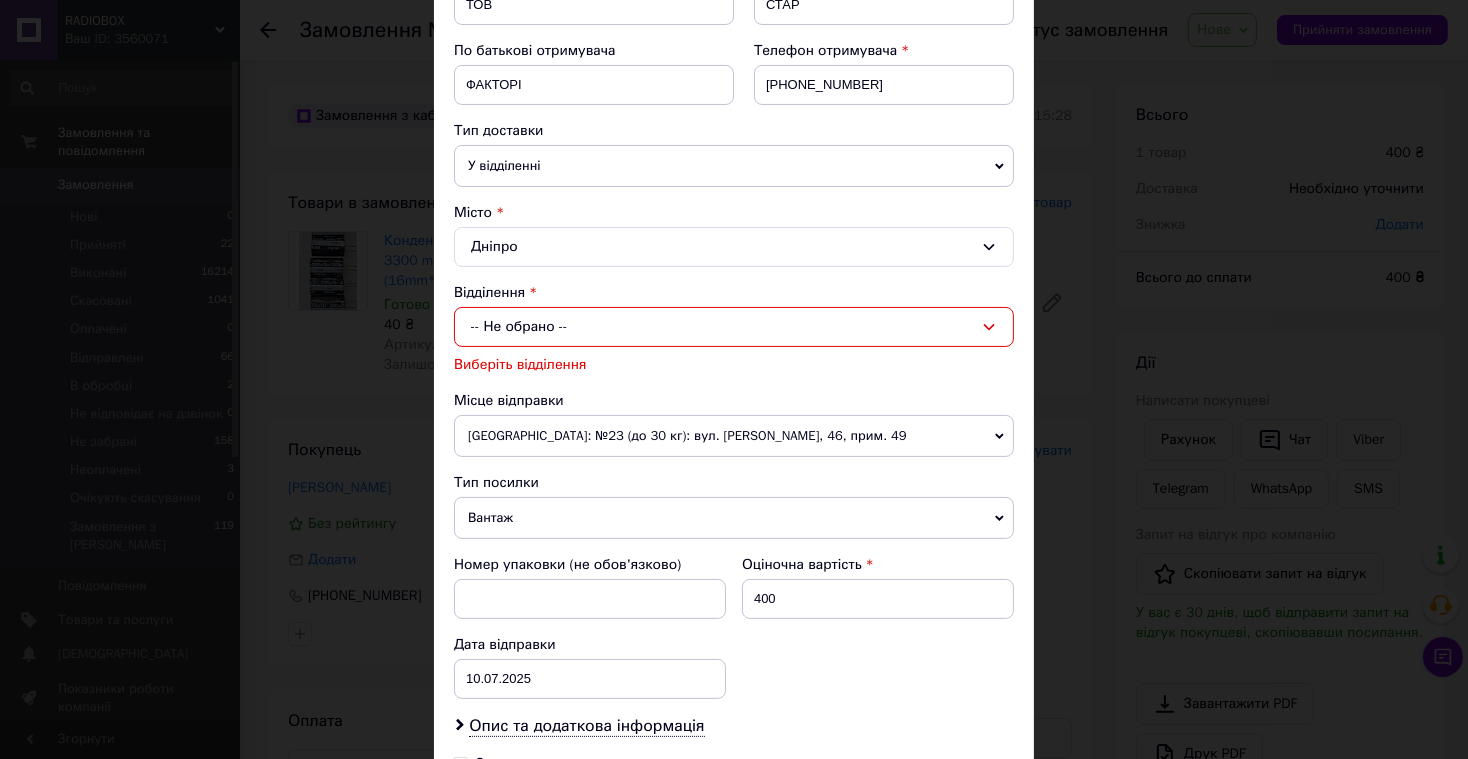 scroll, scrollTop: 343, scrollLeft: 0, axis: vertical 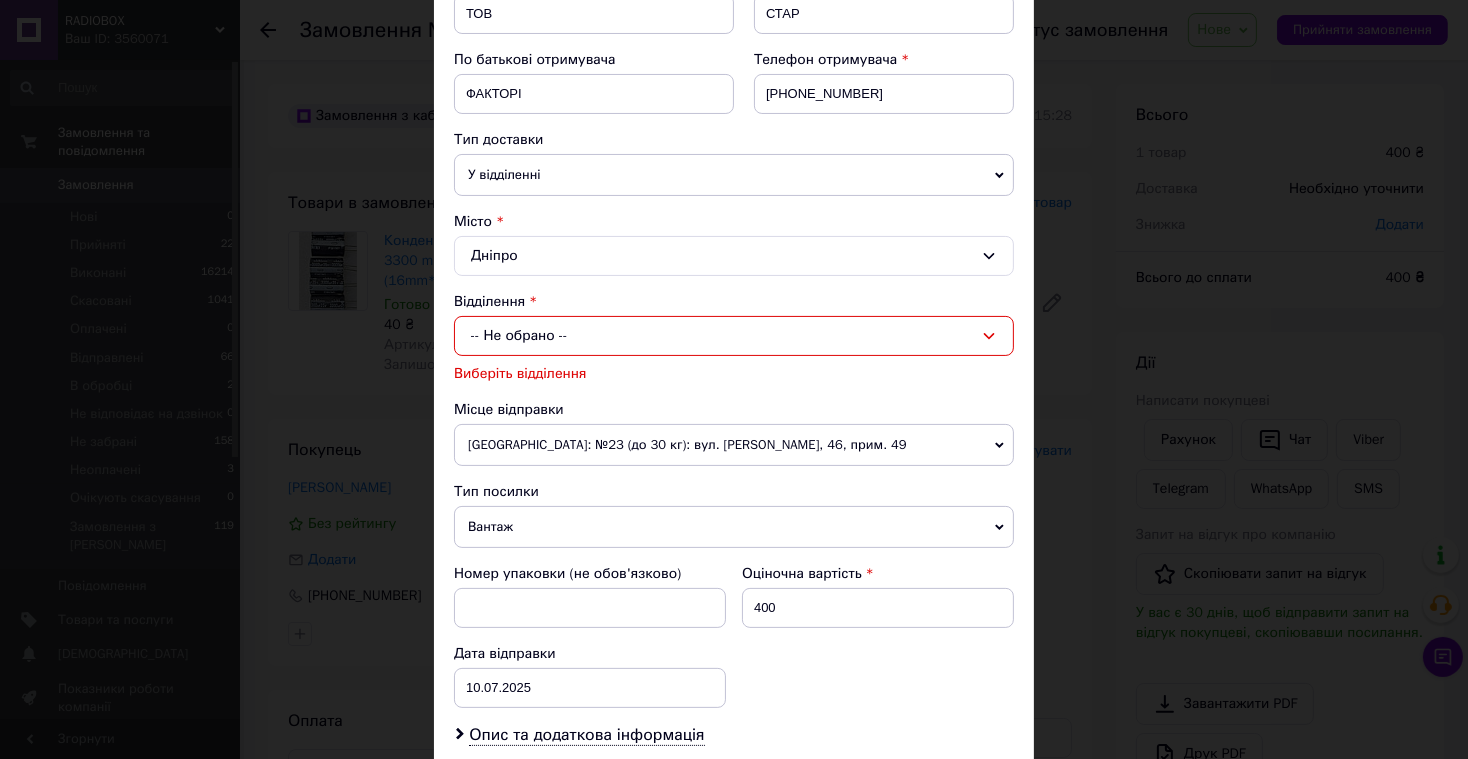 click on "-- Не обрано --" at bounding box center (734, 336) 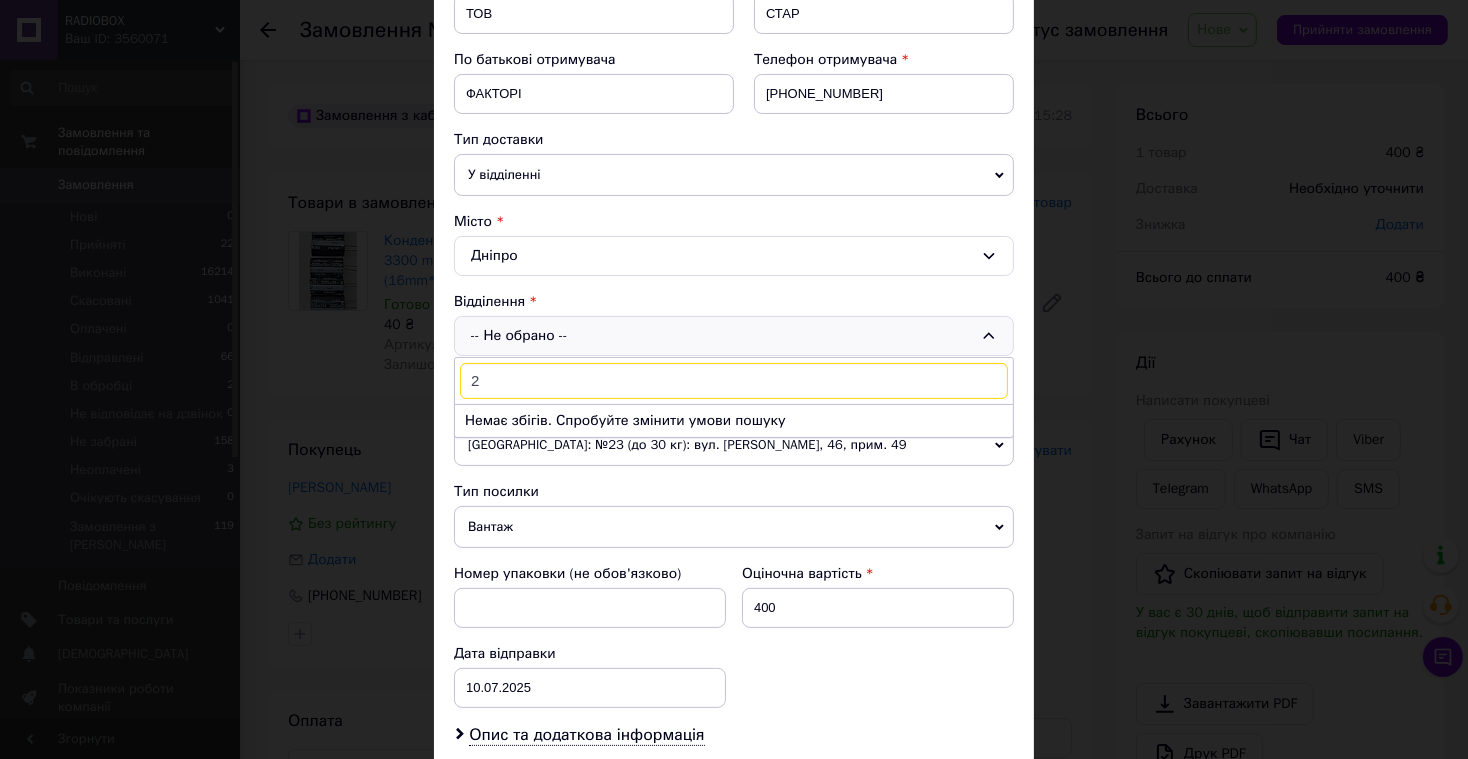 type on "2" 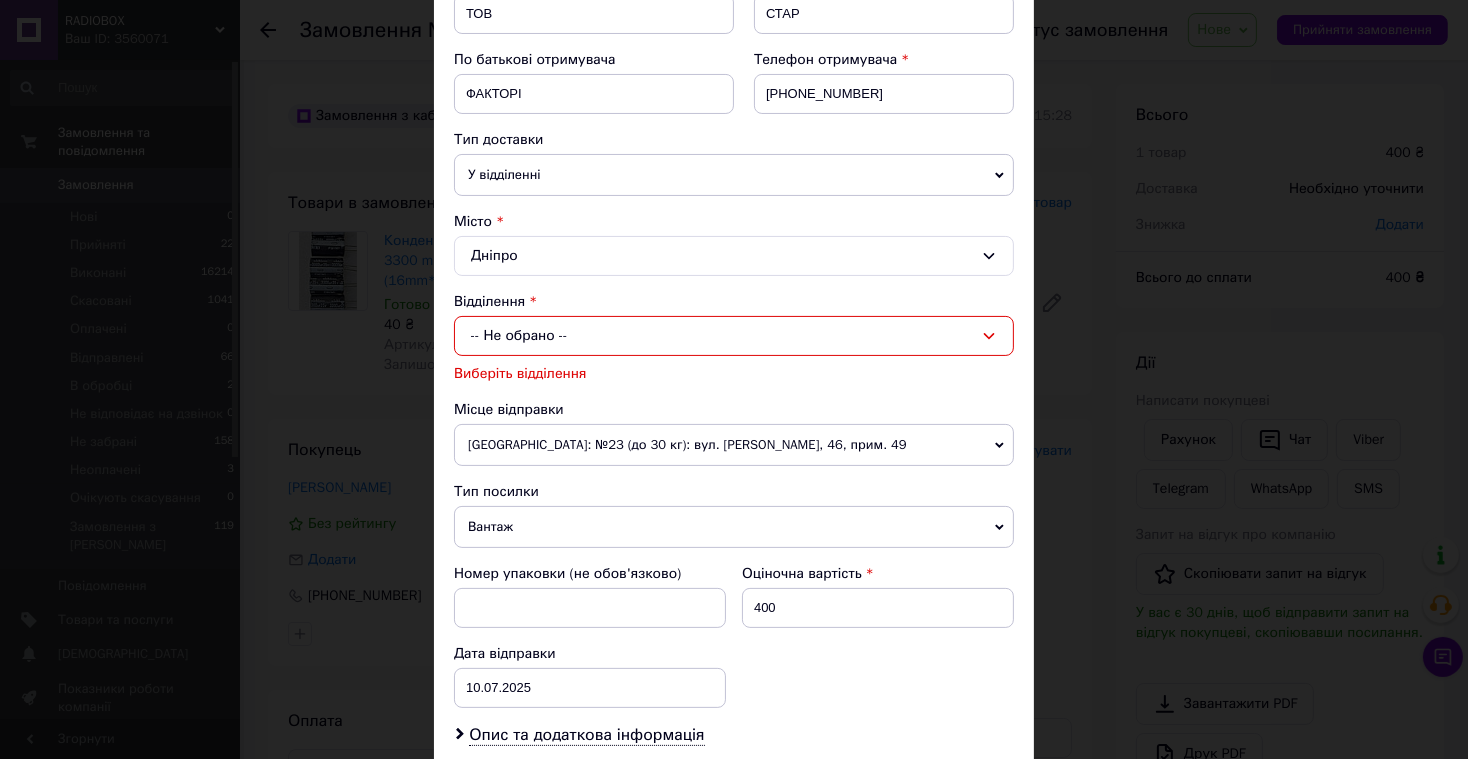 click on "Дніпро" at bounding box center (734, 256) 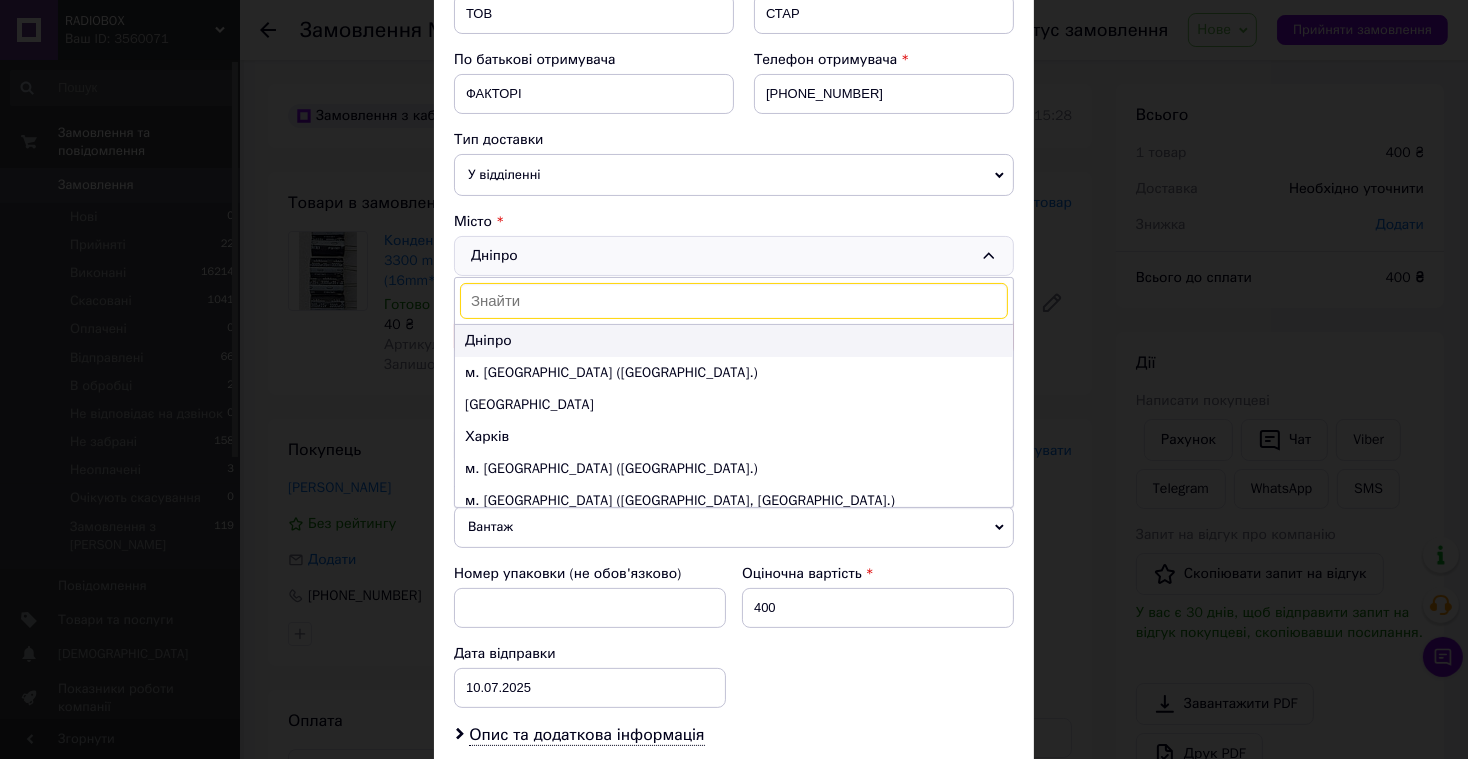 click on "Дніпро" at bounding box center [734, 341] 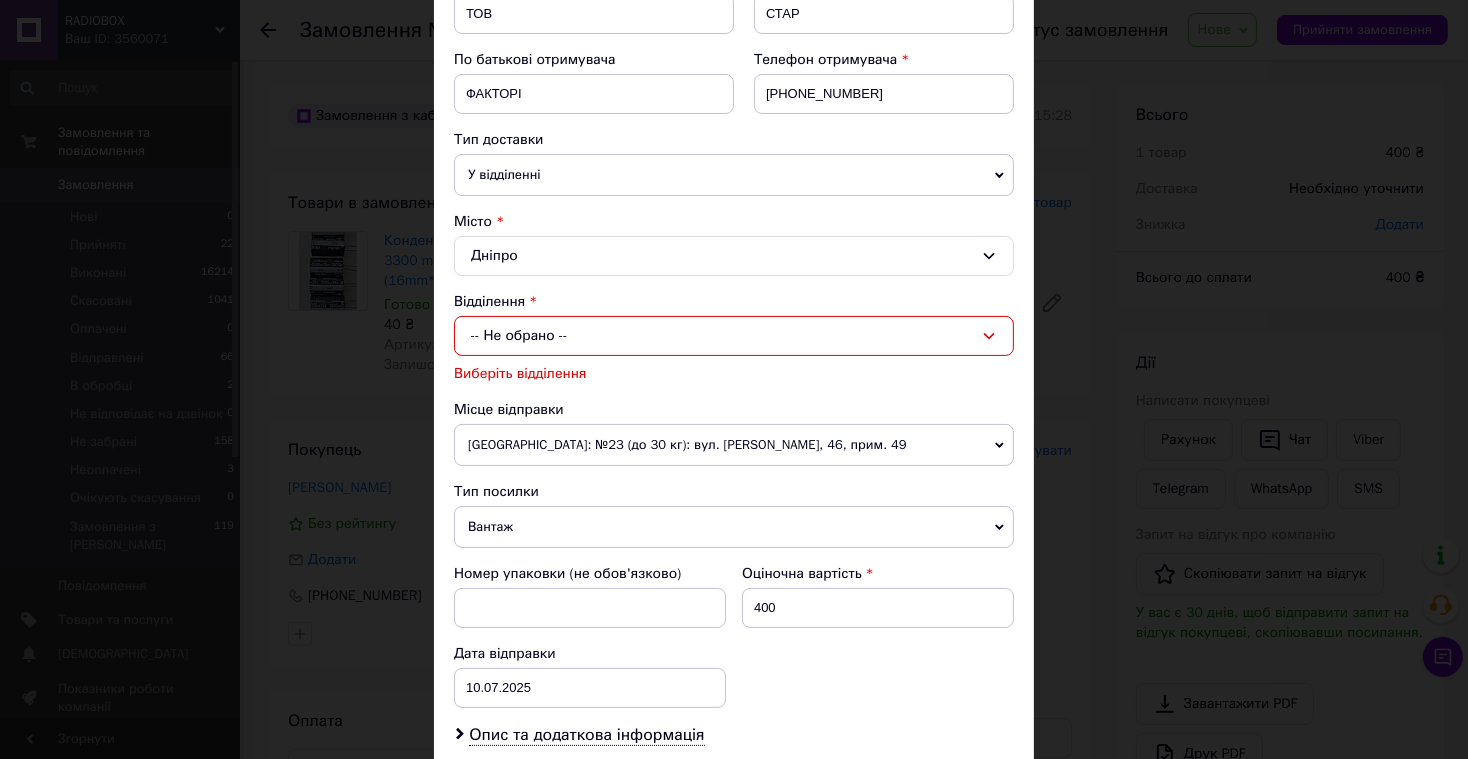 click on "-- Не обрано --" at bounding box center (734, 336) 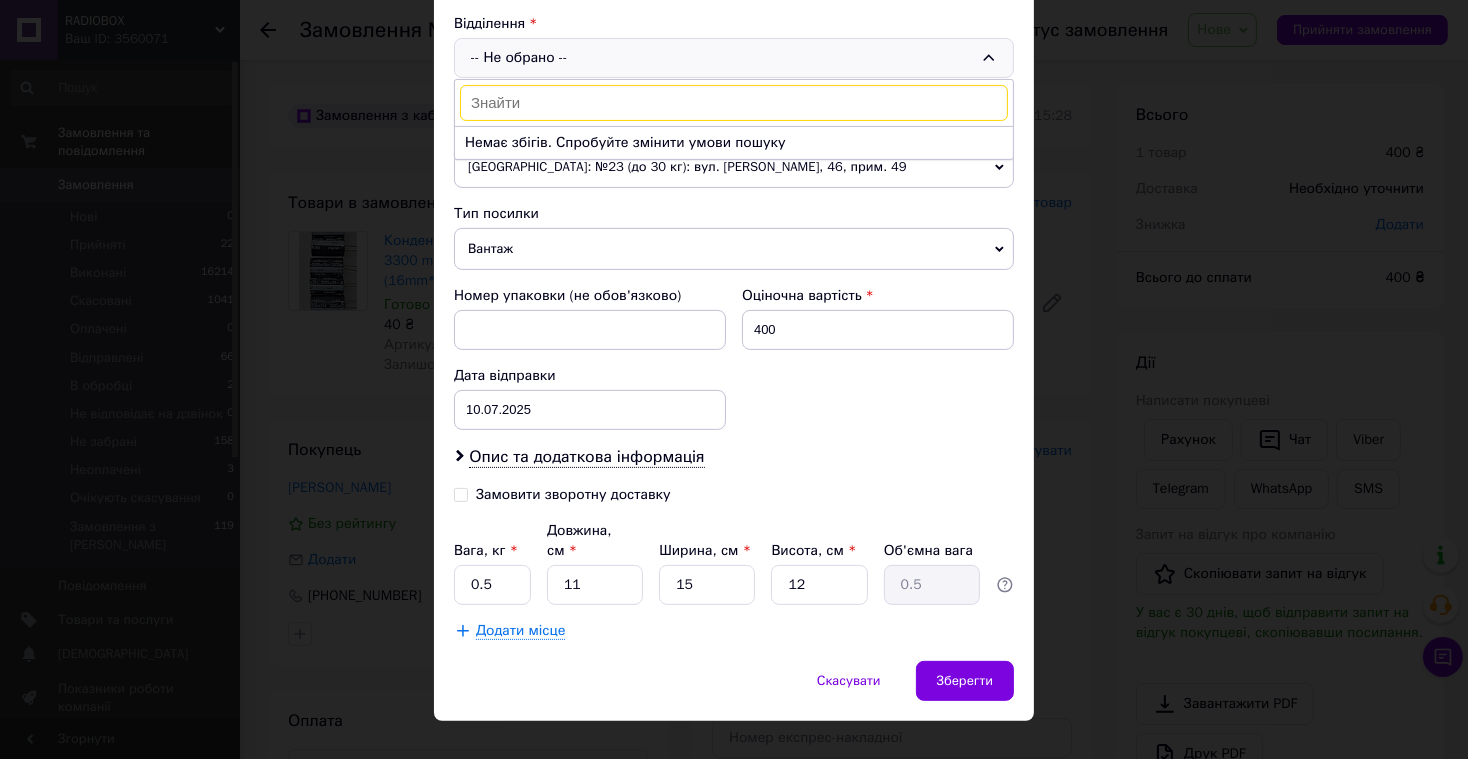 scroll, scrollTop: 650, scrollLeft: 0, axis: vertical 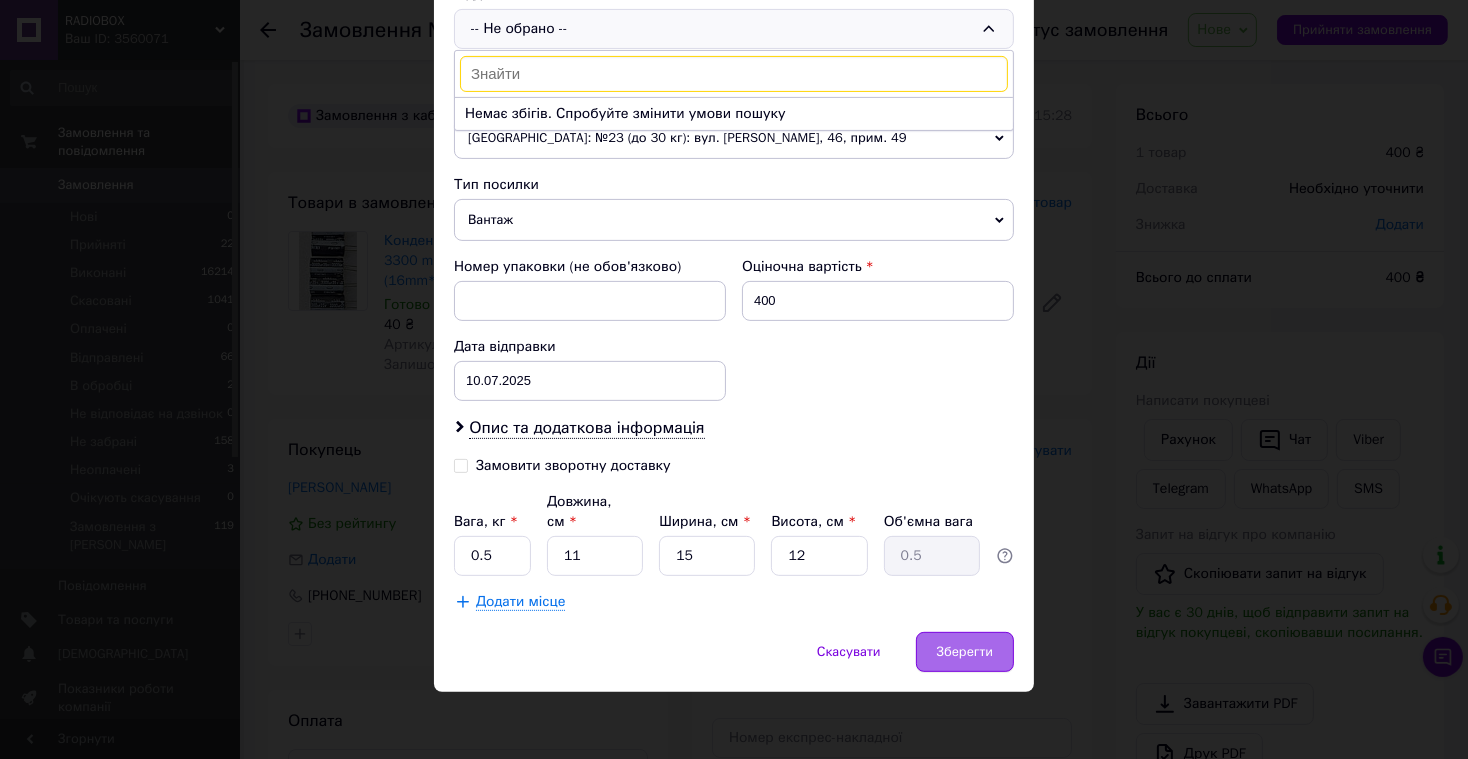 click on "Зберегти" at bounding box center (965, 652) 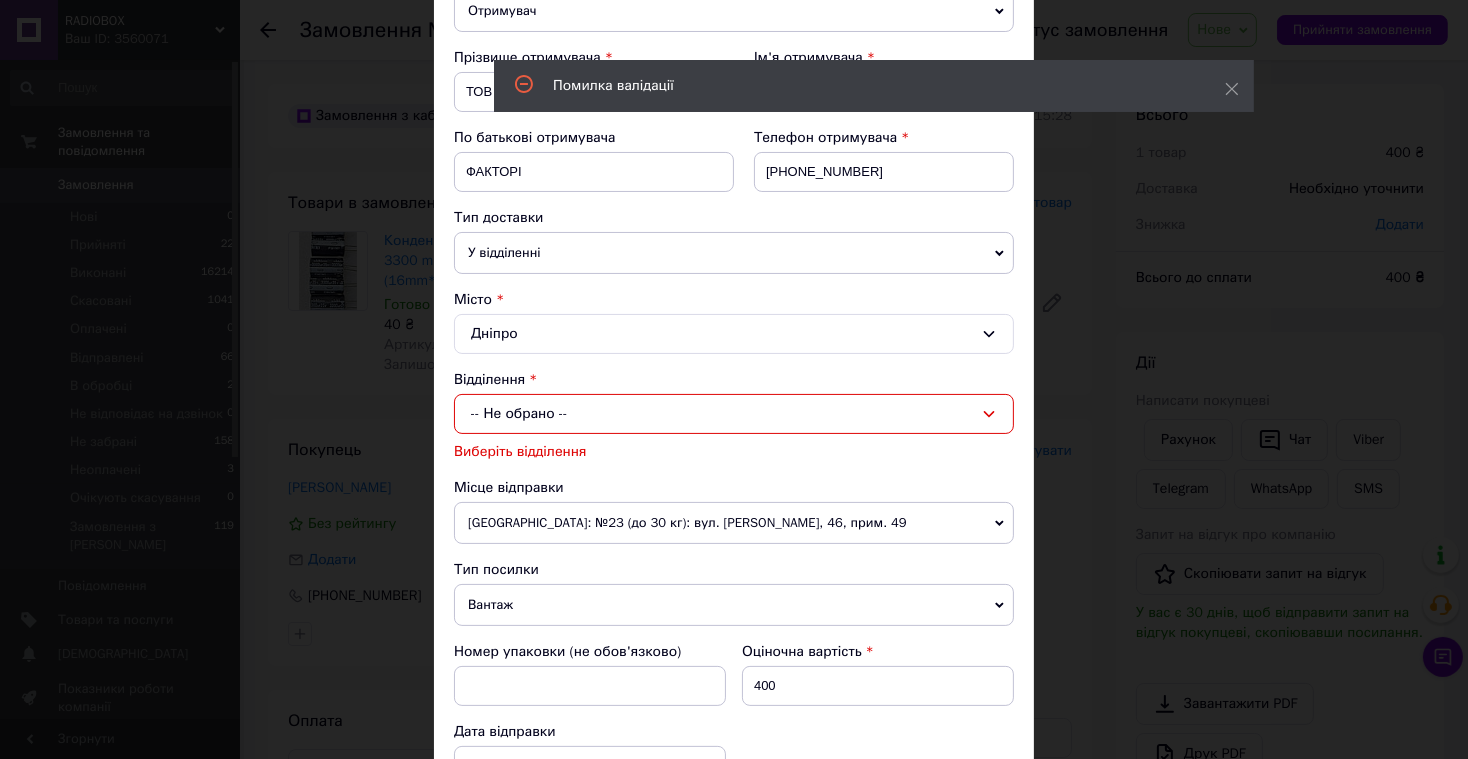 scroll, scrollTop: 250, scrollLeft: 0, axis: vertical 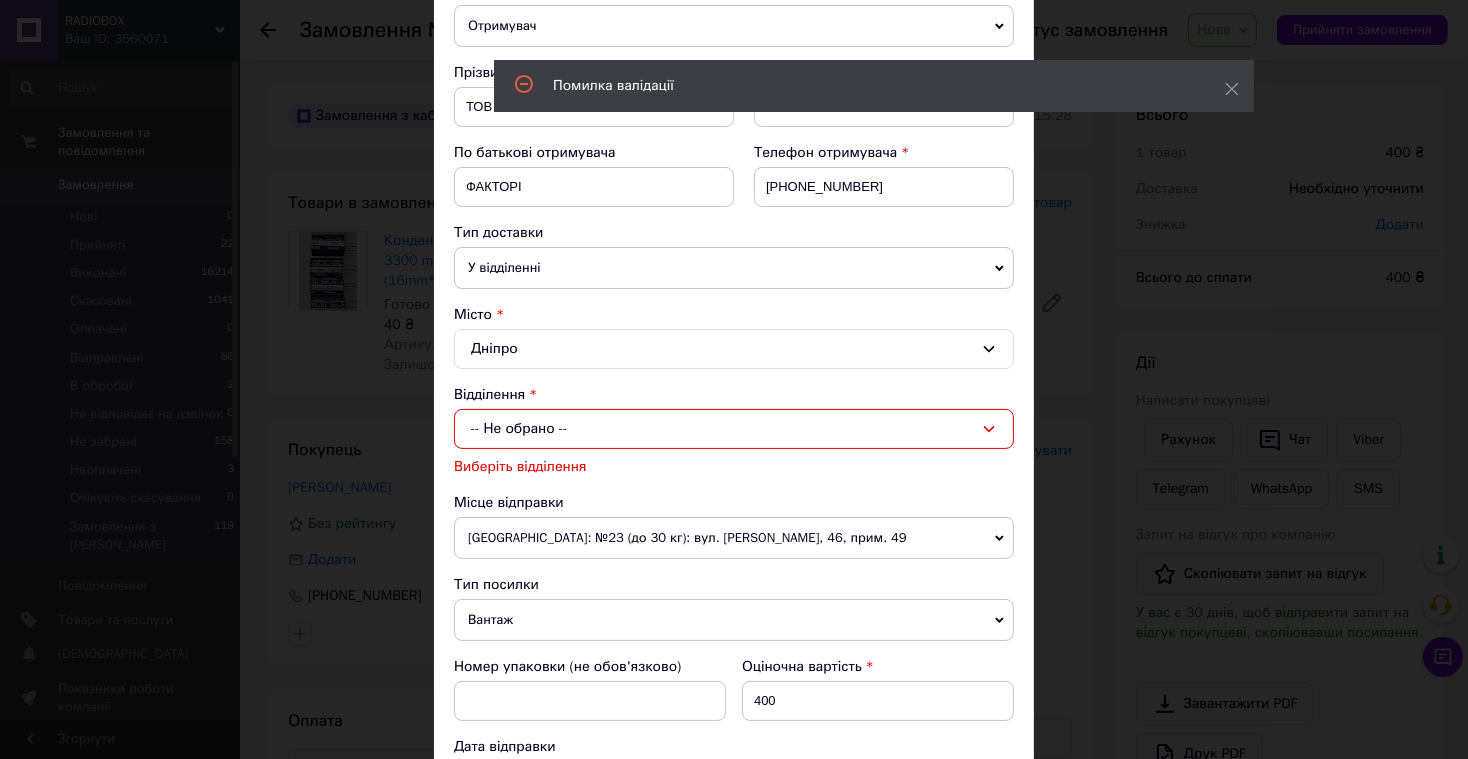 click on "-- Не обрано --" at bounding box center (734, 429) 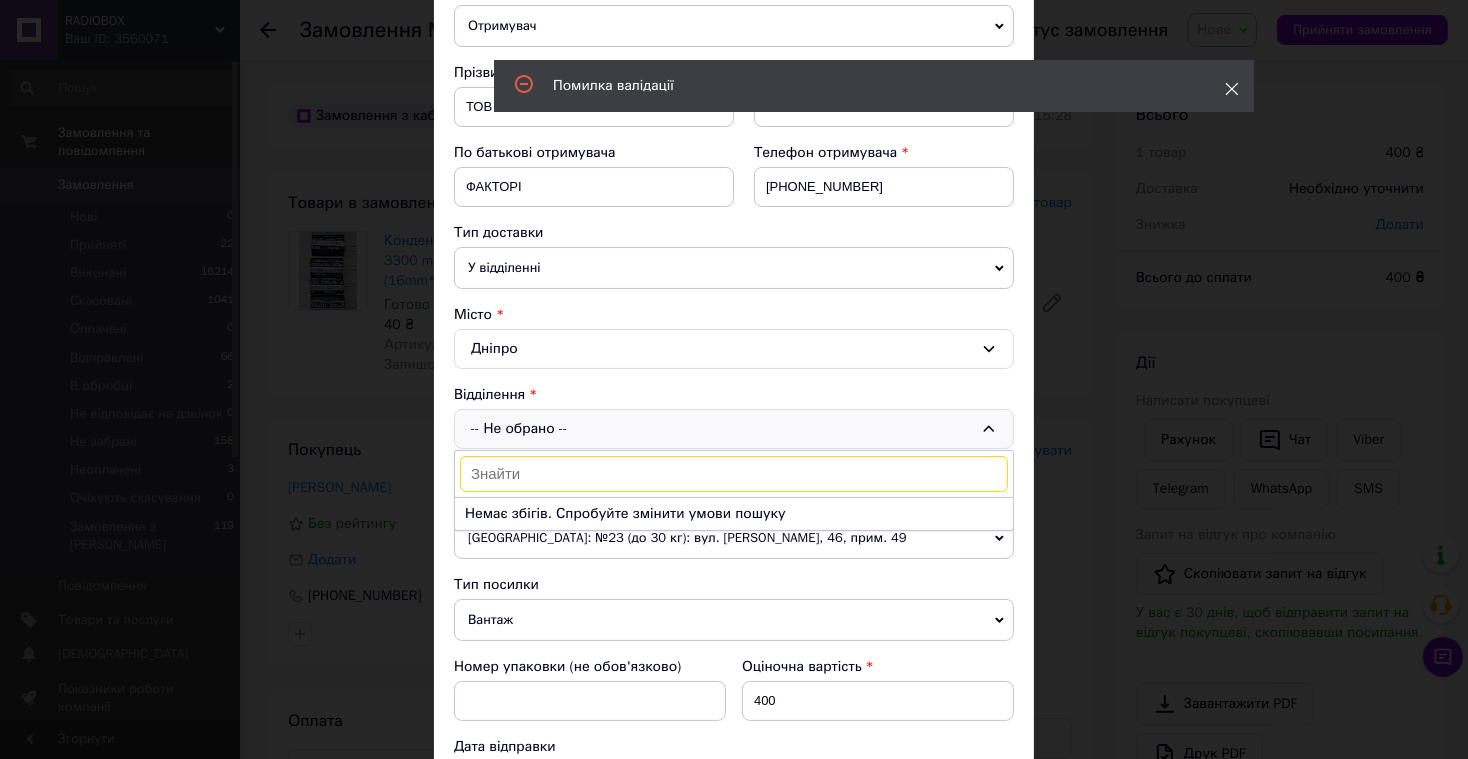click 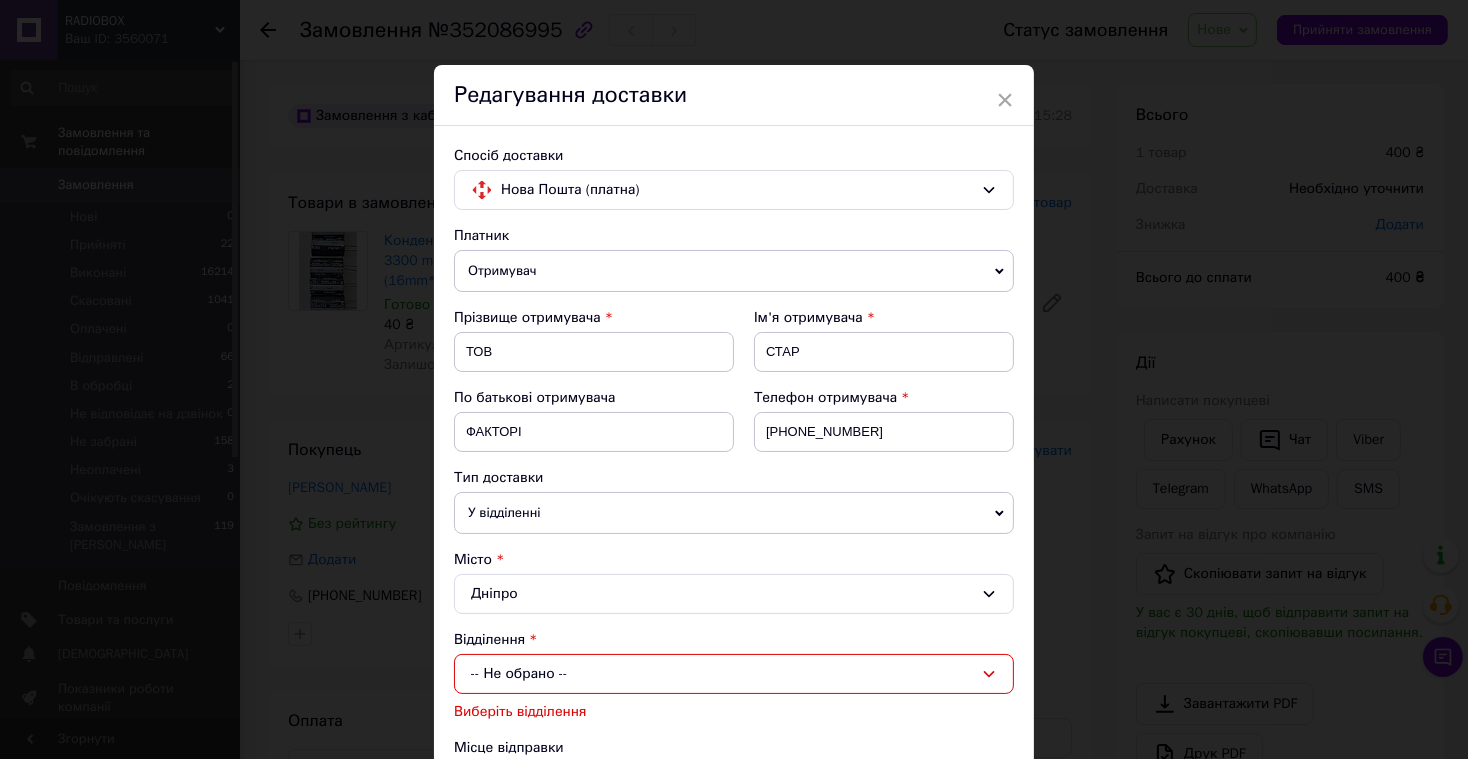 scroll, scrollTop: 0, scrollLeft: 0, axis: both 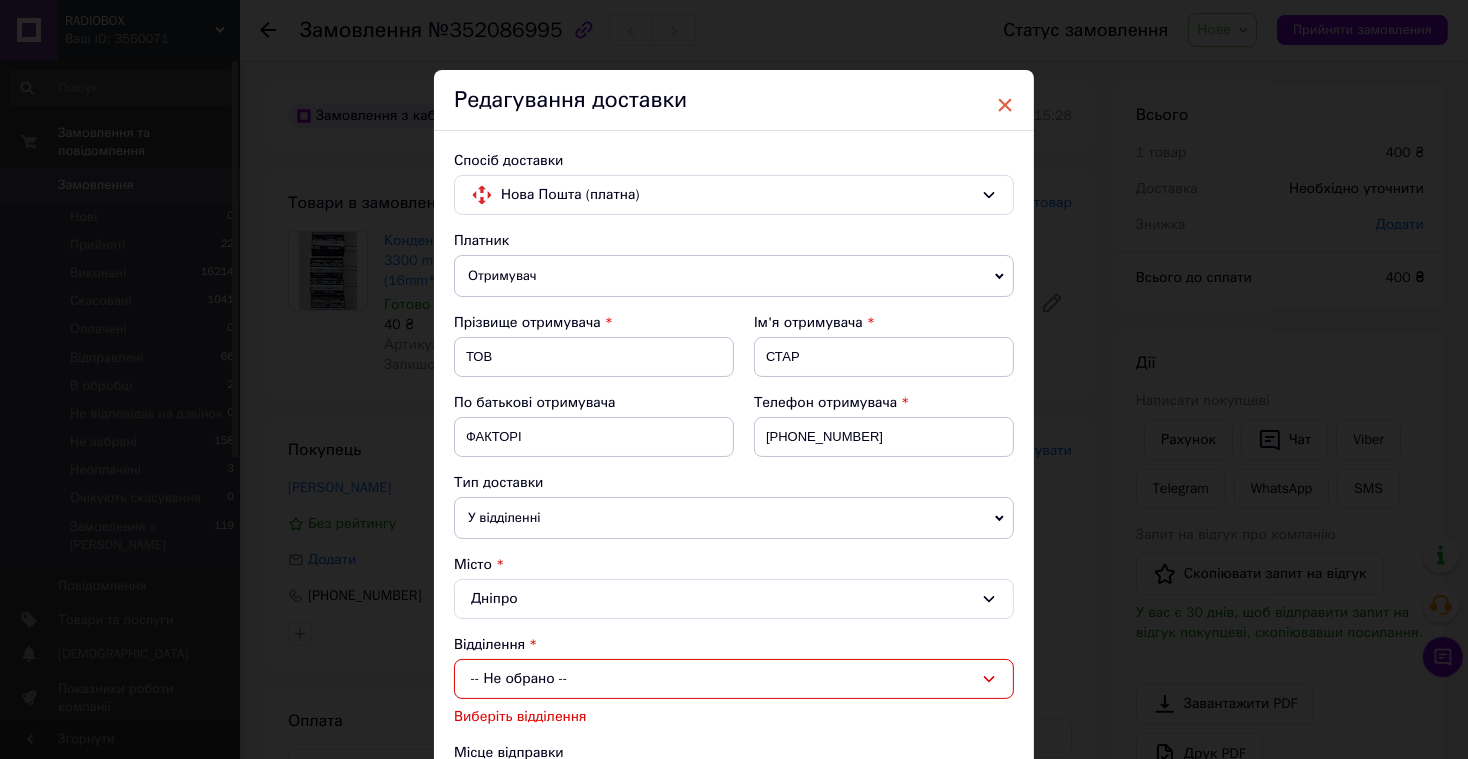 click on "×" at bounding box center (1005, 105) 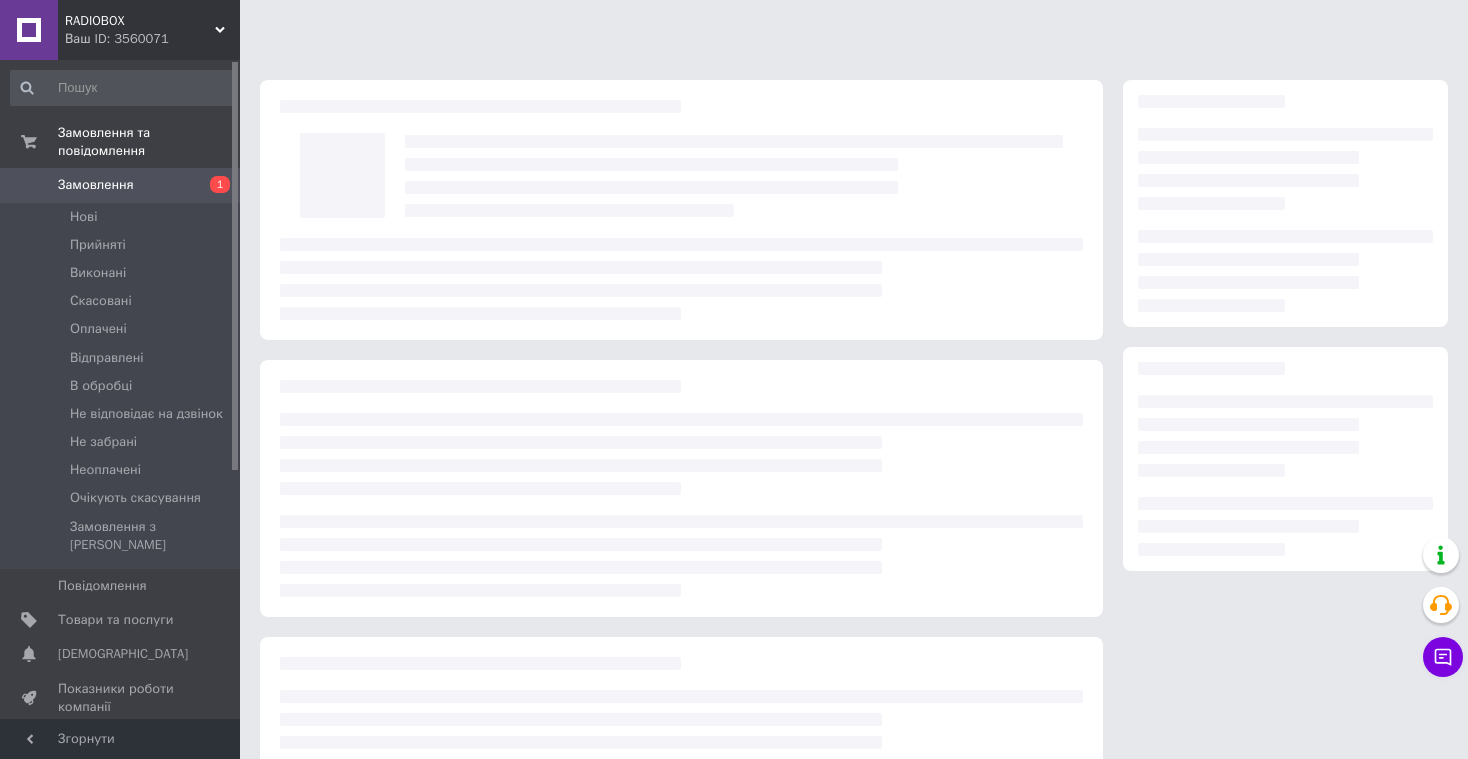scroll, scrollTop: 0, scrollLeft: 0, axis: both 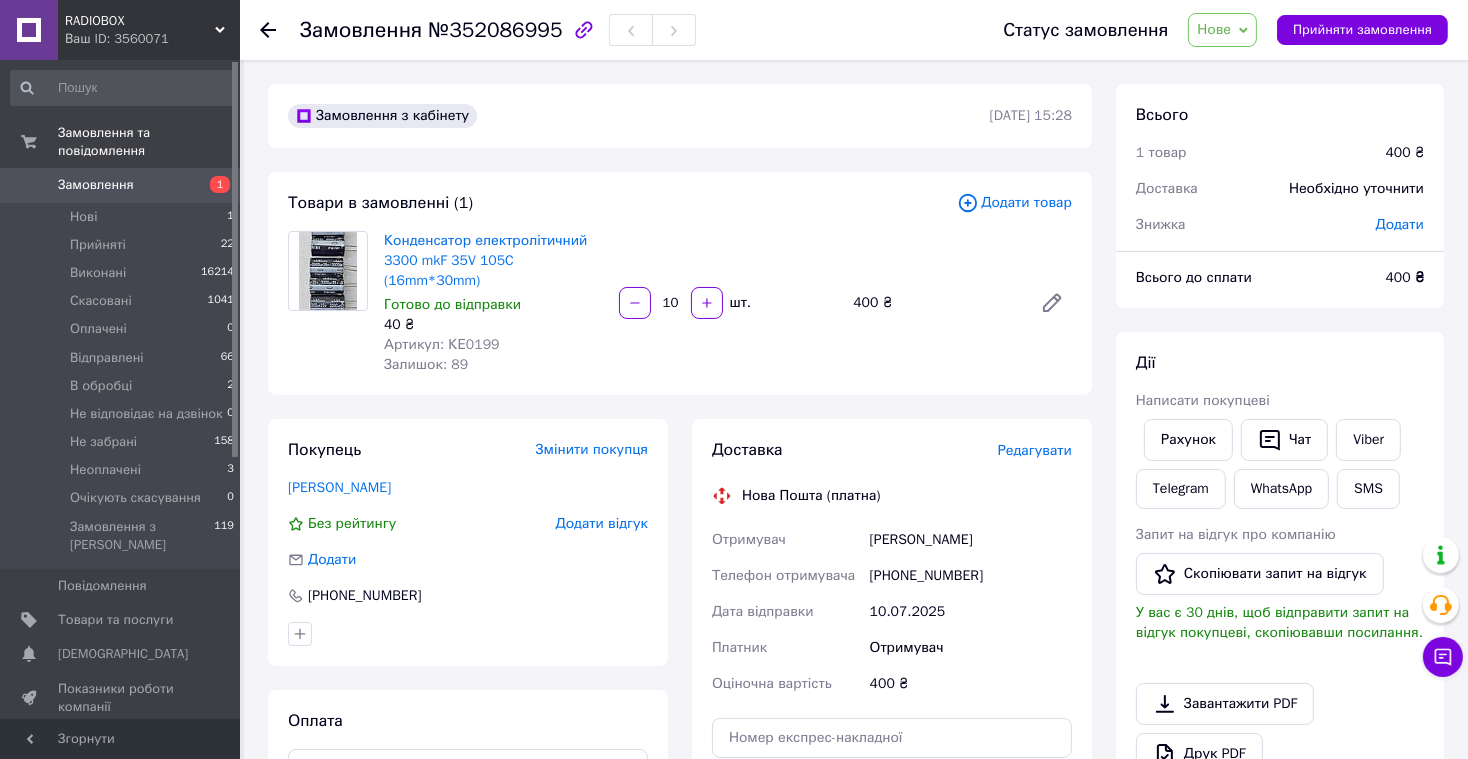 click on "Редагувати" at bounding box center (1035, 450) 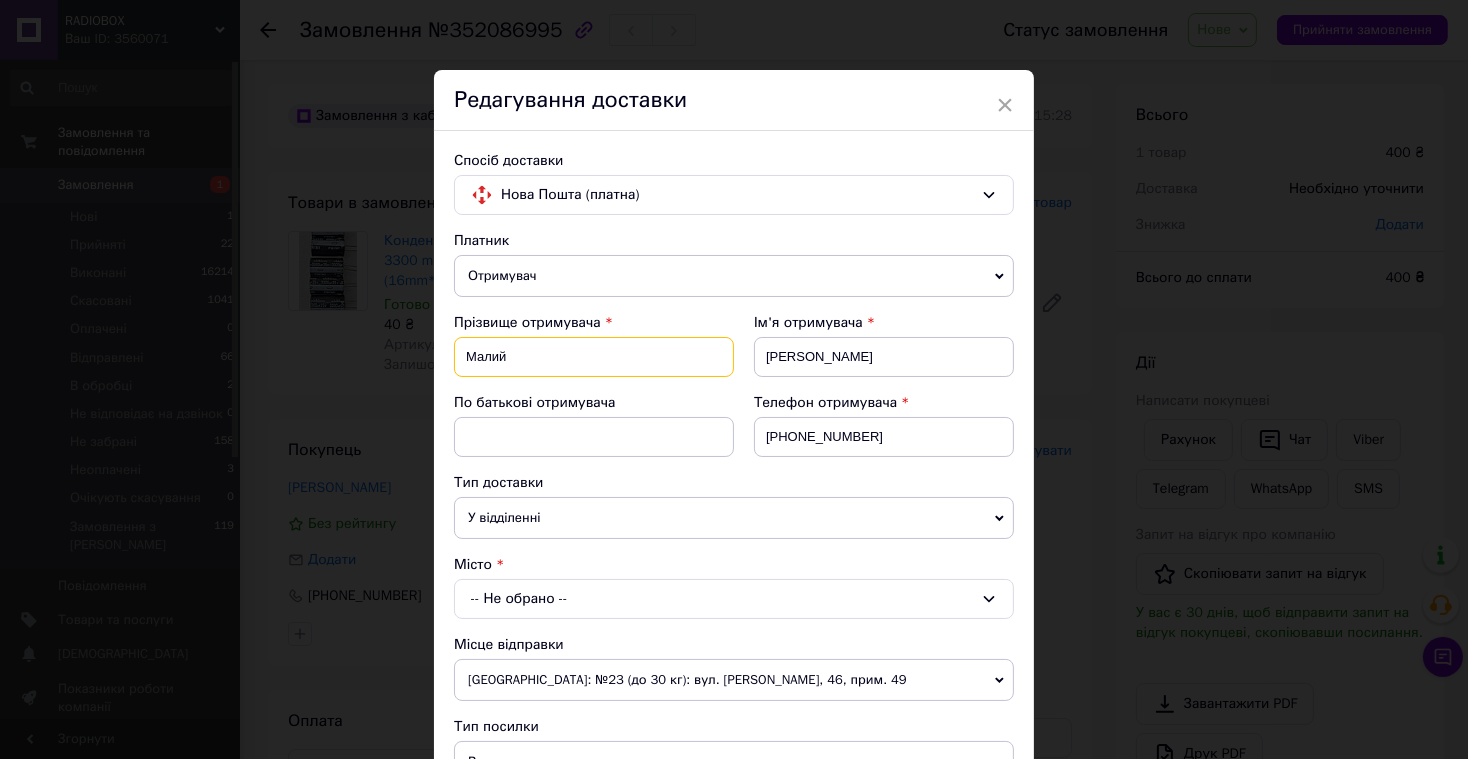 drag, startPoint x: 522, startPoint y: 358, endPoint x: 444, endPoint y: 351, distance: 78.31347 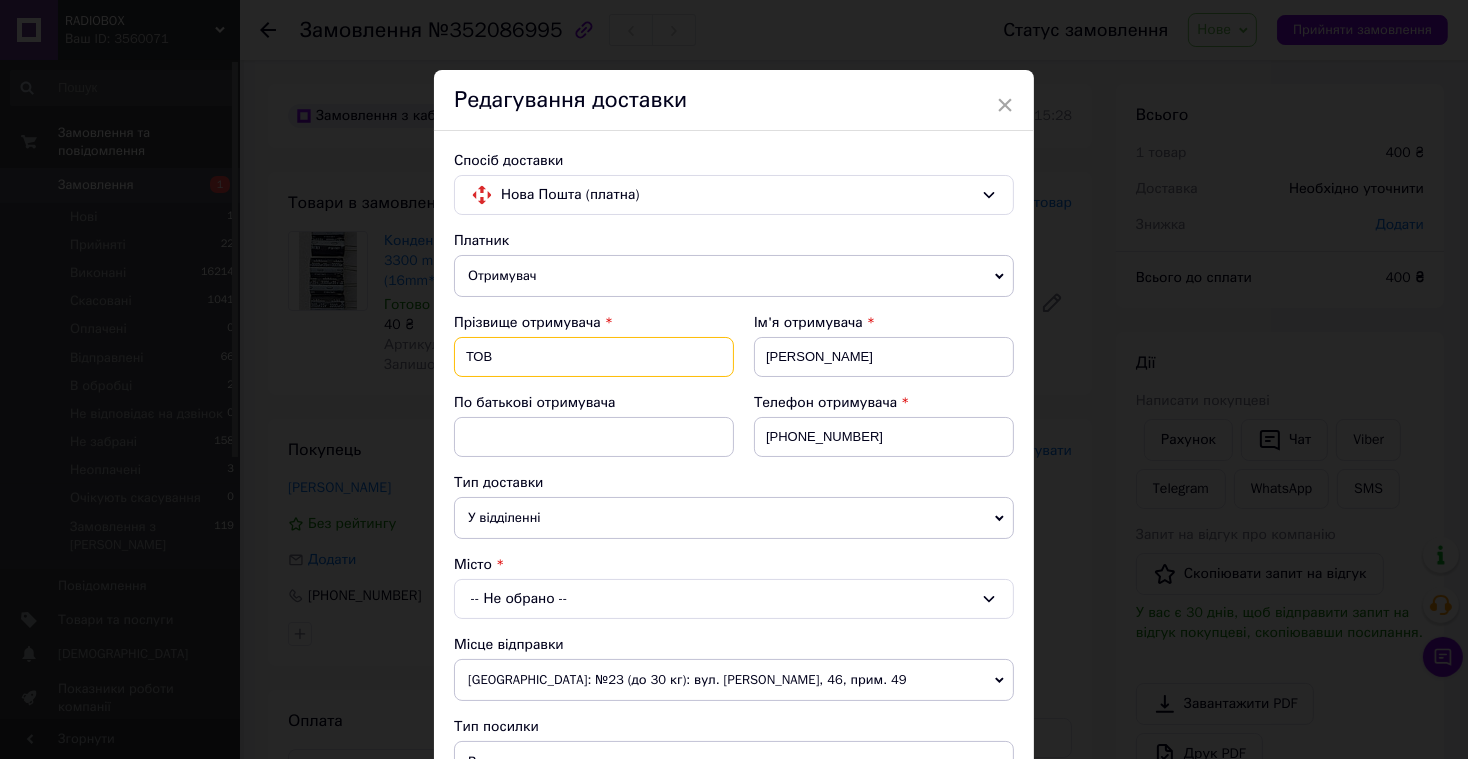 type on "ТОВ" 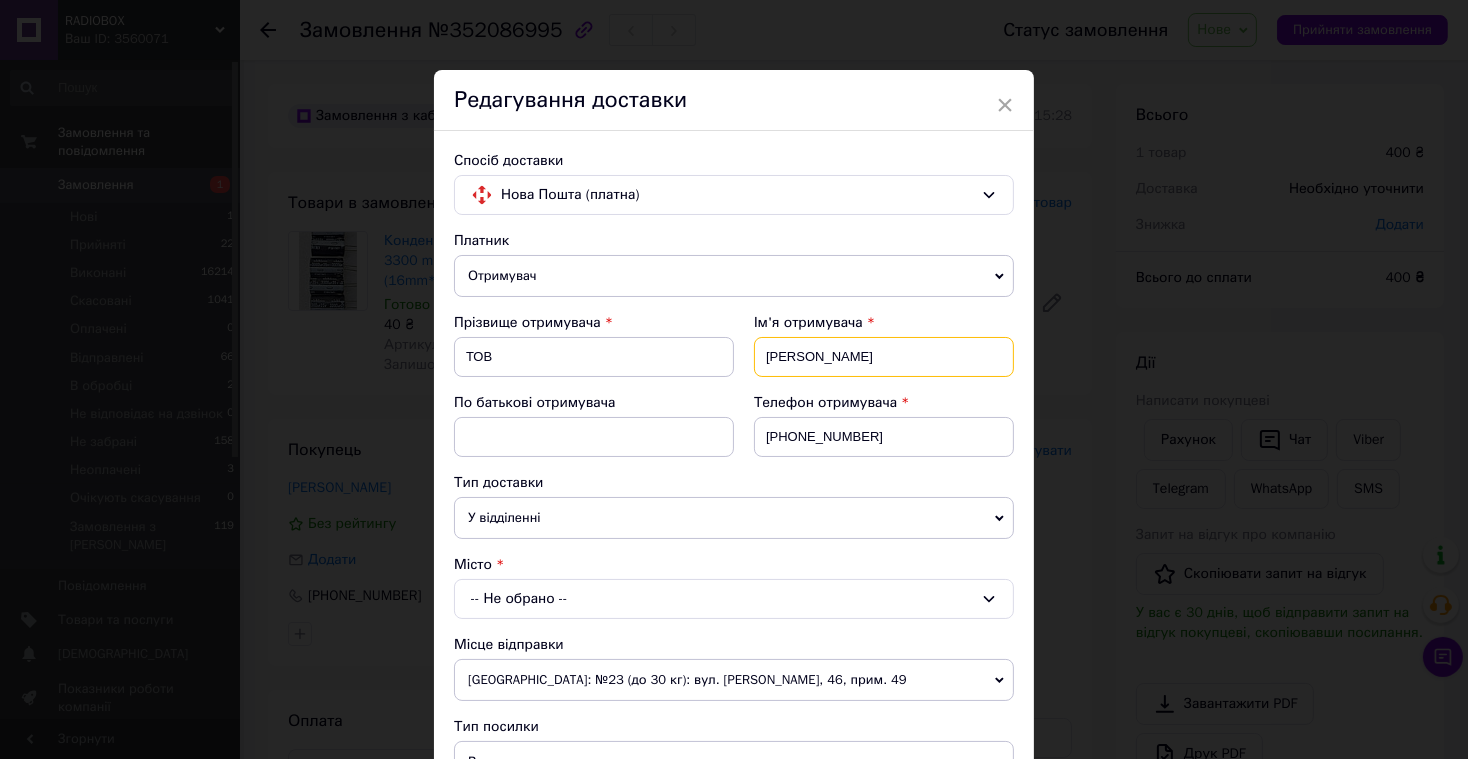 drag, startPoint x: 836, startPoint y: 357, endPoint x: 722, endPoint y: 350, distance: 114.21471 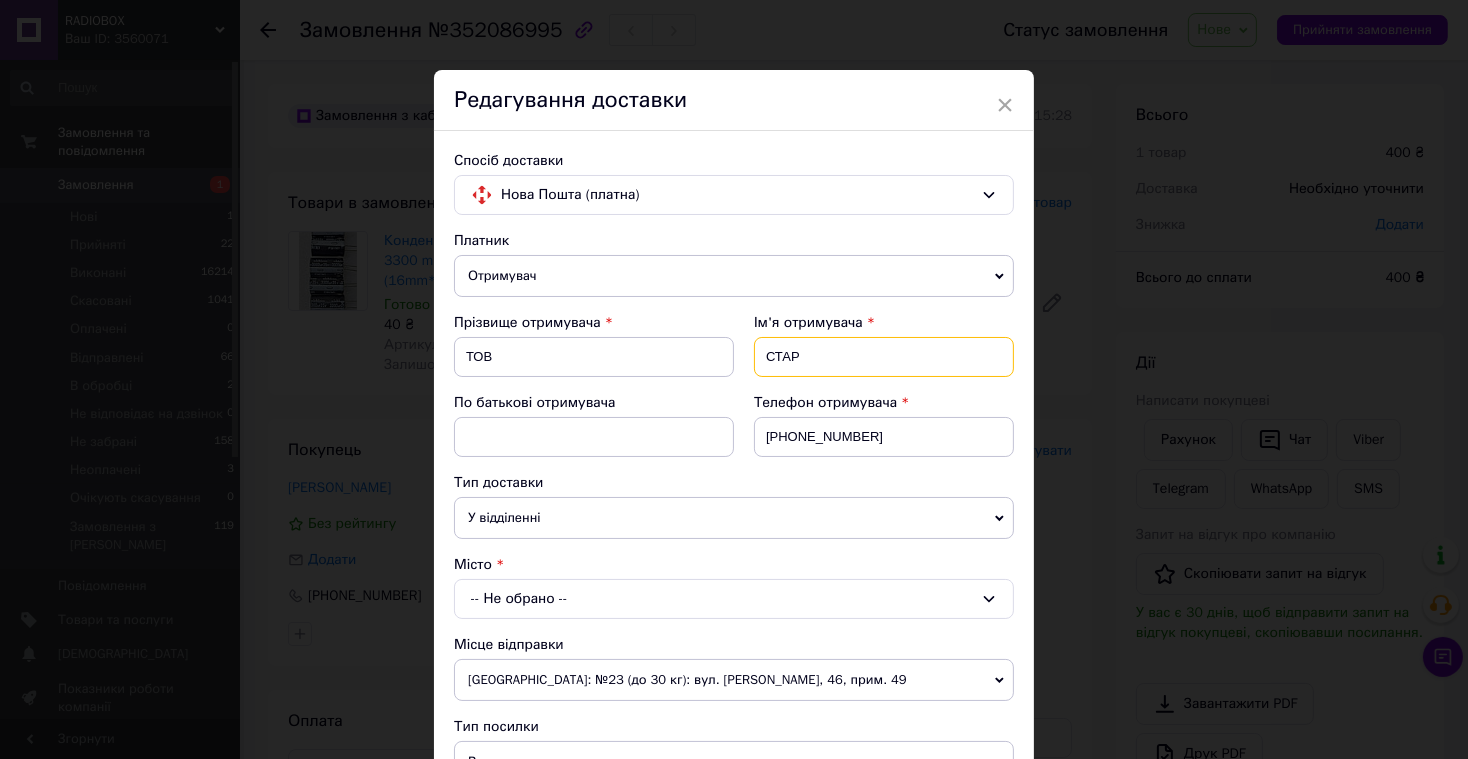 type on "СТАР" 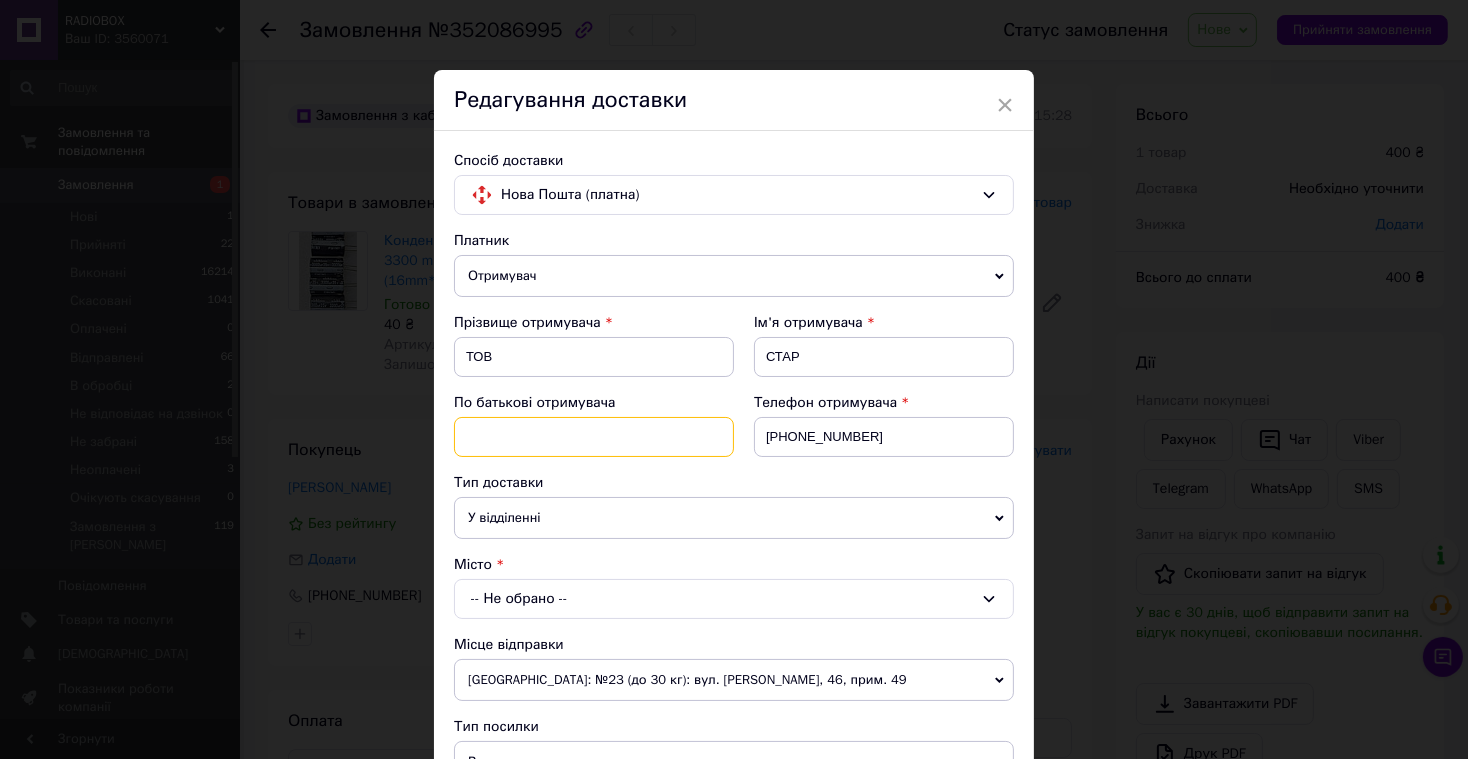 click at bounding box center (594, 437) 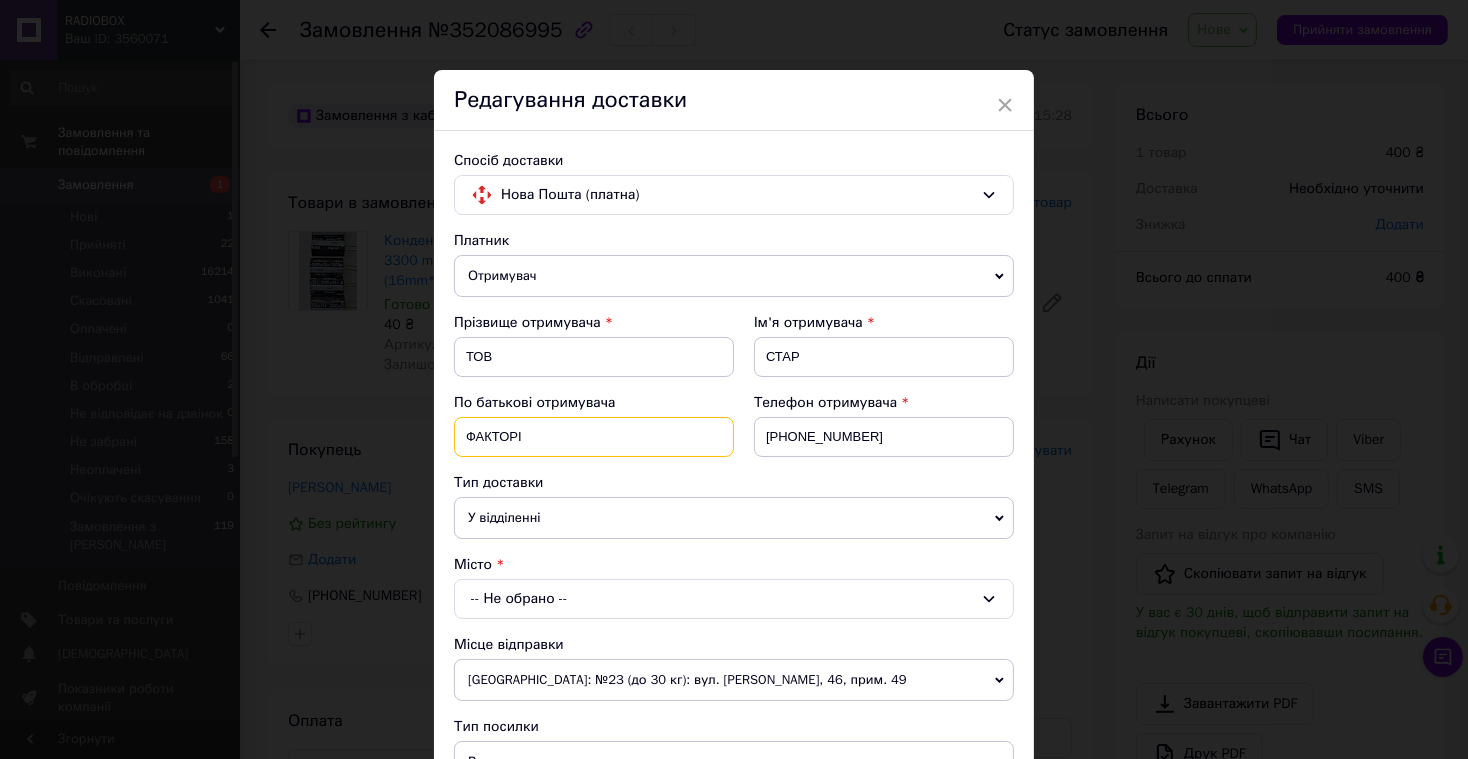 type on "ФАКТОРІ" 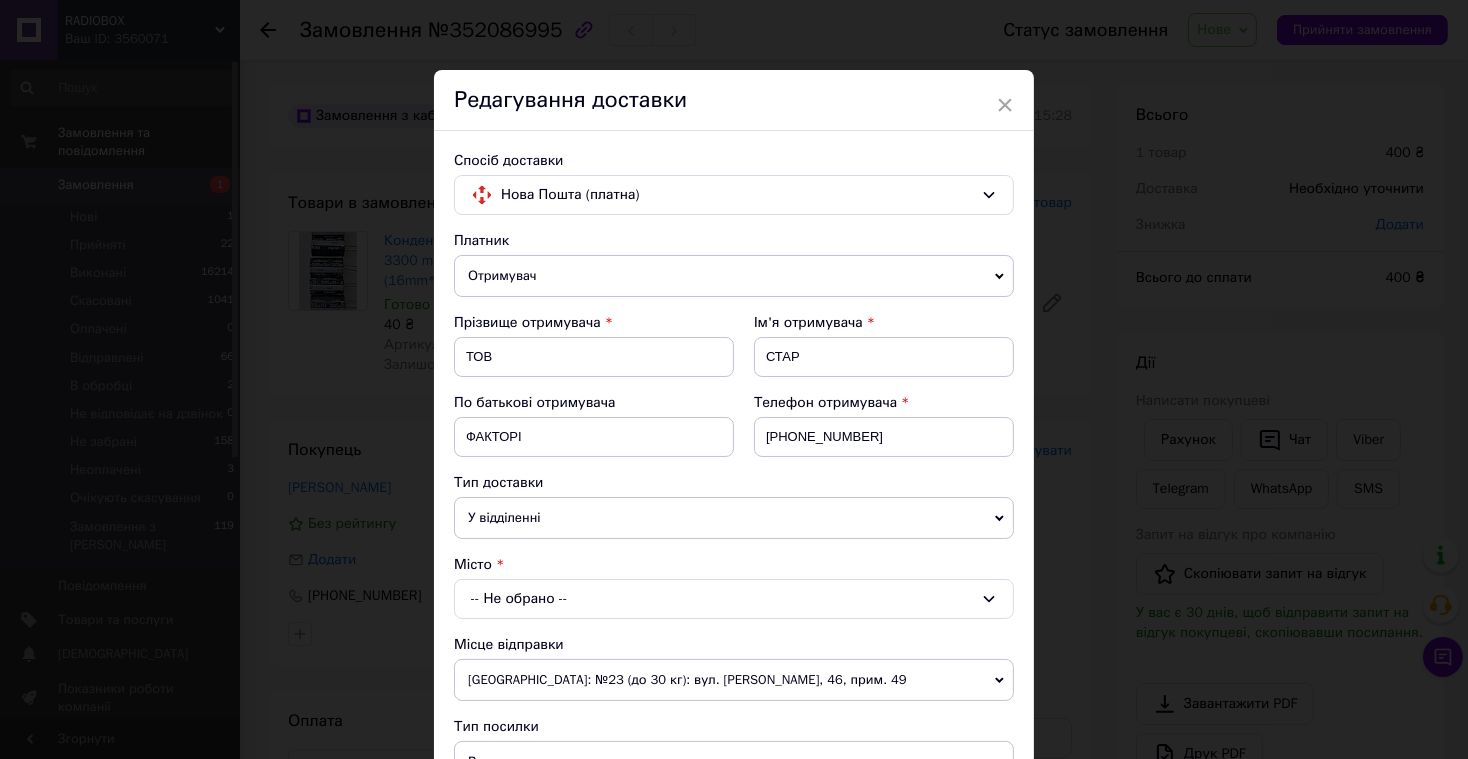 click on "-- Не обрано --" at bounding box center (734, 599) 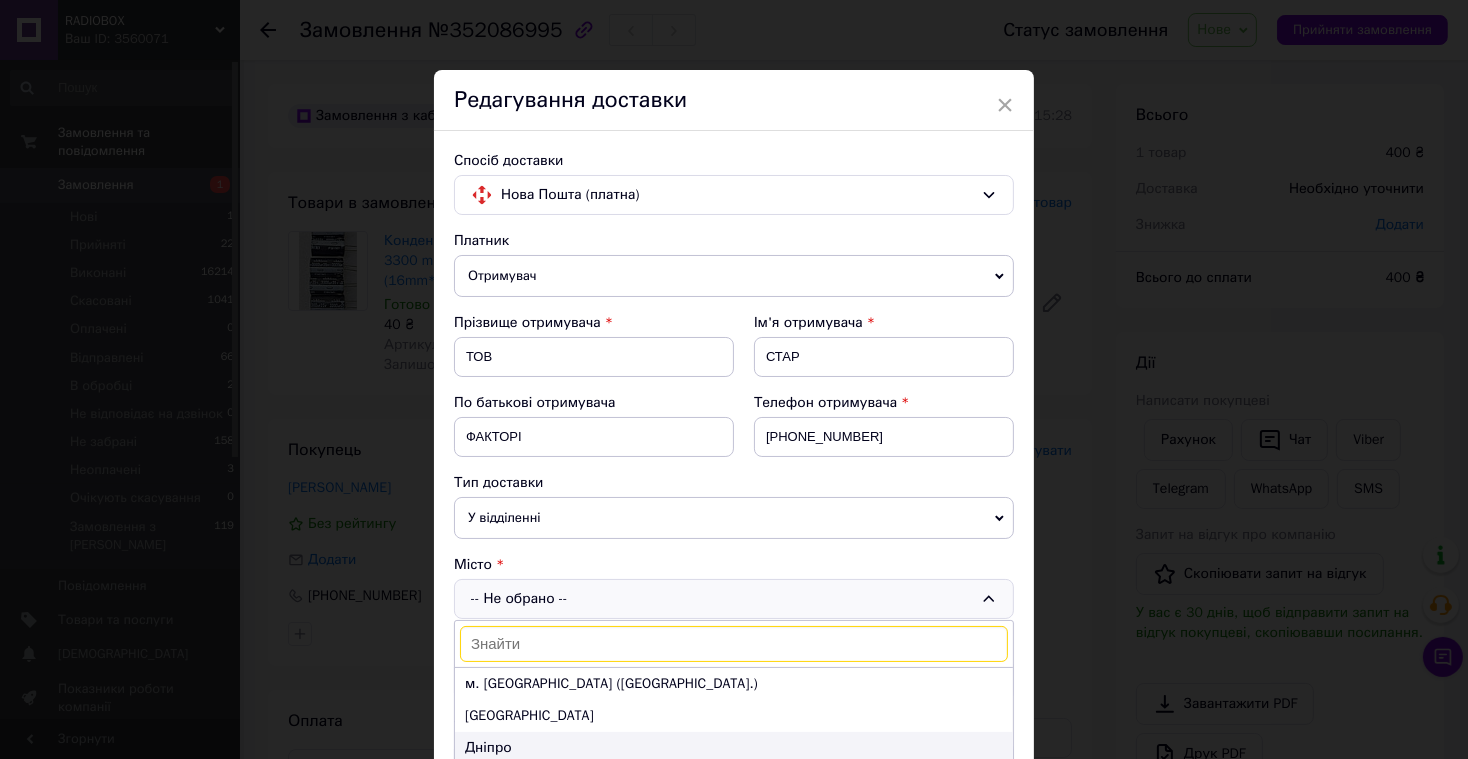 click on "Дніпро" at bounding box center (734, 748) 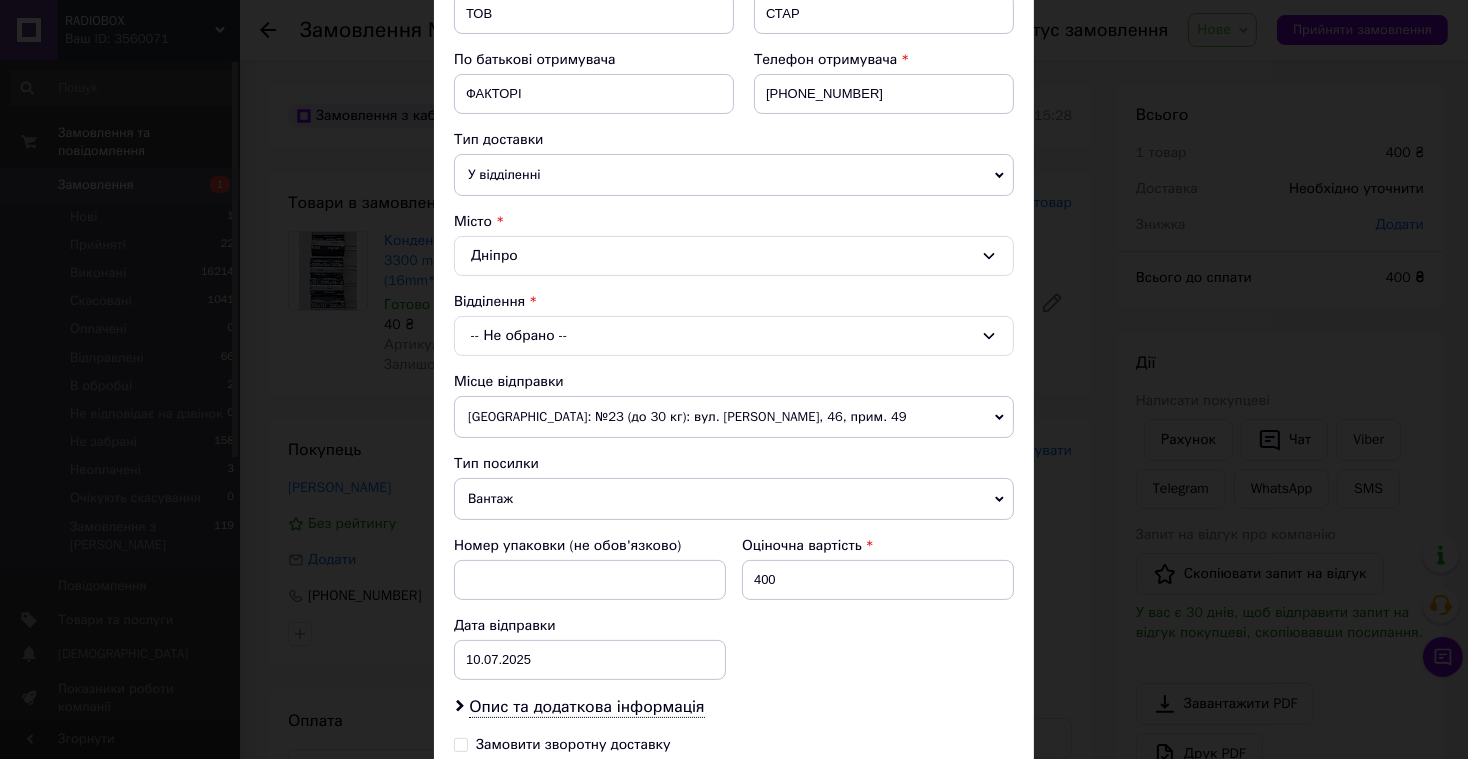 scroll, scrollTop: 364, scrollLeft: 0, axis: vertical 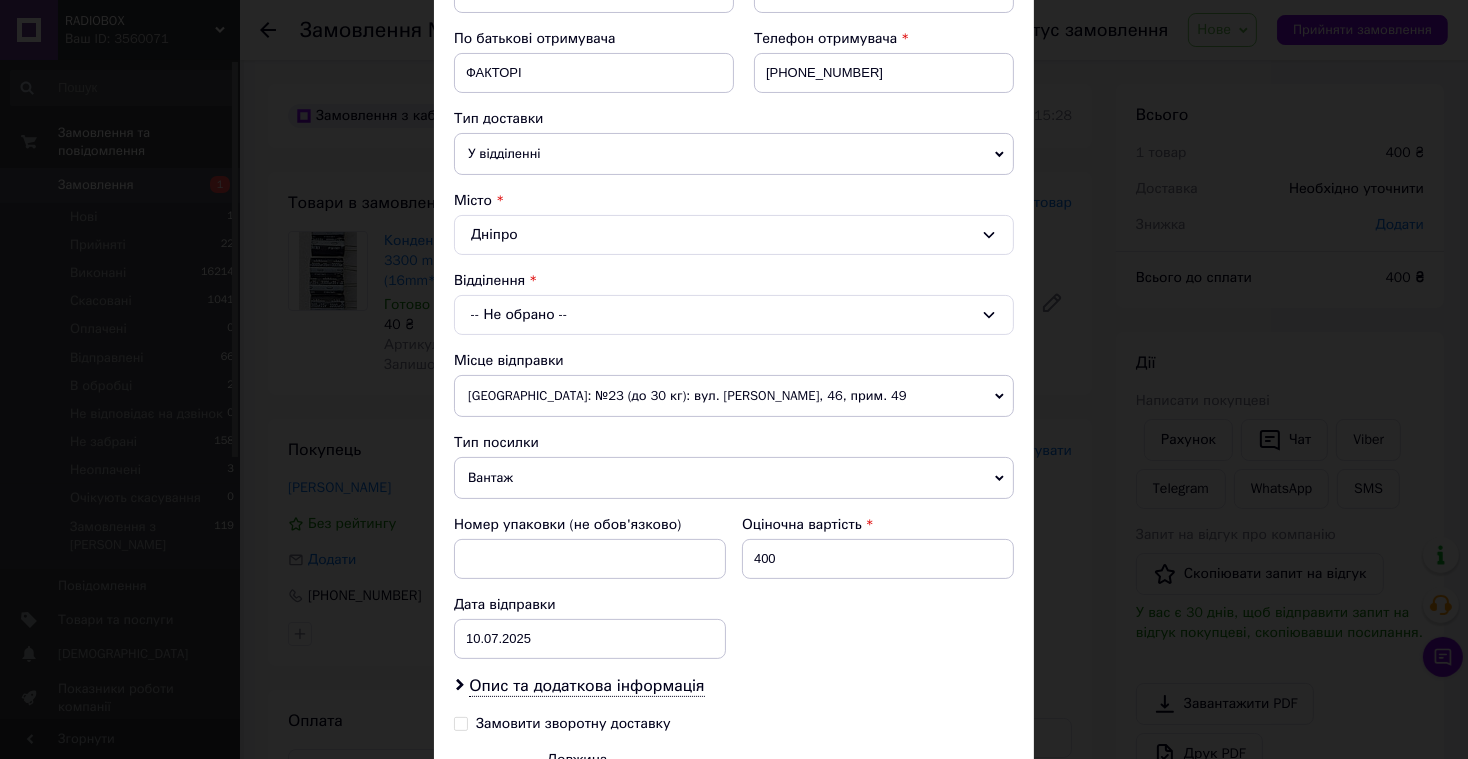 click on "-- Не обрано --" at bounding box center [734, 315] 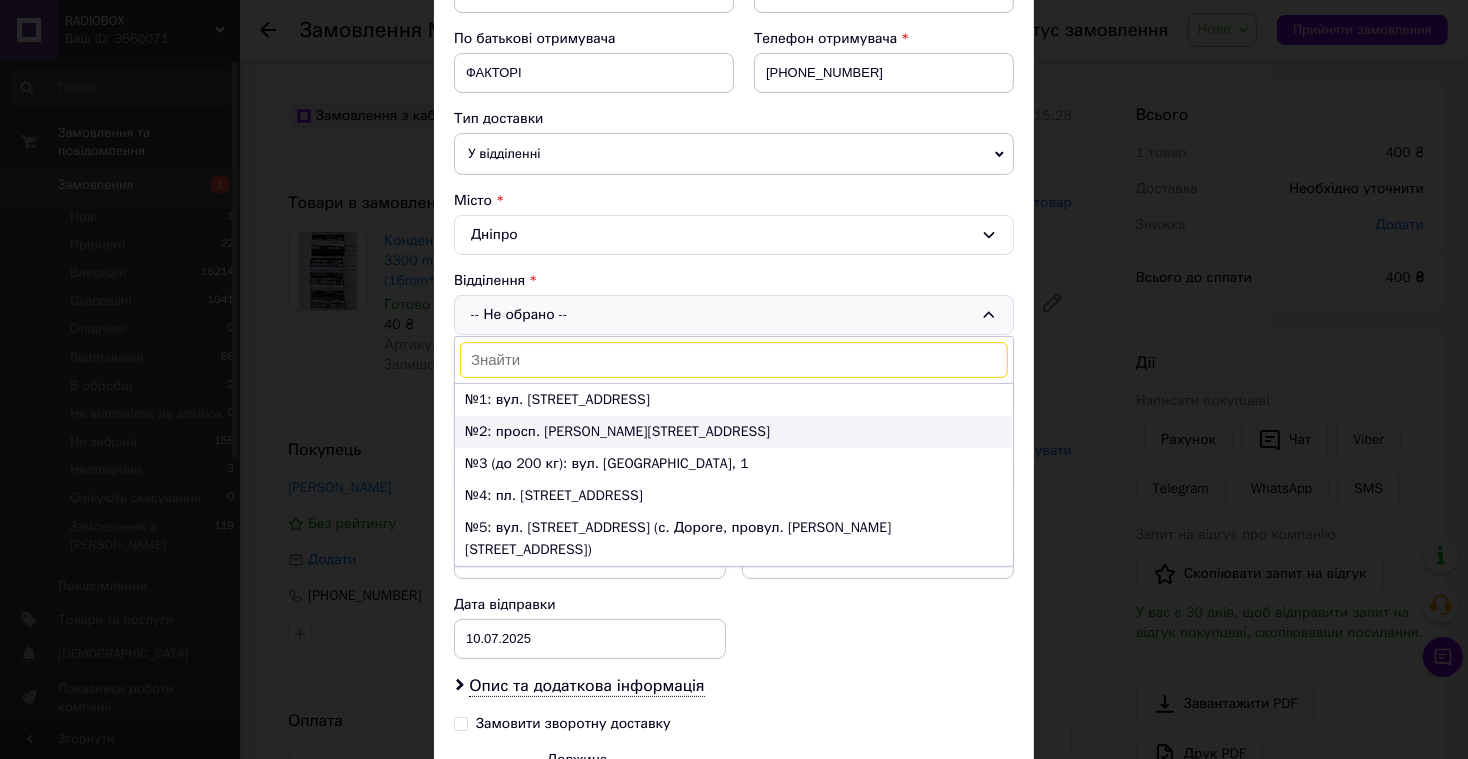 click on "№2: просп. [PERSON_NAME][STREET_ADDRESS]" at bounding box center (734, 432) 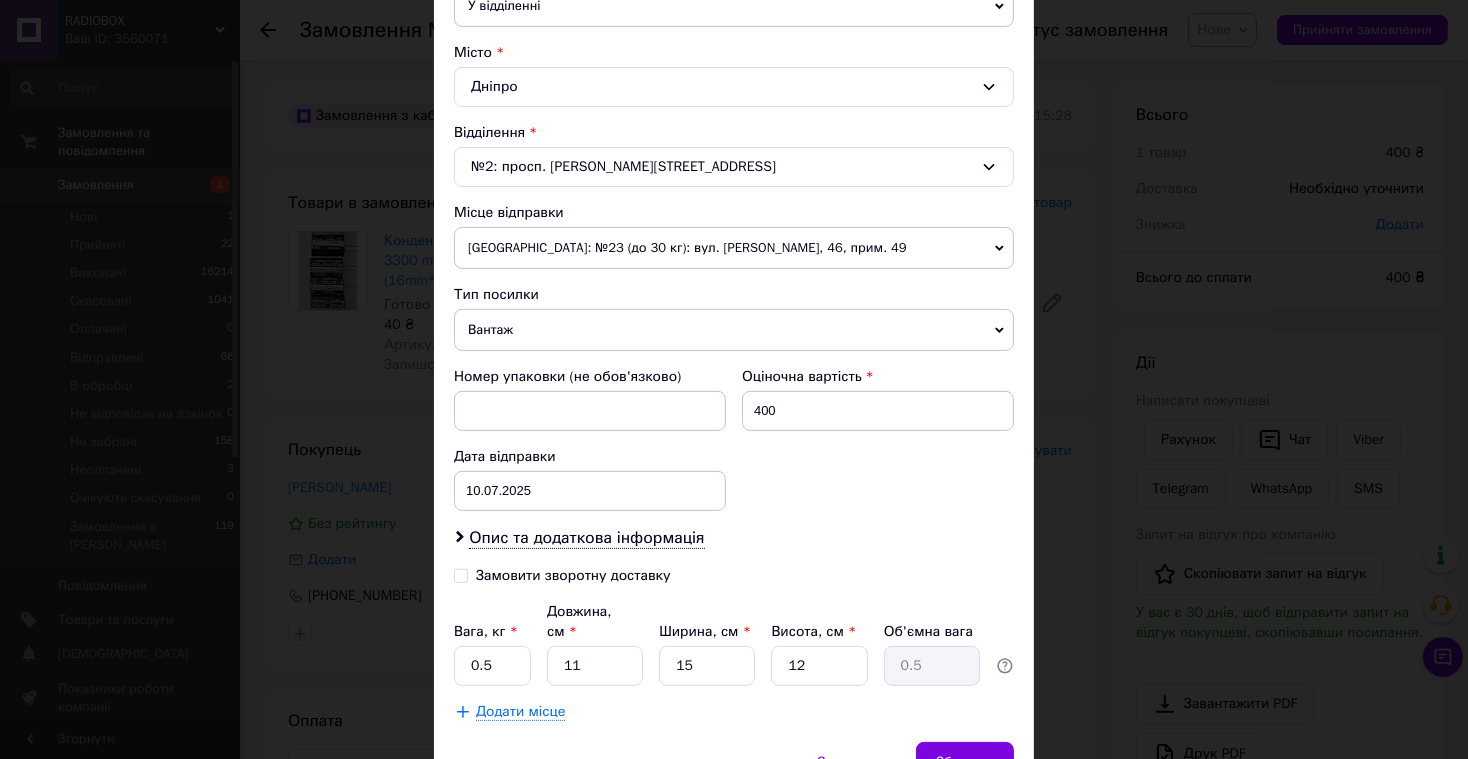 scroll, scrollTop: 515, scrollLeft: 0, axis: vertical 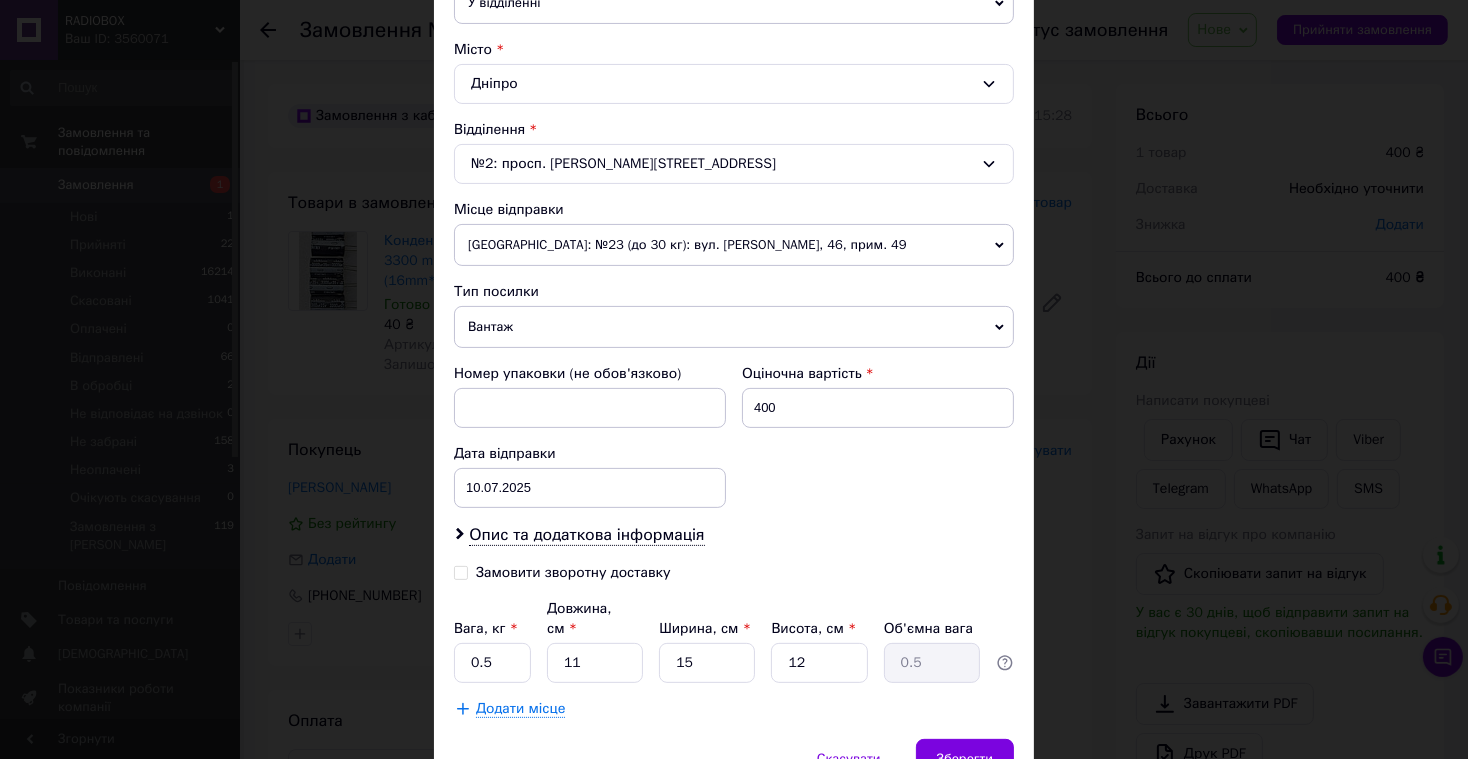 click on "Вантаж" at bounding box center (734, 327) 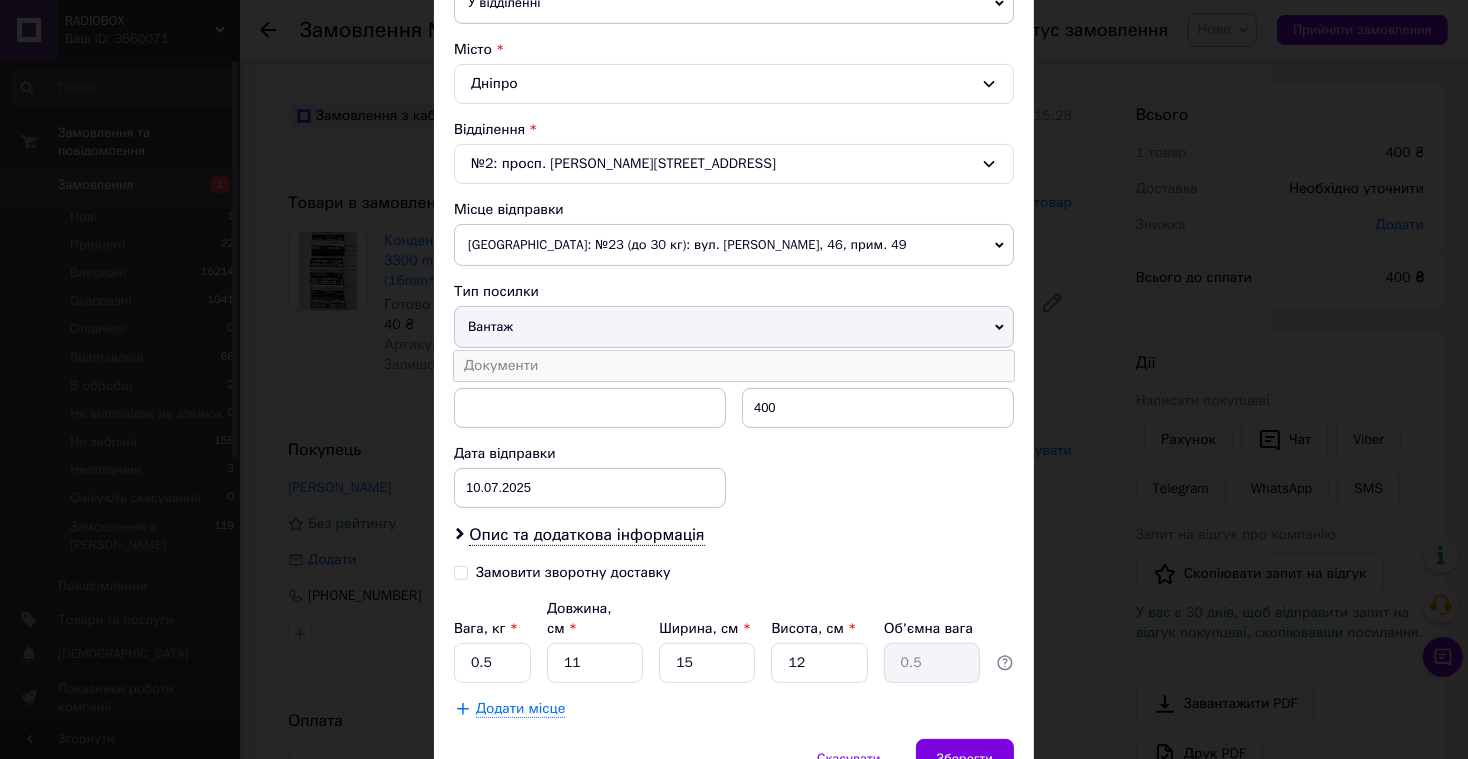 click on "Документи" at bounding box center [734, 366] 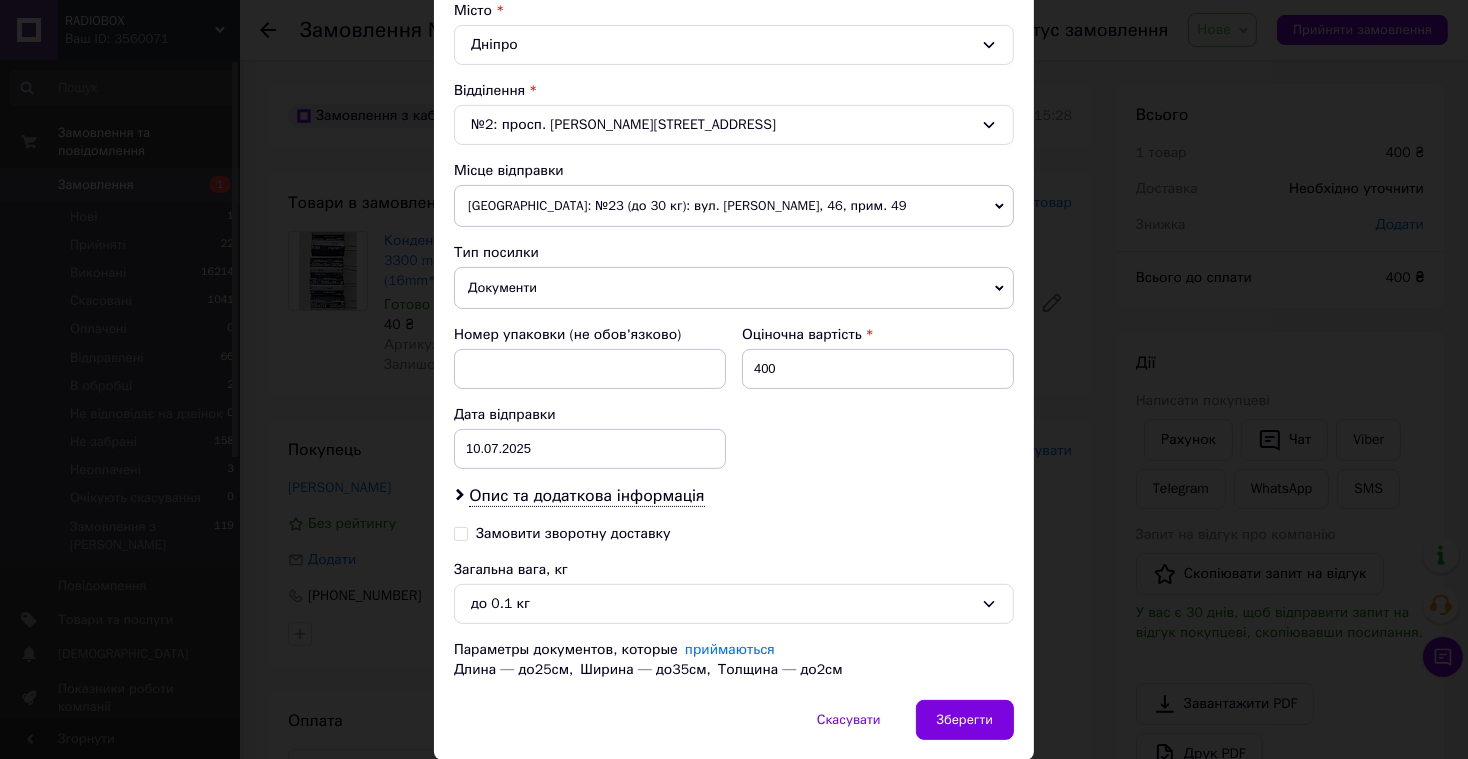 scroll, scrollTop: 622, scrollLeft: 0, axis: vertical 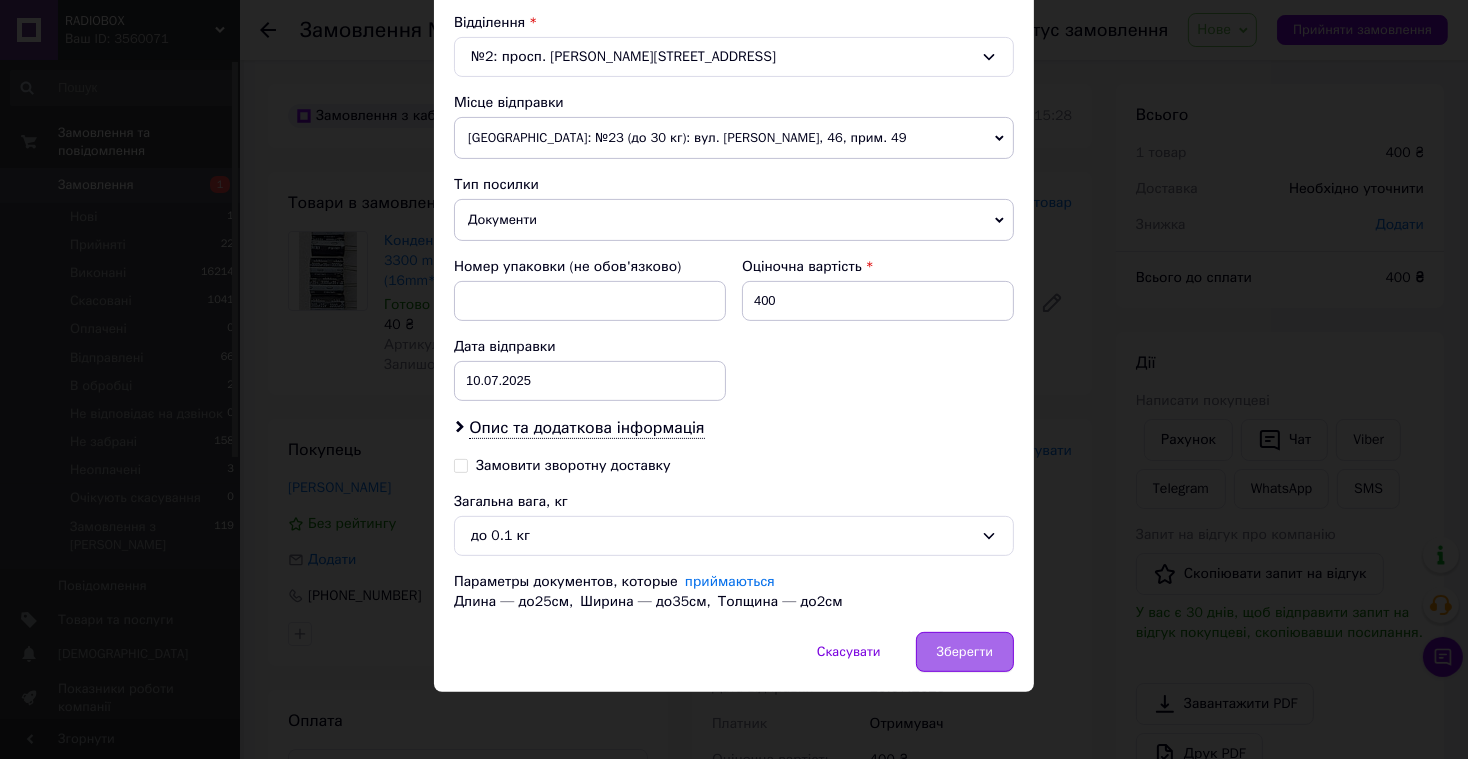 click on "Зберегти" at bounding box center (965, 652) 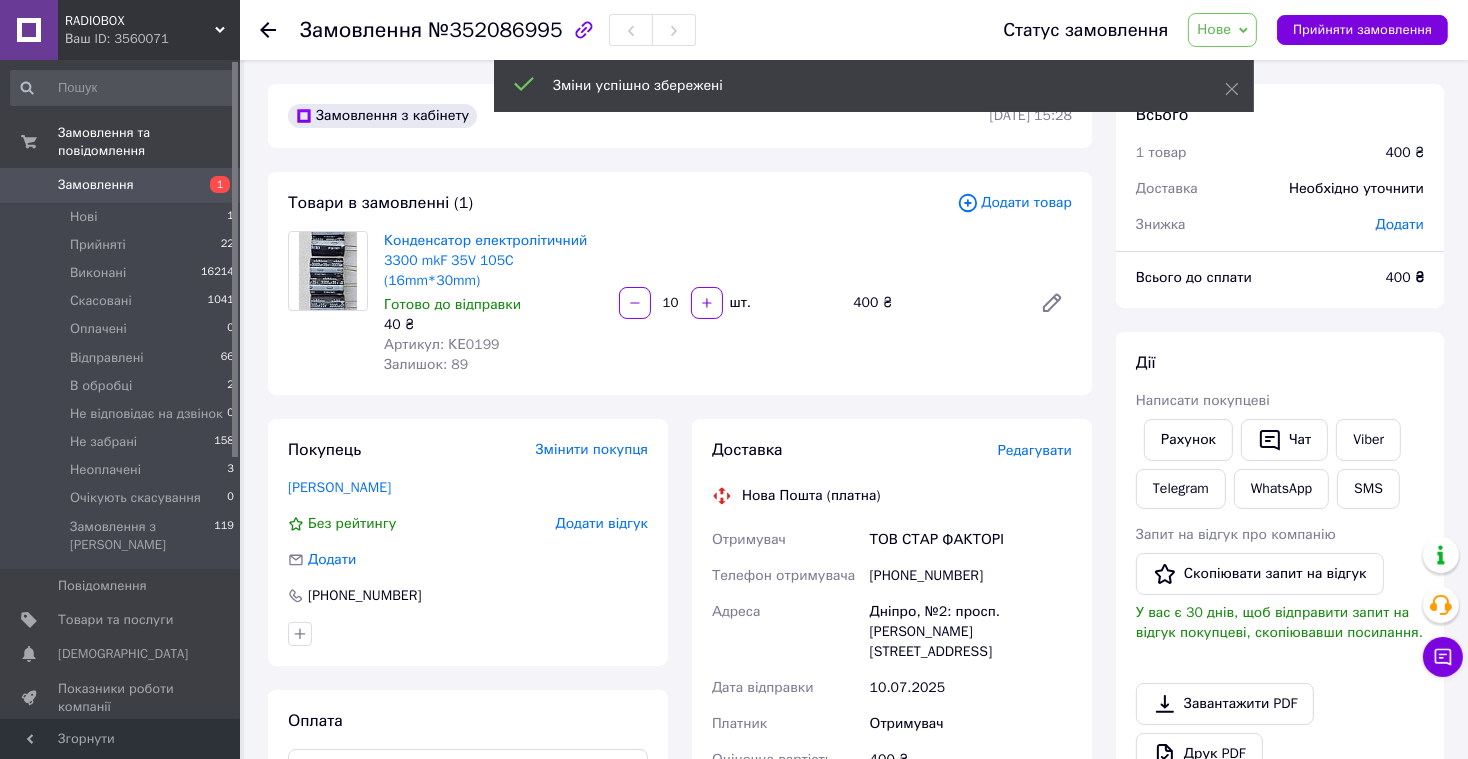 click 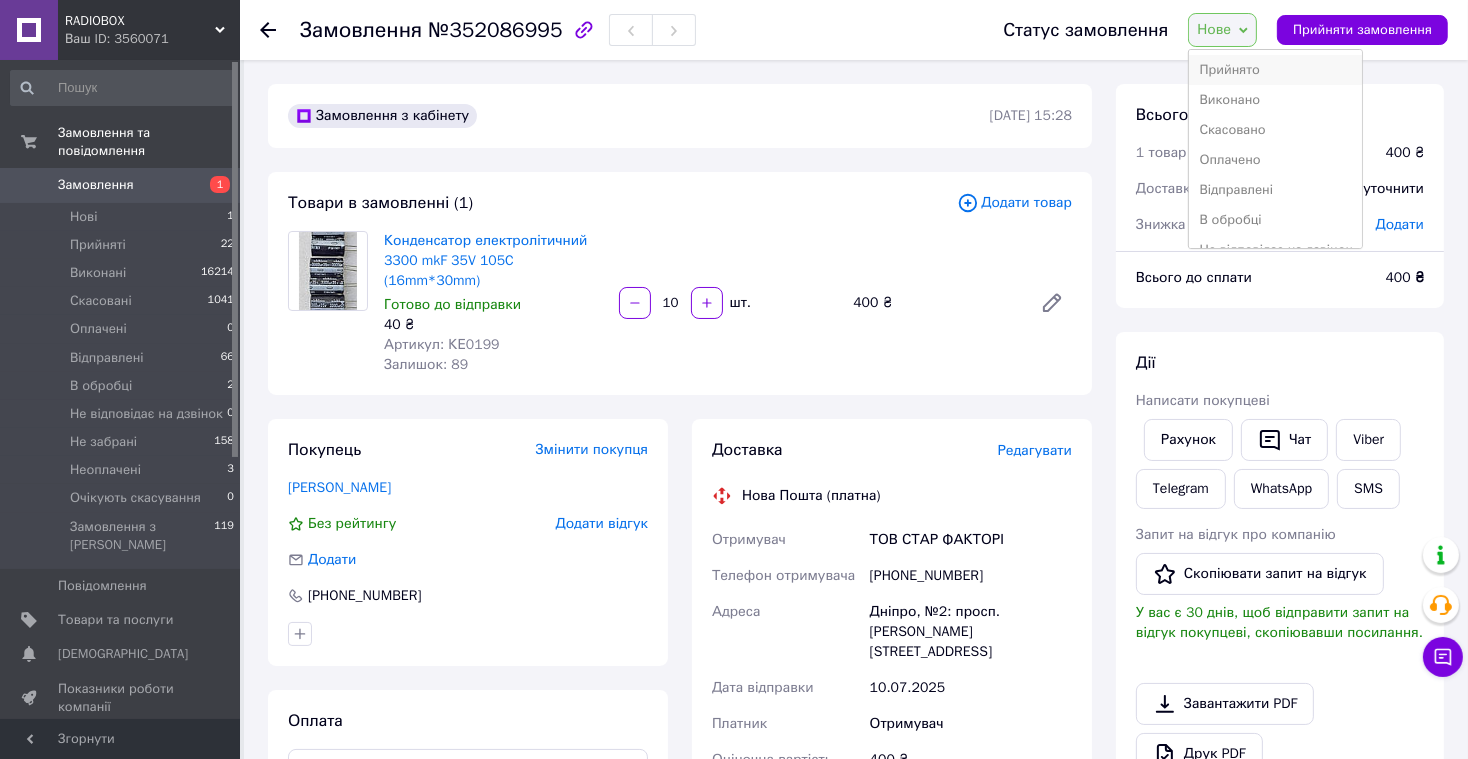 click on "Прийнято" at bounding box center [1275, 70] 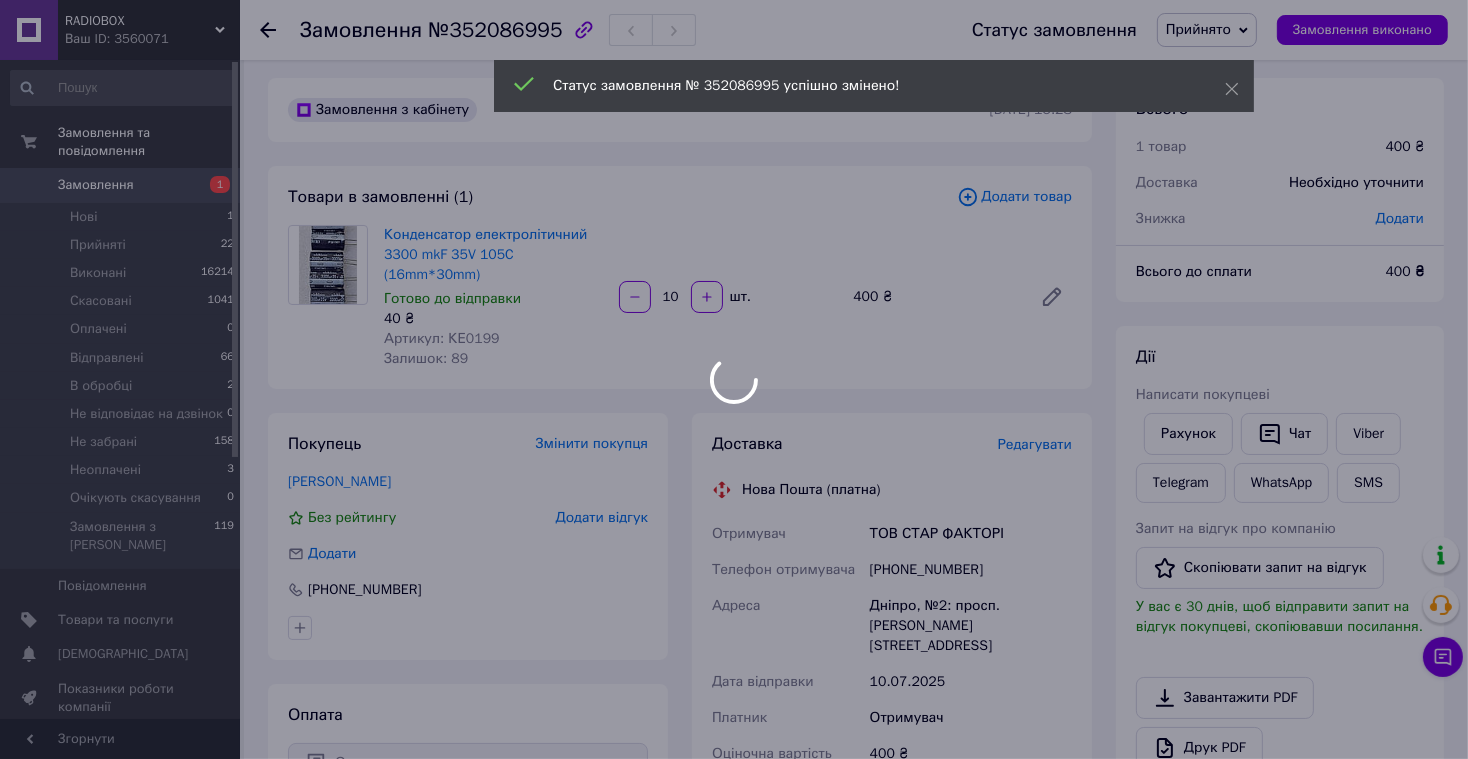 scroll, scrollTop: 10, scrollLeft: 0, axis: vertical 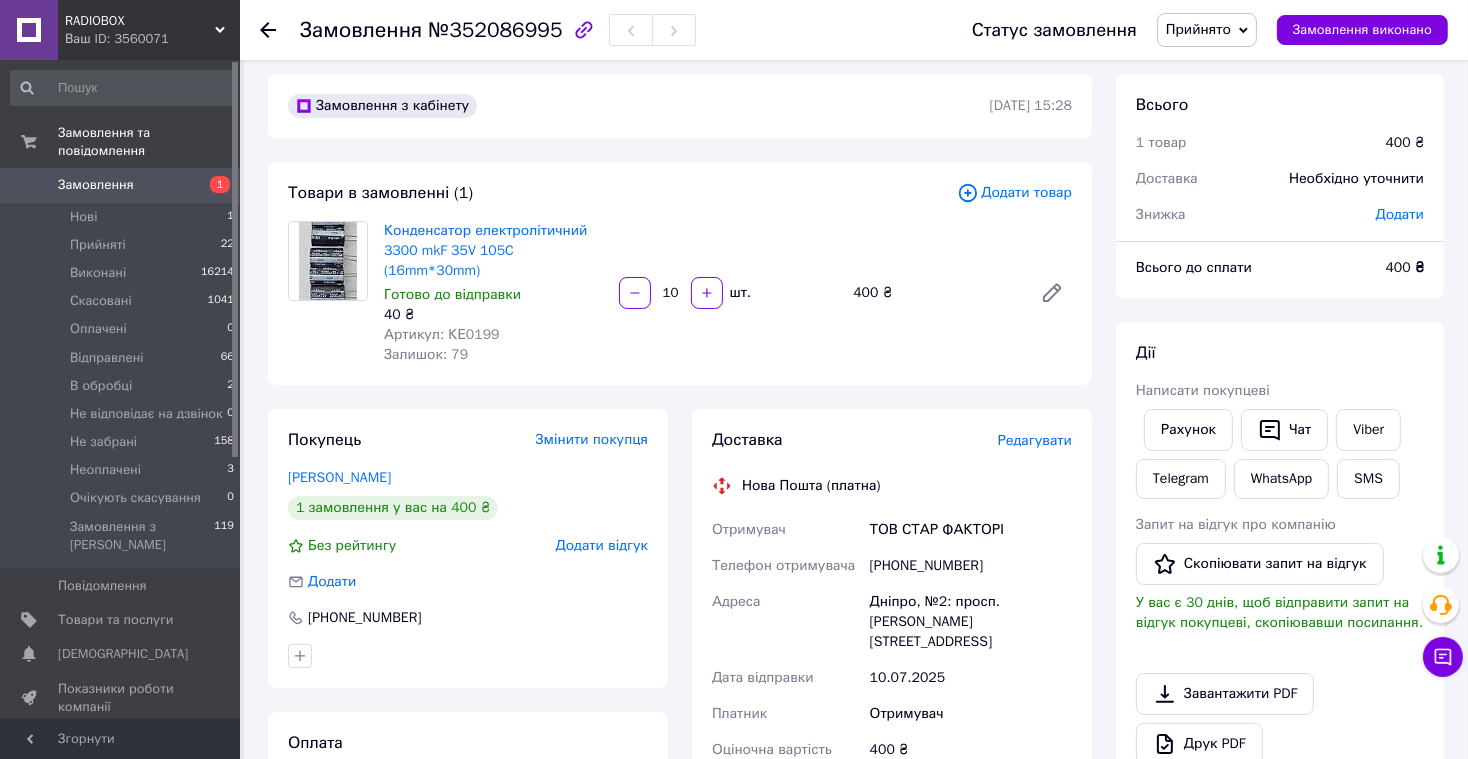 click on "Замовлення" at bounding box center [121, 185] 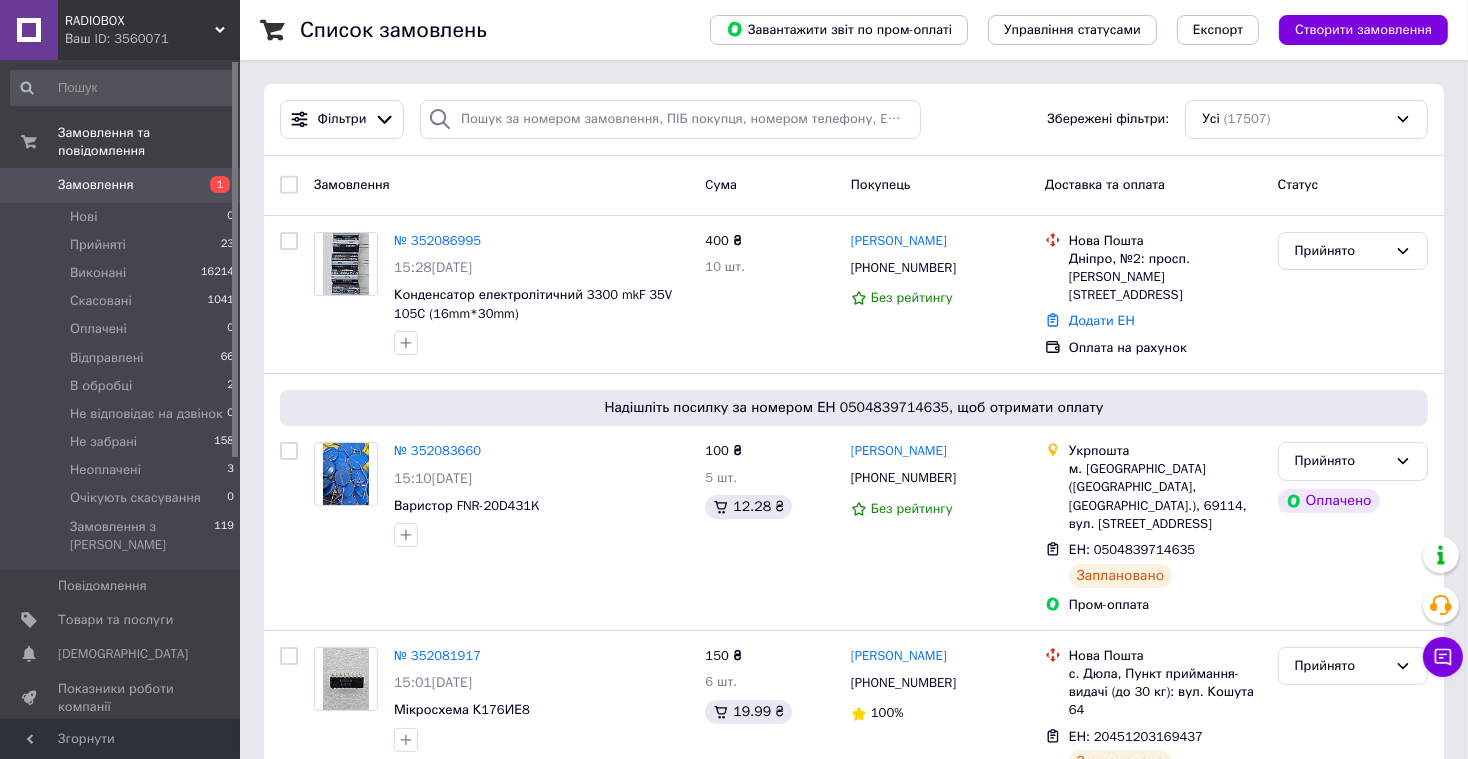 scroll, scrollTop: 7, scrollLeft: 0, axis: vertical 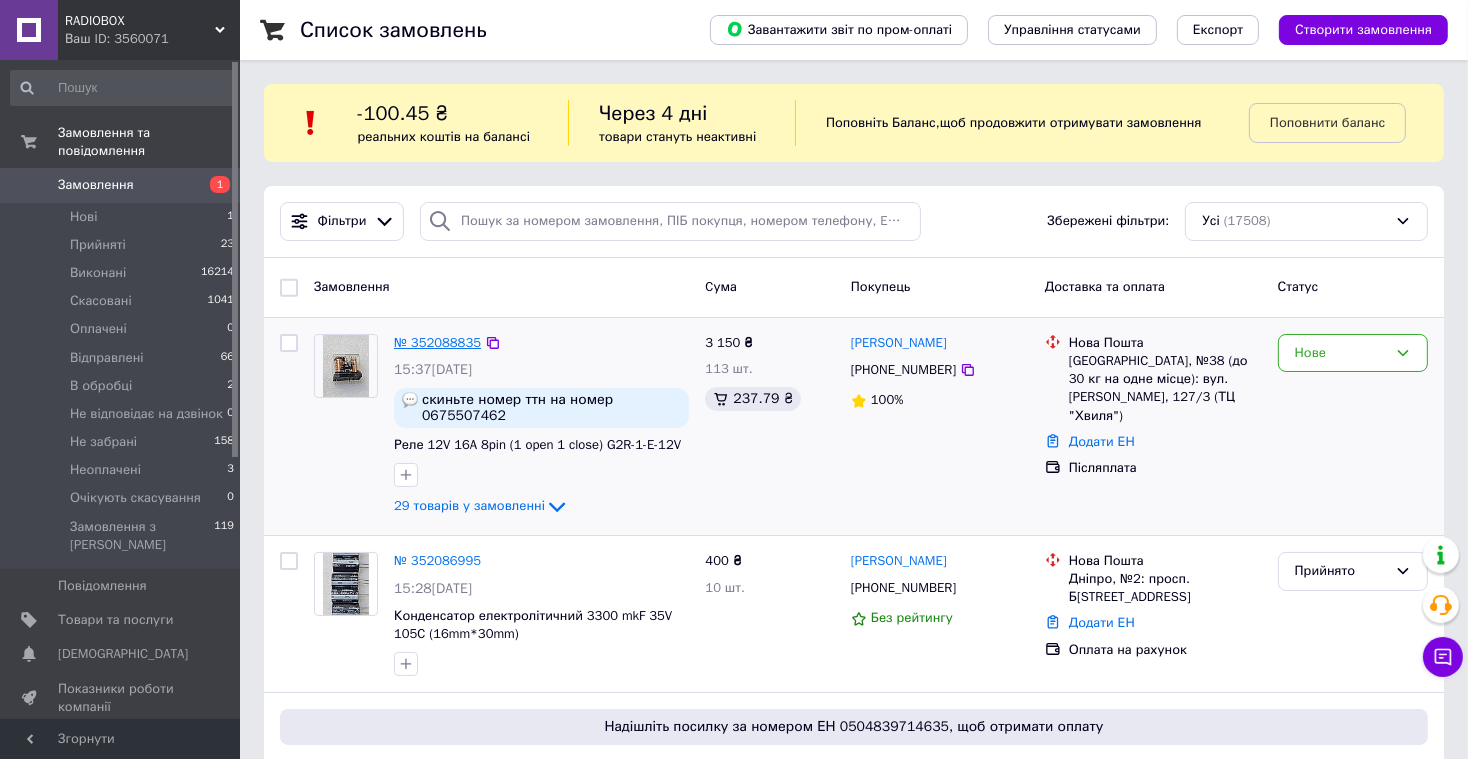 click on "№ 352088835" at bounding box center [437, 342] 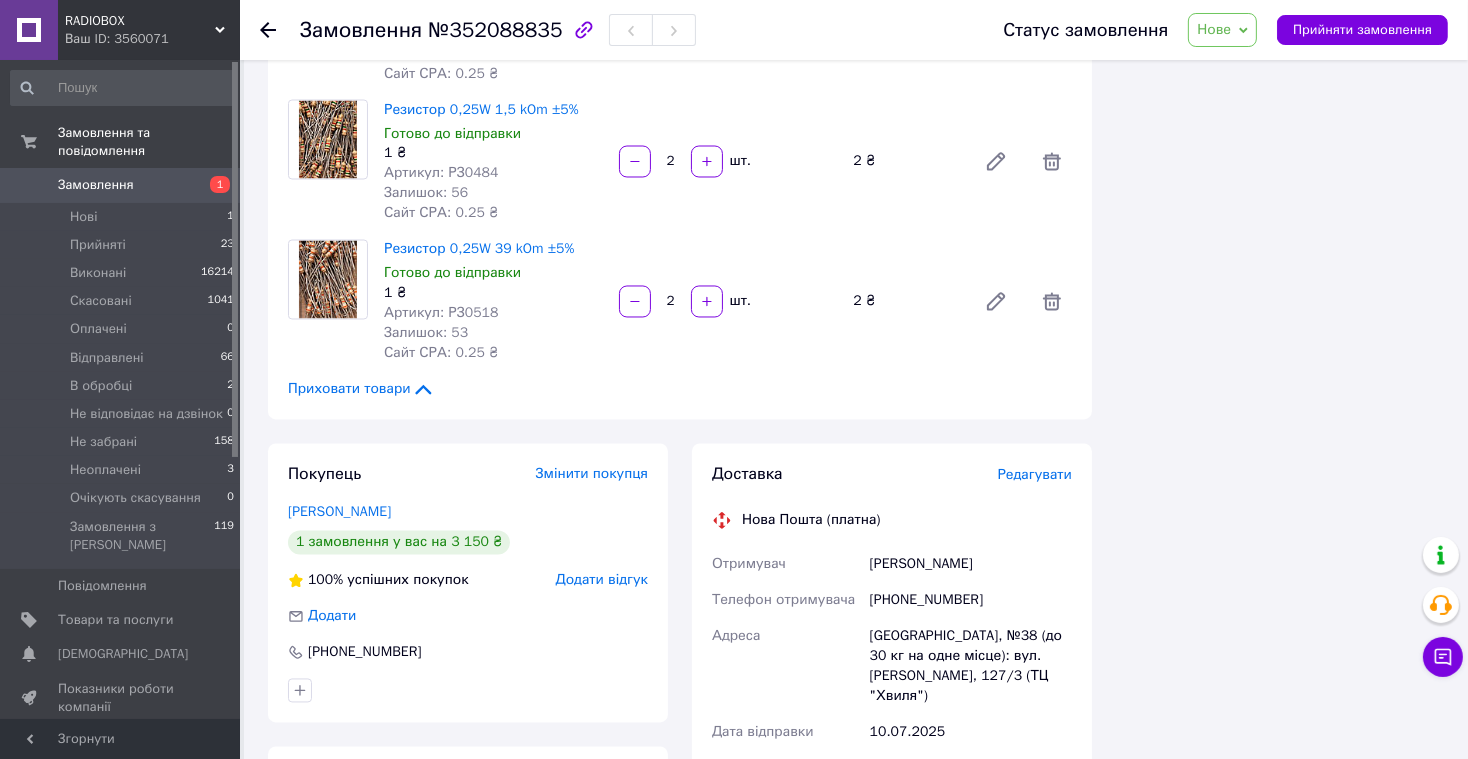 scroll, scrollTop: 3893, scrollLeft: 0, axis: vertical 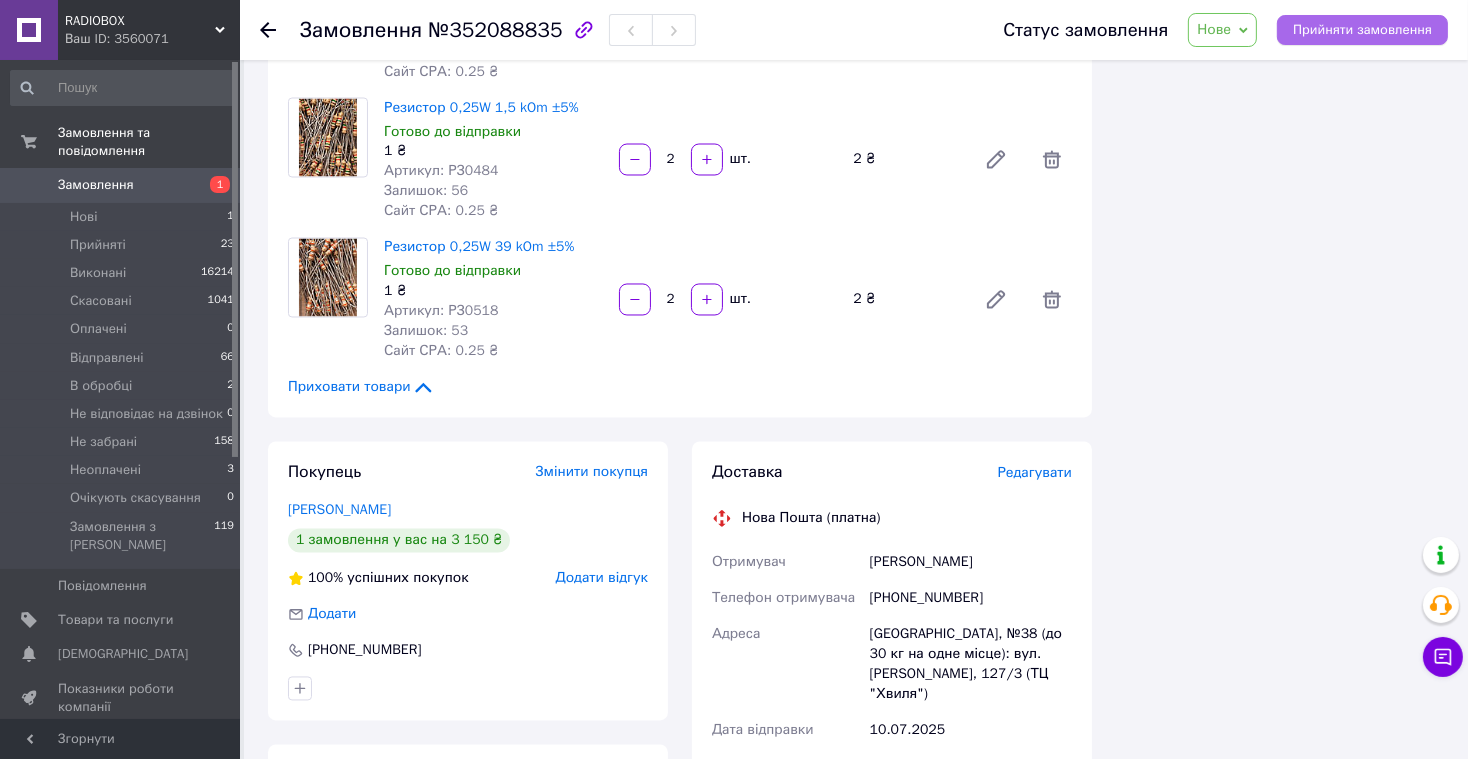 click on "Прийняти замовлення" at bounding box center [1362, 30] 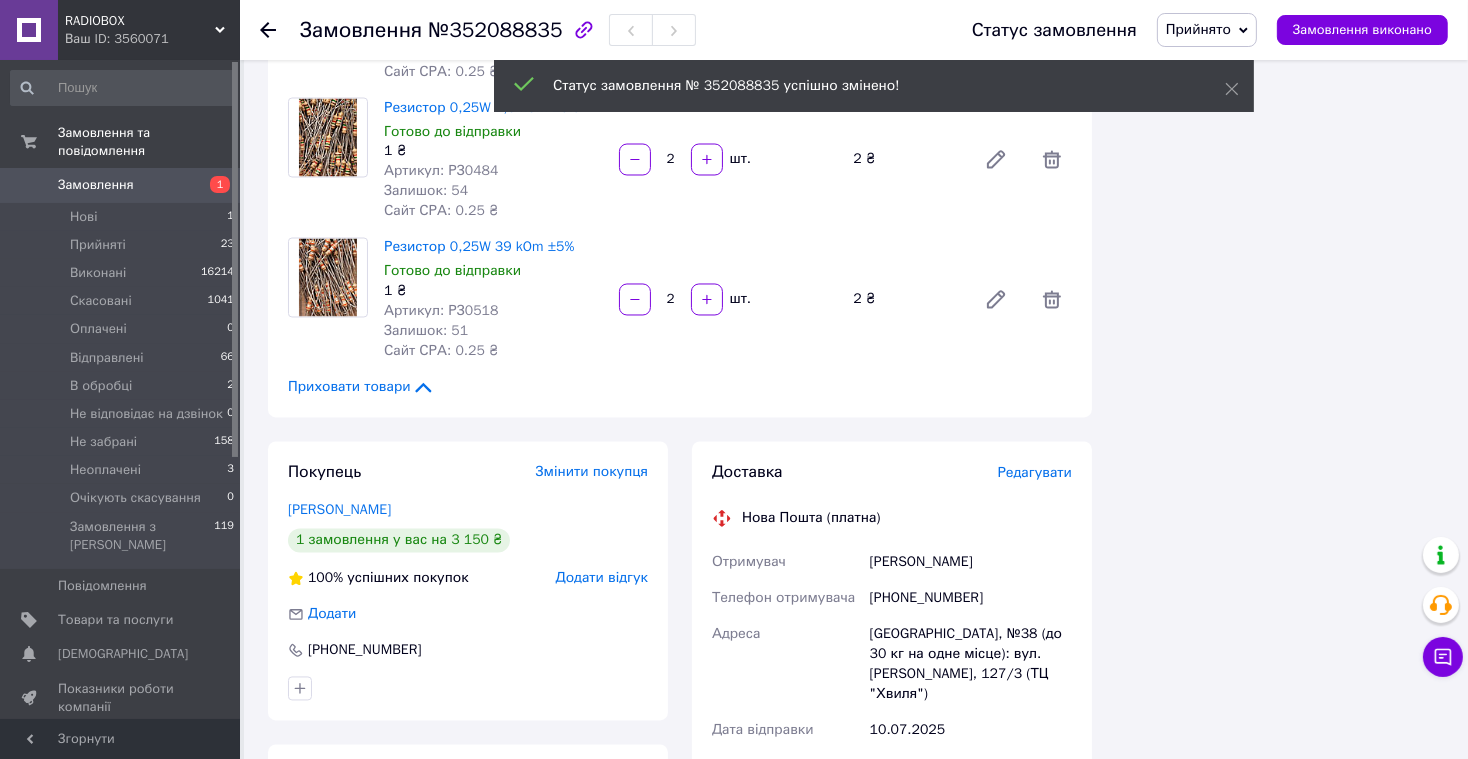 click on "Редагувати" at bounding box center (1035, 473) 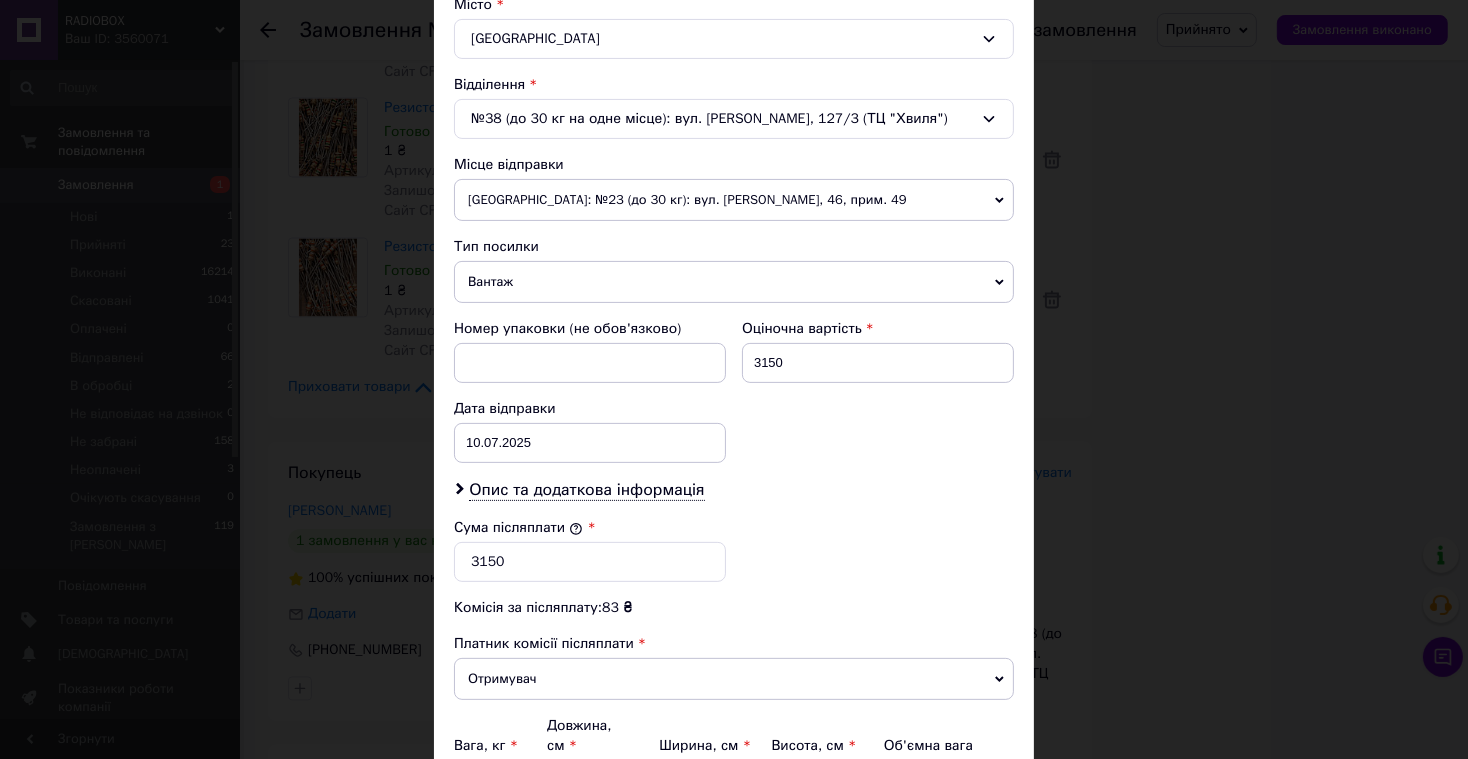 scroll, scrollTop: 566, scrollLeft: 0, axis: vertical 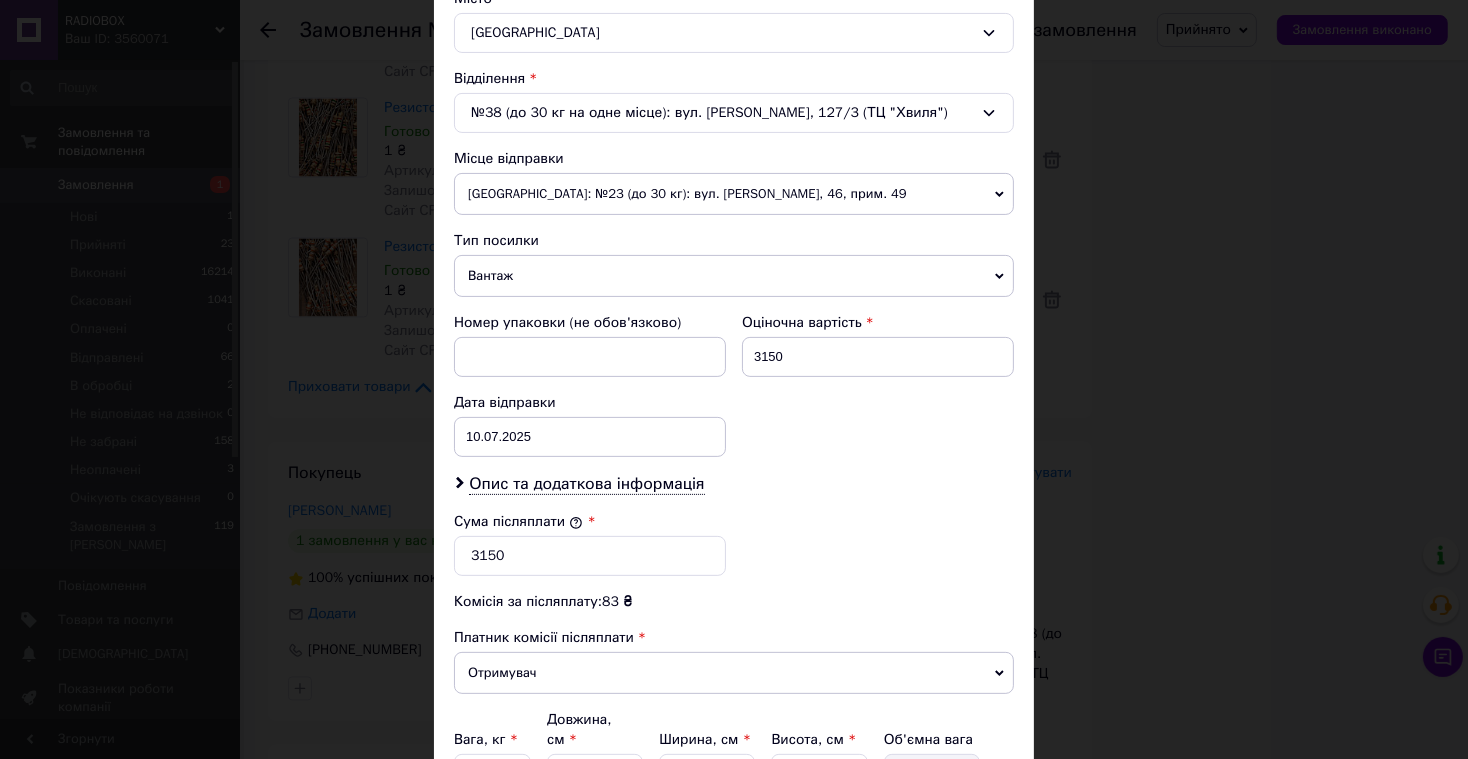 click on "Вантаж" at bounding box center [734, 276] 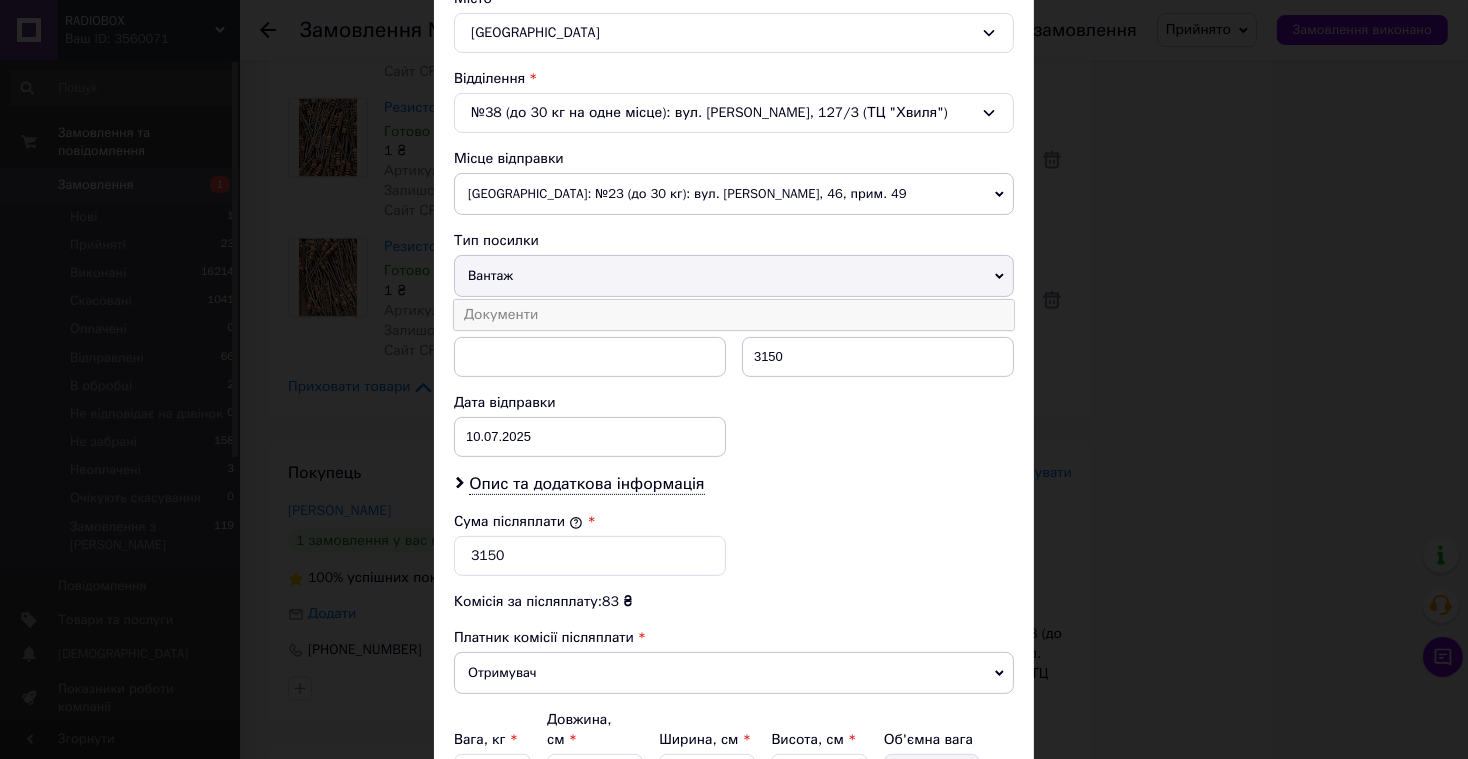 click on "Документи" at bounding box center (734, 315) 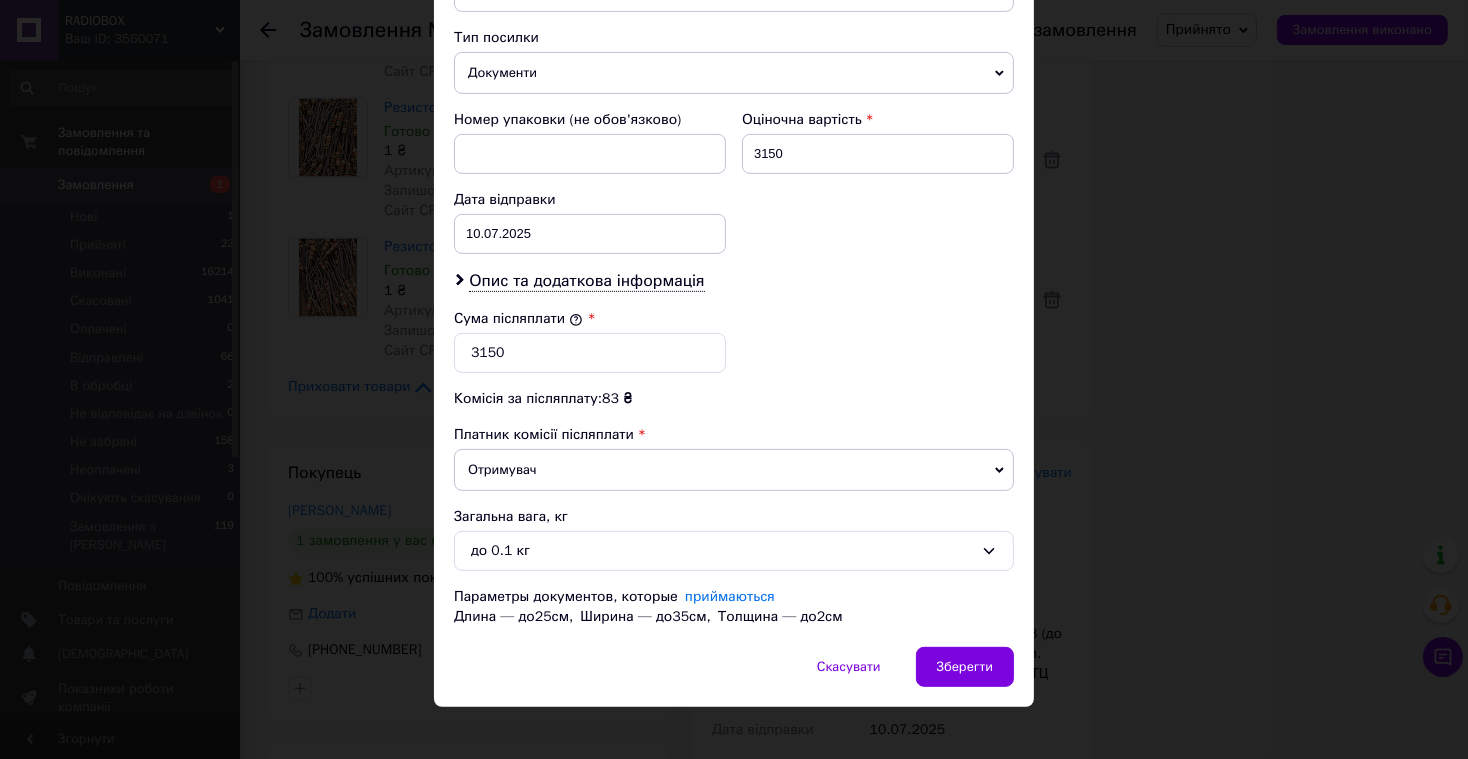 scroll, scrollTop: 784, scrollLeft: 0, axis: vertical 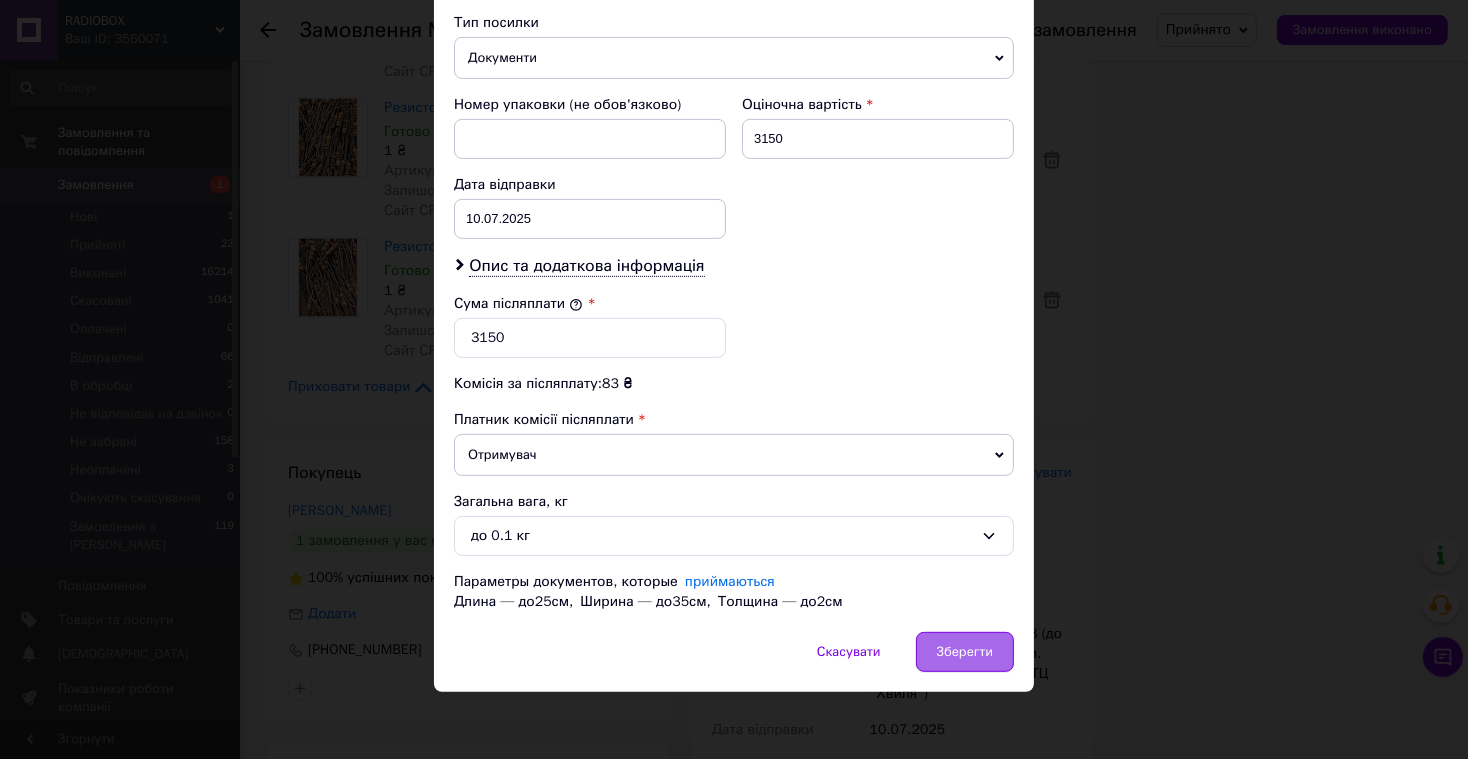 click on "Зберегти" at bounding box center (965, 652) 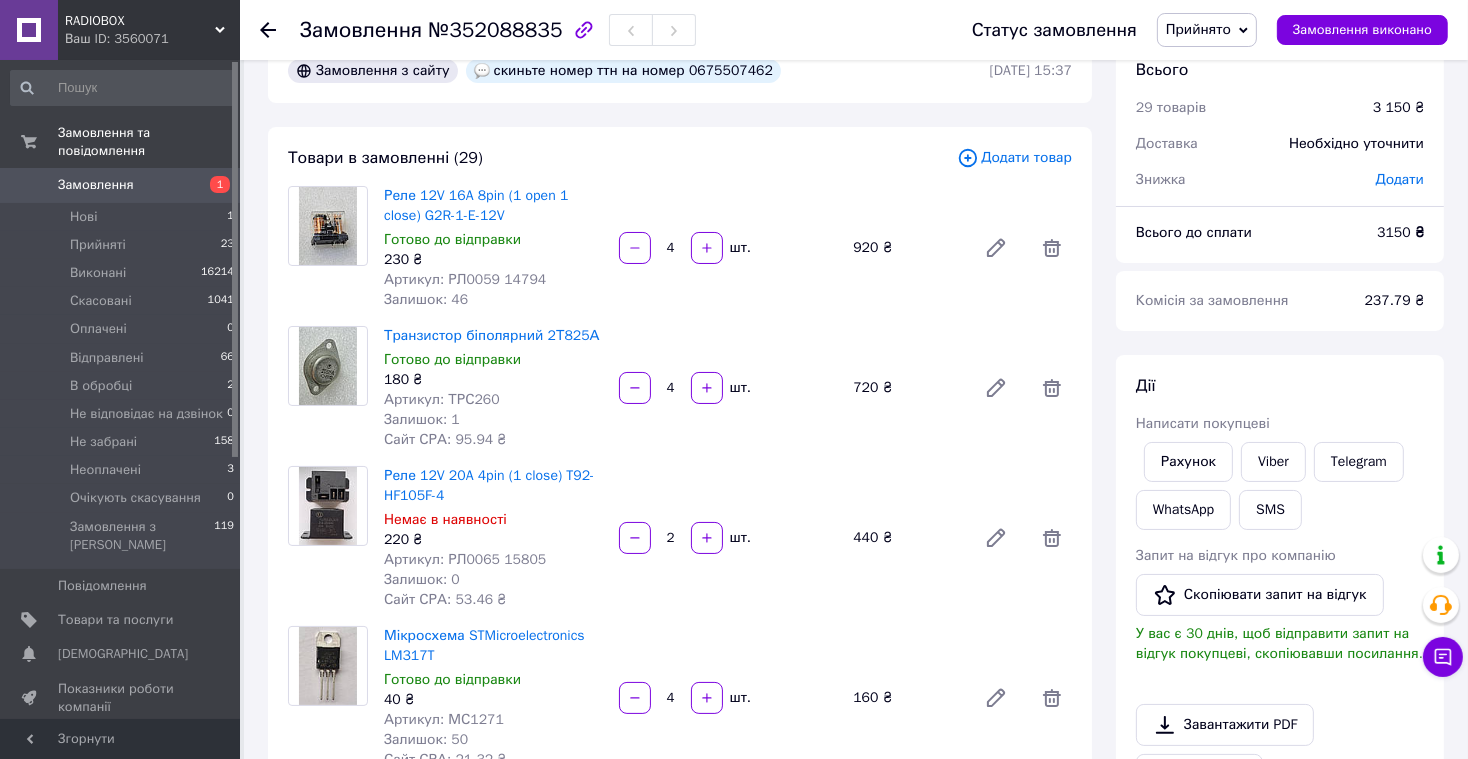scroll, scrollTop: 0, scrollLeft: 0, axis: both 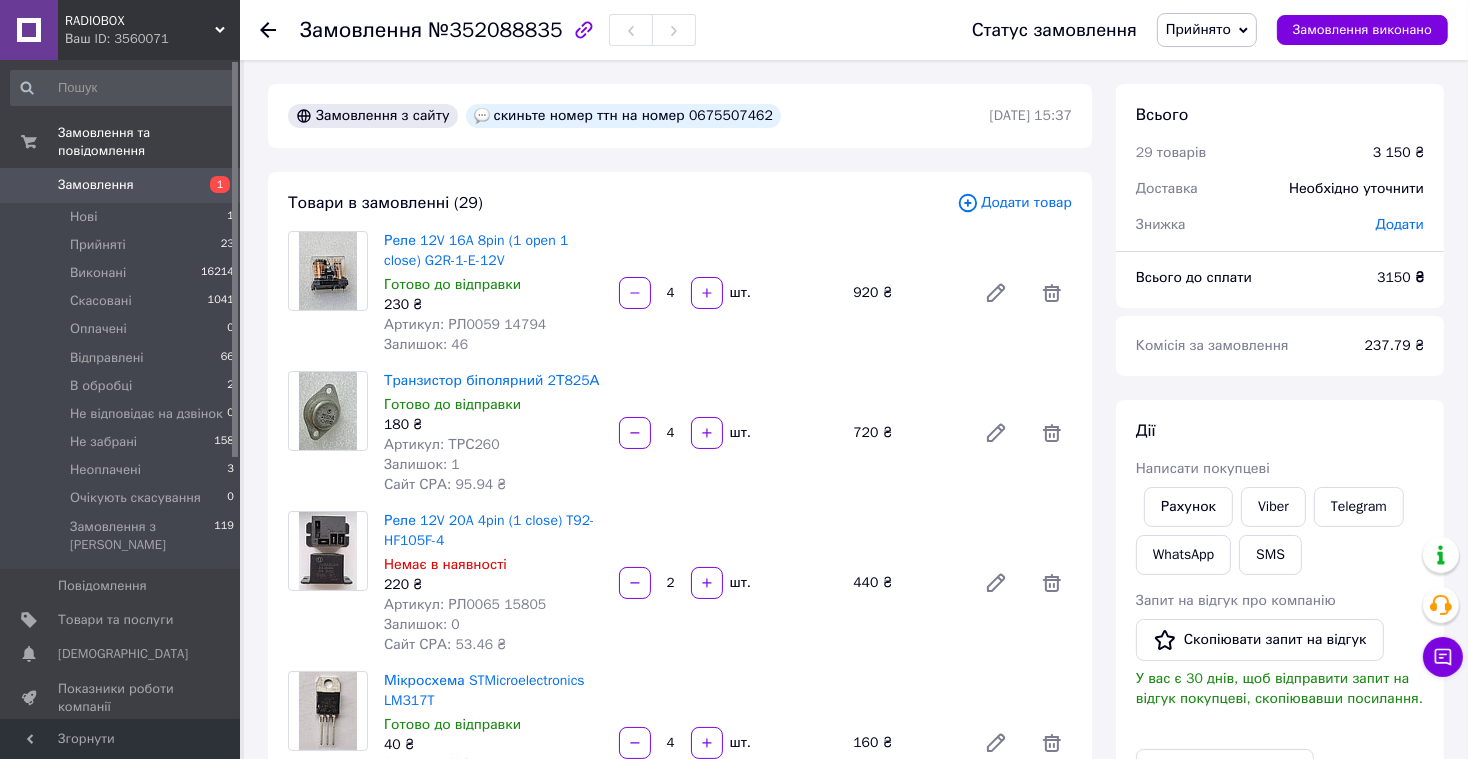 click on "Додати товар" at bounding box center [1014, 203] 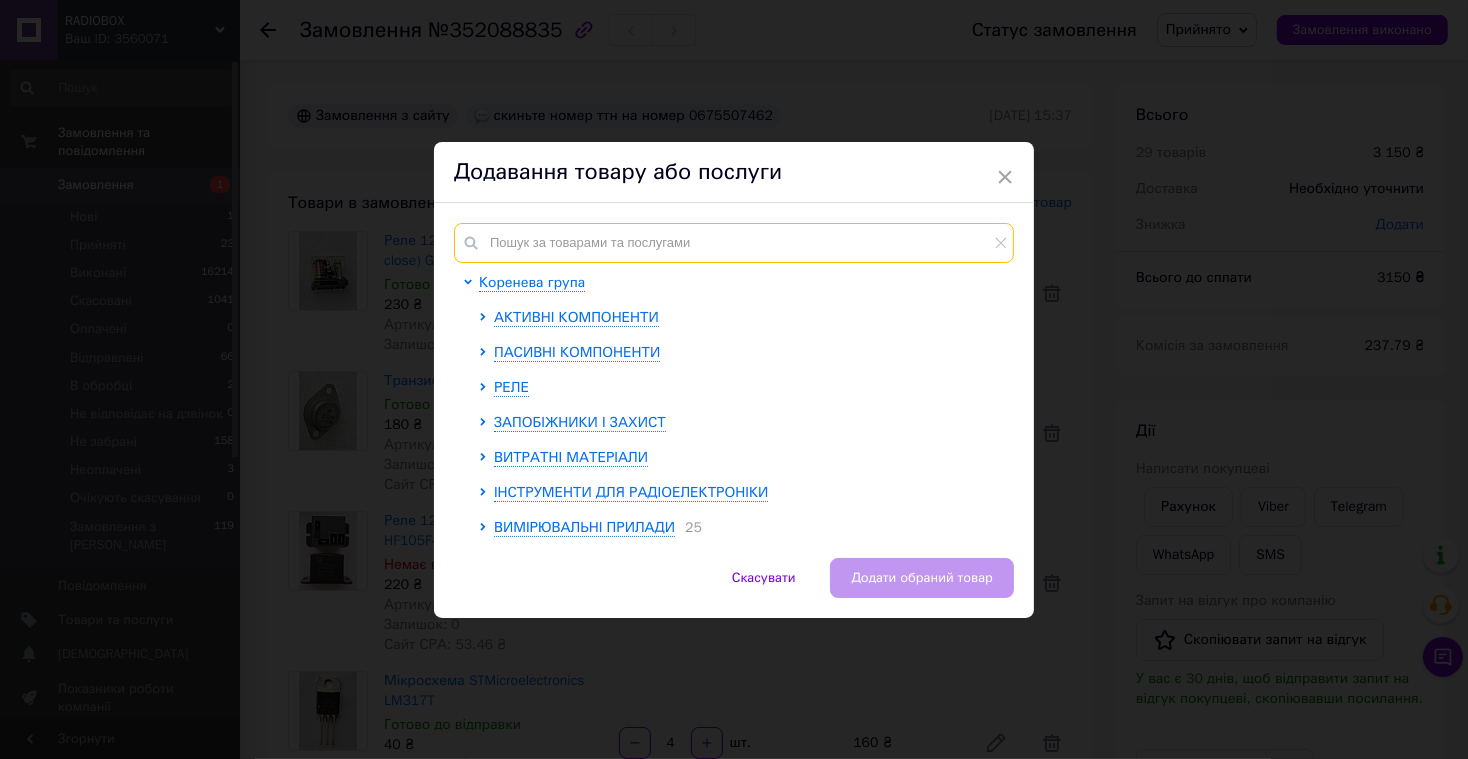 click at bounding box center [734, 243] 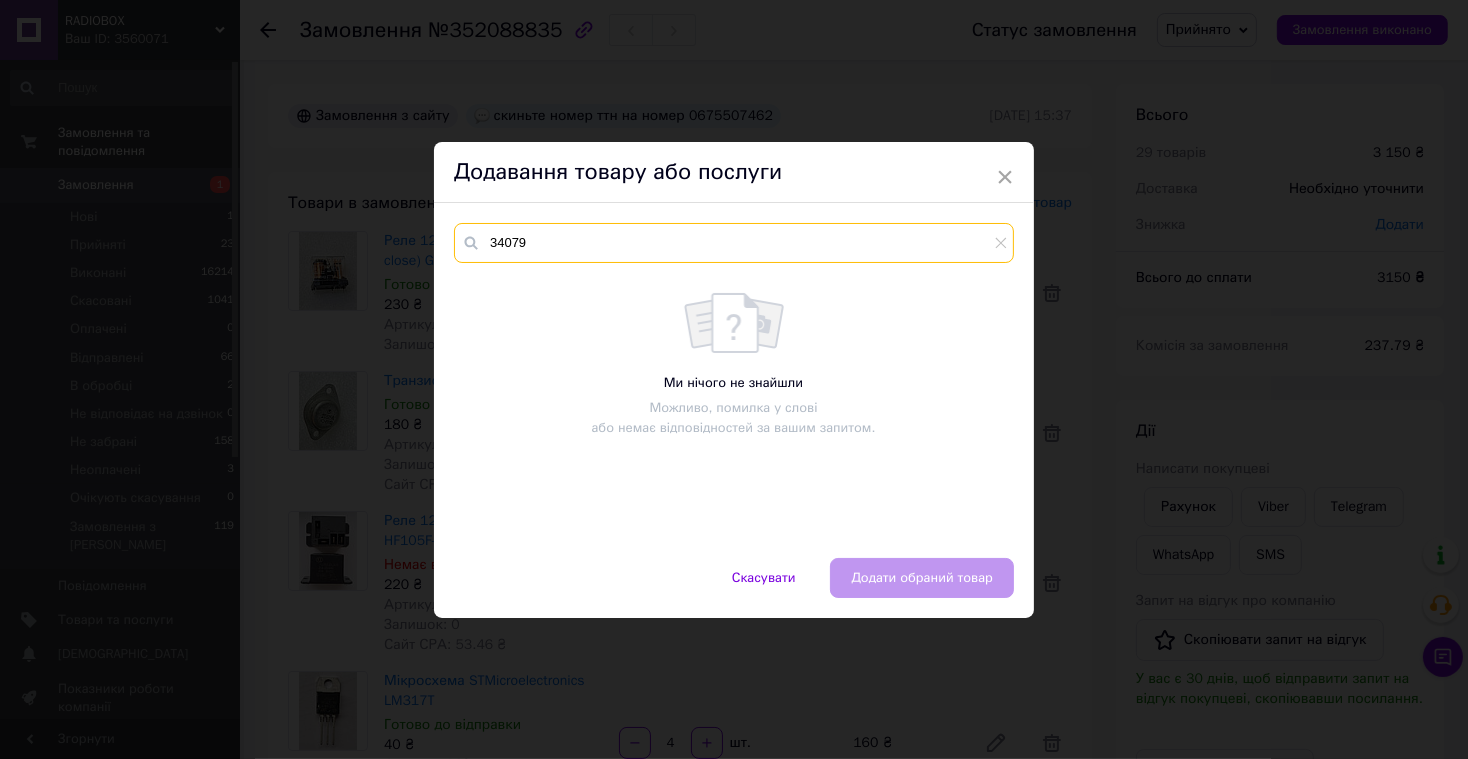 click on "34079" at bounding box center (734, 243) 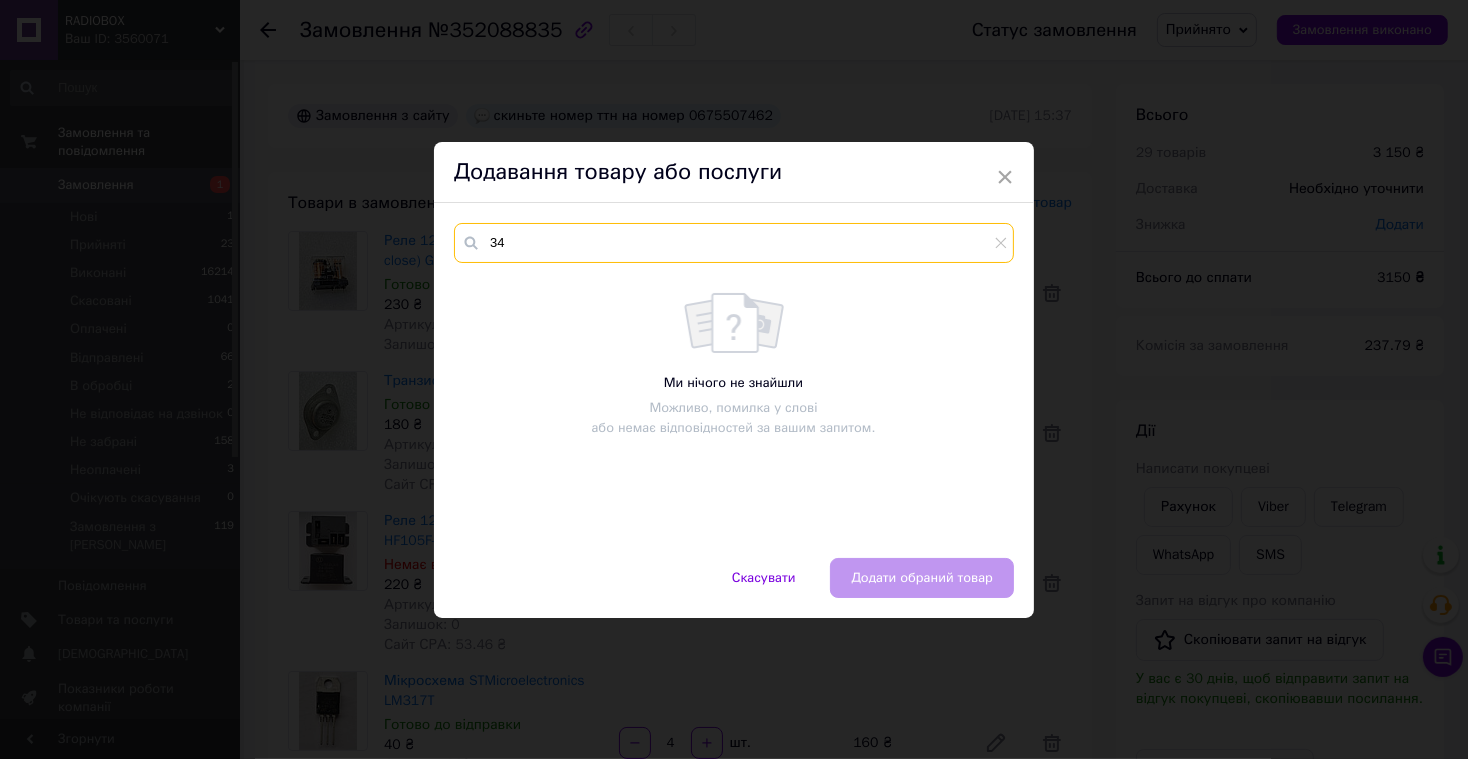 type on "3" 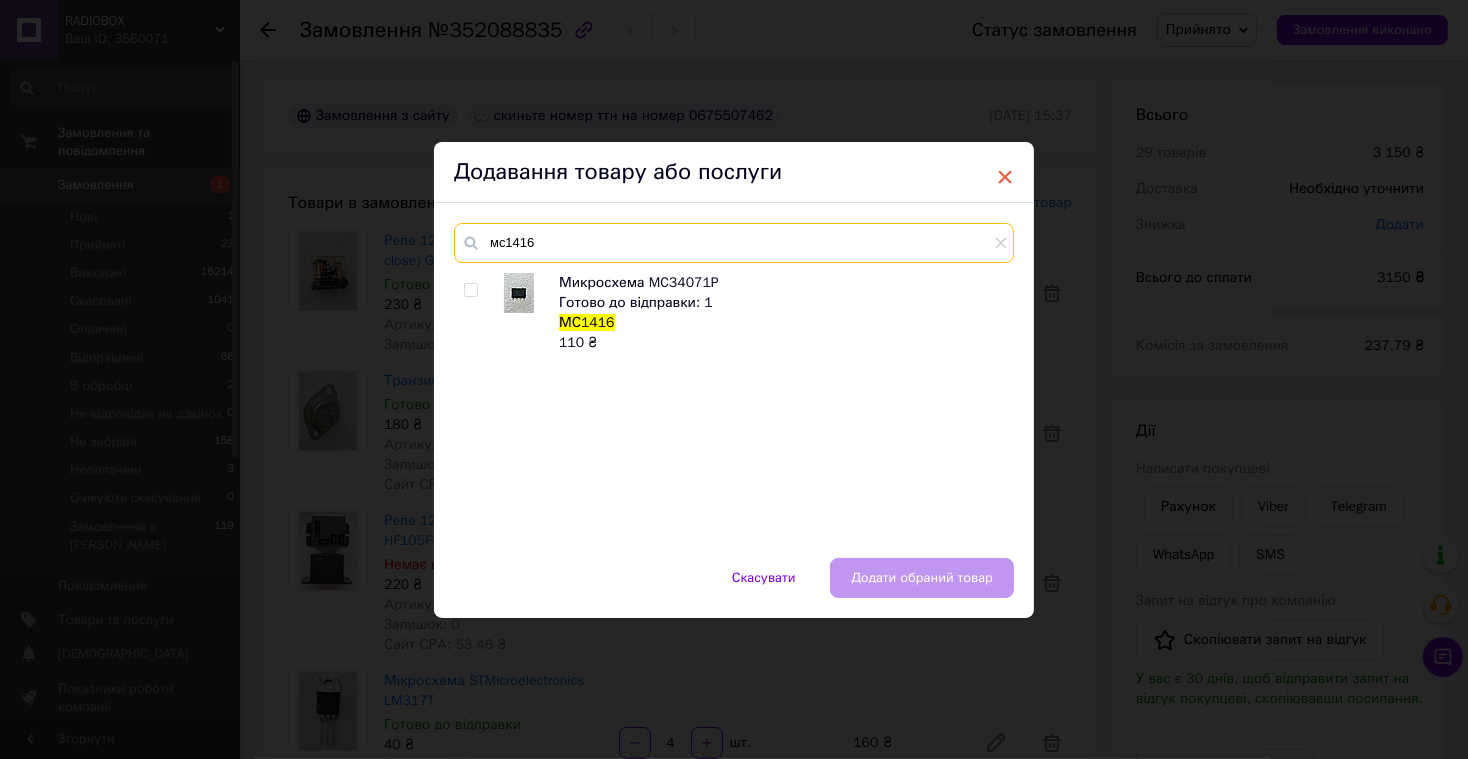 type on "мс1416" 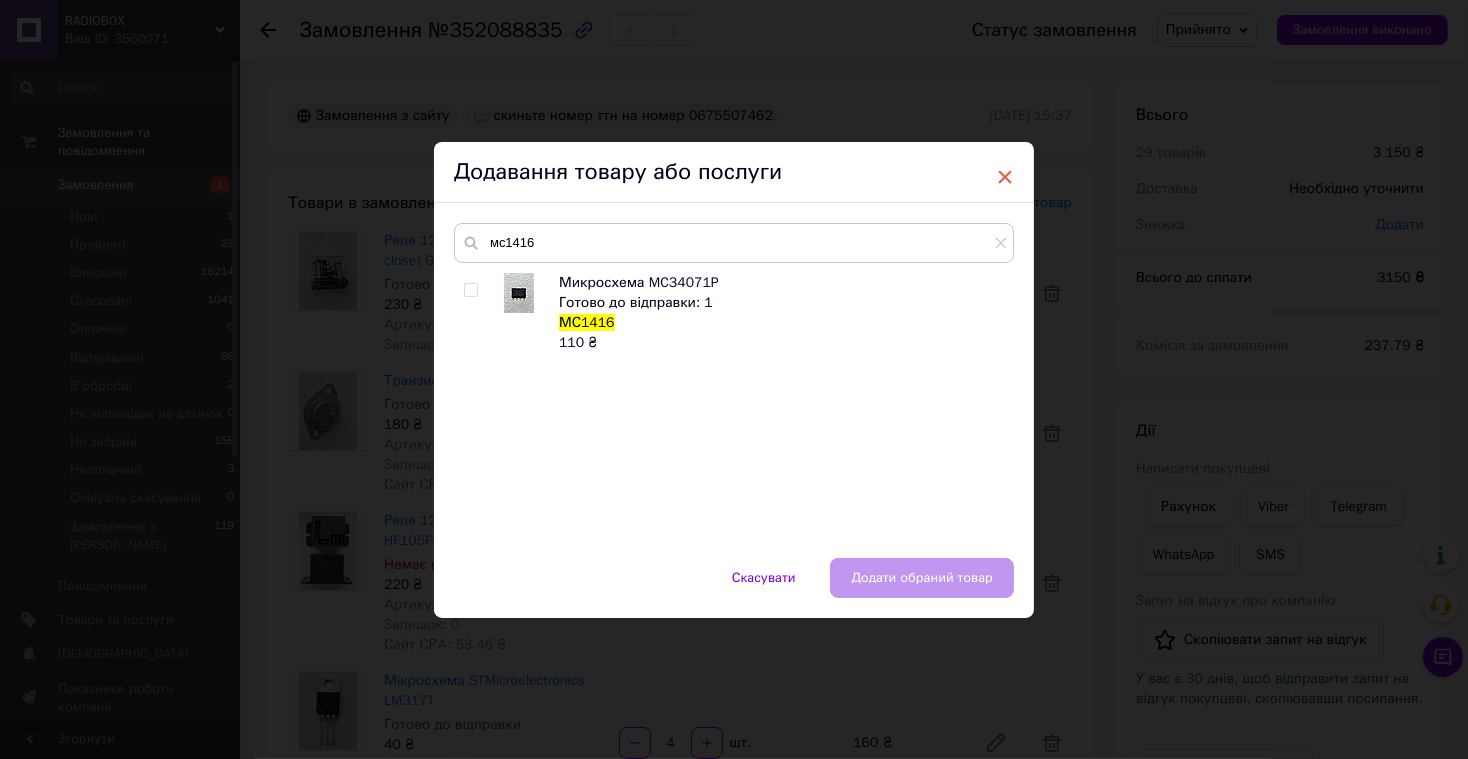 click on "×" at bounding box center [1005, 177] 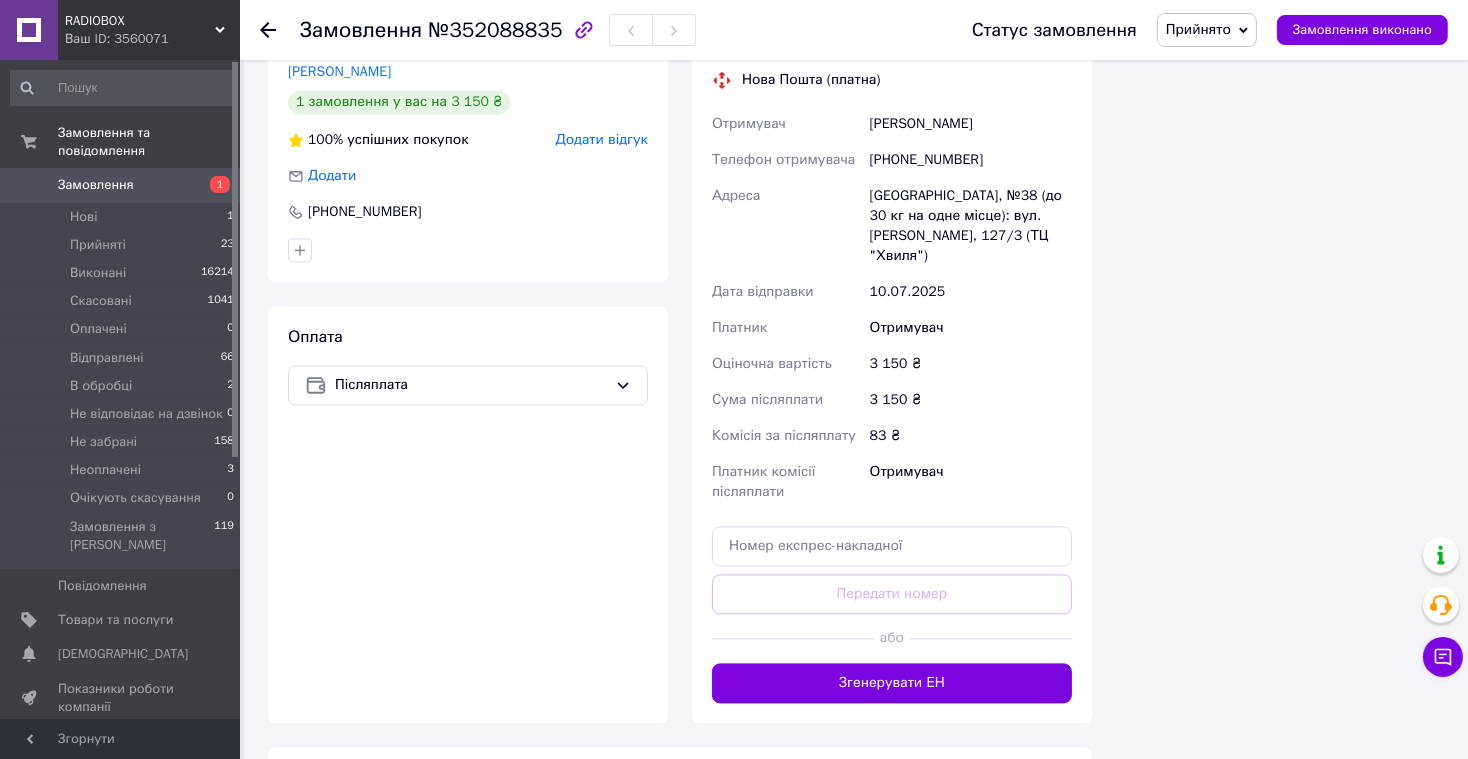 scroll, scrollTop: 4335, scrollLeft: 0, axis: vertical 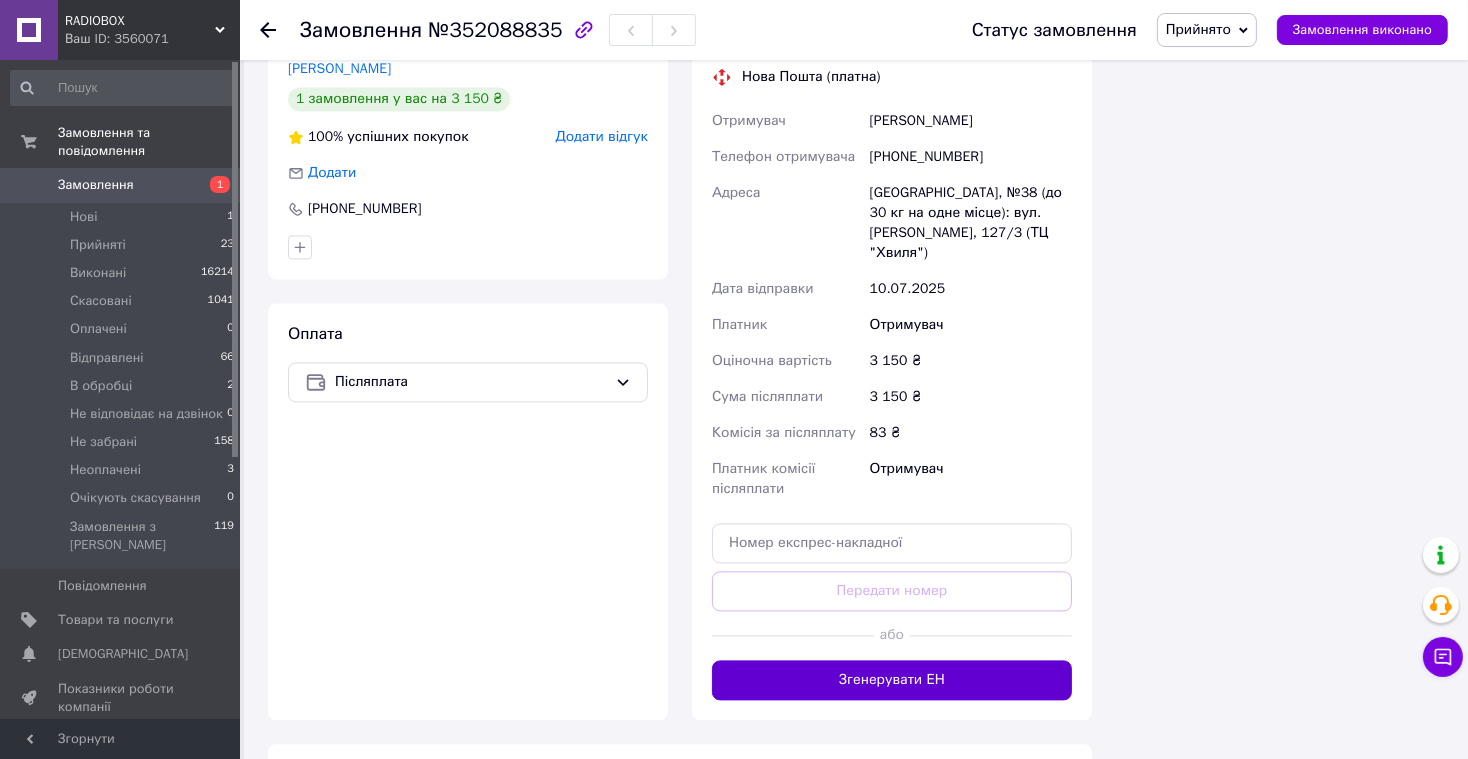 click on "Згенерувати ЕН" at bounding box center (892, 680) 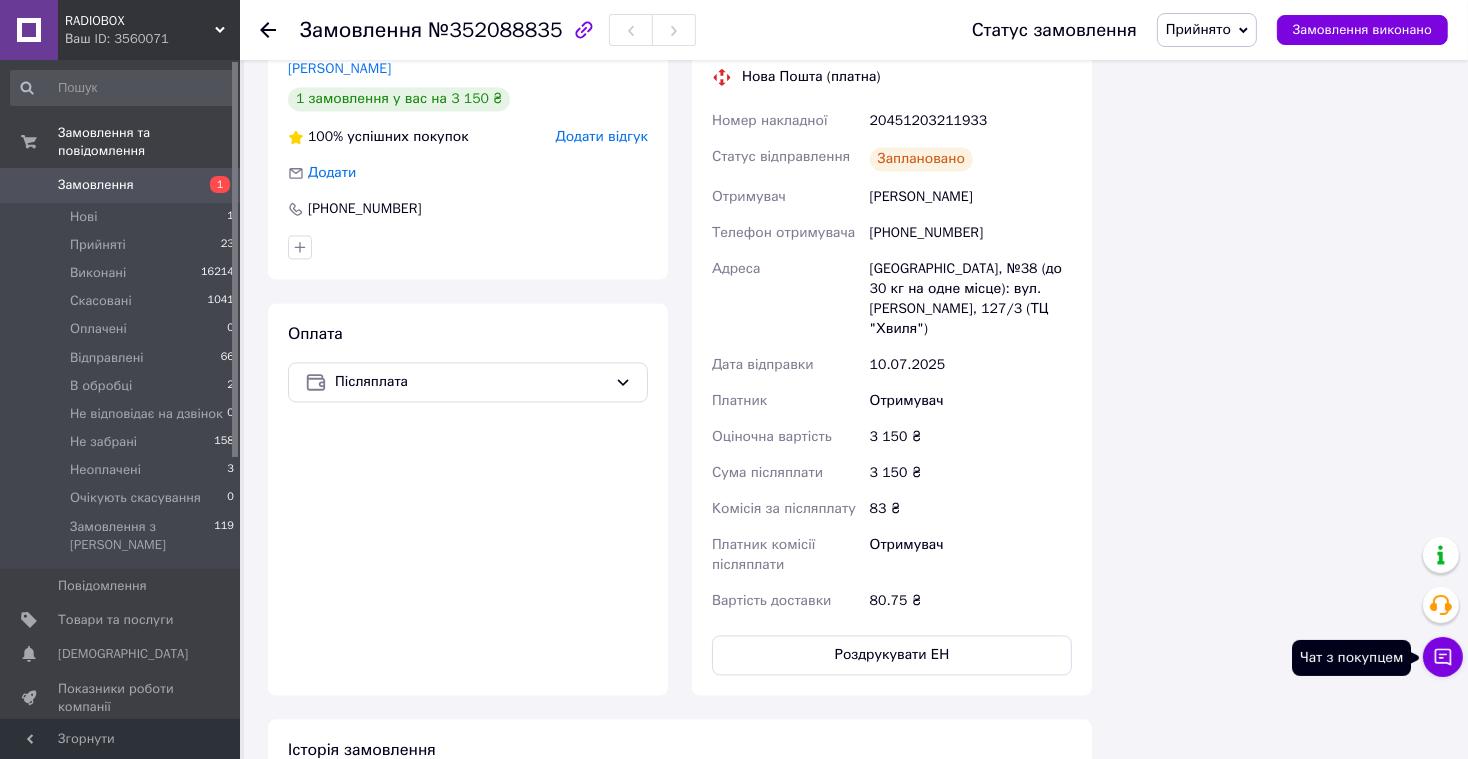 click 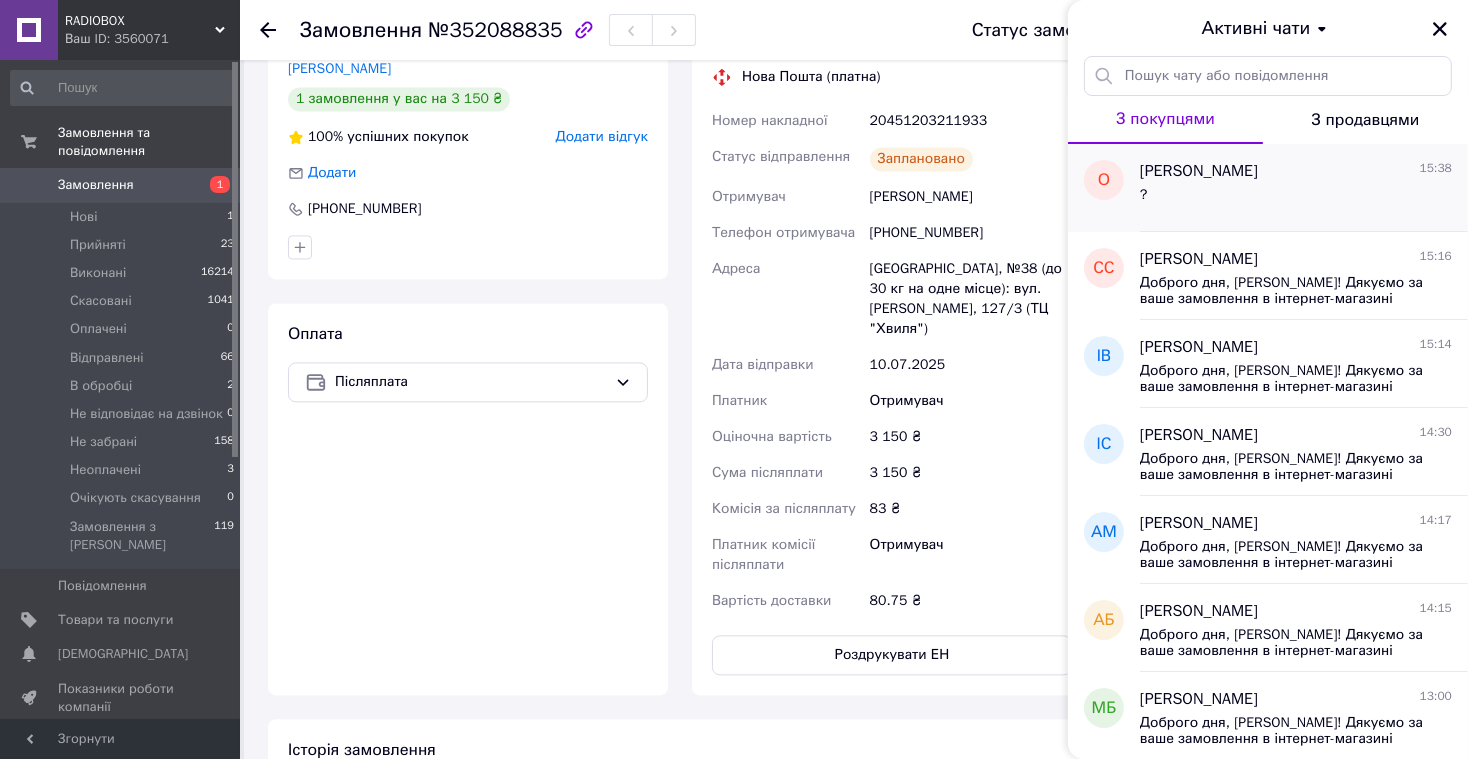 click on "?" at bounding box center (1296, 199) 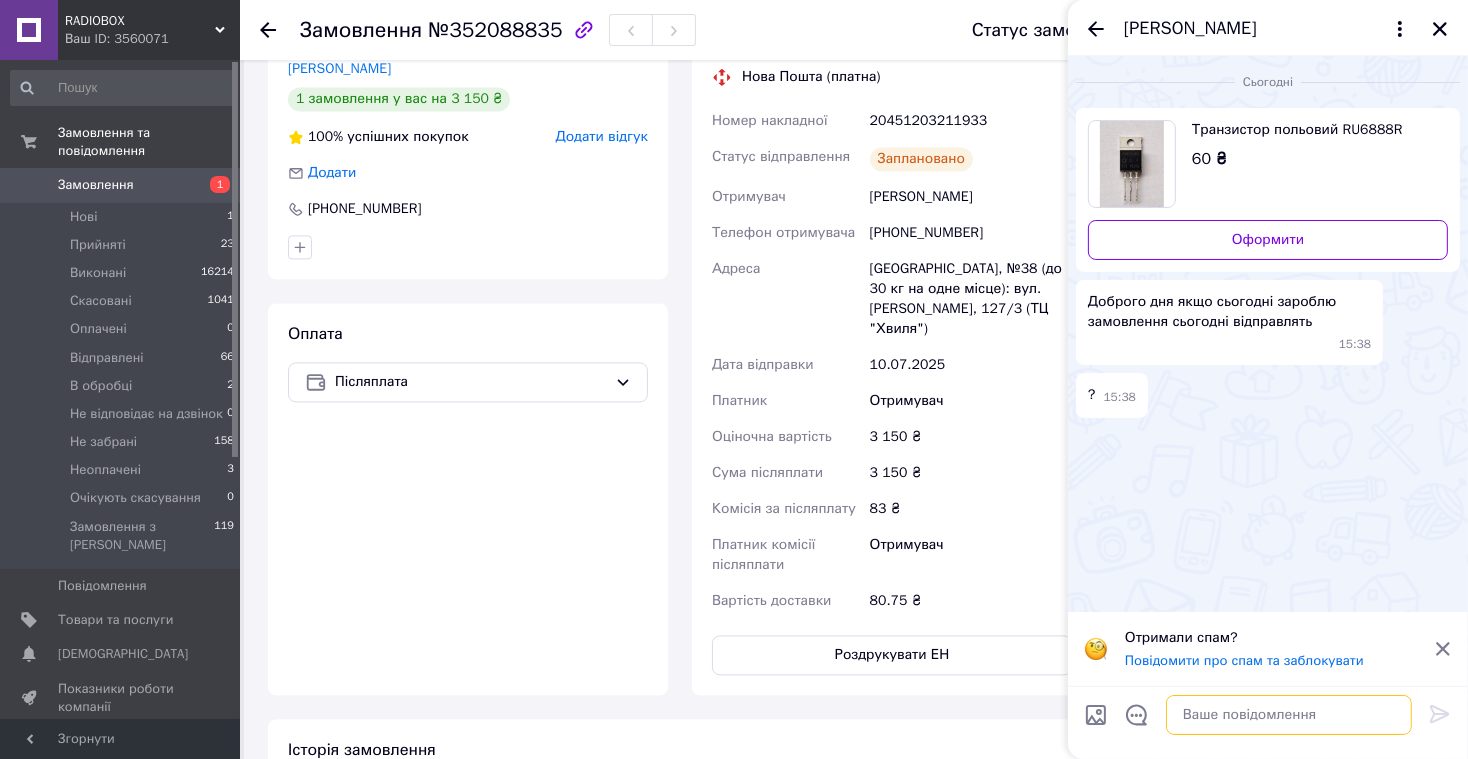 click at bounding box center [1289, 715] 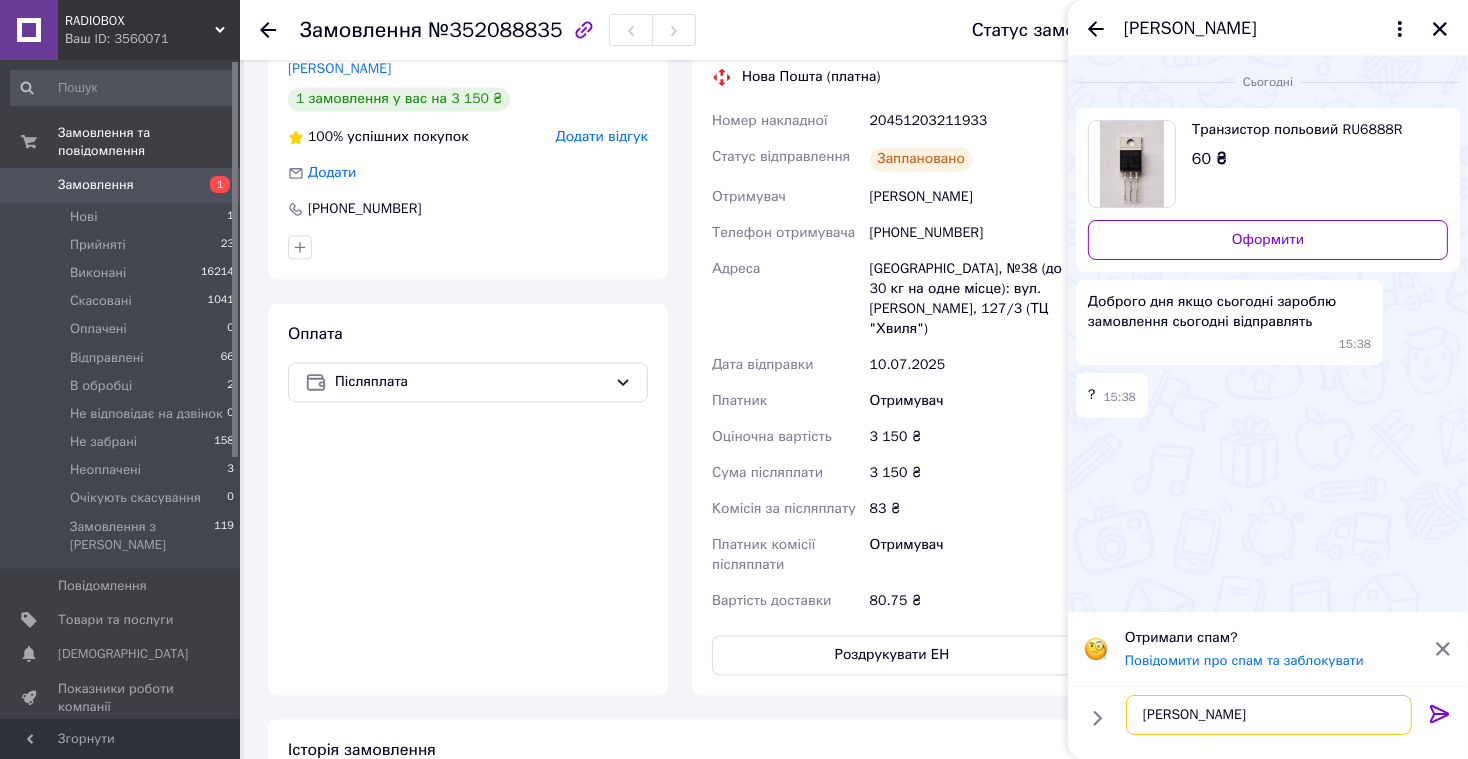 type on "Т" 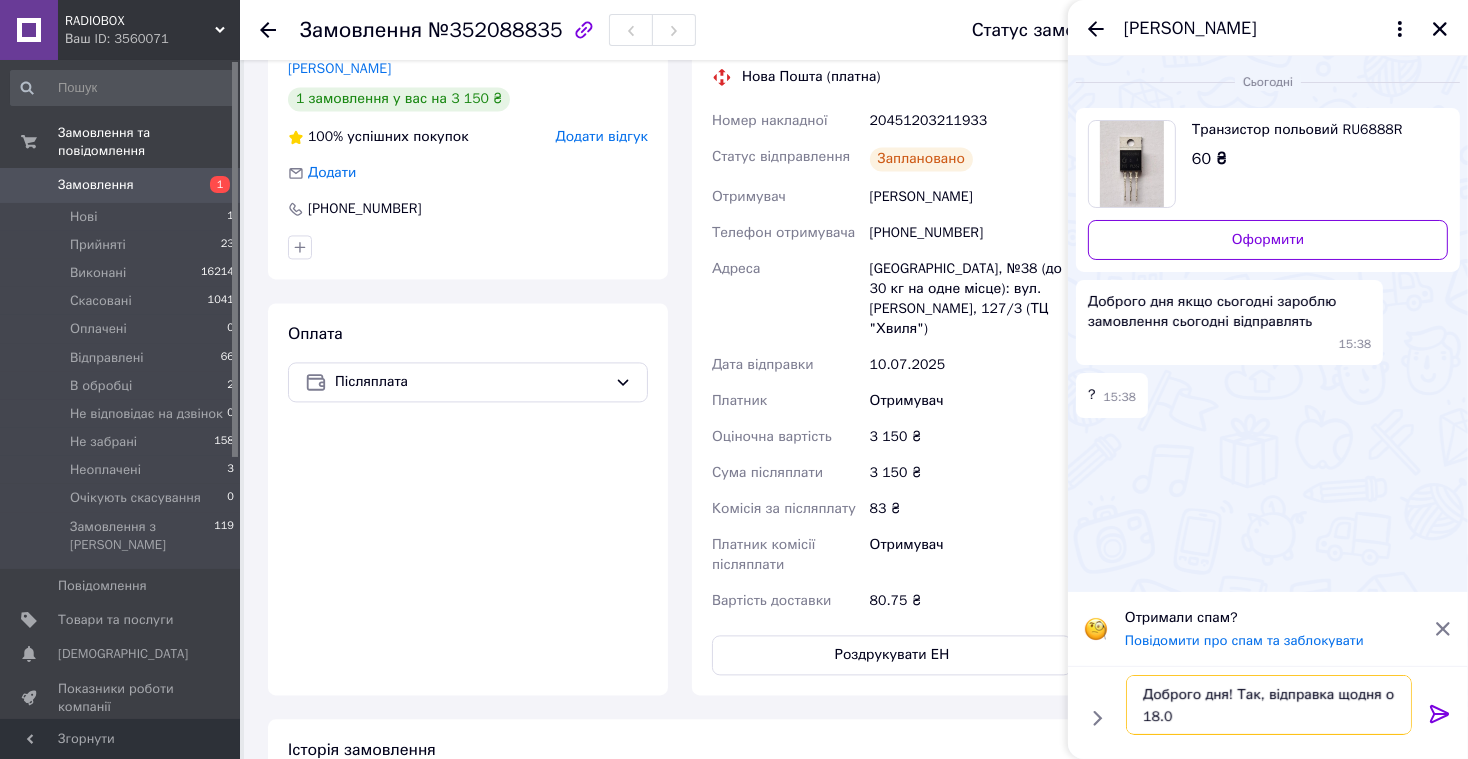 type on "Доброго дня! Так, відправка щодня о 18.00" 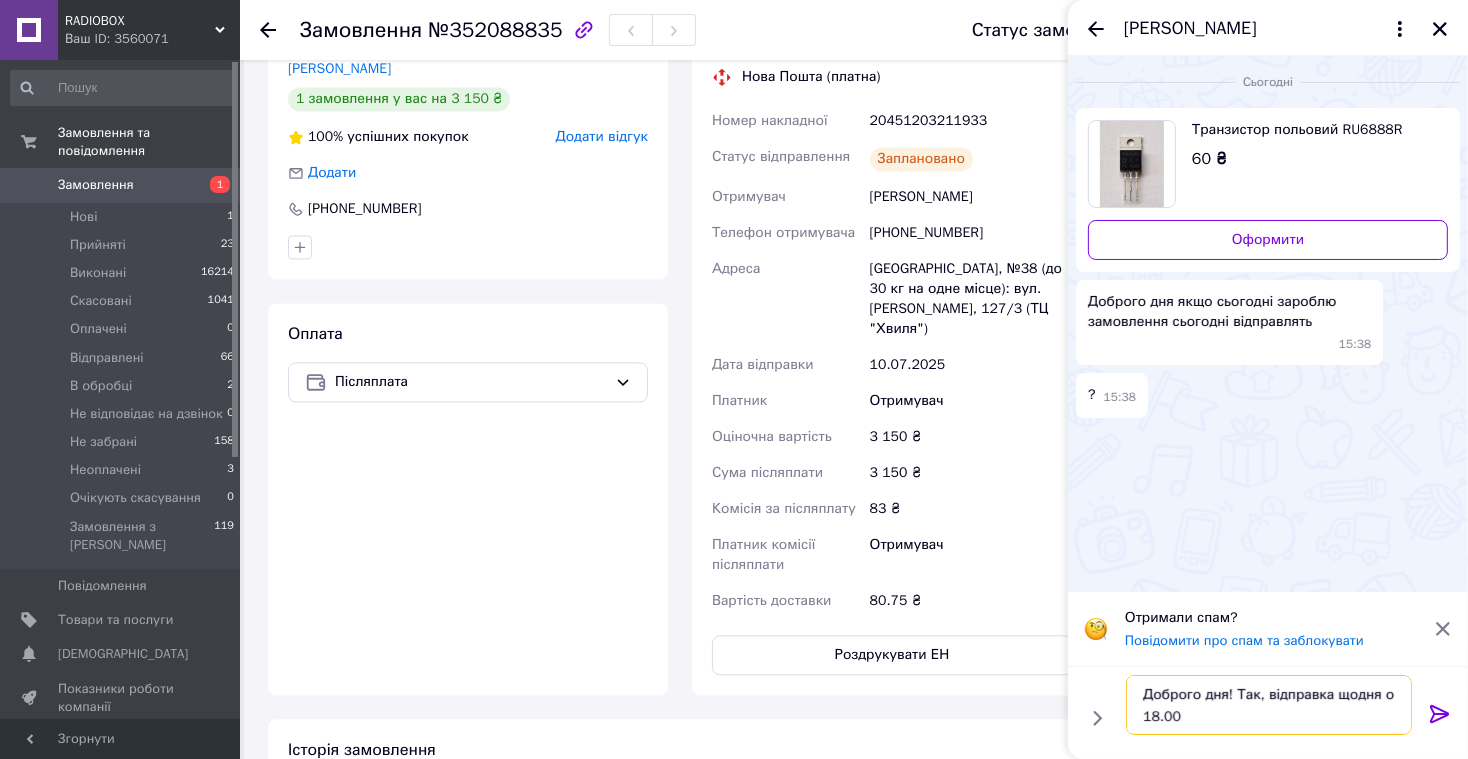 type 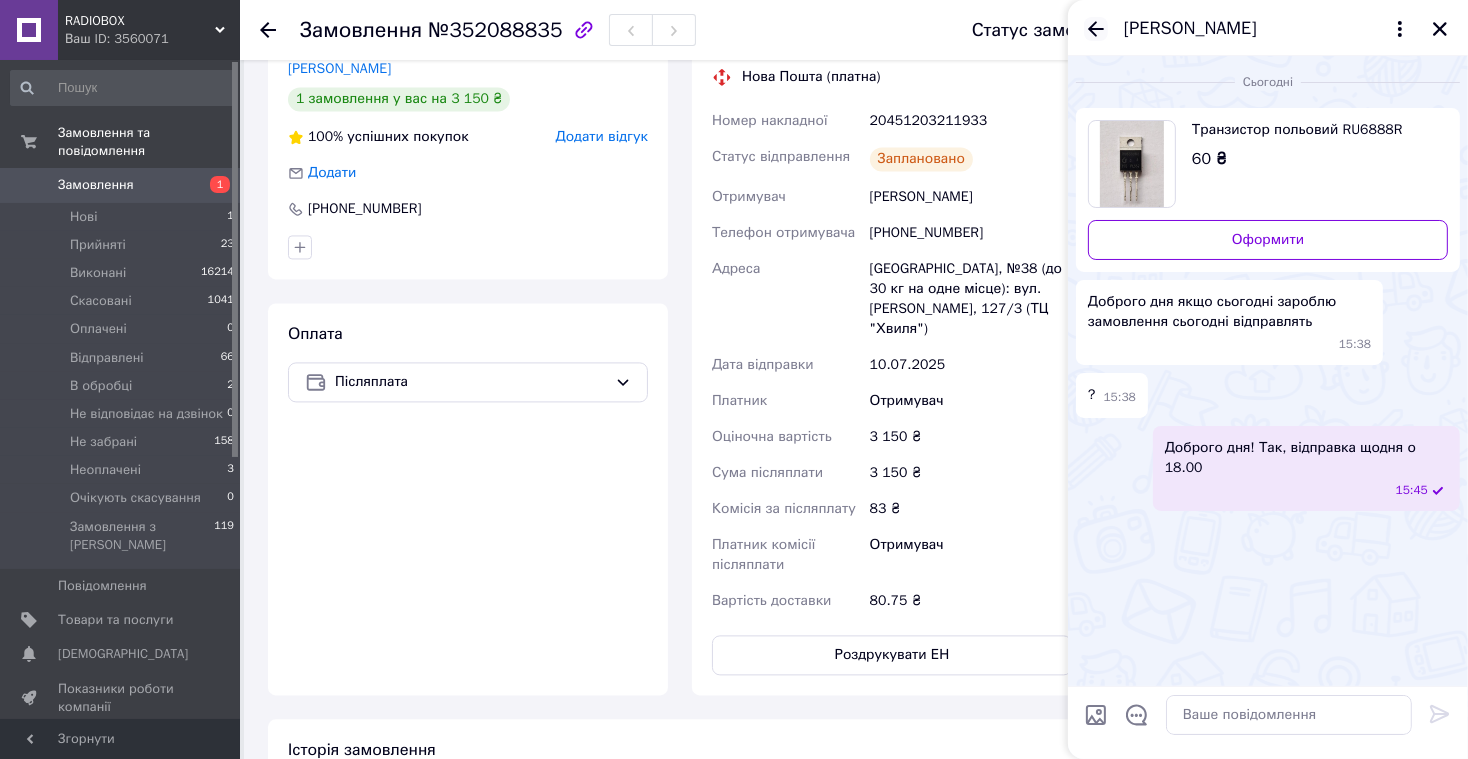 click 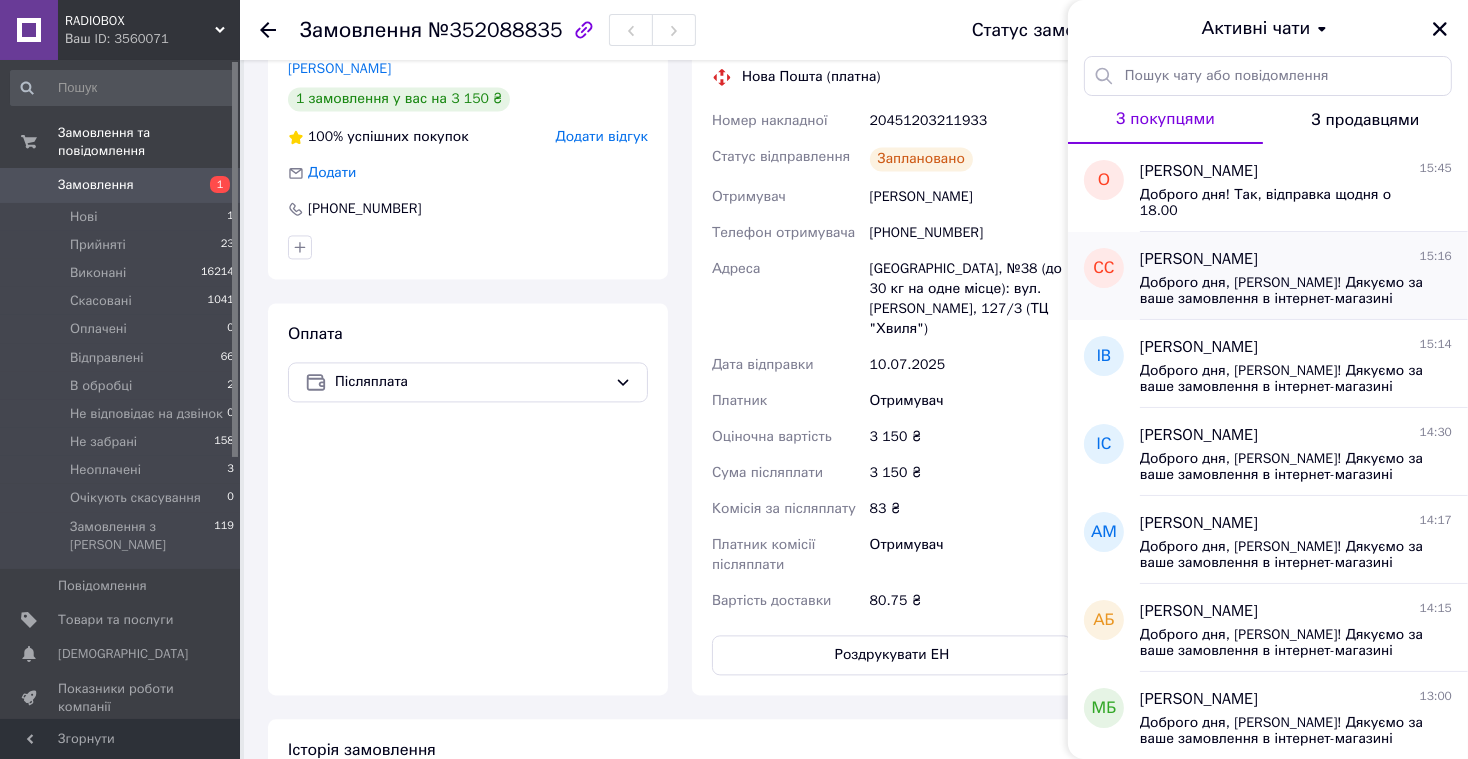 click on "Доброго дня, [PERSON_NAME]!
Дякуємо за ваше замовлення в інтернет-магазині [URL][DOMAIN_NAME]
Замовлення сформовано і буде відправлено вам сьогодні.
Номер накладної
0504839714635
Очікуйте доставку.
Якщо ви маєте будь-які запитання, будь ласка, зв'яжіться з нами за номерами:
[PHONE_NUMBER] (технічний спеціаліст)
або
[PHONE_NUMBER] (організаційні питання).
З повагою, адміністратор [PERSON_NAME]!" at bounding box center (1282, 291) 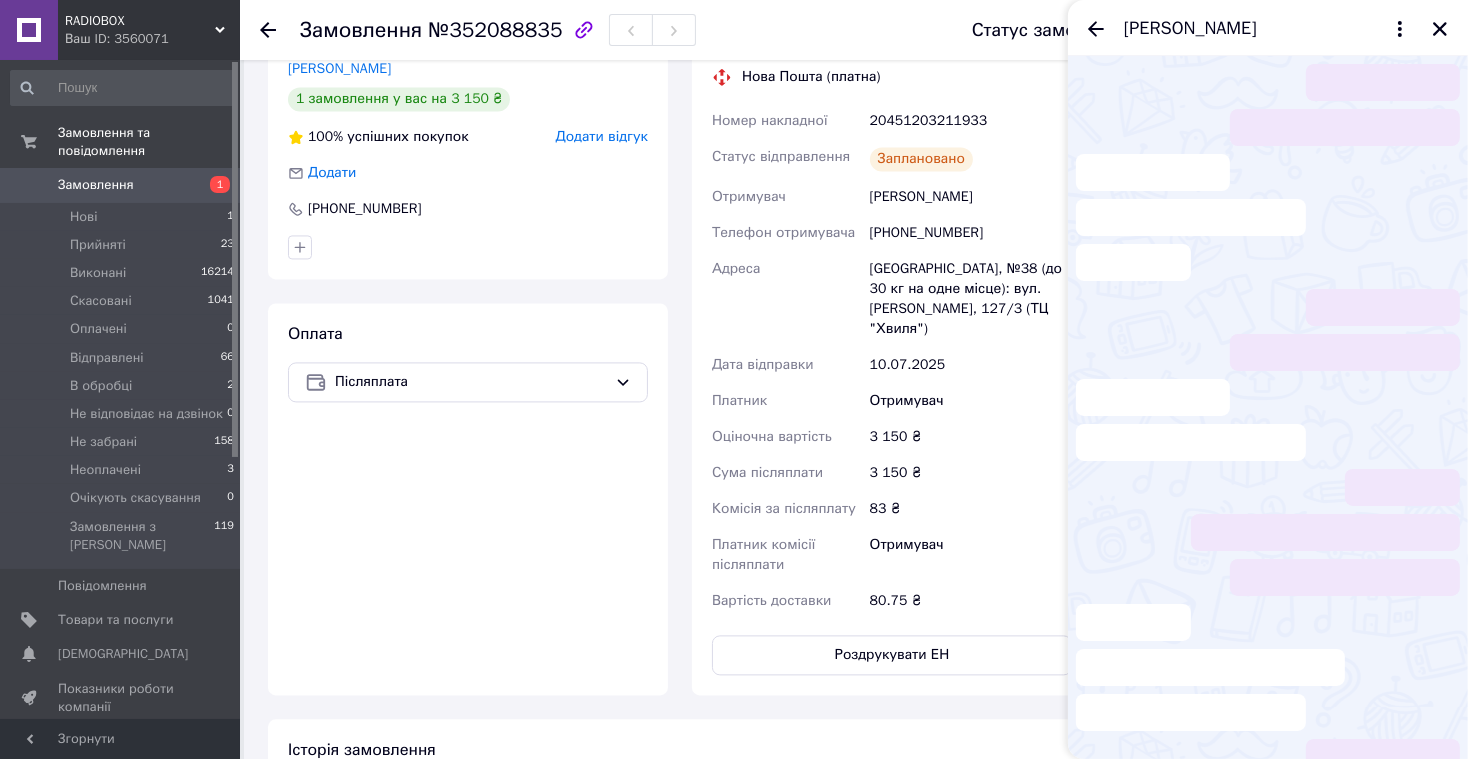 scroll, scrollTop: 241, scrollLeft: 0, axis: vertical 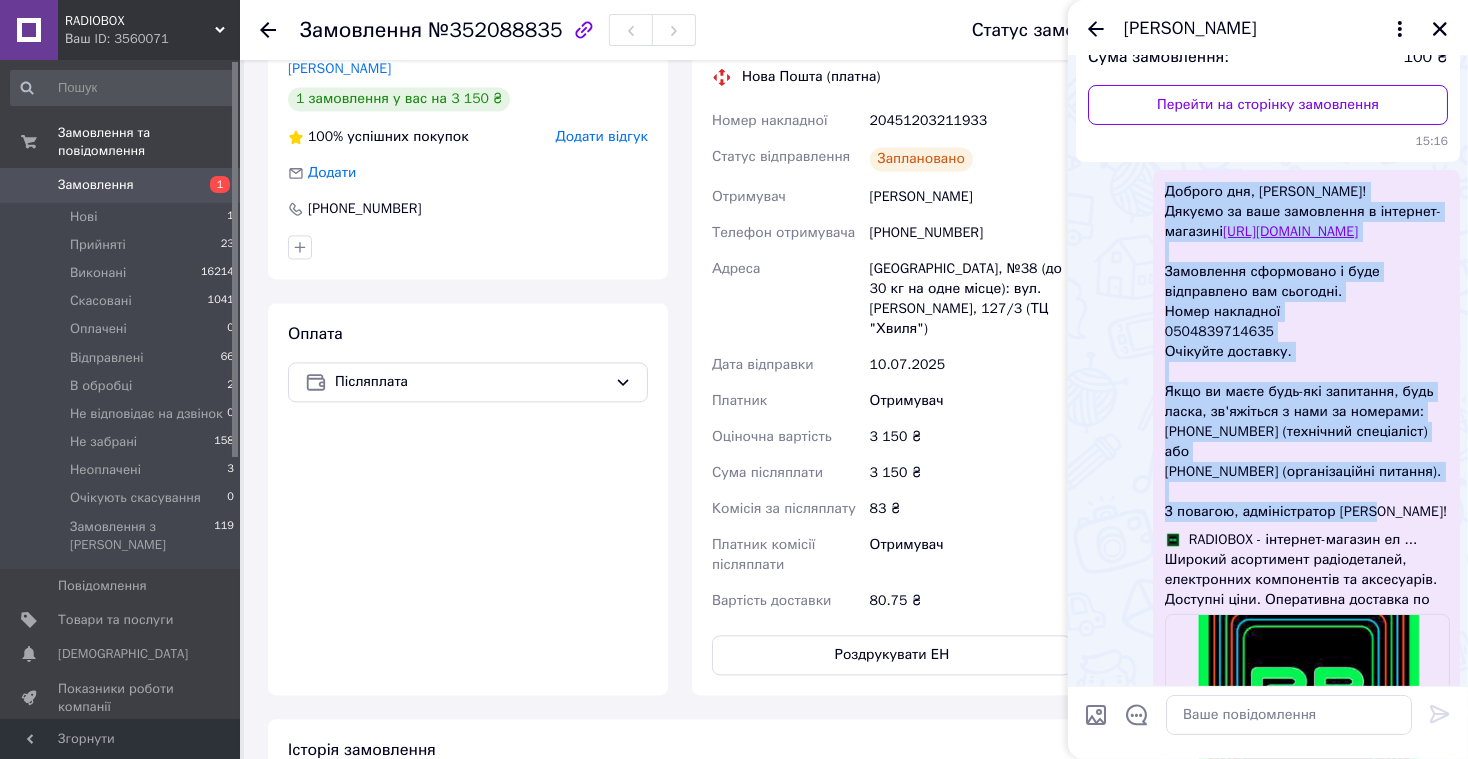 drag, startPoint x: 1167, startPoint y: 194, endPoint x: 1379, endPoint y: 529, distance: 396.44547 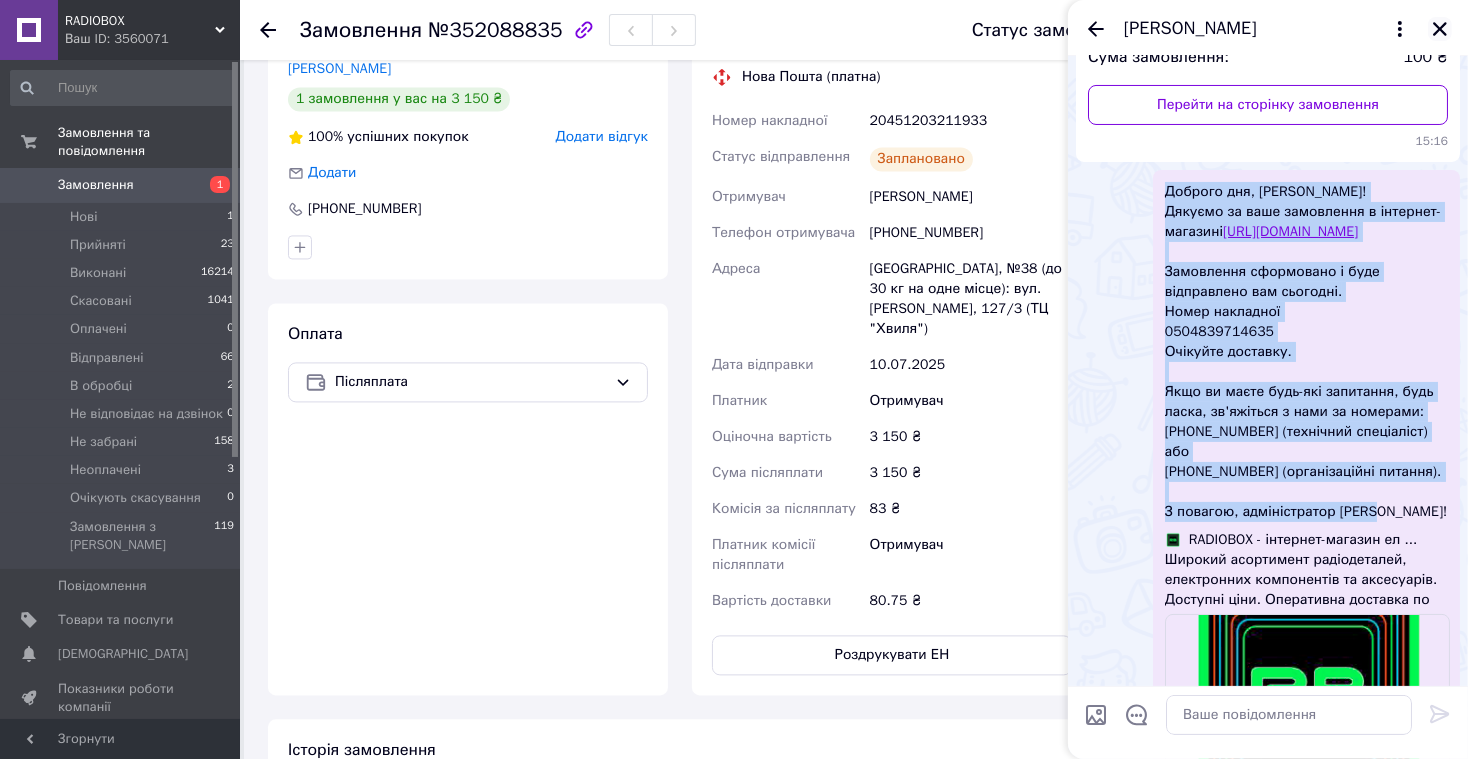 click 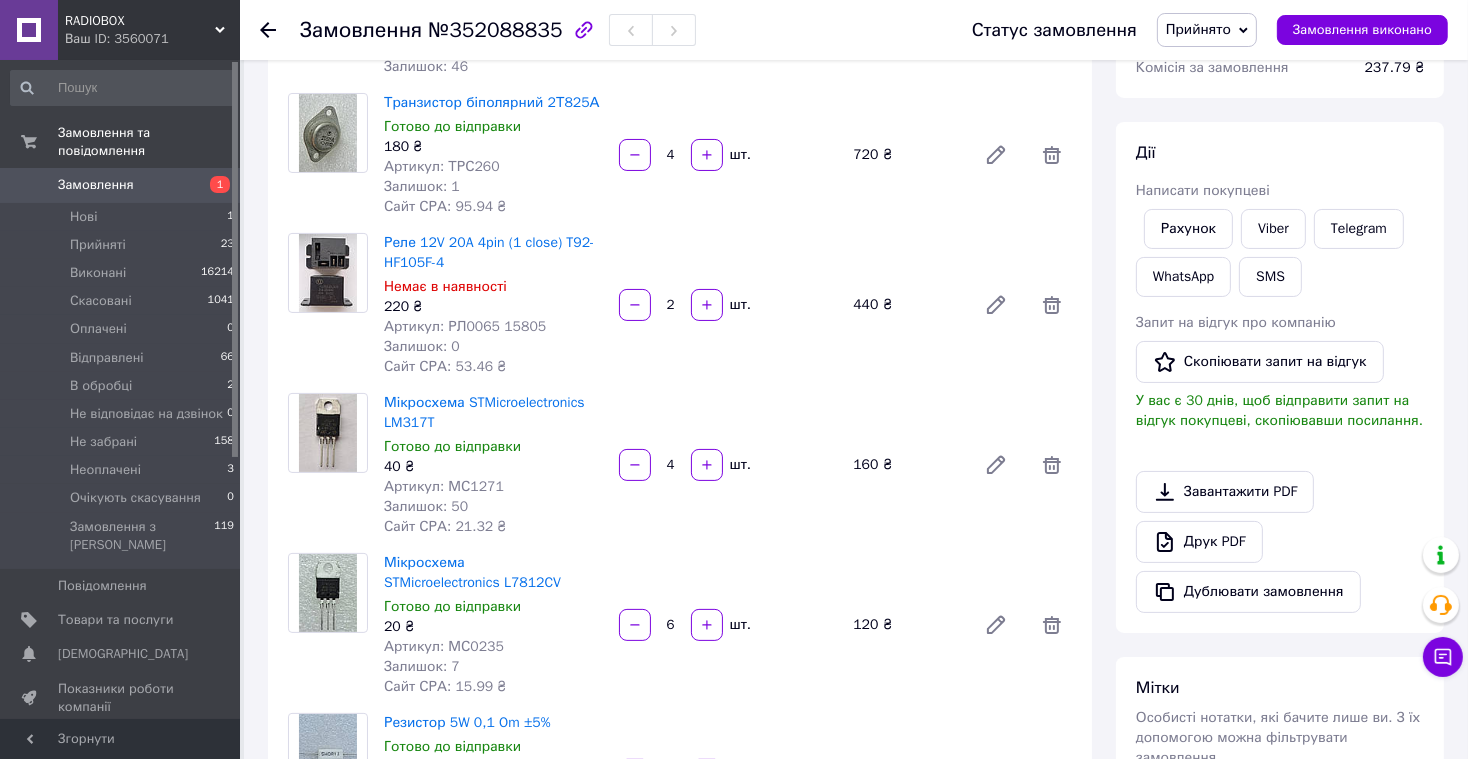 scroll, scrollTop: 193, scrollLeft: 0, axis: vertical 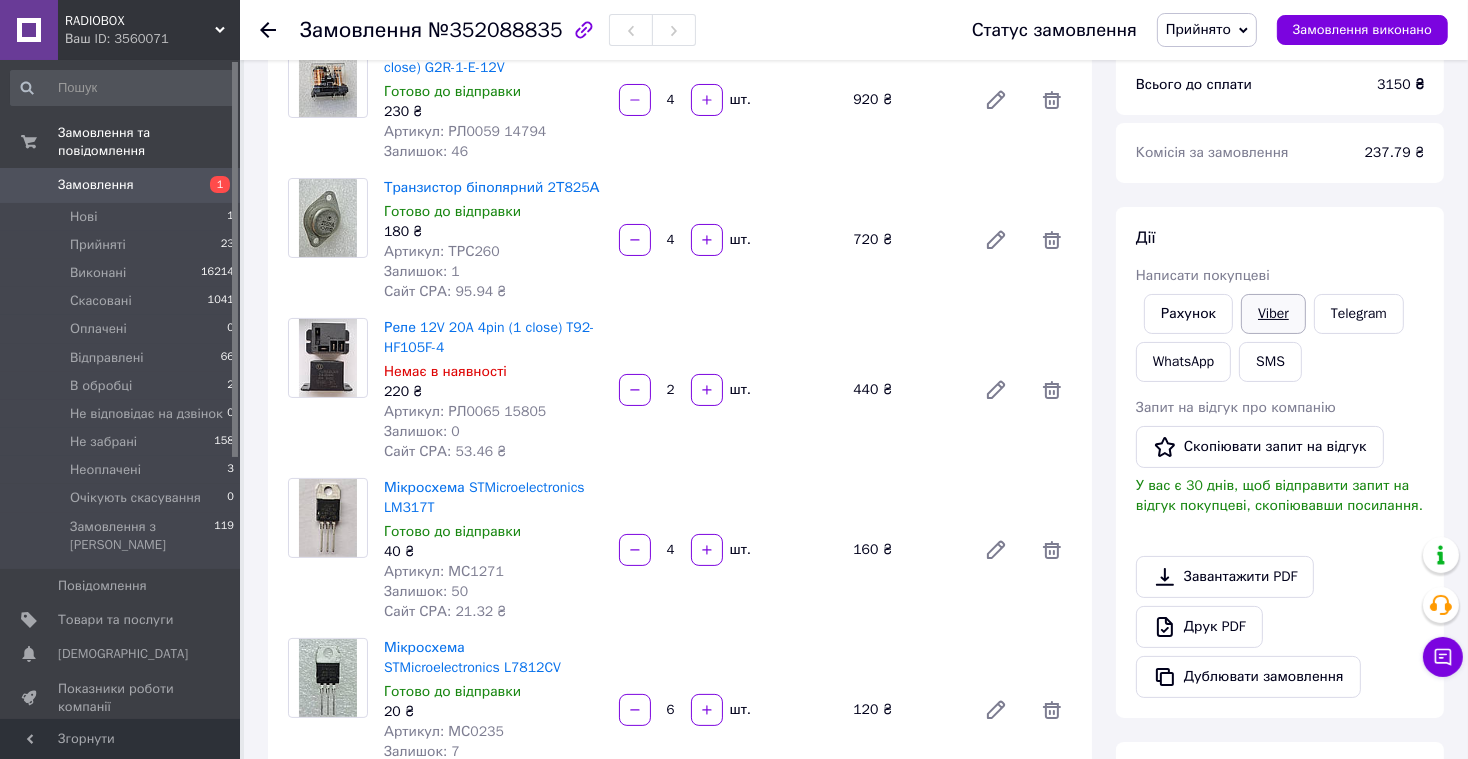 click on "Viber" at bounding box center [1273, 314] 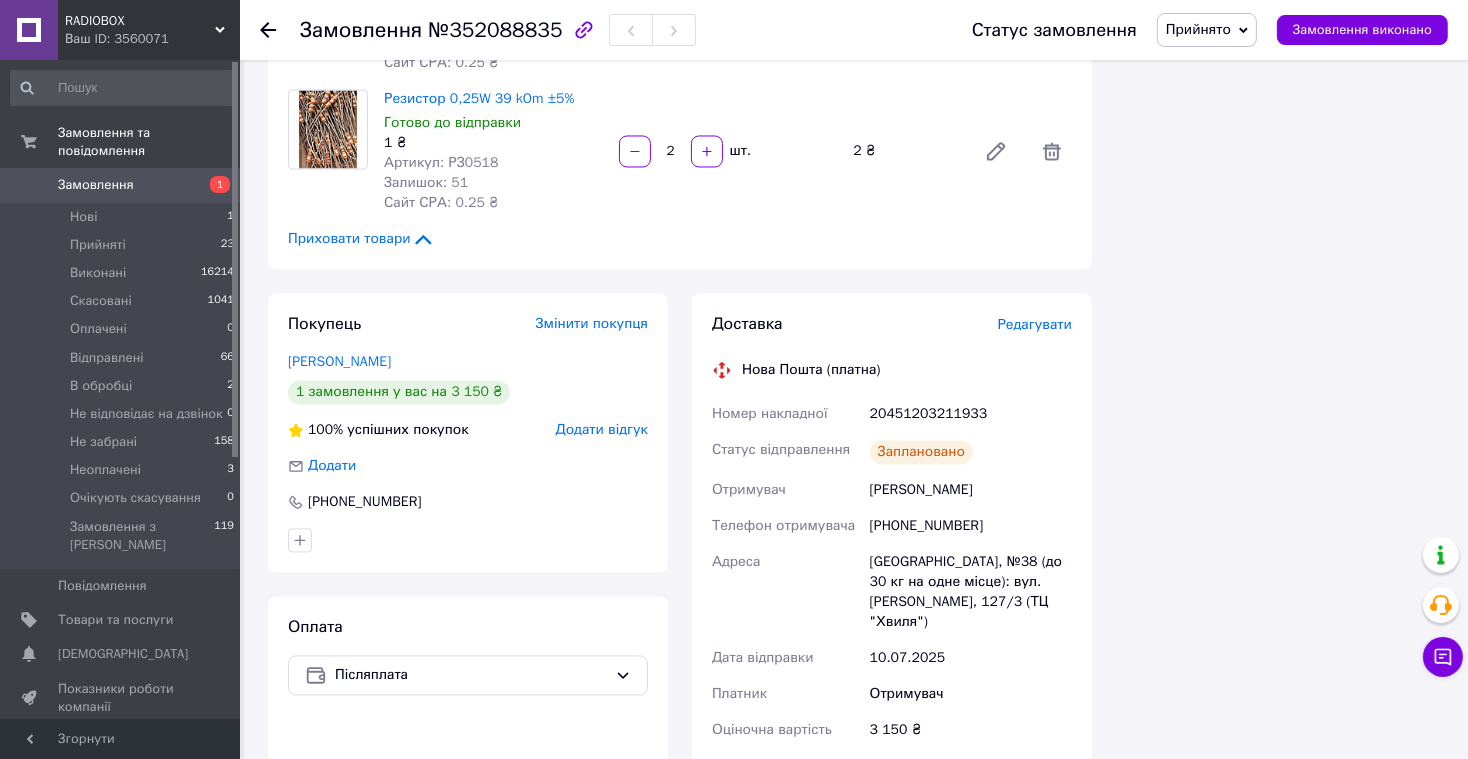 scroll, scrollTop: 3997, scrollLeft: 0, axis: vertical 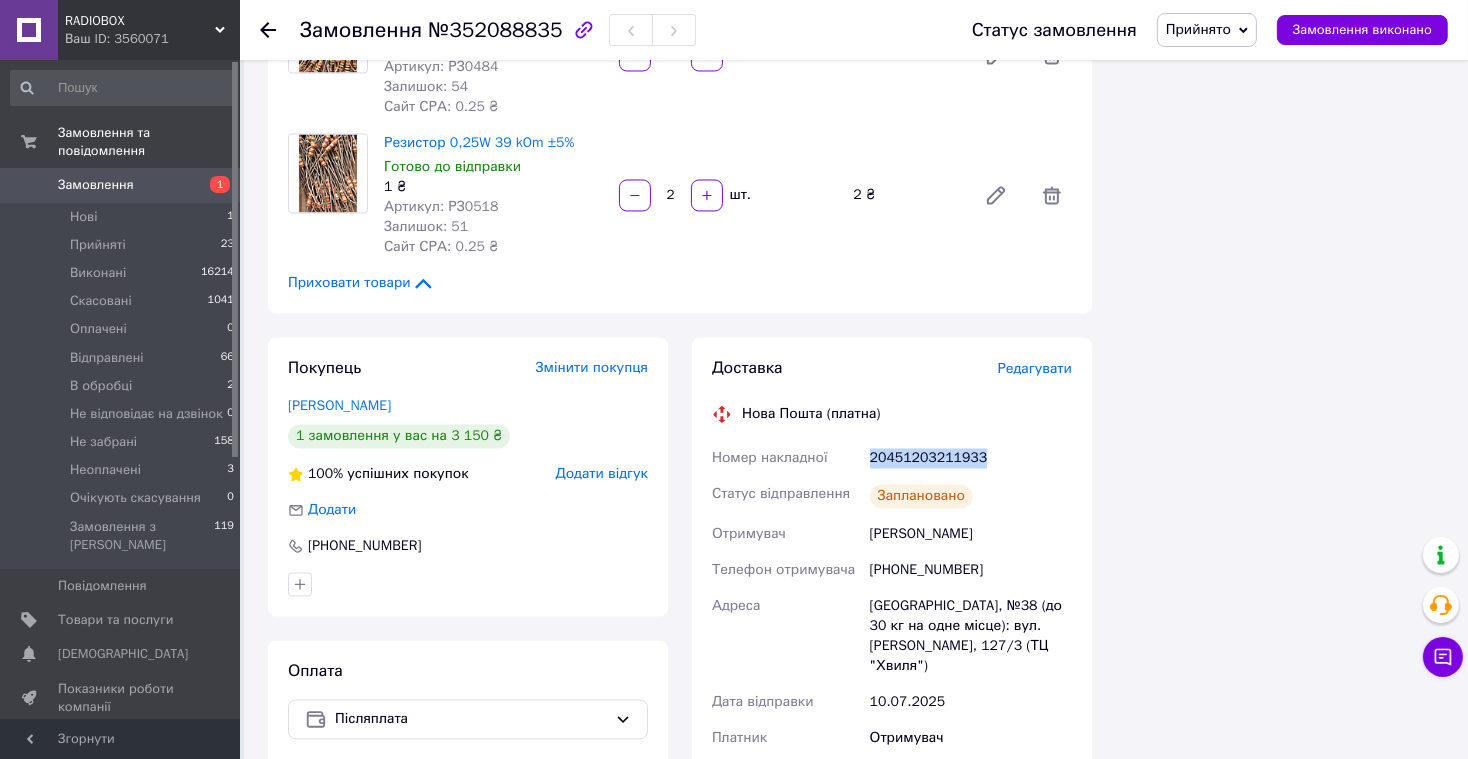 drag, startPoint x: 988, startPoint y: 458, endPoint x: 869, endPoint y: 458, distance: 119 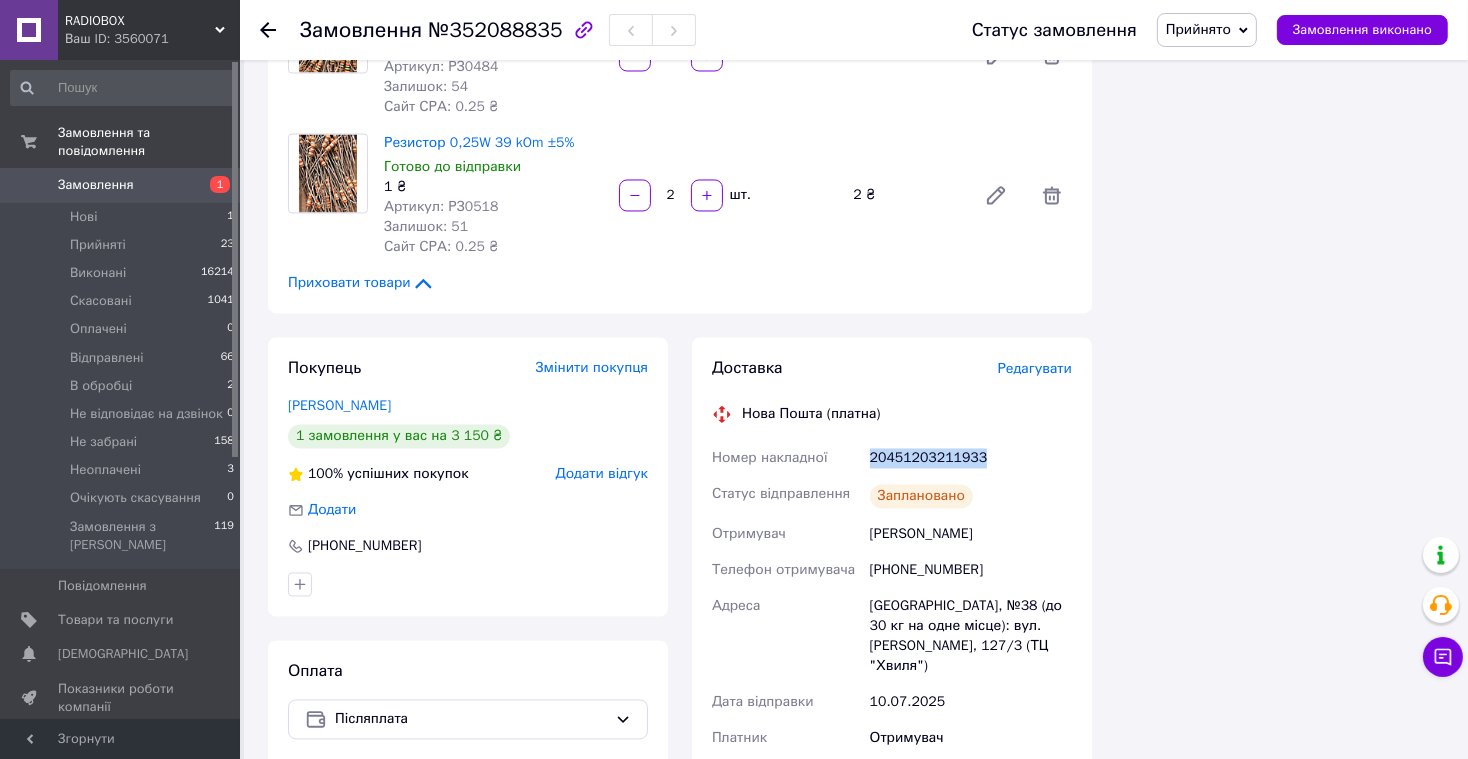 copy on "20451203211933" 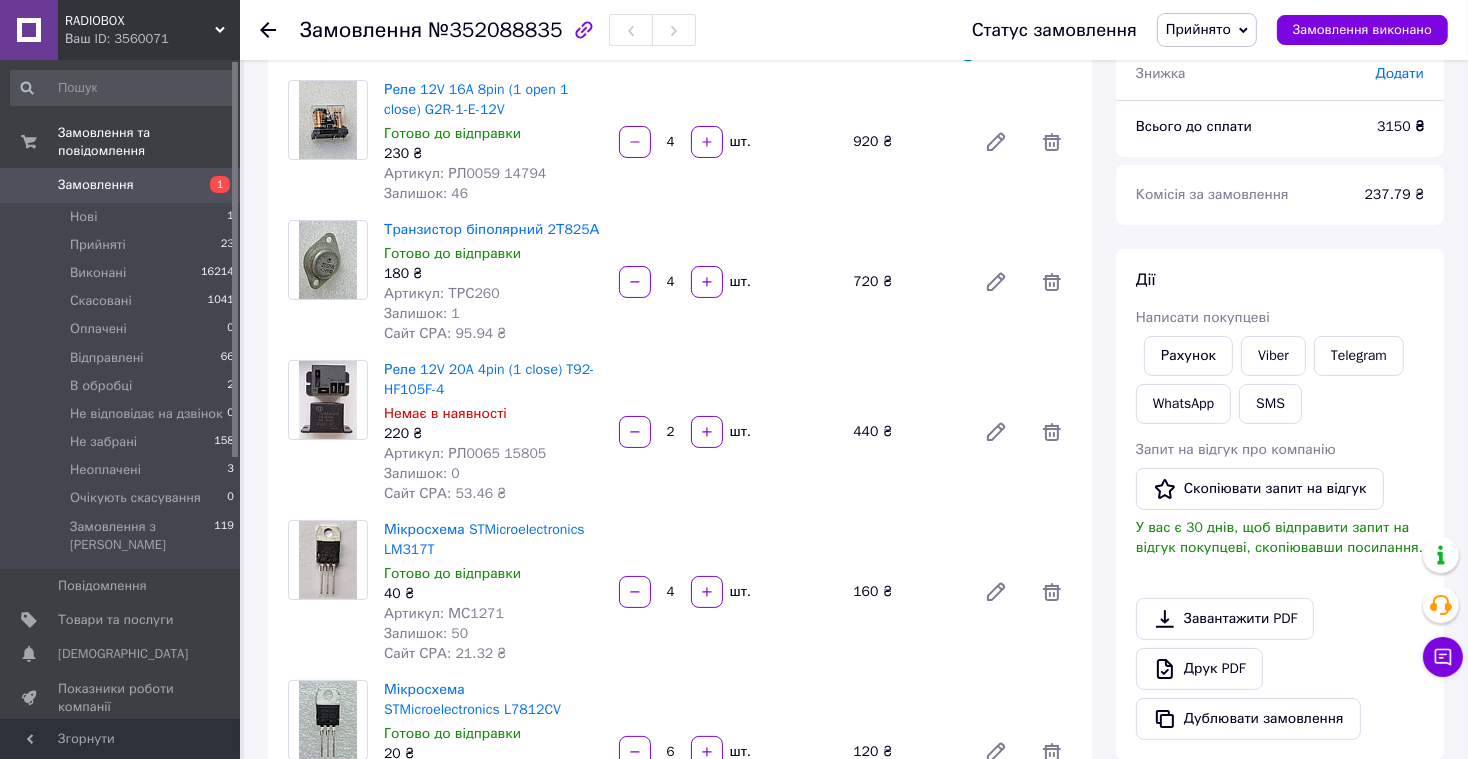 scroll, scrollTop: 0, scrollLeft: 0, axis: both 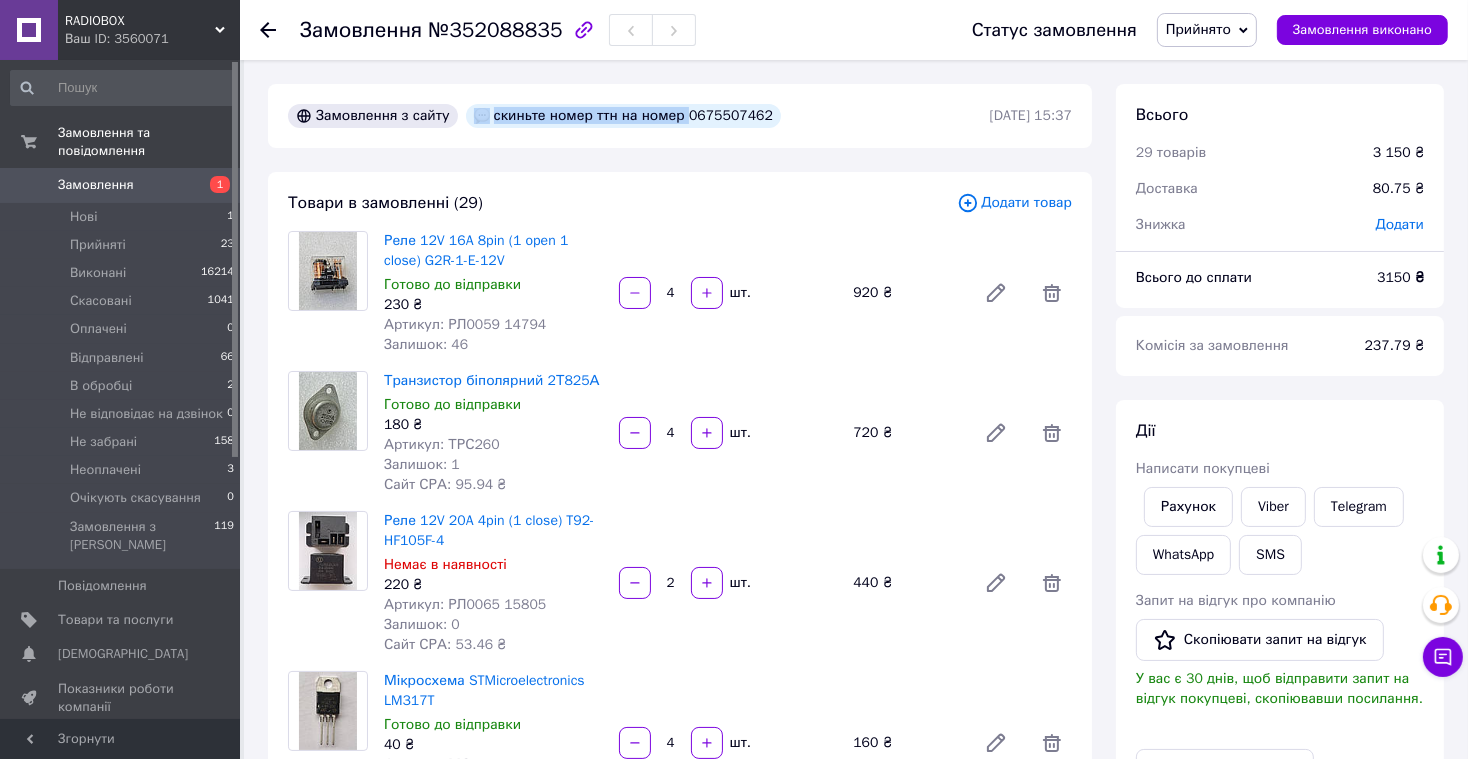 drag, startPoint x: 694, startPoint y: 117, endPoint x: 776, endPoint y: 116, distance: 82.006096 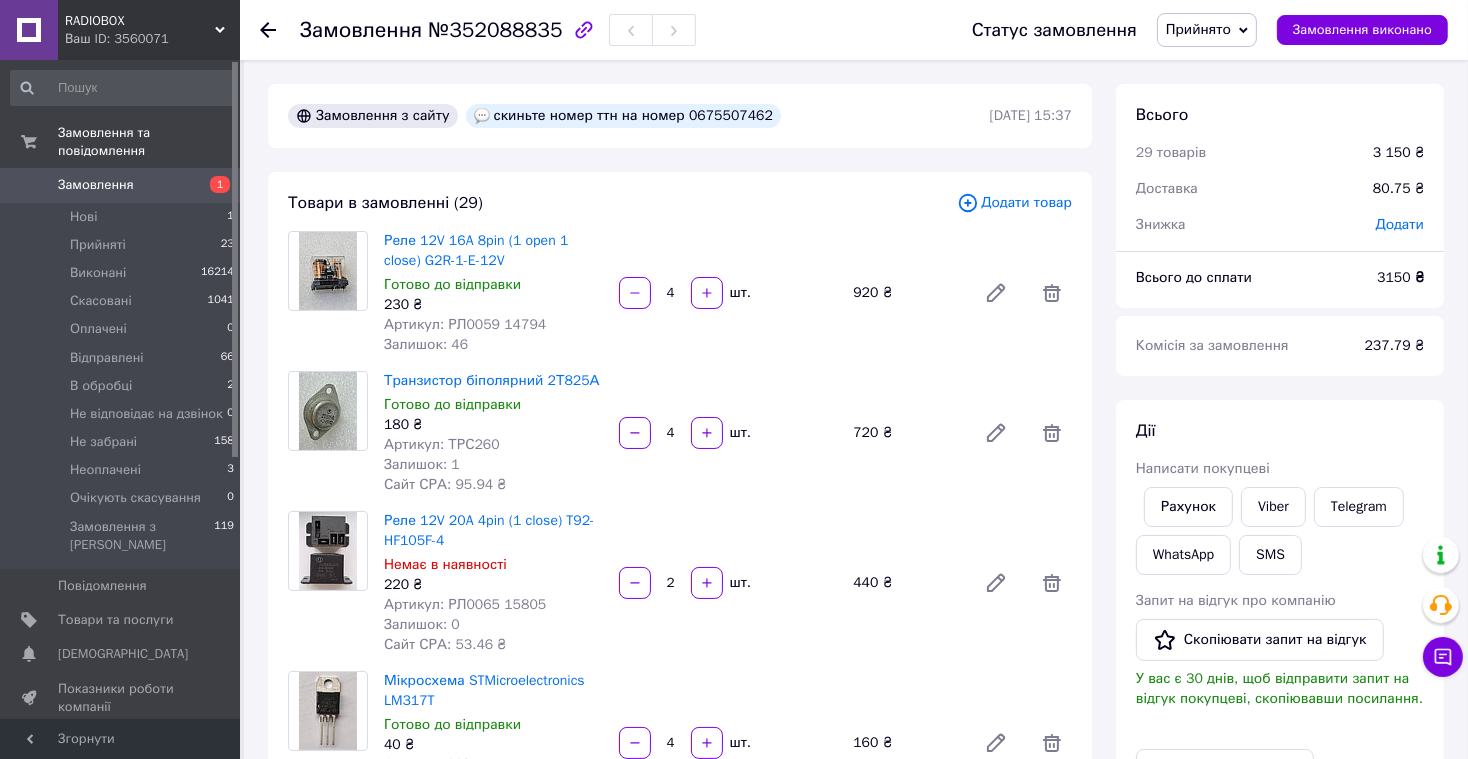 click on "скиньте номер ттн на номер 0675507462" at bounding box center (623, 116) 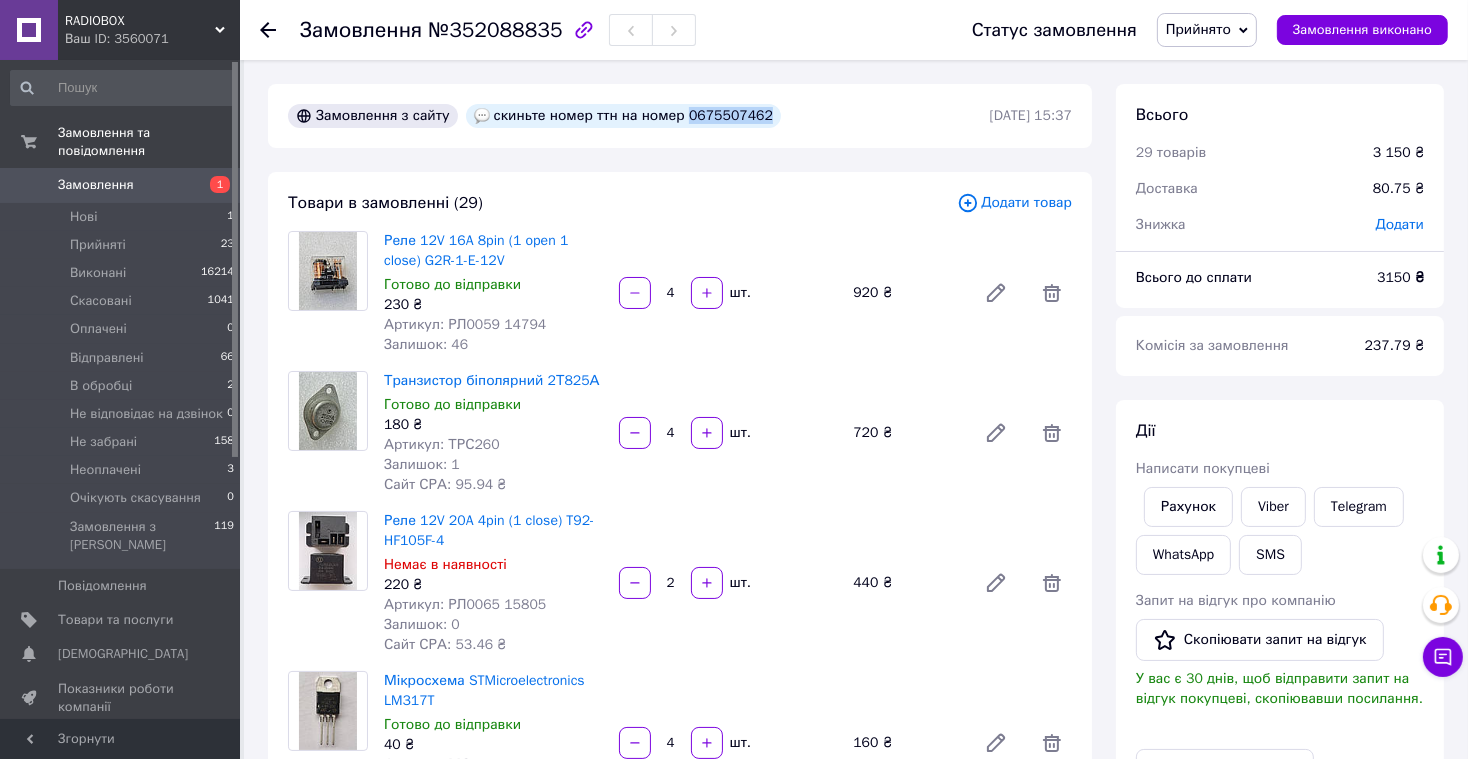 drag, startPoint x: 694, startPoint y: 116, endPoint x: 774, endPoint y: 116, distance: 80 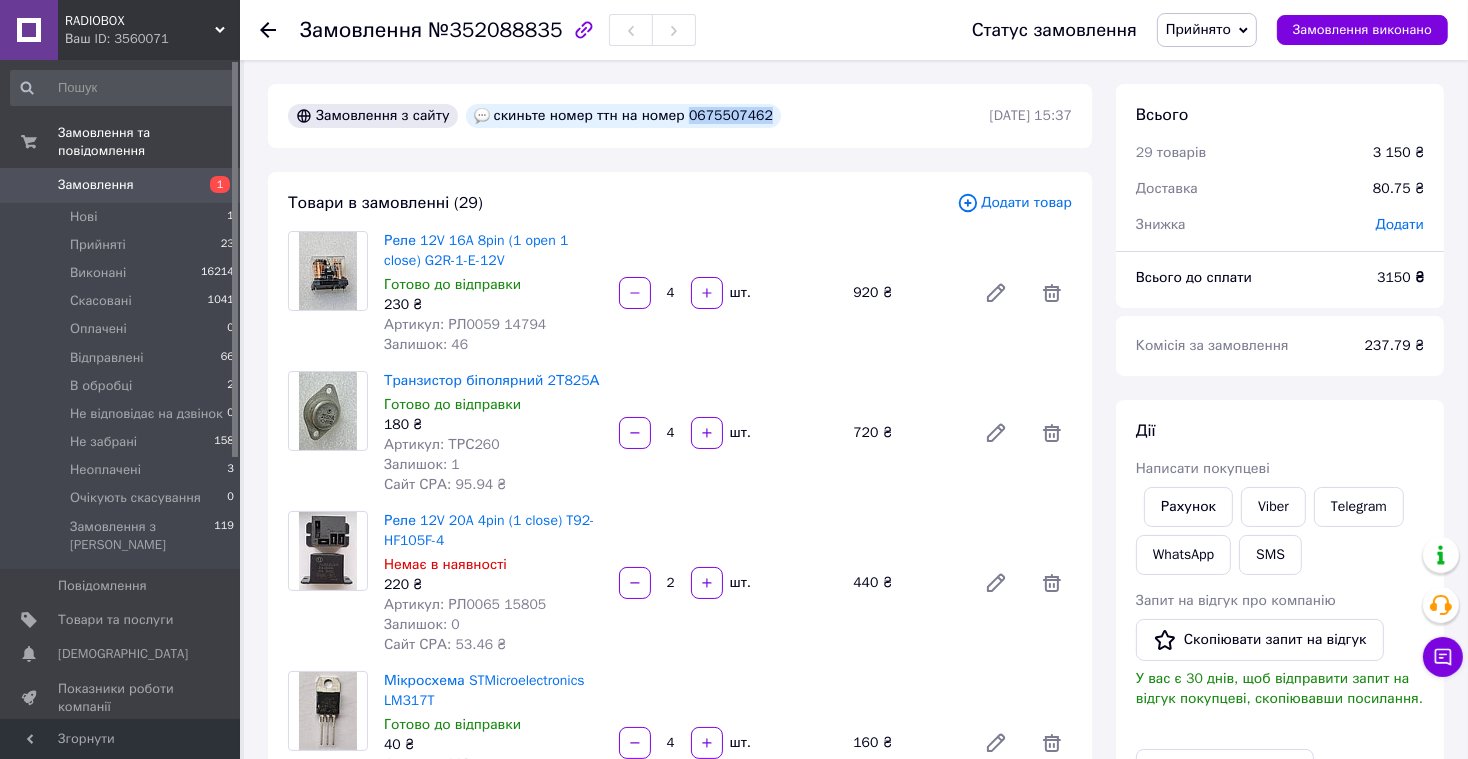 copy on "0675507462" 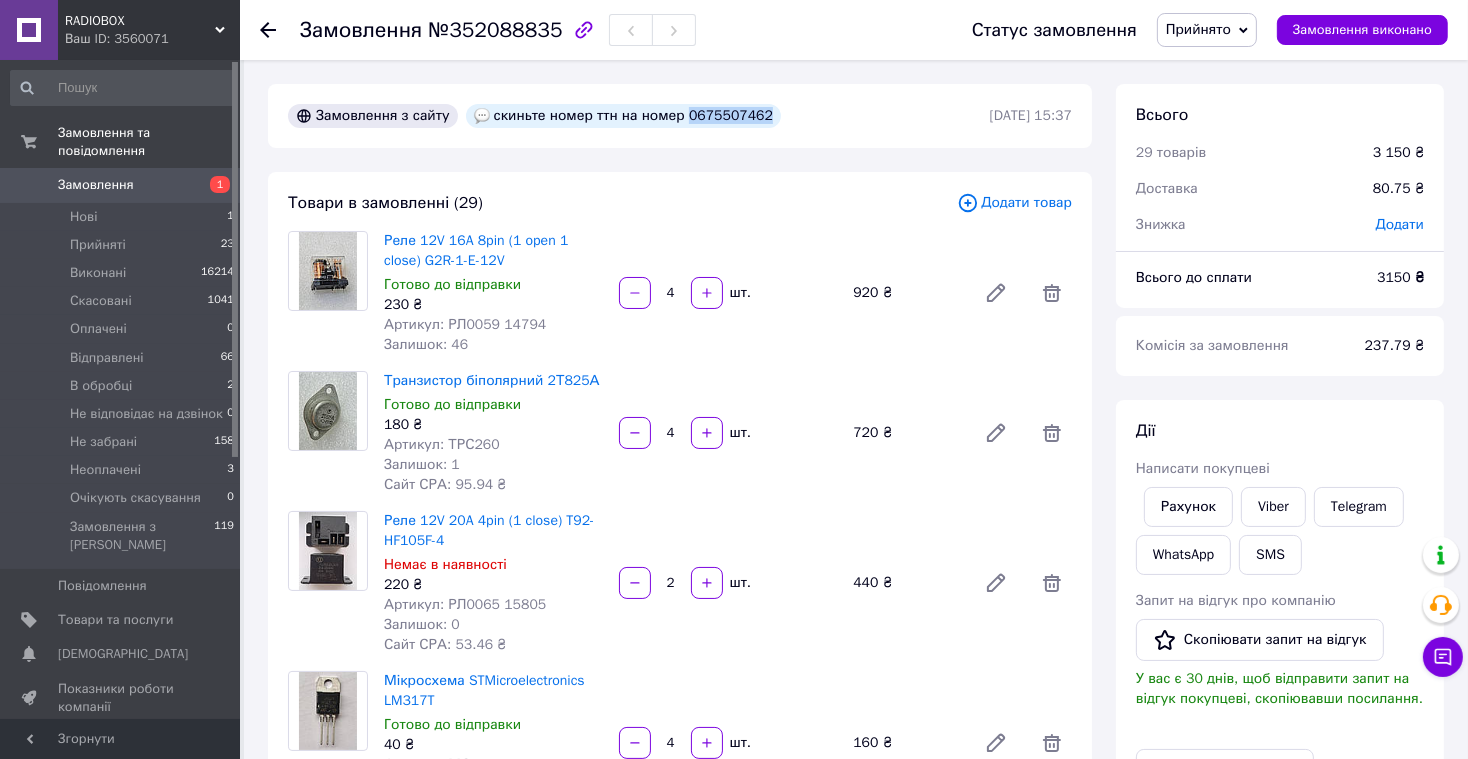 click on "Замовлення" at bounding box center [121, 185] 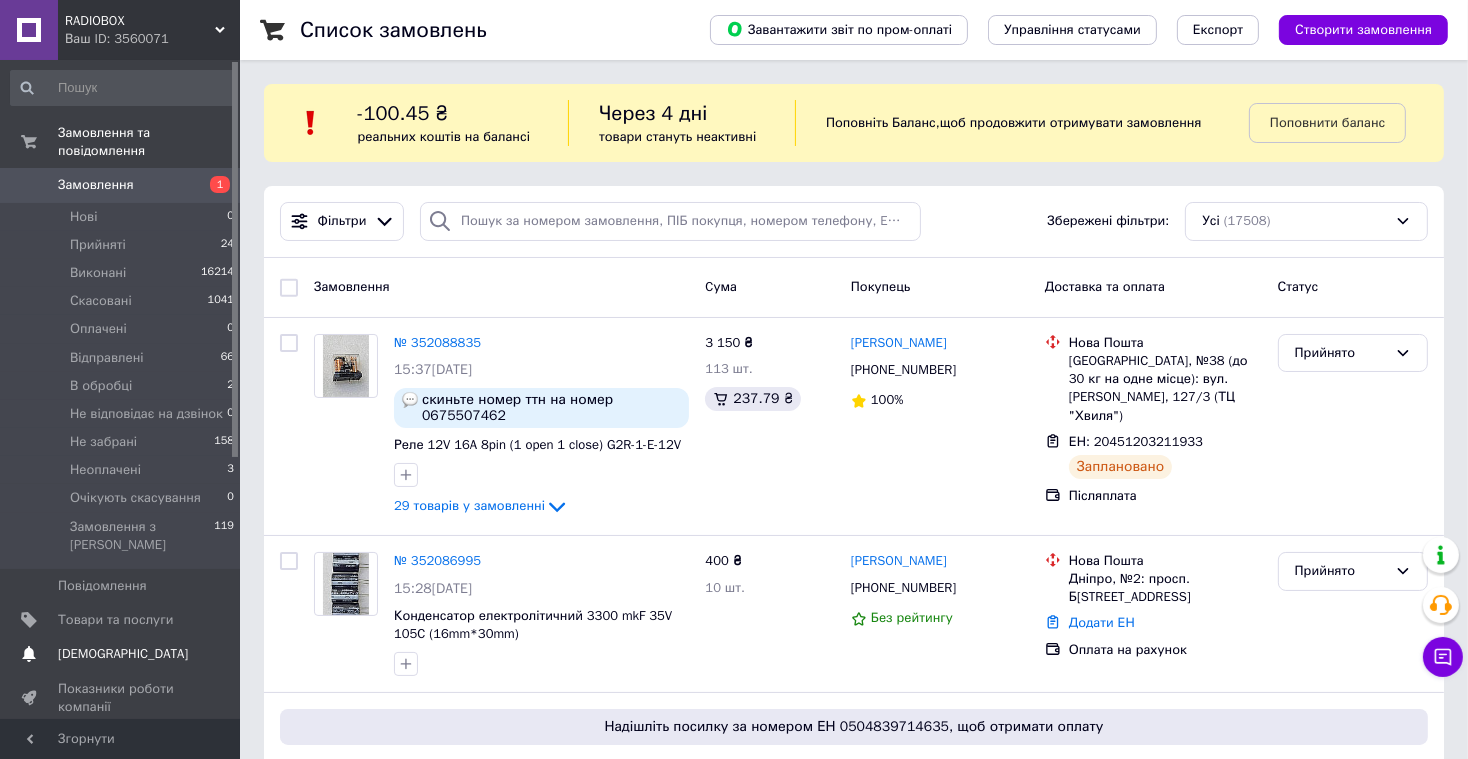 click on "[DEMOGRAPHIC_DATA]" at bounding box center (123, 654) 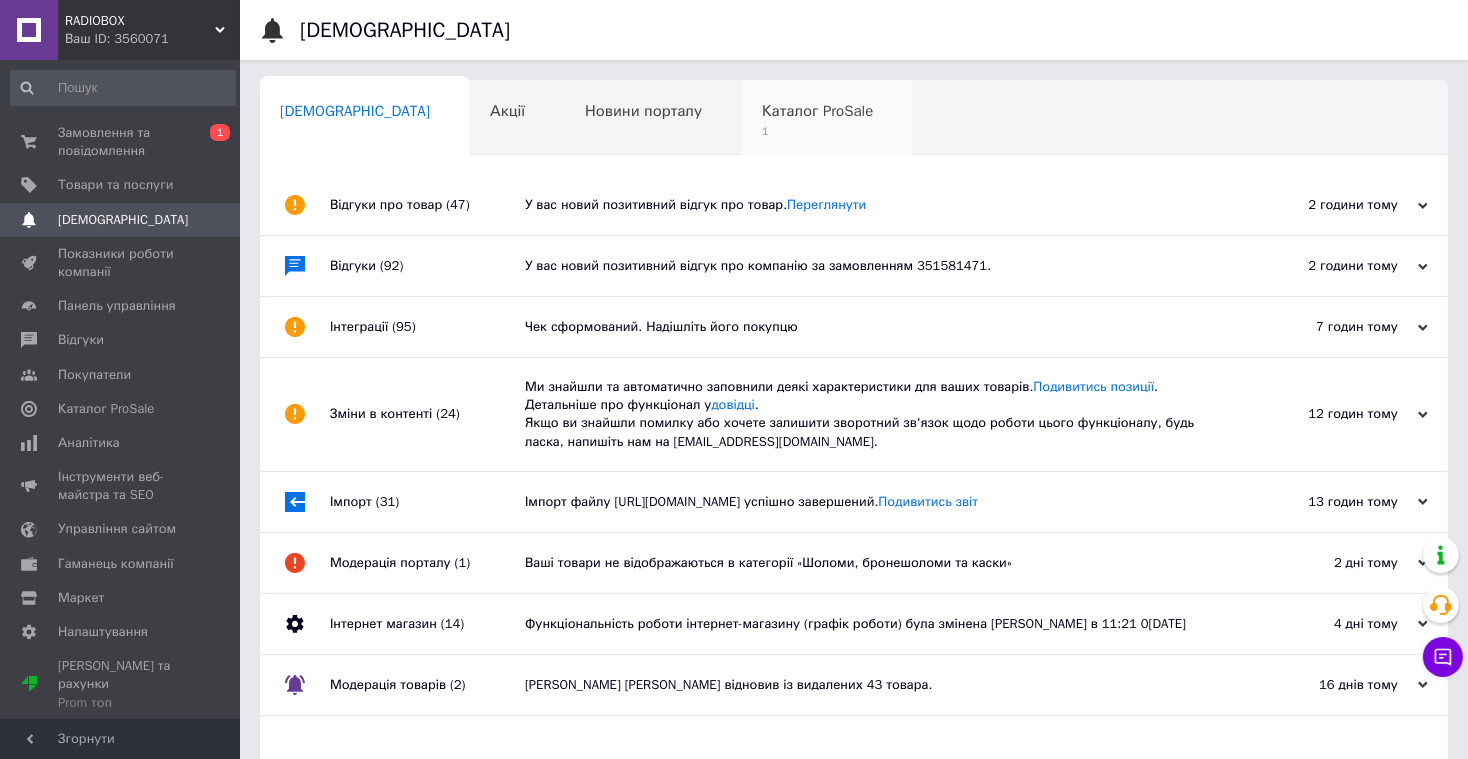 click on "1" at bounding box center [817, 131] 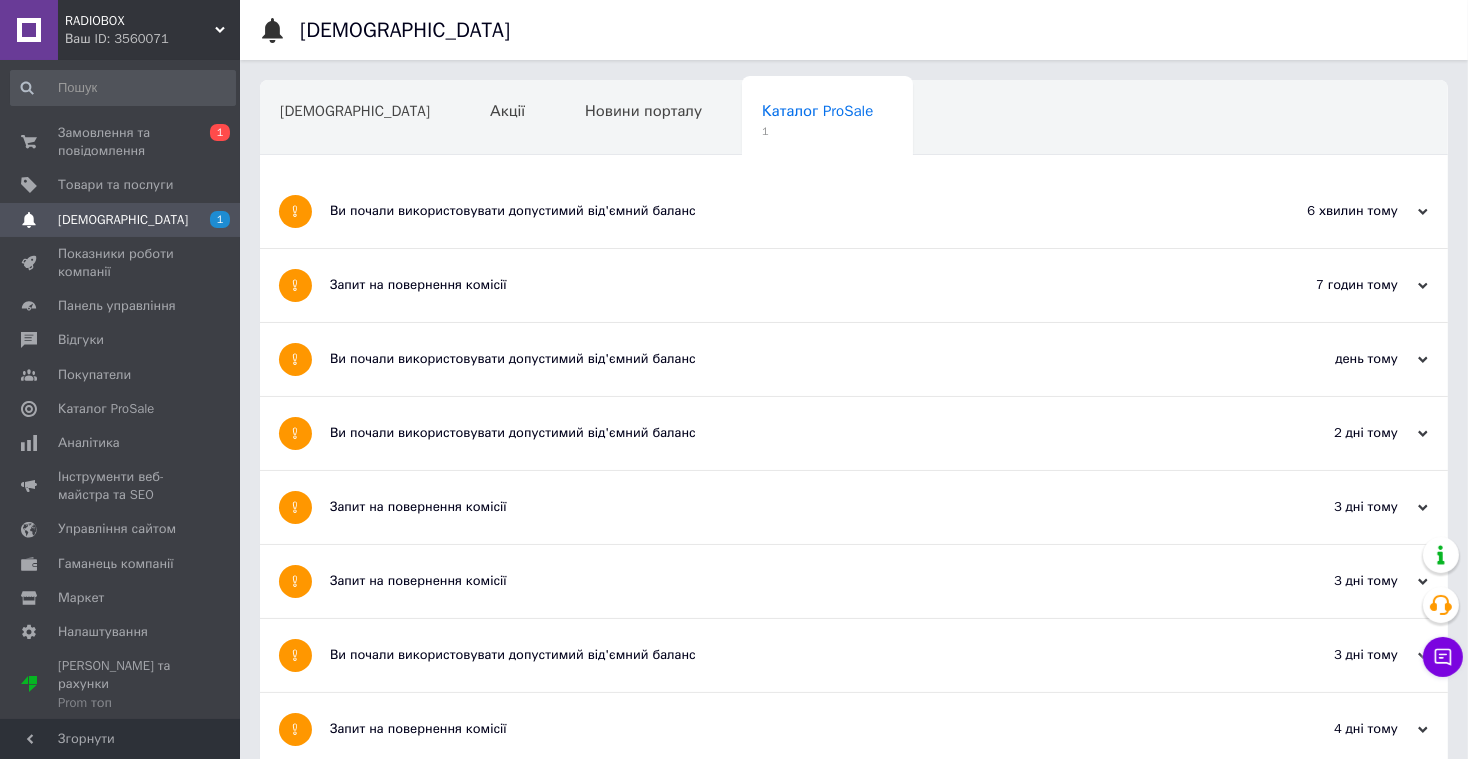 click on "Ви почали використовувати допустимий від'ємний баланс" at bounding box center [779, 211] 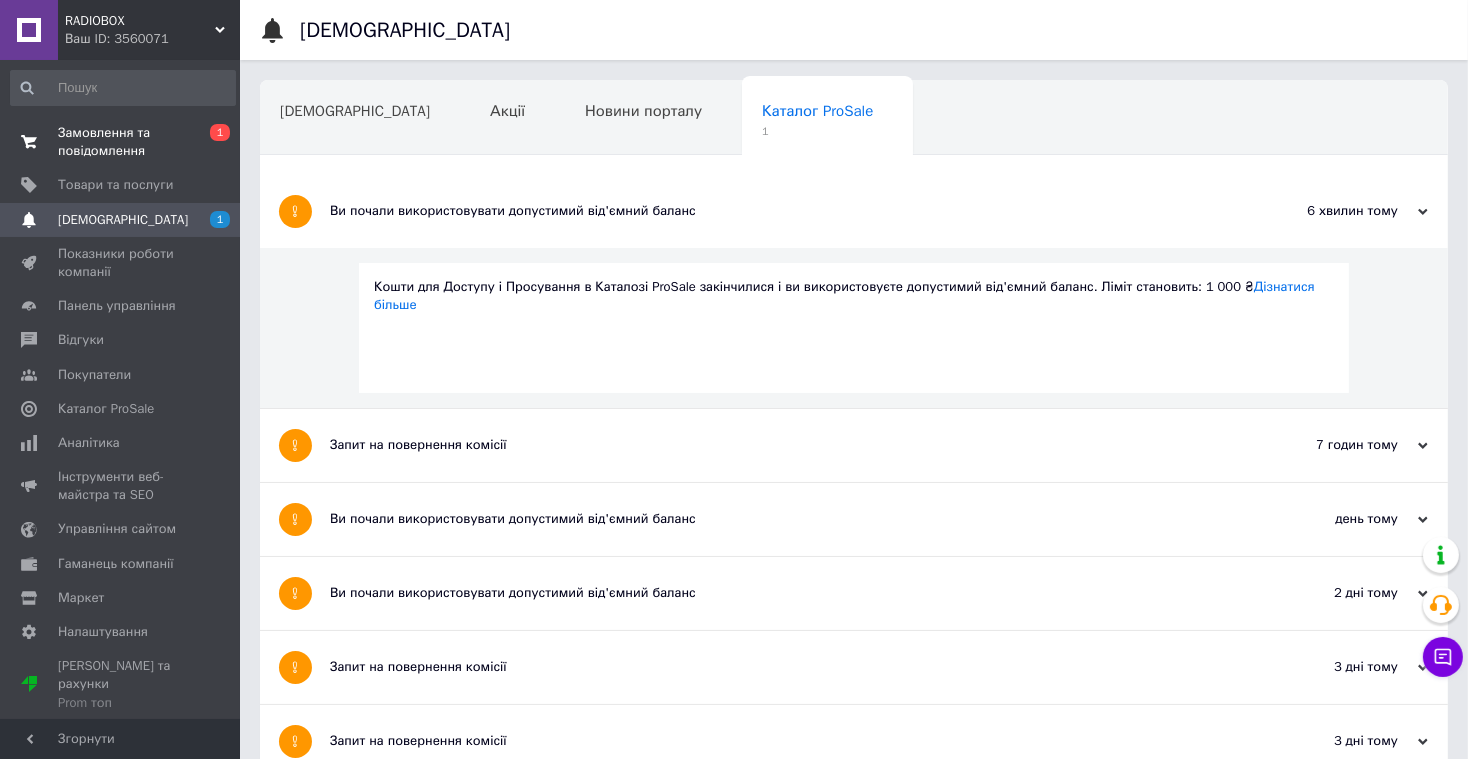 click on "Замовлення та повідомлення" at bounding box center (121, 142) 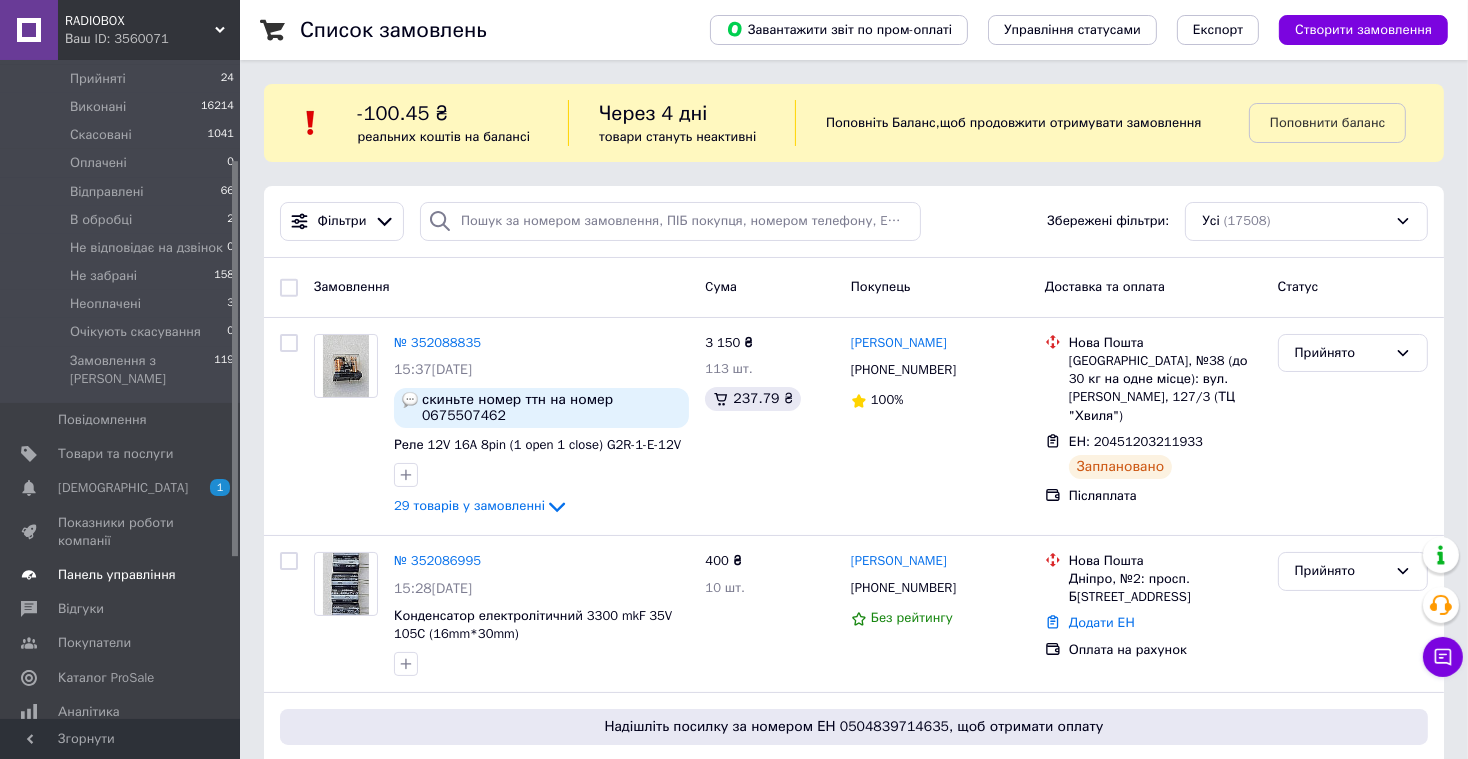 click on "Панель управління" at bounding box center (117, 575) 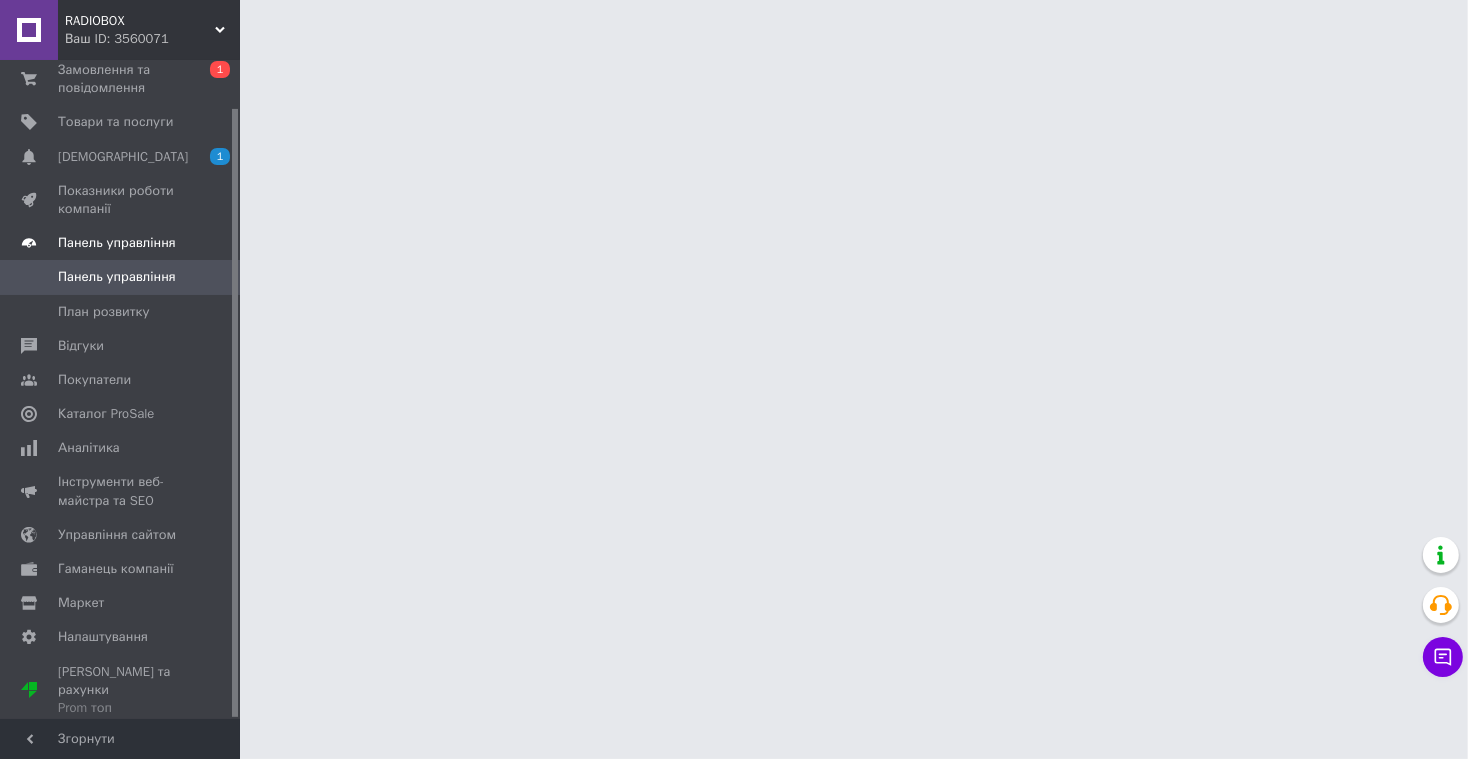 scroll, scrollTop: 50, scrollLeft: 0, axis: vertical 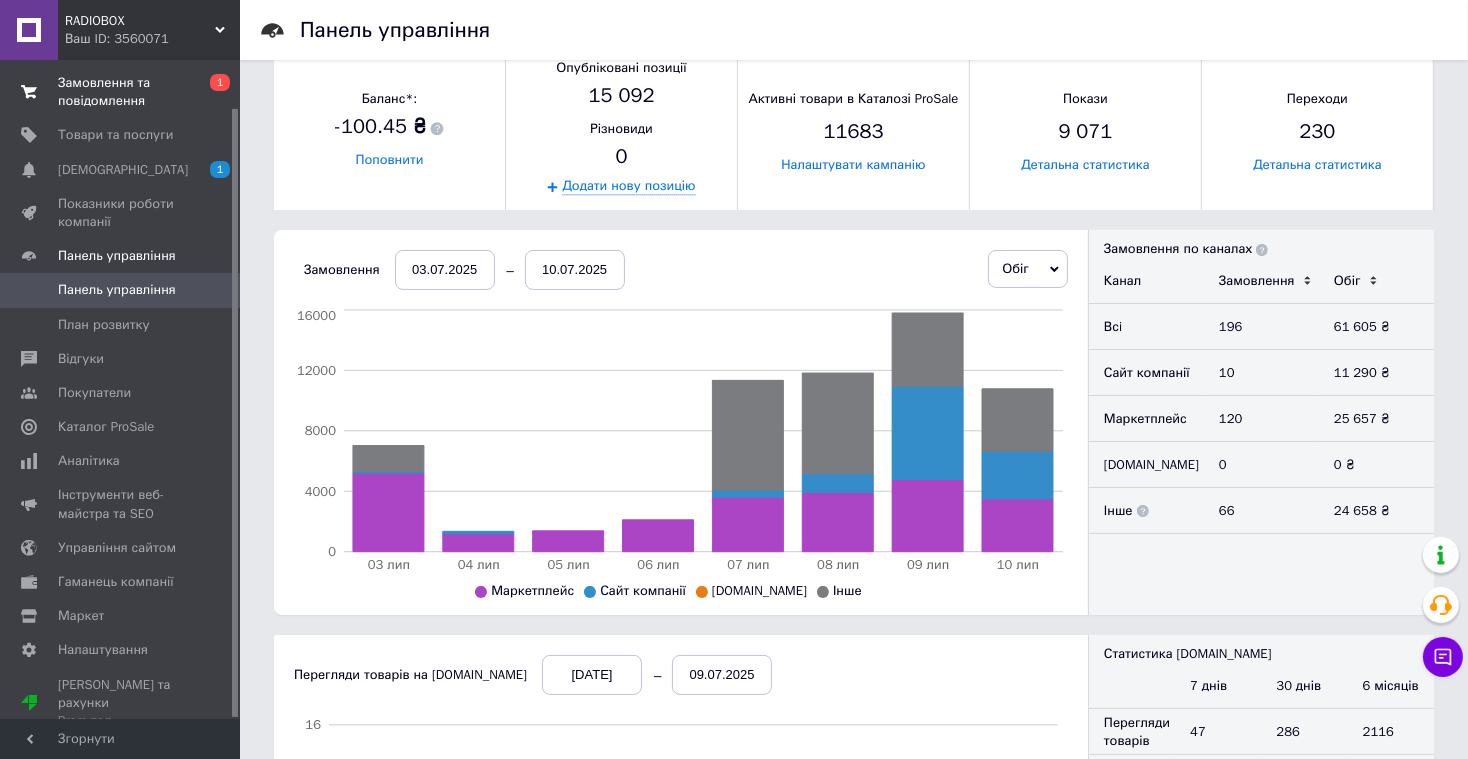 click on "Замовлення та повідомлення" at bounding box center [121, 92] 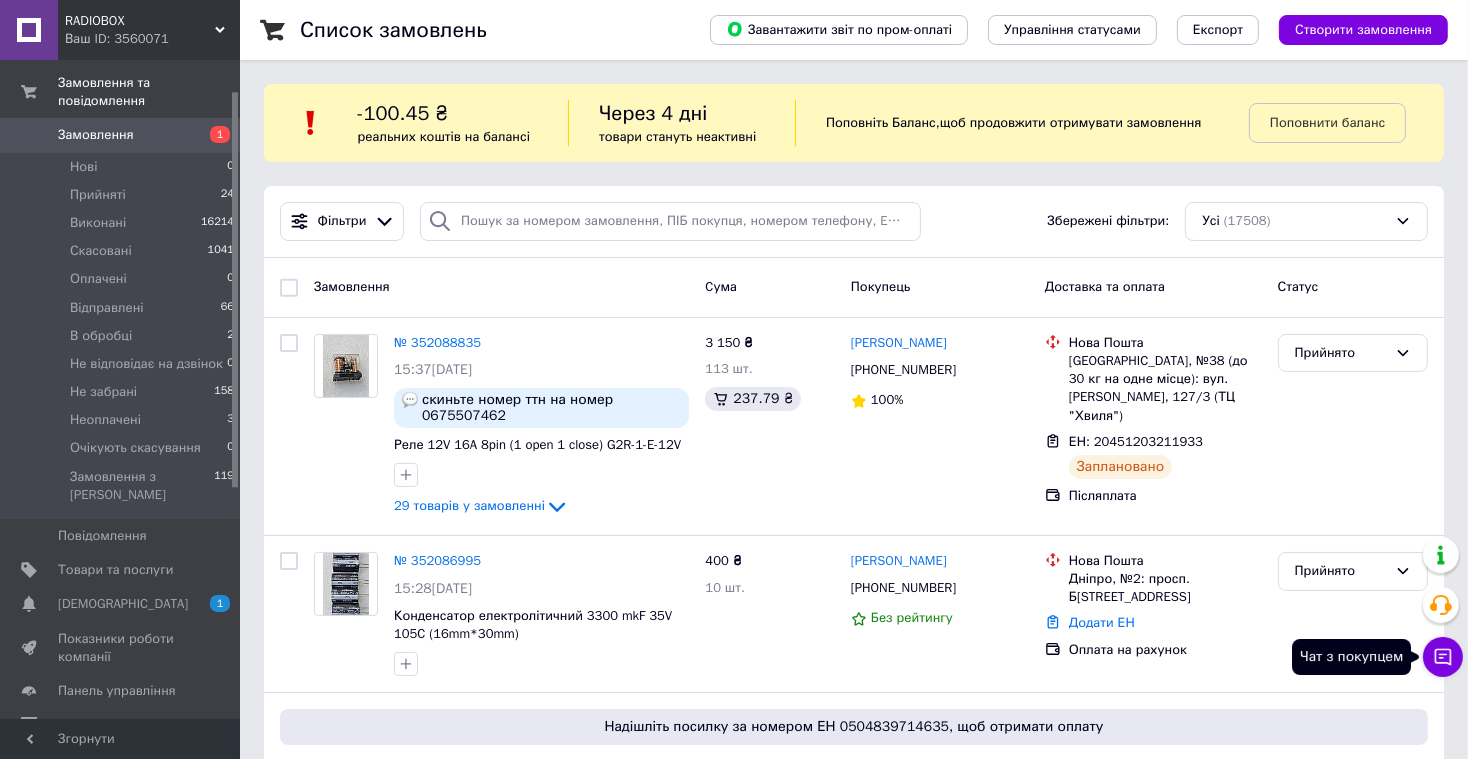 click 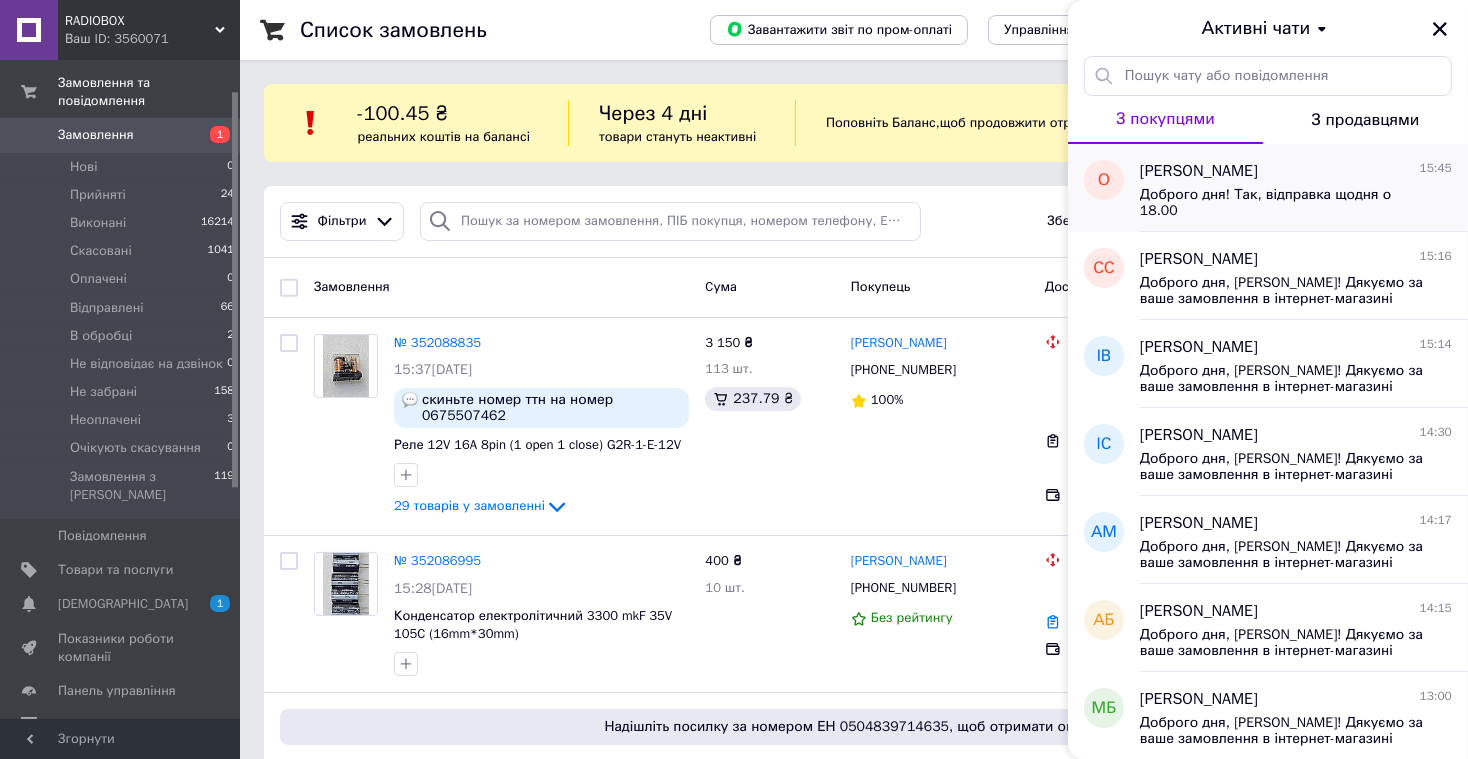 click on "Доброго дня! Так, відправка щодня о 18.00" at bounding box center [1282, 203] 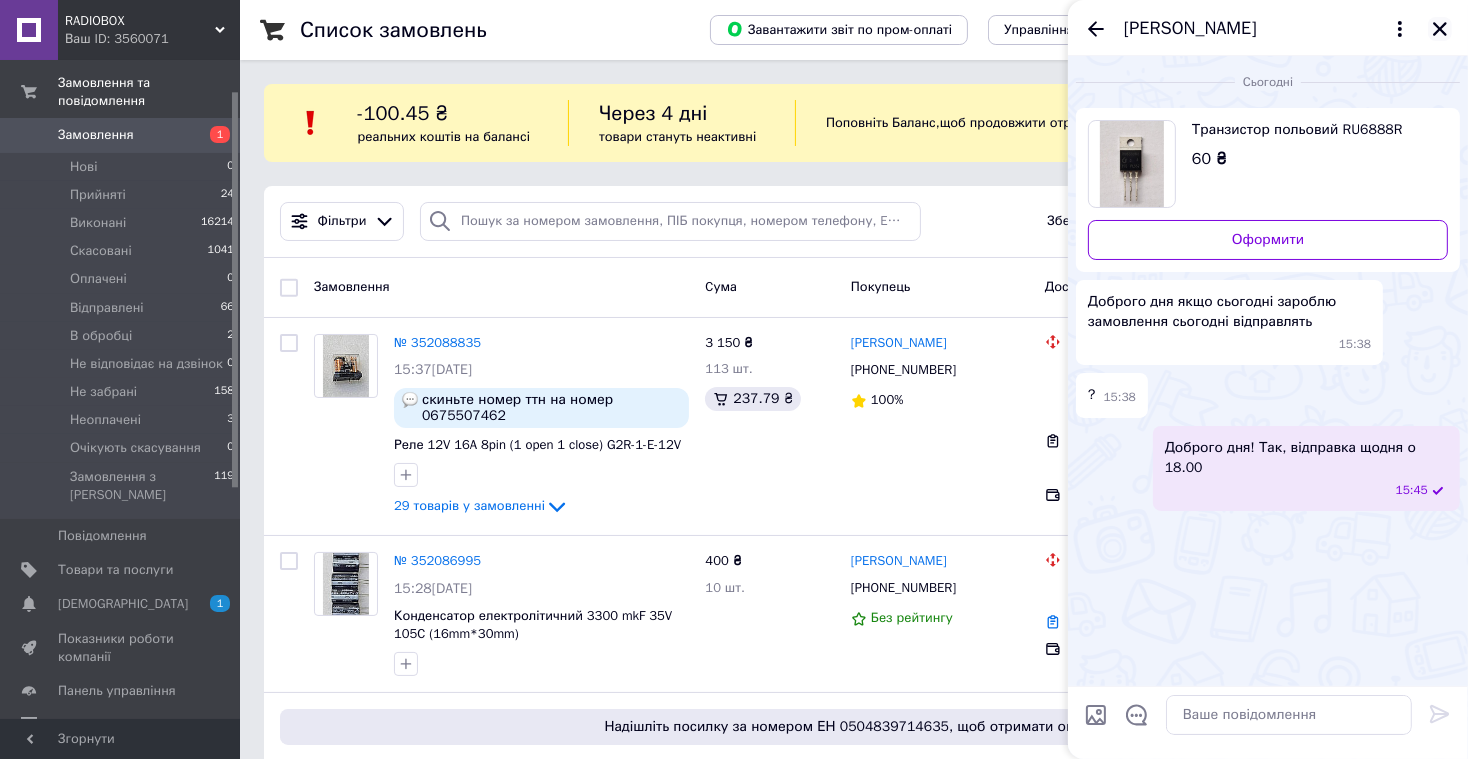 click 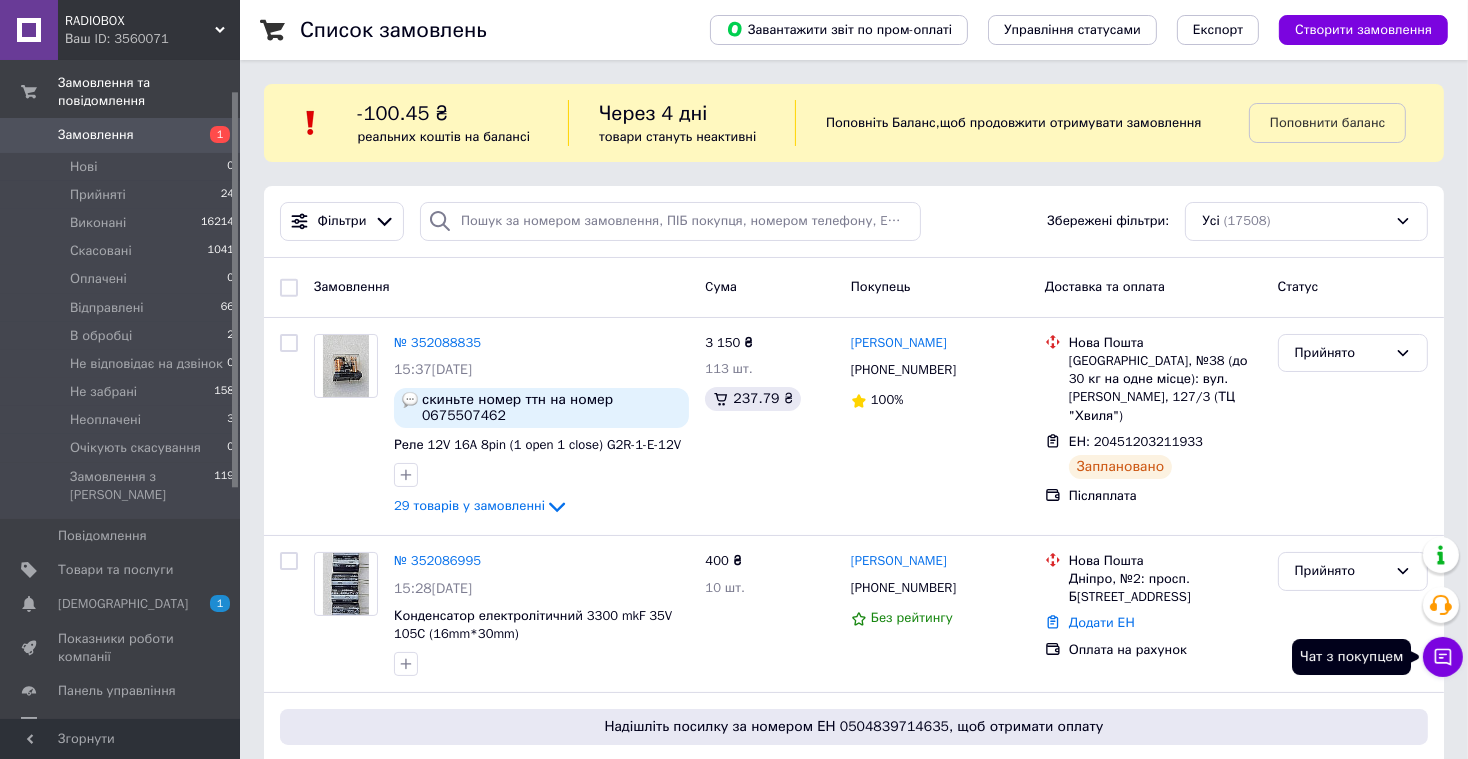 click 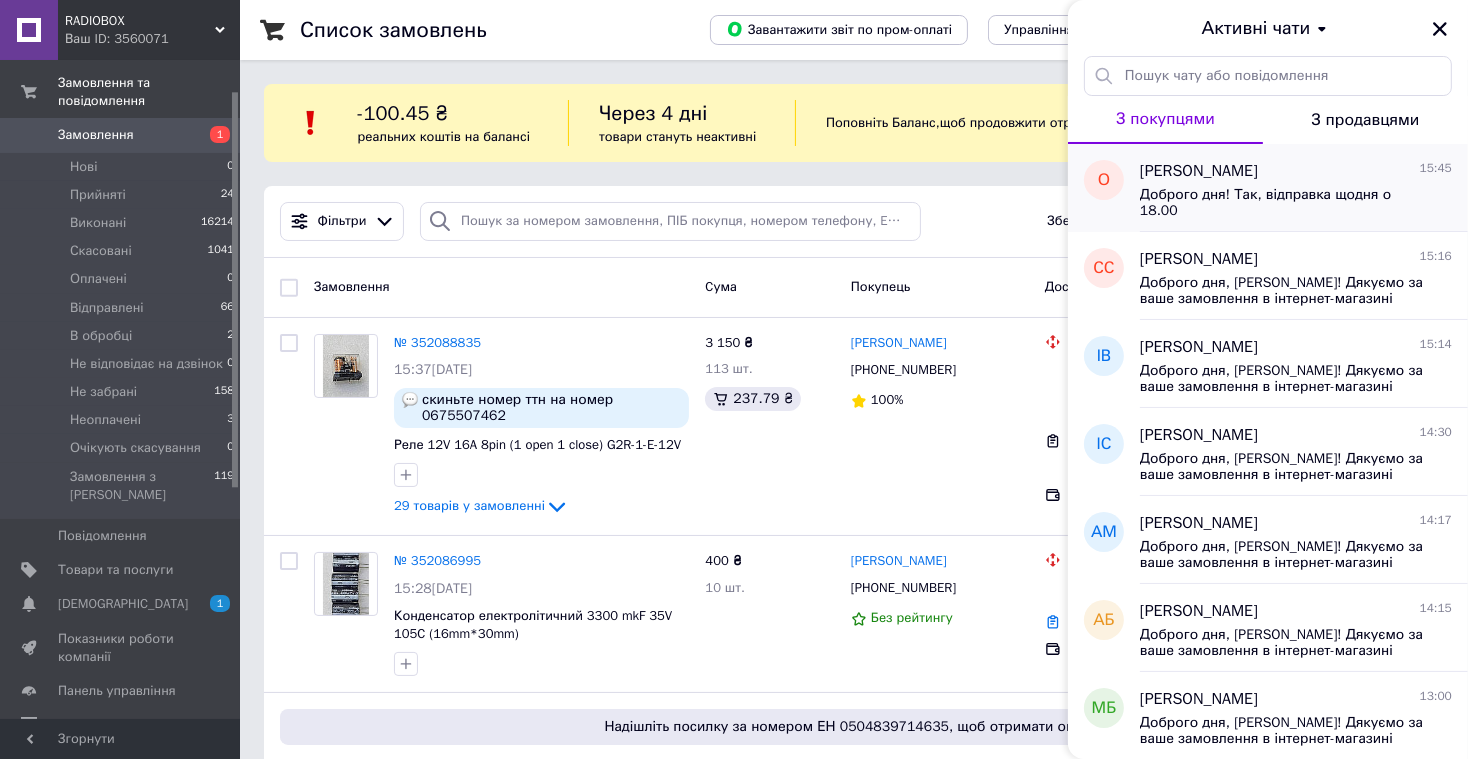 click on "Олександер  Гордеев 15:45 Доброго дня! Так, відправка щодня о 18.00" at bounding box center [1304, 188] 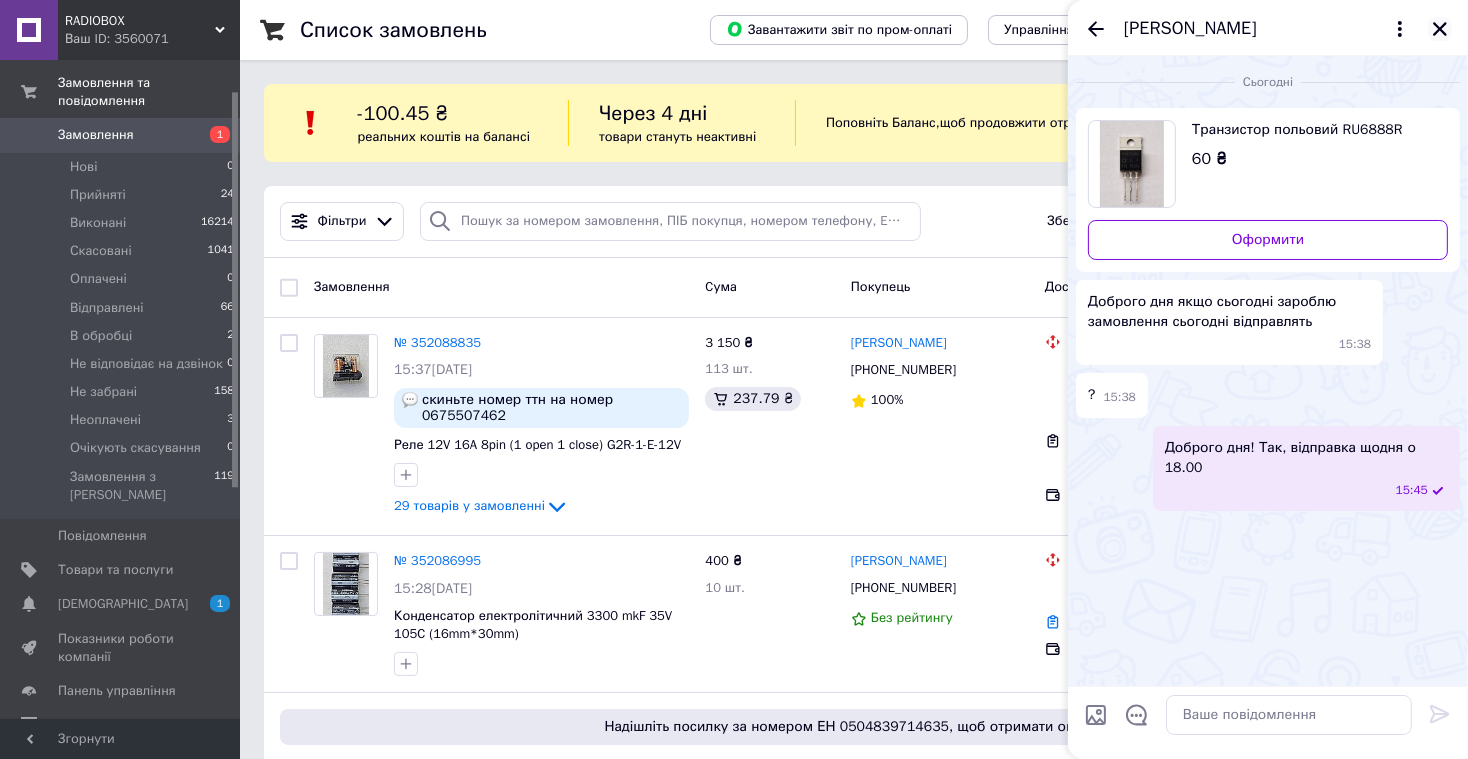 click 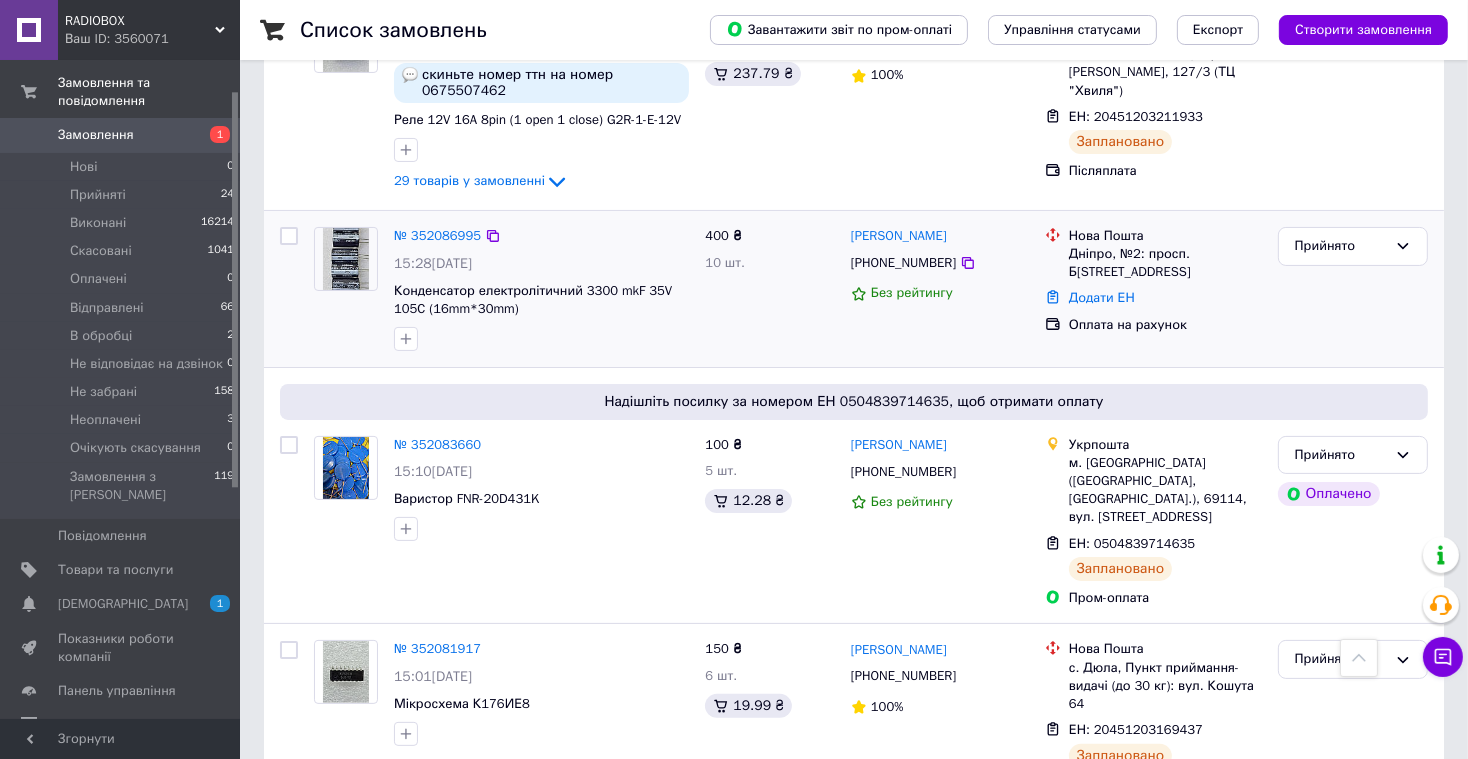 scroll, scrollTop: 0, scrollLeft: 0, axis: both 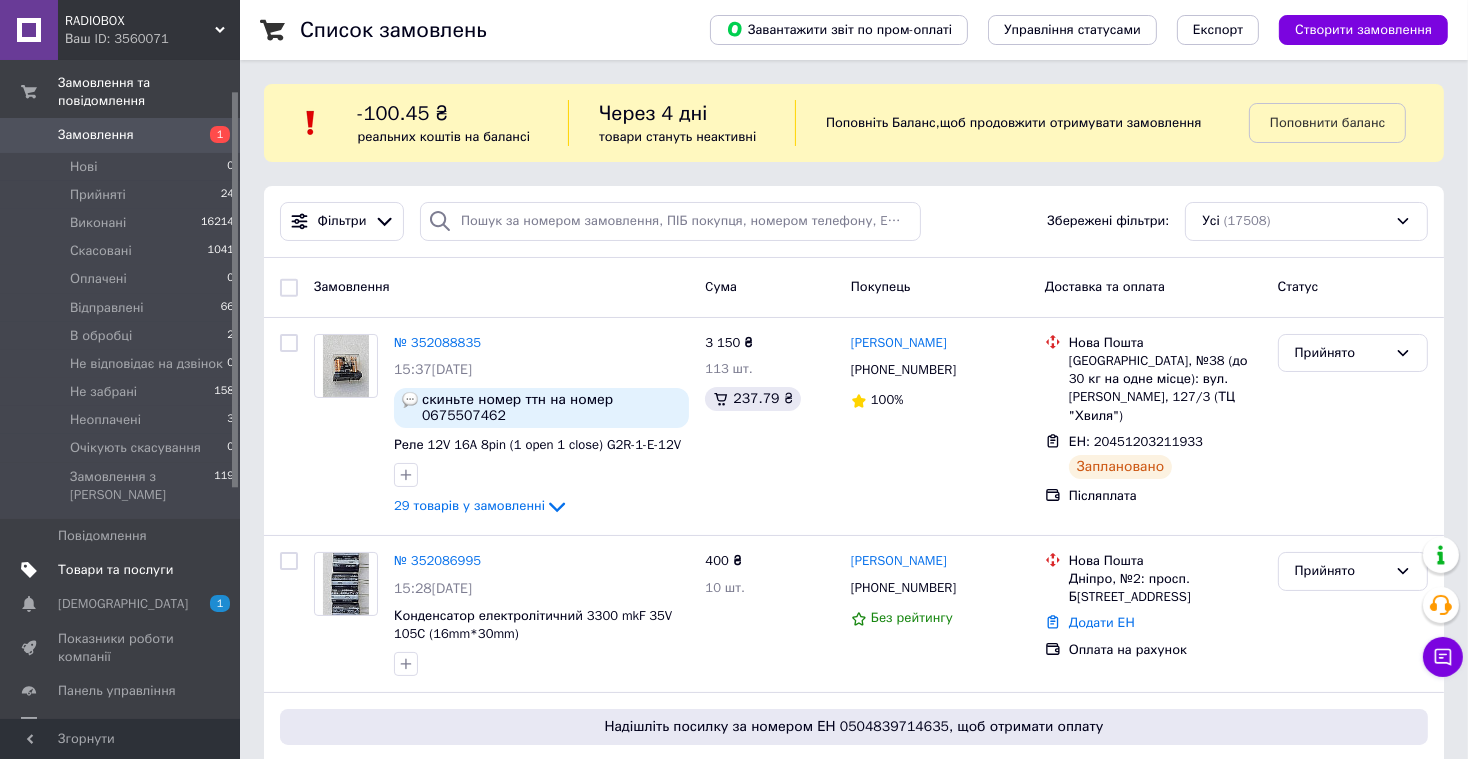 click on "Товари та послуги" at bounding box center (115, 570) 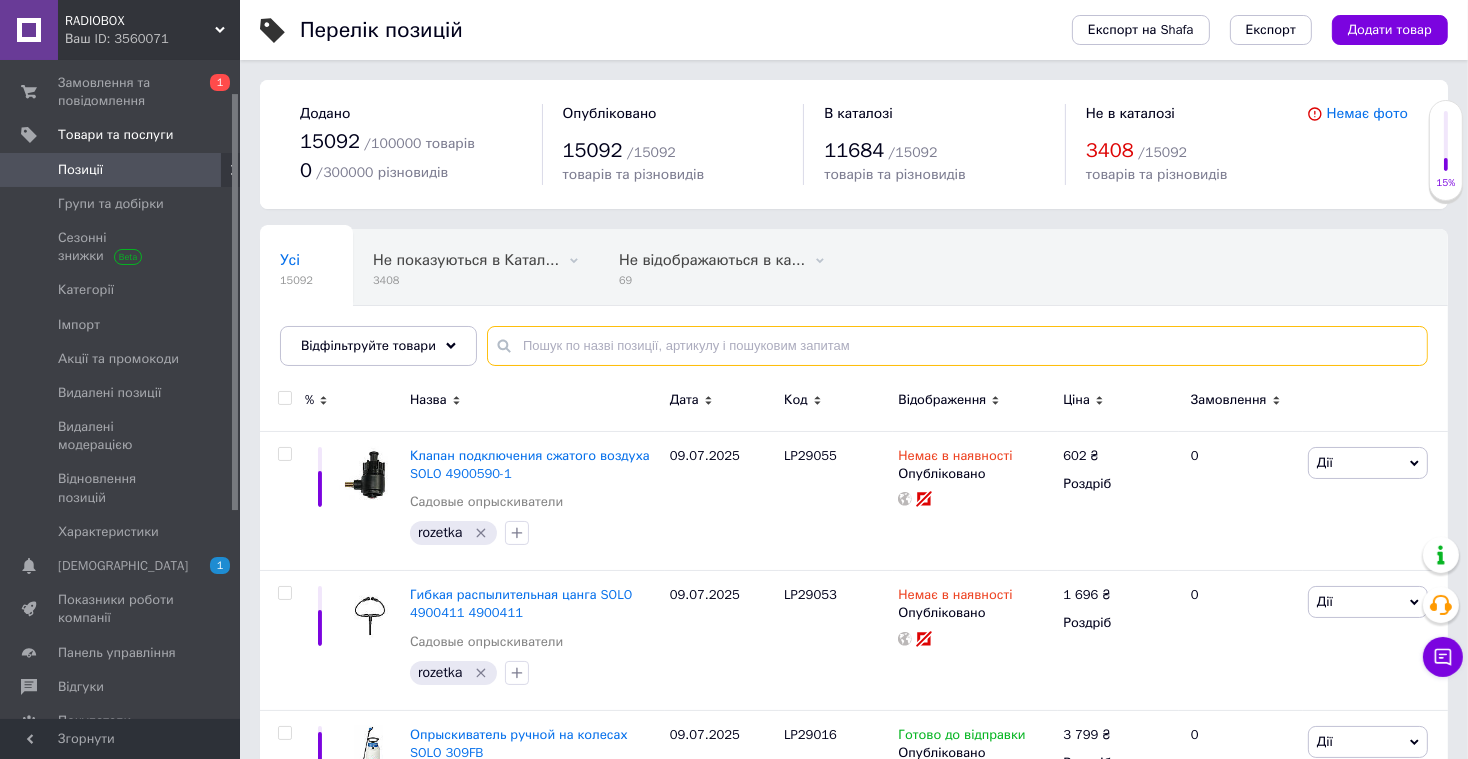 click at bounding box center [957, 346] 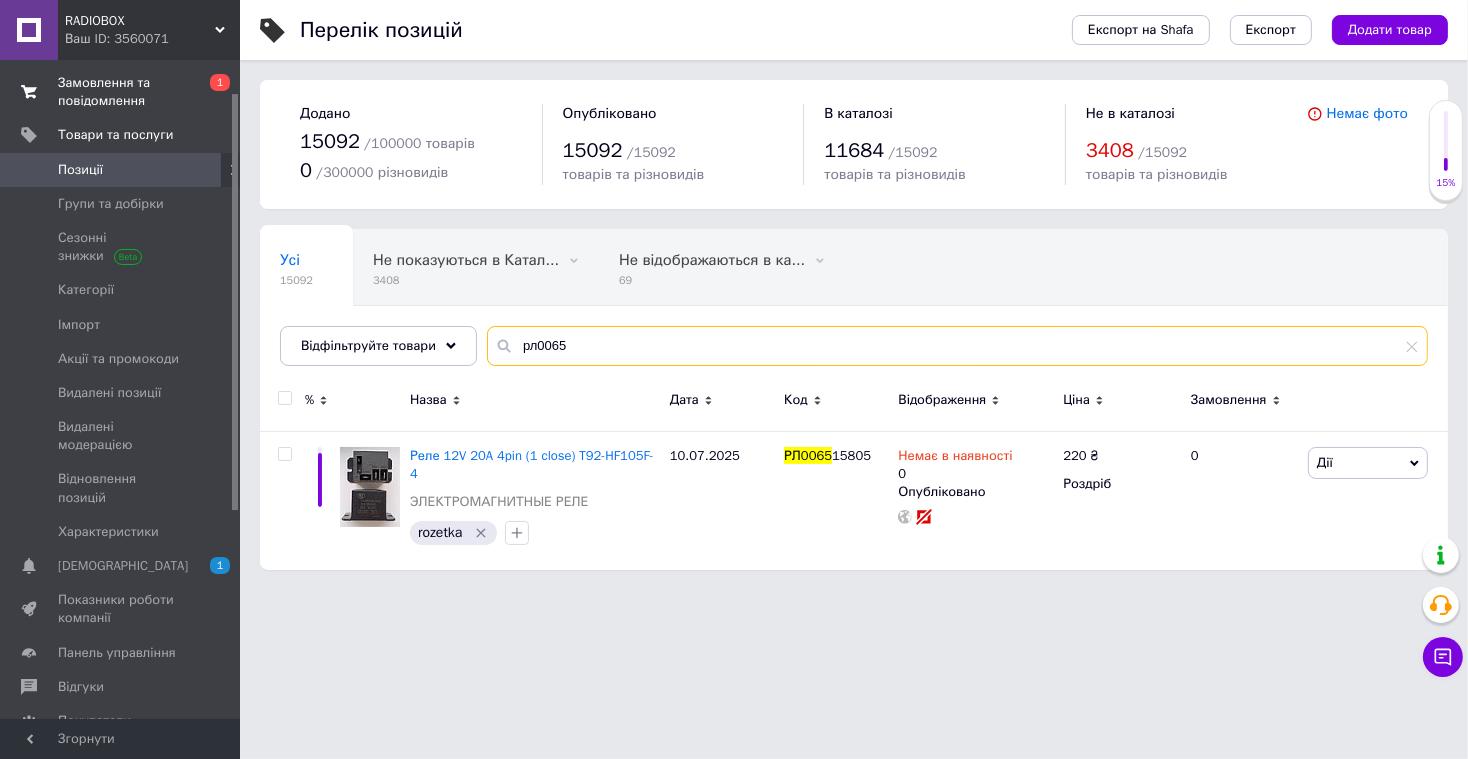 type on "рл0065" 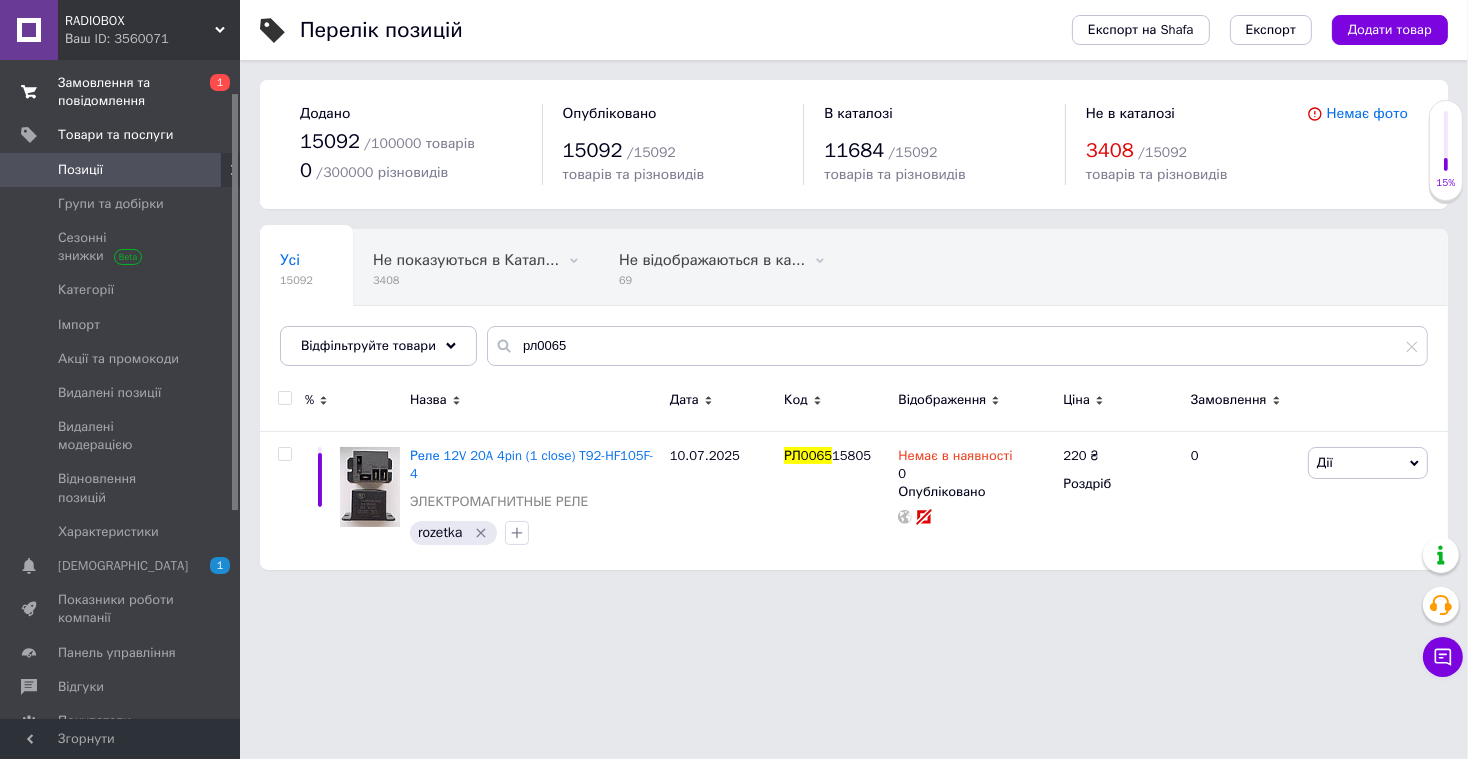 click on "Замовлення та повідомлення" at bounding box center [121, 92] 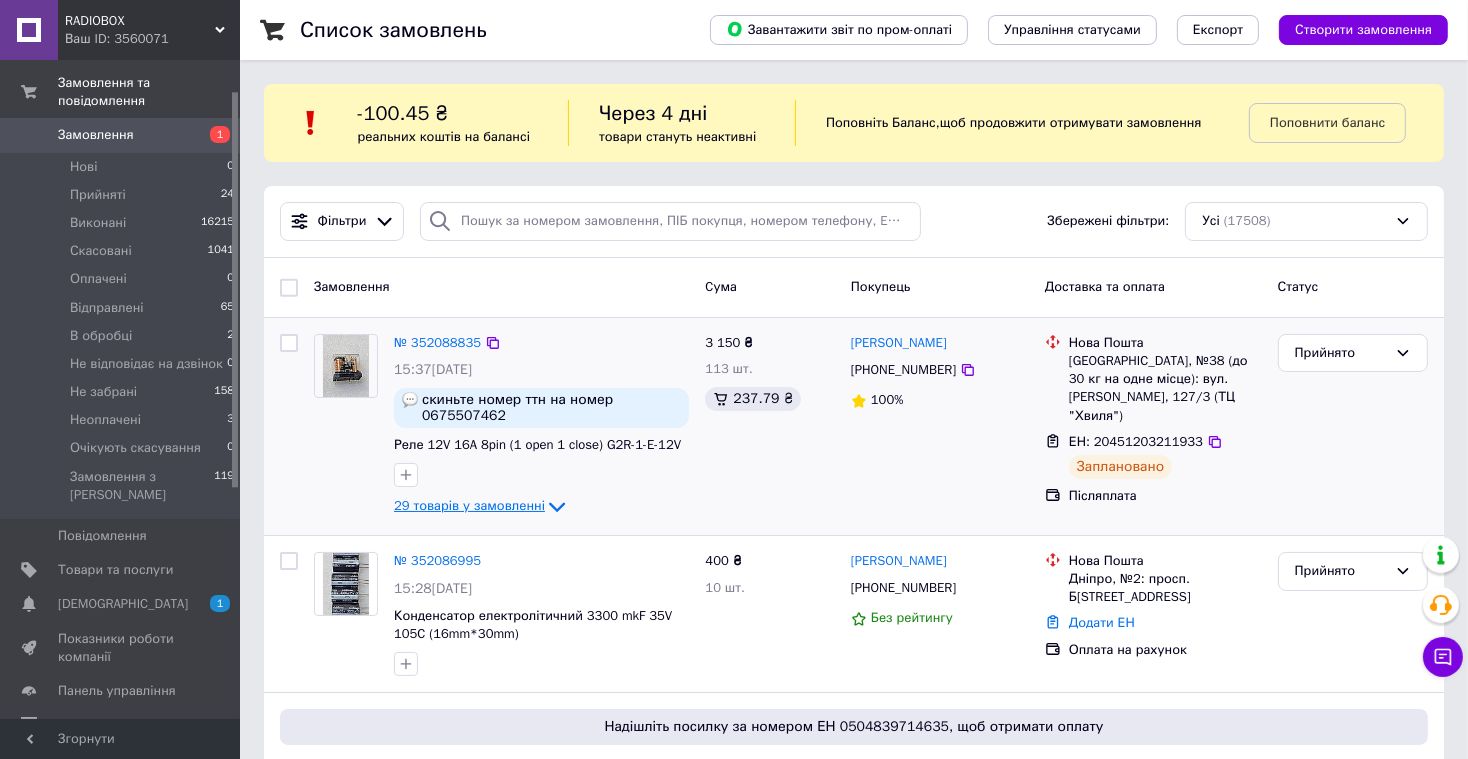 click 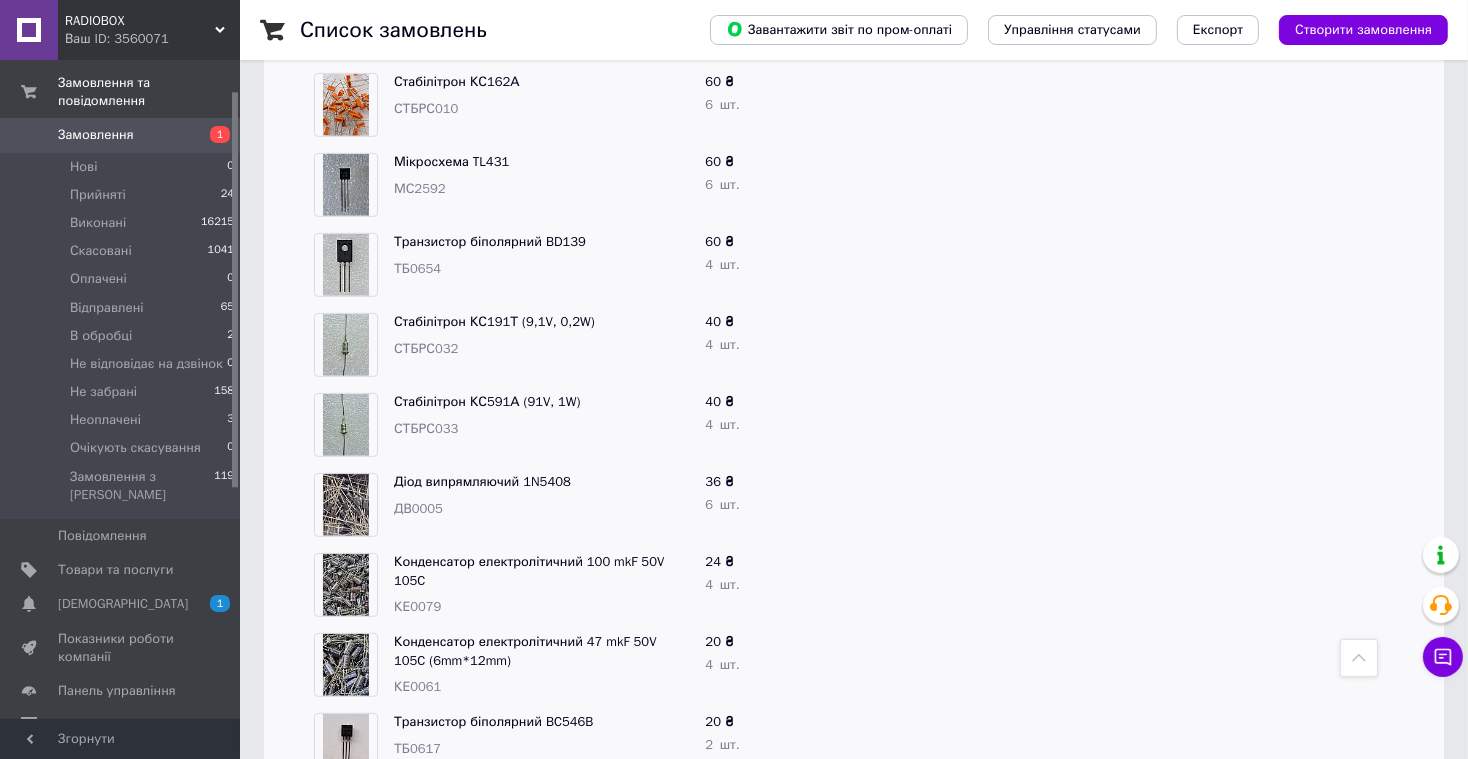 scroll, scrollTop: 1249, scrollLeft: 0, axis: vertical 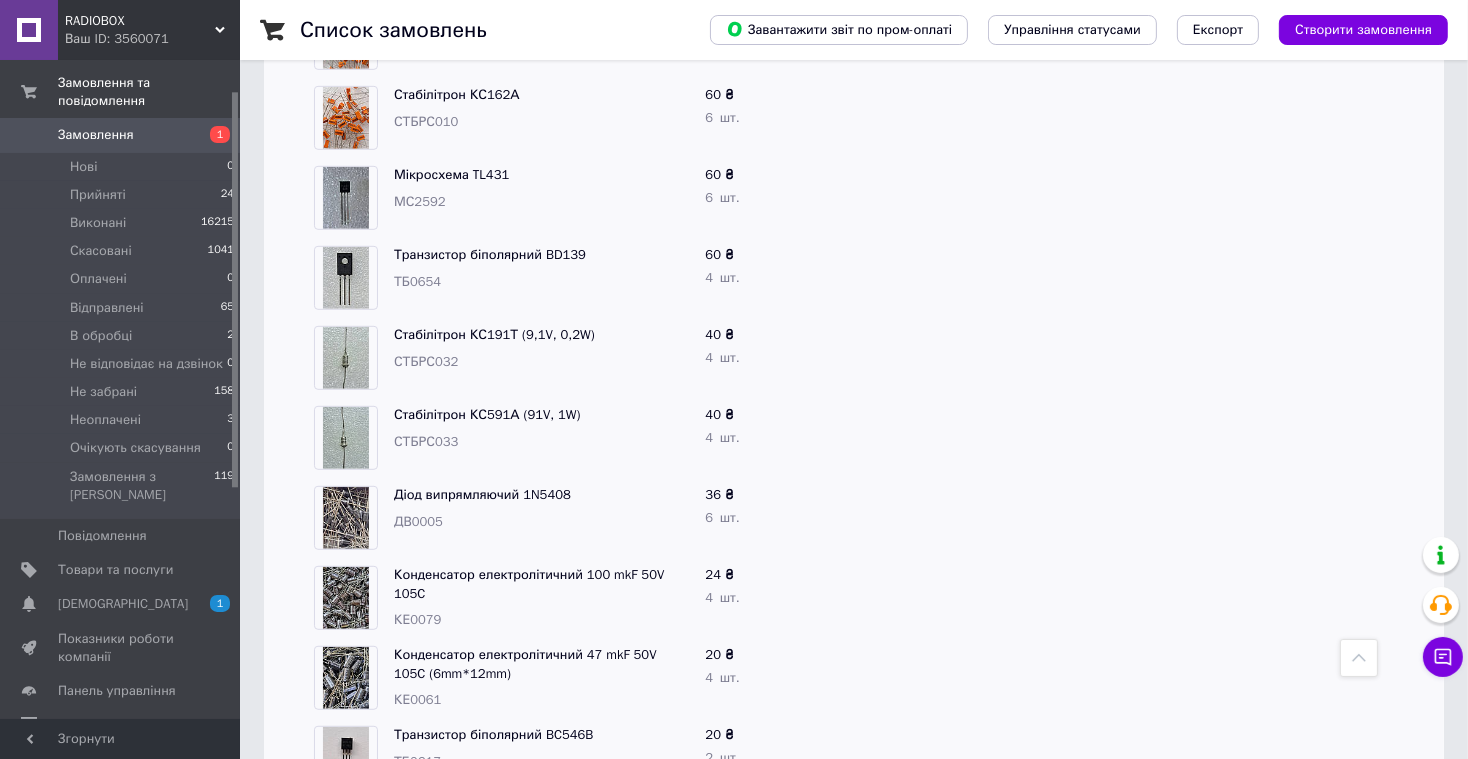 click on "Замовлення" at bounding box center (121, 135) 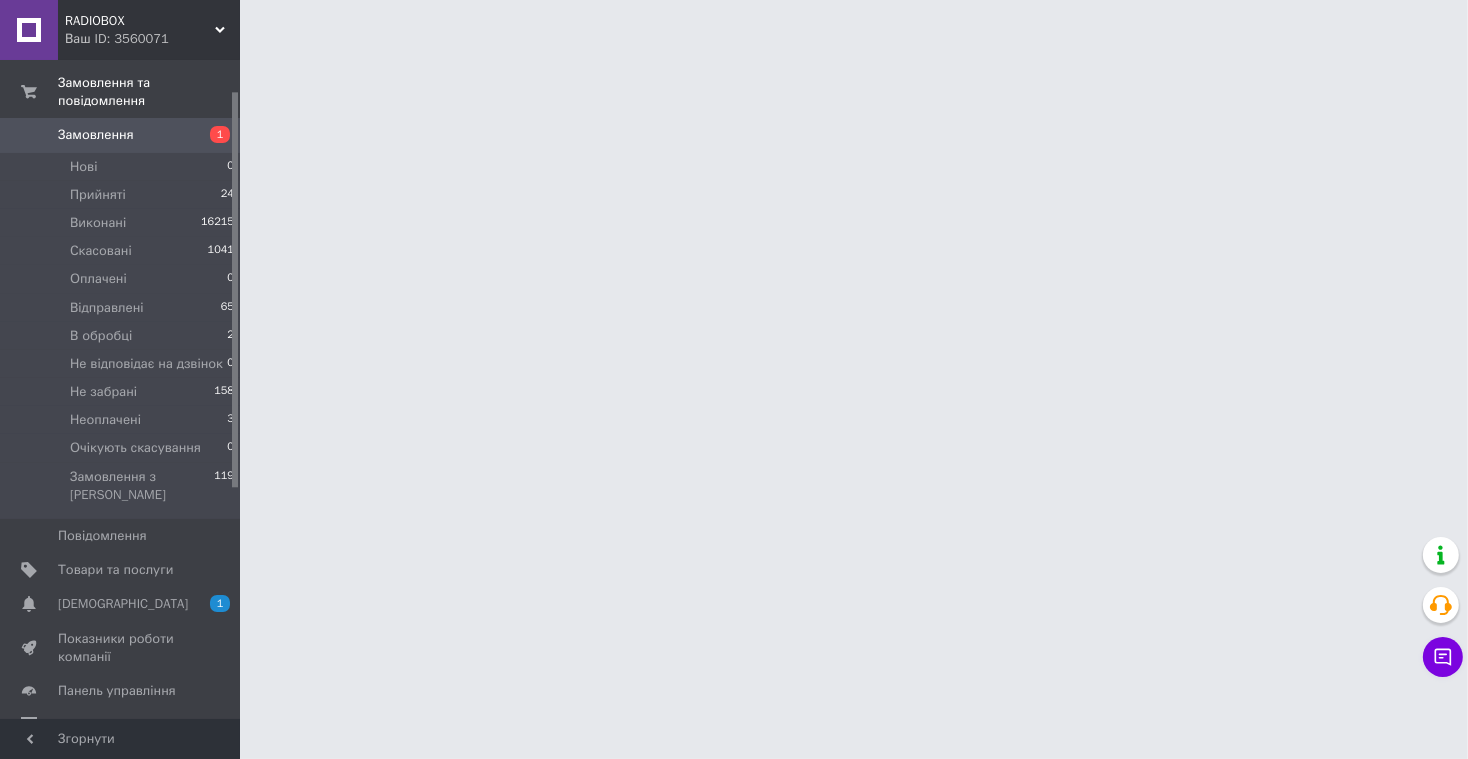 scroll, scrollTop: 0, scrollLeft: 0, axis: both 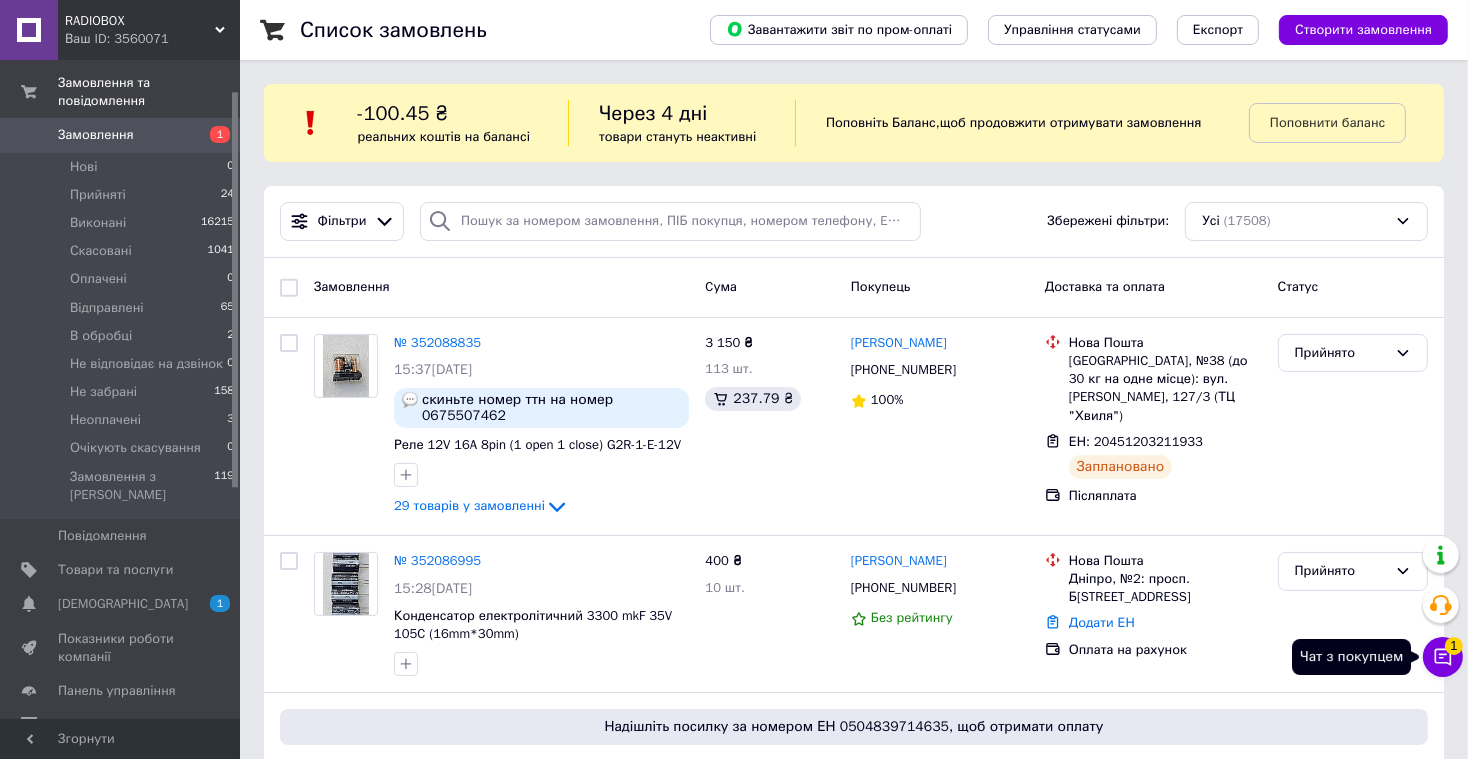 click 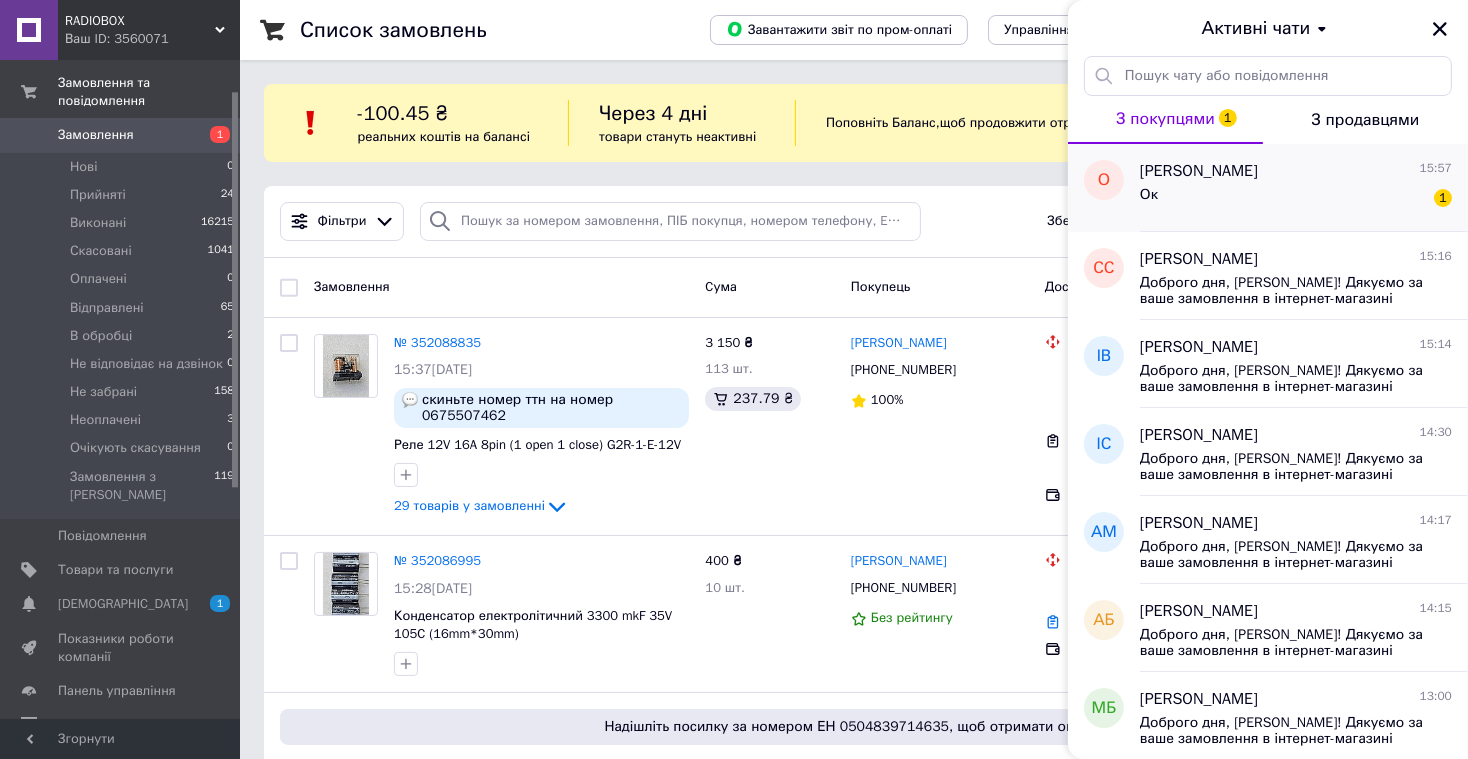 click on "Ок 1" at bounding box center [1296, 199] 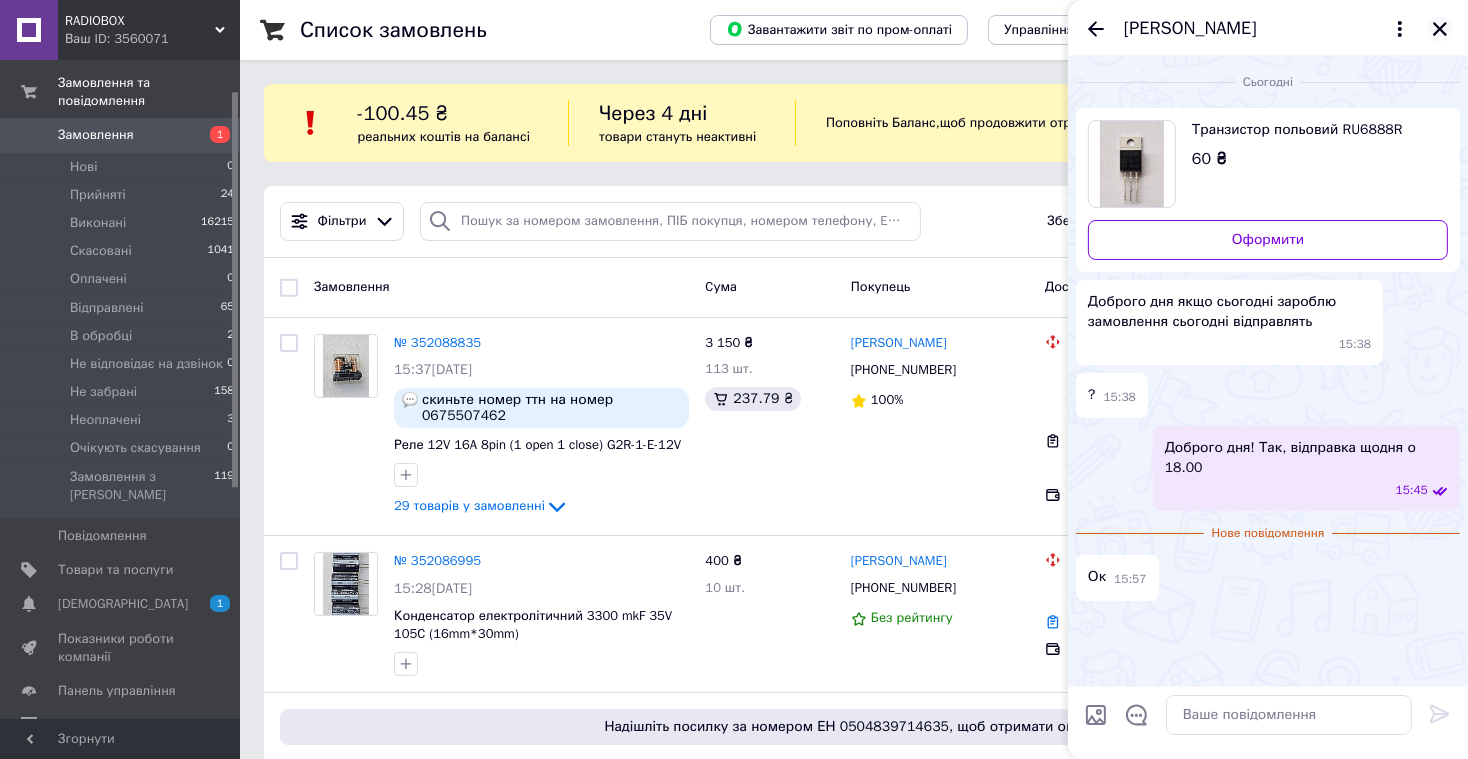 click 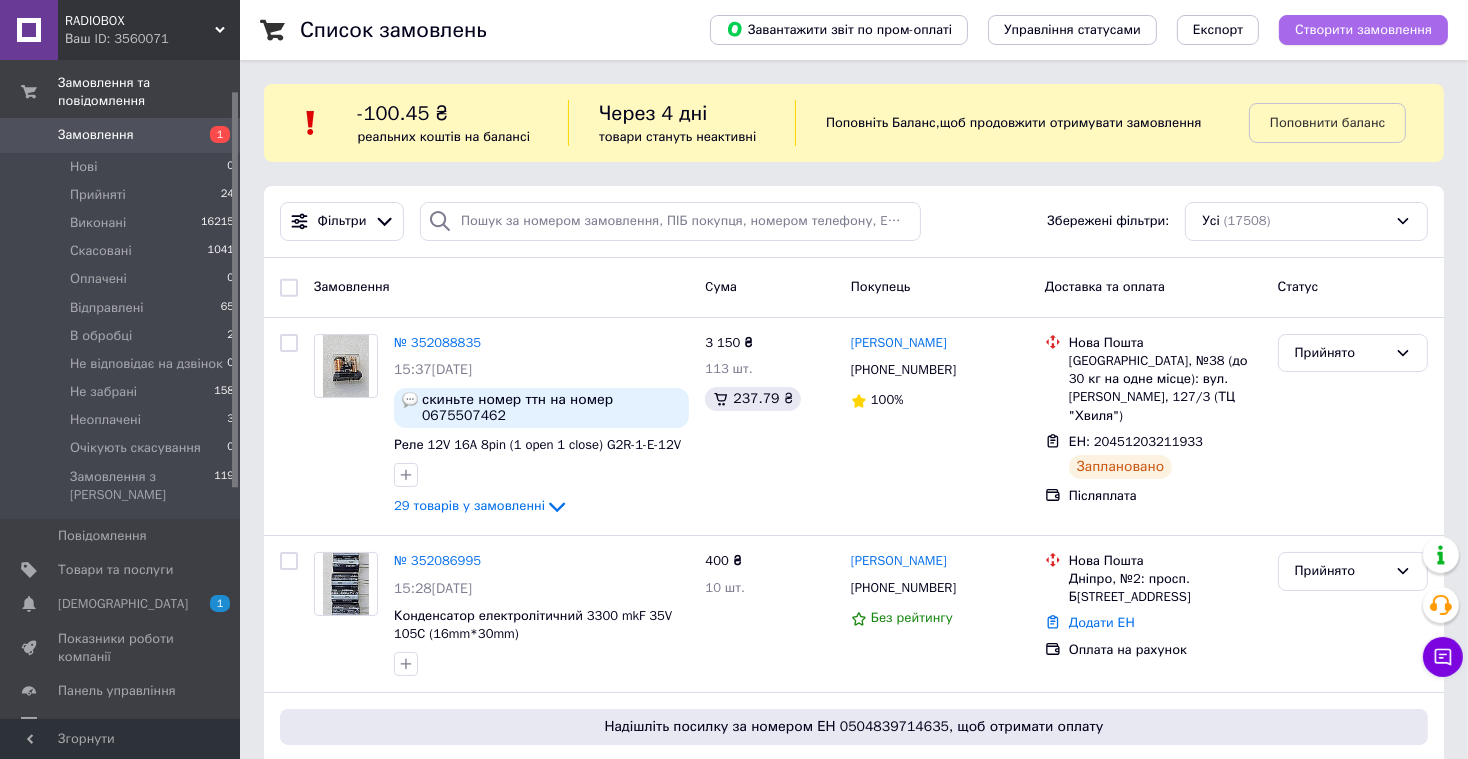 click on "Створити замовлення" at bounding box center [1363, 30] 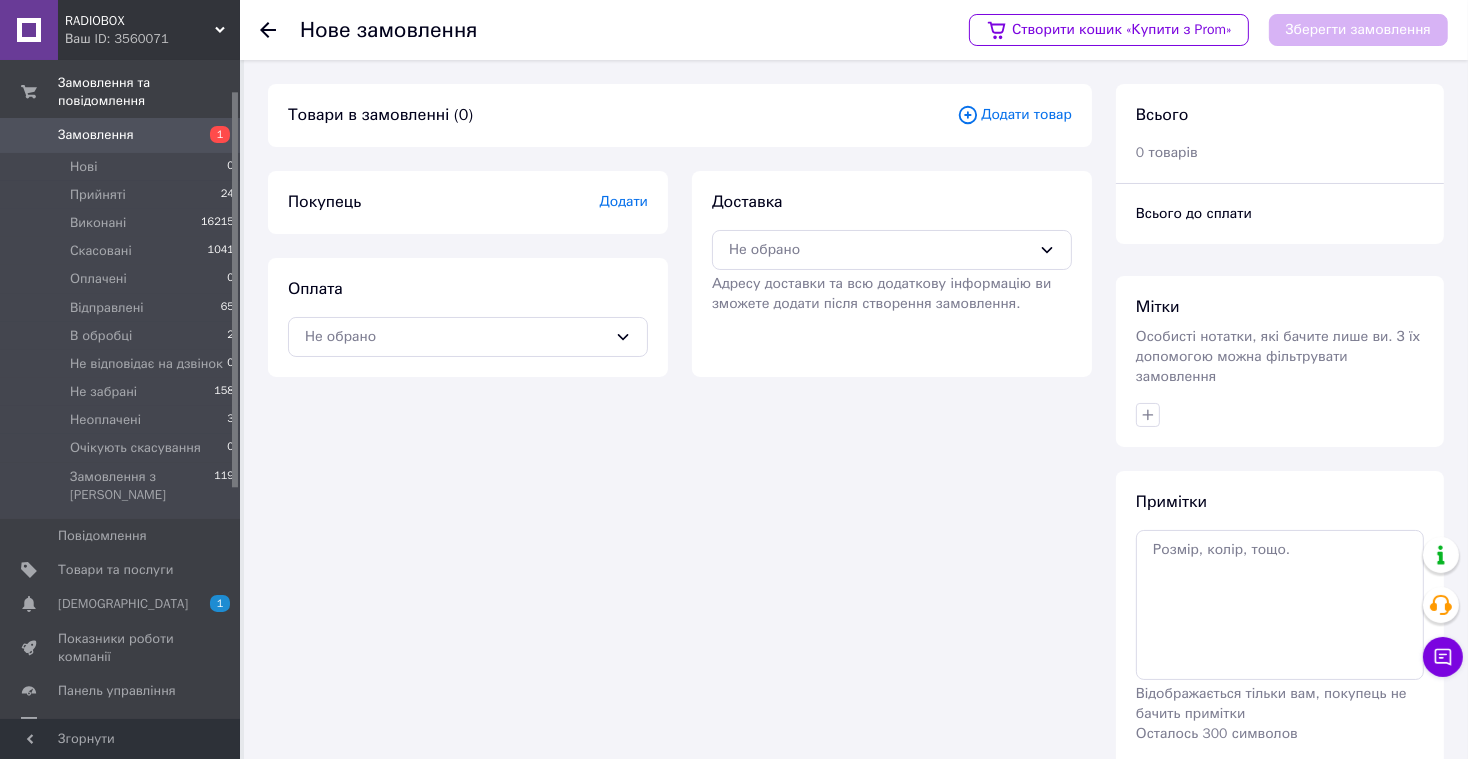 click on "Додати товар" at bounding box center [1014, 115] 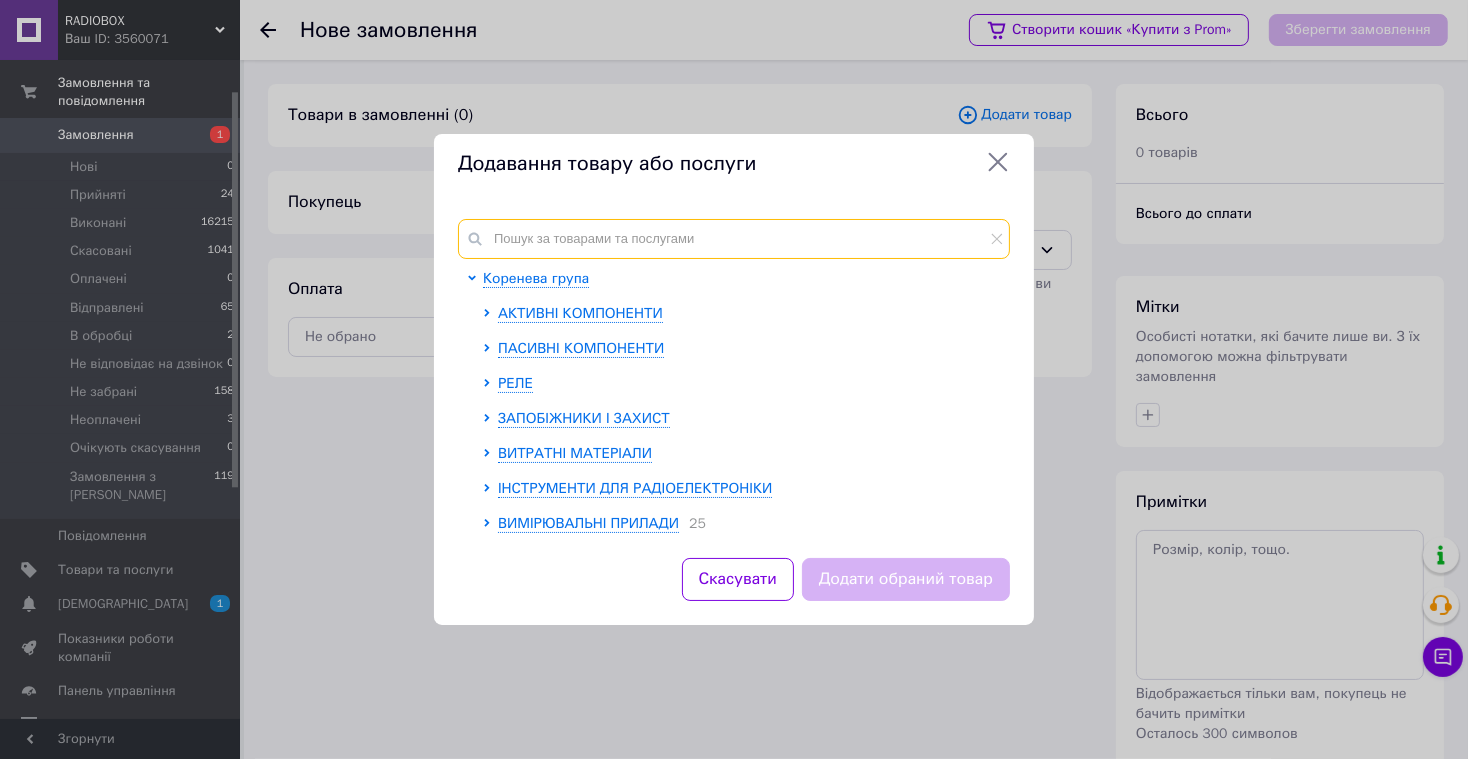 click at bounding box center [734, 239] 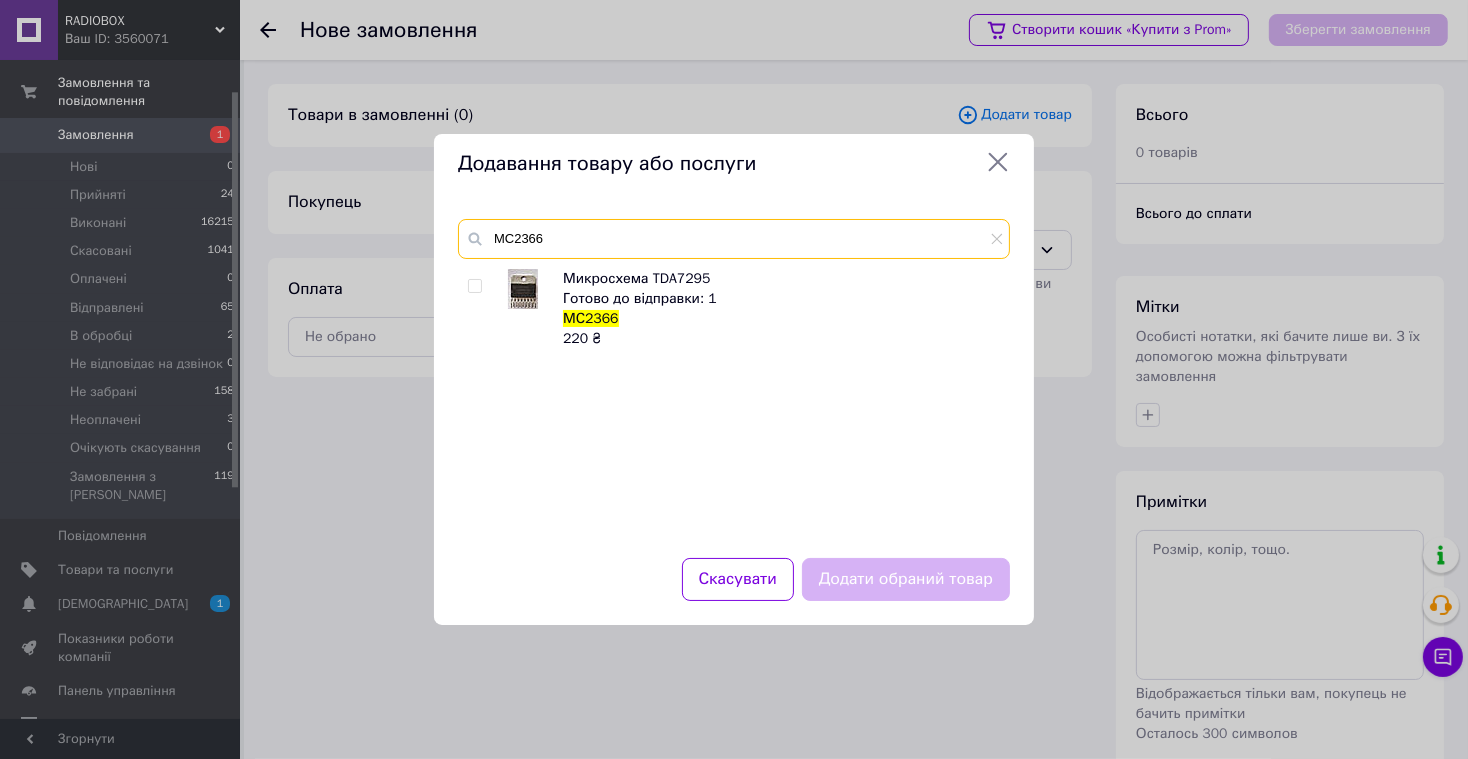 type on "МС2366" 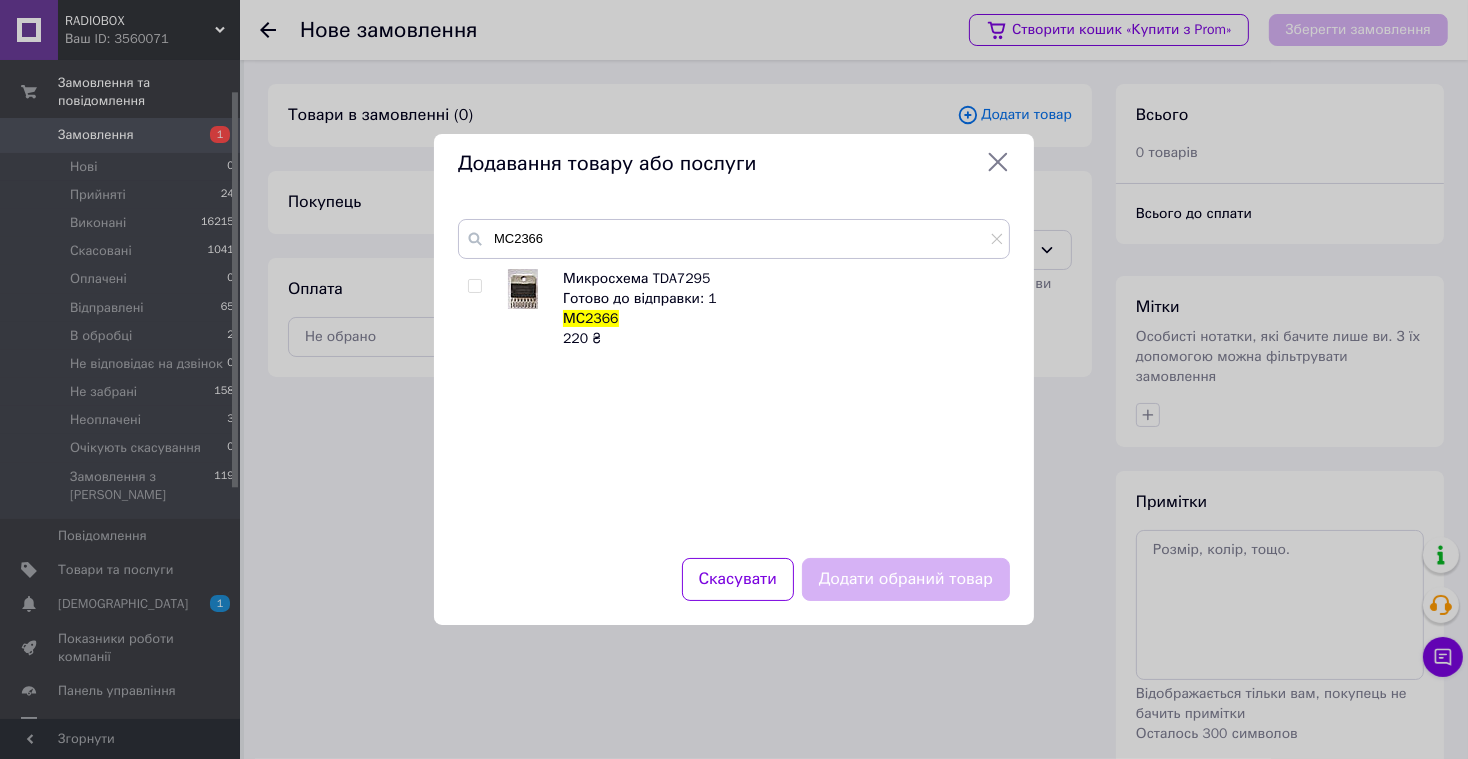click at bounding box center [474, 286] 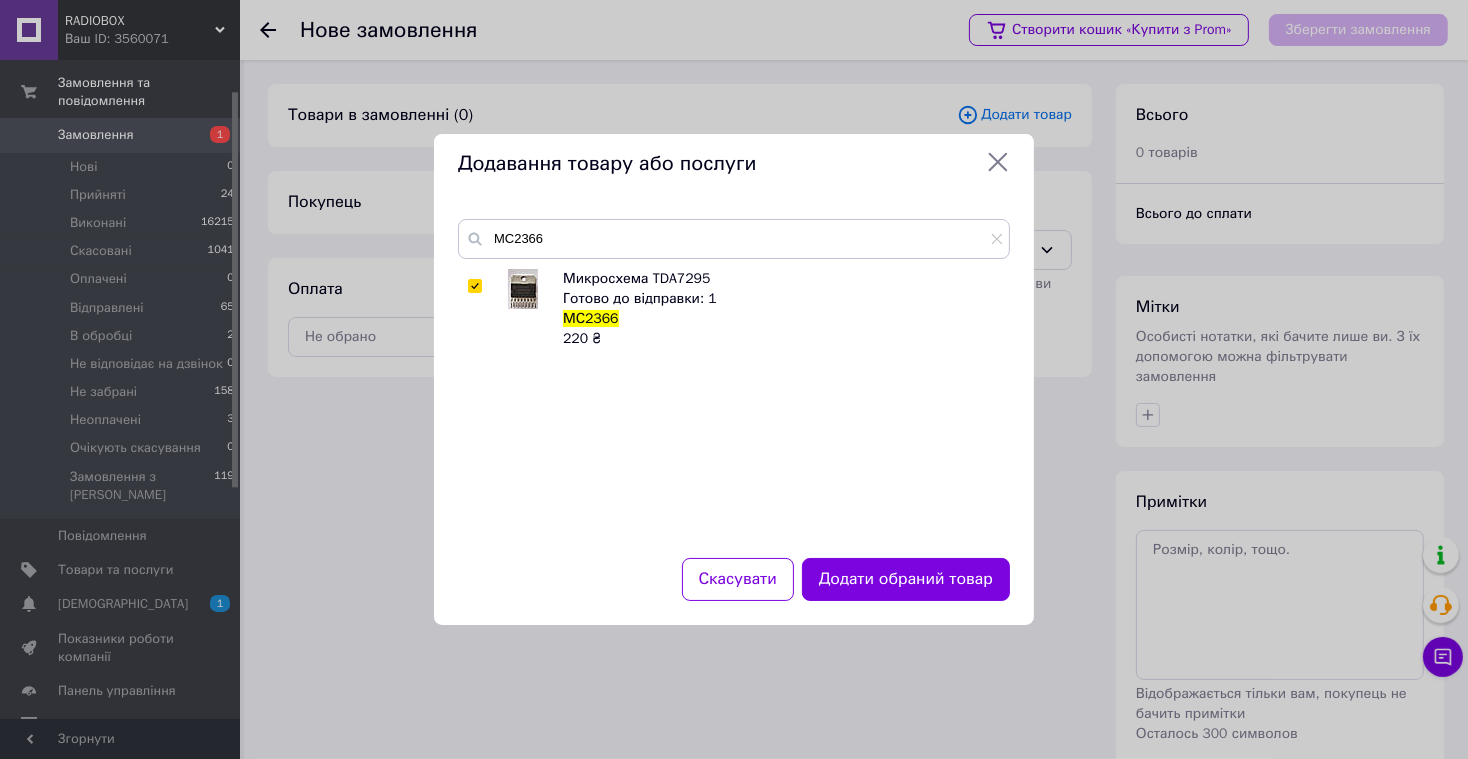 click on "Микросхема TDA7295" at bounding box center (636, 278) 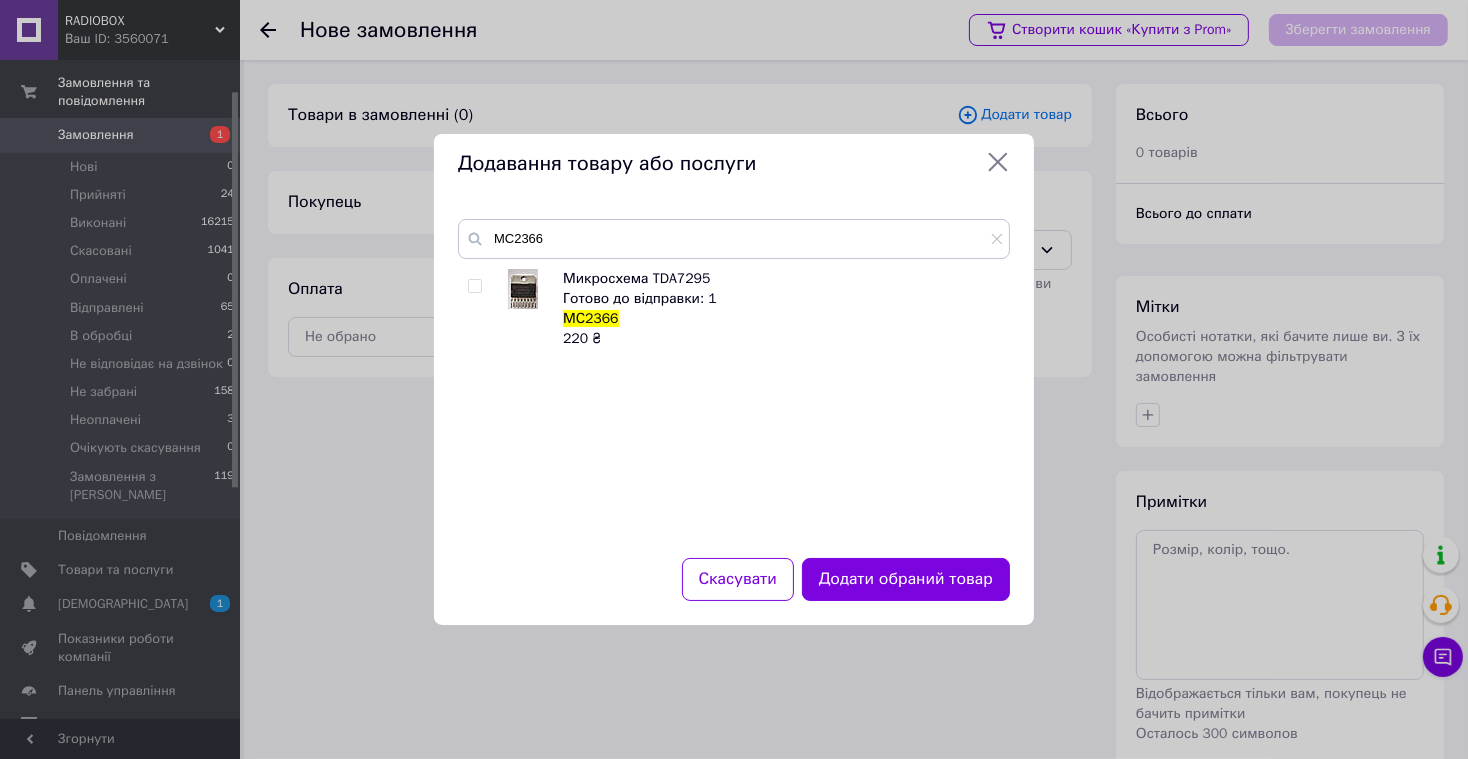 checkbox on "false" 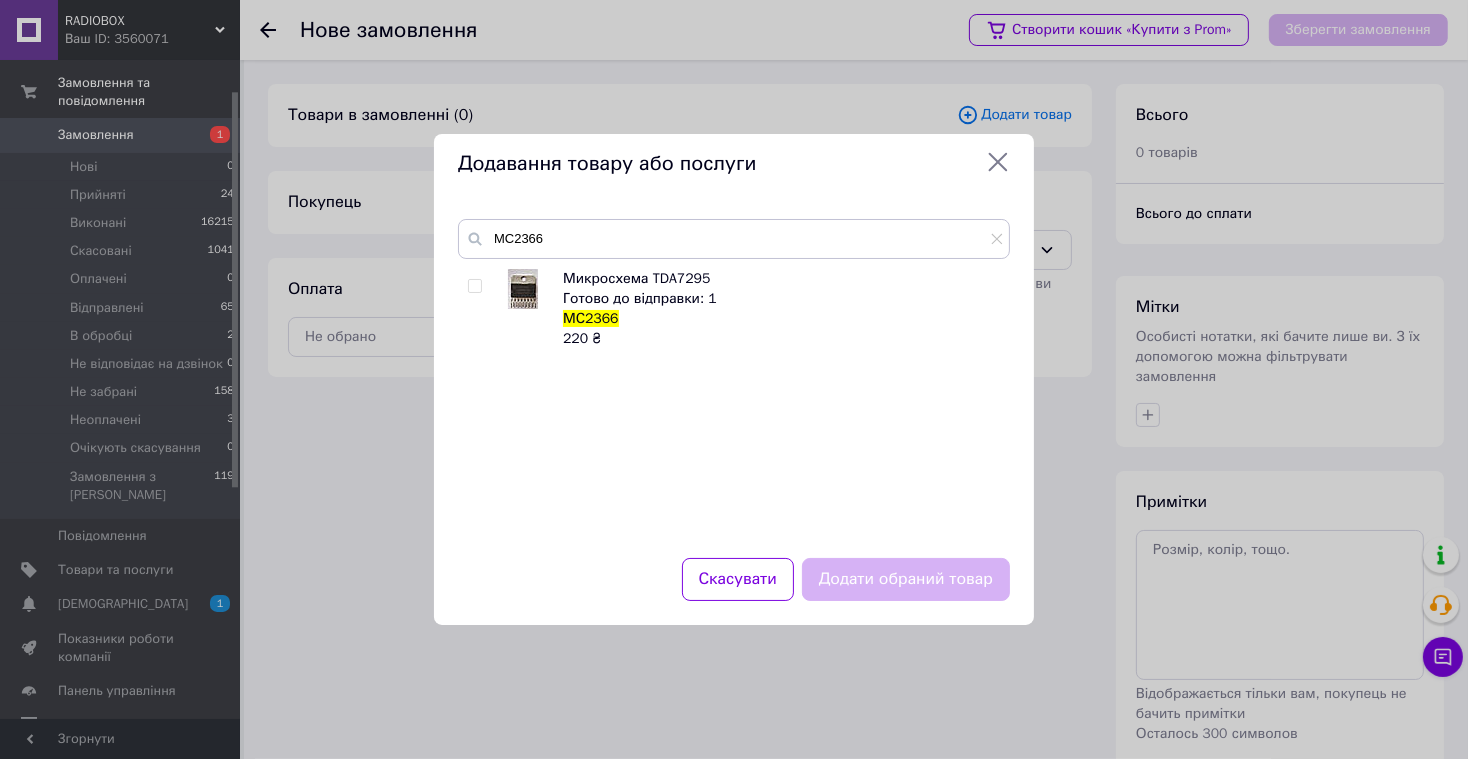click on "Микросхема TDA7295" at bounding box center (636, 278) 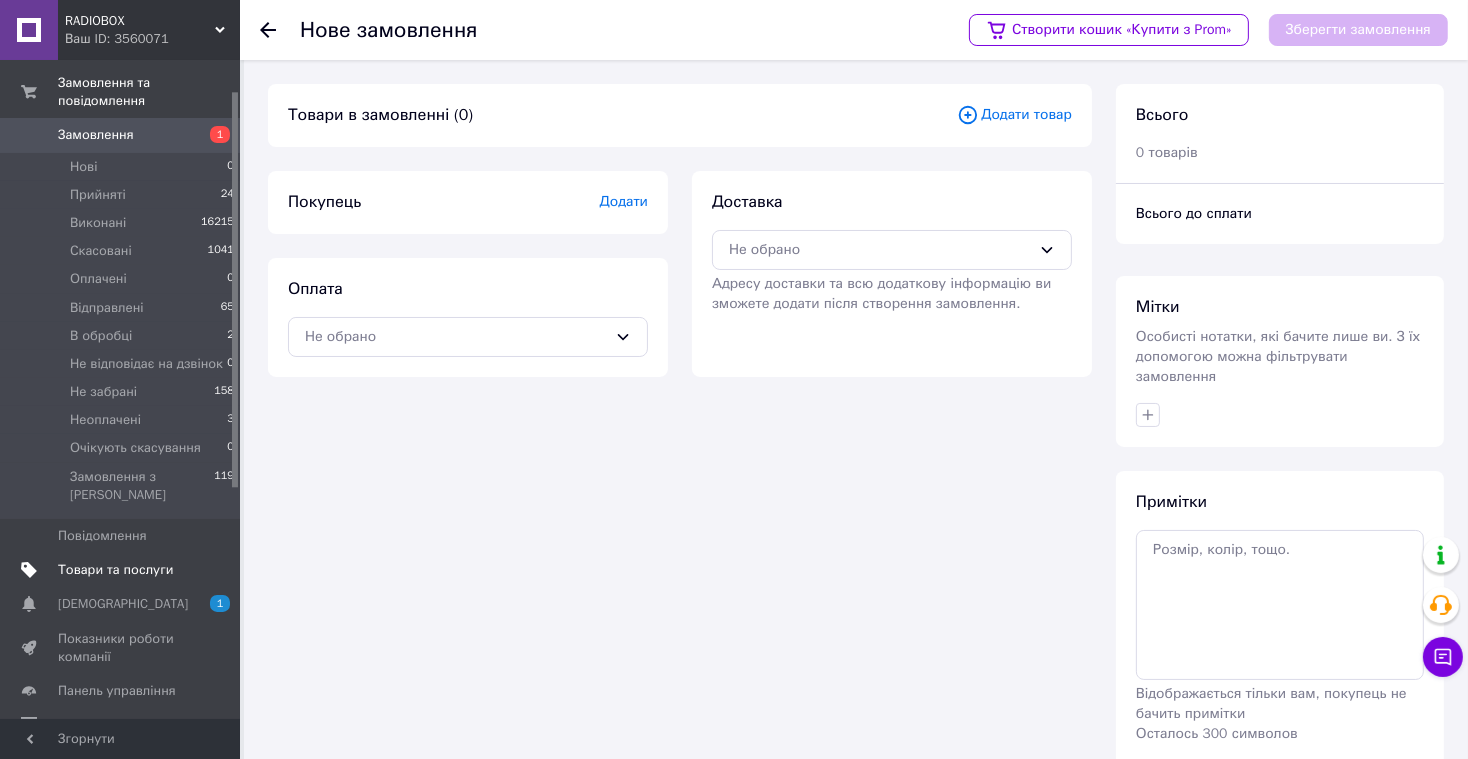 click on "Товари та послуги" at bounding box center (115, 570) 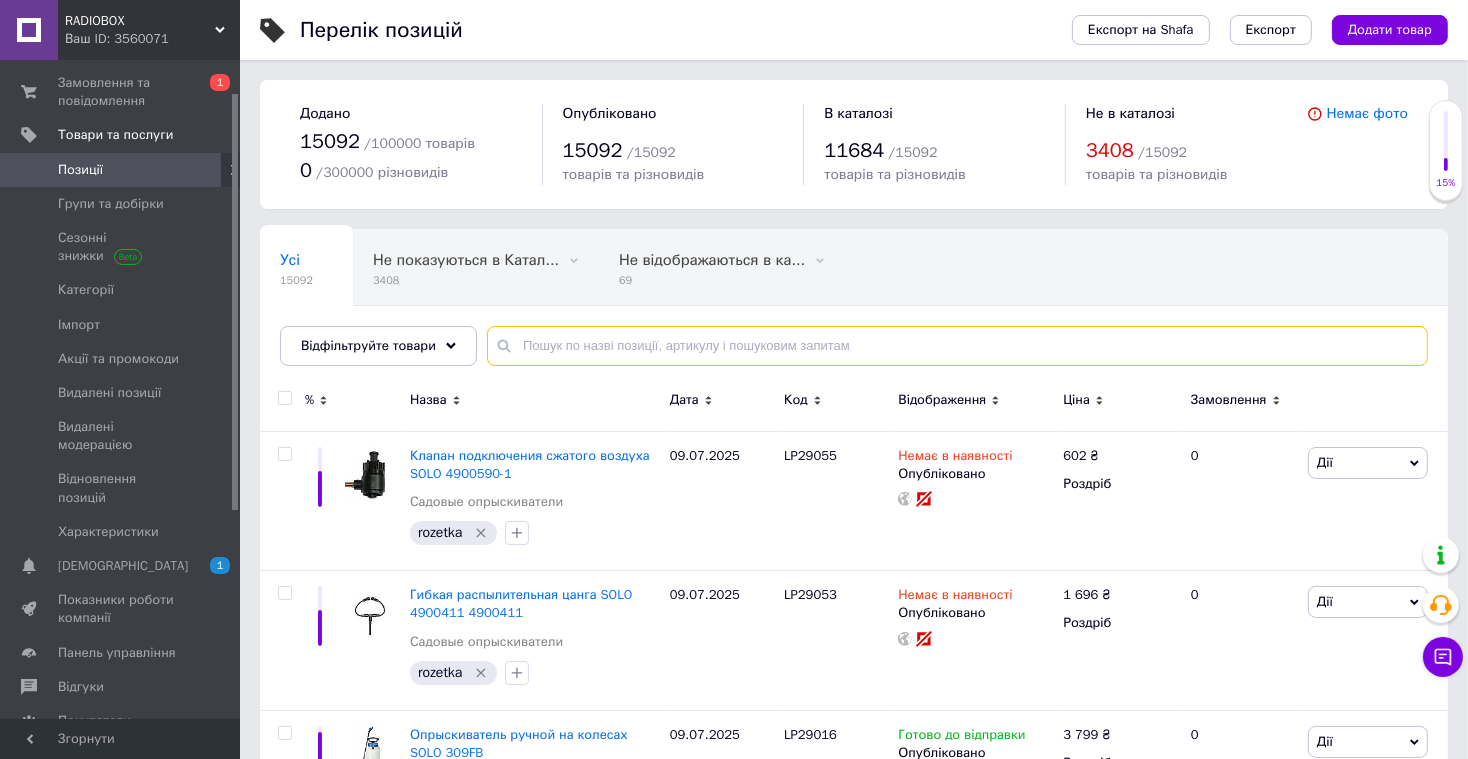 click at bounding box center (957, 346) 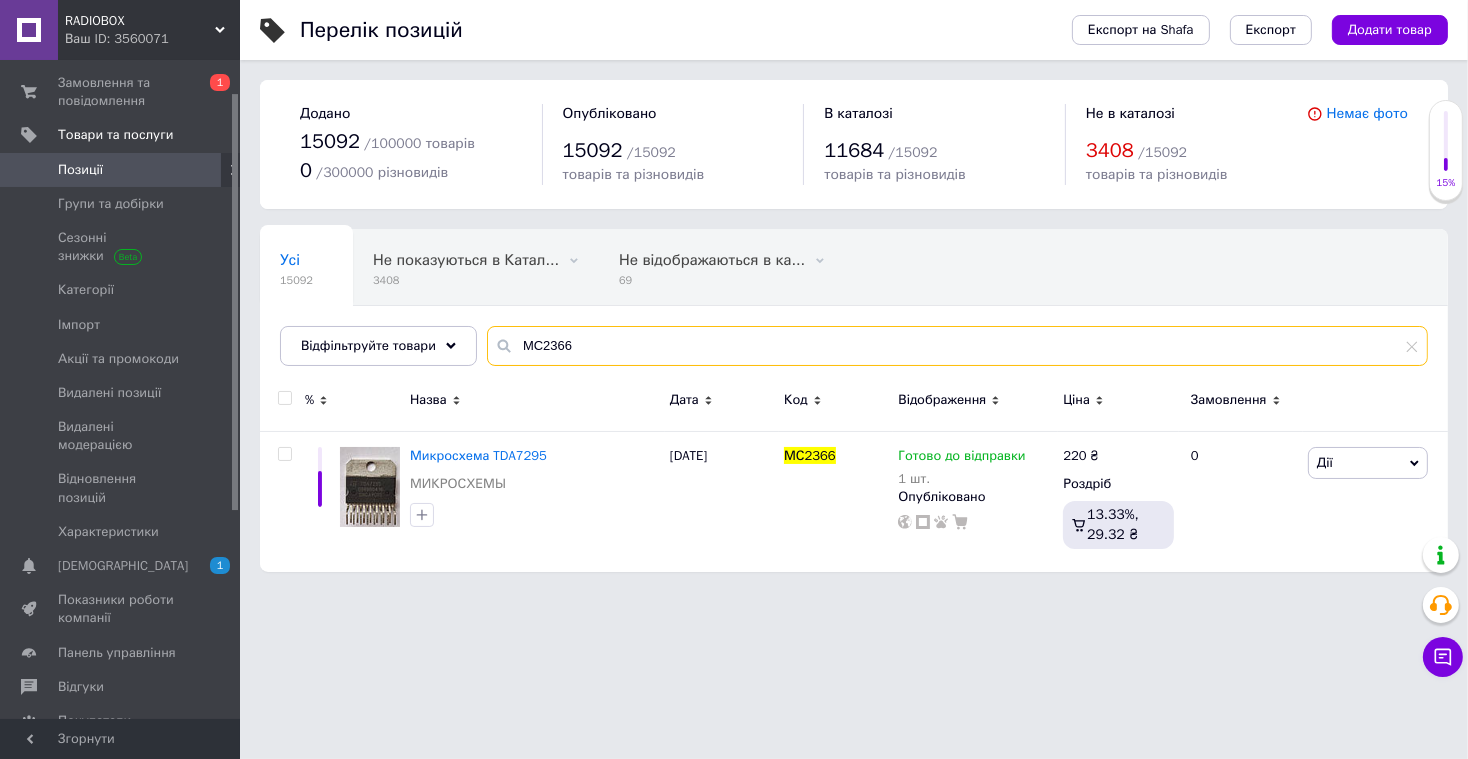click on "МС2366" at bounding box center (957, 346) 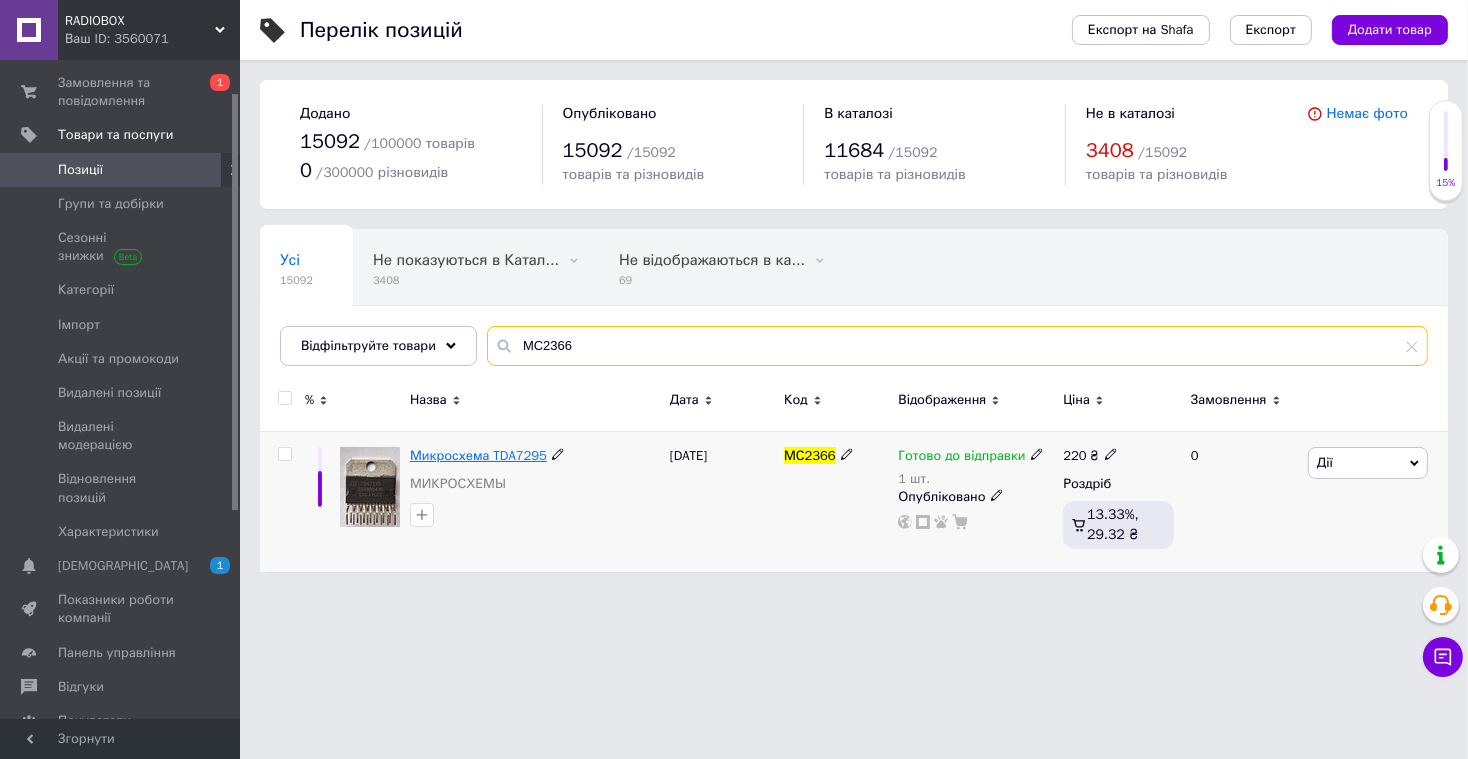 type on "МС2366" 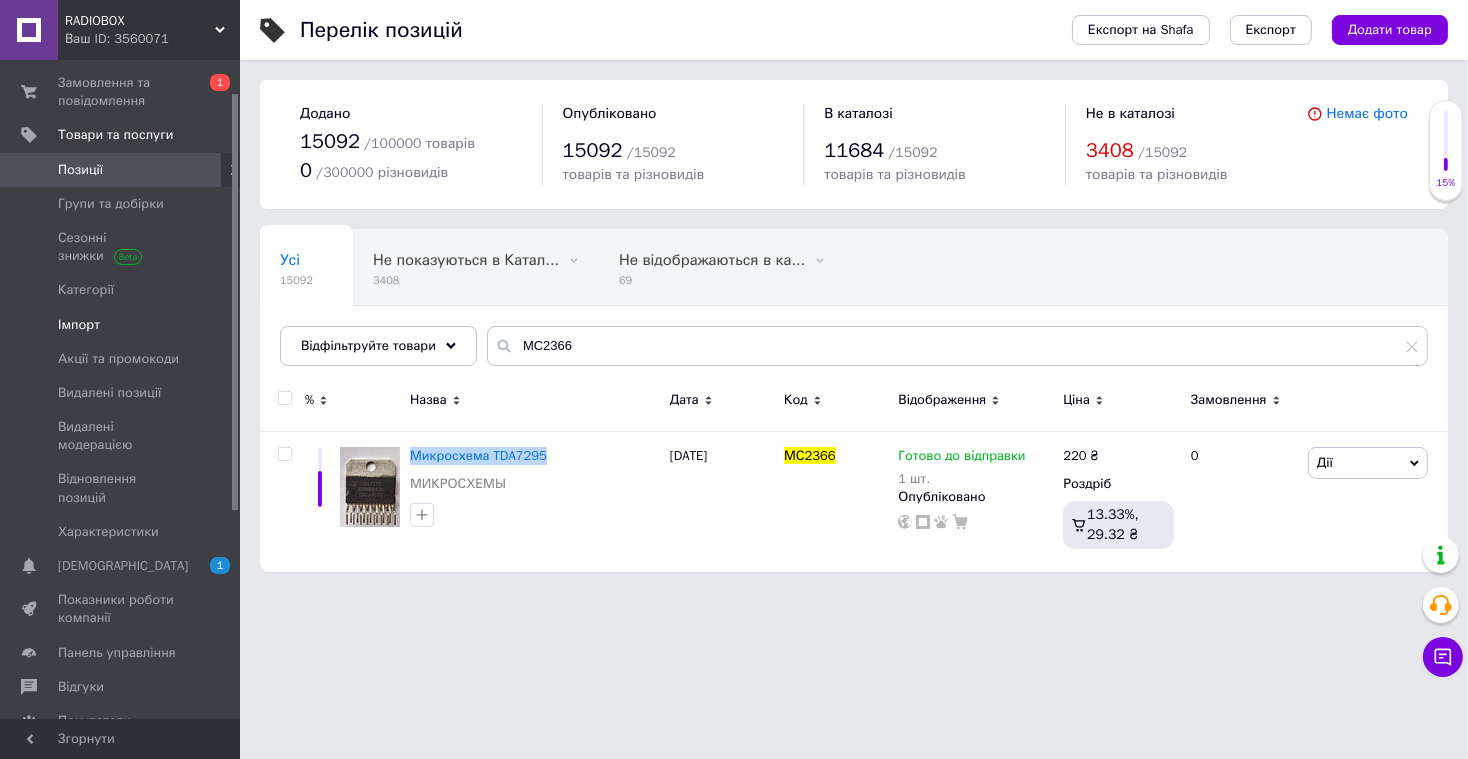 scroll, scrollTop: 0, scrollLeft: 0, axis: both 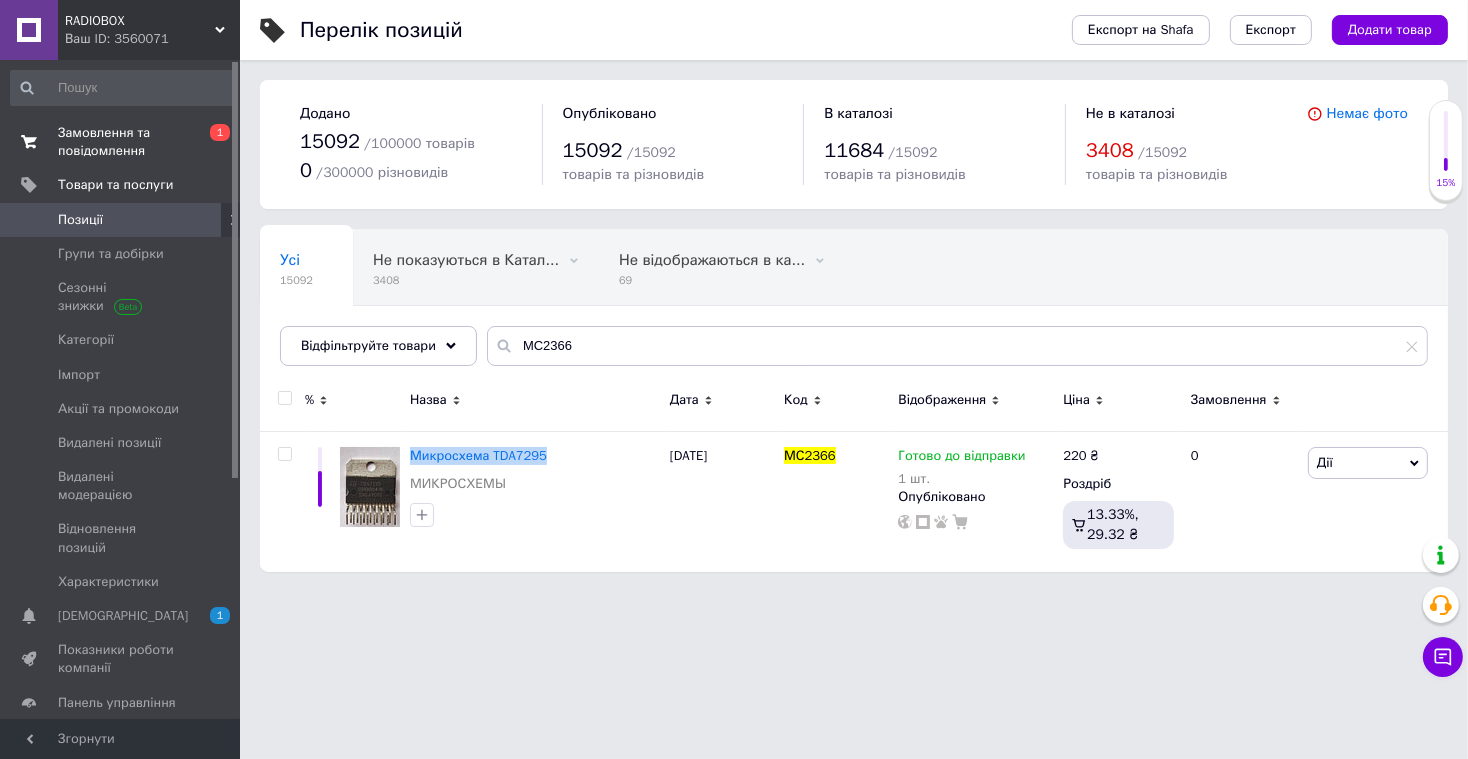 click on "Замовлення та повідомлення" at bounding box center (121, 142) 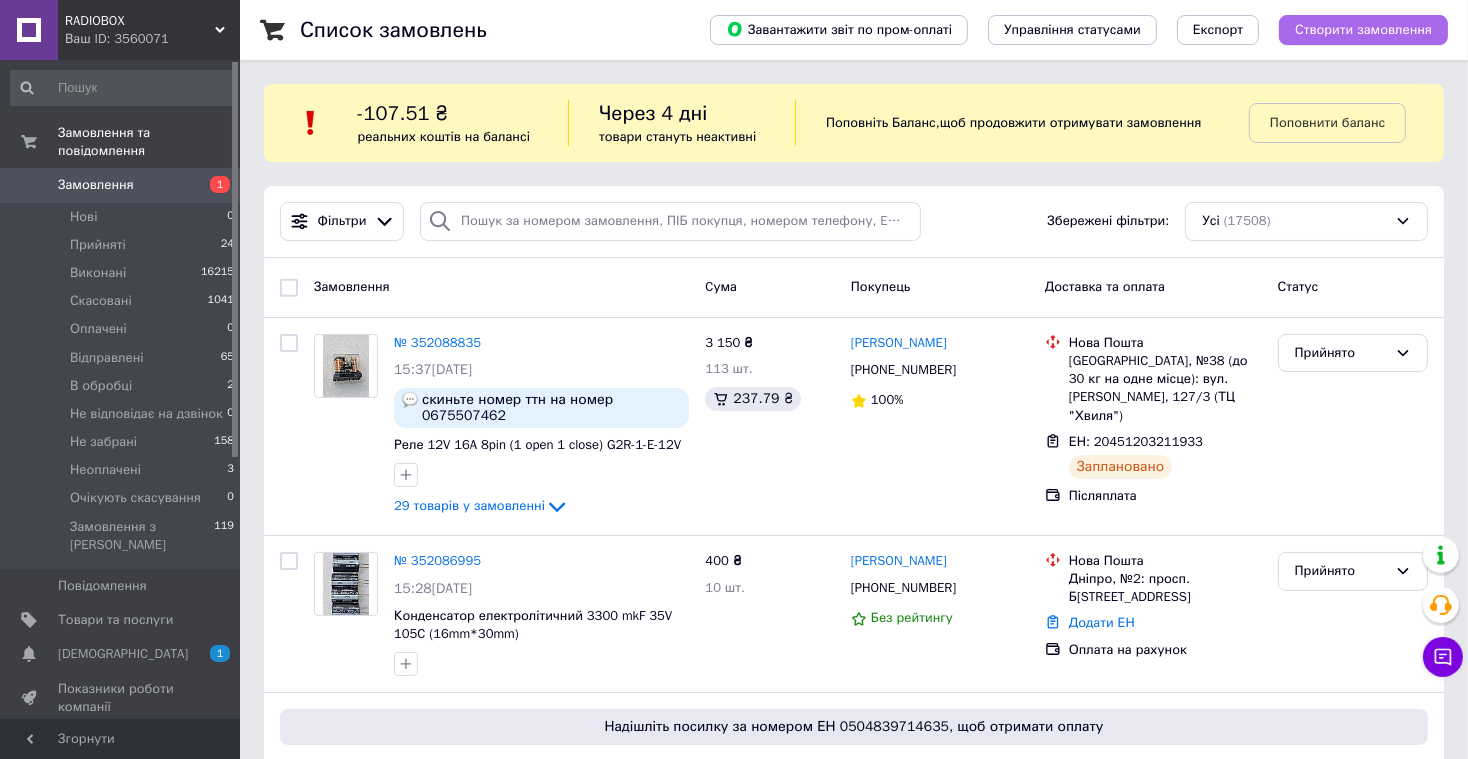 click on "Створити замовлення" at bounding box center [1363, 30] 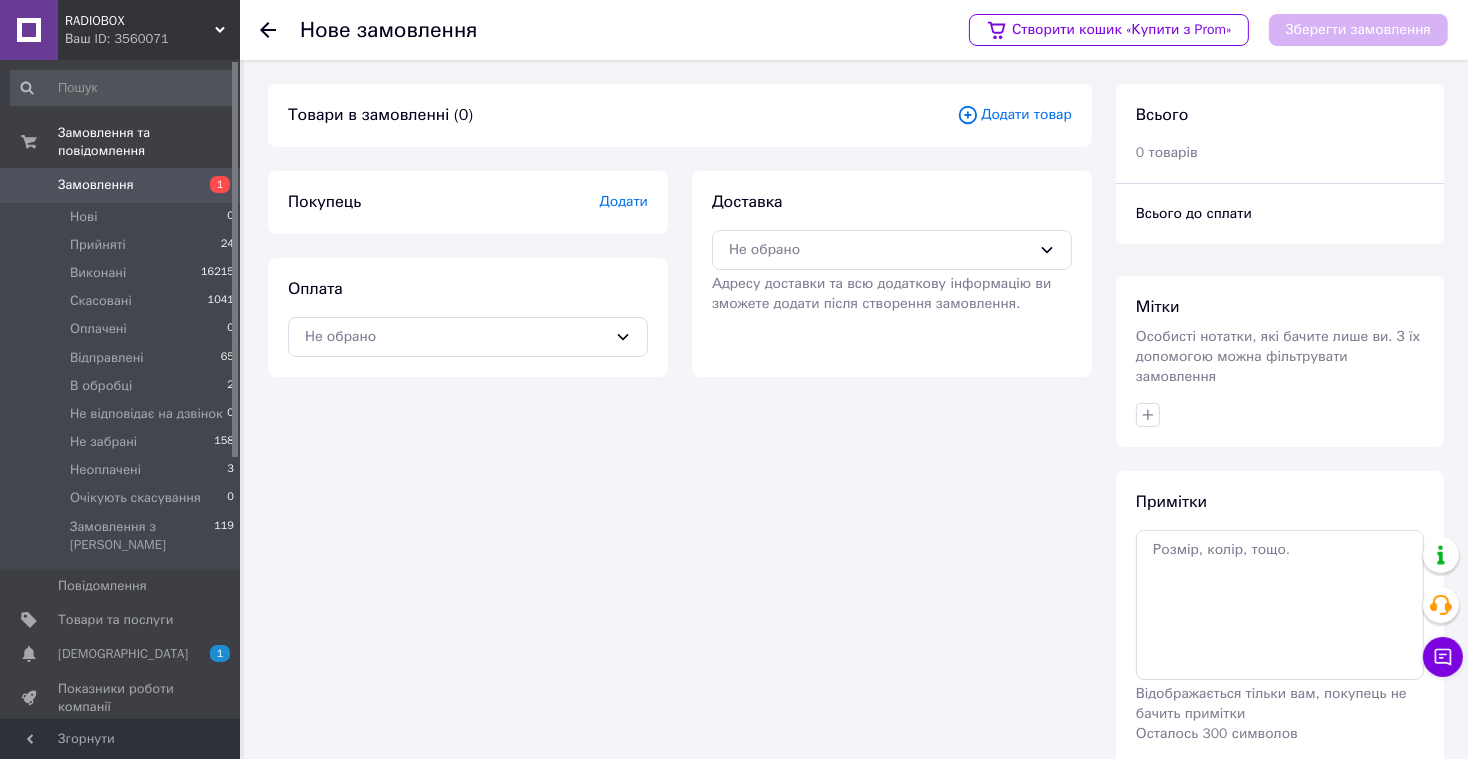click on "Додати товар" at bounding box center [1014, 115] 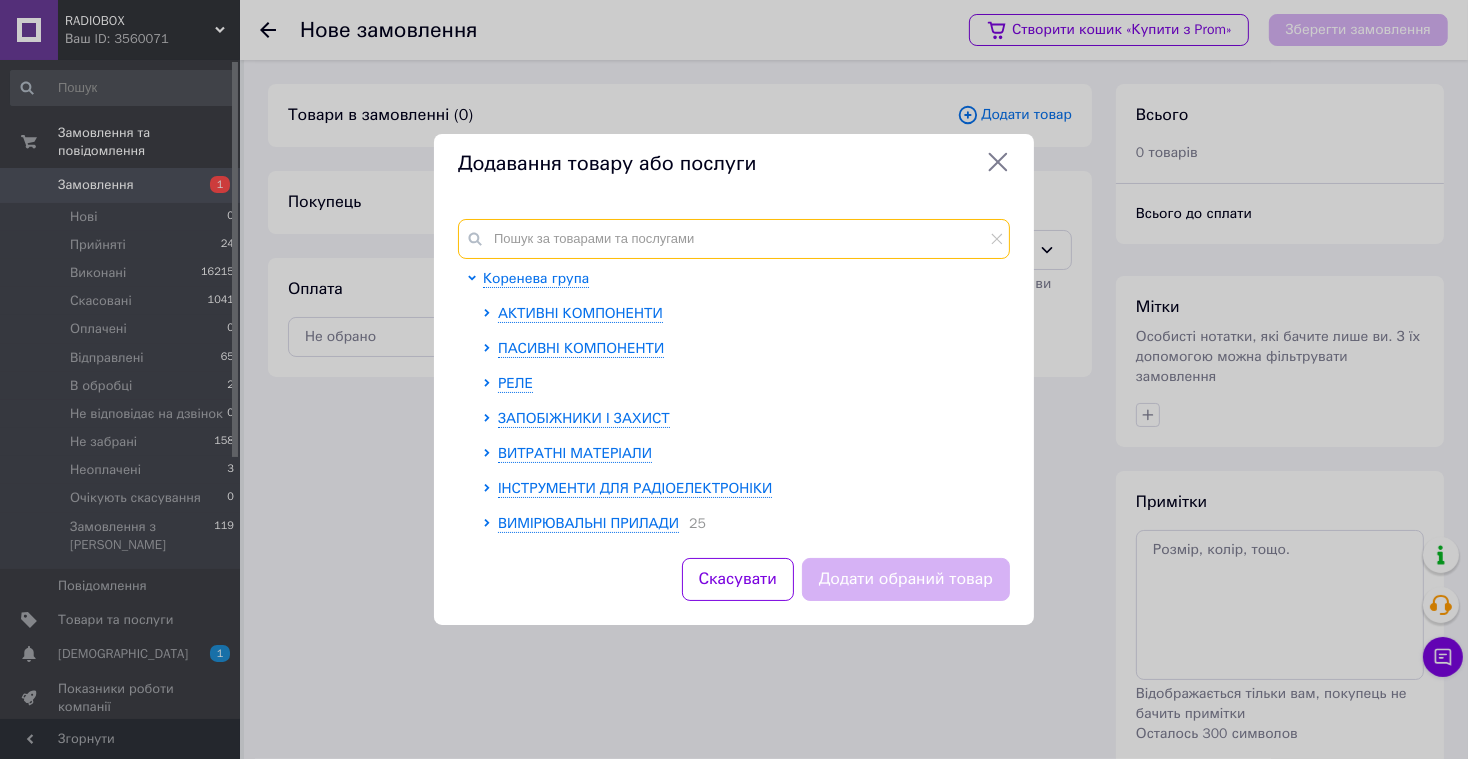 click at bounding box center (734, 239) 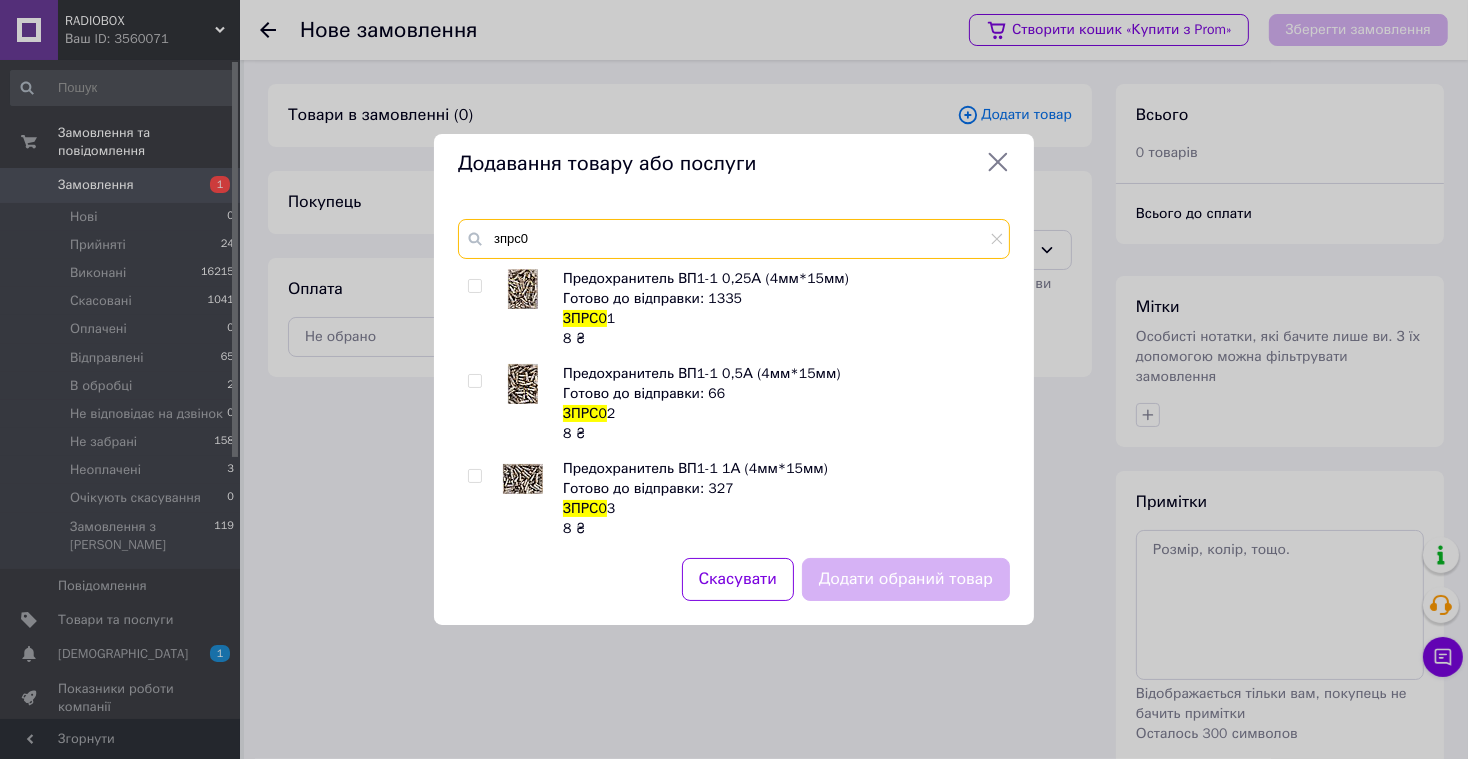 type on "зпрс0" 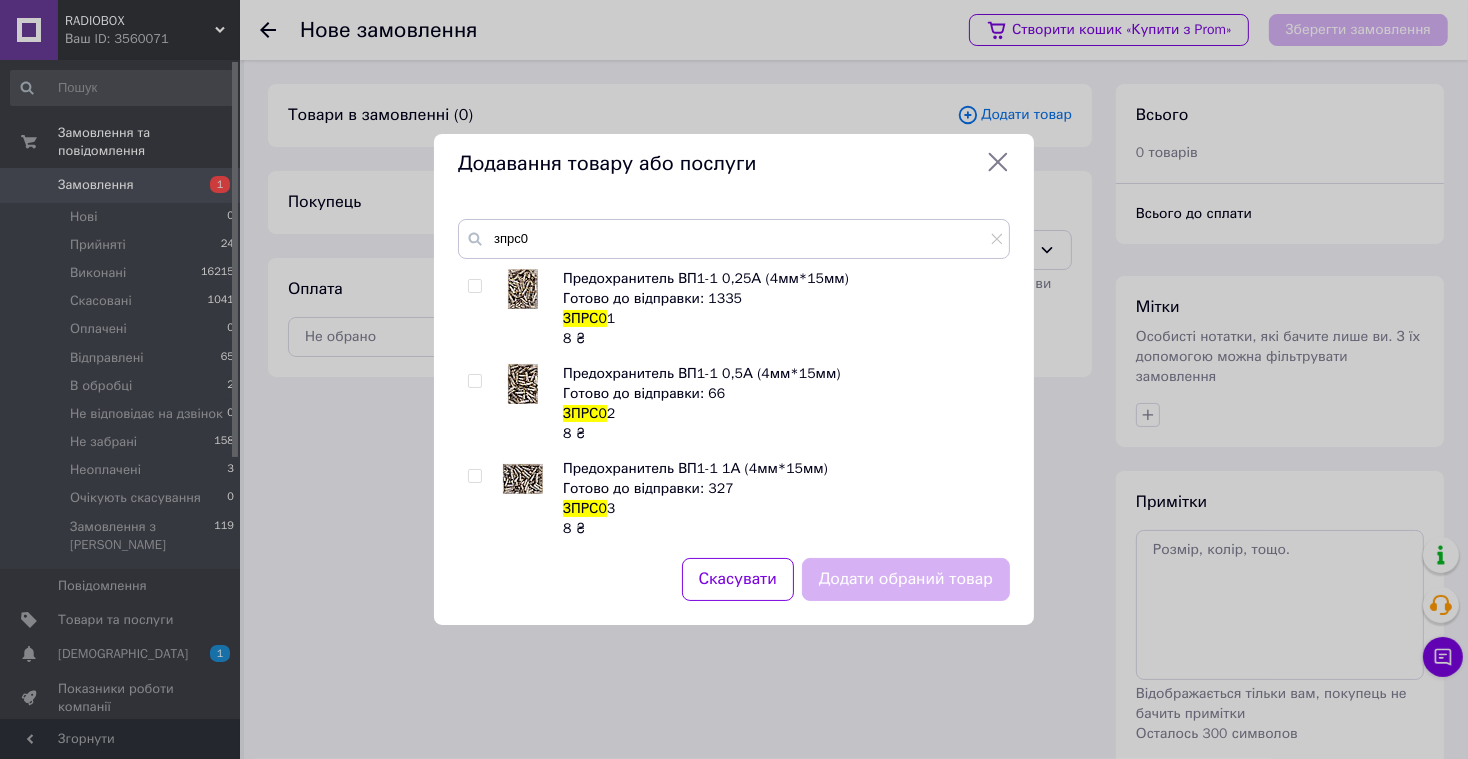 click at bounding box center (474, 286) 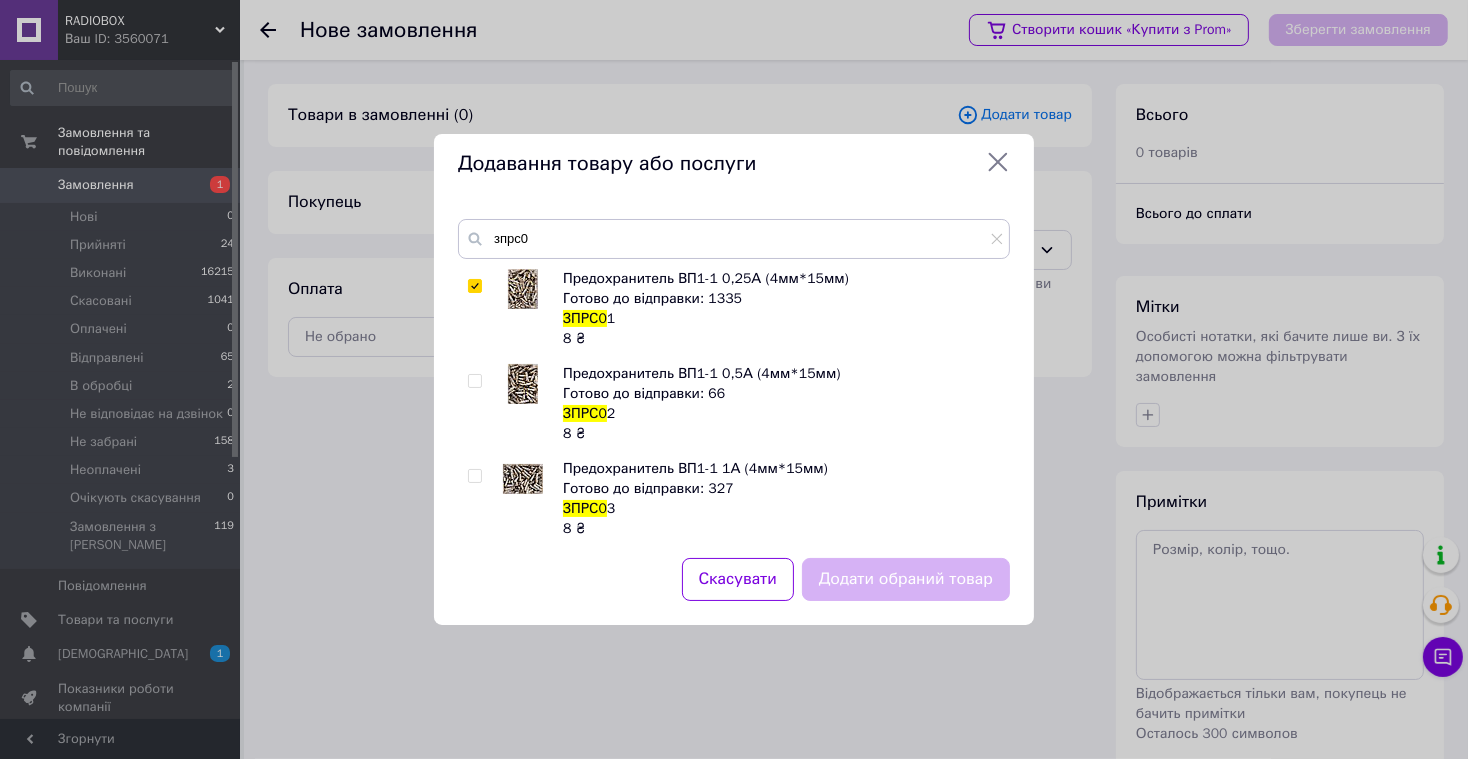 checkbox on "true" 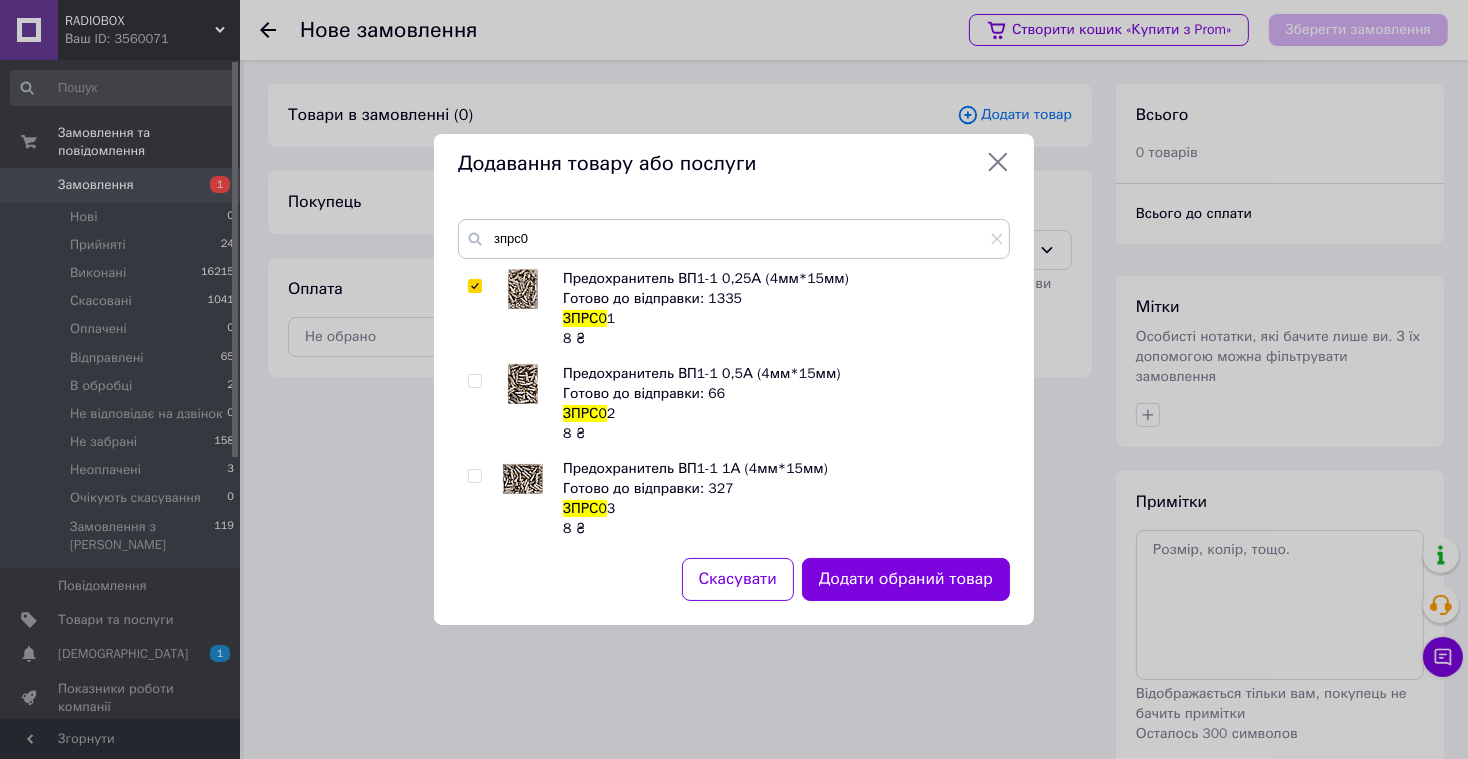 click at bounding box center [474, 476] 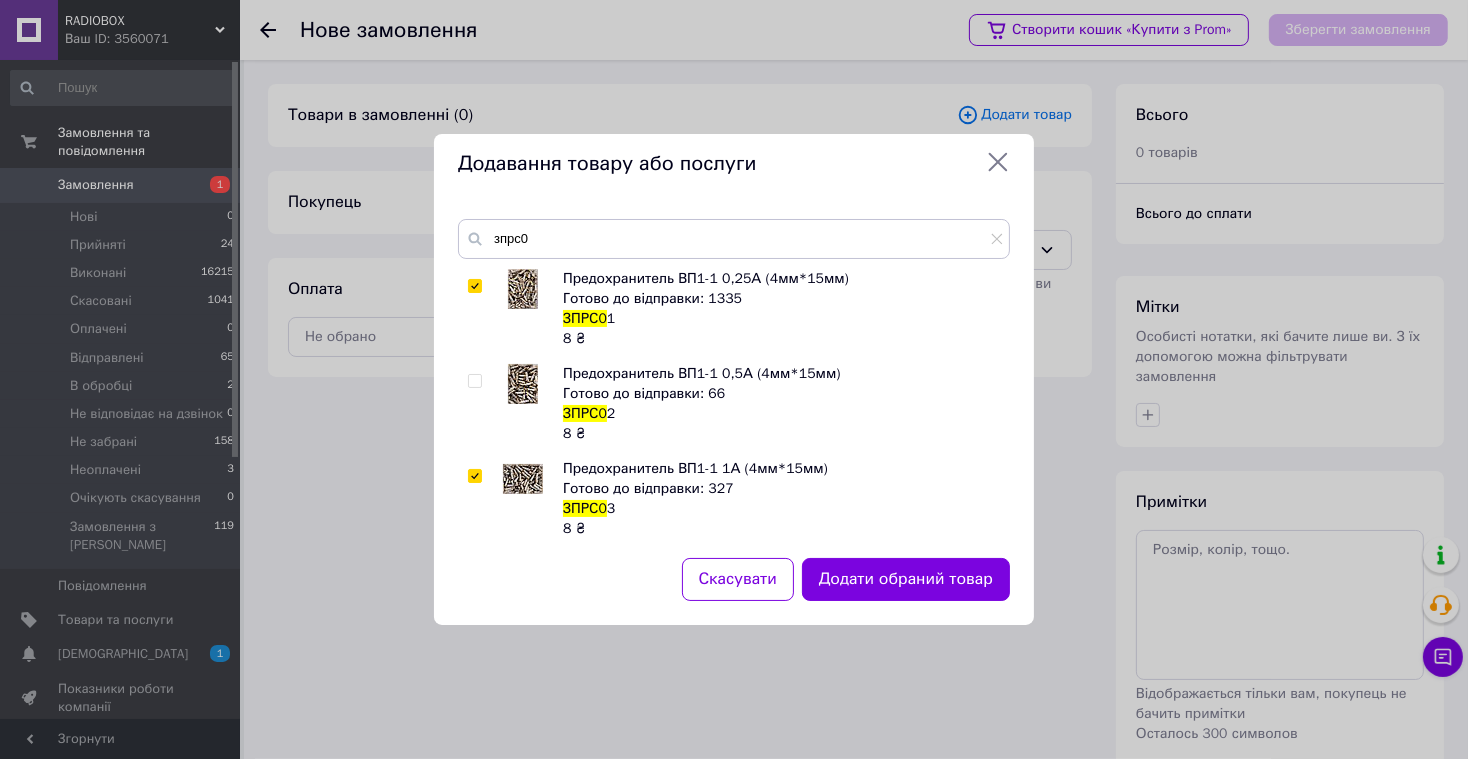 checkbox on "true" 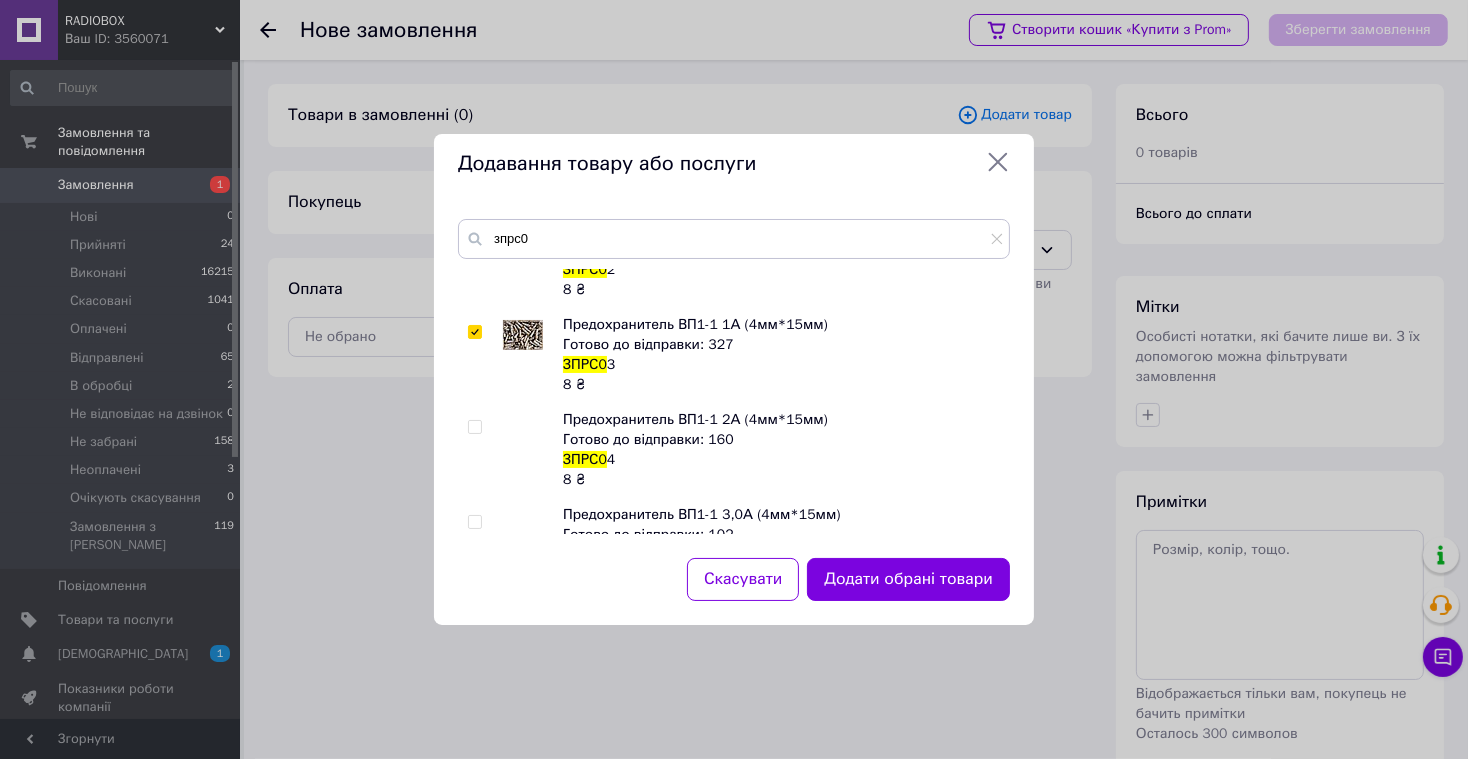 scroll, scrollTop: 147, scrollLeft: 0, axis: vertical 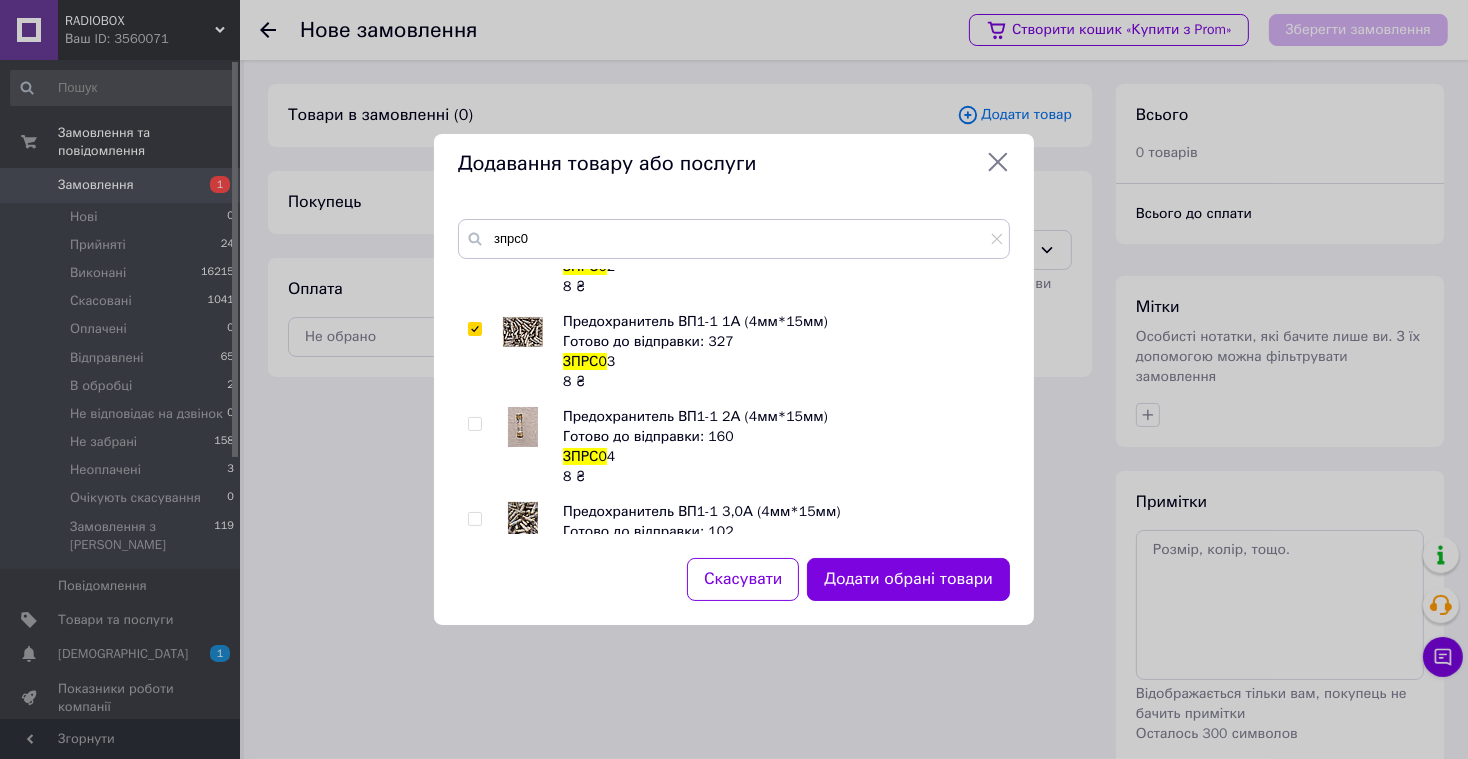 click at bounding box center [474, 424] 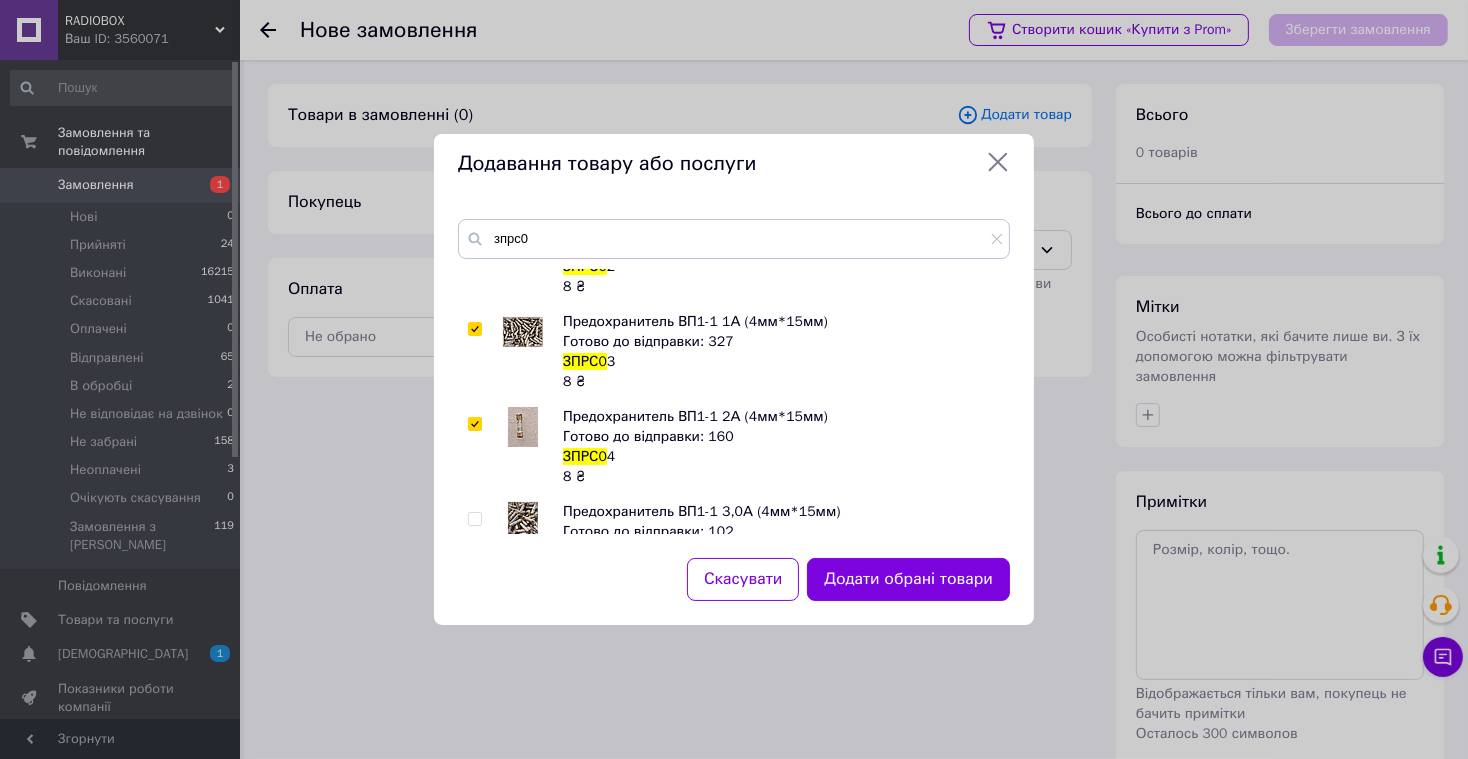 checkbox on "true" 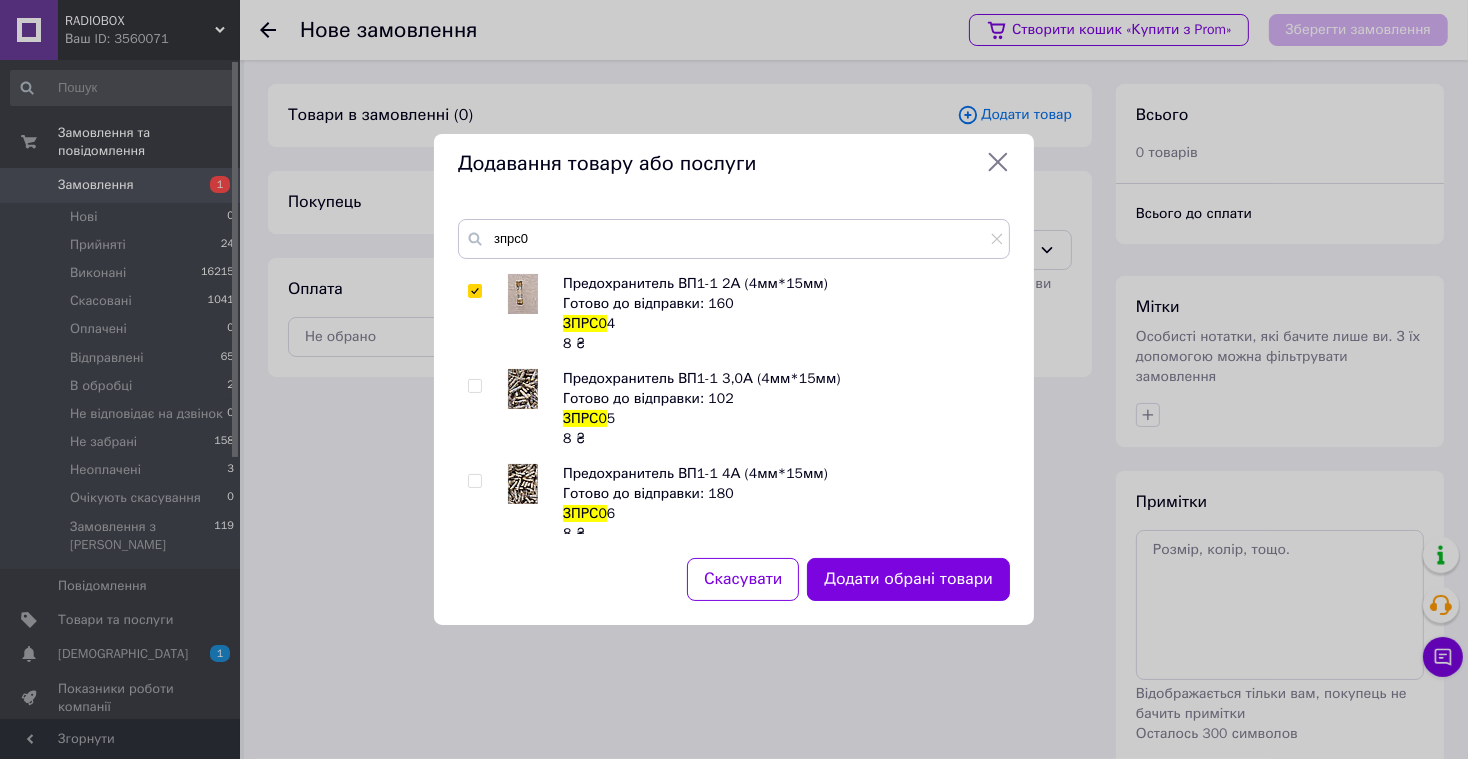 scroll, scrollTop: 284, scrollLeft: 0, axis: vertical 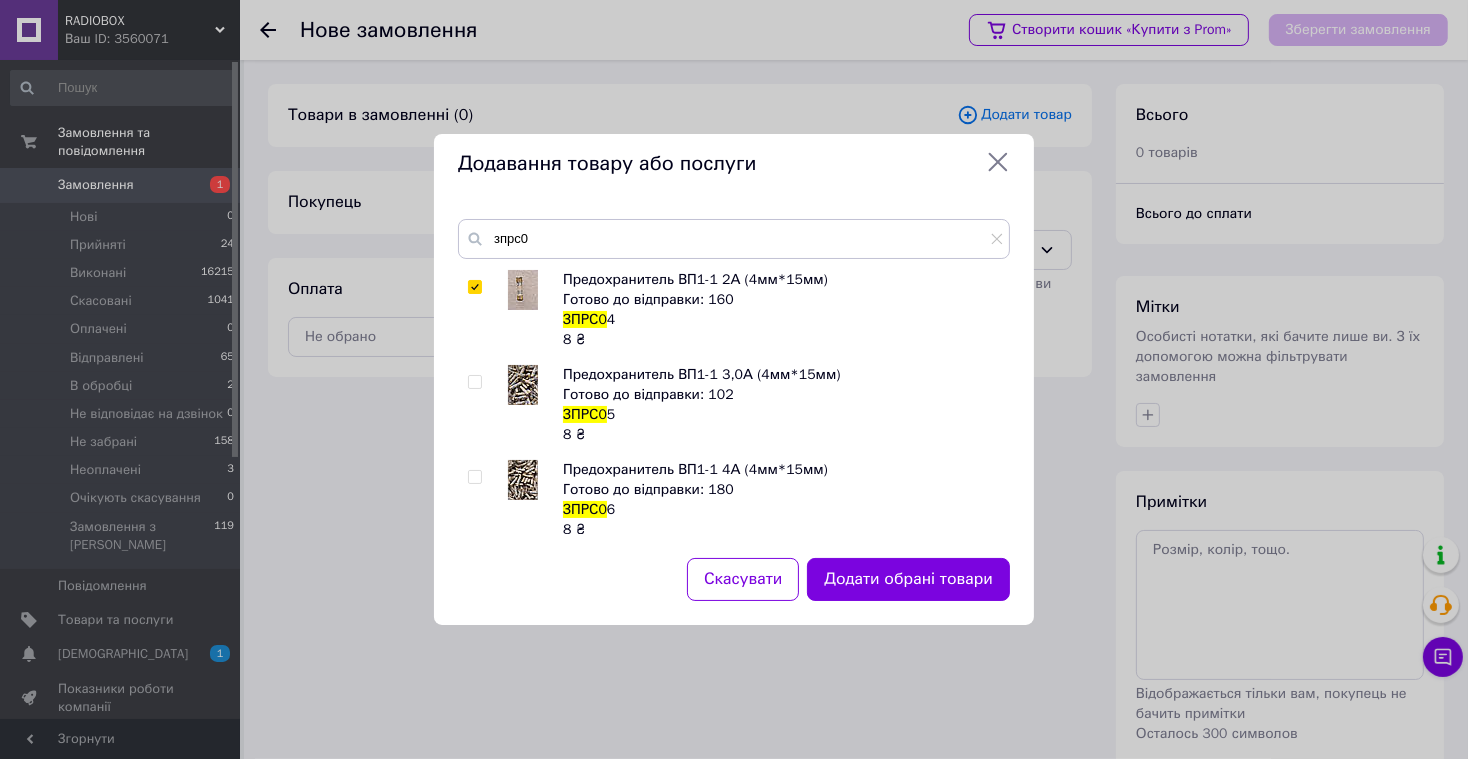 click at bounding box center [474, 382] 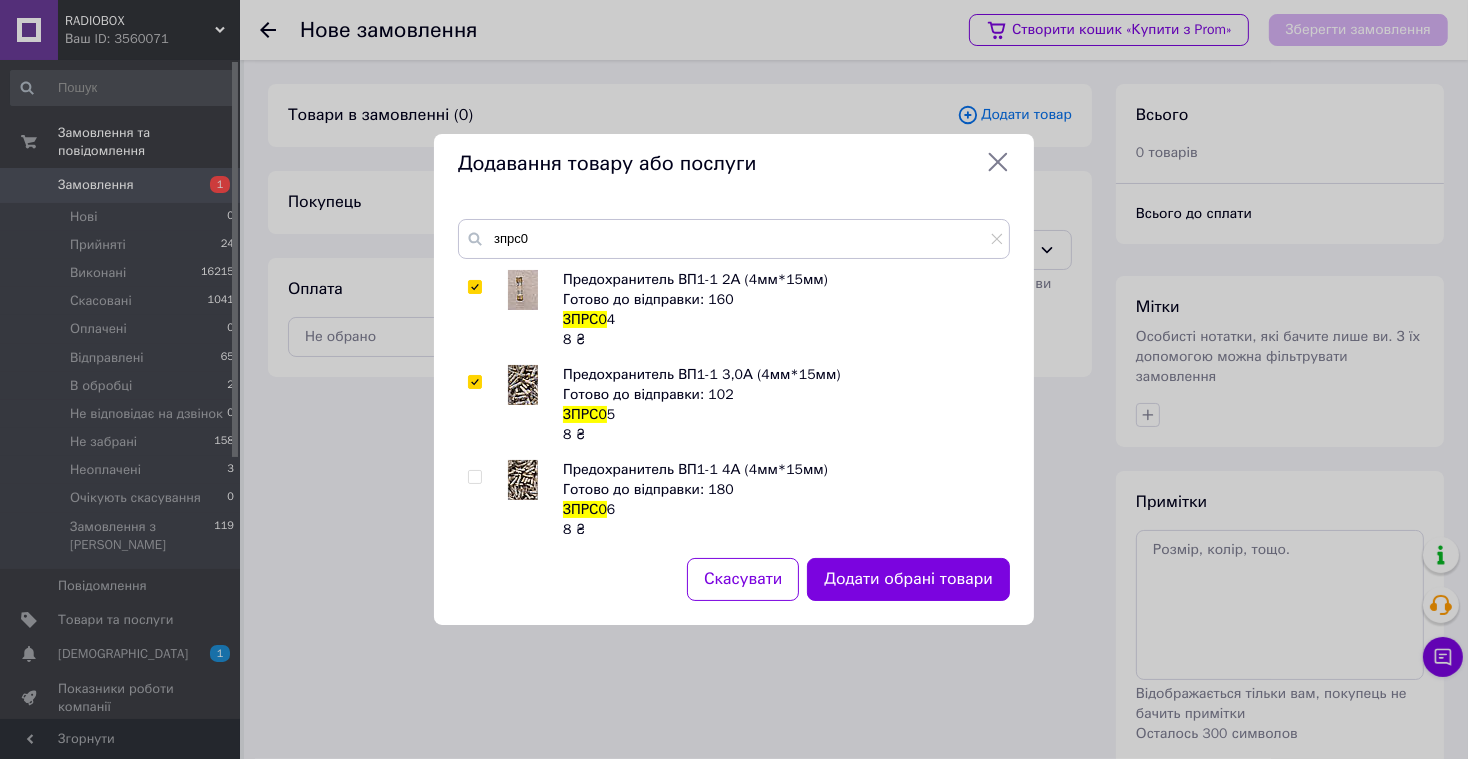 checkbox on "true" 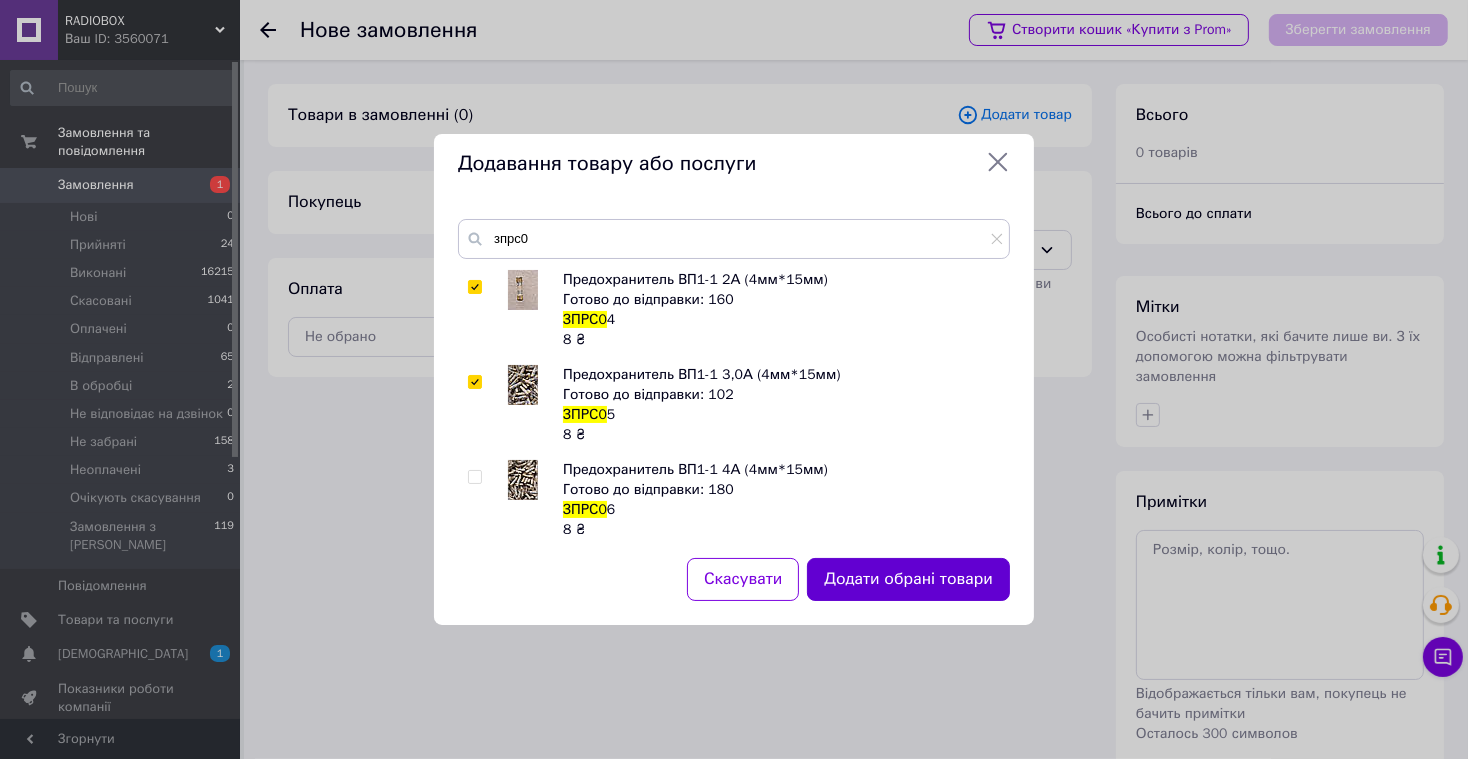 click on "Додати обрані товари" at bounding box center (908, 579) 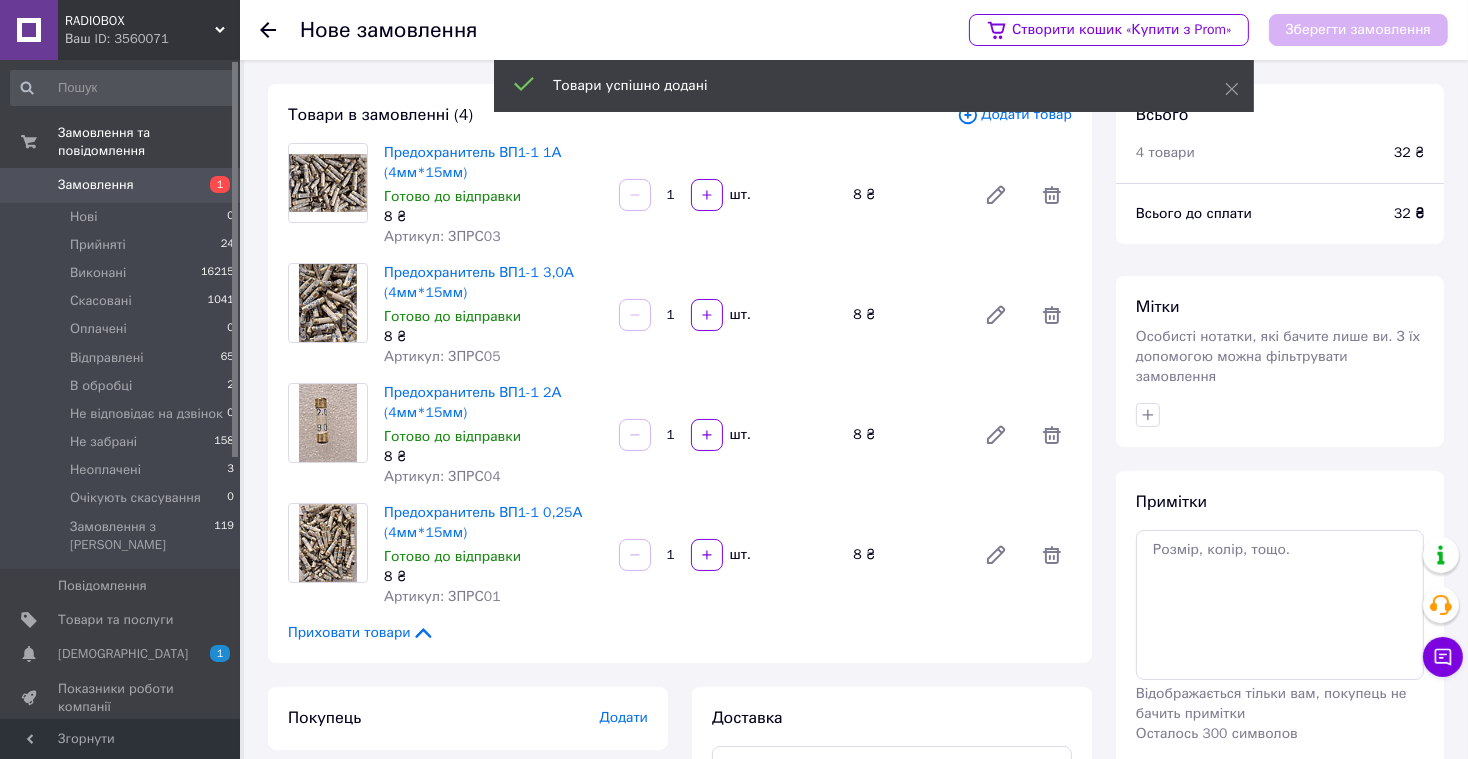 click on "1" at bounding box center (671, 195) 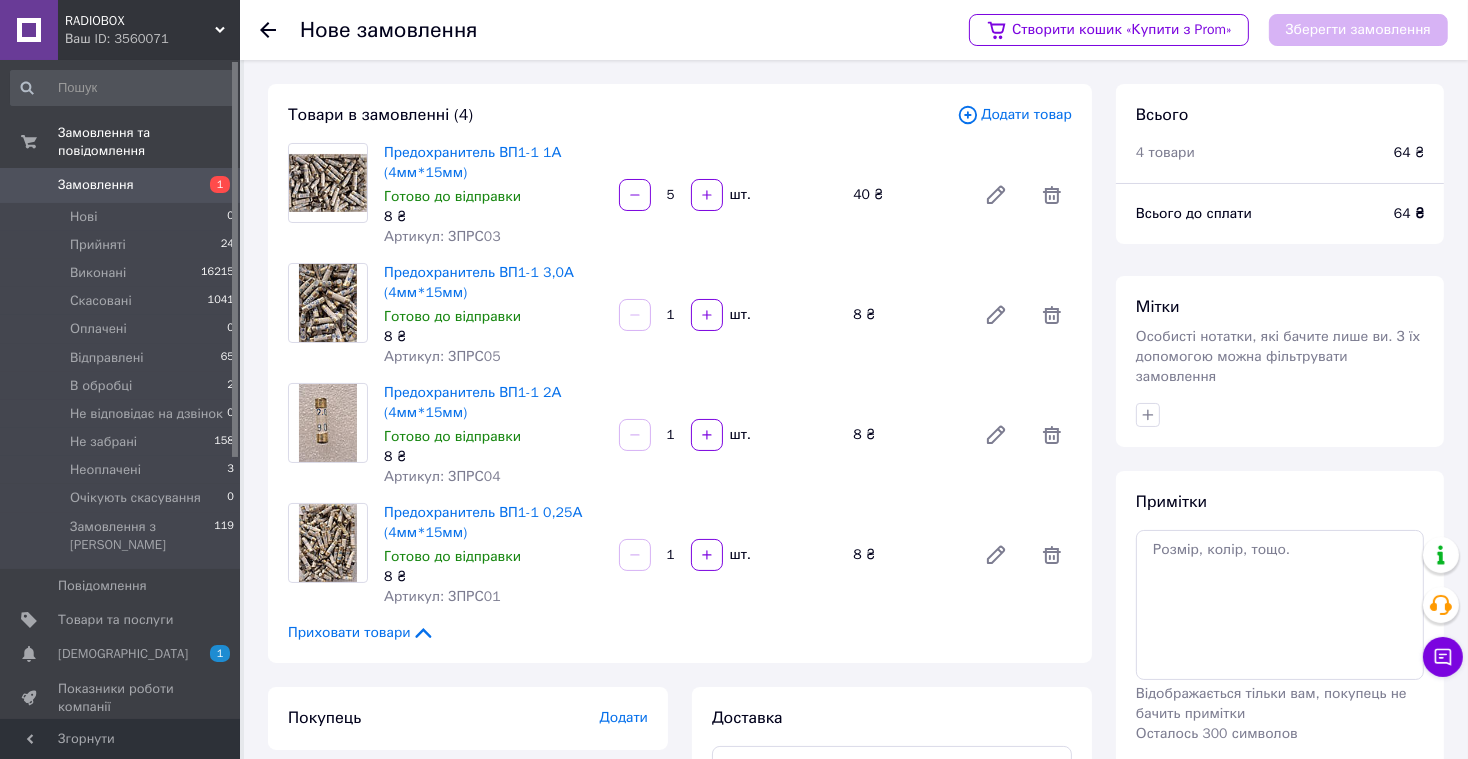 type on "5" 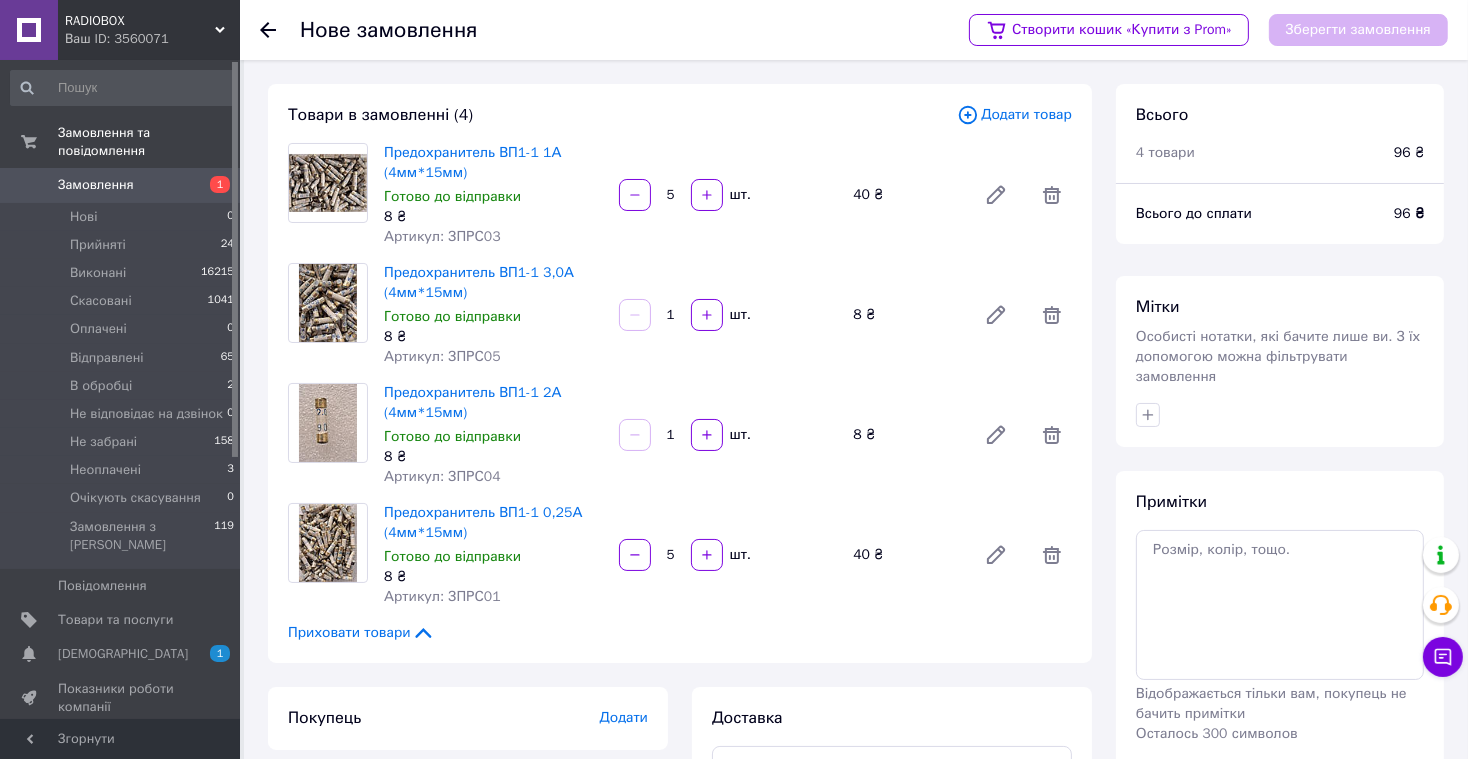 type on "5" 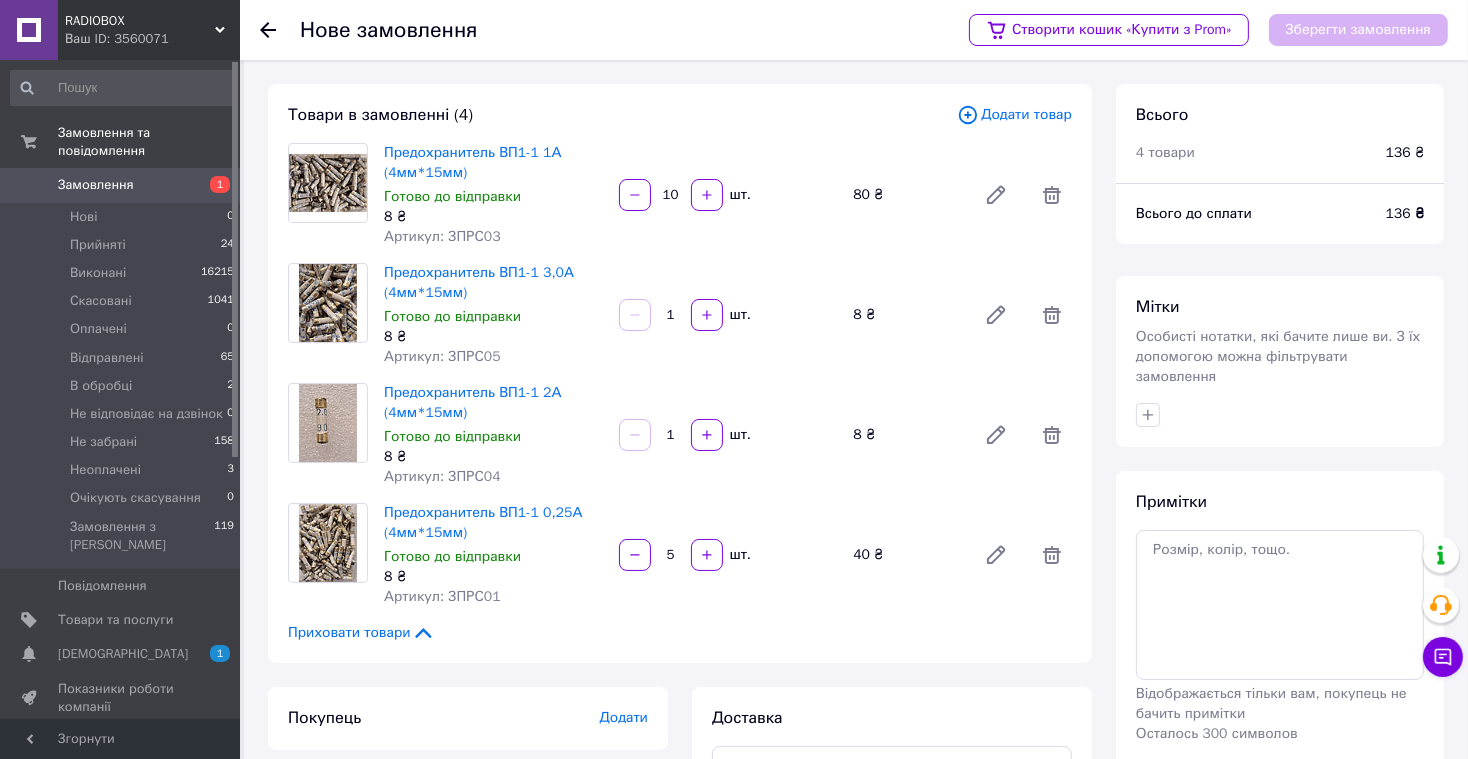 type on "10" 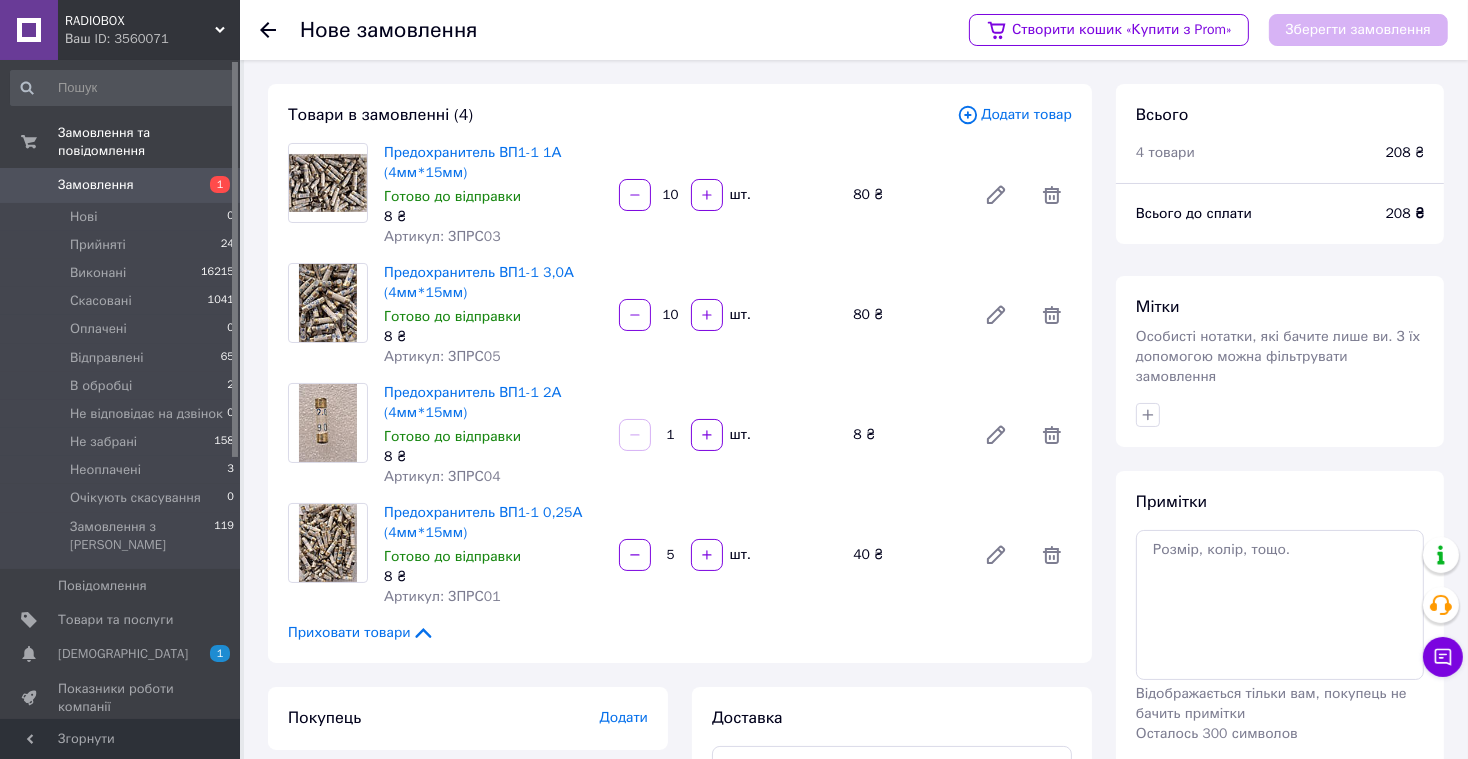 type on "10" 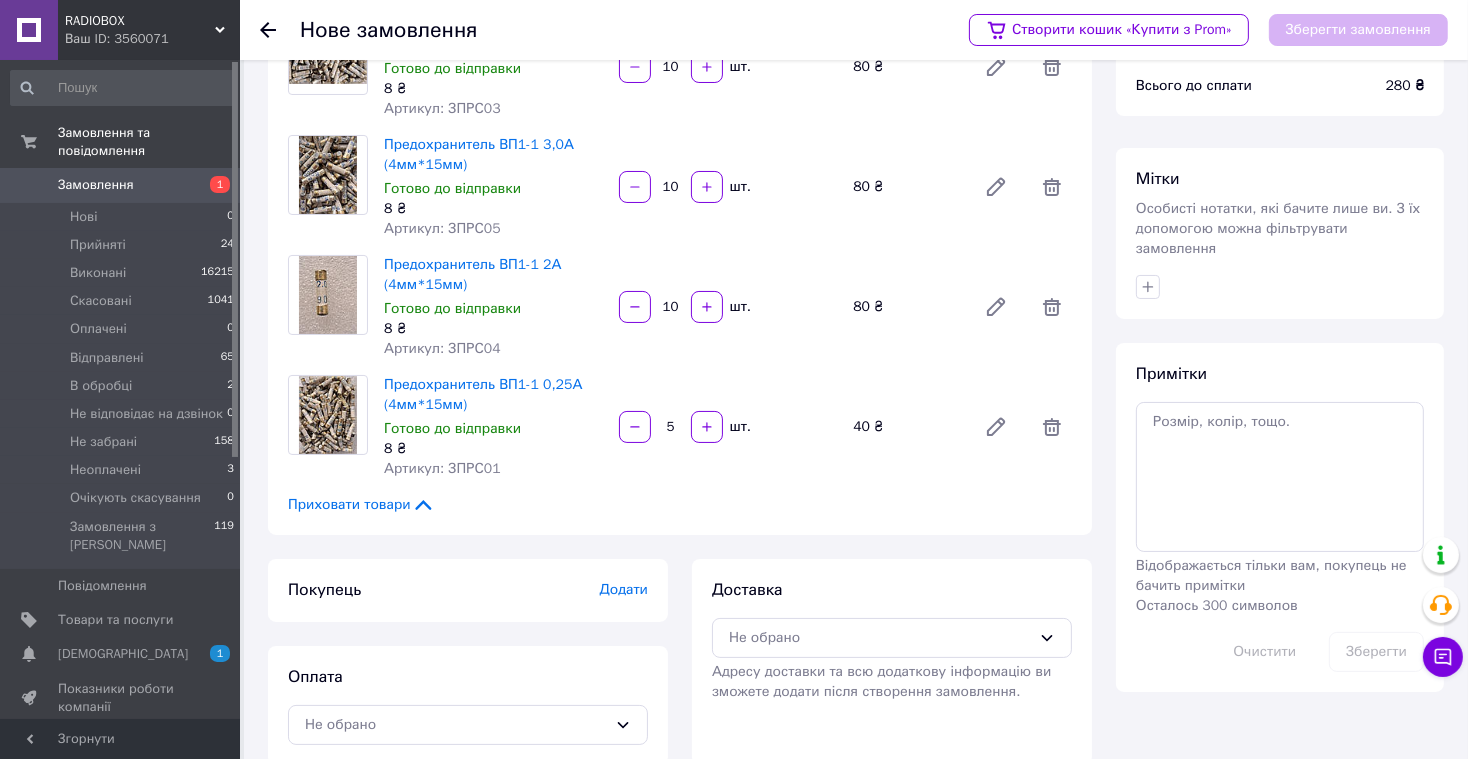scroll, scrollTop: 157, scrollLeft: 0, axis: vertical 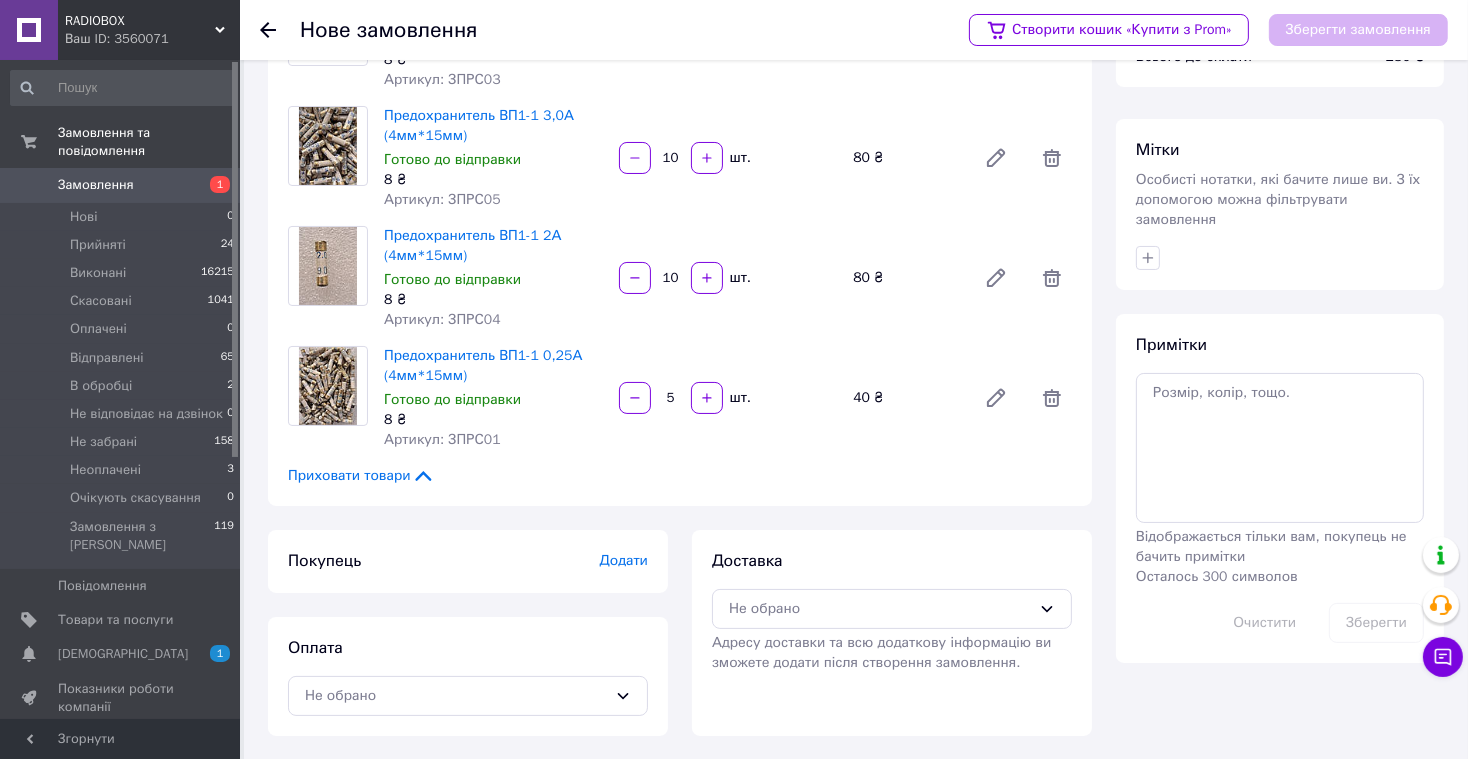 type on "10" 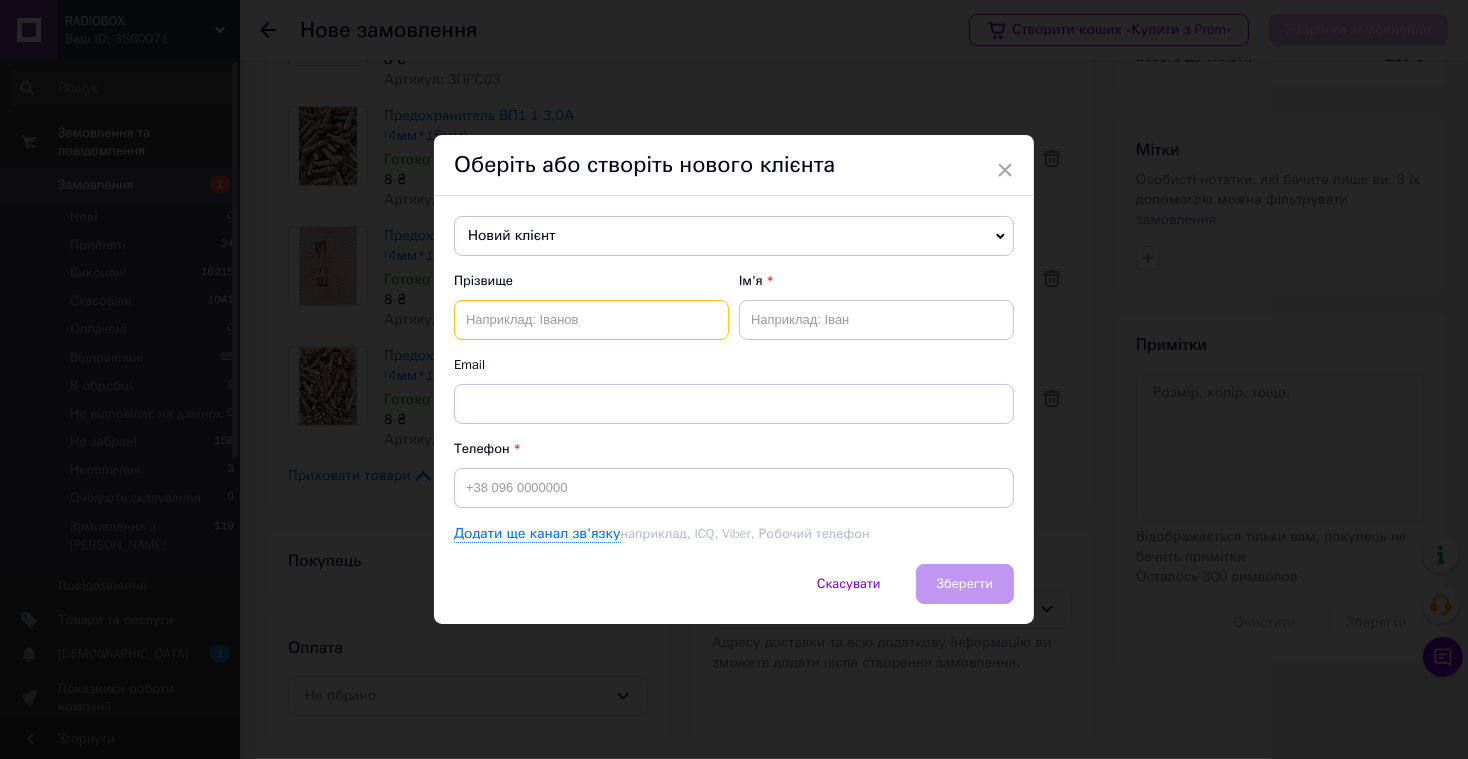 click at bounding box center [591, 320] 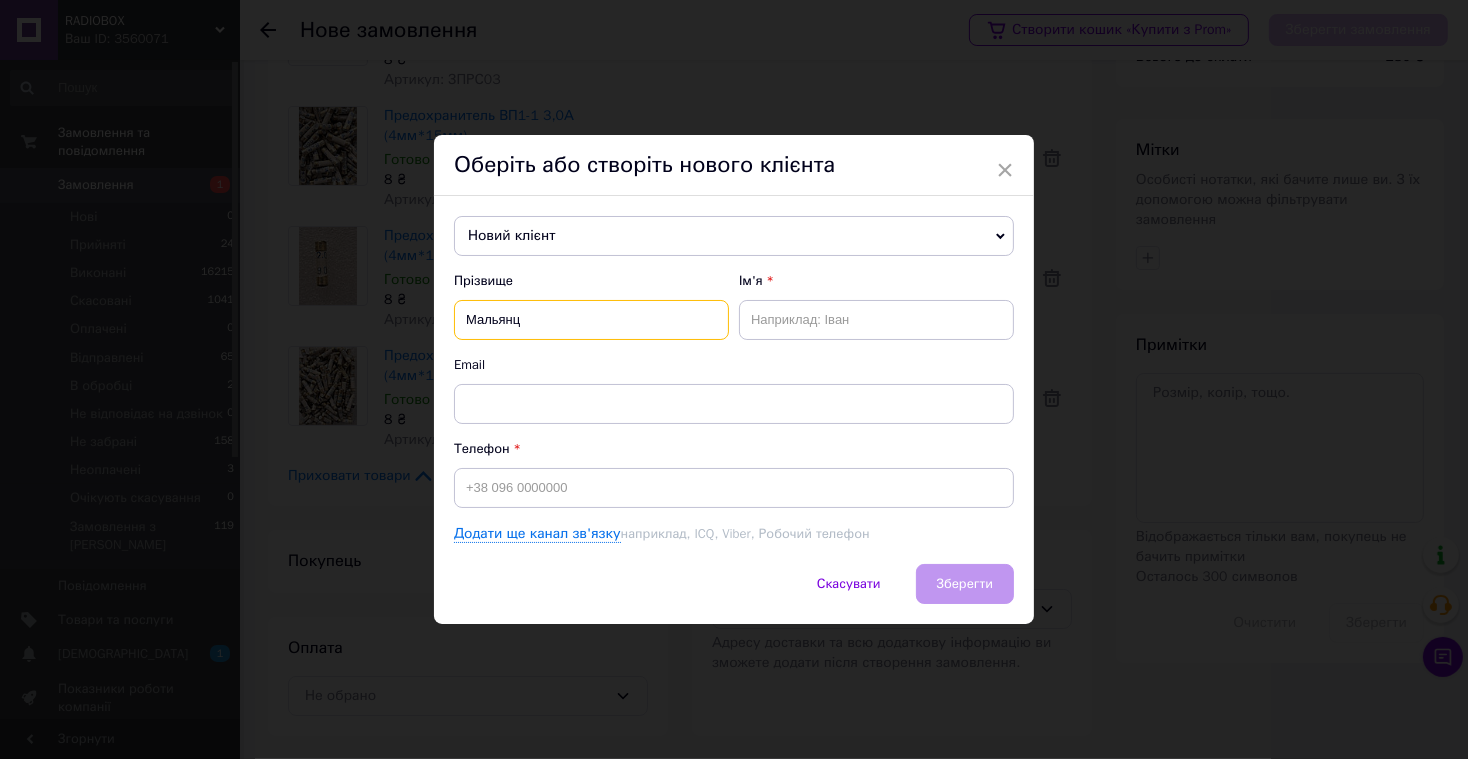 type on "Мальянц" 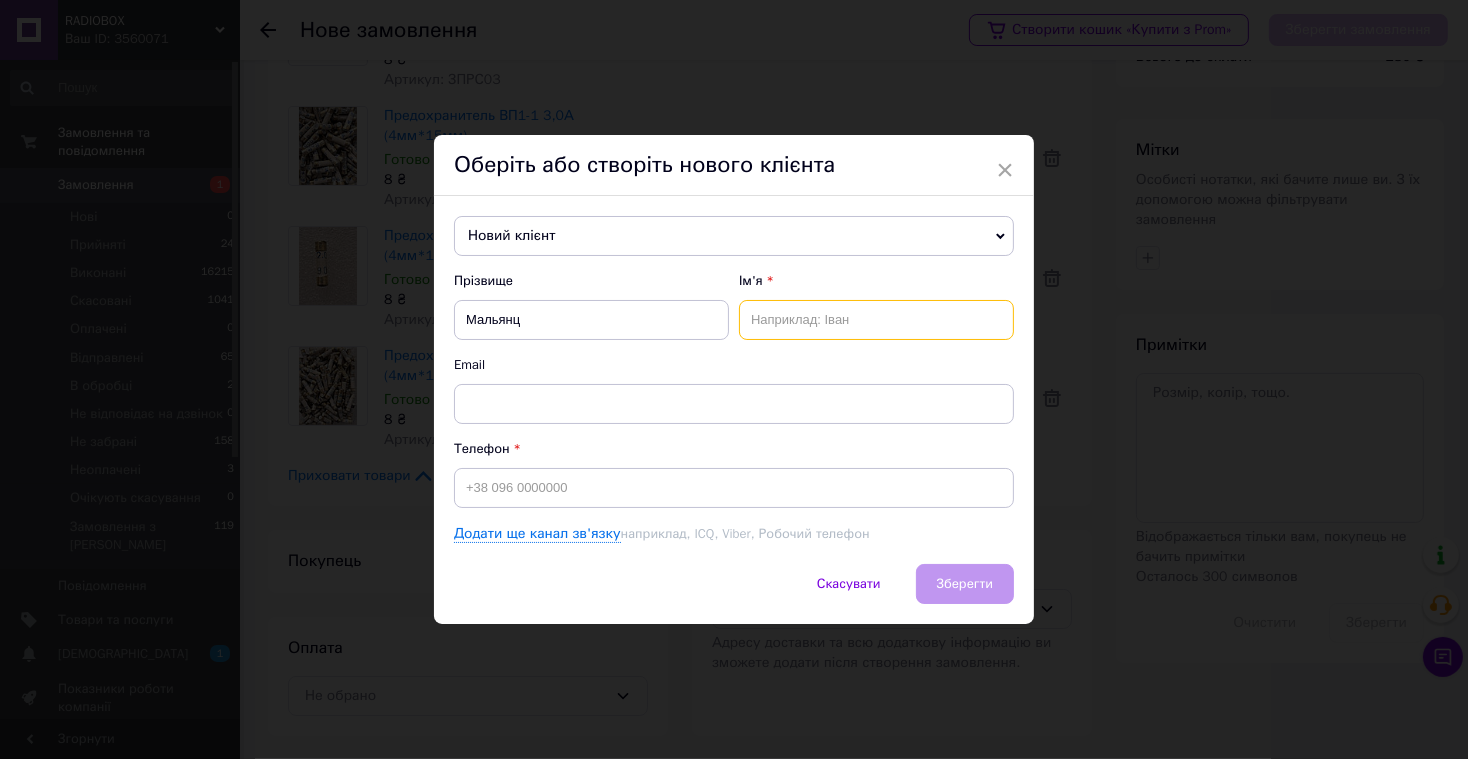 click at bounding box center [876, 320] 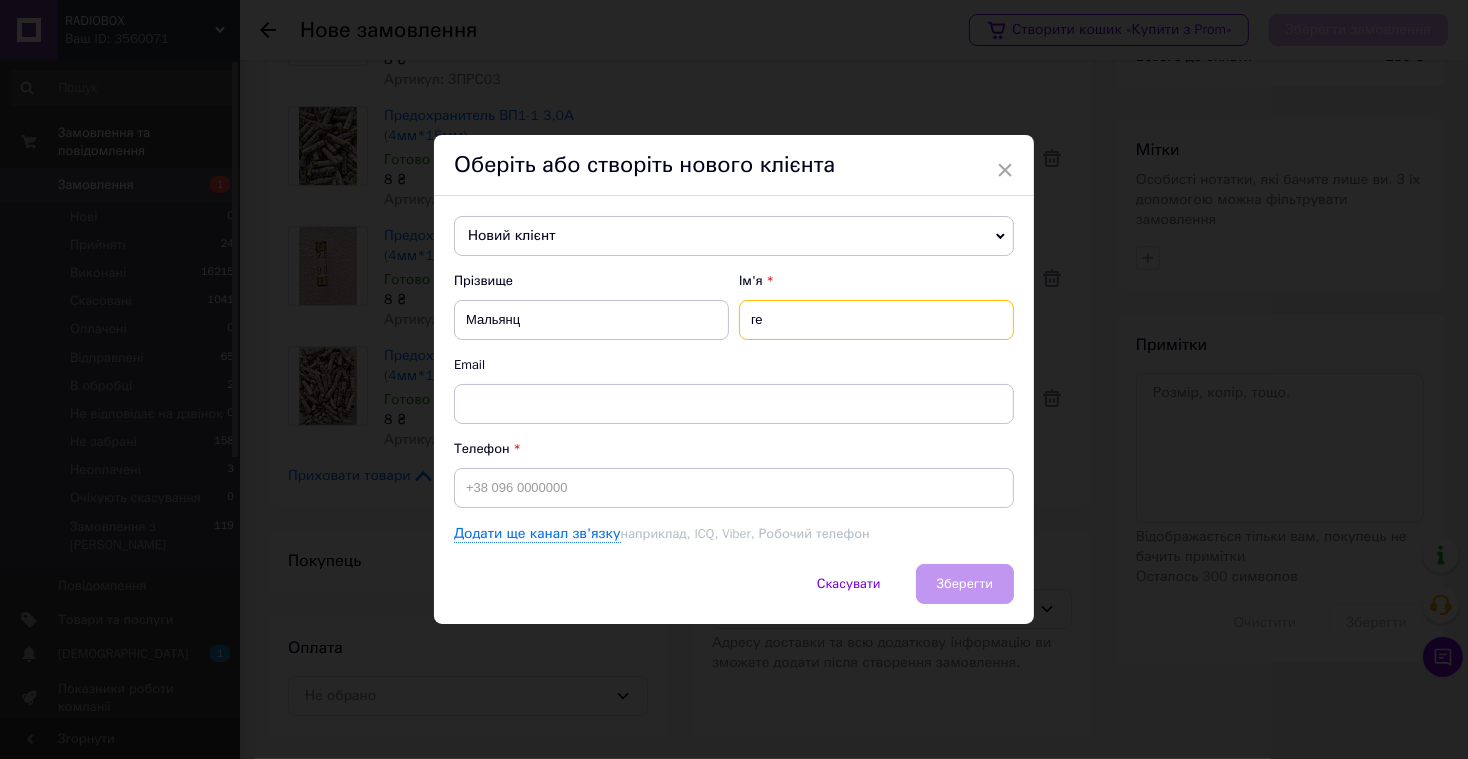 type on "г" 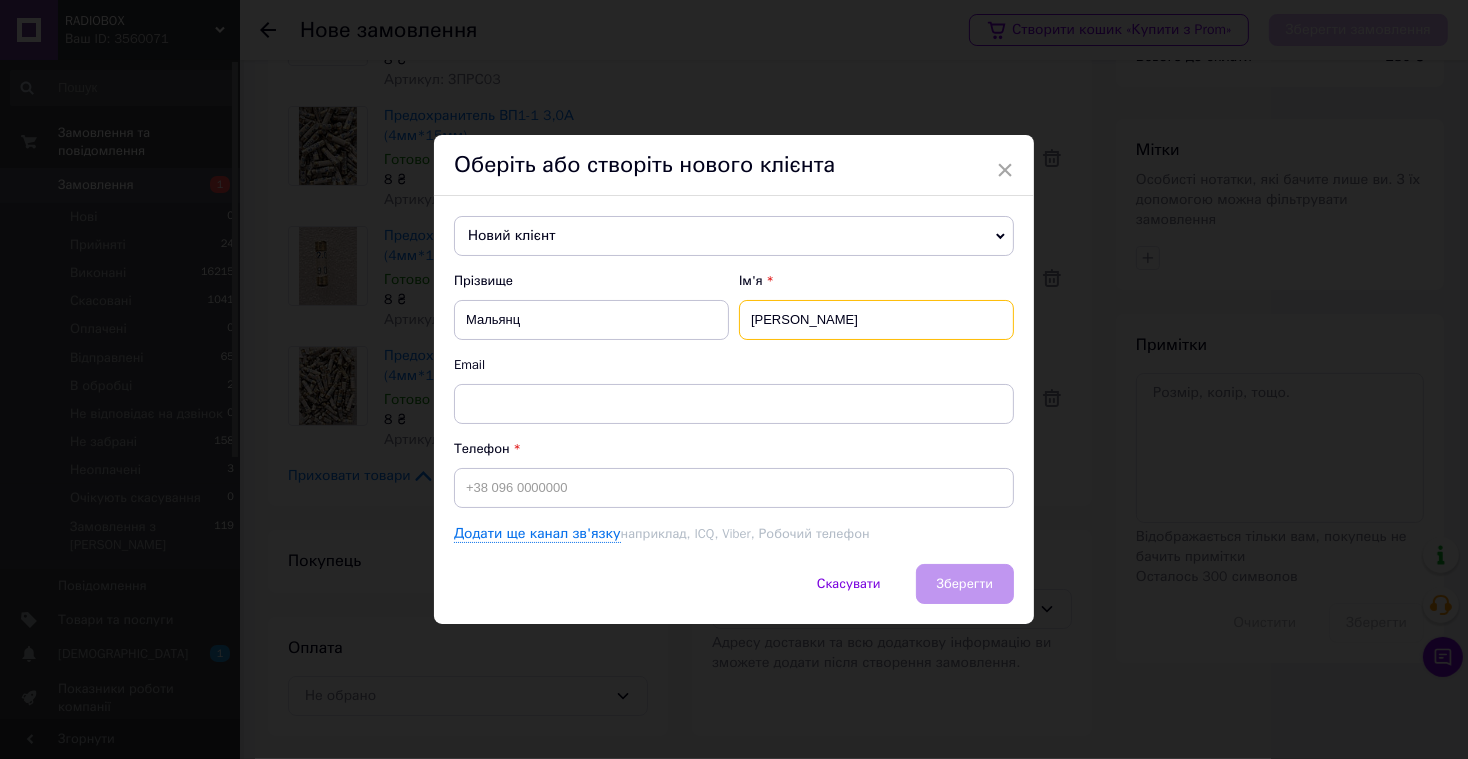 type on "Георгій" 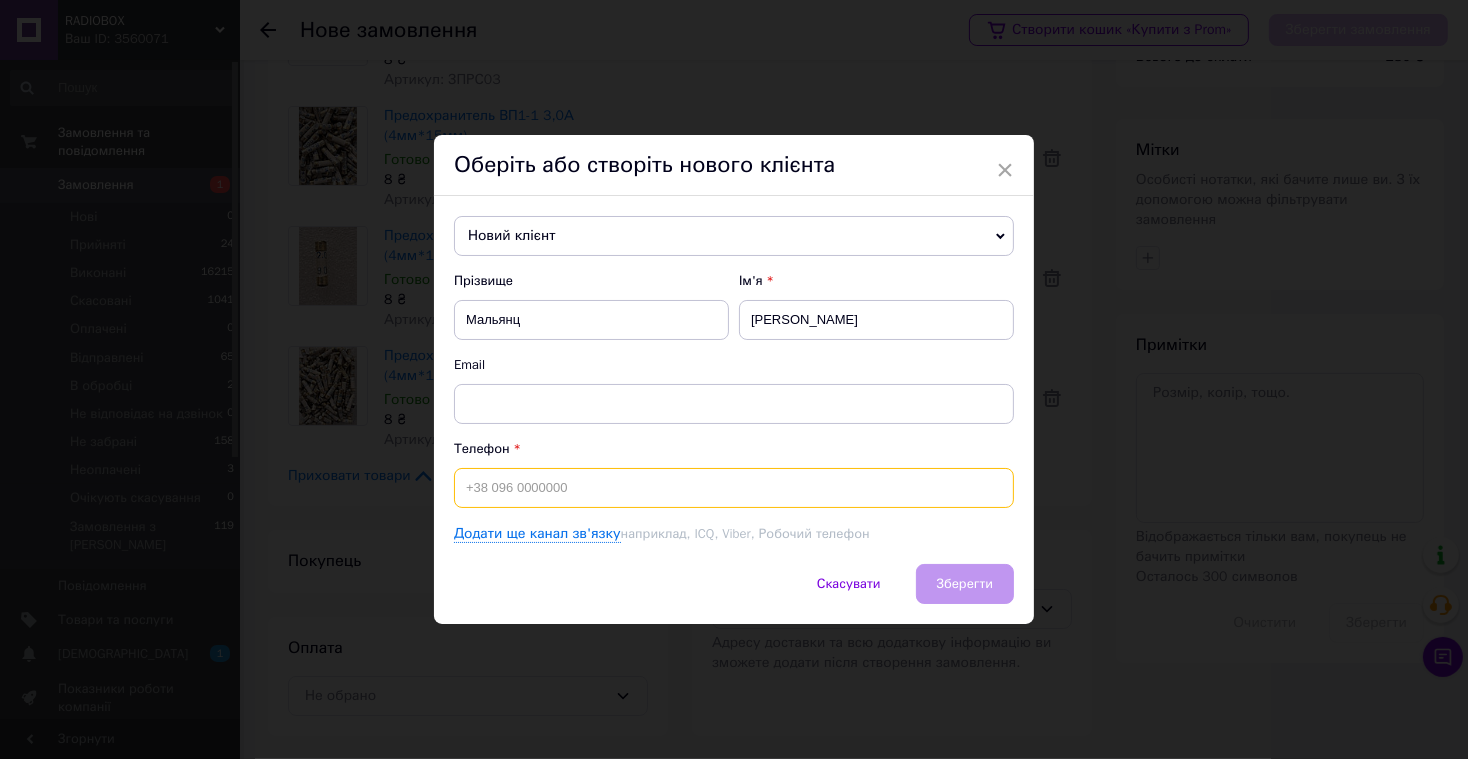 click at bounding box center (734, 488) 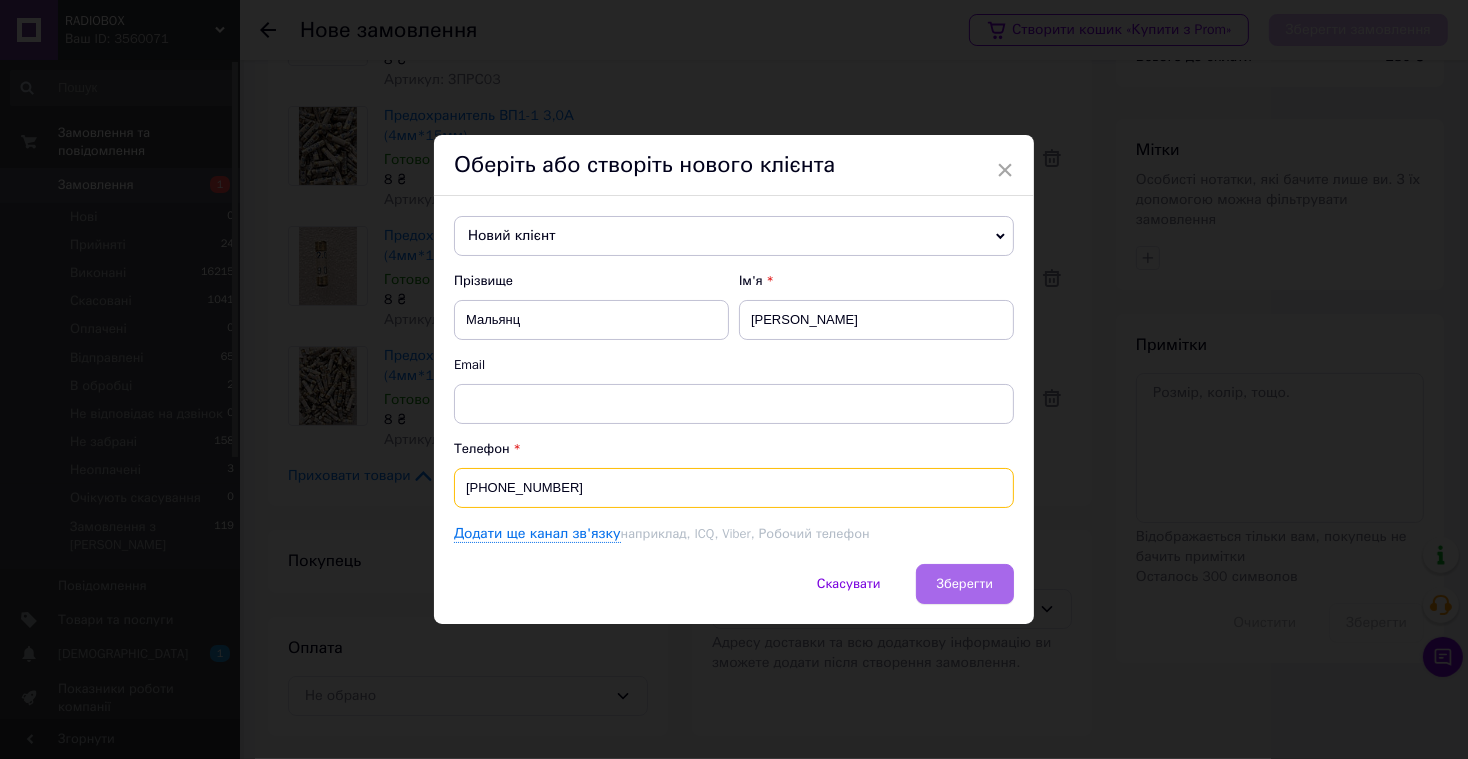 type on "[PHONE_NUMBER]" 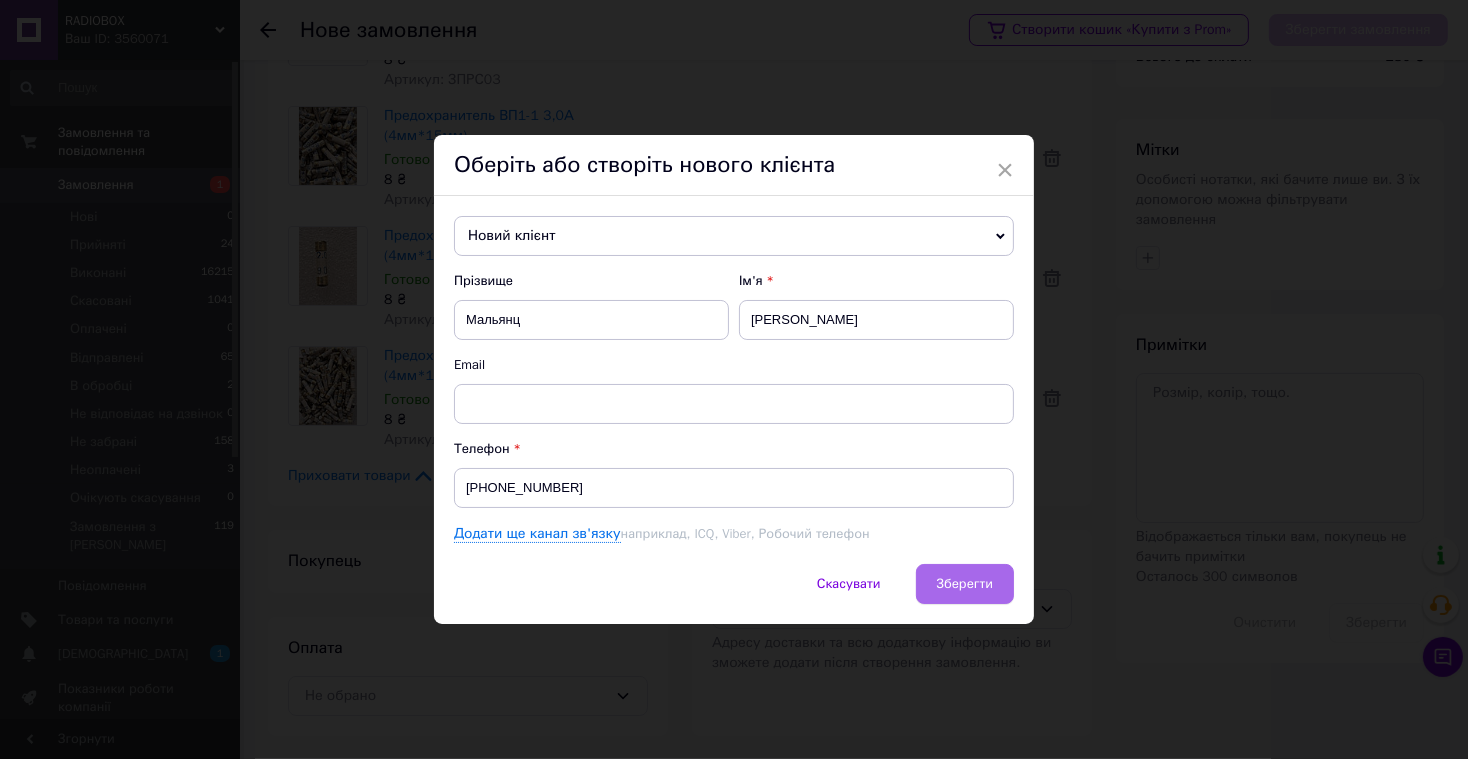 click on "Зберегти" at bounding box center [965, 584] 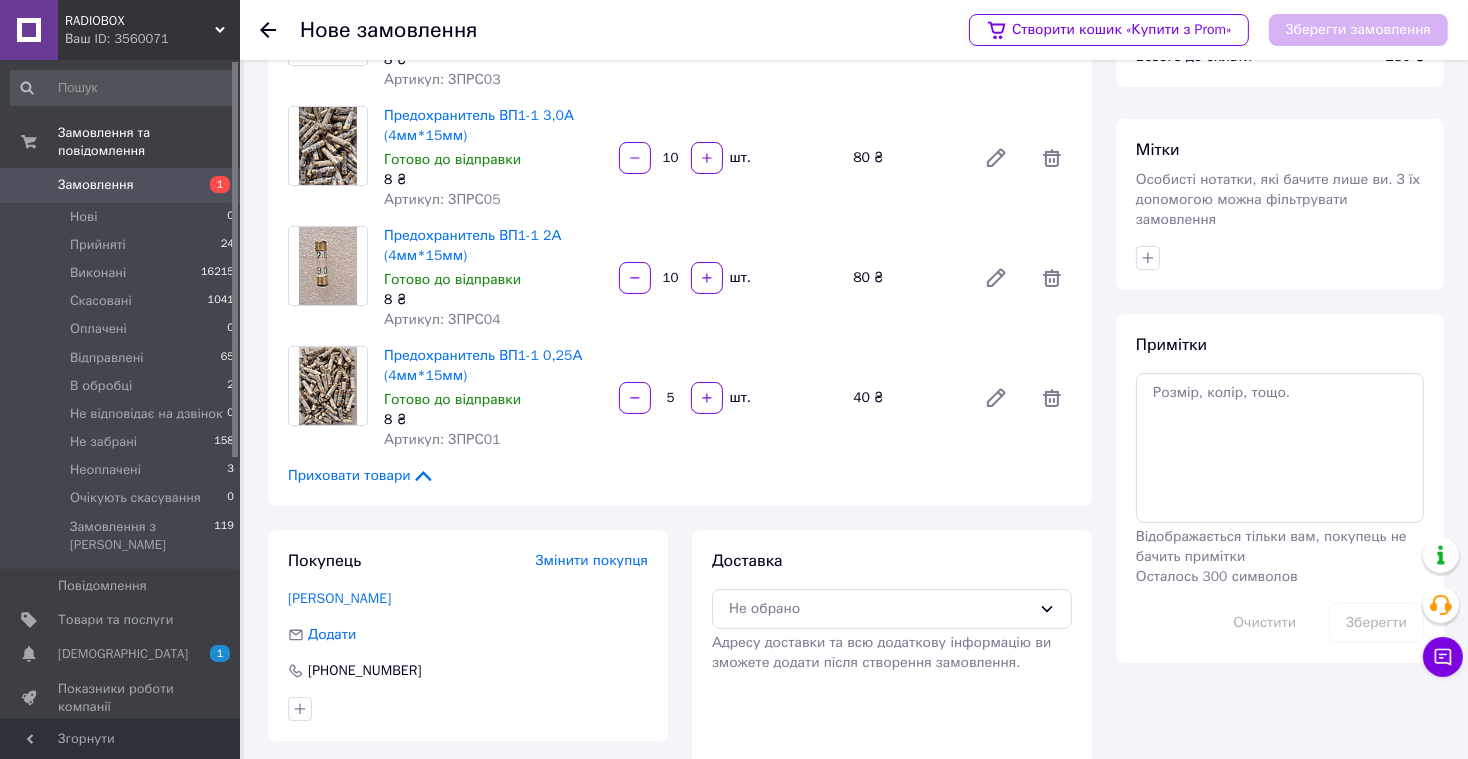 scroll, scrollTop: 305, scrollLeft: 0, axis: vertical 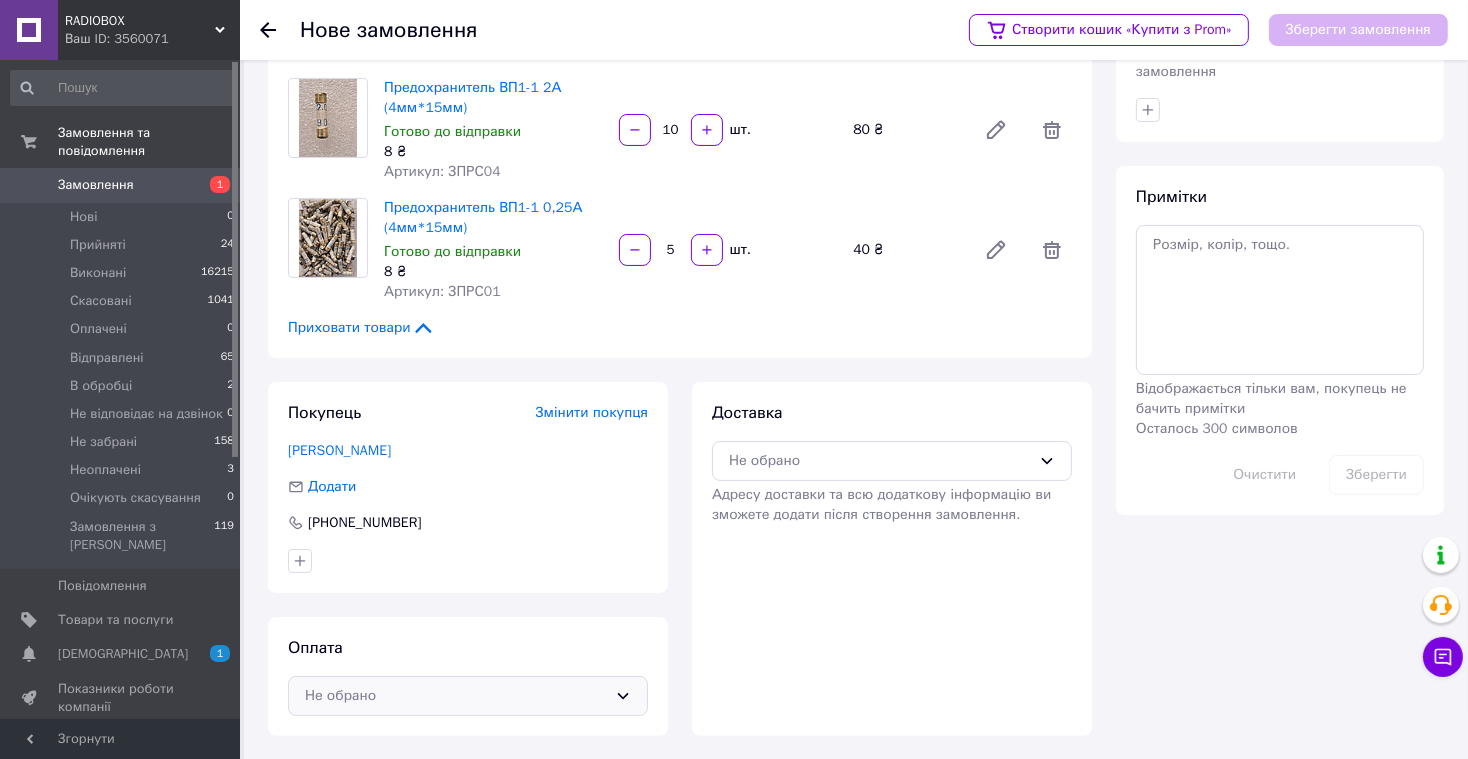 click 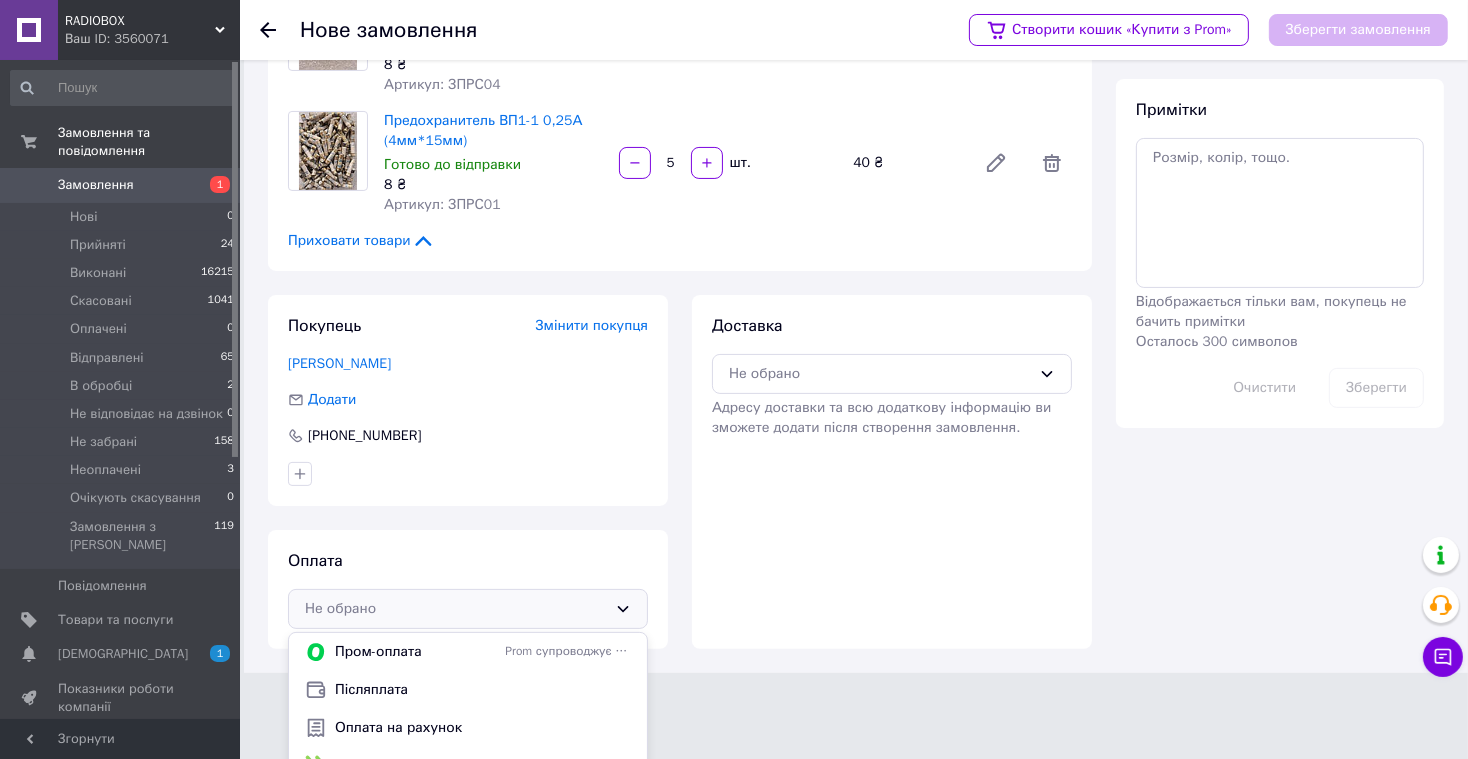 scroll, scrollTop: 418, scrollLeft: 0, axis: vertical 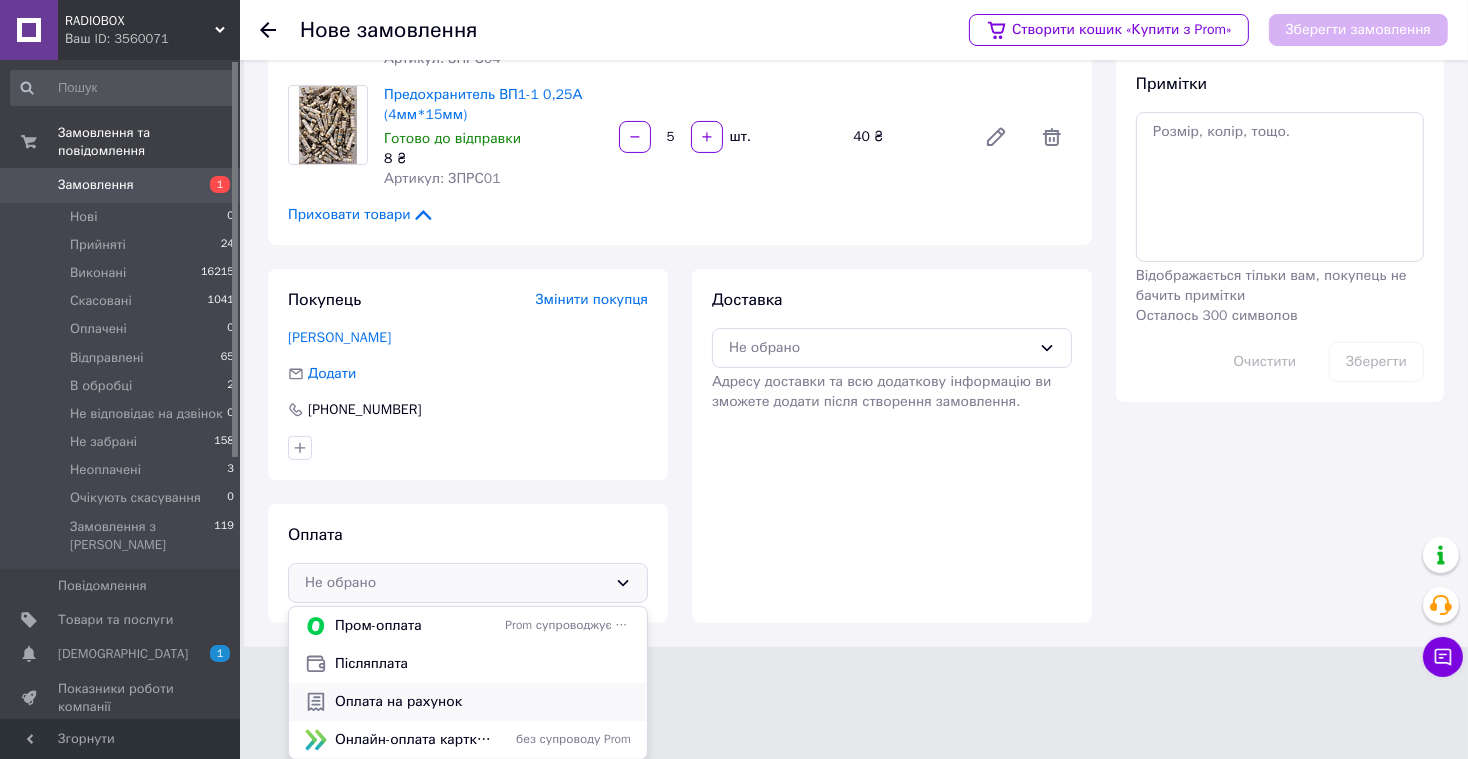 click on "Оплата на рахунок" at bounding box center [483, 702] 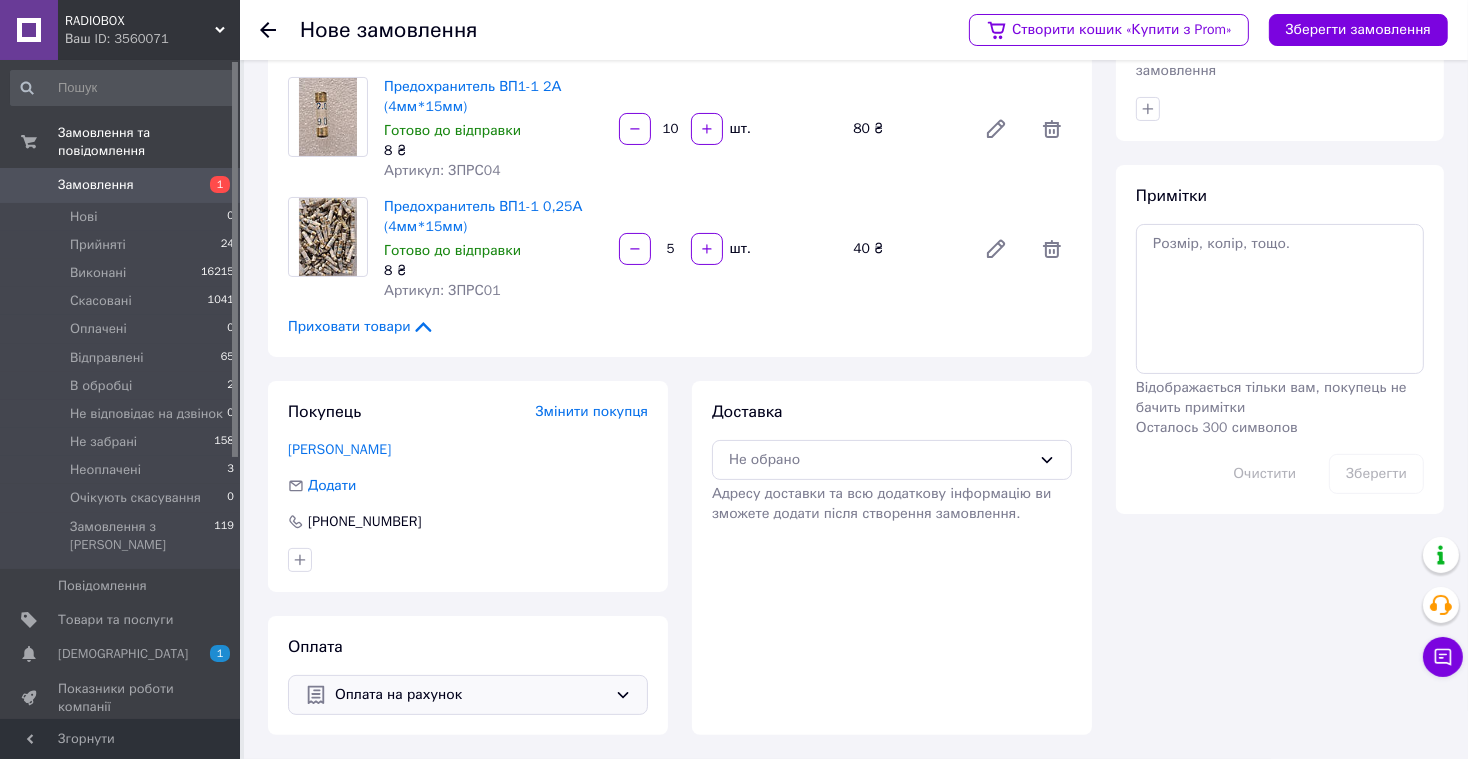 scroll, scrollTop: 305, scrollLeft: 0, axis: vertical 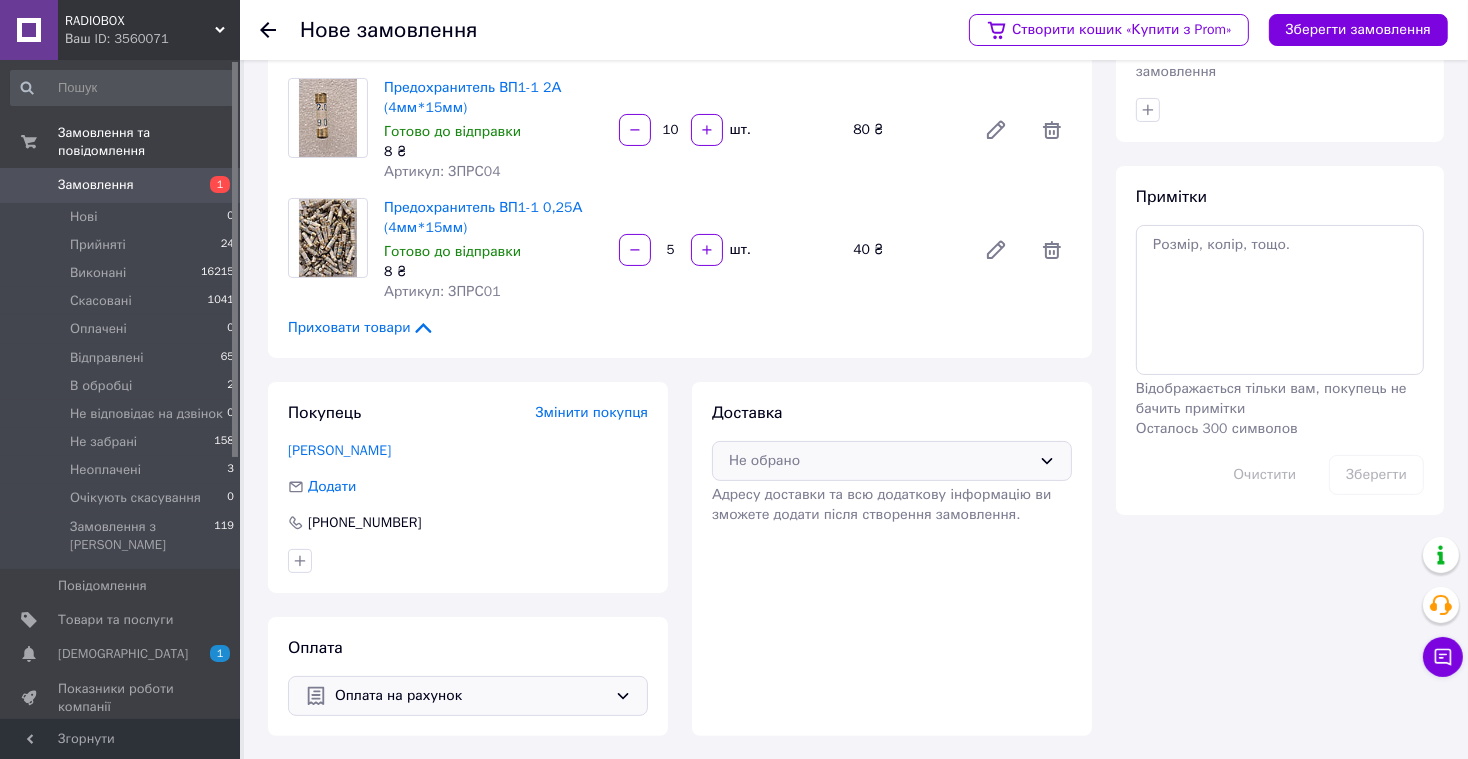 click on "Не обрано" at bounding box center [880, 461] 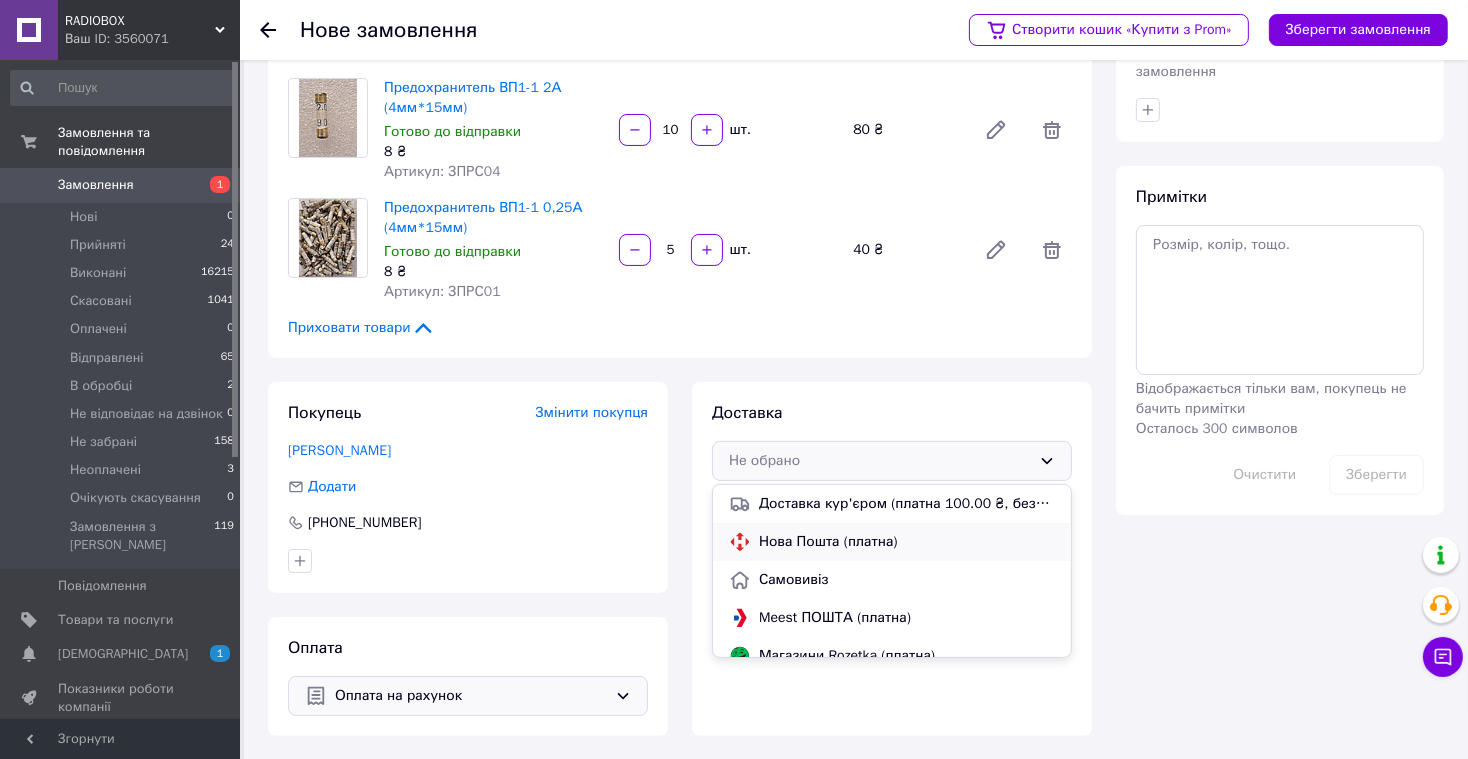 click on "Нова Пошта (платна)" at bounding box center (907, 542) 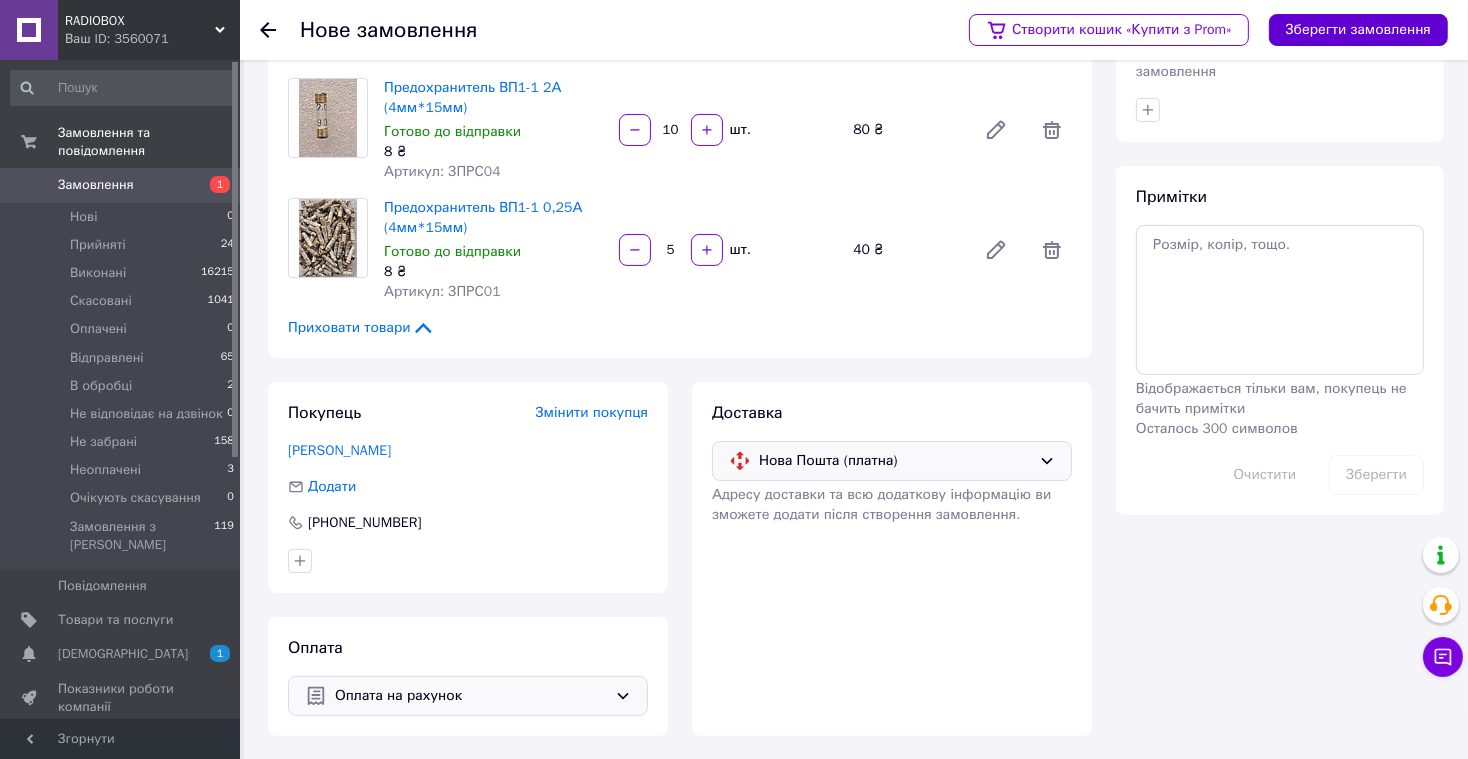 click on "Зберегти замовлення" at bounding box center (1358, 30) 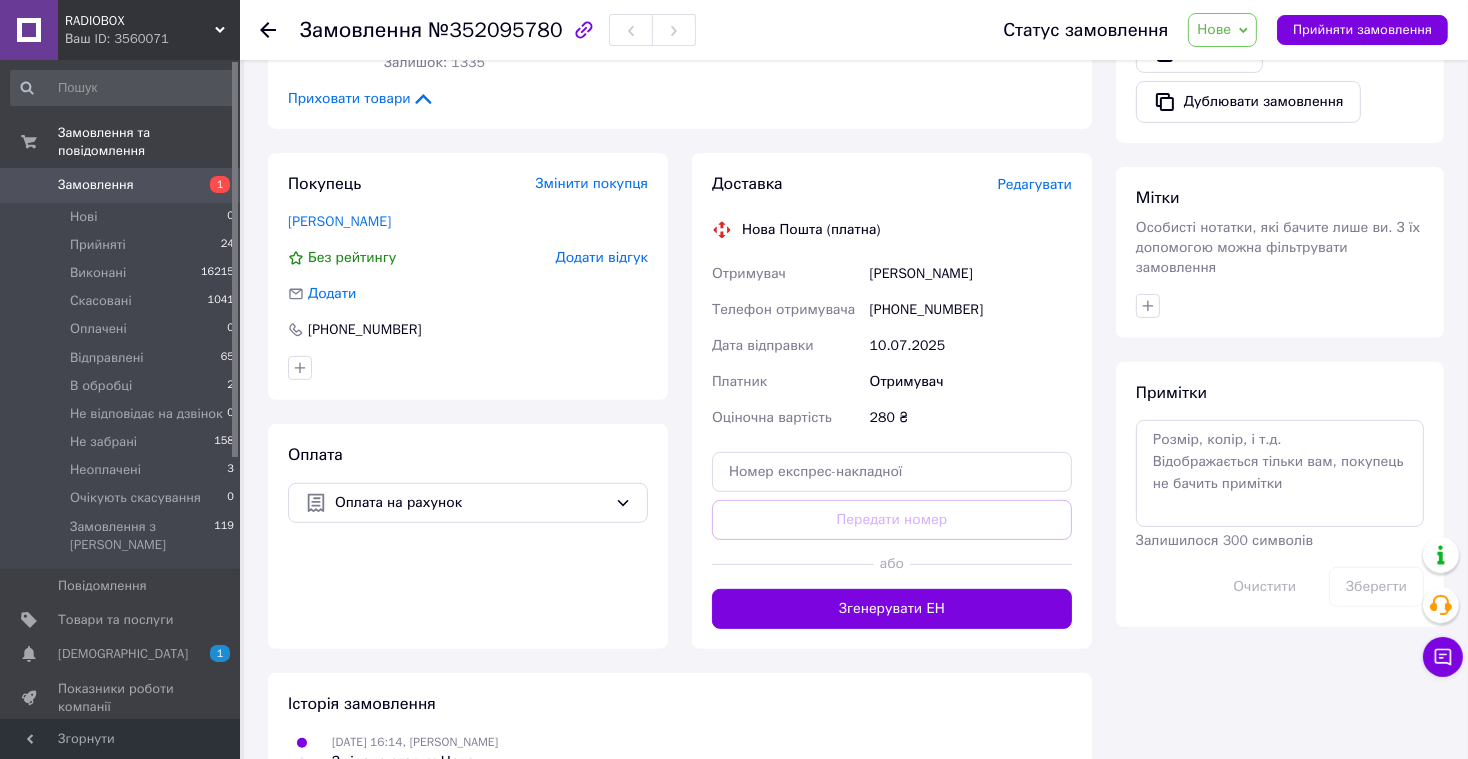 scroll, scrollTop: 698, scrollLeft: 0, axis: vertical 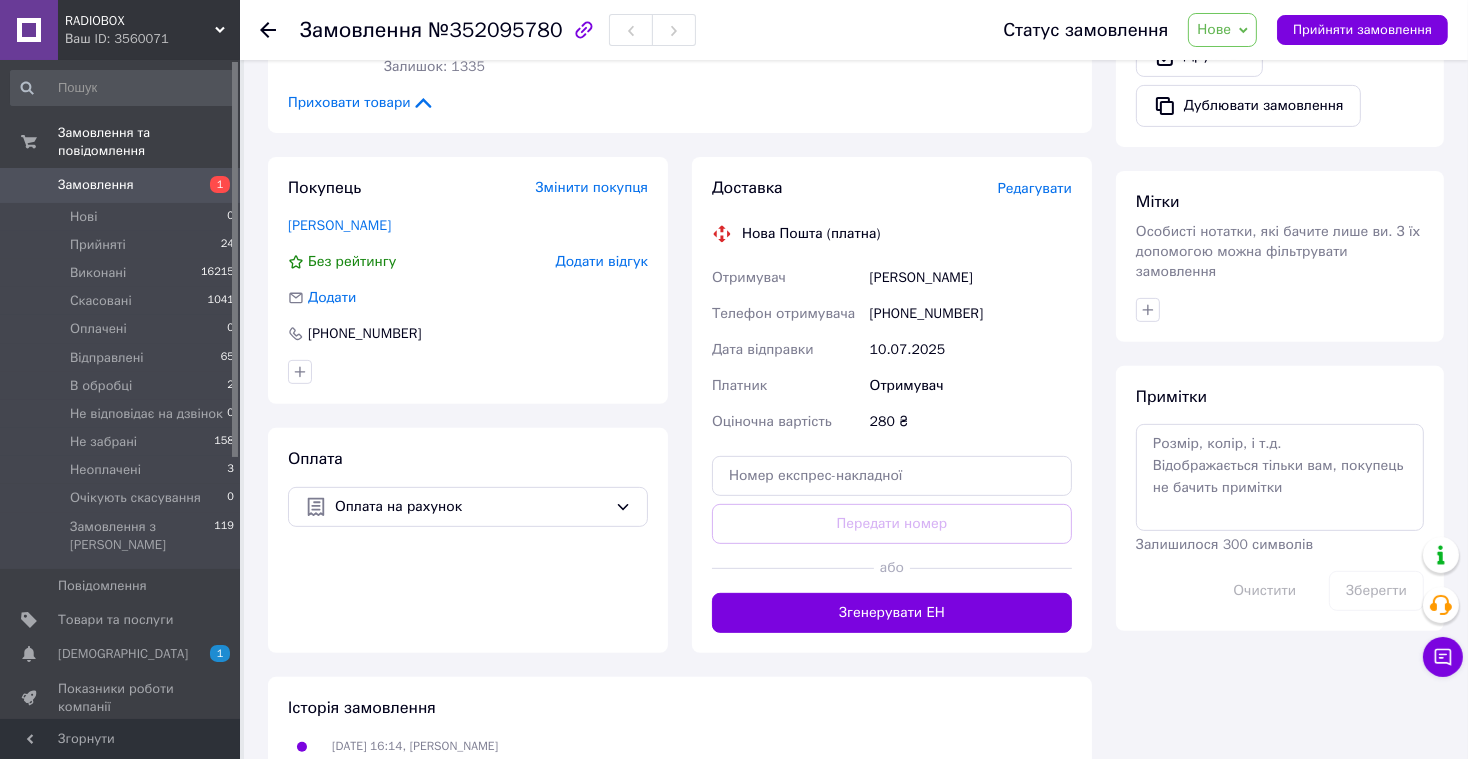 click on "Редагувати" at bounding box center [1035, 188] 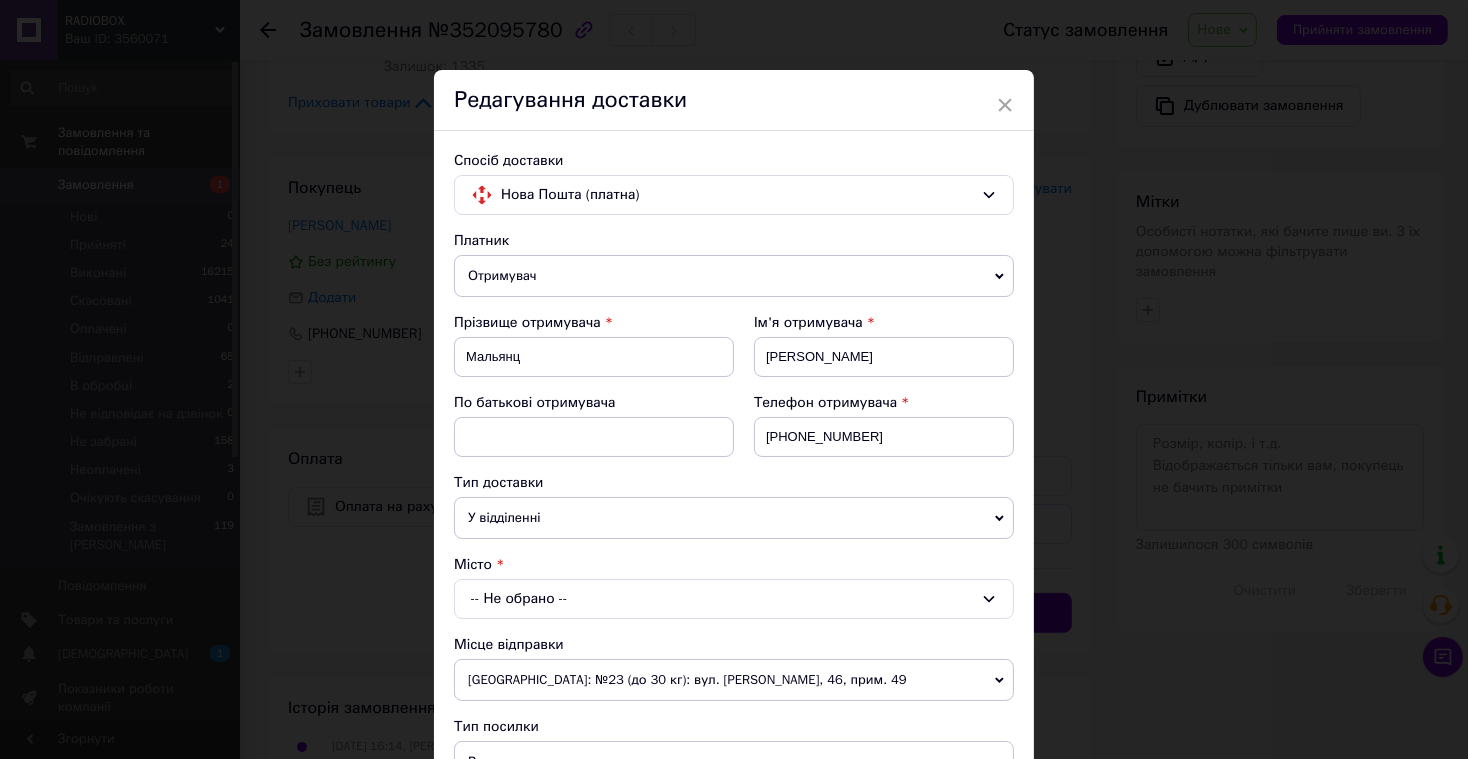 click on "-- Не обрано --" at bounding box center [734, 599] 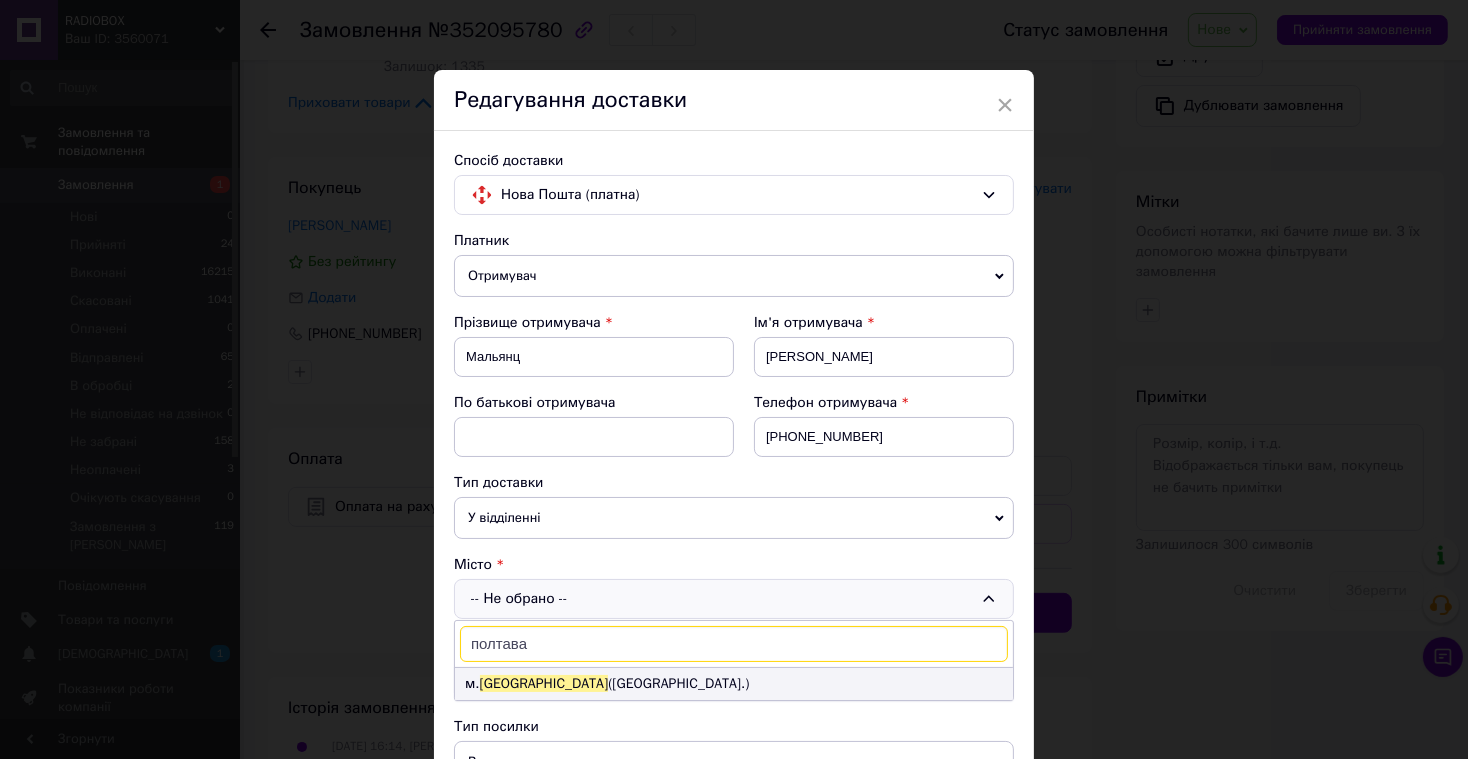 type on "полтава" 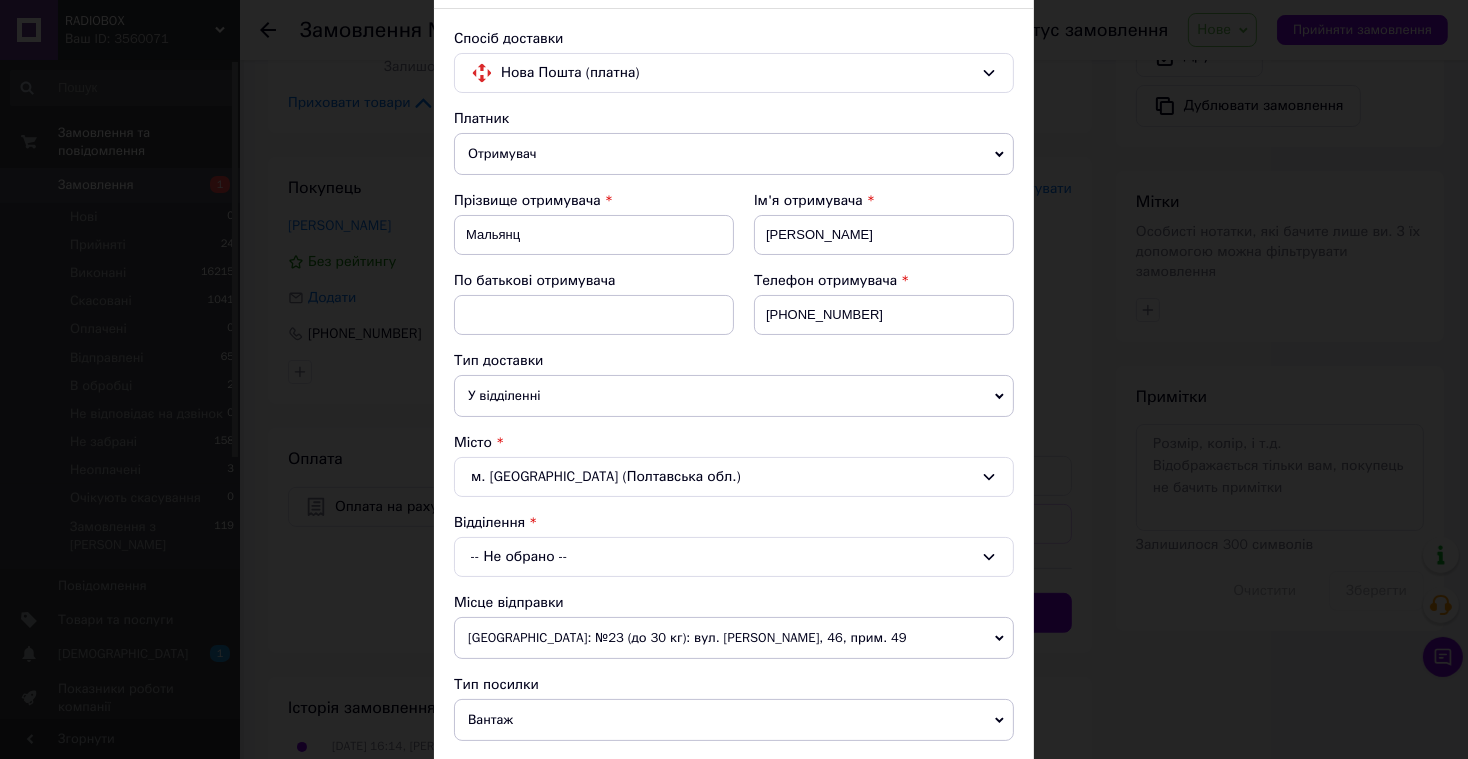 scroll, scrollTop: 124, scrollLeft: 0, axis: vertical 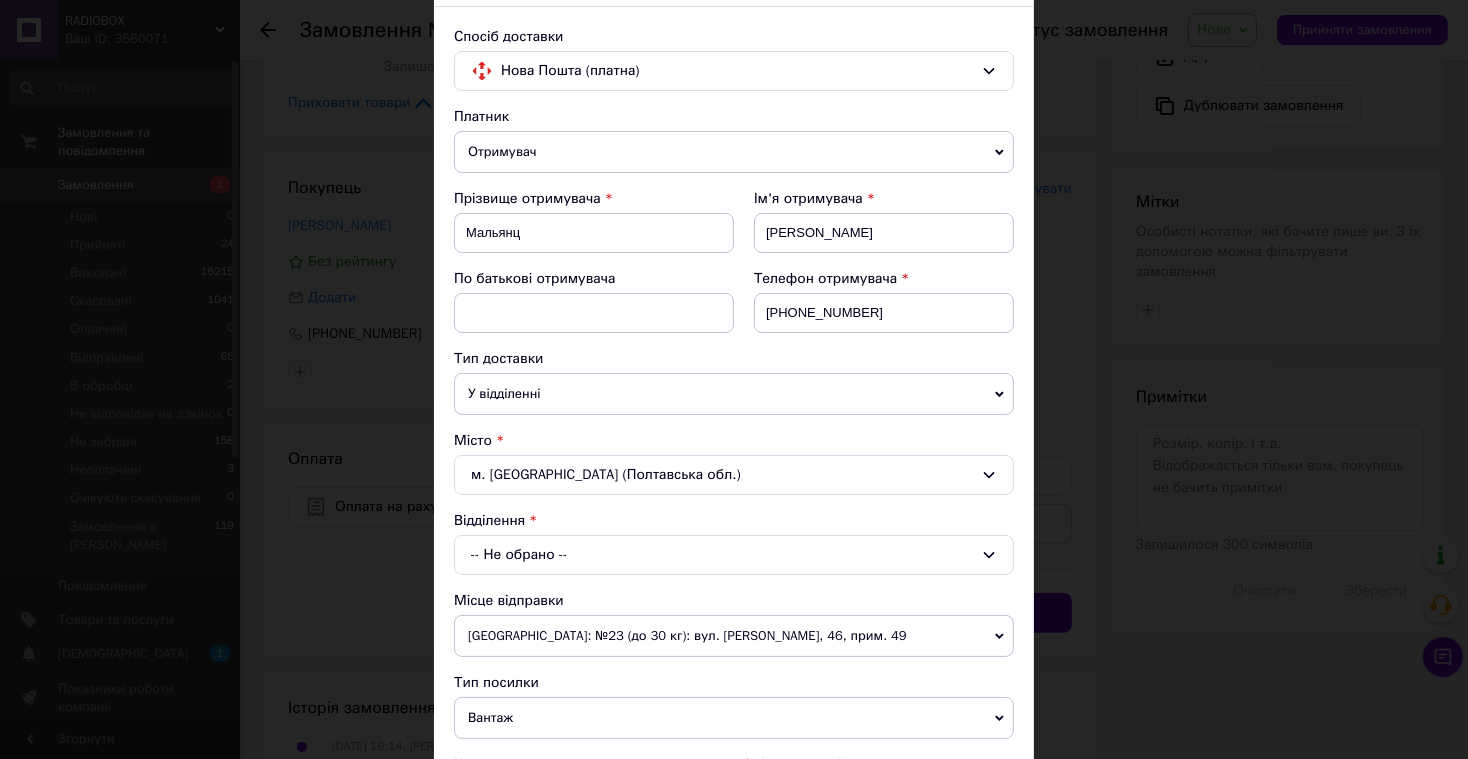 click on "-- Не обрано --" at bounding box center [734, 555] 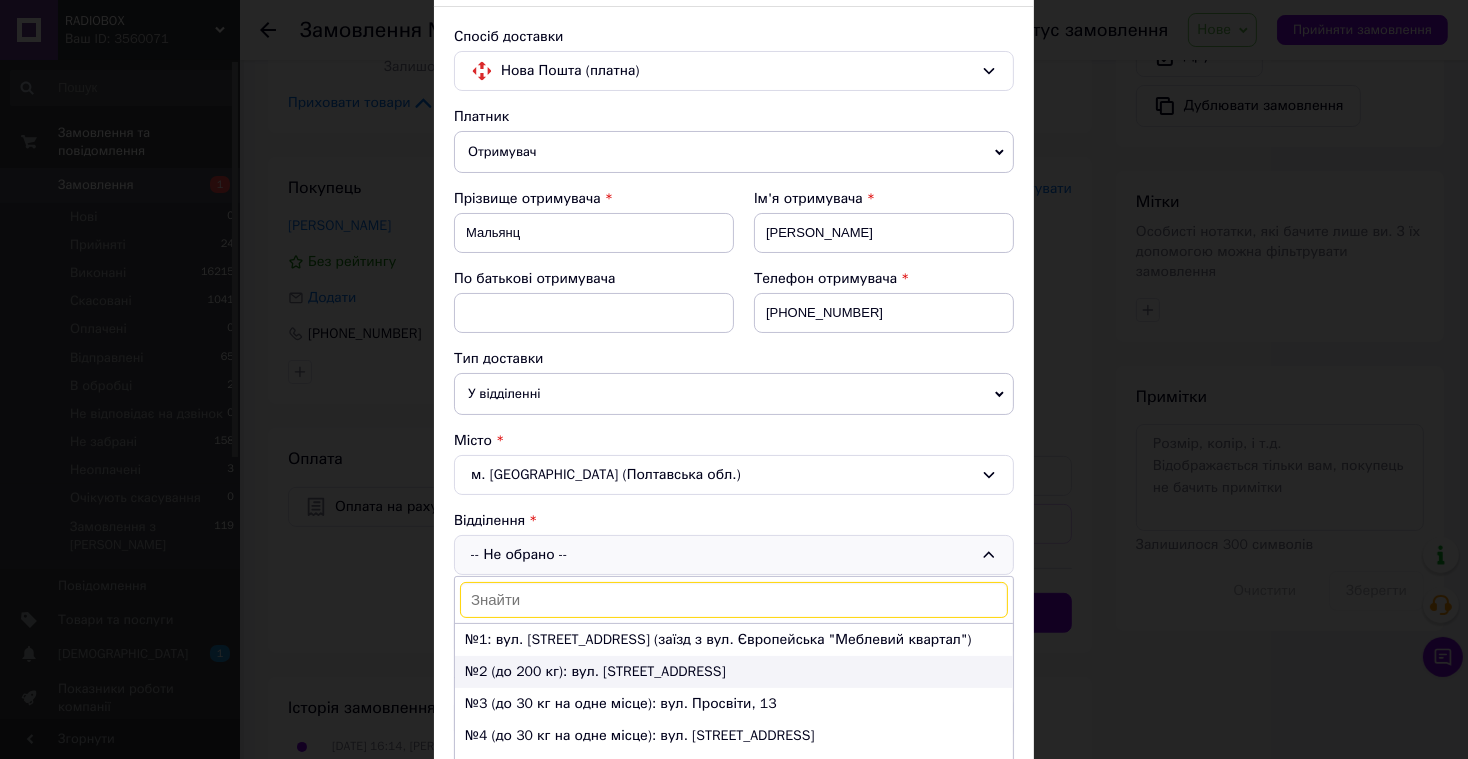 click on "№2 (до 200 кг): вул. Героїв ОУН, 26" at bounding box center [734, 672] 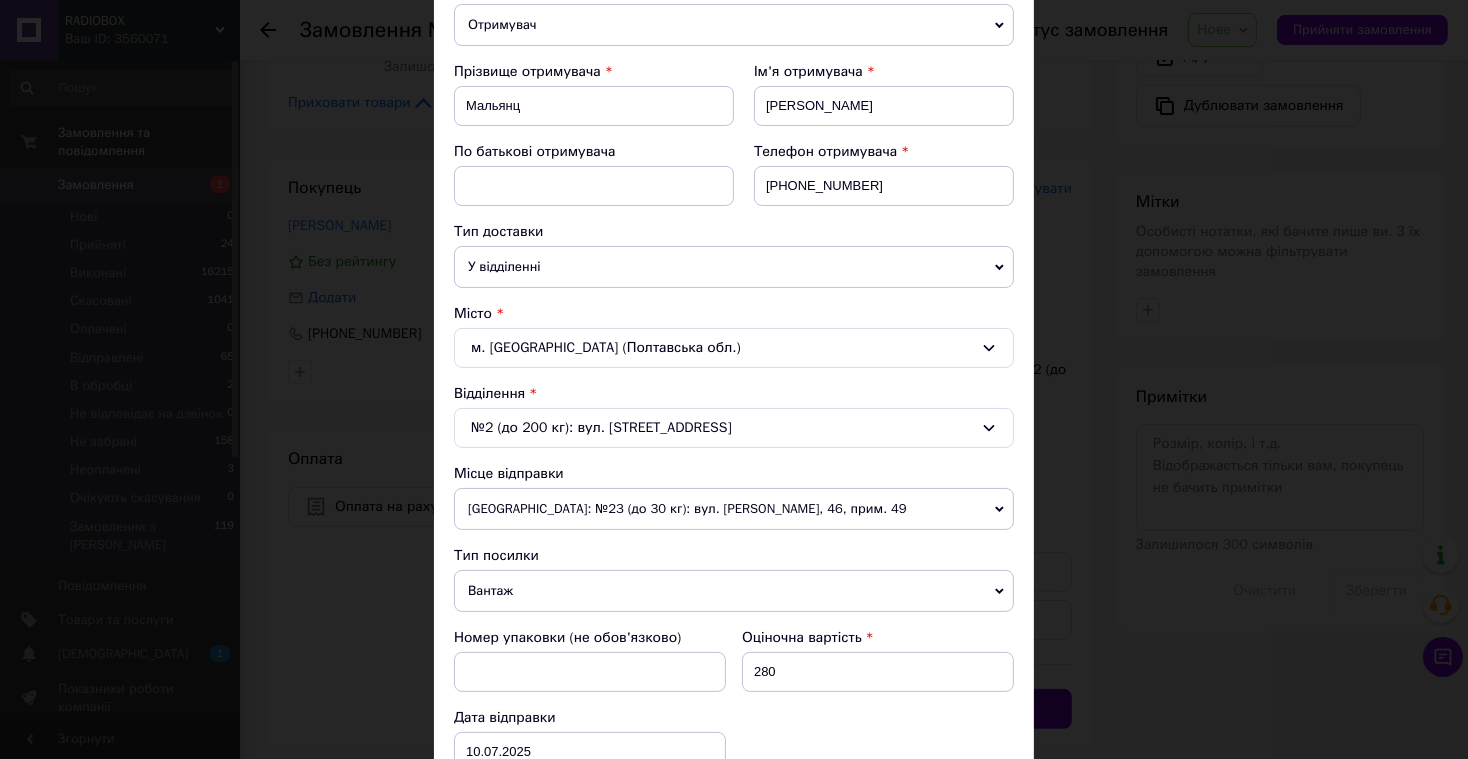 scroll, scrollTop: 253, scrollLeft: 0, axis: vertical 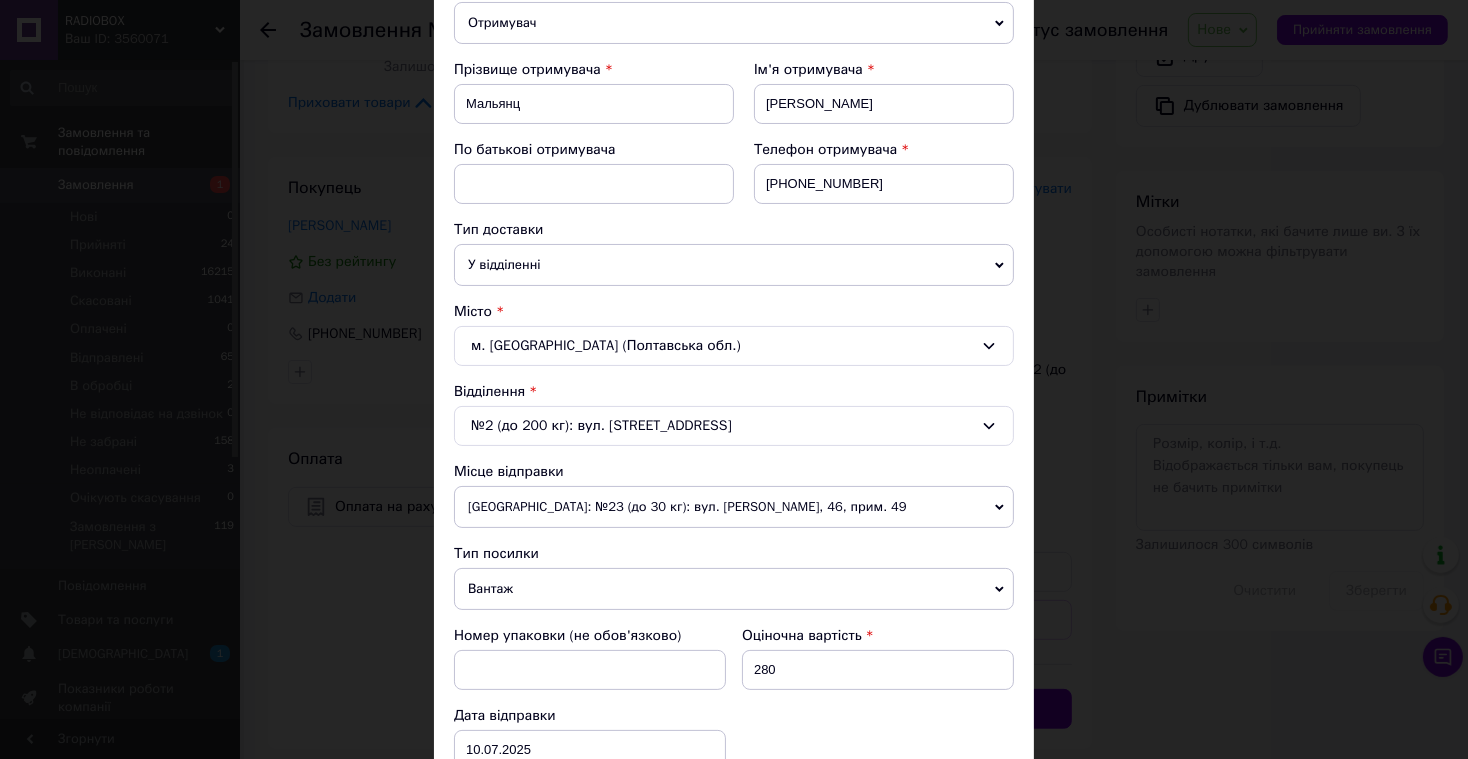 click on "Вантаж" at bounding box center [734, 589] 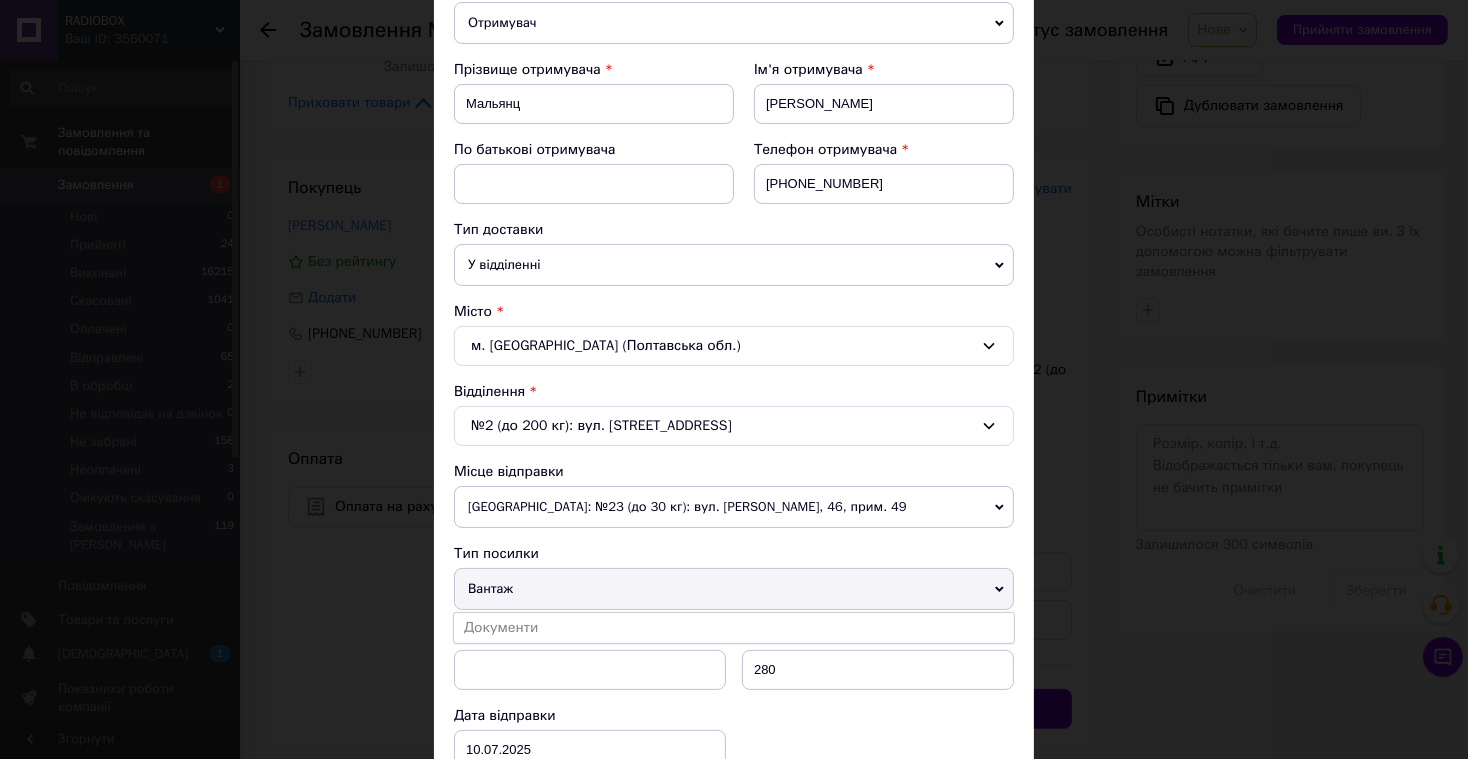 drag, startPoint x: 560, startPoint y: 620, endPoint x: 628, endPoint y: 630, distance: 68.73136 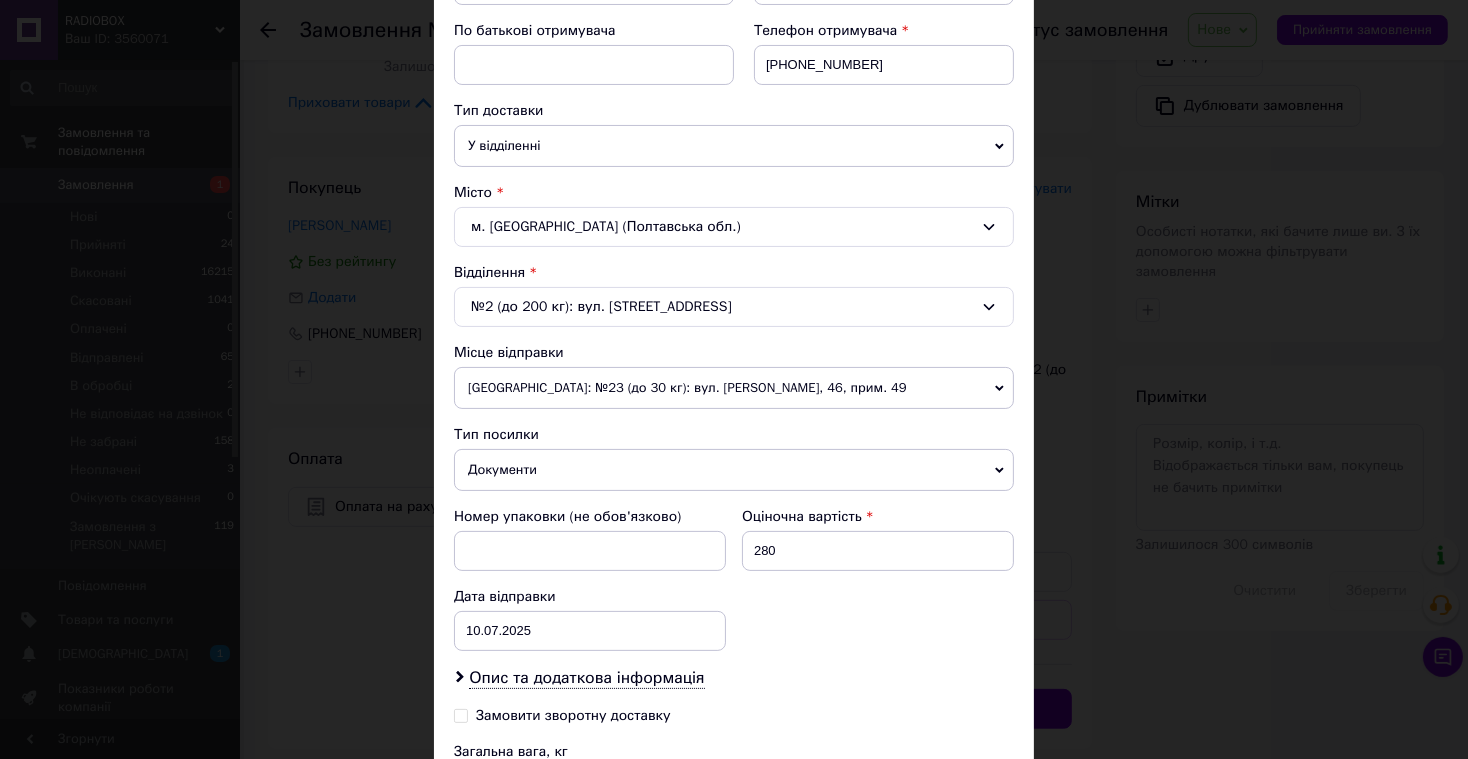 scroll, scrollTop: 622, scrollLeft: 0, axis: vertical 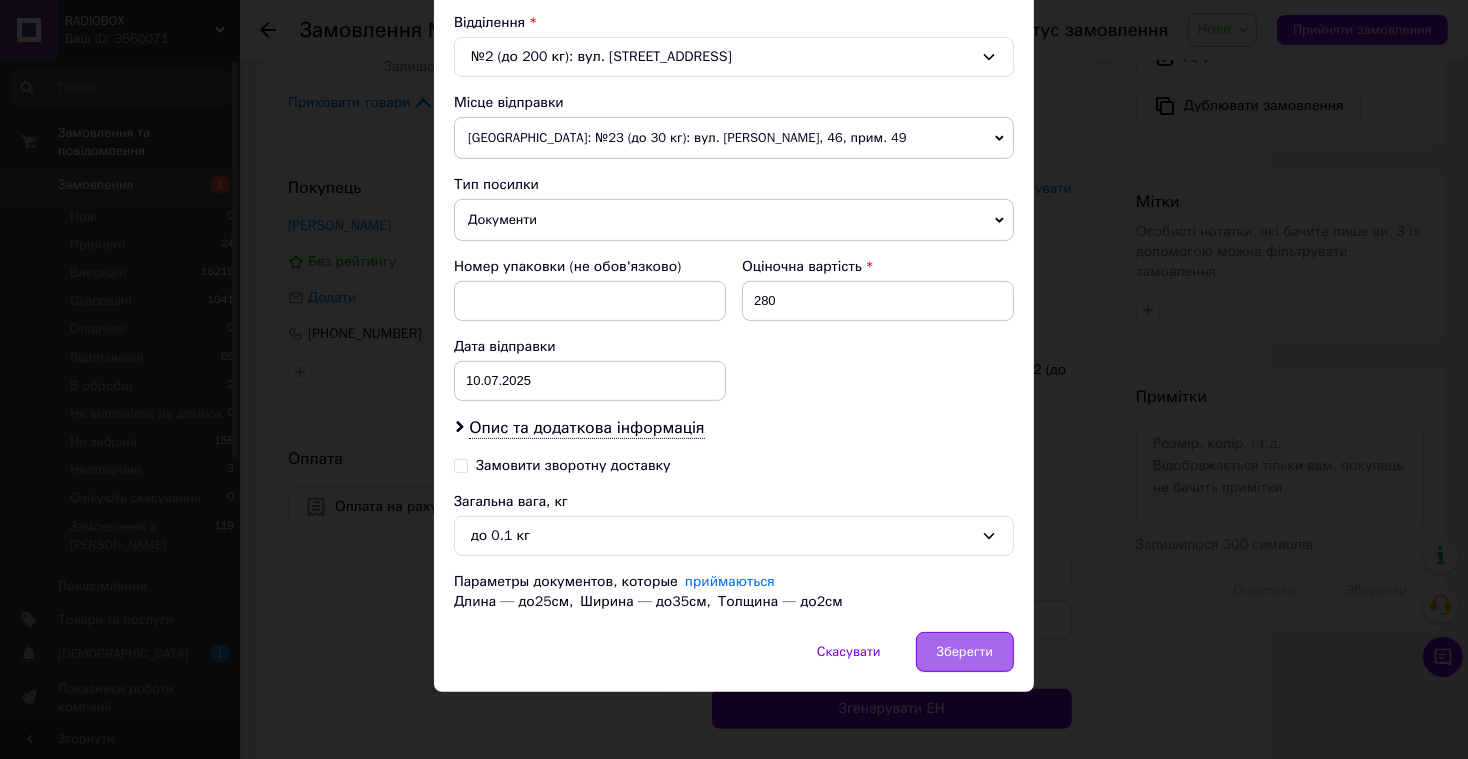 click on "Зберегти" at bounding box center (965, 652) 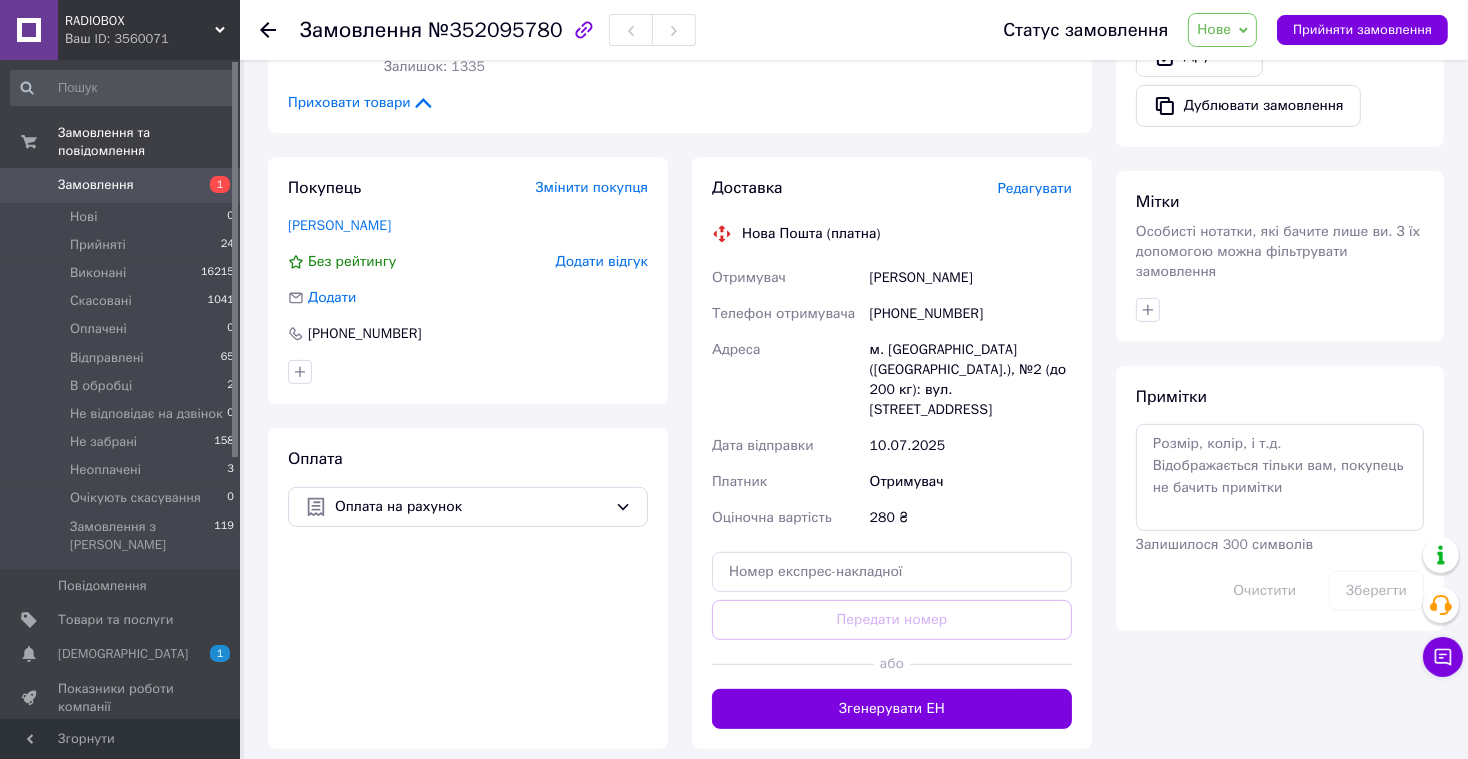 click on "Нове" at bounding box center [1222, 30] 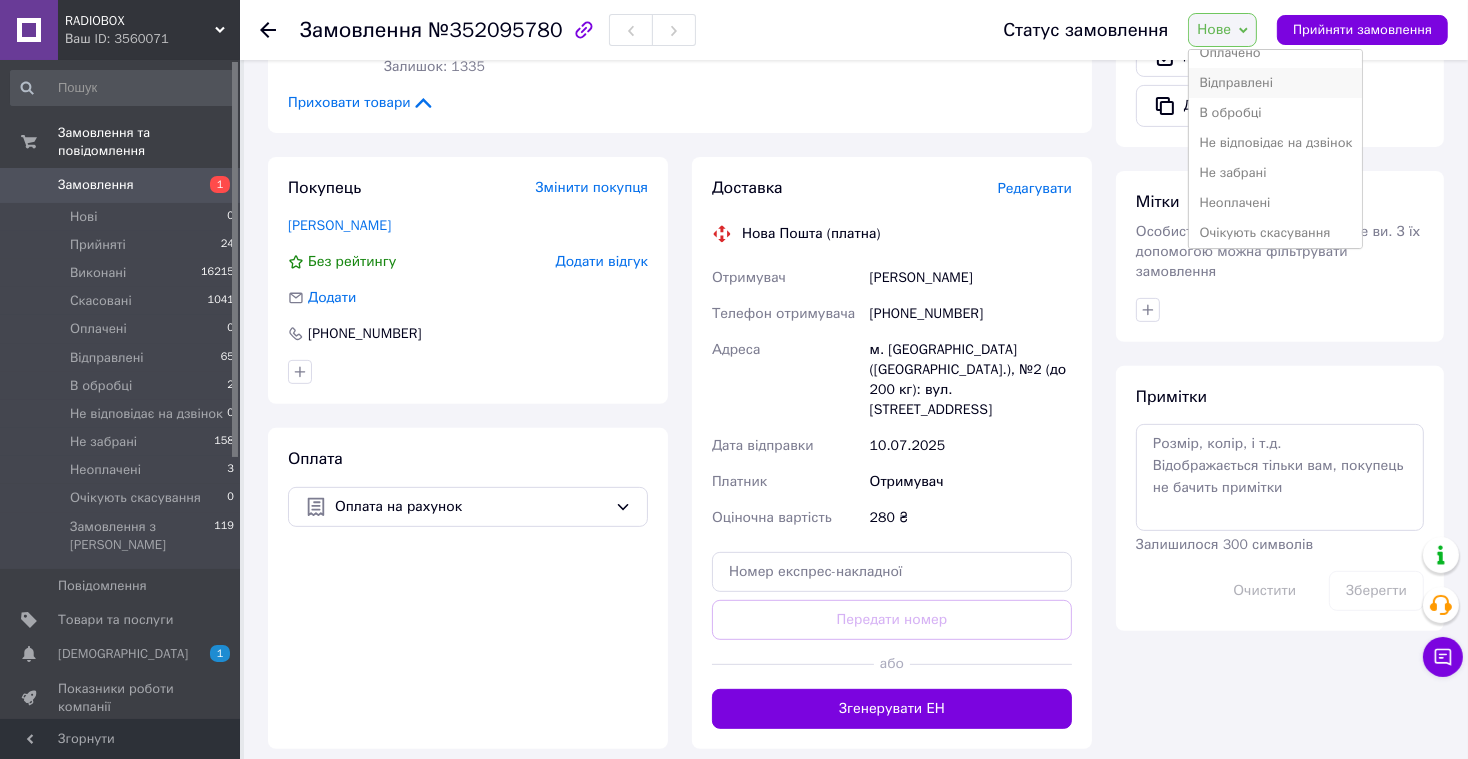 scroll, scrollTop: 111, scrollLeft: 0, axis: vertical 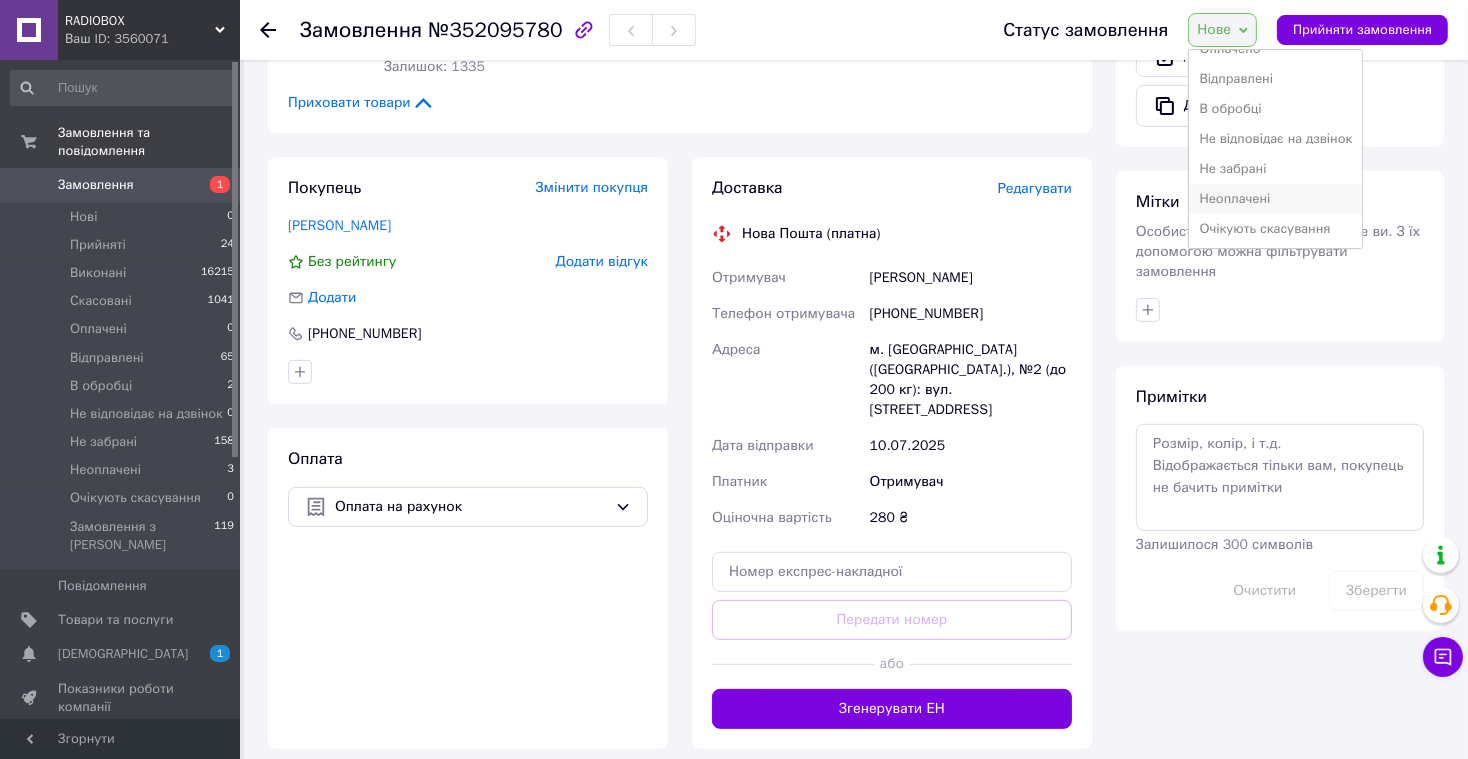 click on "Неоплачені" at bounding box center (1275, 199) 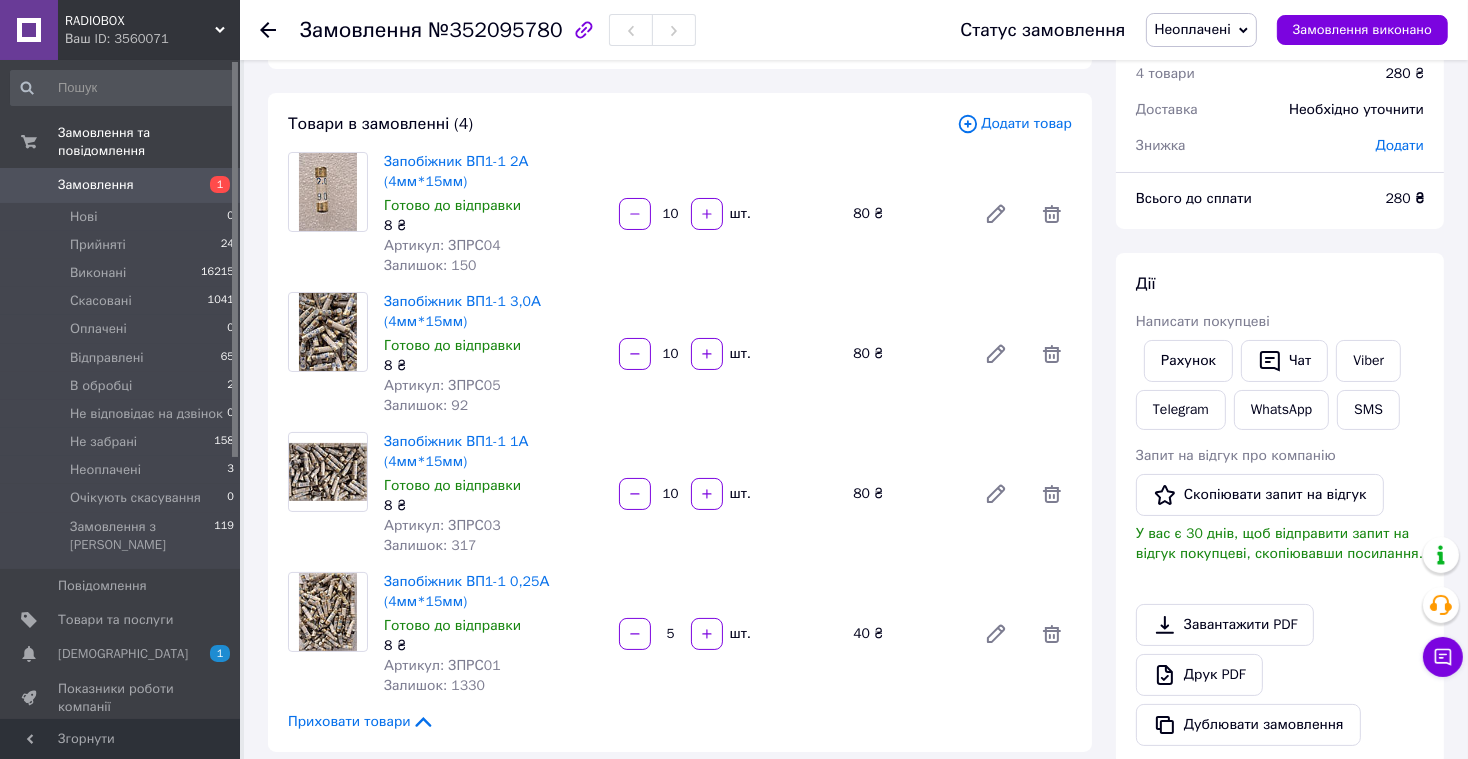 scroll, scrollTop: 87, scrollLeft: 0, axis: vertical 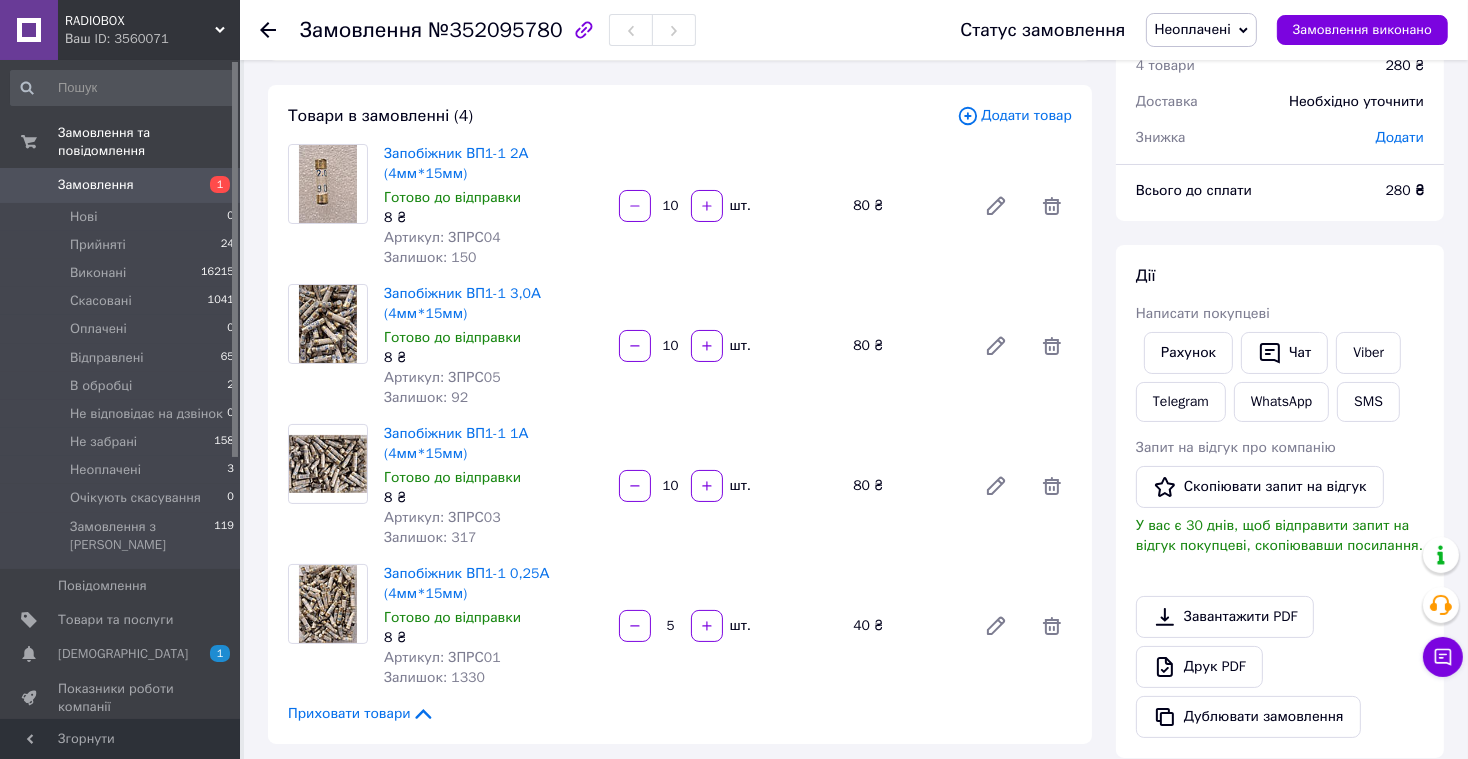 drag, startPoint x: 160, startPoint y: 195, endPoint x: 379, endPoint y: 191, distance: 219.03653 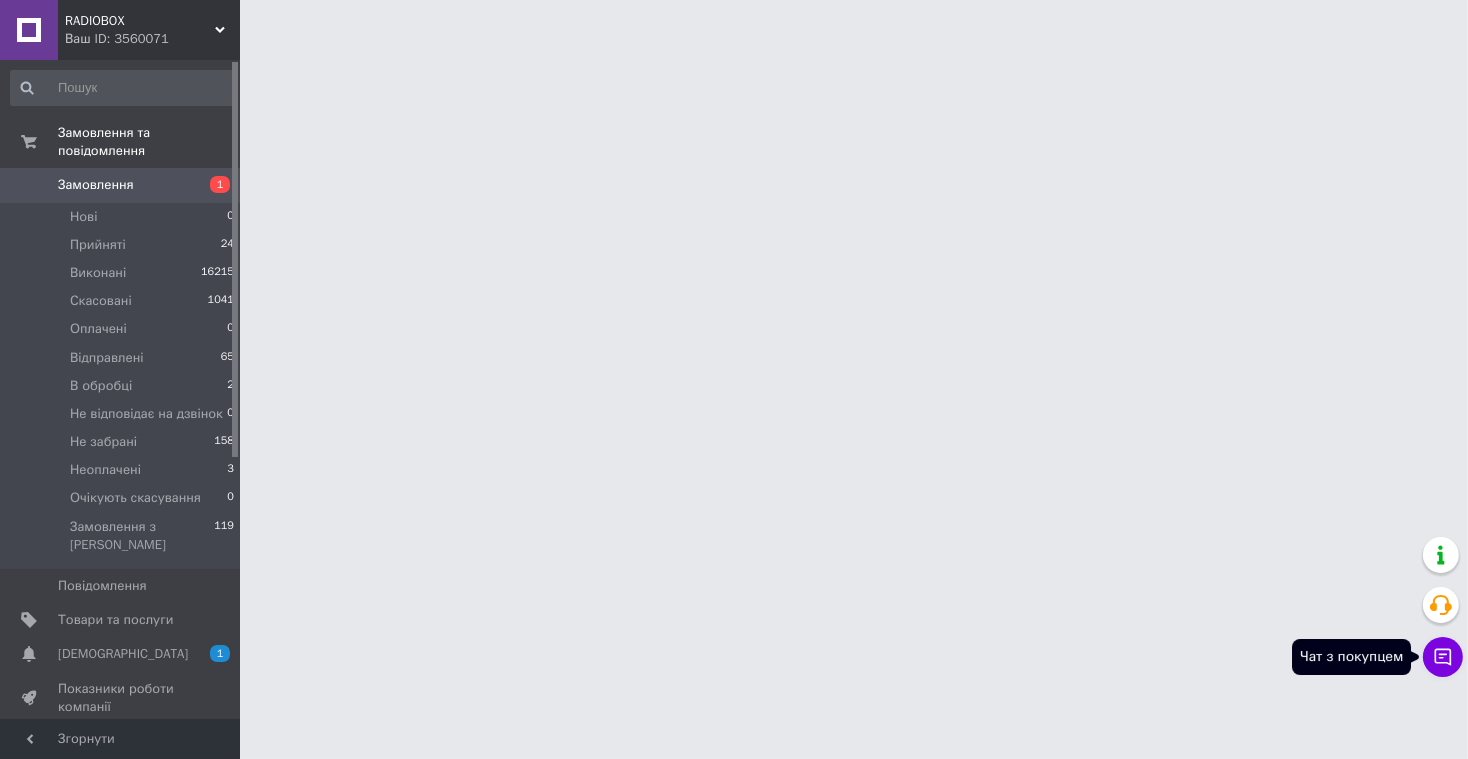 click 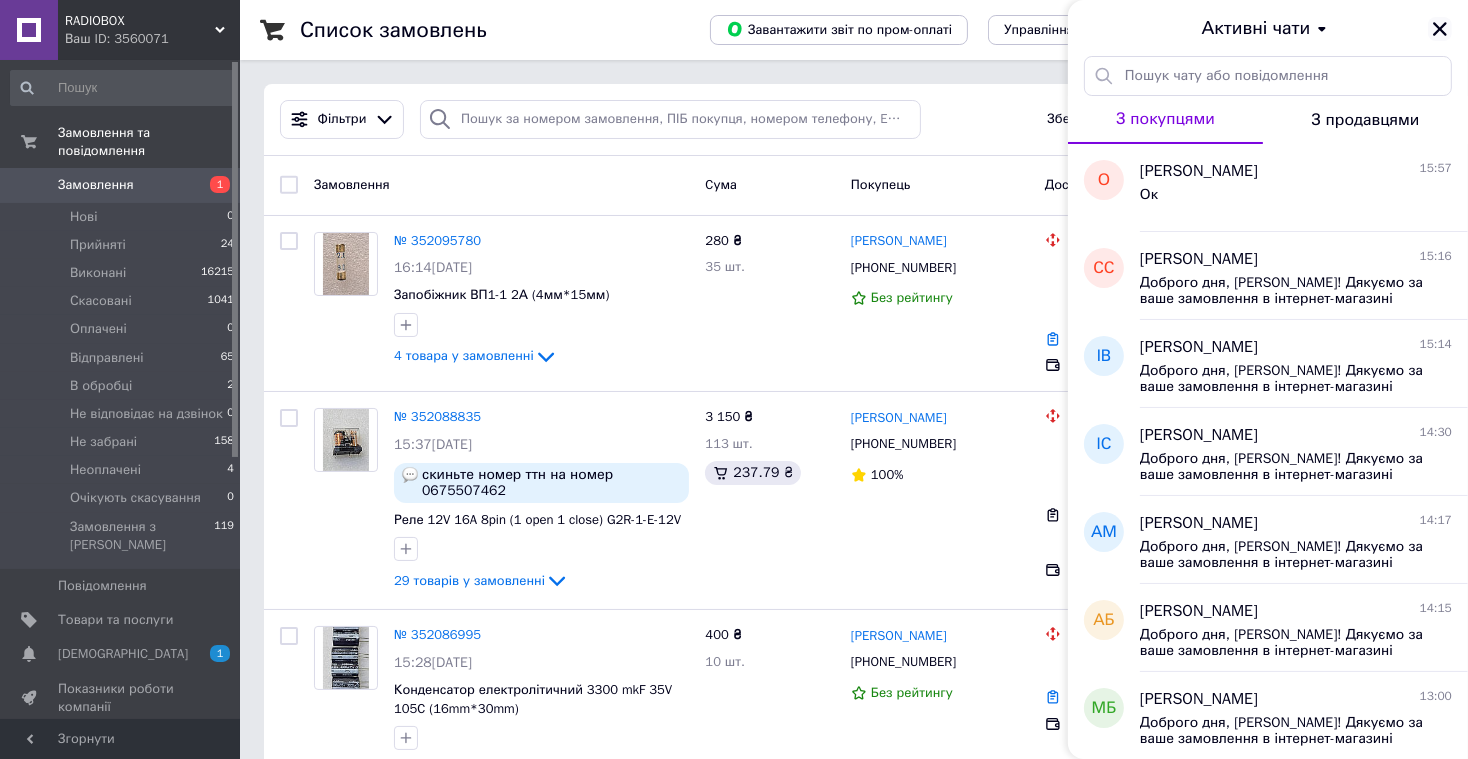 click 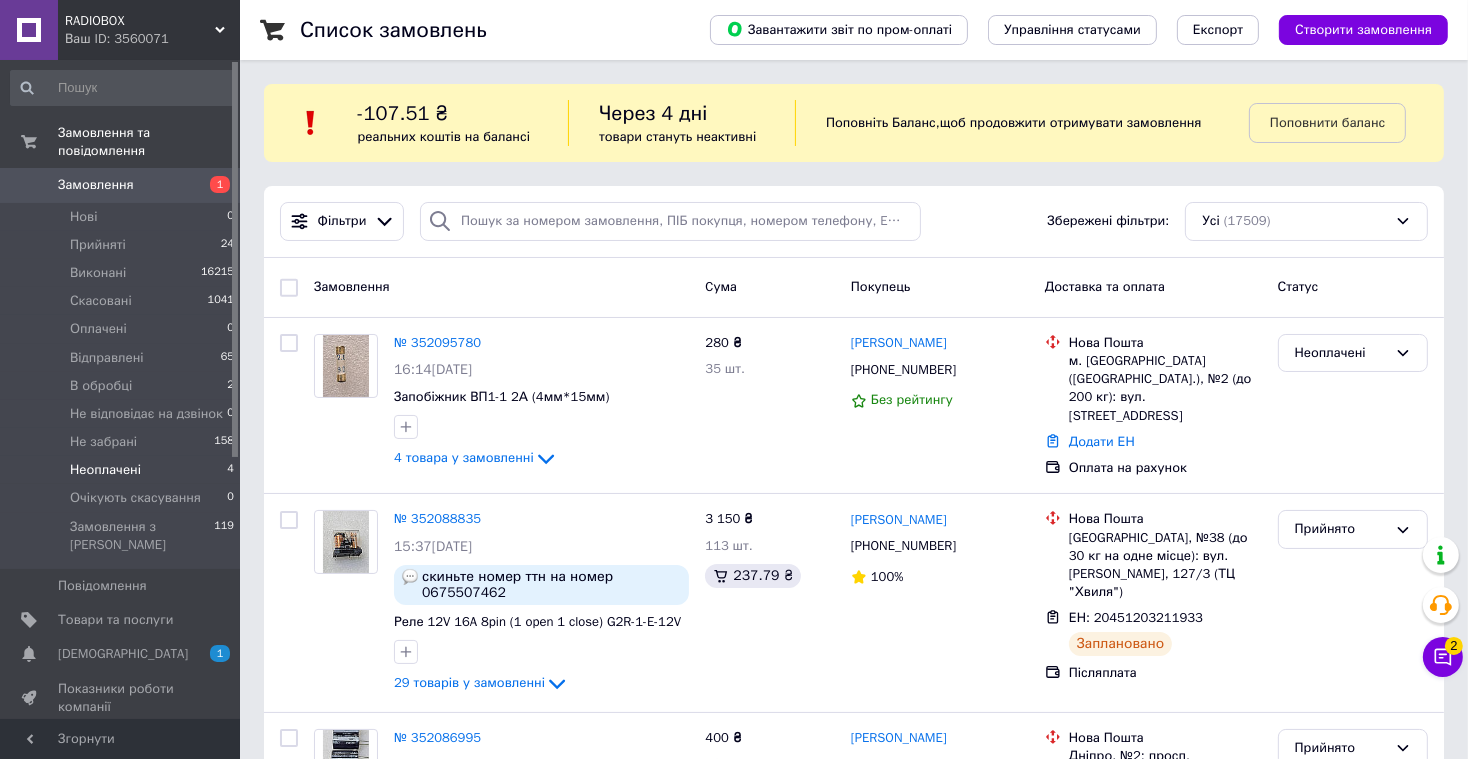 click on "Неоплачені" at bounding box center [105, 470] 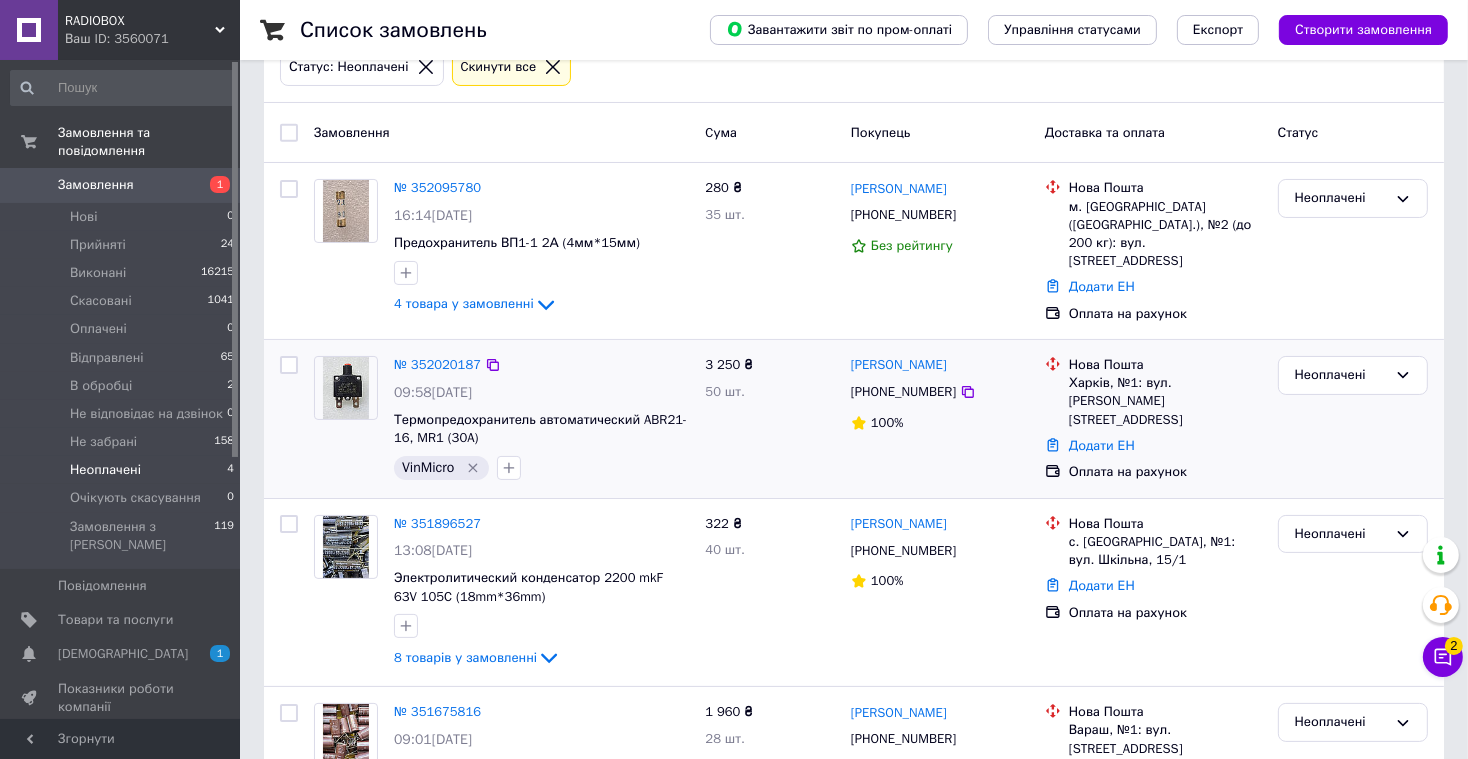 scroll, scrollTop: 229, scrollLeft: 0, axis: vertical 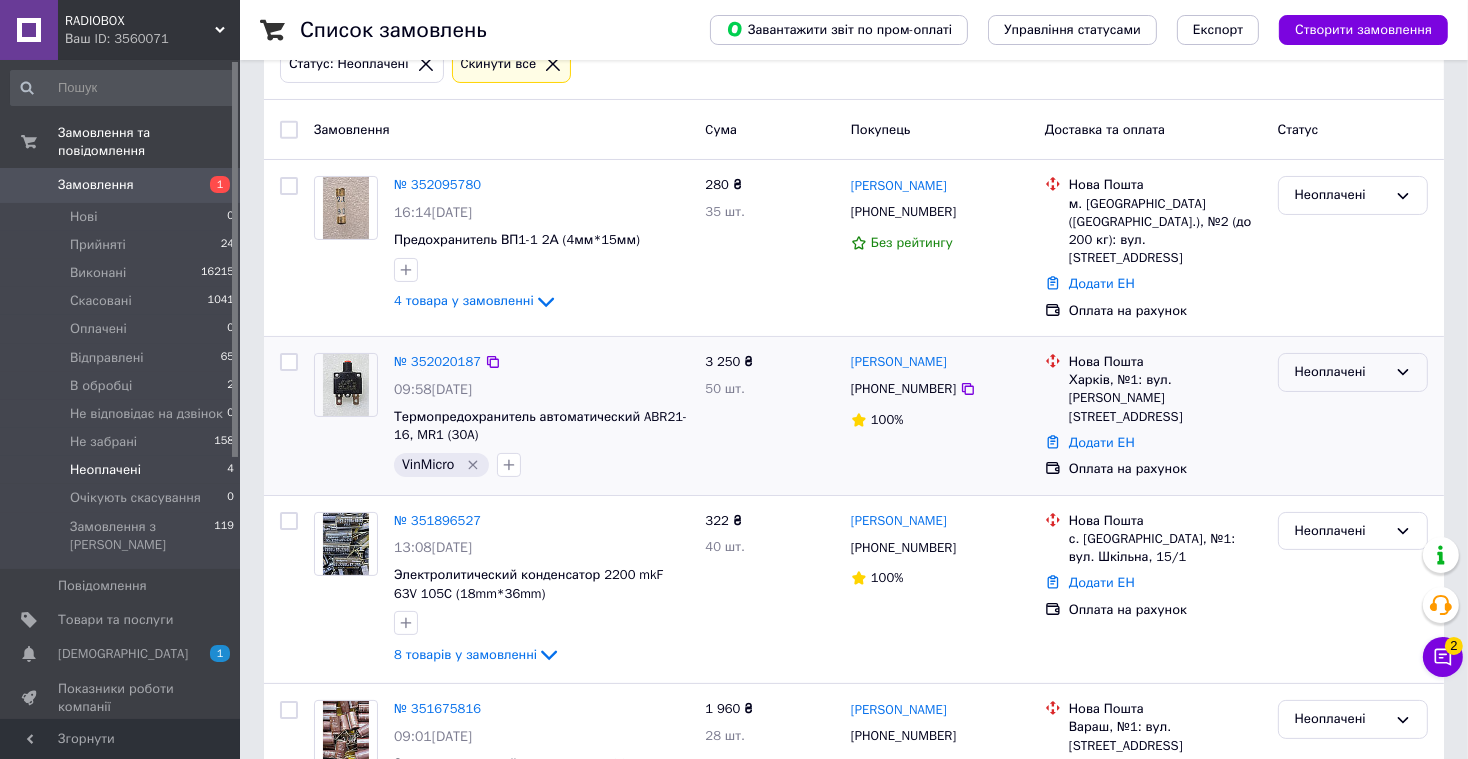 click 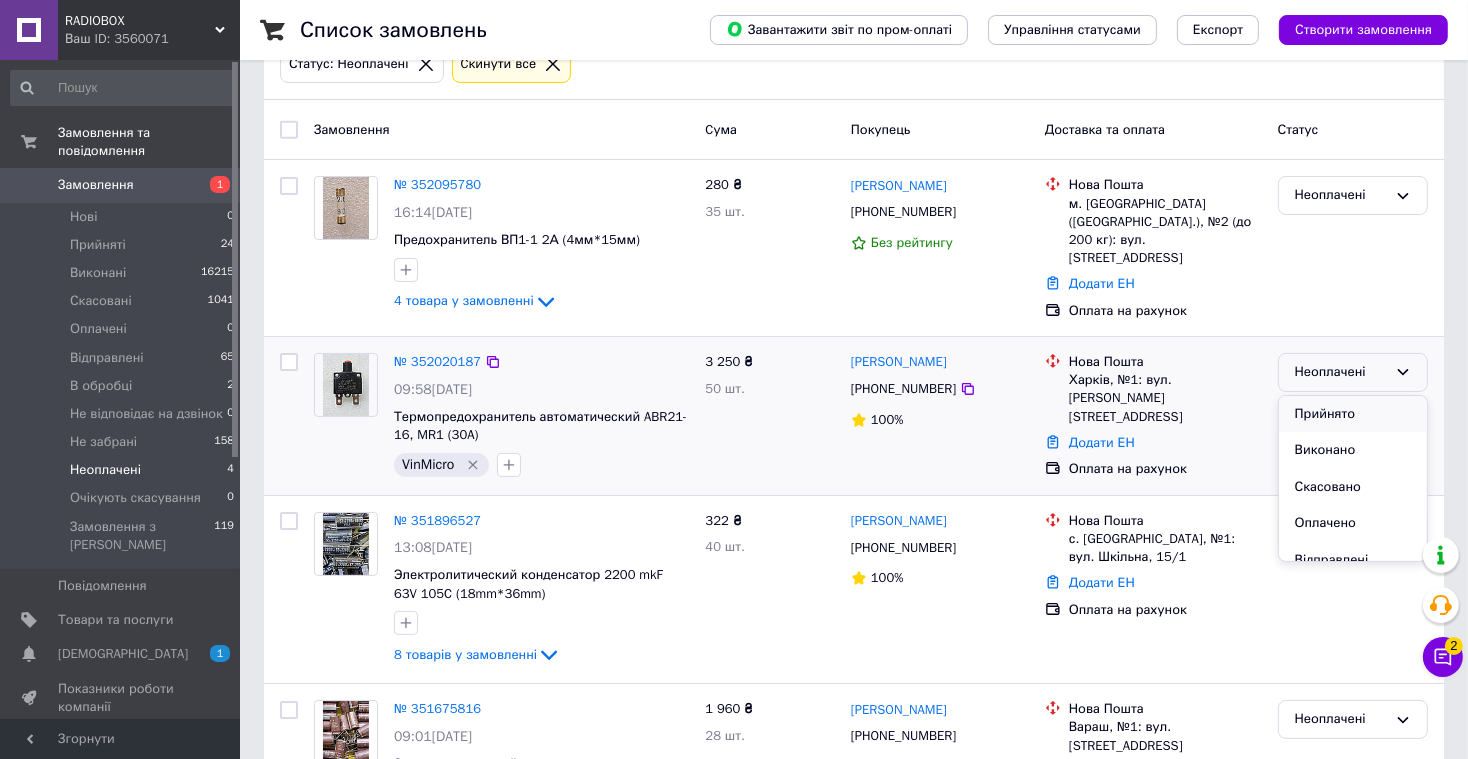 click on "Прийнято" at bounding box center [1353, 414] 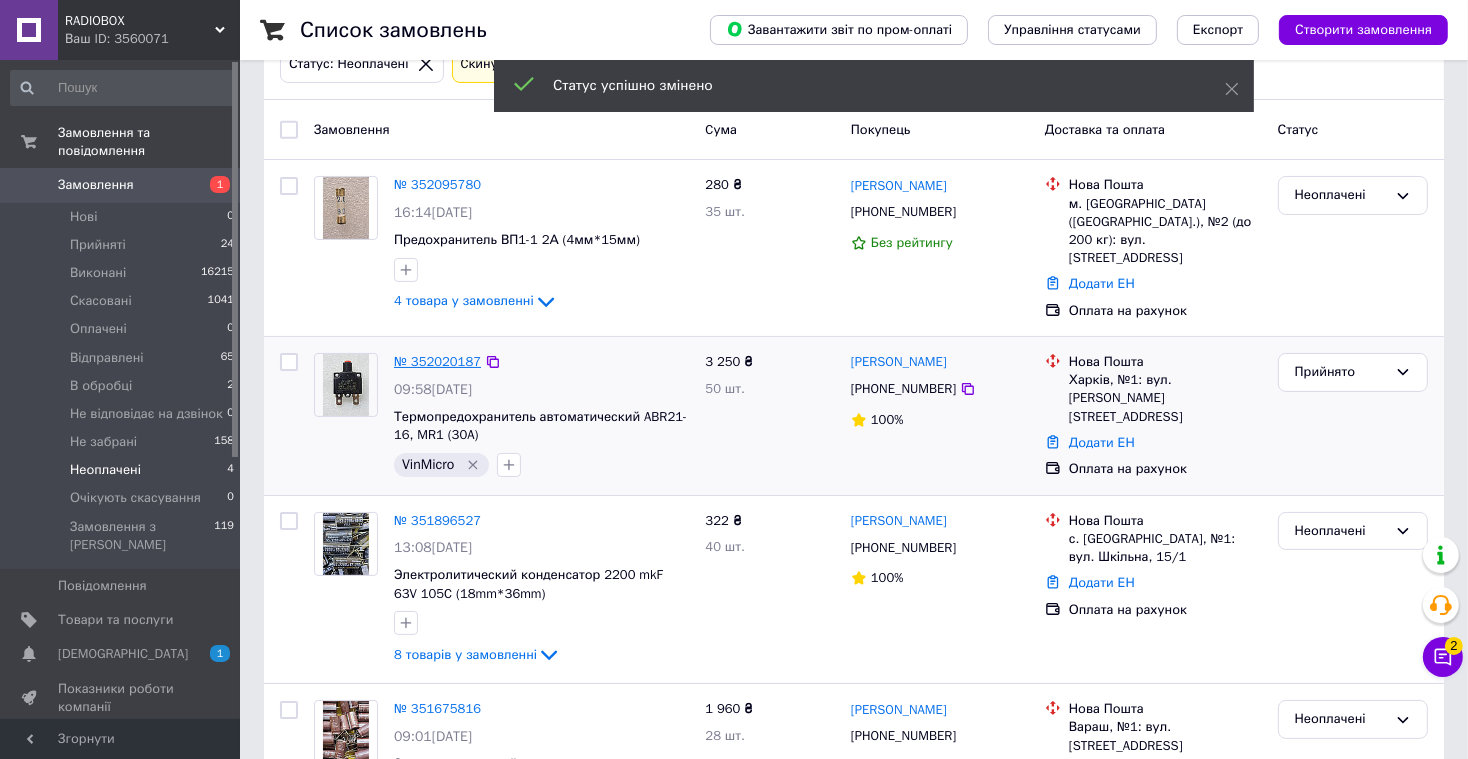 click on "№ 352020187" at bounding box center [437, 361] 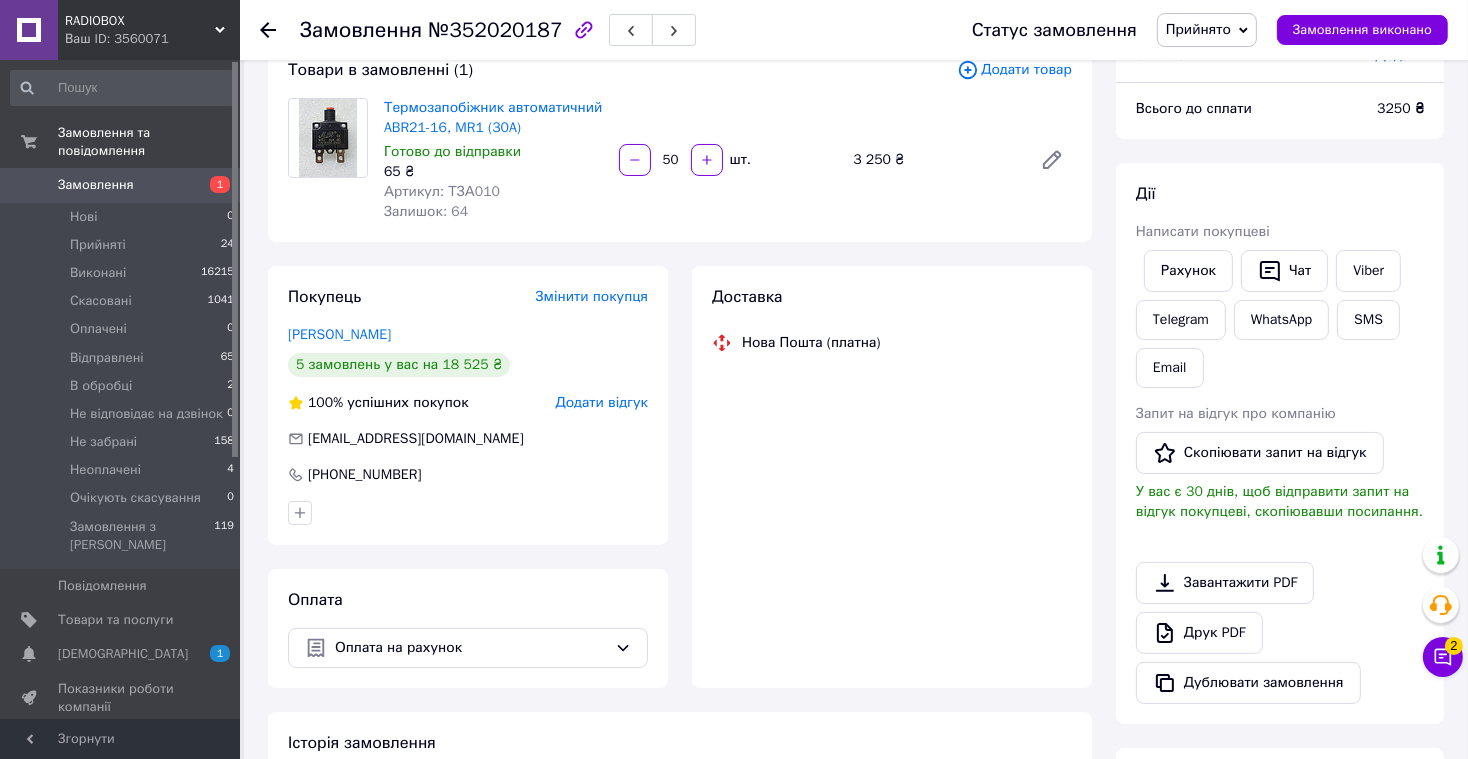 scroll, scrollTop: 229, scrollLeft: 0, axis: vertical 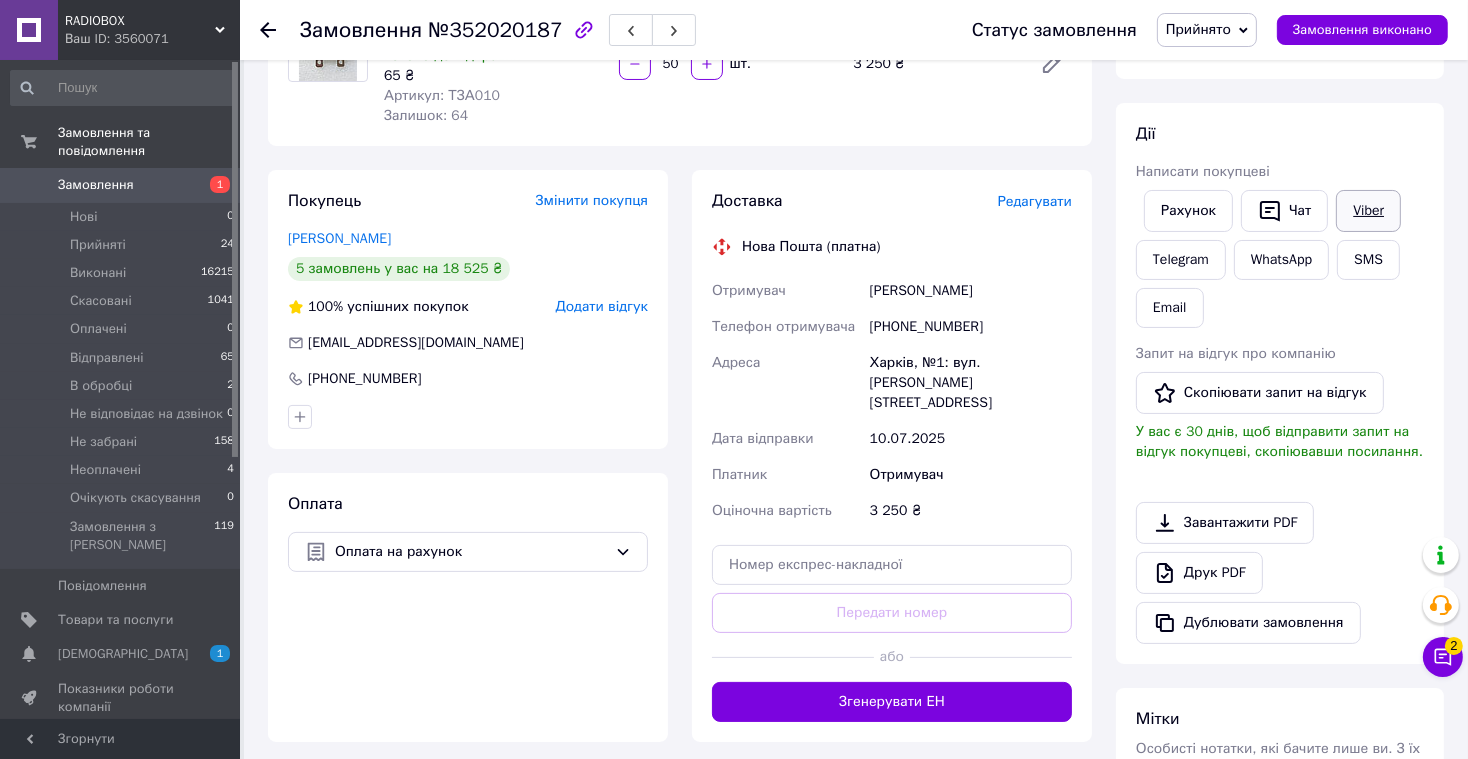 click on "Viber" at bounding box center (1368, 211) 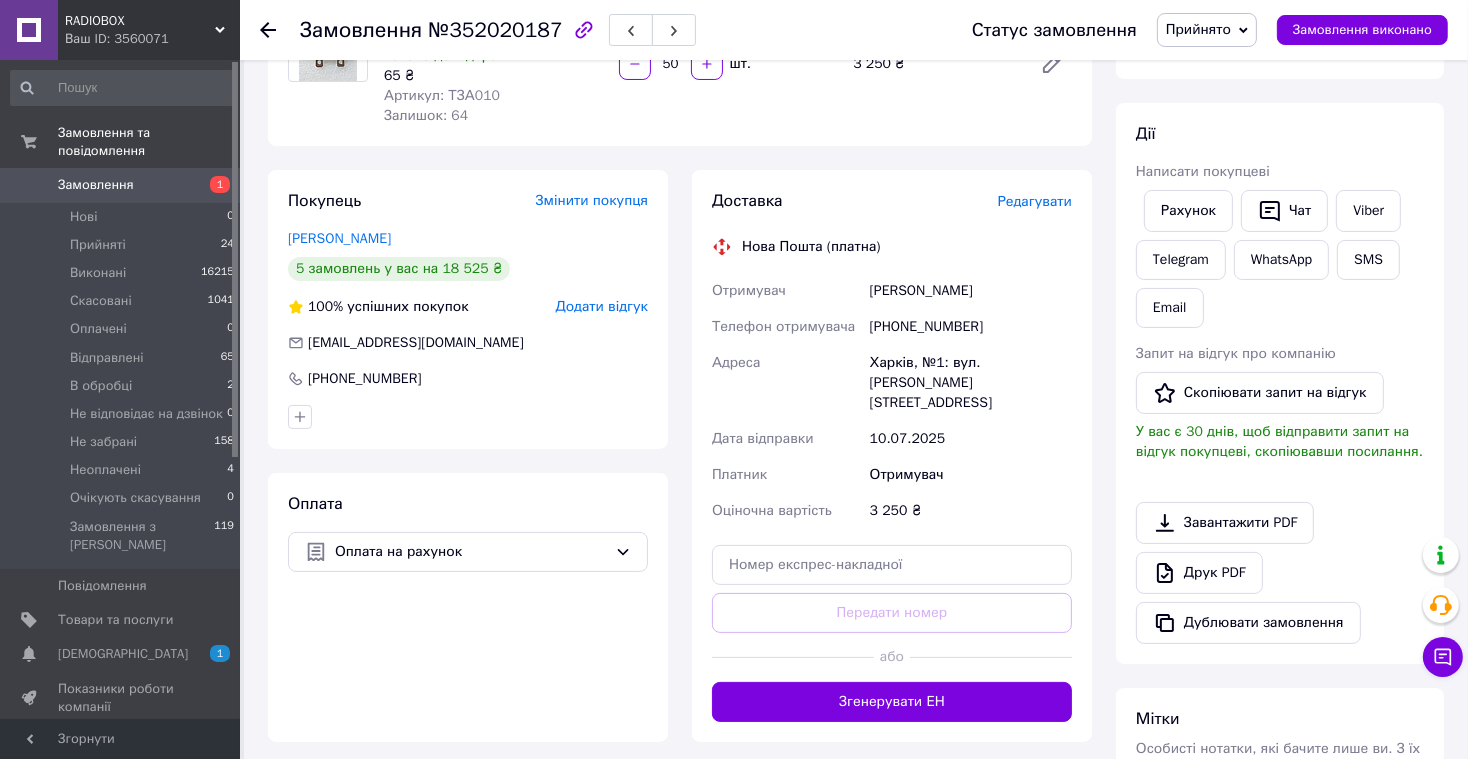 click on "Замовлення" at bounding box center [96, 185] 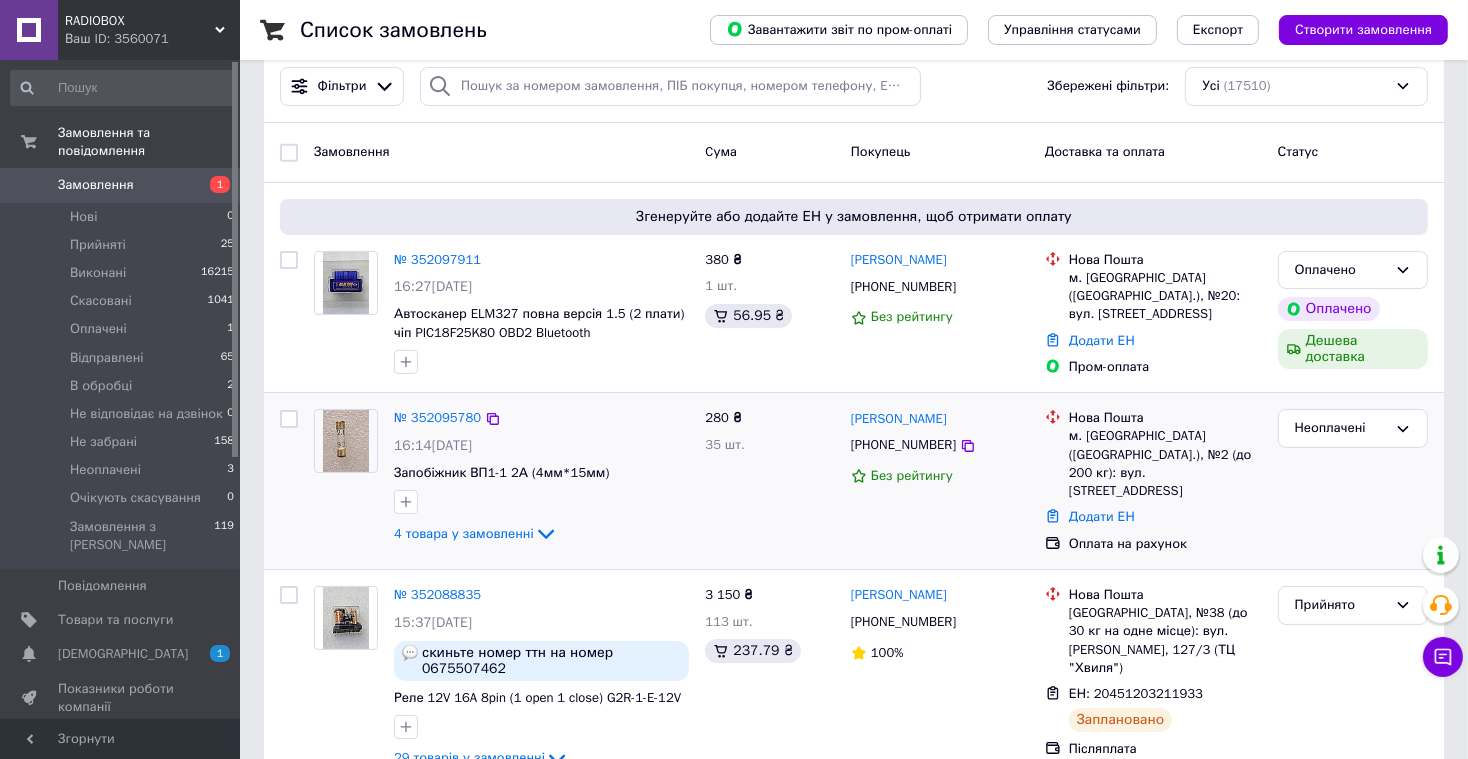 scroll, scrollTop: 138, scrollLeft: 0, axis: vertical 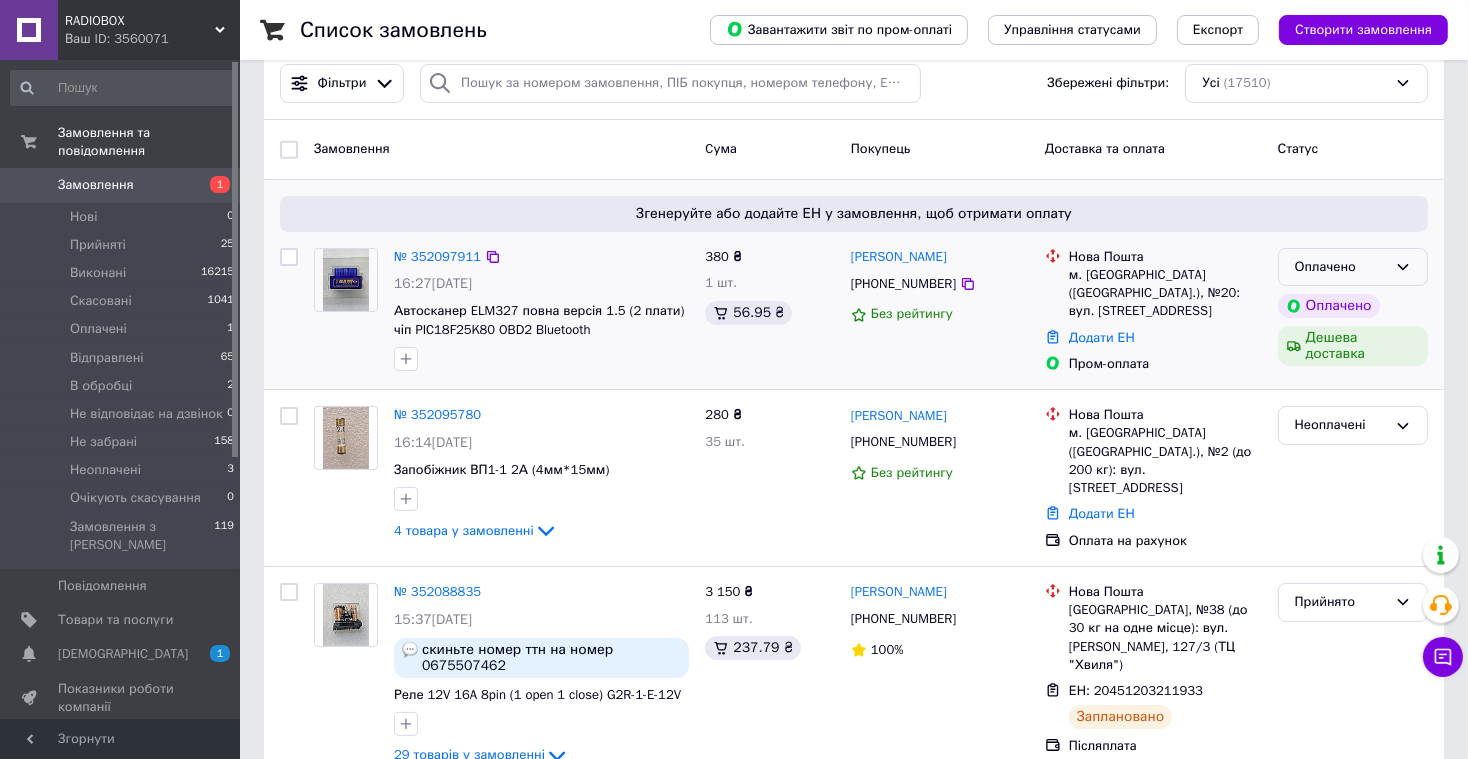 click 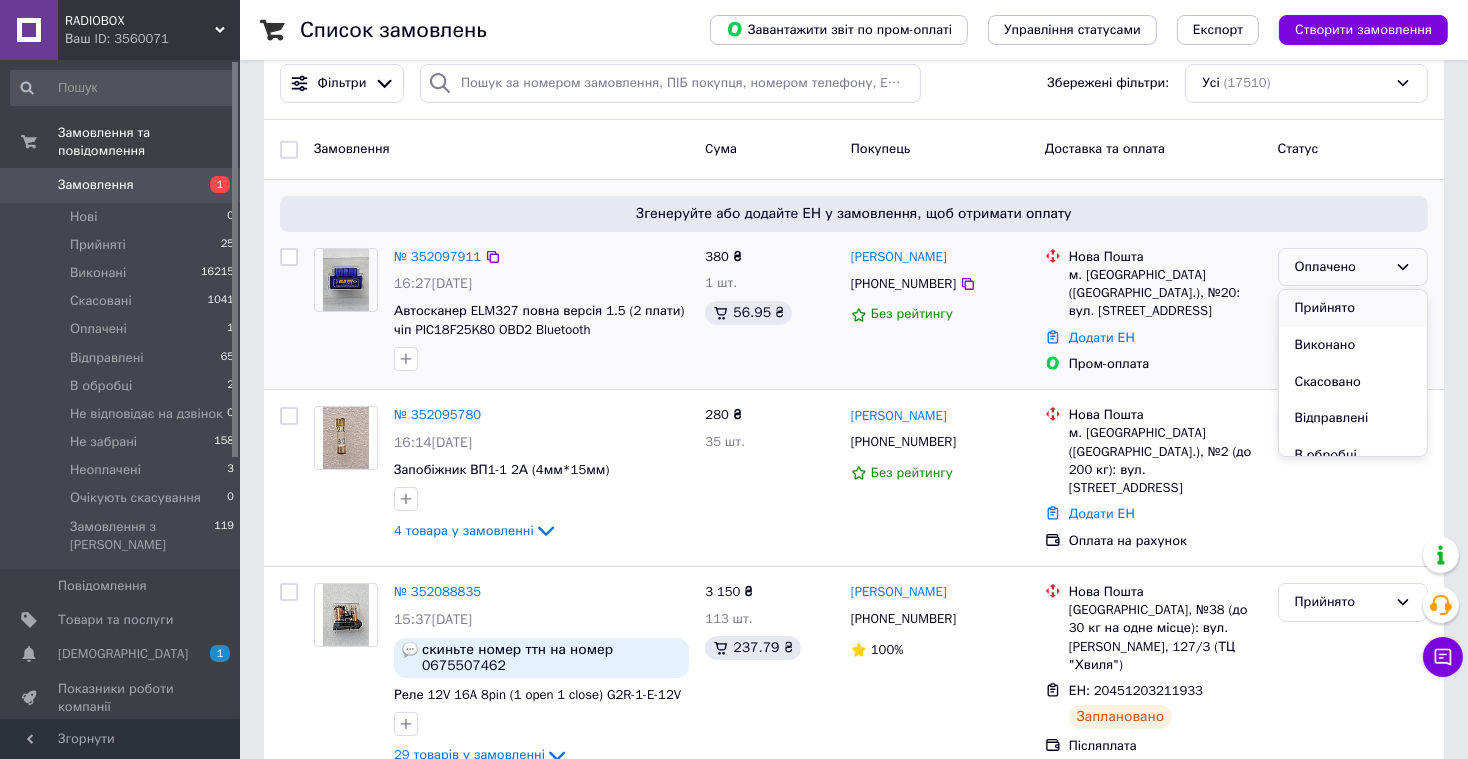 click on "Прийнято" at bounding box center [1353, 308] 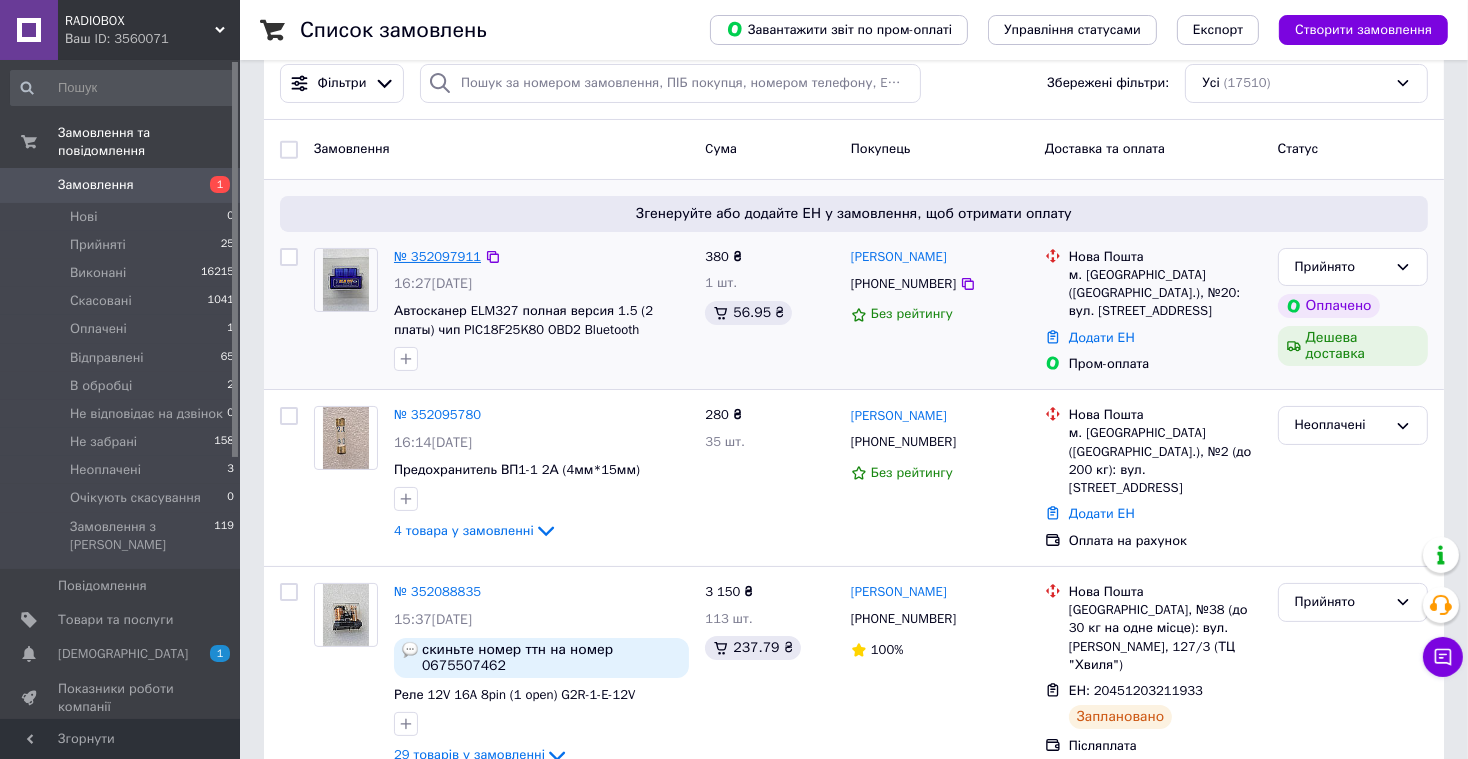 click on "№ 352097911" at bounding box center [437, 256] 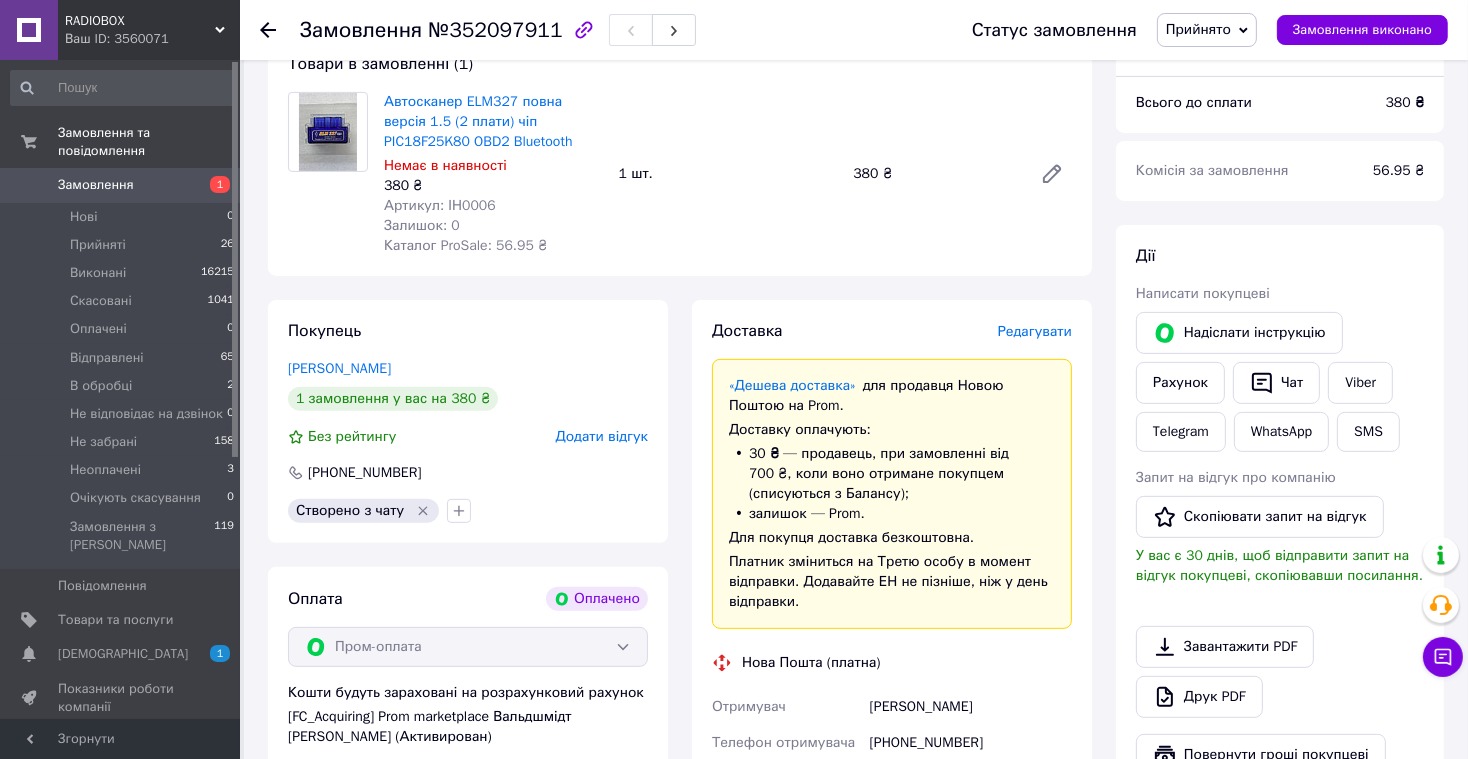 scroll, scrollTop: 700, scrollLeft: 0, axis: vertical 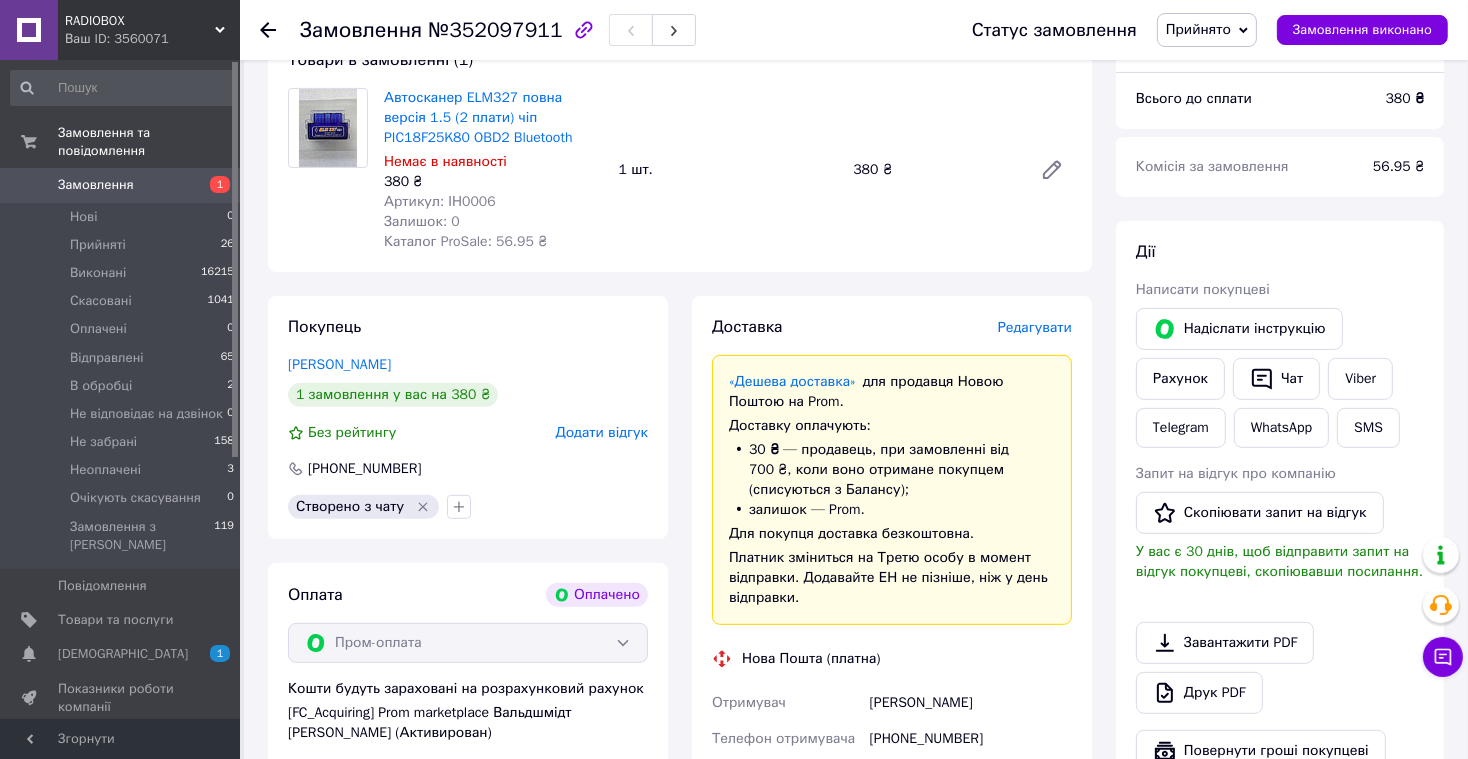 click on "Редагувати" at bounding box center (1035, 327) 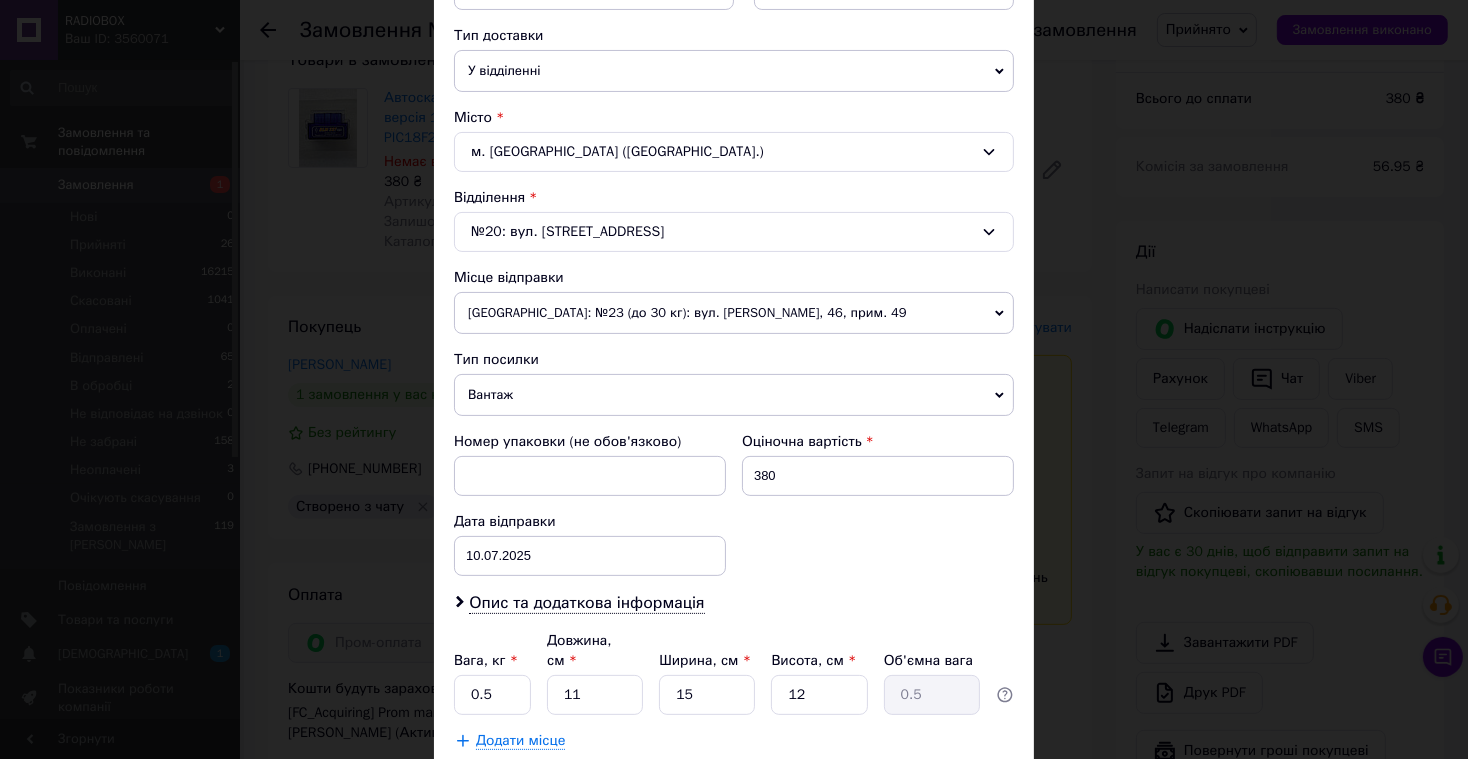 scroll, scrollTop: 459, scrollLeft: 0, axis: vertical 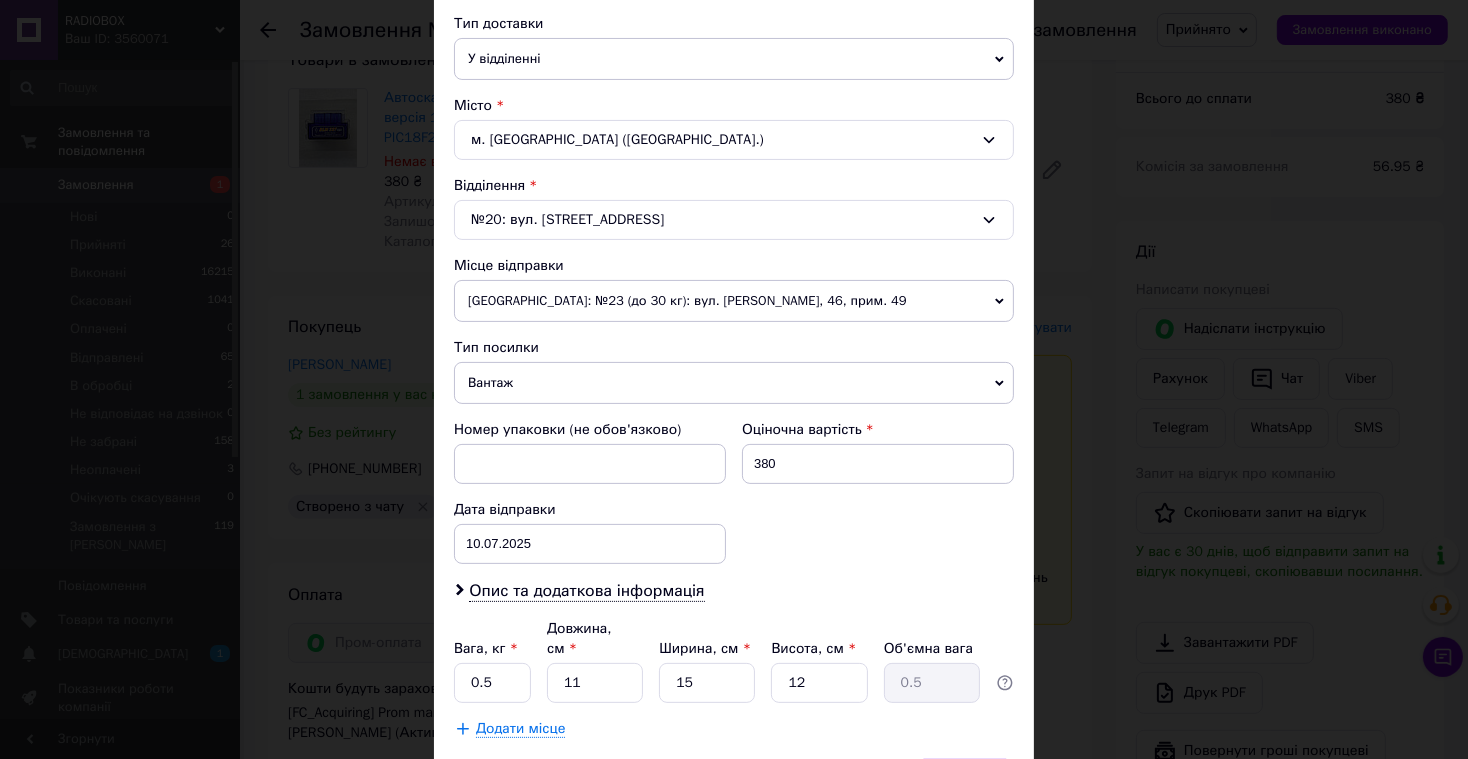 drag, startPoint x: 569, startPoint y: 382, endPoint x: 565, endPoint y: 403, distance: 21.377558 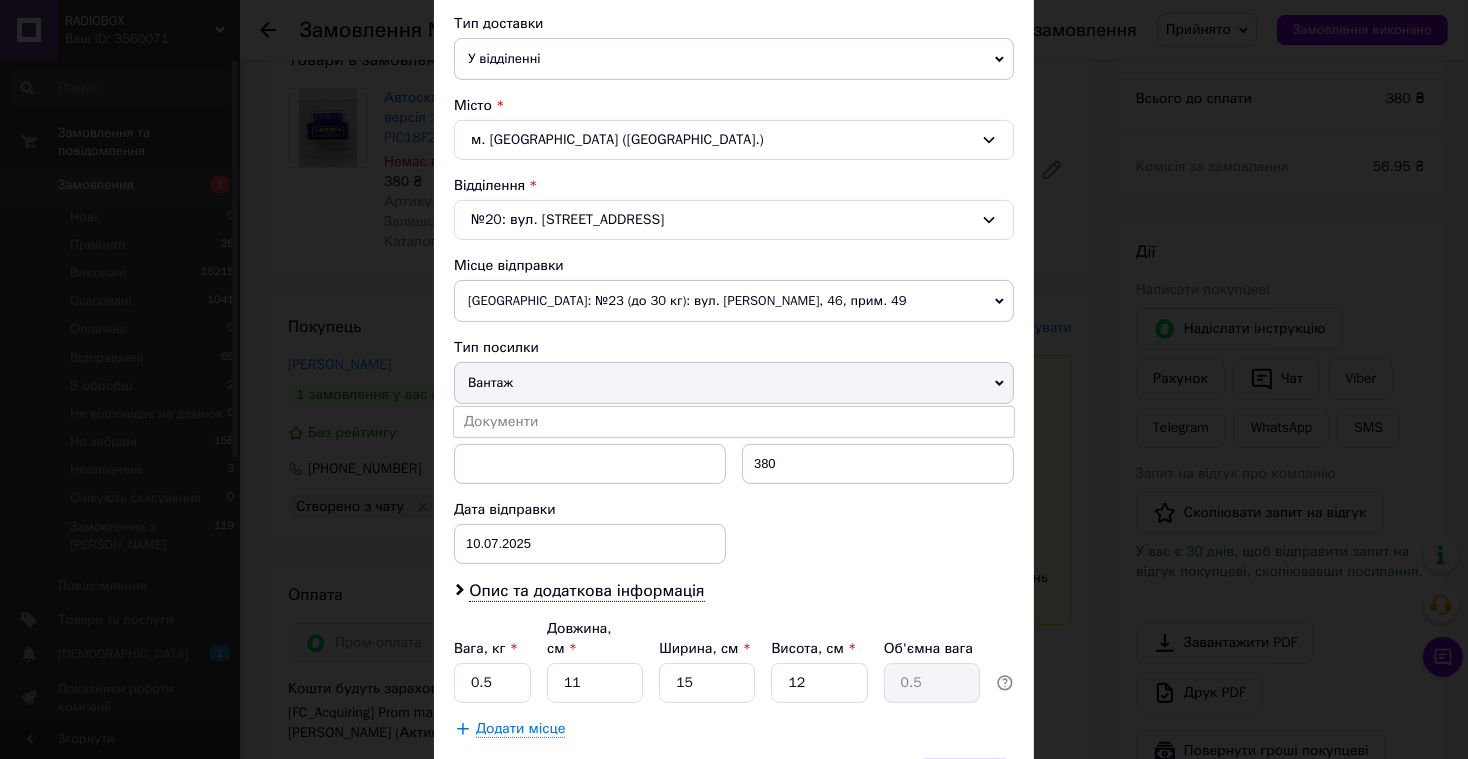 drag, startPoint x: 557, startPoint y: 419, endPoint x: 762, endPoint y: 530, distance: 233.12228 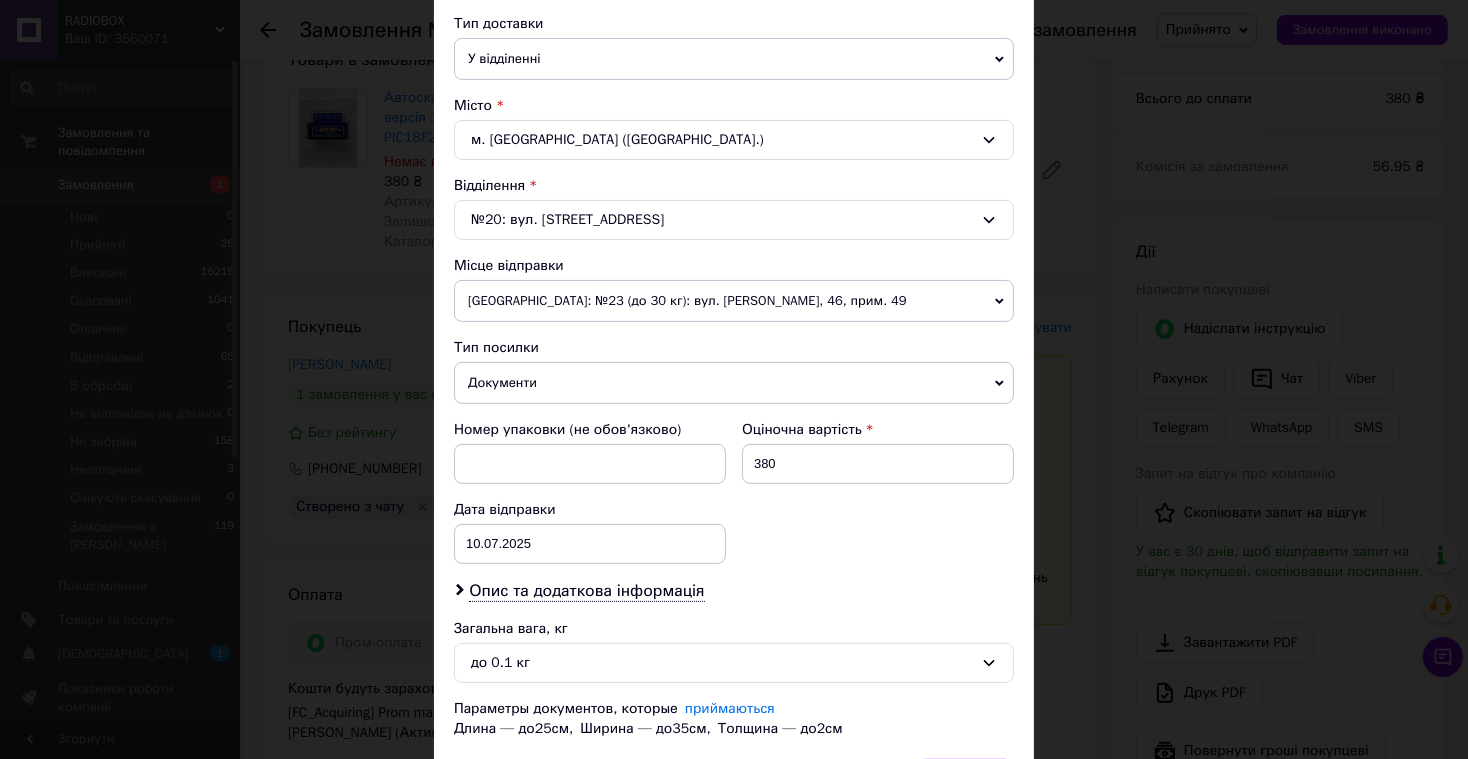 scroll, scrollTop: 586, scrollLeft: 0, axis: vertical 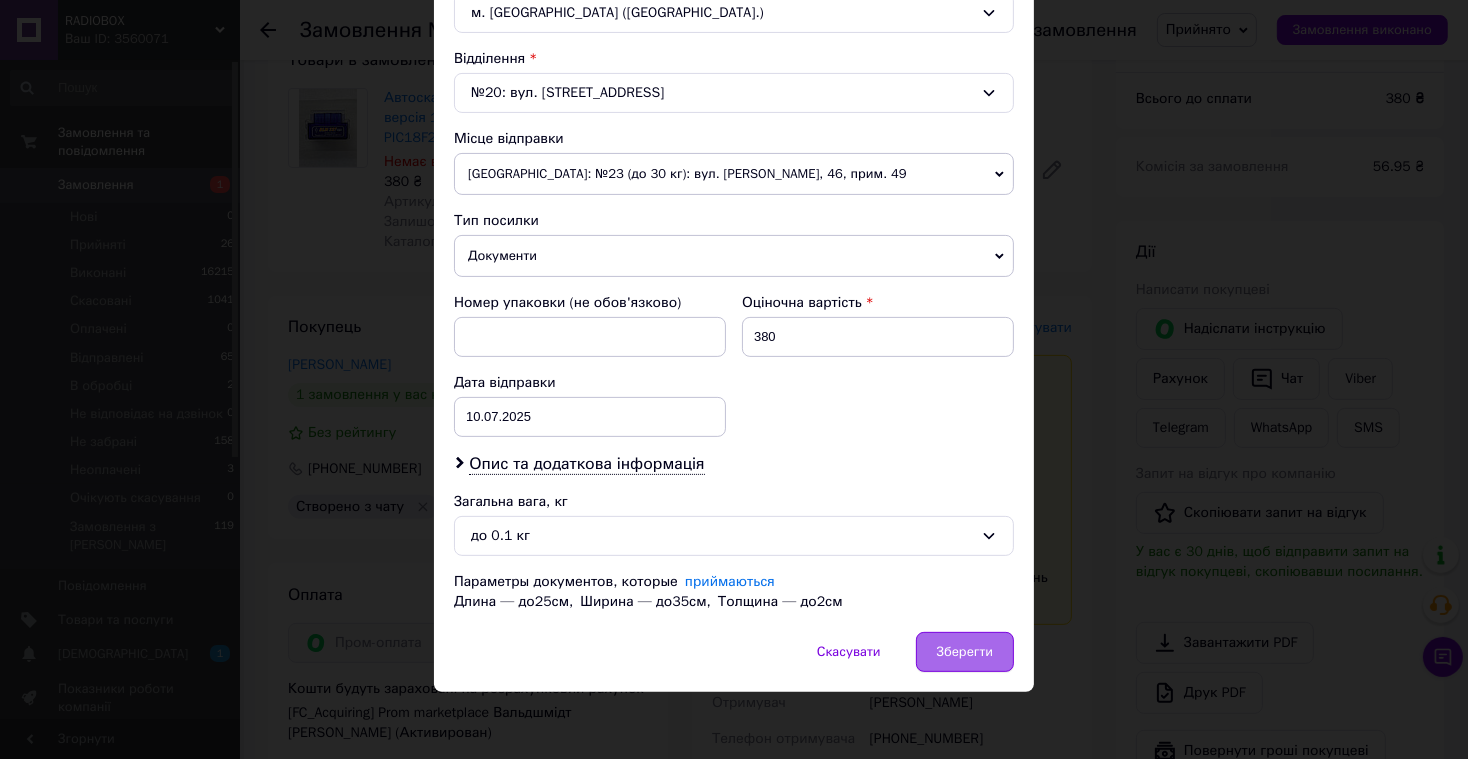 click on "Зберегти" at bounding box center [965, 652] 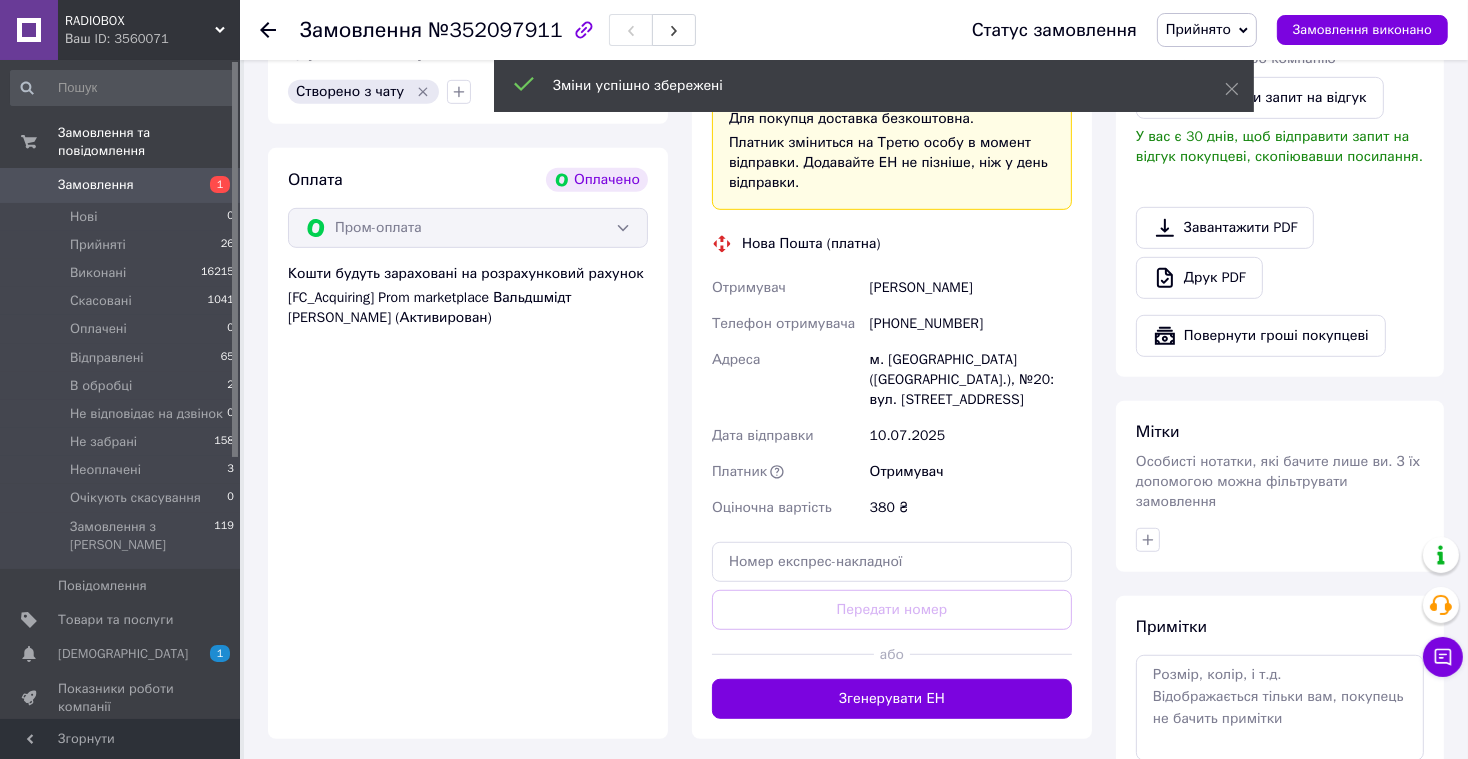 scroll, scrollTop: 1117, scrollLeft: 0, axis: vertical 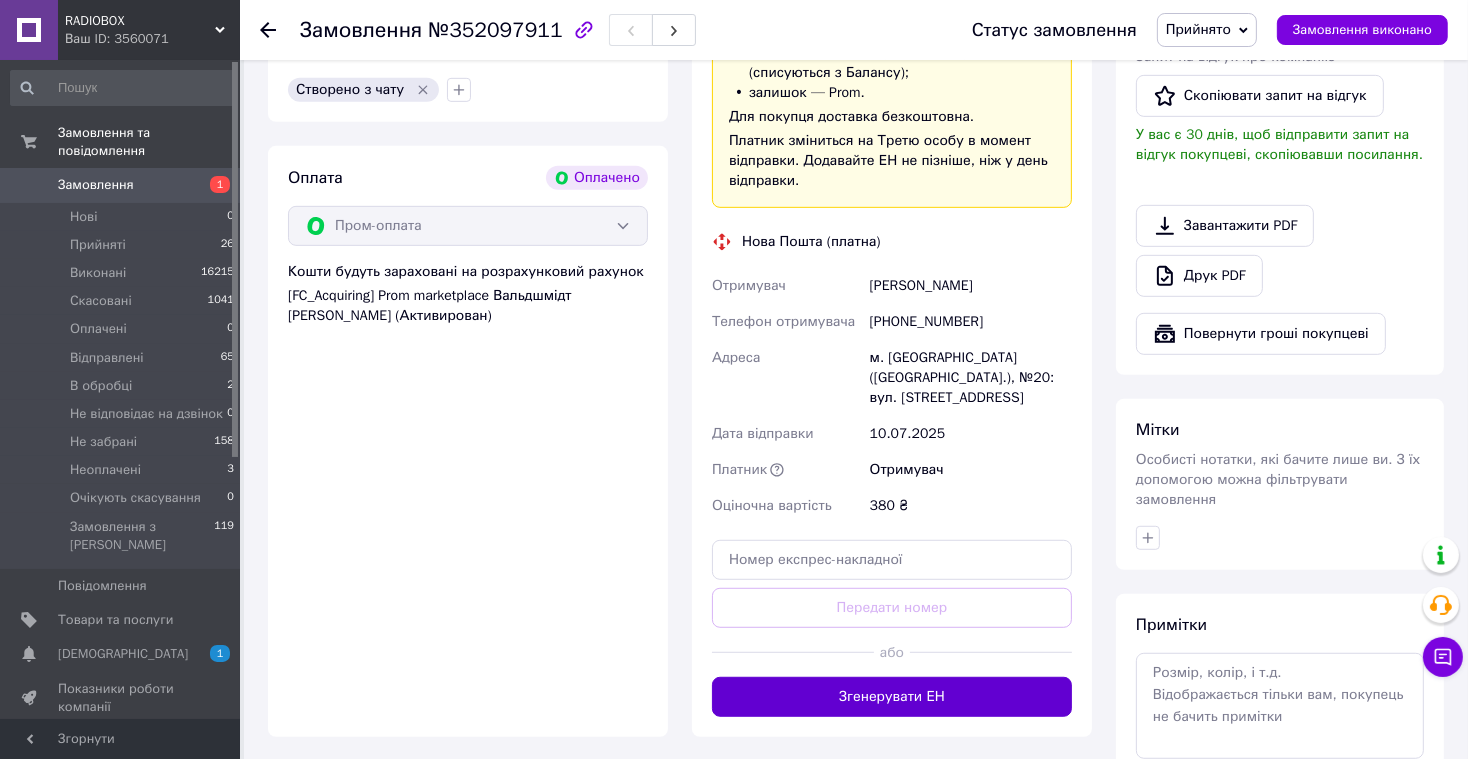click on "Згенерувати ЕН" at bounding box center [892, 697] 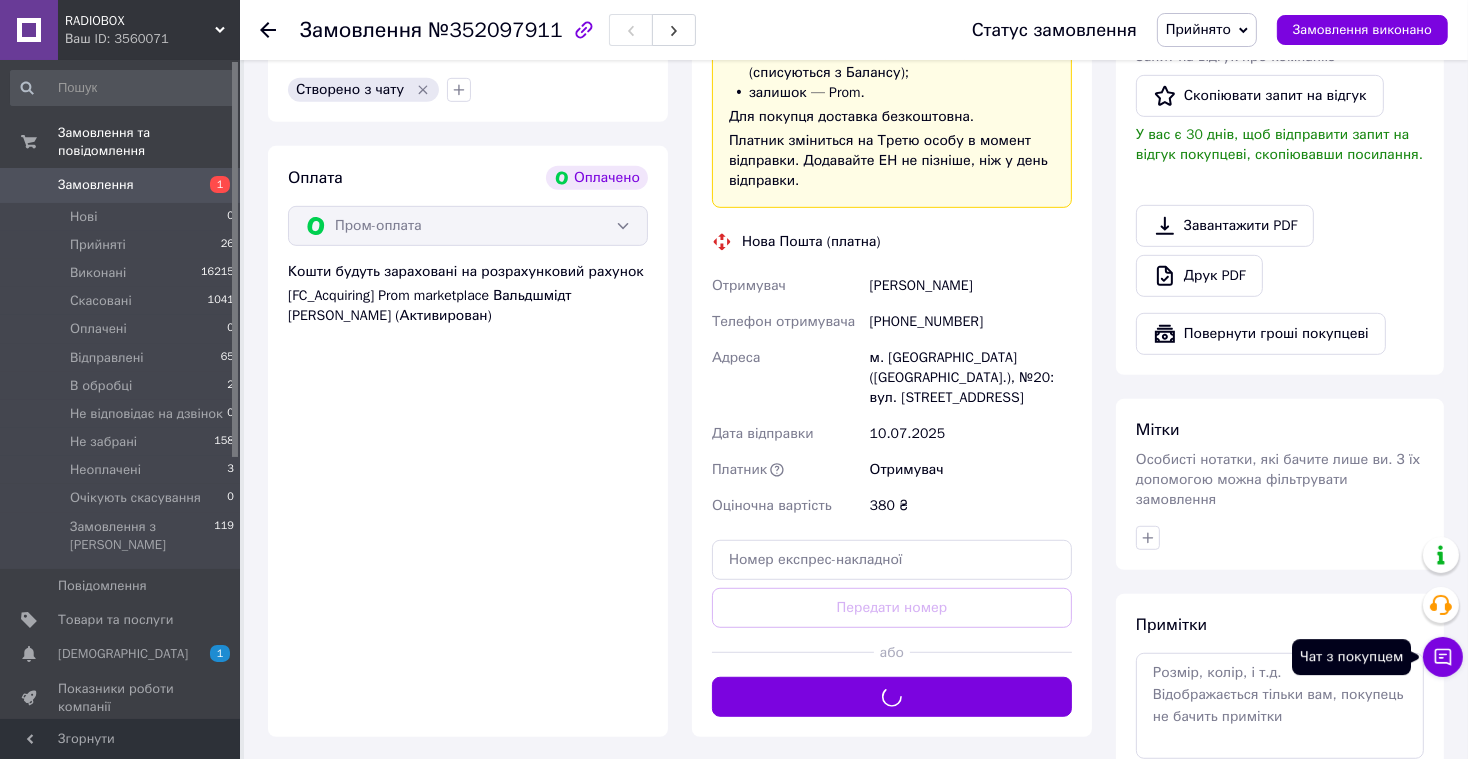 click 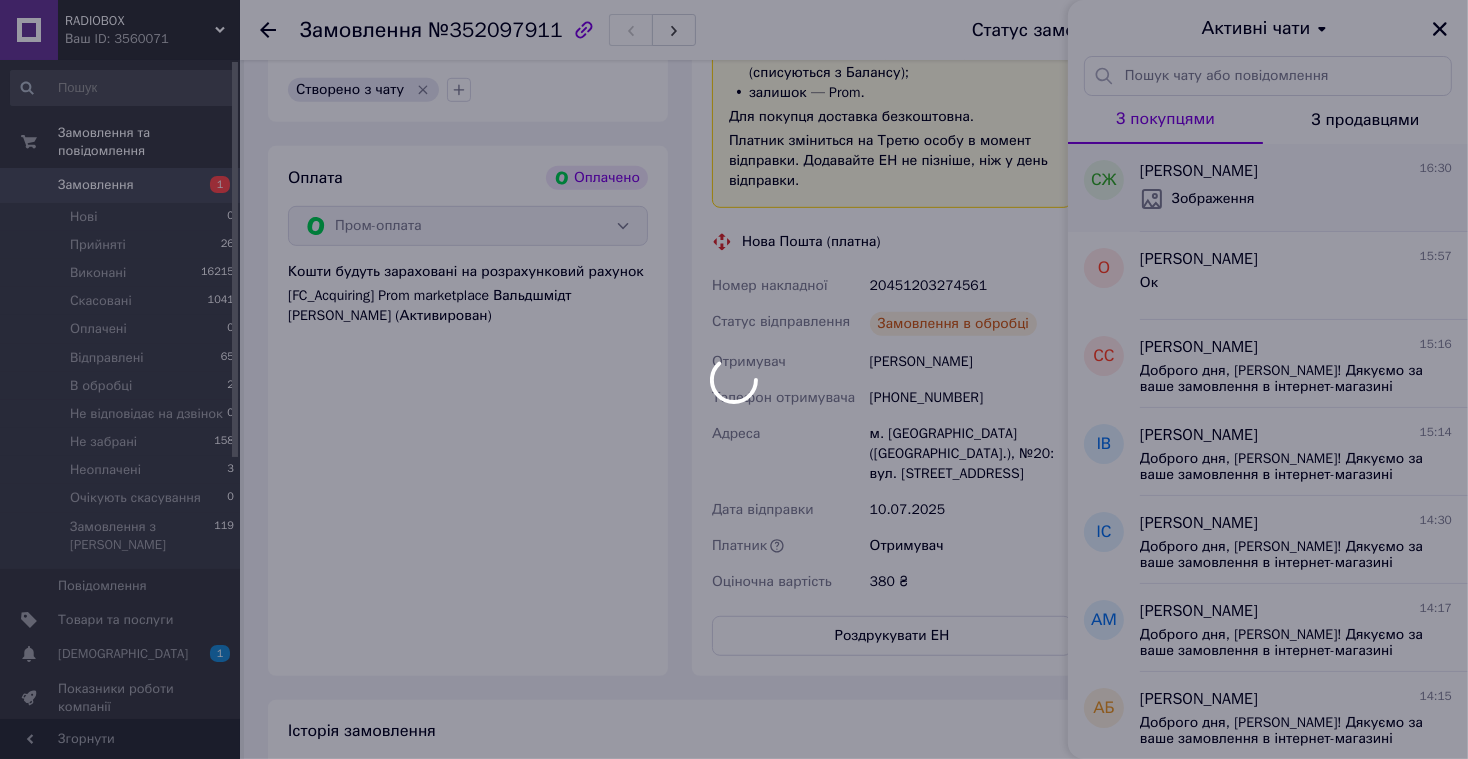 click at bounding box center (734, 379) 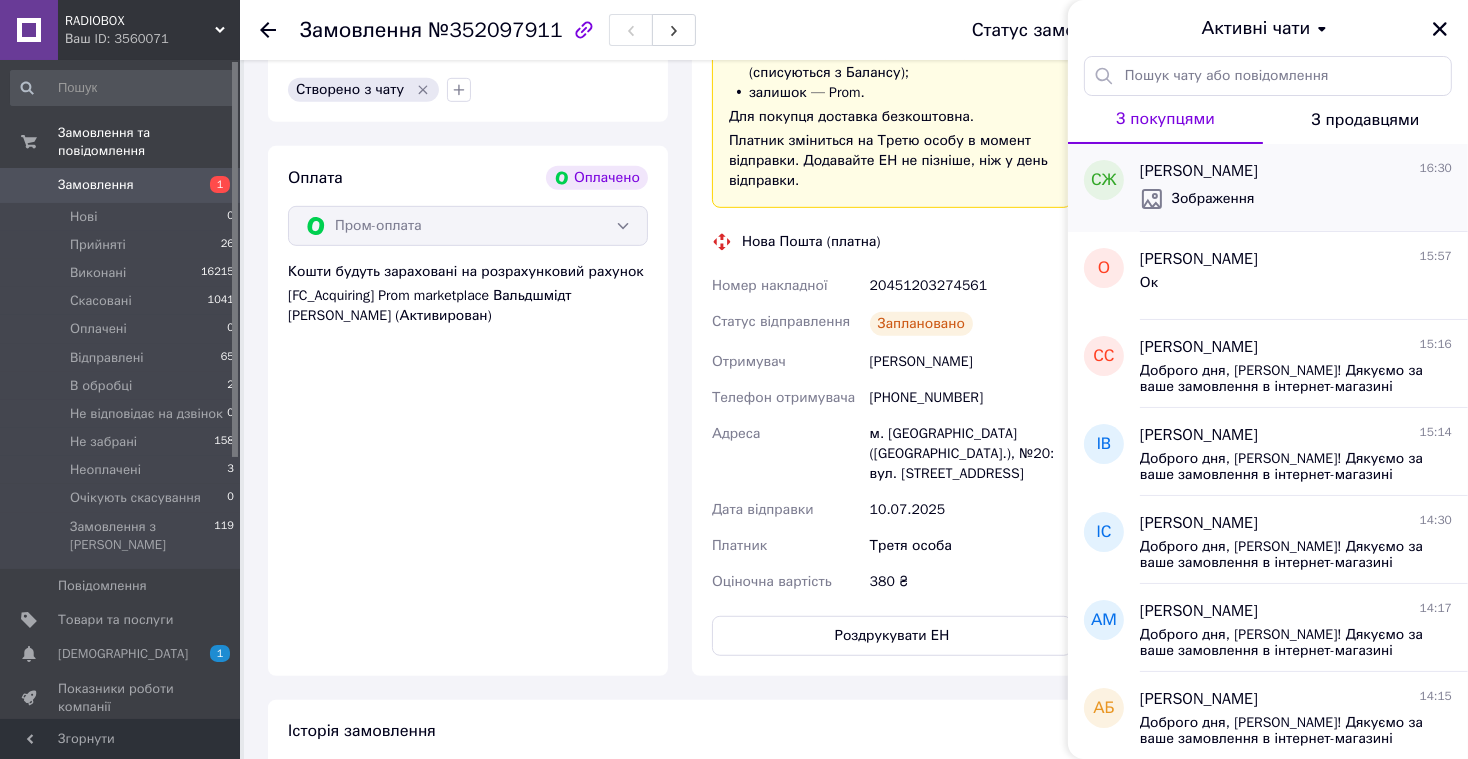 click on "Зображення" at bounding box center [1296, 199] 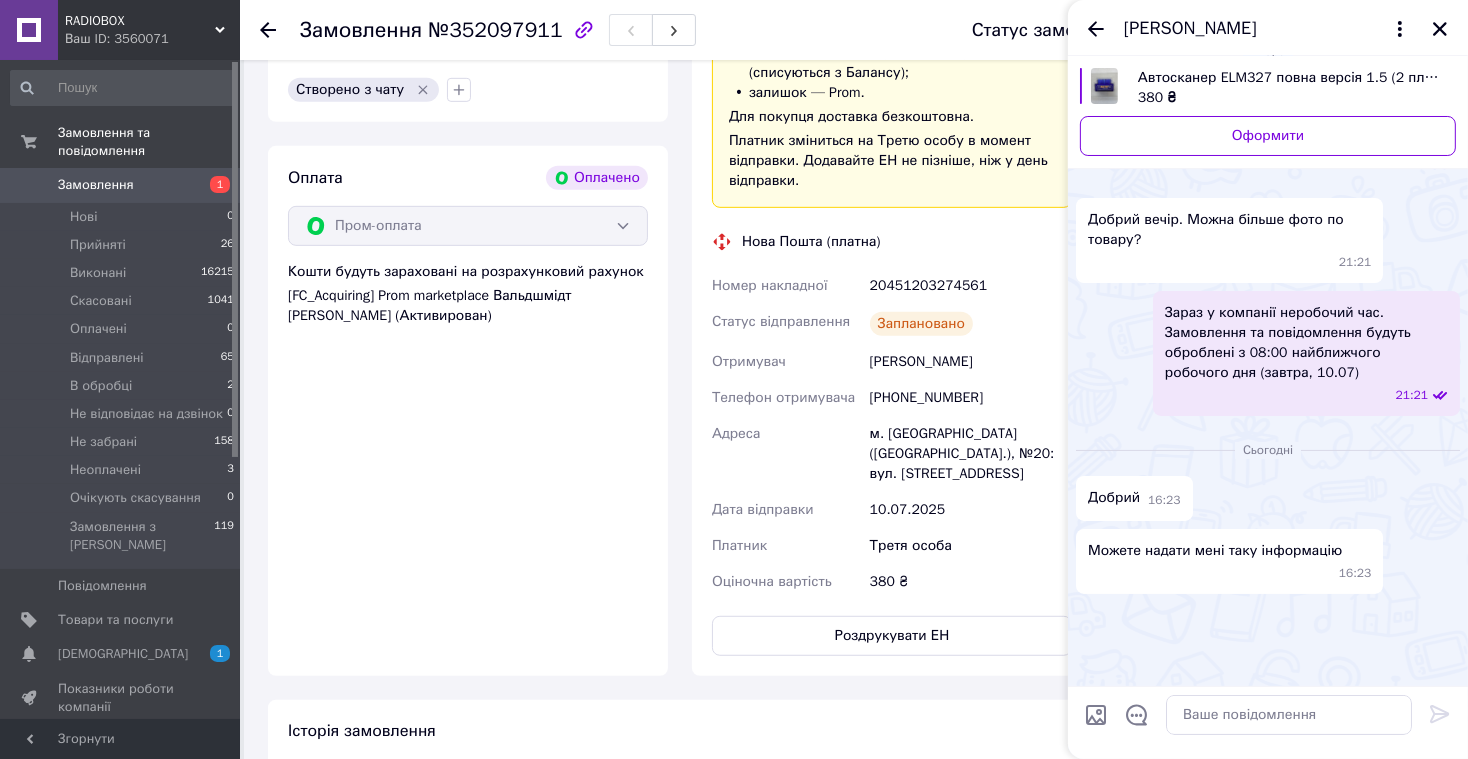 scroll, scrollTop: 731, scrollLeft: 0, axis: vertical 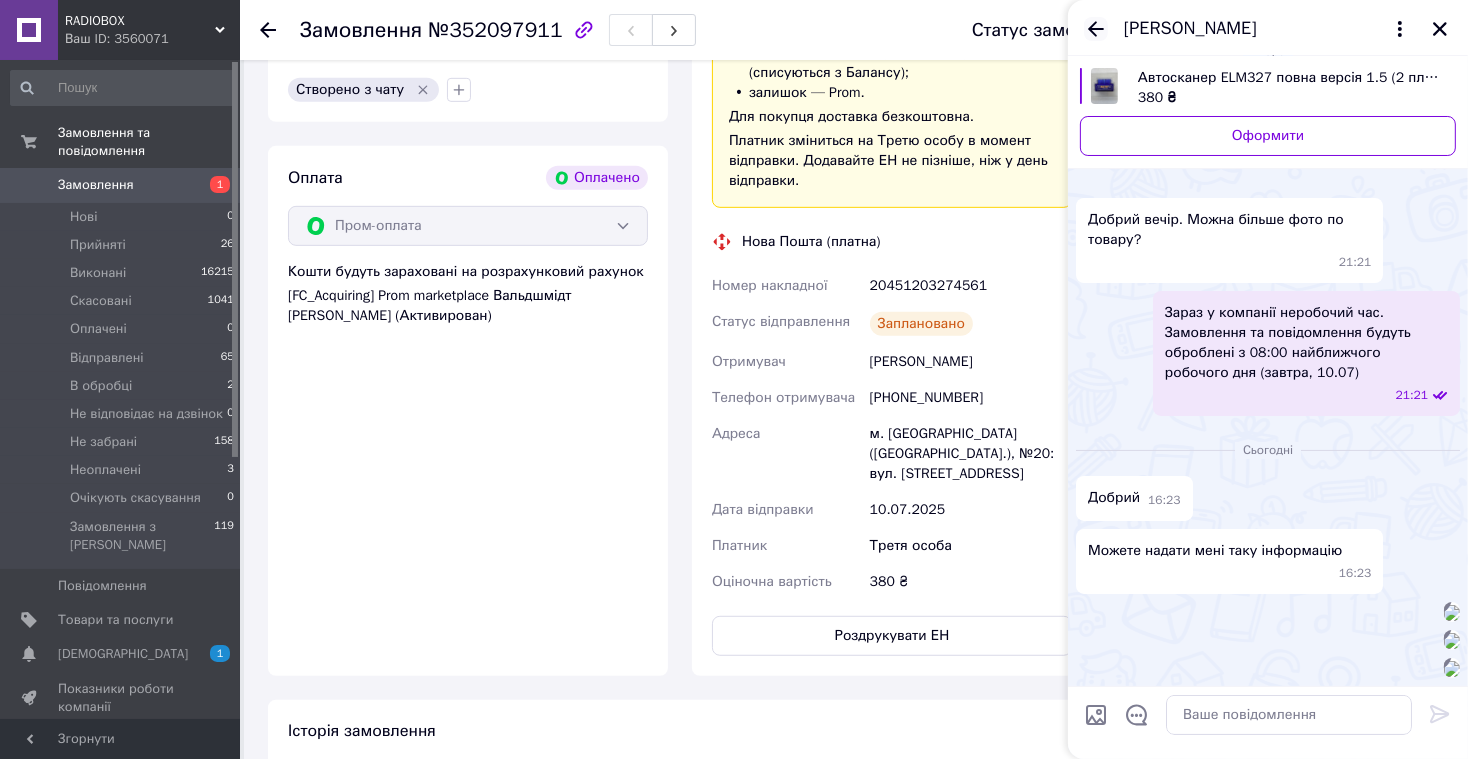 click 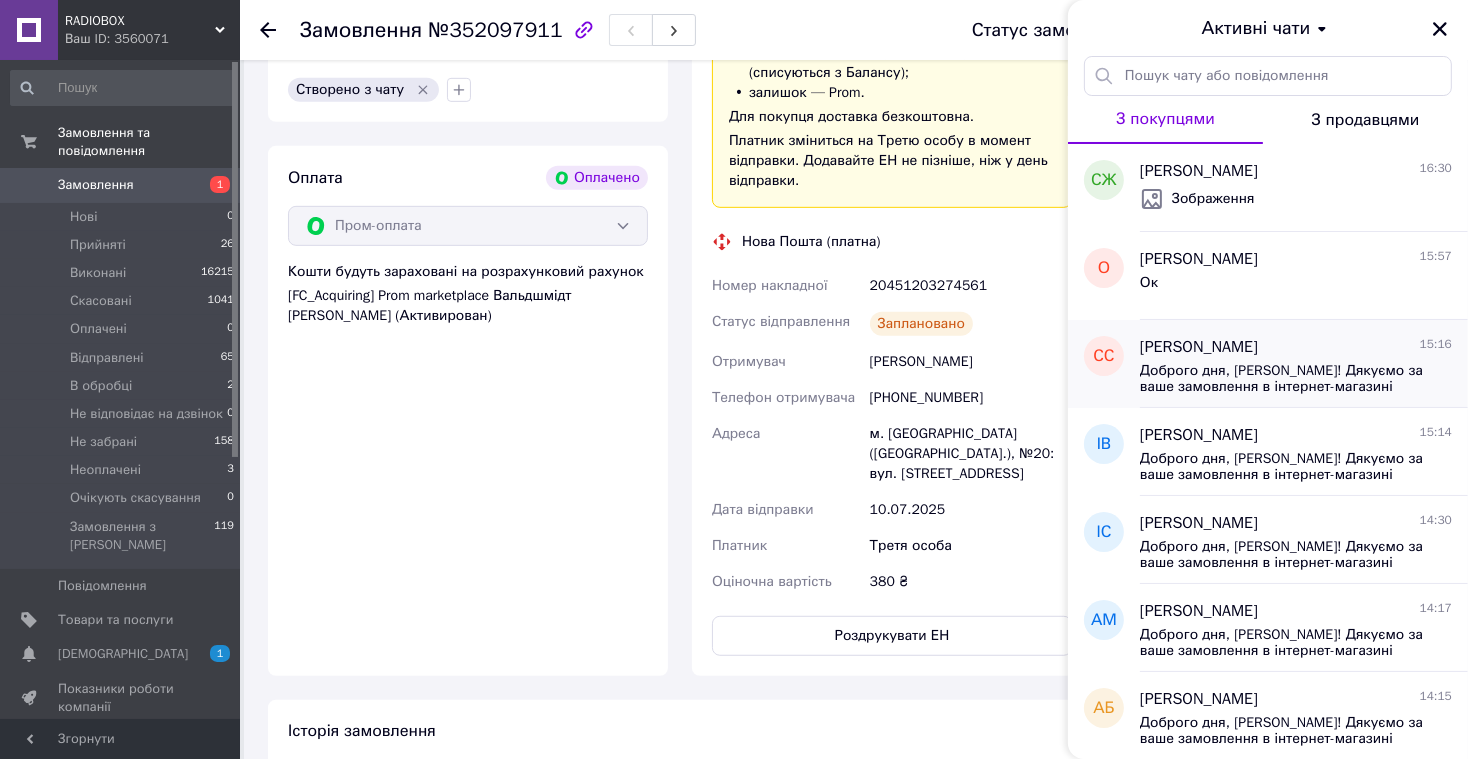 click on "Доброго дня, [PERSON_NAME]!
Дякуємо за ваше замовлення в інтернет-магазині [URL][DOMAIN_NAME]
Замовлення сформовано і буде відправлено вам сьогодні.
Номер накладної
0504839714635
Очікуйте доставку.
Якщо ви маєте будь-які запитання, будь ласка, зв'яжіться з нами за номерами:
[PHONE_NUMBER] (технічний спеціаліст)
або
[PHONE_NUMBER] (організаційні питання).
З повагою, адміністратор [PERSON_NAME]!" at bounding box center [1282, 379] 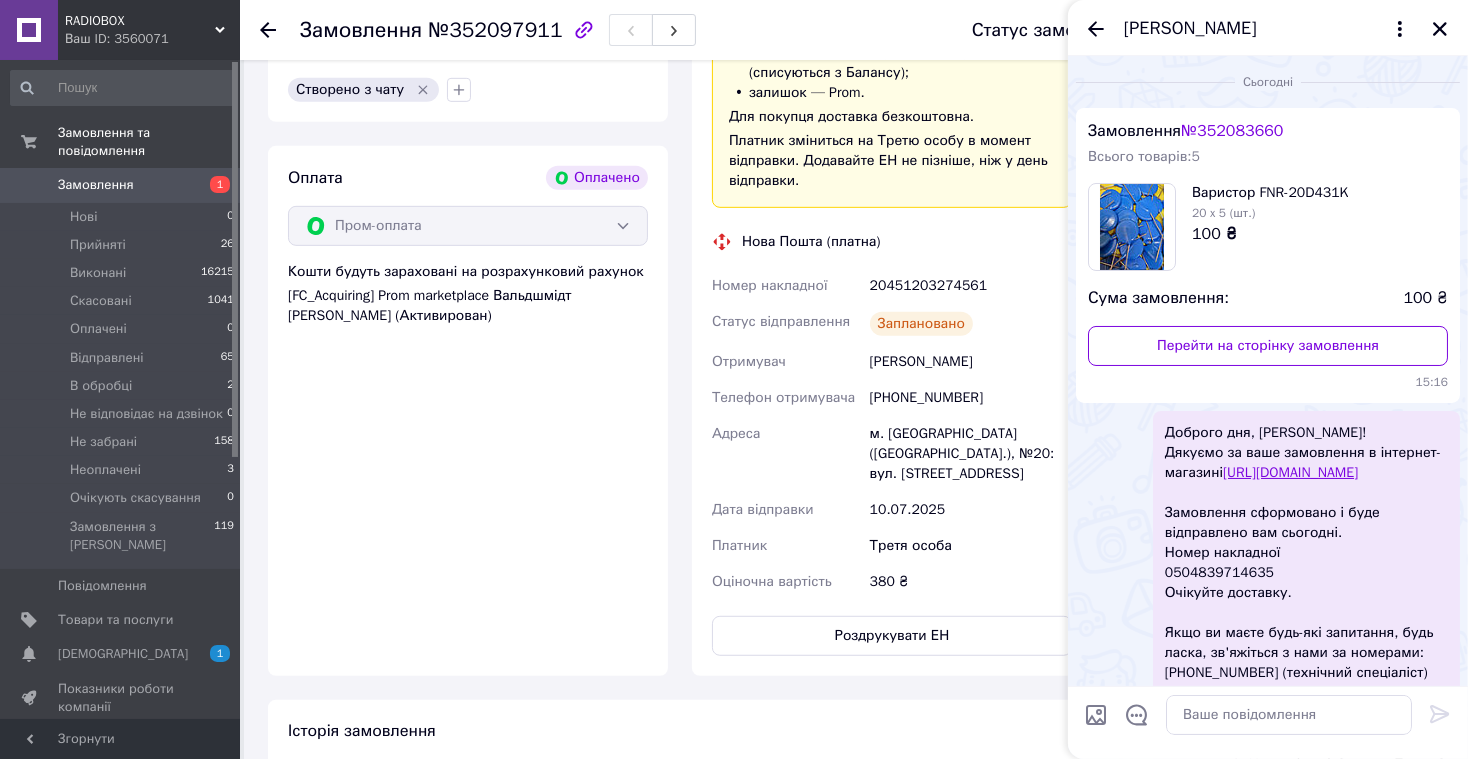 scroll, scrollTop: 241, scrollLeft: 0, axis: vertical 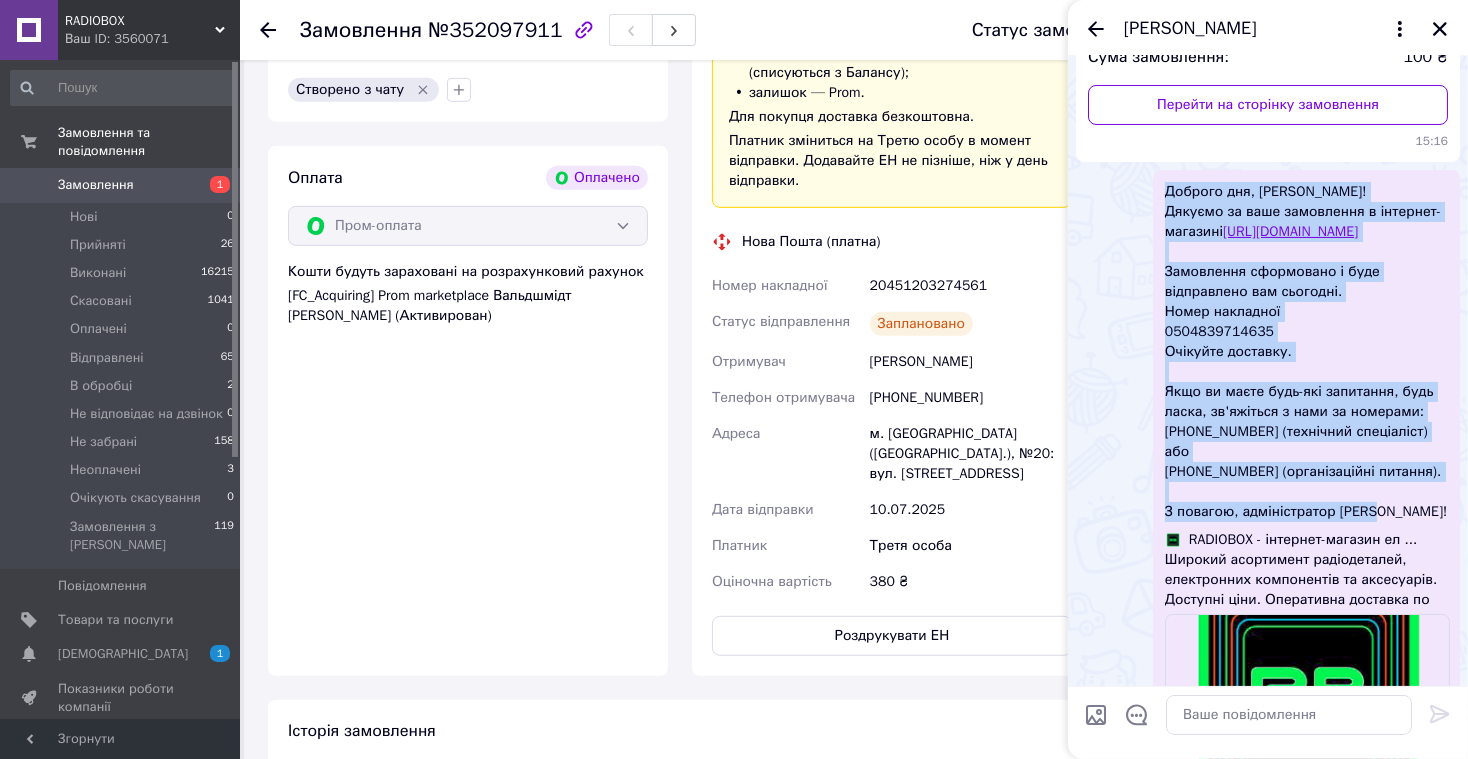 drag, startPoint x: 1168, startPoint y: 192, endPoint x: 1387, endPoint y: 537, distance: 408.6392 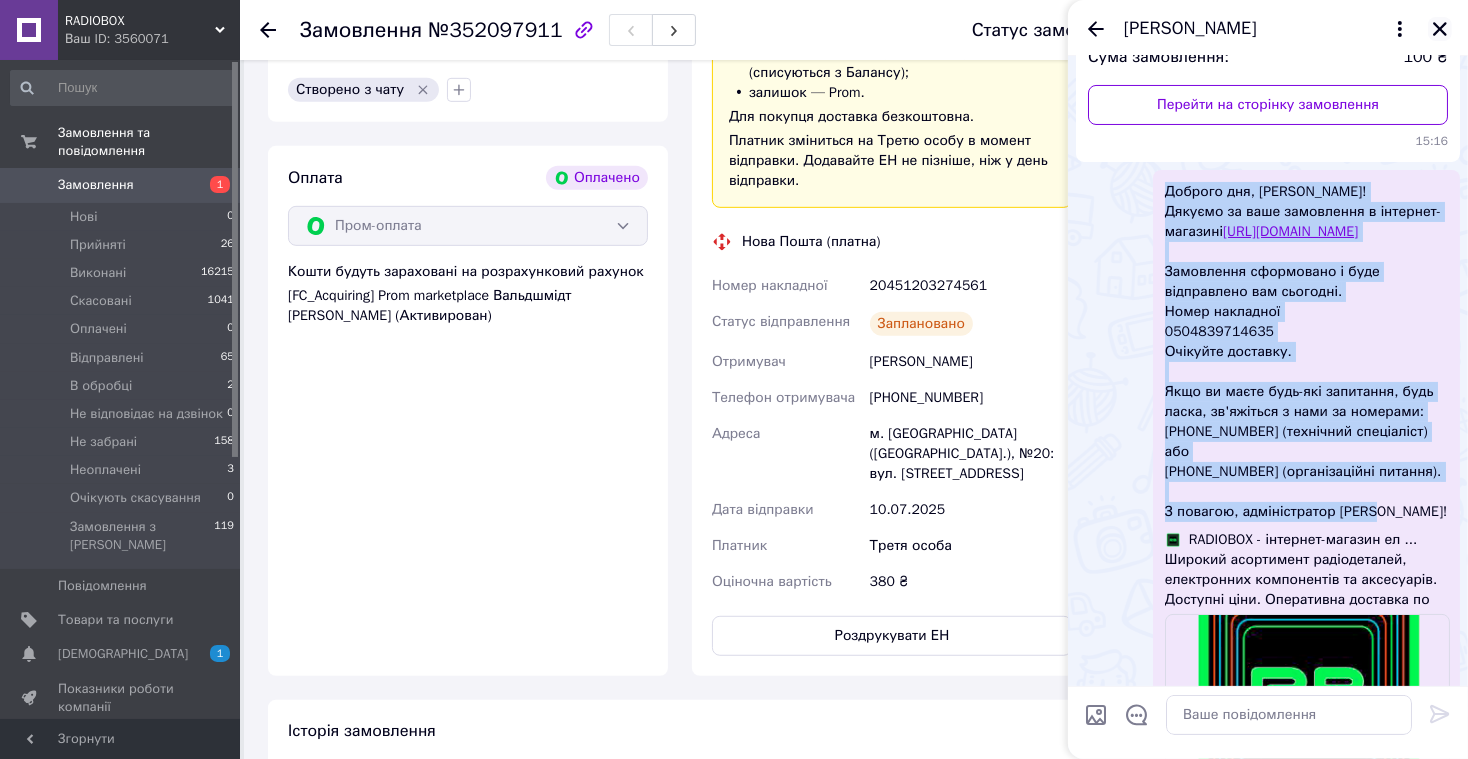 click 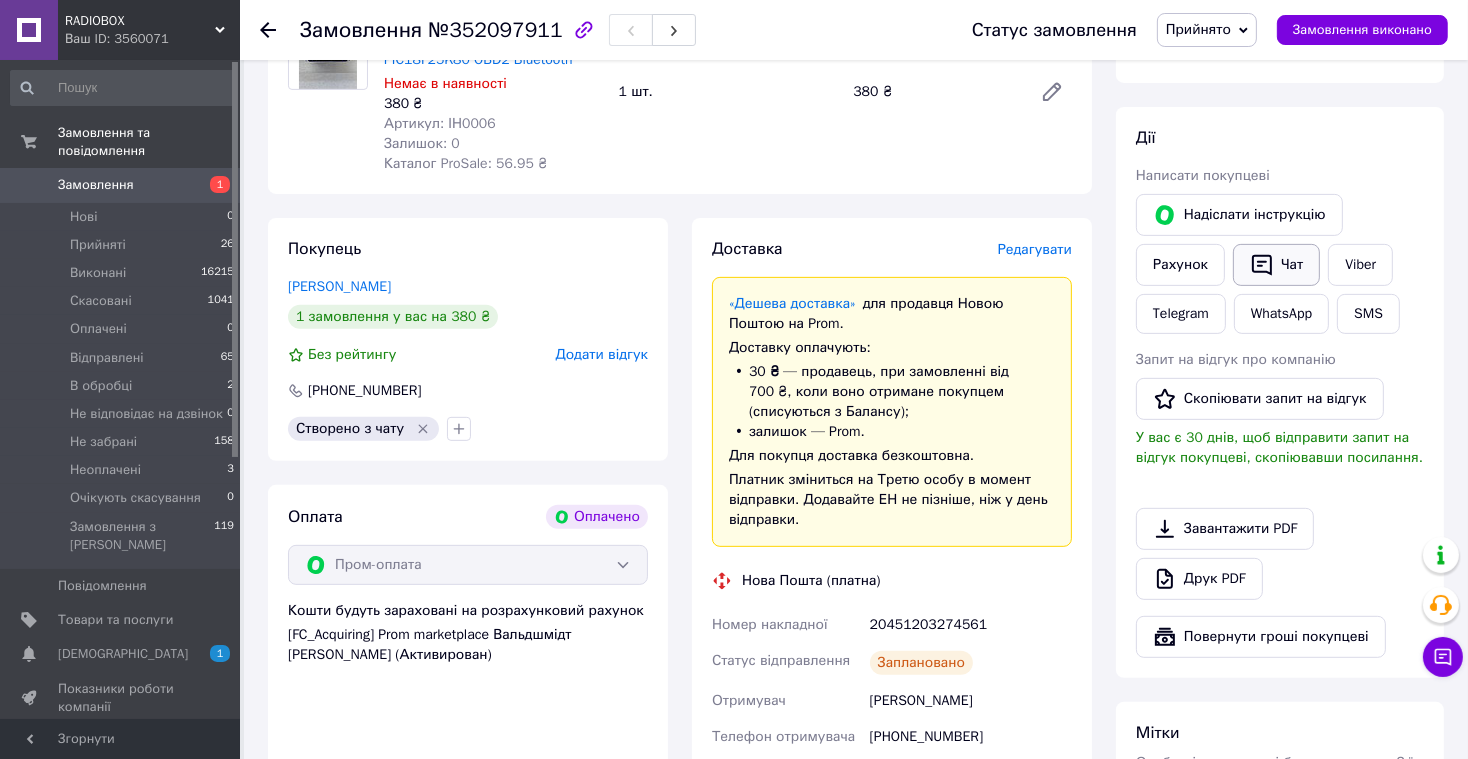 scroll, scrollTop: 761, scrollLeft: 0, axis: vertical 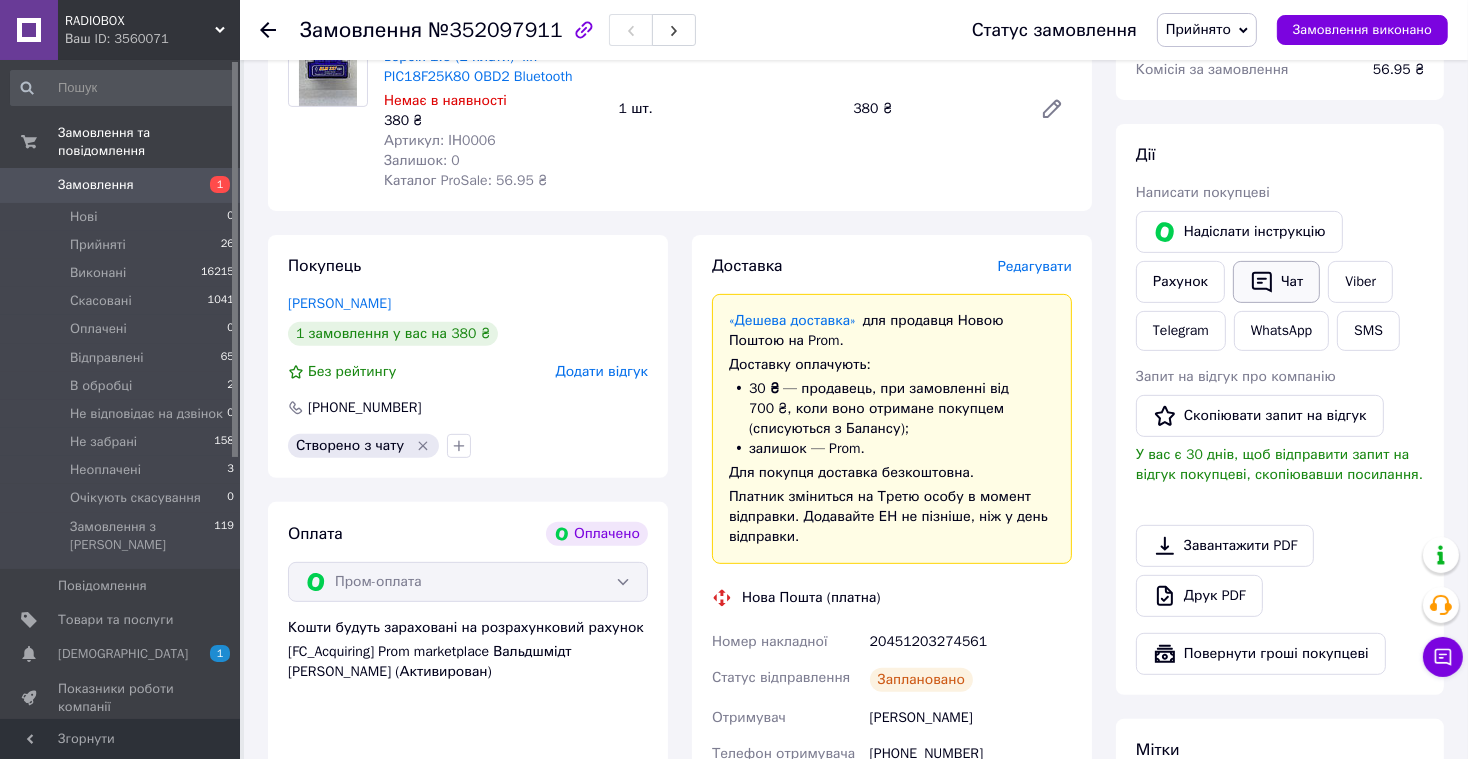 click on "Чат" at bounding box center [1276, 282] 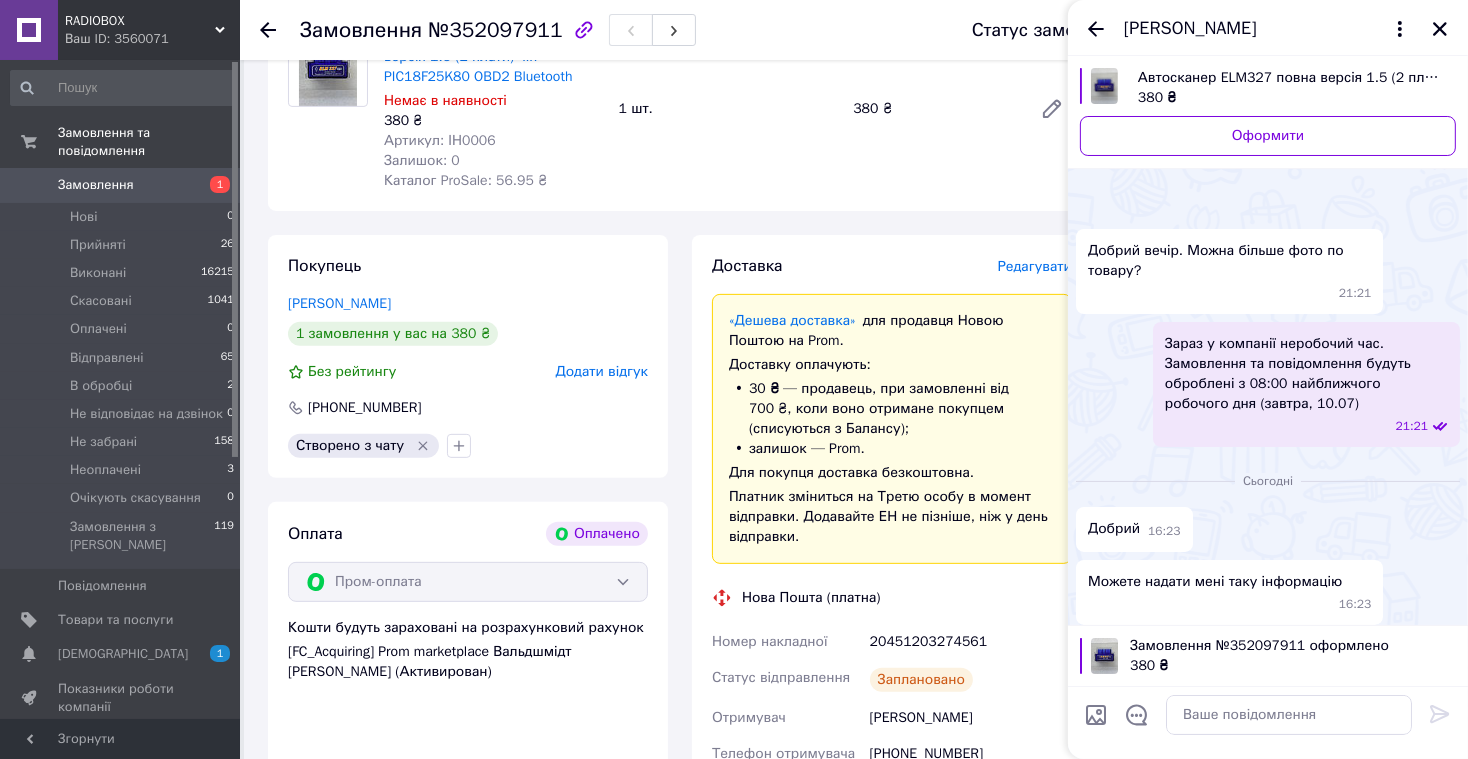 scroll, scrollTop: 614, scrollLeft: 0, axis: vertical 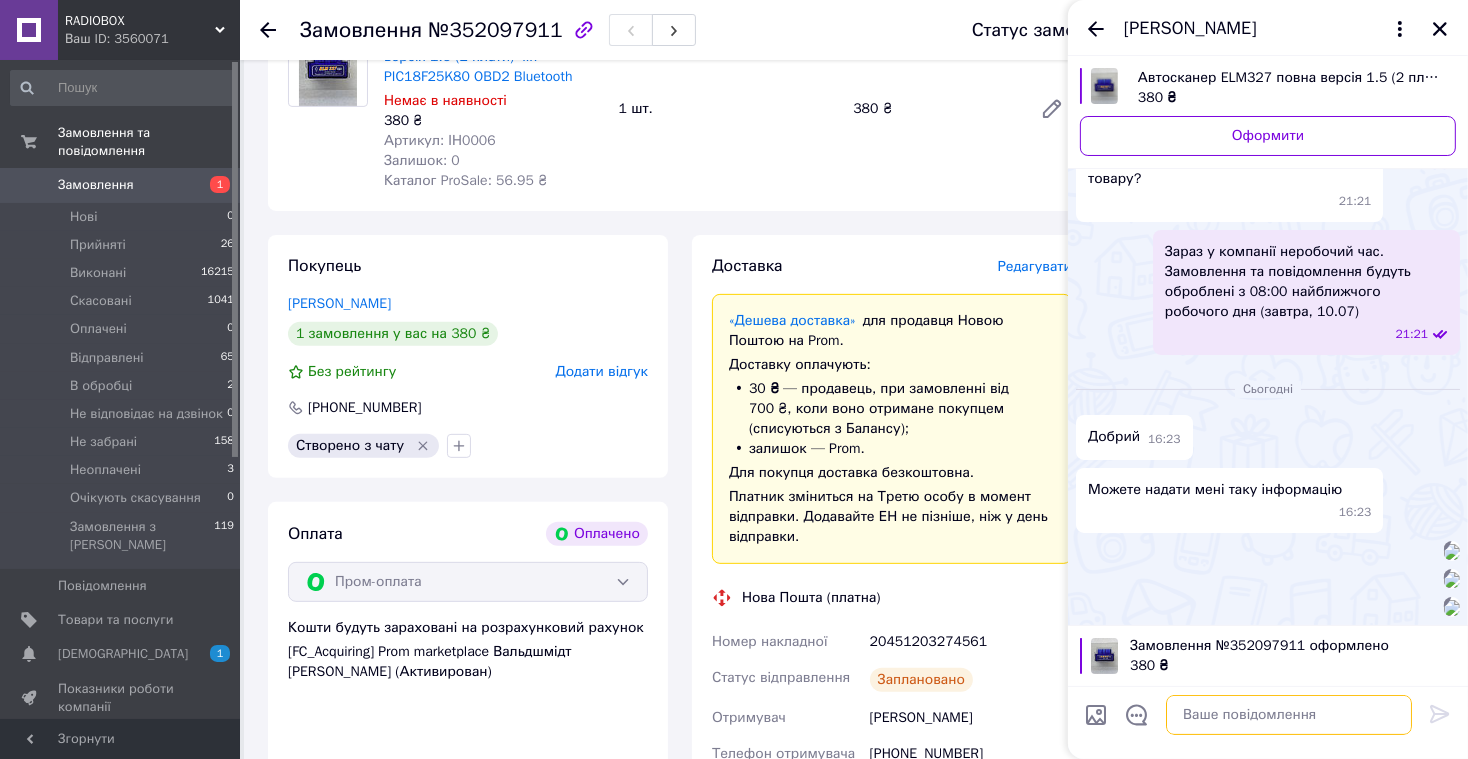 click at bounding box center [1289, 715] 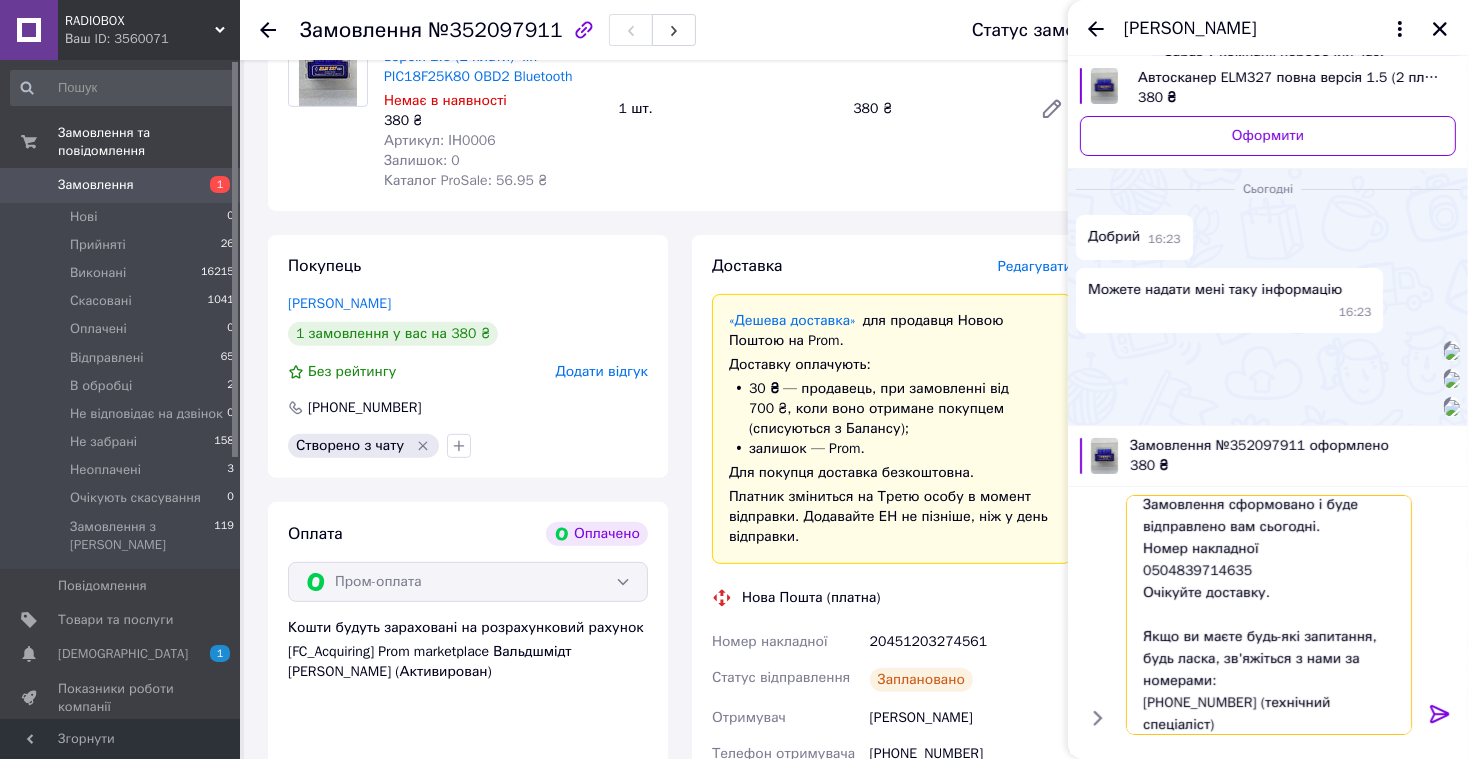 scroll, scrollTop: 0, scrollLeft: 0, axis: both 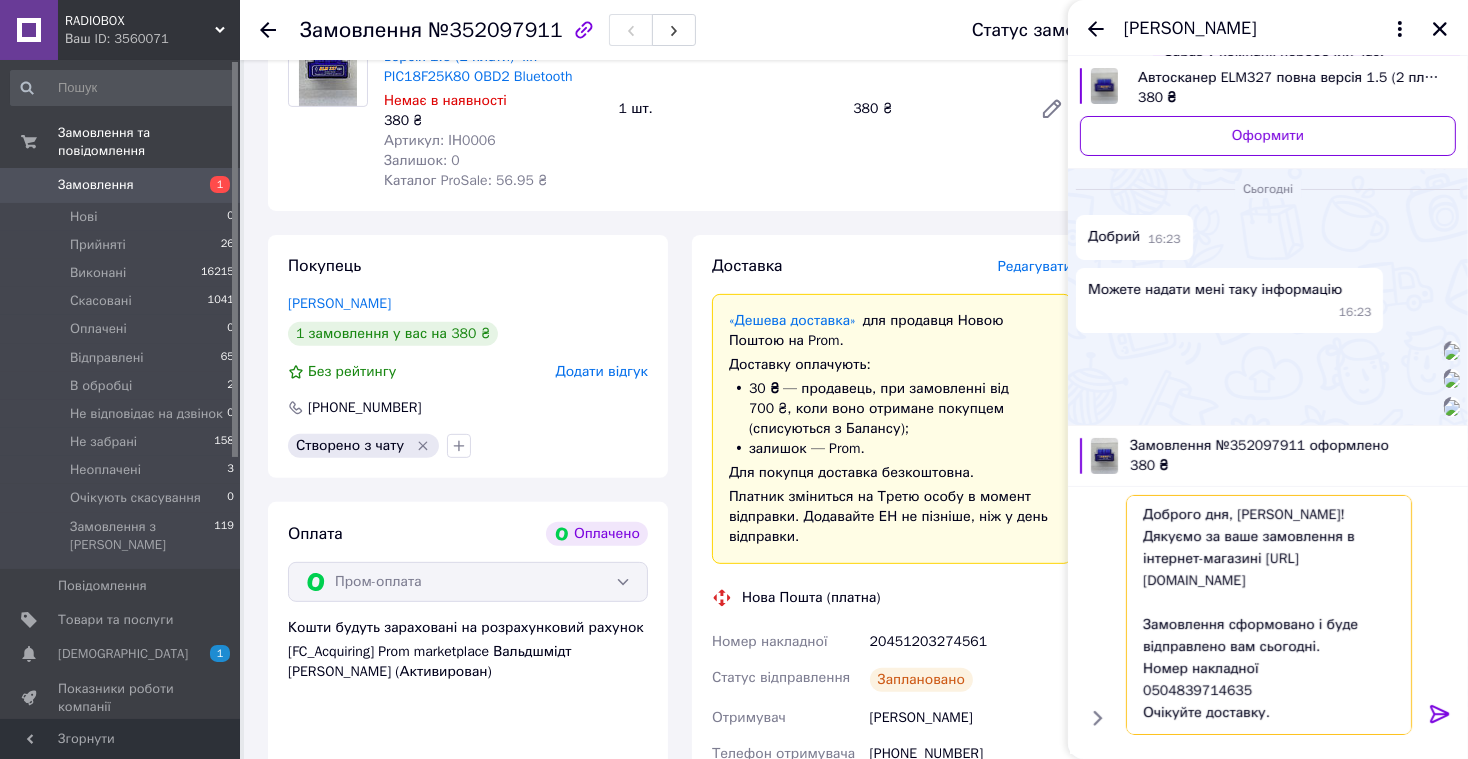 click on "Доброго дня, [PERSON_NAME]!
Дякуємо за ваше замовлення в інтернет-магазині [URL][DOMAIN_NAME]
Замовлення сформовано і буде відправлено вам сьогодні.
Номер накладної
0504839714635
Очікуйте доставку.
Якщо ви маєте будь-які запитання, будь ласка, зв'яжіться з нами за номерами:
[PHONE_NUMBER] (технічний спеціаліст)
або
[PHONE_NUMBER] (організаційні питання).
З повагою, адміністратор [PERSON_NAME]!" at bounding box center (1269, 615) 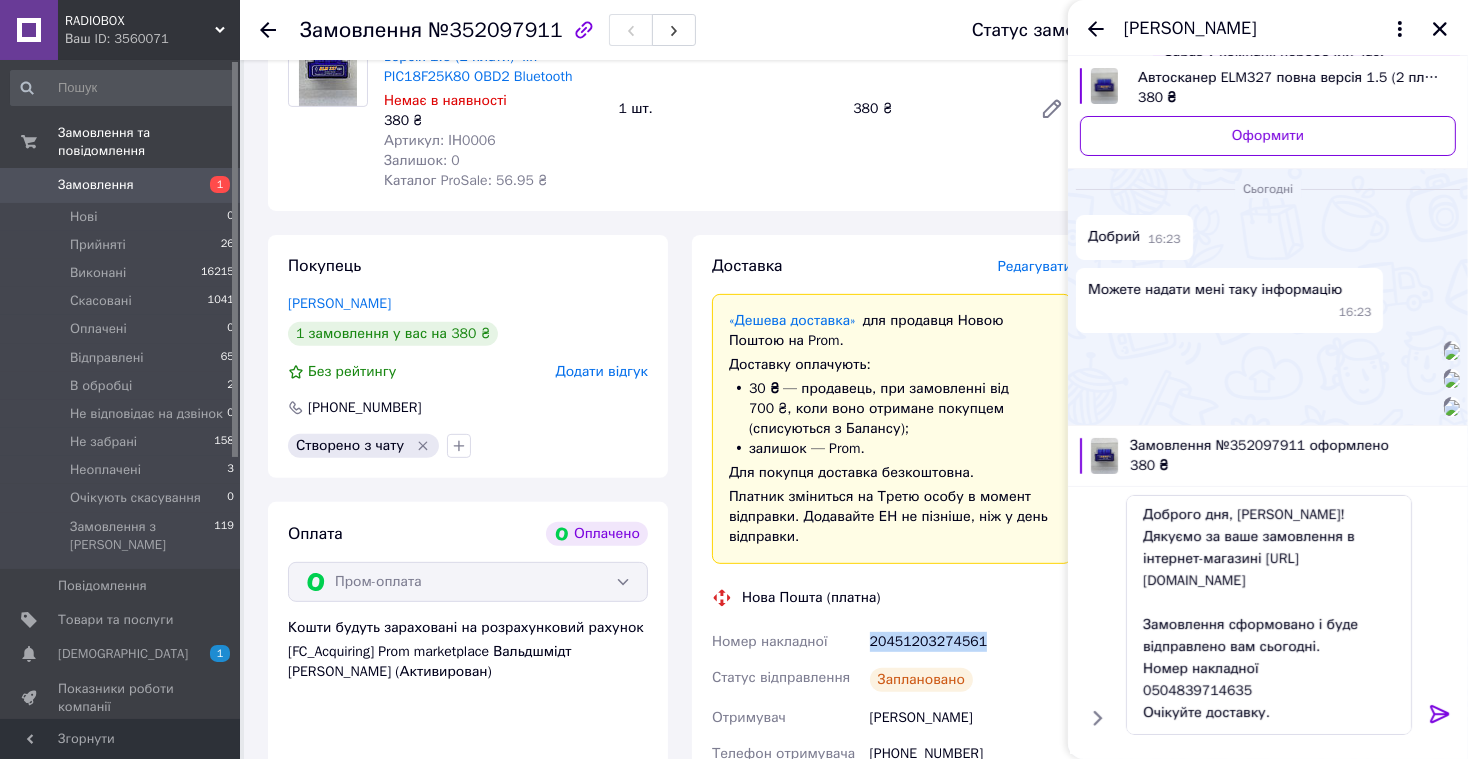 drag, startPoint x: 871, startPoint y: 637, endPoint x: 1004, endPoint y: 639, distance: 133.01503 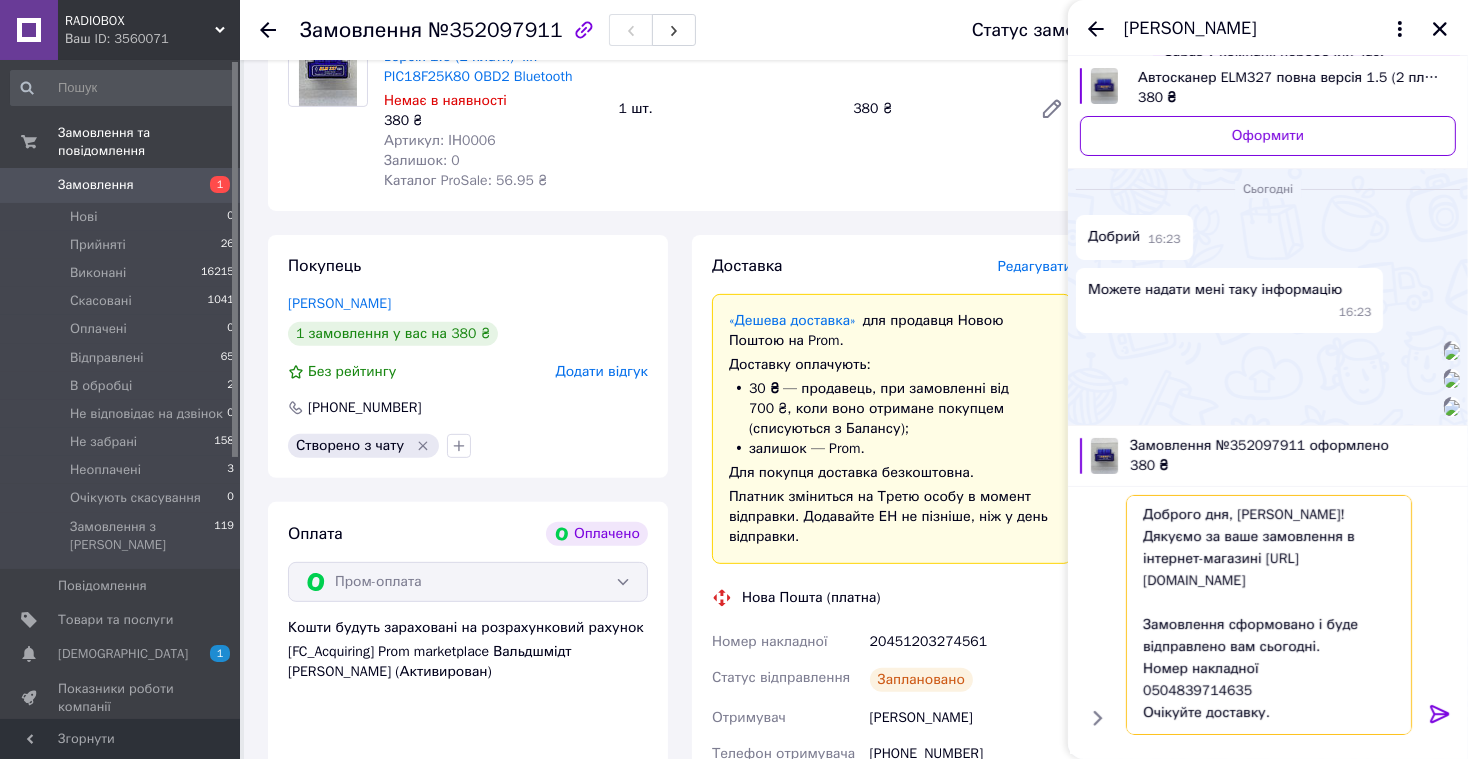 drag, startPoint x: 1138, startPoint y: 690, endPoint x: 1302, endPoint y: 688, distance: 164.01219 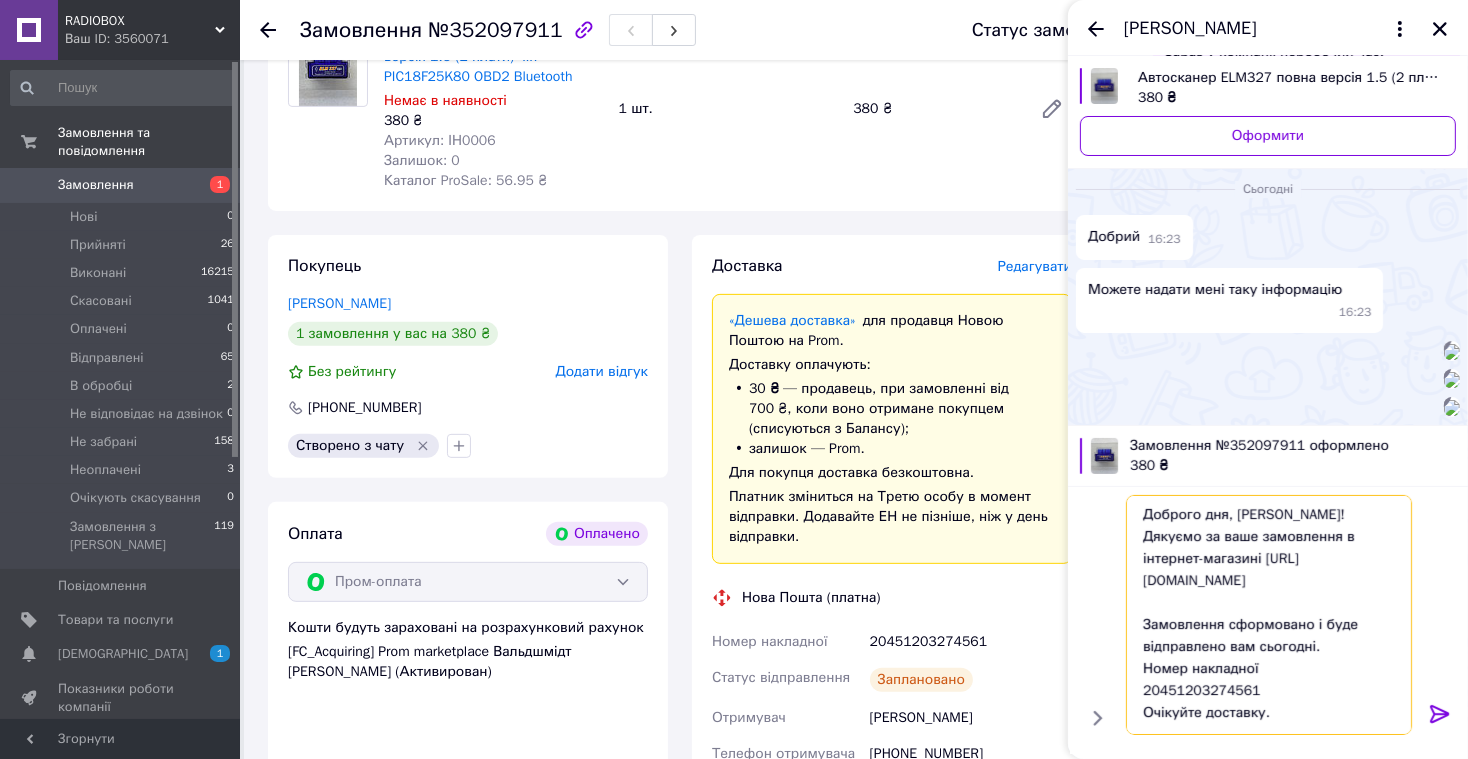 type on "Доброго дня, Сергій!
Дякуємо за ваше замовлення в інтернет-магазині https://radiobox.com.ua
Замовлення сформовано і буде відправлено вам сьогодні.
Номер накладної
20451203274561
Очікуйте доставку.
Якщо ви маєте будь-які запитання, будь ласка, зв'яжіться з нами за номерами:
+38067 295 37 66 (технічний спеціаліст)
або
+38067 789 30 35 (організаційні питання).
З повагою, адміністратор Інна!" 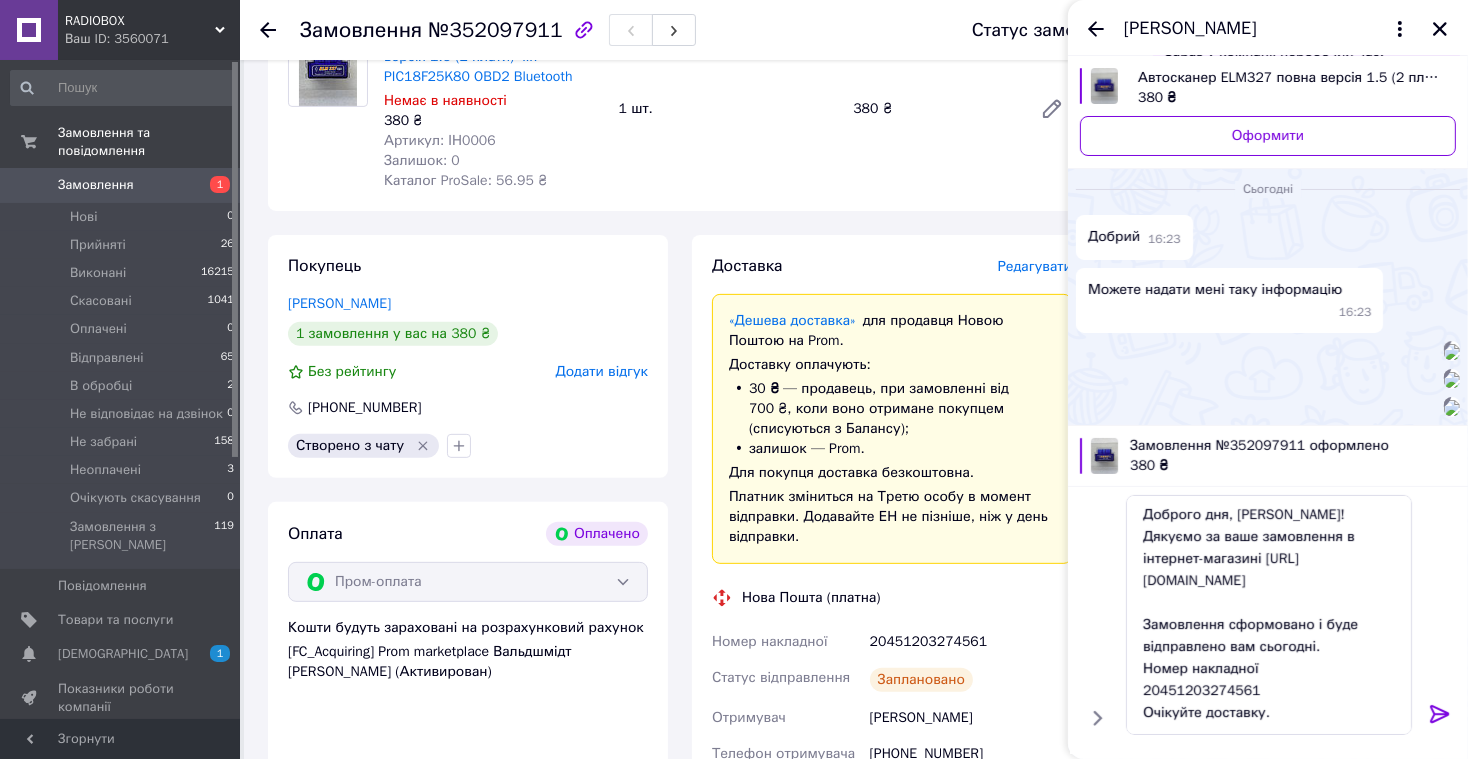 click 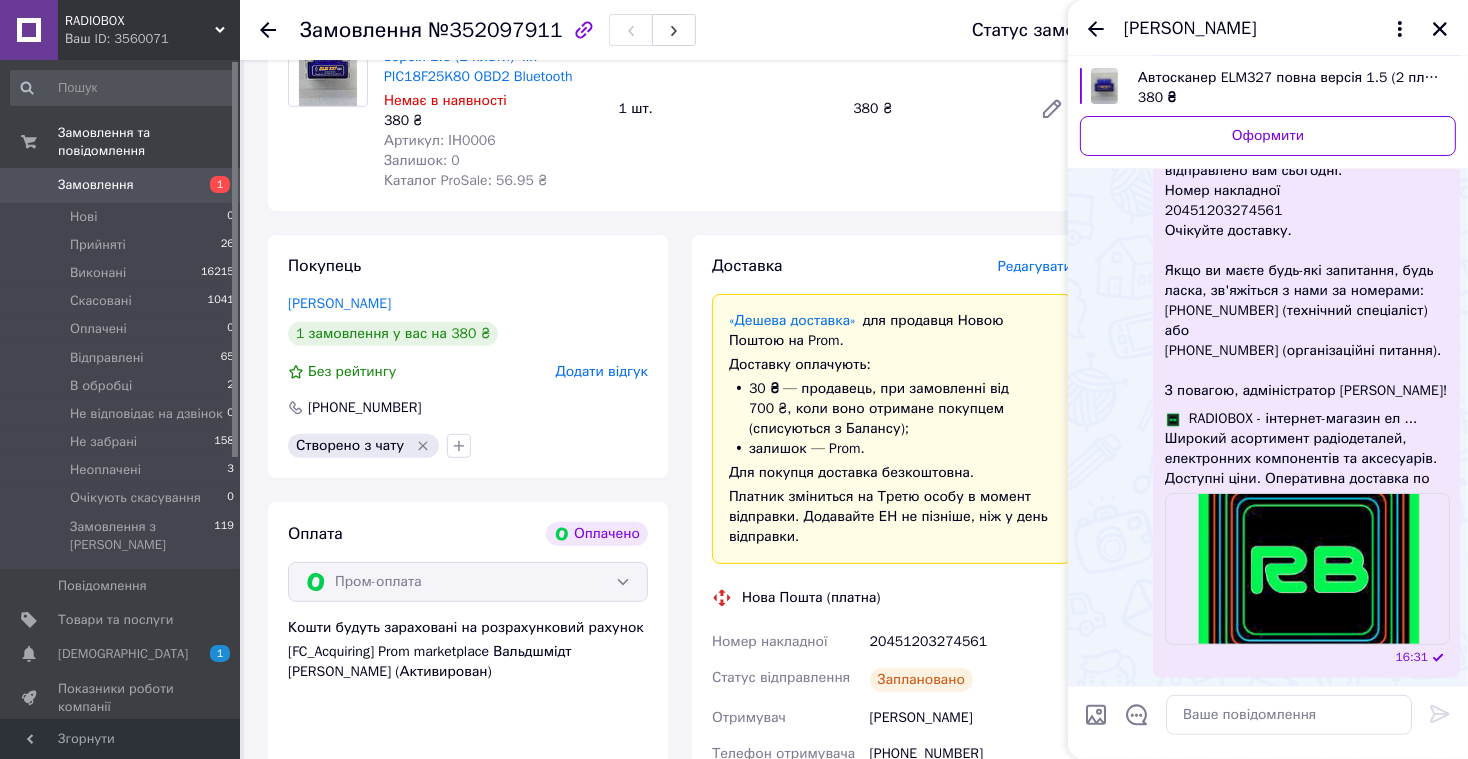 scroll, scrollTop: 1459, scrollLeft: 0, axis: vertical 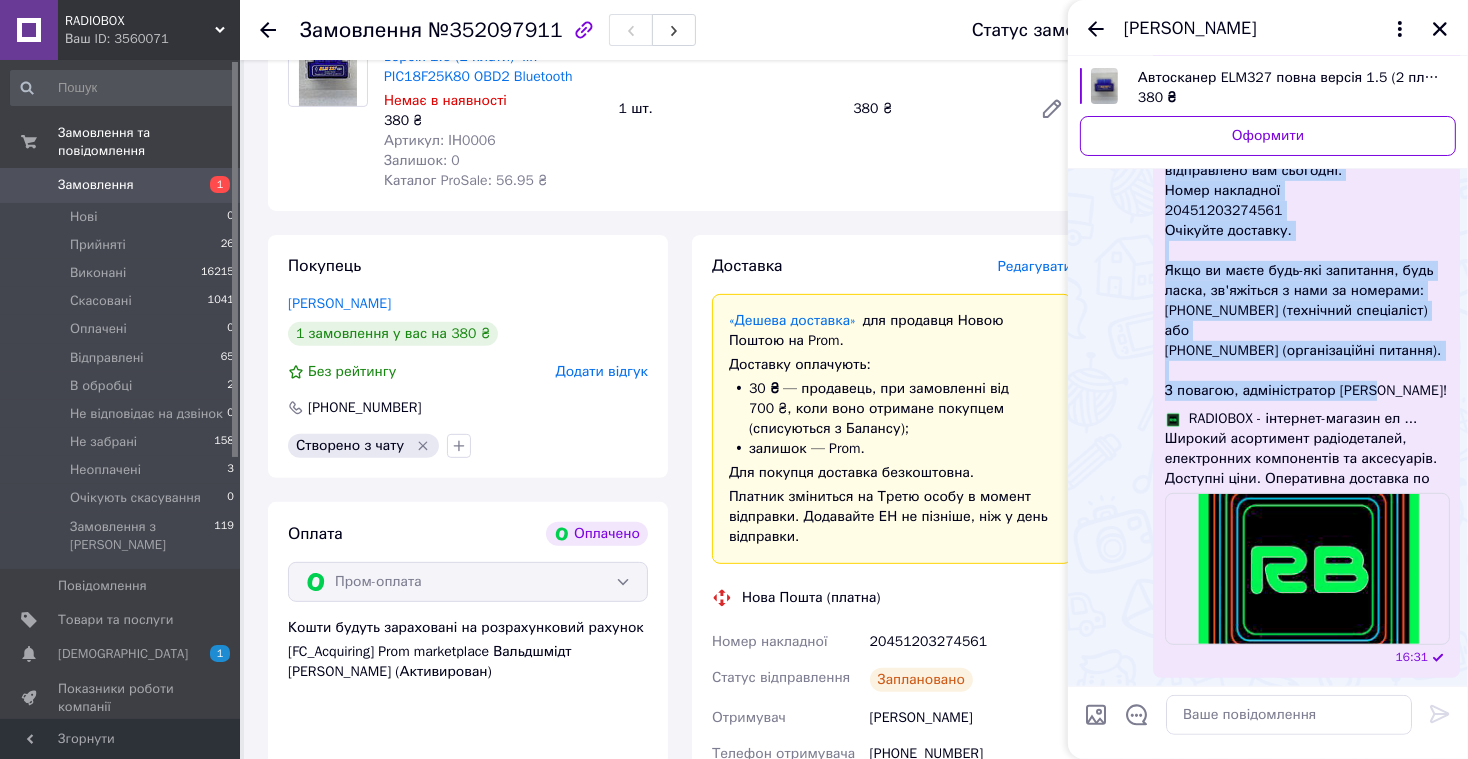 drag, startPoint x: 1164, startPoint y: 286, endPoint x: 1378, endPoint y: 621, distance: 397.51855 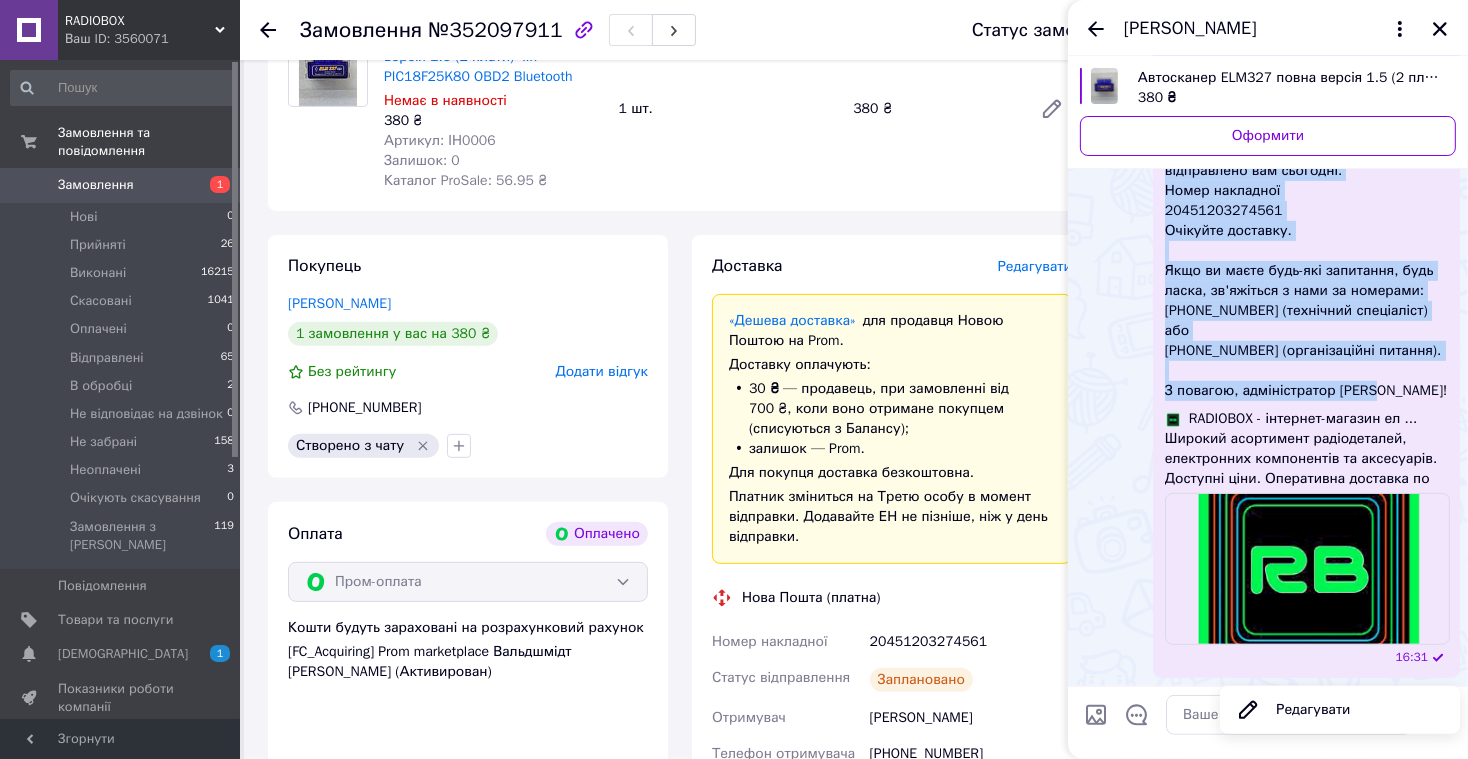 copy on "Доброго дня, Сергій! Дякуємо за ваше замовлення в інтернет-магазині  https://radiobox.com.ua Замовлення сформовано і буде відправлено вам сьогодні. Номер накладної 20451203274561 Очікуйте доставку. Якщо ви маєте будь-які запитання, будь ласка, зв'яжіться з нами за номерами: +38067 295 37 66 (технічний спеціаліст) або +38067 789 30 35 (організаційні питання). З повагою, адміністратор Інна!" 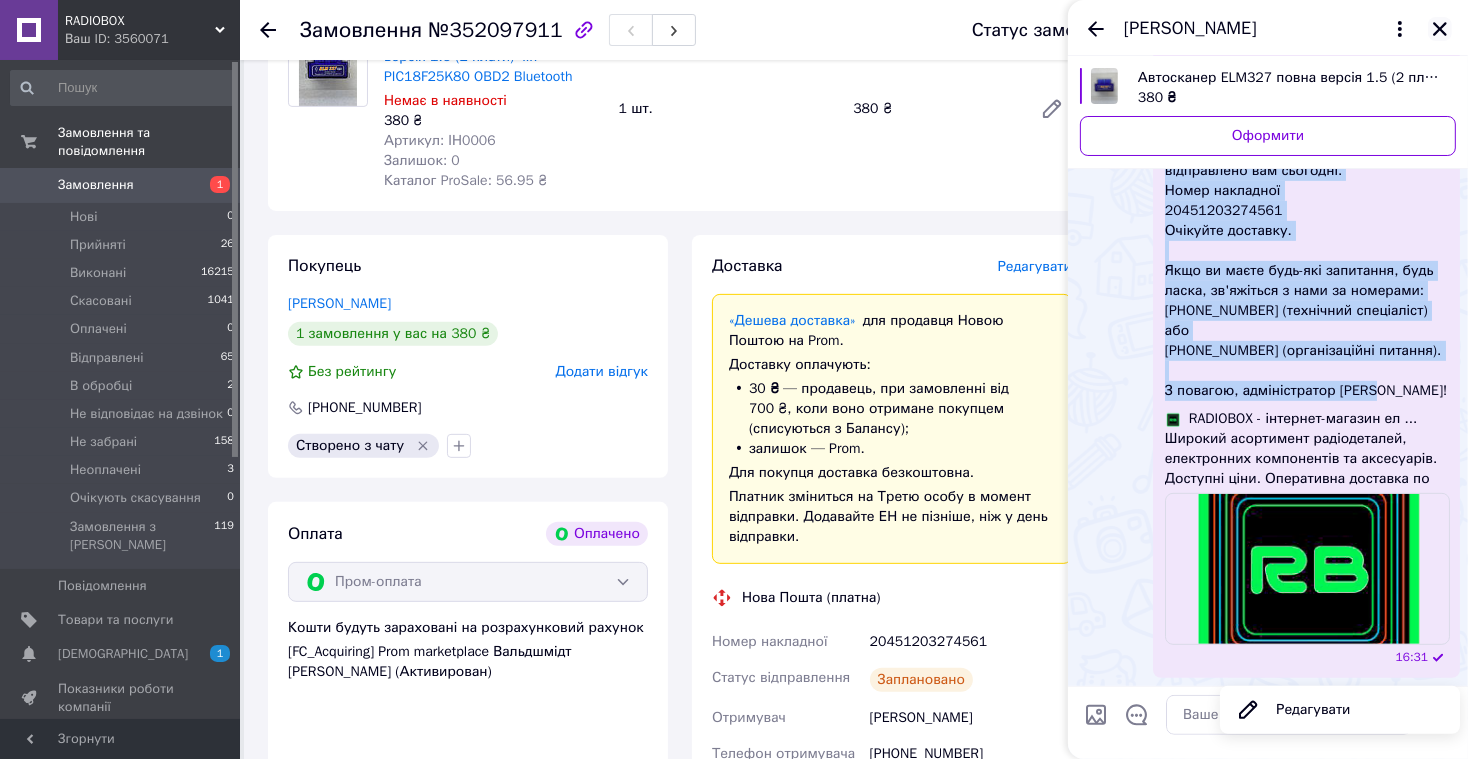 click 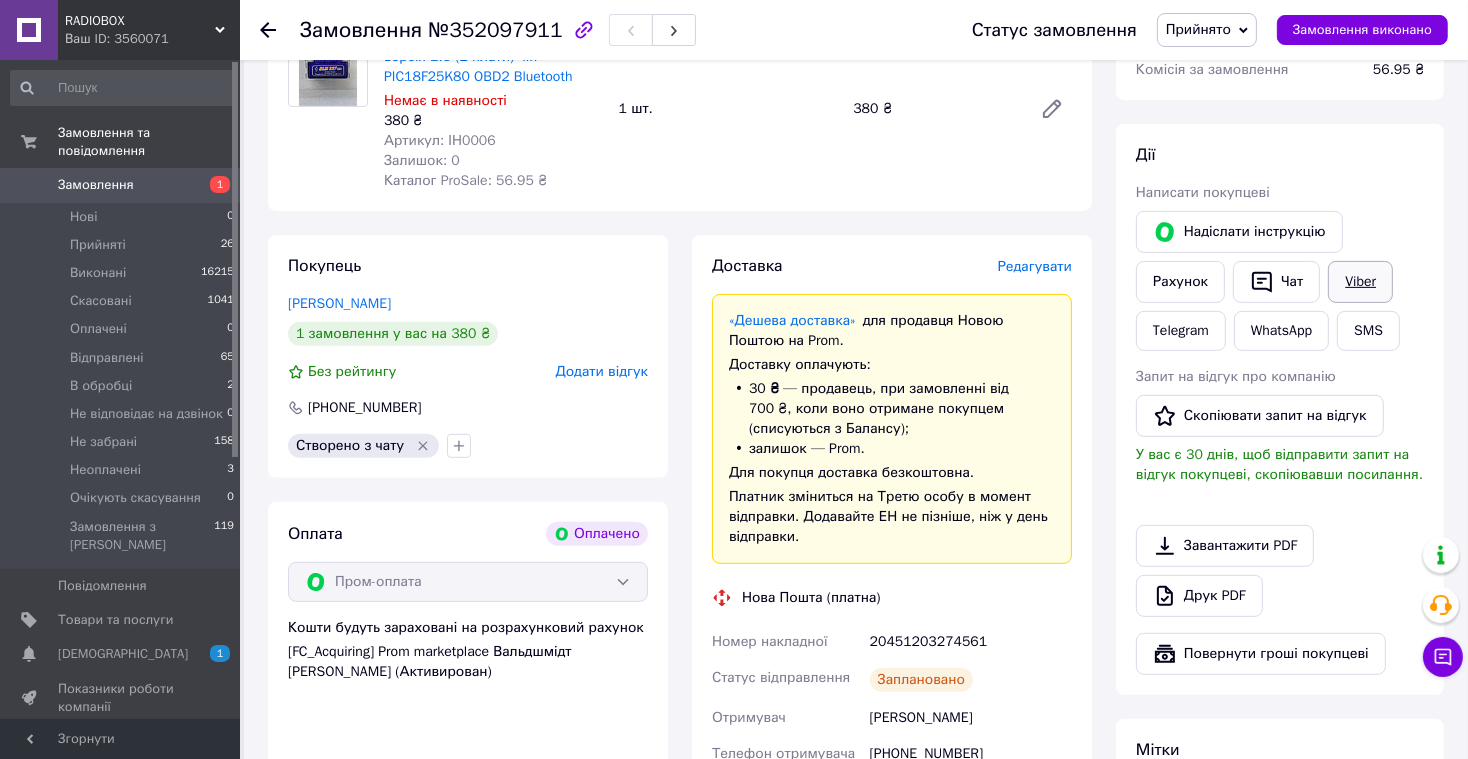 click on "Viber" at bounding box center [1360, 282] 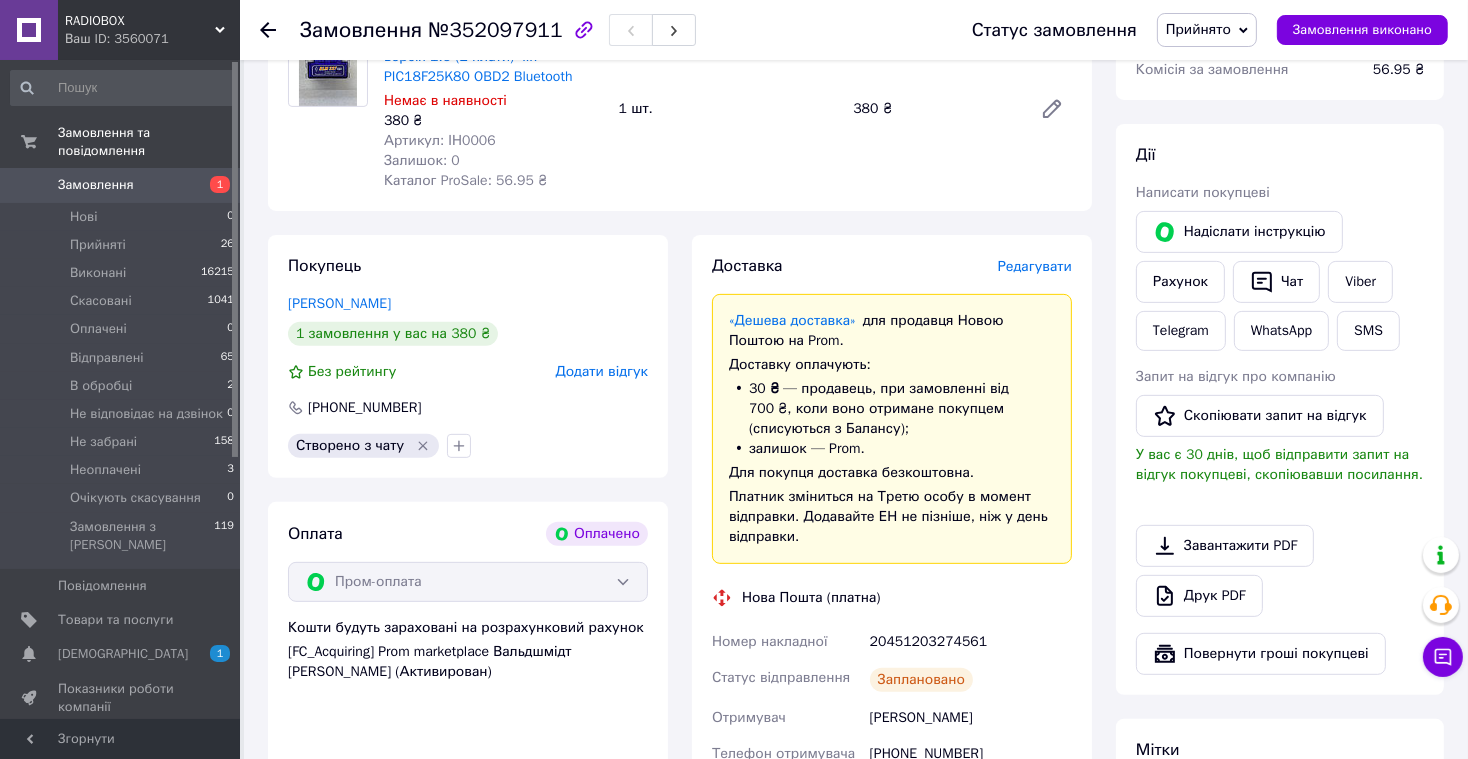 click on "Замовлення" at bounding box center (121, 185) 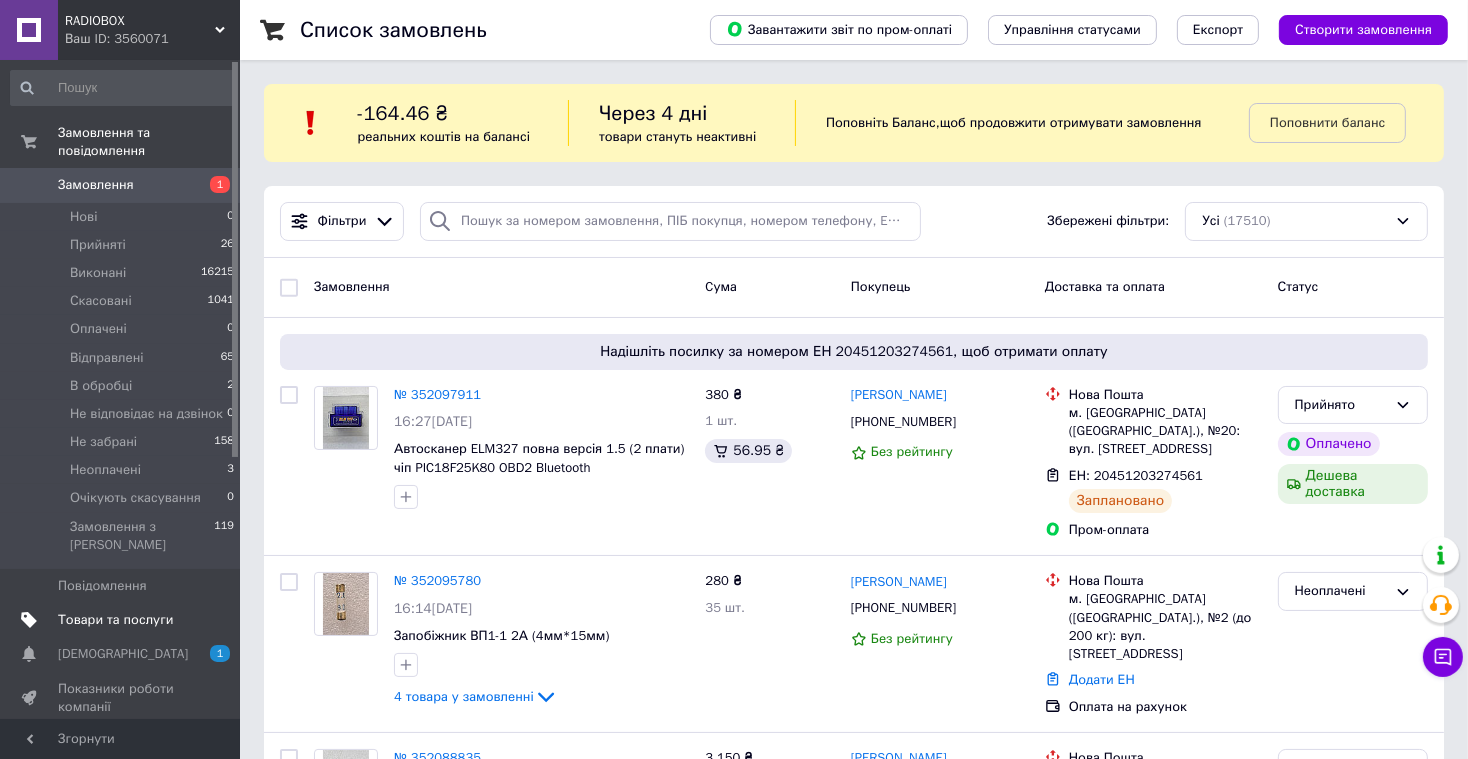 click on "Товари та послуги" at bounding box center [115, 620] 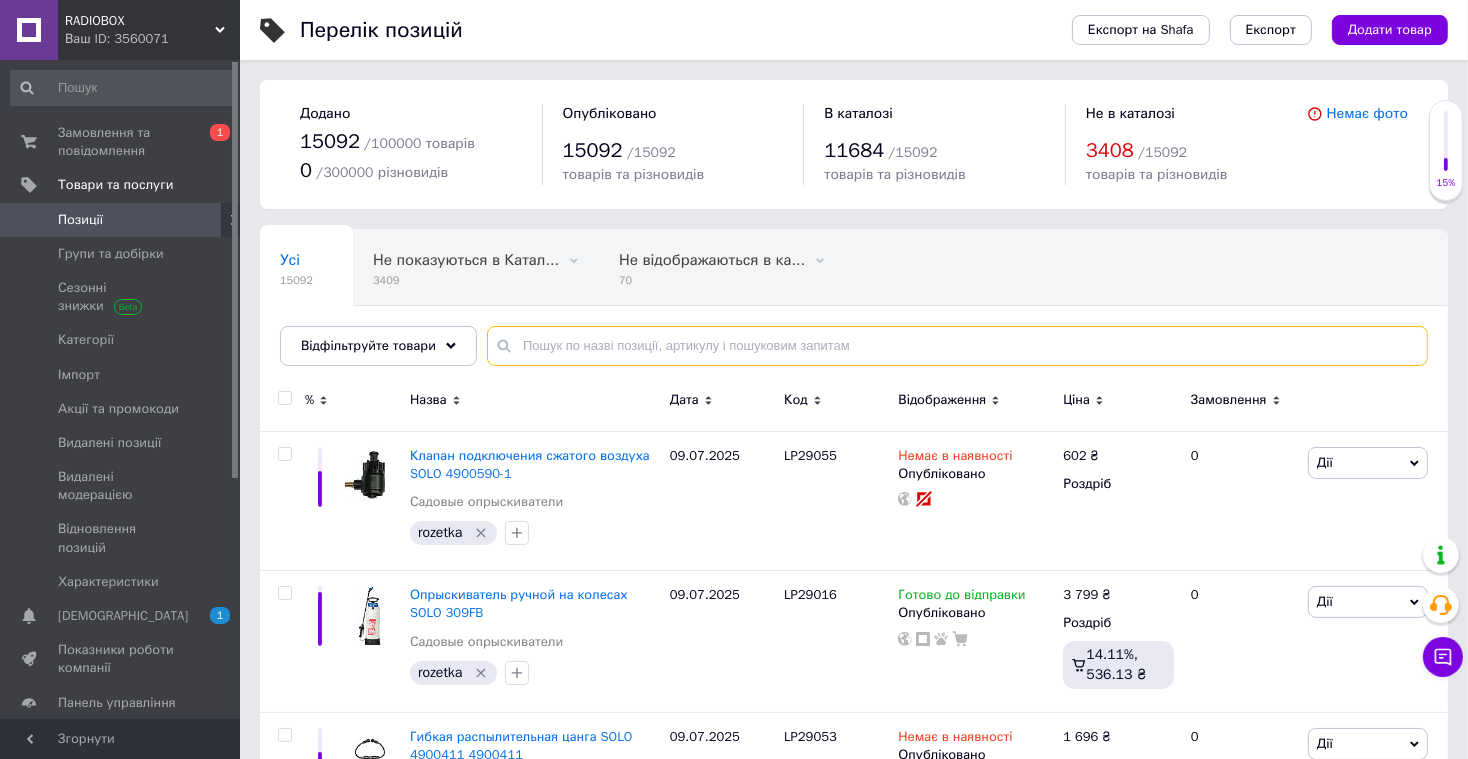 click at bounding box center (957, 346) 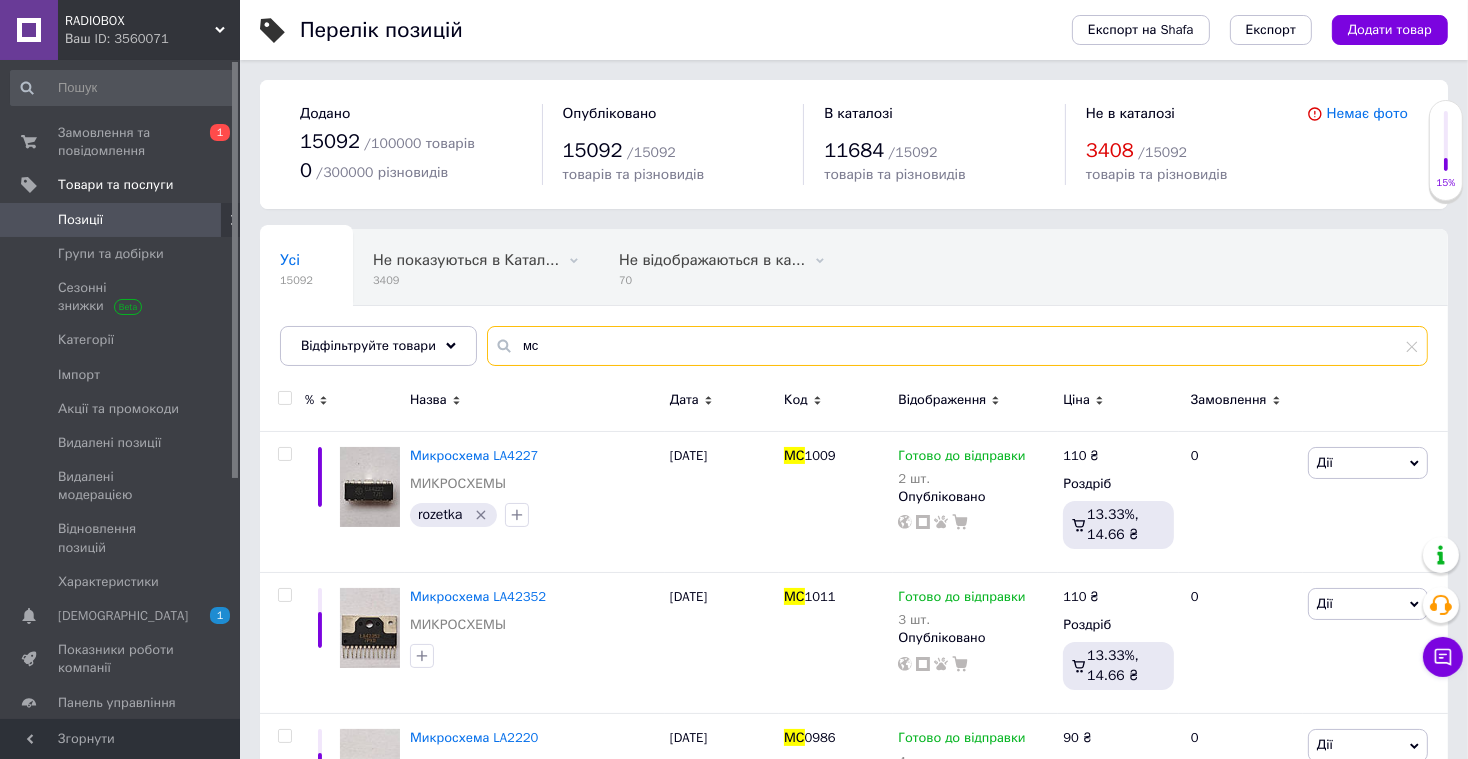 type on "м" 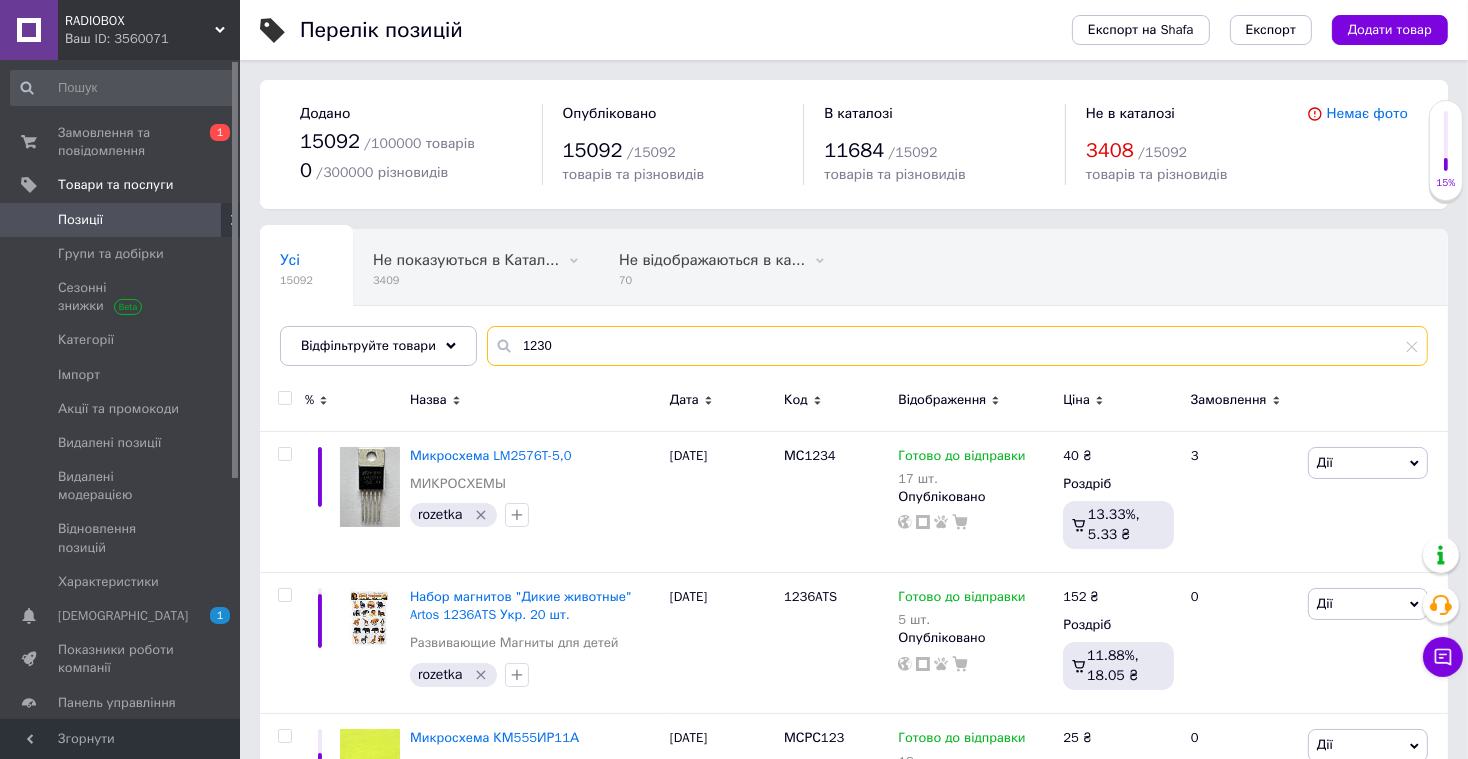 click on "1230" at bounding box center [957, 346] 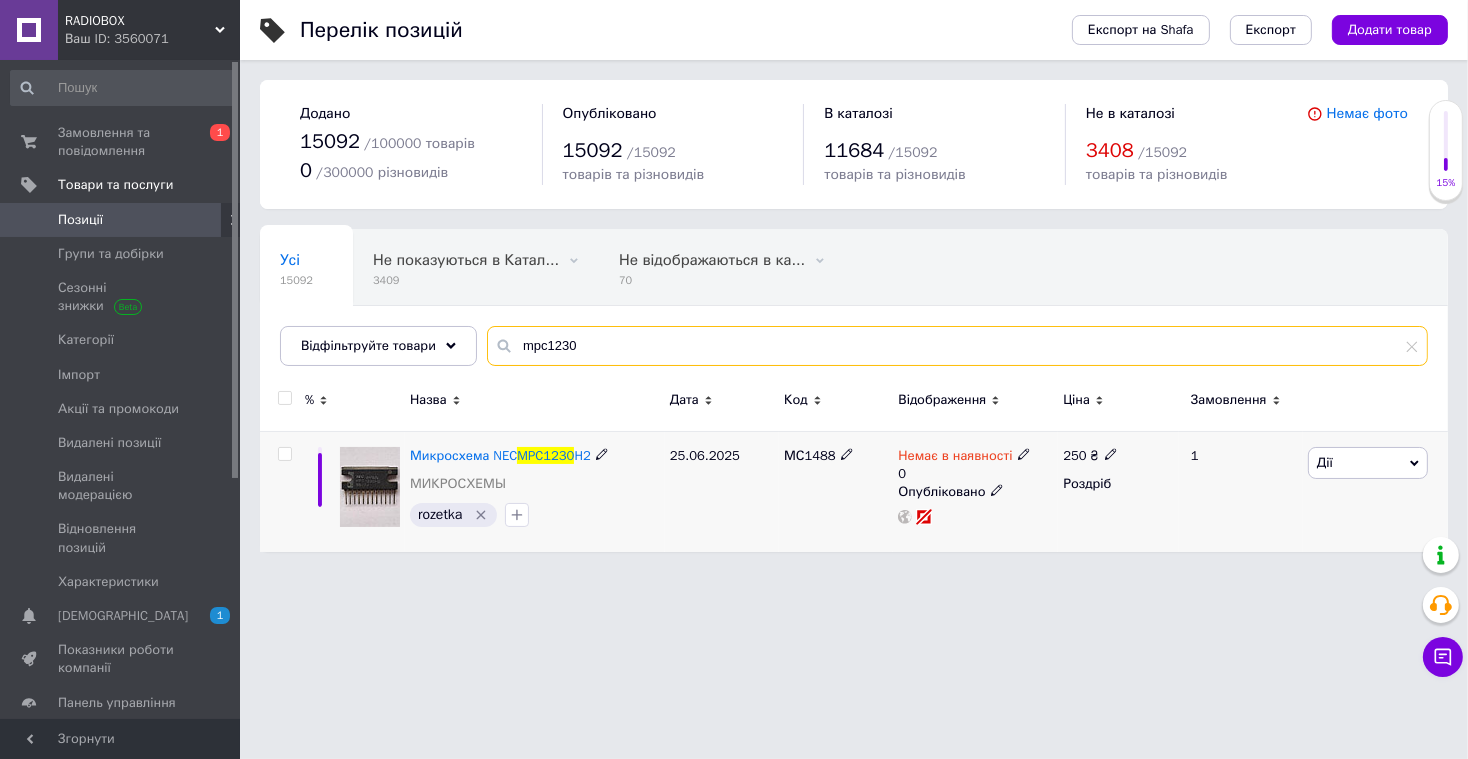 type on "mpc1230" 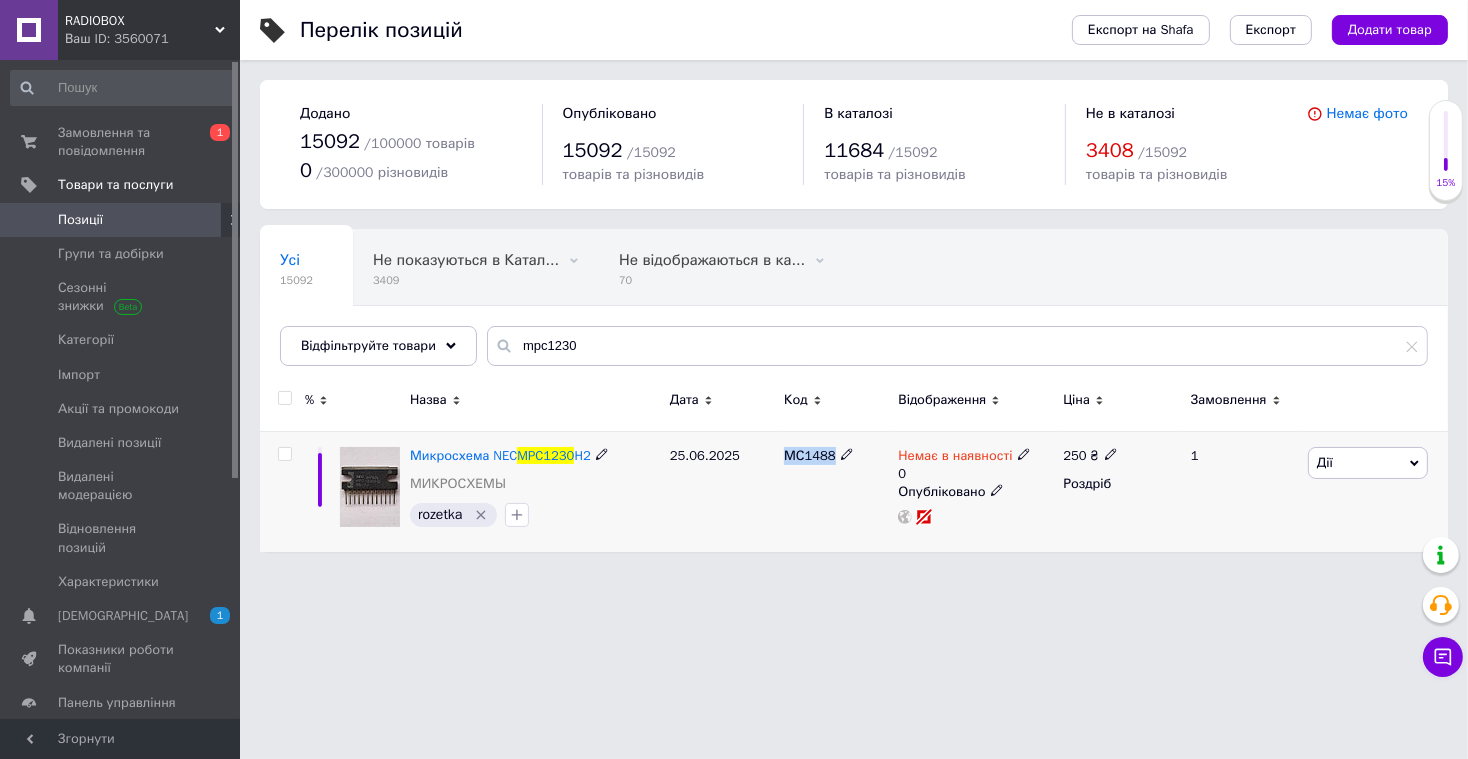 drag, startPoint x: 786, startPoint y: 457, endPoint x: 832, endPoint y: 458, distance: 46.010868 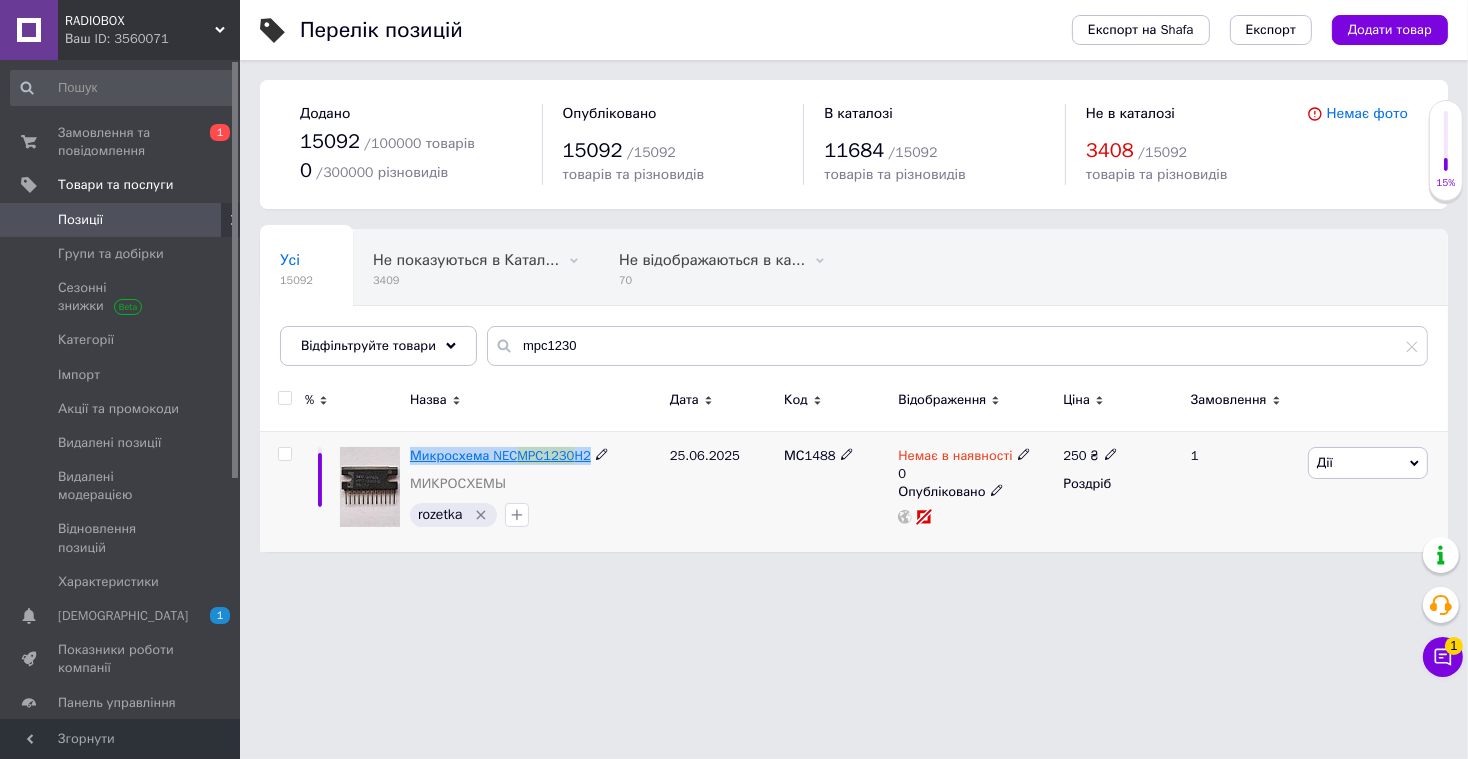 drag, startPoint x: 407, startPoint y: 456, endPoint x: 558, endPoint y: 462, distance: 151.11916 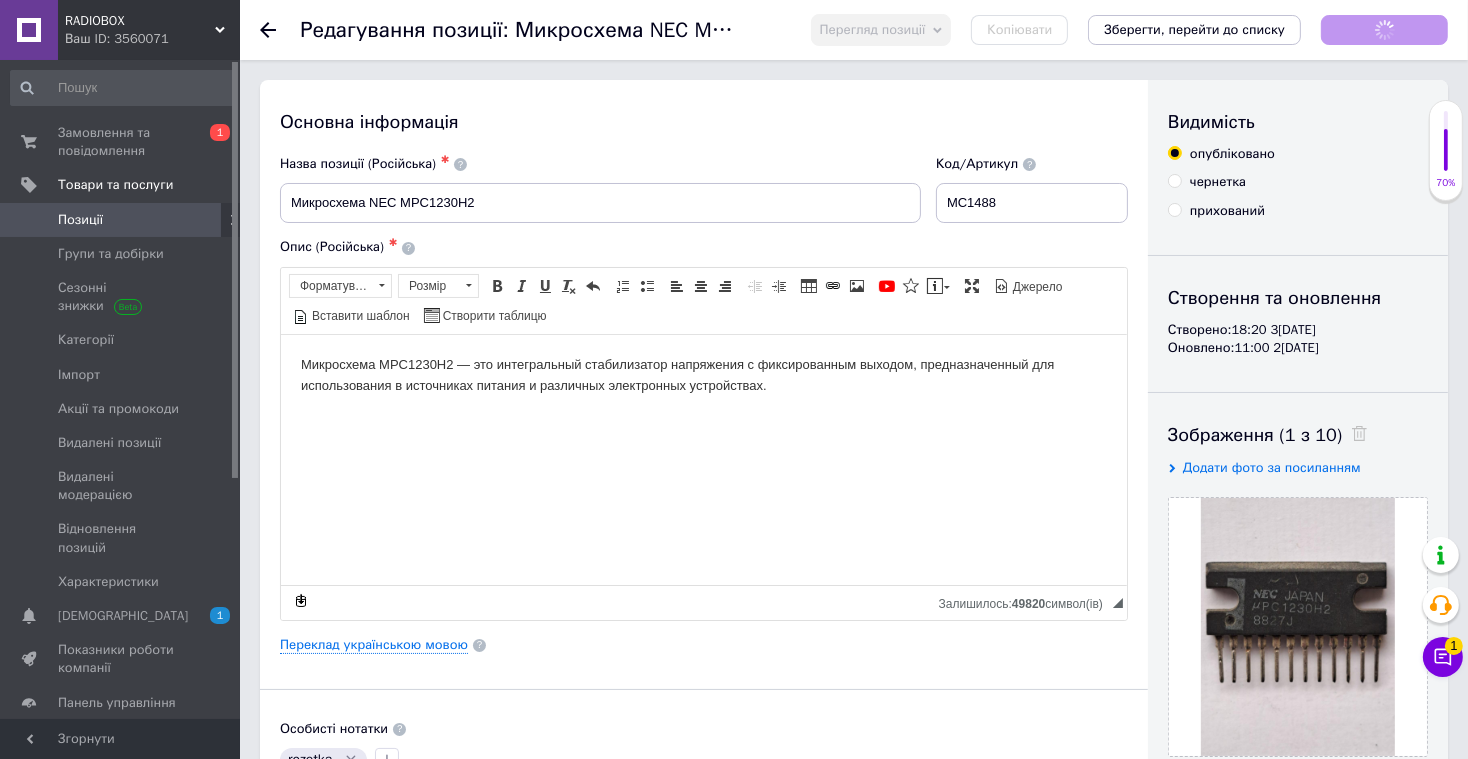scroll, scrollTop: 0, scrollLeft: 0, axis: both 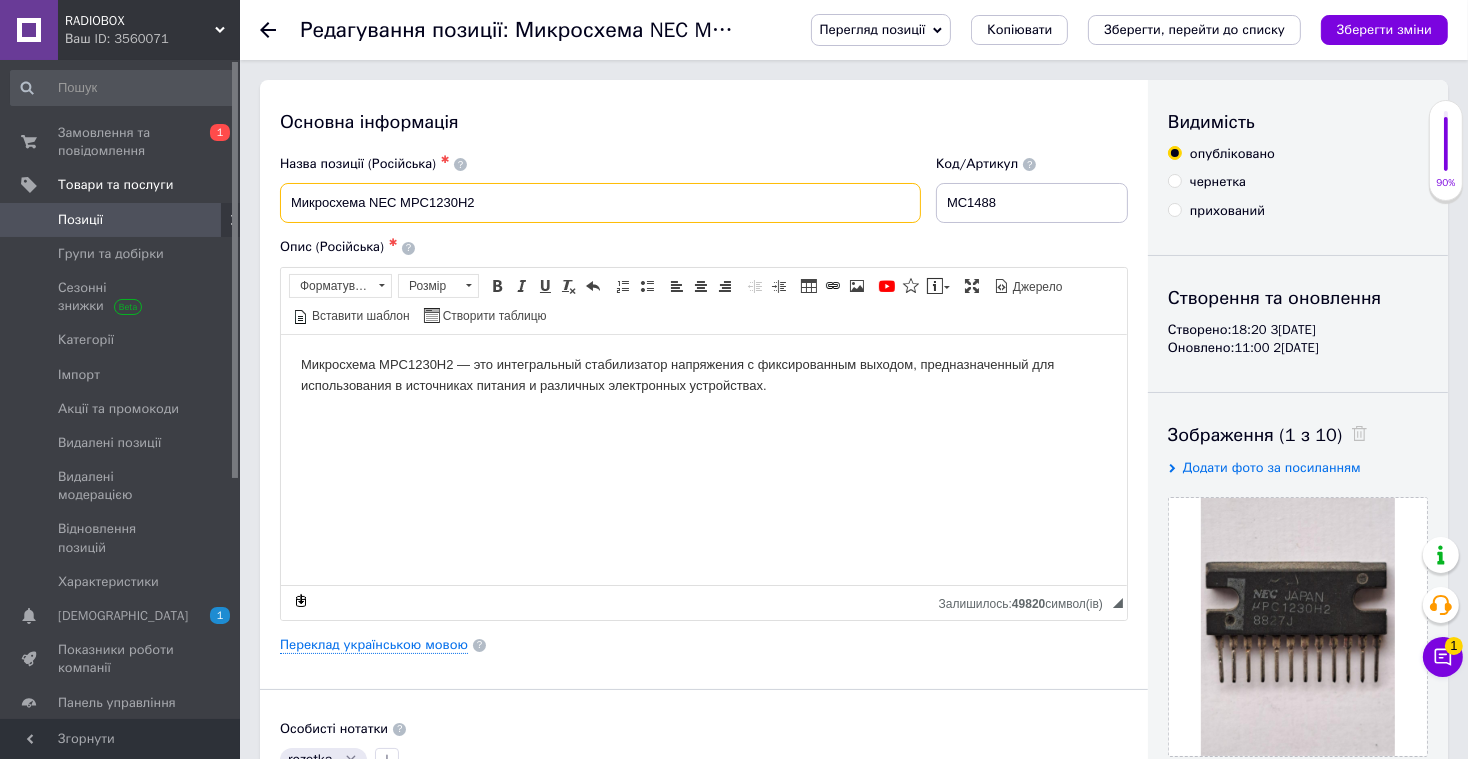 drag, startPoint x: 485, startPoint y: 203, endPoint x: 291, endPoint y: 207, distance: 194.04123 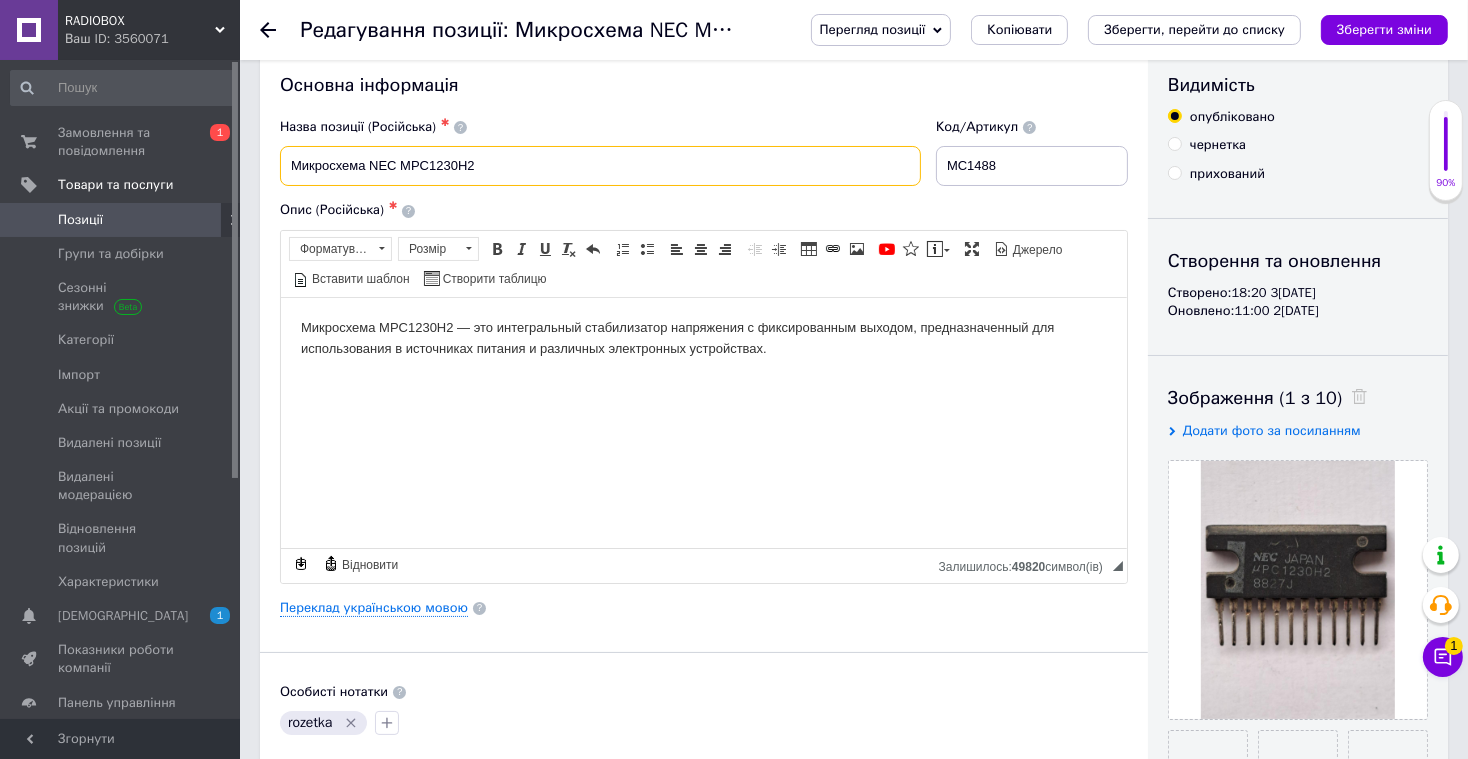 scroll, scrollTop: 0, scrollLeft: 0, axis: both 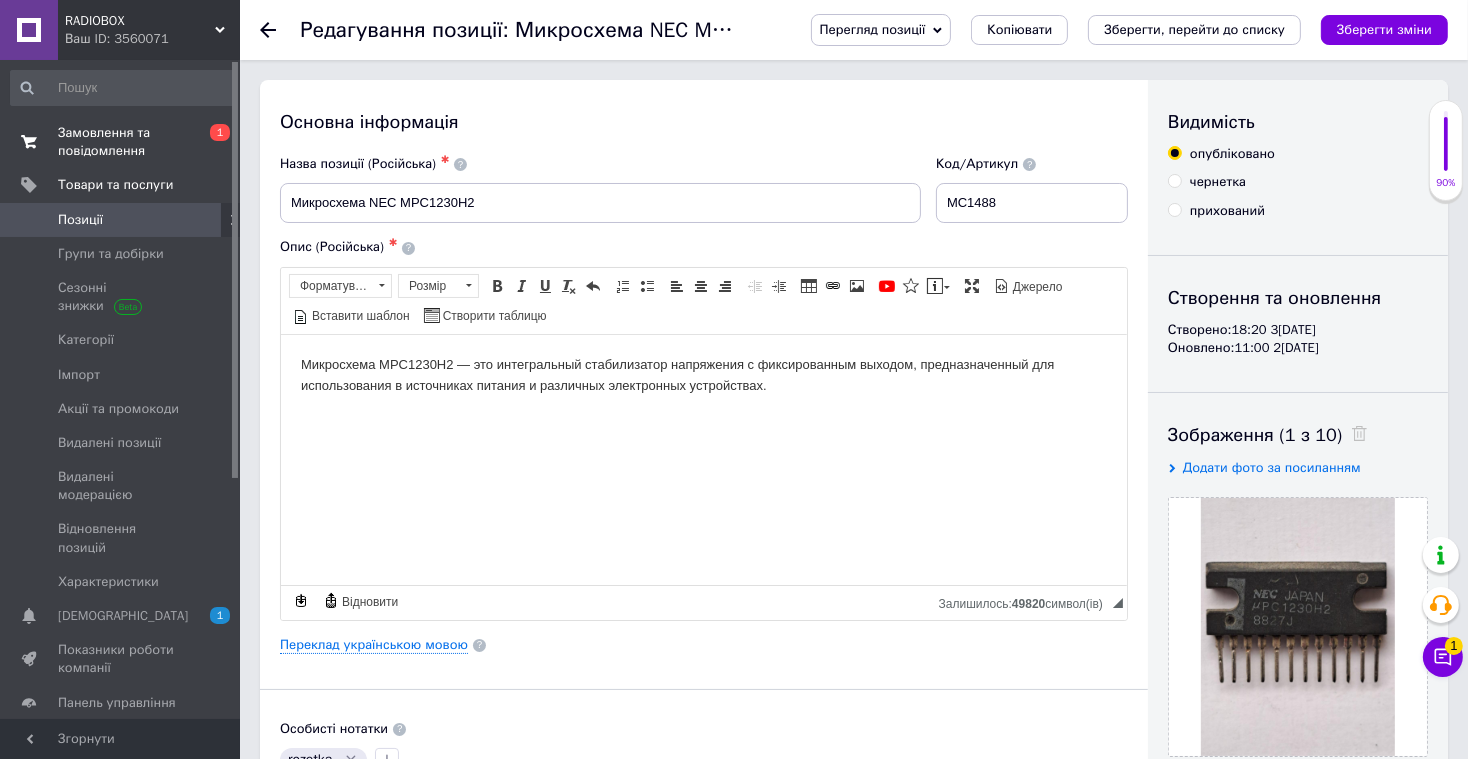 click on "Замовлення та повідомлення" at bounding box center (121, 142) 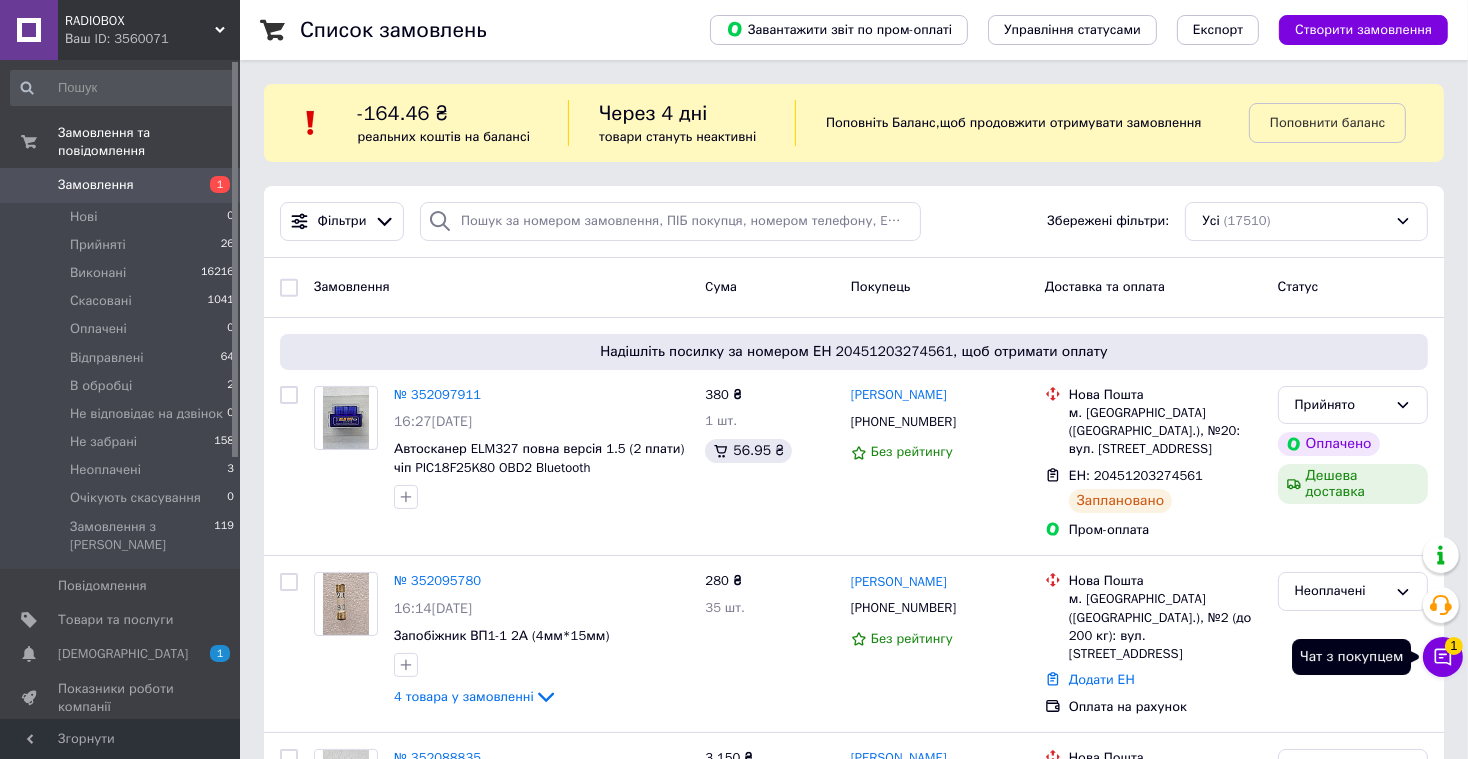 click on "1" at bounding box center (1454, 642) 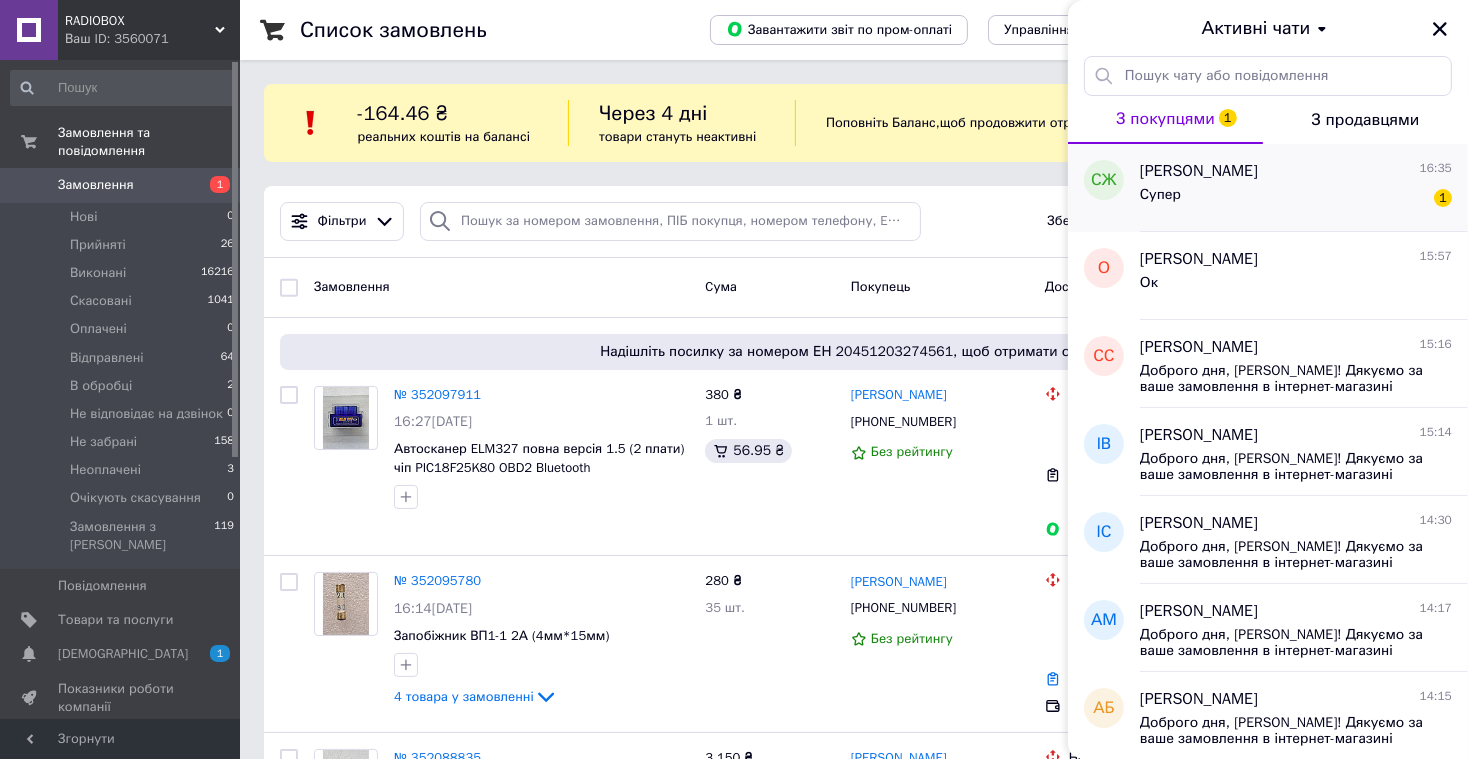 click on "Супер 1" at bounding box center (1296, 199) 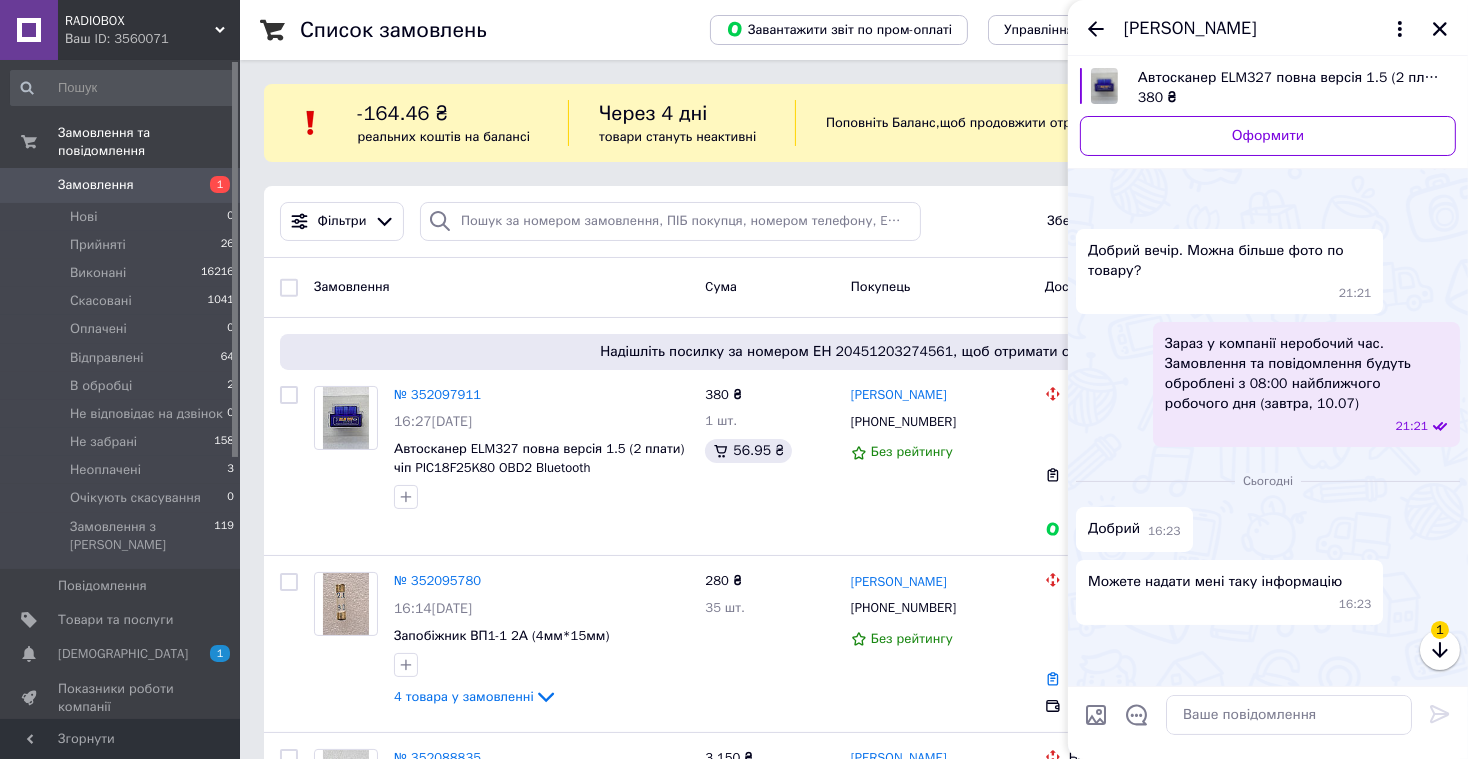 scroll, scrollTop: 1780, scrollLeft: 0, axis: vertical 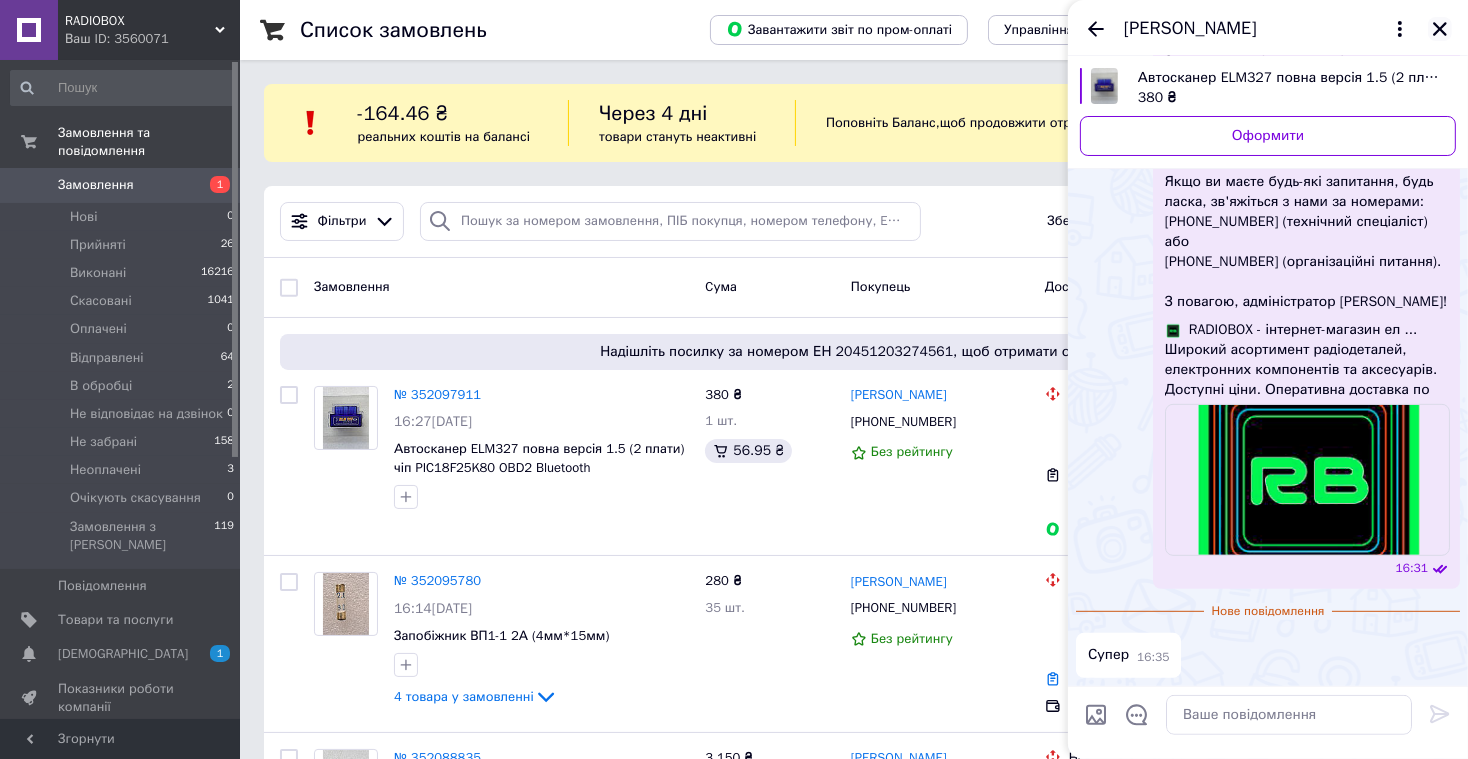 click 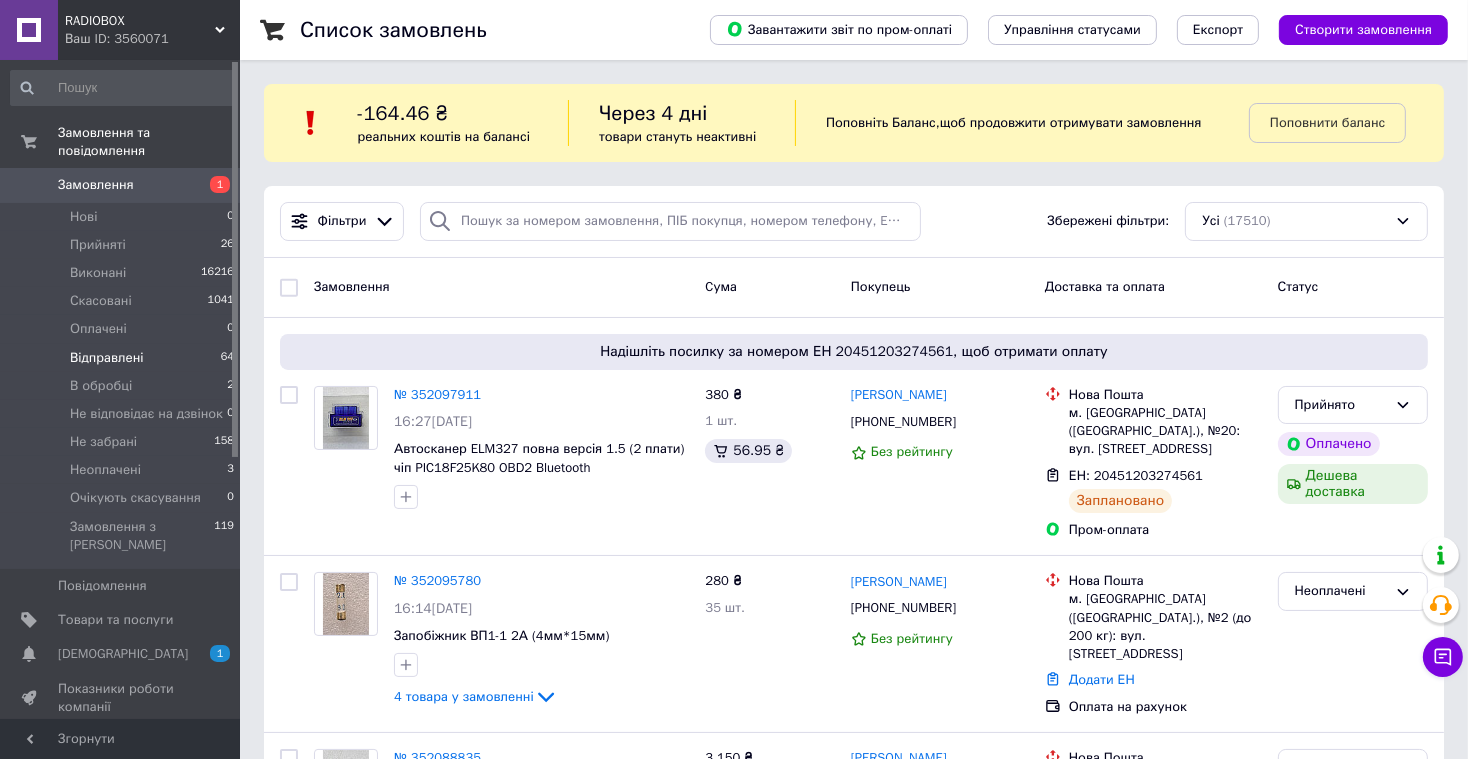 click on "Відправлені 64" at bounding box center (123, 358) 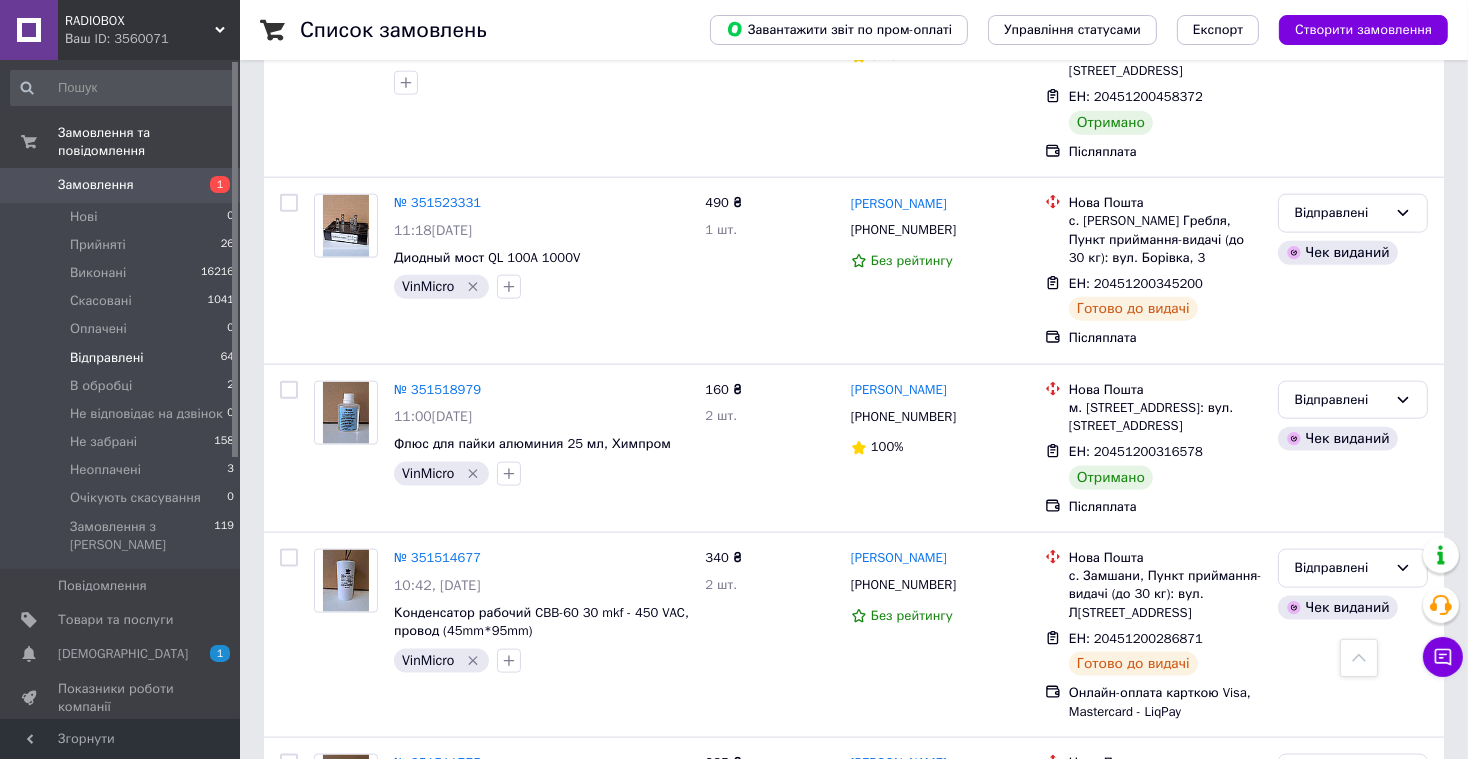 scroll, scrollTop: 10681, scrollLeft: 0, axis: vertical 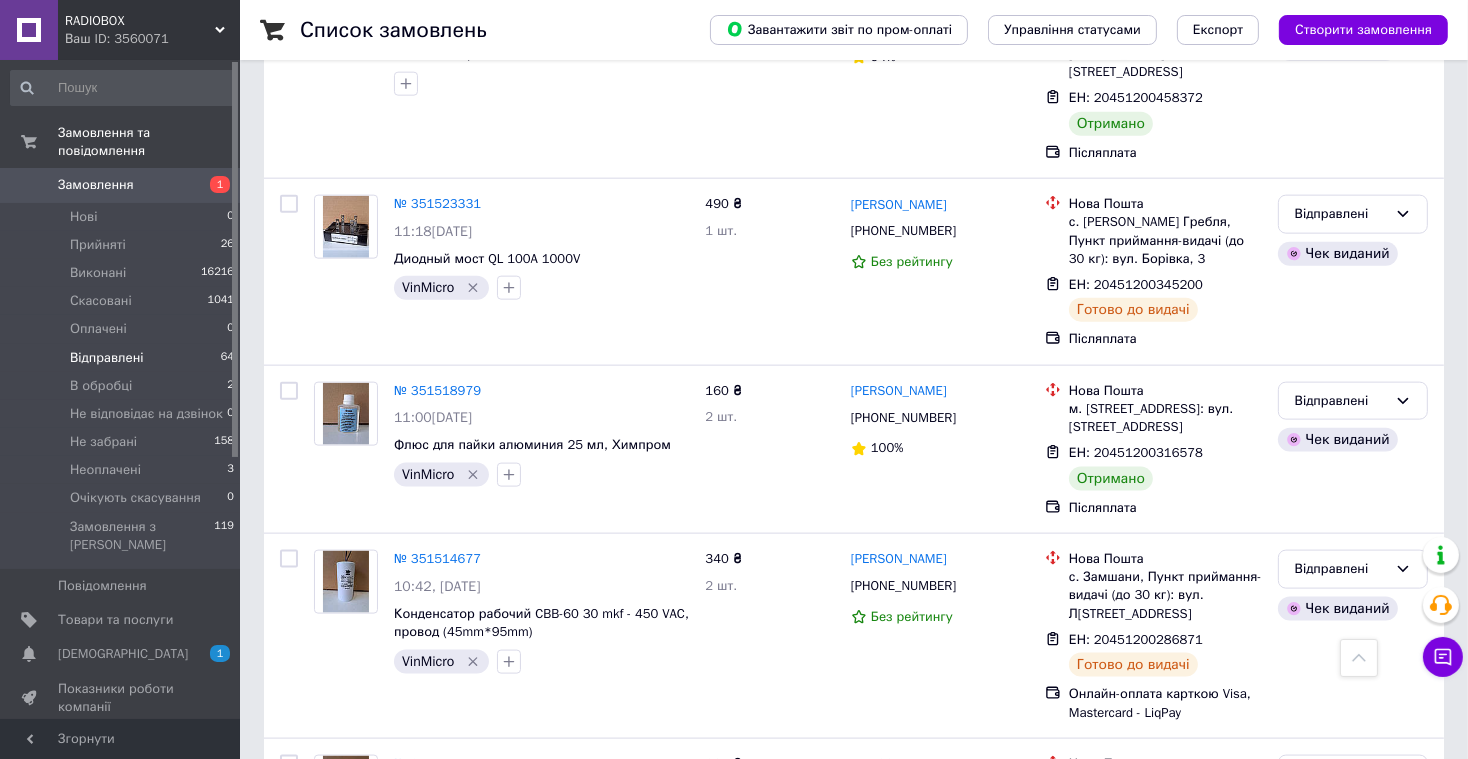 click 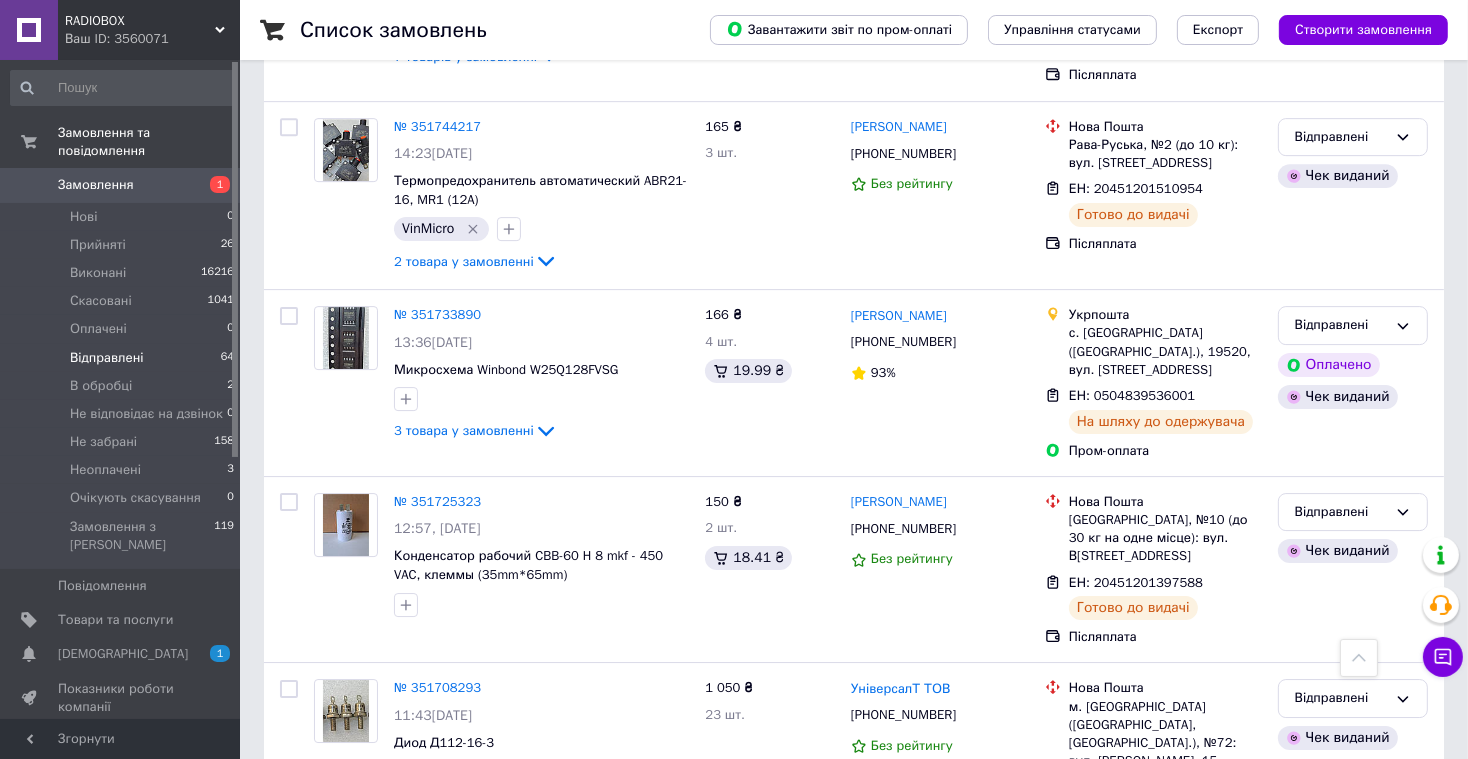 scroll, scrollTop: 6881, scrollLeft: 0, axis: vertical 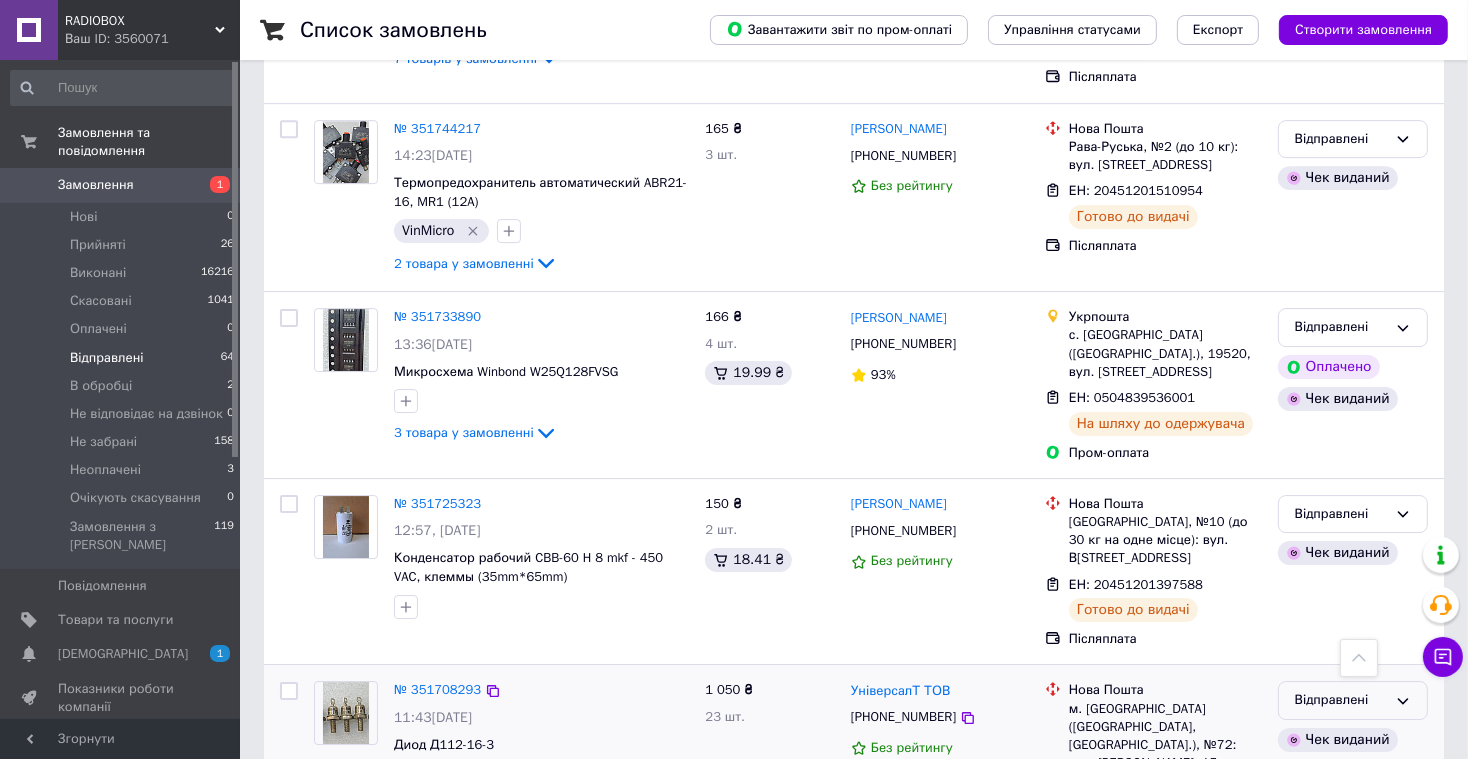 click 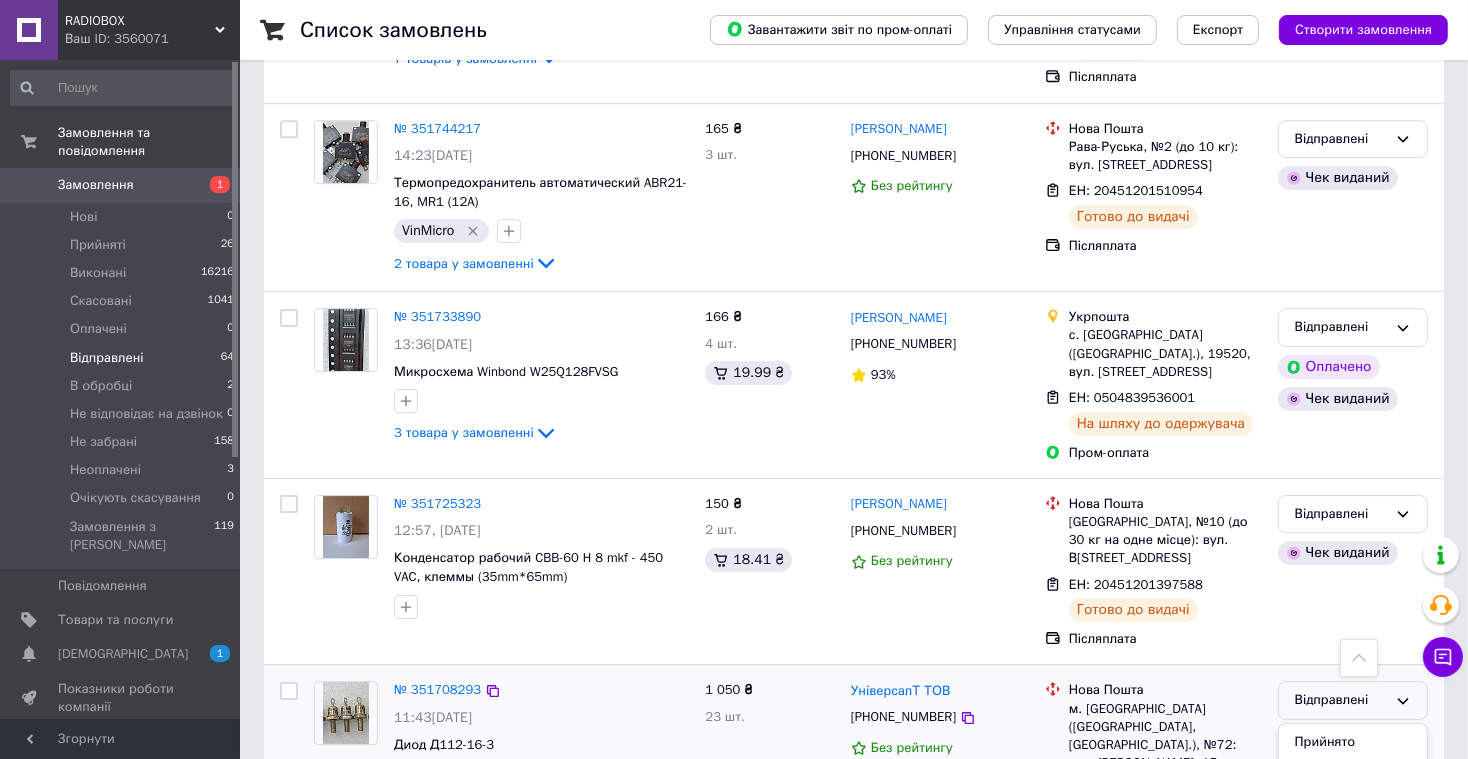 click on "Виконано" at bounding box center (1353, 778) 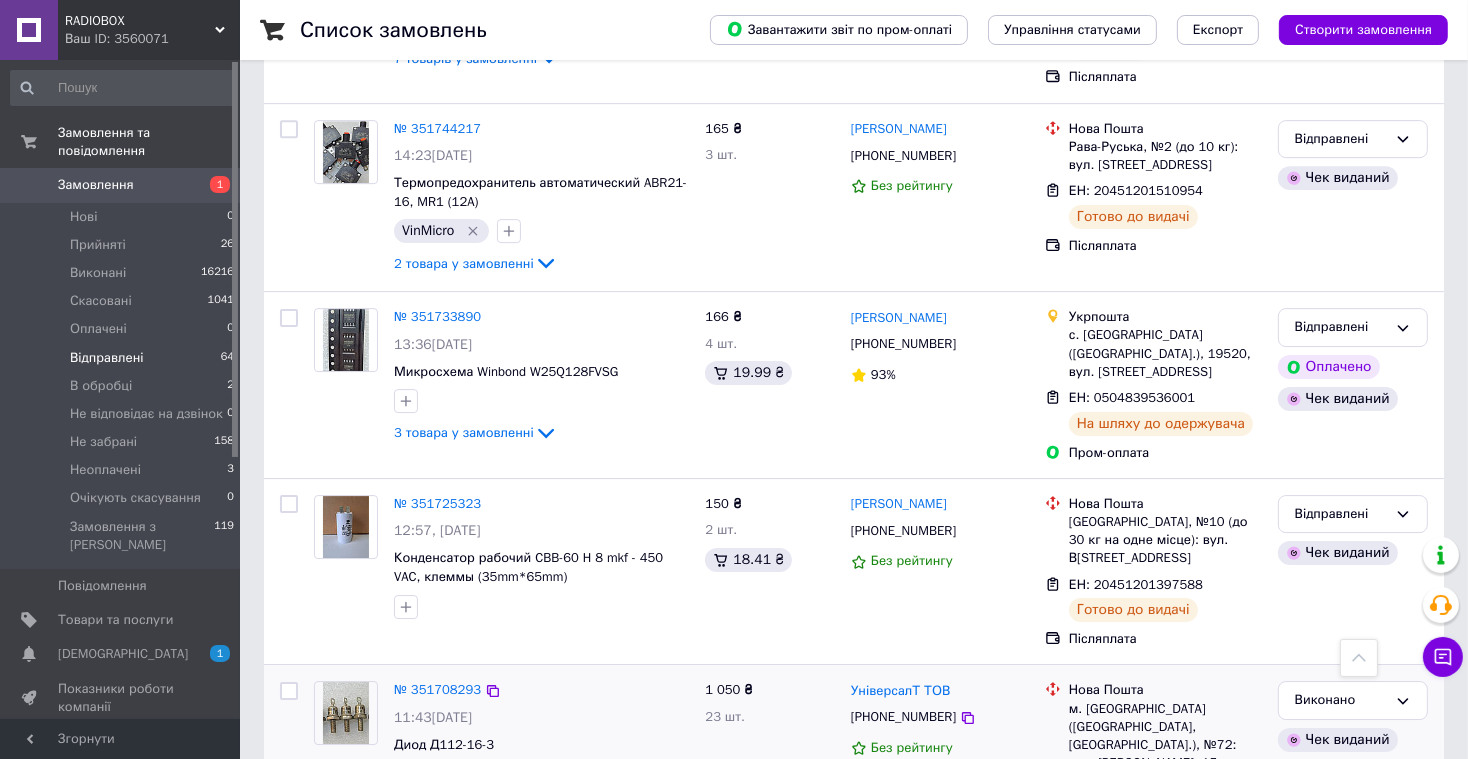 click on "Замовлення" at bounding box center (121, 185) 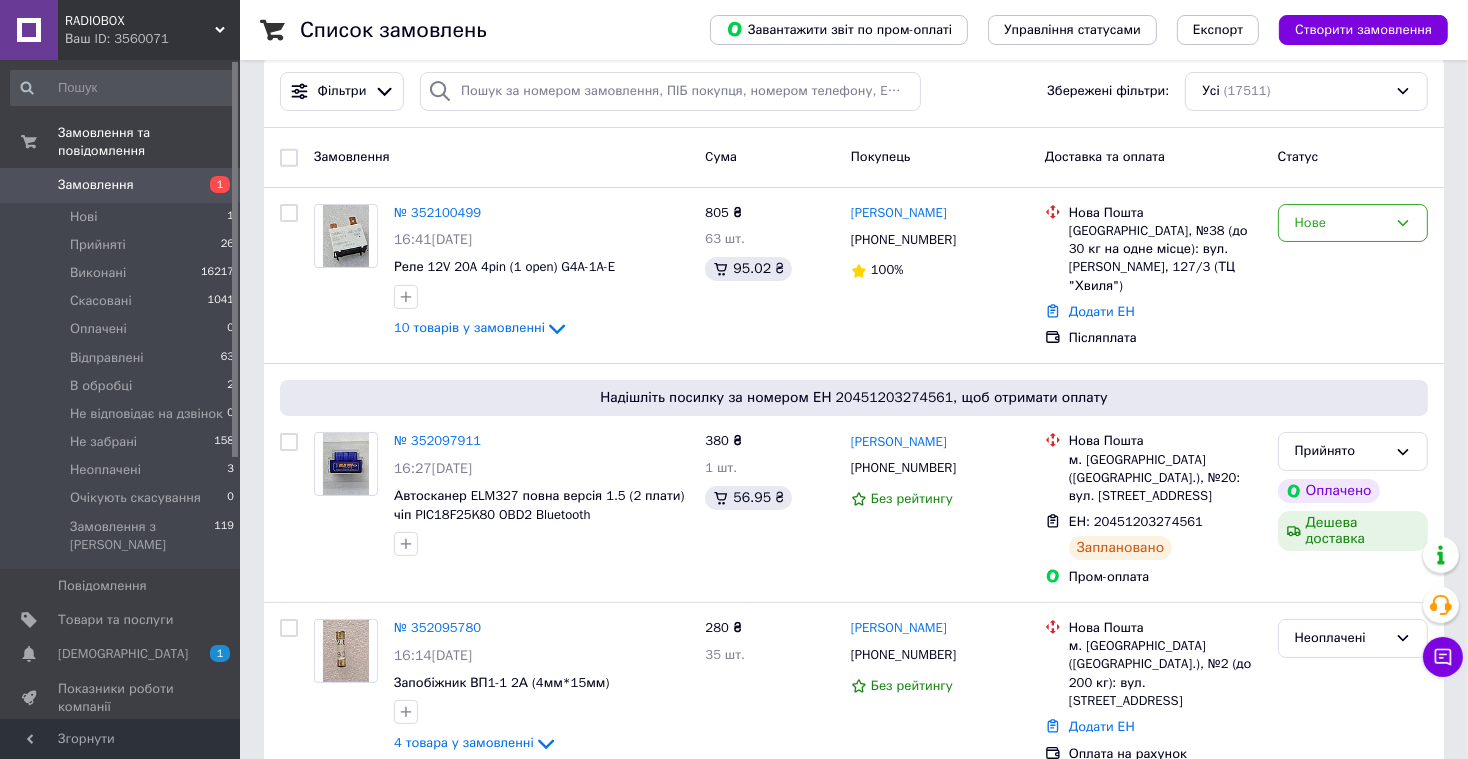 scroll, scrollTop: 0, scrollLeft: 0, axis: both 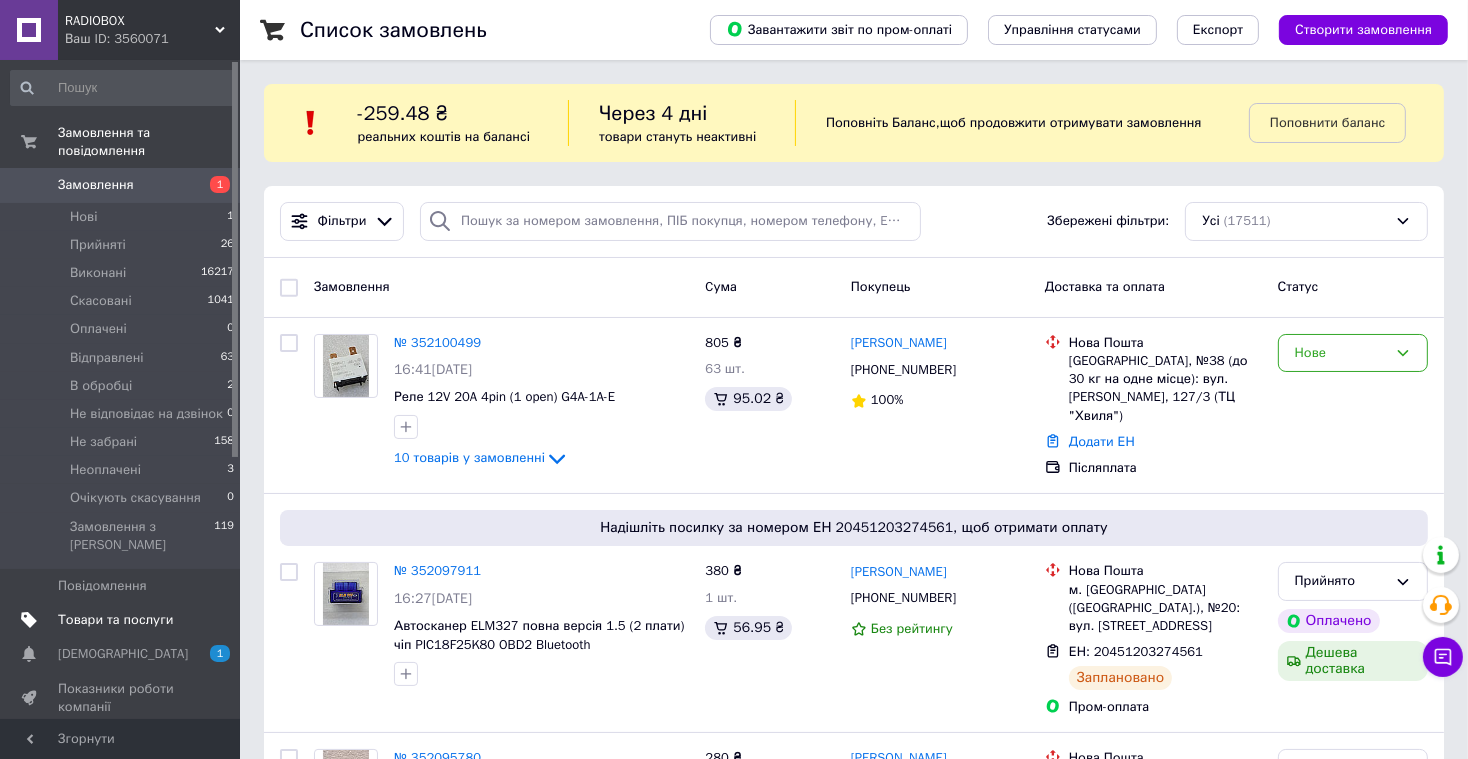 click on "Товари та послуги" at bounding box center (115, 620) 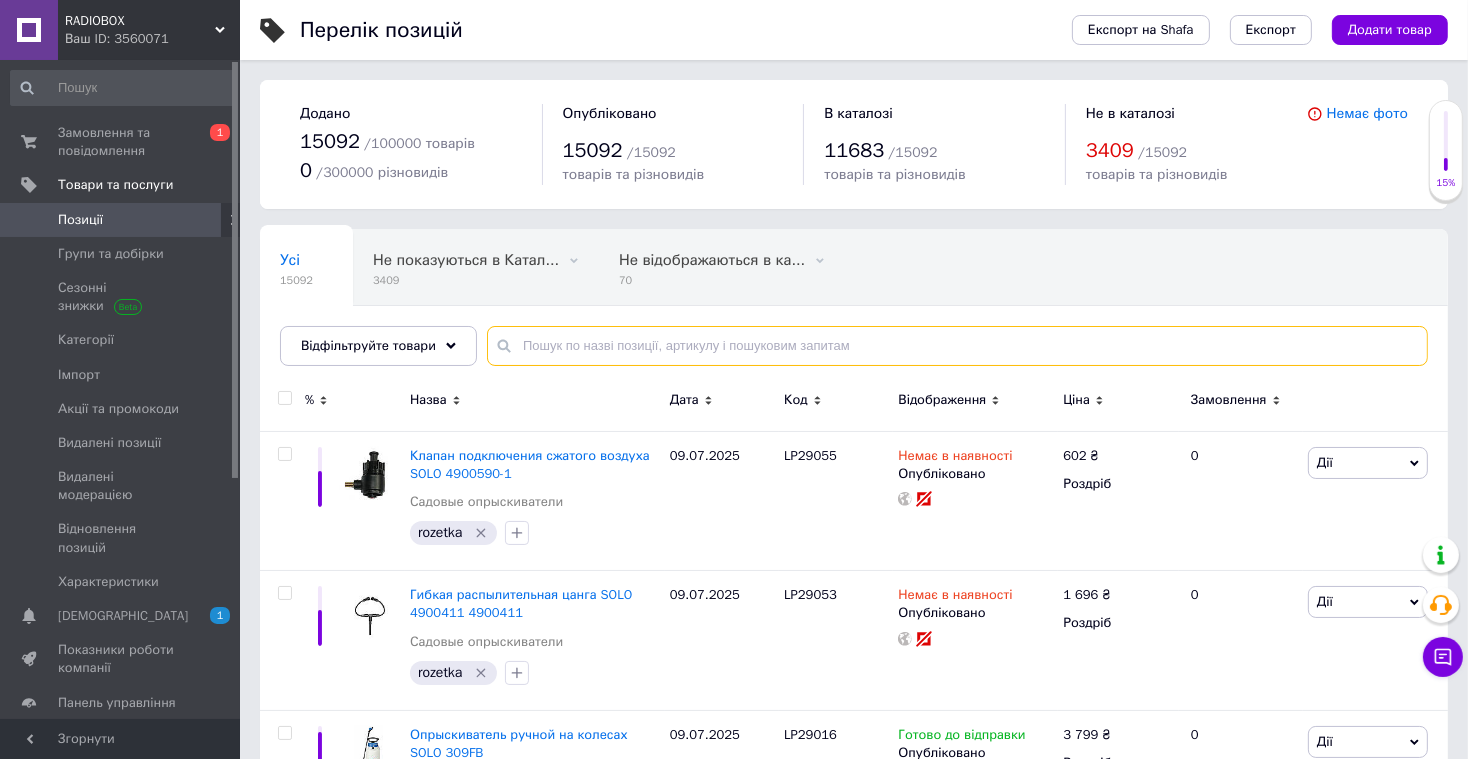 click at bounding box center [957, 346] 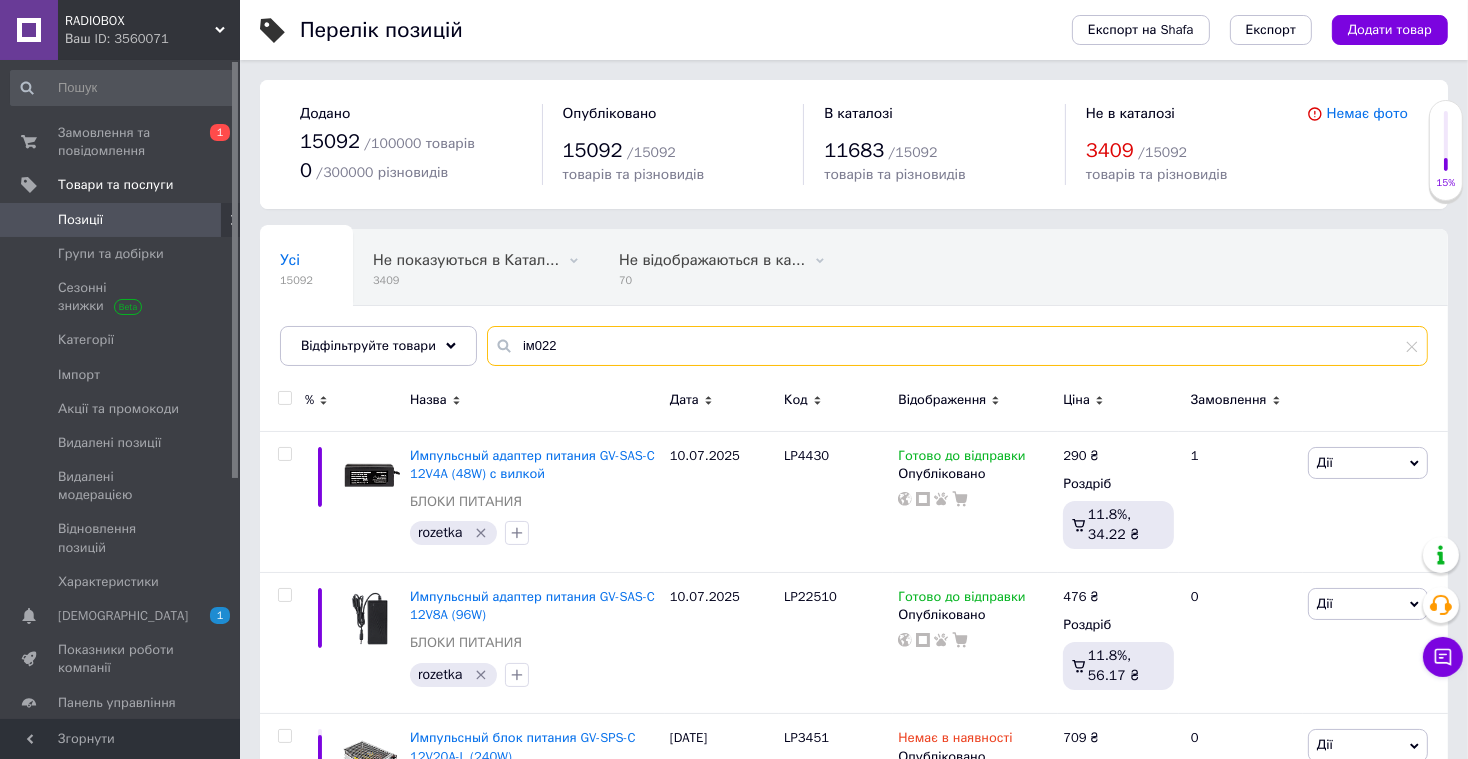 click on "ім022" at bounding box center (957, 346) 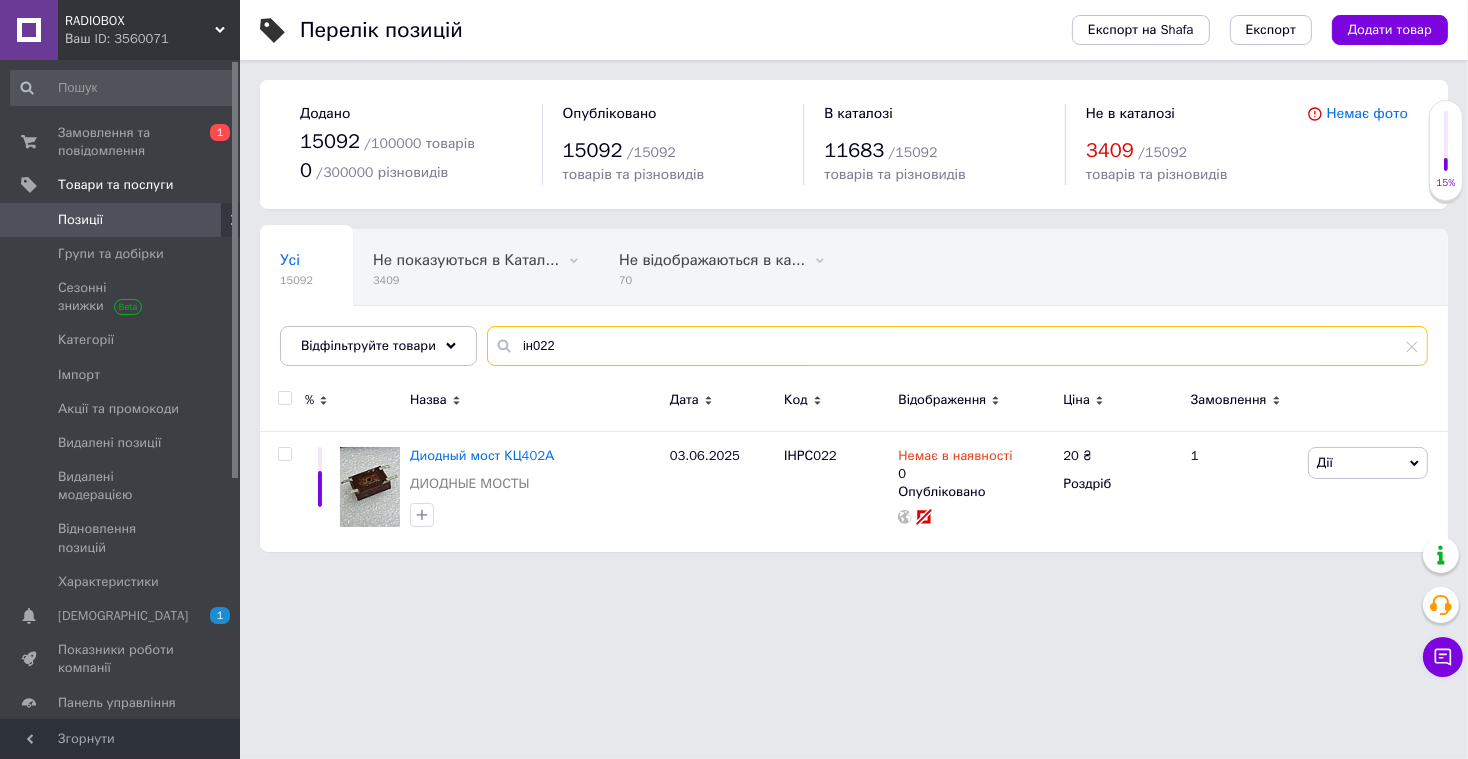 click on "ін022" at bounding box center (957, 346) 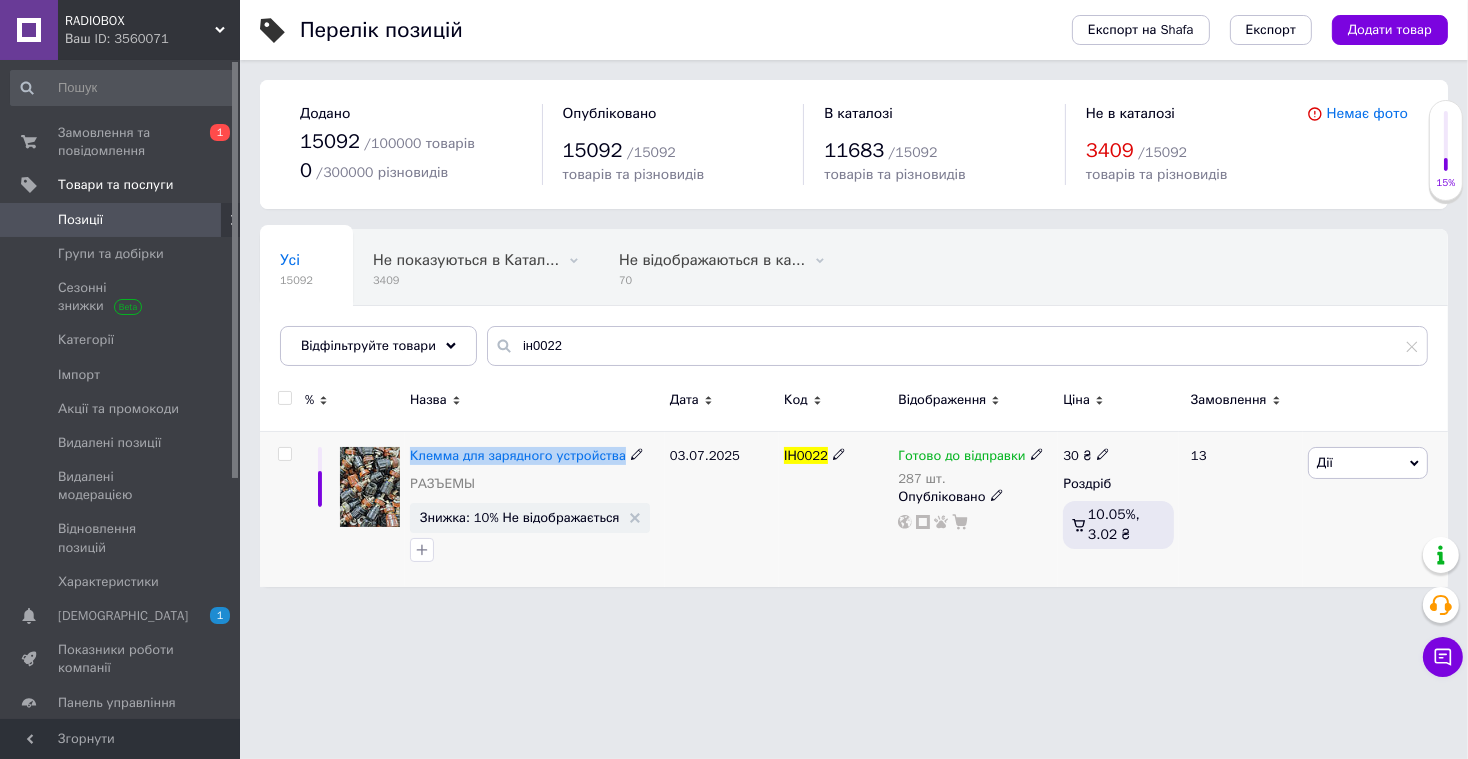 drag, startPoint x: 659, startPoint y: 459, endPoint x: 513, endPoint y: 469, distance: 146.34207 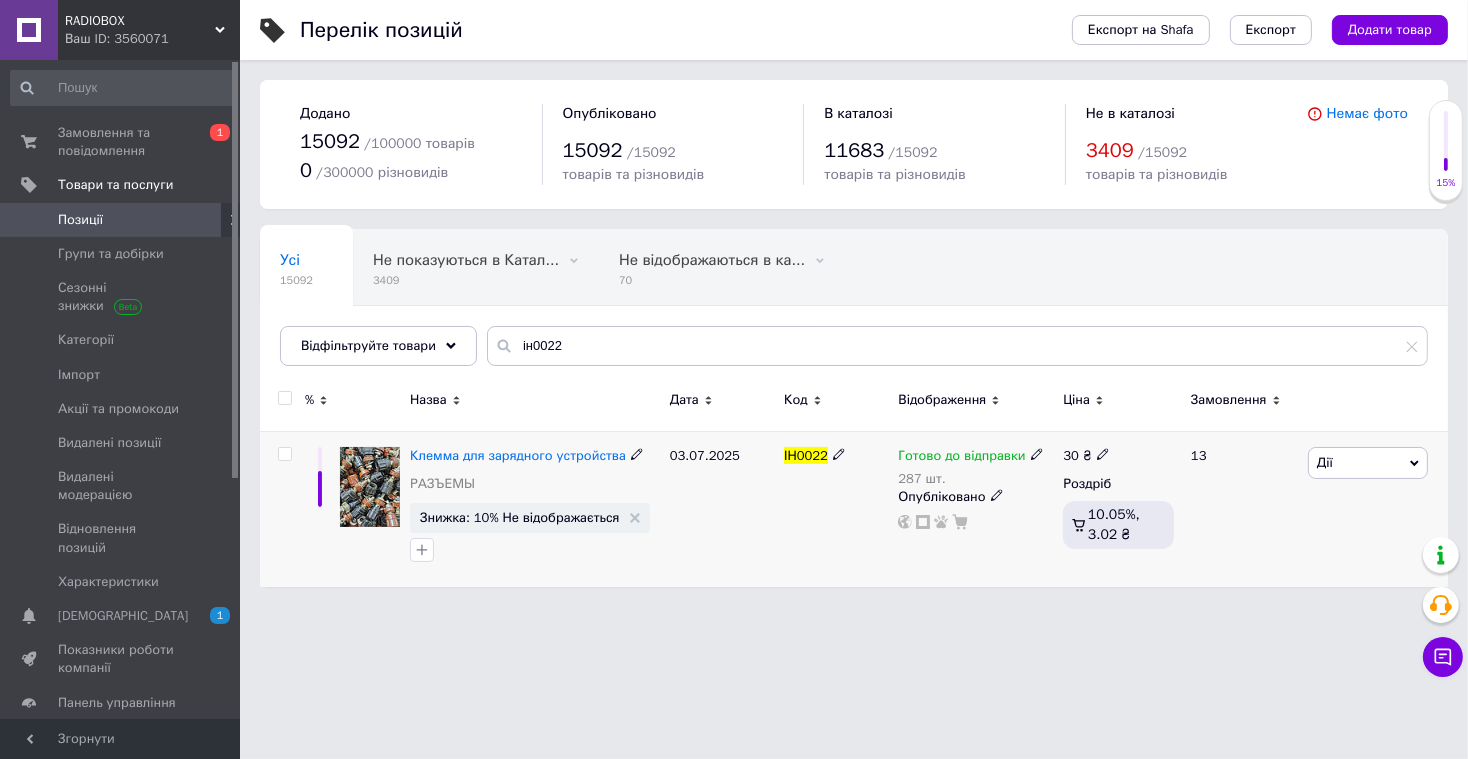 click on "ІН0022" at bounding box center (836, 509) 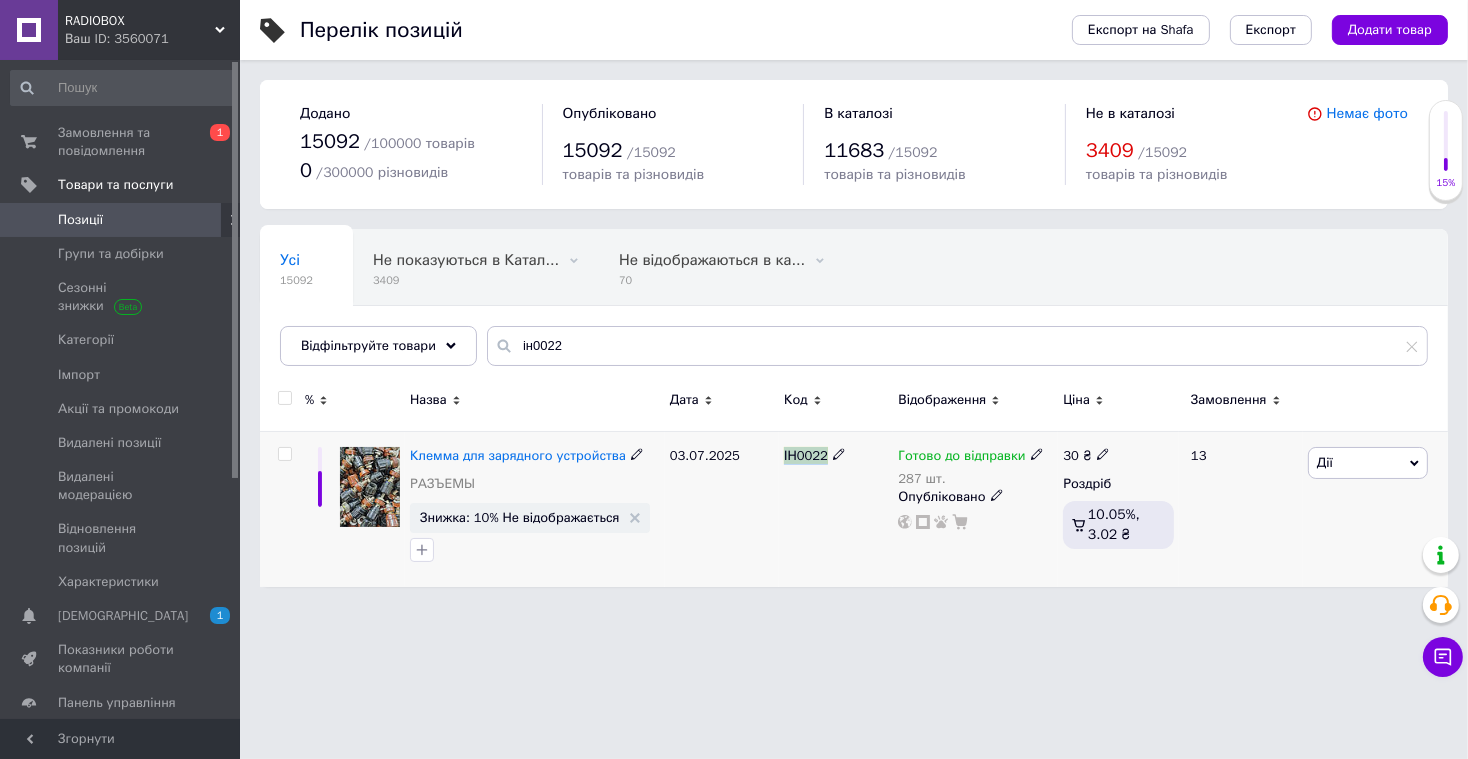 drag, startPoint x: 768, startPoint y: 456, endPoint x: 827, endPoint y: 455, distance: 59.008472 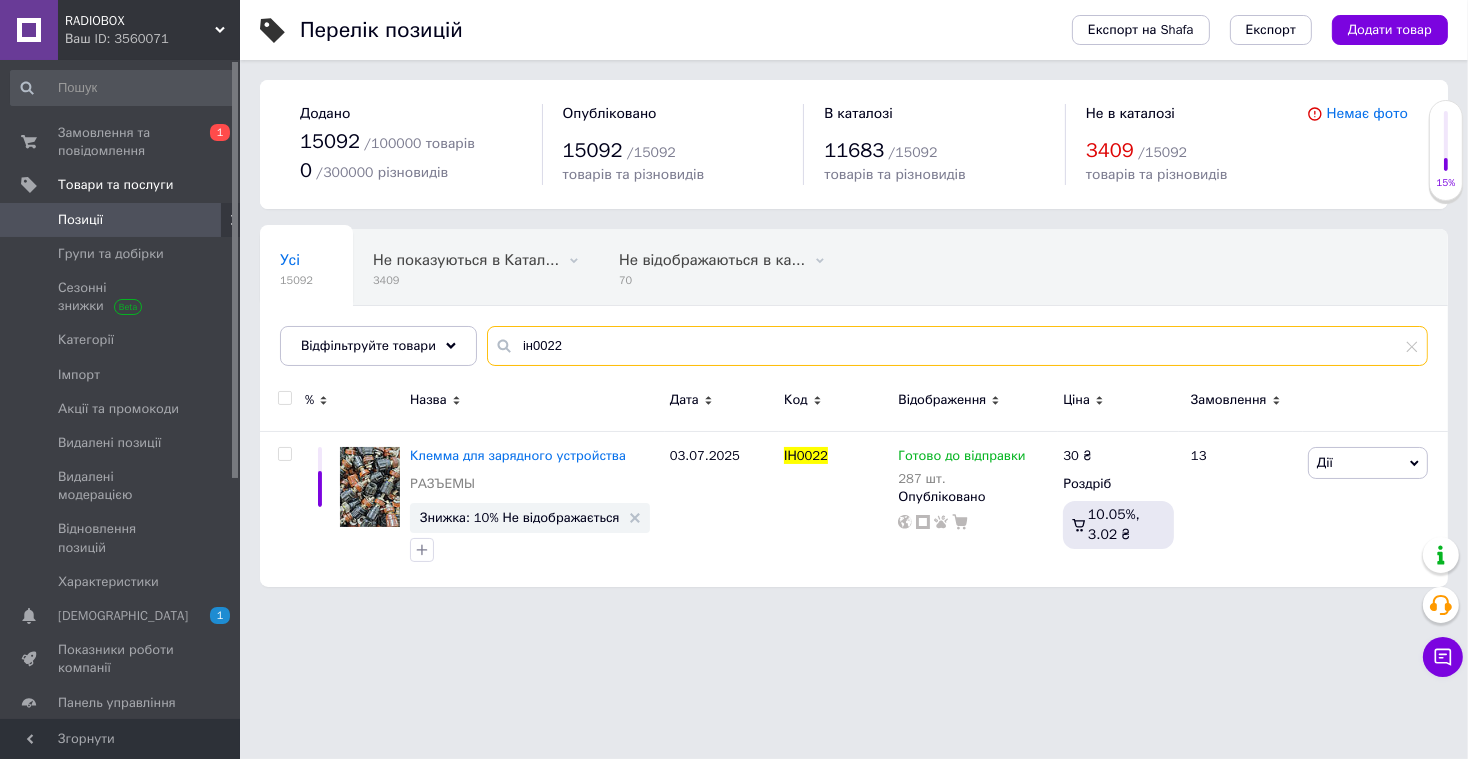 click on "ін0022" at bounding box center [957, 346] 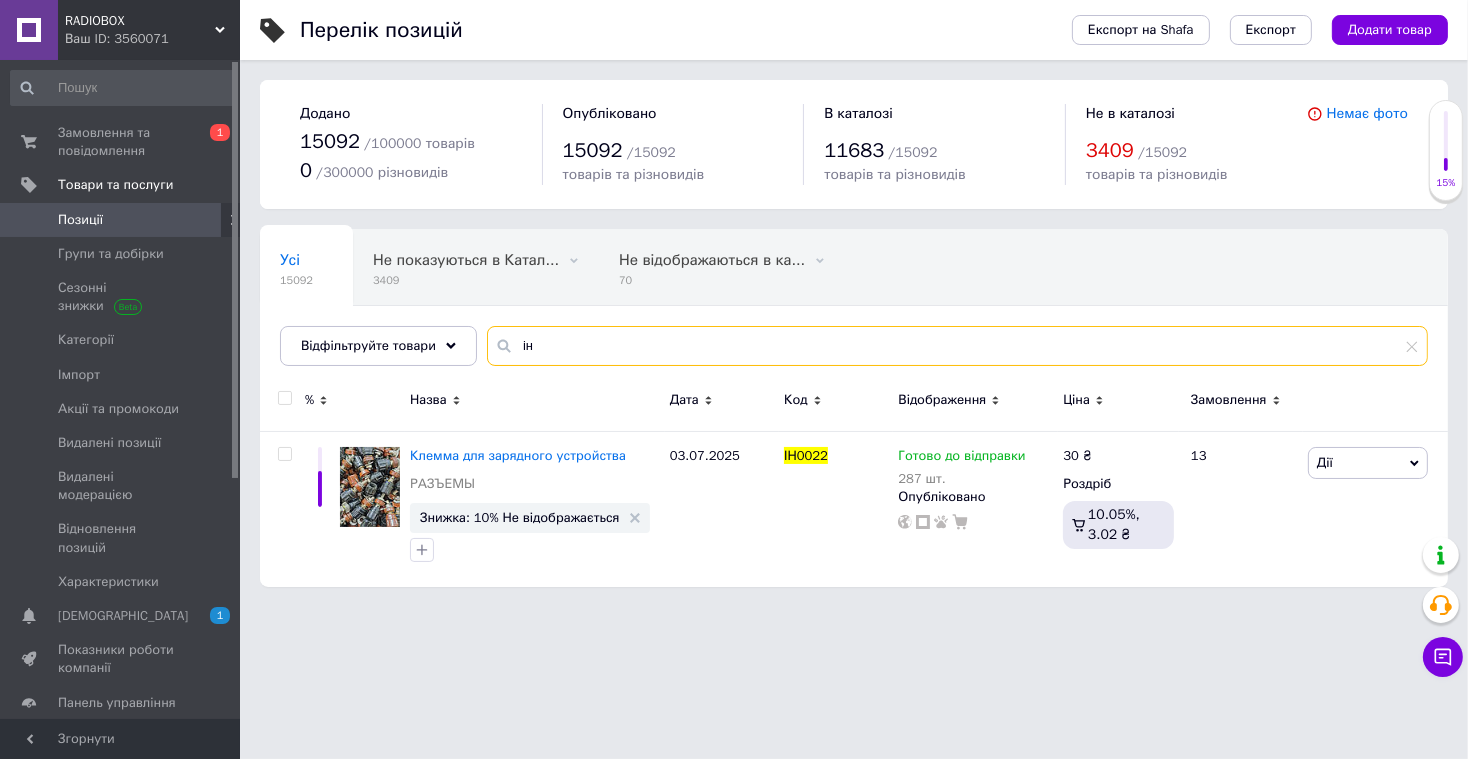 type on "і" 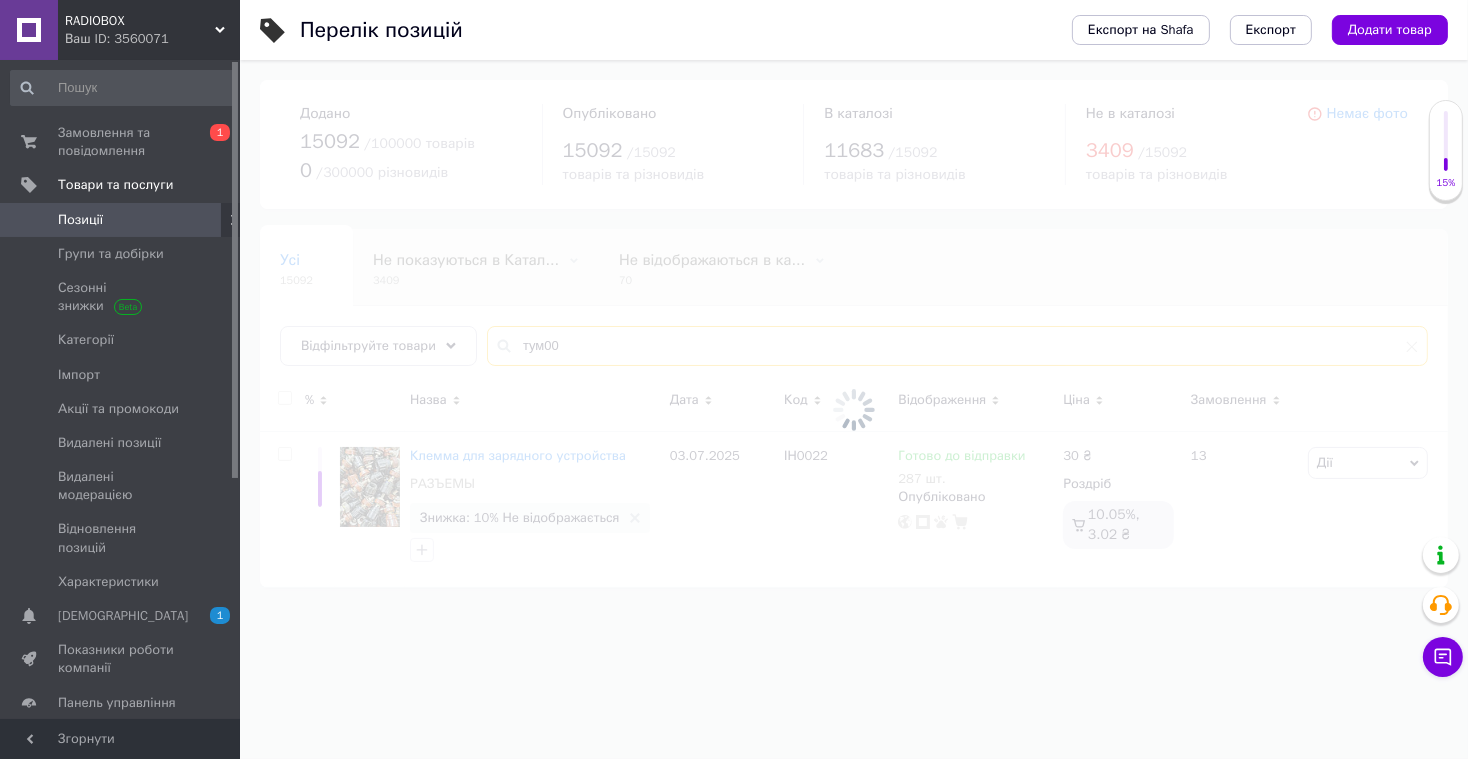 type on "тум001" 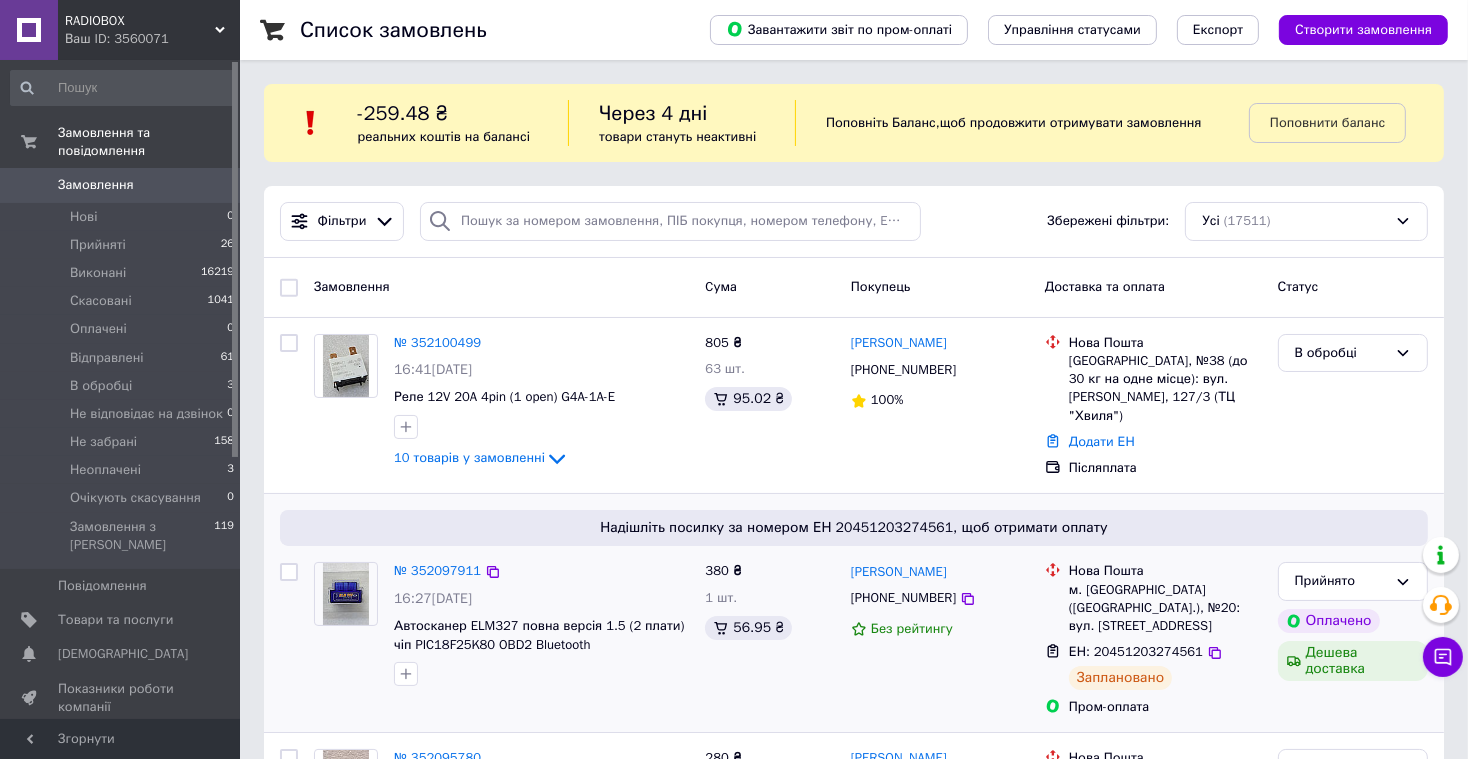 scroll, scrollTop: 7, scrollLeft: 0, axis: vertical 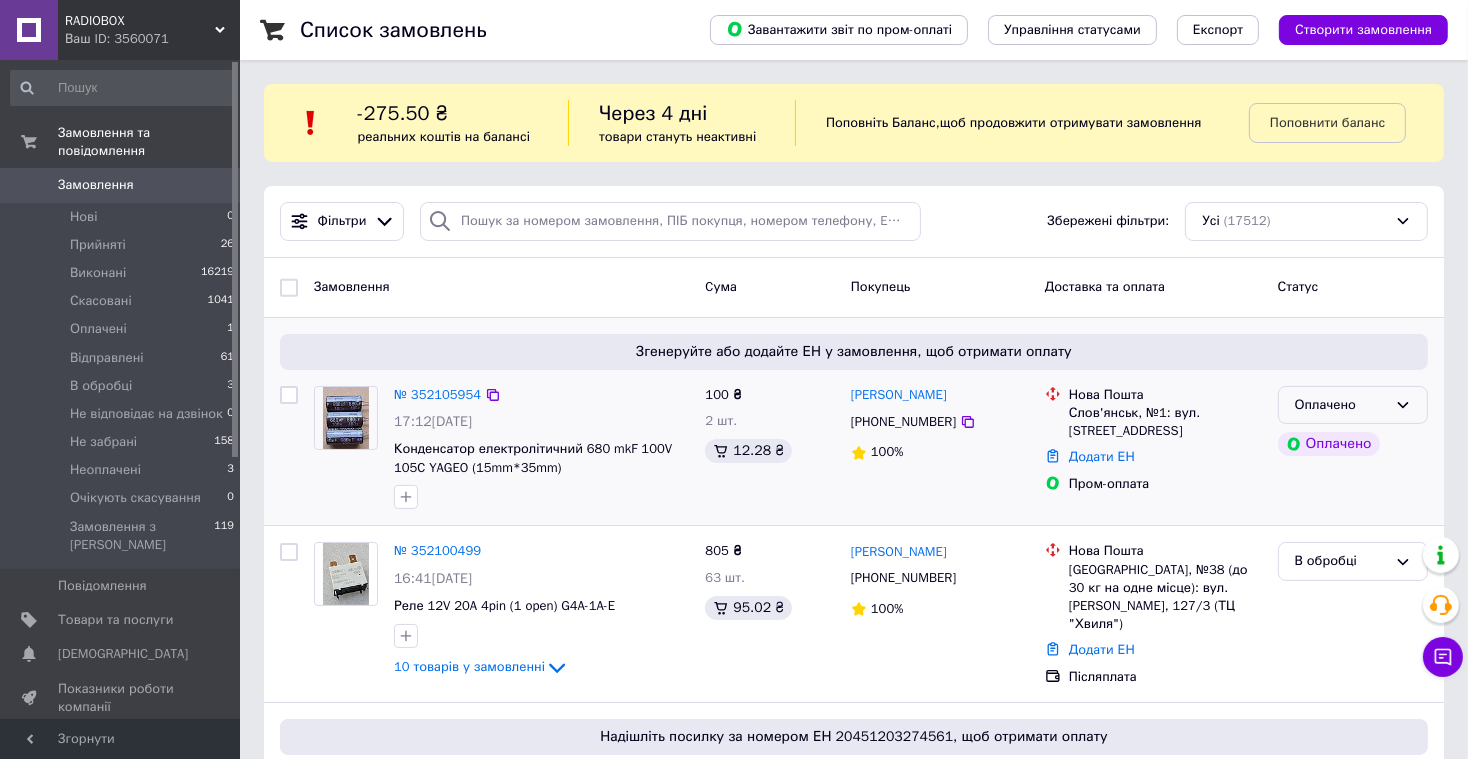 click 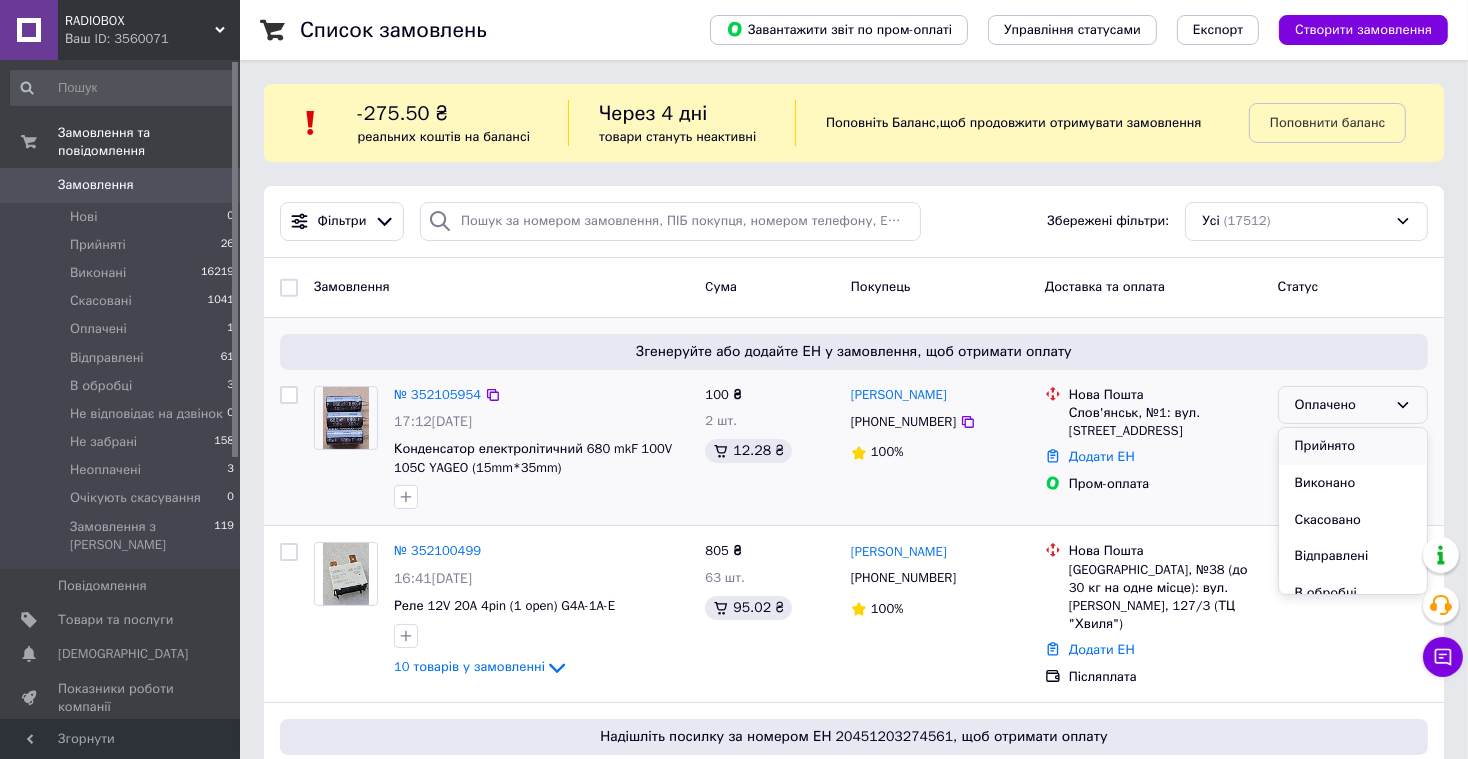 click on "Прийнято" at bounding box center (1353, 446) 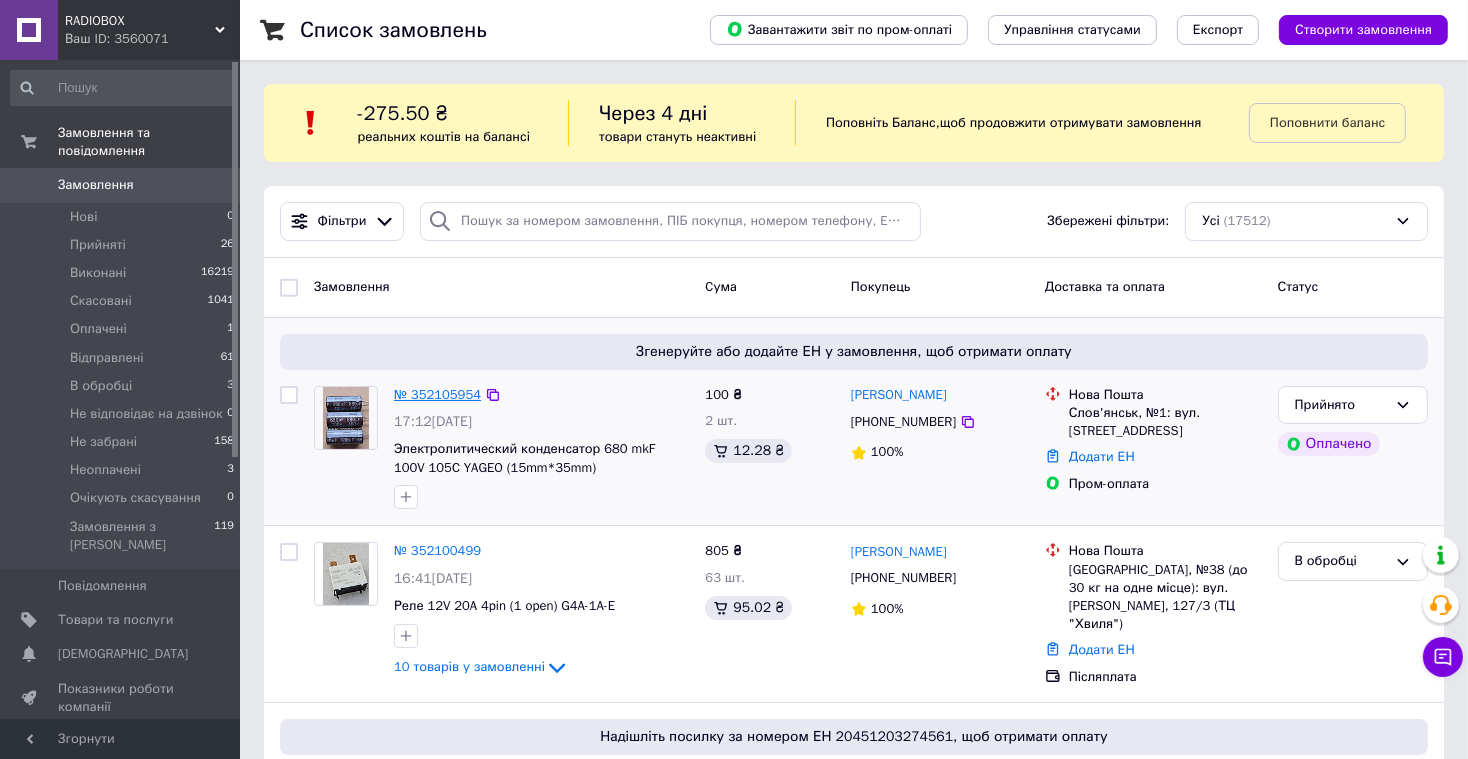 click on "№ 352105954" at bounding box center [437, 394] 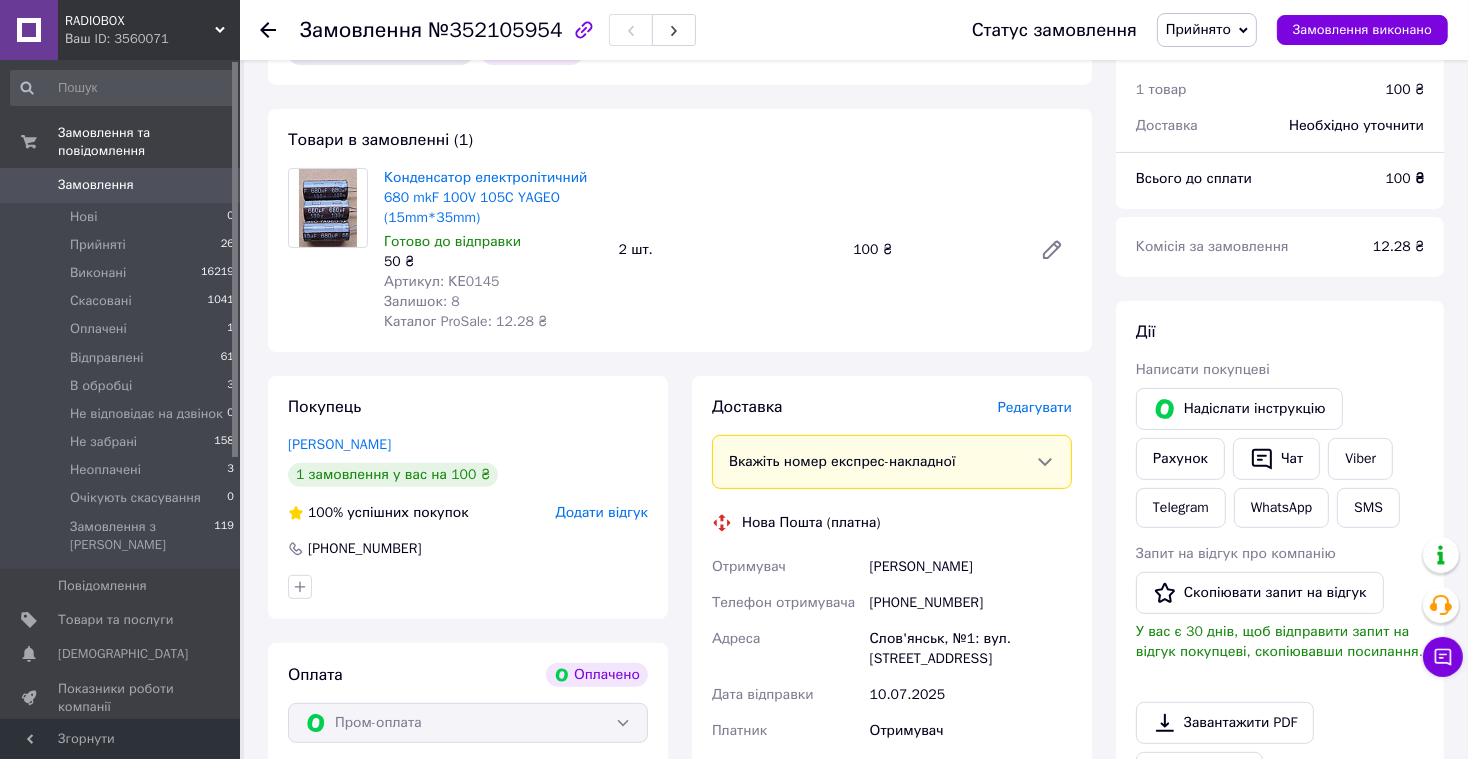 scroll, scrollTop: 622, scrollLeft: 0, axis: vertical 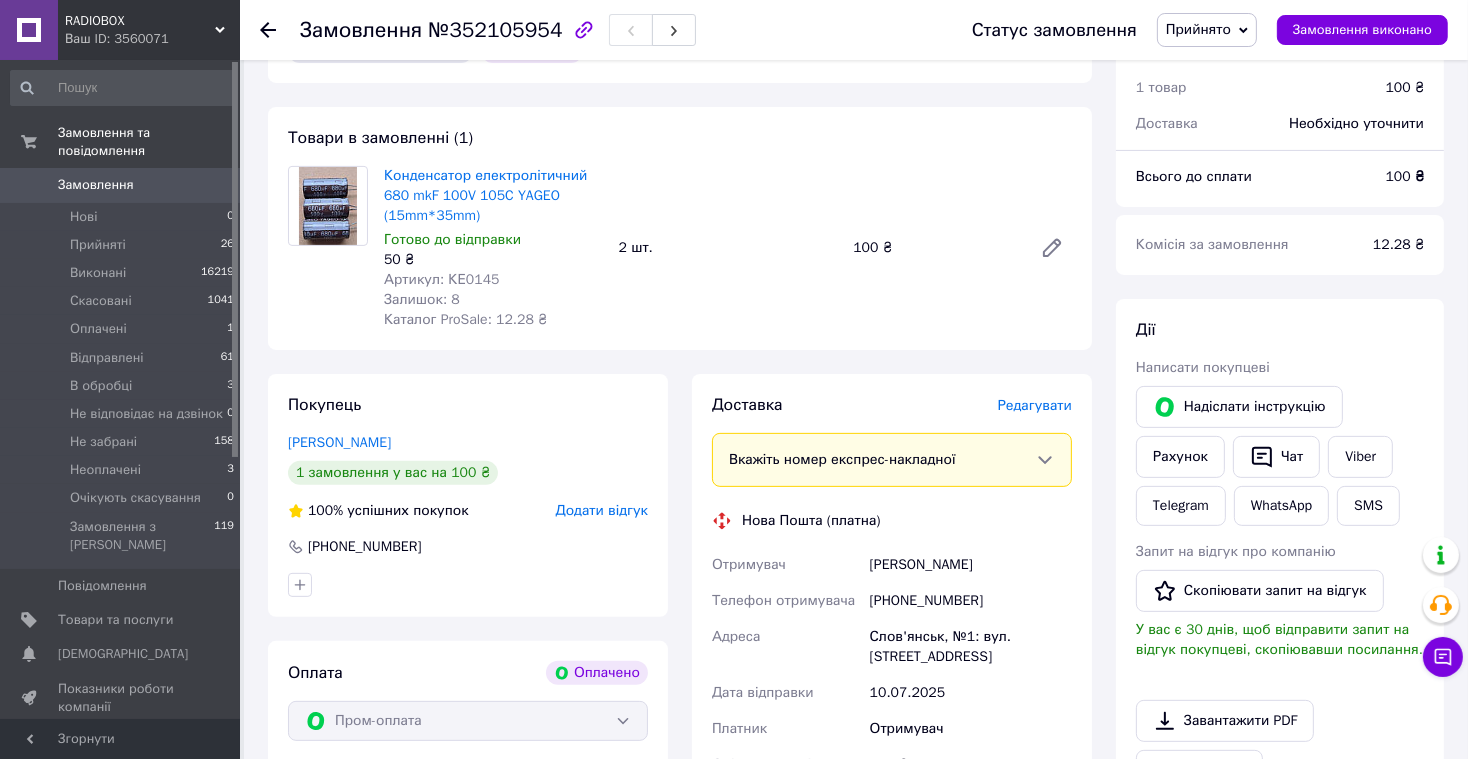 click on "Редагувати" at bounding box center (1035, 405) 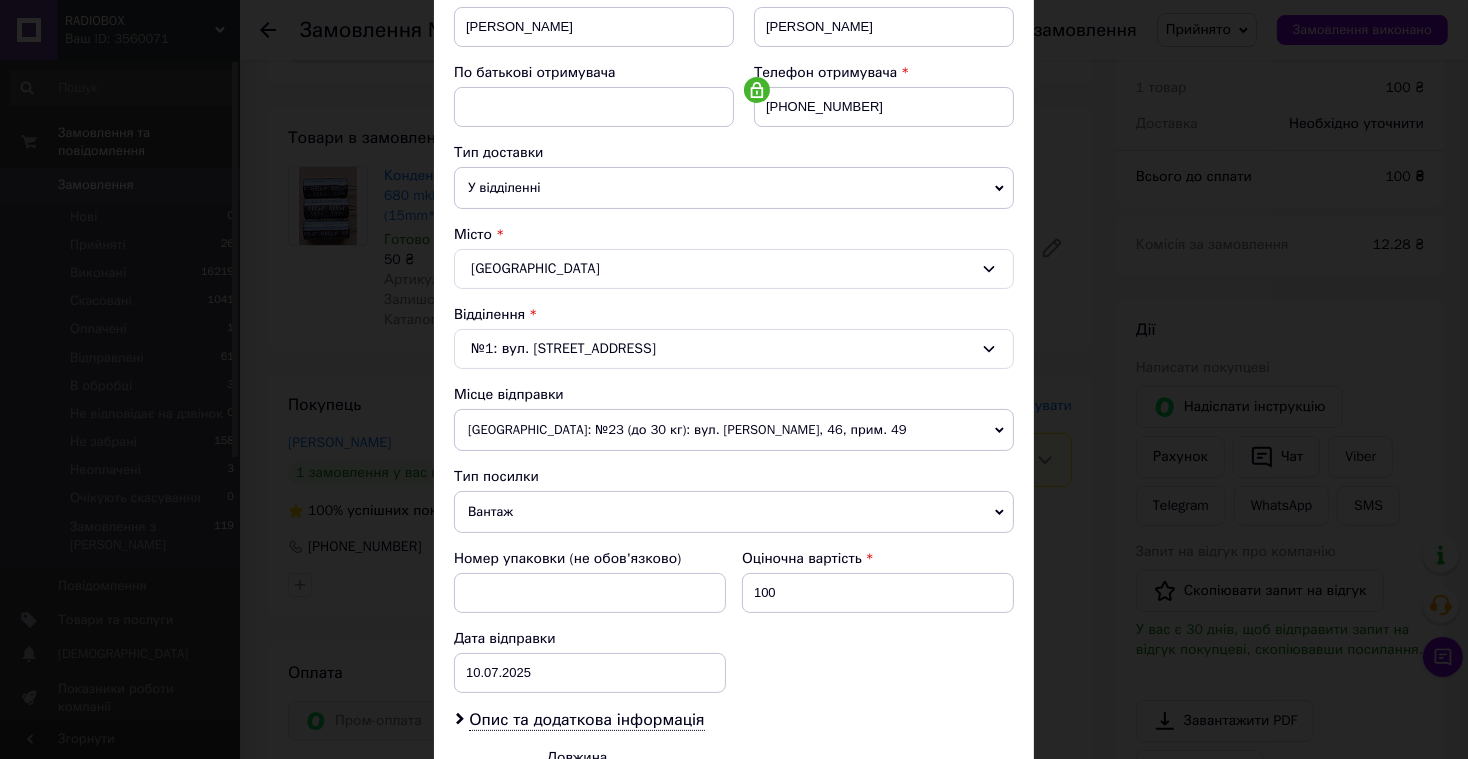 scroll, scrollTop: 422, scrollLeft: 0, axis: vertical 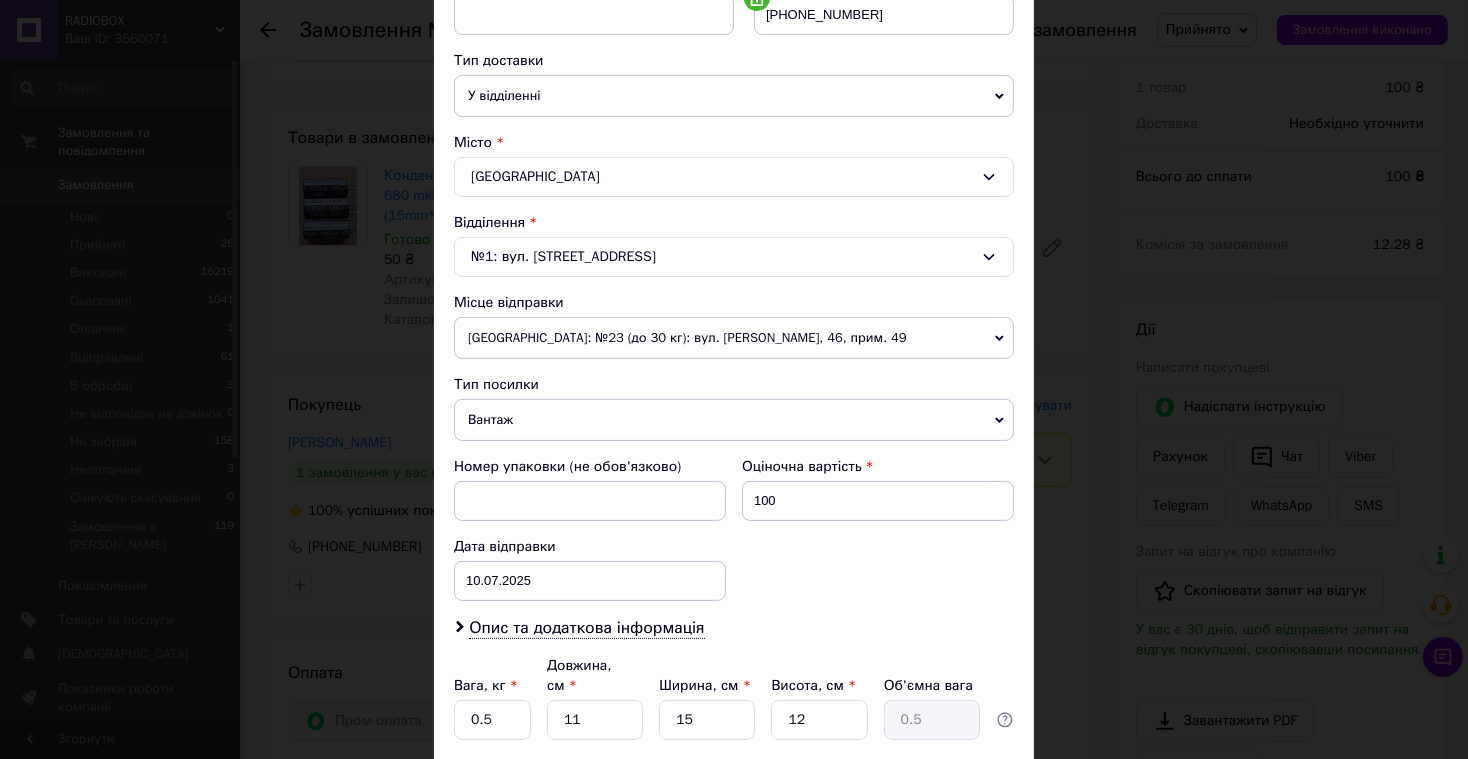 click on "Вантаж" at bounding box center [734, 420] 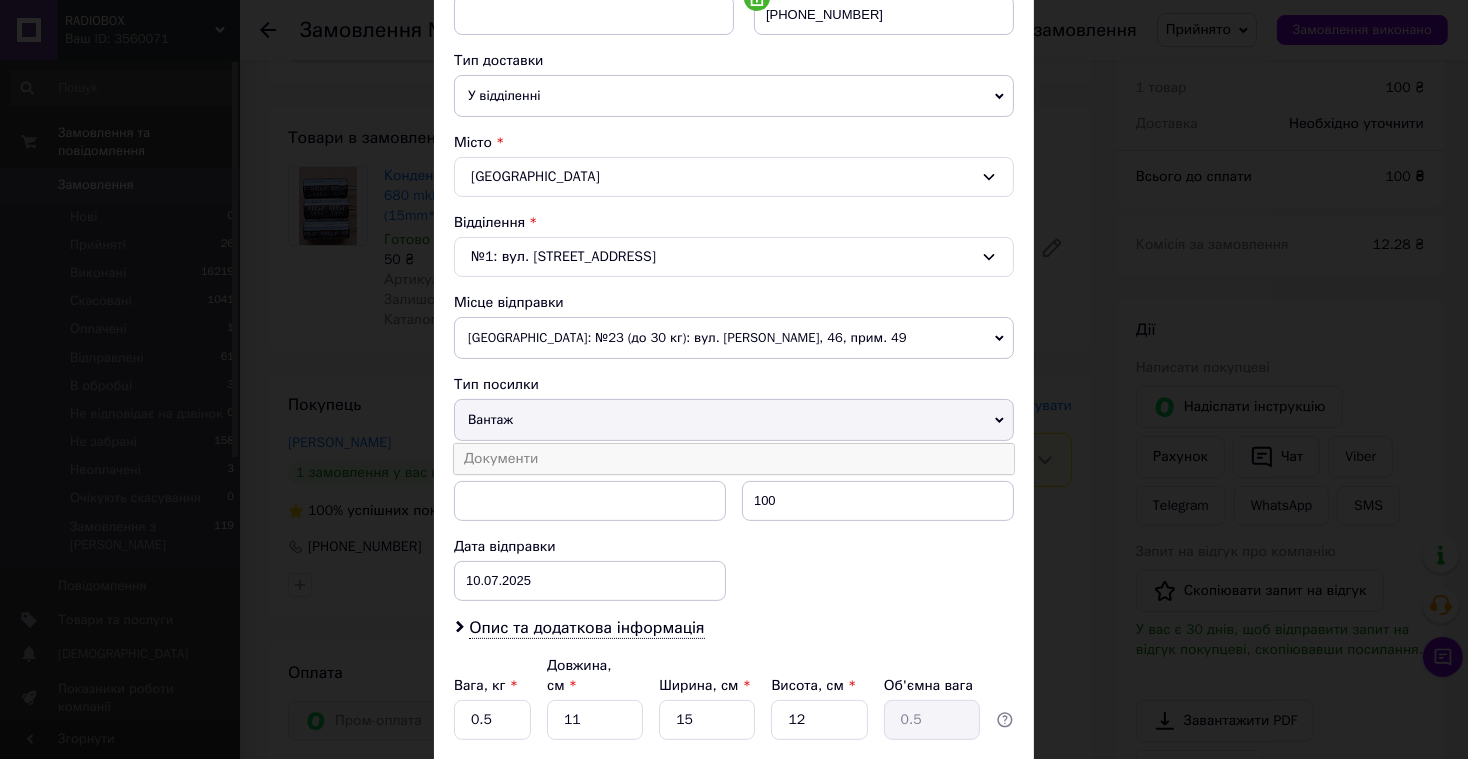click on "Документи" at bounding box center [734, 459] 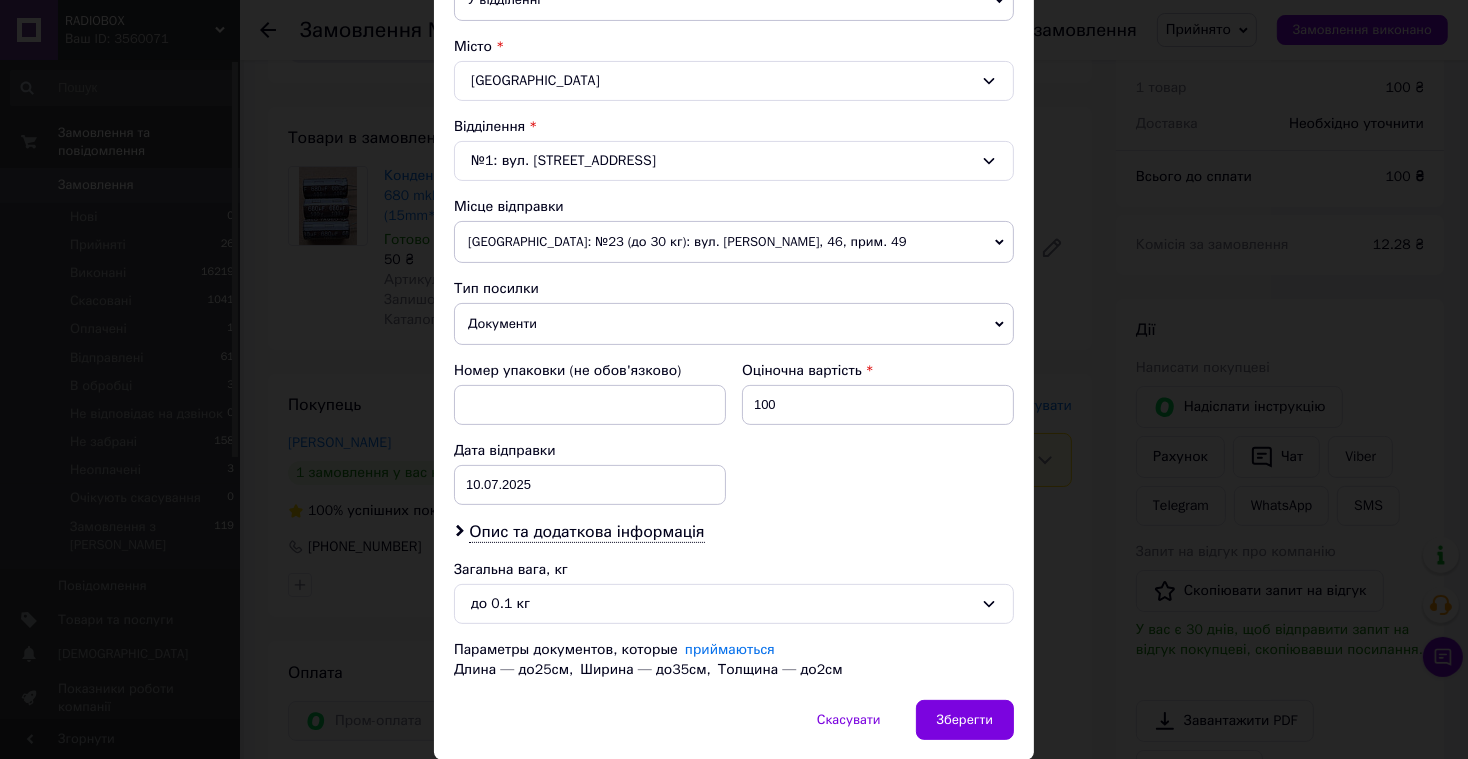 scroll, scrollTop: 586, scrollLeft: 0, axis: vertical 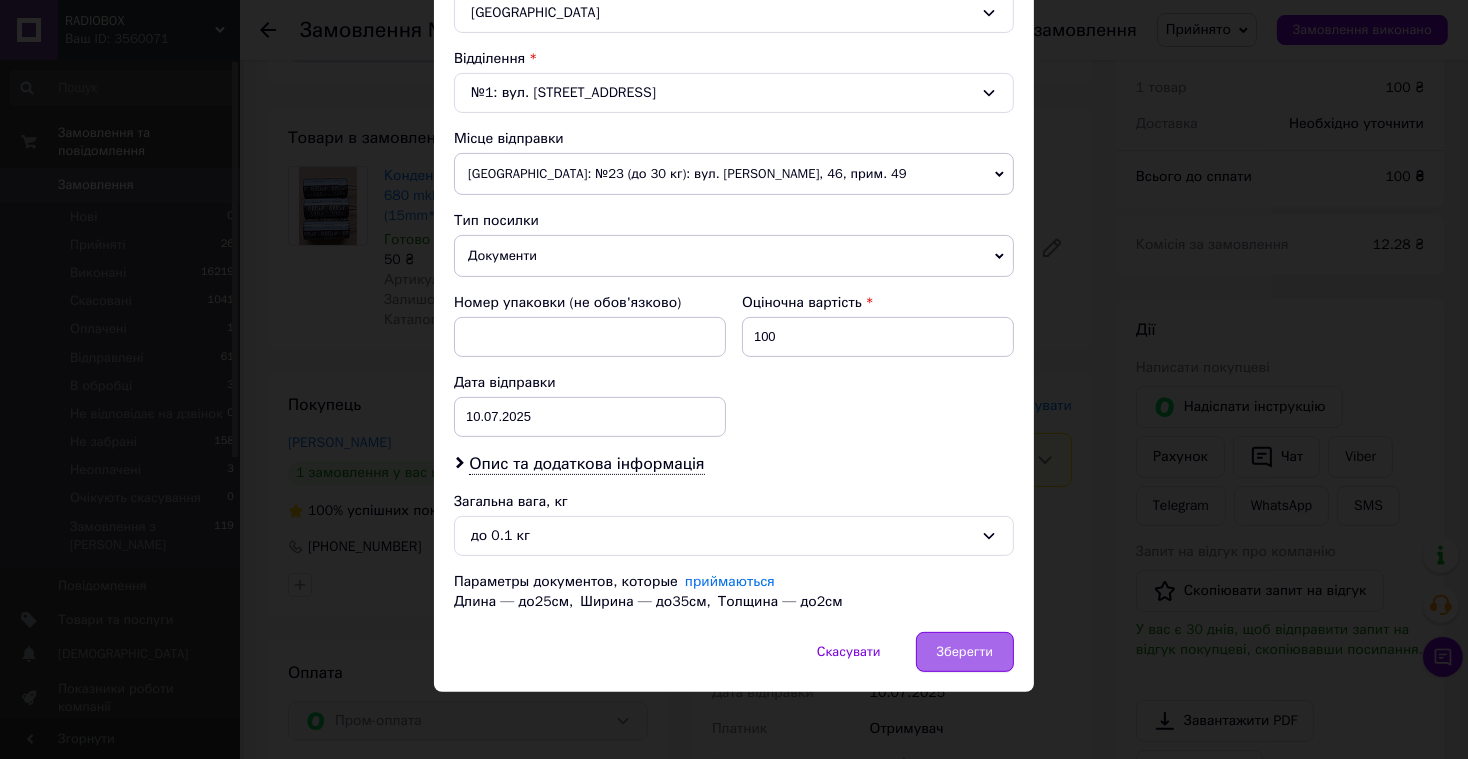 click on "Зберегти" at bounding box center (965, 652) 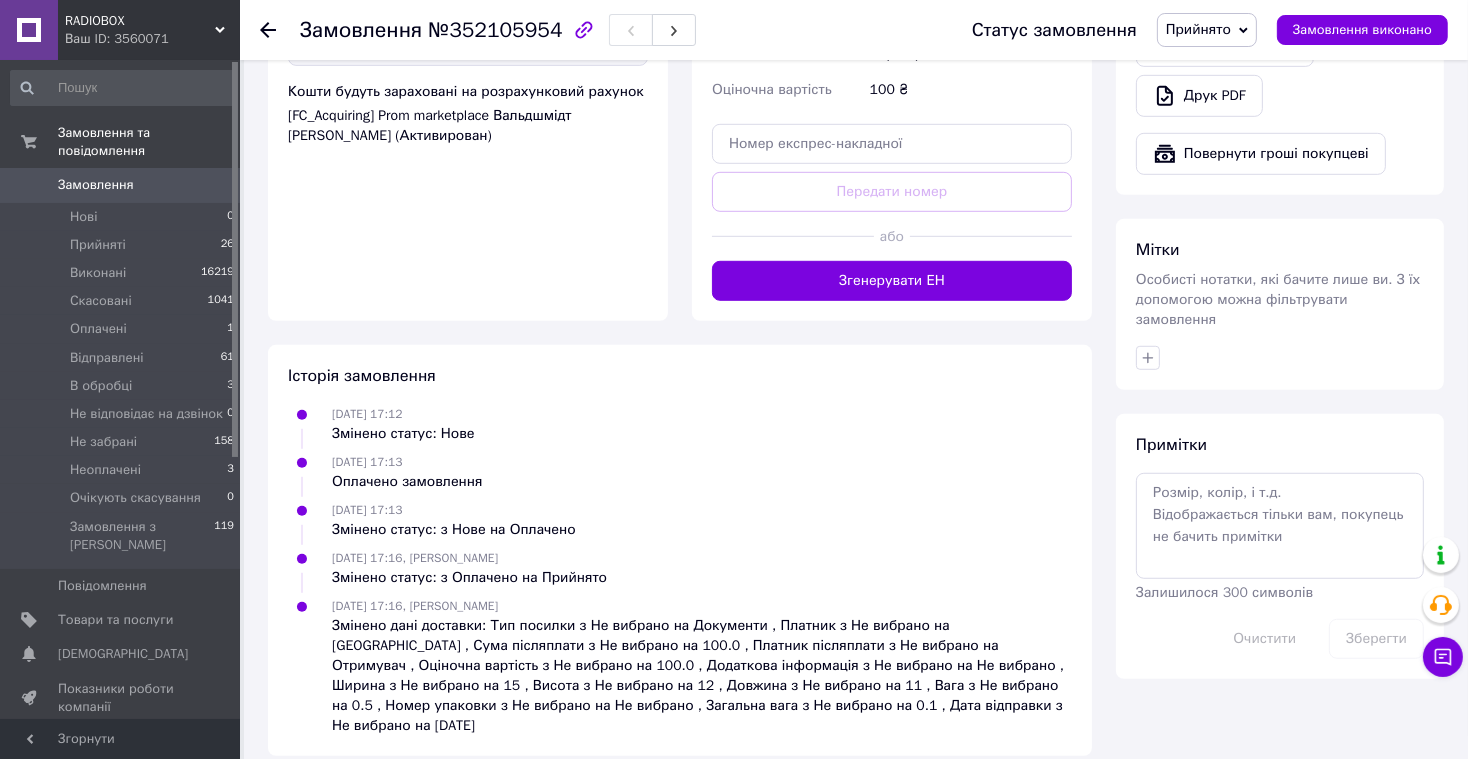 scroll, scrollTop: 1297, scrollLeft: 0, axis: vertical 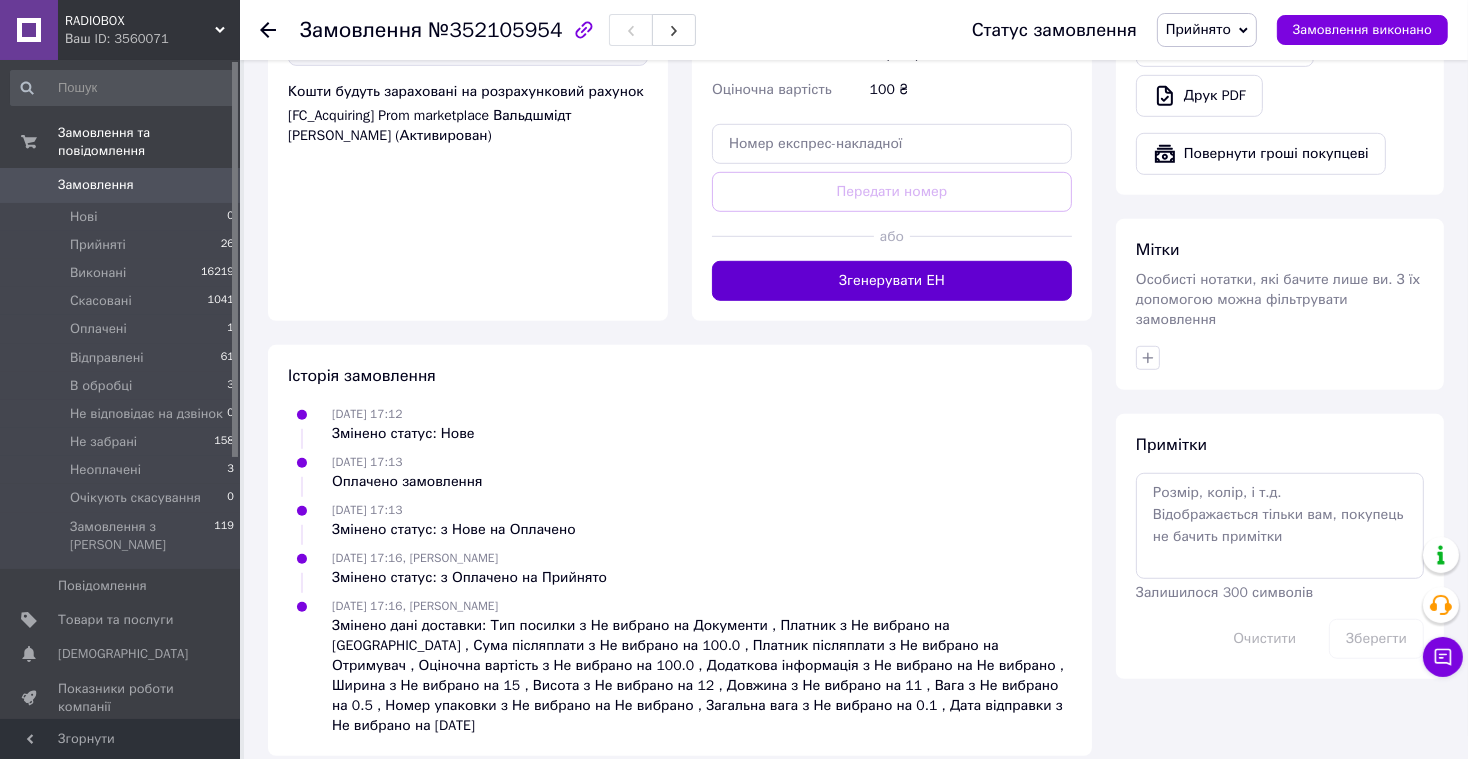 click on "Згенерувати ЕН" at bounding box center (892, 281) 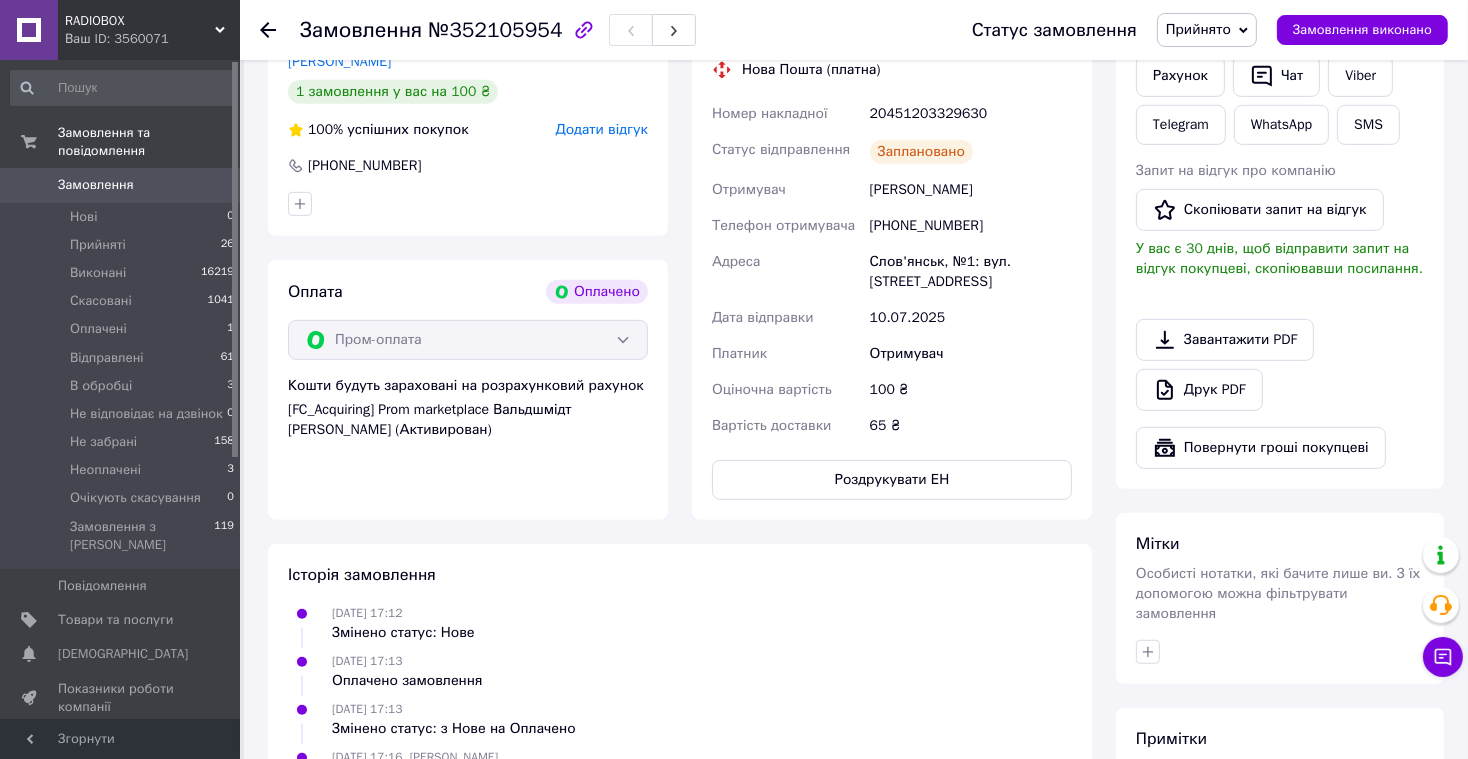 scroll, scrollTop: 846, scrollLeft: 0, axis: vertical 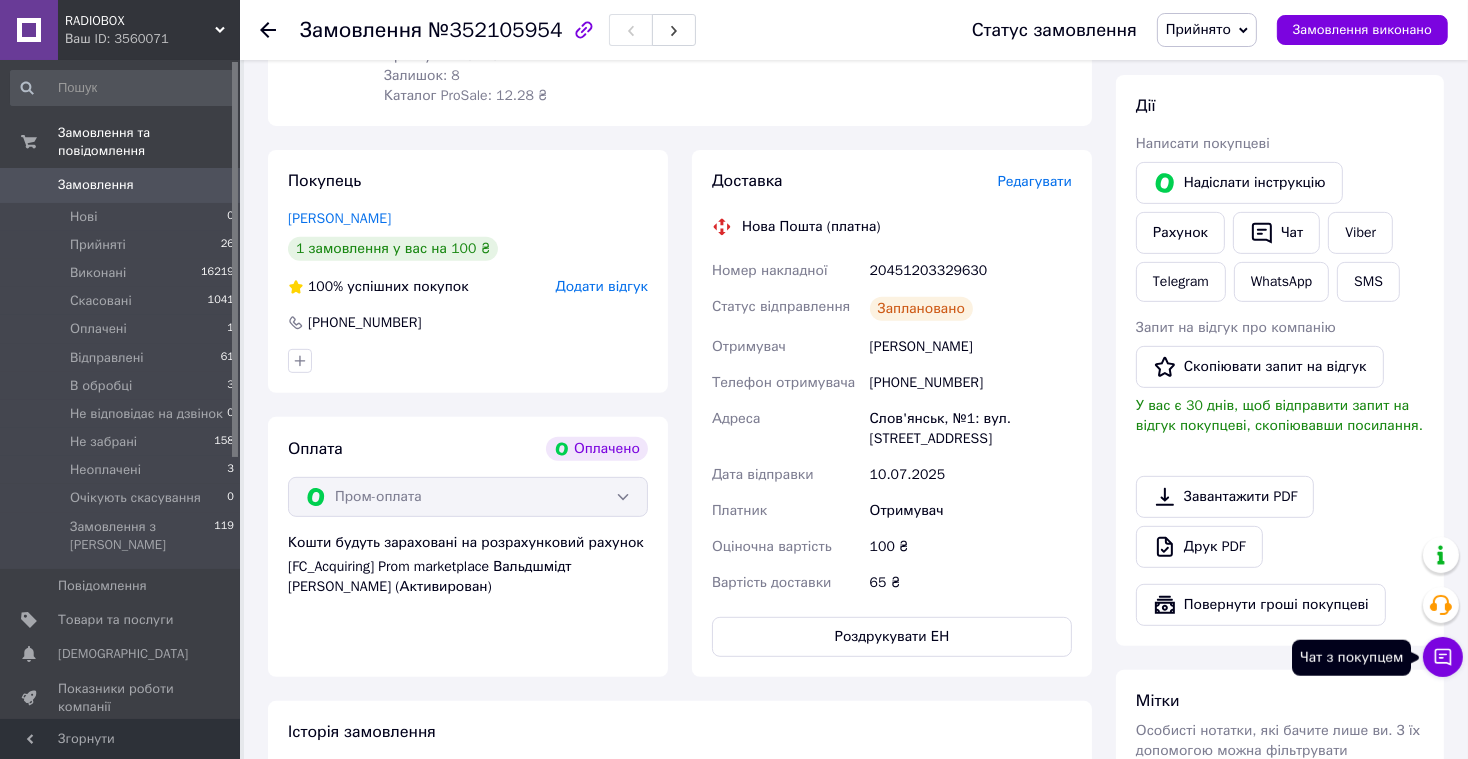 click 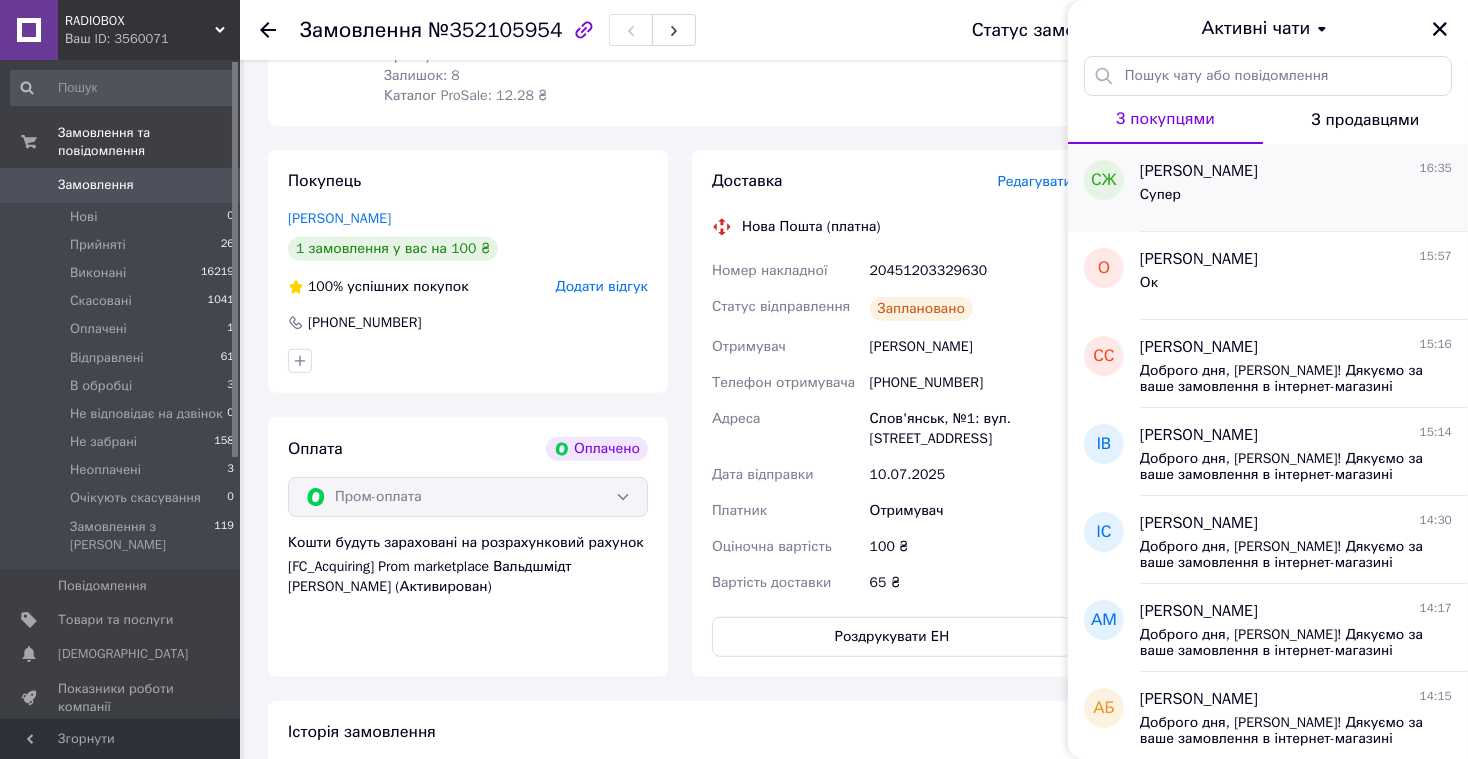 click on "Супер" at bounding box center [1296, 199] 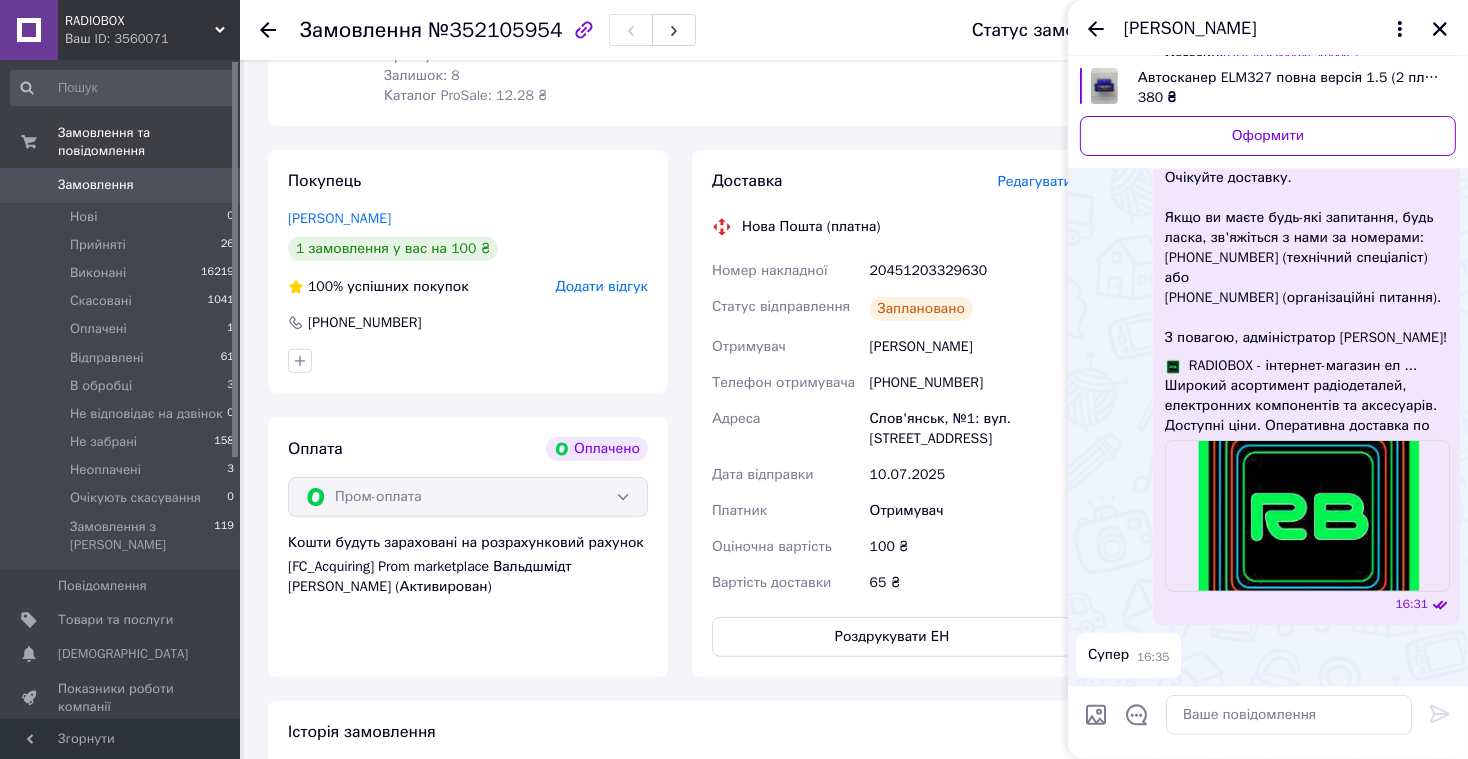 scroll, scrollTop: 1458, scrollLeft: 0, axis: vertical 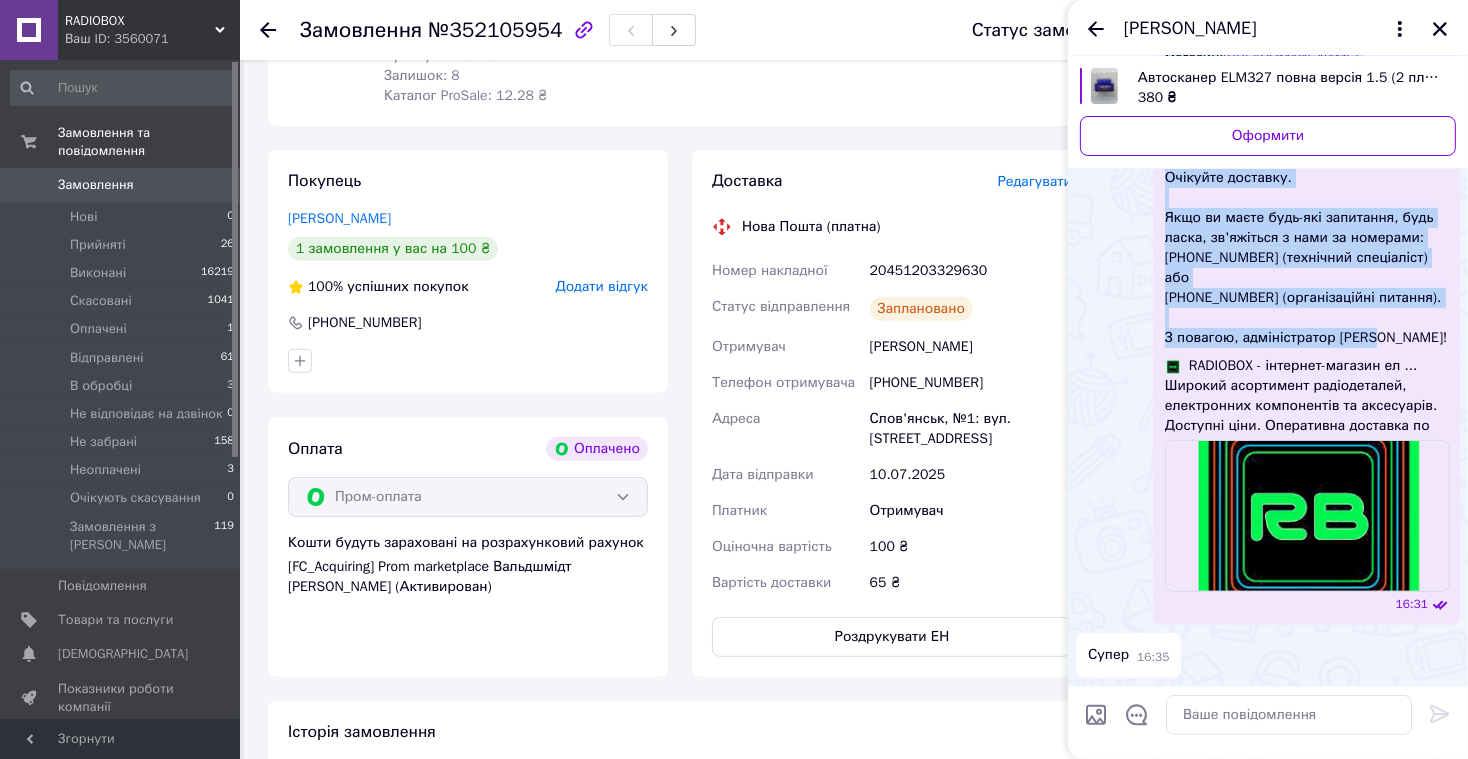 drag, startPoint x: 1165, startPoint y: 282, endPoint x: 1380, endPoint y: 617, distance: 398.05777 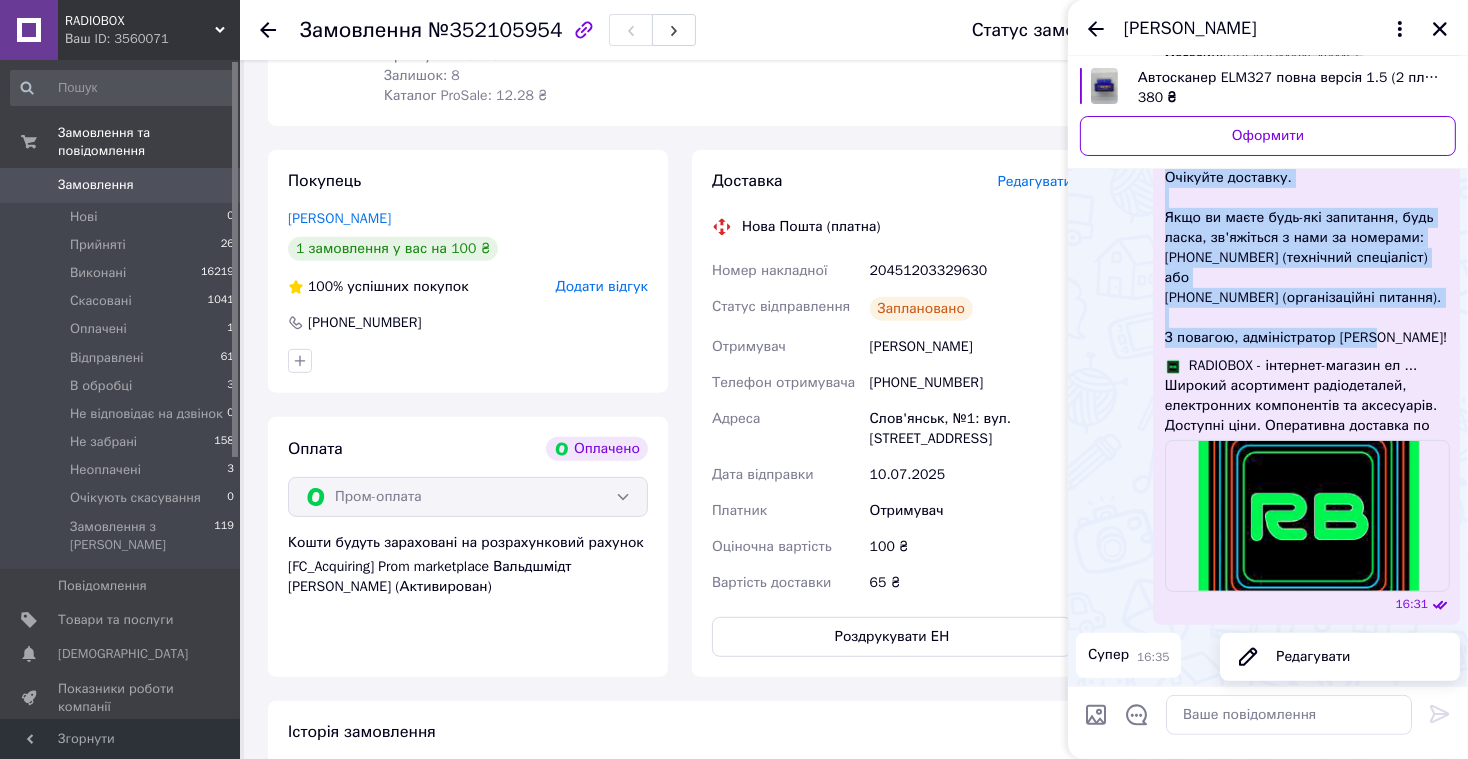 copy on "Доброго дня, Сергій! Дякуємо за ваше замовлення в інтернет-магазині  https://radiobox.com.ua Замовлення сформовано і буде відправлено вам сьогодні. Номер накладної 20451203274561 Очікуйте доставку. Якщо ви маєте будь-які запитання, будь ласка, зв'яжіться з нами за номерами: +38067 295 37 66 (технічний спеціаліст) або +38067 789 30 35 (організаційні питання). З повагою, адміністратор Інна!" 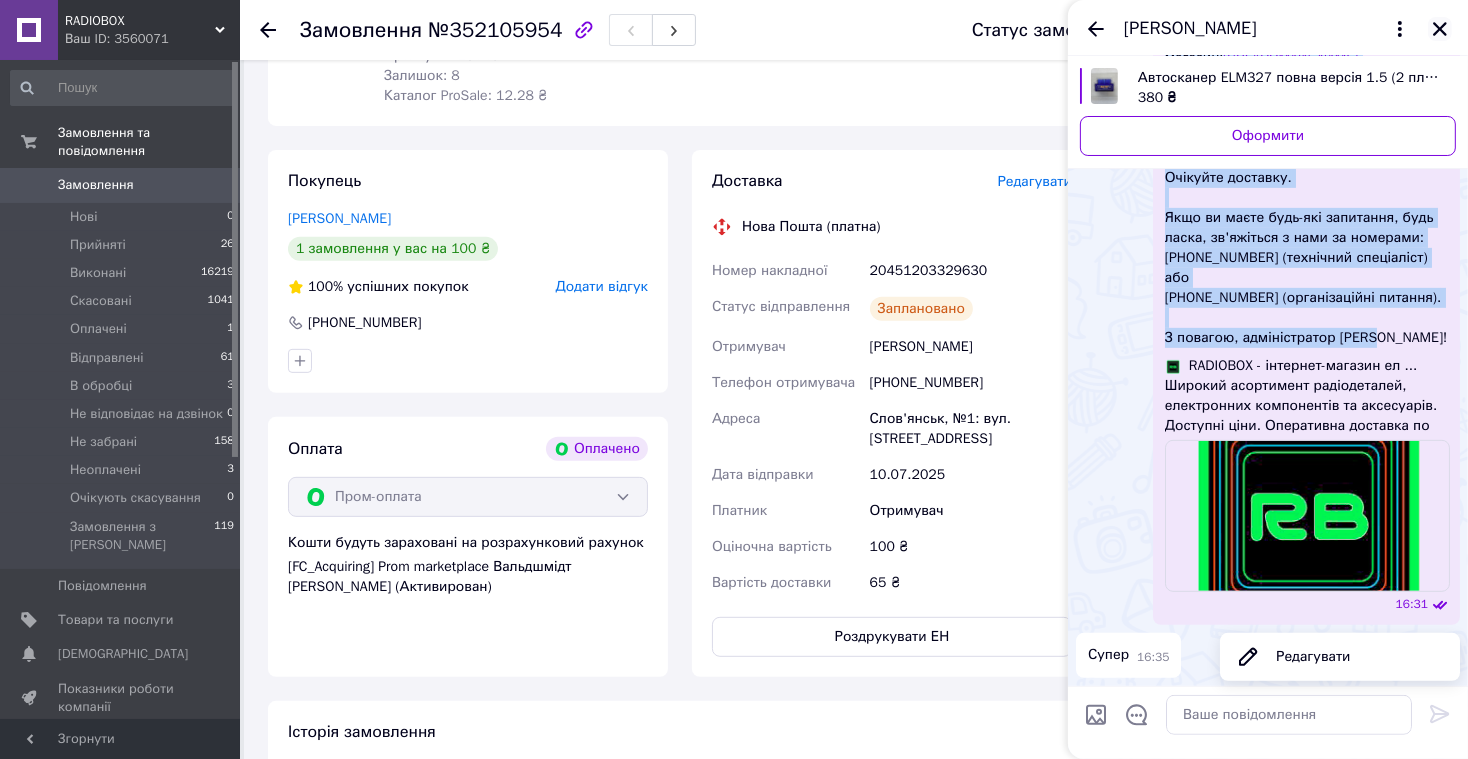 click 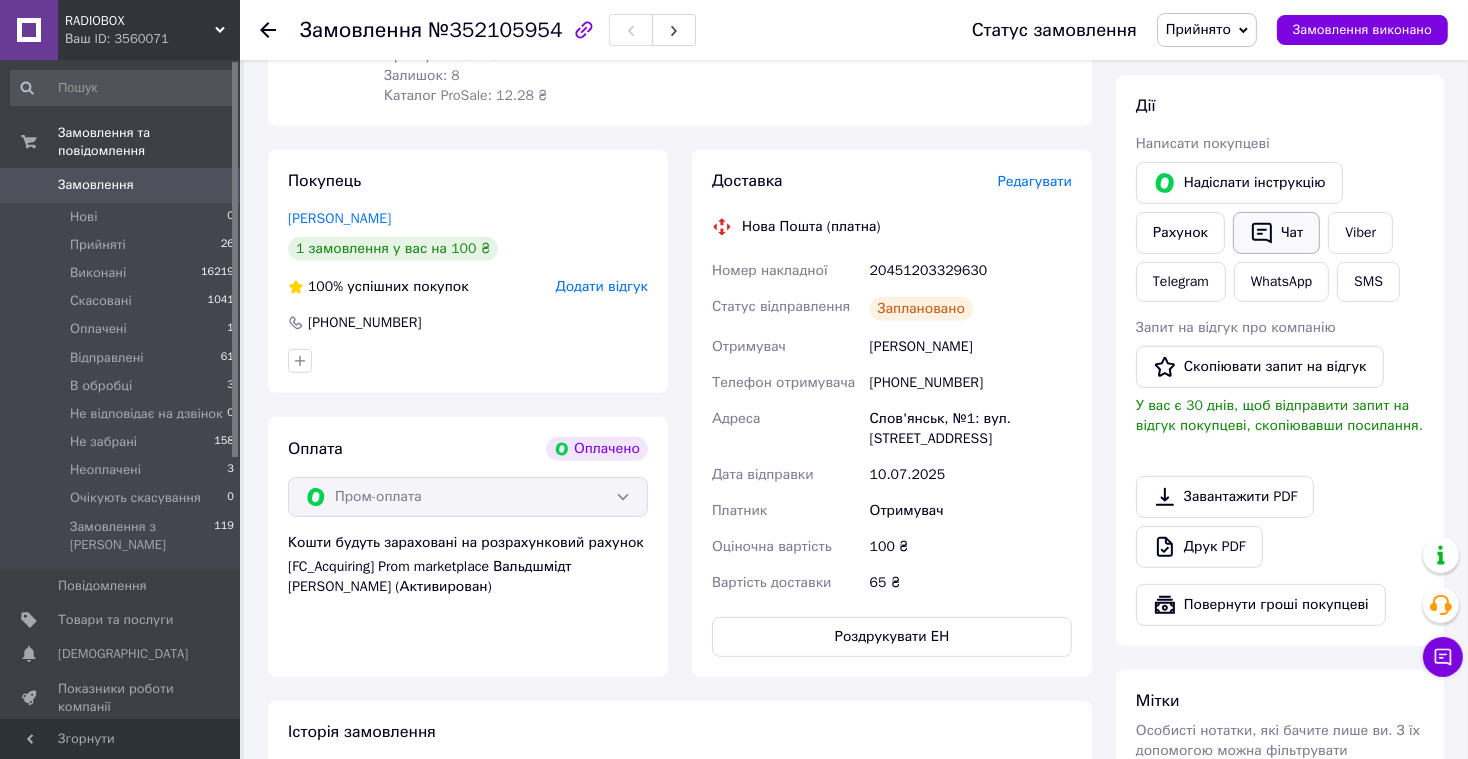 click on "Чат" at bounding box center (1276, 233) 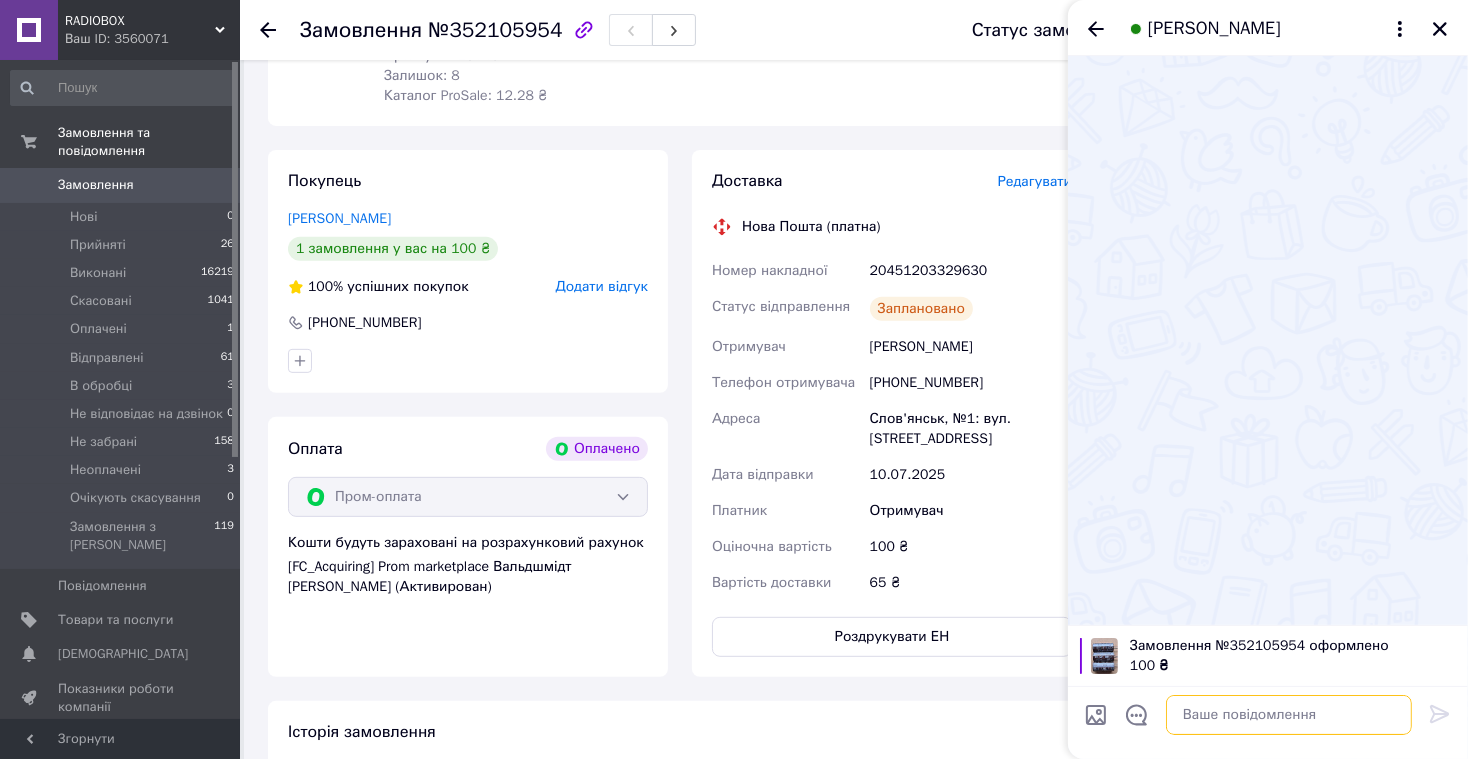 click at bounding box center (1289, 715) 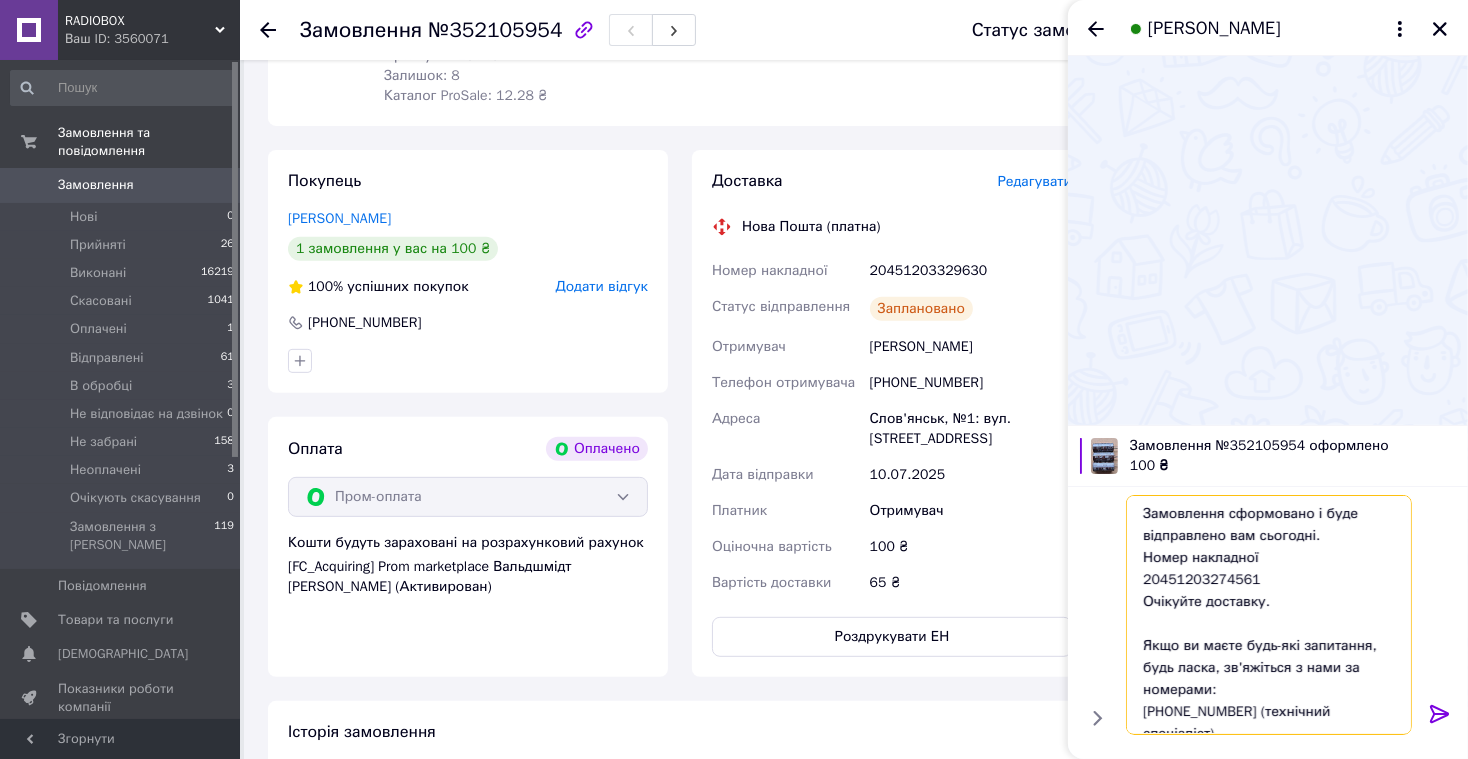 scroll, scrollTop: 0, scrollLeft: 0, axis: both 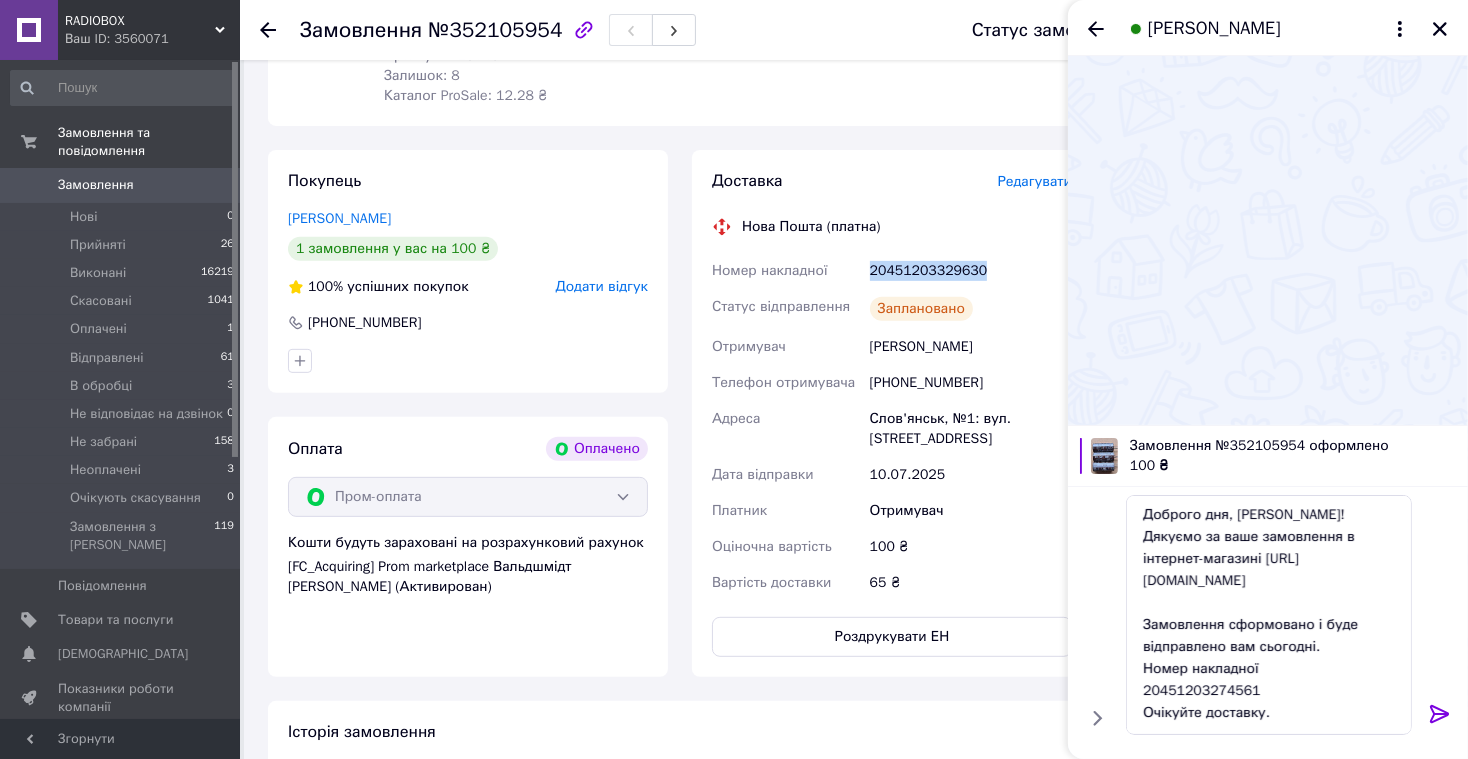 drag, startPoint x: 868, startPoint y: 268, endPoint x: 1002, endPoint y: 272, distance: 134.0597 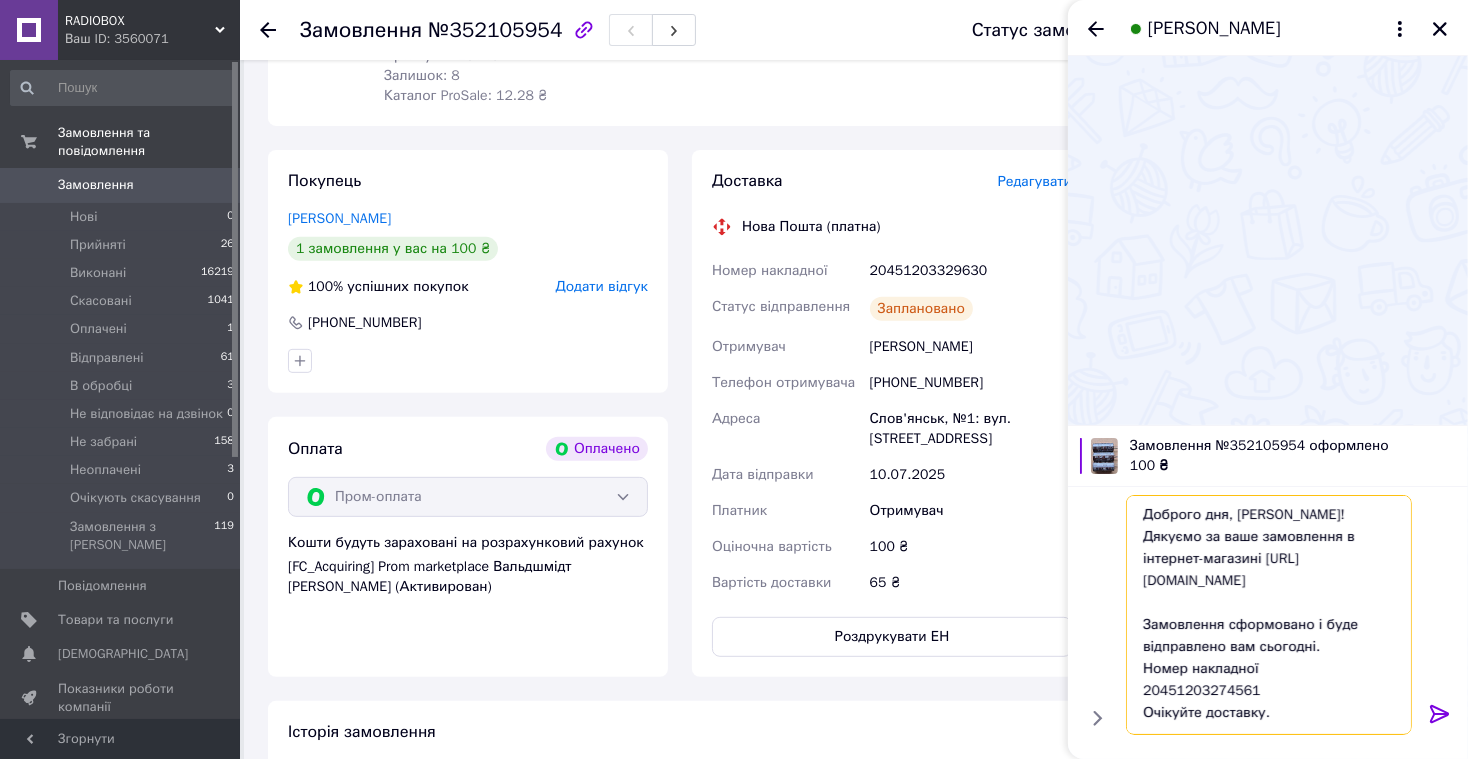 drag, startPoint x: 1145, startPoint y: 689, endPoint x: 1271, endPoint y: 688, distance: 126.00397 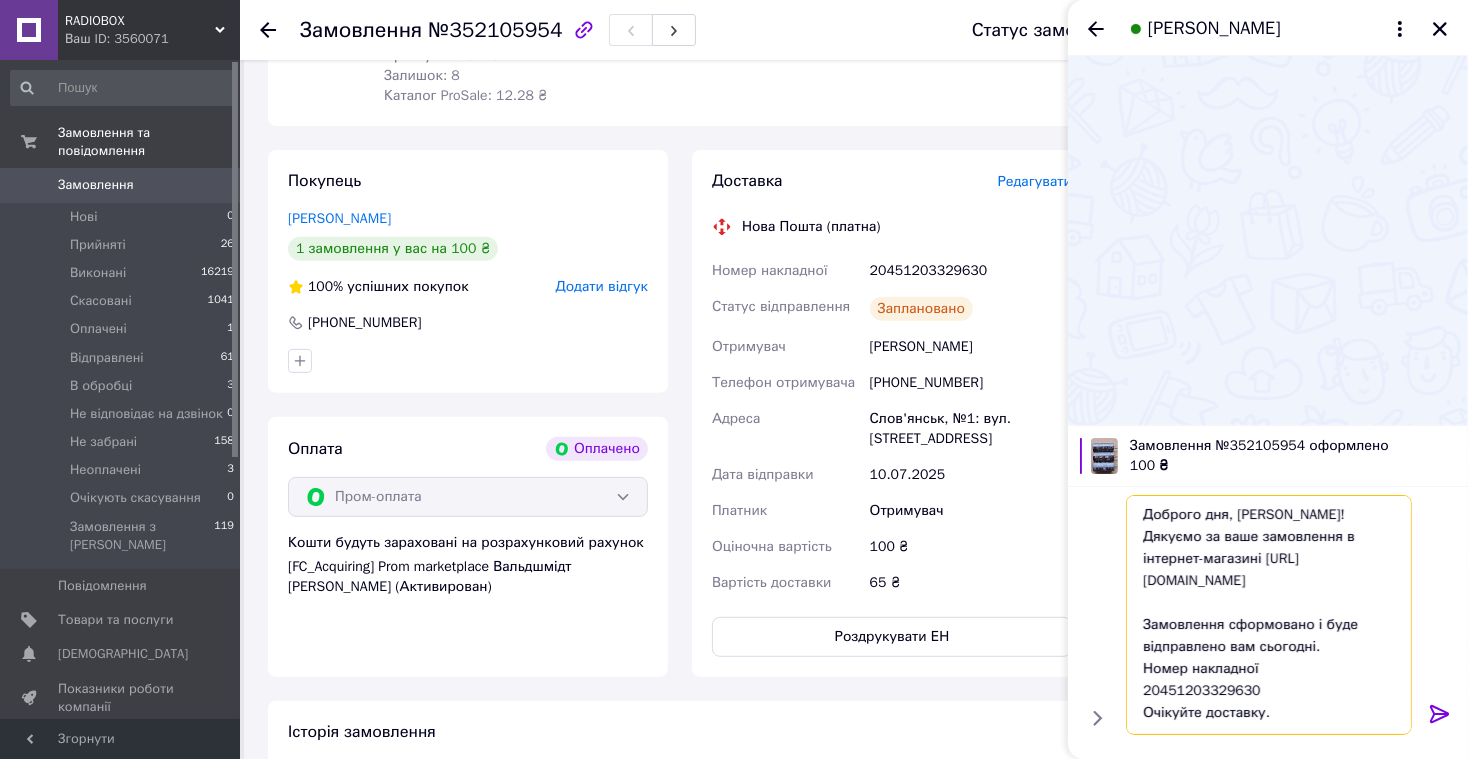 type on "Доброго дня, [PERSON_NAME]!
Дякуємо за ваше замовлення в інтернет-магазині [URL][DOMAIN_NAME]
Замовлення сформовано і буде відправлено вам сьогодні.
Номер накладної
20451203329630
Очікуйте доставку.
Якщо ви маєте будь-які запитання, будь ласка, зв'яжіться з нами за номерами:
[PHONE_NUMBER] (технічний спеціаліст)
або
[PHONE_NUMBER] (організаційні питання).
З повагою, адміністратор [PERSON_NAME]!" 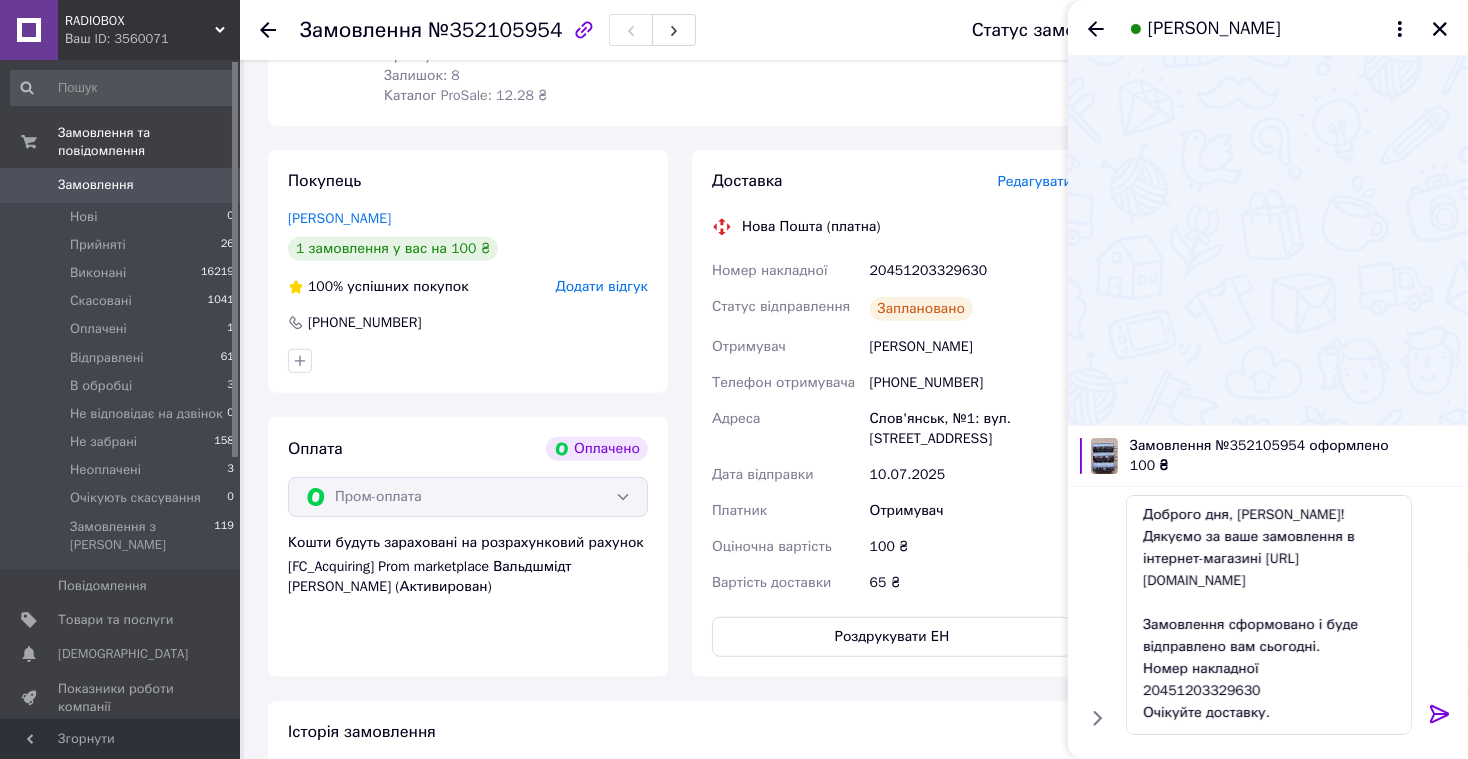 click 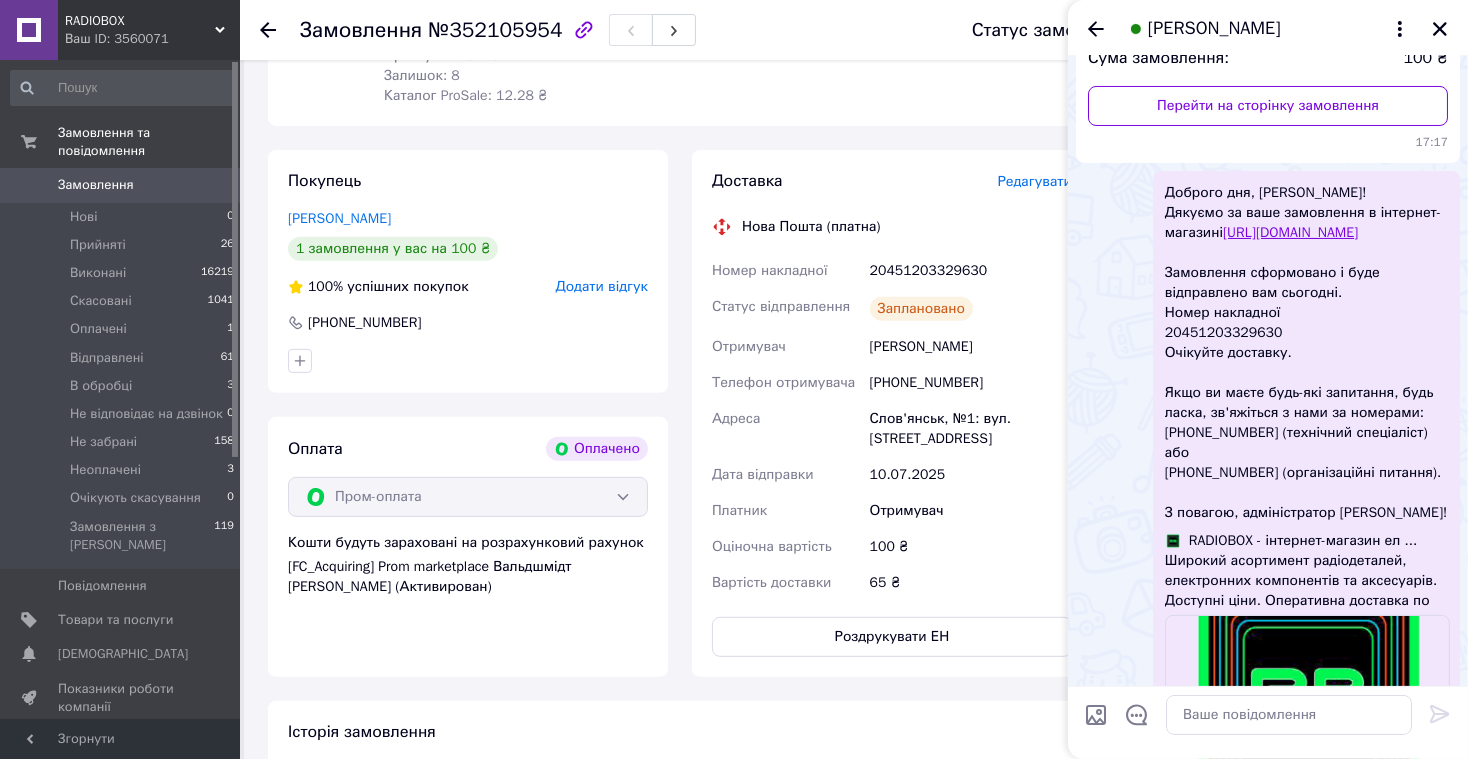 scroll, scrollTop: 242, scrollLeft: 0, axis: vertical 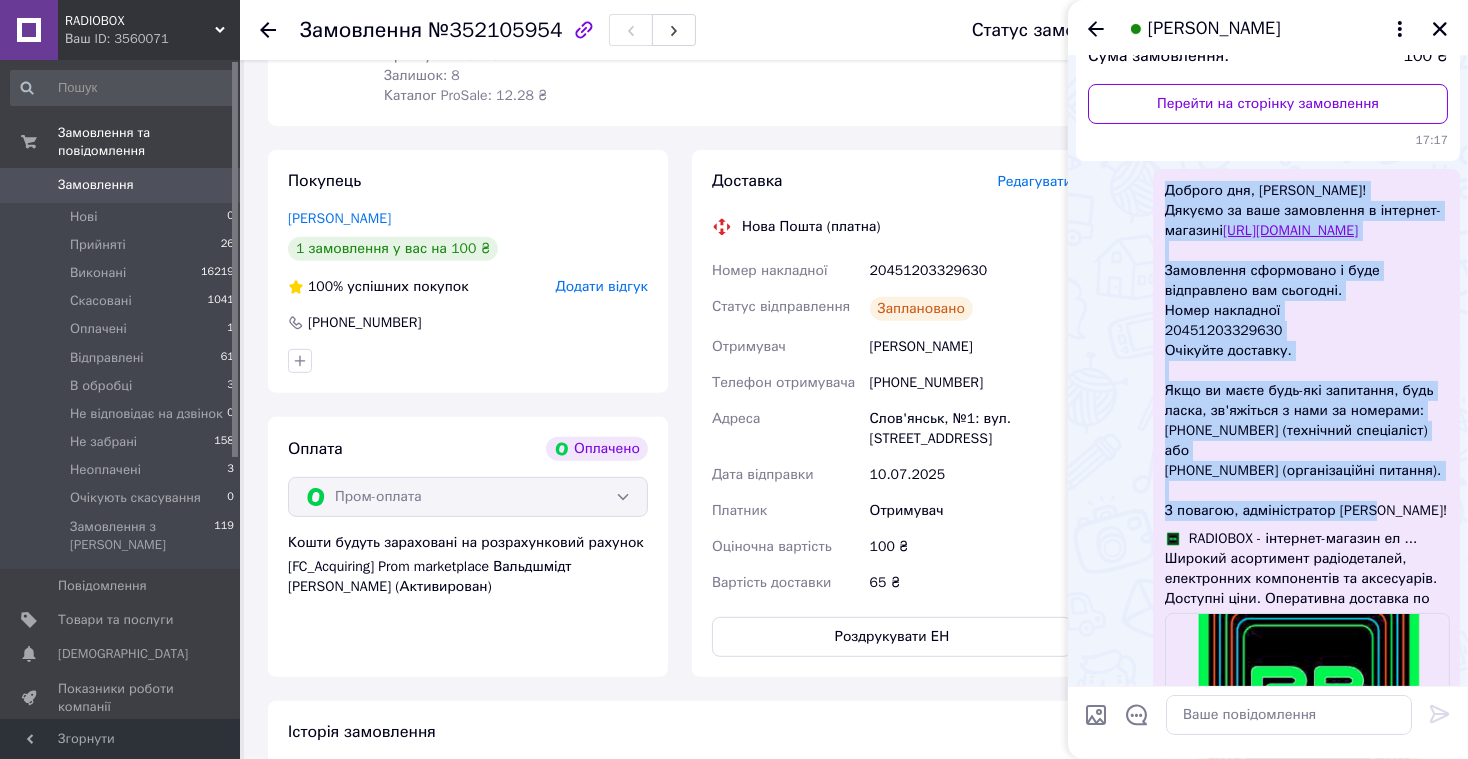 drag, startPoint x: 1166, startPoint y: 187, endPoint x: 1386, endPoint y: 522, distance: 400.7805 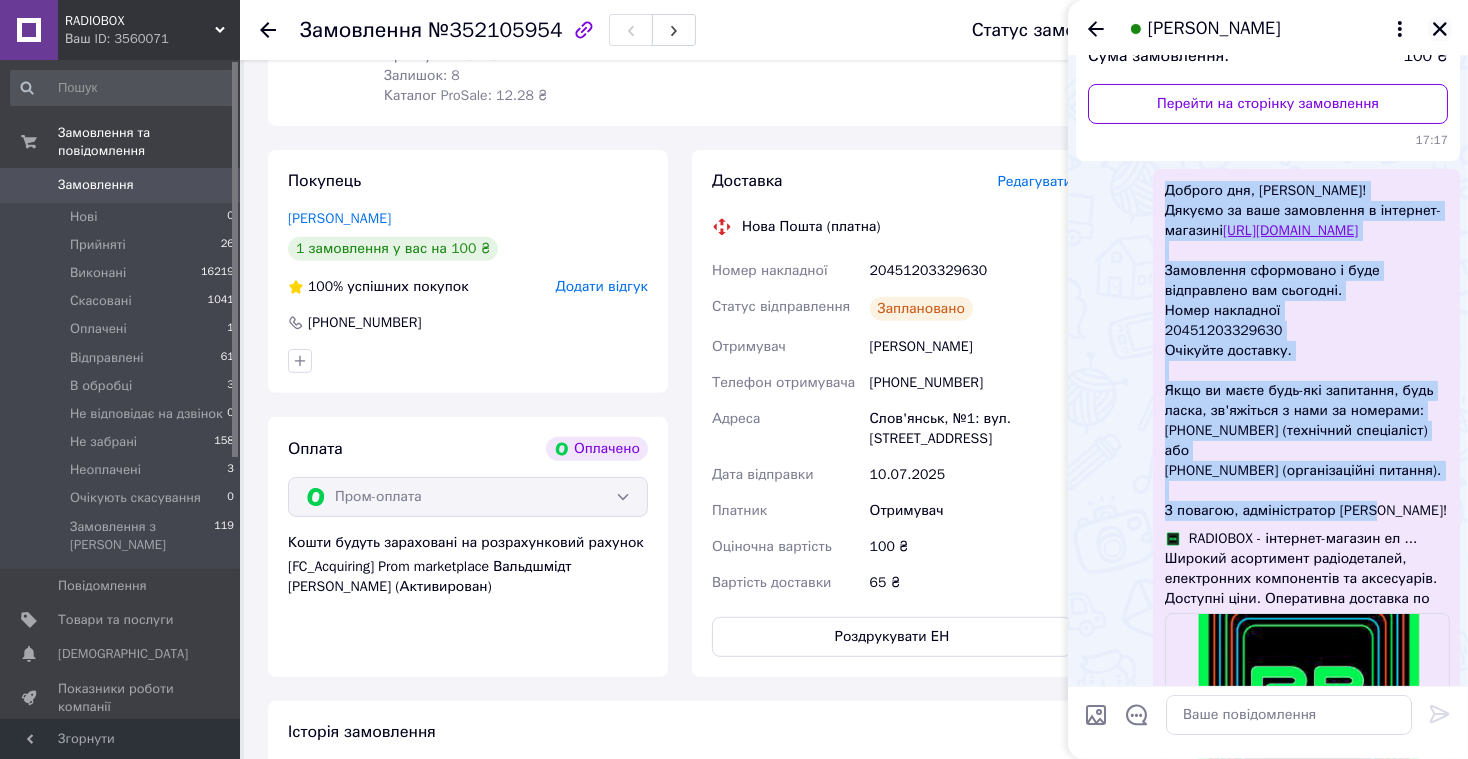 click 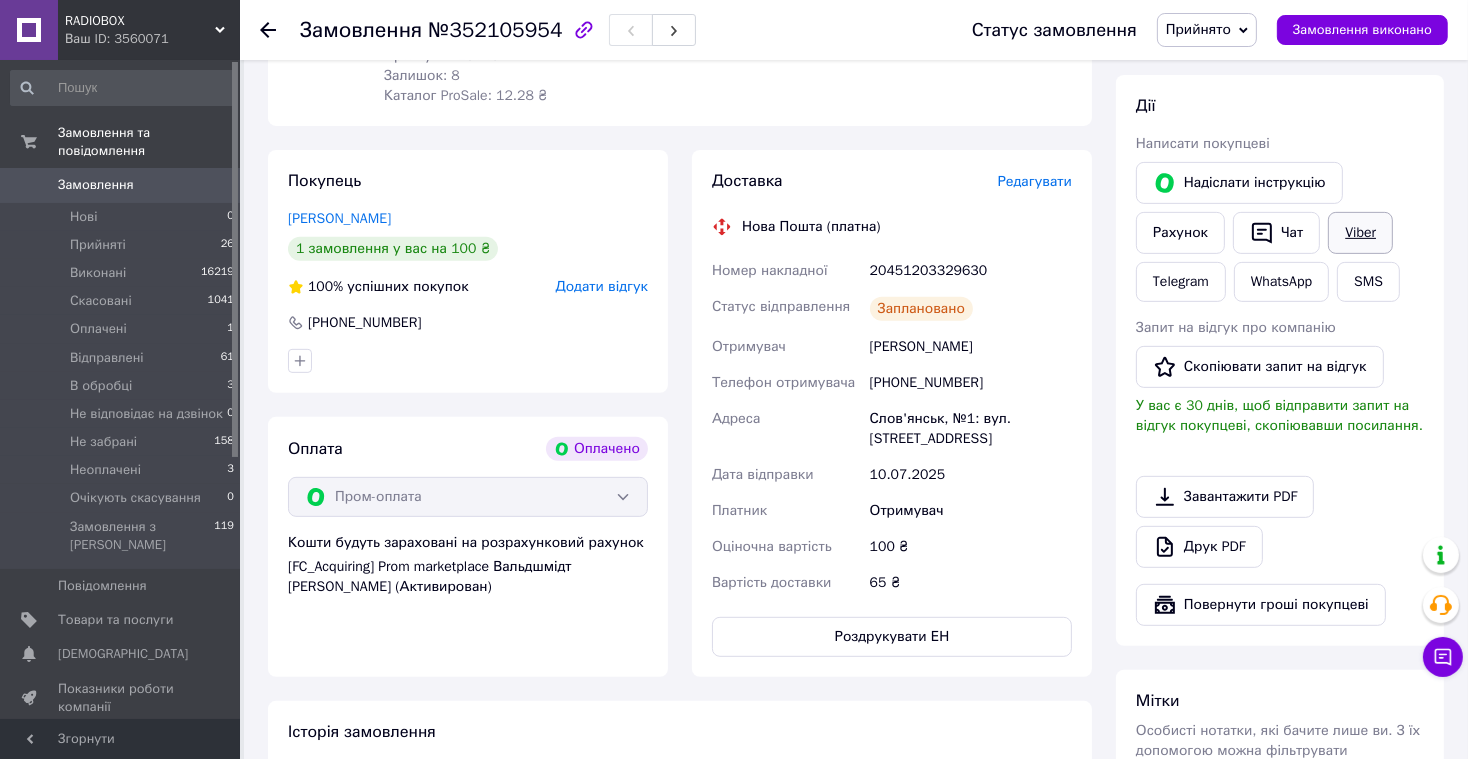 click on "Viber" at bounding box center (1360, 233) 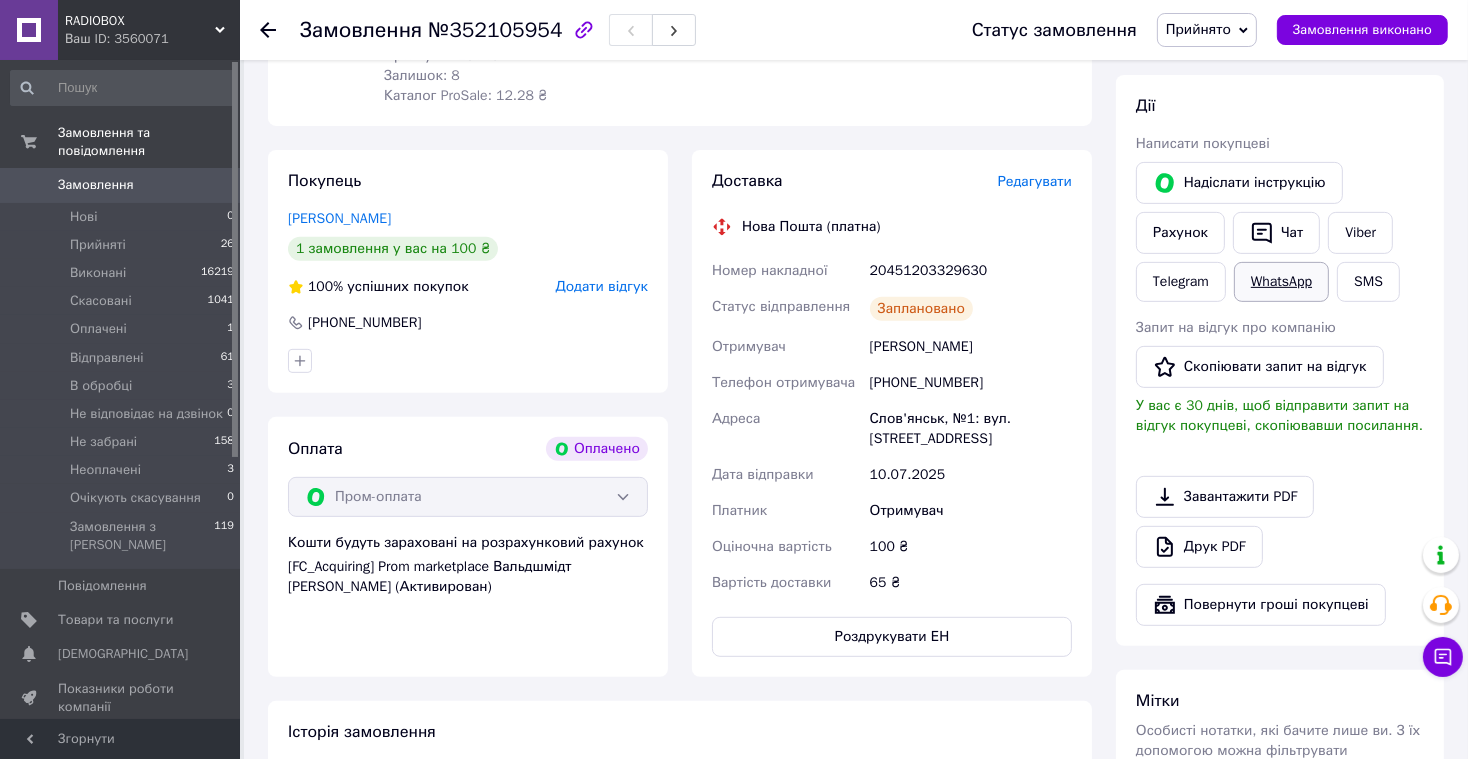 click on "WhatsApp" at bounding box center [1281, 282] 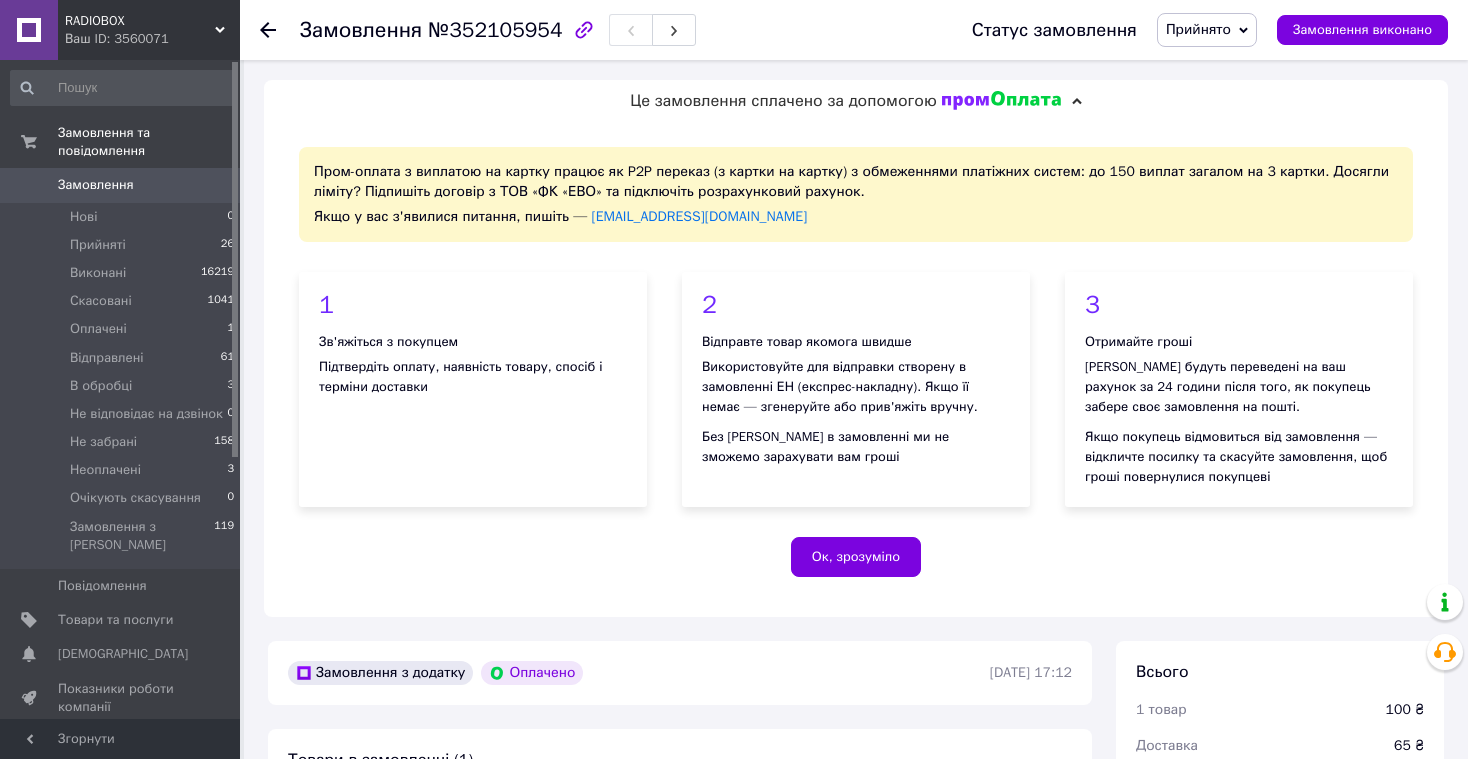 scroll, scrollTop: 846, scrollLeft: 0, axis: vertical 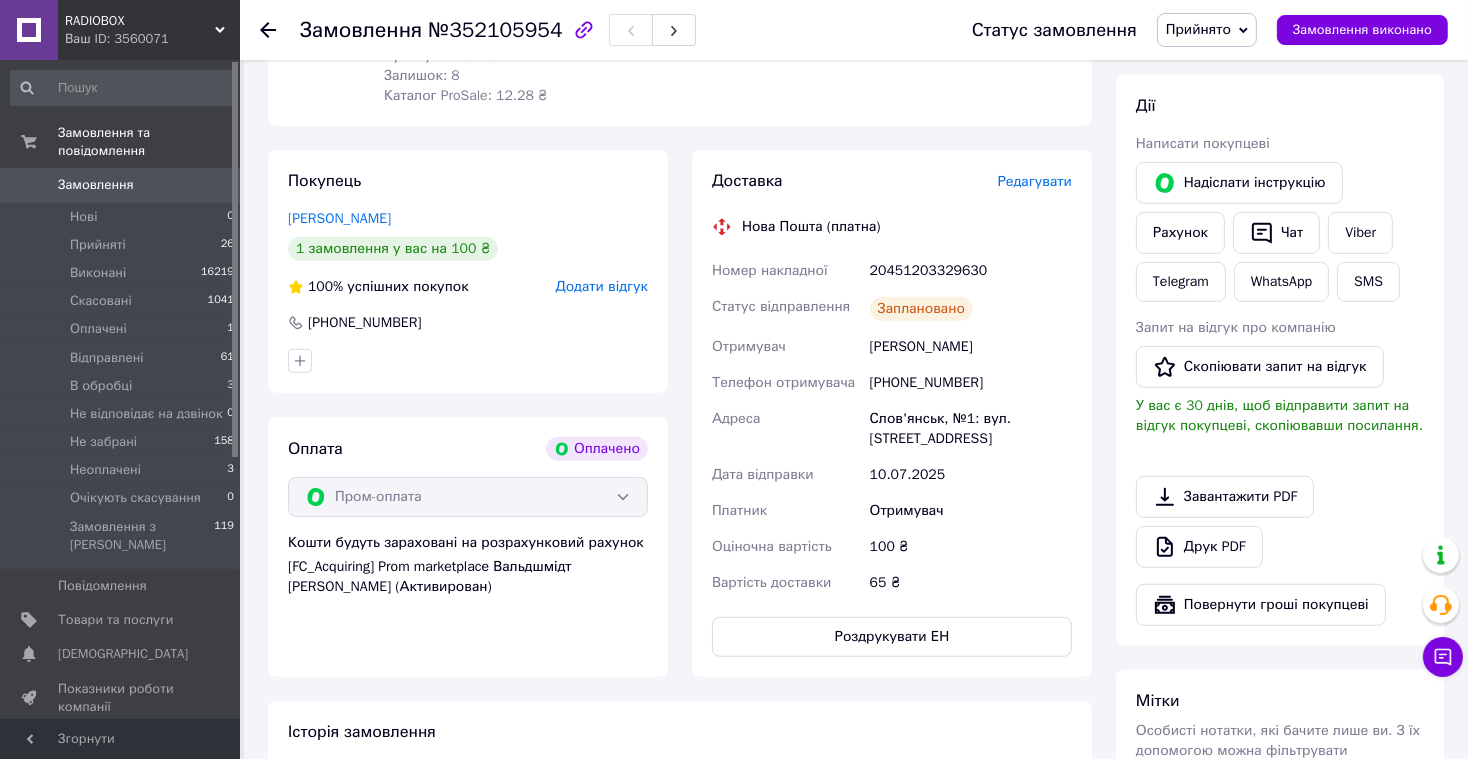 click on "Замовлення 0" at bounding box center (123, 185) 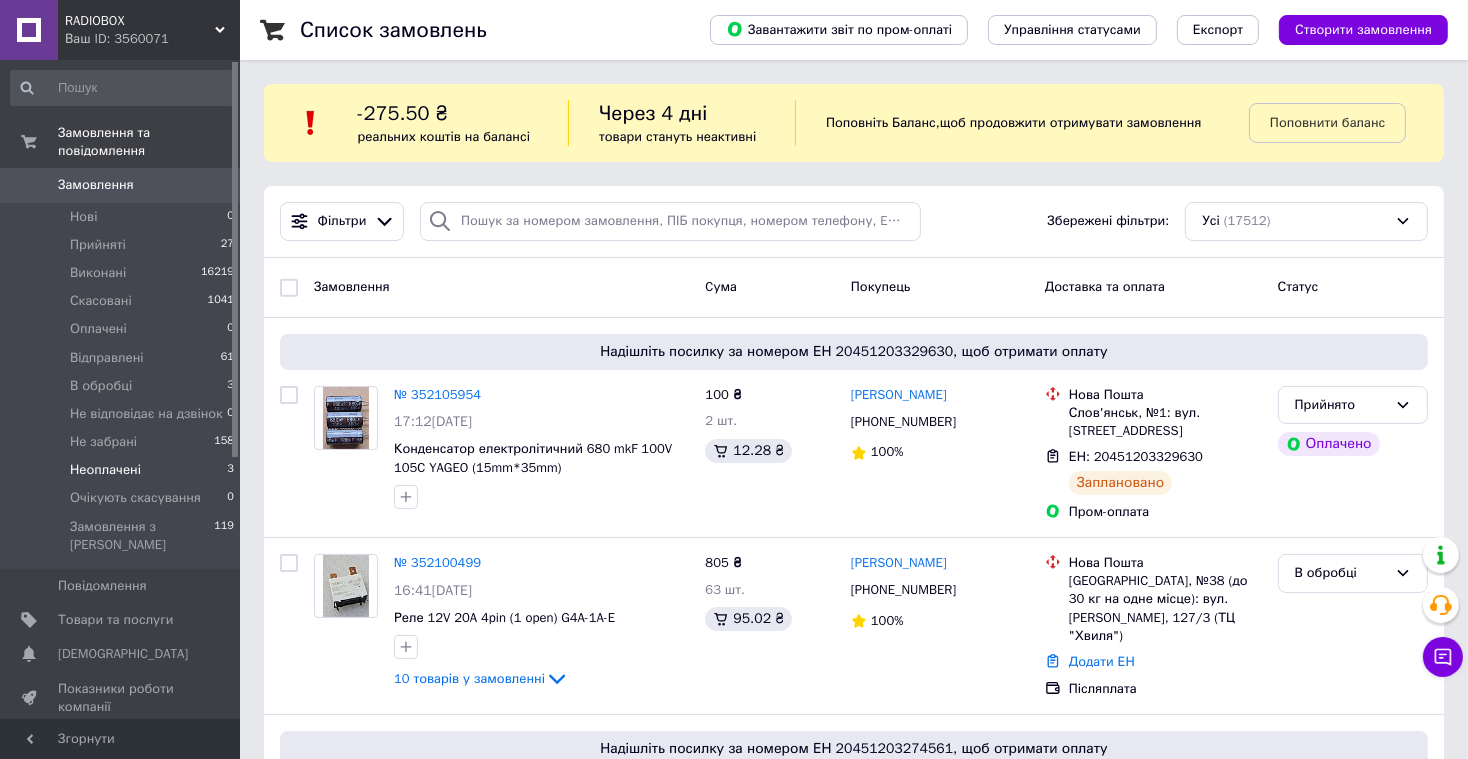 click on "Неоплачені 3" at bounding box center [123, 470] 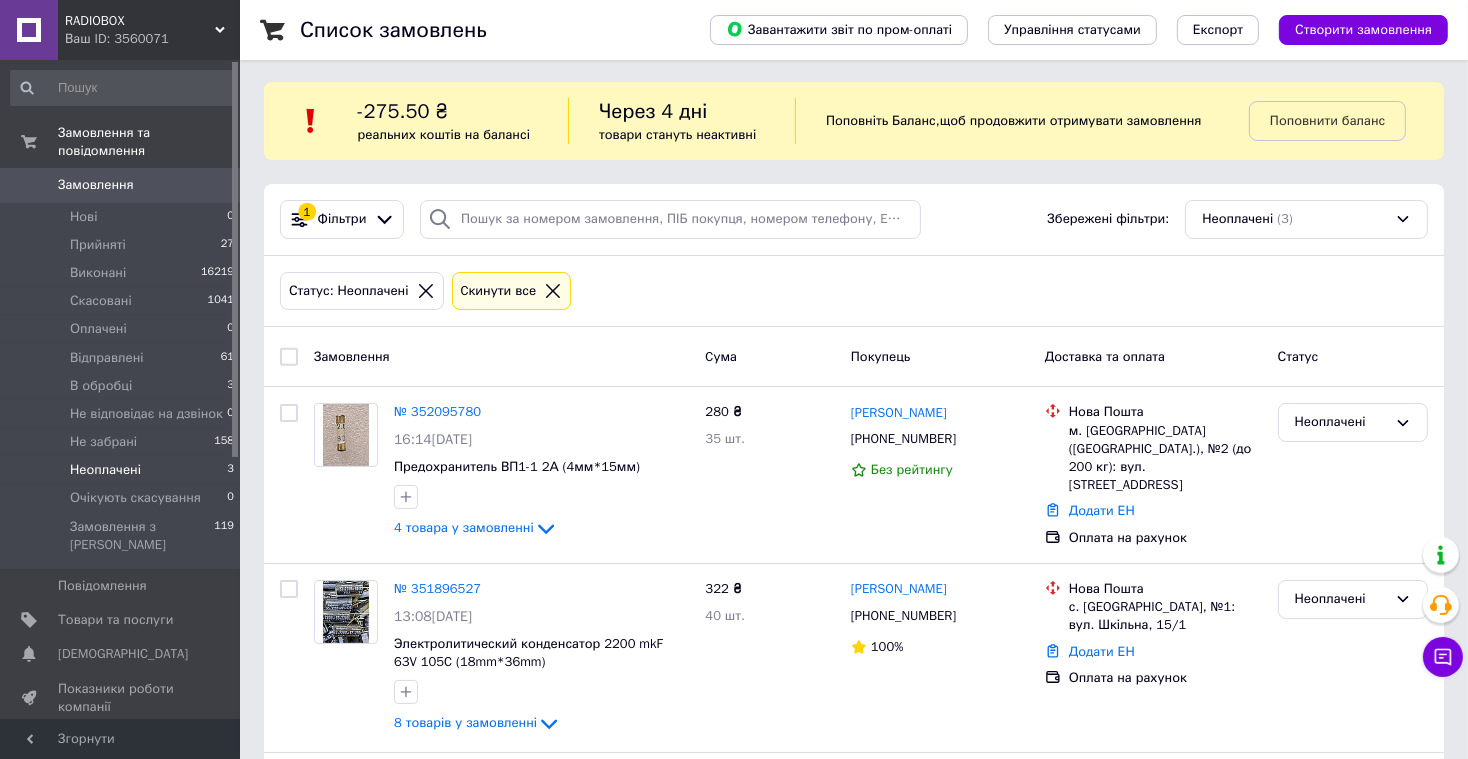 scroll, scrollTop: 0, scrollLeft: 0, axis: both 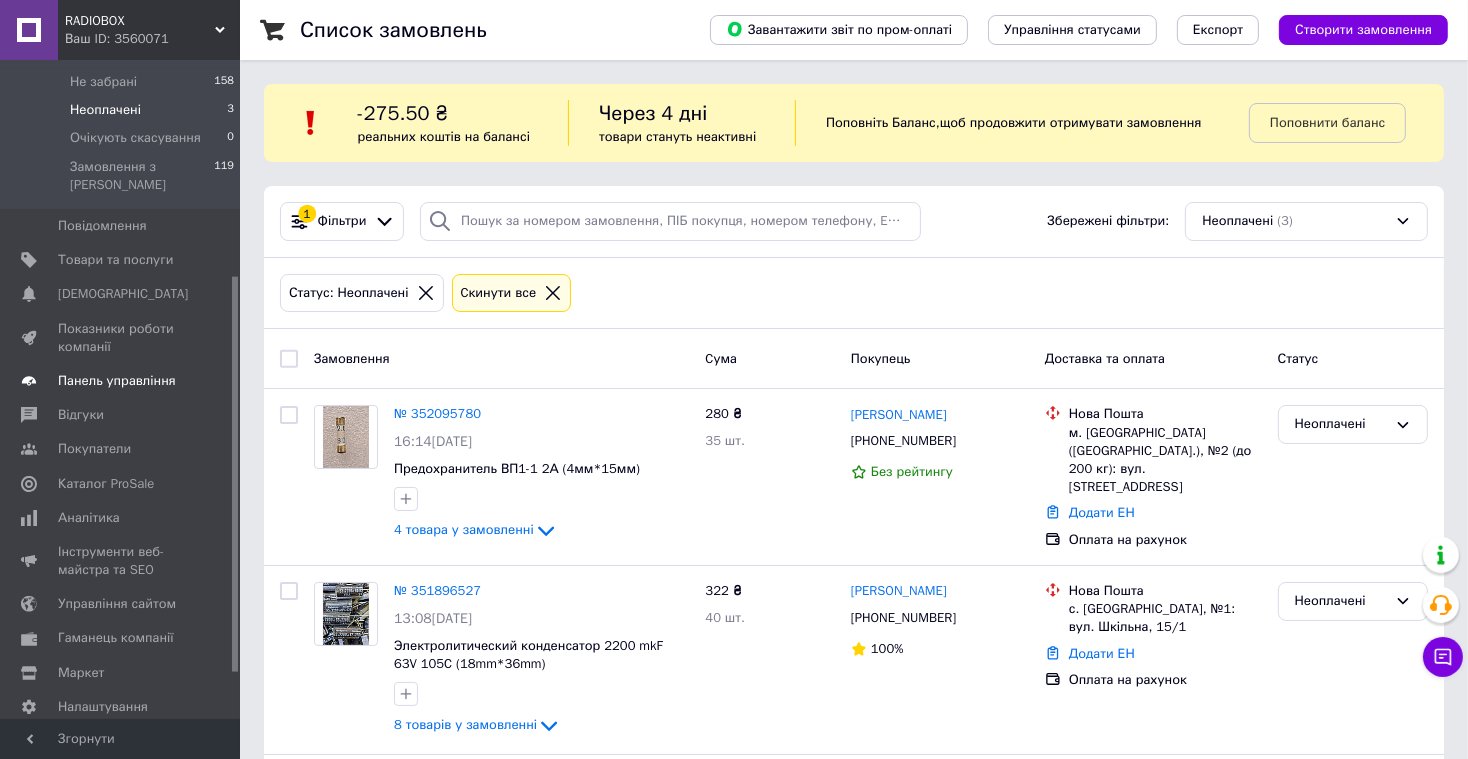 click on "Панель управління" at bounding box center [117, 381] 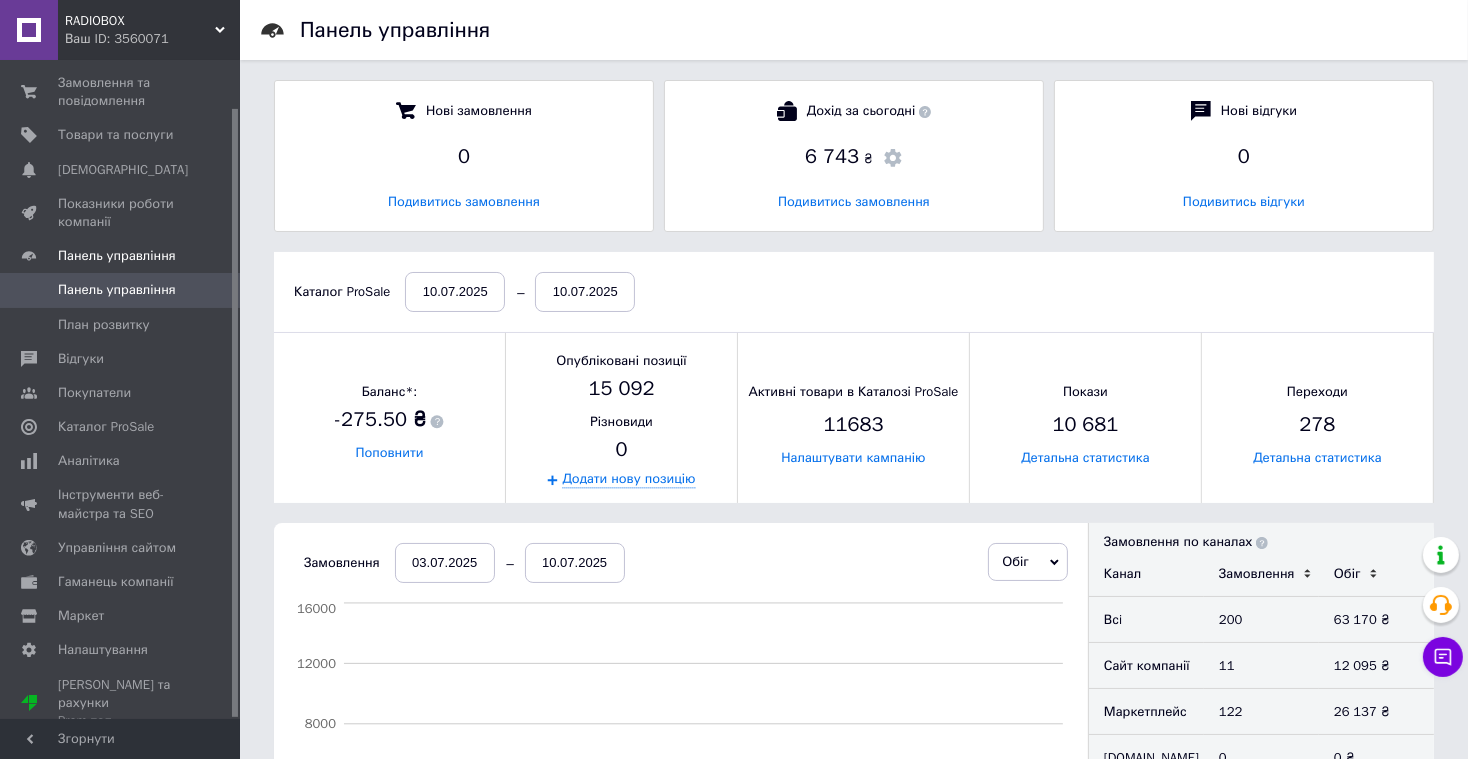 scroll, scrollTop: 10, scrollLeft: 10, axis: both 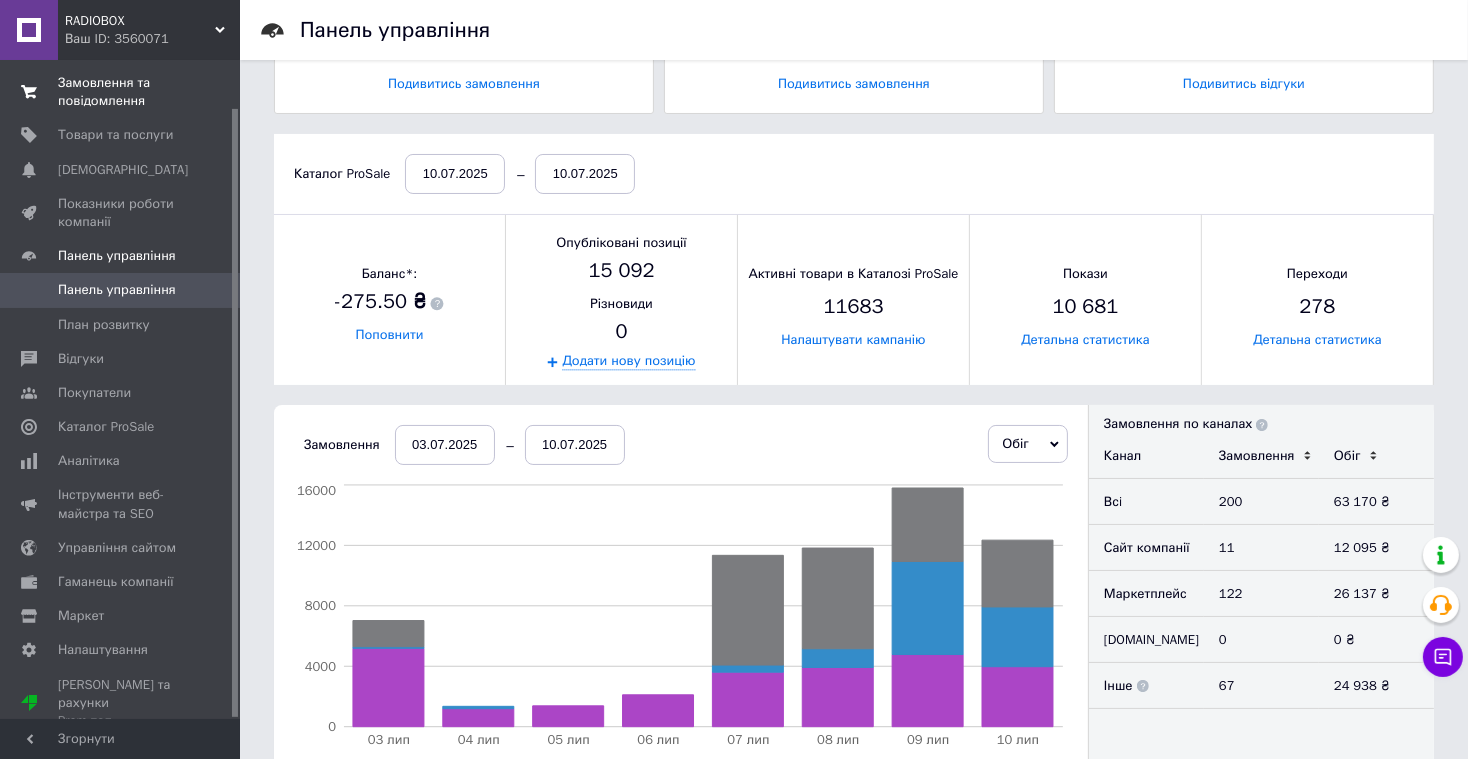 click on "Замовлення та повідомлення" at bounding box center (121, 92) 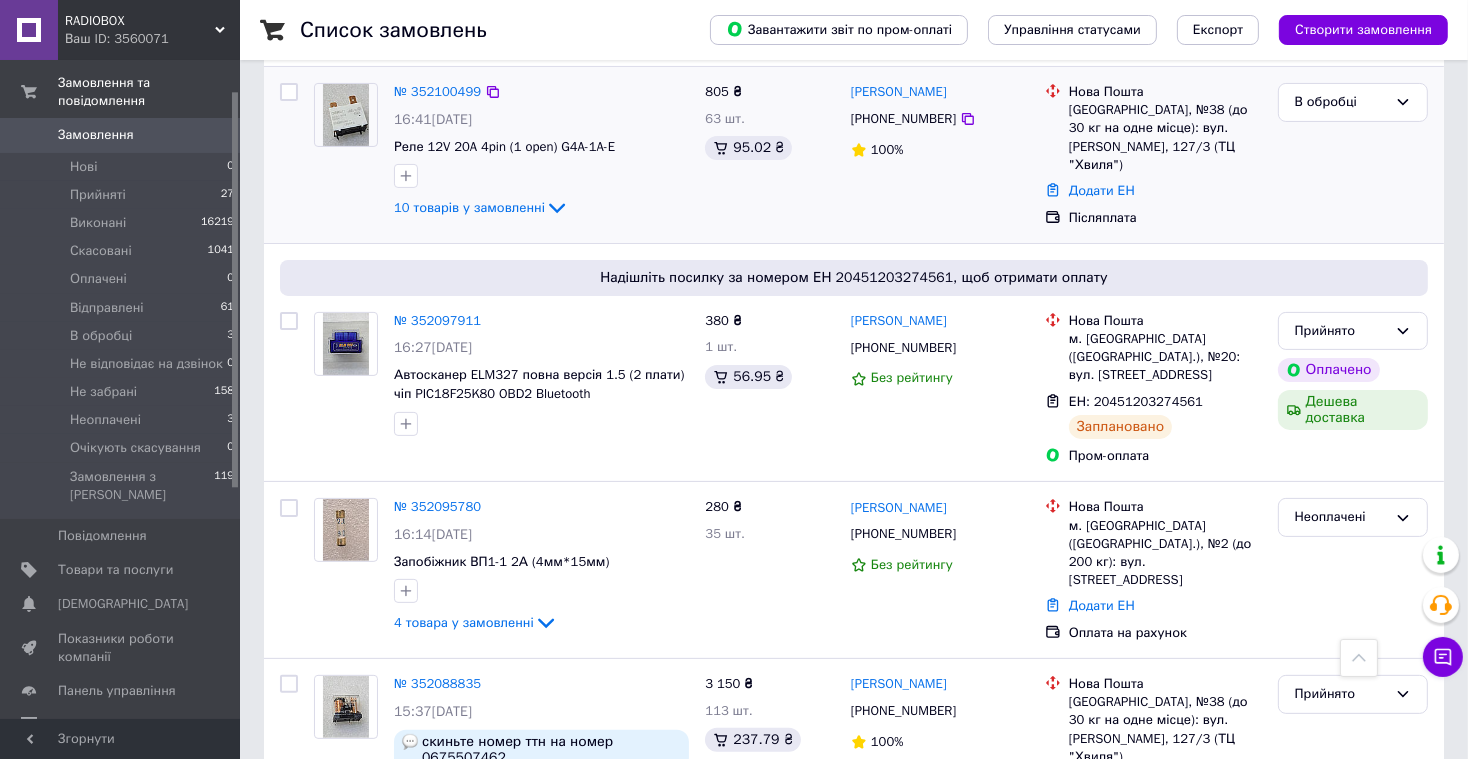 scroll, scrollTop: 475, scrollLeft: 0, axis: vertical 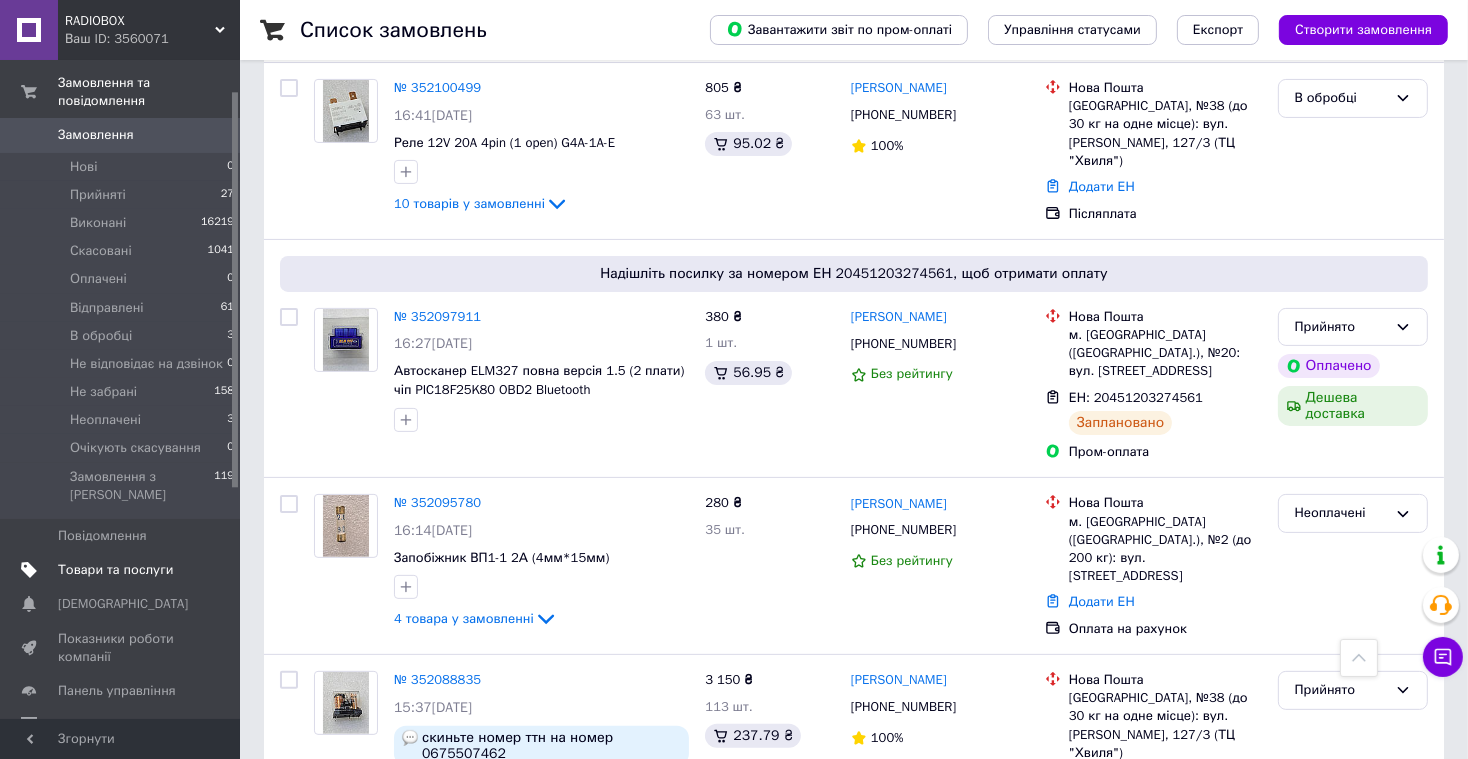 click on "Товари та послуги" at bounding box center (115, 570) 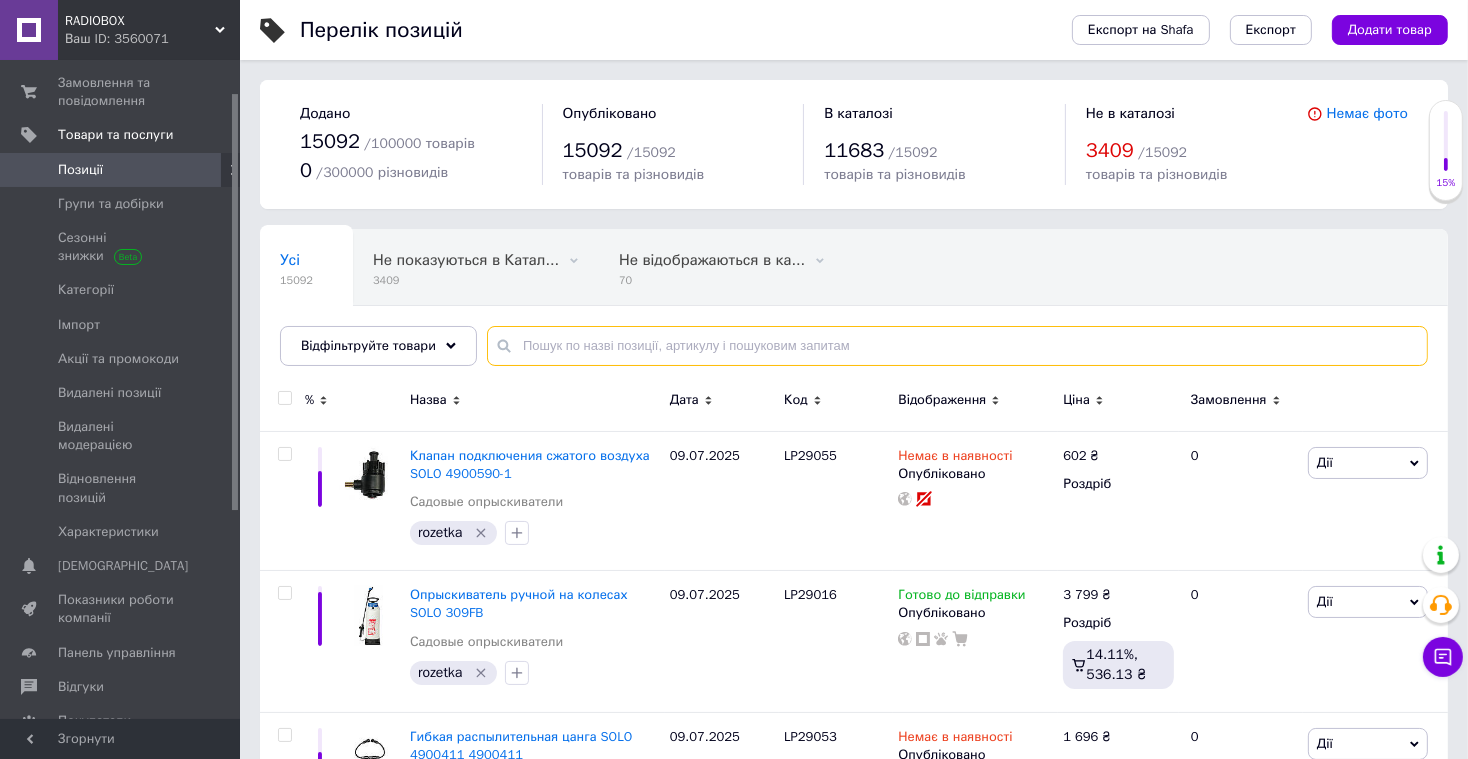 click at bounding box center [957, 346] 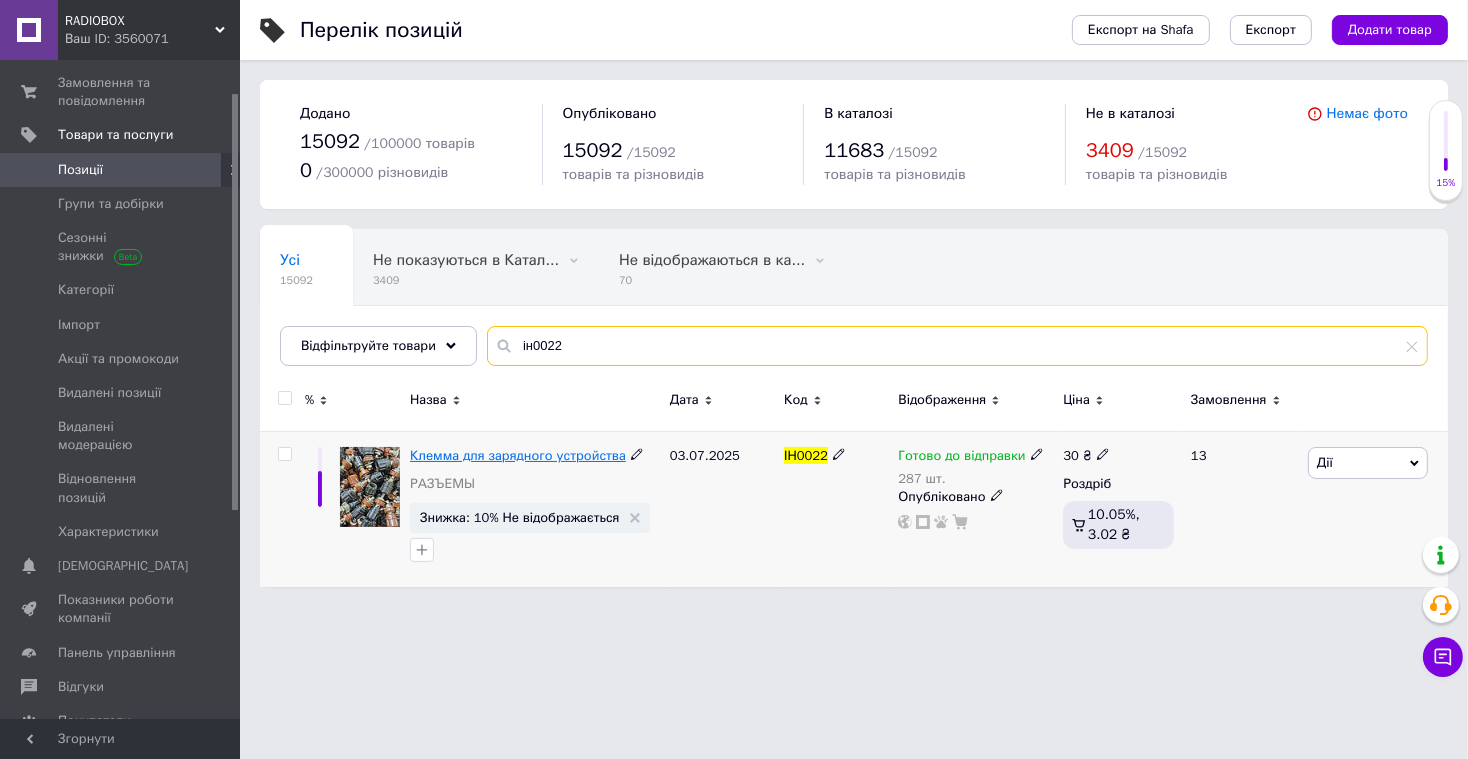 type on "ін0022" 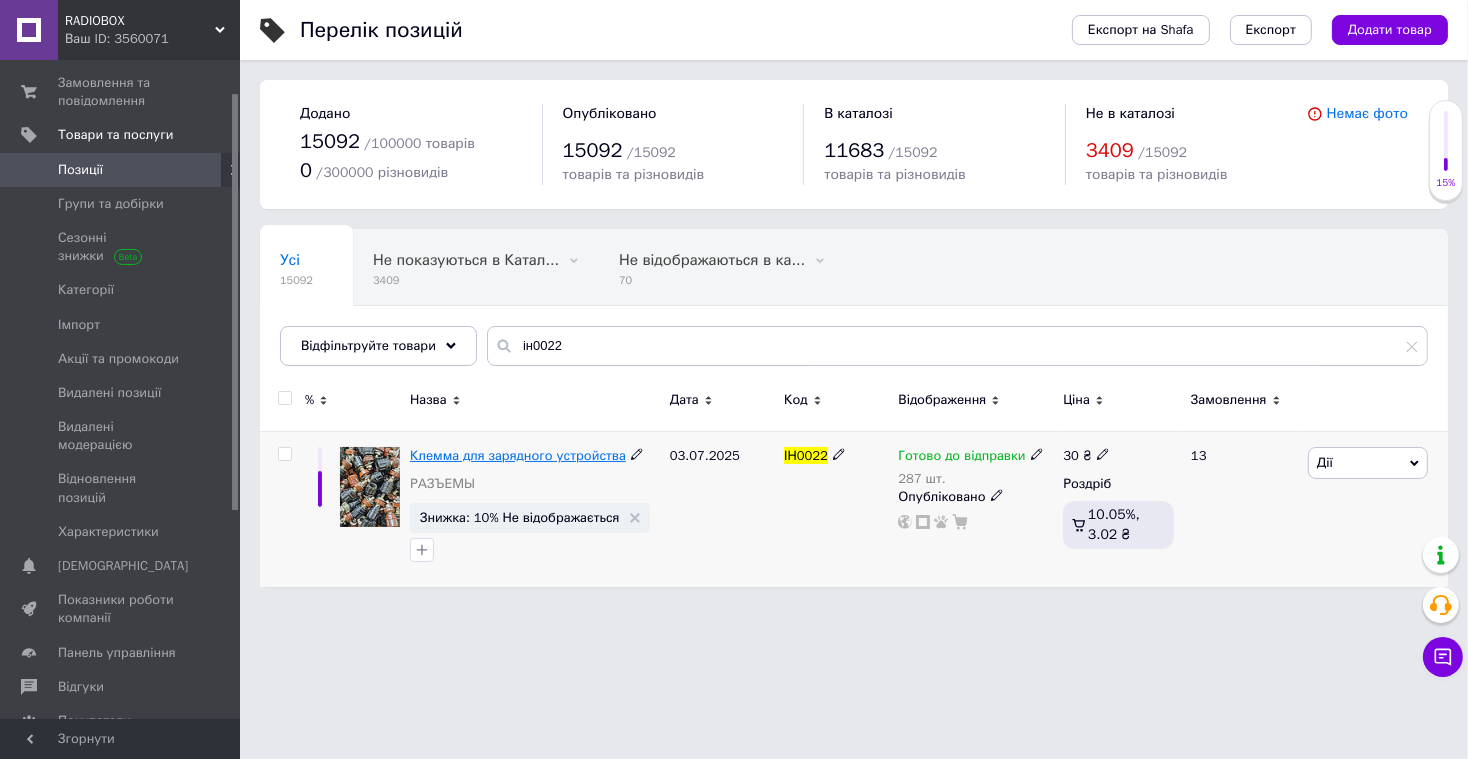 click on "Клемма для зарядного устройства" at bounding box center (518, 455) 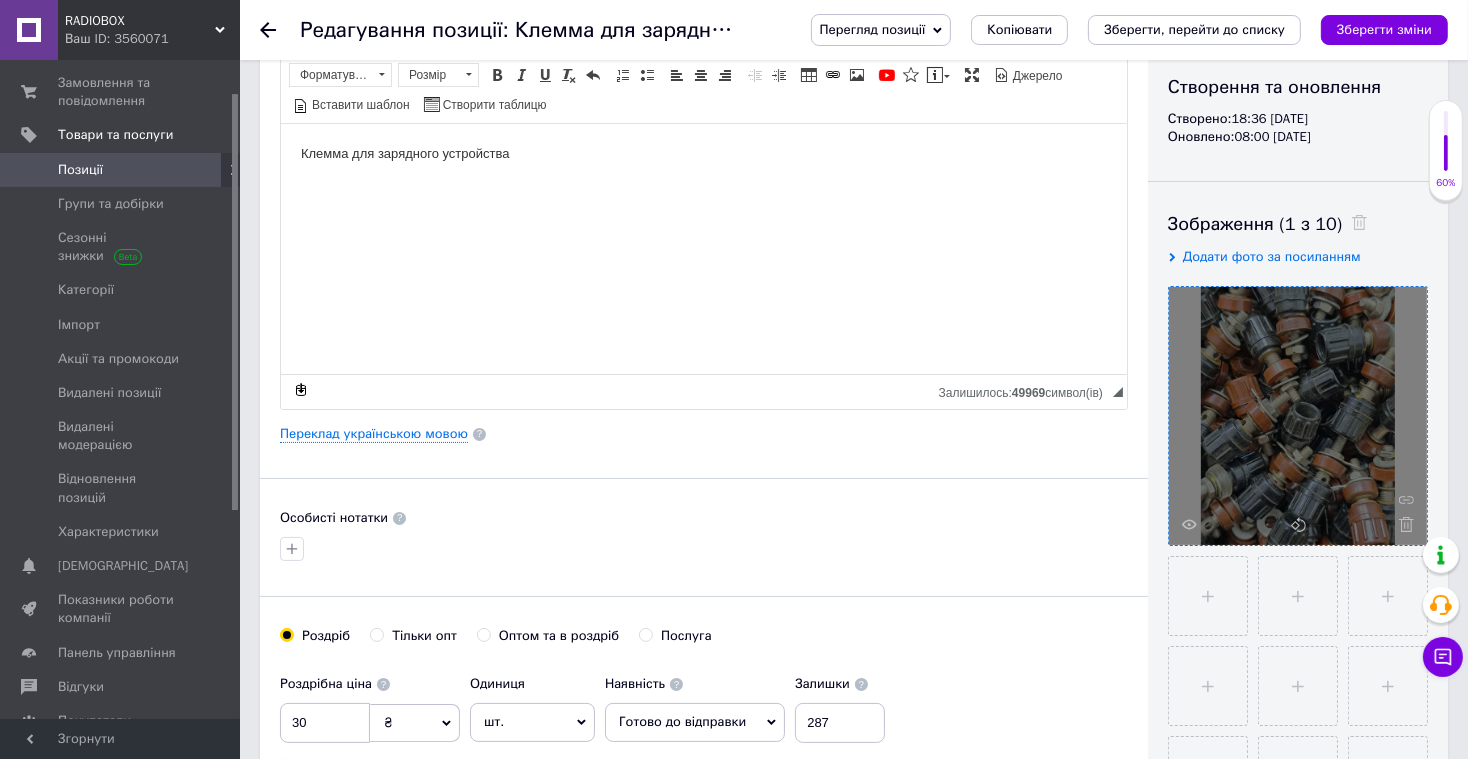 scroll, scrollTop: 172, scrollLeft: 0, axis: vertical 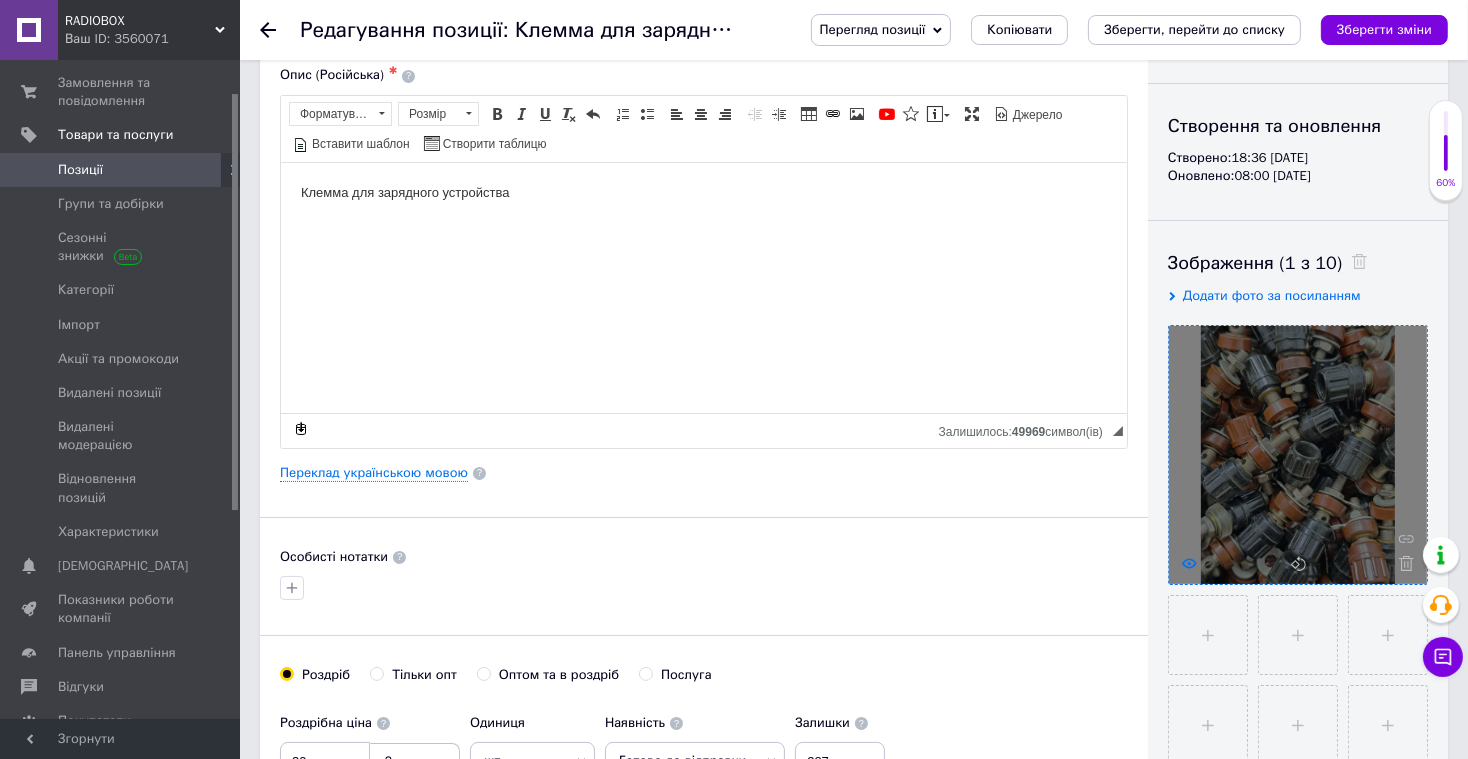click 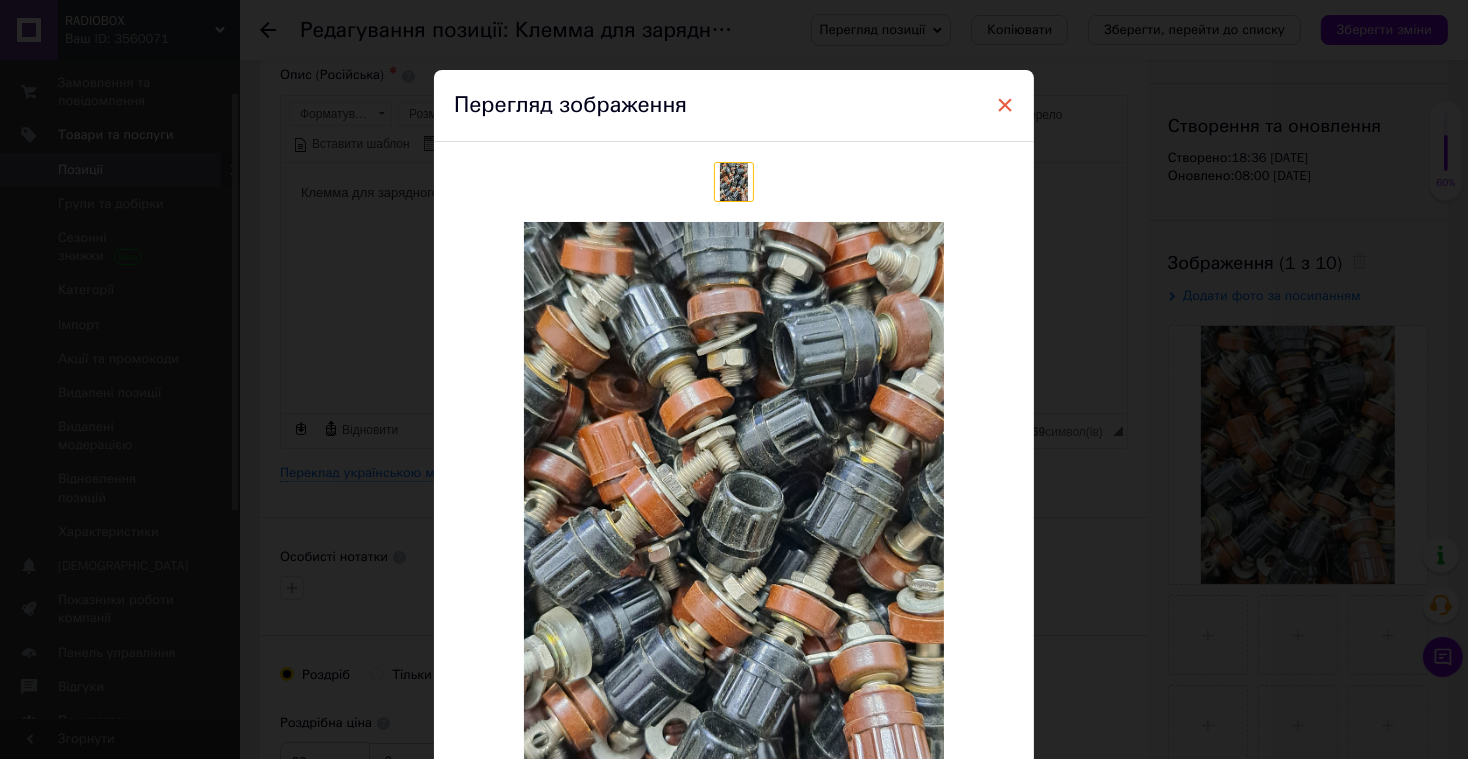 click on "×" at bounding box center [1005, 105] 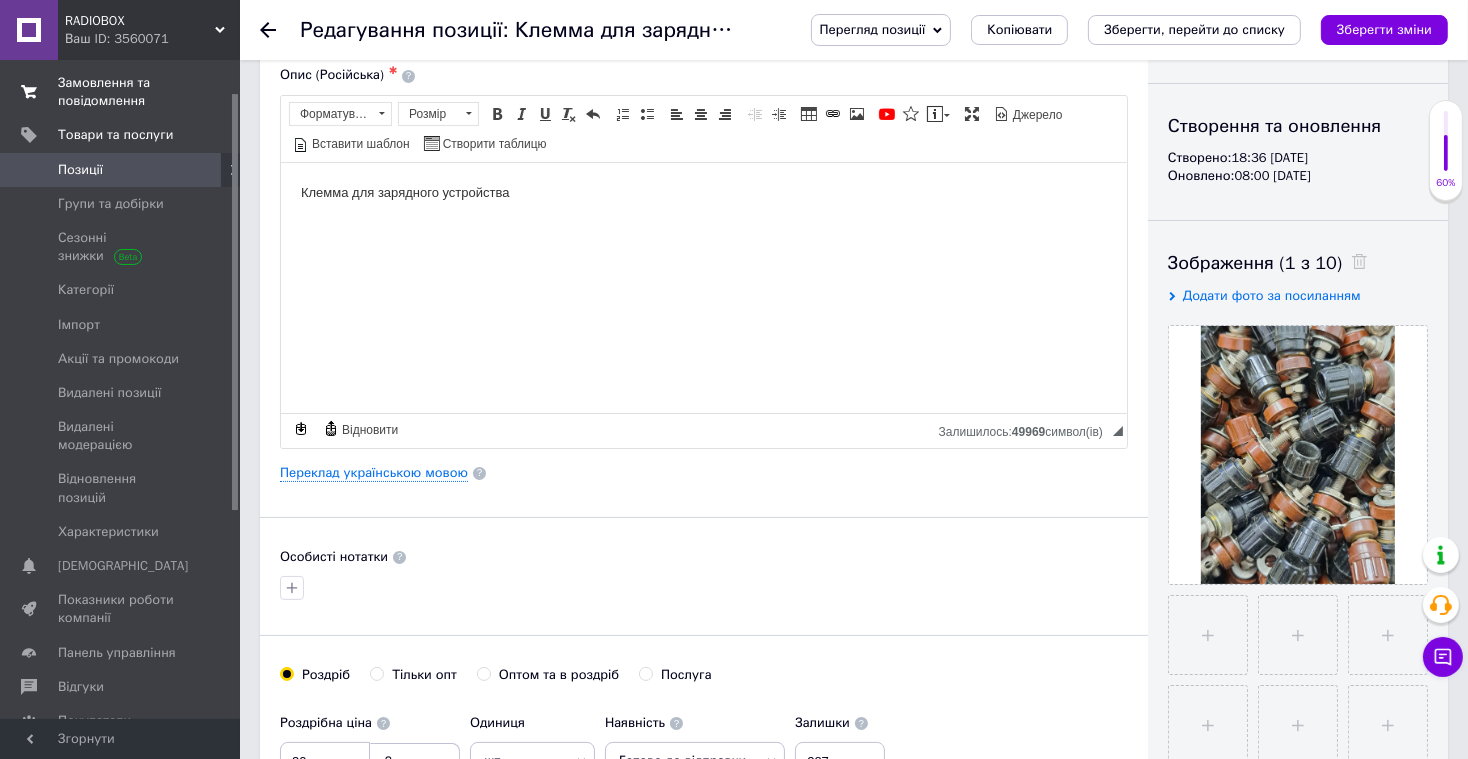 click on "Замовлення та повідомлення" at bounding box center (121, 92) 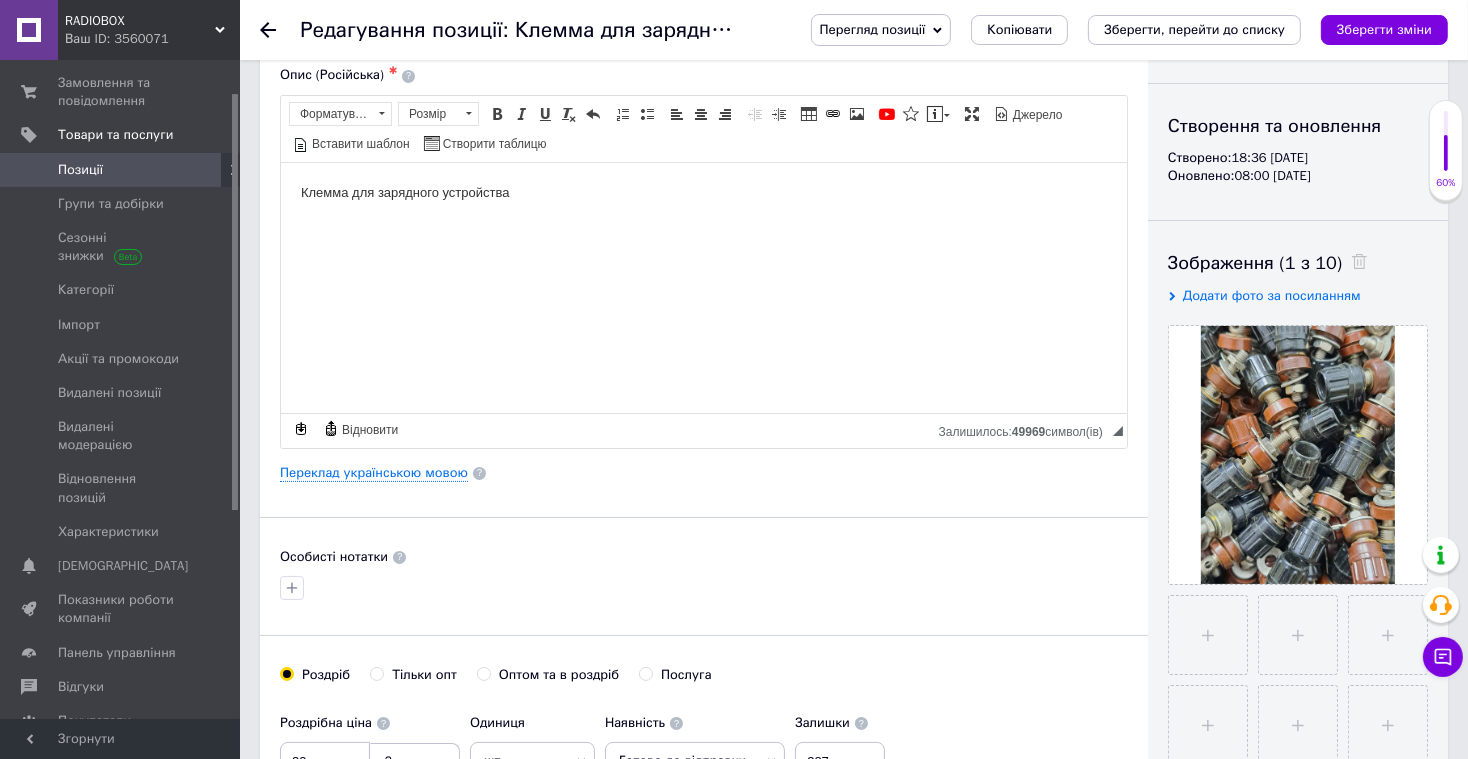 scroll, scrollTop: 0, scrollLeft: 0, axis: both 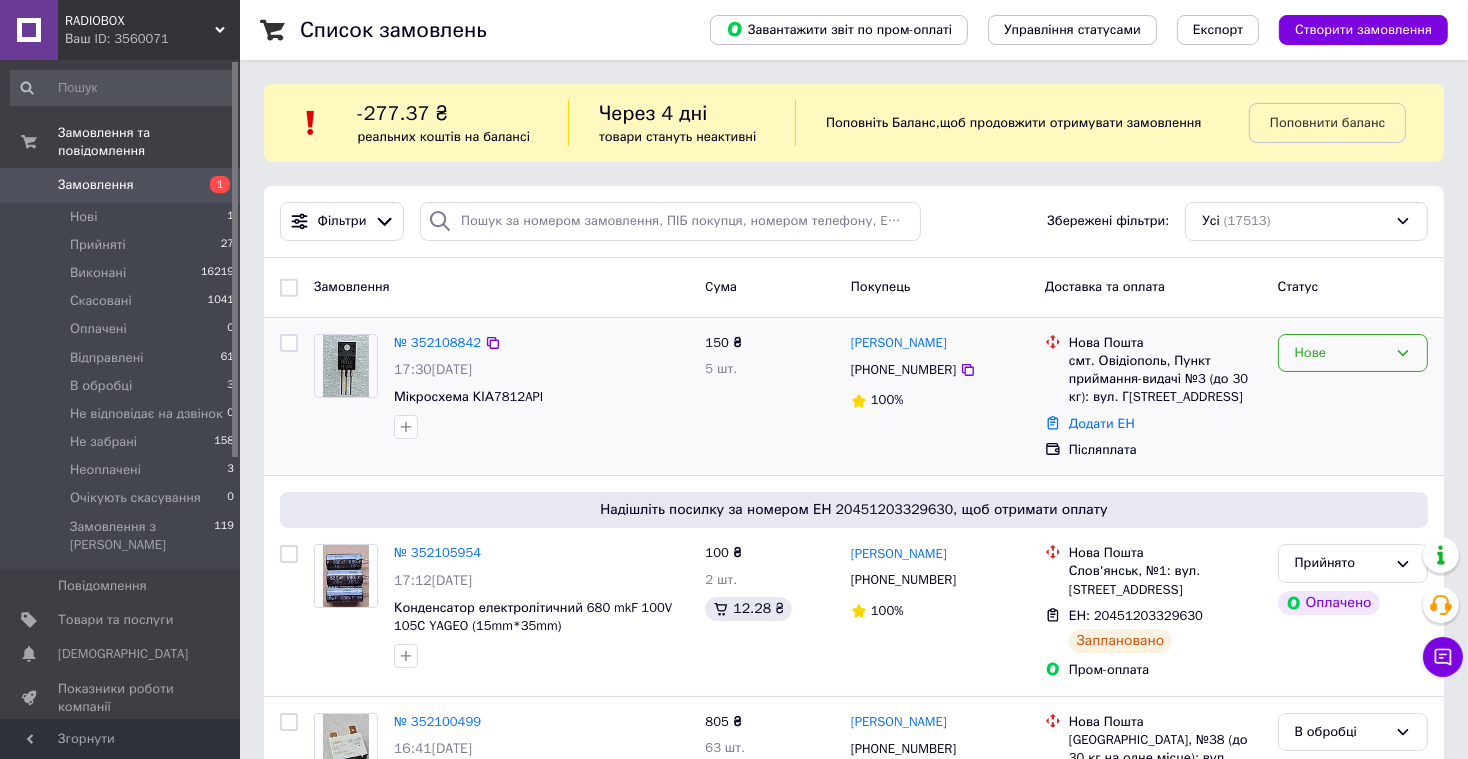 click on "Нове" at bounding box center (1341, 353) 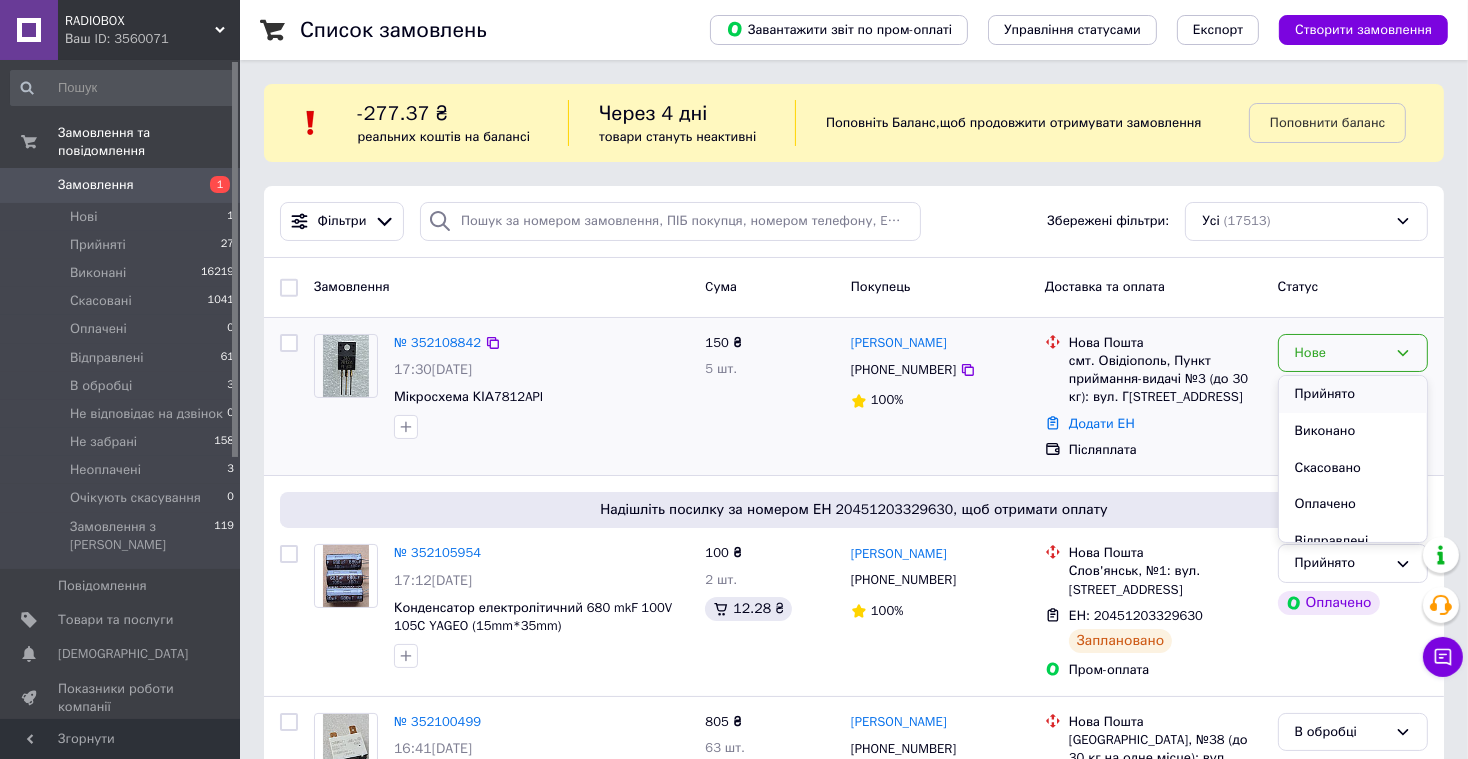 click on "Прийнято" at bounding box center (1353, 394) 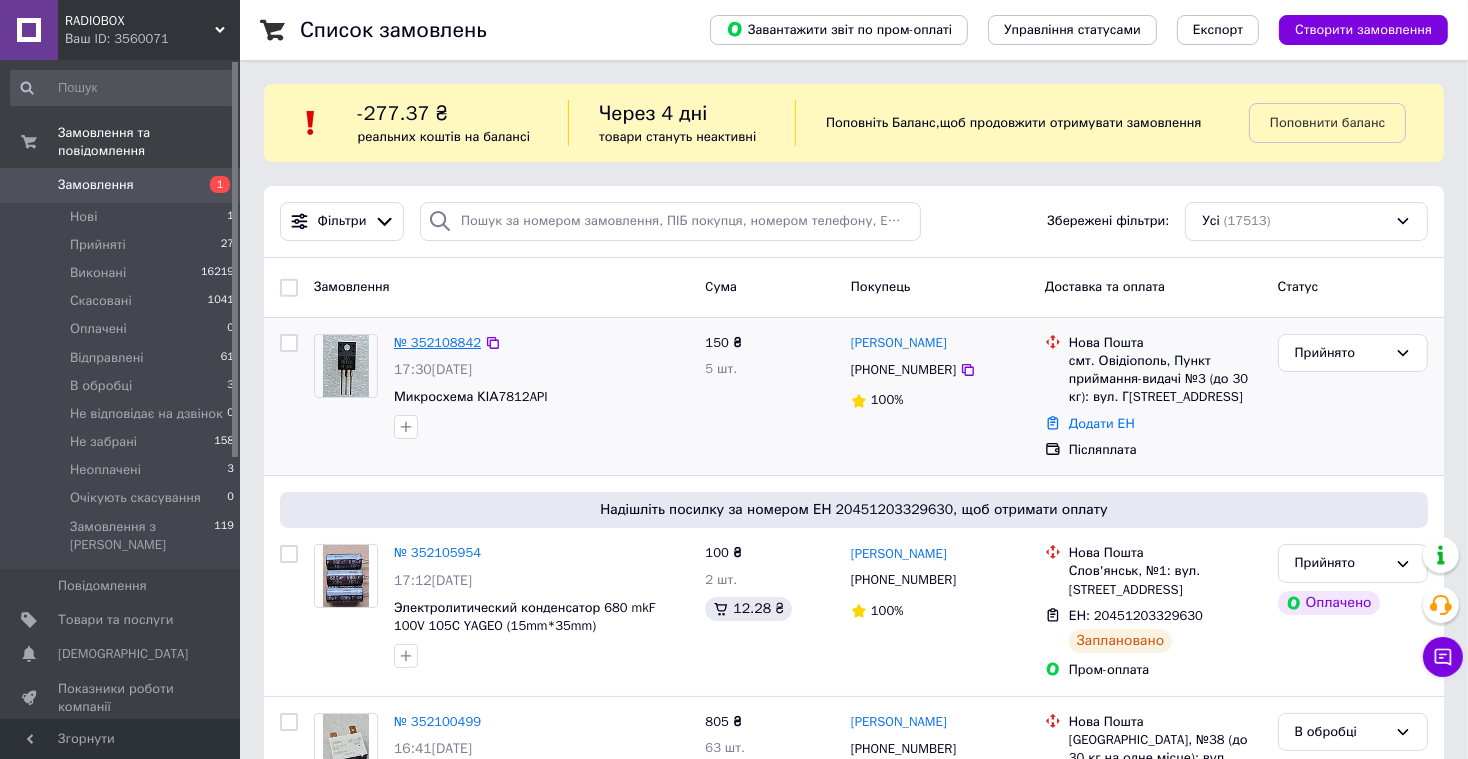 click on "№ 352108842" at bounding box center [437, 342] 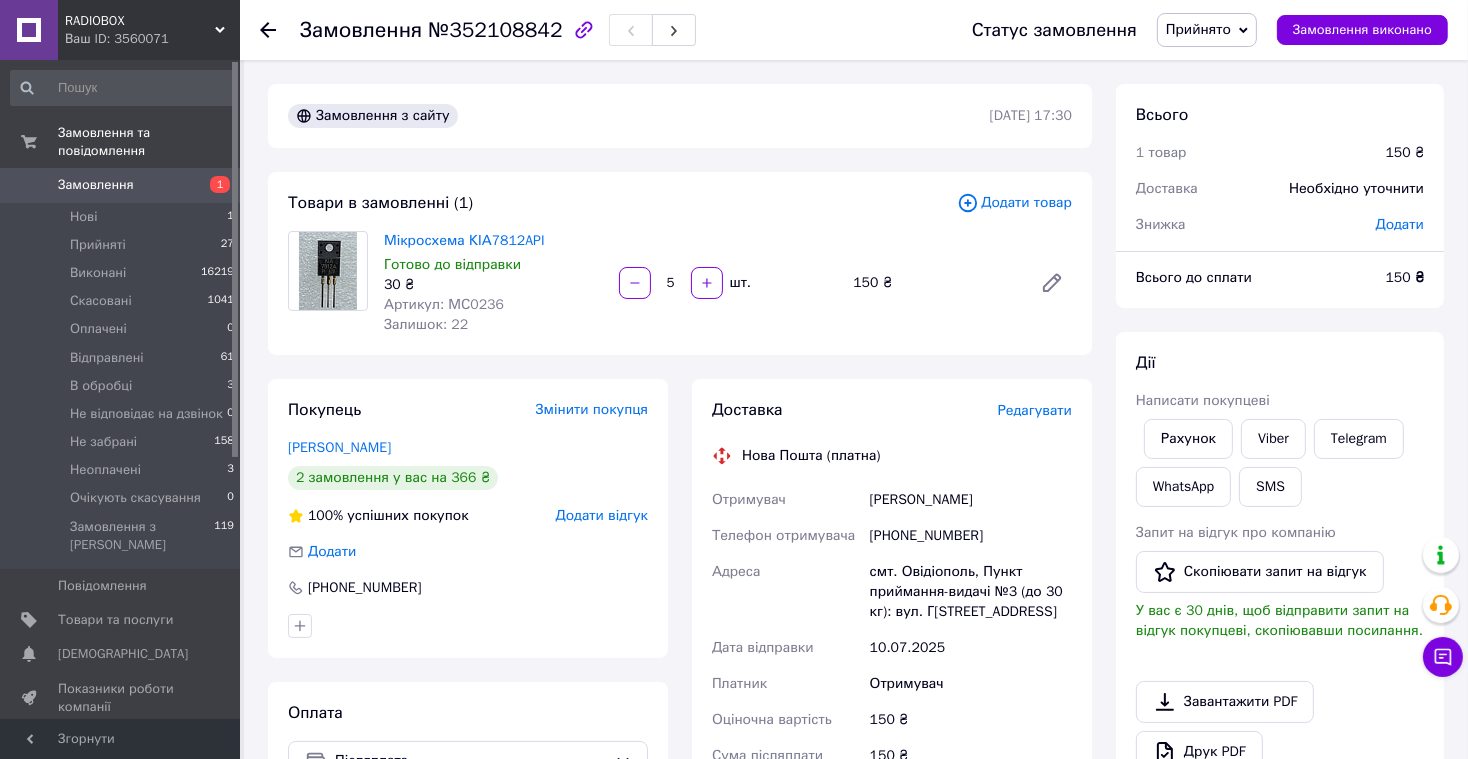 click on "Редагувати" at bounding box center (1035, 410) 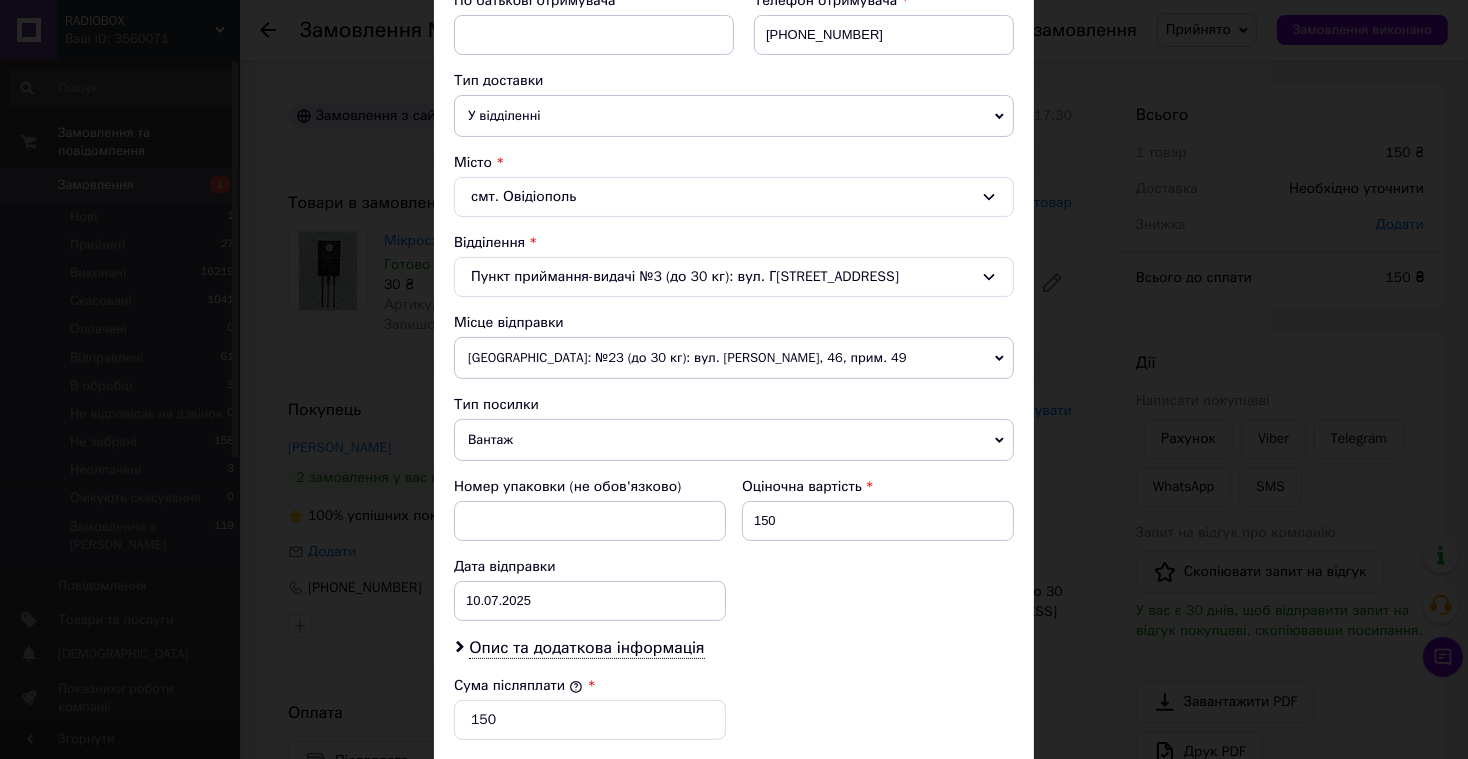 scroll, scrollTop: 420, scrollLeft: 0, axis: vertical 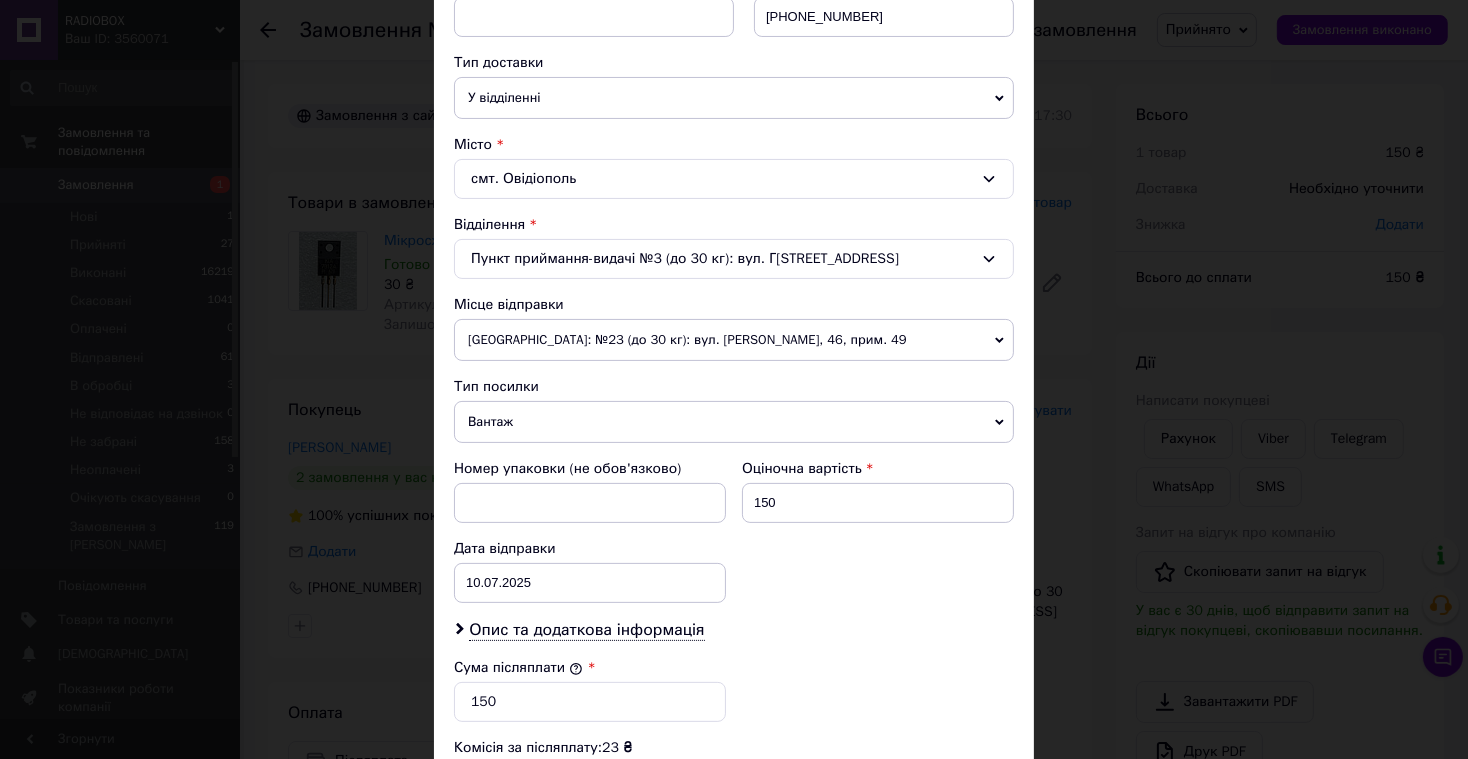 click on "Вантаж" at bounding box center [734, 422] 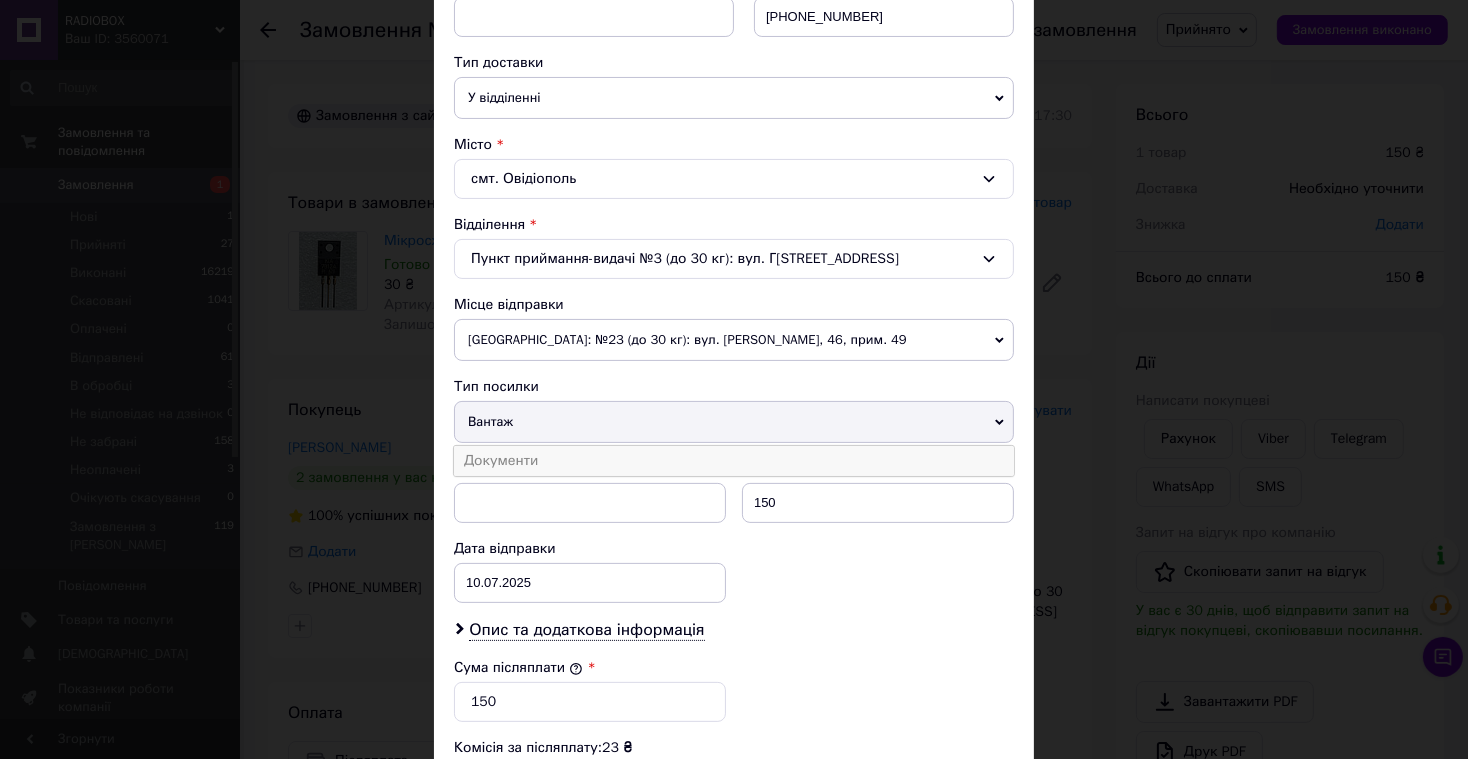 click on "Документи" at bounding box center [734, 461] 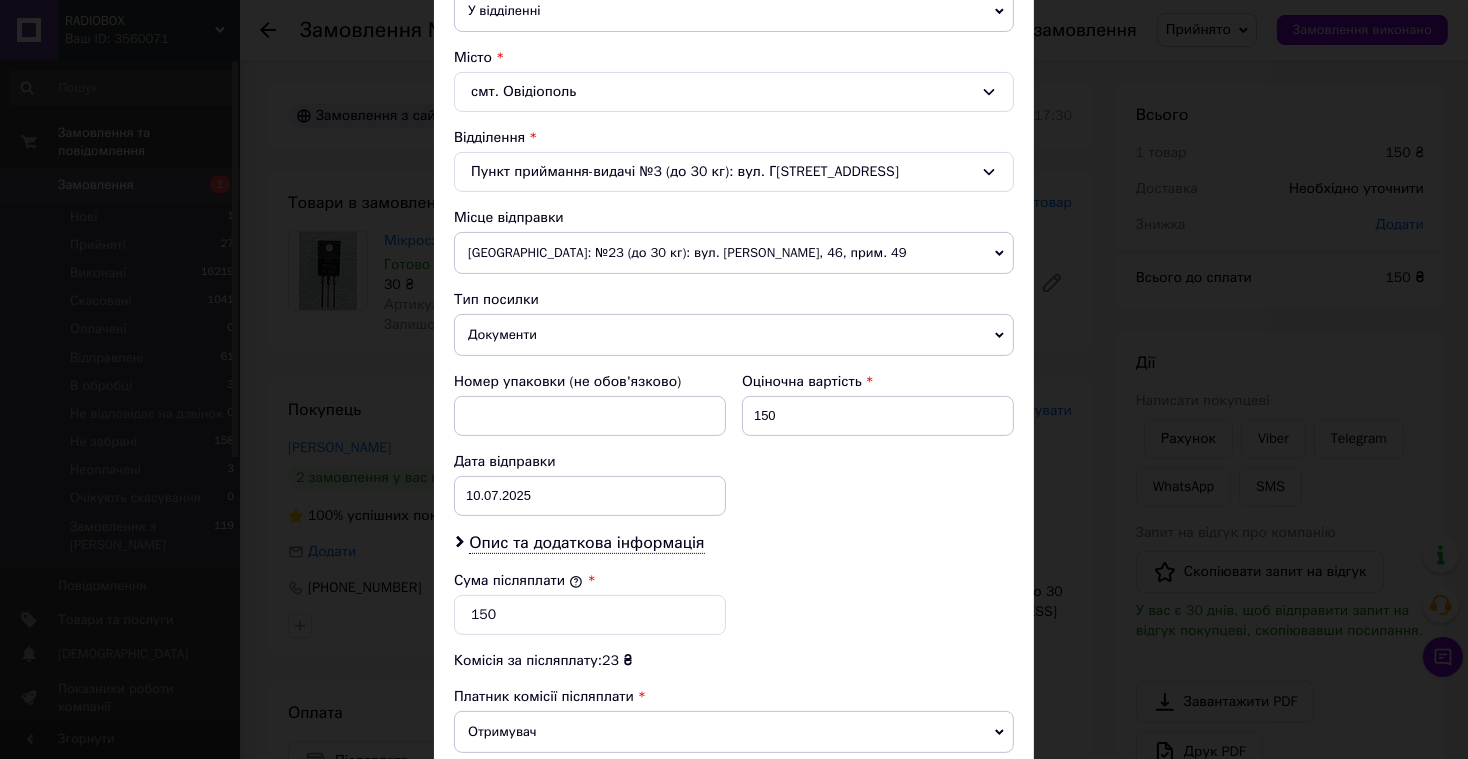 scroll, scrollTop: 784, scrollLeft: 0, axis: vertical 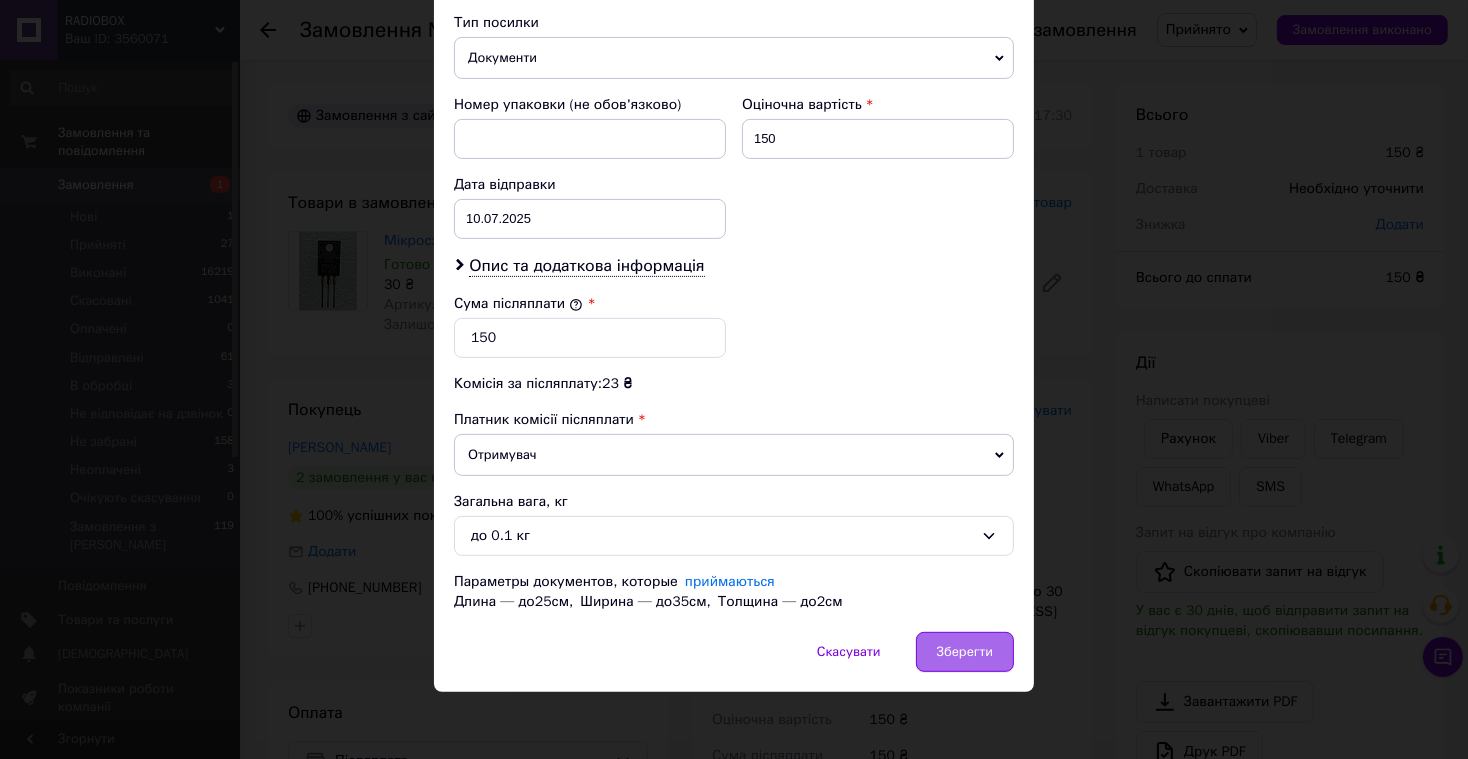 click on "Зберегти" at bounding box center (965, 652) 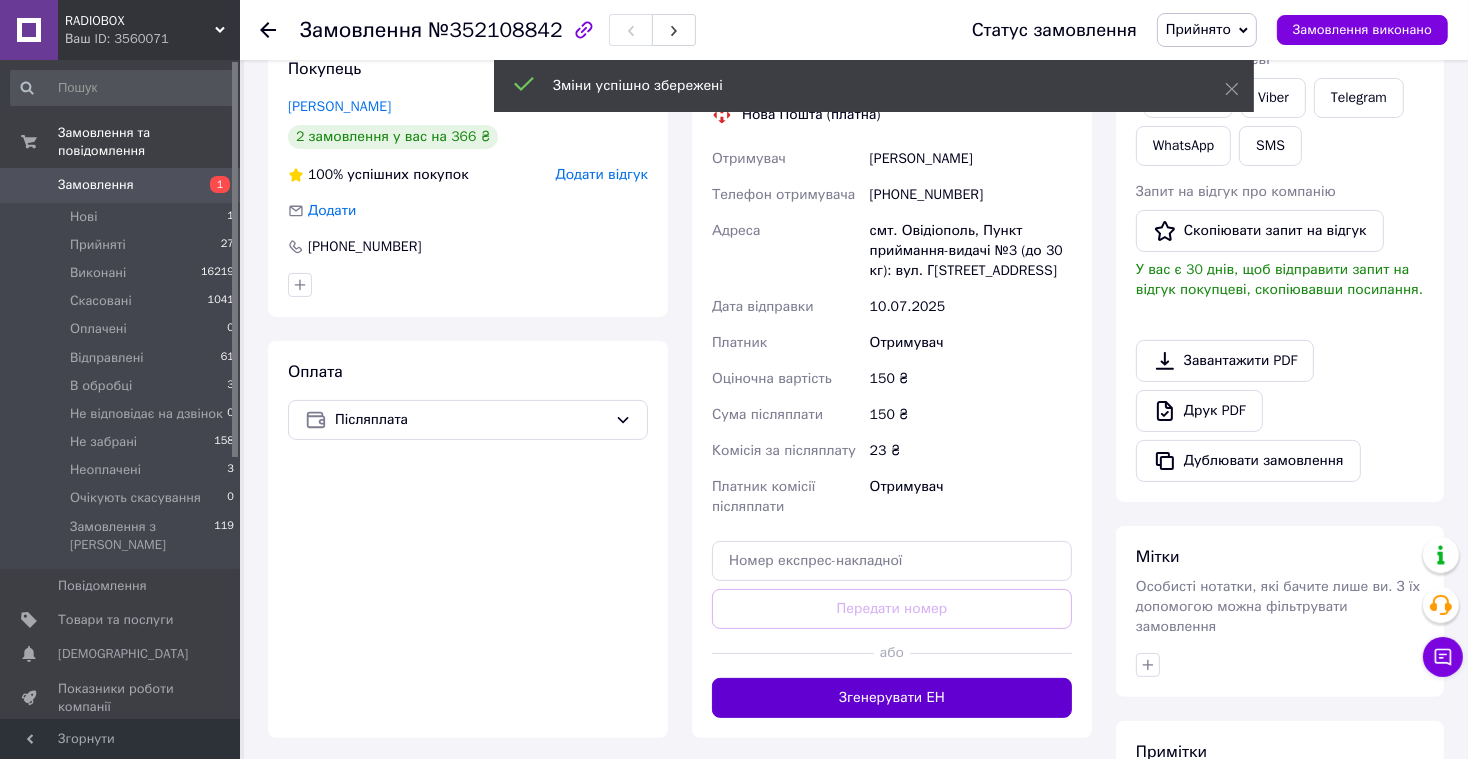 scroll, scrollTop: 343, scrollLeft: 0, axis: vertical 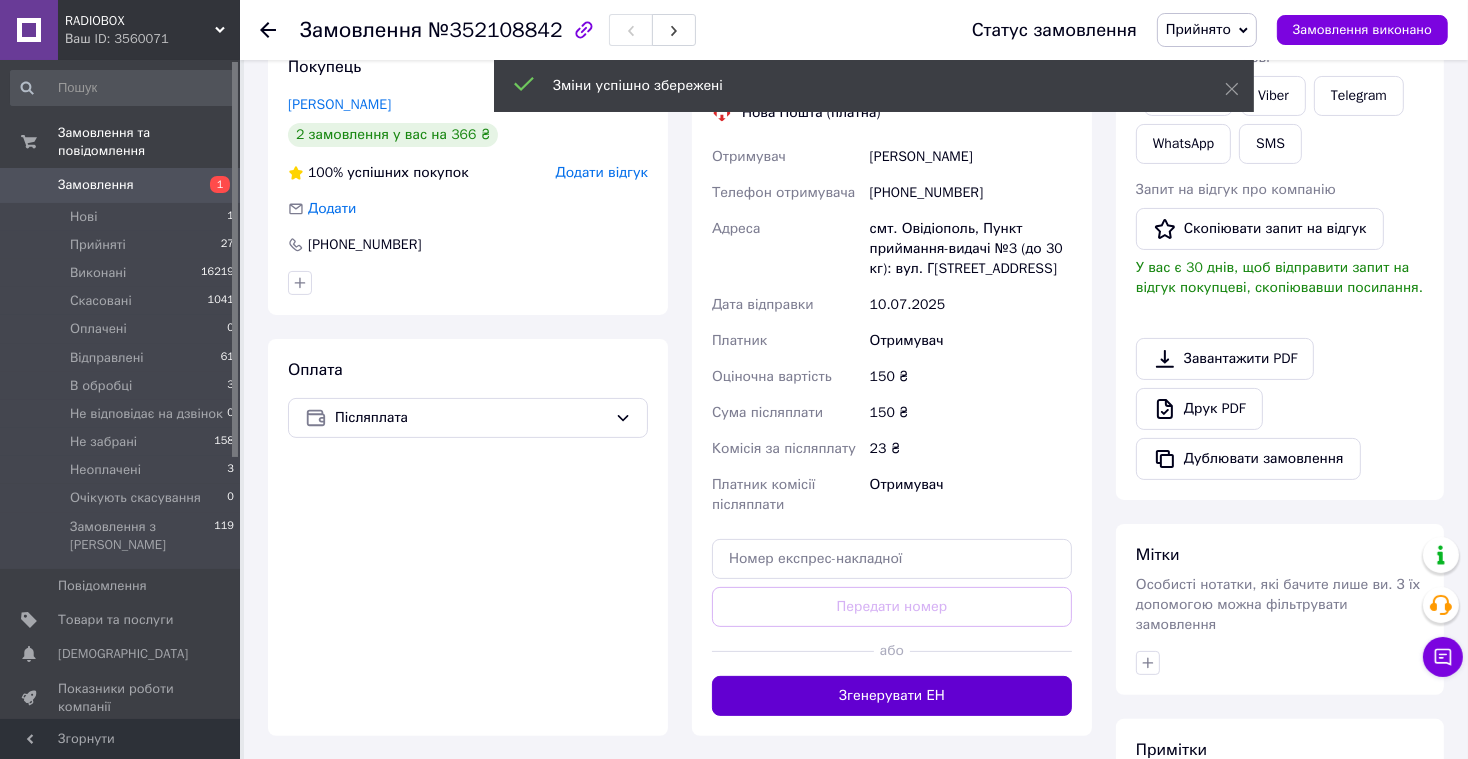 click on "Згенерувати ЕН" at bounding box center (892, 696) 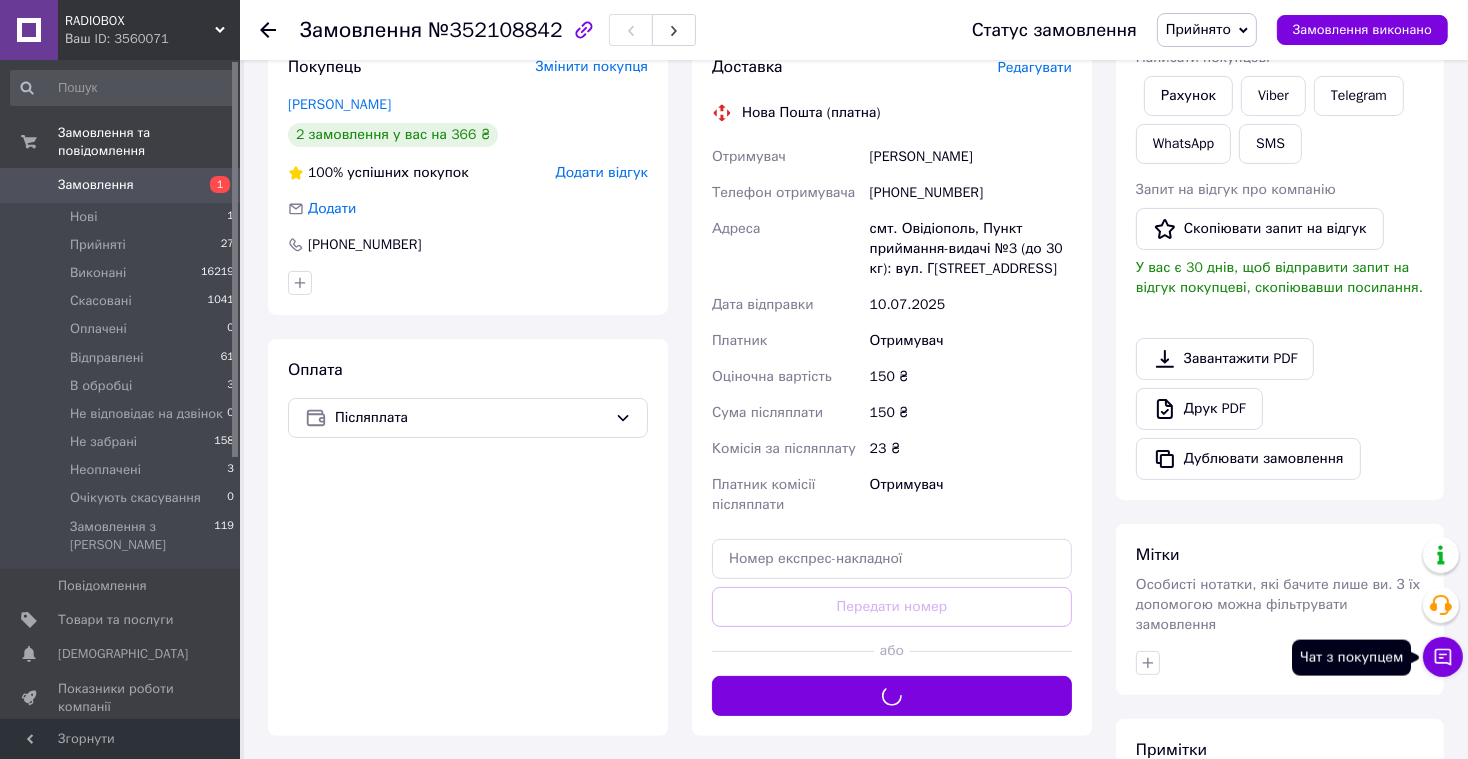 click 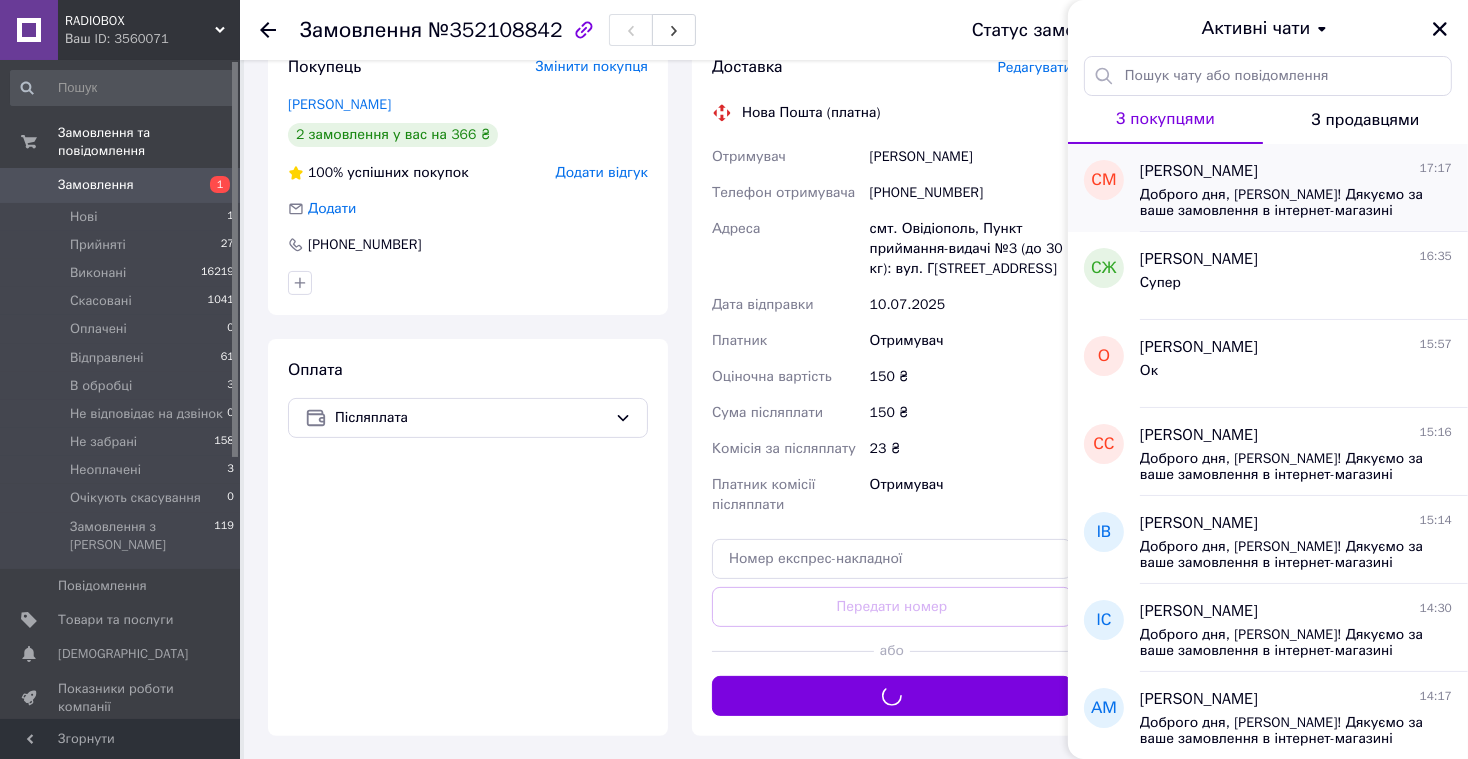 click on "Доброго дня, [PERSON_NAME]!
Дякуємо за ваше замовлення в інтернет-магазині [URL][DOMAIN_NAME]
Замовлення сформовано і буде відправлено вам сьогодні.
Номер накладної
20451203329630
Очікуйте доставку.
Якщо ви маєте будь-які запитання, будь ласка, зв'яжіться з нами за номерами:
[PHONE_NUMBER] (технічний спеціаліст)
або
[PHONE_NUMBER] (організаційні питання).
З повагою, адміністратор [PERSON_NAME]!" at bounding box center (1282, 203) 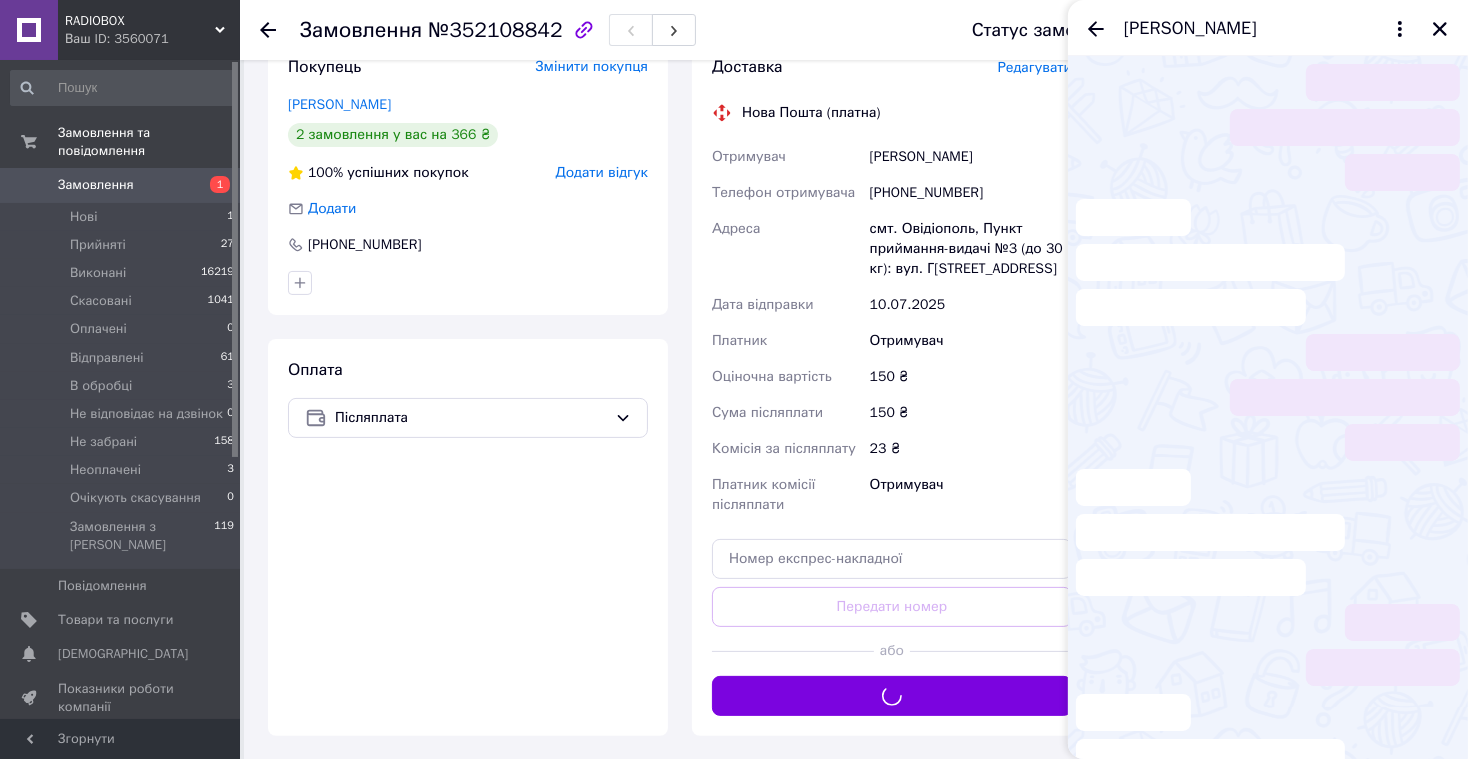 scroll, scrollTop: 241, scrollLeft: 0, axis: vertical 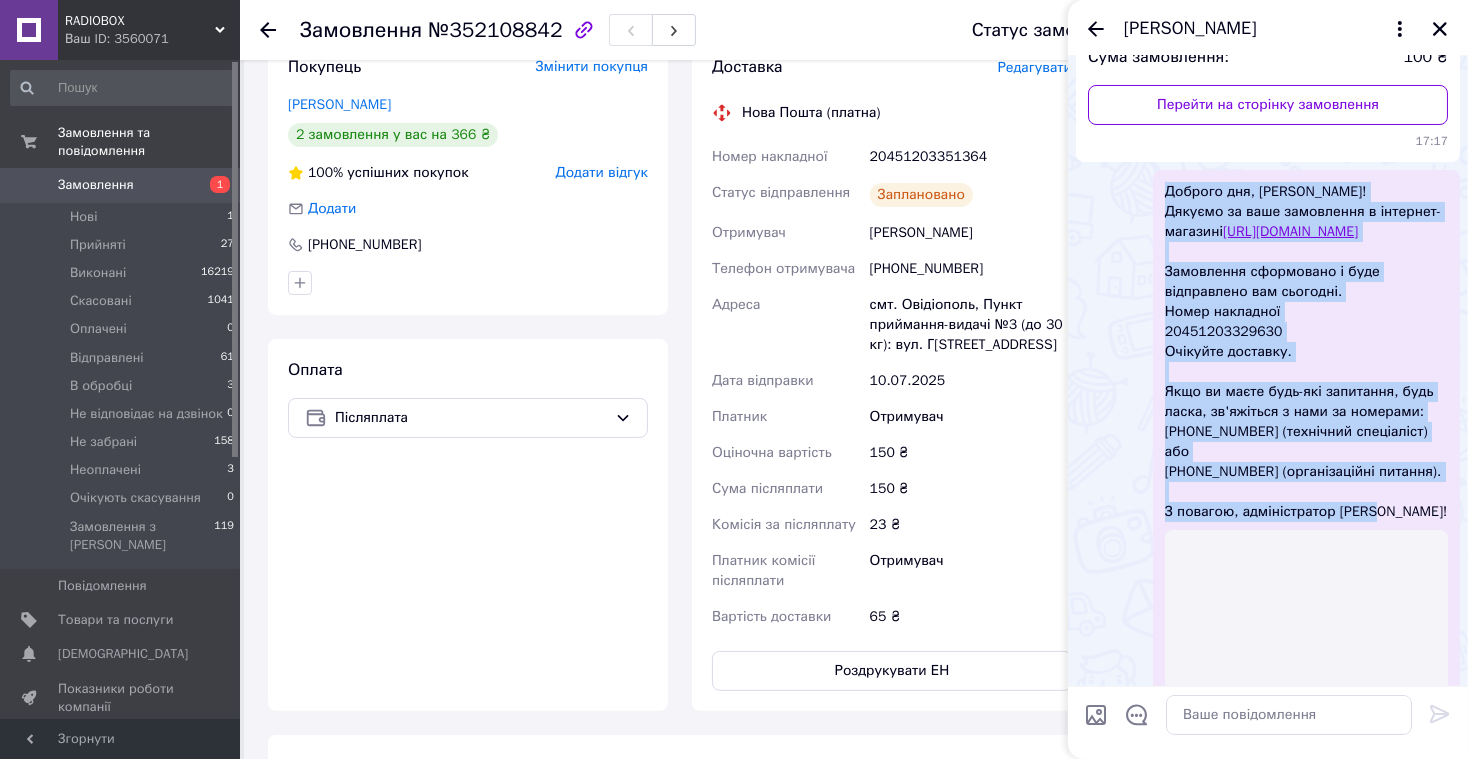 drag, startPoint x: 1167, startPoint y: 191, endPoint x: 1387, endPoint y: 526, distance: 400.7805 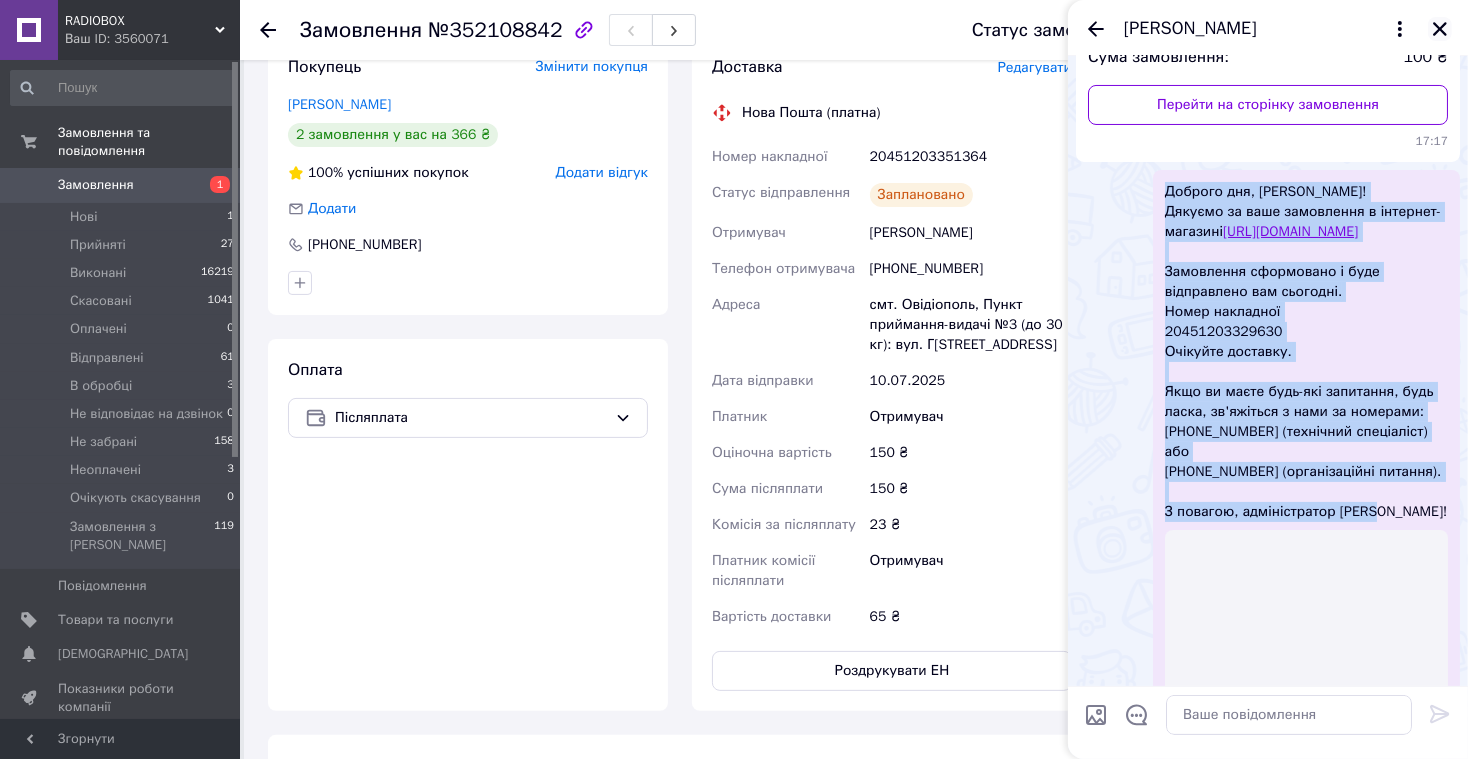 click 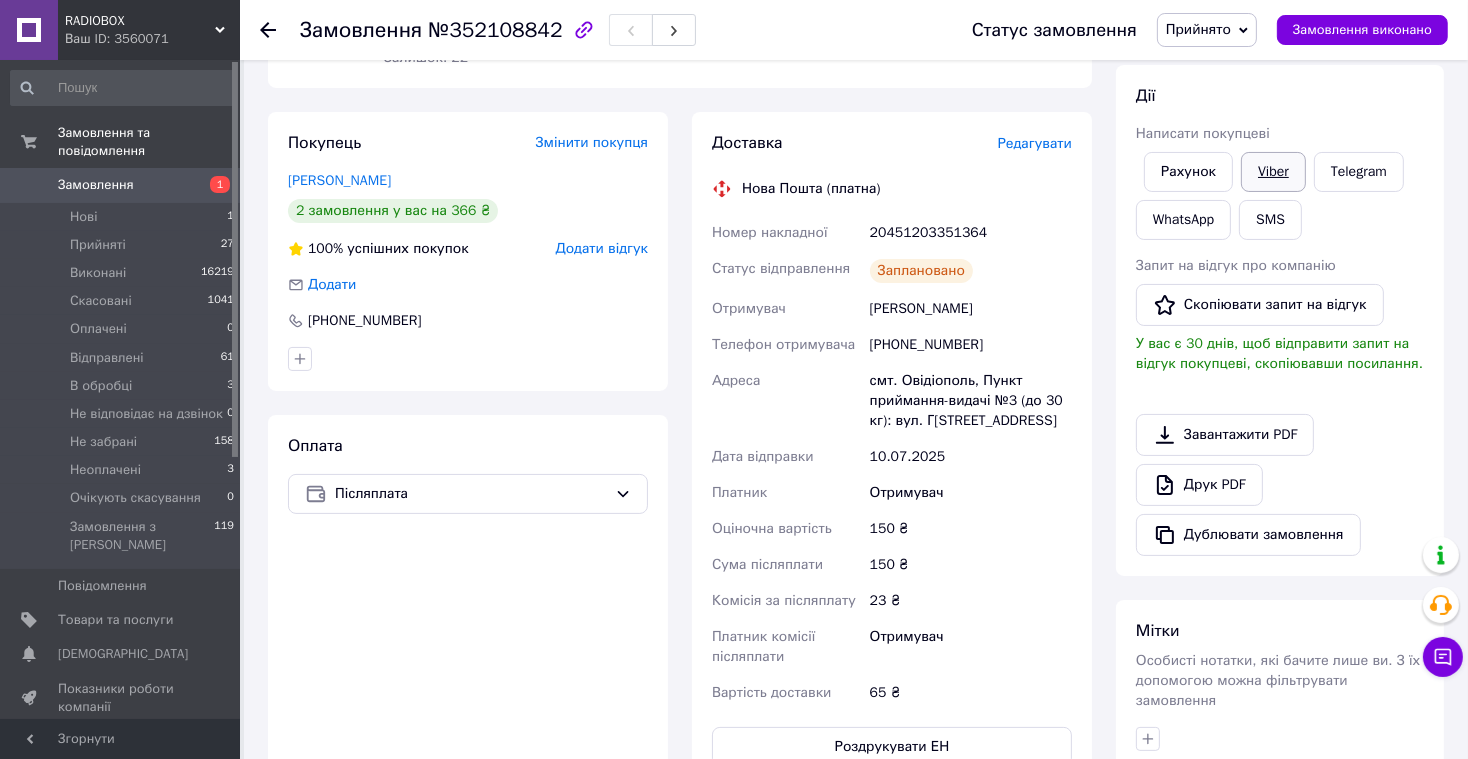 scroll, scrollTop: 270, scrollLeft: 0, axis: vertical 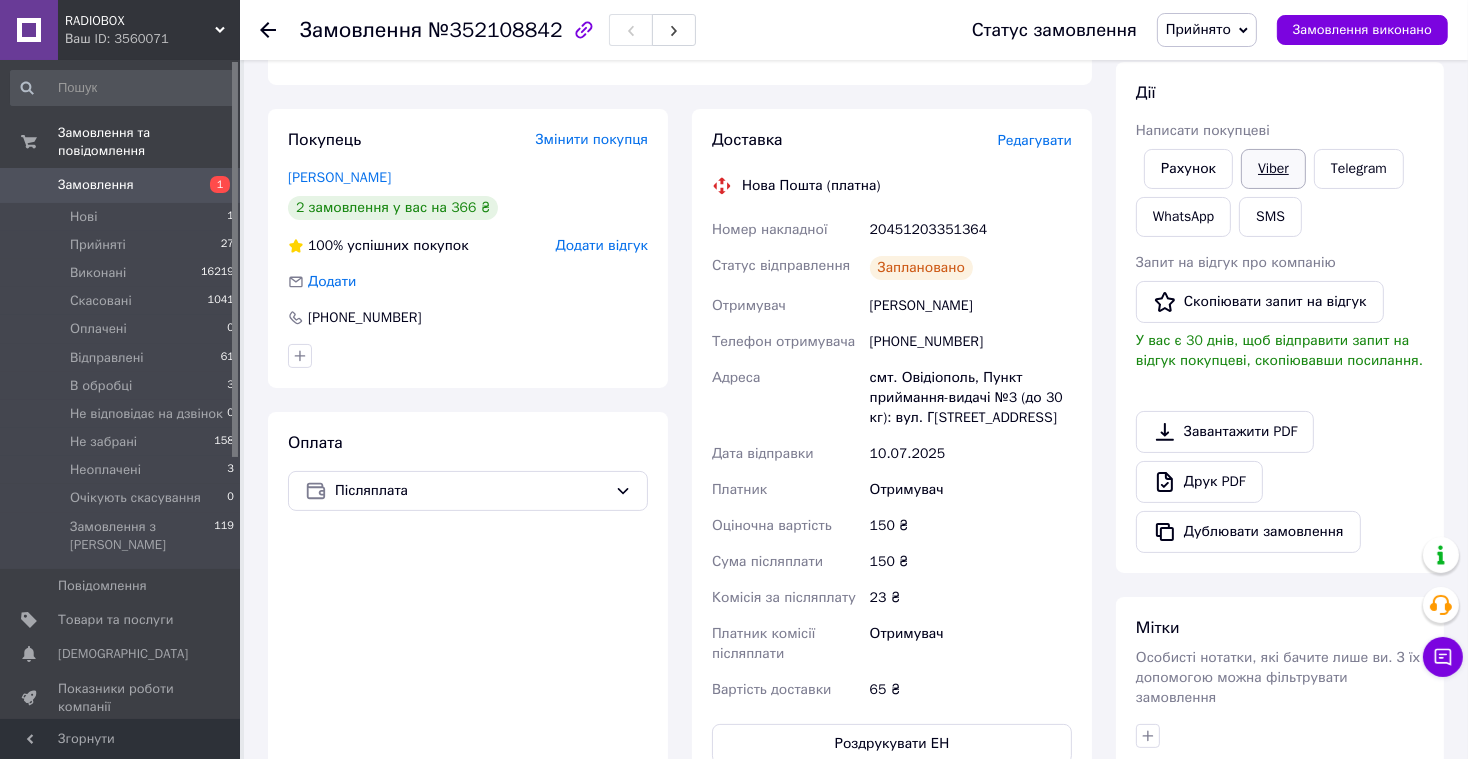 click on "Viber" at bounding box center [1273, 169] 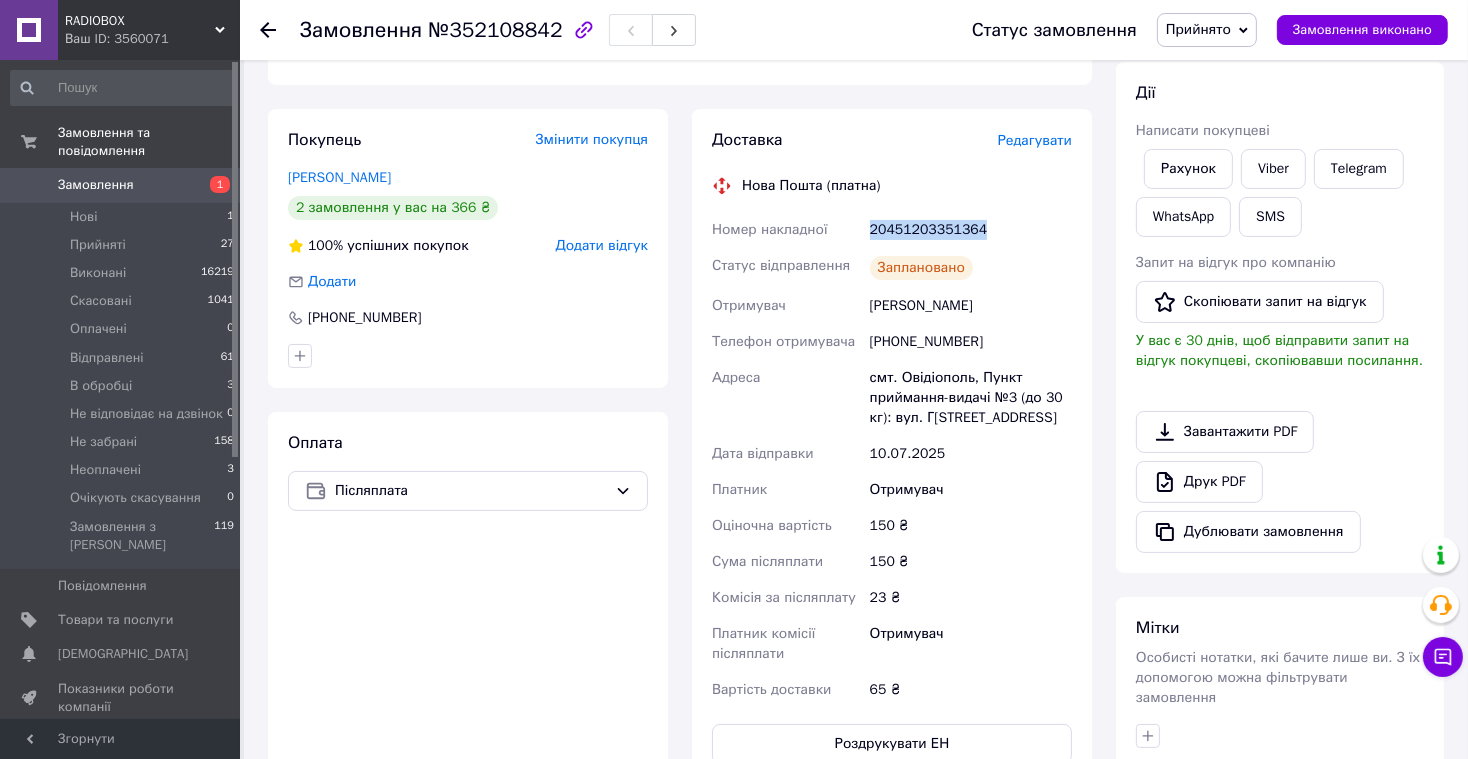 drag, startPoint x: 991, startPoint y: 229, endPoint x: 866, endPoint y: 229, distance: 125 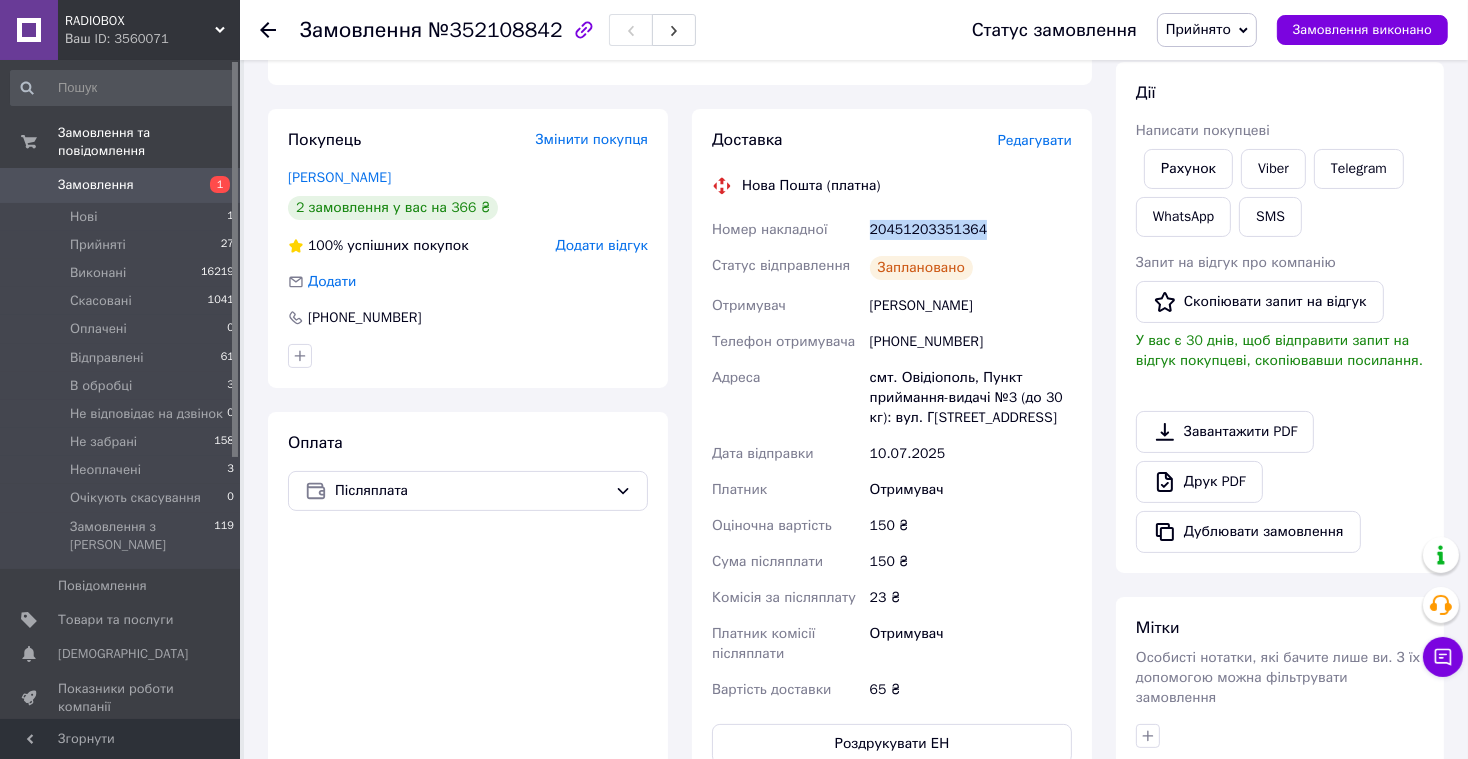 copy on "20451203351364" 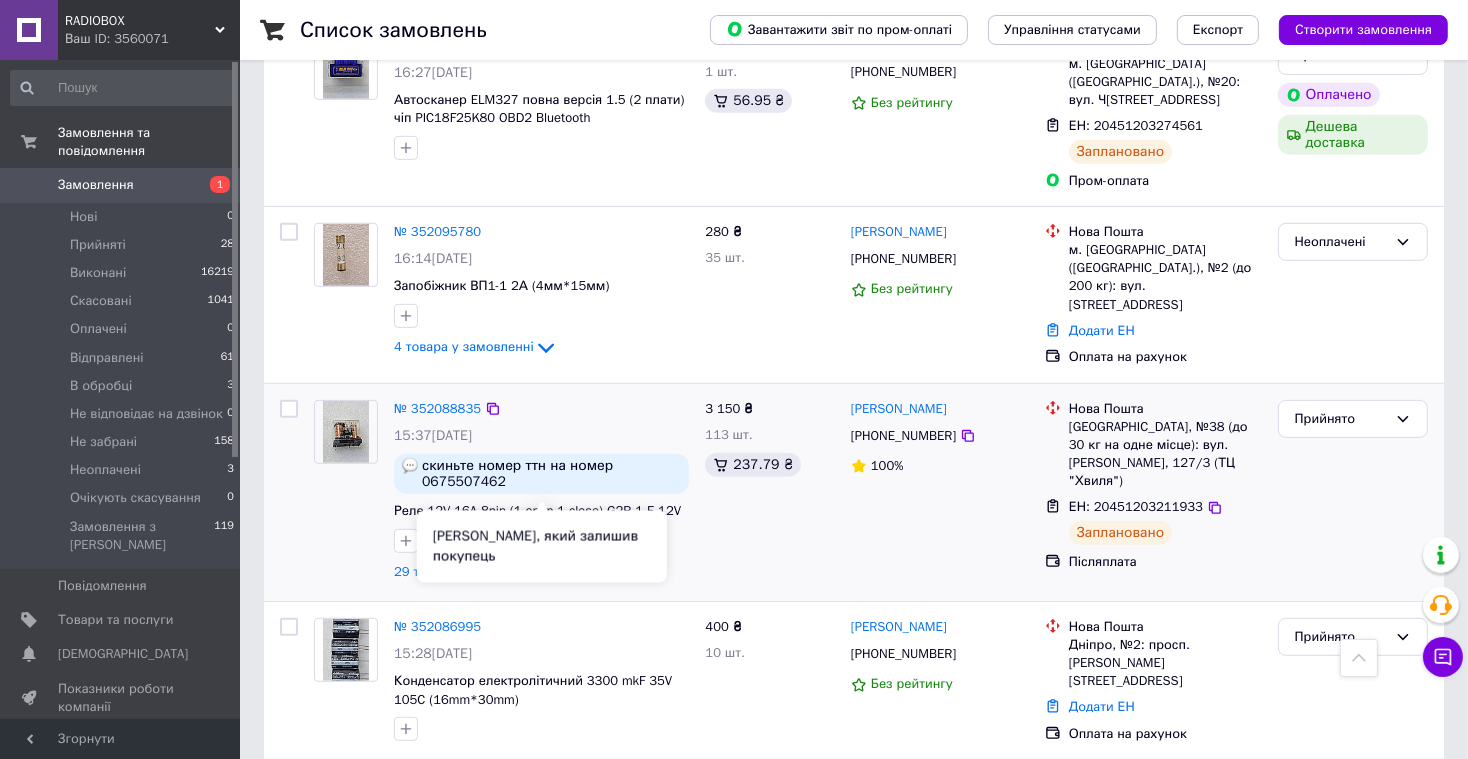 scroll, scrollTop: 934, scrollLeft: 0, axis: vertical 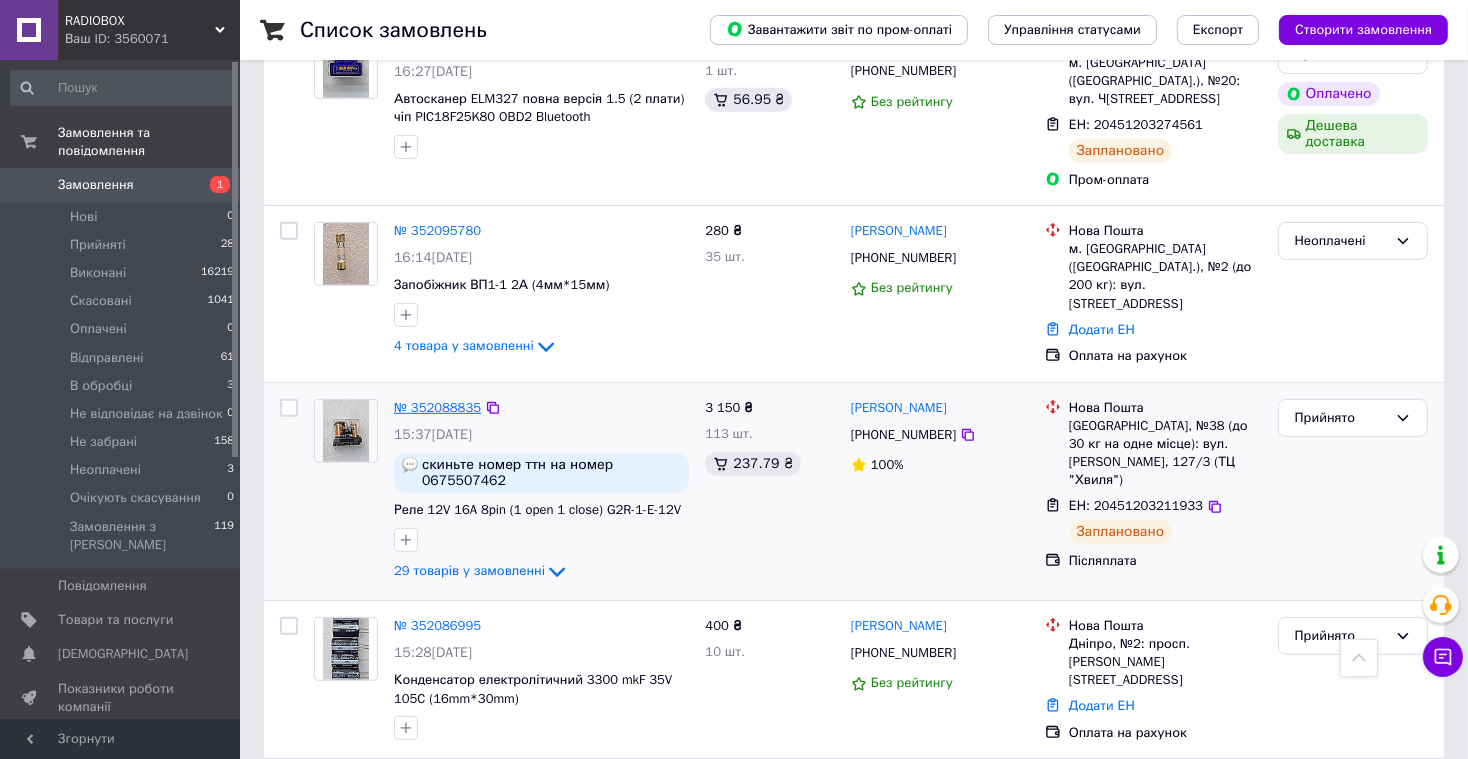 click on "№ 352088835" at bounding box center [437, 407] 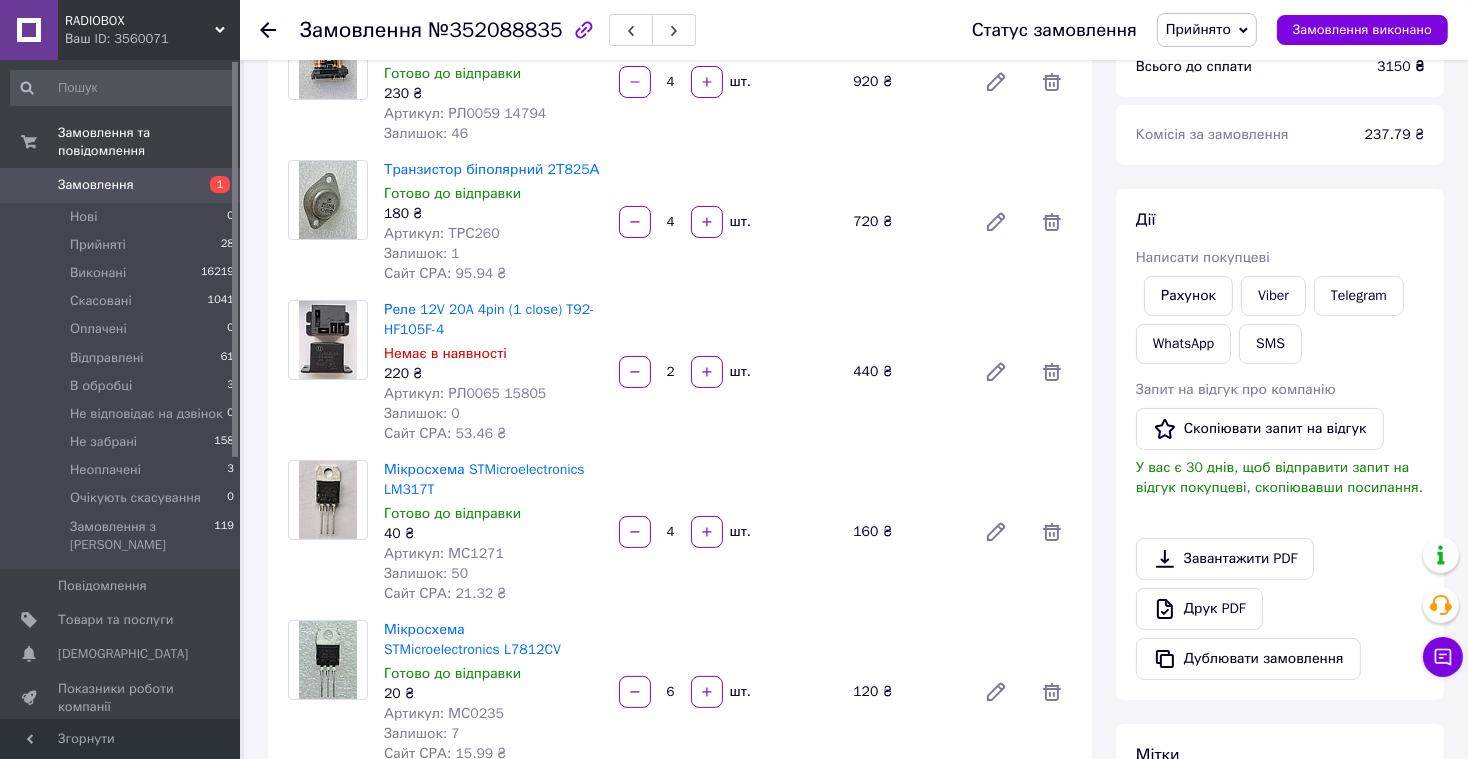 scroll, scrollTop: 0, scrollLeft: 0, axis: both 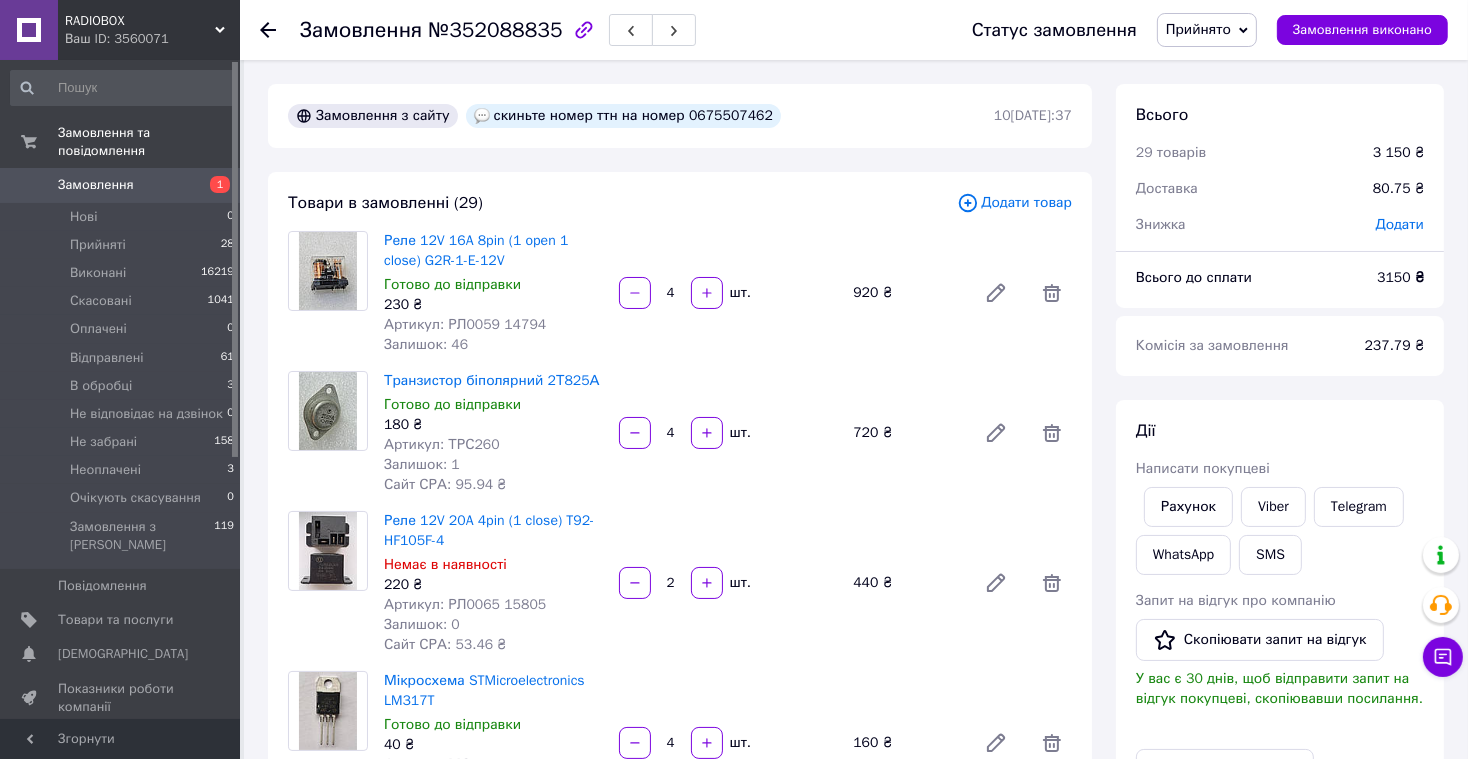 click on "Додати товар" at bounding box center [1014, 203] 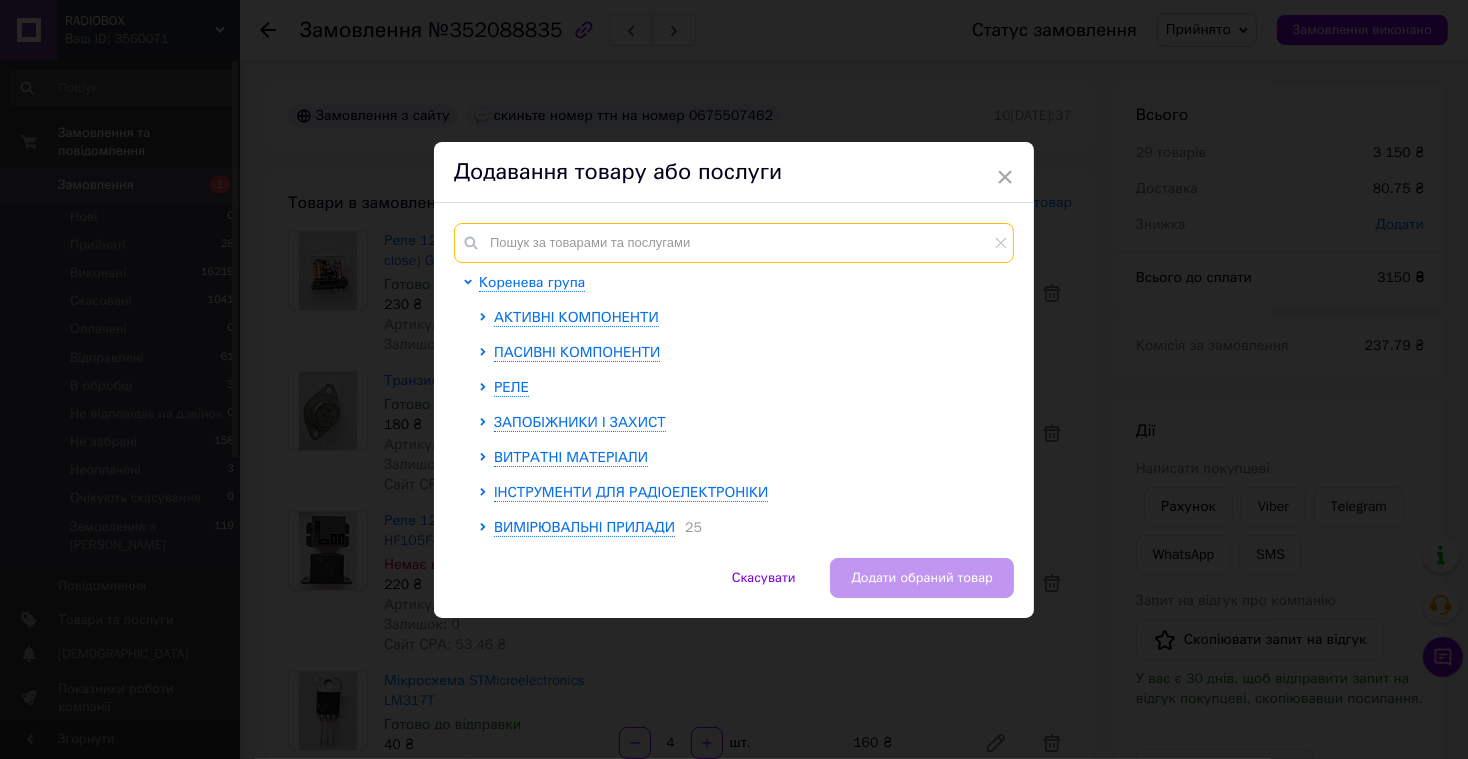 click at bounding box center (734, 243) 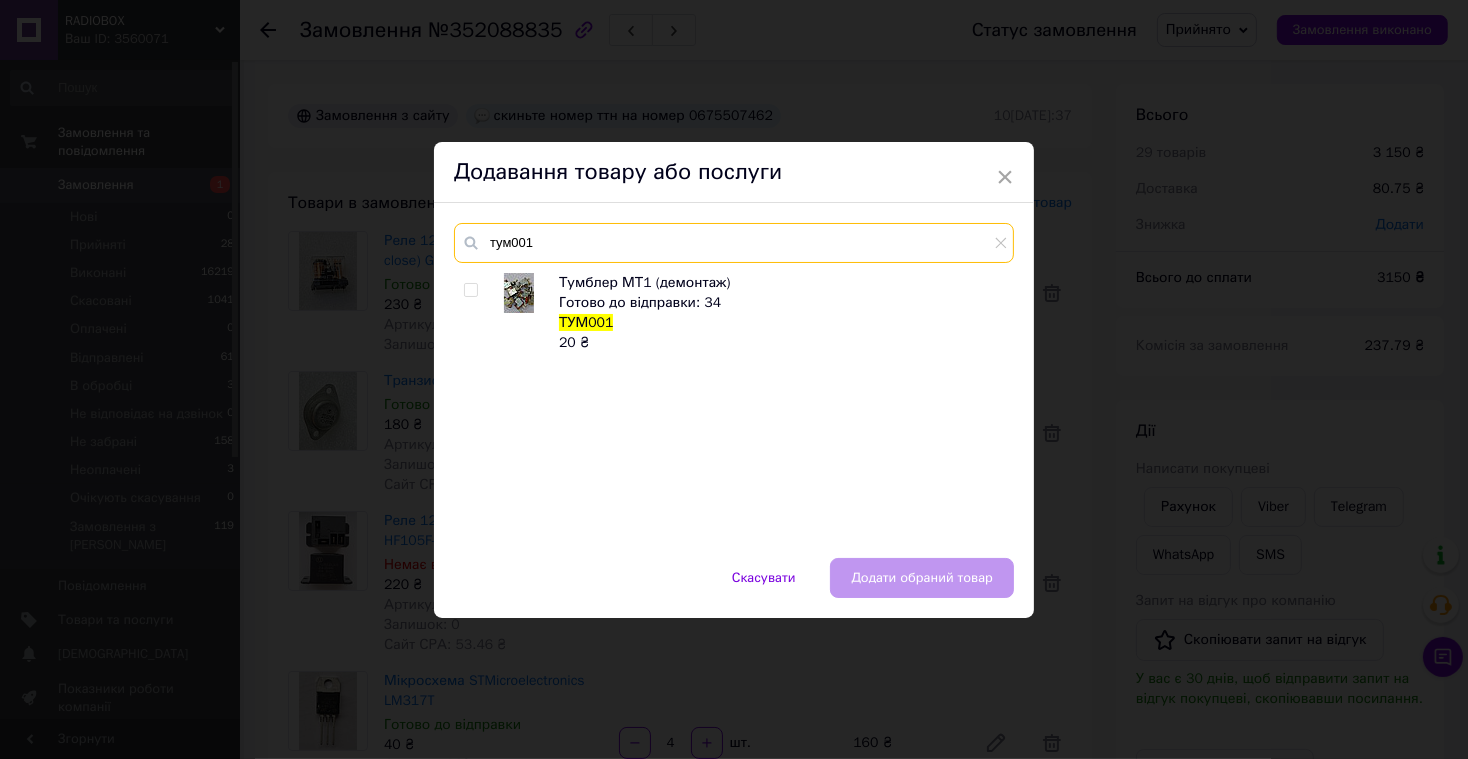 type on "тум001" 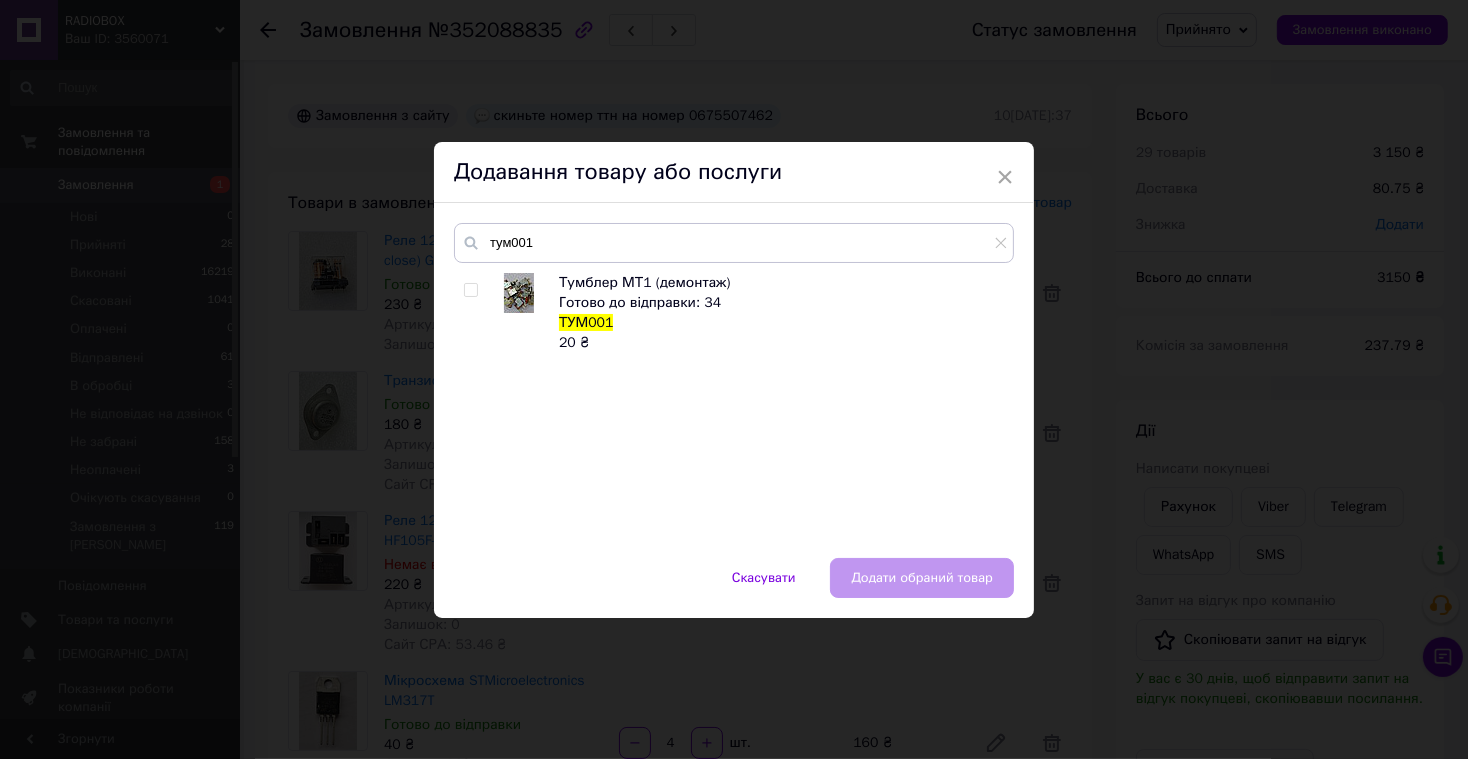 click at bounding box center [470, 290] 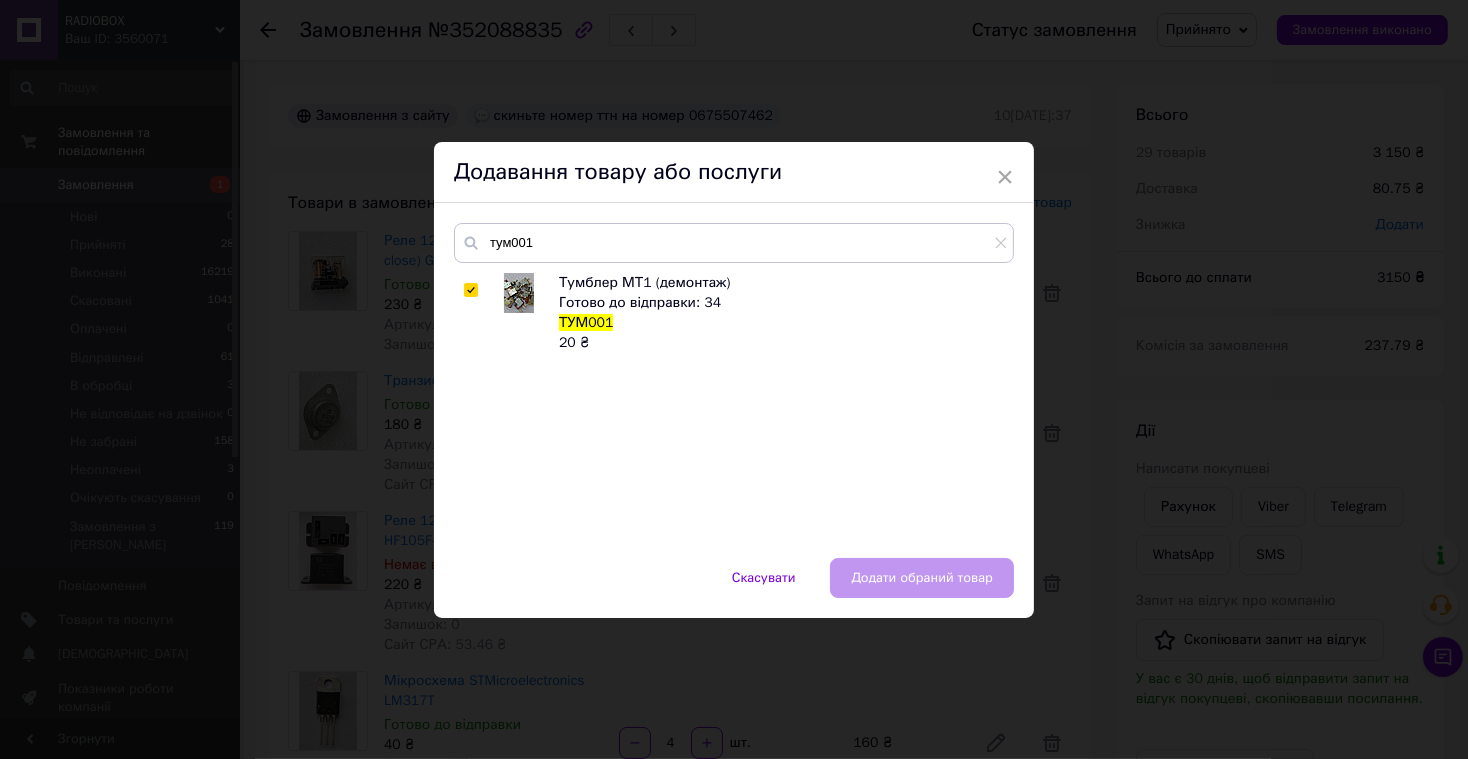 checkbox on "true" 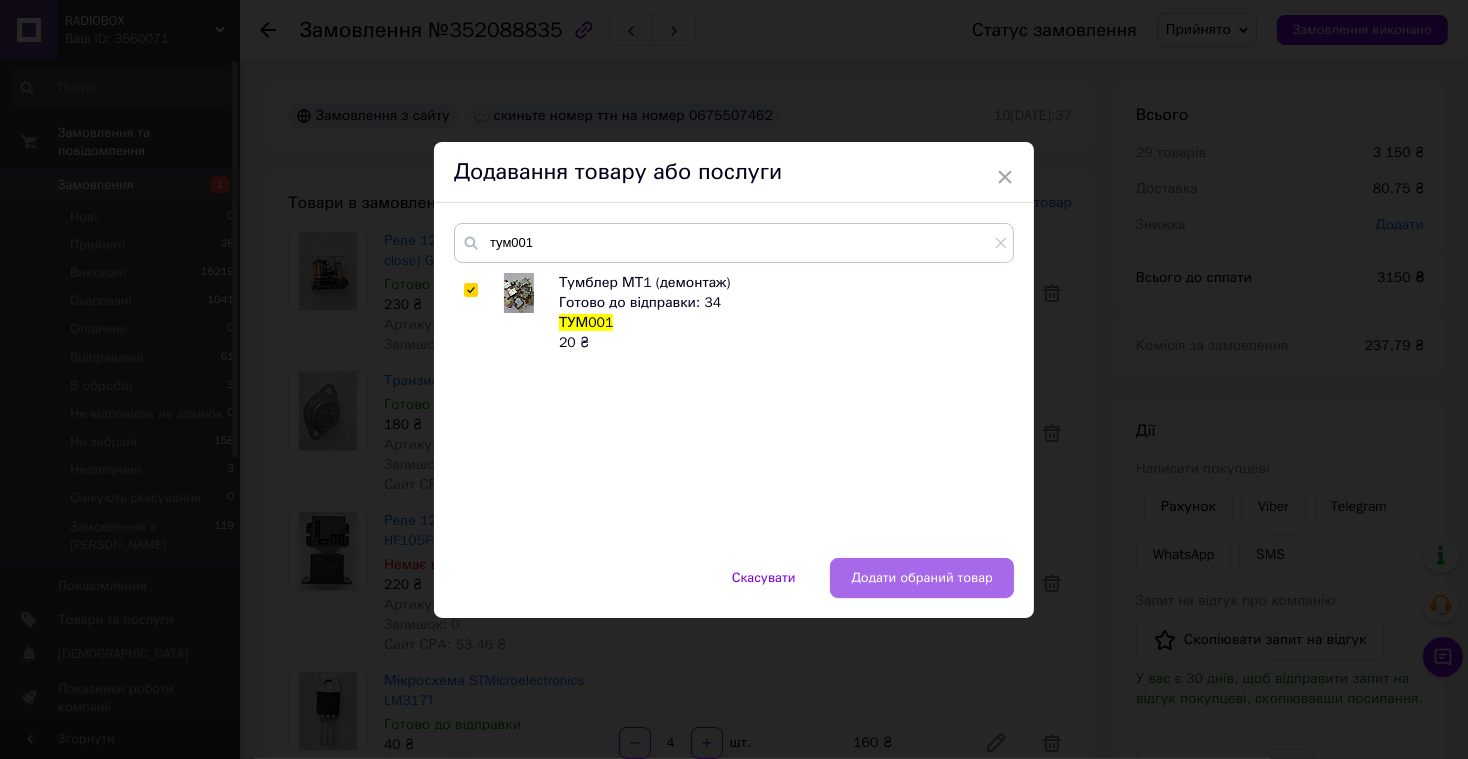 click on "Додати обраний товар" at bounding box center [922, 578] 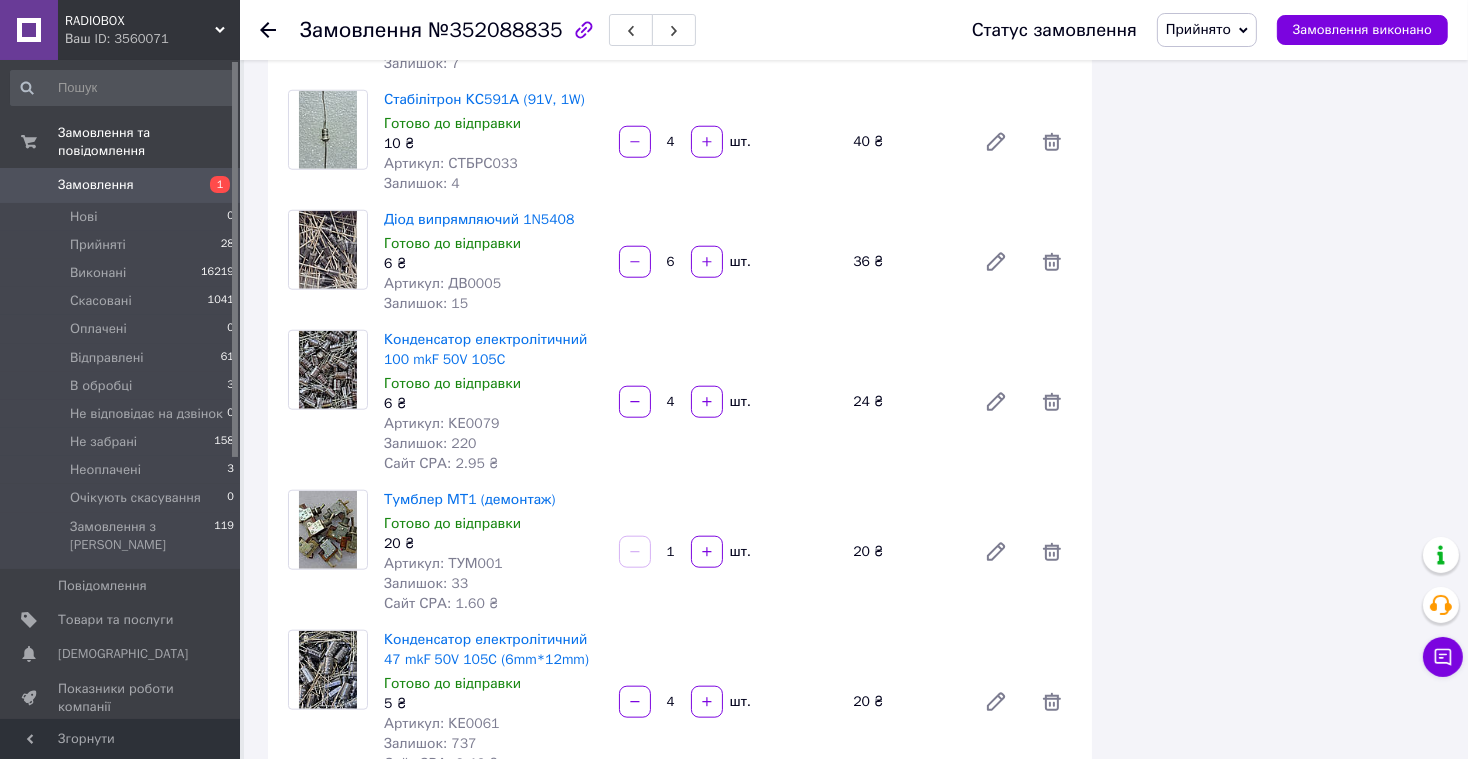 scroll, scrollTop: 2065, scrollLeft: 0, axis: vertical 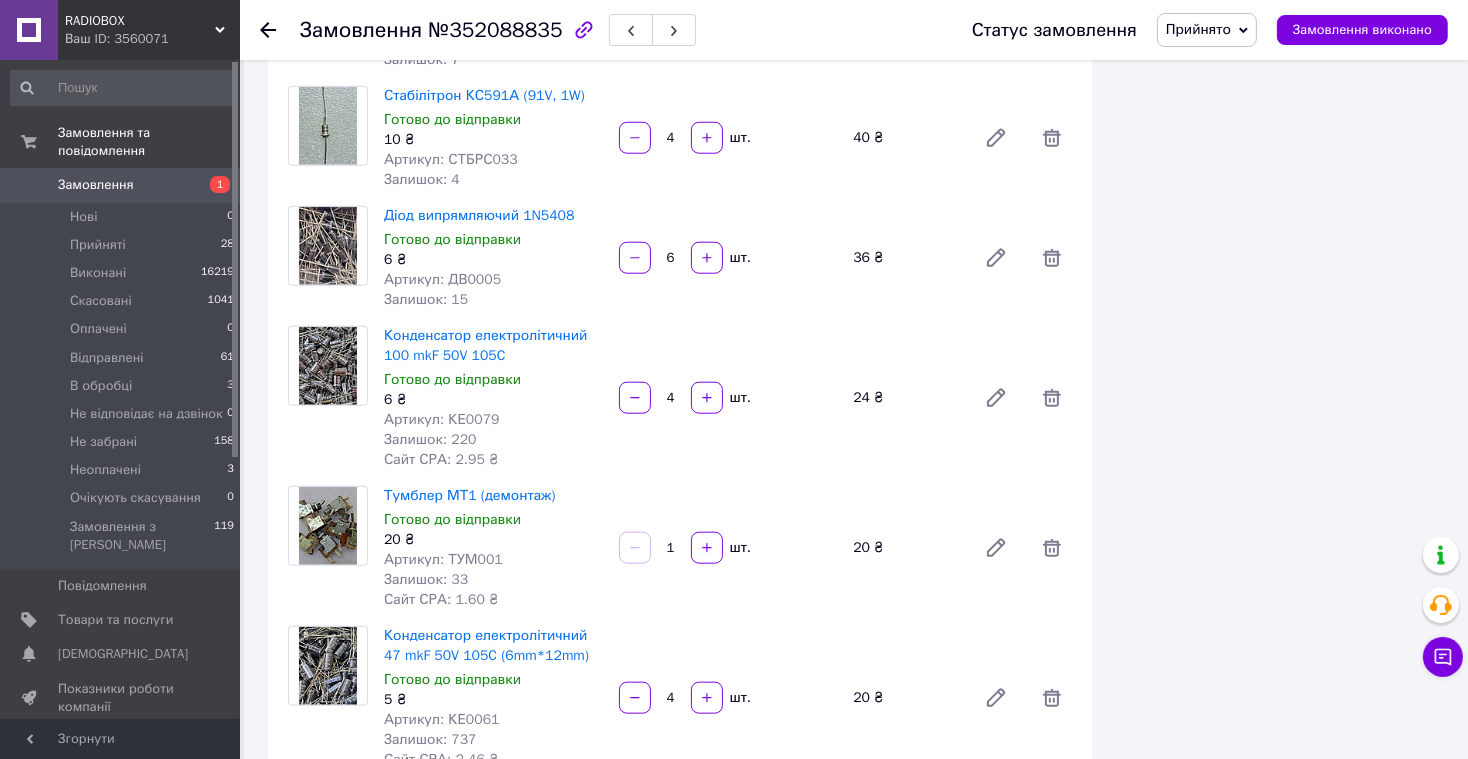 click on "1" at bounding box center (671, 548) 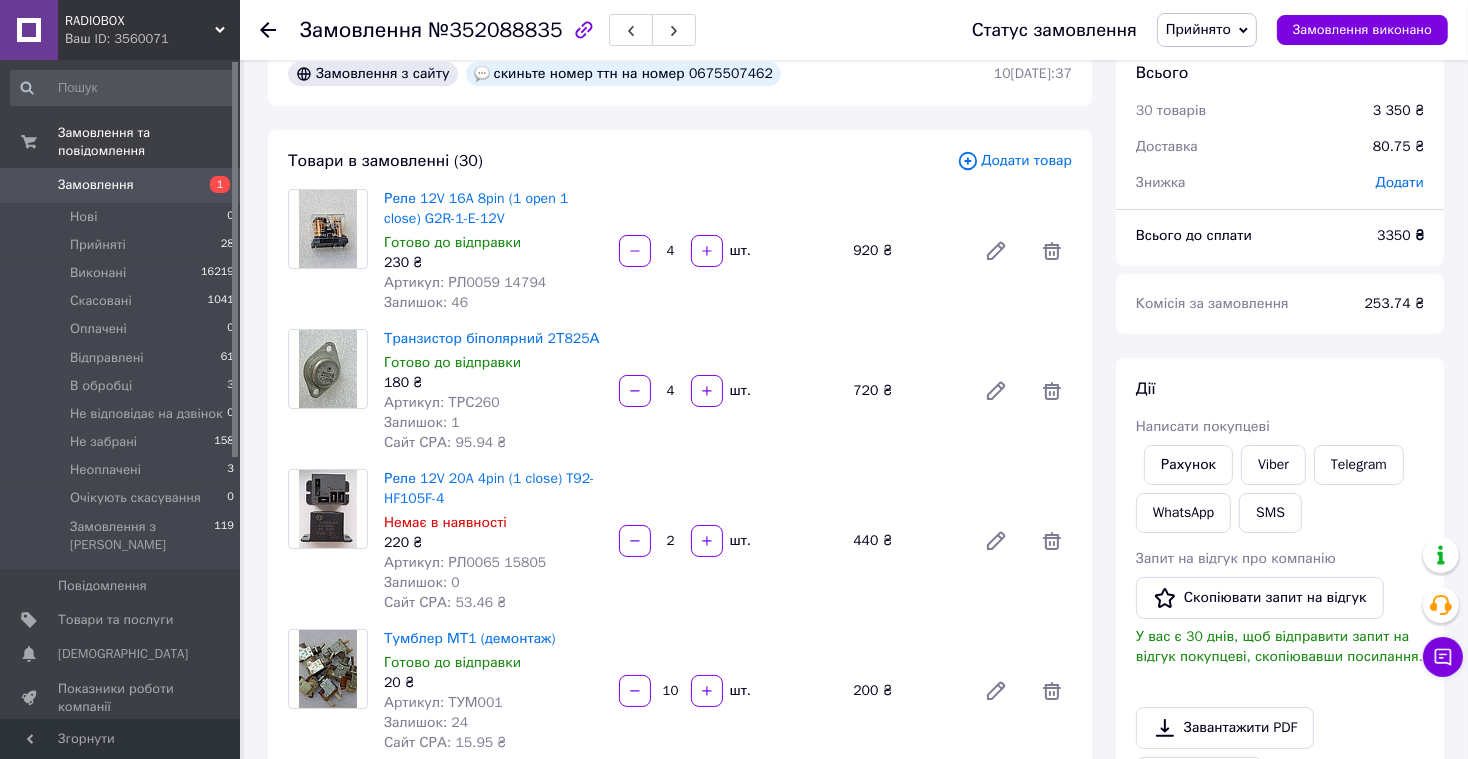 scroll, scrollTop: 0, scrollLeft: 0, axis: both 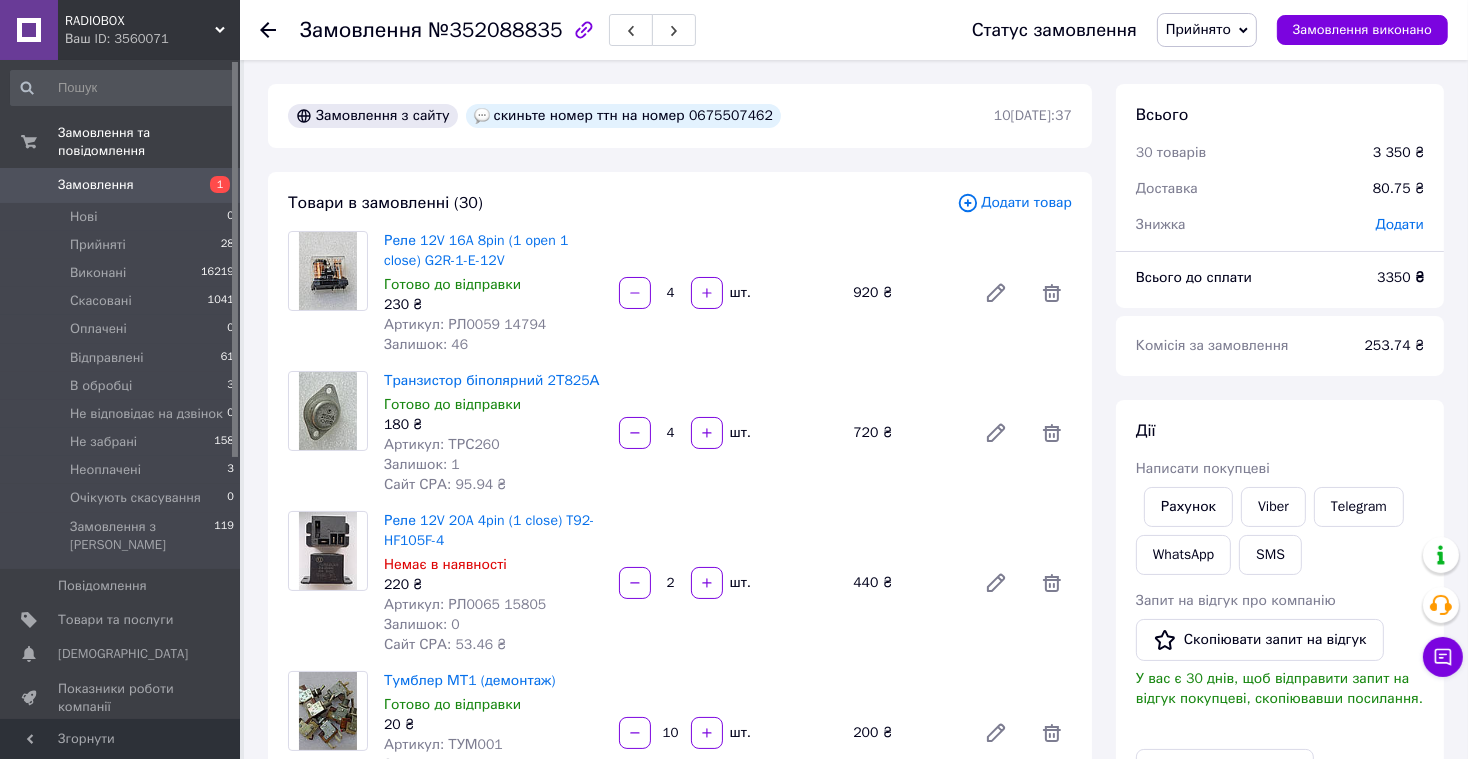 type on "10" 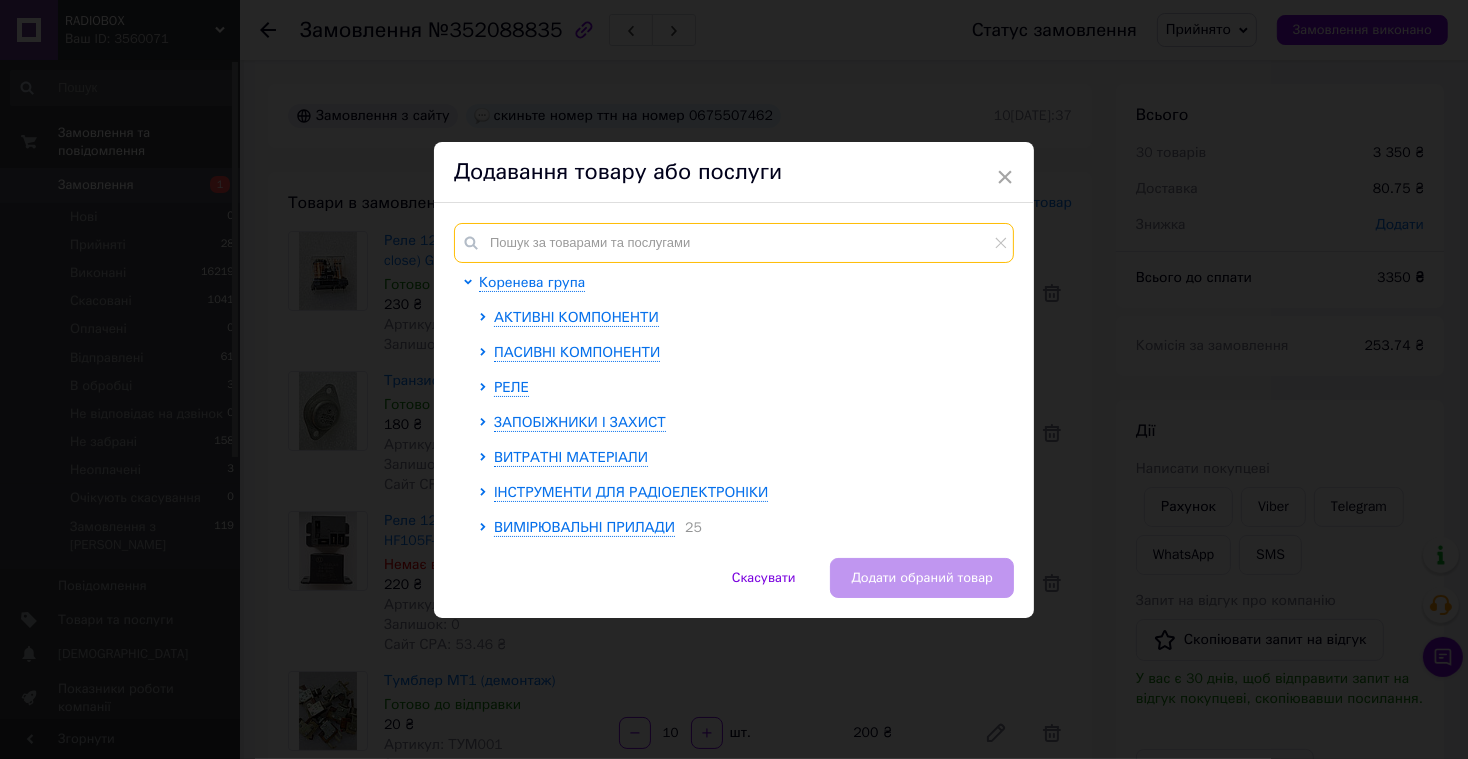 click at bounding box center [734, 243] 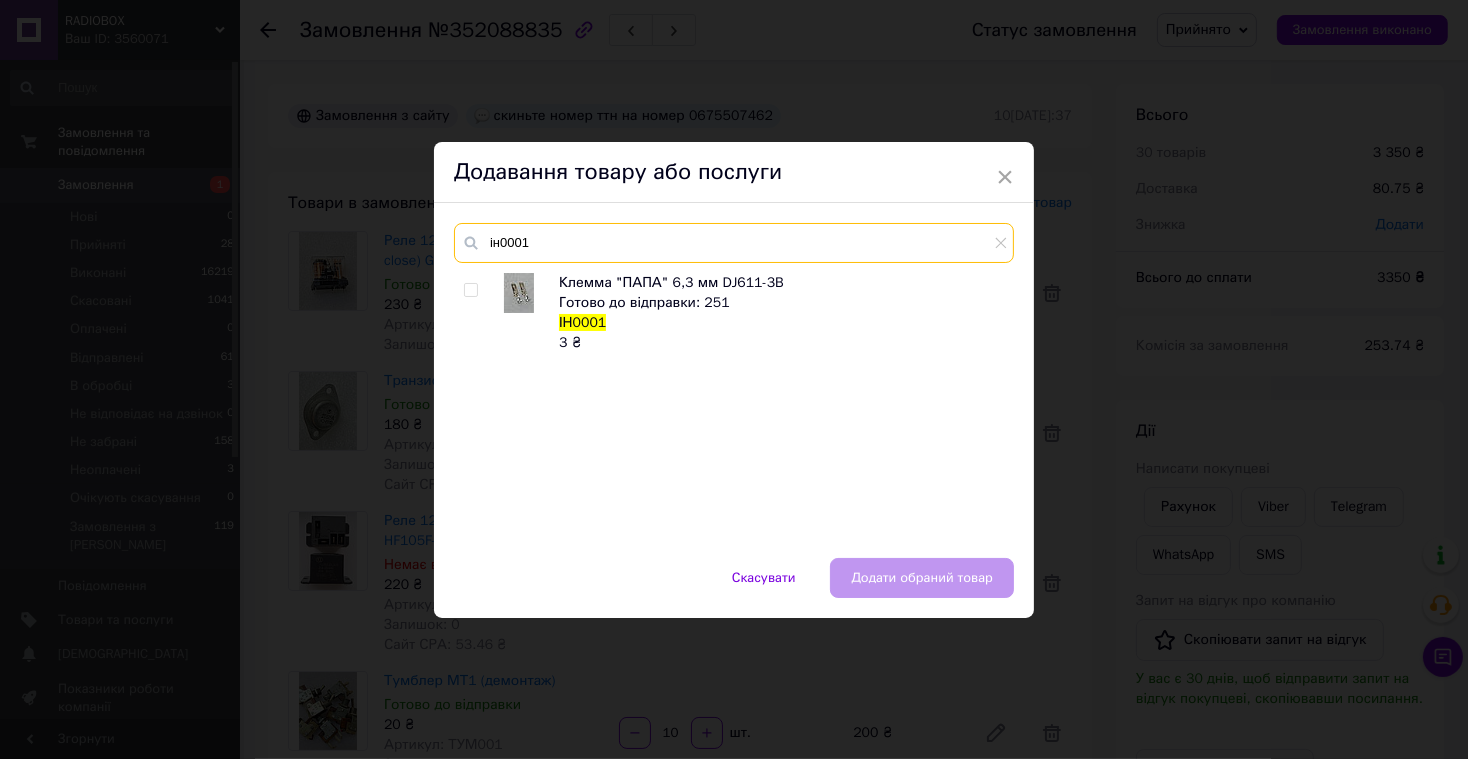 type on "ін0001" 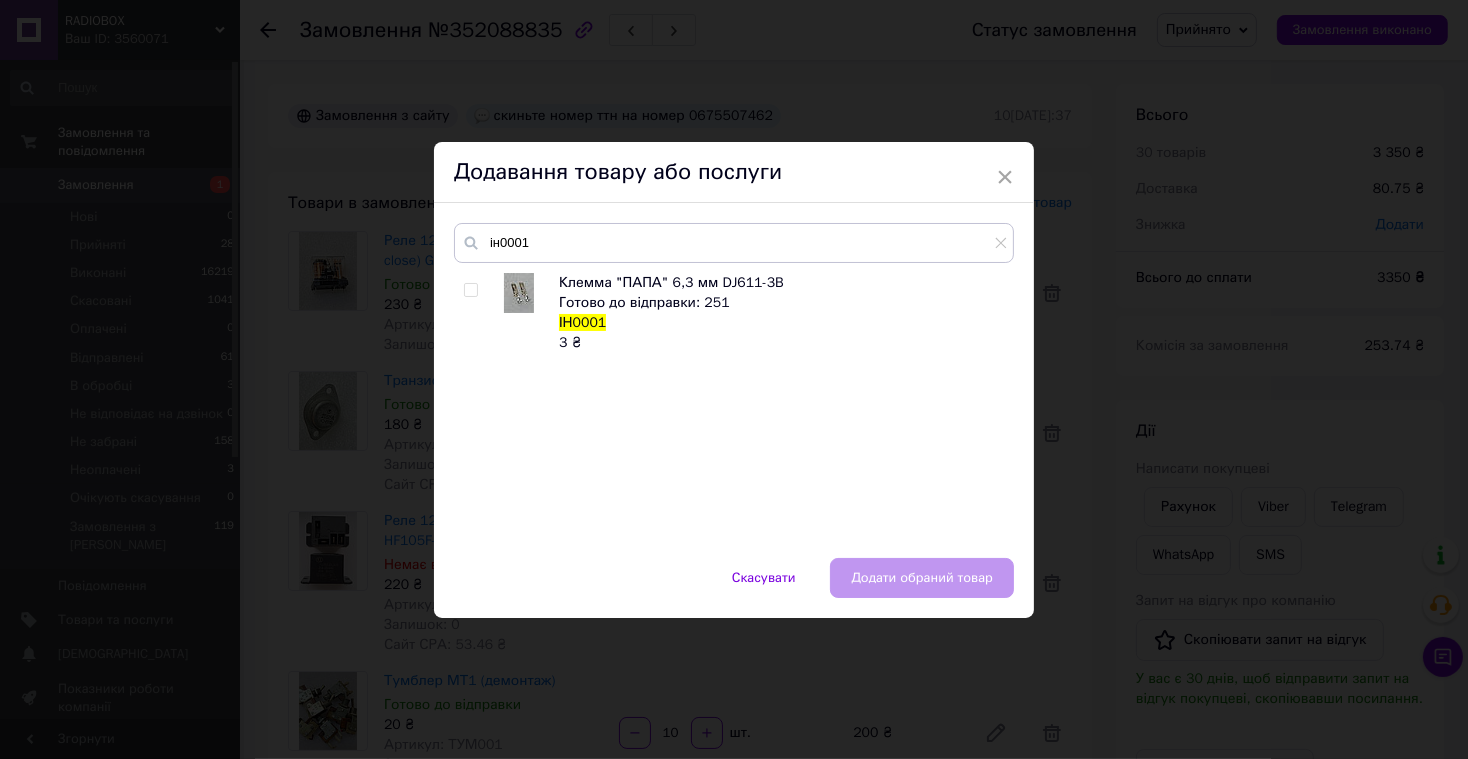 click at bounding box center (470, 290) 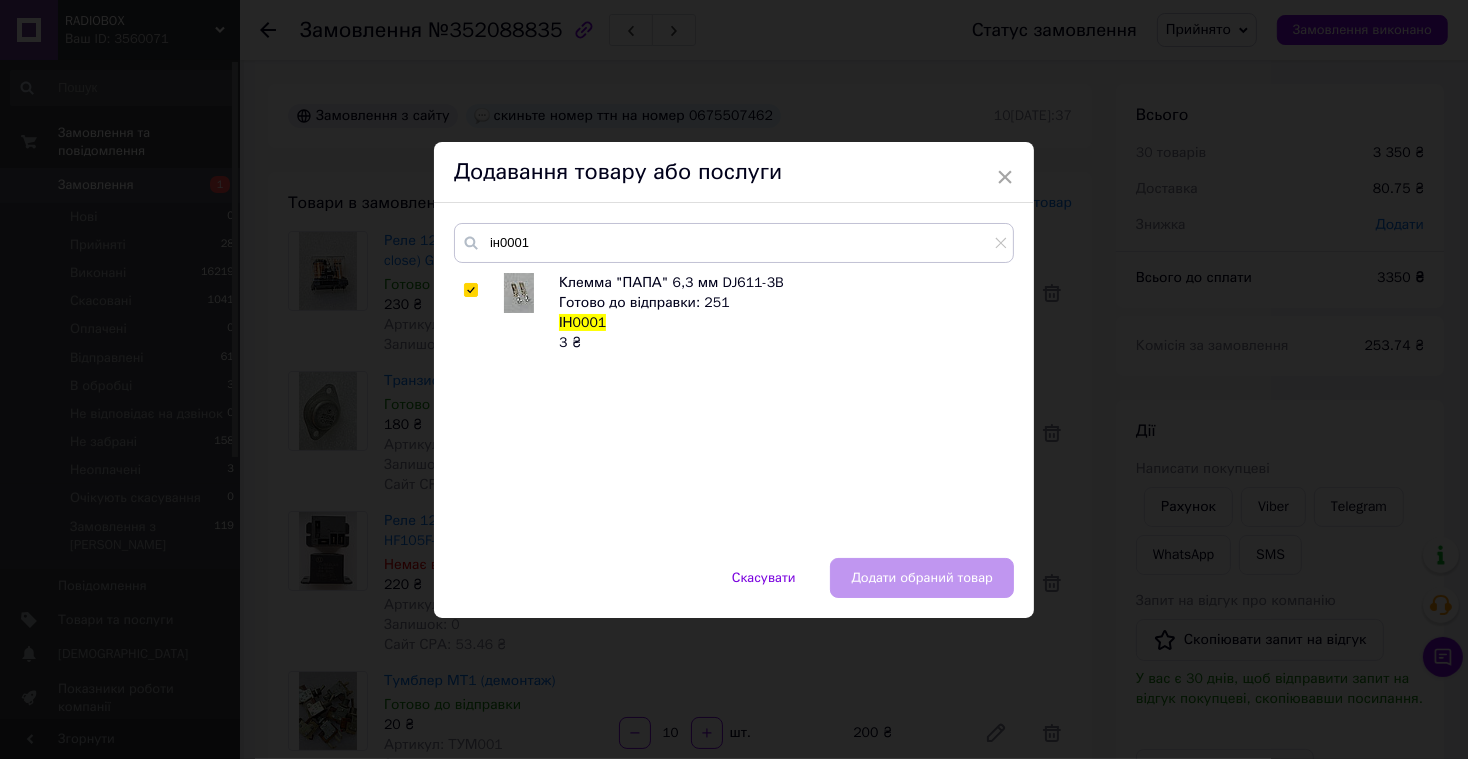 checkbox on "true" 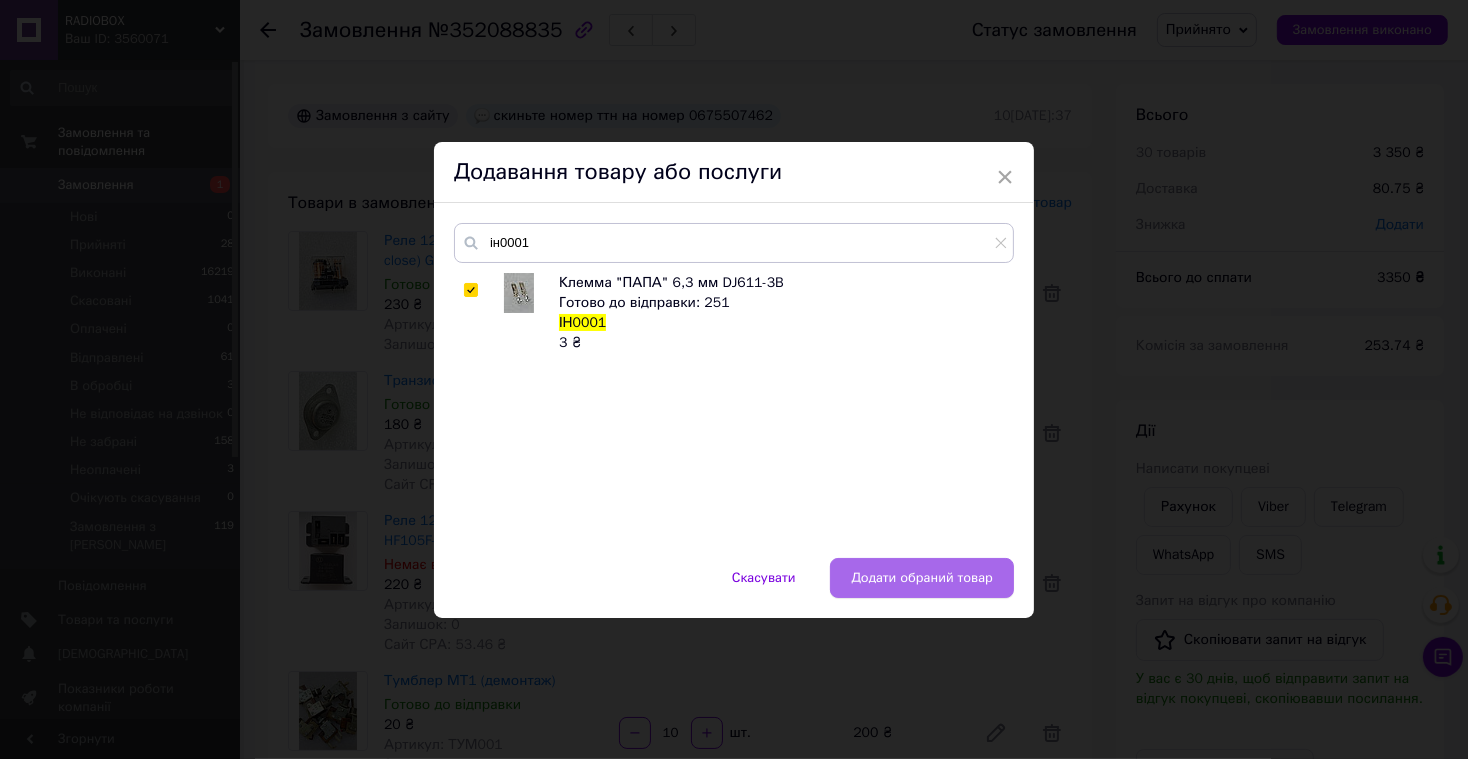 click on "Додати обраний товар" at bounding box center [922, 578] 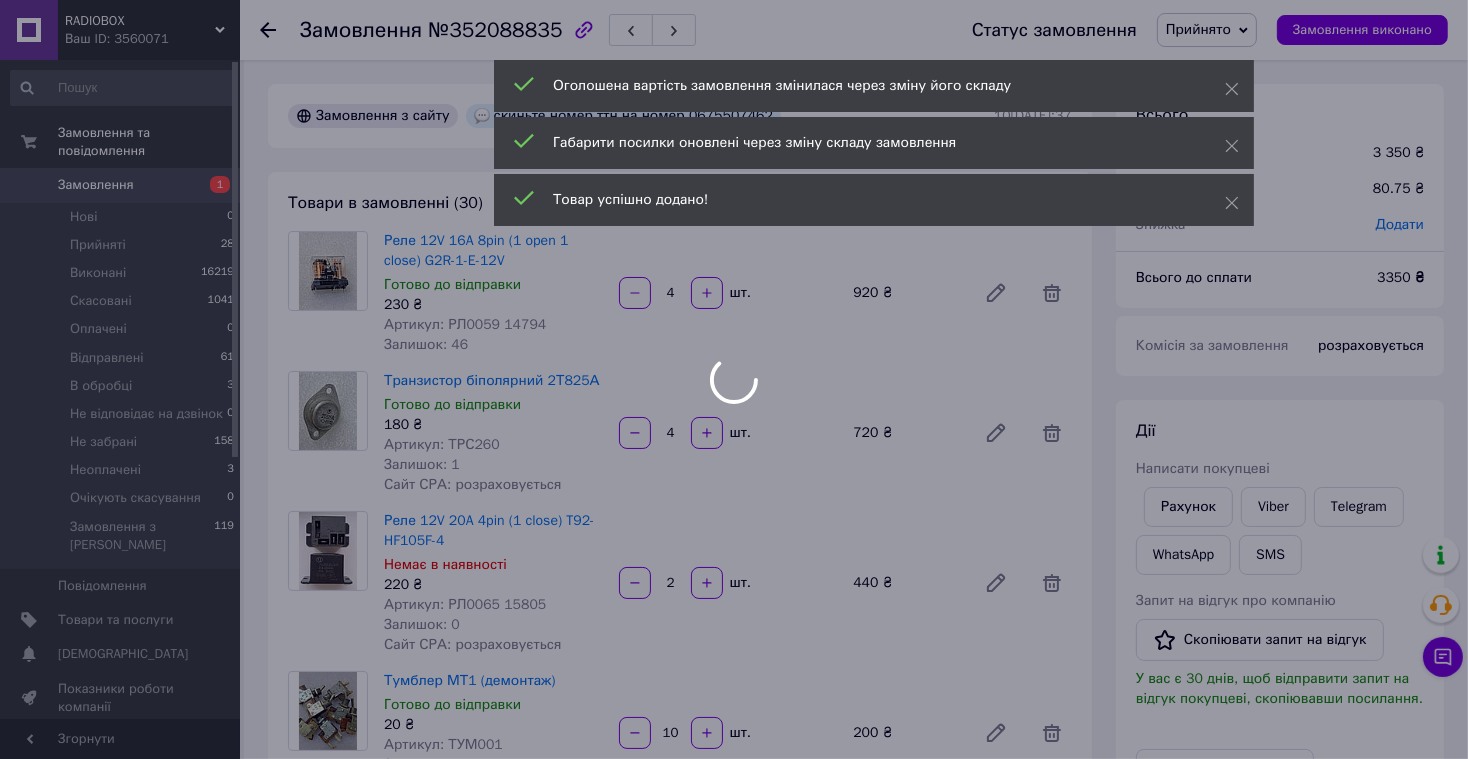 scroll, scrollTop: 88, scrollLeft: 0, axis: vertical 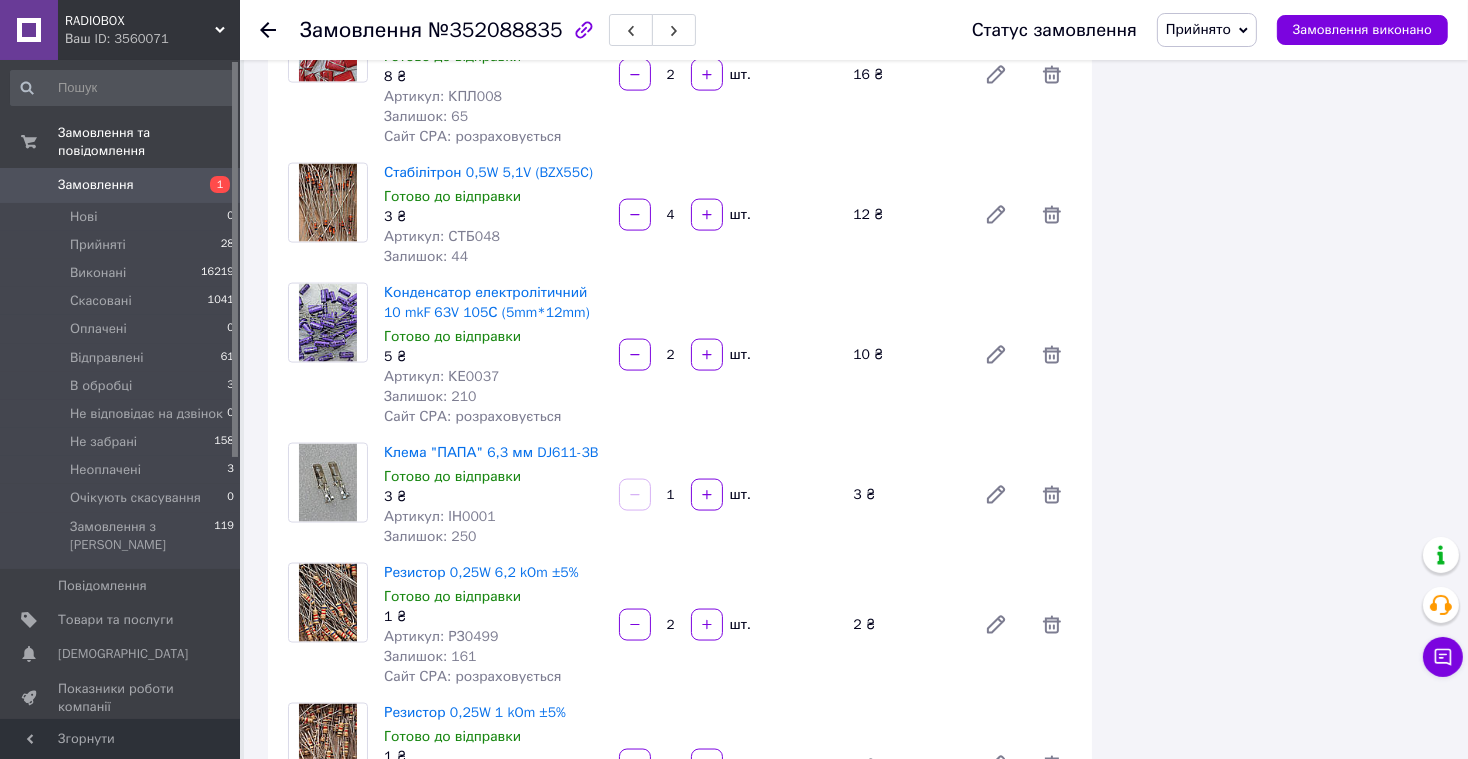 click on "1" at bounding box center (671, 495) 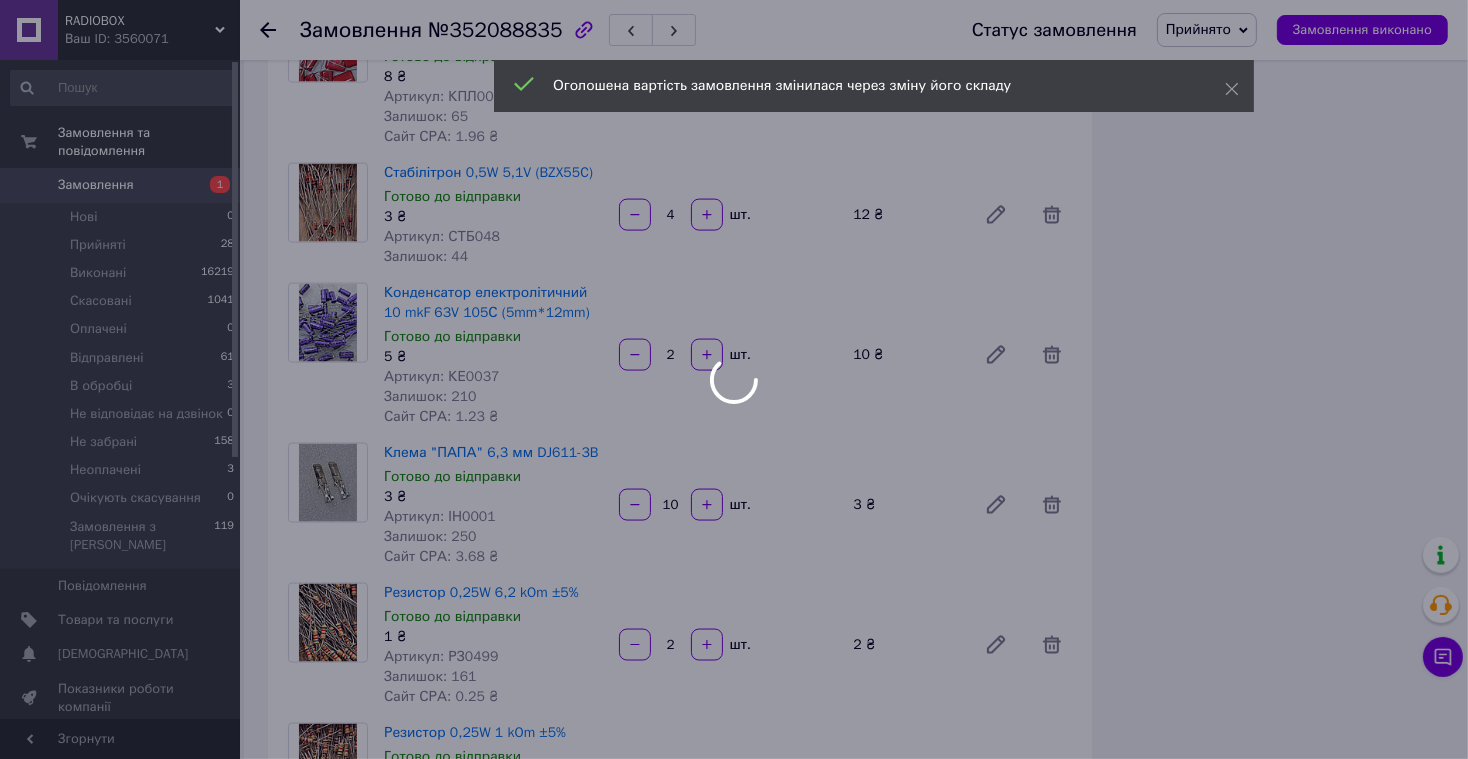scroll, scrollTop: 2087, scrollLeft: 0, axis: vertical 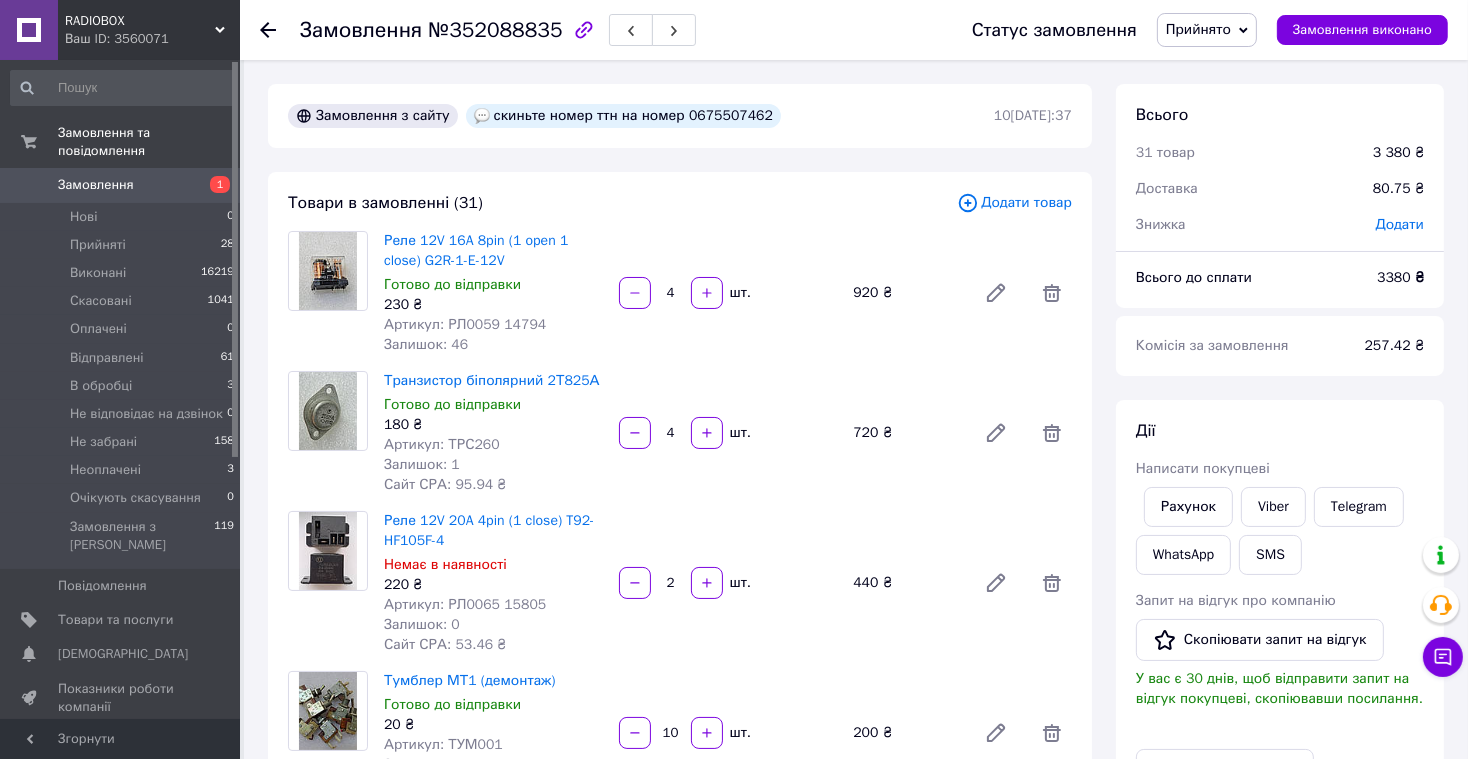 type on "10" 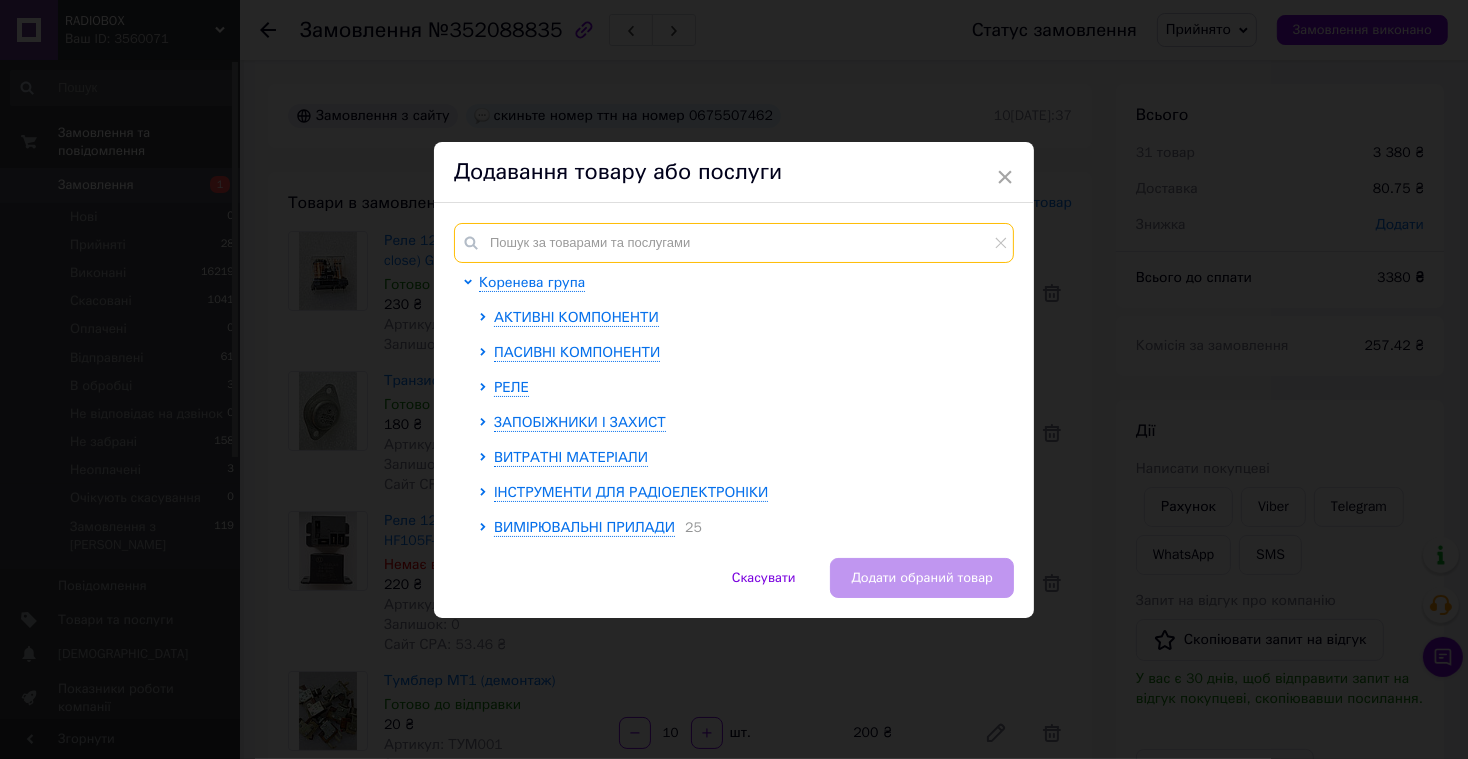 click at bounding box center (734, 243) 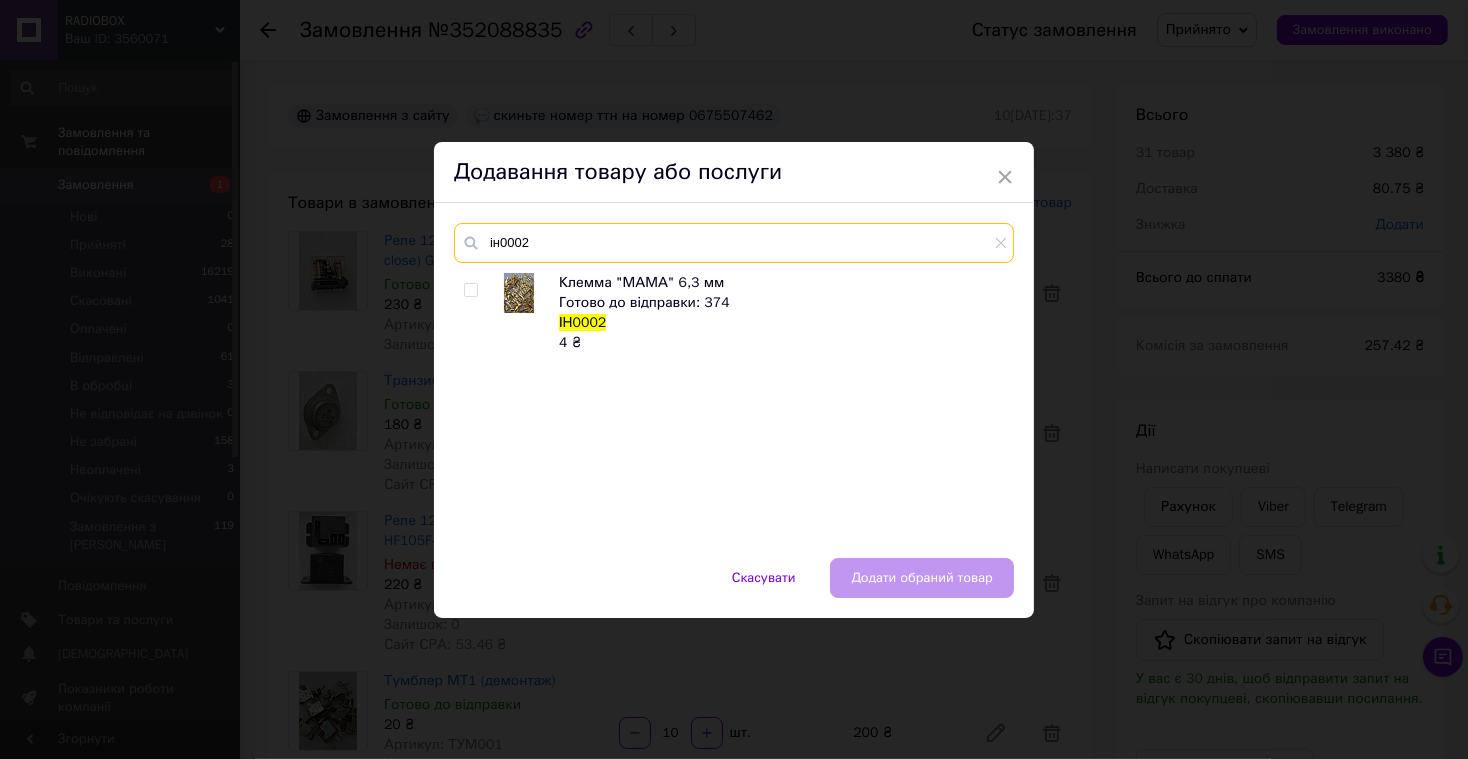 type on "ін0002" 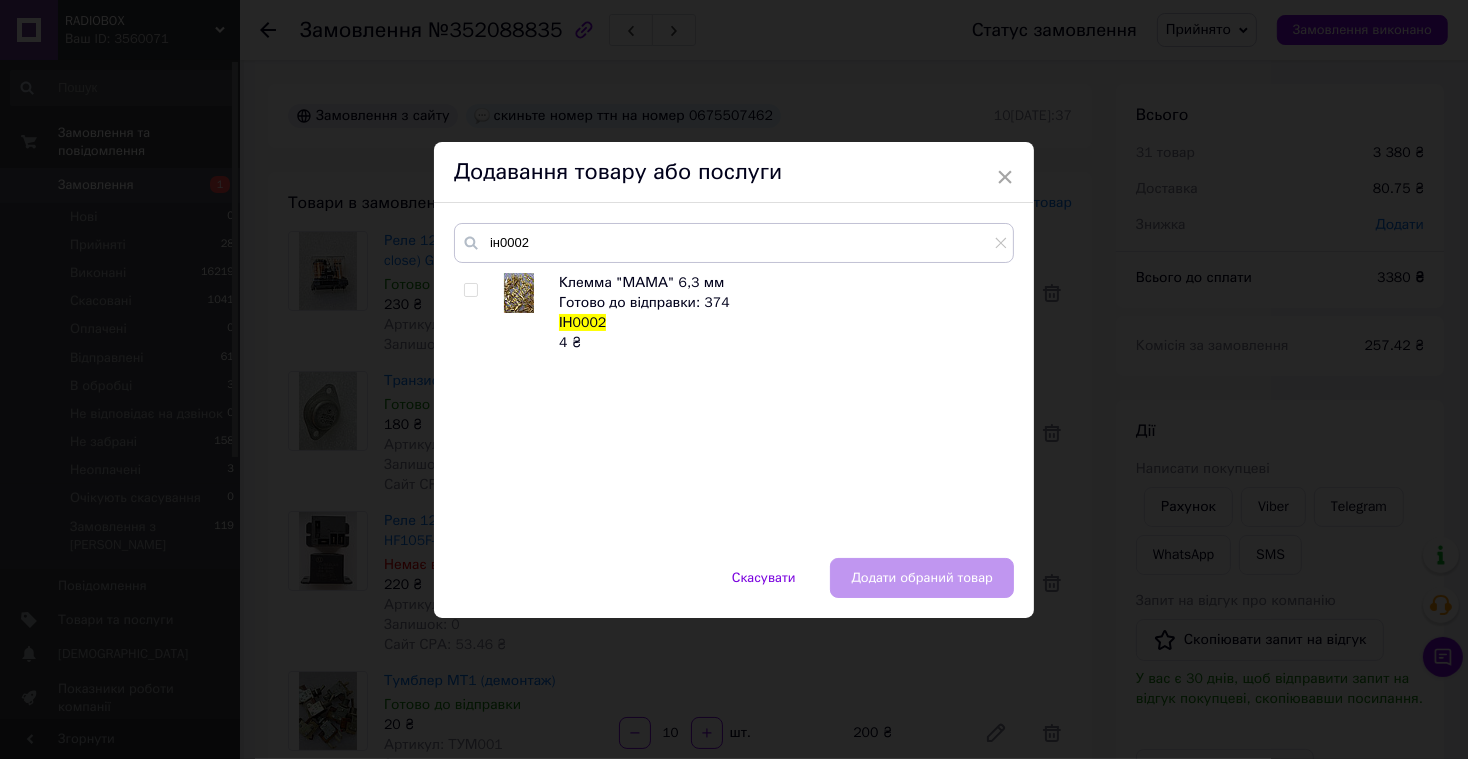 click at bounding box center (470, 290) 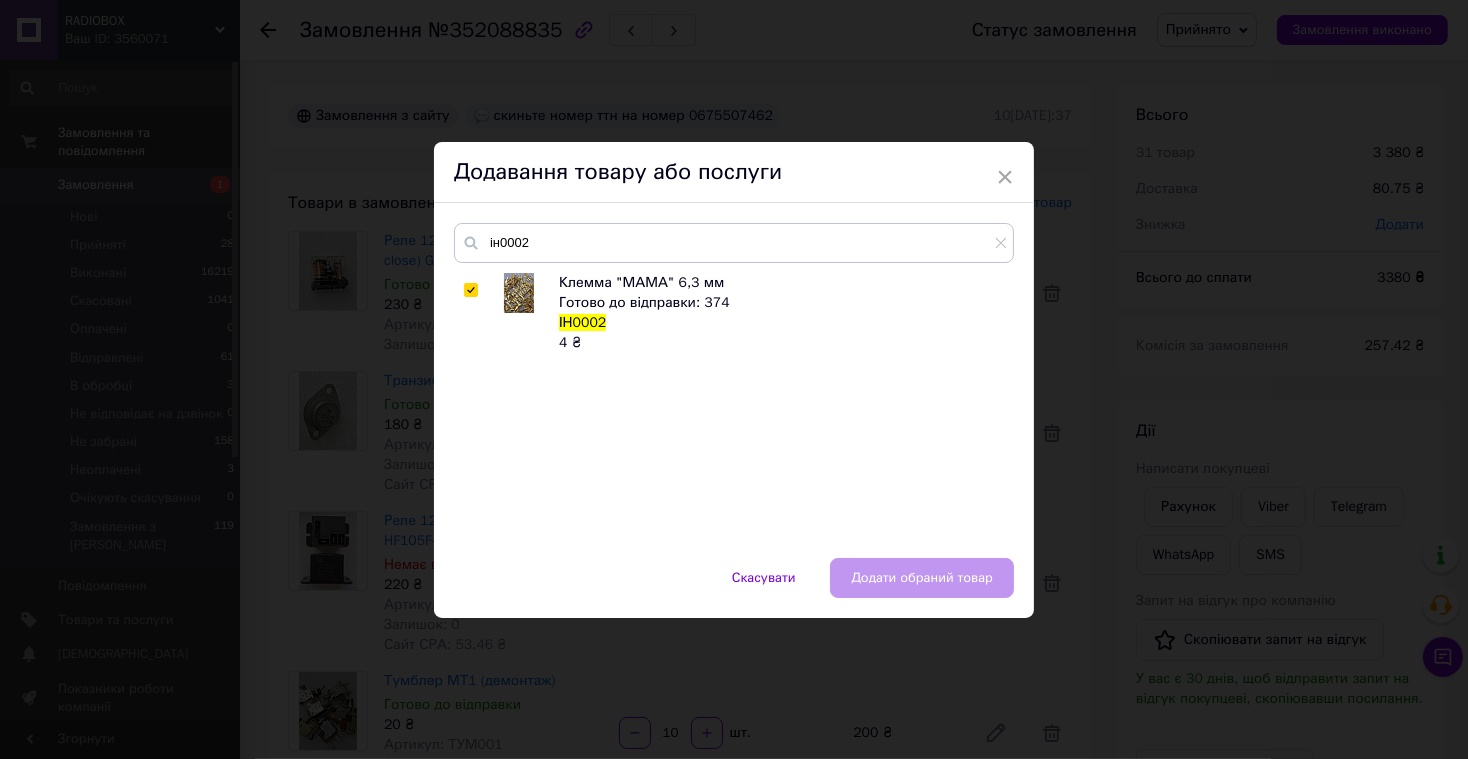 checkbox on "true" 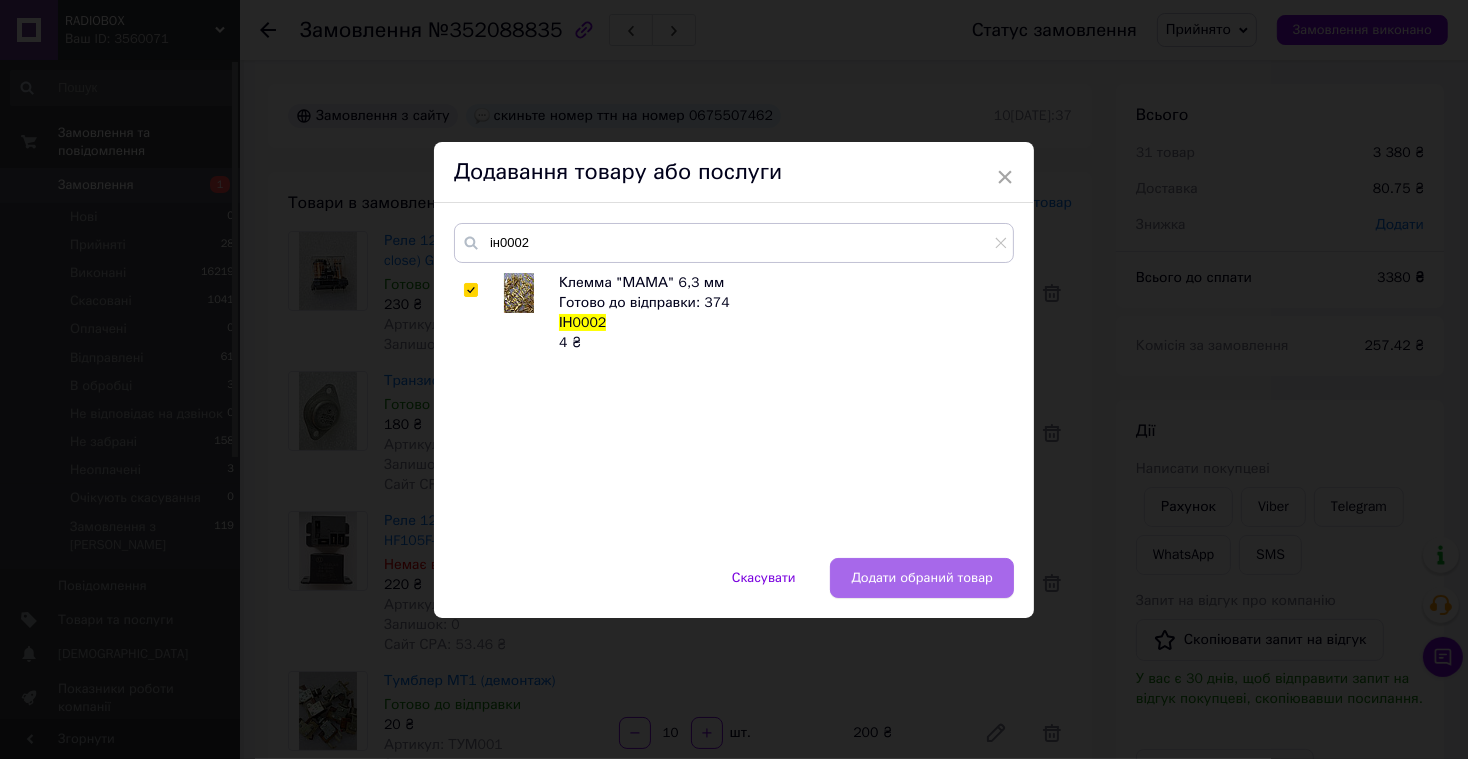 click on "Додати обраний товар" at bounding box center (922, 578) 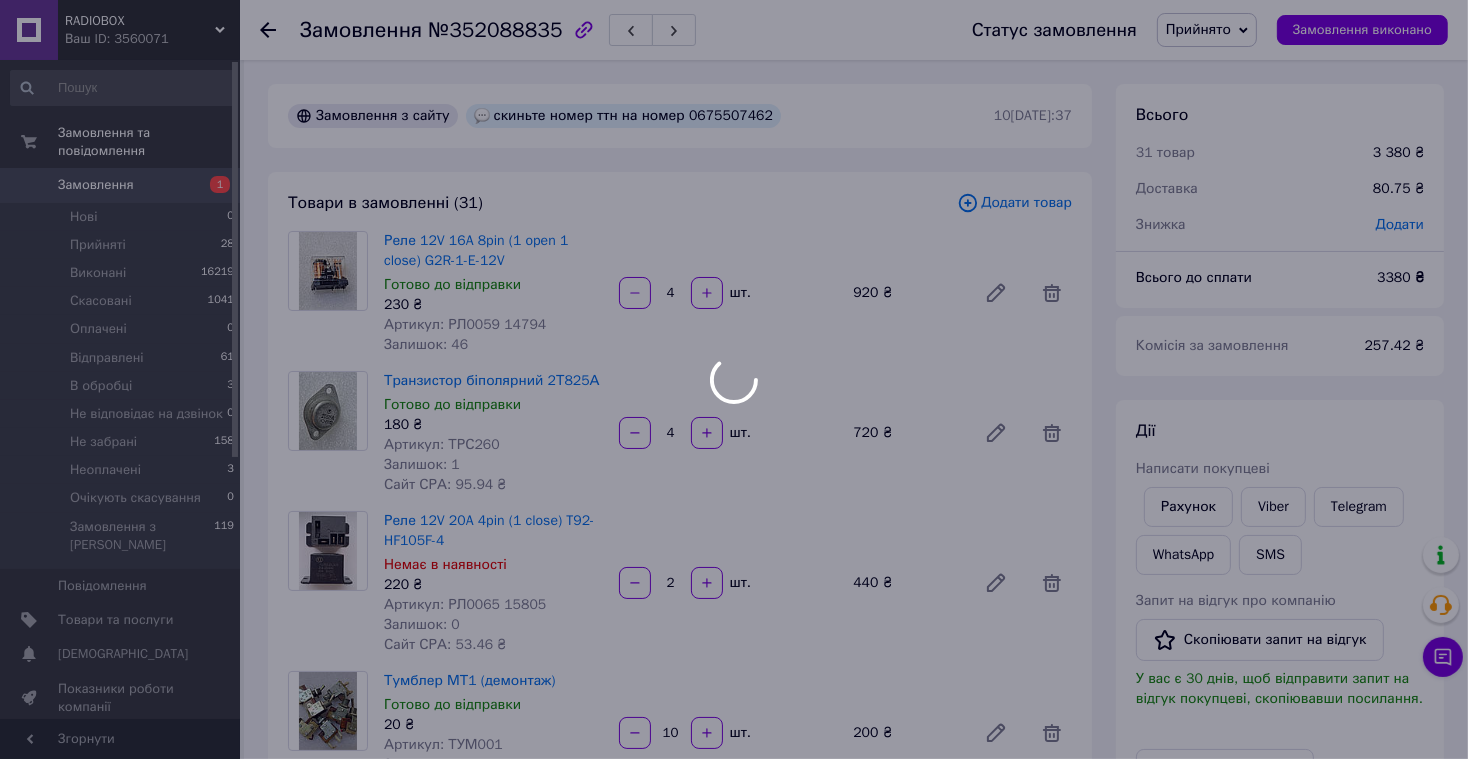 scroll, scrollTop: 0, scrollLeft: 0, axis: both 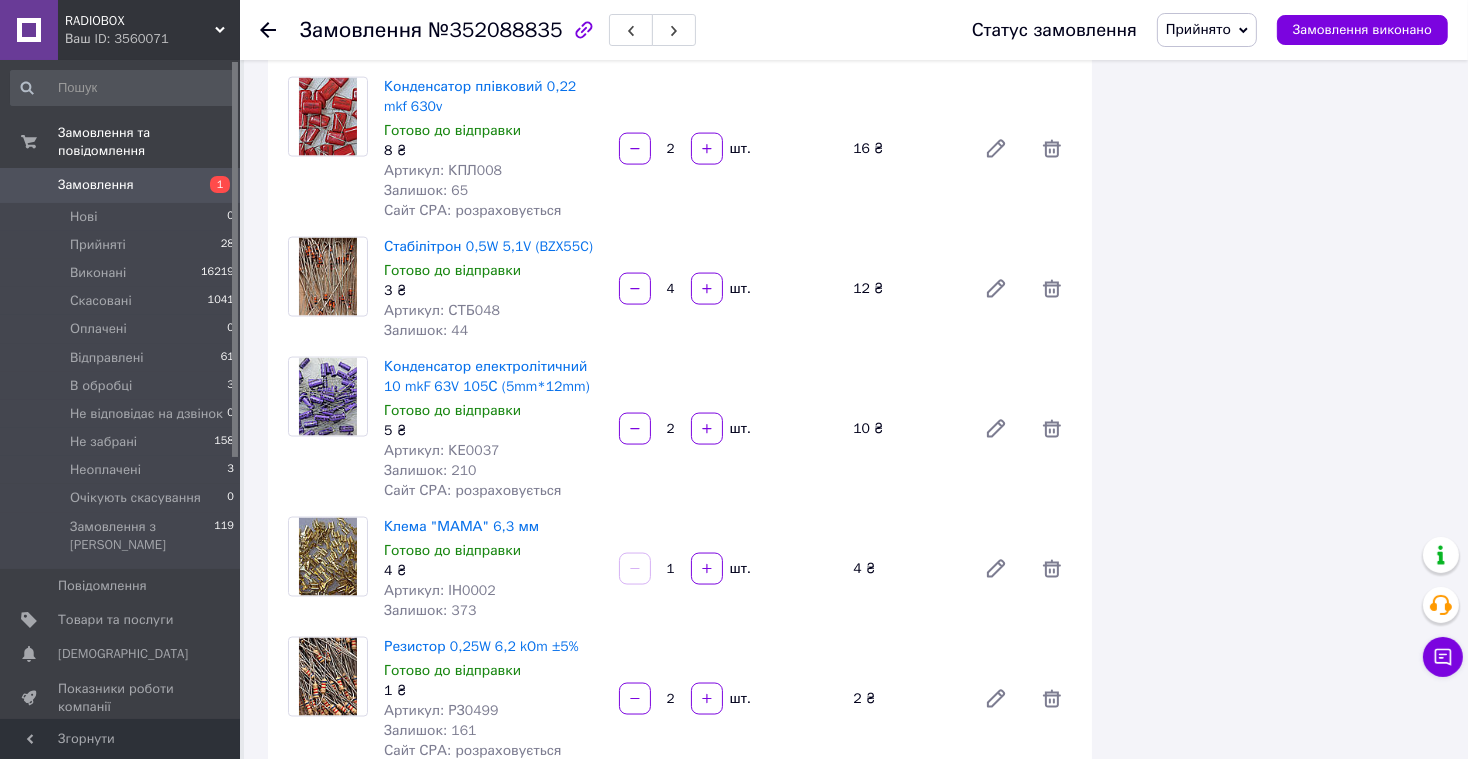 click on "1" at bounding box center [671, 569] 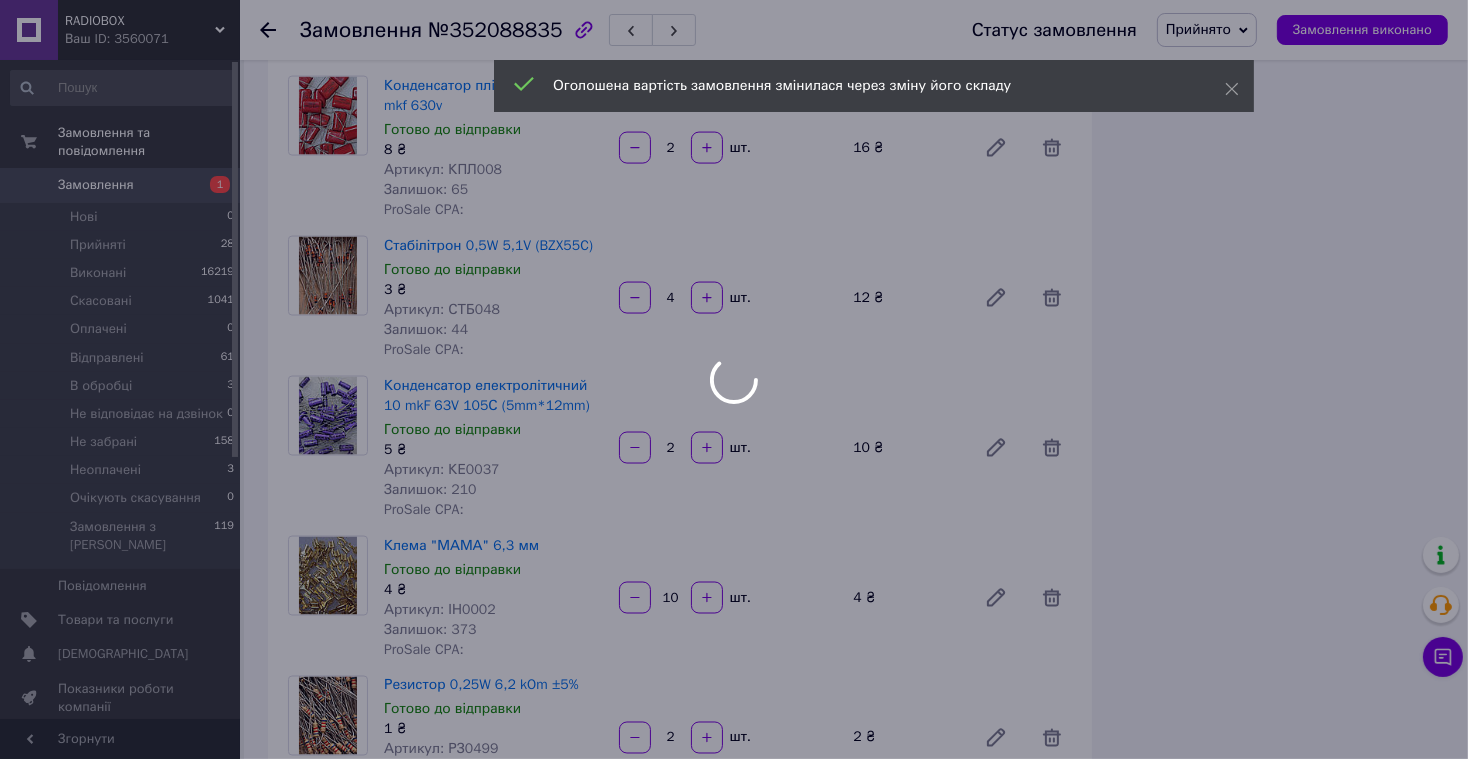 scroll, scrollTop: 3194, scrollLeft: 0, axis: vertical 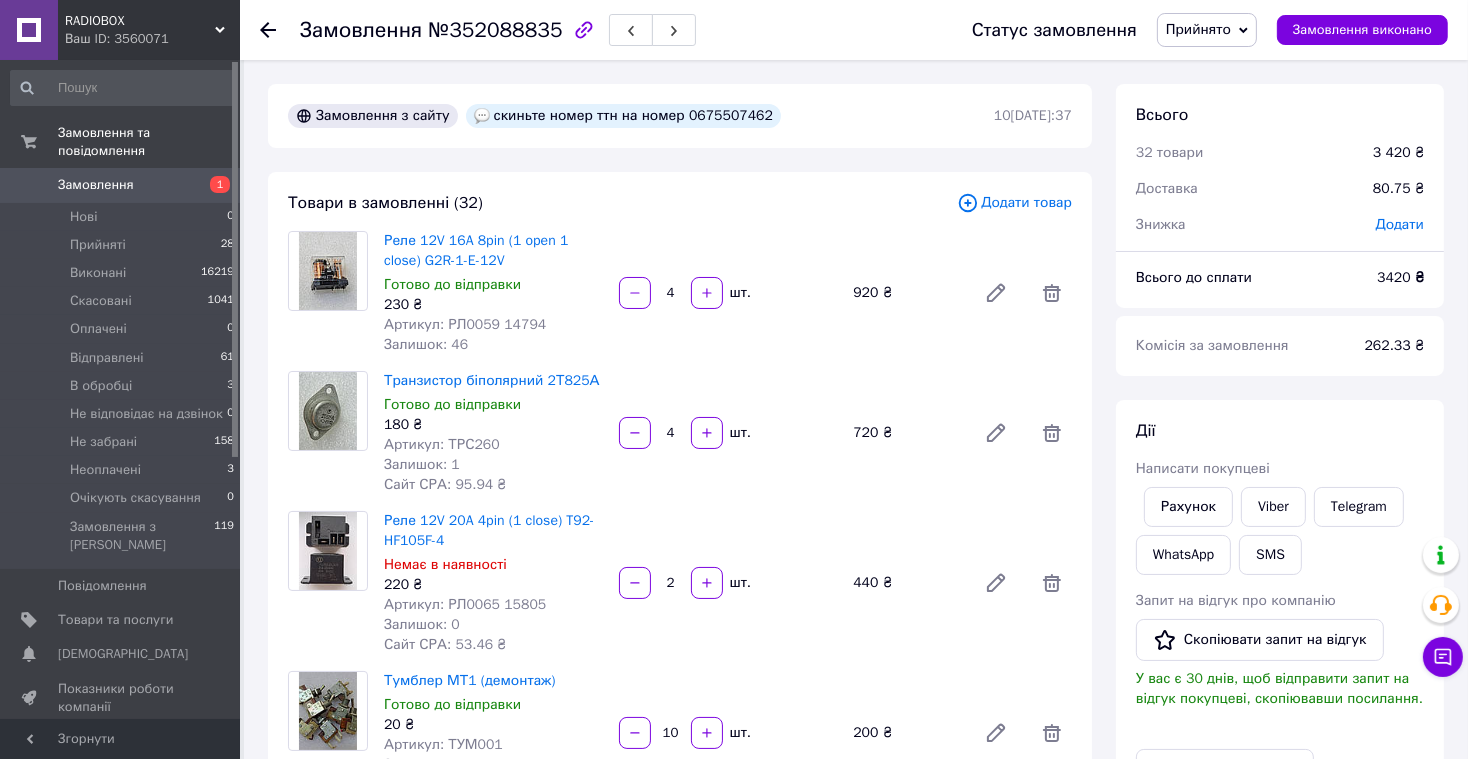 type on "10" 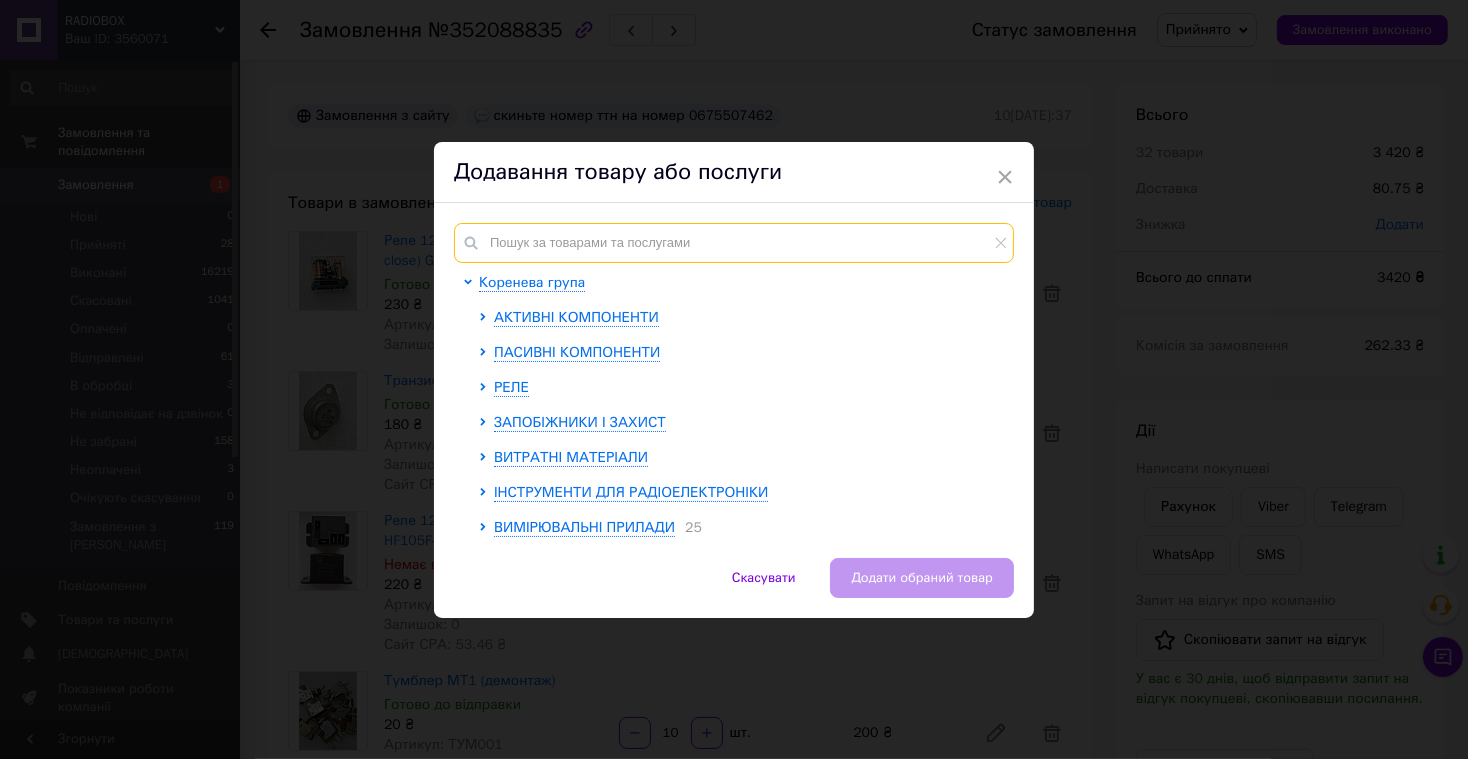 click at bounding box center [734, 243] 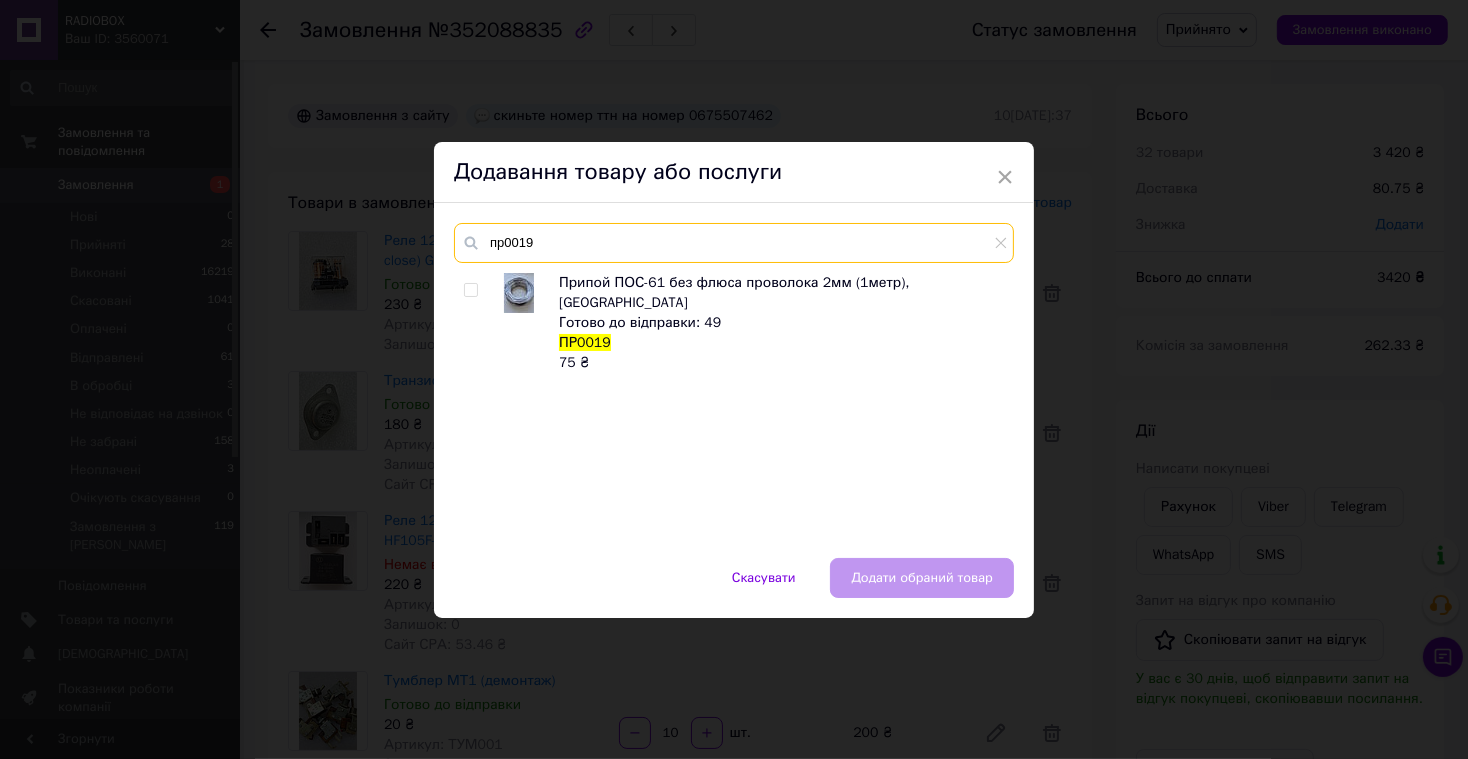 type on "пр0019" 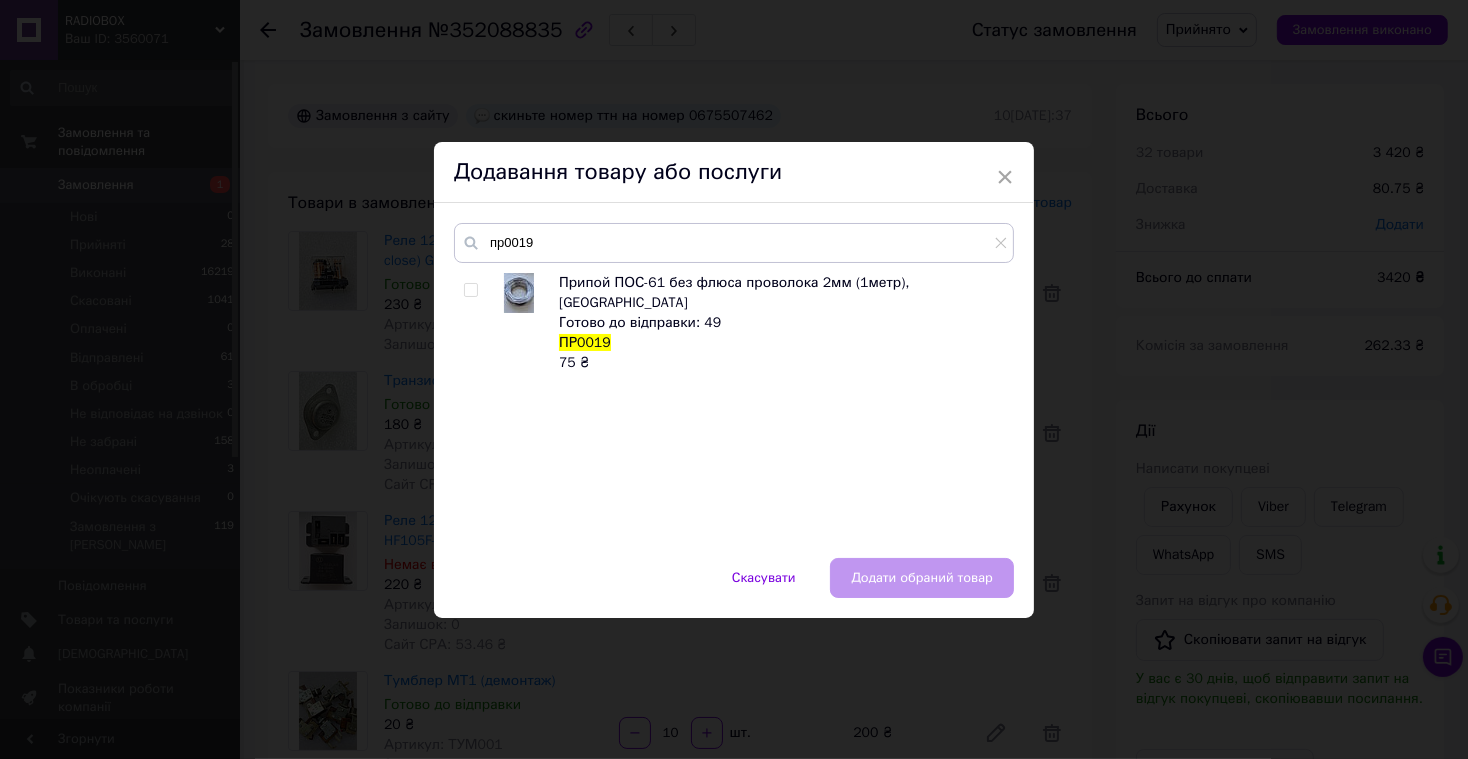 click at bounding box center (470, 290) 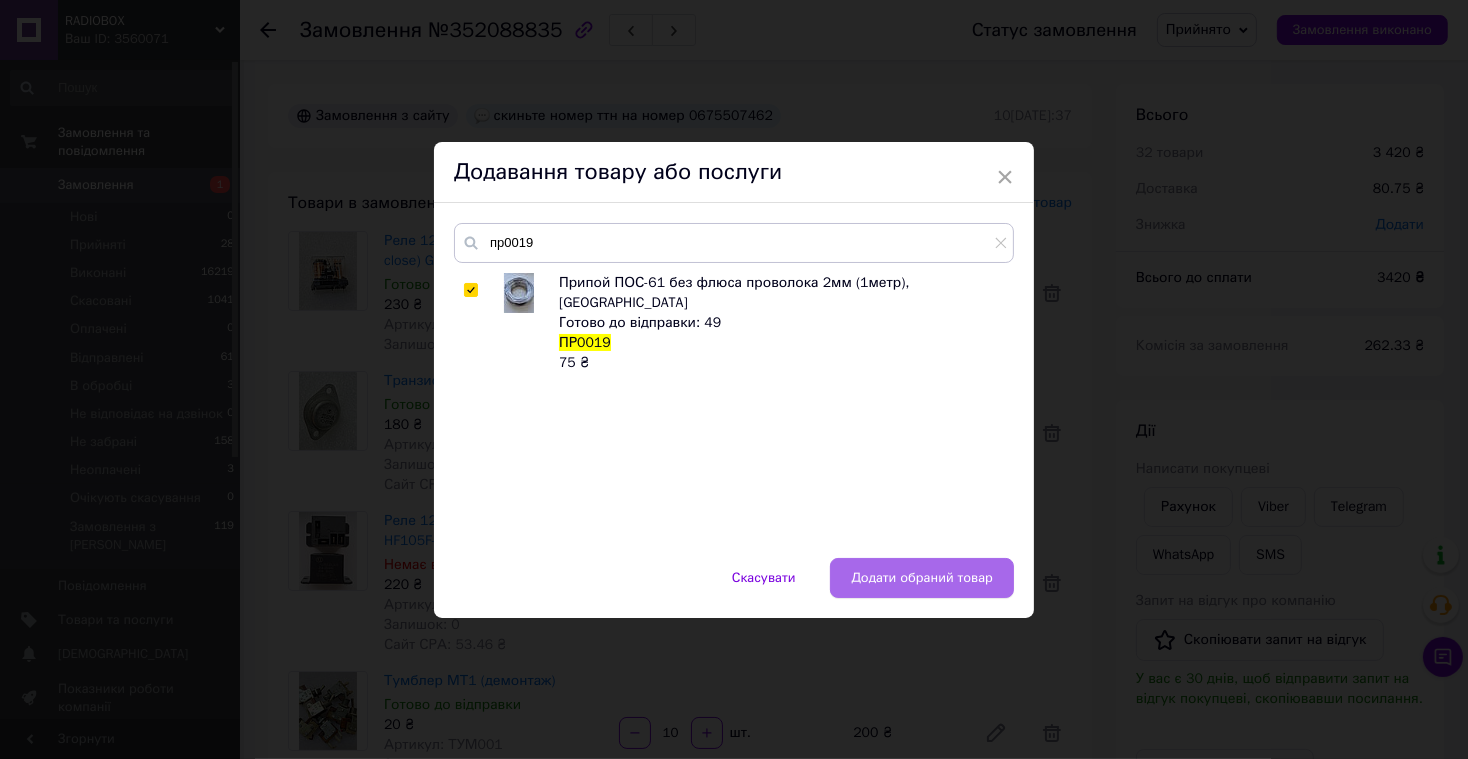 click on "Додати обраний товар" at bounding box center [922, 578] 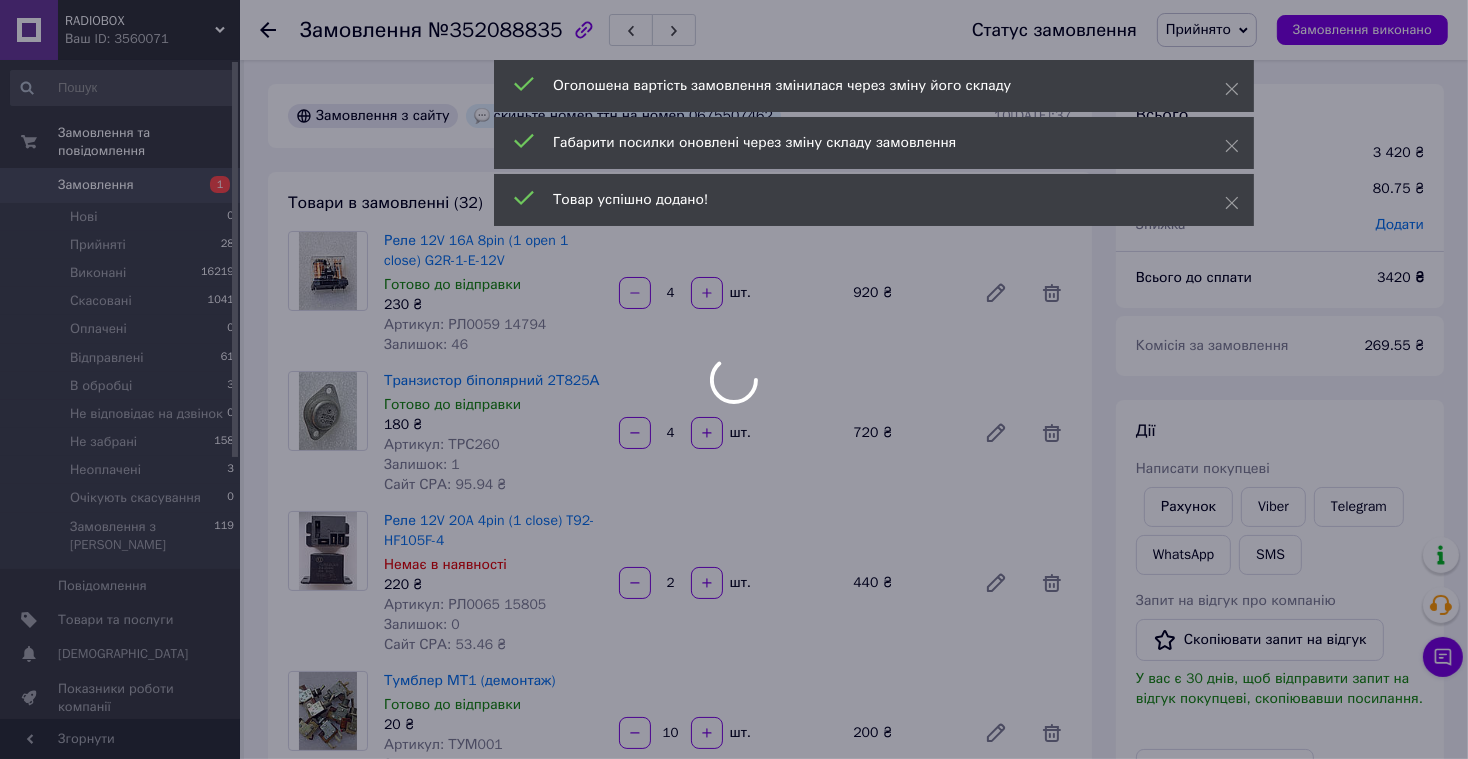 scroll, scrollTop: 472, scrollLeft: 0, axis: vertical 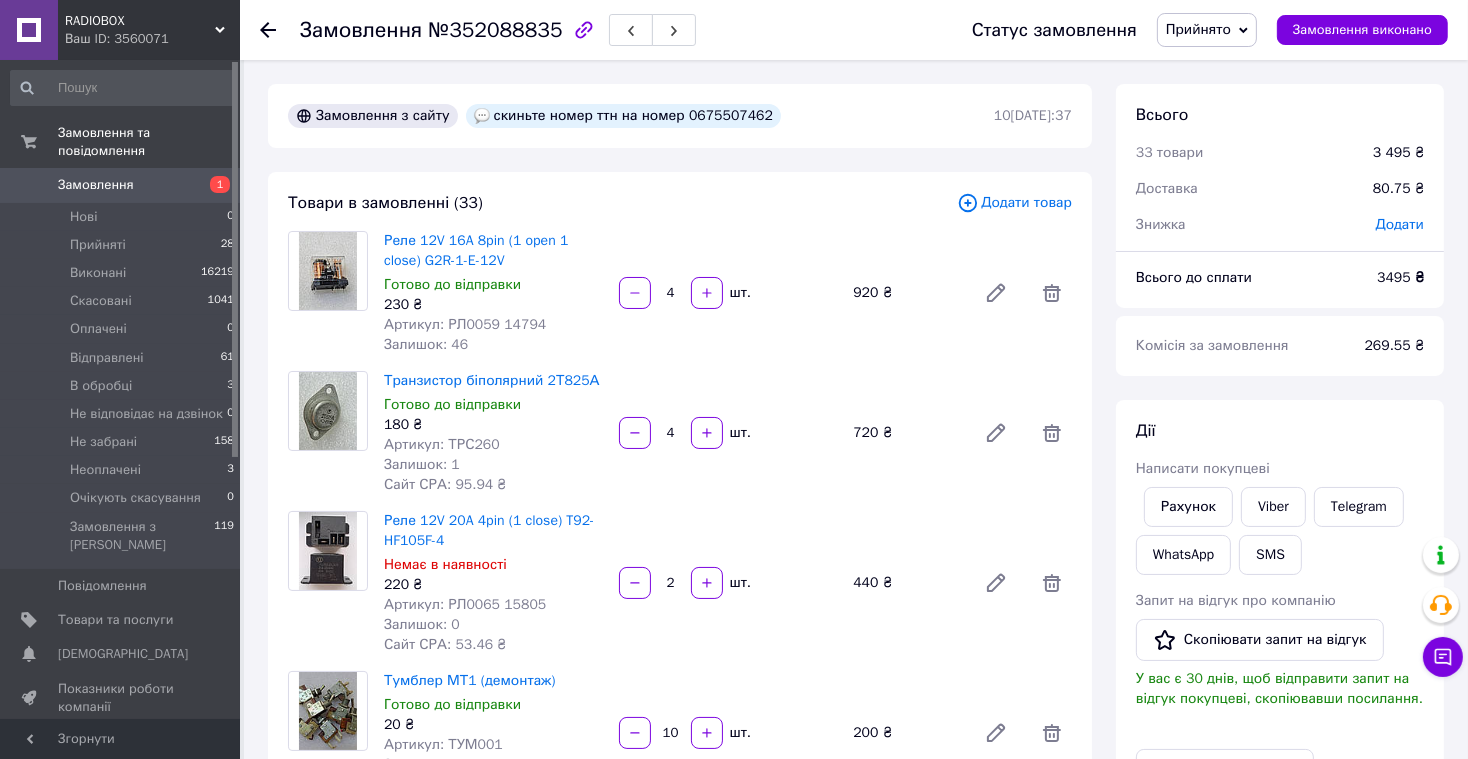 click on "Додати товар" at bounding box center (1014, 203) 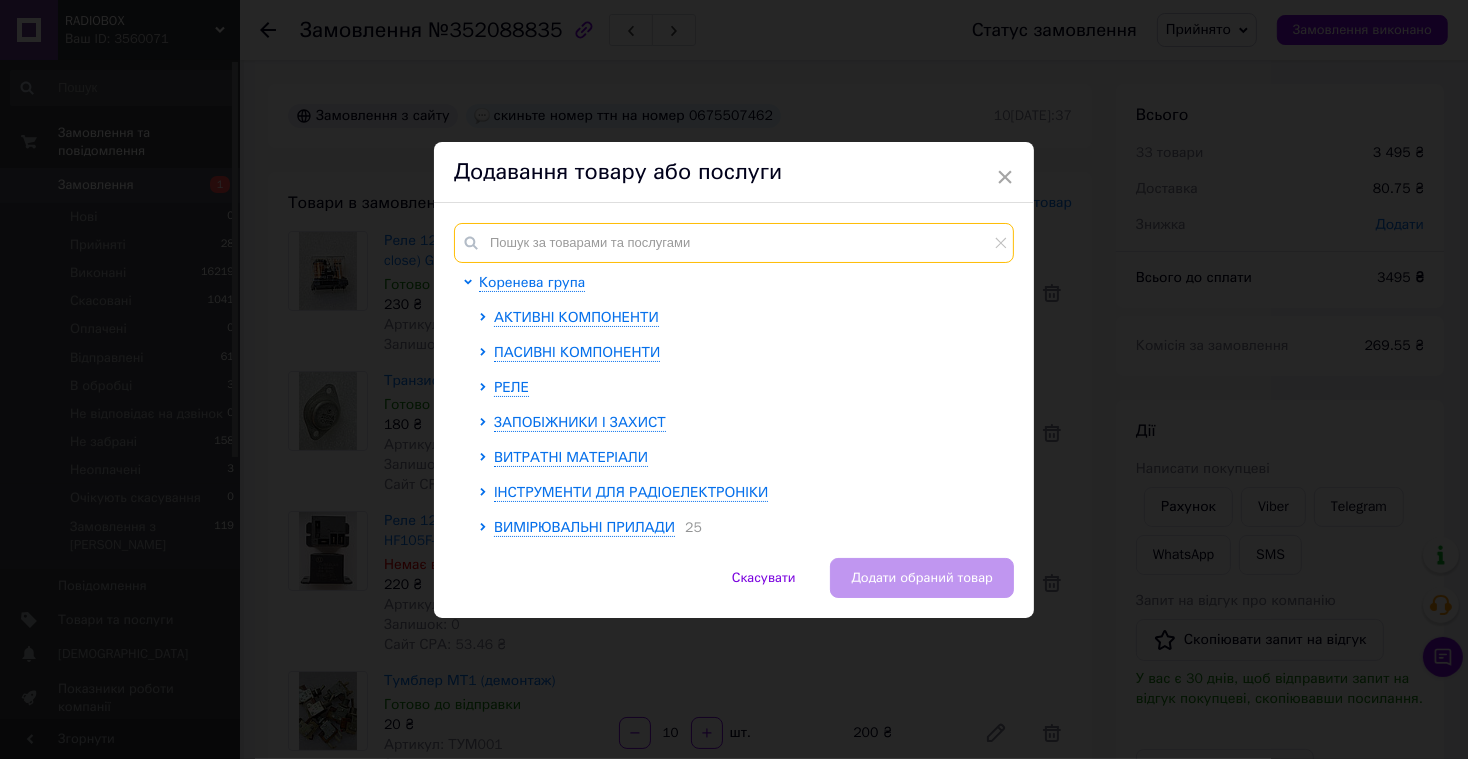 click at bounding box center [734, 243] 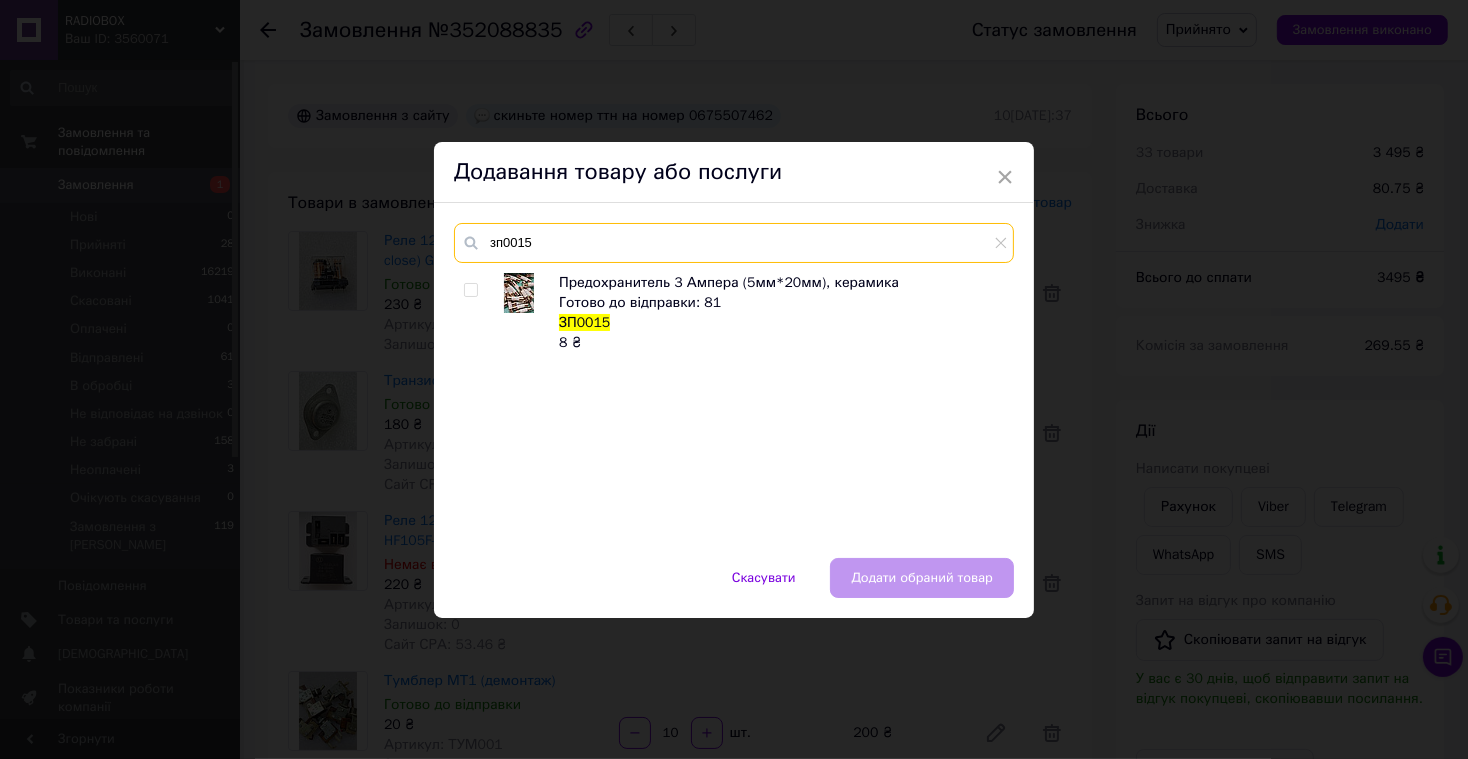 type on "зп0015" 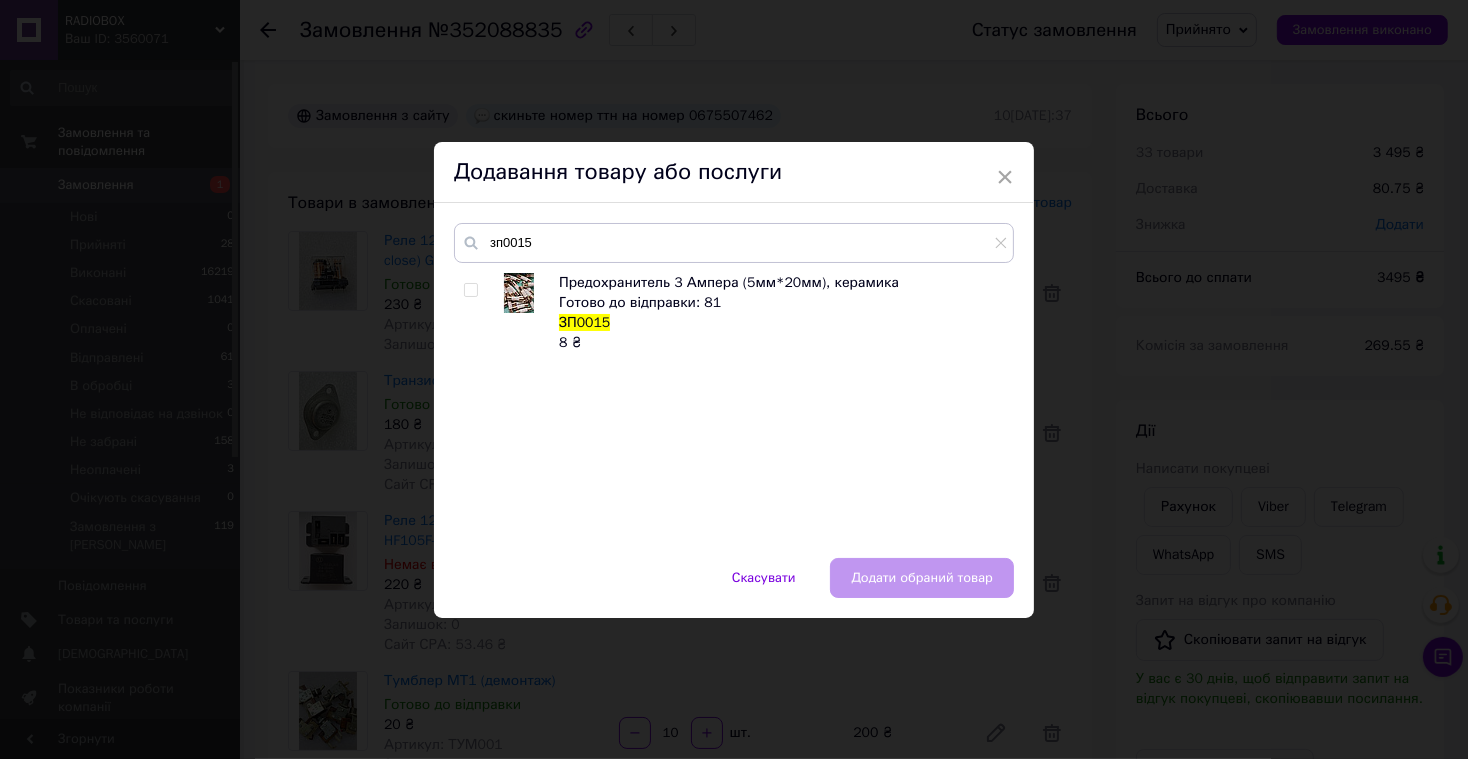 click at bounding box center [470, 290] 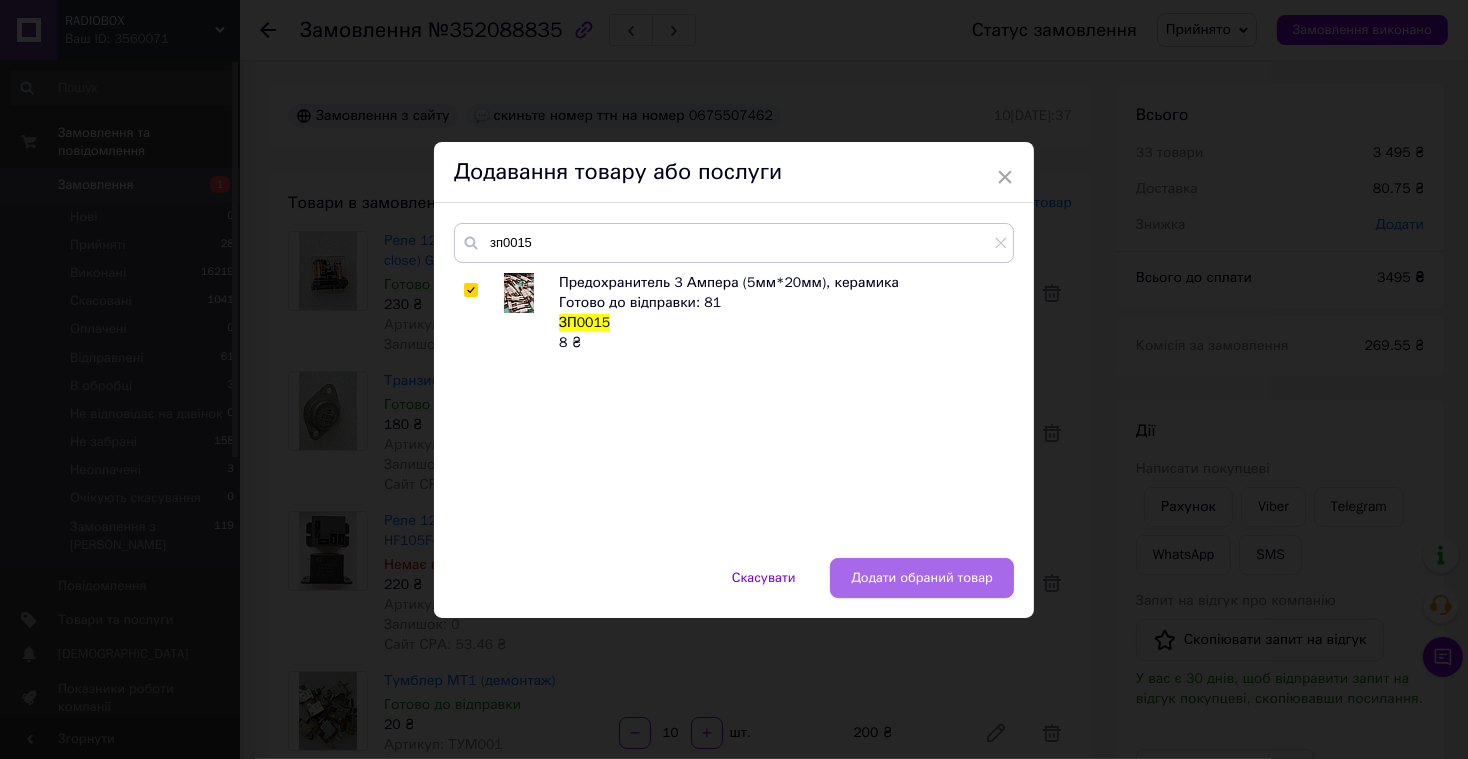 click on "Додати обраний товар" at bounding box center [922, 578] 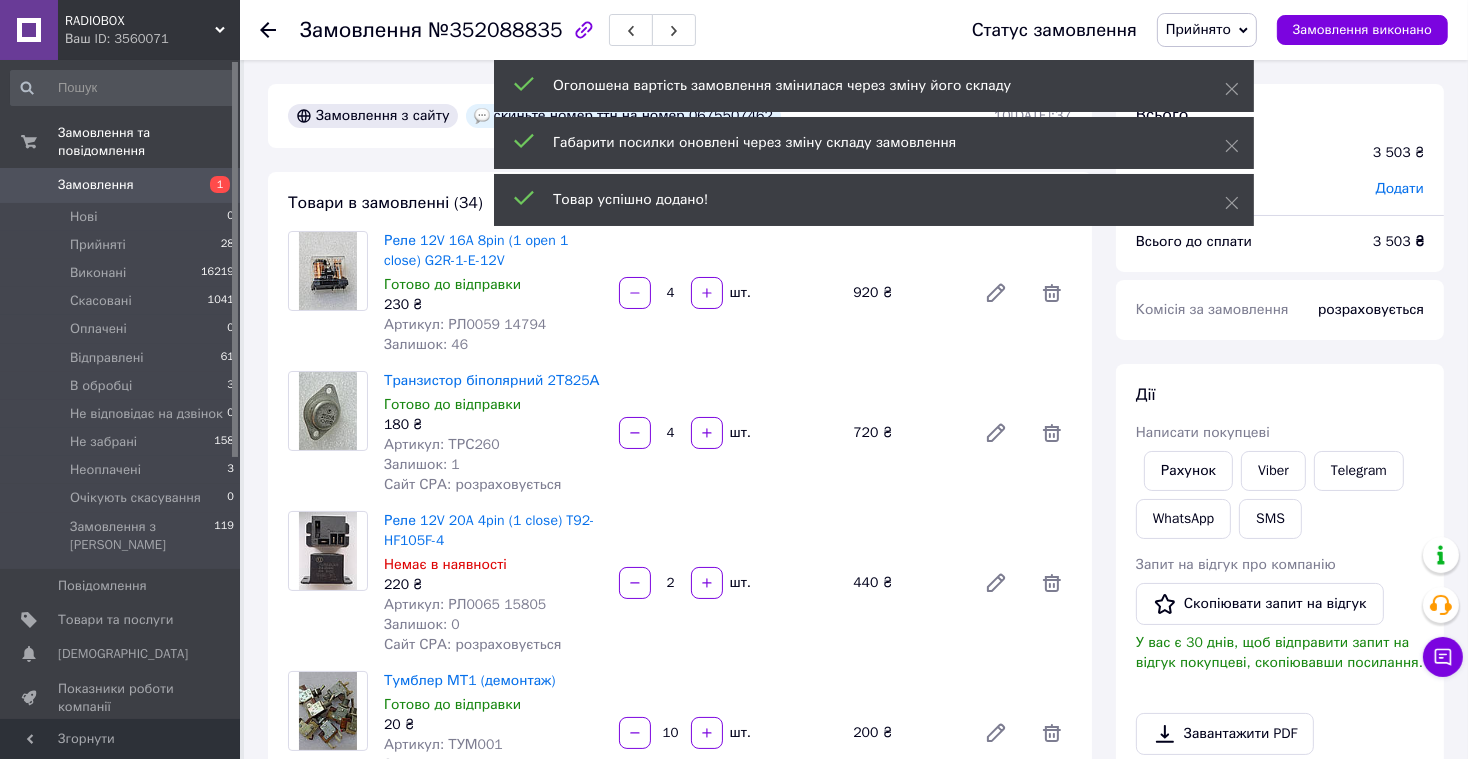 scroll, scrollTop: 568, scrollLeft: 0, axis: vertical 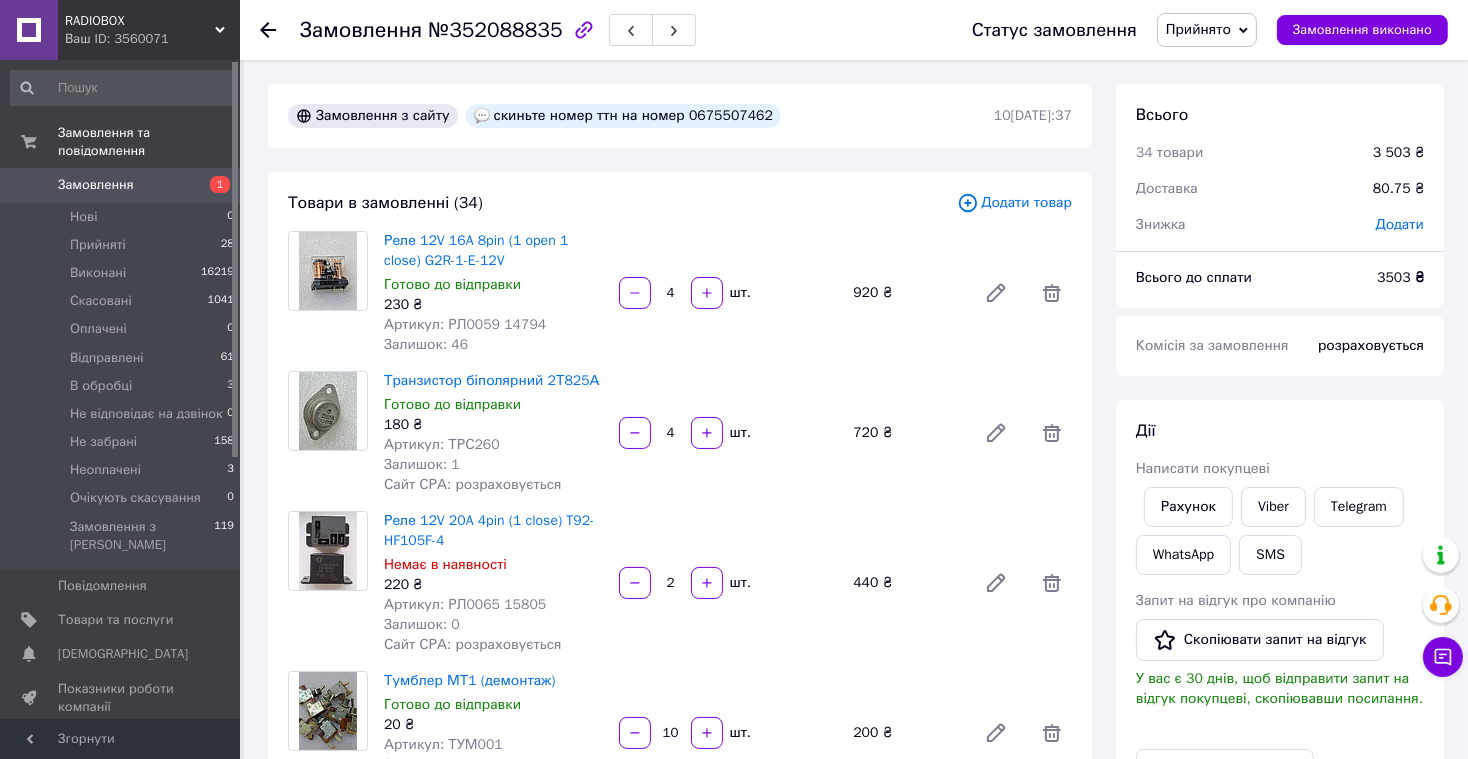 click on "Додати товар" at bounding box center (1014, 203) 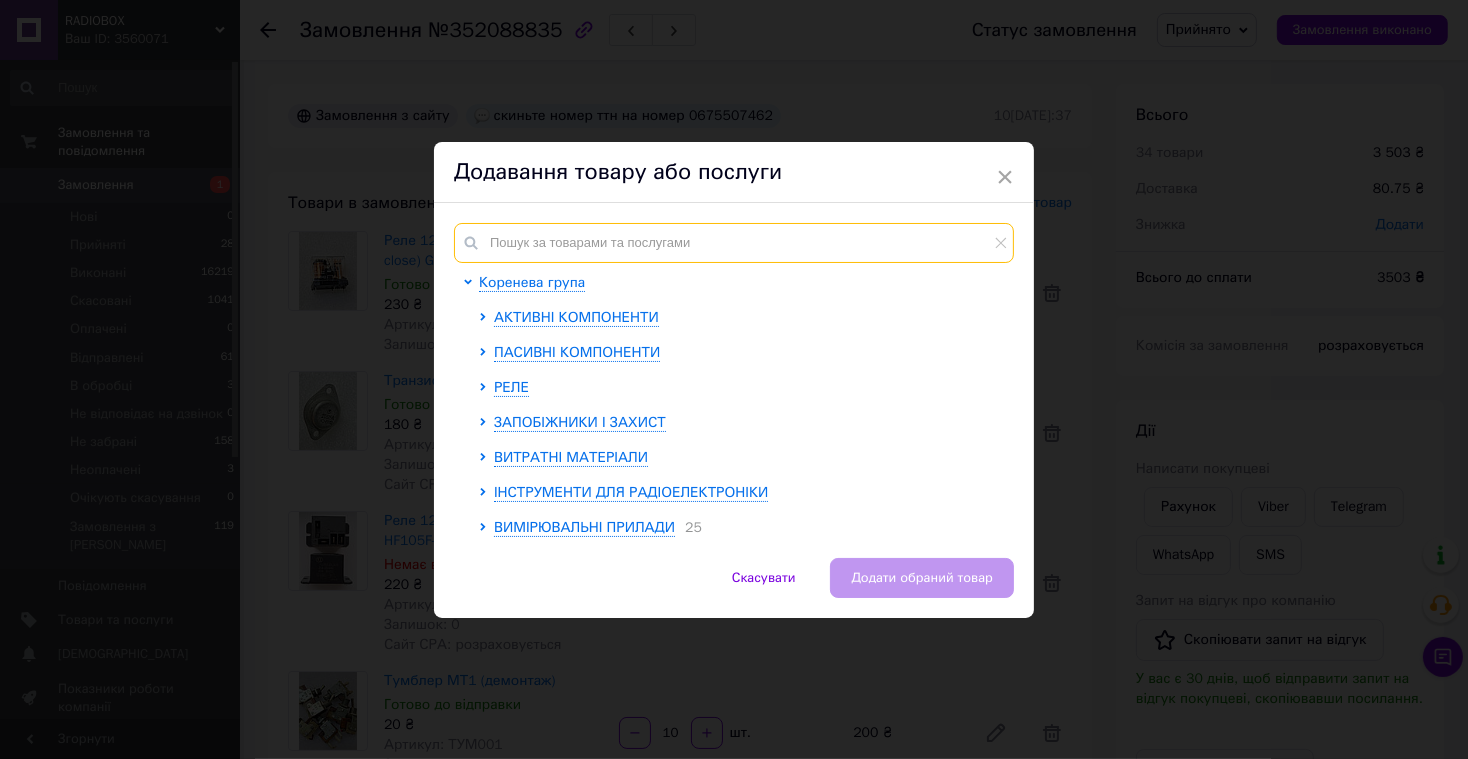 click at bounding box center (734, 243) 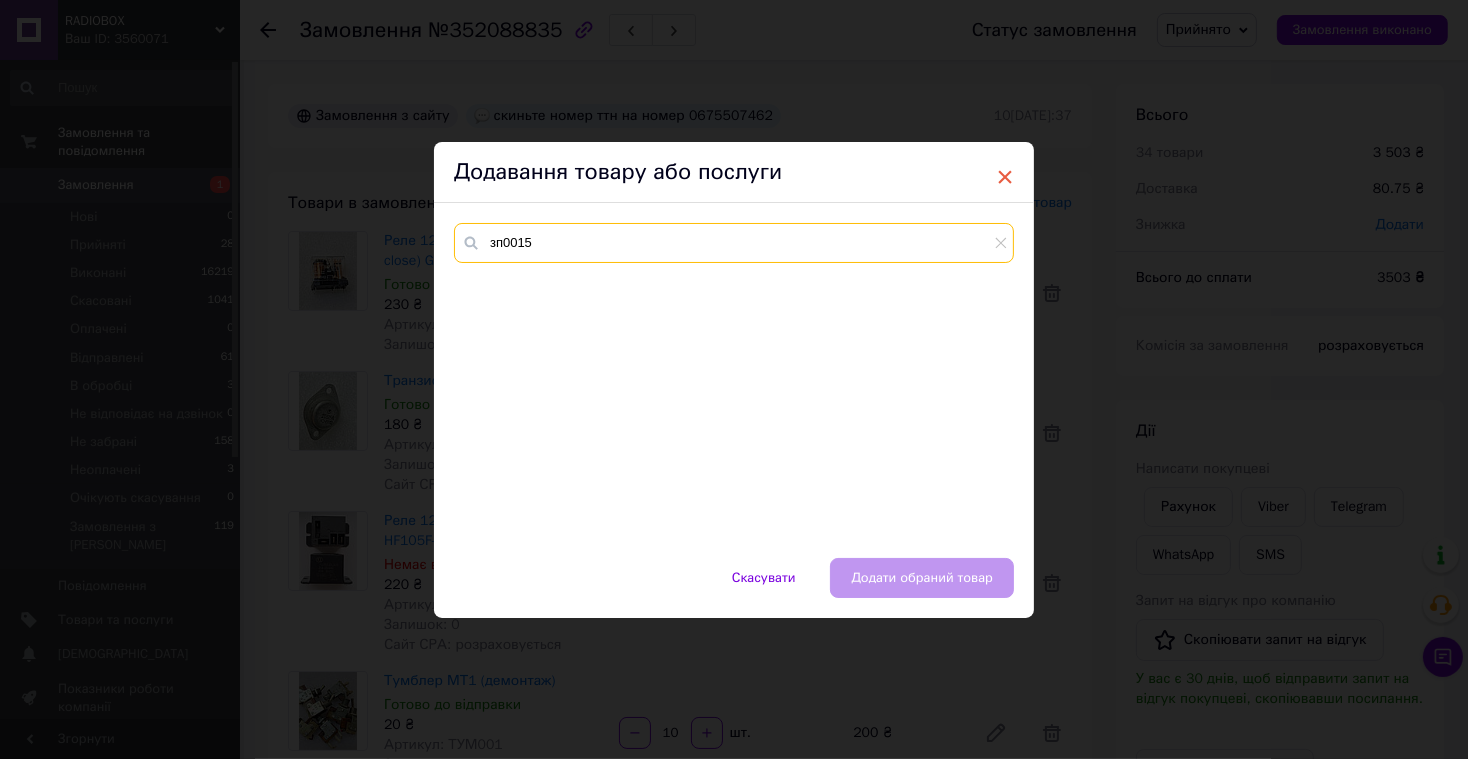 type on "зп0015" 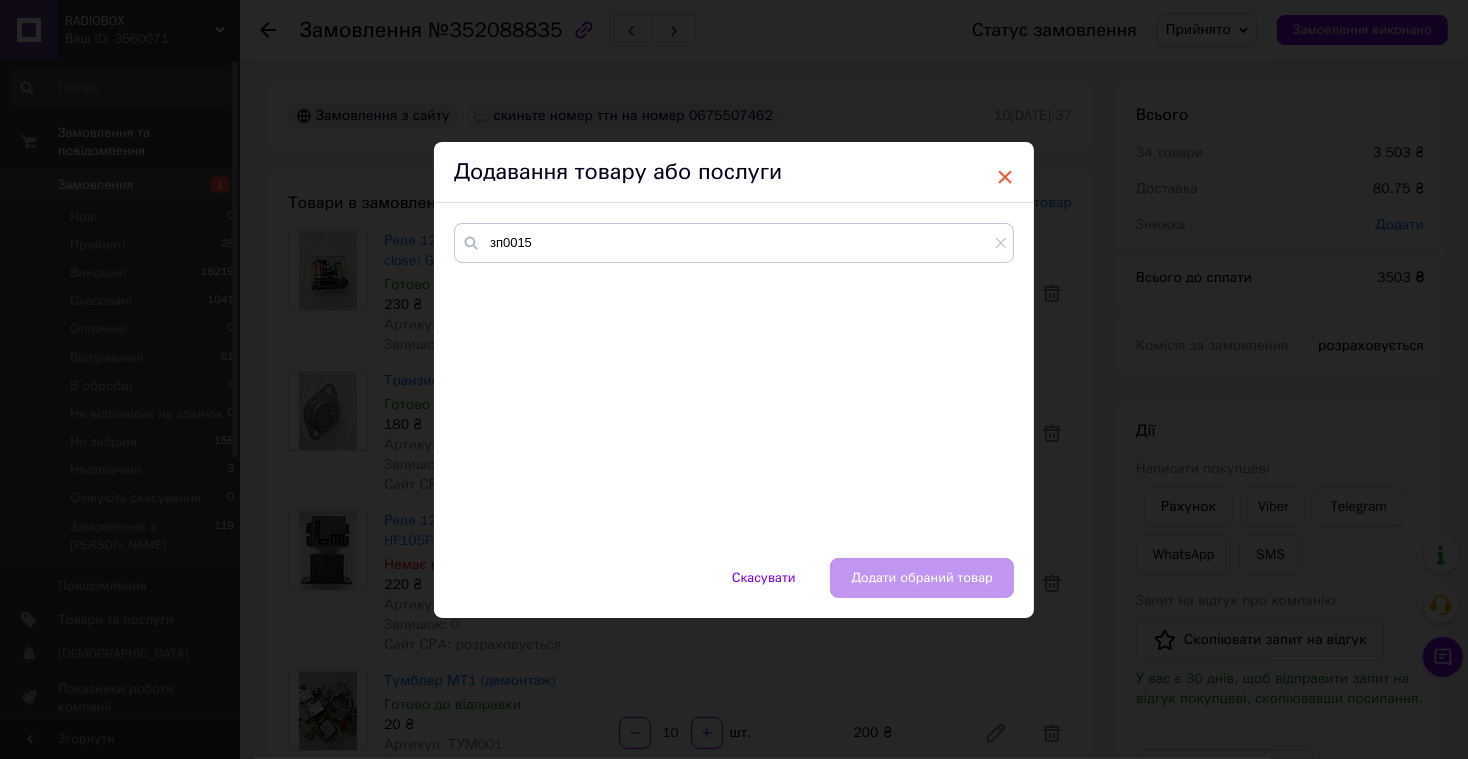 click on "×" at bounding box center (1005, 177) 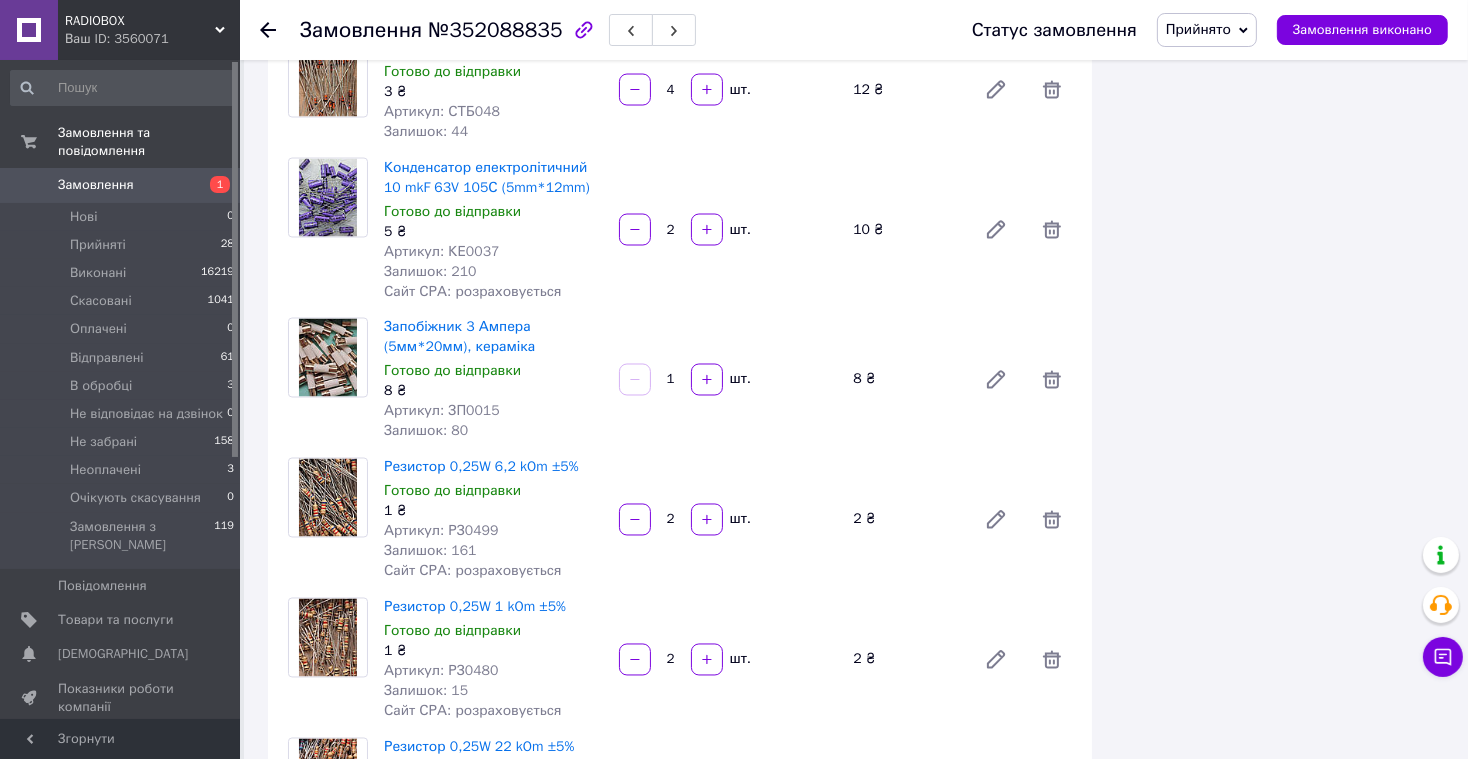 scroll, scrollTop: 3718, scrollLeft: 0, axis: vertical 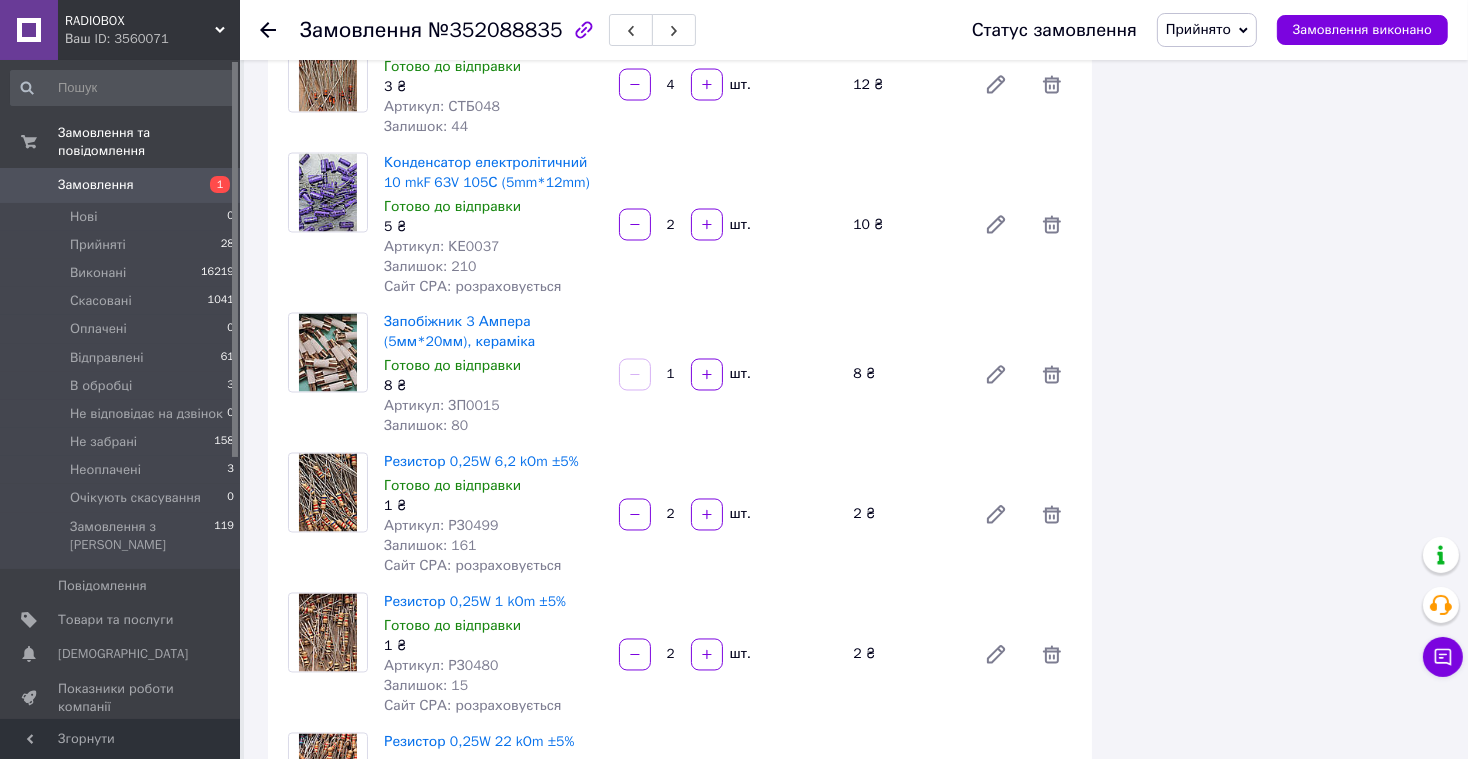 click on "1" at bounding box center (671, 375) 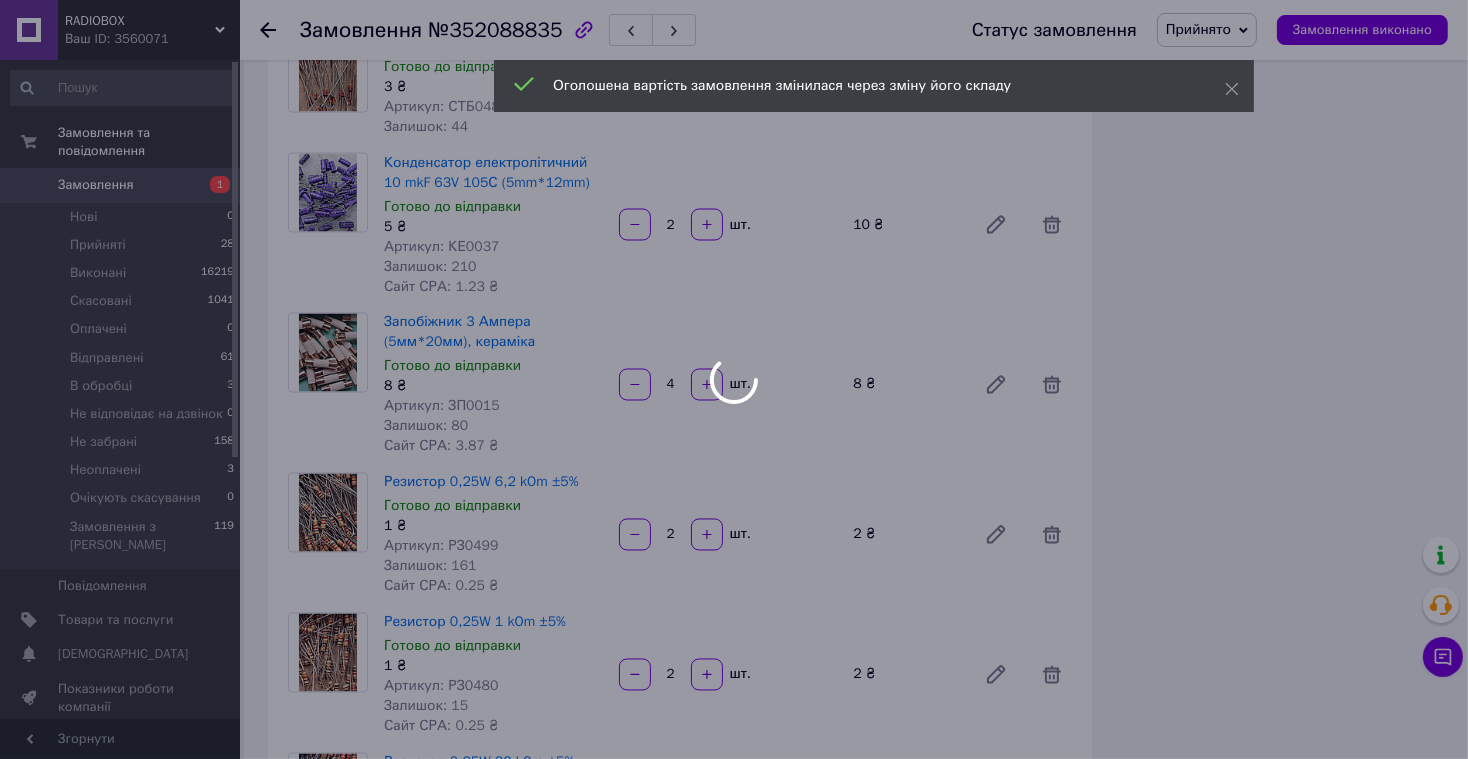 scroll, scrollTop: 2537, scrollLeft: 0, axis: vertical 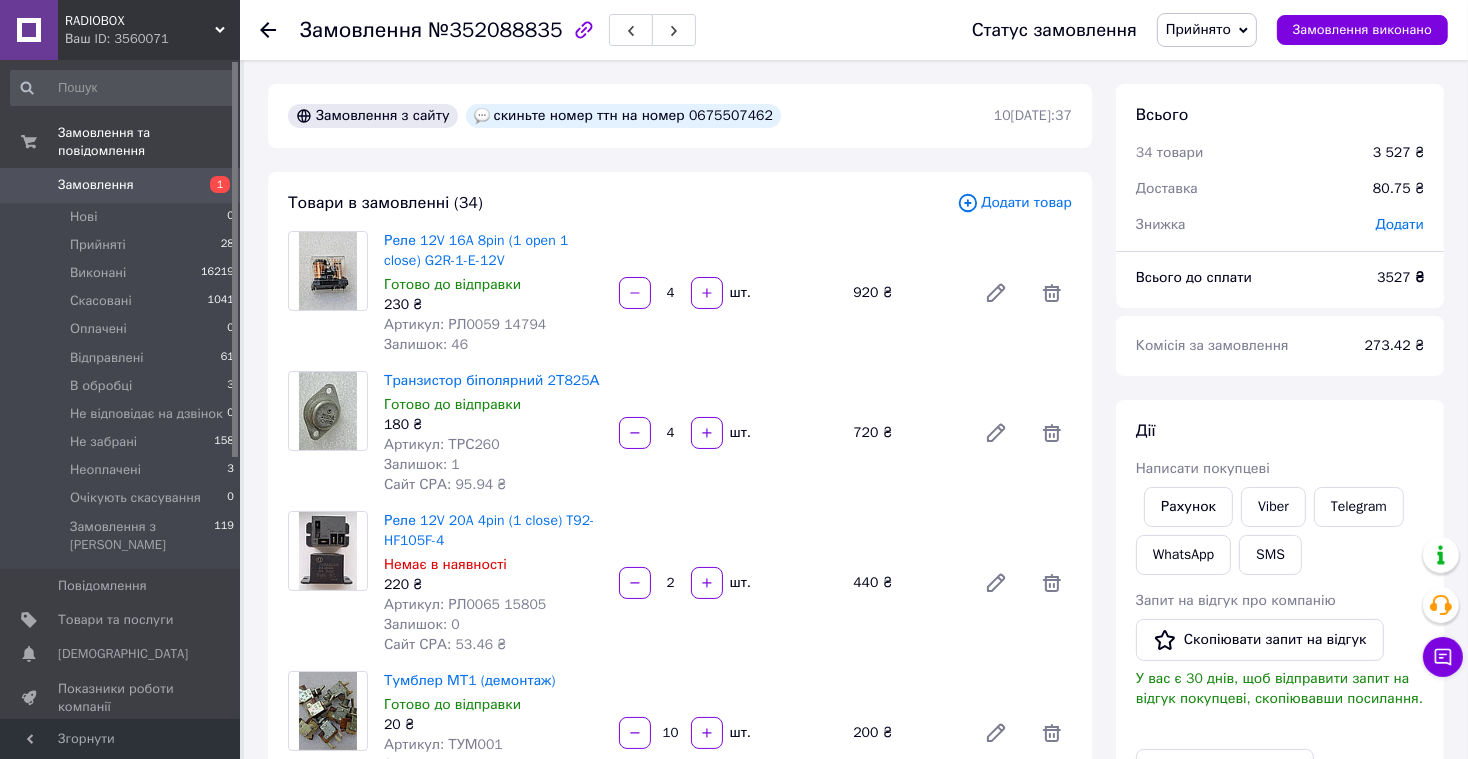 type on "4" 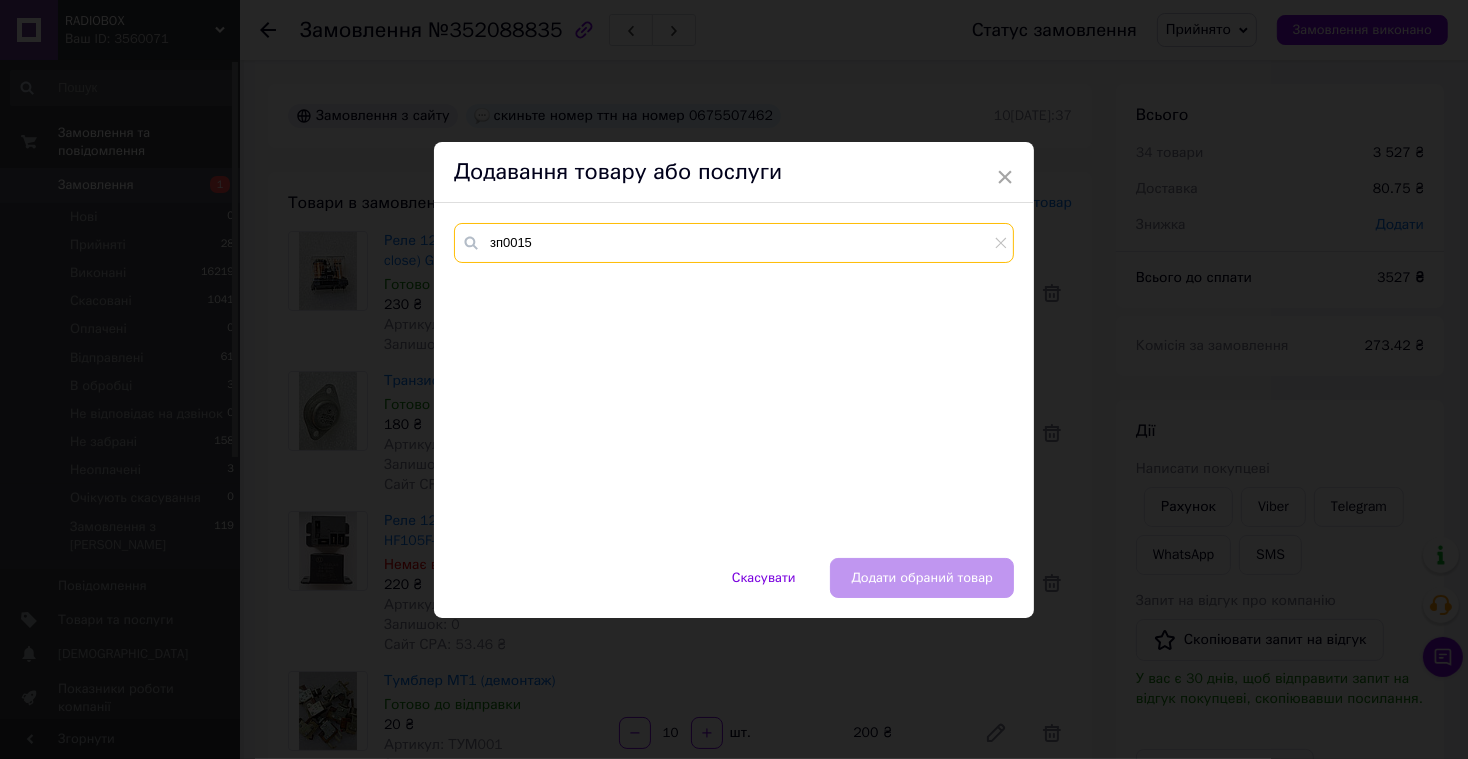 click on "зп0015" at bounding box center (734, 243) 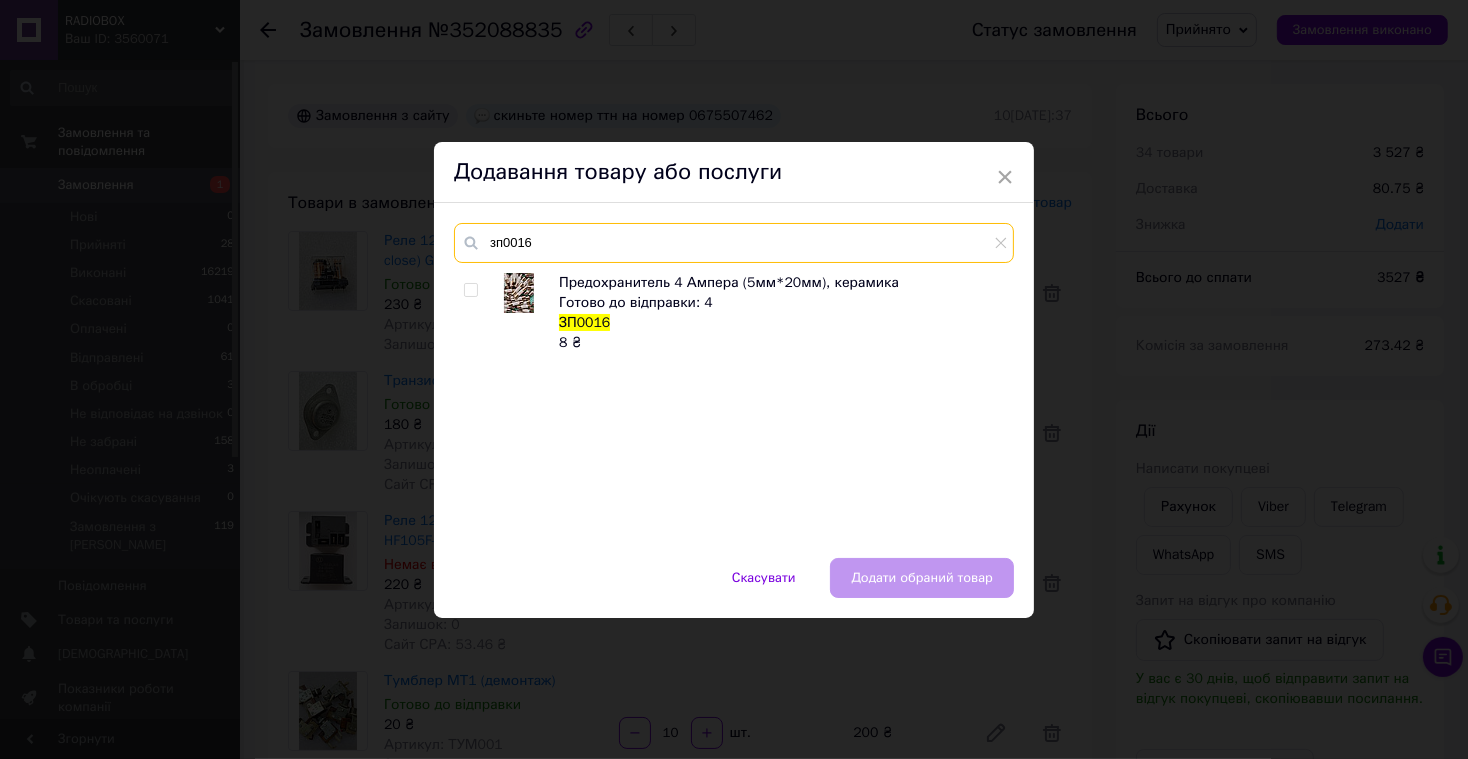 type on "зп0016" 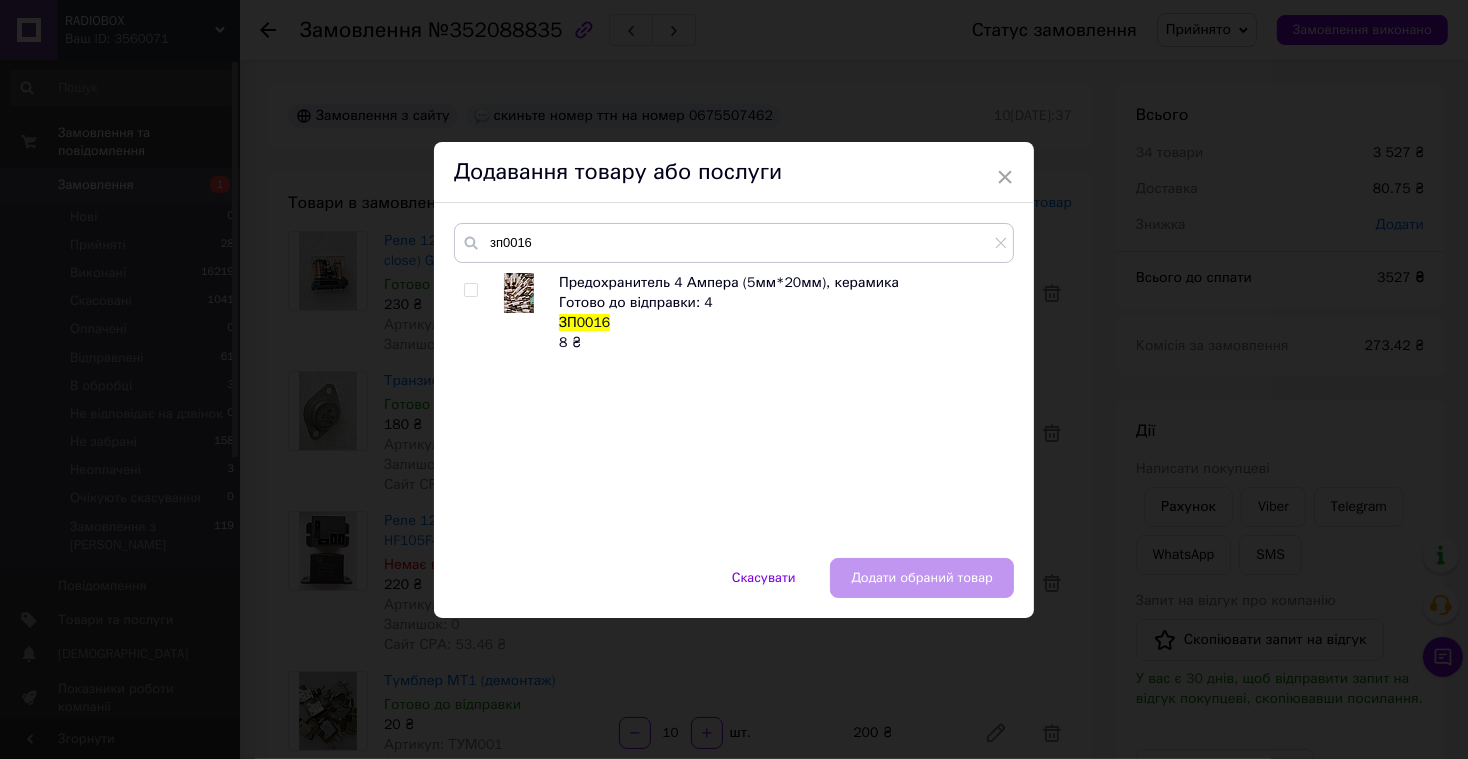 click at bounding box center (470, 290) 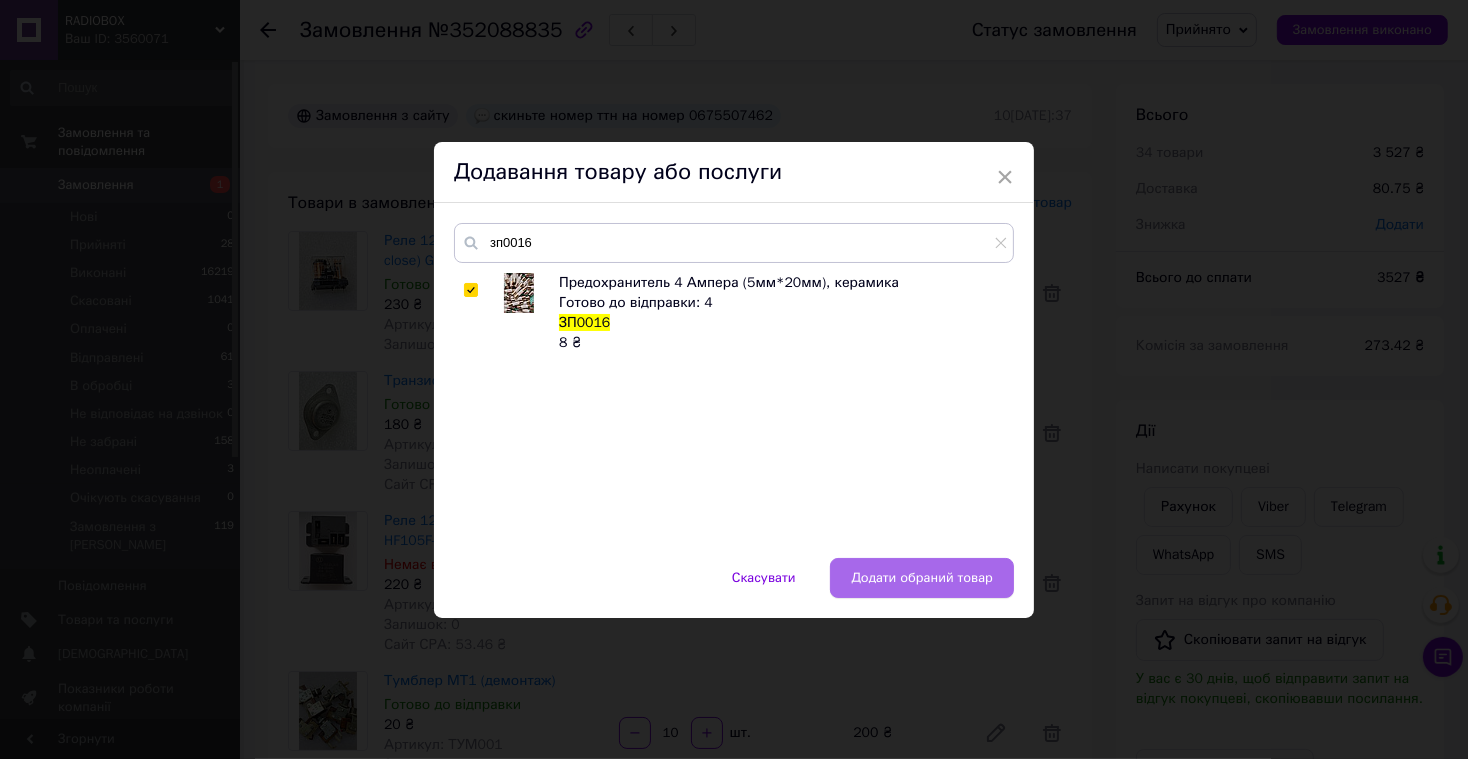 click on "Додати обраний товар" at bounding box center (922, 578) 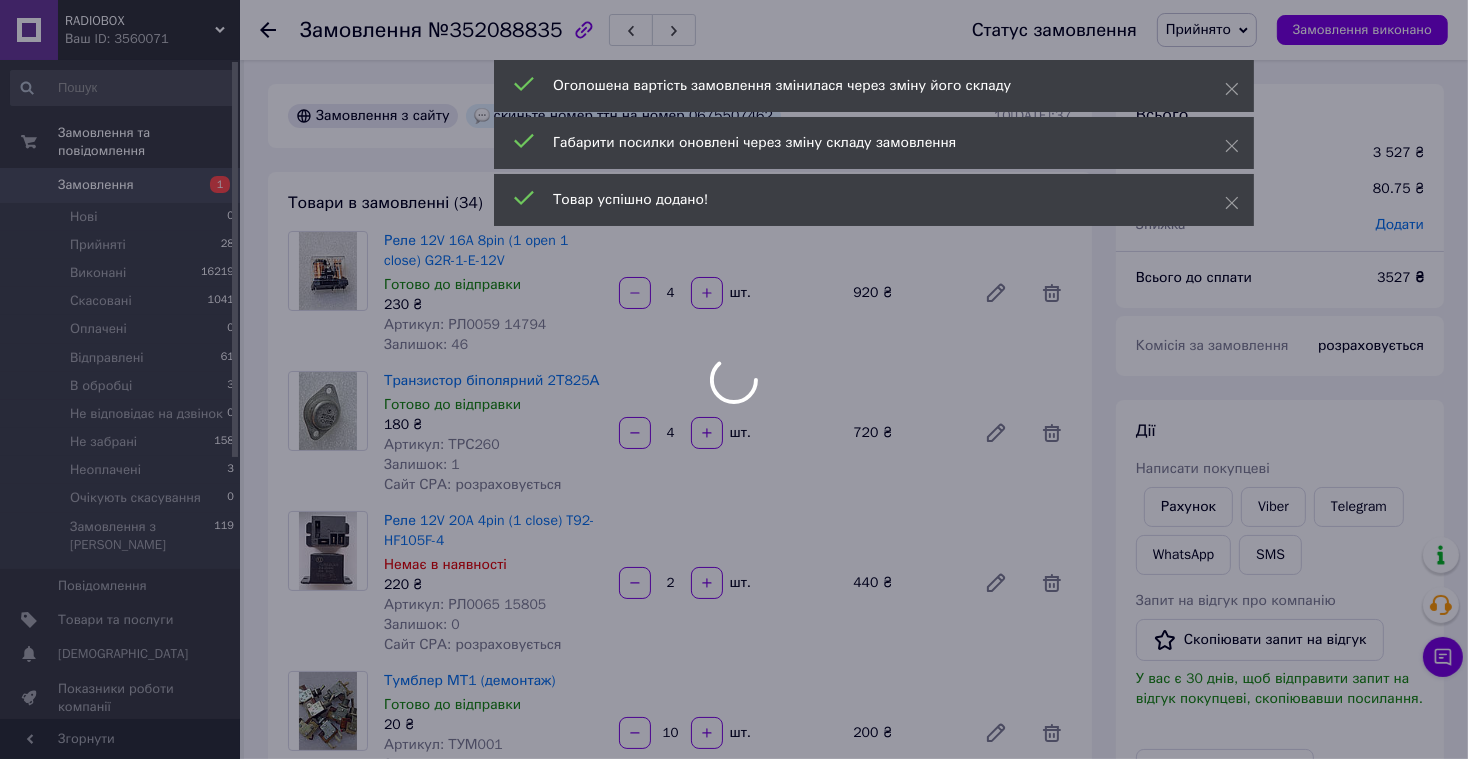 scroll, scrollTop: 760, scrollLeft: 0, axis: vertical 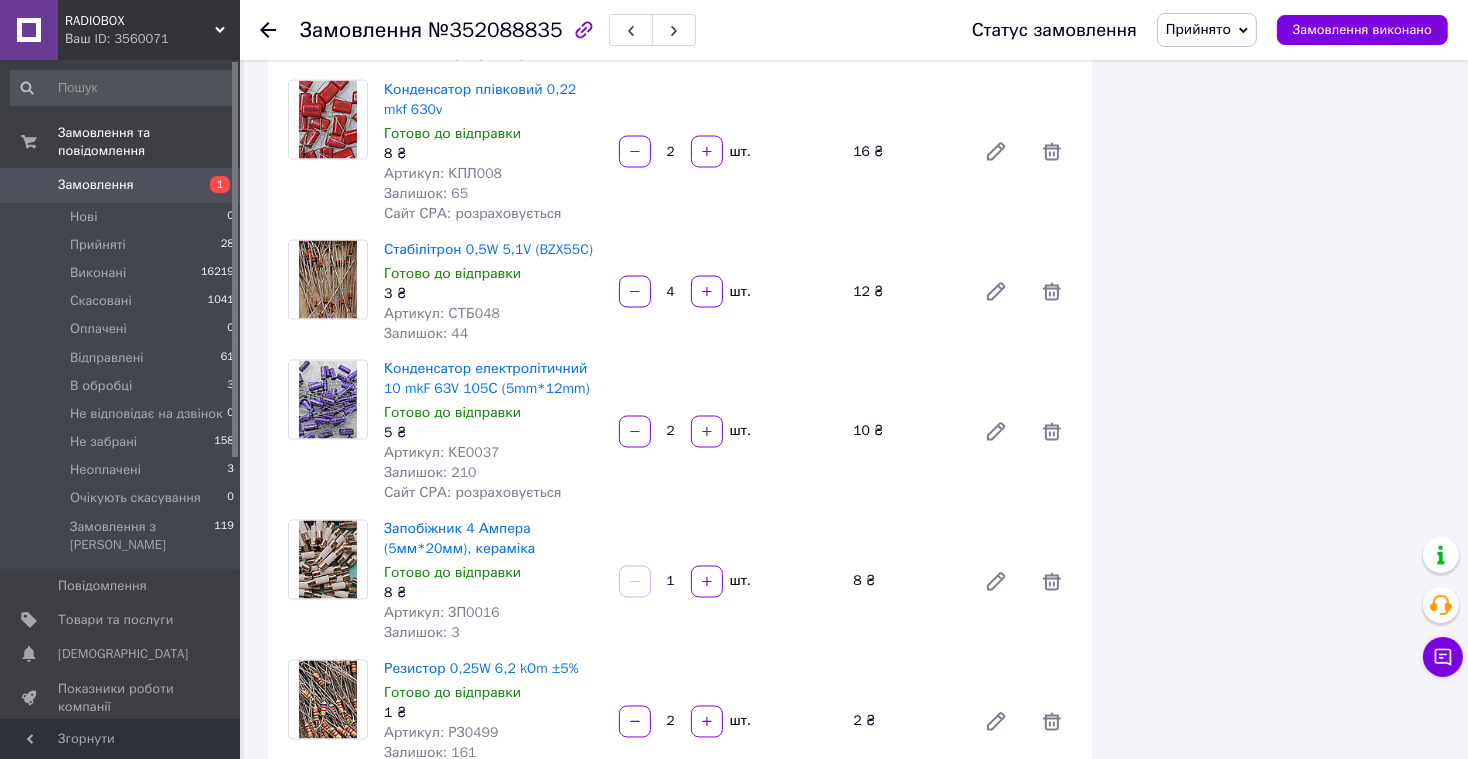 click on "1" at bounding box center [671, 582] 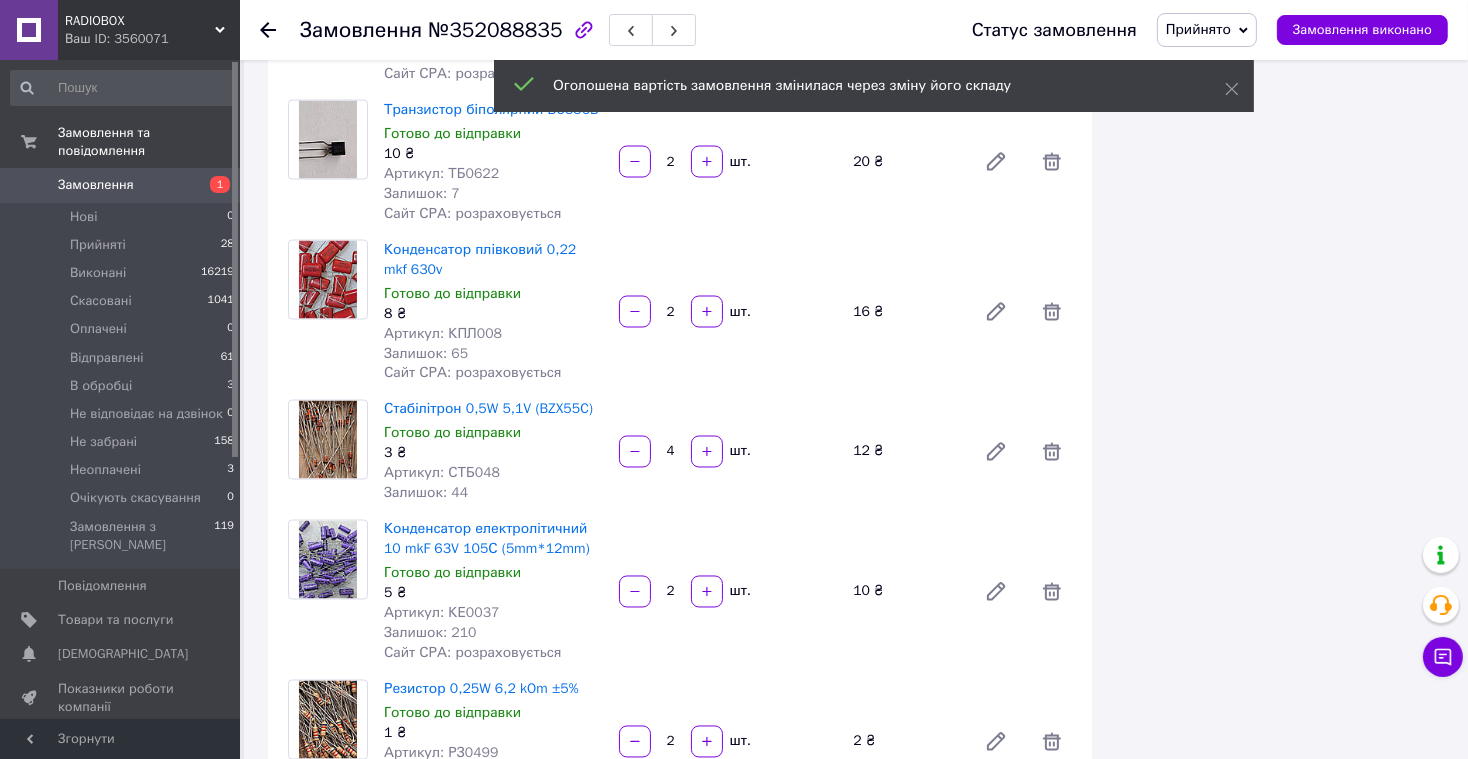 scroll, scrollTop: 2331, scrollLeft: 0, axis: vertical 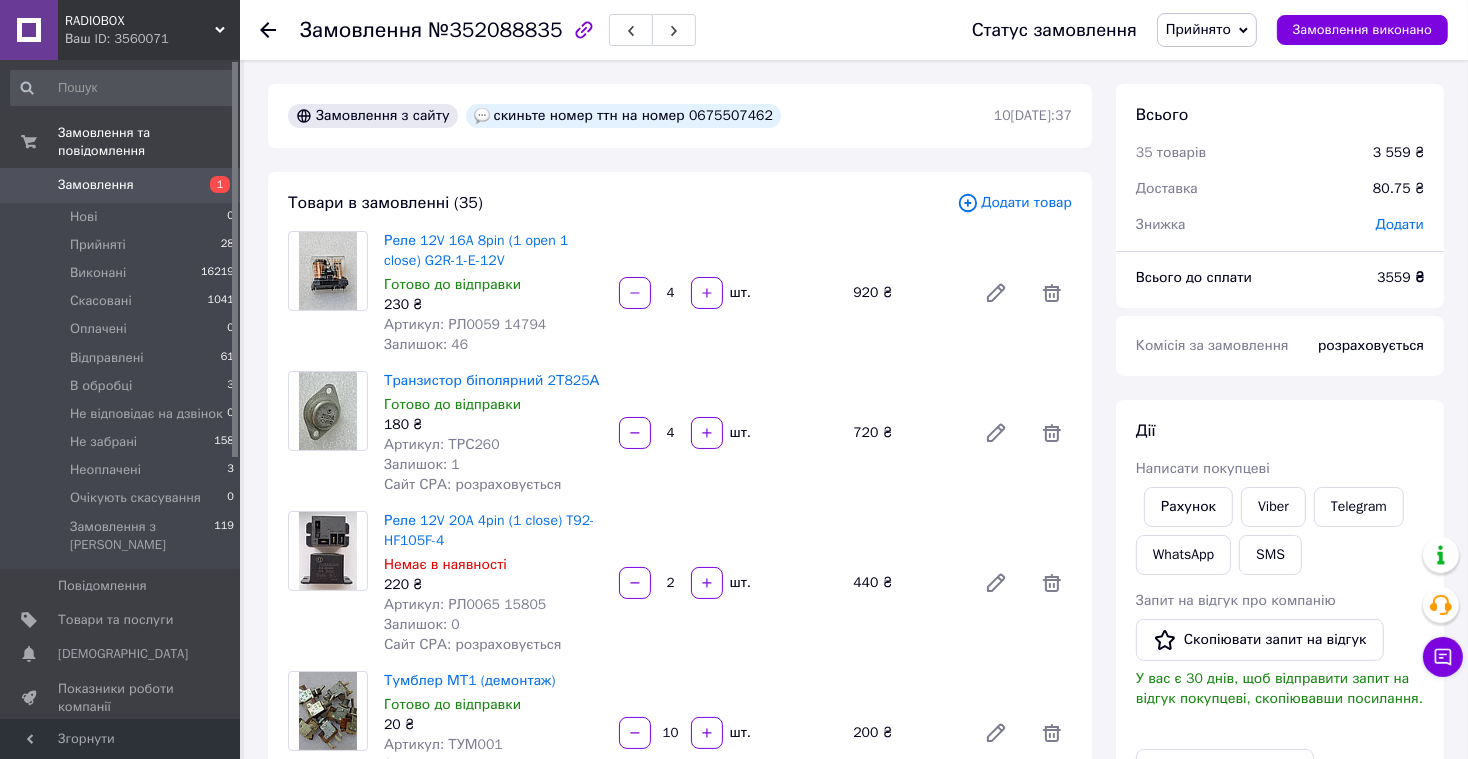 type on "4" 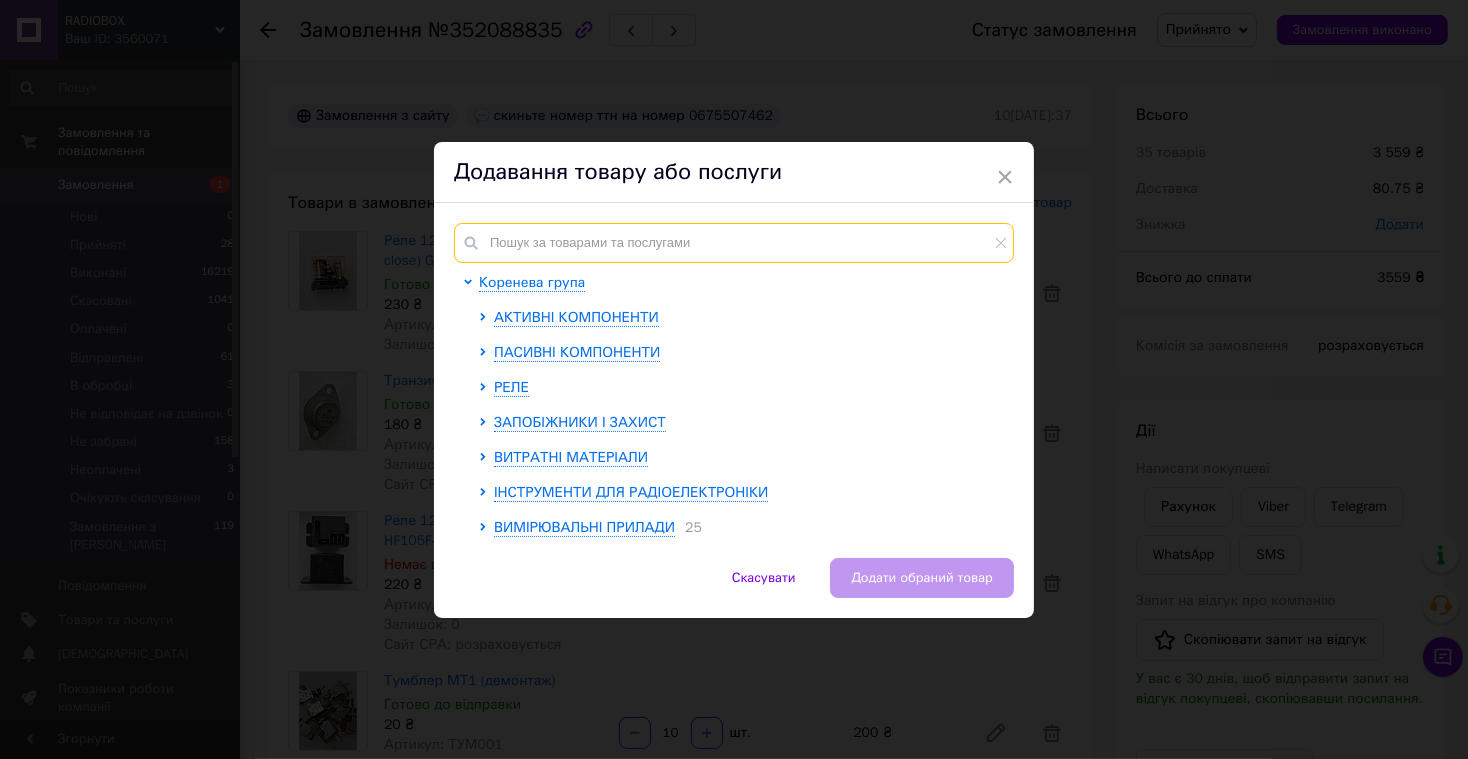 click at bounding box center [734, 243] 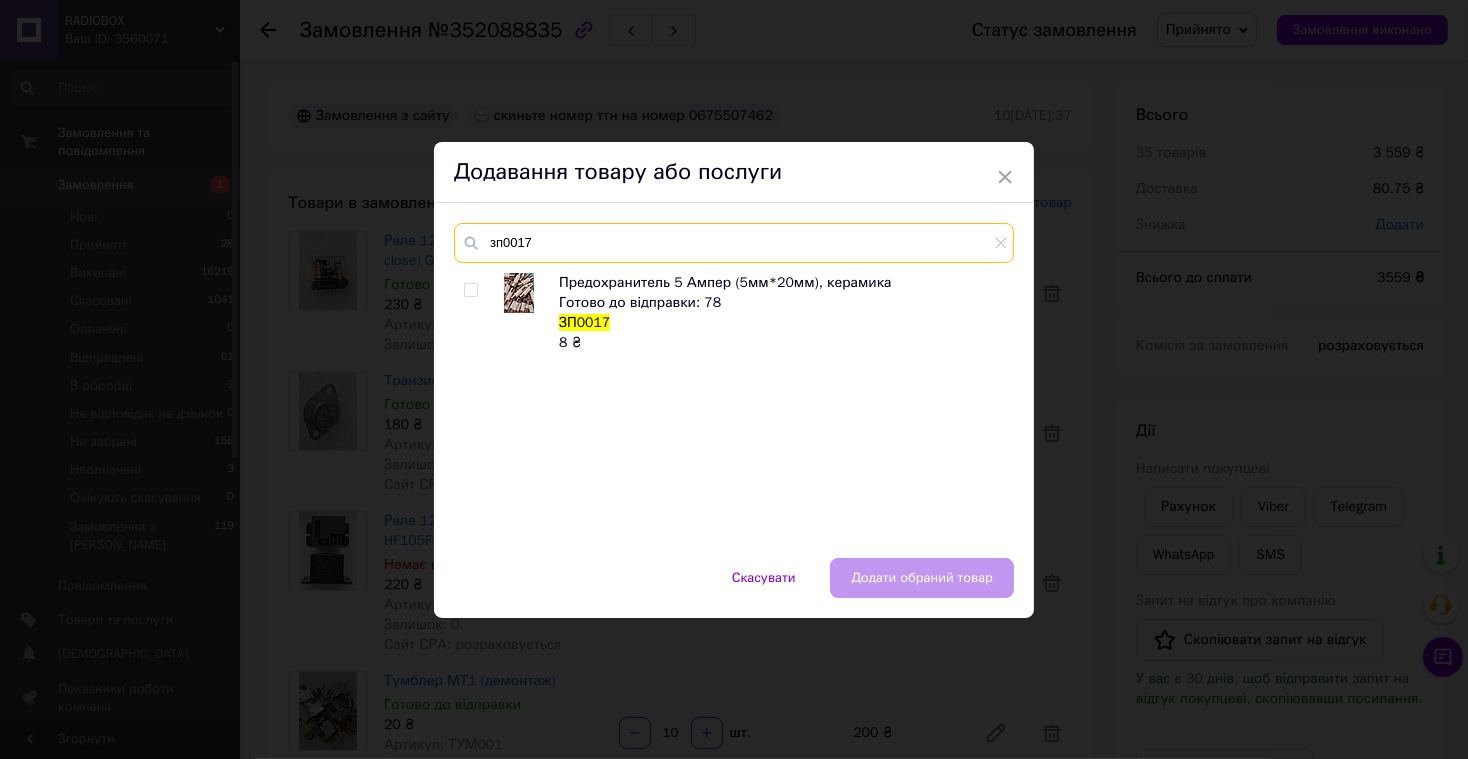 type on "зп0017" 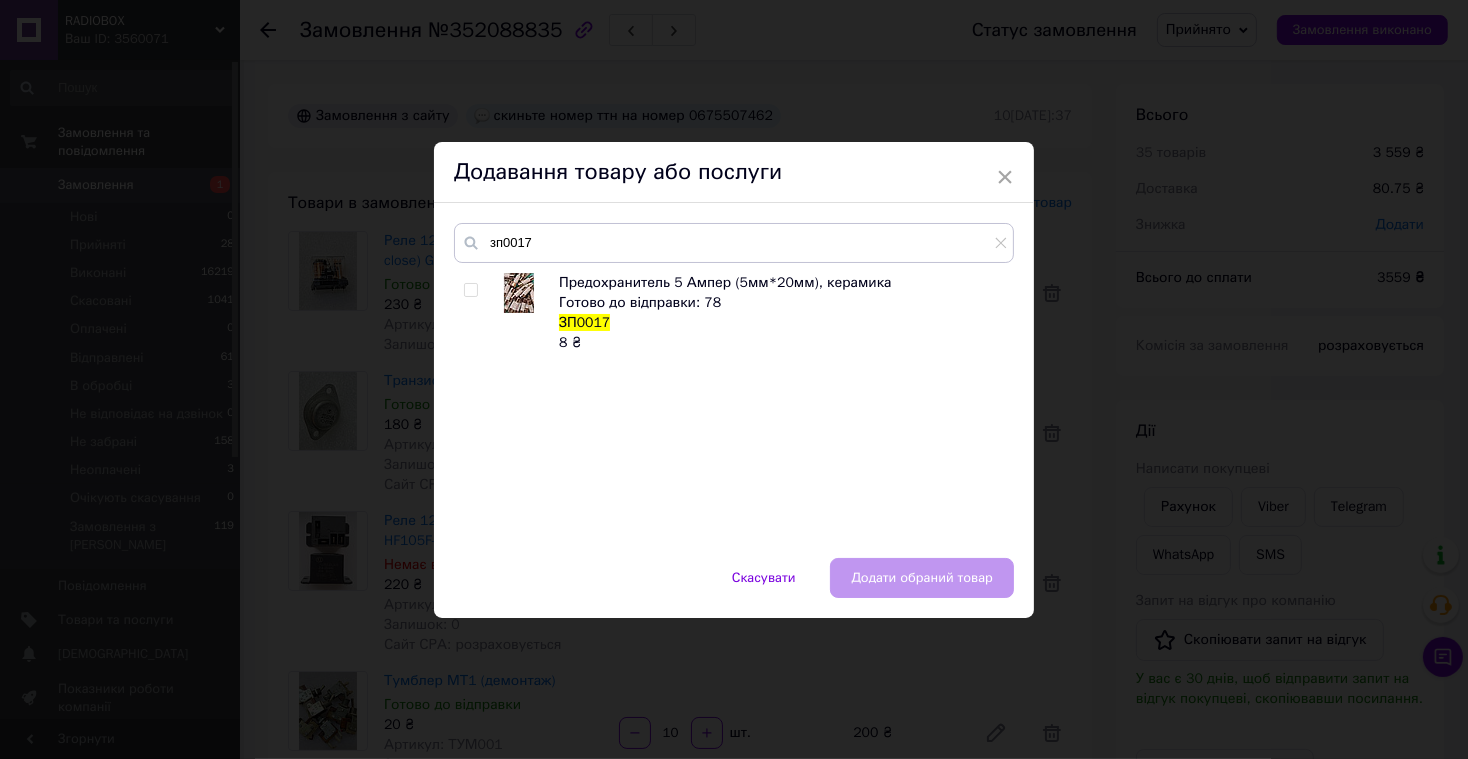 click at bounding box center [470, 290] 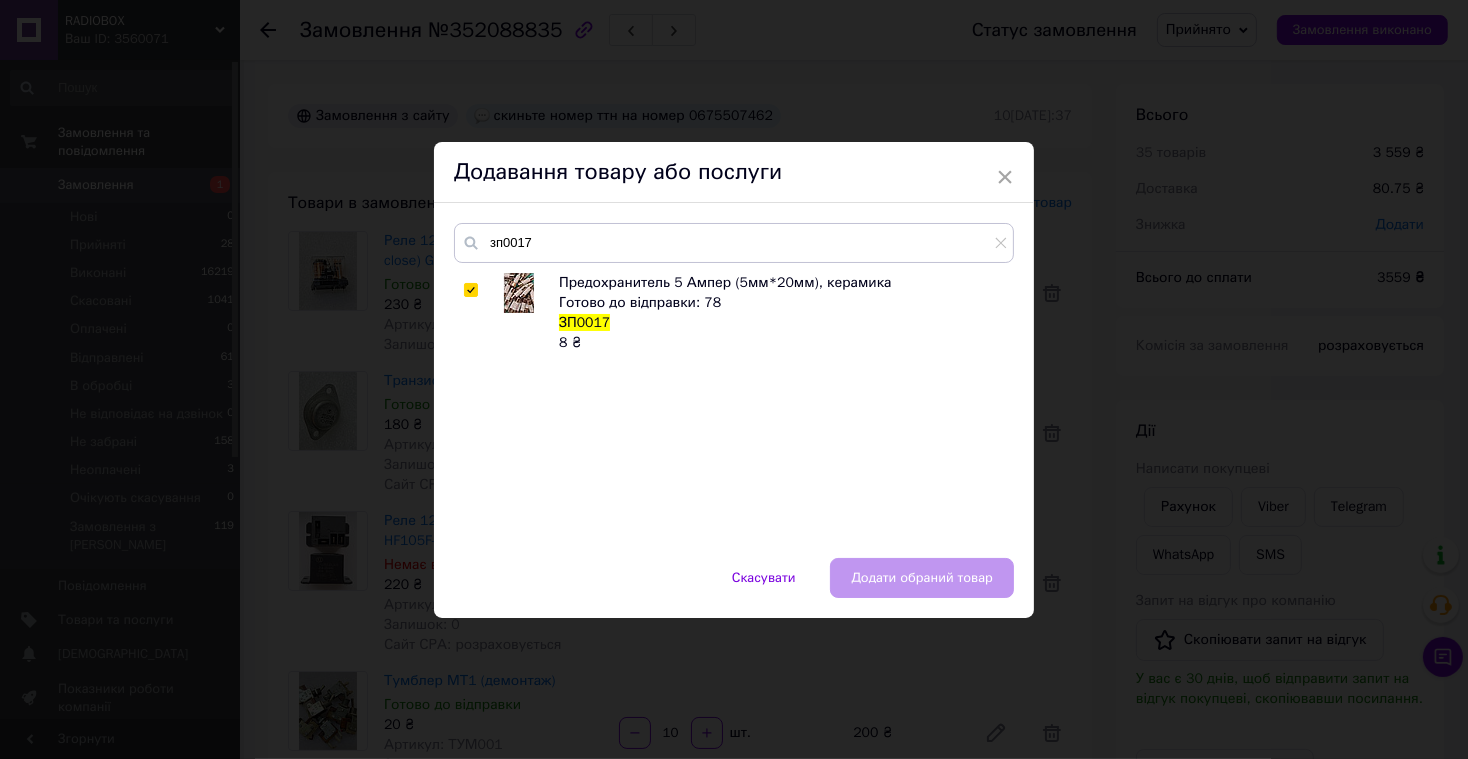 checkbox on "true" 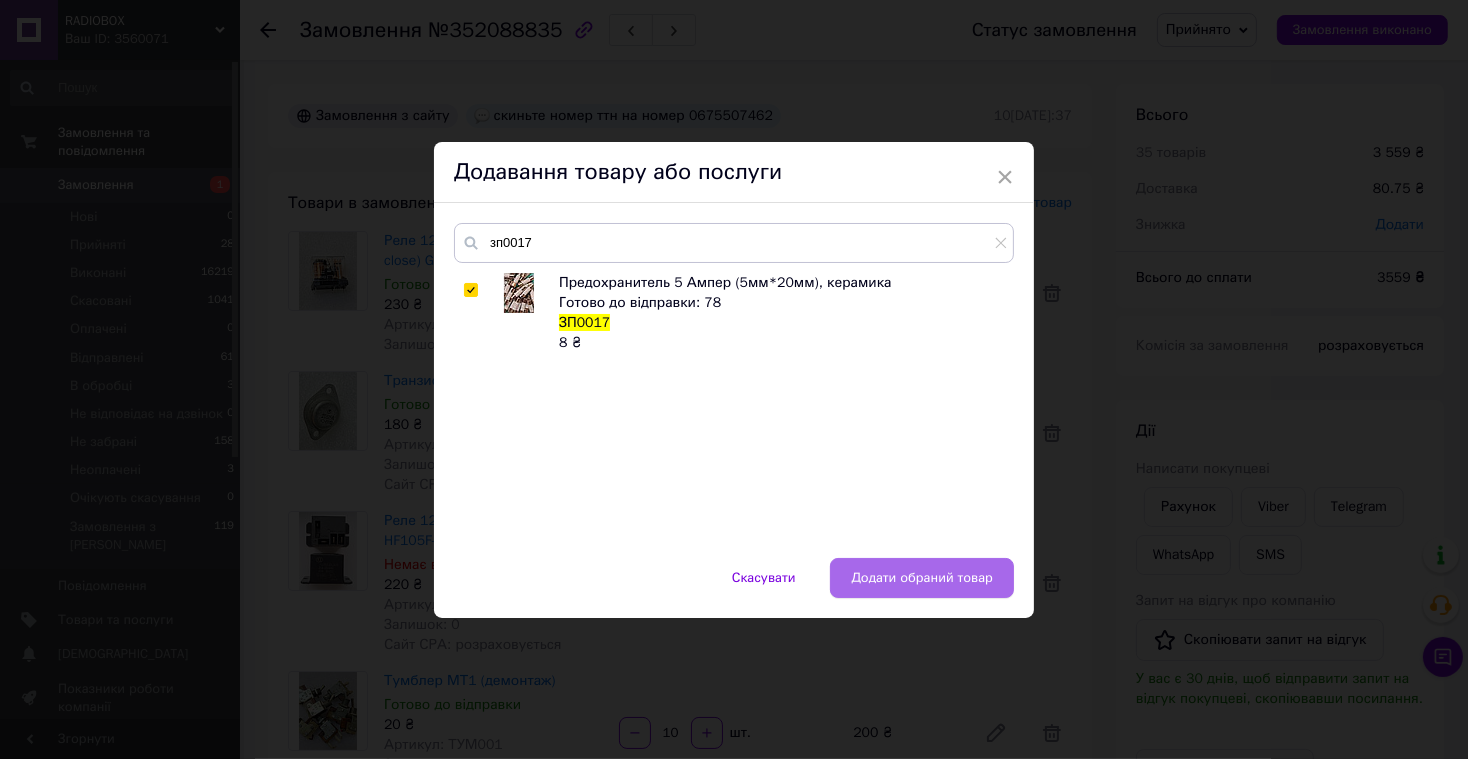 click on "Додати обраний товар" at bounding box center (922, 578) 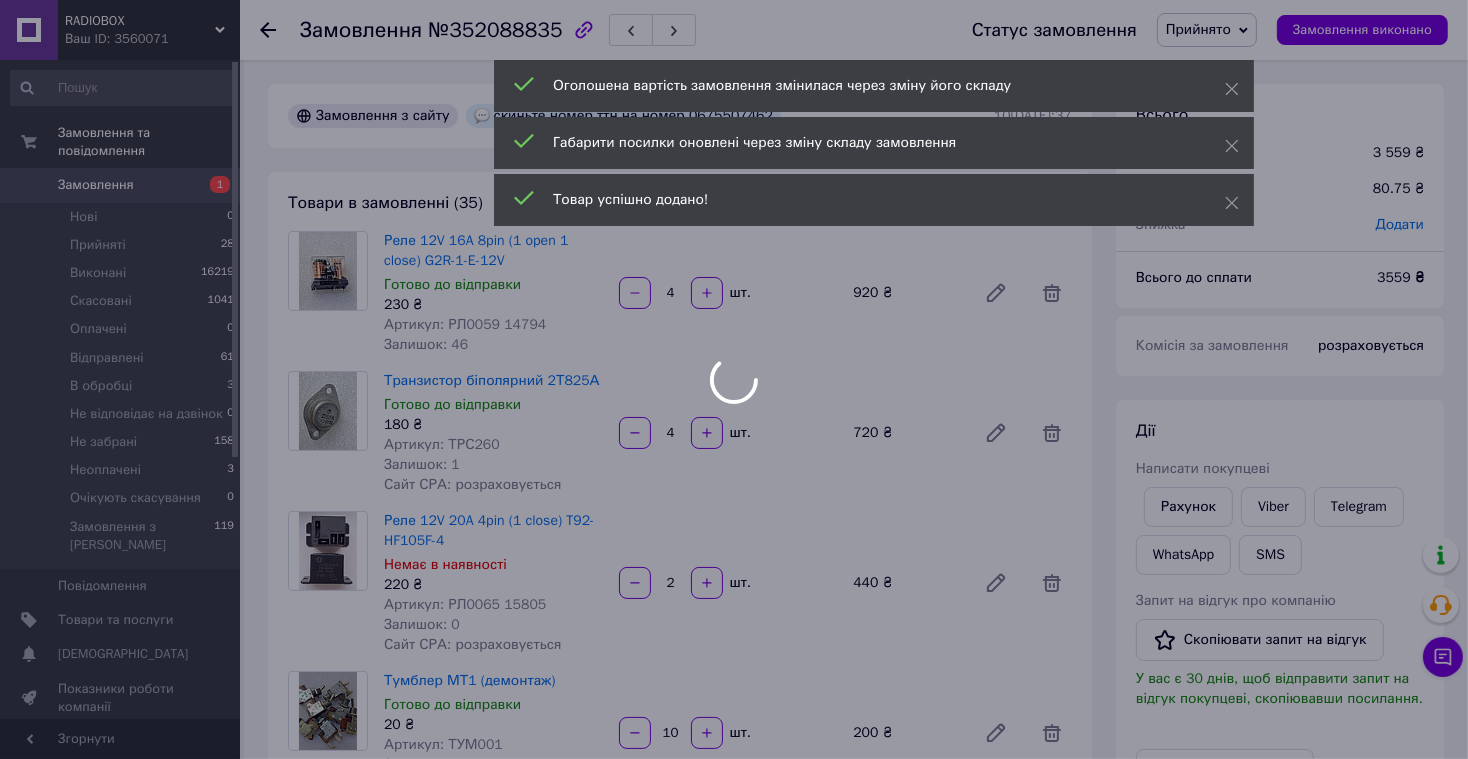 scroll, scrollTop: 952, scrollLeft: 0, axis: vertical 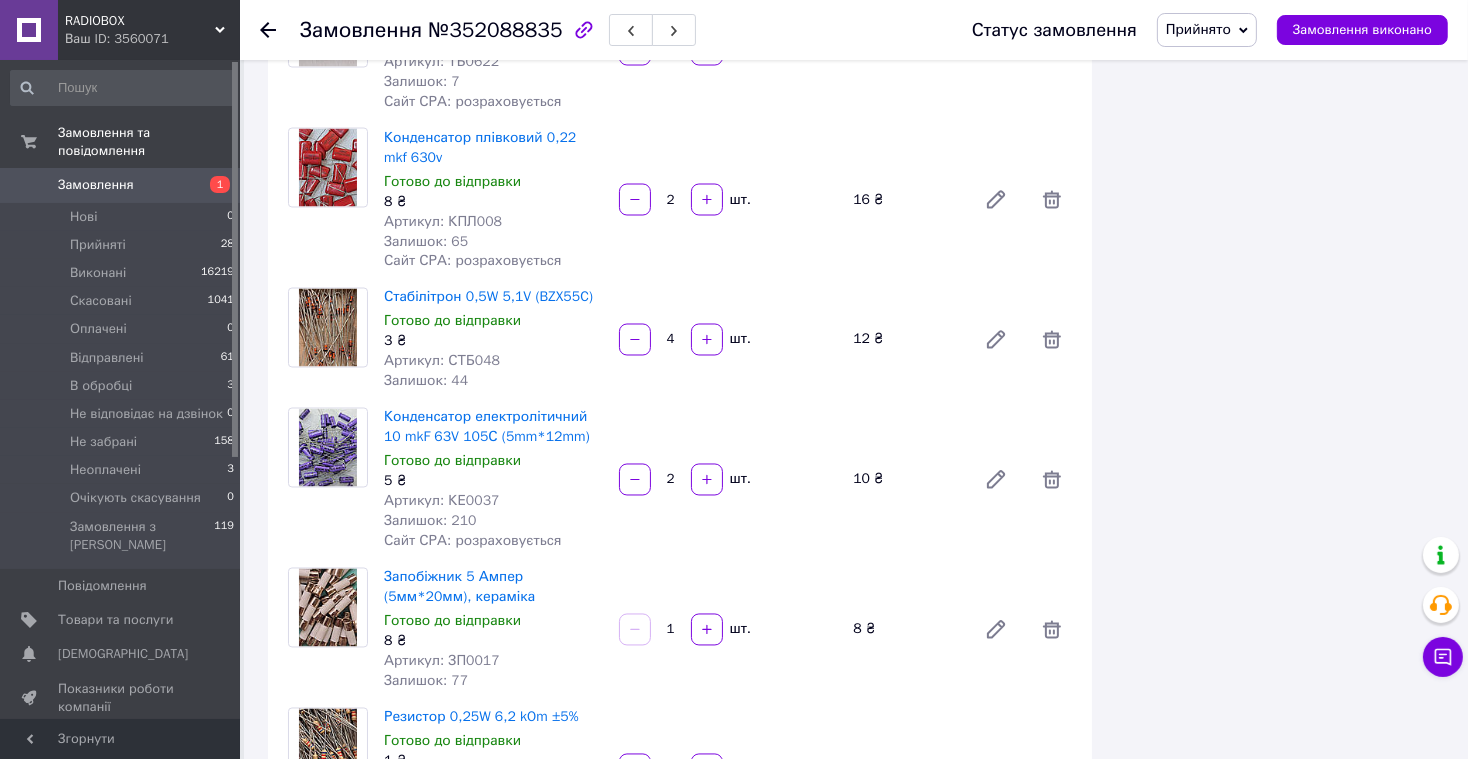 click on "1" at bounding box center (671, 630) 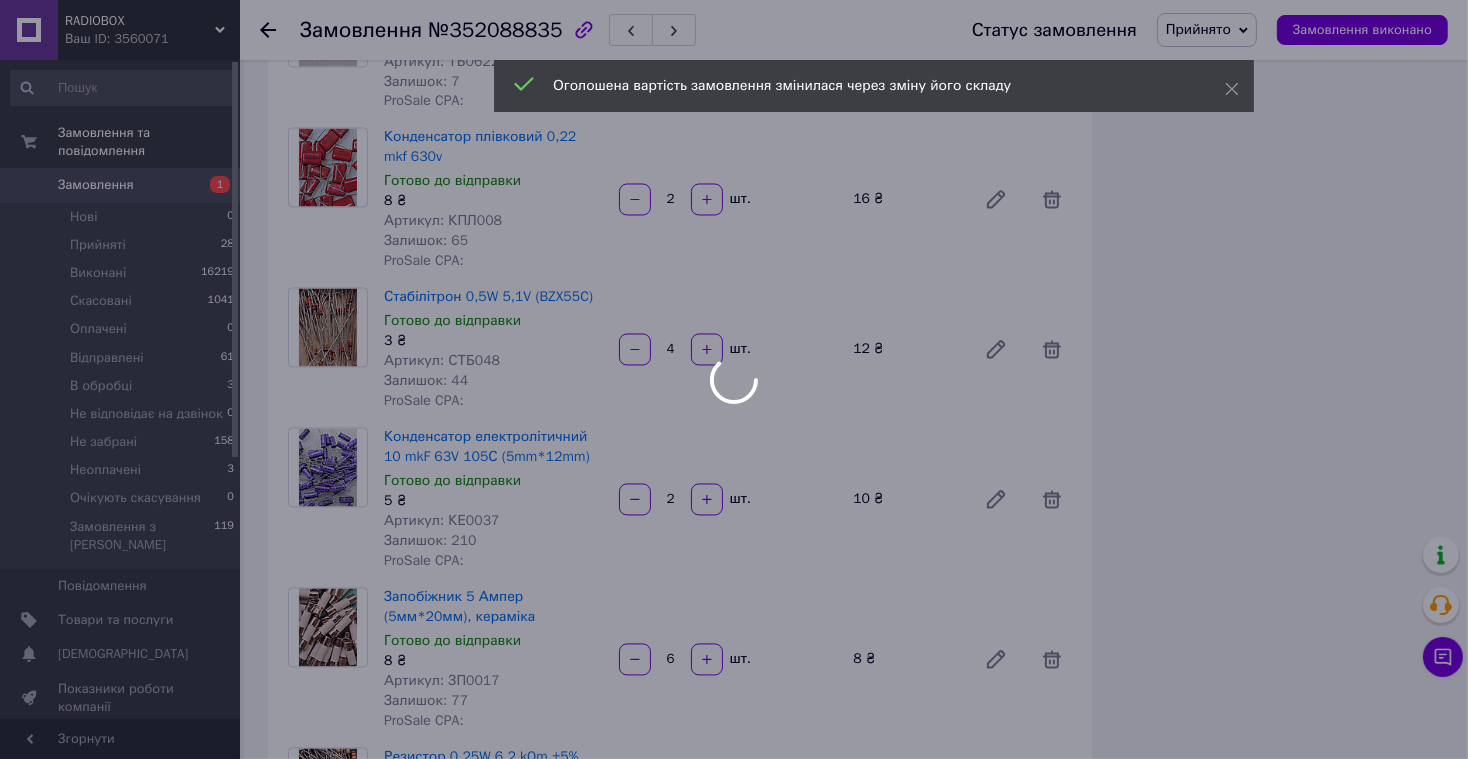 scroll, scrollTop: 3783, scrollLeft: 0, axis: vertical 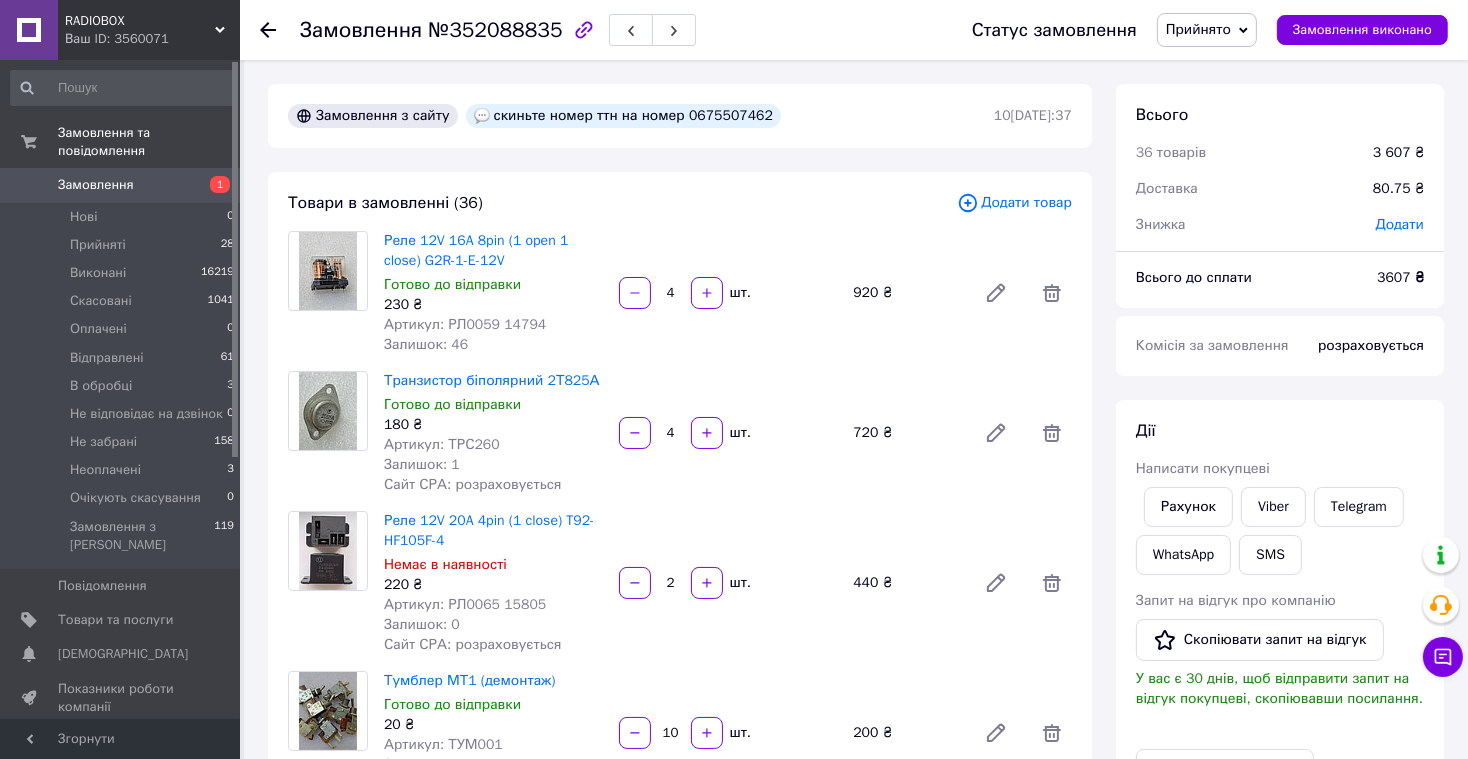 type on "6" 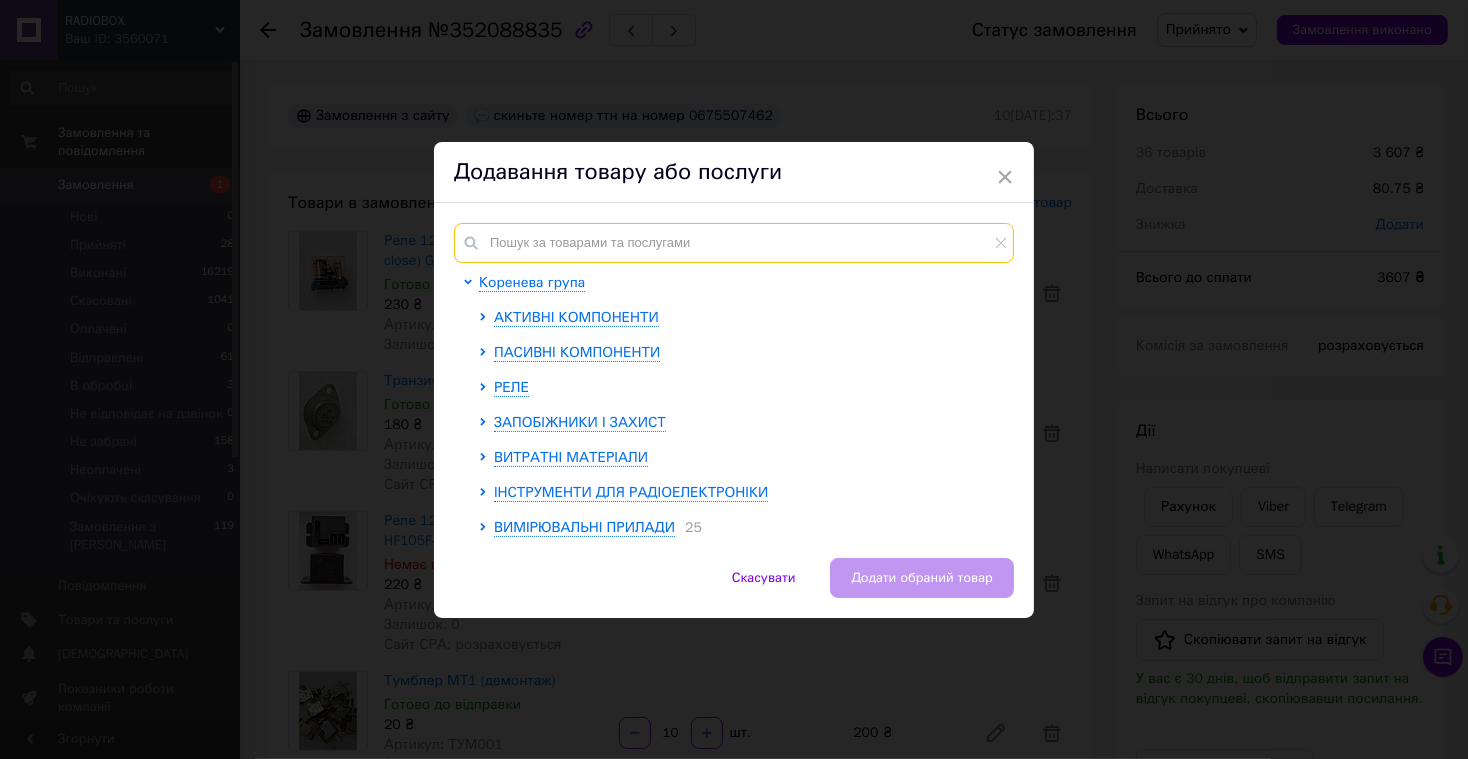 click at bounding box center (734, 243) 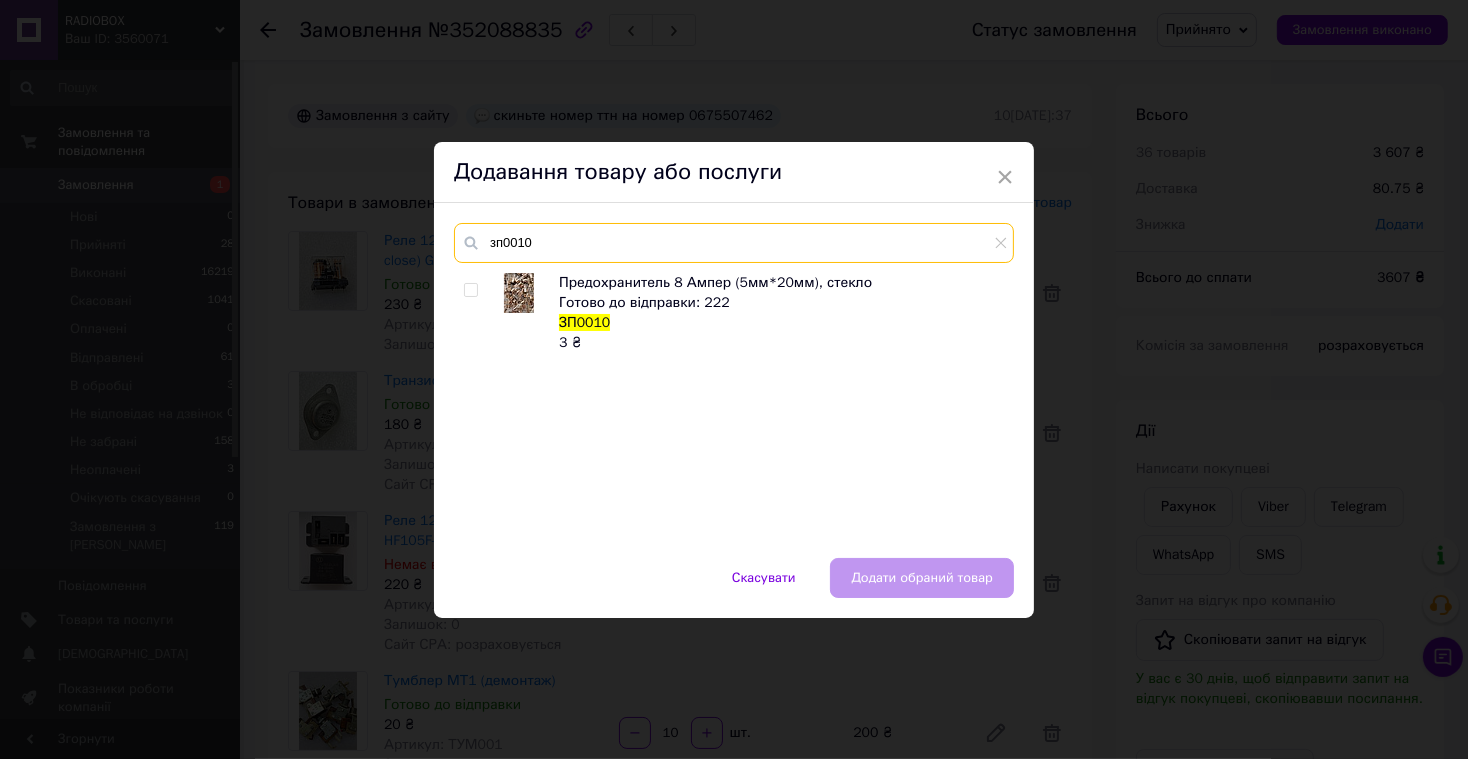 type on "зп0010" 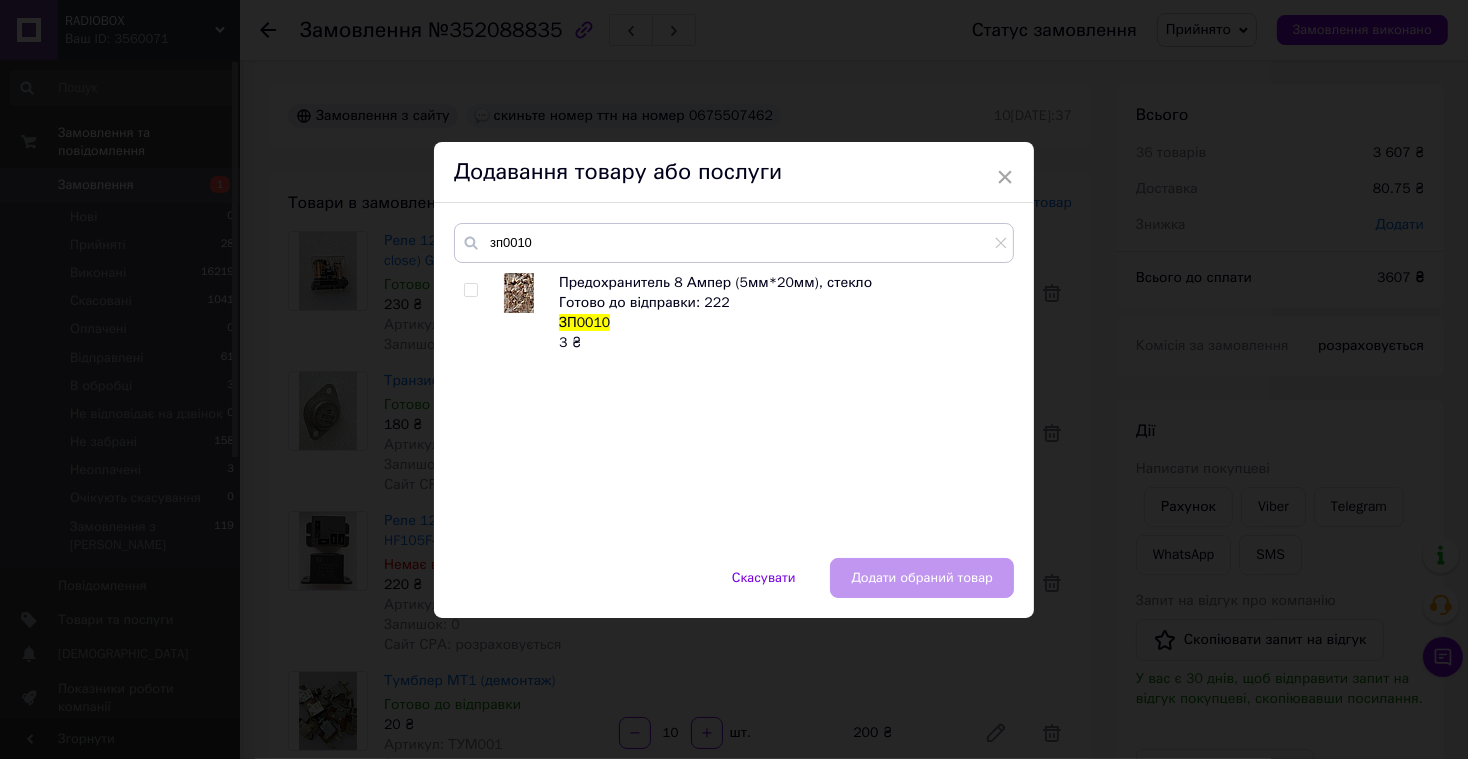 click at bounding box center (470, 290) 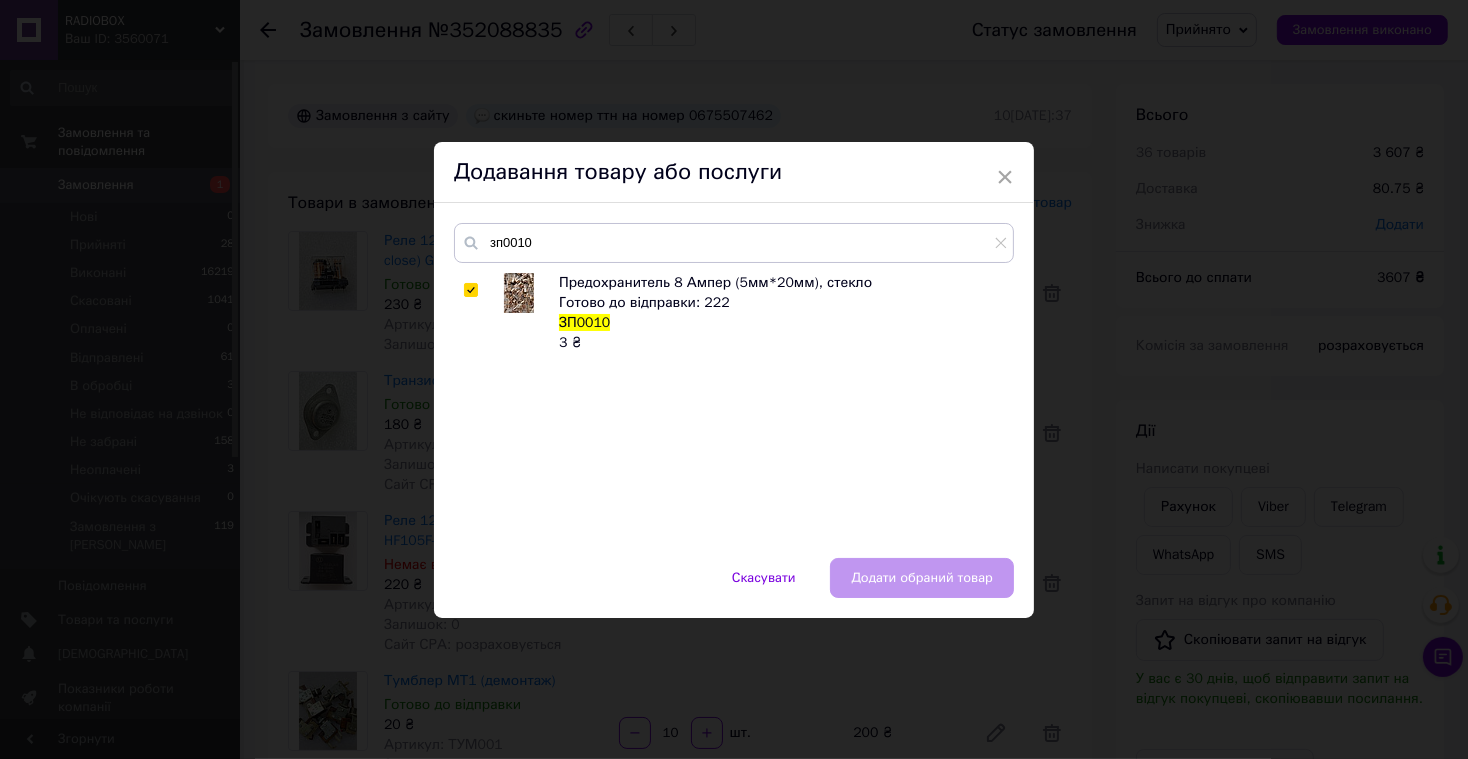 checkbox on "true" 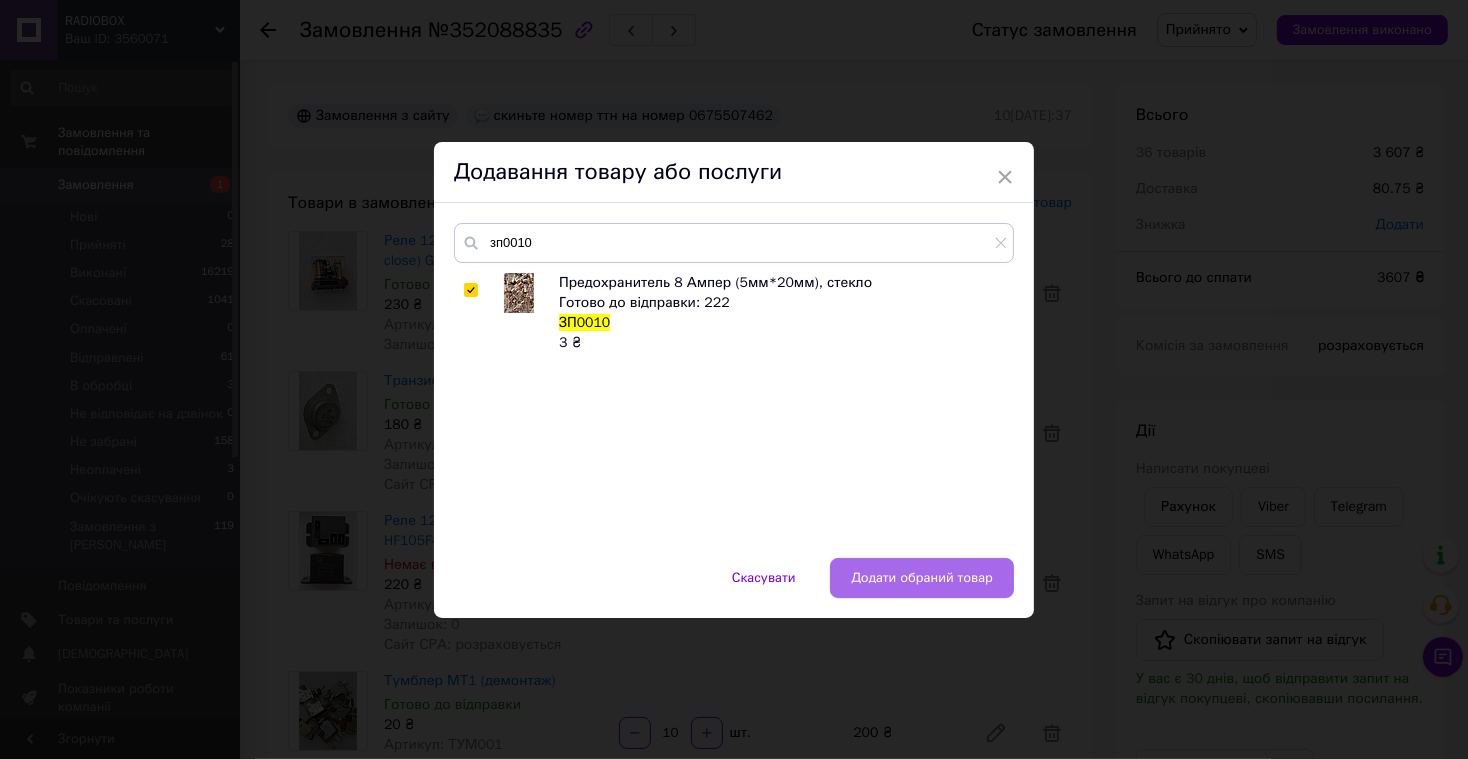 click on "Додати обраний товар" at bounding box center (922, 578) 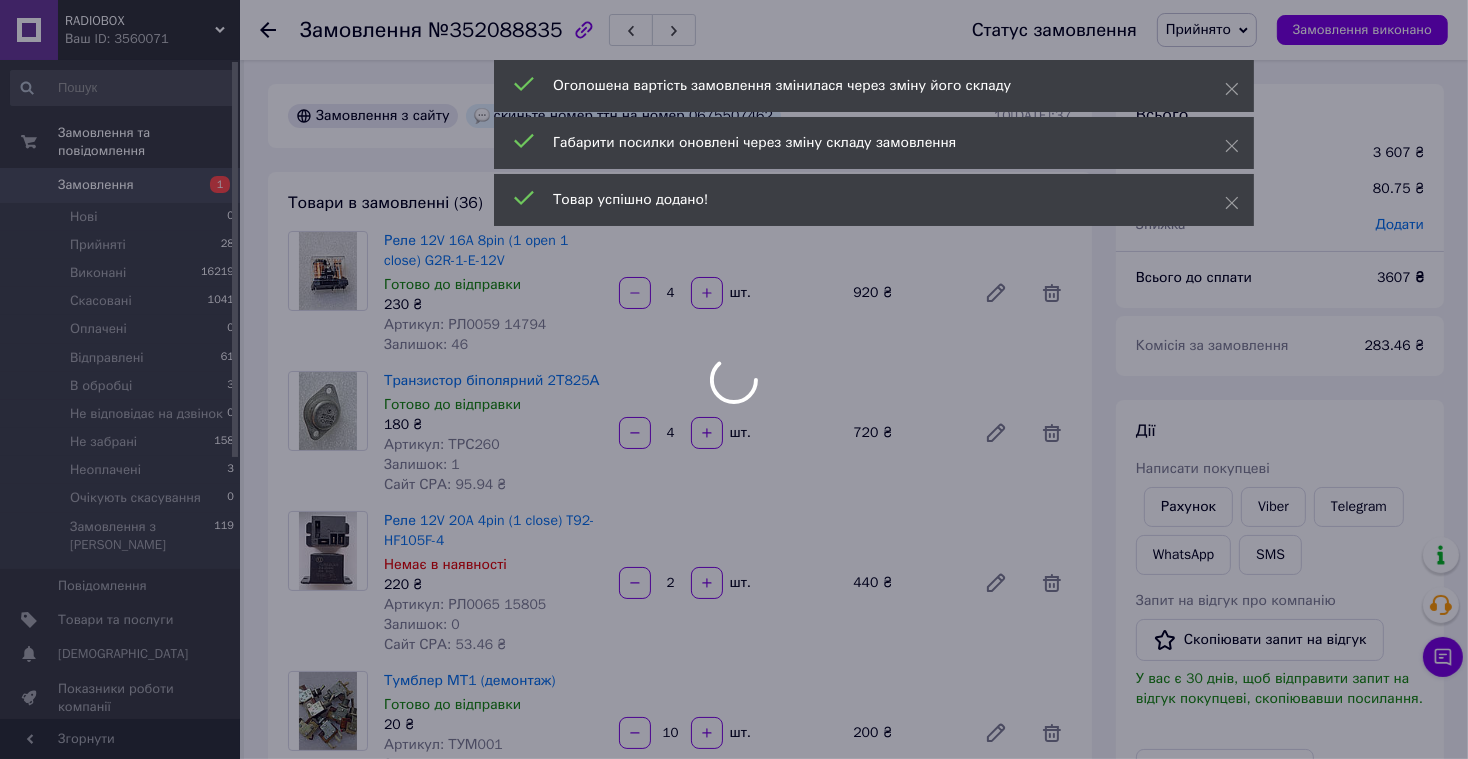 scroll, scrollTop: 1144, scrollLeft: 0, axis: vertical 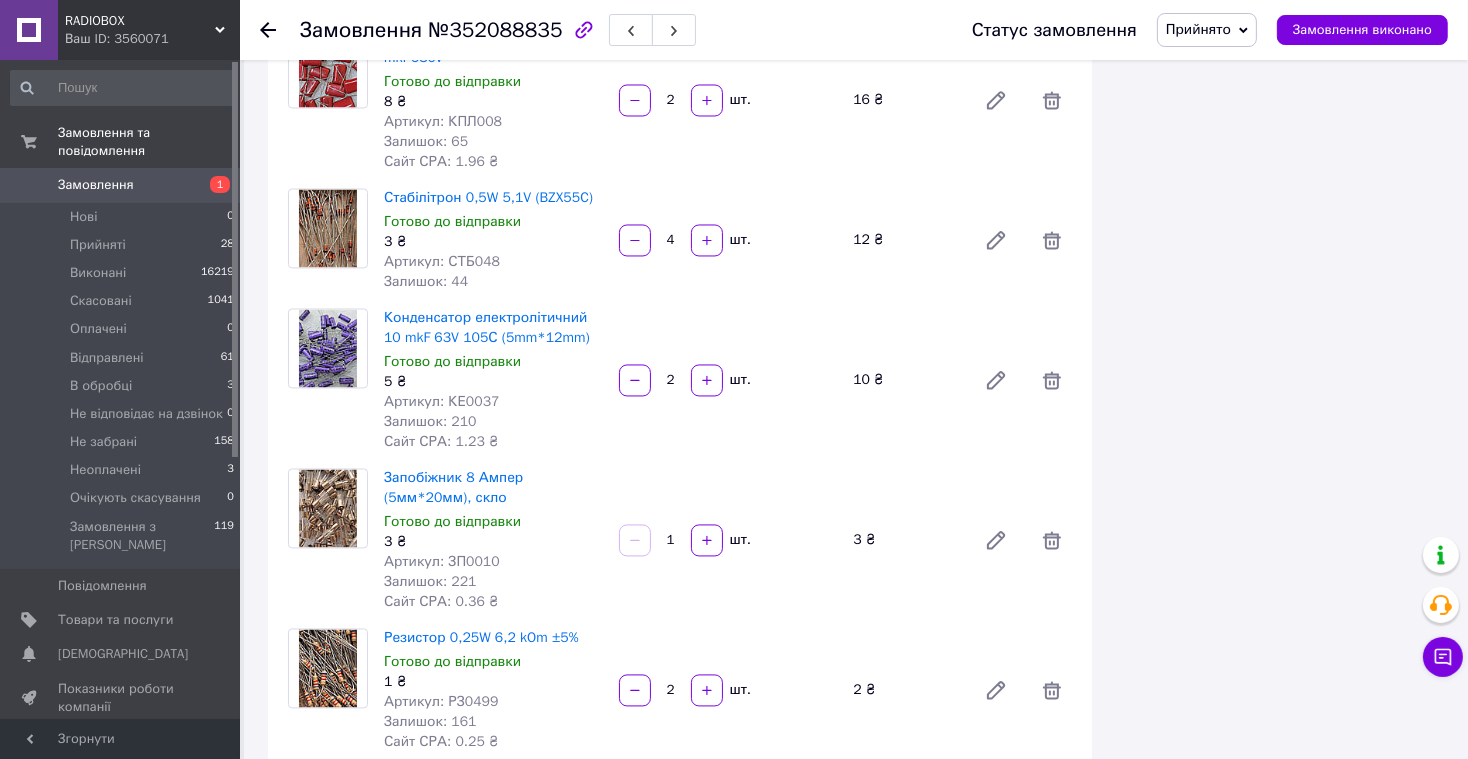 click on "1" at bounding box center (671, 540) 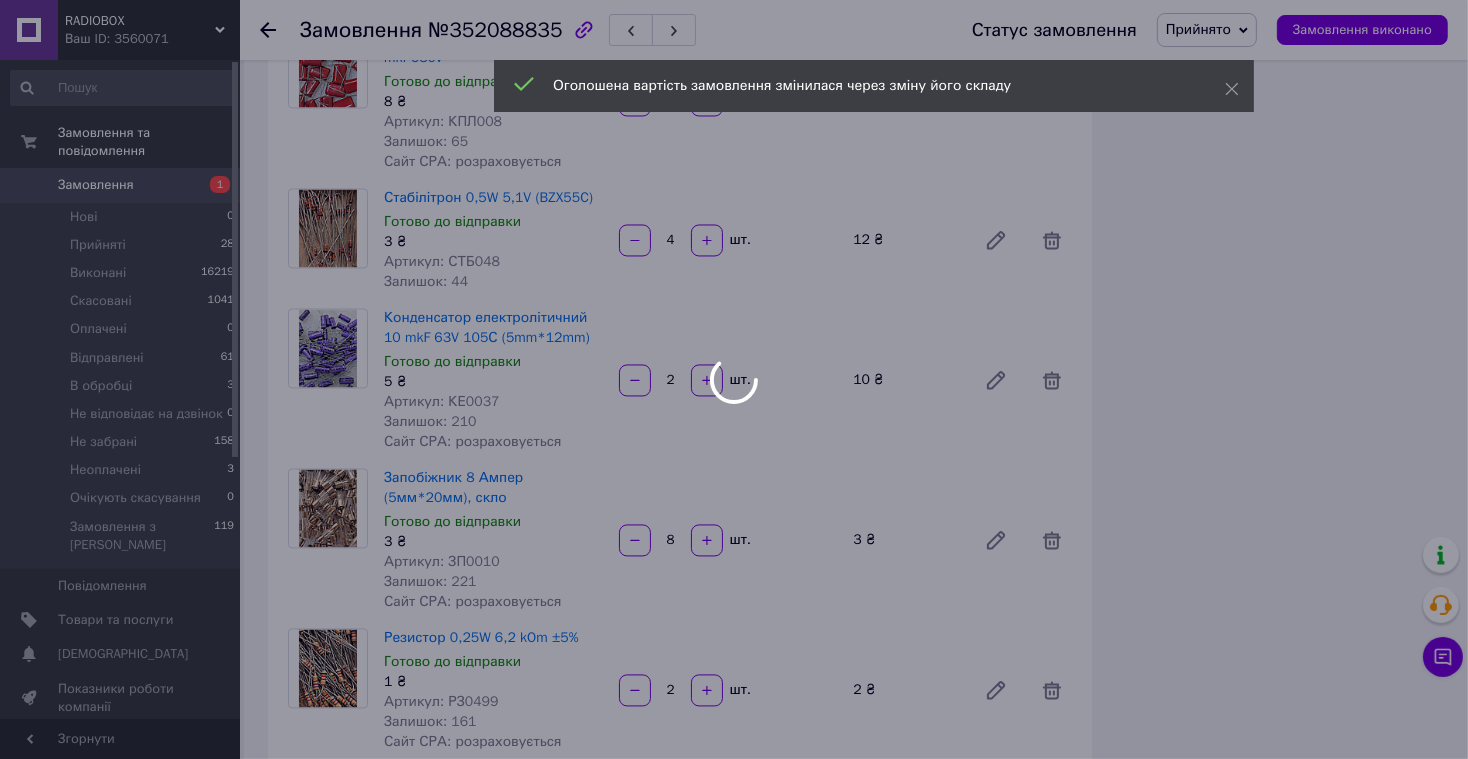 scroll, scrollTop: 3003, scrollLeft: 0, axis: vertical 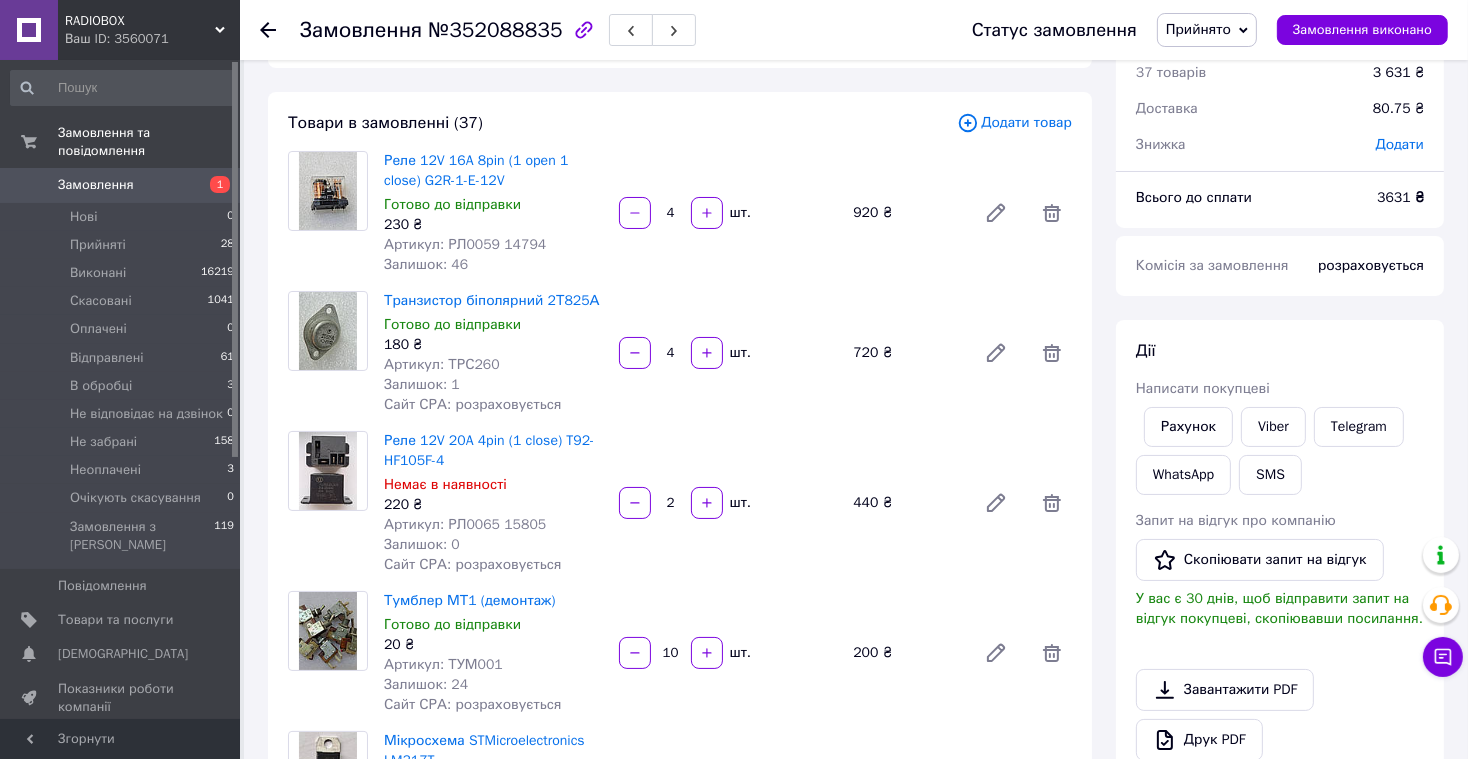 type on "8" 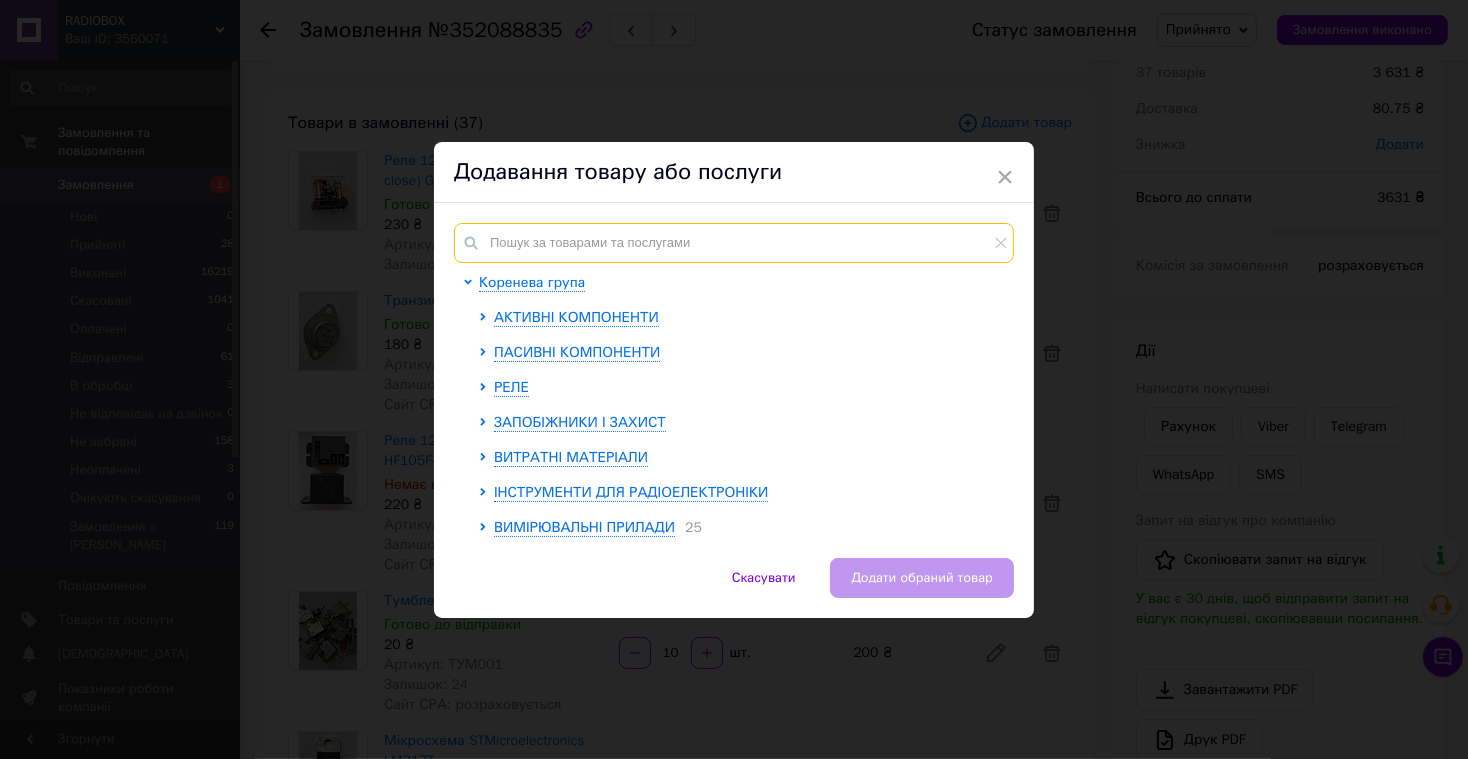 click at bounding box center (734, 243) 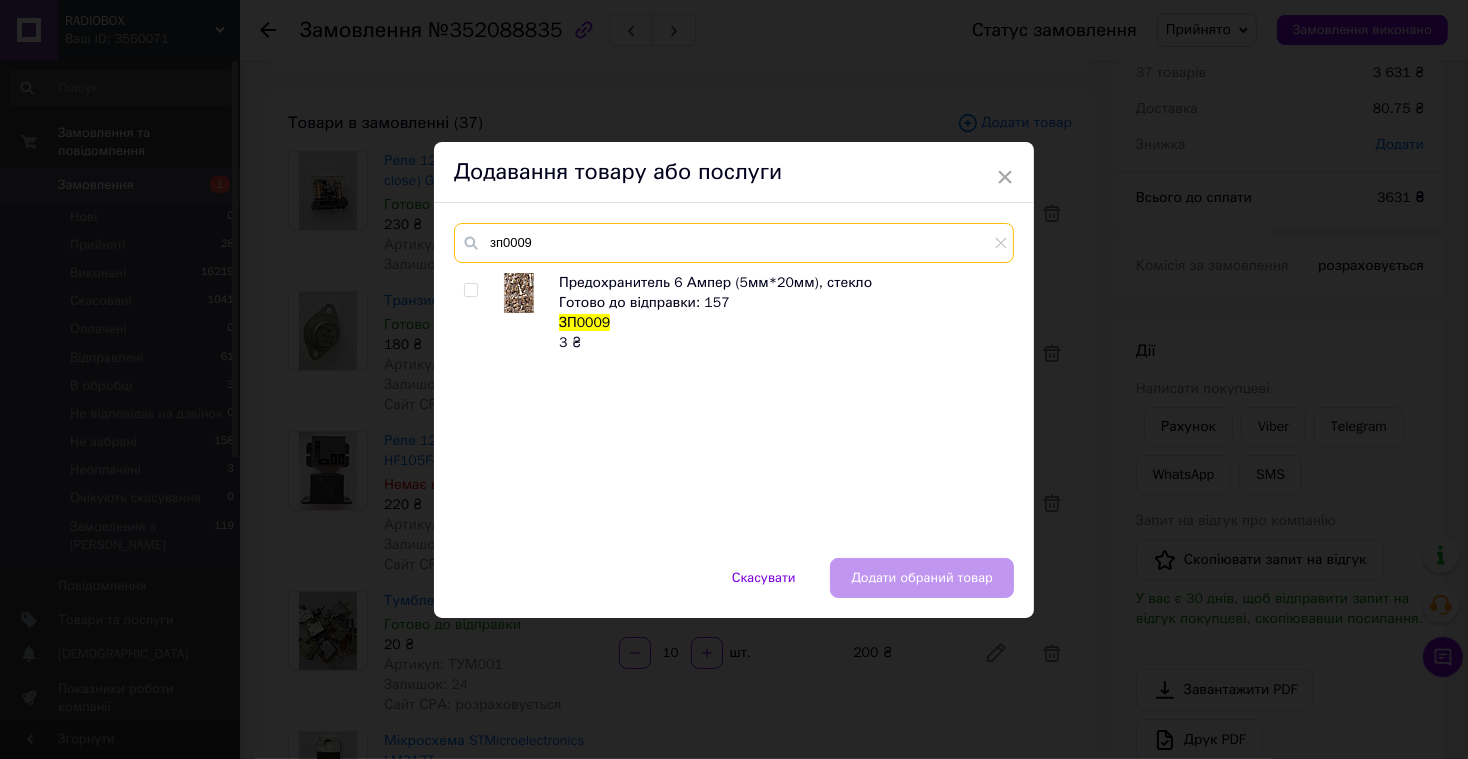 type on "зп0009" 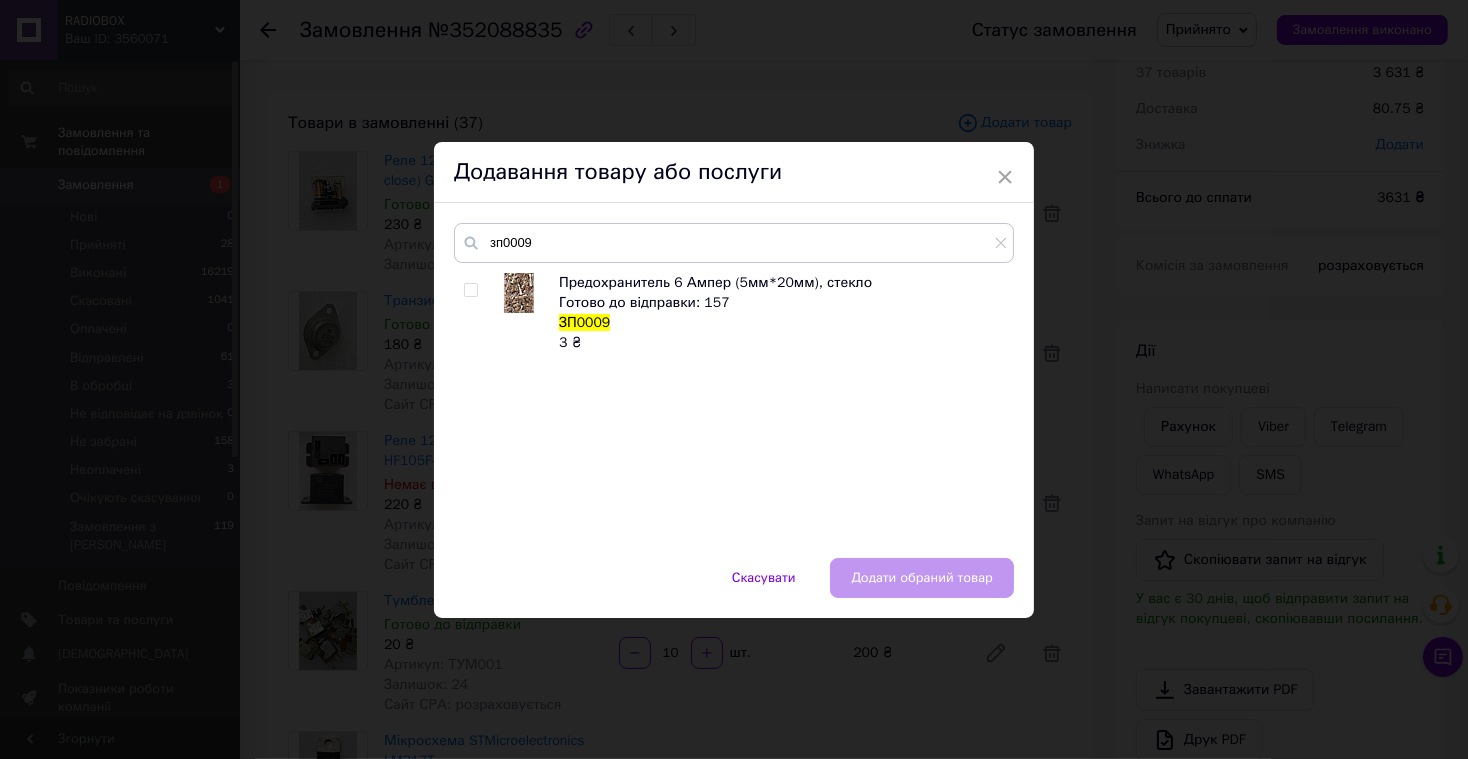 click at bounding box center [470, 290] 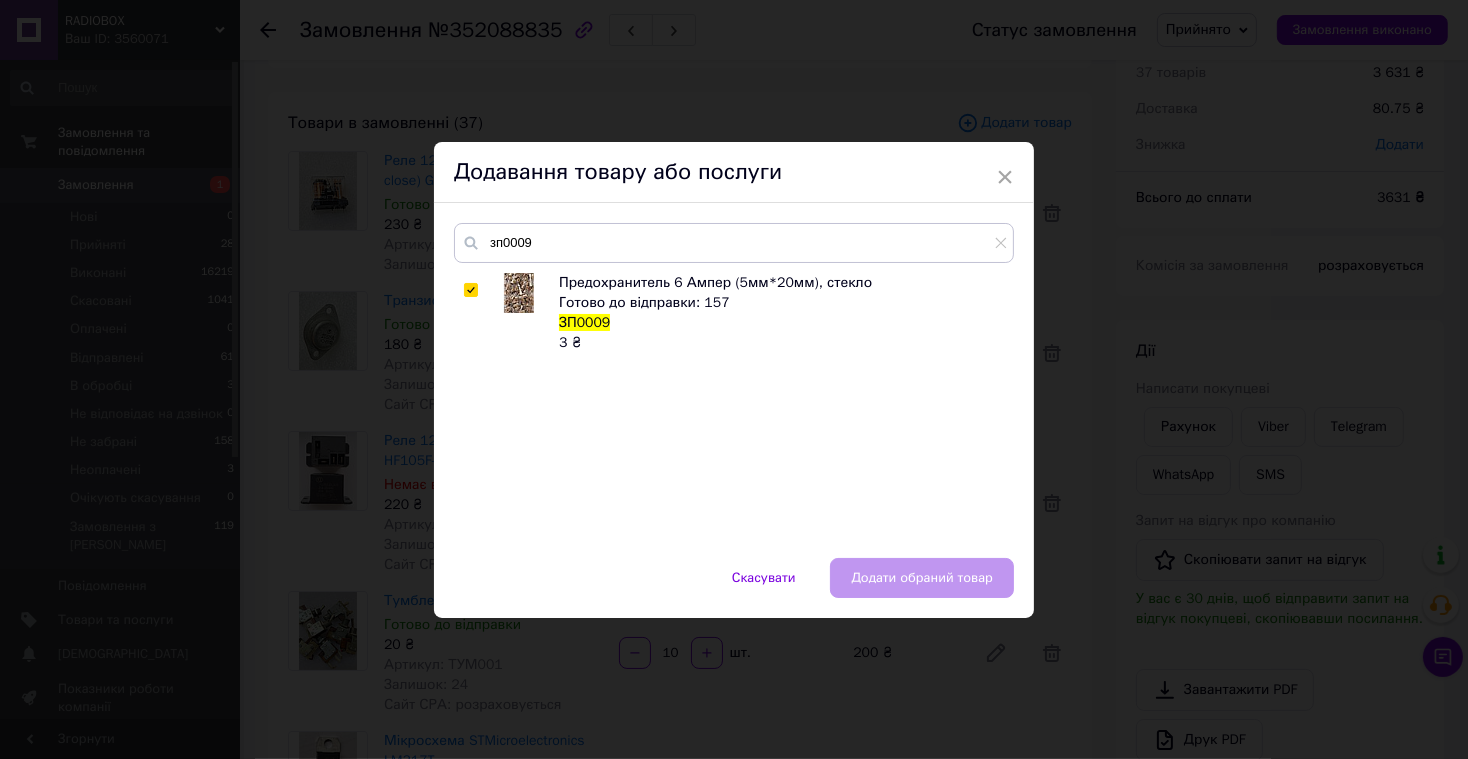 checkbox on "true" 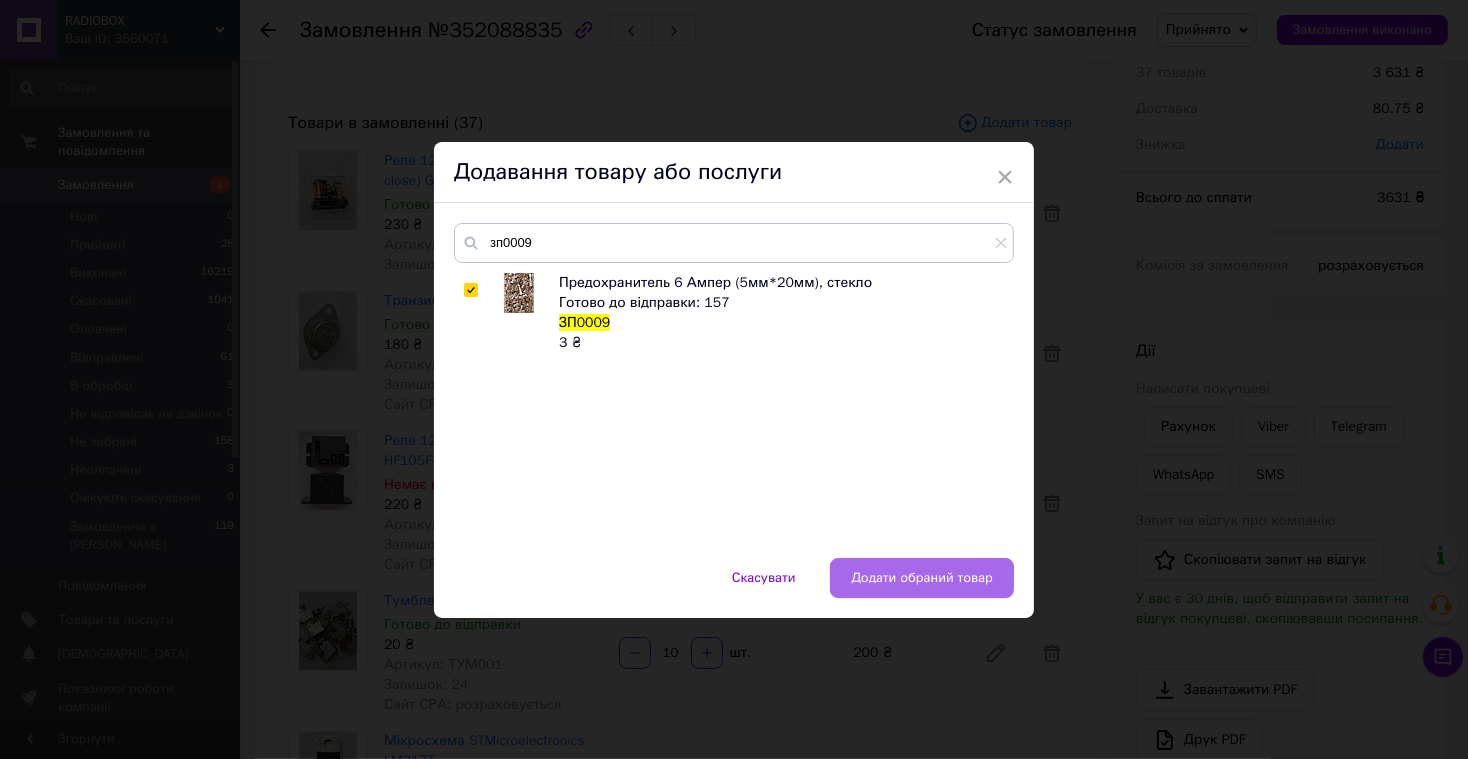 click on "Додати обраний товар" at bounding box center [922, 578] 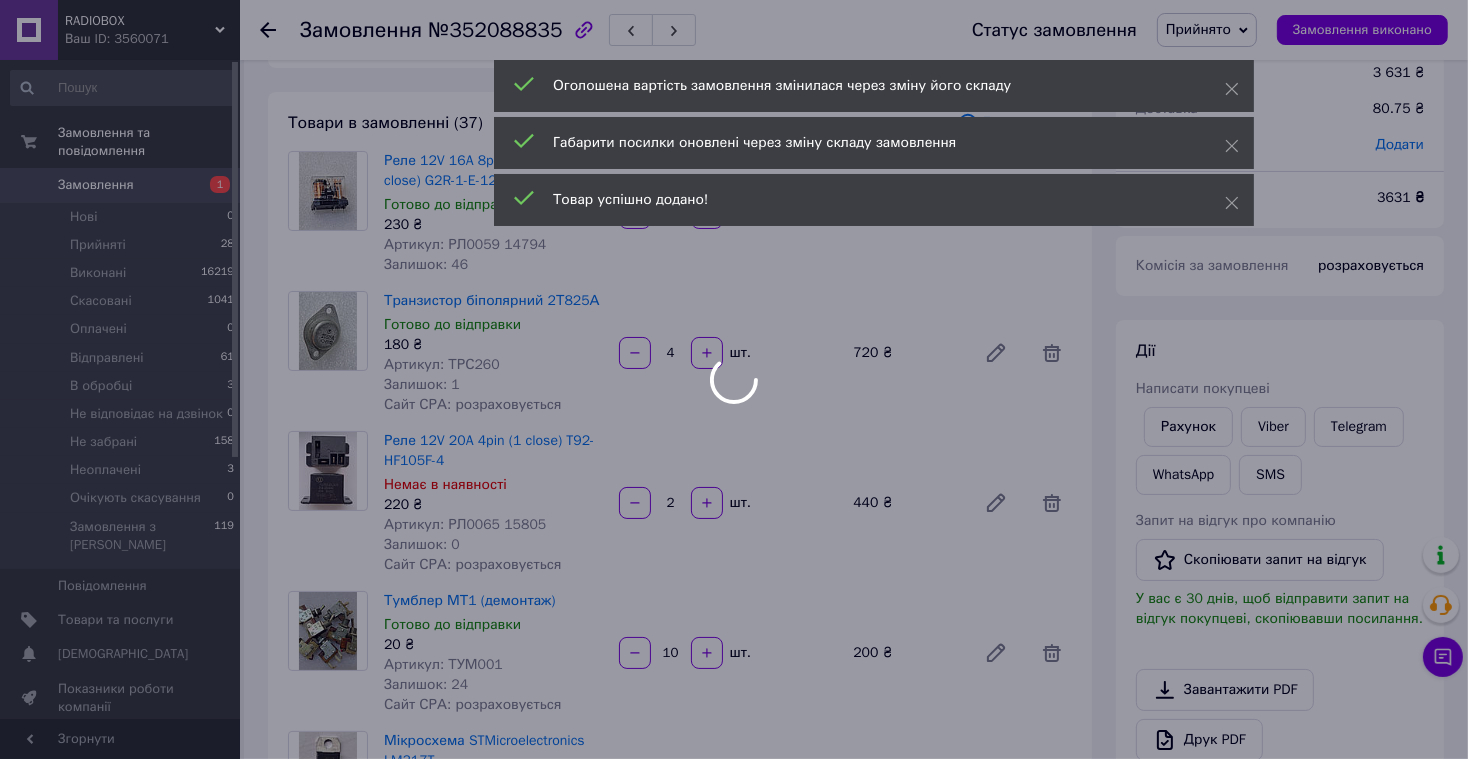 scroll, scrollTop: 1336, scrollLeft: 0, axis: vertical 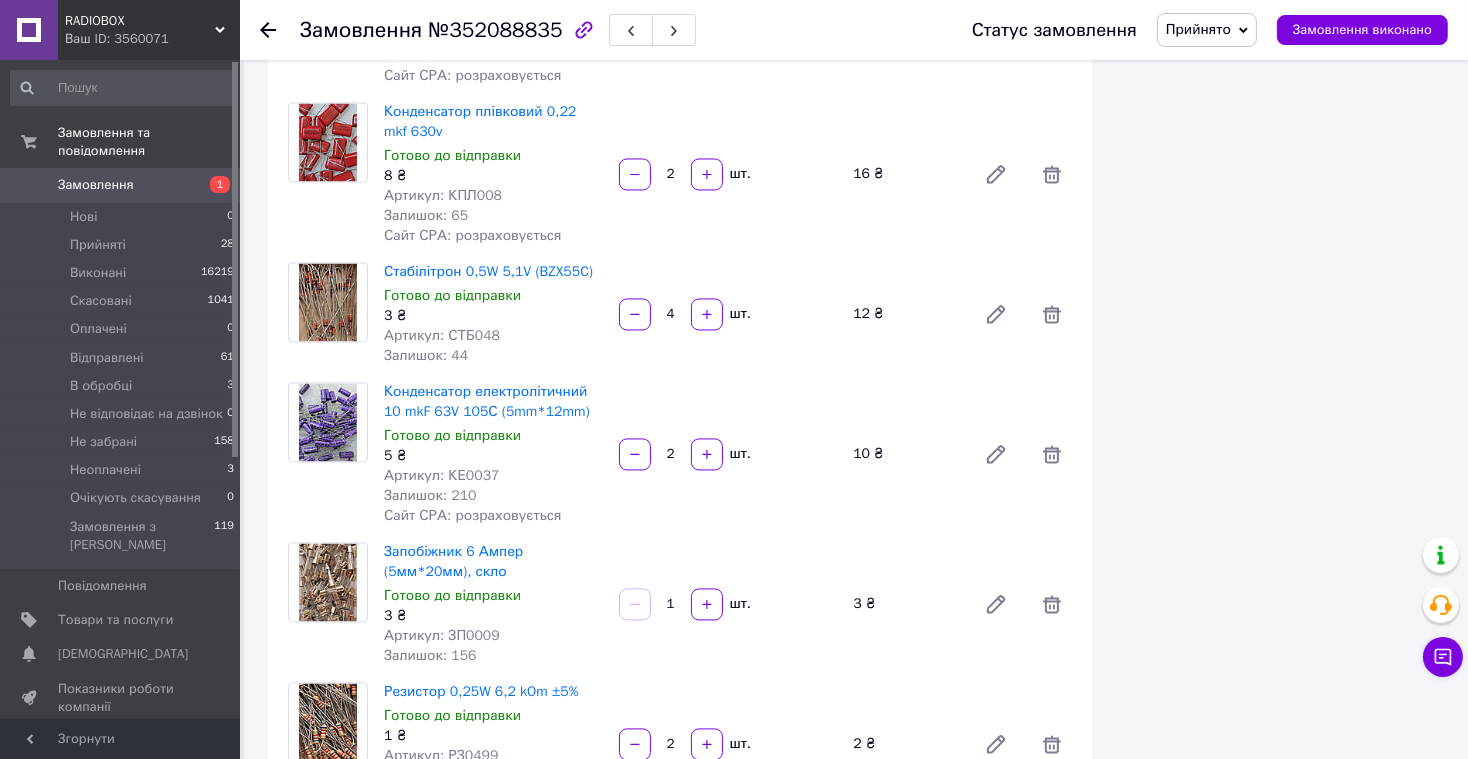 click on "1" at bounding box center [671, 604] 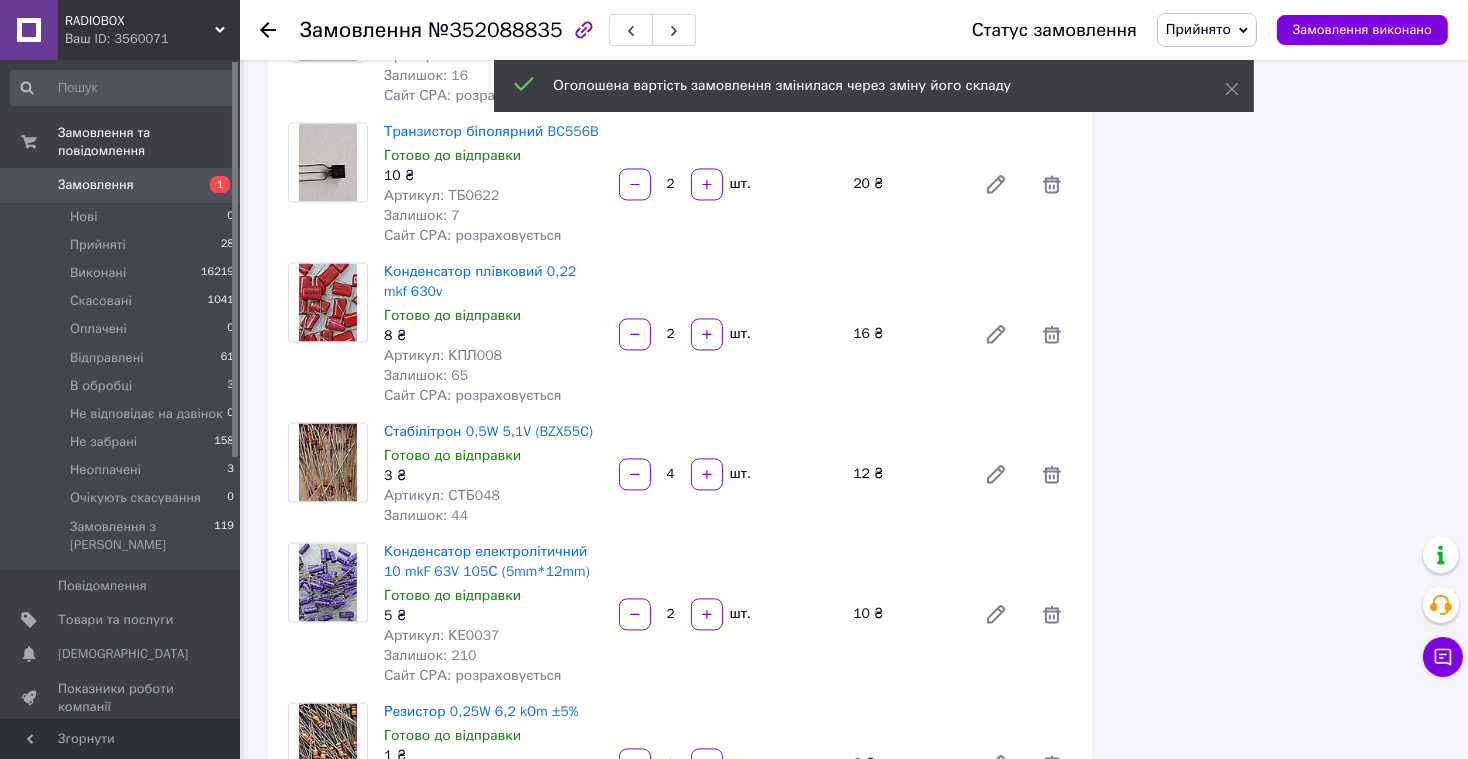 scroll, scrollTop: 2929, scrollLeft: 0, axis: vertical 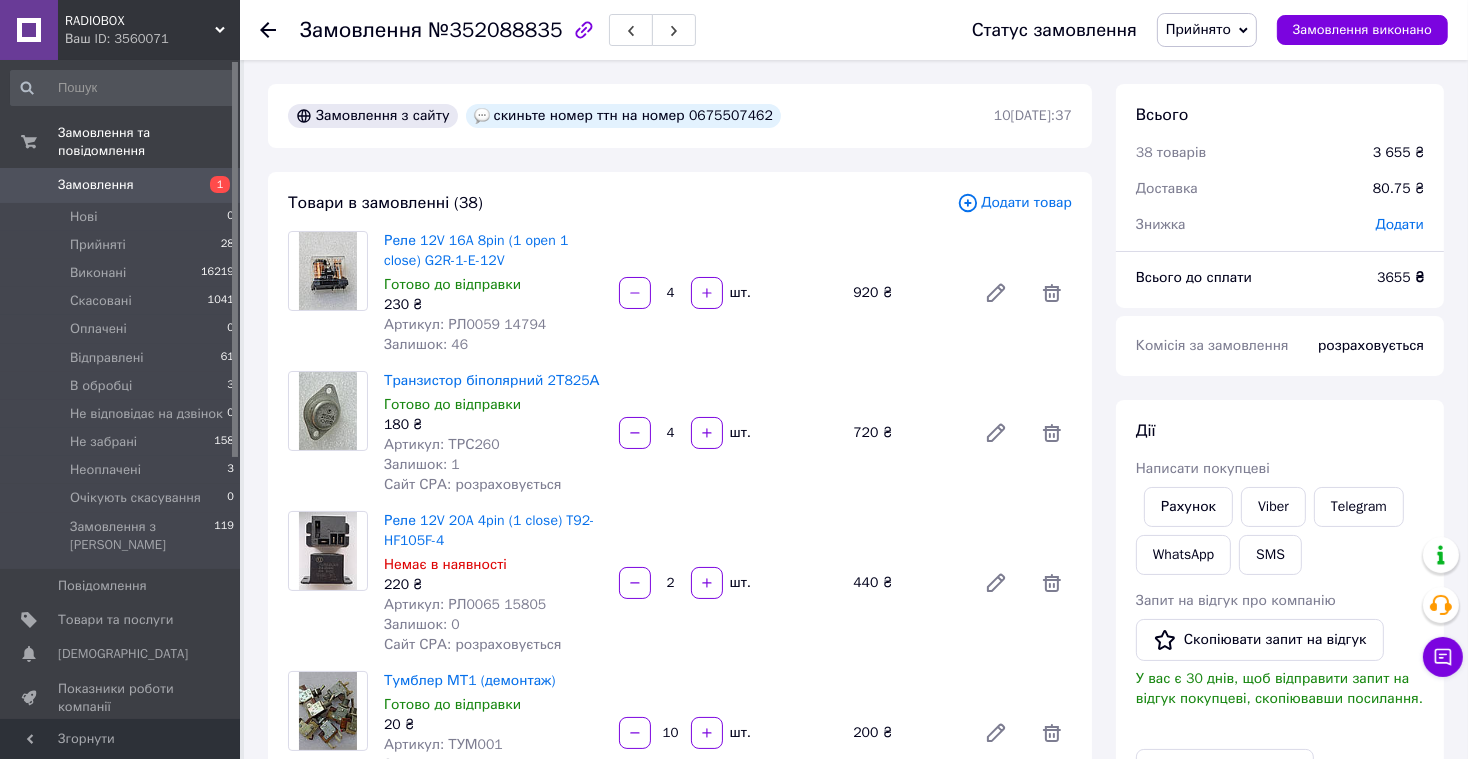 type on "8" 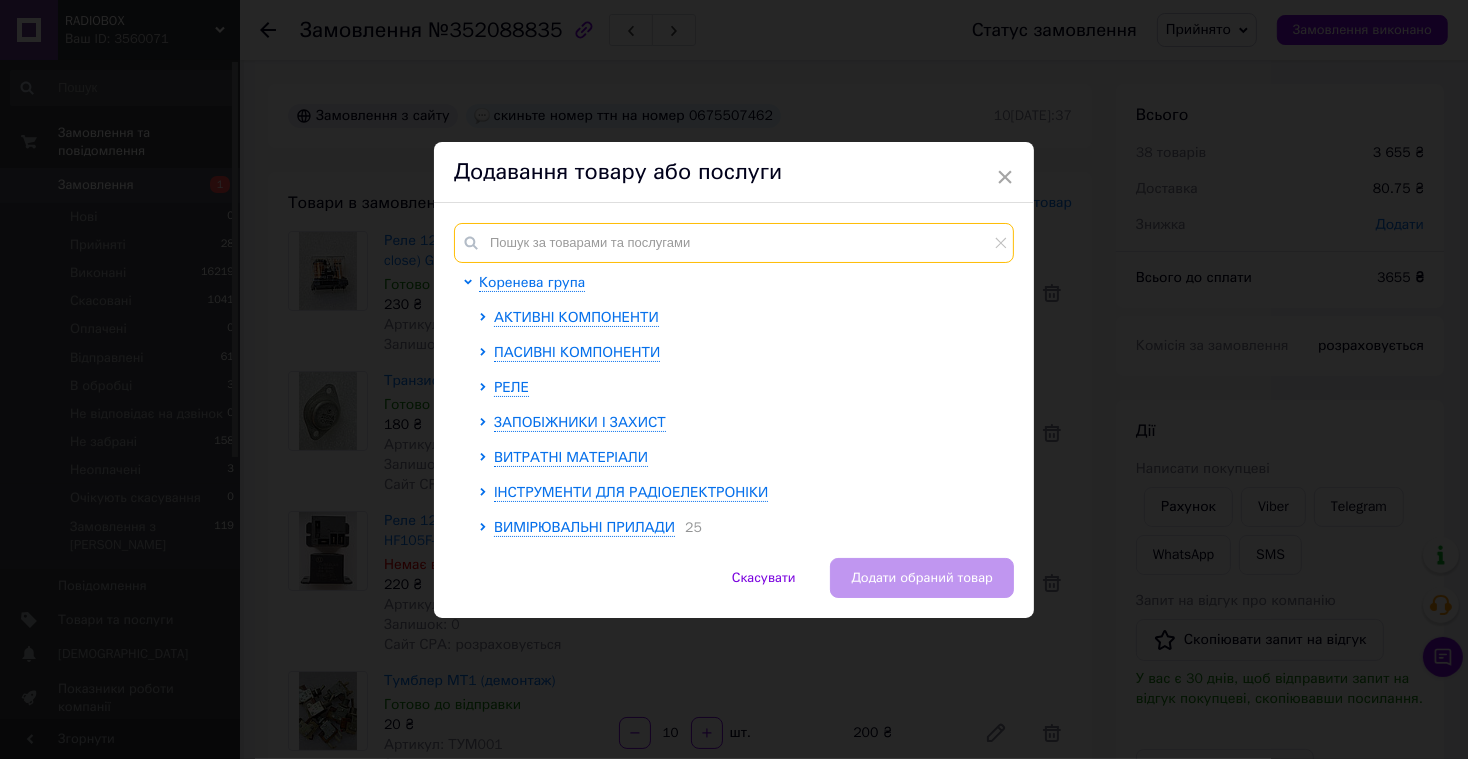 click at bounding box center [734, 243] 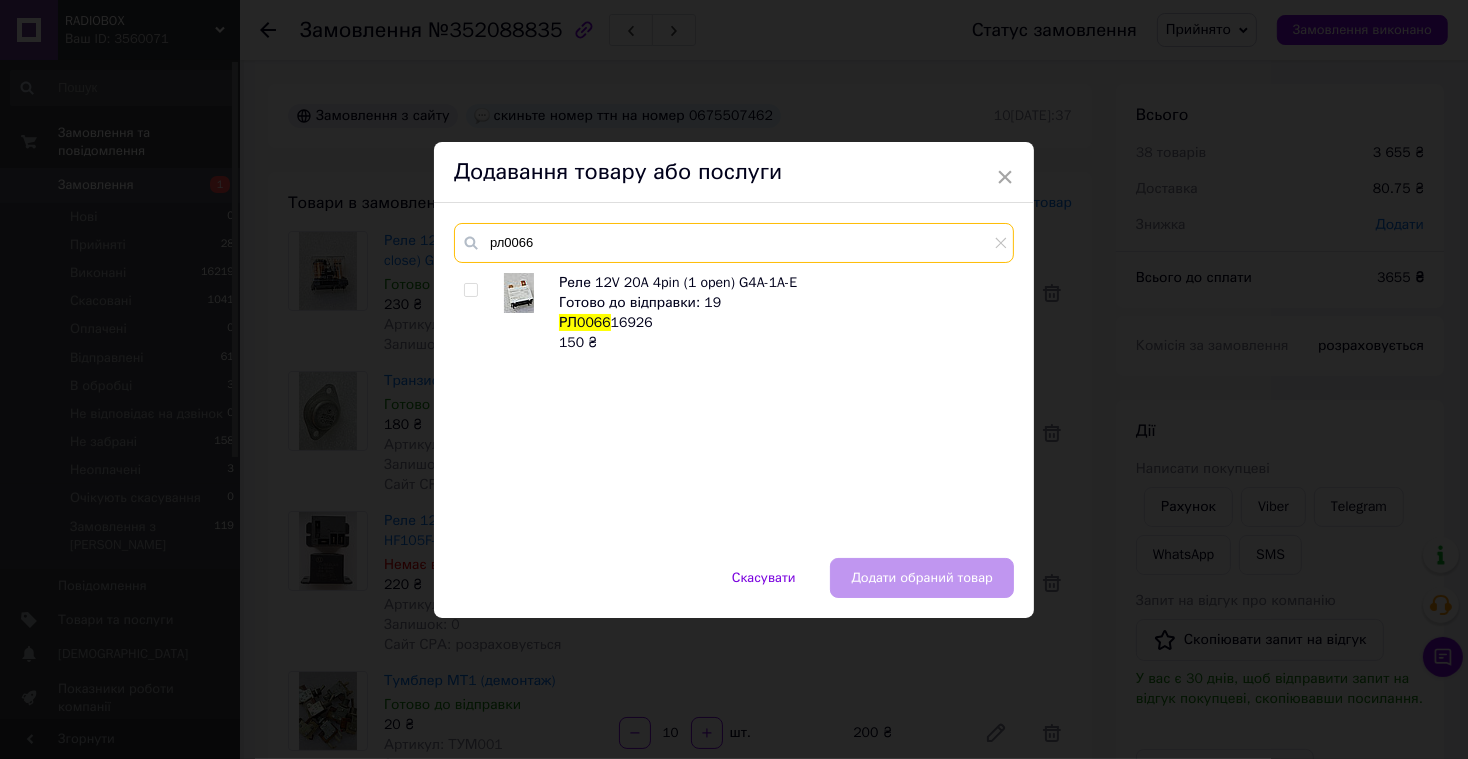 type on "рл0066" 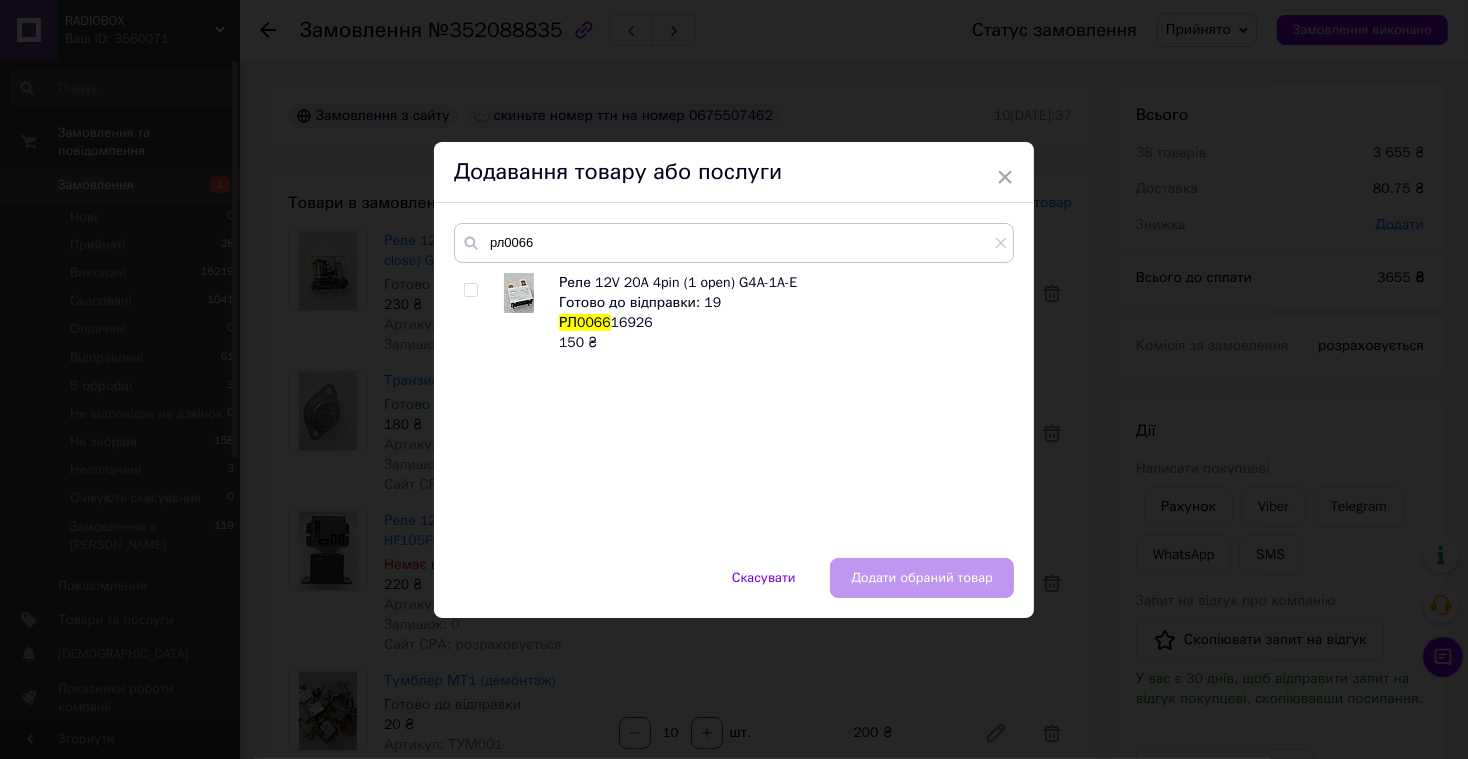 click at bounding box center (470, 290) 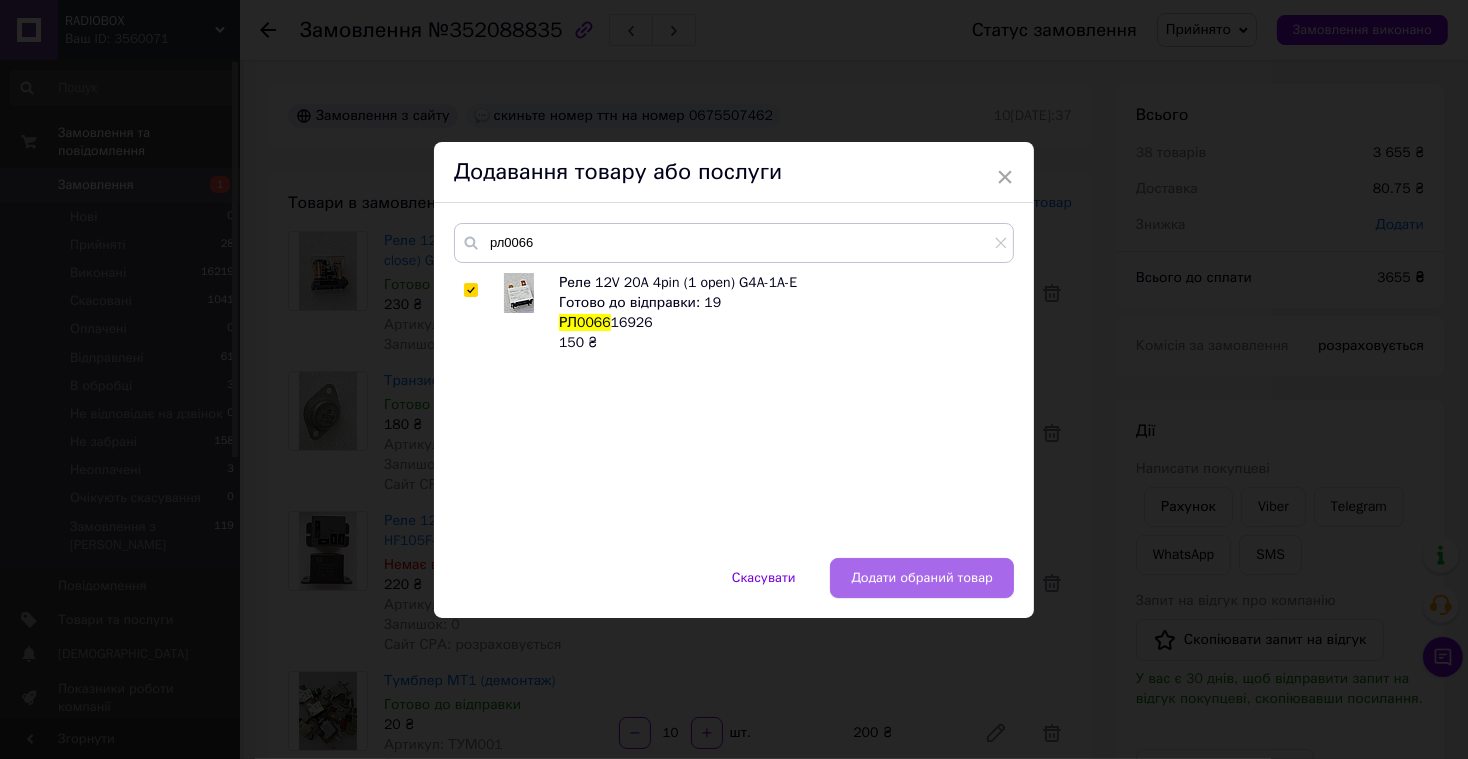 click on "Додати обраний товар" at bounding box center [922, 578] 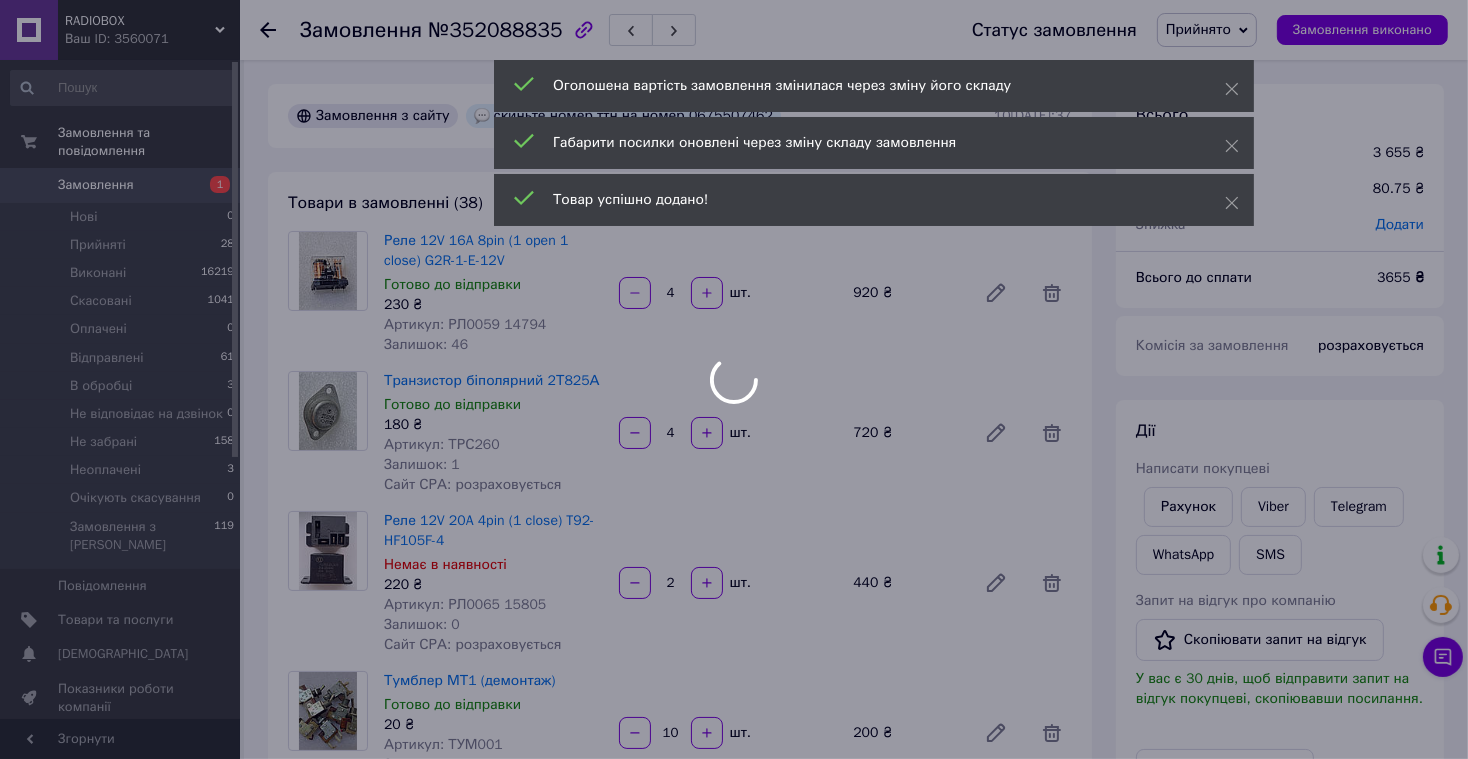 scroll, scrollTop: 1528, scrollLeft: 0, axis: vertical 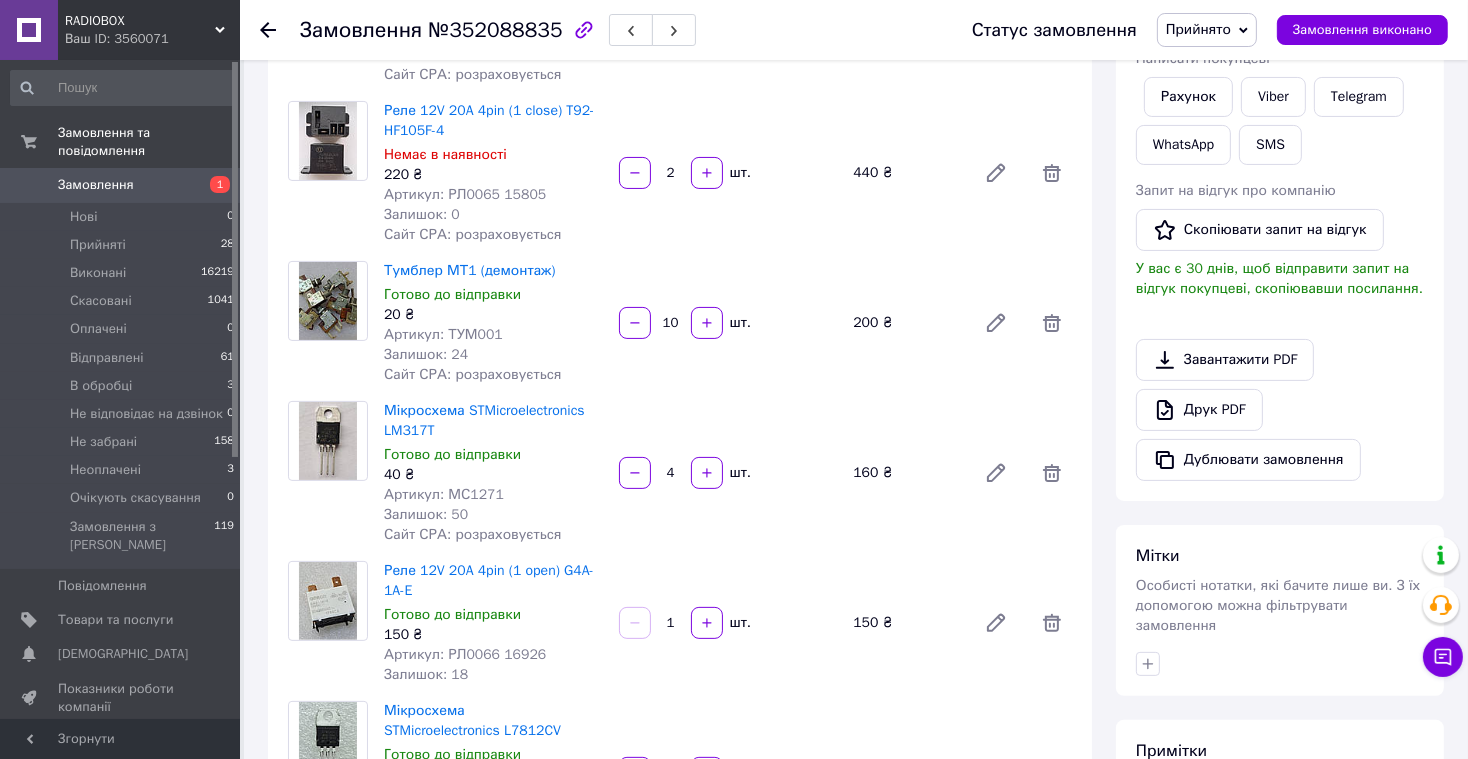 click on "1" at bounding box center [671, 623] 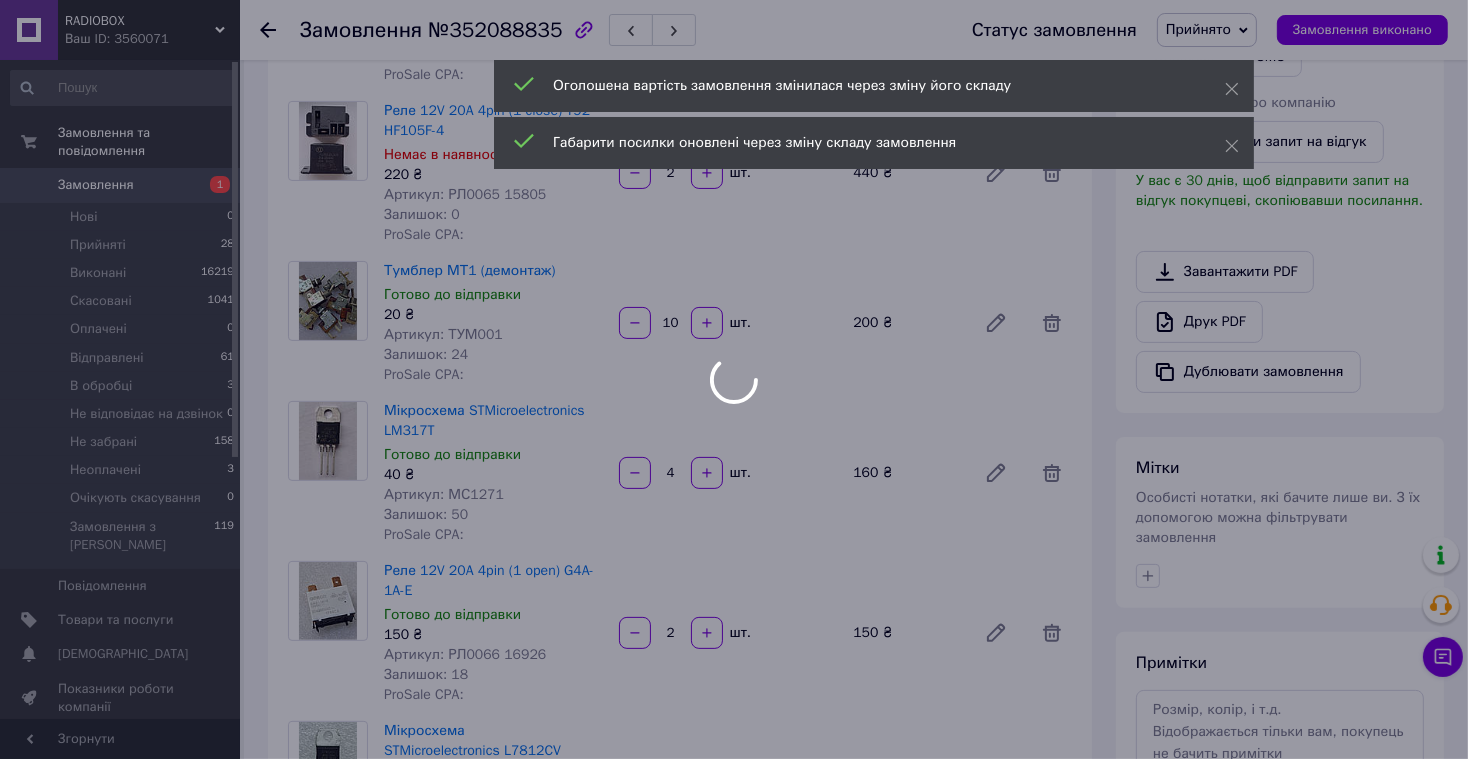 scroll, scrollTop: 410, scrollLeft: 0, axis: vertical 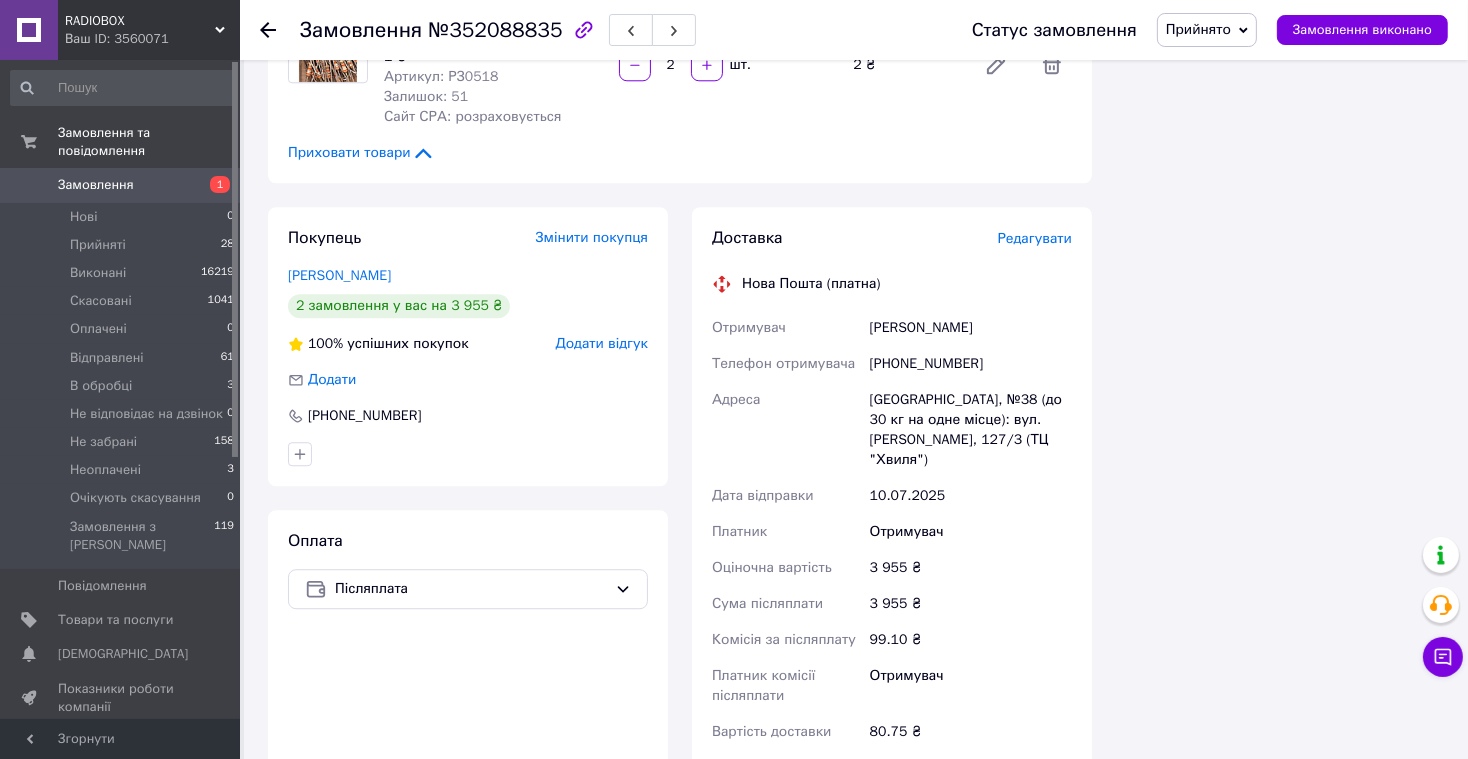 type on "2" 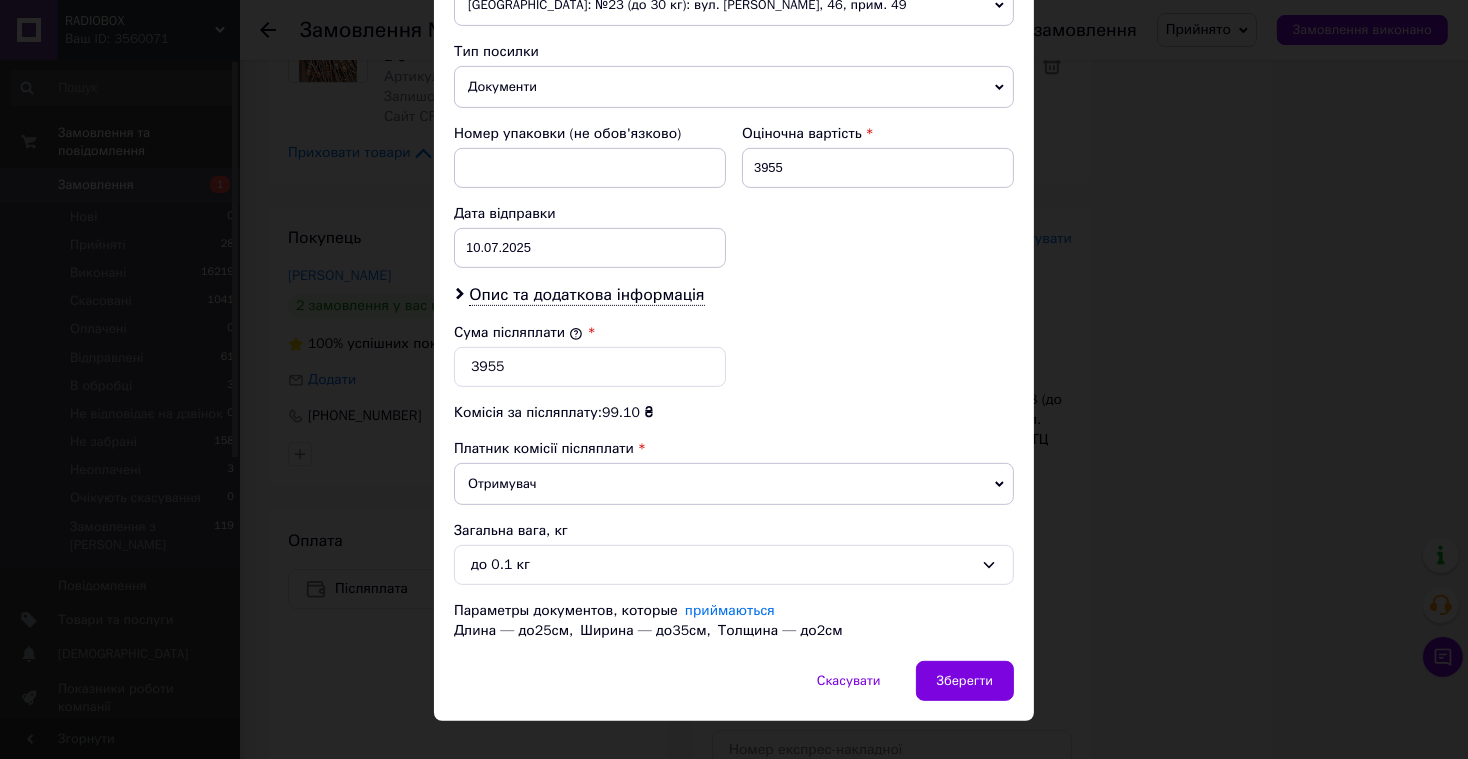 scroll, scrollTop: 784, scrollLeft: 0, axis: vertical 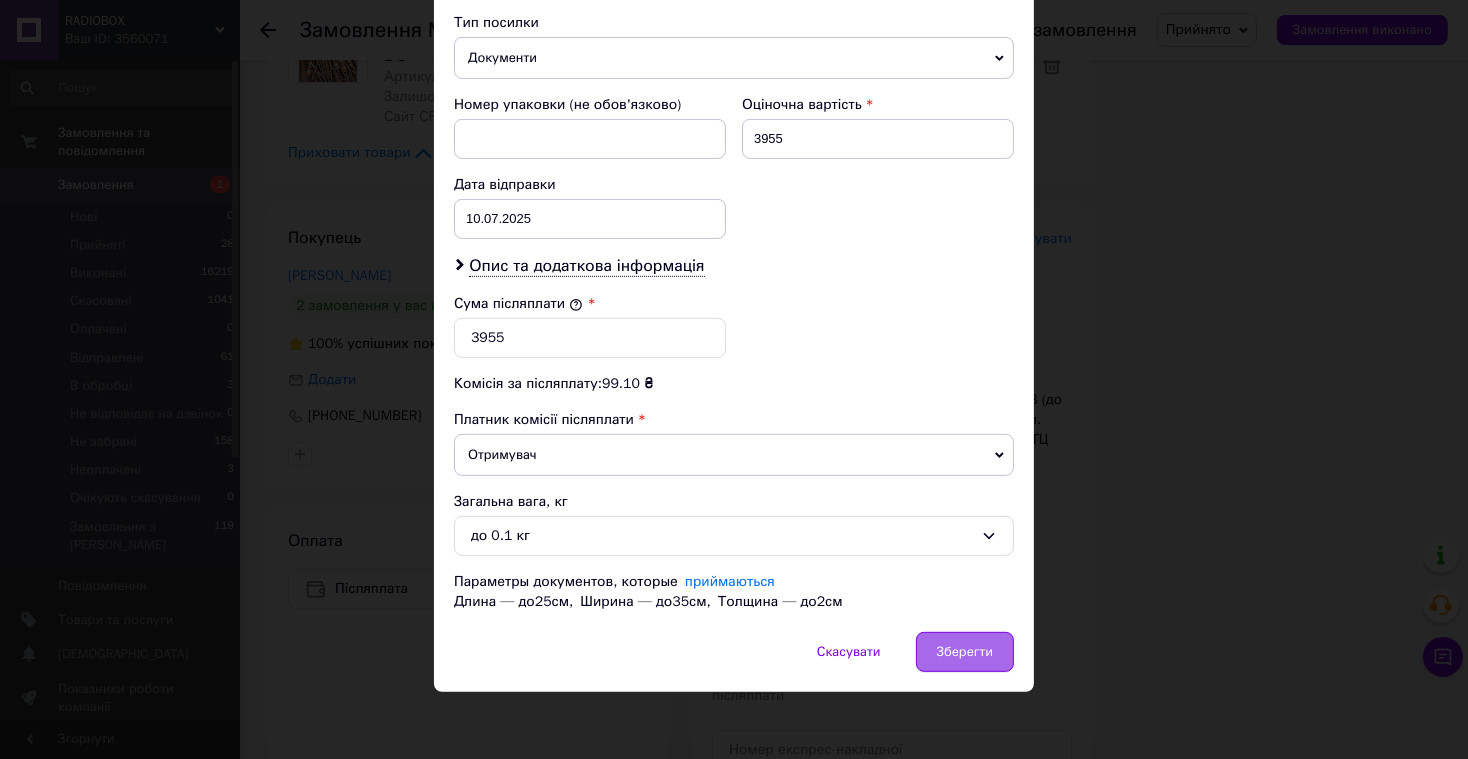 click on "Зберегти" at bounding box center (965, 652) 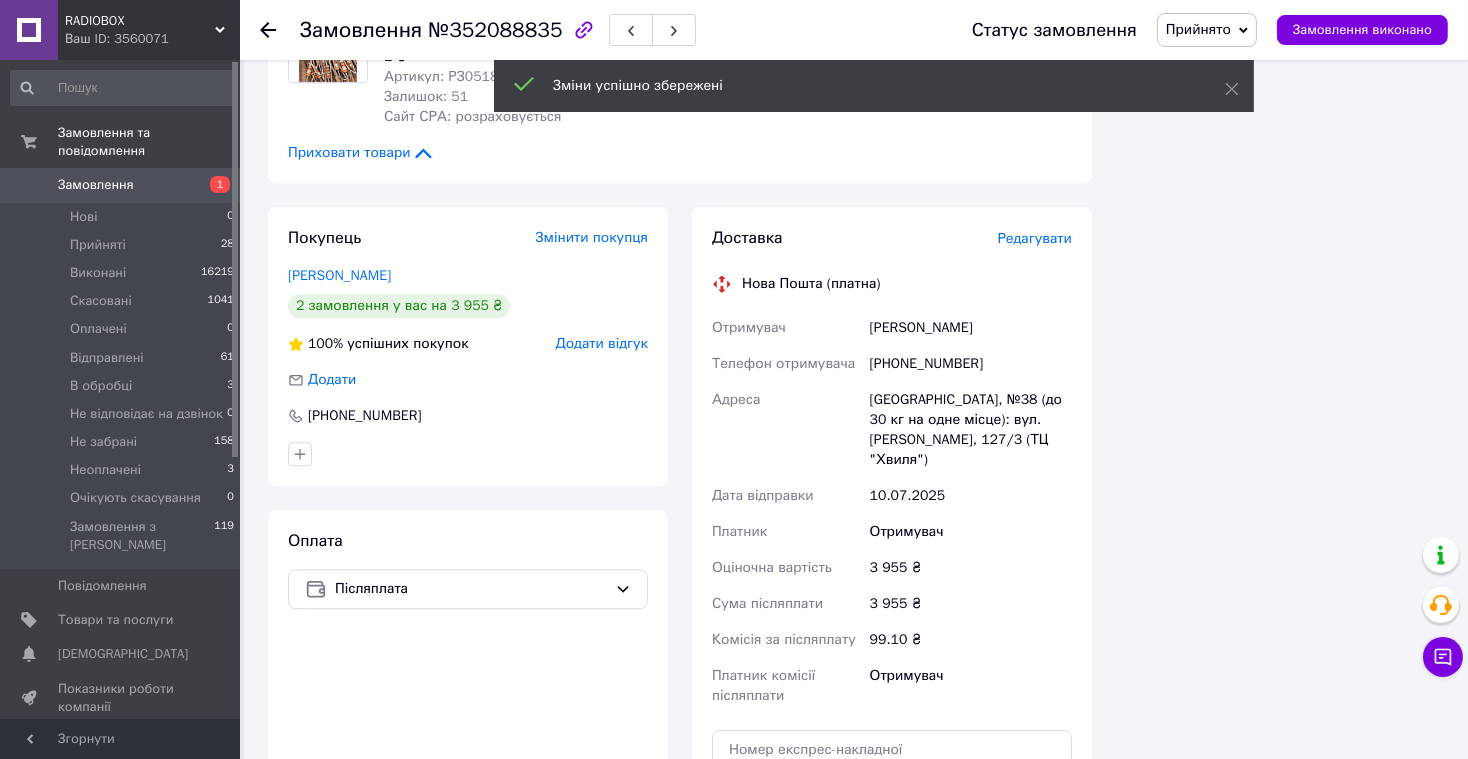 scroll, scrollTop: 1692, scrollLeft: 0, axis: vertical 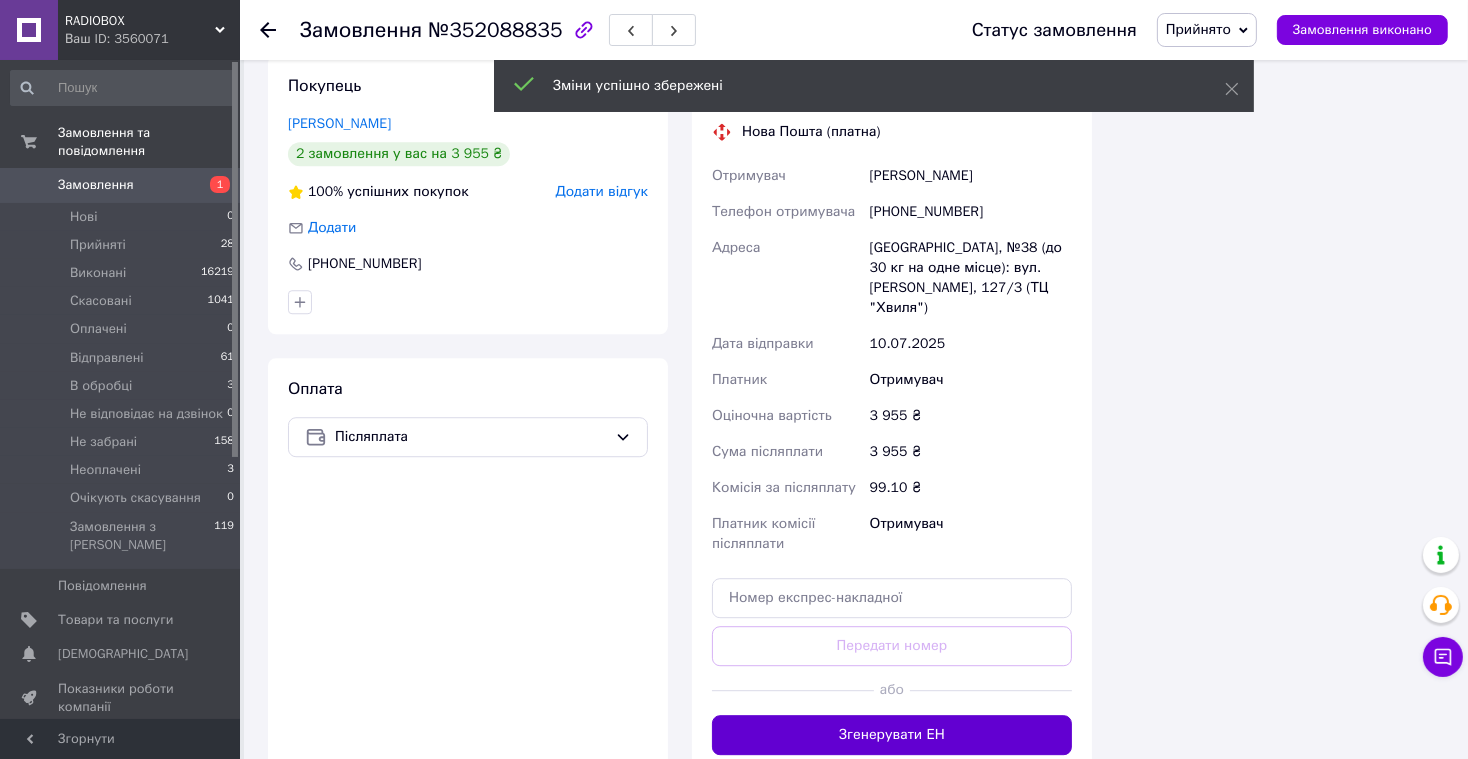 click on "Згенерувати ЕН" at bounding box center (892, 735) 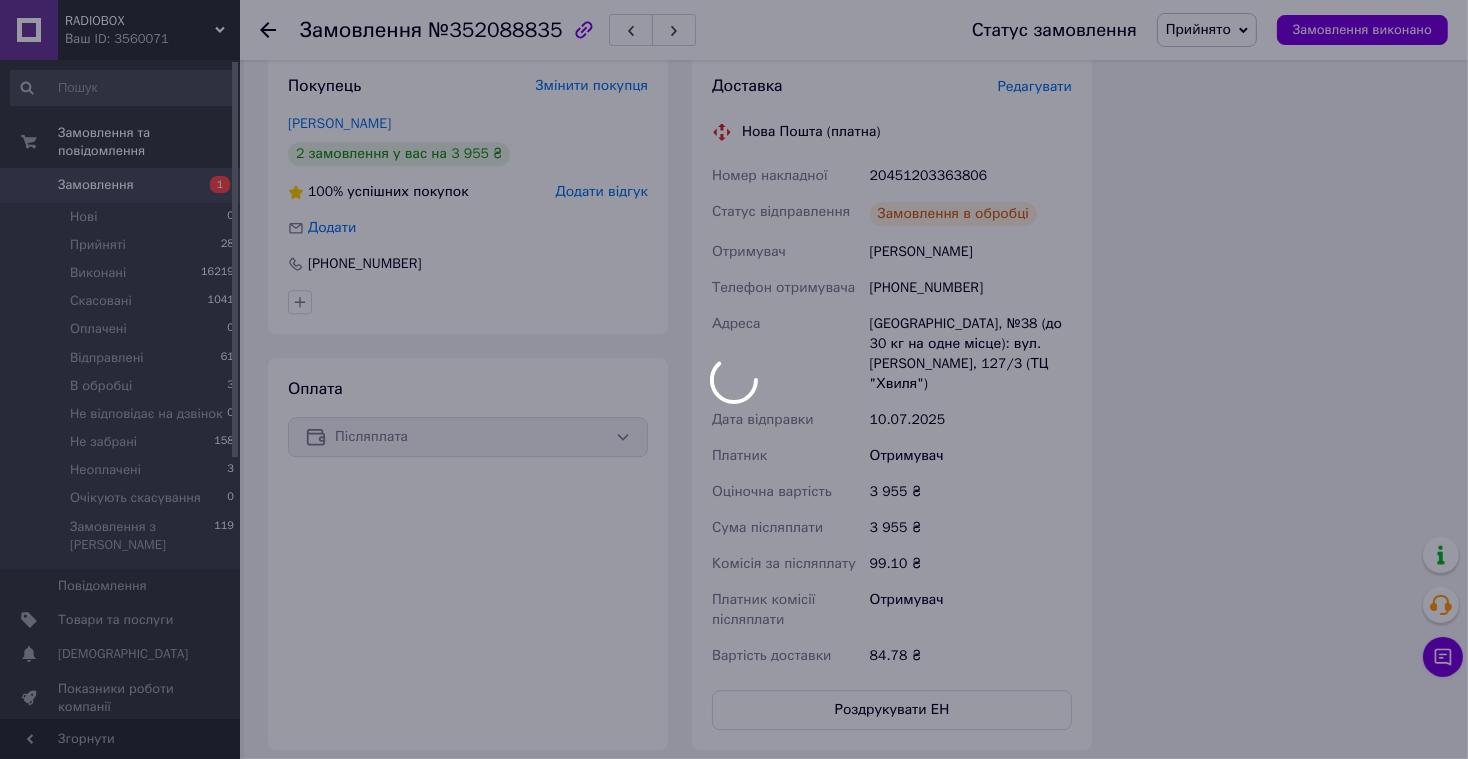 scroll, scrollTop: 1740, scrollLeft: 0, axis: vertical 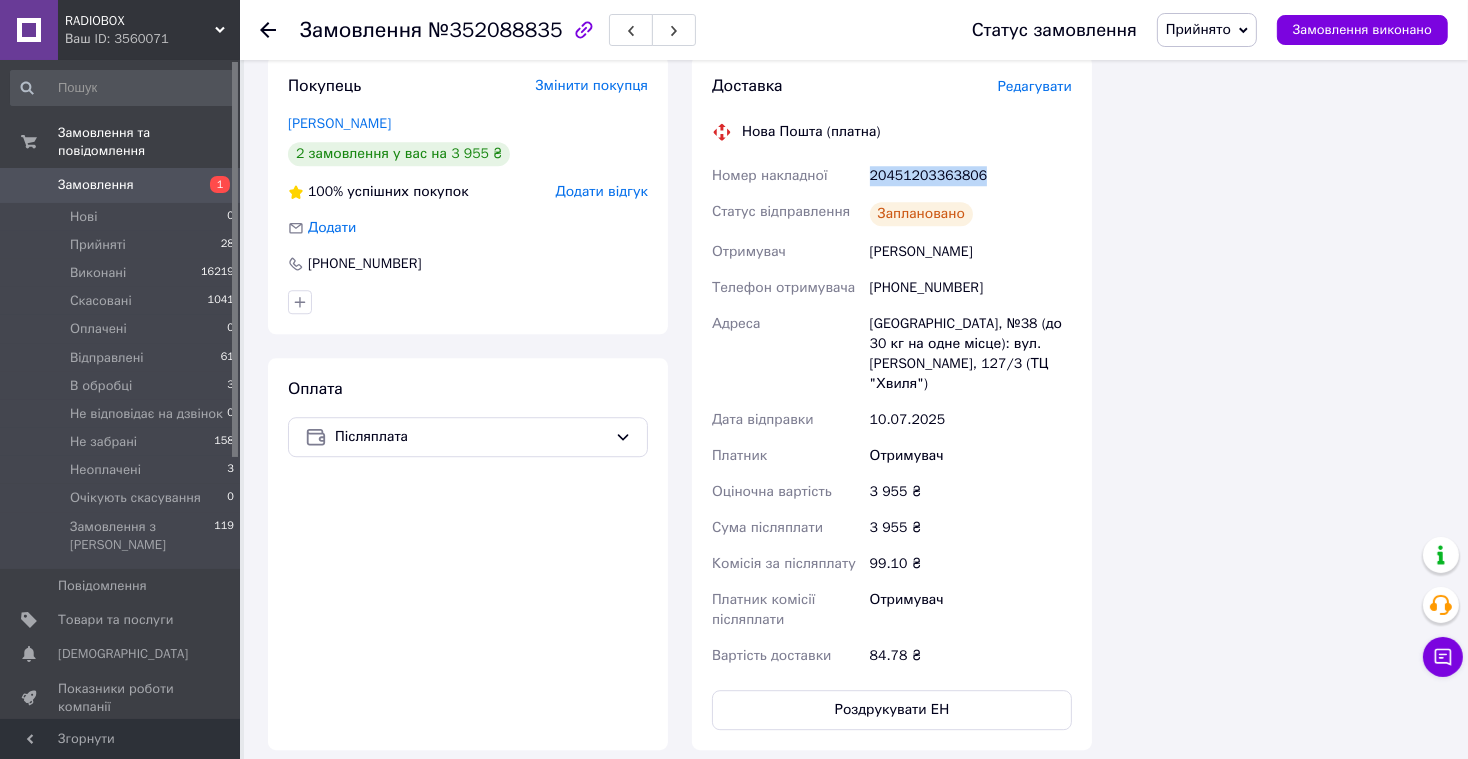 drag, startPoint x: 992, startPoint y: 159, endPoint x: 830, endPoint y: 160, distance: 162.00308 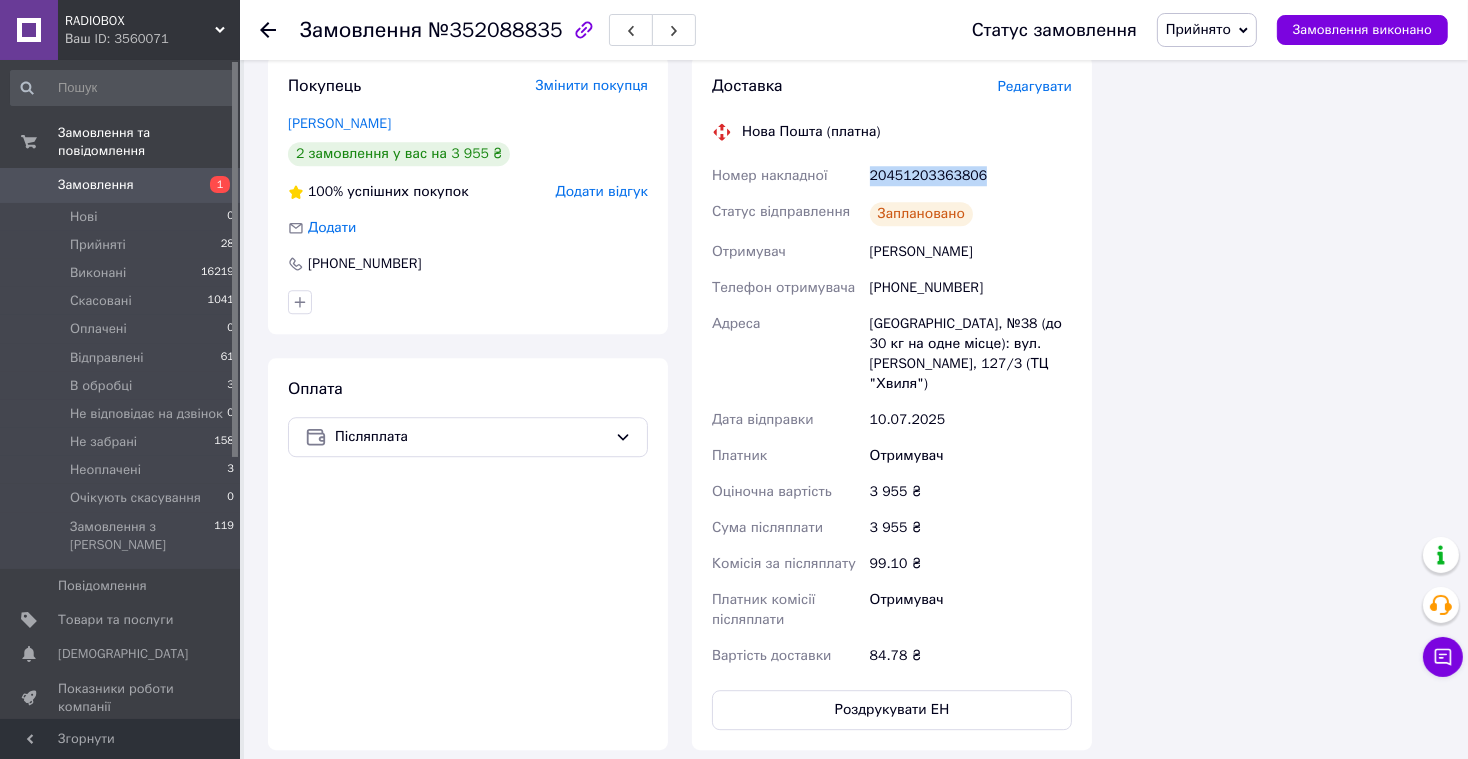 copy on "Номер накладної 20451203363806" 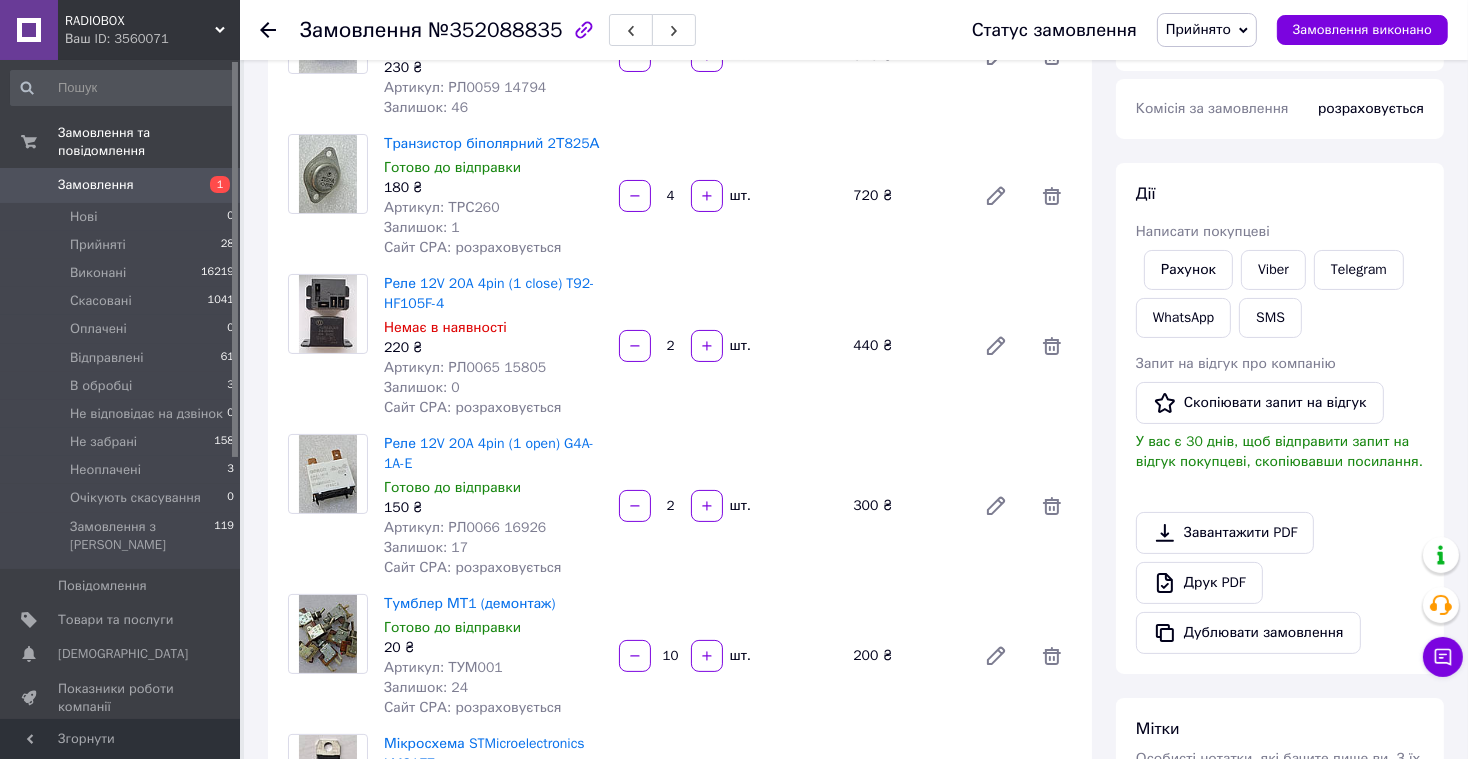 scroll, scrollTop: 230, scrollLeft: 0, axis: vertical 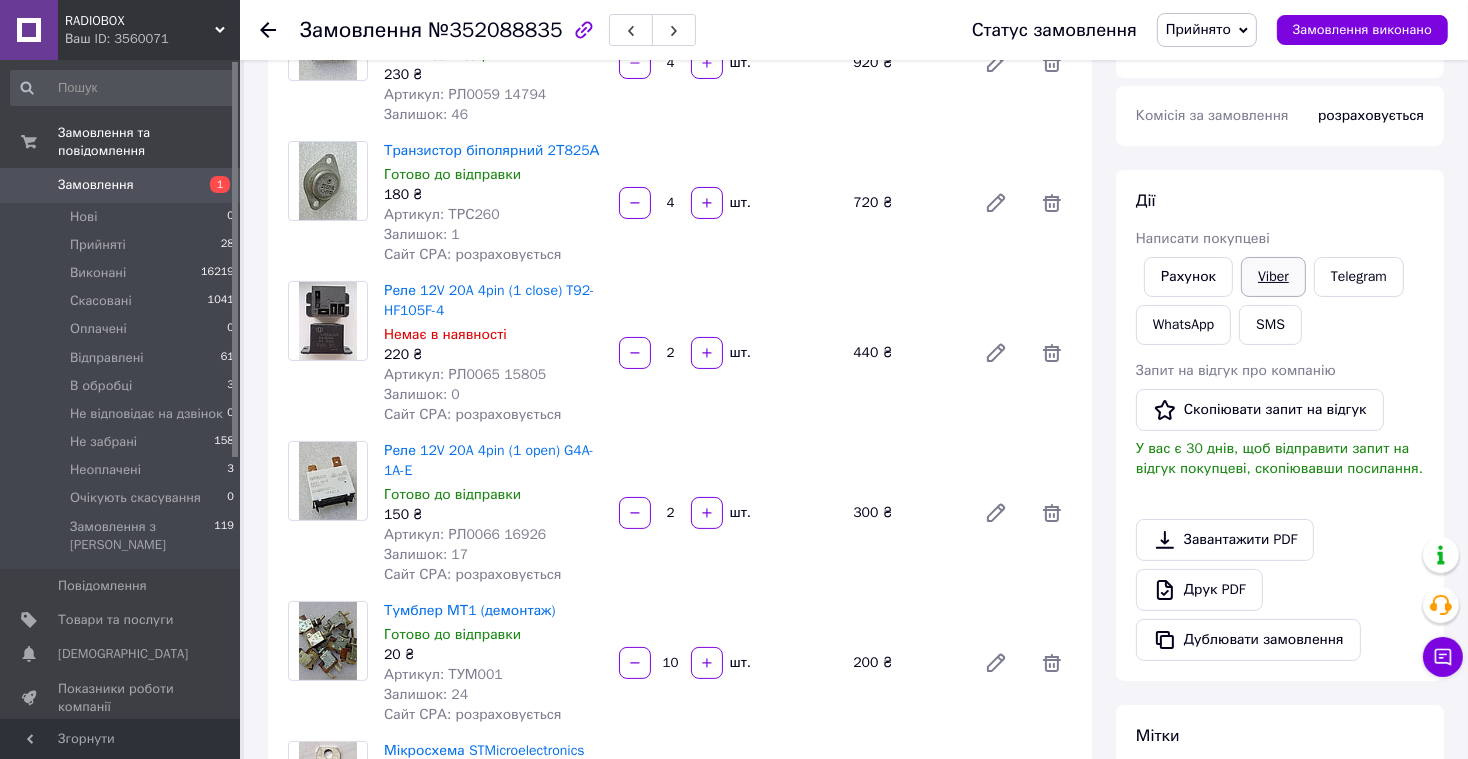 click on "Viber" at bounding box center (1273, 277) 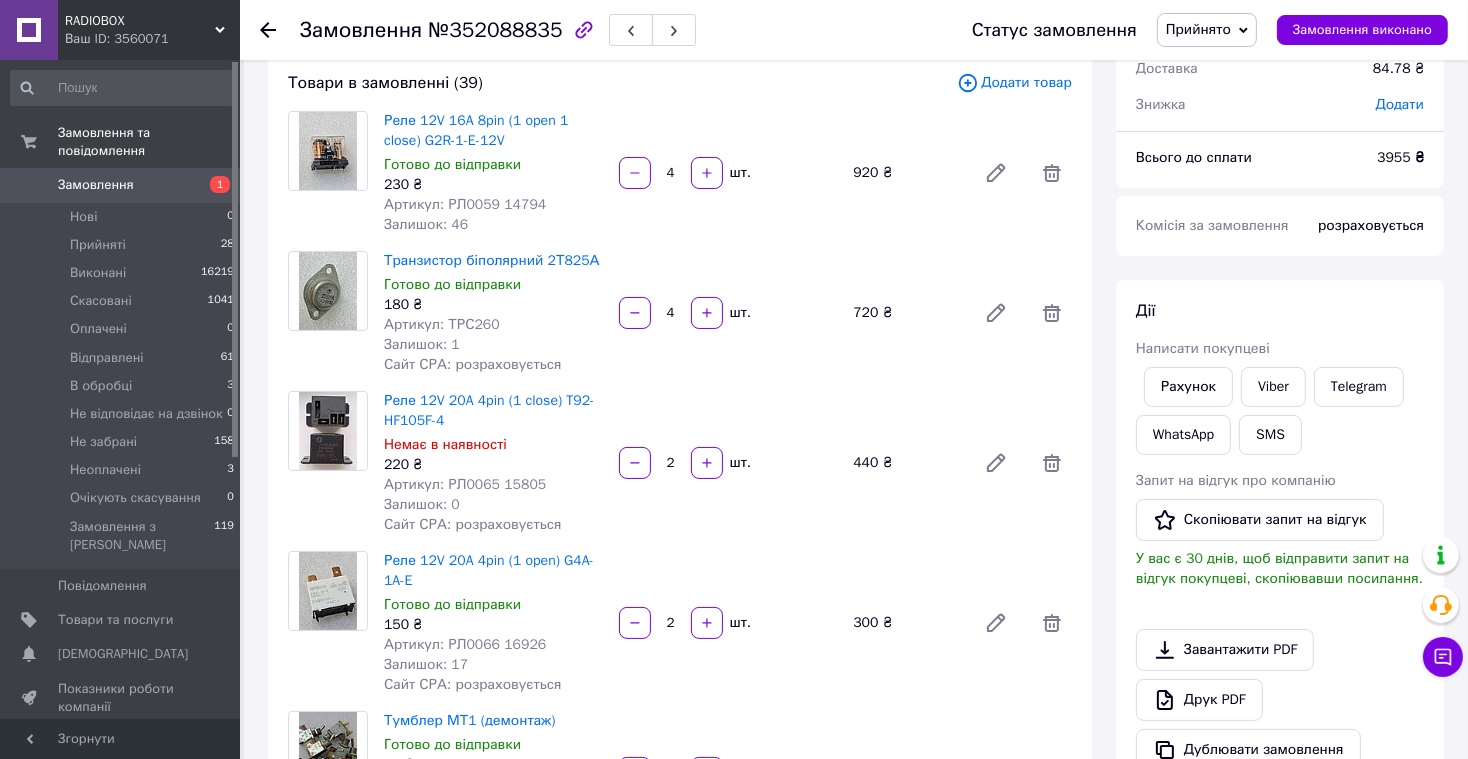 scroll, scrollTop: 0, scrollLeft: 0, axis: both 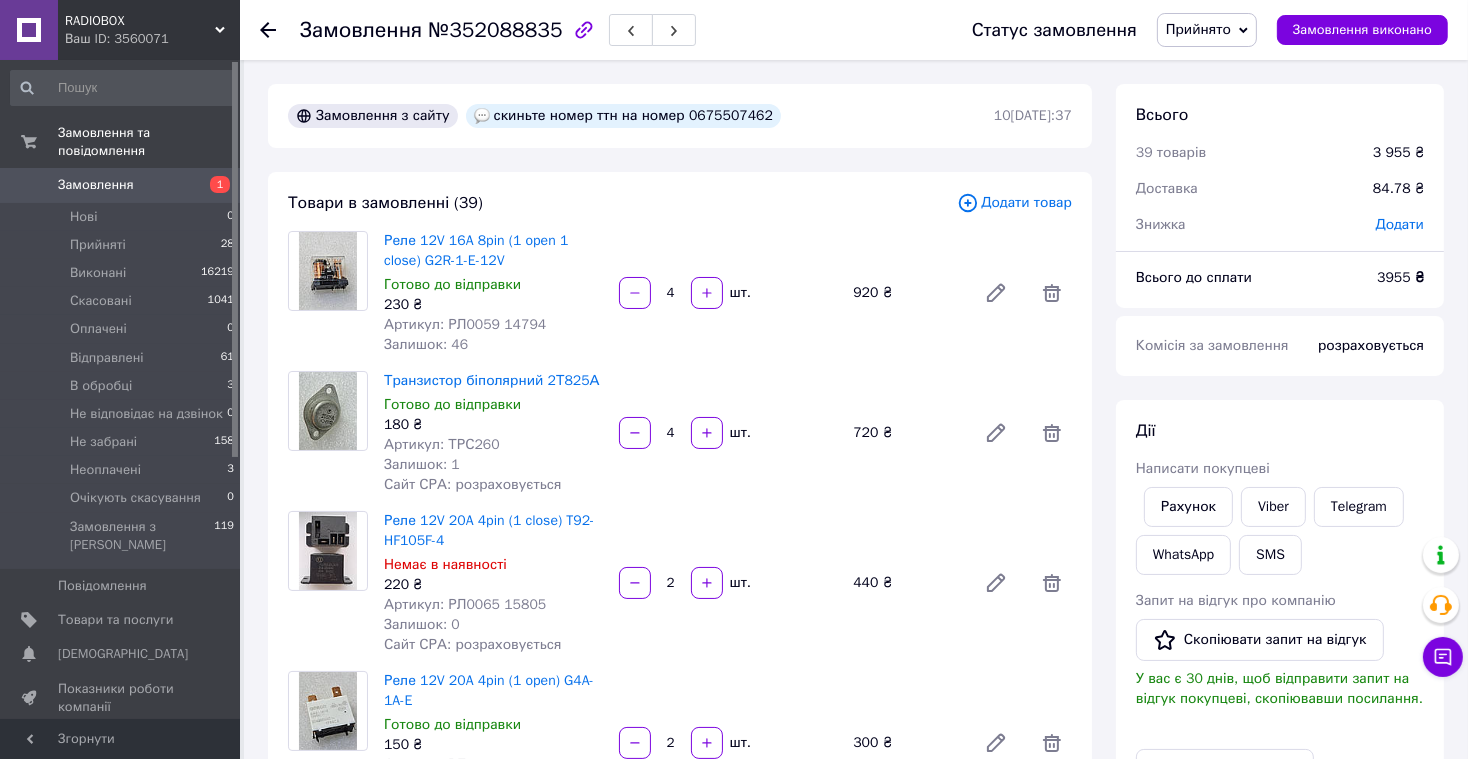 click on "Замовлення 1" at bounding box center (123, 185) 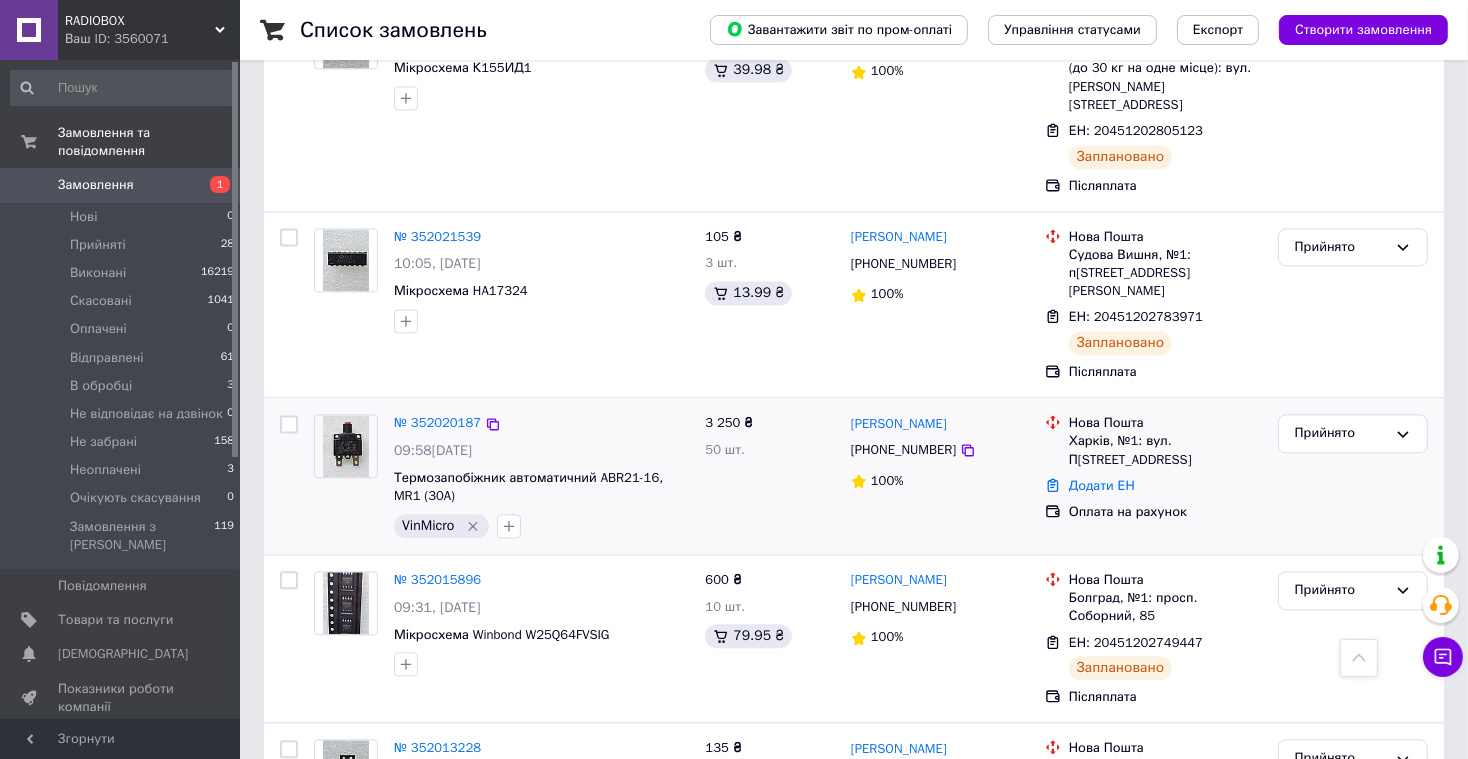 scroll, scrollTop: 4556, scrollLeft: 0, axis: vertical 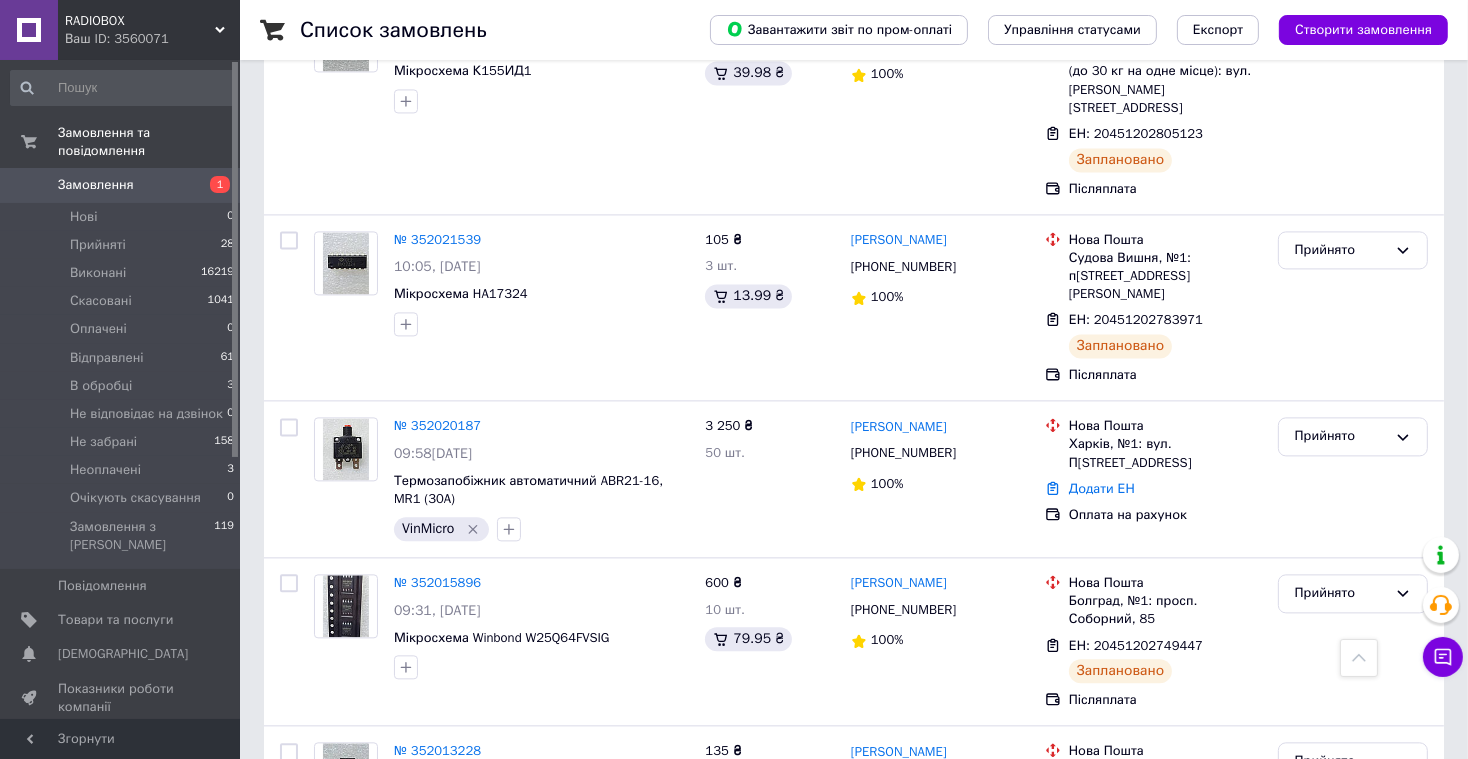 click on "Замовлення" at bounding box center (121, 185) 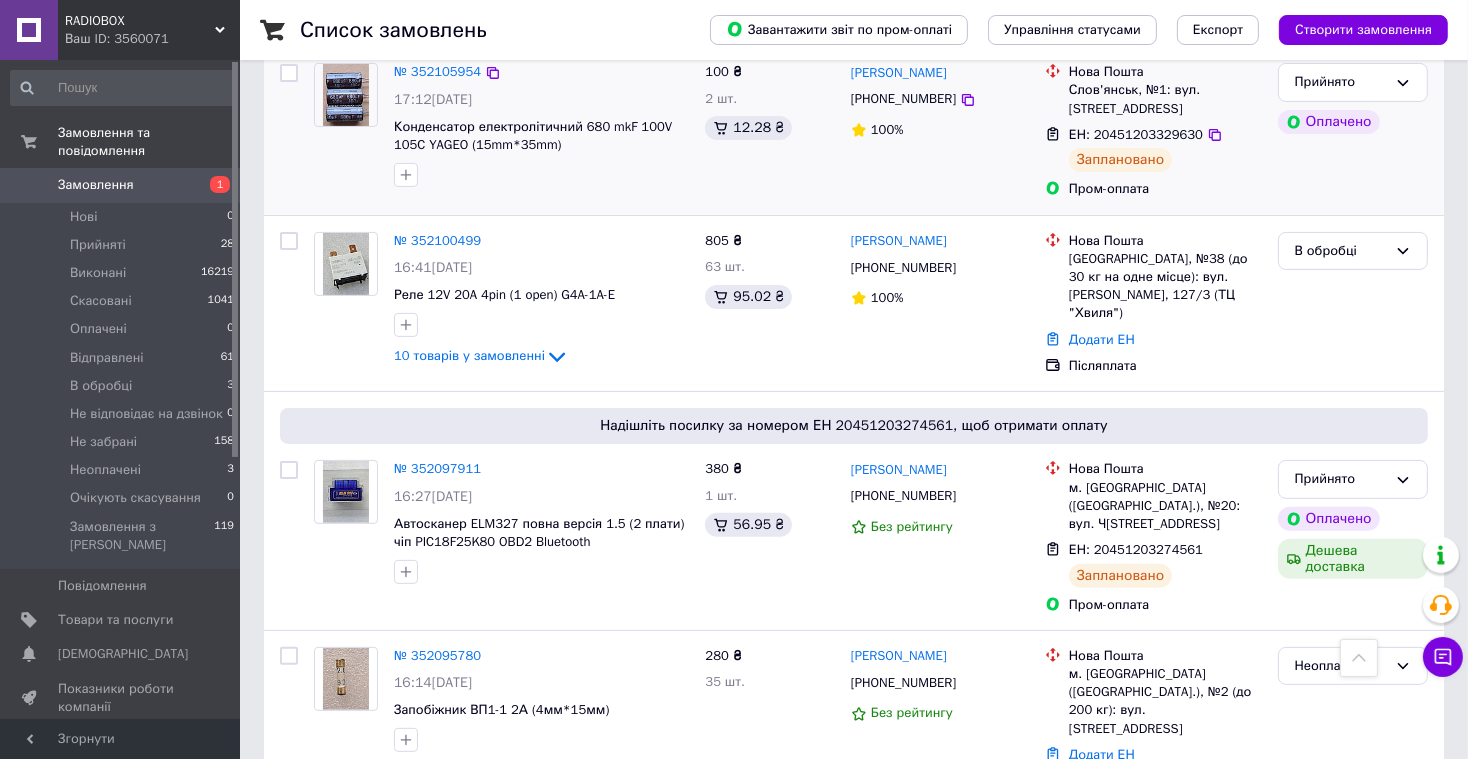 scroll, scrollTop: 526, scrollLeft: 0, axis: vertical 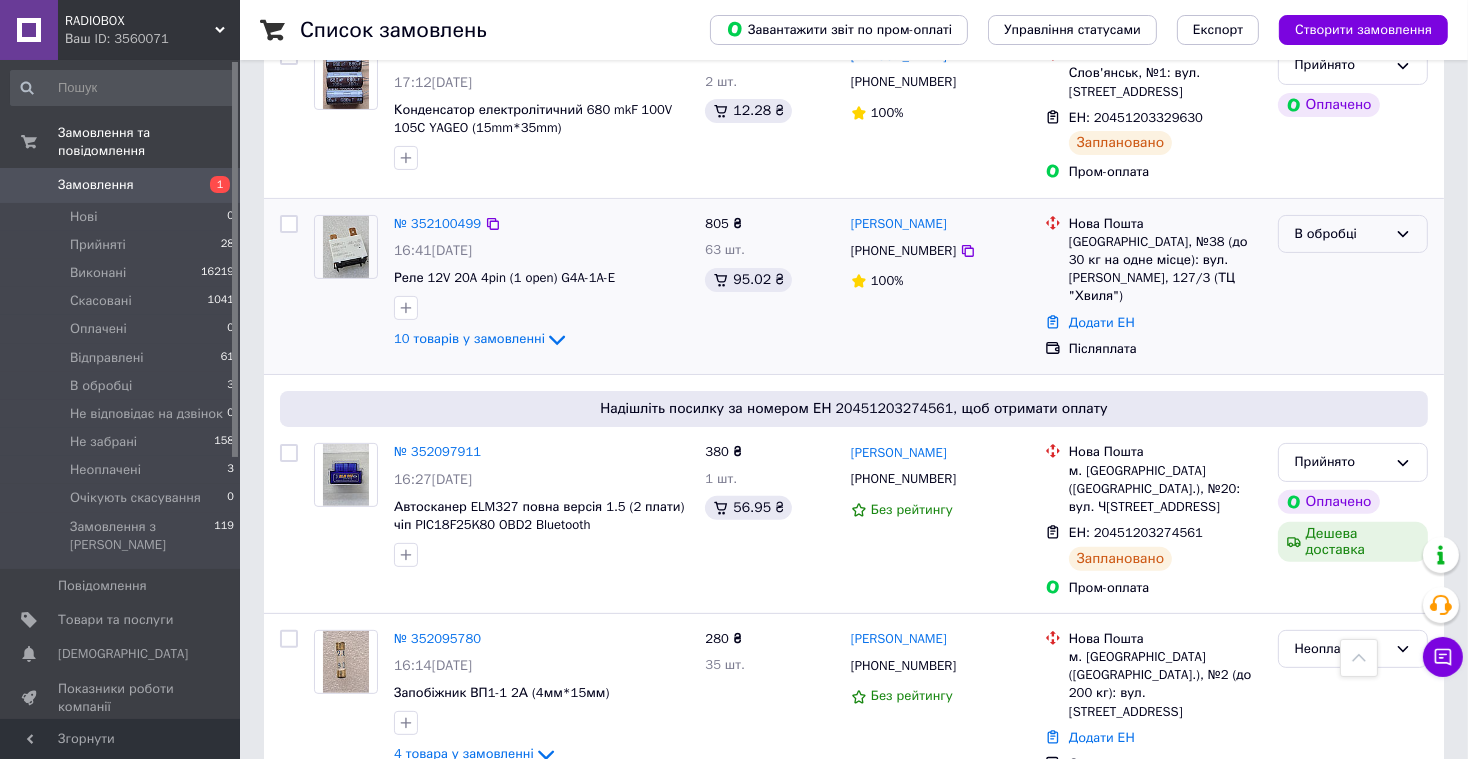 click 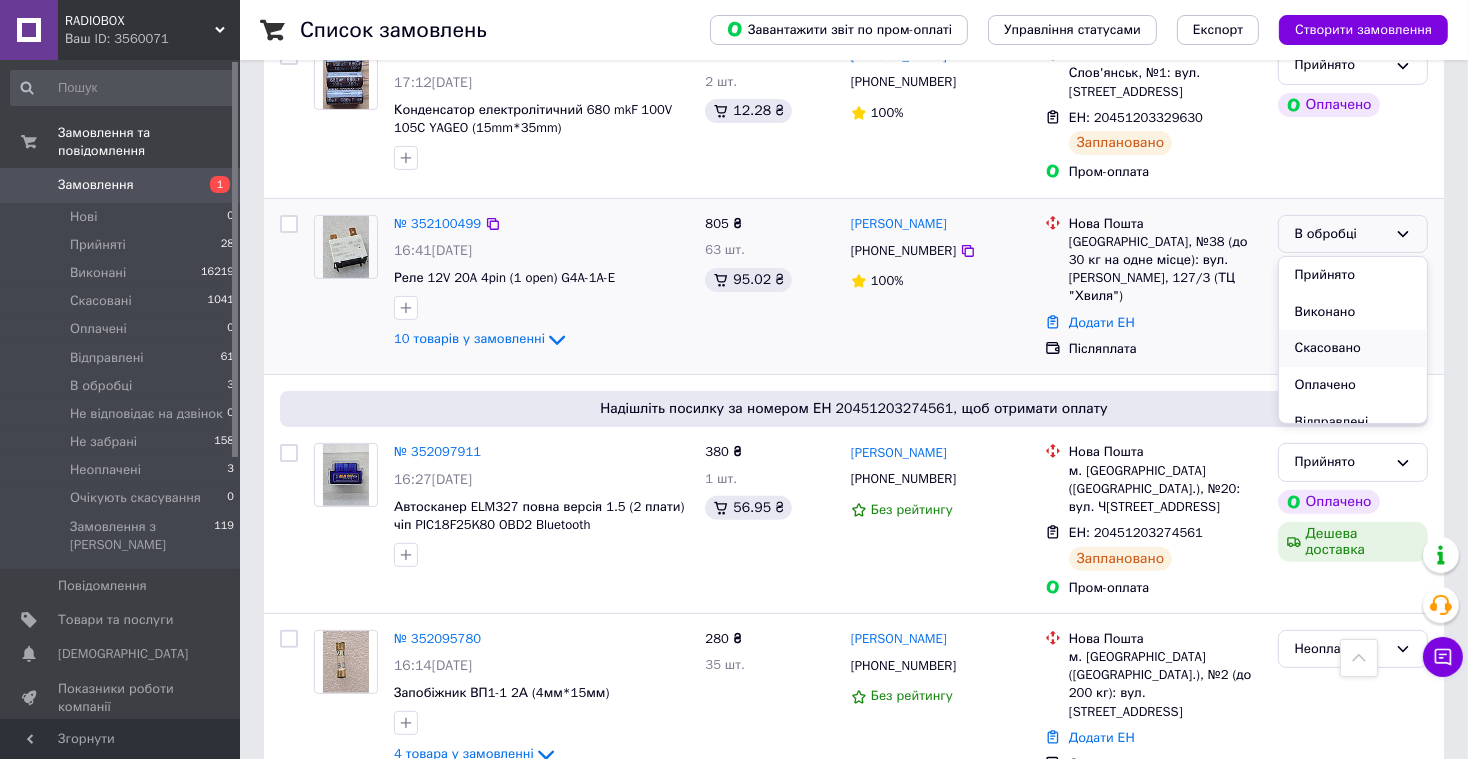 click on "Скасовано" at bounding box center (1353, 348) 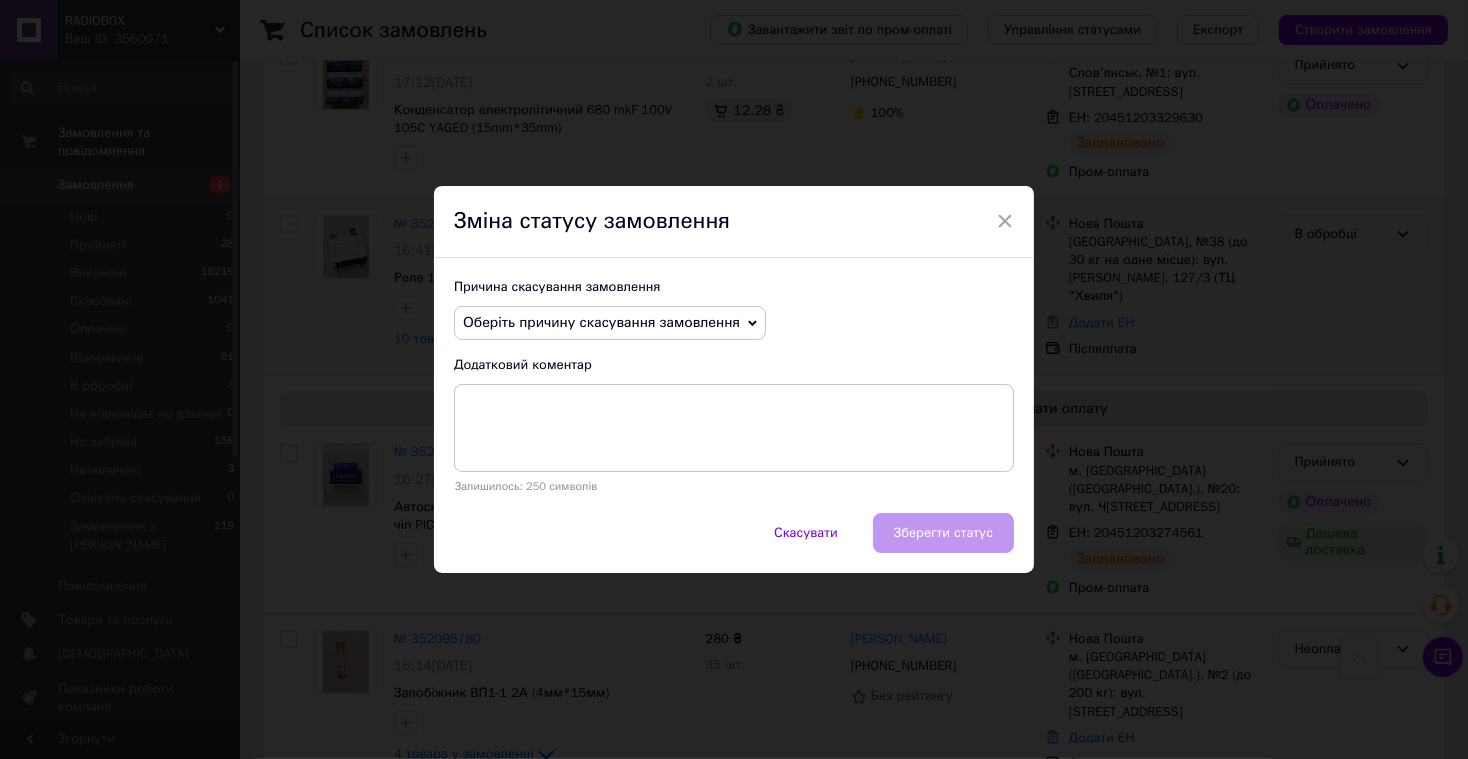 click on "Оберіть причину скасування замовлення" at bounding box center (601, 322) 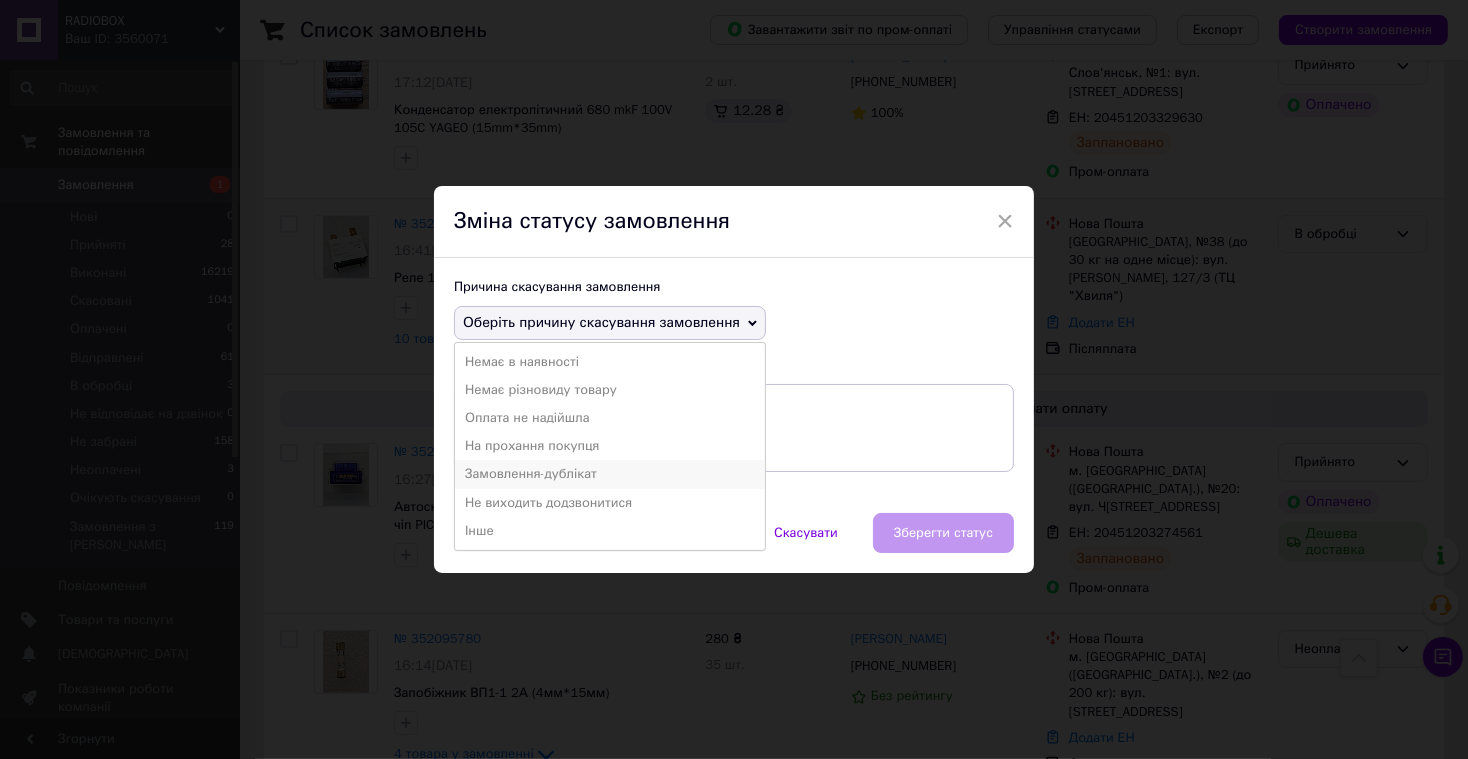 click on "Замовлення-дублікат" at bounding box center [610, 474] 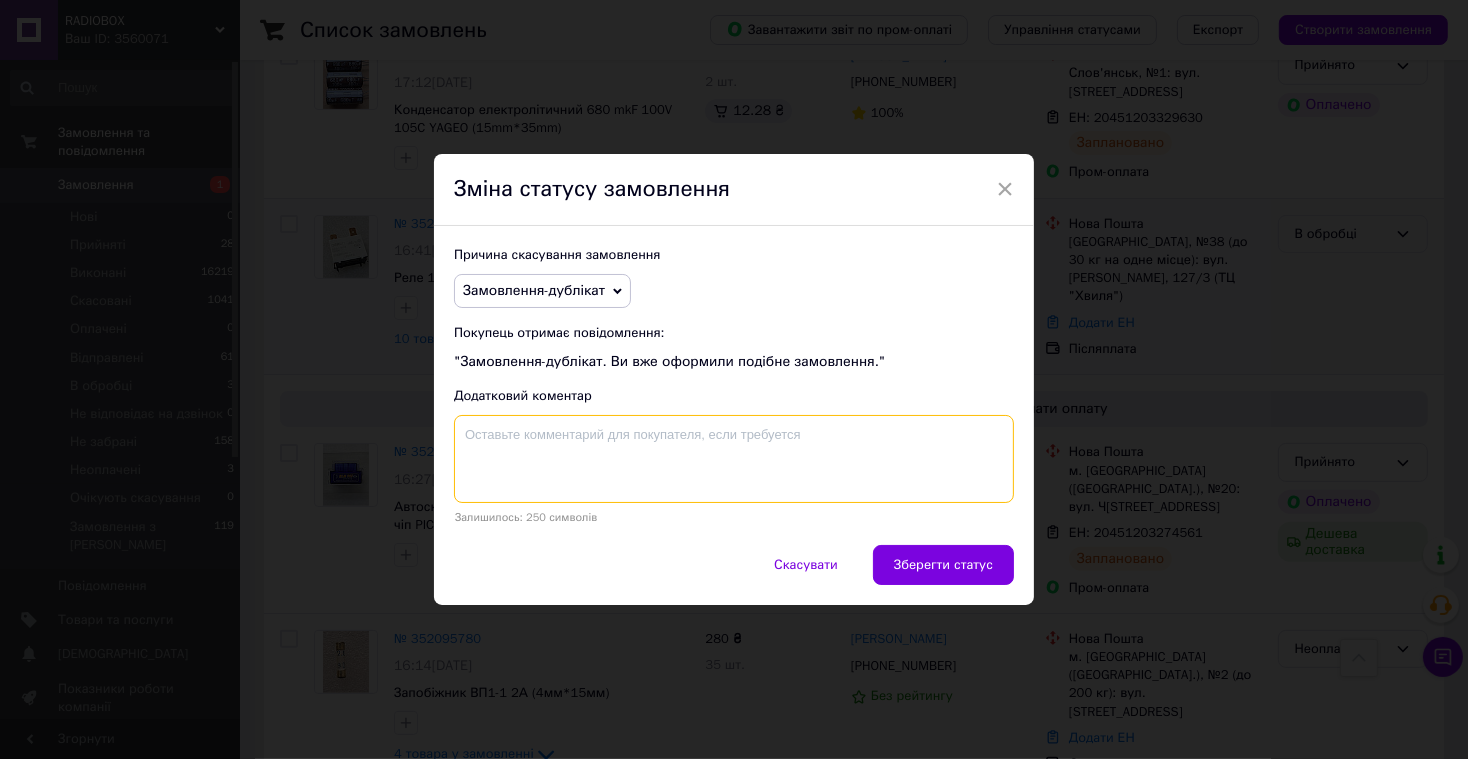 click at bounding box center (734, 459) 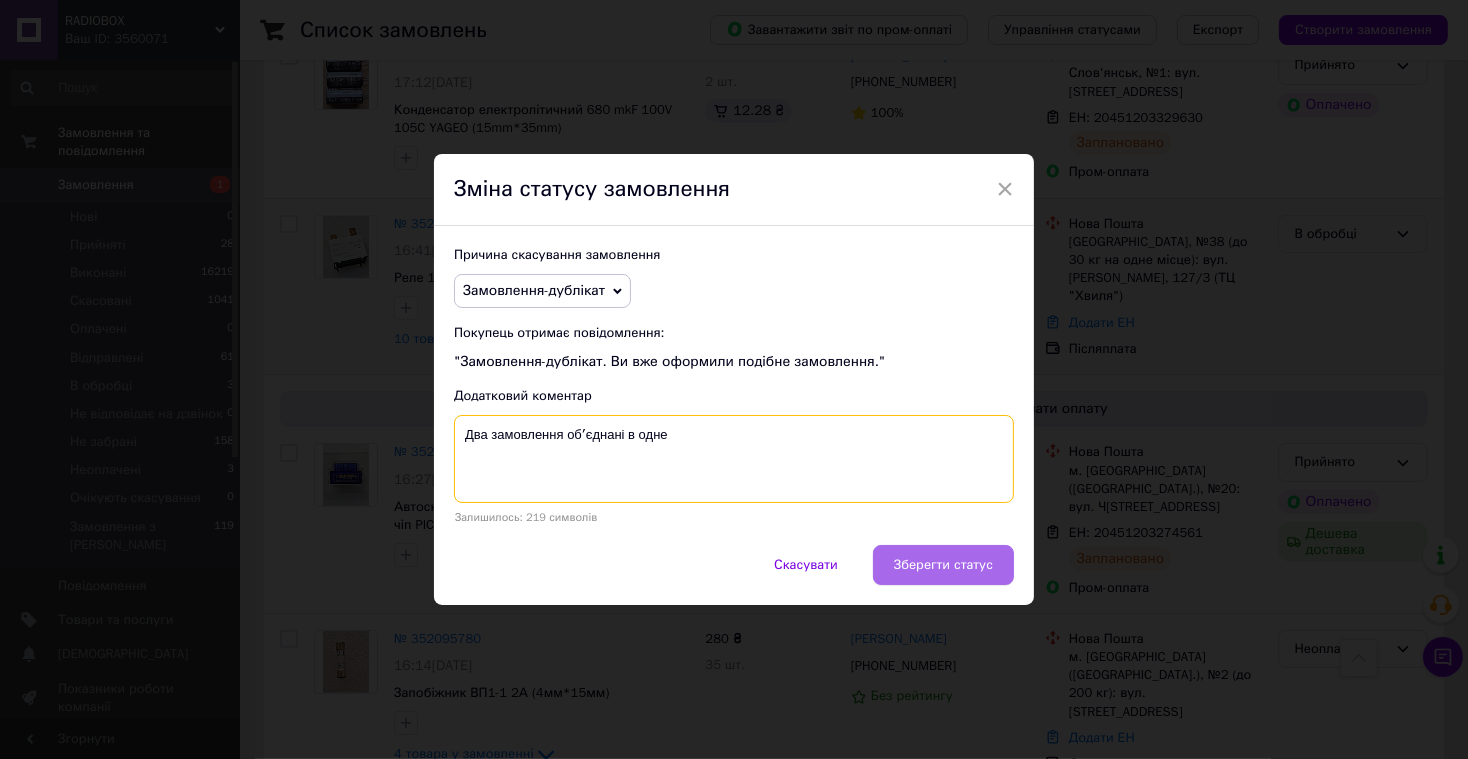type on "Два замовлення обʼєднані в одне" 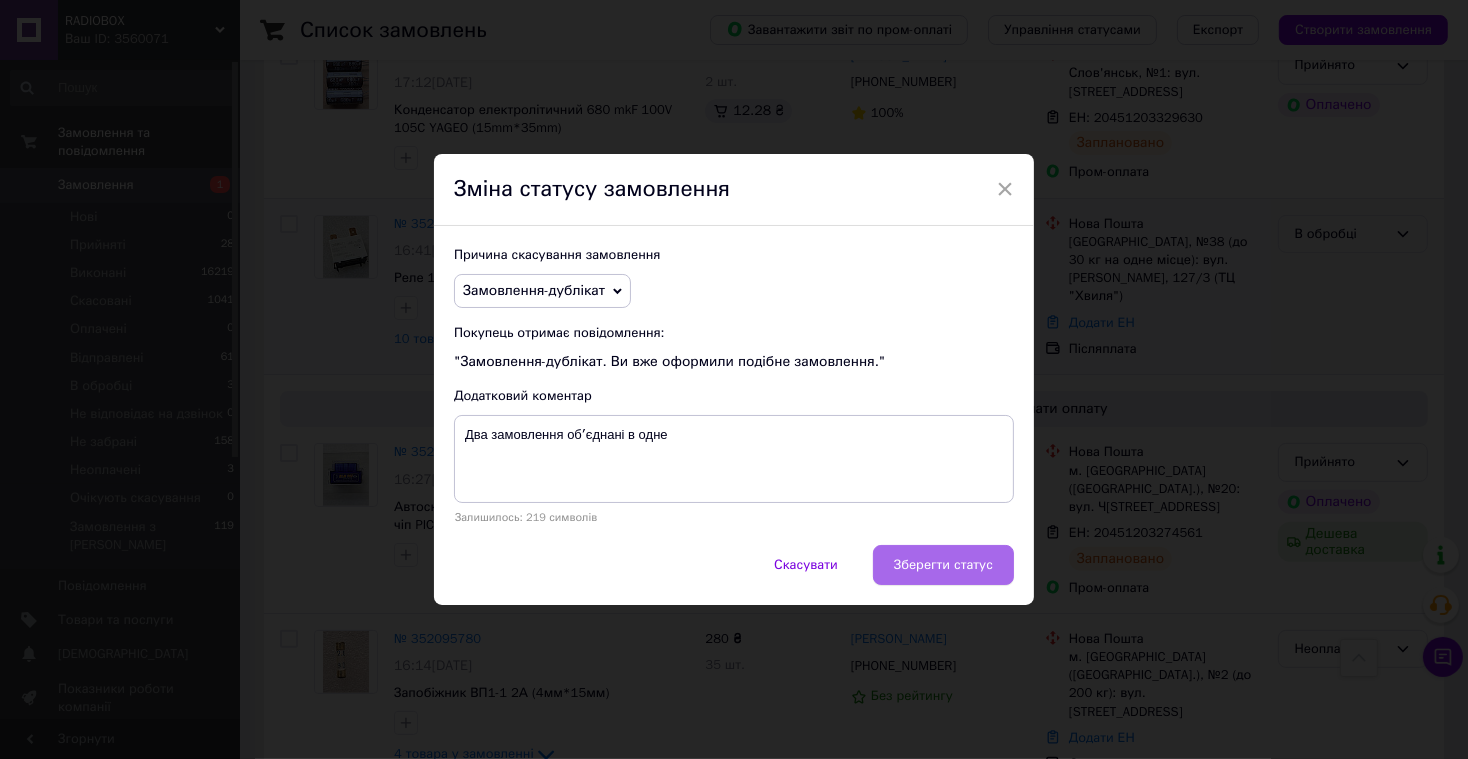 click on "Зберегти статус" at bounding box center [943, 565] 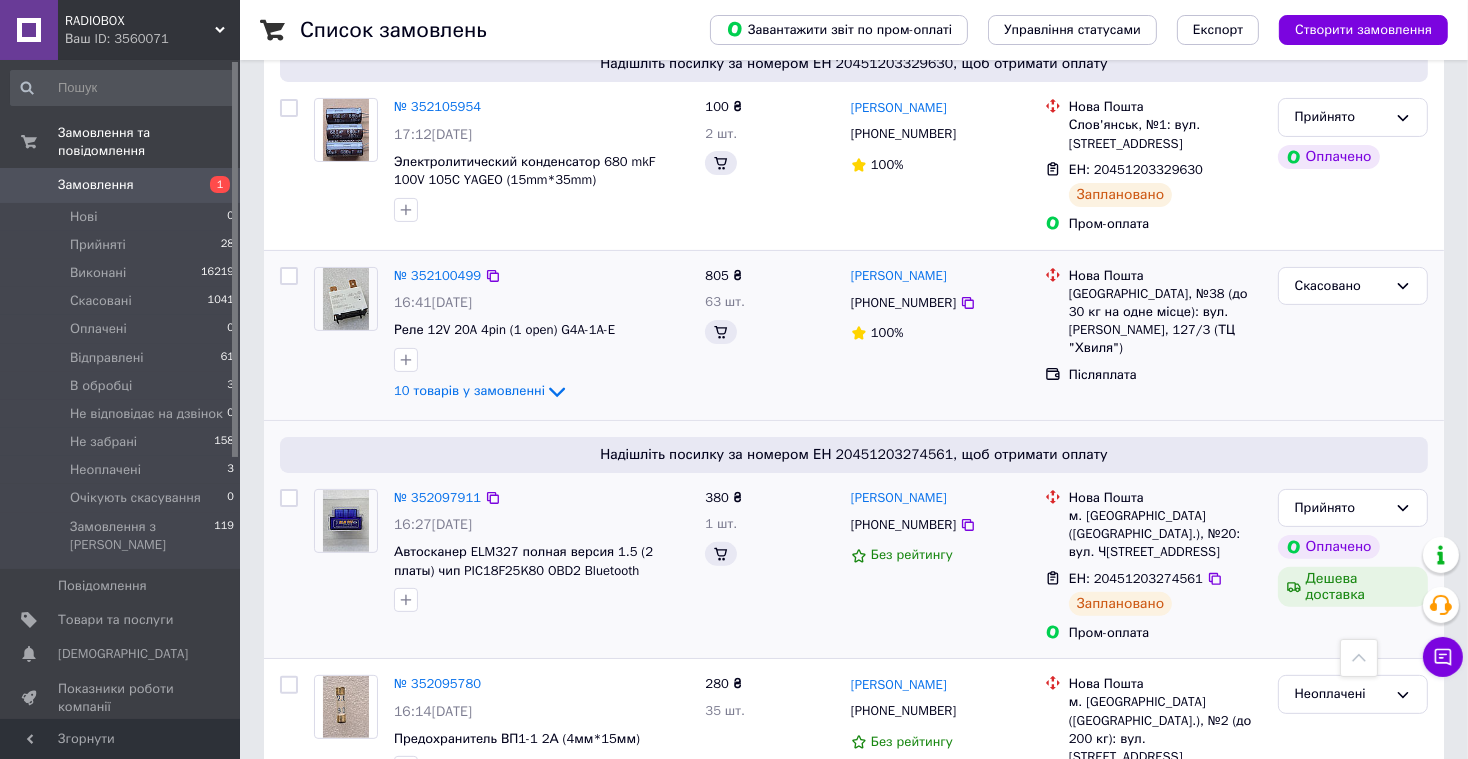 scroll, scrollTop: 526, scrollLeft: 0, axis: vertical 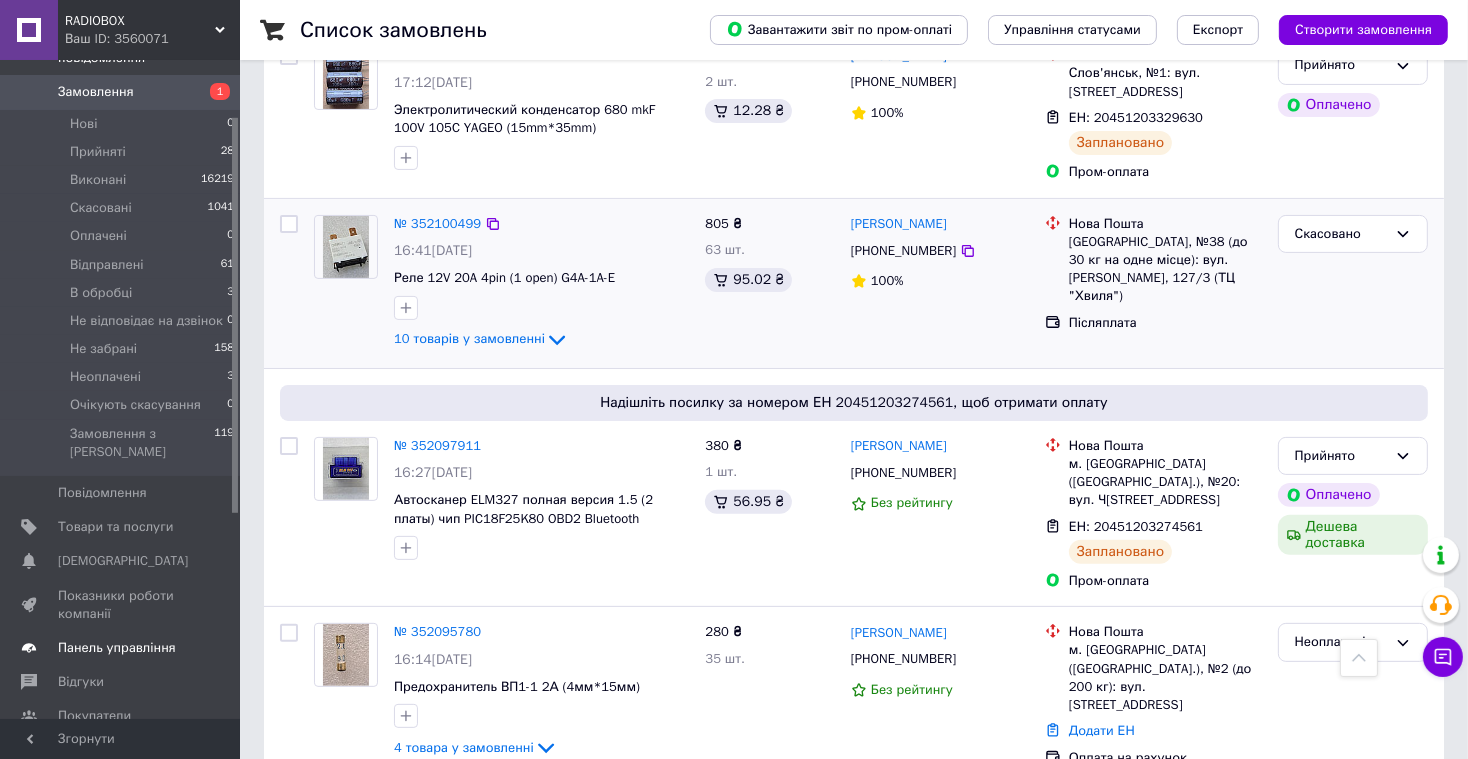 click on "Панель управління" at bounding box center (117, 648) 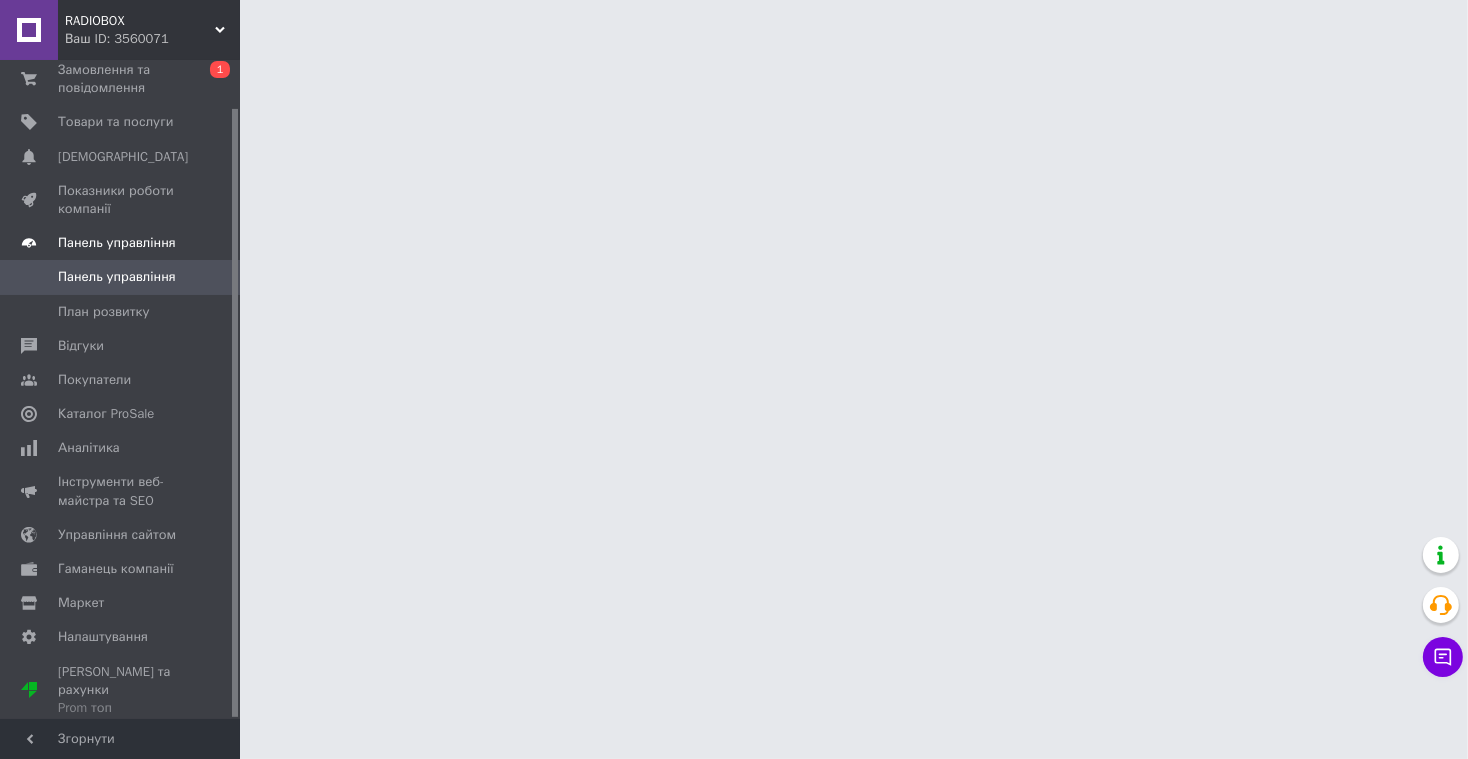 scroll, scrollTop: 0, scrollLeft: 0, axis: both 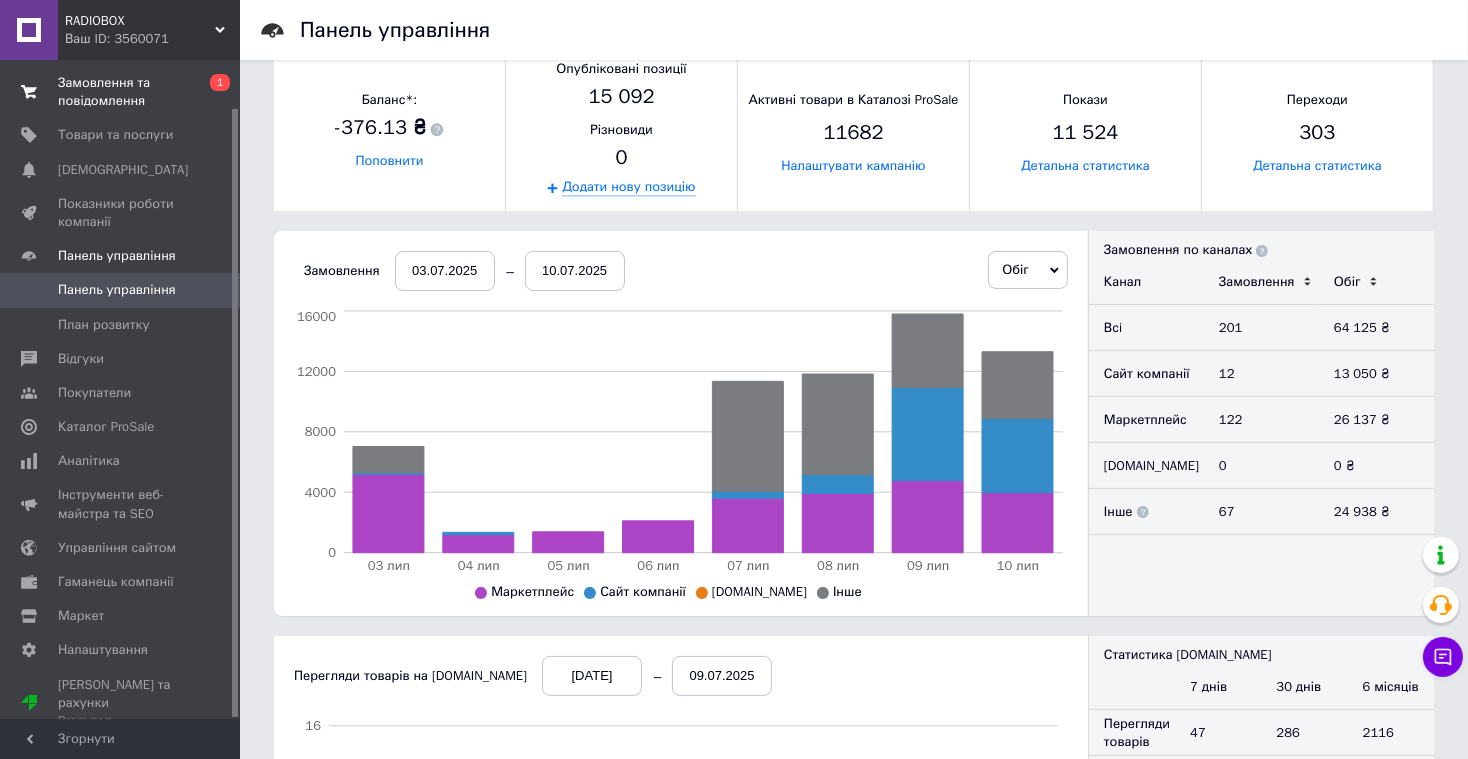 click on "Замовлення та повідомлення" at bounding box center [121, 92] 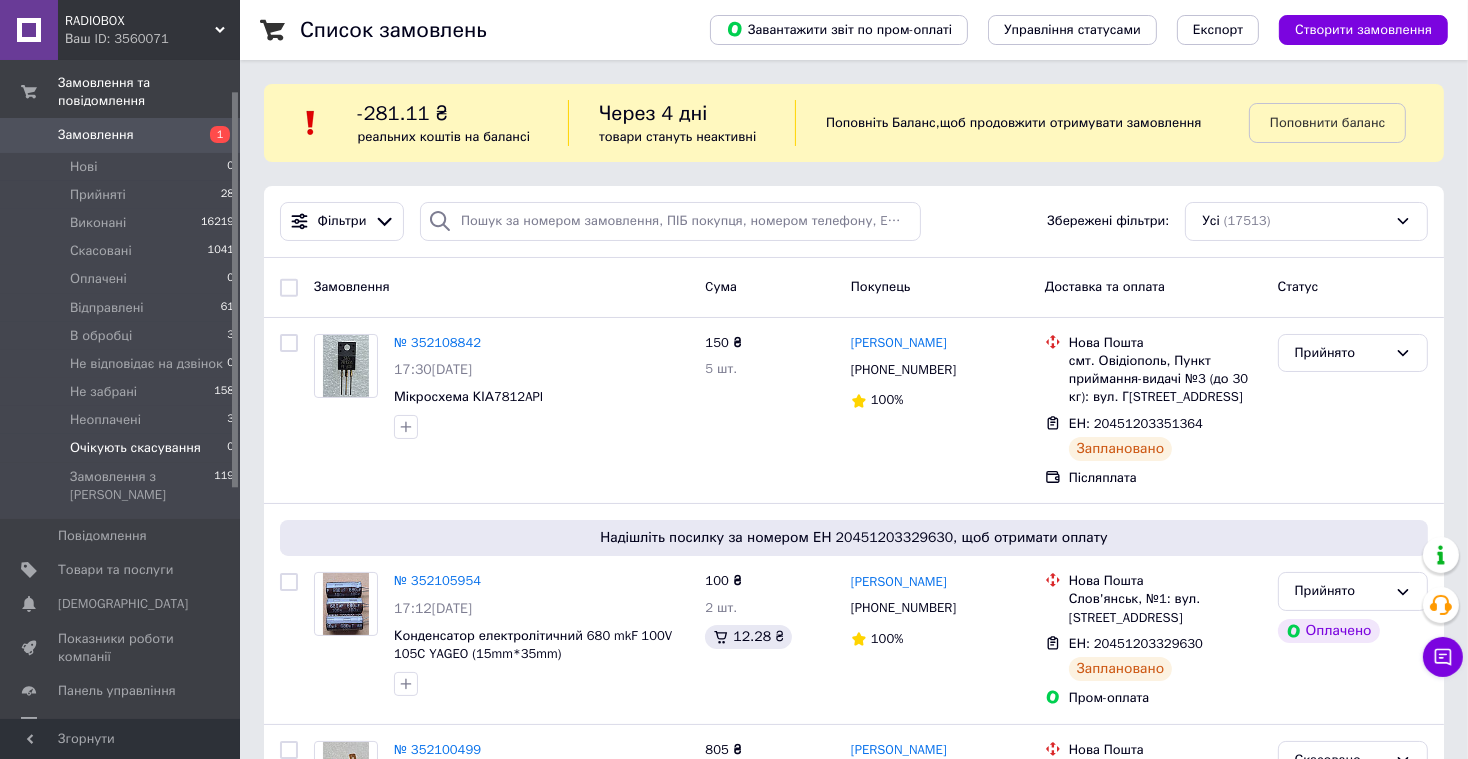 scroll, scrollTop: 52, scrollLeft: 0, axis: vertical 